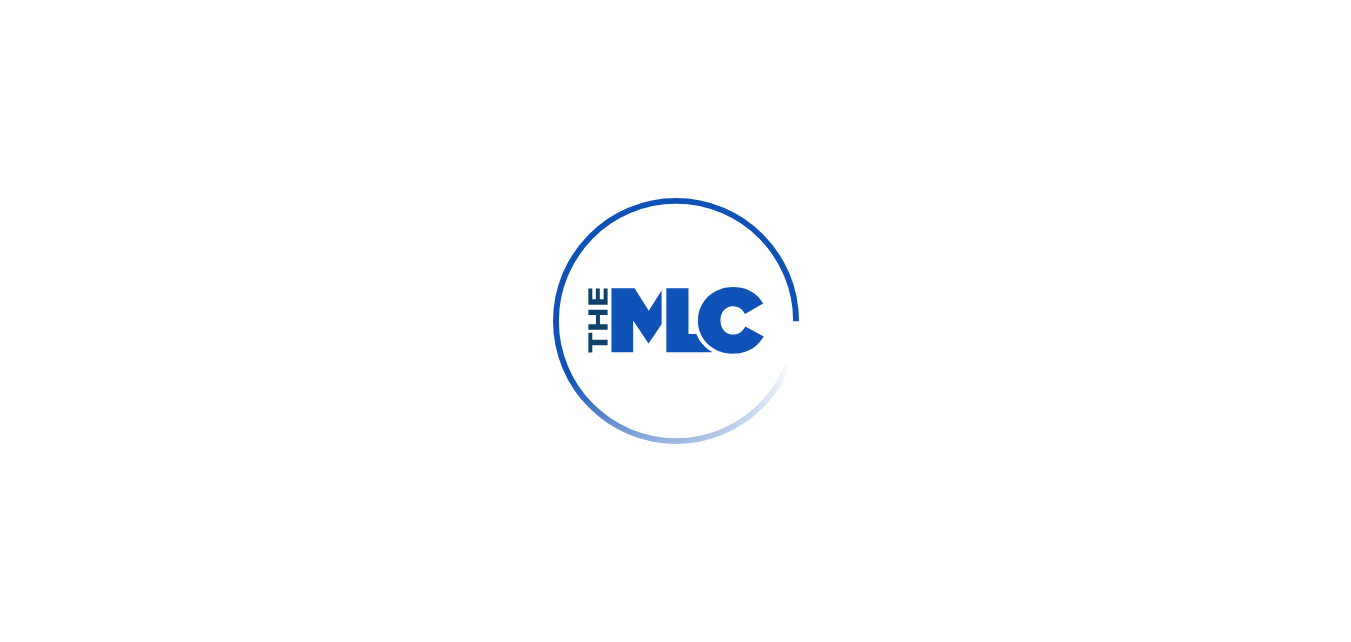 scroll, scrollTop: 0, scrollLeft: 0, axis: both 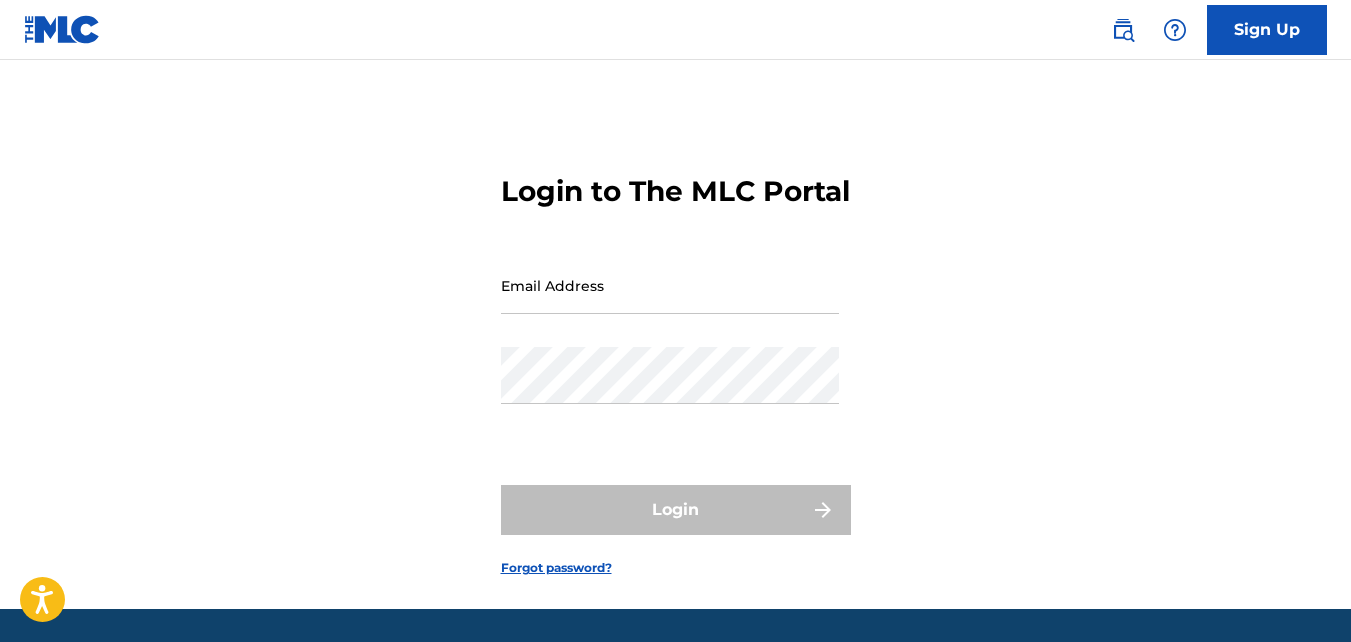 type on "[EMAIL_ADDRESS][DOMAIN_NAME]" 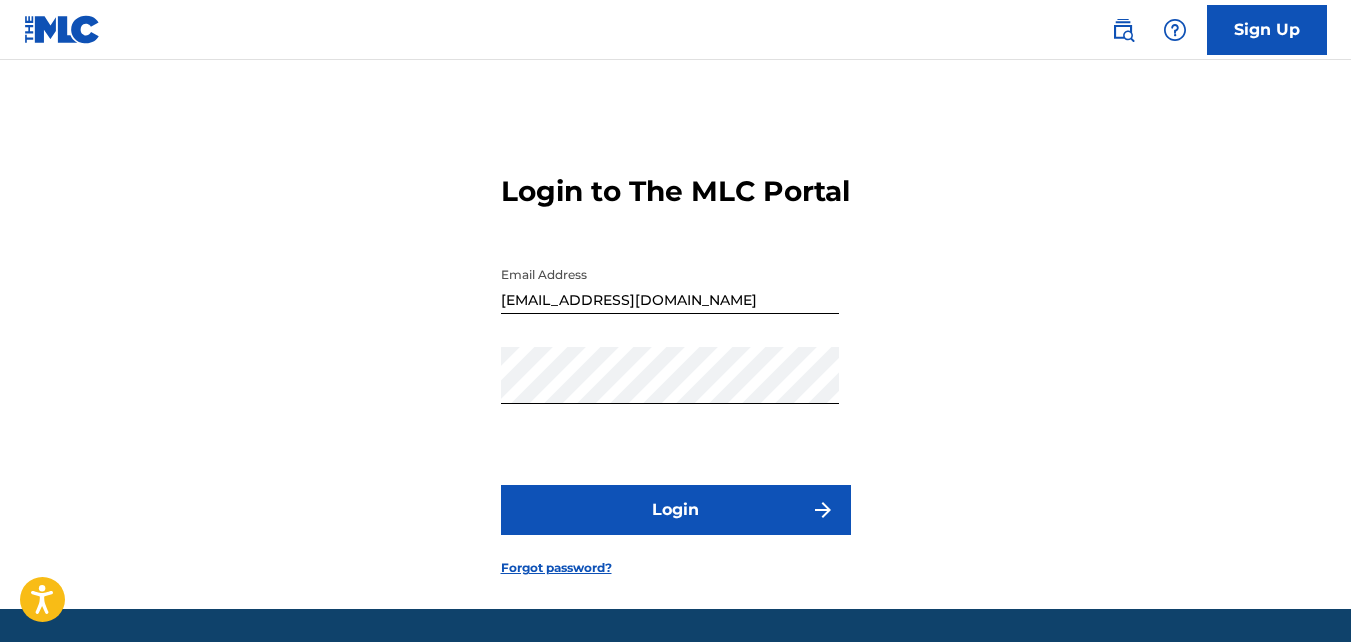 click on "Login" at bounding box center (676, 510) 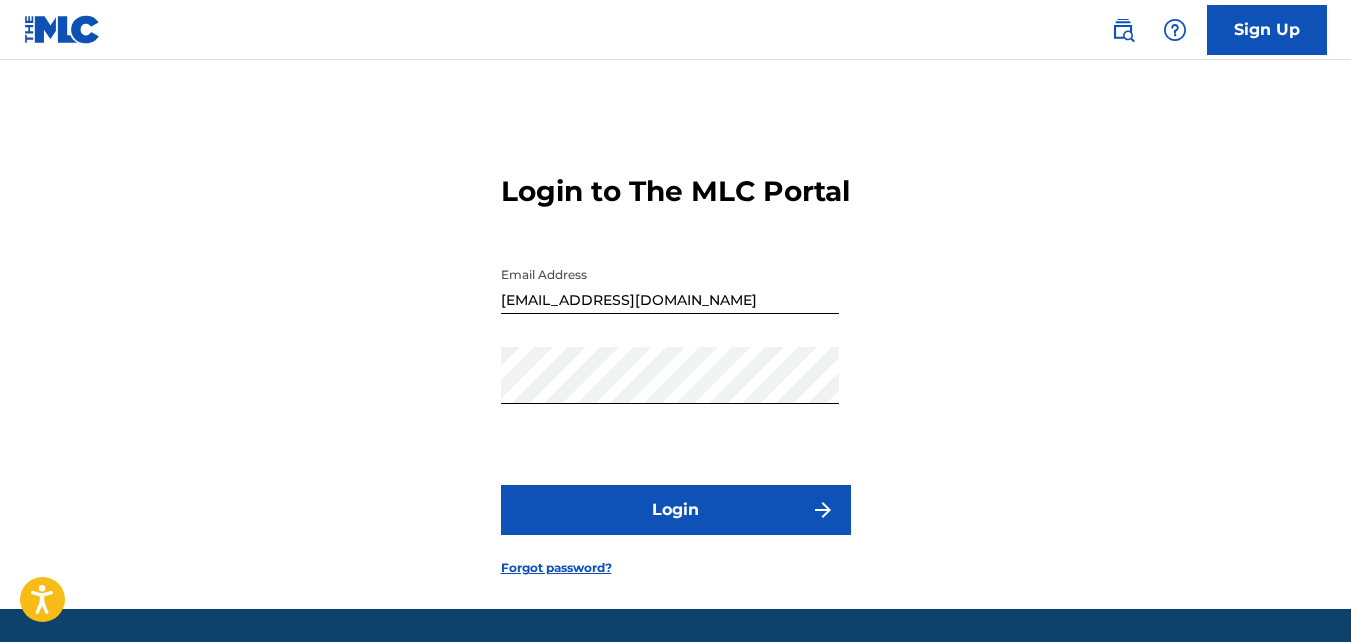 drag, startPoint x: 677, startPoint y: 540, endPoint x: 634, endPoint y: 537, distance: 43.104523 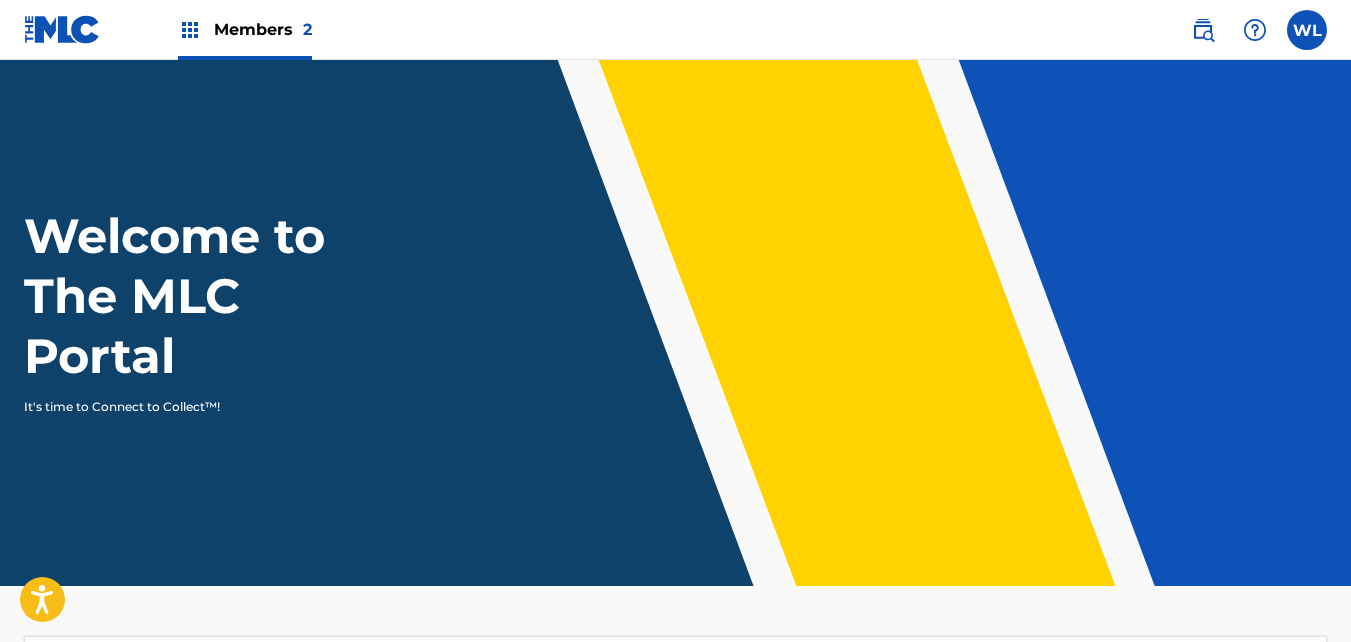 scroll, scrollTop: 0, scrollLeft: 0, axis: both 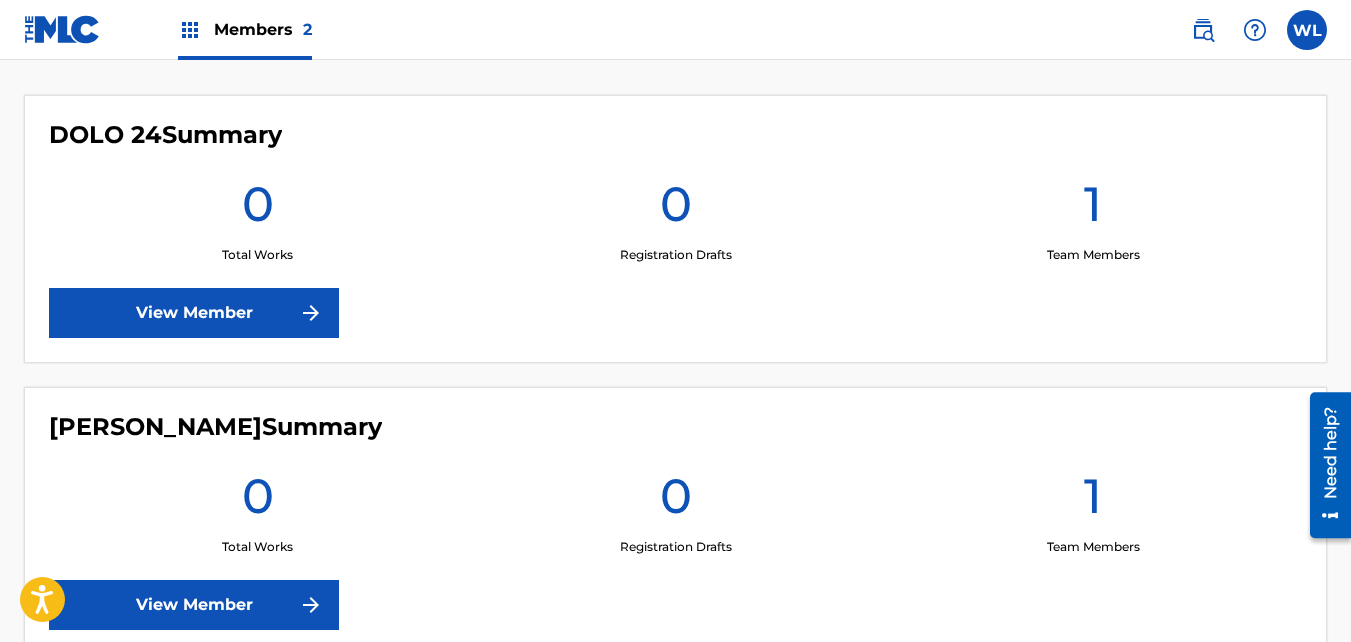 drag, startPoint x: 290, startPoint y: 317, endPoint x: 259, endPoint y: 313, distance: 31.257 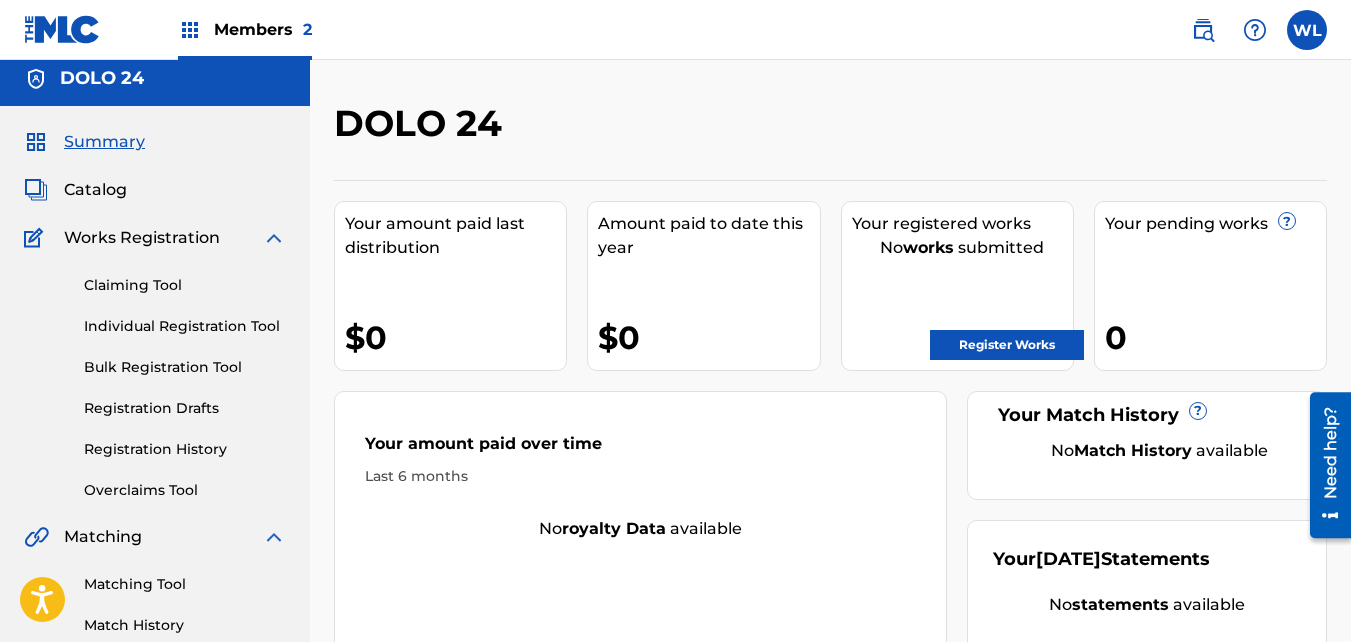 scroll, scrollTop: 0, scrollLeft: 0, axis: both 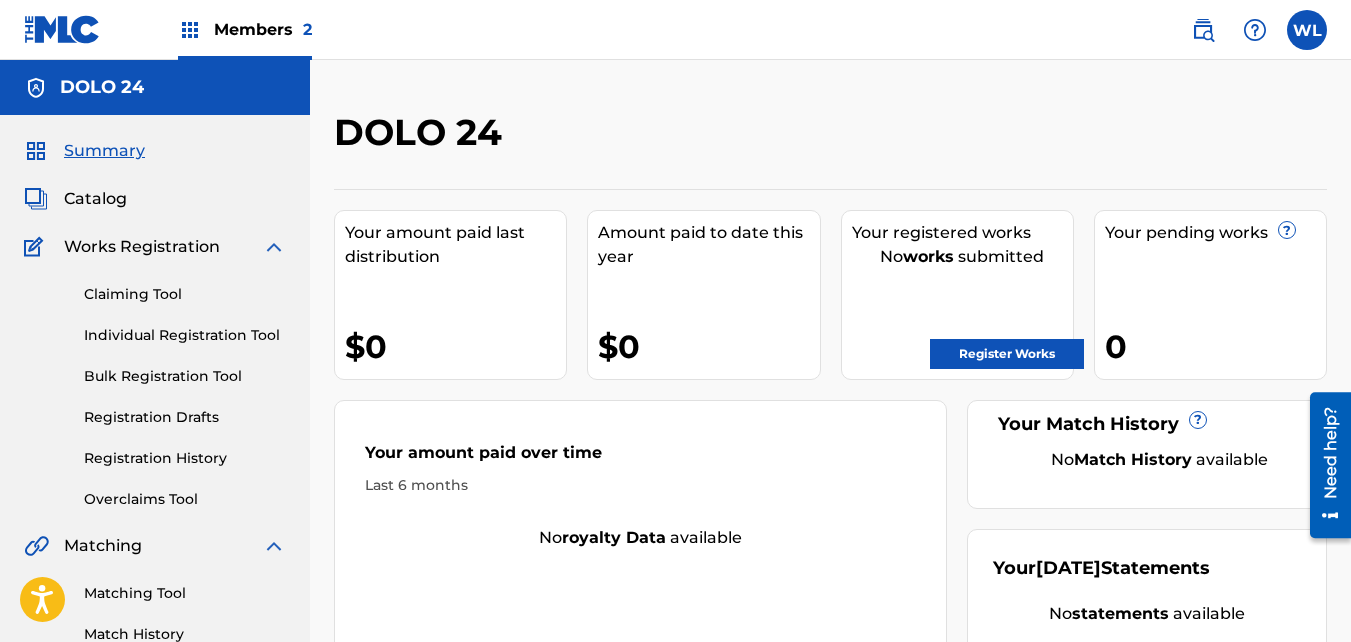 click on "DOLO 24" at bounding box center (423, 132) 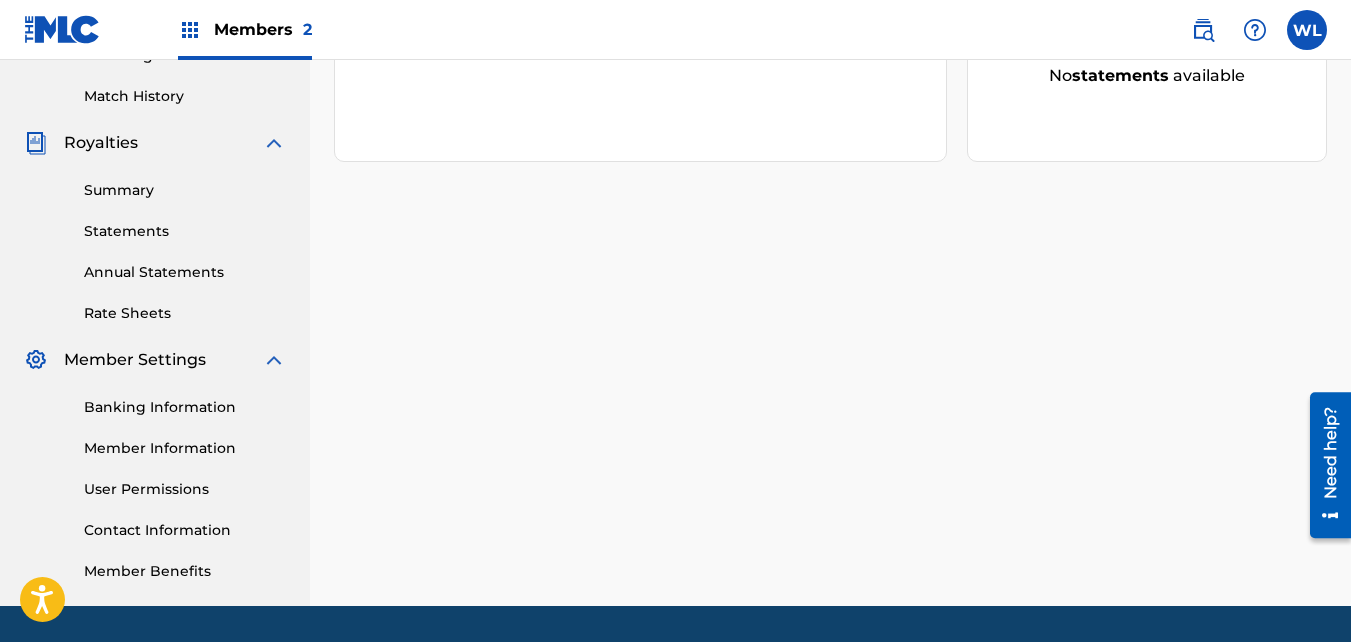 scroll, scrollTop: 540, scrollLeft: 0, axis: vertical 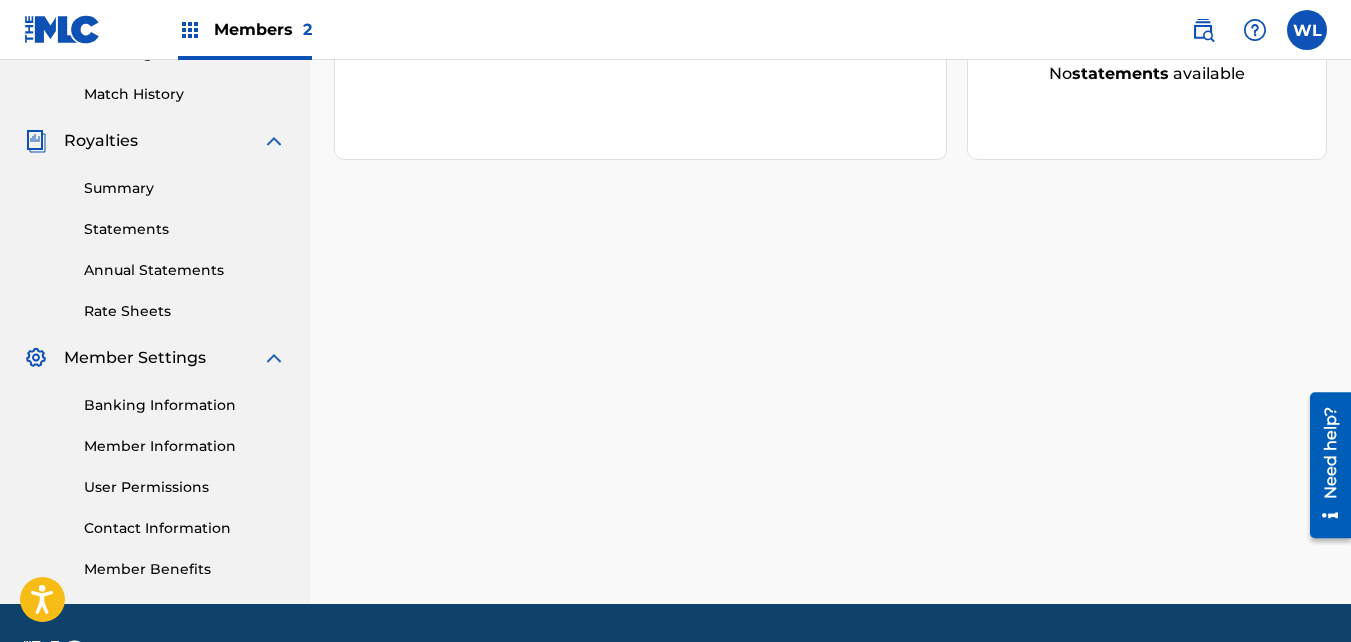 click on "Member Information" at bounding box center (185, 446) 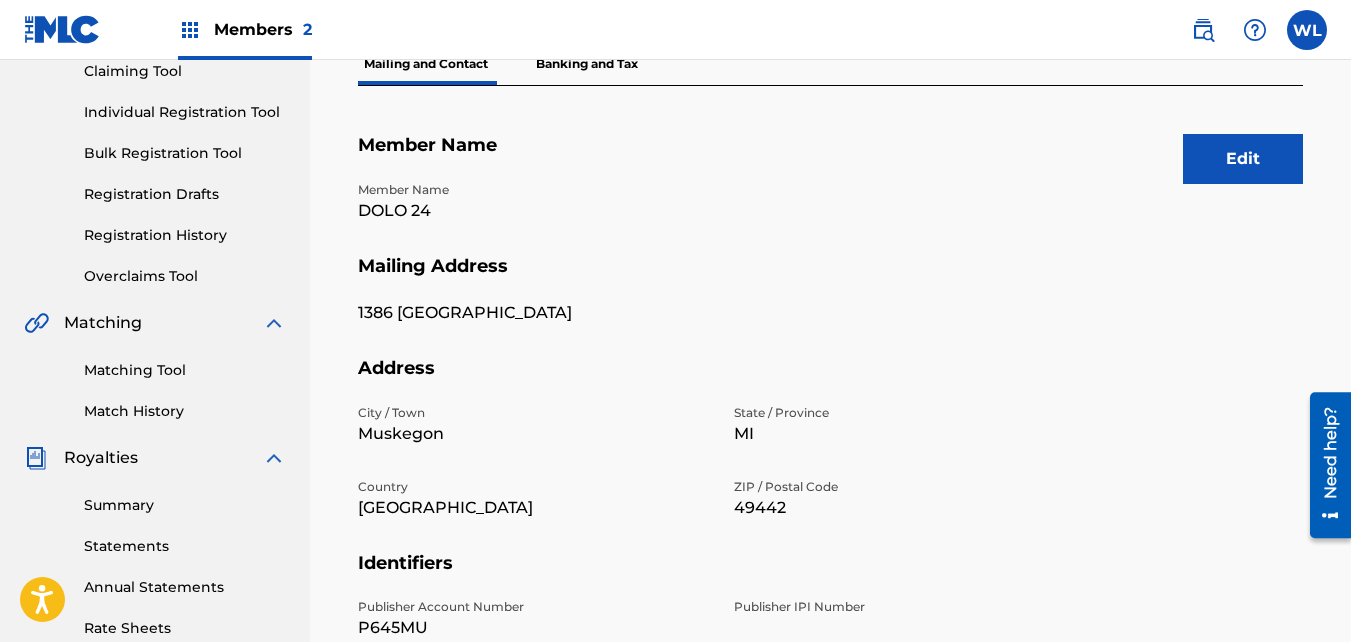 scroll, scrollTop: 180, scrollLeft: 0, axis: vertical 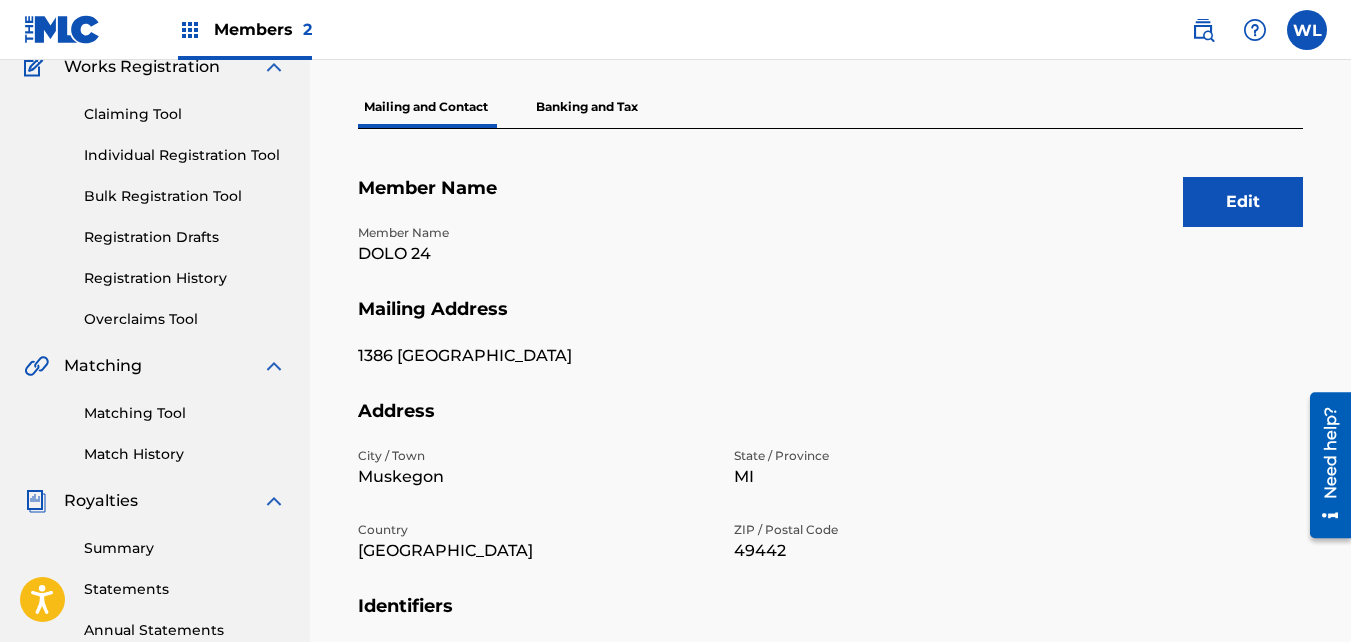 click on "Banking and Tax" at bounding box center [587, 107] 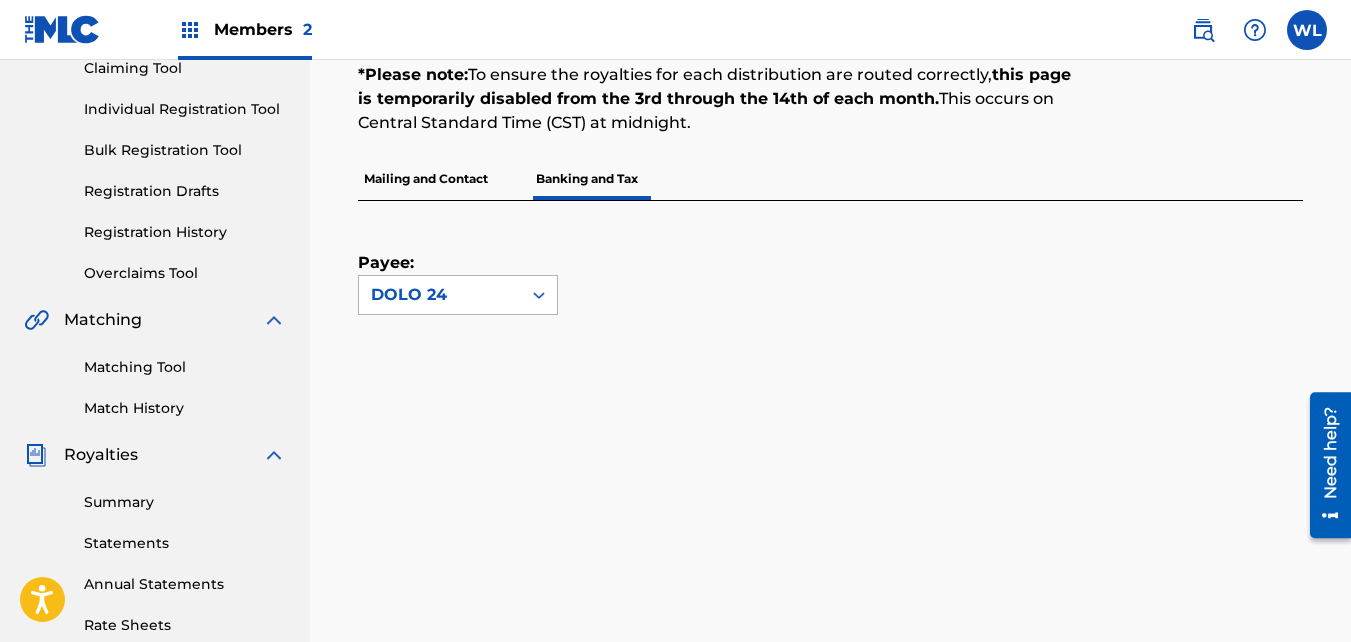 scroll, scrollTop: 295, scrollLeft: 0, axis: vertical 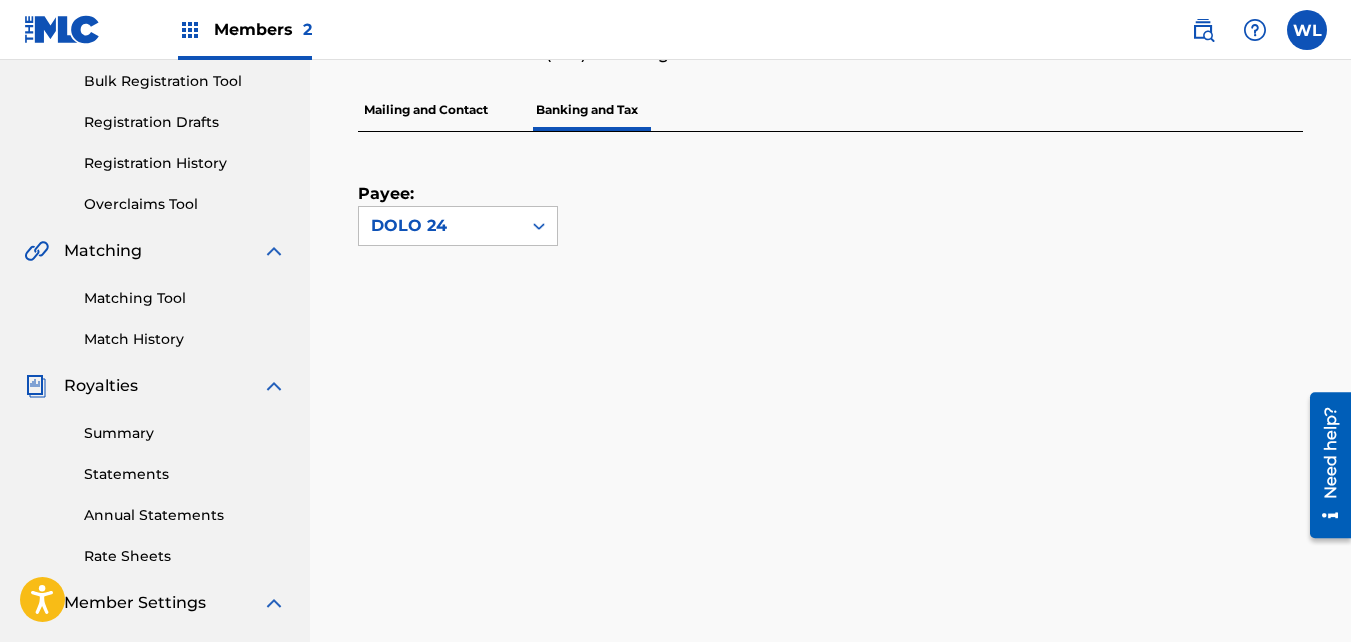 click on "Mailing and Contact" at bounding box center (426, 110) 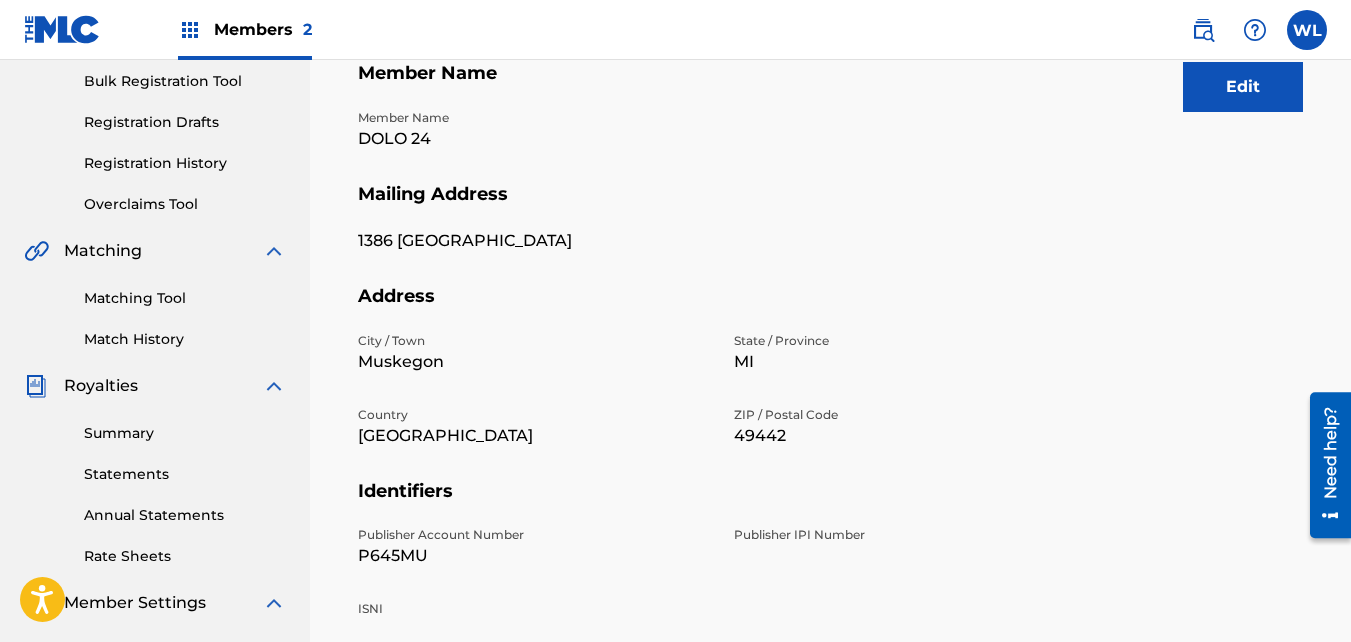 scroll, scrollTop: 0, scrollLeft: 0, axis: both 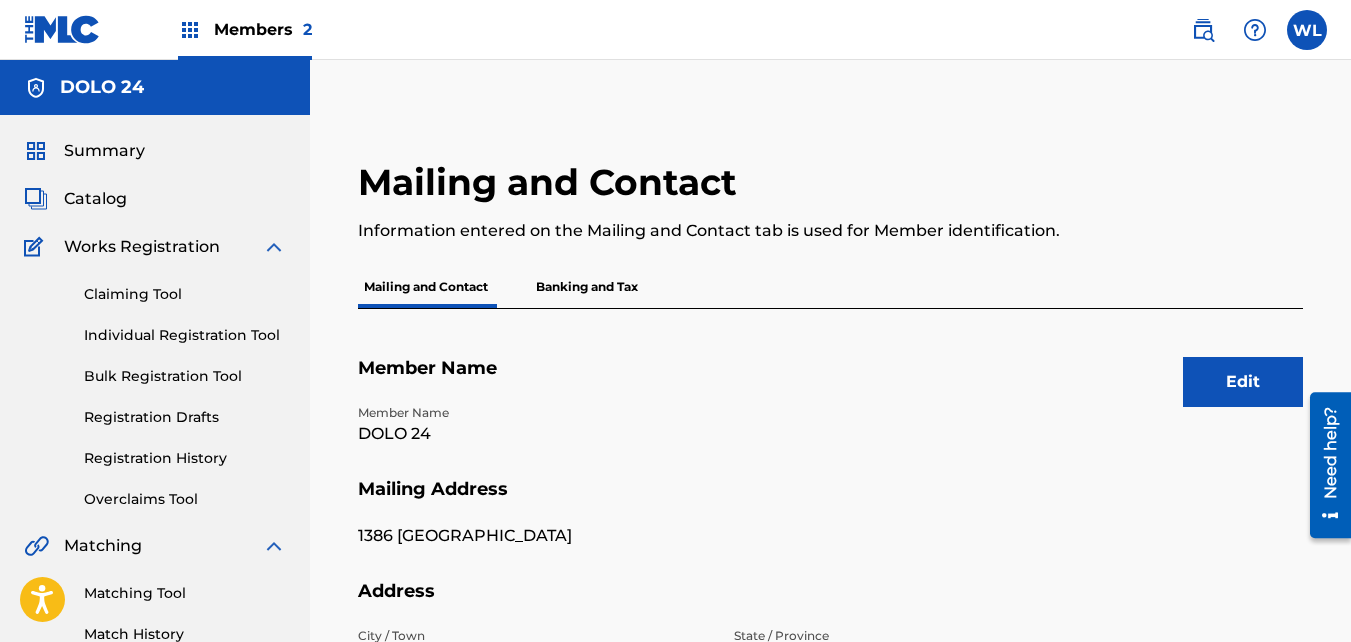 click on "Banking and Tax" at bounding box center (587, 287) 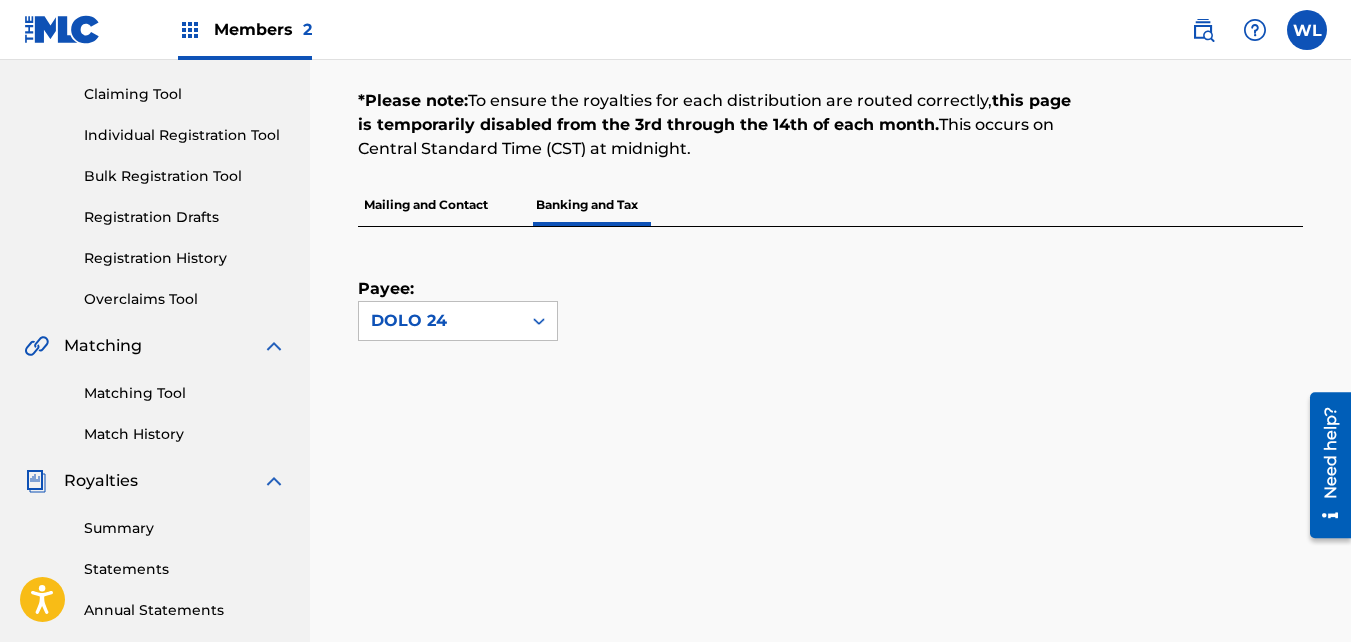 scroll, scrollTop: 199, scrollLeft: 0, axis: vertical 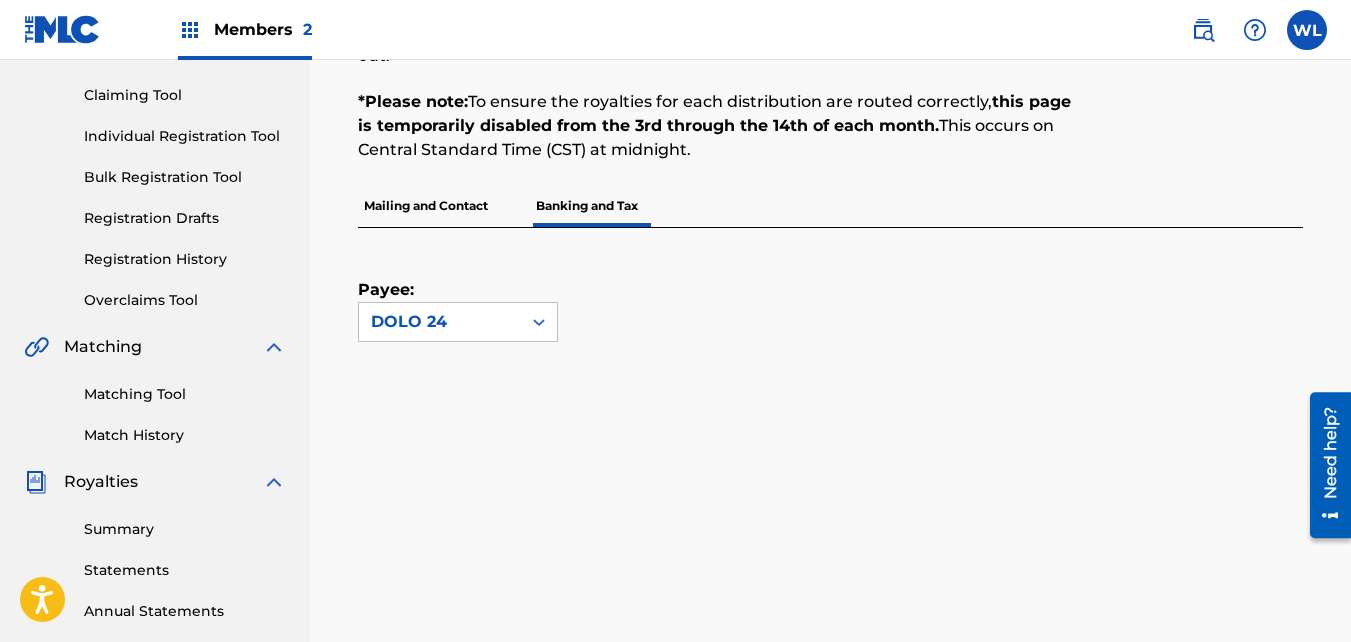 click on "Mailing and Contact" at bounding box center (426, 206) 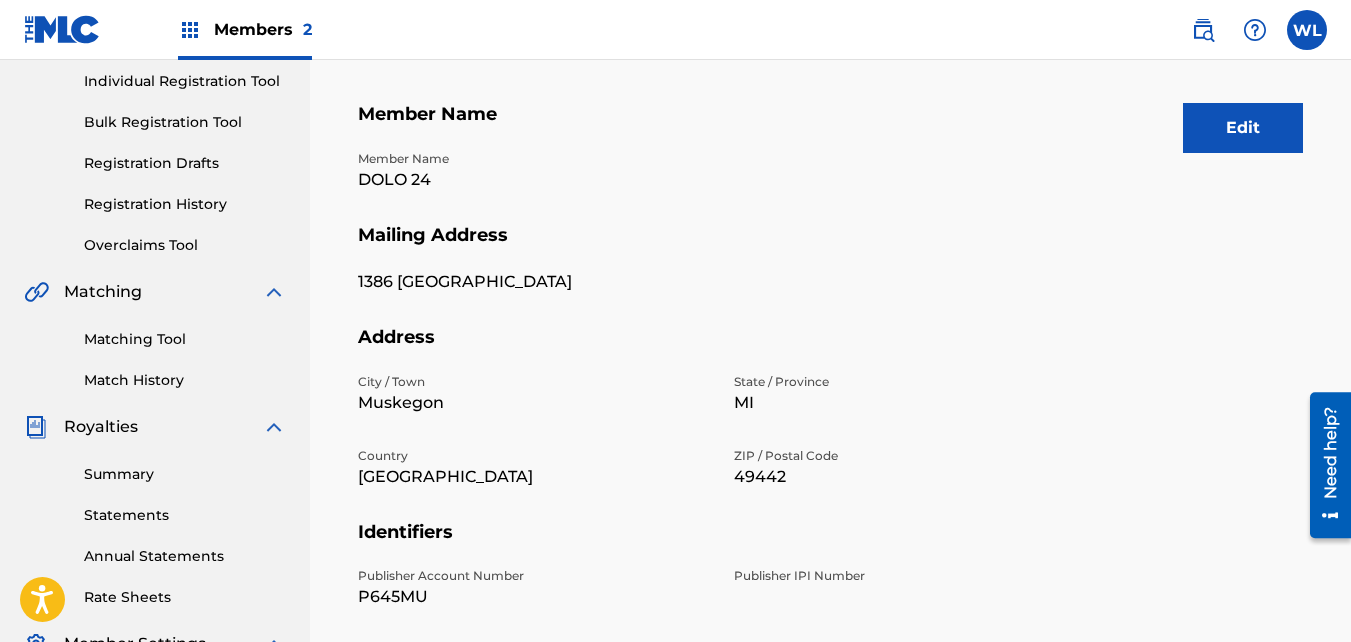 scroll, scrollTop: 253, scrollLeft: 0, axis: vertical 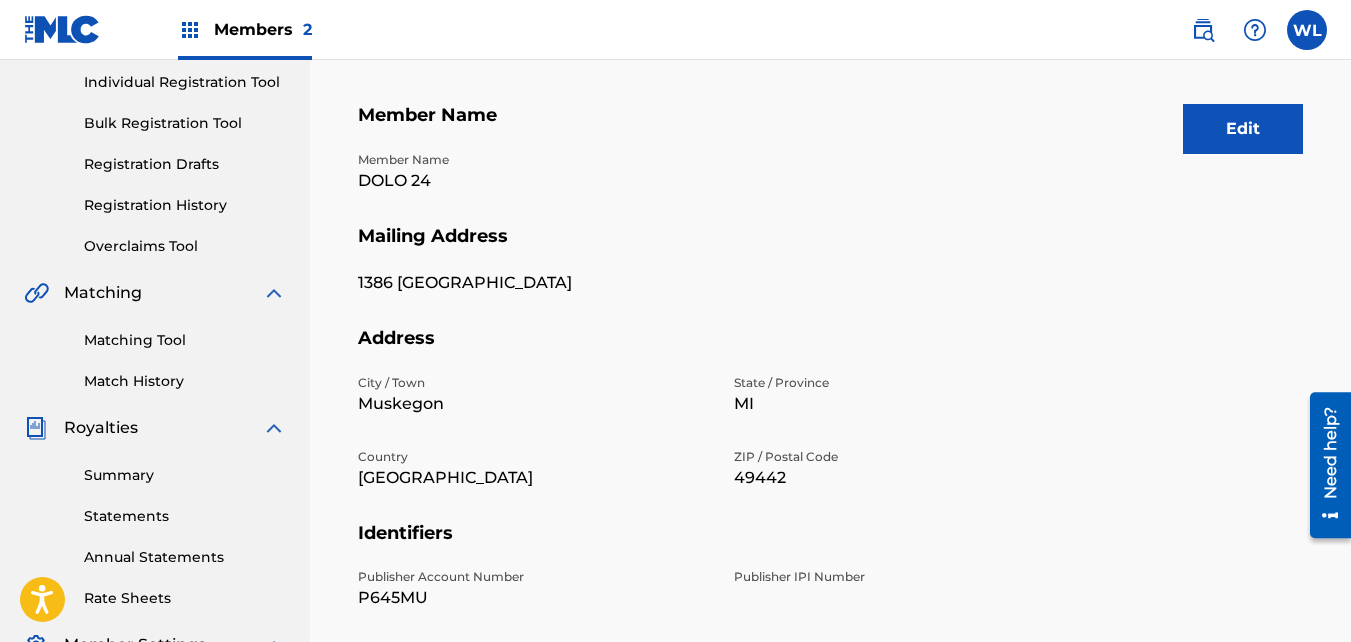 click on "Members    2" at bounding box center (263, 29) 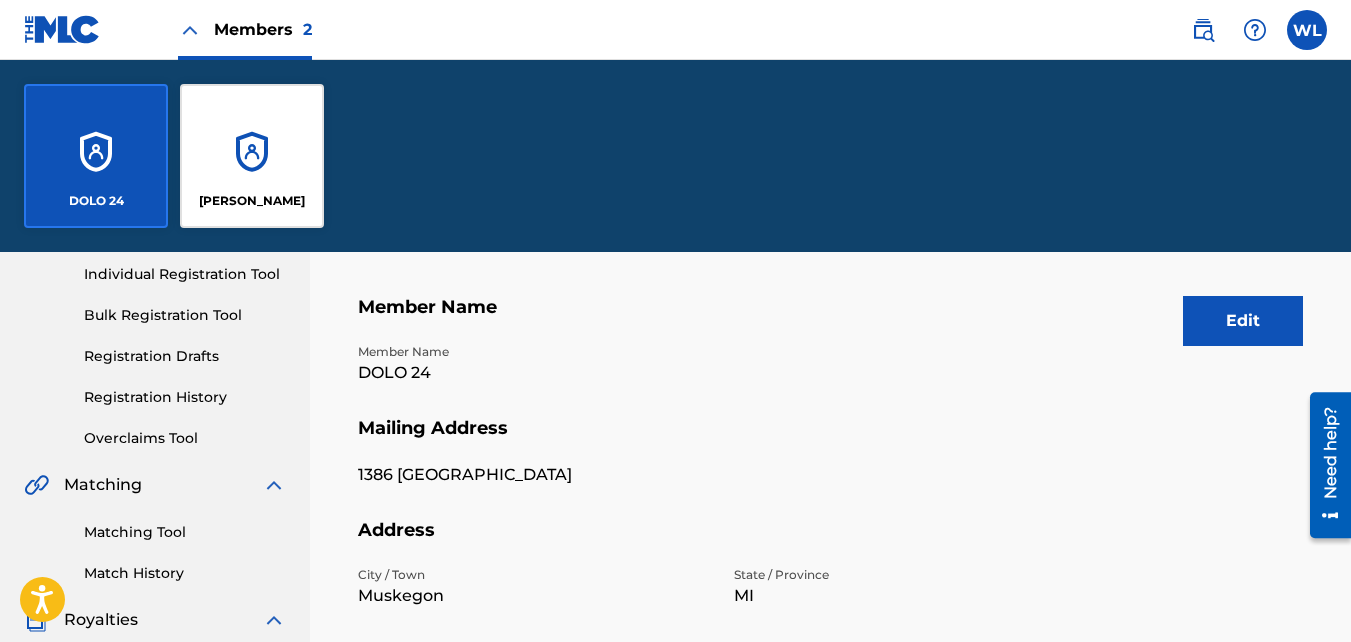 scroll, scrollTop: 445, scrollLeft: 0, axis: vertical 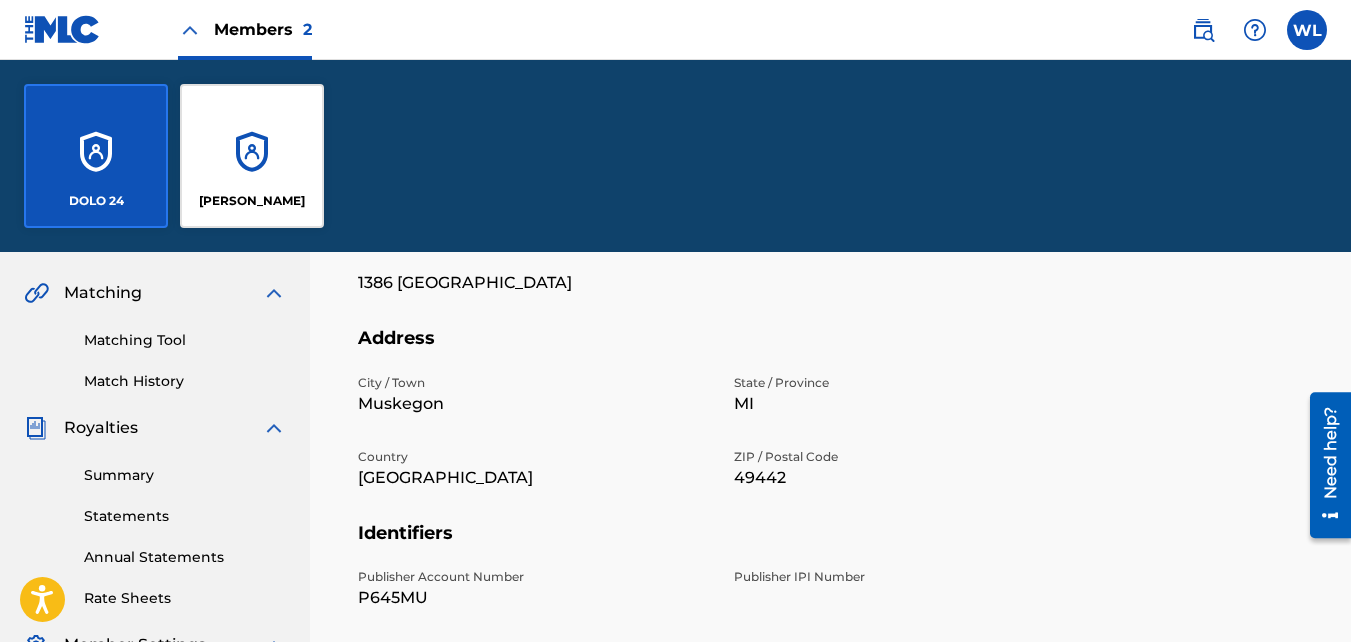 click on "[PERSON_NAME]" at bounding box center [252, 156] 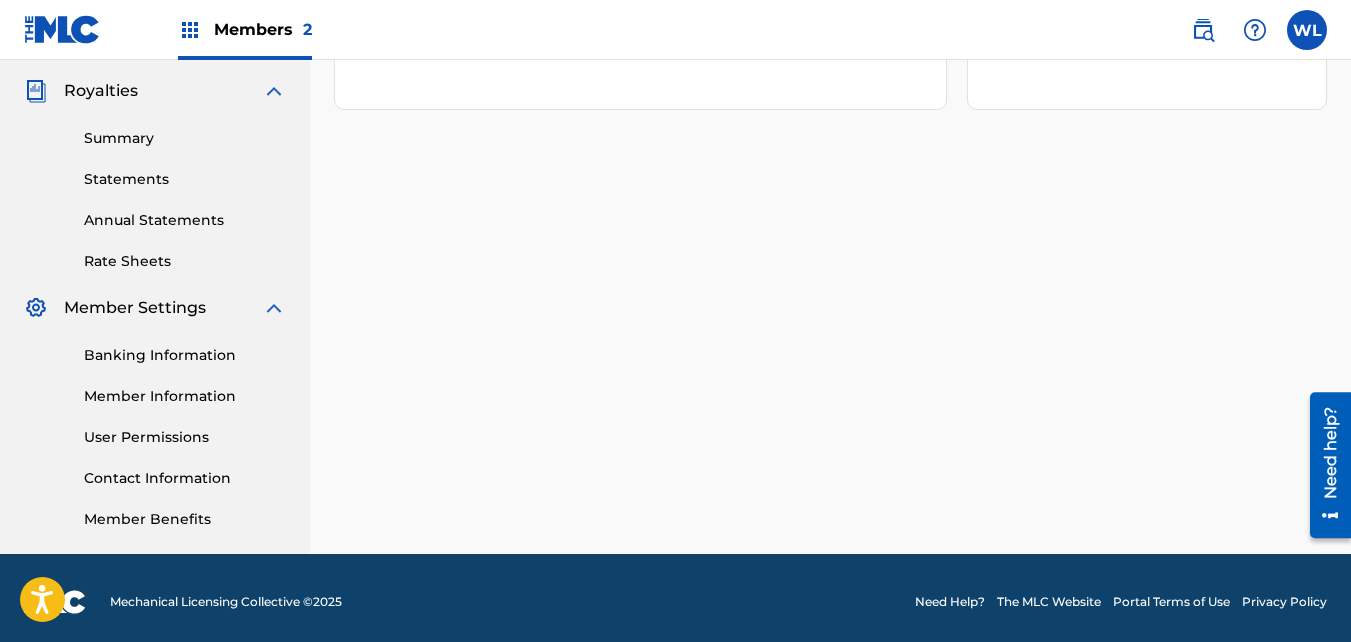 scroll, scrollTop: 598, scrollLeft: 0, axis: vertical 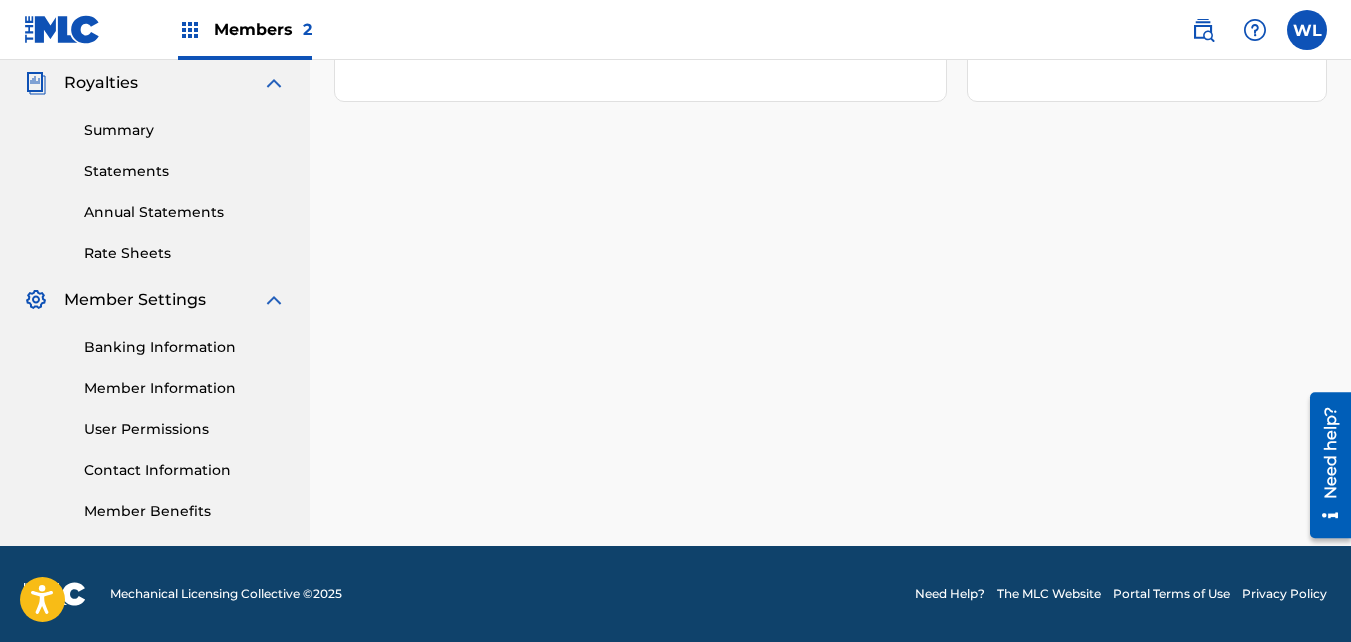 click on "Banking Information Member Information User Permissions Contact Information Member Benefits" at bounding box center [155, 417] 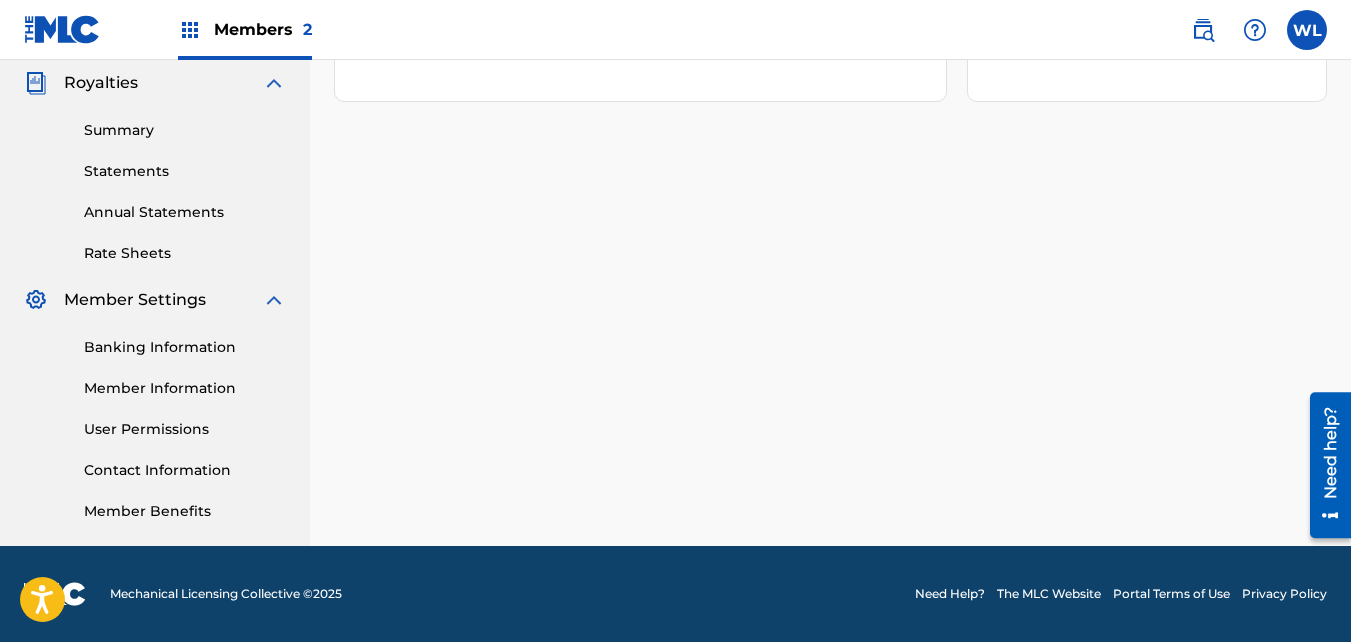 click on "User Permissions" at bounding box center (185, 429) 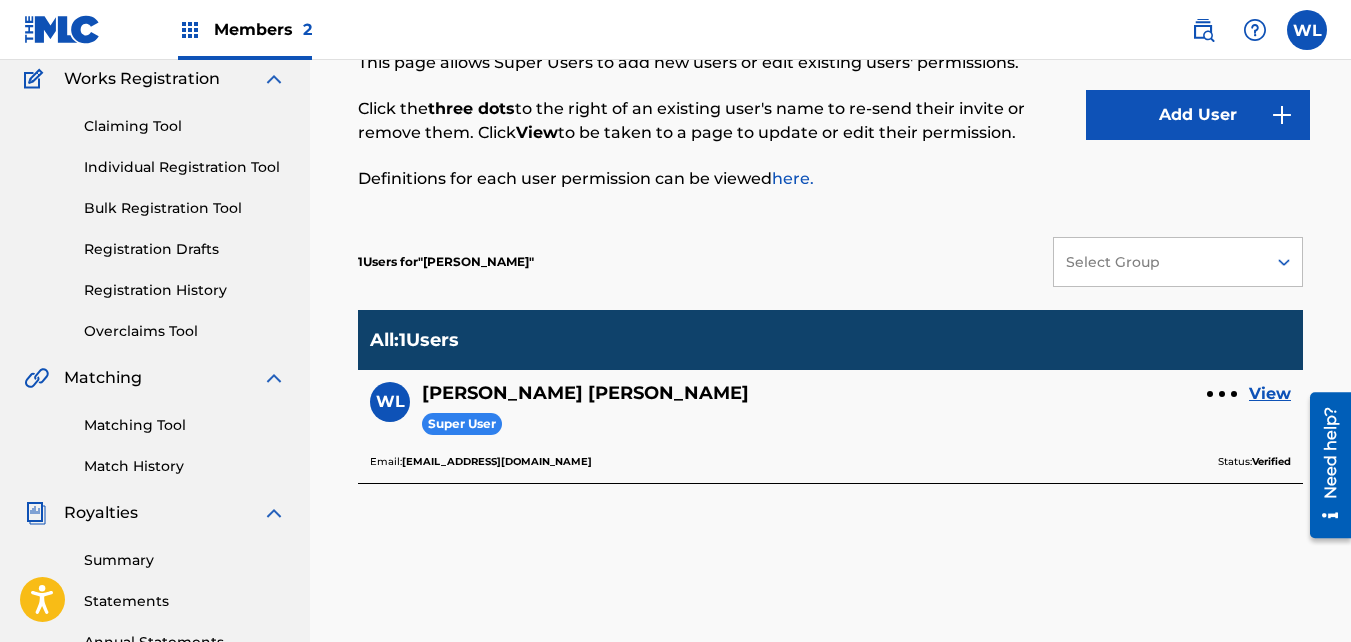scroll, scrollTop: 169, scrollLeft: 0, axis: vertical 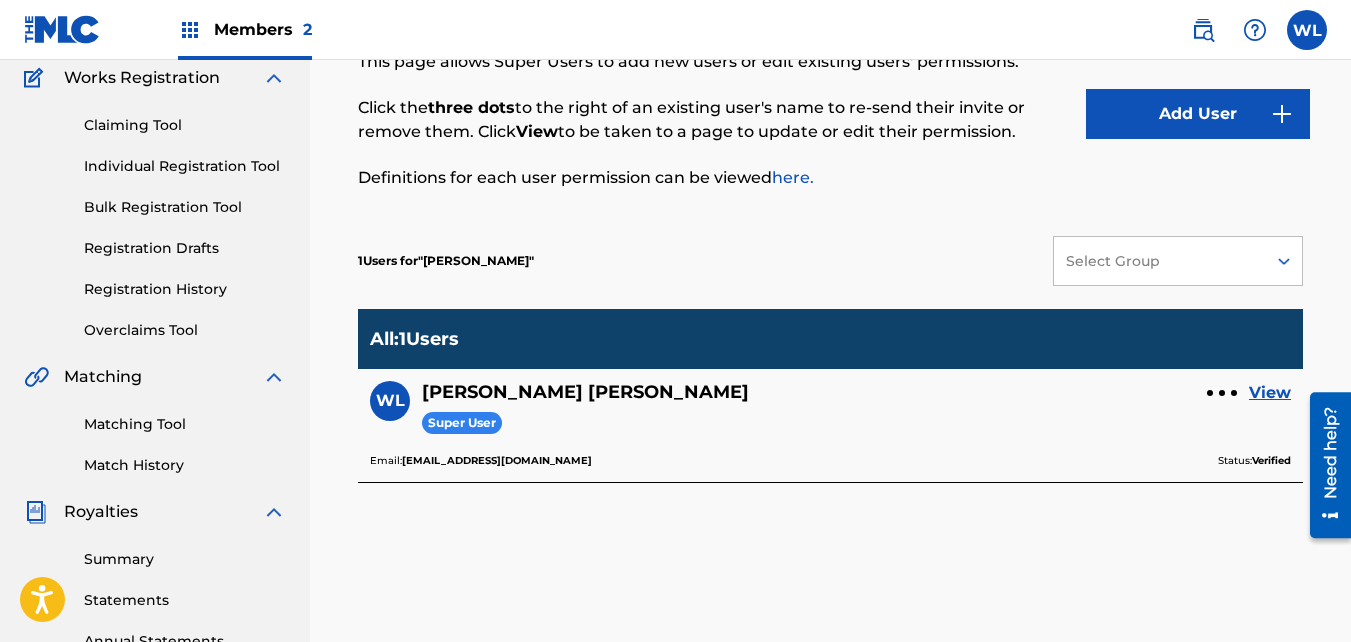 click at bounding box center [1307, 30] 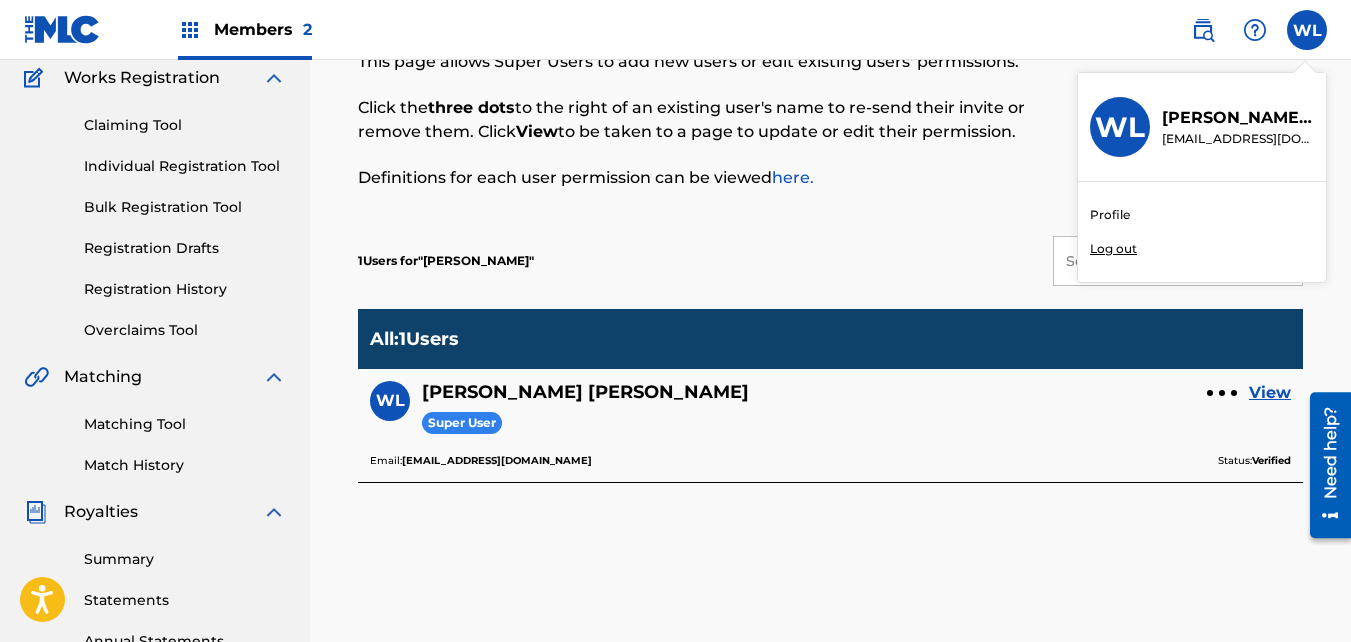 click on "Profile" at bounding box center (1110, 215) 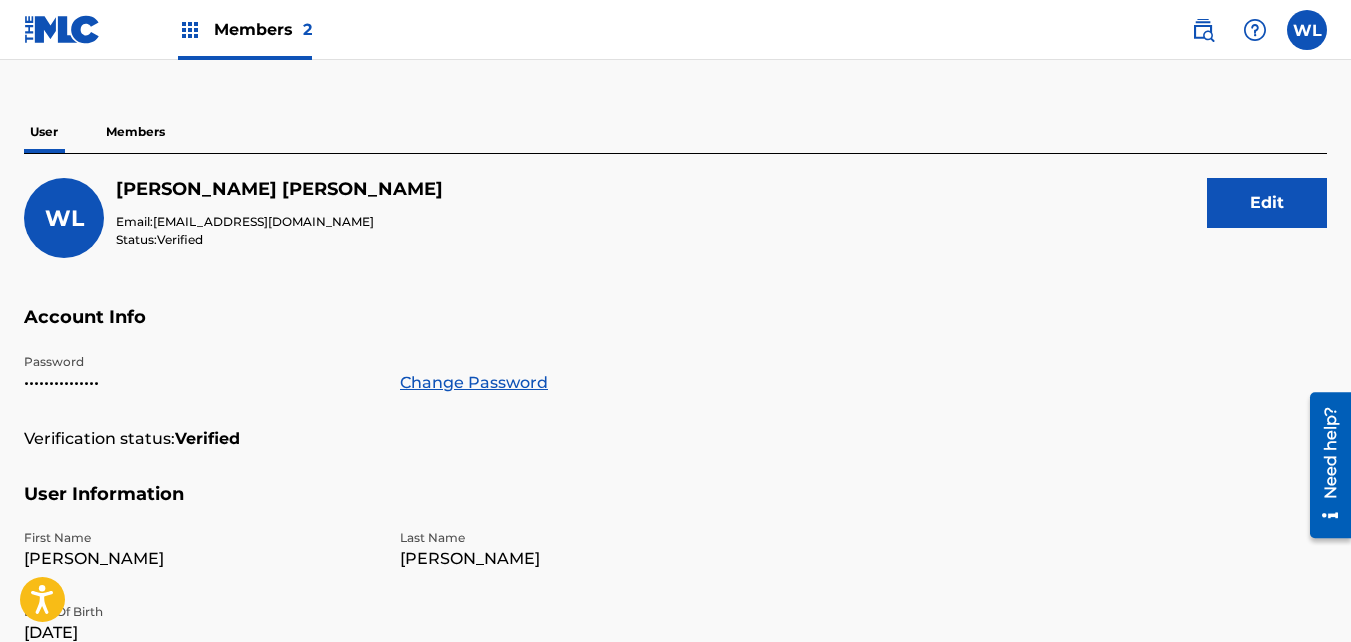 scroll, scrollTop: 135, scrollLeft: 0, axis: vertical 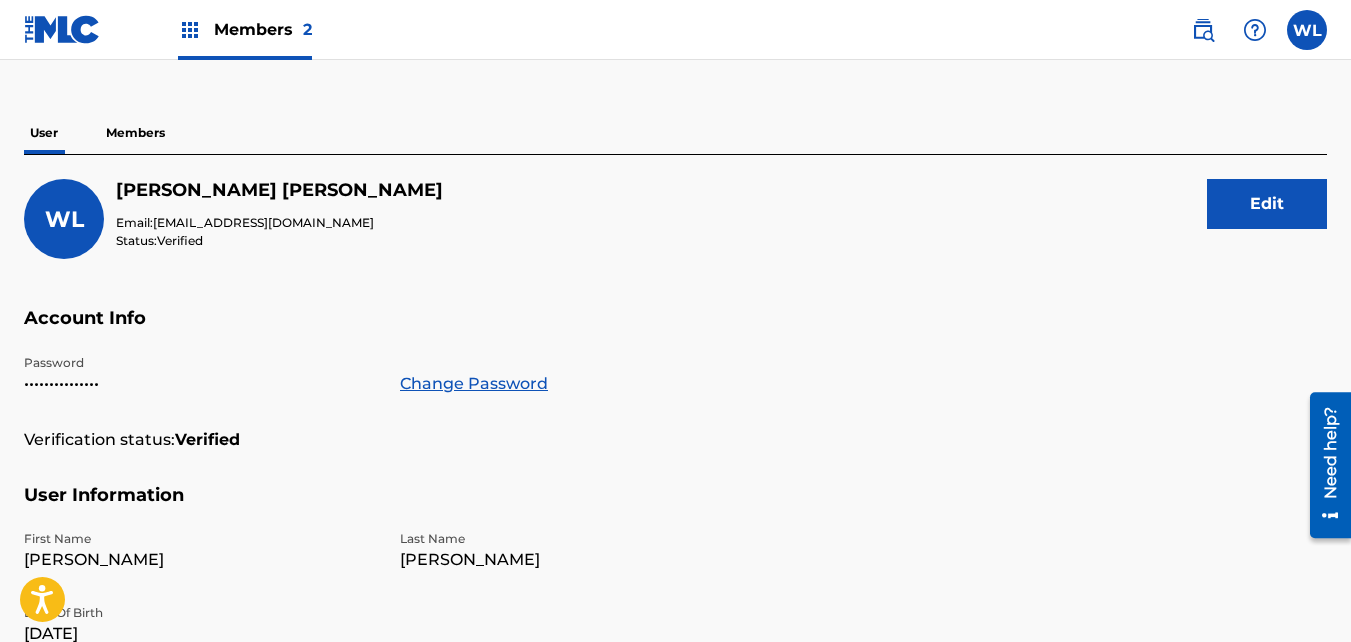 click on "Members" at bounding box center (135, 133) 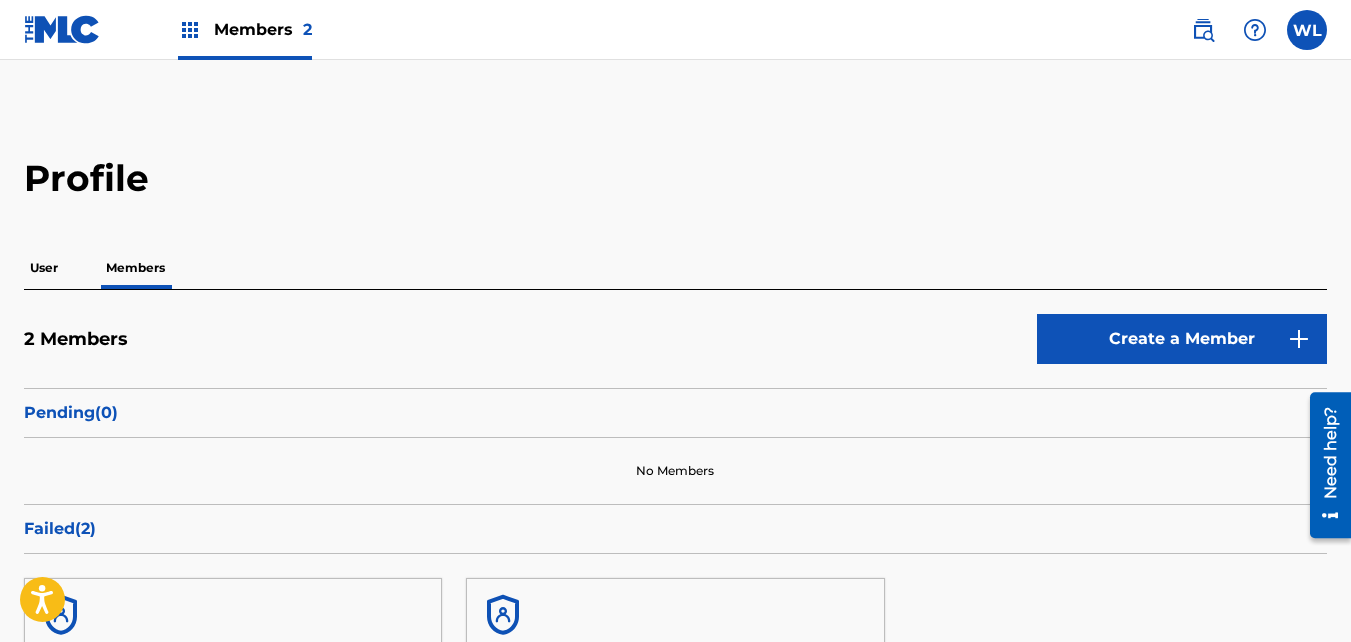 scroll, scrollTop: 0, scrollLeft: 0, axis: both 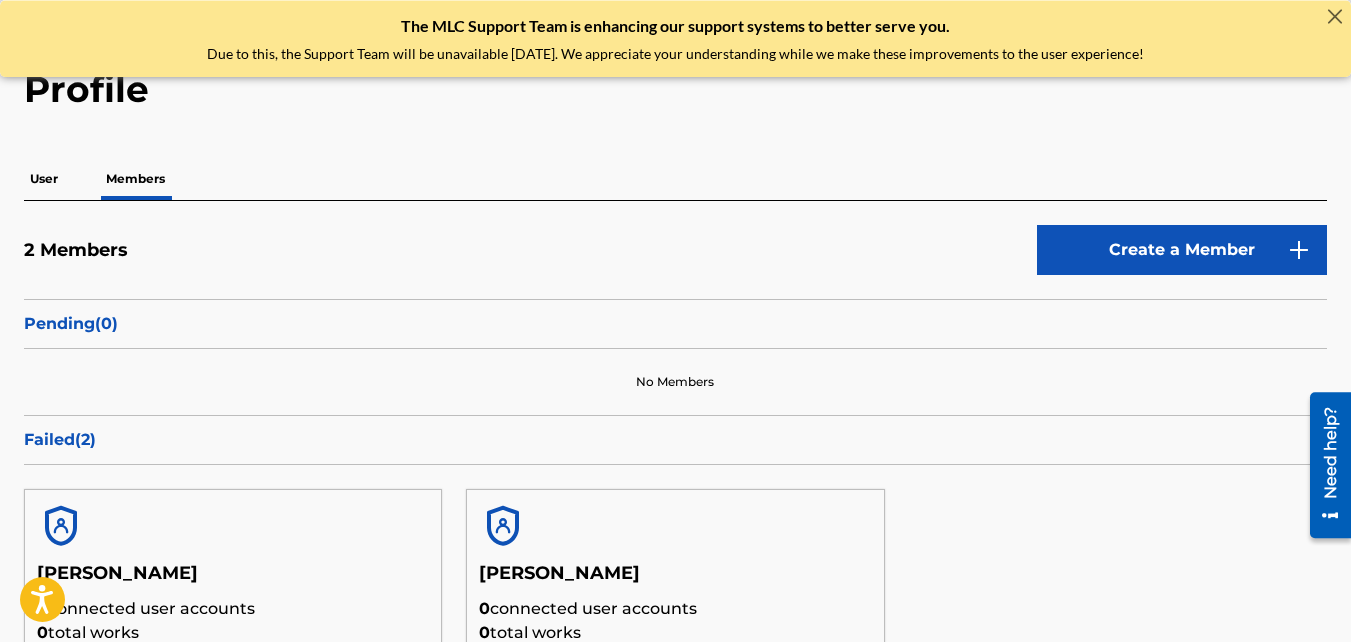 click on "2   Members" at bounding box center (76, 250) 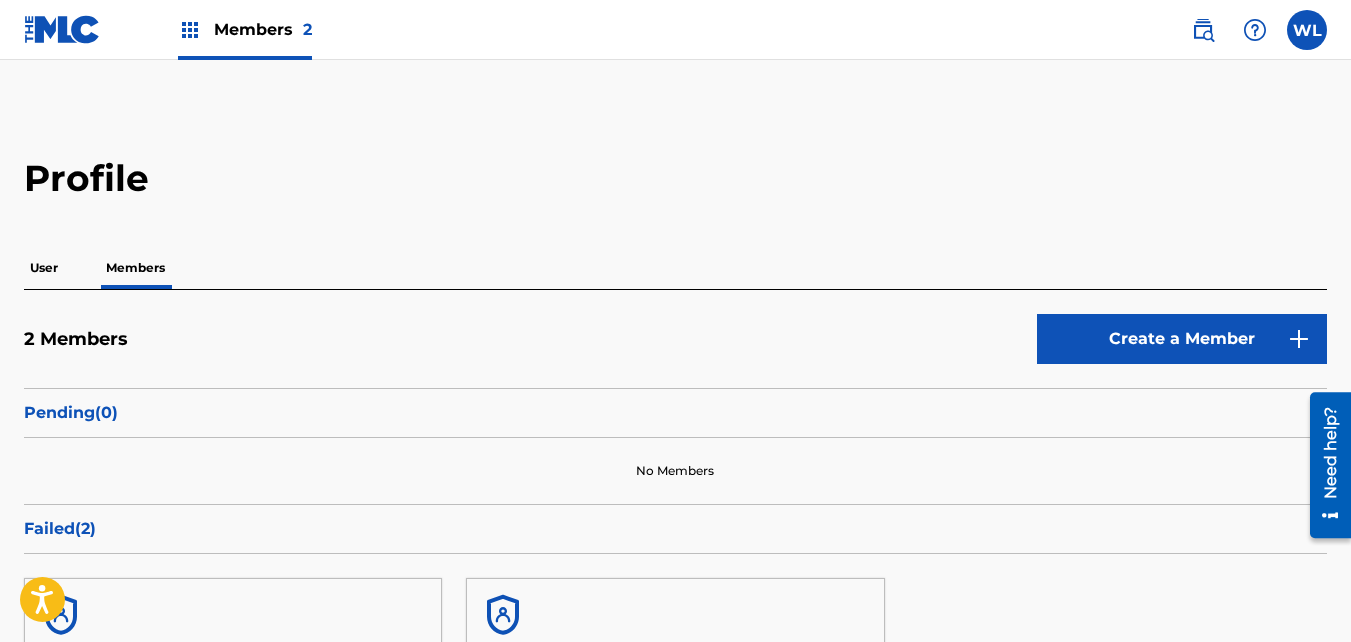 click at bounding box center (1307, 30) 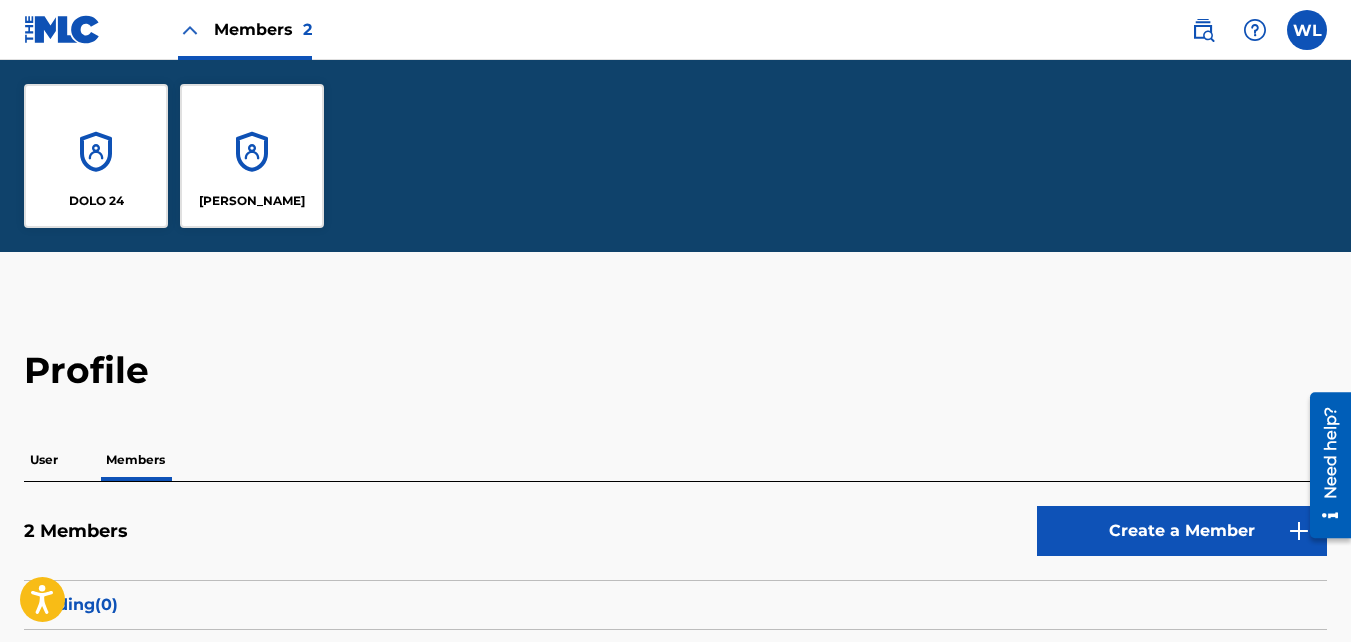 click on "DOLO 24" at bounding box center (96, 156) 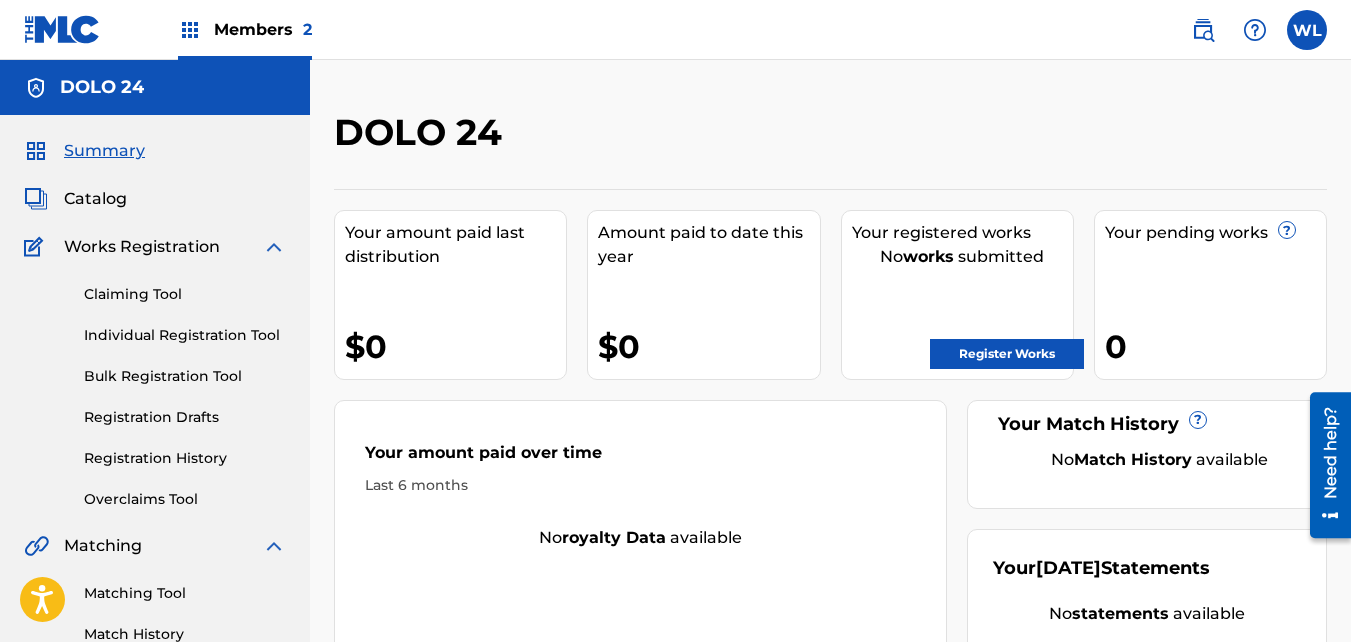 click on "Members    2" at bounding box center [245, 29] 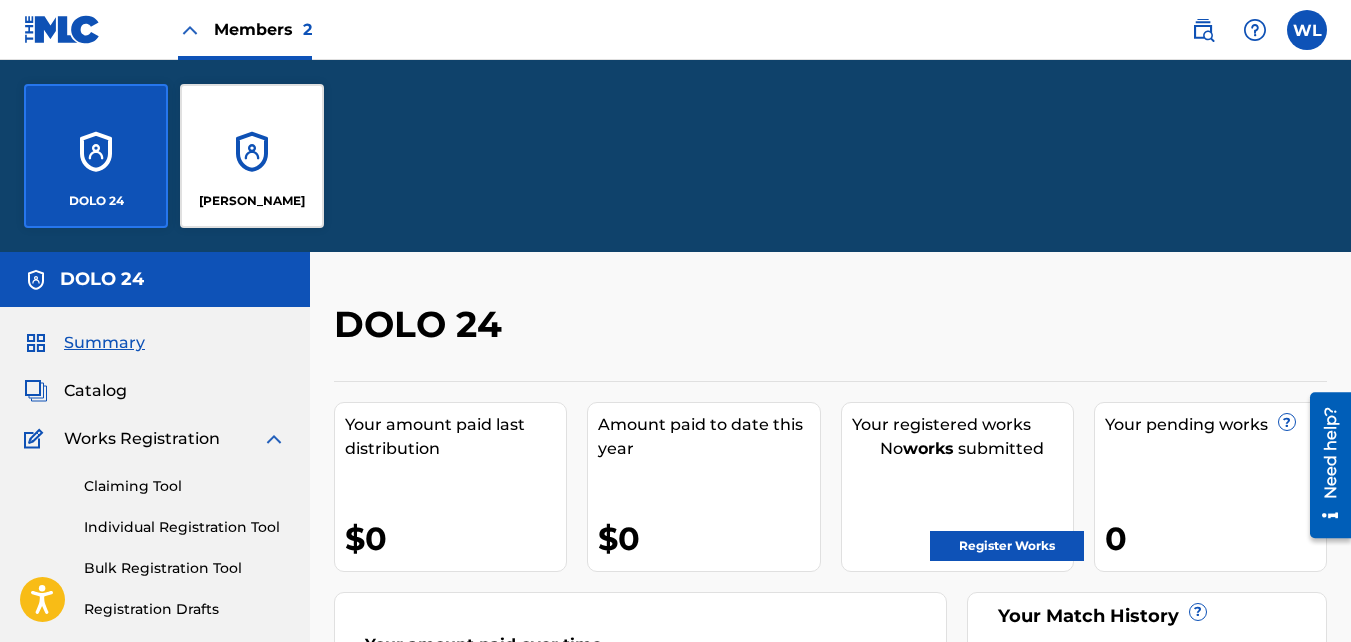 click on "[PERSON_NAME]" at bounding box center [252, 156] 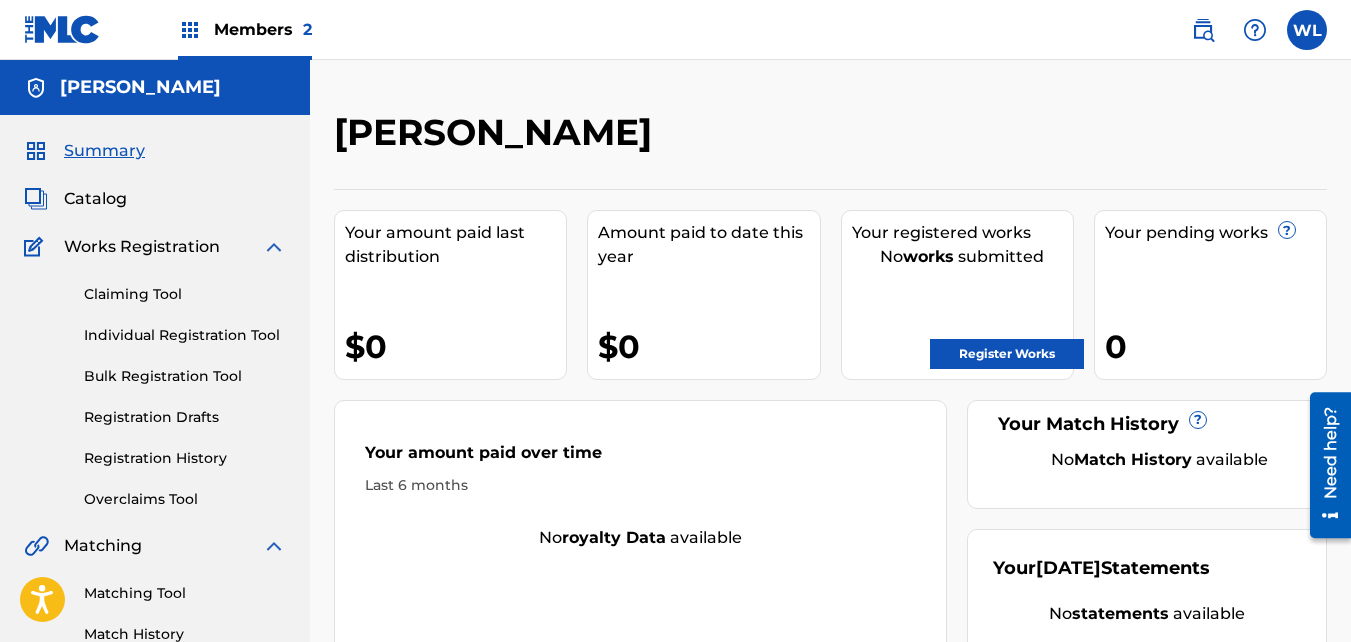 click on "Register Works" at bounding box center (1007, 354) 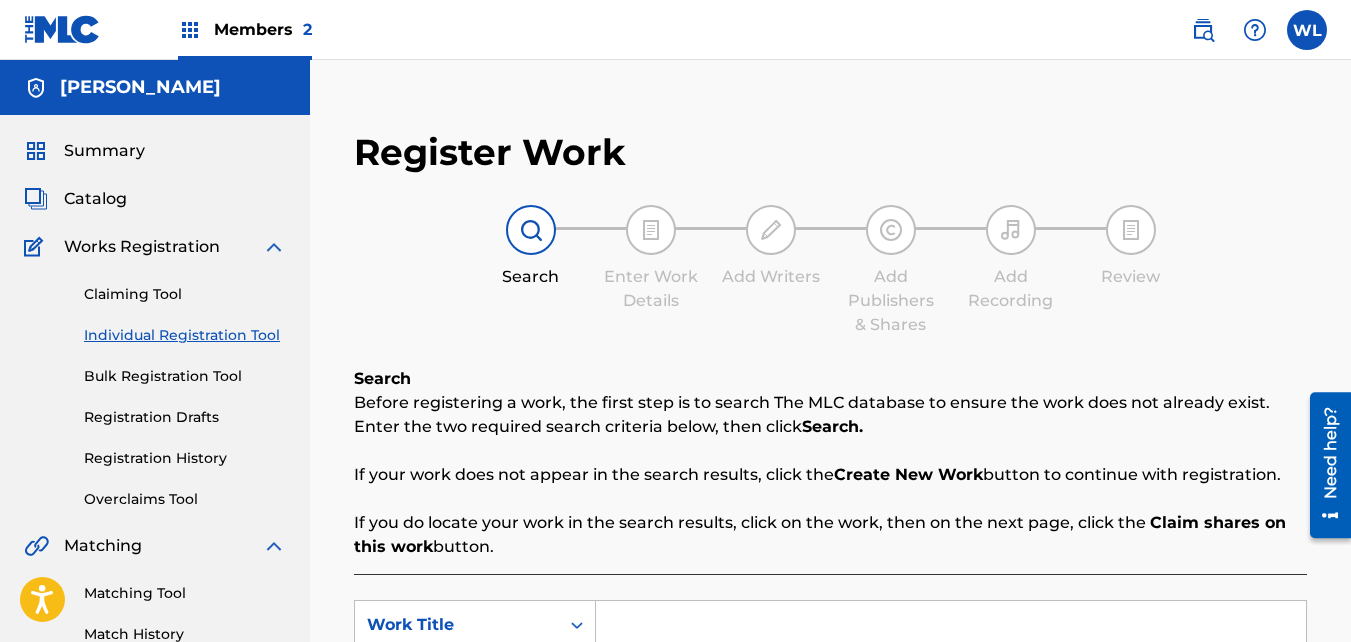 click on "Search Before registering a work, the first step is to search The MLC database to ensure the work does not already exist. Enter the two required search criteria below, then click   Search.  If your work does not appear in the search results, click the  Create New Work   button to continue with registration. If you do locate your work in the search results, click on the work, then on the next page, click the   Claim shares on this work  button." at bounding box center (830, 463) 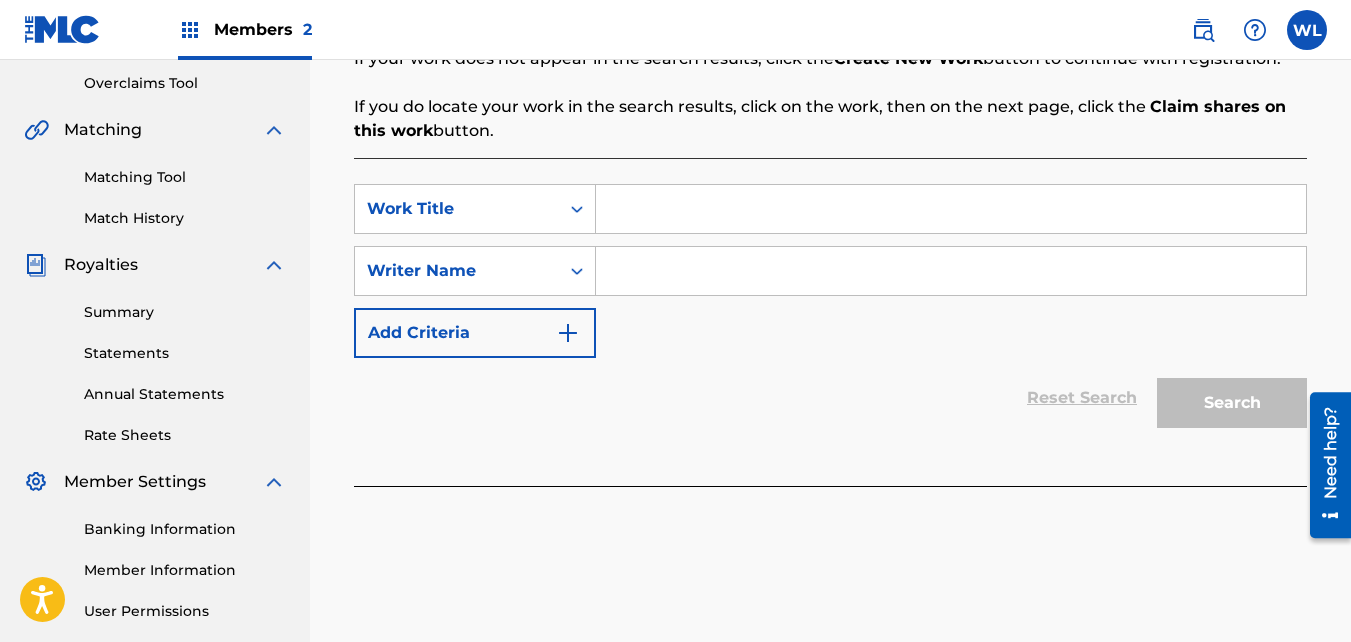 scroll, scrollTop: 415, scrollLeft: 0, axis: vertical 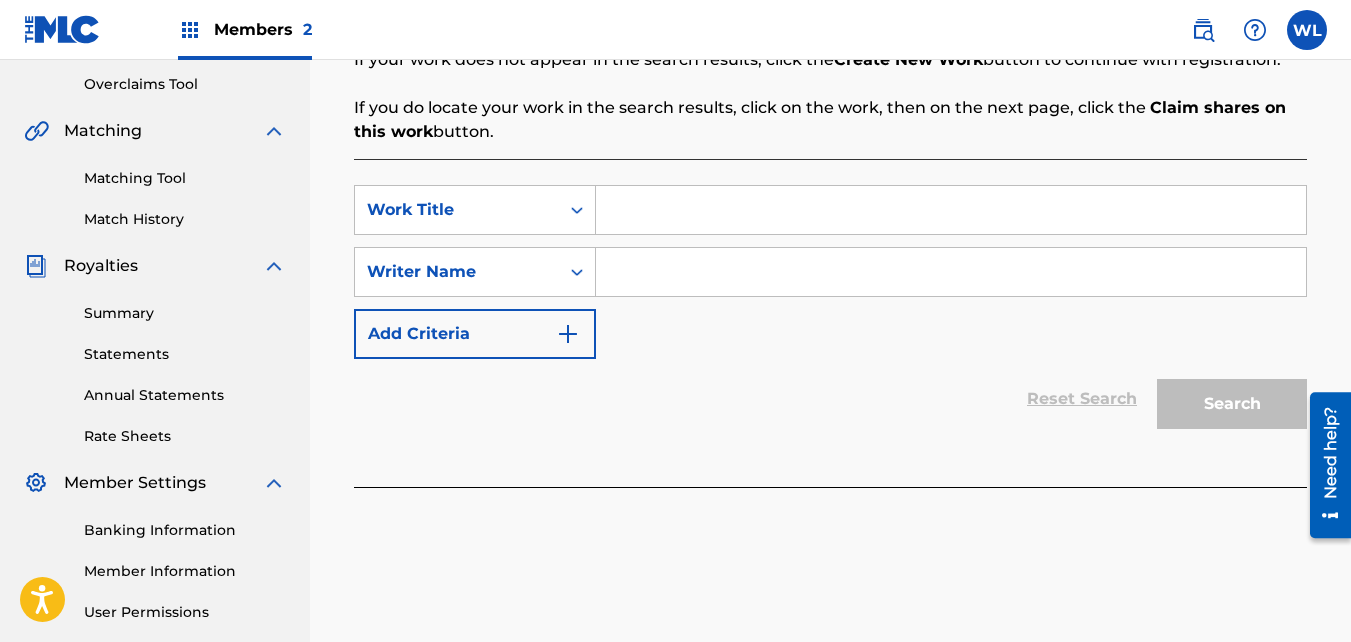 click on "Add Criteria" at bounding box center [475, 334] 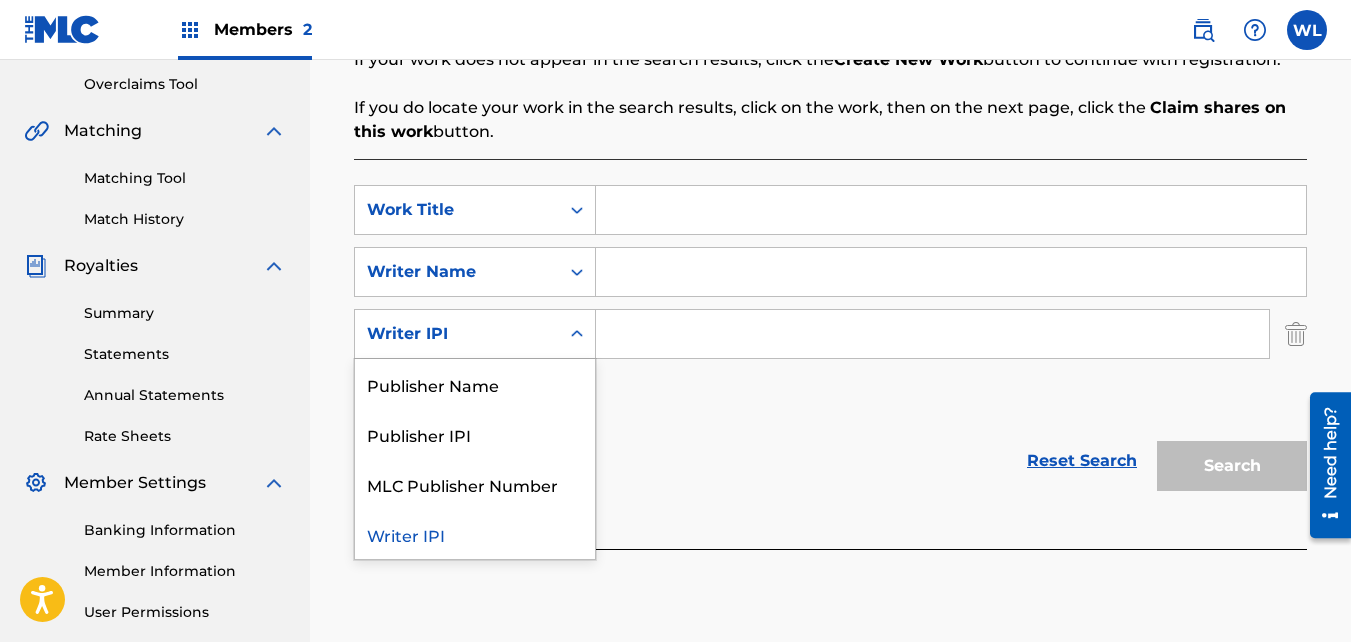 click at bounding box center [577, 334] 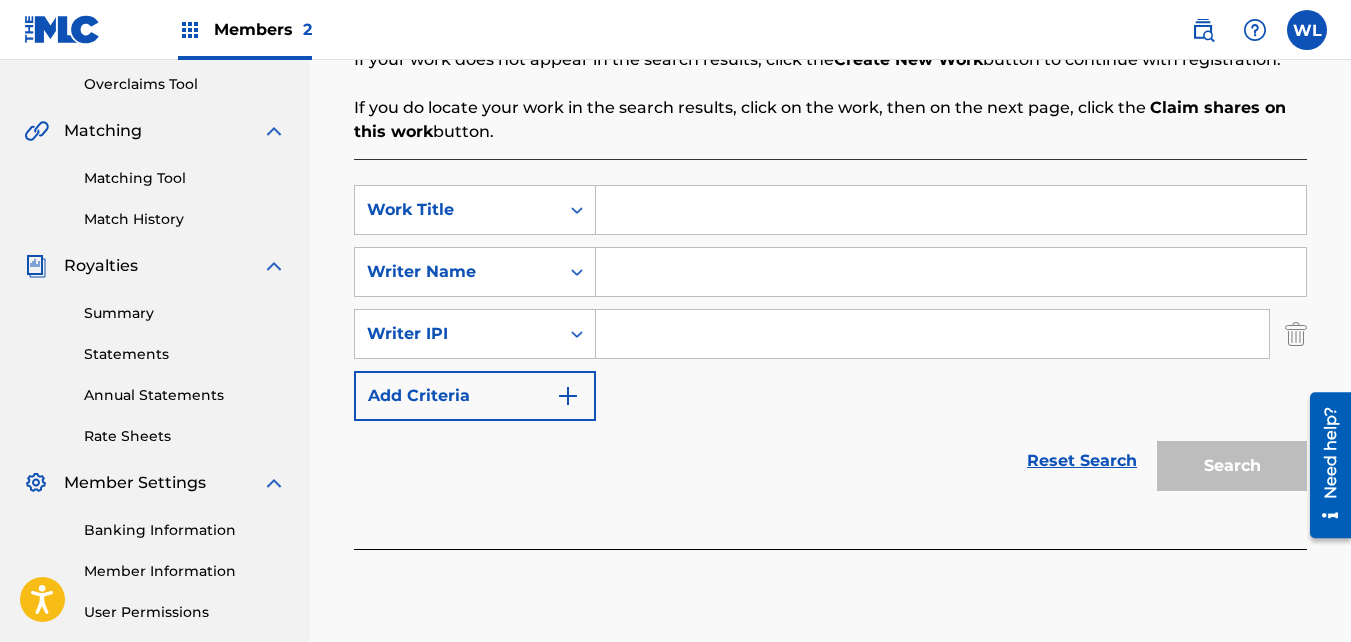 paste on "01046991339" 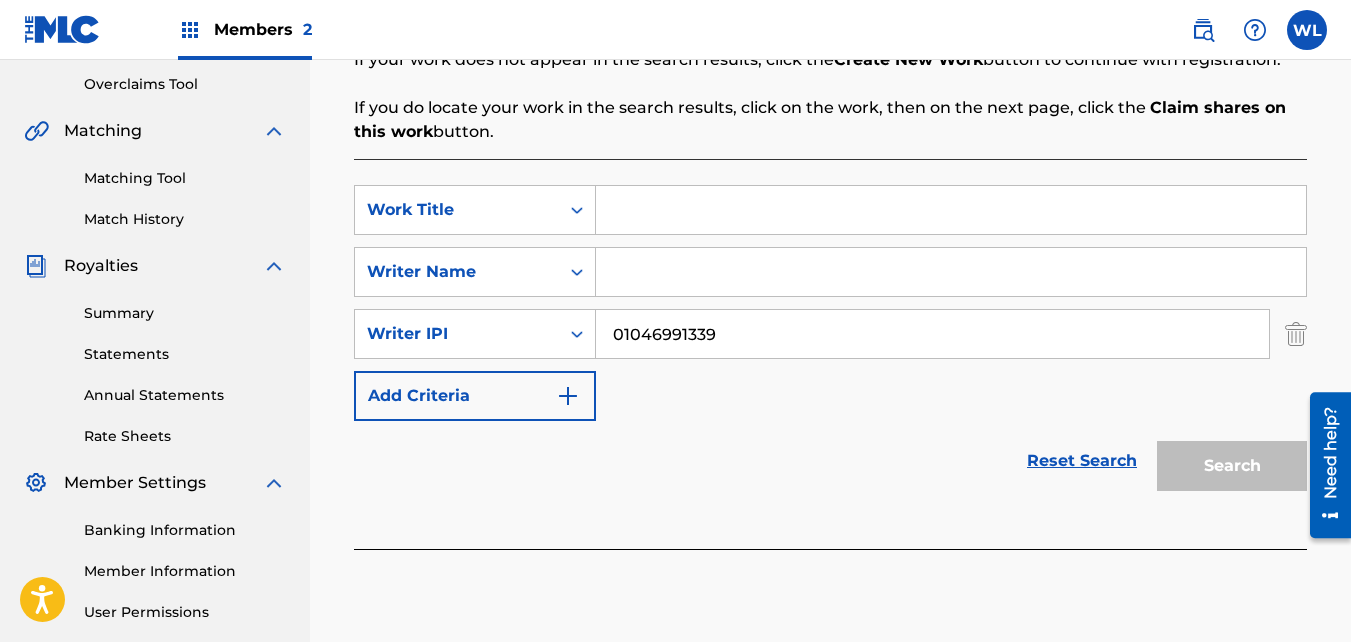 type on "01046991339" 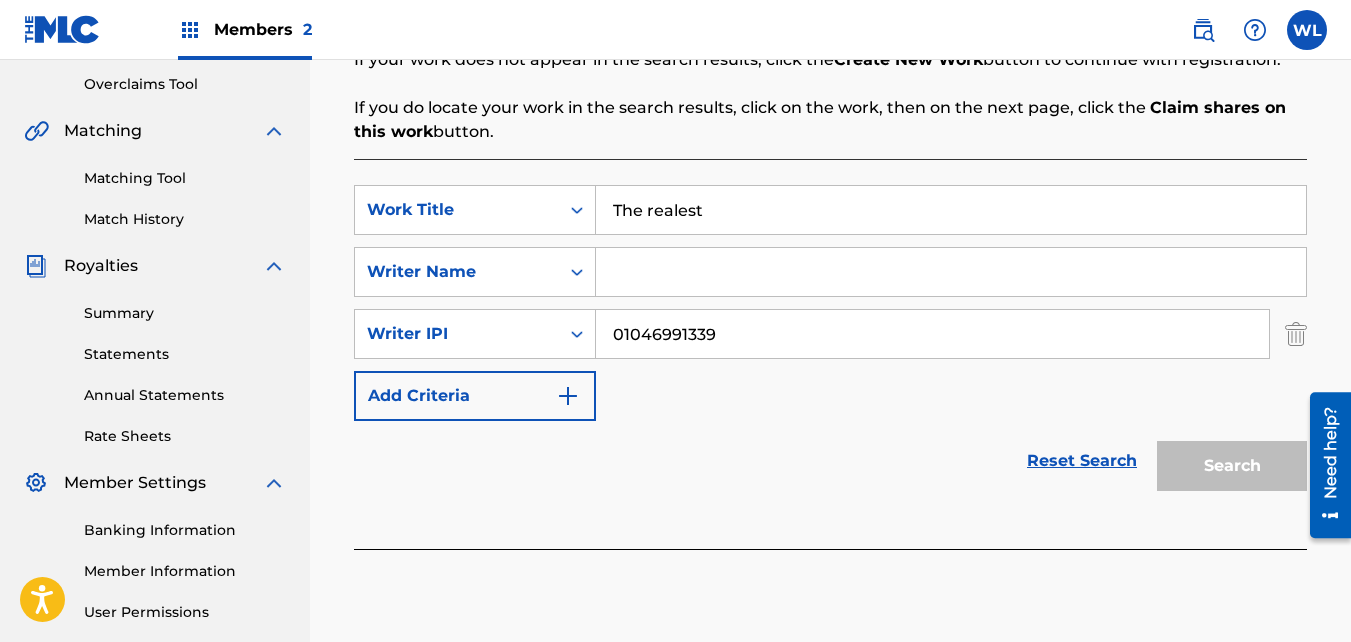 type on "The realest" 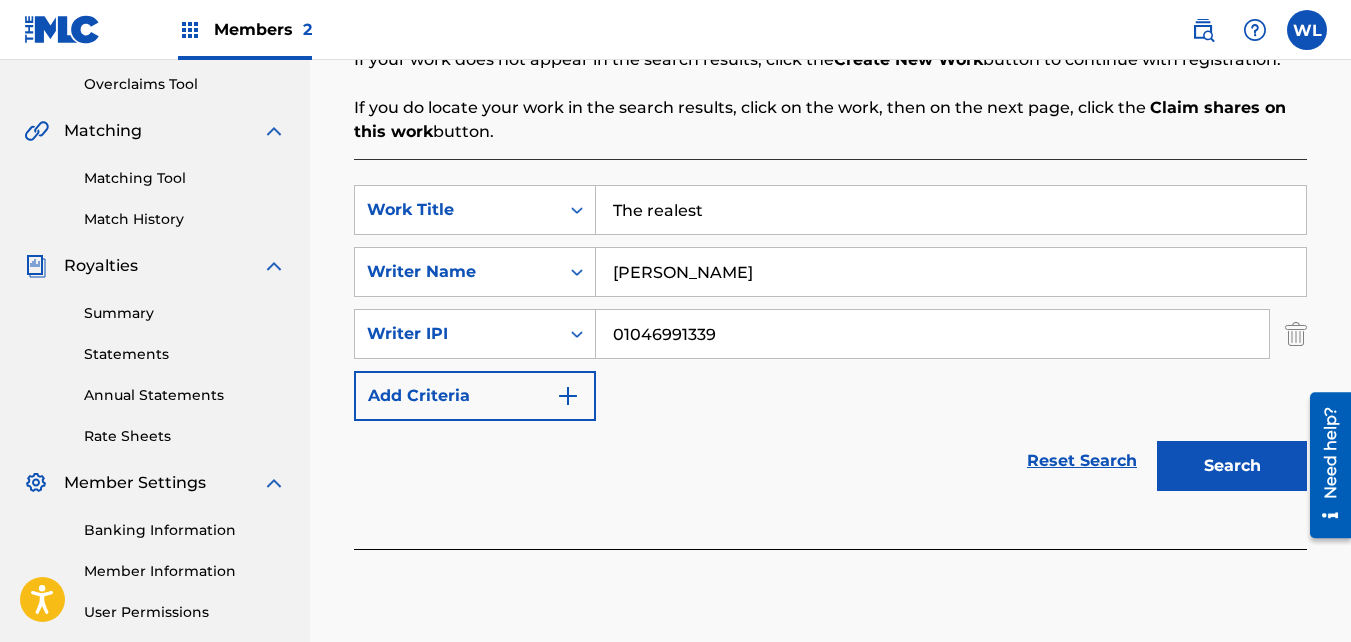 click on "Search" at bounding box center [1232, 466] 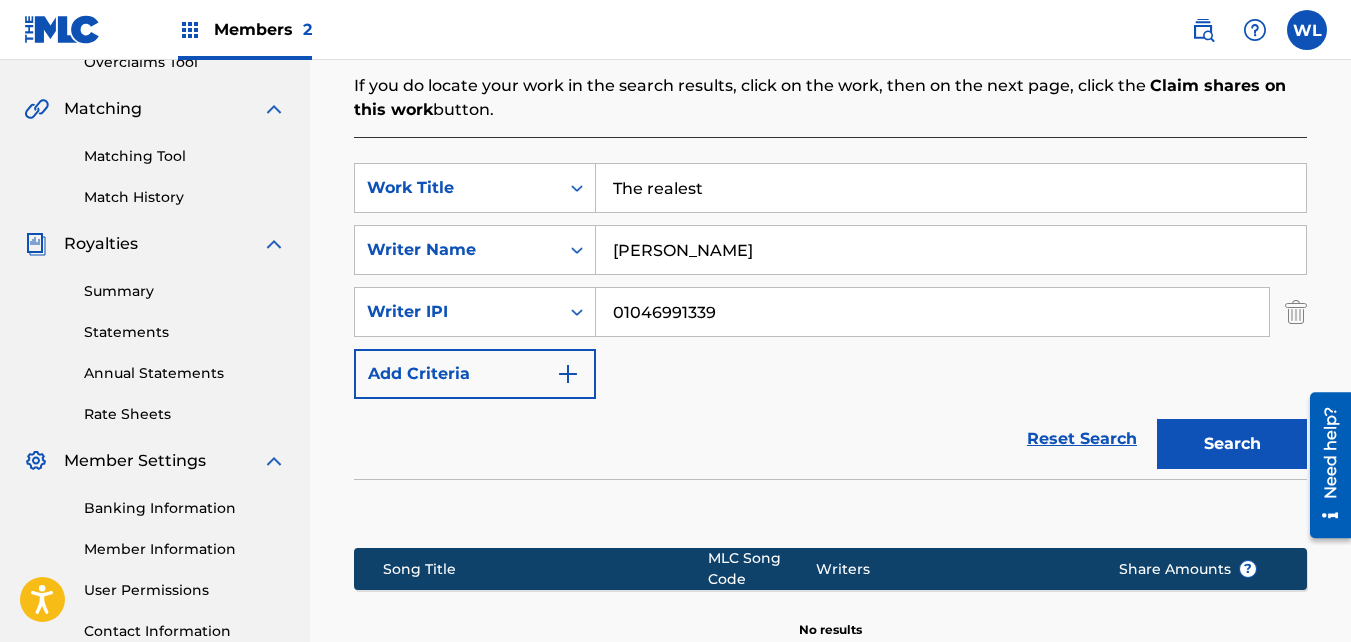 scroll, scrollTop: 433, scrollLeft: 0, axis: vertical 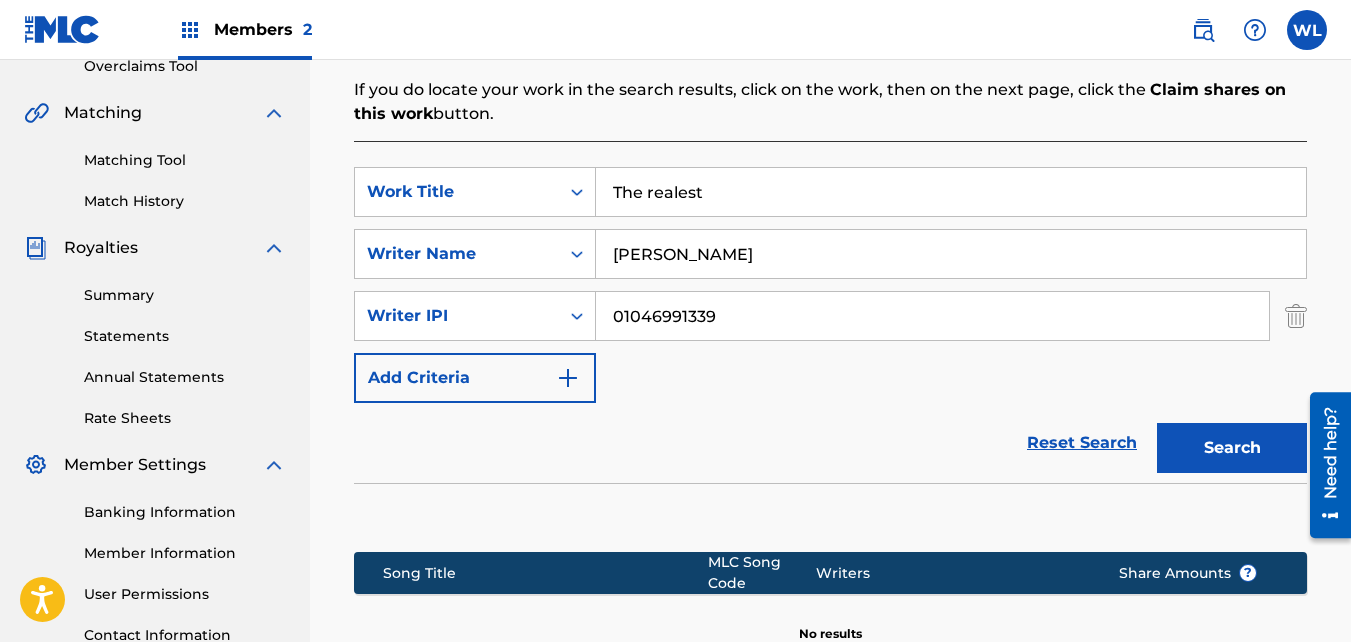 drag, startPoint x: 674, startPoint y: 251, endPoint x: 650, endPoint y: 258, distance: 25 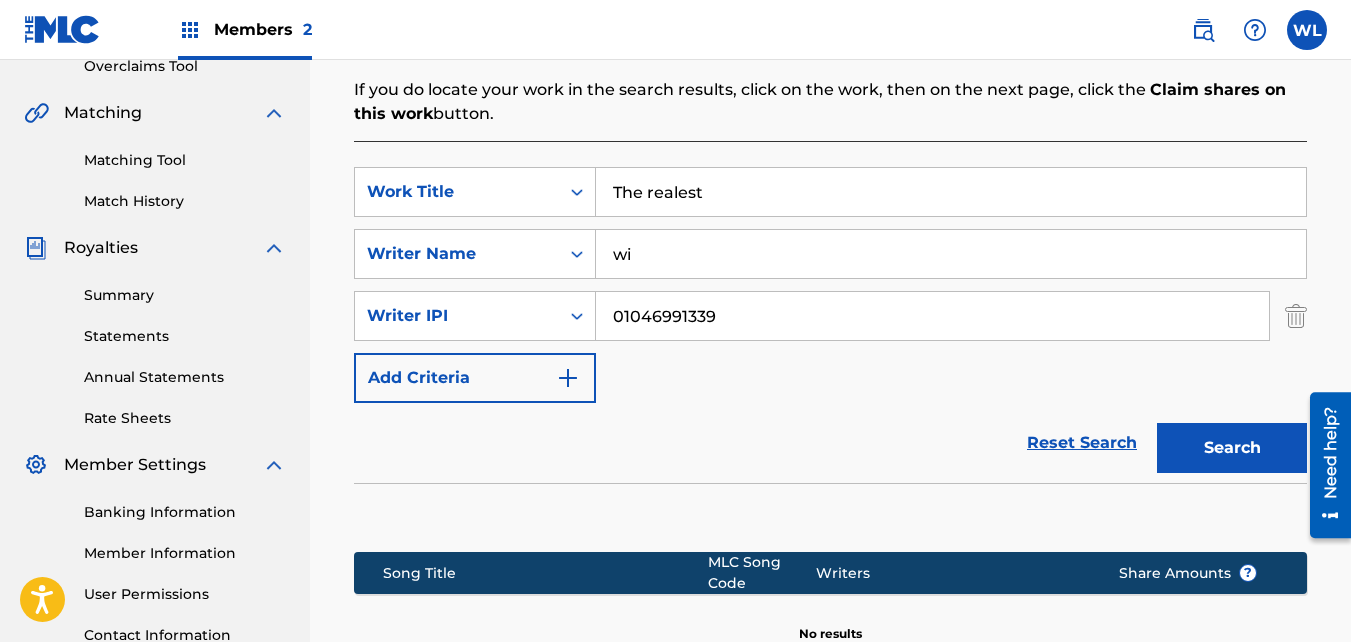 type on "w" 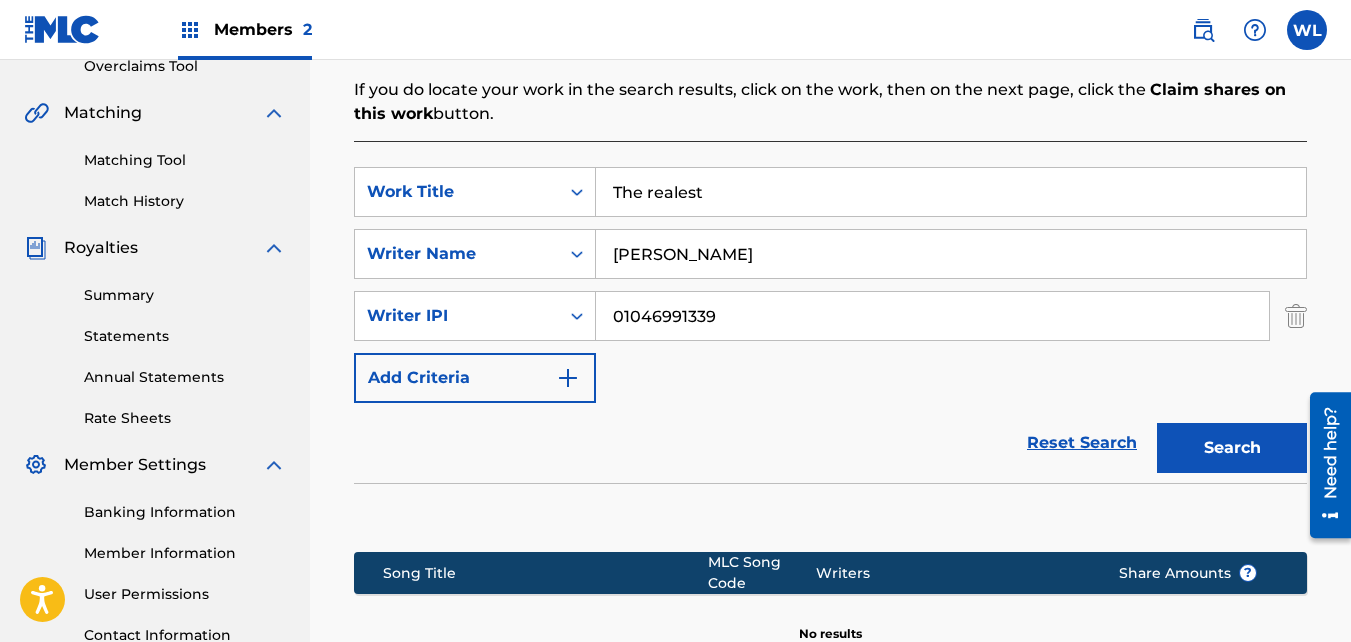 type on "[PERSON_NAME]" 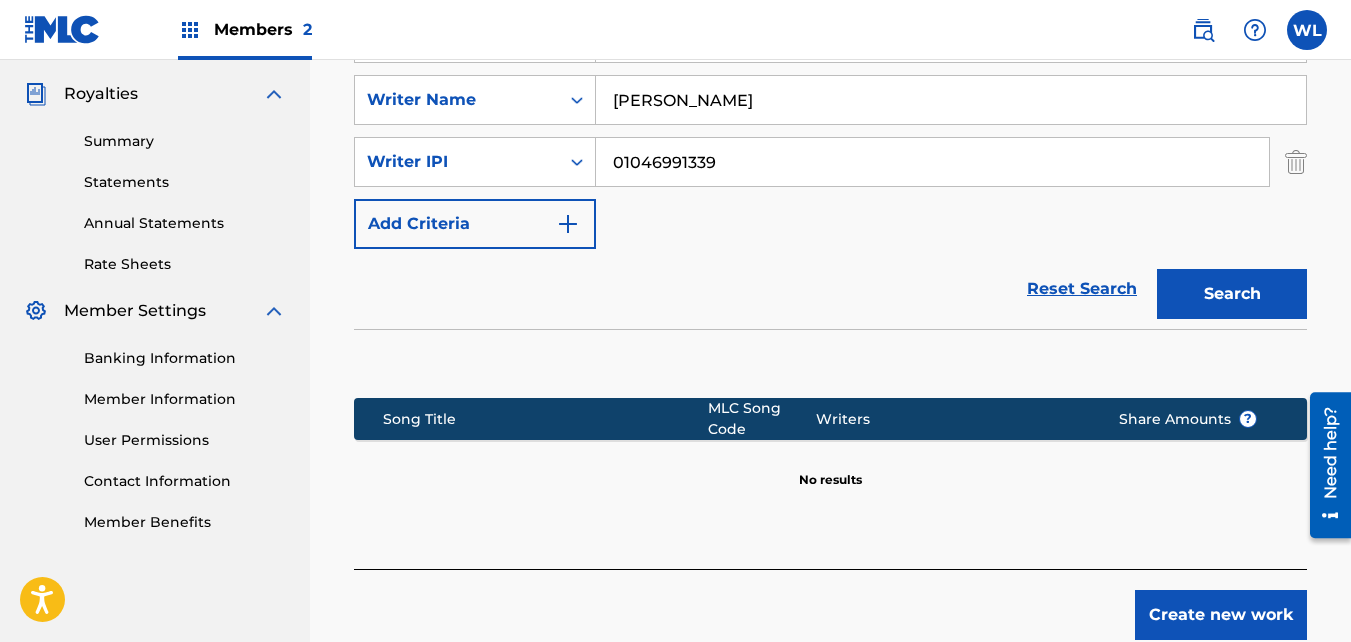 scroll, scrollTop: 456, scrollLeft: 0, axis: vertical 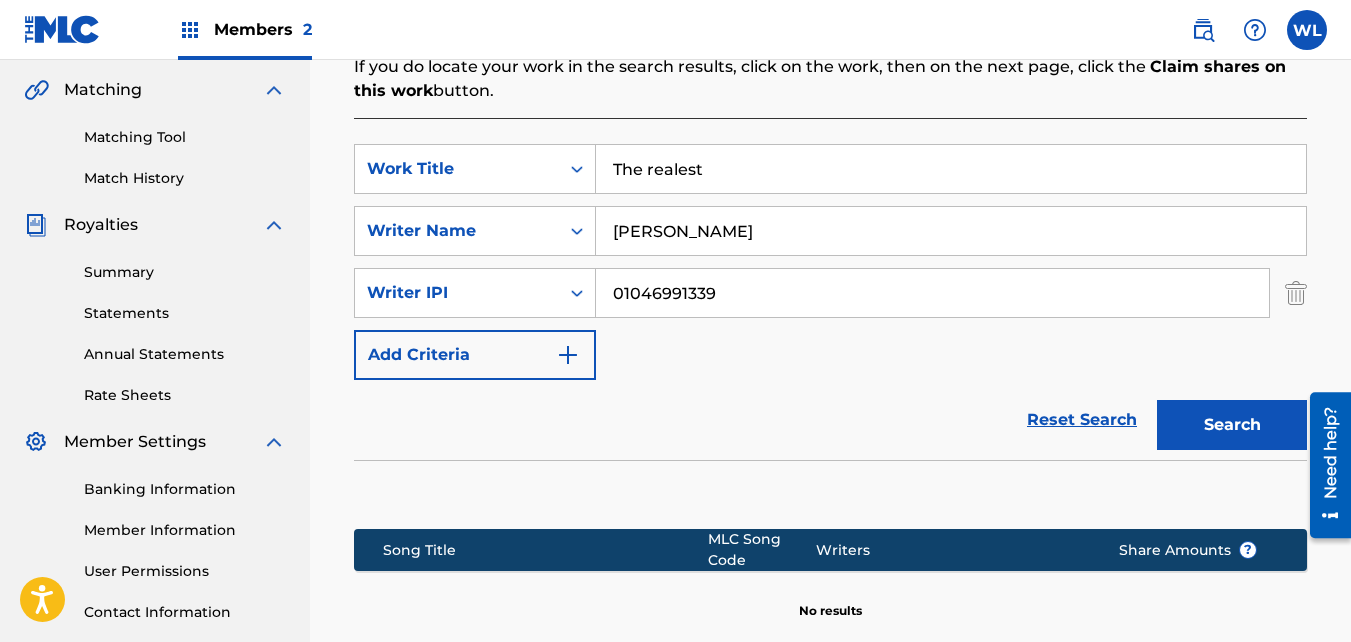 click on "The realest" at bounding box center [951, 169] 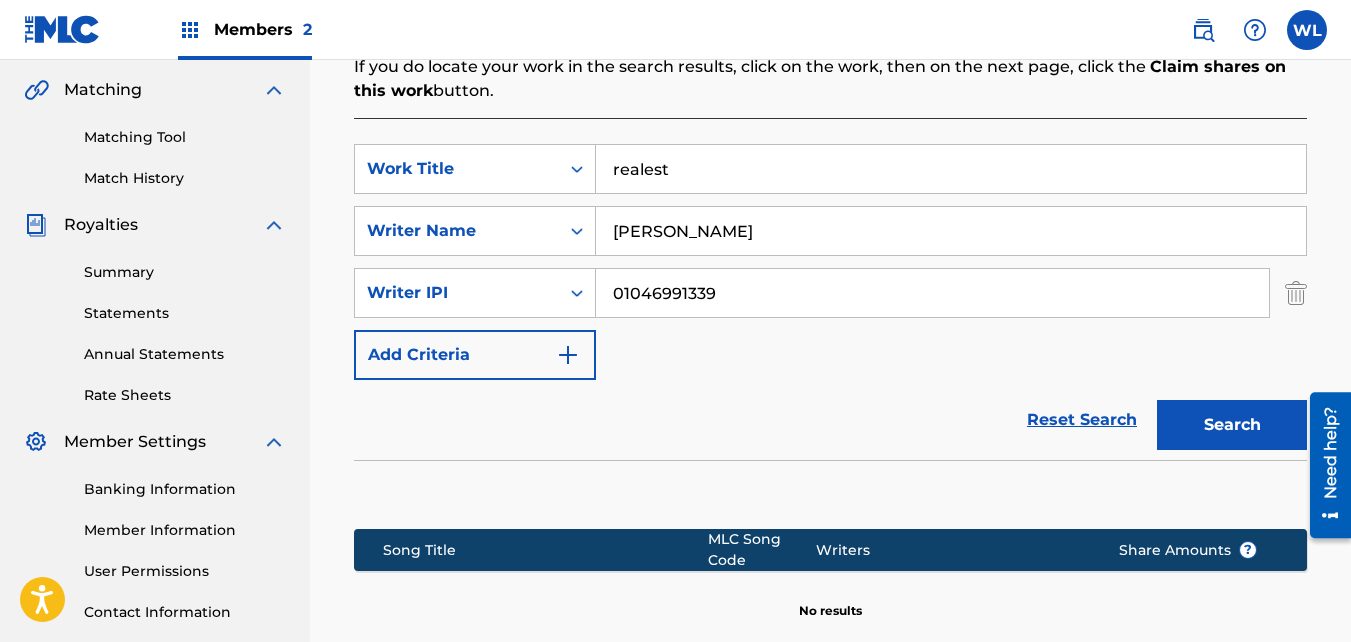 type on "realest" 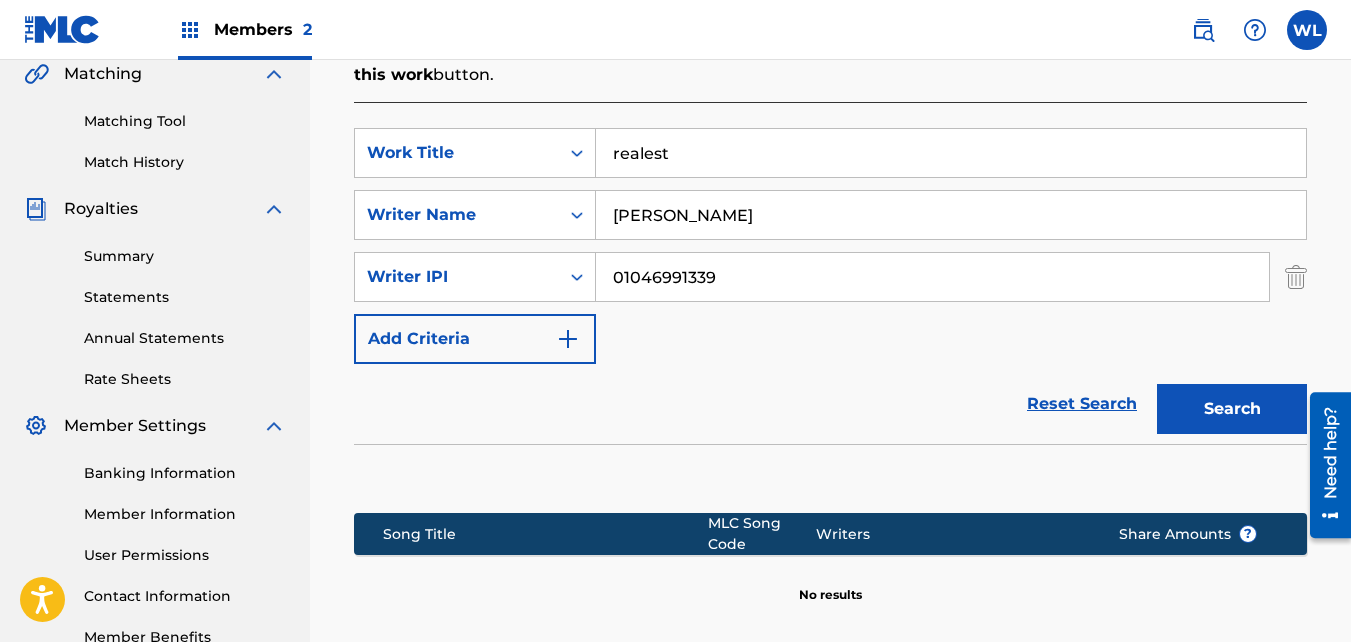 scroll, scrollTop: 462, scrollLeft: 0, axis: vertical 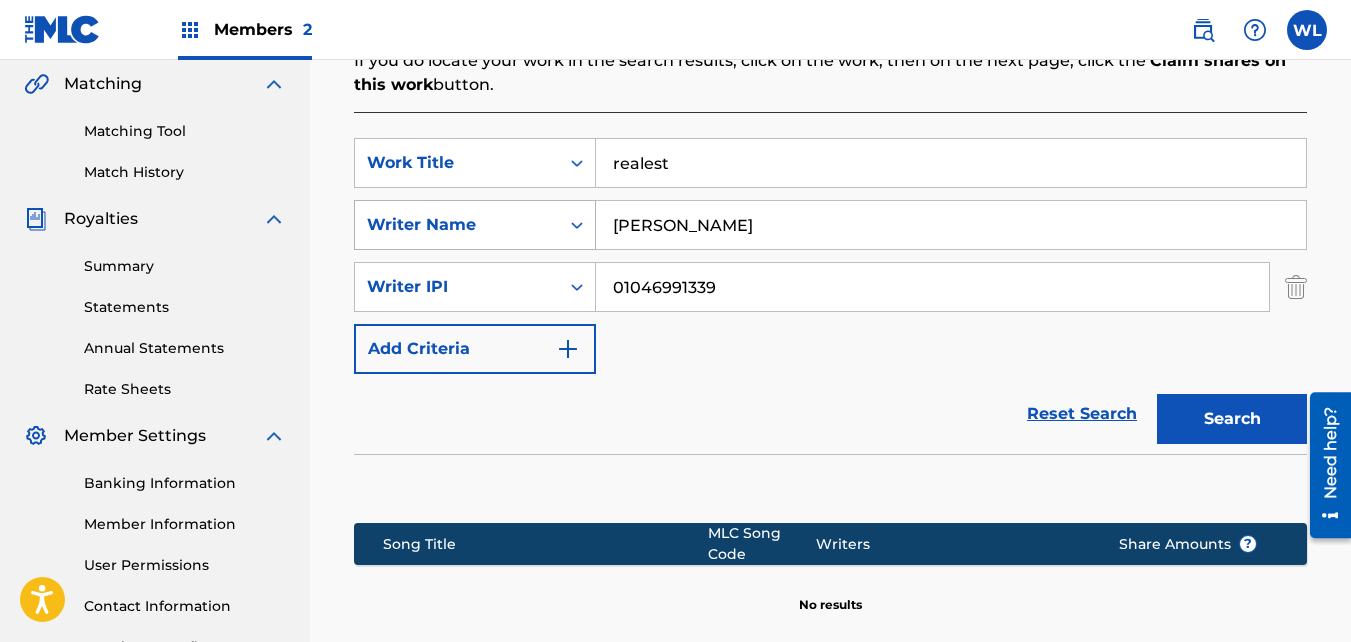 click at bounding box center [577, 225] 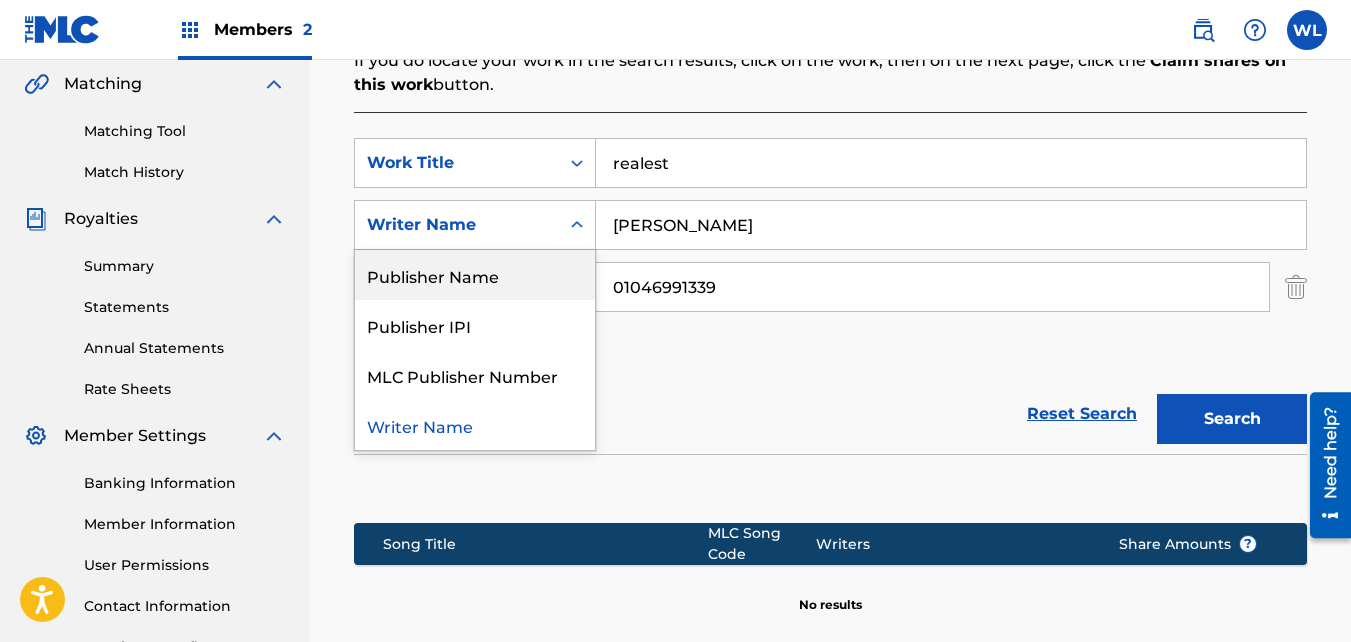 click on "Publisher Name" at bounding box center (475, 275) 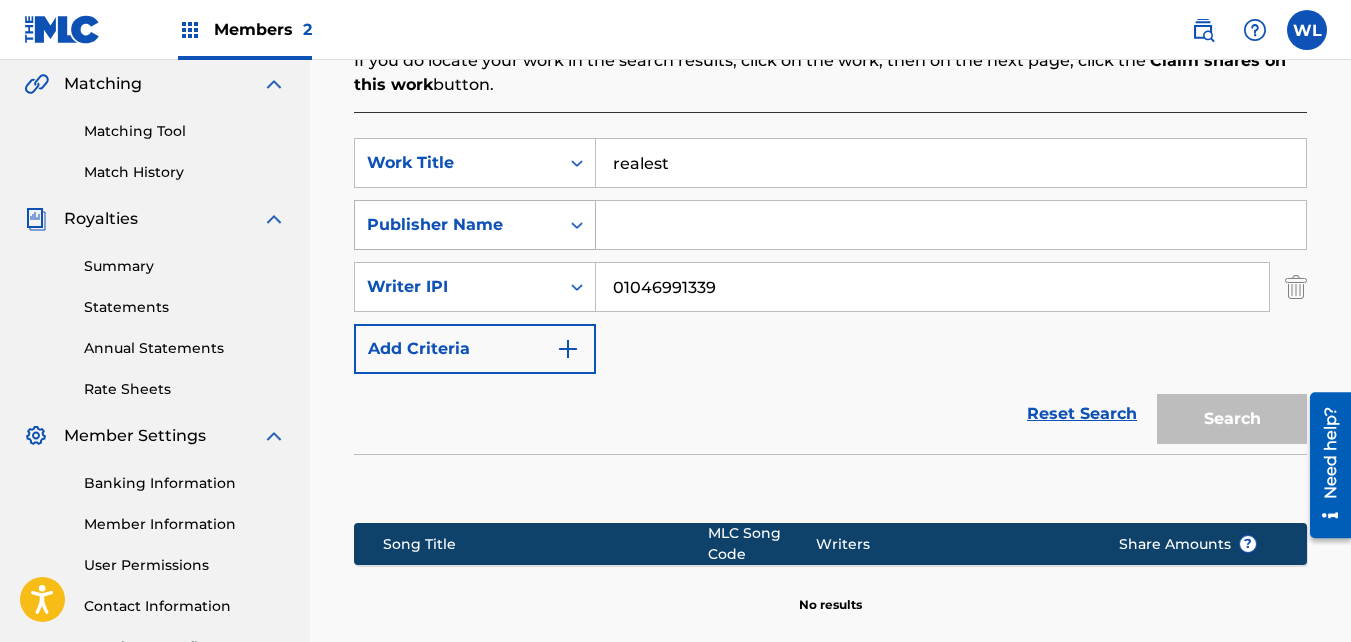 click at bounding box center [577, 225] 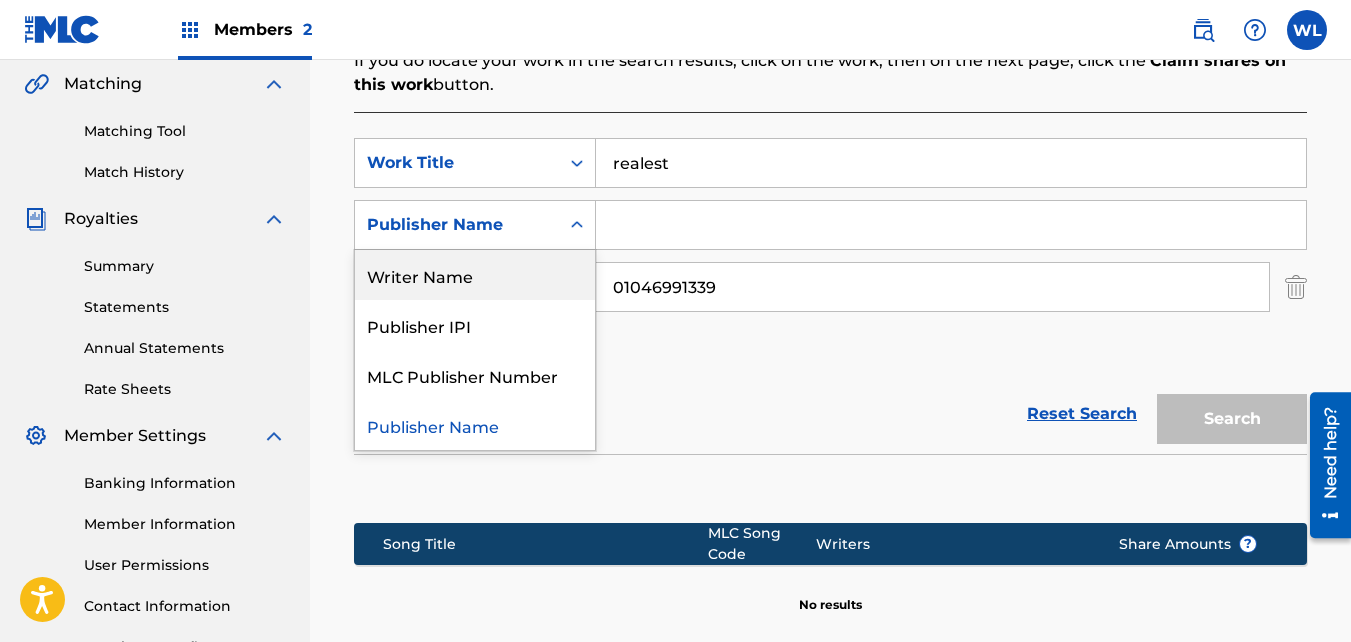 click on "Writer Name" at bounding box center [475, 275] 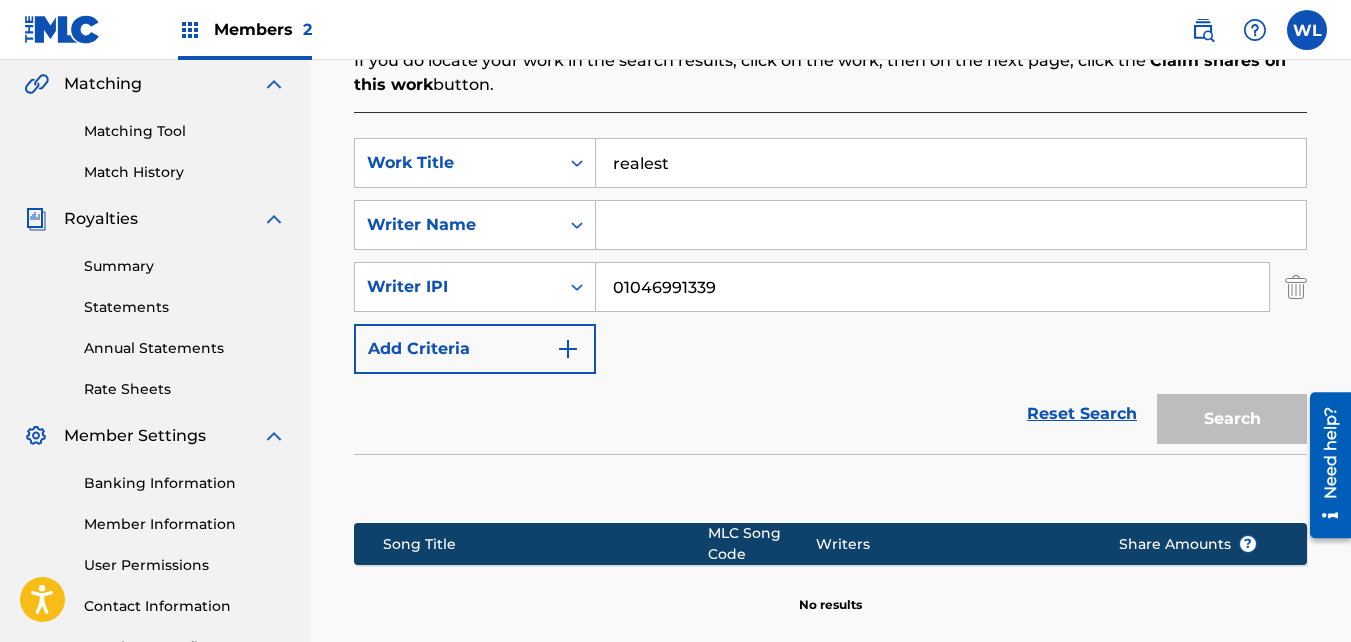 click at bounding box center [951, 225] 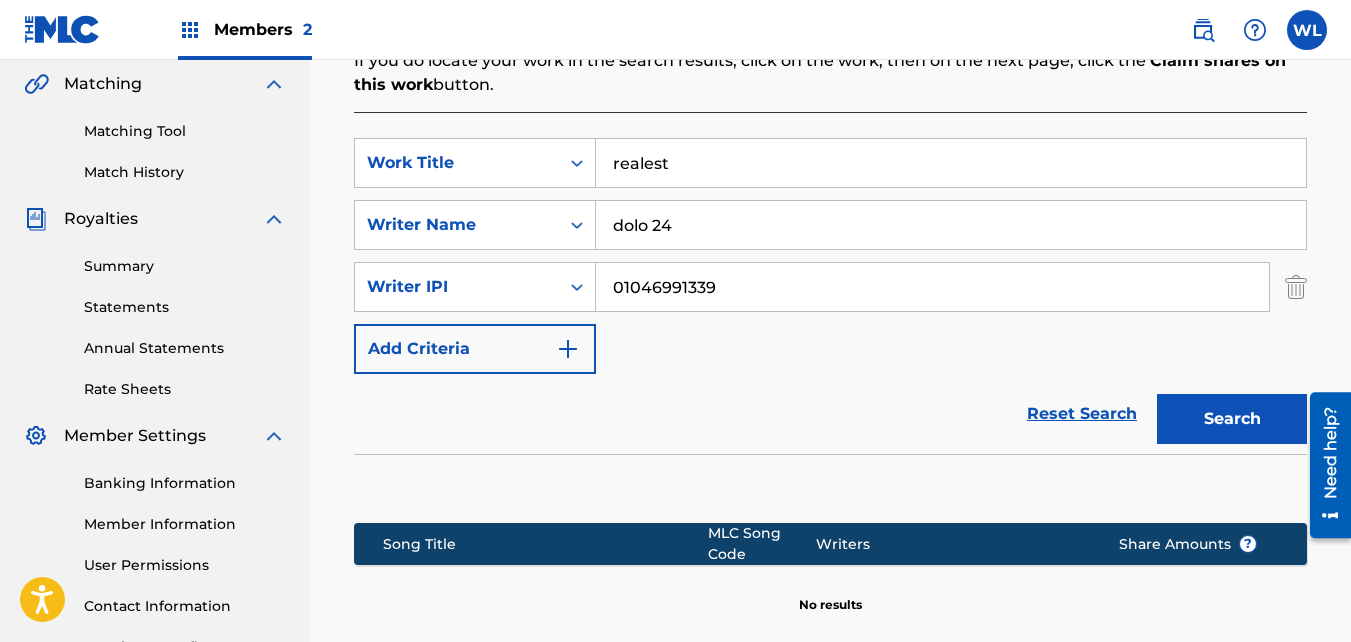type on "dolo 24" 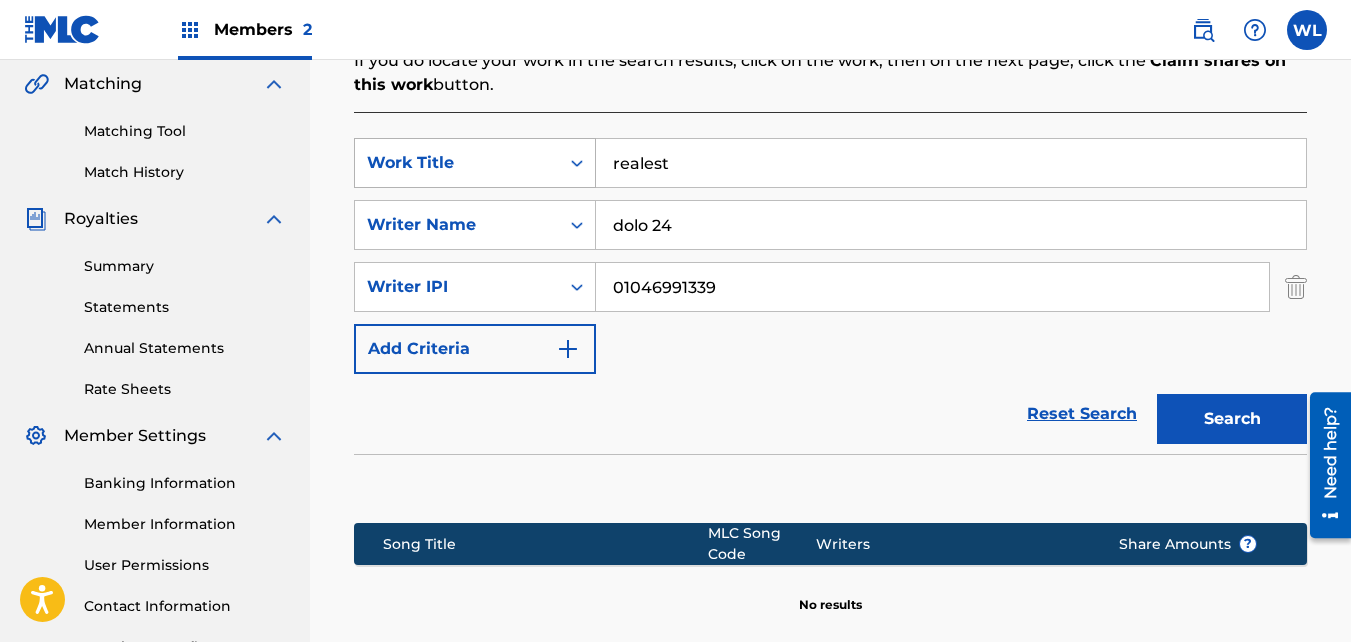 drag, startPoint x: 712, startPoint y: 221, endPoint x: 537, endPoint y: 170, distance: 182.28 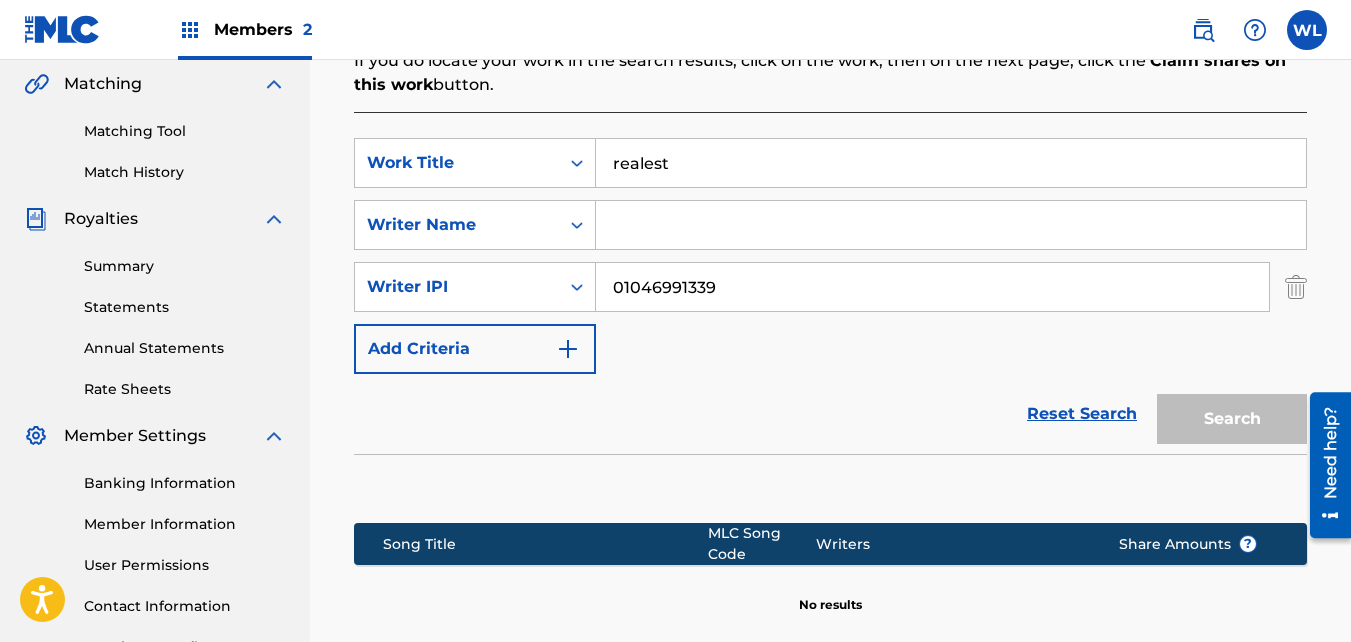 type 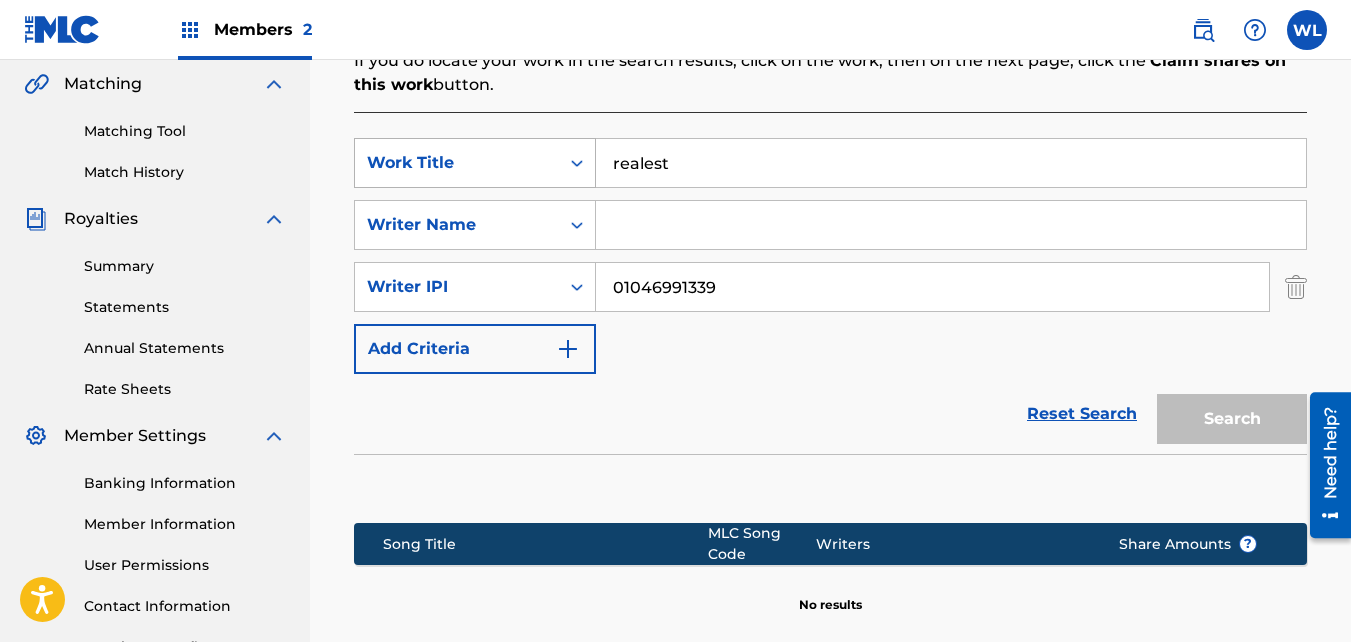 drag, startPoint x: 673, startPoint y: 162, endPoint x: 535, endPoint y: 164, distance: 138.0145 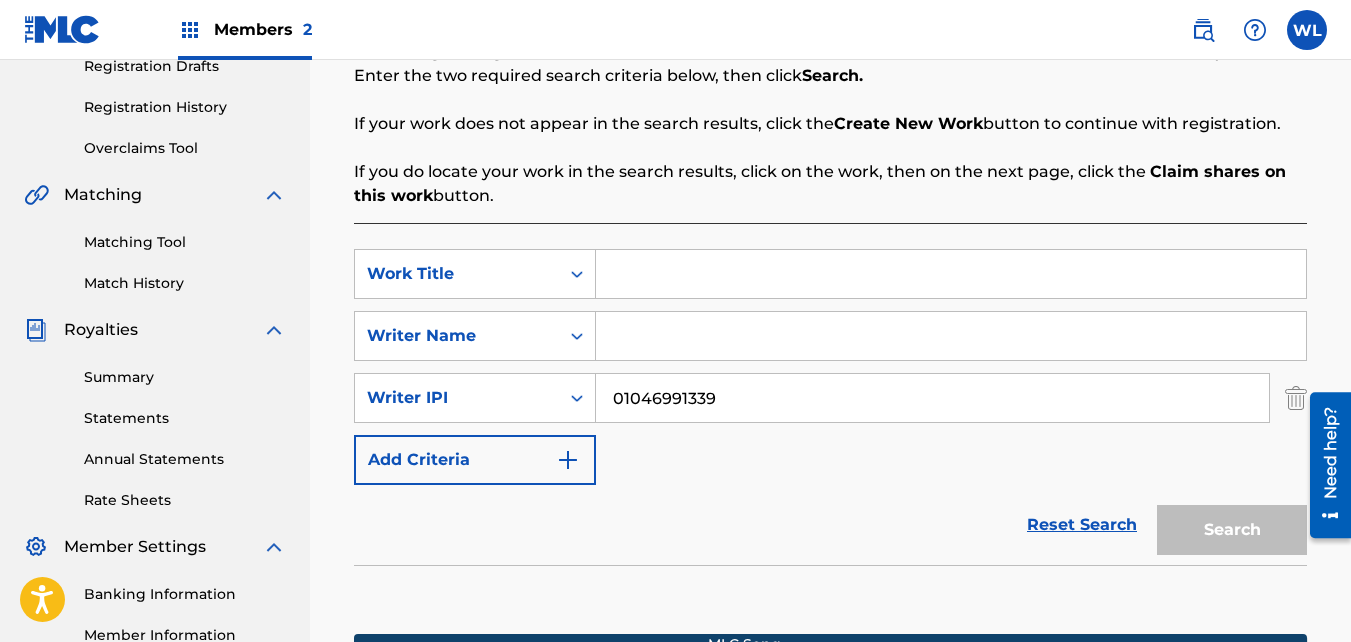 scroll, scrollTop: 350, scrollLeft: 0, axis: vertical 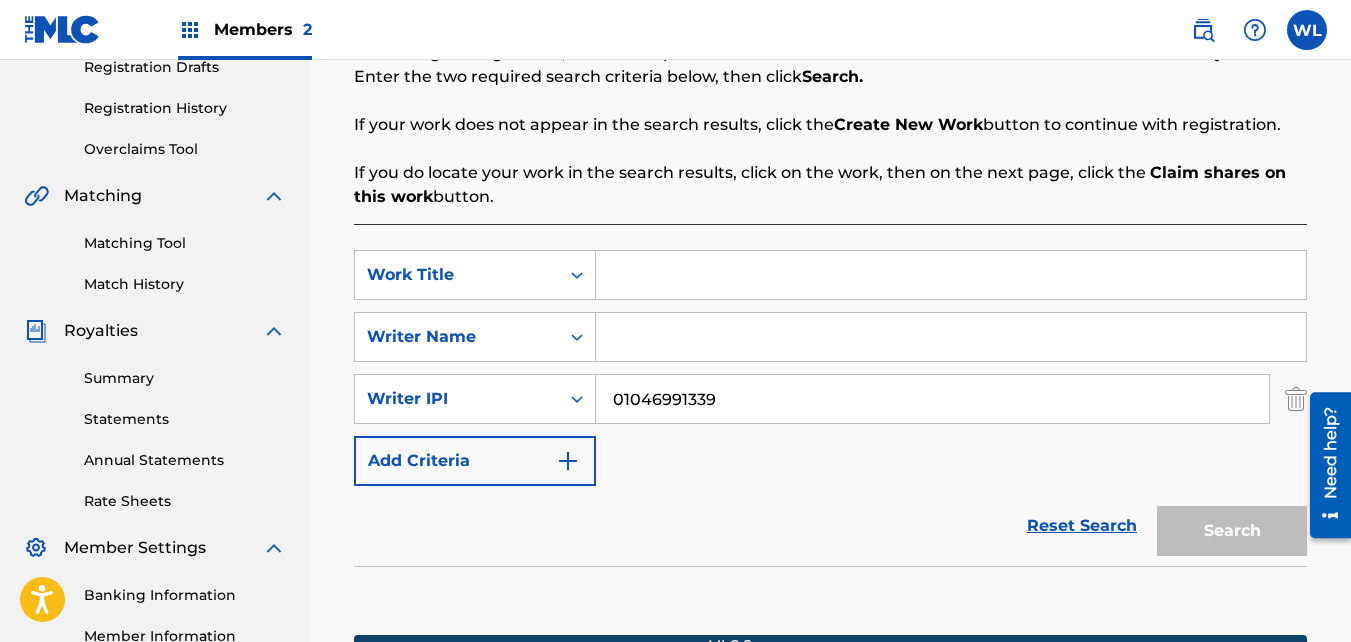 click on "Claim shares on this work" at bounding box center (820, 184) 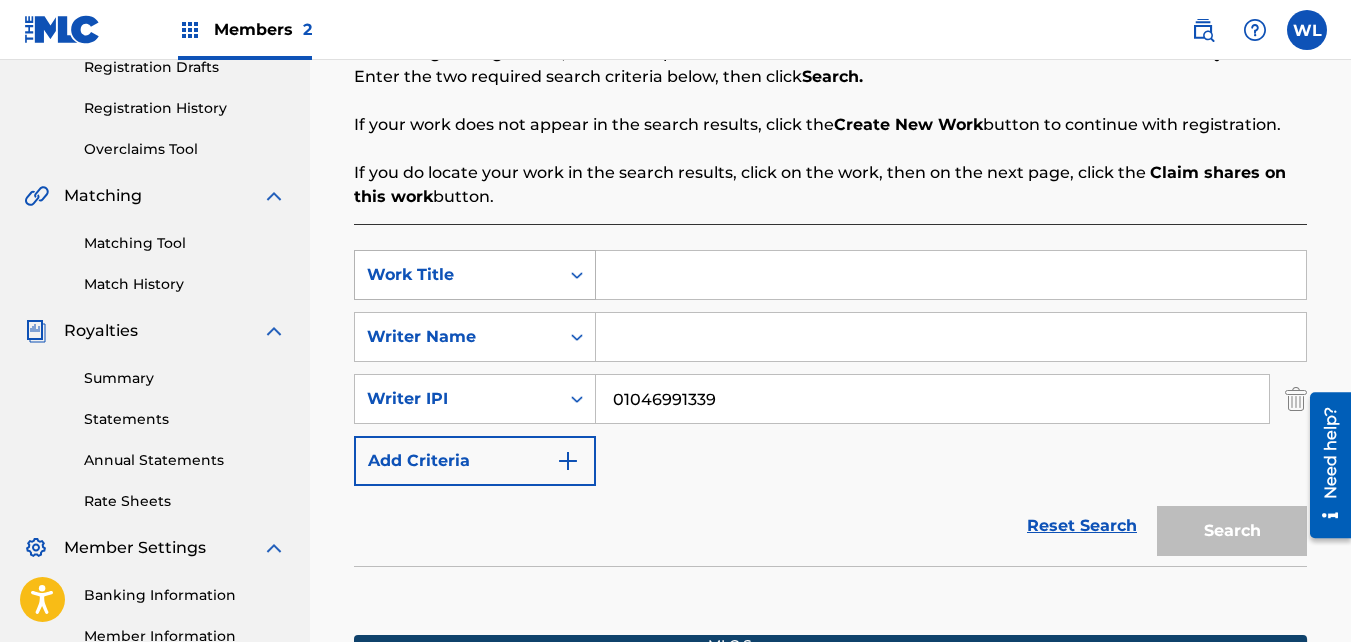 click at bounding box center [577, 275] 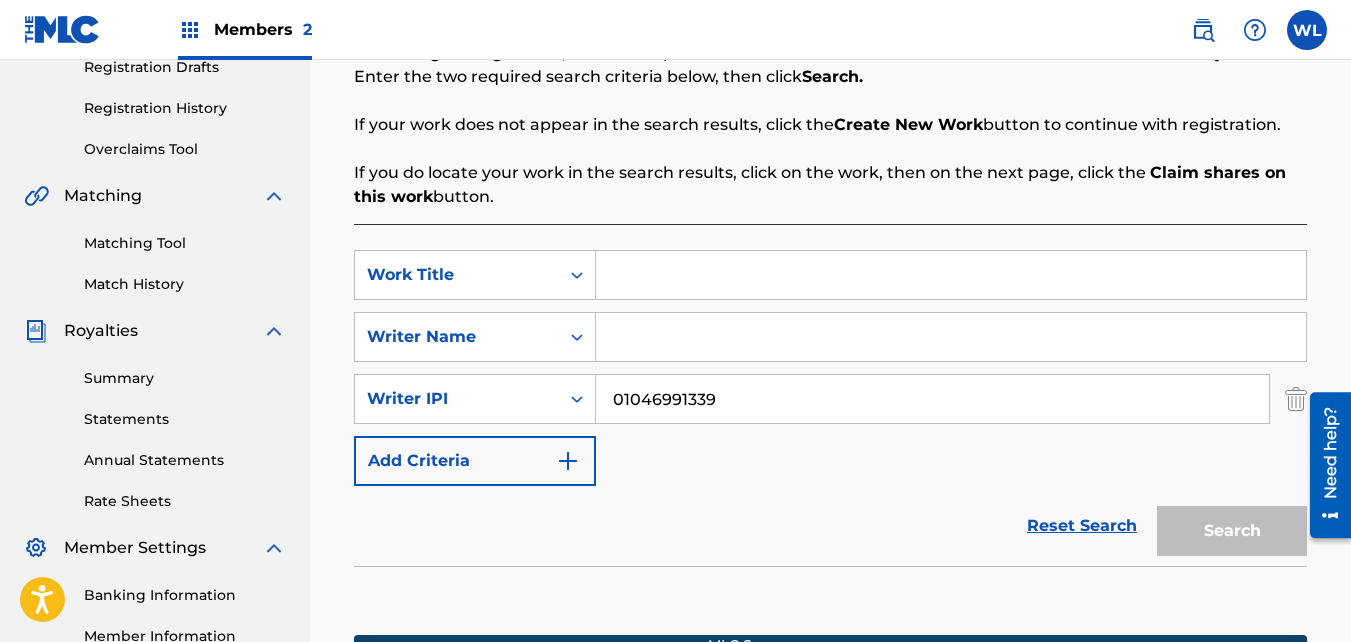 click on "SearchWithCriteria1b50dbc4-3553-44e5-918f-aa3e9b0b158d Work Title SearchWithCriteria60e65279-b315-4b2b-929f-4fd9af2c5511 Writer Name SearchWithCriteria0325d00f-8f79-43f4-808c-7c6ca905f6c1 Writer IPI 01046991339 Add Criteria Reset Search Search Song Title MLC Song Code Writers Share Amounts ? No results" at bounding box center [830, 515] 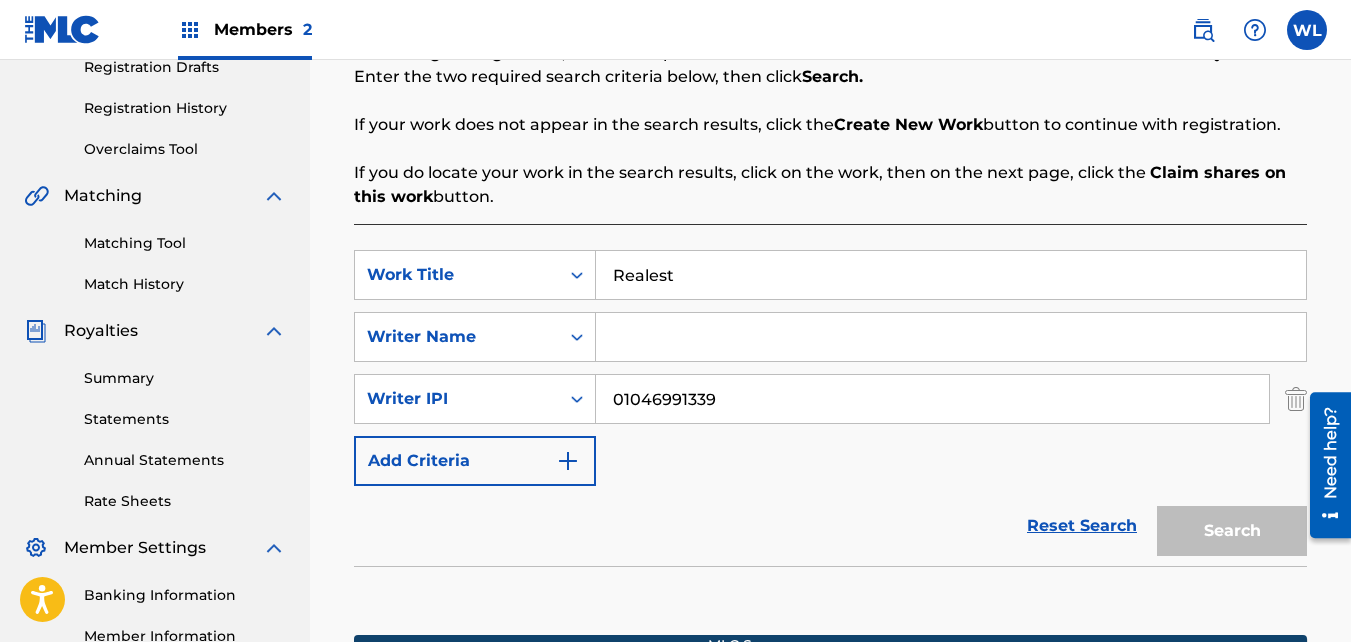 type on "Realest" 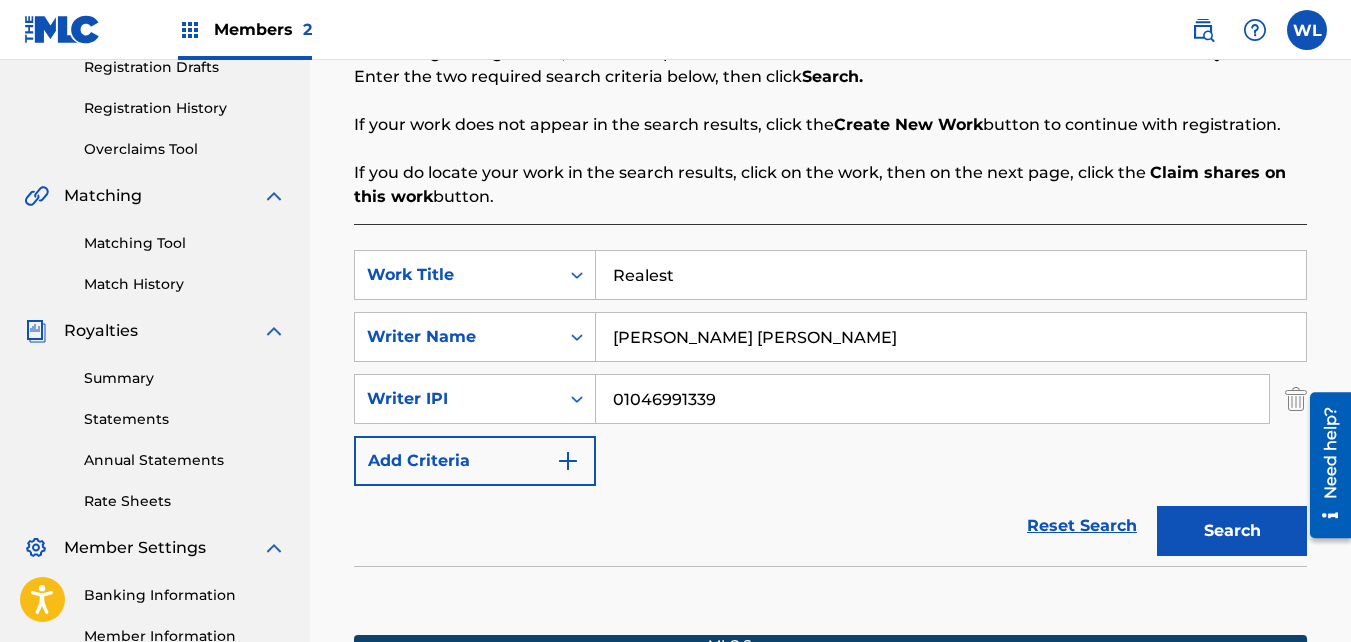 type on "Lawson willie earl" 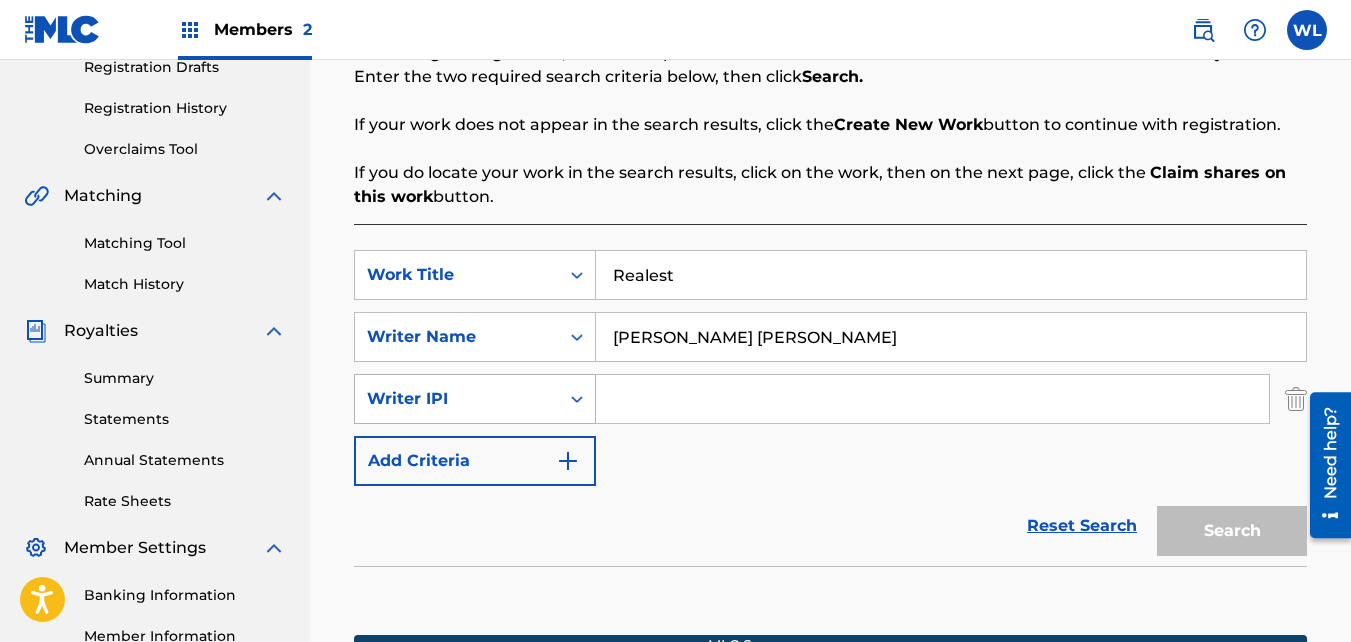 type 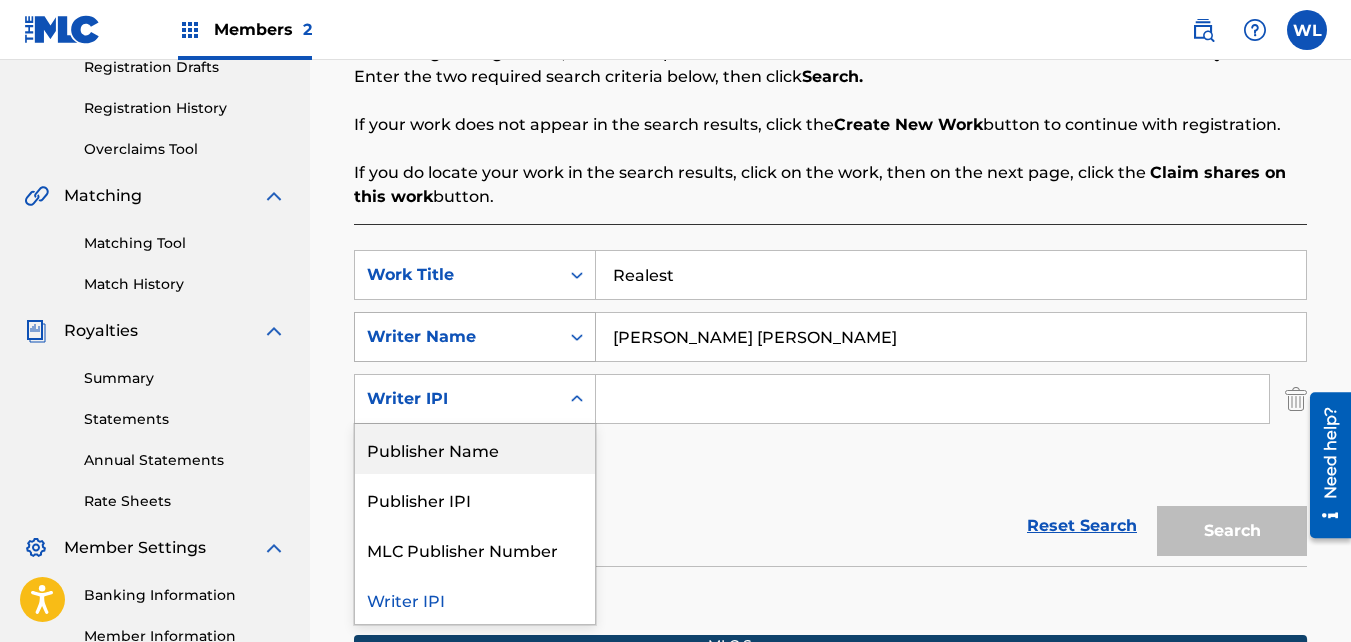 click at bounding box center (577, 337) 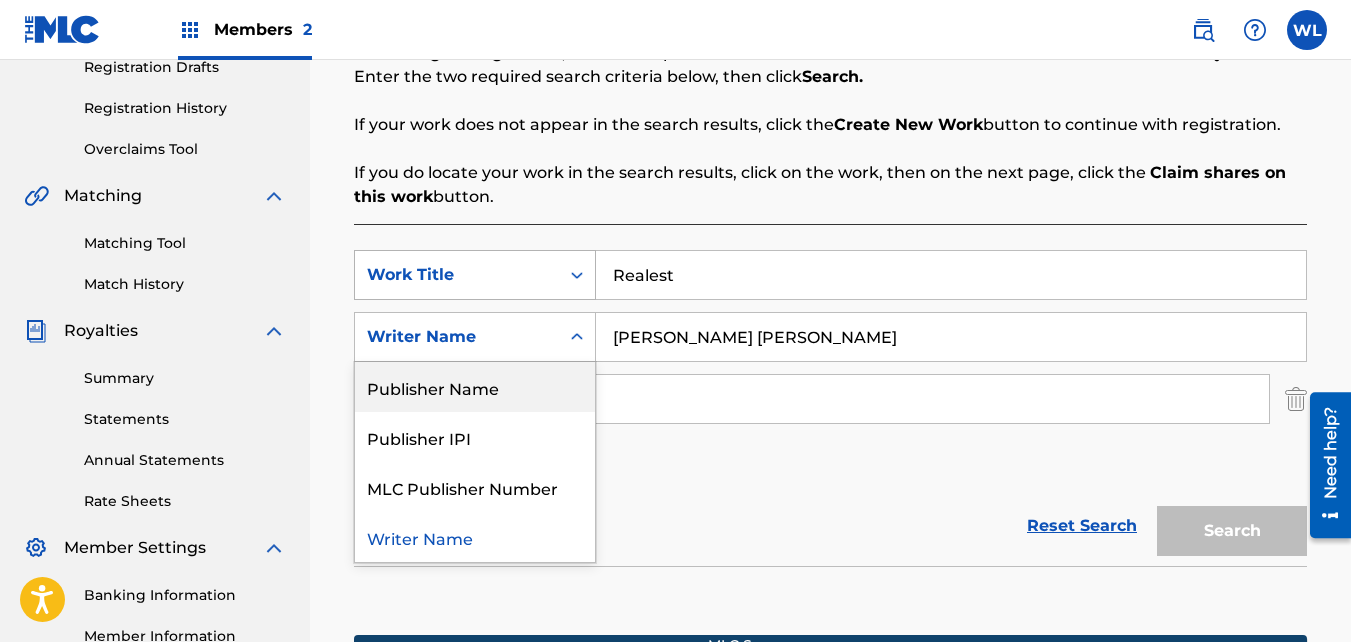 click at bounding box center [577, 275] 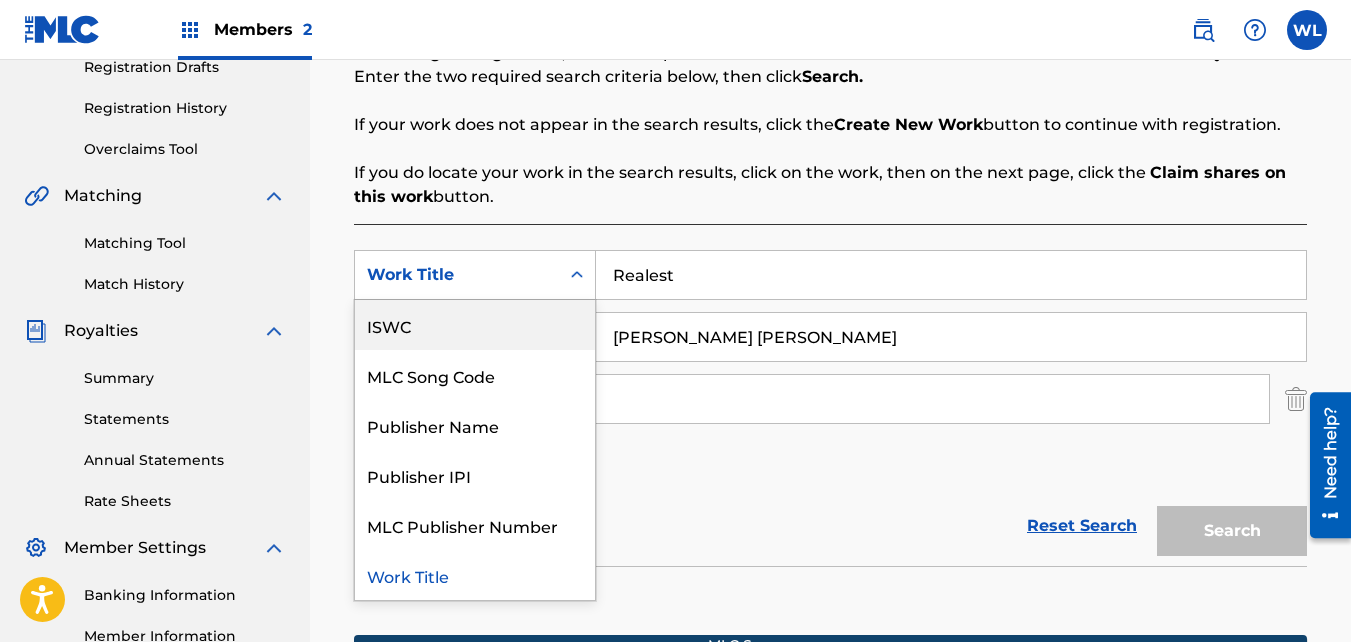 click on "ISWC" at bounding box center (475, 325) 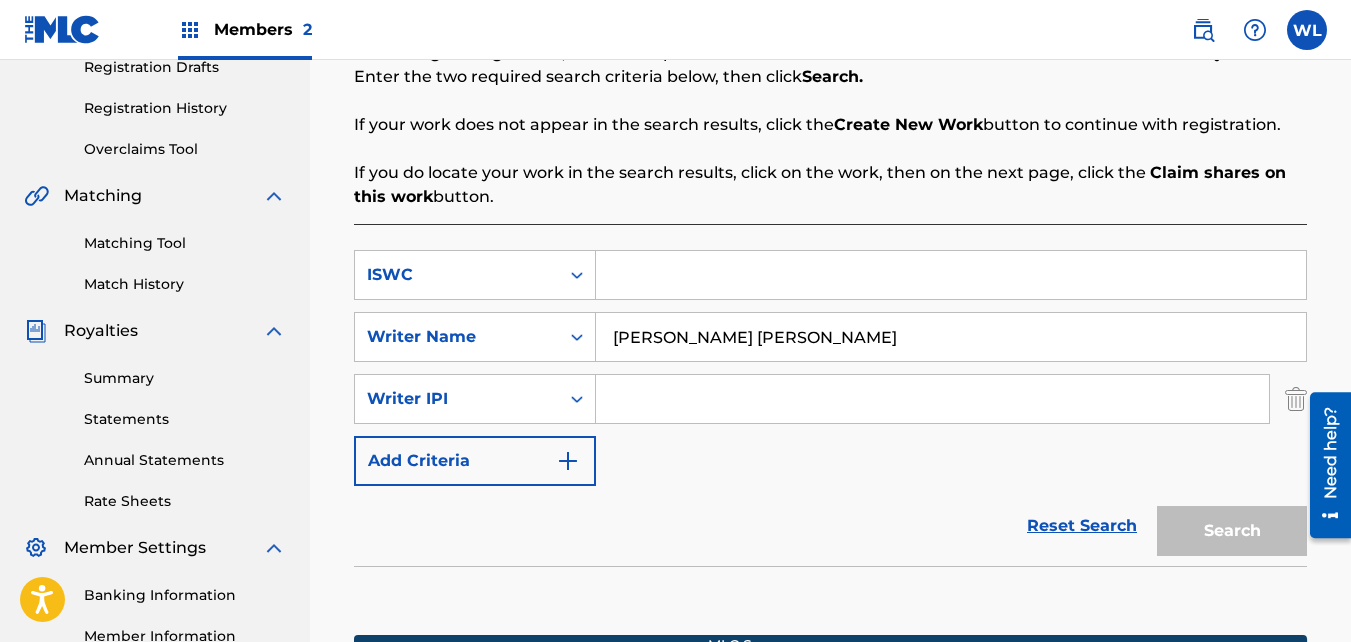 click at bounding box center (951, 275) 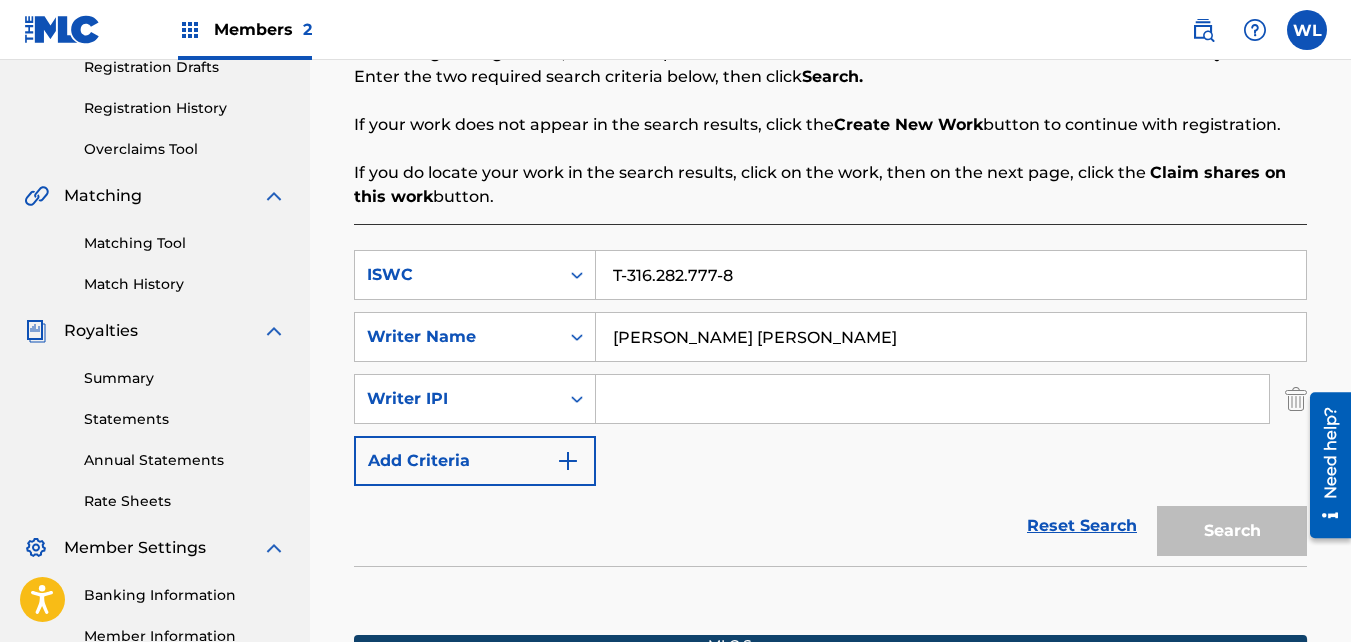type on "T-316.282.777-8" 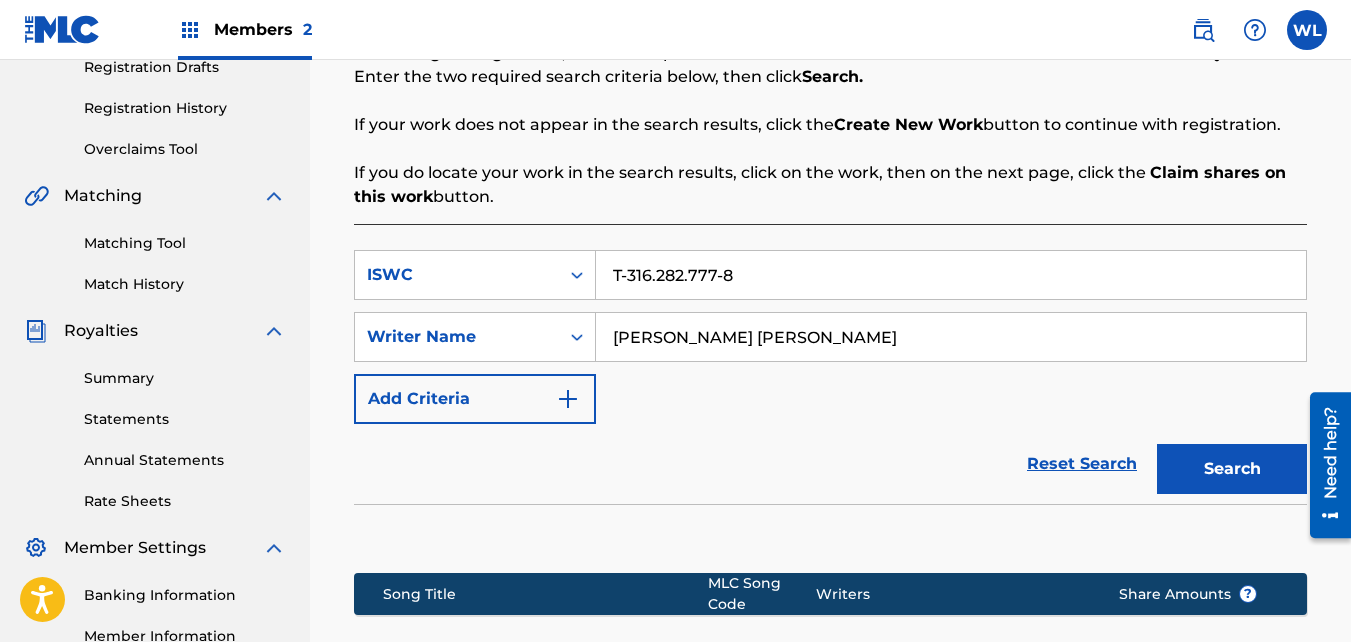 click on "Search" at bounding box center [1232, 469] 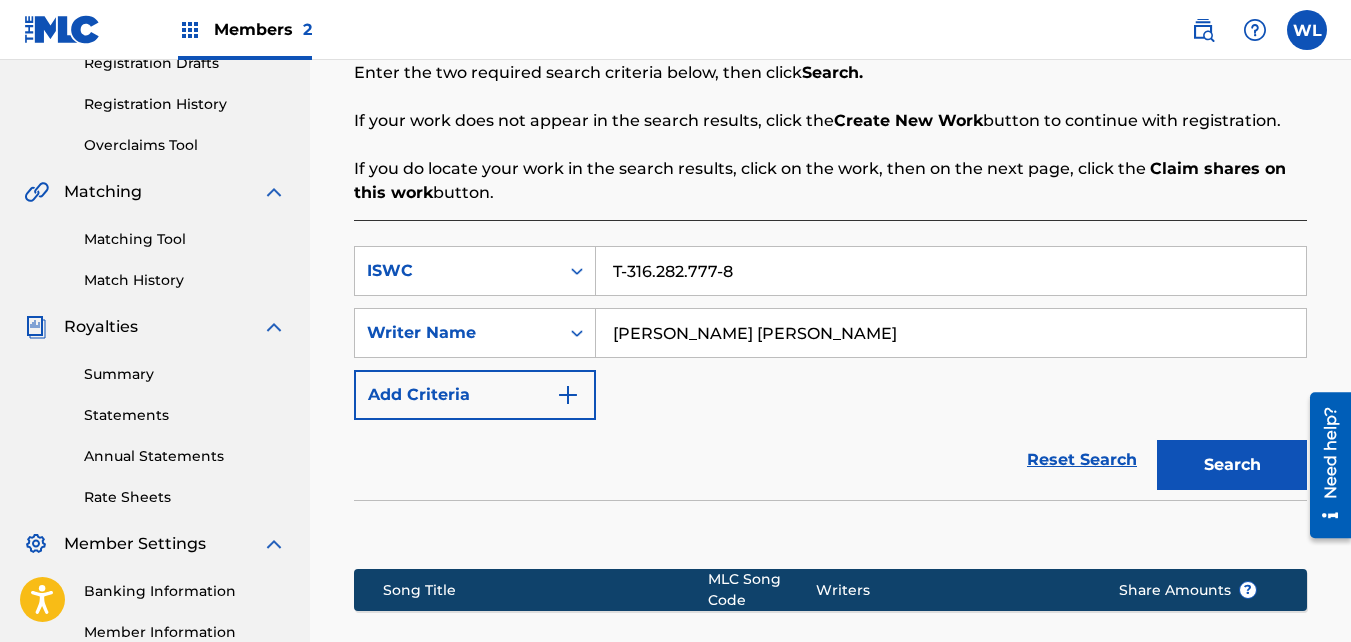 scroll, scrollTop: 353, scrollLeft: 0, axis: vertical 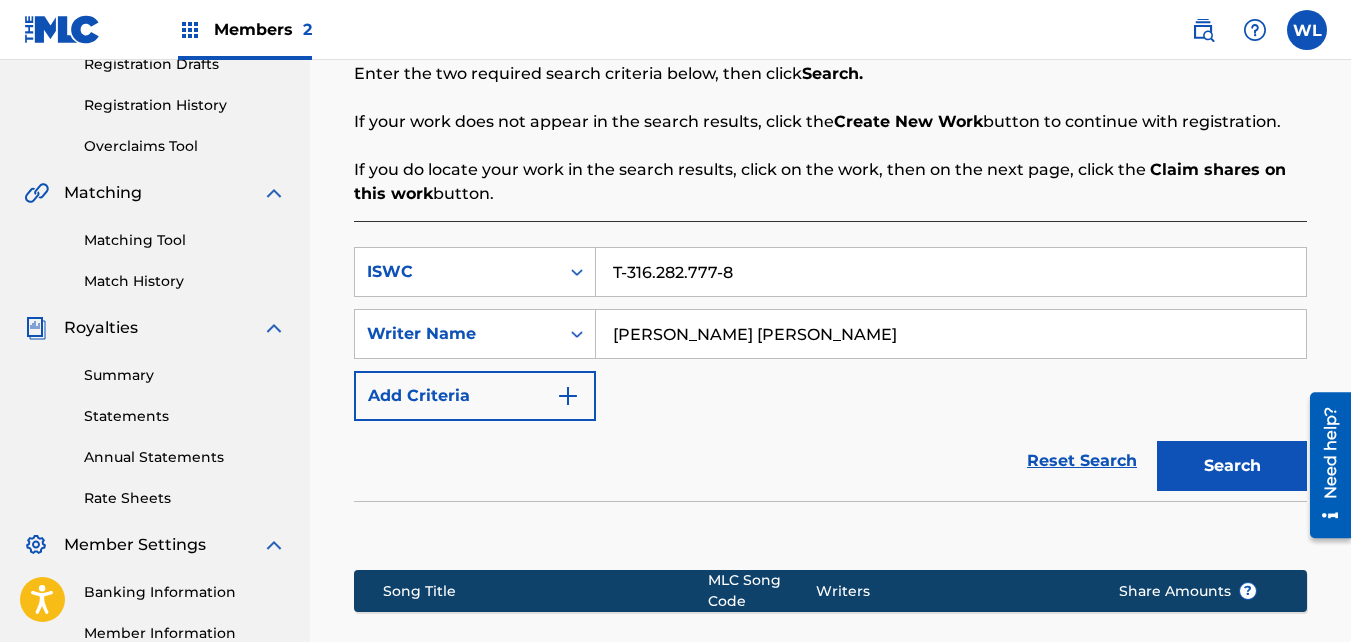 click on "Lawson willie earl" at bounding box center (951, 334) 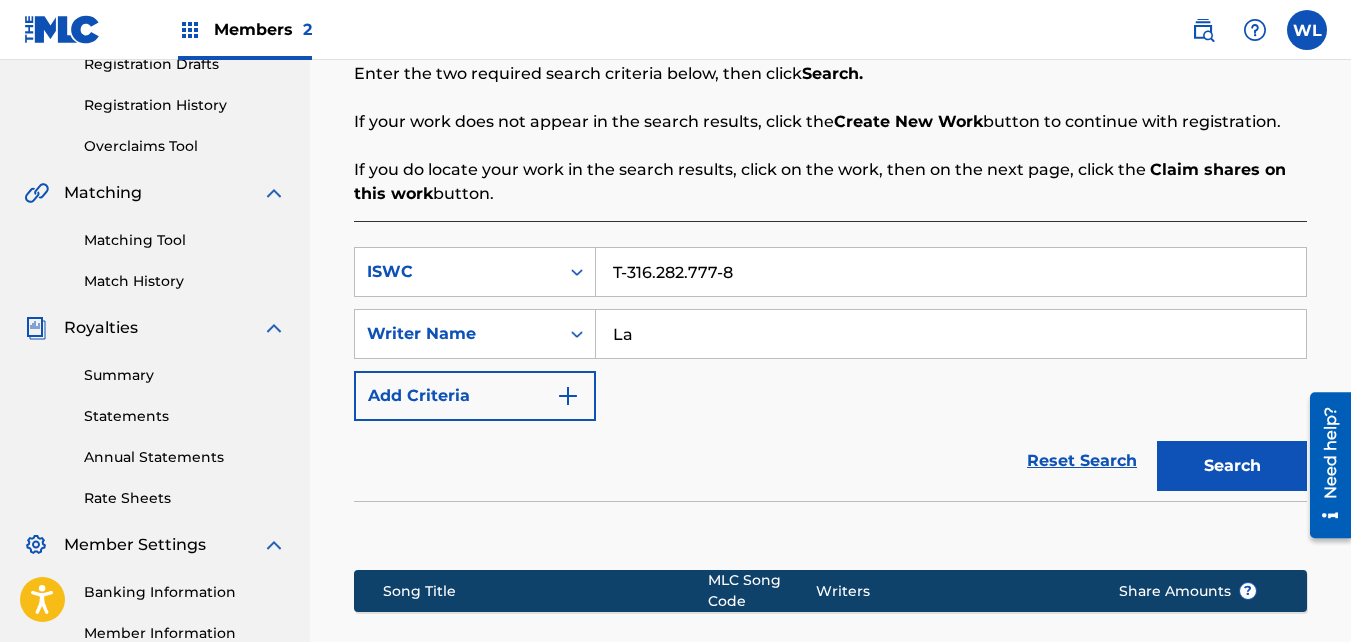 type on "L" 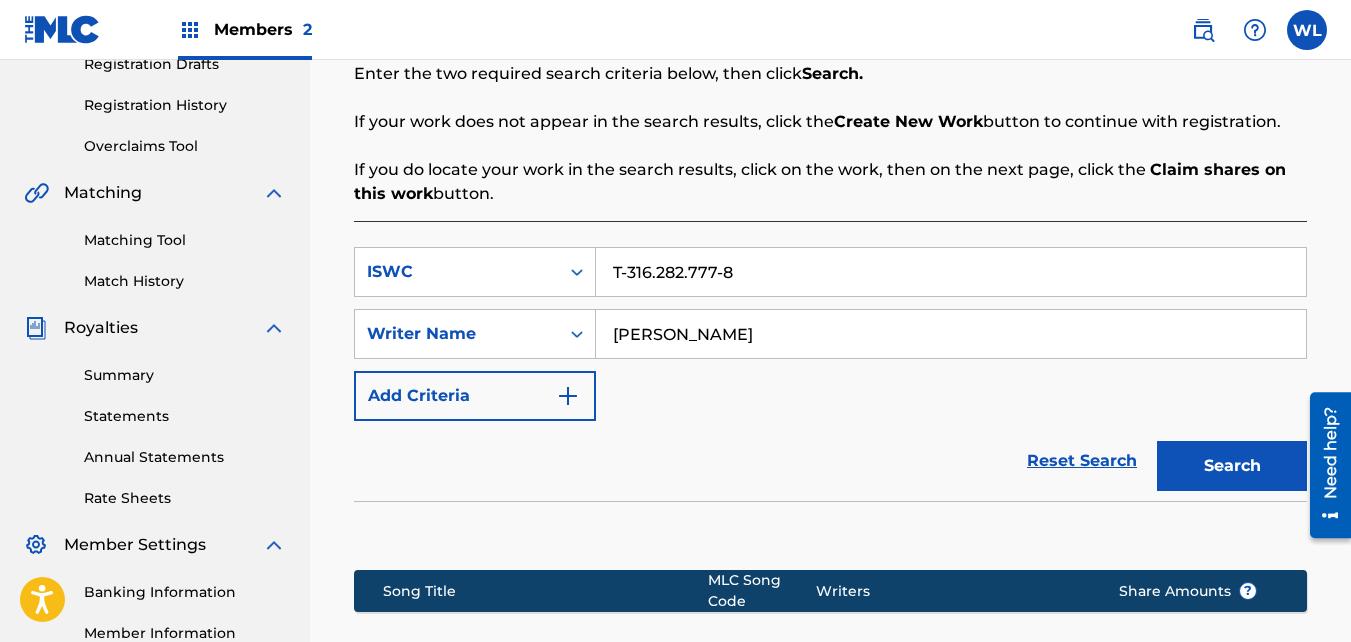 type on "[PERSON_NAME]" 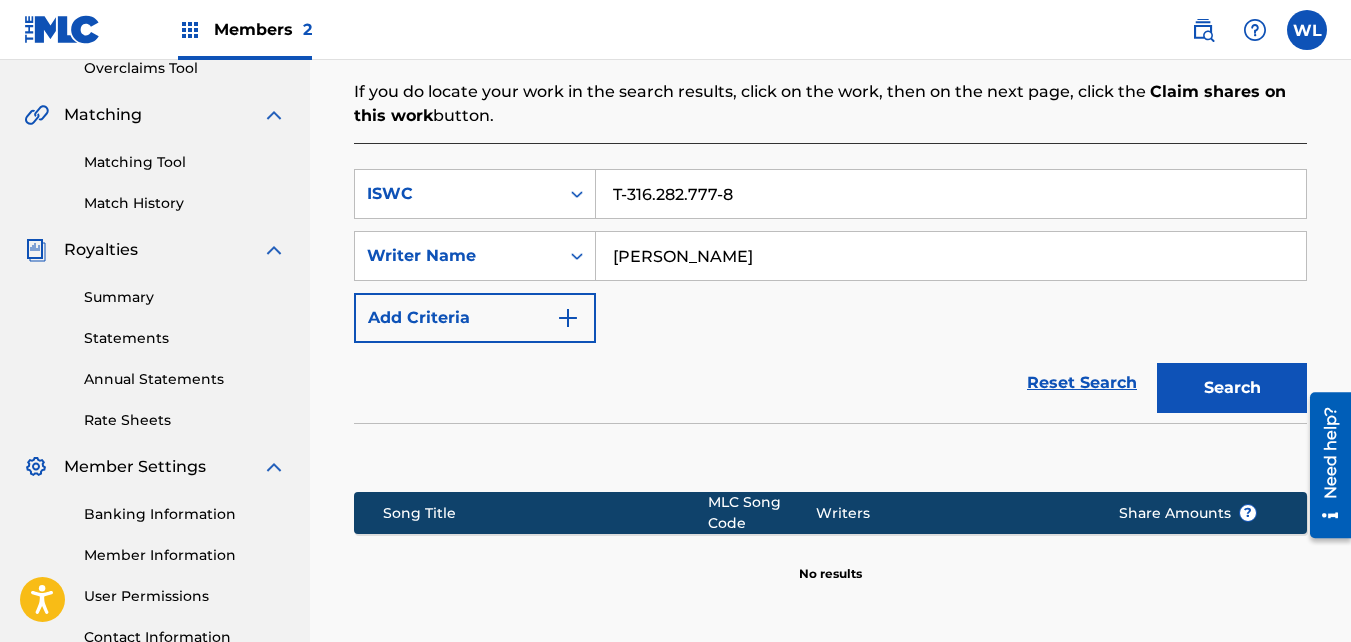 scroll, scrollTop: 428, scrollLeft: 0, axis: vertical 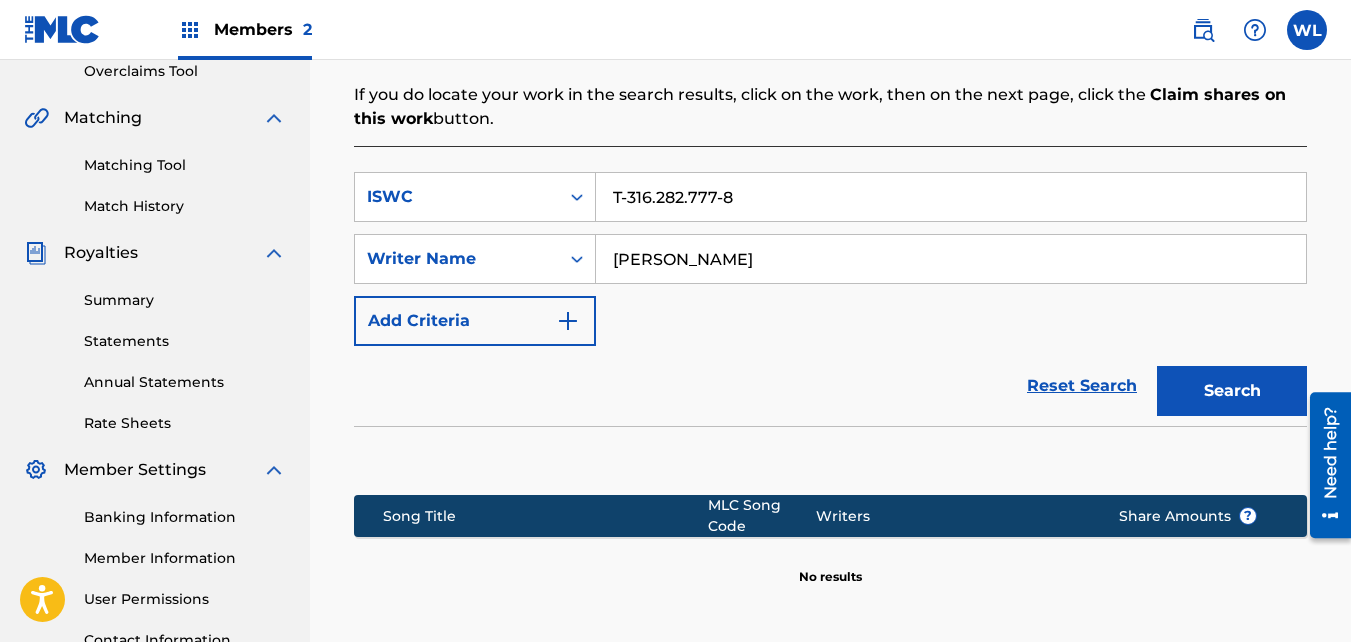 click on "SearchWithCriteriab1c177fb-2464-460f-9b02-82c4a4872680 ISWC T-316.282.777-8 SearchWithCriteria60e65279-b315-4b2b-929f-4fd9af2c5511 Writer Name willie earl lawson Add Criteria Reset Search Search Song Title MLC Song Code Writers Share Amounts ? No results" at bounding box center (830, 406) 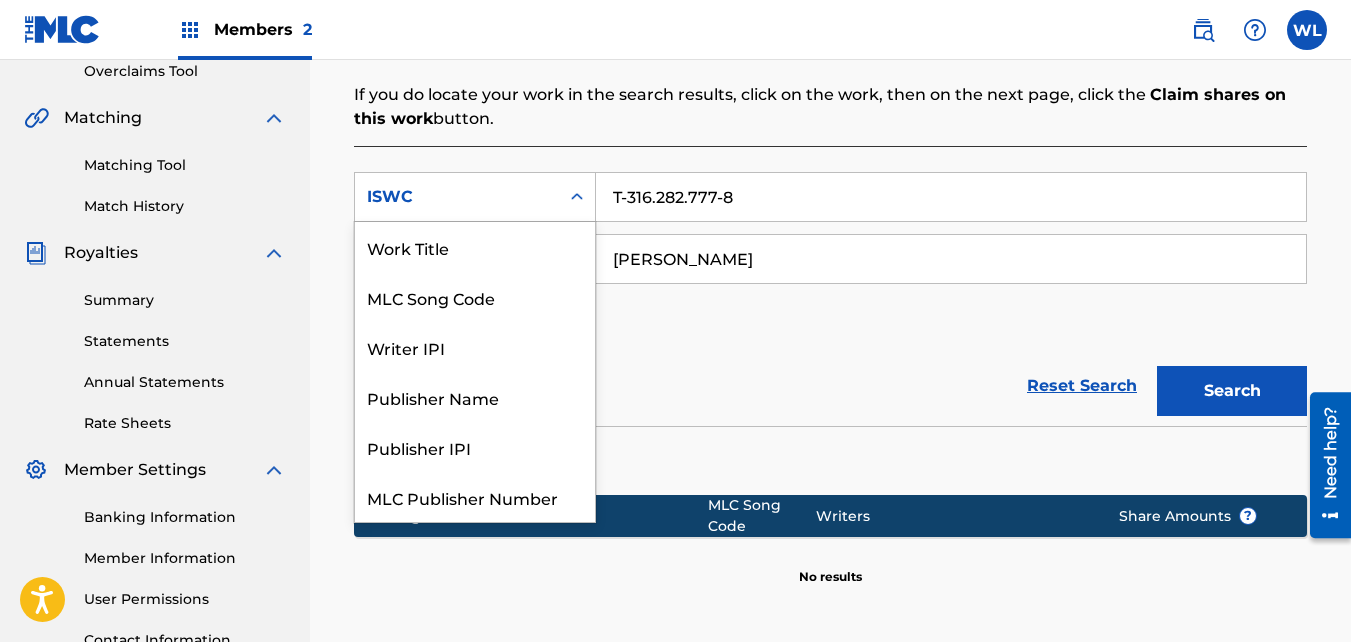 click 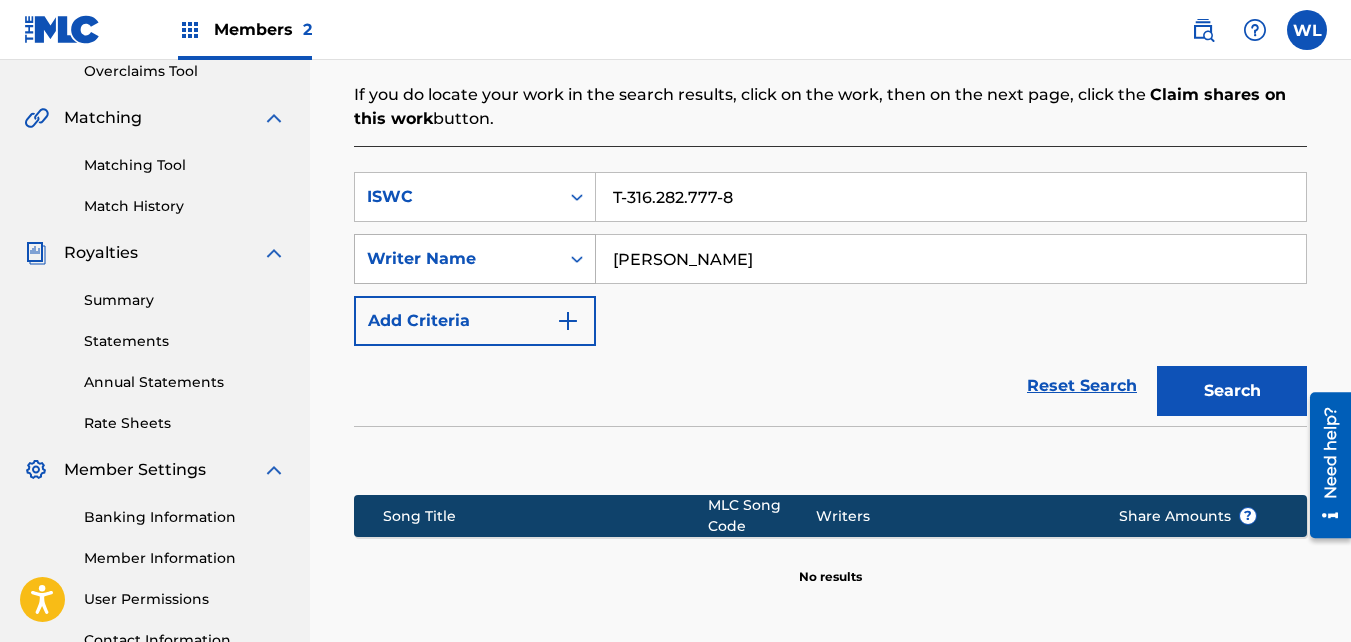 click 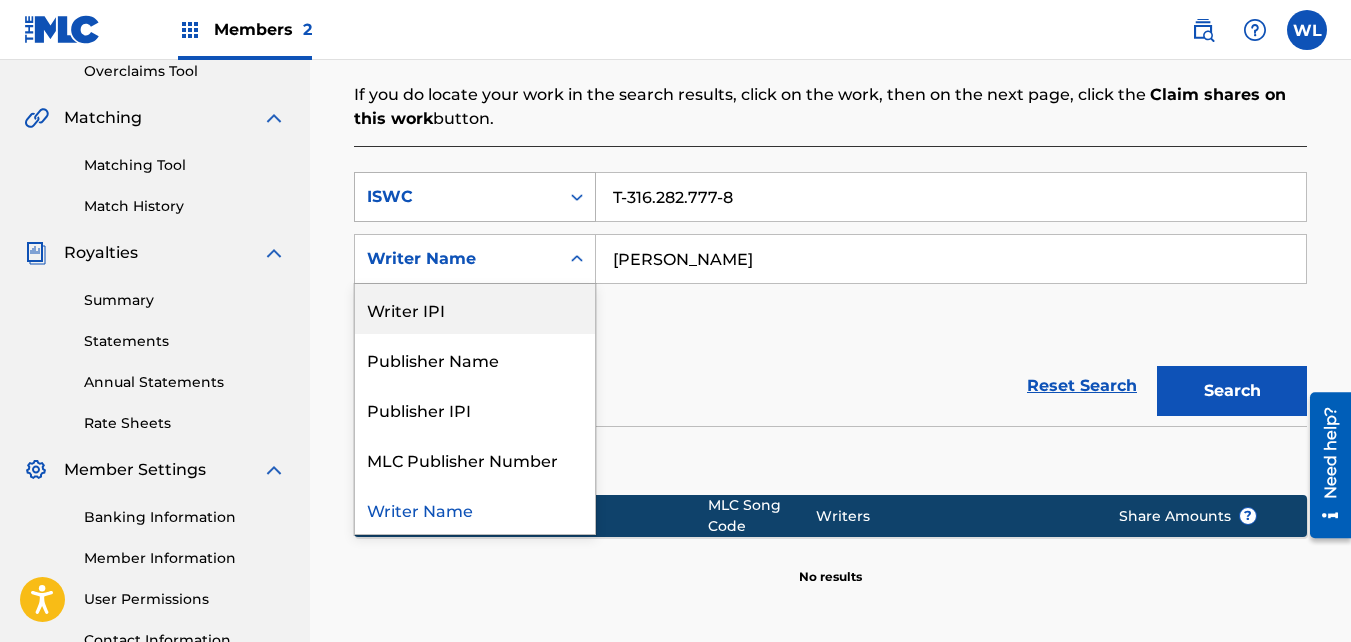 click at bounding box center (577, 197) 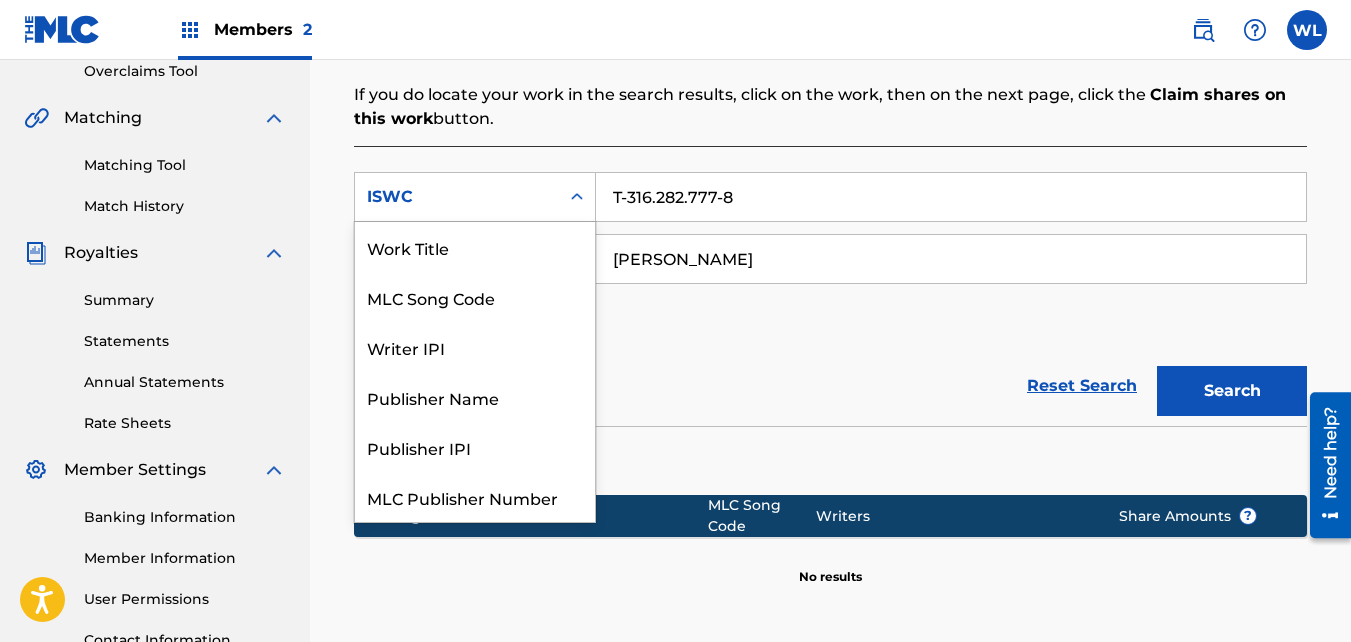 scroll, scrollTop: 50, scrollLeft: 0, axis: vertical 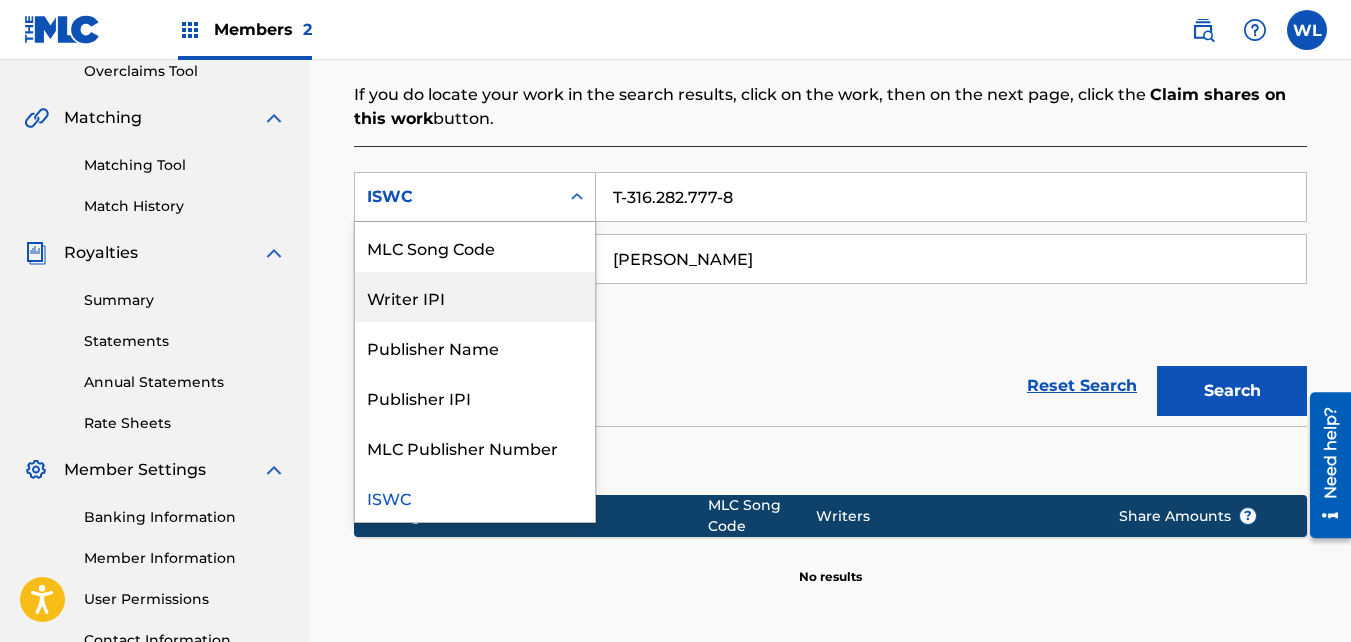 click on "Writer IPI" at bounding box center [475, 297] 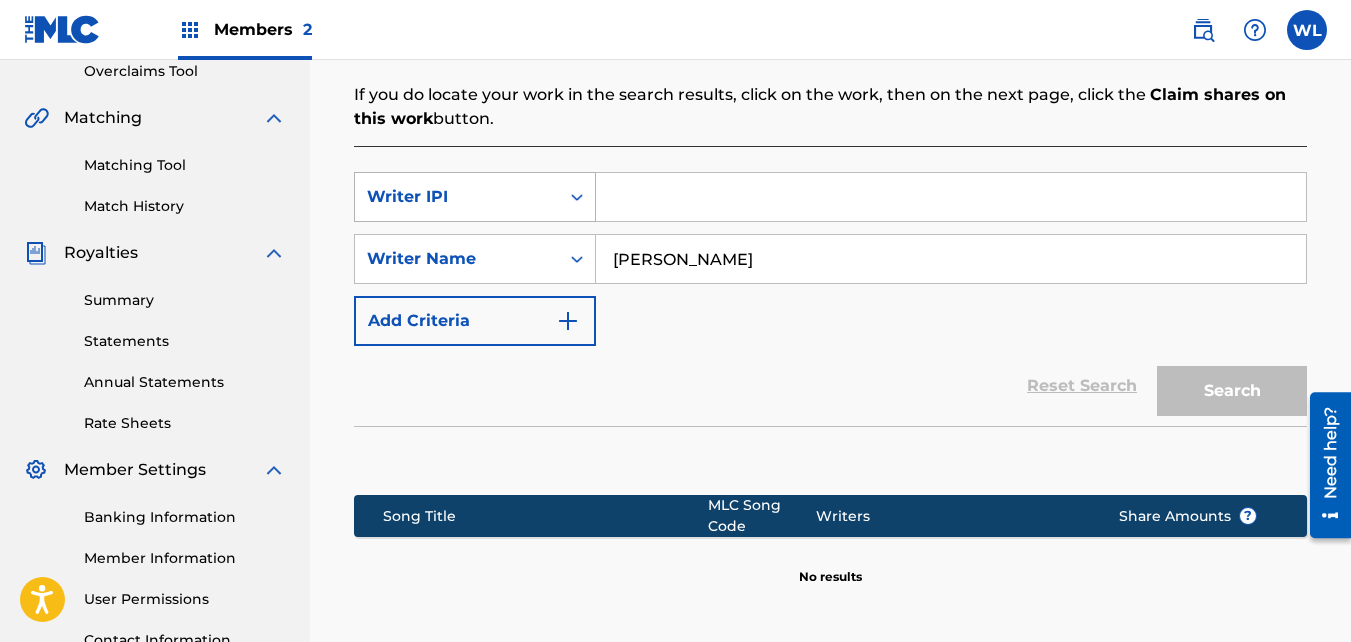 click at bounding box center (577, 197) 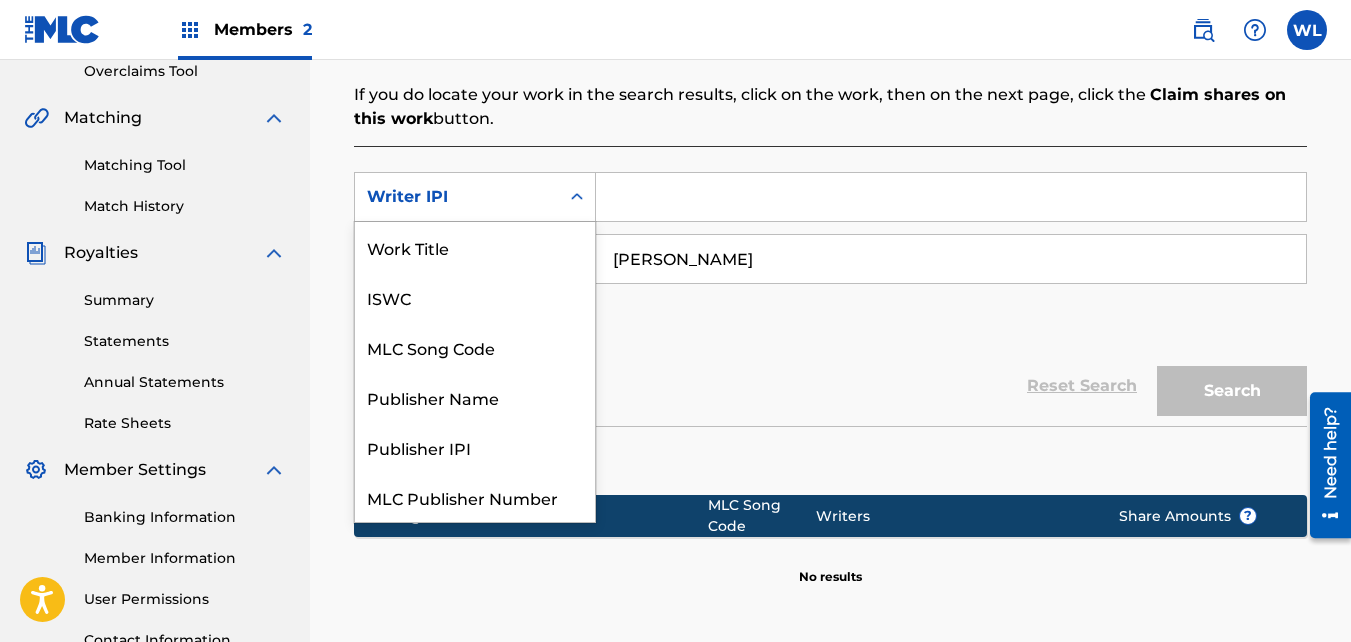 scroll, scrollTop: 50, scrollLeft: 0, axis: vertical 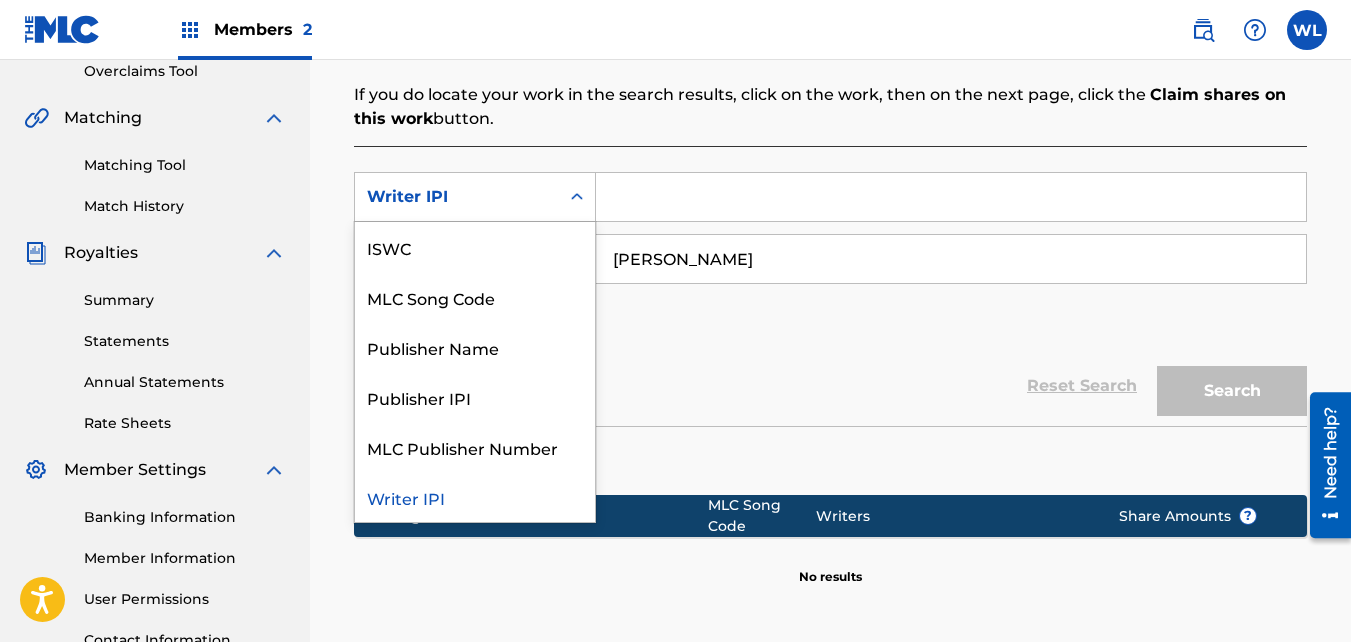 click on "Writer IPI" at bounding box center (475, 497) 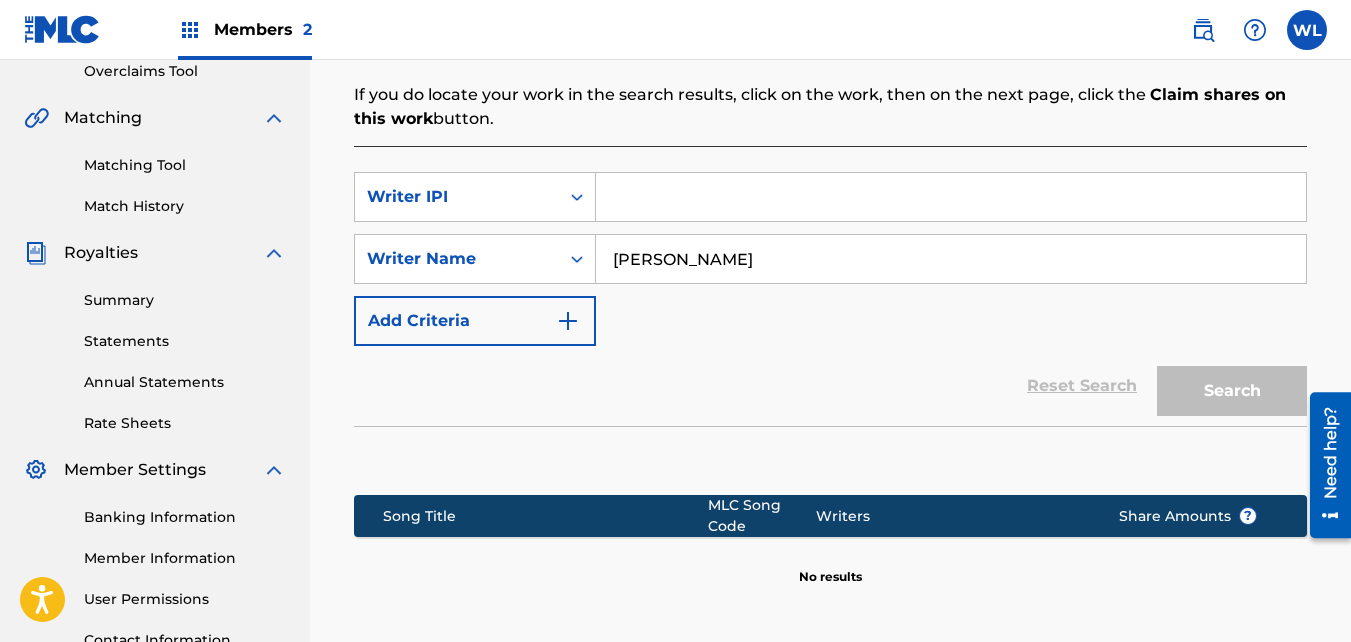 click at bounding box center (951, 197) 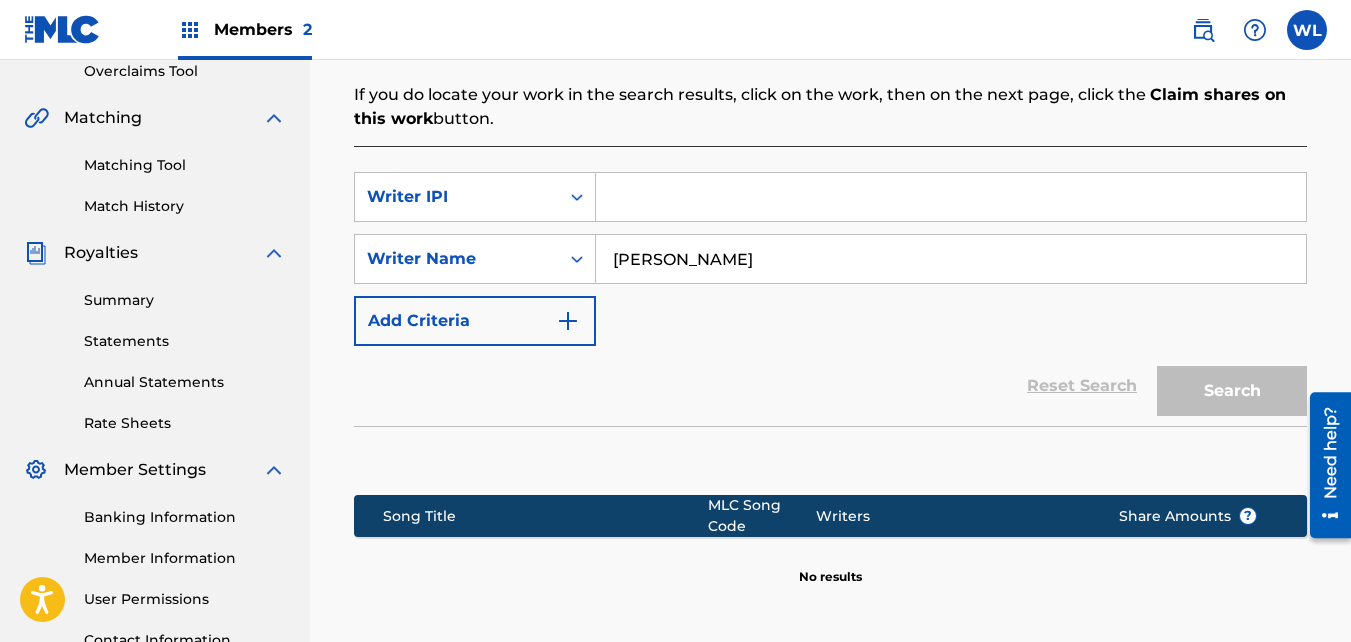 paste on "01046991339" 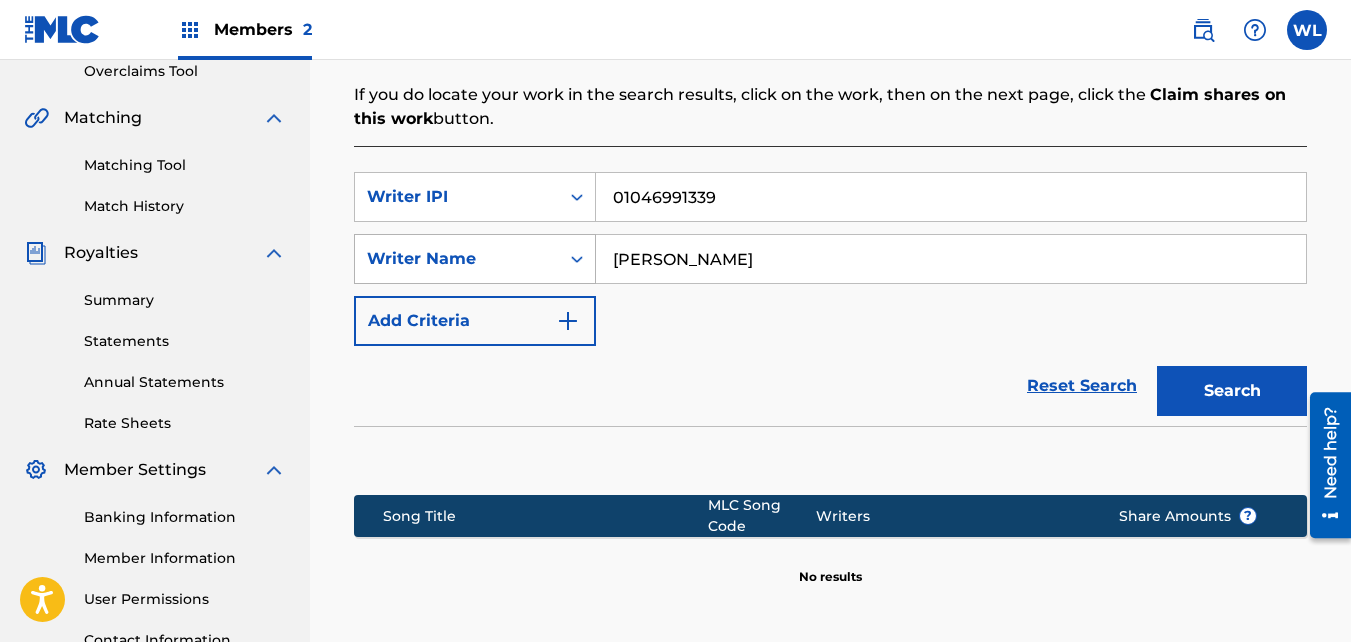 type on "01046991339" 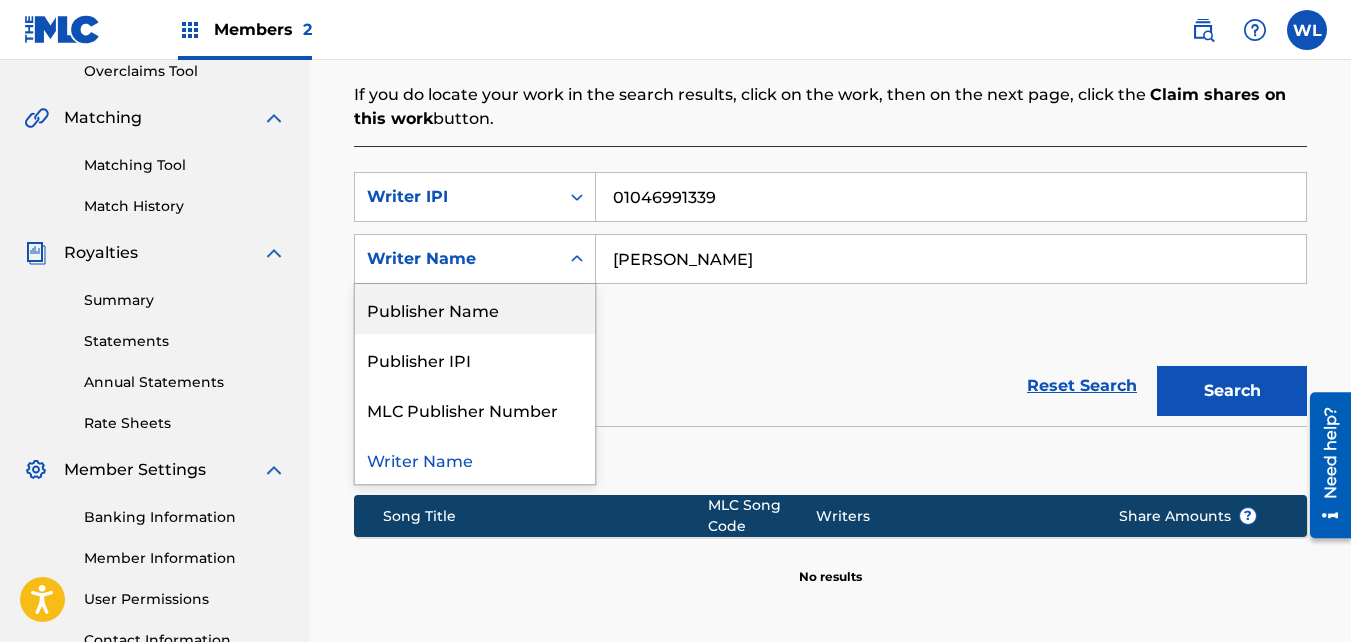 click on "Publisher Name" at bounding box center [475, 309] 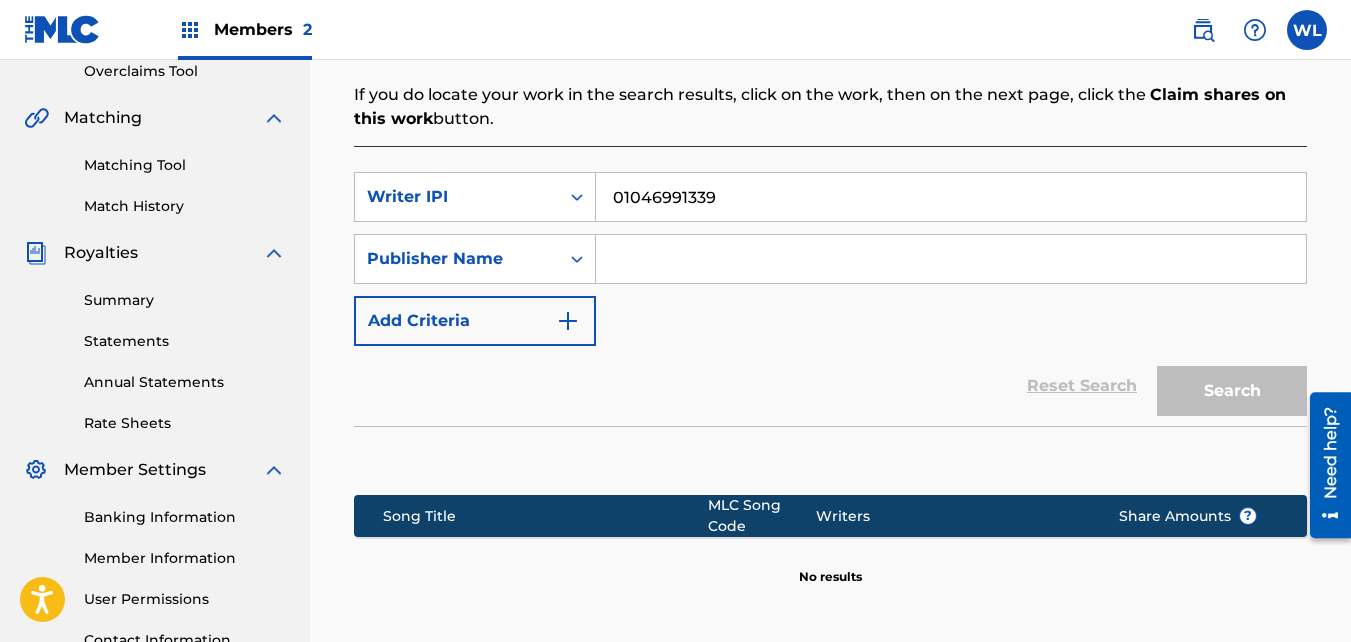 click at bounding box center (951, 259) 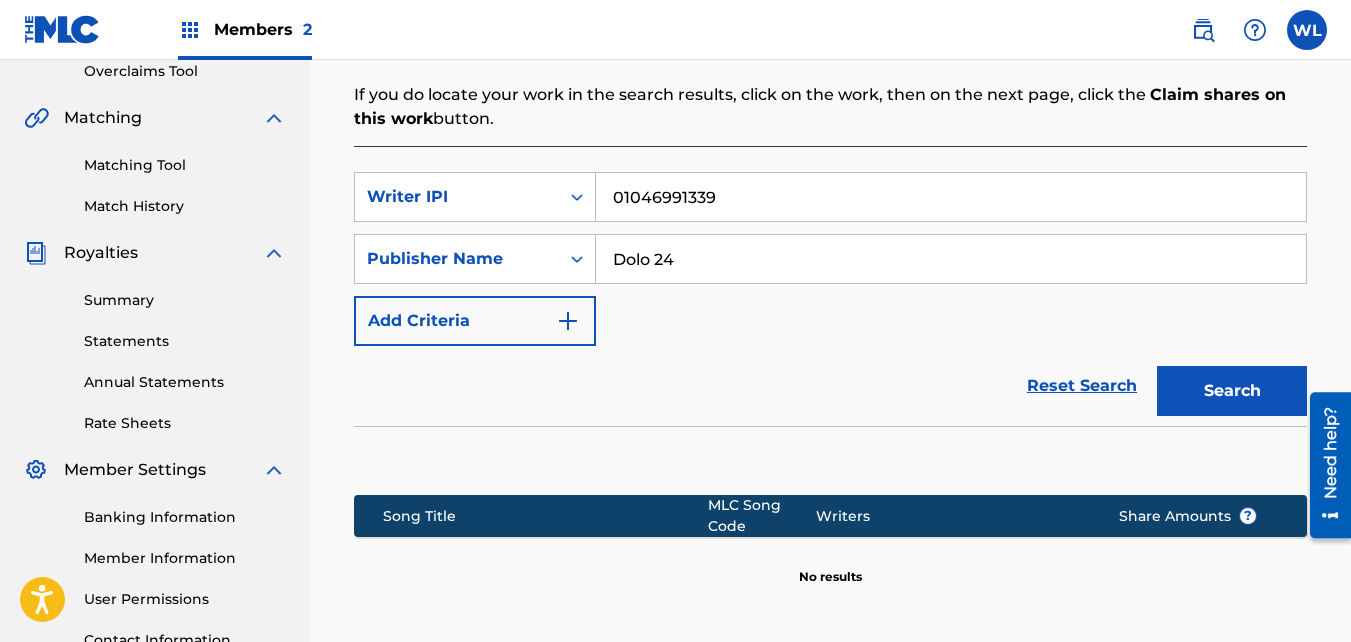type on "Dolo 24" 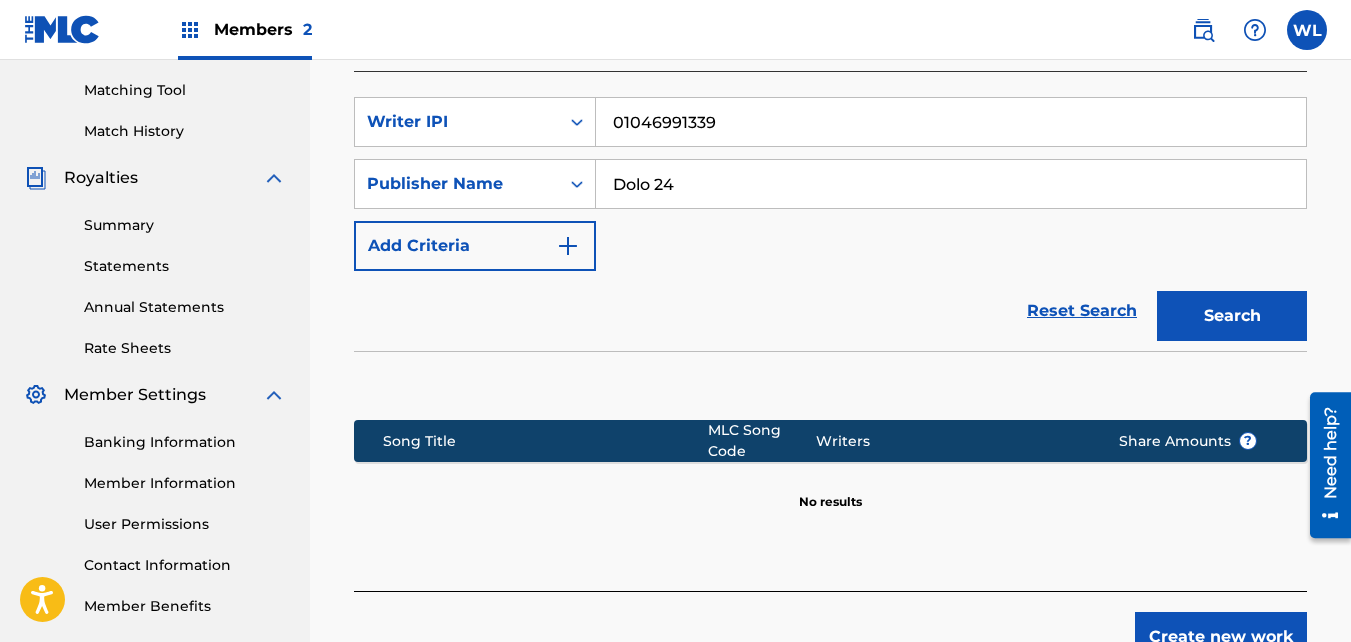 scroll, scrollTop: 501, scrollLeft: 0, axis: vertical 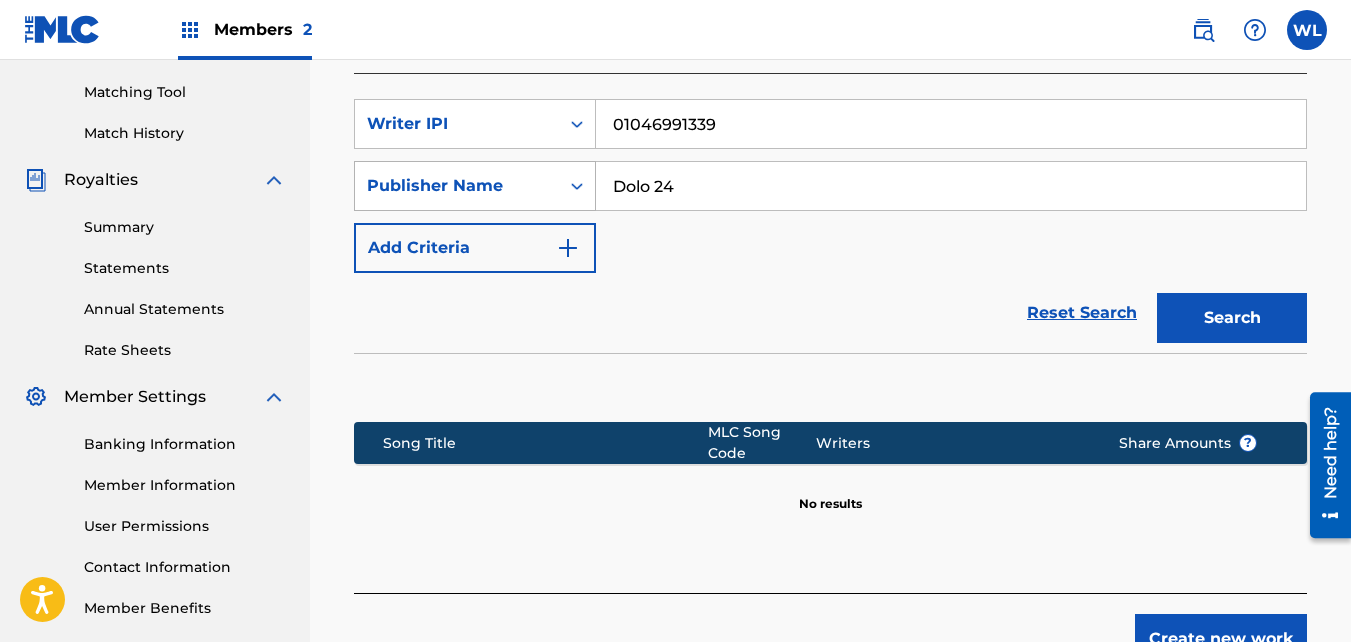 click at bounding box center [577, 186] 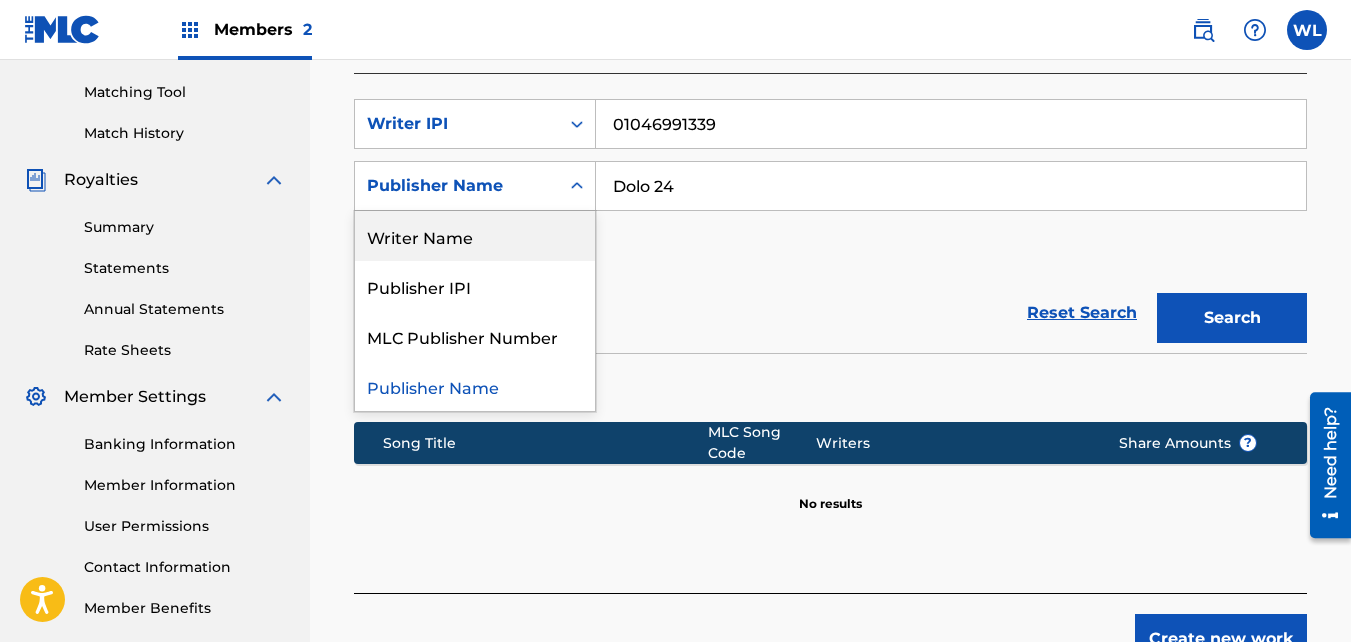 click on "Writer Name" at bounding box center [475, 236] 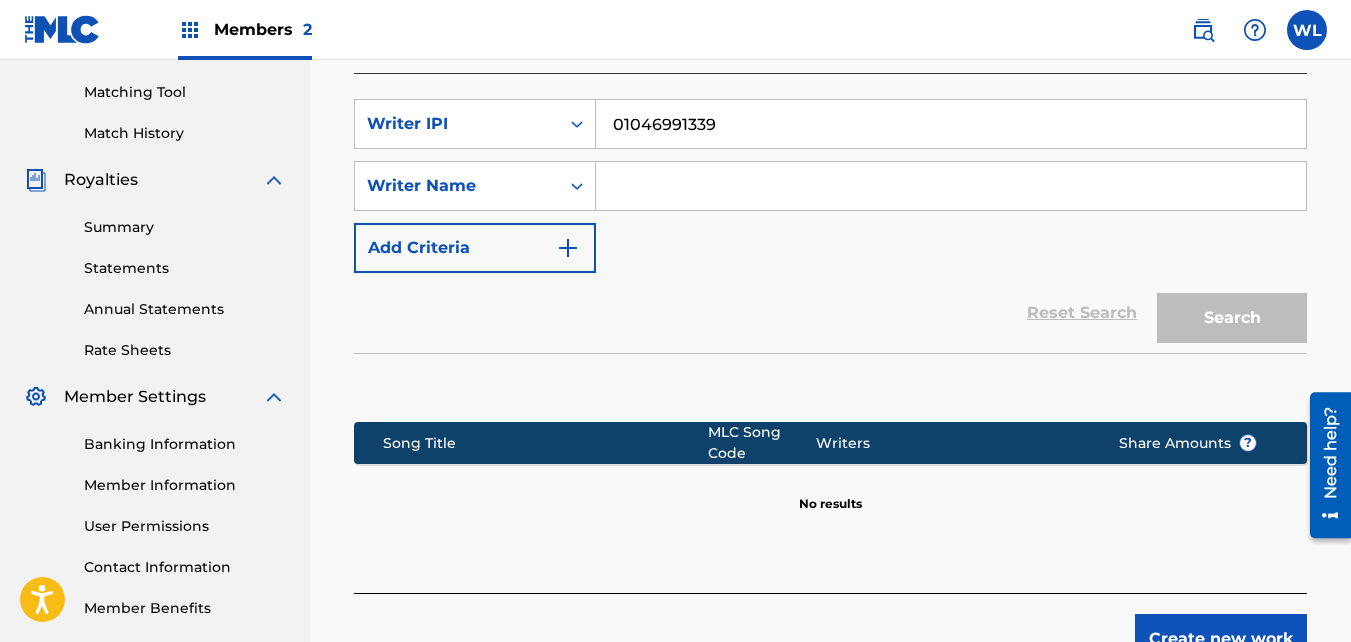 paste on "LAWSON WILLIE EARL" 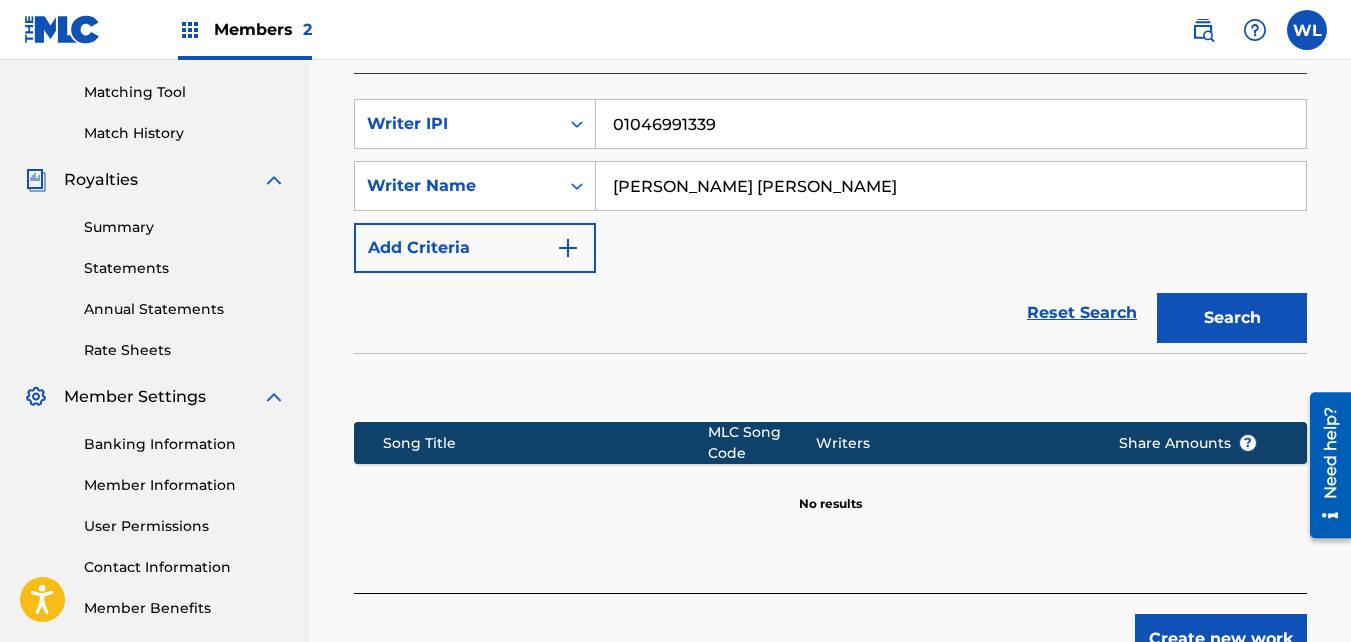 type on "LAWSON WILLIE EARL" 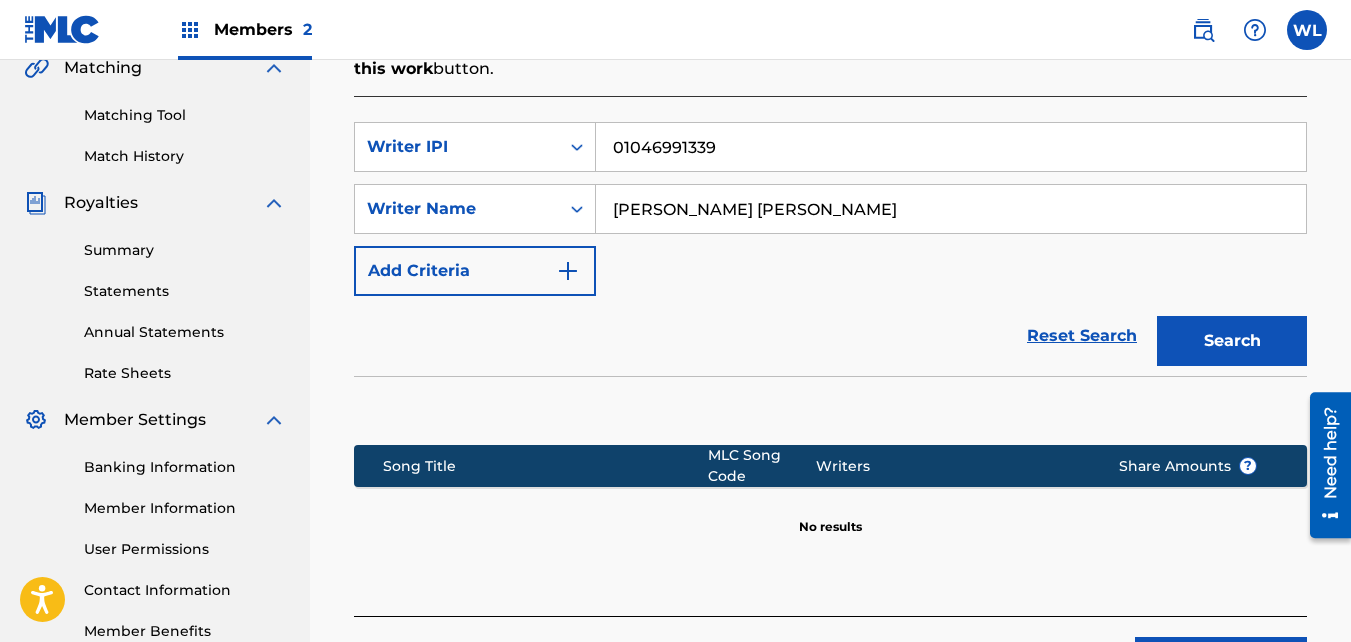scroll, scrollTop: 477, scrollLeft: 0, axis: vertical 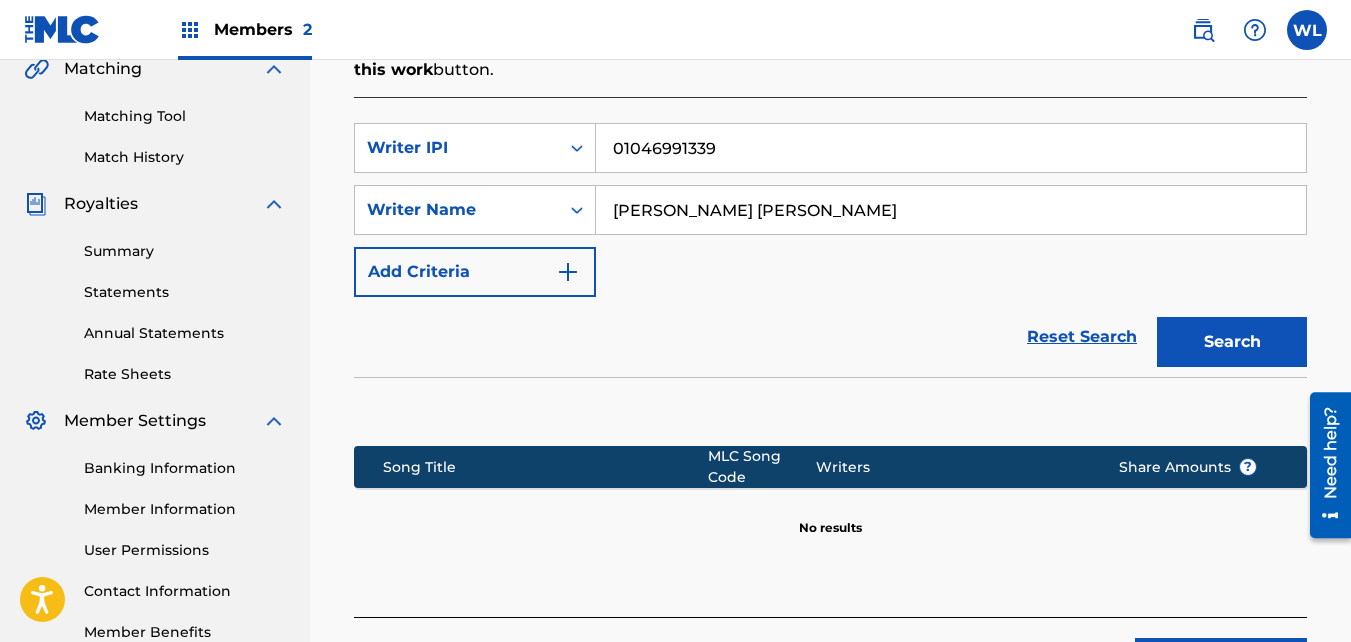 click on "Reset Search" at bounding box center [1082, 337] 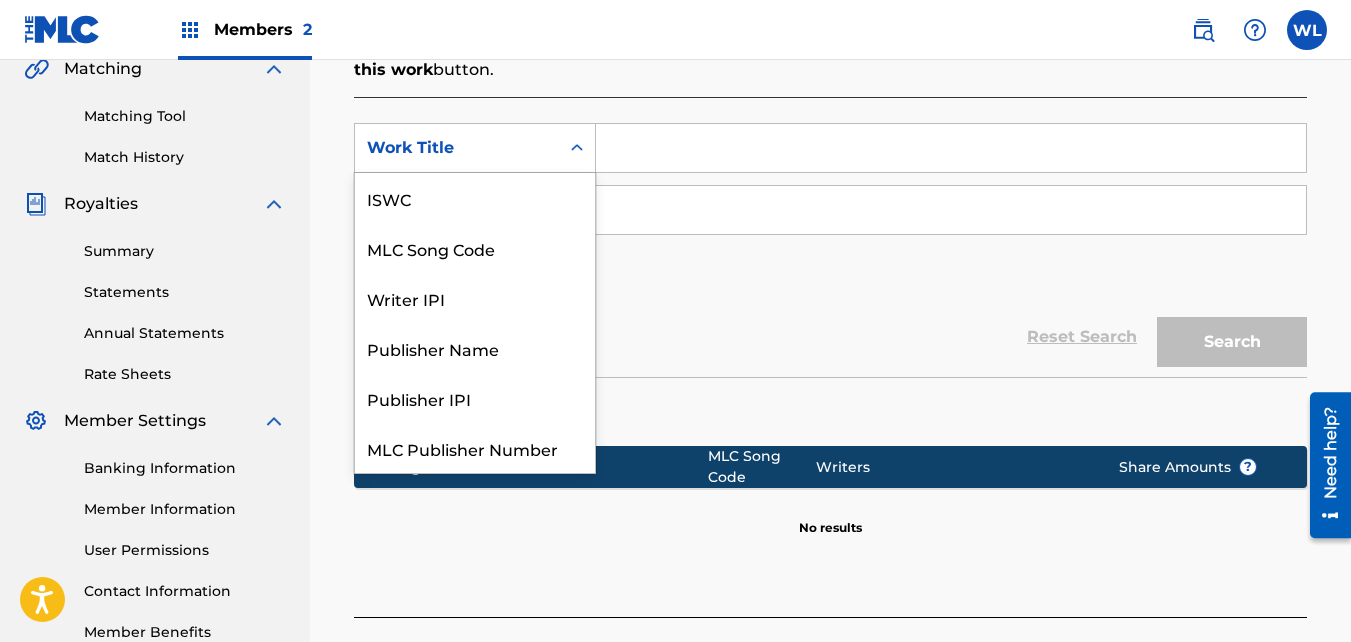 click on "Work Title" at bounding box center (457, 148) 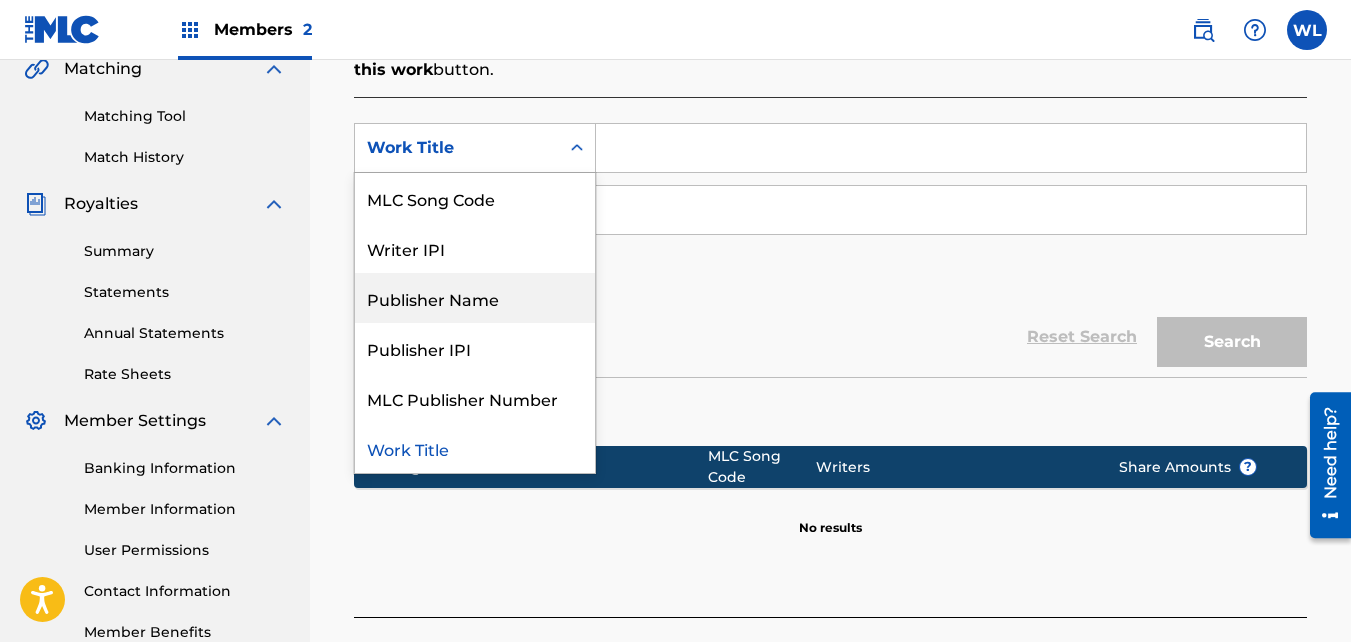 scroll, scrollTop: 0, scrollLeft: 0, axis: both 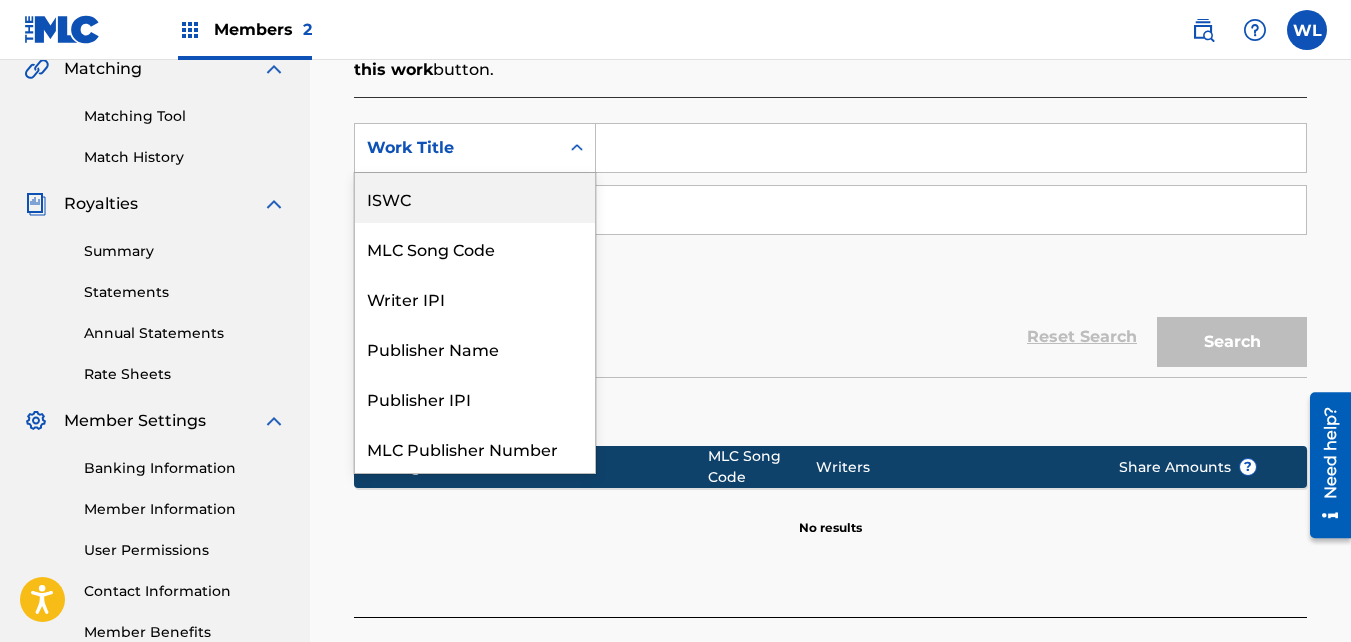 click on "Search Before registering a work, the first step is to search The MLC database to ensure the work does not already exist. Enter the two required search criteria below, then click   Search.  If your work does not appear in the search results, click the  Create New Work   button to continue with registration. If you do locate your work in the search results, click on the work, then on the next page, click the   Claim shares on this work  button. SearchWithCriteria1b50dbc4-3553-44e5-918f-aa3e9b0b158d 7 results available. Use Up and Down to choose options, press Enter to select the currently focused option, press Escape to exit the menu, press Tab to select the option and exit the menu. Work Title ISWC MLC Song Code Writer IPI Publisher Name Publisher IPI MLC Publisher Number Work Title SearchWithCriteriad131bf87-d491-4207-9a87-08f2279ea3f7 Writer Name Add Criteria Reset Search Search Song Title MLC Song Code Writers Share Amounts ? No results" at bounding box center (830, 253) 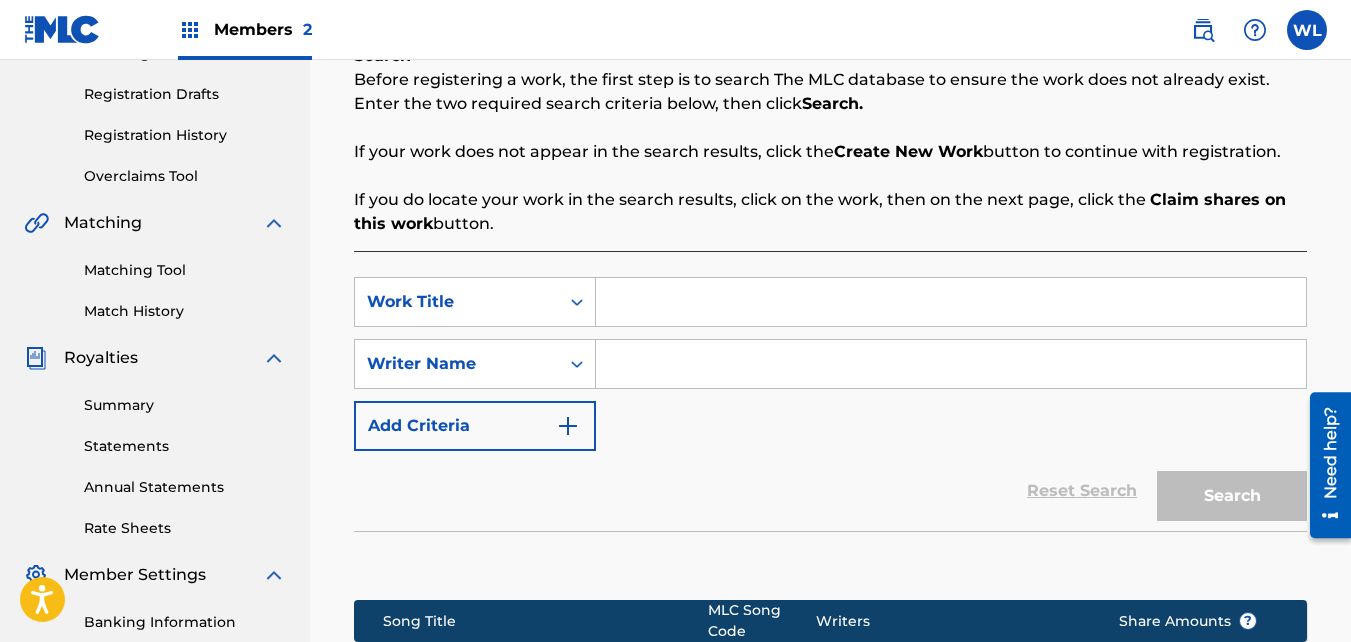 scroll, scrollTop: 319, scrollLeft: 0, axis: vertical 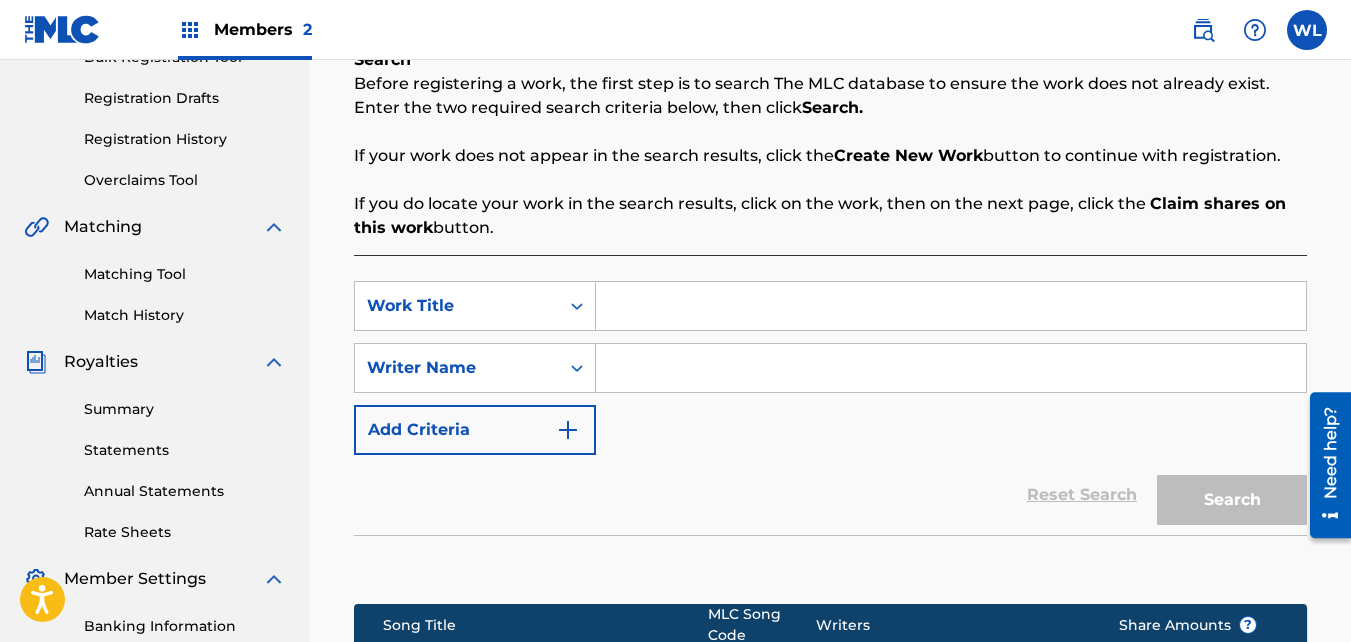 click on "Matching Tool Match History" at bounding box center (155, 282) 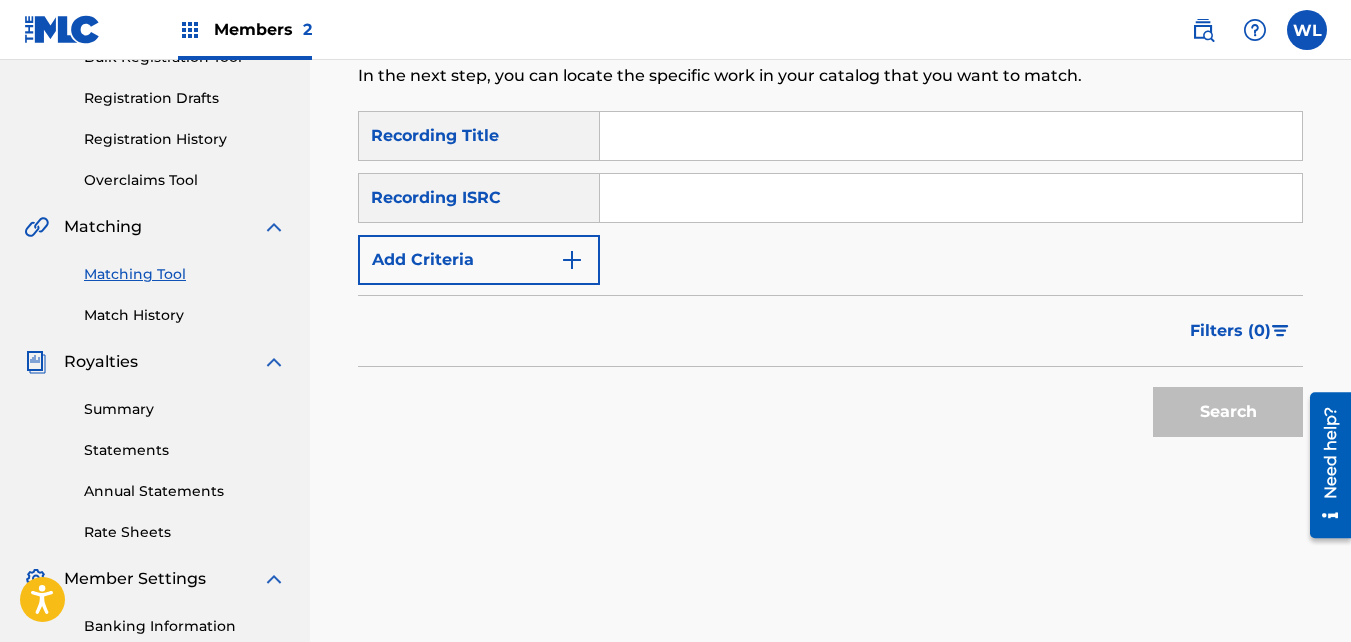 scroll, scrollTop: 0, scrollLeft: 0, axis: both 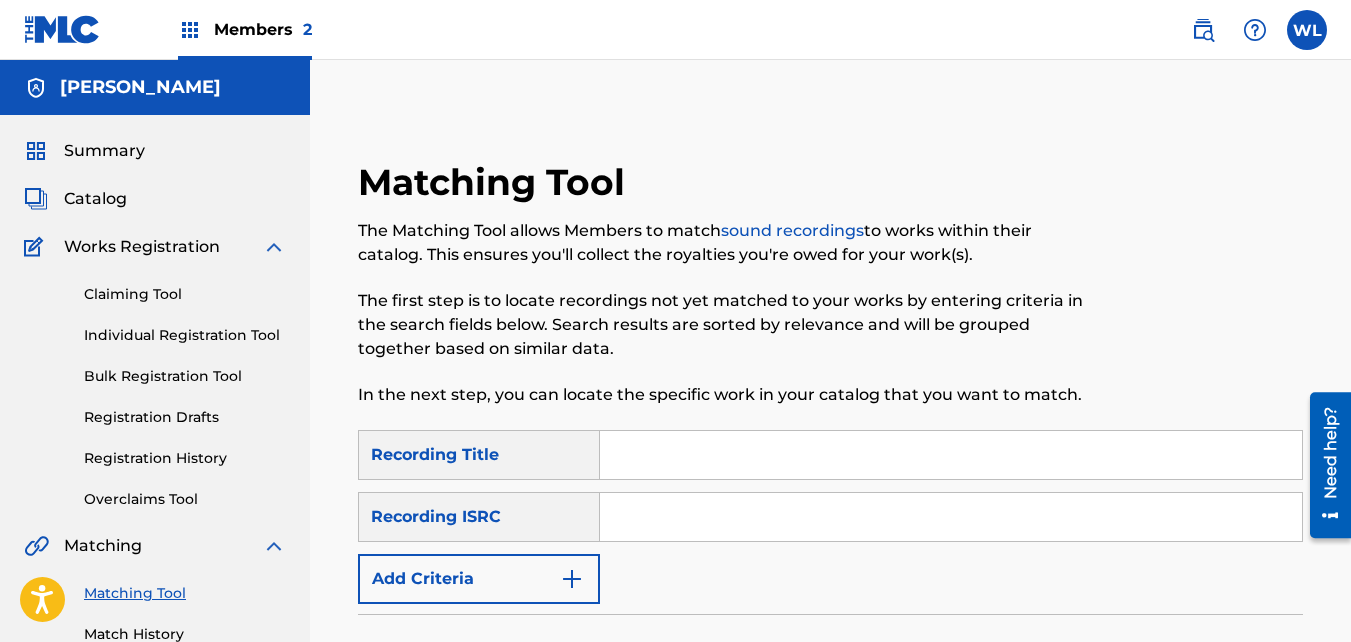 click on "Claiming Tool Individual Registration Tool Bulk Registration Tool Registration Drafts Registration History Overclaims Tool" at bounding box center (155, 384) 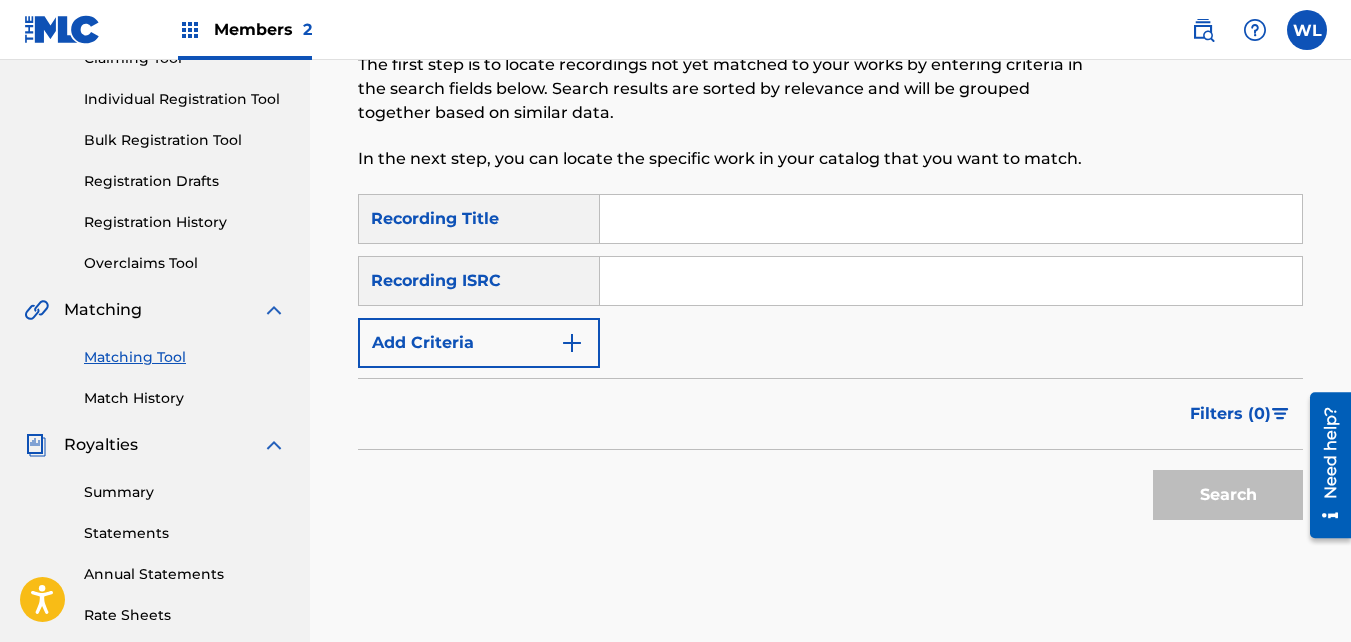 scroll, scrollTop: 237, scrollLeft: 0, axis: vertical 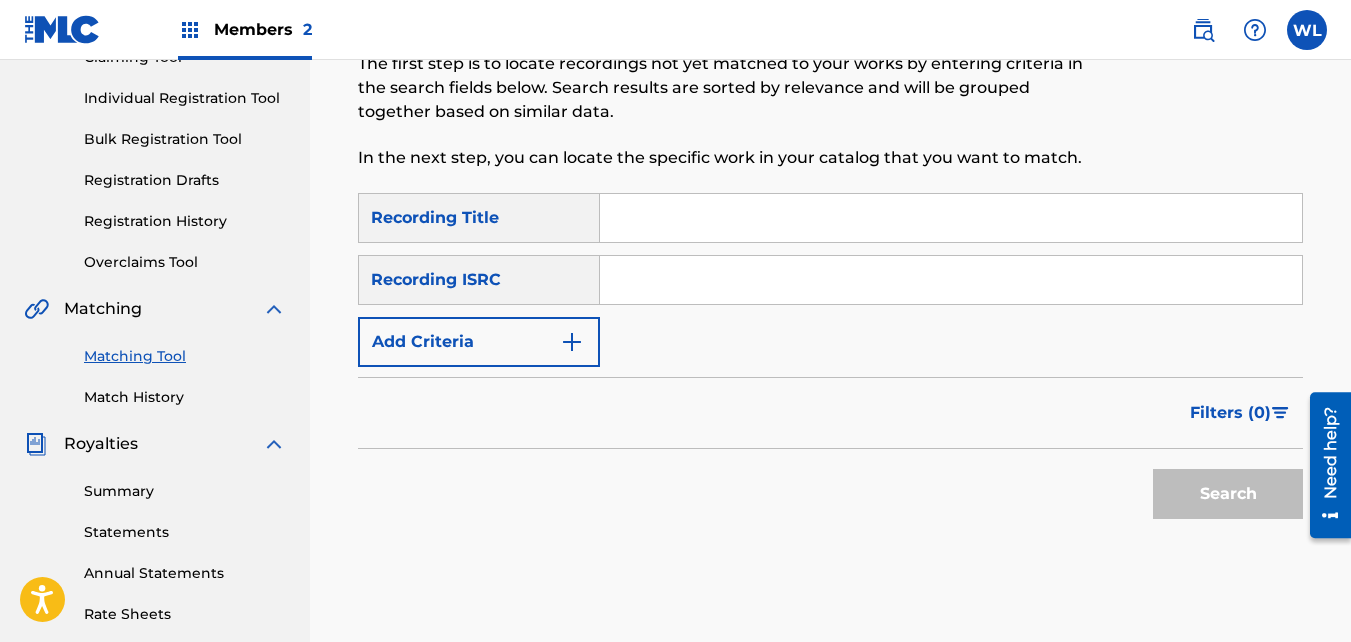 click at bounding box center (951, 280) 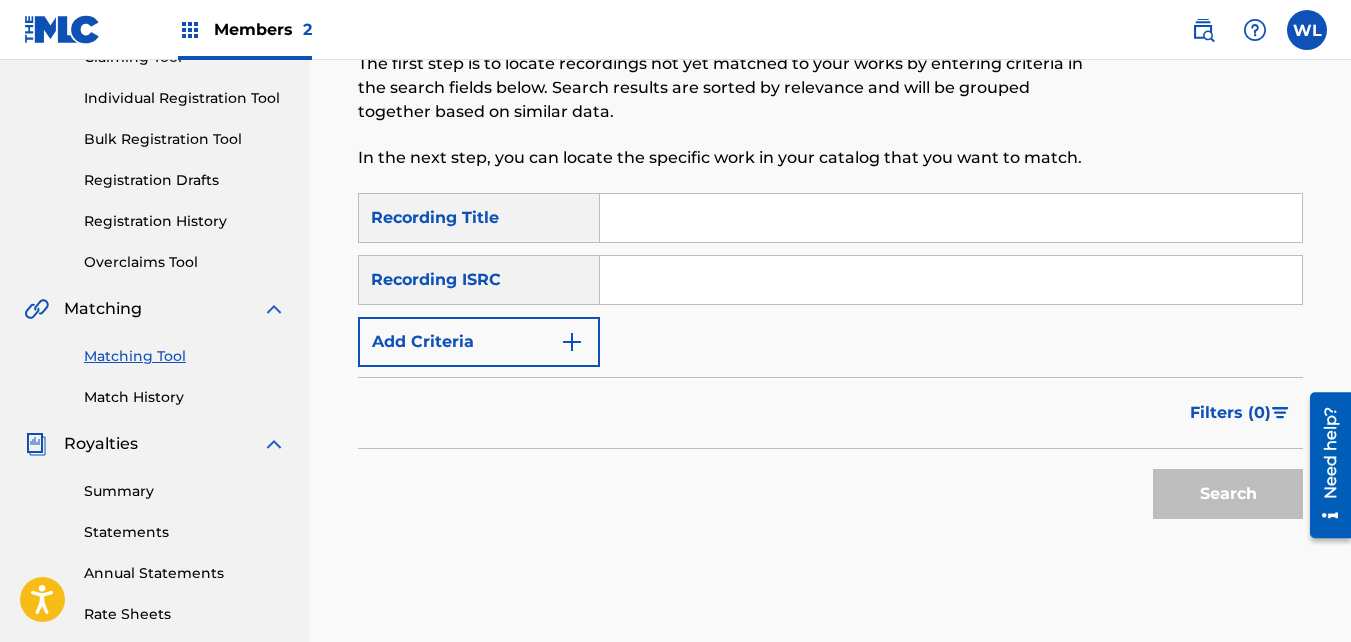 paste on "QZES52205232" 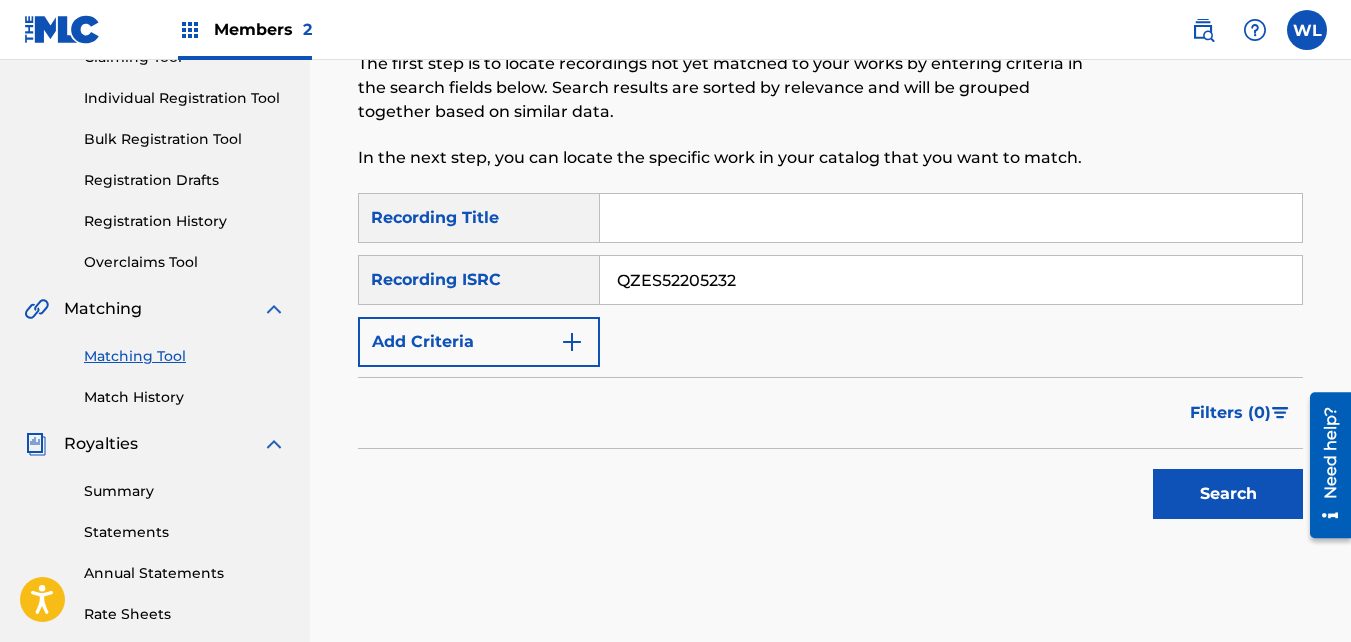 type on "QZES52205232" 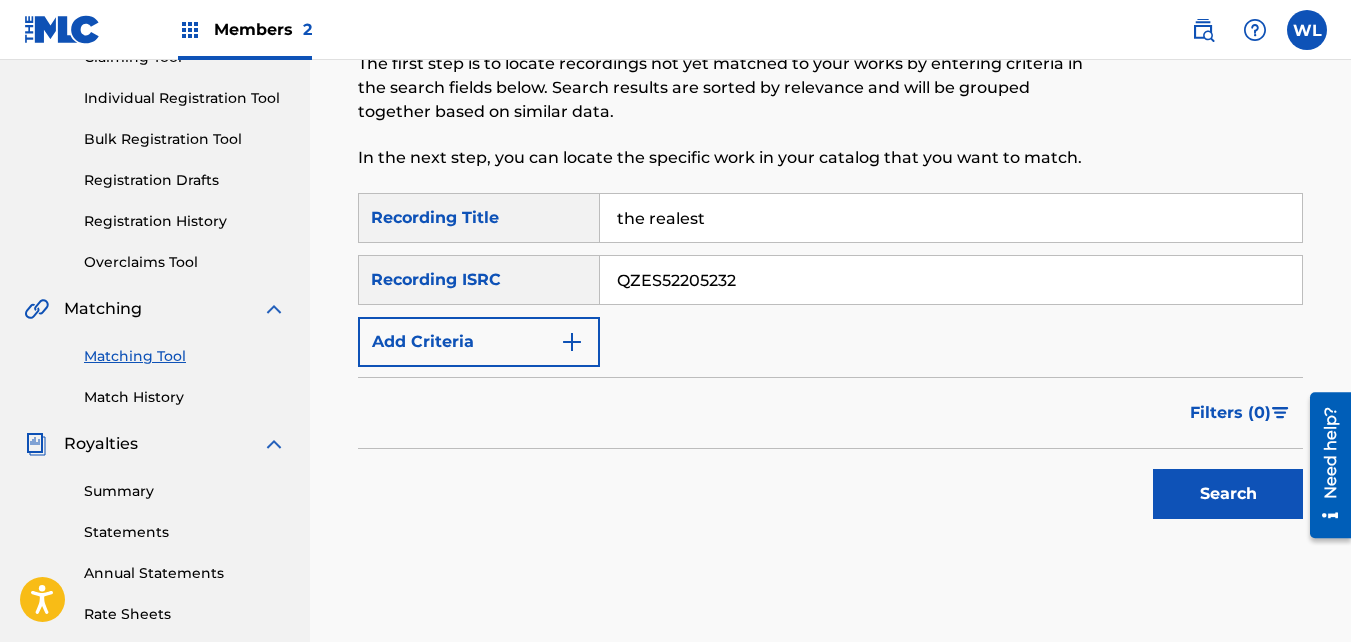 type on "the realest" 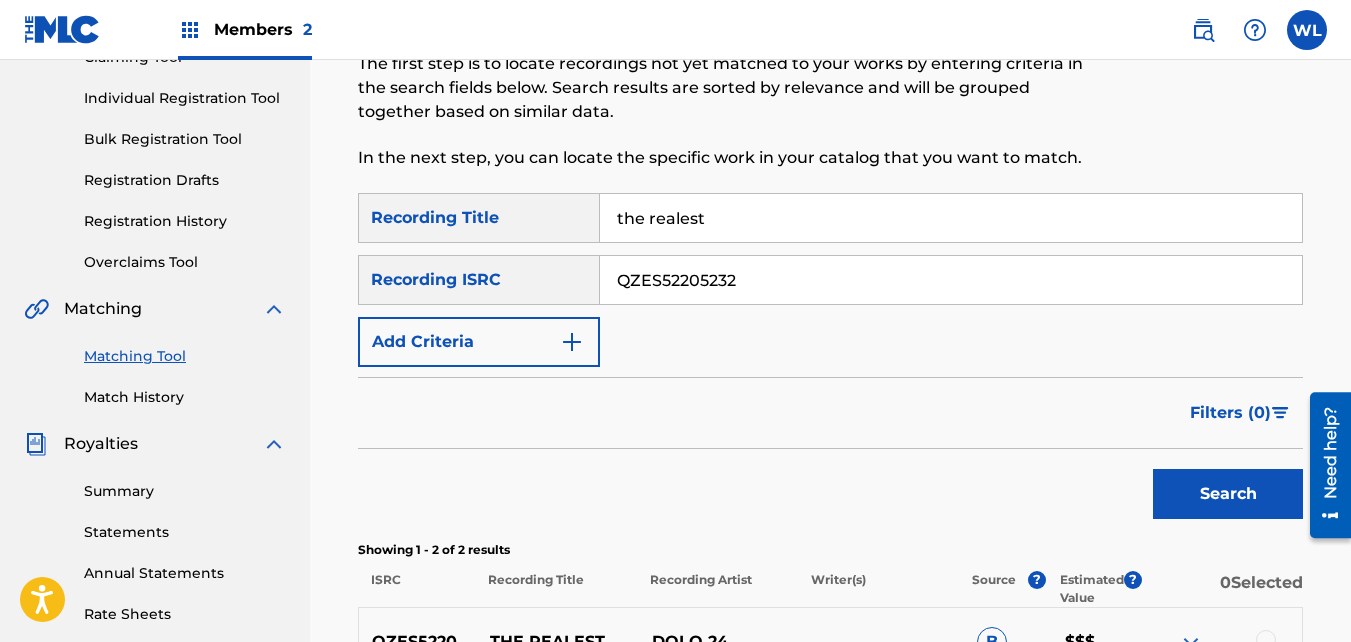 click on "Filters ( 0 )" at bounding box center (830, 413) 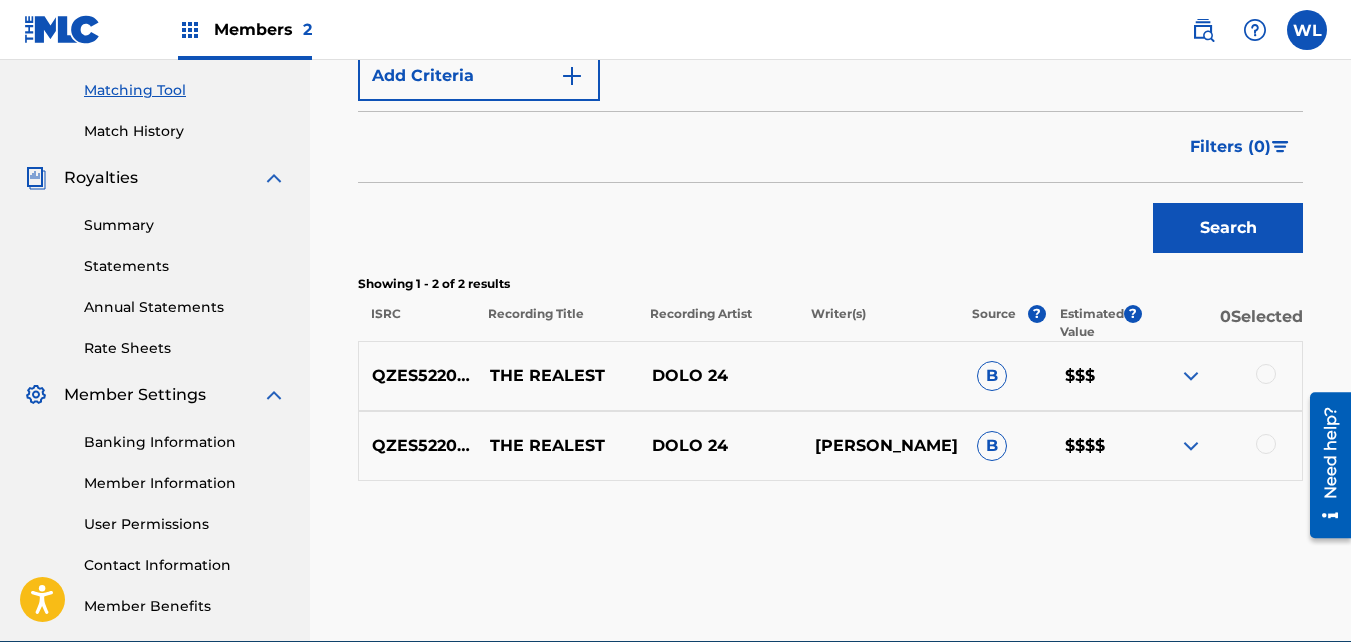 scroll, scrollTop: 504, scrollLeft: 0, axis: vertical 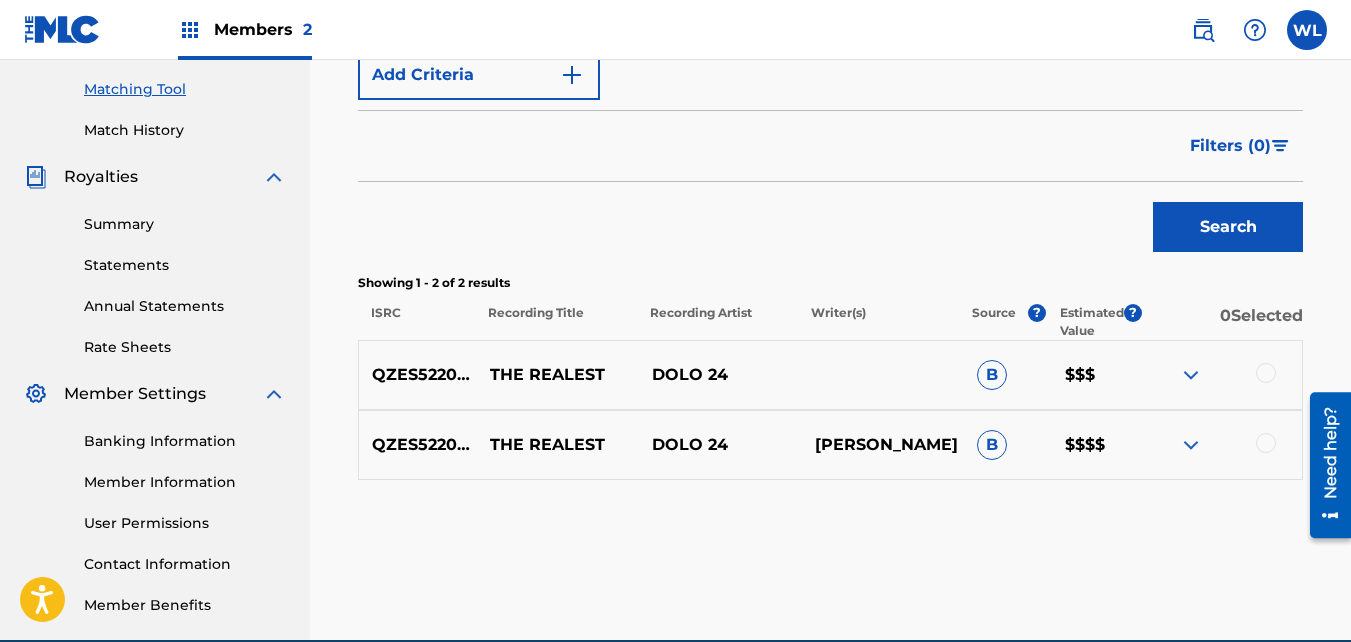 click at bounding box center (1191, 445) 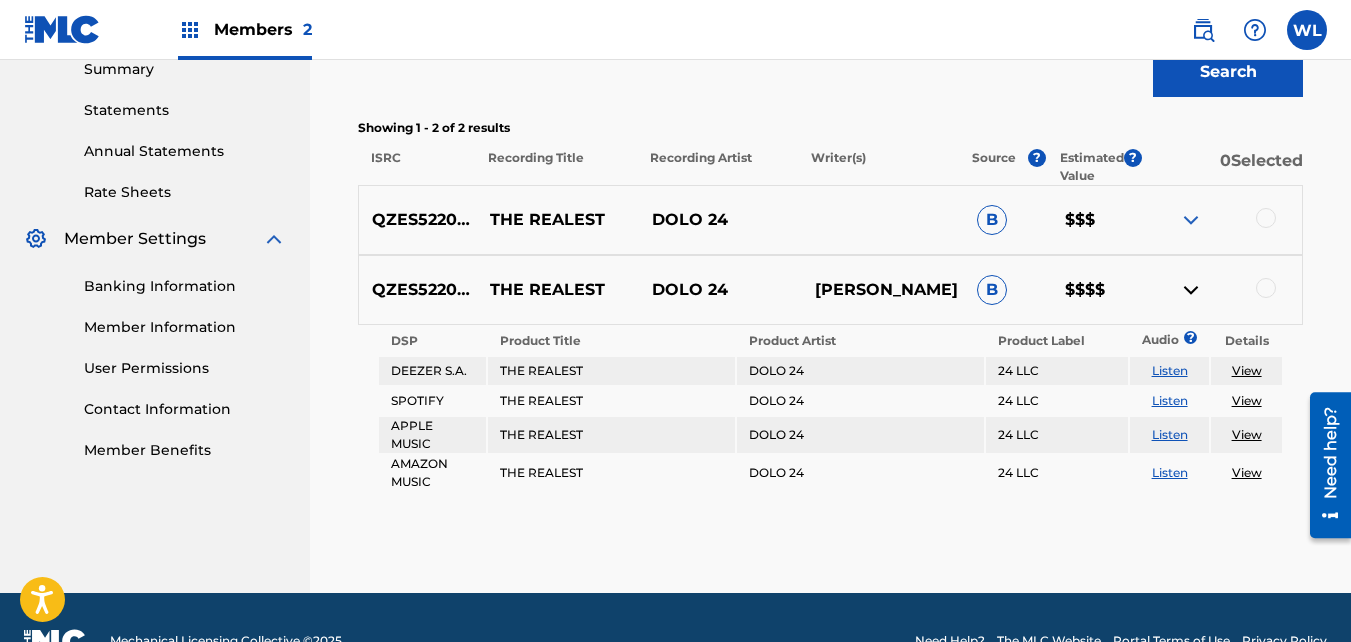 scroll, scrollTop: 662, scrollLeft: 0, axis: vertical 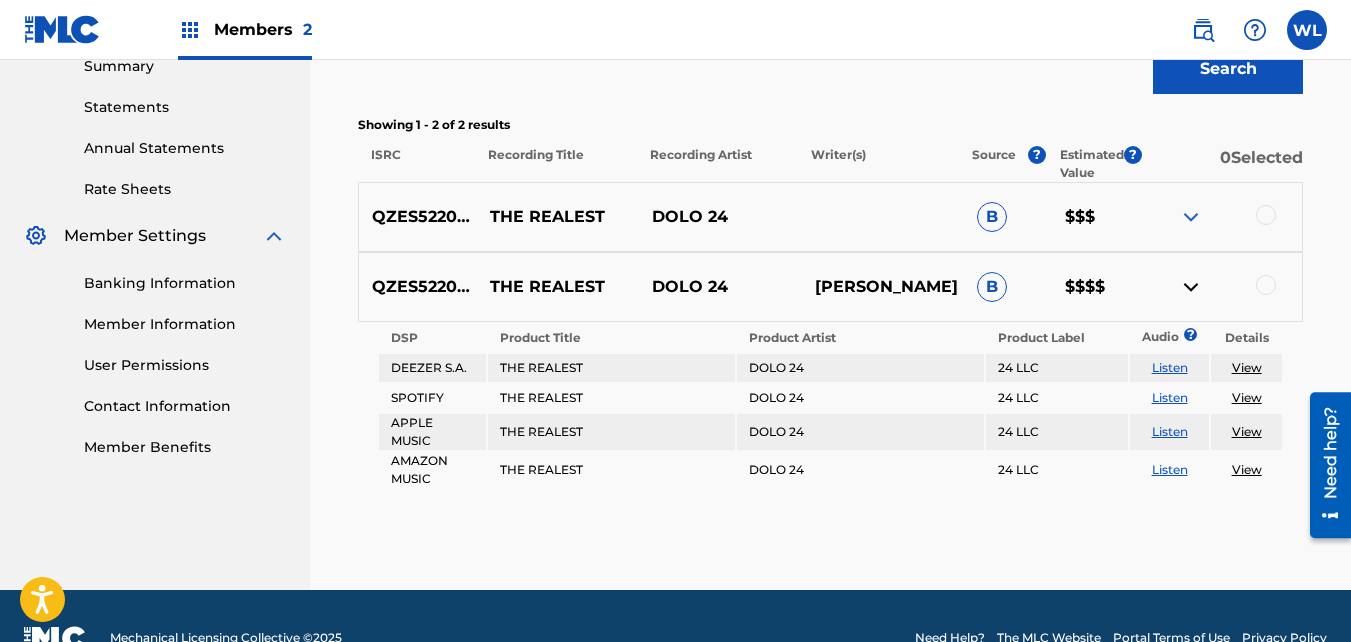 click on "View" at bounding box center (1247, 431) 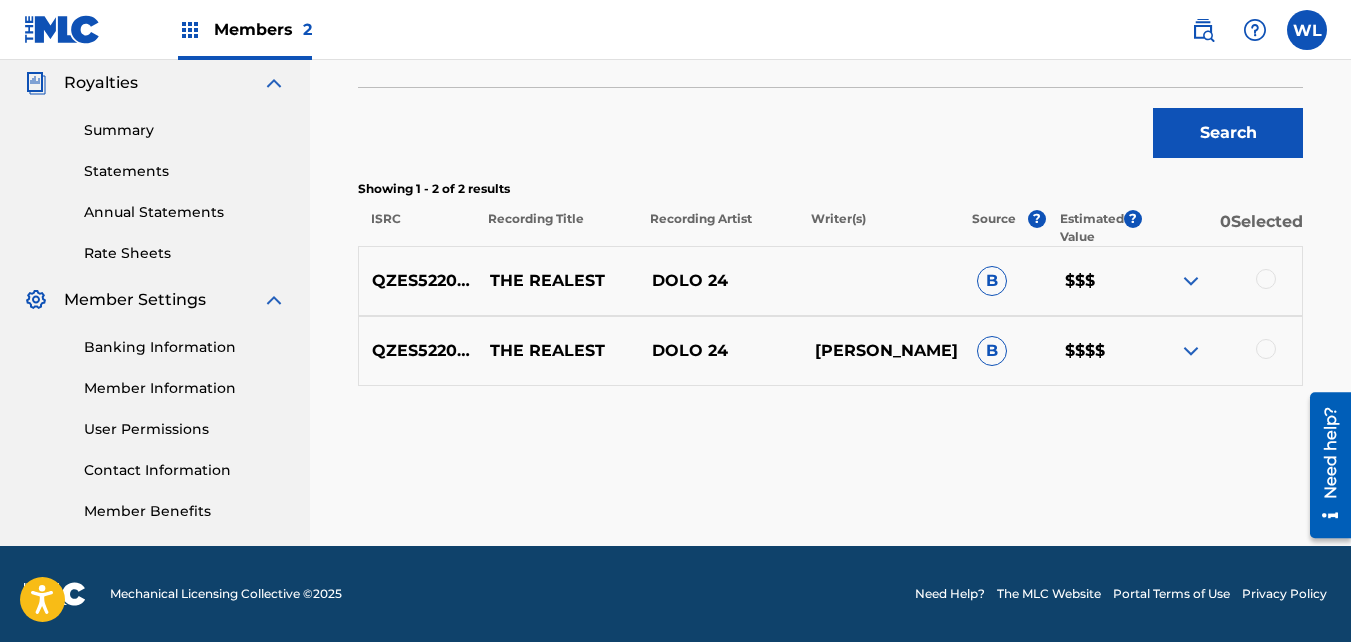 scroll, scrollTop: 598, scrollLeft: 0, axis: vertical 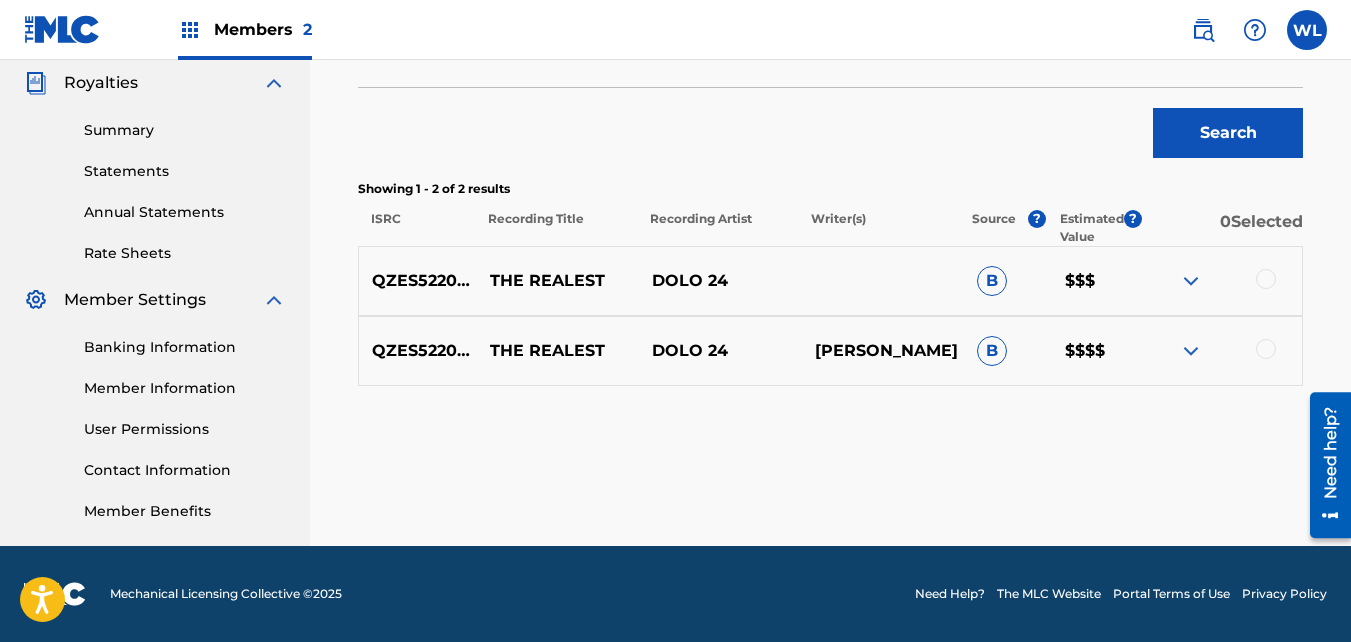 click on "$$$$" at bounding box center (1096, 351) 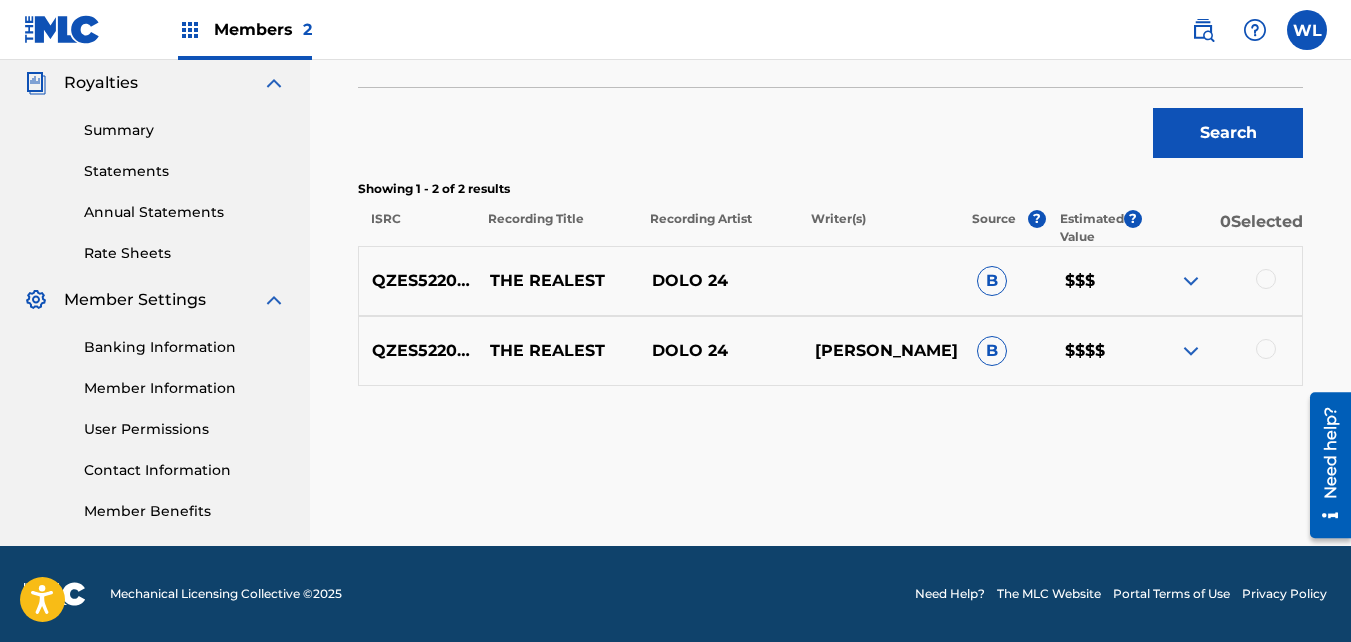 click at bounding box center (1191, 351) 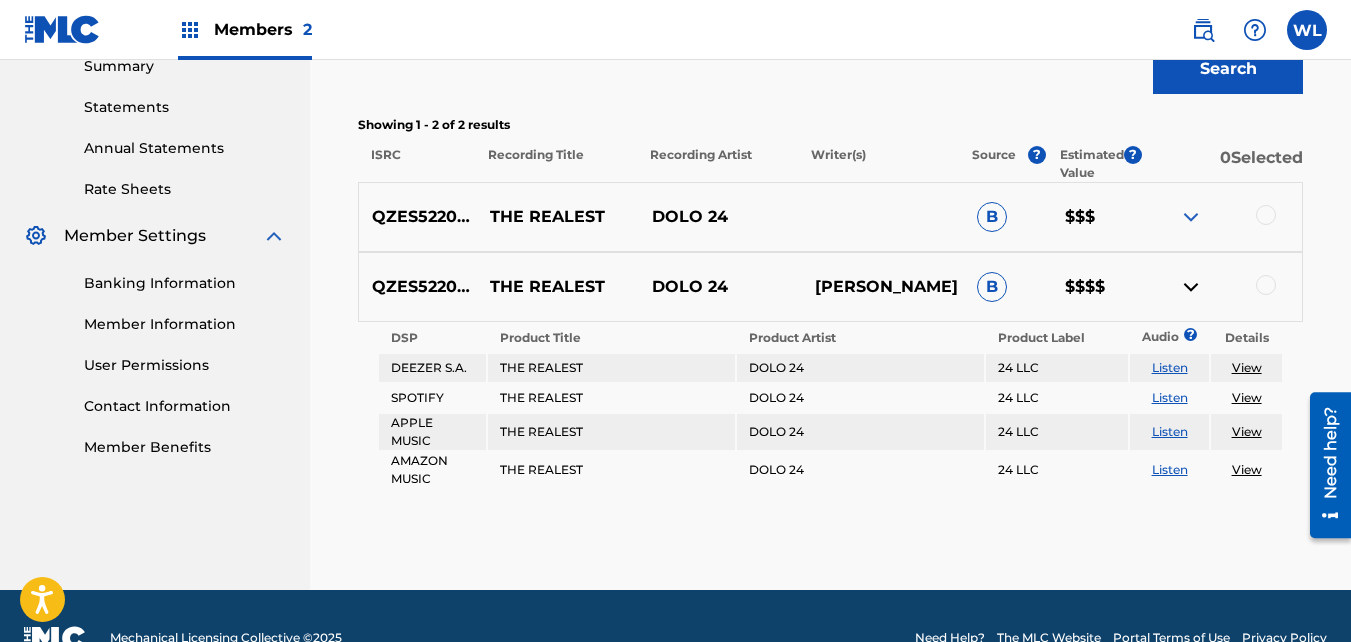click at bounding box center [1191, 287] 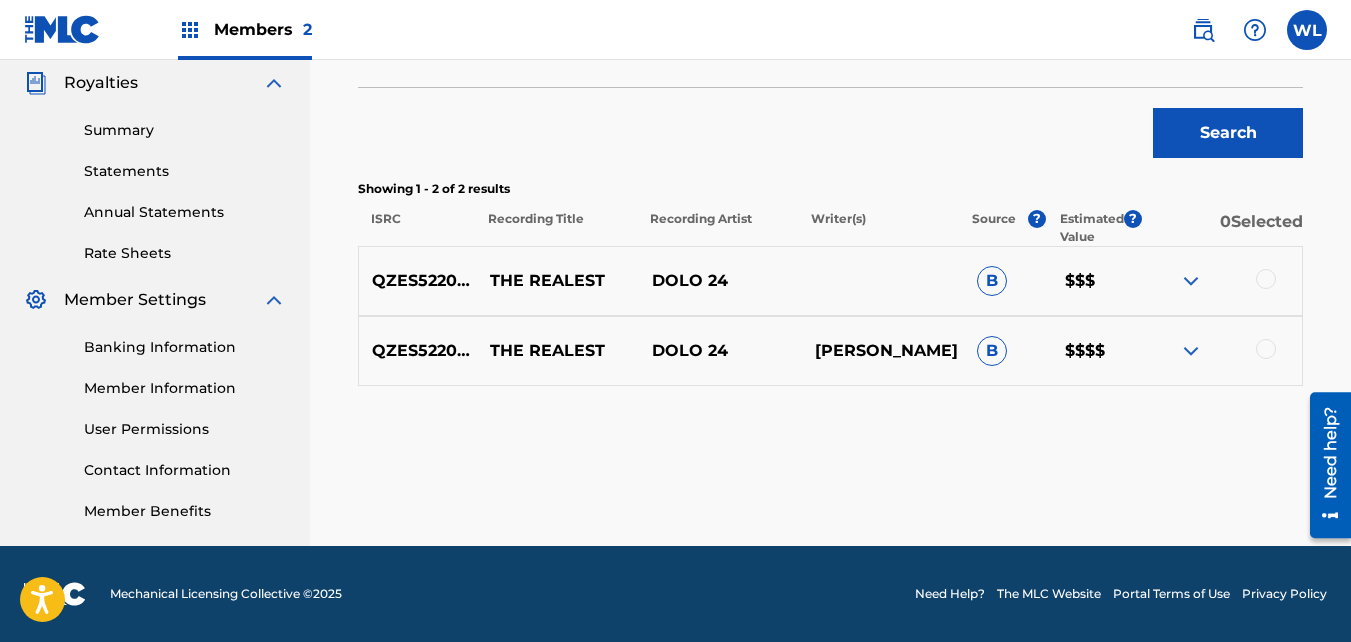 click at bounding box center (1191, 281) 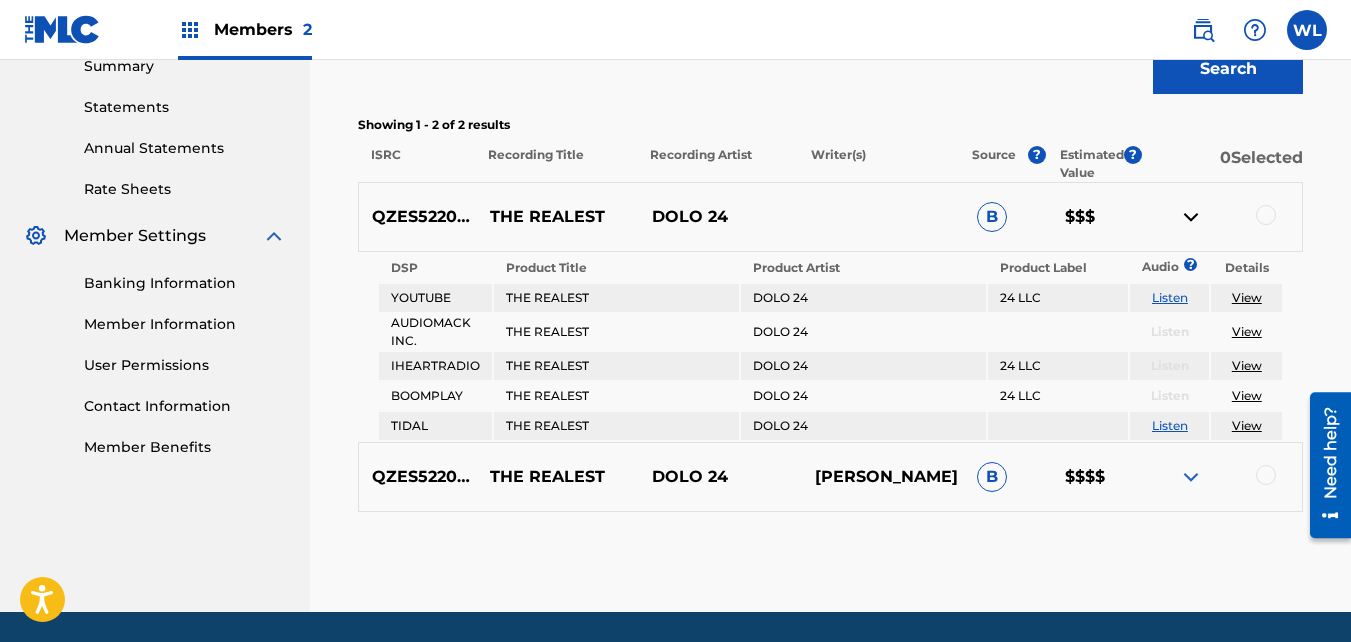 click at bounding box center (1191, 477) 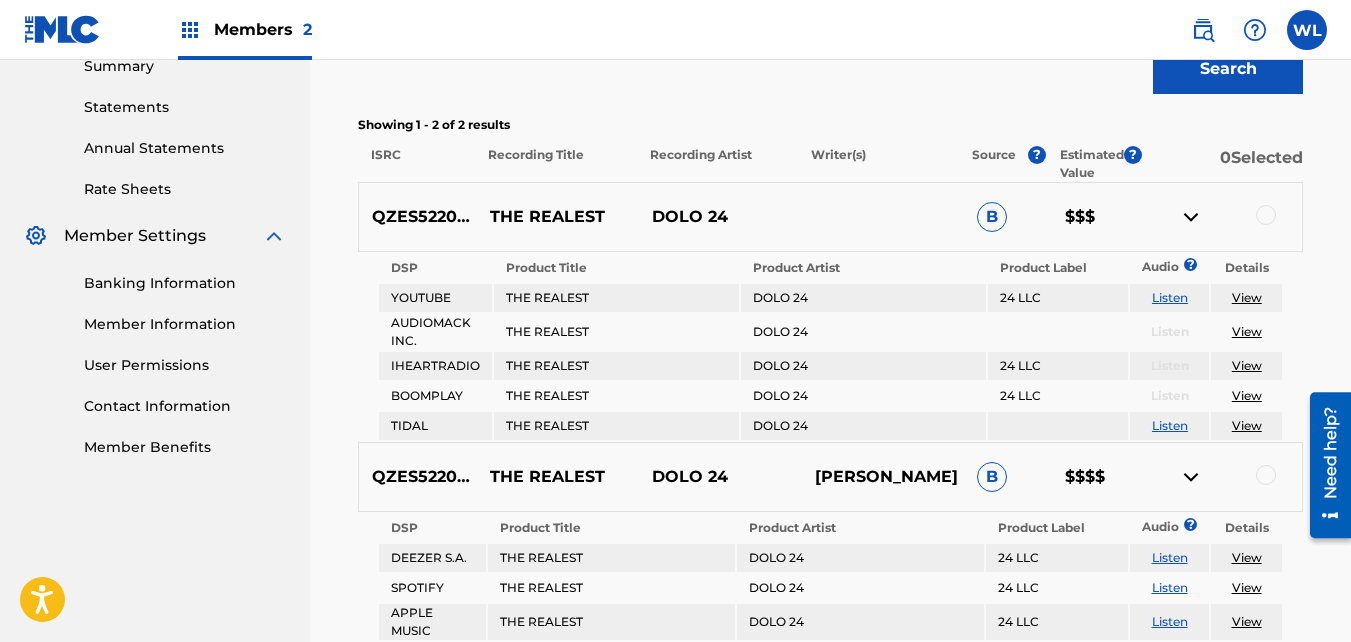 scroll, scrollTop: 670, scrollLeft: 0, axis: vertical 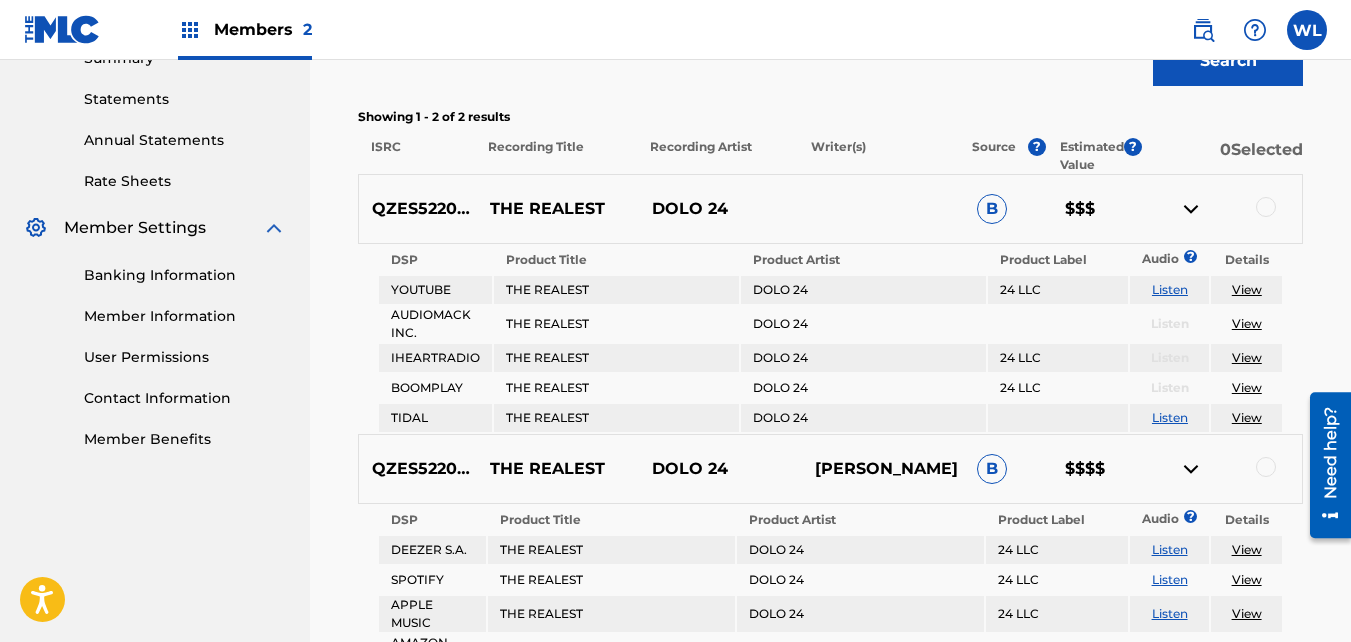 click on "THE REALEST" at bounding box center [616, 358] 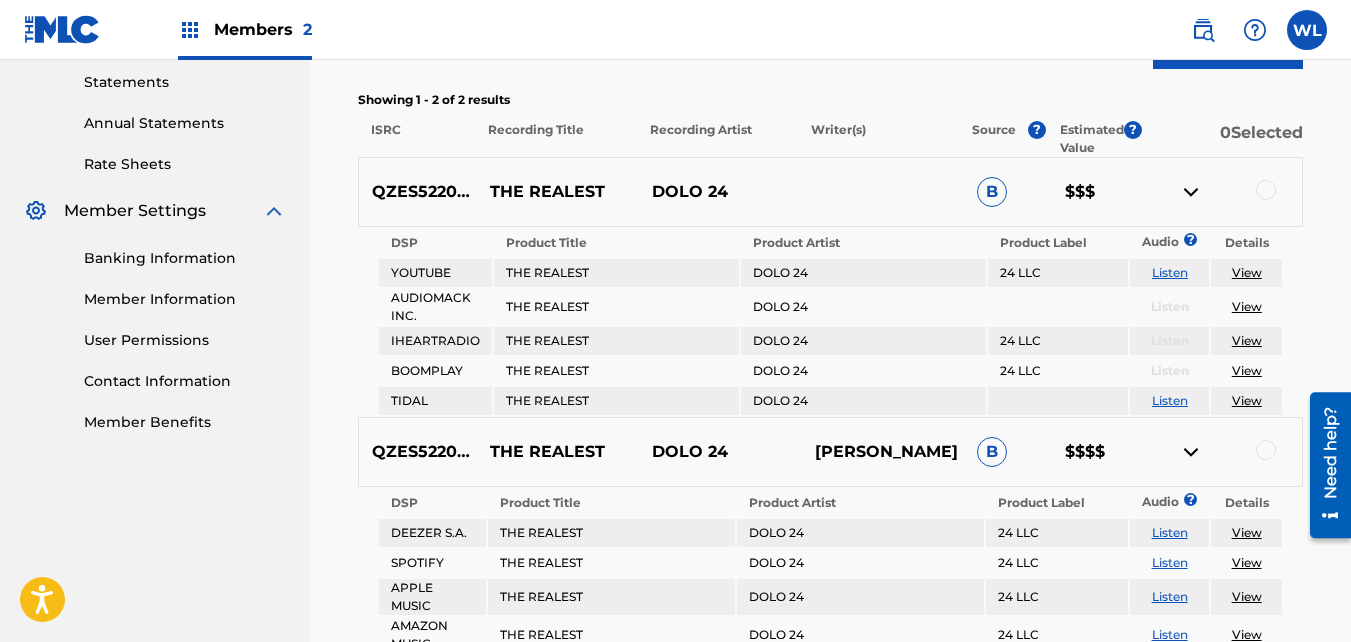 scroll, scrollTop: 677, scrollLeft: 0, axis: vertical 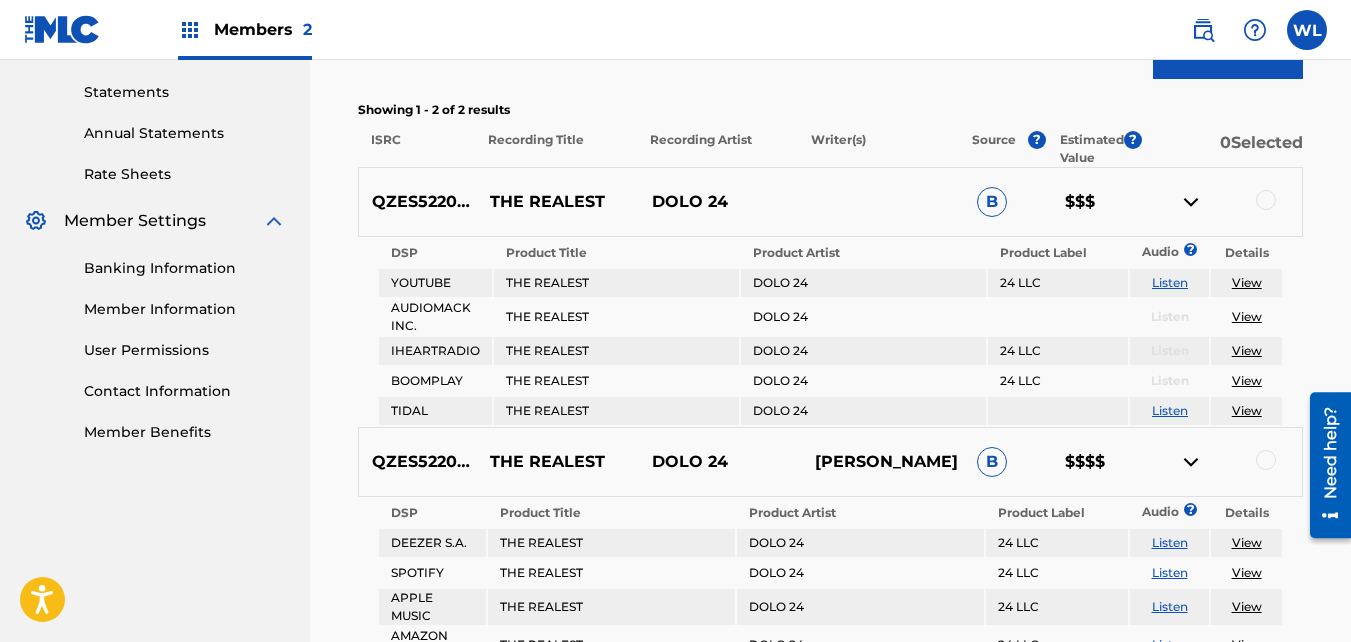 click on "YOUTUBE" at bounding box center [435, 283] 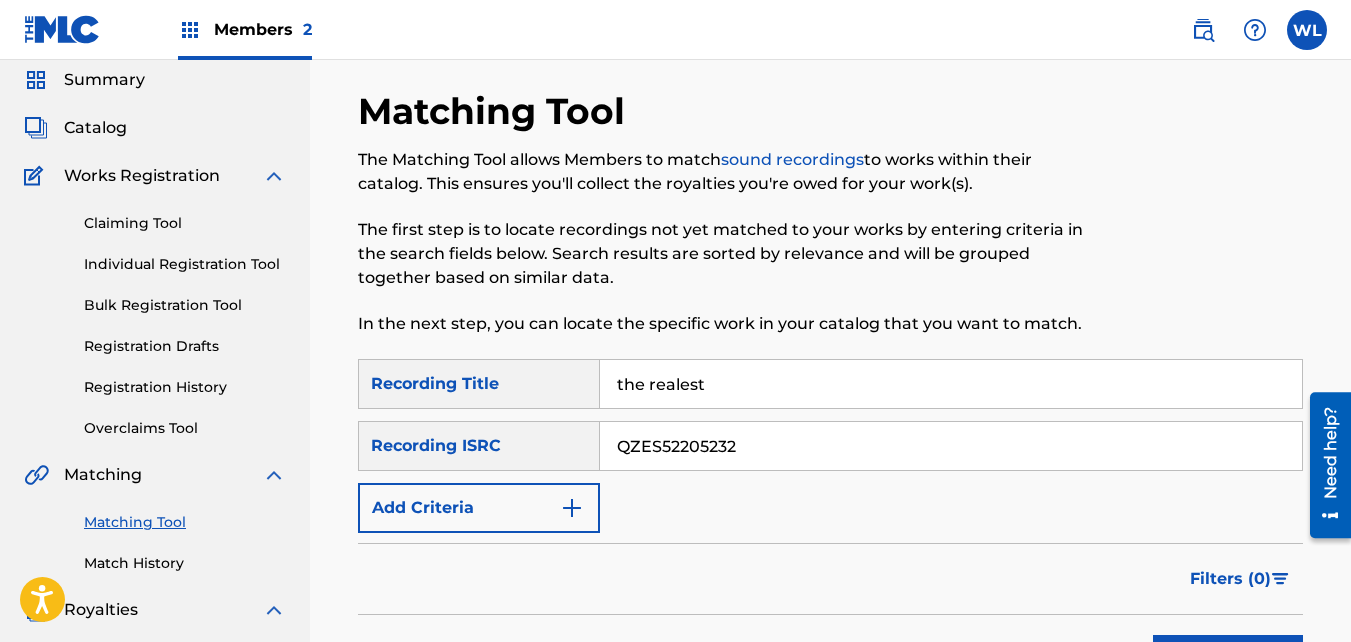 scroll, scrollTop: 72, scrollLeft: 0, axis: vertical 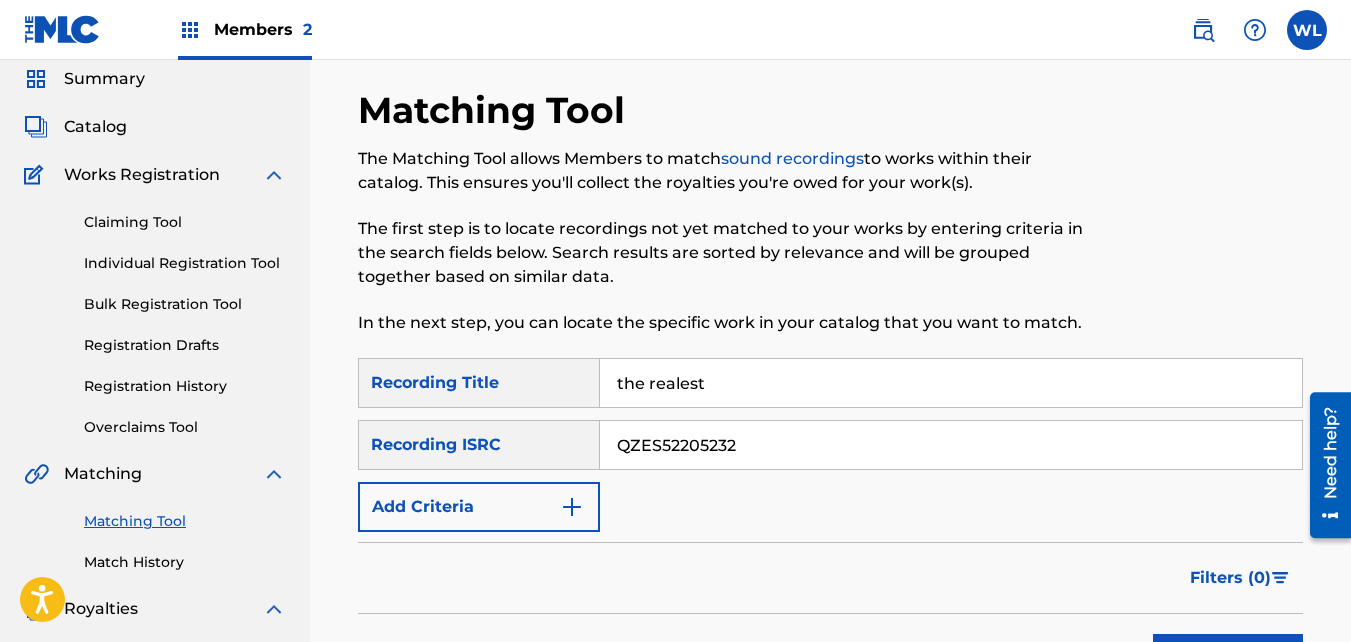 click at bounding box center [1307, 30] 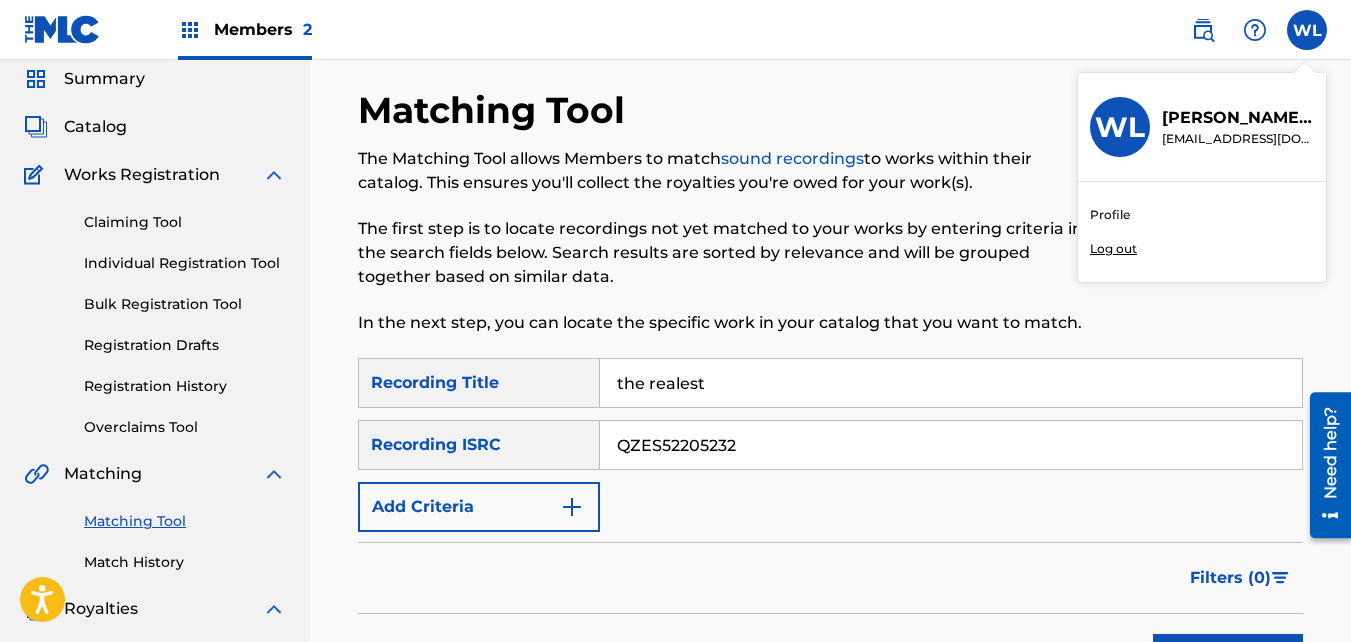 click on "Profile" at bounding box center (1110, 215) 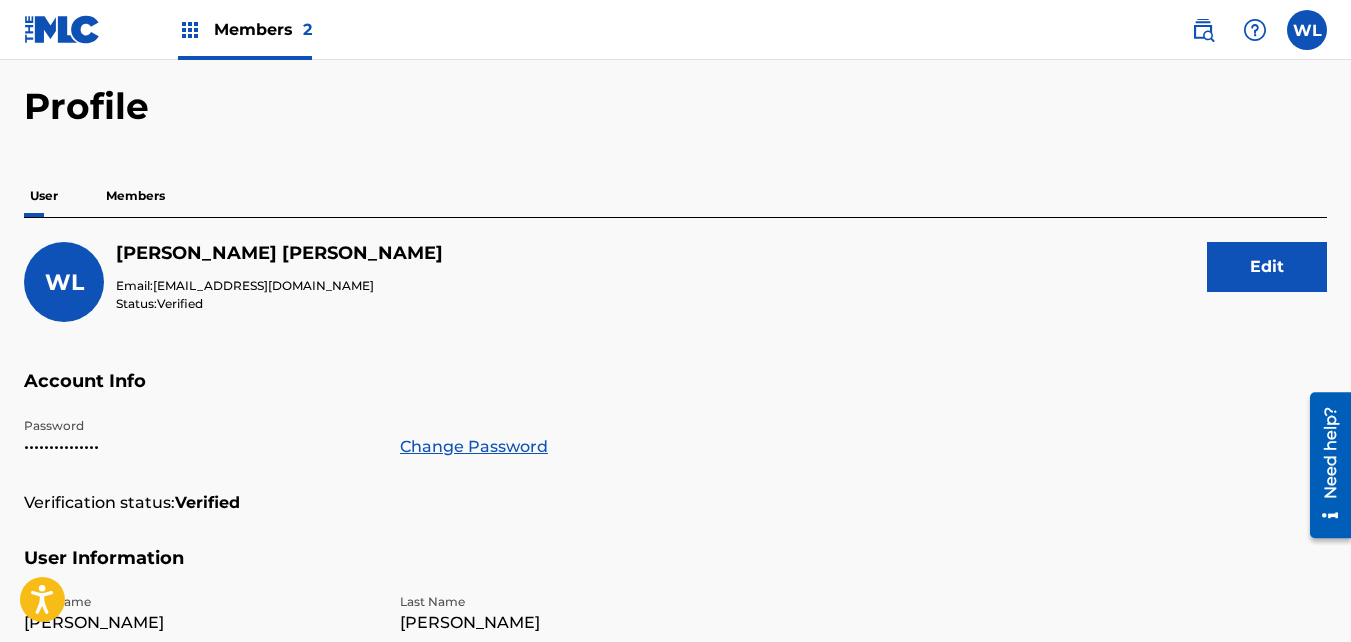 scroll, scrollTop: 0, scrollLeft: 0, axis: both 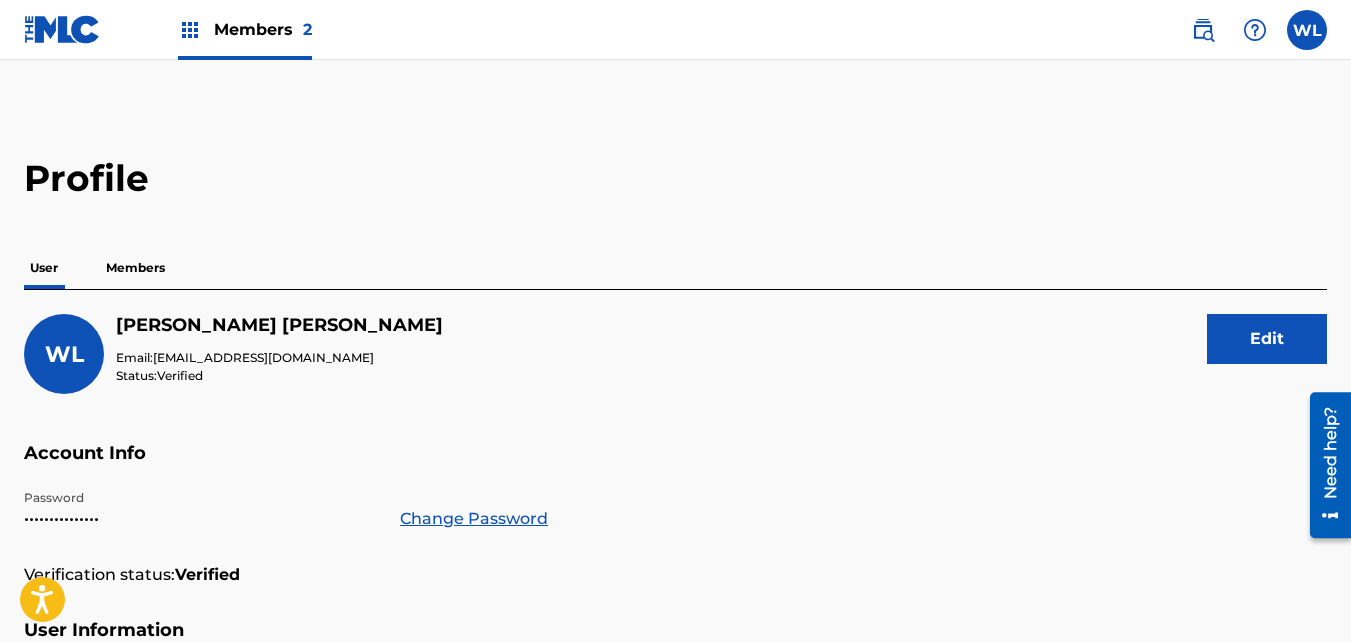 click on "Members    2" at bounding box center [245, 29] 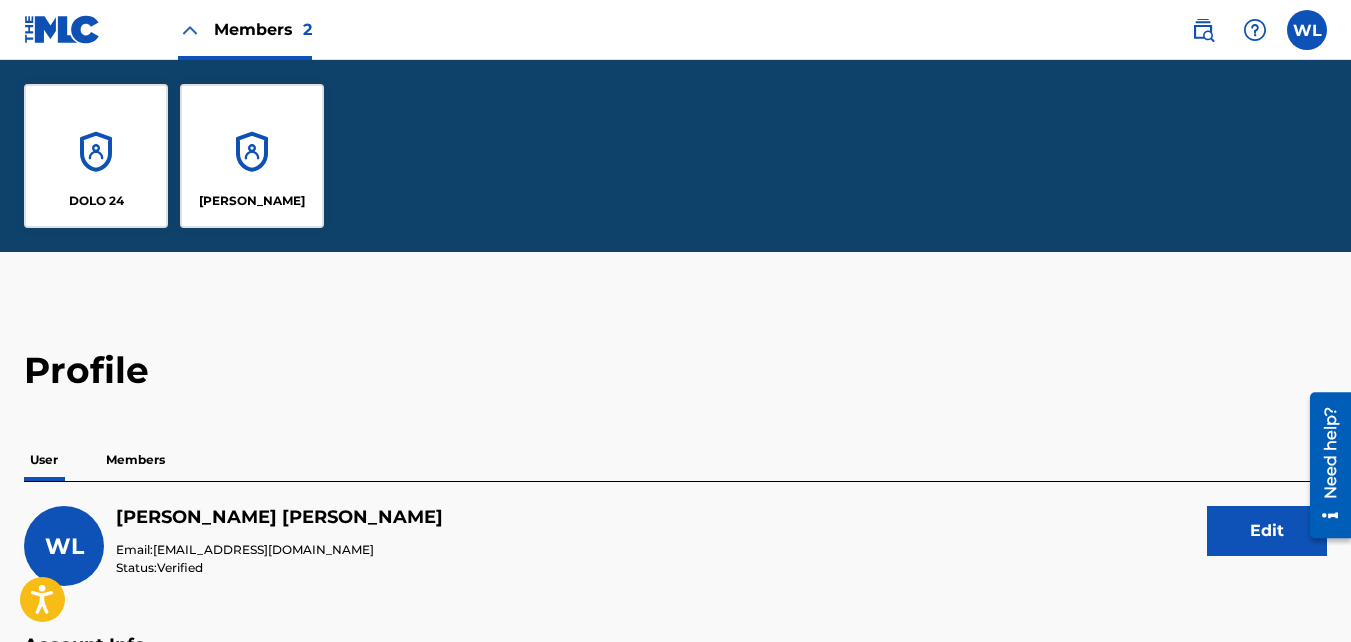 click on "Members    2" at bounding box center (263, 29) 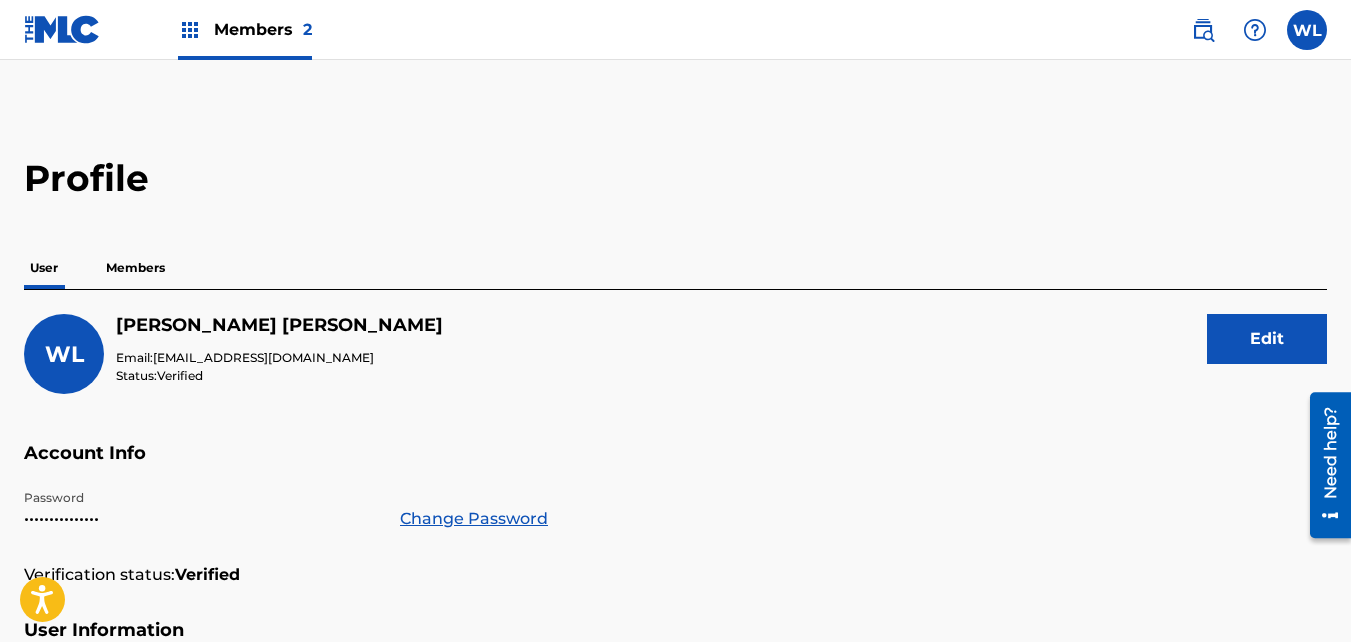 click on "Members    2" at bounding box center (263, 29) 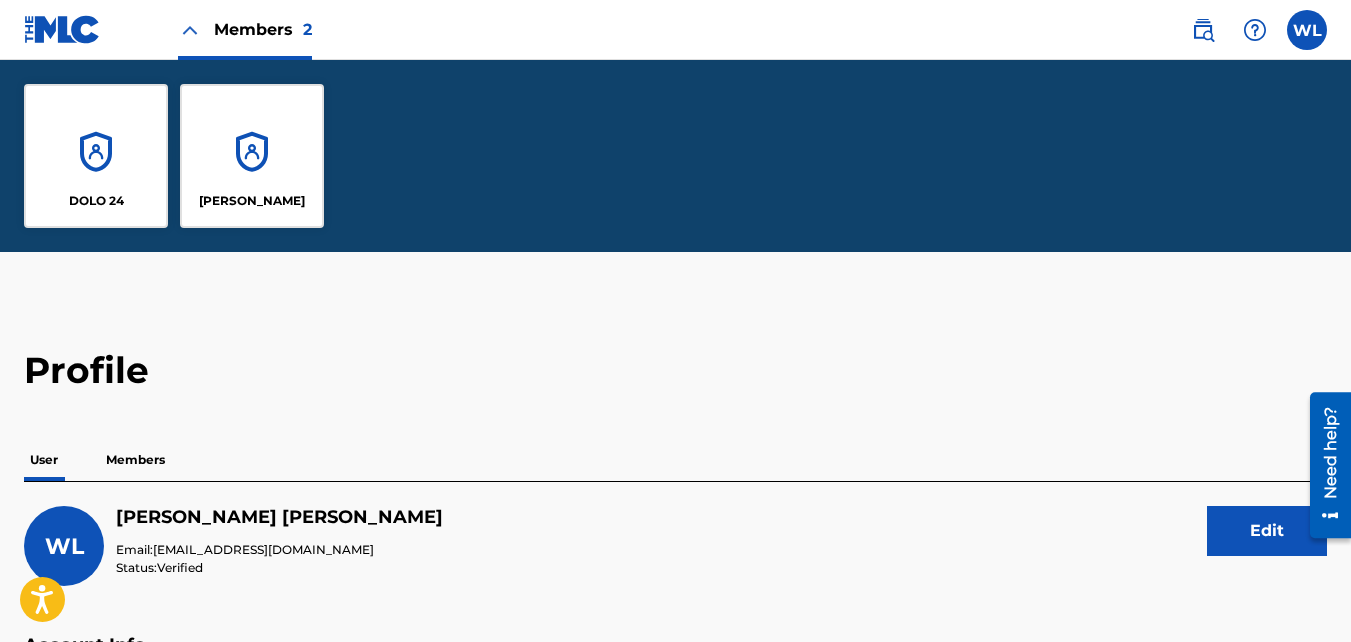 click on "[PERSON_NAME]" at bounding box center (252, 156) 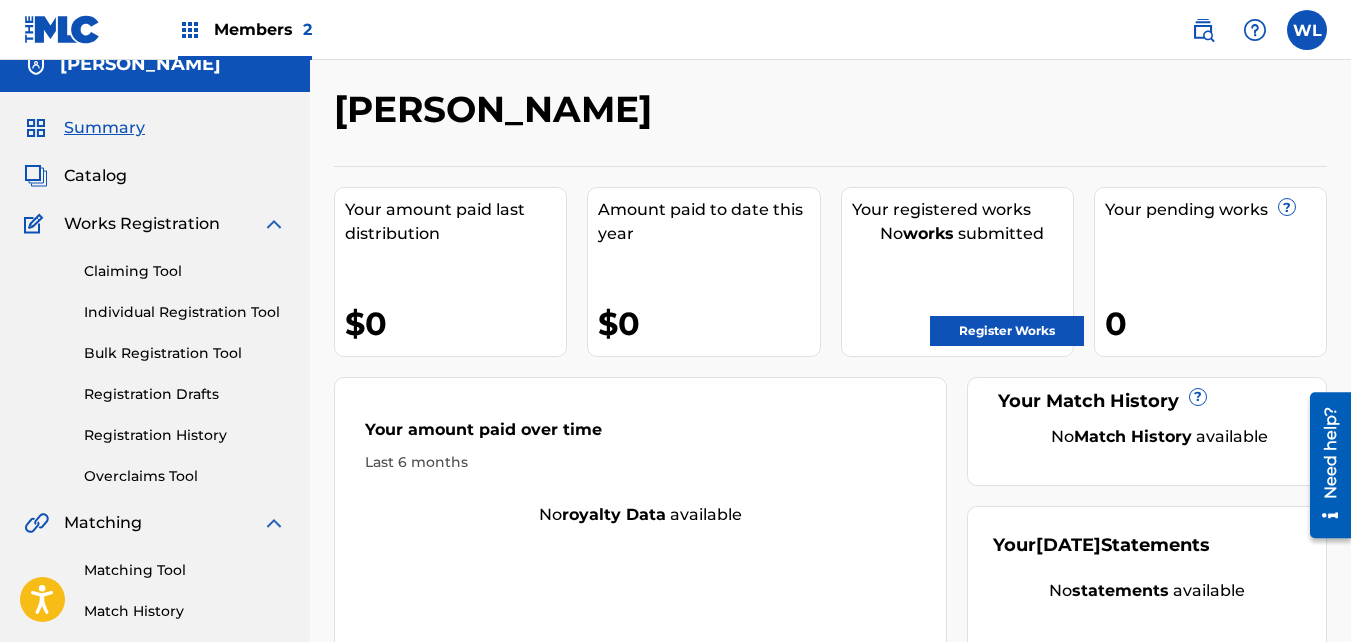 scroll, scrollTop: 15, scrollLeft: 0, axis: vertical 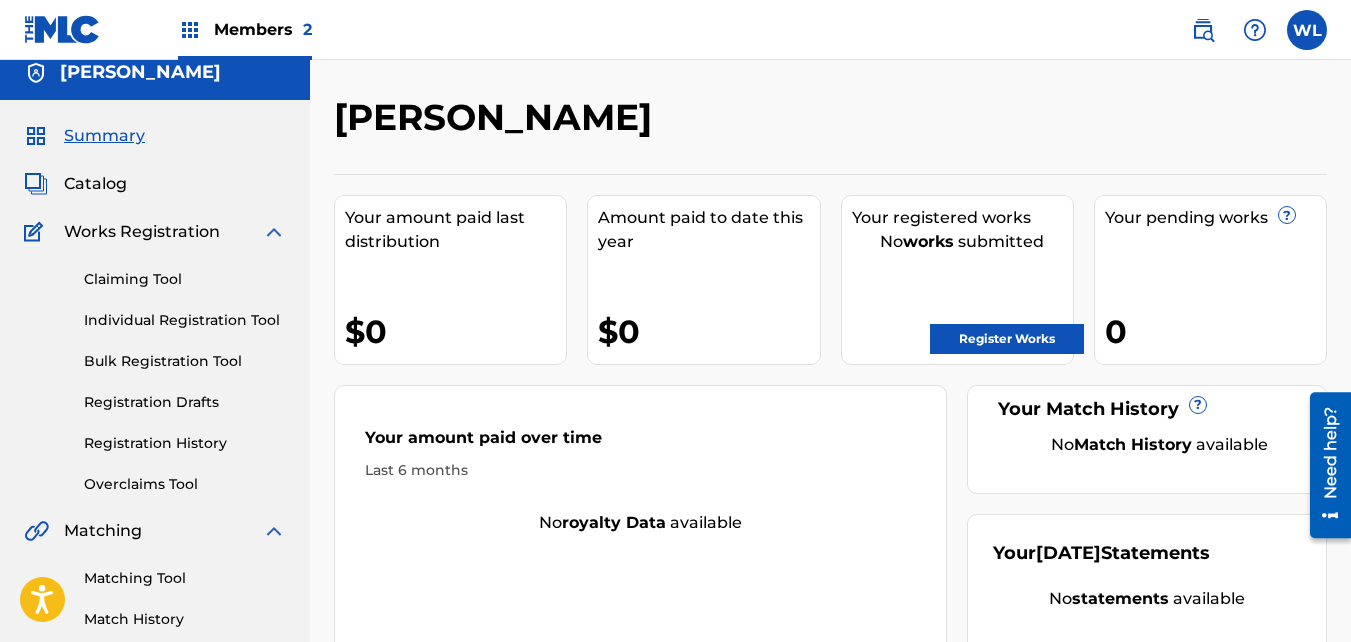 click on "Register Works" at bounding box center [1007, 339] 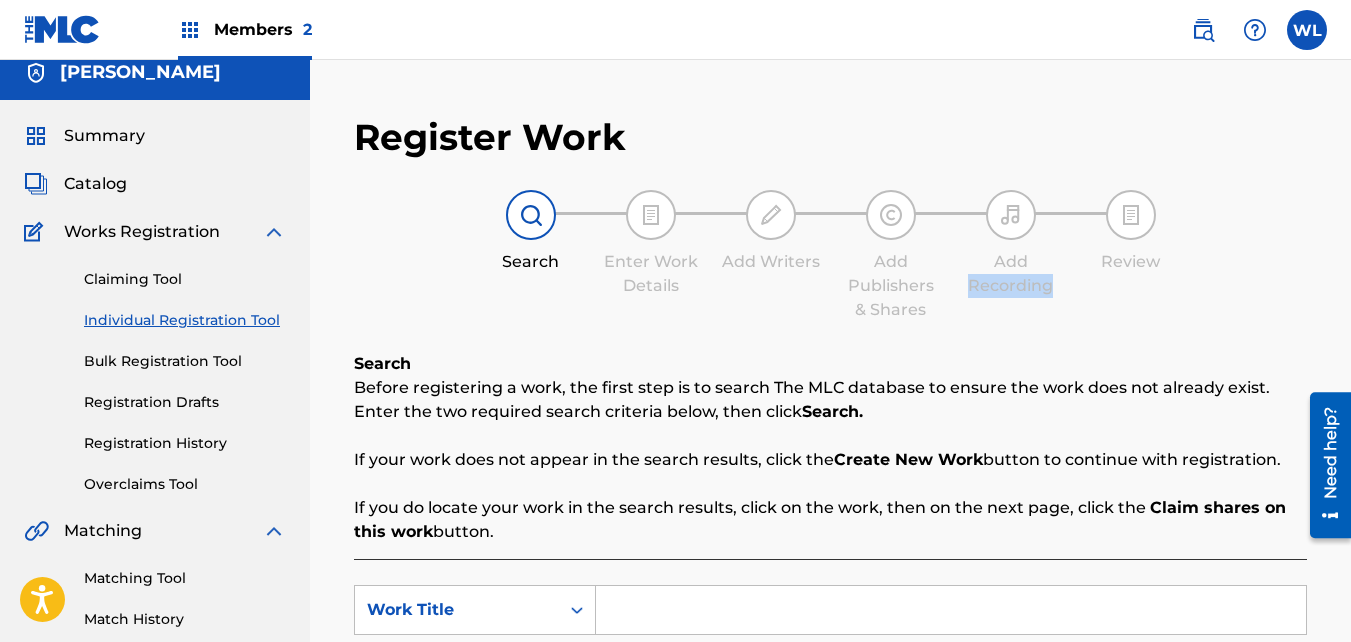 scroll, scrollTop: 0, scrollLeft: 0, axis: both 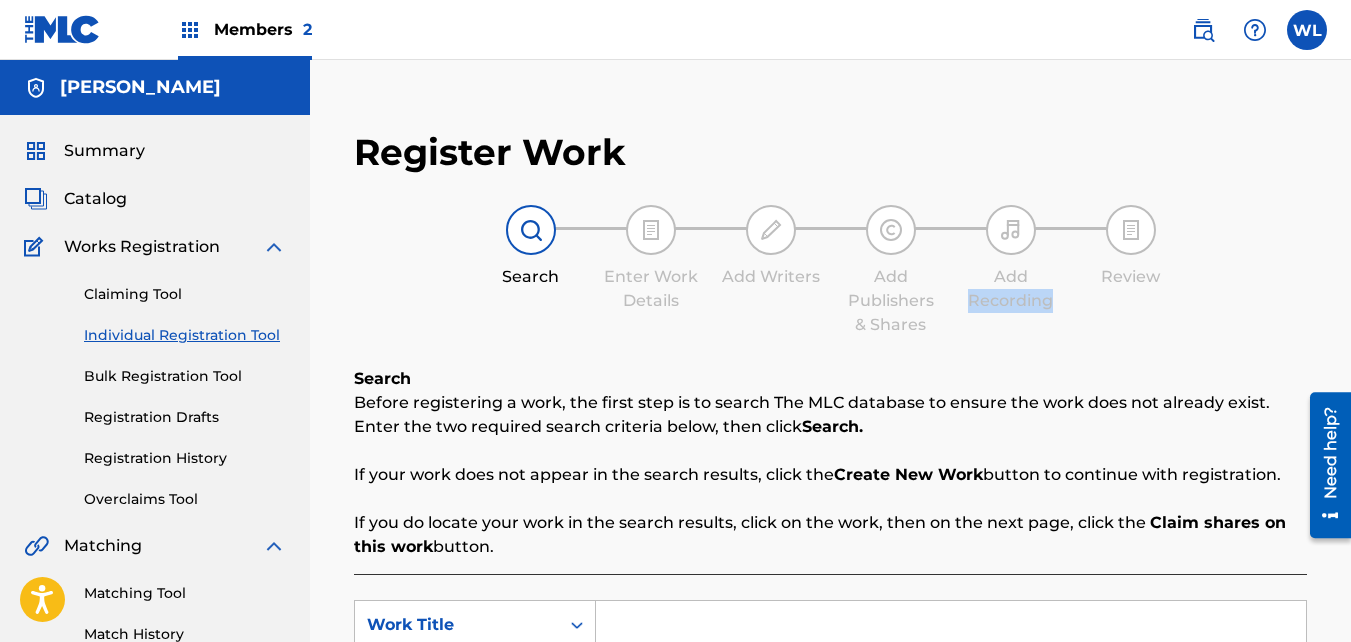 drag, startPoint x: 976, startPoint y: 337, endPoint x: 861, endPoint y: 430, distance: 147.89862 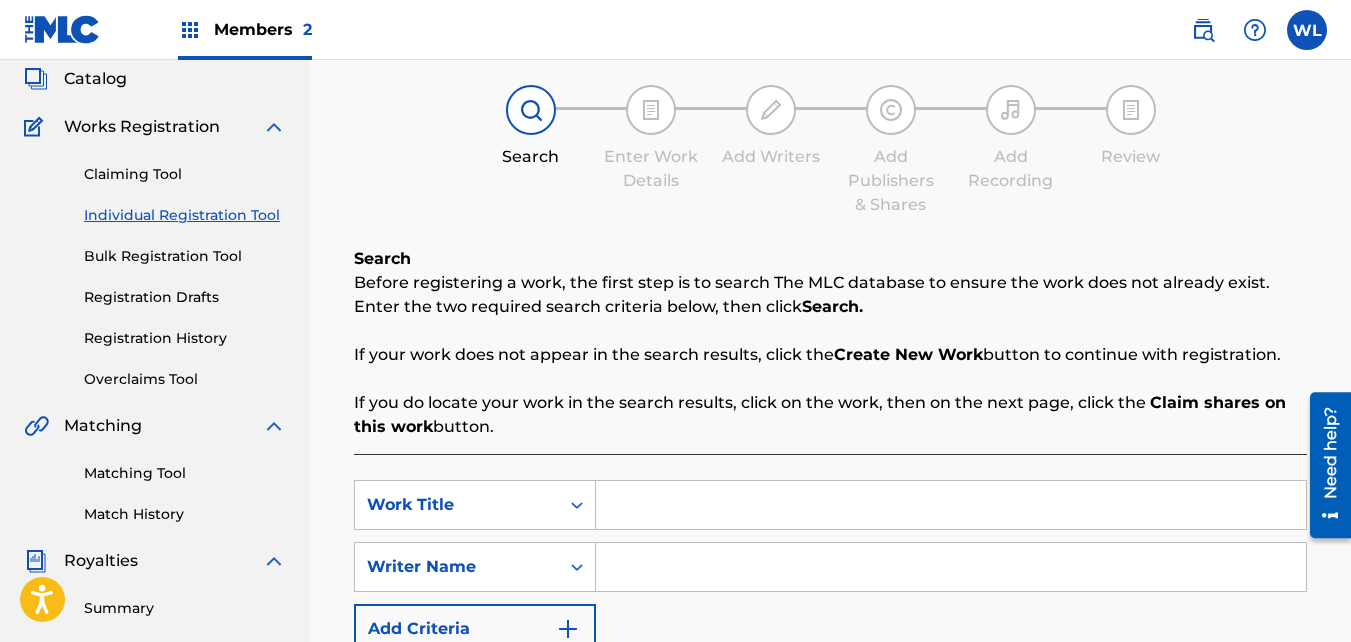 scroll, scrollTop: 122, scrollLeft: 0, axis: vertical 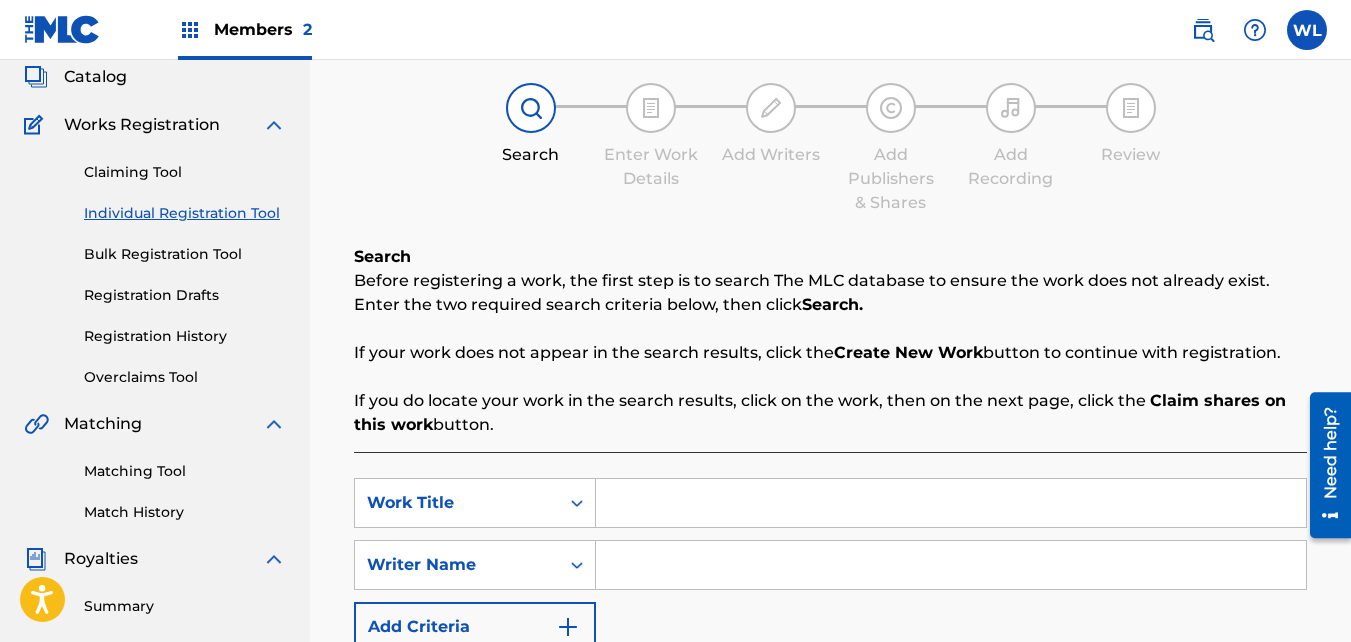 click on "Create New Work" at bounding box center [908, 352] 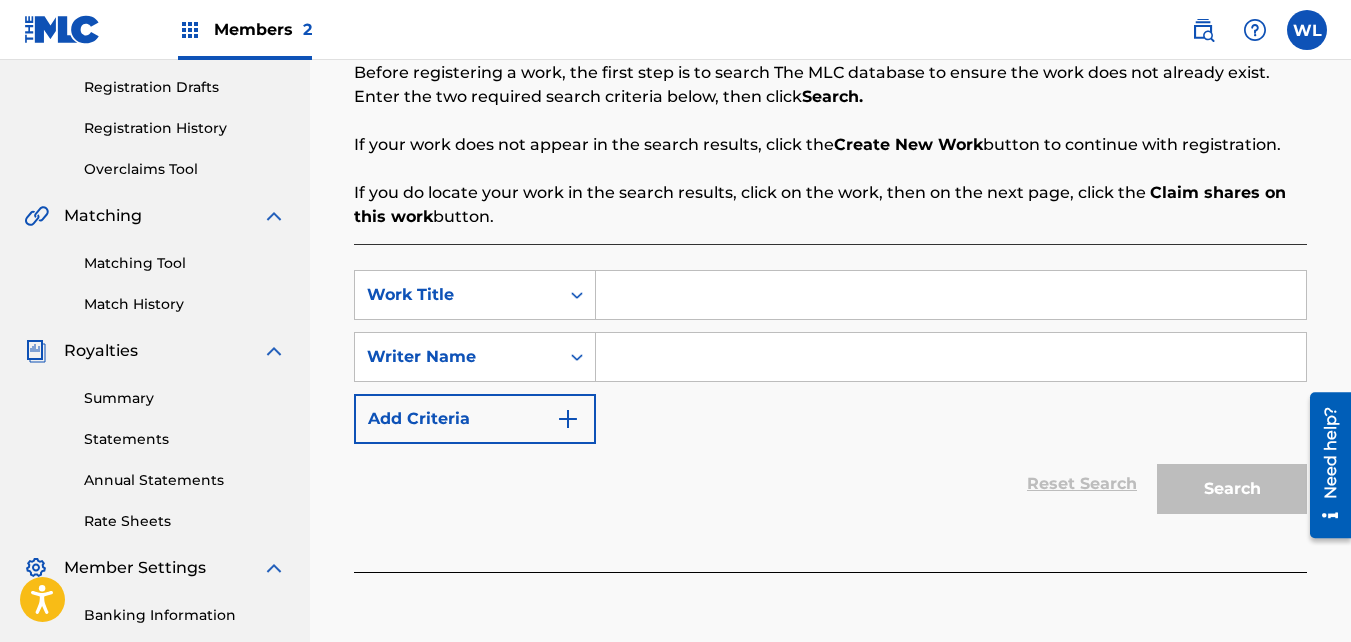 scroll, scrollTop: 331, scrollLeft: 0, axis: vertical 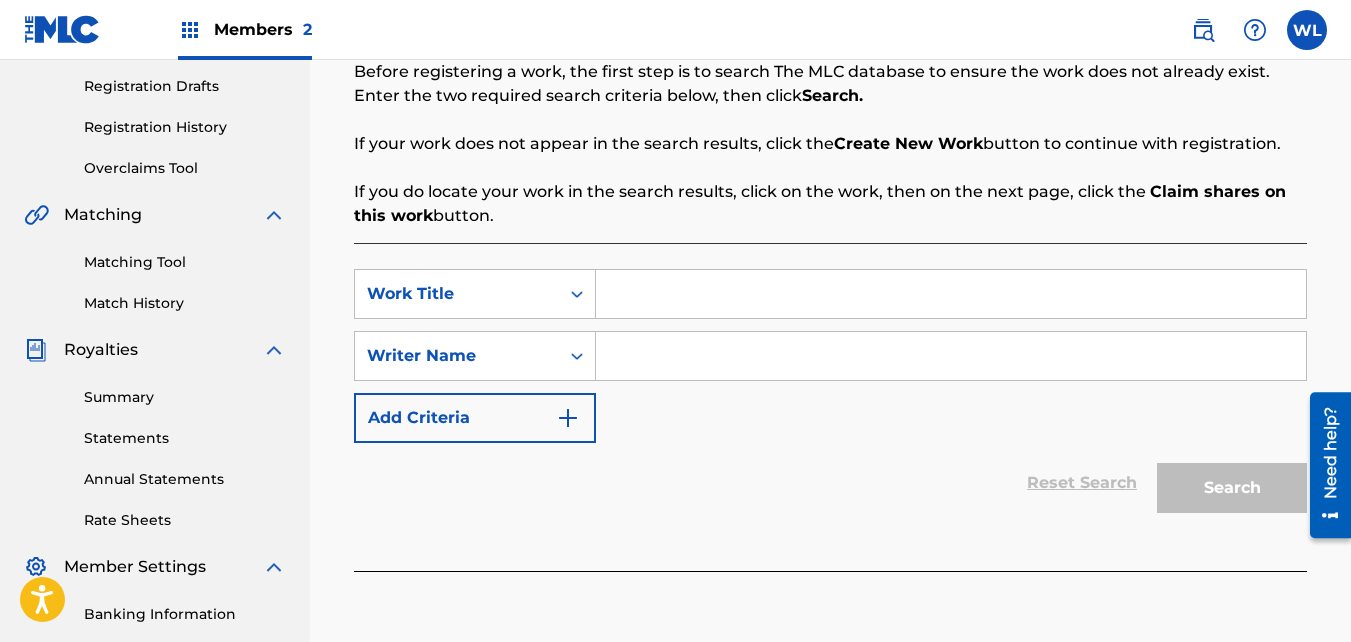 click at bounding box center [951, 294] 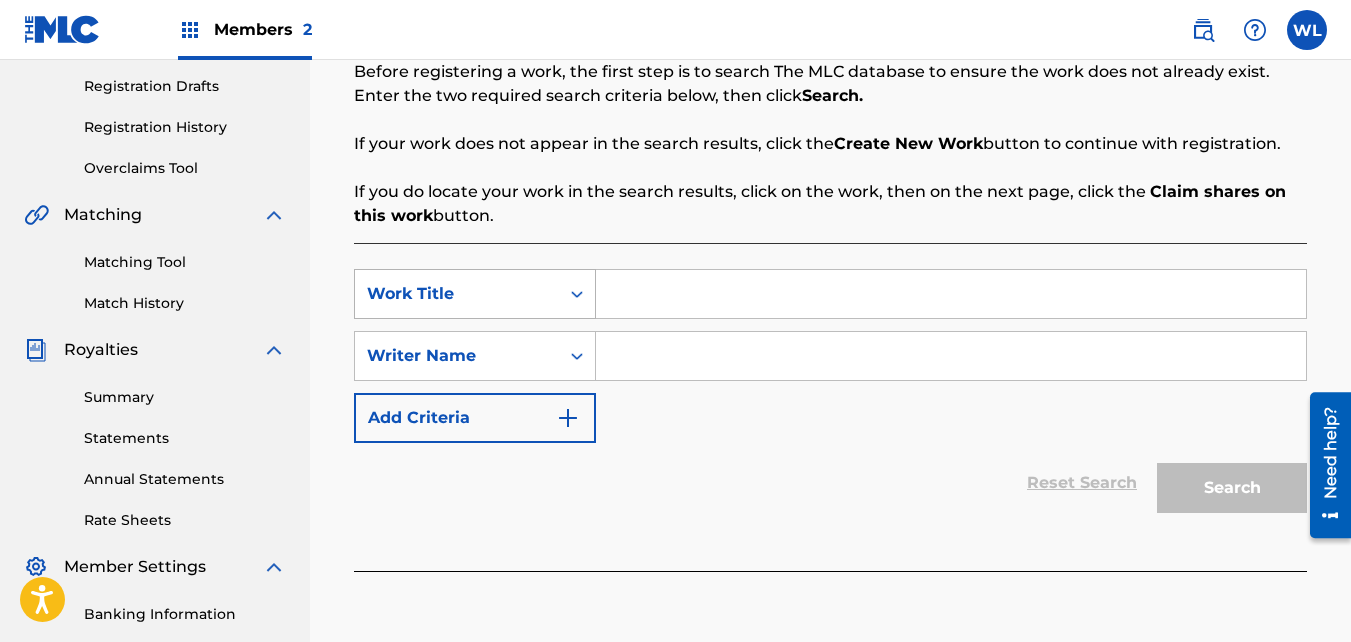 click at bounding box center [577, 294] 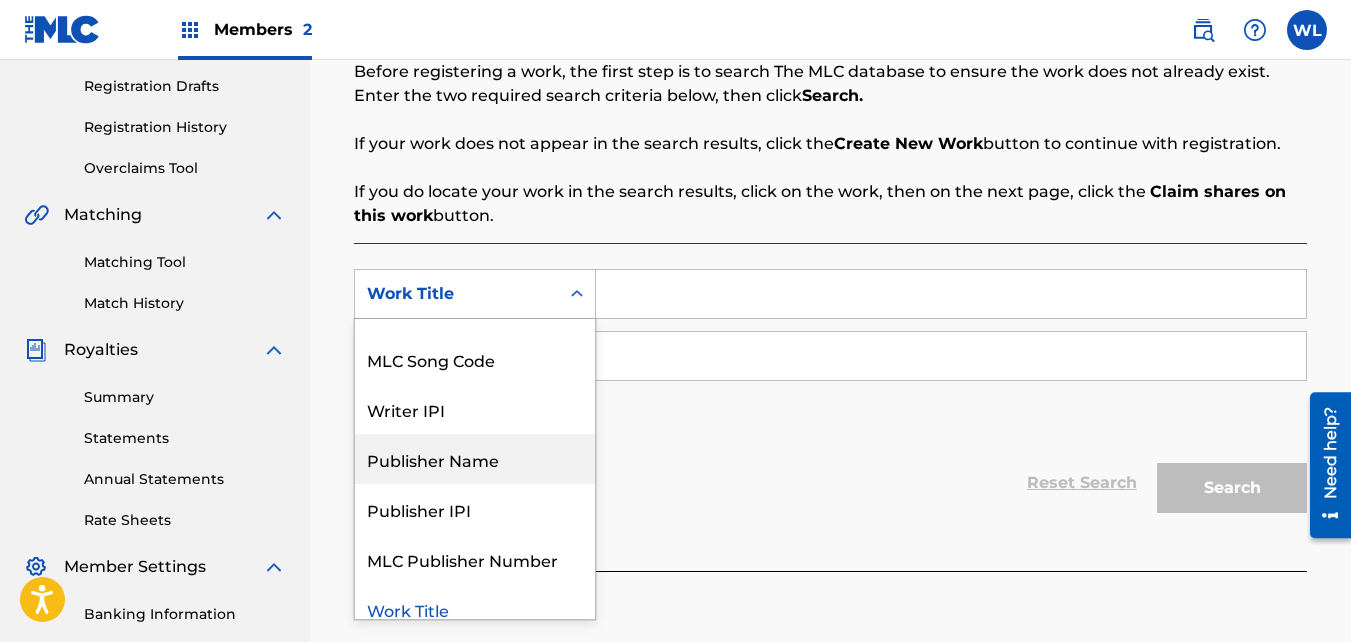 scroll, scrollTop: 50, scrollLeft: 0, axis: vertical 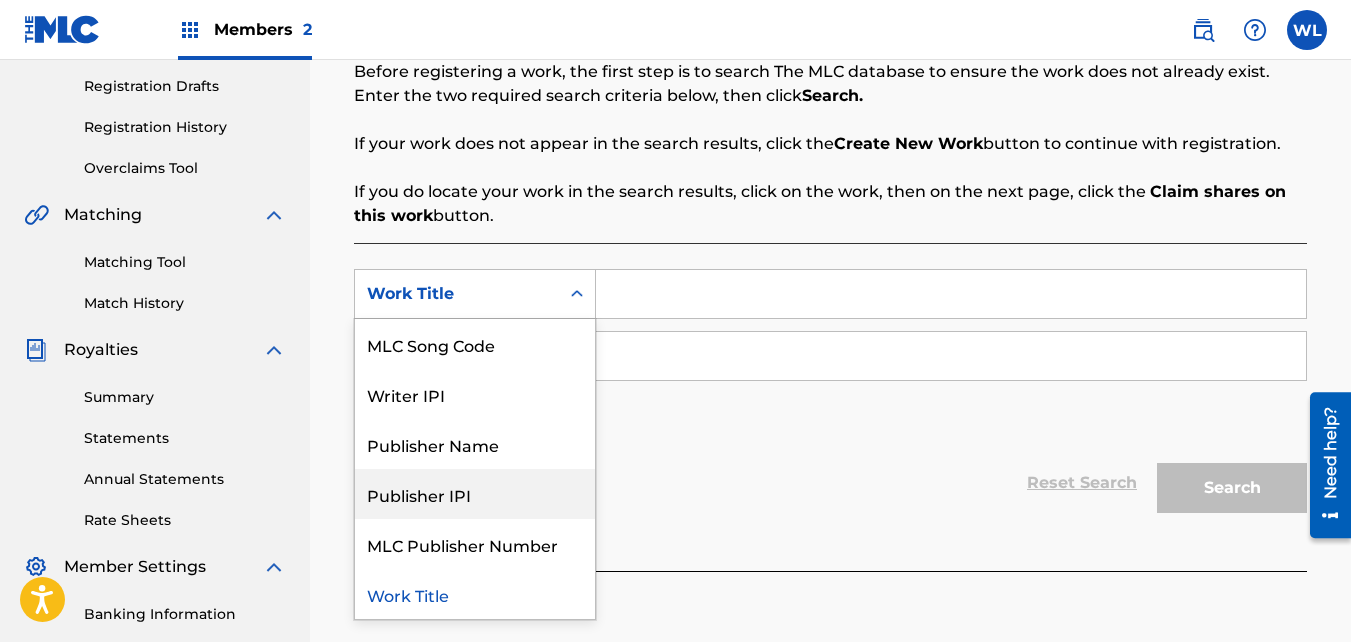 click on "Publisher IPI" at bounding box center [475, 494] 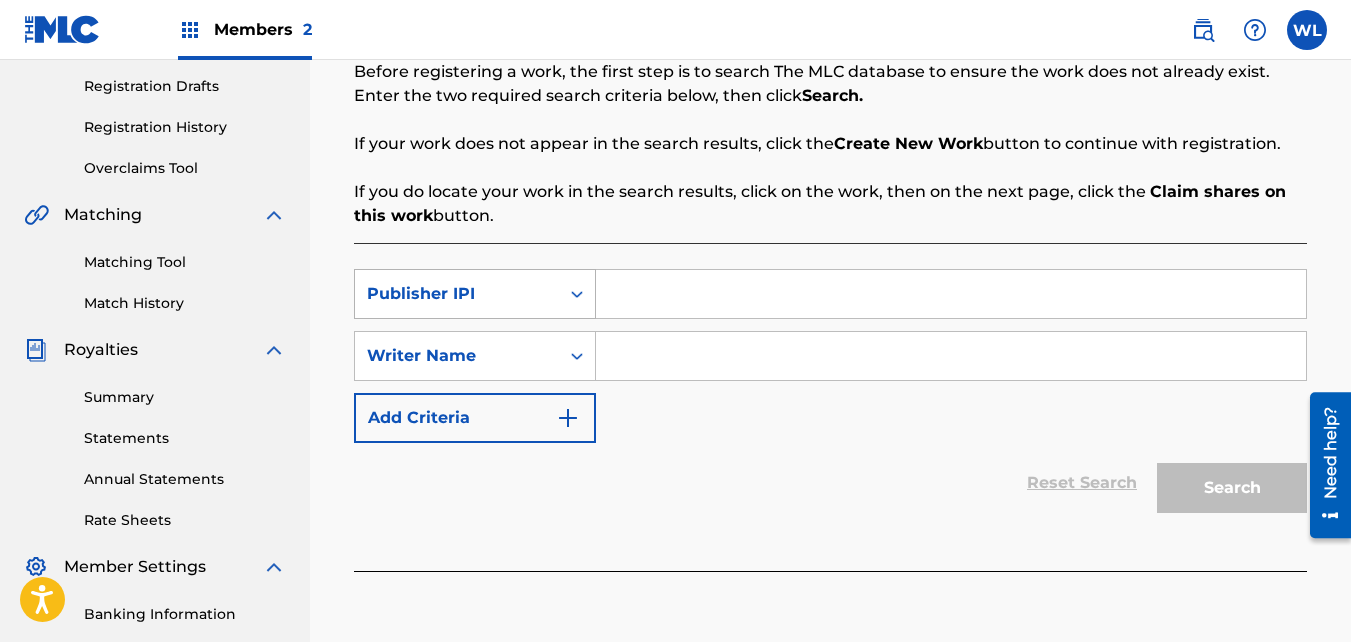 click at bounding box center [577, 294] 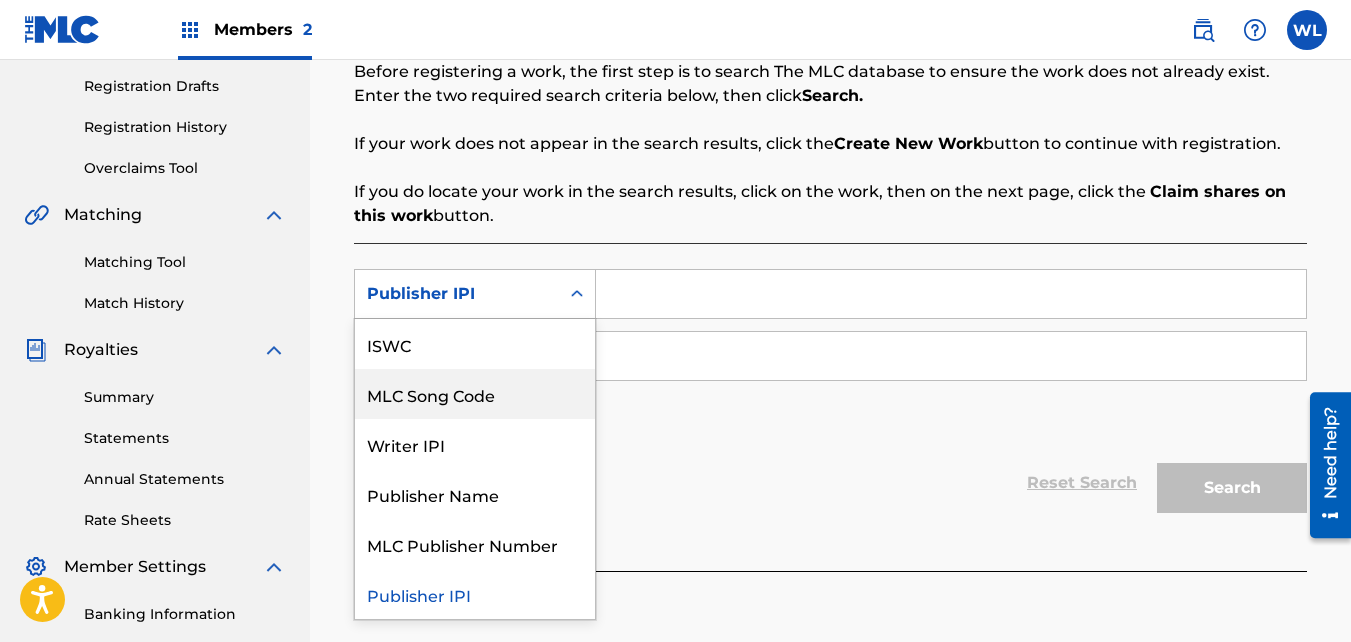 scroll, scrollTop: 0, scrollLeft: 0, axis: both 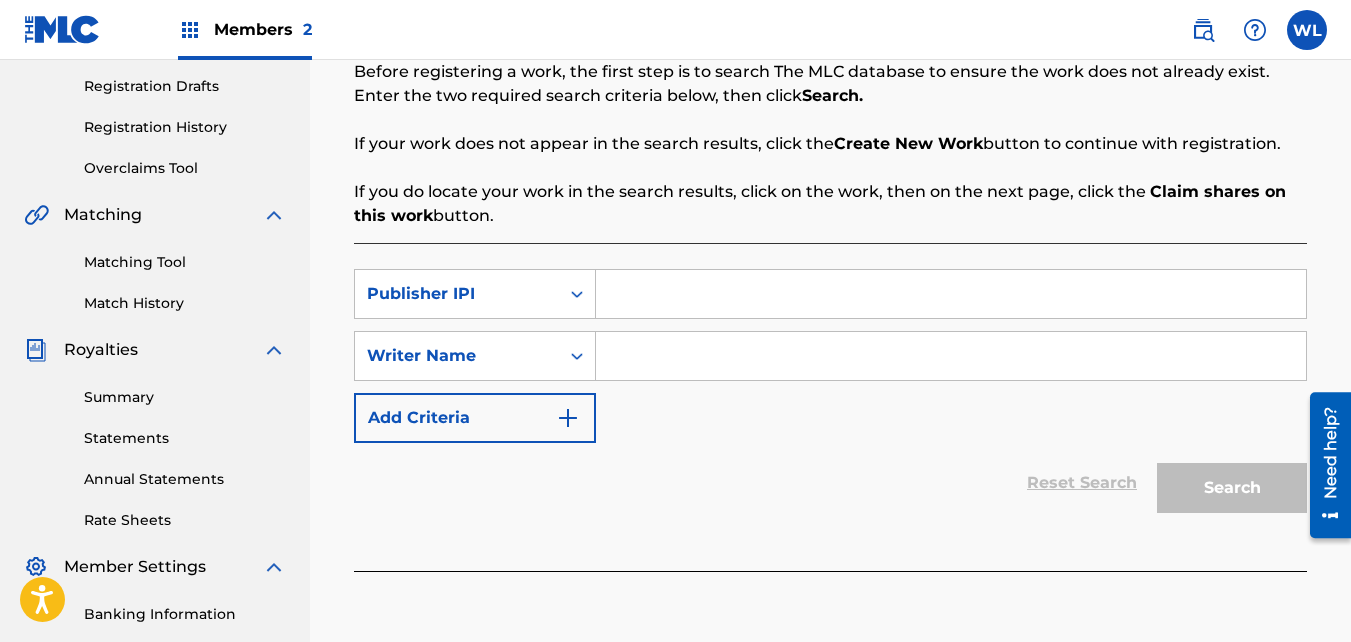 click at bounding box center [577, 294] 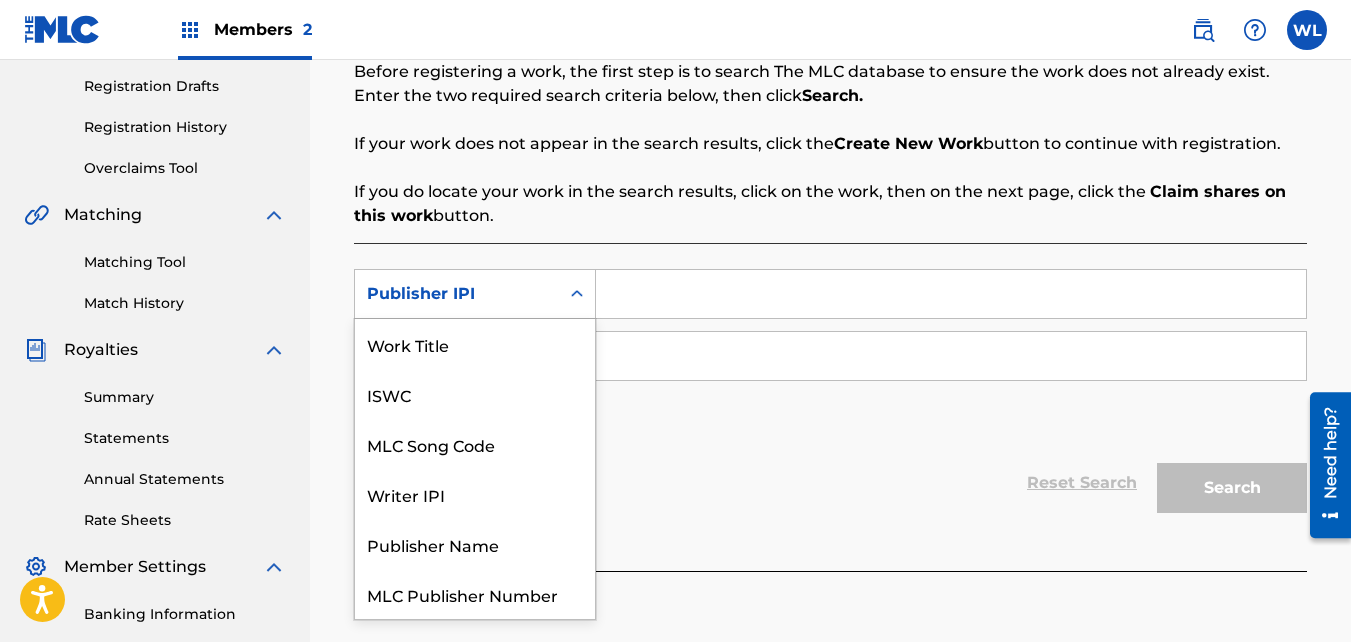 scroll, scrollTop: 50, scrollLeft: 0, axis: vertical 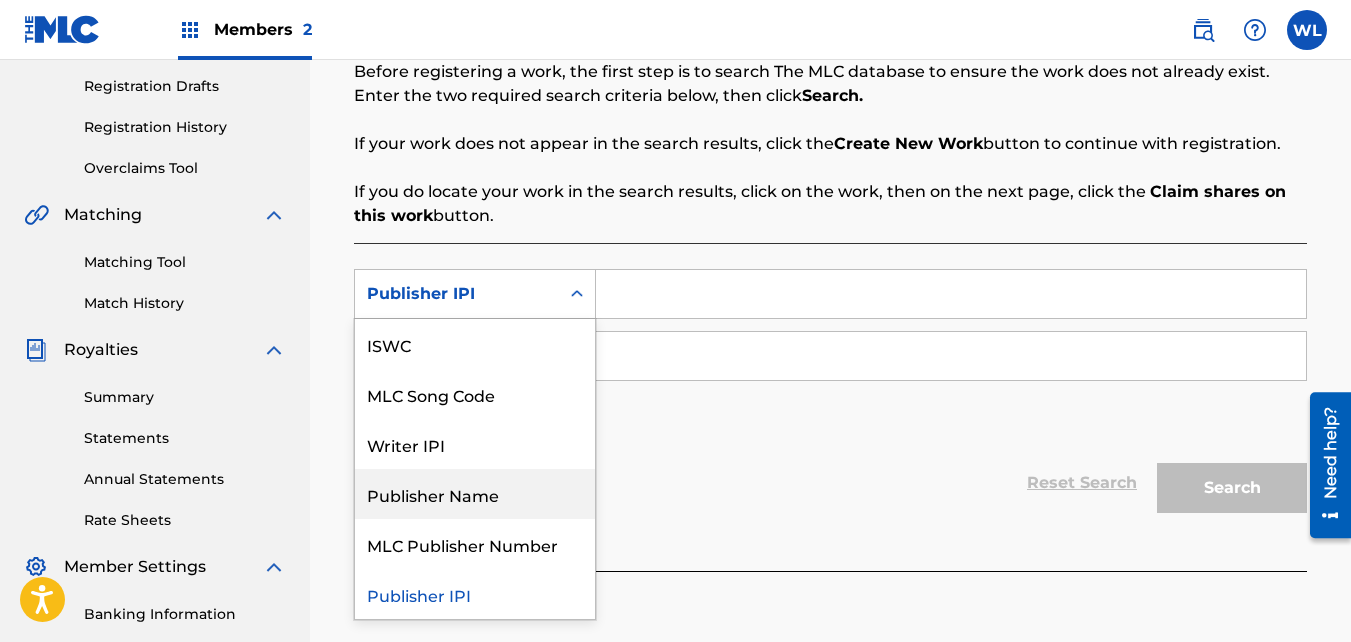 click on "Publisher Name" at bounding box center [475, 494] 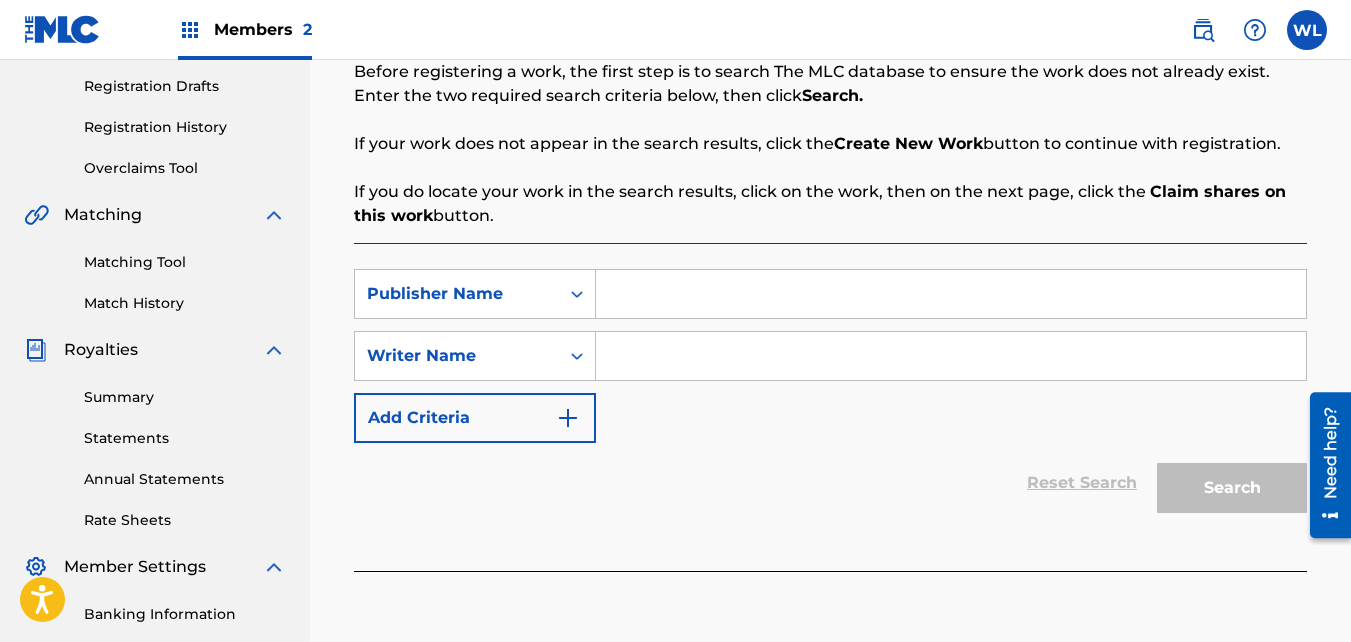 click at bounding box center (951, 294) 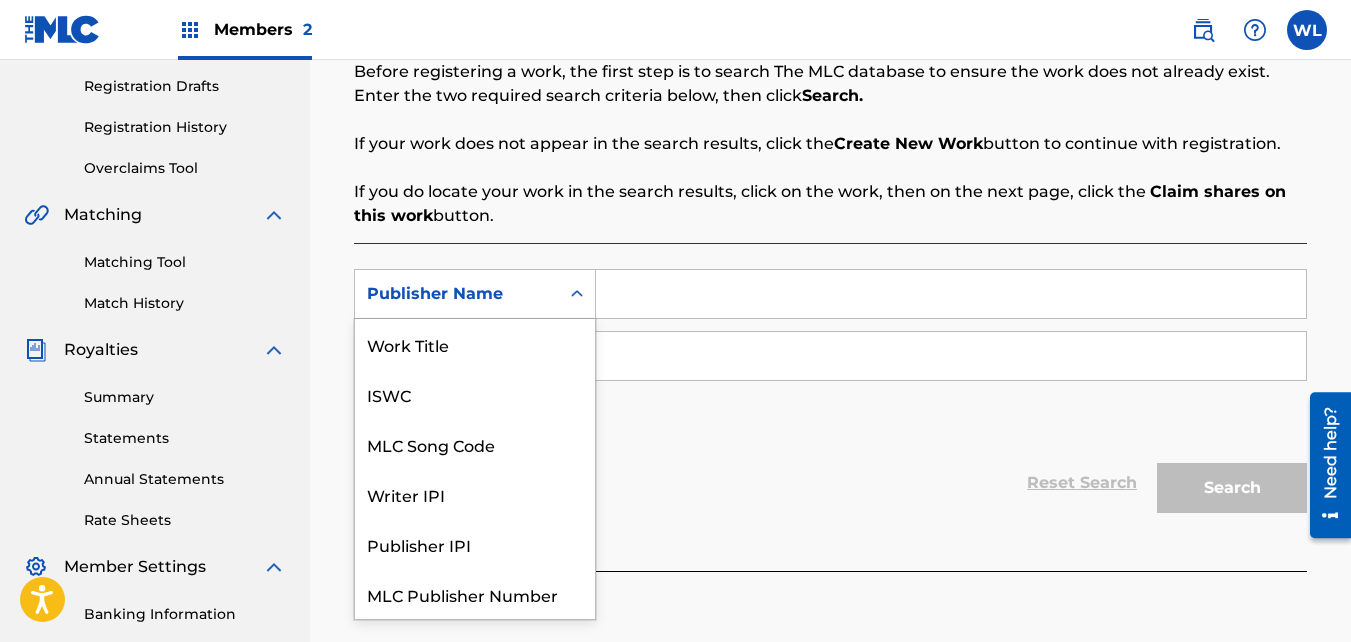 scroll, scrollTop: 50, scrollLeft: 0, axis: vertical 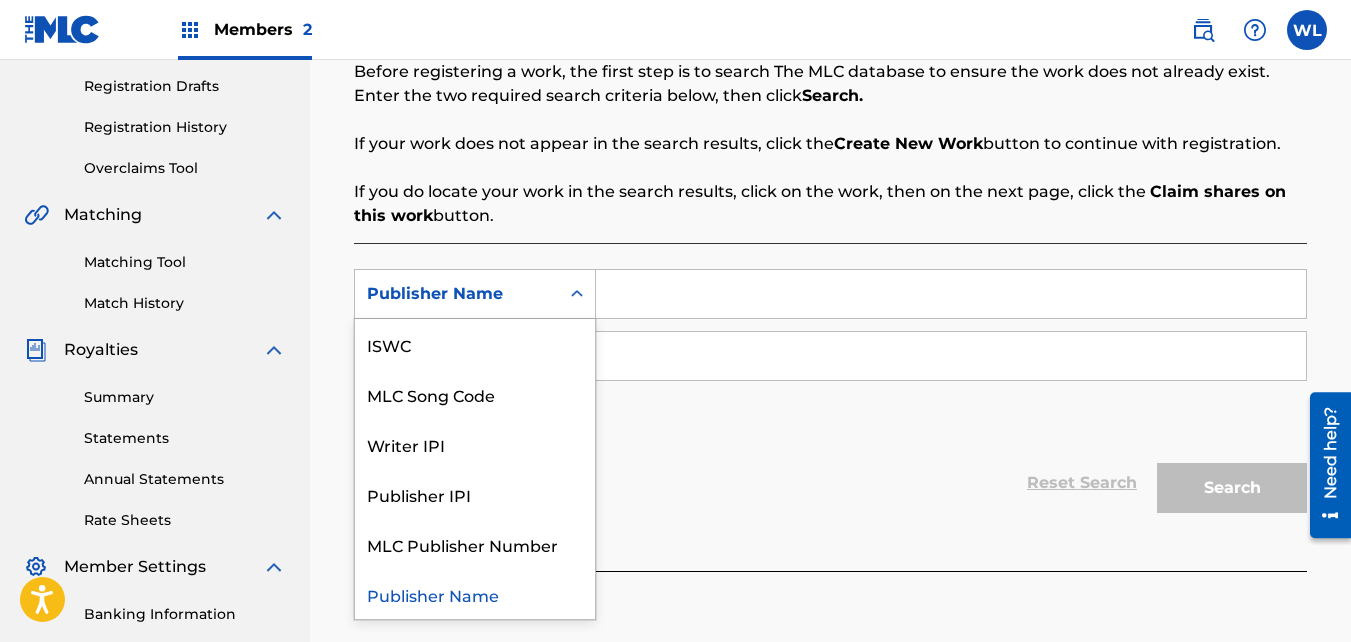 click 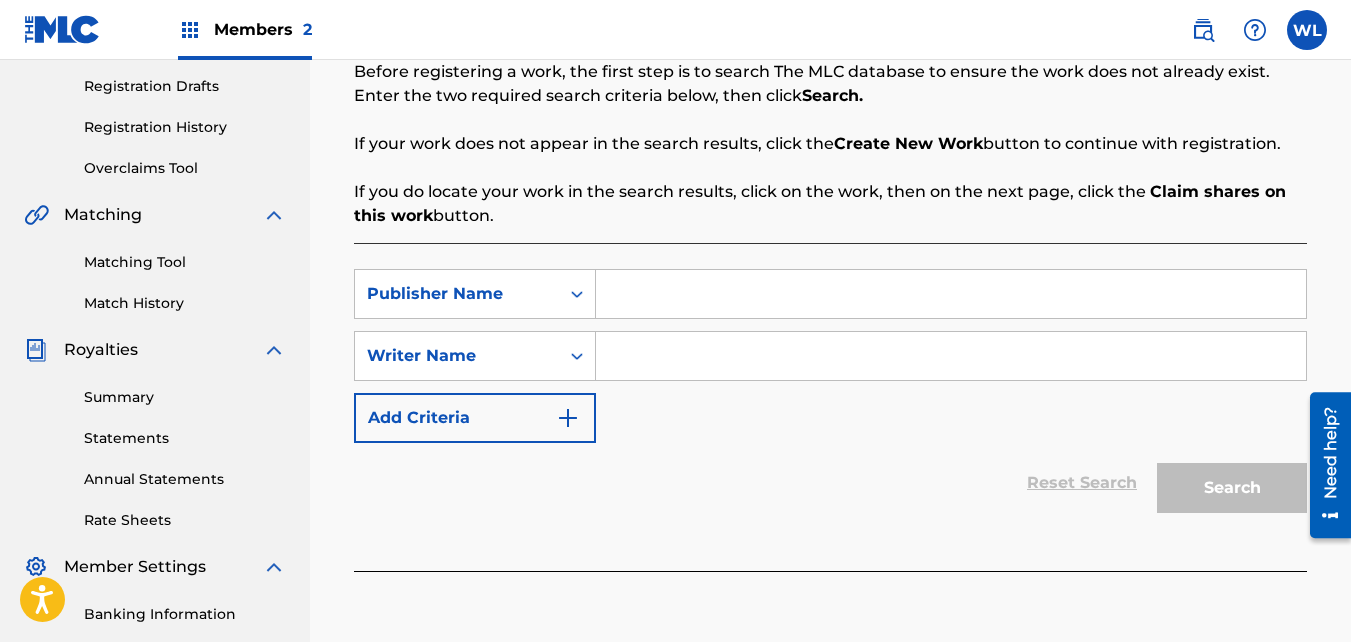 click 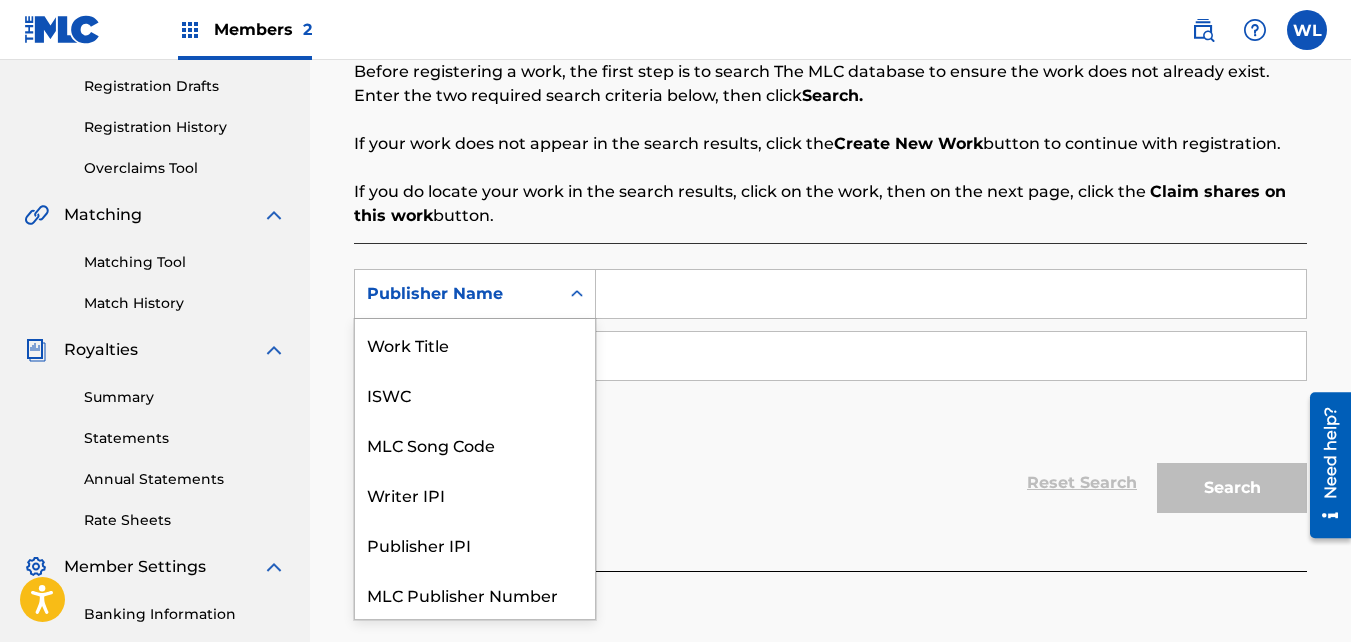 scroll, scrollTop: 50, scrollLeft: 0, axis: vertical 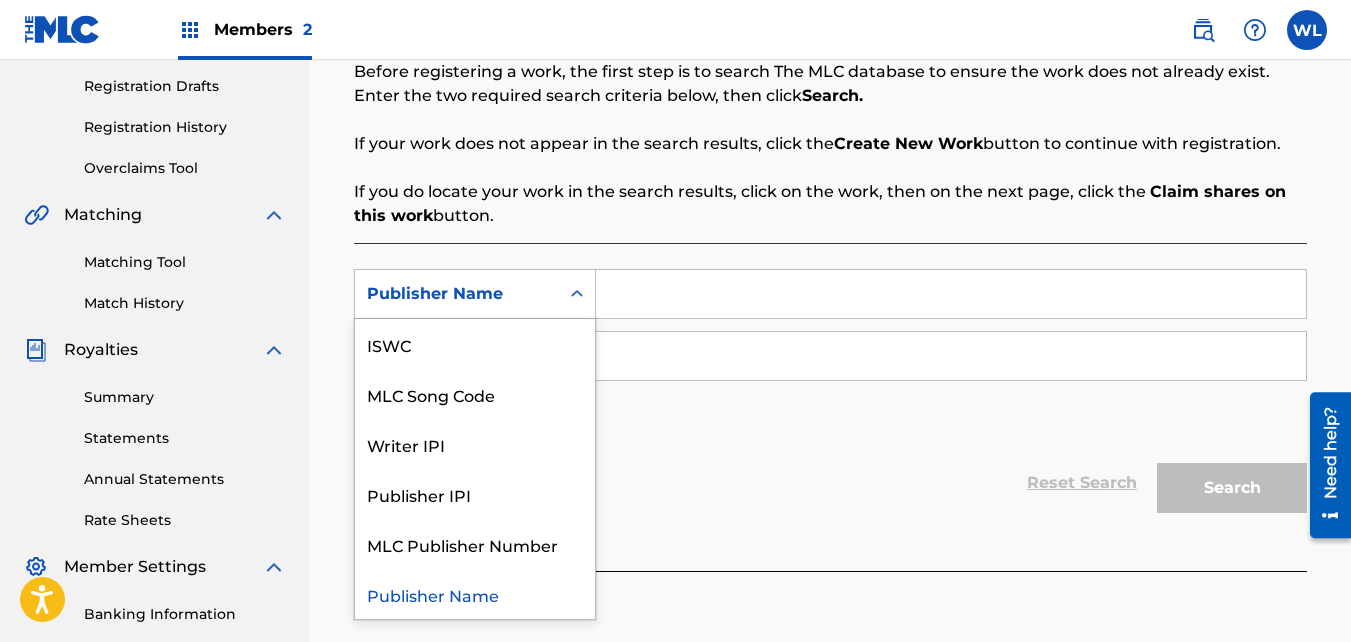 click 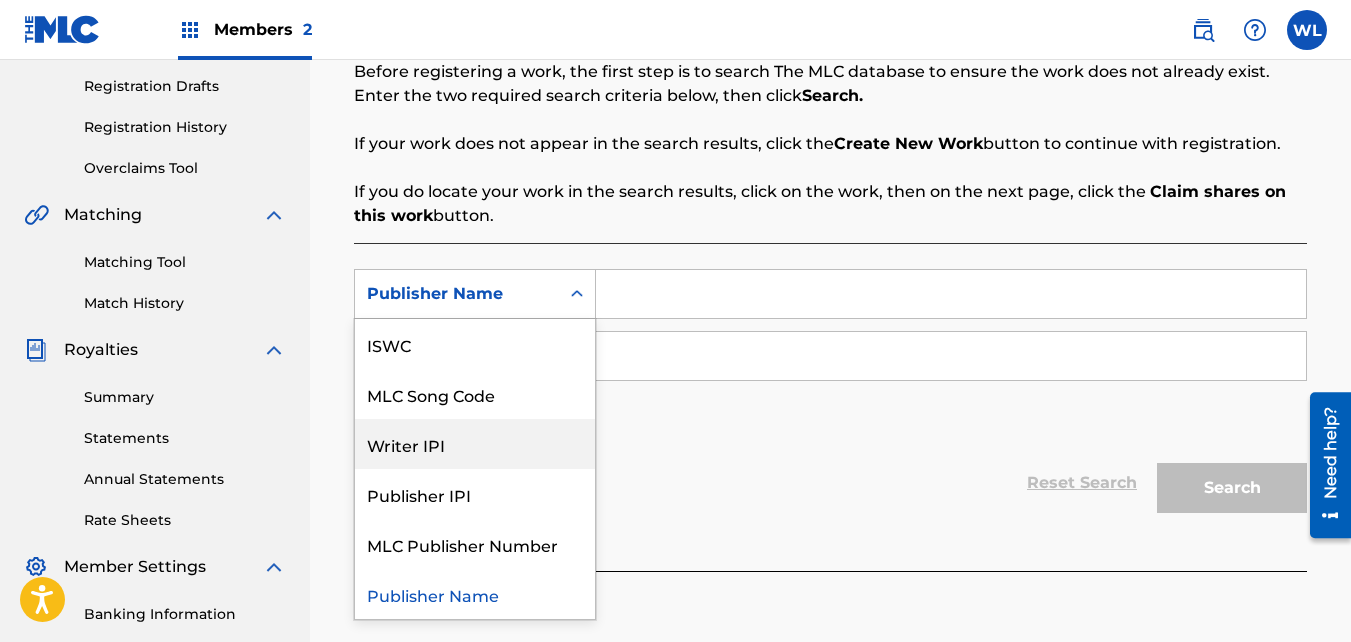 click on "Writer IPI" at bounding box center [475, 444] 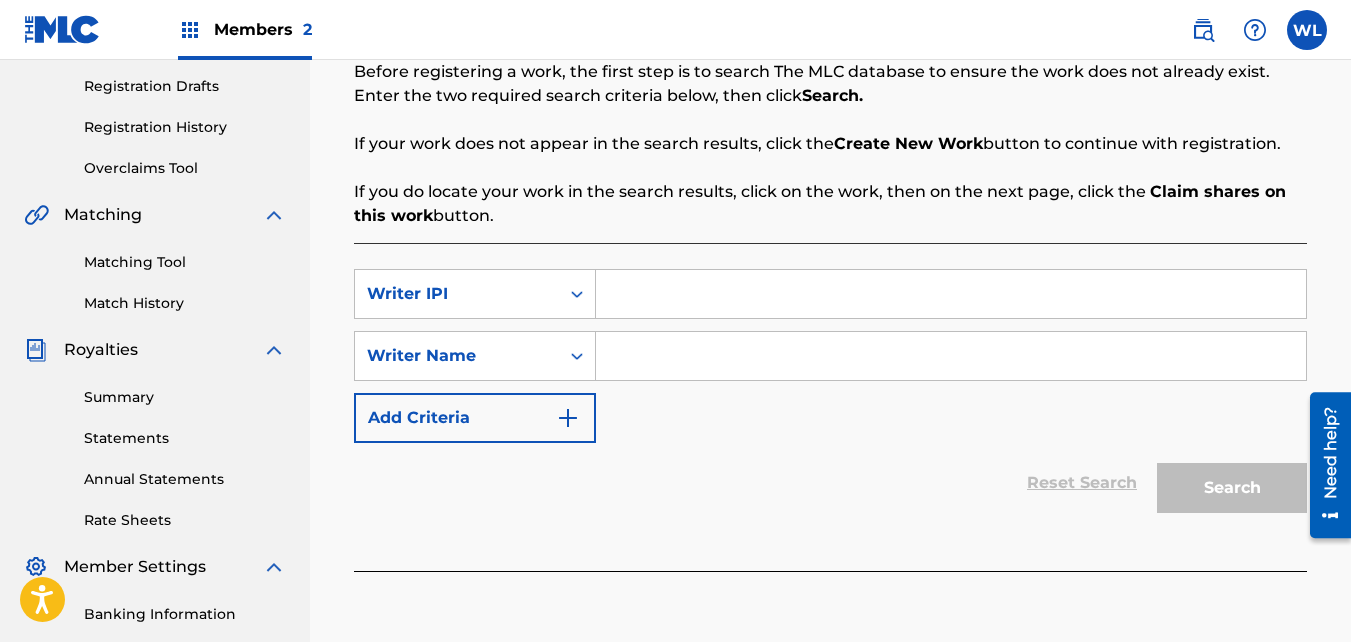 click at bounding box center (951, 294) 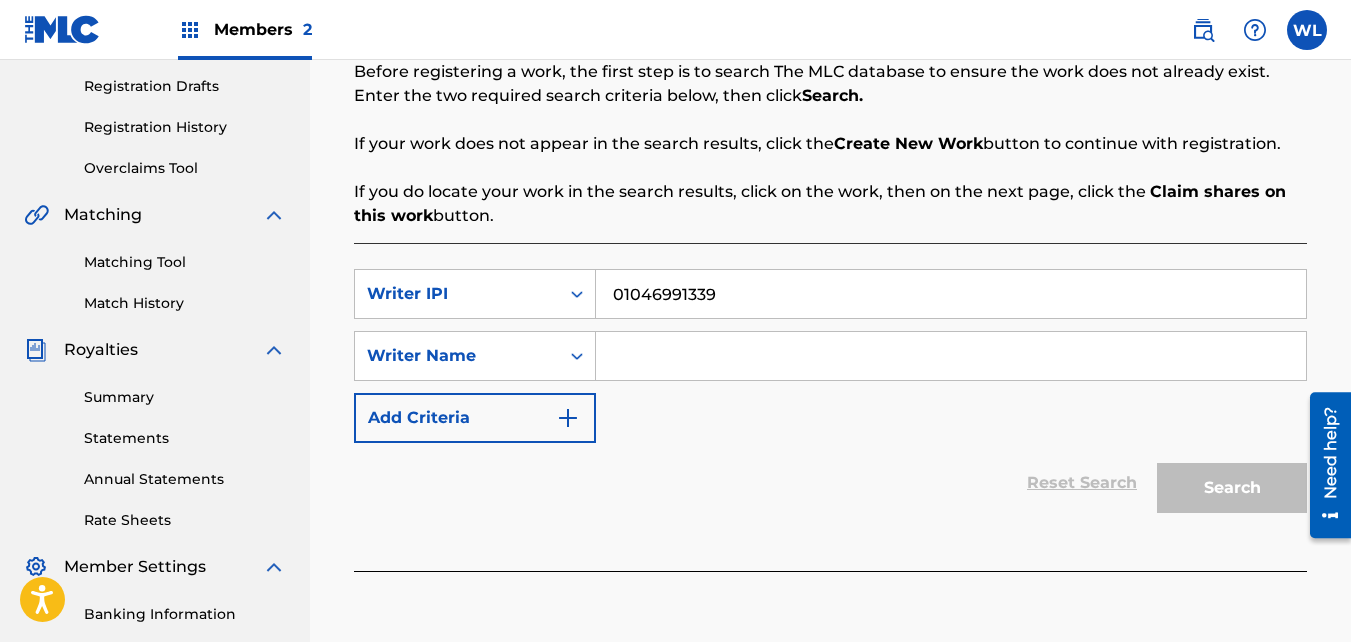 type on "01046991339" 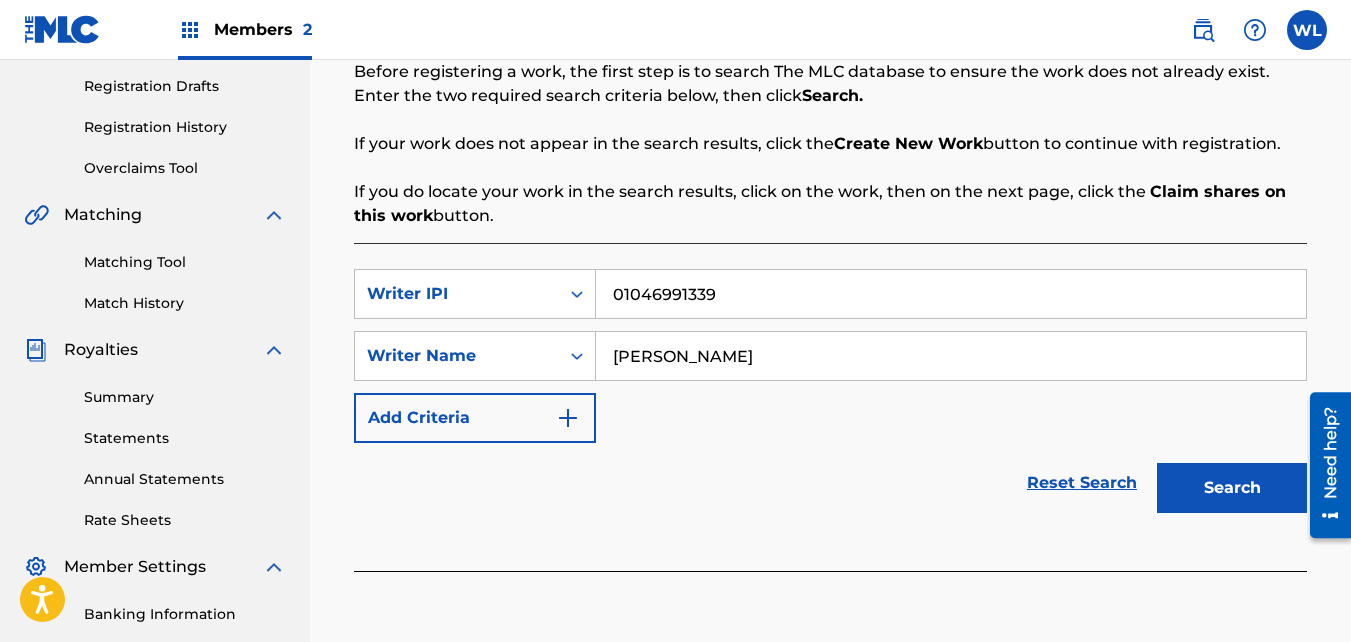 type on "[PERSON_NAME]" 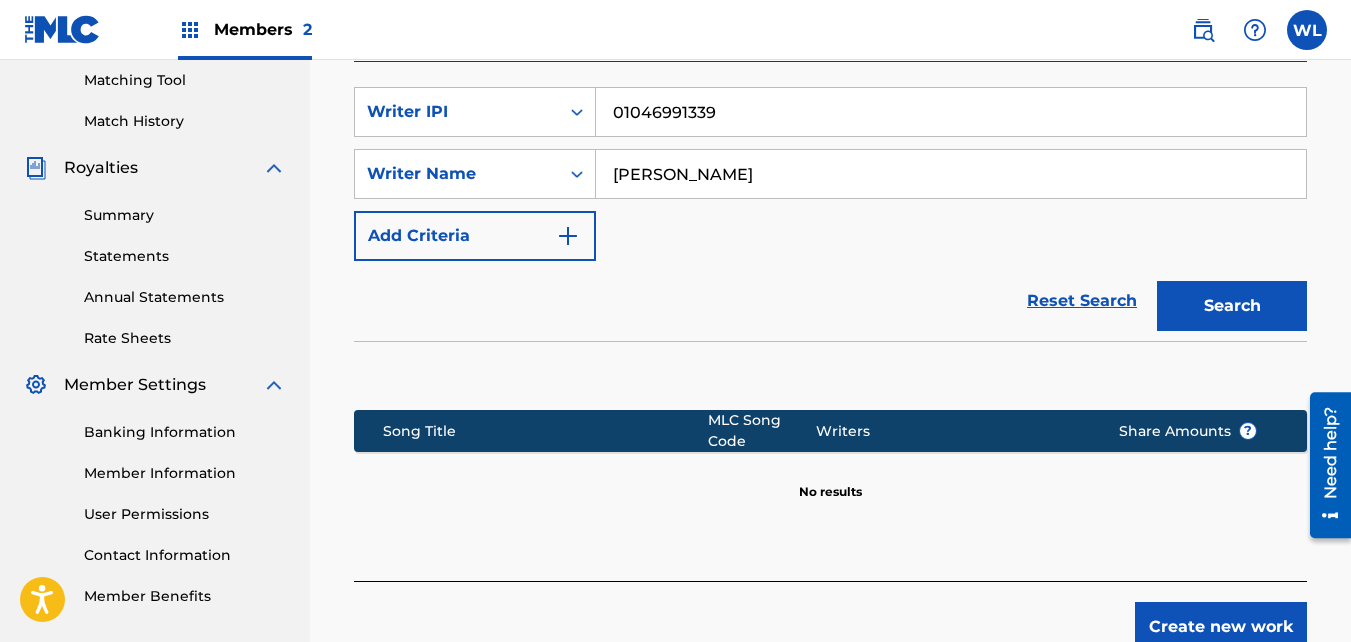 scroll, scrollTop: 639, scrollLeft: 0, axis: vertical 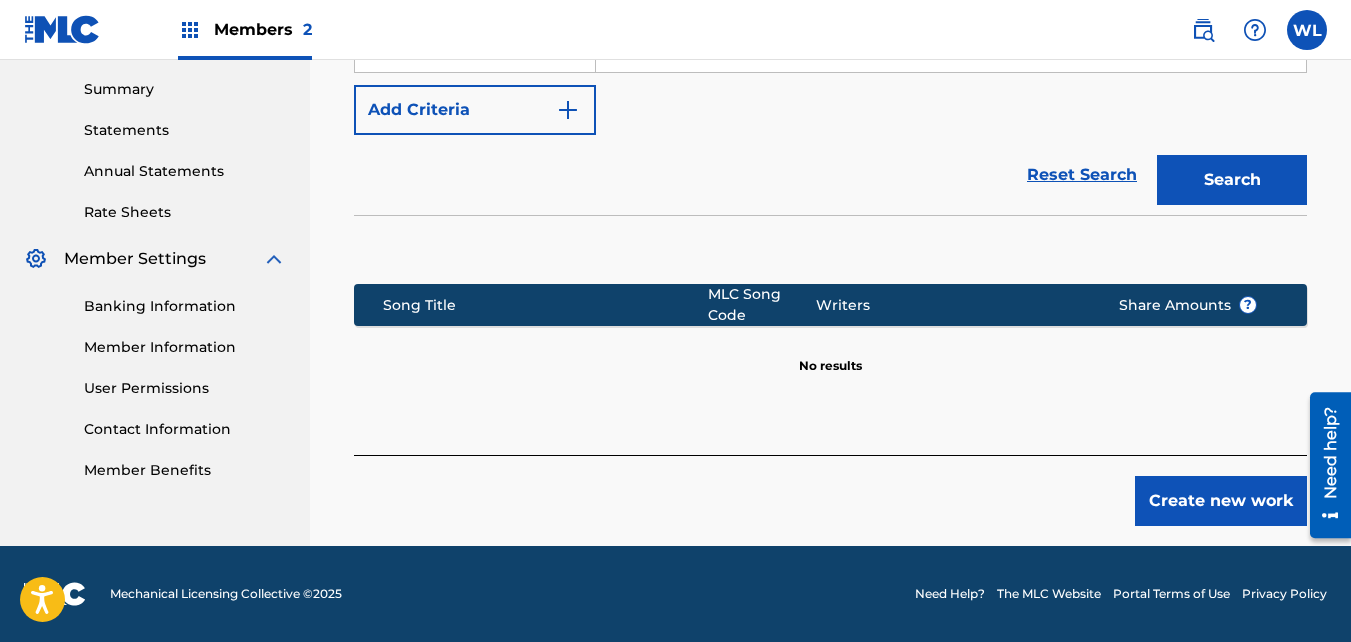 click on "Create new work" at bounding box center [1221, 501] 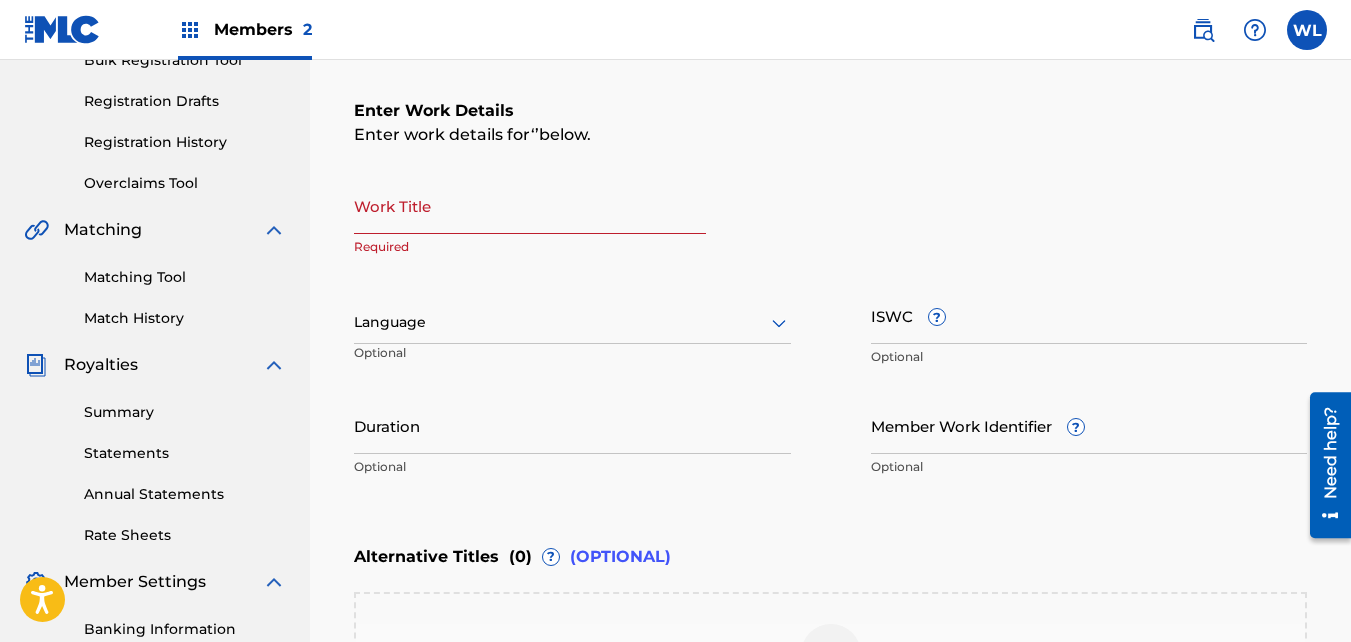 scroll, scrollTop: 312, scrollLeft: 0, axis: vertical 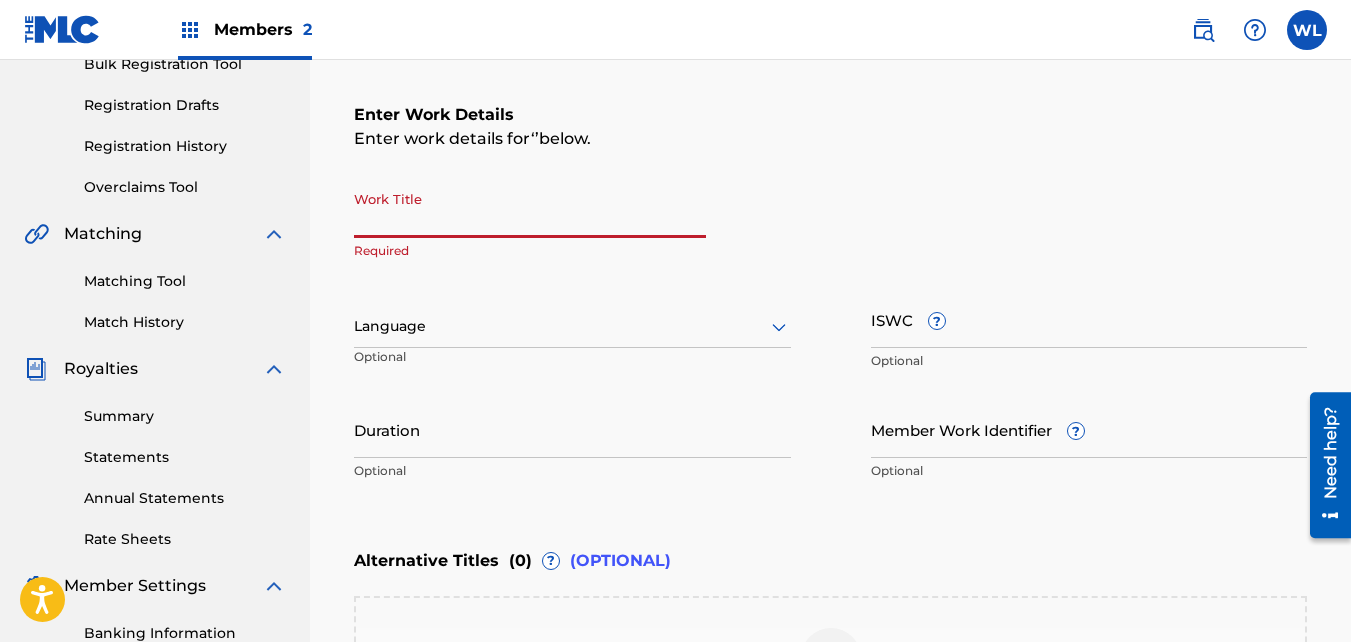 click on "Work Title" at bounding box center [530, 209] 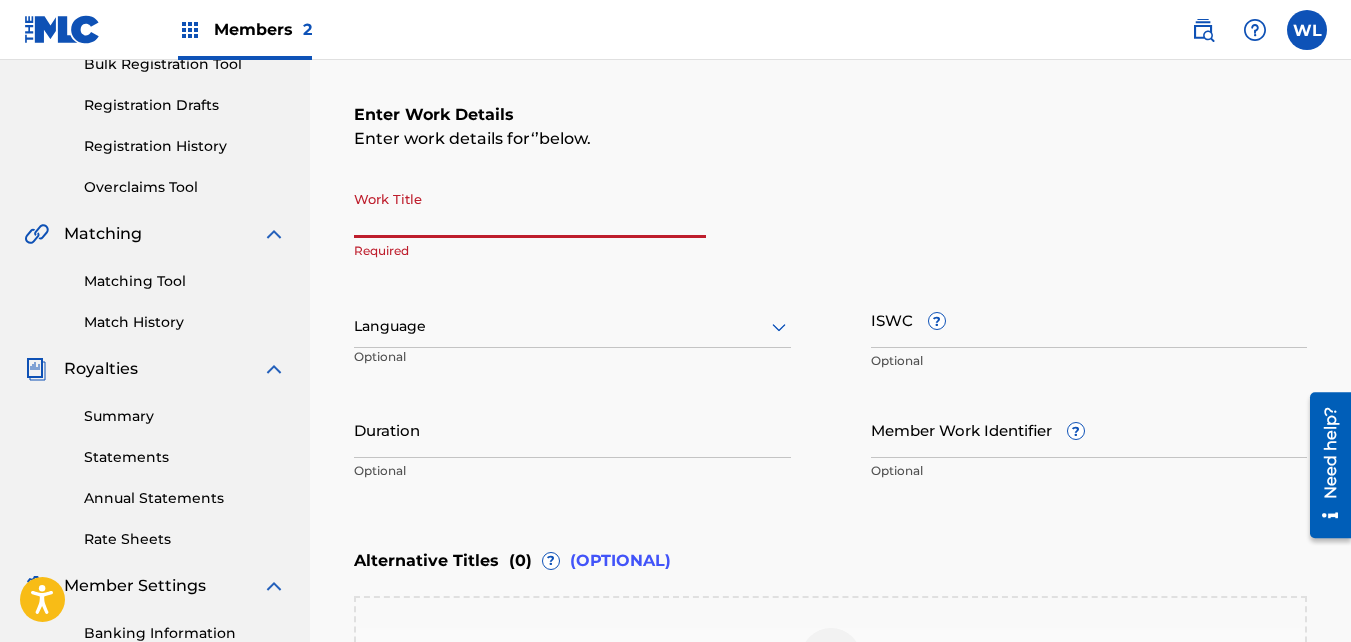 click on "Work Title" at bounding box center [530, 209] 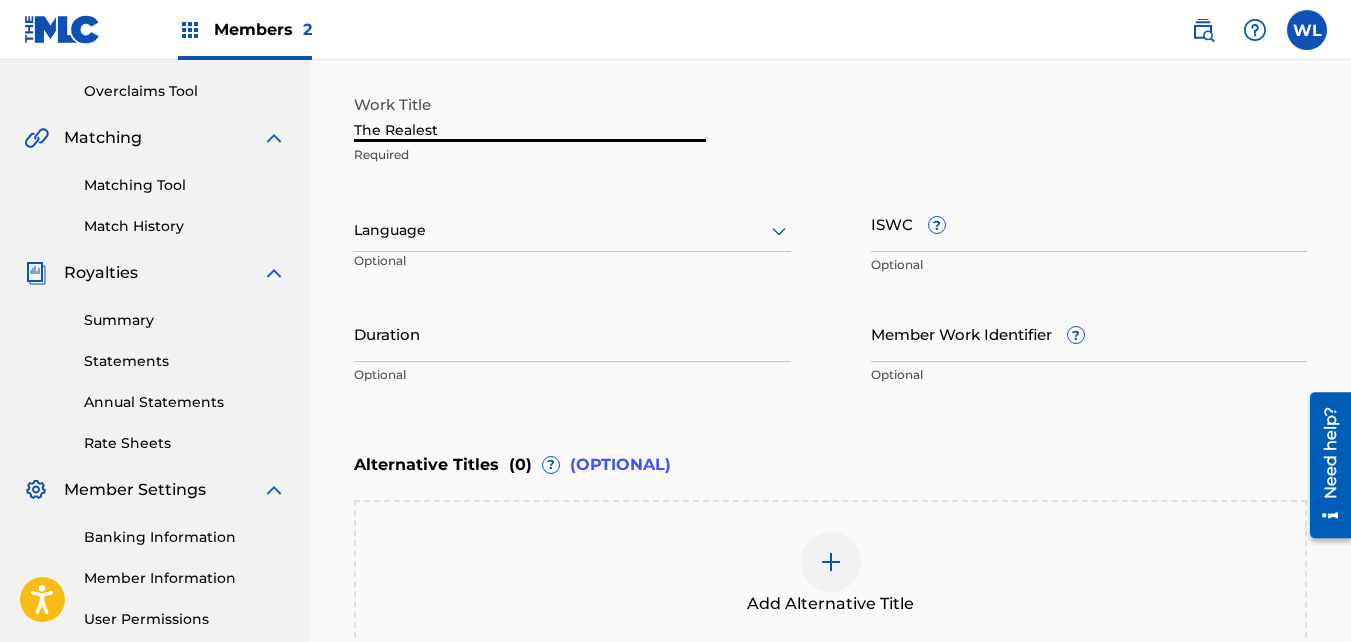 scroll, scrollTop: 415, scrollLeft: 0, axis: vertical 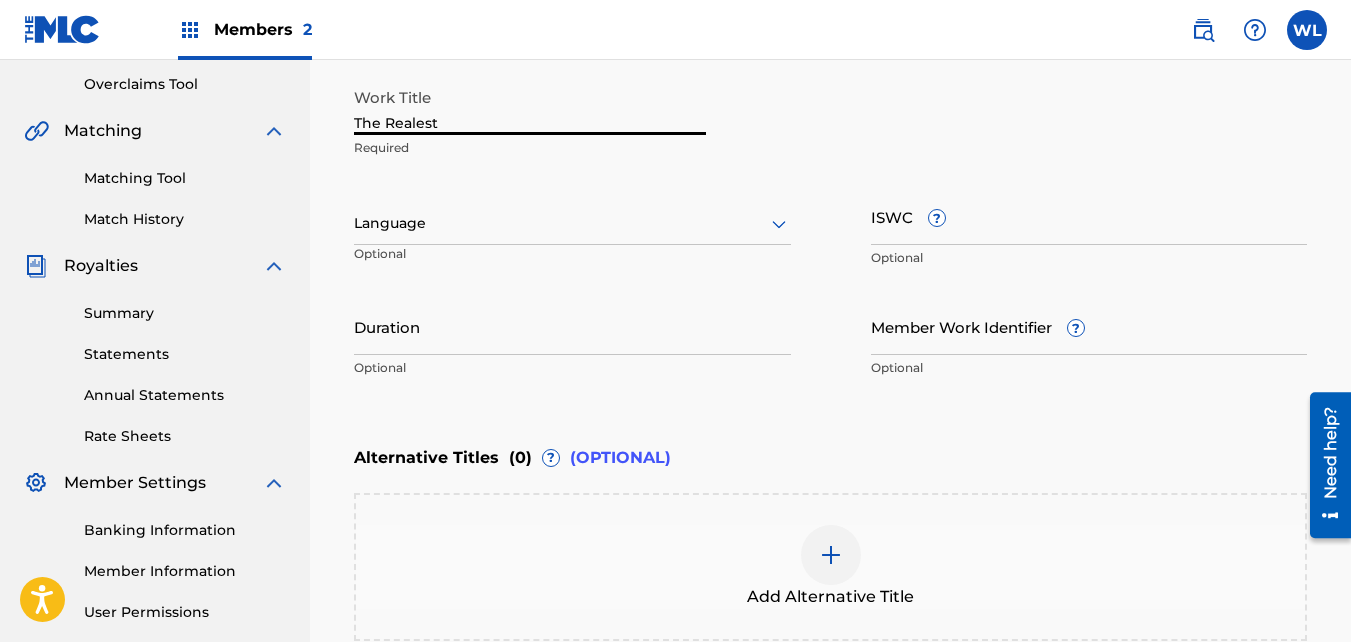 type on "The Realest" 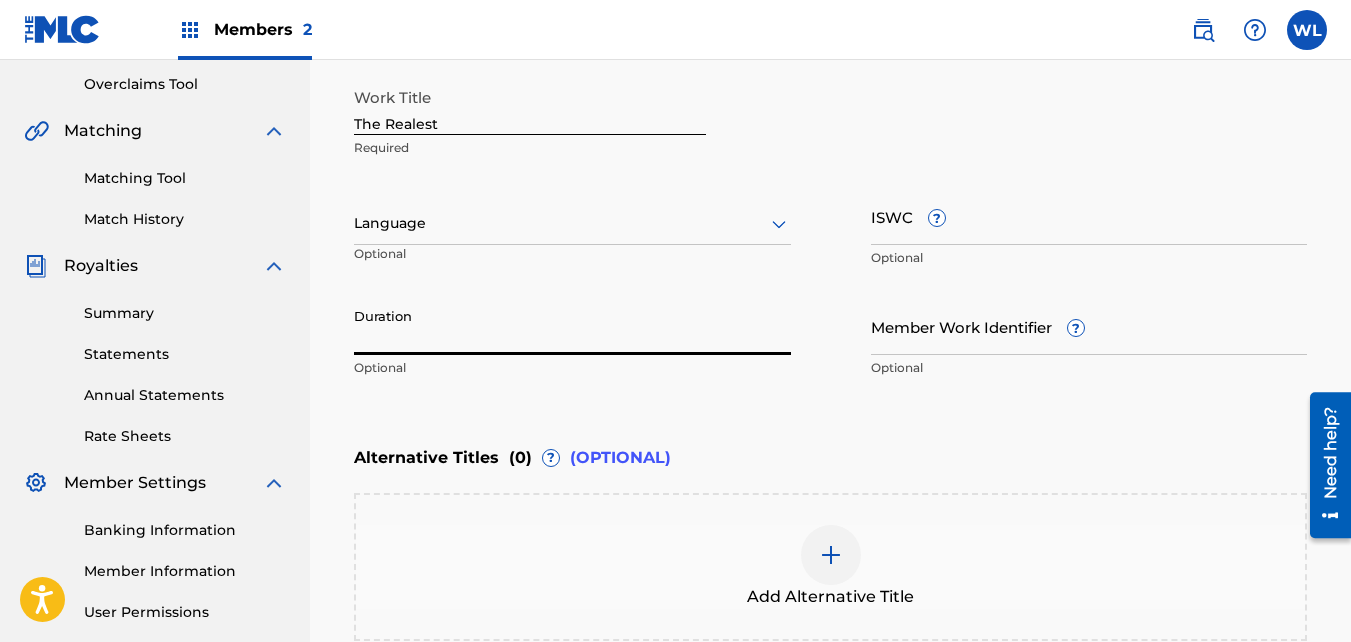 click on "Duration" at bounding box center [572, 326] 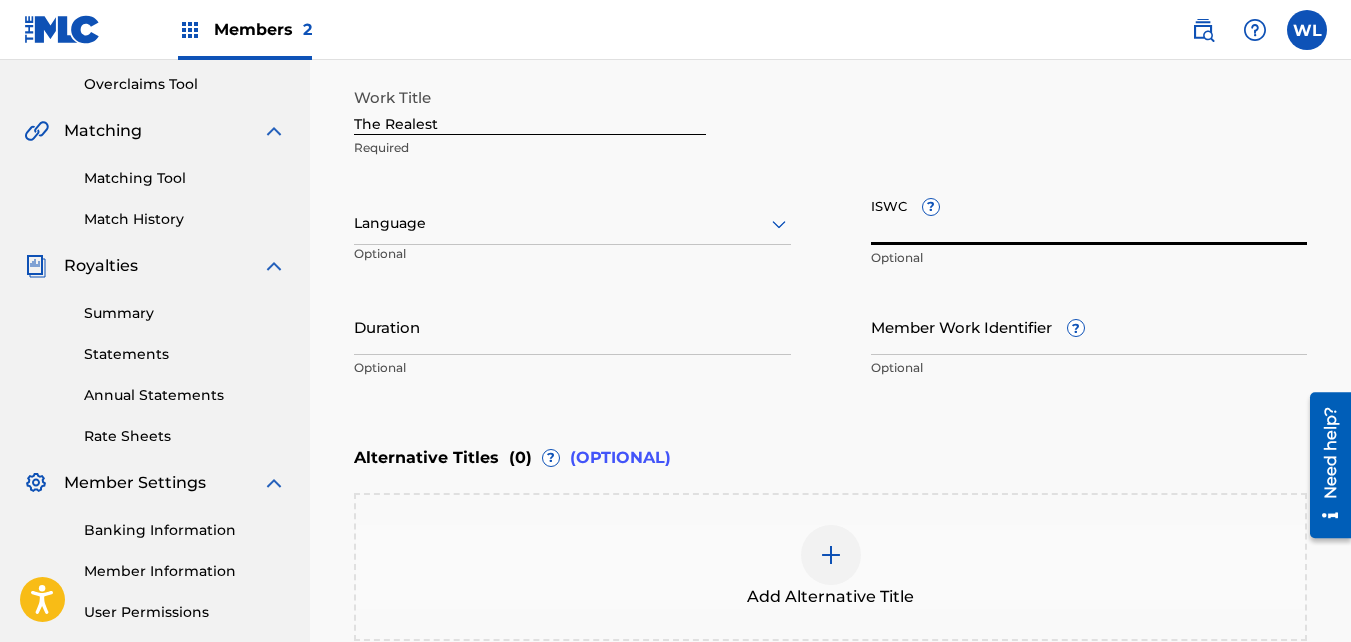 click on "ISWC   ?" at bounding box center [1089, 216] 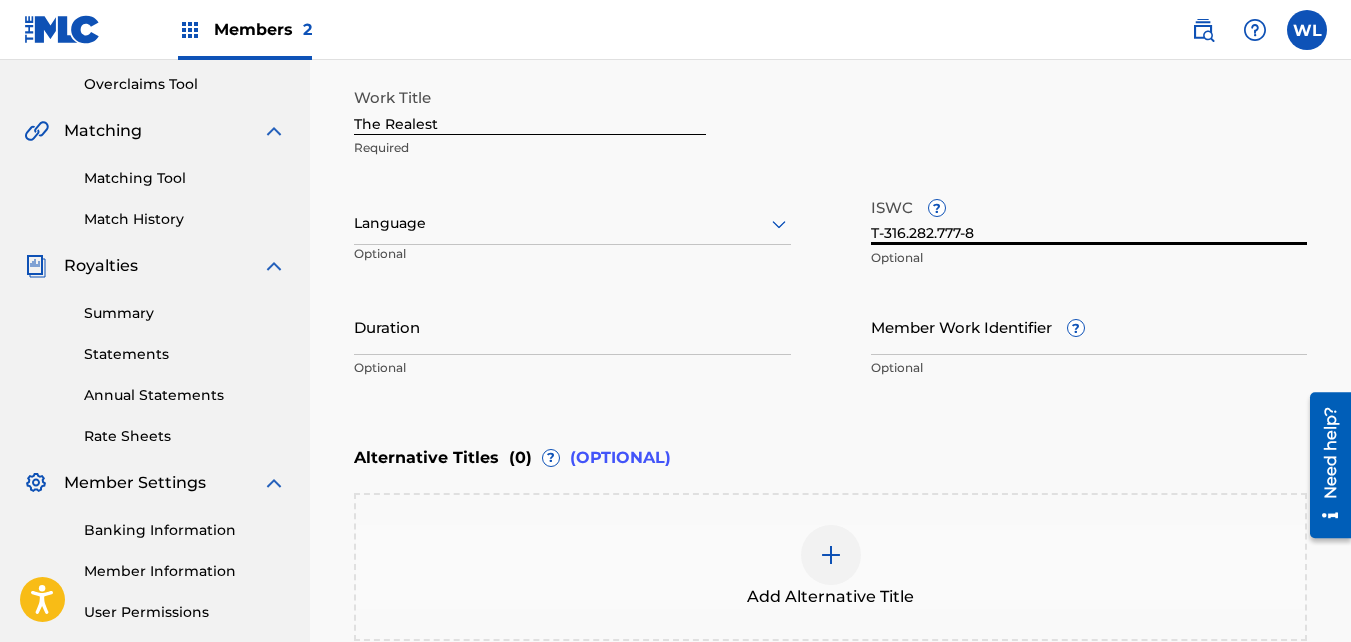 type on "T-316.282.777-8" 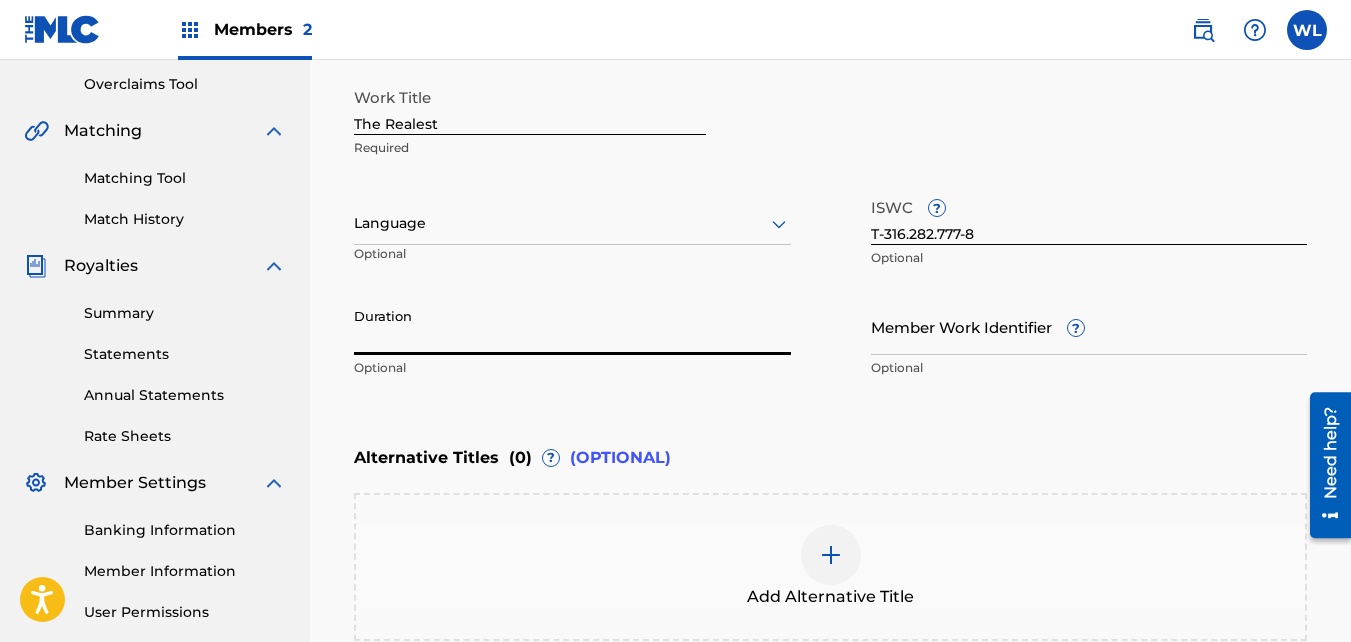 click on "Duration" at bounding box center (572, 326) 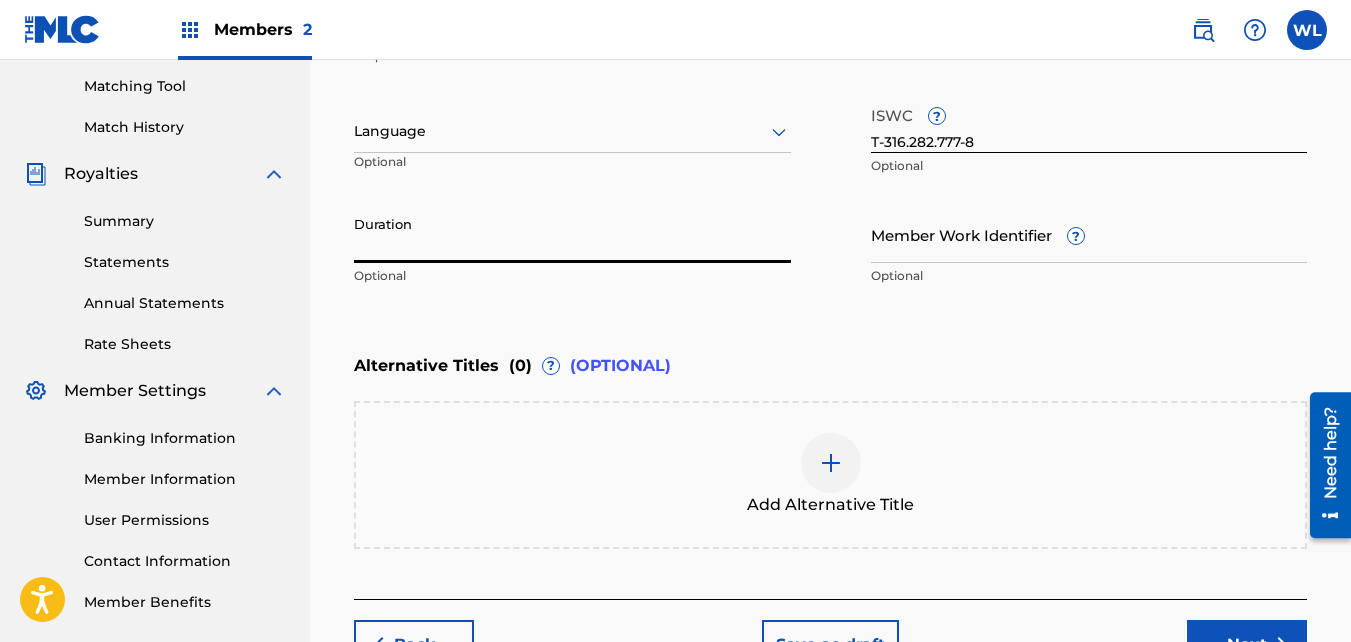 scroll, scrollTop: 508, scrollLeft: 0, axis: vertical 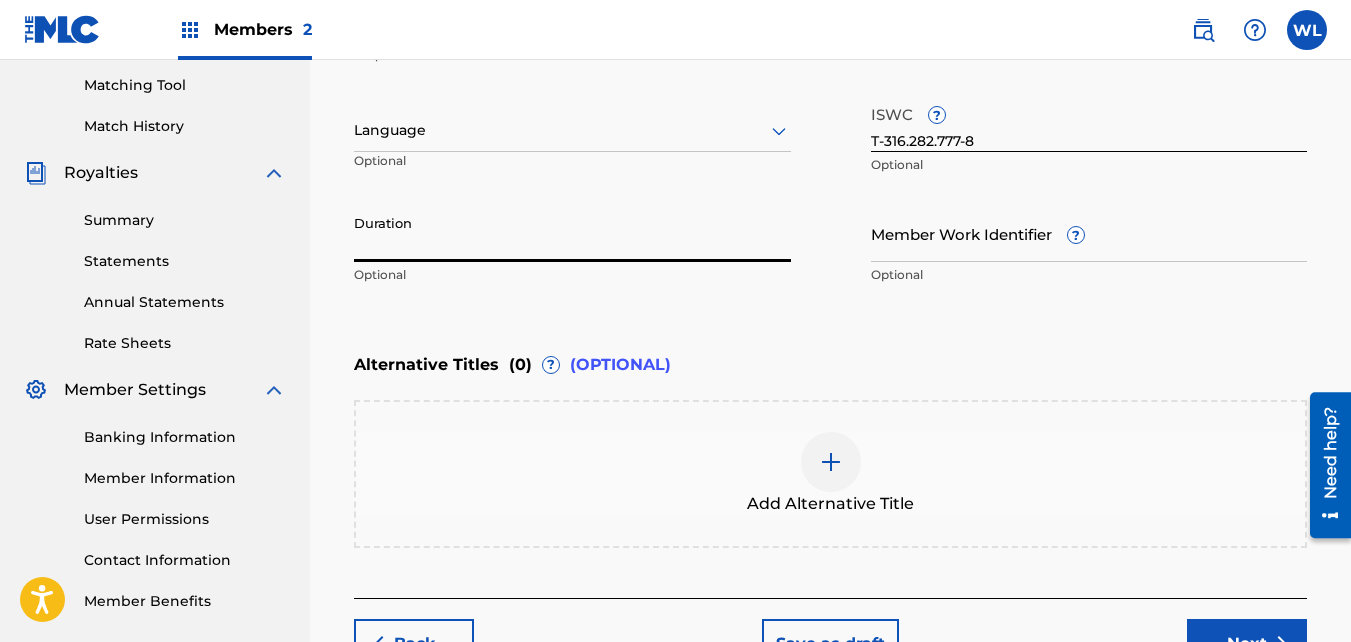 click on "Member Work Identifier   ?" at bounding box center (1089, 233) 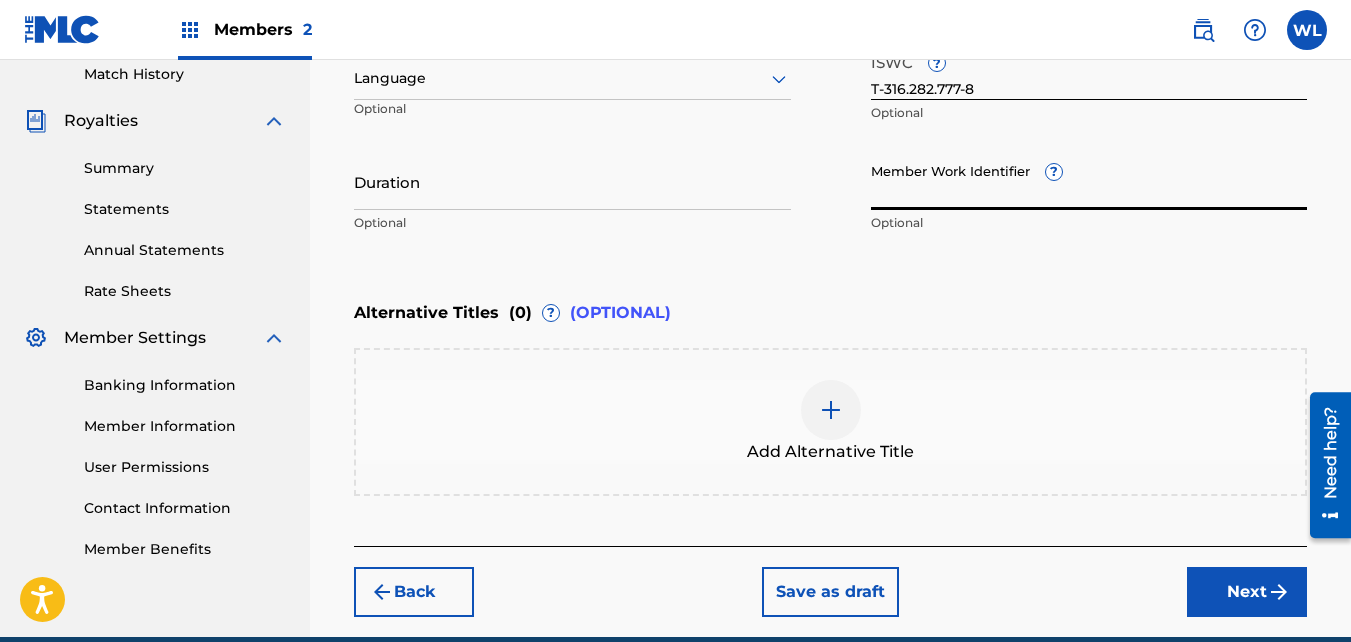 scroll, scrollTop: 651, scrollLeft: 0, axis: vertical 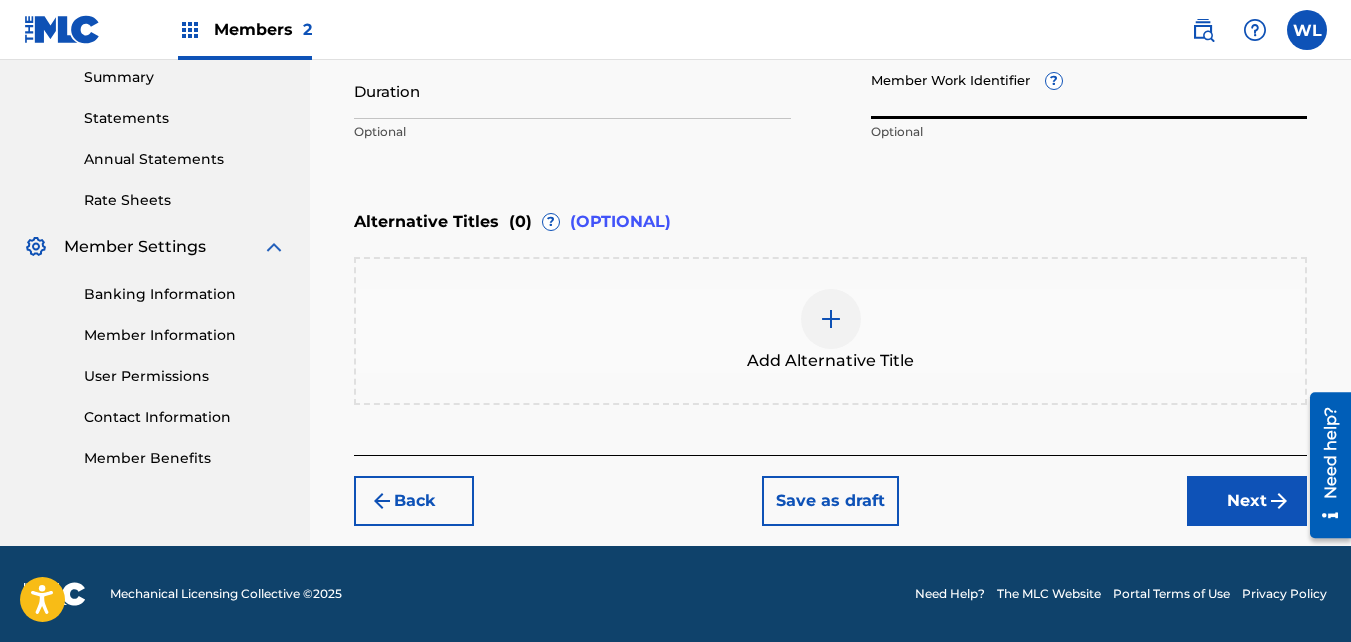 click at bounding box center [1279, 501] 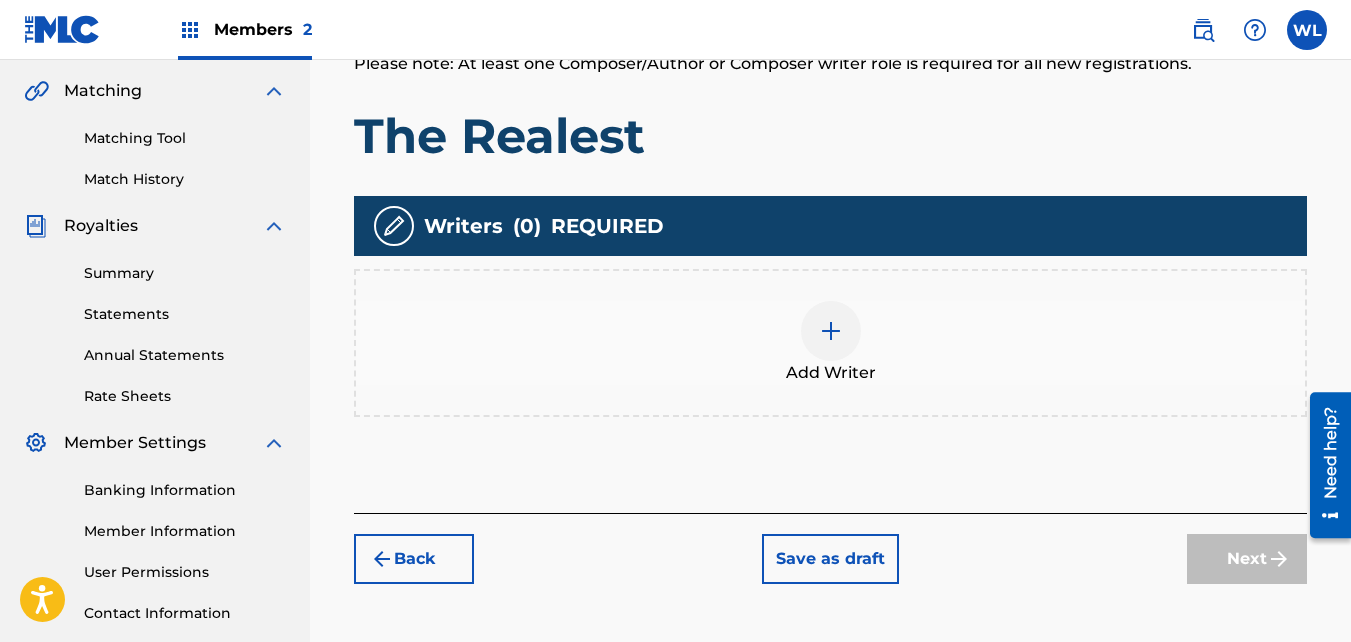 scroll, scrollTop: 456, scrollLeft: 0, axis: vertical 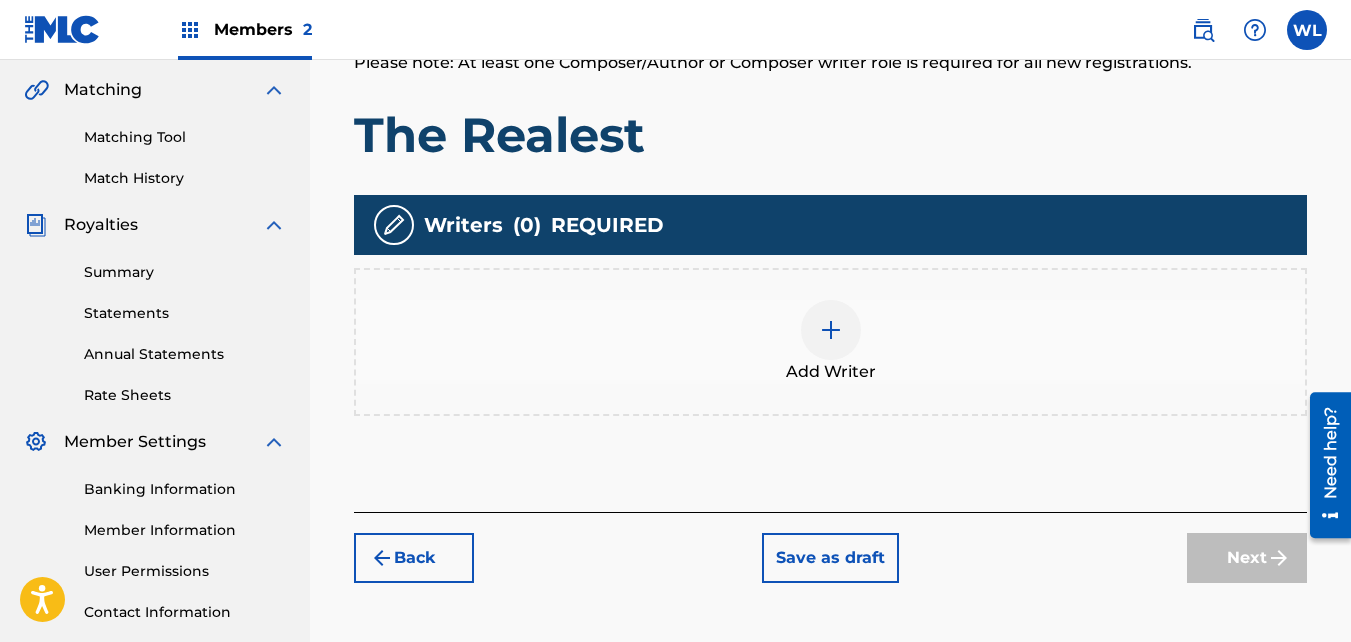 click at bounding box center (831, 330) 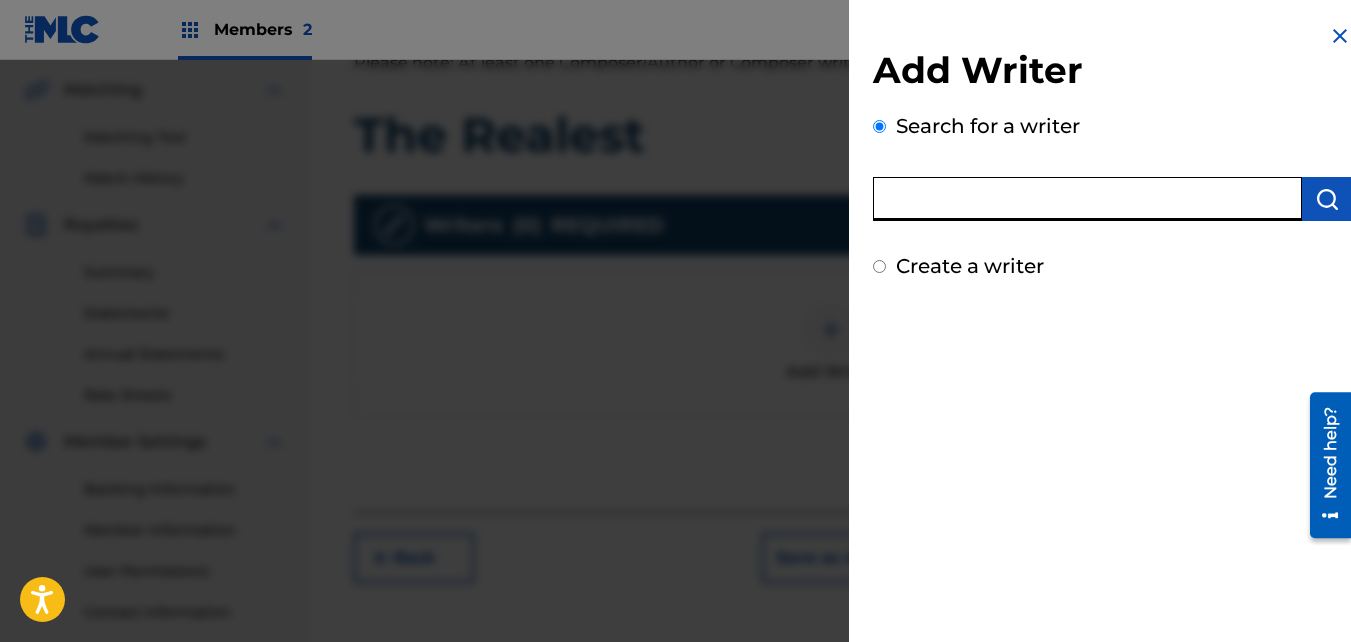 click at bounding box center [1087, 199] 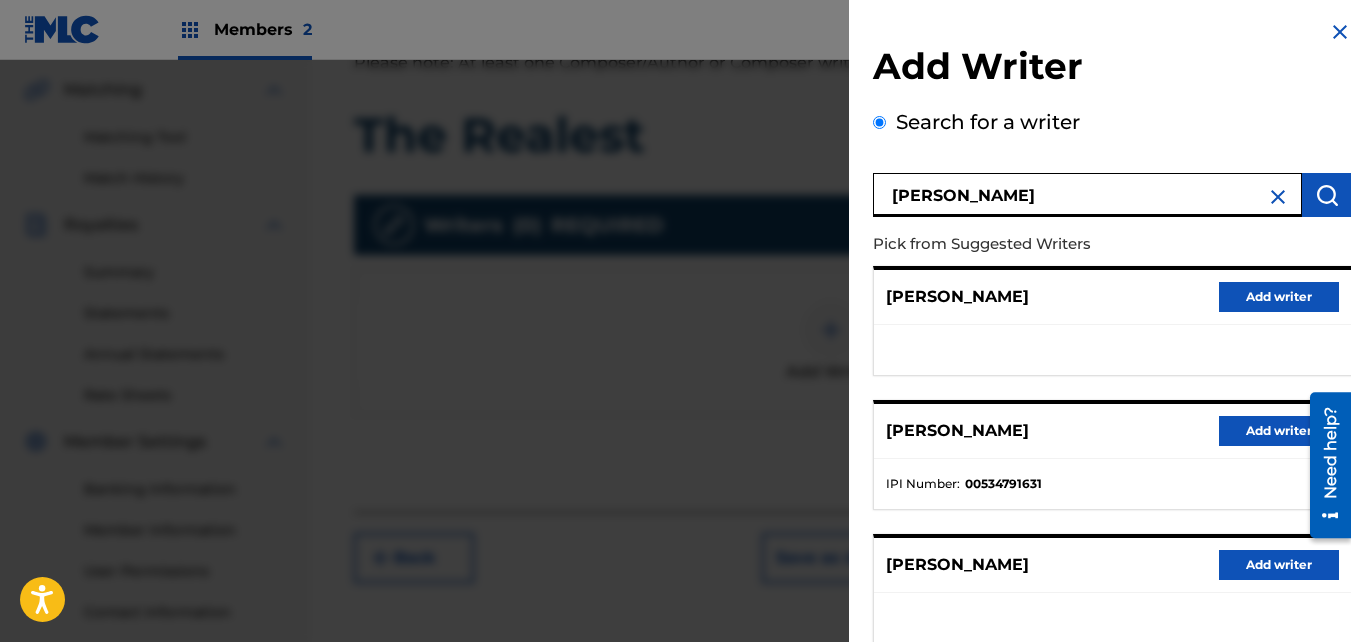 scroll, scrollTop: 3, scrollLeft: 0, axis: vertical 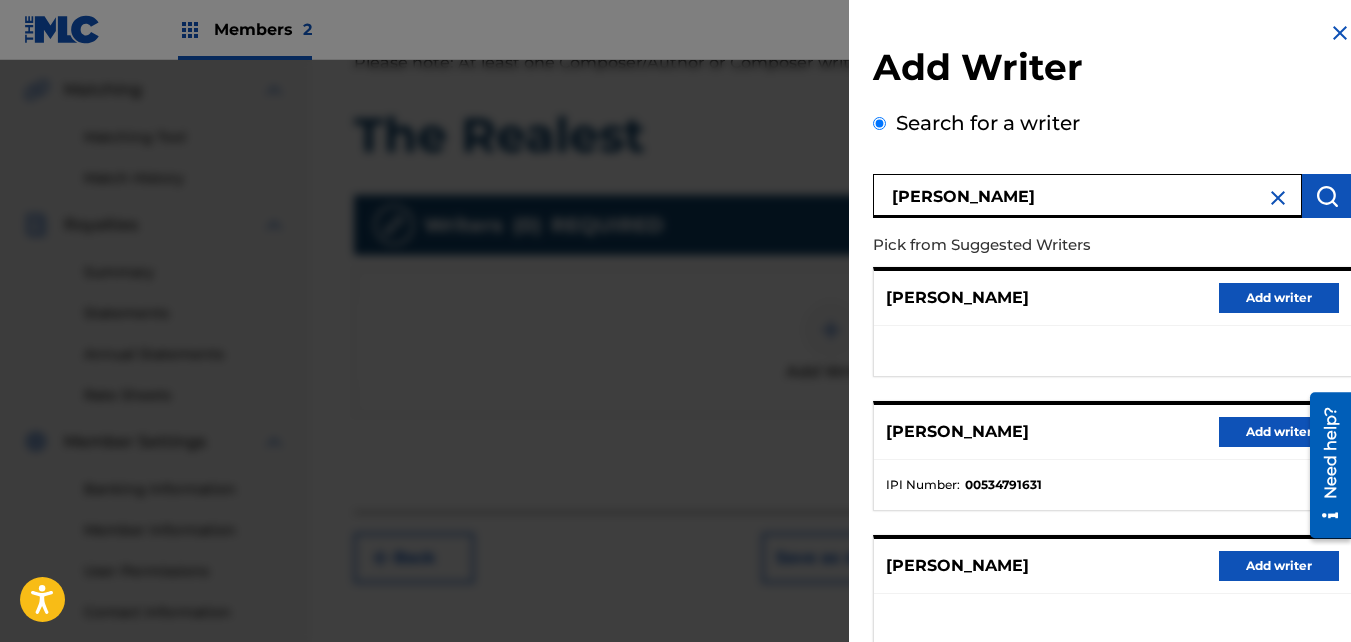 click at bounding box center [1327, 196] 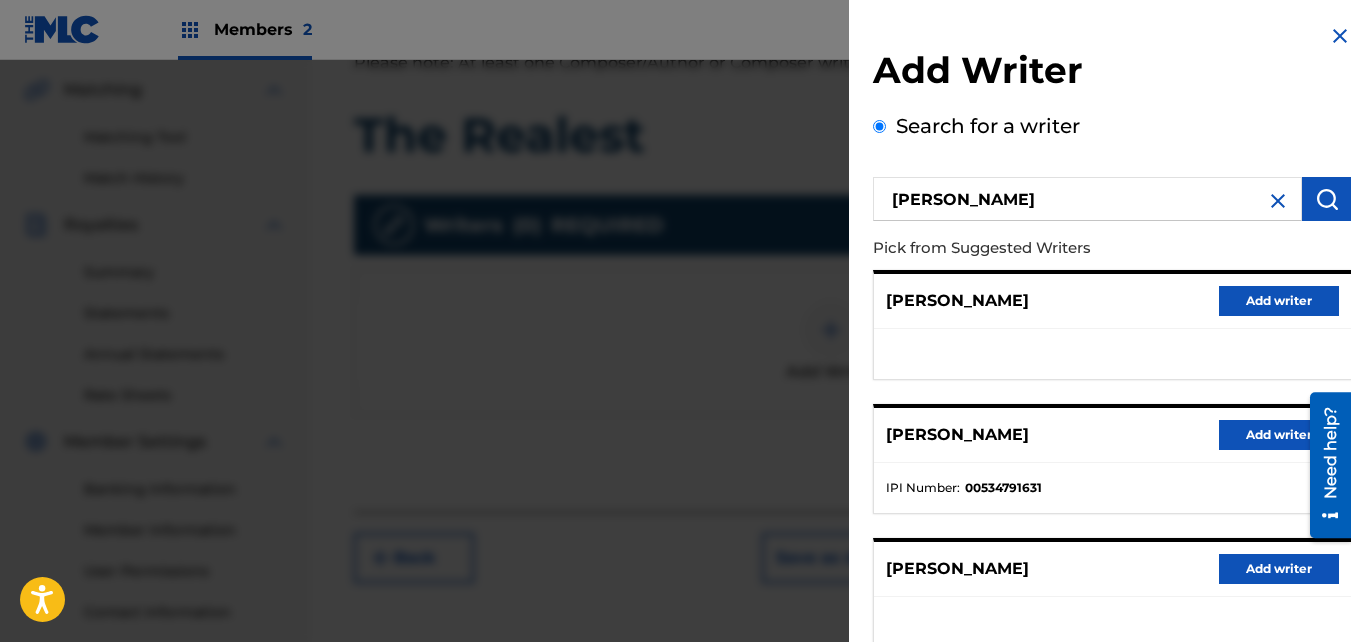 scroll, scrollTop: 400, scrollLeft: 0, axis: vertical 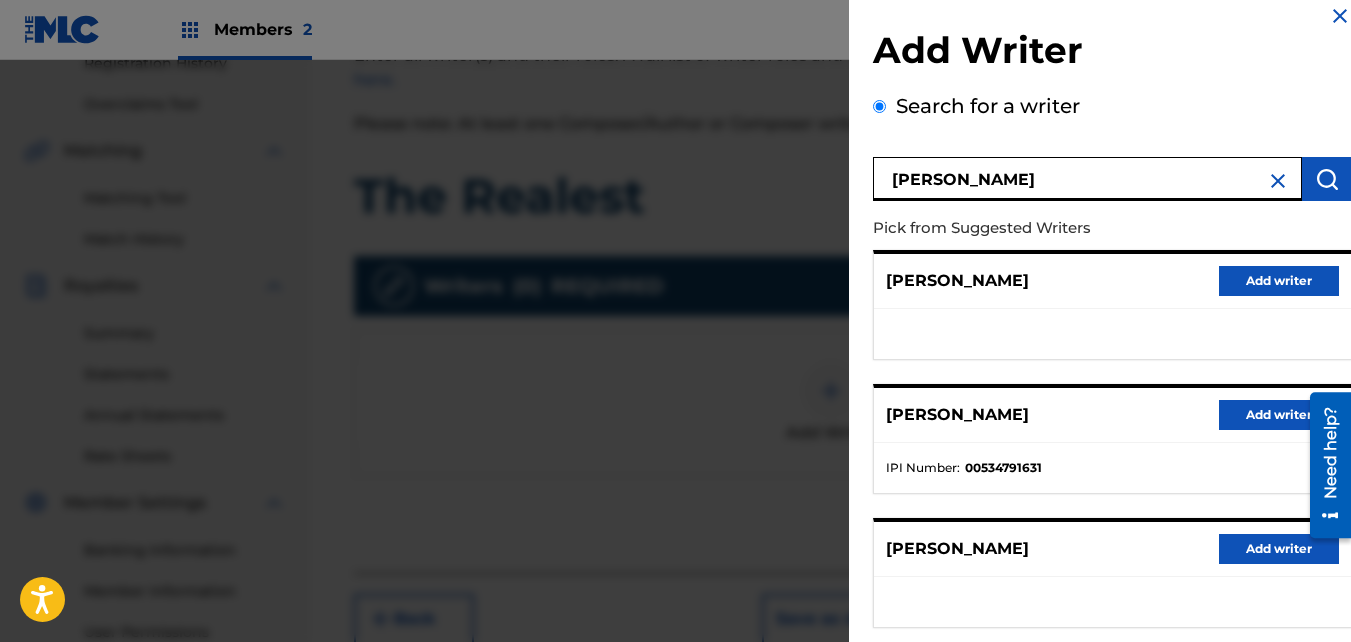 click on "willie earl lawson iii" at bounding box center [1087, 179] 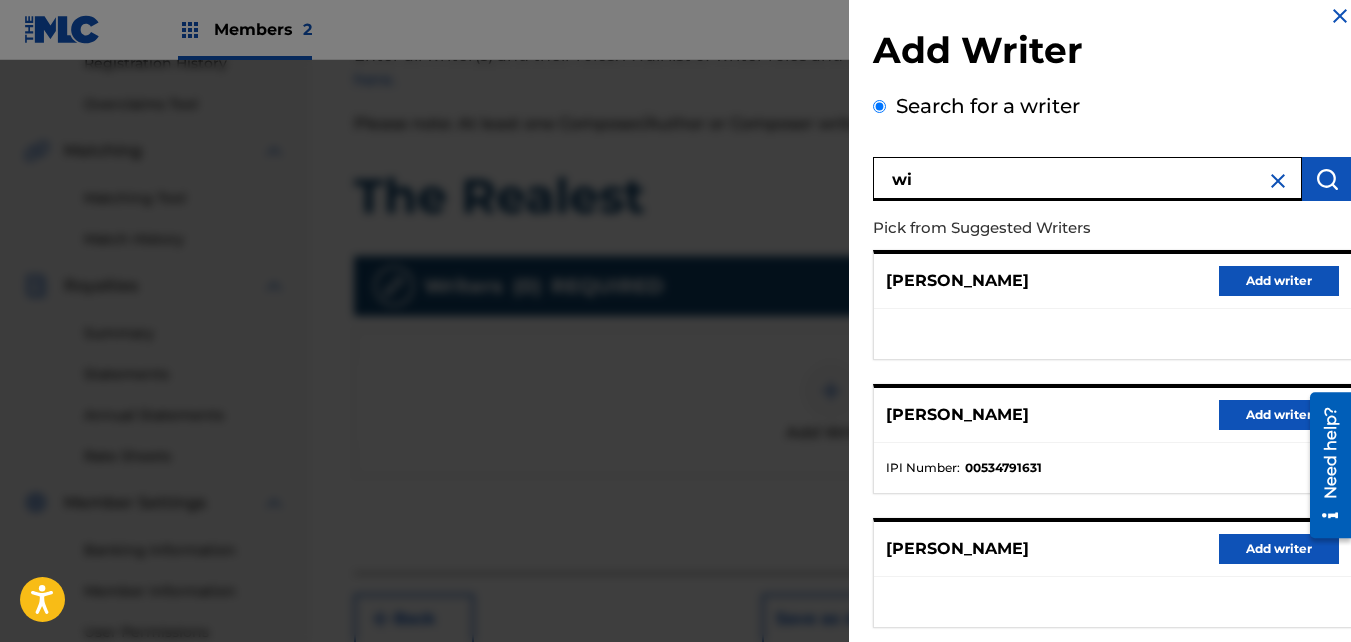 type on "w" 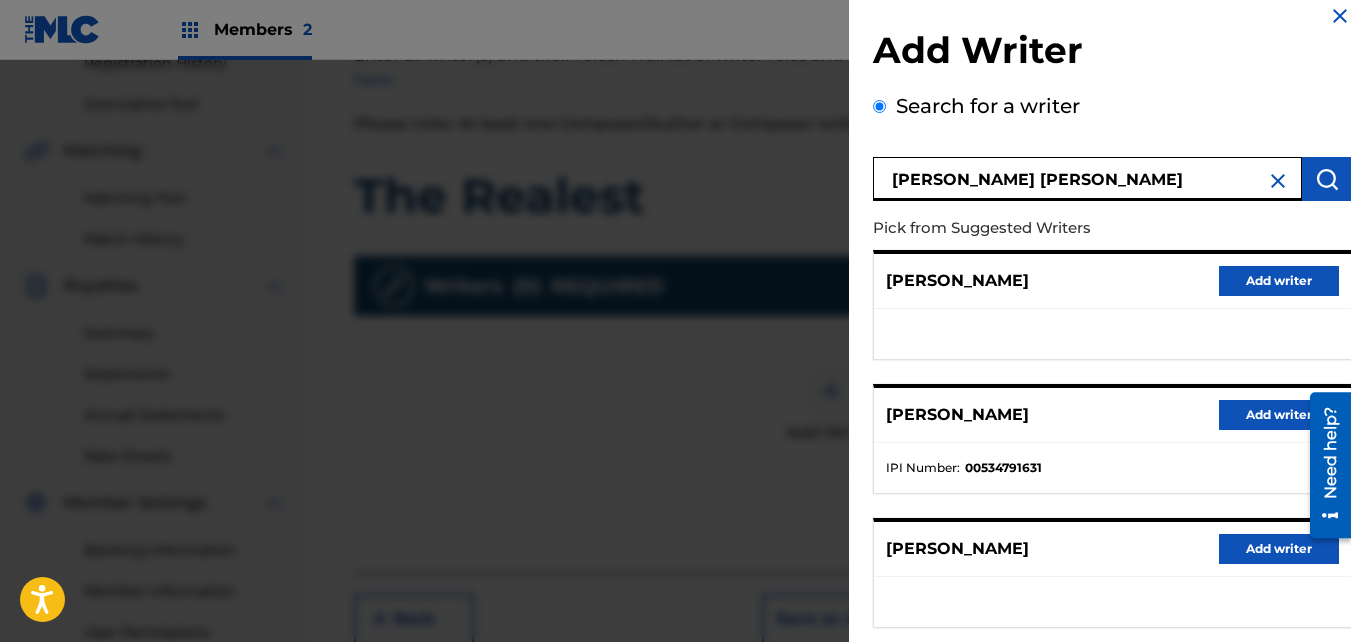 scroll, scrollTop: 0, scrollLeft: 0, axis: both 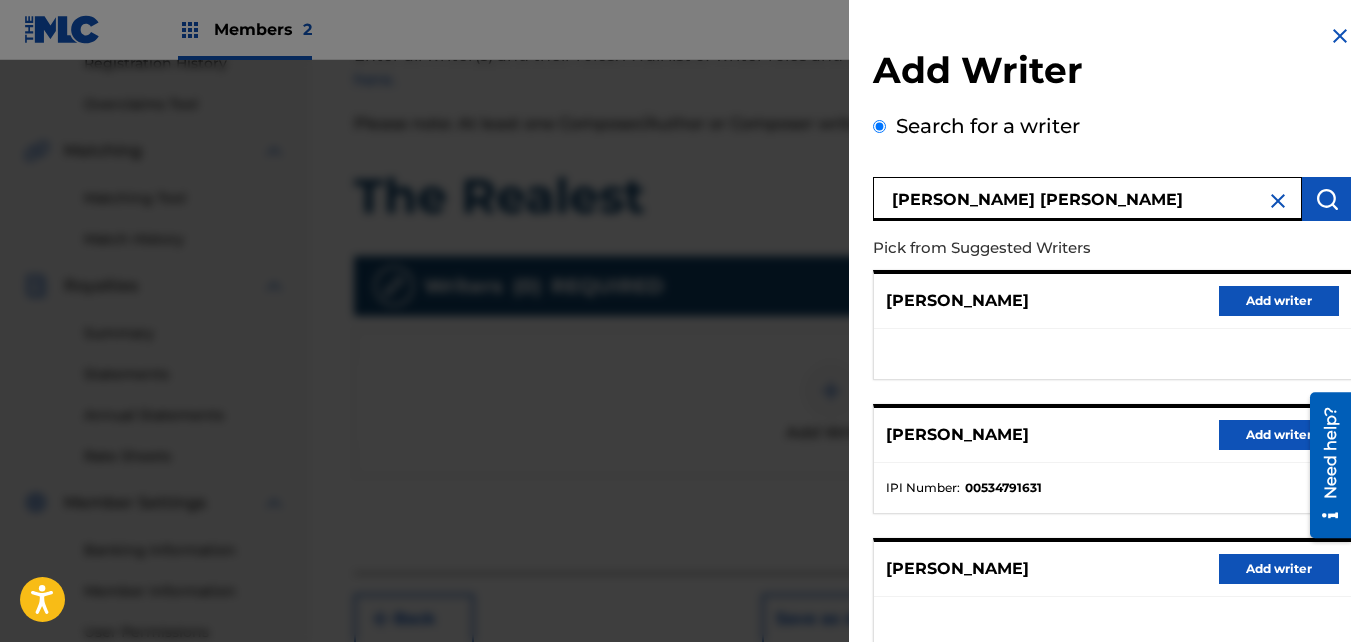 click on "lawson willie earl" at bounding box center (1087, 199) 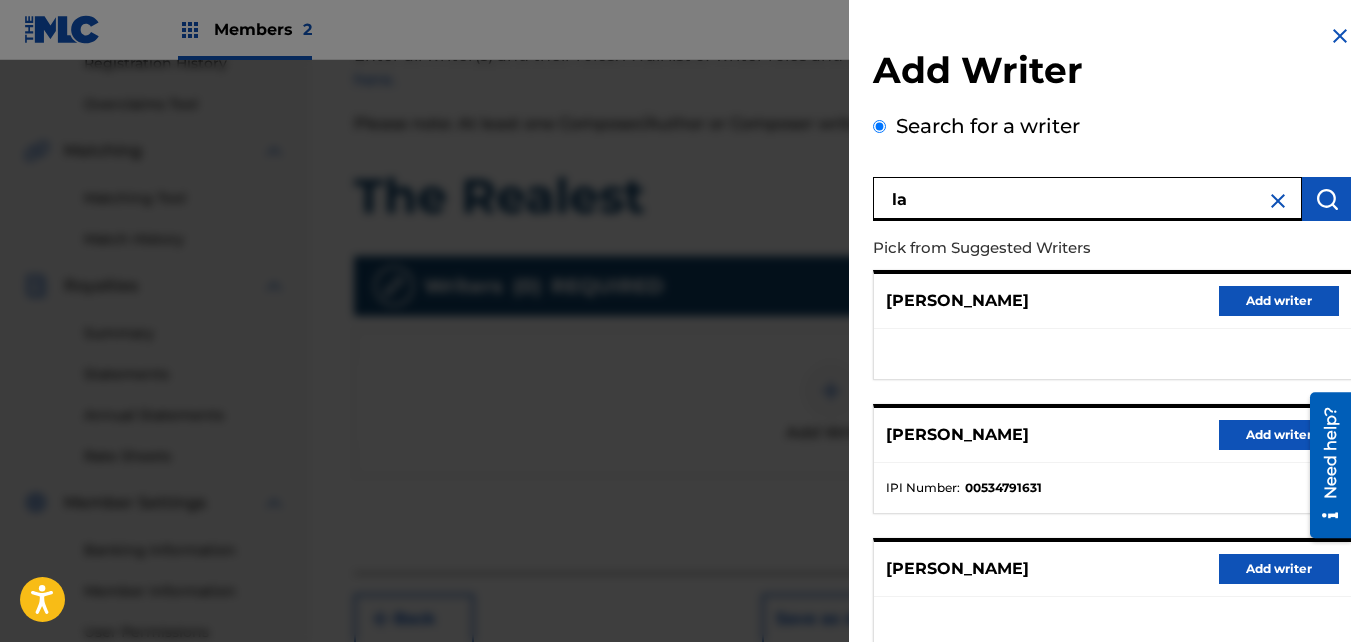 type on "l" 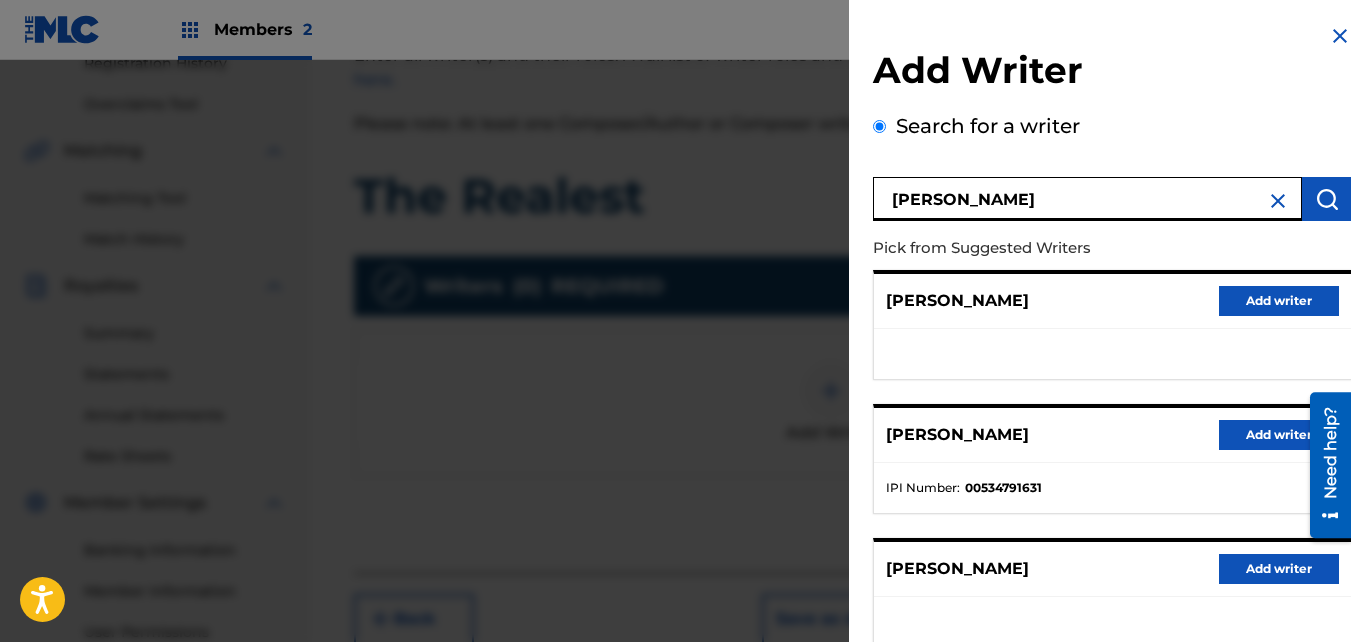 type on "[PERSON_NAME]" 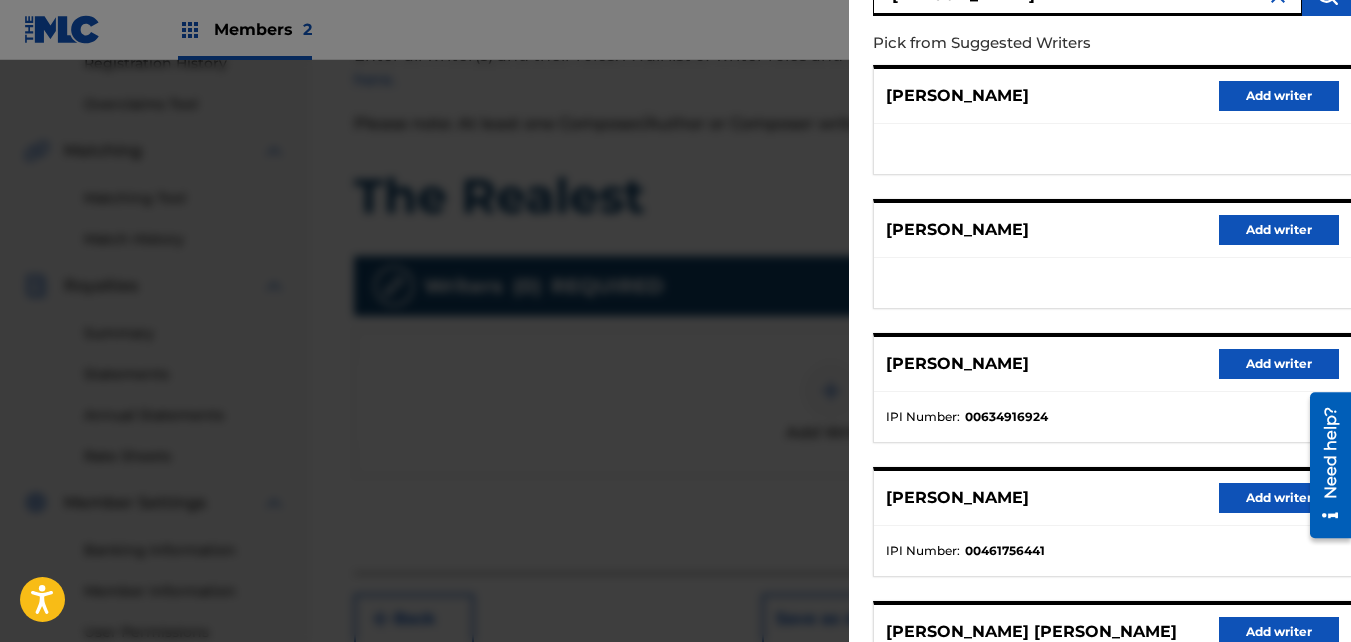scroll, scrollTop: 400, scrollLeft: 0, axis: vertical 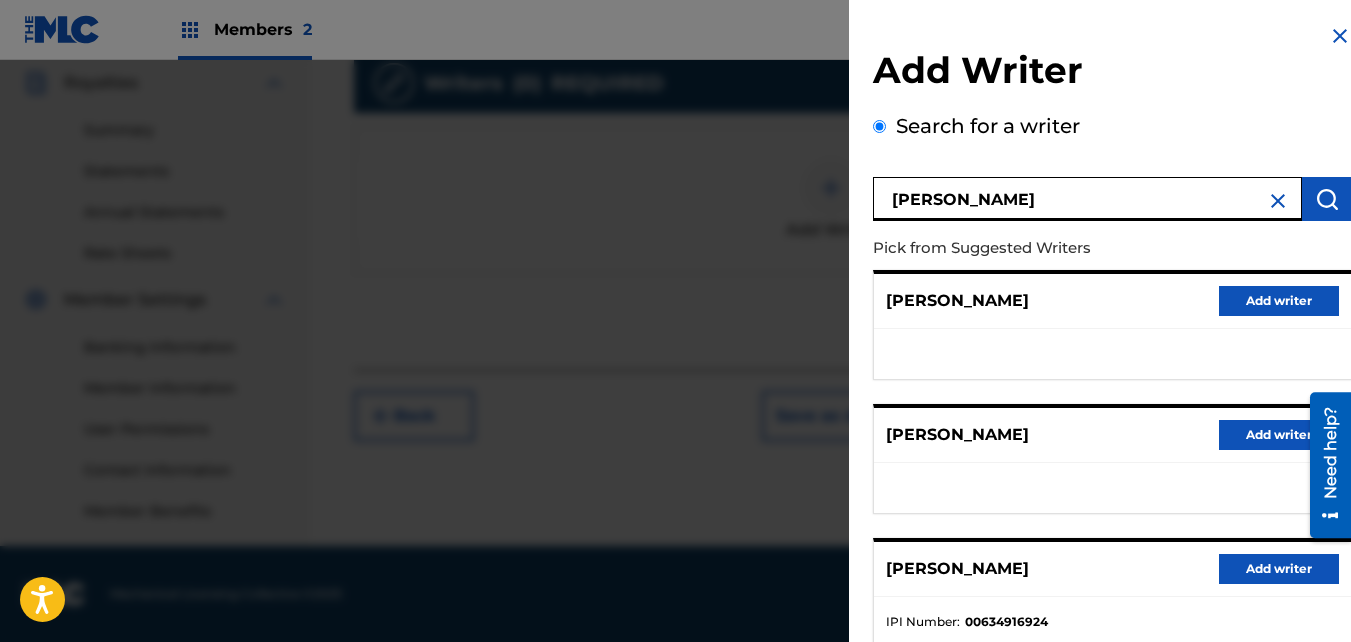click at bounding box center (1278, 201) 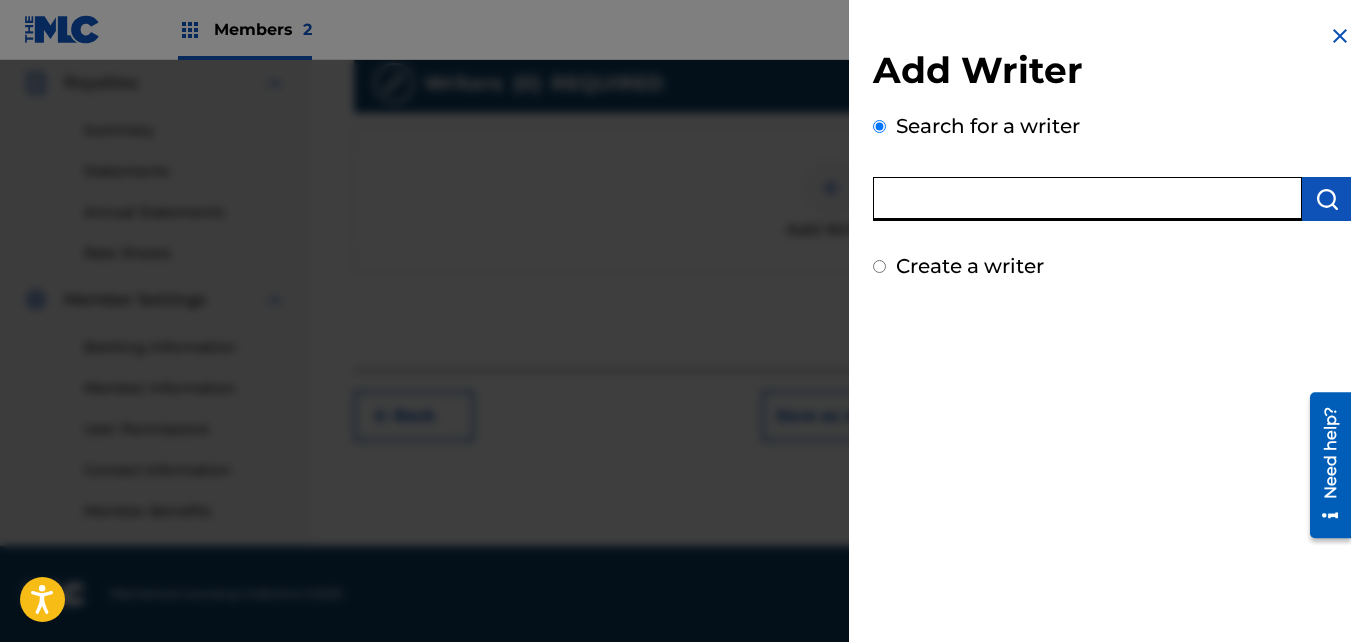 click at bounding box center (1087, 199) 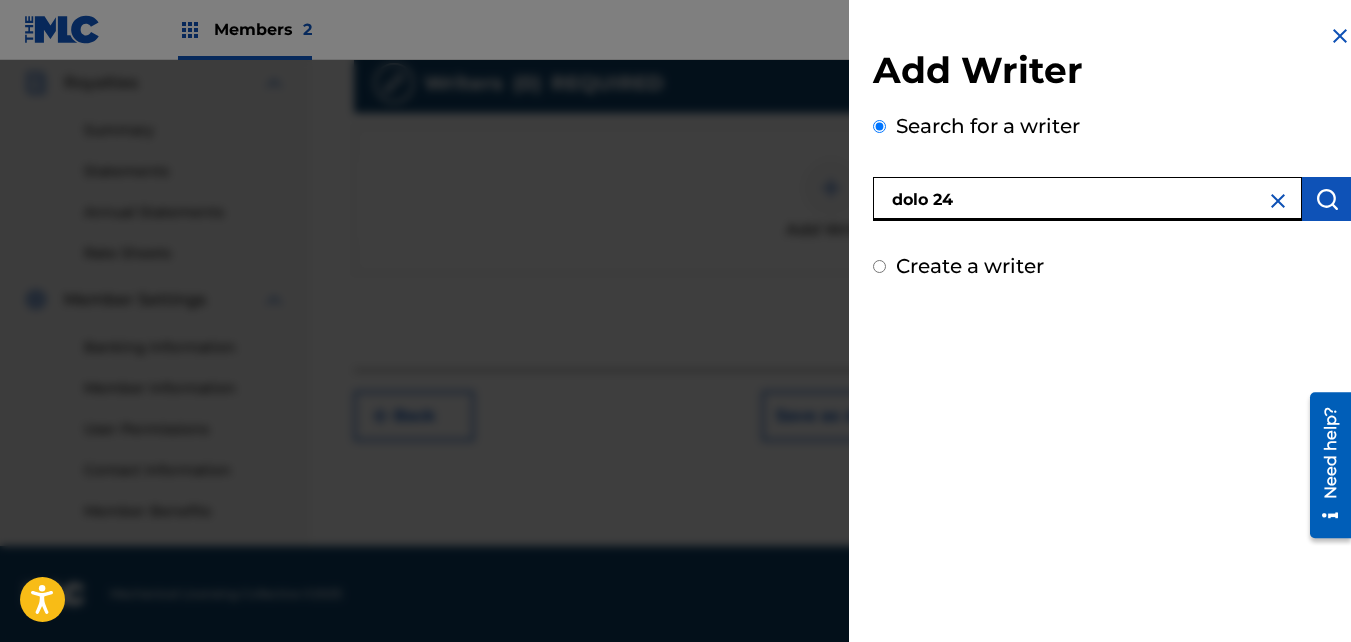 type on "dolo 24" 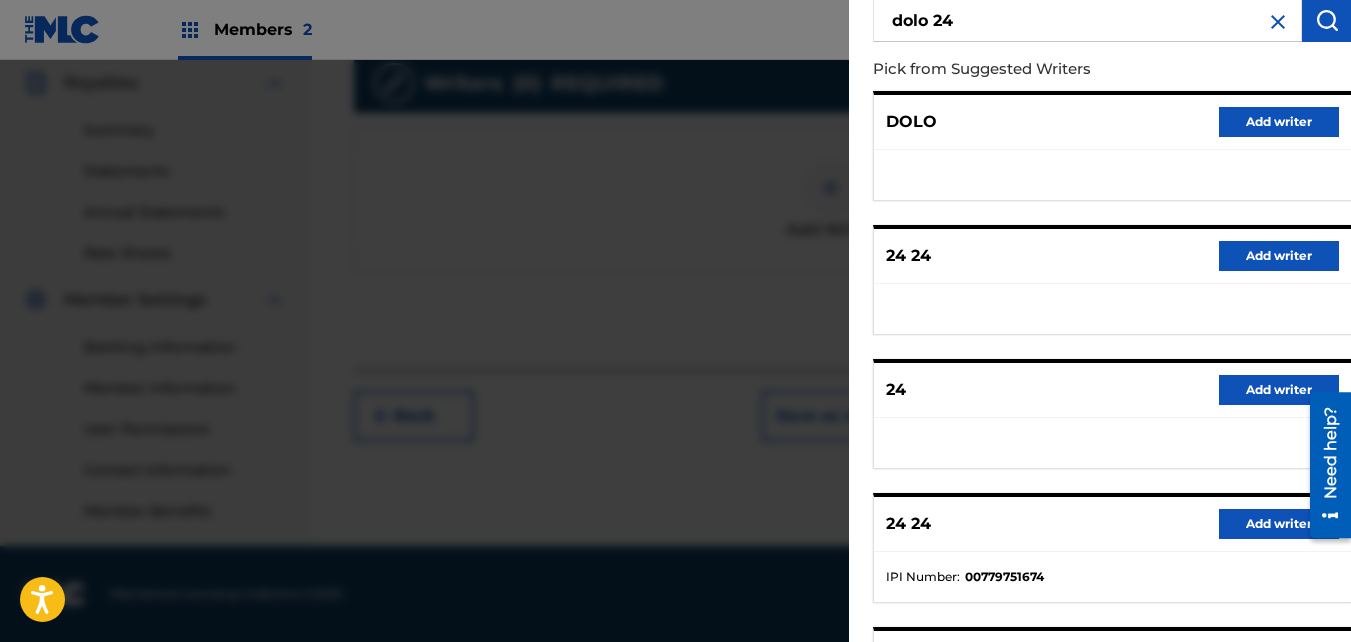 scroll, scrollTop: 0, scrollLeft: 0, axis: both 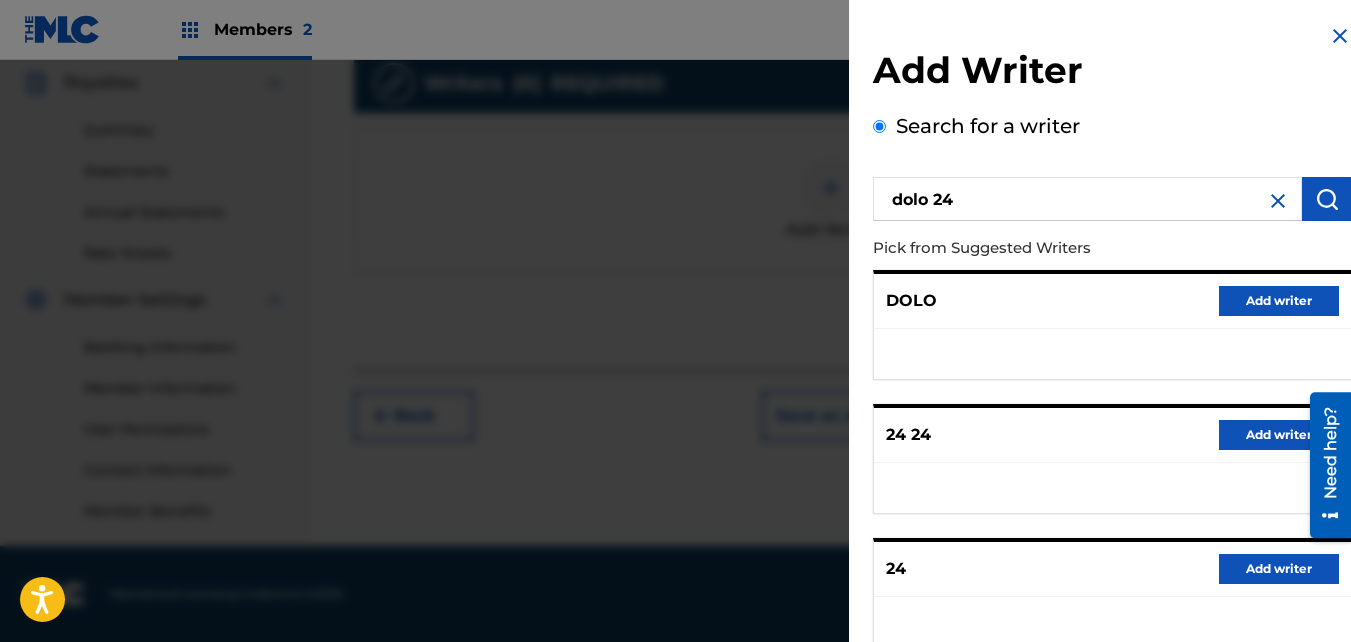 click at bounding box center [1278, 201] 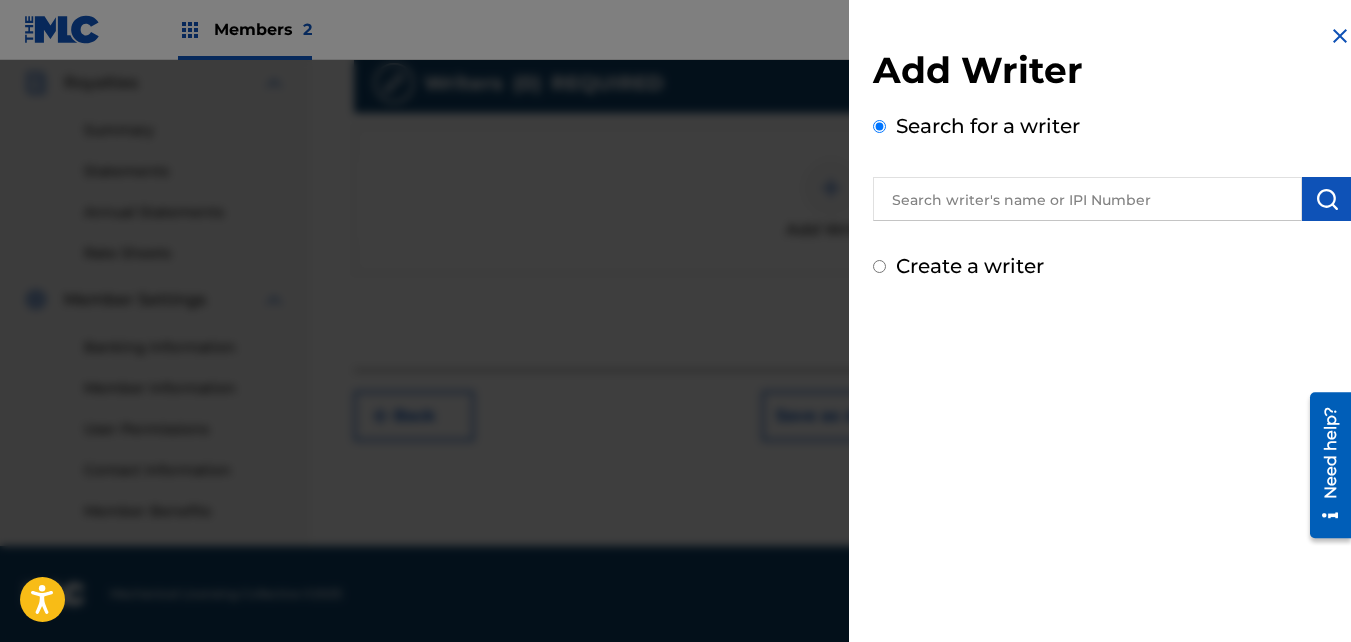 click at bounding box center (1087, 199) 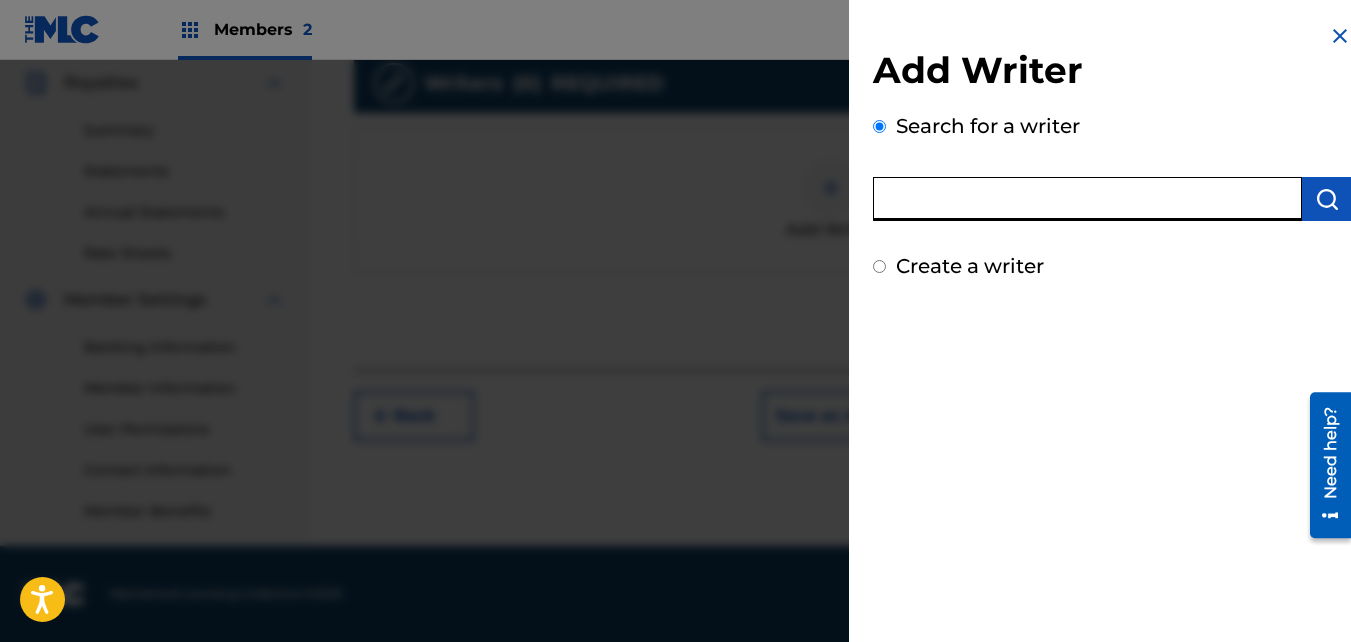 click at bounding box center [1087, 199] 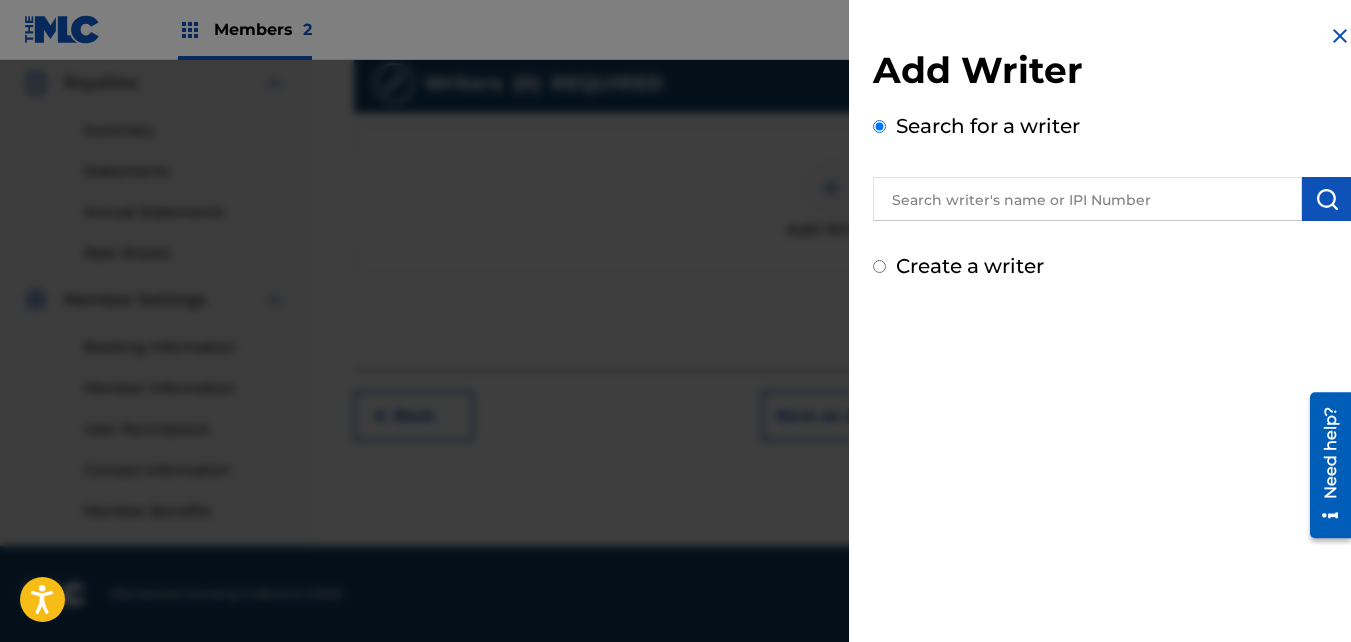 click on "Create a writer" at bounding box center (879, 266) 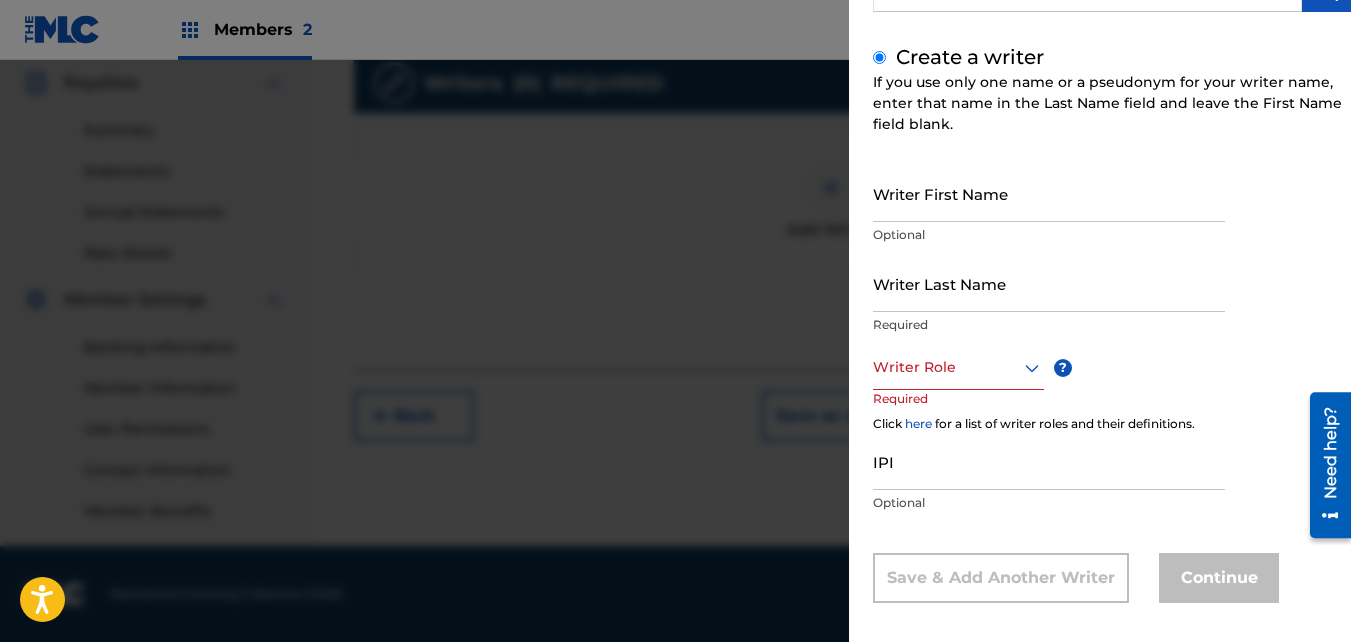 scroll, scrollTop: 224, scrollLeft: 0, axis: vertical 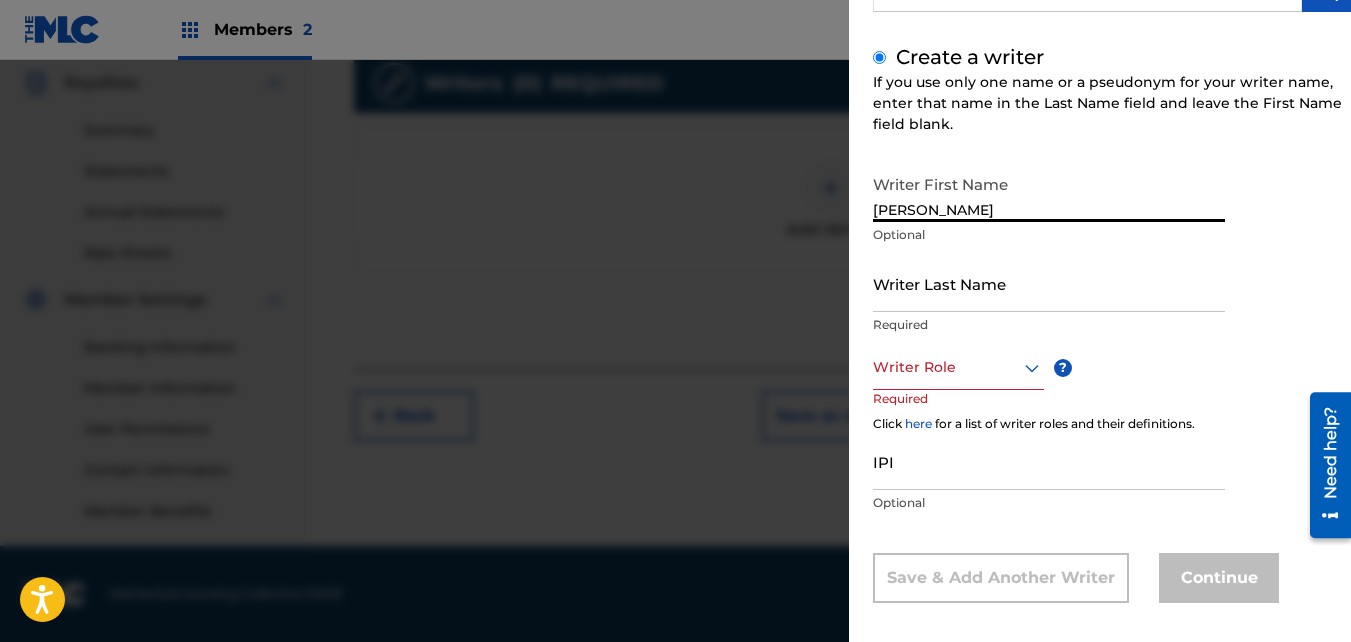 type on "[PERSON_NAME]" 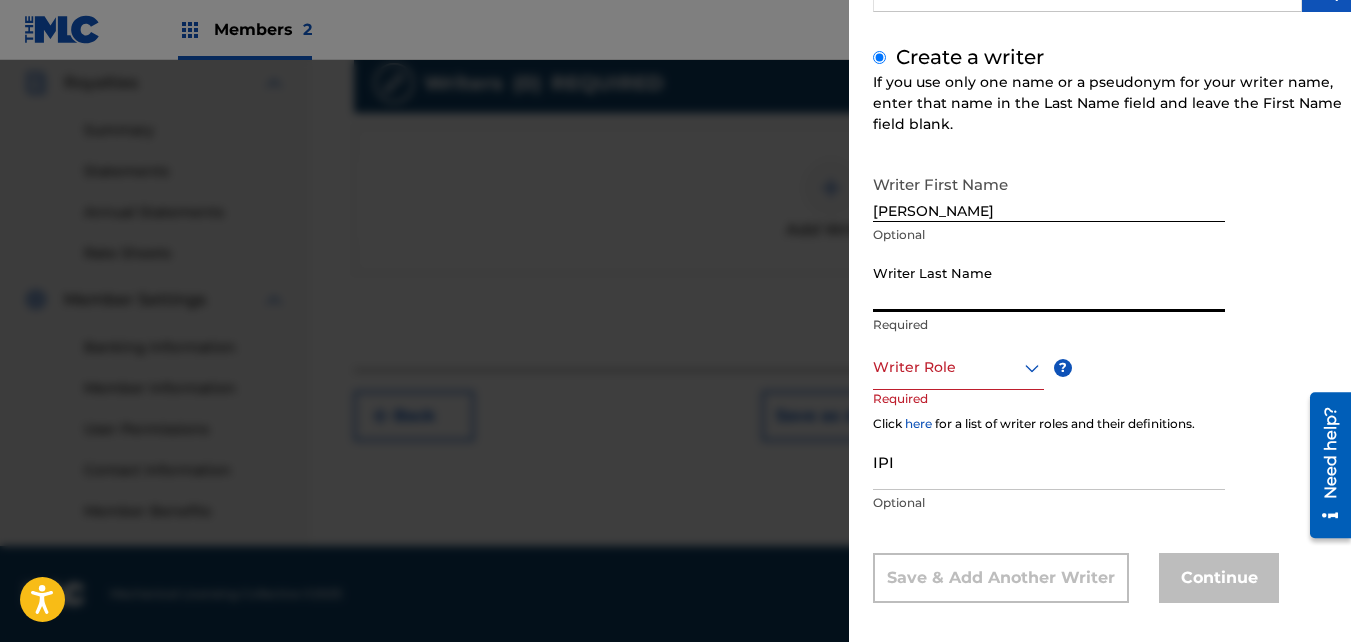 click on "Writer Last Name" at bounding box center (1049, 283) 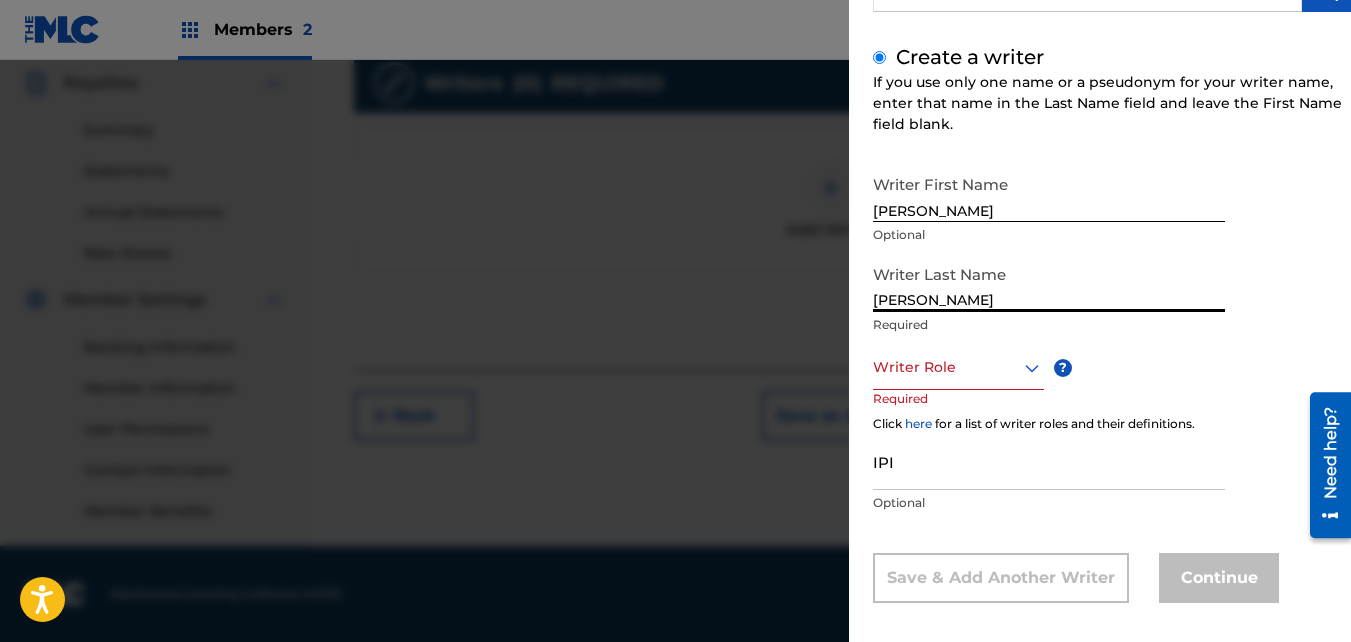 type on "[PERSON_NAME]" 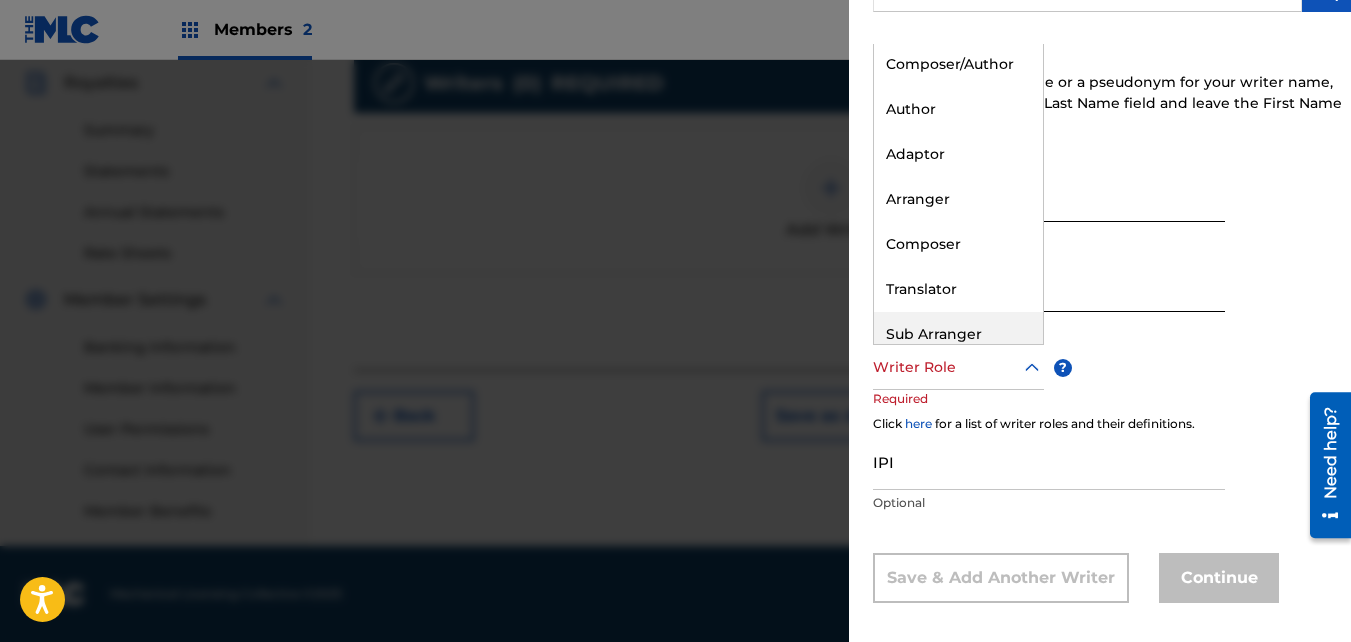 scroll, scrollTop: 0, scrollLeft: 0, axis: both 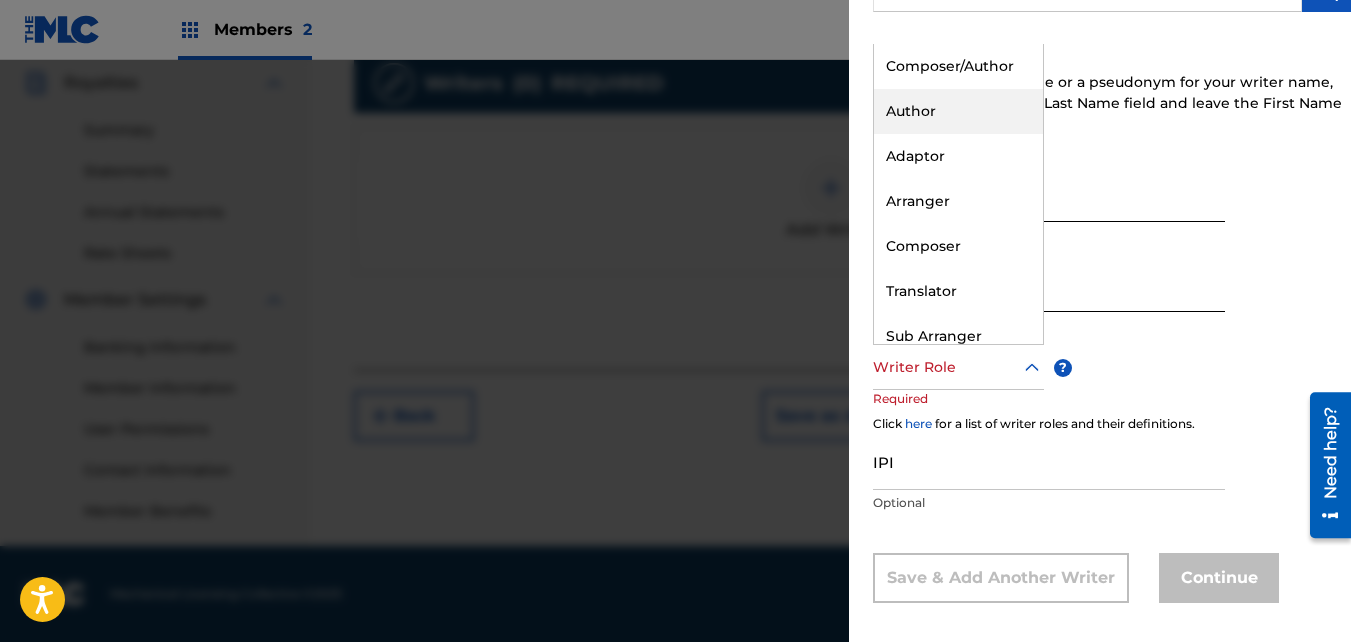 click on "Author" at bounding box center (958, 111) 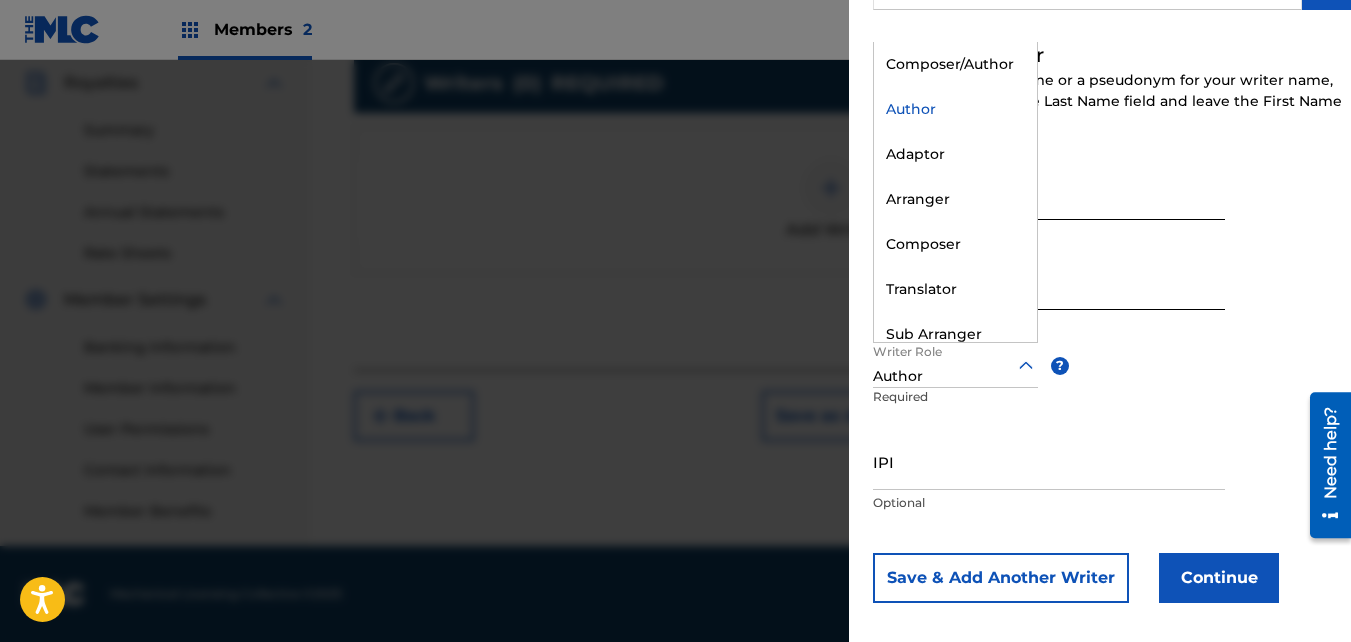 click 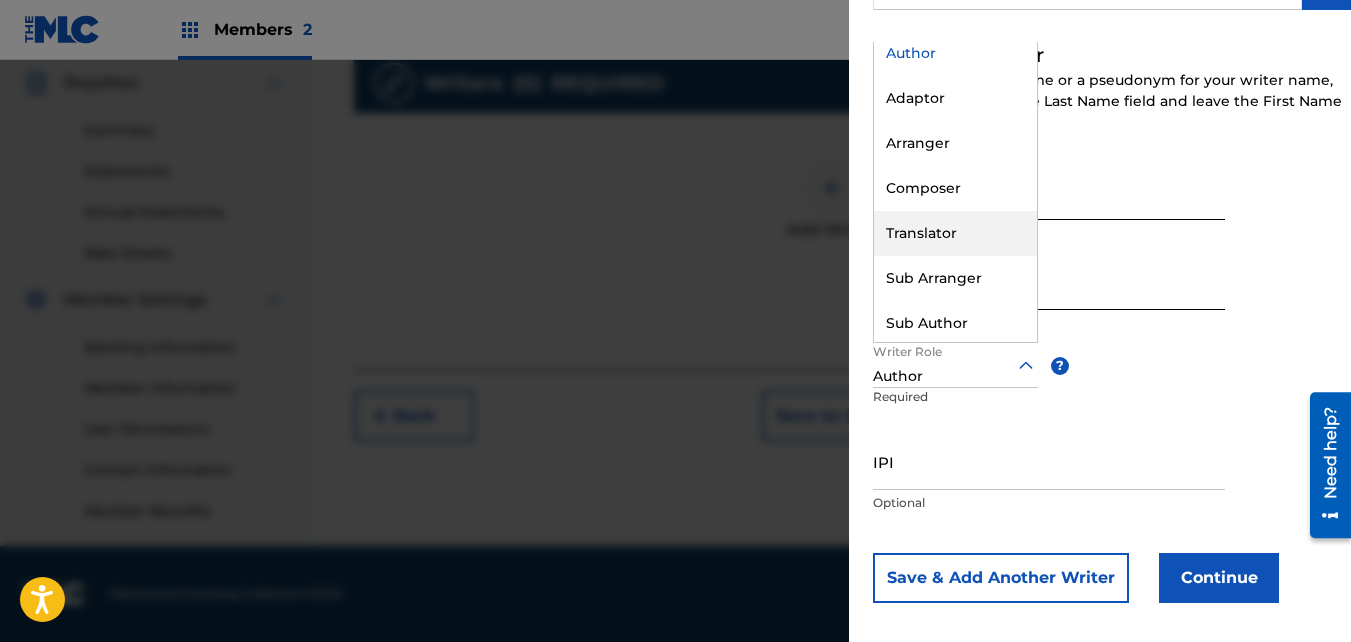 scroll, scrollTop: 60, scrollLeft: 0, axis: vertical 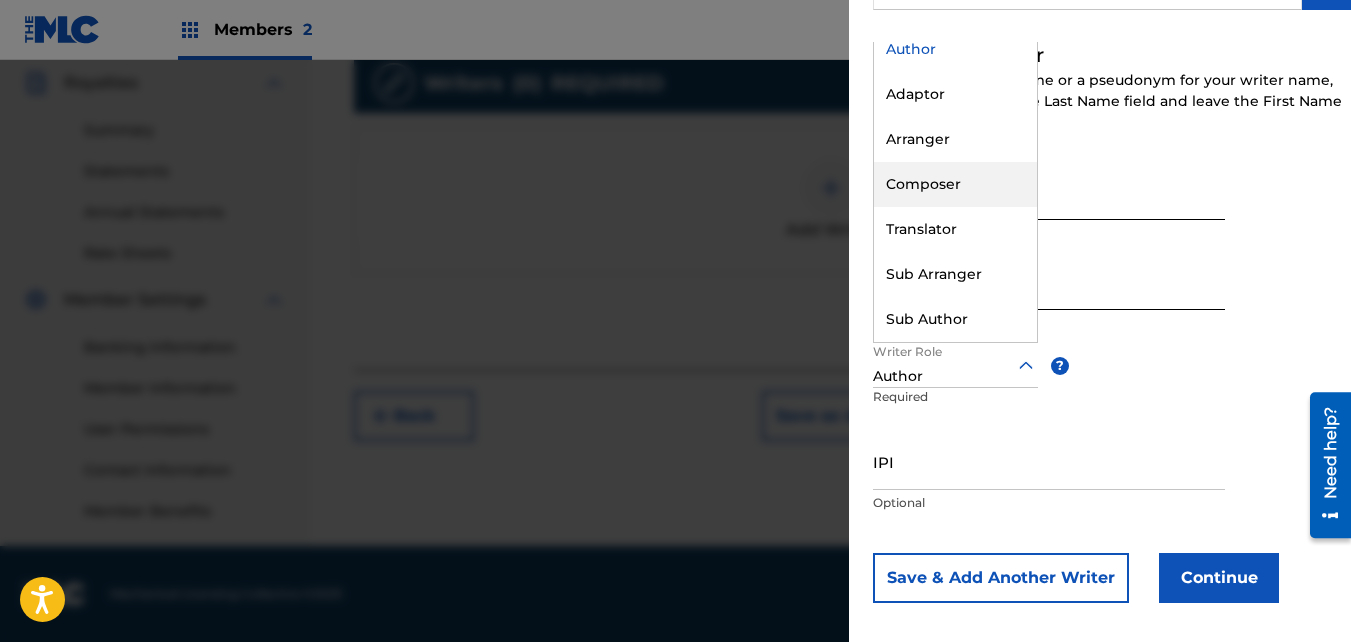 click on "Composer" at bounding box center (955, 184) 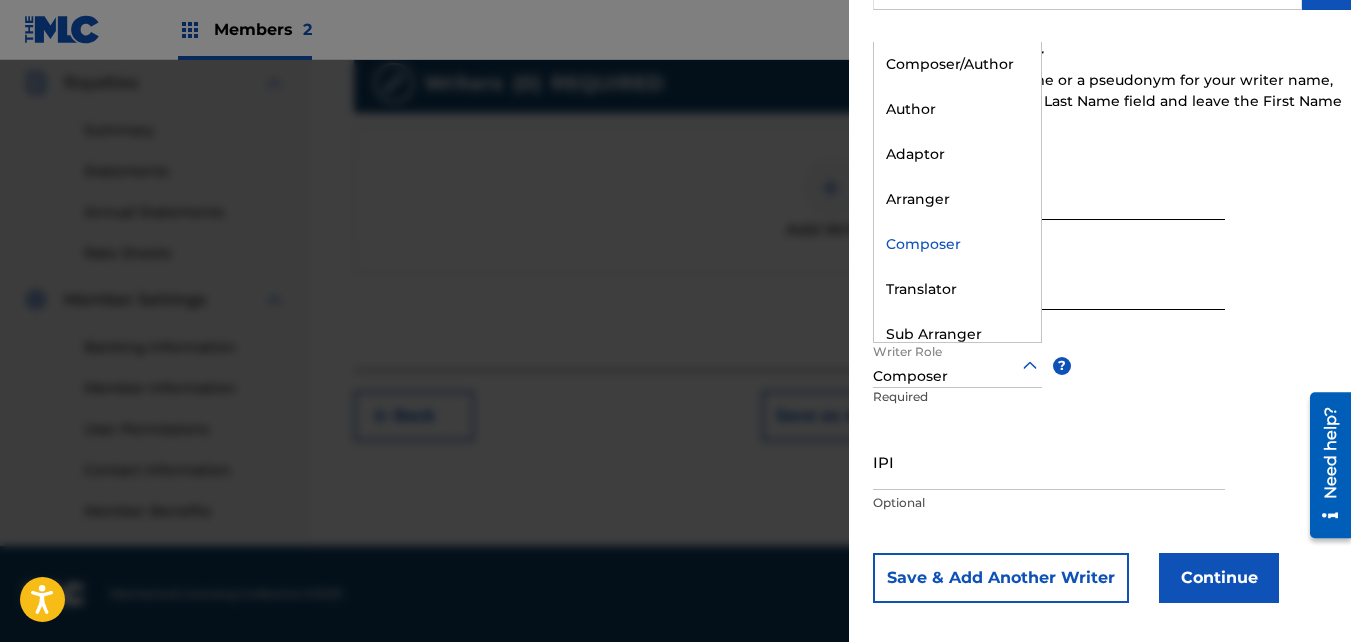 click 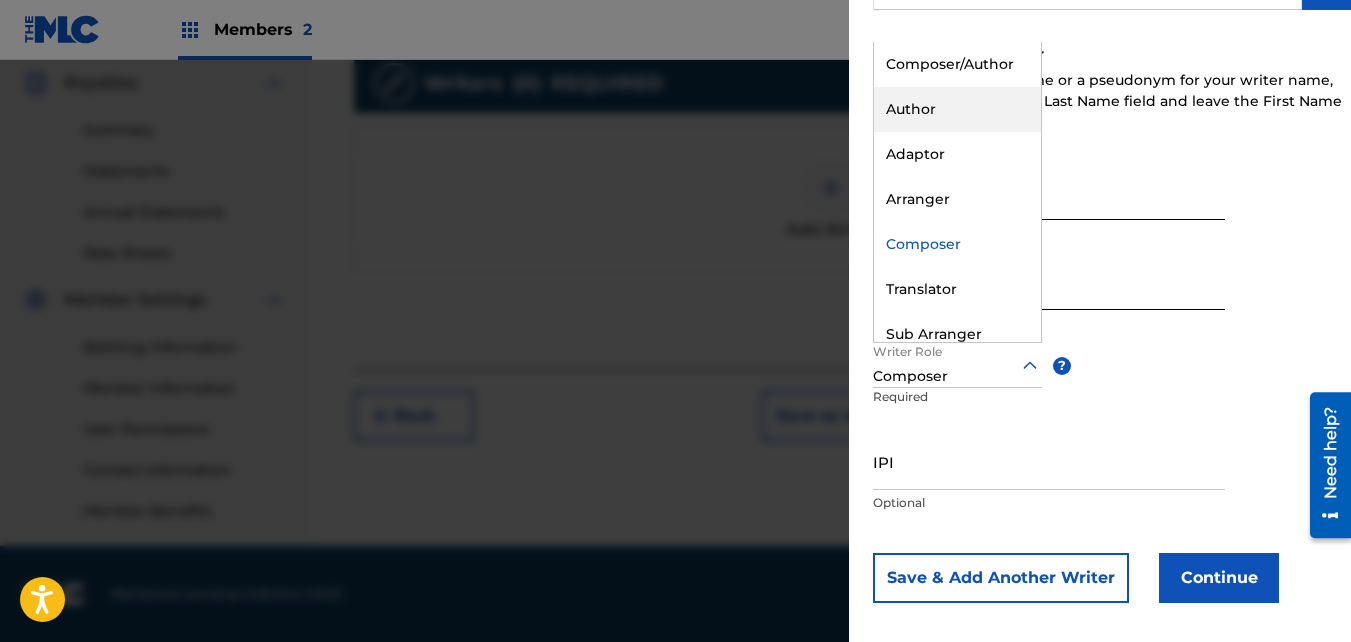 click on "Author" at bounding box center [957, 109] 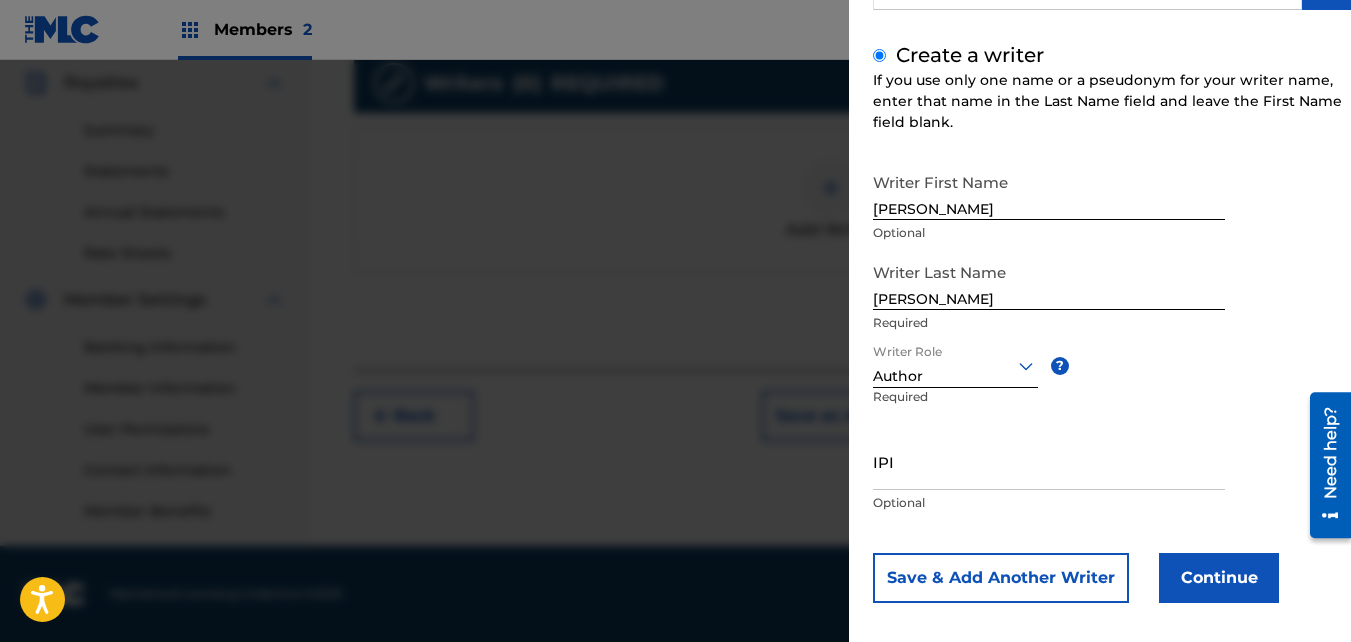 scroll, scrollTop: 226, scrollLeft: 0, axis: vertical 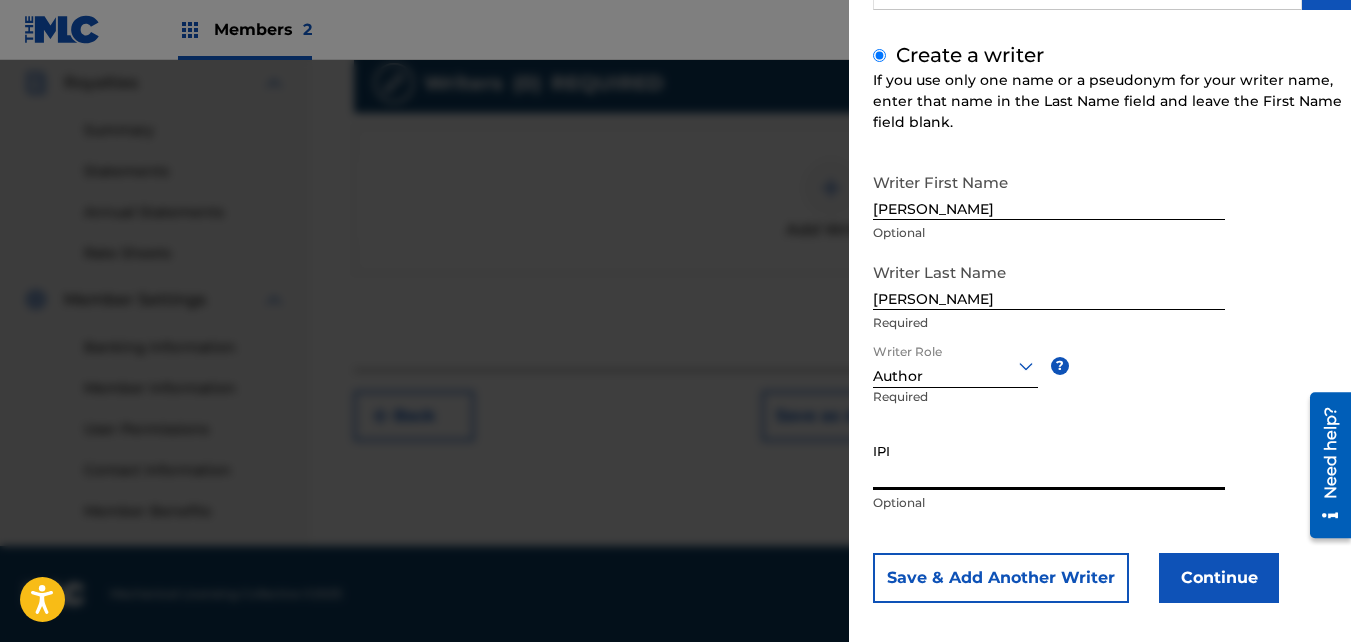 click on "IPI" at bounding box center (1049, 461) 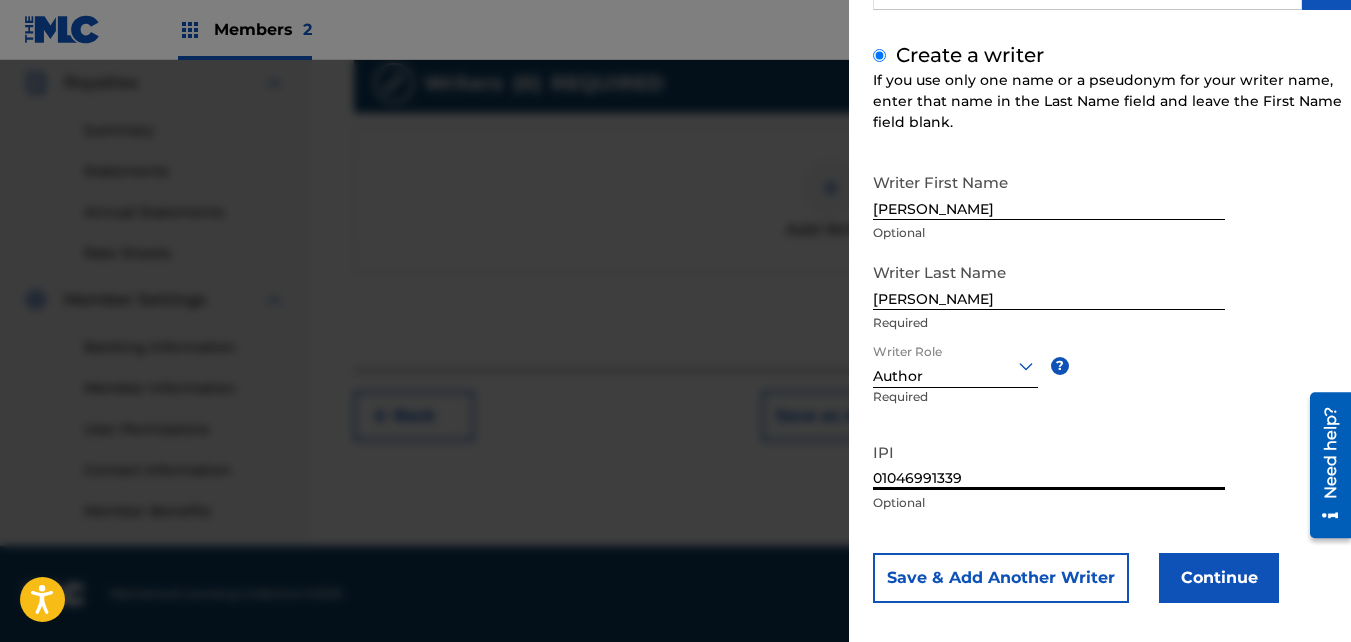 type on "01046991339" 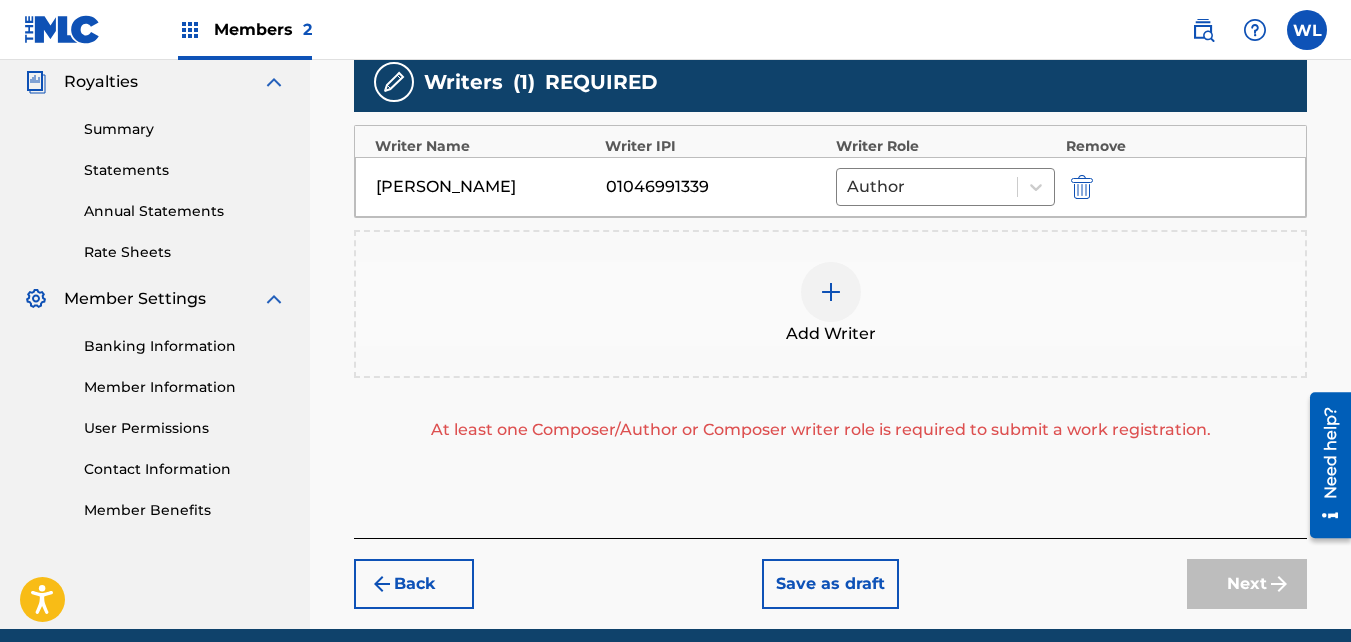 scroll, scrollTop: 618, scrollLeft: 0, axis: vertical 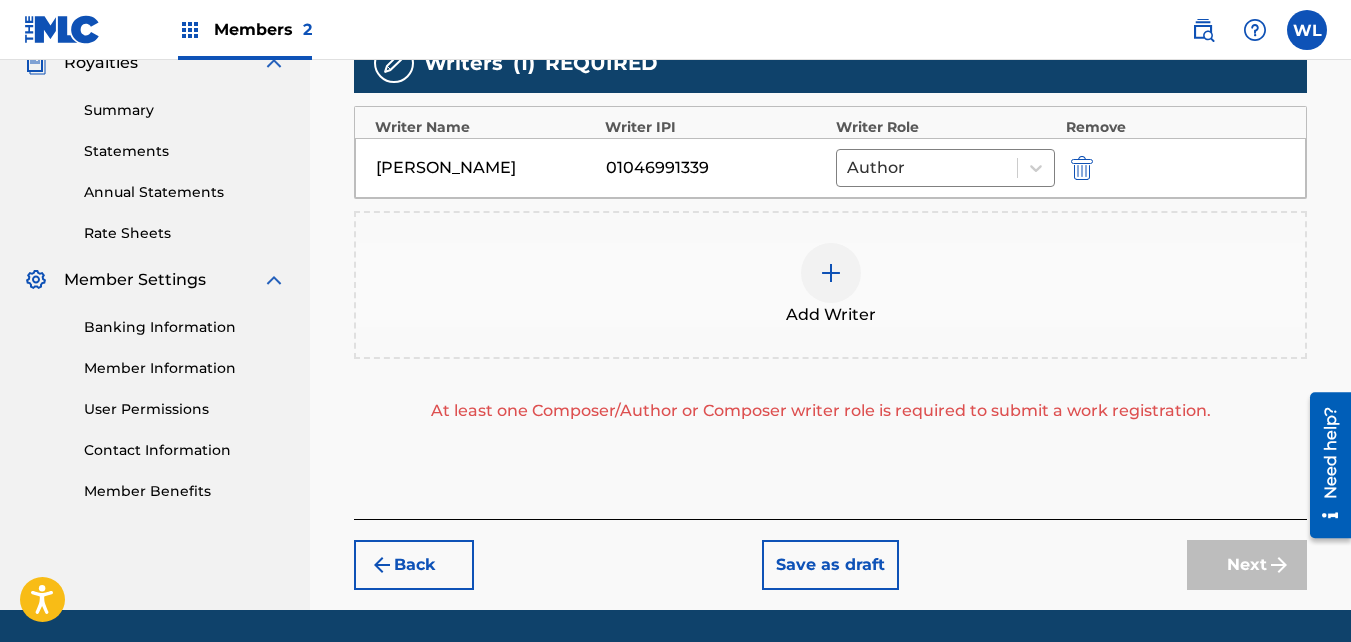 click on "Next" at bounding box center (1247, 565) 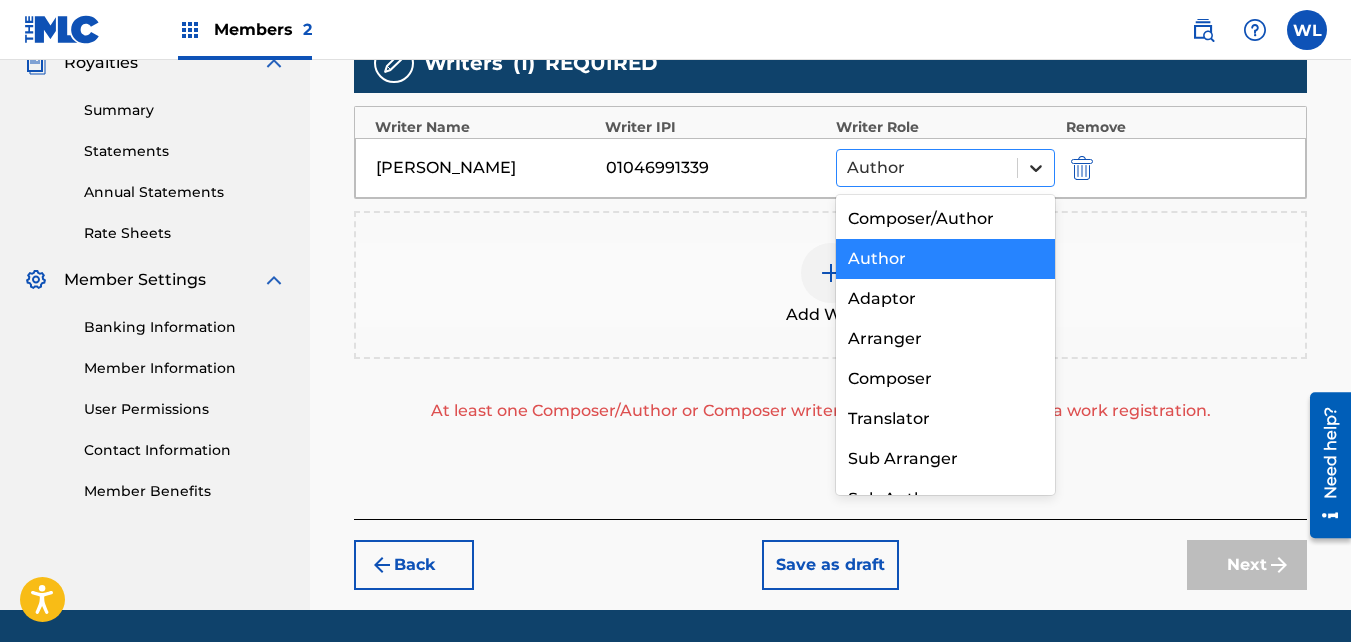 click 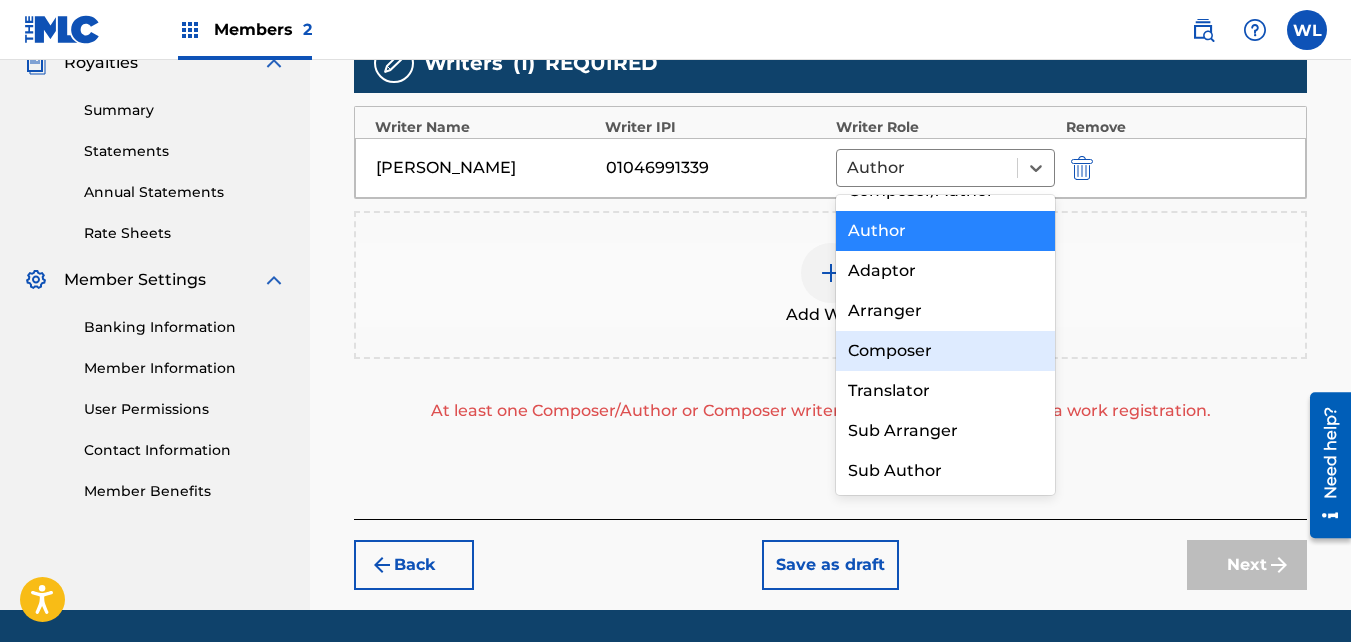 scroll, scrollTop: 0, scrollLeft: 0, axis: both 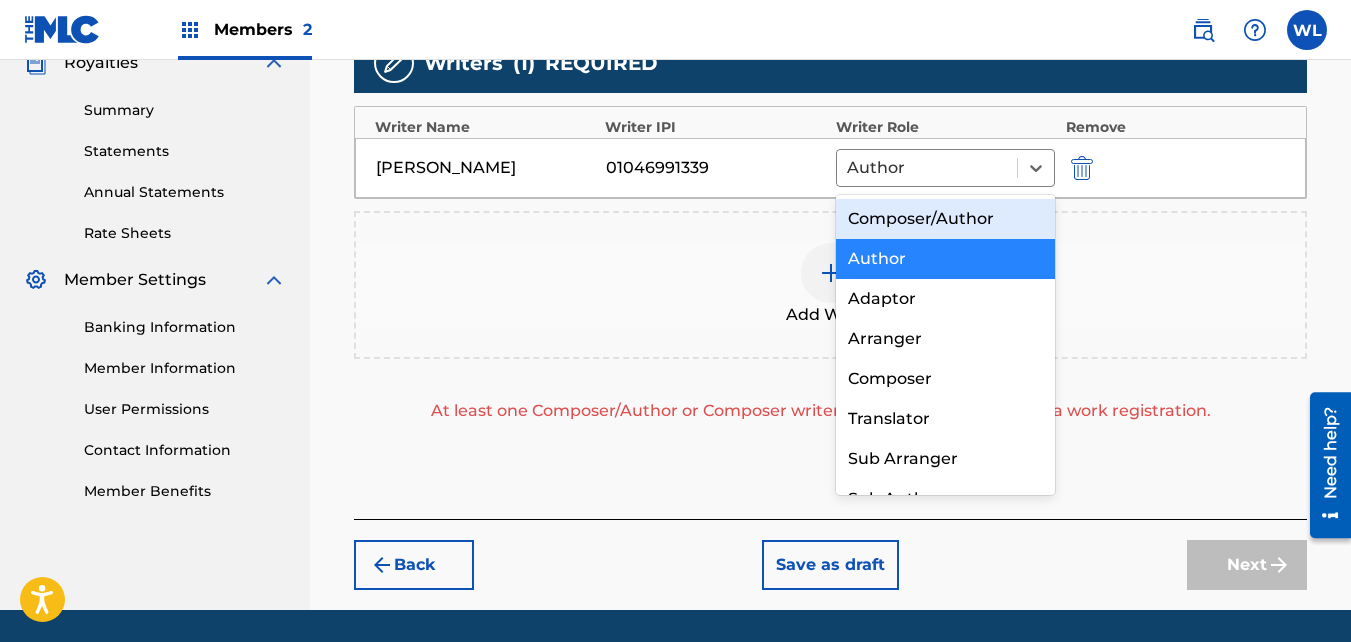 click on "Composer/Author" at bounding box center (946, 219) 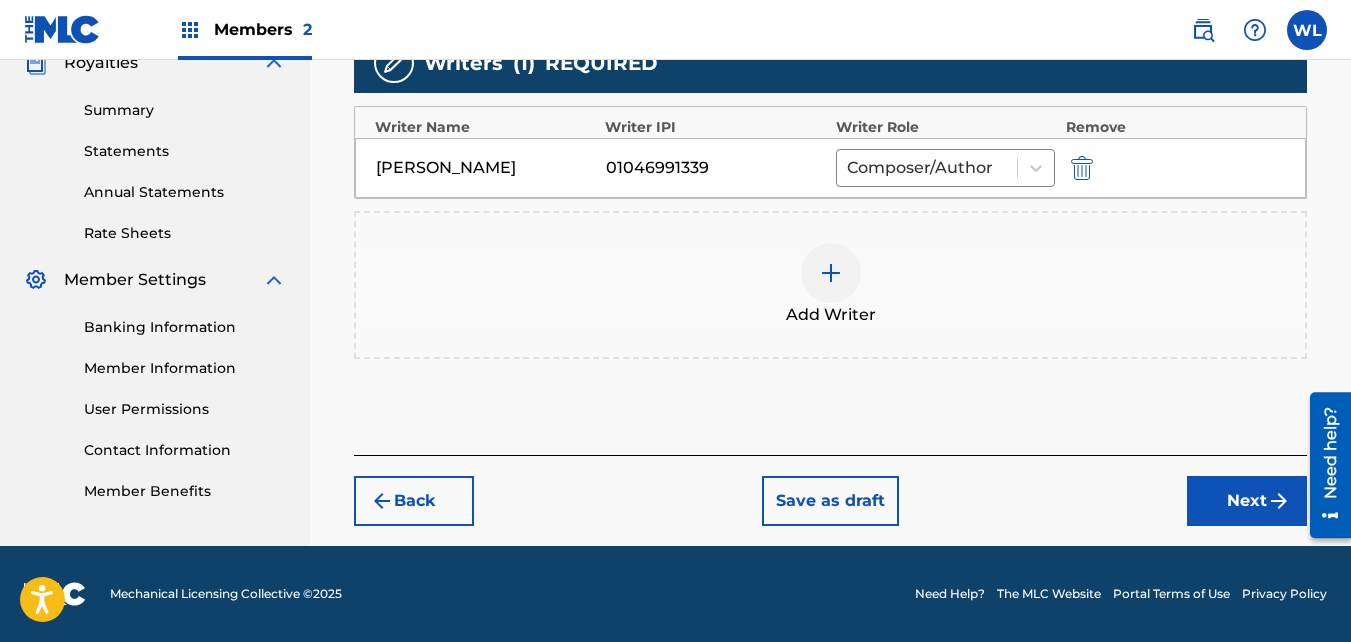 click on "Next" at bounding box center (1247, 501) 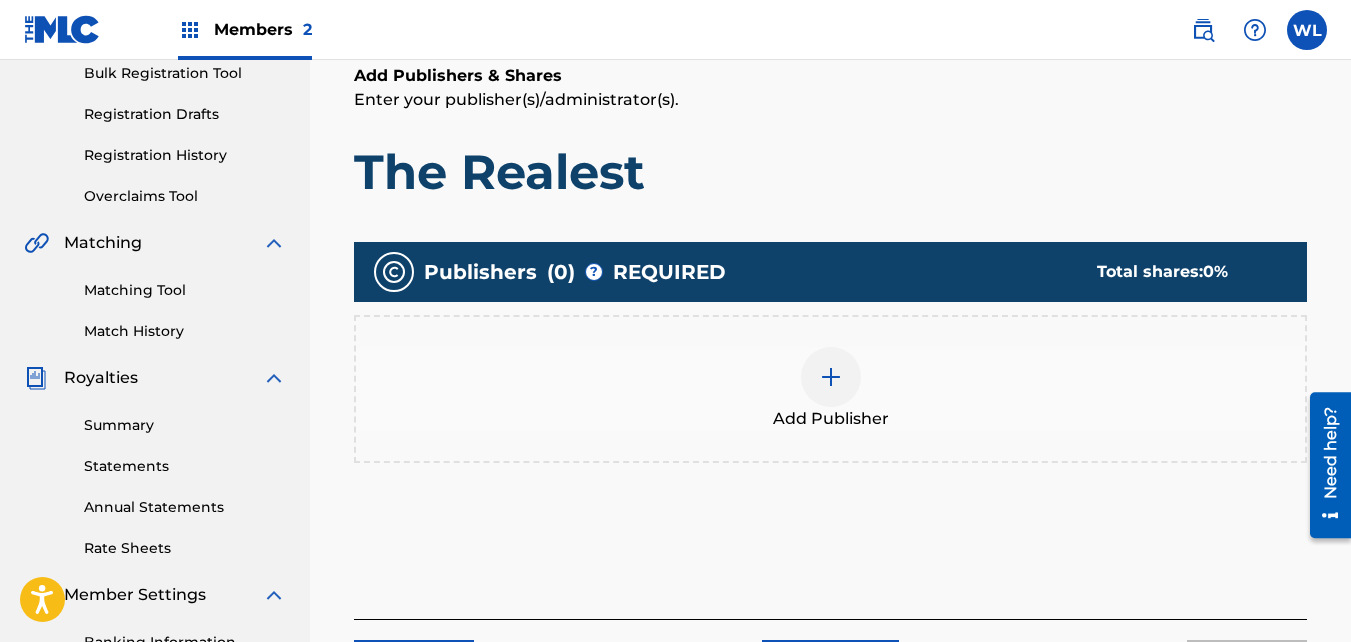 scroll, scrollTop: 324, scrollLeft: 0, axis: vertical 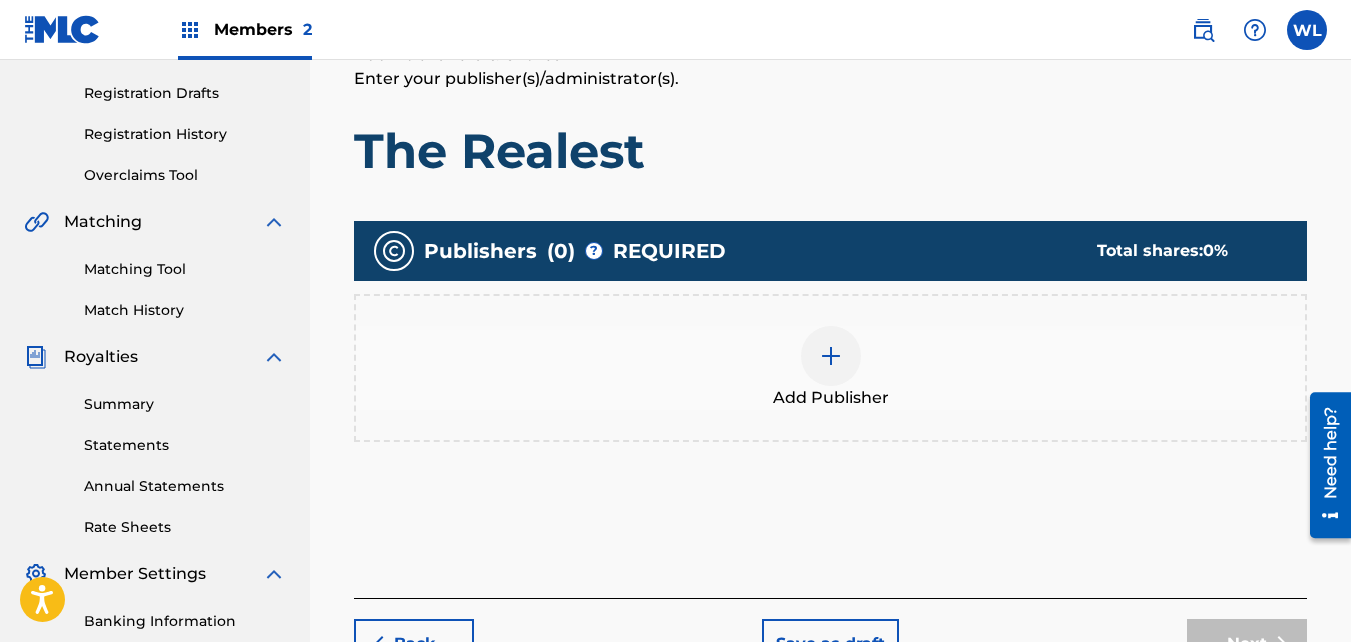 click on "Add Publisher" at bounding box center (830, 368) 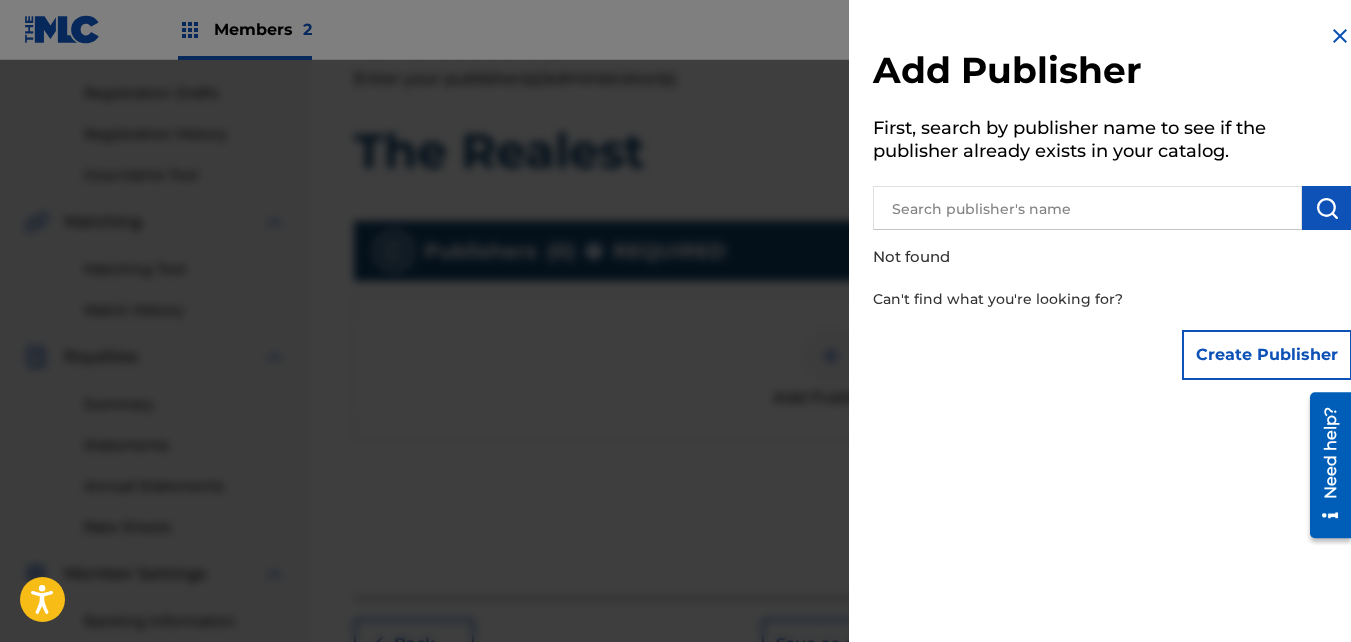 click at bounding box center [1087, 208] 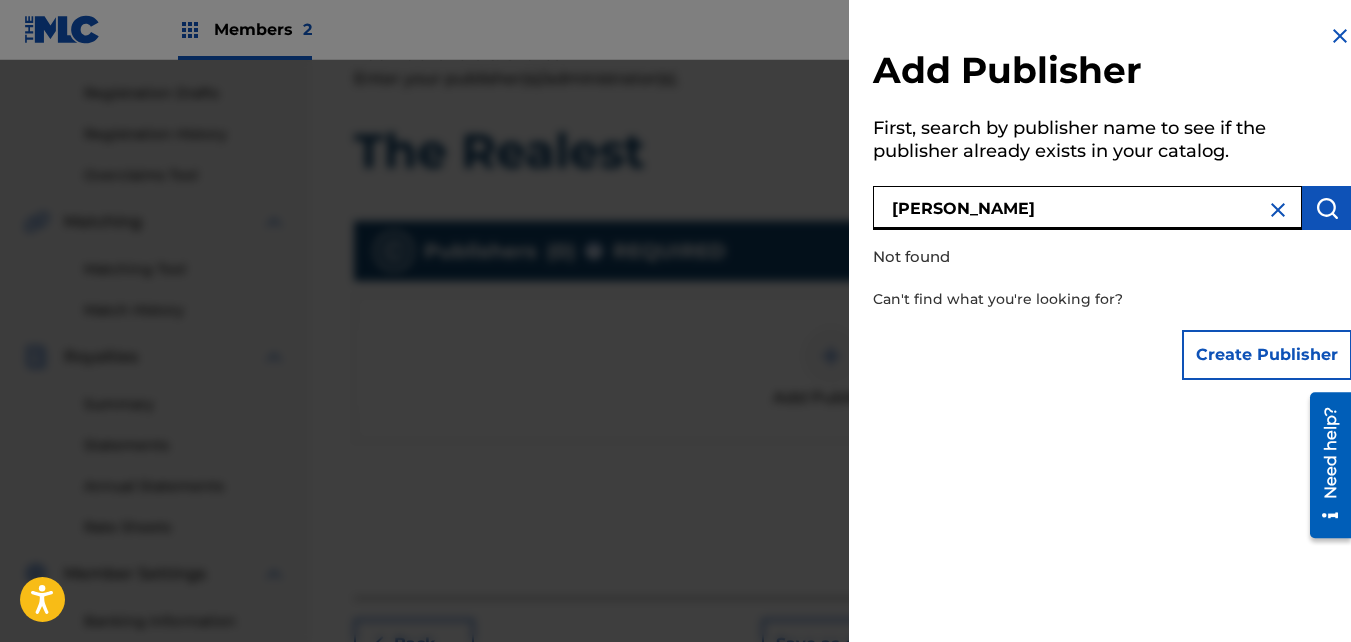 type on "[PERSON_NAME]" 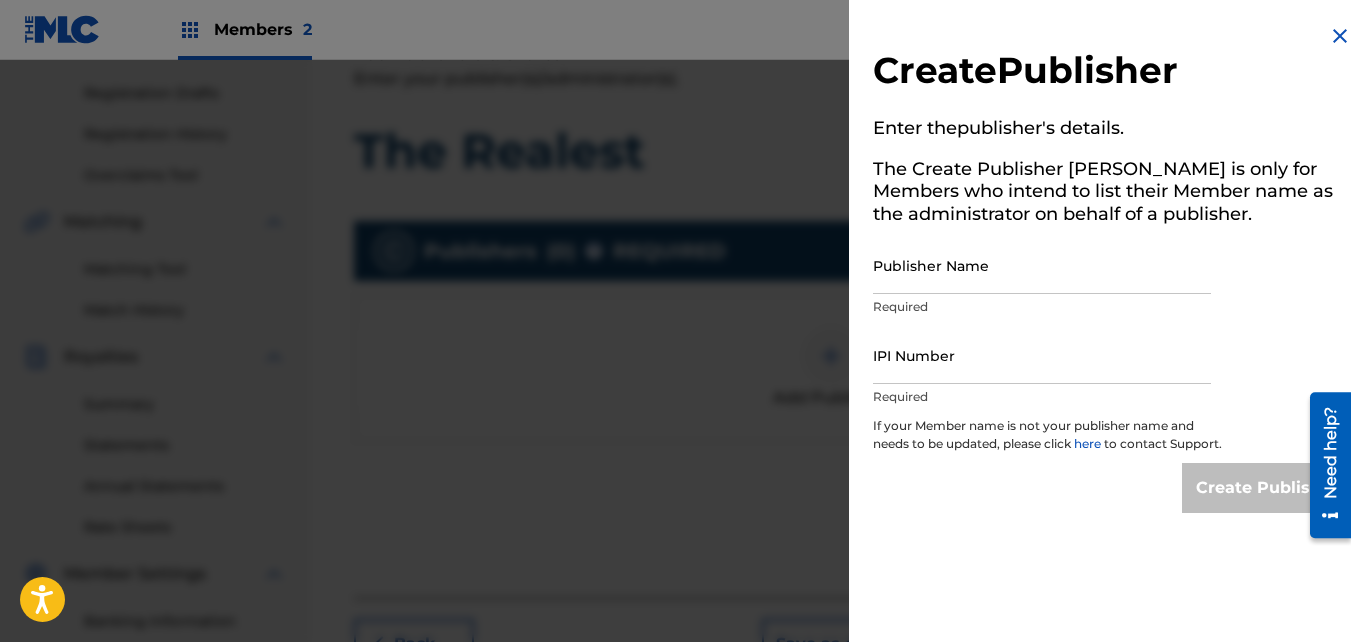 click on "Publisher Name" at bounding box center (1042, 265) 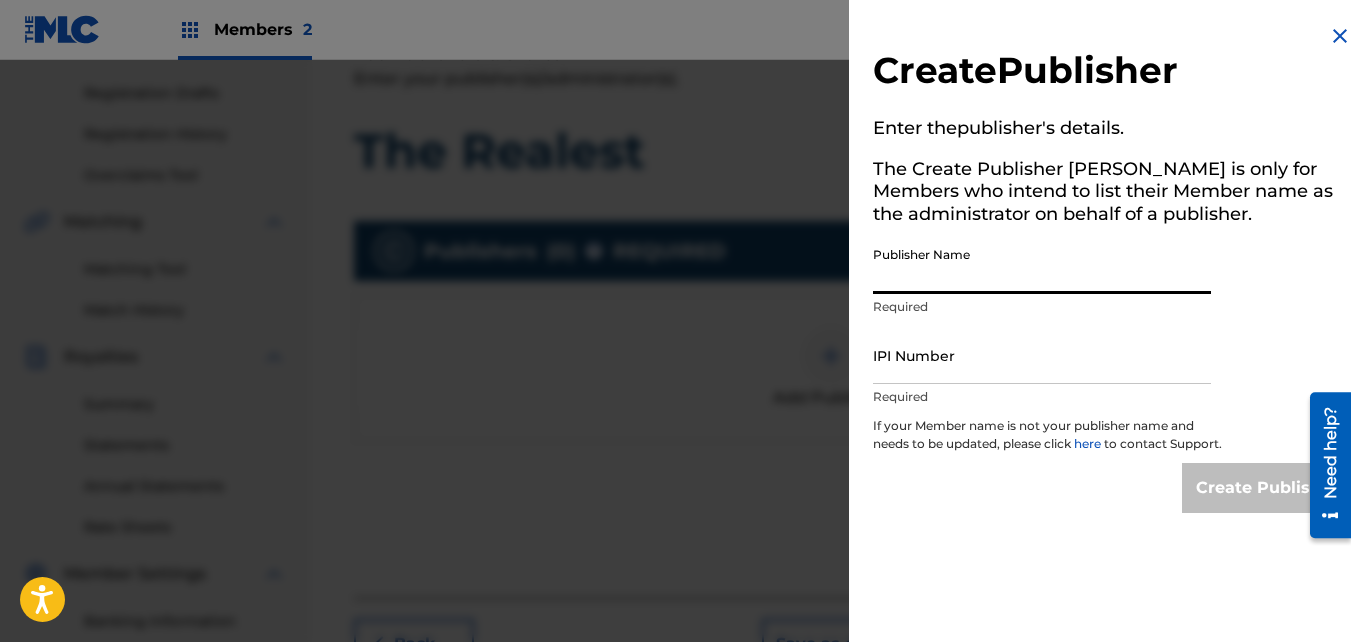 click on "Publisher Name" at bounding box center [1042, 265] 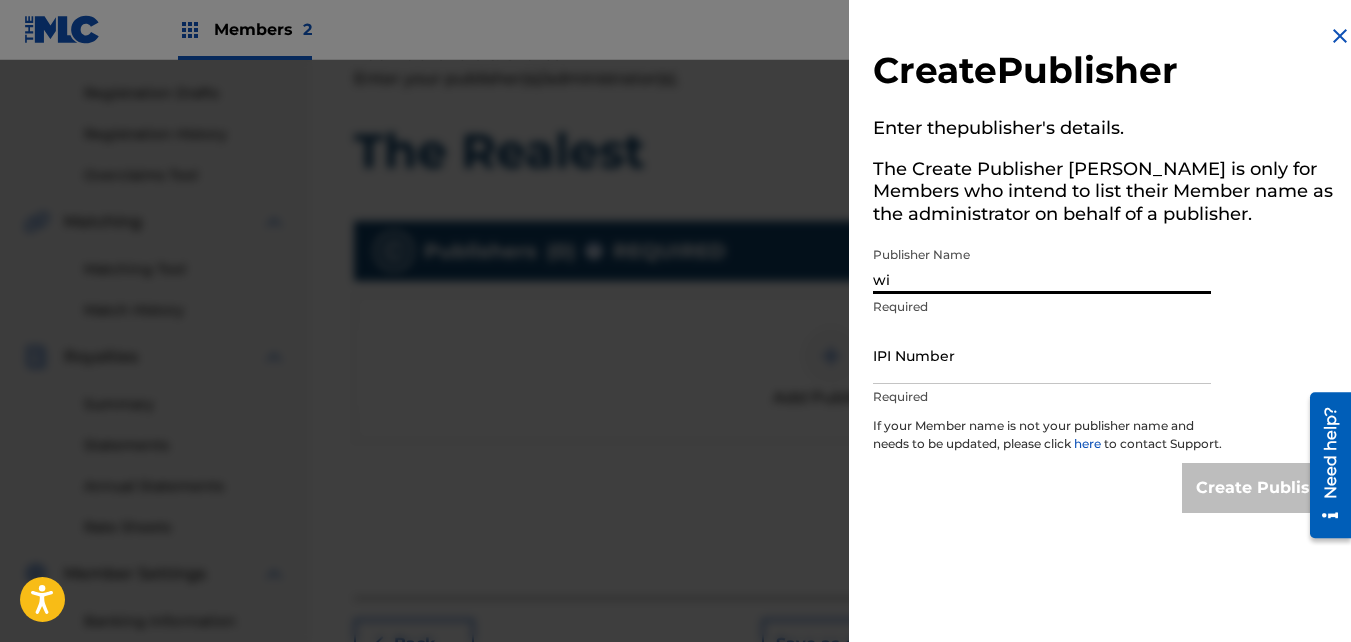 type on "w" 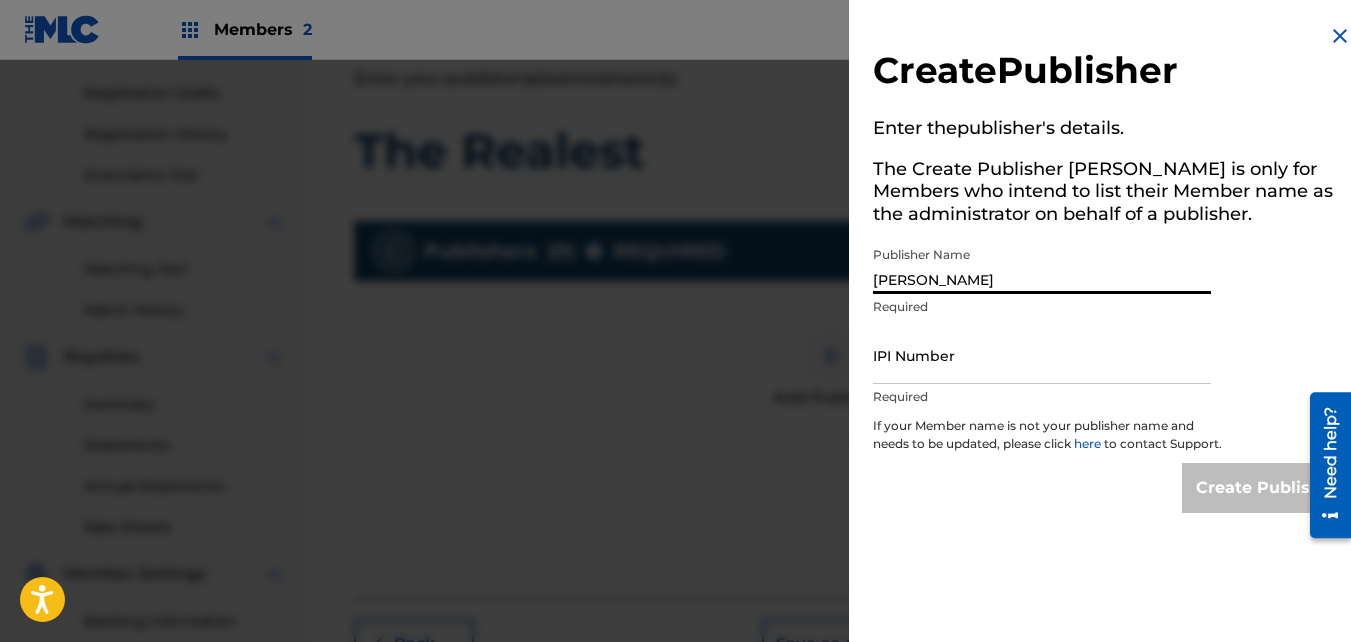 type on "[PERSON_NAME]" 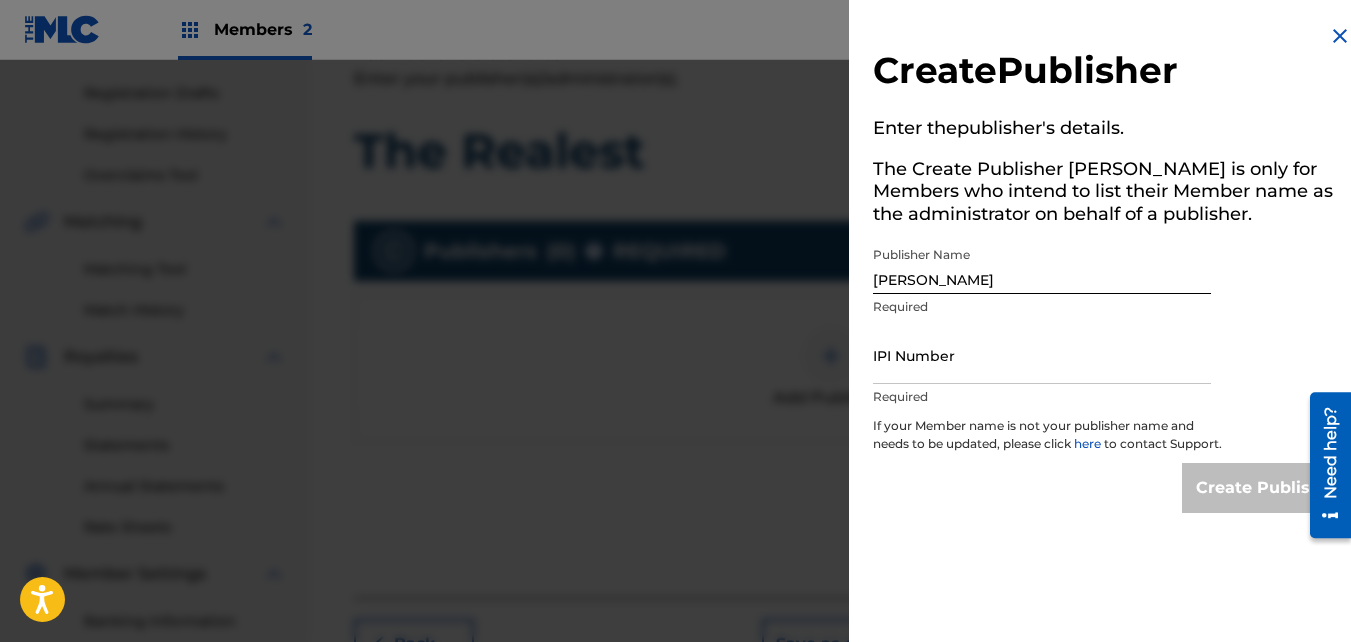 click on "Required" at bounding box center [1042, 397] 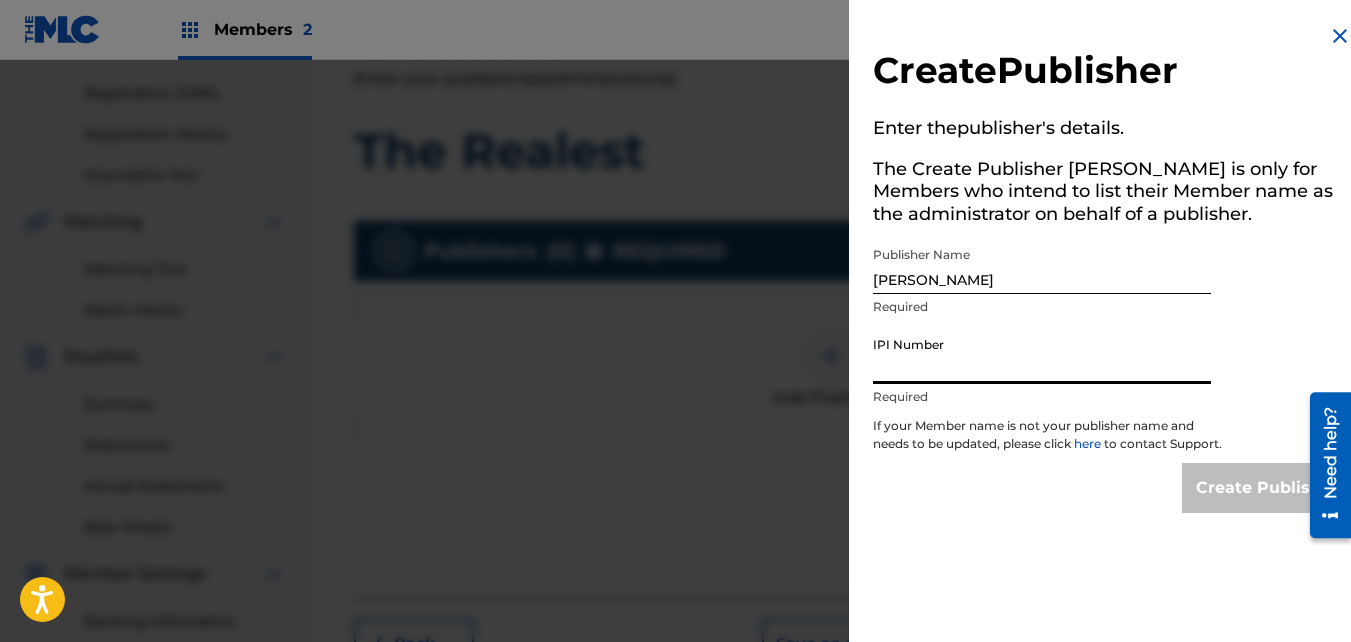 click on "IPI Number" at bounding box center (1042, 355) 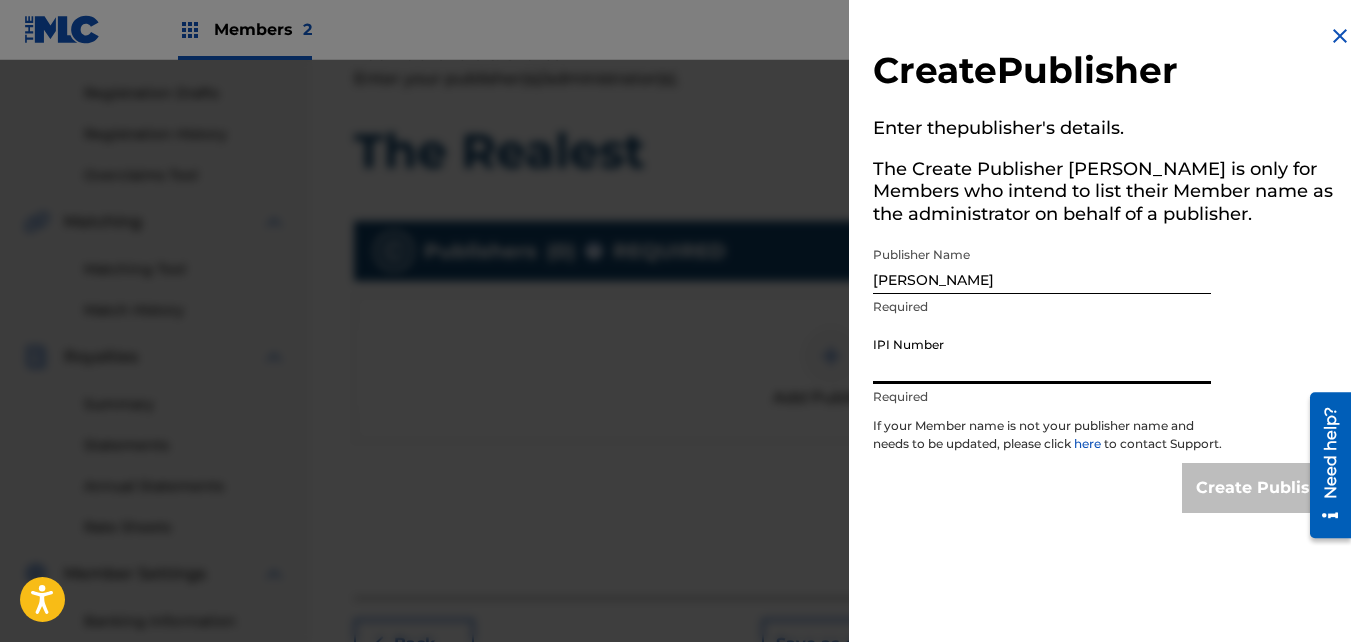 paste on "01046991339" 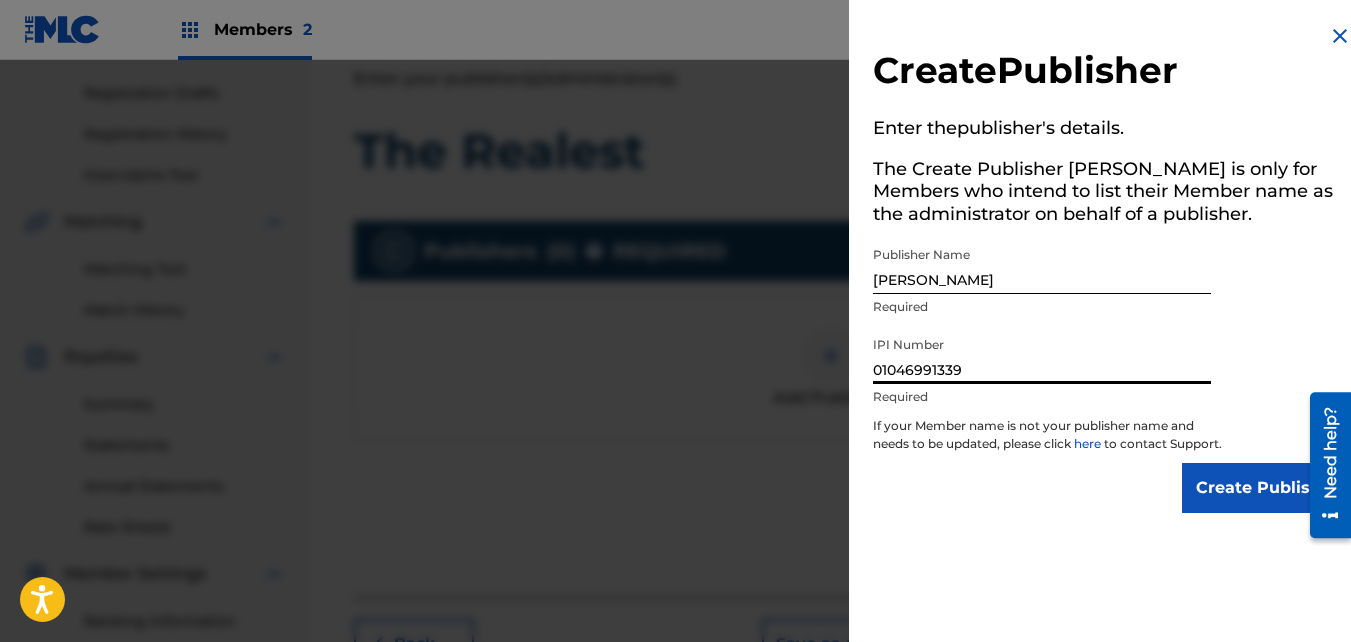 type on "01046991339" 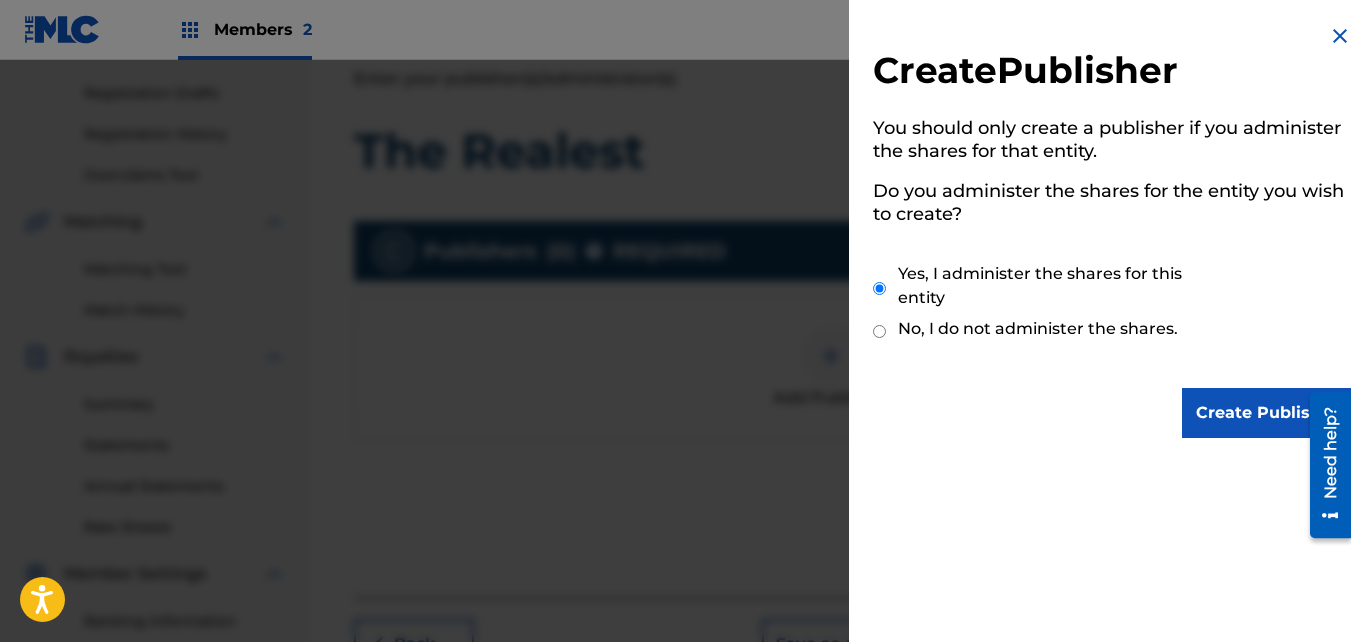 click on "Create Publisher" at bounding box center (1267, 413) 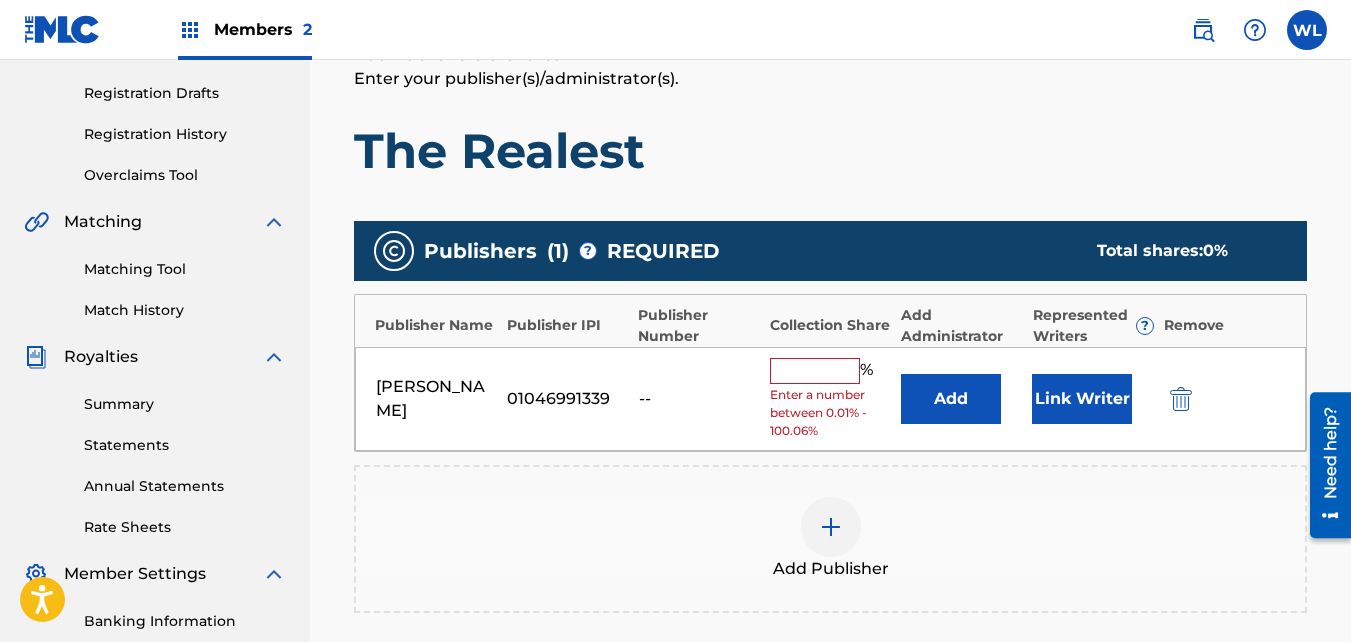 click at bounding box center (815, 371) 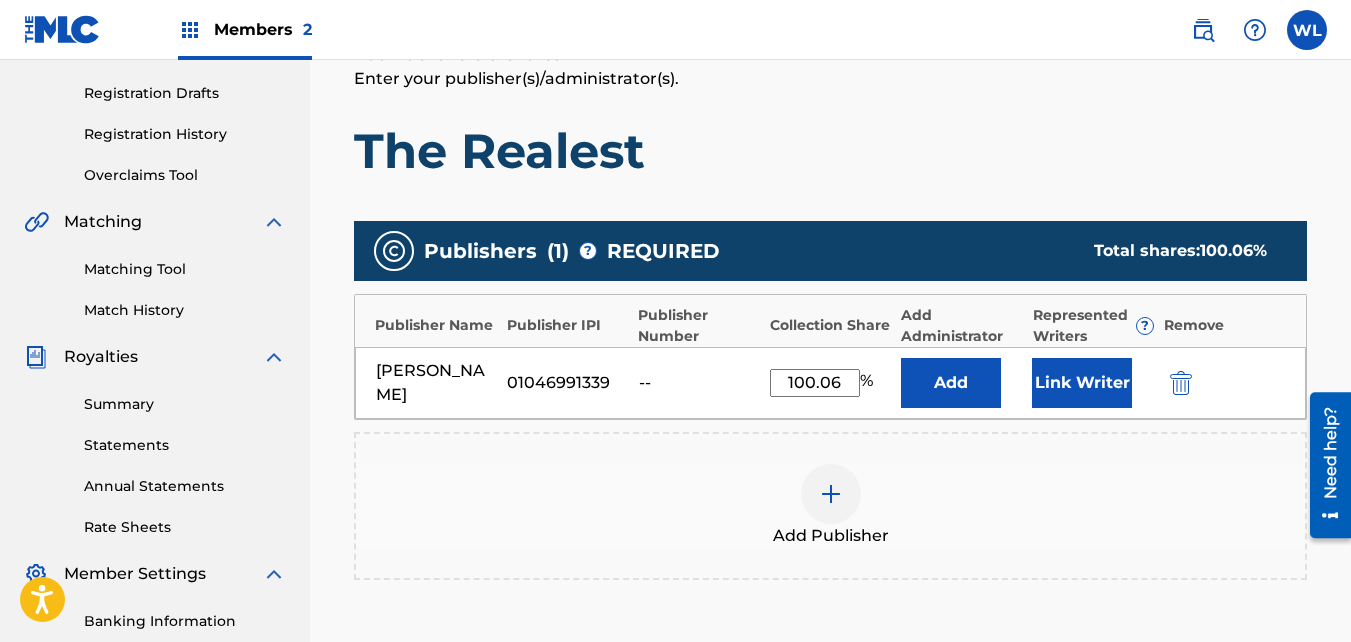 type on "100.06" 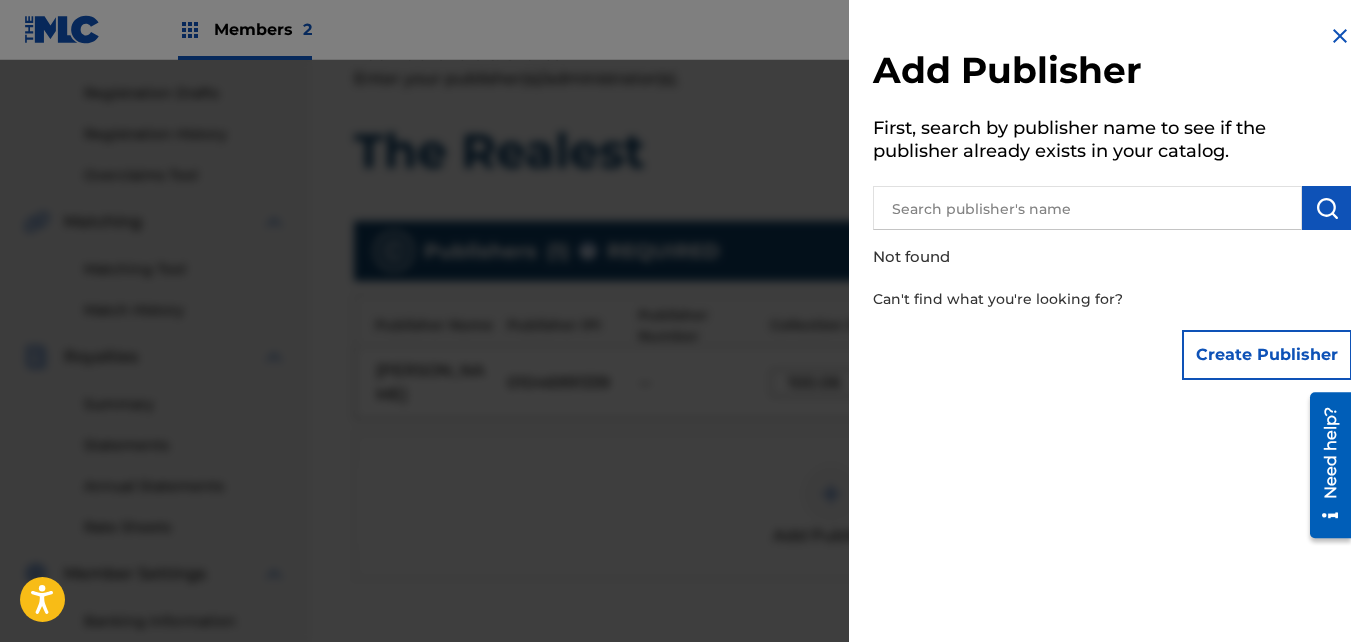 click at bounding box center [1340, 36] 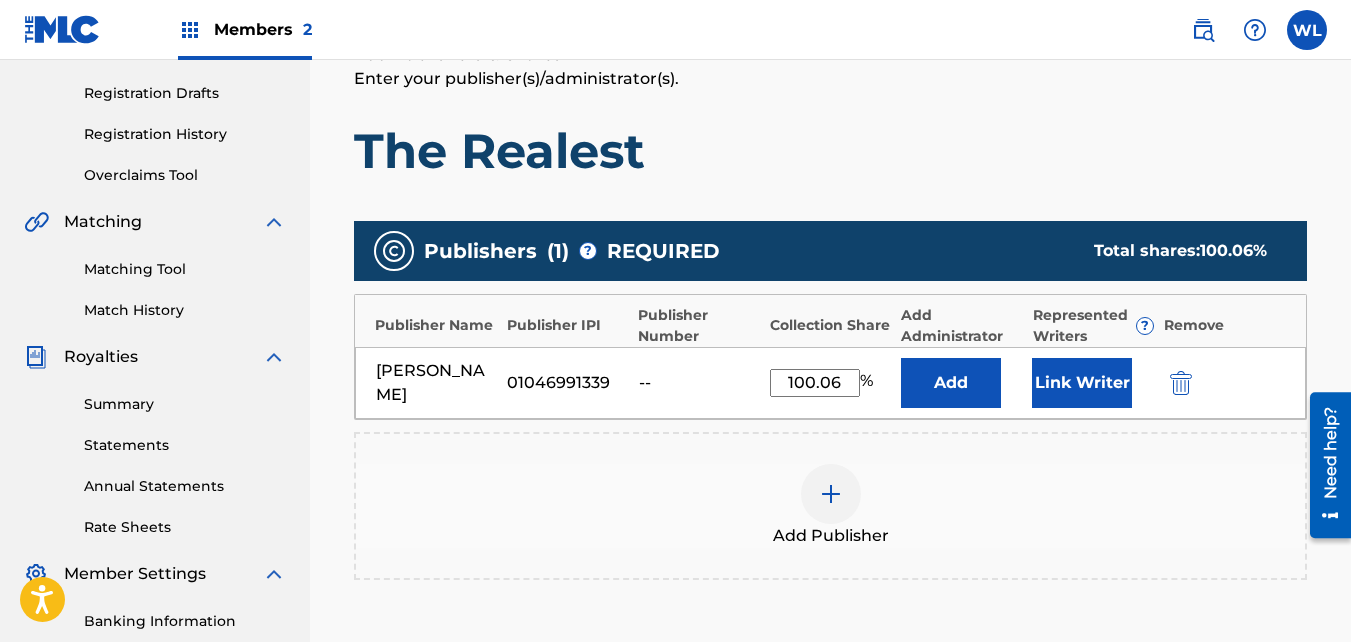 click on "Link Writer" at bounding box center [1082, 383] 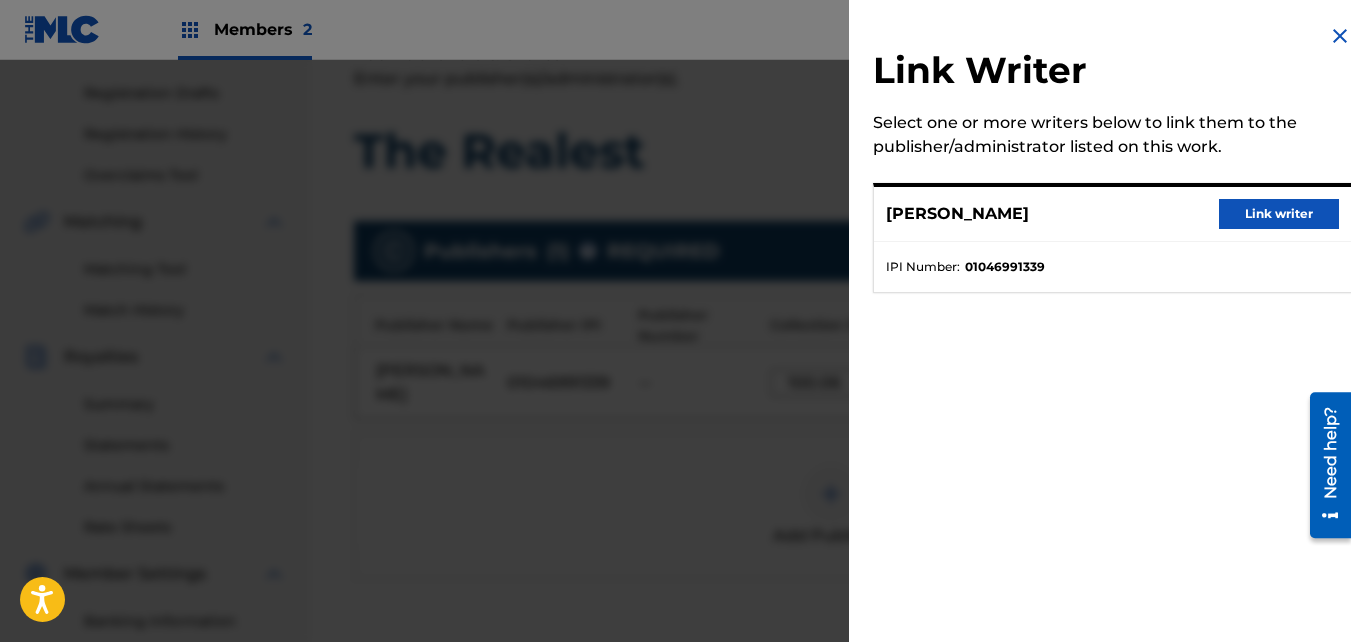 click on "Link writer" at bounding box center (1279, 214) 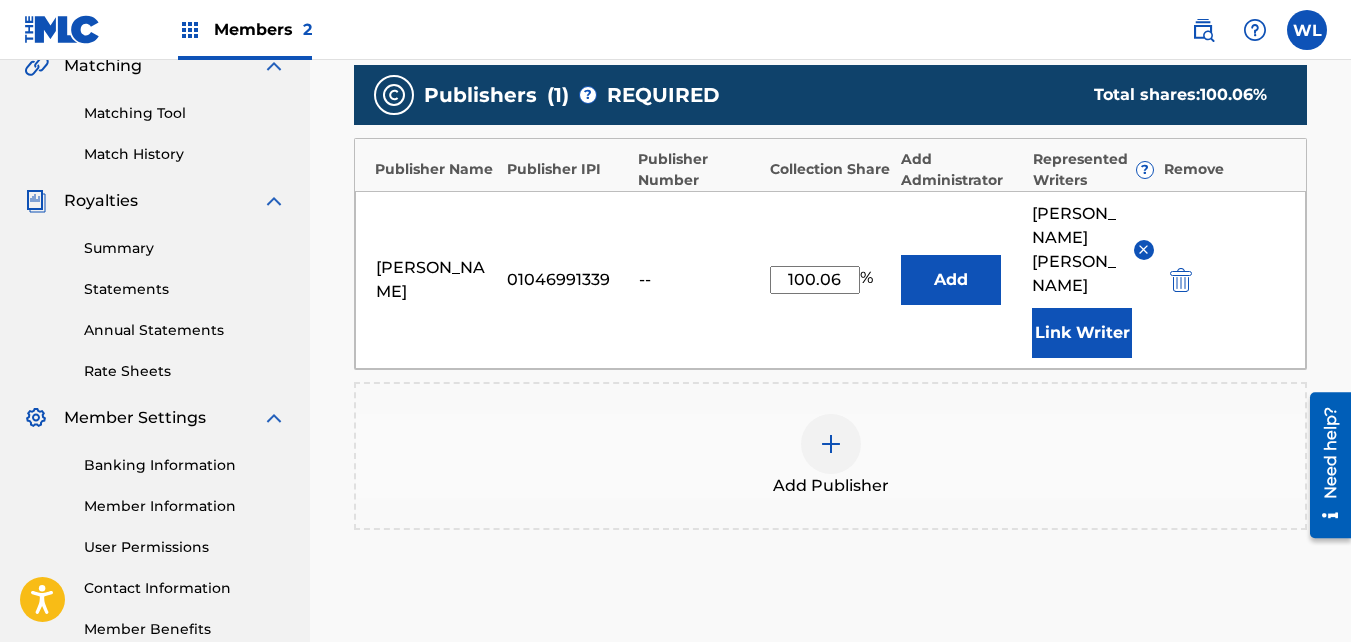 scroll, scrollTop: 479, scrollLeft: 0, axis: vertical 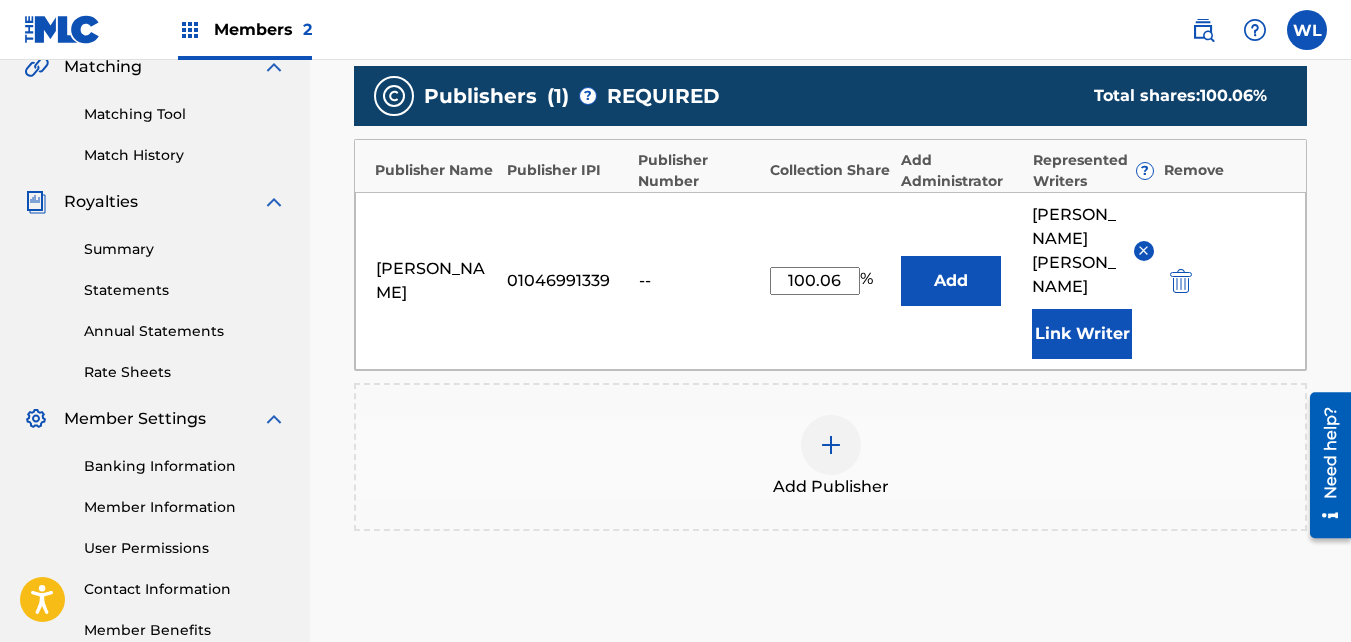 click on "Add" at bounding box center [951, 281] 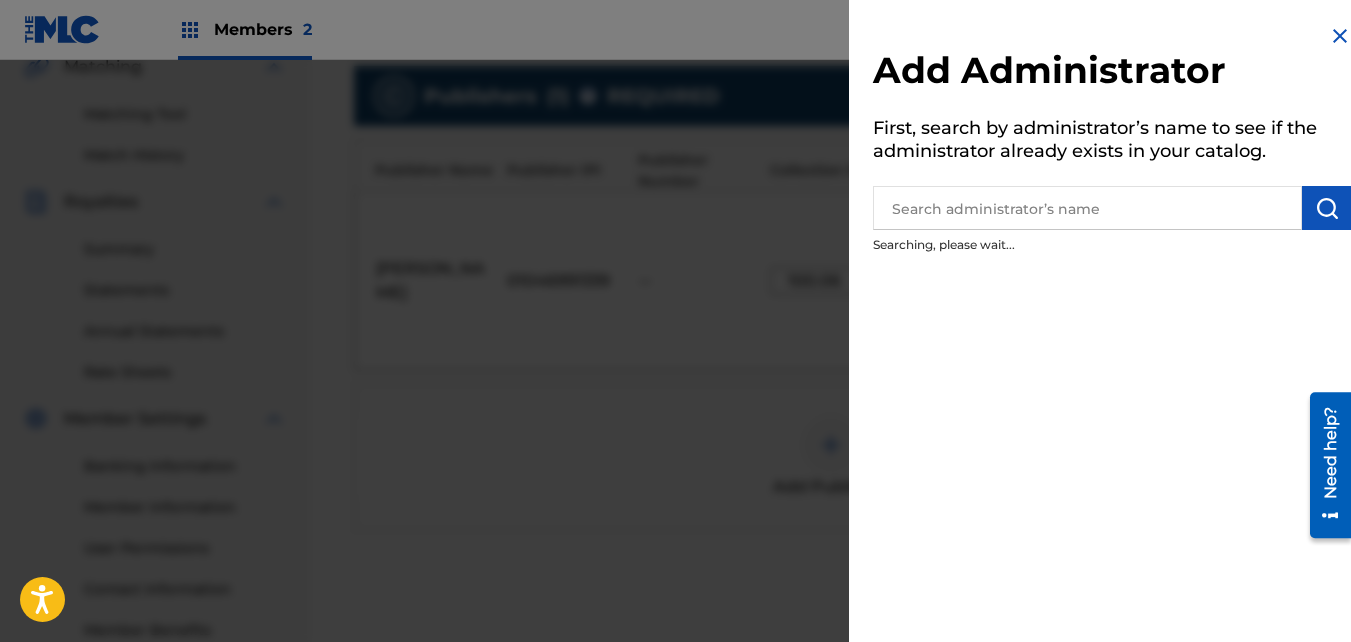 click on "Add Administrator First, search by administrator’s name to see if the administrator already exists in your catalog. Searching, please wait..." at bounding box center [1112, 144] 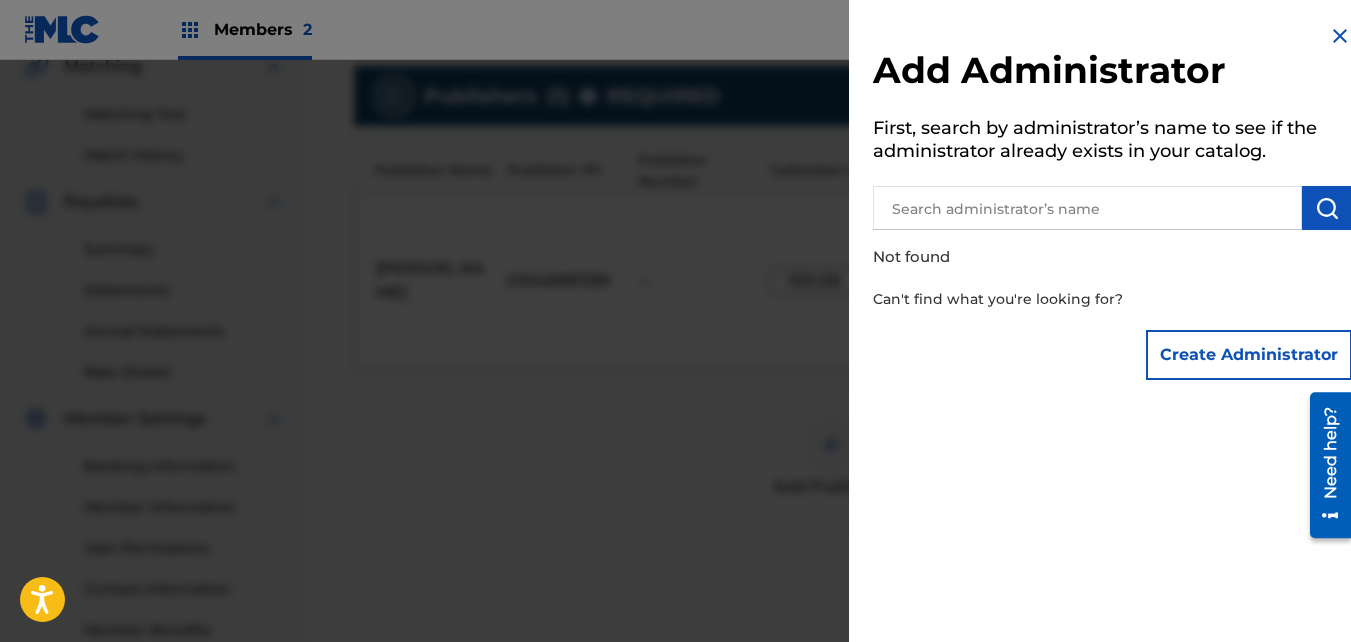 click on "Create Administrator" at bounding box center (1249, 355) 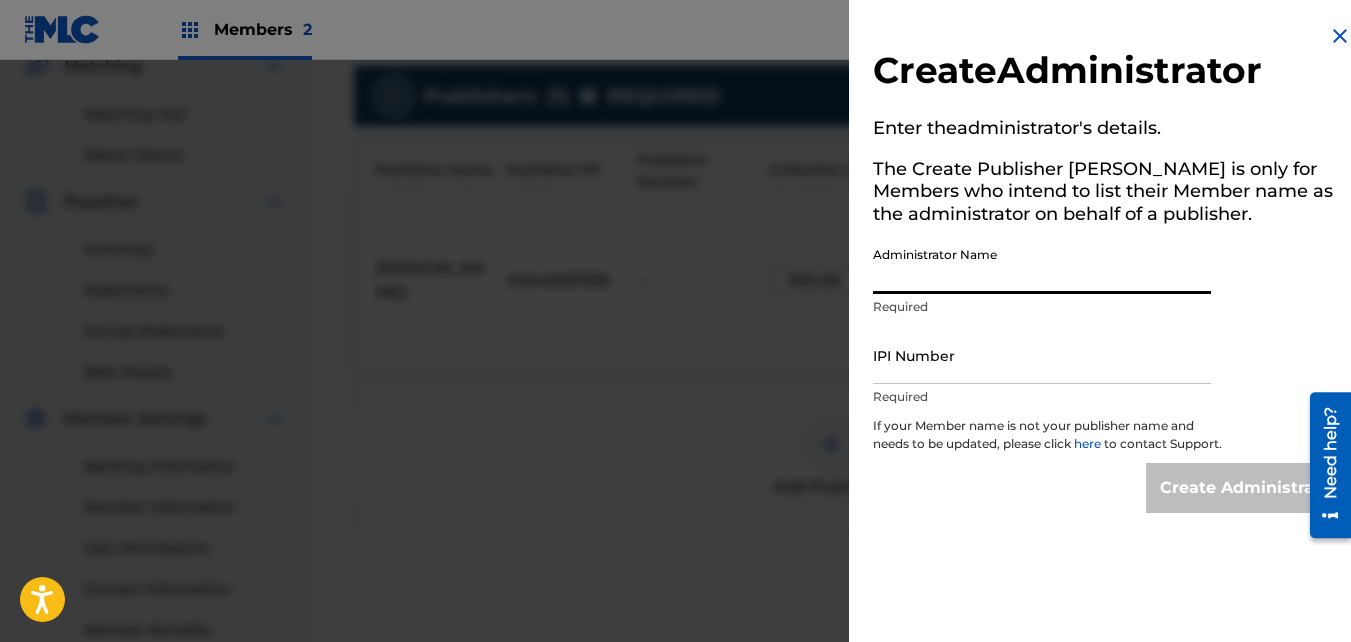 click on "Administrator Name" at bounding box center [1042, 265] 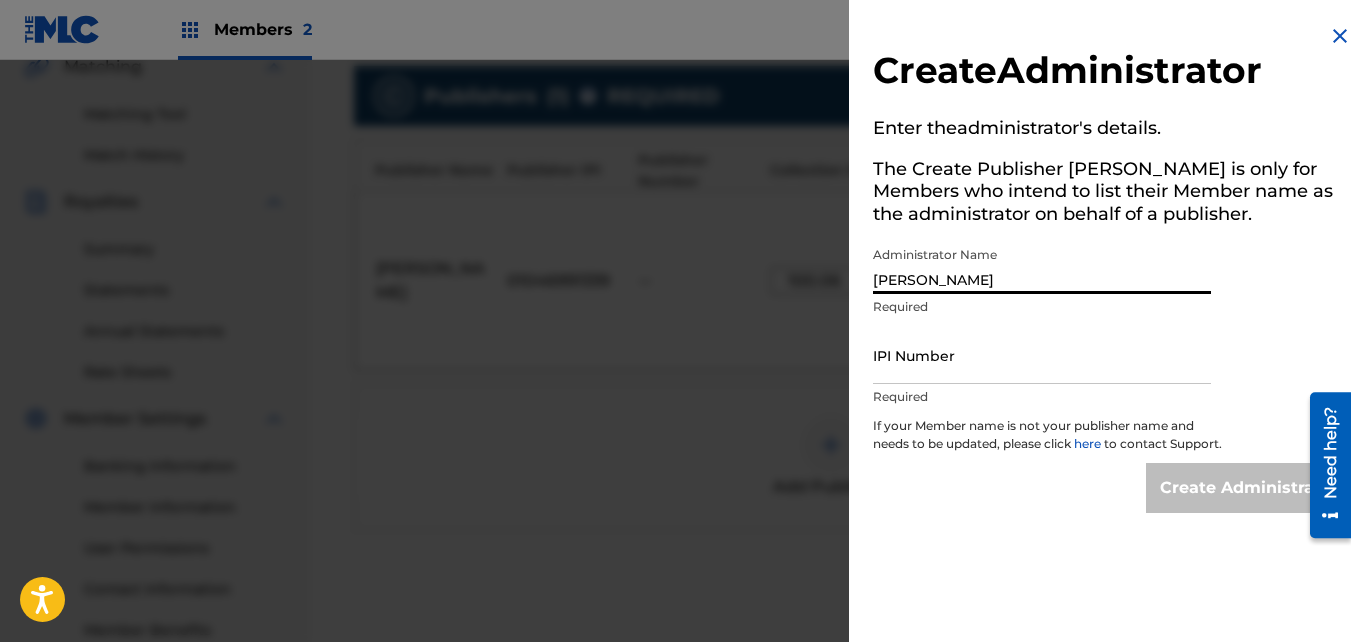 drag, startPoint x: 1083, startPoint y: 281, endPoint x: 1231, endPoint y: 331, distance: 156.2178 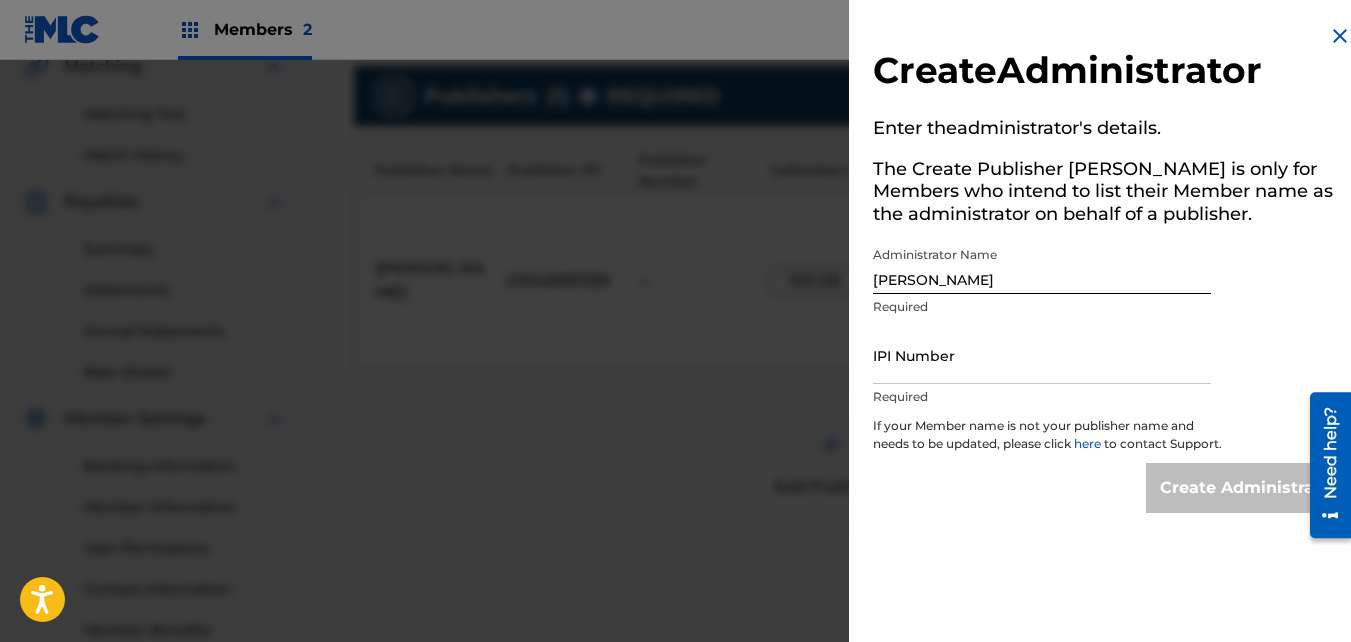 click on "LAWSON, WILLIE EARL III" at bounding box center (1042, 265) 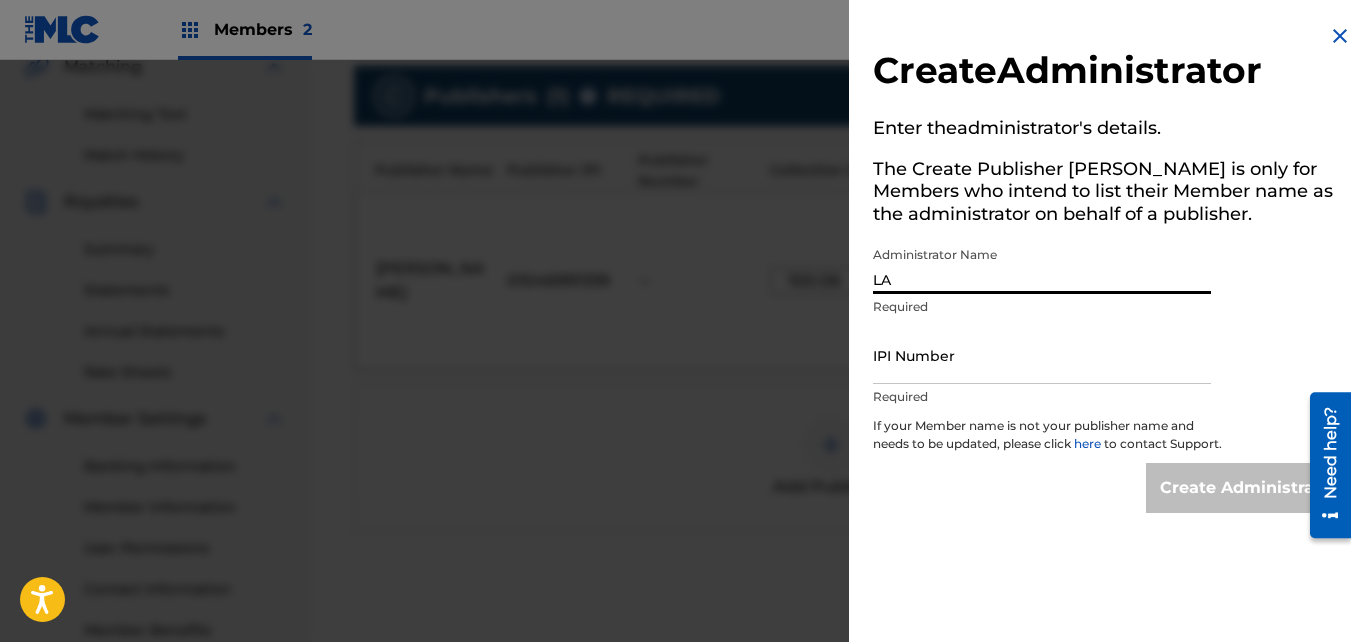 type on "L" 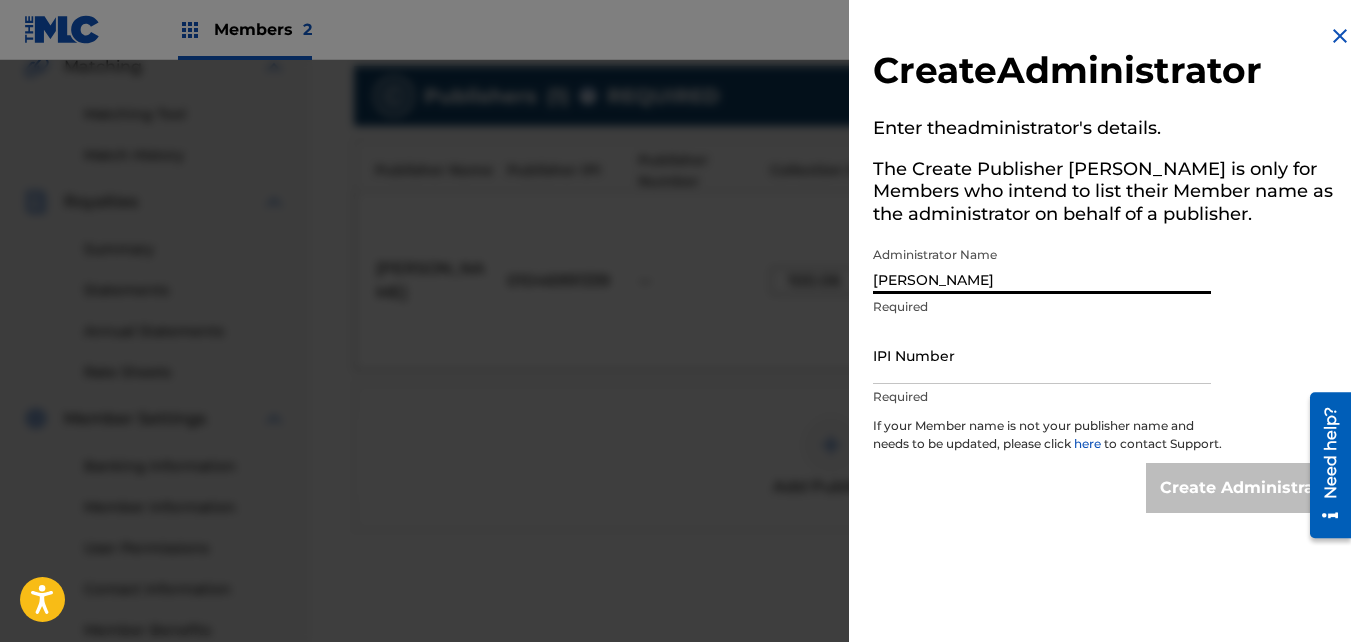 type on "[PERSON_NAME]" 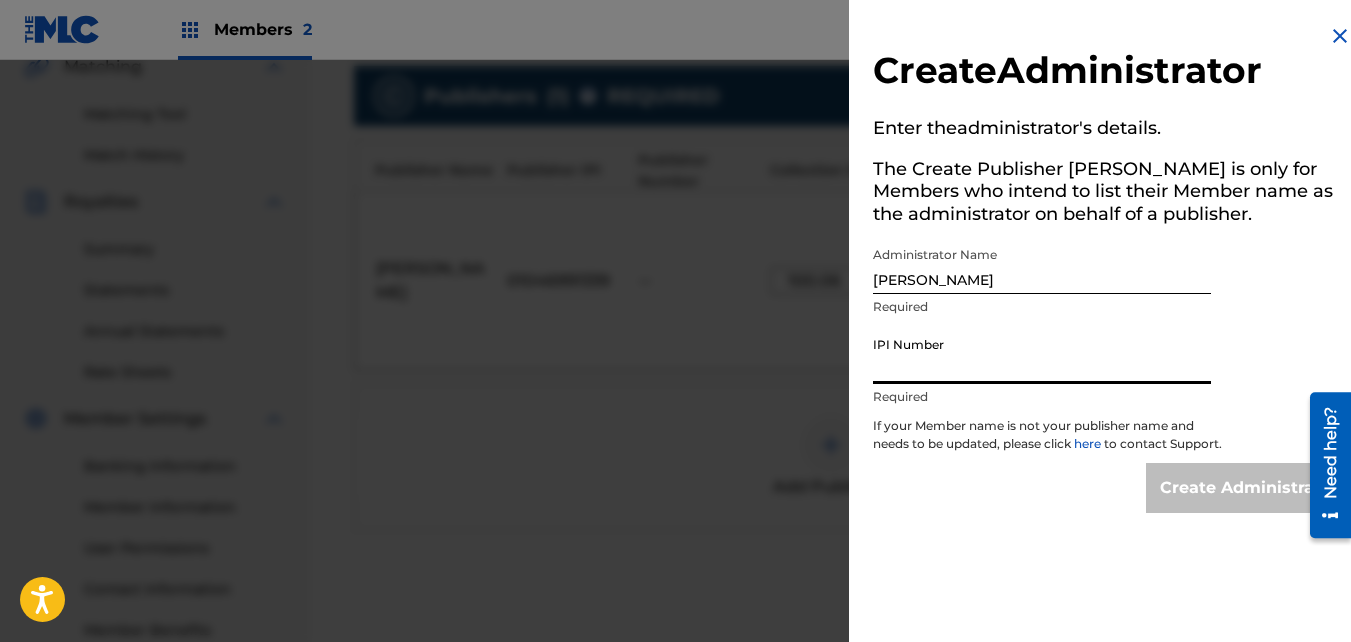 paste on "01046991339" 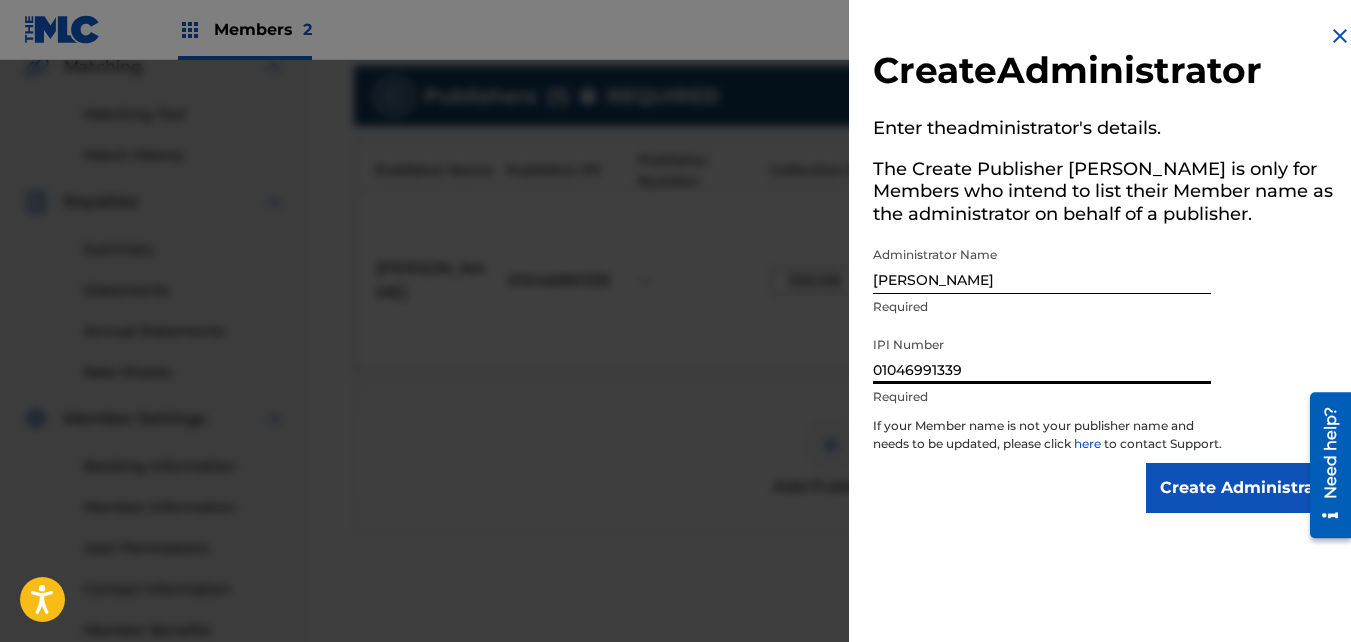 type on "01046991339" 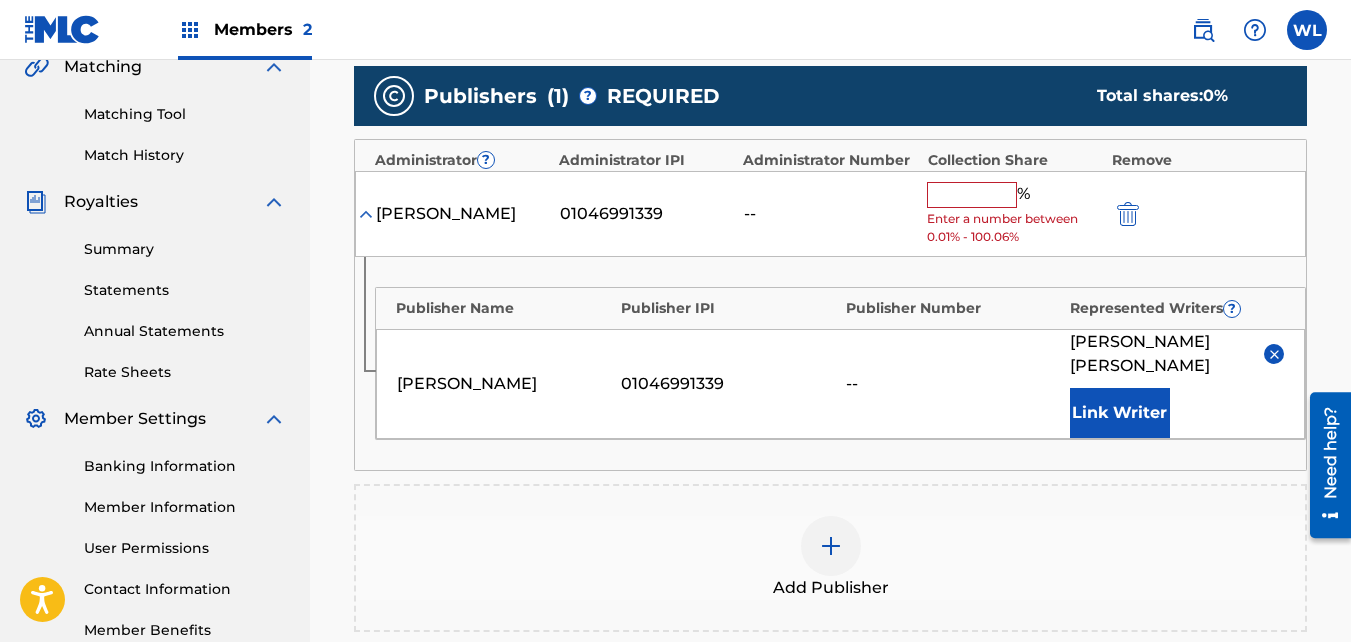 scroll, scrollTop: 476, scrollLeft: 0, axis: vertical 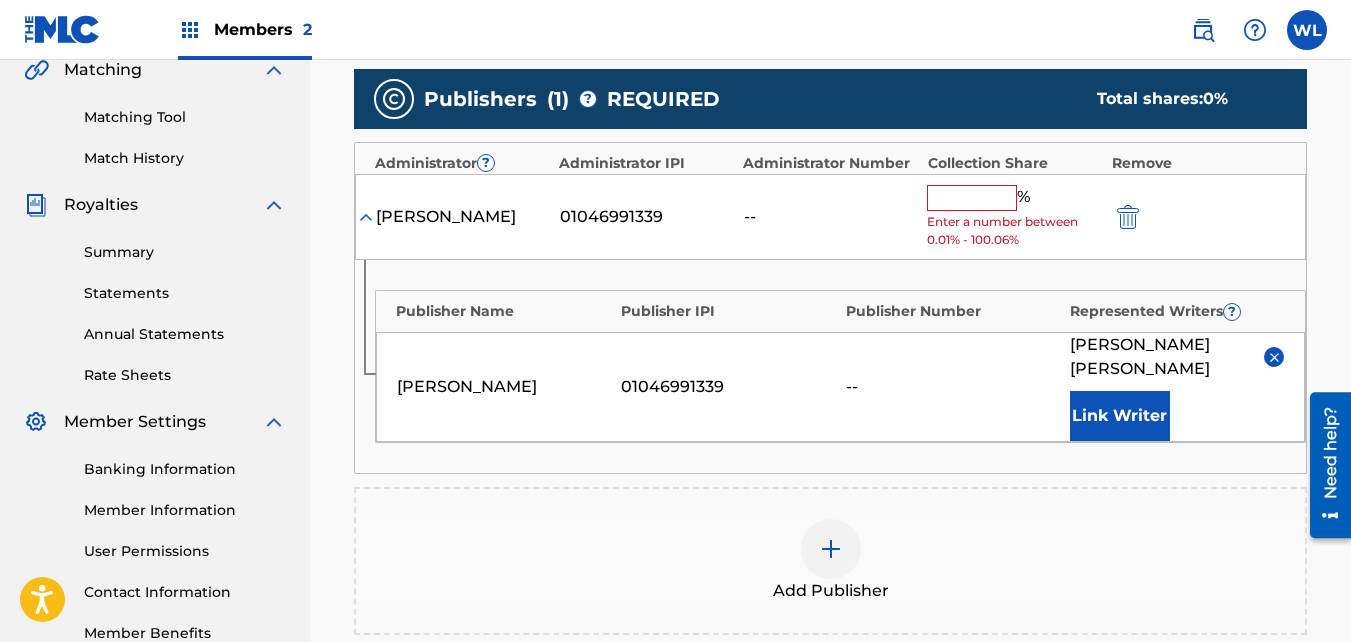 drag, startPoint x: 1124, startPoint y: 220, endPoint x: 1134, endPoint y: 211, distance: 13.453624 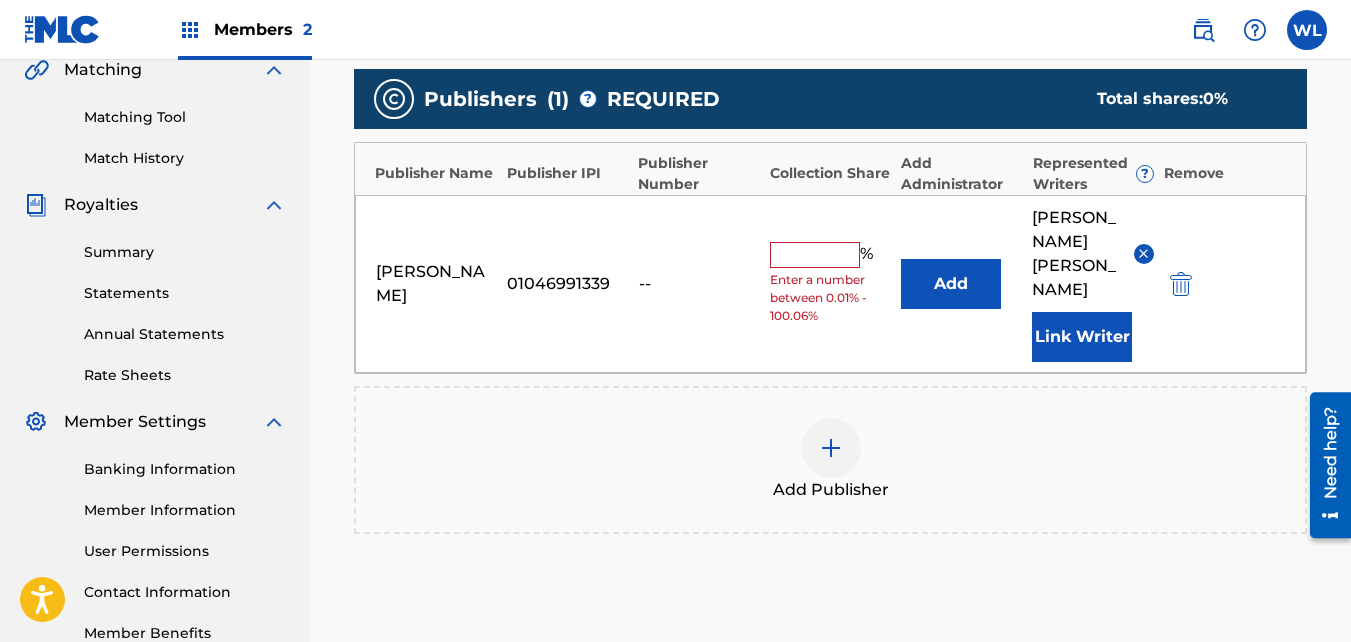 click at bounding box center (815, 255) 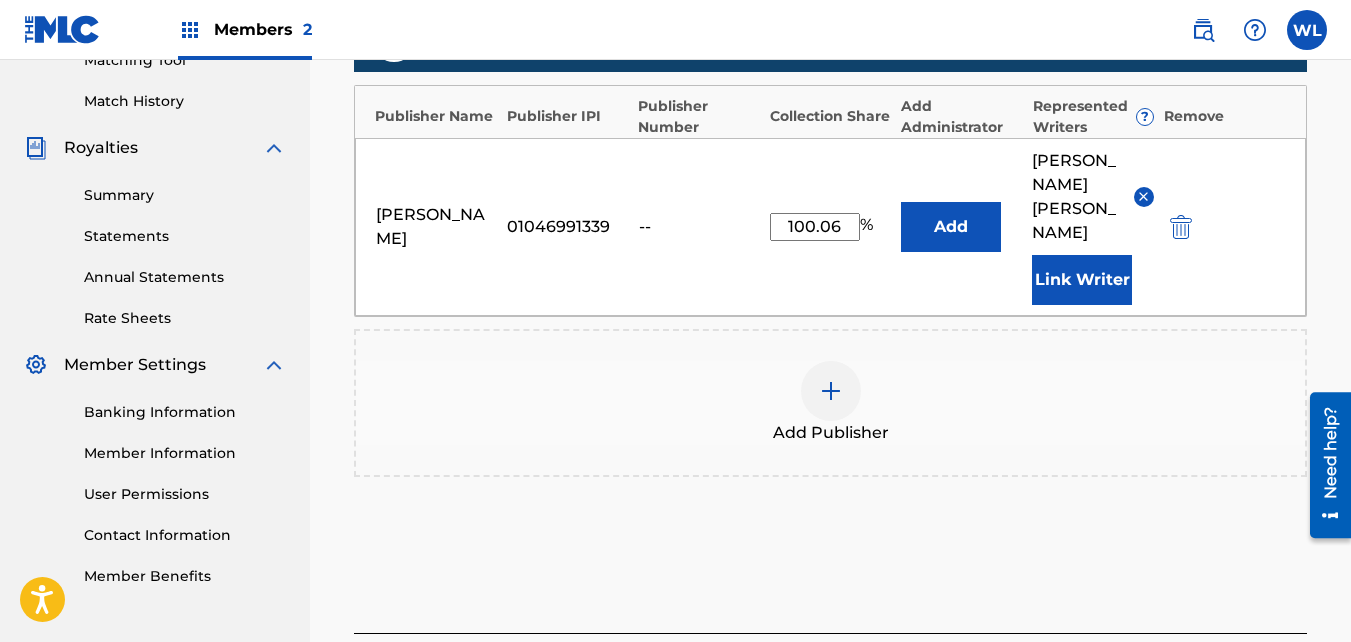 scroll, scrollTop: 532, scrollLeft: 0, axis: vertical 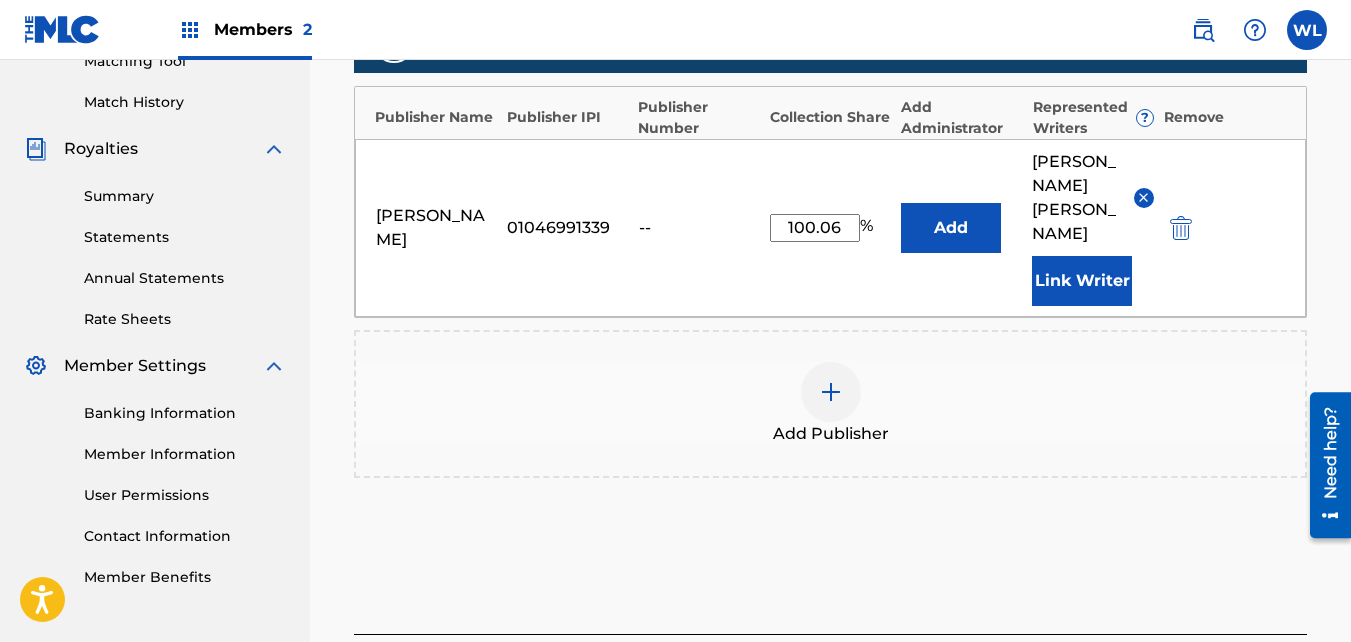 click on "Next" at bounding box center [1247, 680] 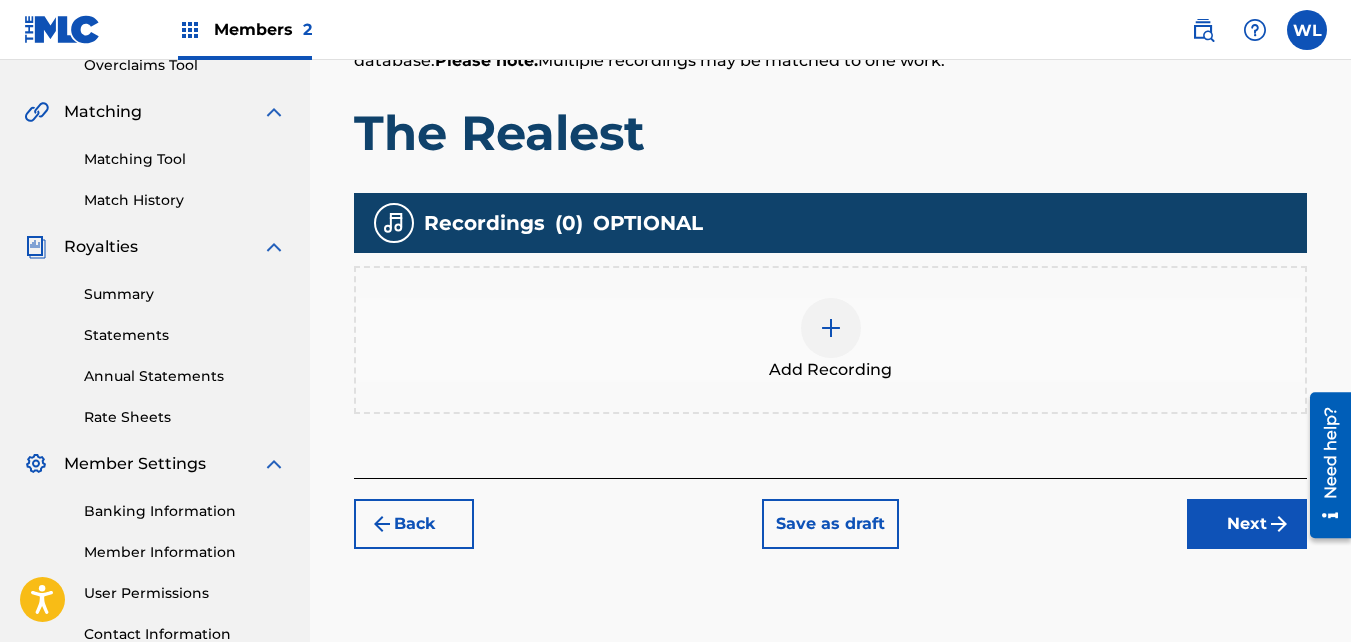 scroll, scrollTop: 433, scrollLeft: 0, axis: vertical 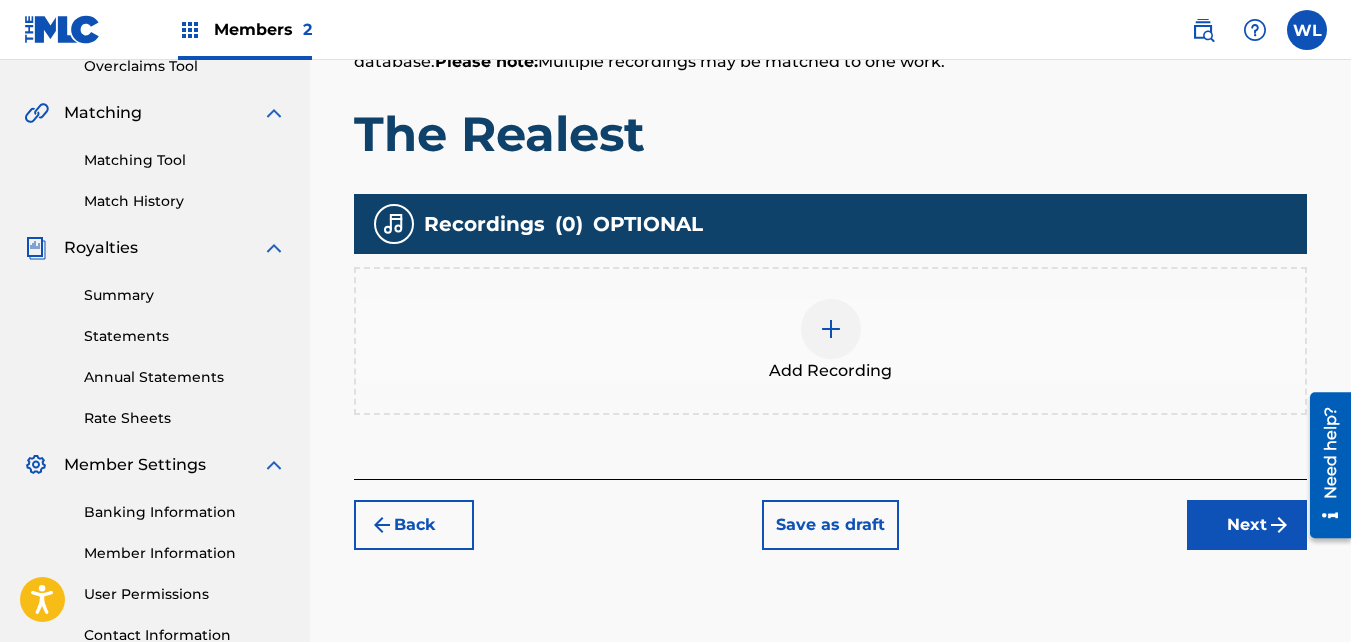 click on "Add Recordings (Optional) Enter recording information for your work. Recording information is used during the automated matching process but does not guarantee matches. This information will not be visible once your work is accepted into your catalog, but the information is stored in the database.  Please note:  Multiple recordings may be matched to one work. The Realest Recordings ( 0 ) OPTIONAL Add Recording" at bounding box center [830, 206] 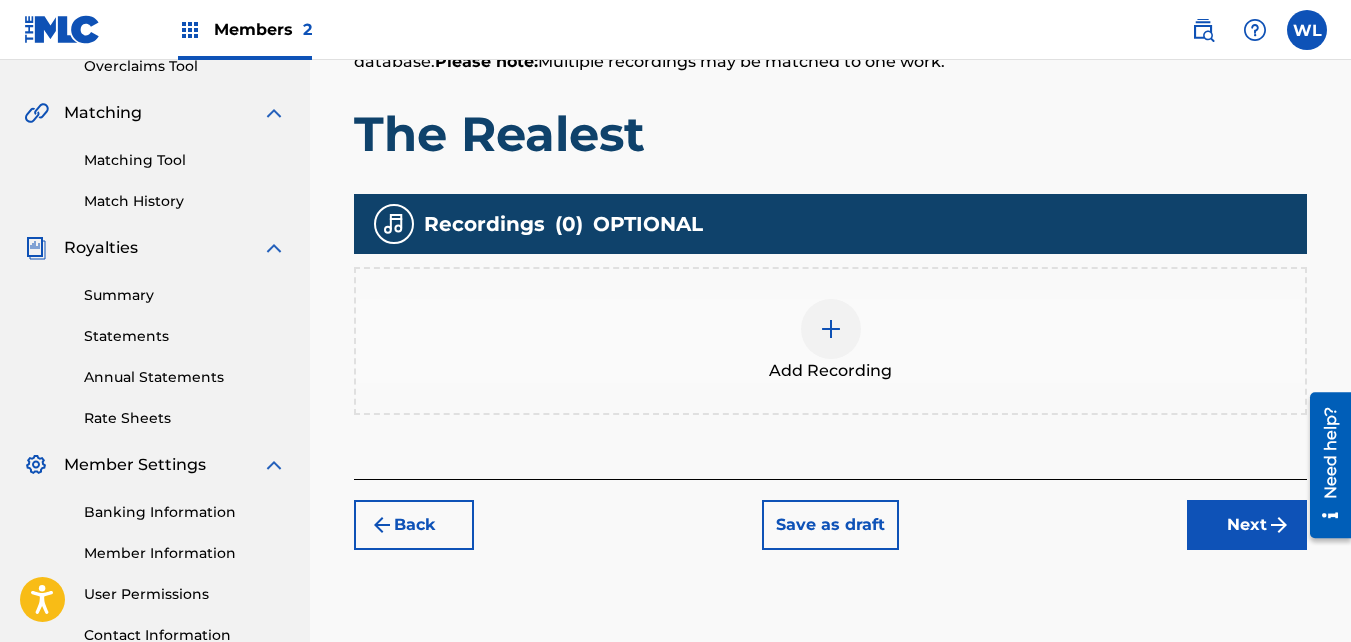 click on "Next" at bounding box center [1247, 525] 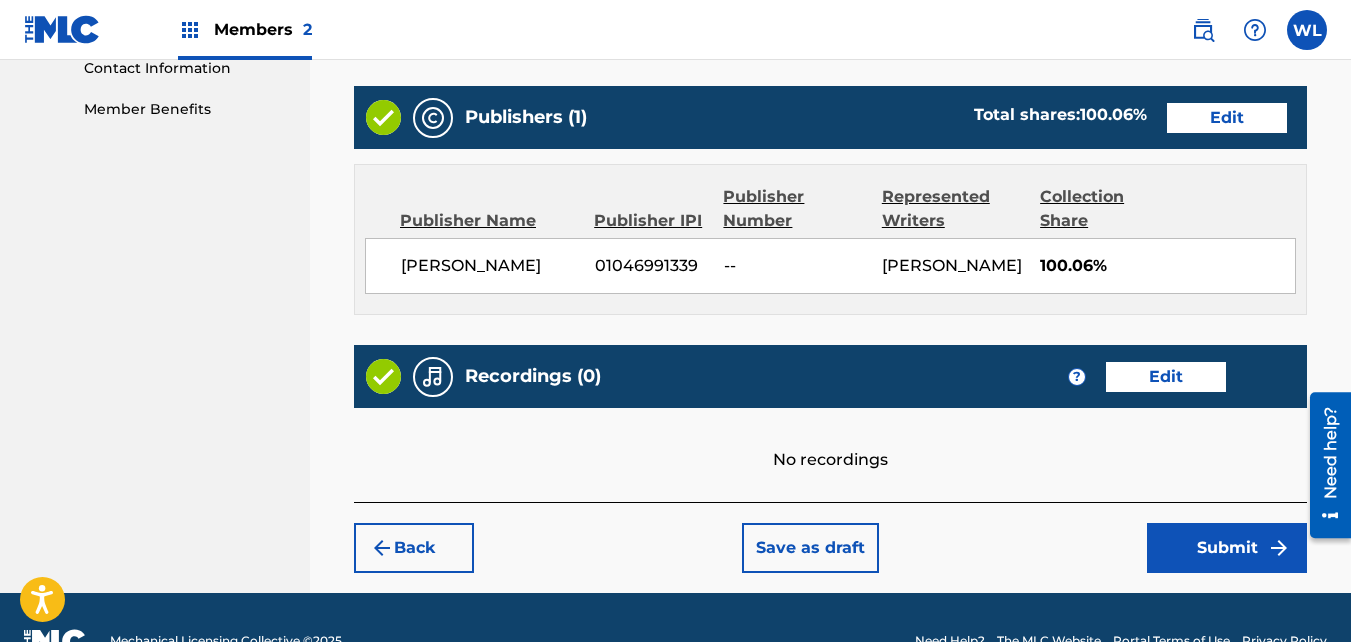 scroll, scrollTop: 1071, scrollLeft: 0, axis: vertical 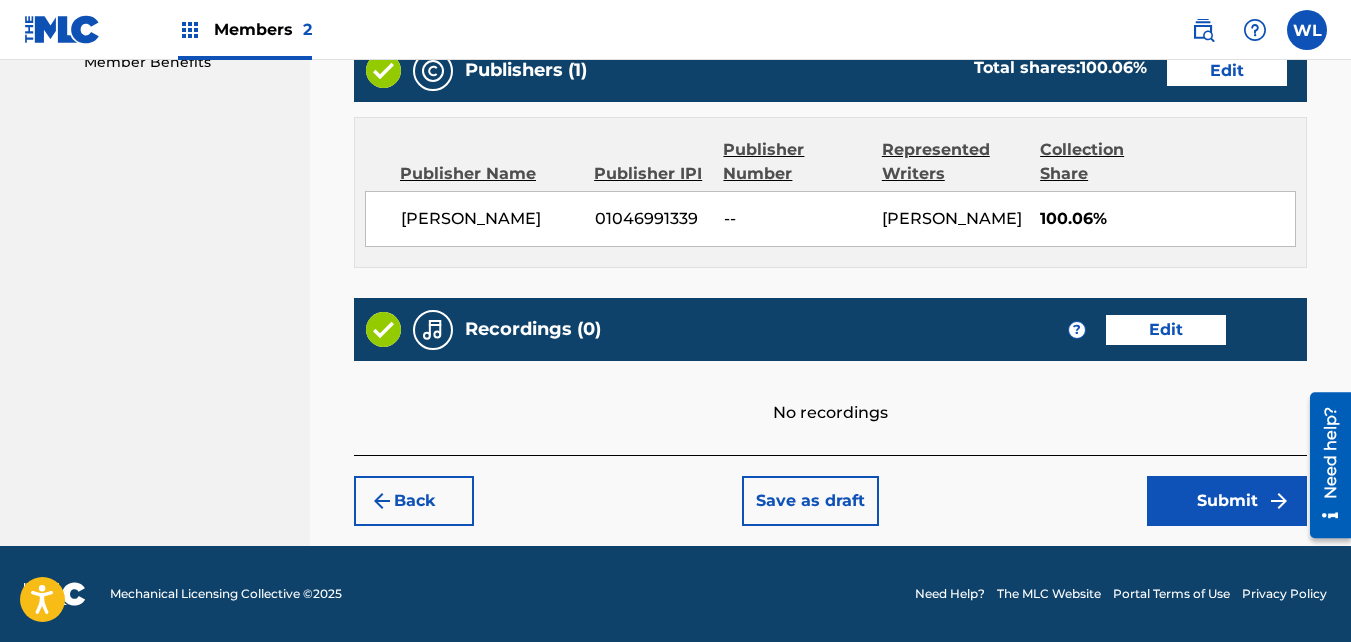 click on "Submit" at bounding box center [1227, 501] 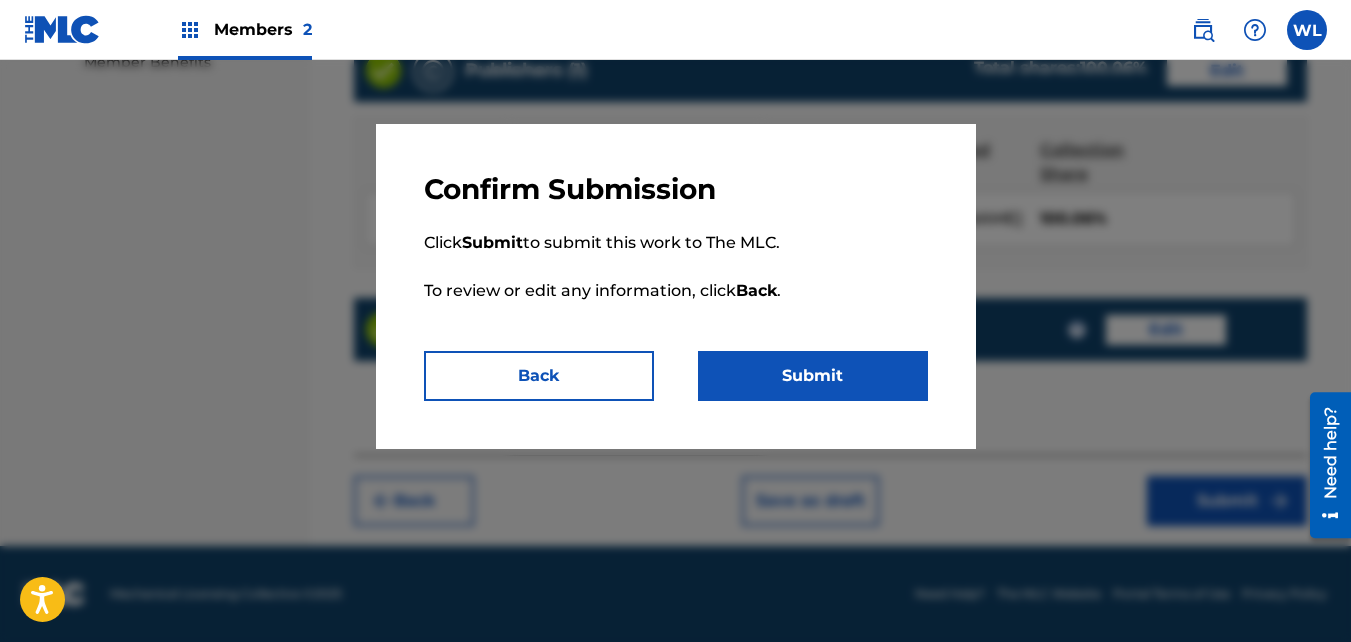 click on "Submit" at bounding box center [813, 376] 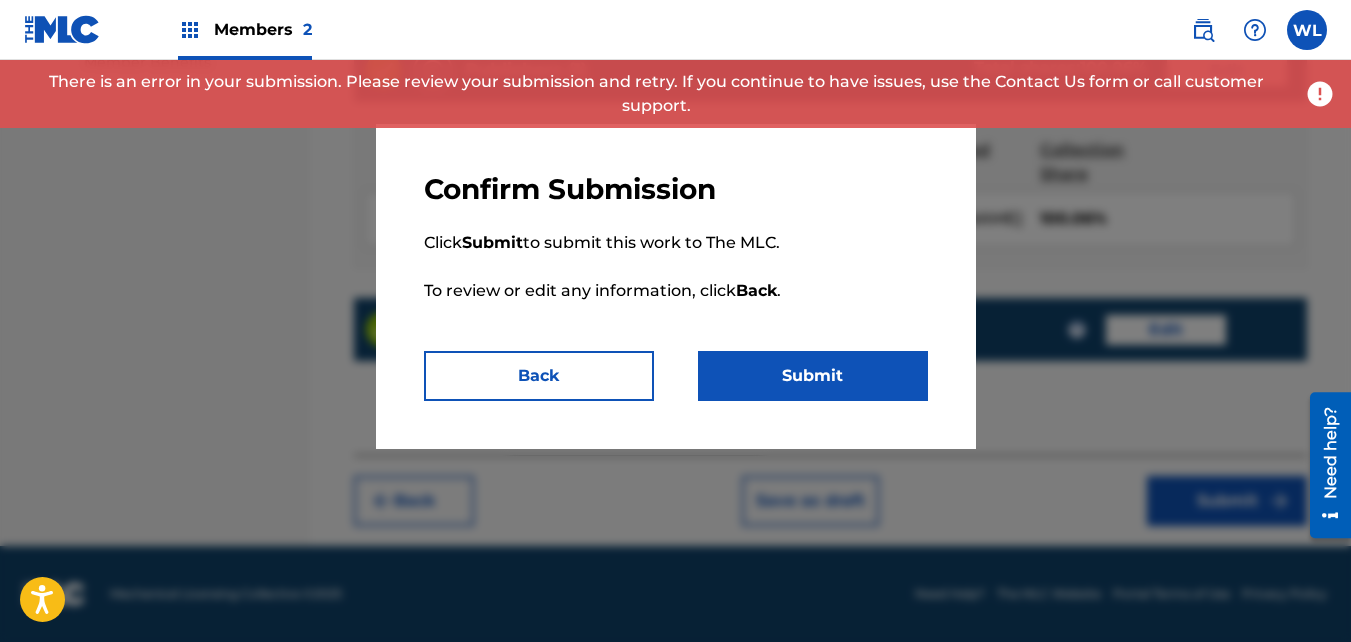 click on "Submit" at bounding box center (813, 376) 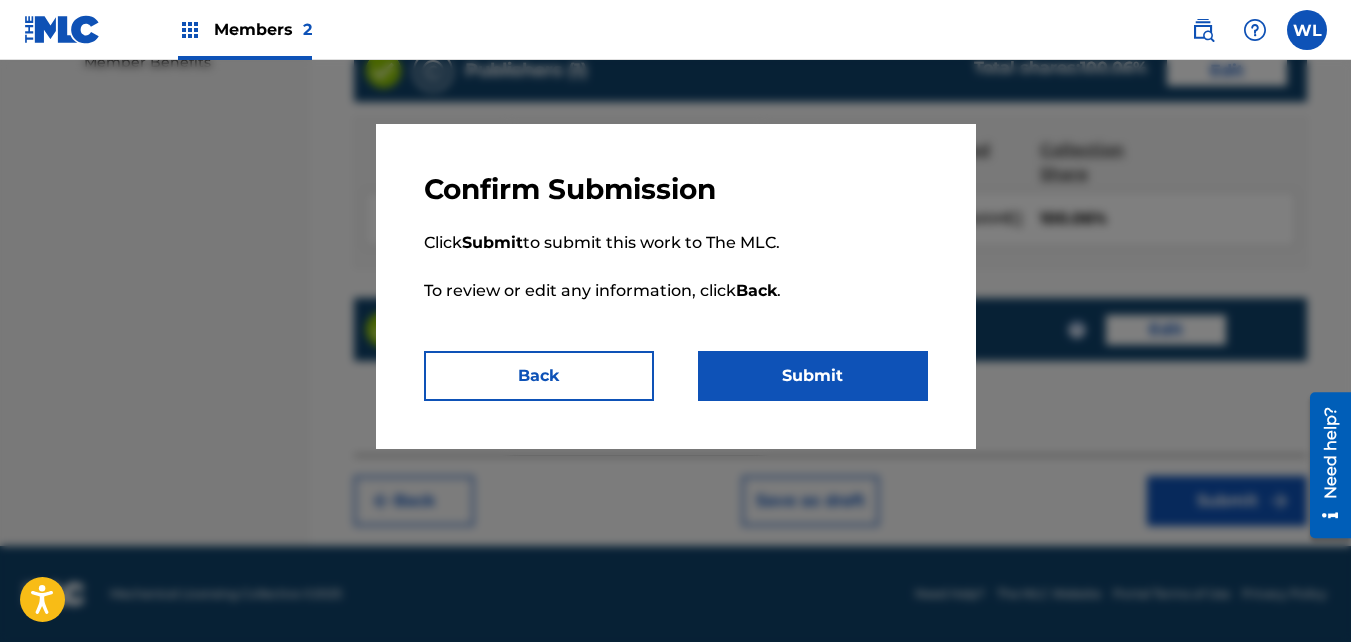 click on "Submit" at bounding box center (813, 376) 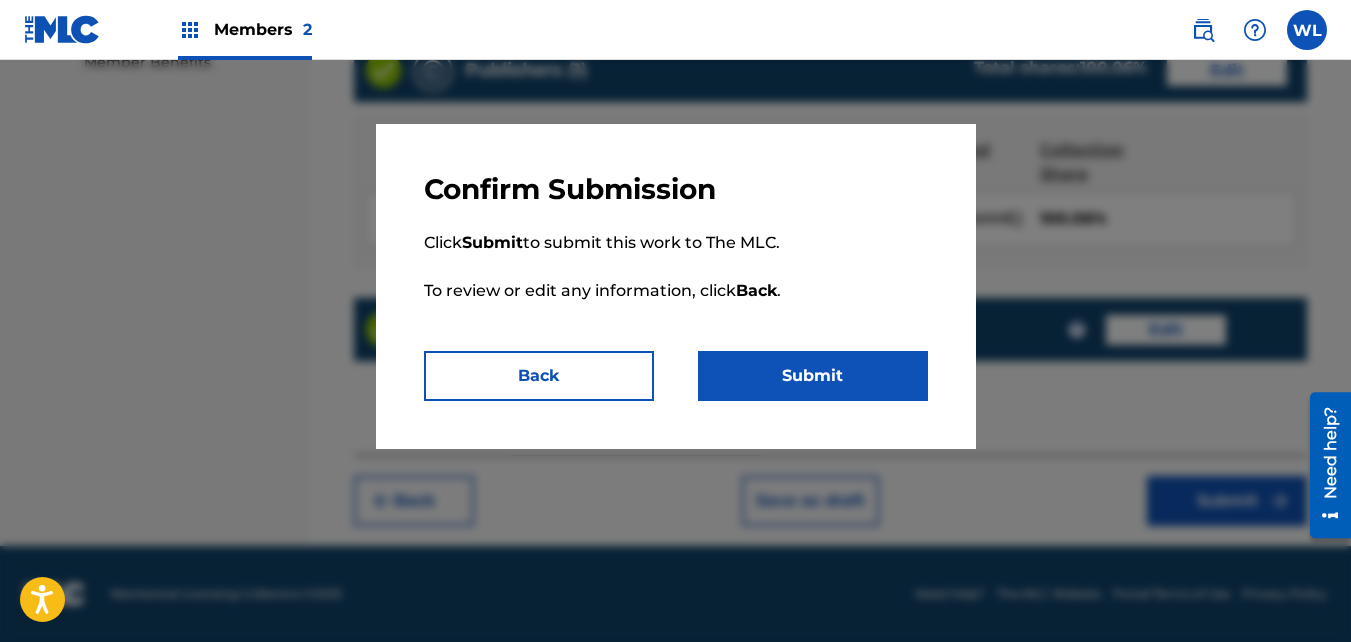 click on "Back" at bounding box center (539, 376) 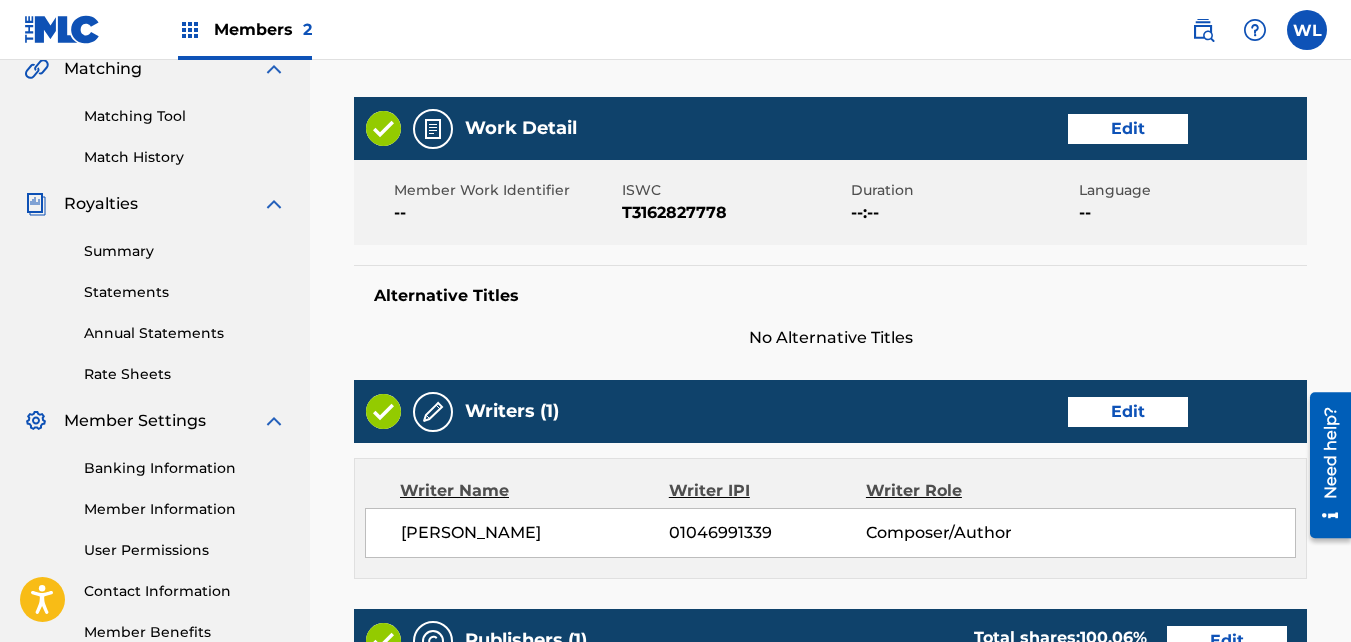 scroll, scrollTop: 478, scrollLeft: 0, axis: vertical 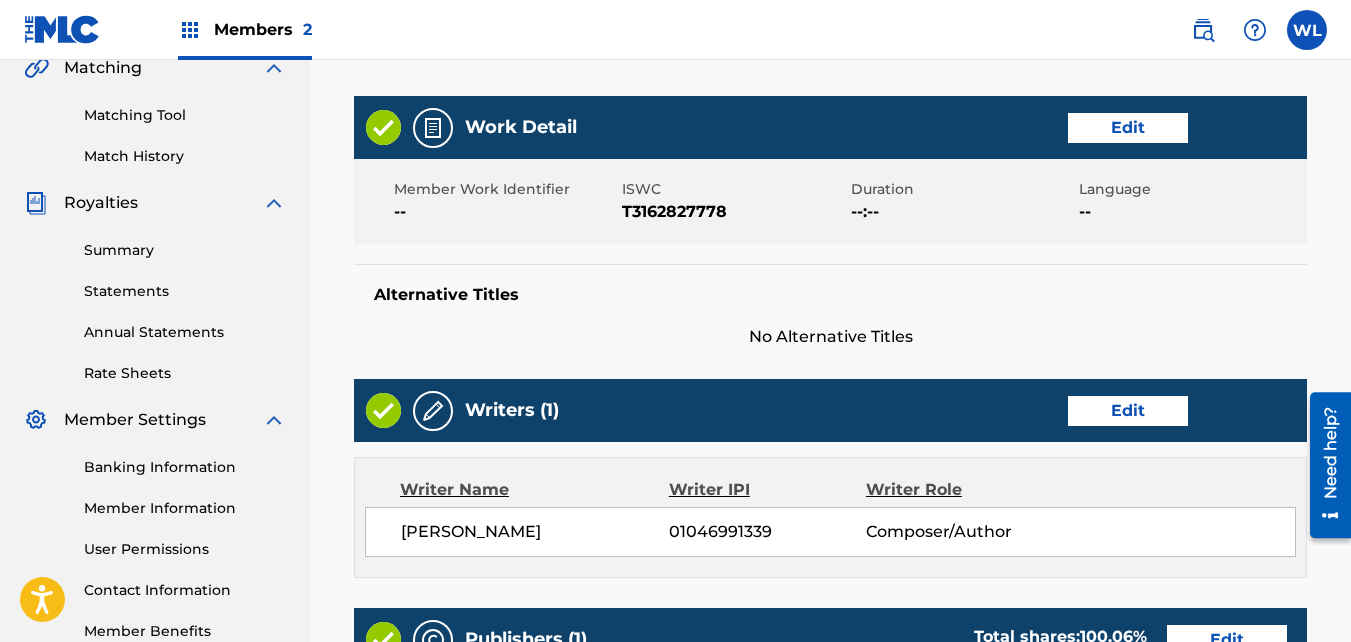 click on "--" at bounding box center (505, 212) 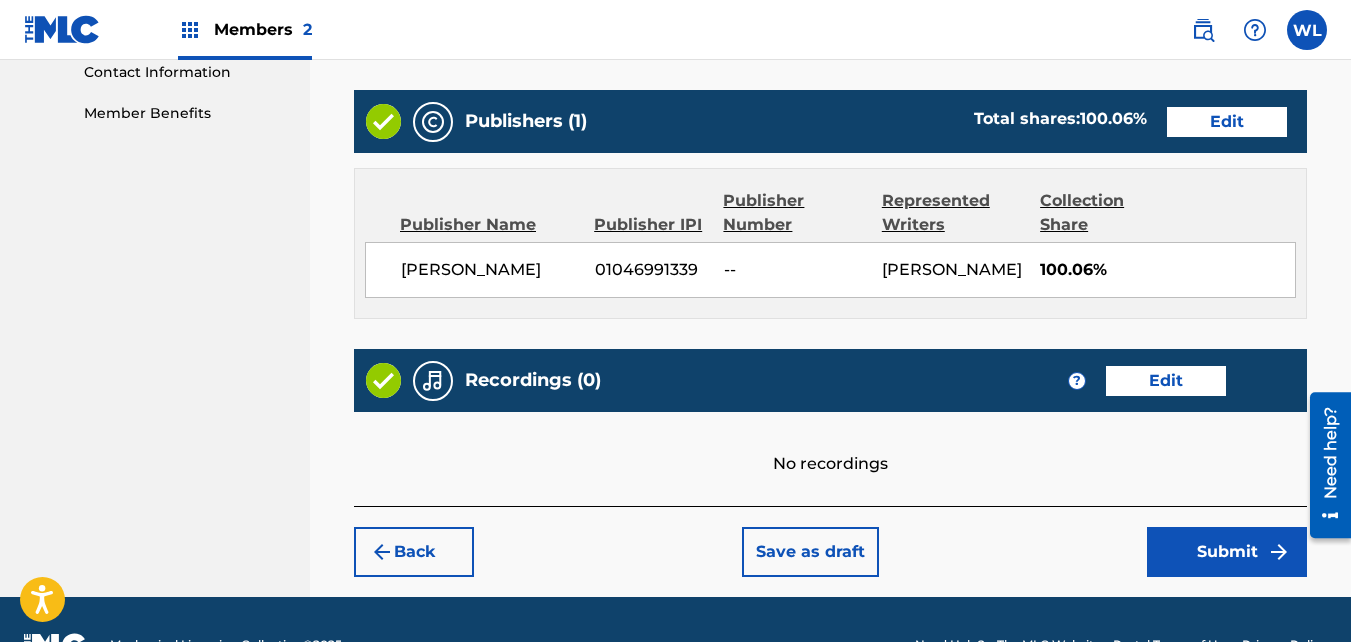 scroll, scrollTop: 1071, scrollLeft: 0, axis: vertical 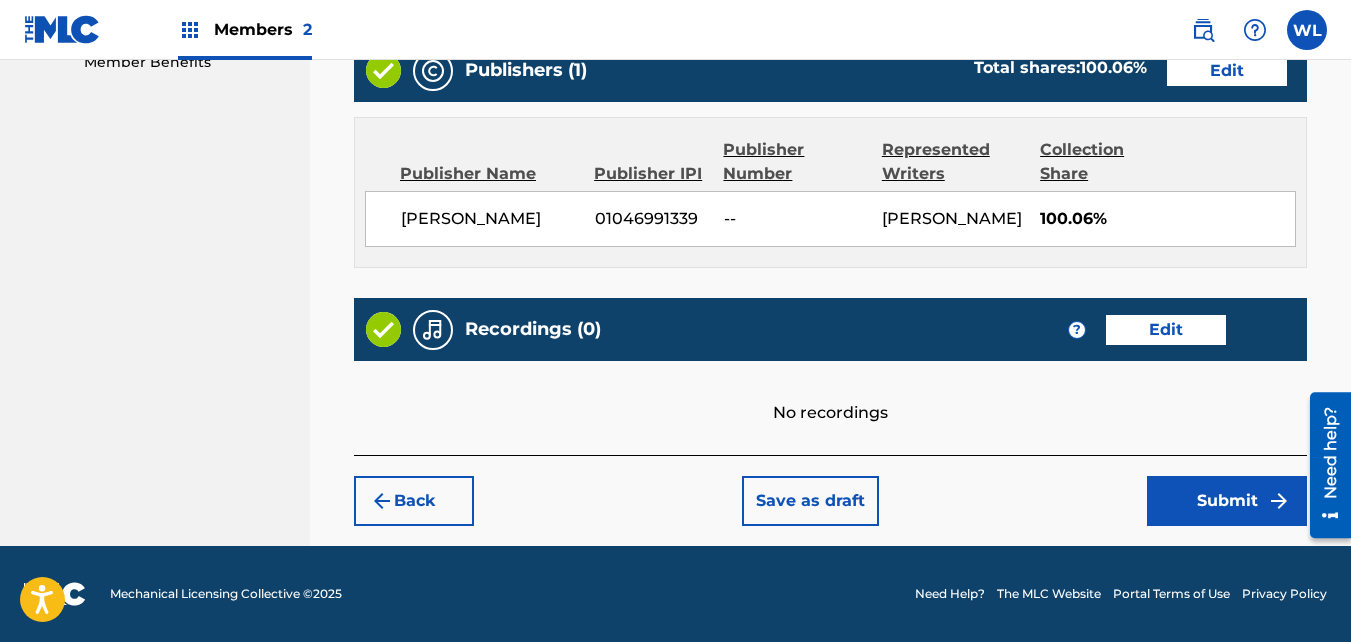 click on "Submit" at bounding box center (1227, 501) 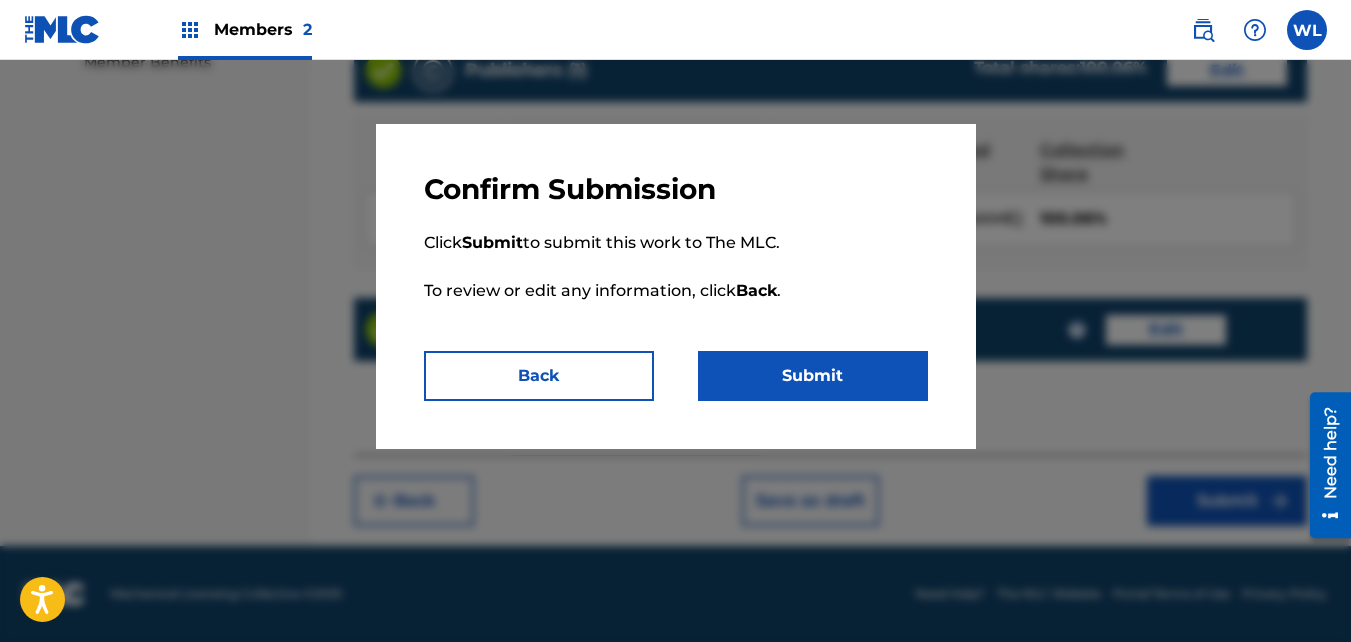 click on "Confirm Submission Click  Submit  to submit this work to The MLC. To review or edit any information, click  Back . Back Submit" at bounding box center (676, 286) 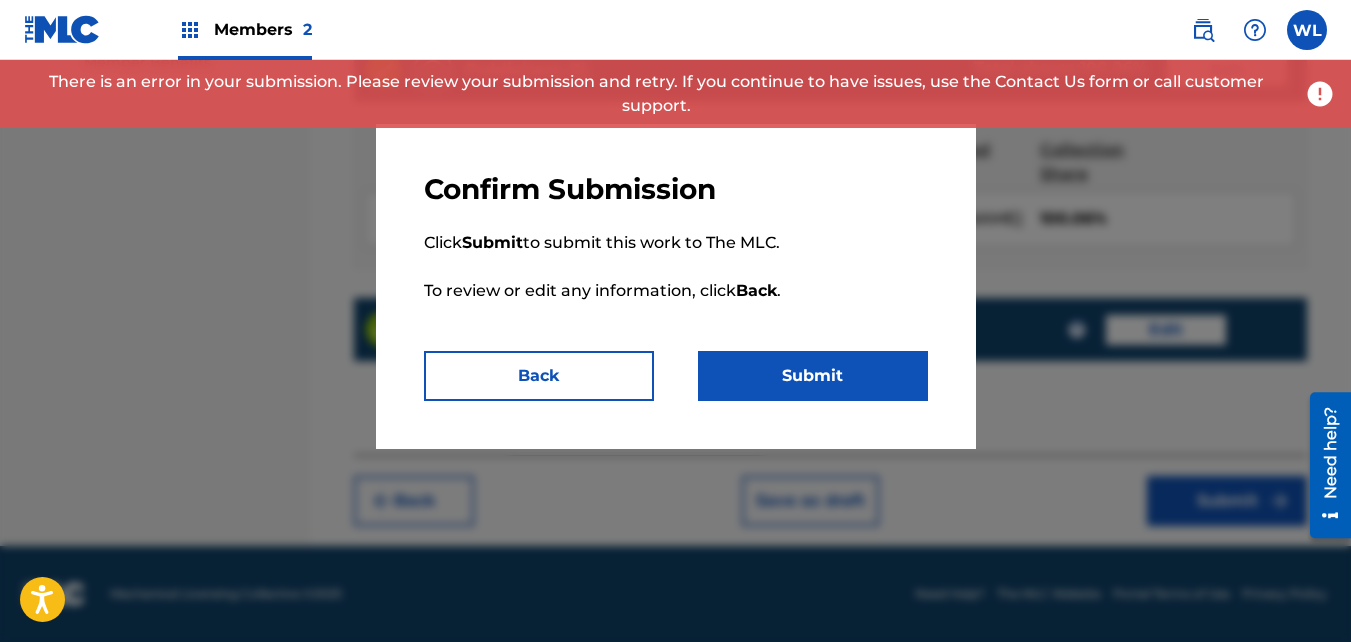 click on "Back" at bounding box center (539, 376) 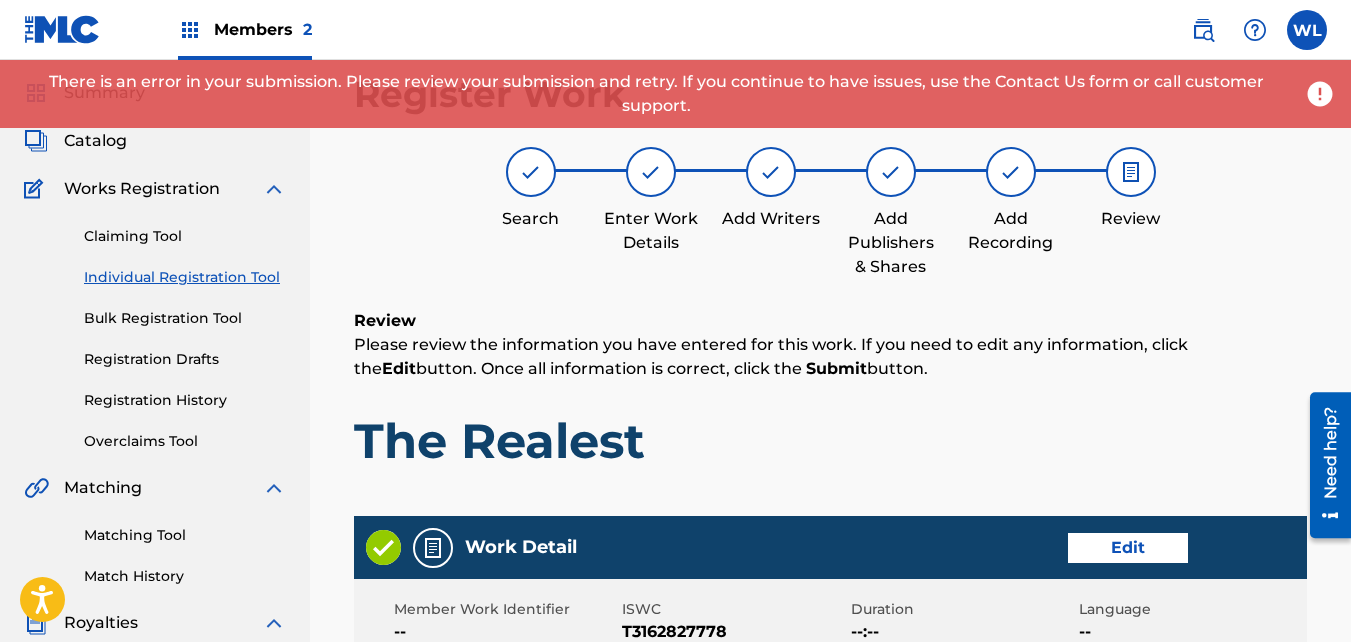 scroll, scrollTop: 55, scrollLeft: 0, axis: vertical 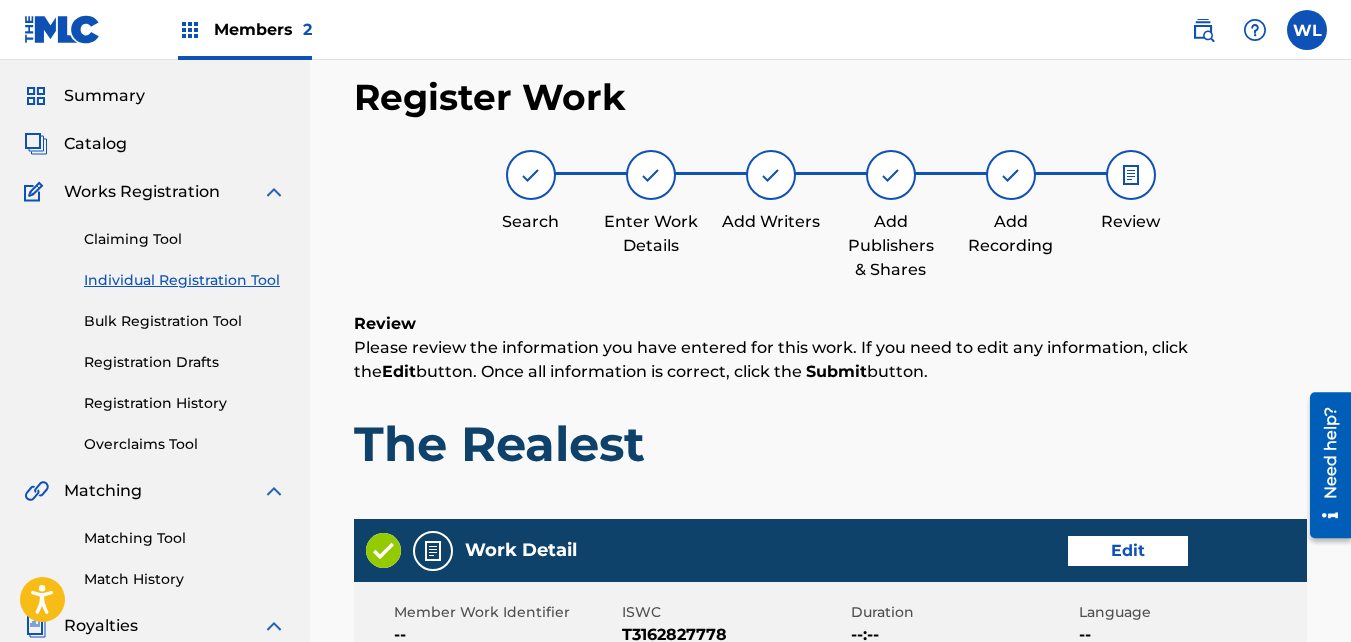 click at bounding box center [651, 175] 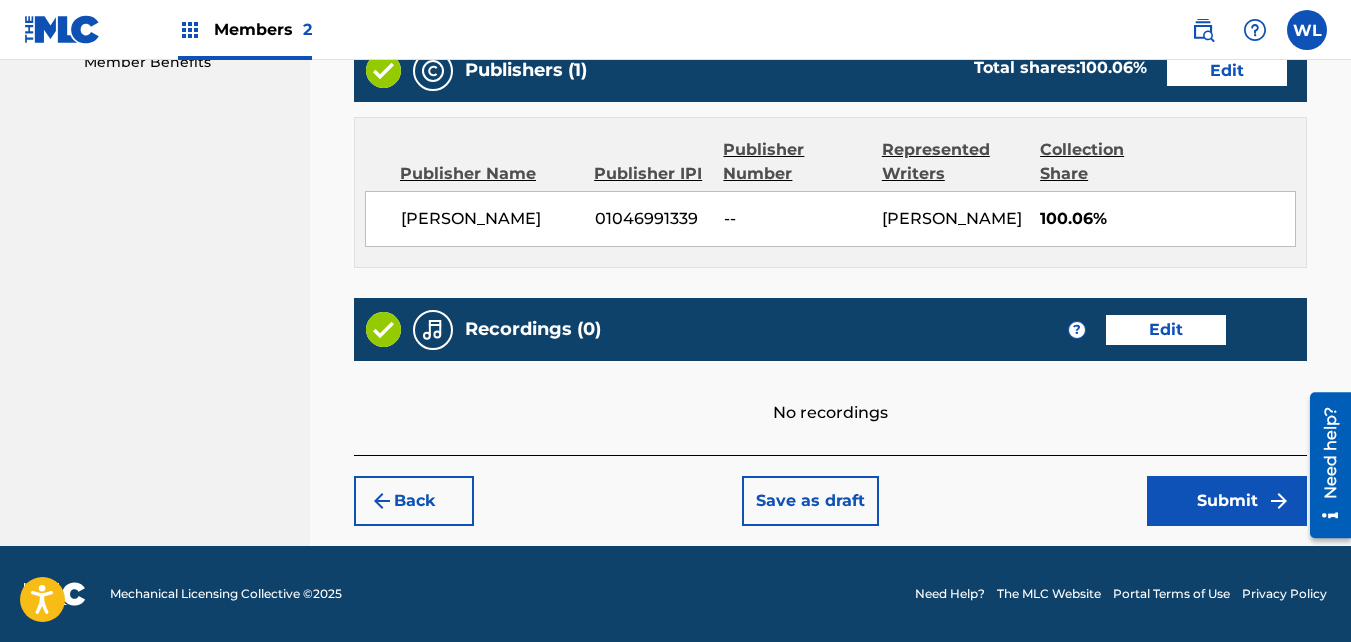 scroll, scrollTop: 1066, scrollLeft: 0, axis: vertical 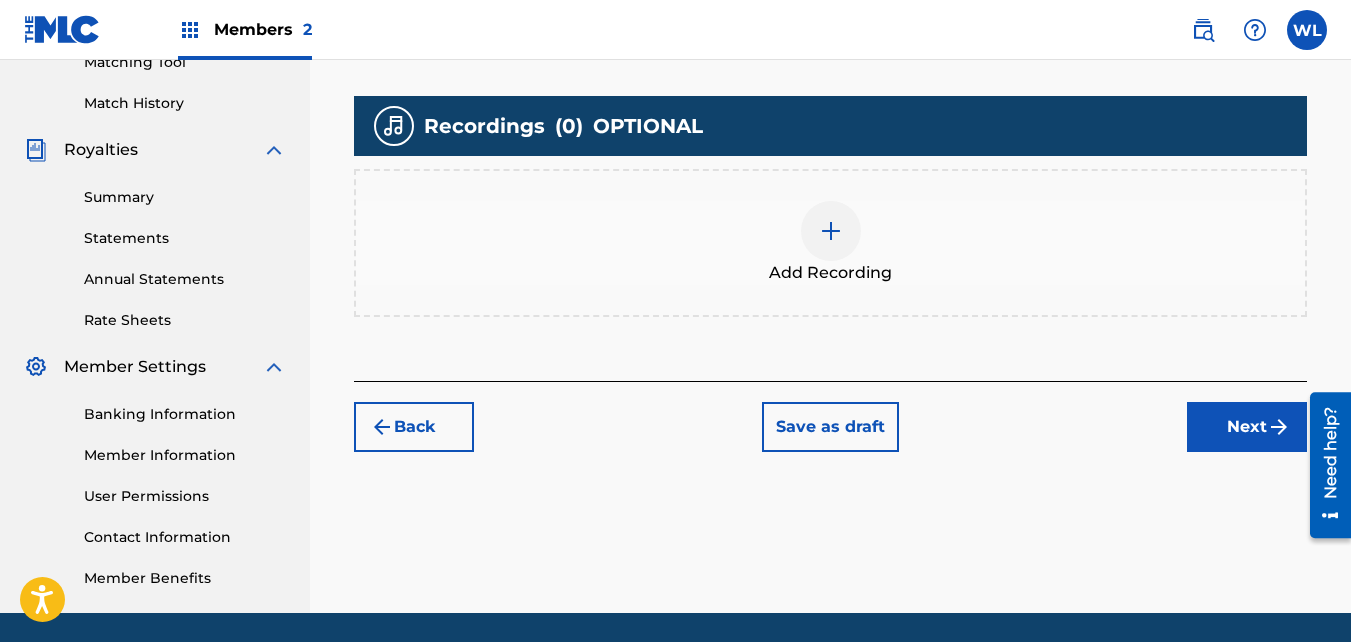 click on "Back" at bounding box center (414, 427) 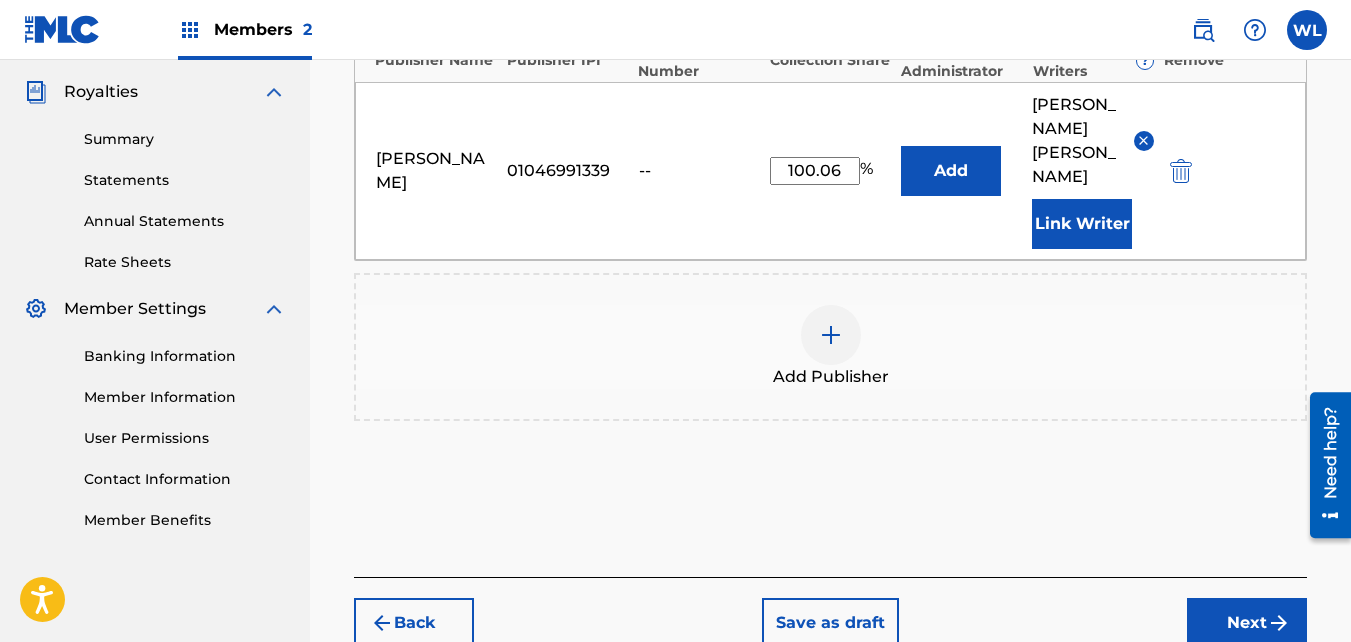 scroll, scrollTop: 590, scrollLeft: 0, axis: vertical 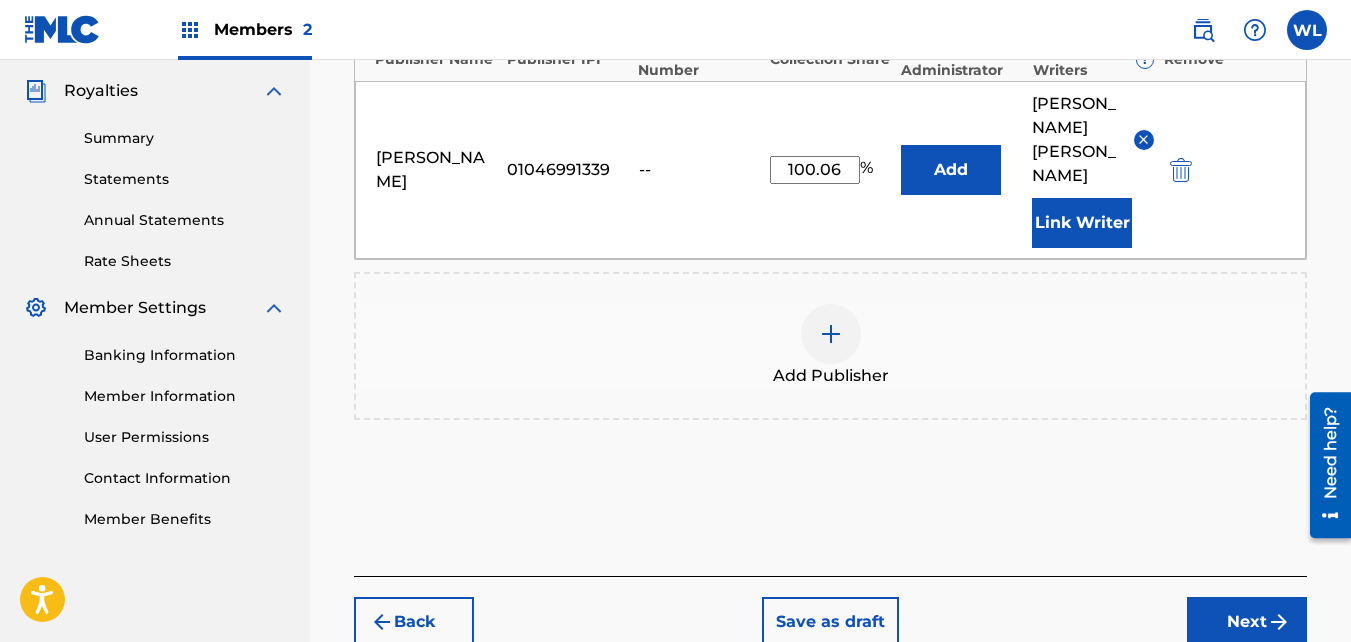 click on "Back" at bounding box center [414, 622] 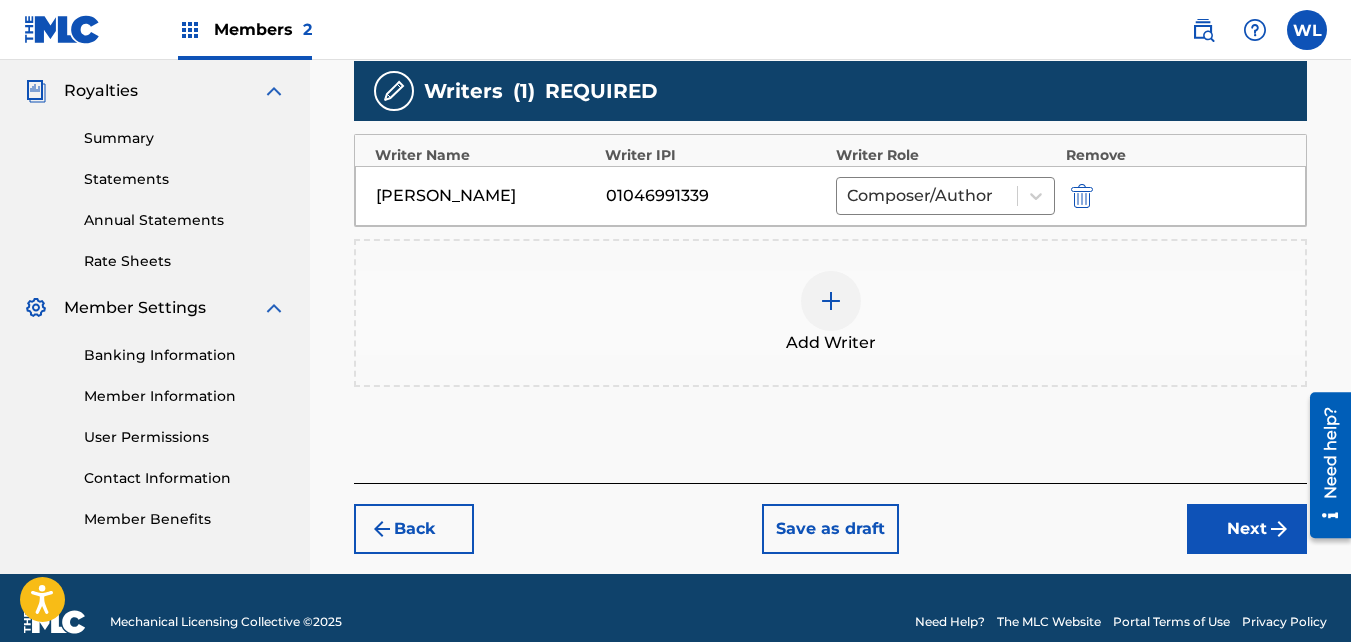 drag, startPoint x: 541, startPoint y: 368, endPoint x: 483, endPoint y: 373, distance: 58.21512 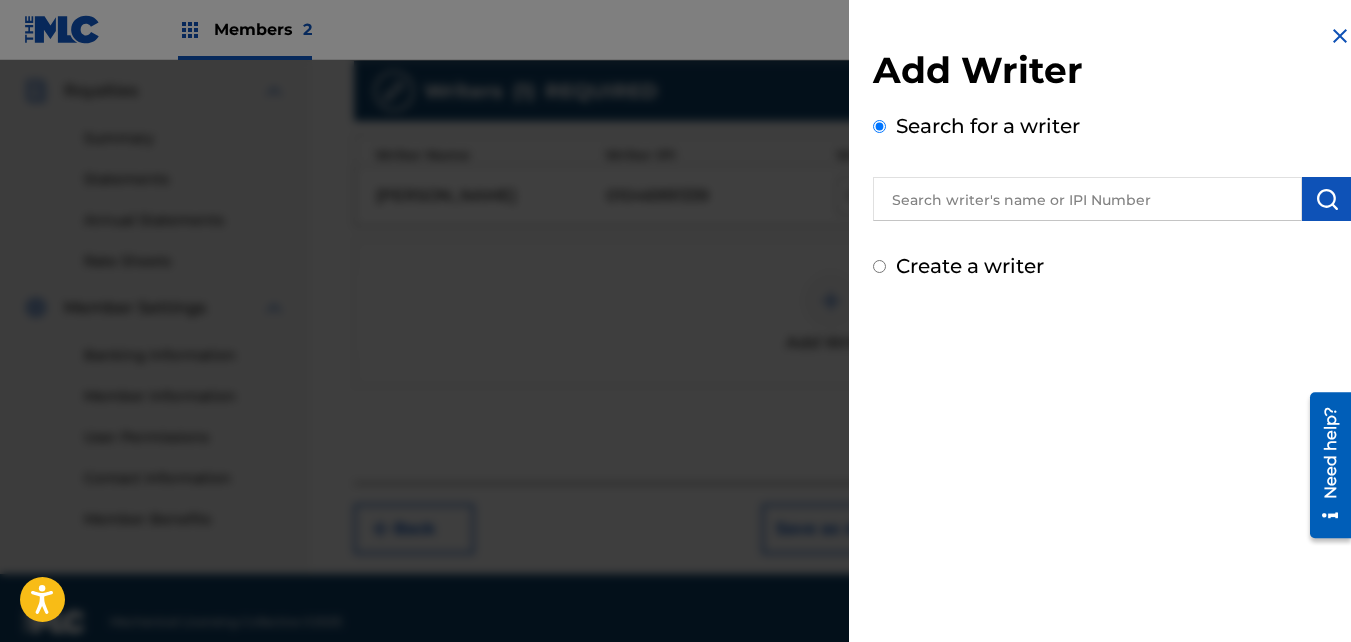 click at bounding box center (1340, 36) 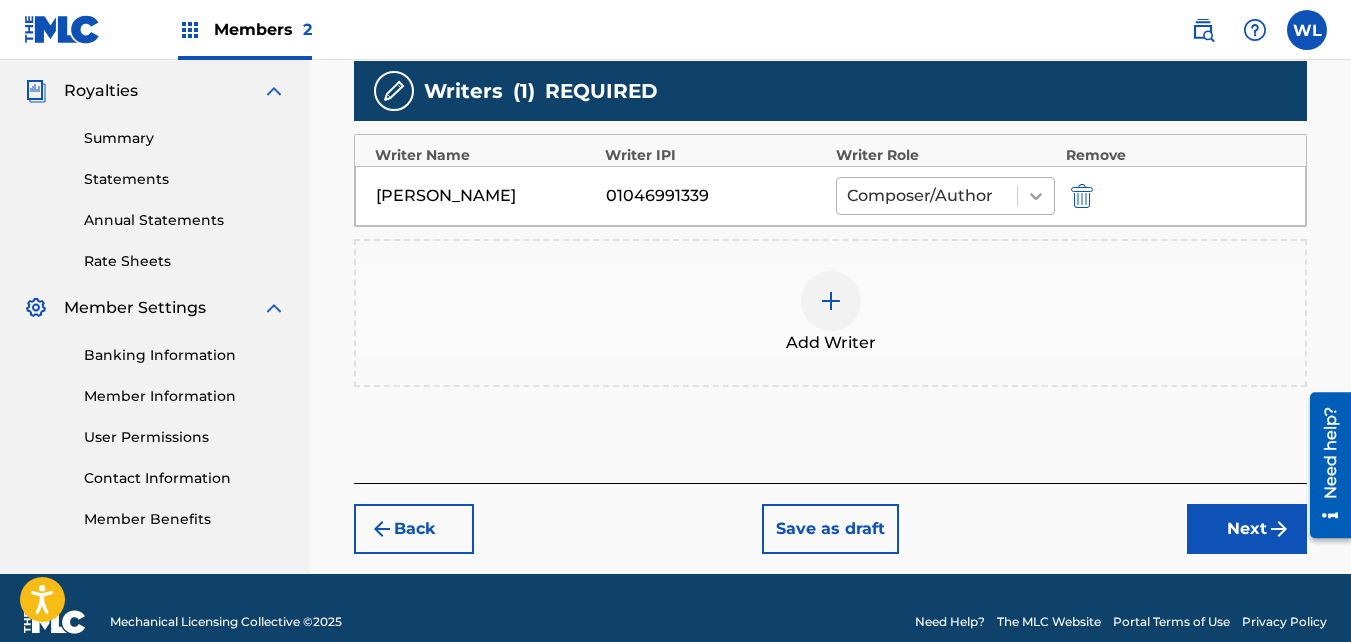click at bounding box center (1036, 196) 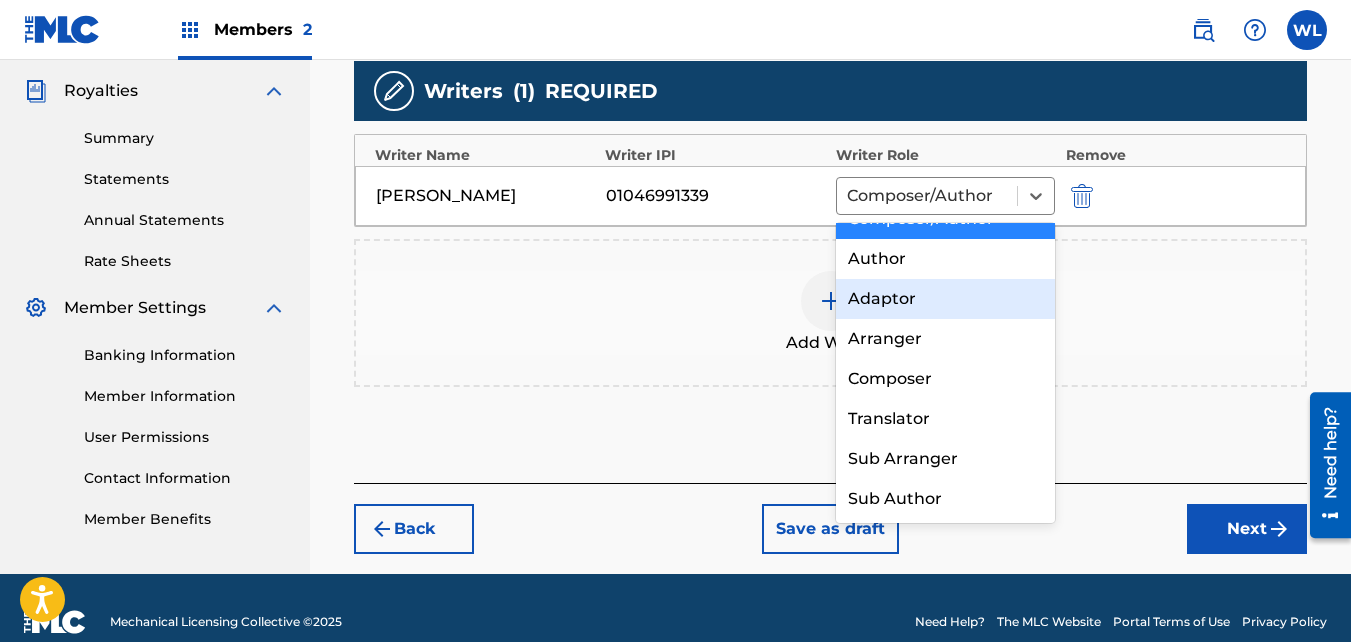scroll, scrollTop: 0, scrollLeft: 0, axis: both 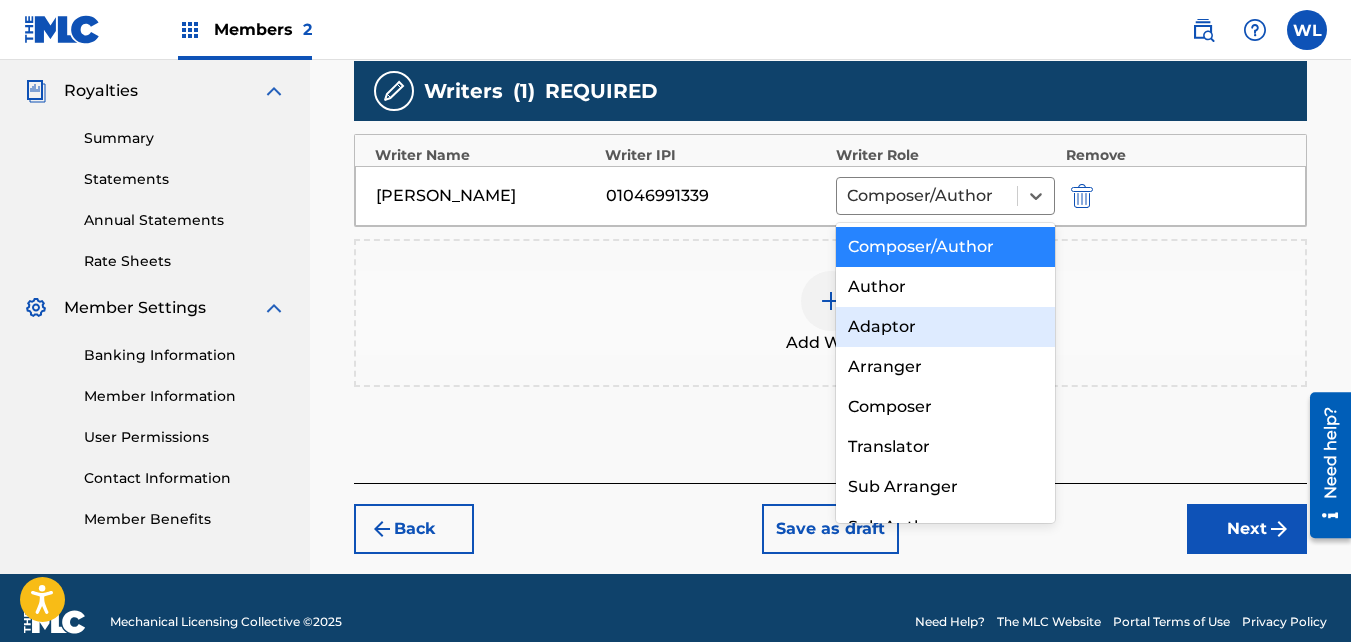 click on "Add Writer" at bounding box center (830, 313) 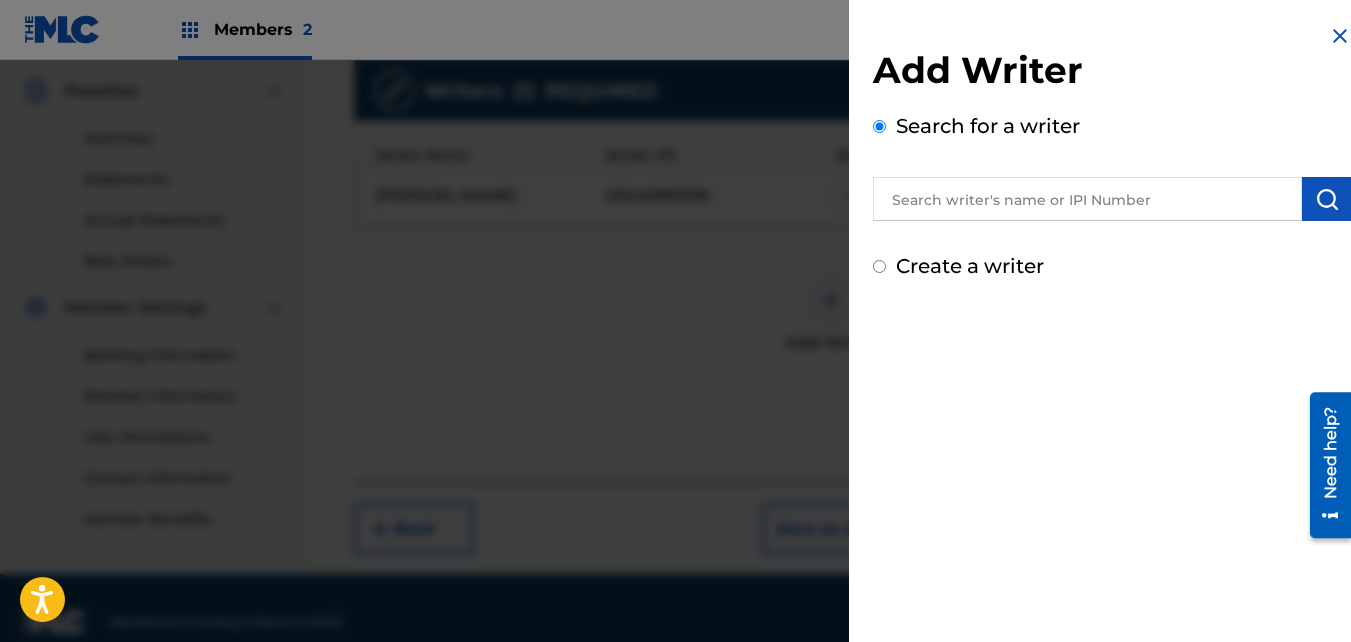 drag, startPoint x: 744, startPoint y: 294, endPoint x: 513, endPoint y: 523, distance: 325.2722 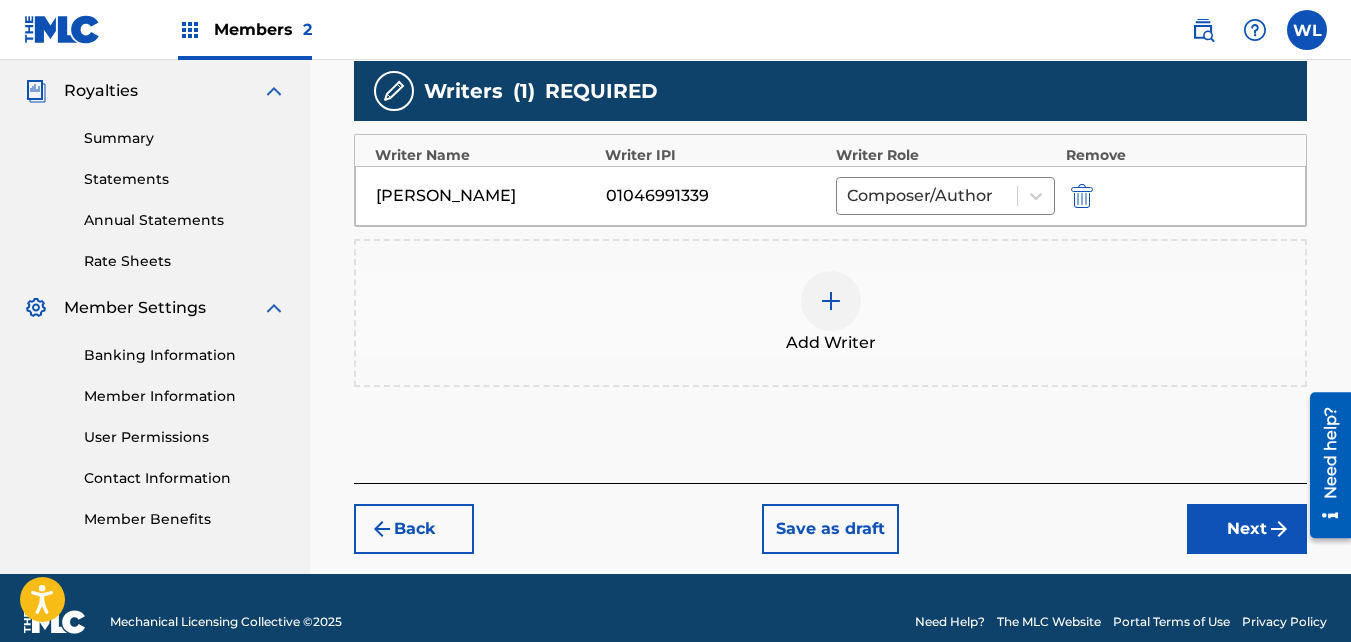 click on "Back" at bounding box center (414, 529) 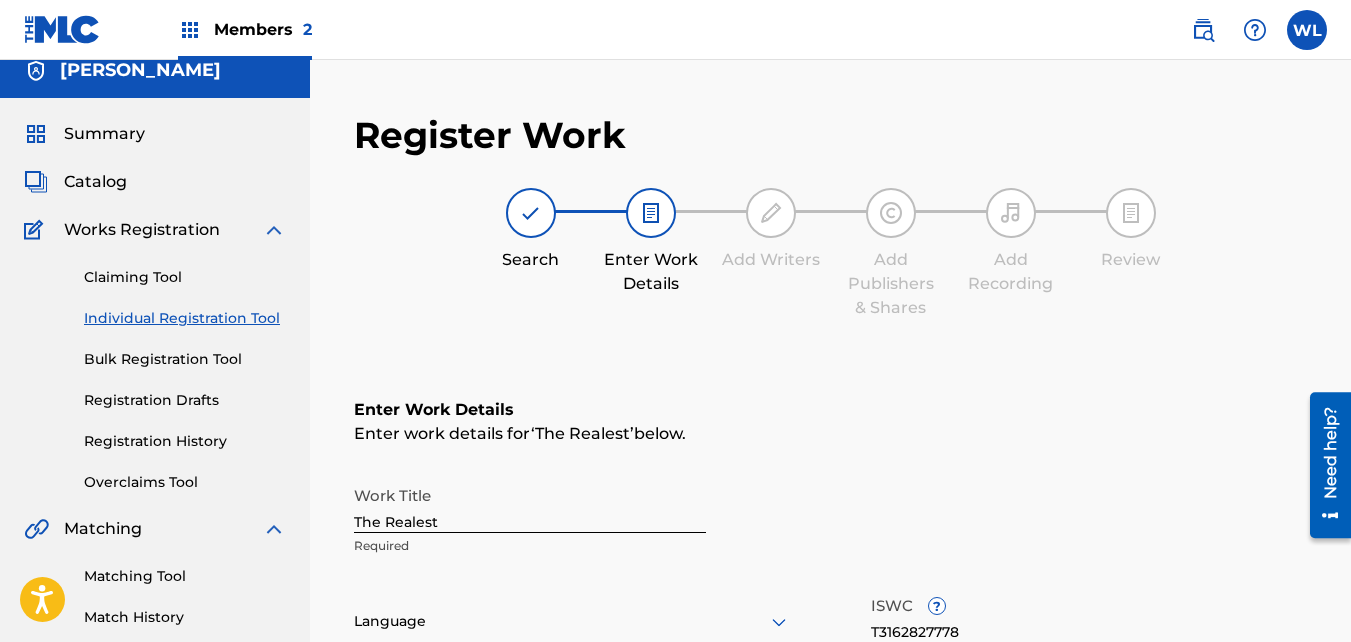 scroll, scrollTop: 0, scrollLeft: 0, axis: both 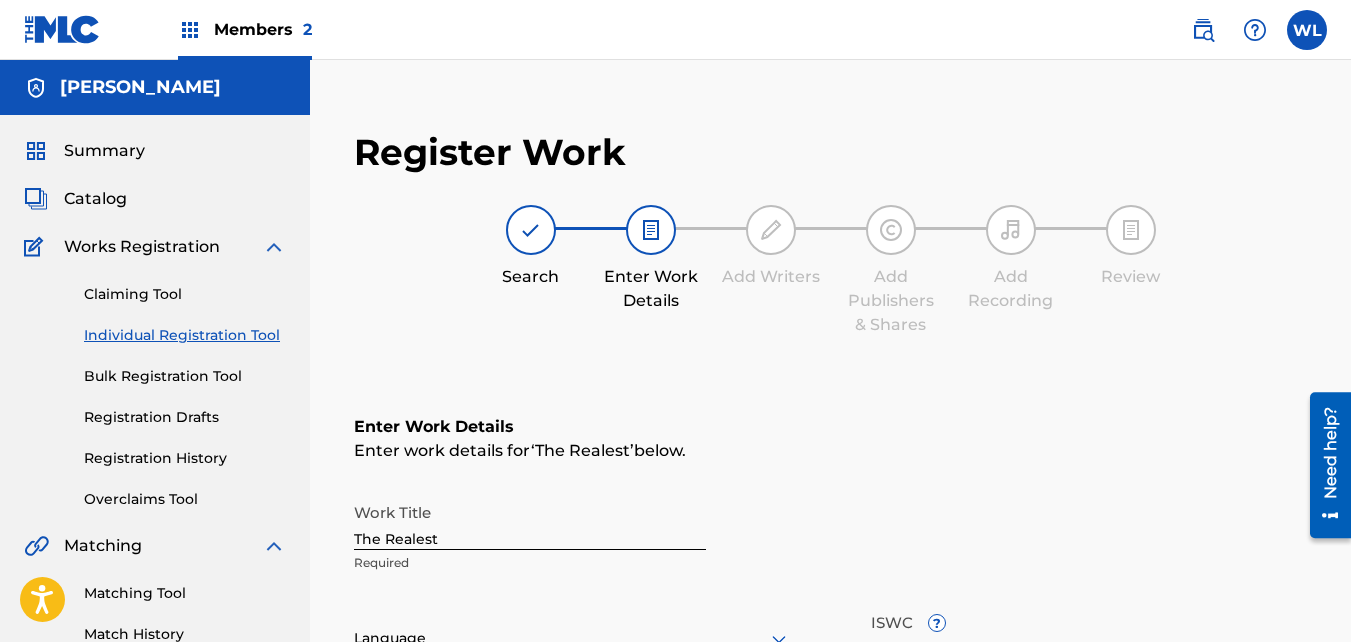 click on "Matching Tool Match History" at bounding box center [155, 601] 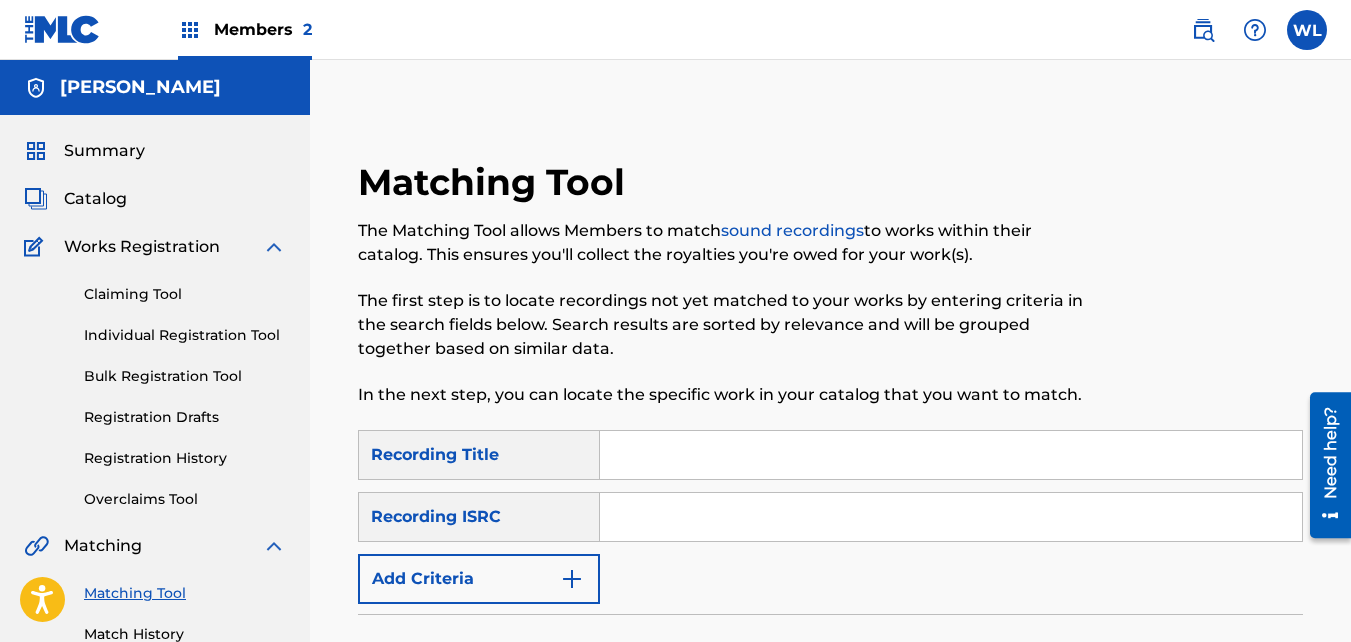 click at bounding box center (951, 455) 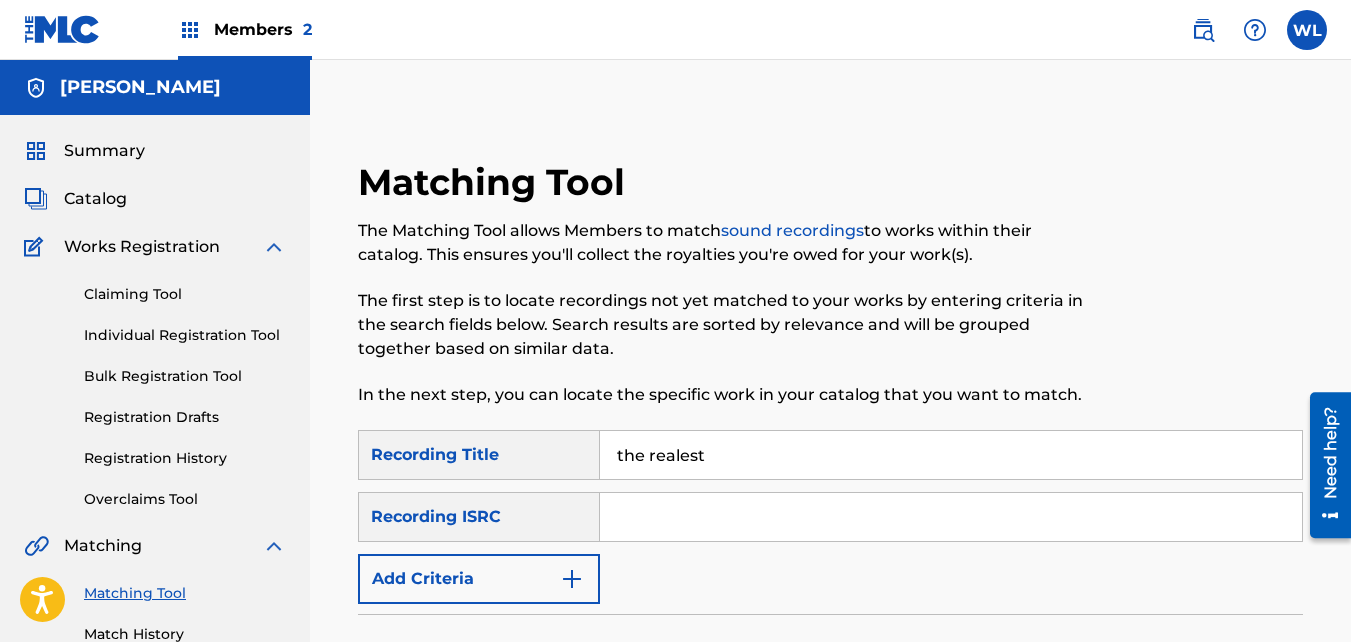 type on "QZES52205232" 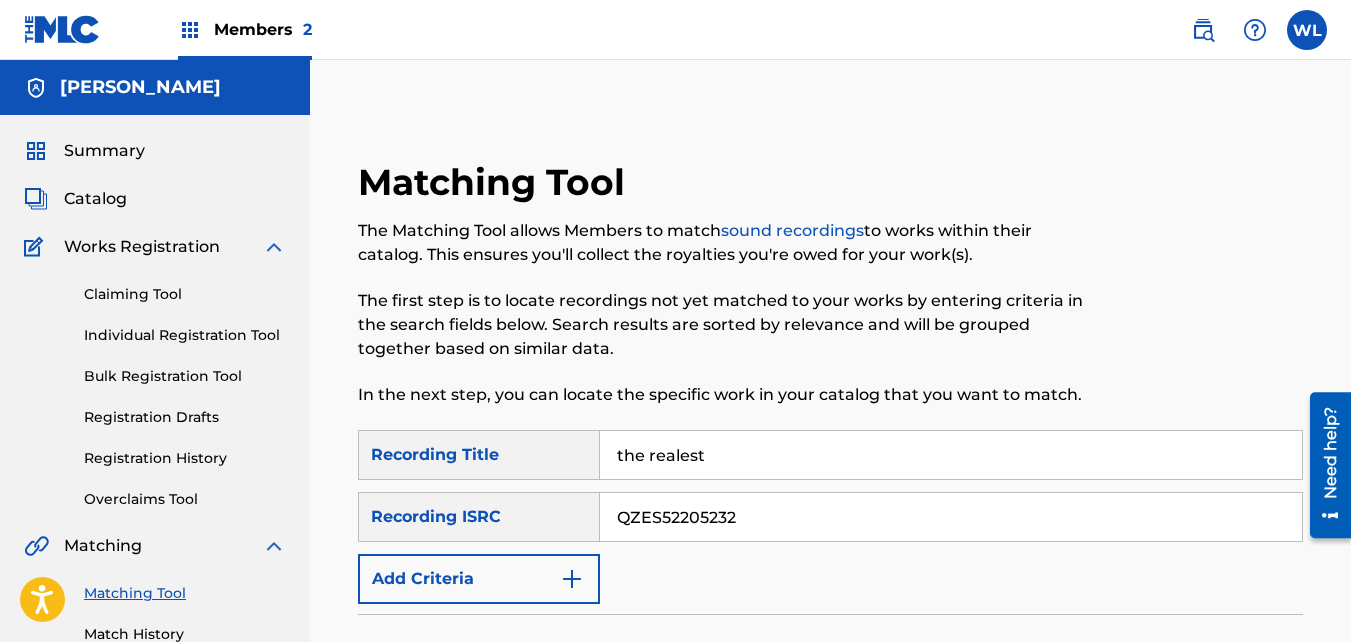 click on "QZES52205232" at bounding box center (951, 517) 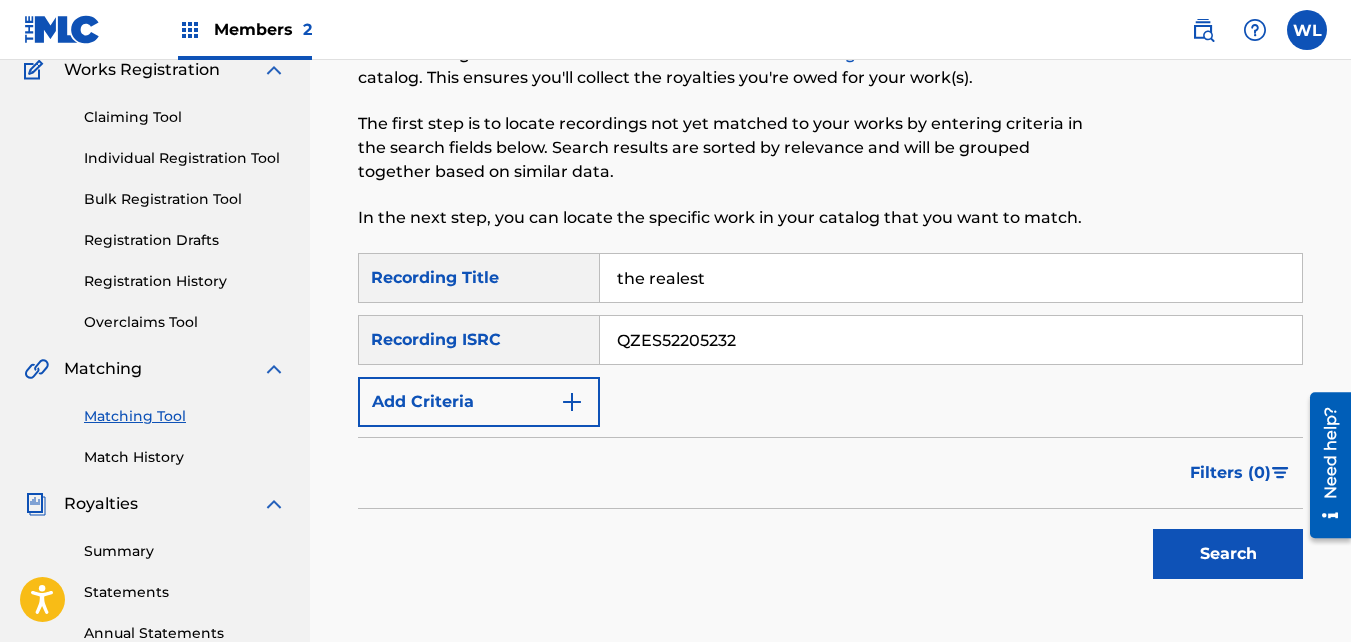 scroll, scrollTop: 178, scrollLeft: 0, axis: vertical 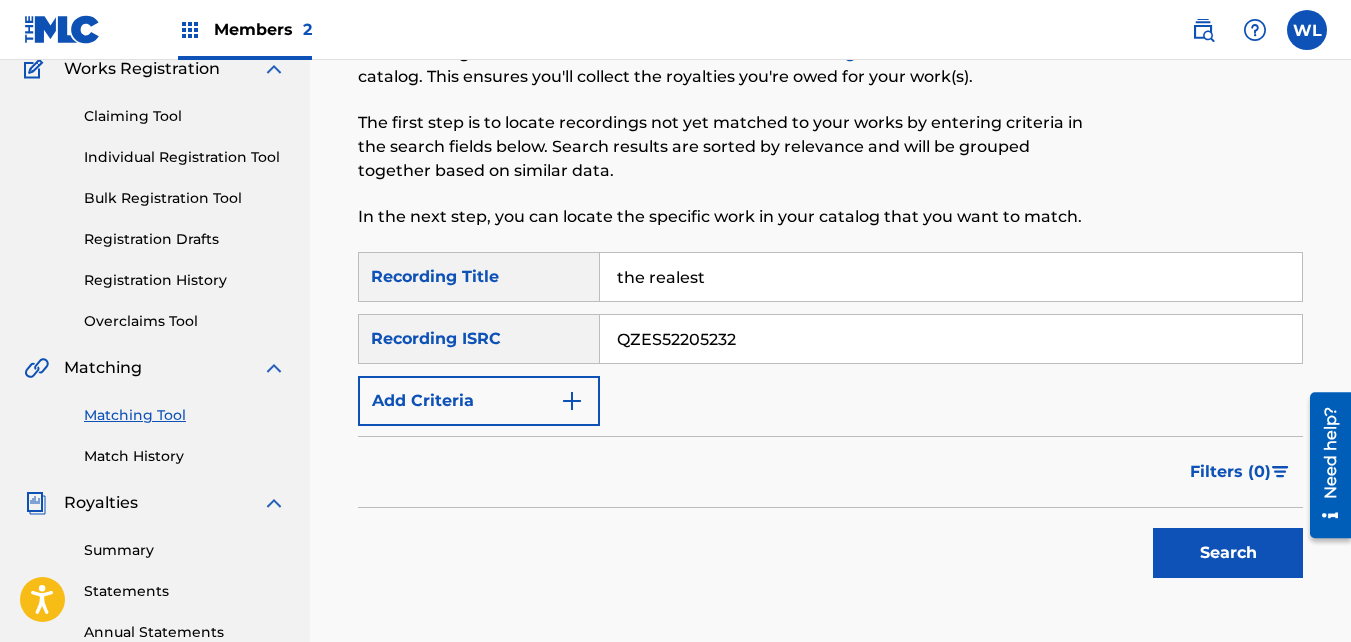 click on "Search" at bounding box center [1228, 553] 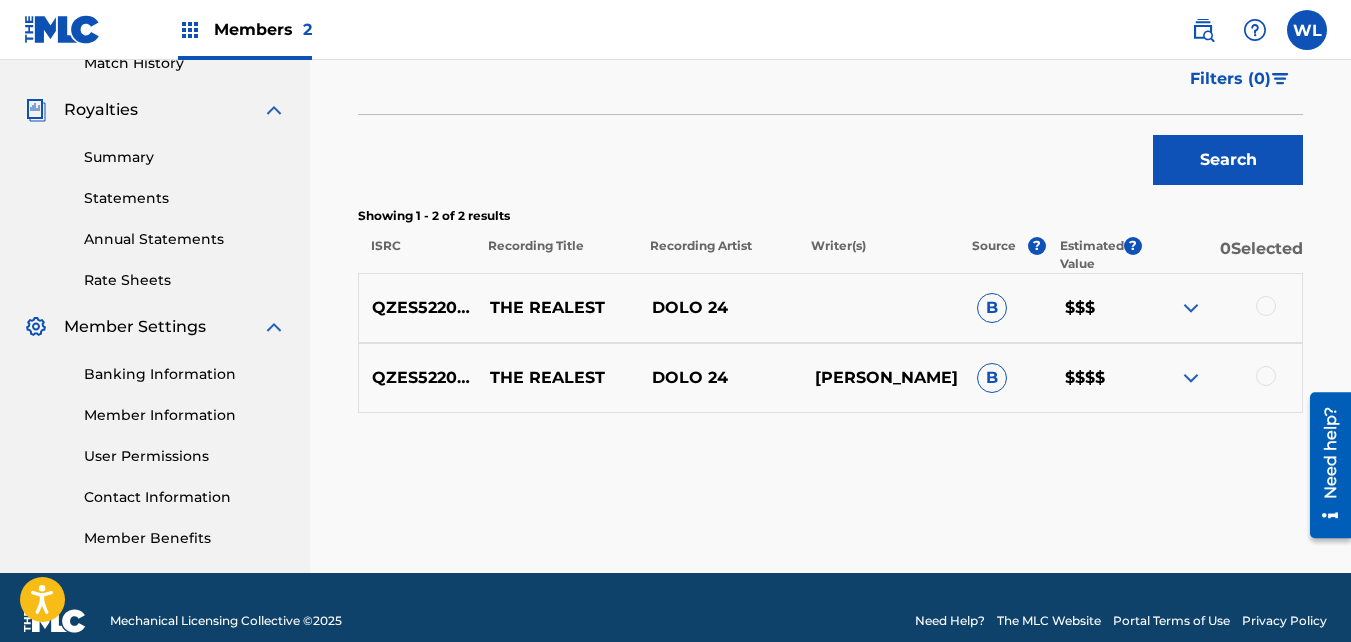 scroll, scrollTop: 572, scrollLeft: 0, axis: vertical 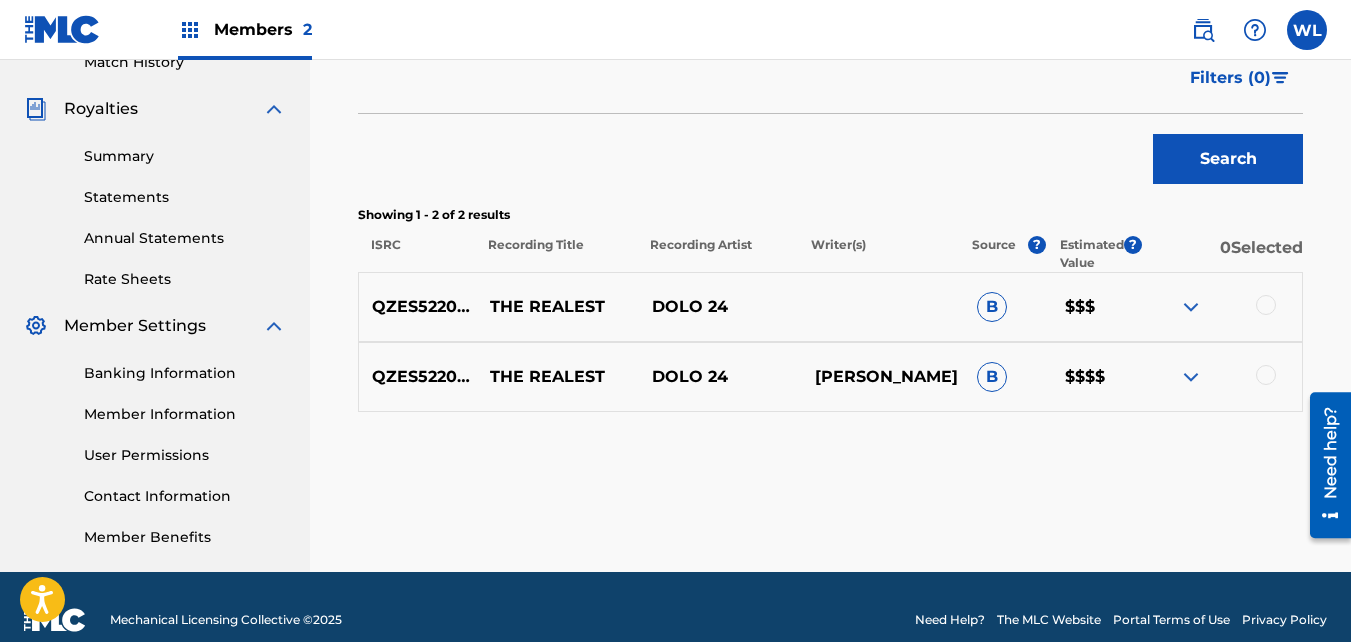 click on "[PERSON_NAME]" at bounding box center [882, 377] 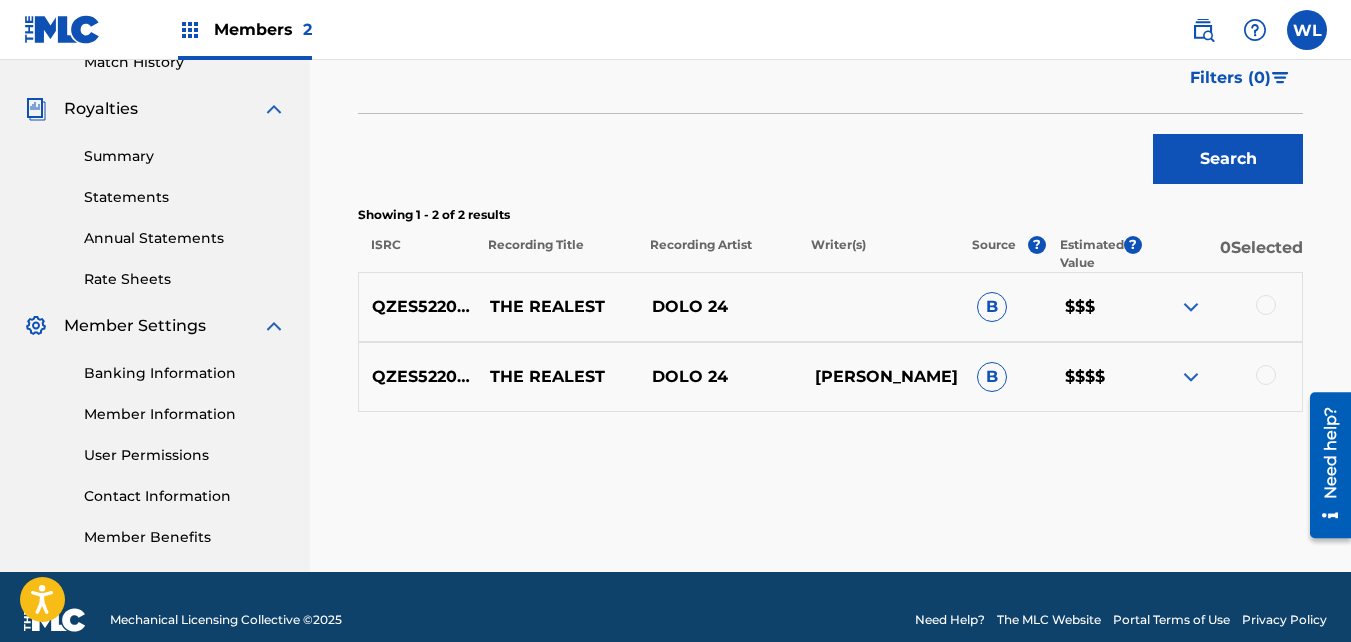 click on "B" at bounding box center (992, 377) 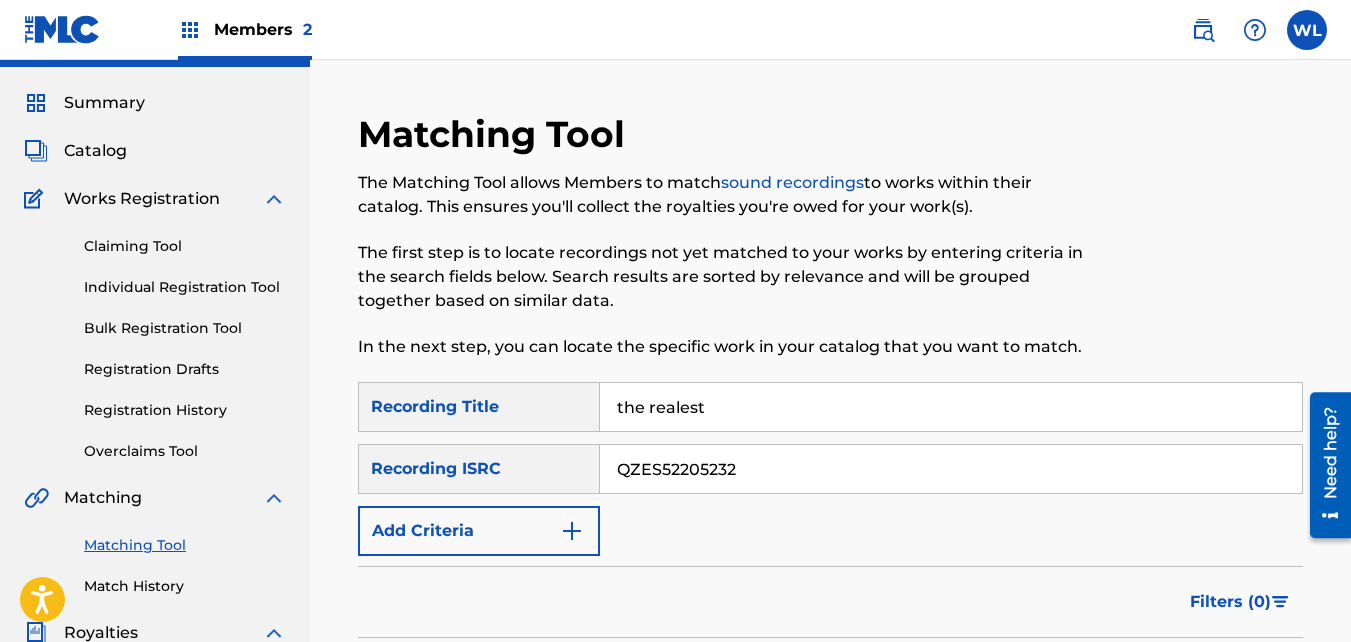 scroll, scrollTop: 0, scrollLeft: 0, axis: both 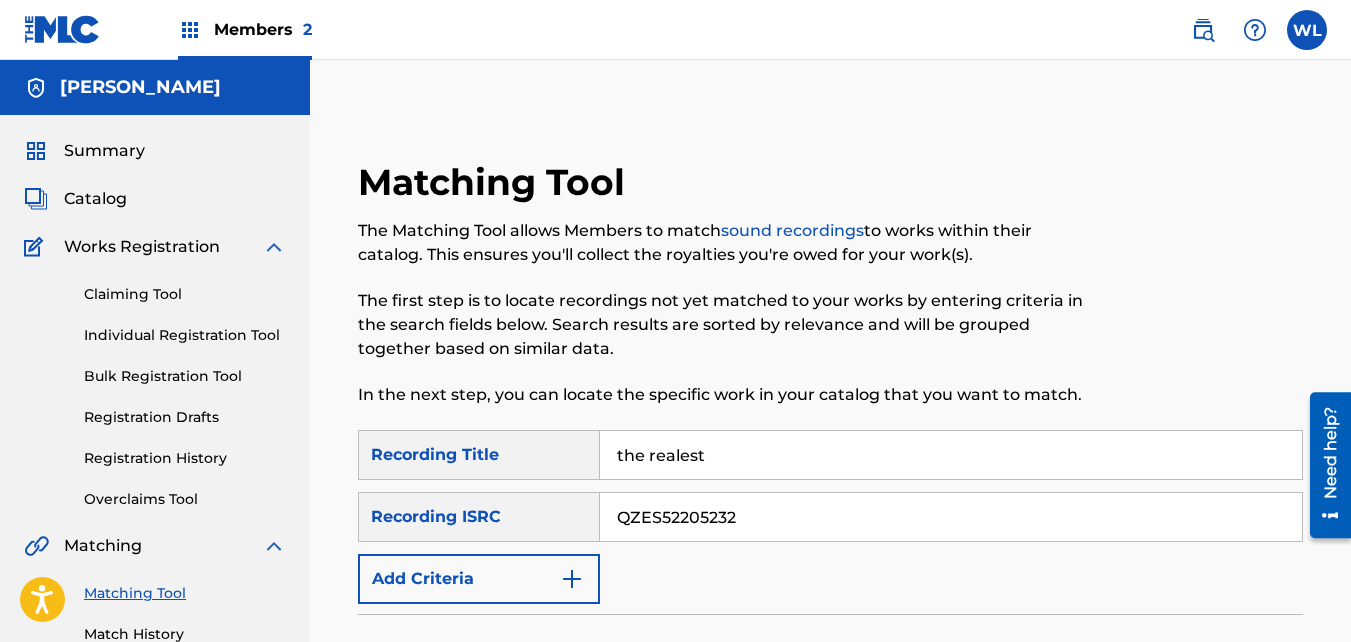 click at bounding box center (1307, 30) 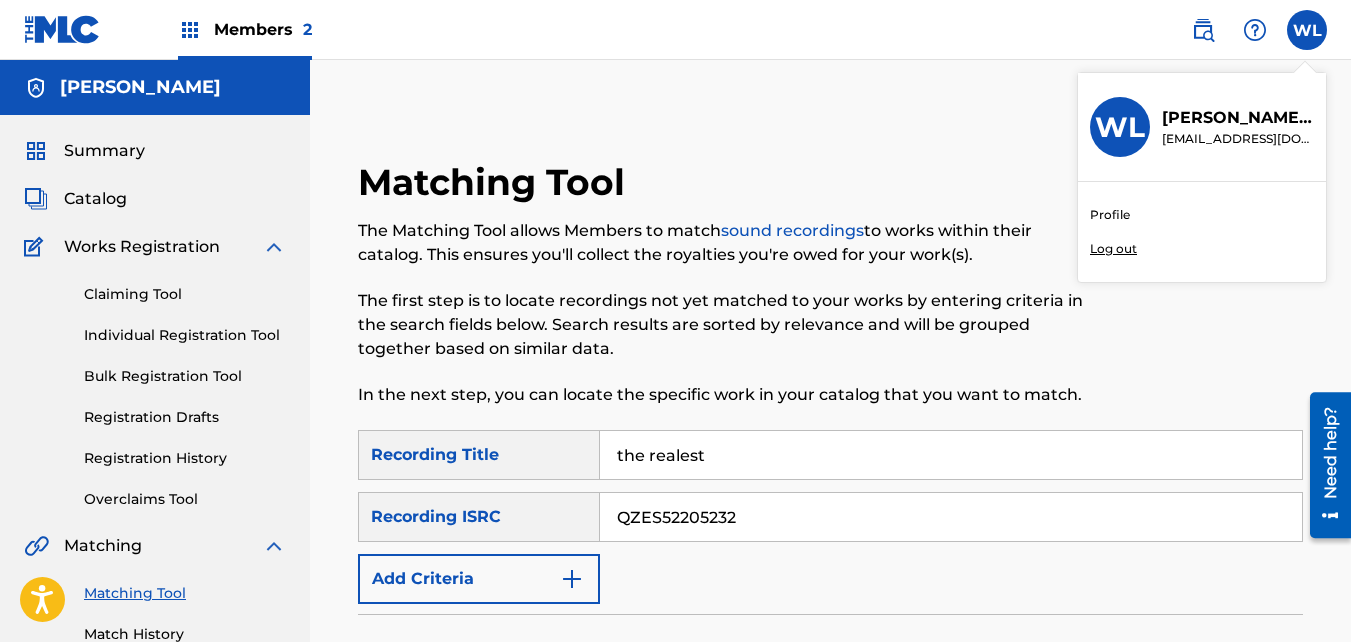 click on "Members    2" at bounding box center [245, 29] 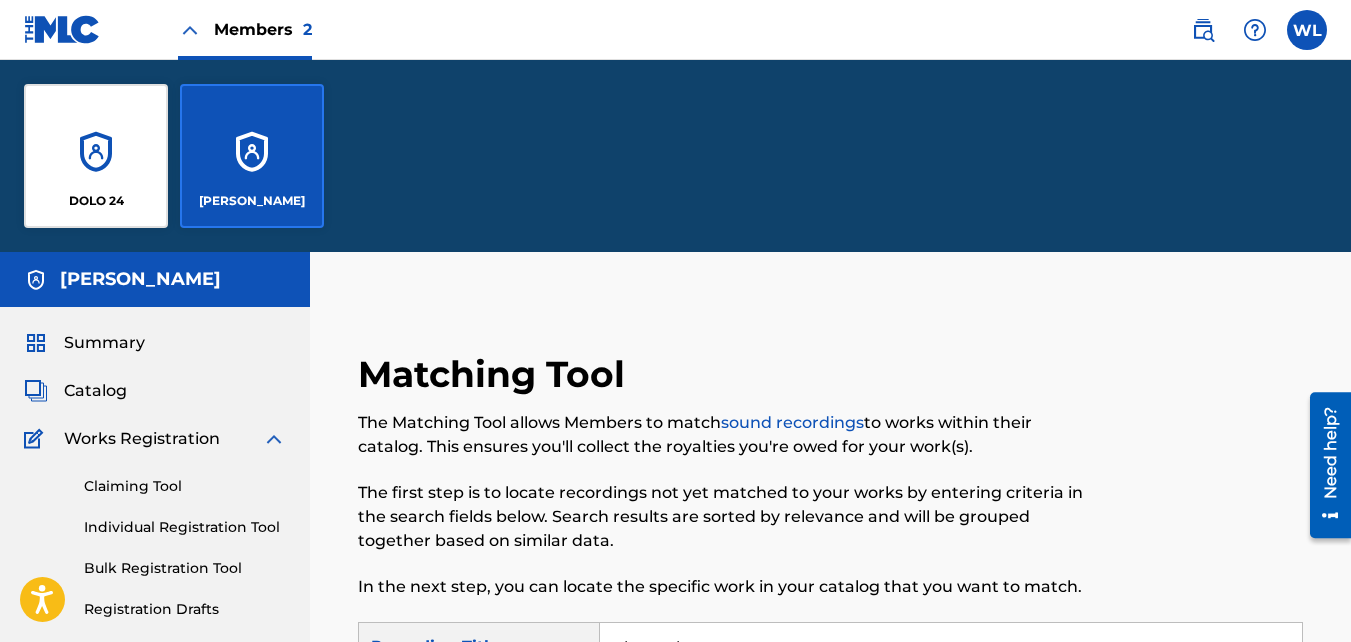 click on "[PERSON_NAME]" at bounding box center [252, 156] 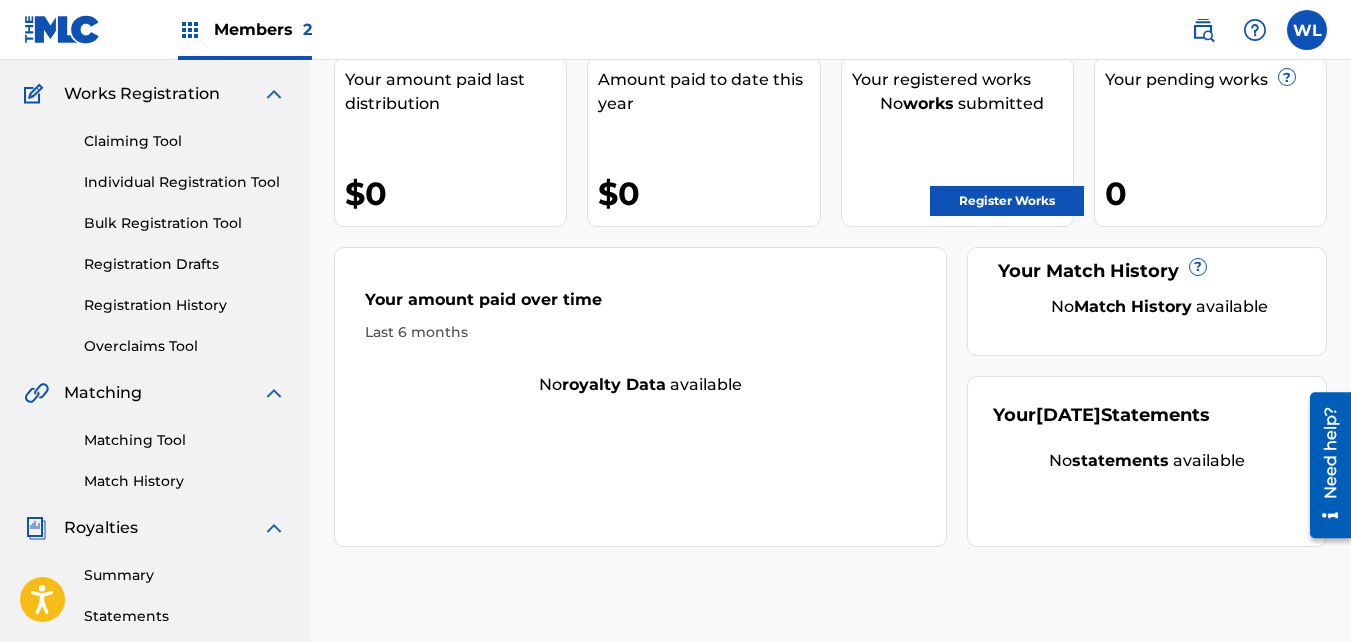 scroll, scrollTop: 152, scrollLeft: 0, axis: vertical 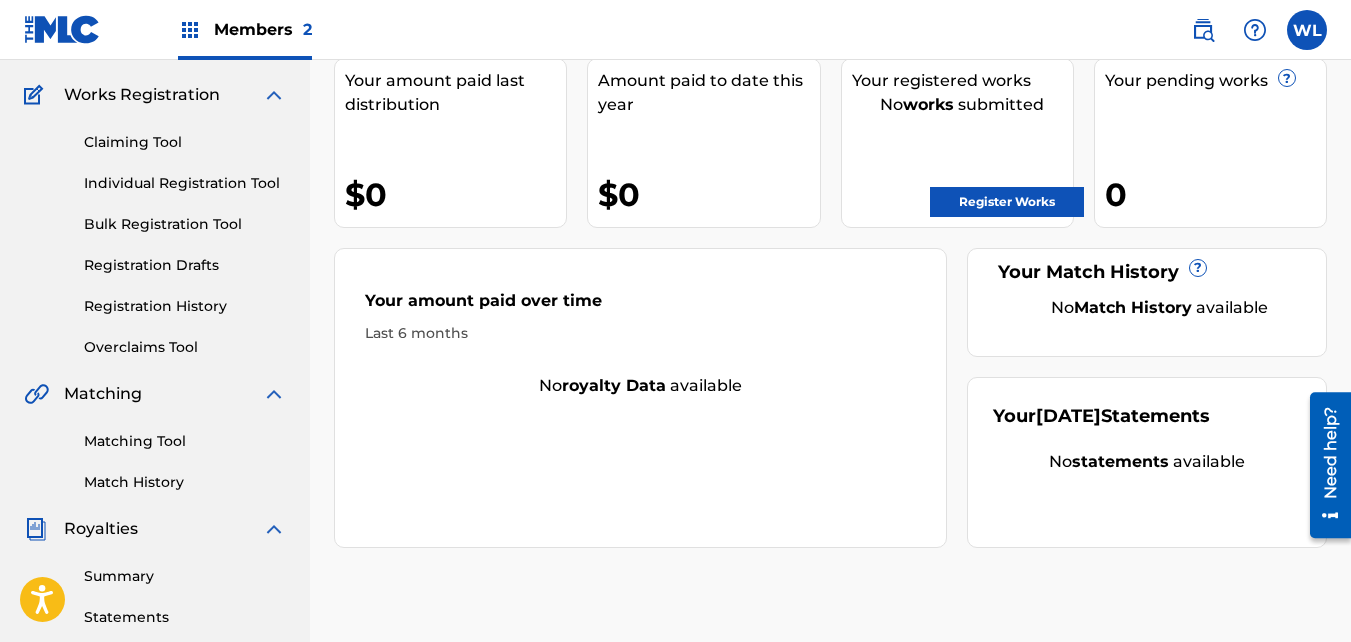click on "Register Works" at bounding box center (1007, 202) 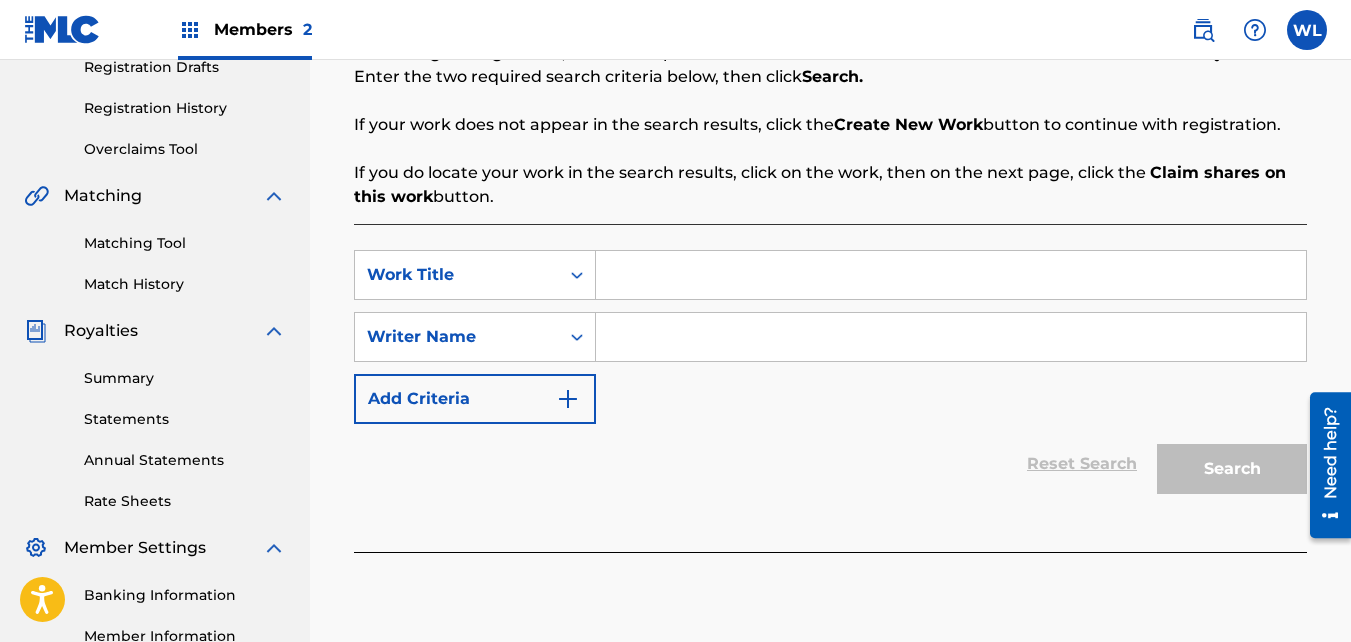 scroll, scrollTop: 351, scrollLeft: 0, axis: vertical 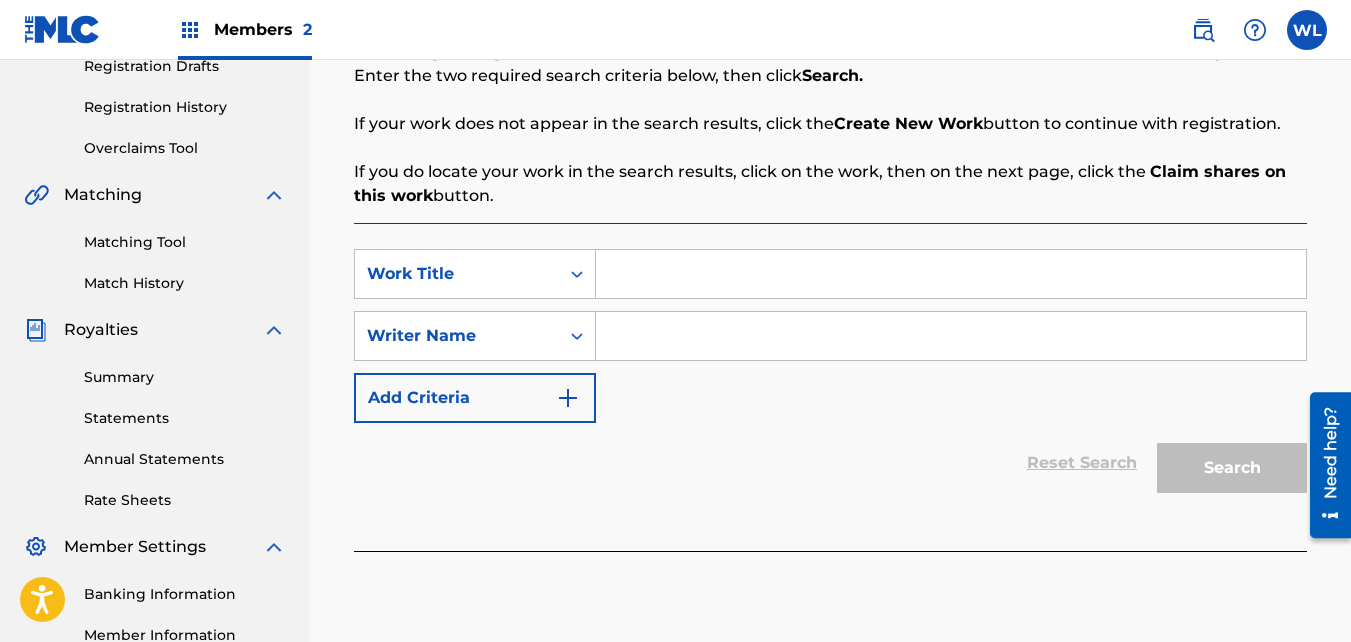 click at bounding box center [951, 274] 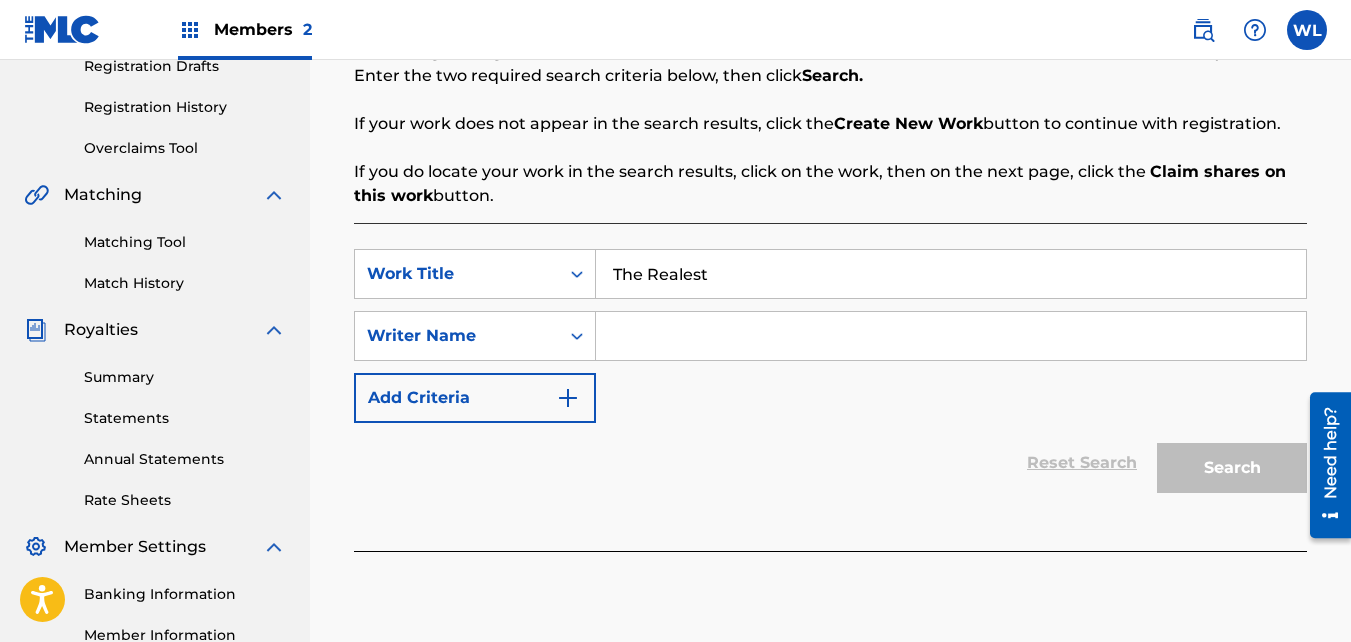 type on "The Realest" 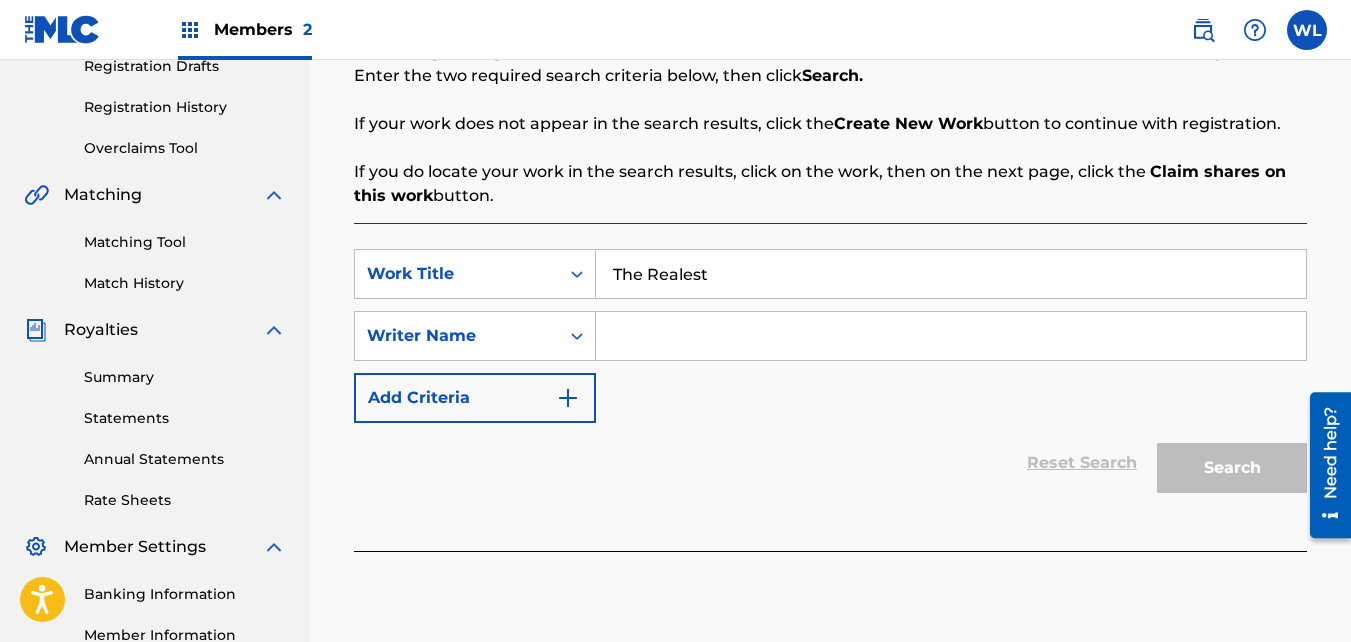 type on "[PERSON_NAME]" 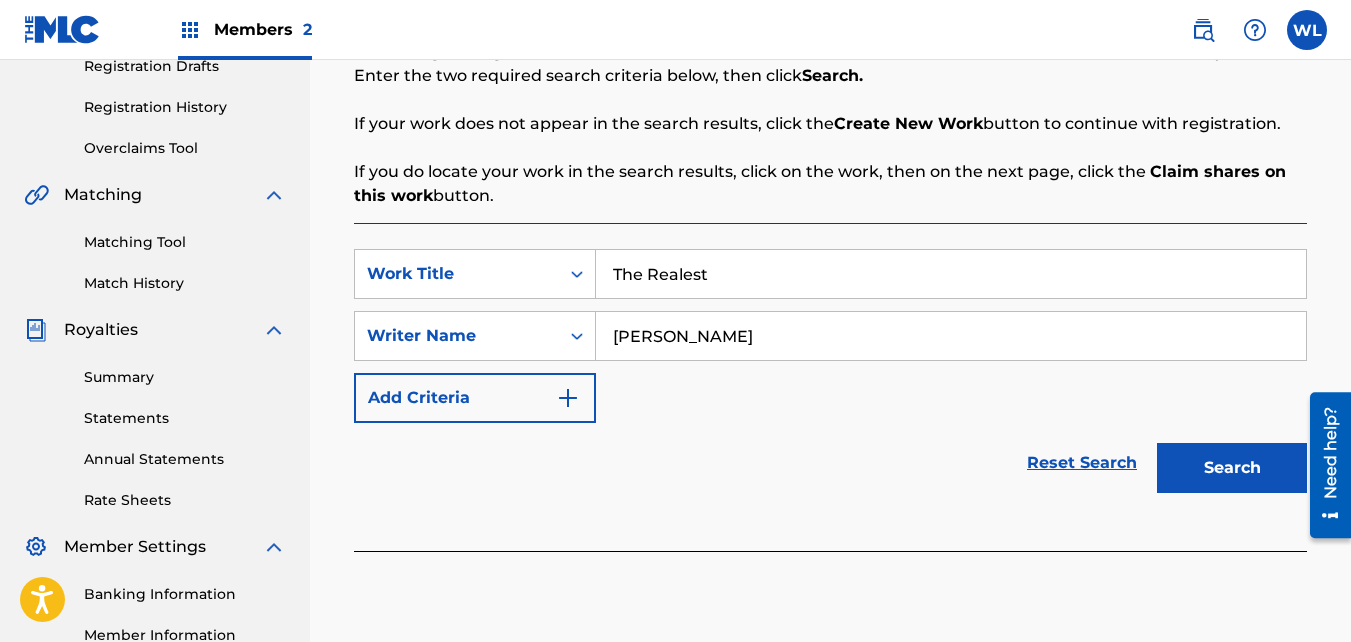 click on "Search" at bounding box center [1232, 468] 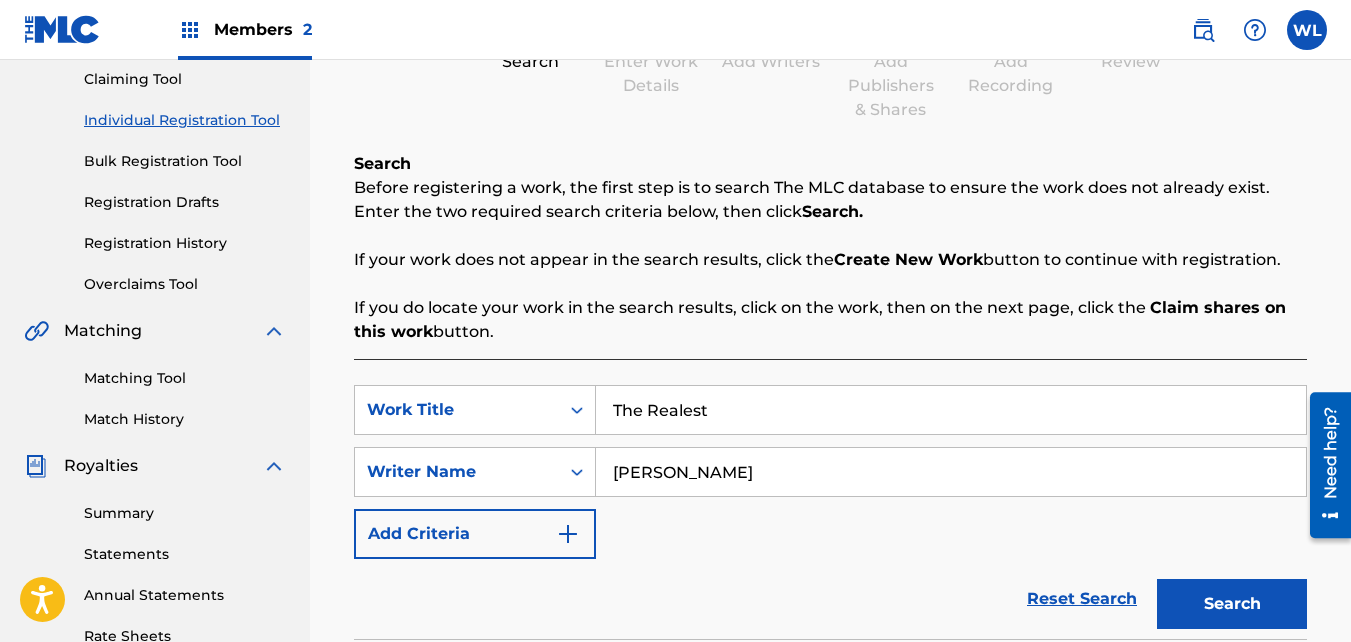 scroll, scrollTop: 208, scrollLeft: 0, axis: vertical 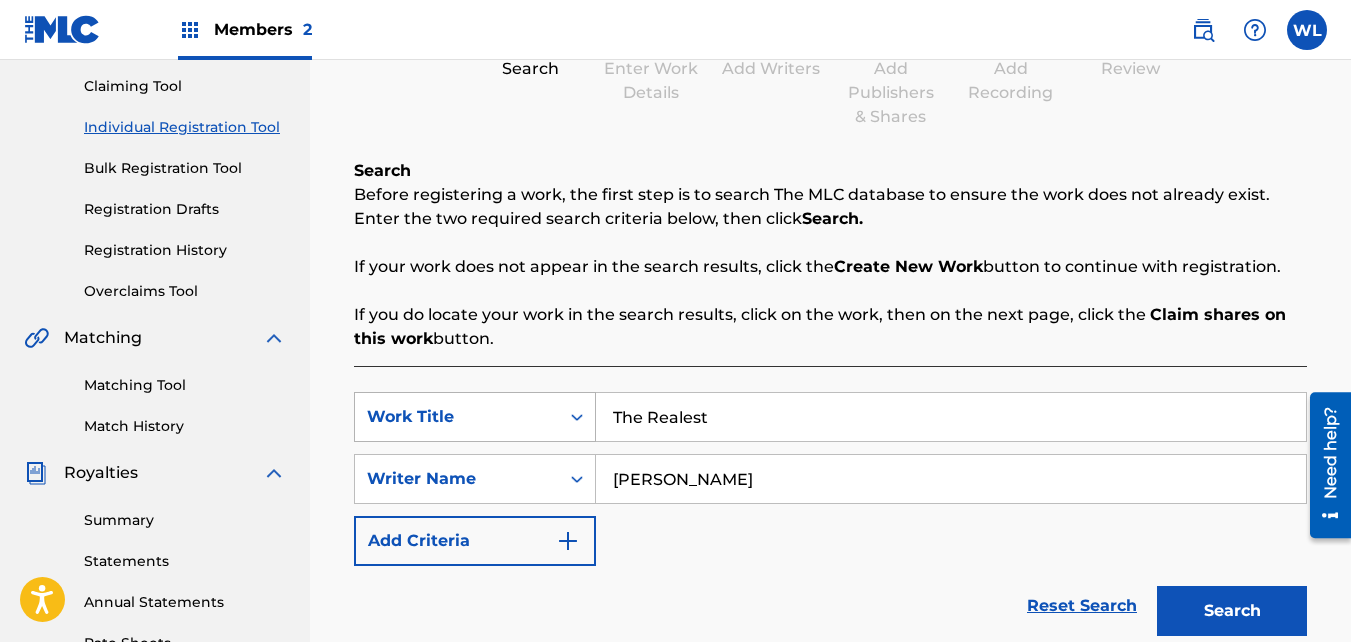 click on "Work Title" at bounding box center (457, 417) 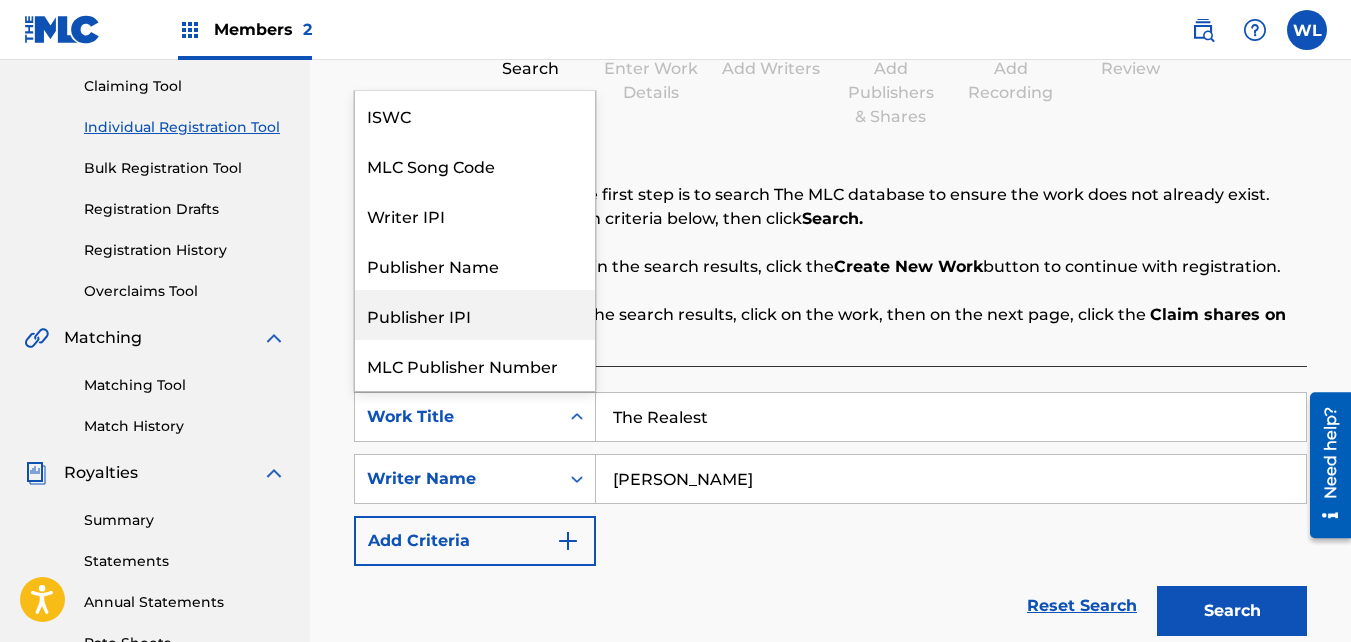 scroll, scrollTop: 0, scrollLeft: 0, axis: both 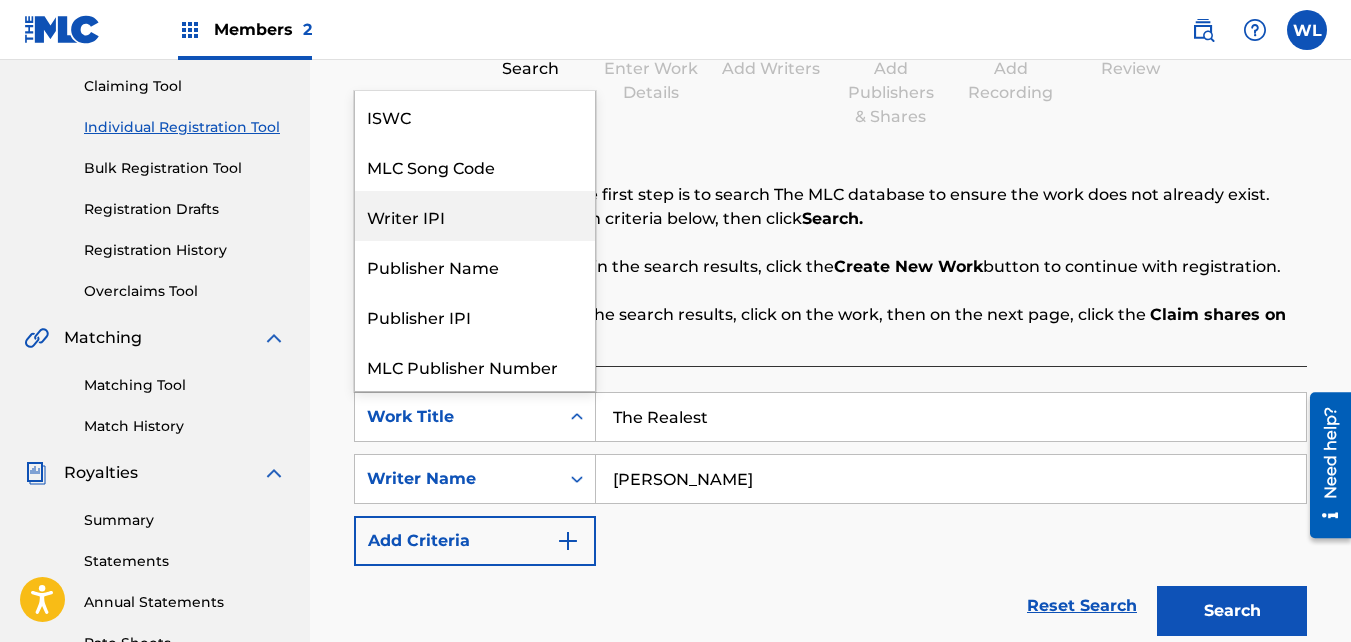 click on "Writer IPI" at bounding box center (475, 216) 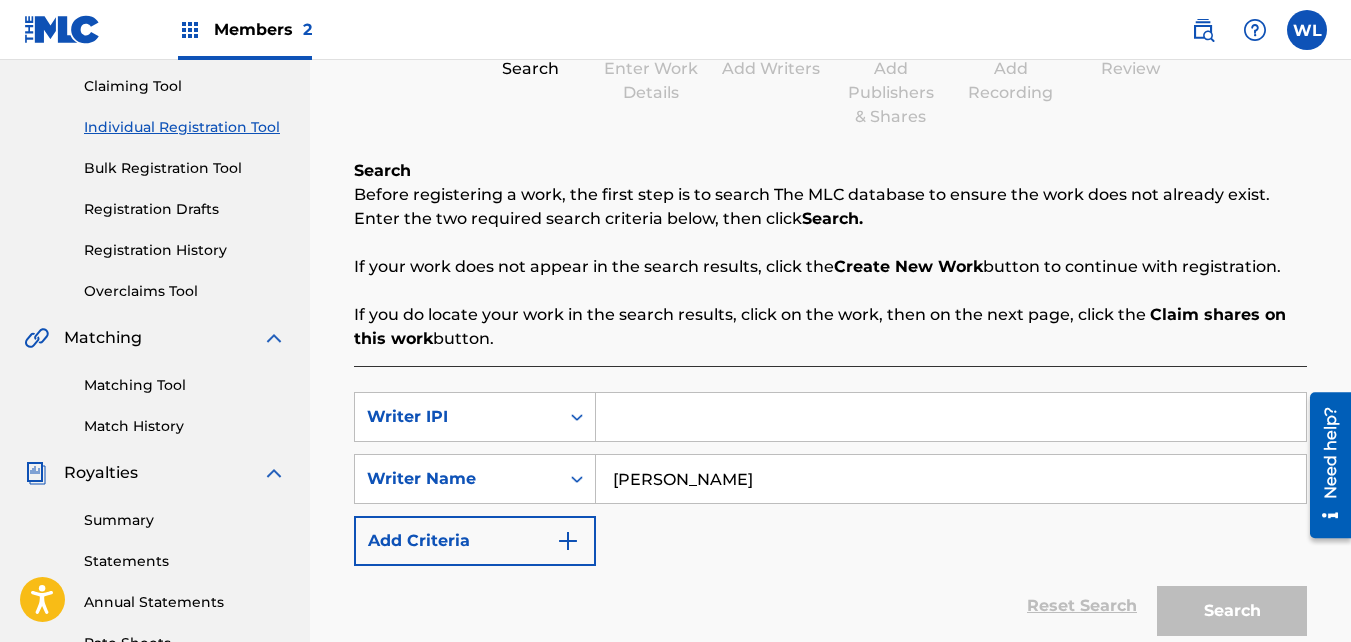 paste on "01046991339" 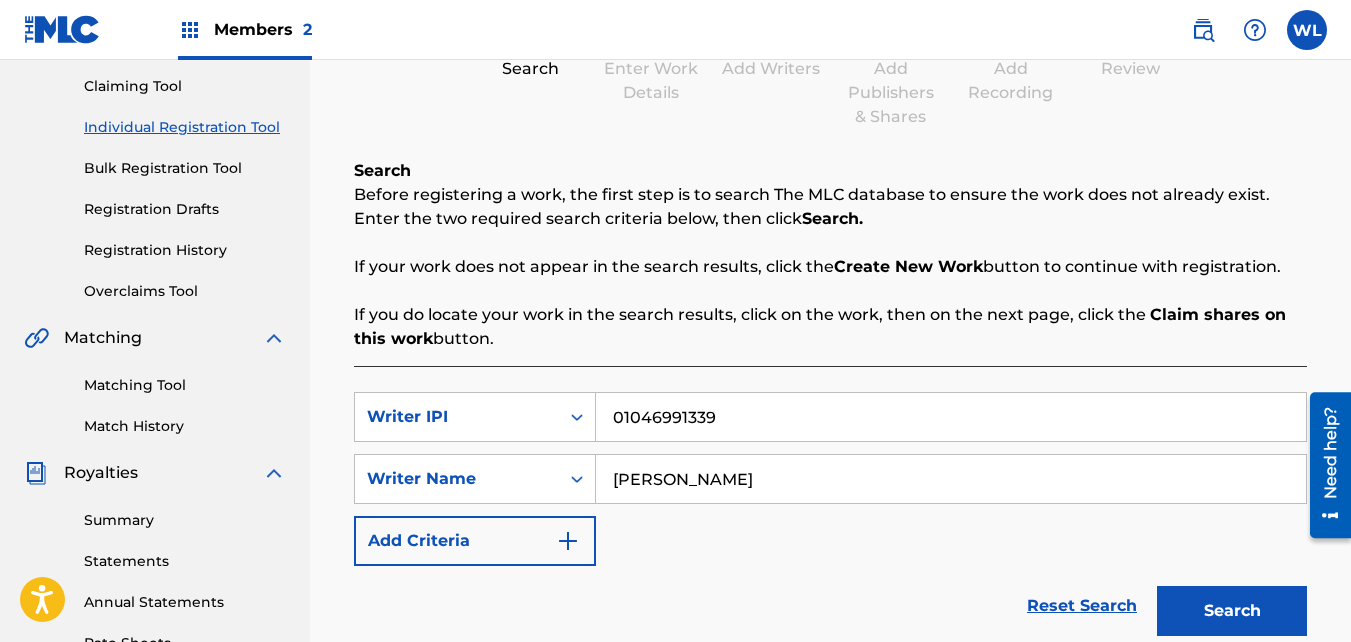 type on "01046991339" 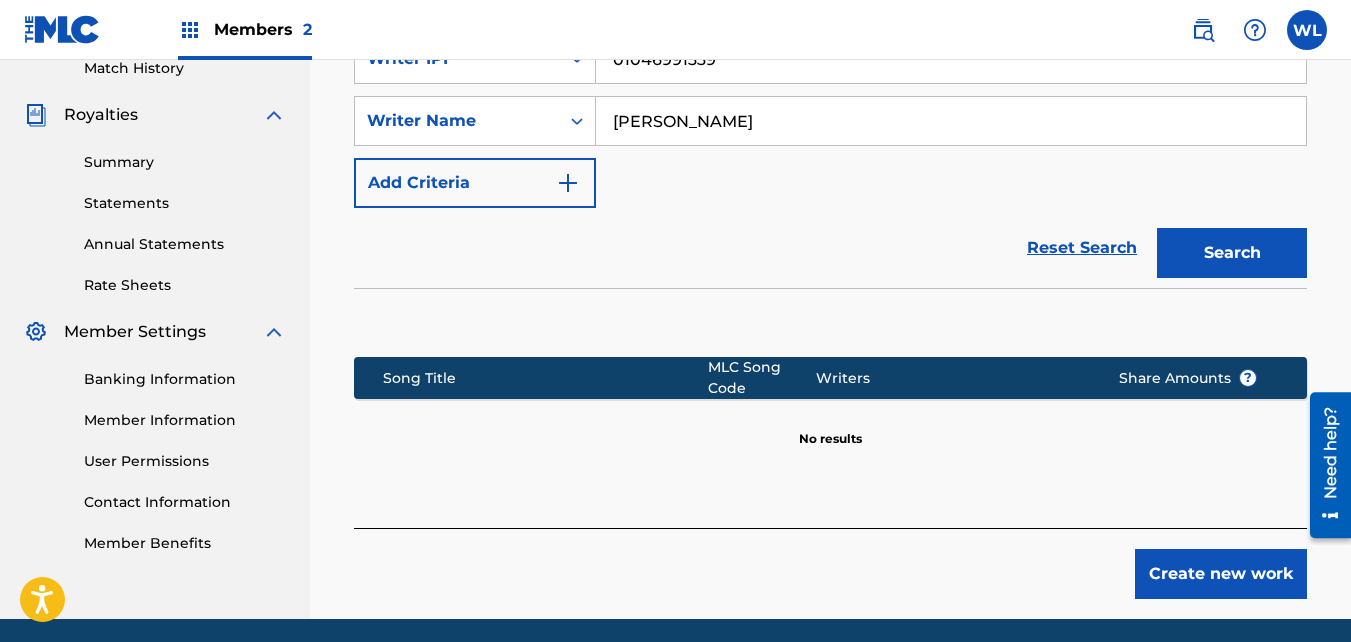 scroll, scrollTop: 567, scrollLeft: 0, axis: vertical 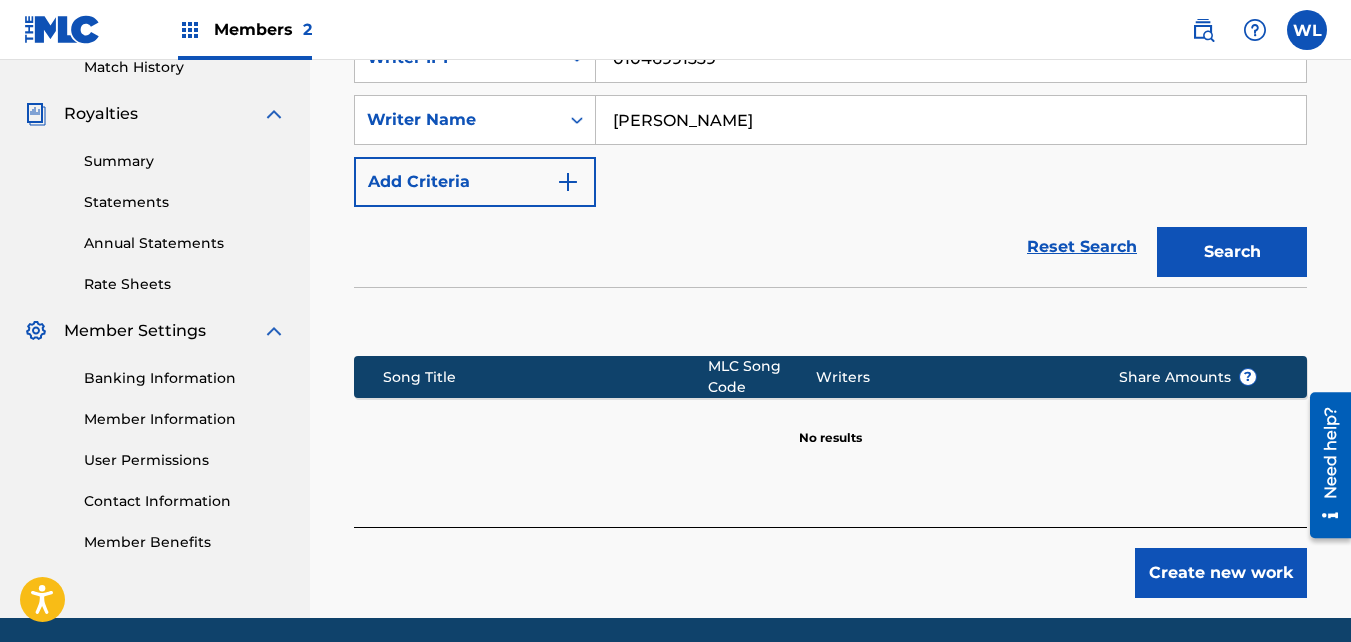 click on "Create new work" at bounding box center (1221, 573) 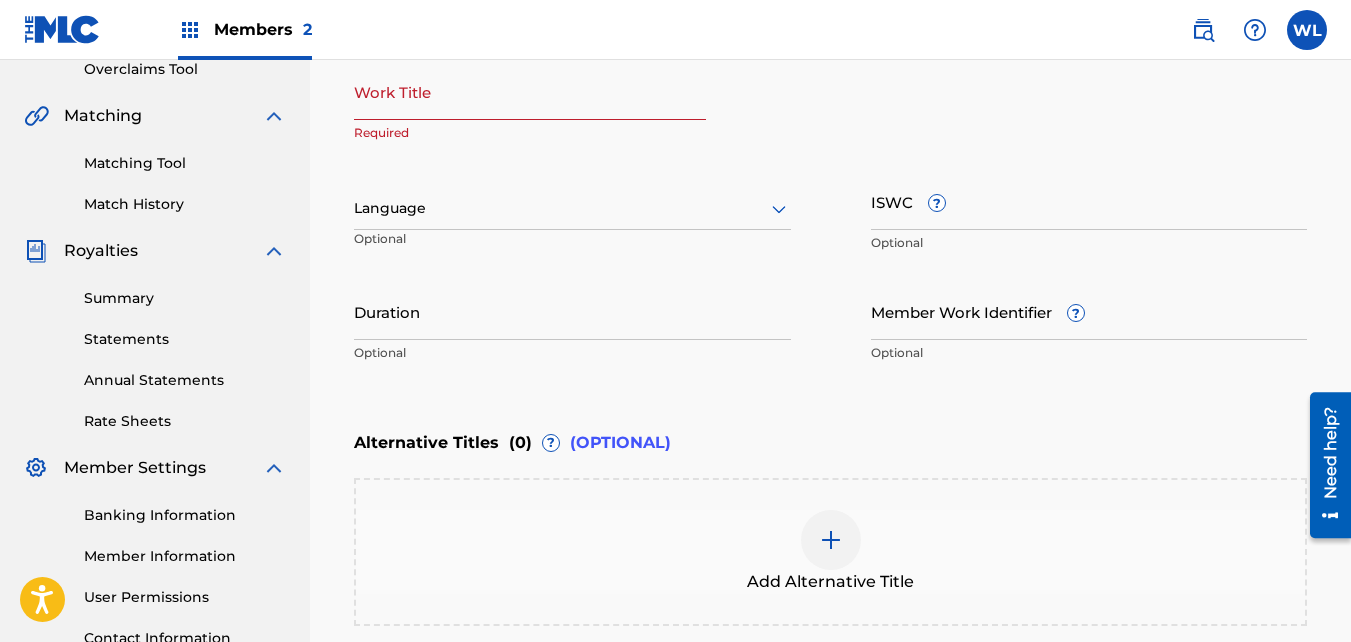 scroll, scrollTop: 339, scrollLeft: 0, axis: vertical 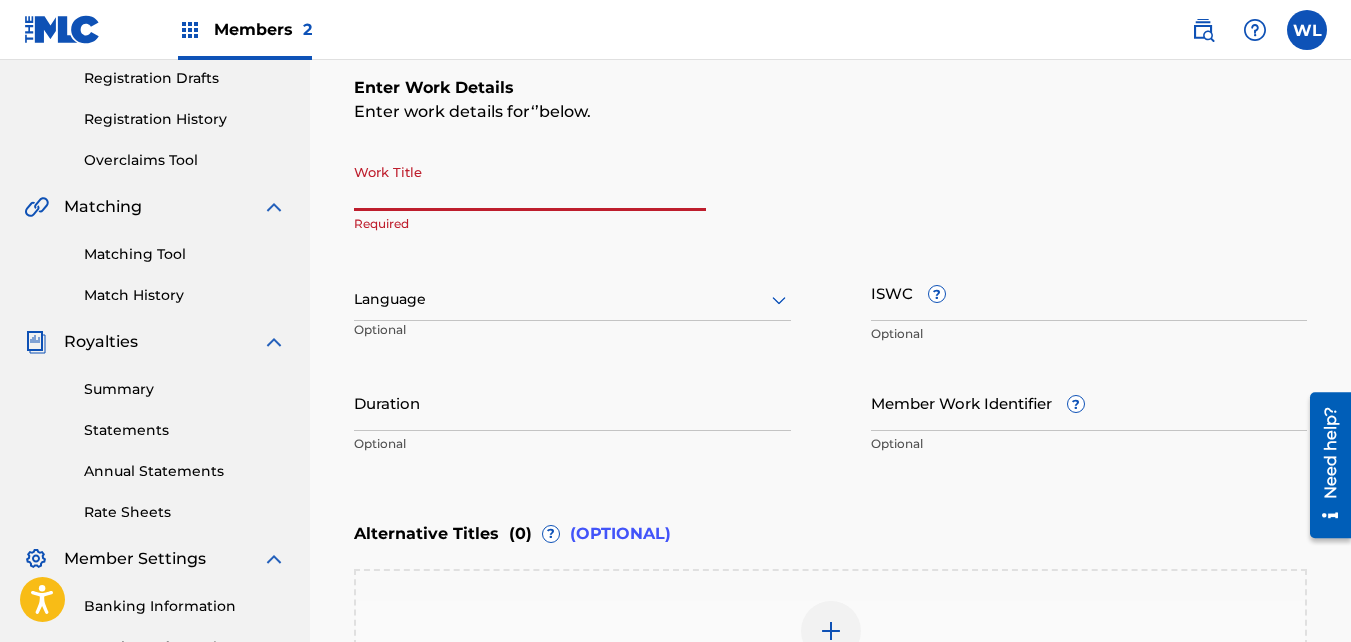 click on "Work Title" at bounding box center [530, 182] 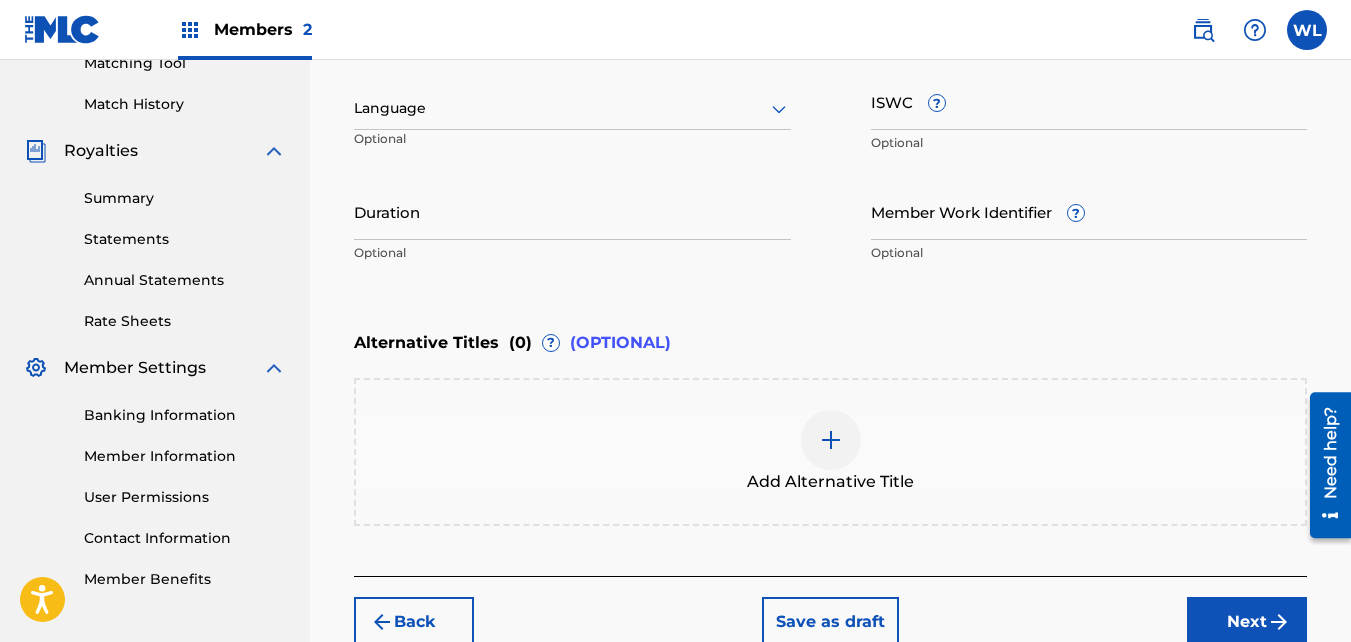 scroll, scrollTop: 651, scrollLeft: 0, axis: vertical 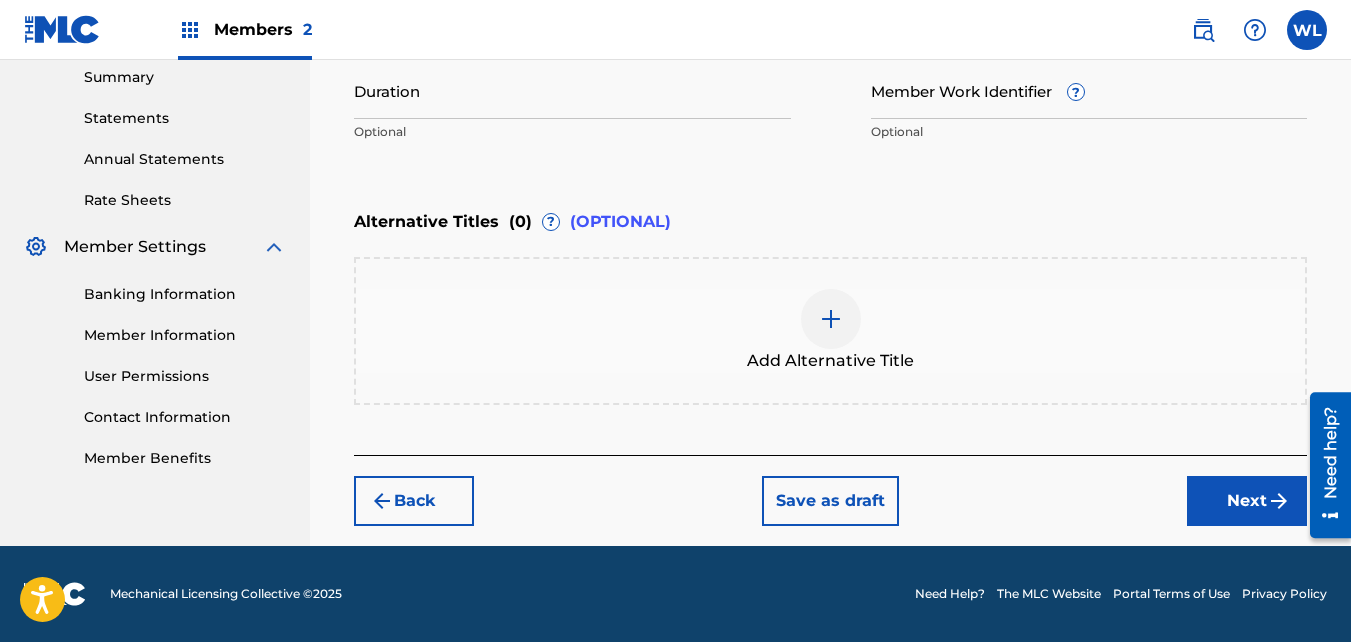 type on "The Realest" 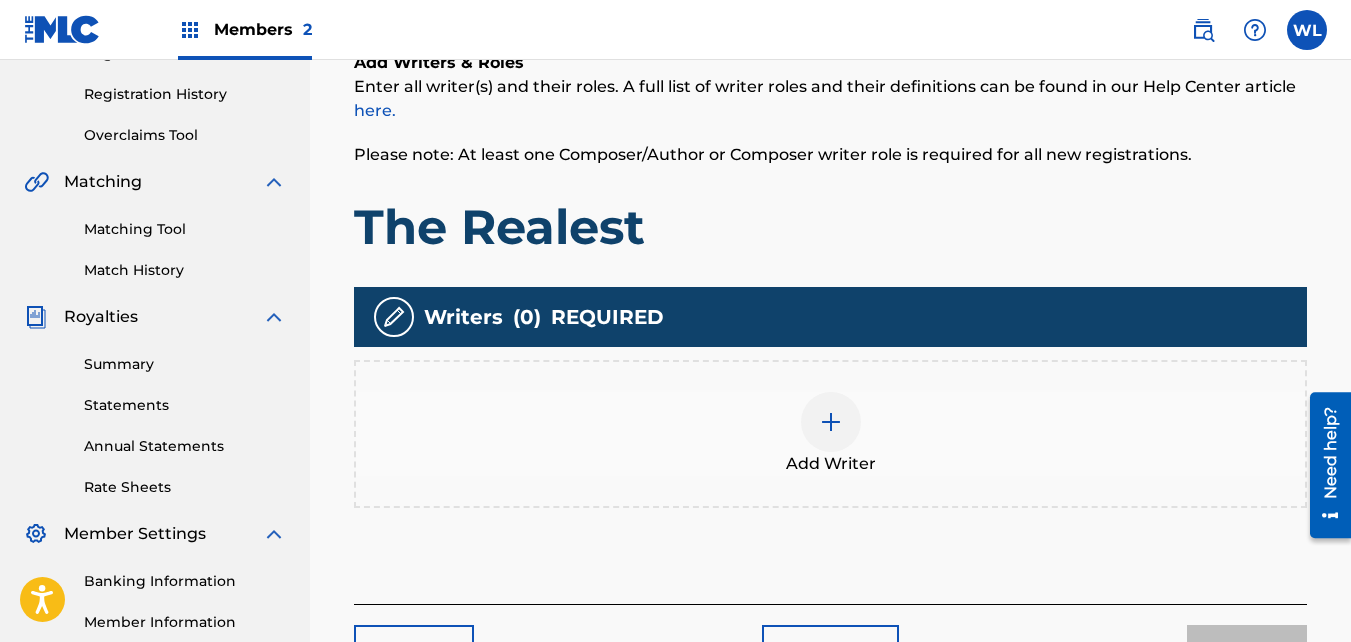 scroll, scrollTop: 459, scrollLeft: 0, axis: vertical 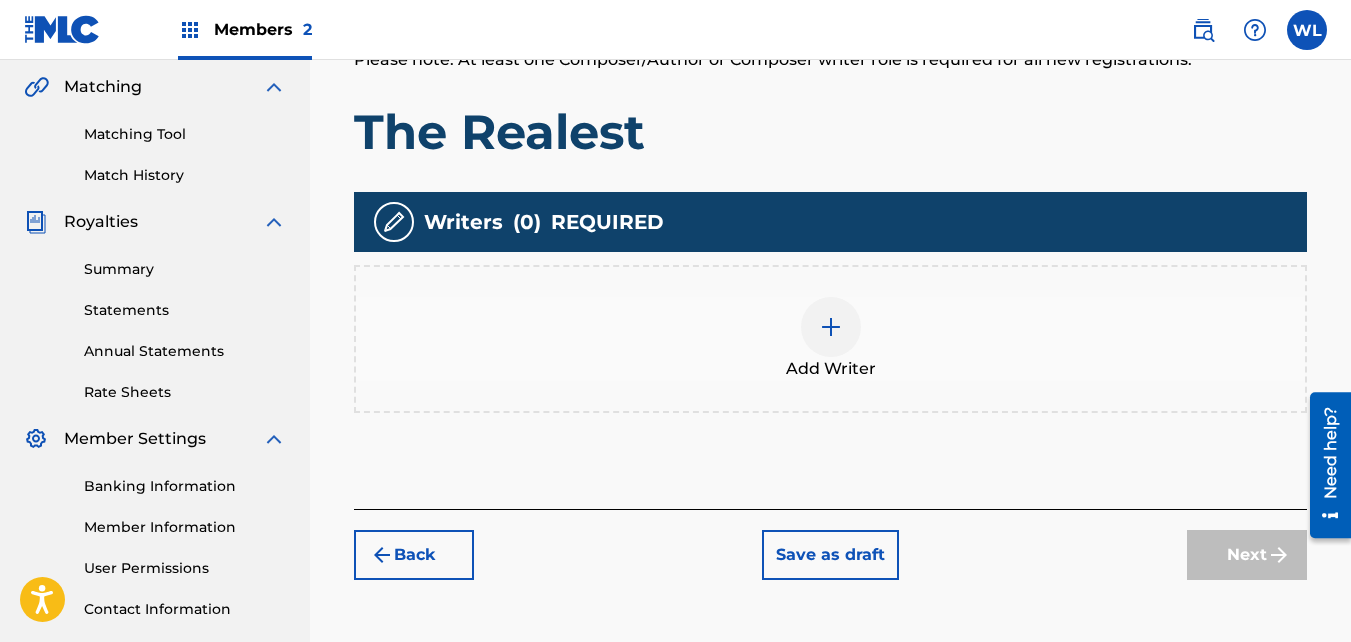 click at bounding box center (831, 327) 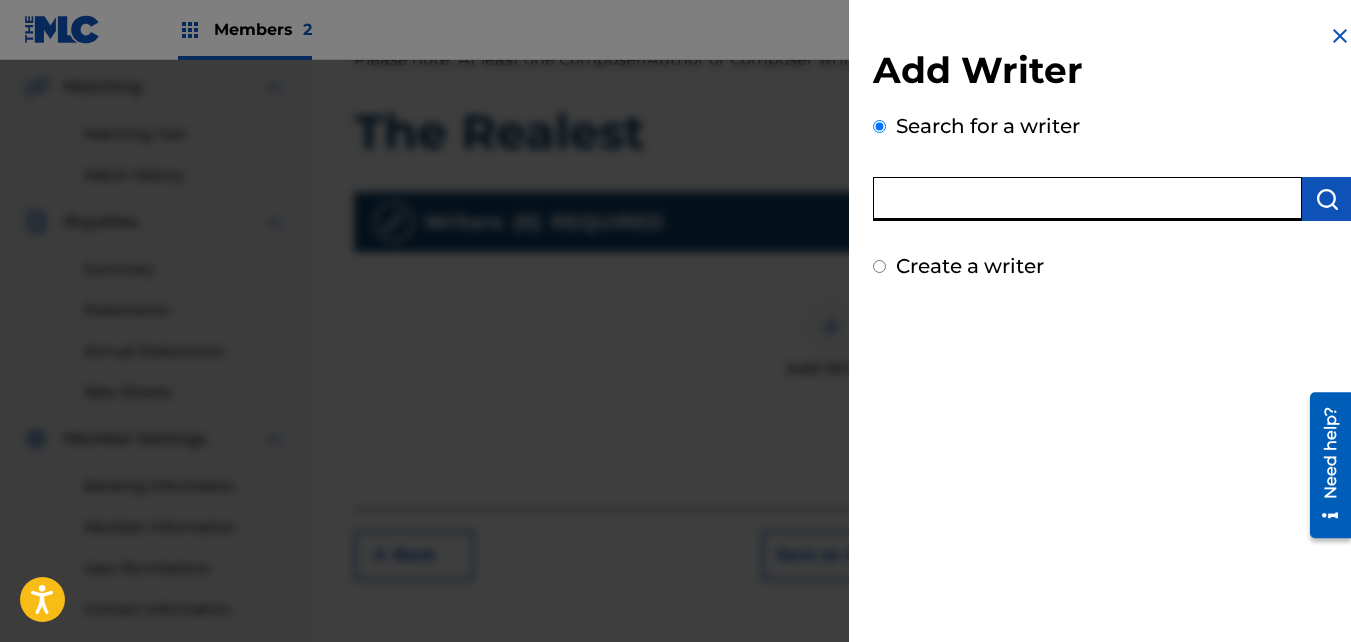 click at bounding box center [1087, 199] 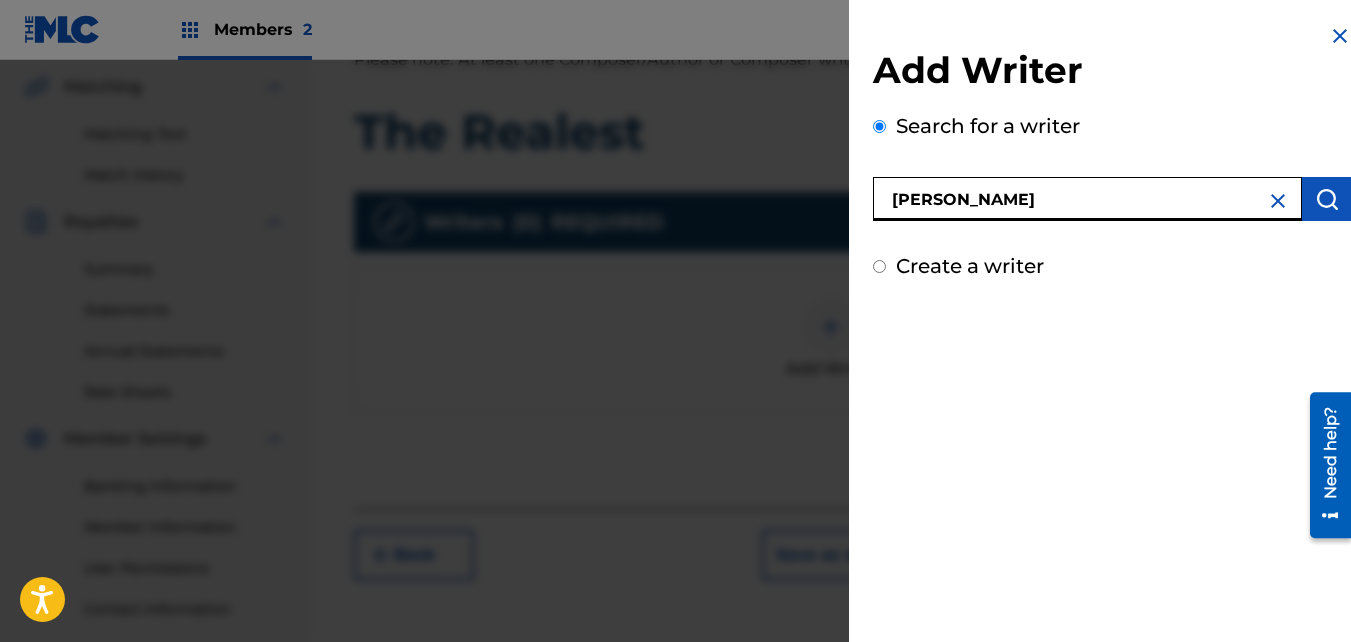 type on "Willie earl lawson" 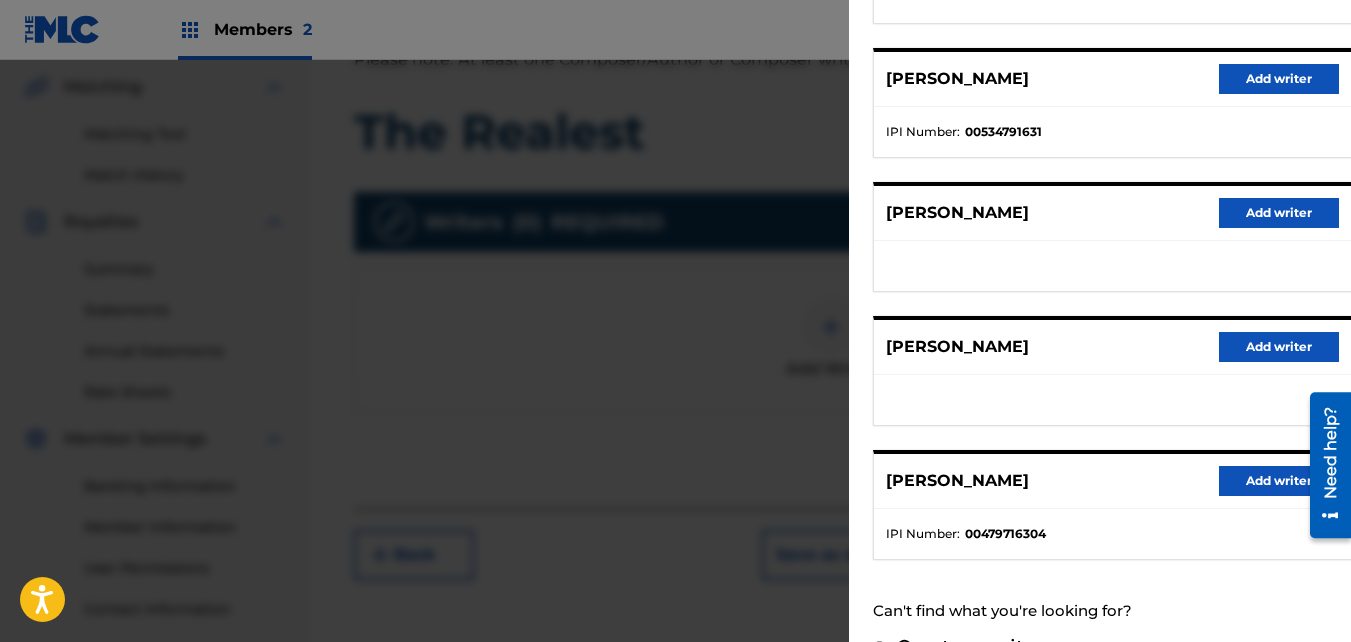 scroll, scrollTop: 400, scrollLeft: 0, axis: vertical 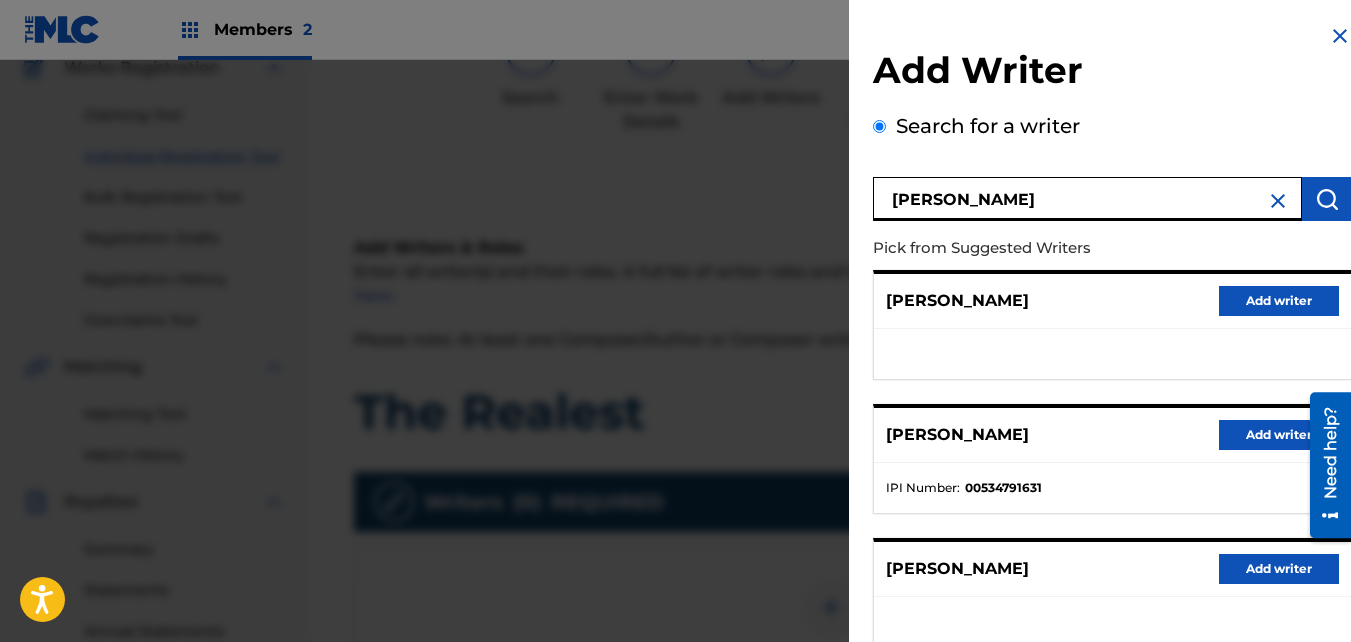 click at bounding box center [1278, 201] 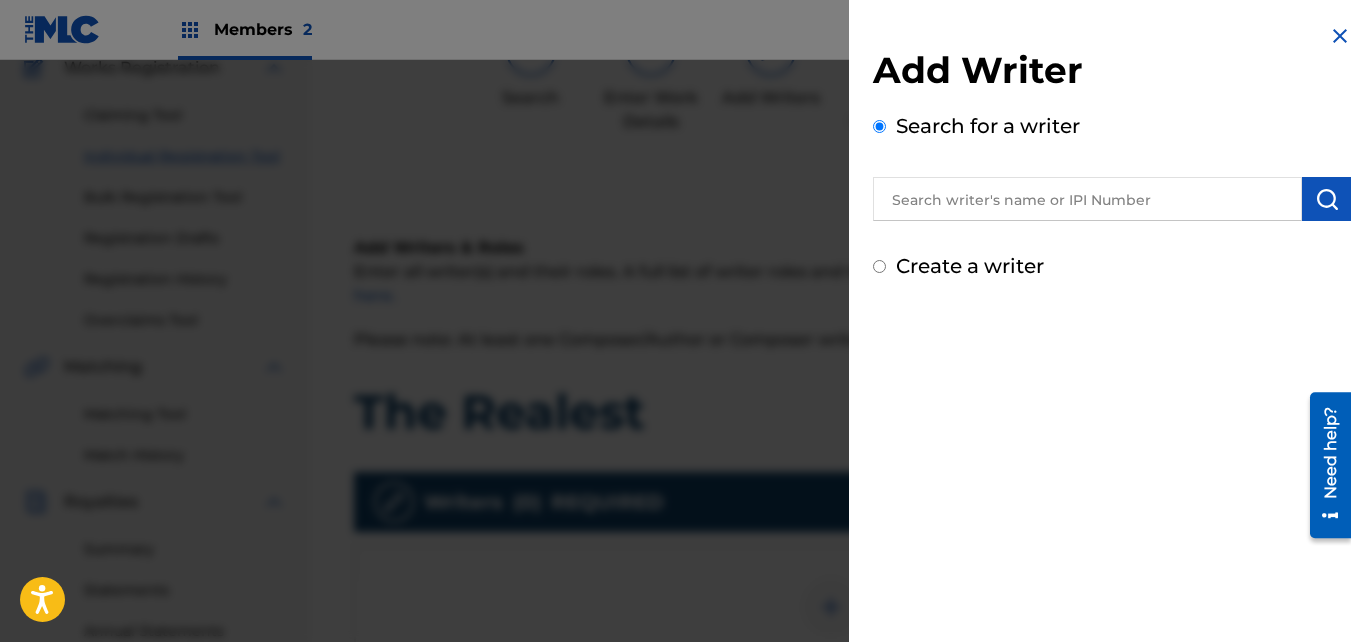 click at bounding box center (1087, 199) 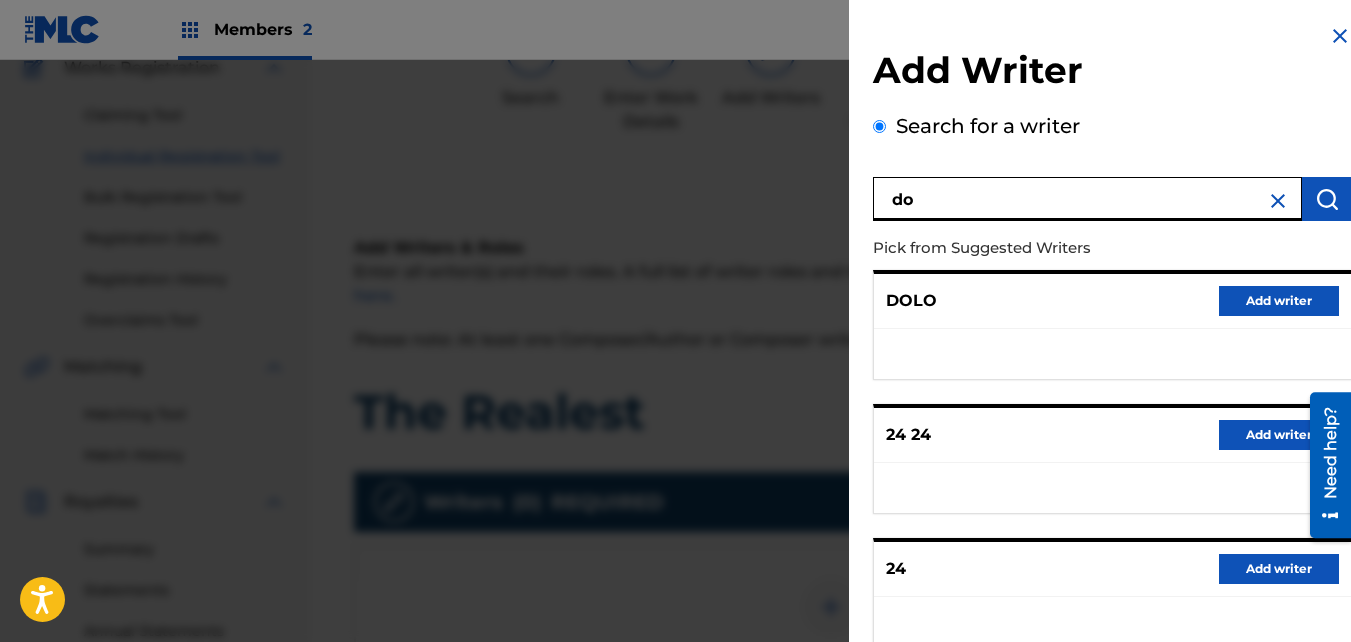 type on "d" 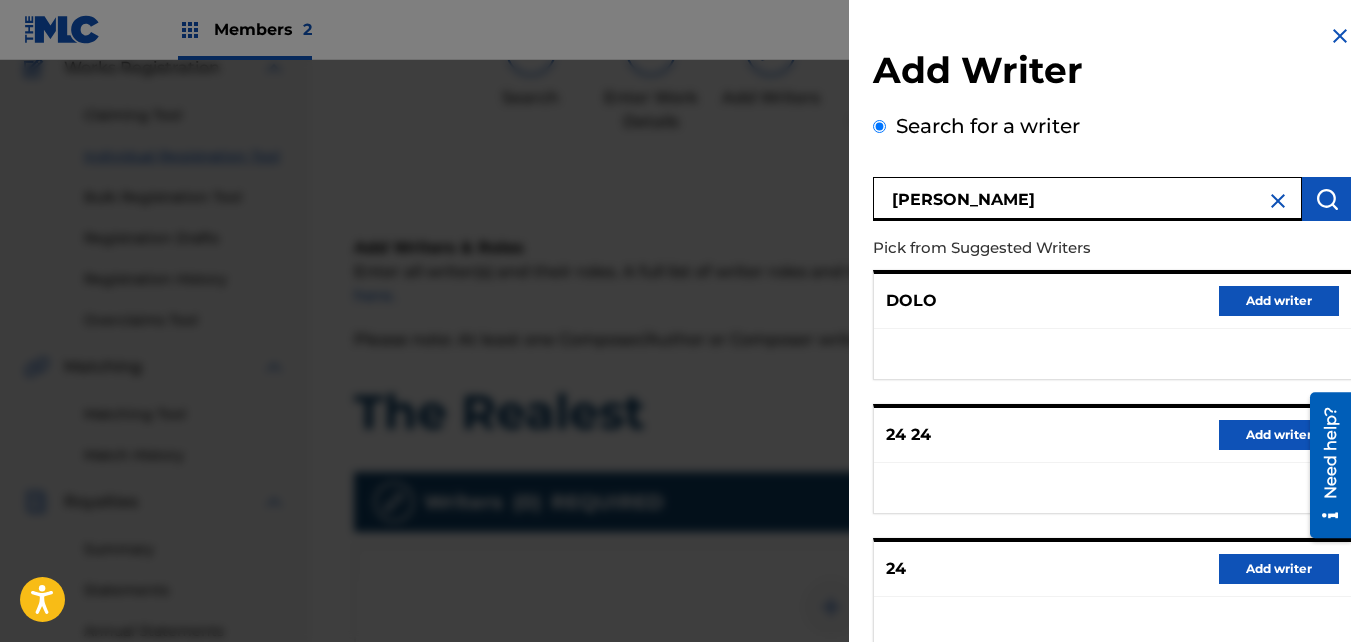 type on "[PERSON_NAME]" 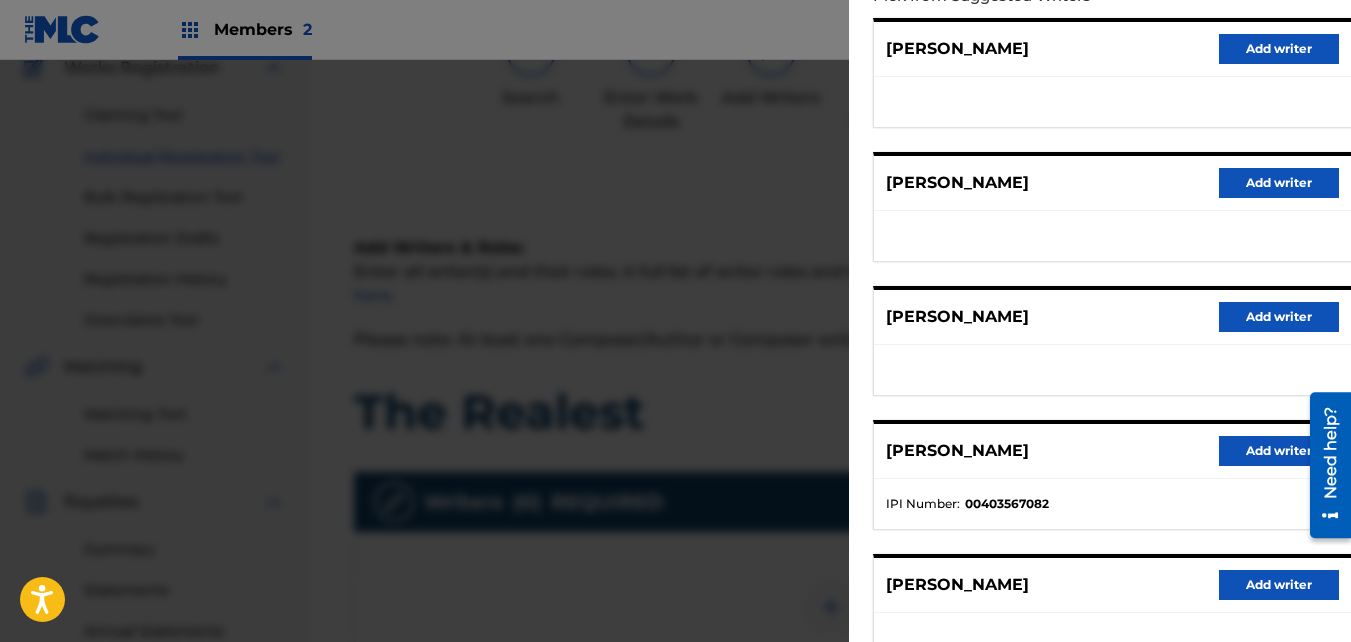 scroll, scrollTop: 400, scrollLeft: 0, axis: vertical 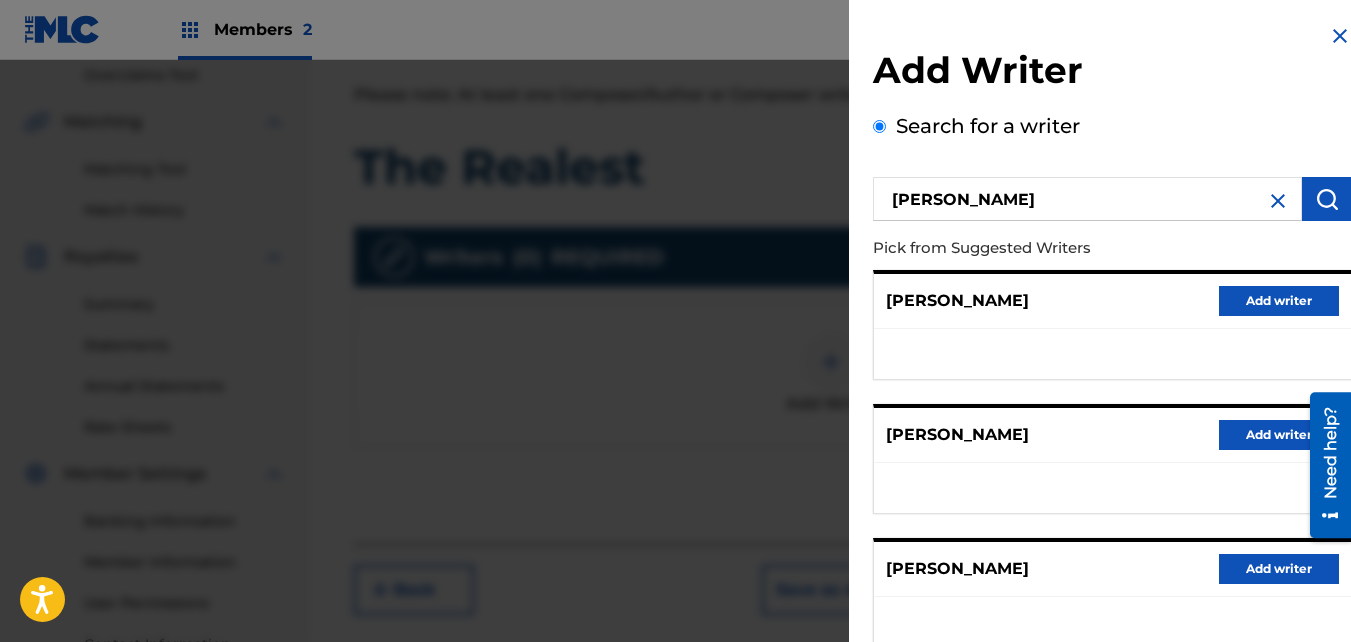 drag, startPoint x: 1248, startPoint y: 200, endPoint x: 1180, endPoint y: 154, distance: 82.0975 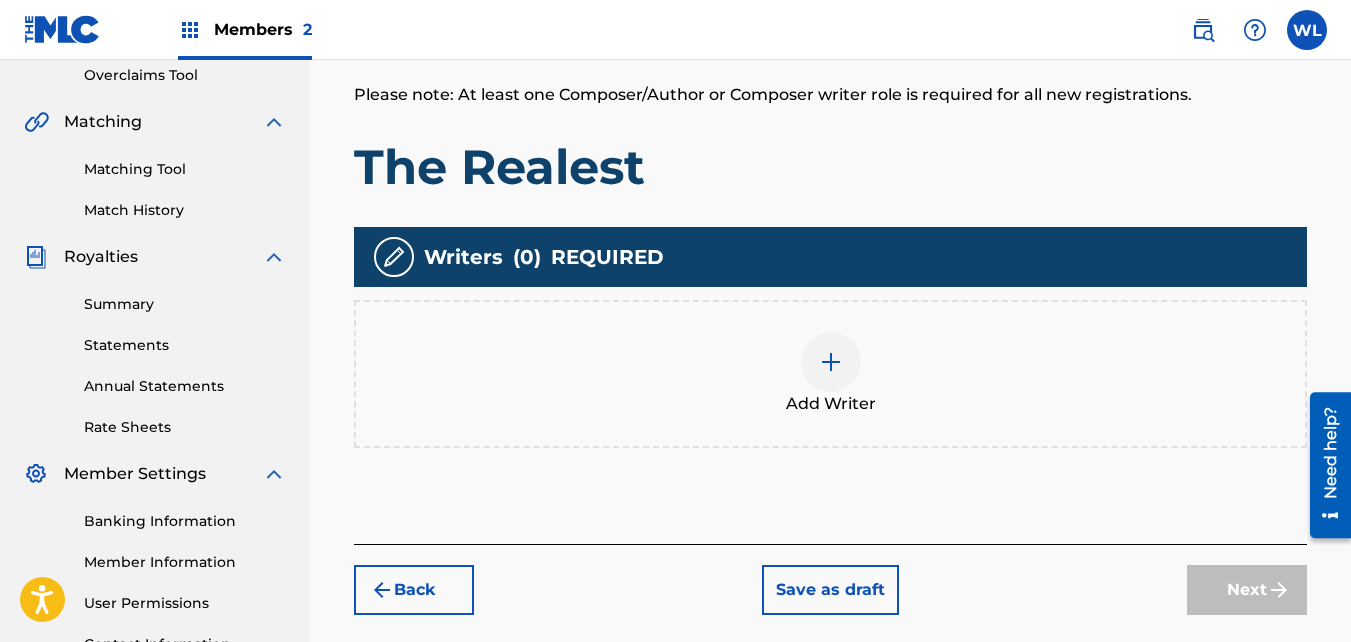 click at bounding box center [831, 362] 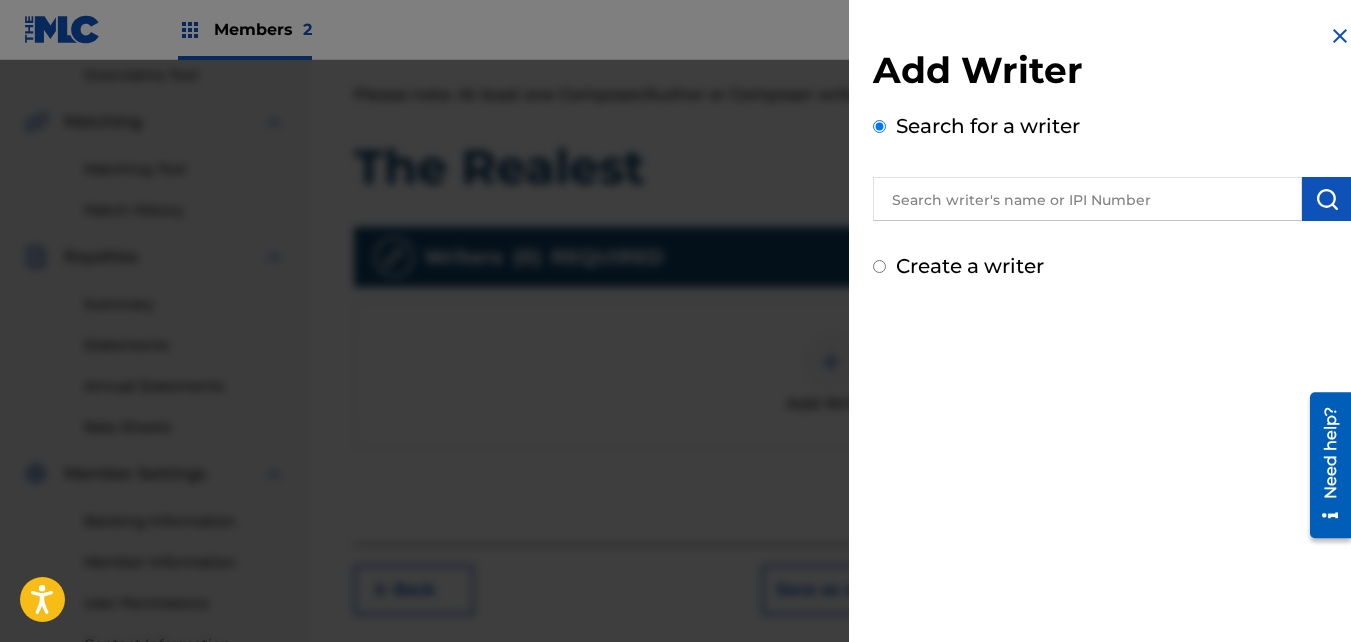 click on "Add Writer Search for a writer Create a writer" at bounding box center [1112, 328] 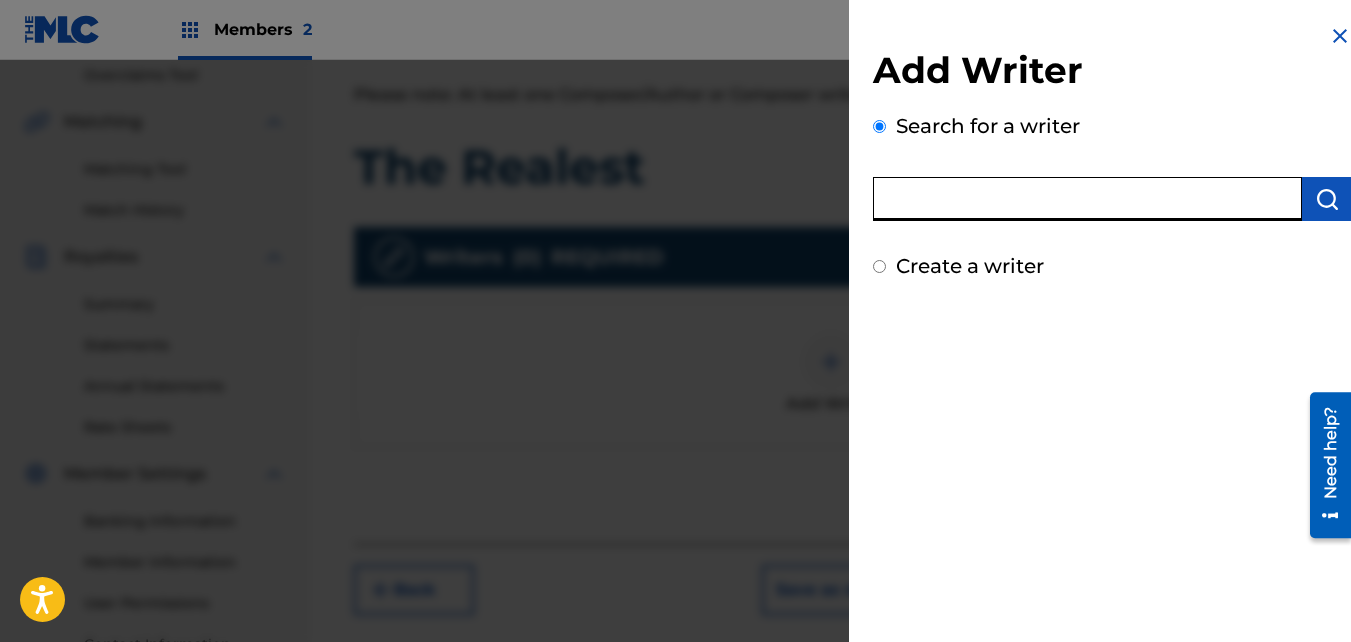 paste on "01046991339" 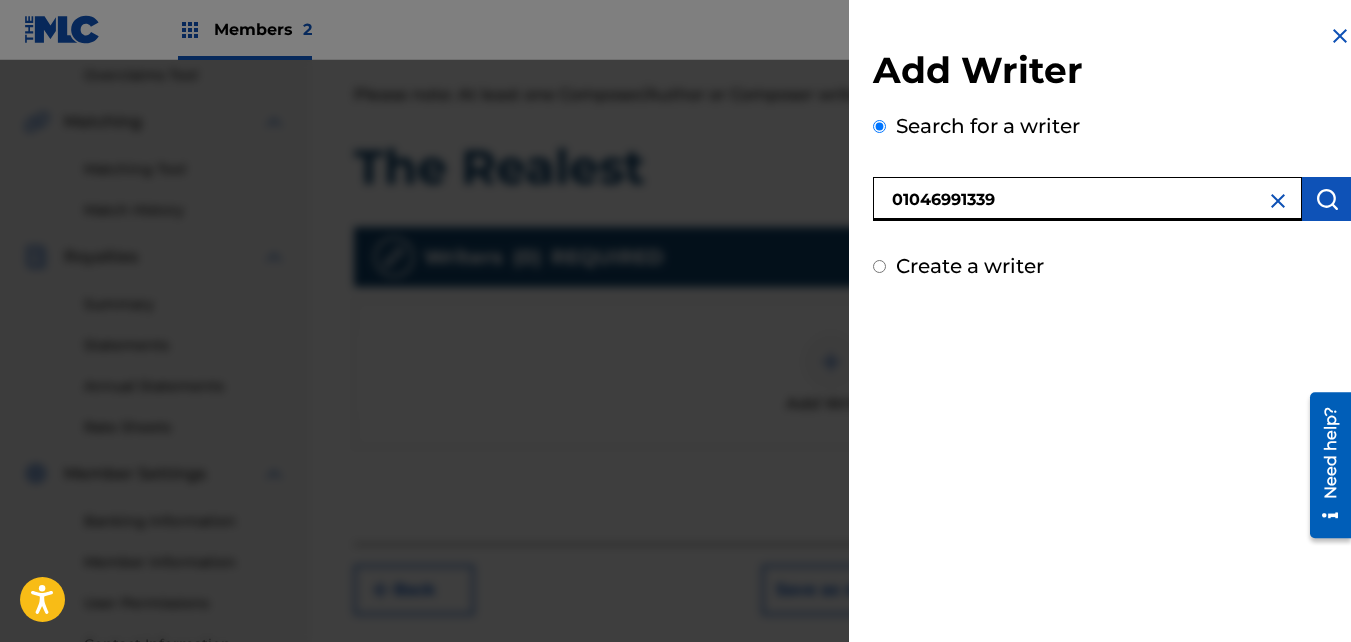 type on "01046991339" 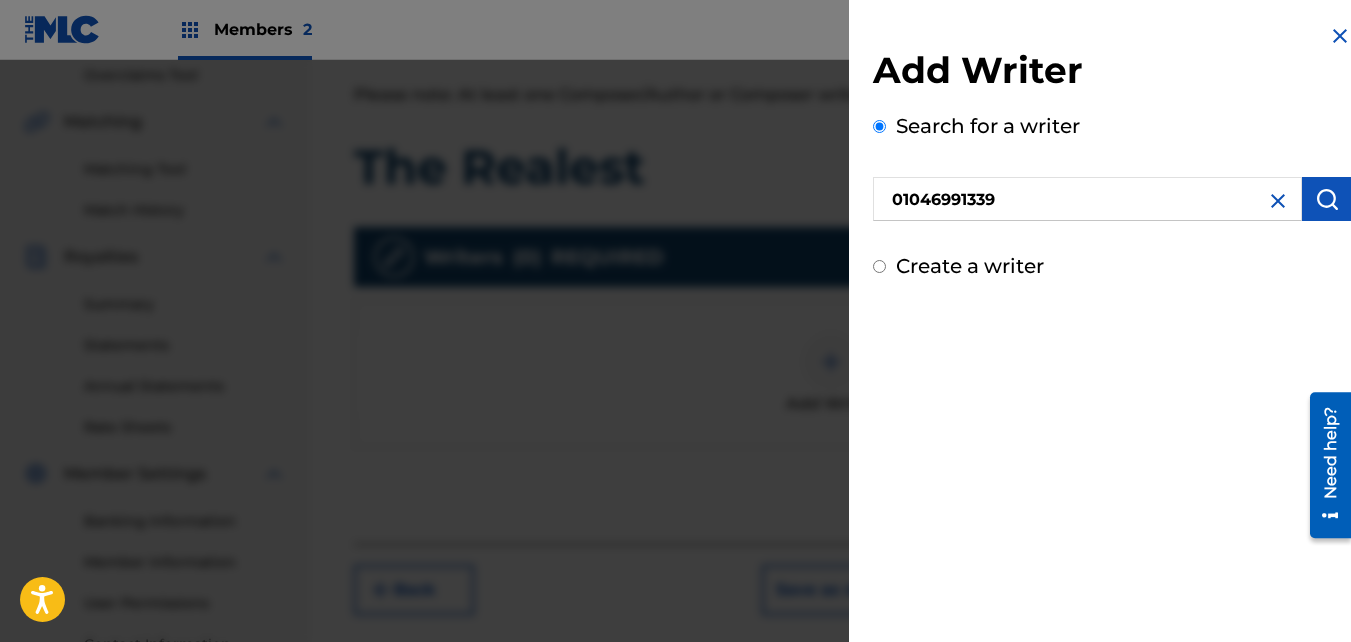 drag, startPoint x: 1284, startPoint y: 191, endPoint x: 1323, endPoint y: 201, distance: 40.261642 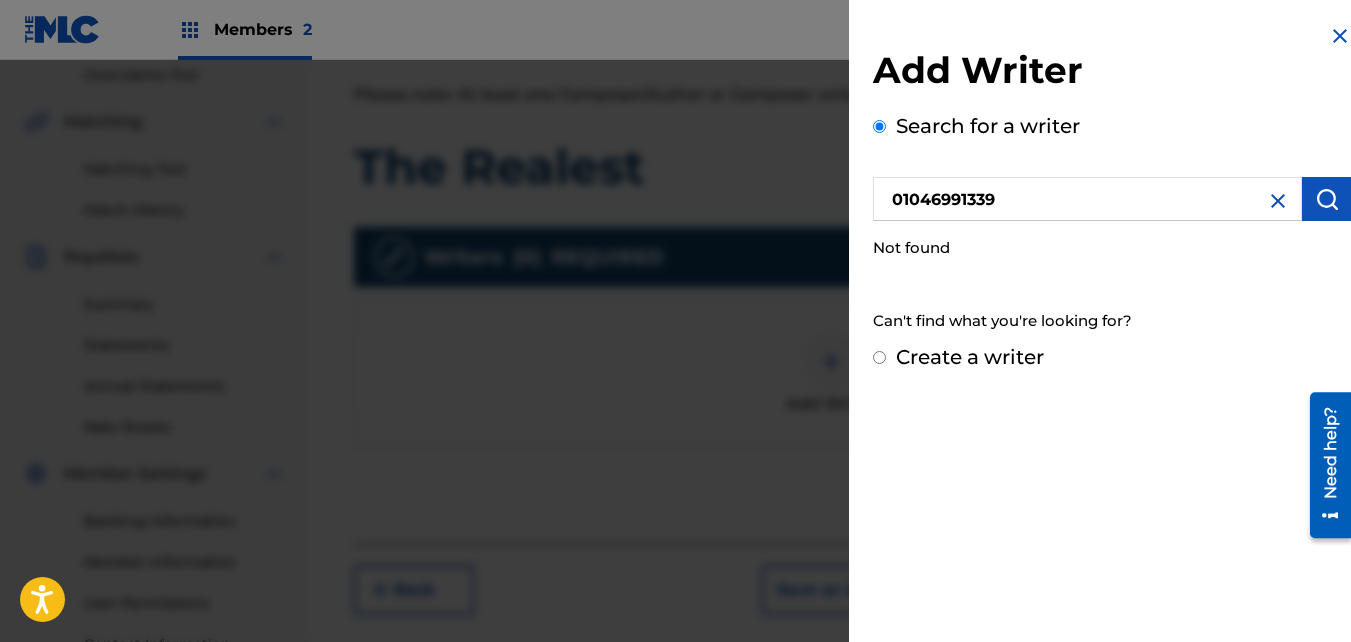 click on "Create a writer" at bounding box center [1112, 357] 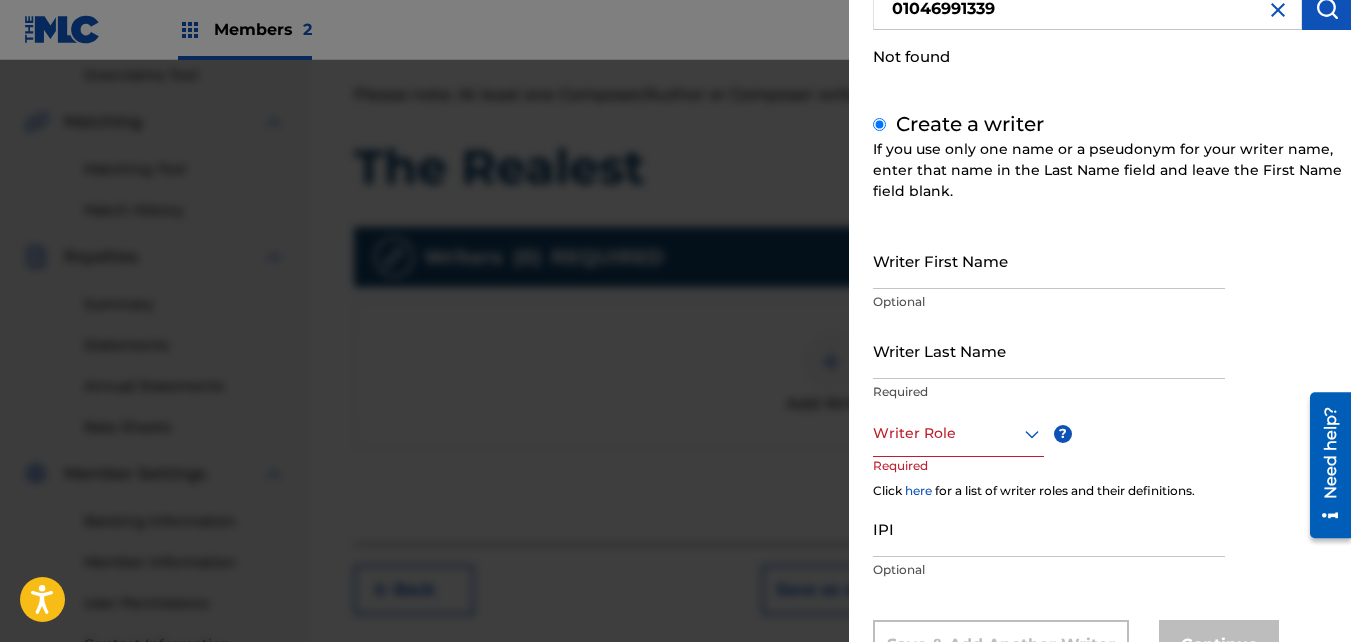 scroll, scrollTop: 195, scrollLeft: 0, axis: vertical 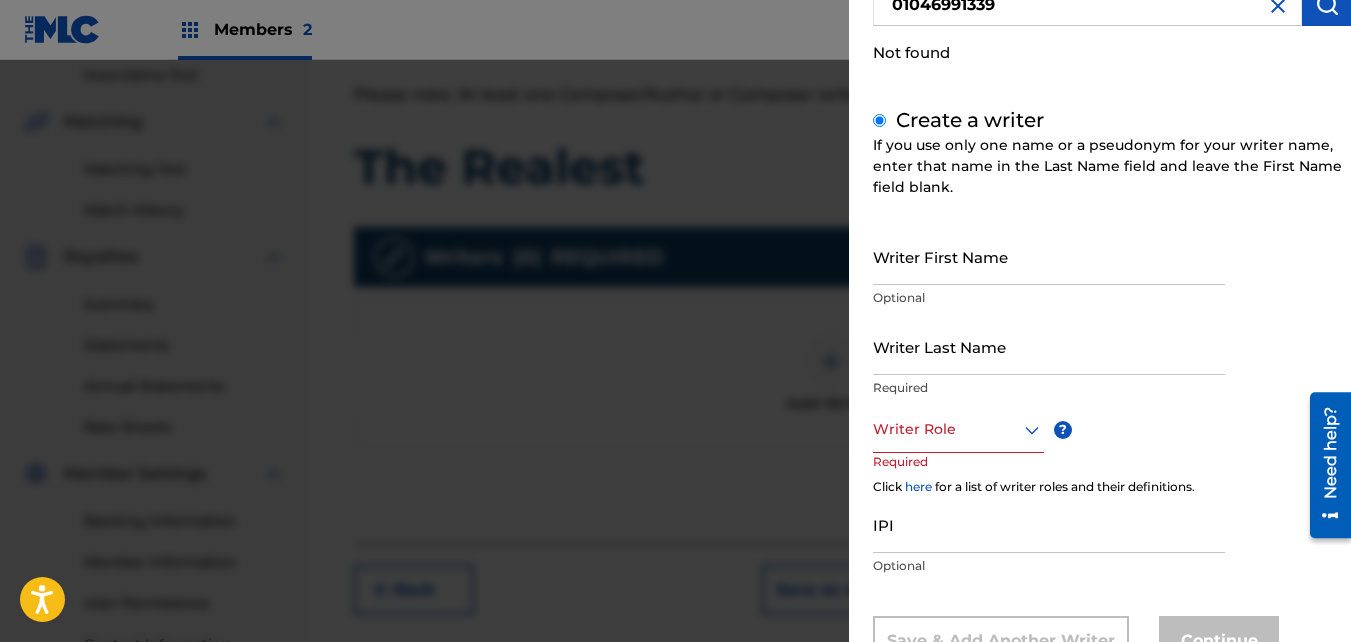 click on "Writer First Name" at bounding box center (1049, 256) 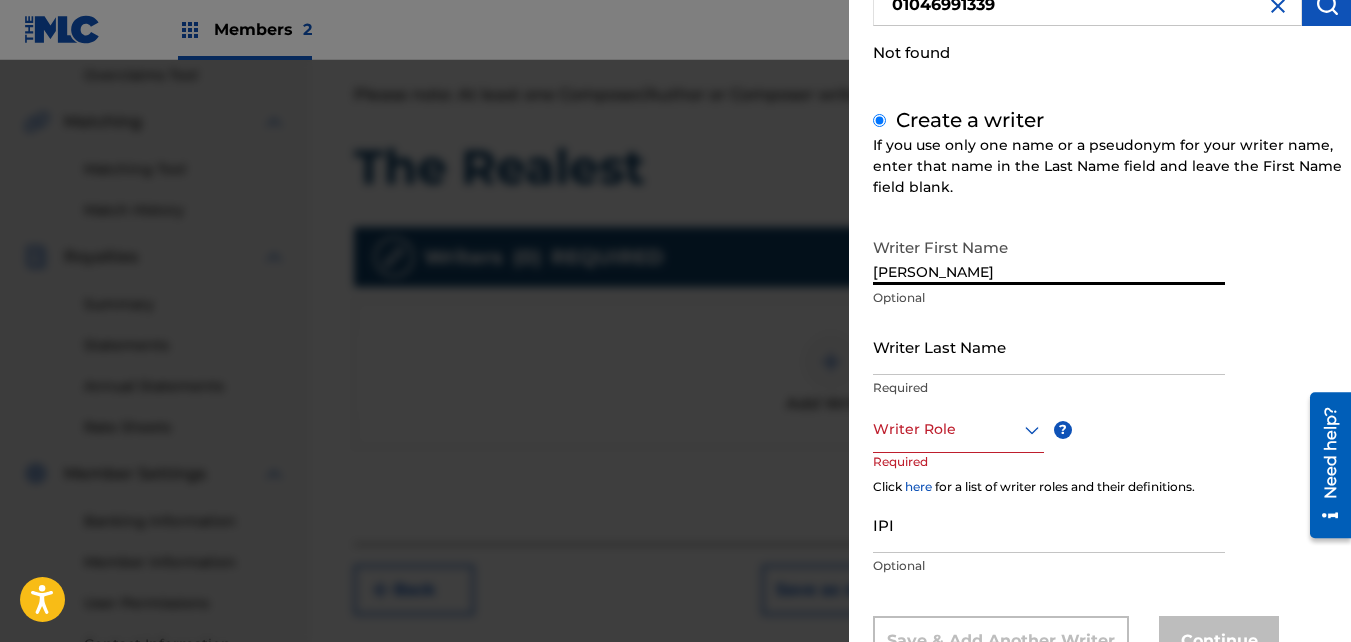 type on "[PERSON_NAME]" 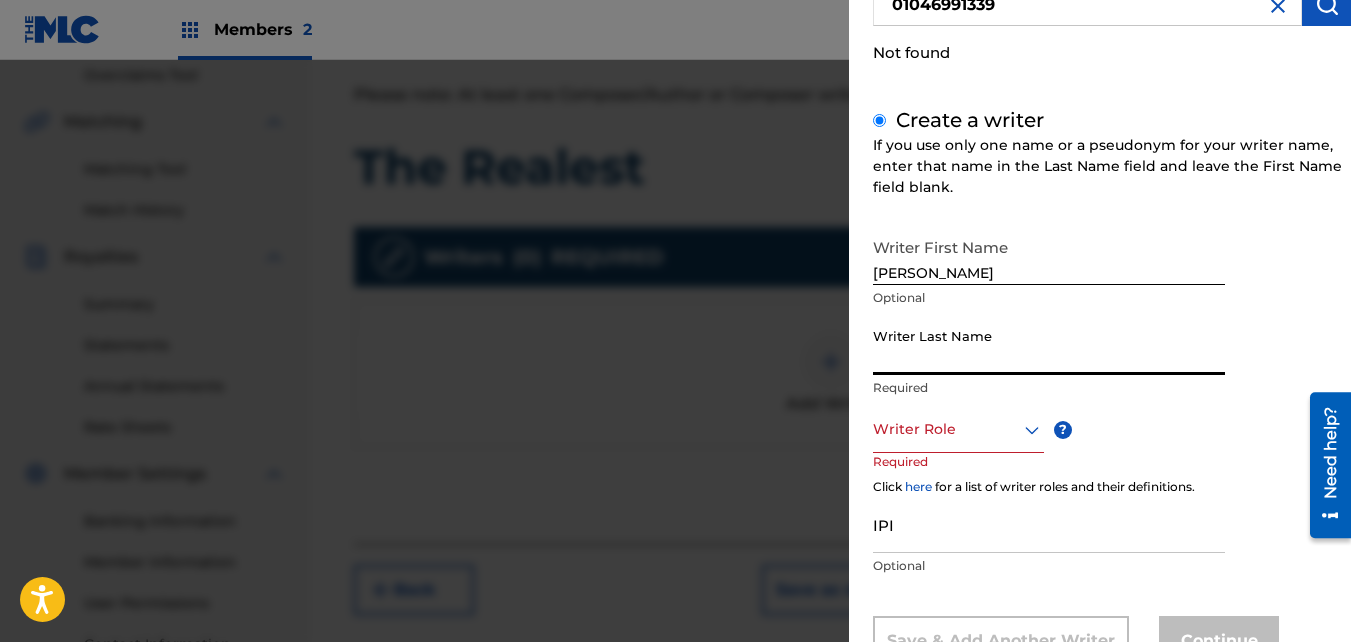 click on "Writer Last Name" at bounding box center [1049, 346] 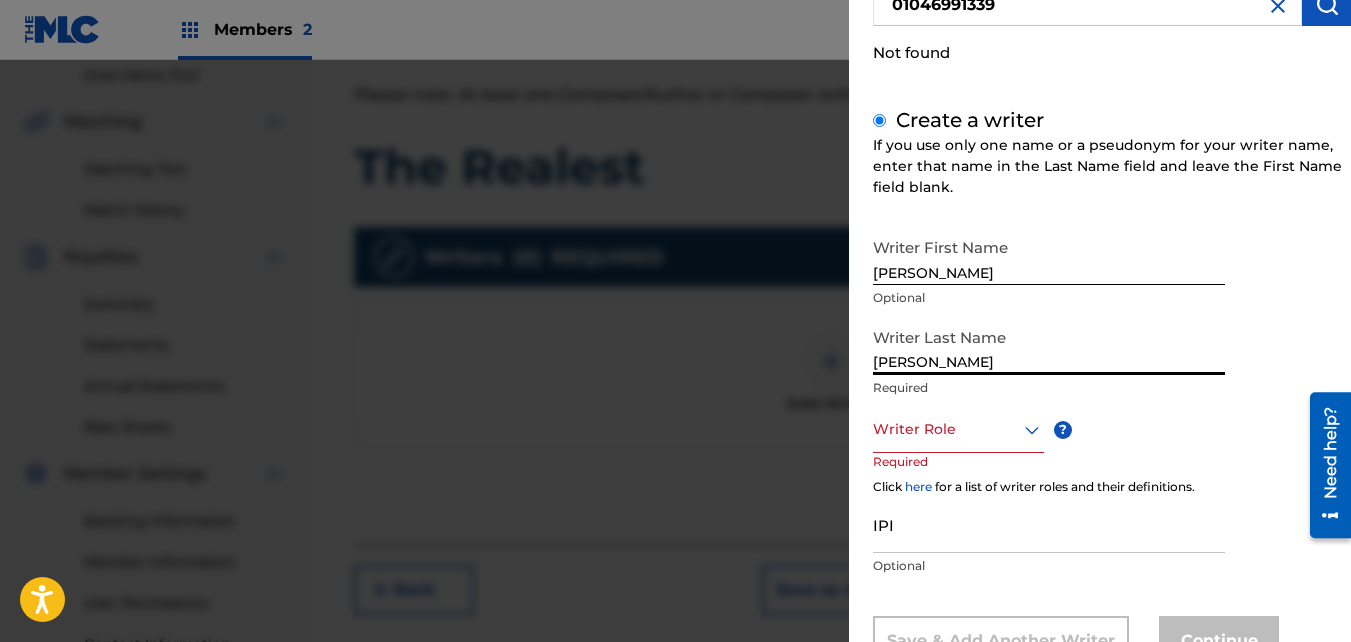 type on "[PERSON_NAME]" 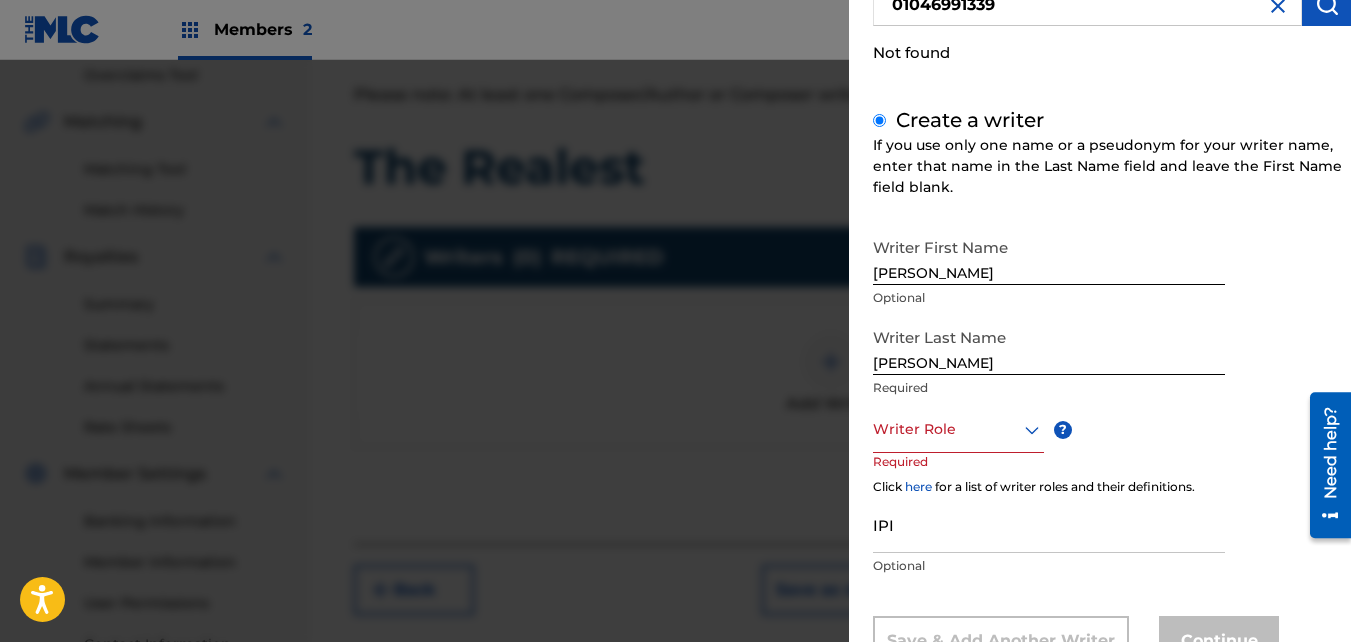 drag, startPoint x: 958, startPoint y: 119, endPoint x: 903, endPoint y: 448, distance: 333.56558 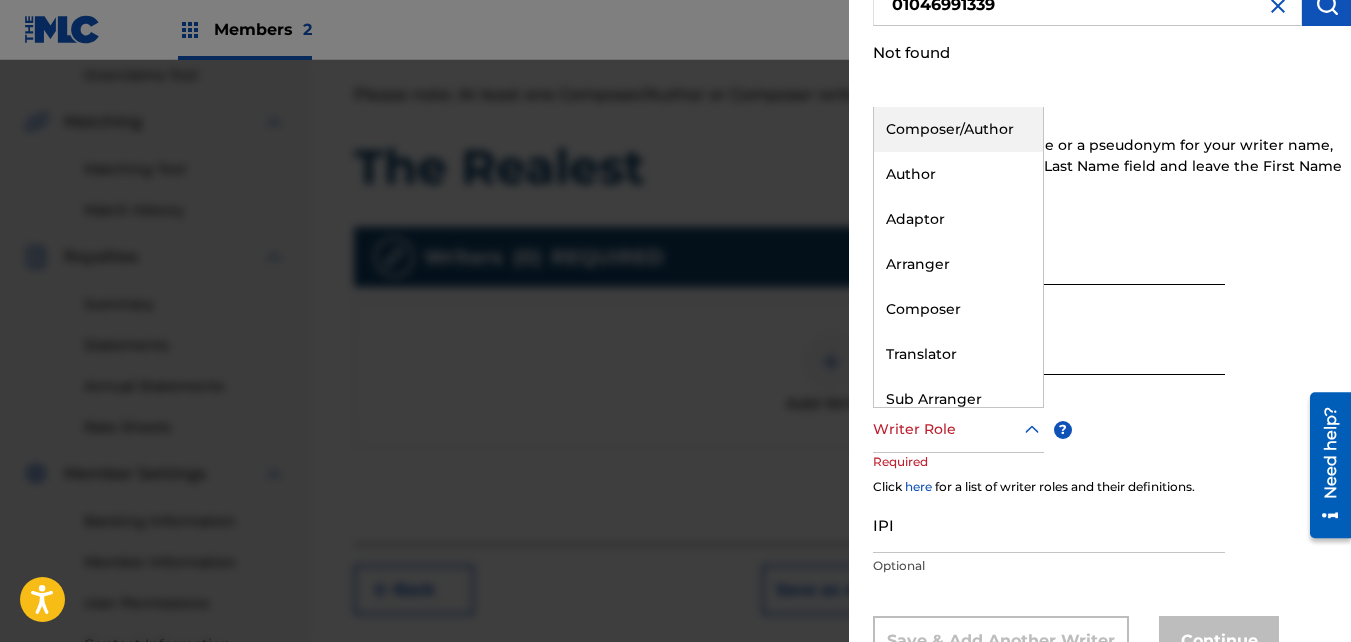 click on "Composer/Author" at bounding box center [958, 129] 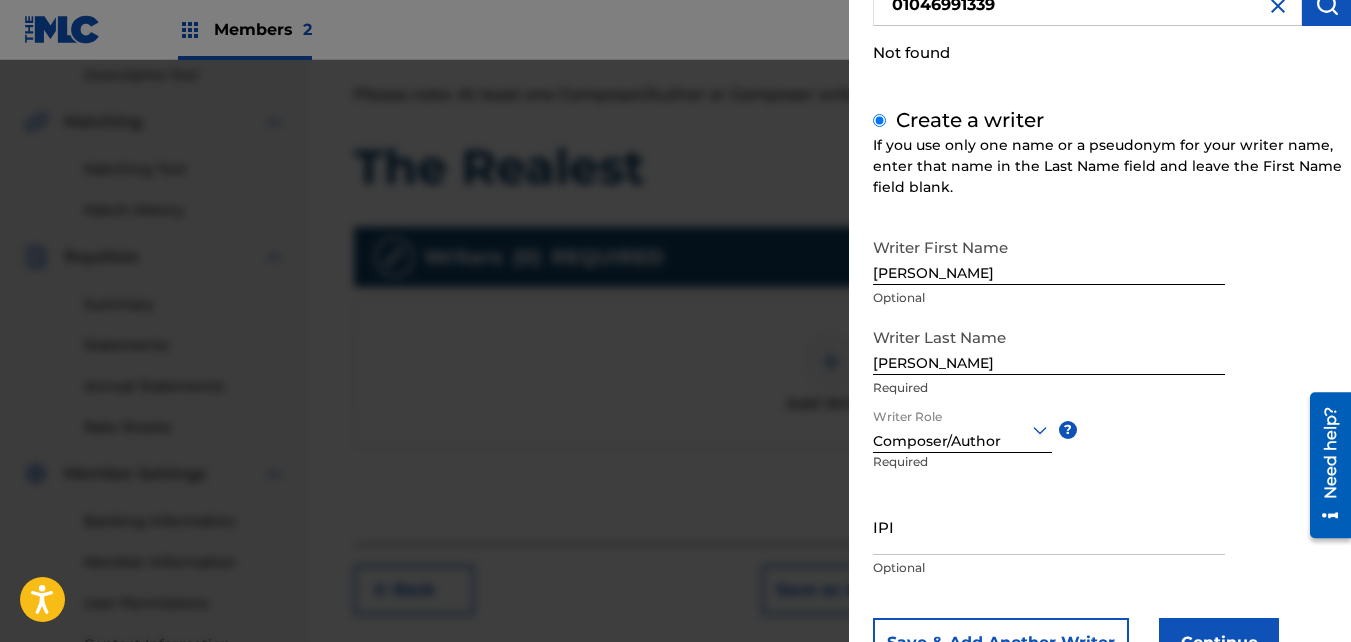 scroll, scrollTop: 275, scrollLeft: 0, axis: vertical 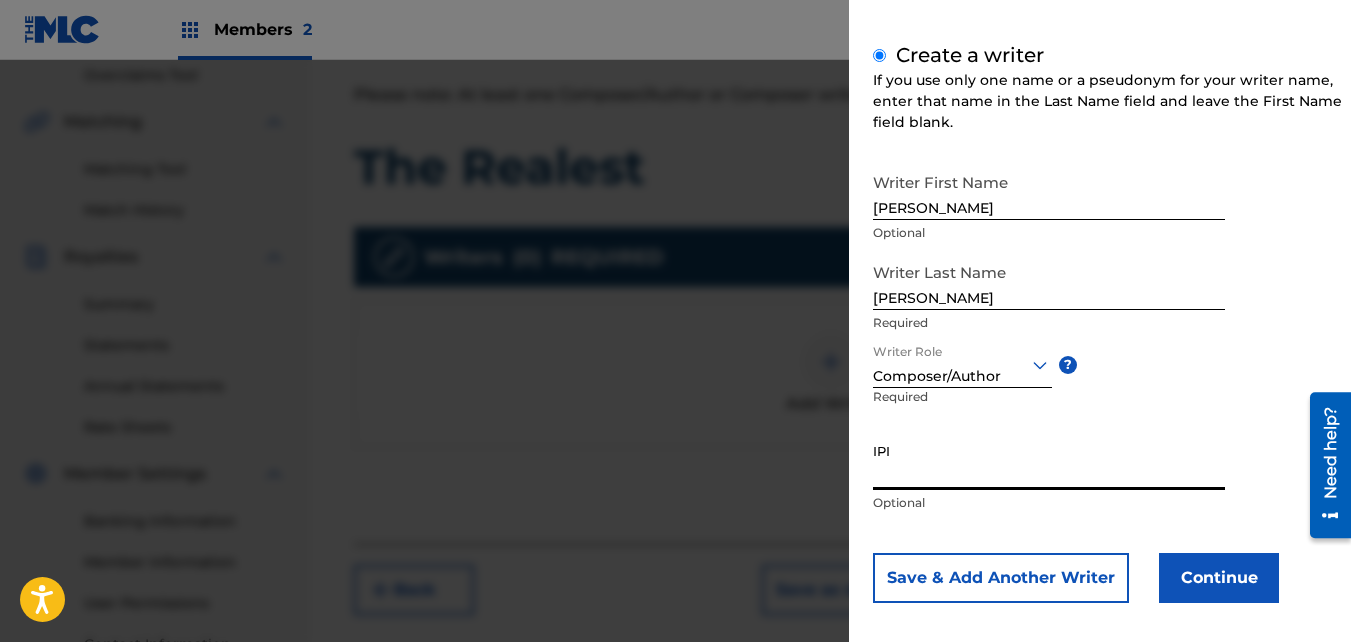 click on "IPI" at bounding box center (1049, 461) 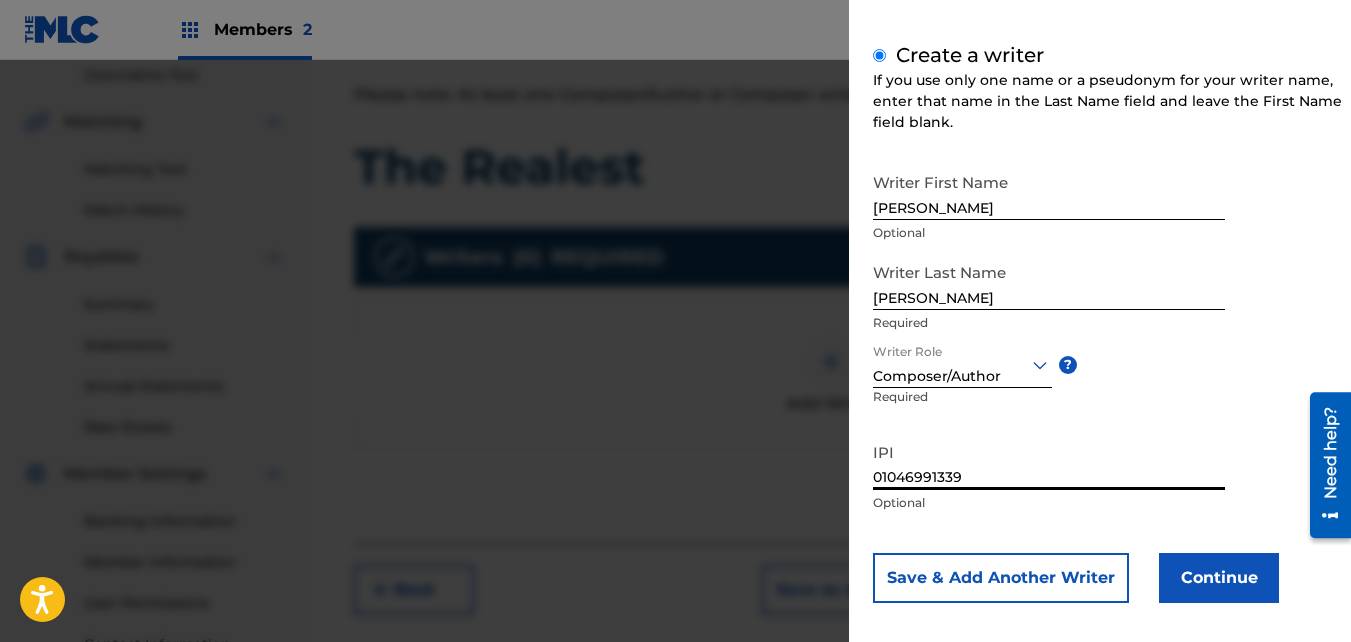 type on "01046991339" 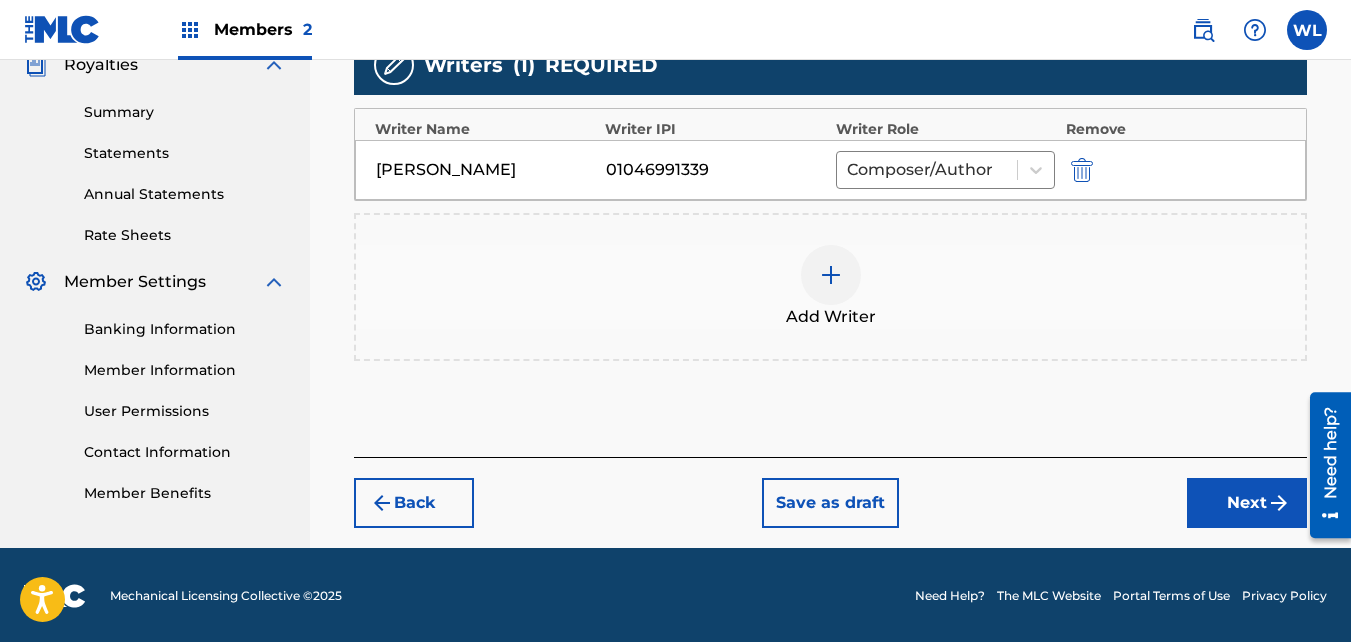 scroll, scrollTop: 615, scrollLeft: 0, axis: vertical 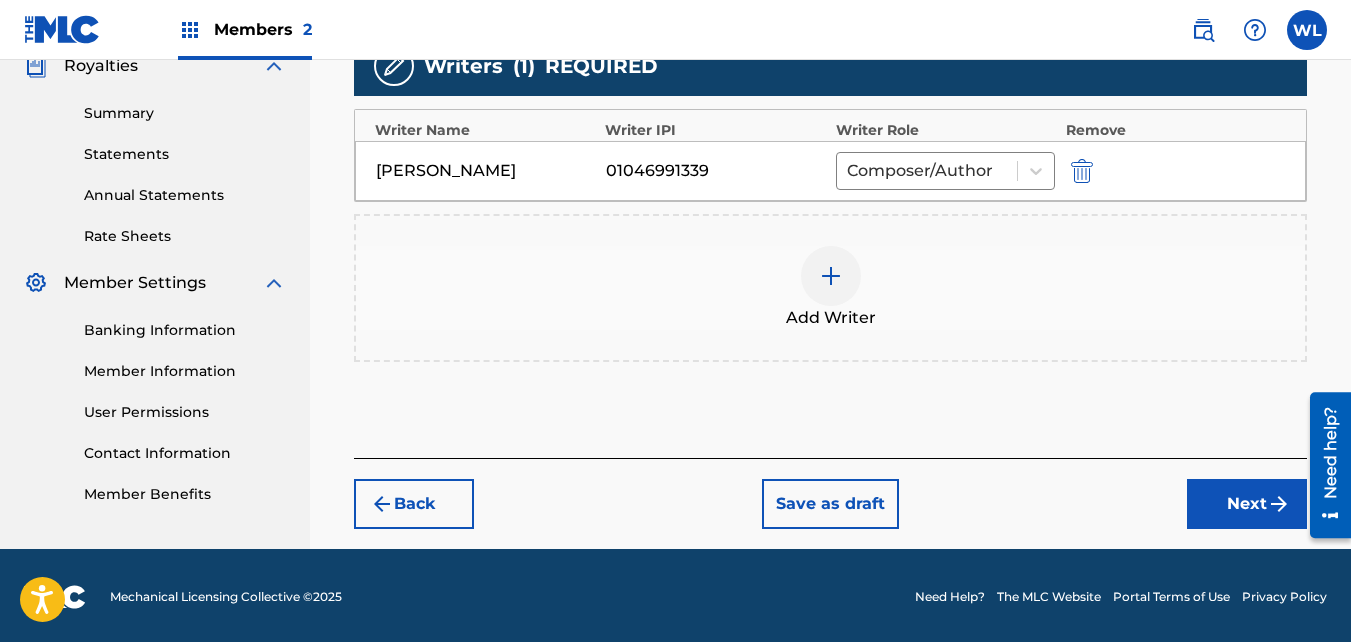 click on "Next" at bounding box center [1247, 504] 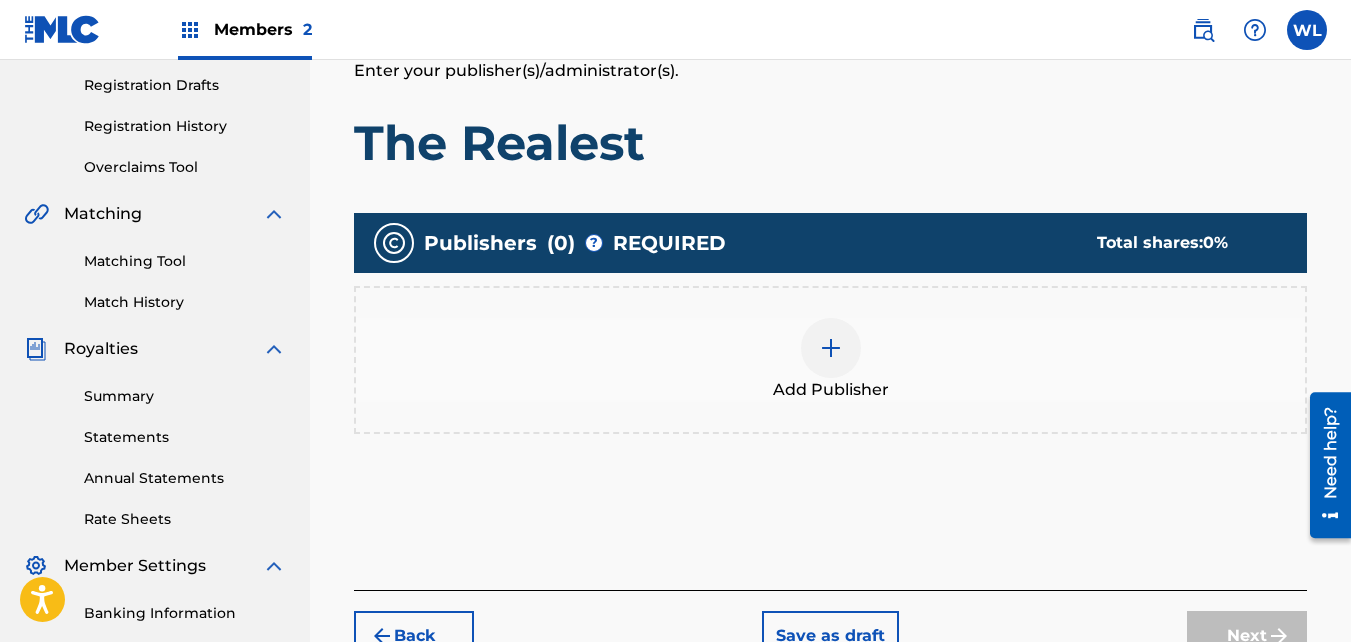 scroll, scrollTop: 333, scrollLeft: 0, axis: vertical 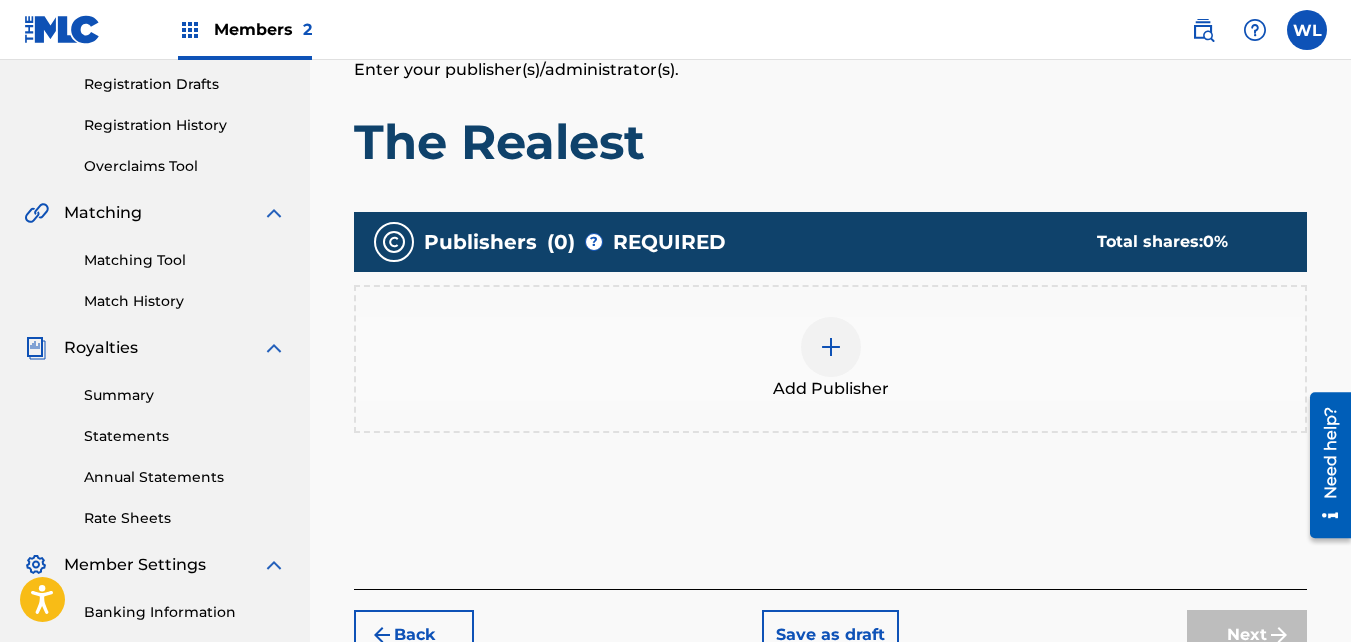 click on "Add Publisher" at bounding box center (830, 359) 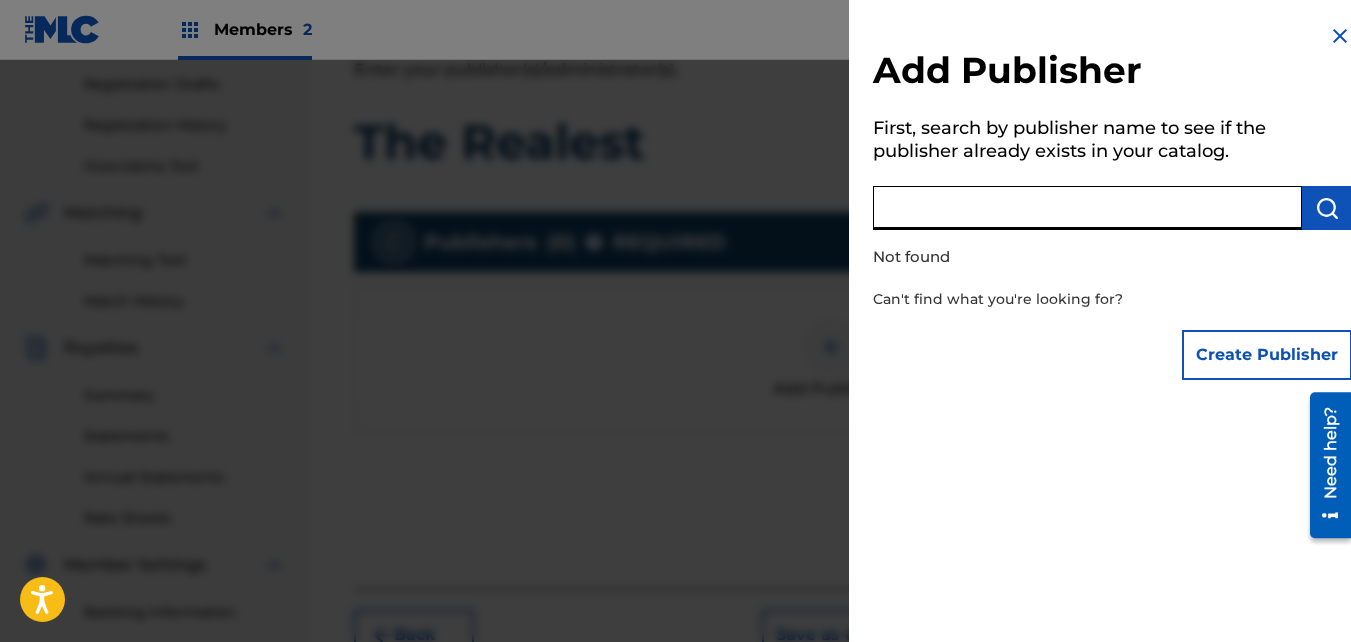 click at bounding box center [1087, 208] 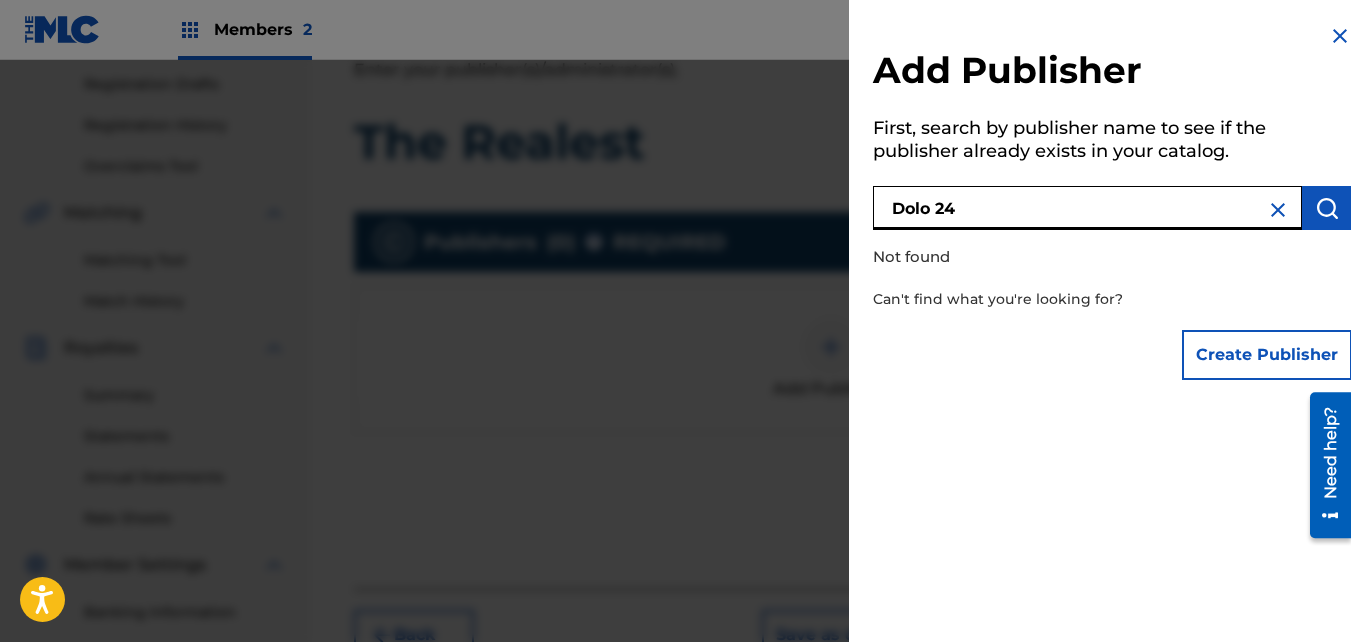 click on "Dolo 24" at bounding box center (1087, 208) 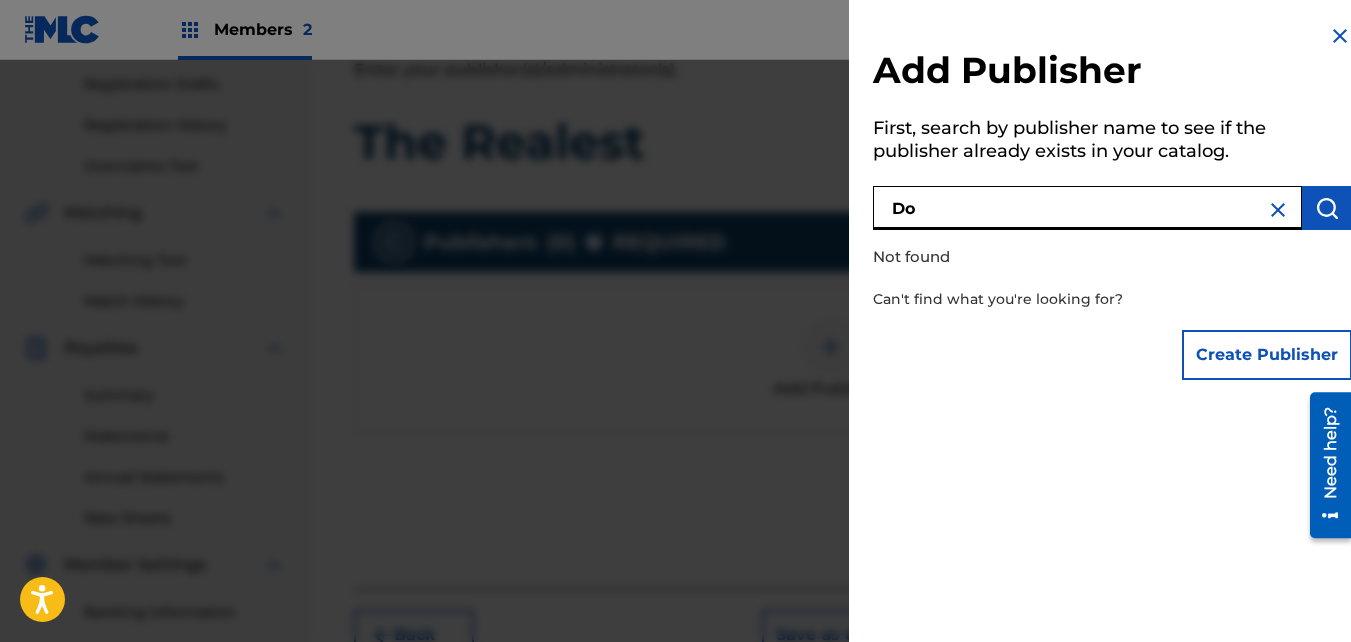 type on "D" 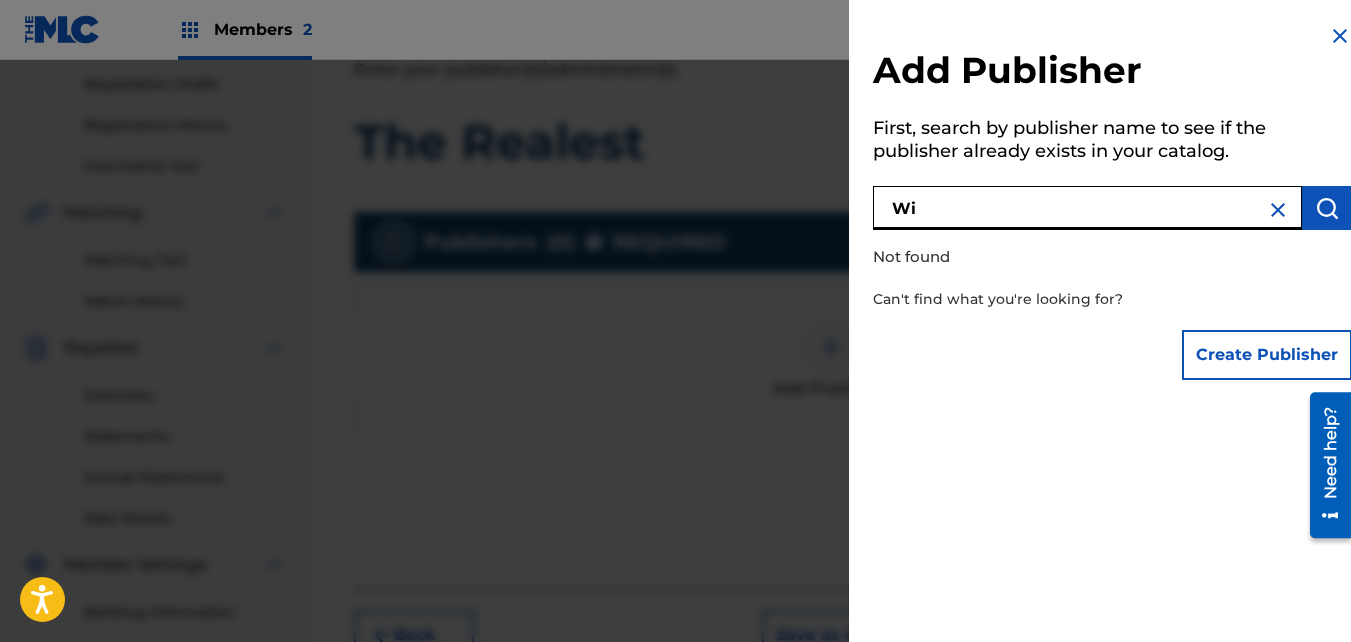 type on "W" 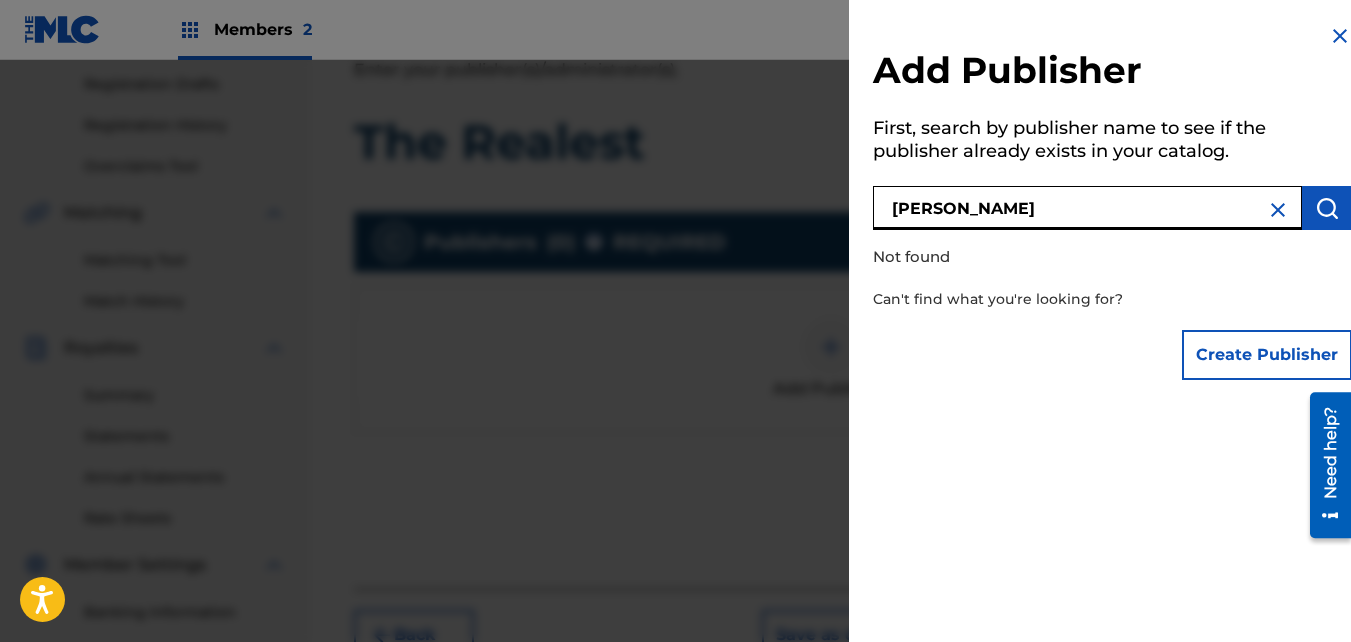 type on "gaulden" 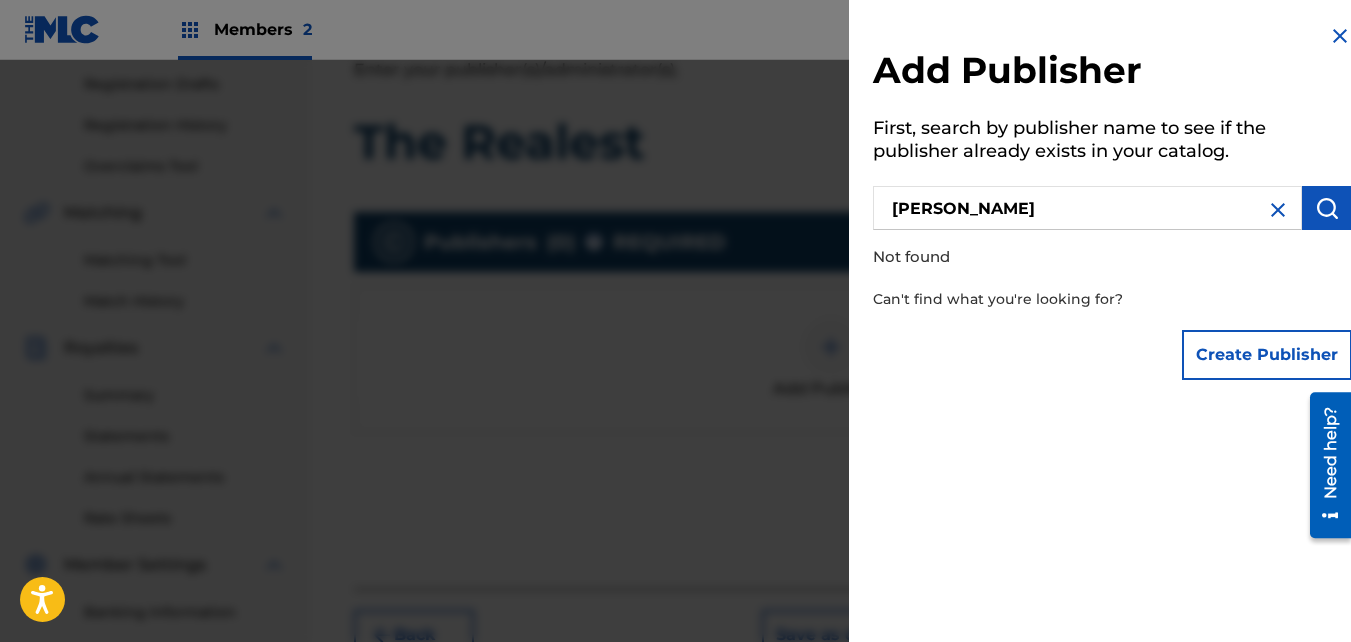 click at bounding box center [1278, 210] 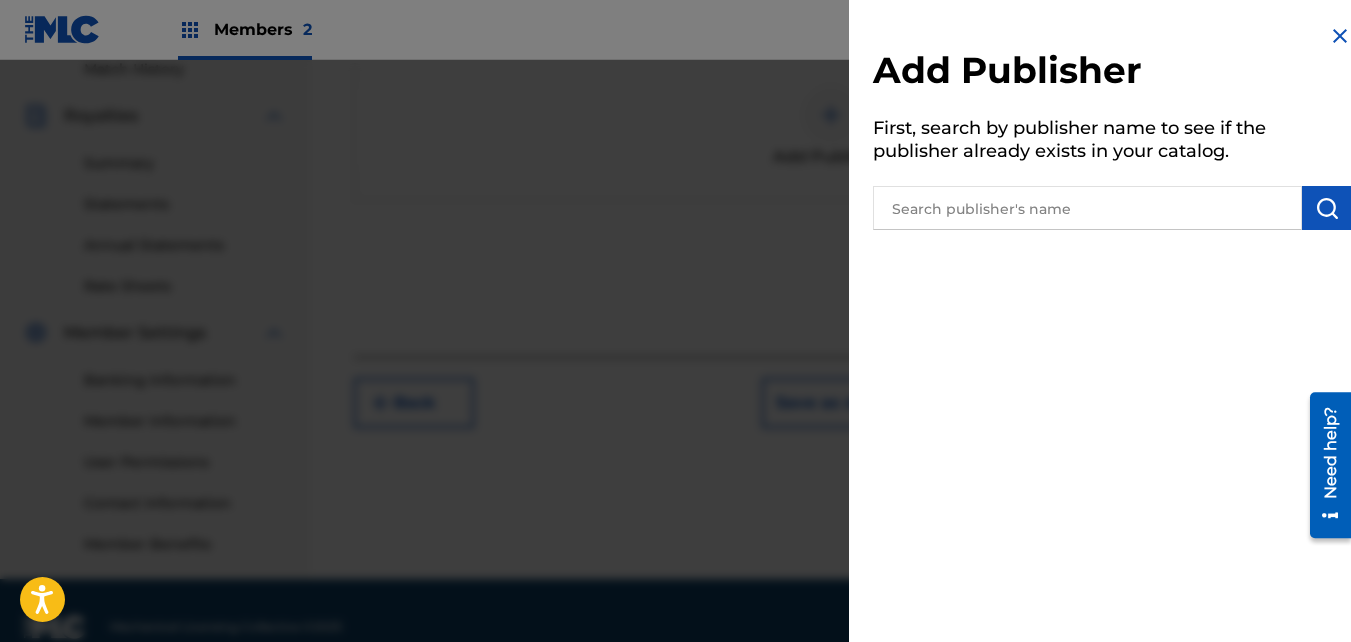 scroll, scrollTop: 598, scrollLeft: 0, axis: vertical 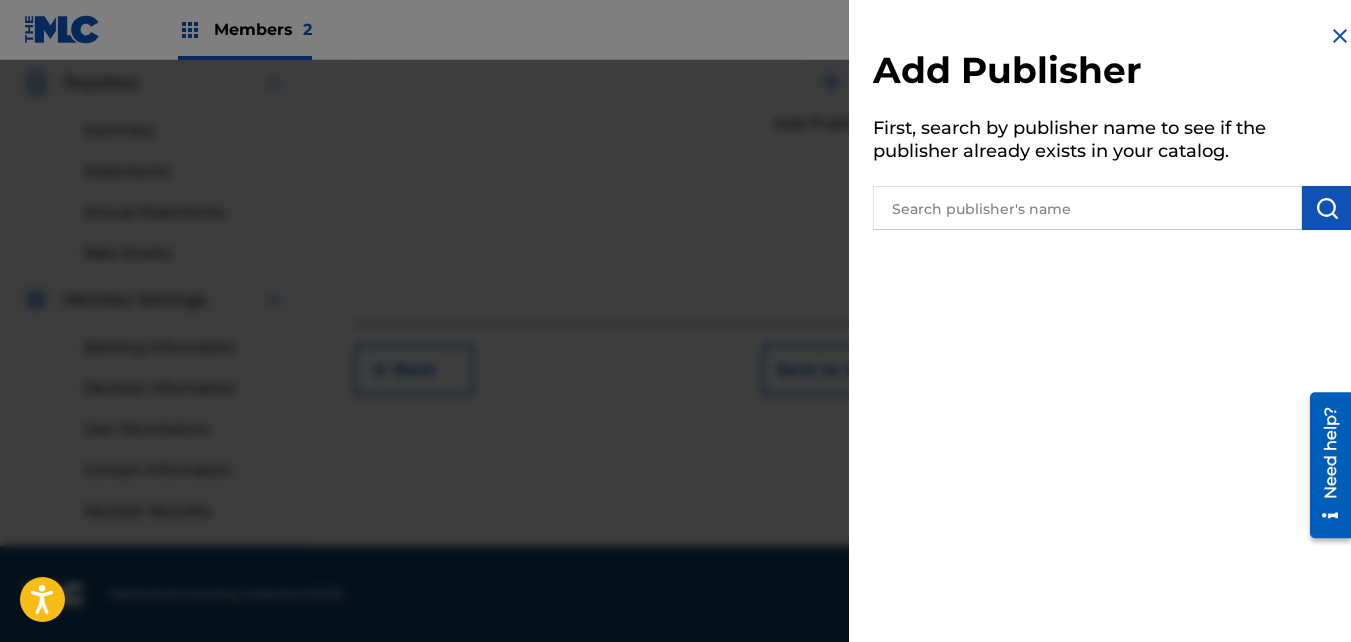click at bounding box center (1340, 36) 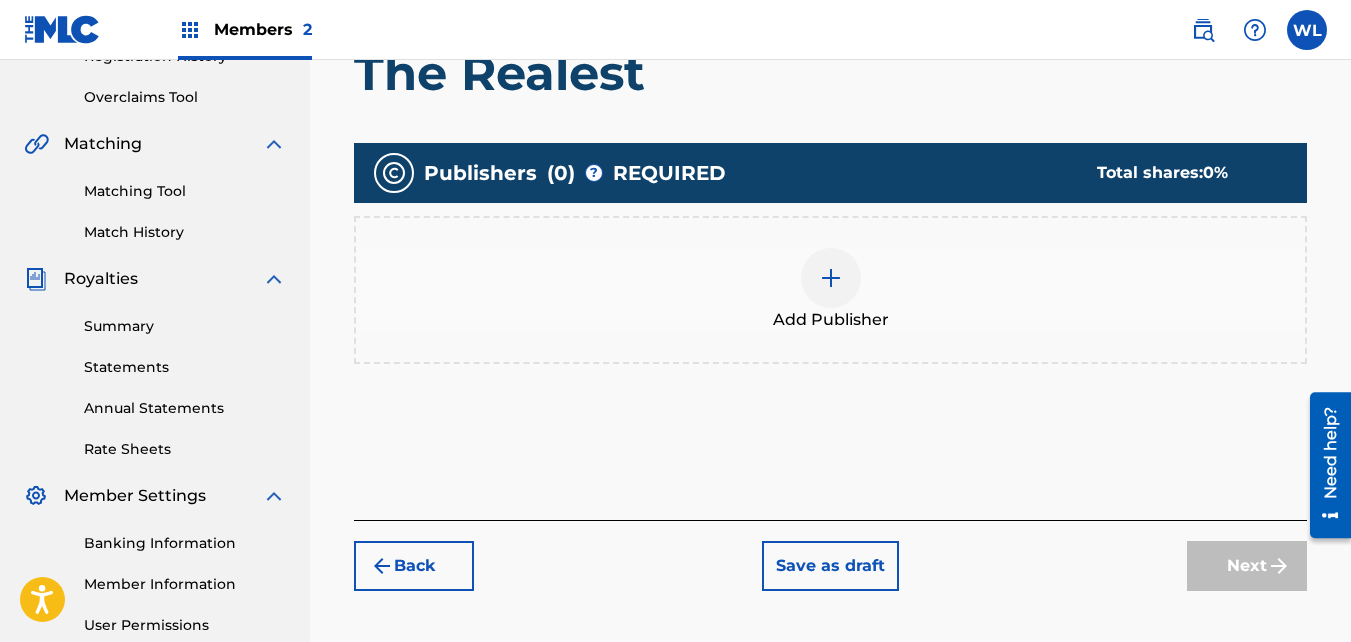 scroll, scrollTop: 401, scrollLeft: 0, axis: vertical 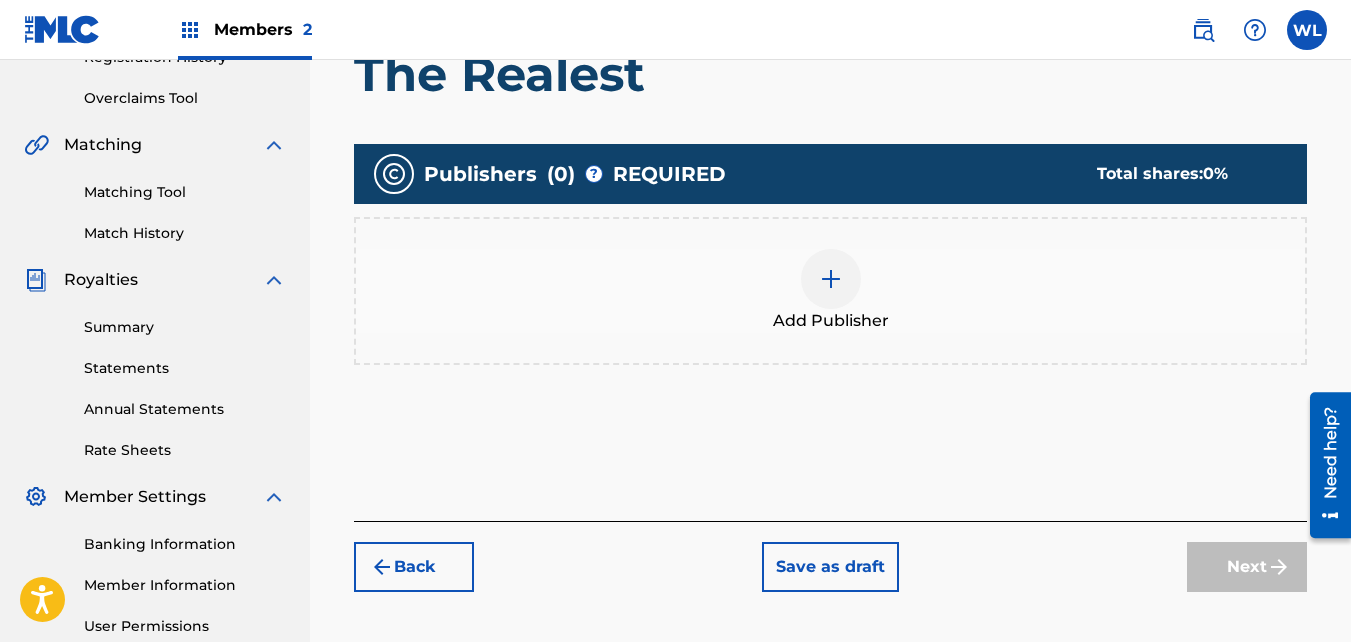 click on "Add Publisher" at bounding box center (830, 291) 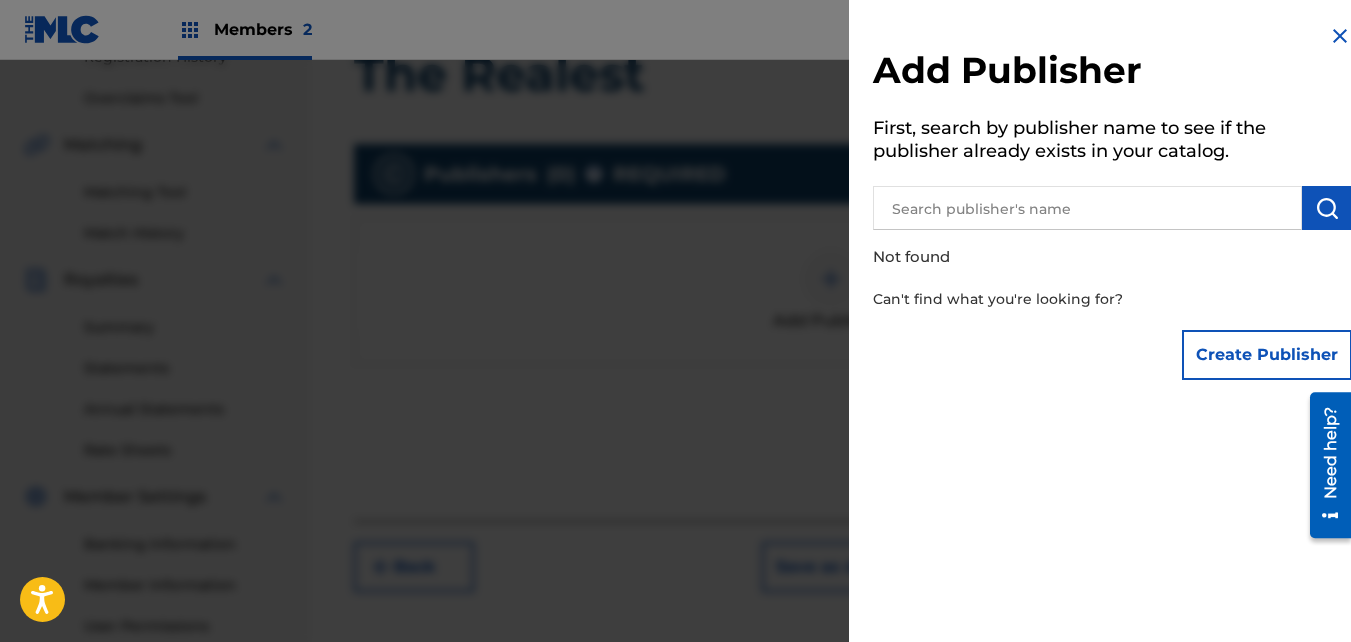 click on "Create Publisher" at bounding box center (1267, 355) 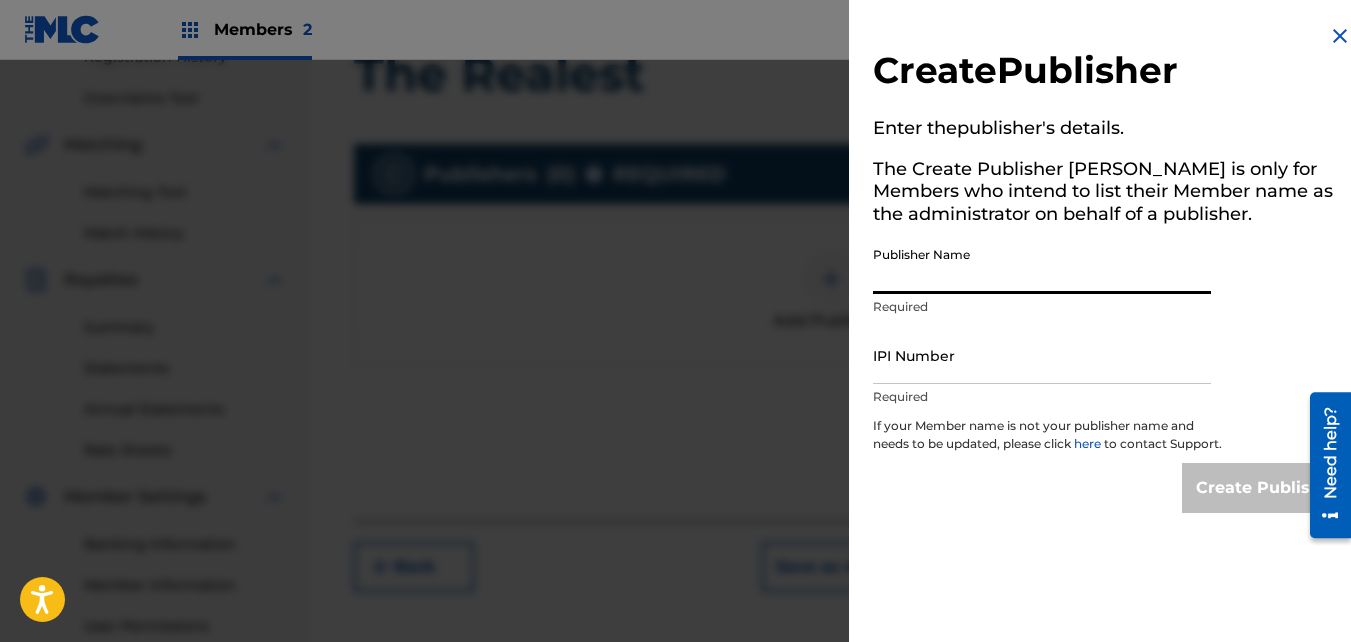 click on "Publisher Name" at bounding box center (1042, 265) 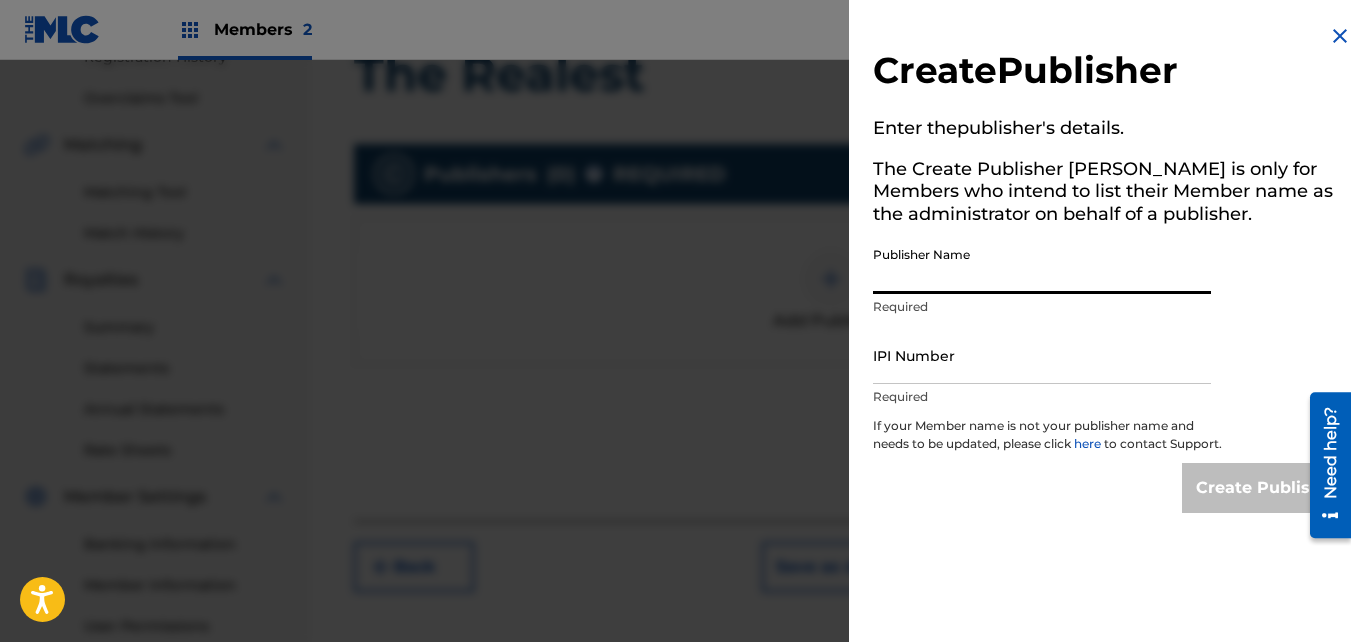 type on "[PERSON_NAME]" 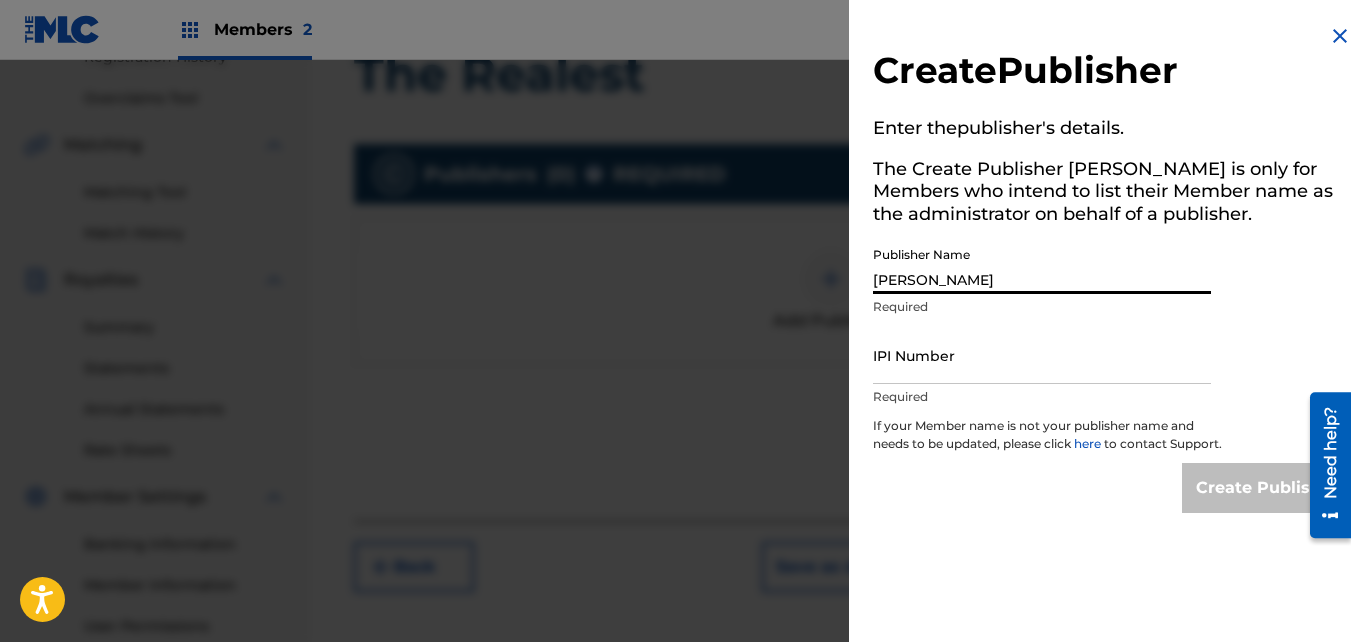 type on "01046991339" 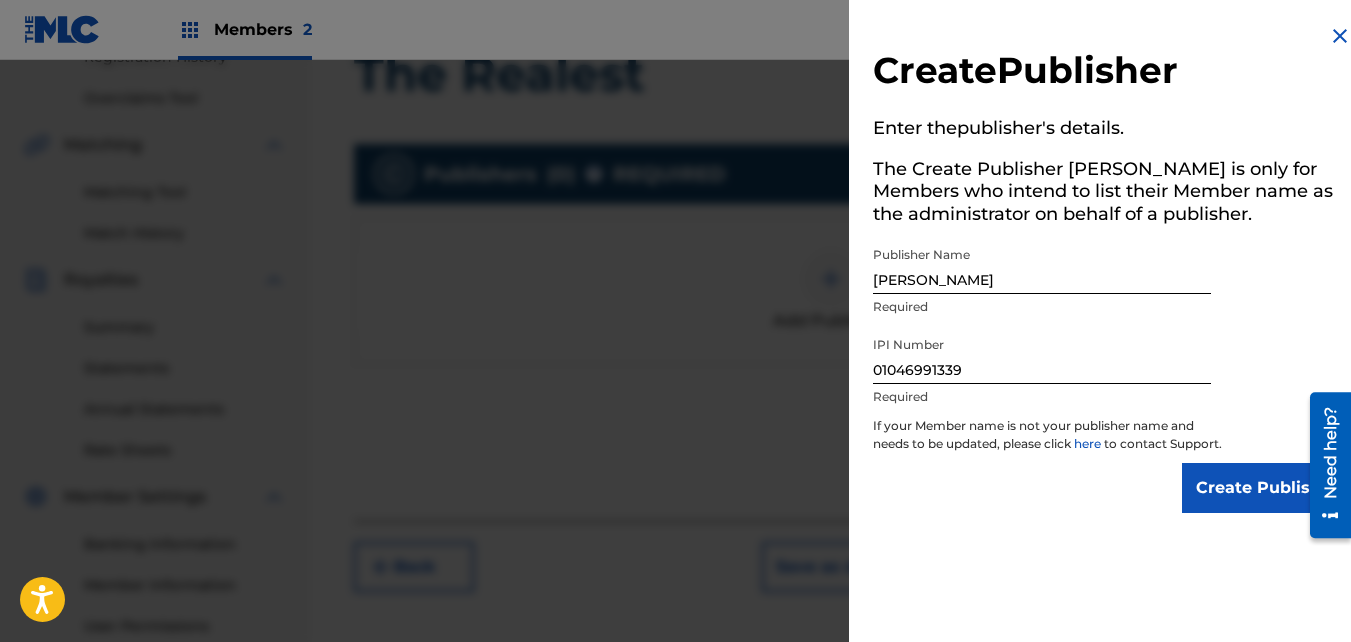 click on "Create Publisher" at bounding box center (1267, 488) 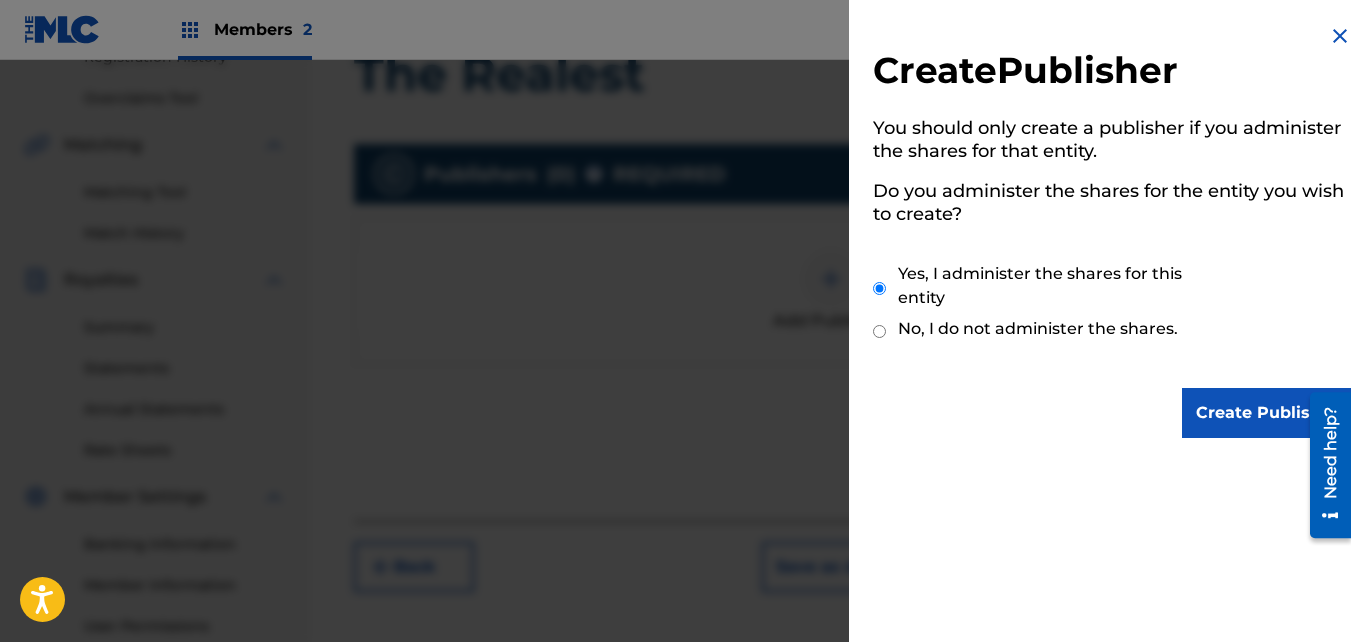 click on "Create Publisher" at bounding box center (1267, 413) 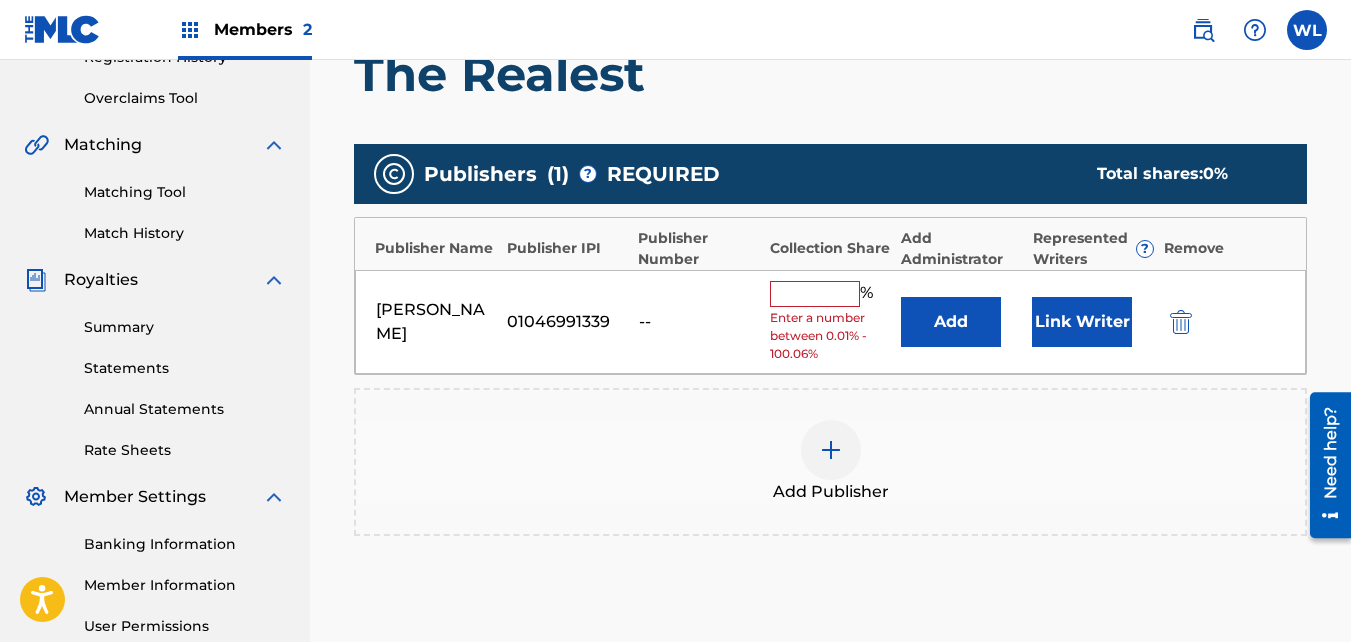 click at bounding box center [815, 294] 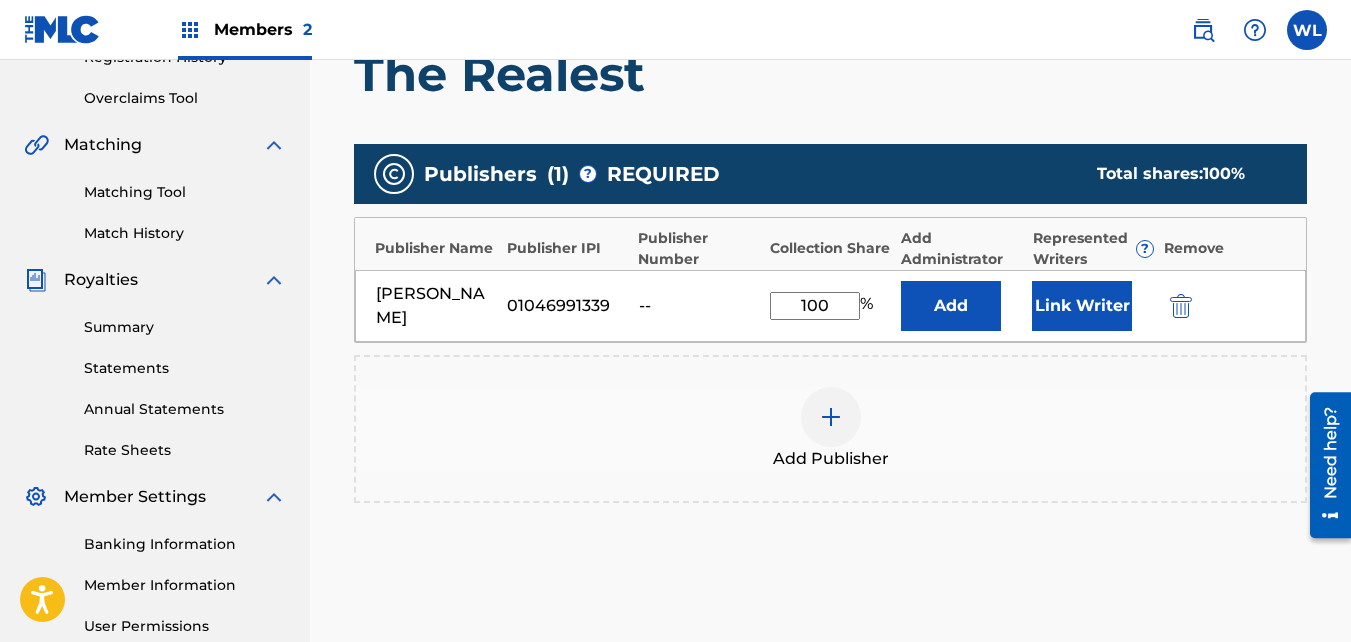 type on "100" 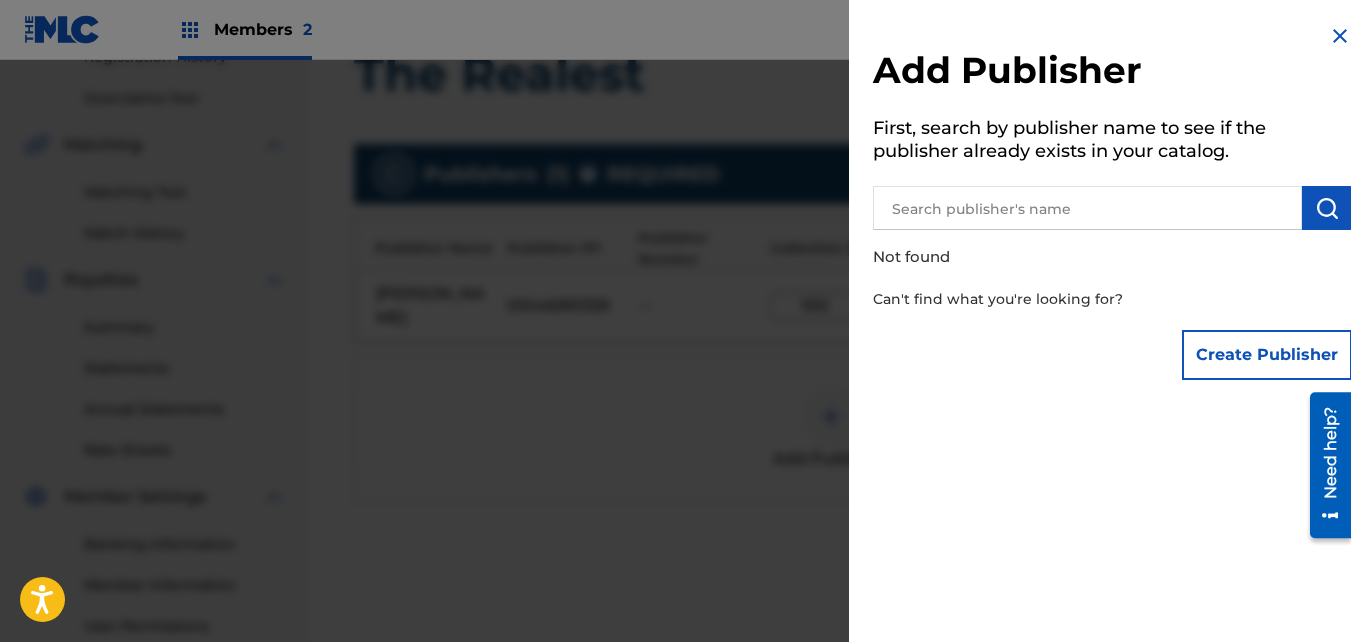 click on "Add Publisher First, search by publisher name to see if the publisher already exists in your catalog. Not found Can't find what you're looking for? Create Publisher" at bounding box center (1112, 328) 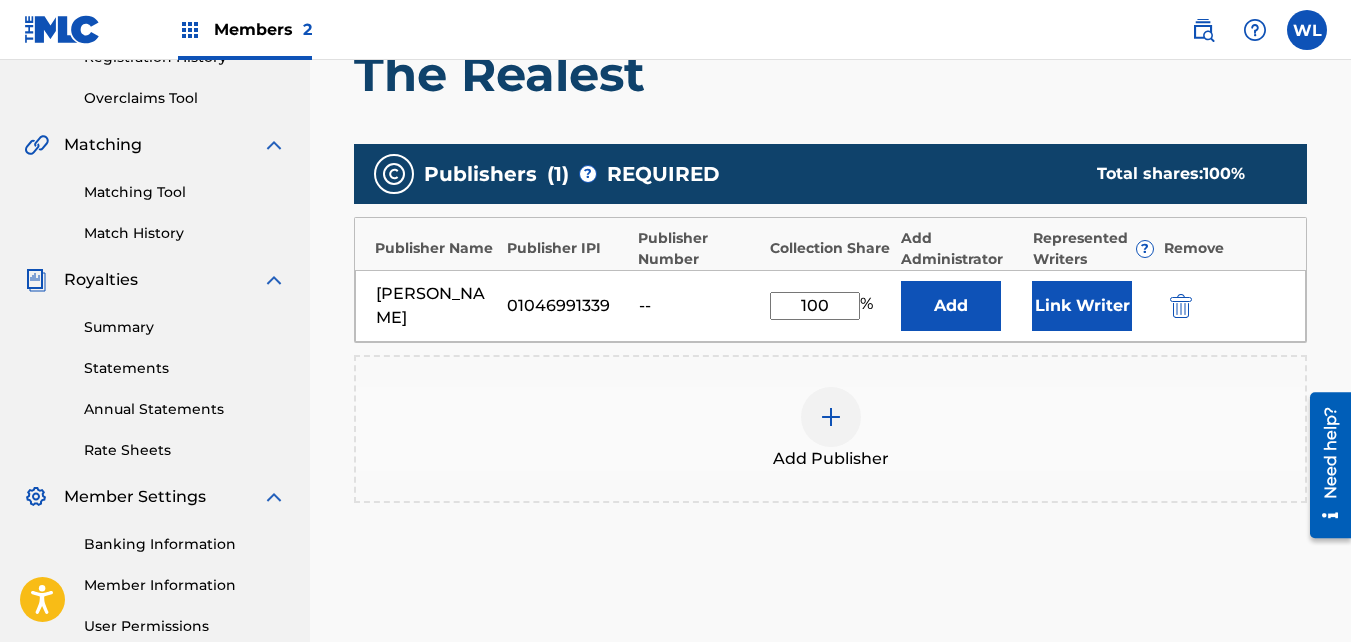 click on "Link Writer" at bounding box center [1082, 306] 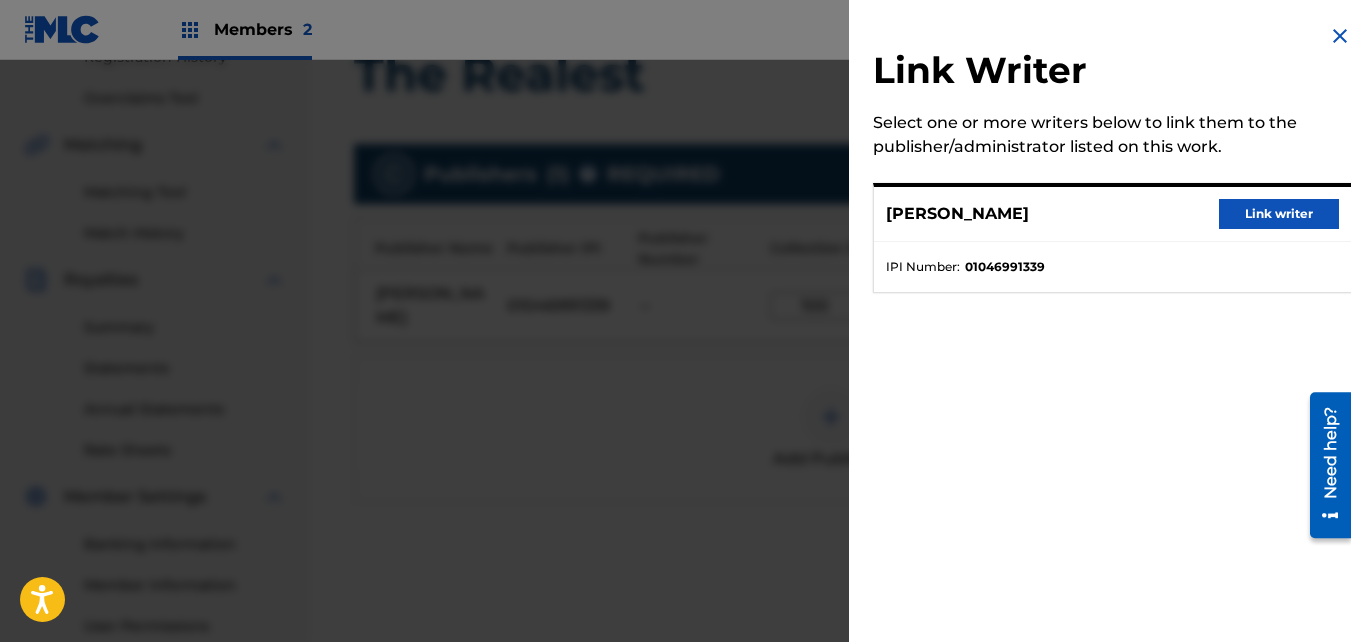 click on "Link writer" at bounding box center [1279, 214] 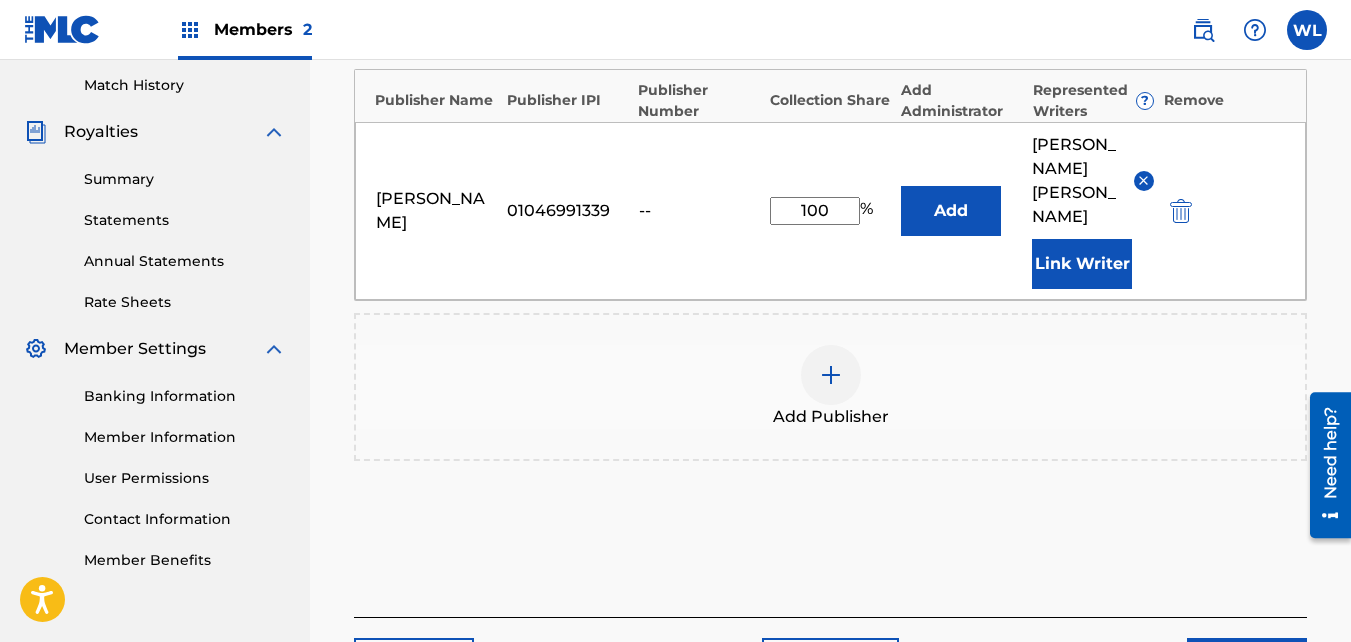 scroll, scrollTop: 663, scrollLeft: 0, axis: vertical 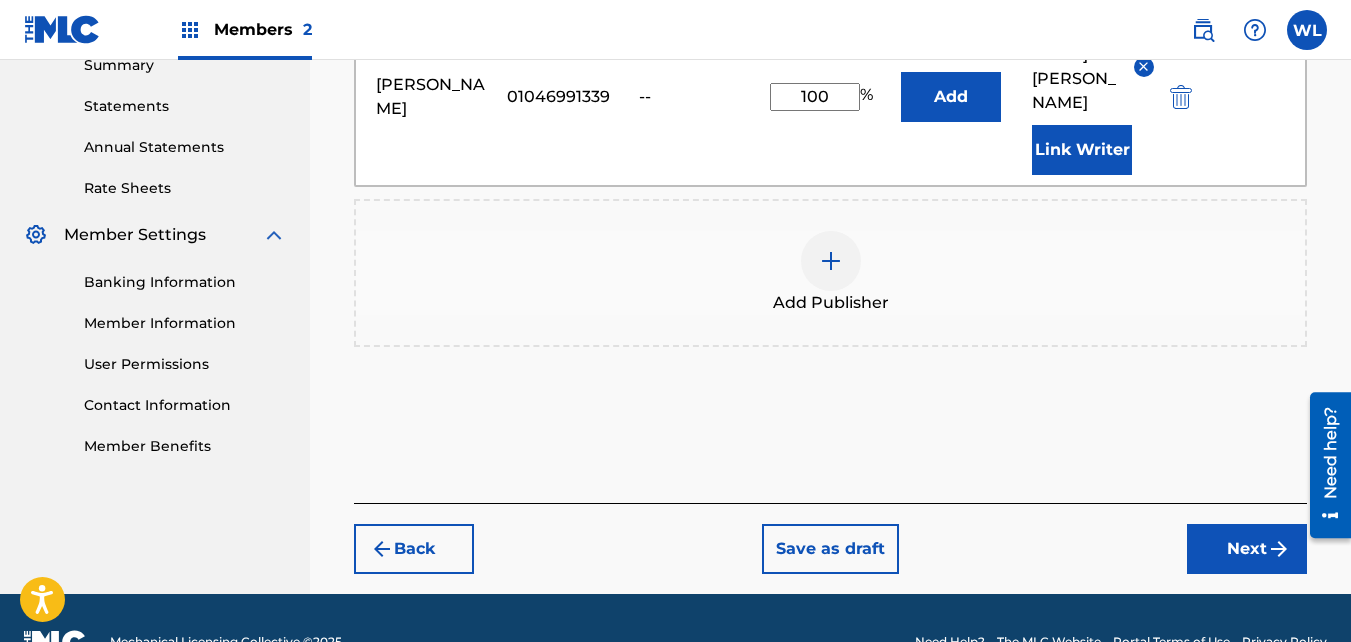 click on "Next" at bounding box center [1247, 549] 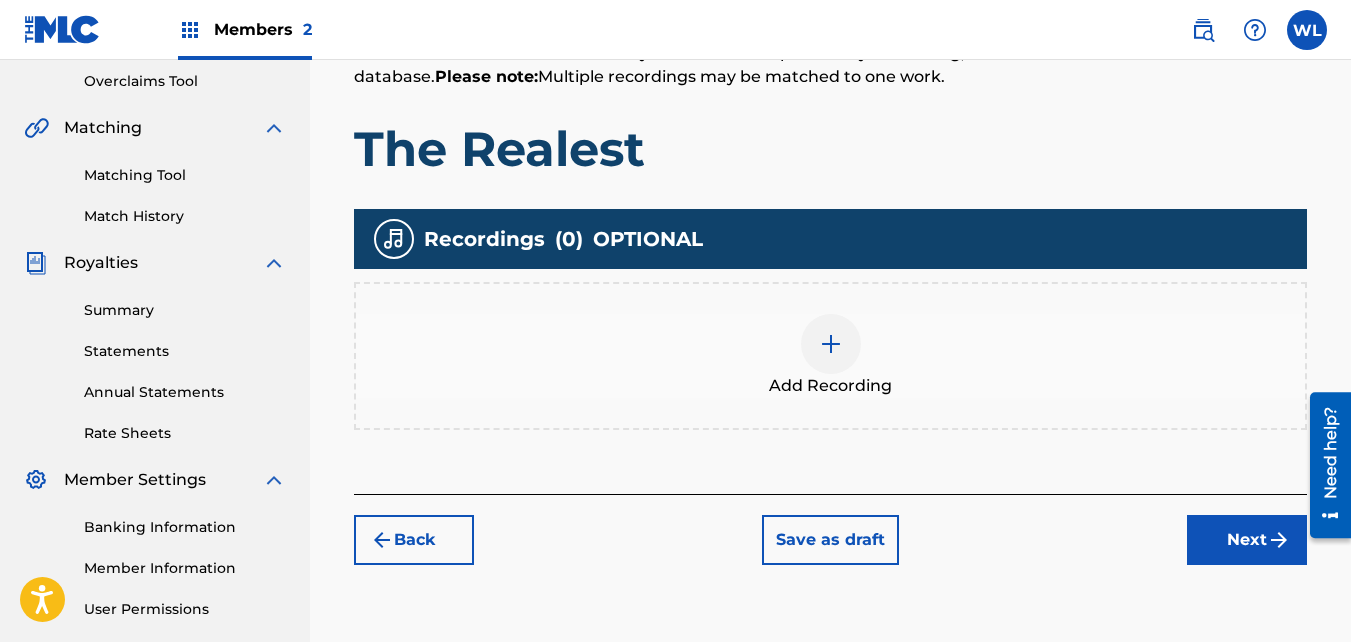 scroll, scrollTop: 420, scrollLeft: 0, axis: vertical 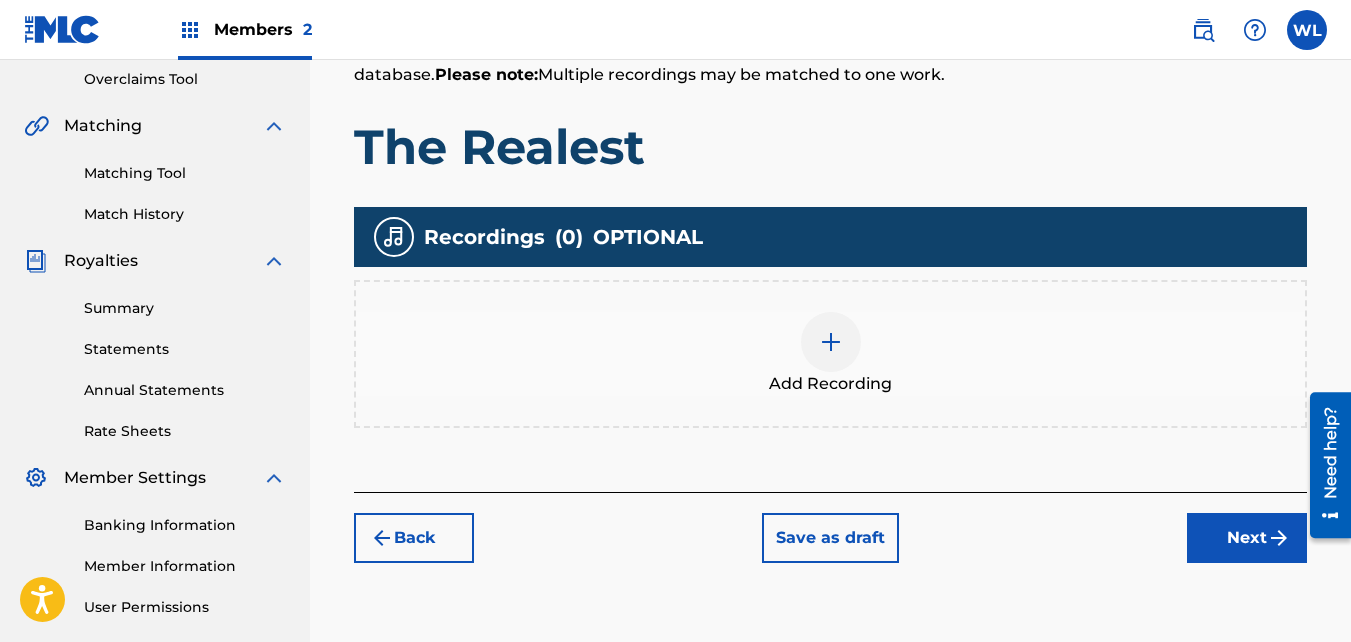 click on "Next" at bounding box center (1247, 538) 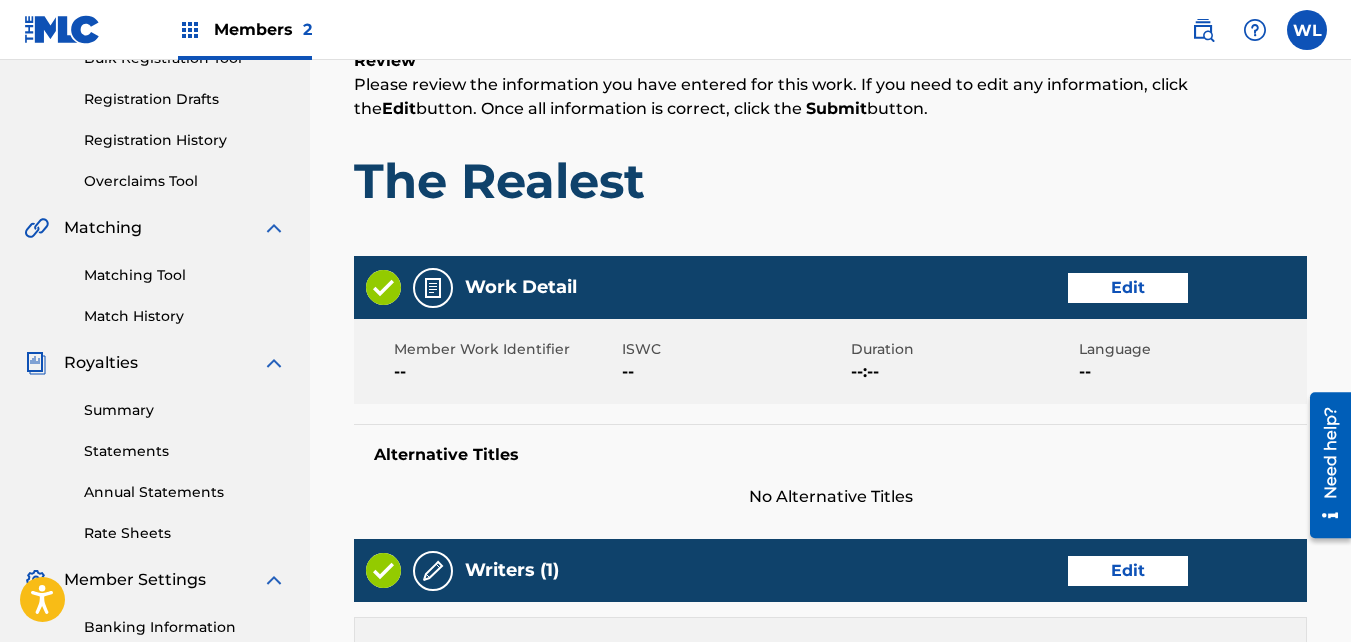 scroll, scrollTop: 90, scrollLeft: 0, axis: vertical 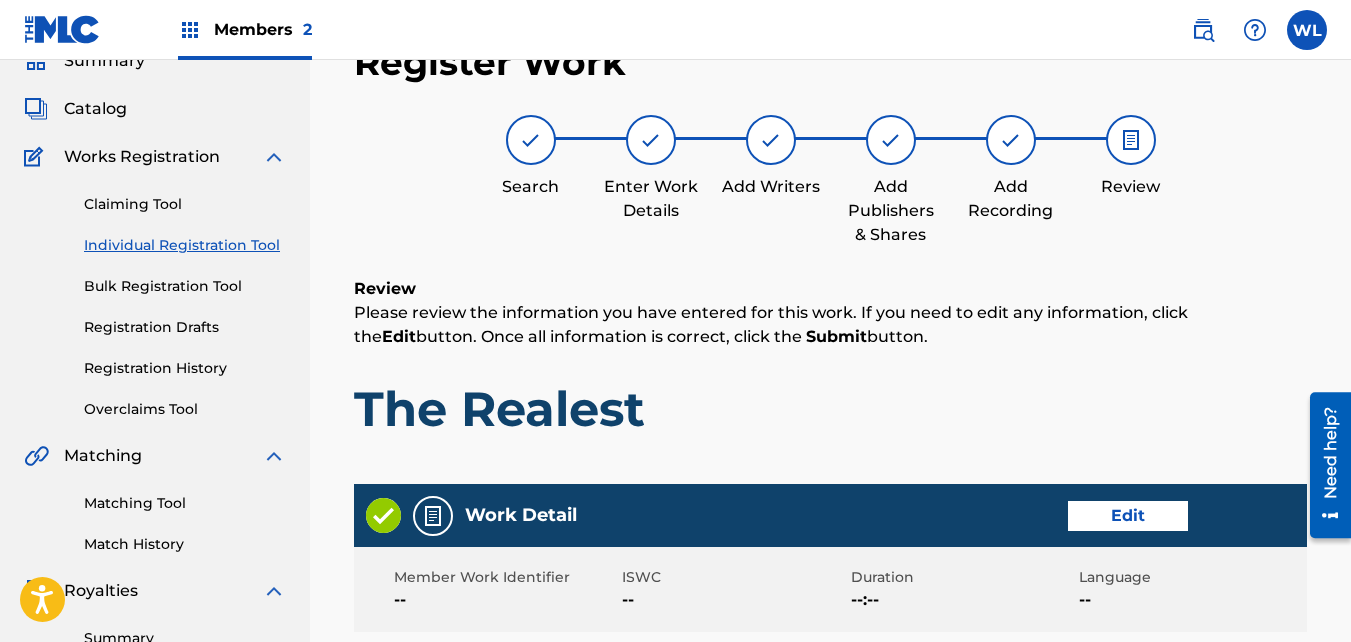 click on "Work Detail   Edit Member Work Identifier -- ISWC -- Duration --:-- Language -- Alternative Titles No Alternative Titles" at bounding box center (830, 610) 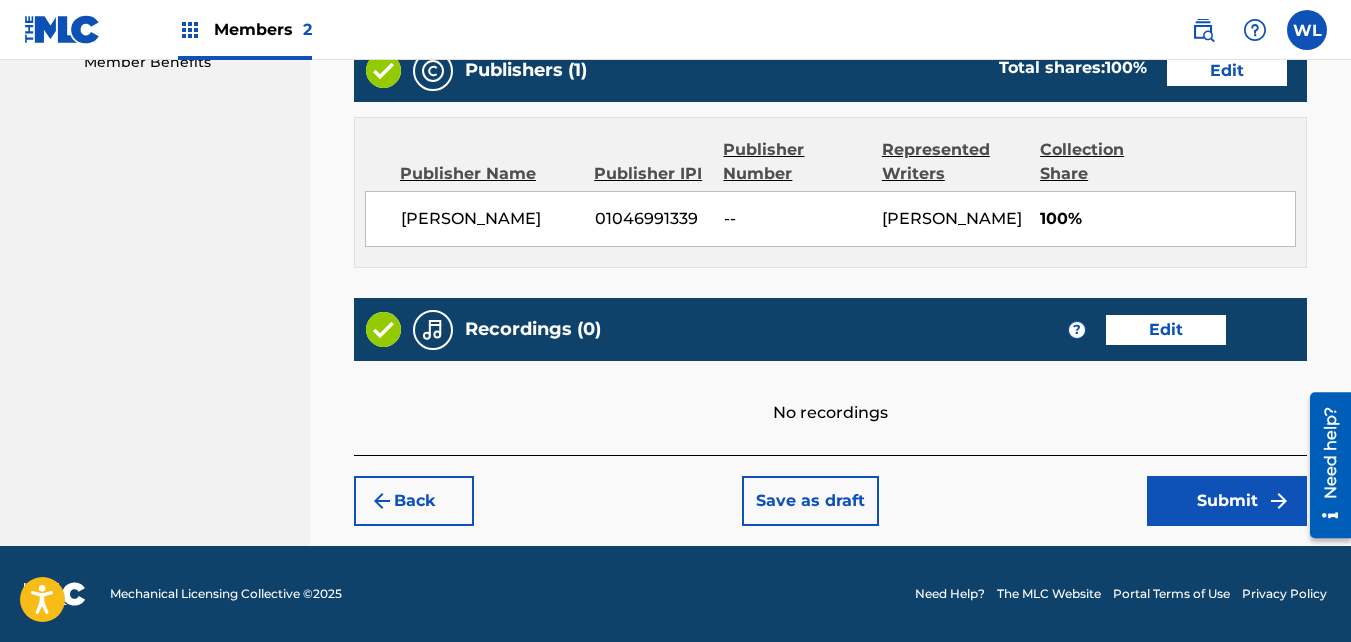 scroll, scrollTop: 1071, scrollLeft: 0, axis: vertical 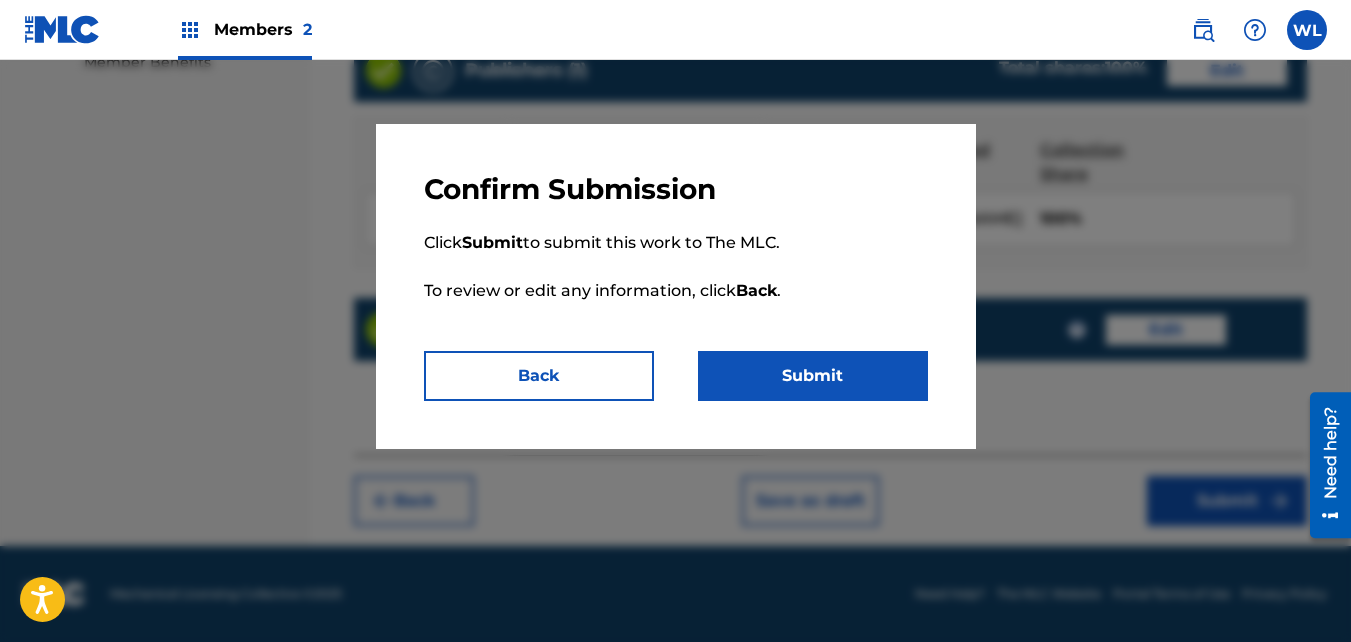 click on "Submit" at bounding box center (813, 376) 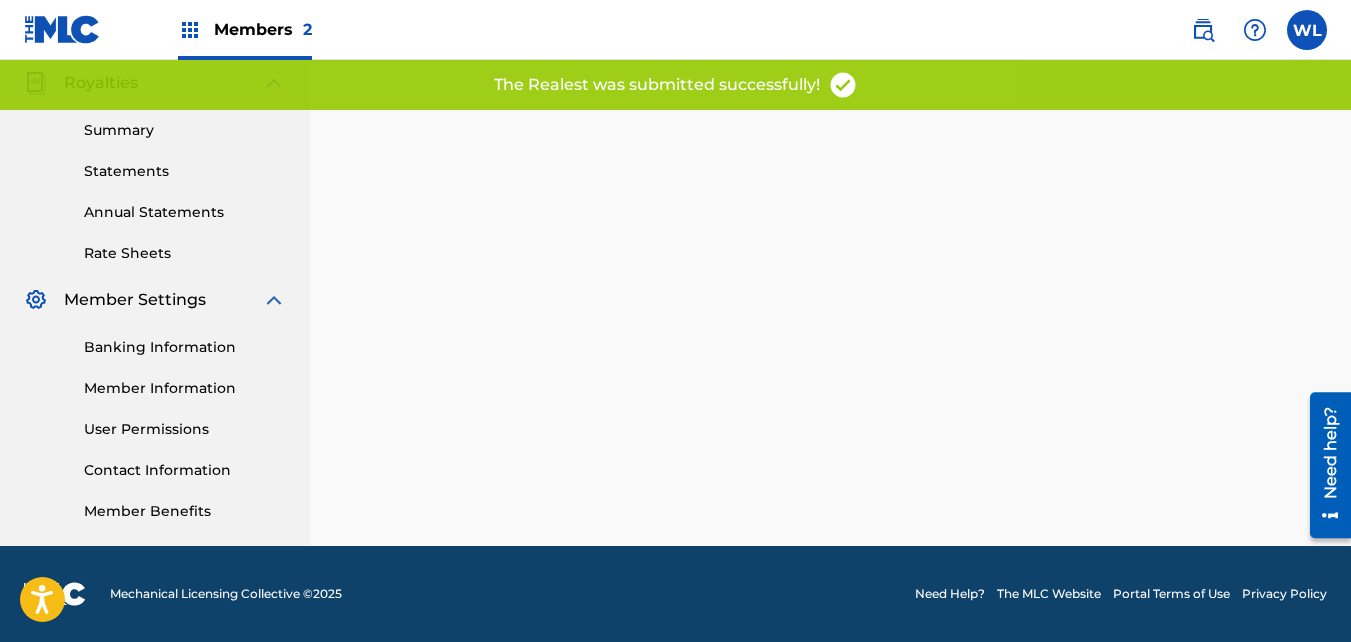 scroll, scrollTop: 0, scrollLeft: 0, axis: both 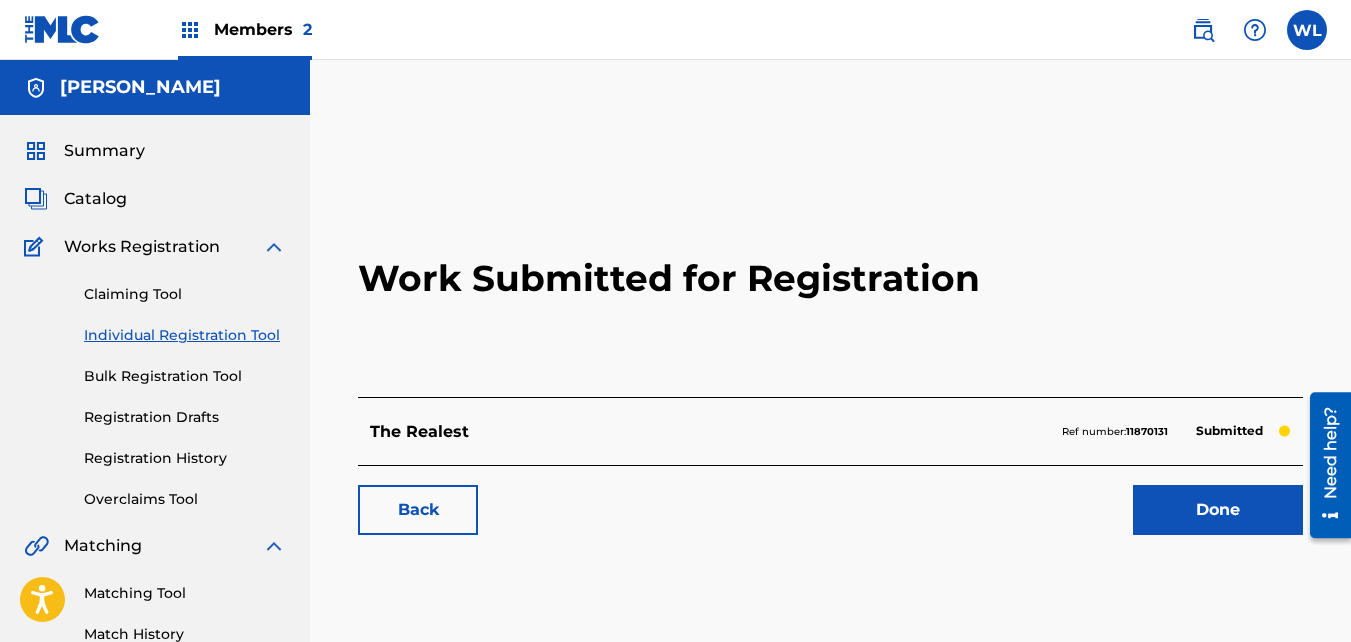 click on "Done" at bounding box center [1218, 510] 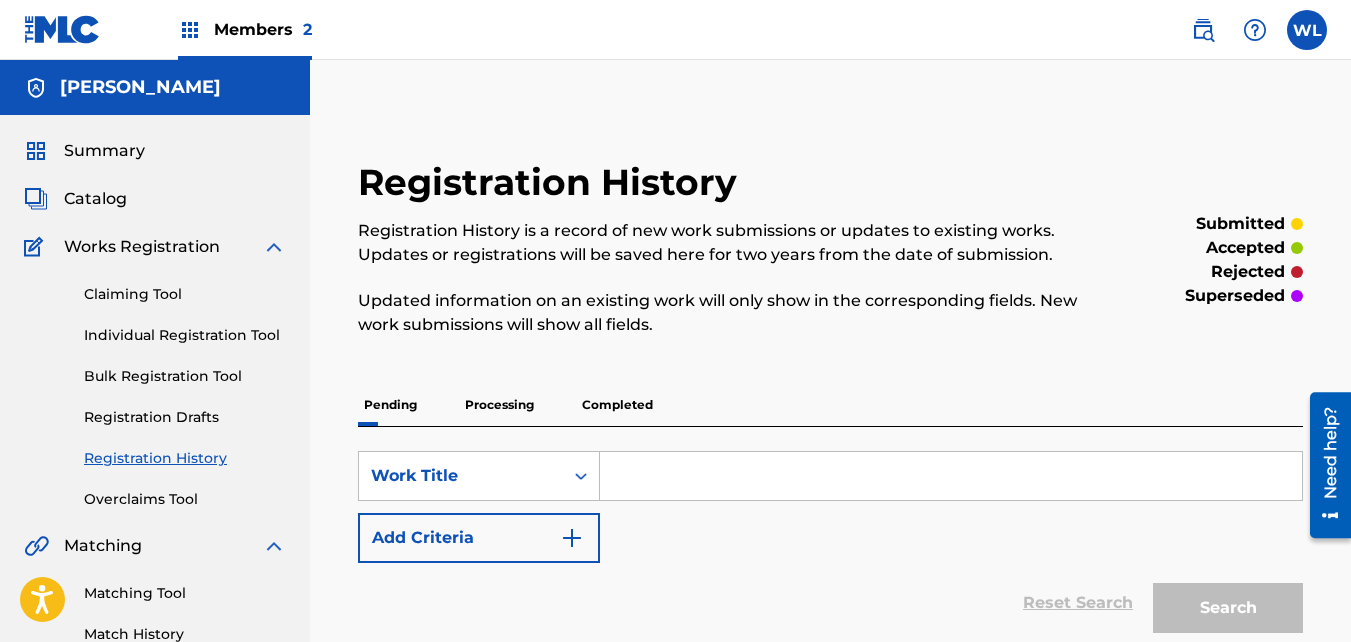 click at bounding box center (951, 476) 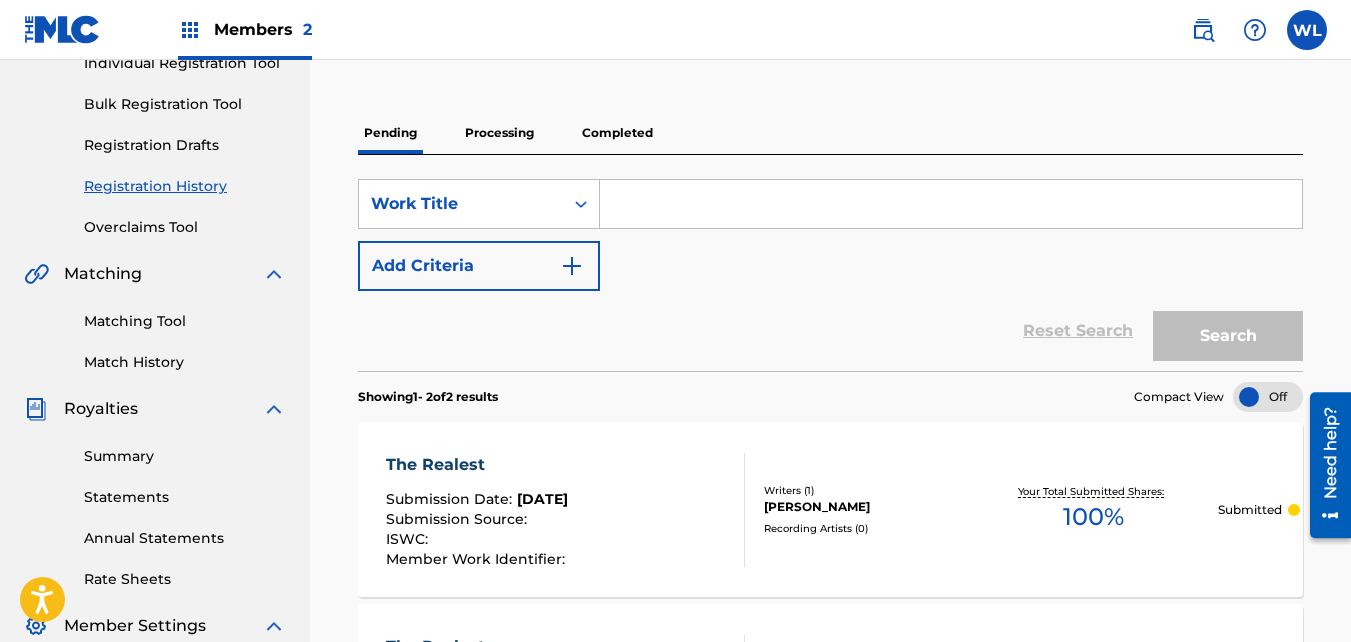 scroll, scrollTop: 247, scrollLeft: 0, axis: vertical 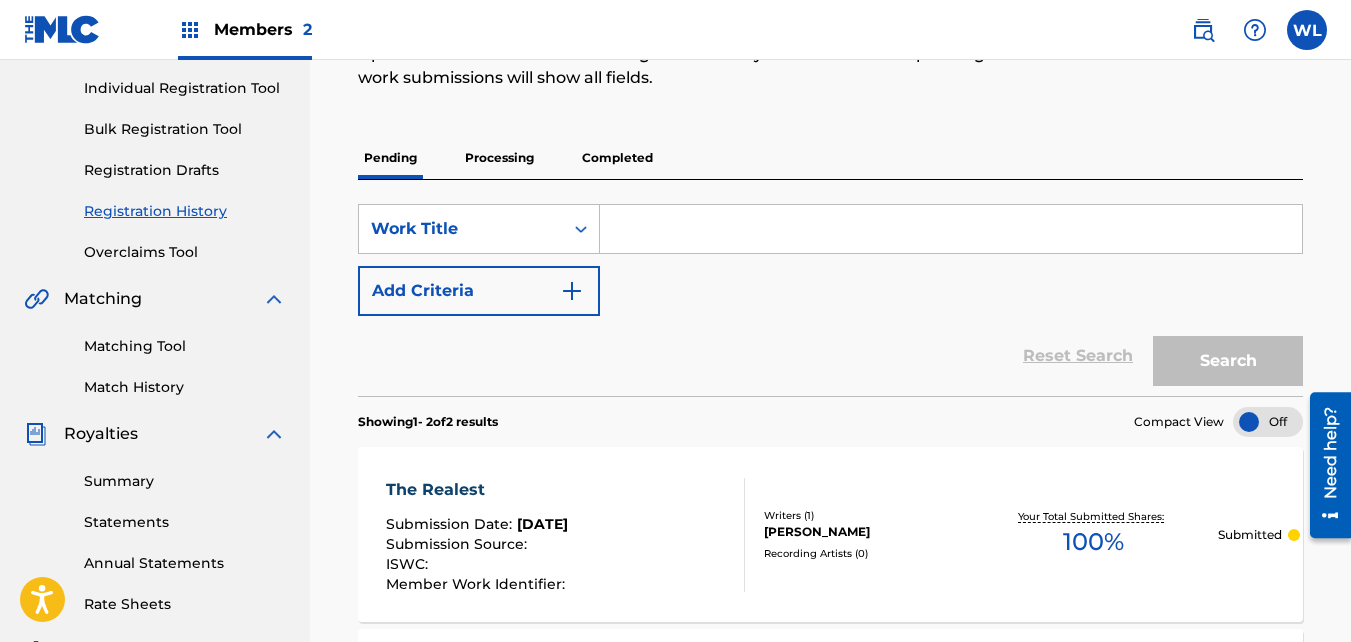 click on "Completed" at bounding box center (617, 158) 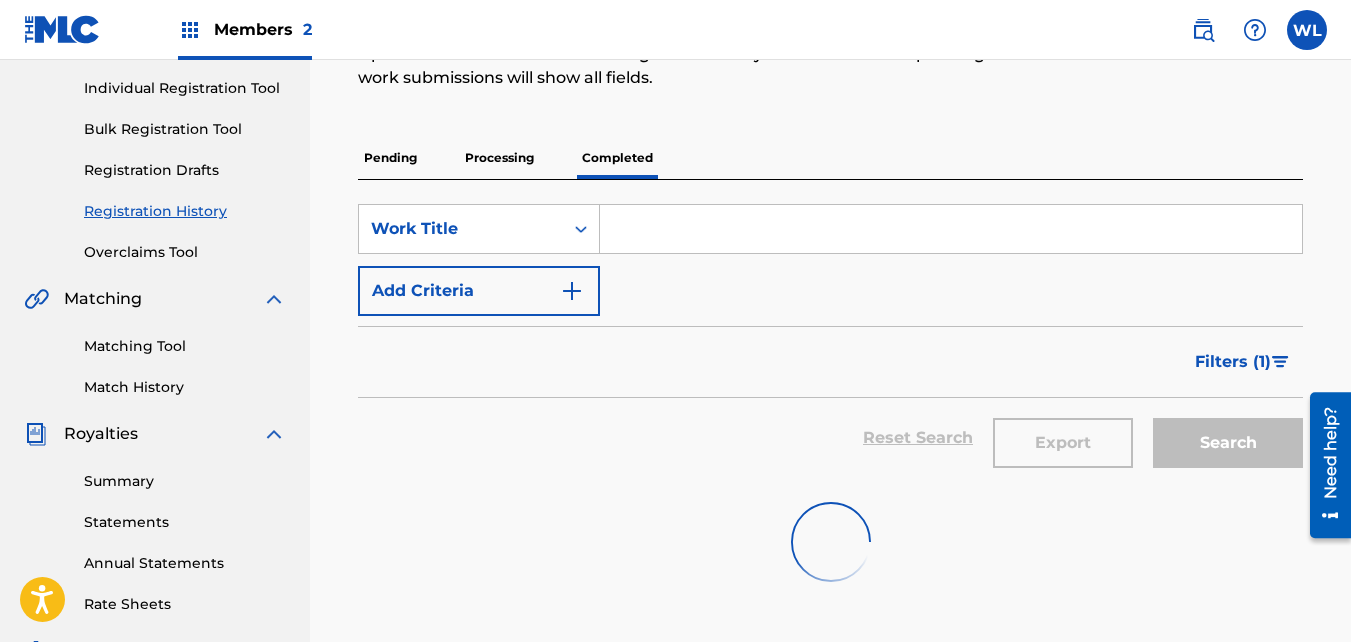 scroll, scrollTop: 0, scrollLeft: 0, axis: both 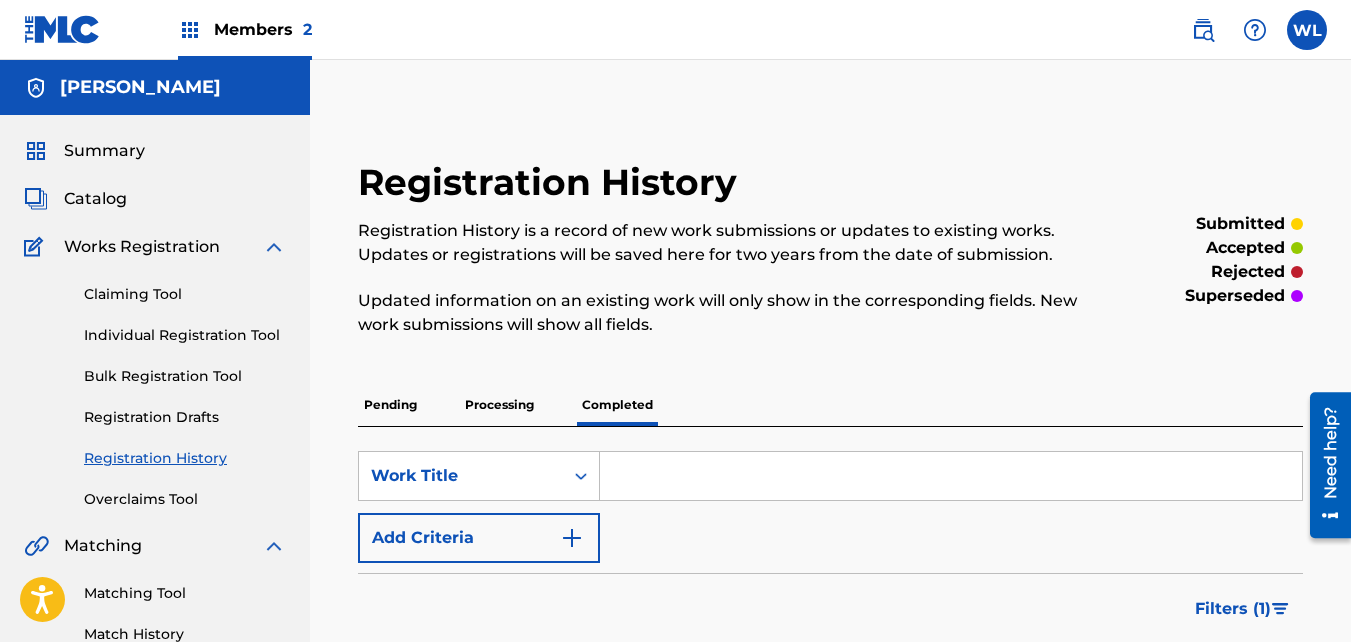 click on "Processing" at bounding box center (499, 405) 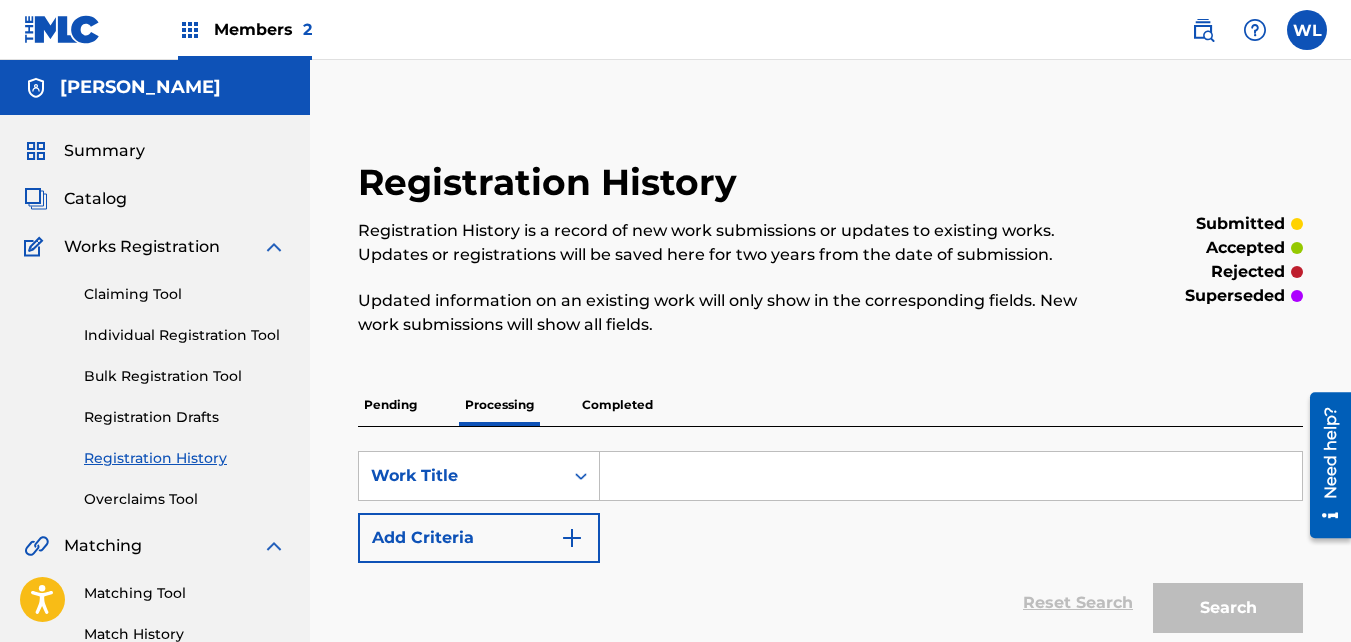 click on "Pending" at bounding box center (390, 405) 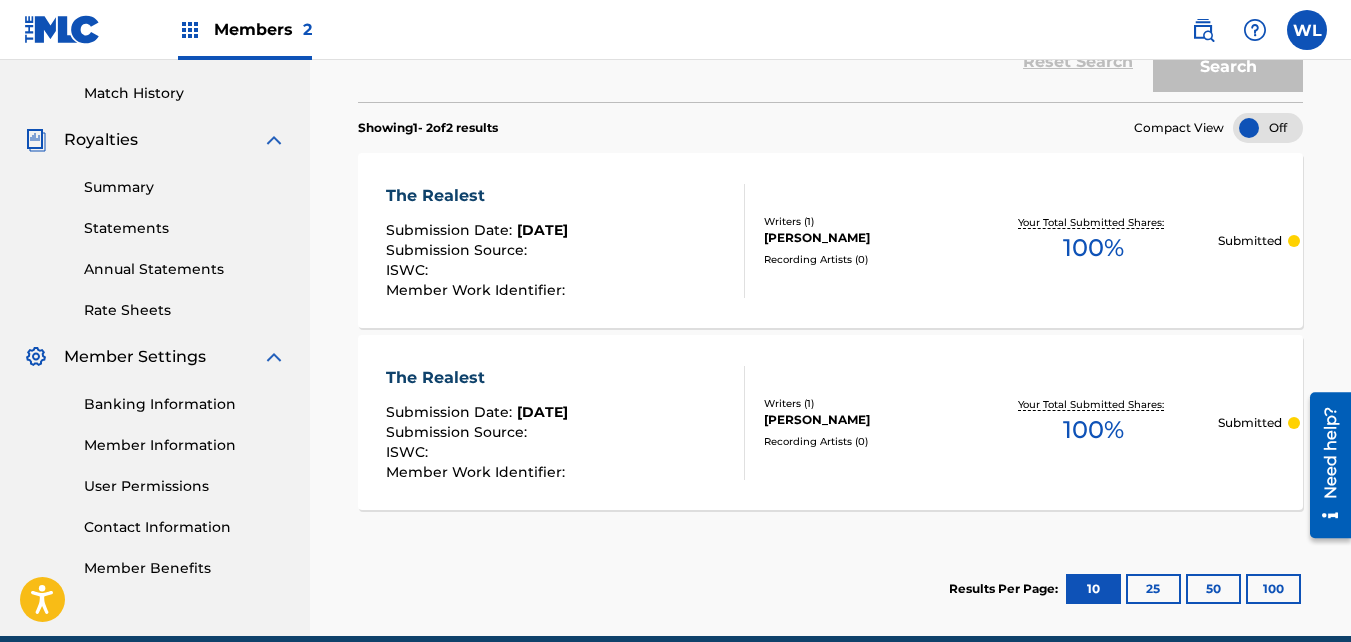 scroll, scrollTop: 542, scrollLeft: 0, axis: vertical 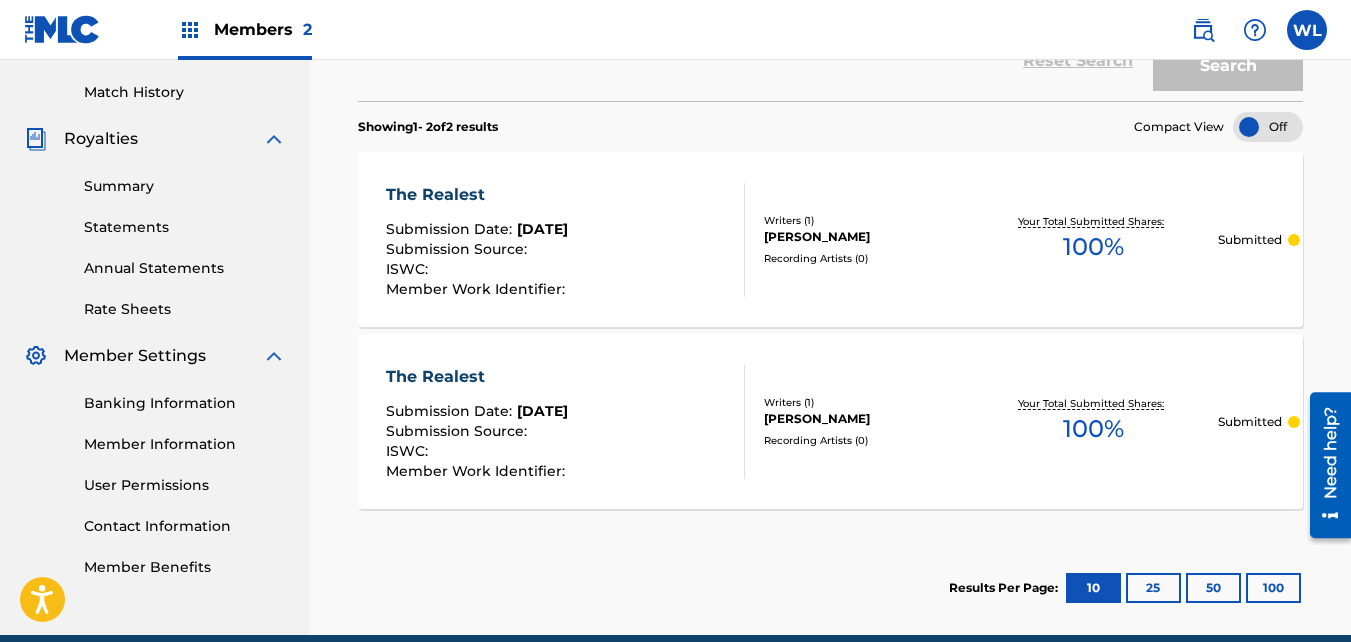 click on "ISWC :" at bounding box center (478, 272) 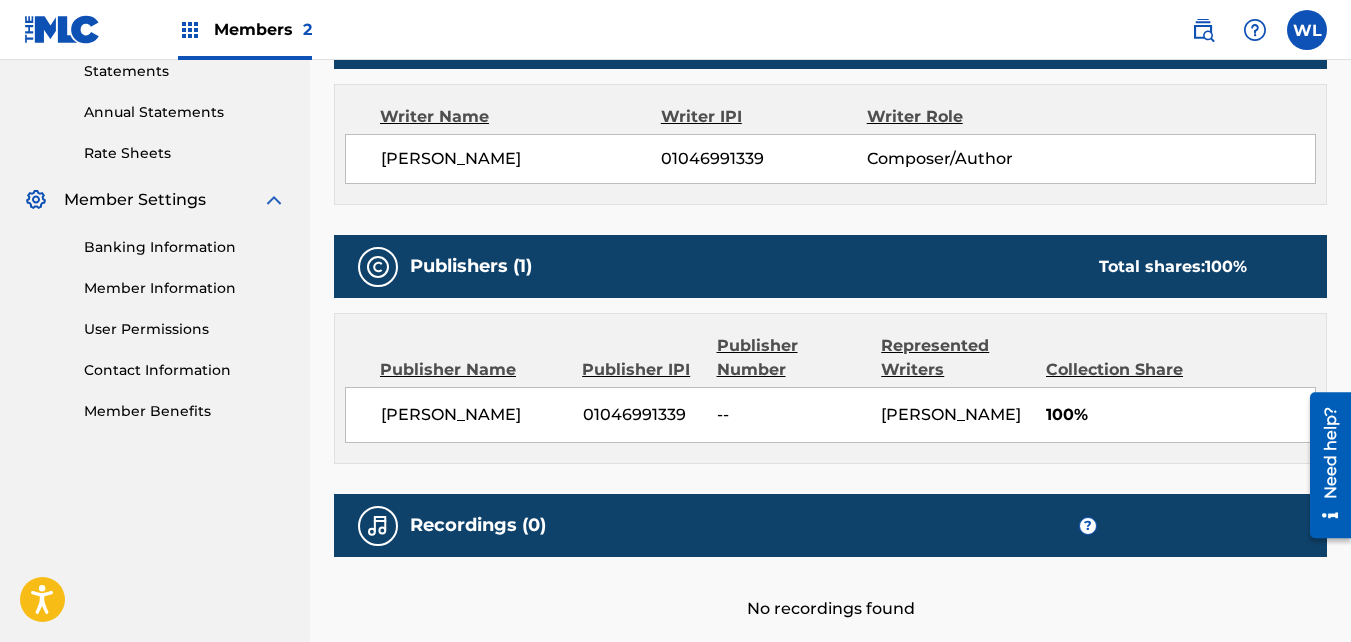 scroll, scrollTop: 685, scrollLeft: 0, axis: vertical 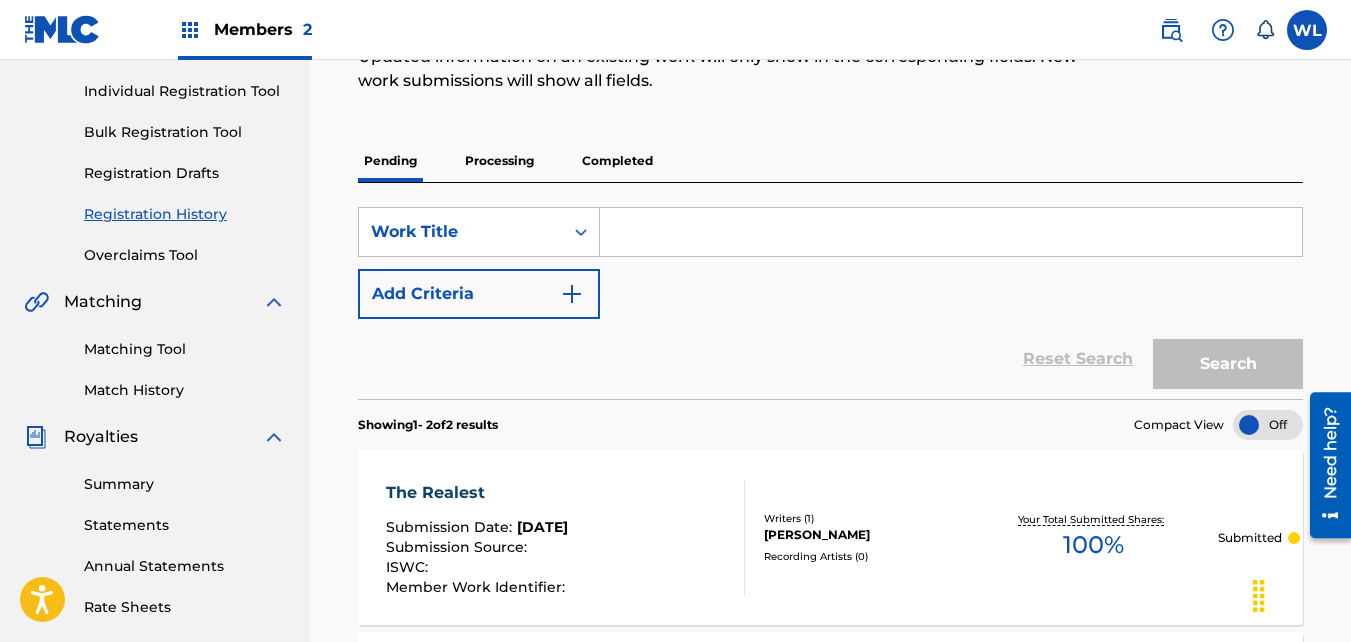 click on "Processing" at bounding box center (499, 161) 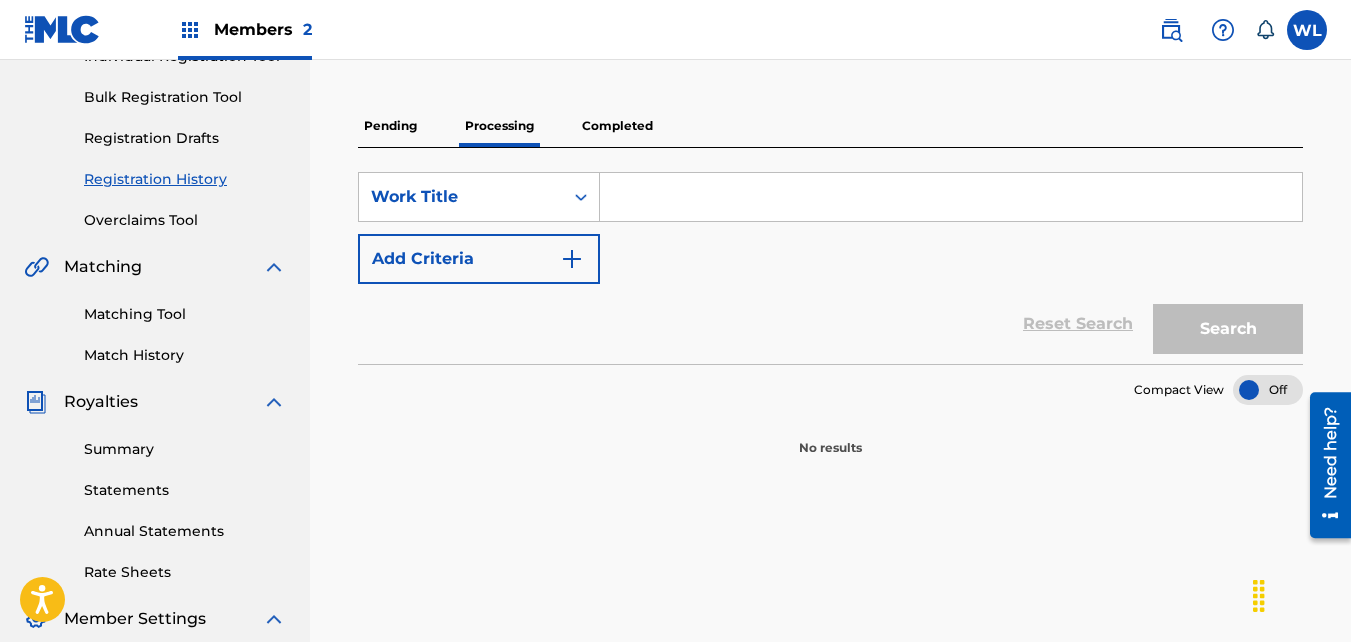 scroll, scrollTop: 300, scrollLeft: 0, axis: vertical 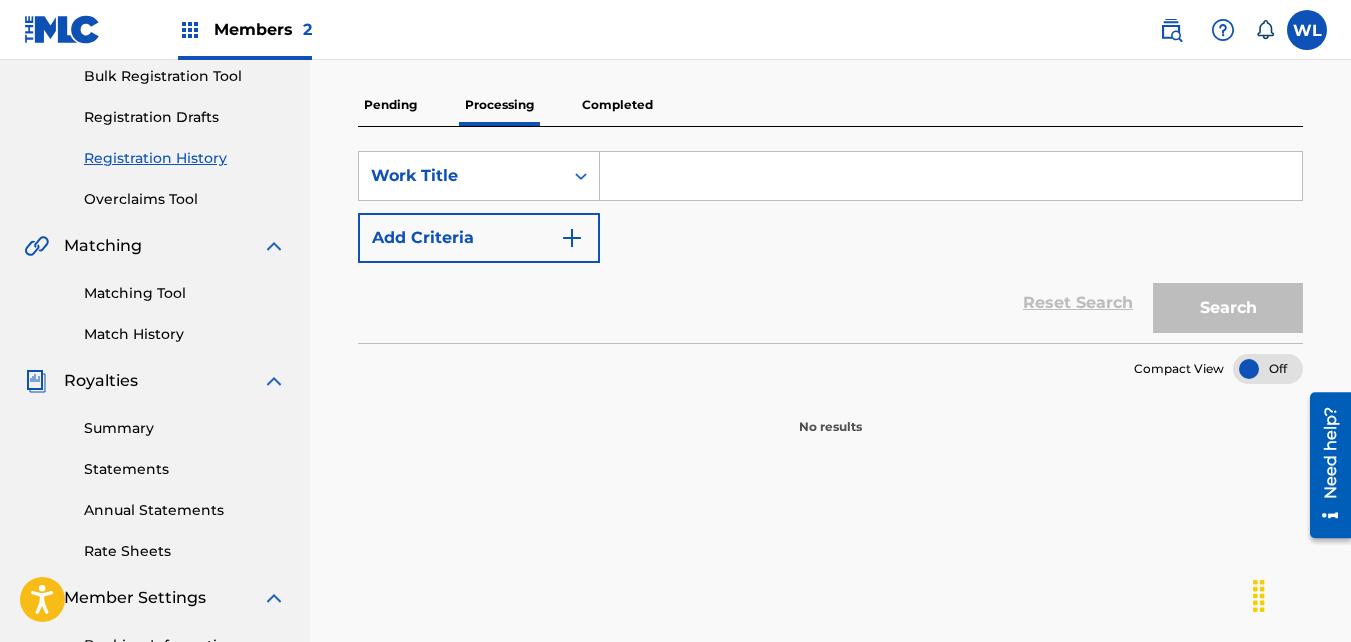 click on "Pending" at bounding box center [390, 105] 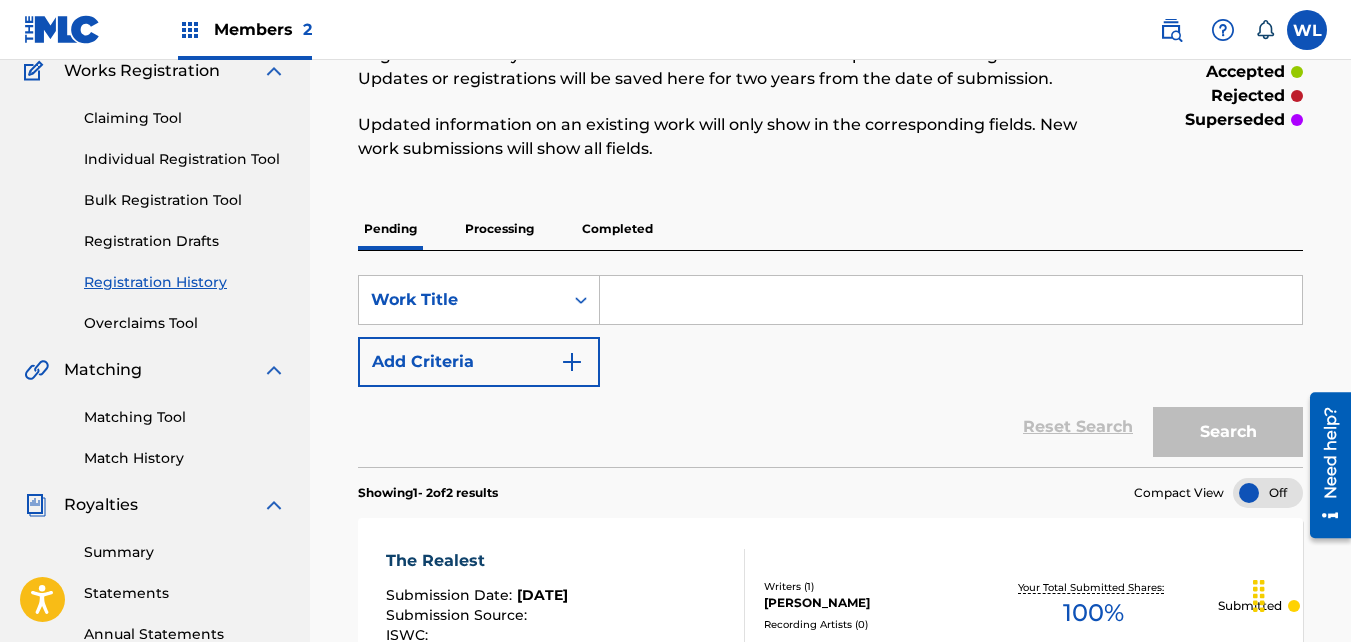 scroll, scrollTop: 192, scrollLeft: 0, axis: vertical 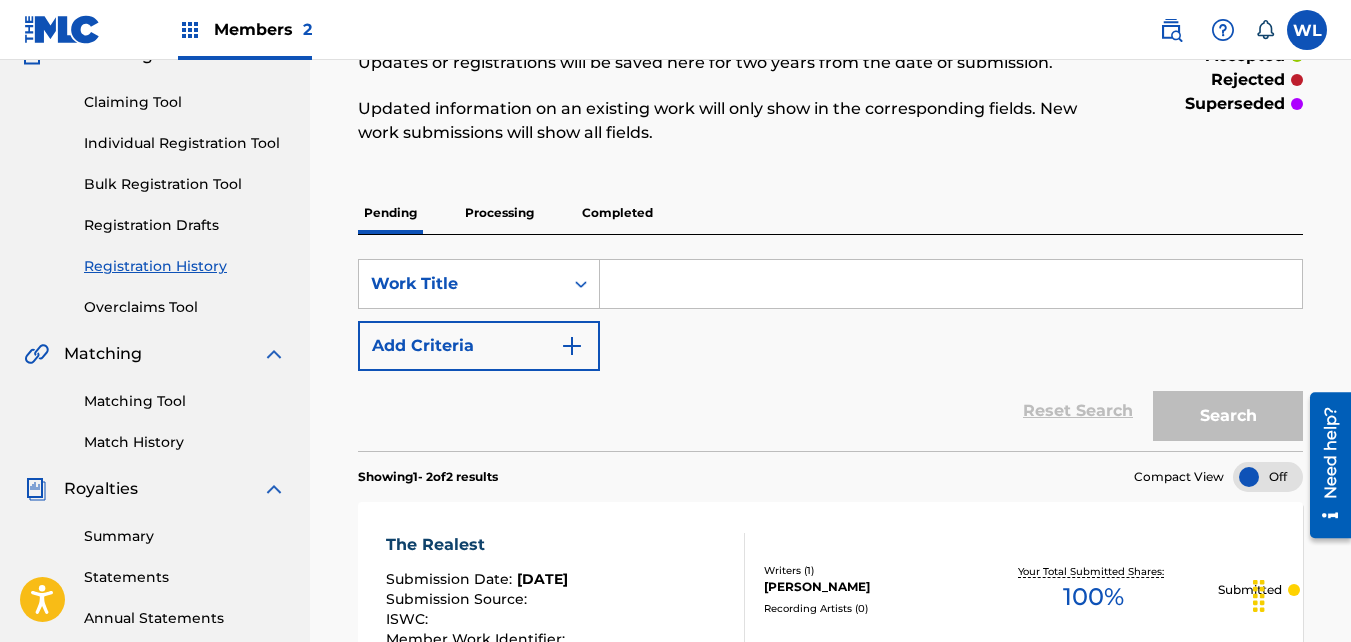click on "Matching Tool" at bounding box center [185, 401] 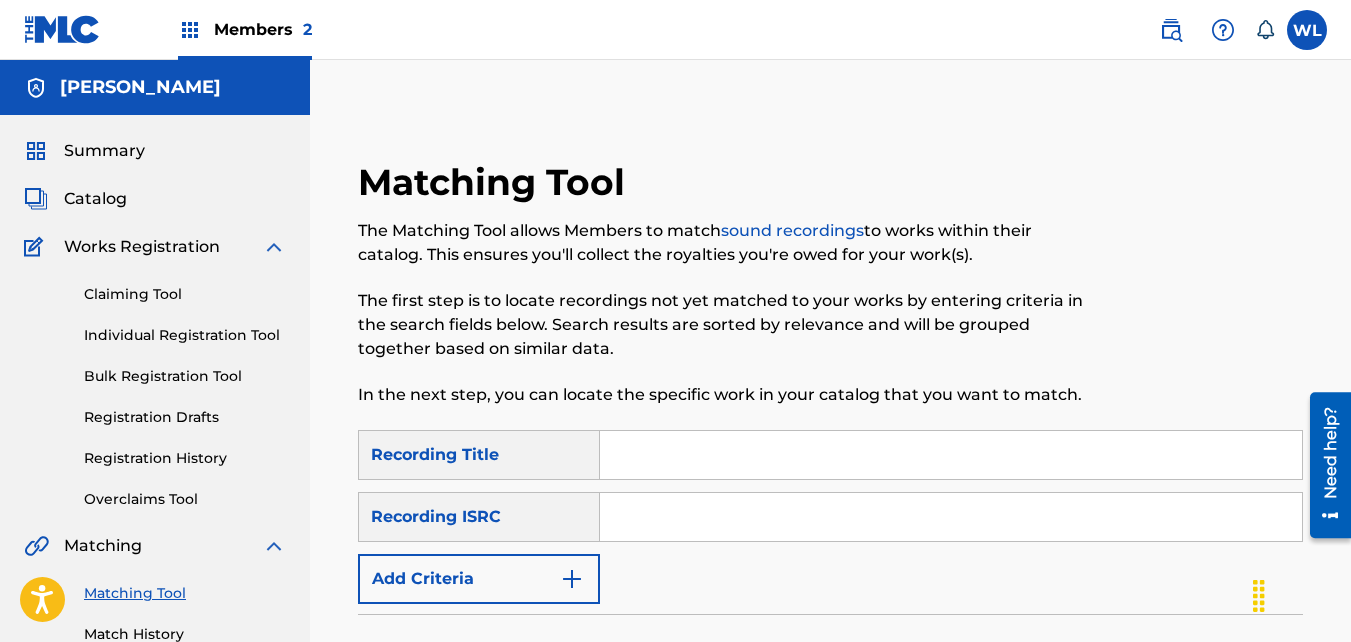 scroll, scrollTop: 228, scrollLeft: 0, axis: vertical 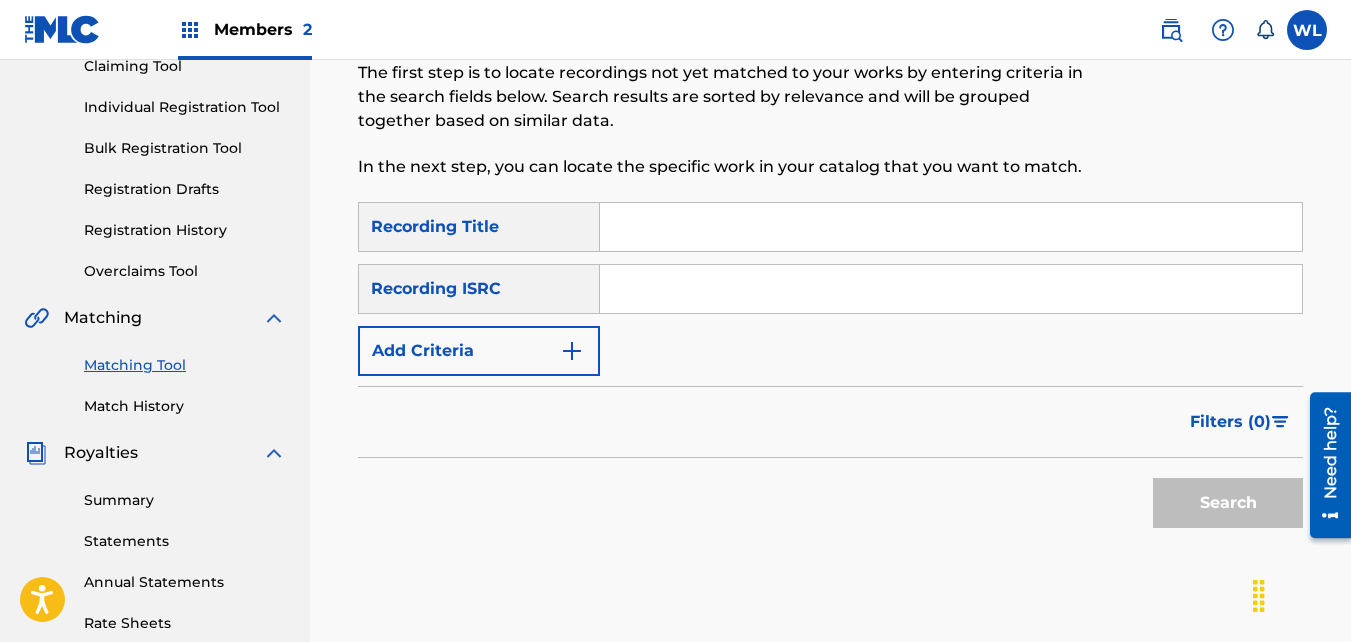 click at bounding box center [951, 227] 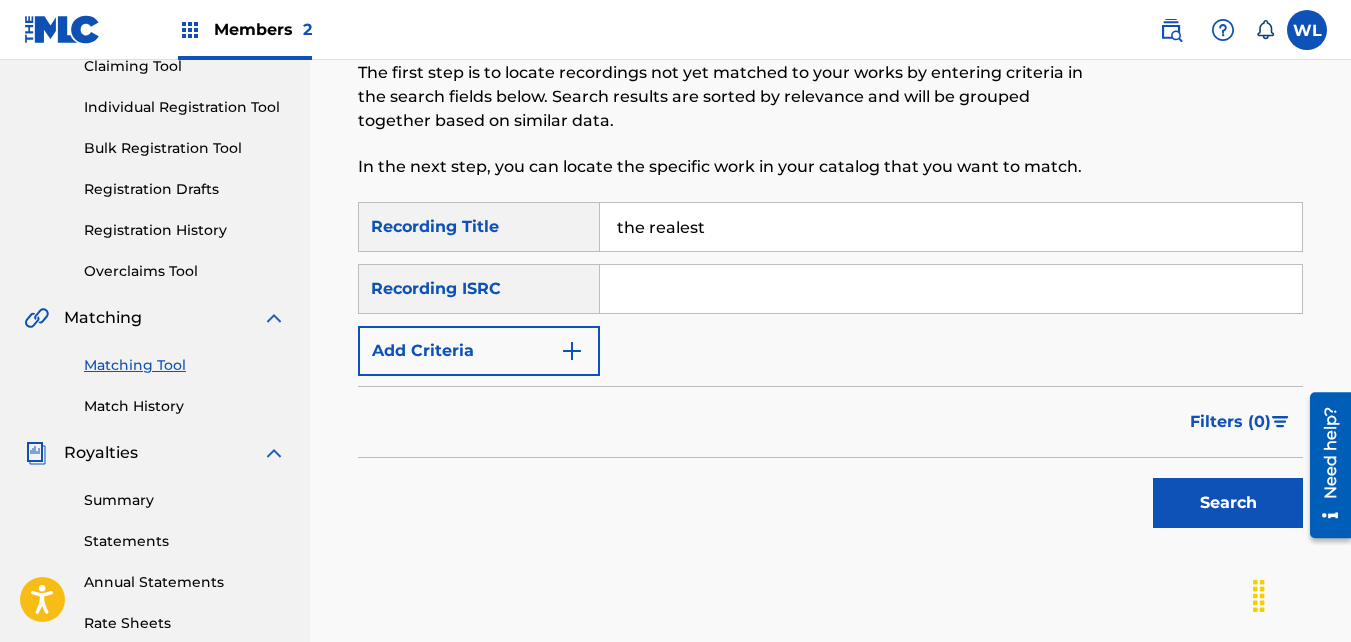 click at bounding box center [951, 289] 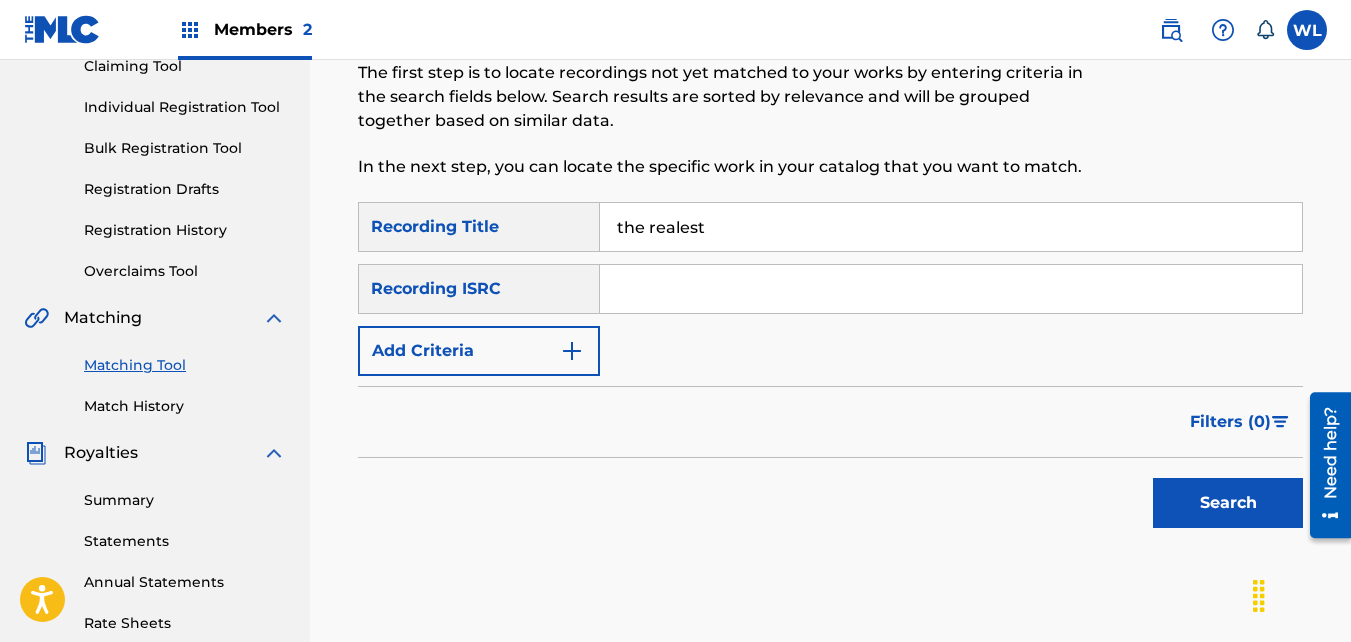 type on "QZES52205232" 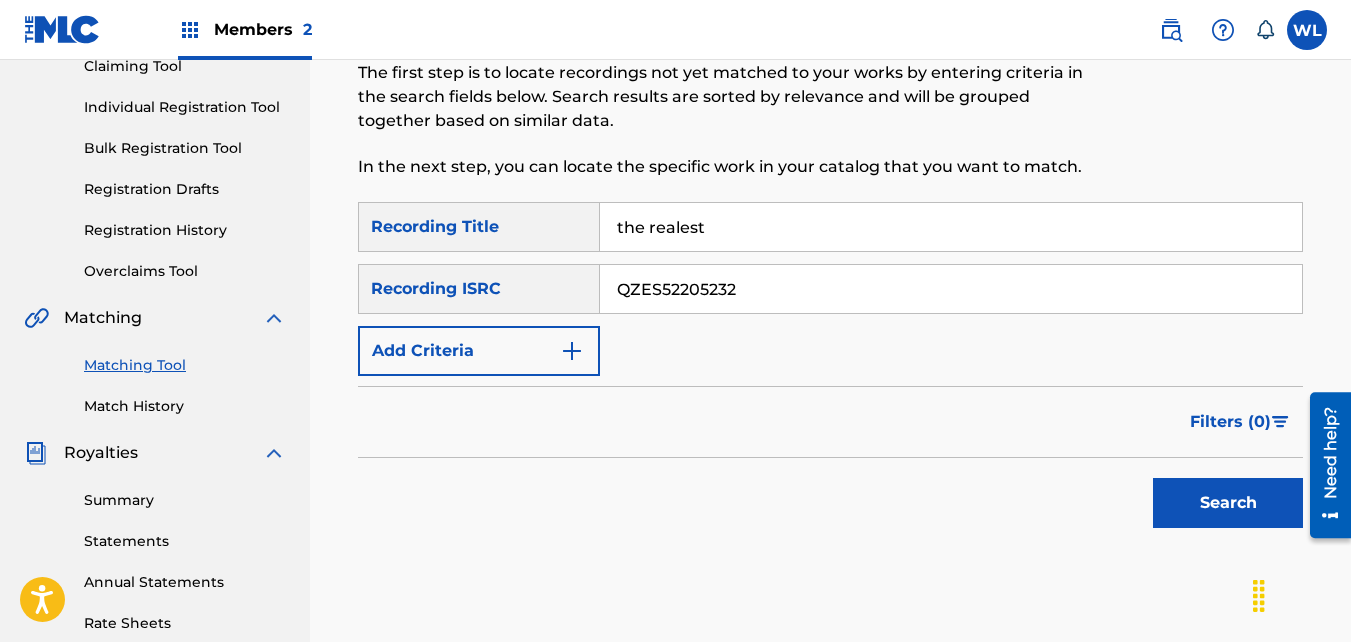 click on "Search" at bounding box center [1228, 503] 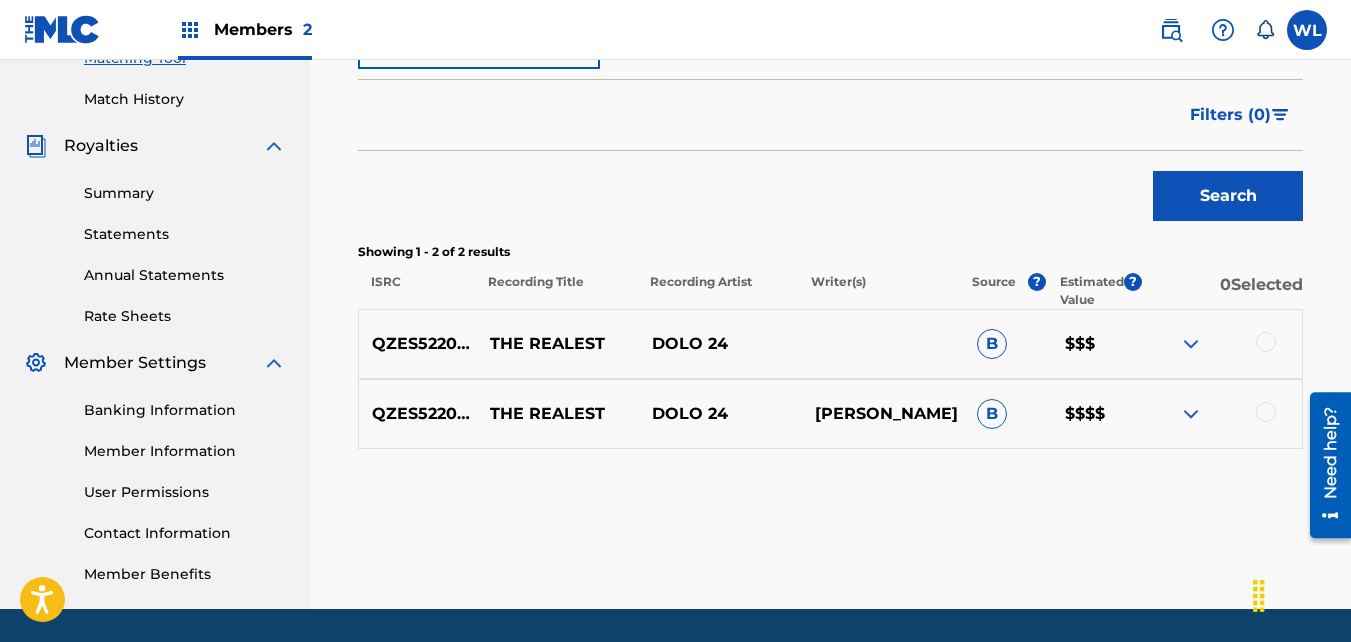 scroll, scrollTop: 536, scrollLeft: 0, axis: vertical 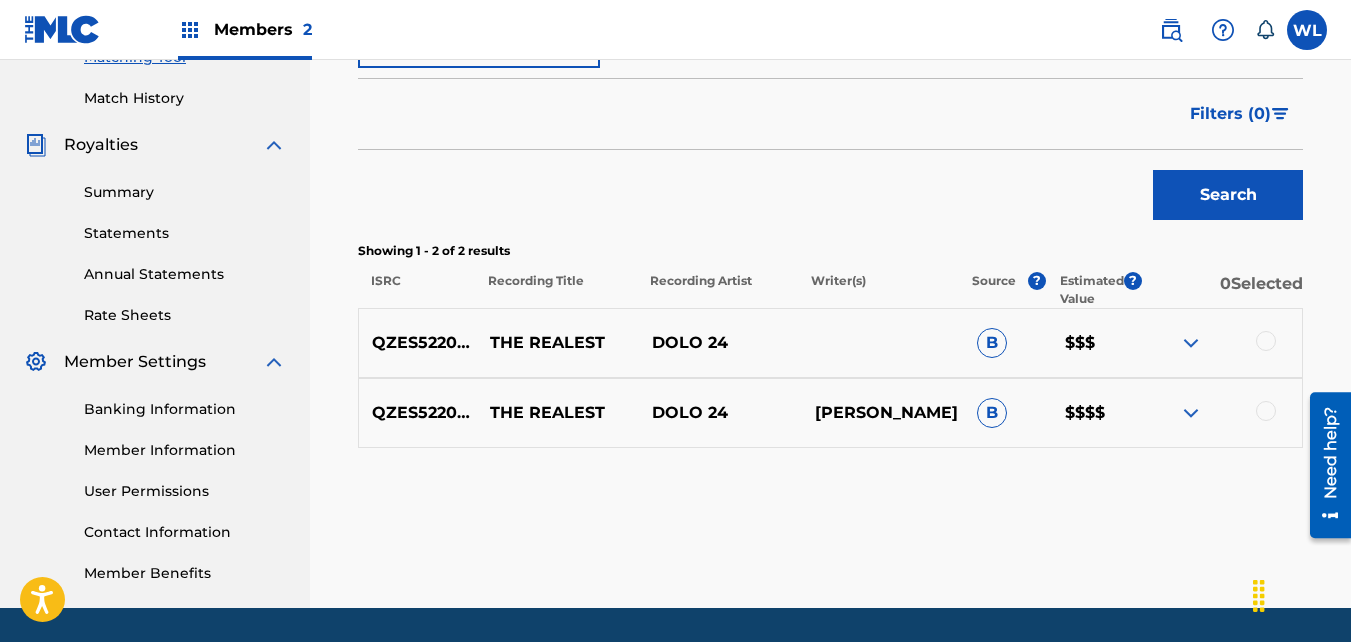 click on "QZES52205232 THE REALEST DOLO 24 B $$$" at bounding box center [830, 343] 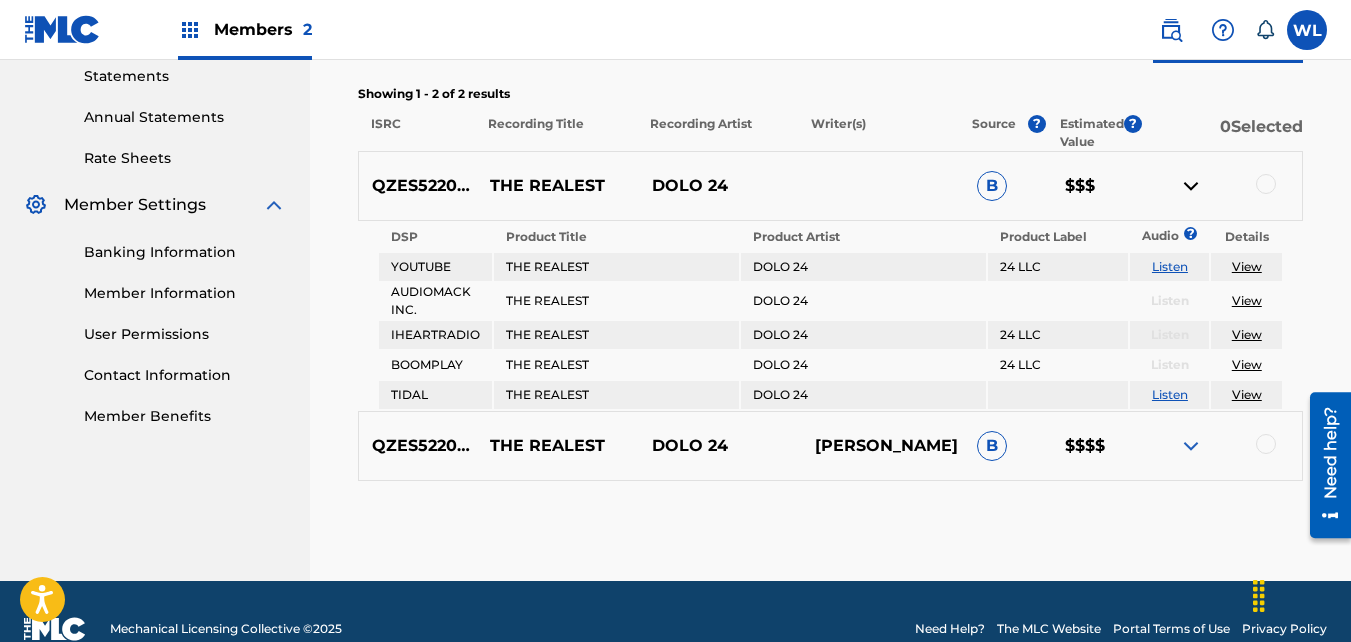 scroll, scrollTop: 694, scrollLeft: 0, axis: vertical 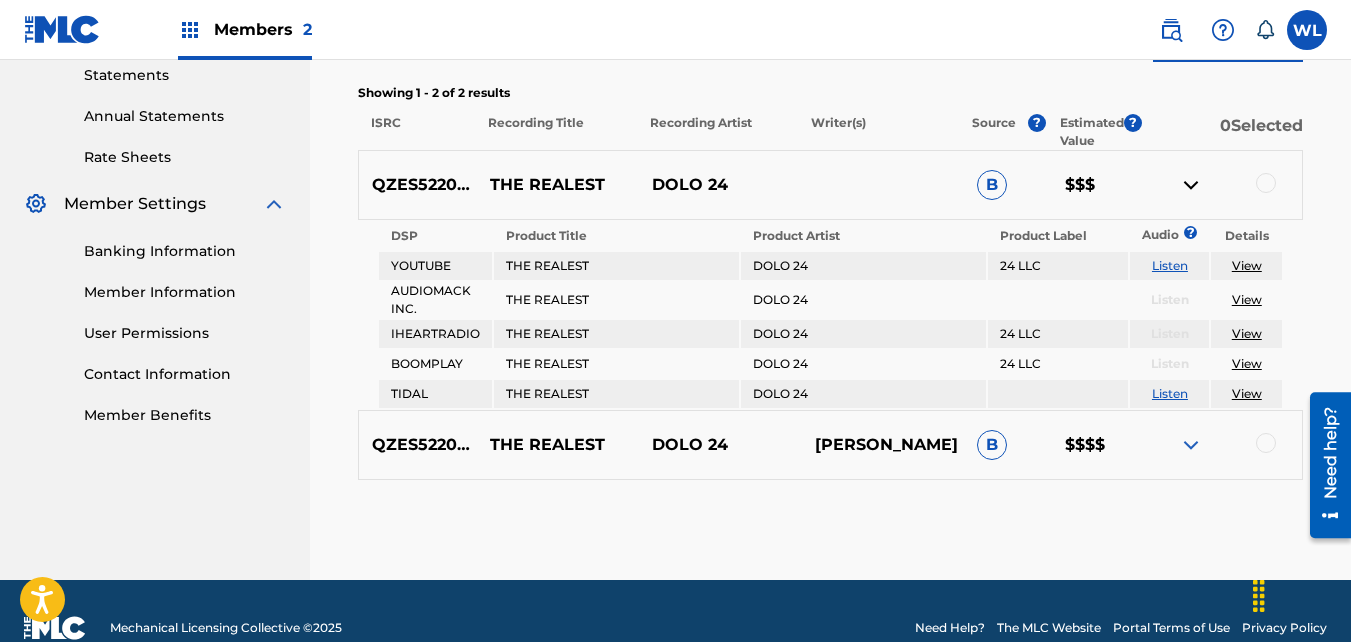 click at bounding box center (1191, 445) 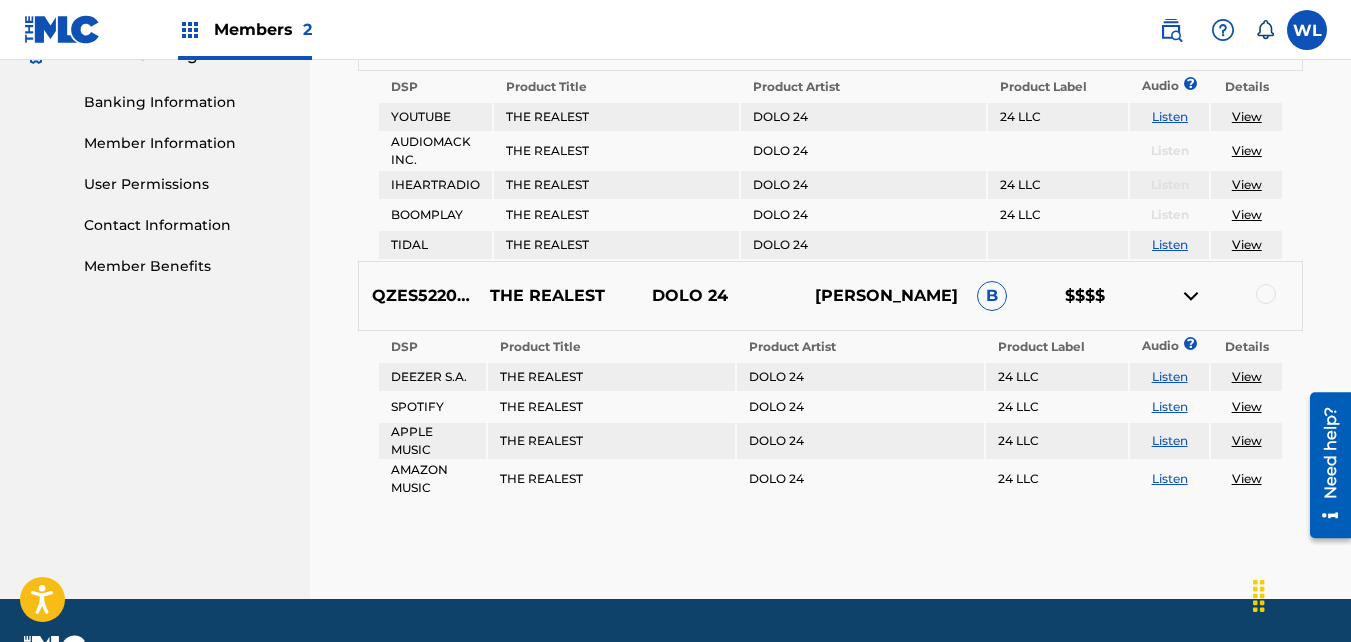 scroll, scrollTop: 851, scrollLeft: 0, axis: vertical 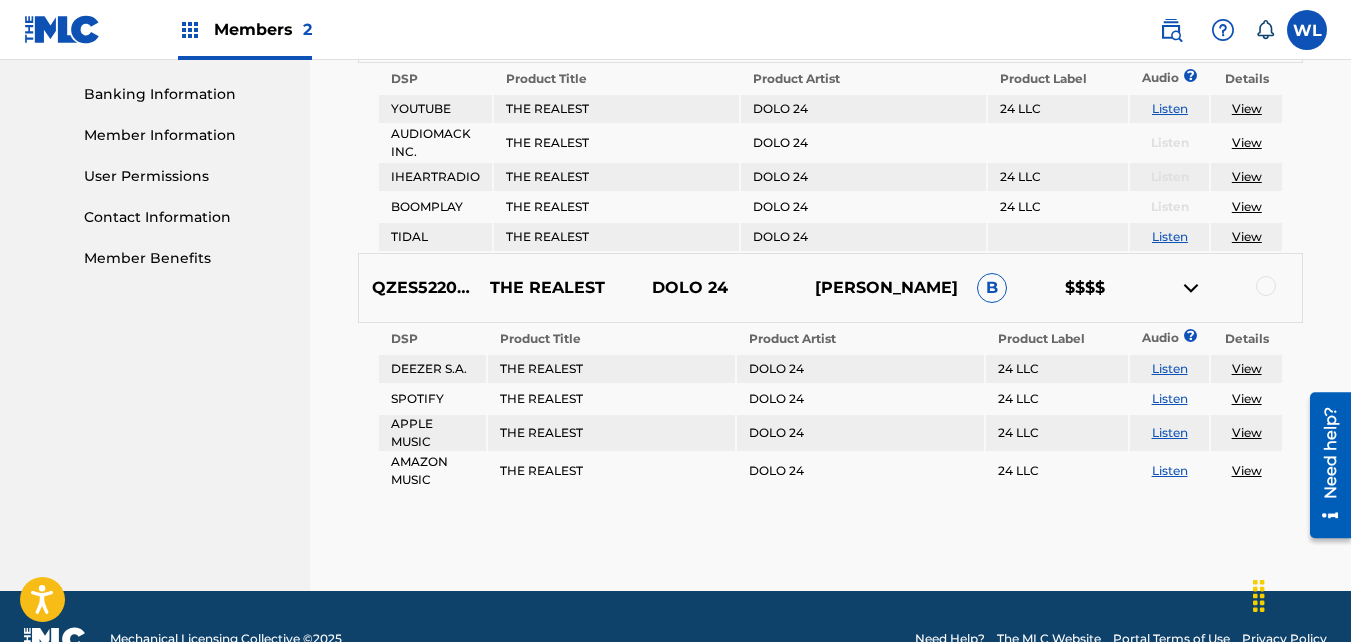 click on "QZES52205232 THE REALEST DOLO 24 [PERSON_NAME] B $$$$" at bounding box center (830, 288) 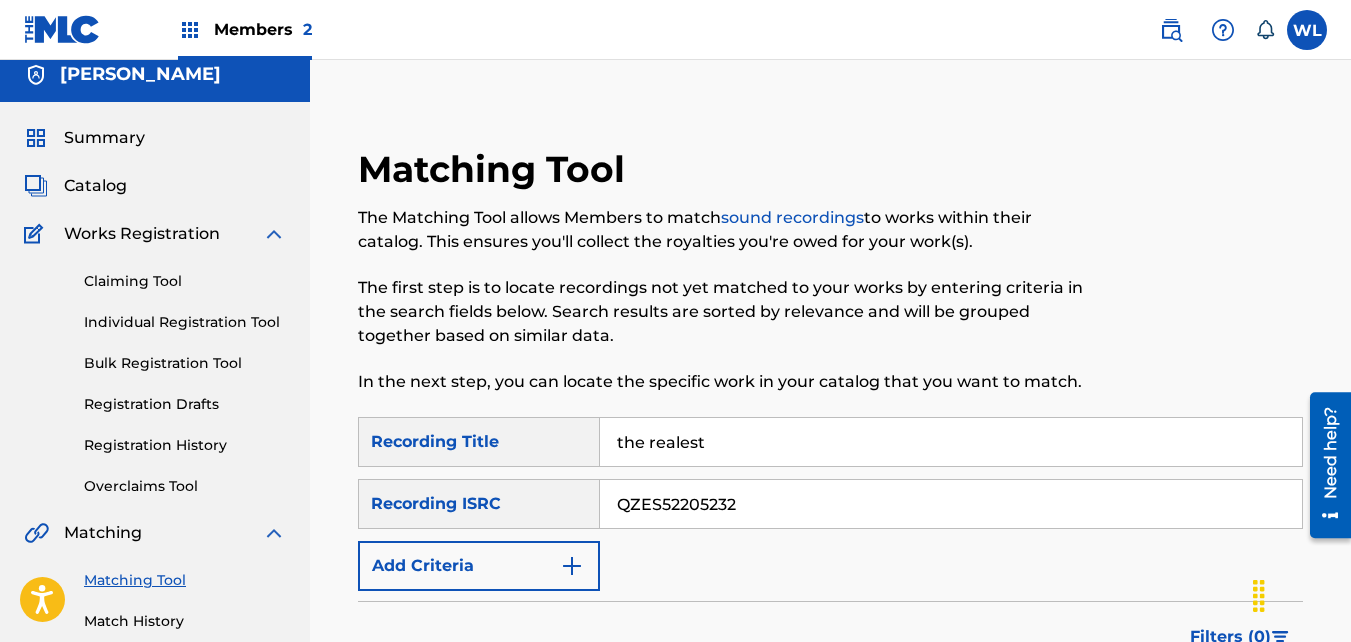 scroll, scrollTop: 0, scrollLeft: 0, axis: both 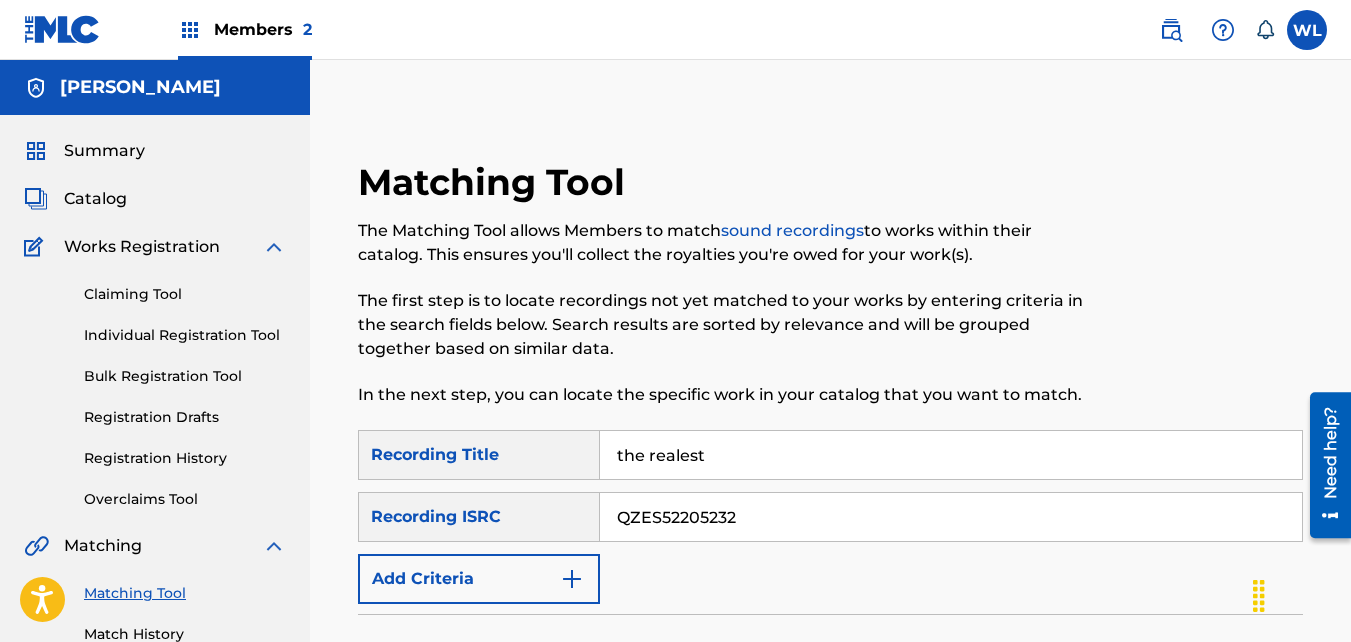 click on "Catalog" at bounding box center [95, 199] 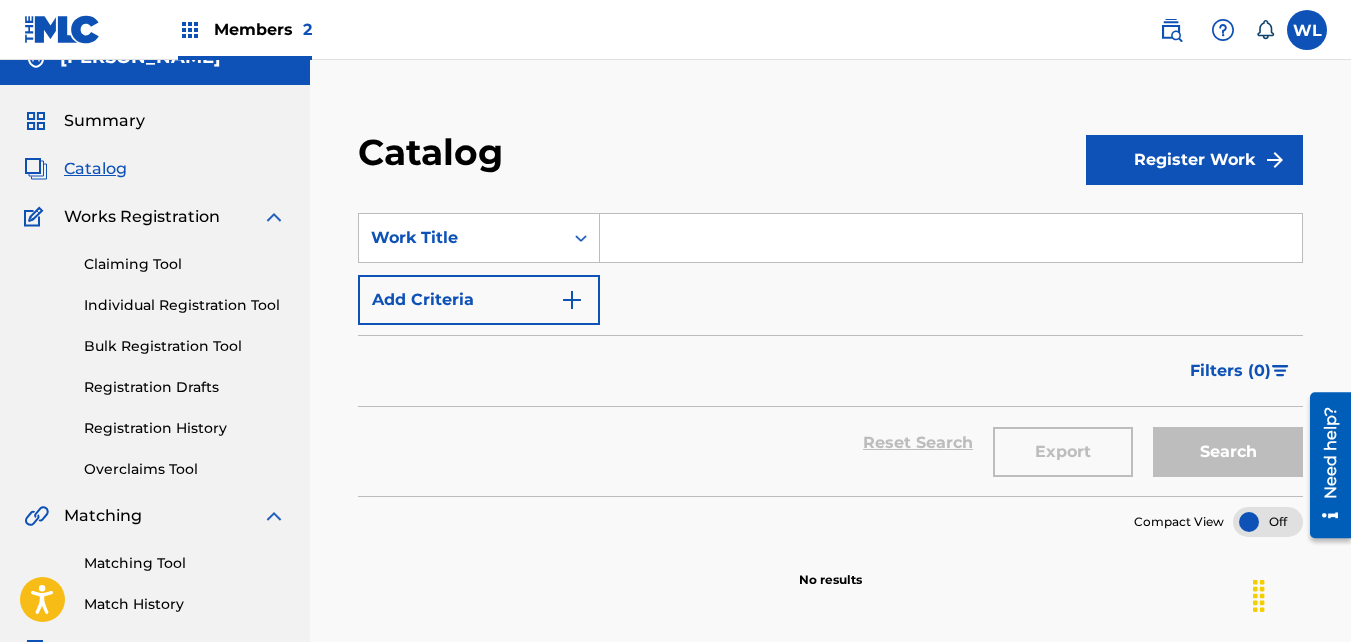 scroll, scrollTop: 25, scrollLeft: 0, axis: vertical 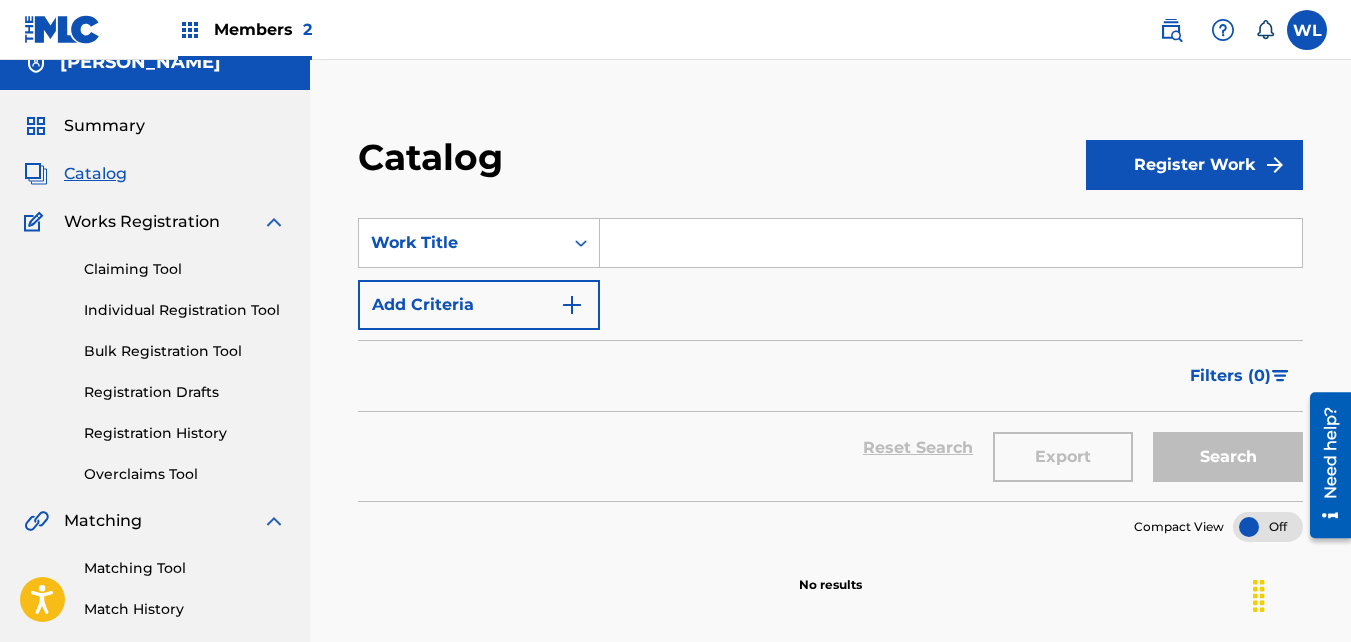click on "Register Work" at bounding box center (1194, 165) 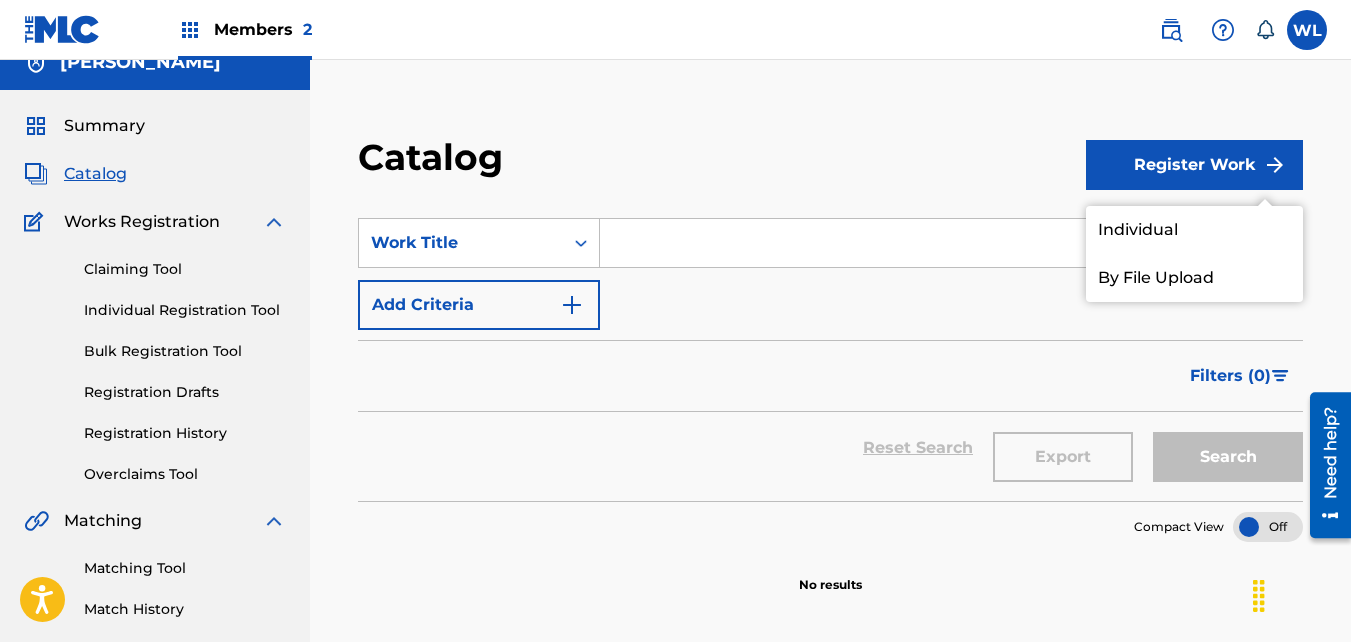click on "Register Work" at bounding box center [1194, 165] 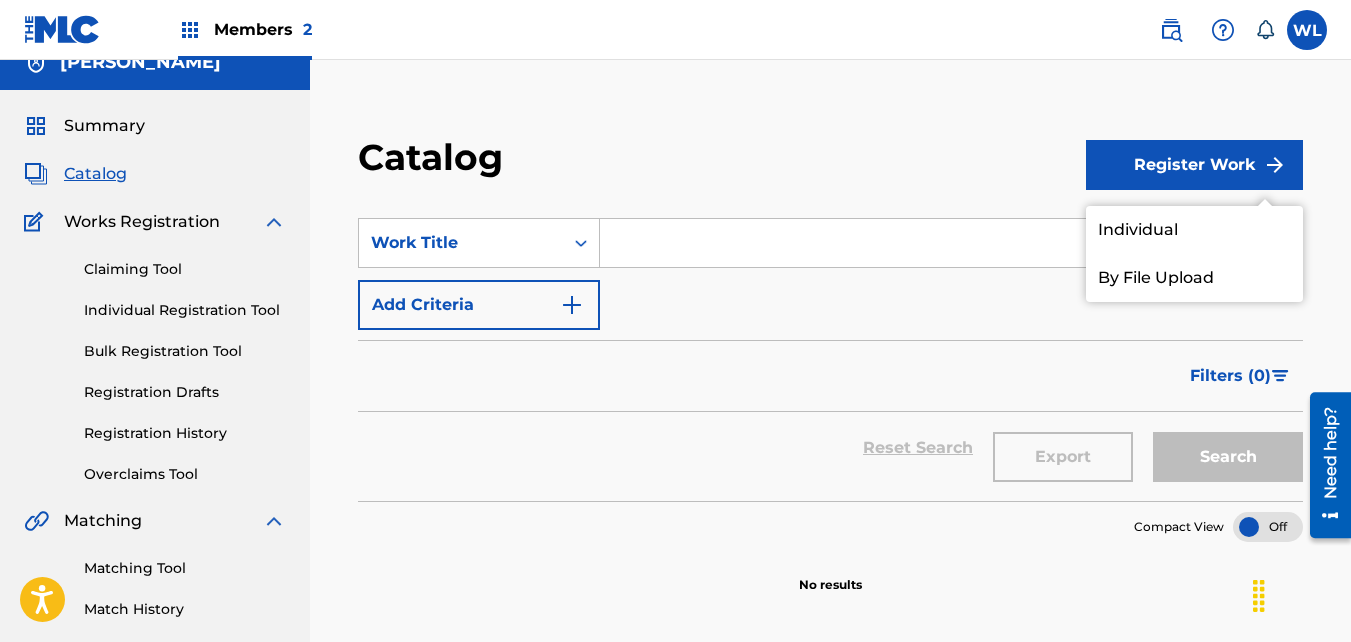 click on "Reset Search Export Search" at bounding box center (830, 448) 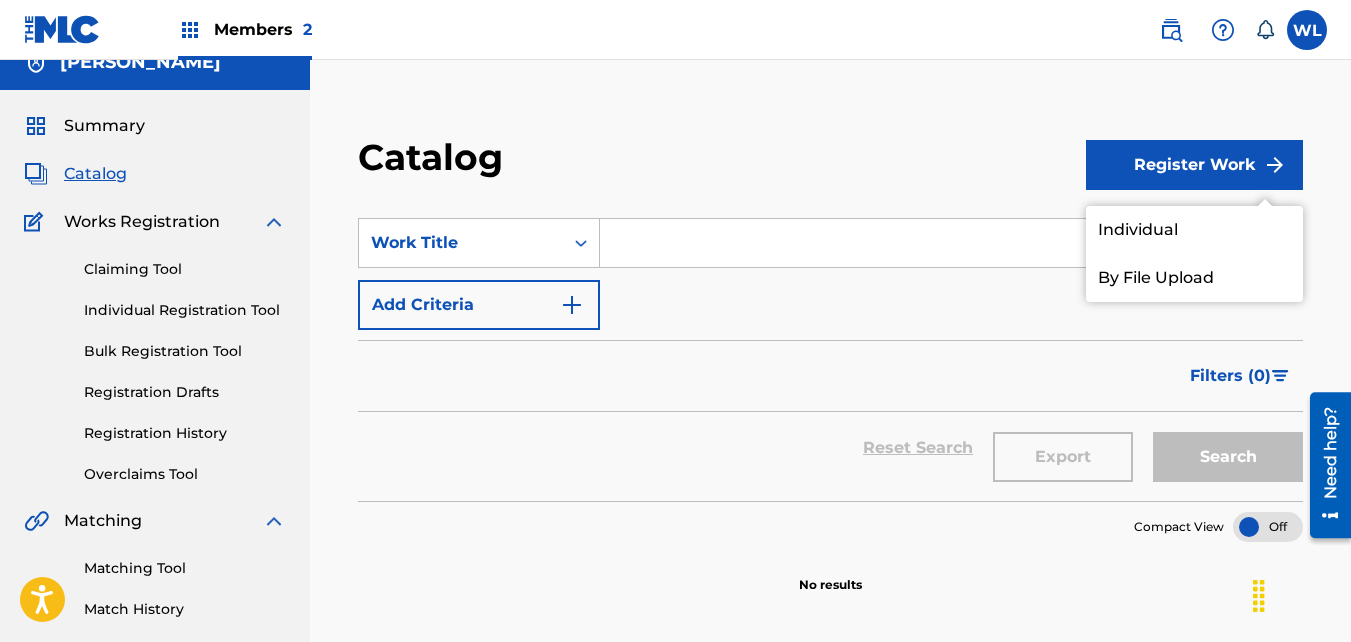 click on "Summary" at bounding box center [104, 126] 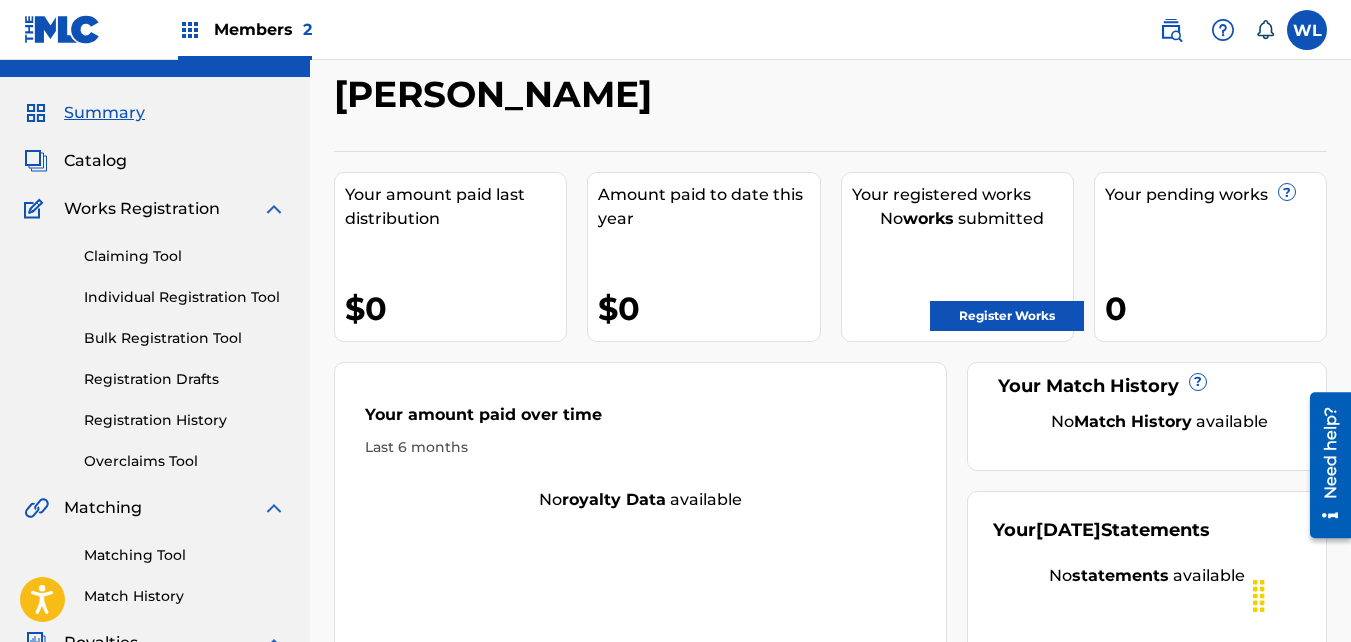 scroll, scrollTop: 34, scrollLeft: 0, axis: vertical 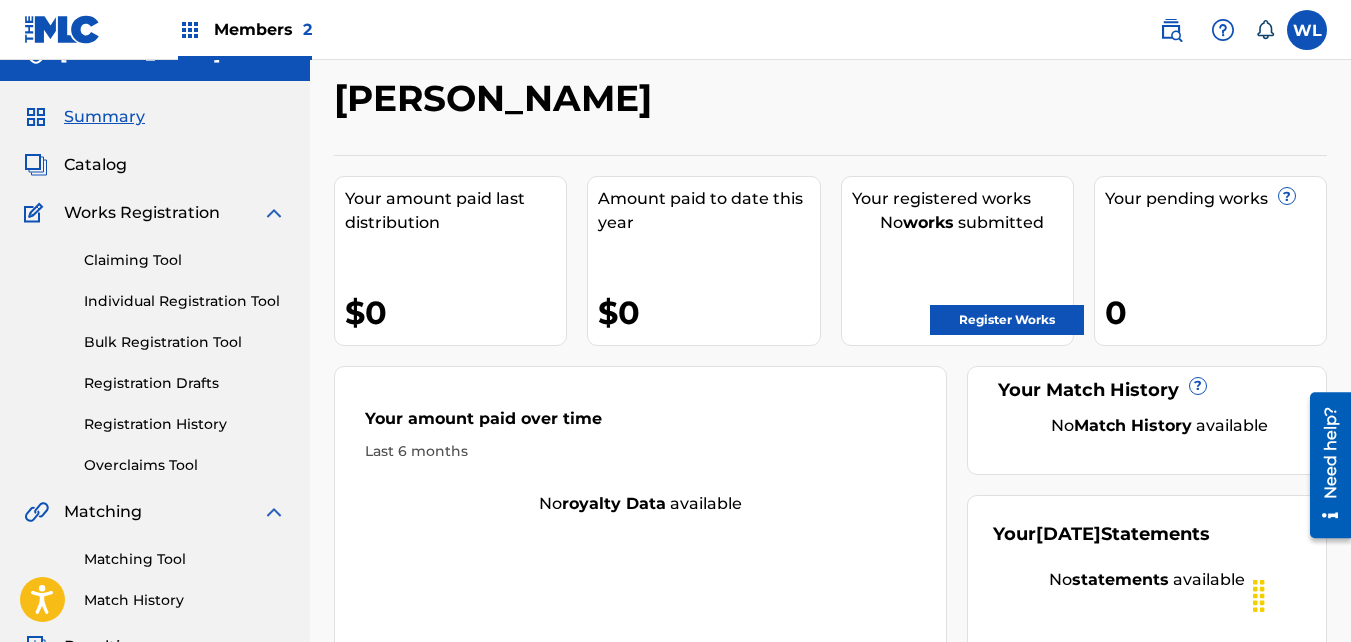 click on "Your pending works   ? 0" at bounding box center (1210, 261) 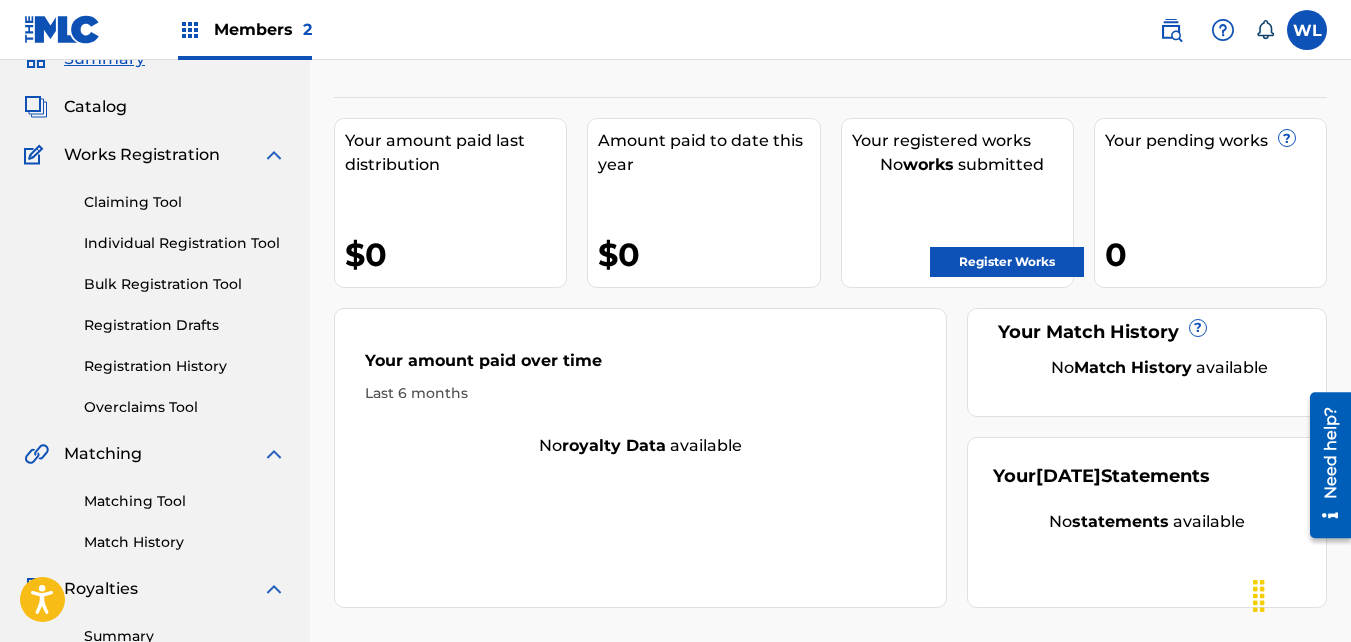 scroll, scrollTop: 90, scrollLeft: 0, axis: vertical 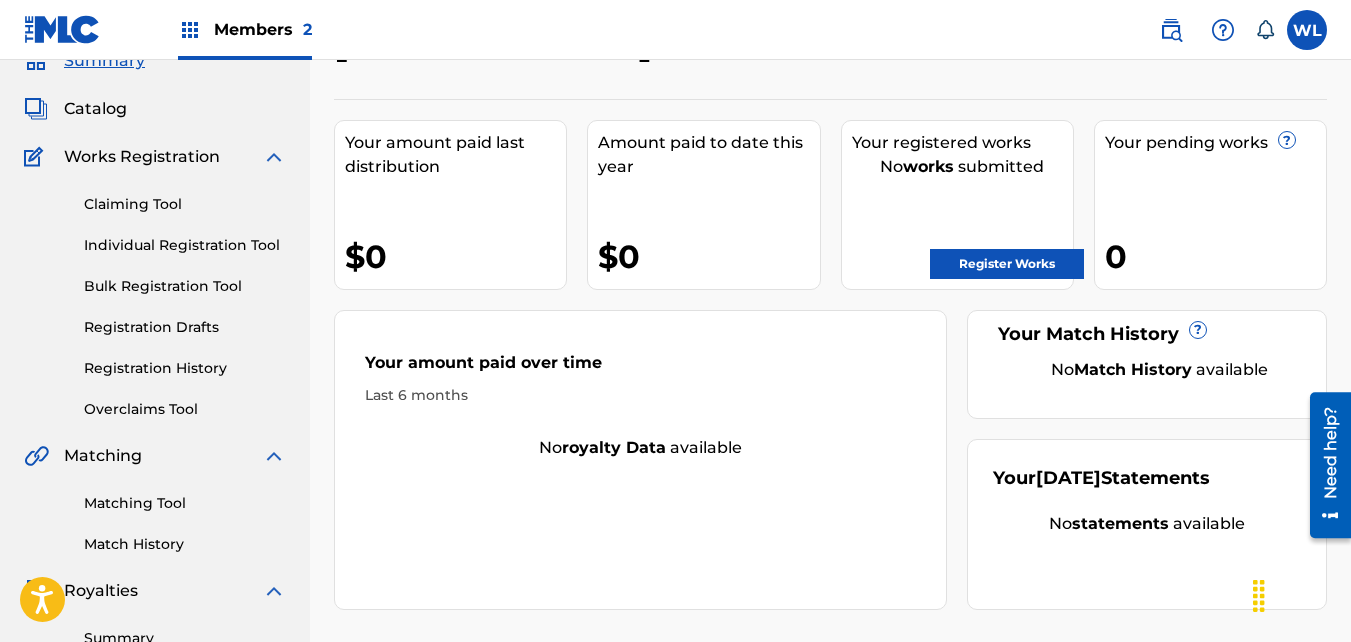 click on "Claiming Tool" at bounding box center (185, 204) 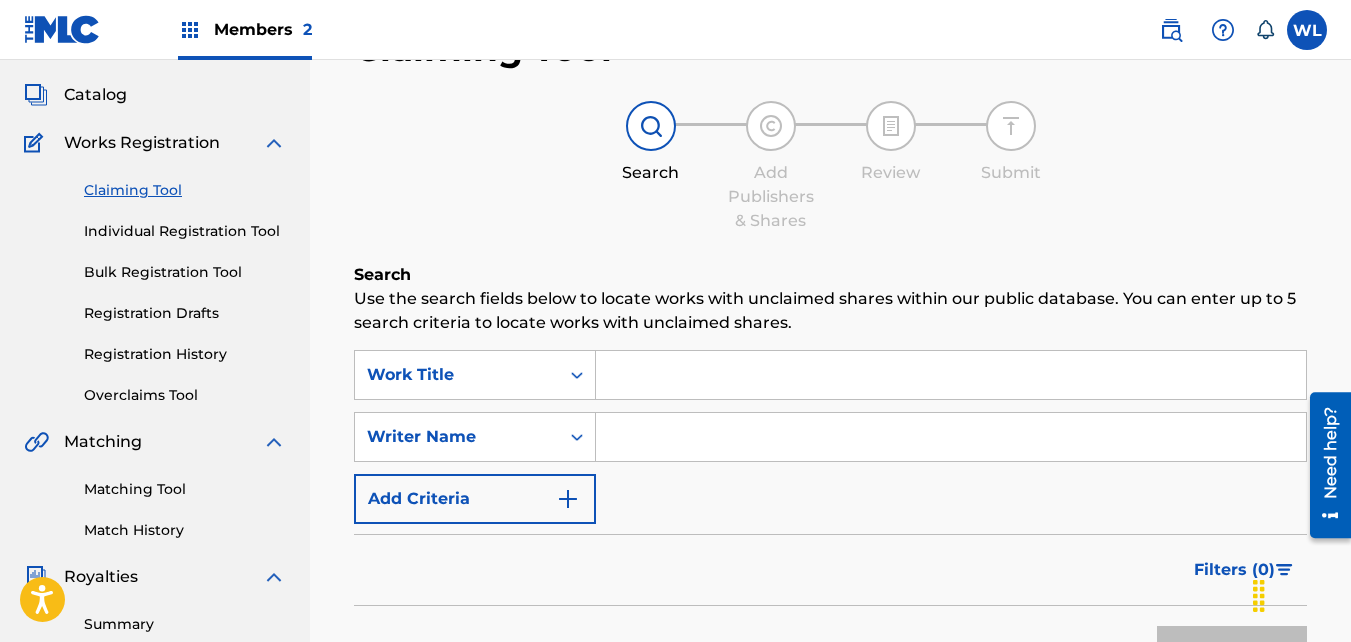 scroll, scrollTop: 101, scrollLeft: 0, axis: vertical 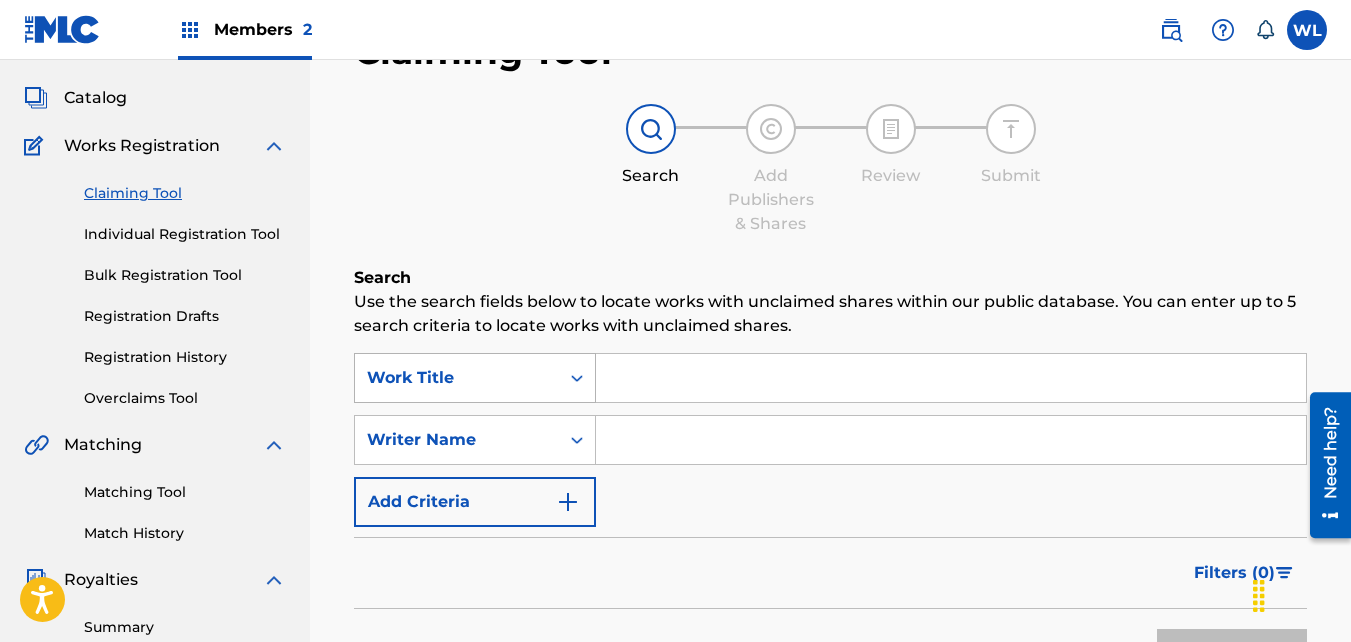 click on "Work Title" at bounding box center (457, 378) 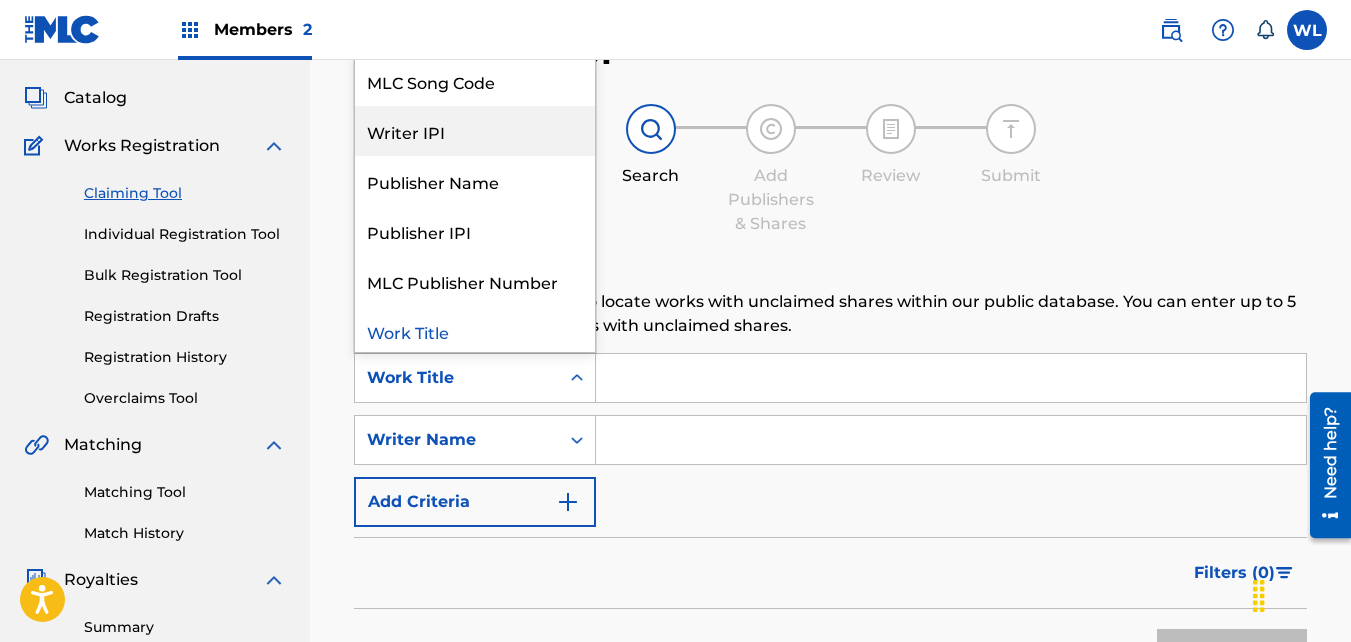 scroll, scrollTop: 50, scrollLeft: 0, axis: vertical 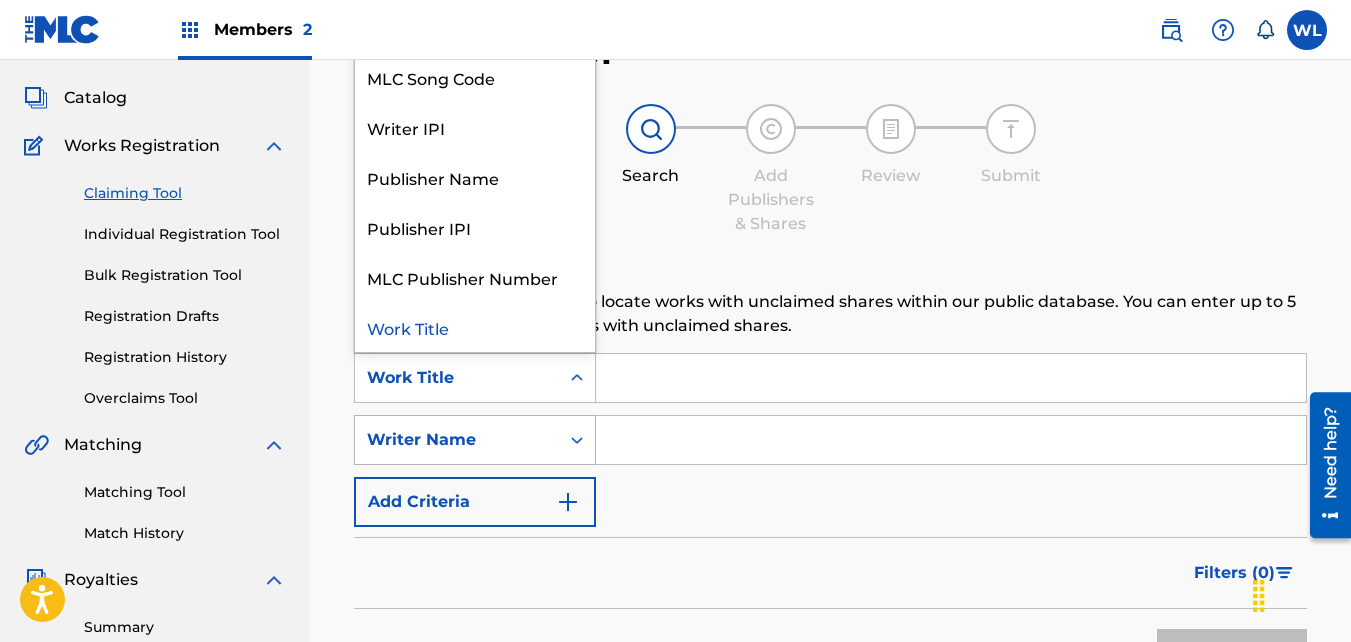 click on "Writer Name" at bounding box center (457, 440) 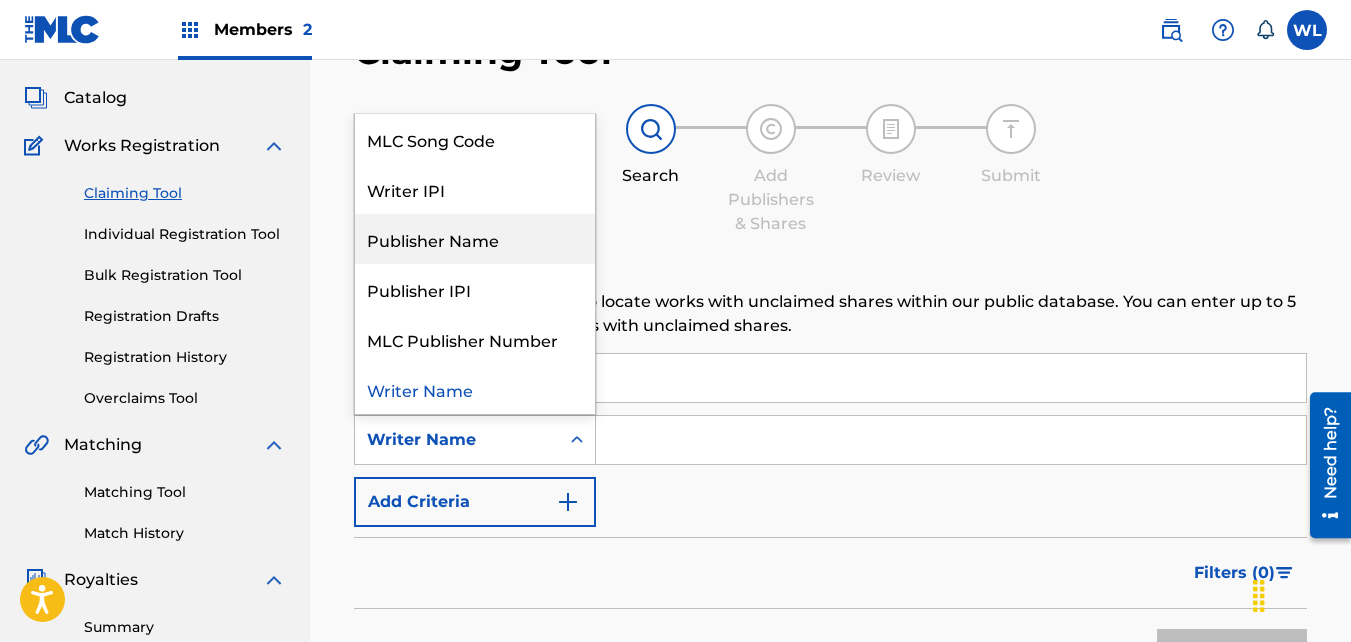 scroll, scrollTop: 0, scrollLeft: 0, axis: both 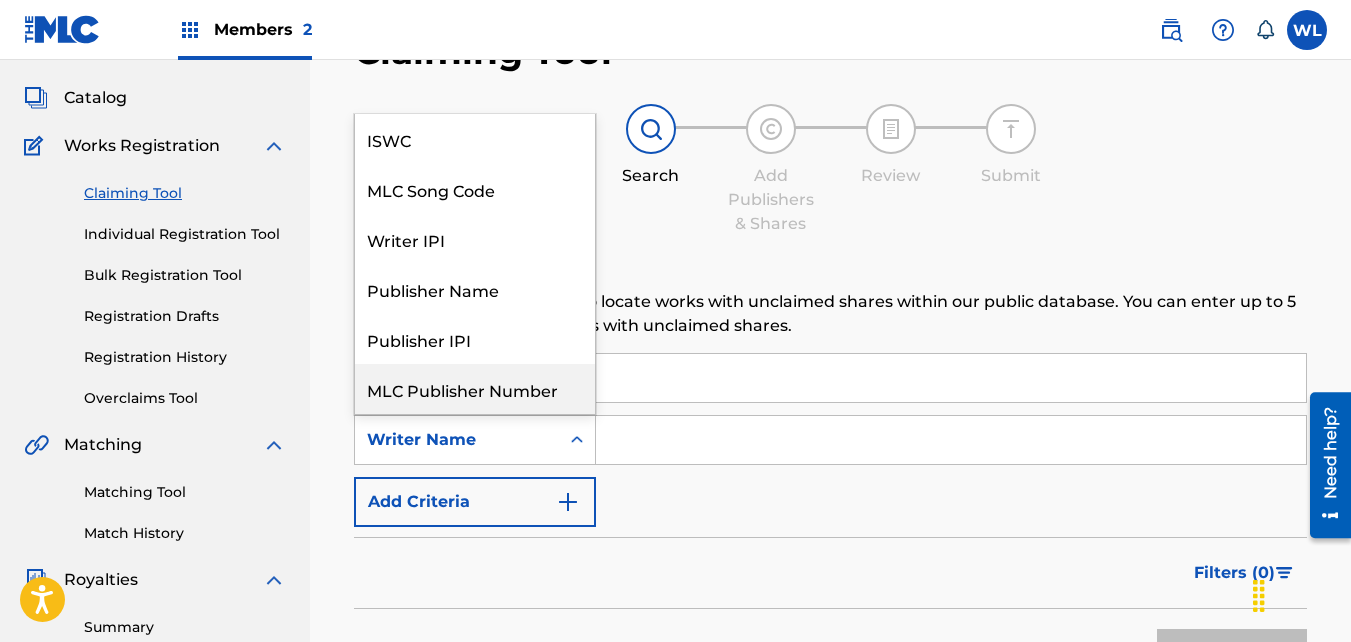 click on "SearchWithCriteria53342e62-6128-4bcb-ba91-3ba6ee11672f Work Title SearchWithCriteriaae44a9bd-a9b5-4058-a578-4f38c1eeae26 7 results available. Use Up and Down to choose options, press Enter to select the currently focused option, press Escape to exit the menu, press Tab to select the option and exit the menu. Writer Name ISWC MLC Song Code Writer IPI Publisher Name Publisher IPI MLC Publisher Number Writer Name Add Criteria" at bounding box center [830, 440] 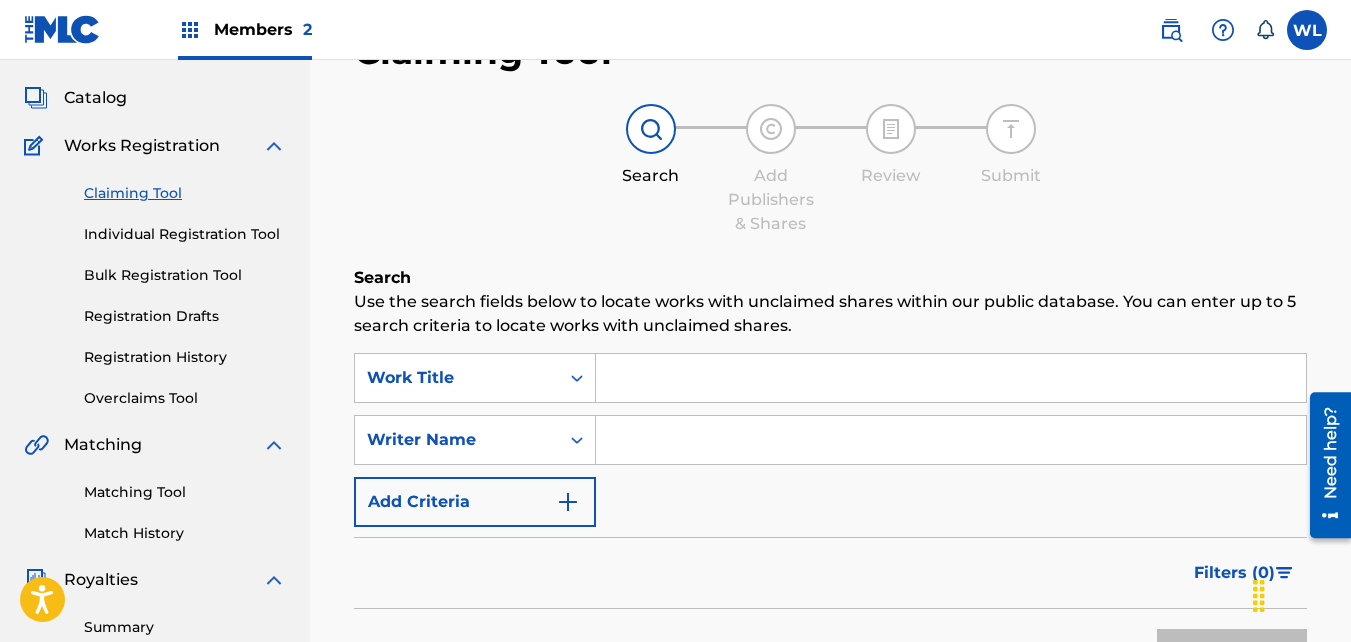 click at bounding box center (951, 378) 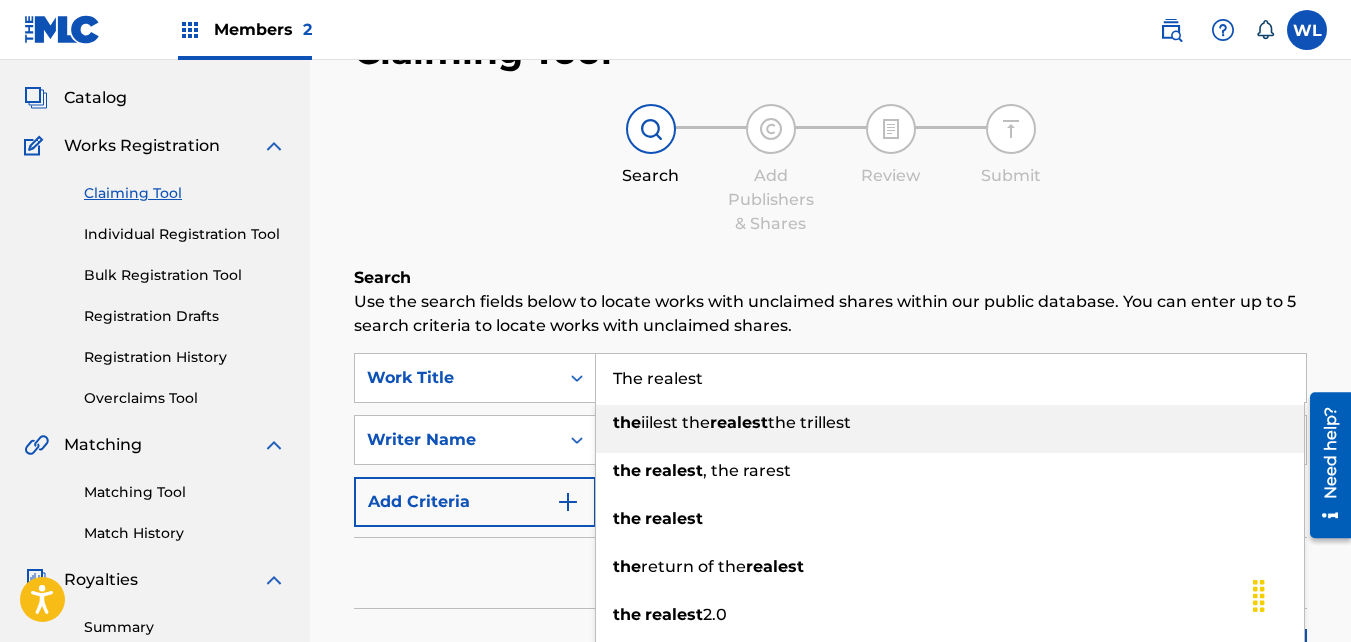 click on "The realest" at bounding box center [951, 378] 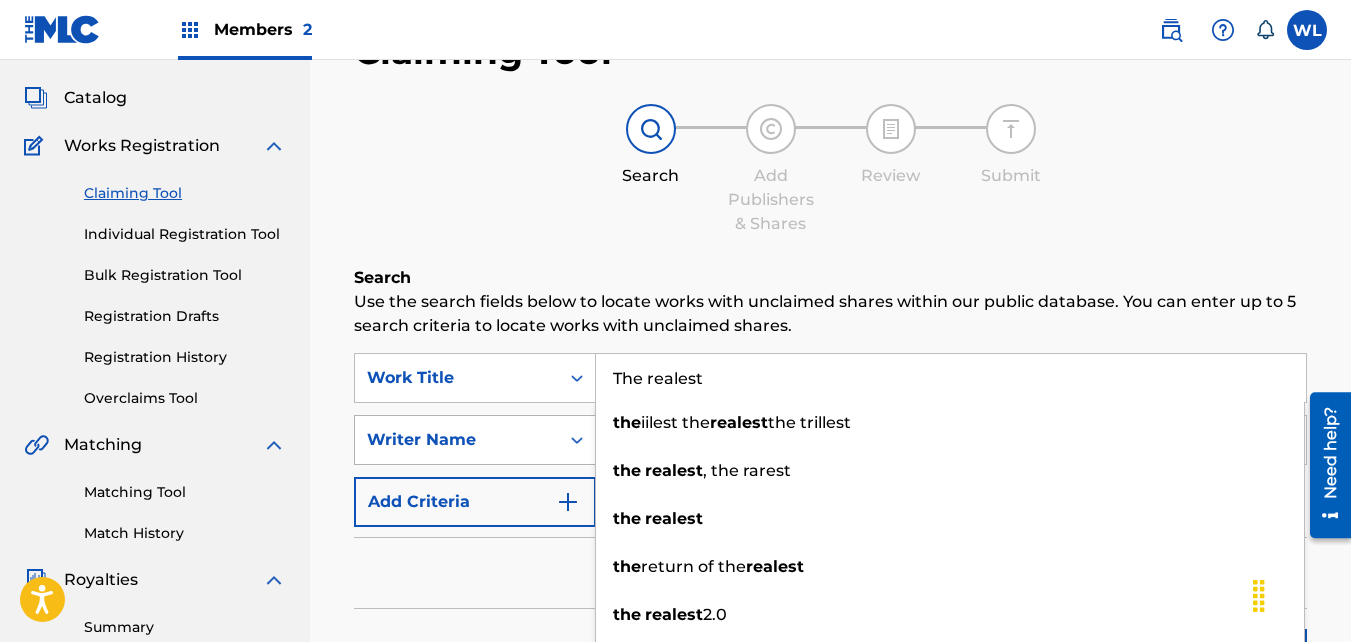 type on "The realest" 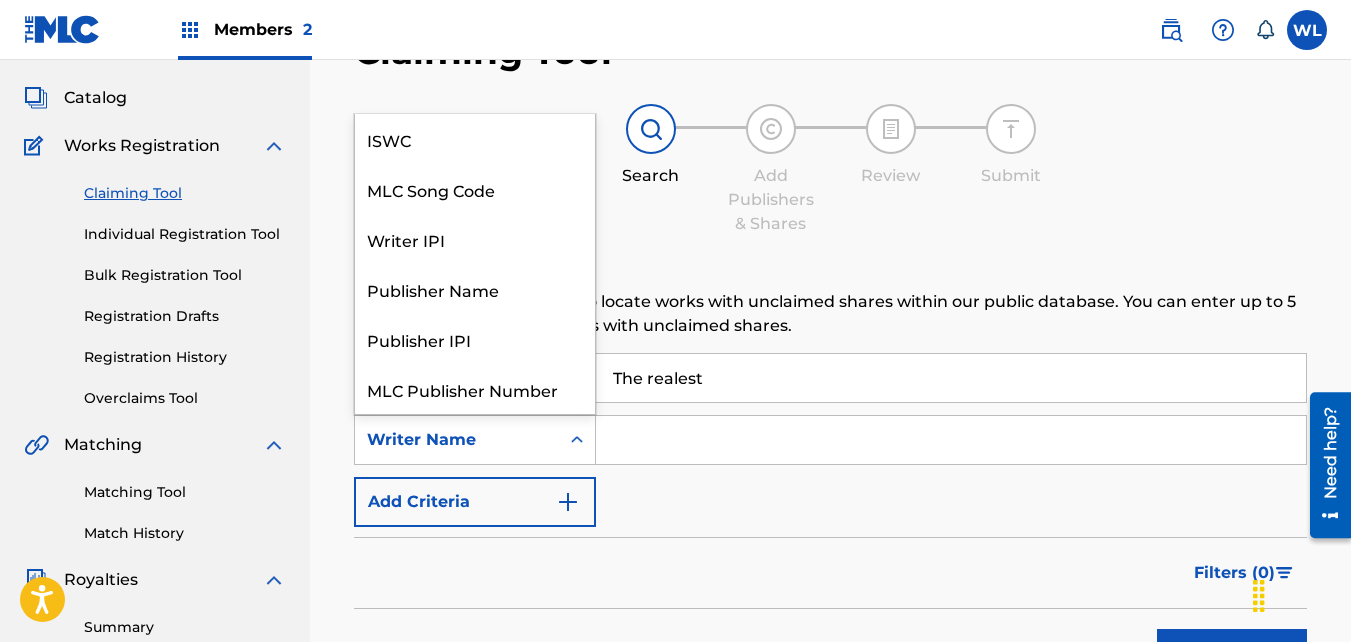 scroll, scrollTop: 50, scrollLeft: 0, axis: vertical 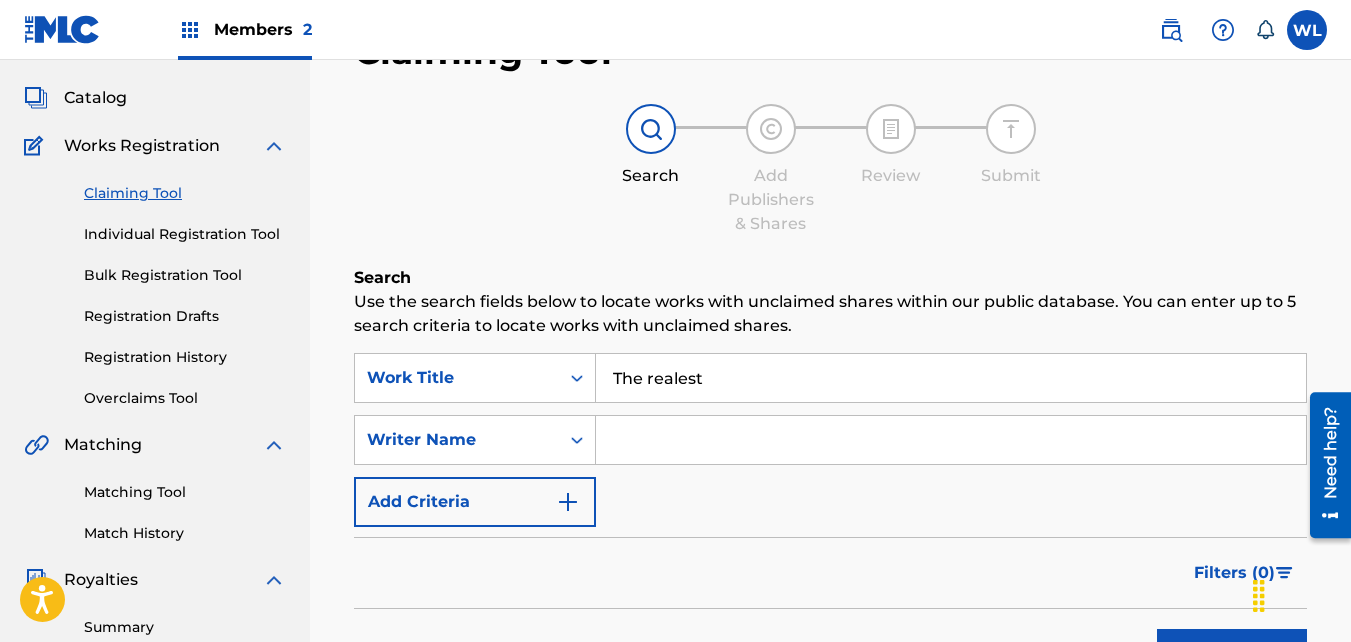click at bounding box center [951, 440] 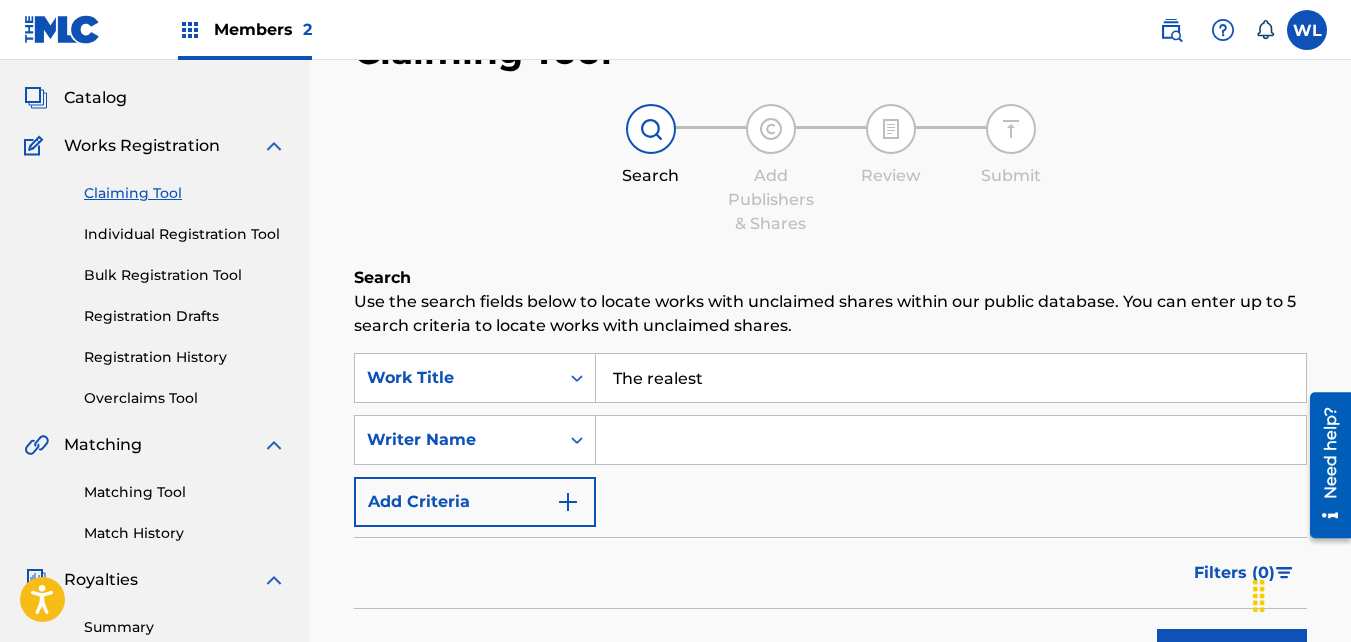 type on "[PERSON_NAME]" 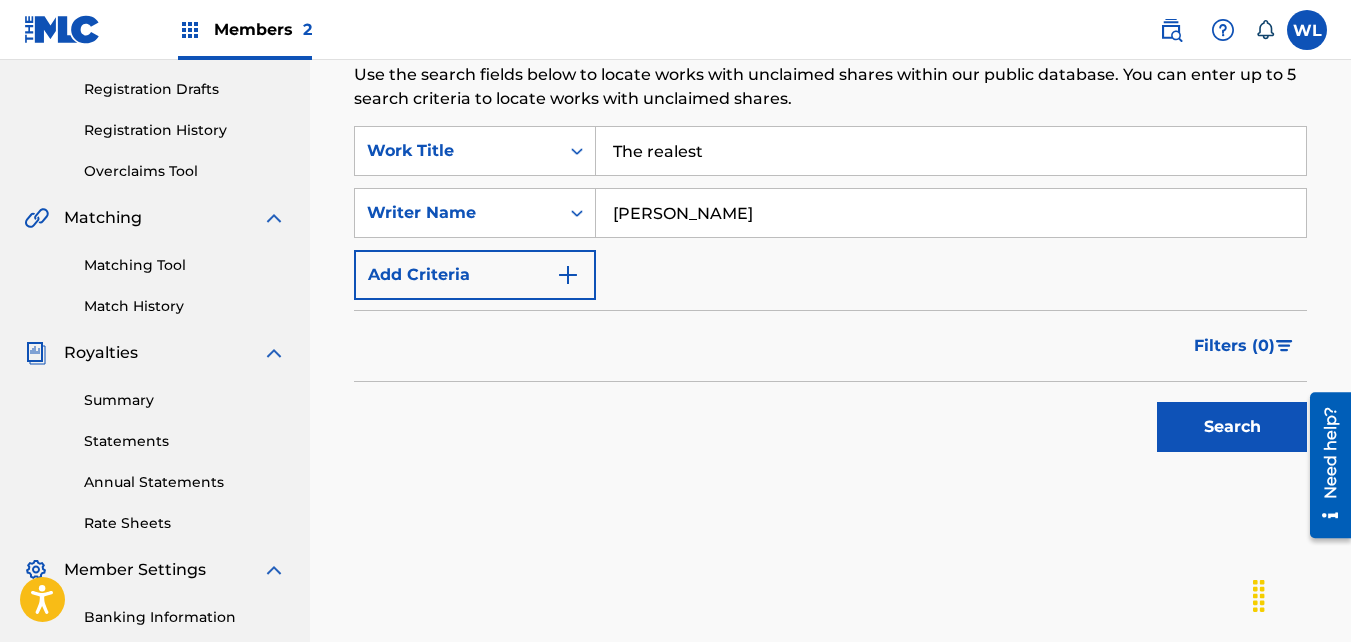 scroll, scrollTop: 329, scrollLeft: 0, axis: vertical 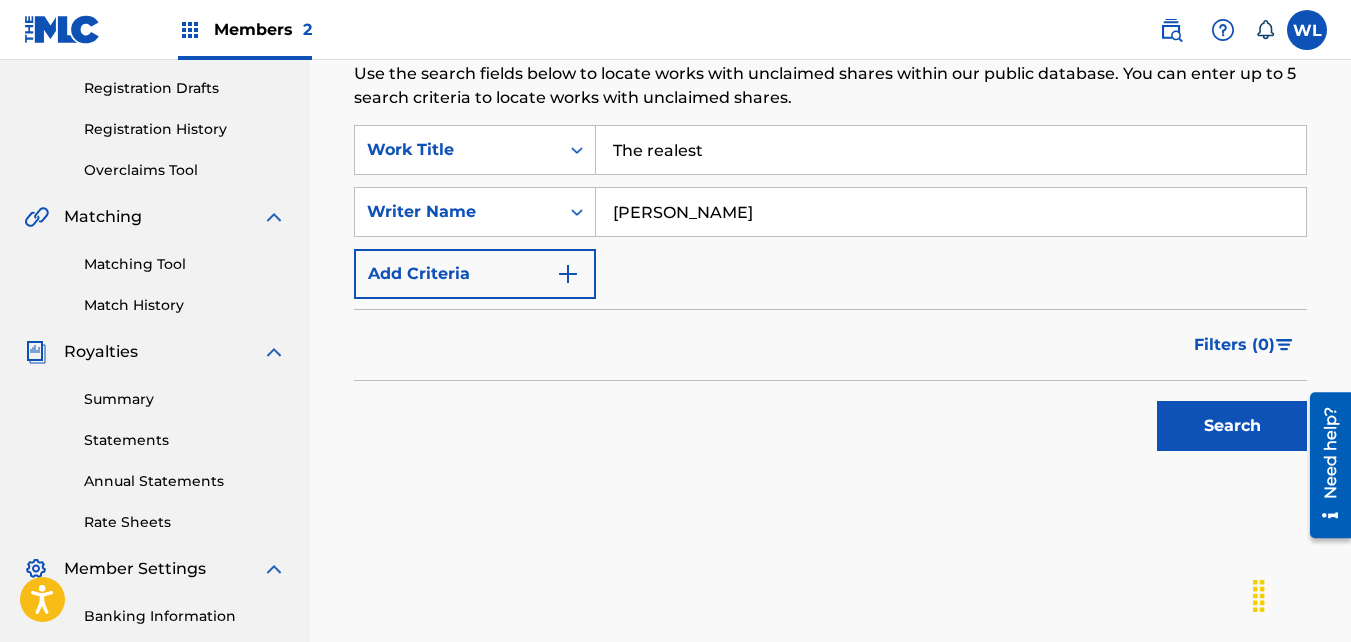 click on "Search" at bounding box center [1232, 426] 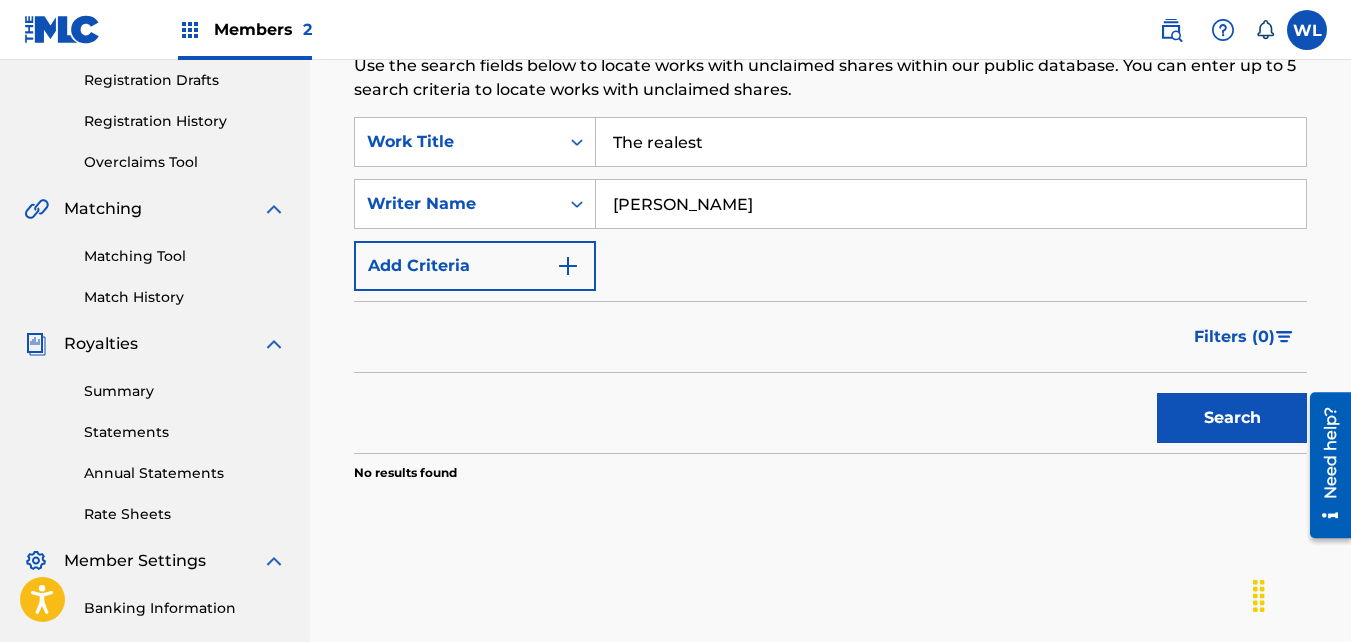 scroll, scrollTop: 336, scrollLeft: 0, axis: vertical 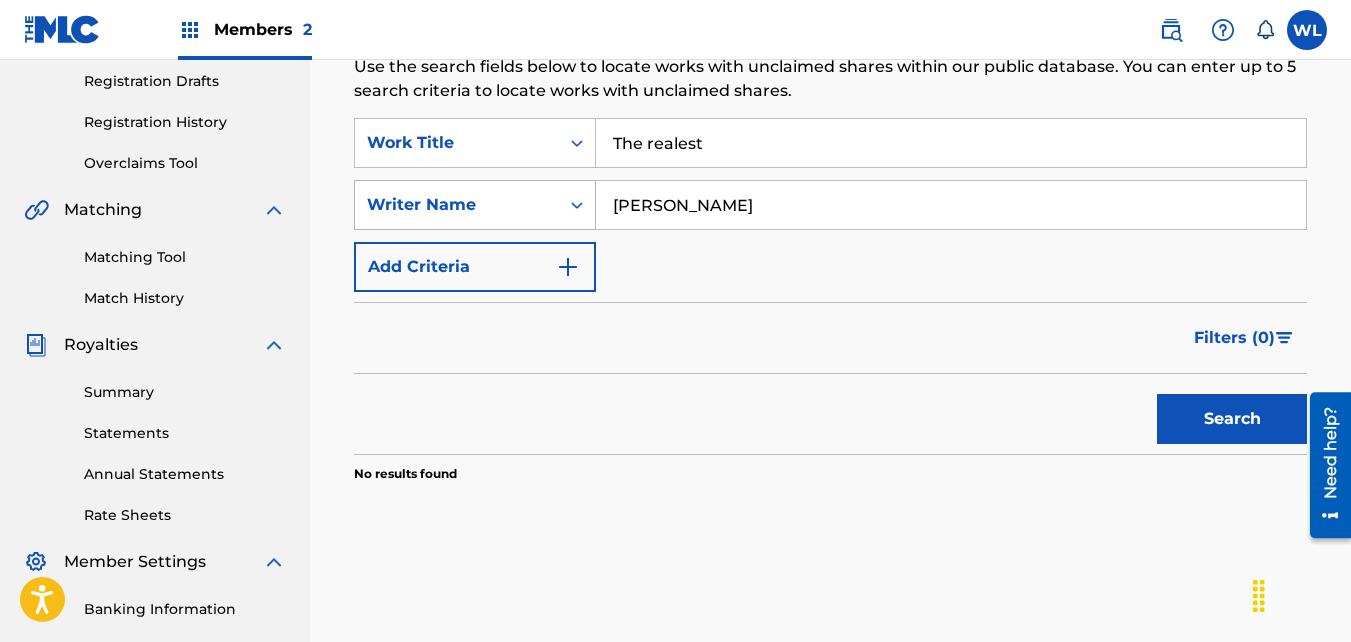 click at bounding box center [577, 205] 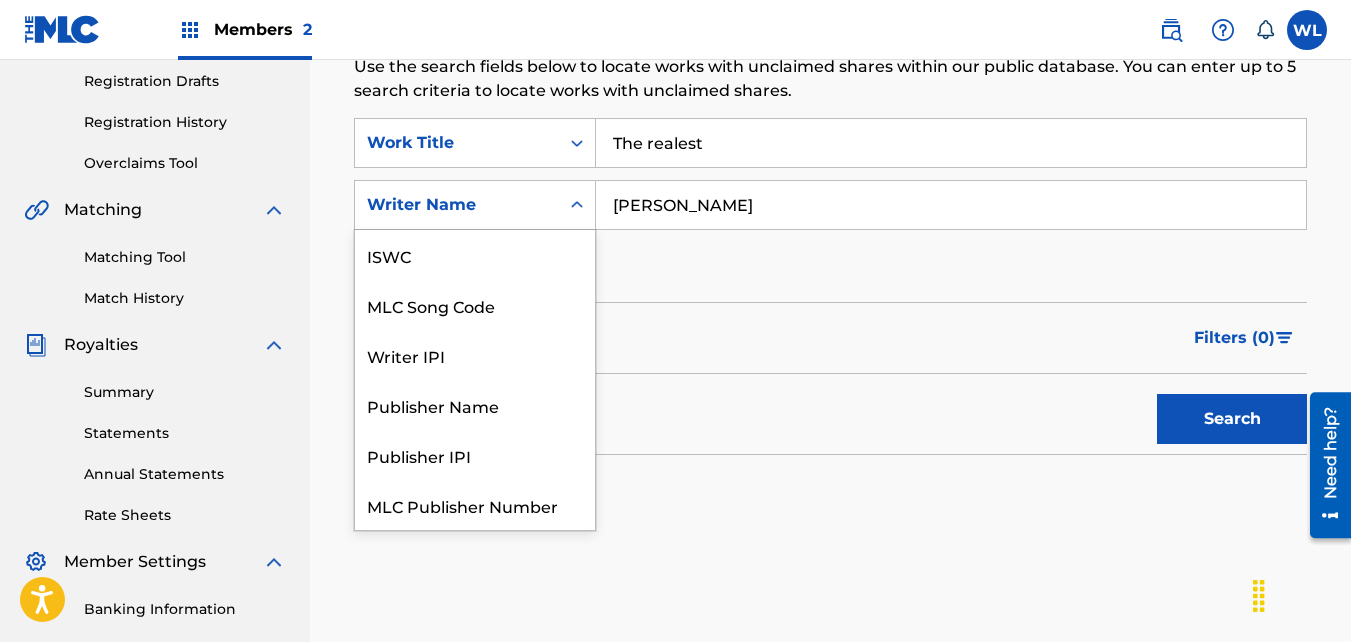 scroll, scrollTop: 50, scrollLeft: 0, axis: vertical 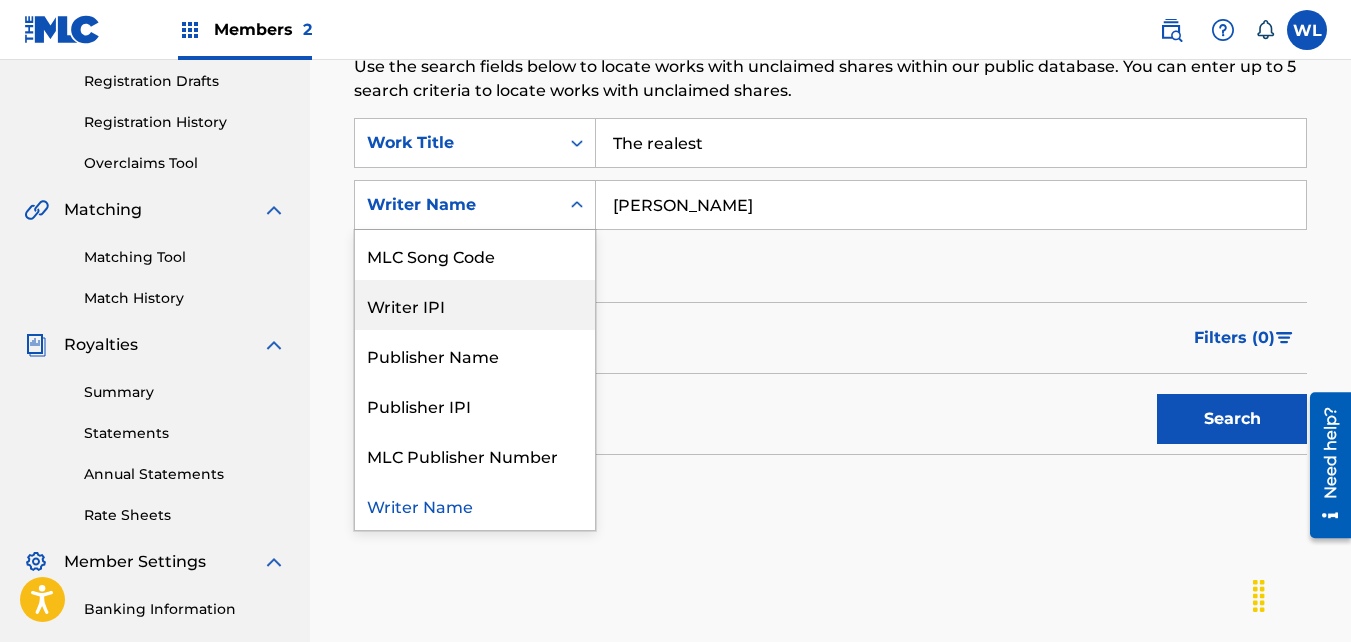 click on "Writer IPI" at bounding box center [475, 305] 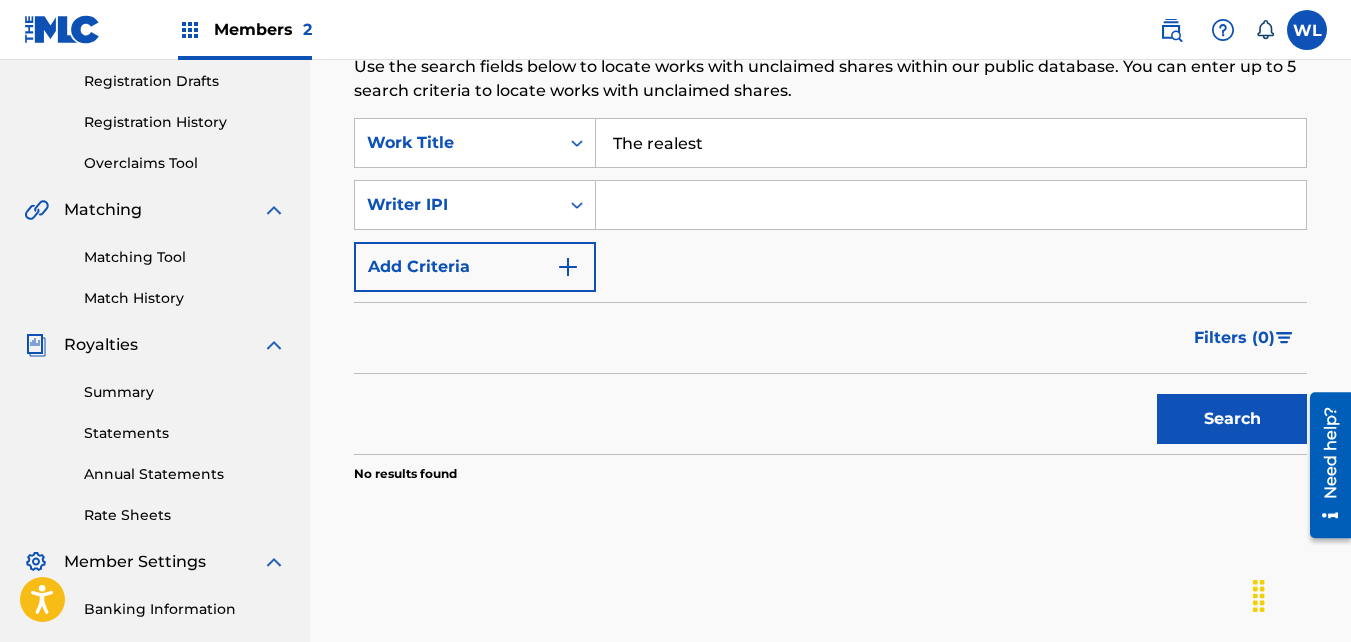click at bounding box center [951, 205] 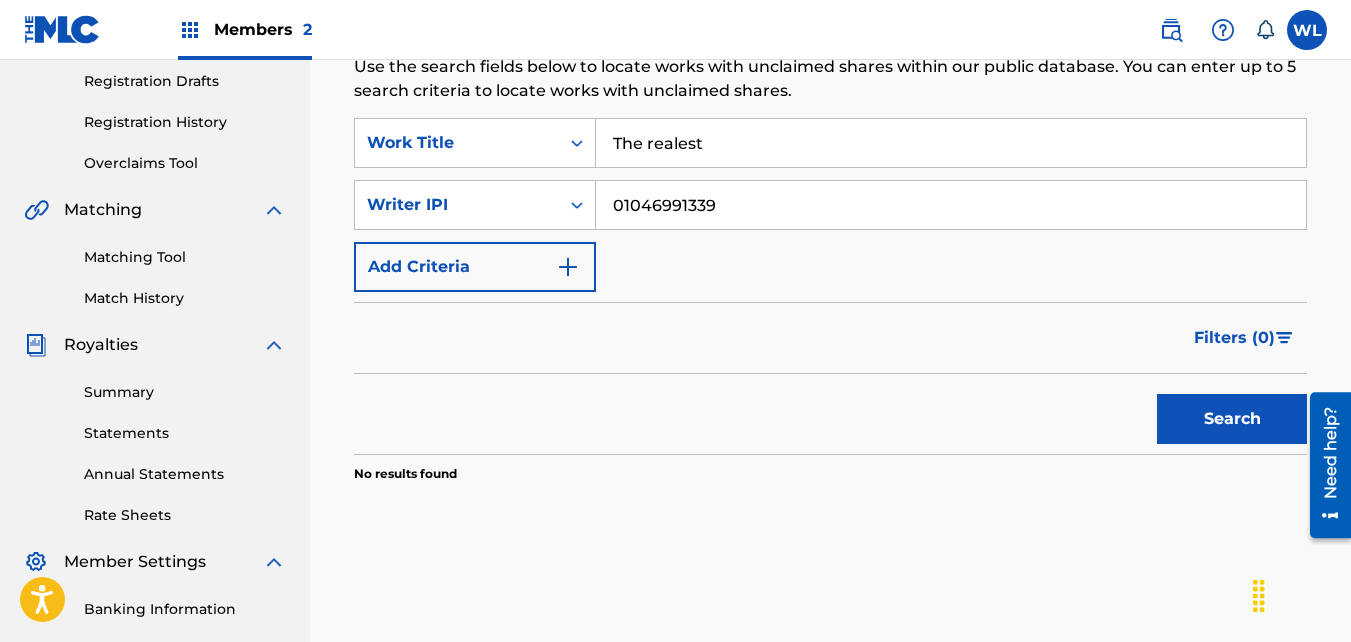 type on "01046991339" 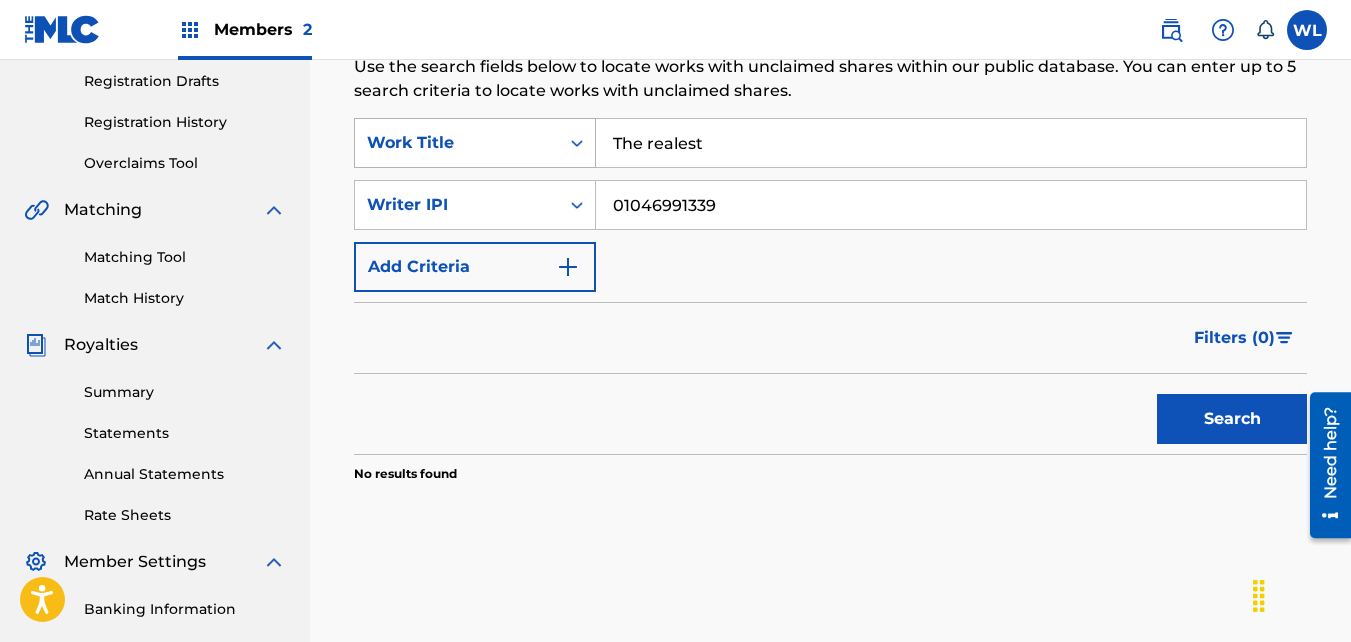 click on "Work Title" at bounding box center (457, 143) 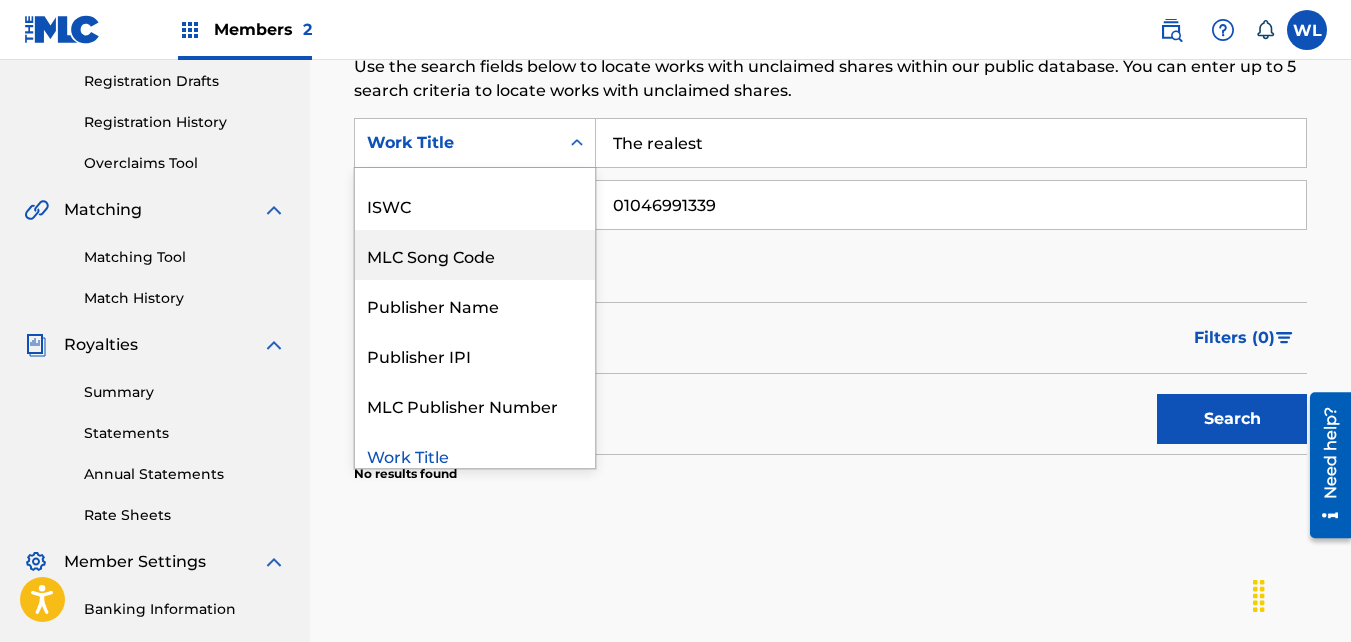 scroll, scrollTop: 0, scrollLeft: 0, axis: both 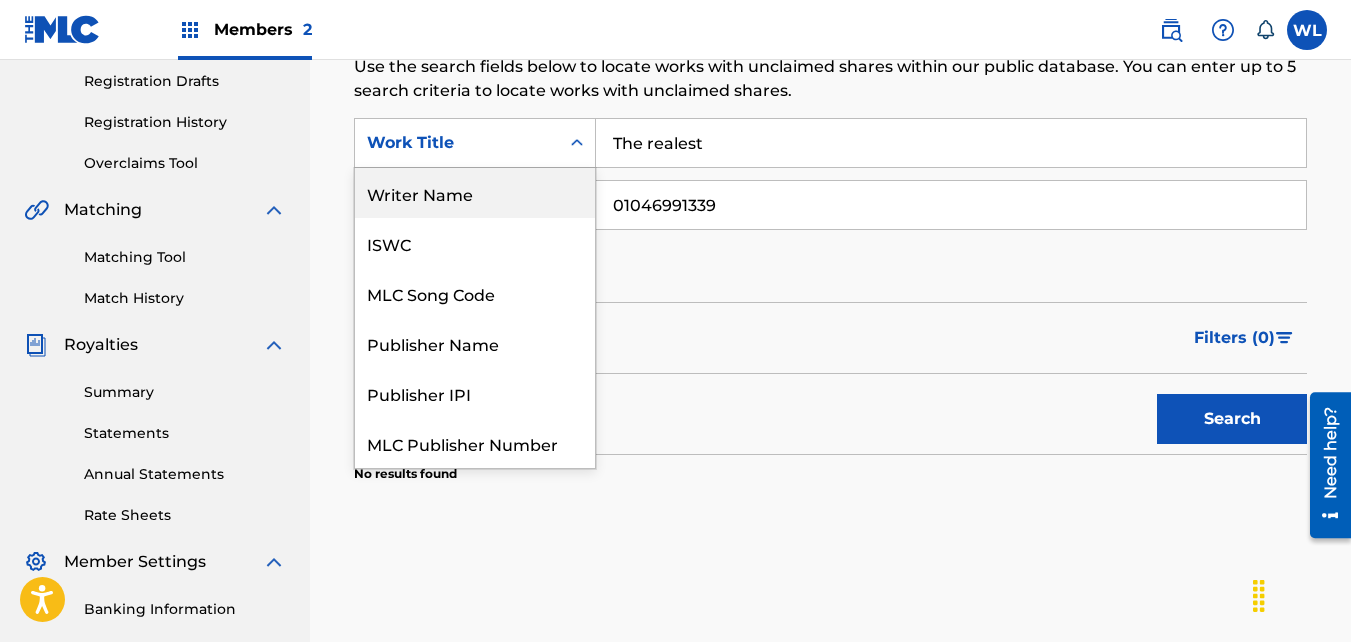 click on "Writer Name" at bounding box center (475, 193) 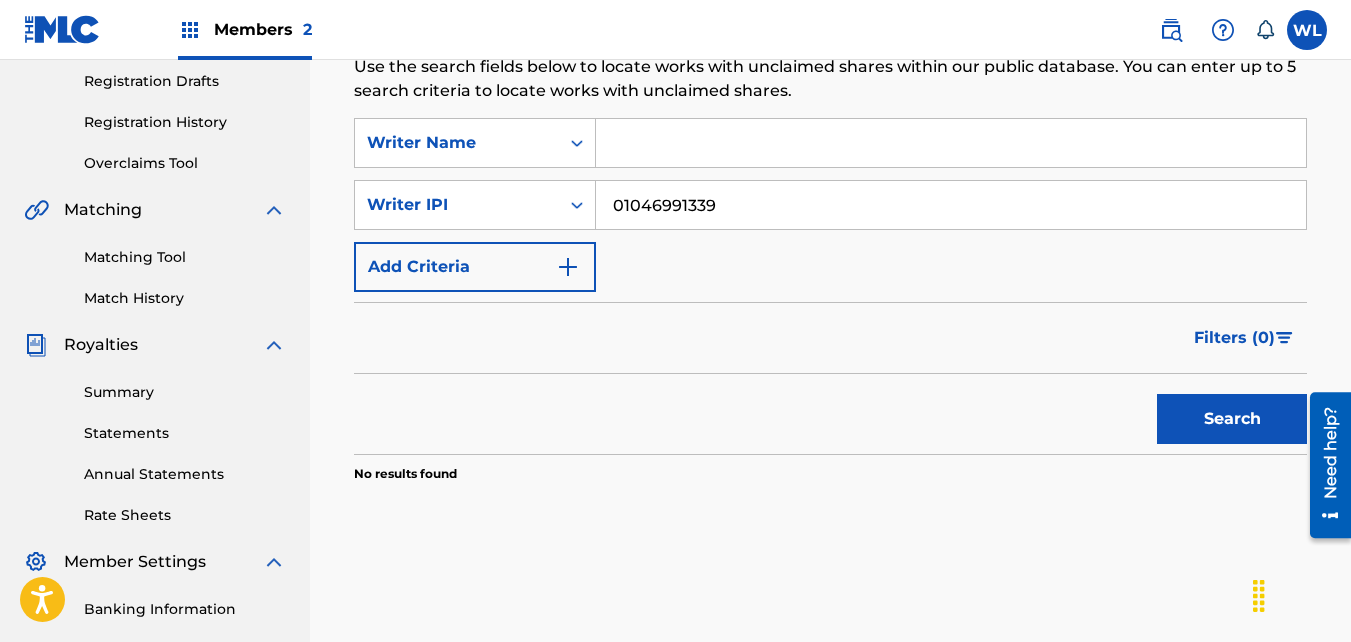 click at bounding box center (951, 143) 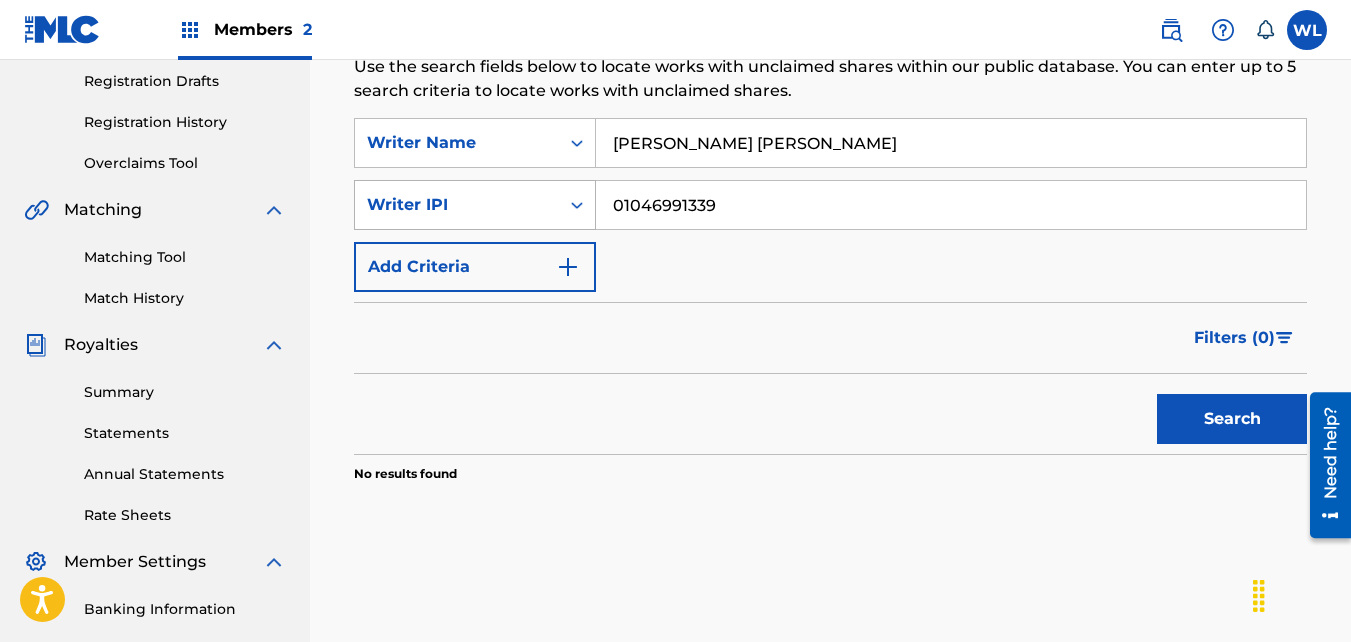 type on "[PERSON_NAME] [PERSON_NAME]" 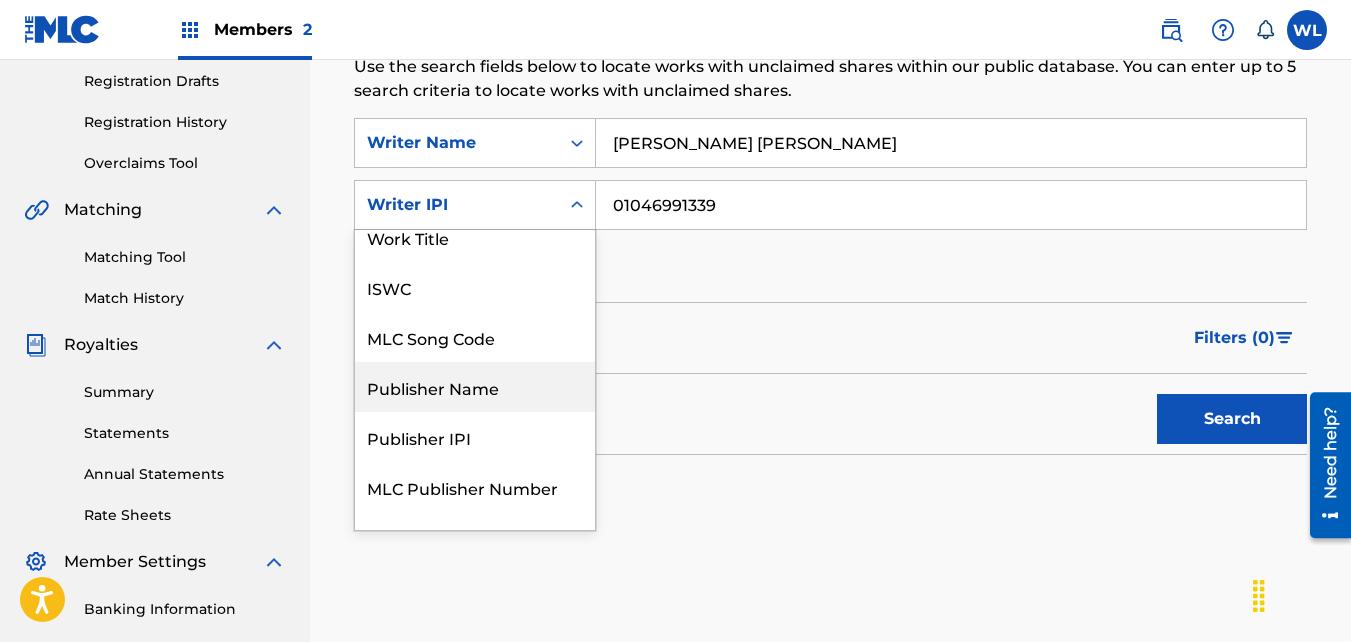 scroll, scrollTop: 0, scrollLeft: 0, axis: both 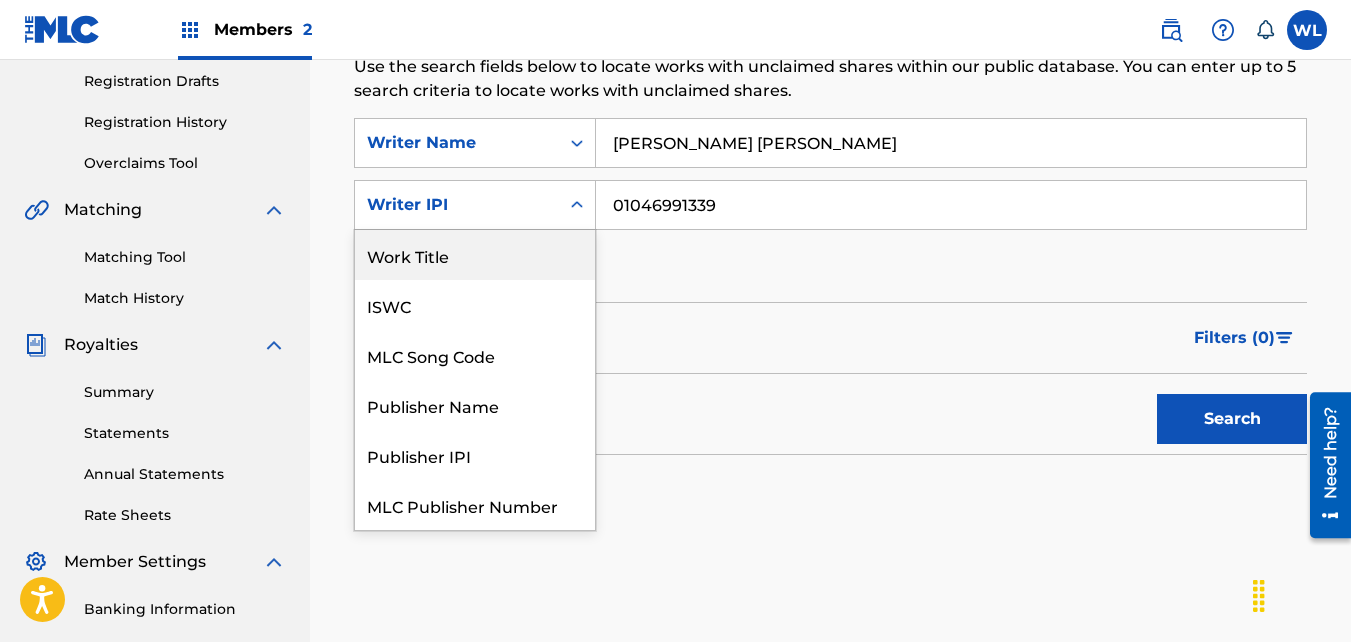 click on "Work Title" at bounding box center (475, 255) 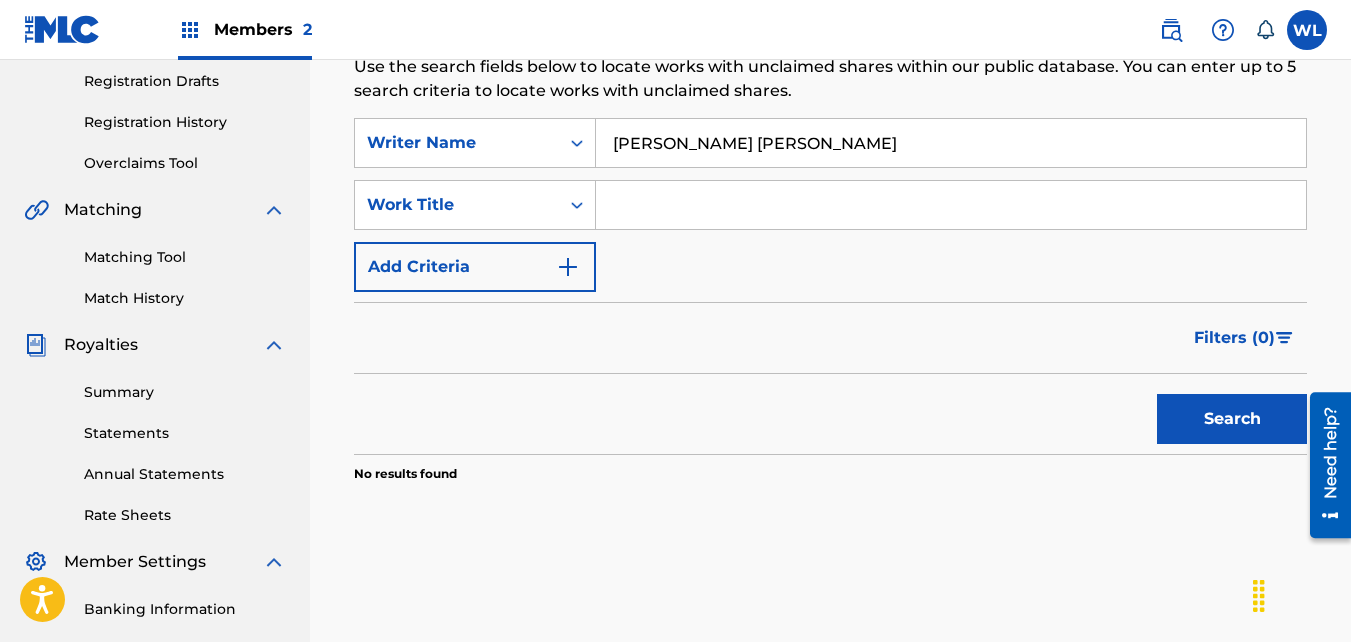 click at bounding box center (951, 205) 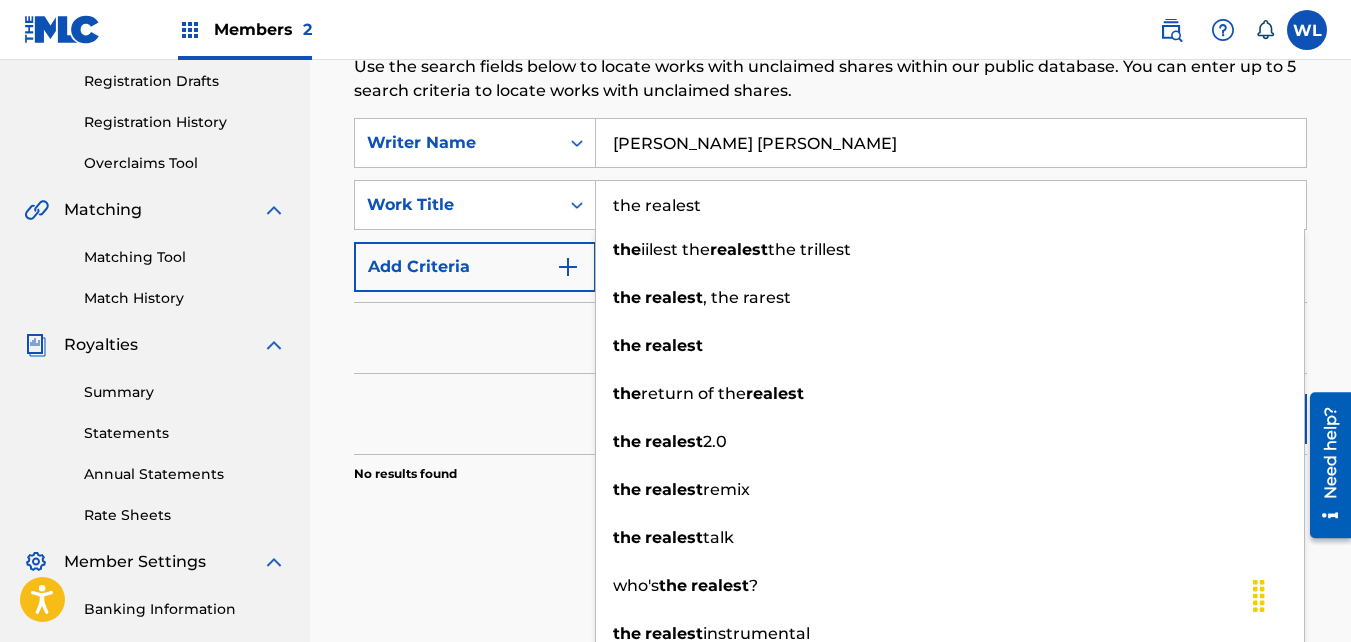 type on "the realest" 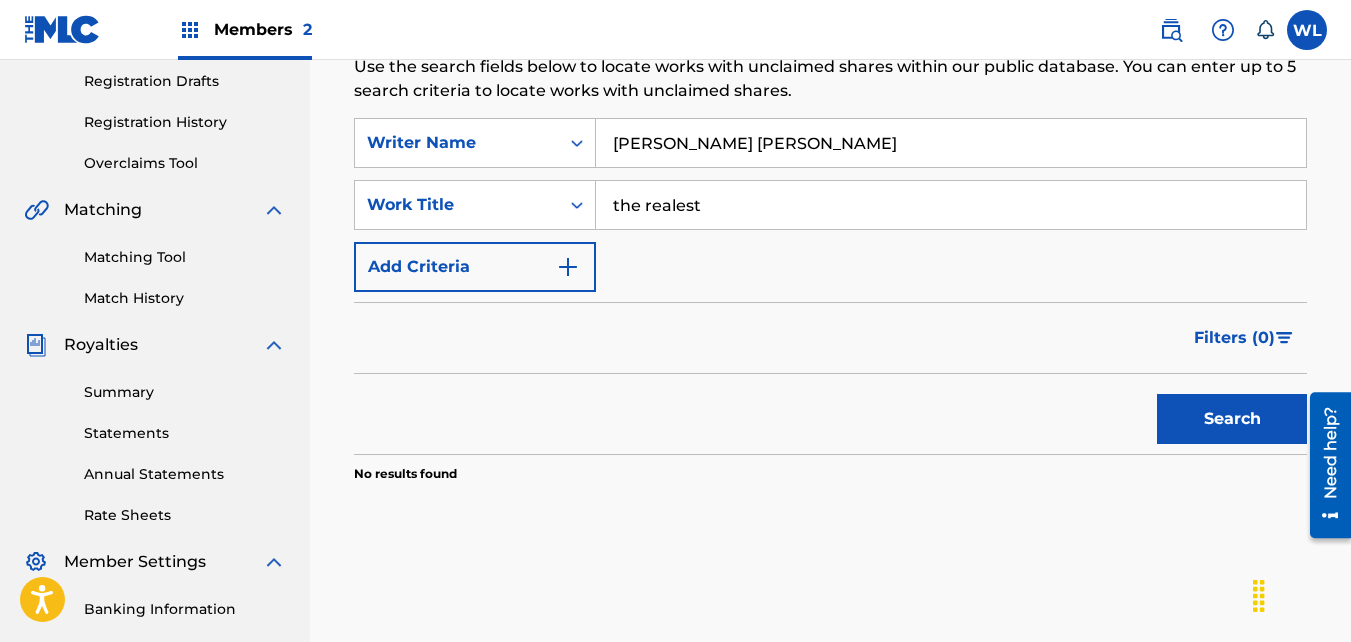 click on "[PERSON_NAME] [PERSON_NAME]" at bounding box center (951, 143) 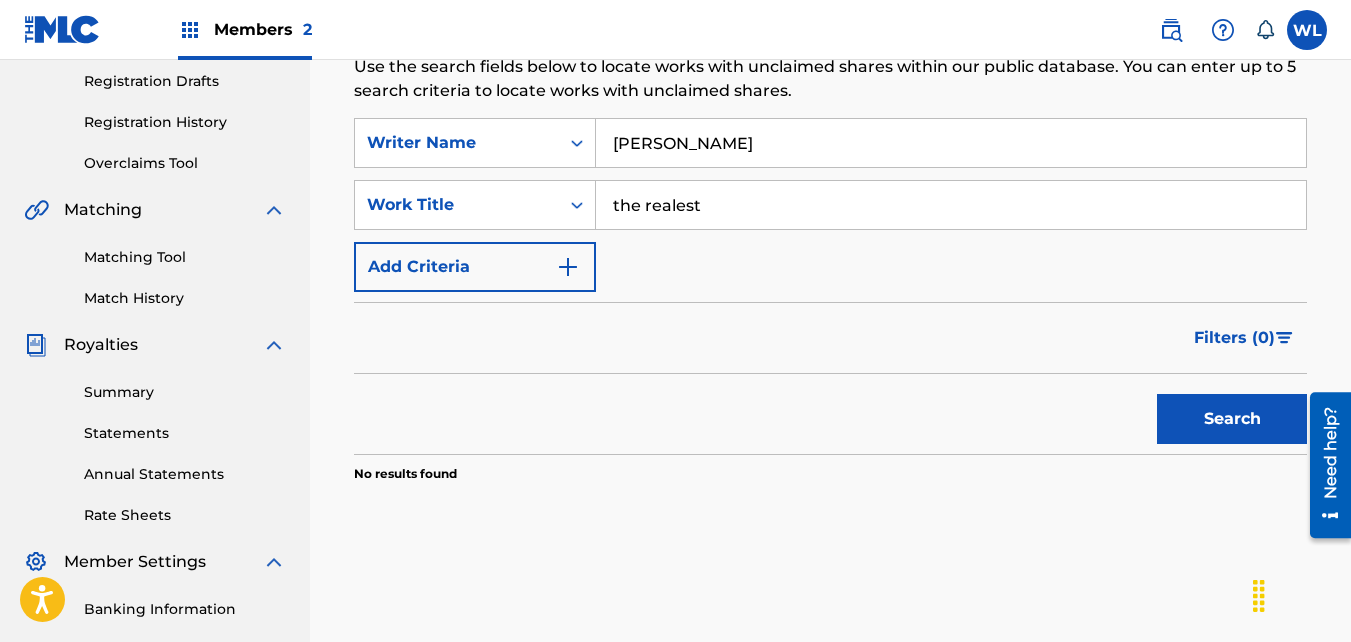 type on "[PERSON_NAME]" 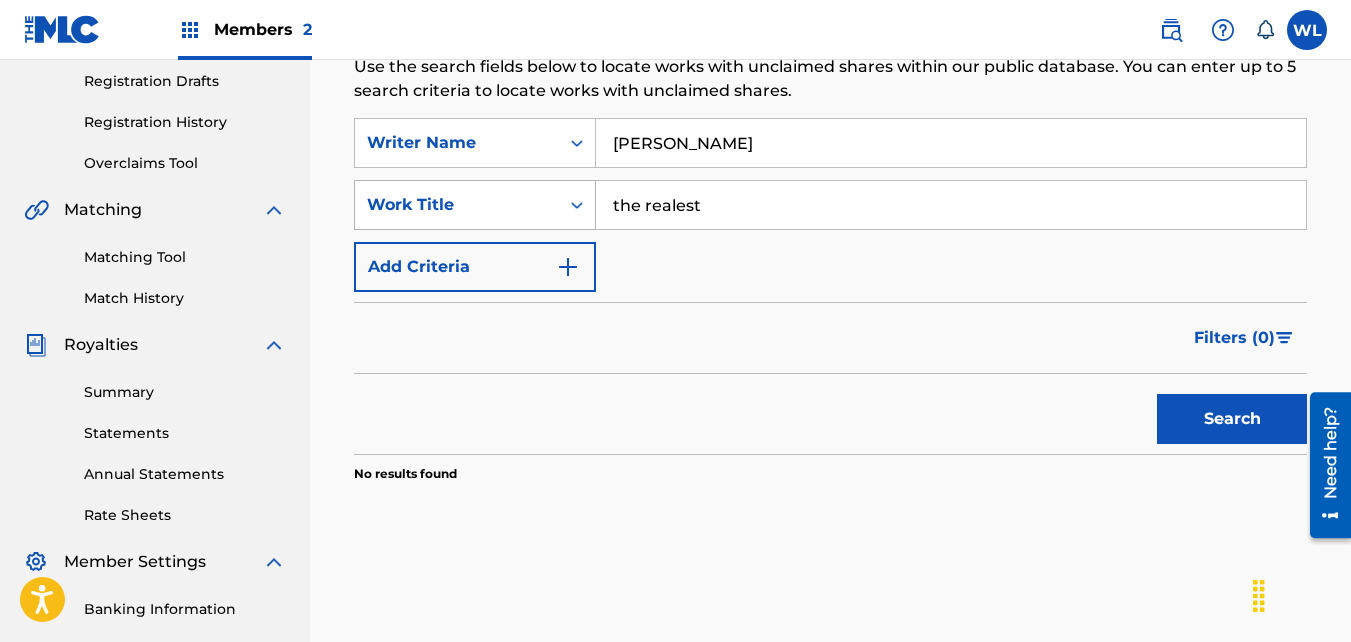 click 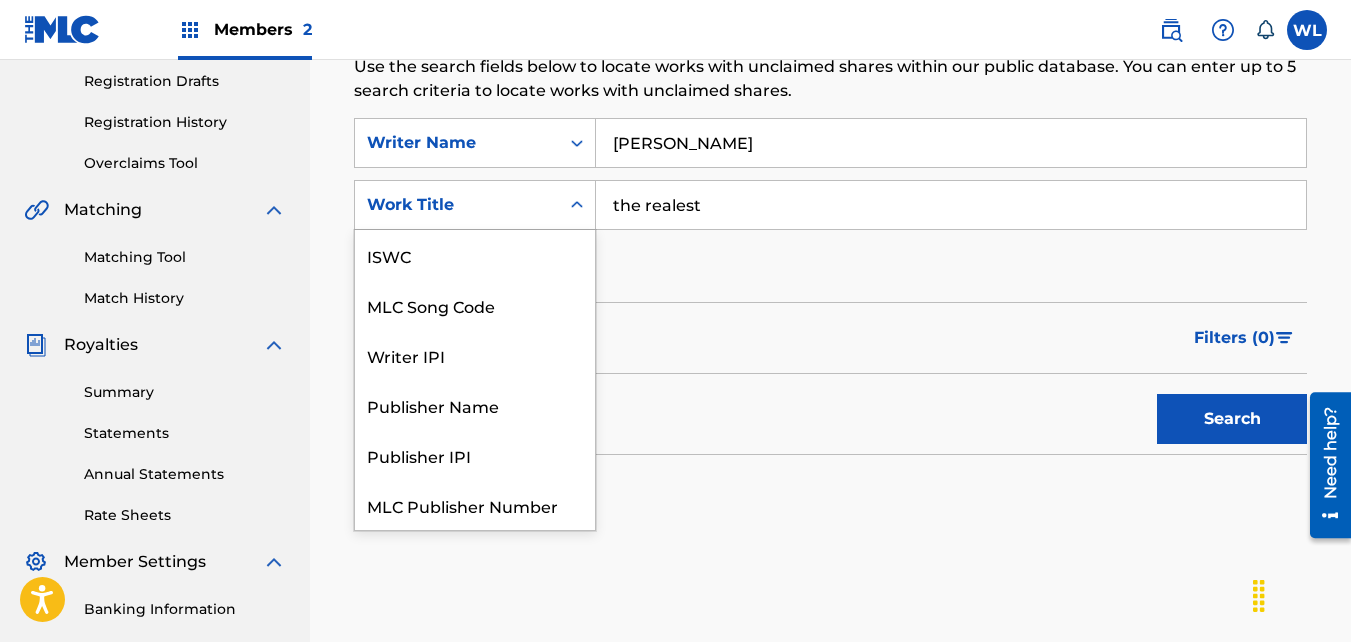 scroll, scrollTop: 50, scrollLeft: 0, axis: vertical 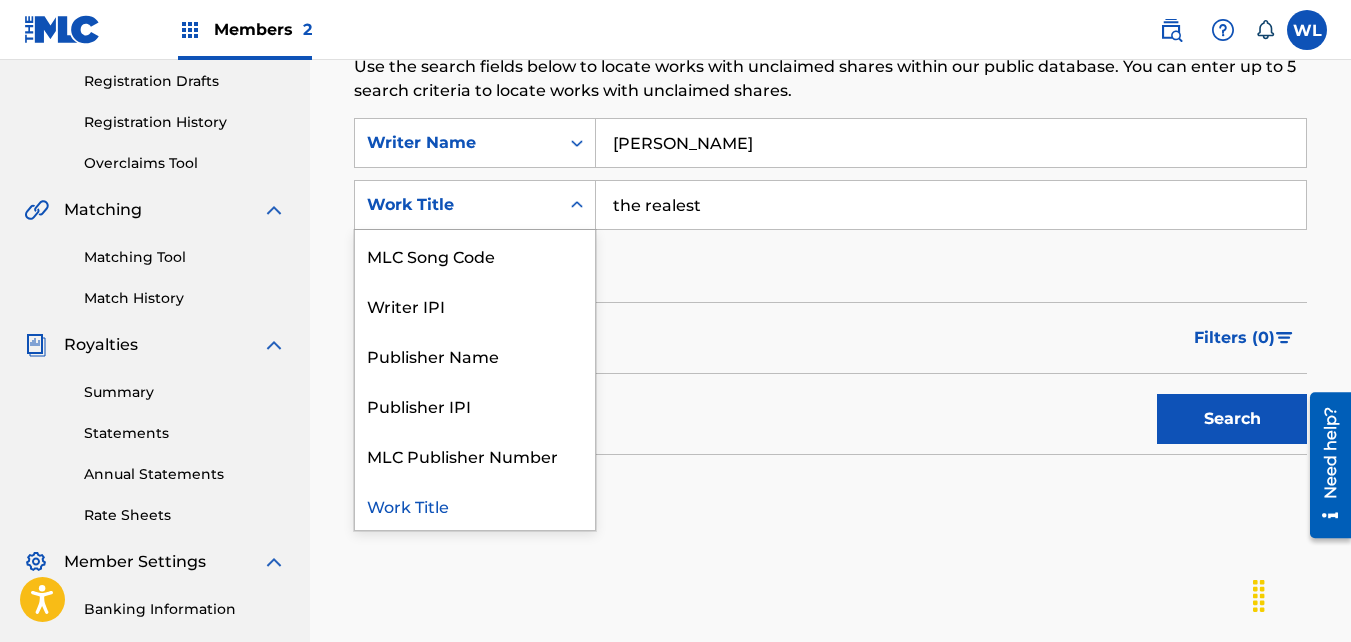 click on "Work Title" at bounding box center (475, 505) 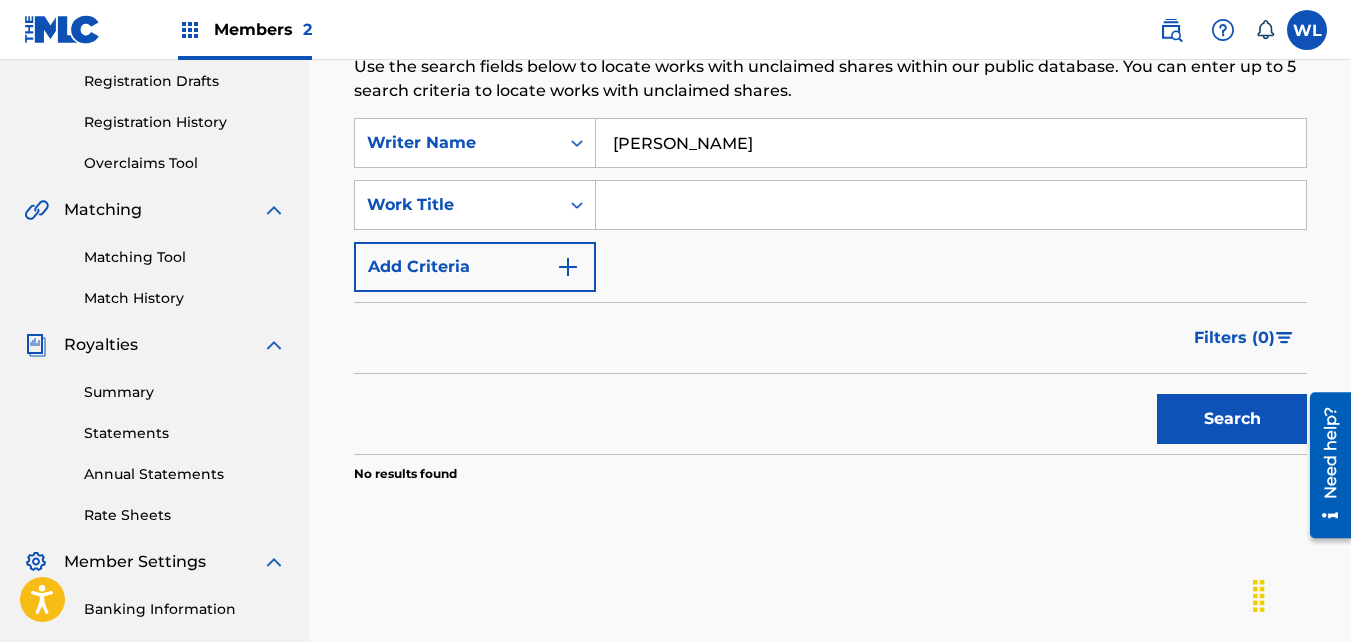 click on "Add Criteria" at bounding box center [475, 267] 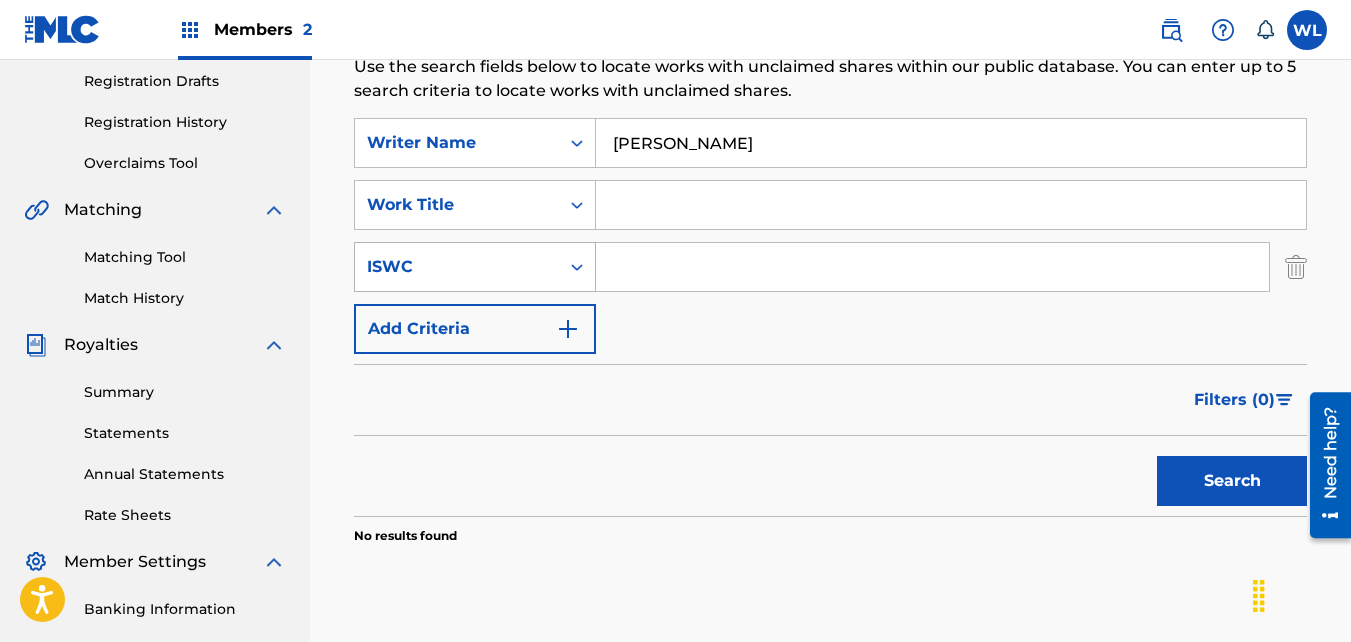 click on "ISWC" at bounding box center [457, 267] 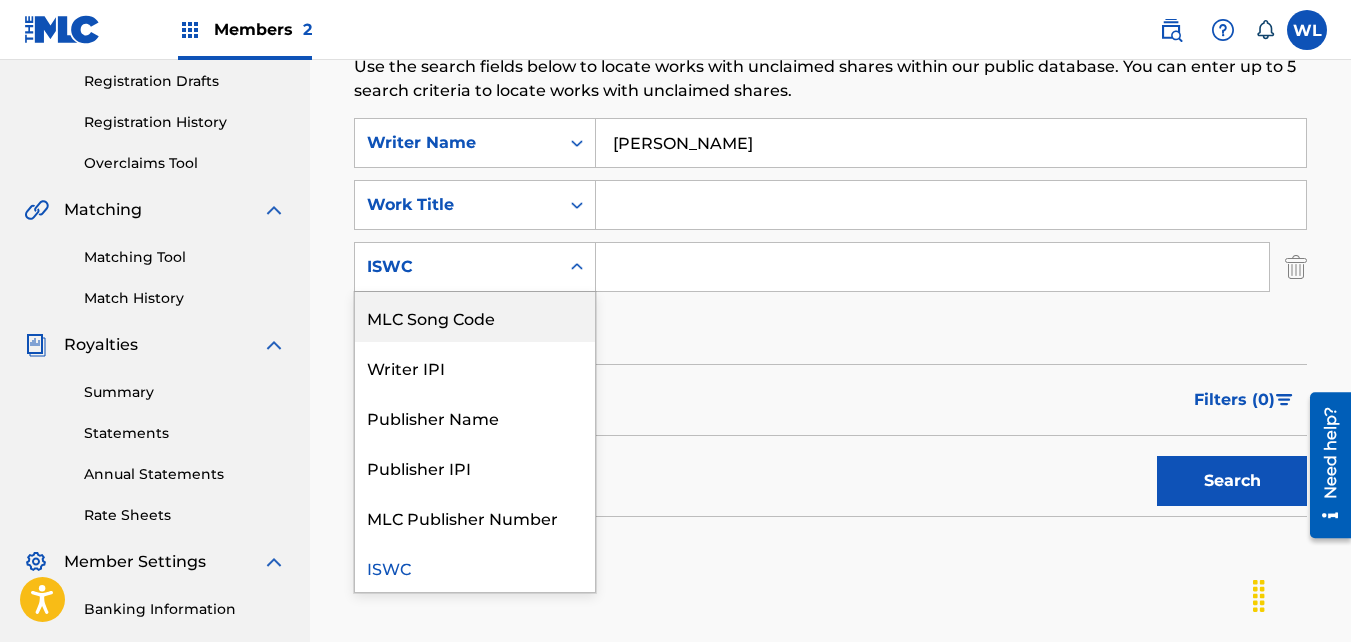 click on "SearchWithCriteria72015d03-c1cd-483a-838c-0e8a4fec9200 Writer Name [PERSON_NAME] SearchWithCriteriab7fa29d5-2359-490d-a939-8f471aea9cc8 Work Title SearchWithCriteria025e29f9-fba0-44a6-8b65-9db118251684 6 results available. Use Up and Down to choose options, press Enter to select the currently focused option, press Escape to exit the menu, press Tab to select the option and exit the menu. ISWC MLC Song Code Writer IPI Publisher Name Publisher IPI MLC Publisher Number ISWC Add Criteria" at bounding box center (830, 236) 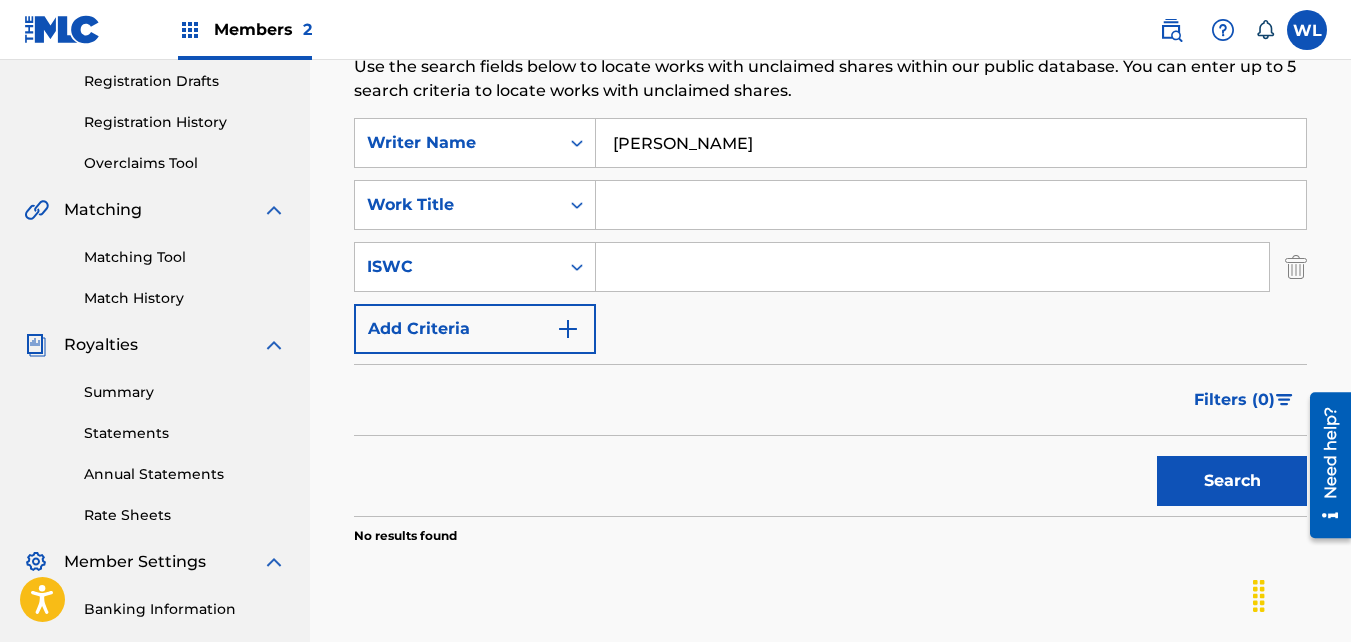click on "Add Criteria" at bounding box center [475, 329] 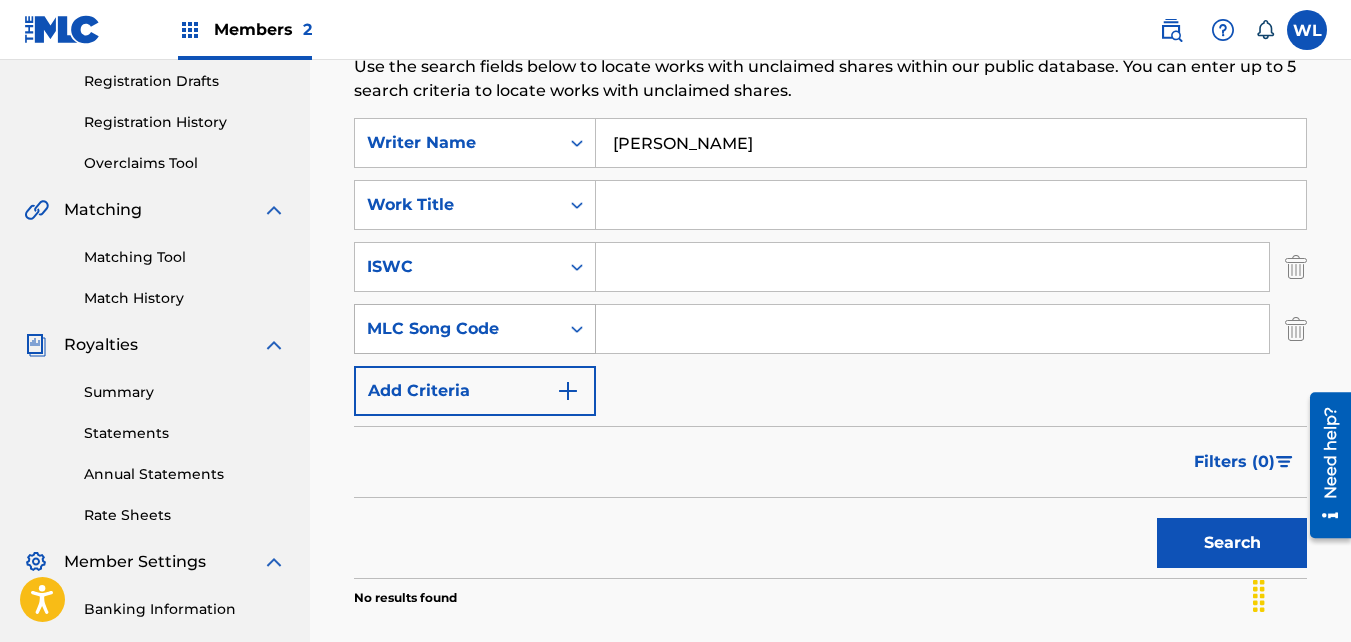 click at bounding box center [577, 329] 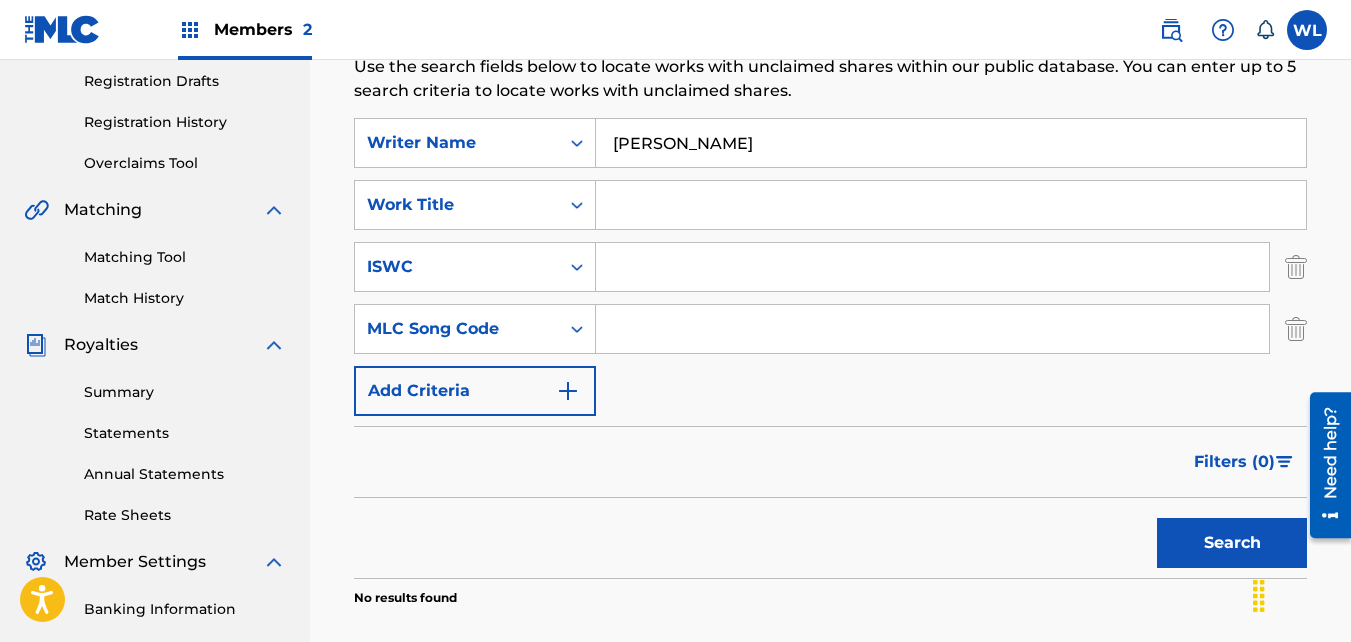 click on "SearchWithCriteria05a23621-affd-4df2-a780-f9ab4c0bdc42 MLC Song Code" at bounding box center [830, 329] 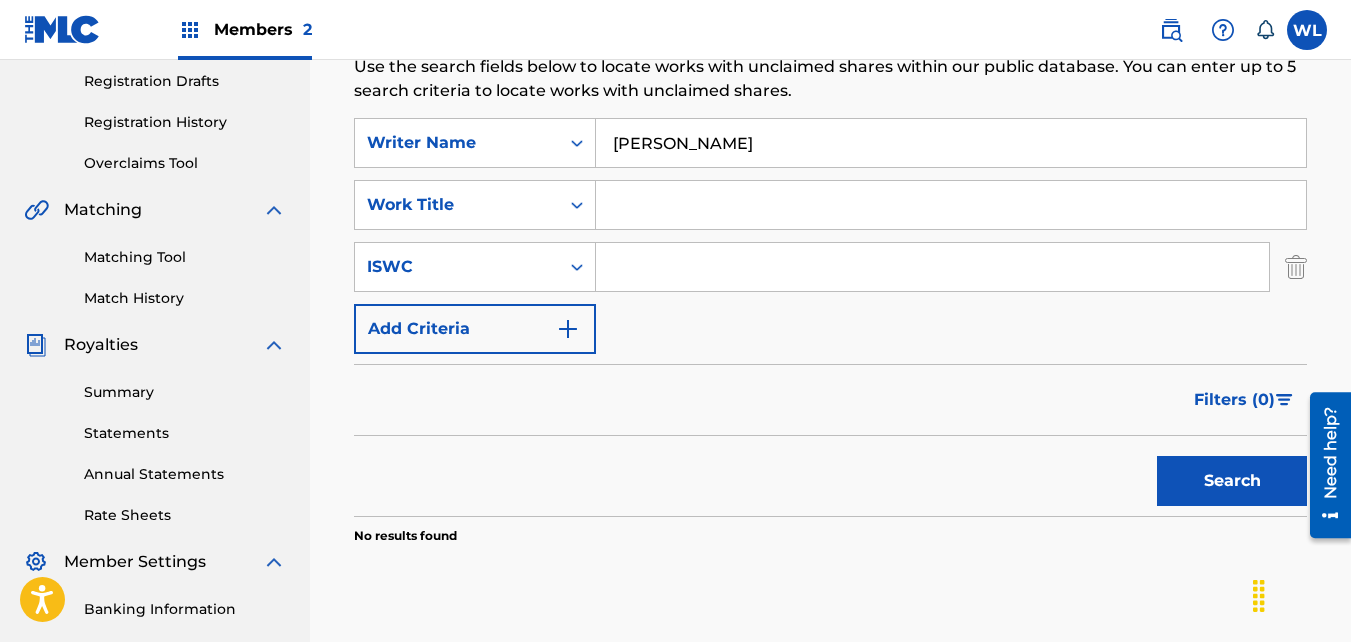 click at bounding box center (1296, 267) 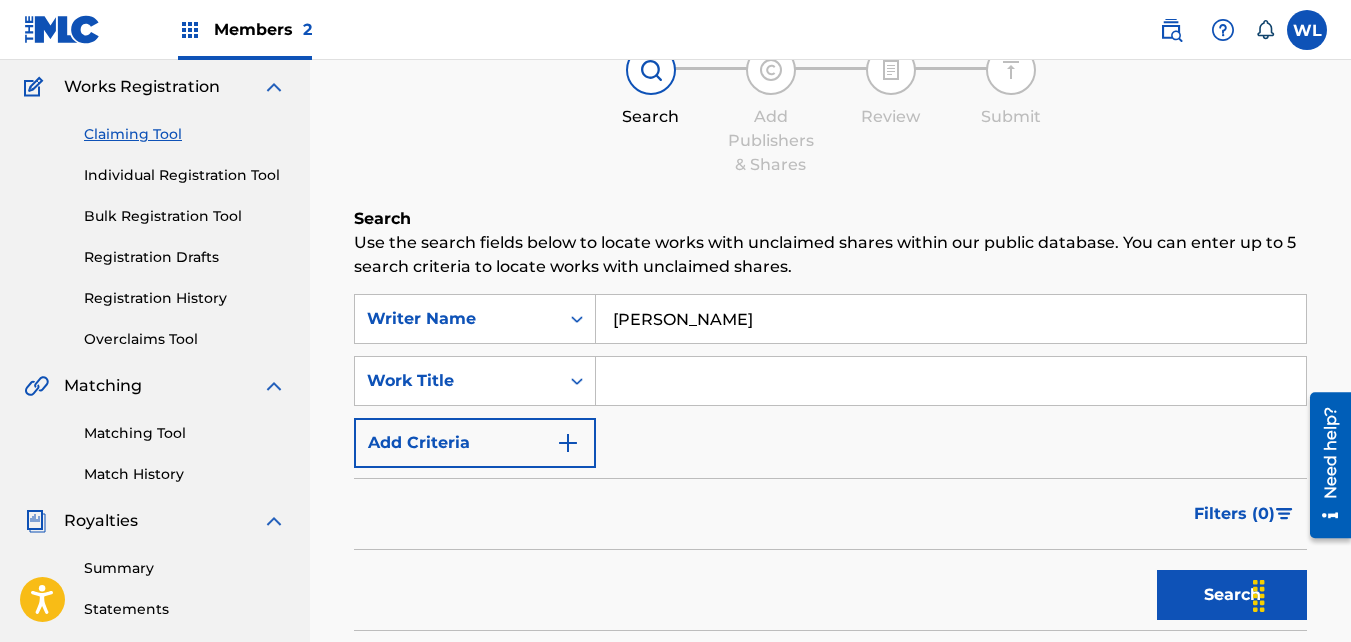 scroll, scrollTop: 157, scrollLeft: 0, axis: vertical 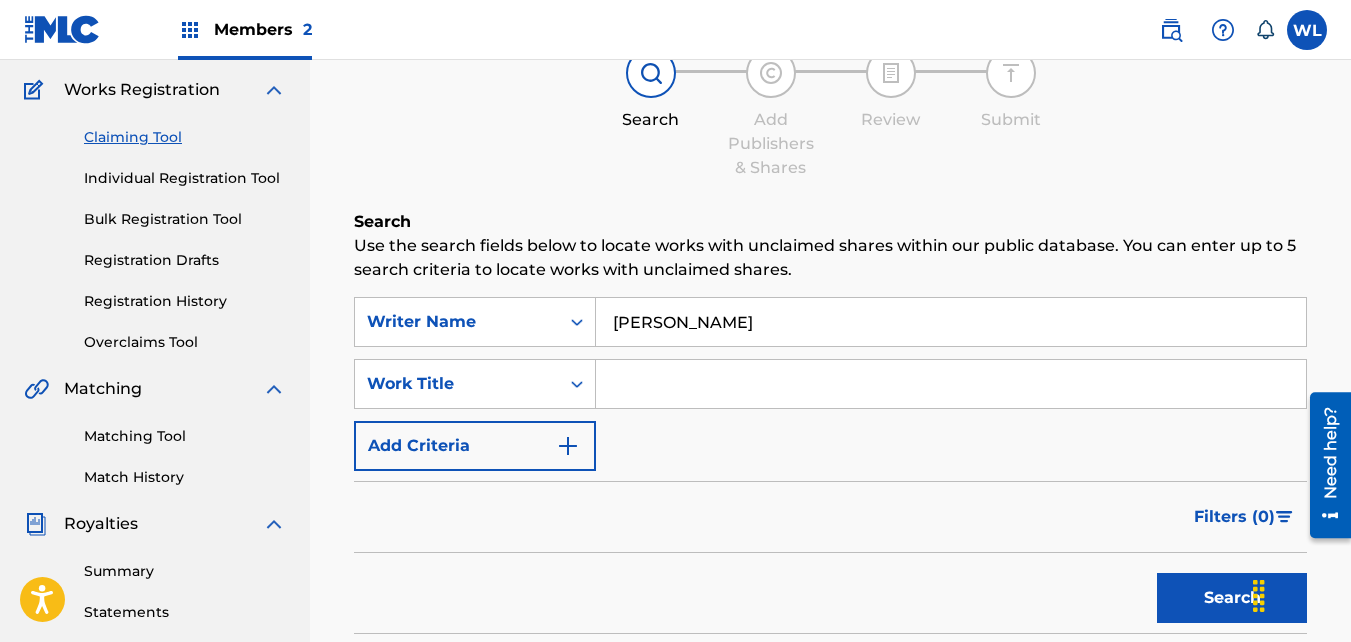 click on "Overclaims Tool" at bounding box center (185, 342) 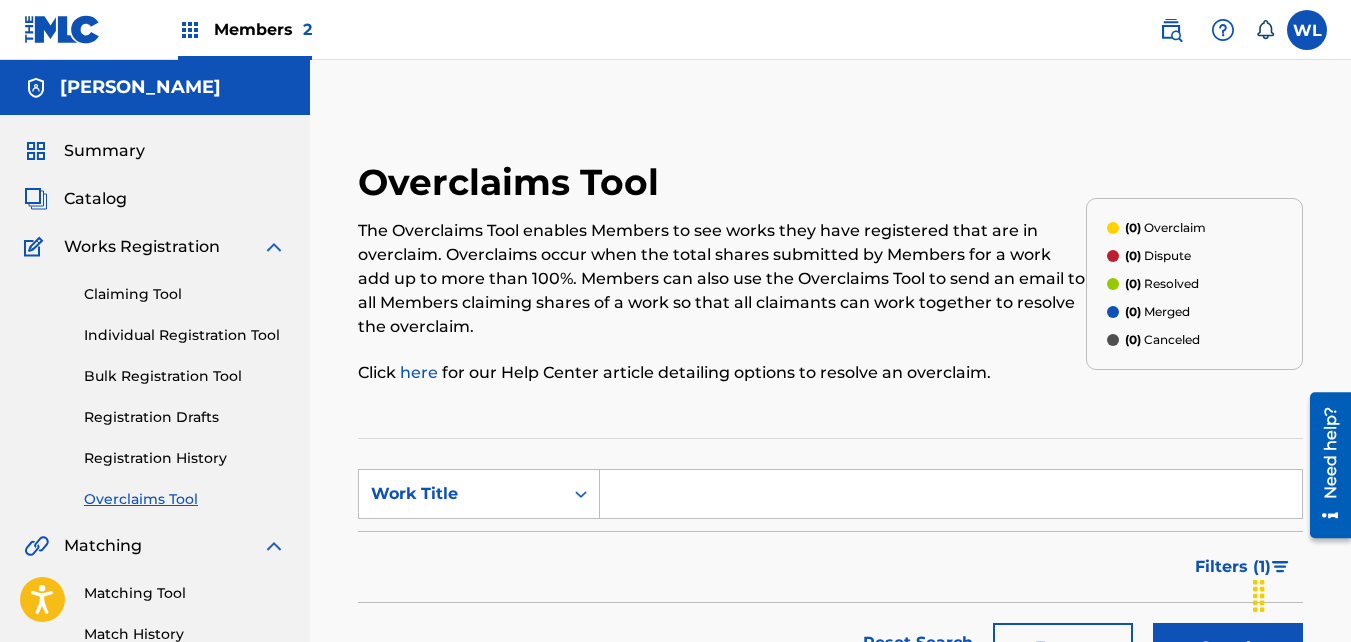click on "Claiming Tool" at bounding box center [185, 294] 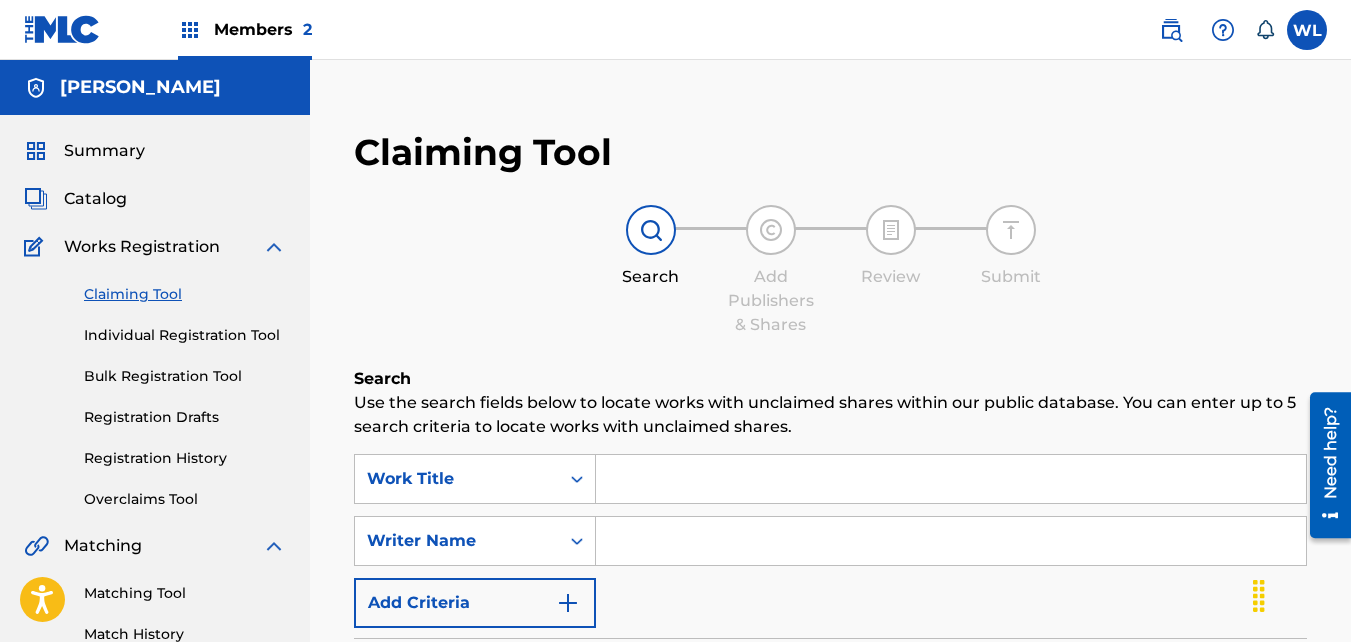 scroll, scrollTop: 227, scrollLeft: 0, axis: vertical 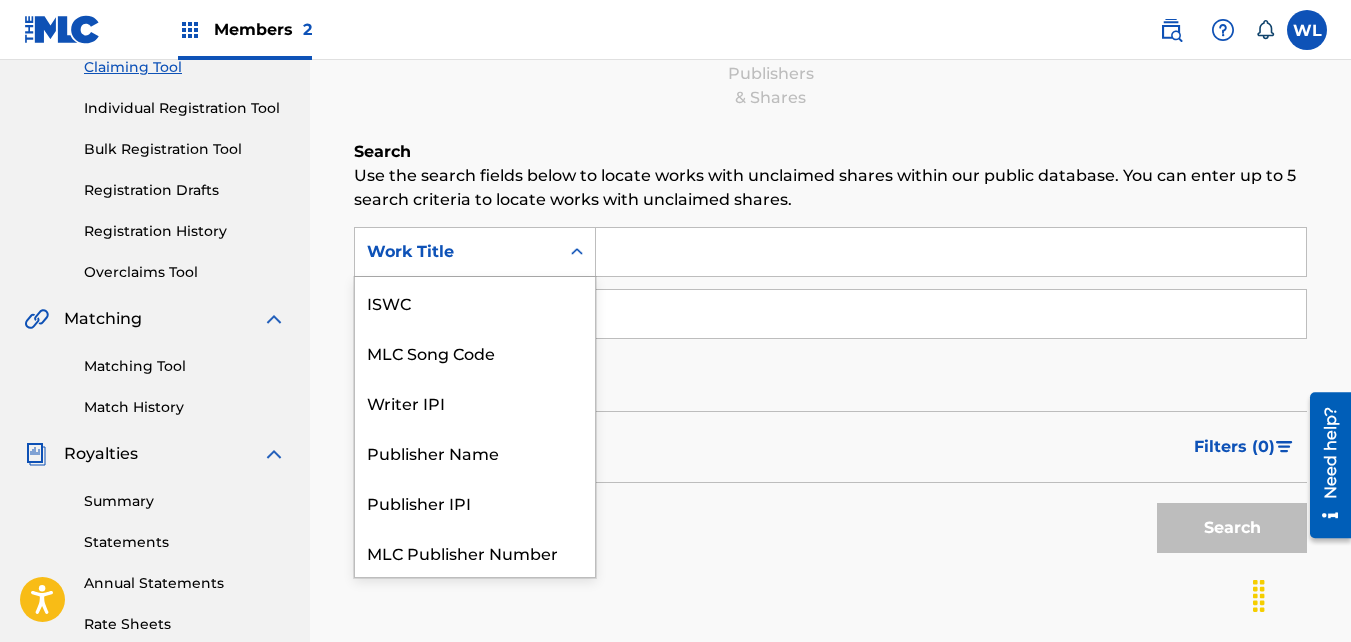 click at bounding box center [577, 252] 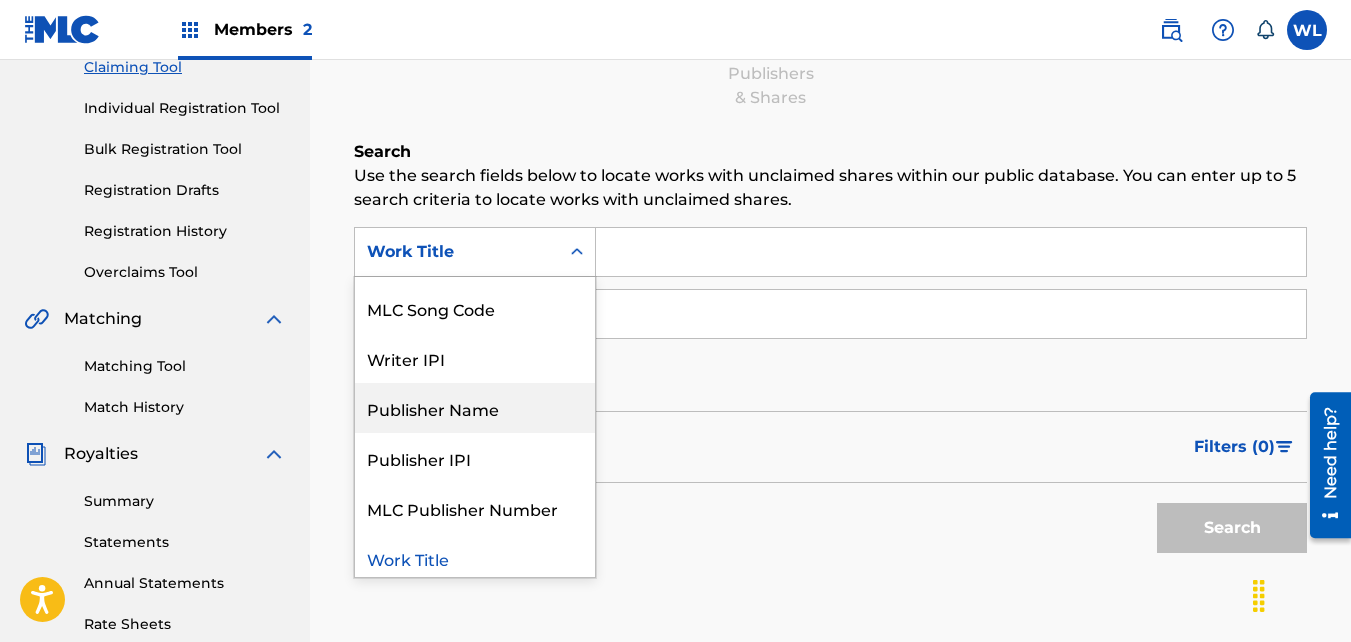 scroll, scrollTop: 50, scrollLeft: 0, axis: vertical 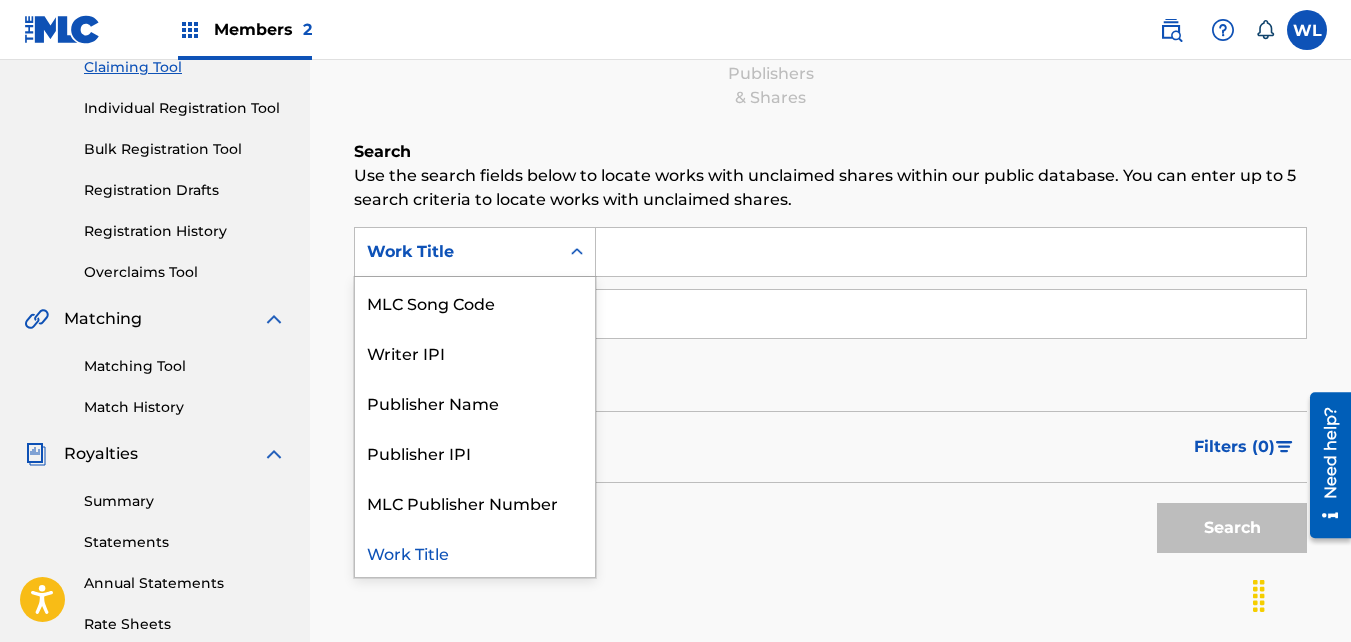 click on "Work Title" at bounding box center (475, 552) 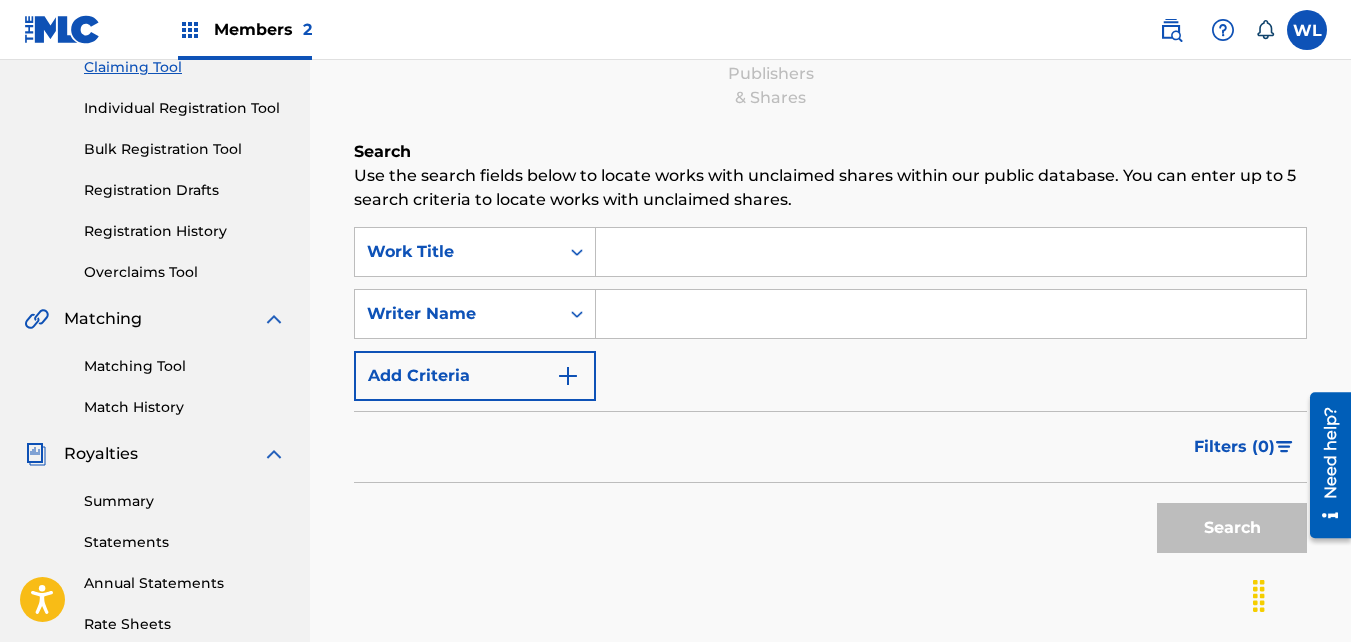 click at bounding box center (951, 252) 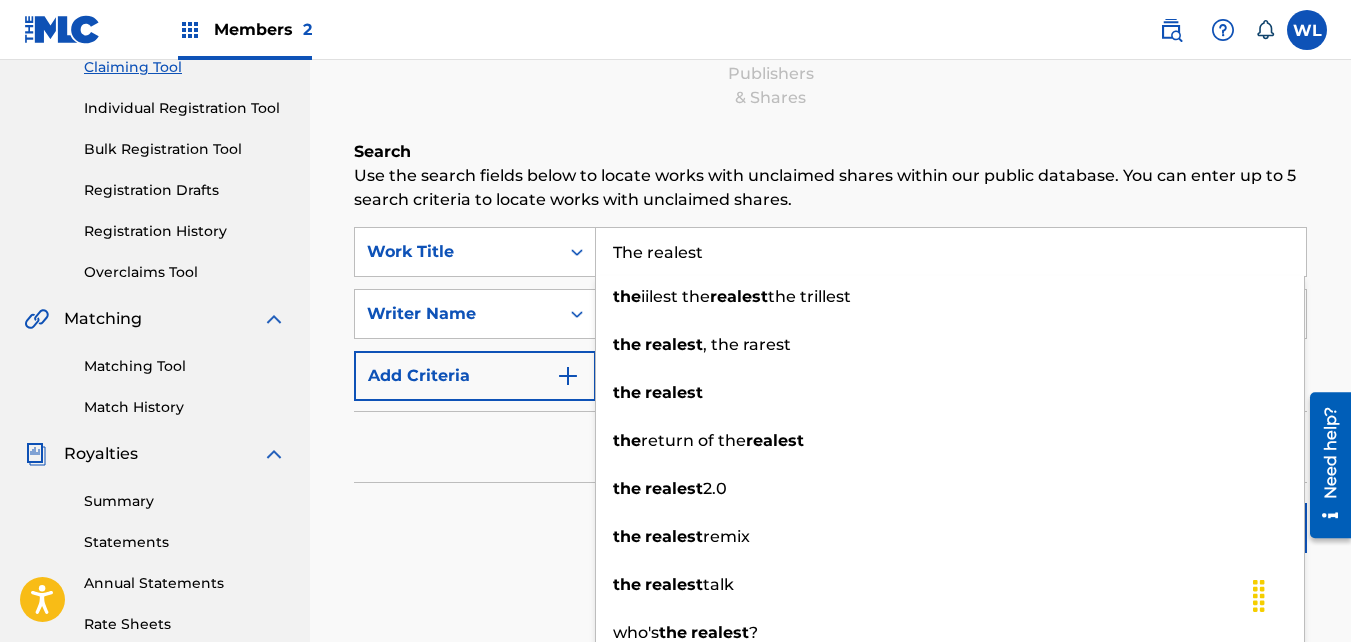 type on "The realest" 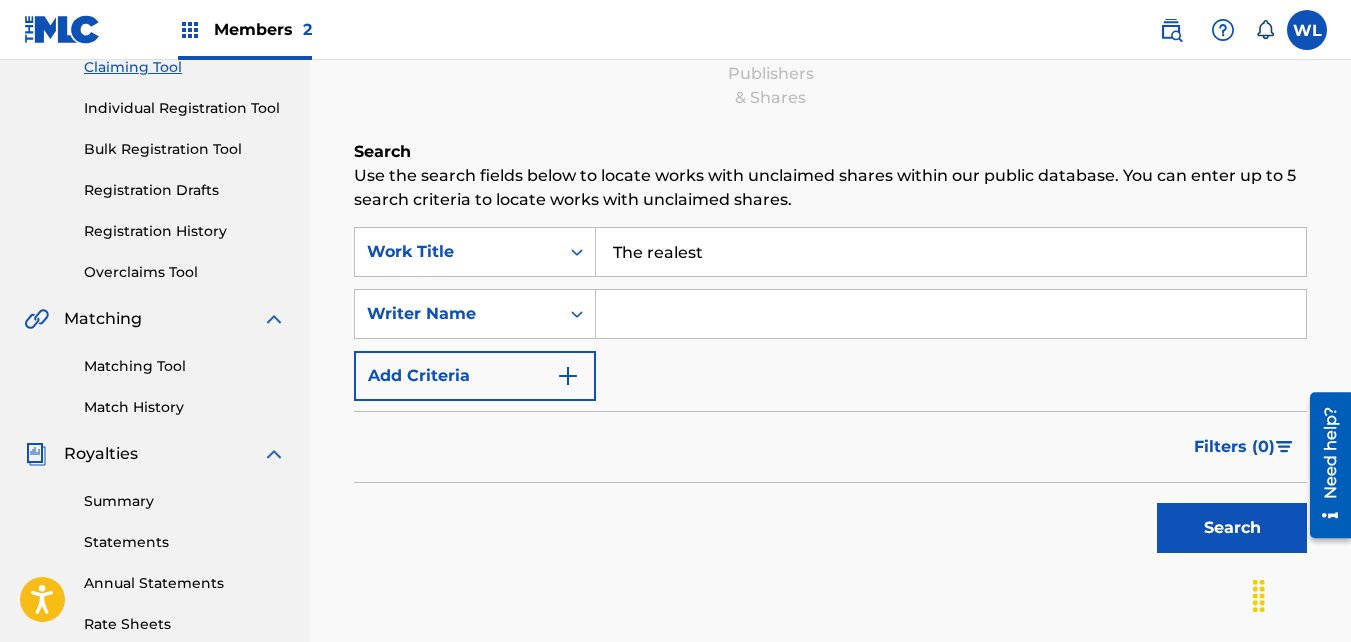 drag, startPoint x: 525, startPoint y: 548, endPoint x: 1235, endPoint y: 531, distance: 710.2035 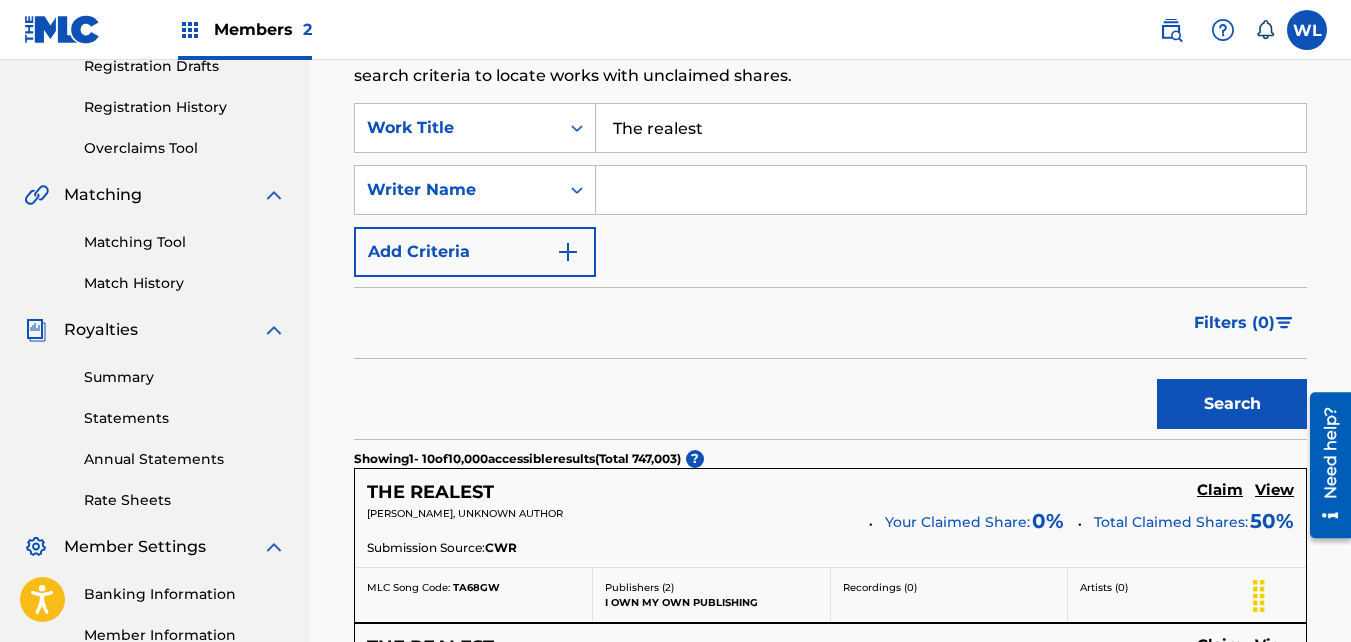 scroll, scrollTop: 350, scrollLeft: 0, axis: vertical 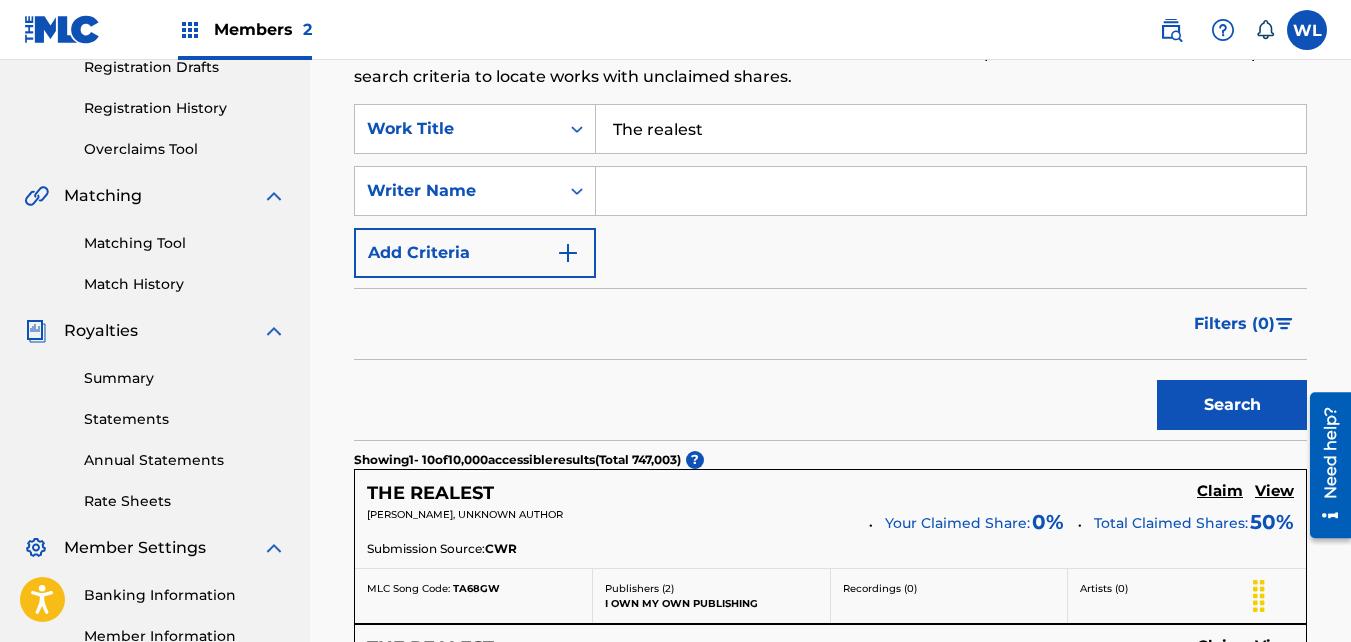 click at bounding box center [951, 191] 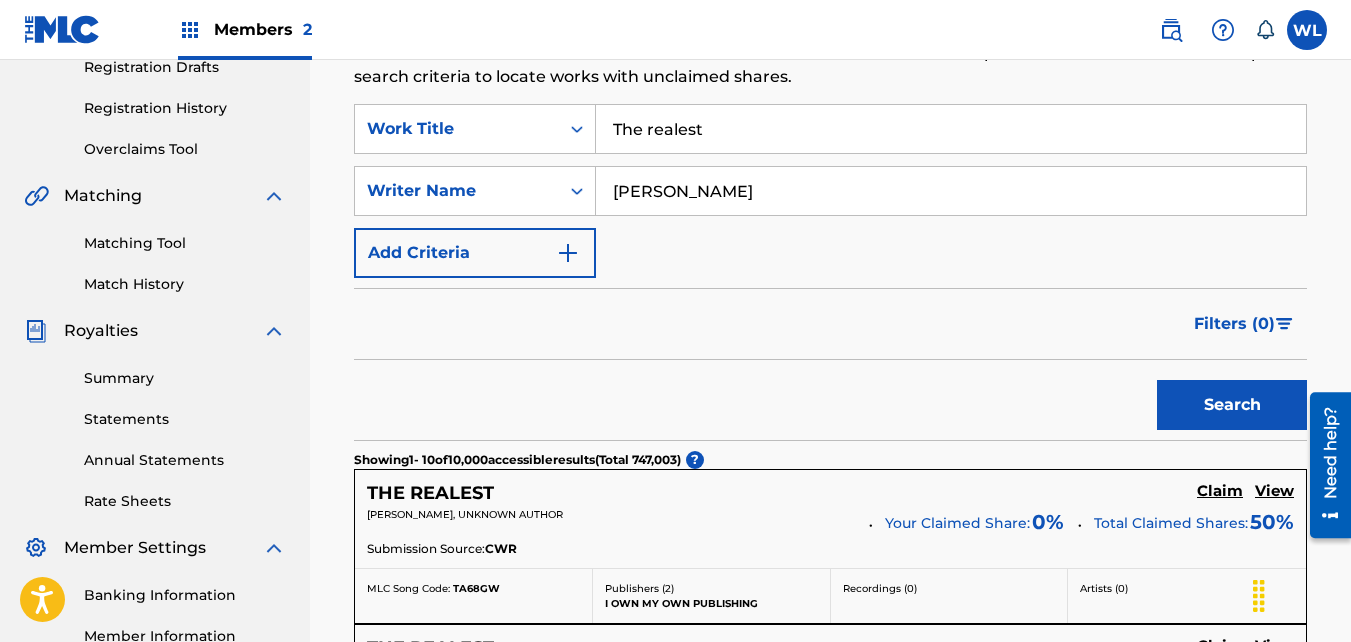 click on "Search" at bounding box center (1232, 405) 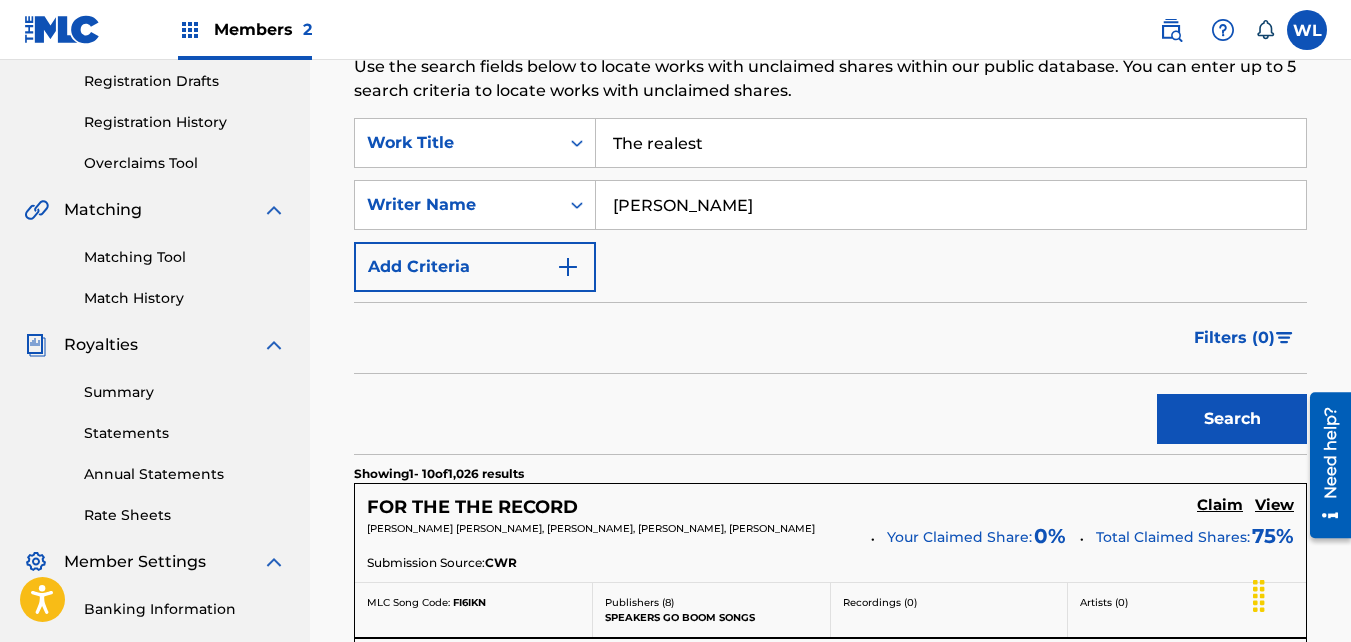 scroll, scrollTop: 335, scrollLeft: 0, axis: vertical 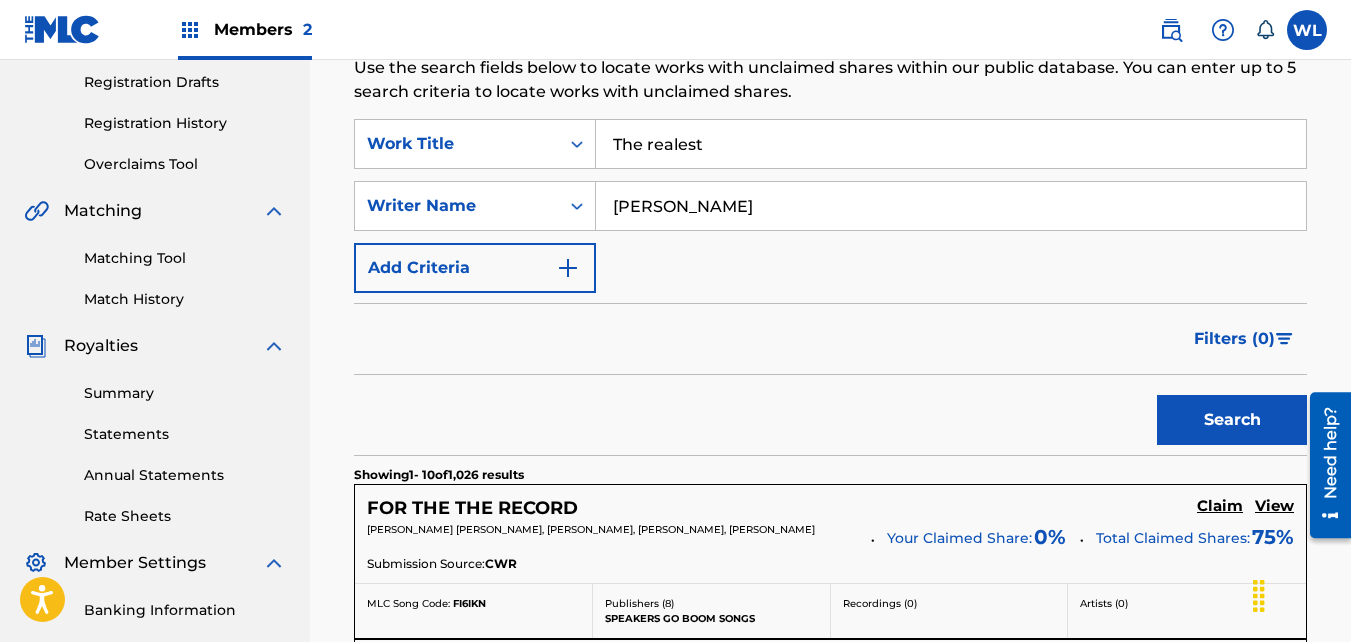 click on "[PERSON_NAME]" at bounding box center [951, 206] 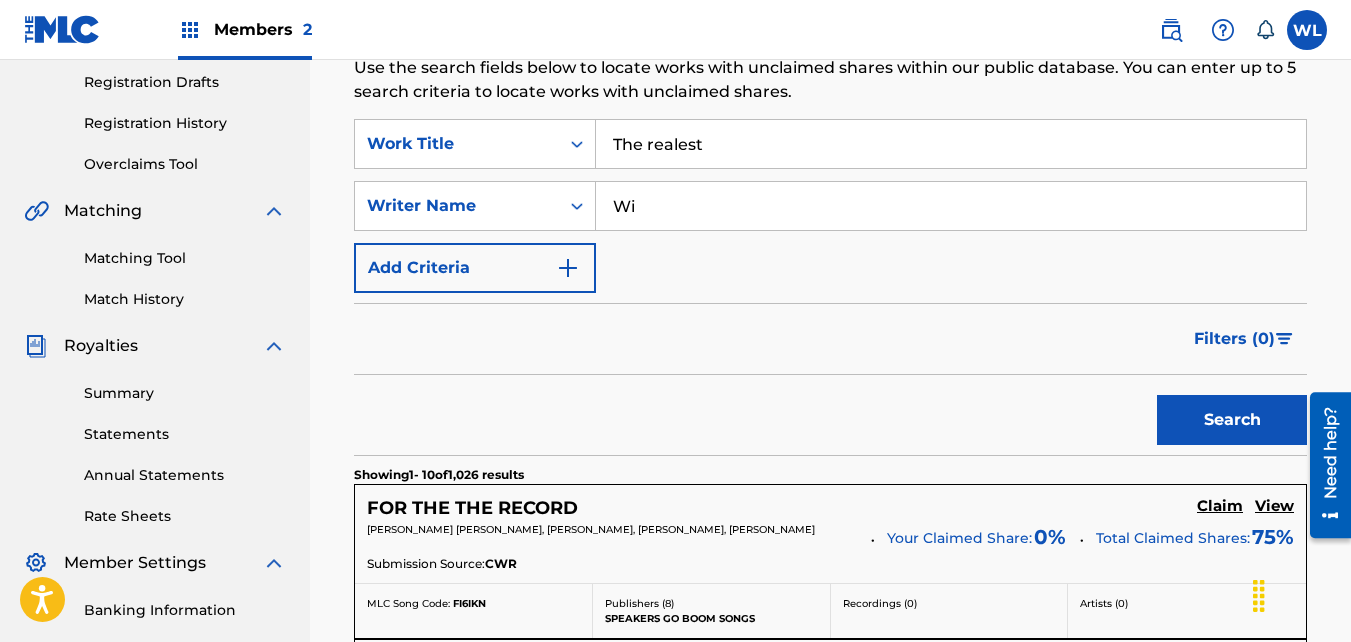 type on "W" 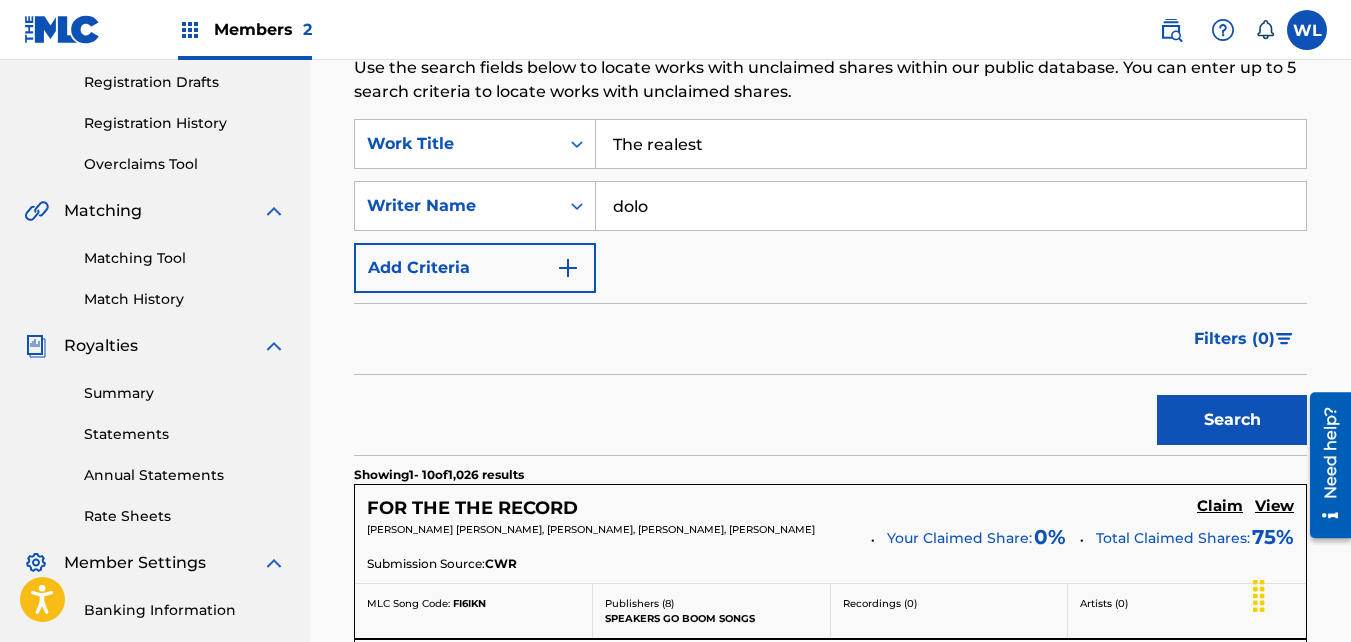 click on "Search" at bounding box center (1232, 420) 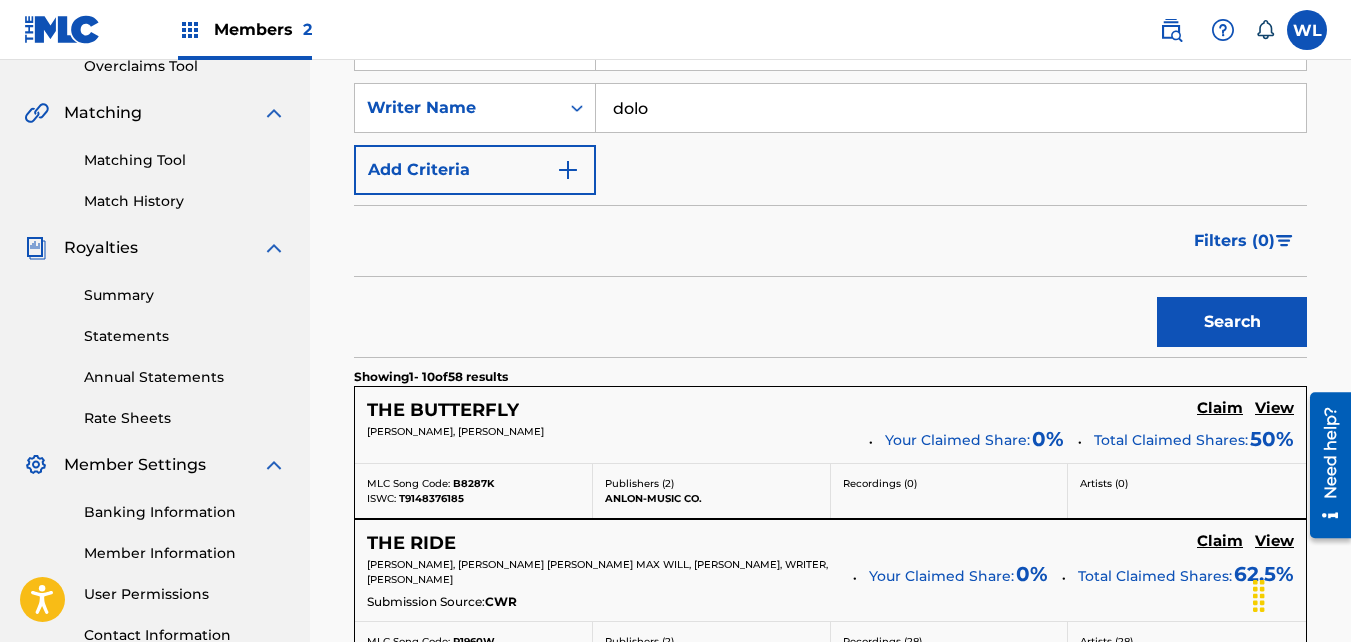 scroll, scrollTop: 434, scrollLeft: 0, axis: vertical 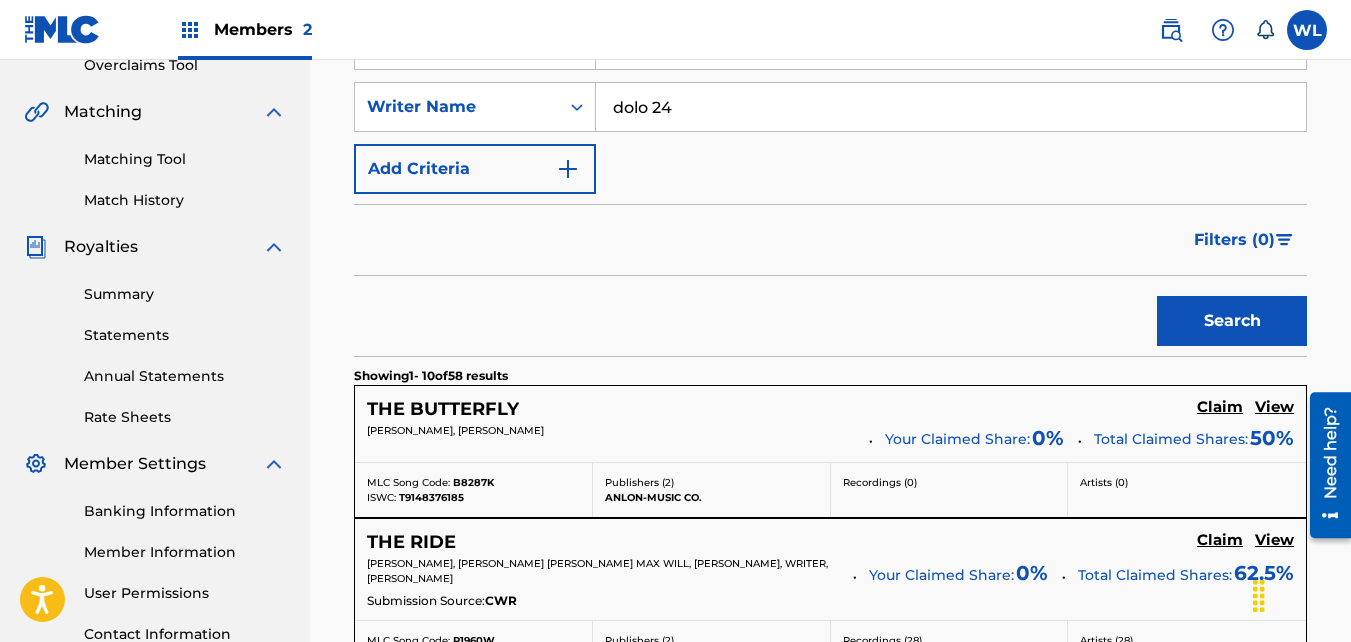 click on "Search" at bounding box center [1232, 321] 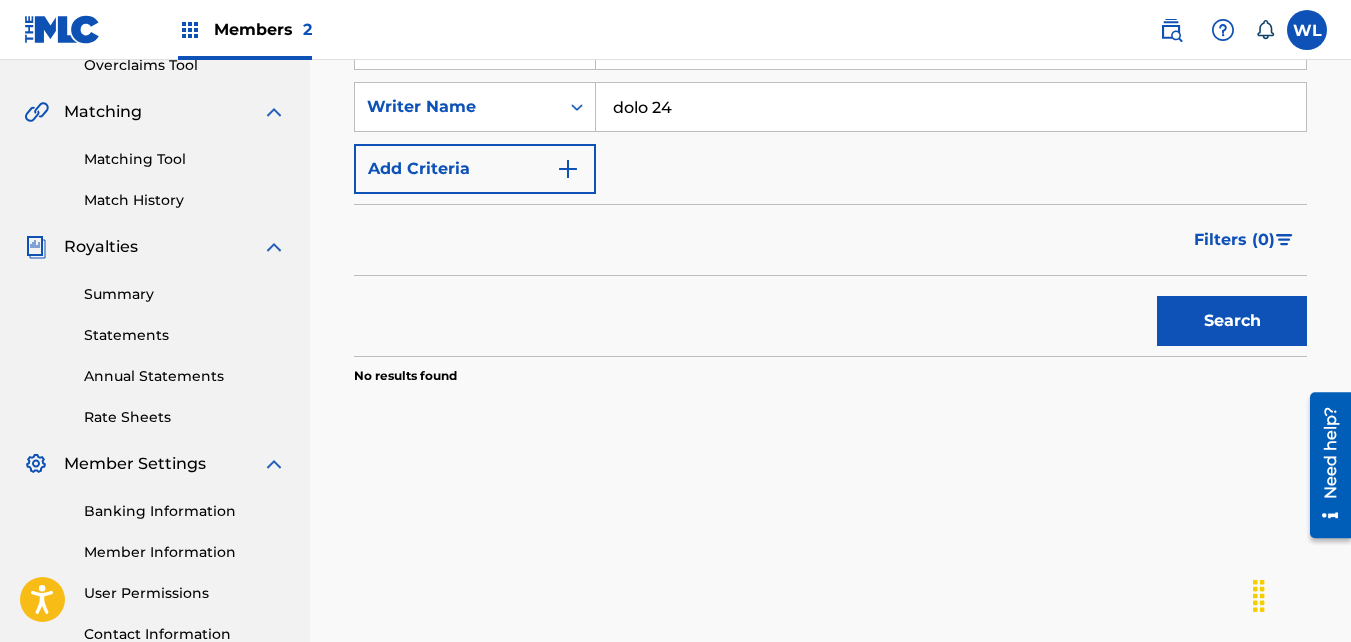 click on "dolo 24" at bounding box center (951, 107) 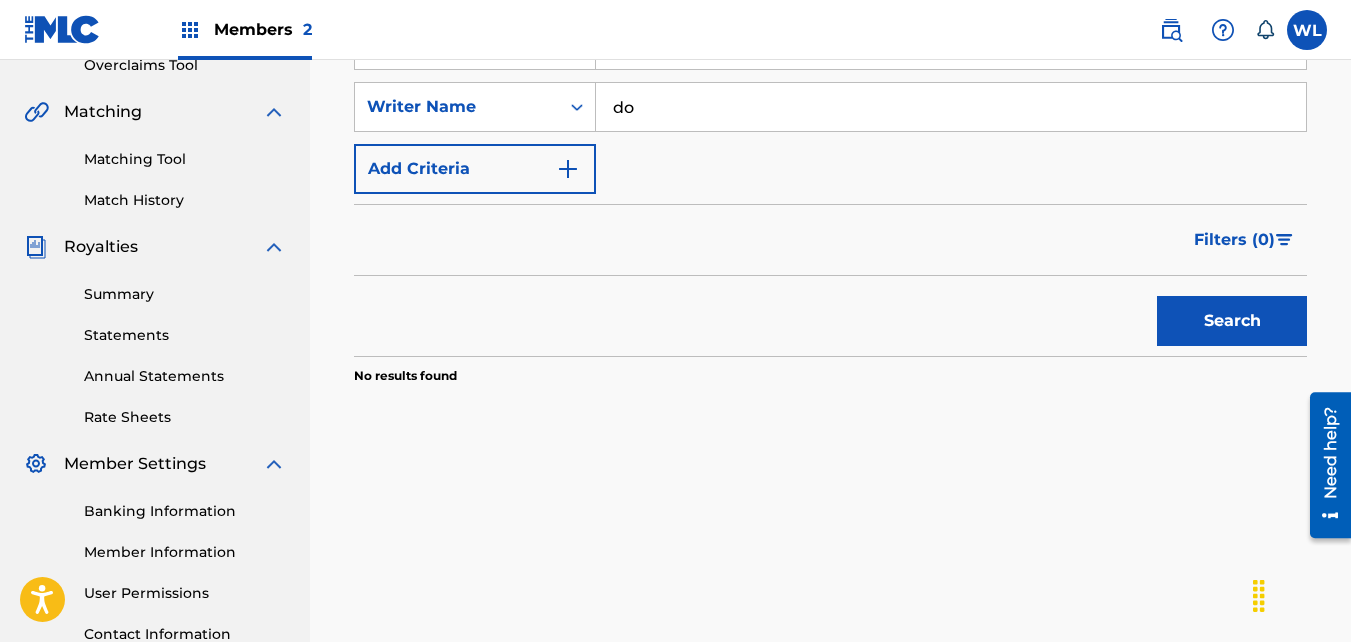 type on "d" 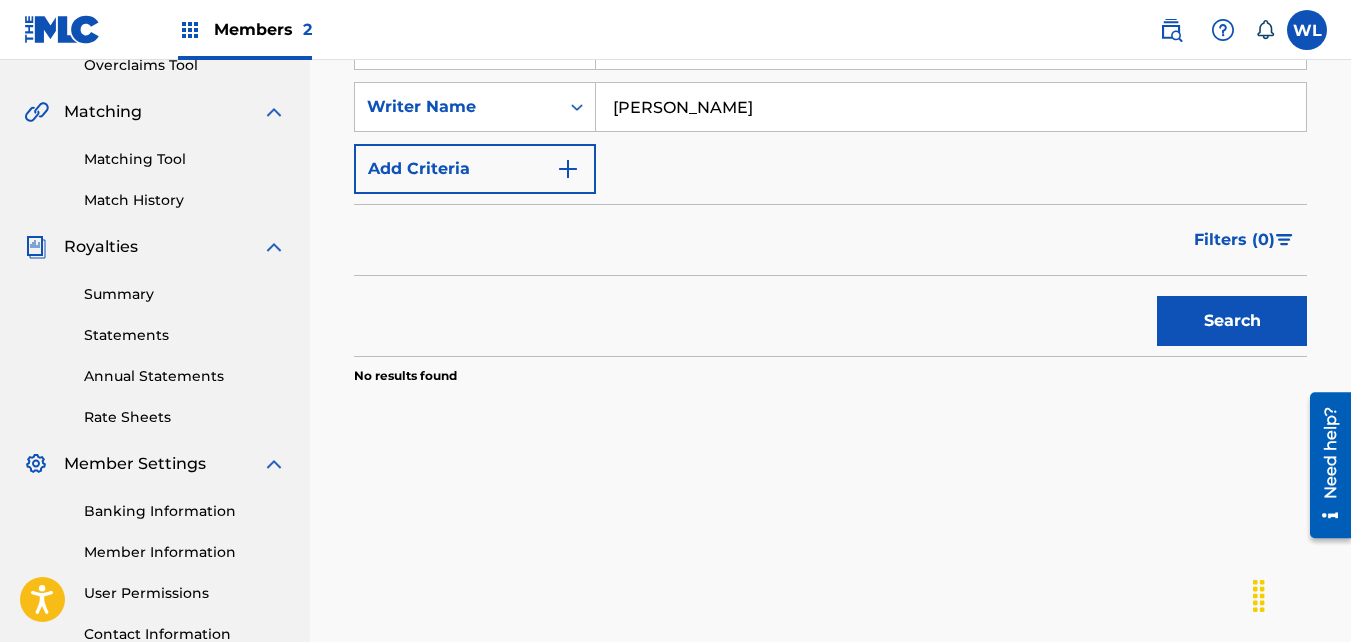 click on "Search" at bounding box center (1232, 321) 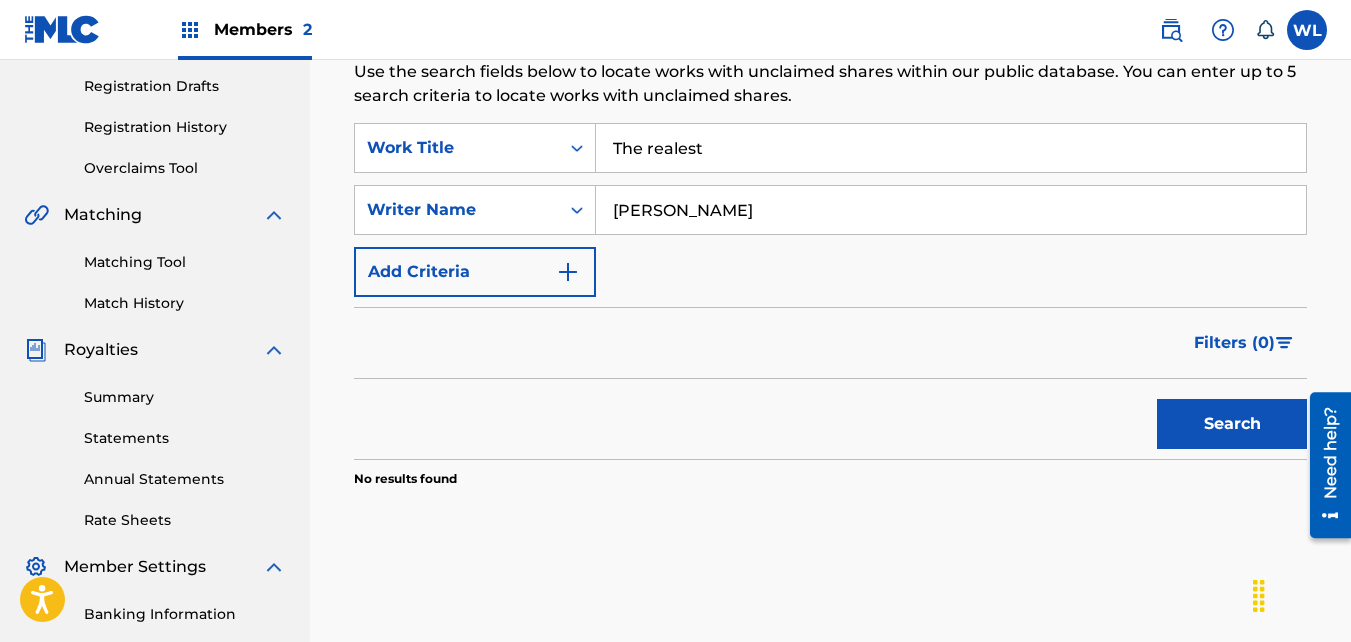 scroll, scrollTop: 354, scrollLeft: 0, axis: vertical 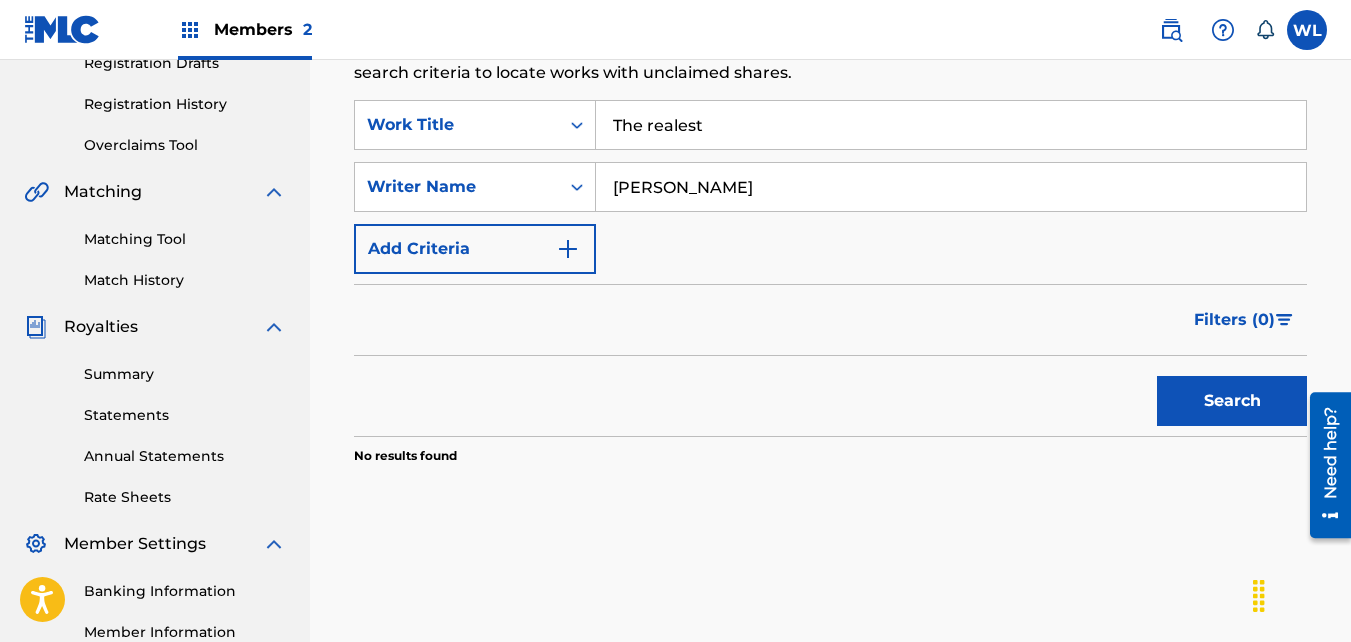 click on "The realest" at bounding box center [951, 125] 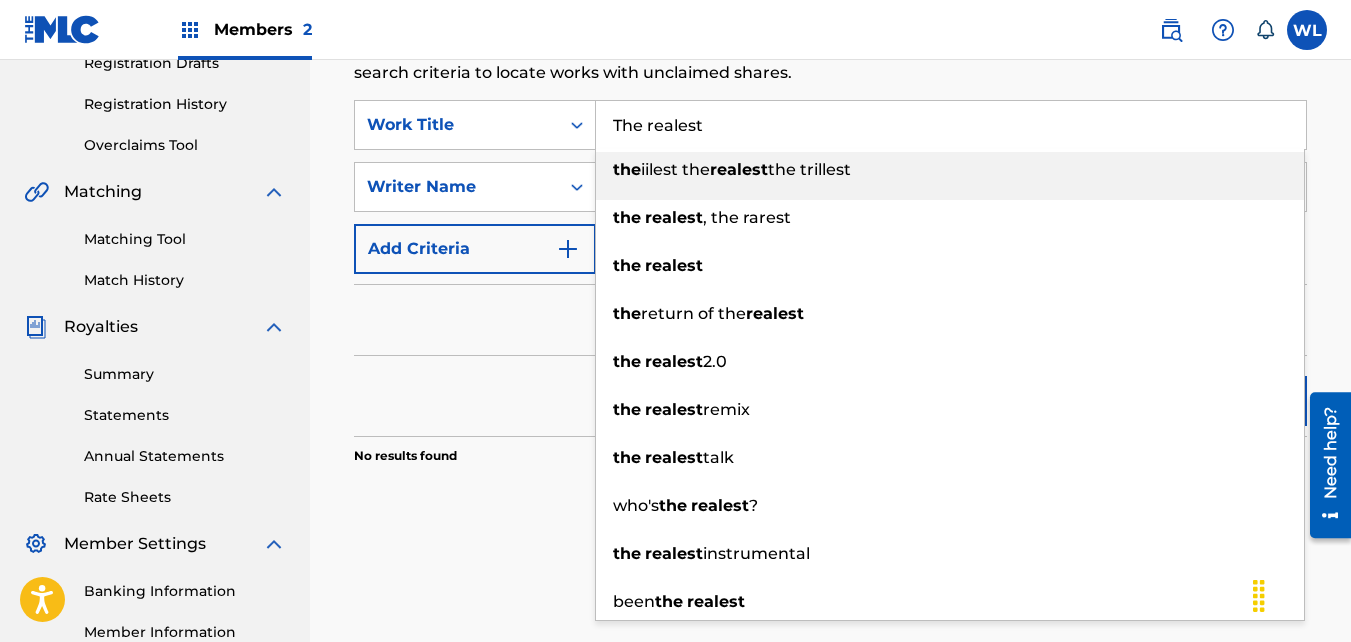 click on "The realest" at bounding box center [951, 125] 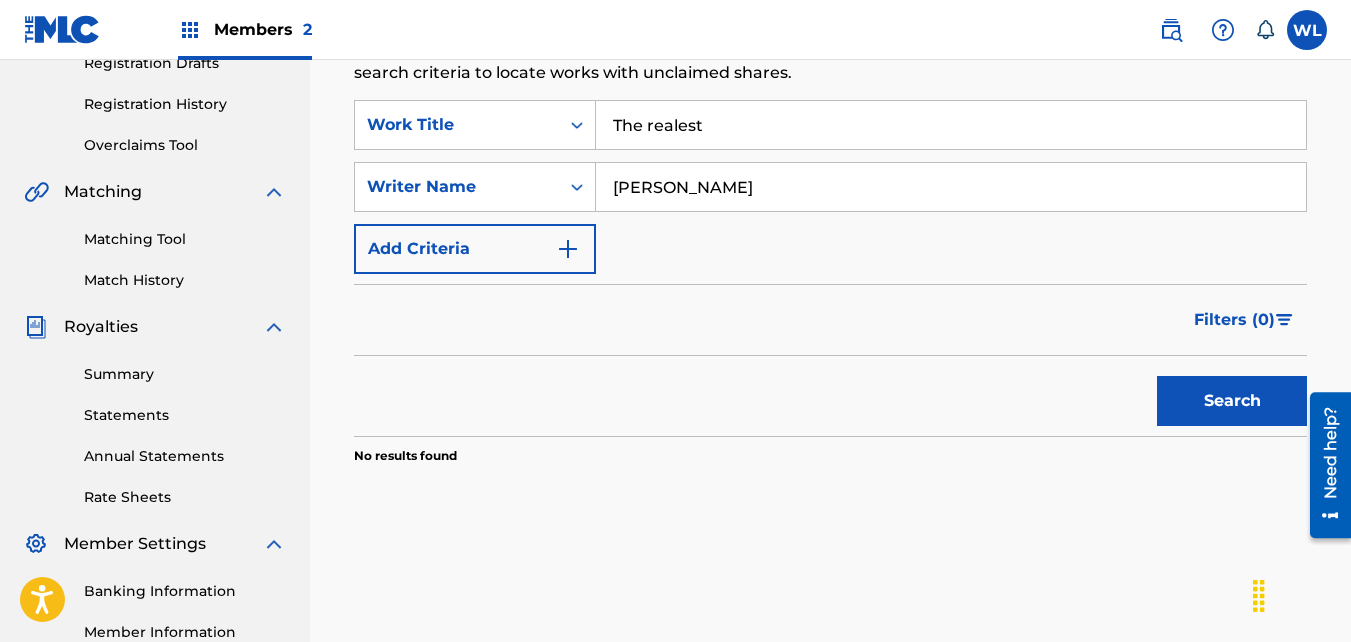 click on "Search" at bounding box center [830, 396] 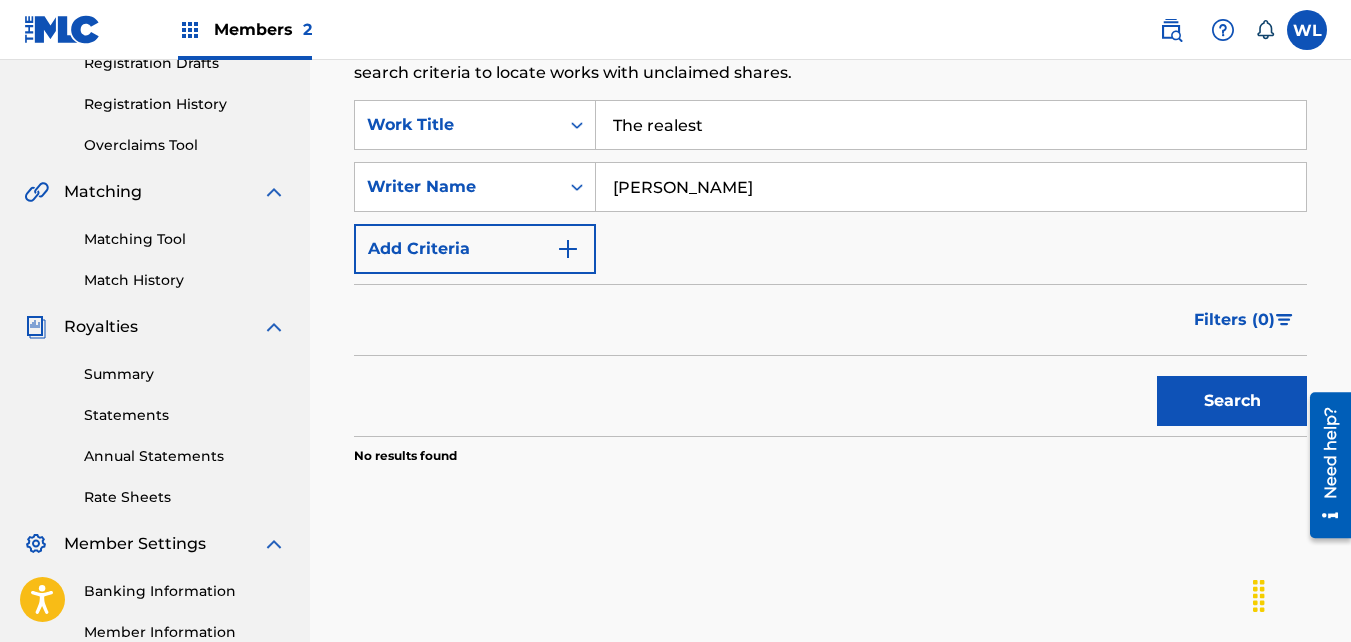 click on "Search" at bounding box center [1232, 401] 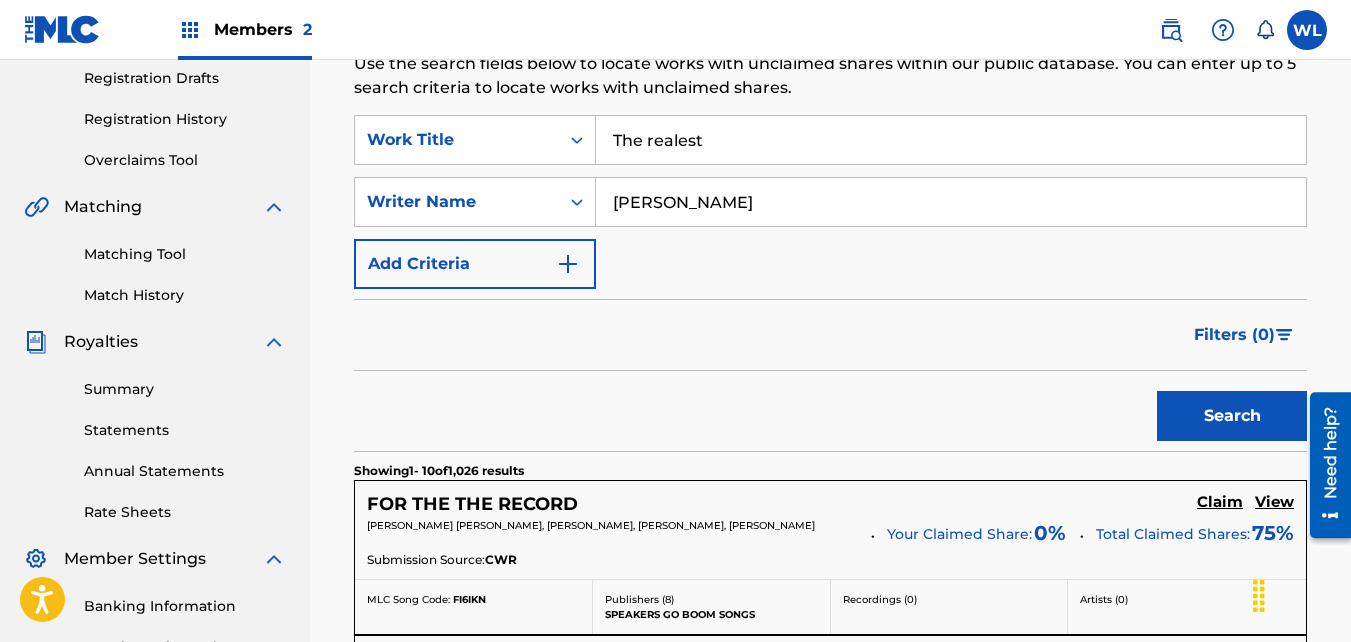 scroll, scrollTop: 280, scrollLeft: 0, axis: vertical 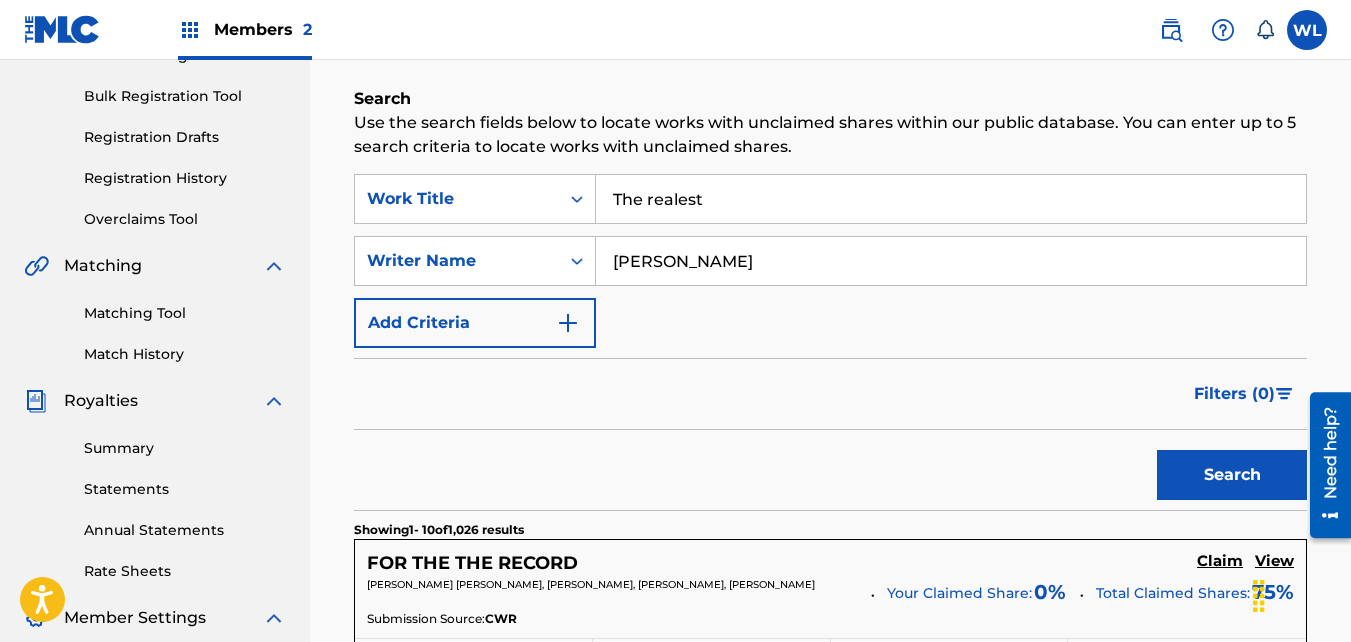 click on "[PERSON_NAME]" at bounding box center (951, 261) 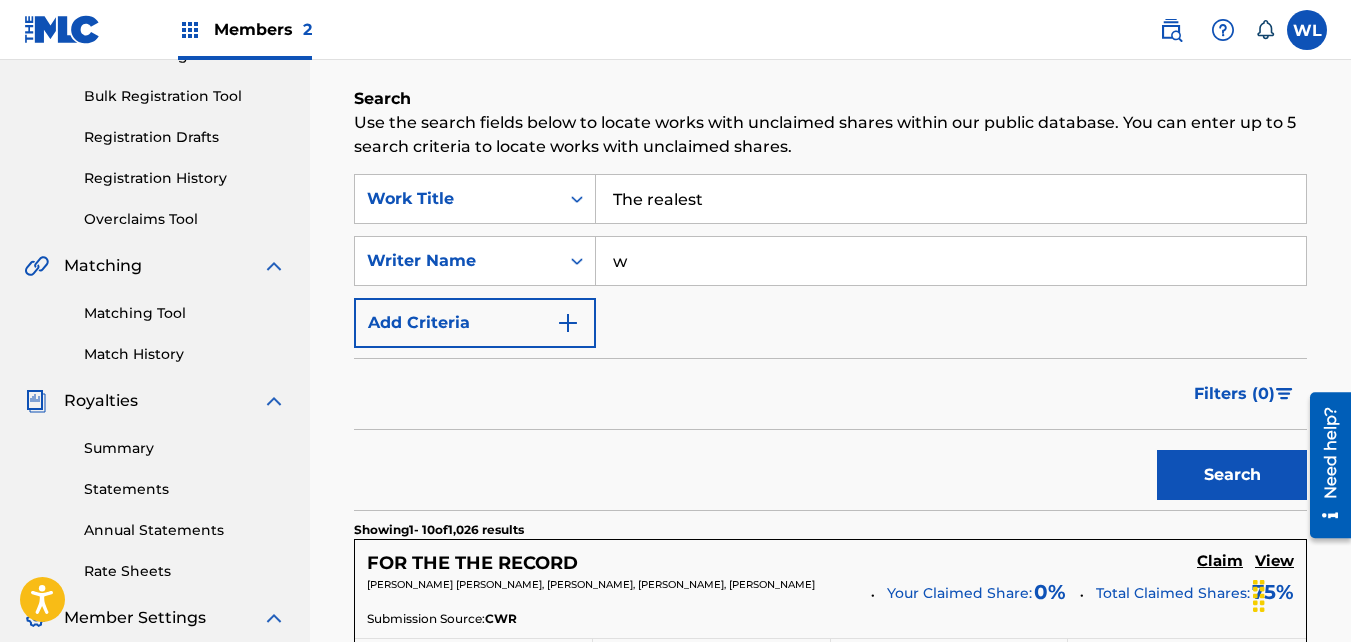 type on "w" 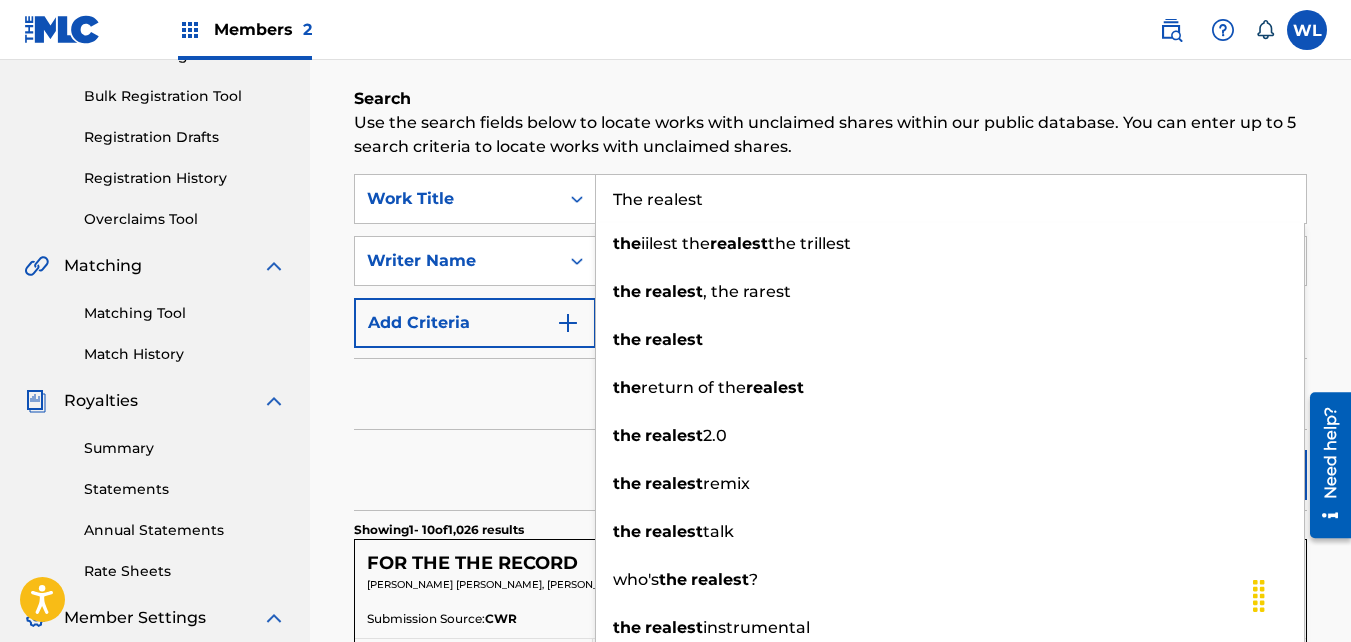click on "Filters ( 0 )" at bounding box center [830, 394] 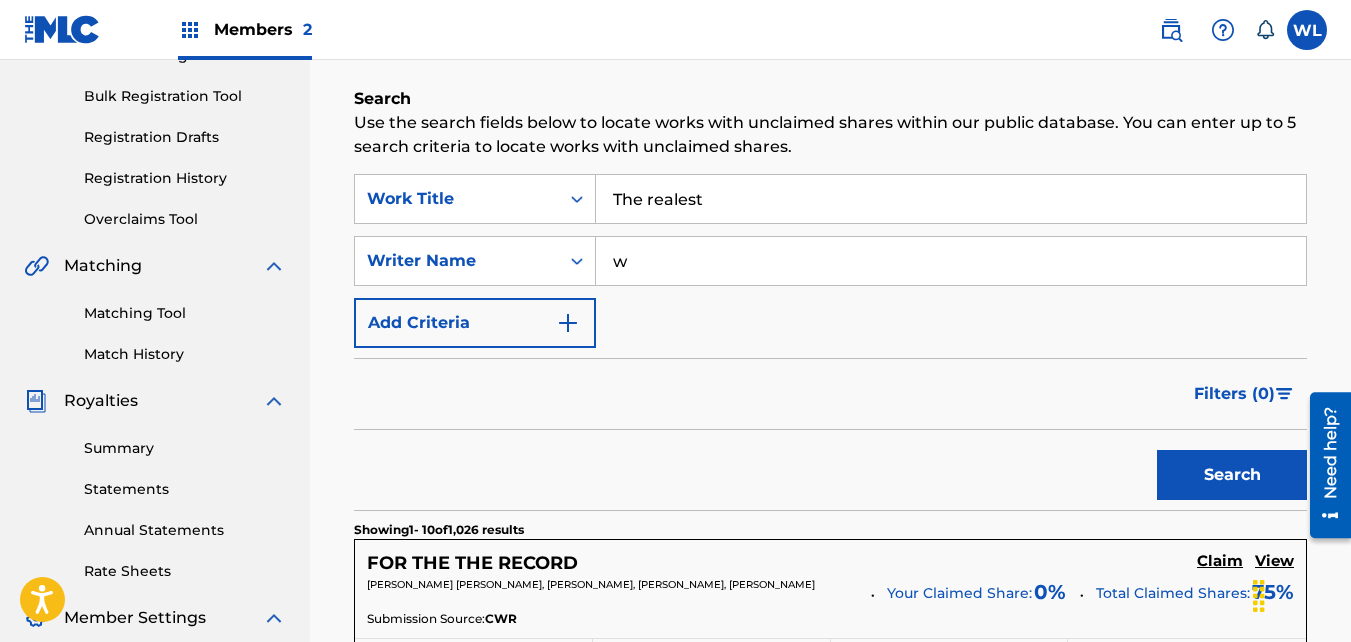 click on "Search" at bounding box center (1232, 475) 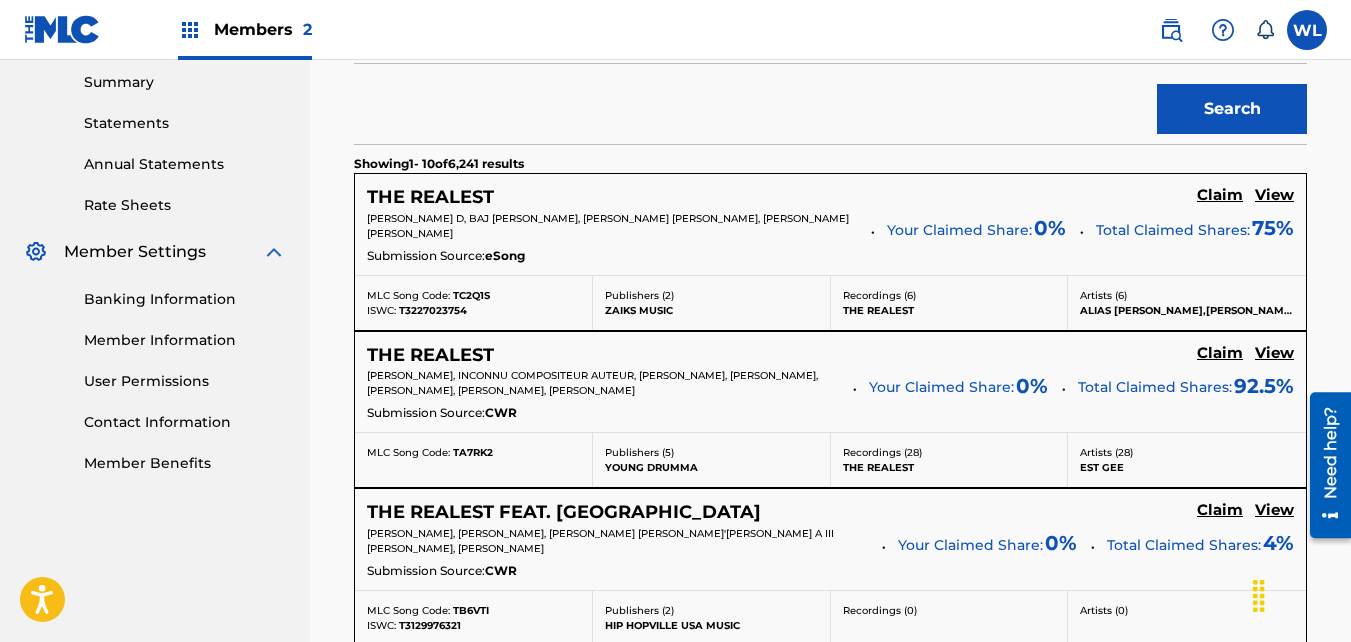 scroll, scrollTop: 649, scrollLeft: 0, axis: vertical 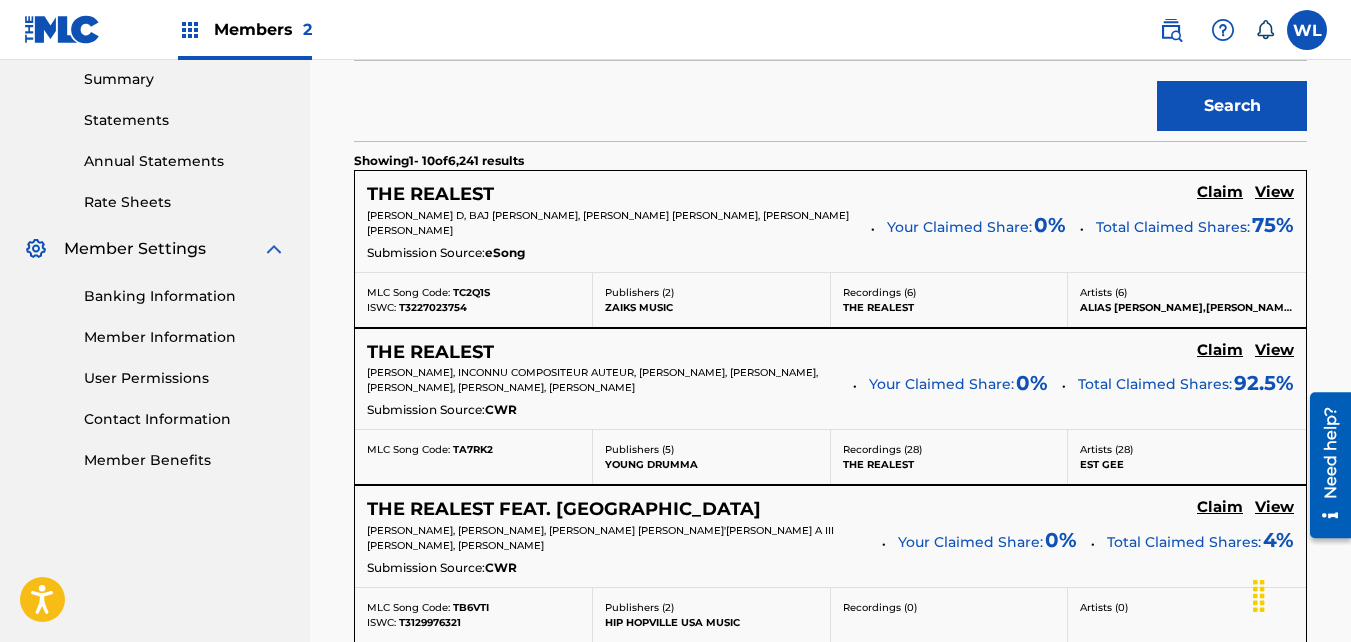 click on "Publishers ( 5 )" at bounding box center (711, 449) 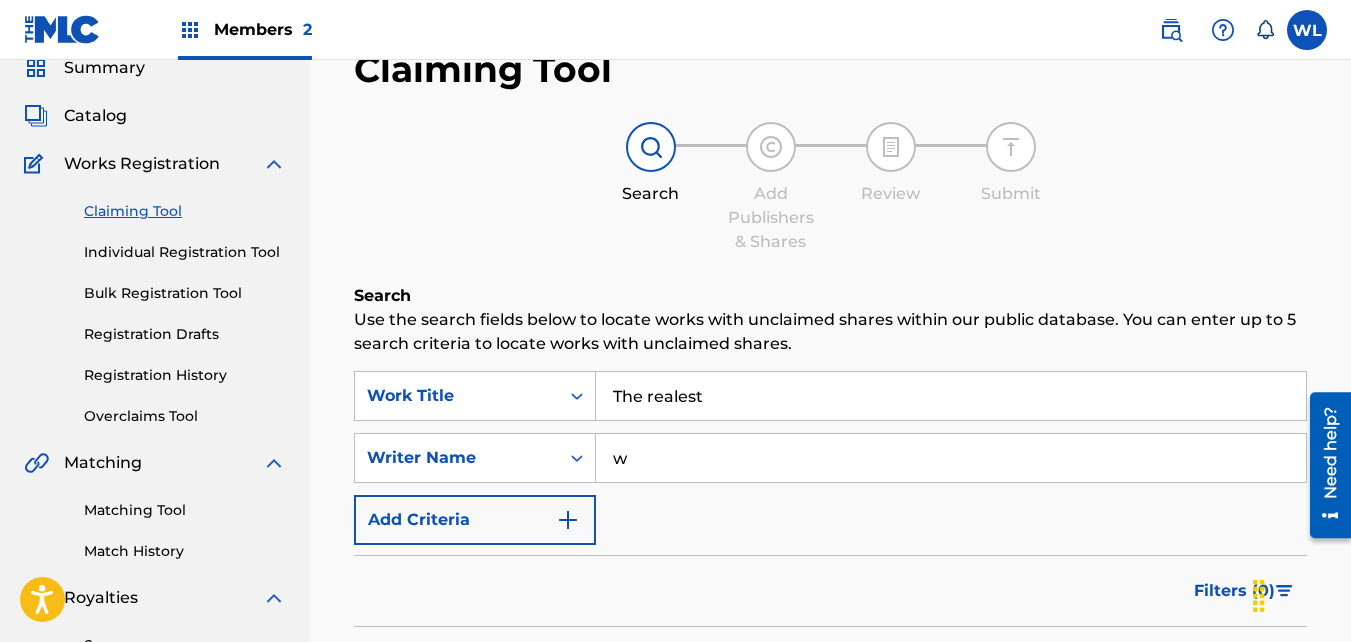 scroll, scrollTop: 111, scrollLeft: 0, axis: vertical 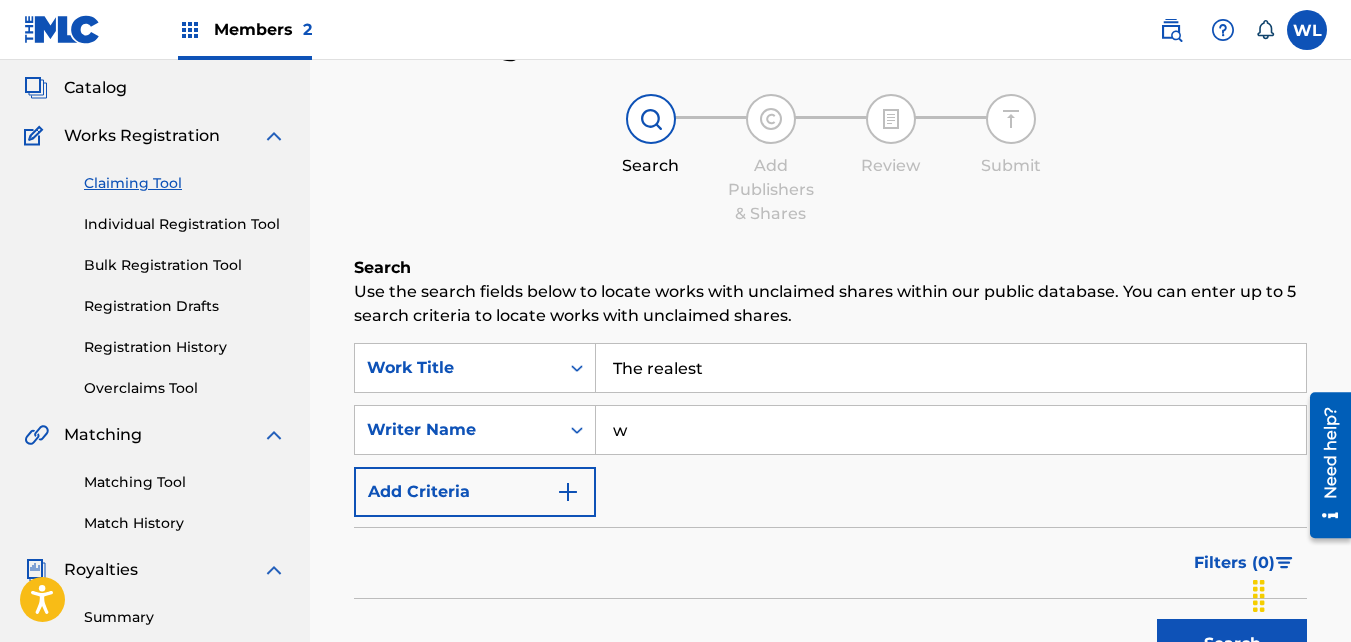 click on "w" at bounding box center (951, 430) 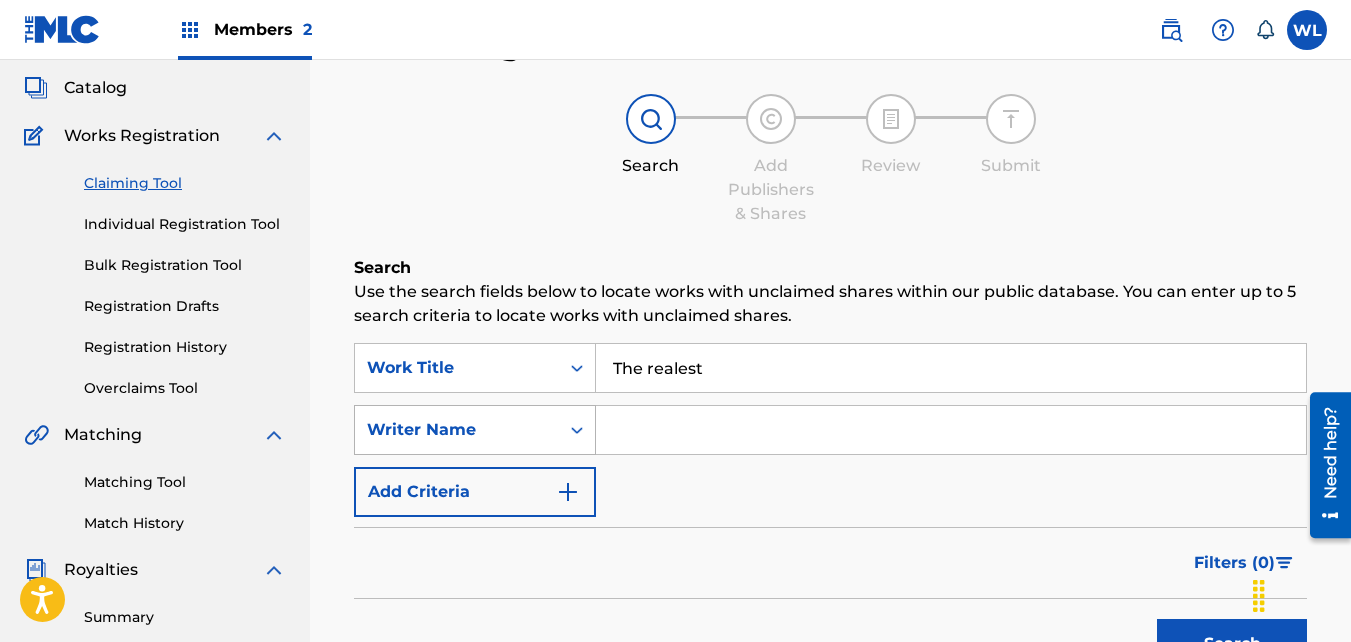 type 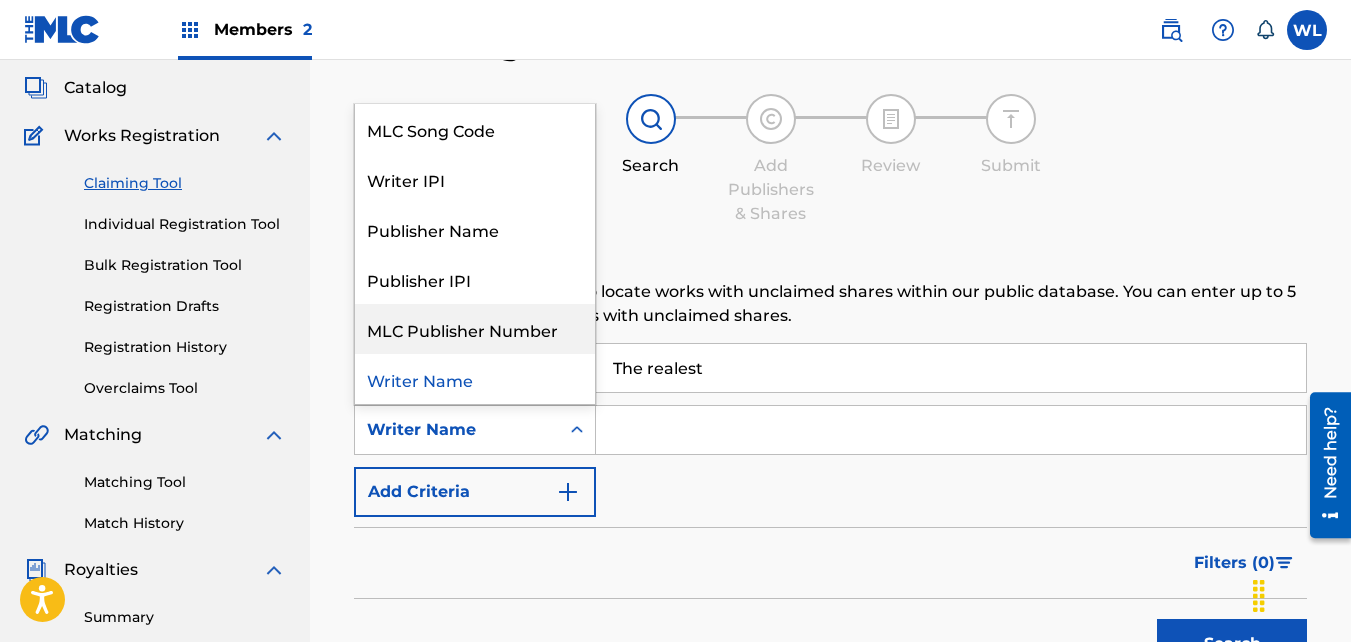 scroll, scrollTop: 0, scrollLeft: 0, axis: both 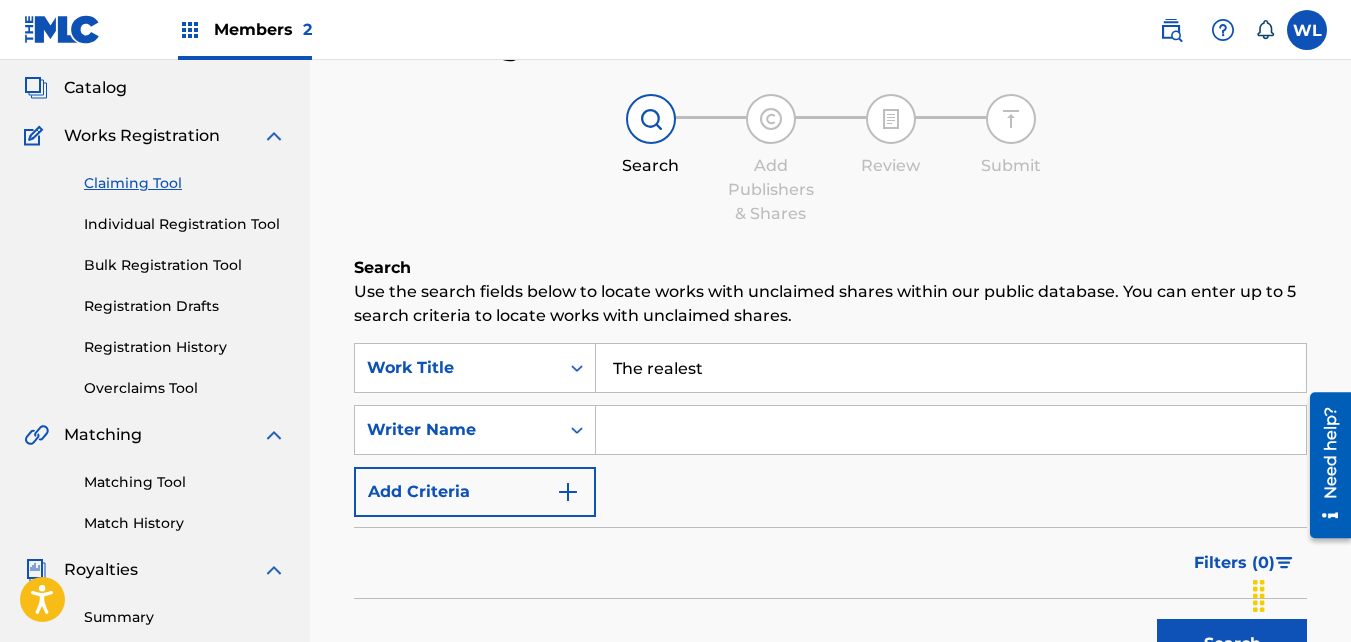 click on "SearchWithCriteriac9e5fc41-33dd-4fc9-8d20-1cfd19a08109 Work Title The realest SearchWithCriteriaae44a9bd-a9b5-4058-a578-4f38c1eeae26 Writer Name Add Criteria" at bounding box center (830, 430) 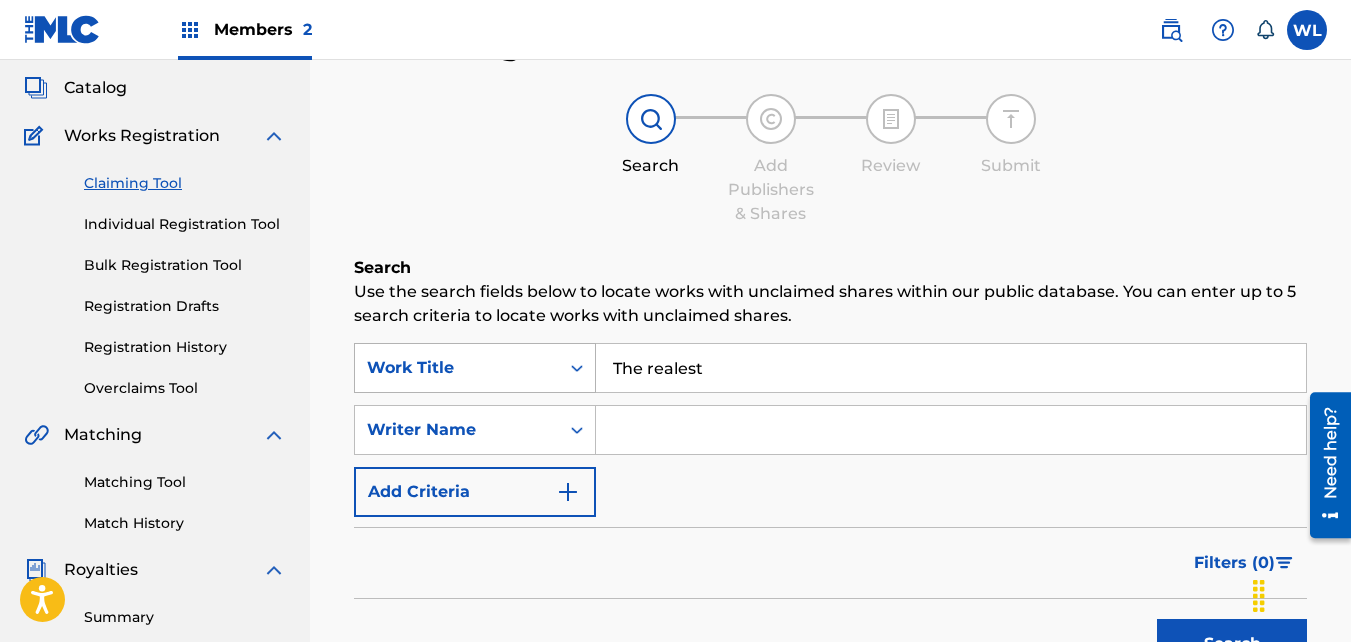 click at bounding box center [577, 368] 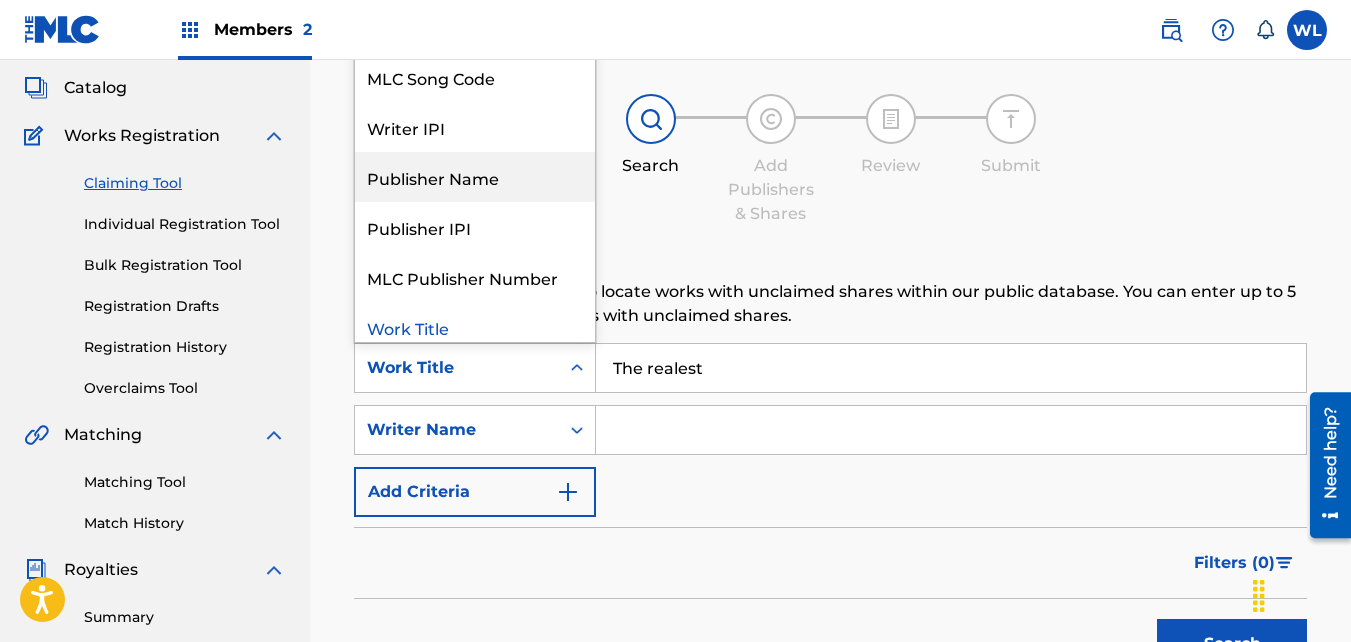 scroll, scrollTop: 50, scrollLeft: 0, axis: vertical 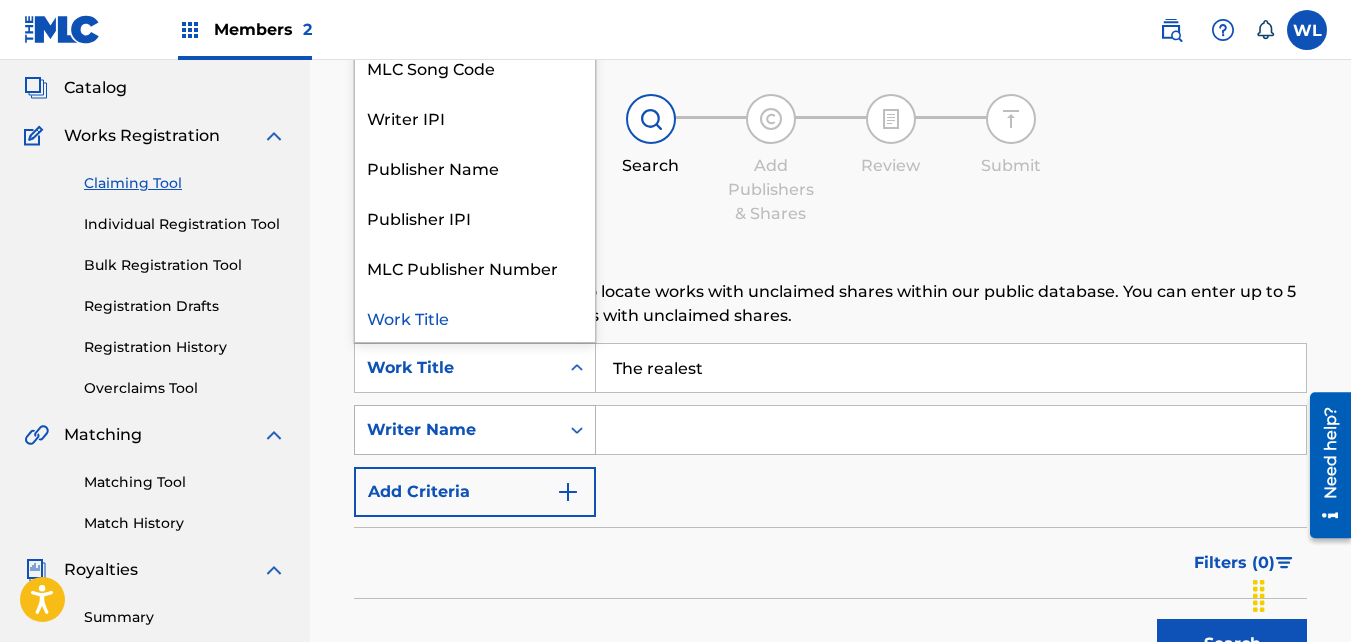 click at bounding box center (577, 430) 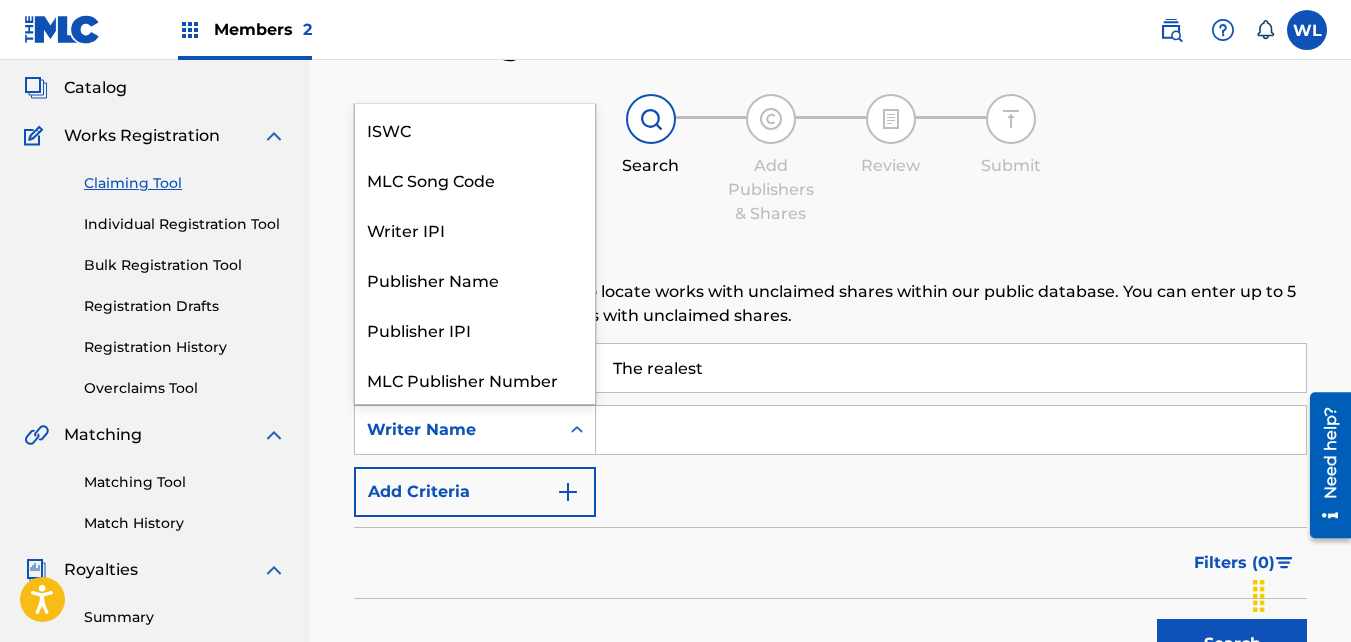 scroll, scrollTop: 50, scrollLeft: 0, axis: vertical 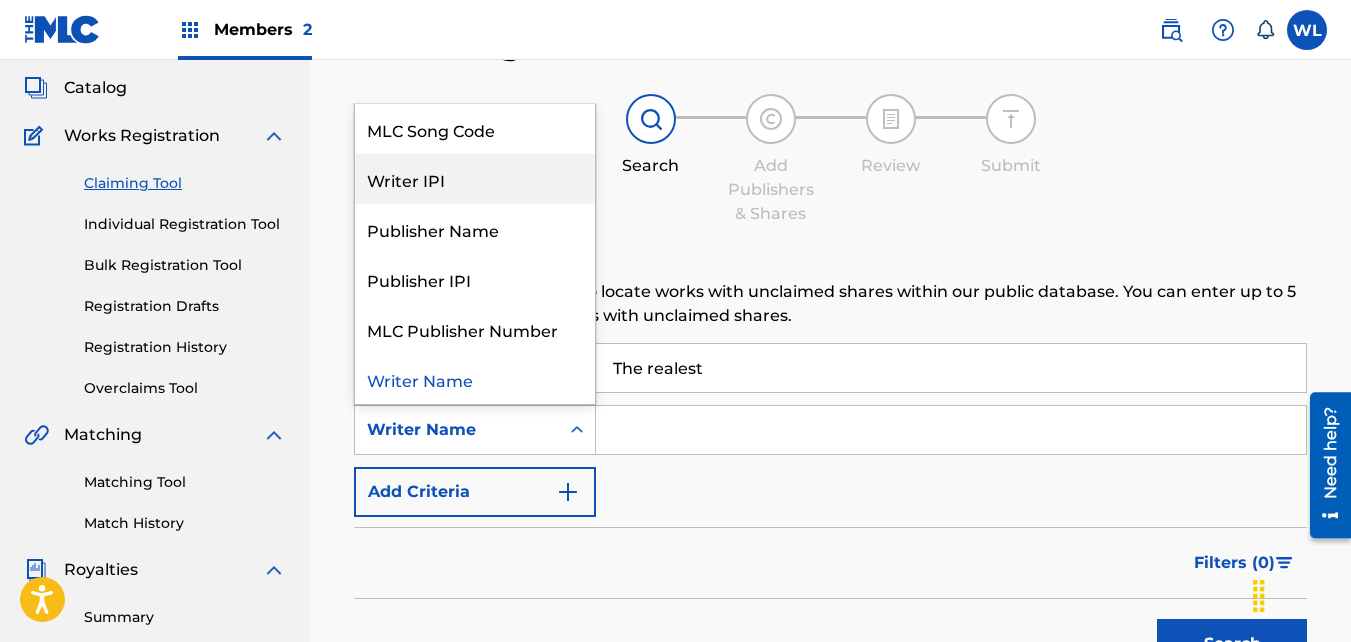 click on "Writer IPI" at bounding box center [475, 179] 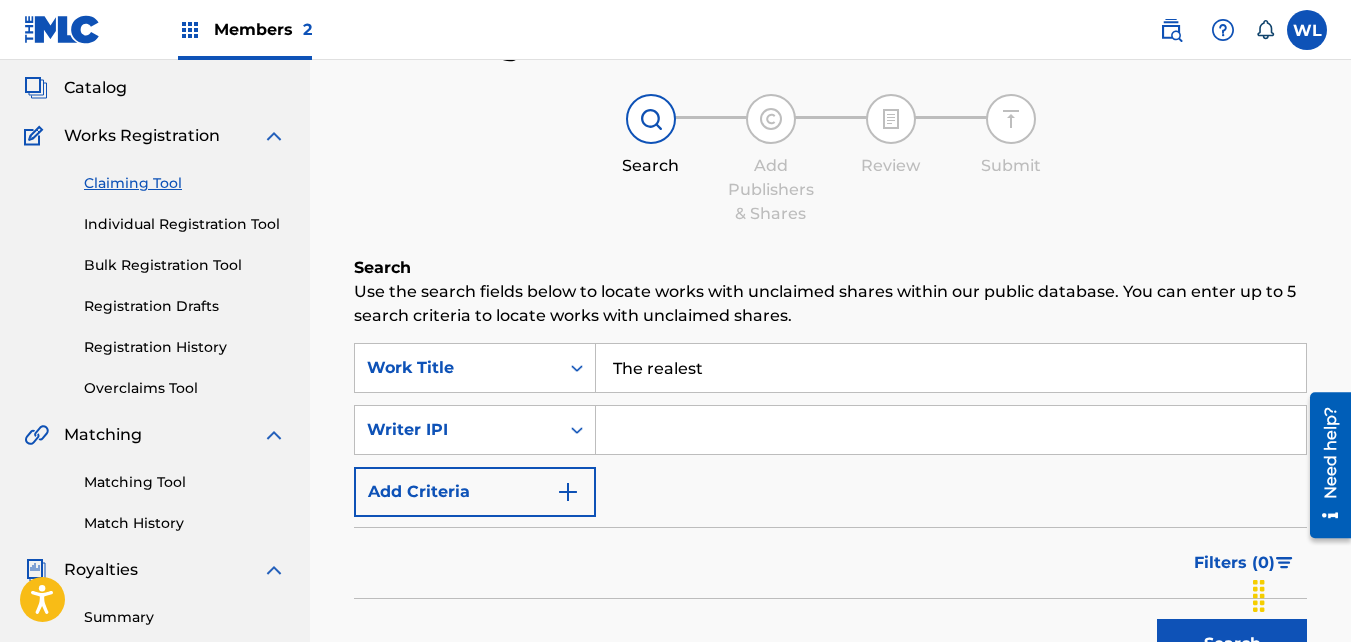click at bounding box center [951, 430] 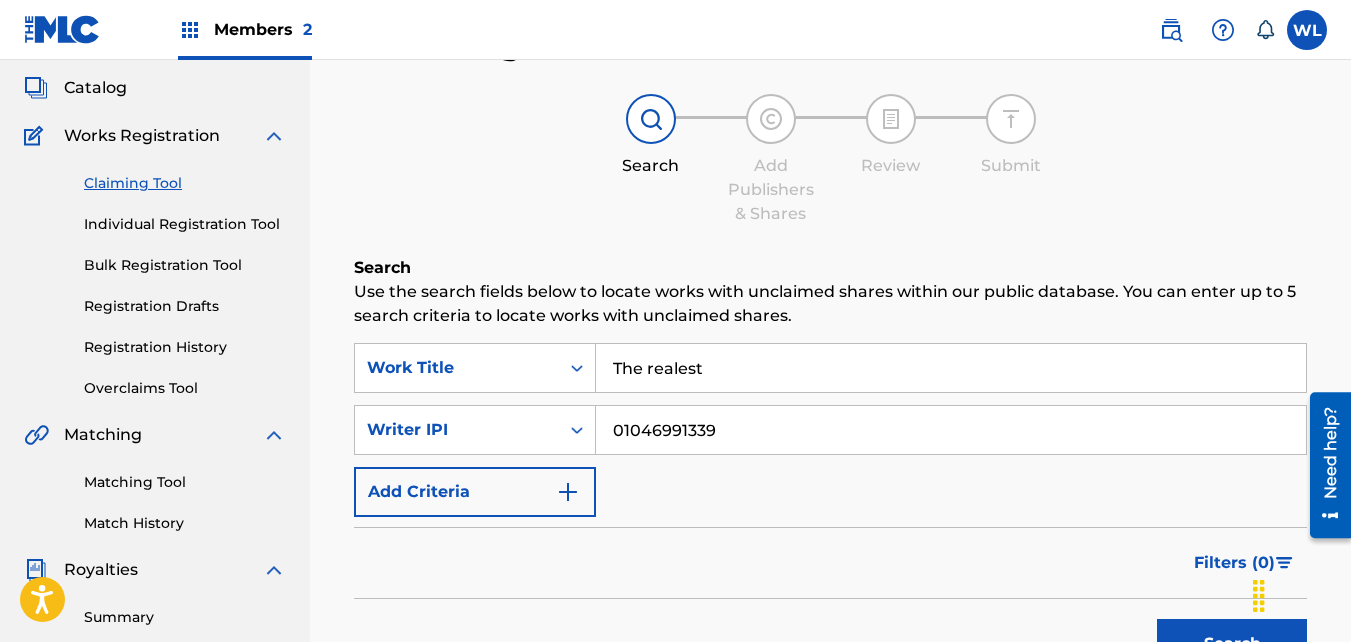 type on "01046991339" 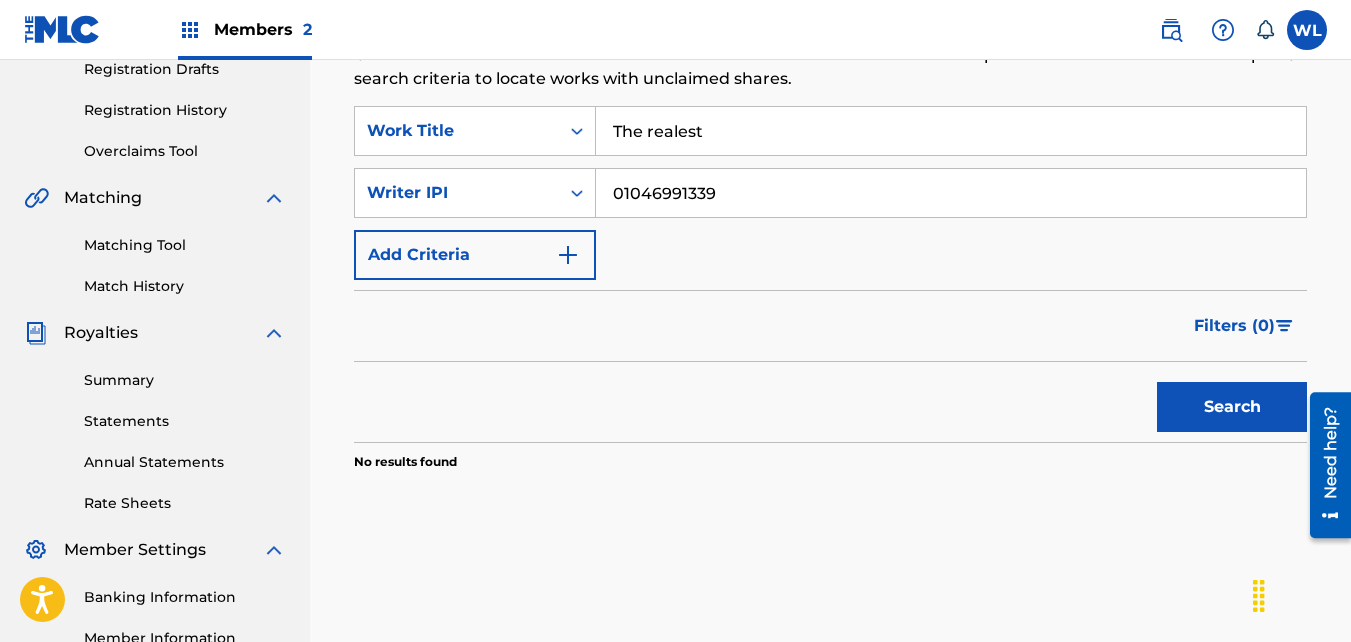 scroll, scrollTop: 256, scrollLeft: 0, axis: vertical 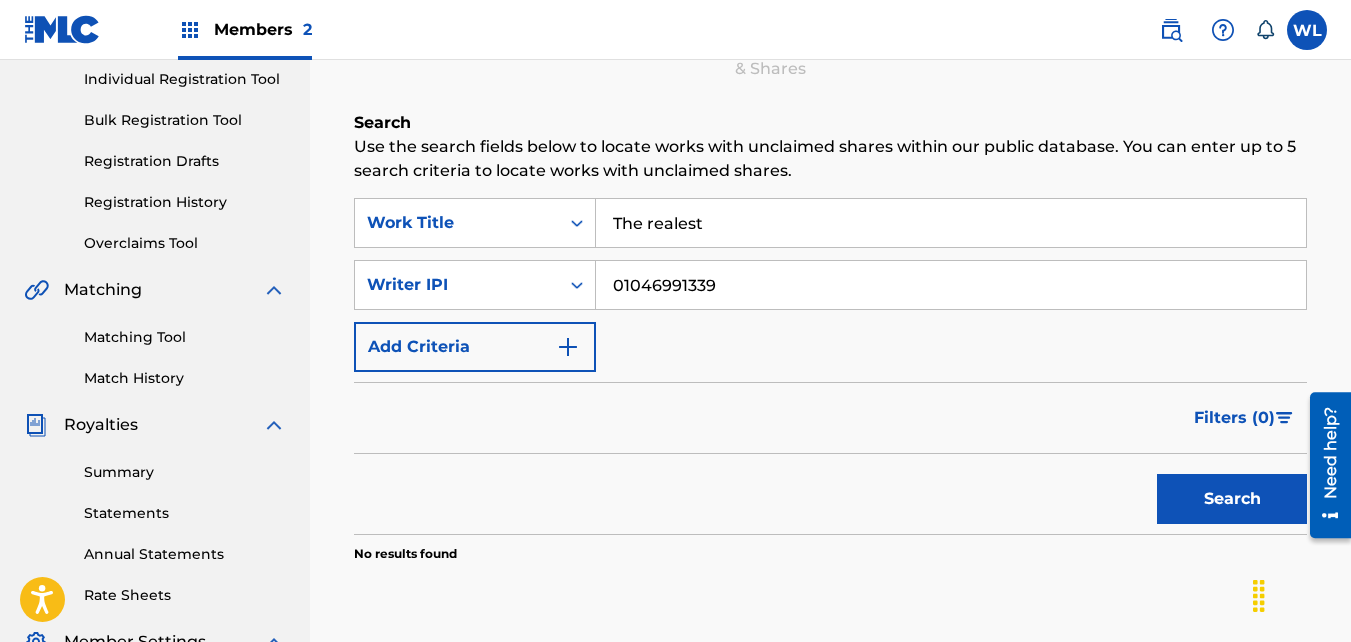 click on "The realest" at bounding box center (951, 223) 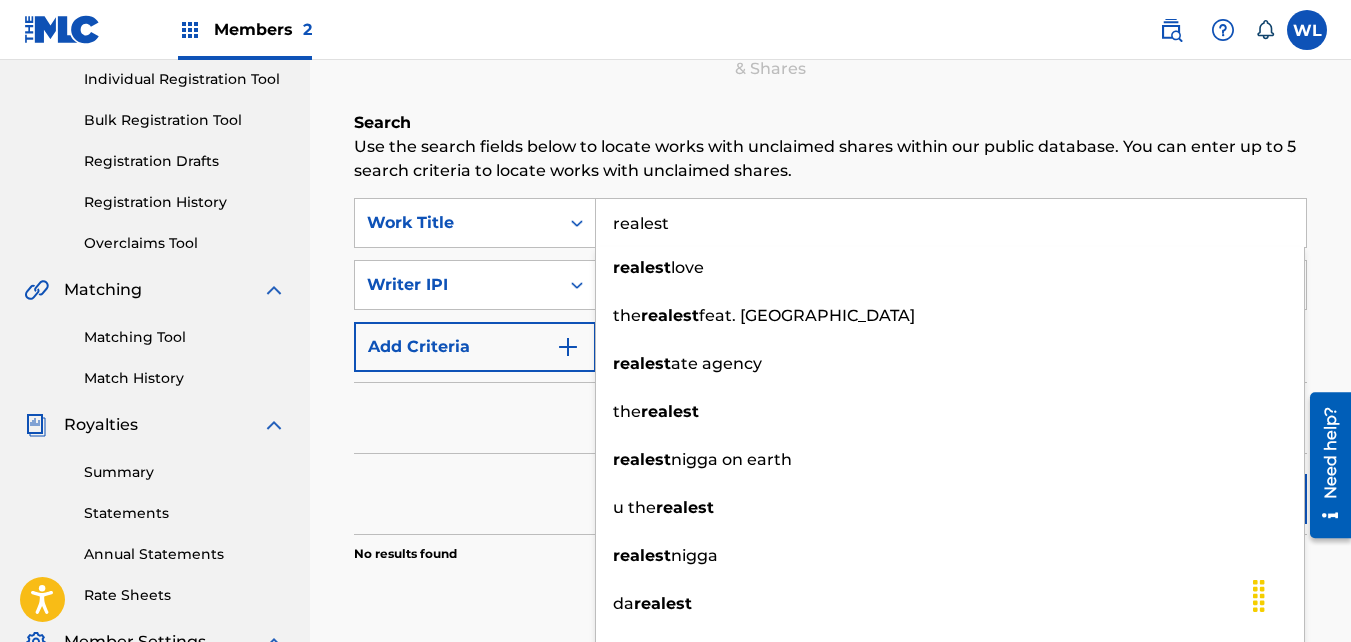 click on "Search" at bounding box center (830, 494) 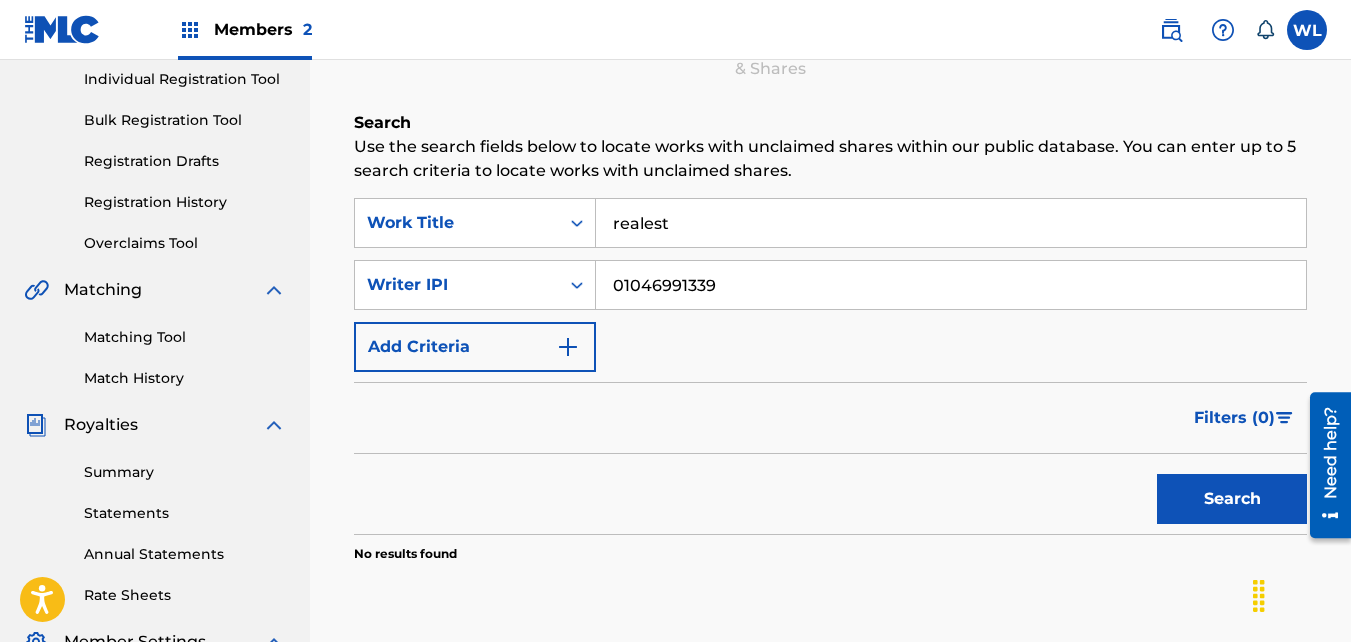 click on "Search" at bounding box center [1232, 499] 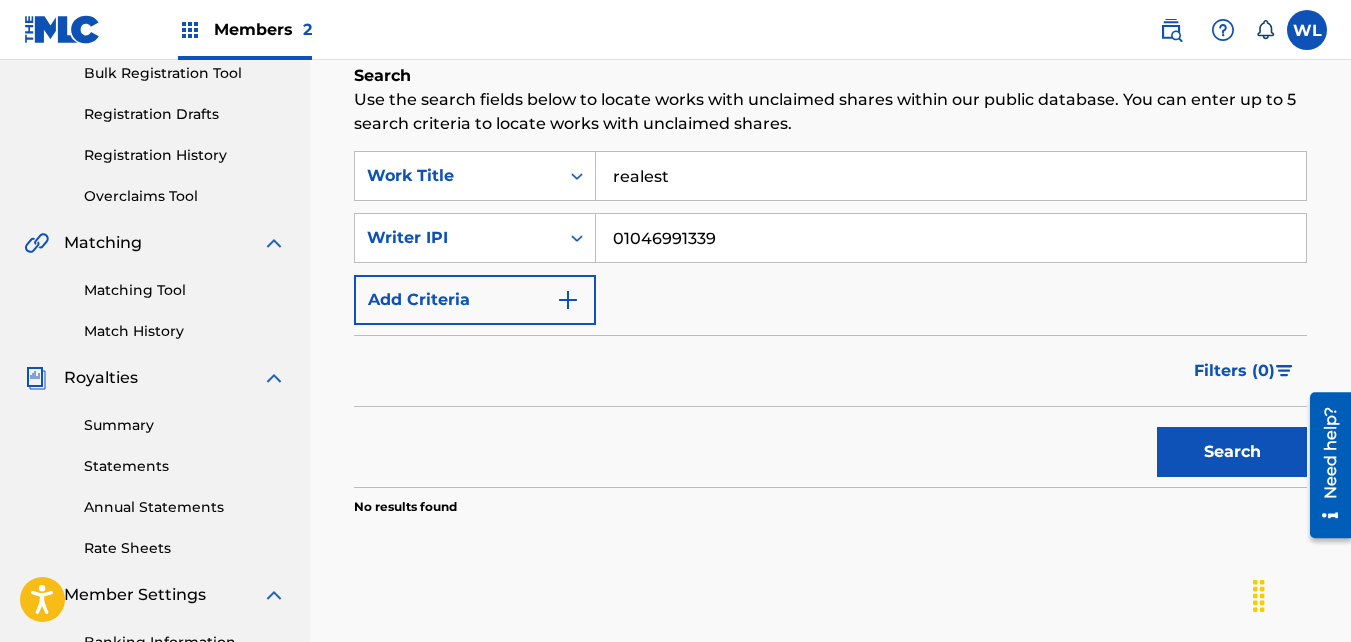 scroll, scrollTop: 304, scrollLeft: 0, axis: vertical 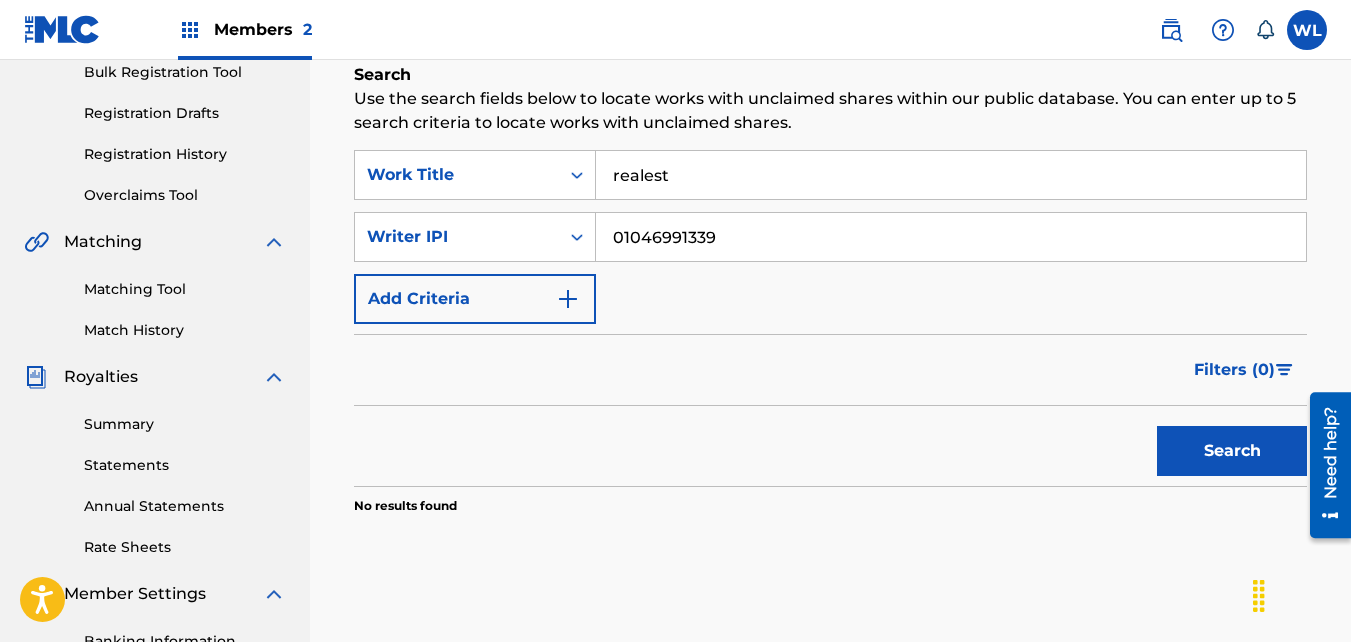 click on "realest" at bounding box center [951, 175] 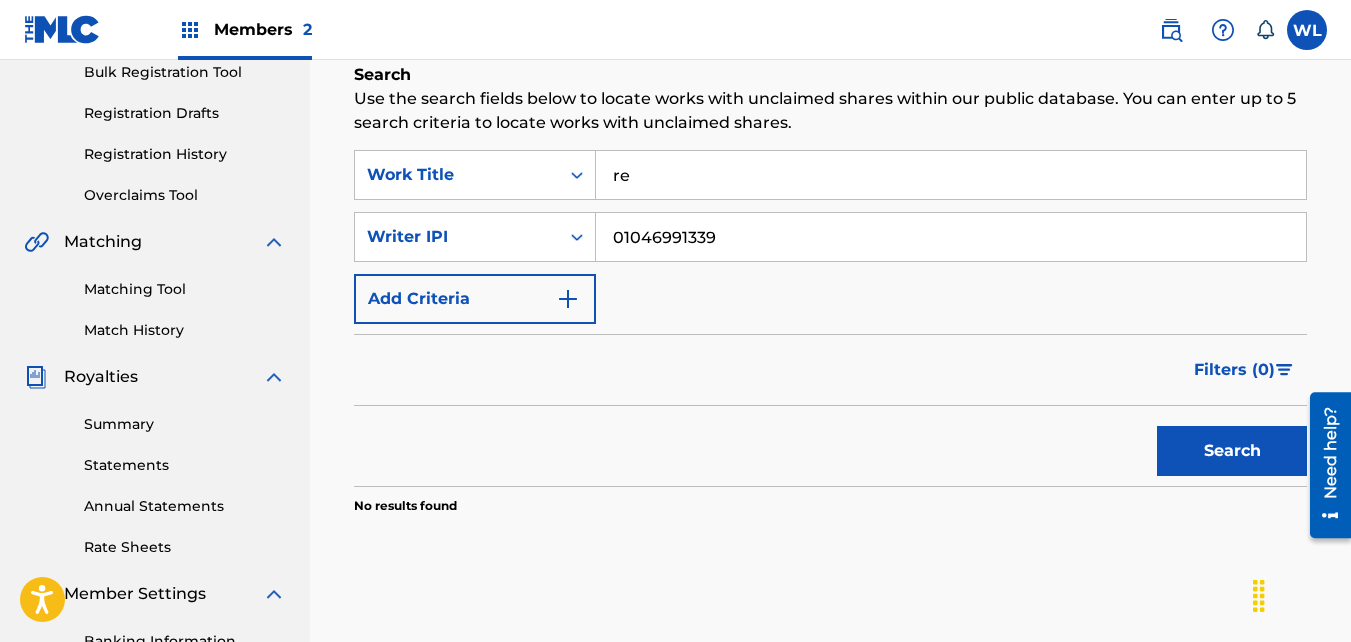 type on "r" 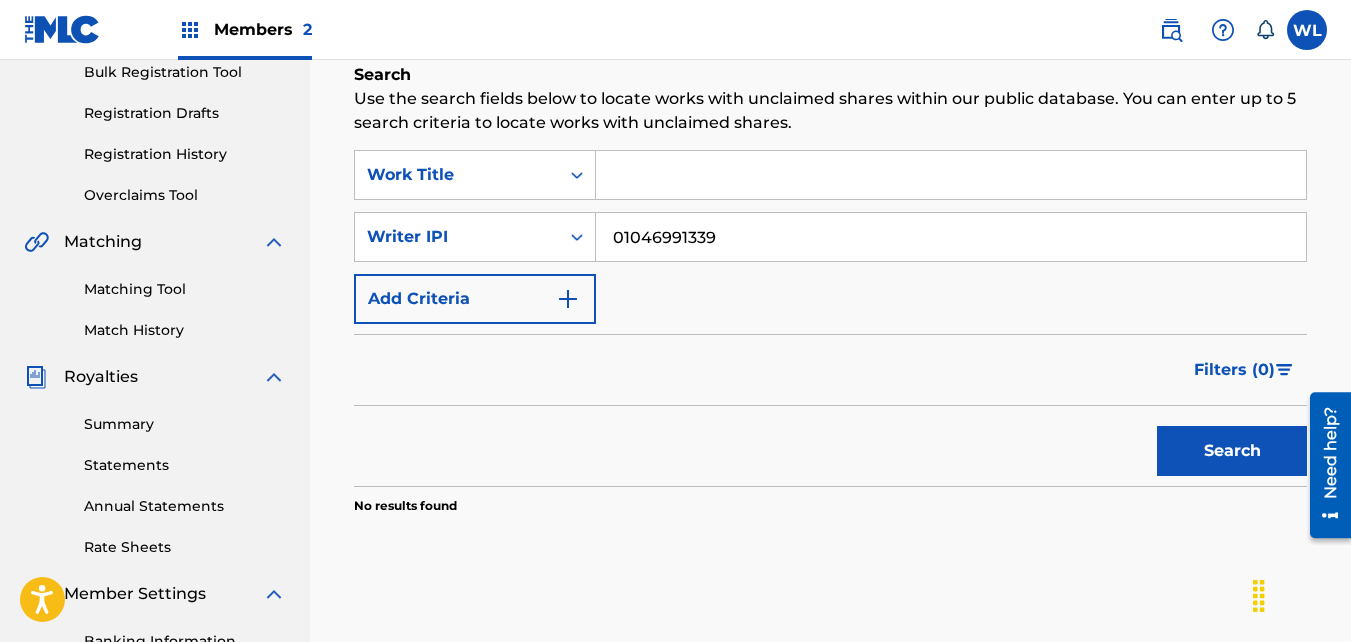 type 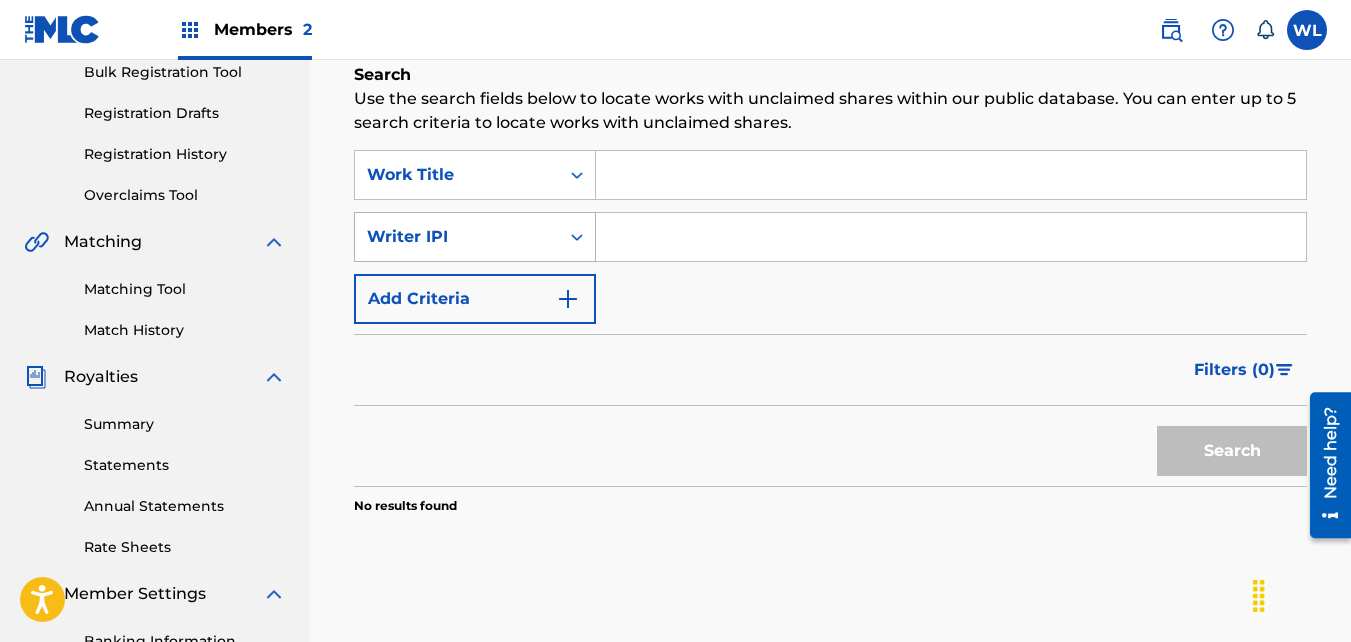 type 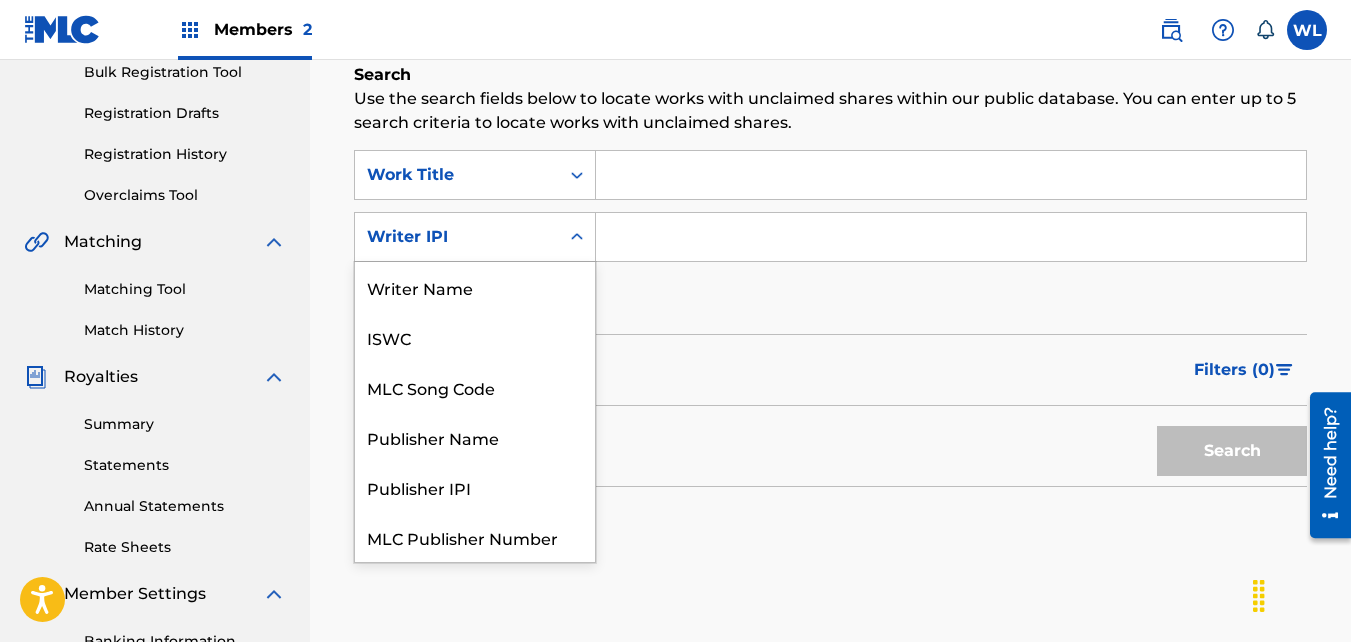 scroll, scrollTop: 50, scrollLeft: 0, axis: vertical 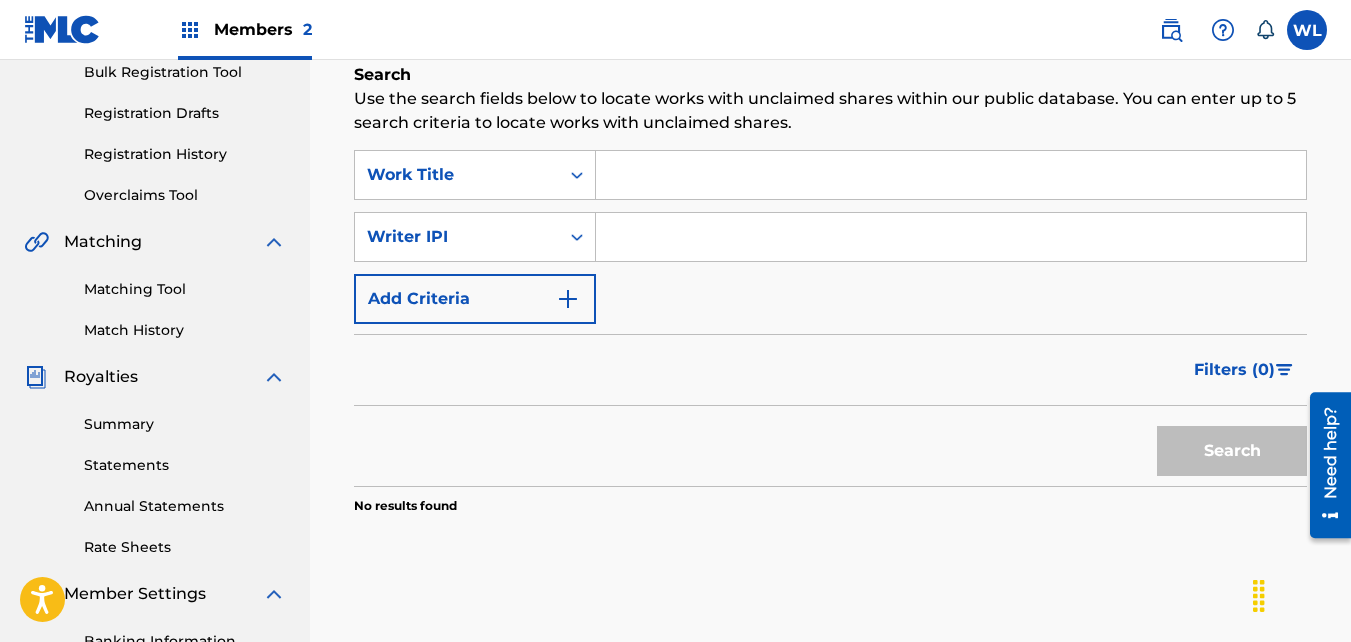 drag, startPoint x: 564, startPoint y: 247, endPoint x: 552, endPoint y: 256, distance: 15 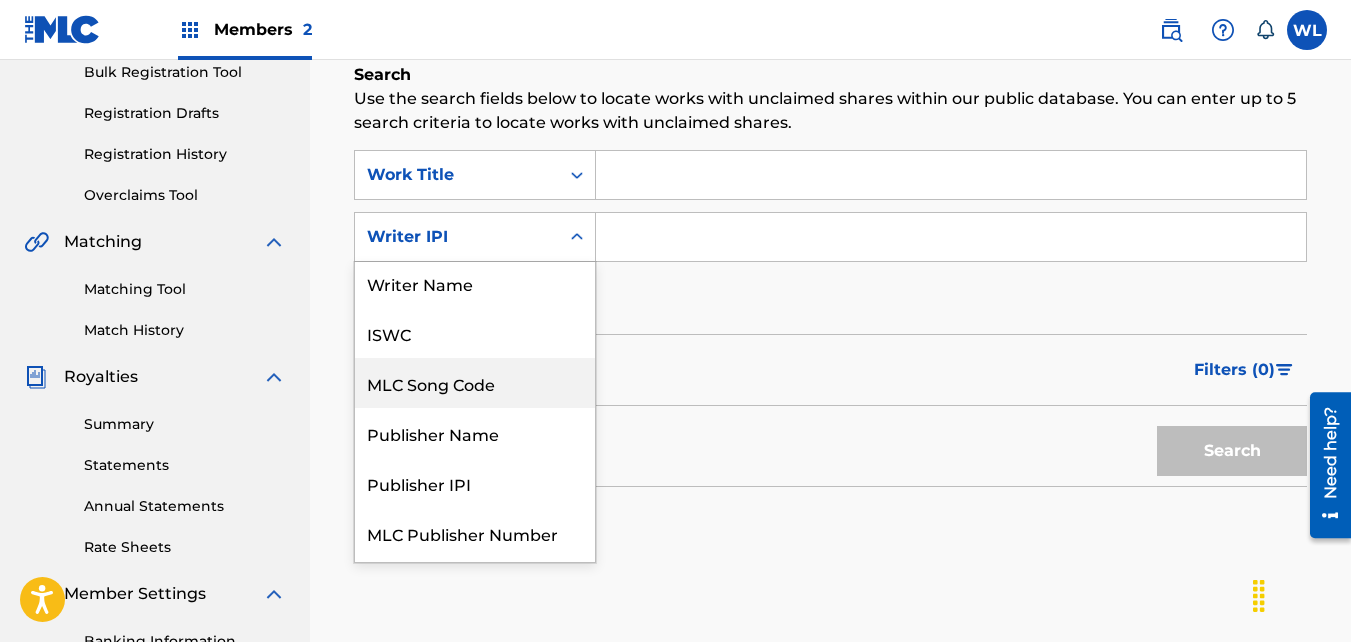 scroll, scrollTop: 0, scrollLeft: 0, axis: both 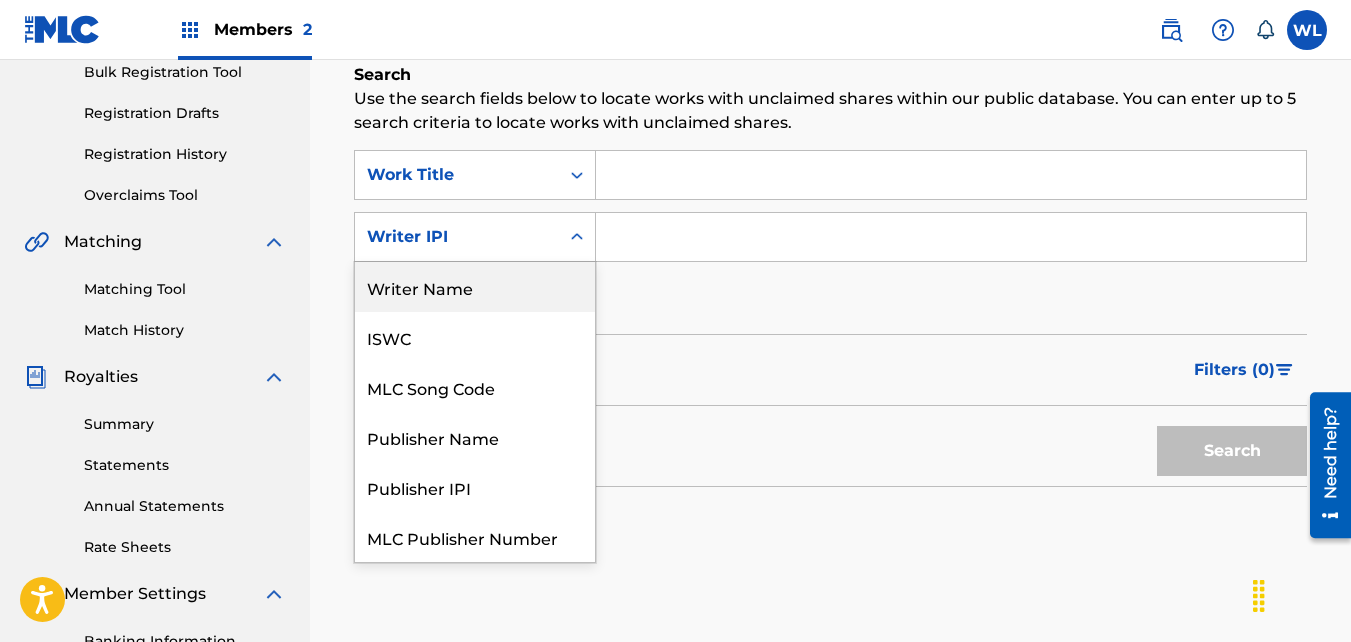 click on "Writer Name" at bounding box center [475, 287] 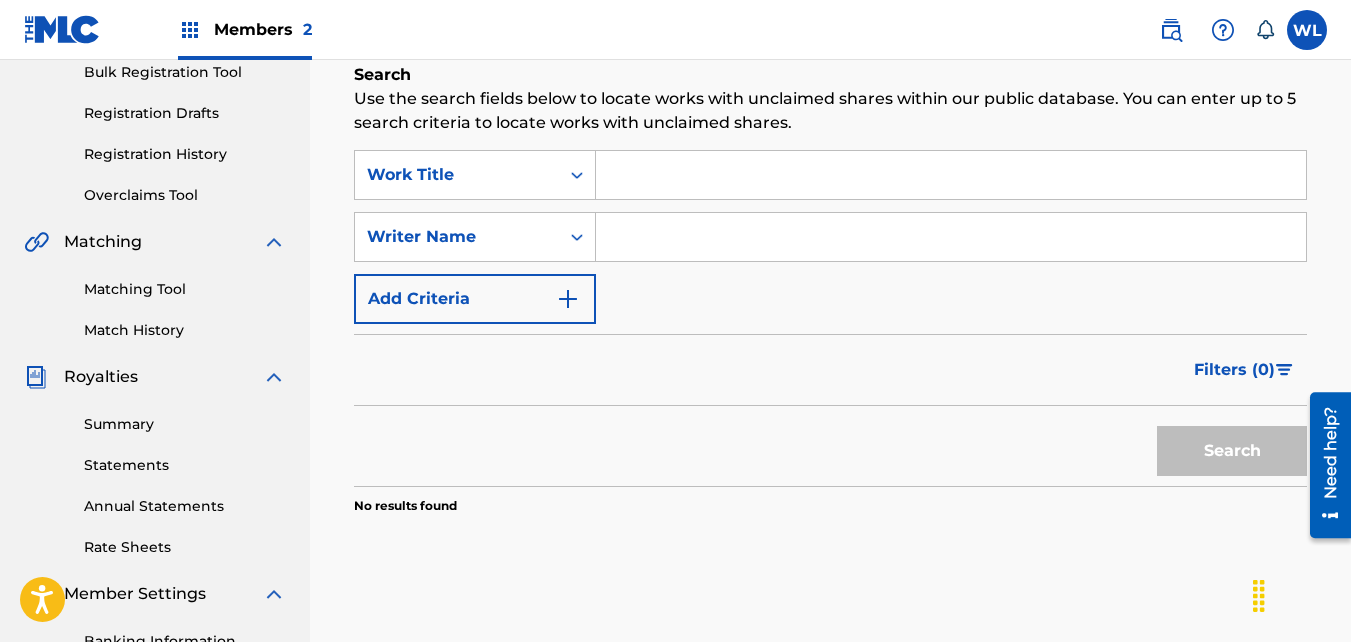 click at bounding box center (951, 237) 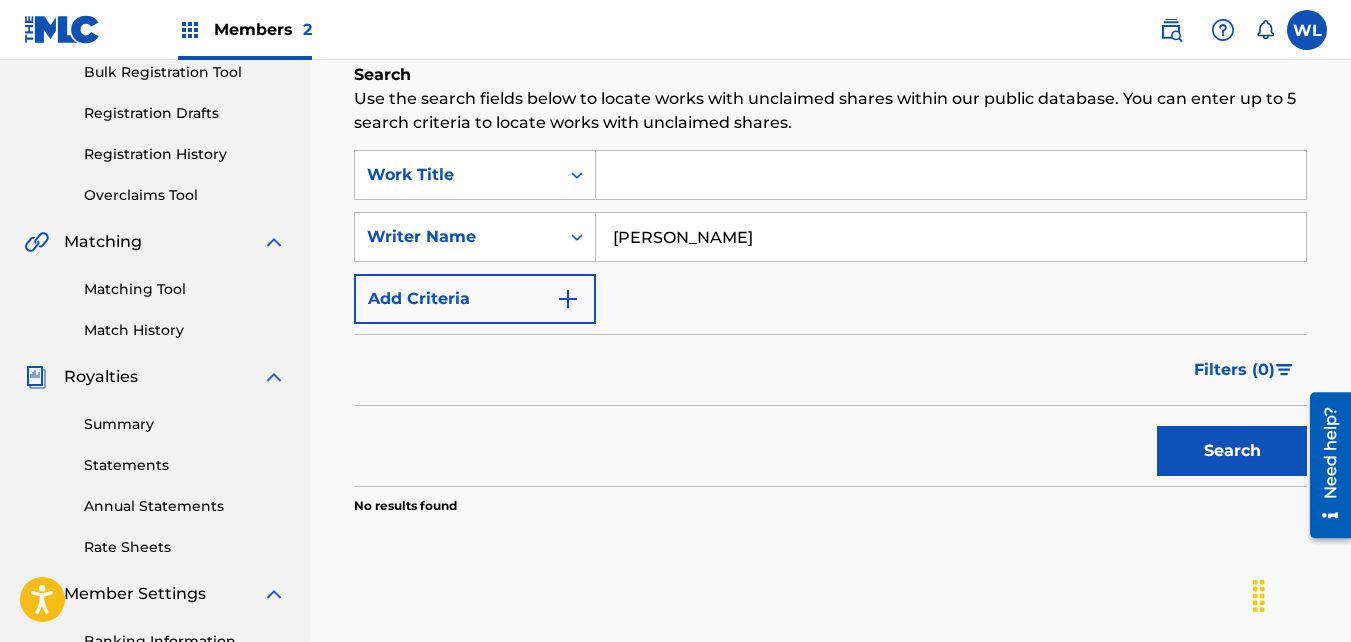type on "[PERSON_NAME]" 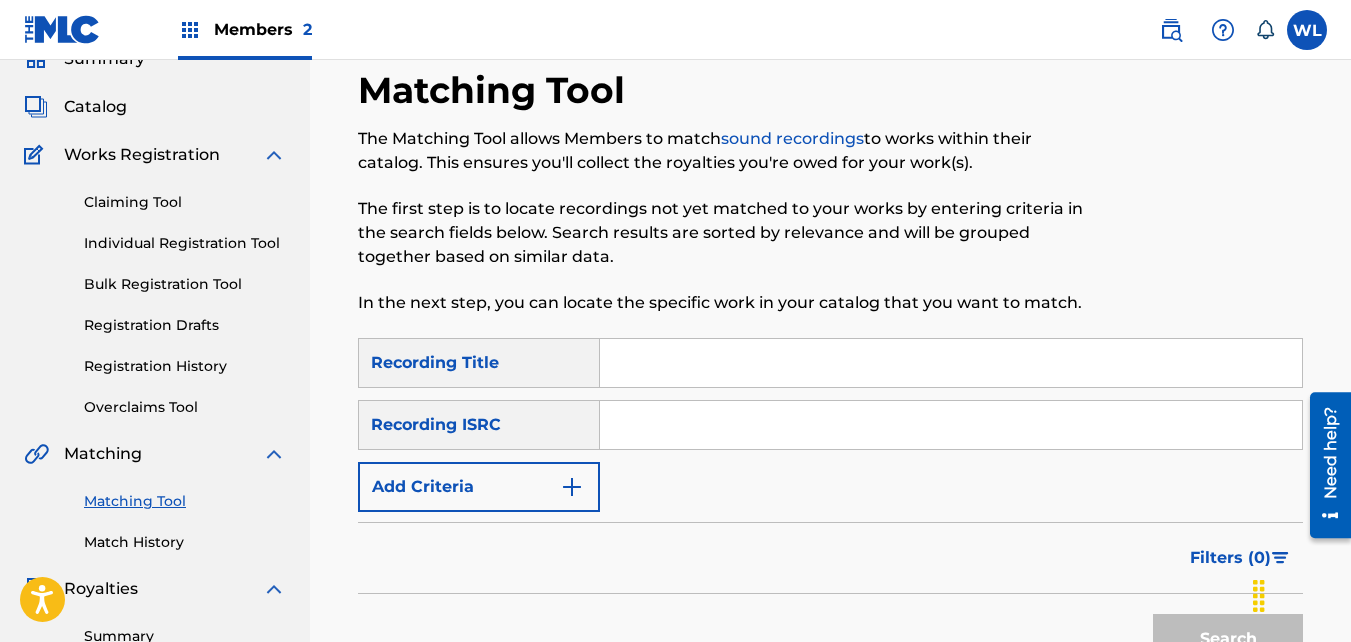 scroll, scrollTop: 91, scrollLeft: 0, axis: vertical 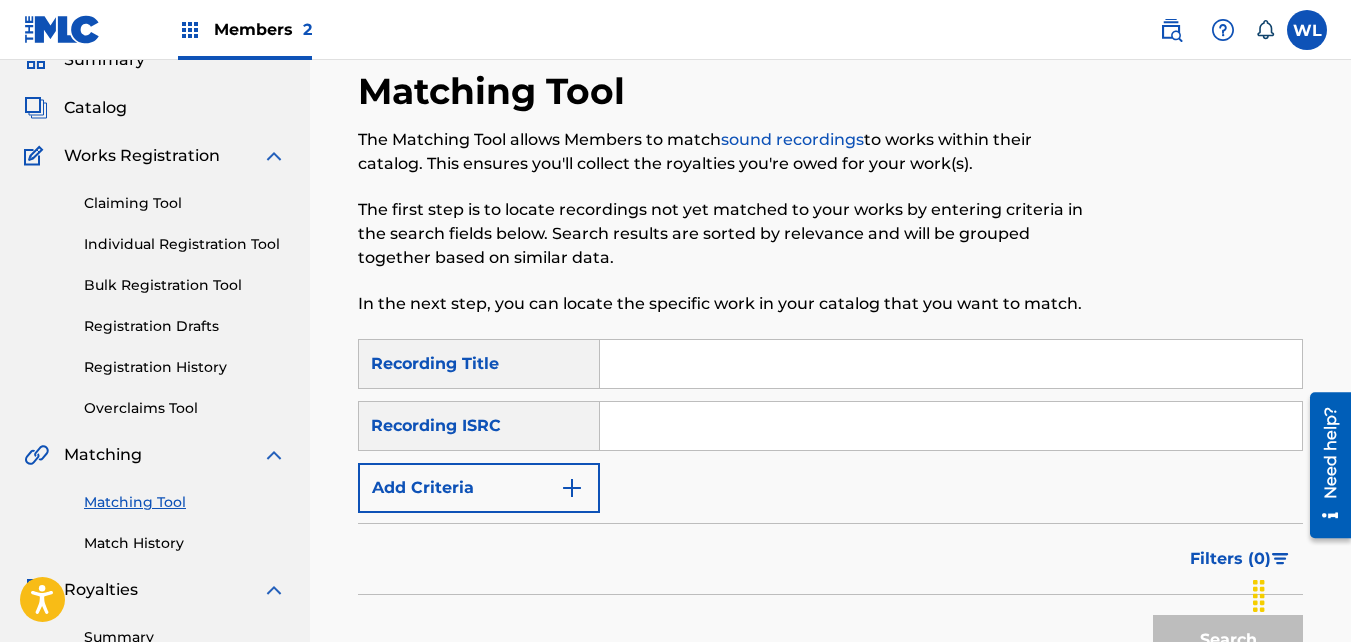 click on "Works Registration" at bounding box center [142, 156] 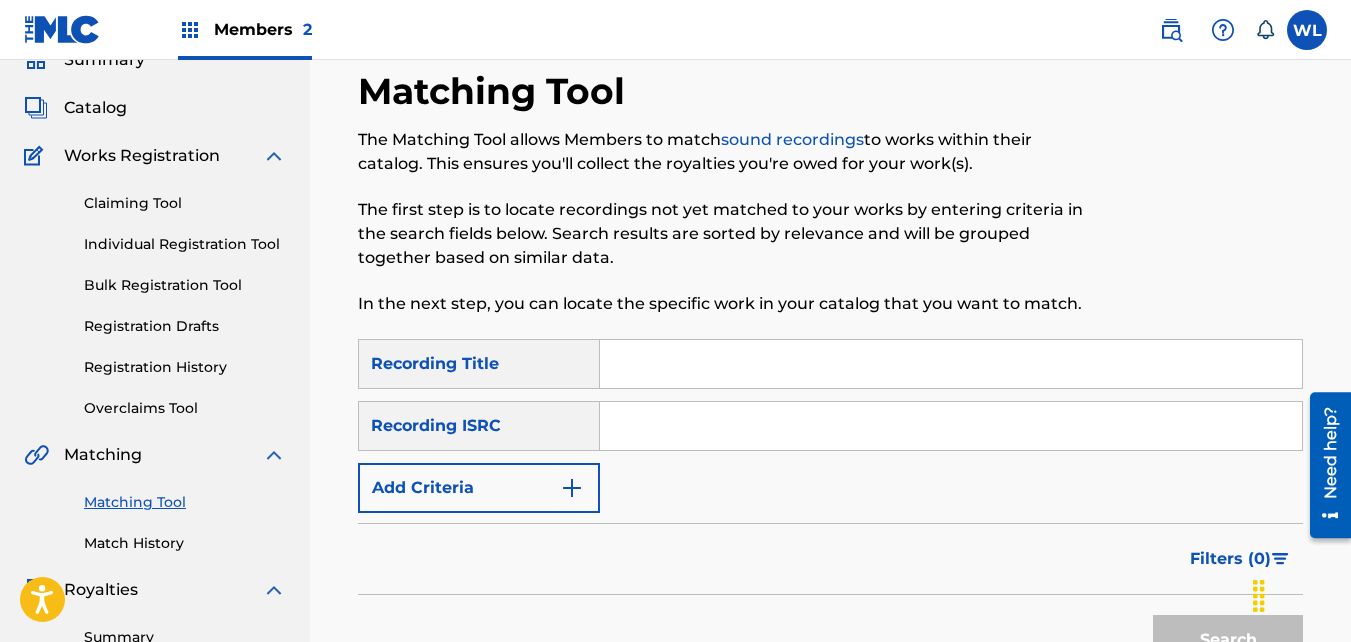 scroll, scrollTop: 0, scrollLeft: 0, axis: both 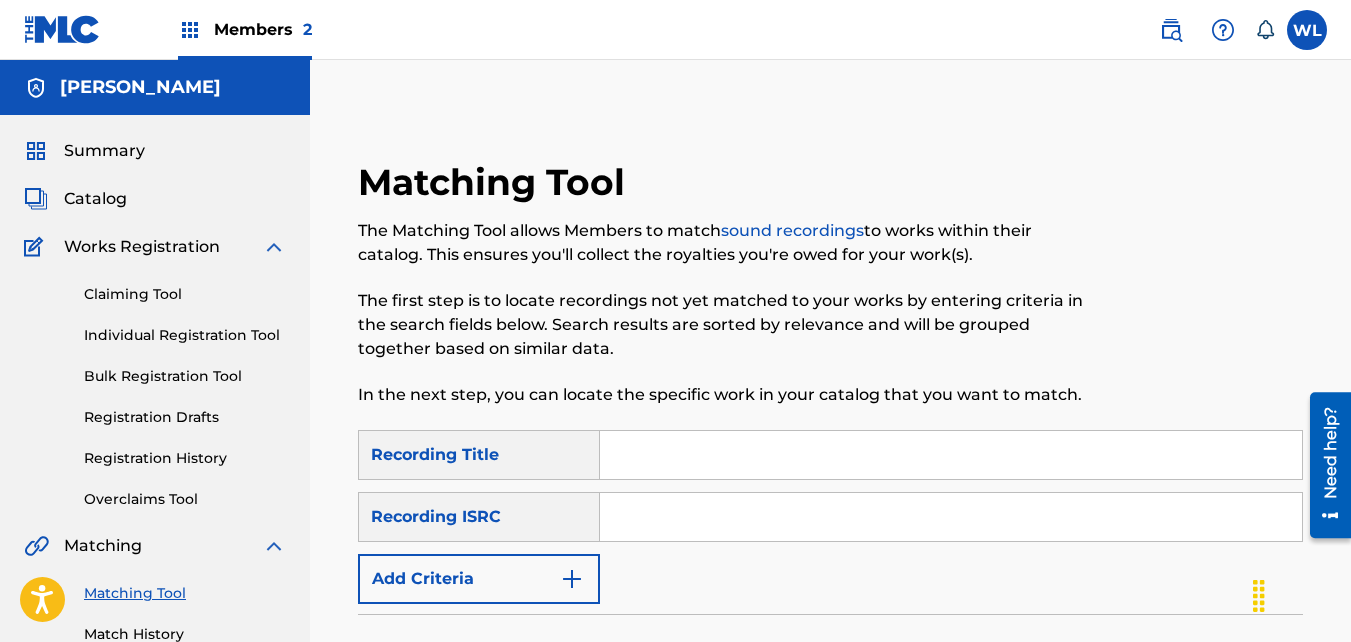click on "Catalog" at bounding box center (95, 199) 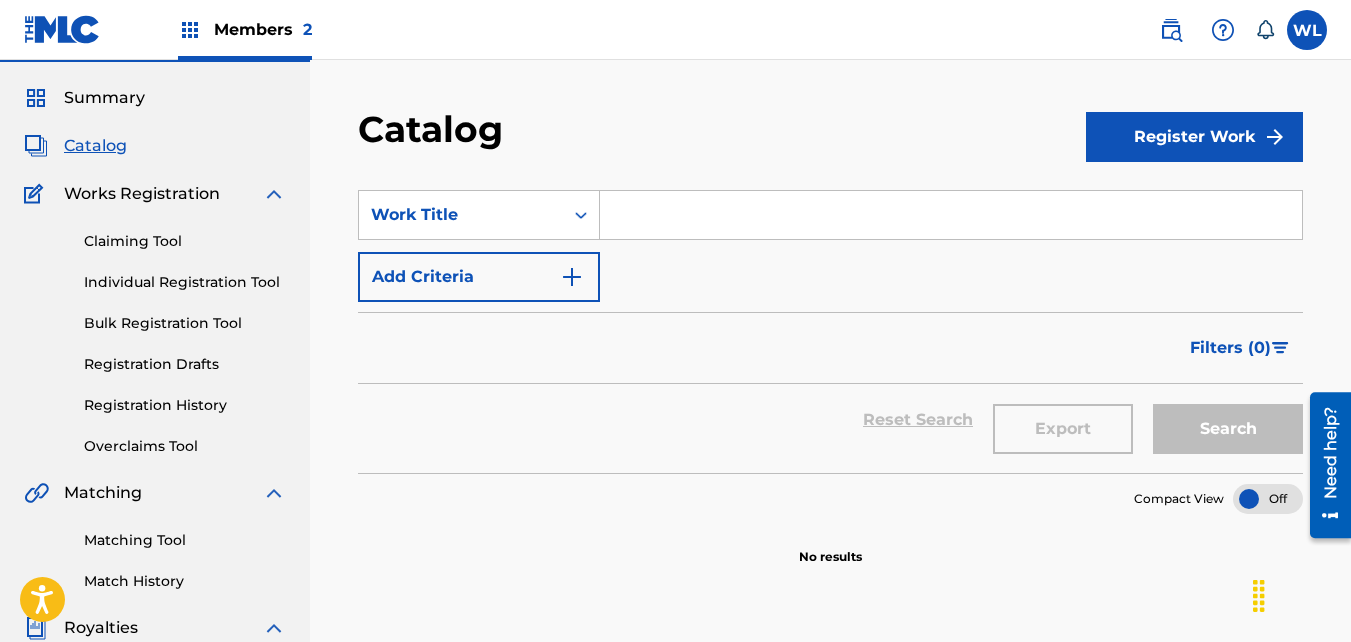 scroll, scrollTop: 47, scrollLeft: 0, axis: vertical 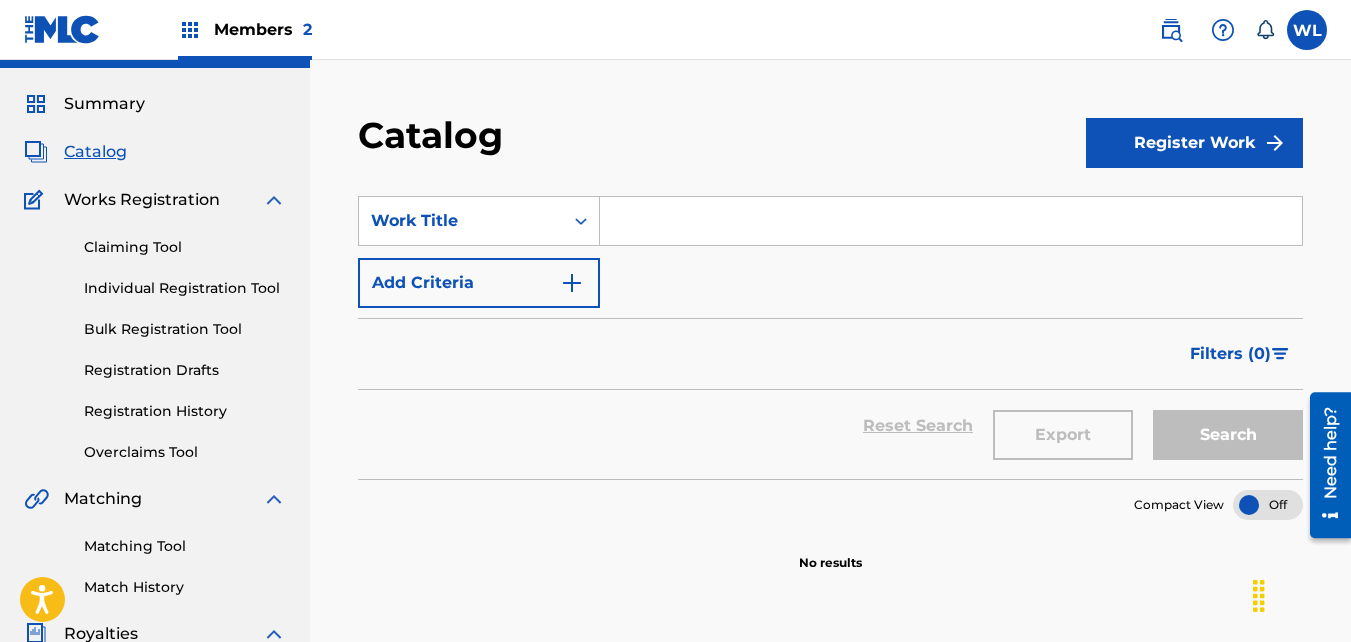 click at bounding box center (951, 221) 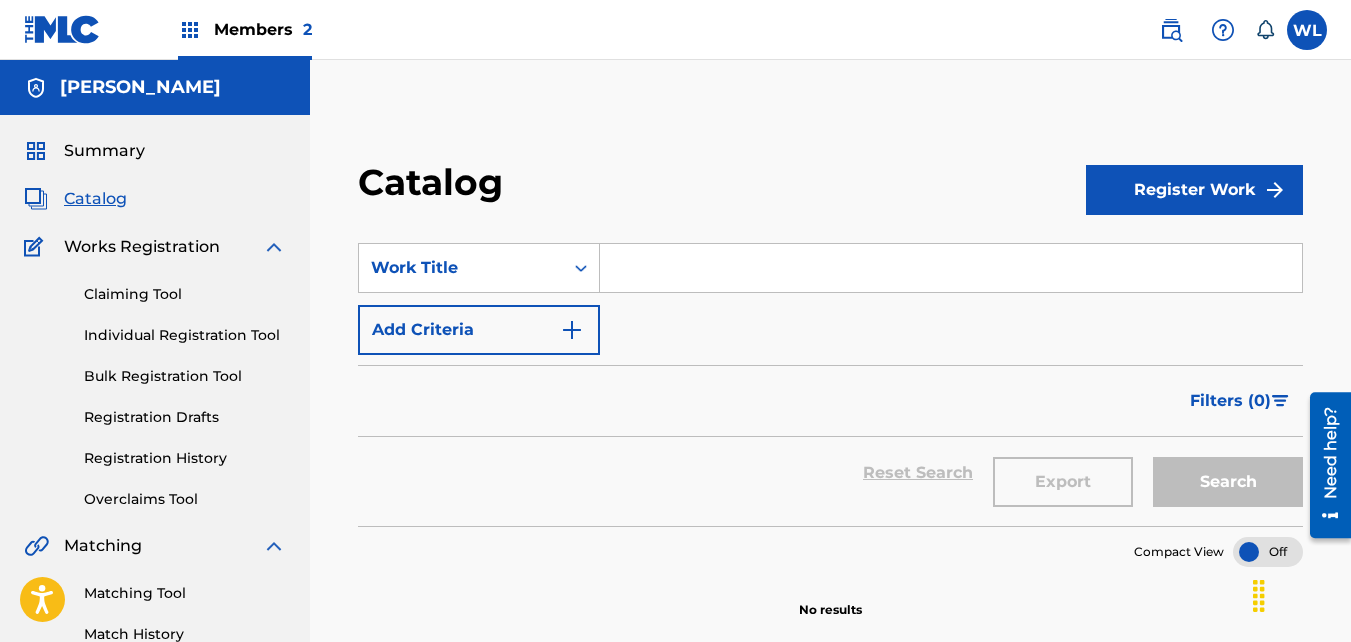 click on "Register Work" at bounding box center [1194, 190] 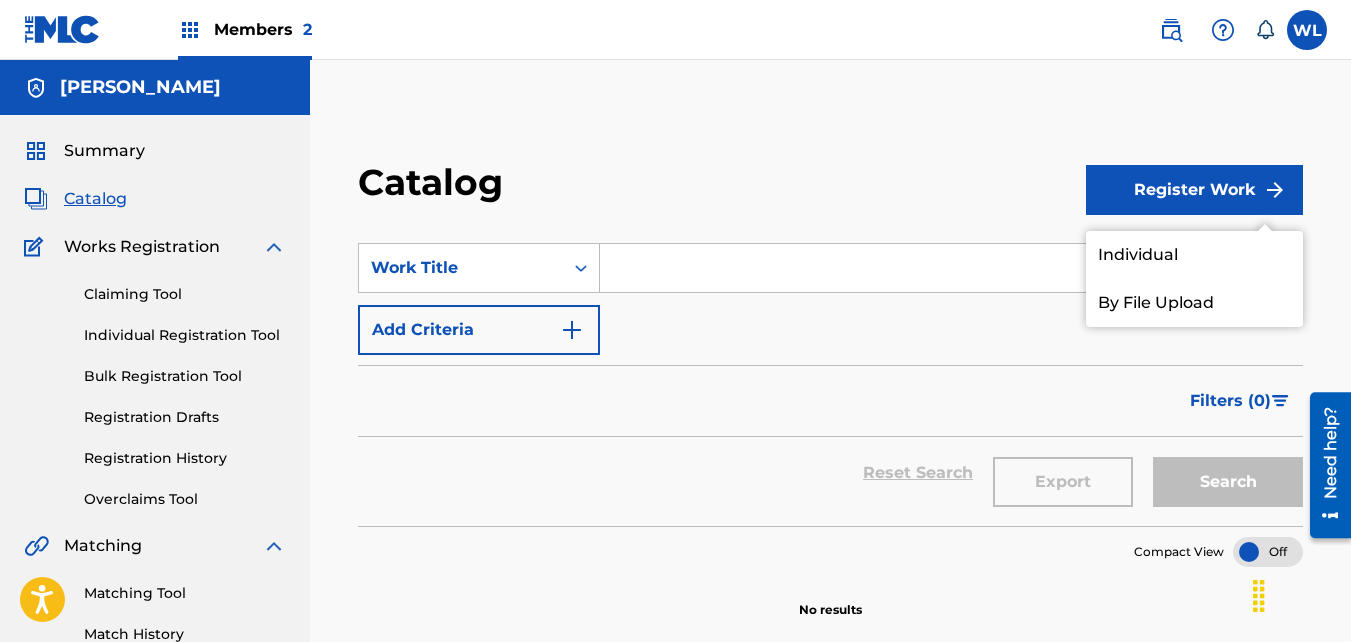 click on "Individual" at bounding box center [1194, 255] 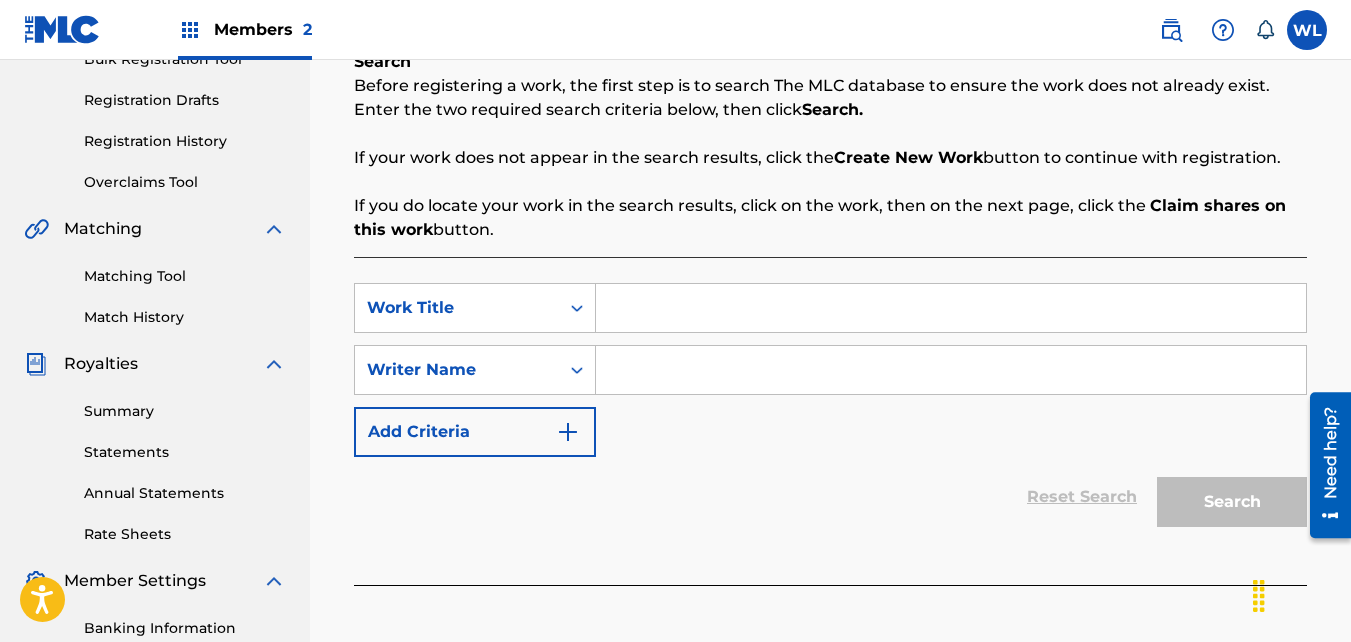 scroll, scrollTop: 306, scrollLeft: 0, axis: vertical 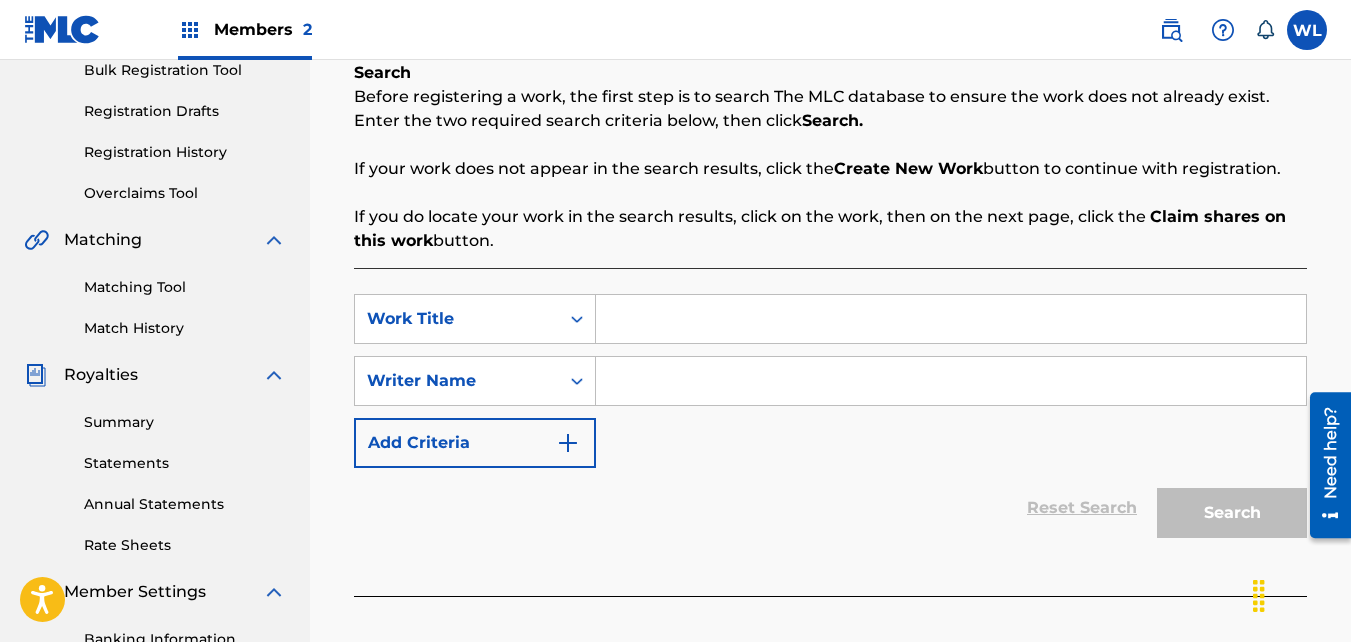 click at bounding box center [951, 319] 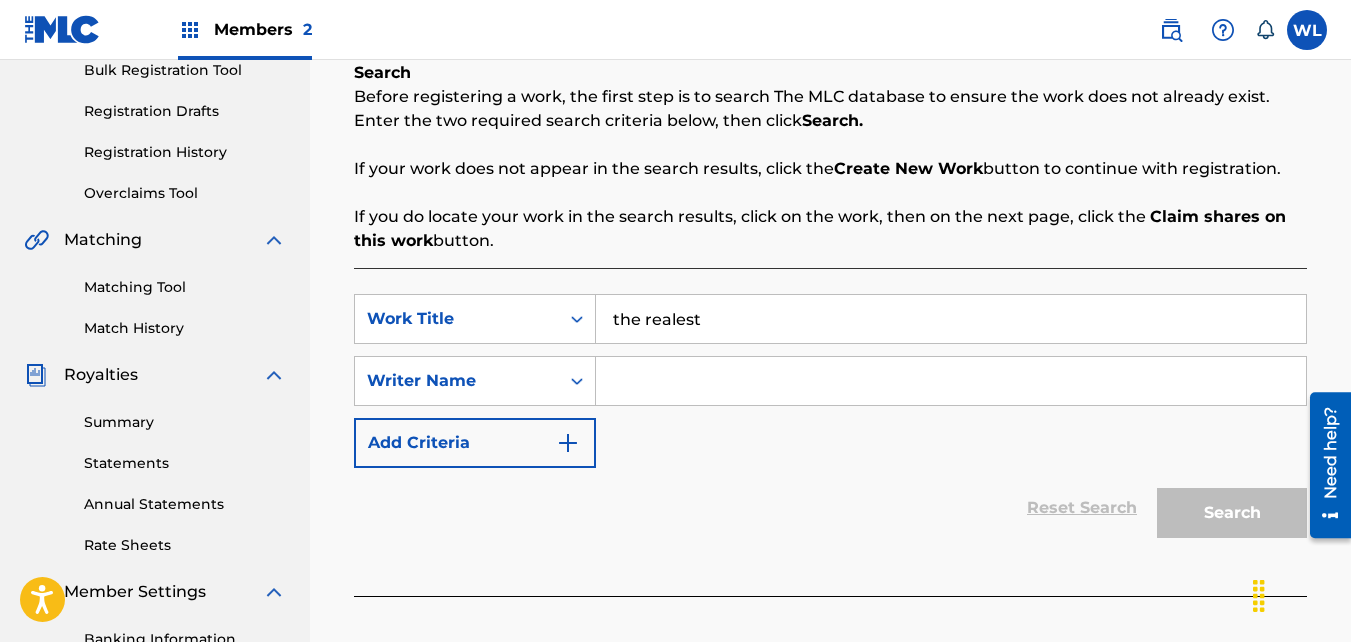 type on "the realest" 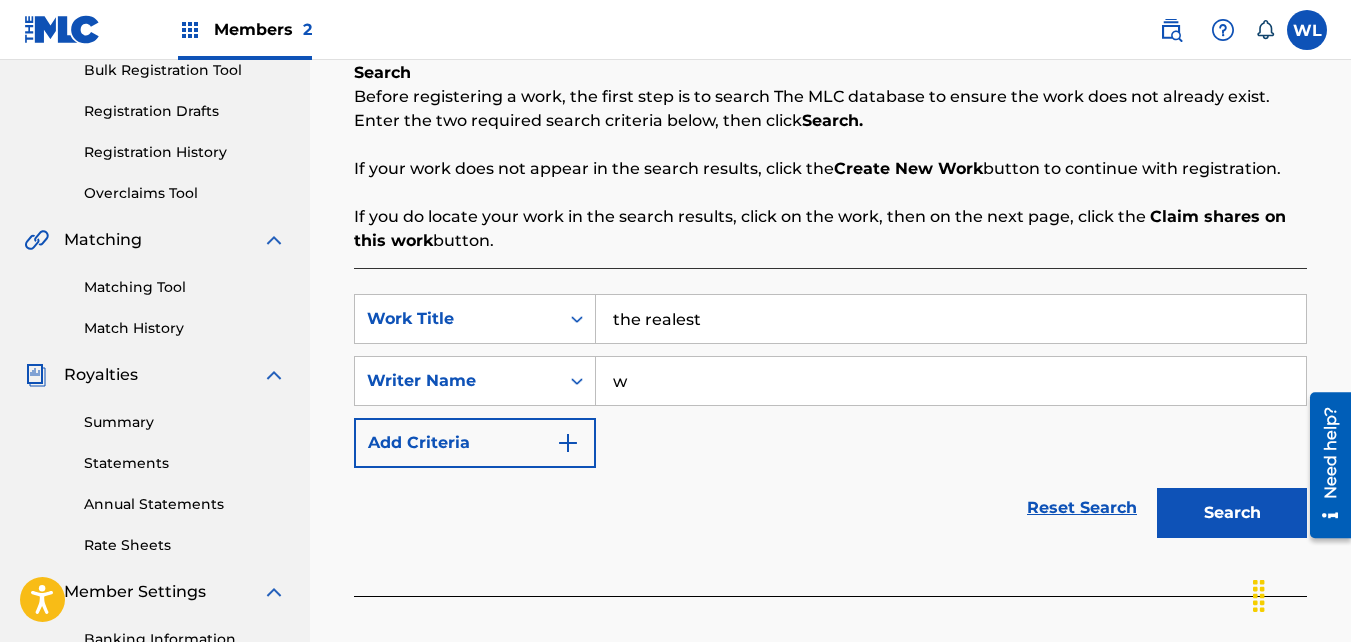 type on "[PERSON_NAME]" 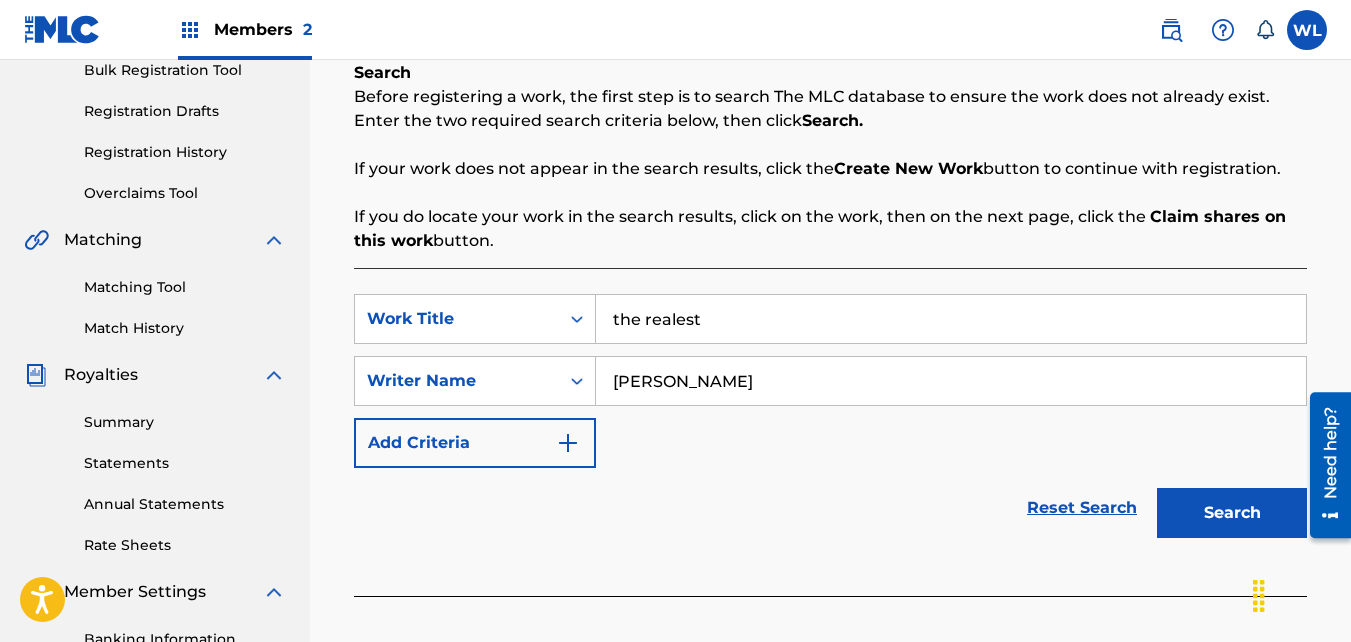 click on "Search" at bounding box center (1232, 513) 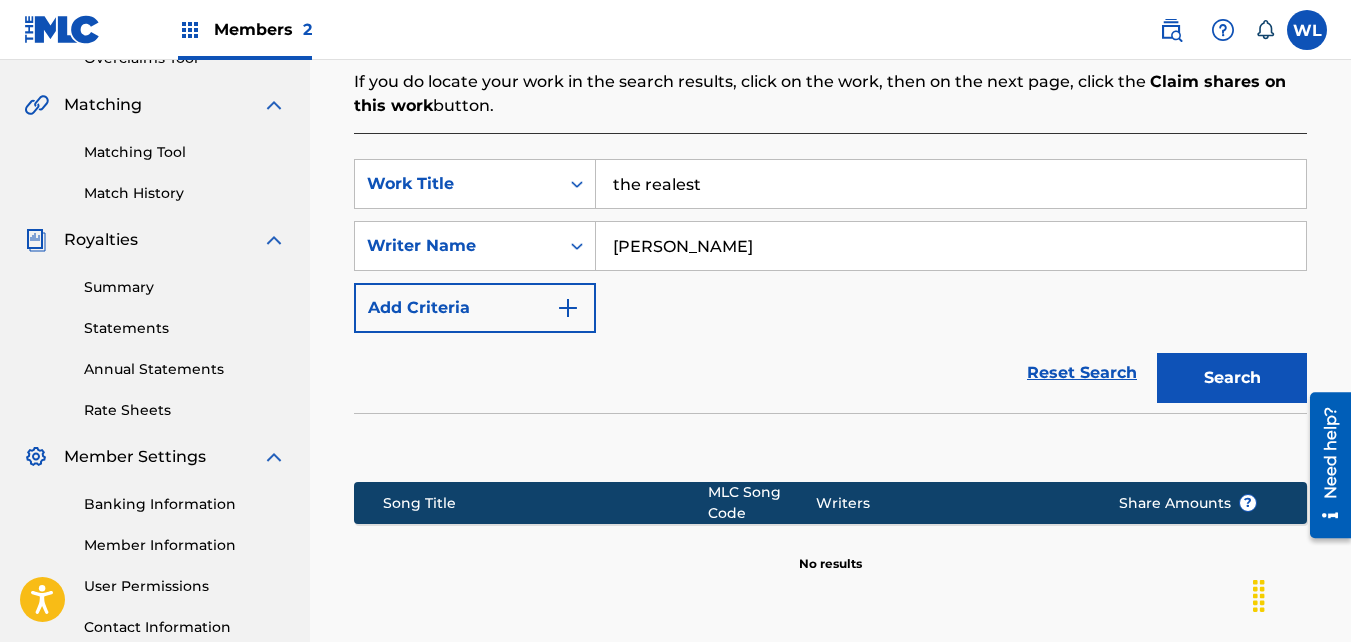 scroll, scrollTop: 434, scrollLeft: 0, axis: vertical 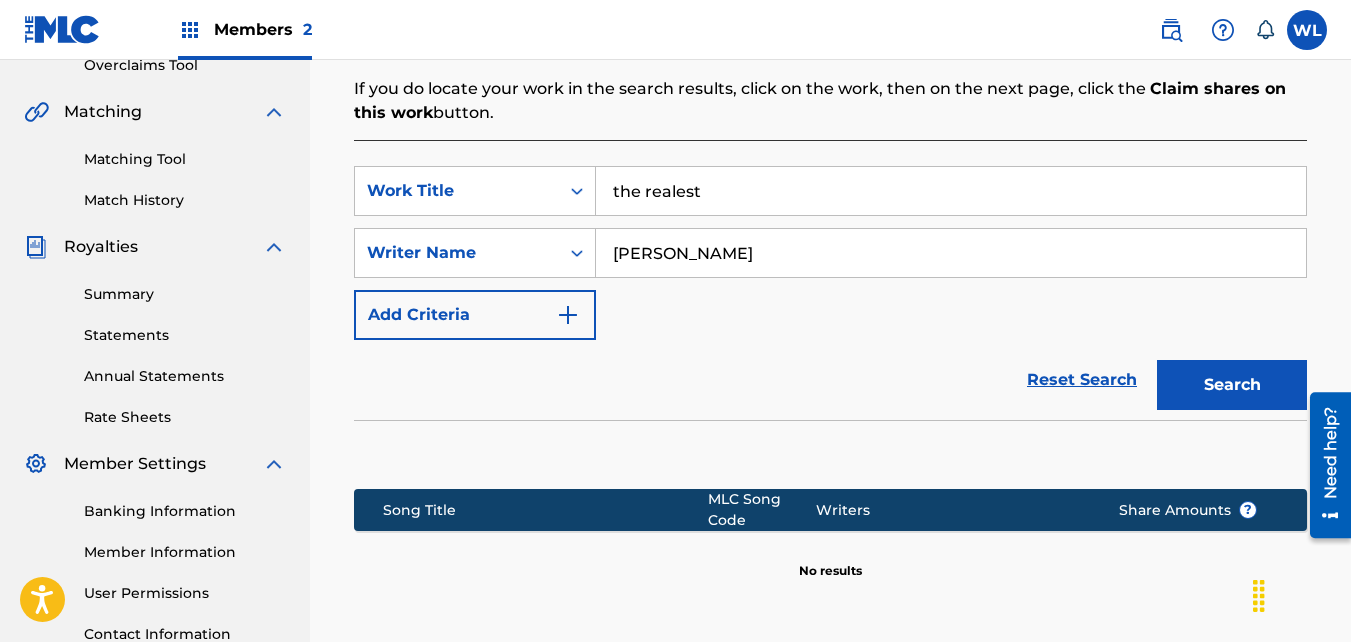 click on "the realest" at bounding box center (951, 191) 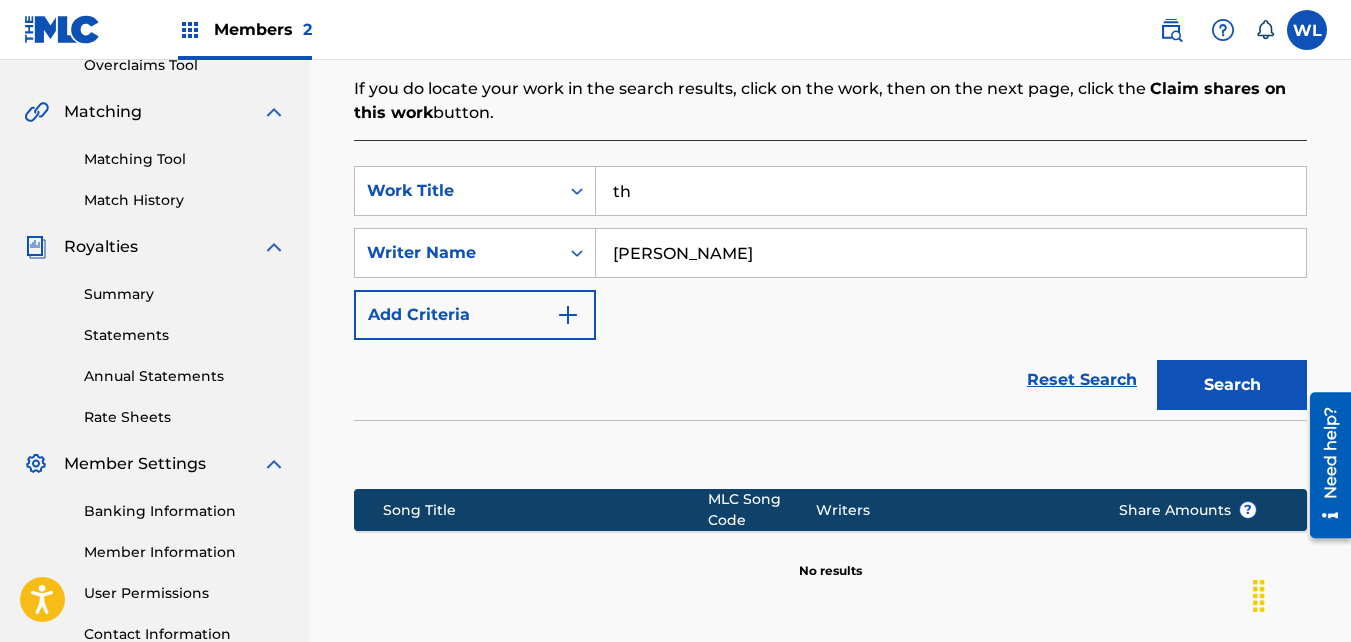 type on "t" 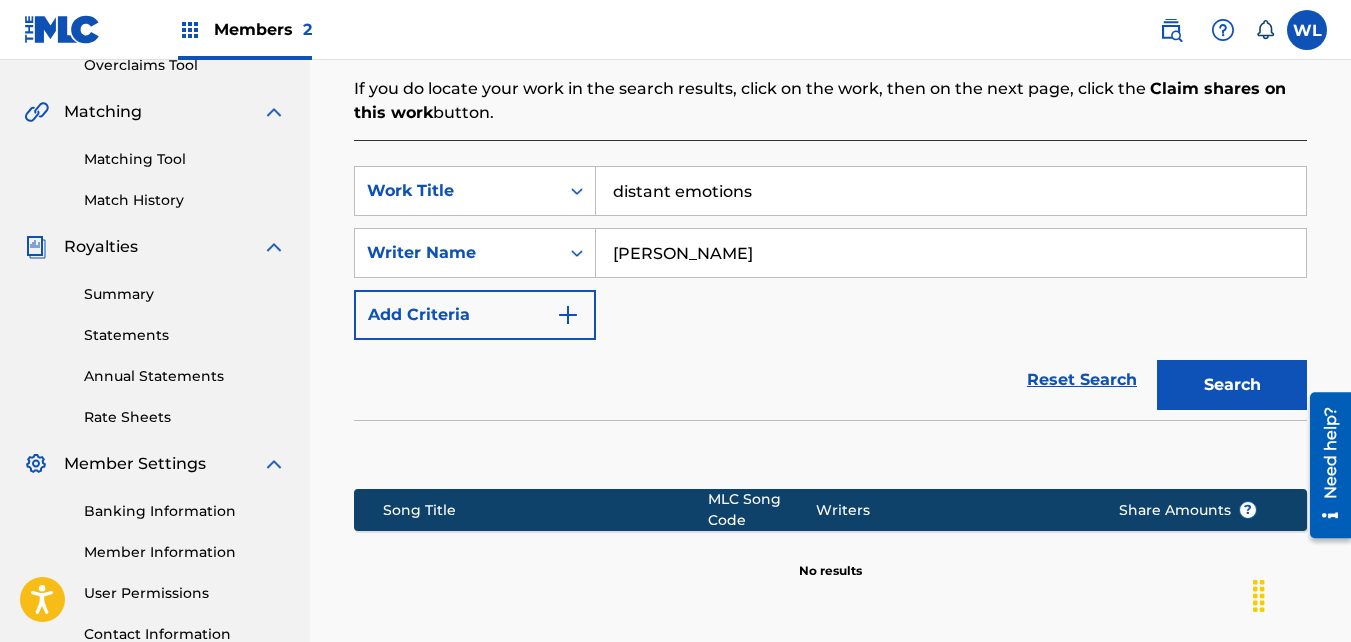 type on "distant emotions" 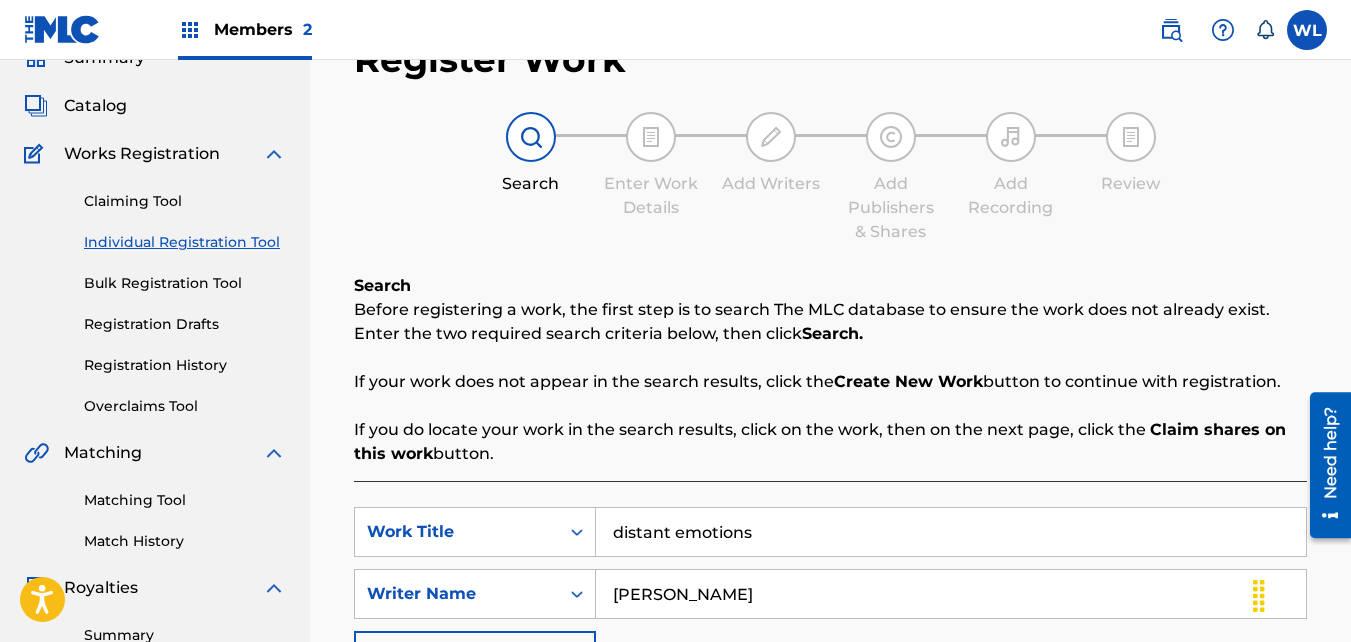 scroll, scrollTop: 92, scrollLeft: 0, axis: vertical 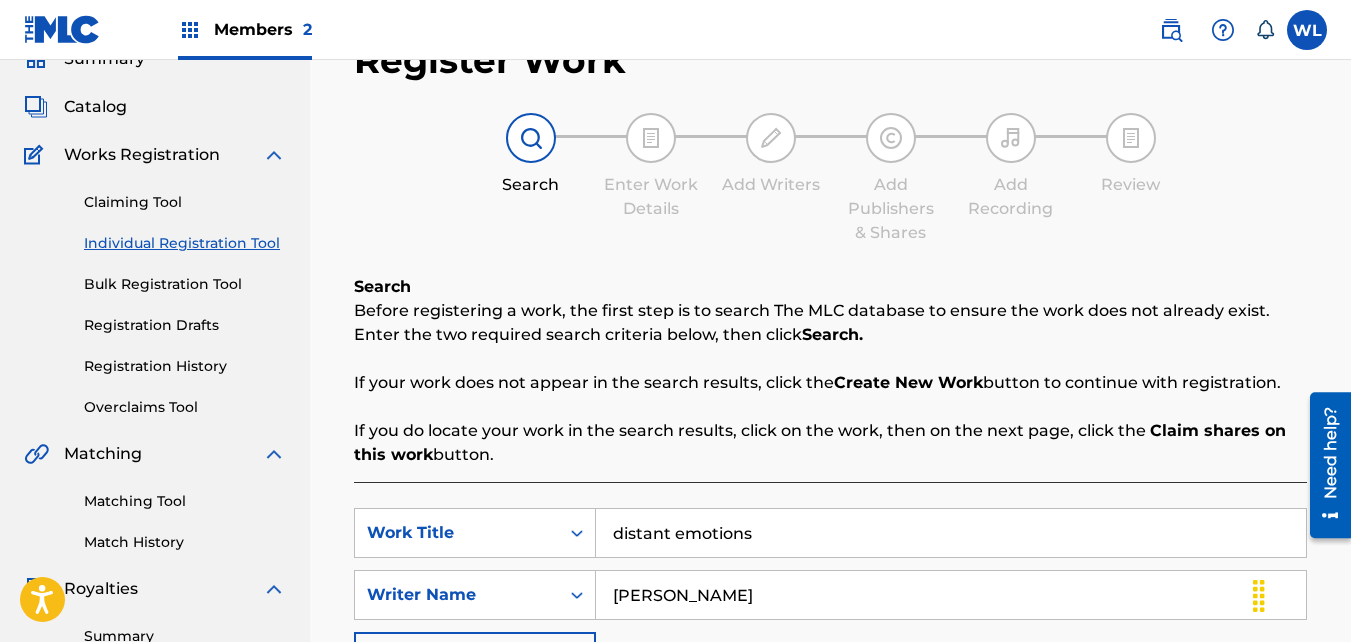 click on "Catalog" at bounding box center (95, 107) 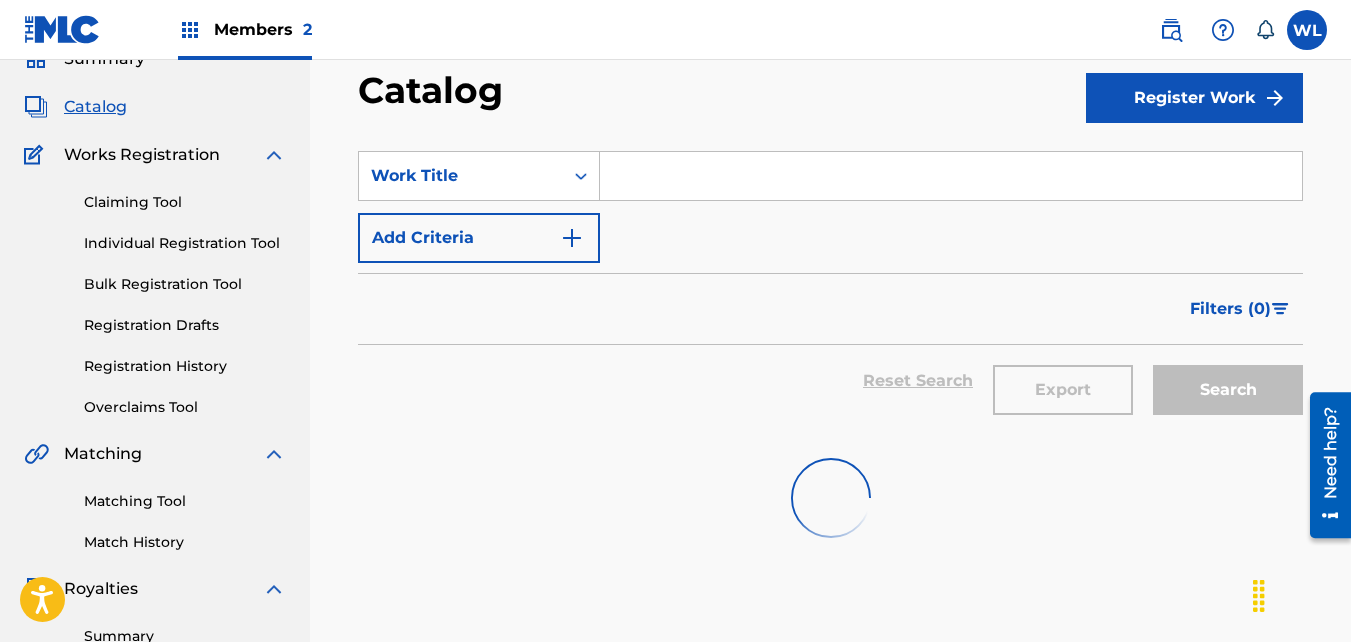 scroll, scrollTop: 0, scrollLeft: 0, axis: both 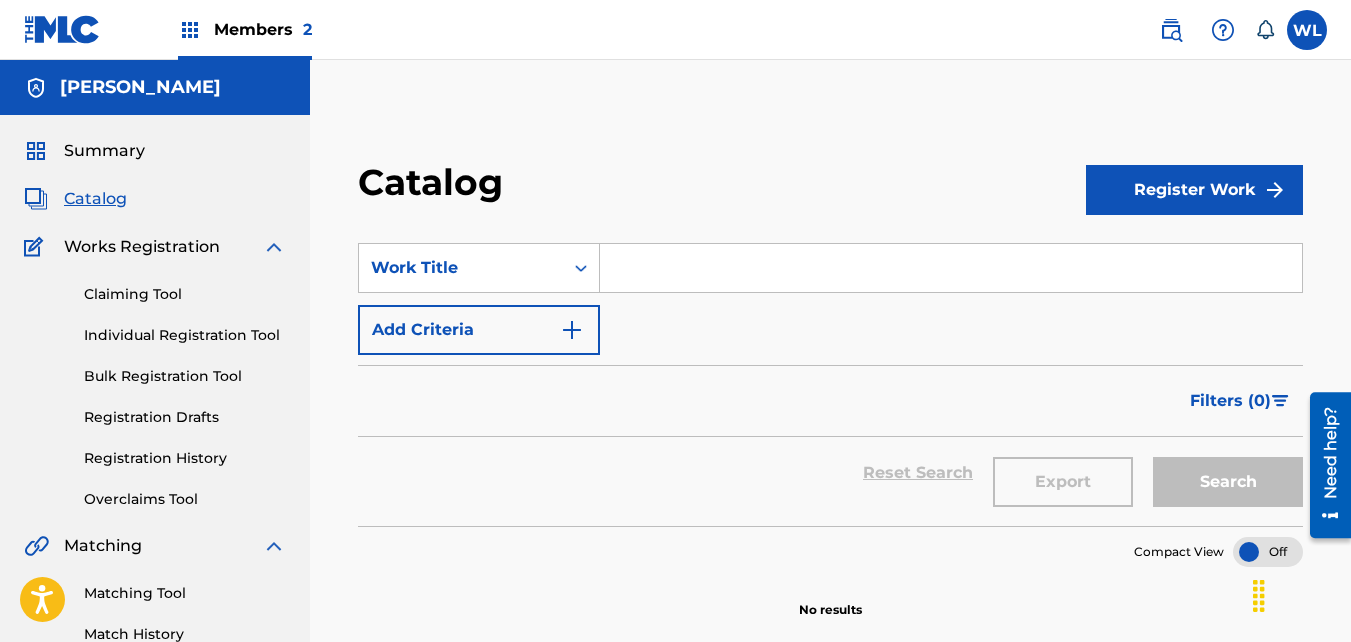 click at bounding box center (1275, 190) 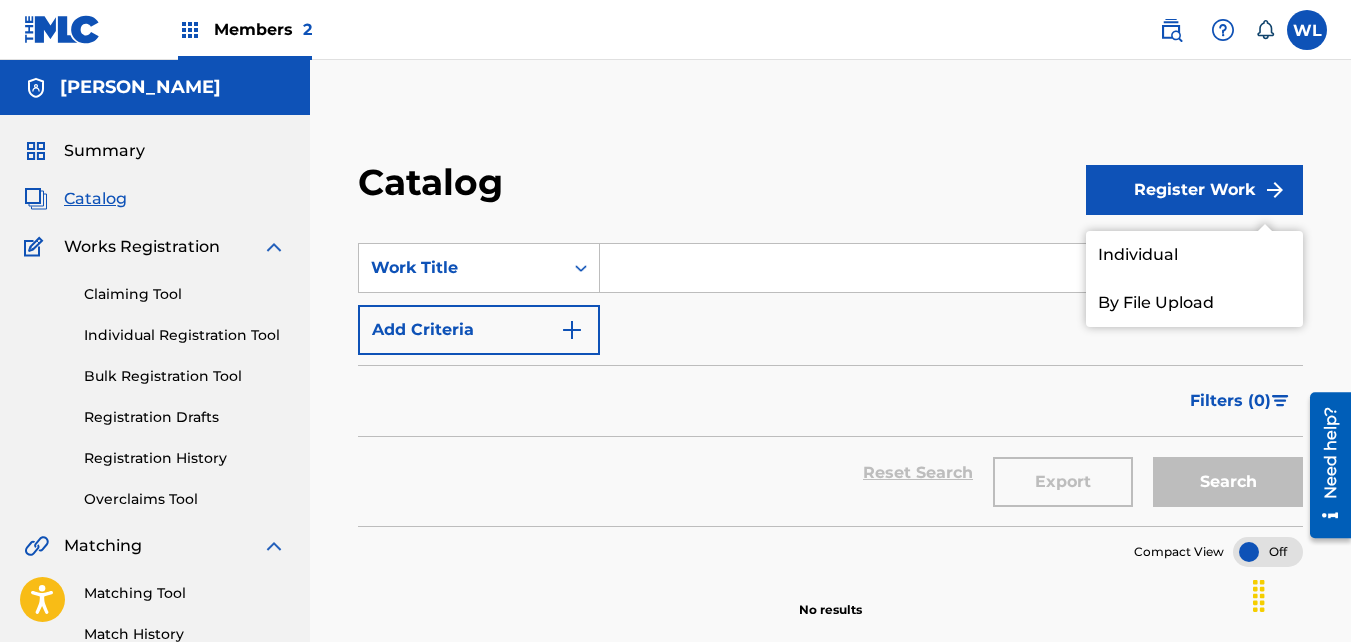 click on "Individual" at bounding box center (1194, 255) 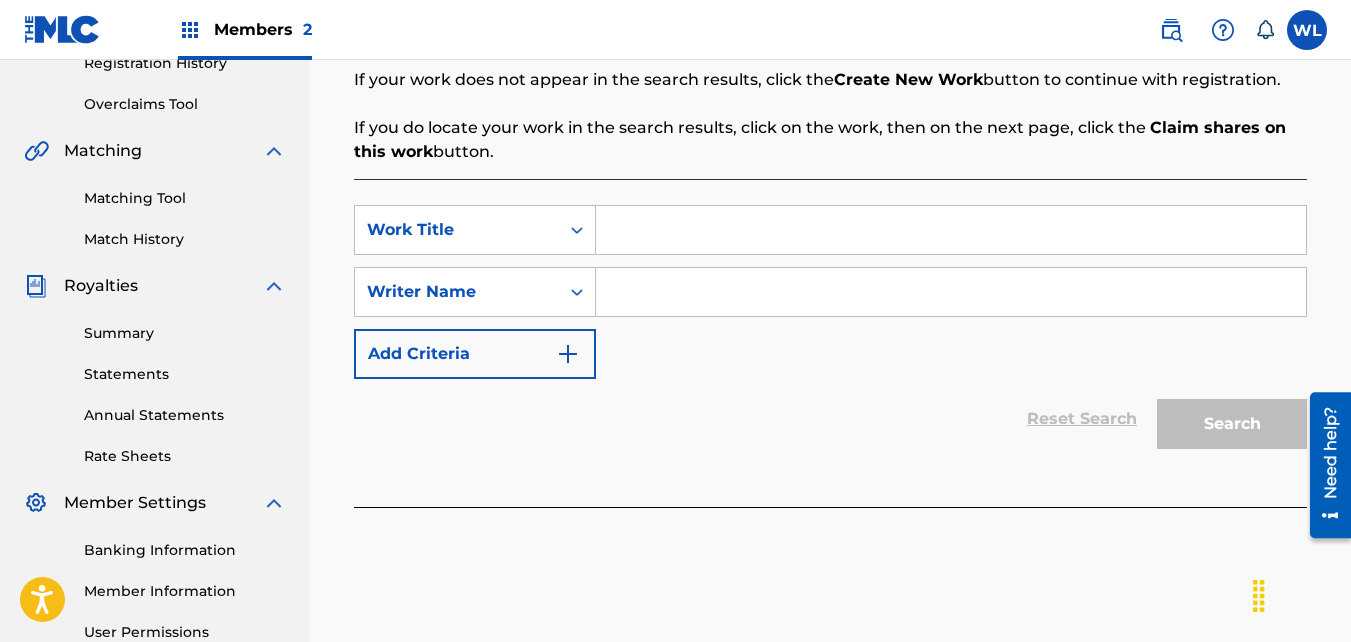 scroll, scrollTop: 396, scrollLeft: 0, axis: vertical 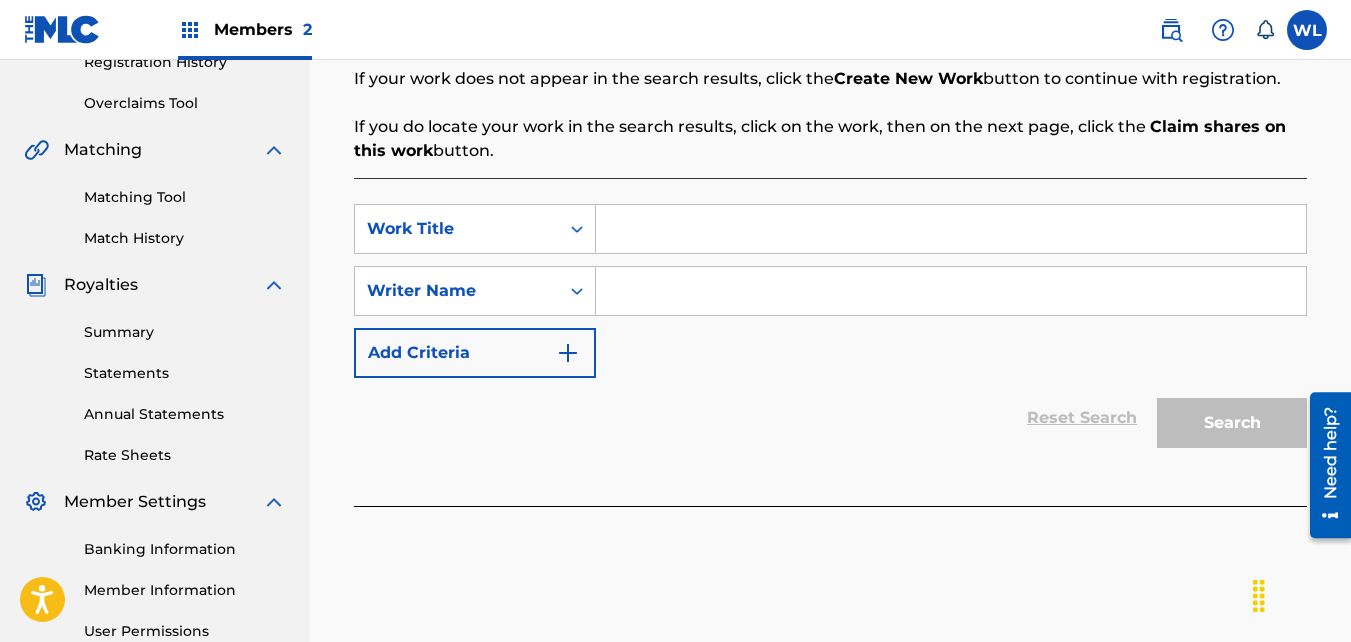 click at bounding box center (951, 229) 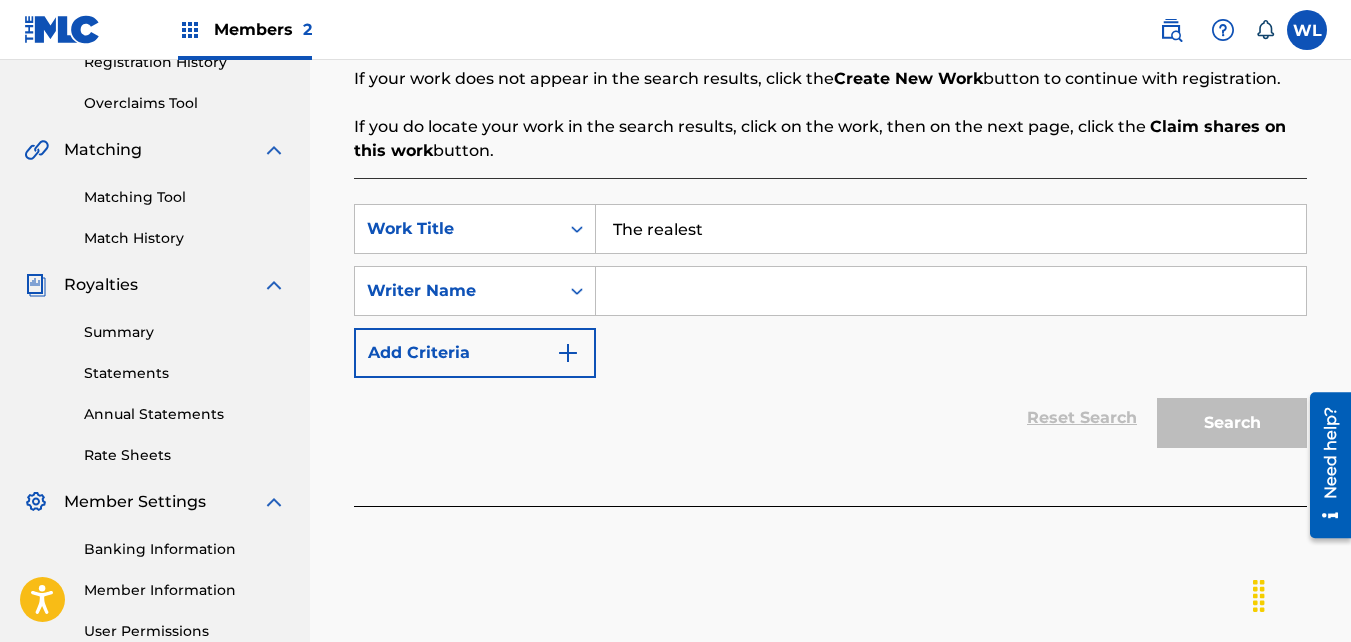 type on "The realest" 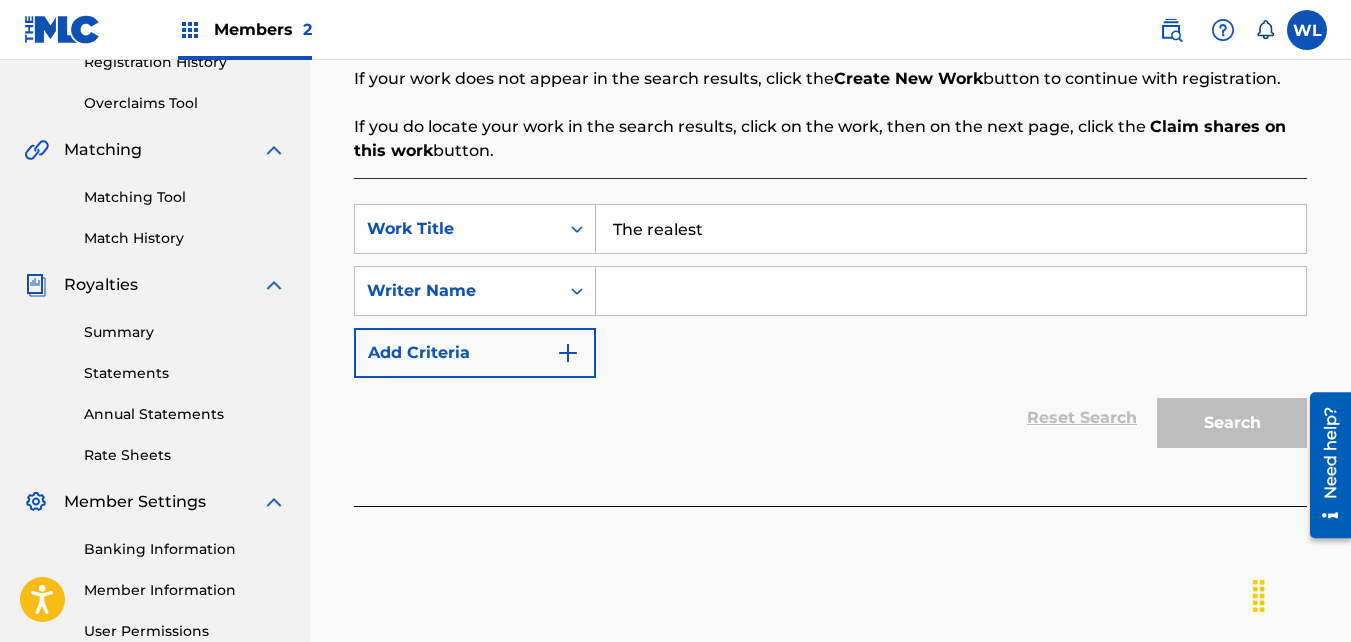 click at bounding box center [951, 291] 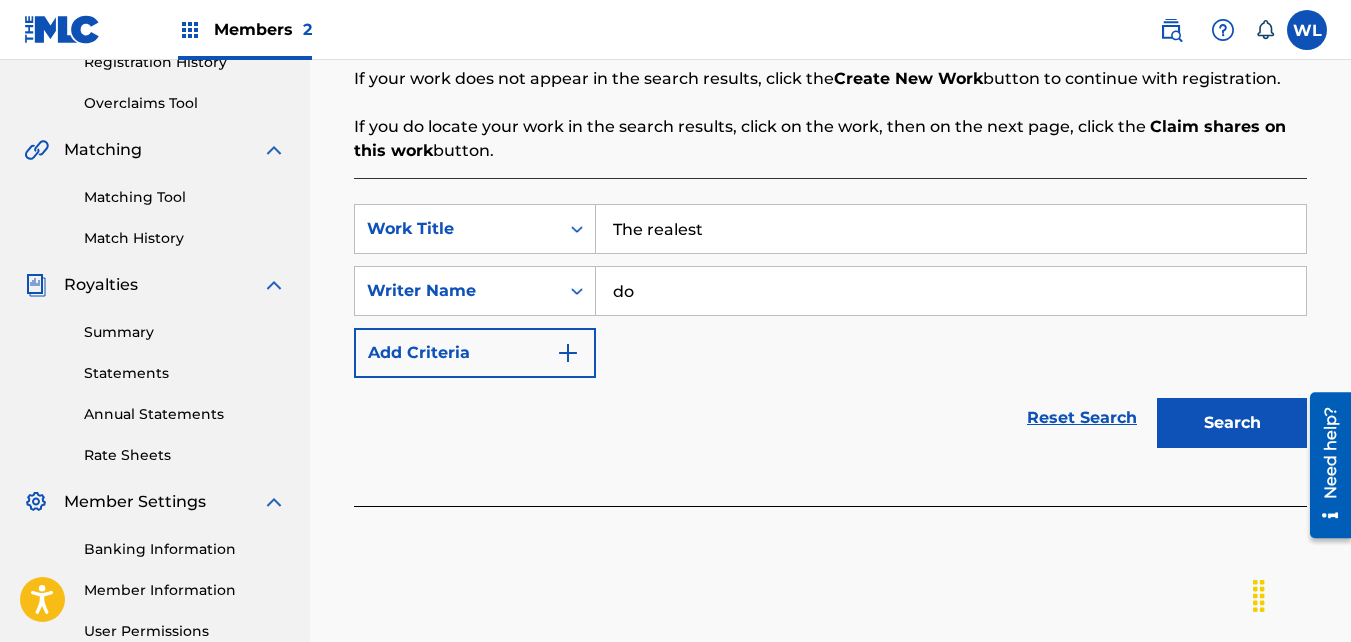 type on "d" 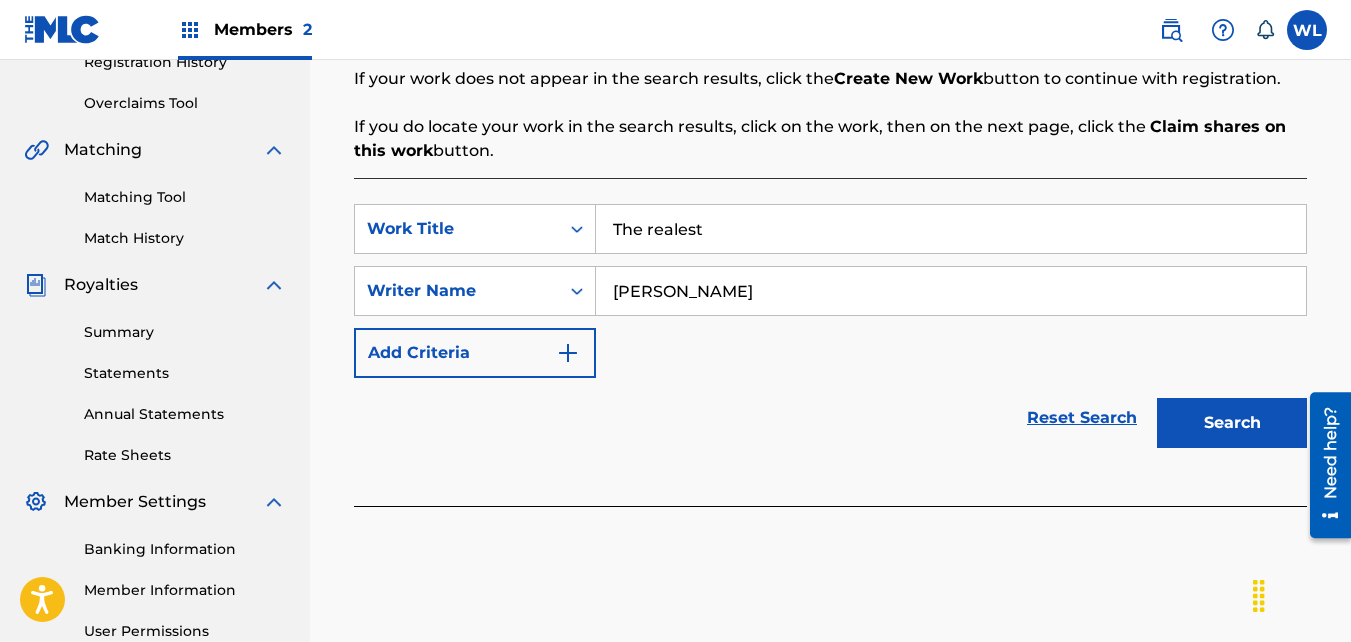 type on "[PERSON_NAME]" 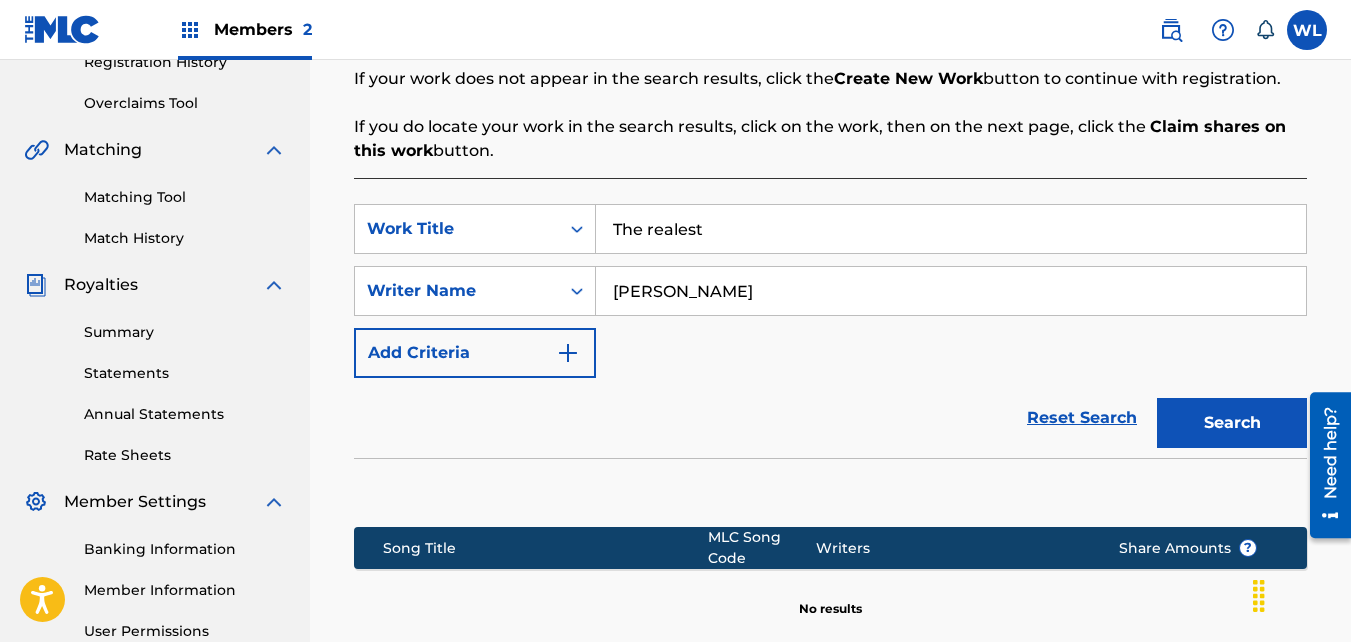 scroll, scrollTop: 639, scrollLeft: 0, axis: vertical 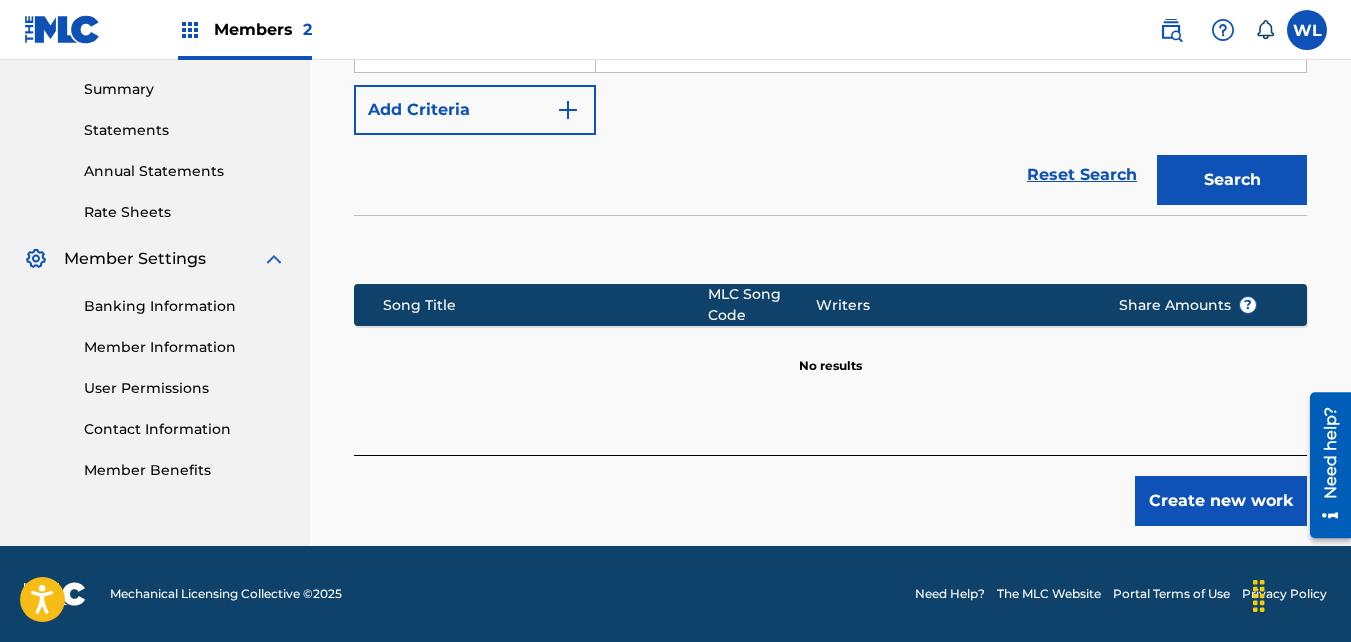 click on "Create new work" at bounding box center (1221, 501) 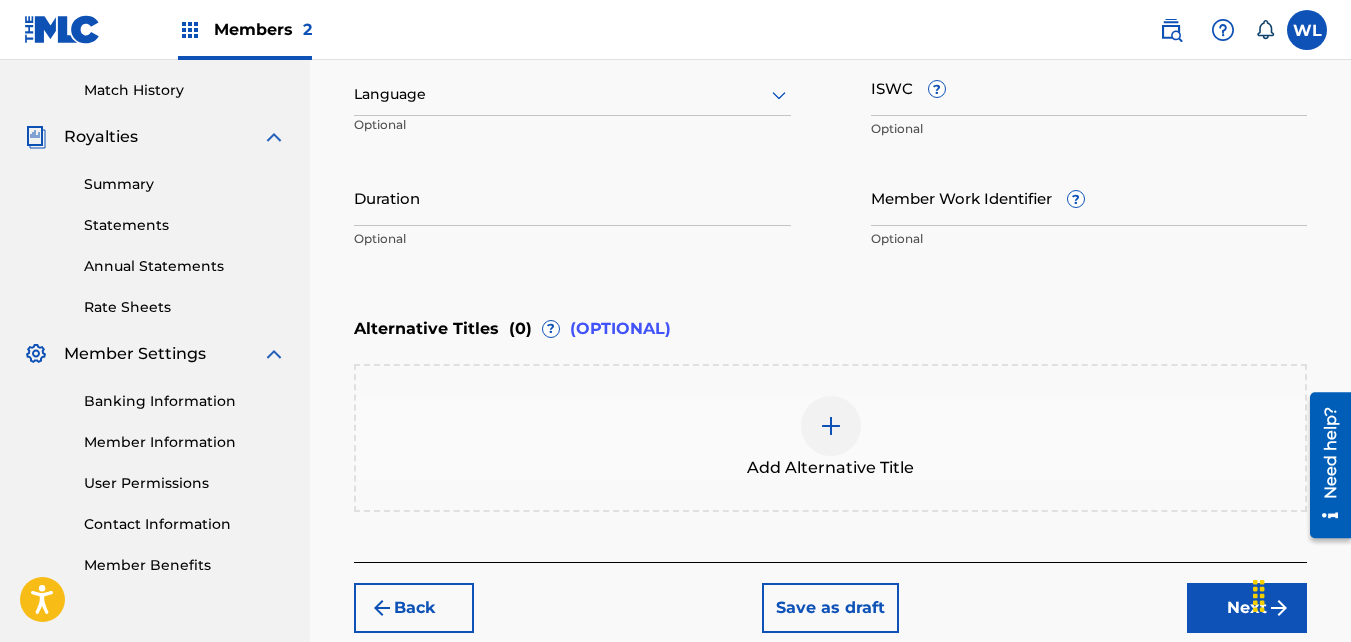 scroll, scrollTop: 546, scrollLeft: 0, axis: vertical 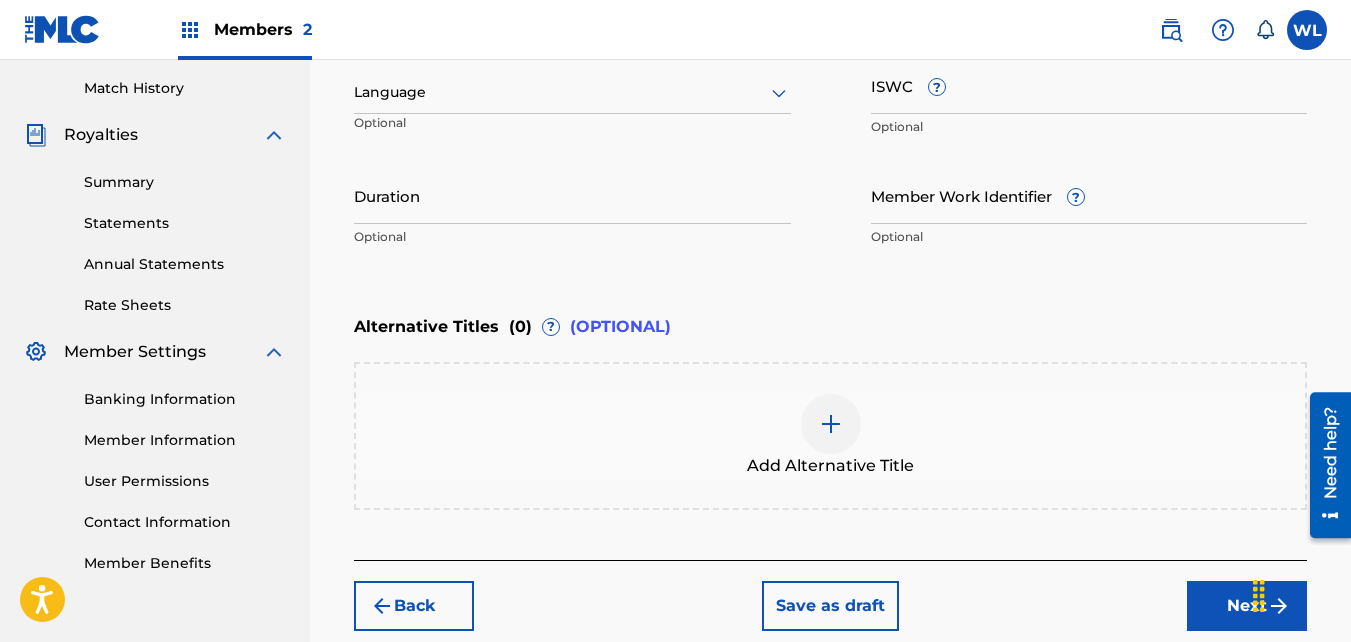 click on "Next" at bounding box center (1247, 606) 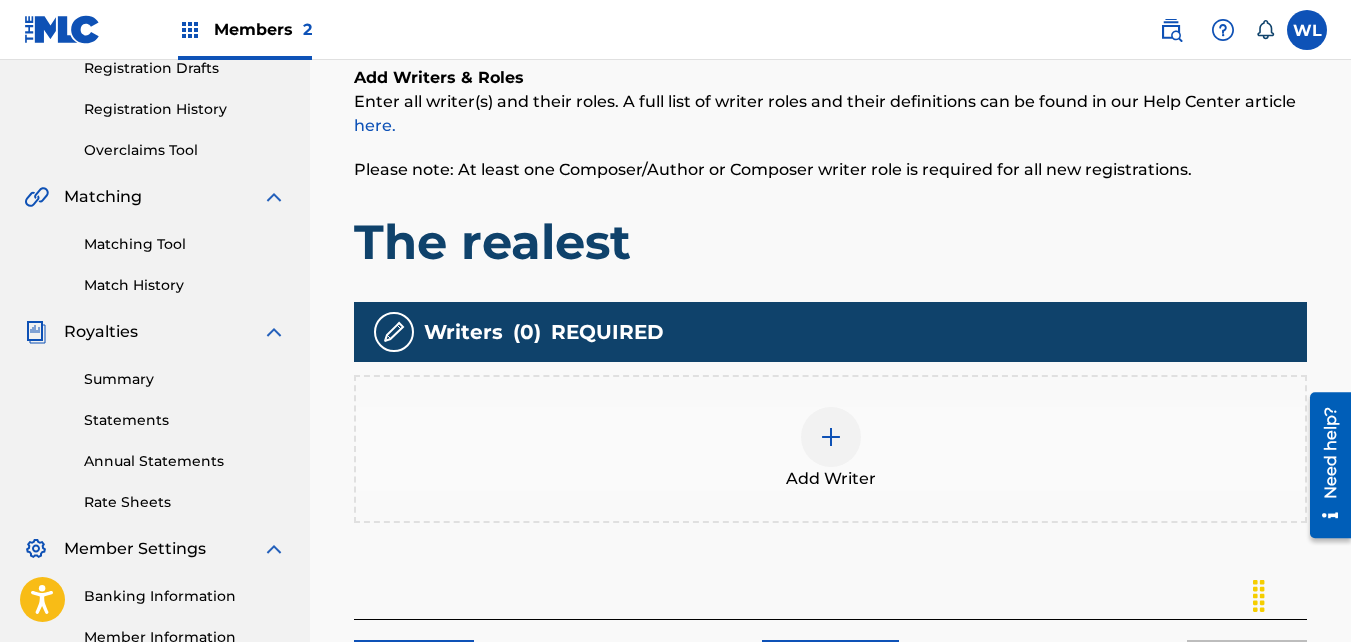 scroll, scrollTop: 348, scrollLeft: 0, axis: vertical 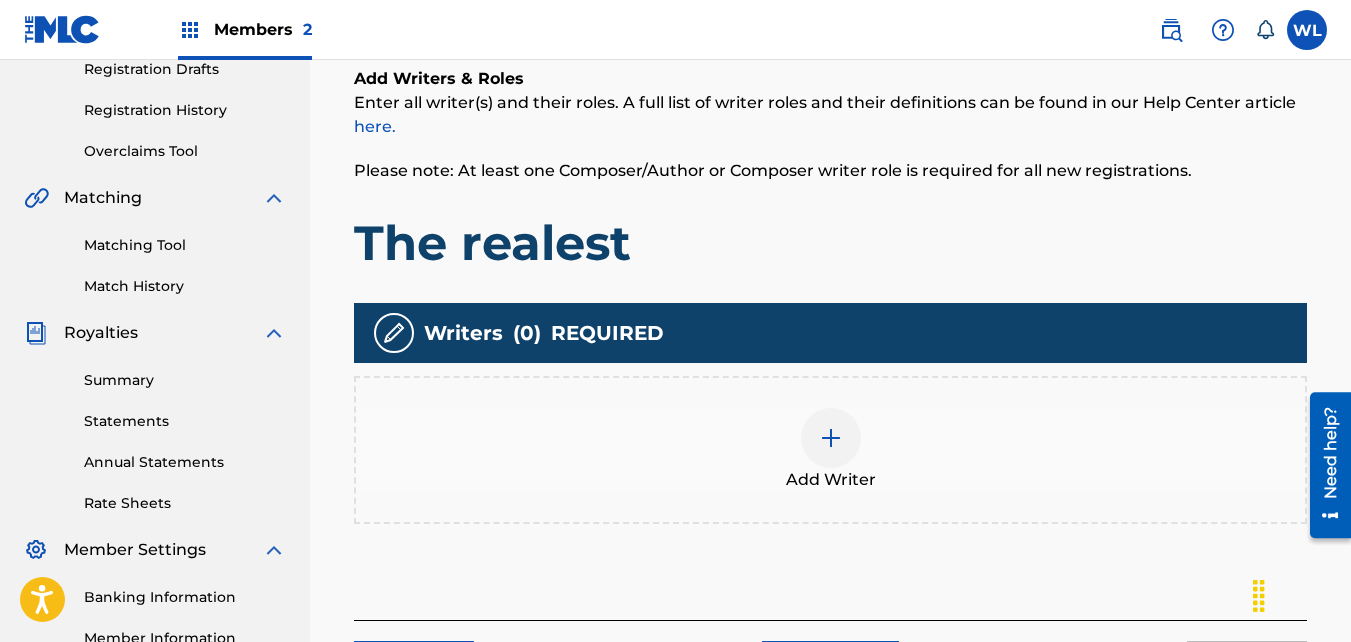 click at bounding box center [831, 438] 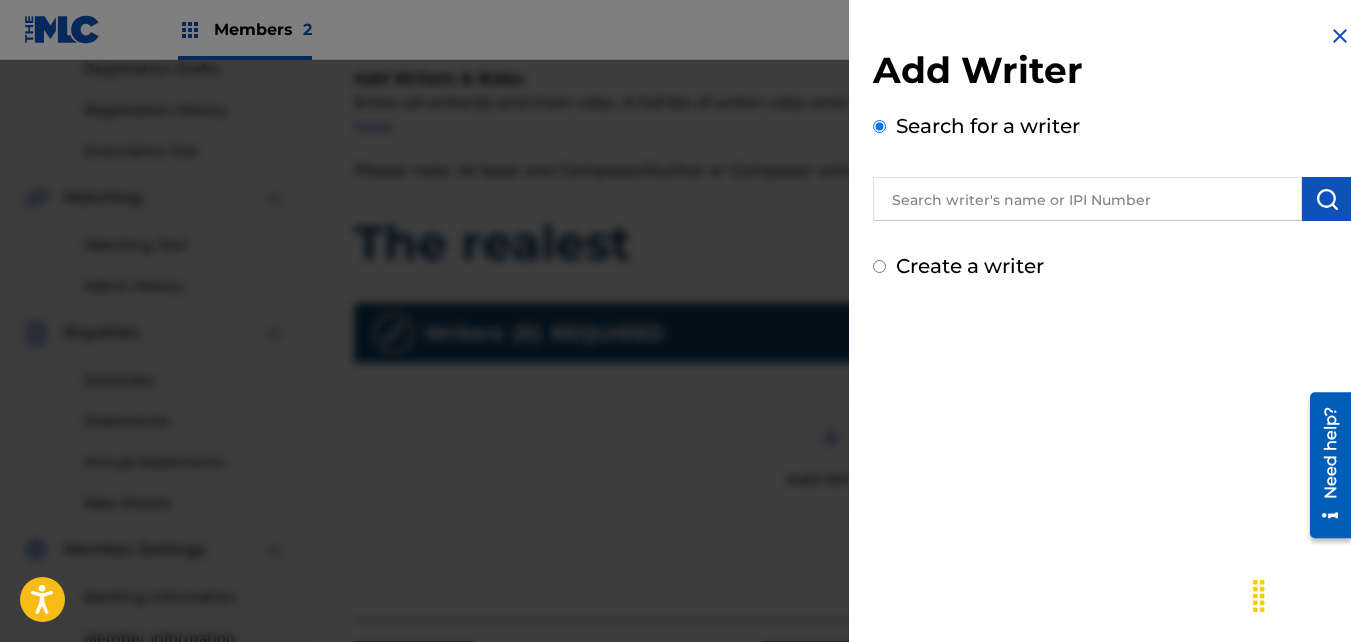 click at bounding box center (1087, 199) 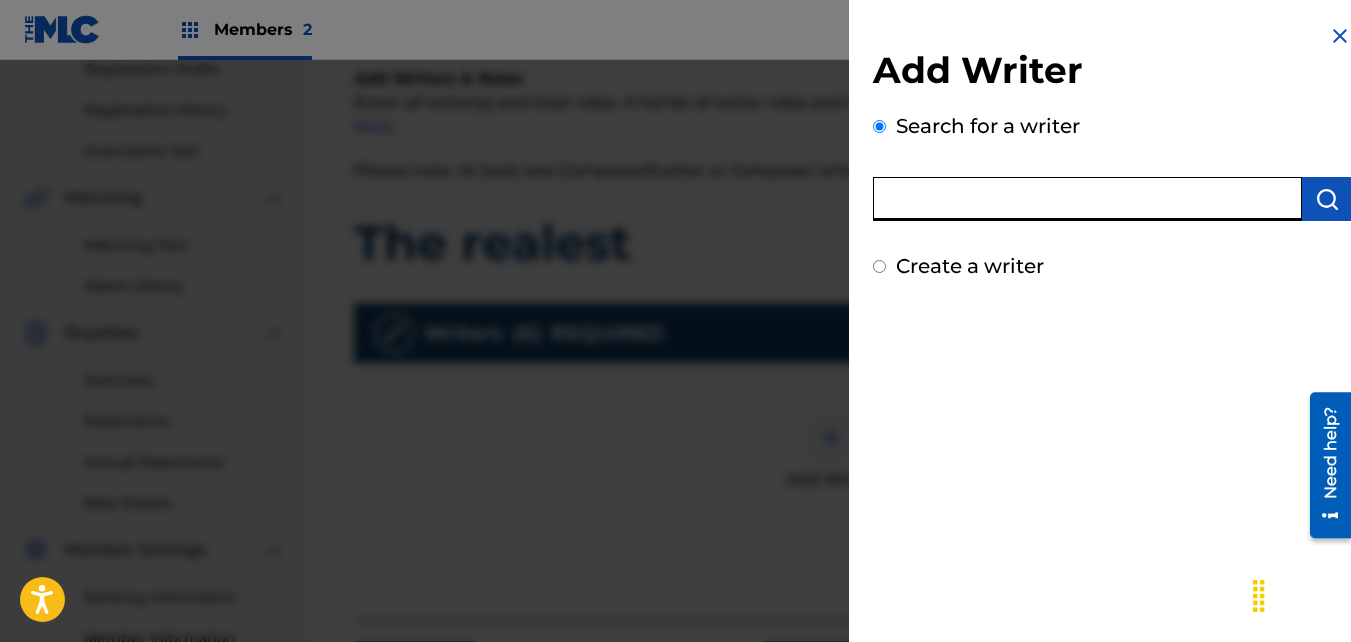 paste on "01046991339" 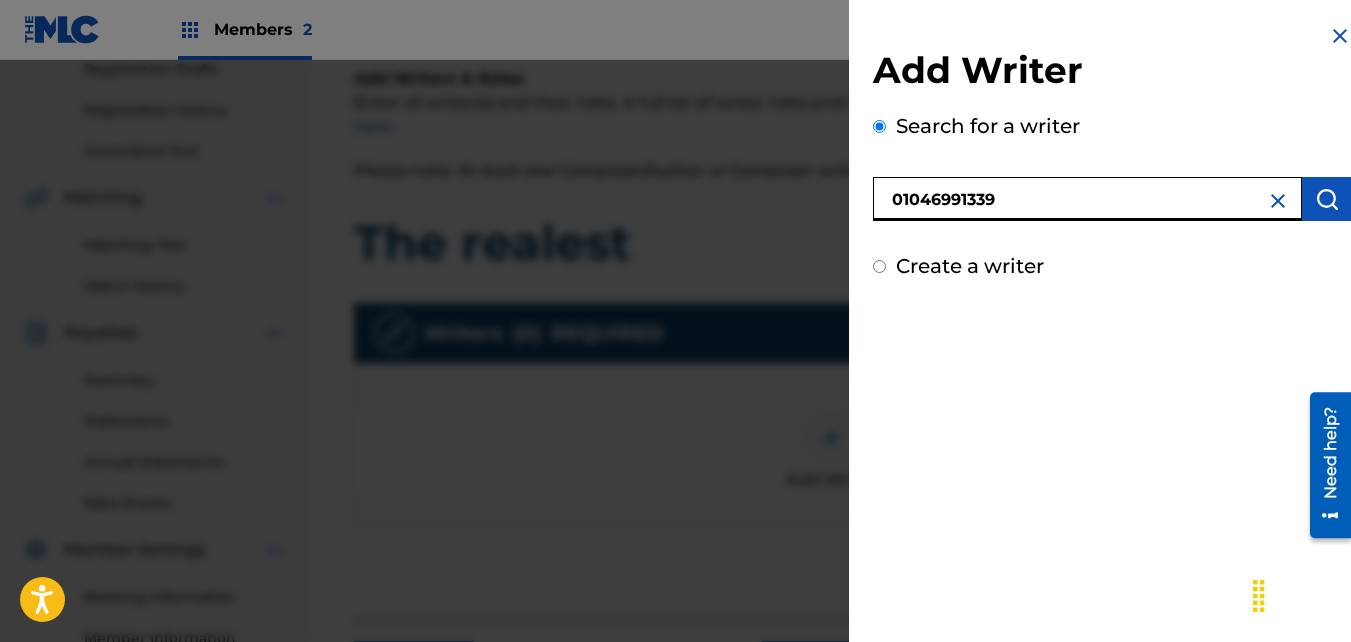 click at bounding box center [1327, 199] 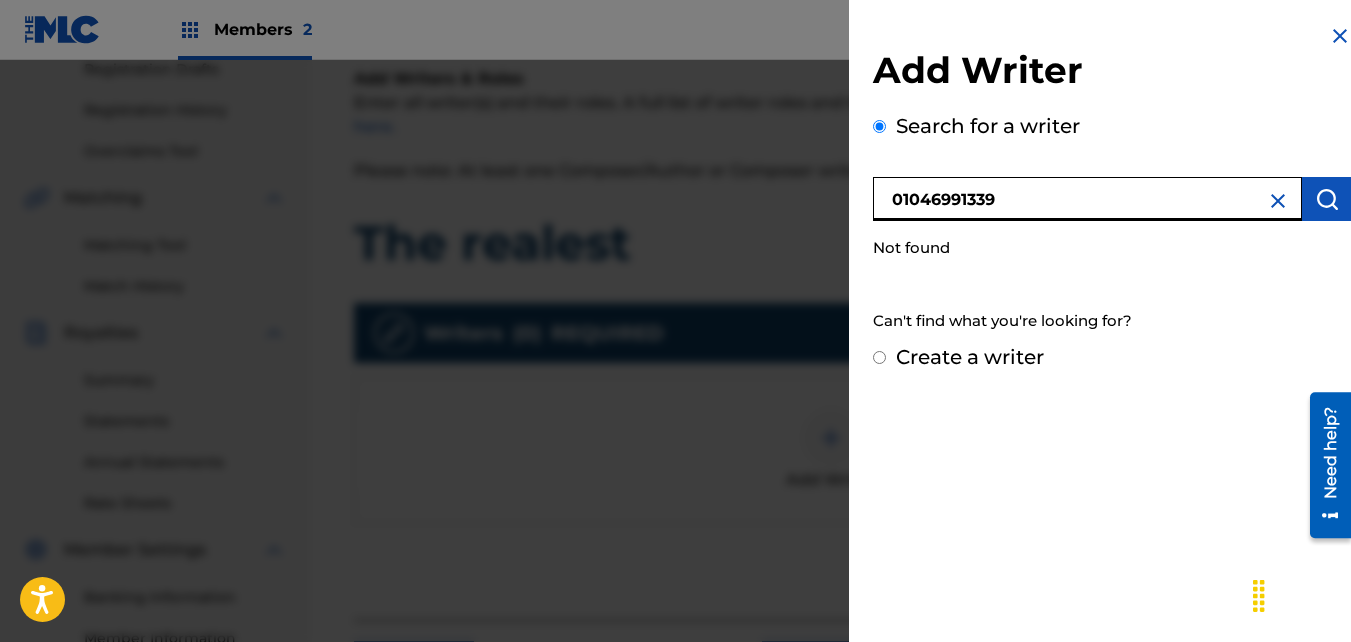 click on "01046991339" at bounding box center [1087, 199] 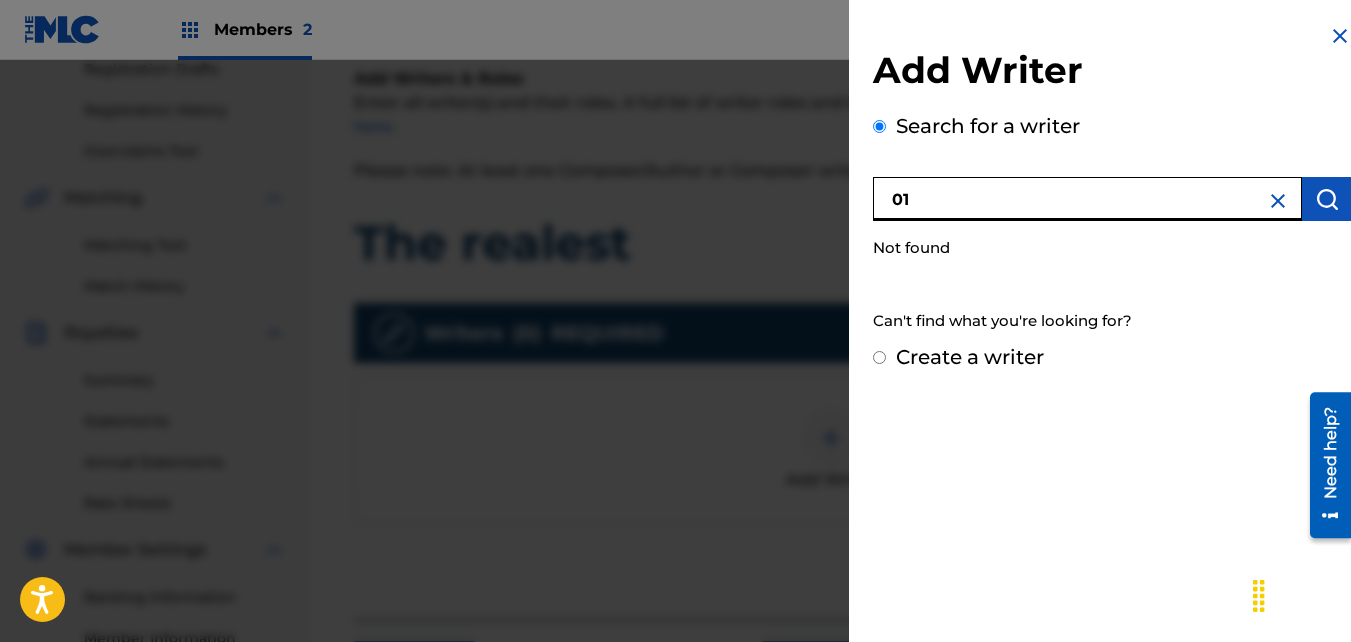 type on "0" 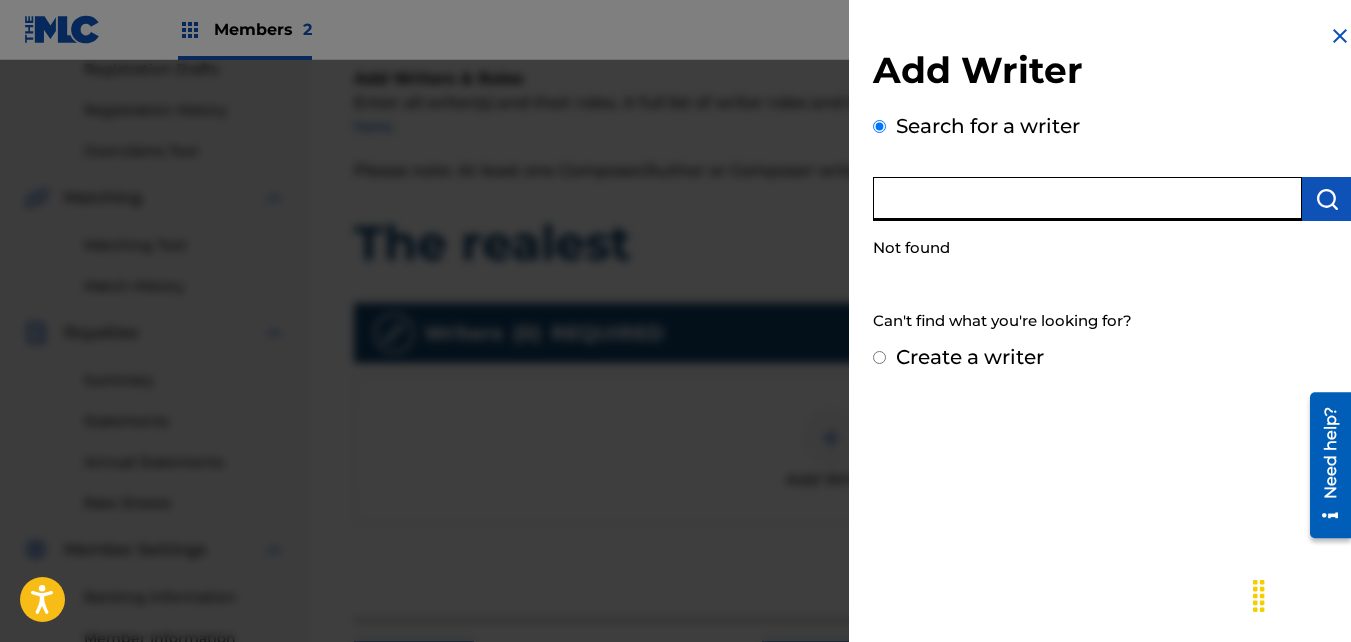 type 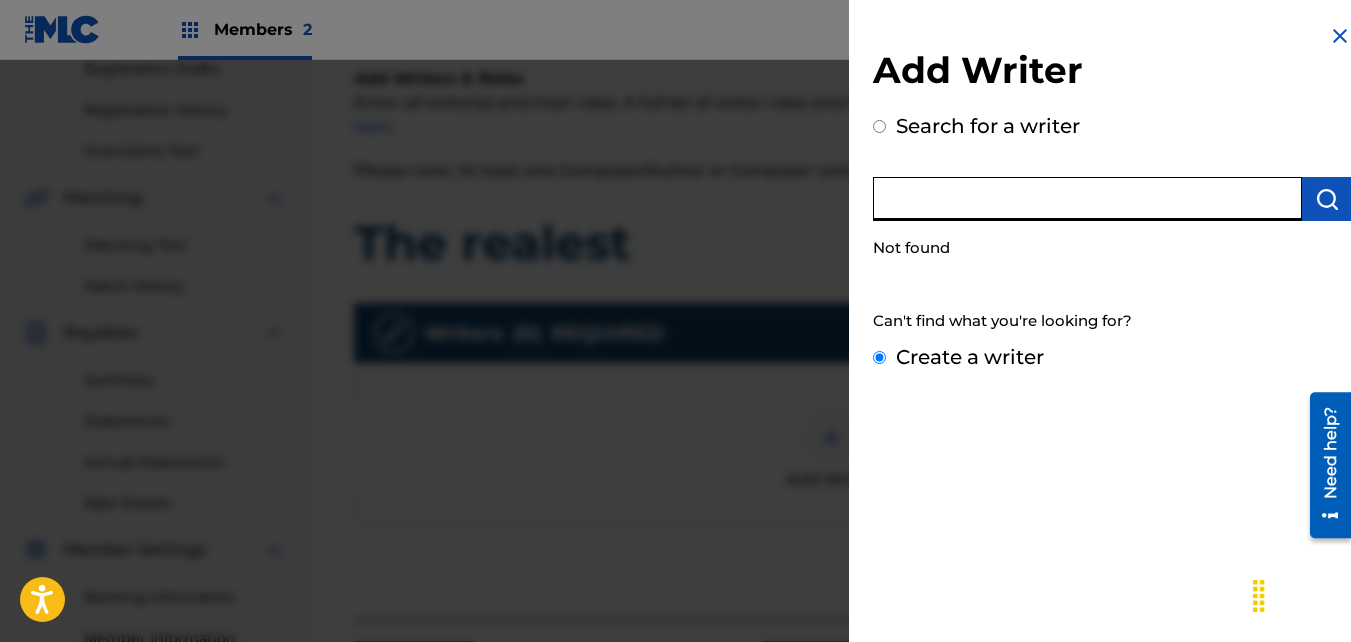 click on "Create a writer" at bounding box center (879, 357) 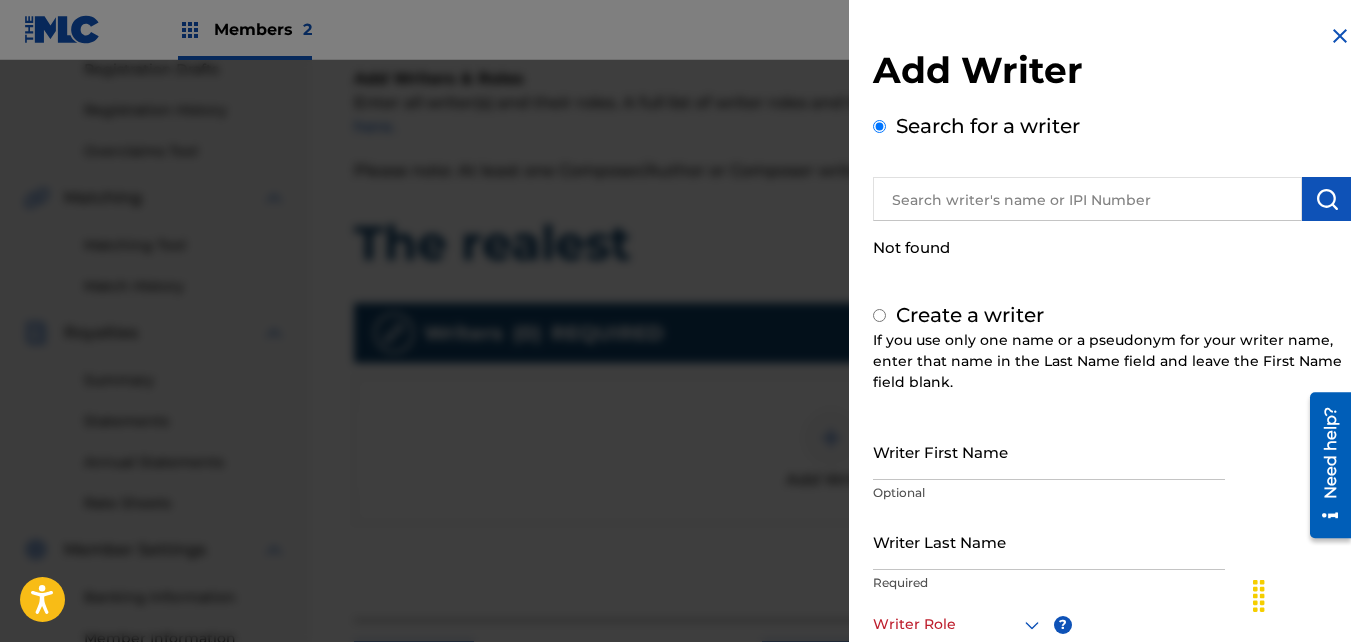 radio on "false" 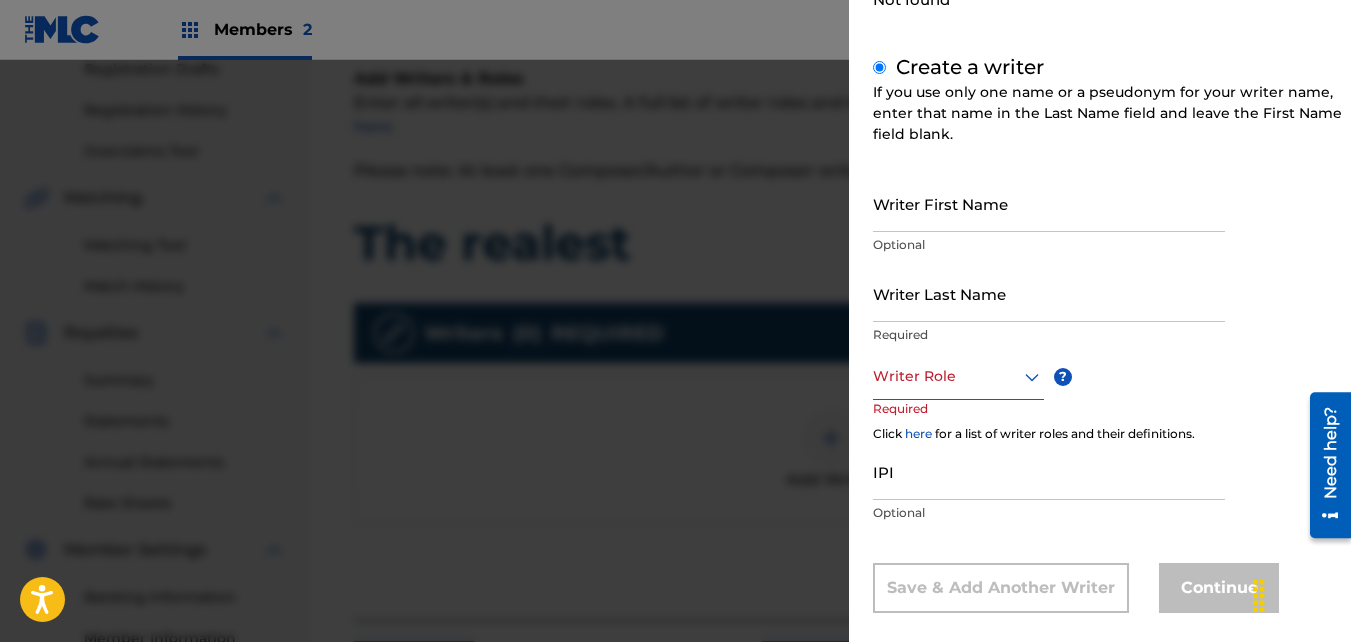 scroll, scrollTop: 273, scrollLeft: 0, axis: vertical 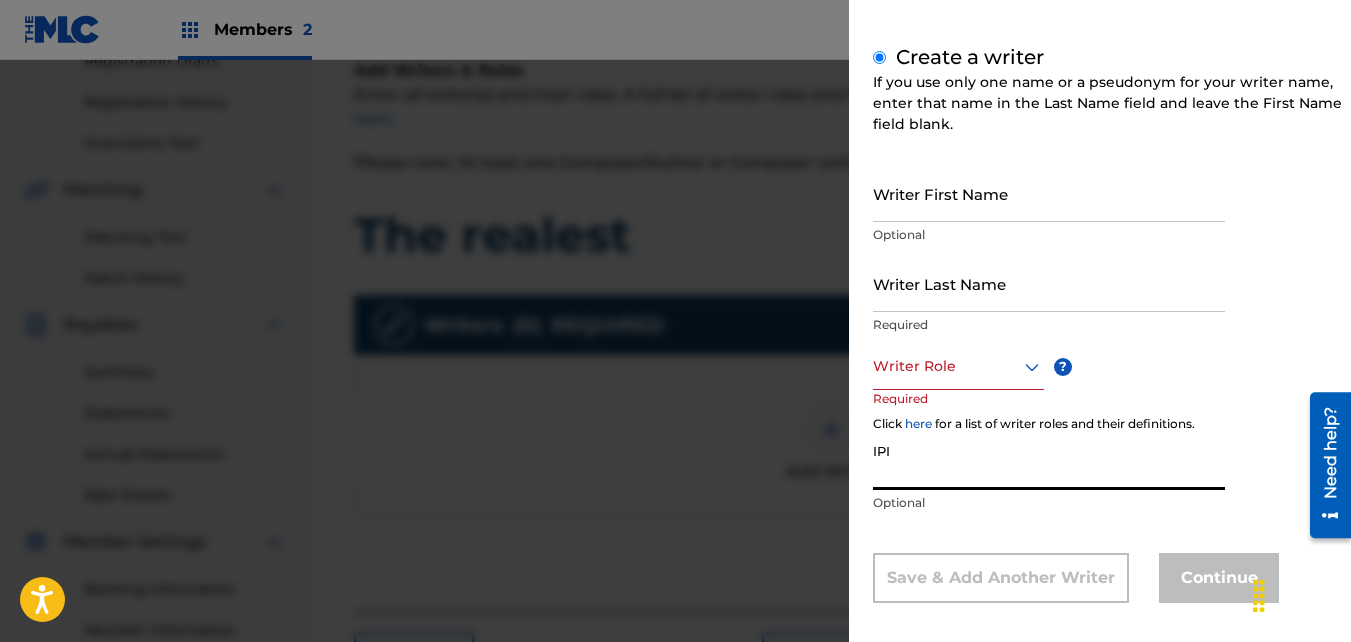 click on "IPI" at bounding box center [1049, 461] 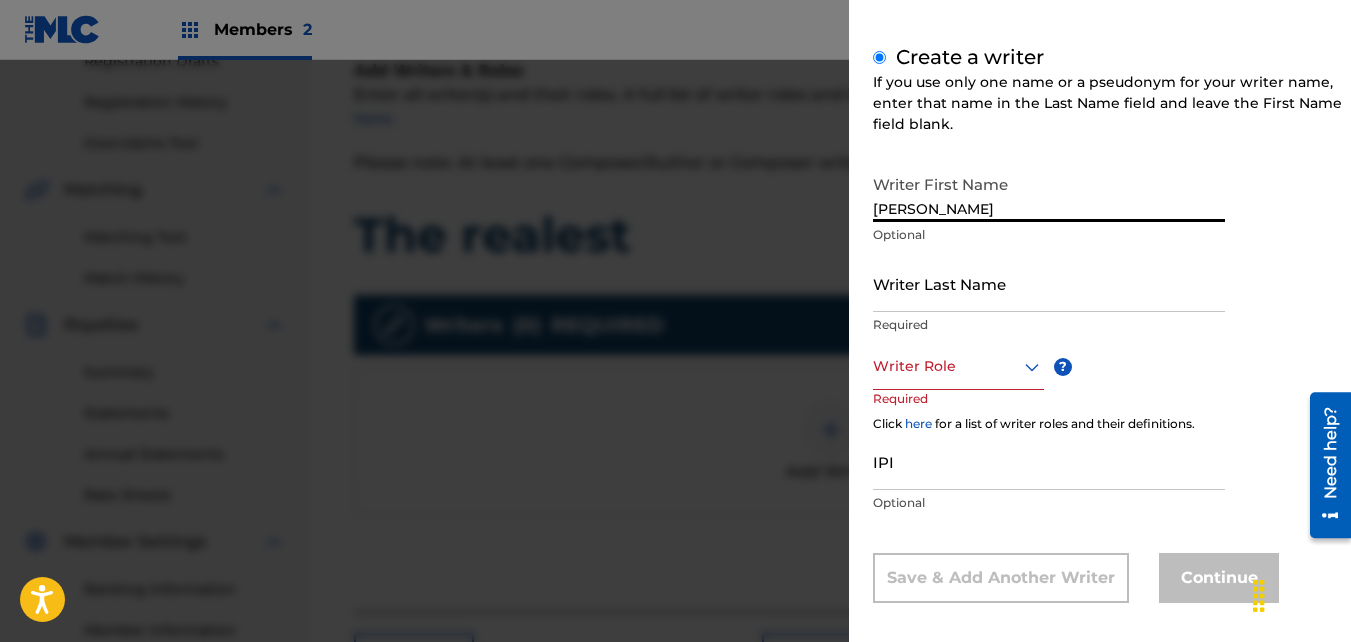 type on "[PERSON_NAME]" 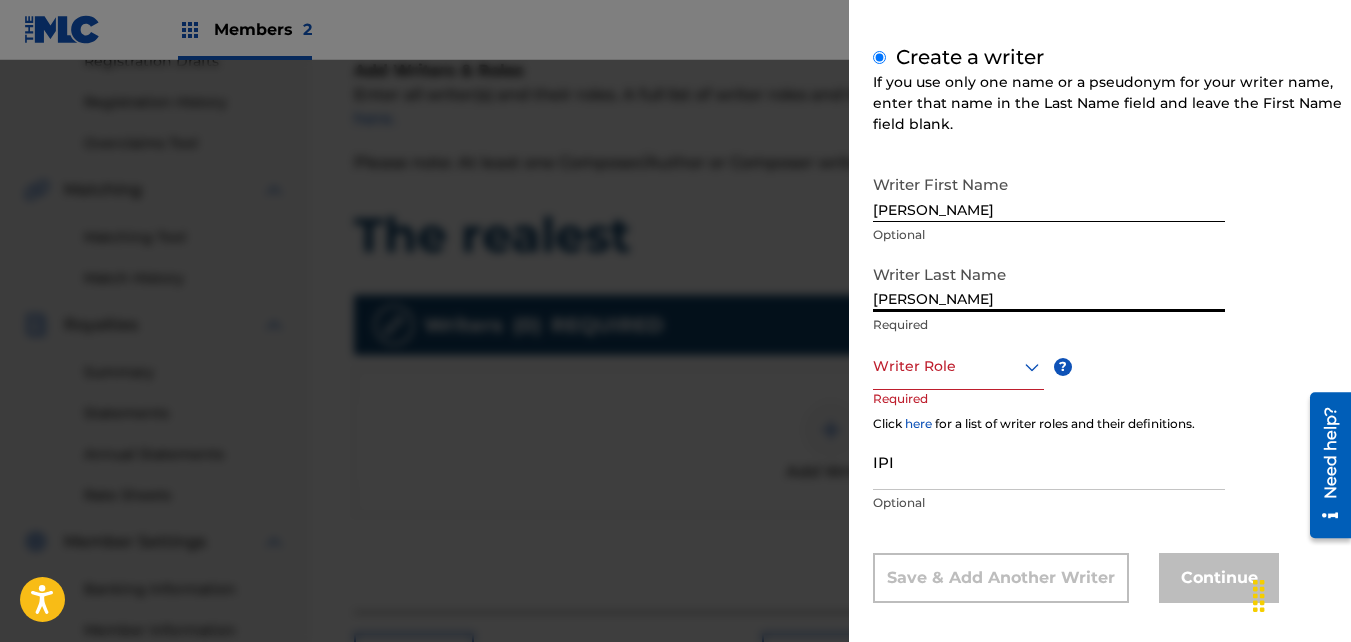 type on "[PERSON_NAME]" 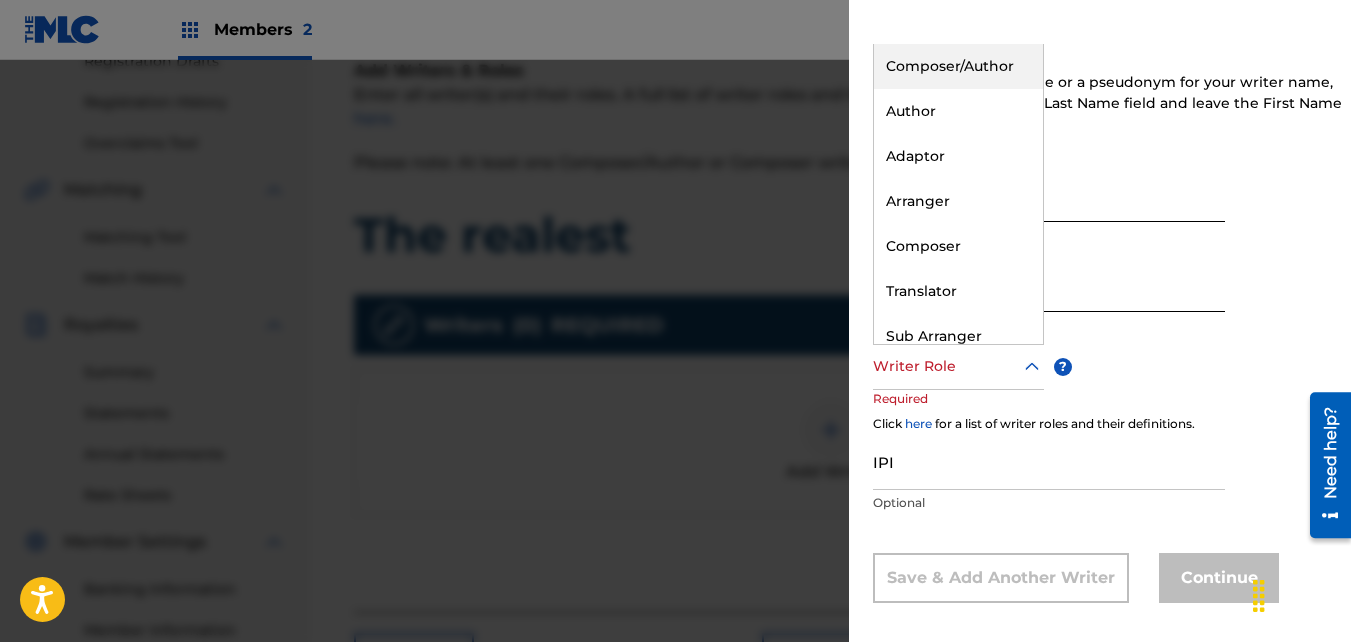 click at bounding box center [958, 366] 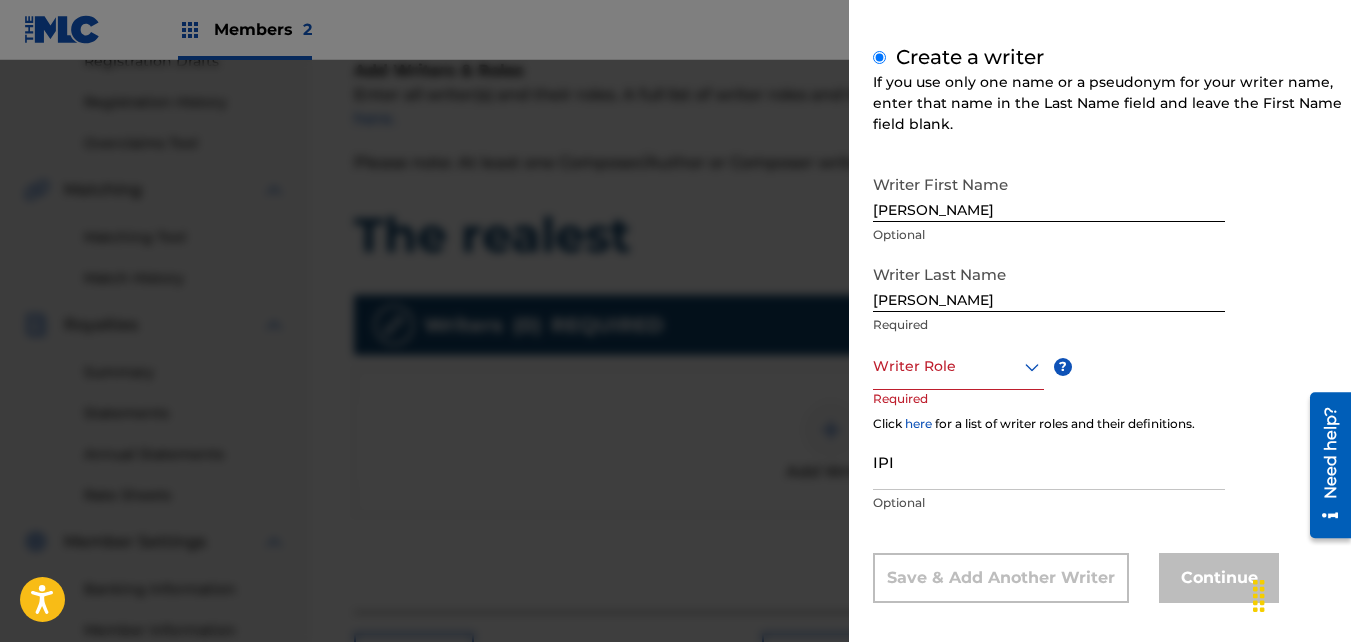 click at bounding box center [958, 366] 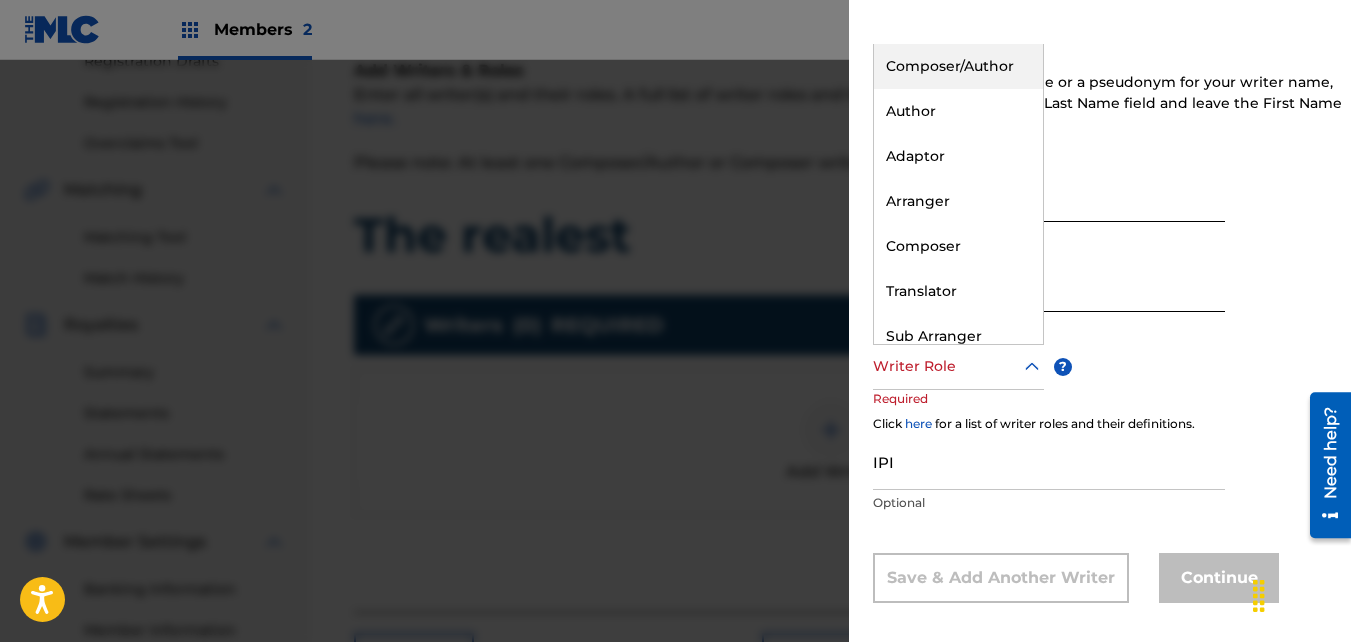 click on "Composer/Author" at bounding box center (958, 66) 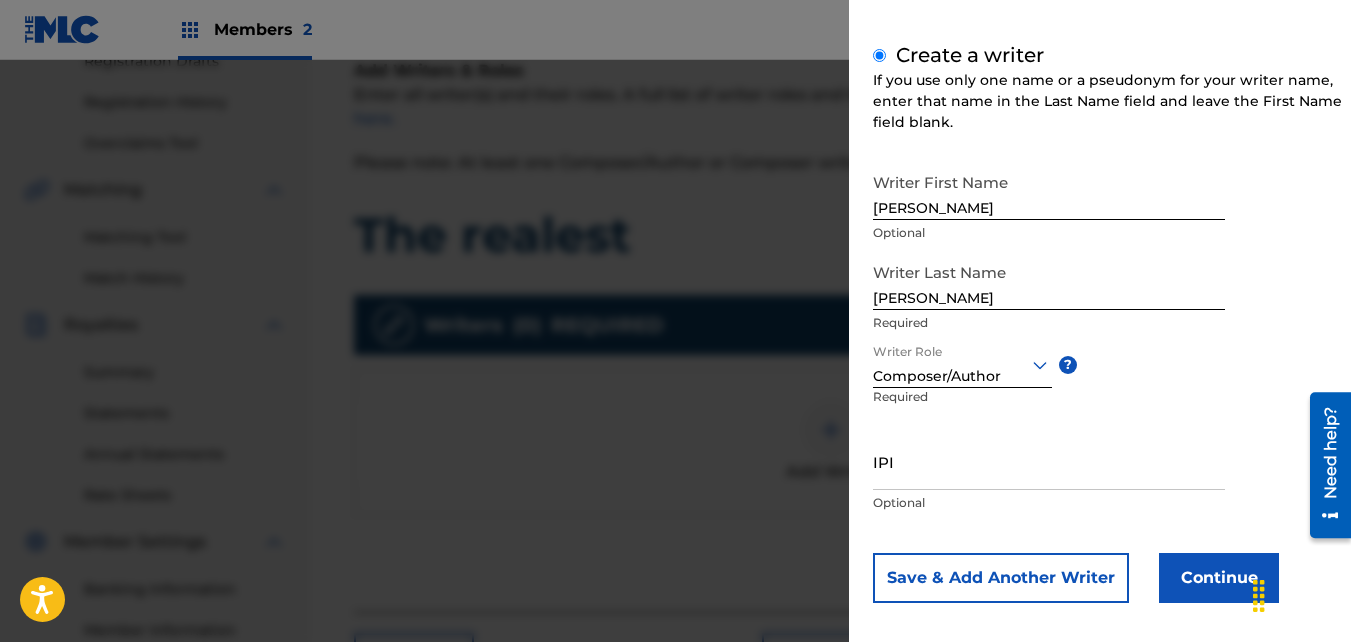 scroll, scrollTop: 275, scrollLeft: 0, axis: vertical 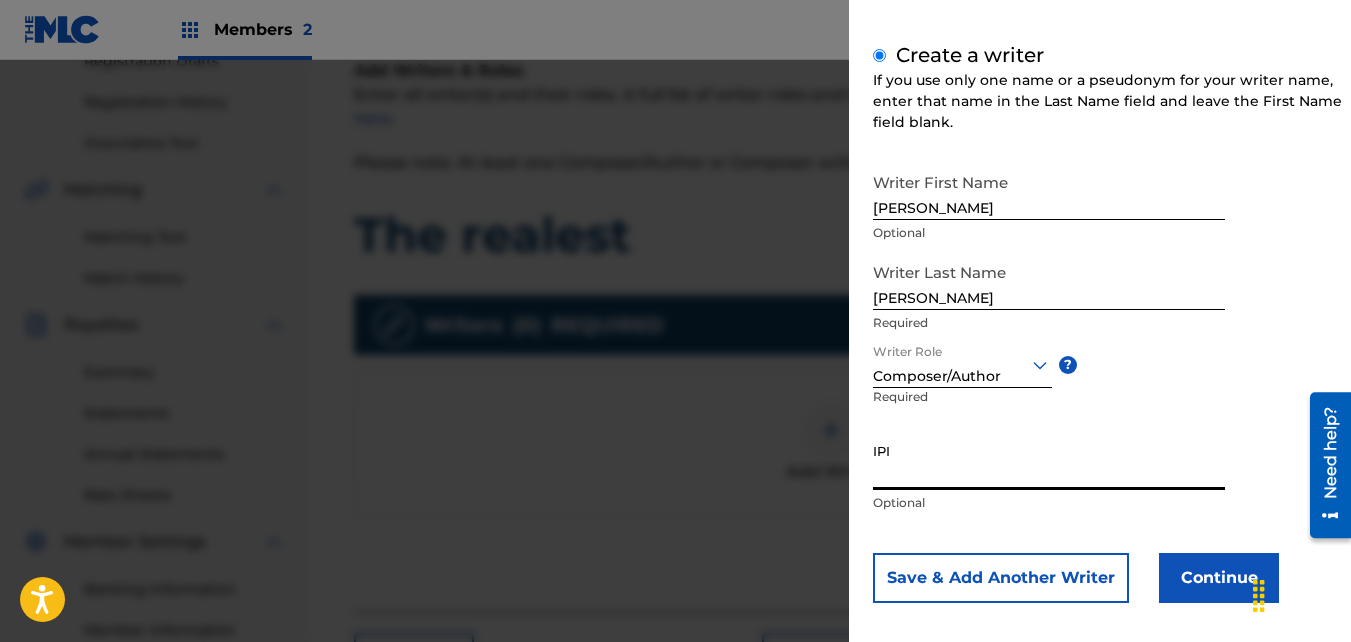 paste on "01046991339" 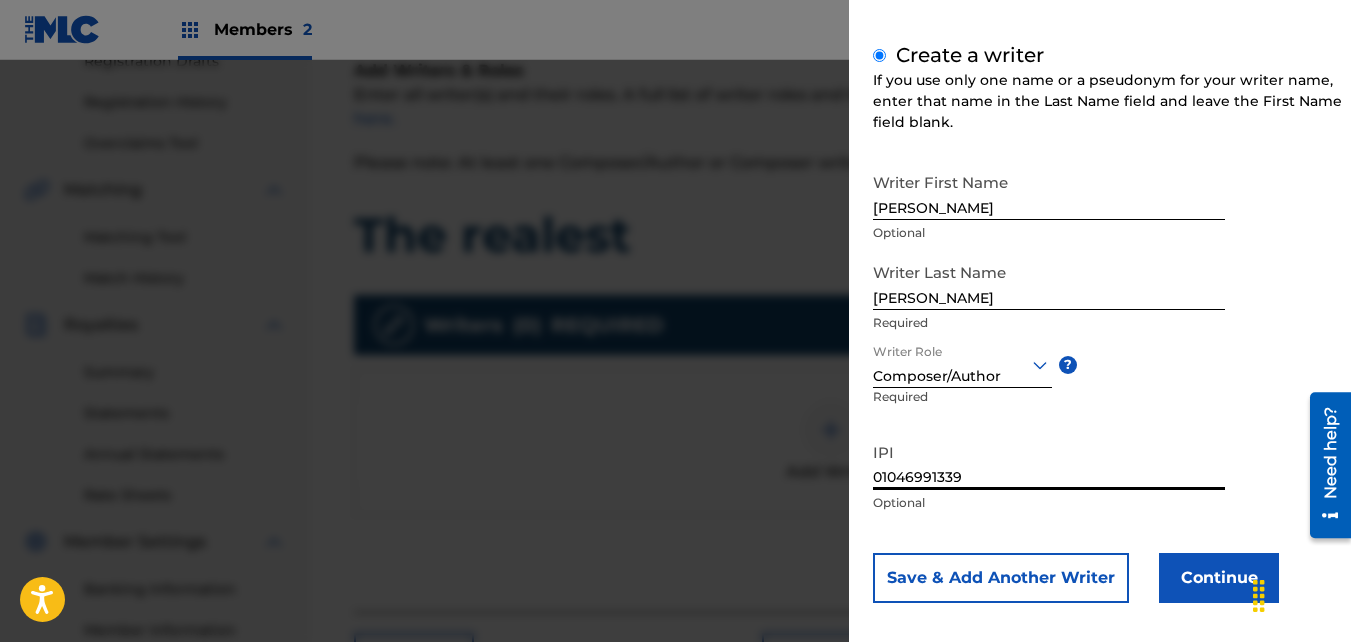 type on "01046991339" 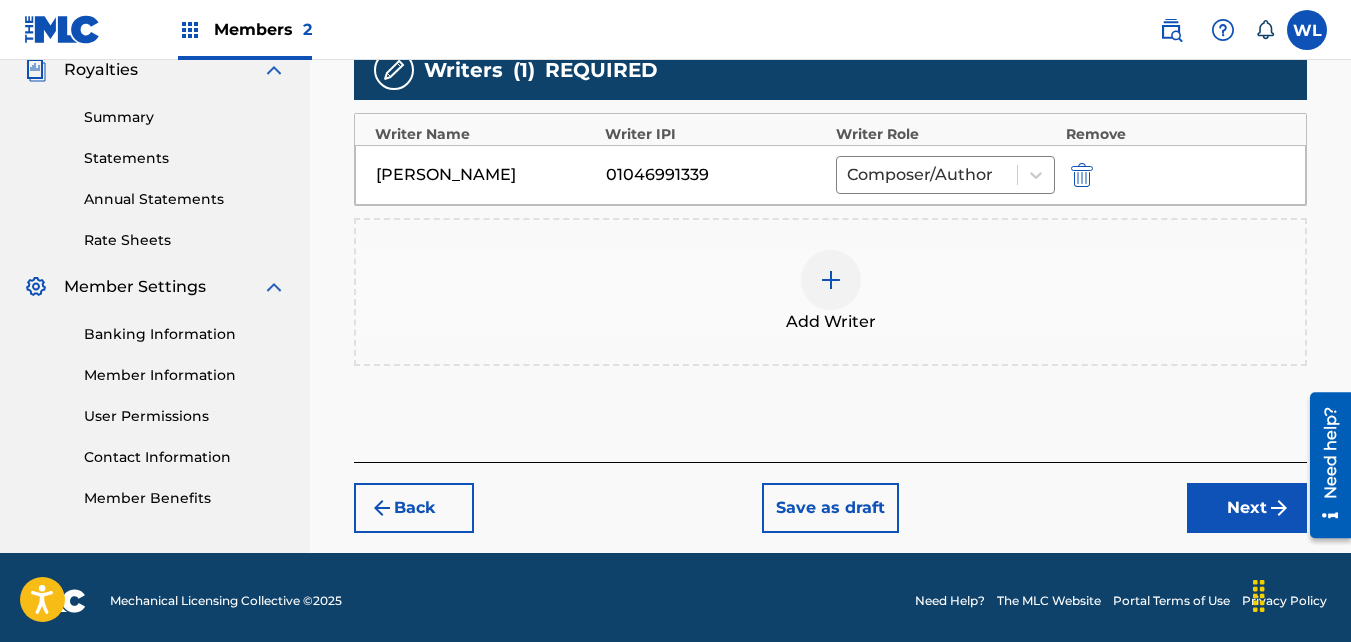 scroll, scrollTop: 618, scrollLeft: 0, axis: vertical 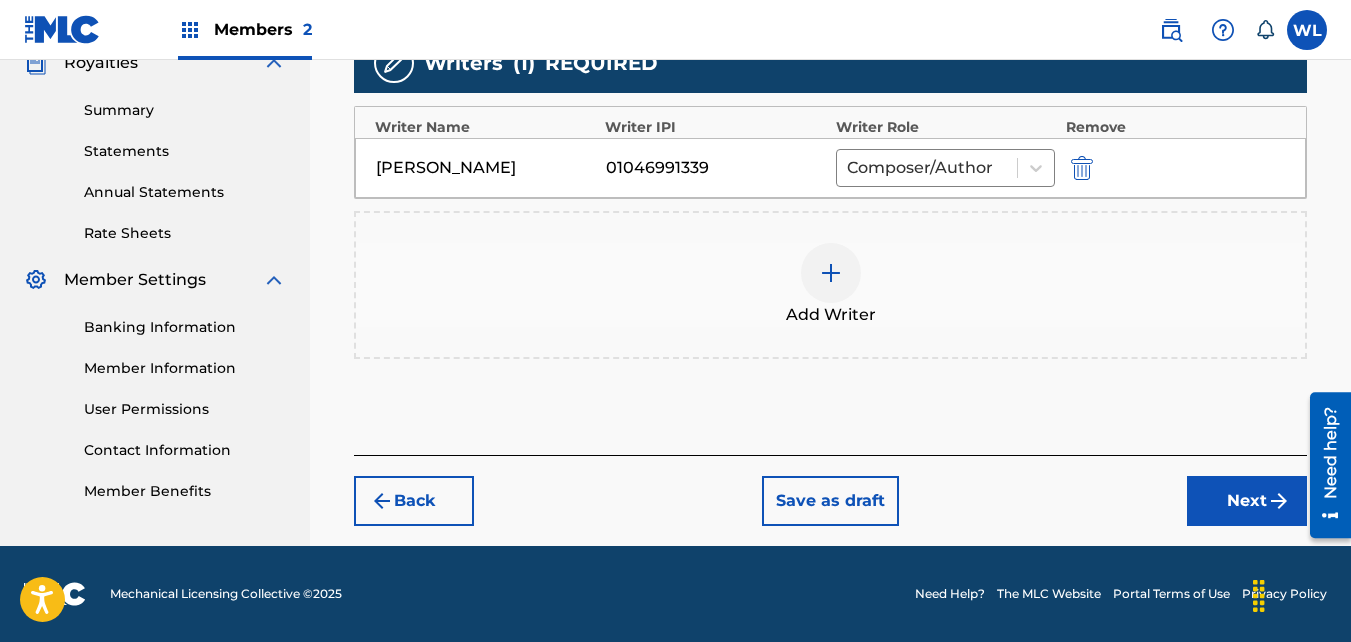 click on "Next" at bounding box center (1247, 501) 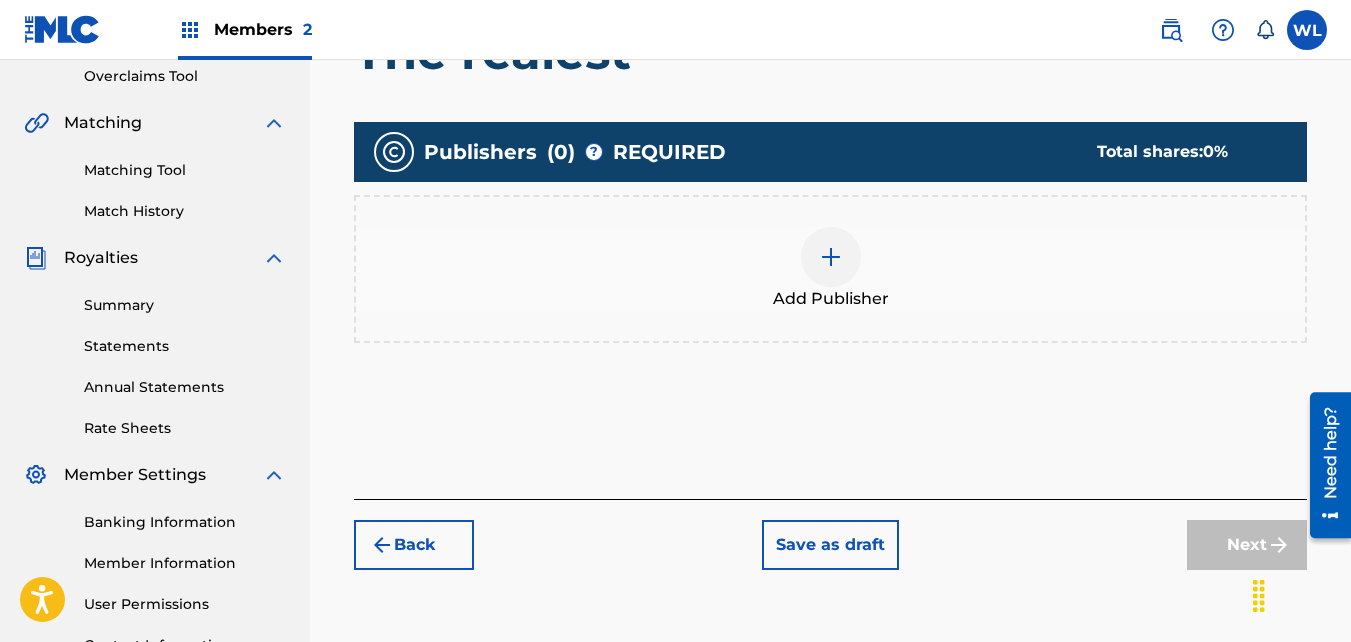 scroll, scrollTop: 425, scrollLeft: 0, axis: vertical 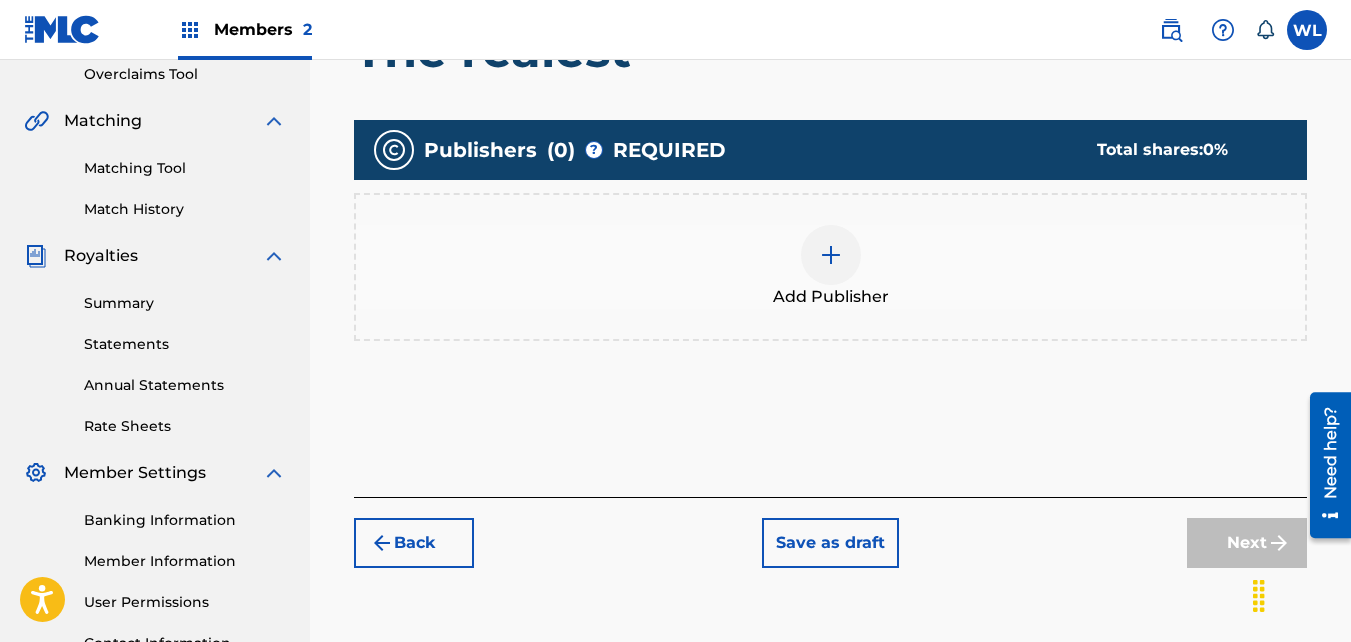 click on "Add Publisher" at bounding box center (830, 267) 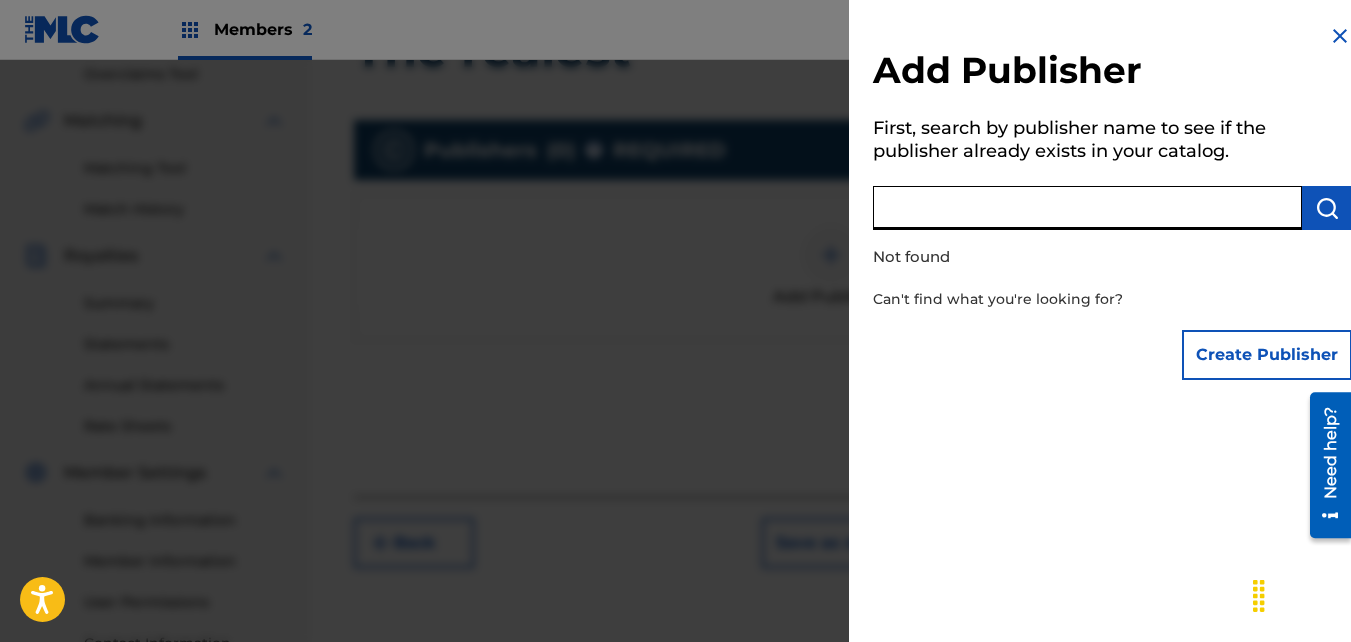 click at bounding box center [1087, 208] 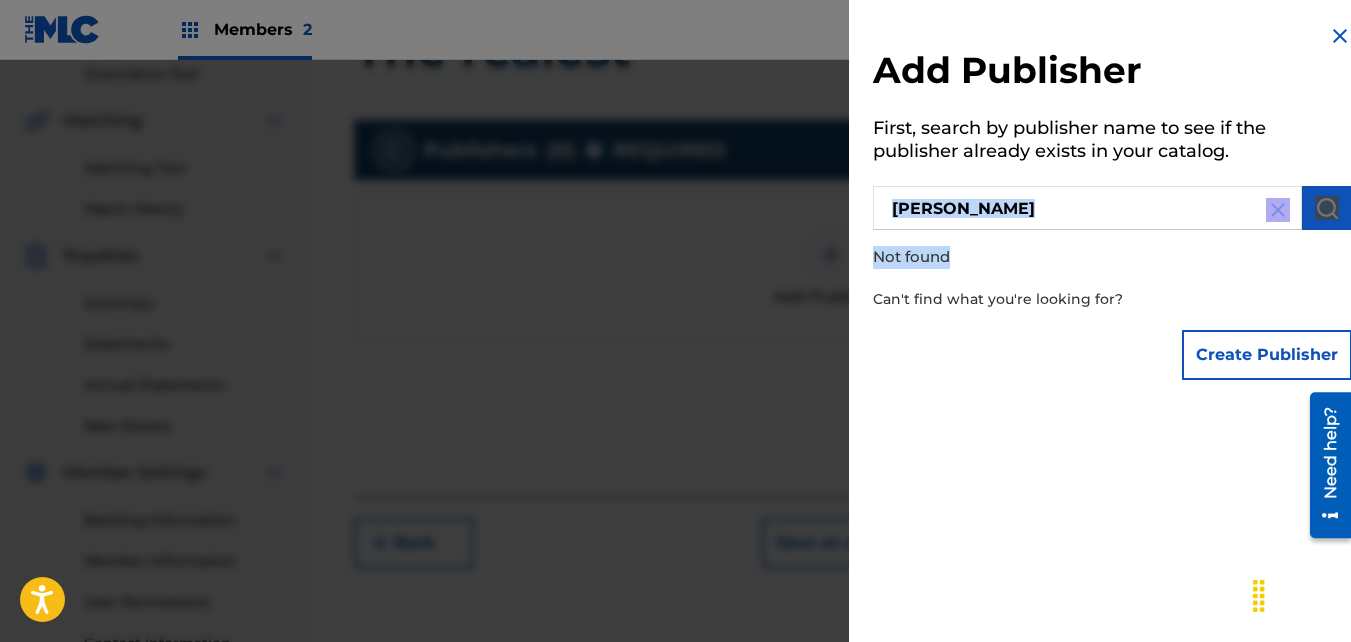 drag, startPoint x: 1127, startPoint y: 236, endPoint x: 1085, endPoint y: 202, distance: 54.037025 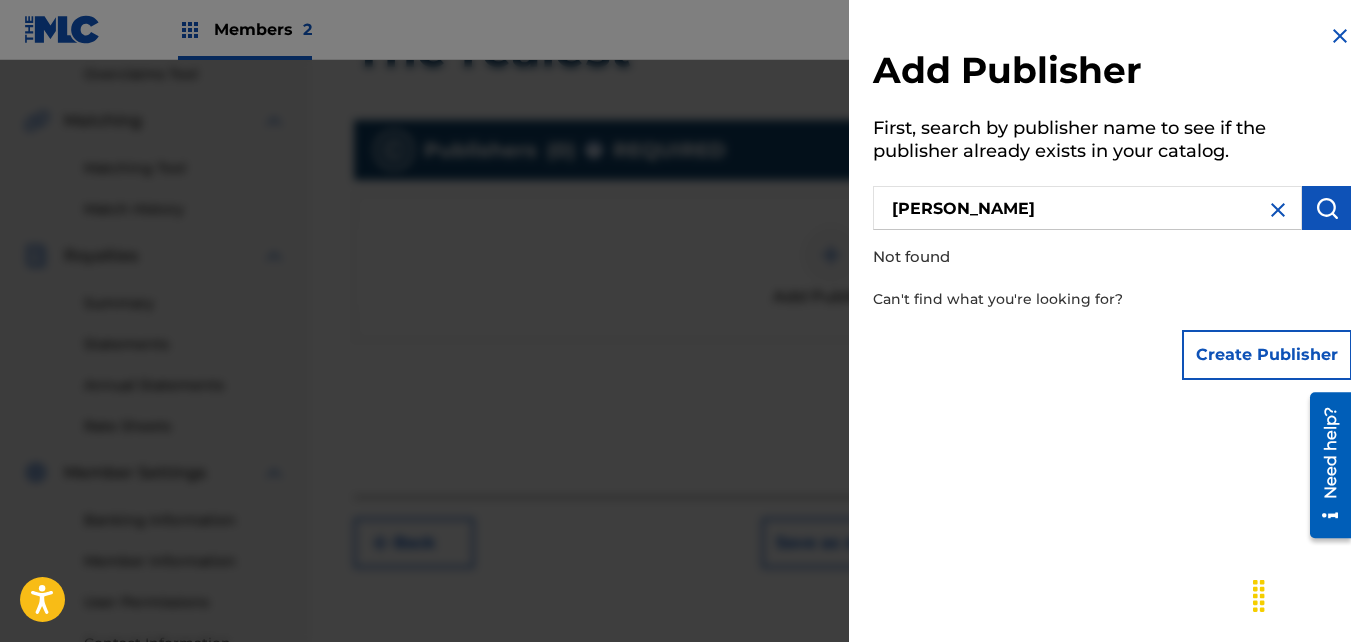 click on "[PERSON_NAME]" at bounding box center [1087, 208] 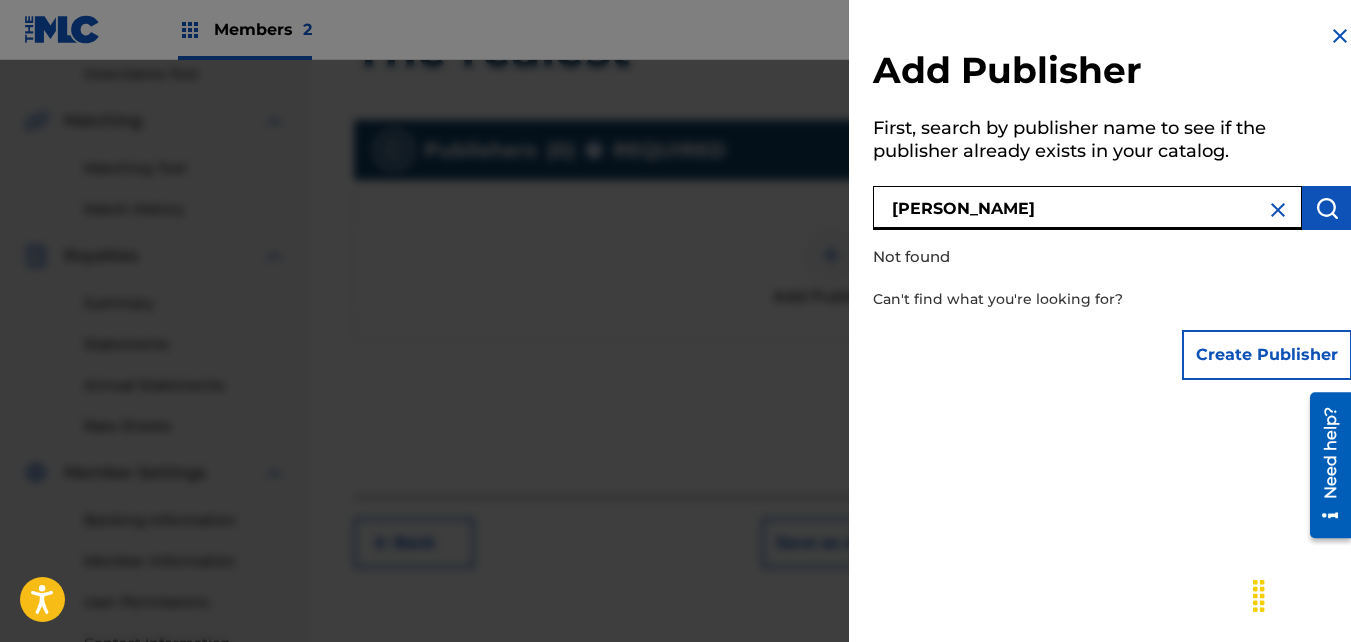 drag, startPoint x: 1051, startPoint y: 206, endPoint x: 904, endPoint y: 196, distance: 147.33974 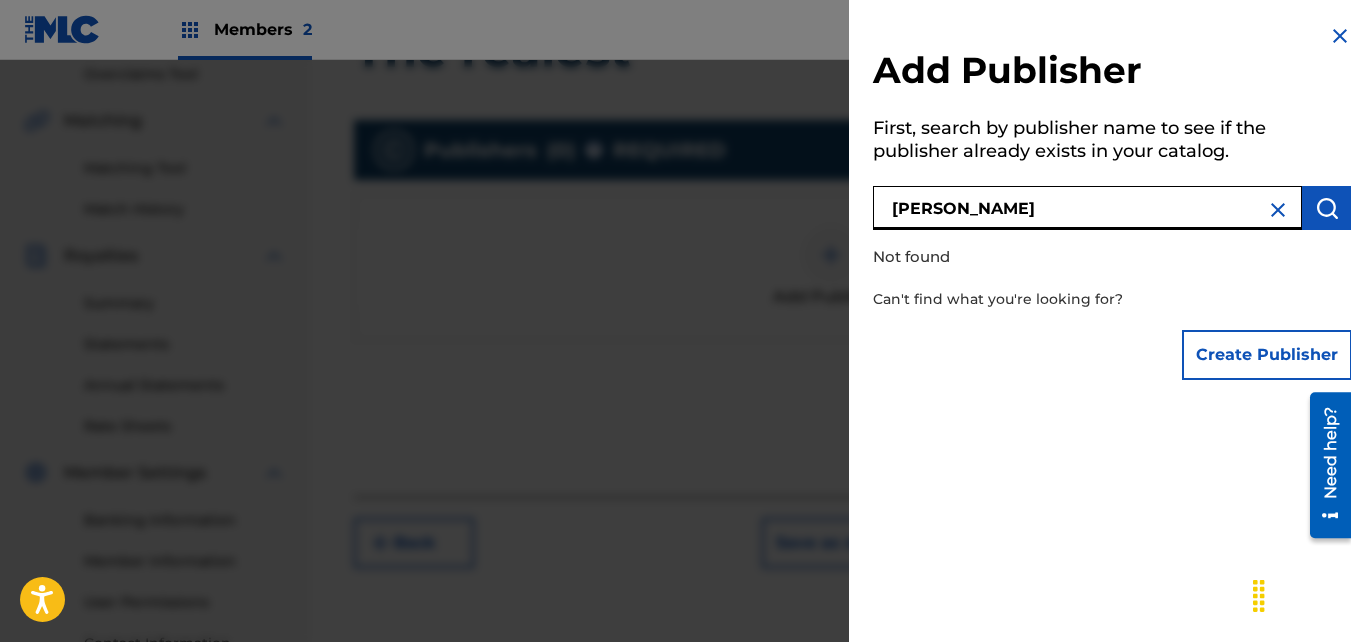 click on "Create Publisher" at bounding box center (1267, 355) 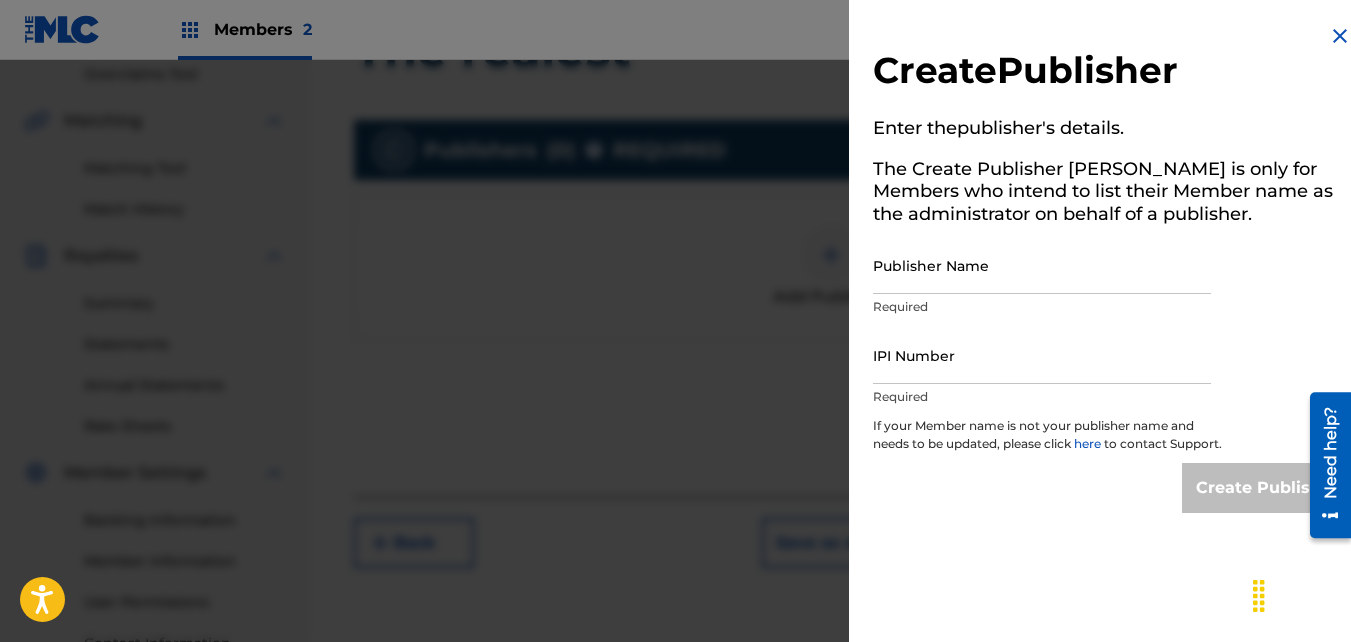 click on "Publisher Name" at bounding box center [1042, 265] 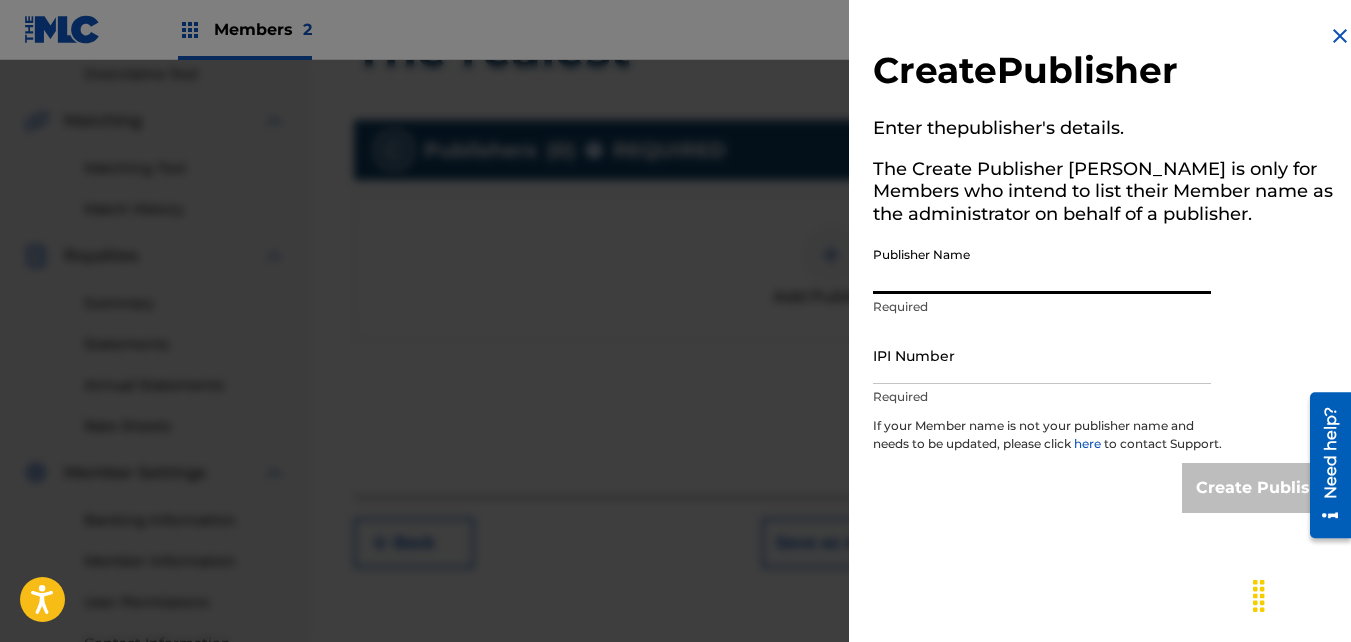 type on "[PERSON_NAME]" 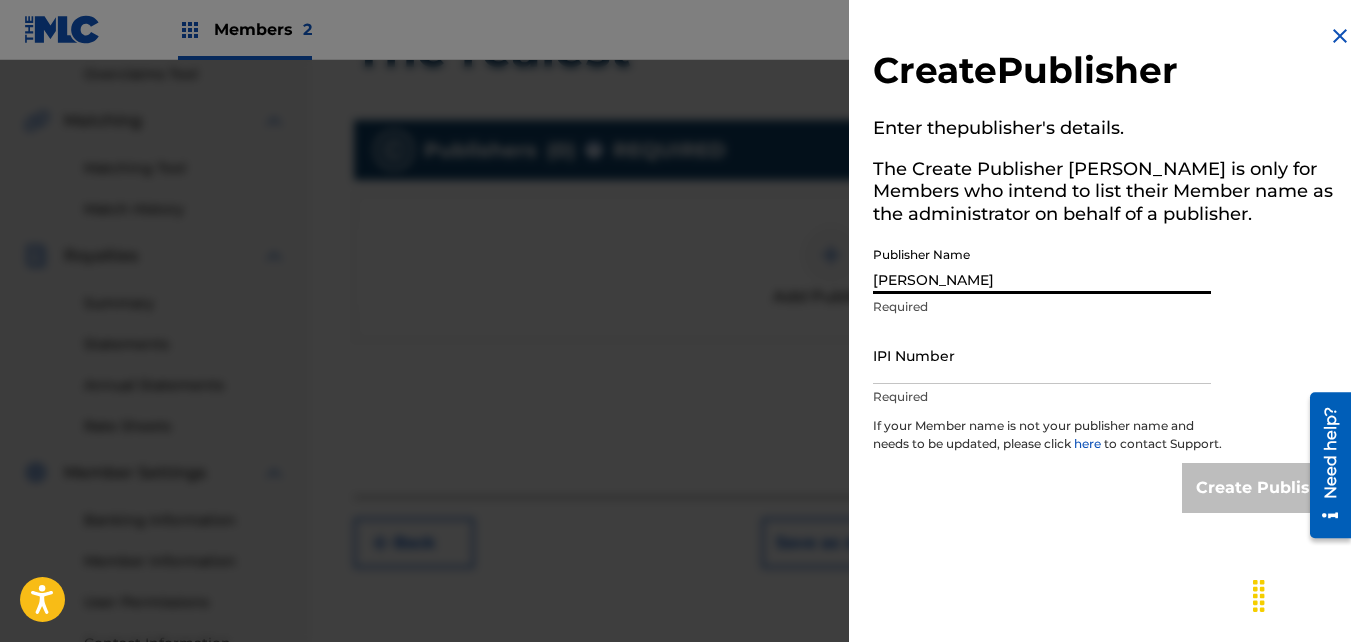 type on "01046991339" 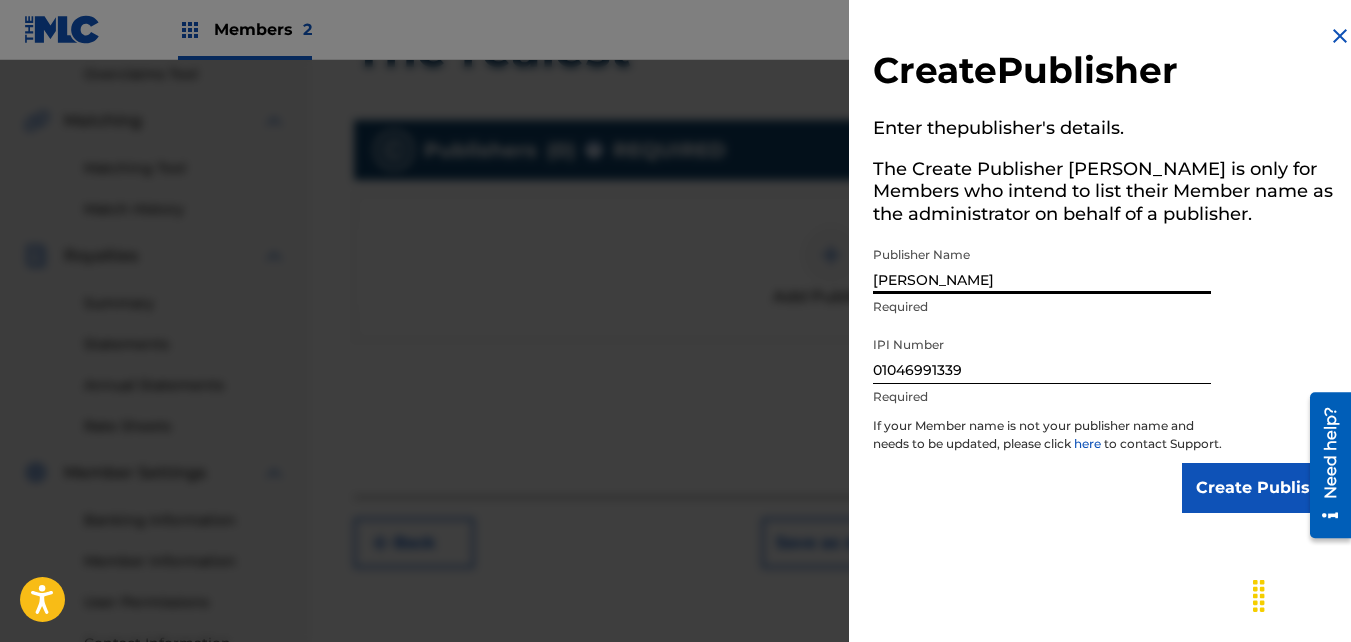 click on "Create Publisher" at bounding box center [1267, 488] 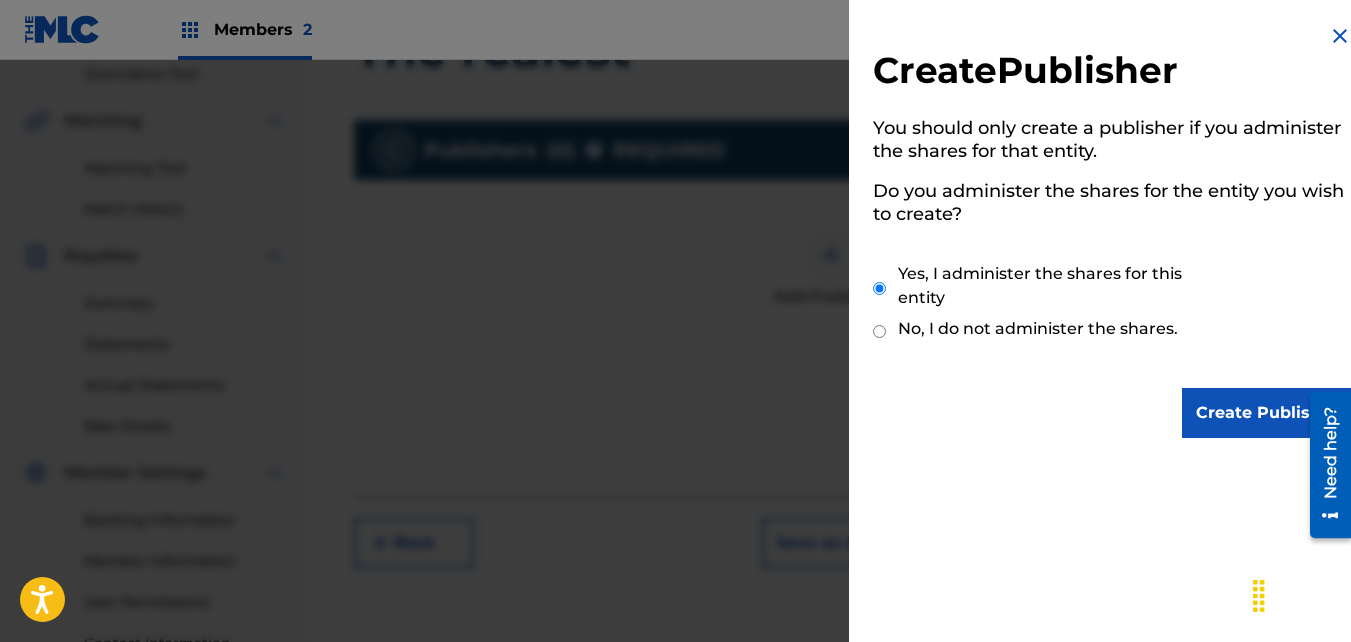 click on "Create Publisher" at bounding box center [1267, 413] 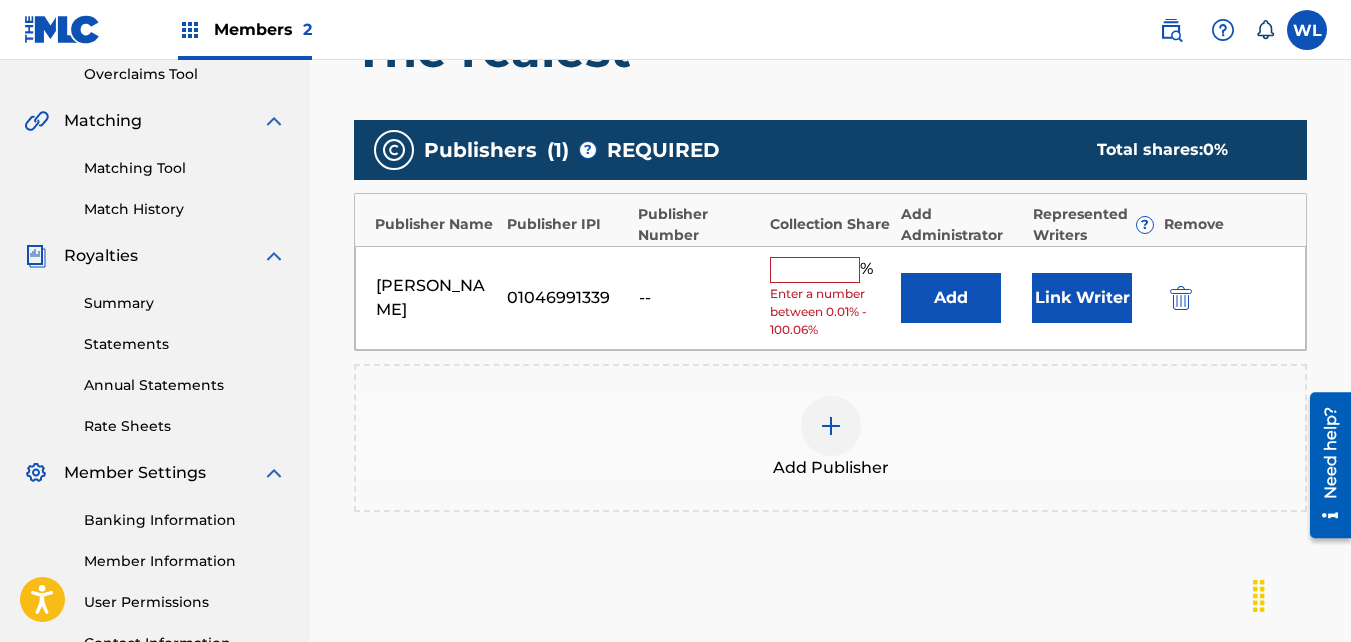 click at bounding box center (815, 270) 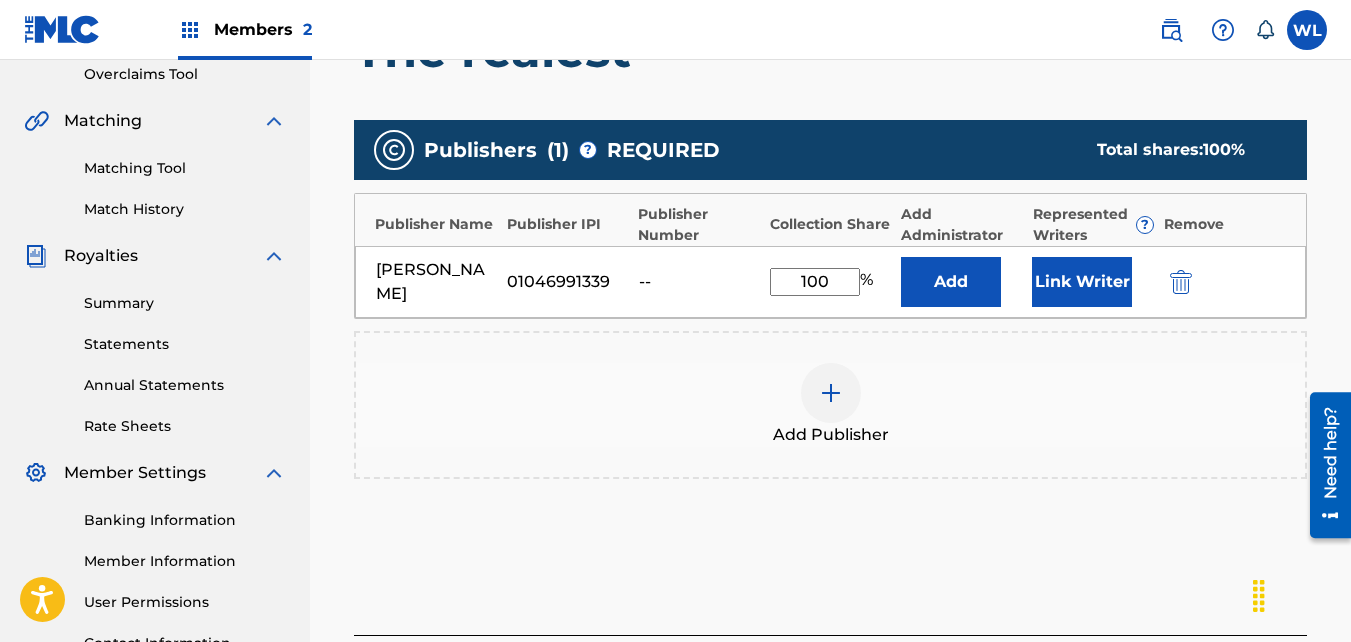 type on "100" 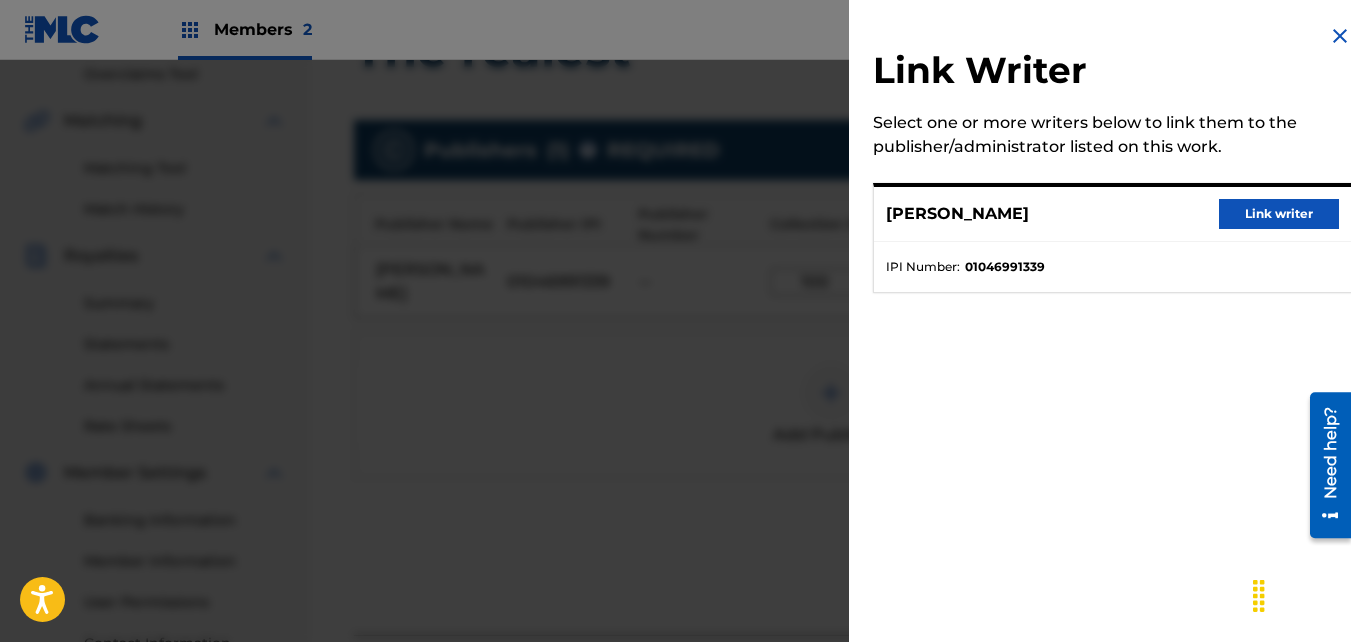 click on "Link writer" at bounding box center [1279, 214] 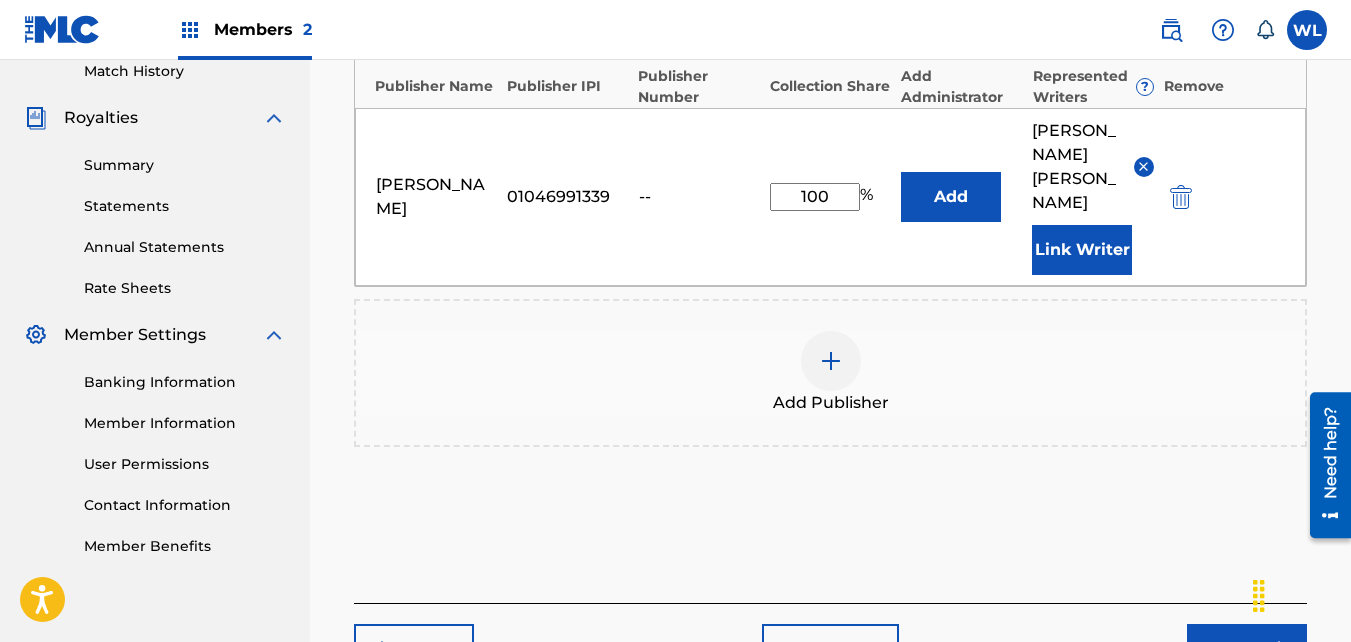scroll, scrollTop: 549, scrollLeft: 0, axis: vertical 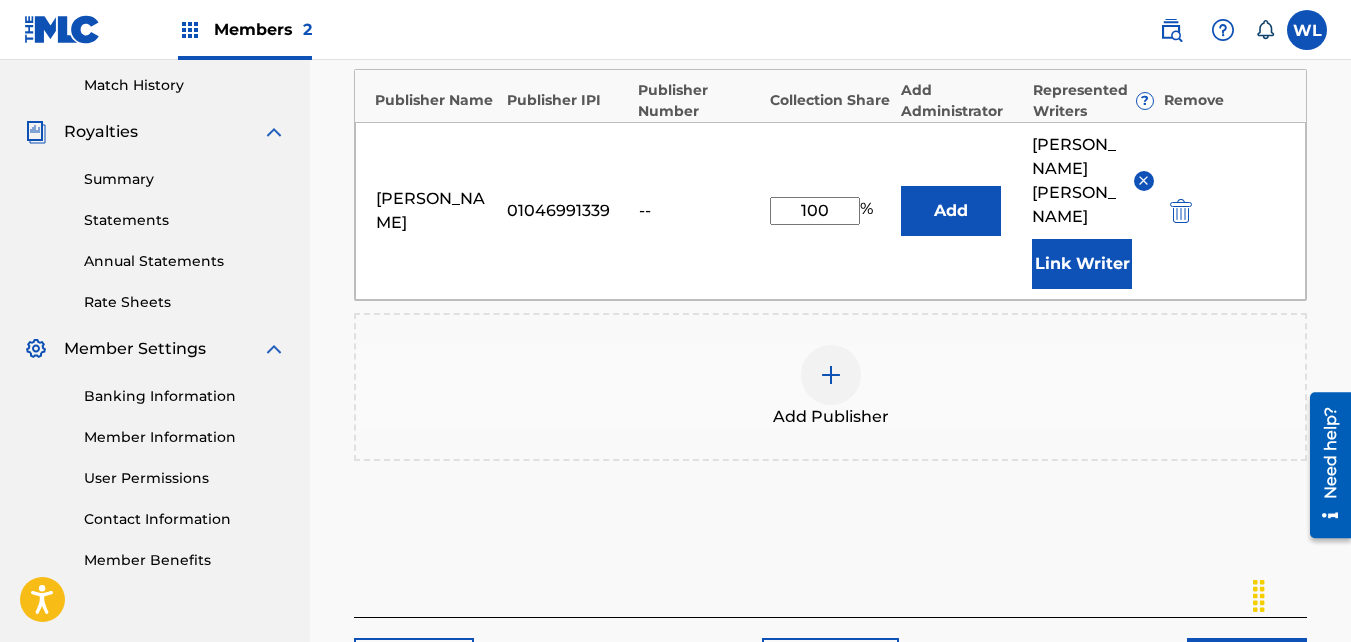 click on "Next" at bounding box center [1247, 663] 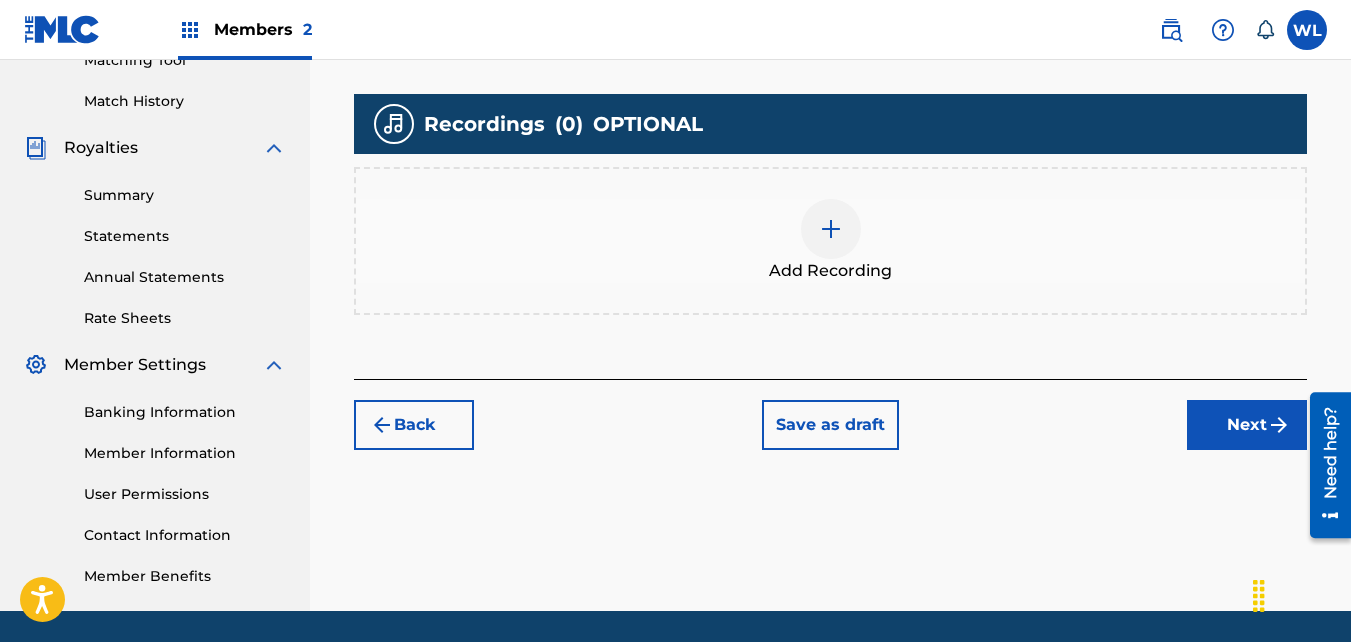 scroll, scrollTop: 532, scrollLeft: 0, axis: vertical 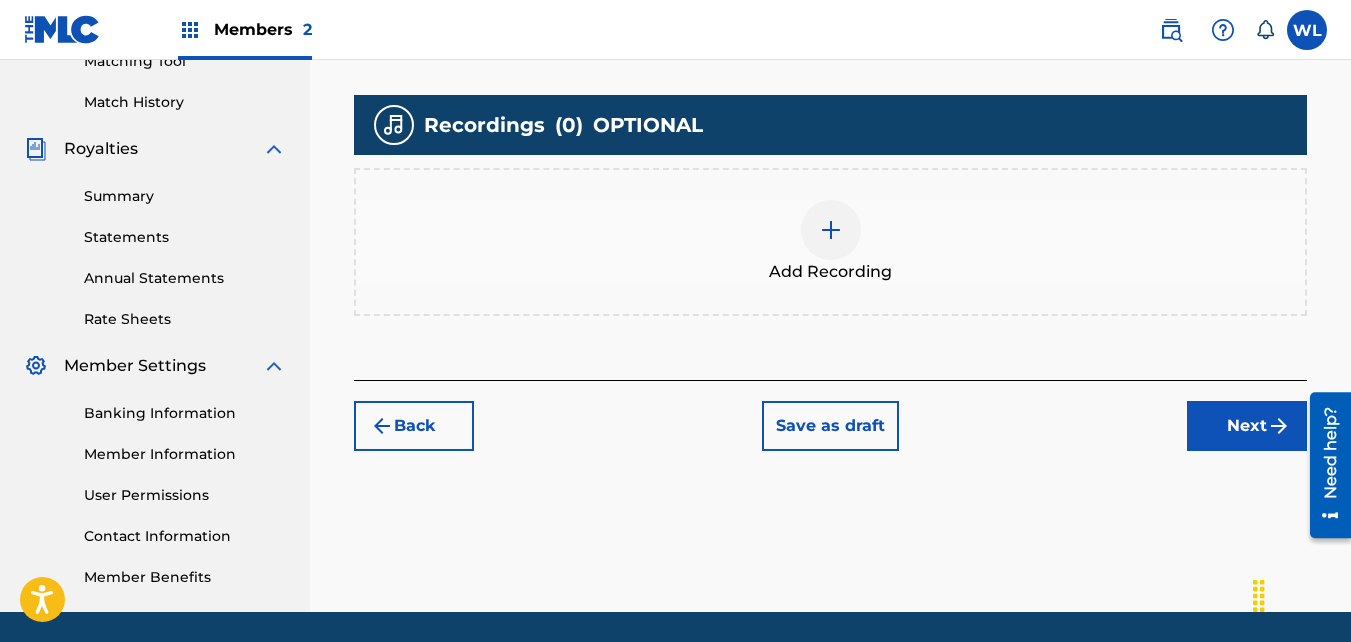 click on "Next" at bounding box center (1247, 426) 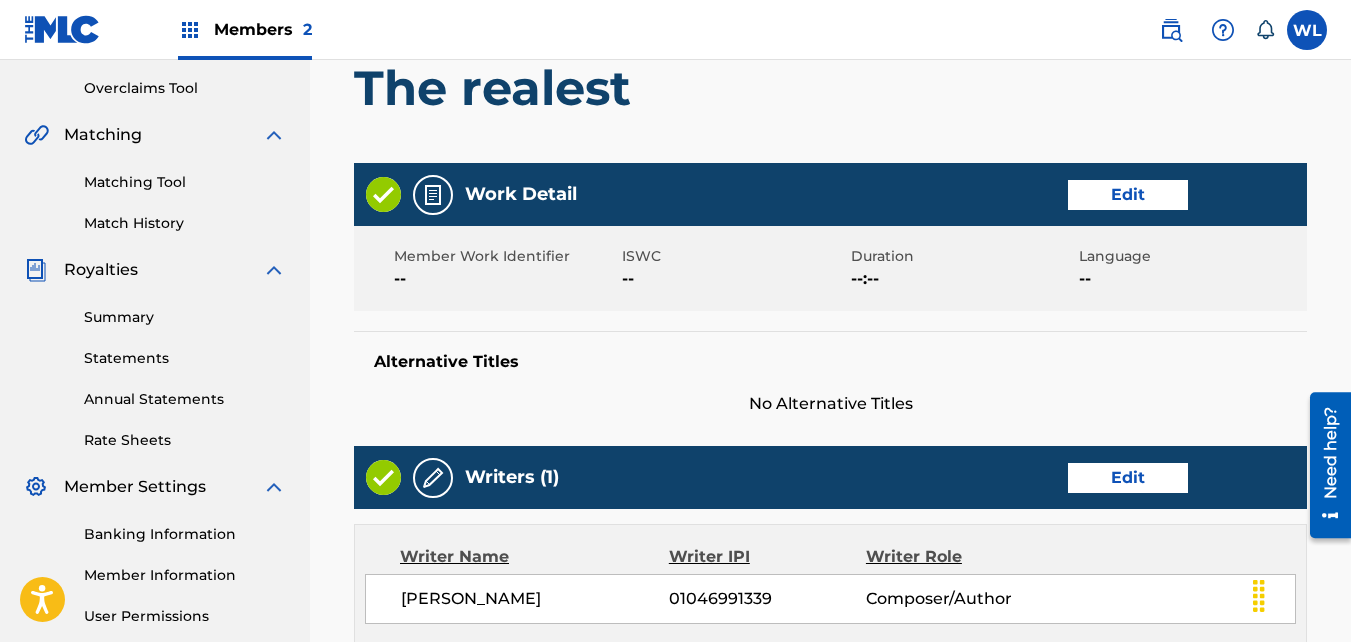 scroll, scrollTop: 412, scrollLeft: 0, axis: vertical 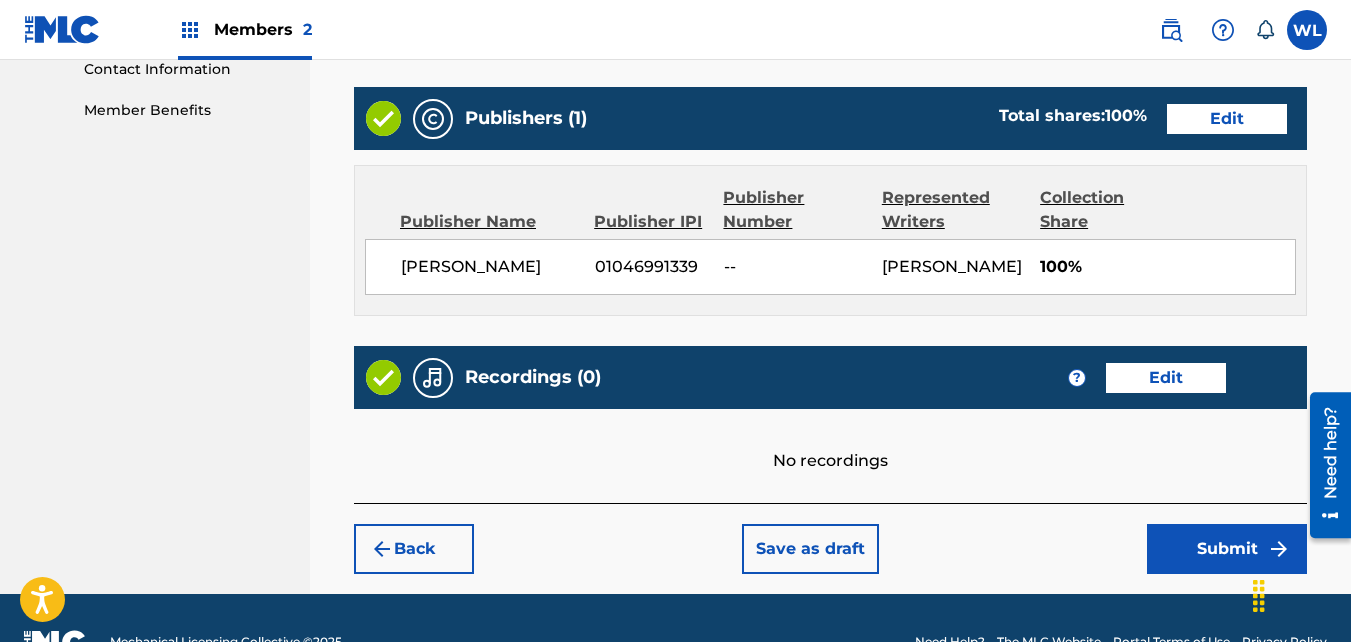click on "Back" at bounding box center (414, 549) 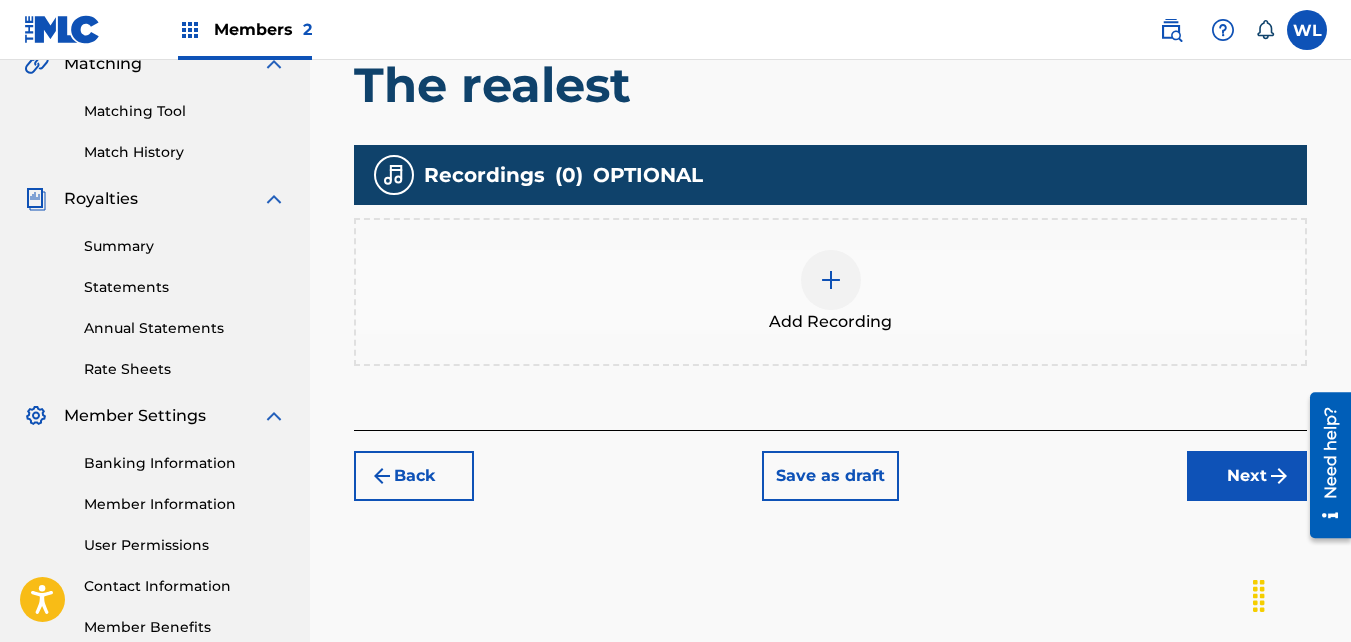 scroll, scrollTop: 465, scrollLeft: 0, axis: vertical 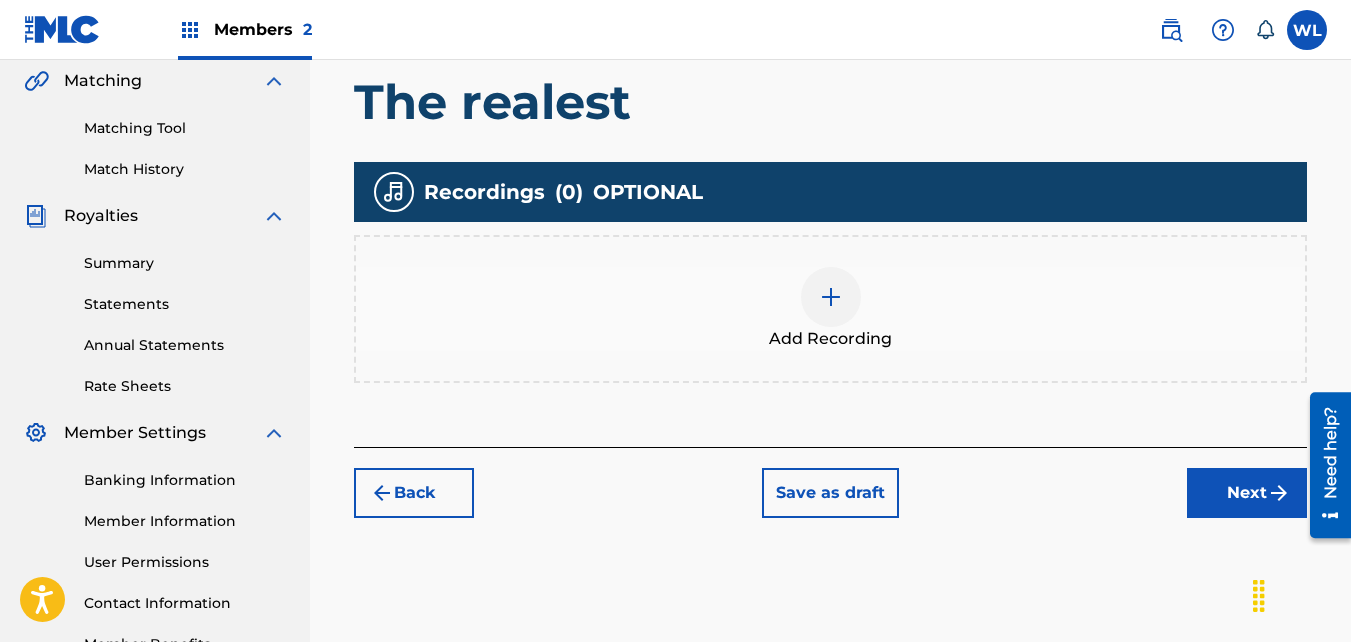 click on "Add Recording" at bounding box center (830, 309) 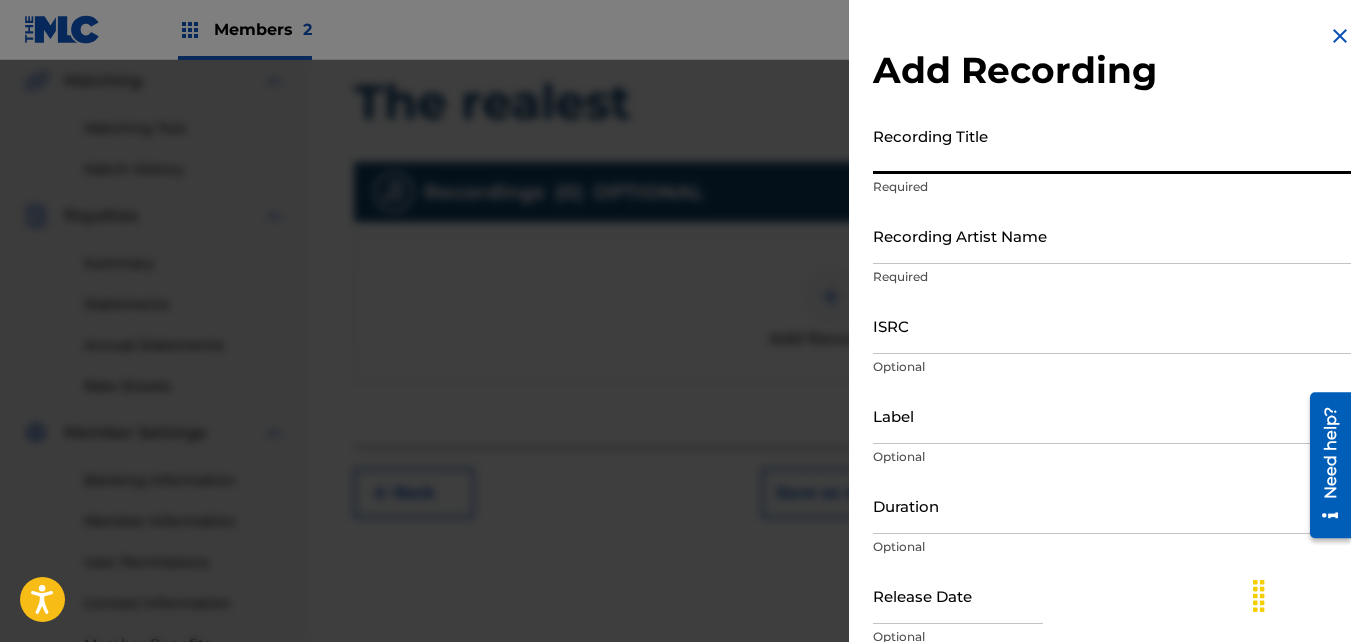 click on "Recording Title" at bounding box center (1112, 145) 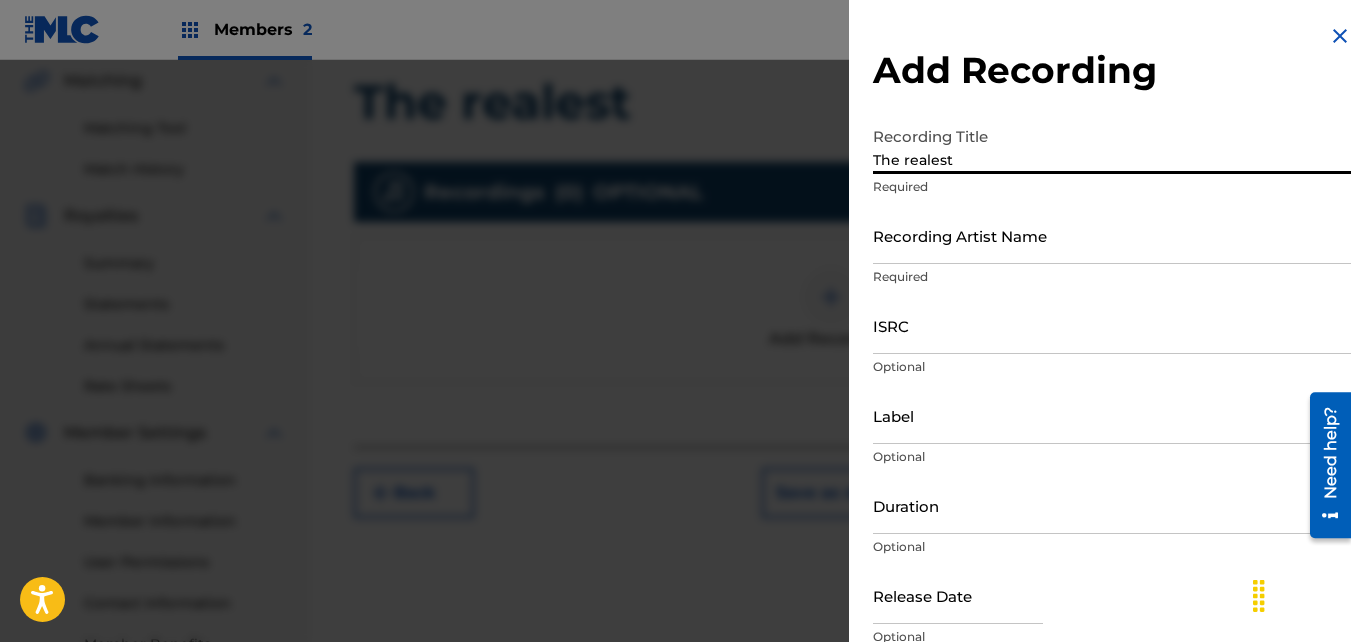 type on "The realest" 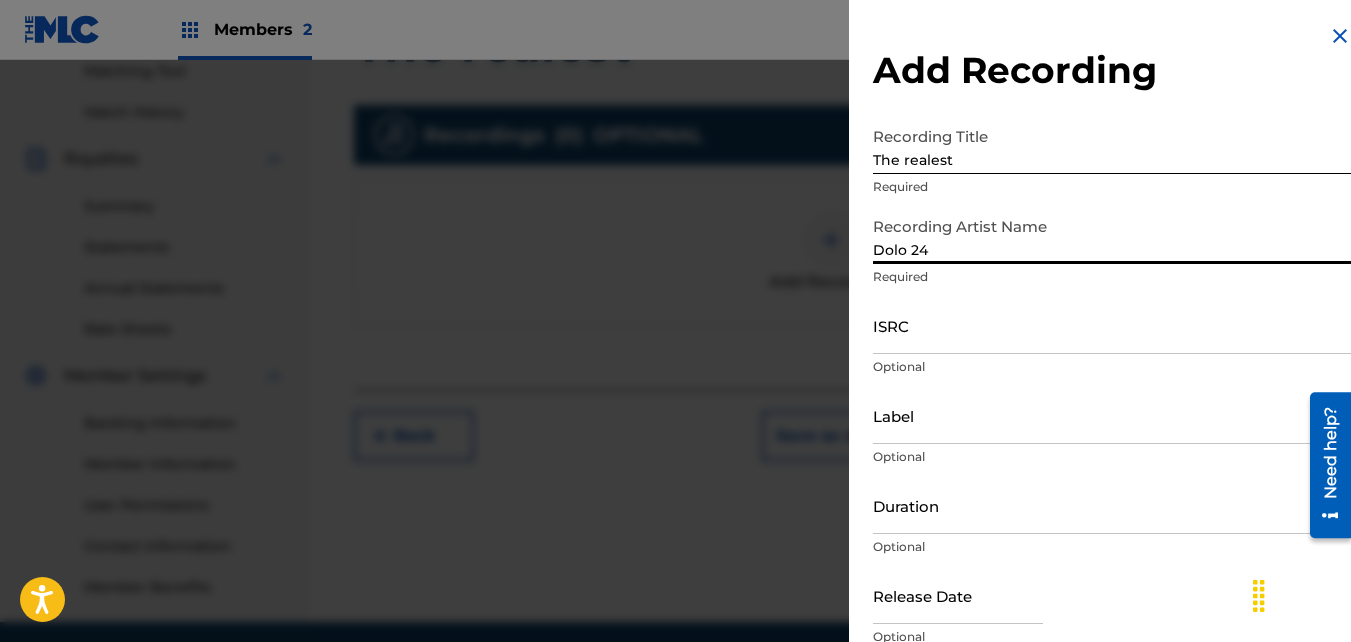 scroll, scrollTop: 526, scrollLeft: 0, axis: vertical 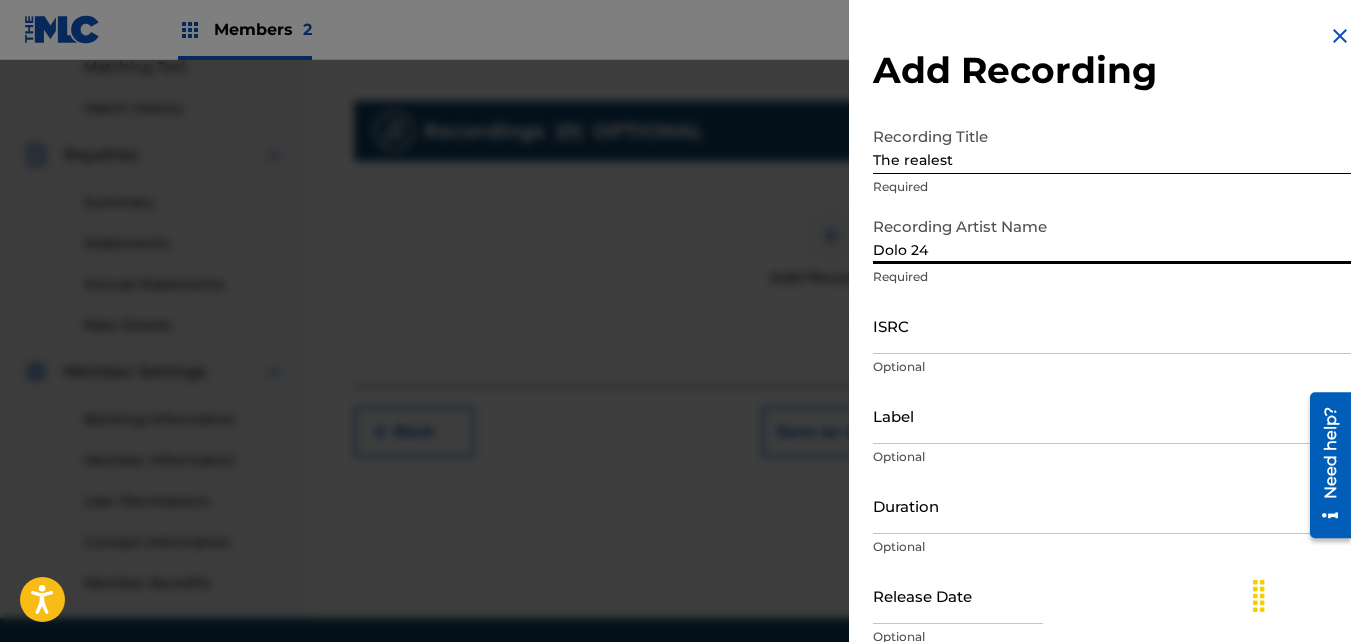 type on "Dolo 24" 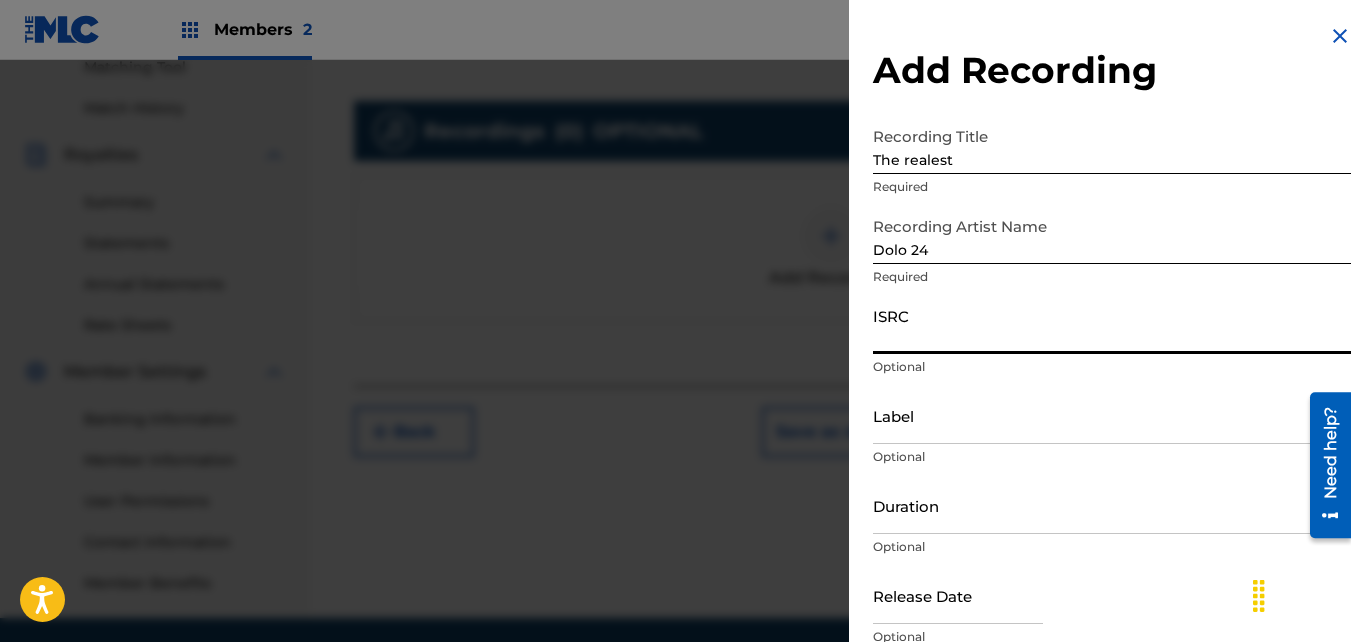 paste on "QZES52205232" 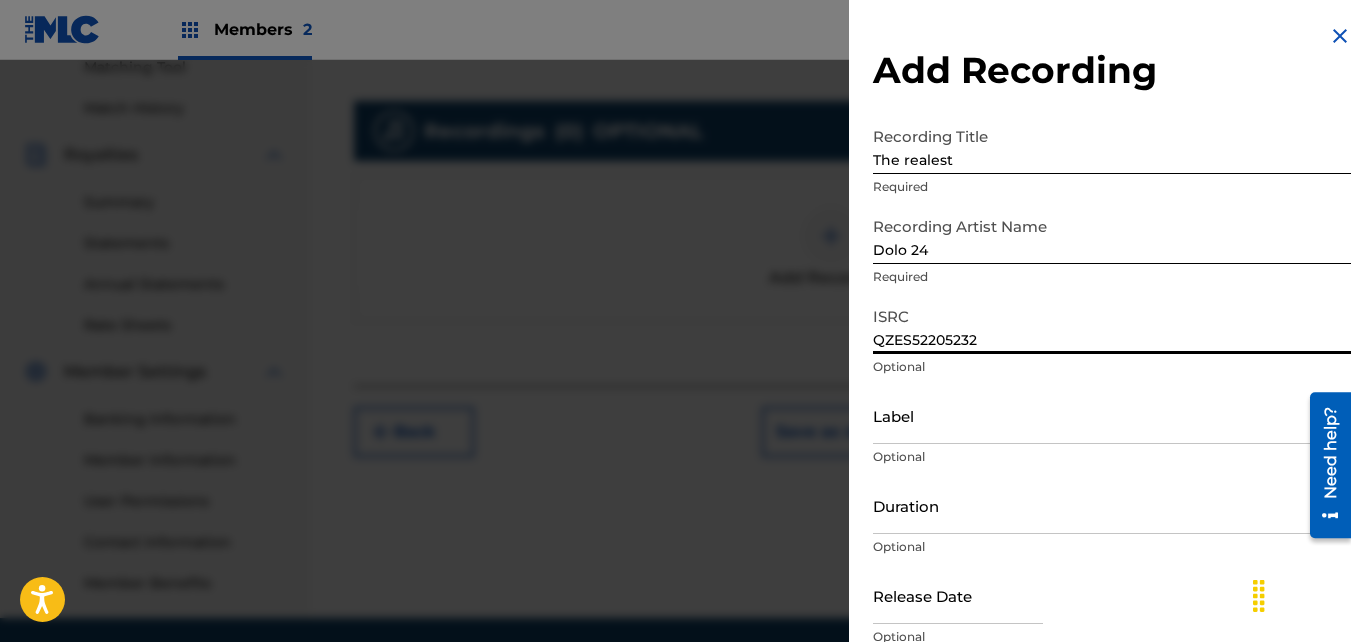 scroll, scrollTop: 89, scrollLeft: 0, axis: vertical 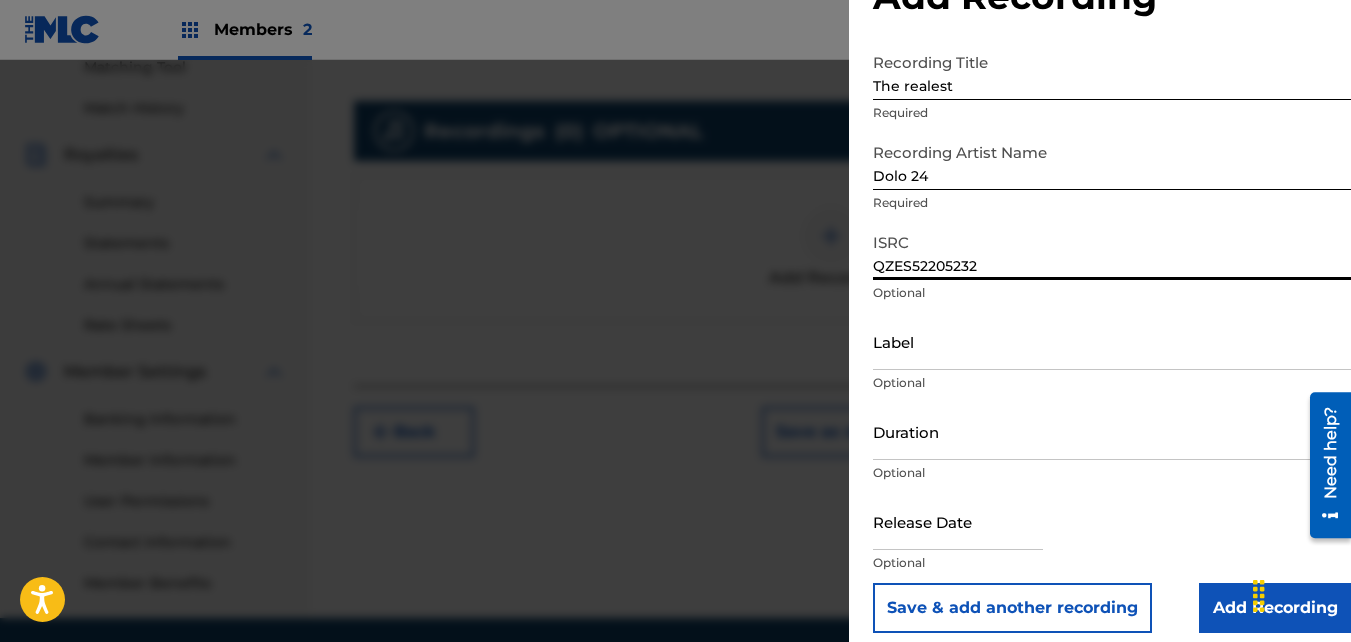 type on "QZES52205232" 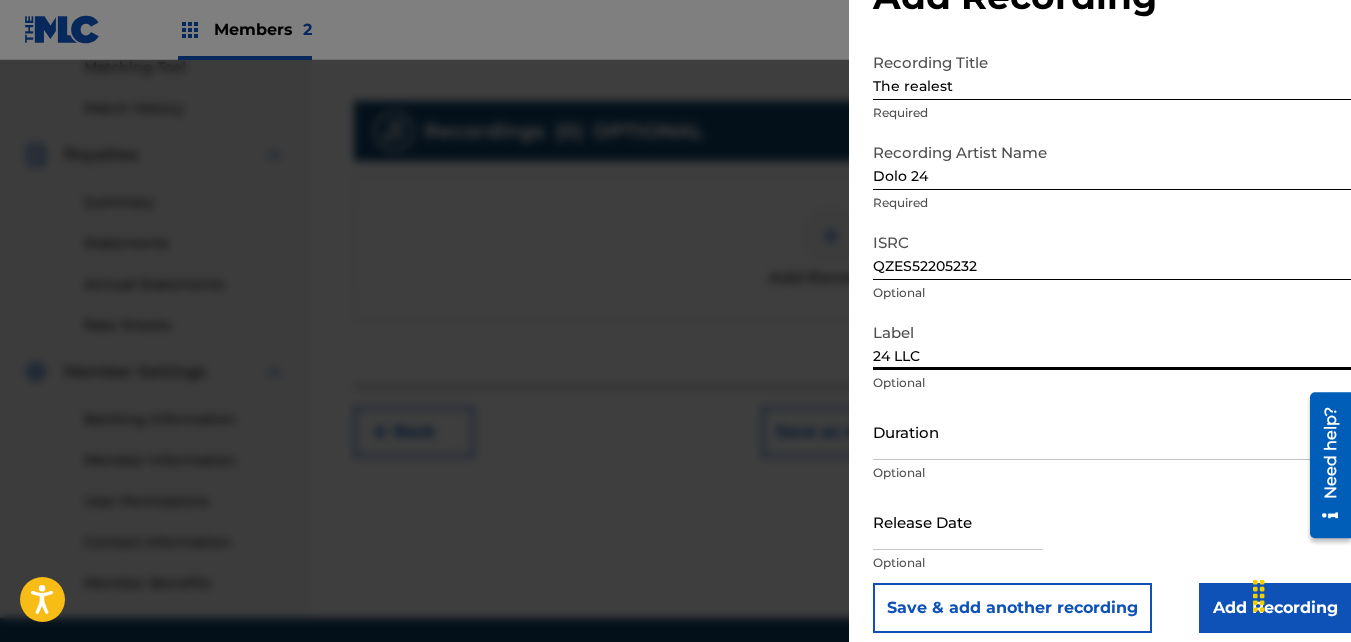scroll, scrollTop: 598, scrollLeft: 0, axis: vertical 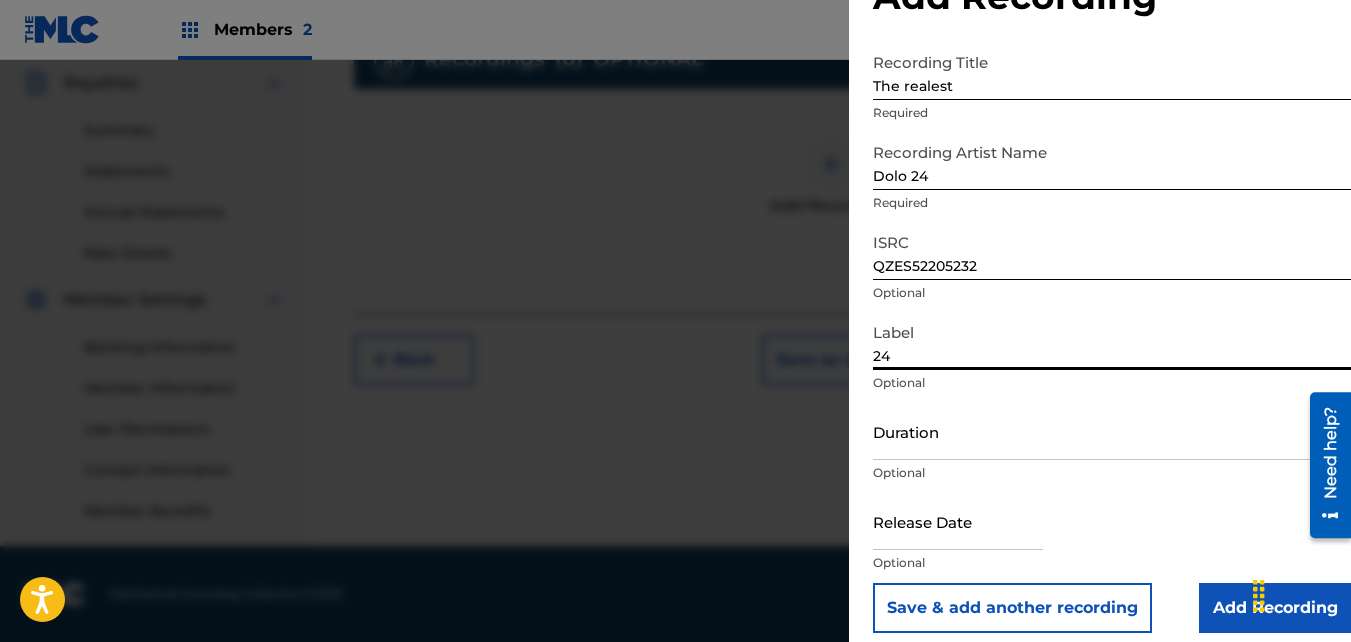 type on "2" 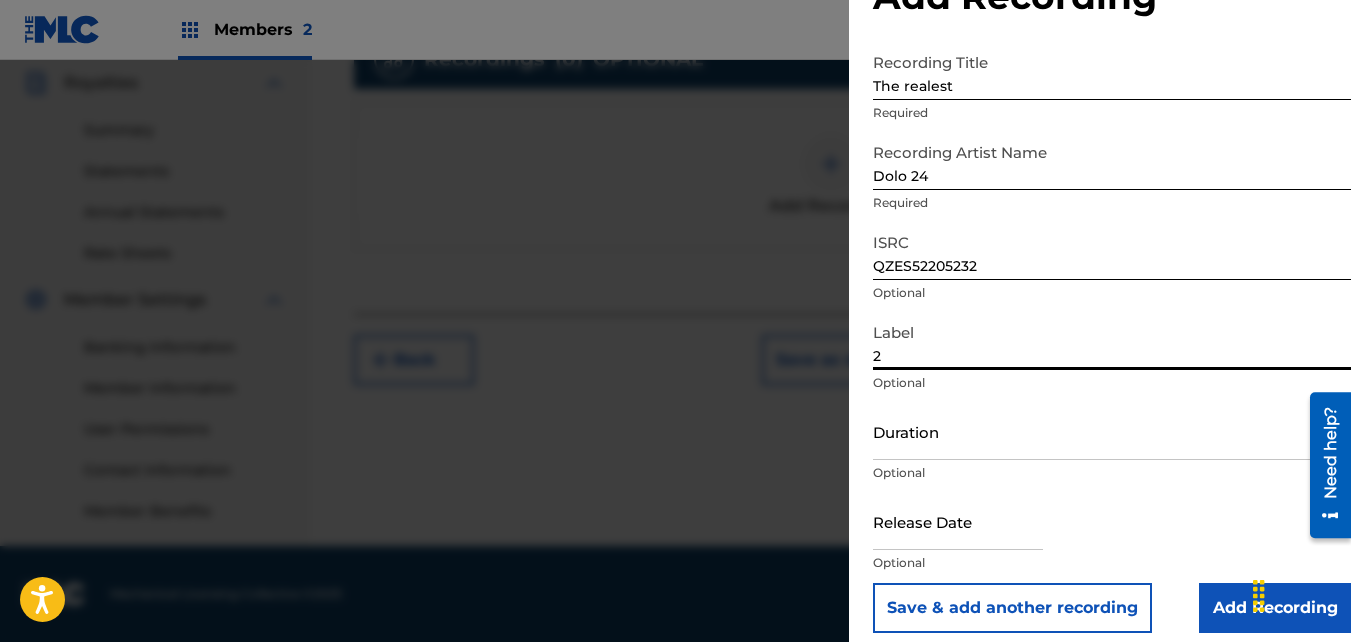 type 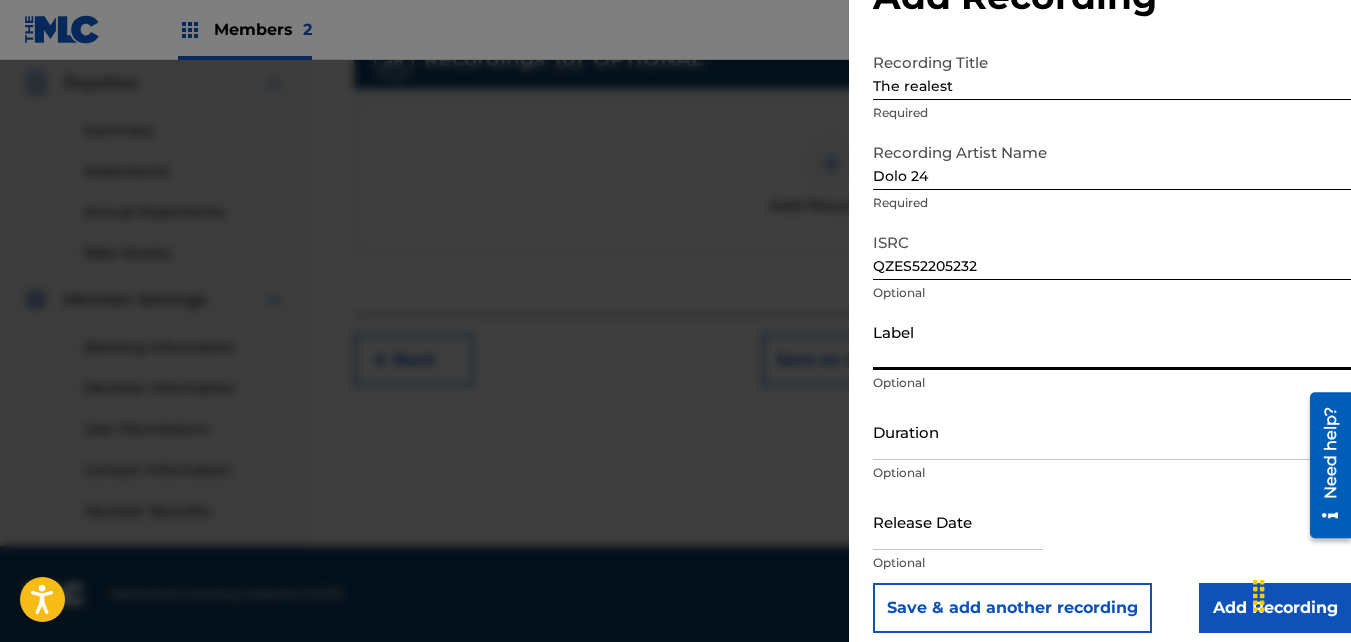 click on "Add Recording" at bounding box center [1275, 608] 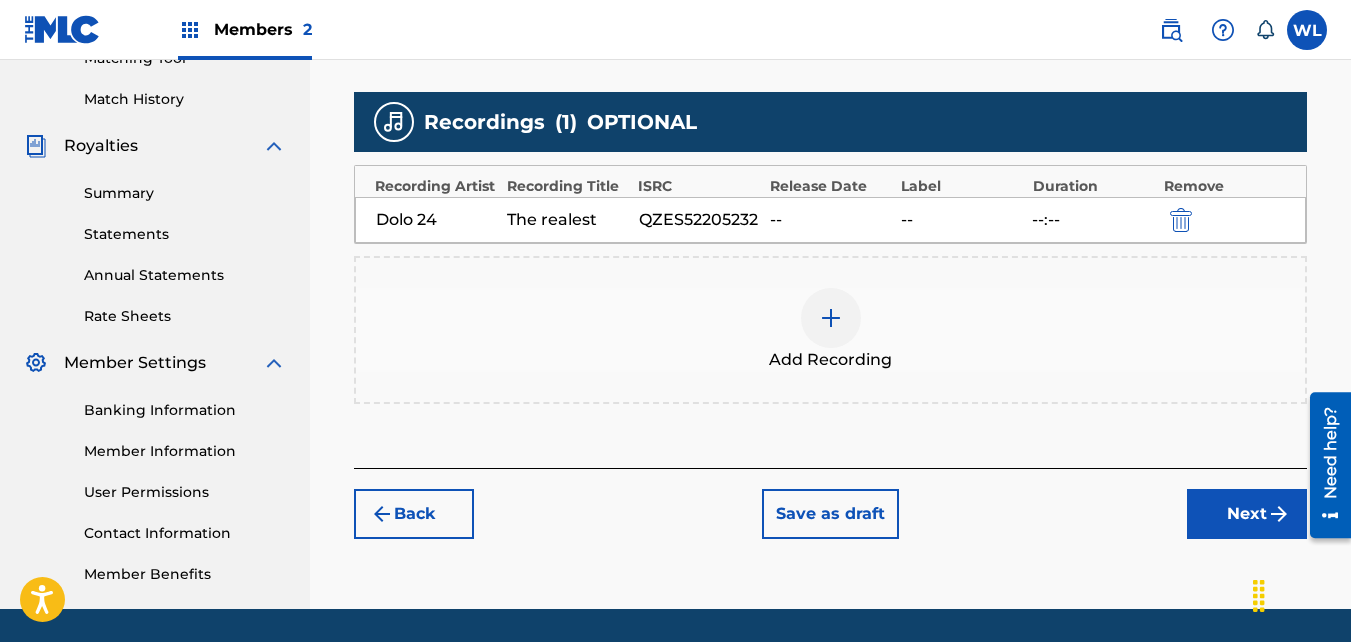 scroll, scrollTop: 536, scrollLeft: 0, axis: vertical 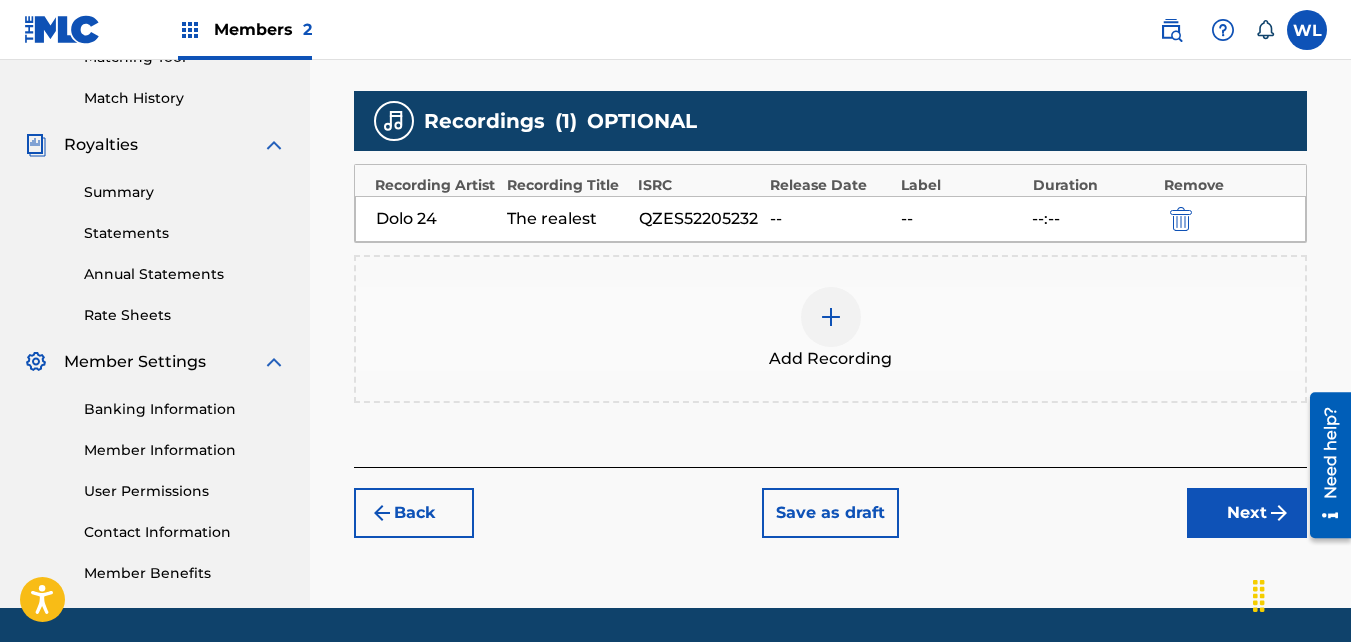 click on "Next" at bounding box center (1247, 513) 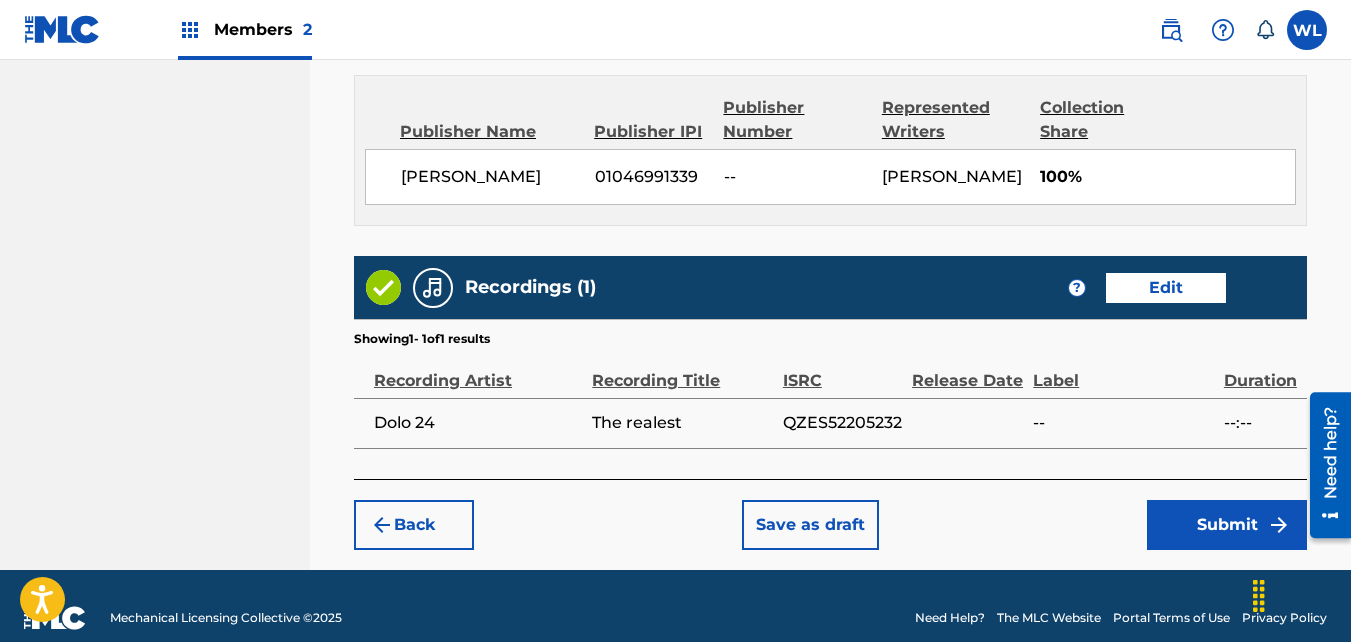 scroll, scrollTop: 1137, scrollLeft: 0, axis: vertical 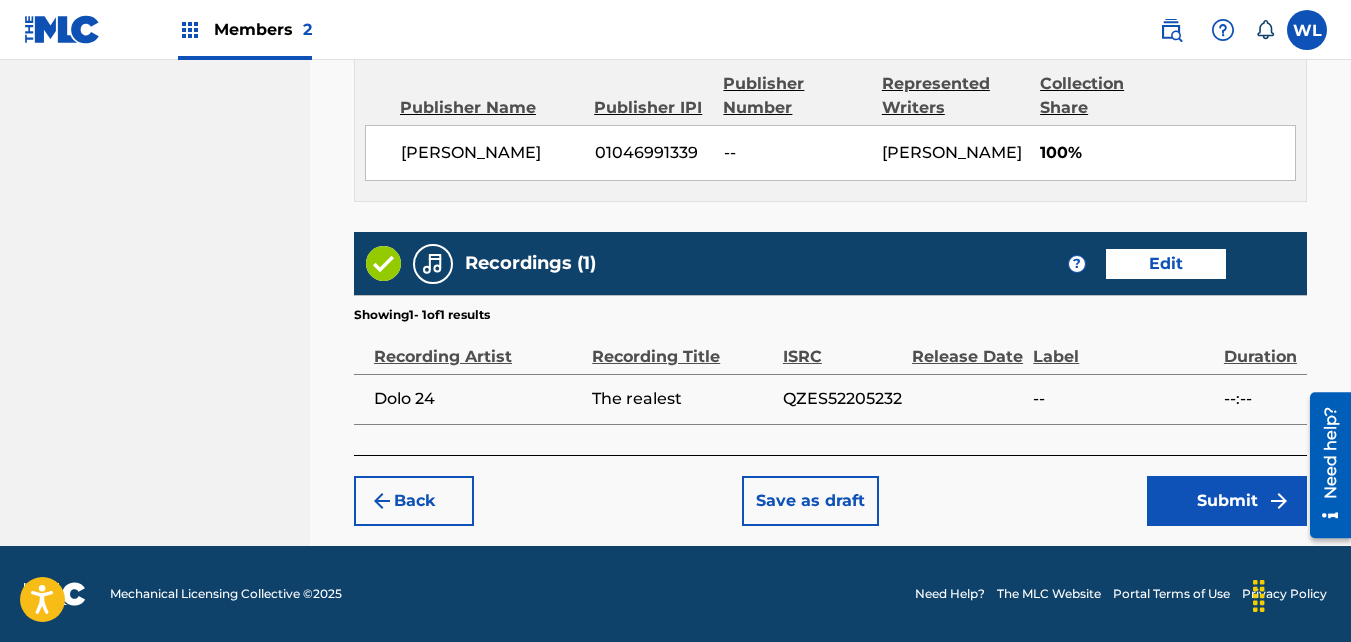 click on "Edit" at bounding box center (1166, 264) 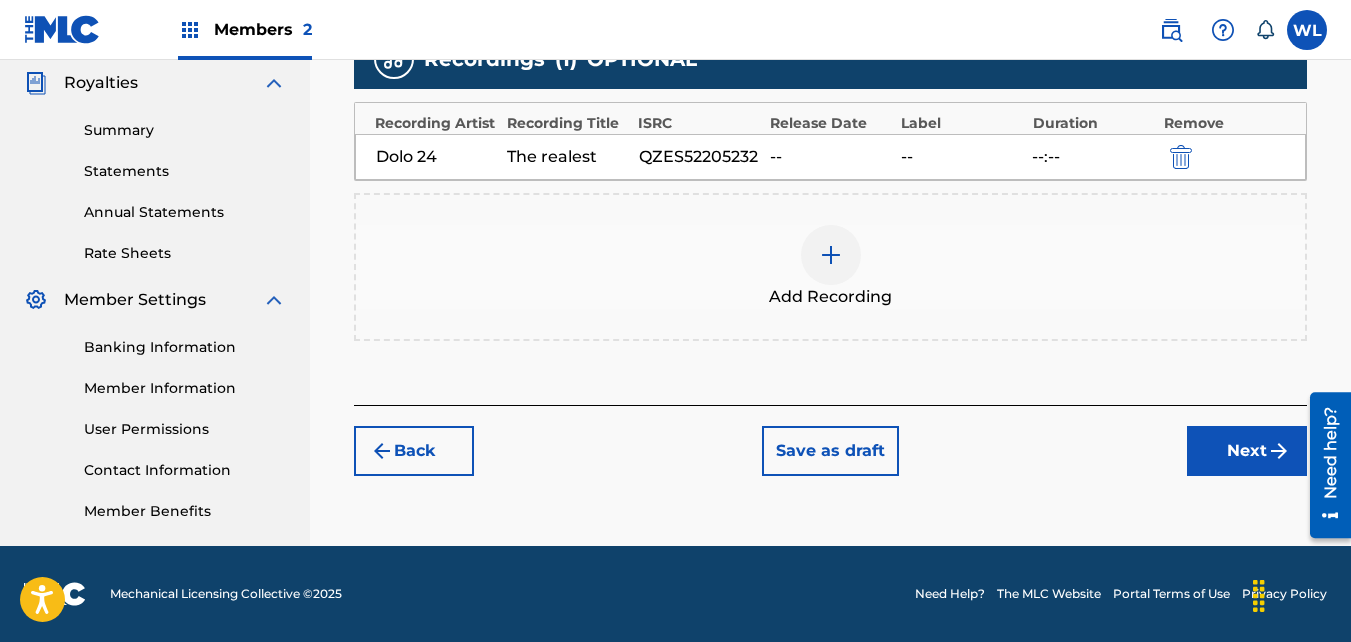 click on "Add Recording" at bounding box center (830, 267) 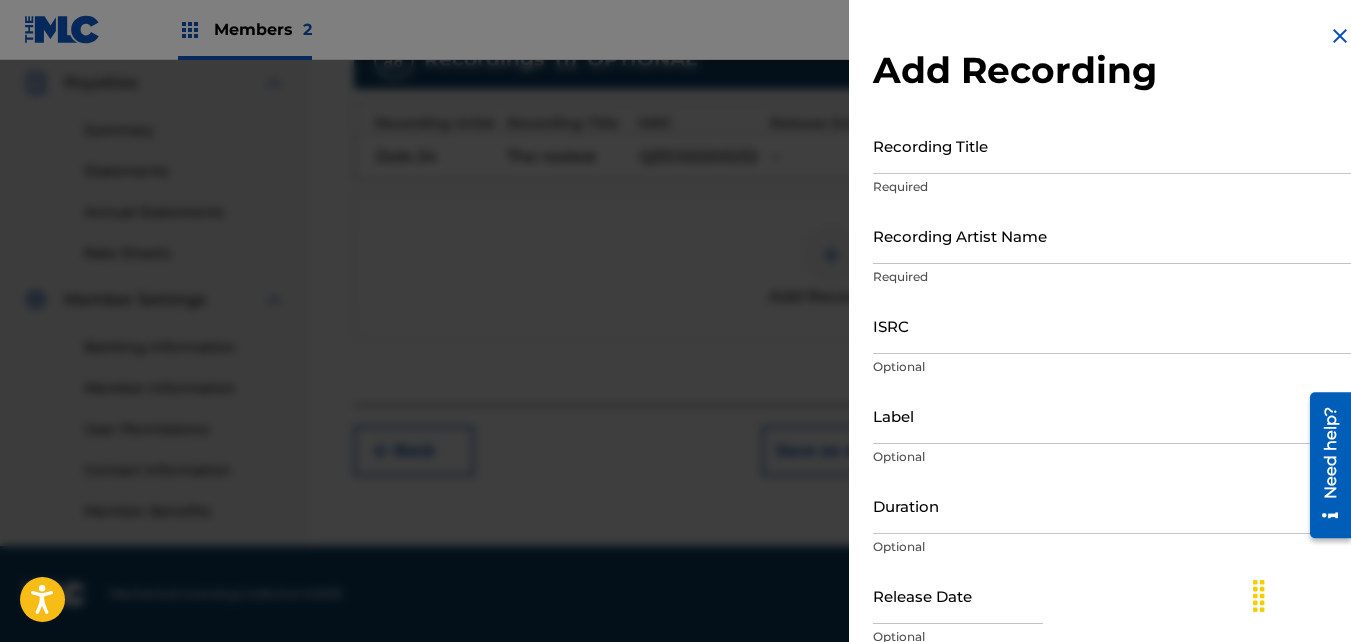 click on "Recording Title" at bounding box center [1112, 145] 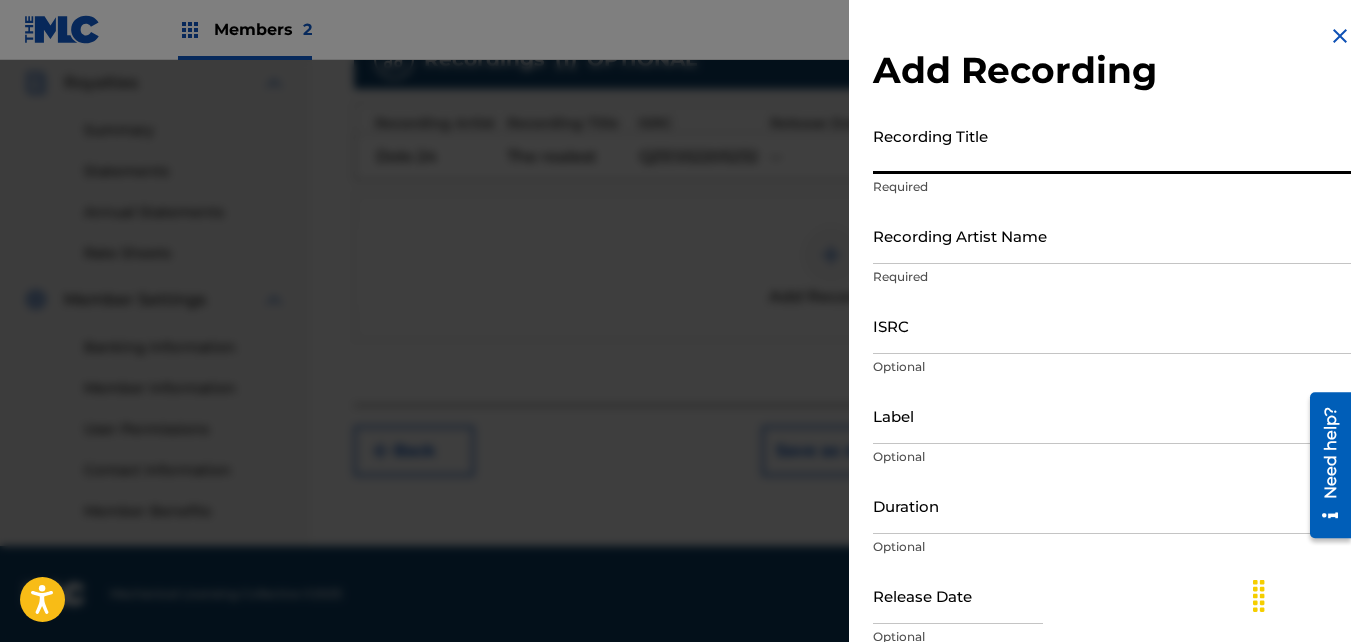 paste on "dolo 24 - The Realest (Shot By‪@merchhd‬)" 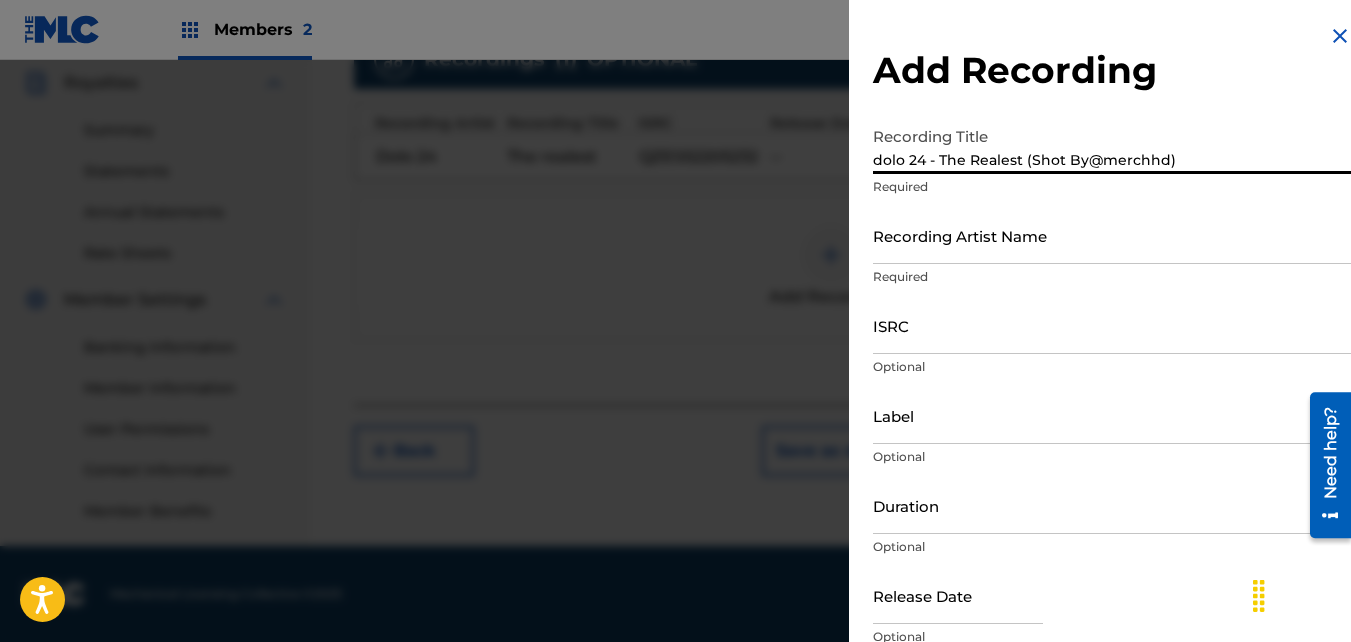 type on "dolo 24 - The Realest (Shot By‪@merchhd‬)" 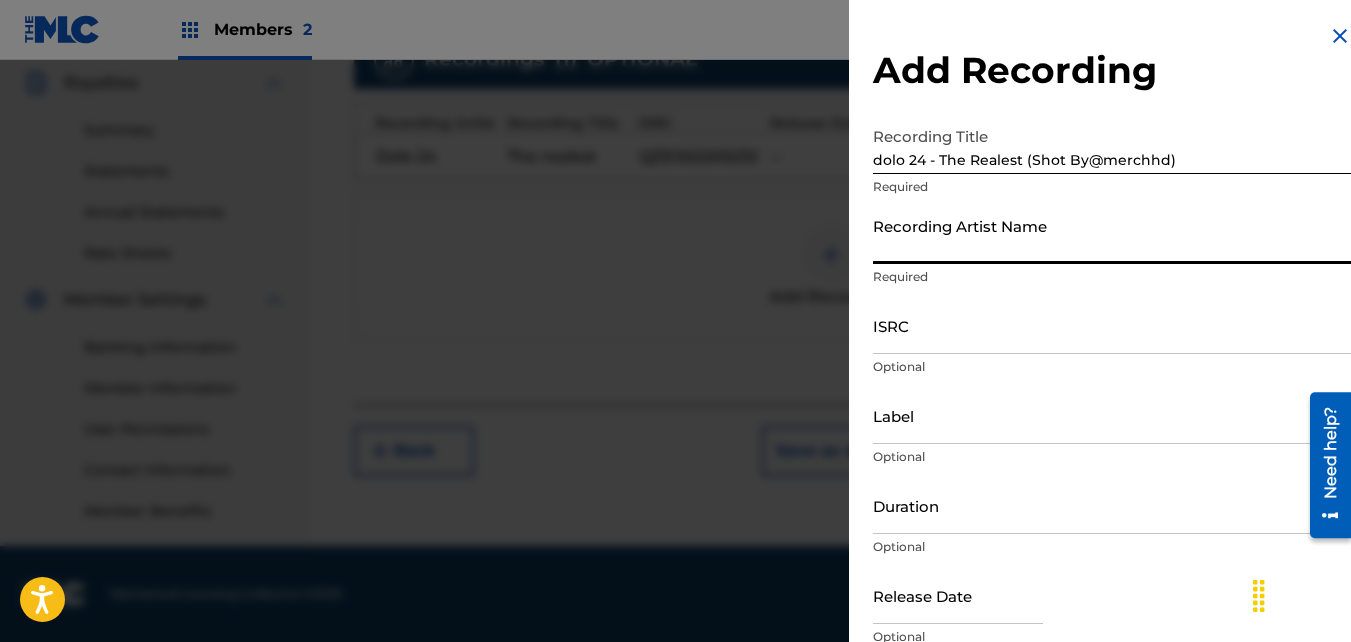 click on "Recording Artist Name" at bounding box center (1112, 235) 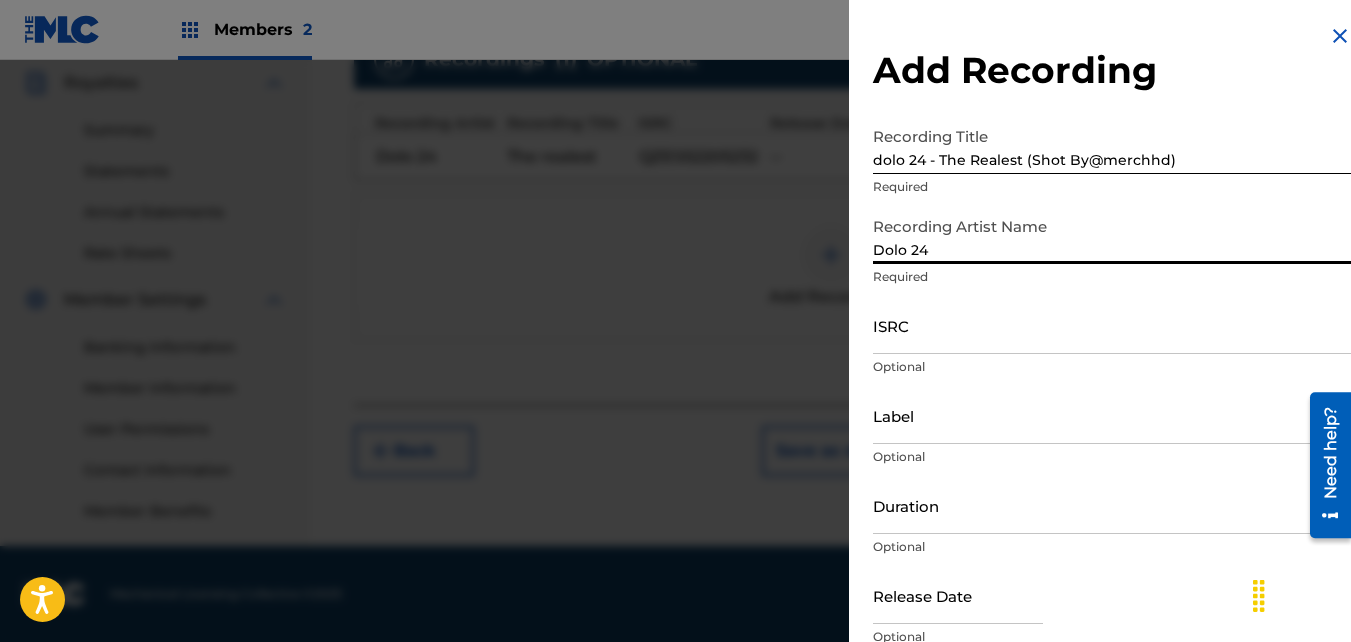 type on "Dolo 24" 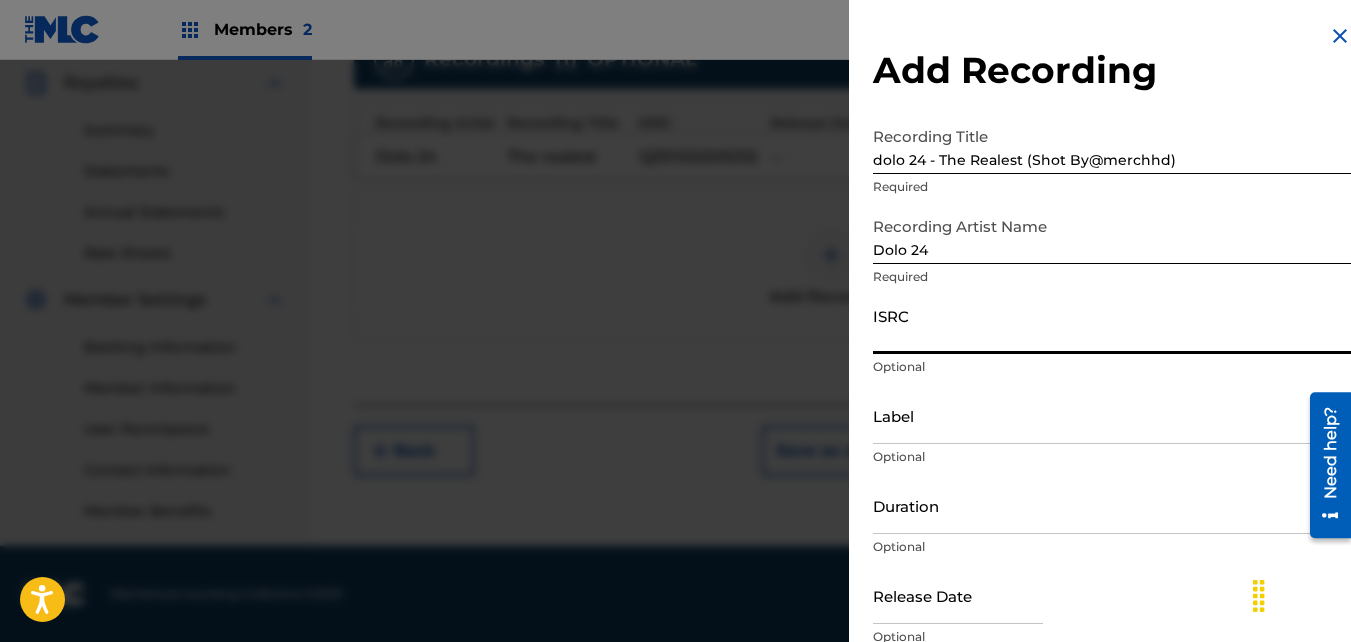 paste on "QZES52205232" 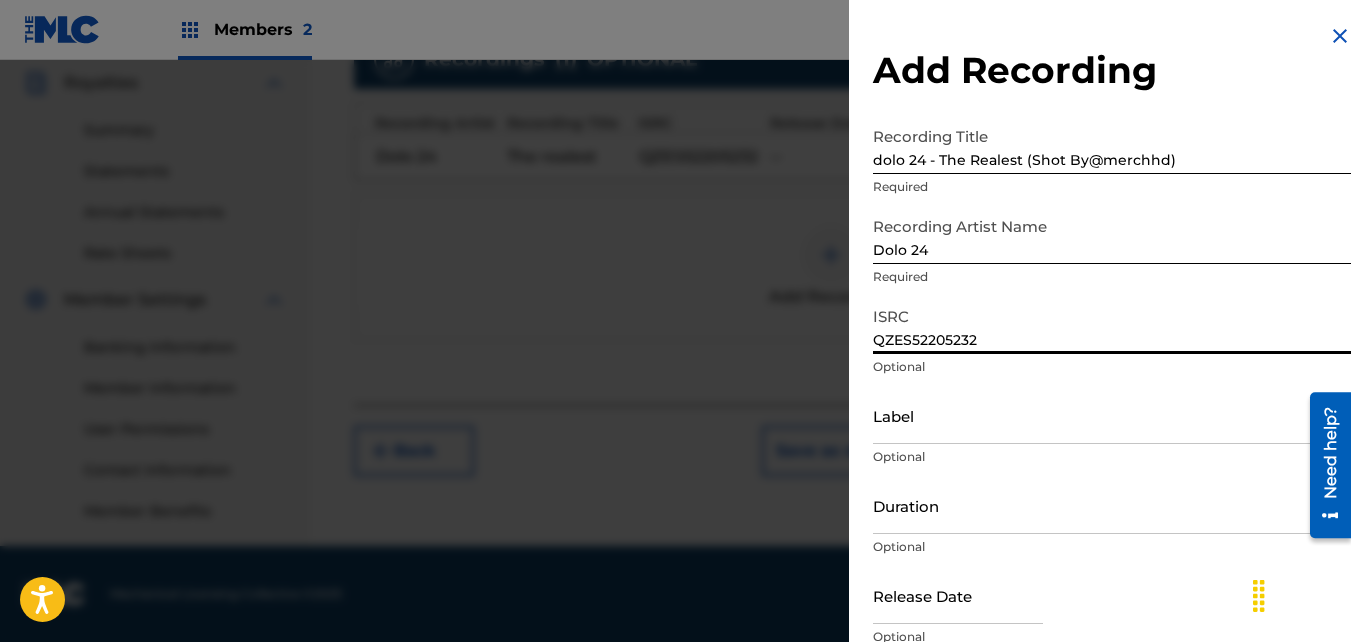 scroll, scrollTop: 89, scrollLeft: 0, axis: vertical 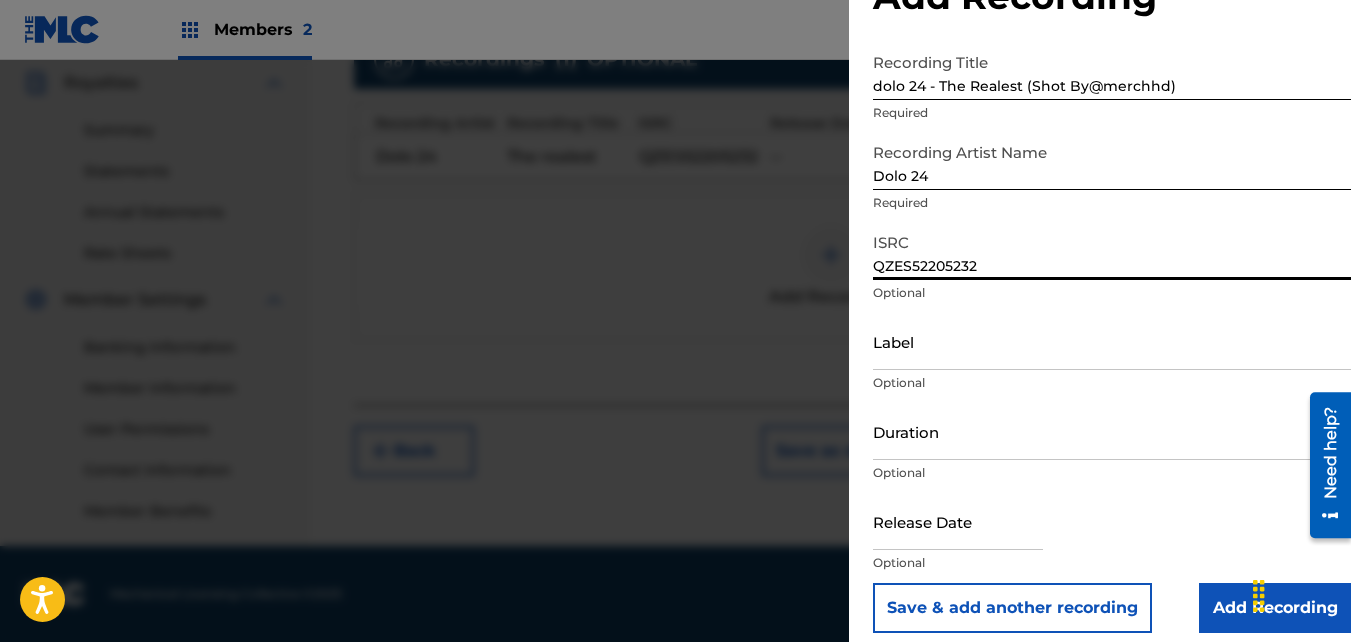 type on "QZES52205232" 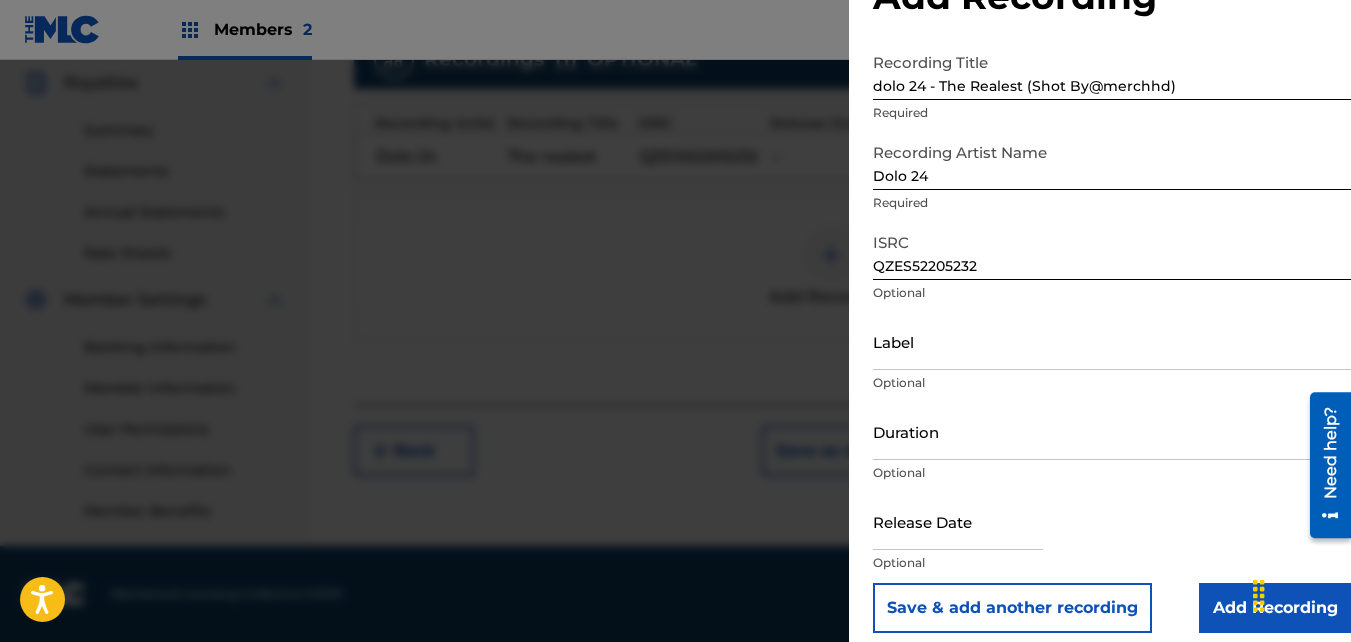 click on "Add Recording" at bounding box center (1275, 608) 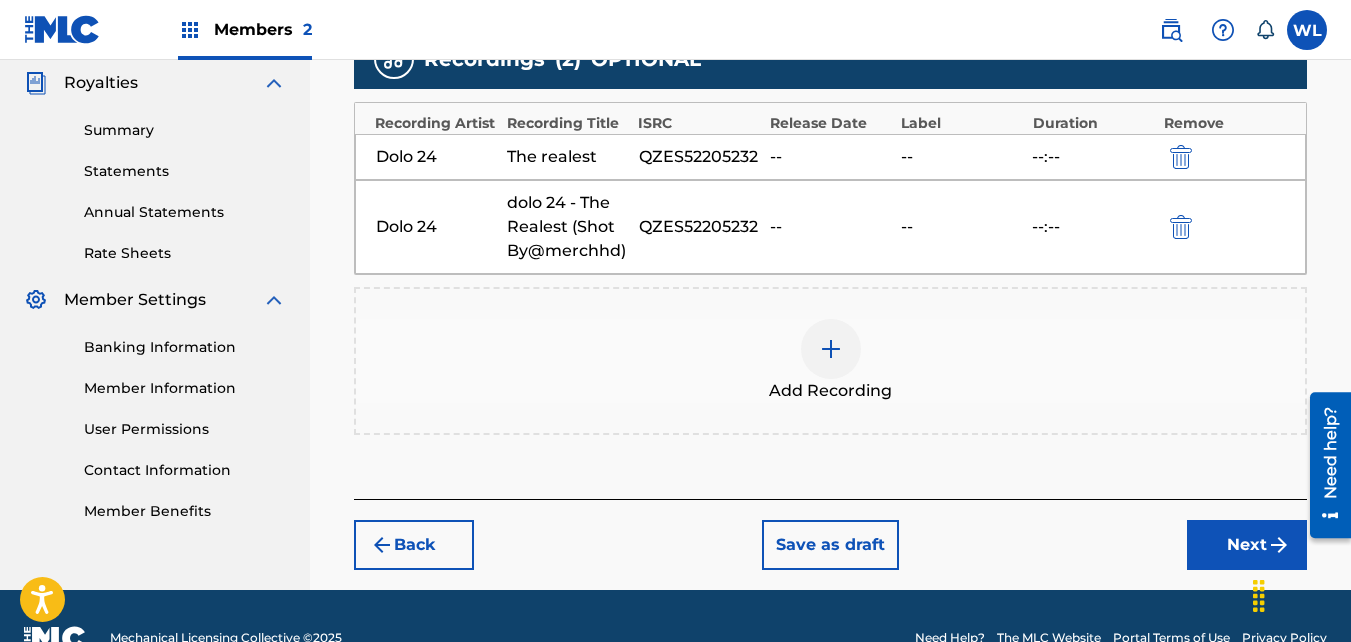 click on "Next" at bounding box center [1247, 545] 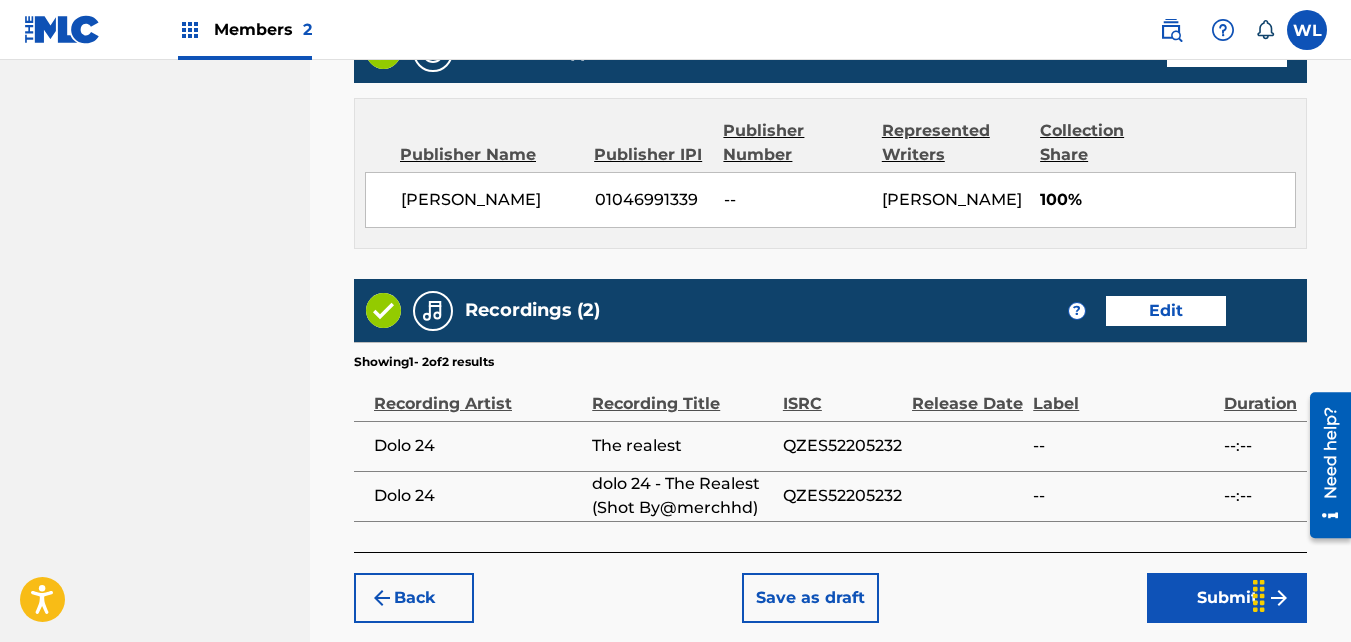 scroll, scrollTop: 1187, scrollLeft: 0, axis: vertical 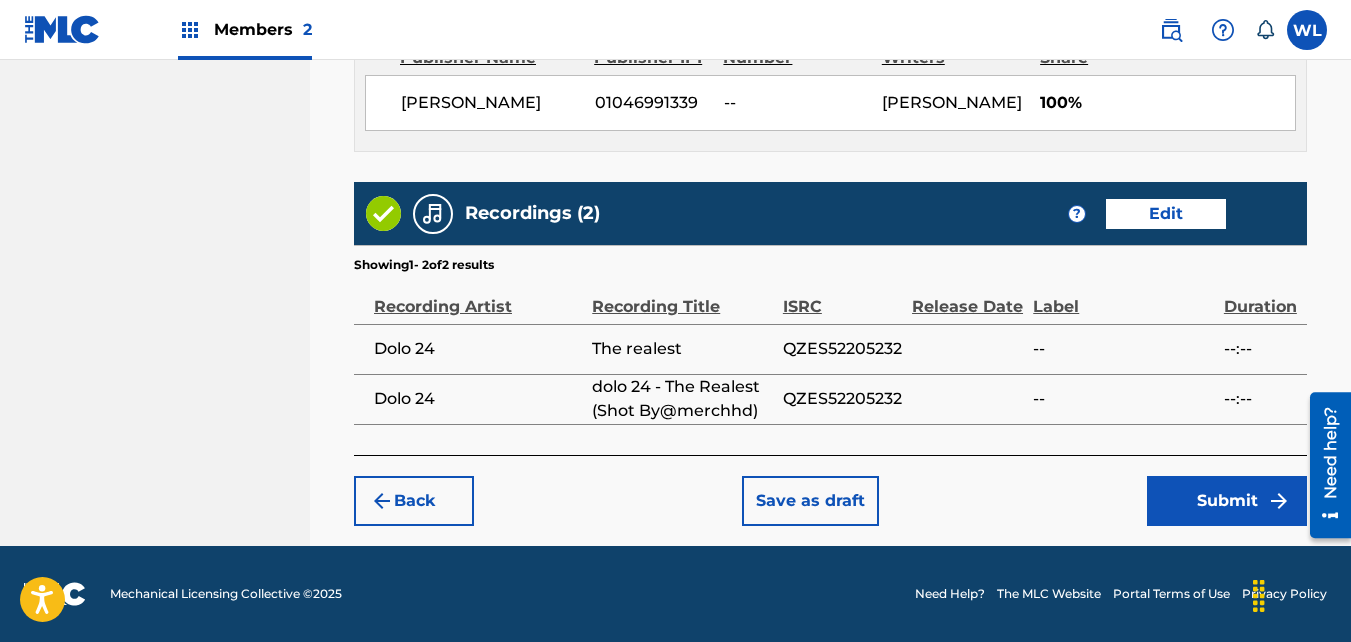 click on "Submit" at bounding box center [1227, 501] 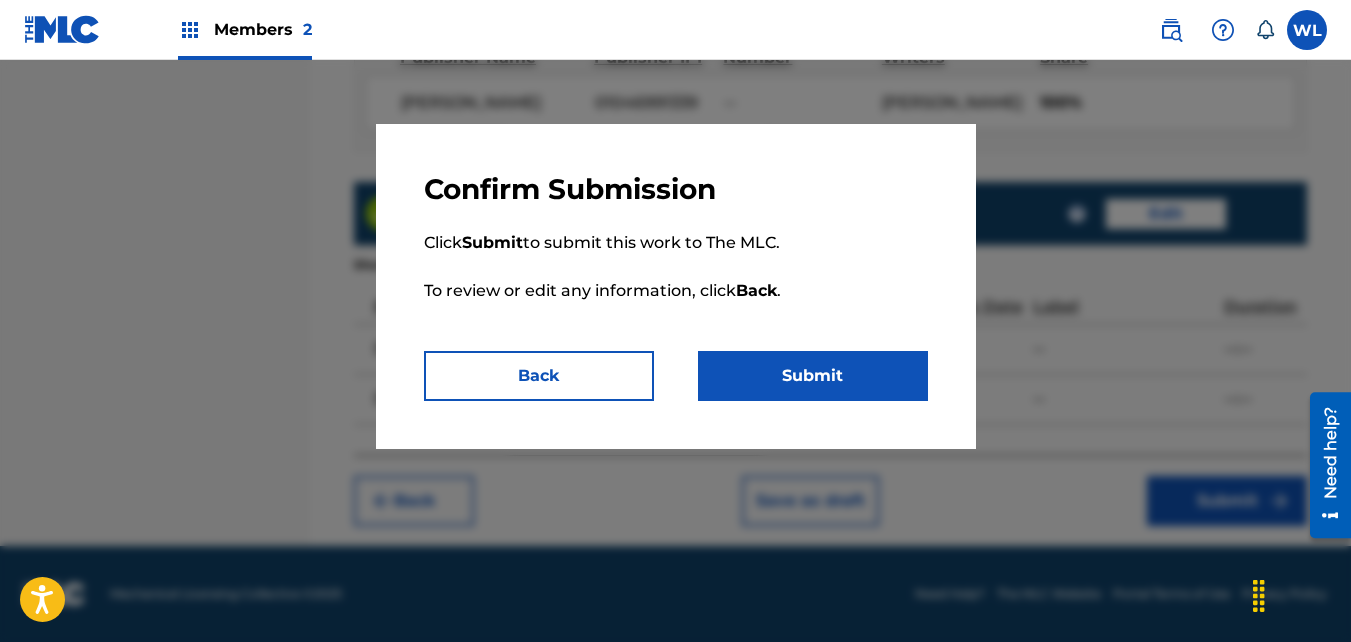 click on "Submit" at bounding box center (813, 376) 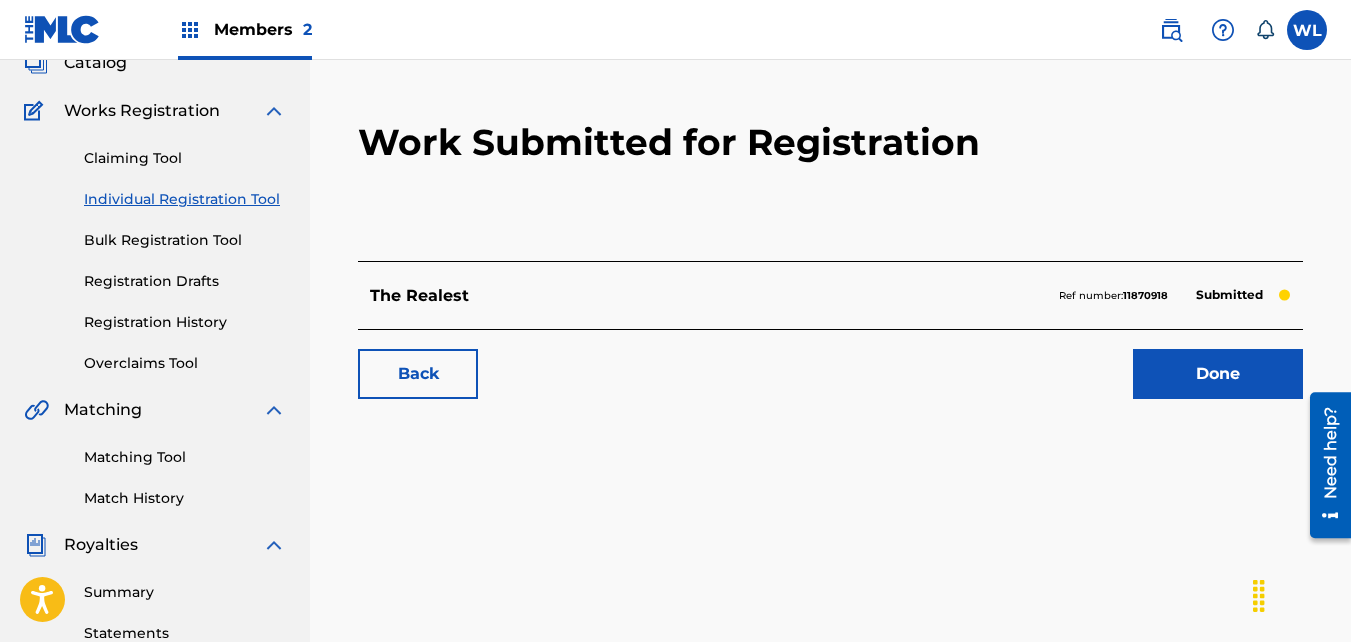 scroll, scrollTop: 135, scrollLeft: 0, axis: vertical 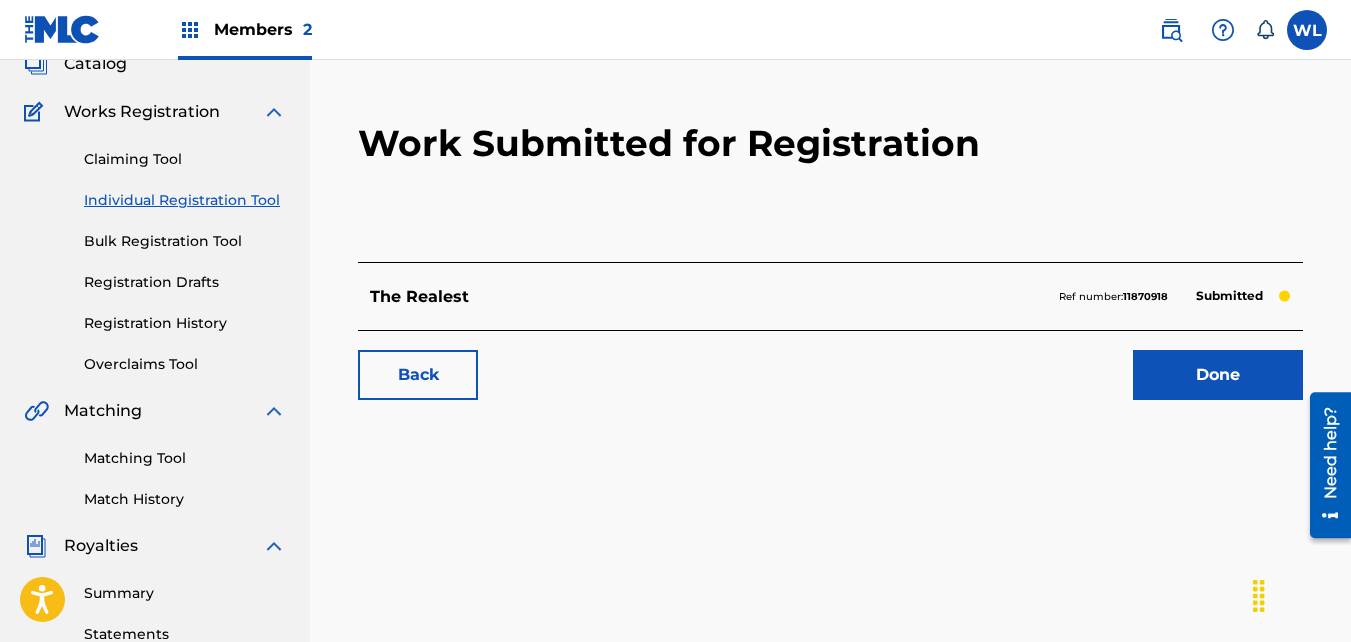 click on "Done" at bounding box center [1218, 375] 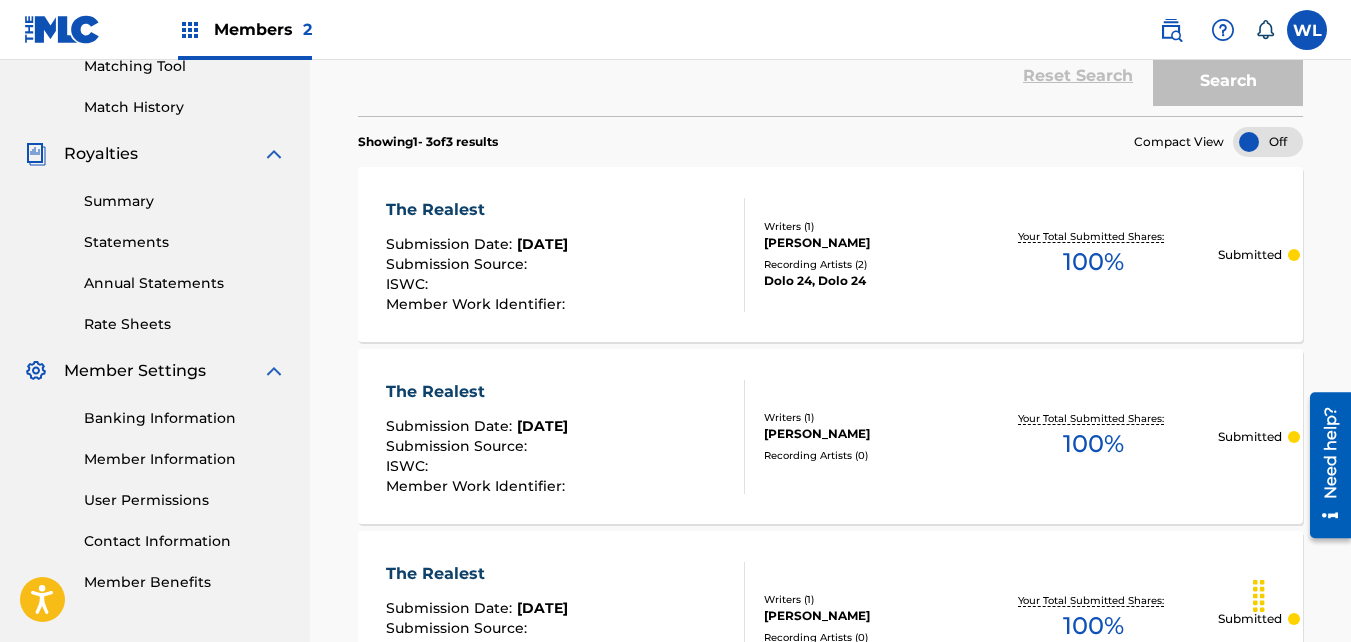 scroll, scrollTop: 526, scrollLeft: 0, axis: vertical 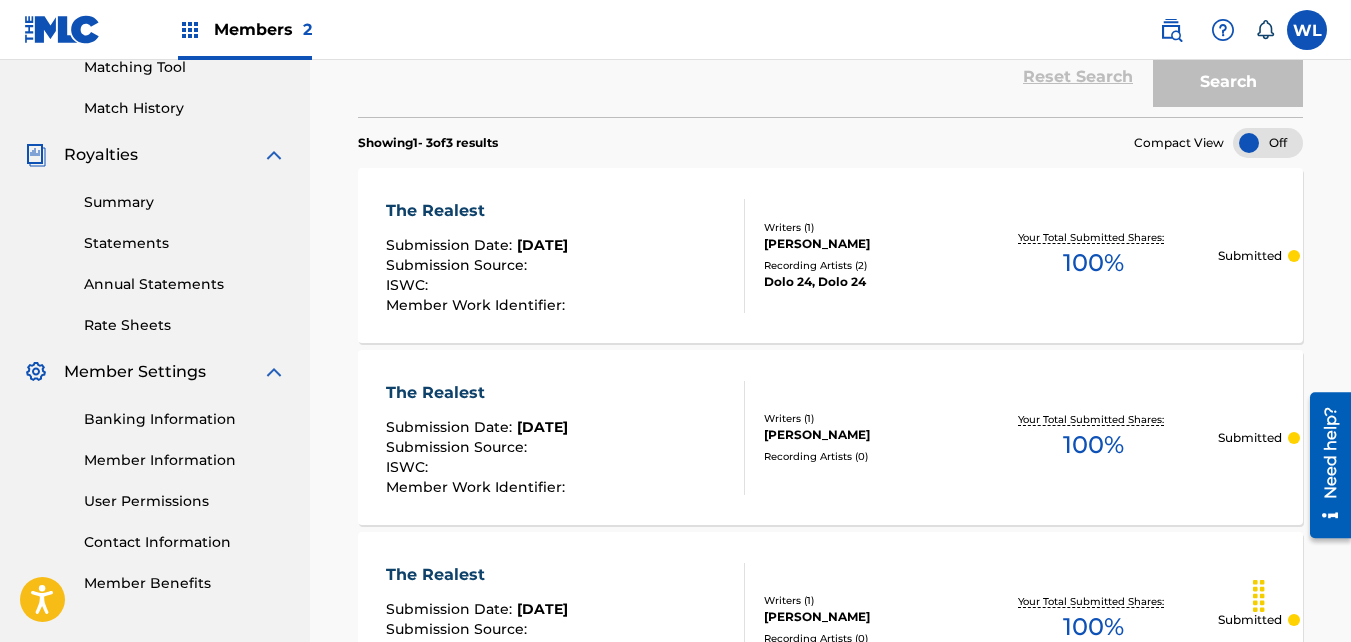drag, startPoint x: 960, startPoint y: 240, endPoint x: 920, endPoint y: 196, distance: 59.464275 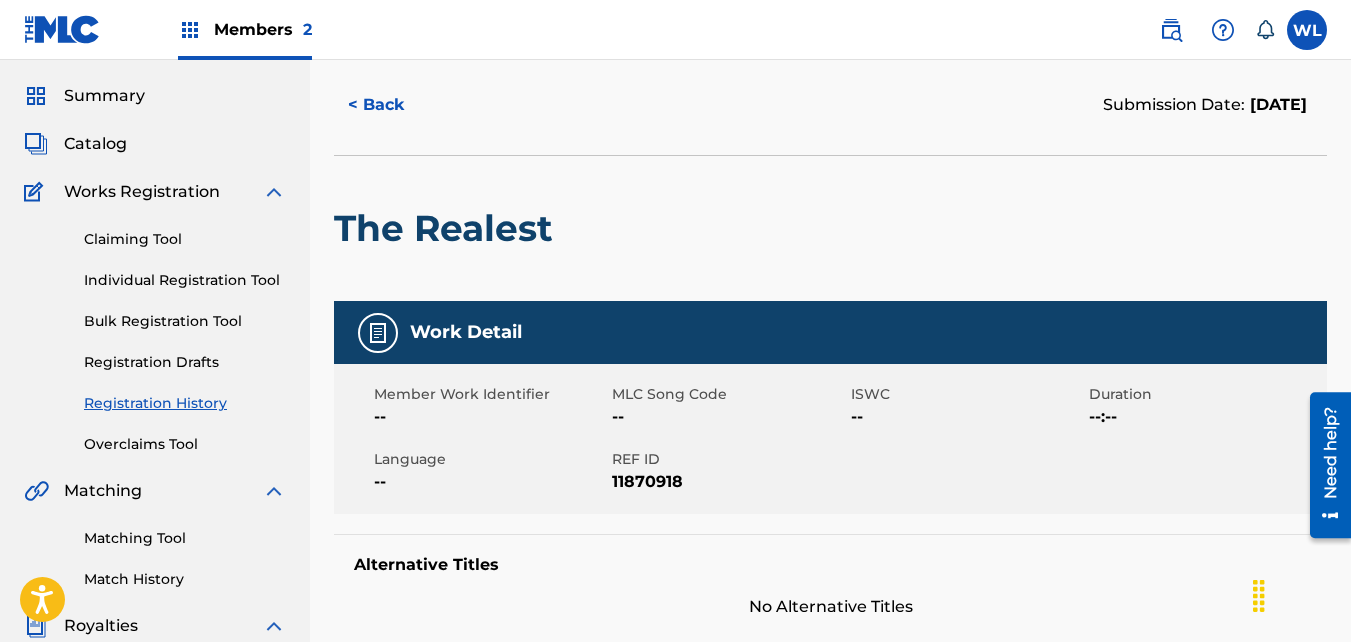 scroll, scrollTop: 0, scrollLeft: 0, axis: both 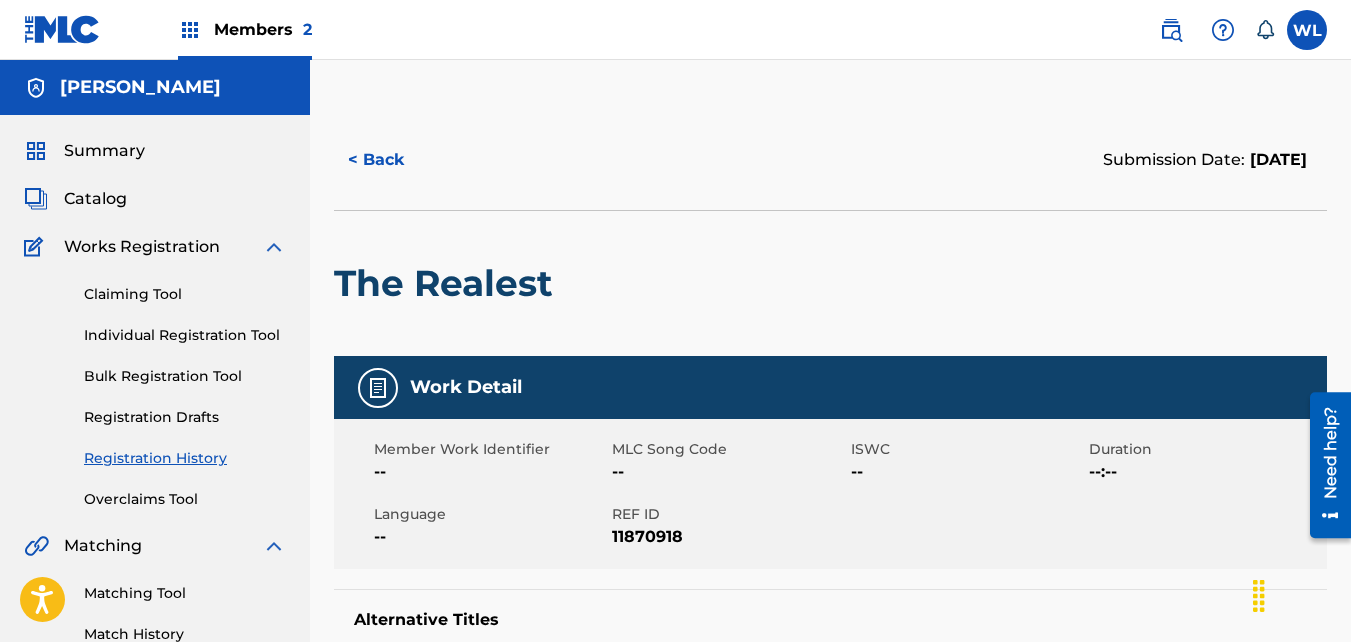 click on "< Back" at bounding box center (394, 160) 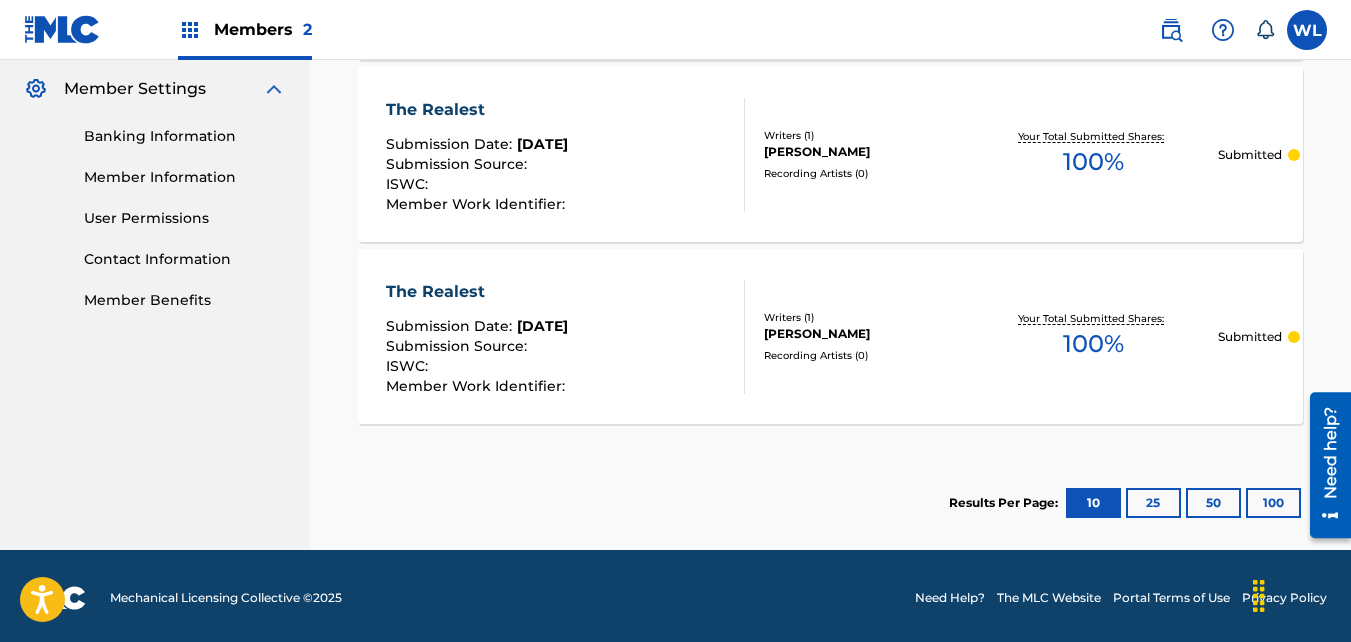 scroll, scrollTop: 810, scrollLeft: 0, axis: vertical 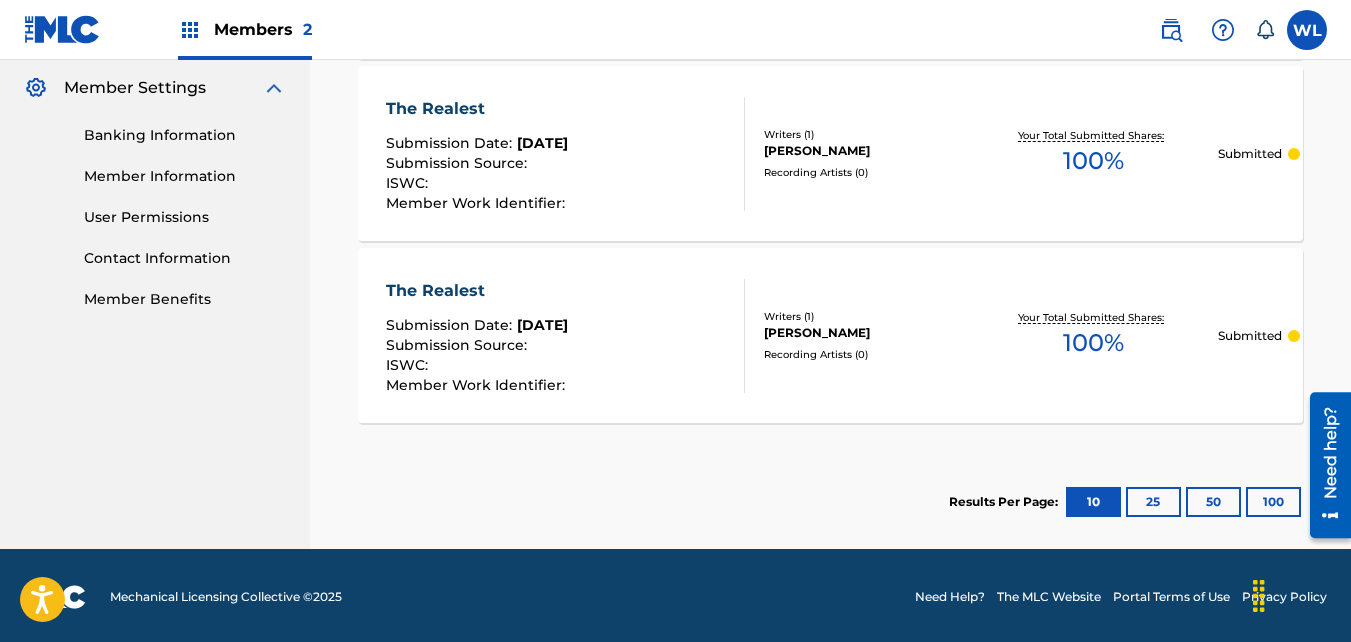 click on "The Realest Submission Date : [DATE] Submission Source : ISWC : Member Work Identifier :" at bounding box center (565, 336) 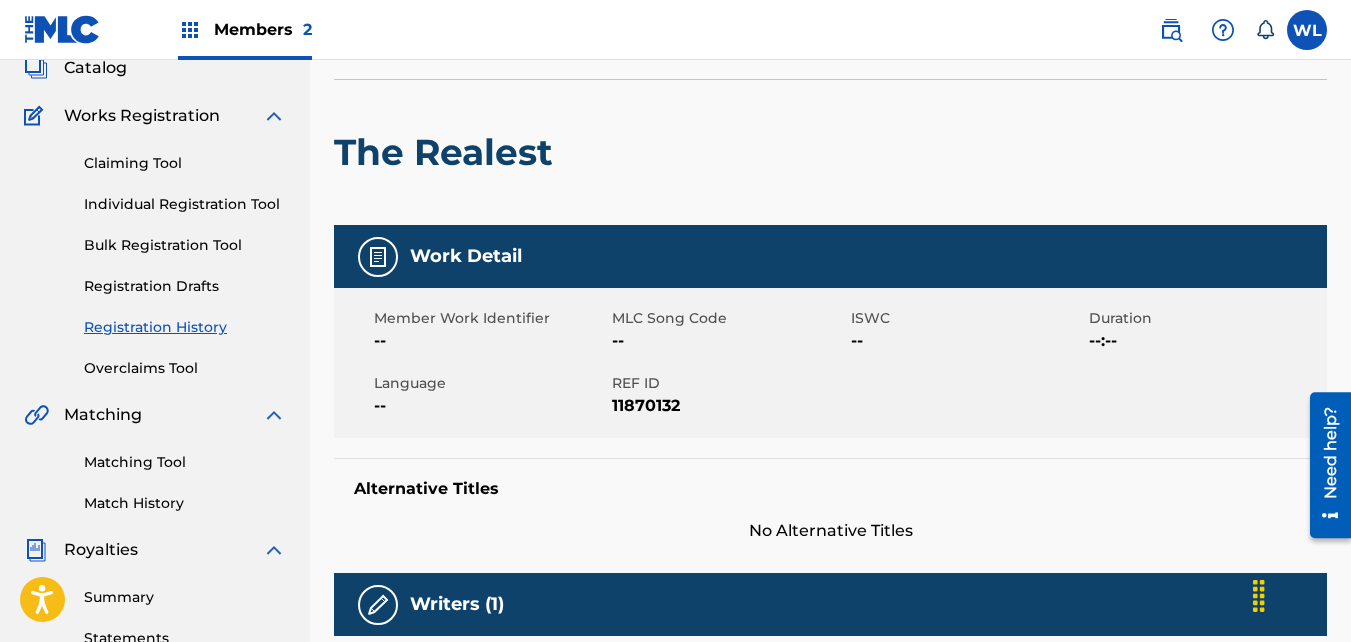 scroll, scrollTop: 0, scrollLeft: 0, axis: both 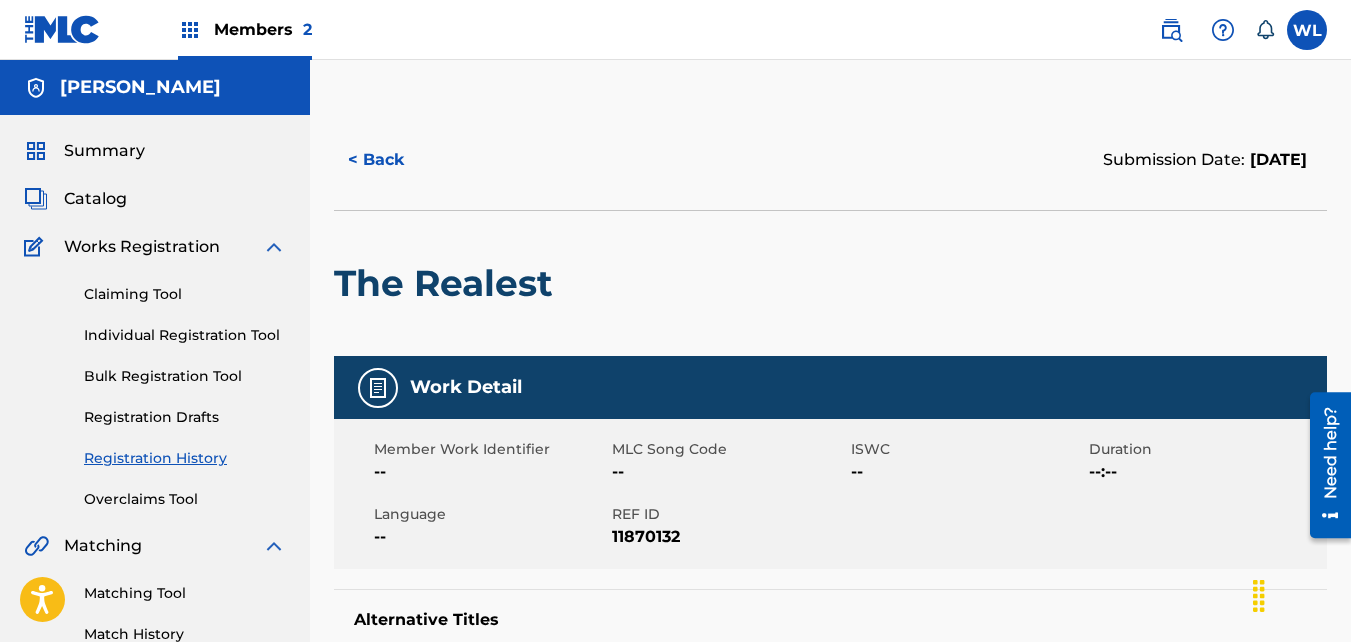drag, startPoint x: 708, startPoint y: 370, endPoint x: 383, endPoint y: 155, distance: 389.67935 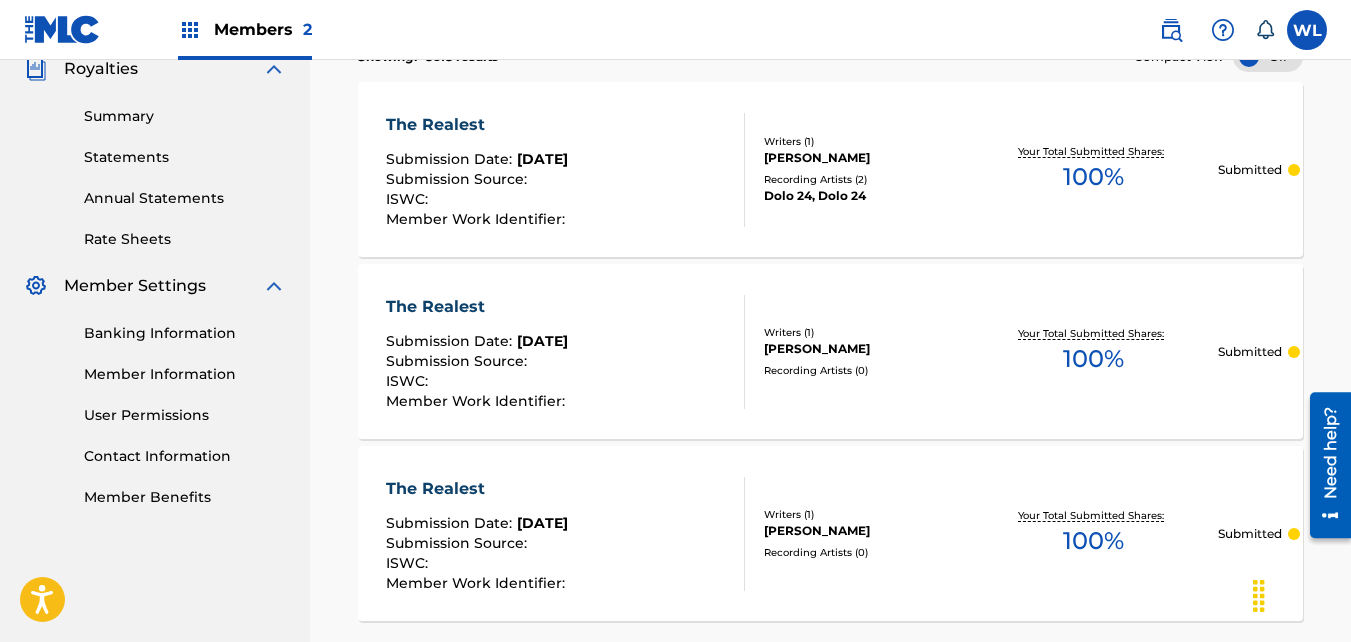 scroll, scrollTop: 606, scrollLeft: 0, axis: vertical 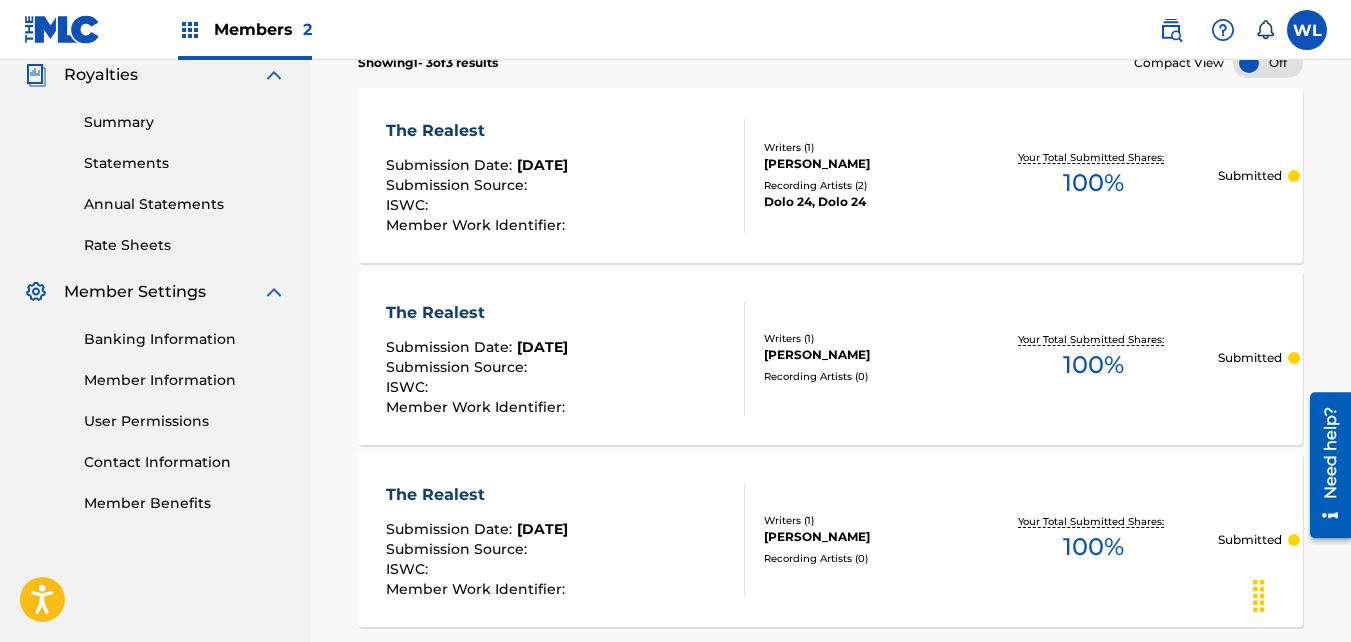 click on "Recording Artists ( 2 )" at bounding box center (866, 185) 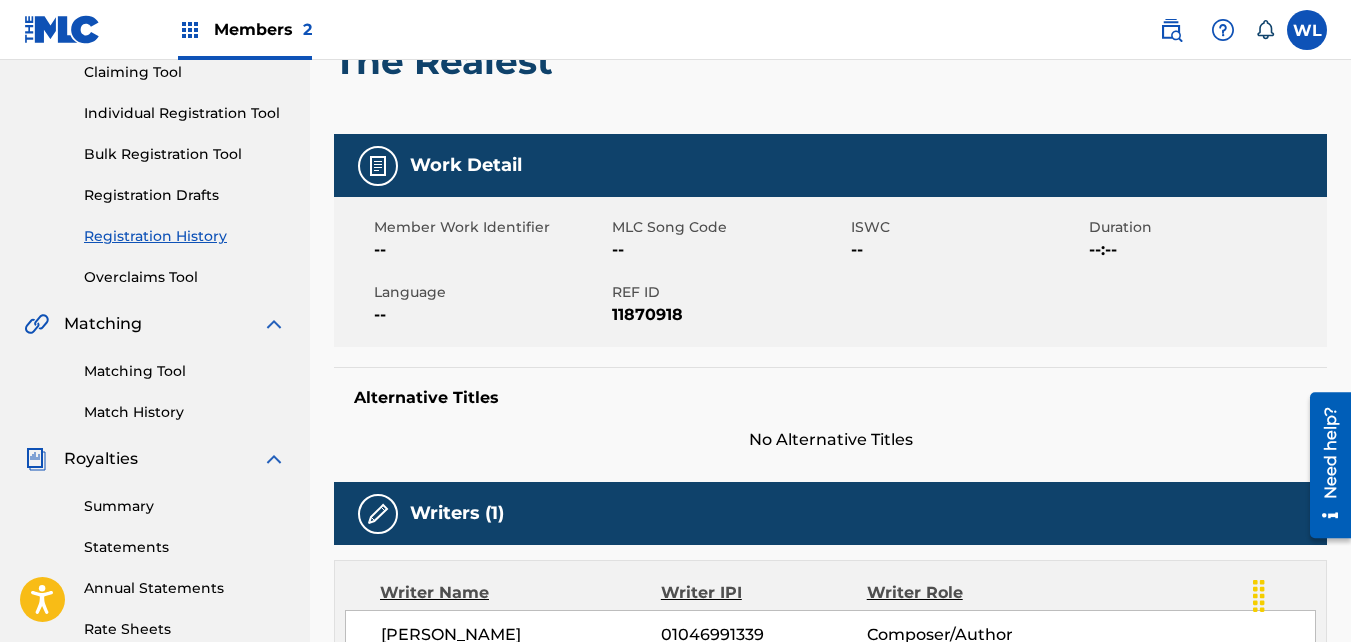 scroll, scrollTop: 0, scrollLeft: 0, axis: both 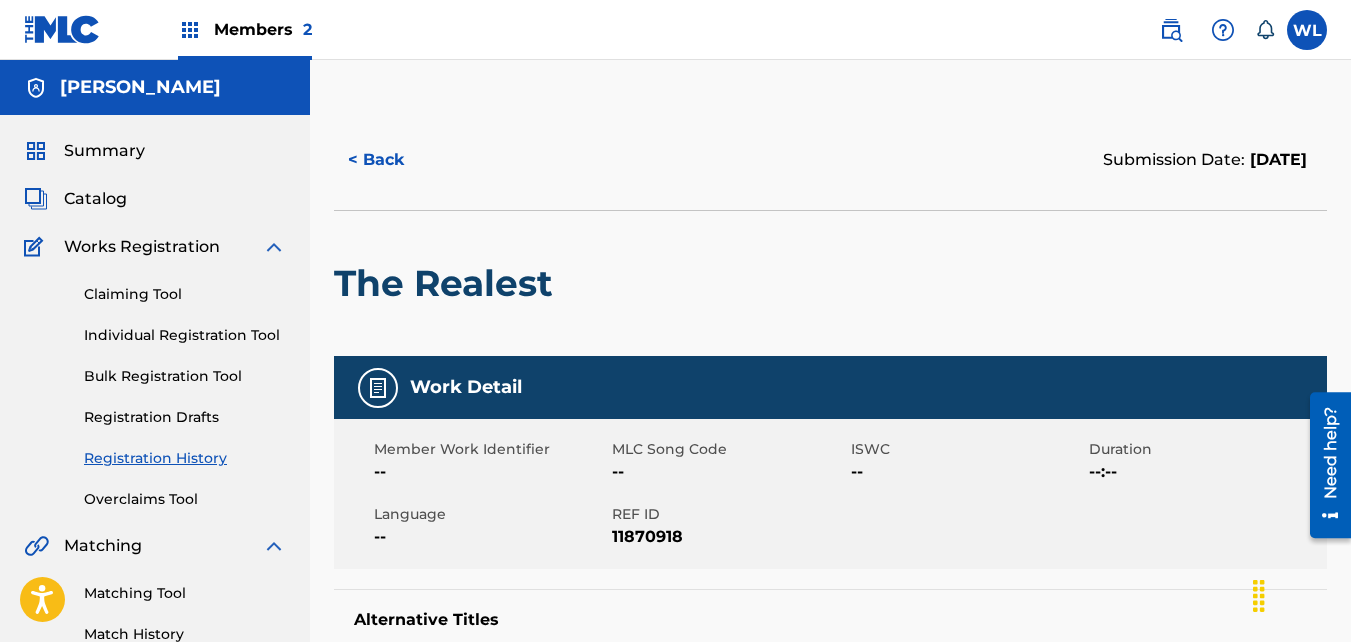 click on "< Back" at bounding box center (394, 160) 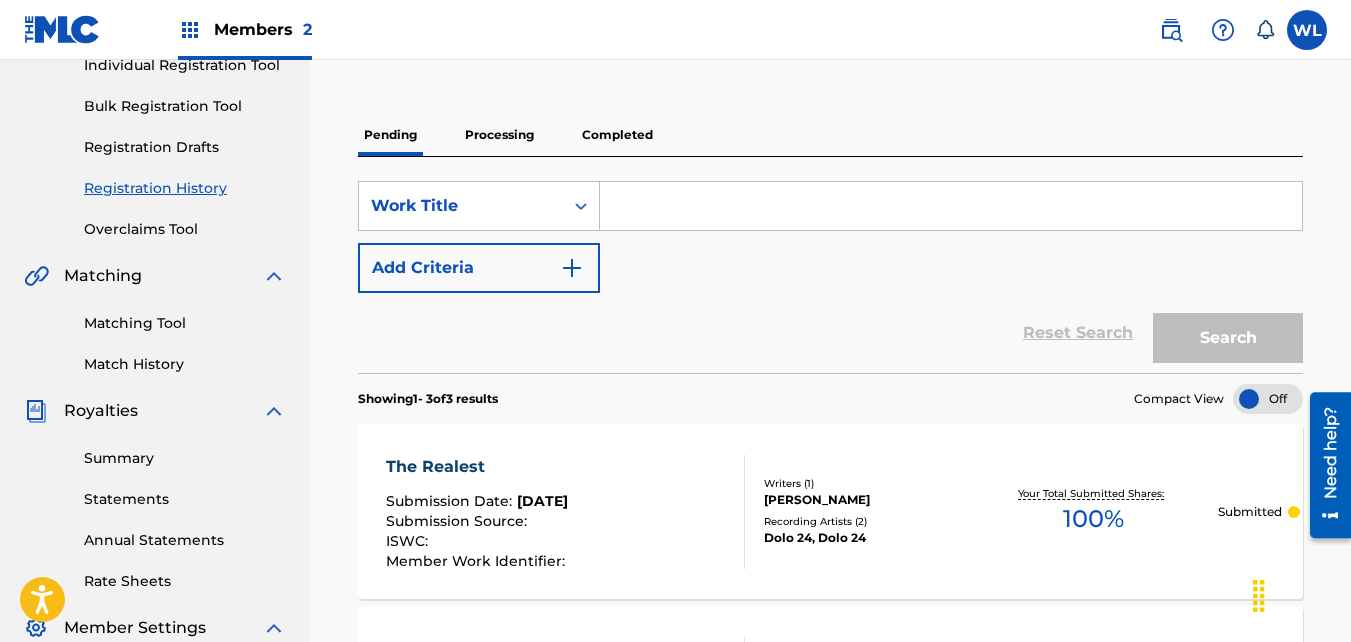 scroll, scrollTop: 271, scrollLeft: 0, axis: vertical 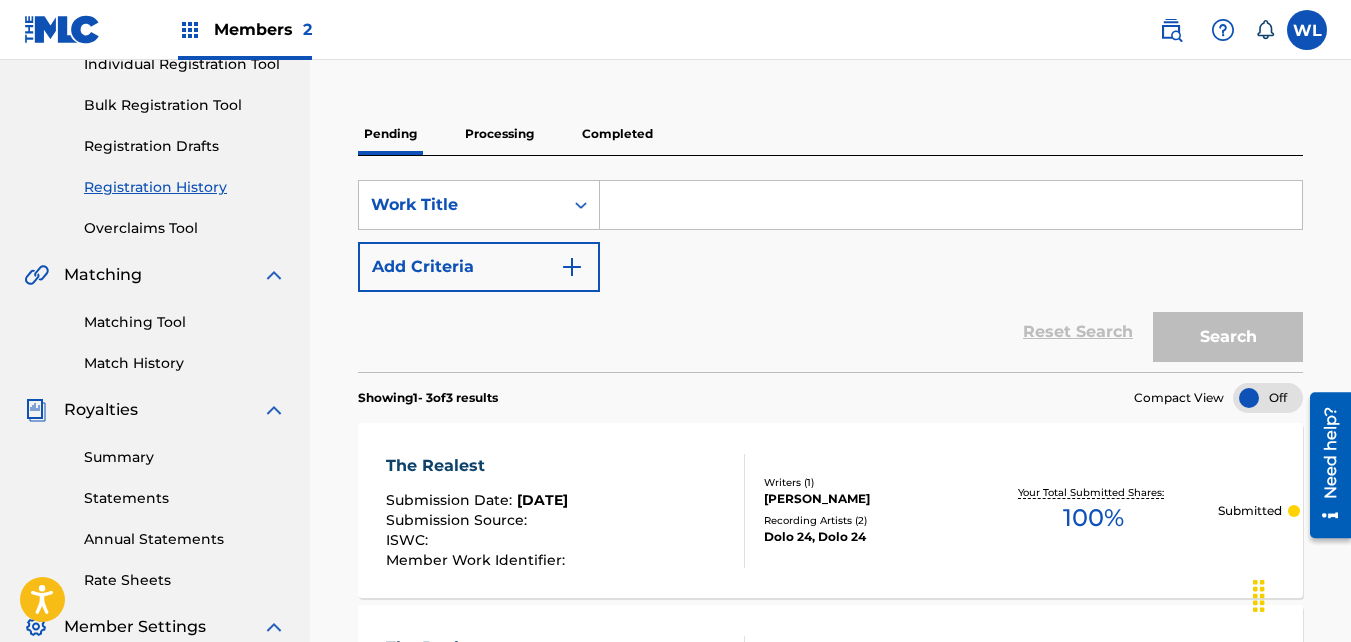 click at bounding box center [951, 205] 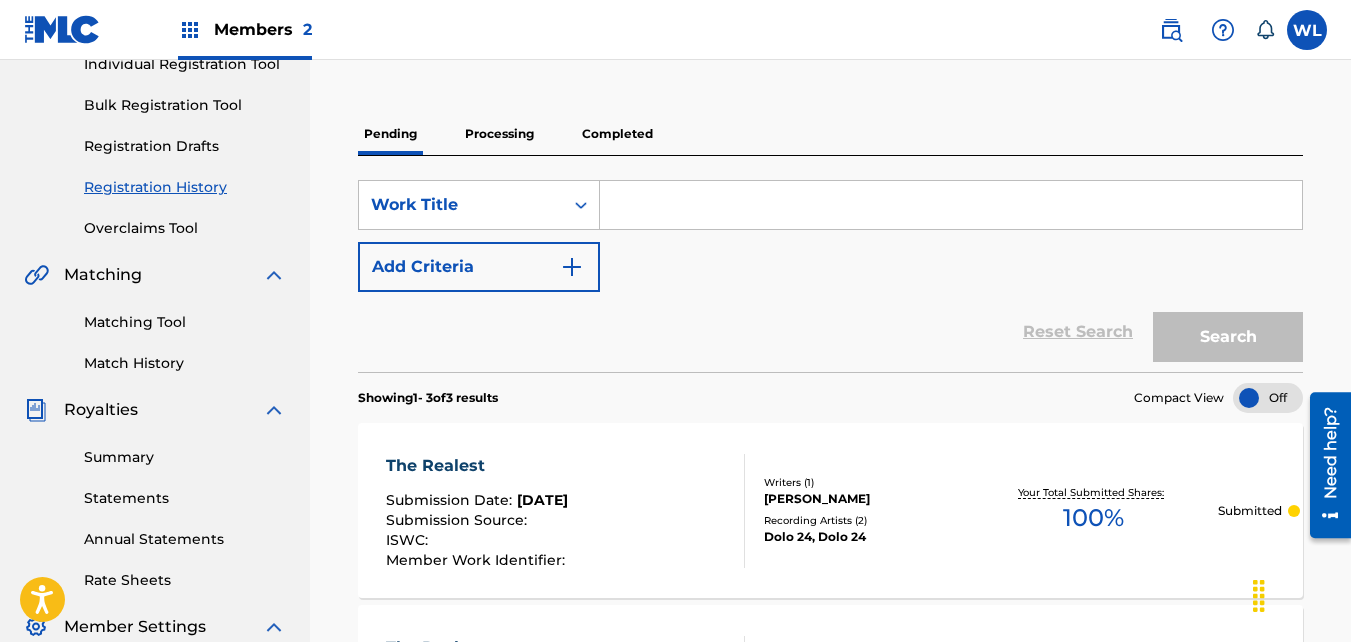 click at bounding box center (951, 205) 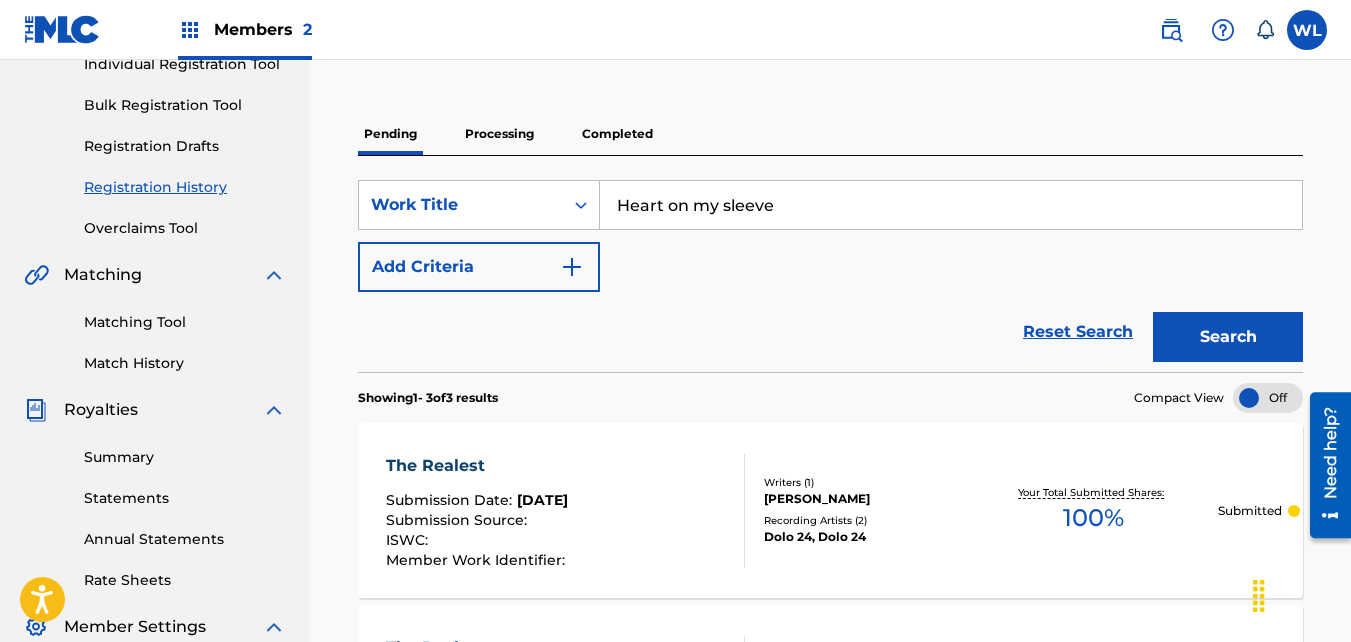 type on "Heart on my sleeve" 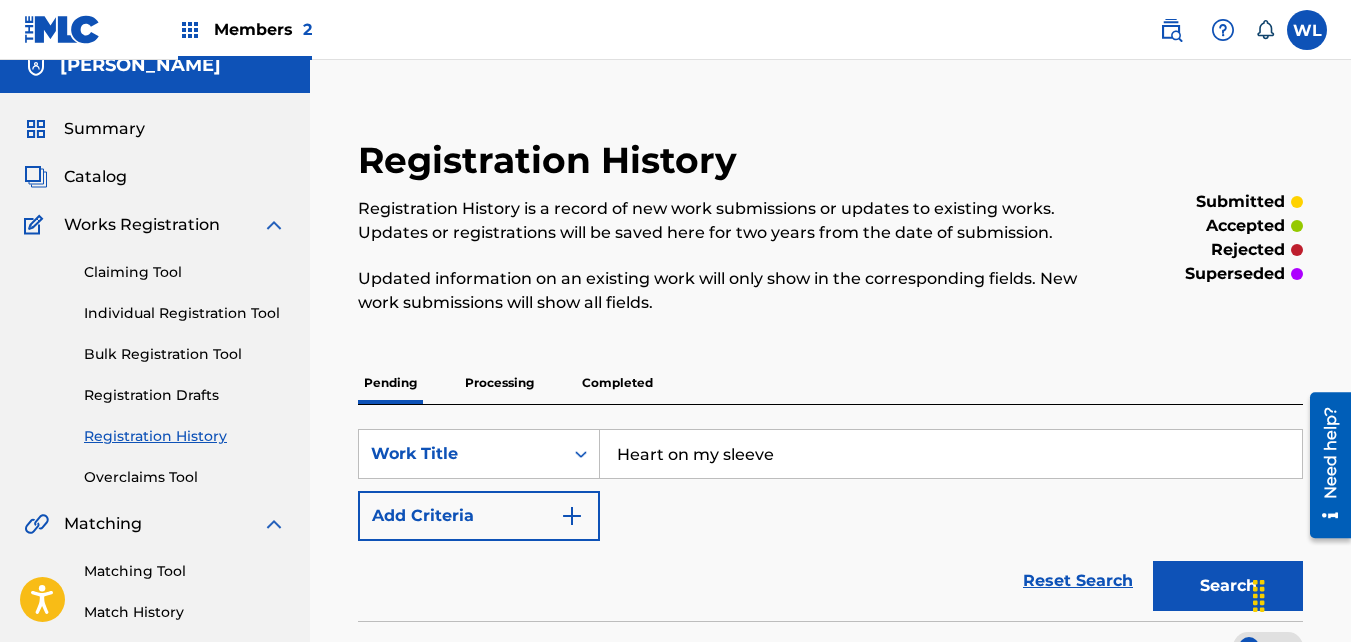 scroll, scrollTop: 35, scrollLeft: 0, axis: vertical 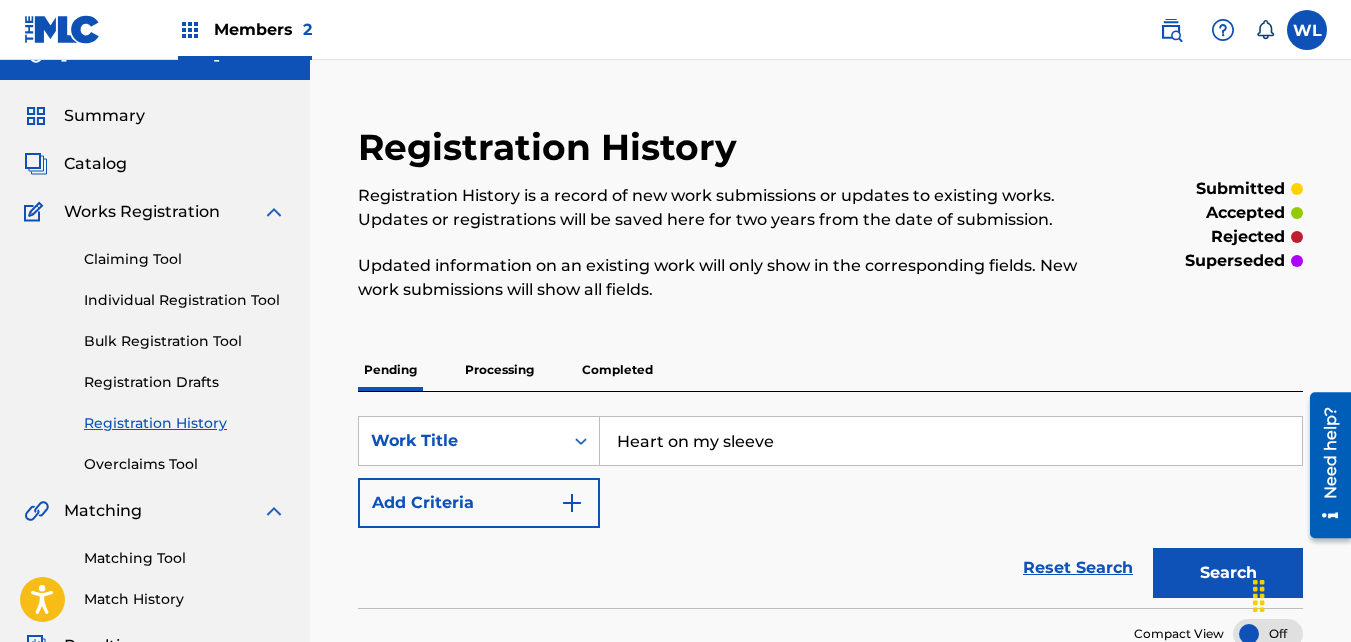click on "Catalog" at bounding box center [155, 164] 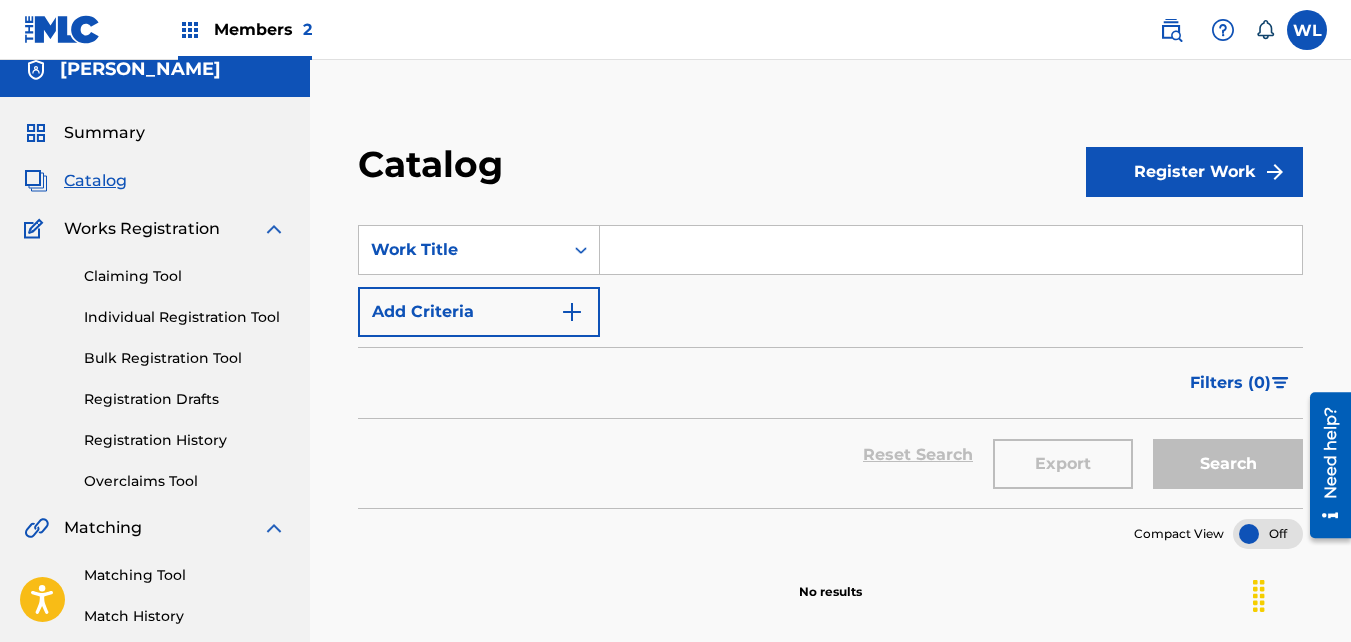 scroll, scrollTop: 0, scrollLeft: 0, axis: both 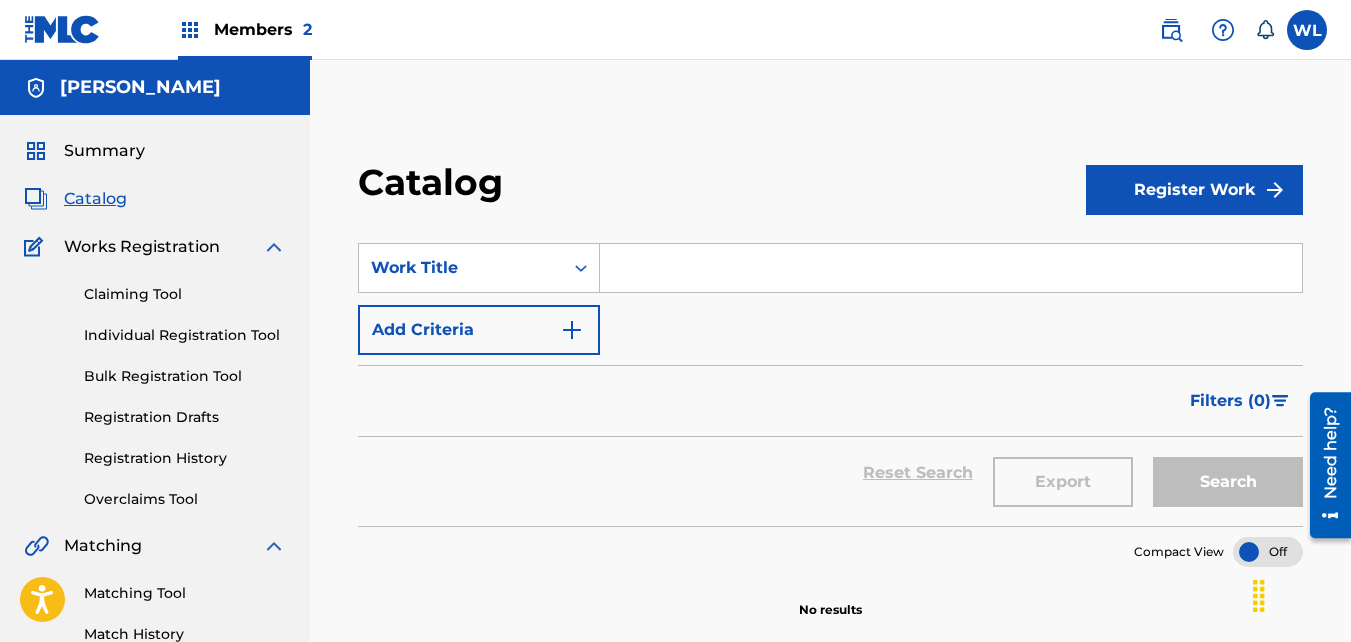 click on "Register Work" at bounding box center [1194, 190] 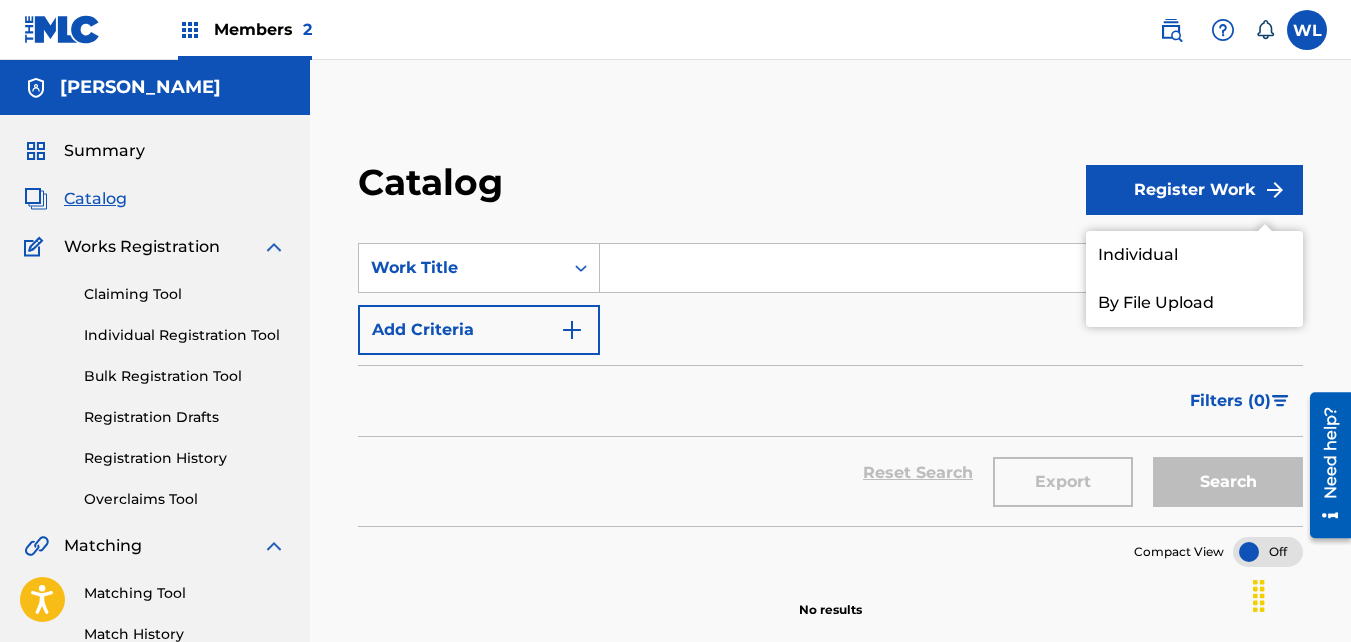 click on "Individual" at bounding box center [1194, 255] 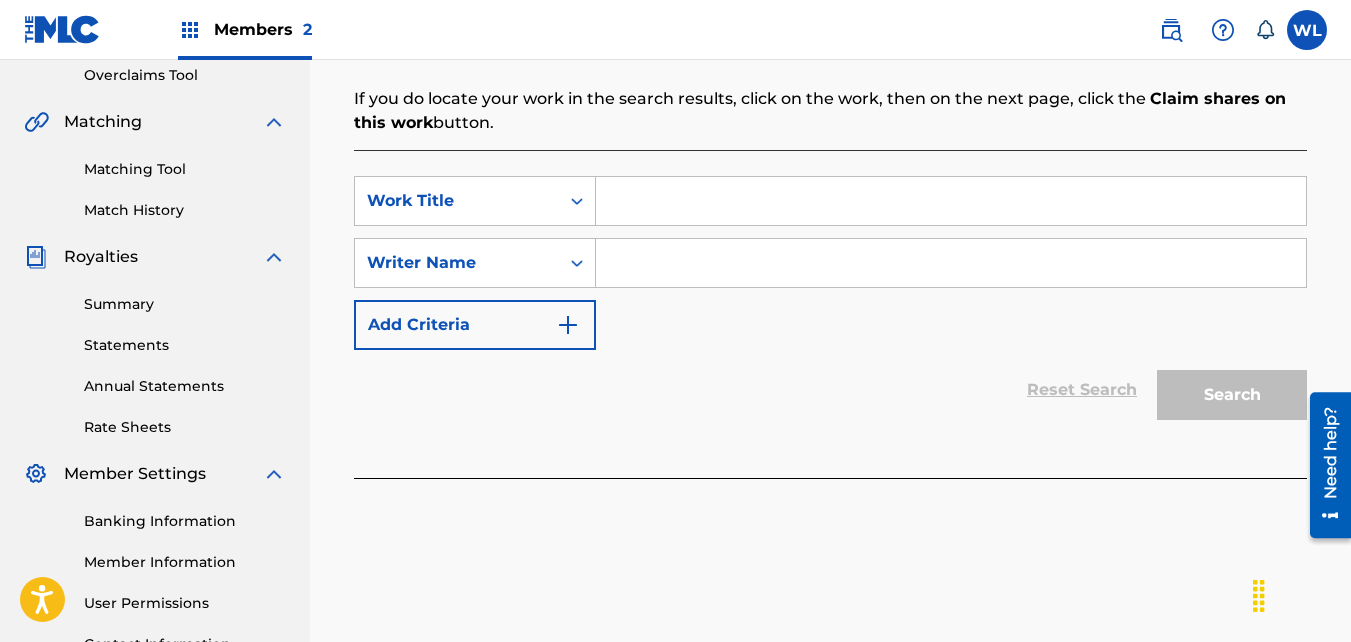scroll, scrollTop: 396, scrollLeft: 0, axis: vertical 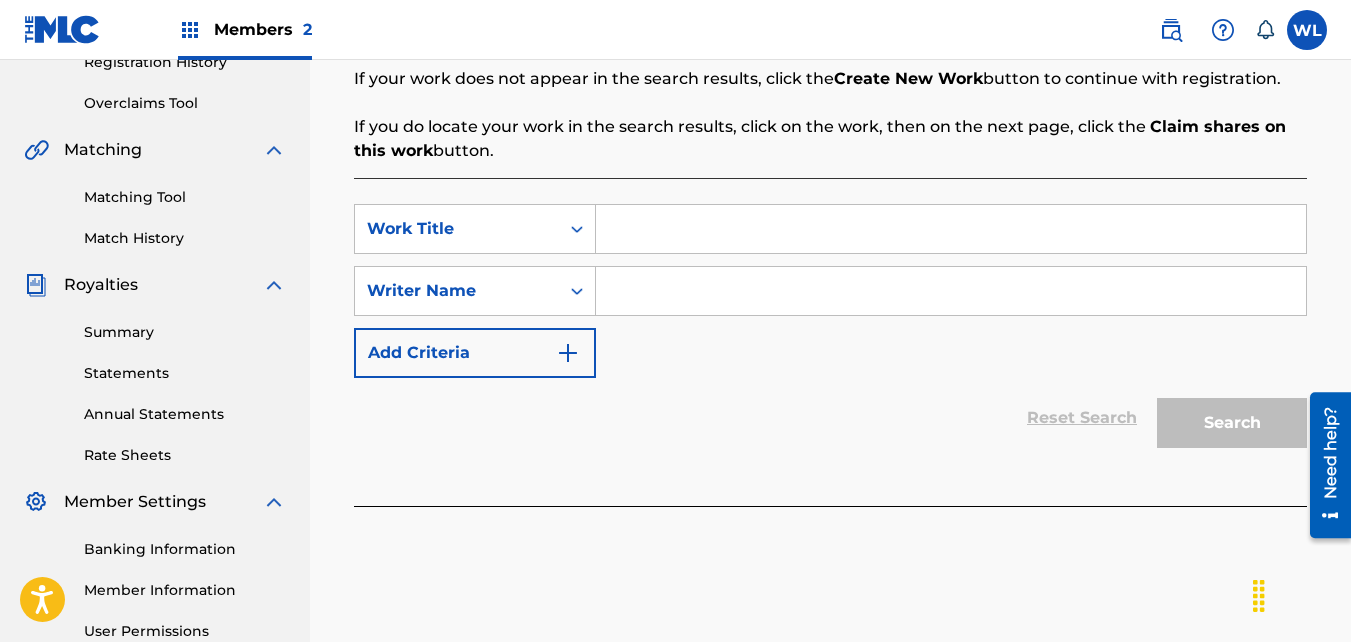 click at bounding box center (951, 229) 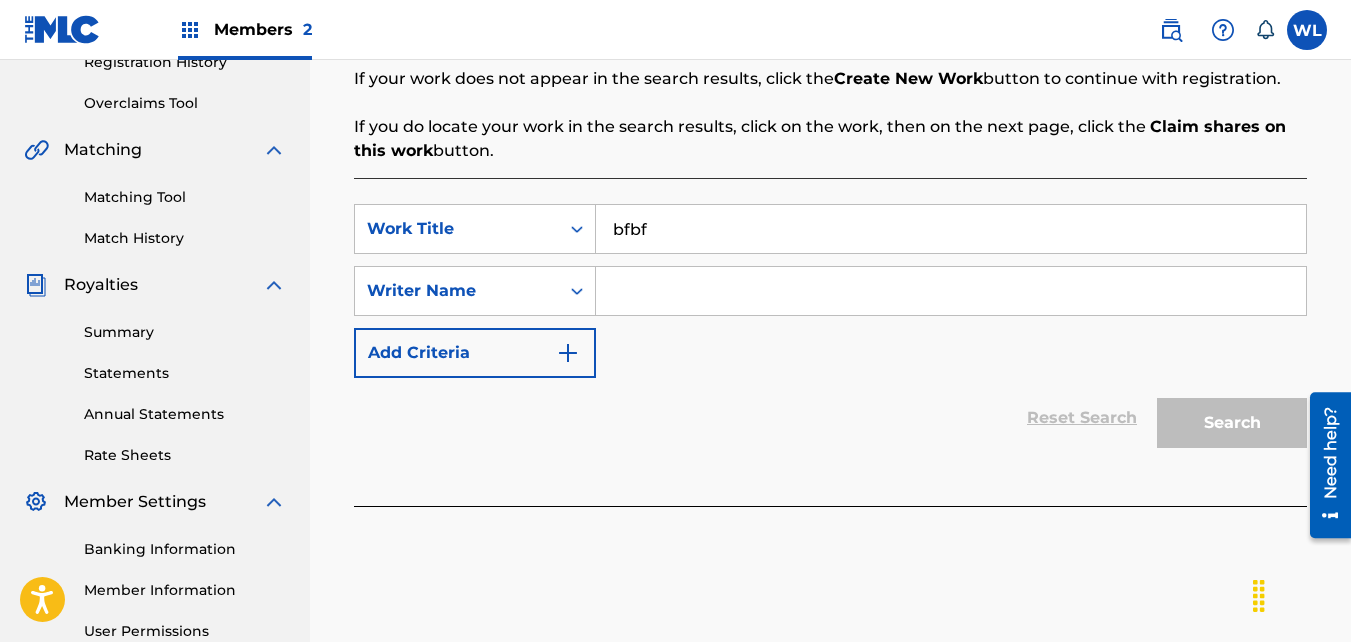 type on "bfbf" 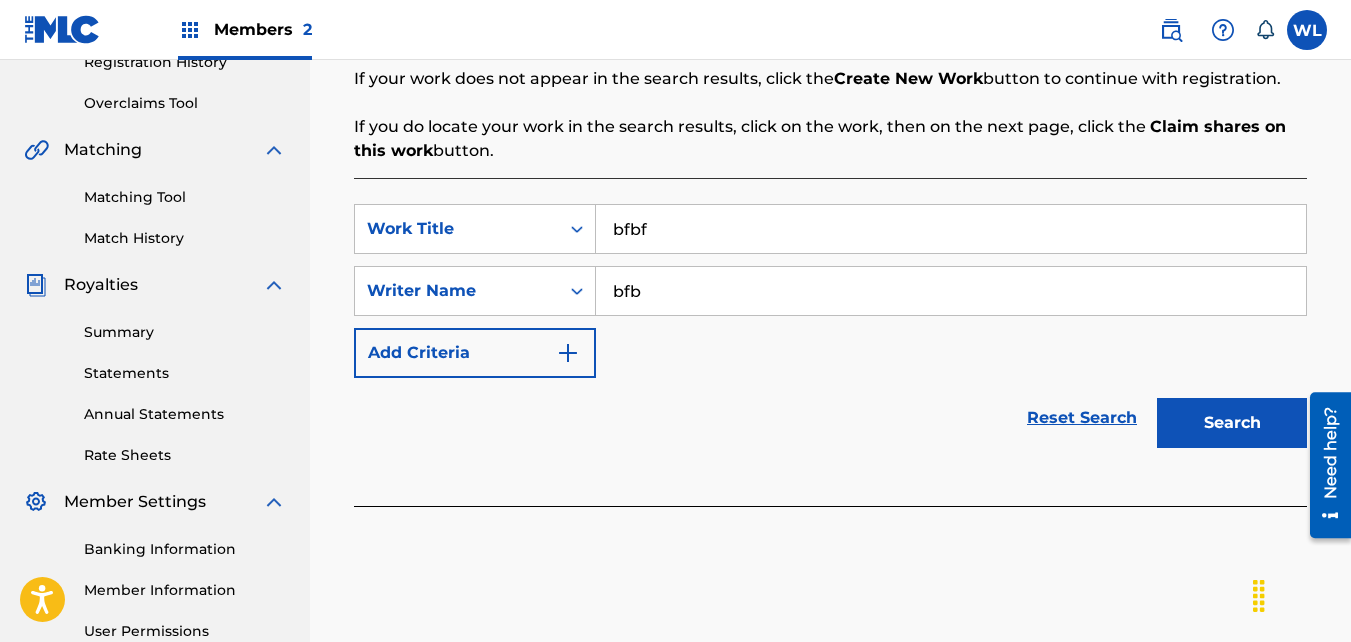 type on "bfb" 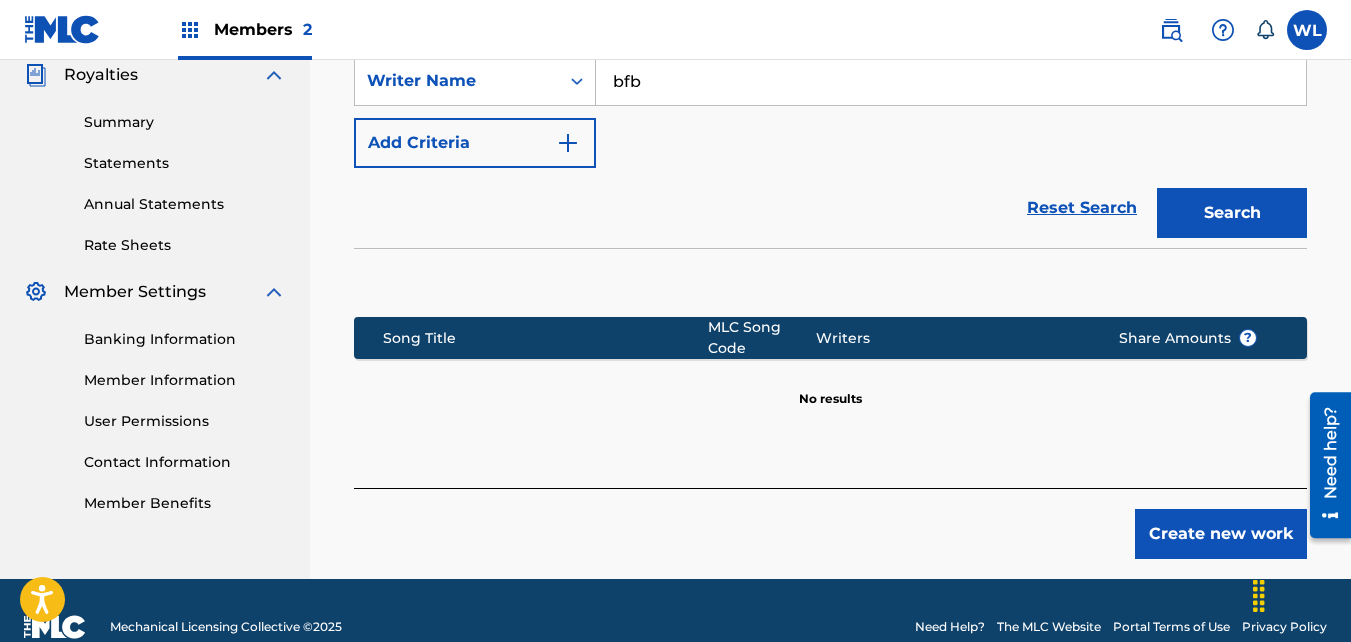 scroll, scrollTop: 639, scrollLeft: 0, axis: vertical 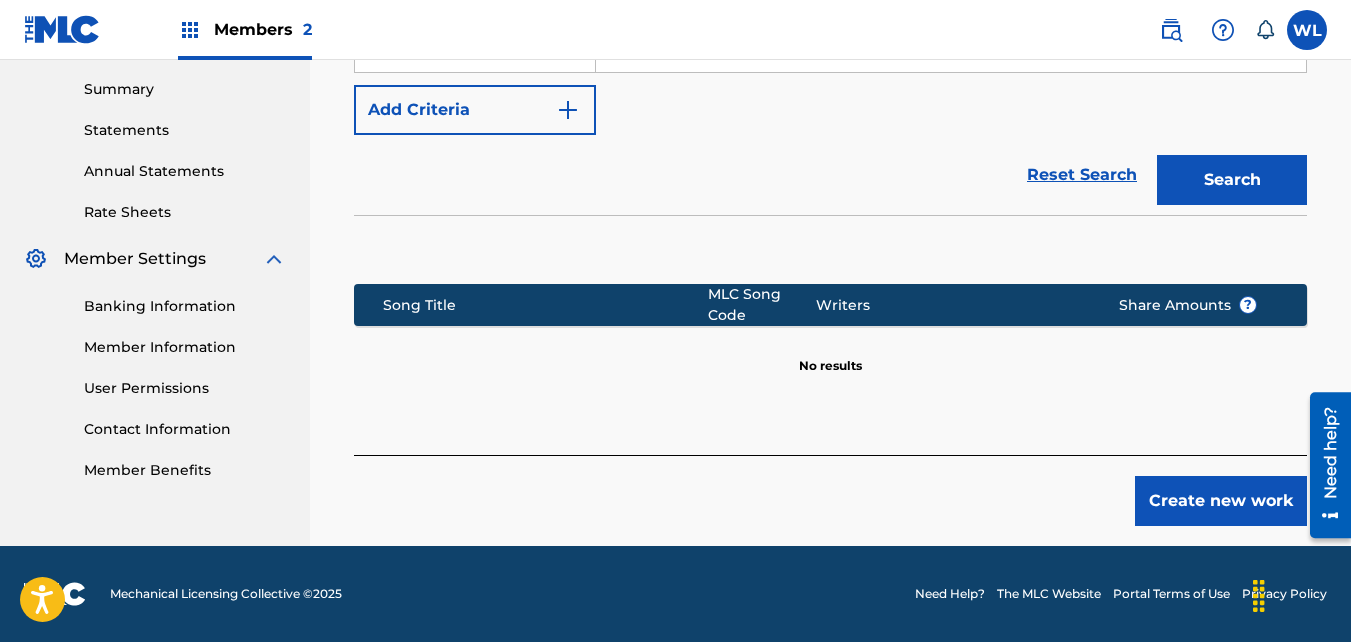 click on "Create new work" at bounding box center (1221, 501) 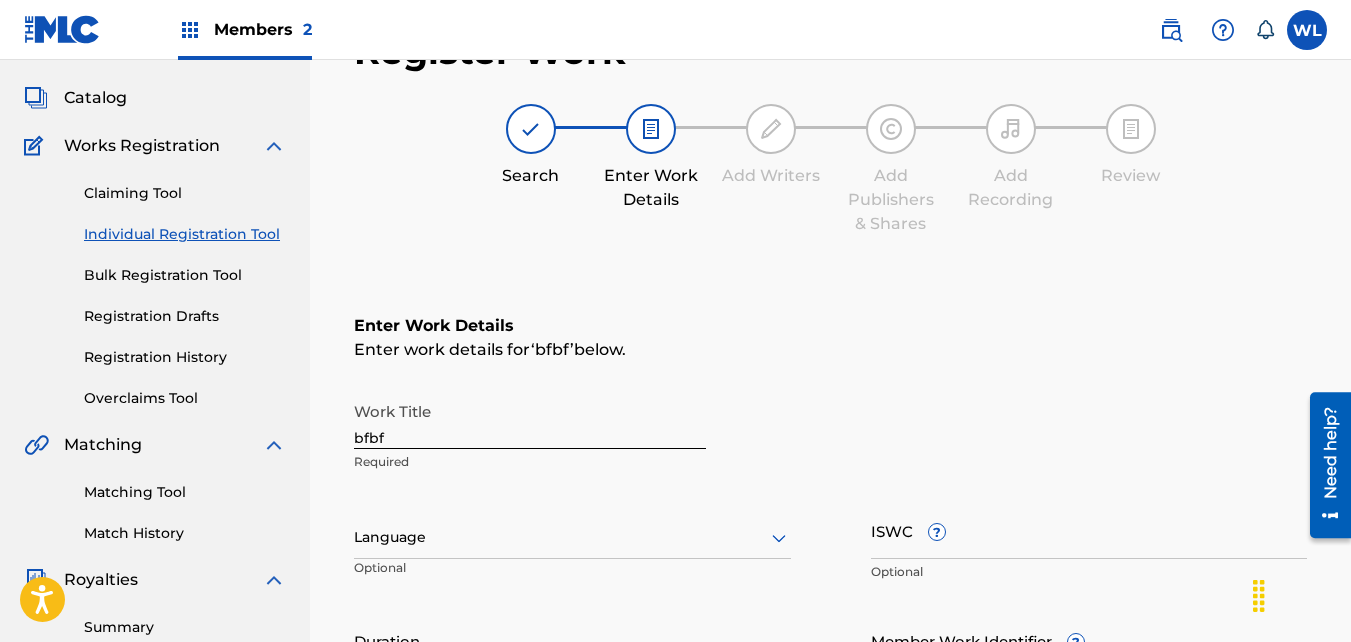 scroll, scrollTop: 95, scrollLeft: 0, axis: vertical 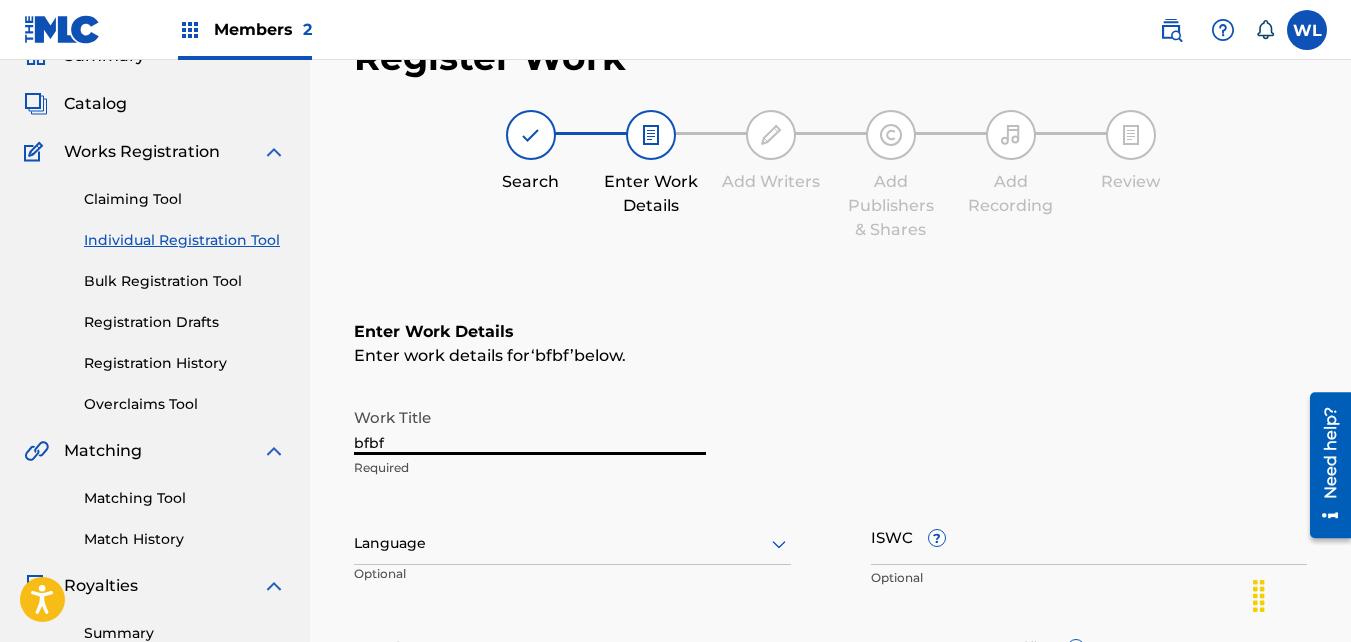 click on "bfbf" at bounding box center (530, 426) 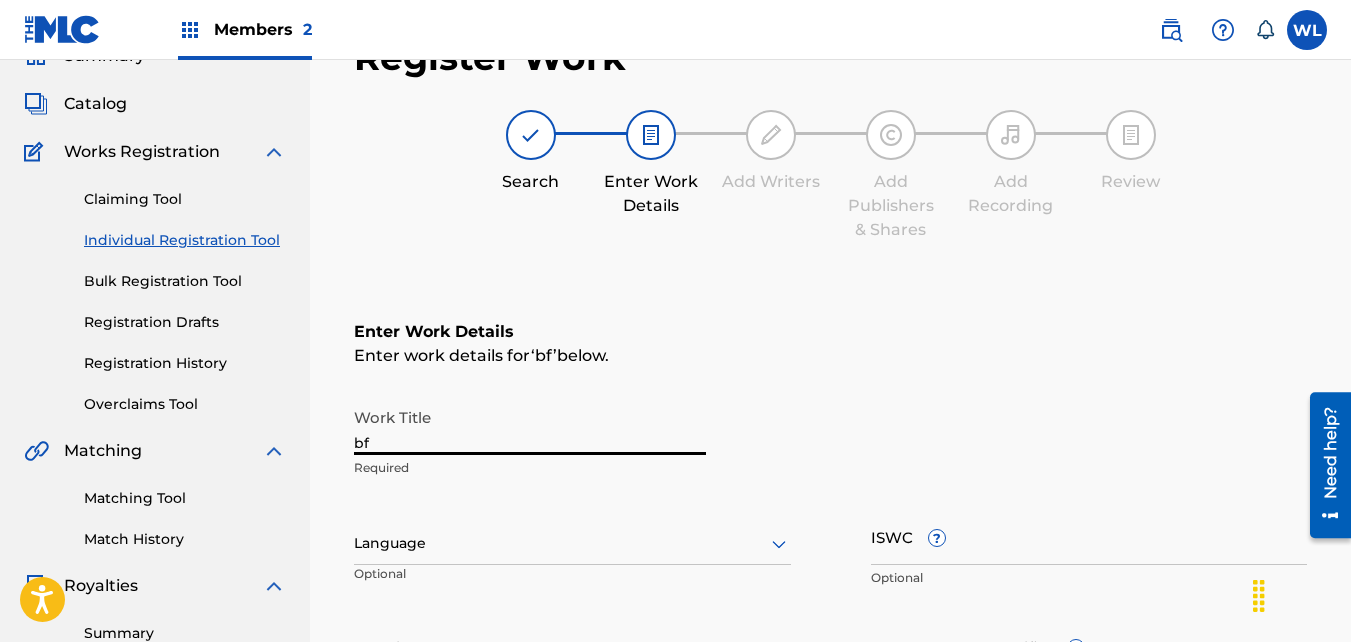 type on "b" 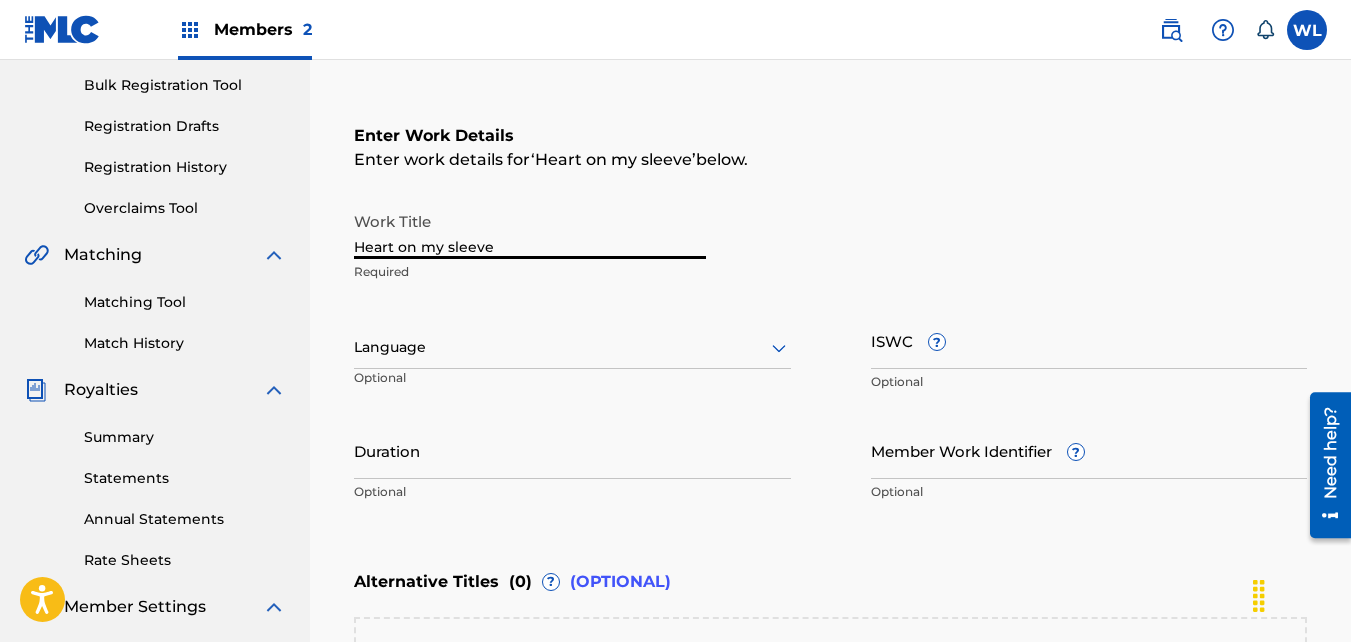 scroll, scrollTop: 651, scrollLeft: 0, axis: vertical 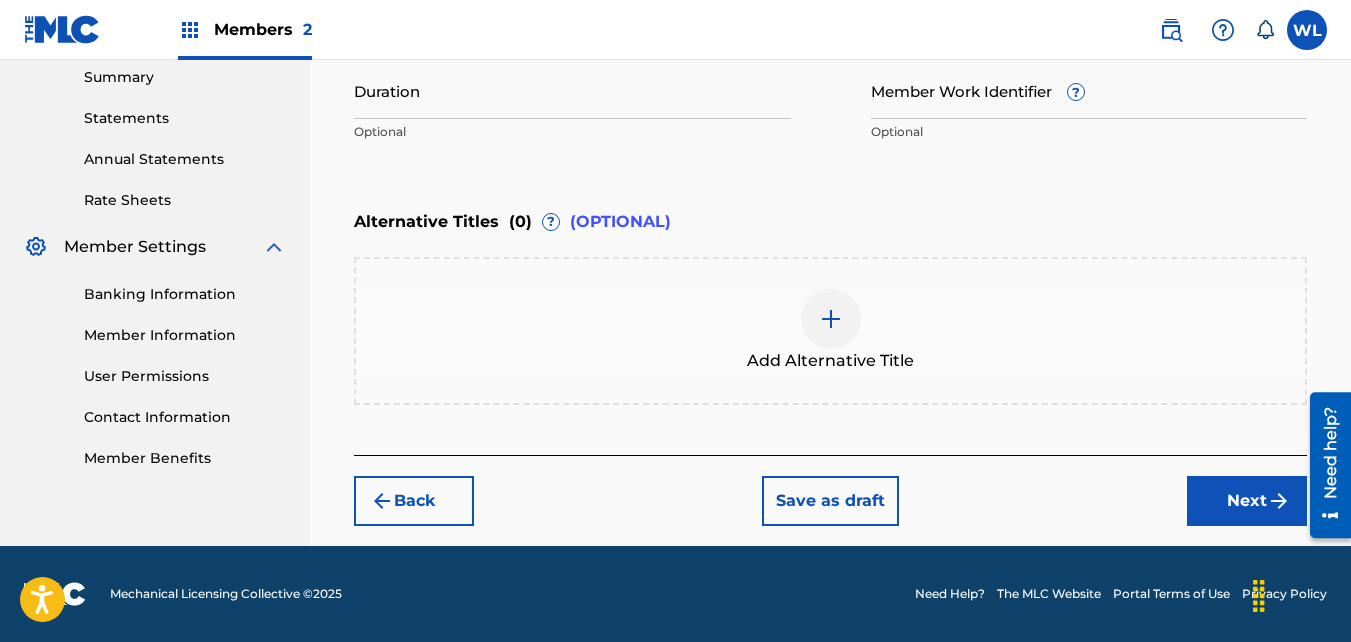type on "Heart on my sleeve" 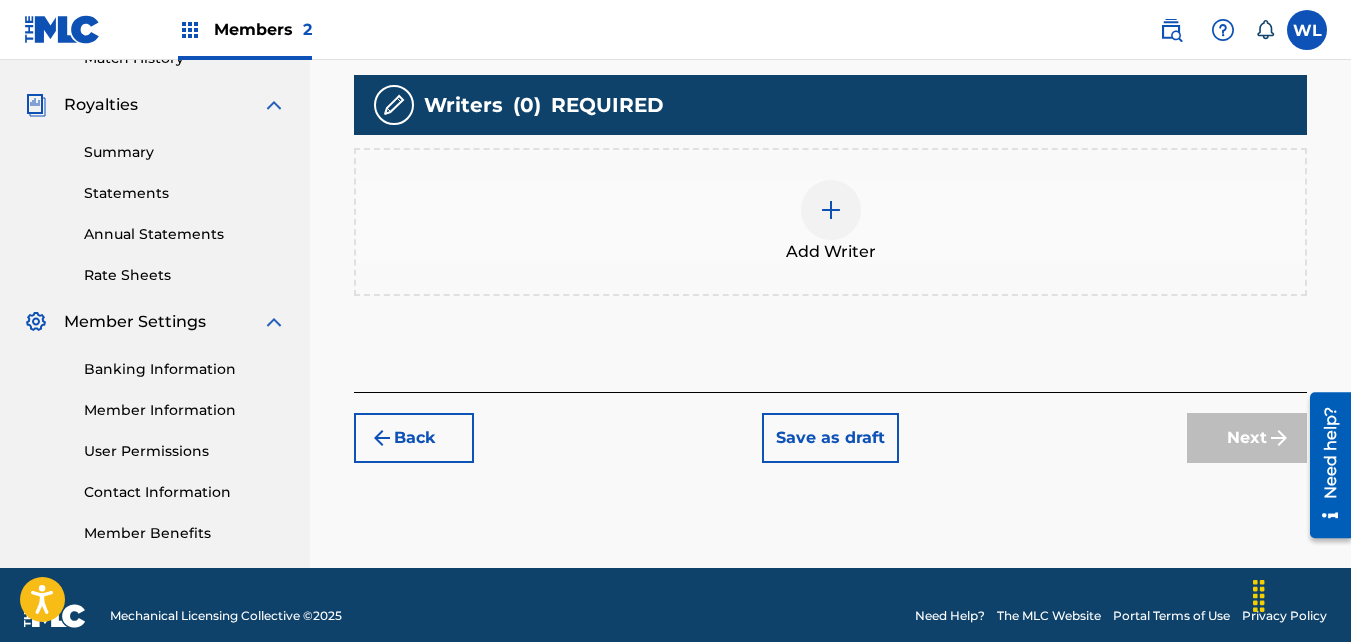 scroll, scrollTop: 577, scrollLeft: 0, axis: vertical 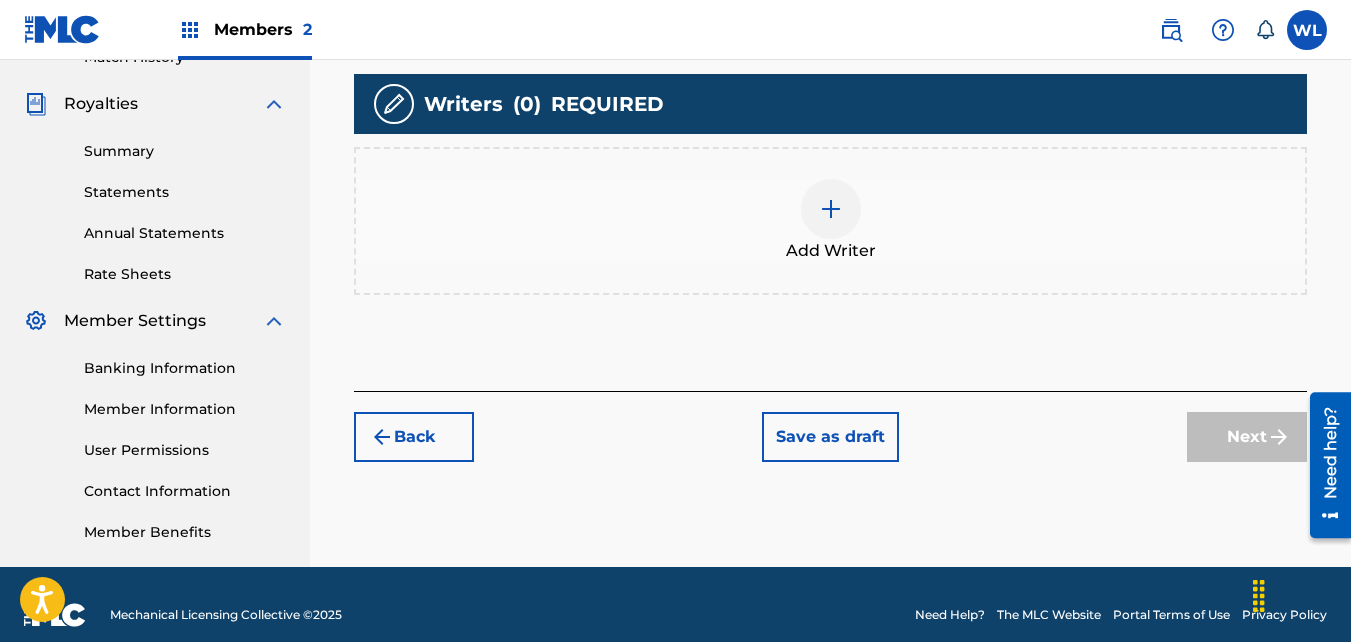 click on "Add Writer" at bounding box center [831, 251] 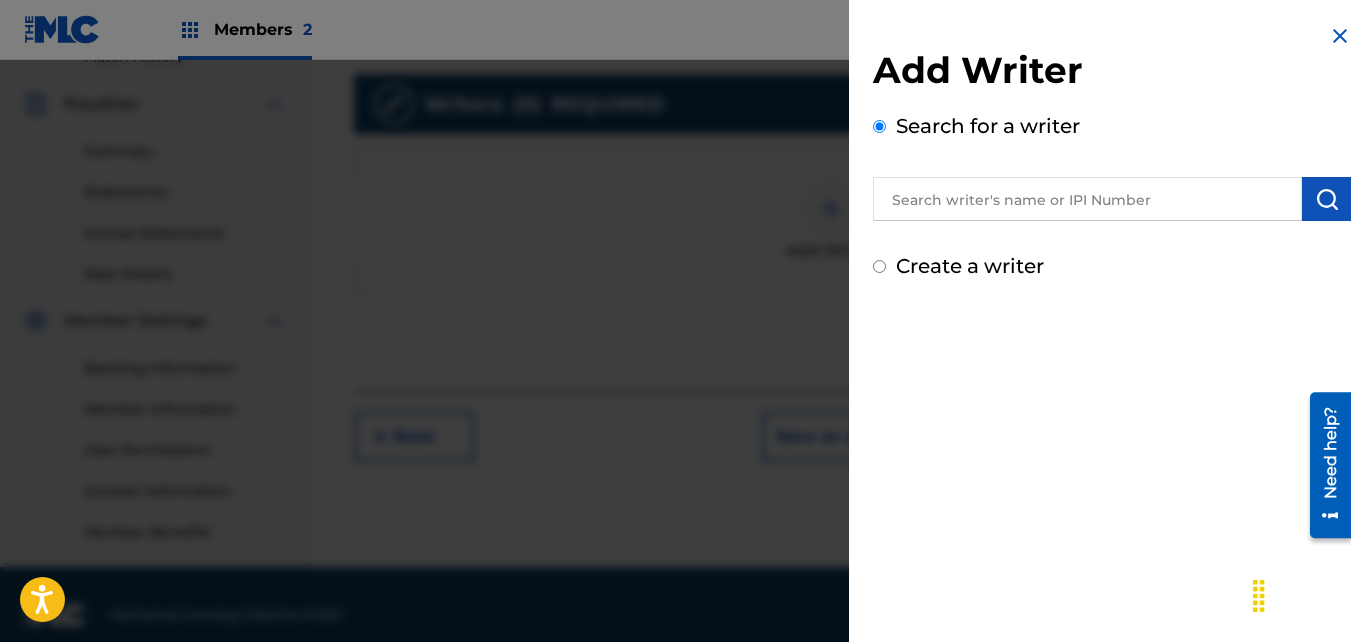 click at bounding box center (1087, 199) 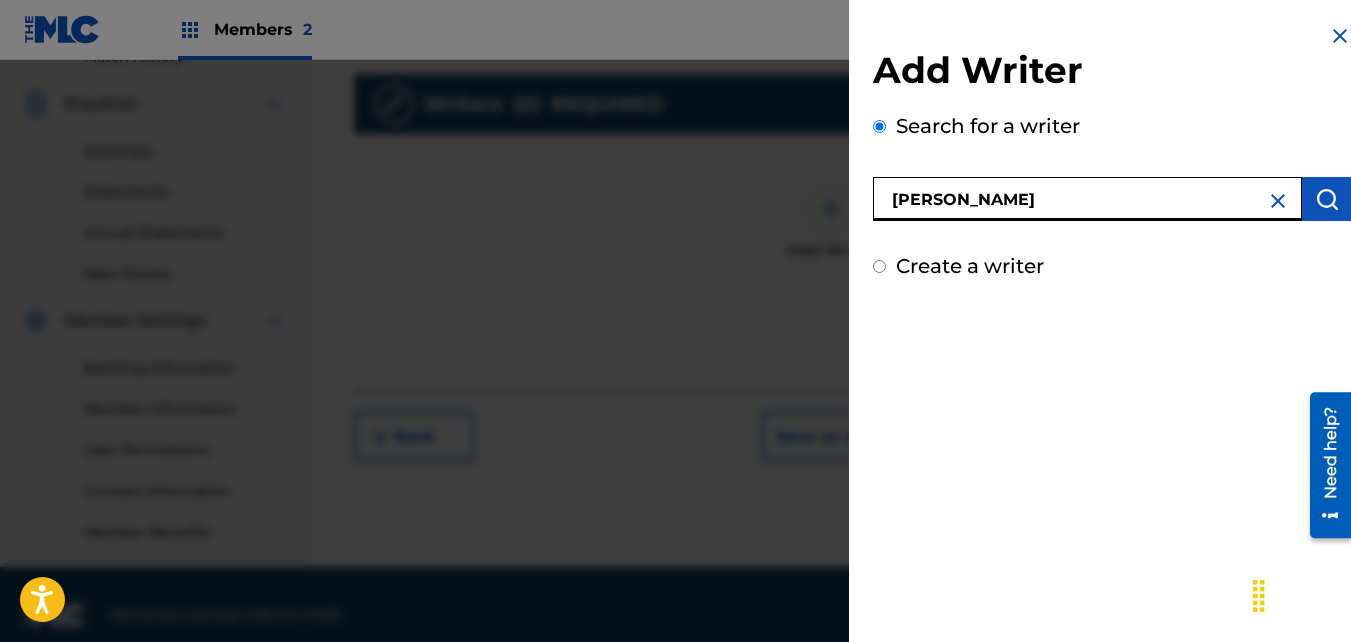 type on "[PERSON_NAME]" 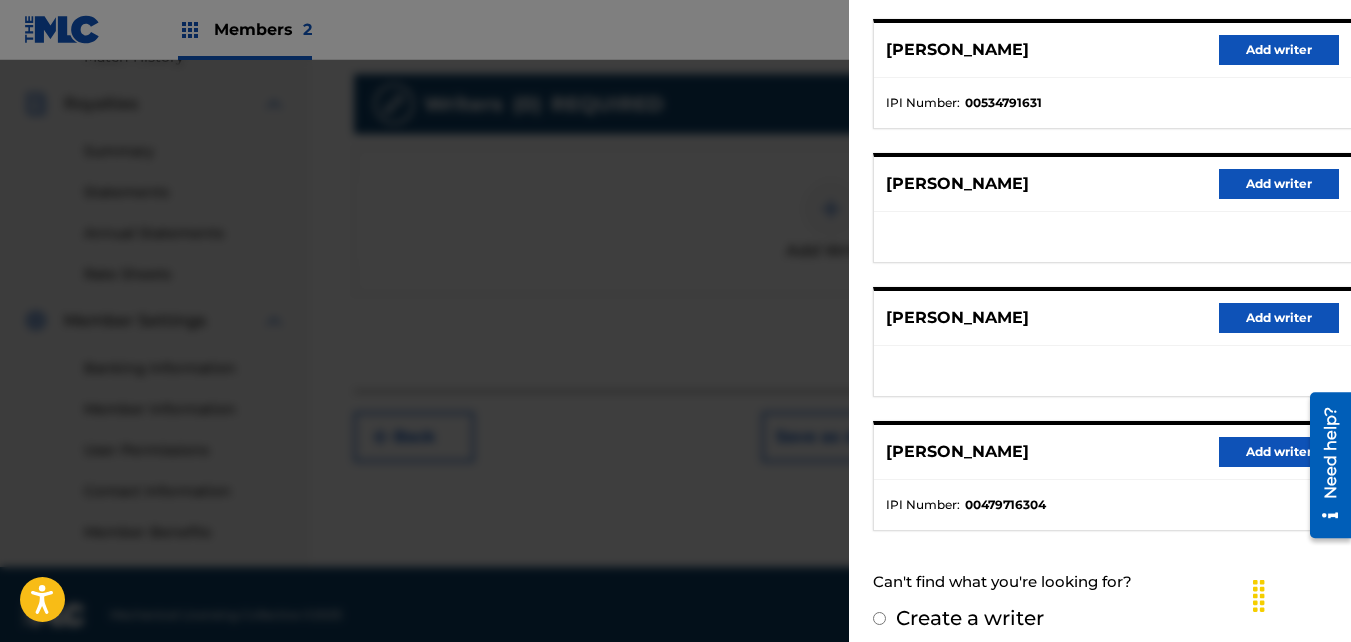 click on "Create a writer" at bounding box center (970, 618) 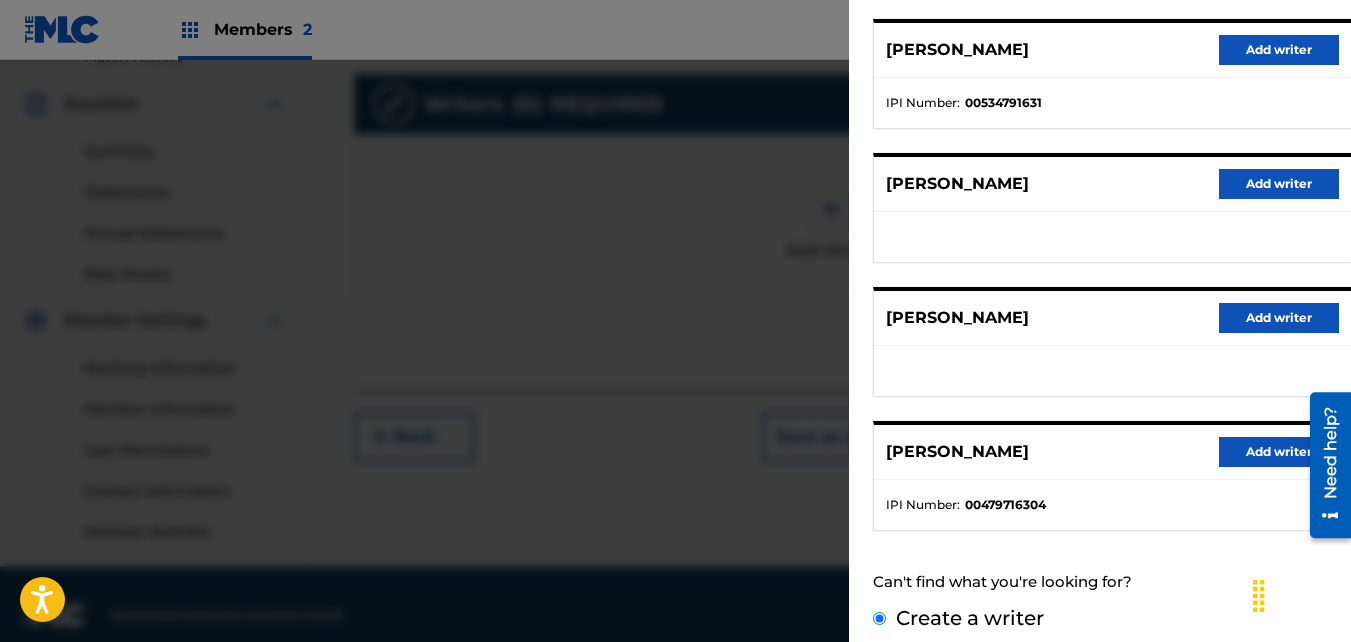 click on "Create a writer" at bounding box center (879, 618) 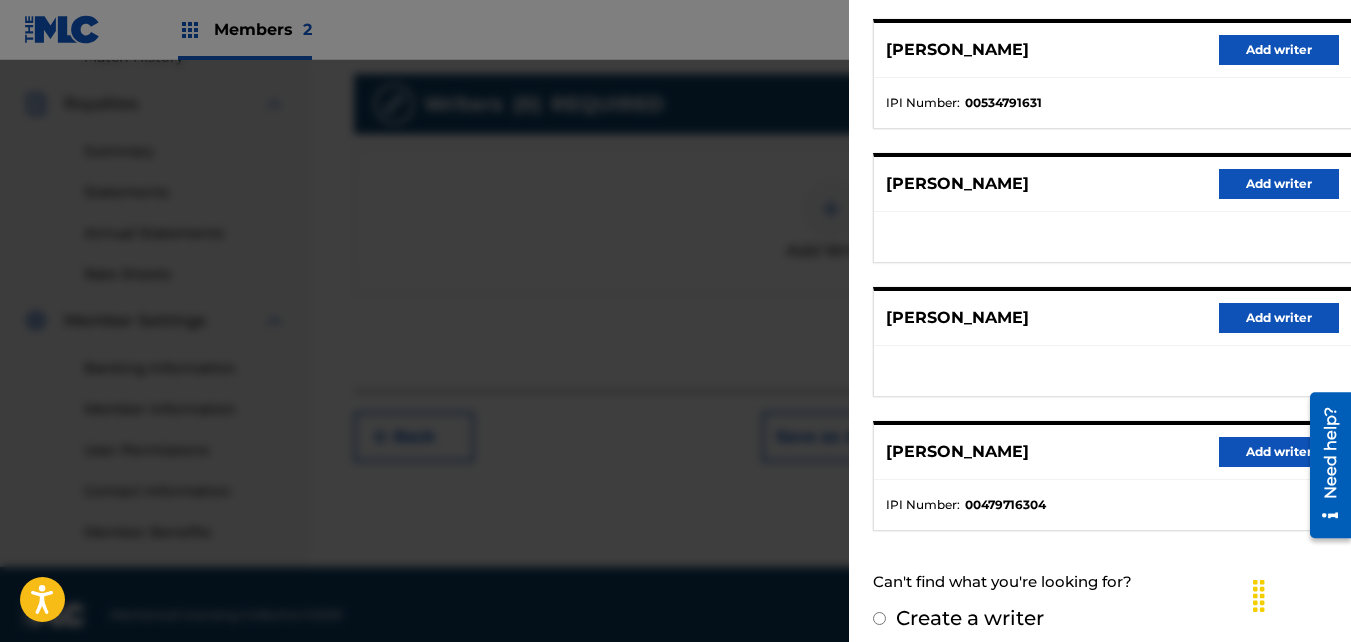 radio on "false" 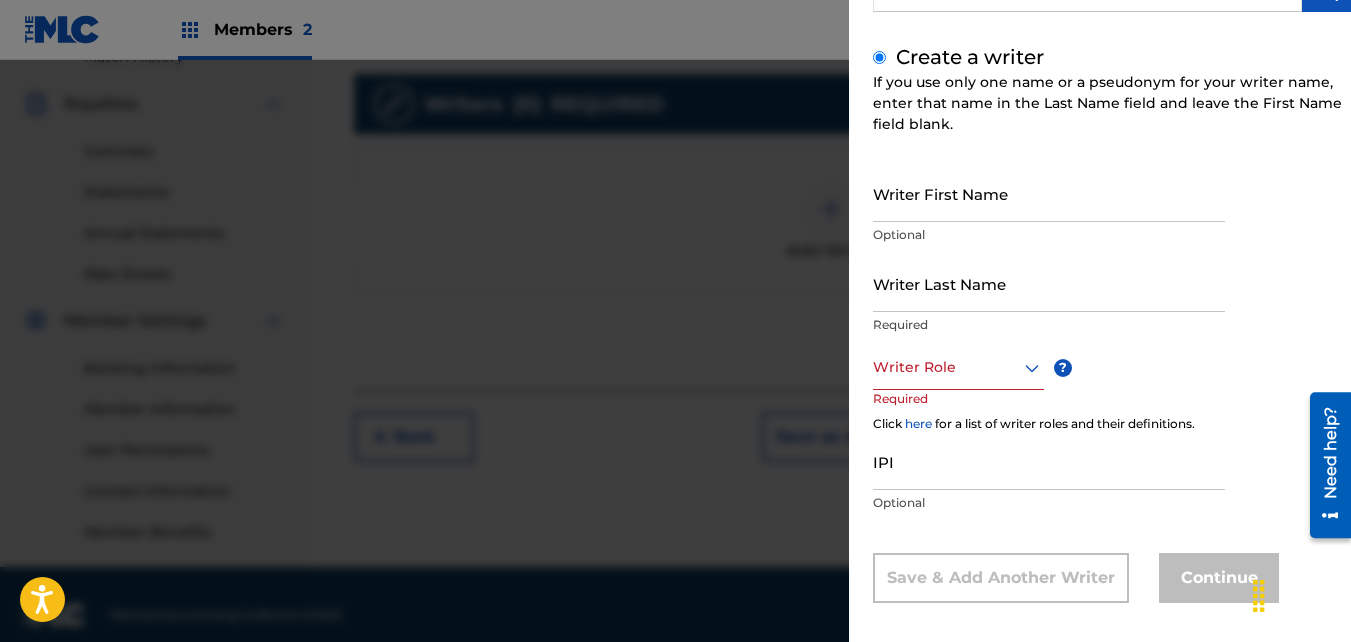 scroll, scrollTop: 224, scrollLeft: 0, axis: vertical 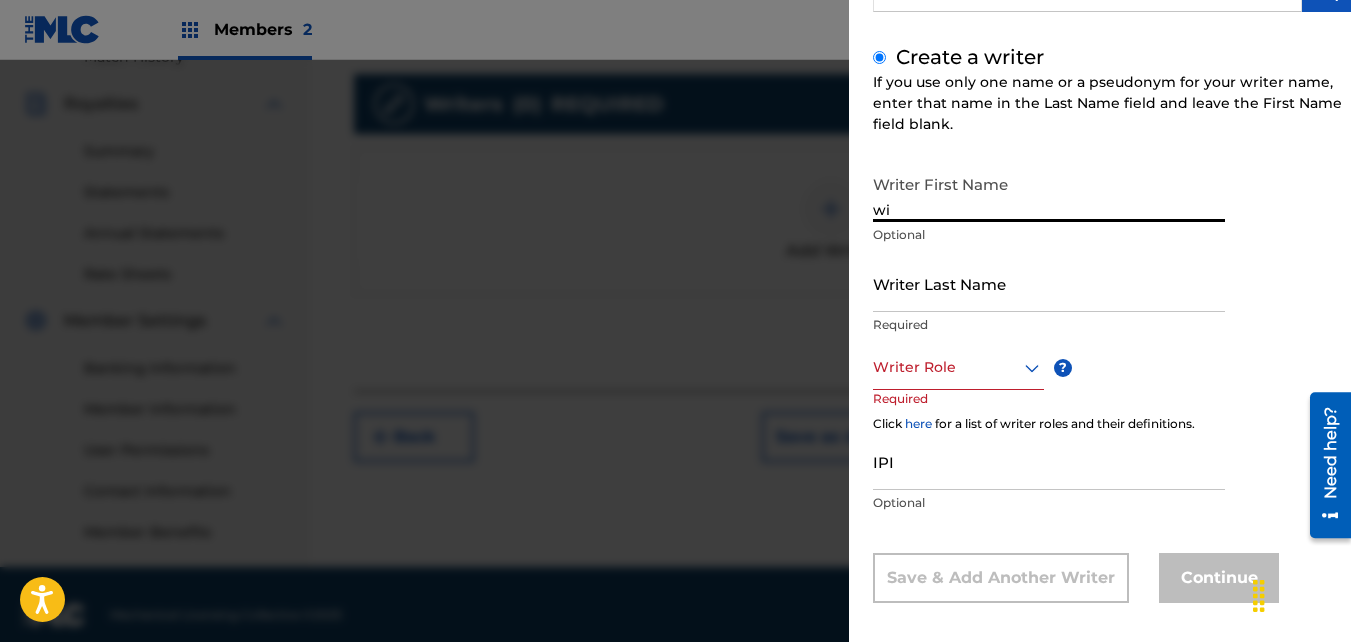 type on "w" 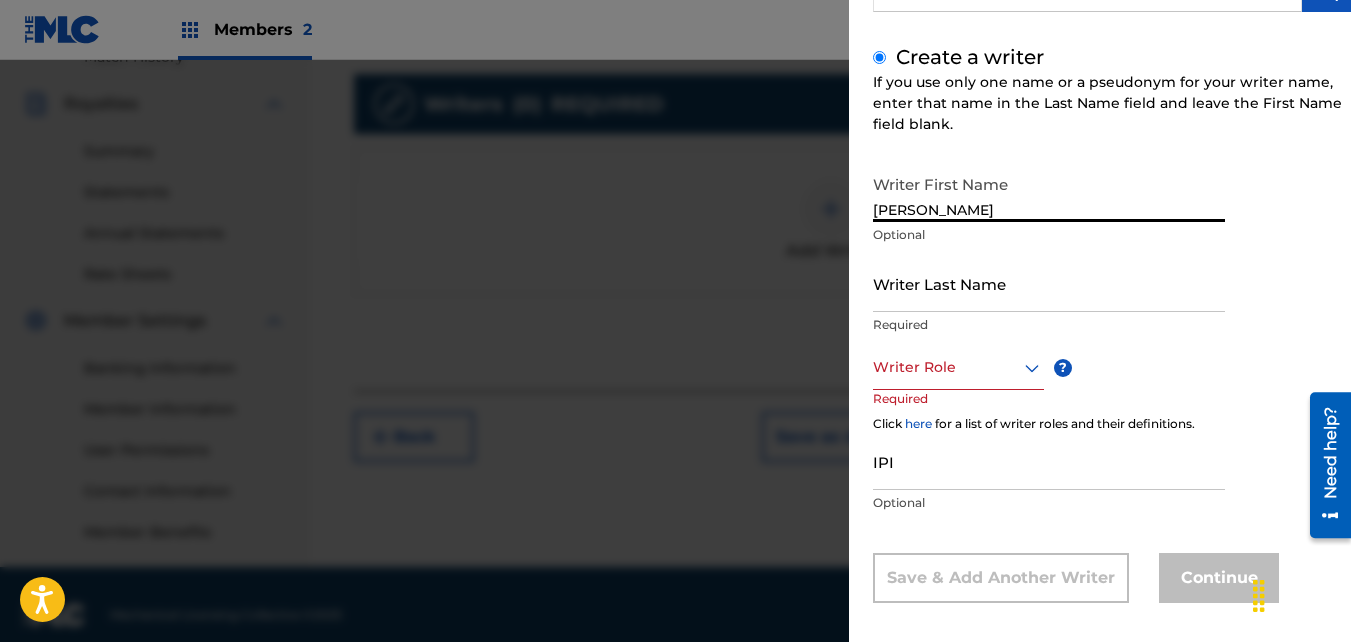 click on "[PERSON_NAME]" at bounding box center [1049, 193] 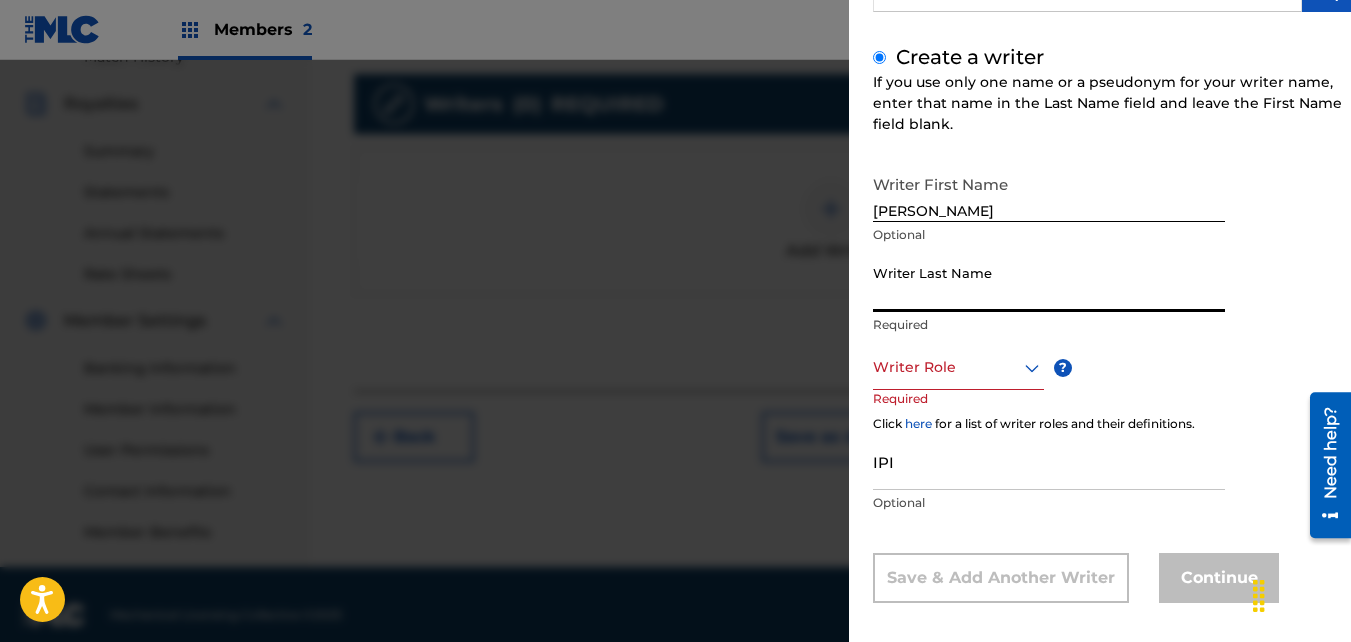 click on "Writer Last Name" at bounding box center [1049, 283] 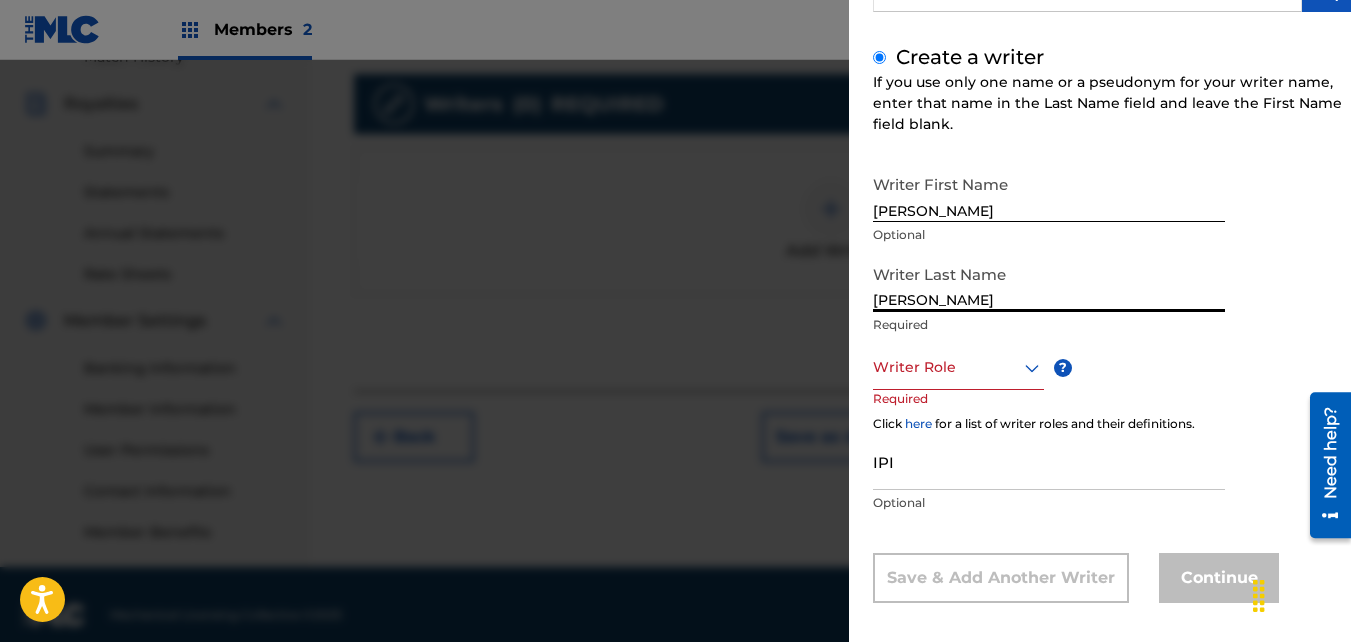 type on "[PERSON_NAME]" 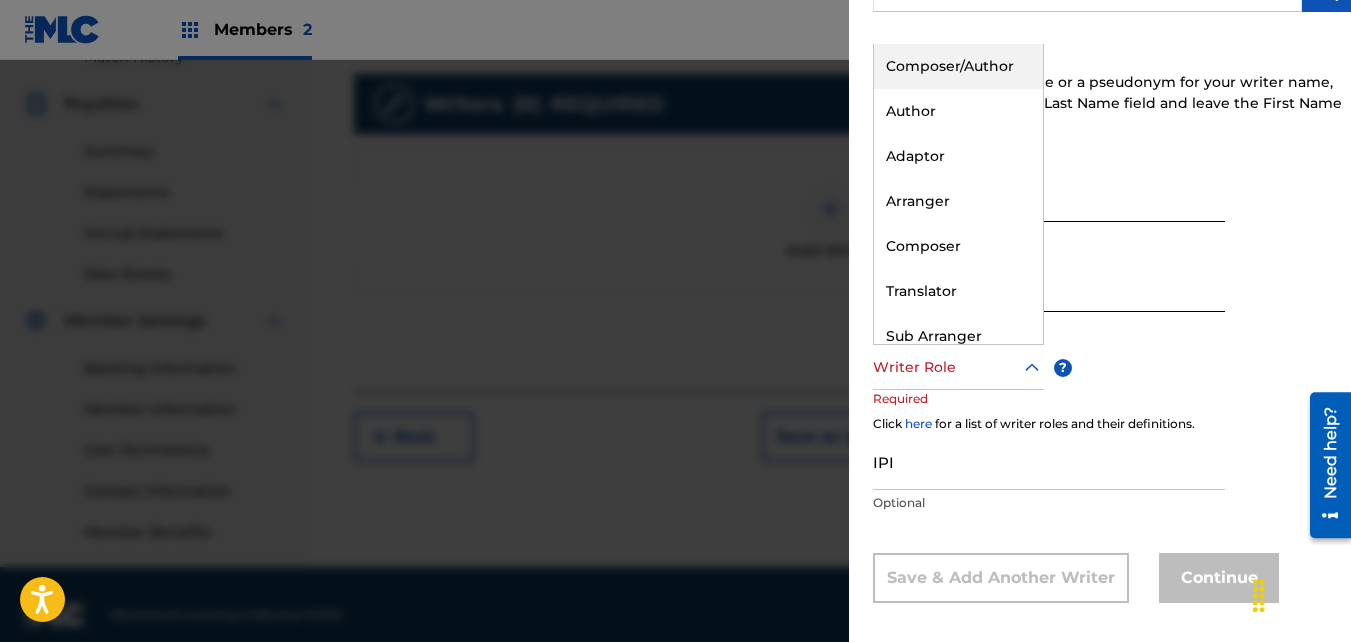 click on "Composer/Author" at bounding box center [958, 66] 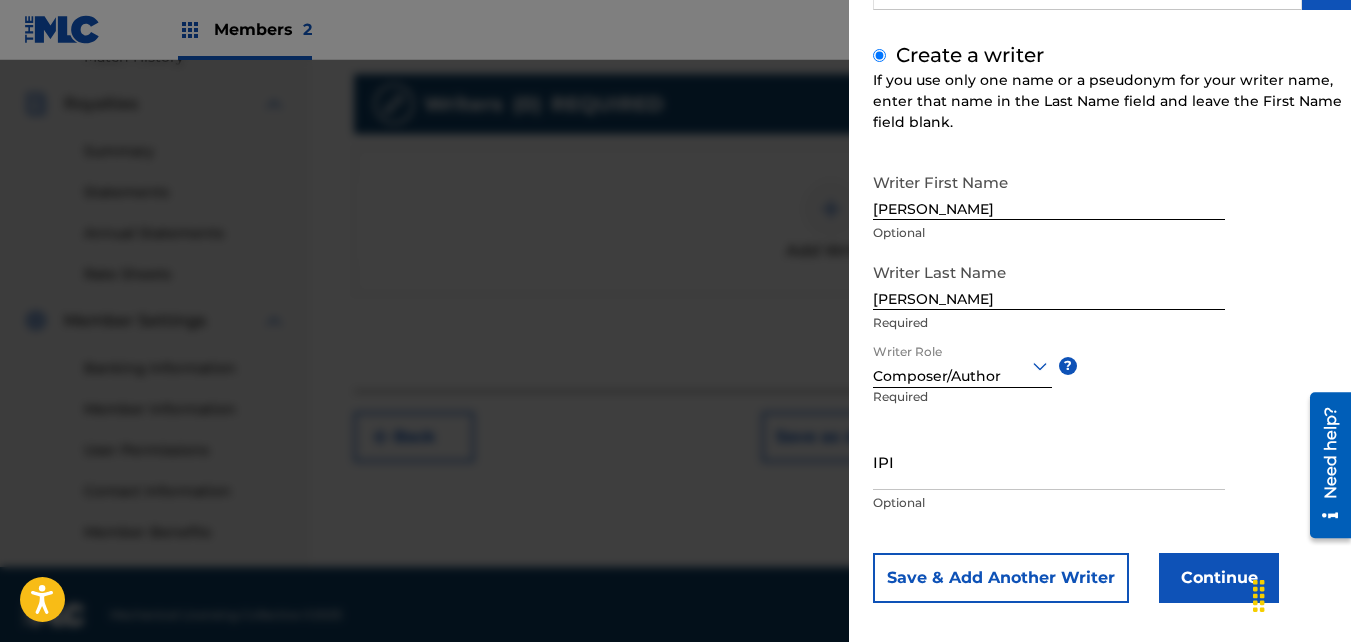 scroll, scrollTop: 226, scrollLeft: 0, axis: vertical 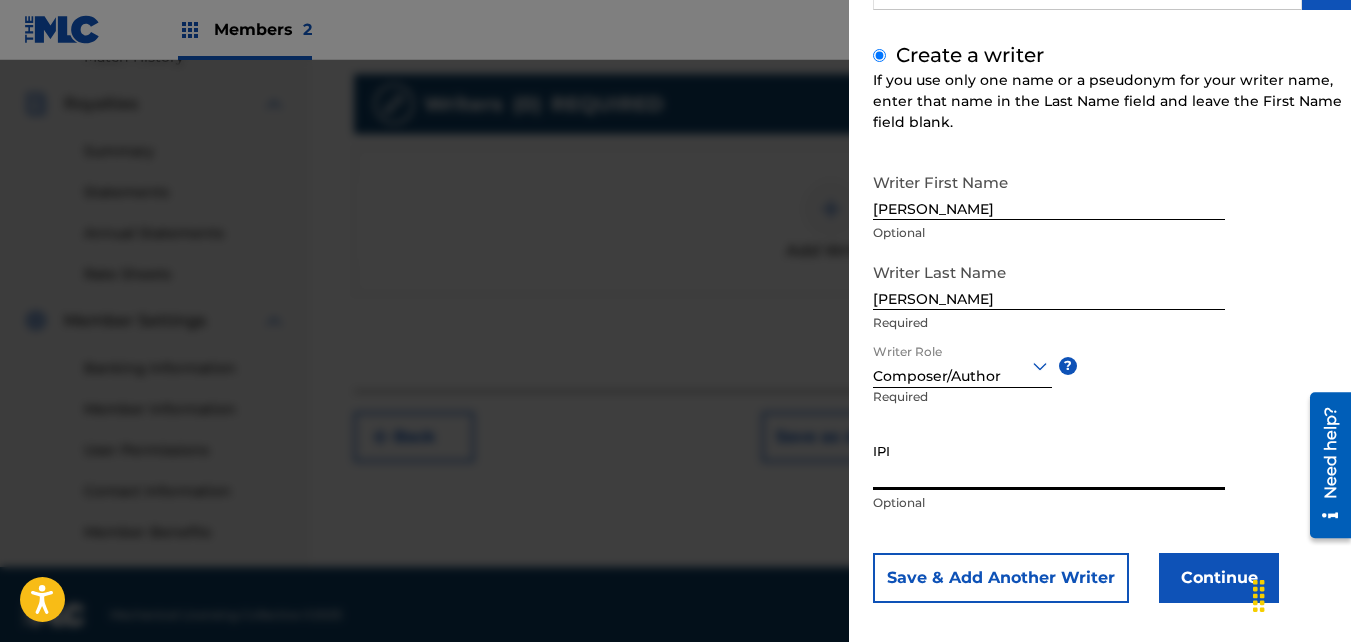 click on "IPI" at bounding box center [1049, 461] 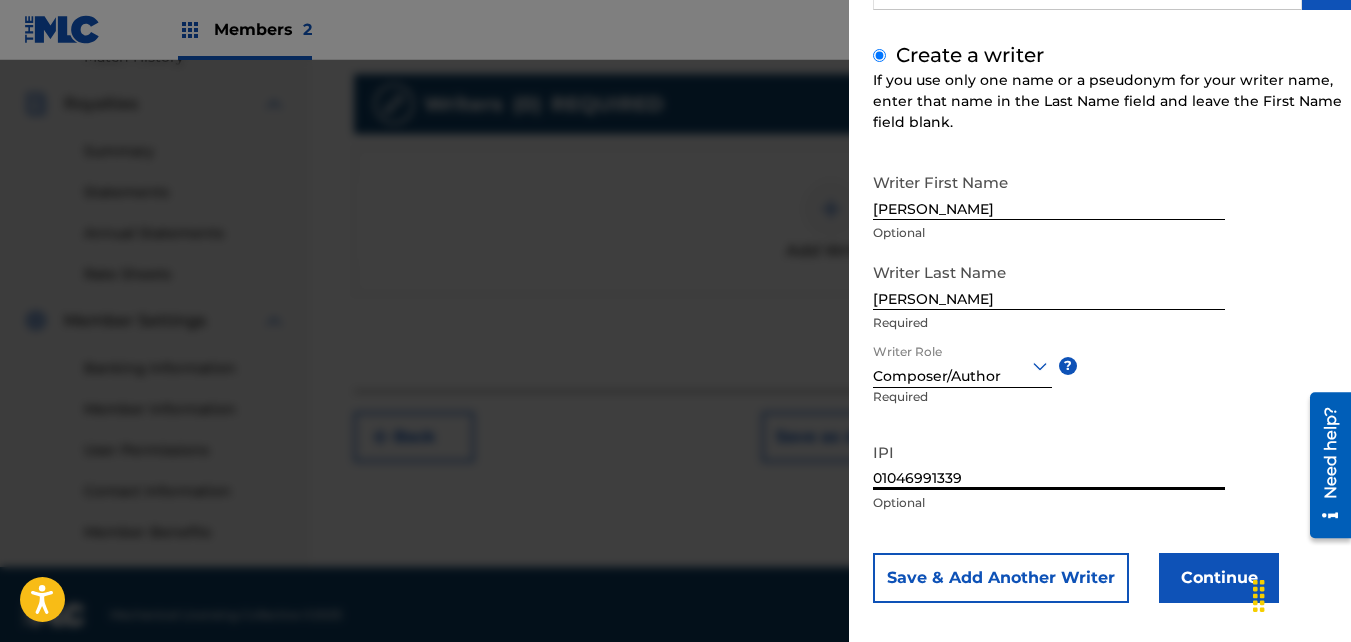 type on "01046991339" 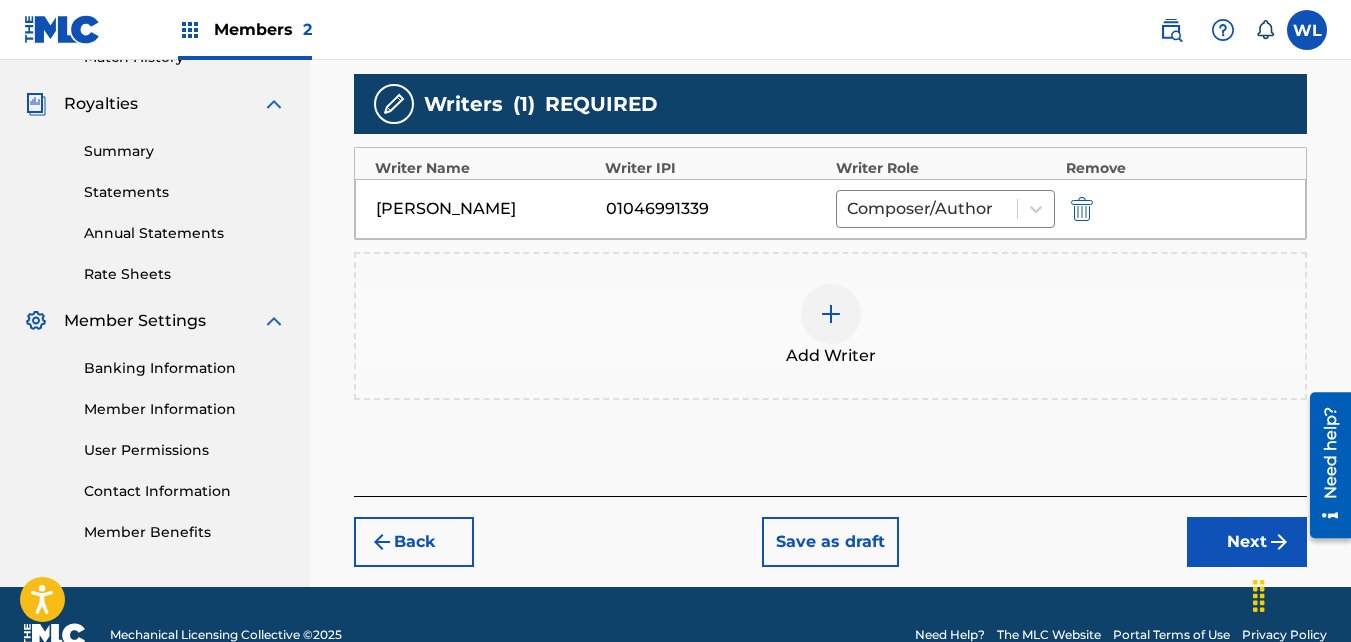 click on "Next" at bounding box center [1247, 542] 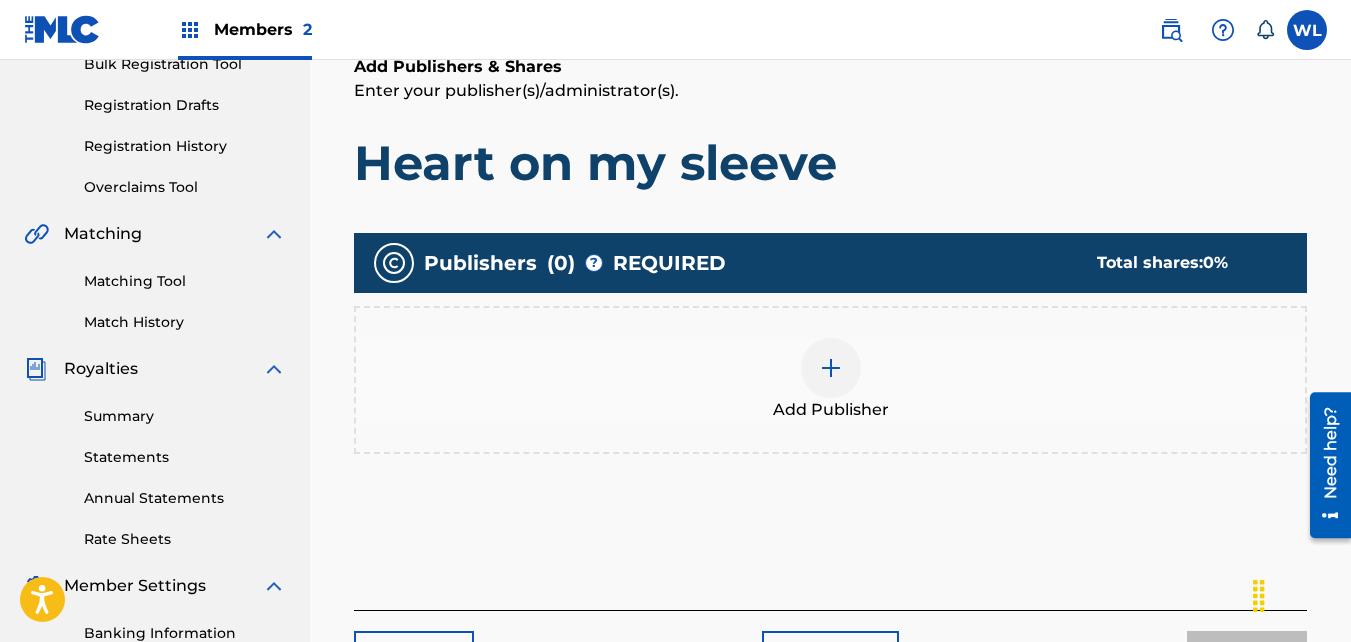 scroll, scrollTop: 313, scrollLeft: 0, axis: vertical 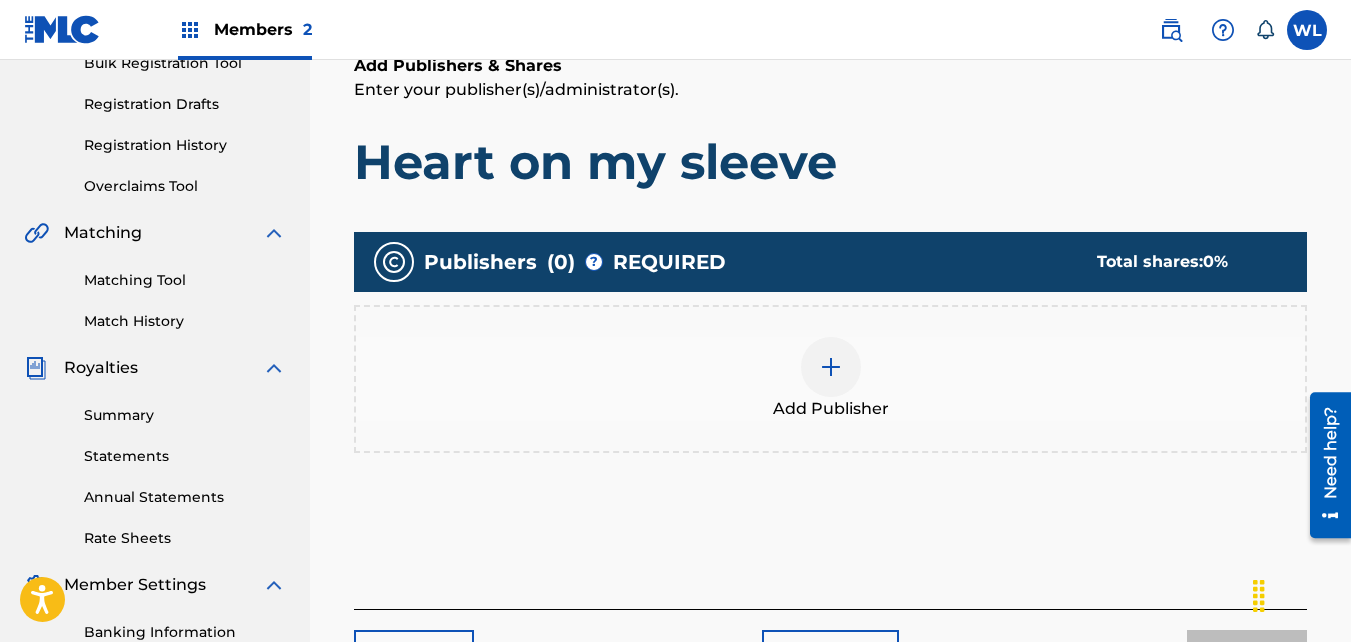 click on "Add Publisher" at bounding box center (830, 379) 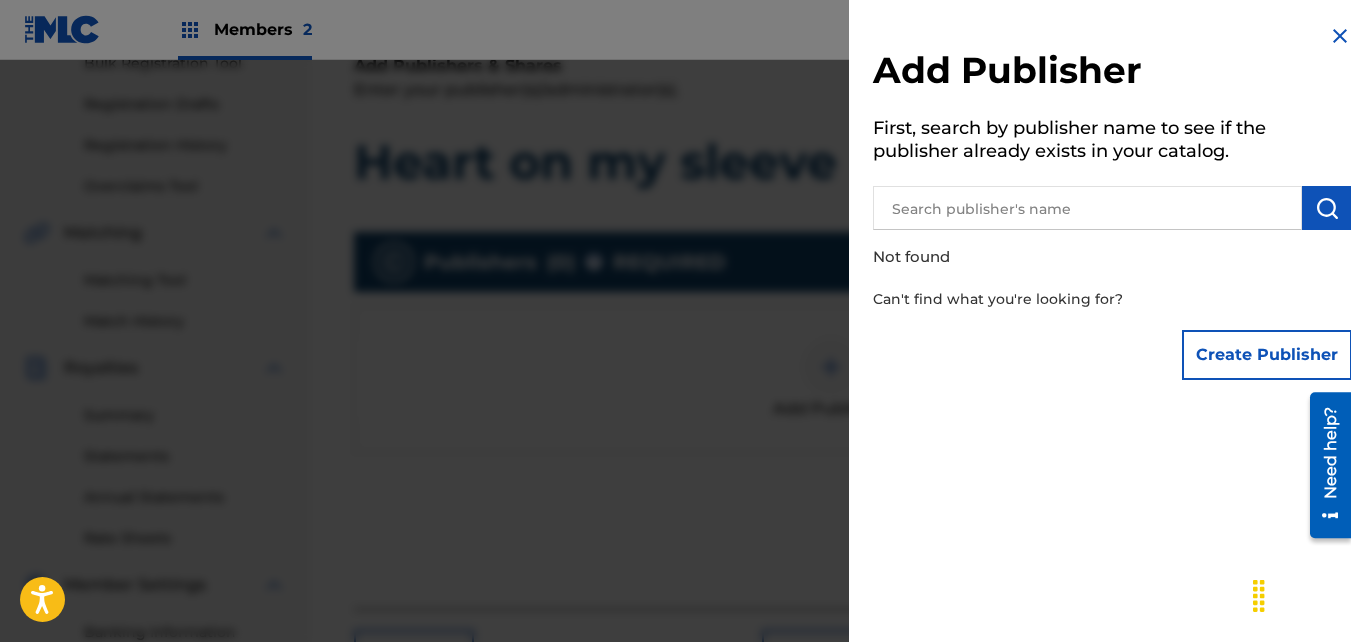 click on "Create Publisher" at bounding box center (1267, 355) 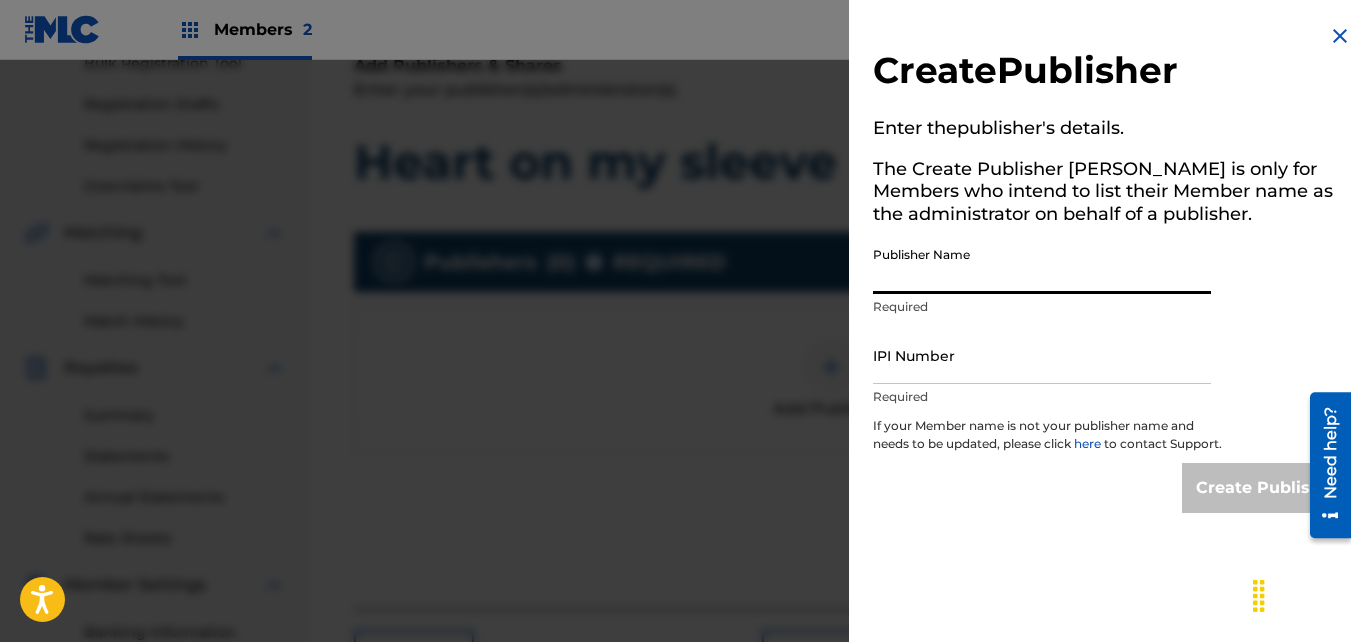 click on "Publisher Name" at bounding box center [1042, 265] 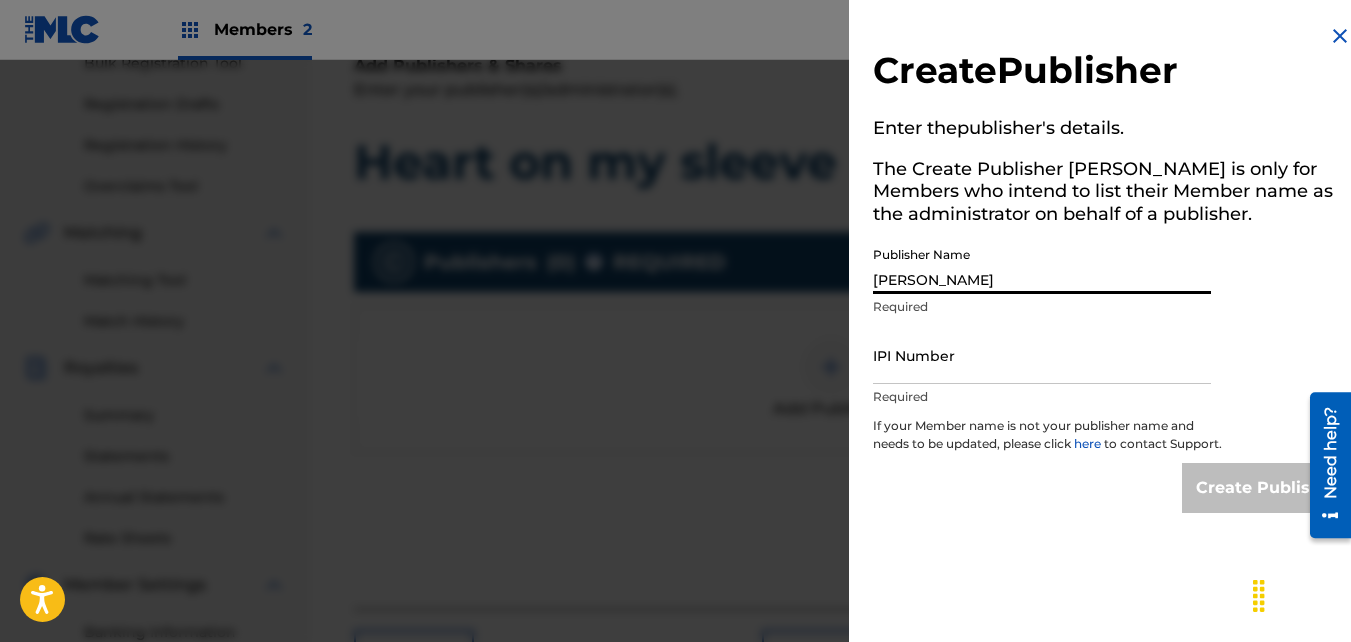type on "01046991339" 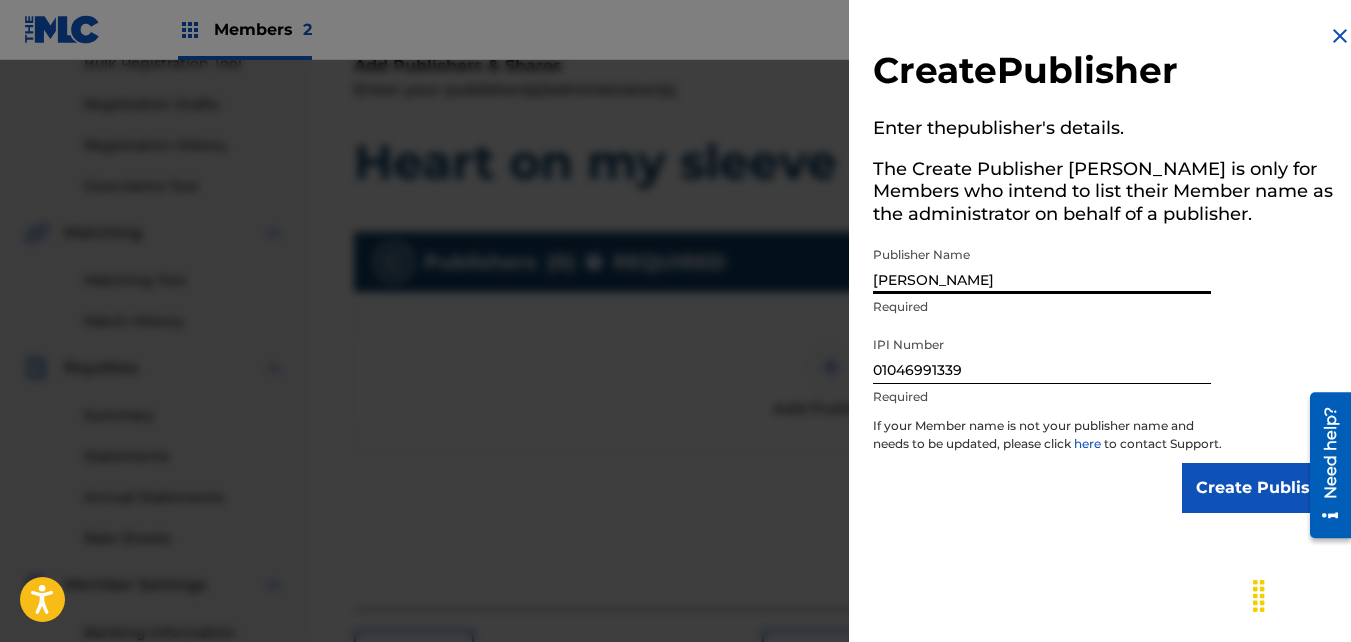 click on "Create Publisher" at bounding box center (1267, 488) 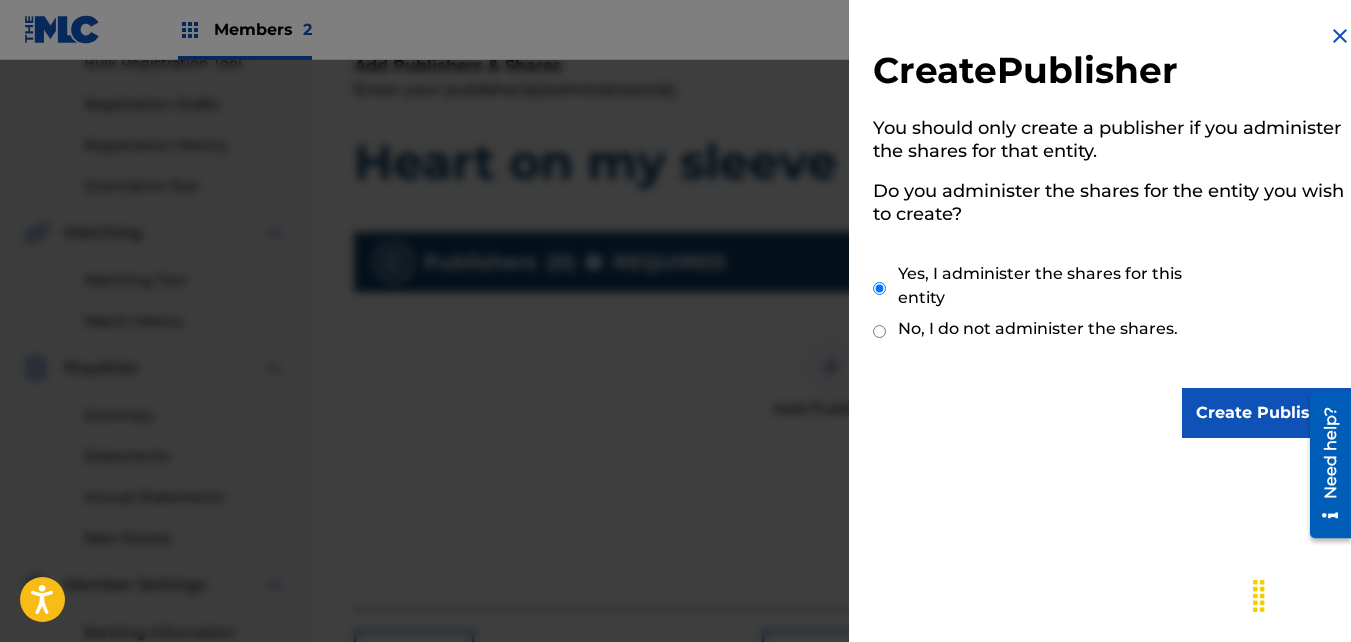 click on "Create Publisher" at bounding box center (1267, 413) 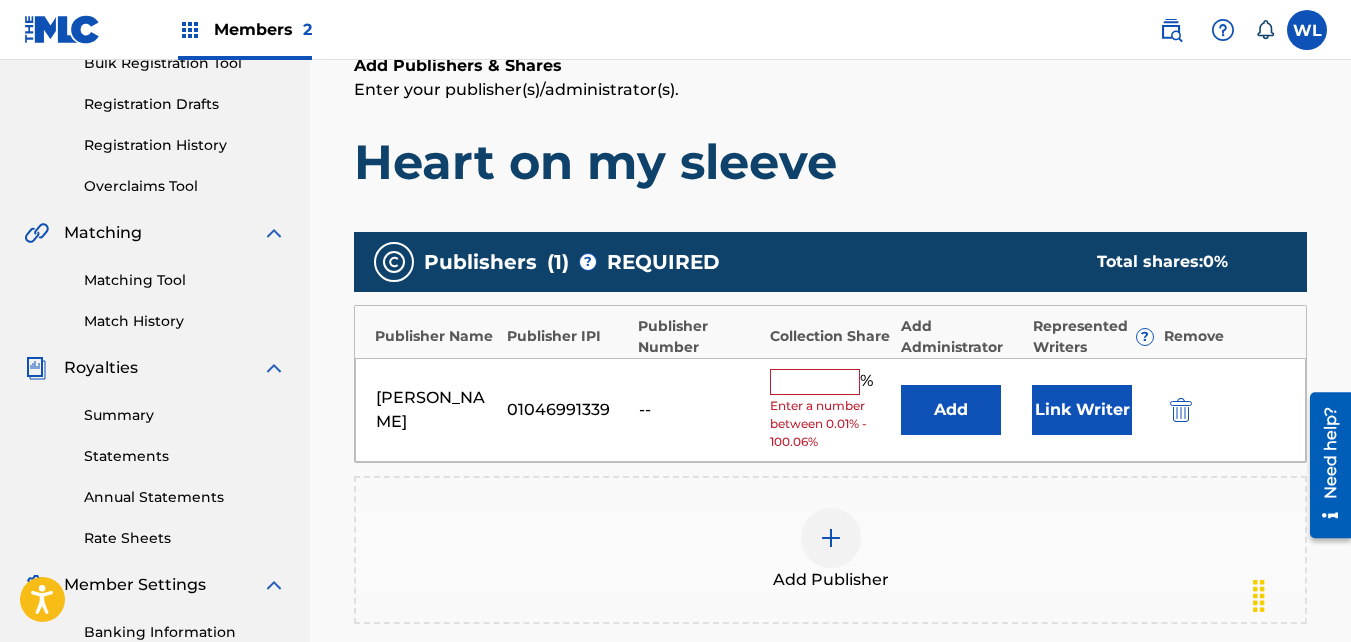 click at bounding box center [815, 382] 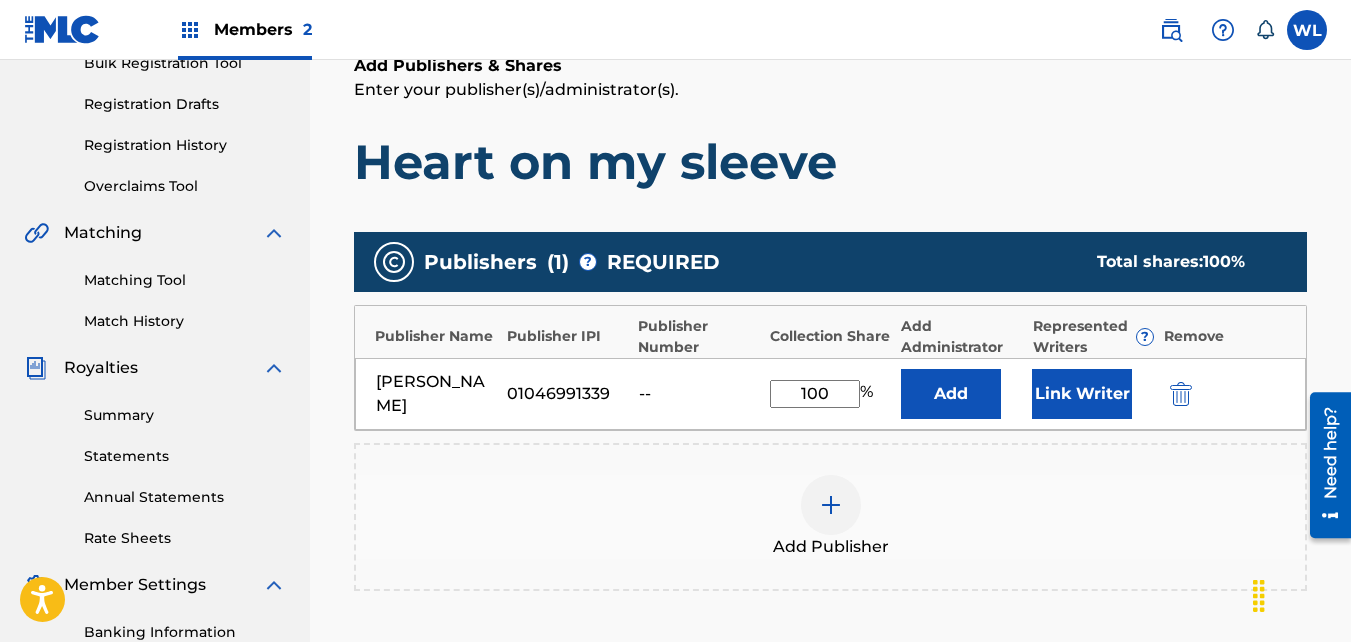 click on "Link Writer" at bounding box center (1082, 394) 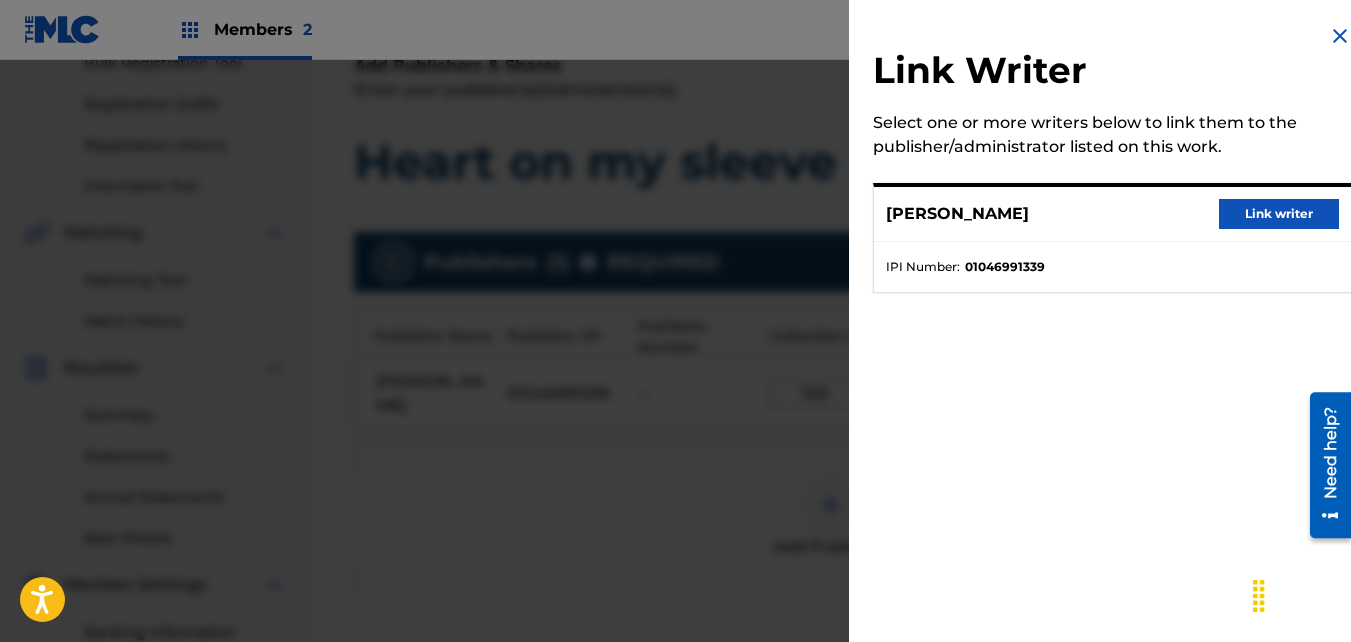 click on "Link writer" at bounding box center [1279, 214] 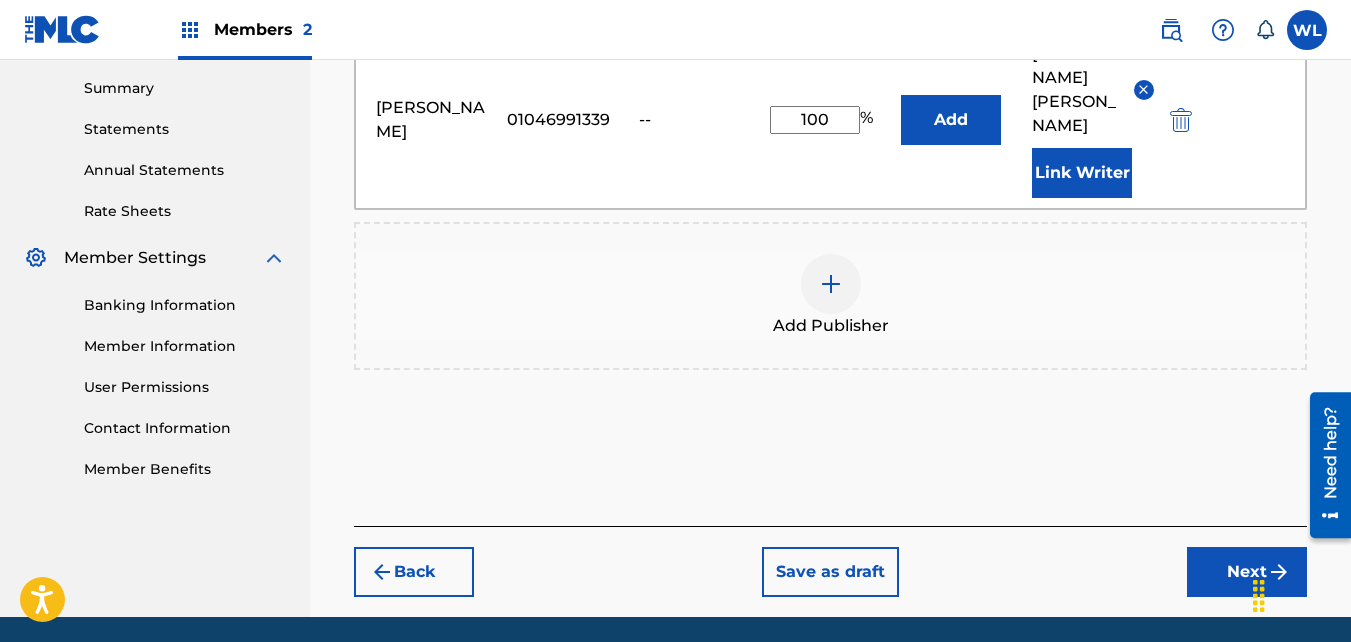 scroll, scrollTop: 641, scrollLeft: 0, axis: vertical 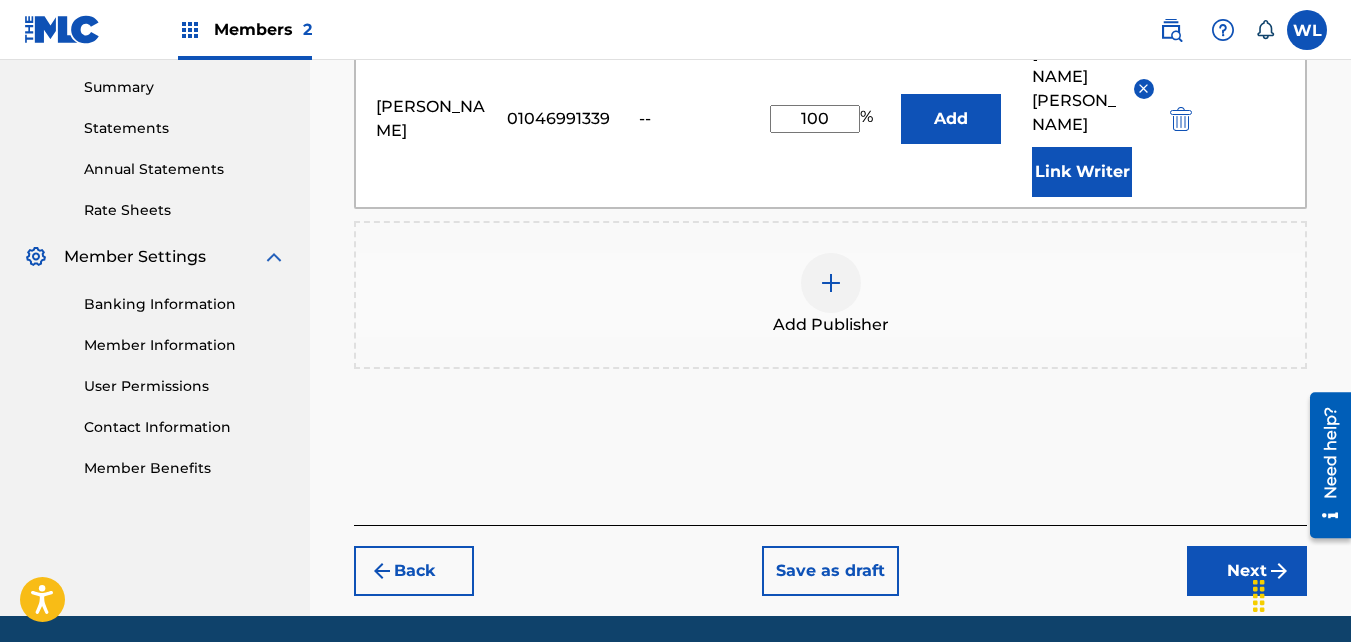 click on "Next" at bounding box center [1247, 571] 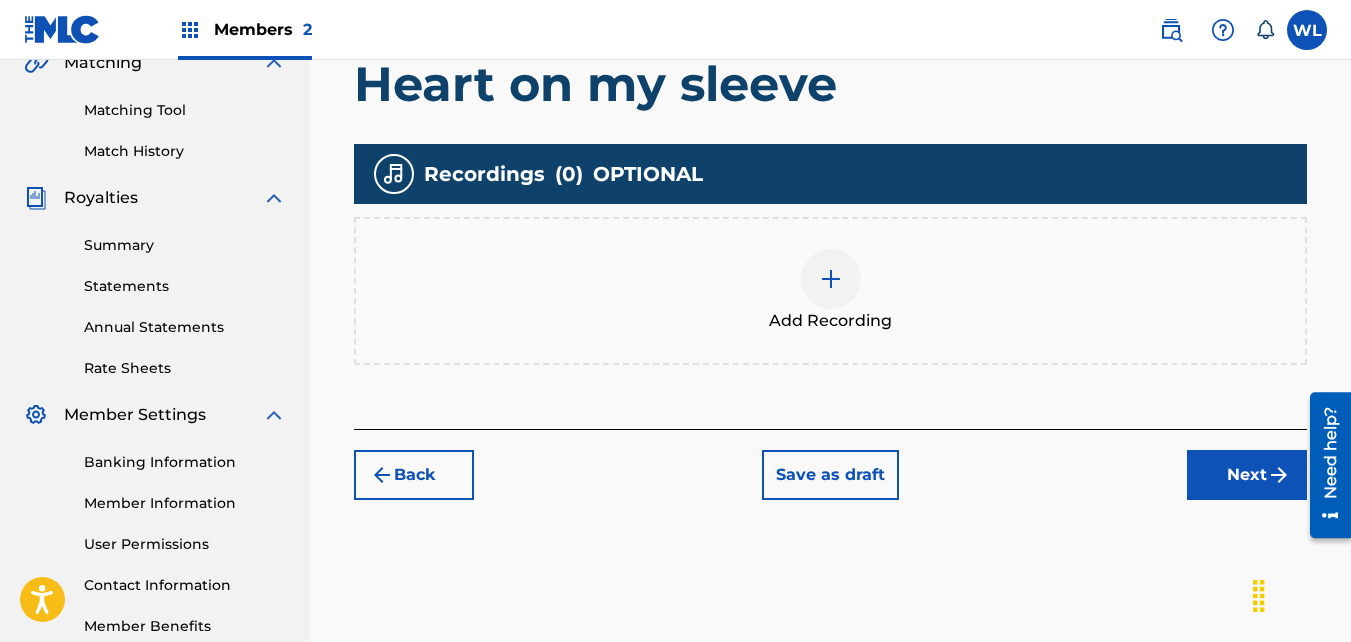 scroll, scrollTop: 484, scrollLeft: 0, axis: vertical 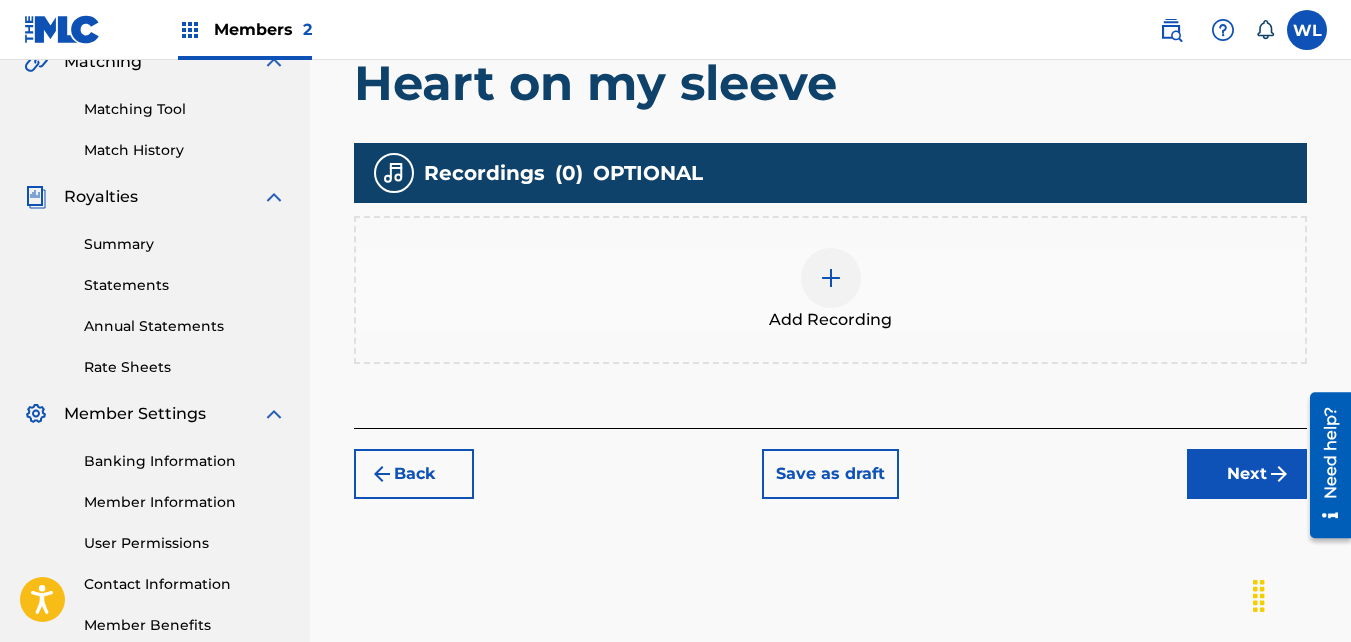 drag, startPoint x: 894, startPoint y: 274, endPoint x: 827, endPoint y: 271, distance: 67.06713 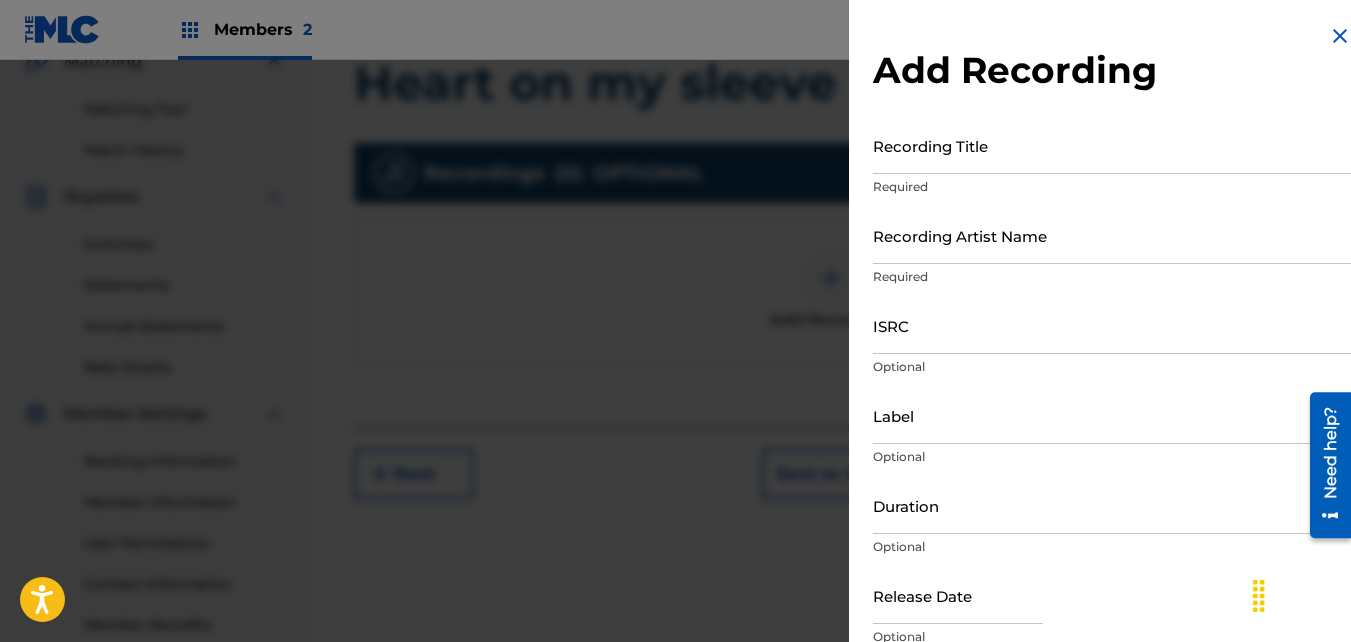 click on "Recording Title" at bounding box center (1112, 145) 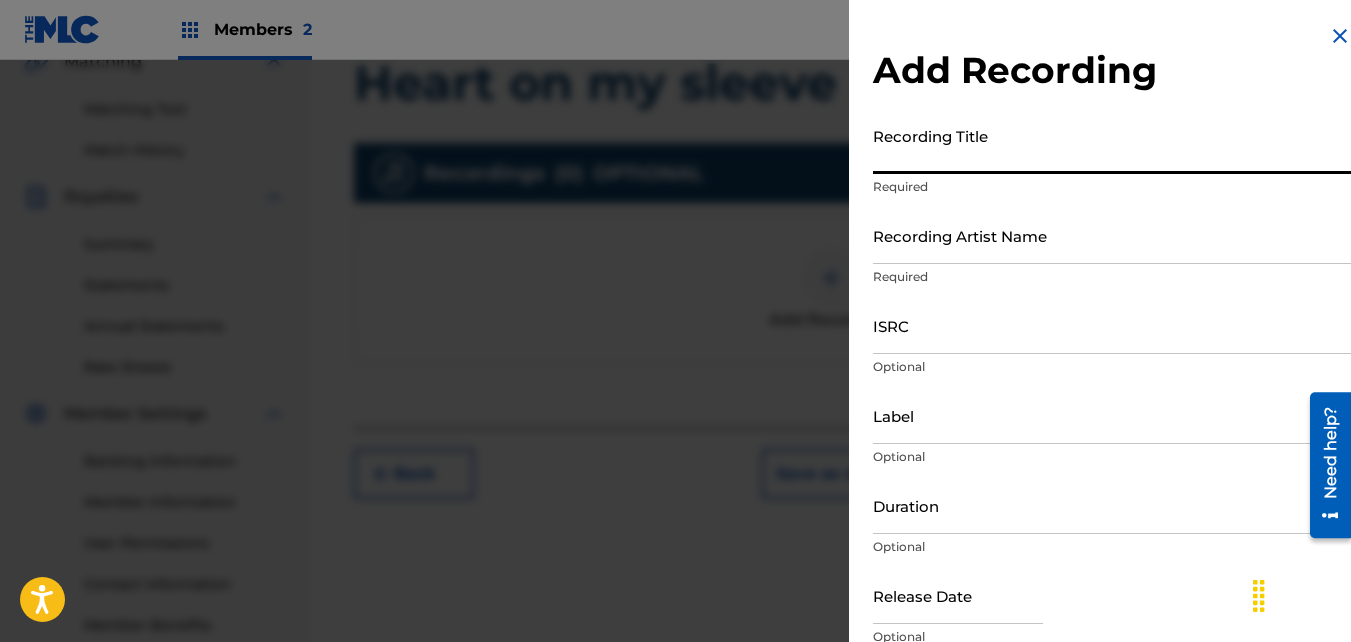 click on "Recording Title" at bounding box center [1112, 145] 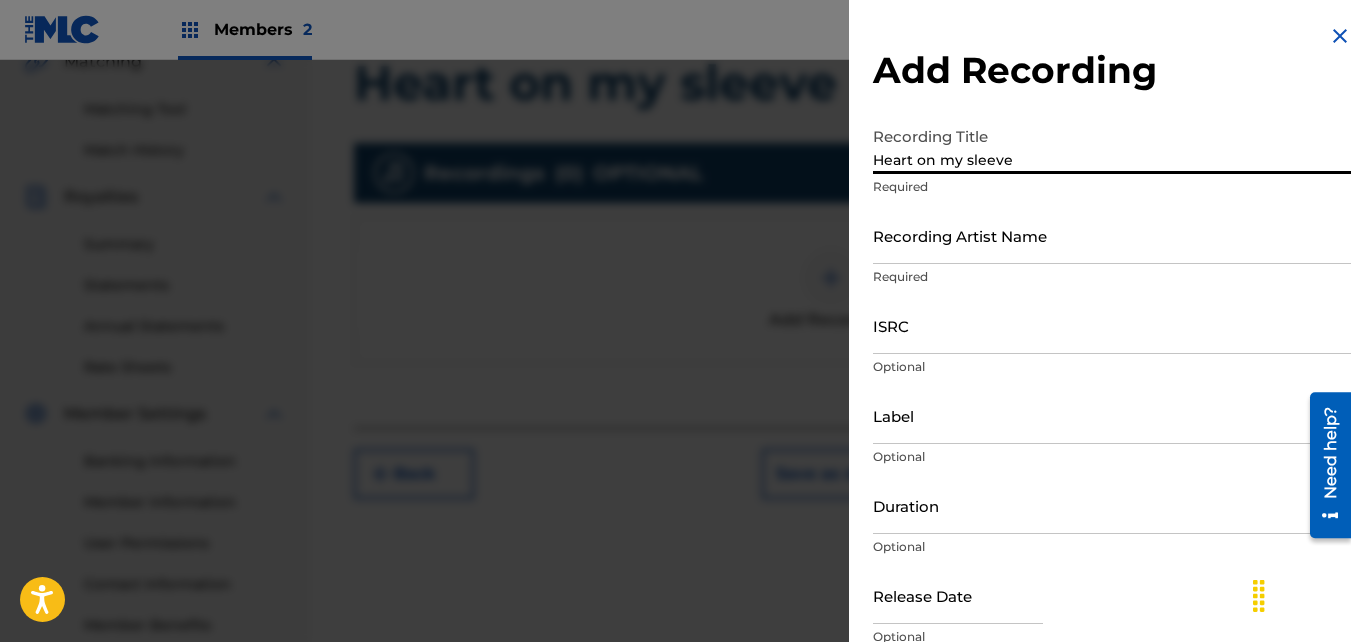 type on "Heart on my sleeve" 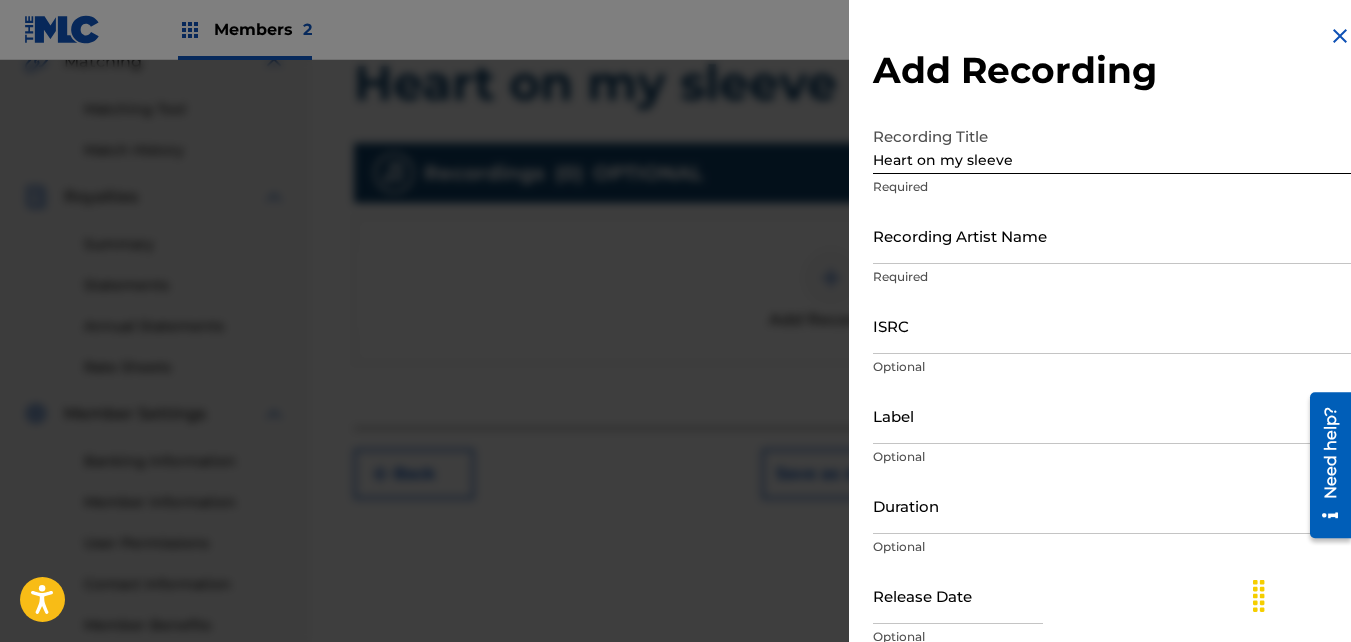 click on "Recording Artist Name Required" at bounding box center (1112, 252) 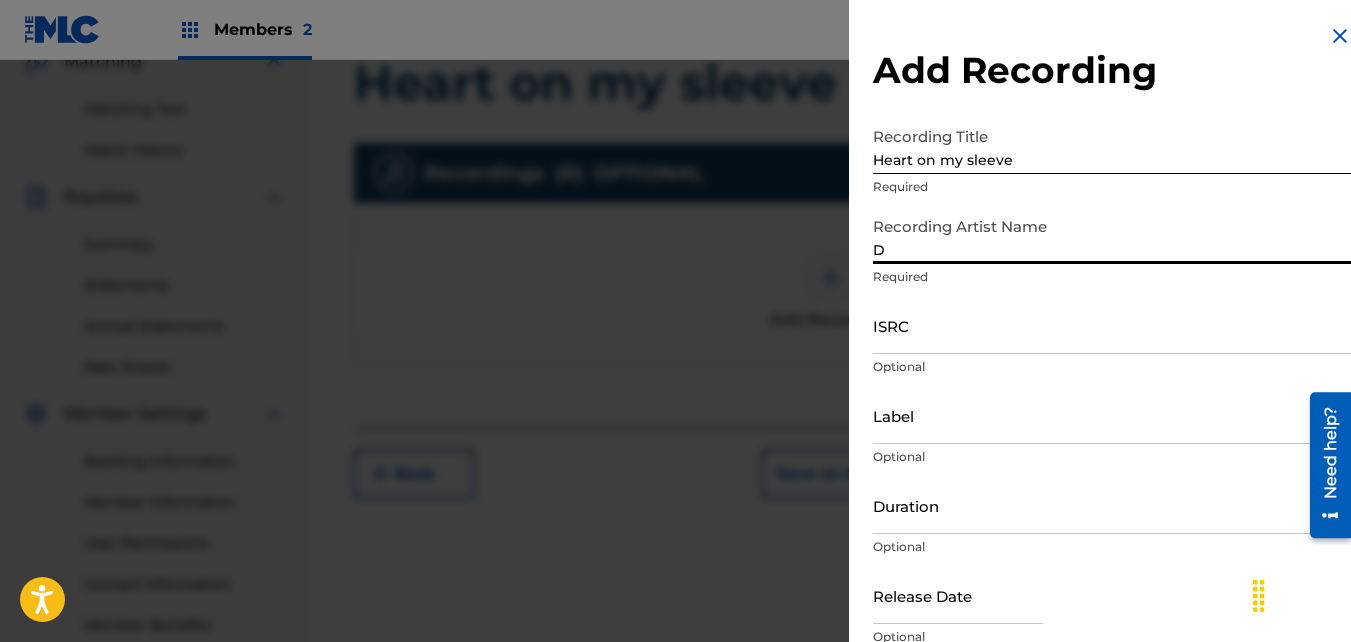 type on "Dolo 24" 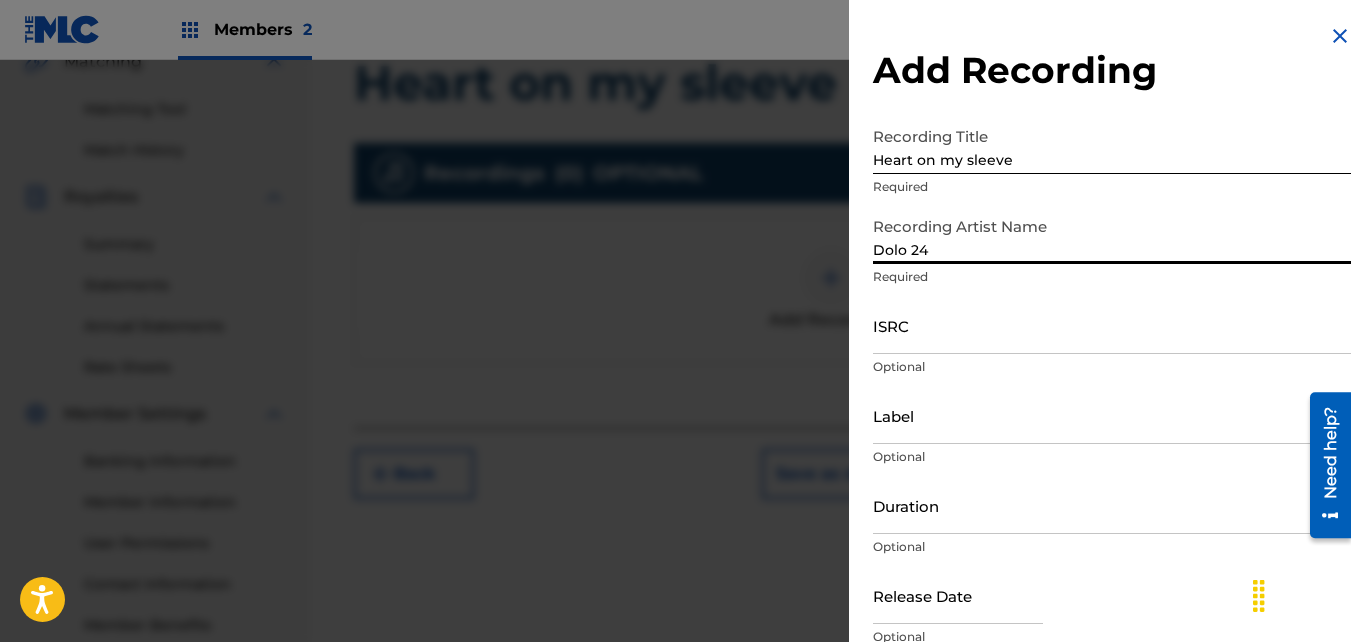 click on "ISRC" at bounding box center (1112, 325) 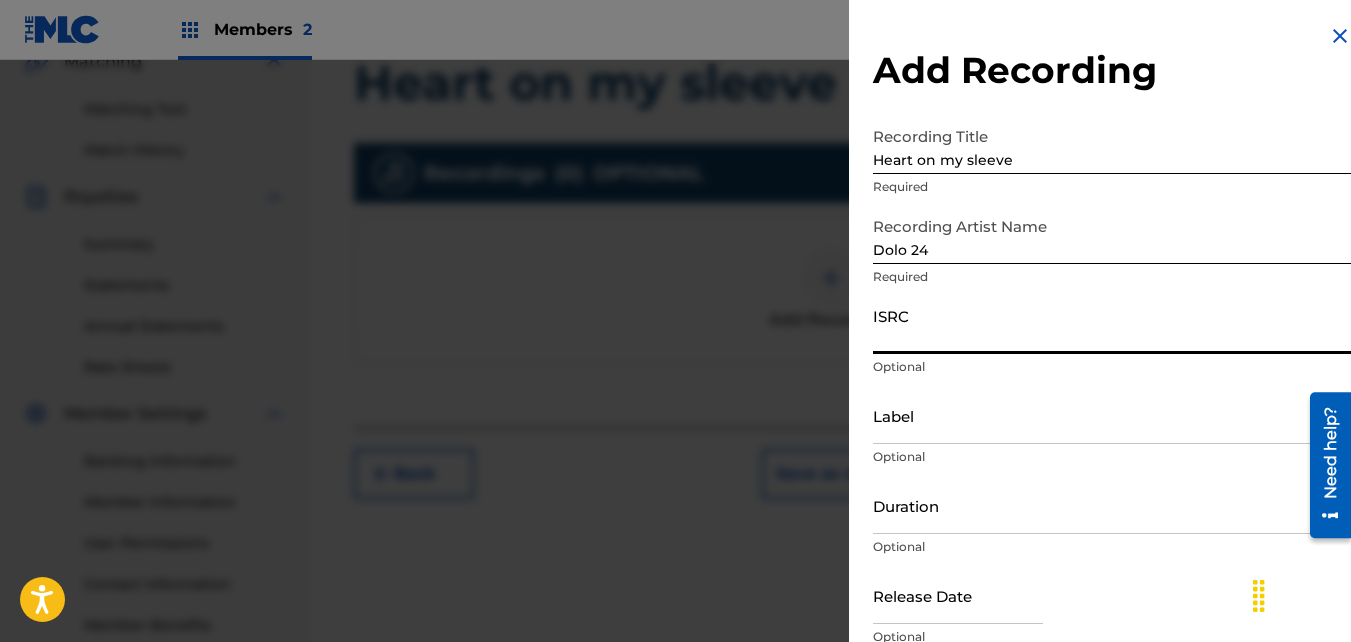 paste on "195037169674" 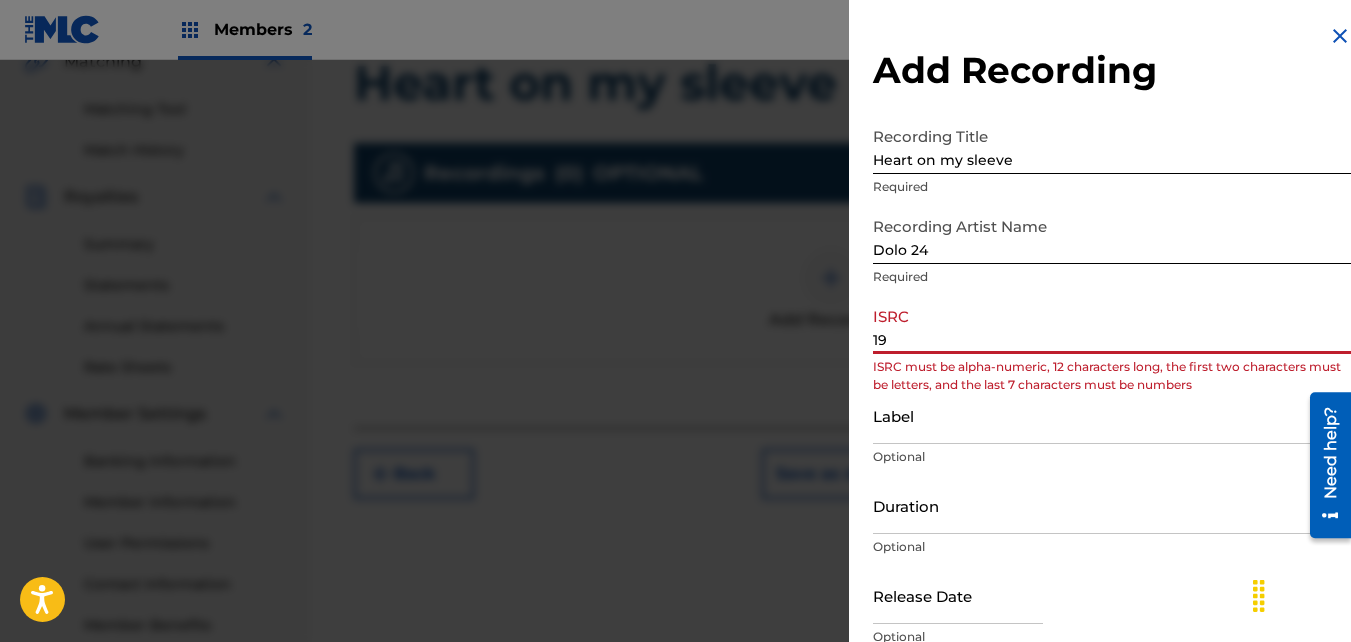 type on "1" 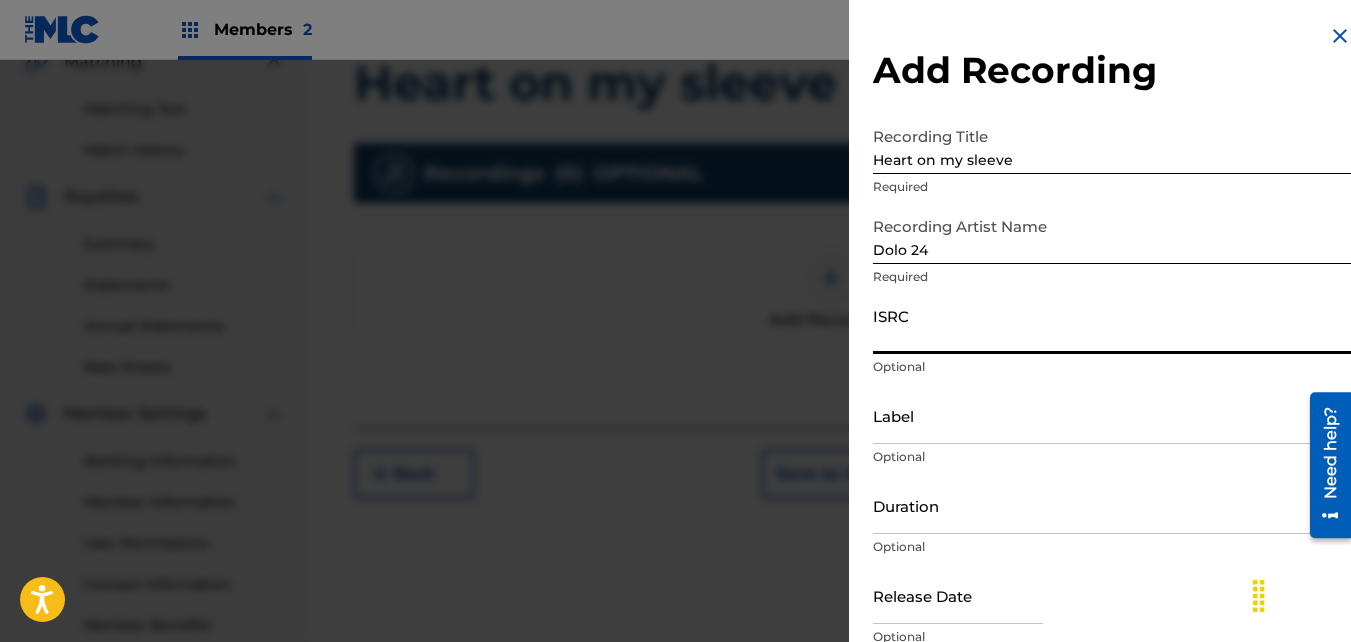 click on "ISRC" at bounding box center [1112, 325] 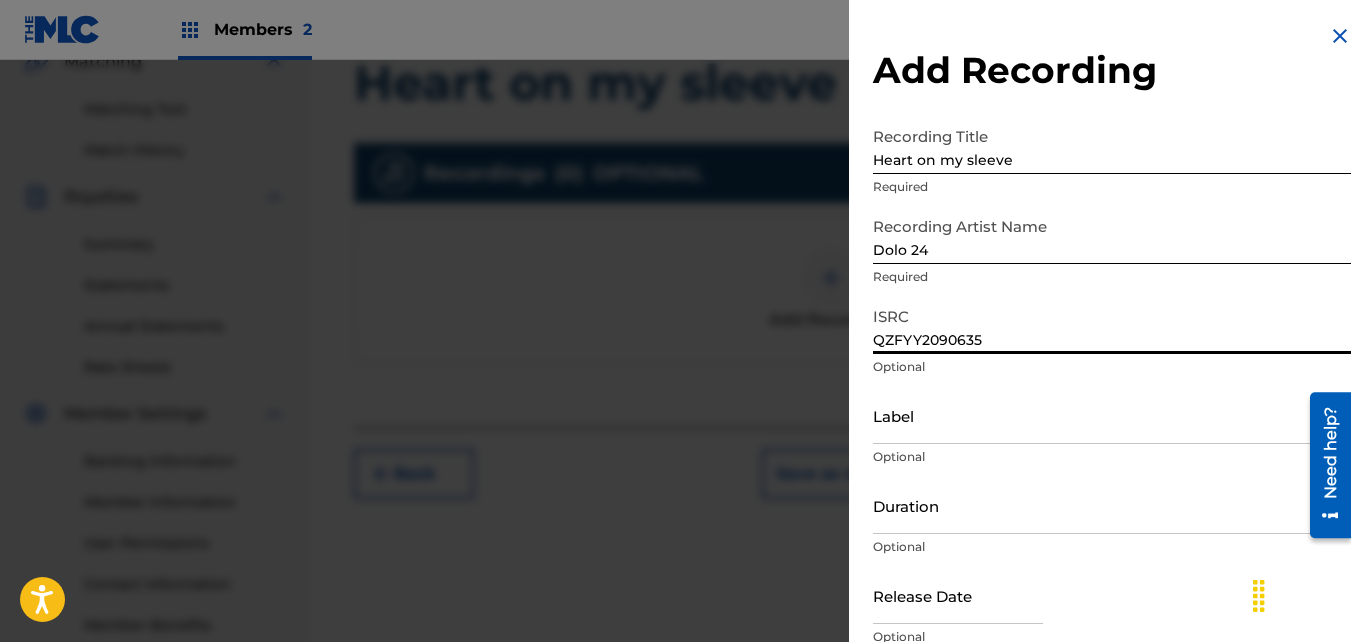 scroll, scrollTop: 89, scrollLeft: 0, axis: vertical 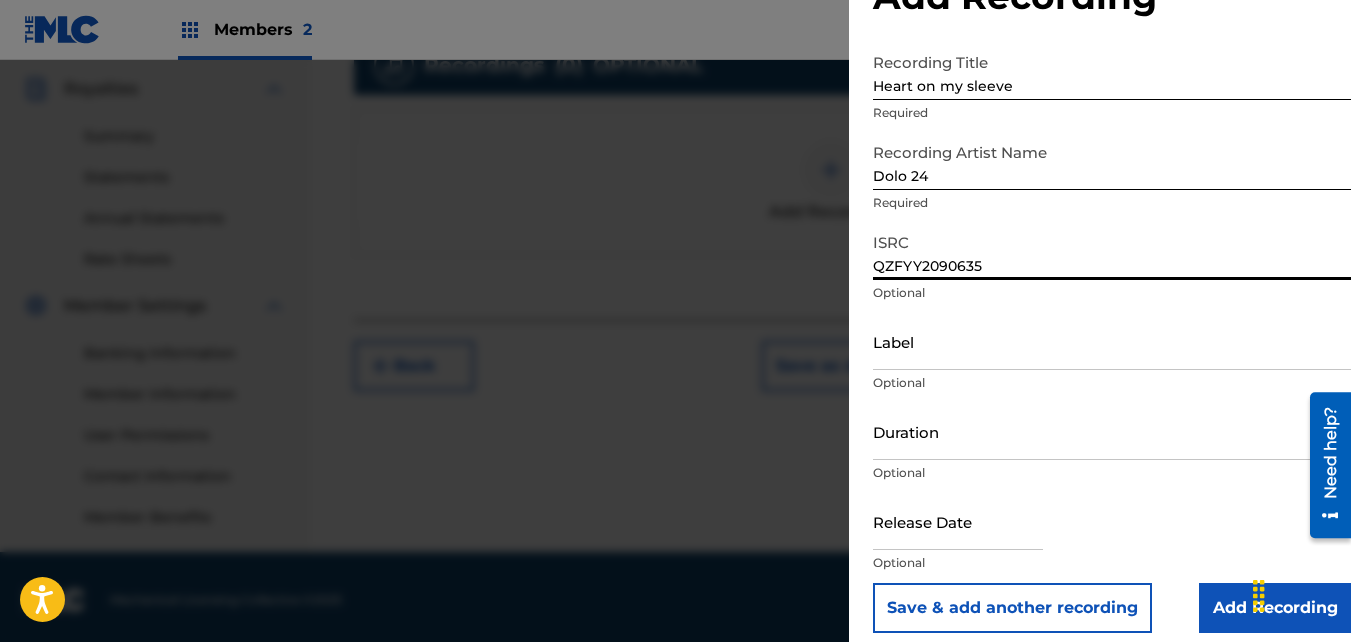 type on "QZFYY2090635" 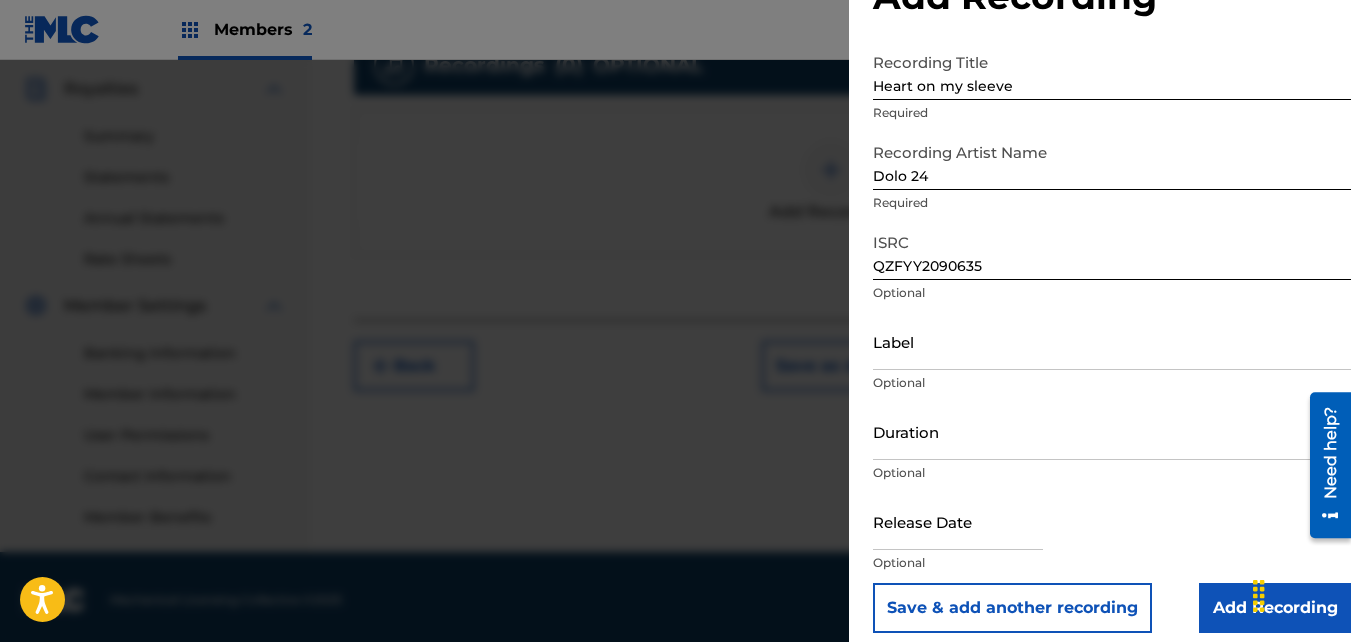 click on "Add Recording" at bounding box center (1275, 608) 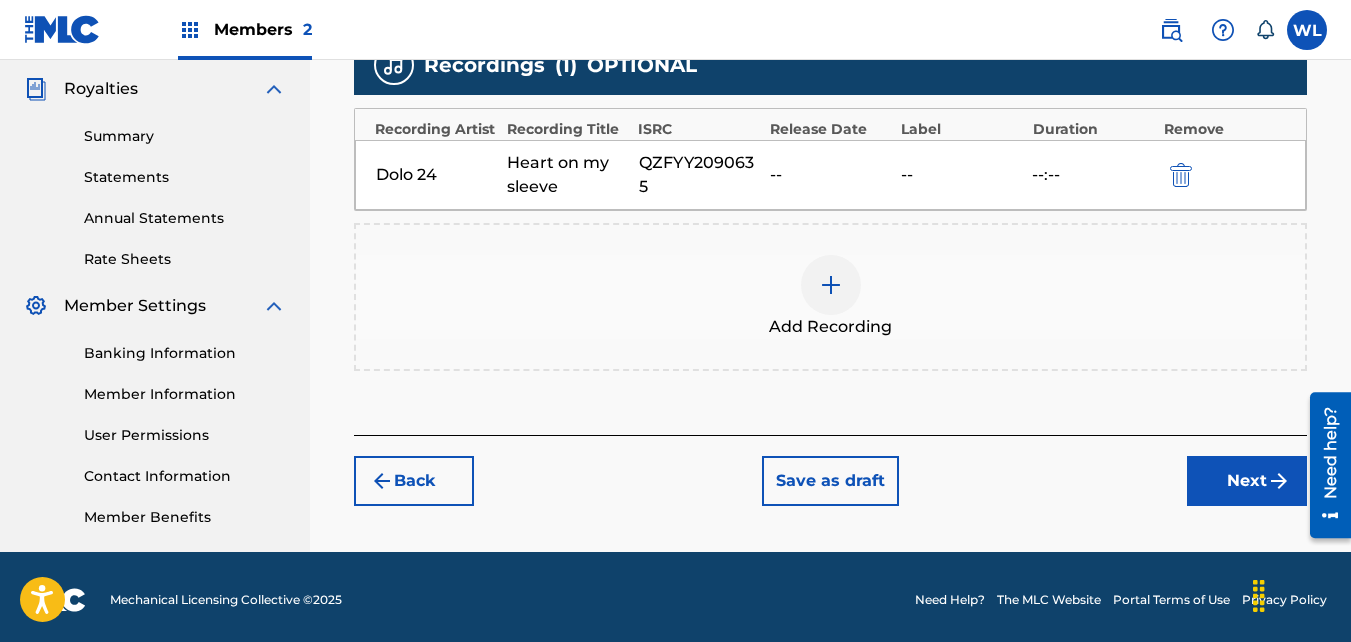 click on "Add Recording" at bounding box center (830, 297) 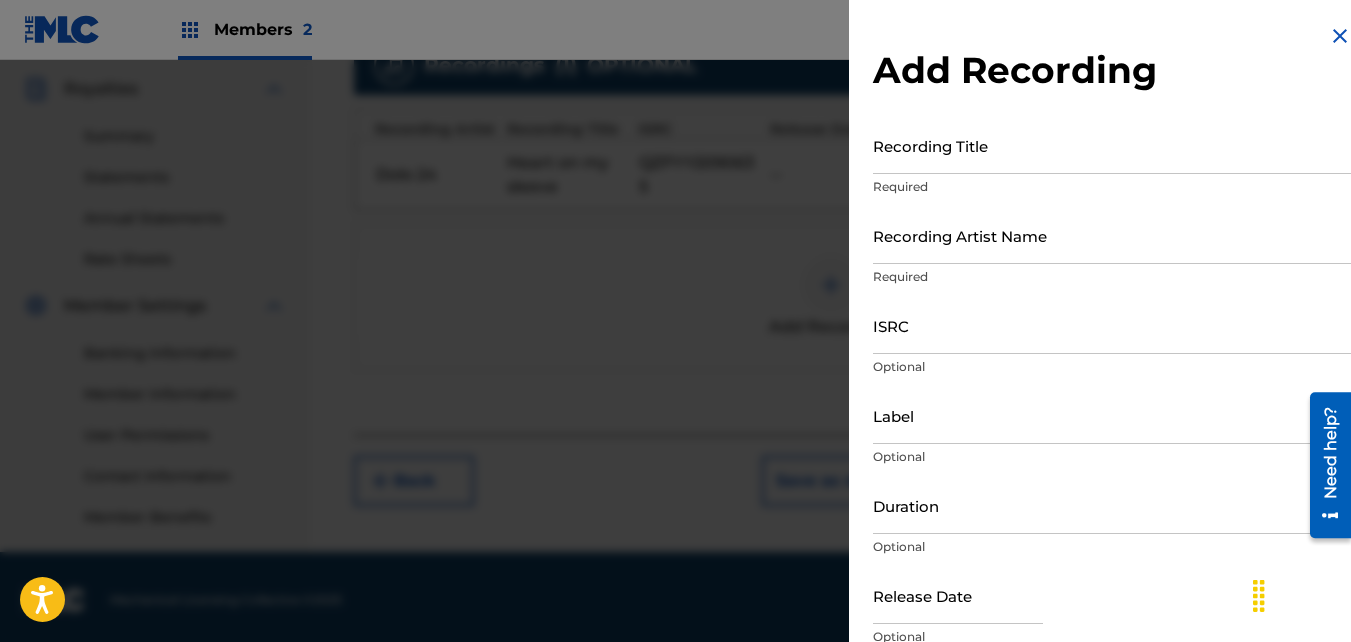click on "Recording Title" at bounding box center [1112, 145] 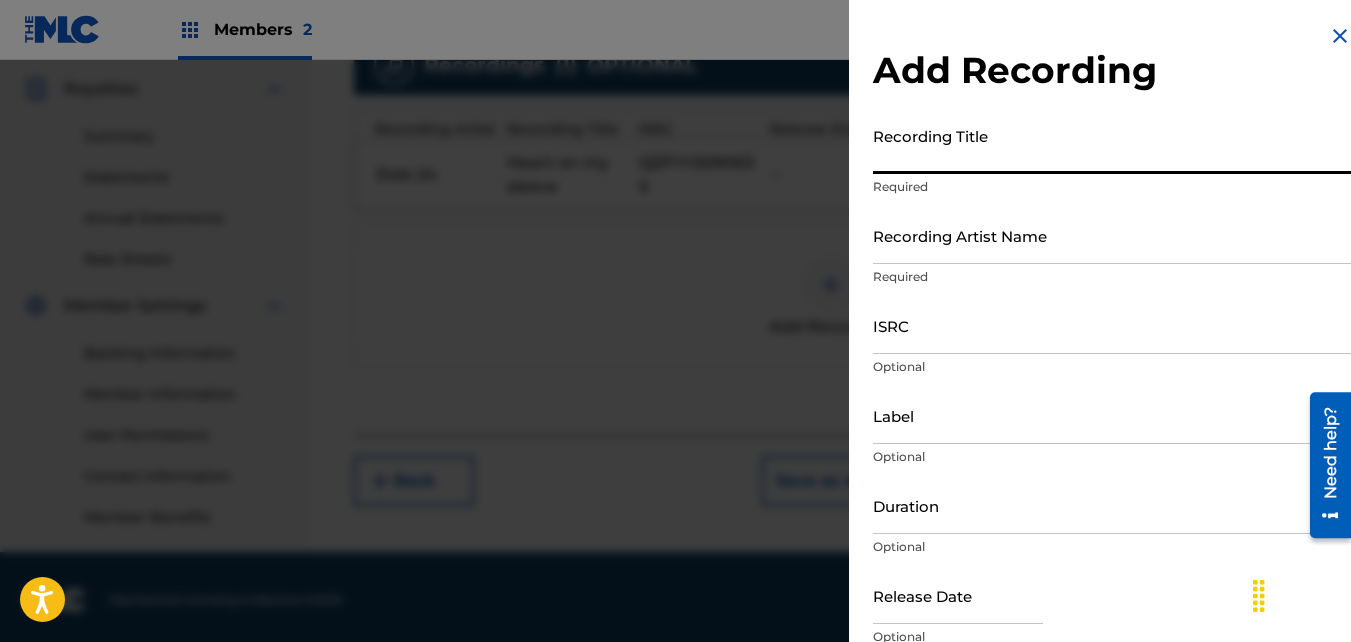 paste on "dolo 24 - heart on my sleeve (MUSIC VIDEO) @Shotbykadeem" 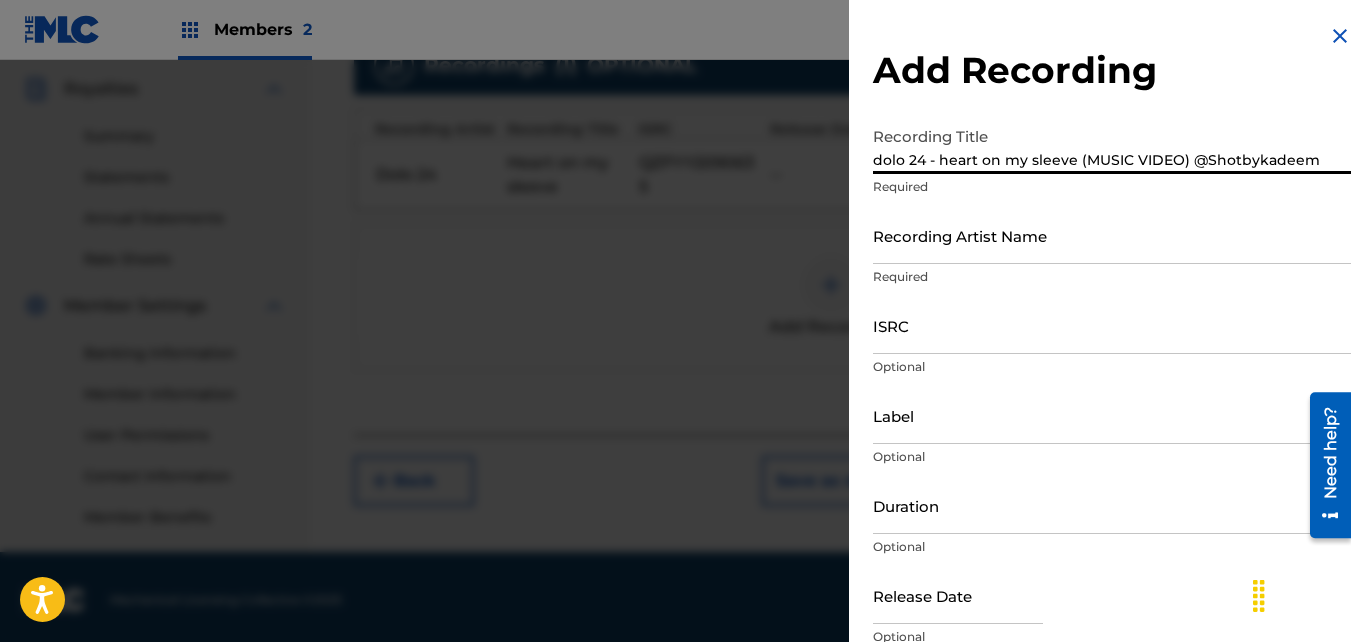 type on "dolo 24 - heart on my sleeve (MUSIC VIDEO) @Shotbykadeem" 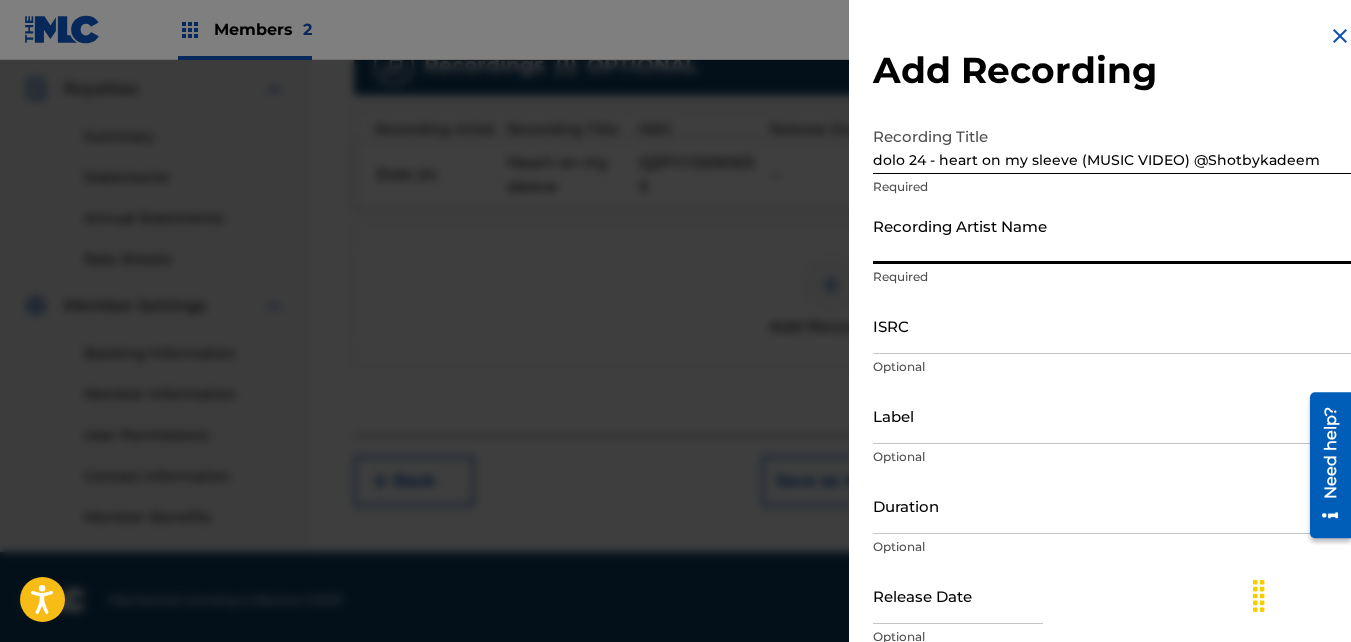 type on "Dolo 24" 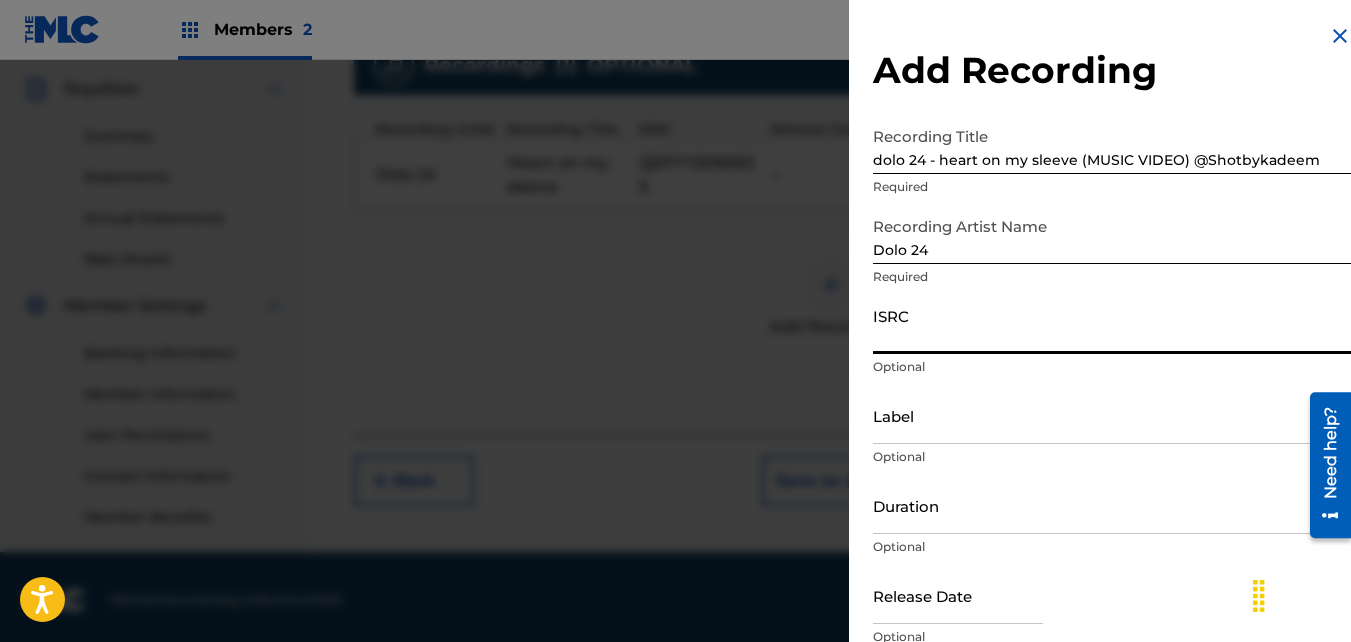 click on "ISRC" at bounding box center (1112, 325) 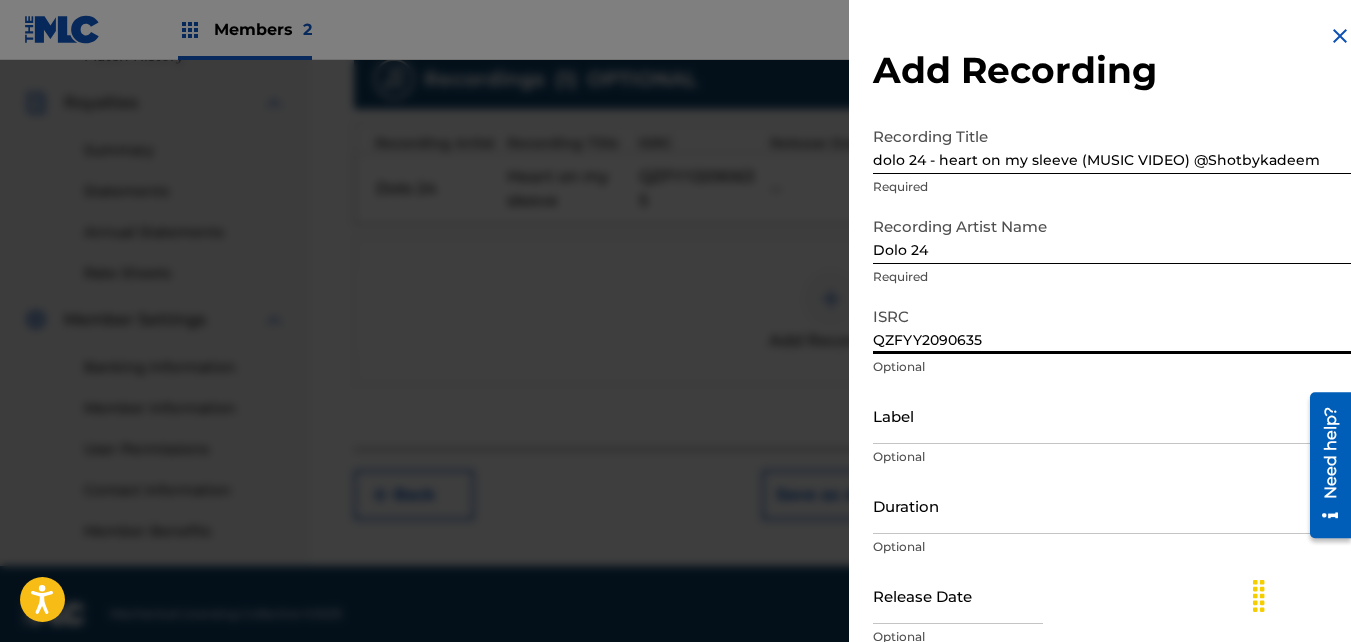 scroll, scrollTop: 598, scrollLeft: 0, axis: vertical 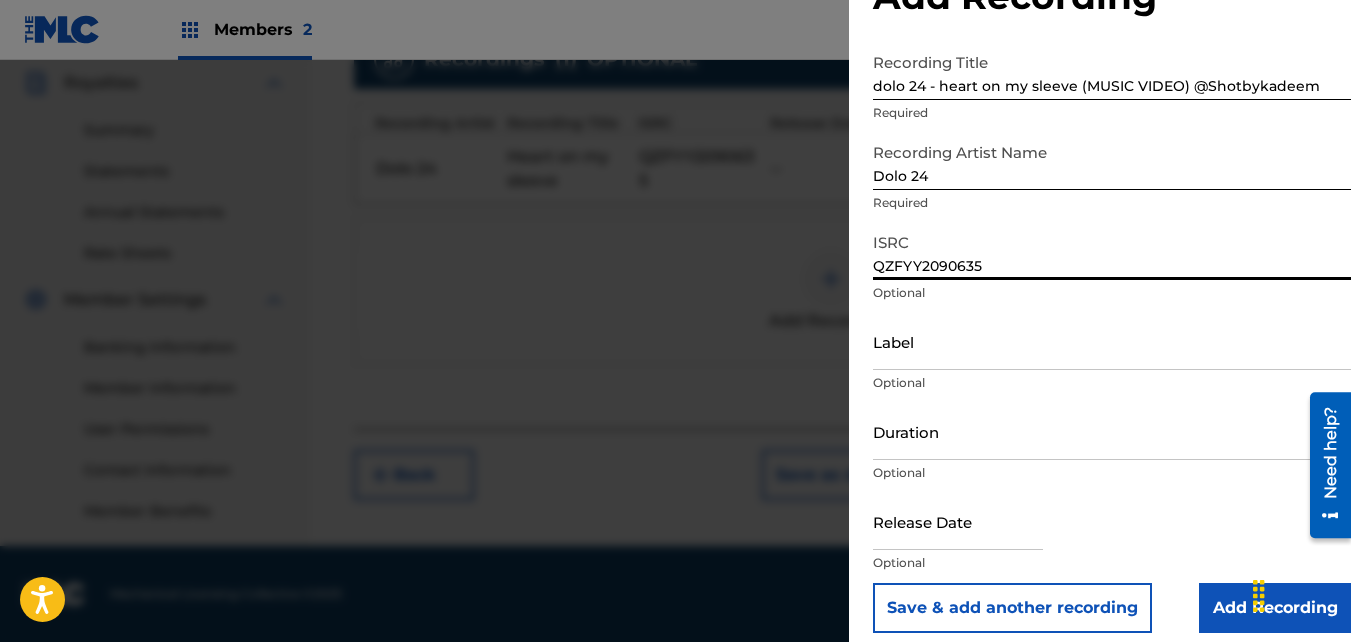 type on "QZFYY2090635" 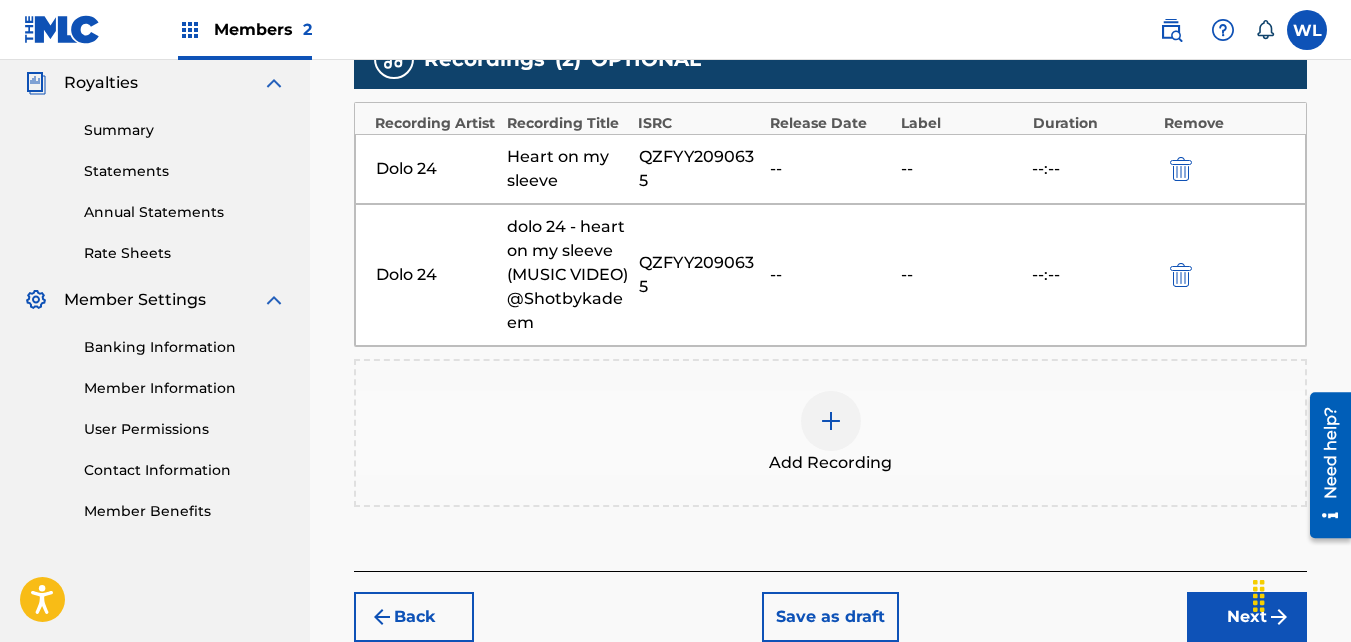 click on "Next" at bounding box center (1247, 617) 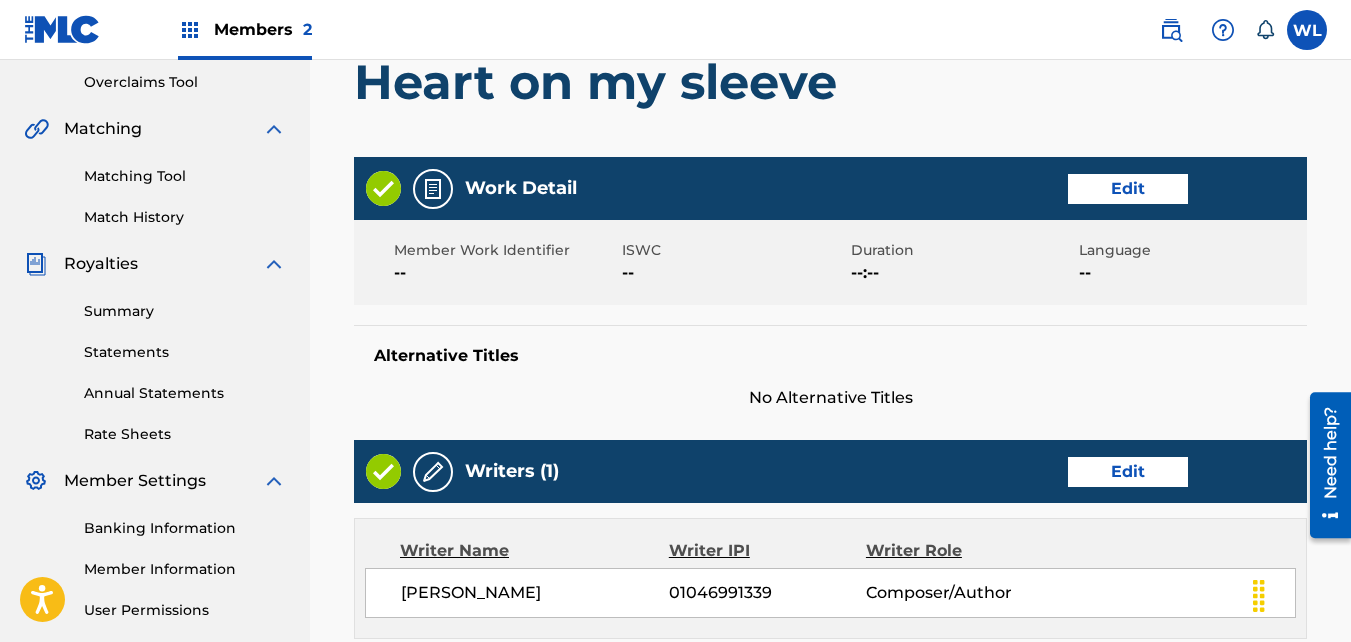 scroll, scrollTop: 418, scrollLeft: 0, axis: vertical 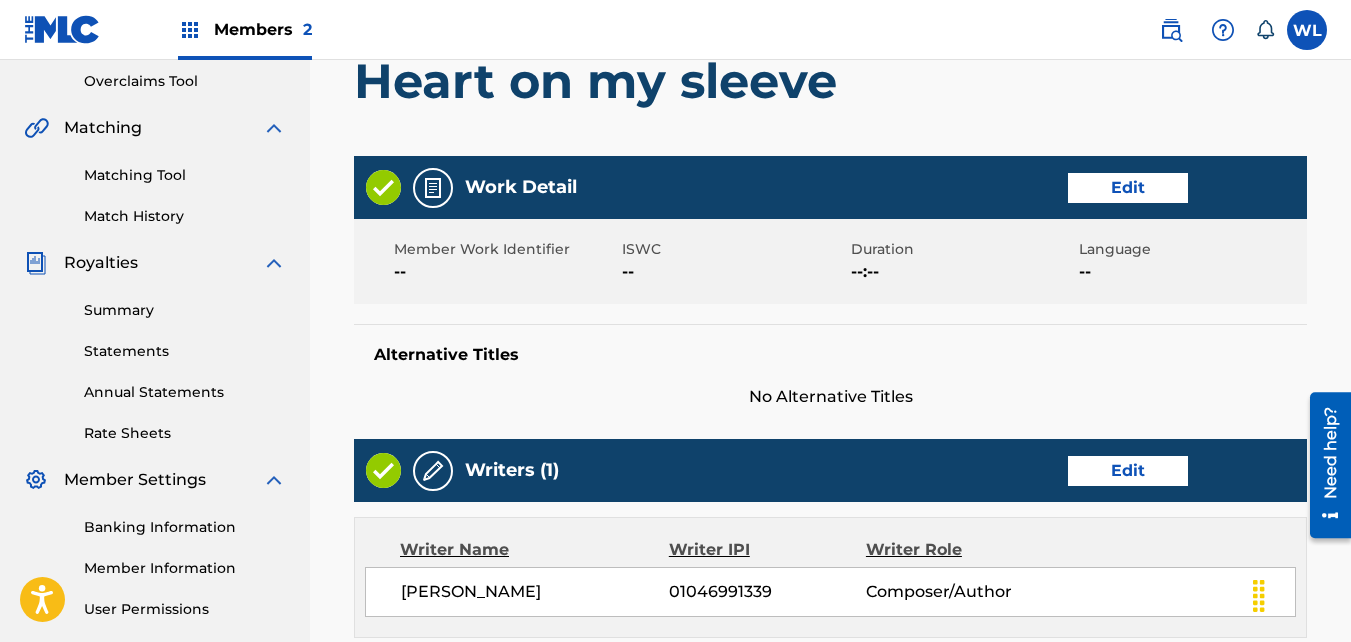 click on "Edit" at bounding box center (1128, 188) 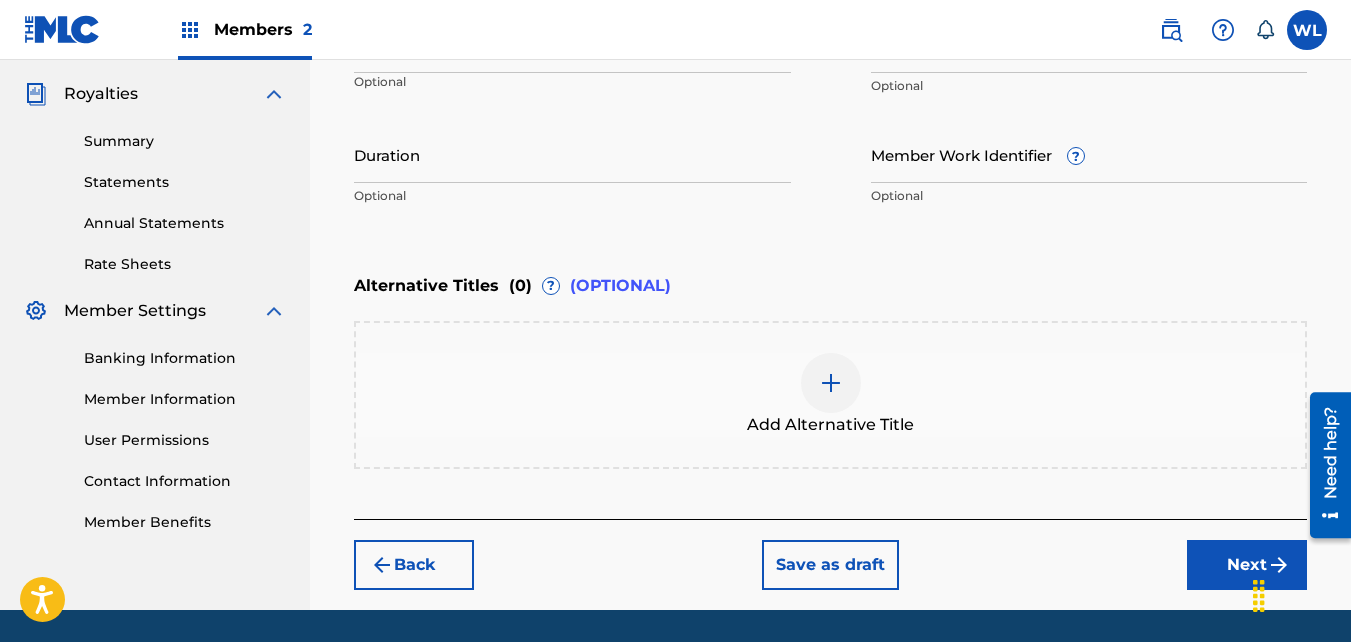 scroll, scrollTop: 588, scrollLeft: 0, axis: vertical 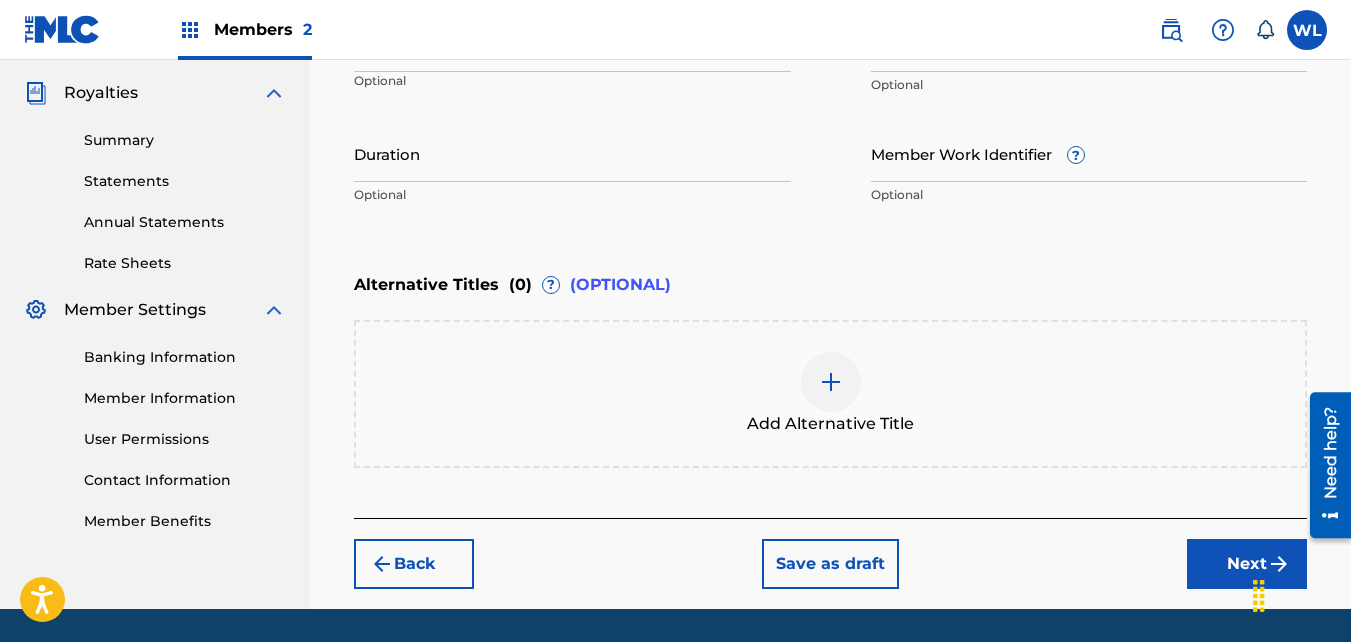click on "Next" at bounding box center [1247, 564] 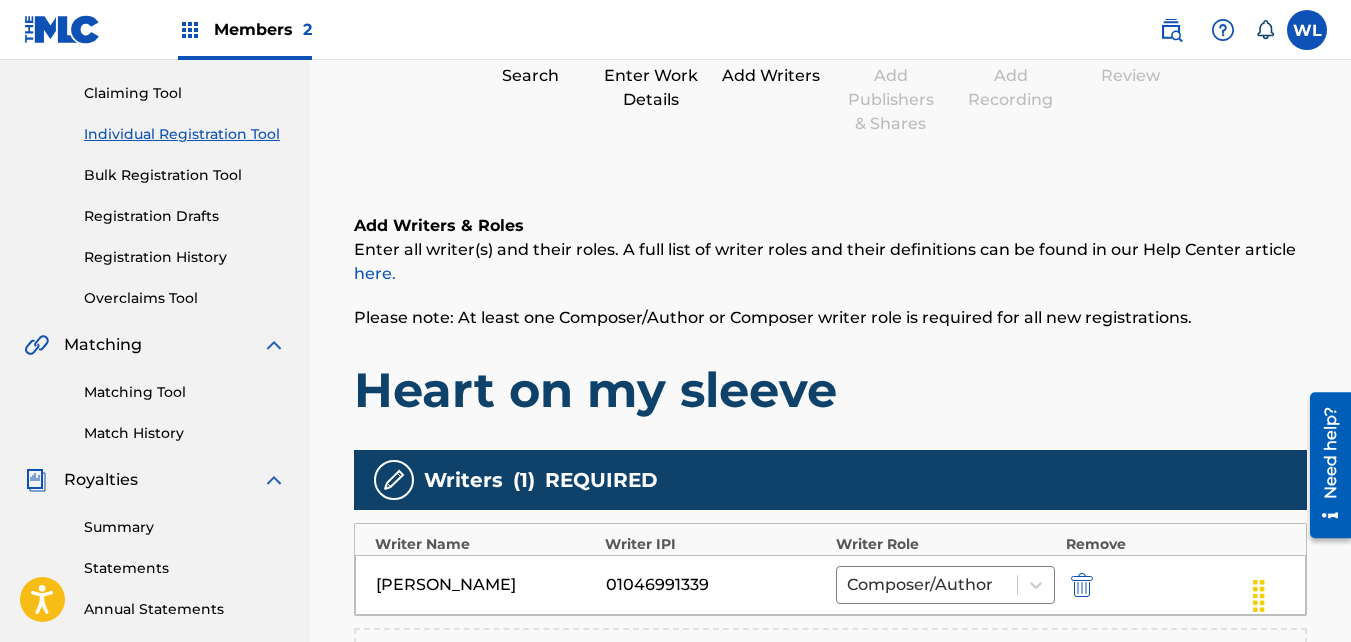 scroll, scrollTop: 90, scrollLeft: 0, axis: vertical 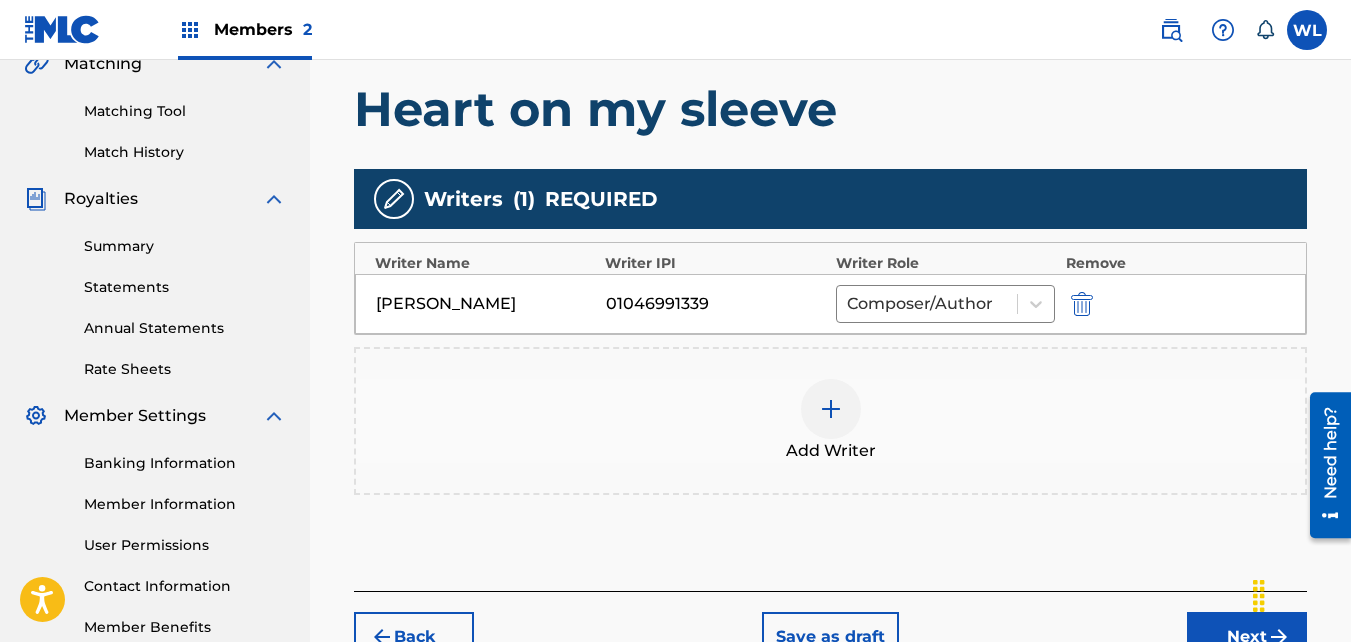 click on "Next" at bounding box center [1247, 637] 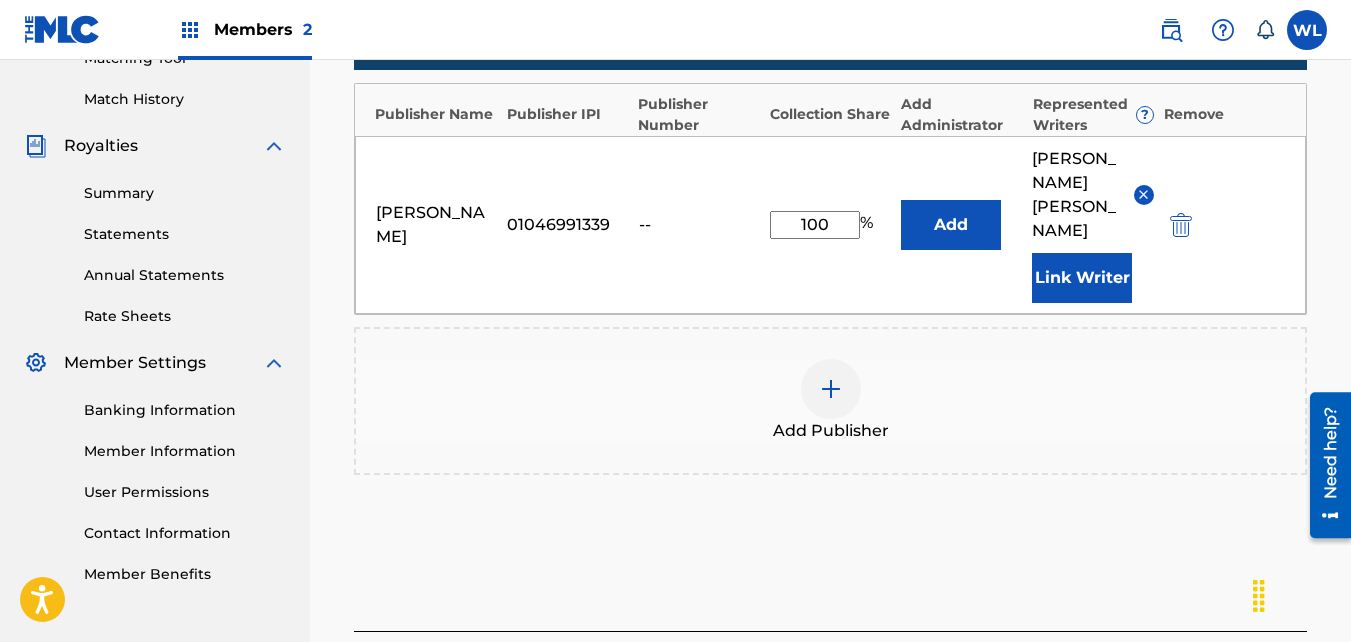 scroll, scrollTop: 549, scrollLeft: 0, axis: vertical 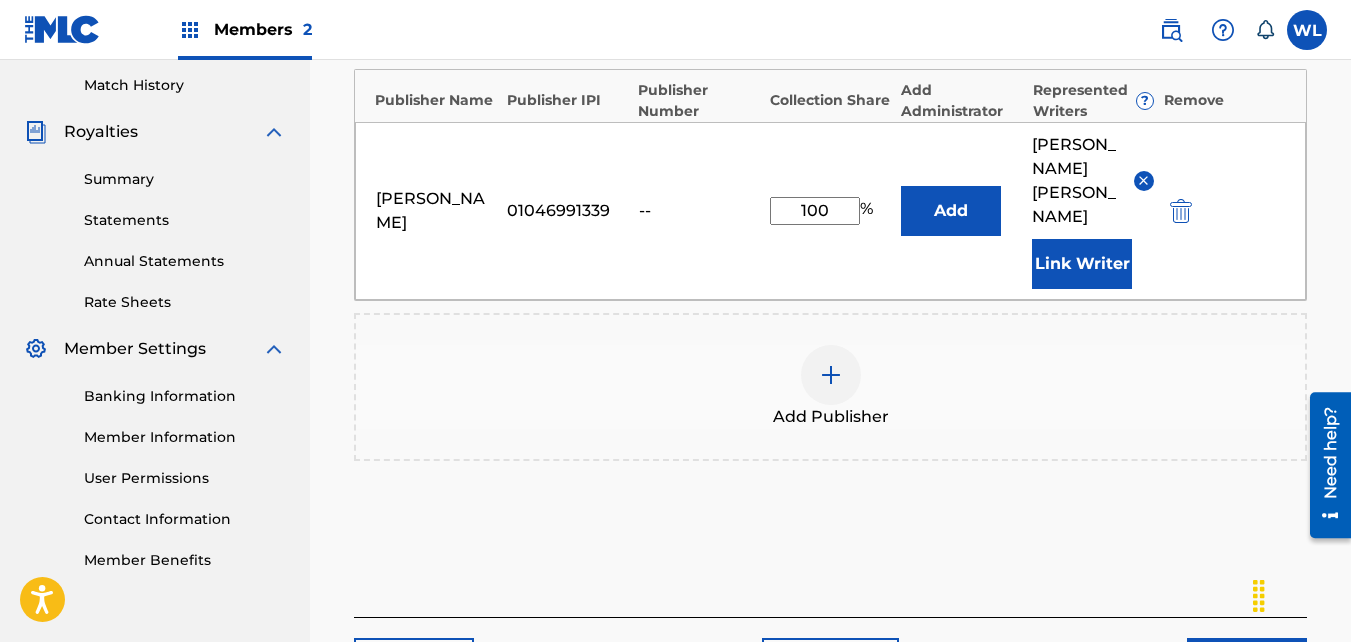 click on "Next" at bounding box center (1247, 663) 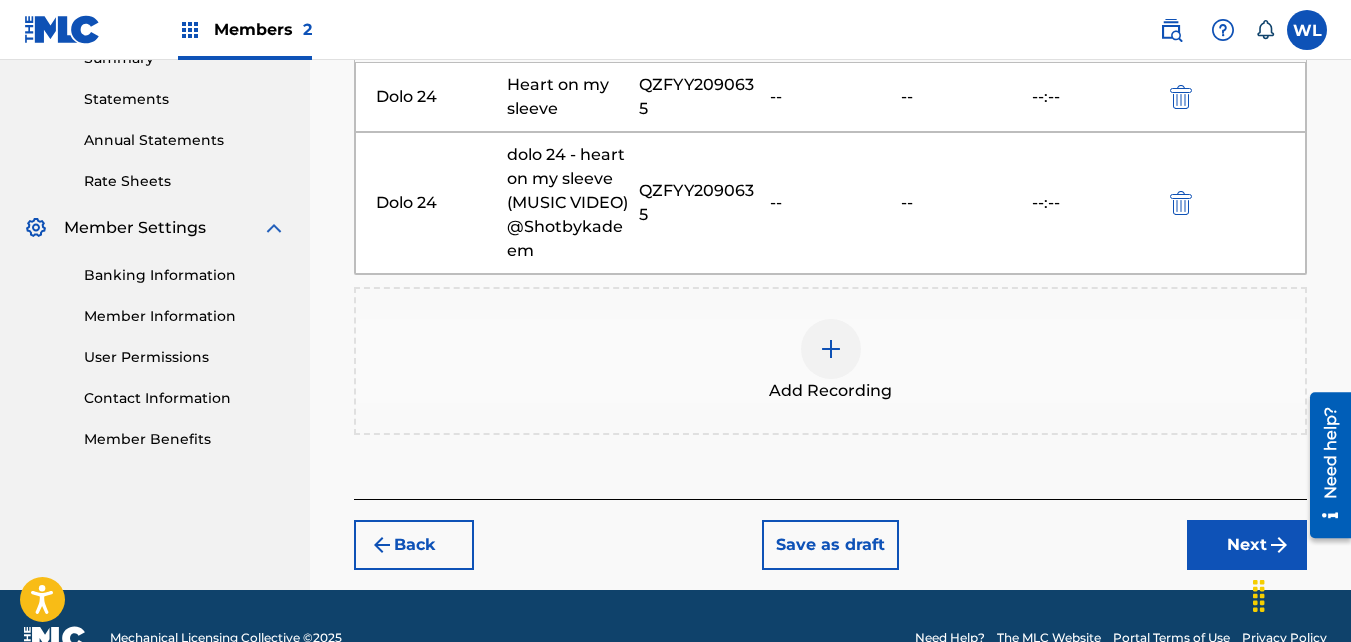 scroll, scrollTop: 671, scrollLeft: 0, axis: vertical 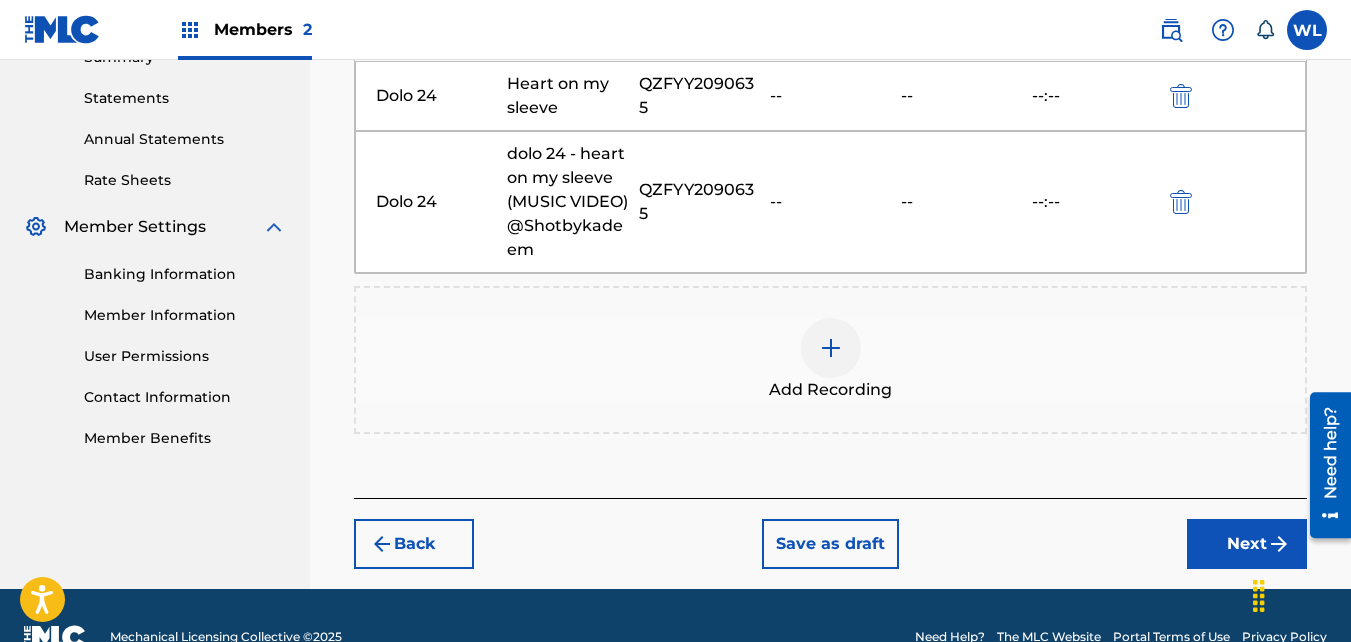 click on "Next" at bounding box center (1247, 544) 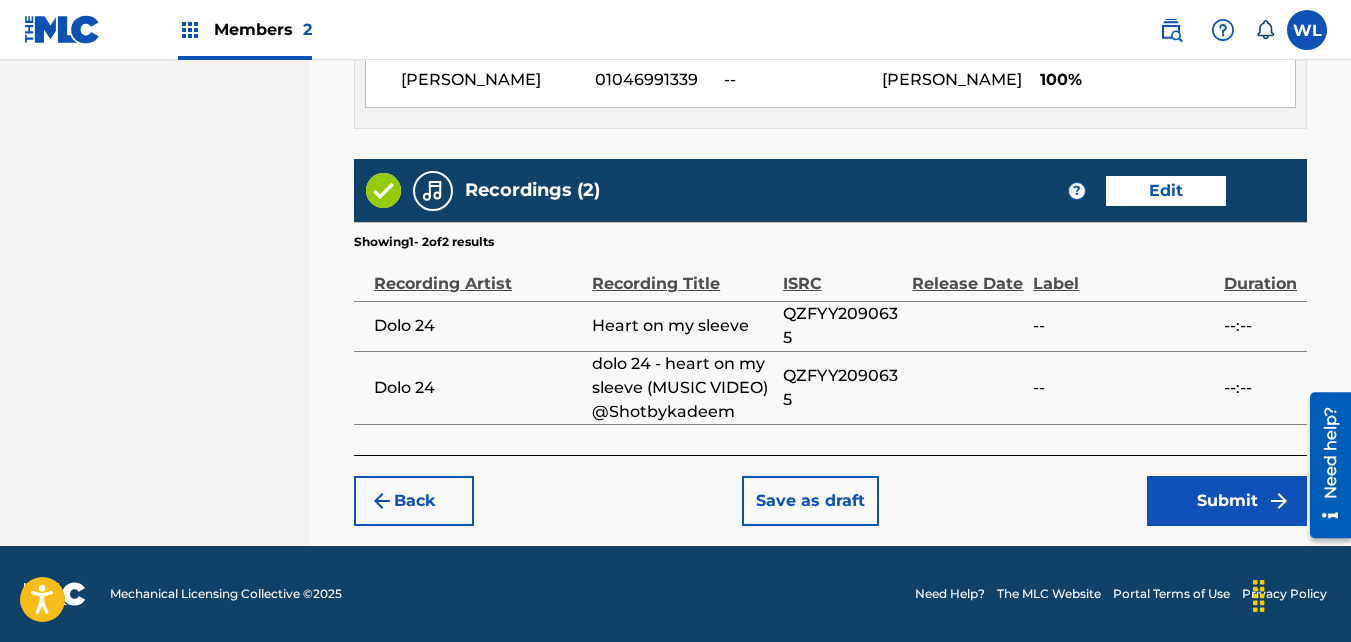scroll, scrollTop: 1210, scrollLeft: 0, axis: vertical 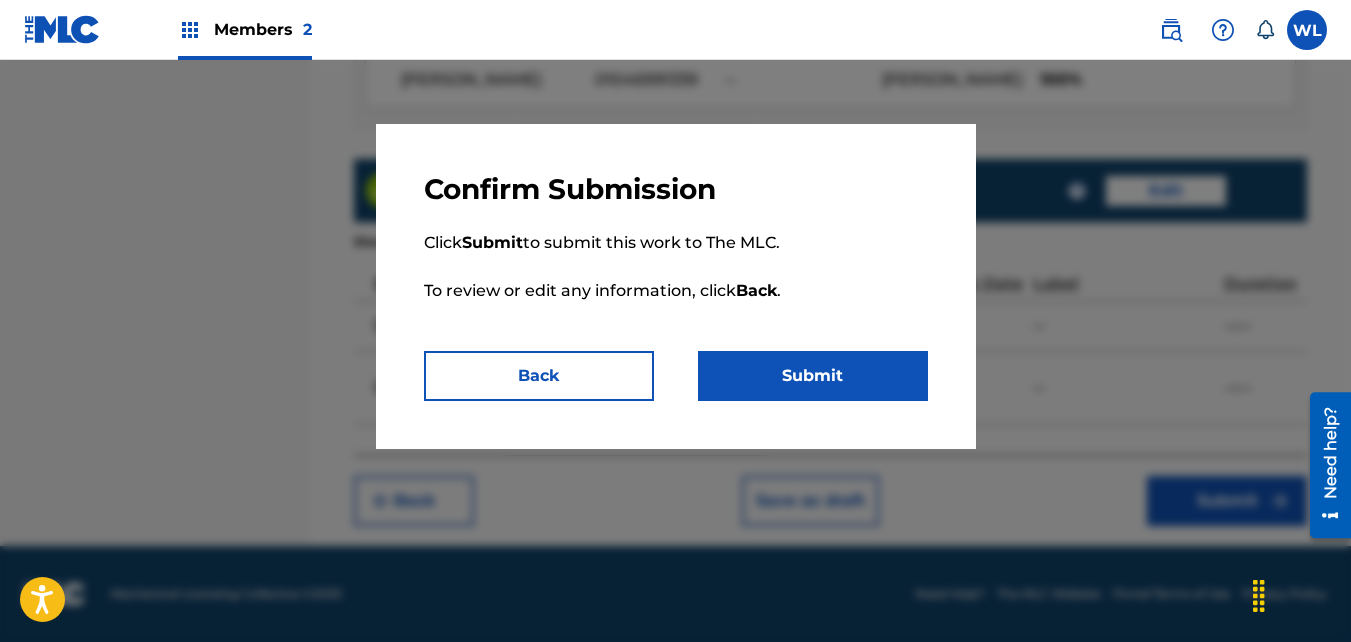 click on "Submit" at bounding box center [813, 376] 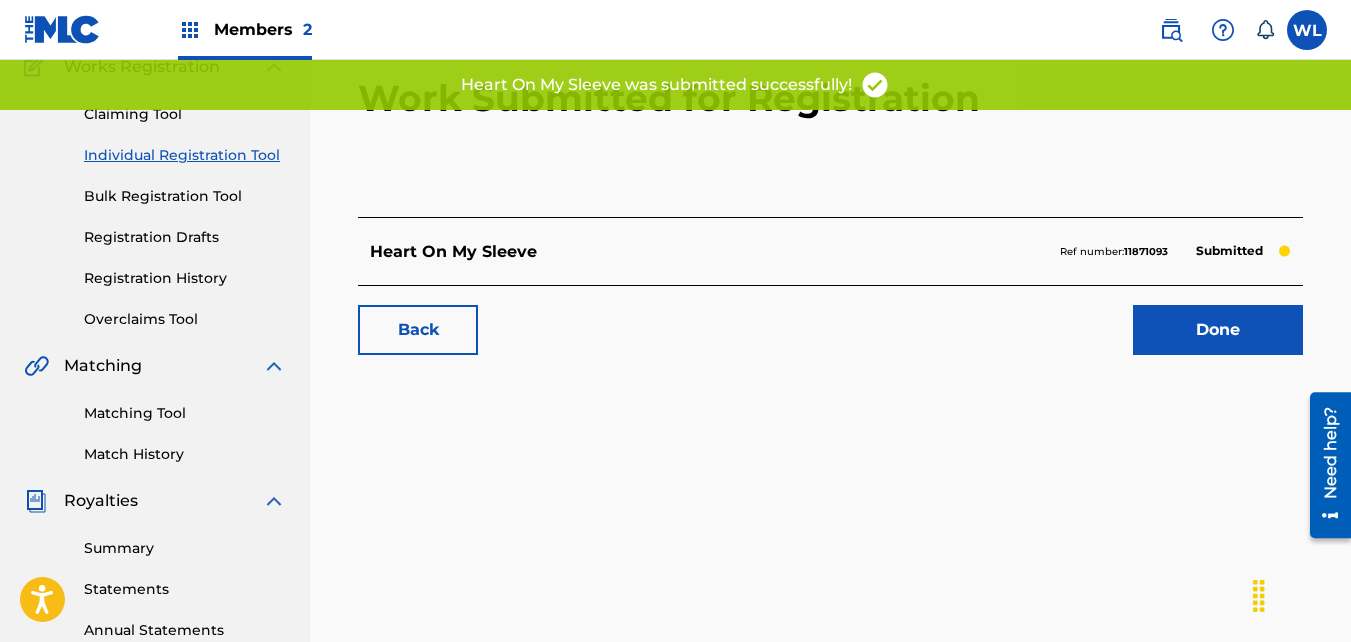 scroll, scrollTop: 182, scrollLeft: 0, axis: vertical 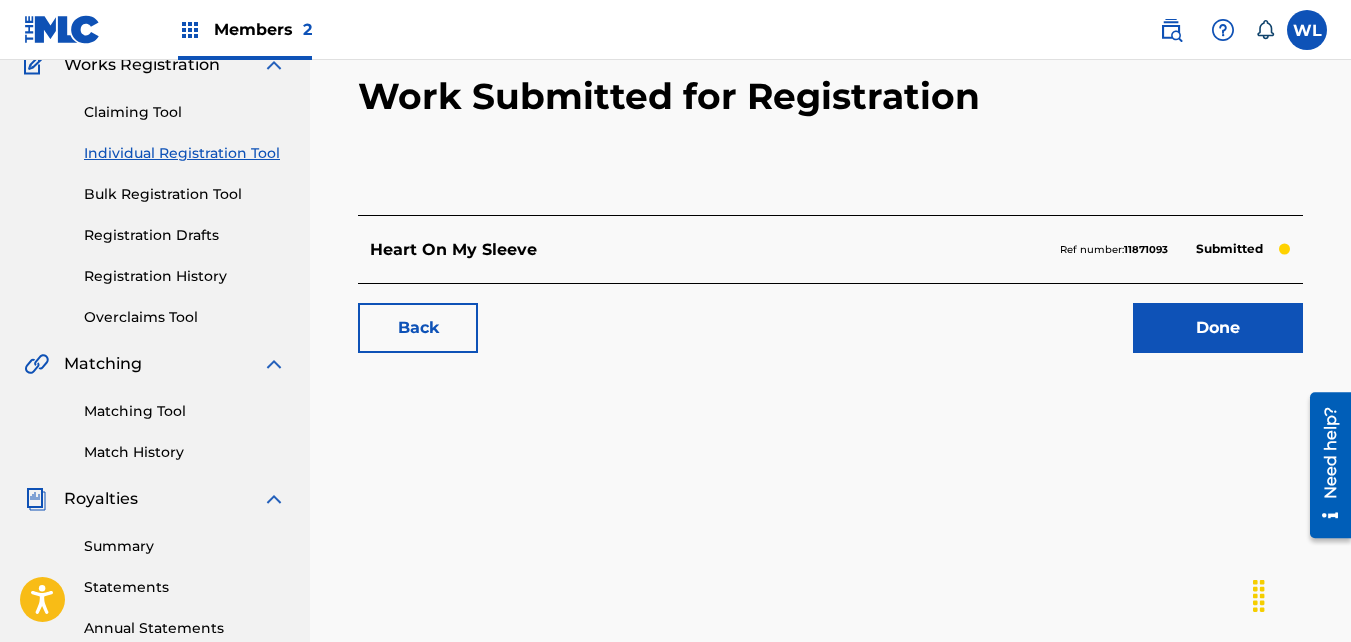 click on "Done" at bounding box center (1218, 328) 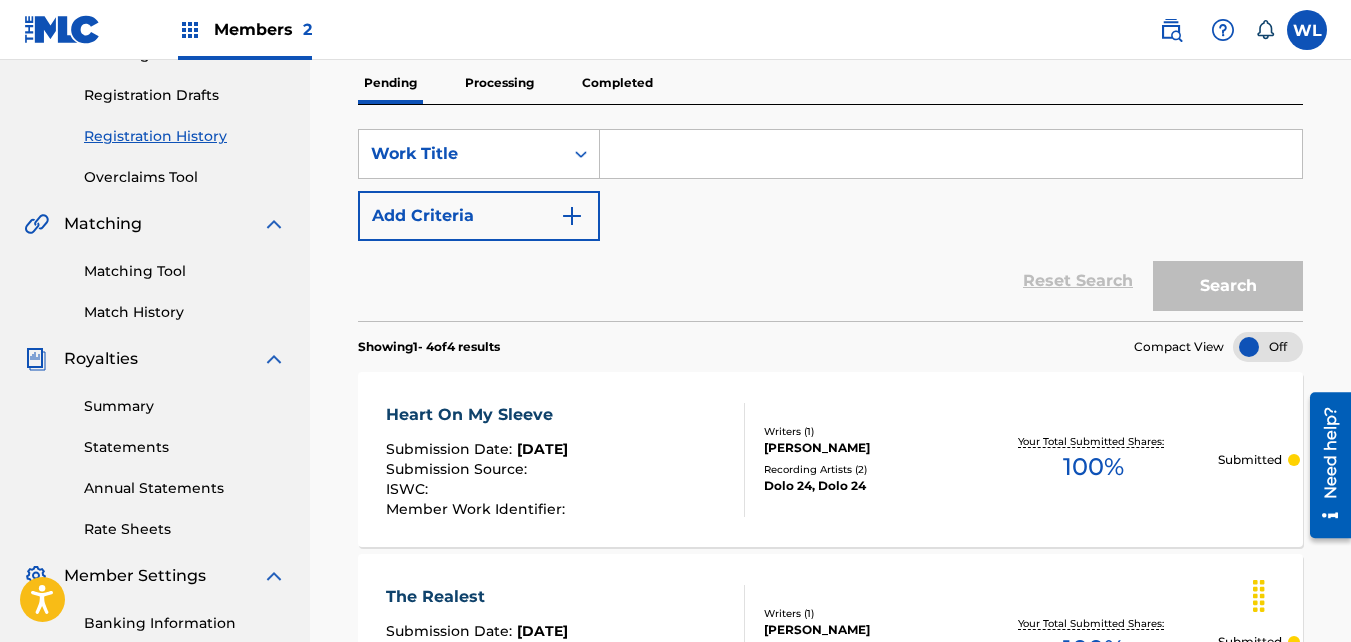 scroll, scrollTop: 238, scrollLeft: 0, axis: vertical 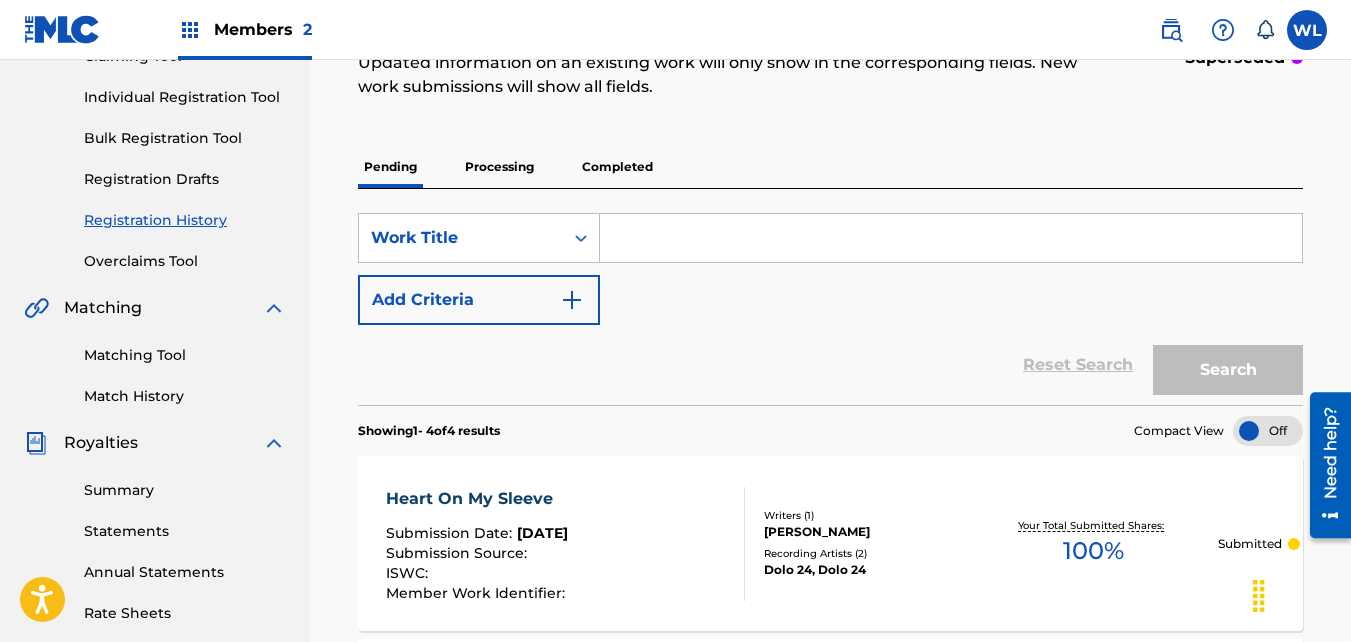 click at bounding box center [951, 238] 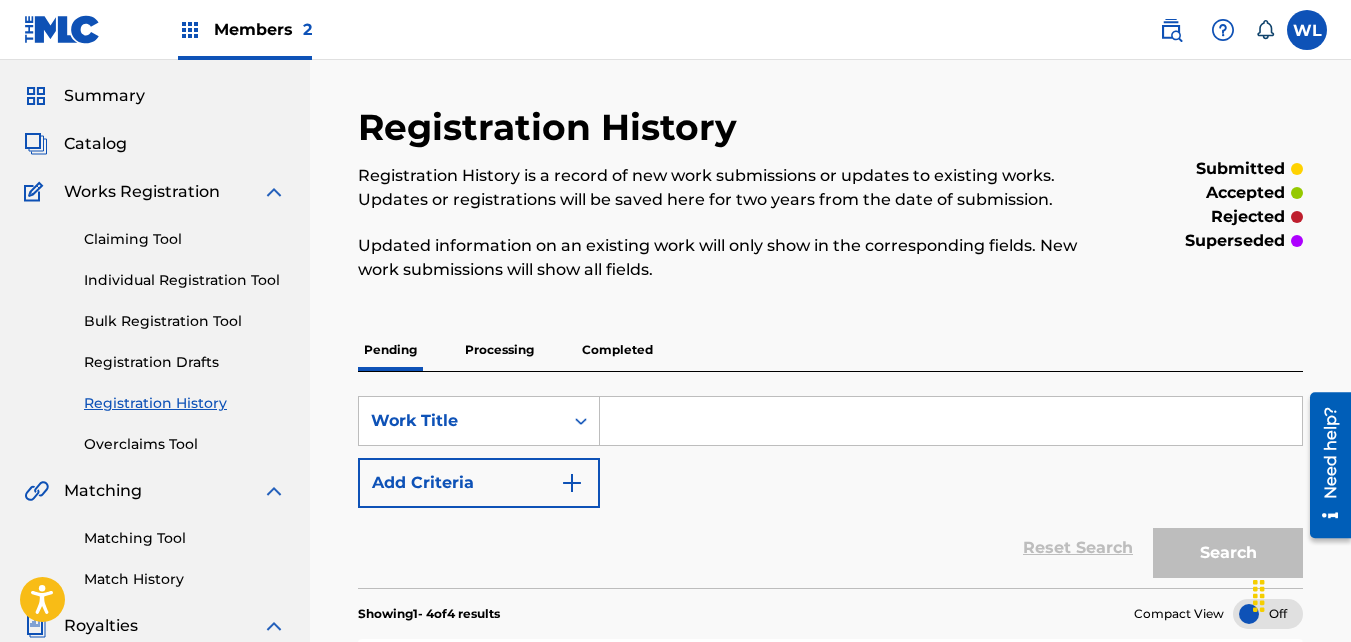 scroll, scrollTop: 53, scrollLeft: 0, axis: vertical 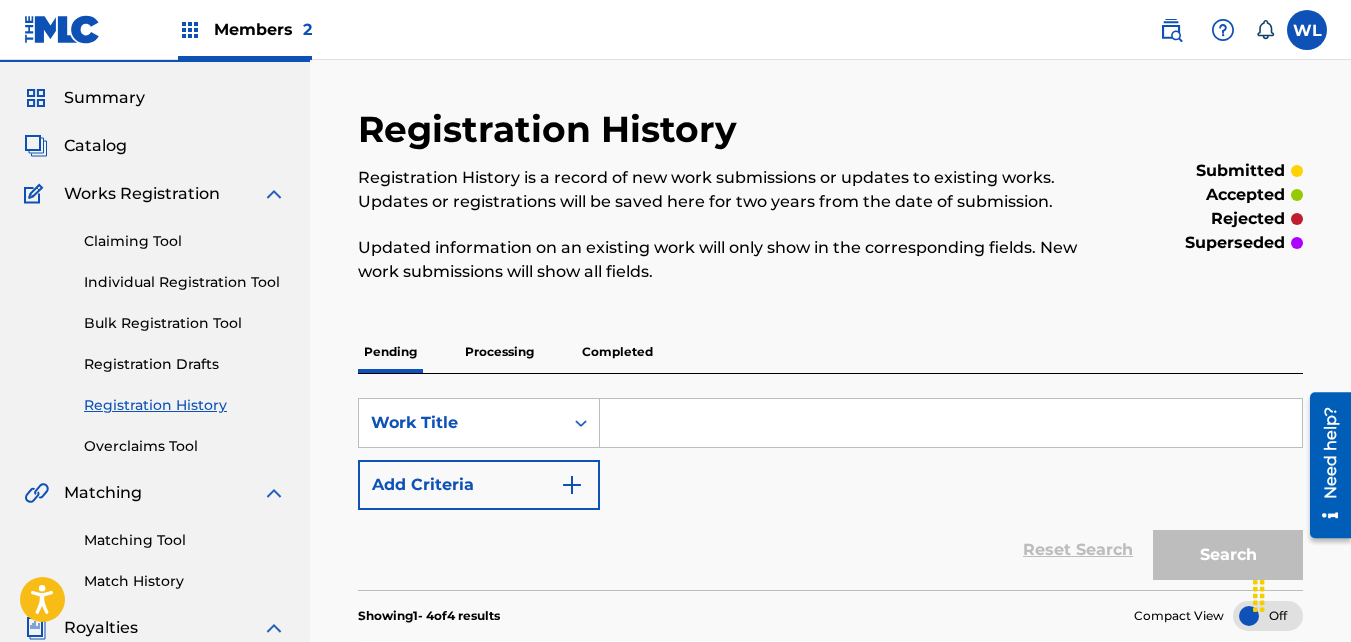 click on "Catalog" at bounding box center [95, 146] 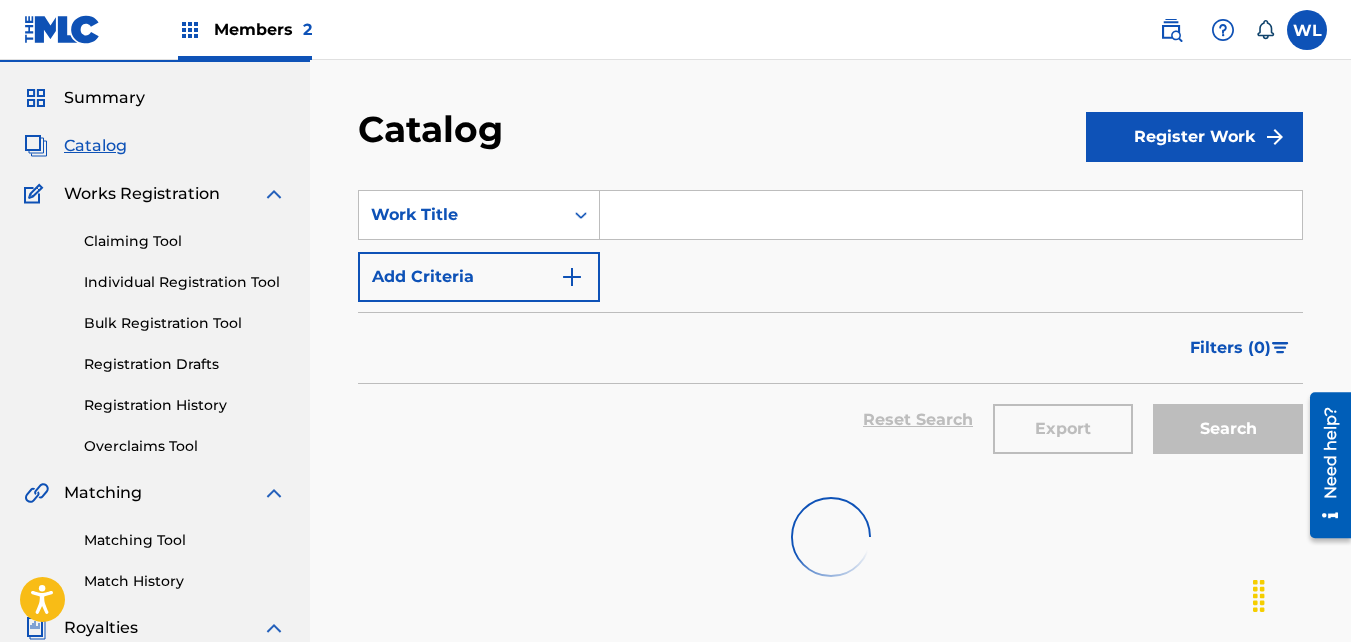 scroll, scrollTop: 0, scrollLeft: 0, axis: both 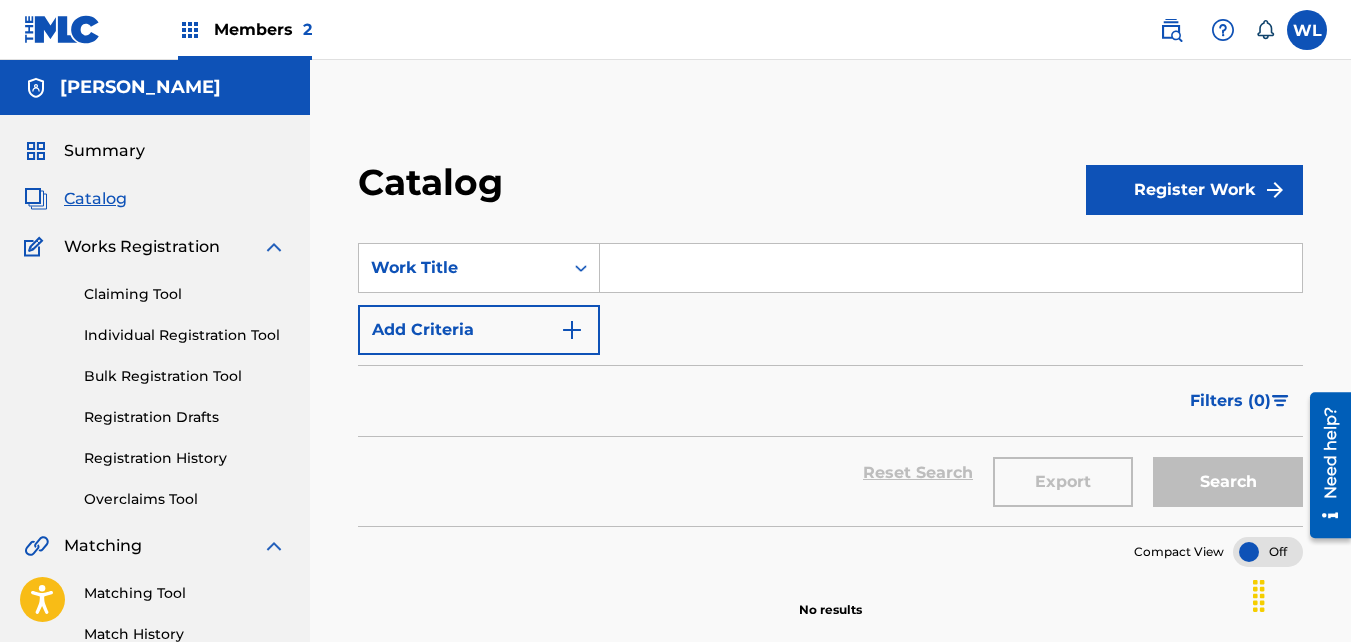 click on "Register Work" at bounding box center [1194, 190] 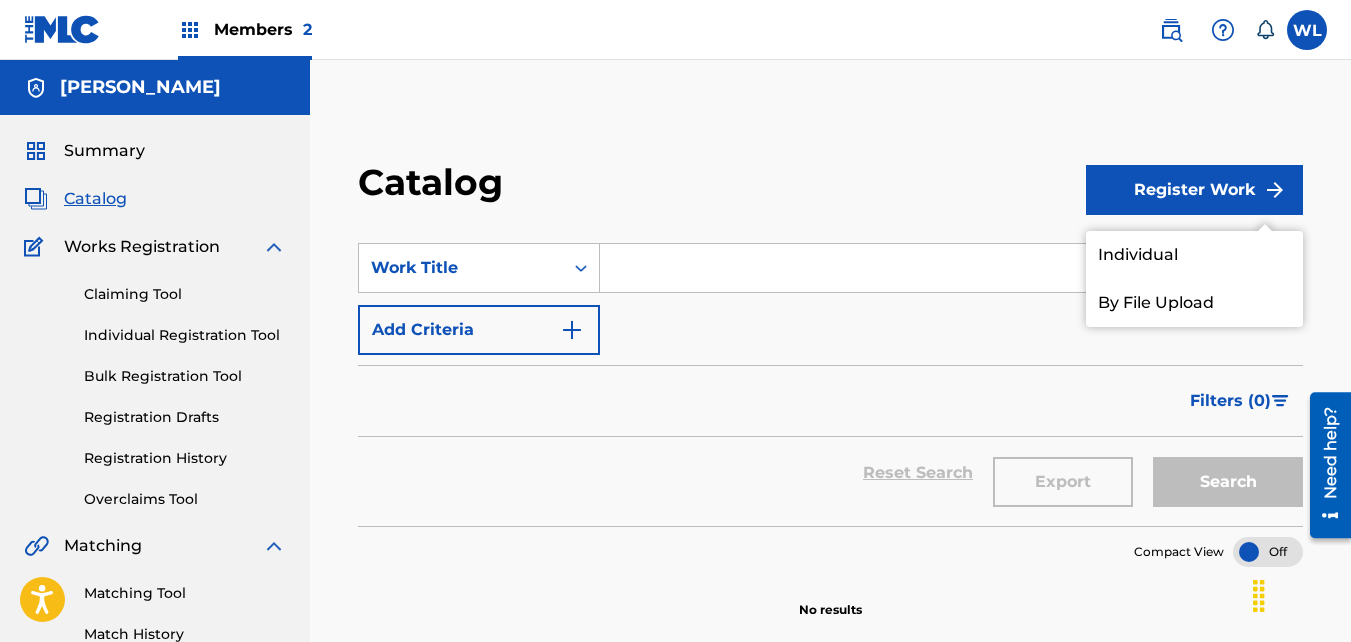 click on "Individual" at bounding box center (1194, 255) 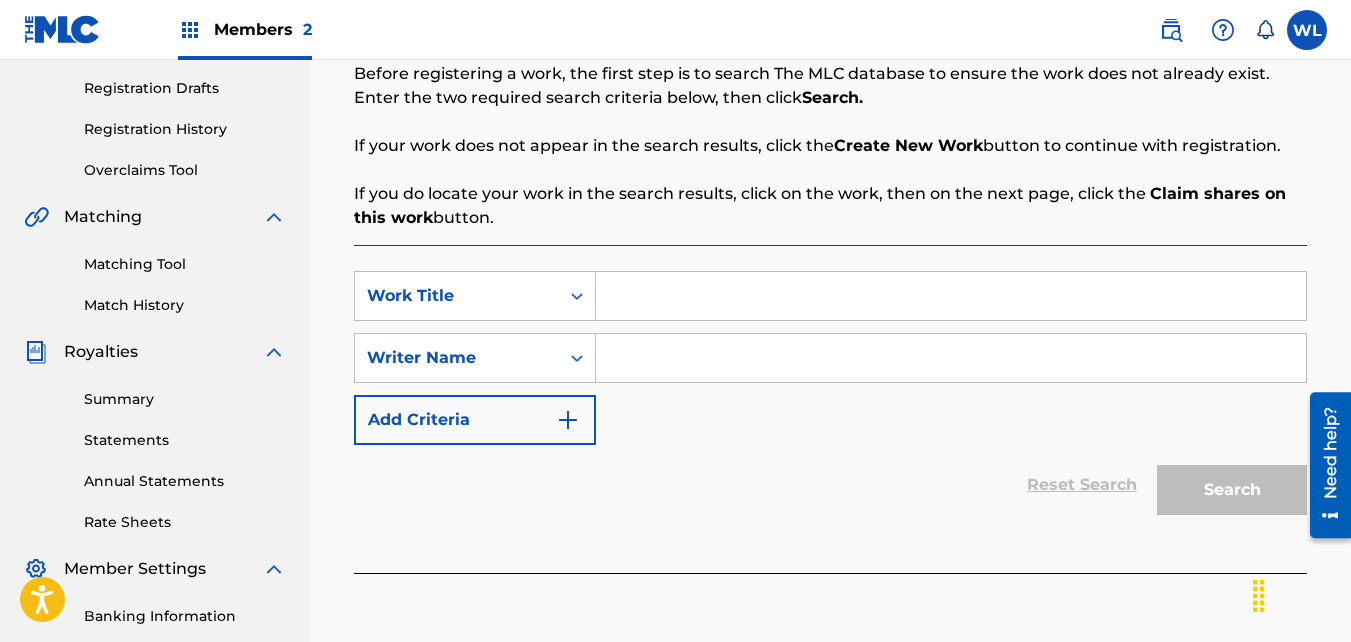 scroll, scrollTop: 330, scrollLeft: 0, axis: vertical 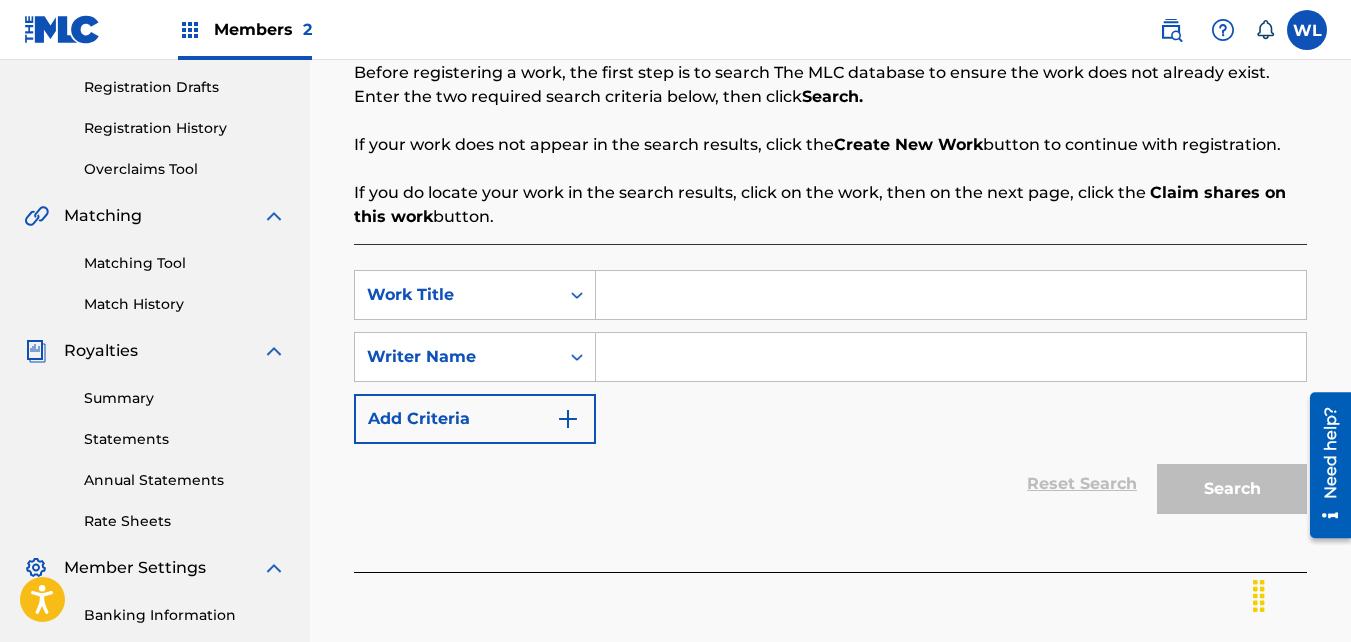 click at bounding box center [951, 295] 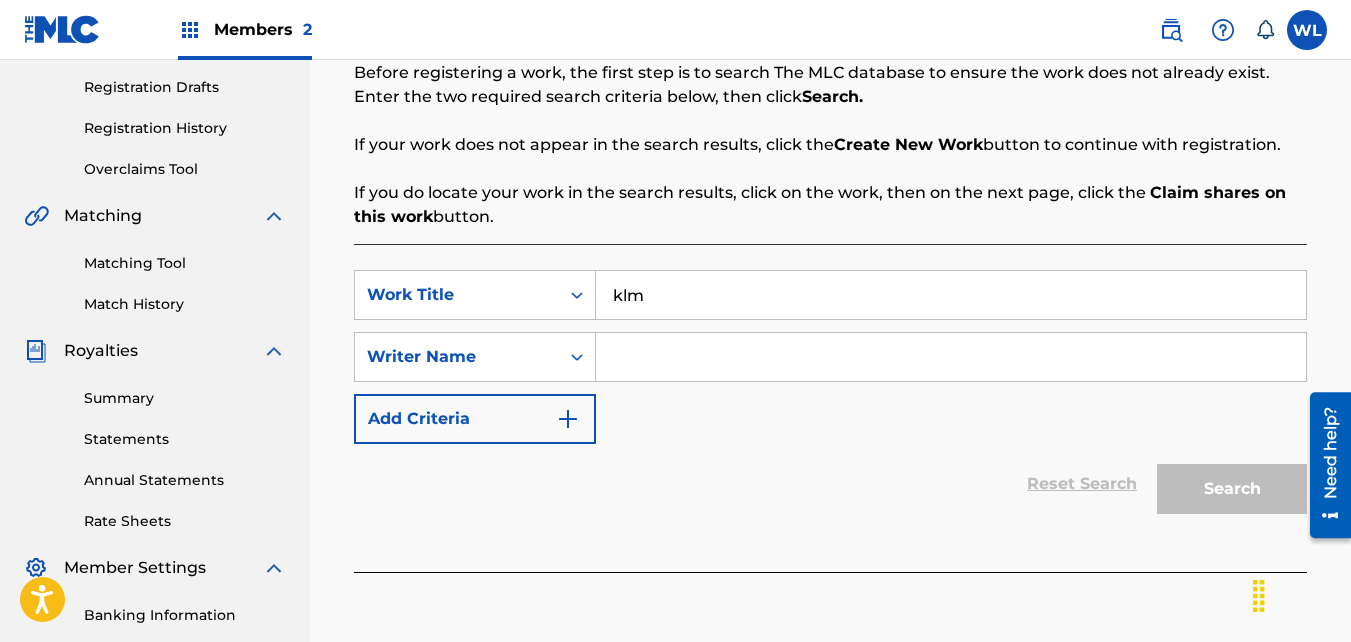 type on "klm" 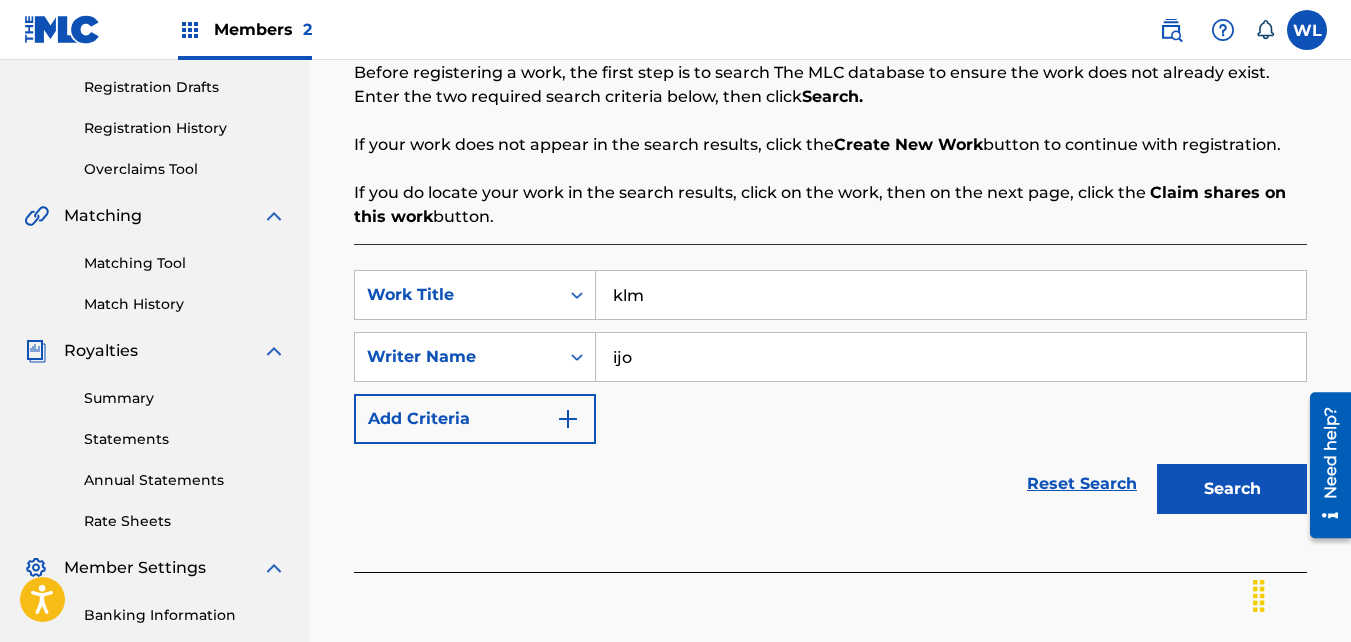 type on "ijo" 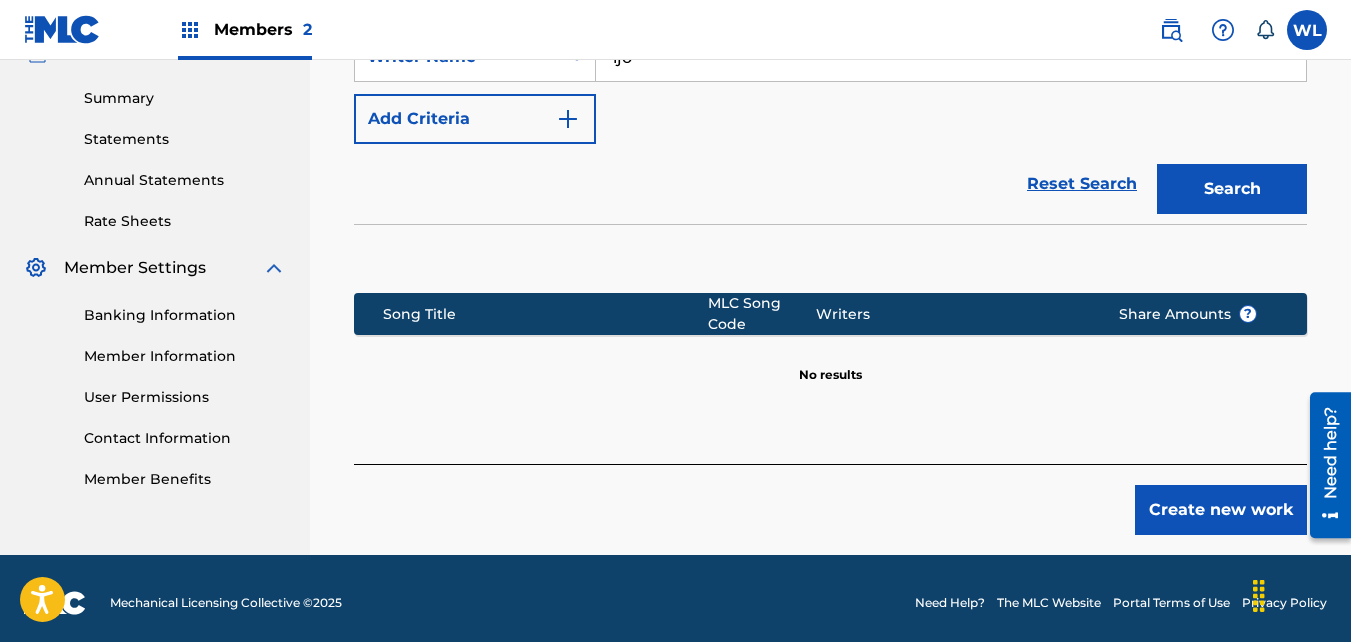 scroll, scrollTop: 627, scrollLeft: 0, axis: vertical 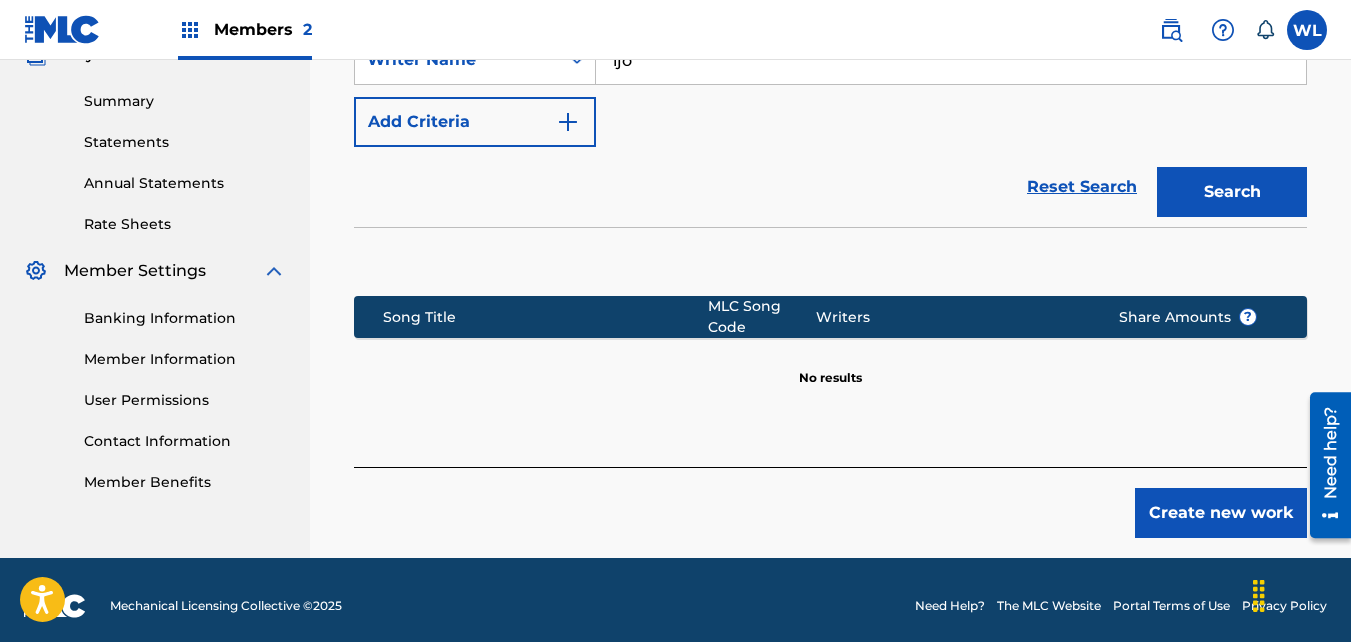 click on "Create new work" at bounding box center [1221, 513] 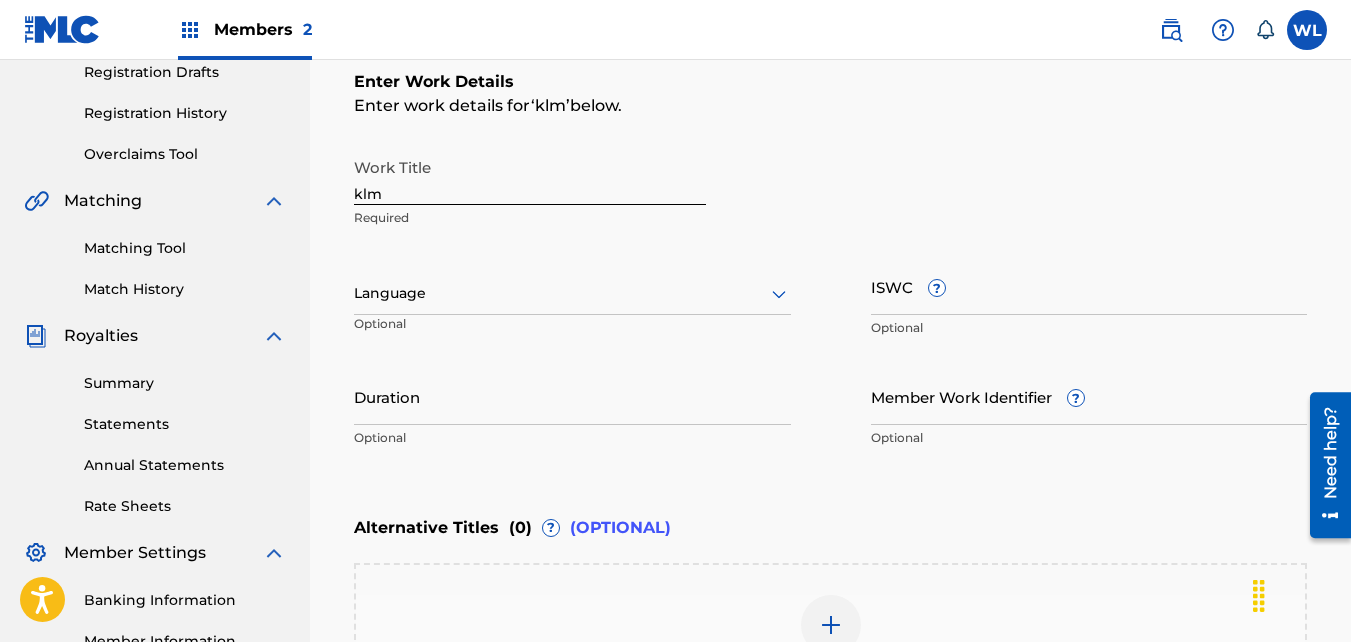 scroll, scrollTop: 344, scrollLeft: 0, axis: vertical 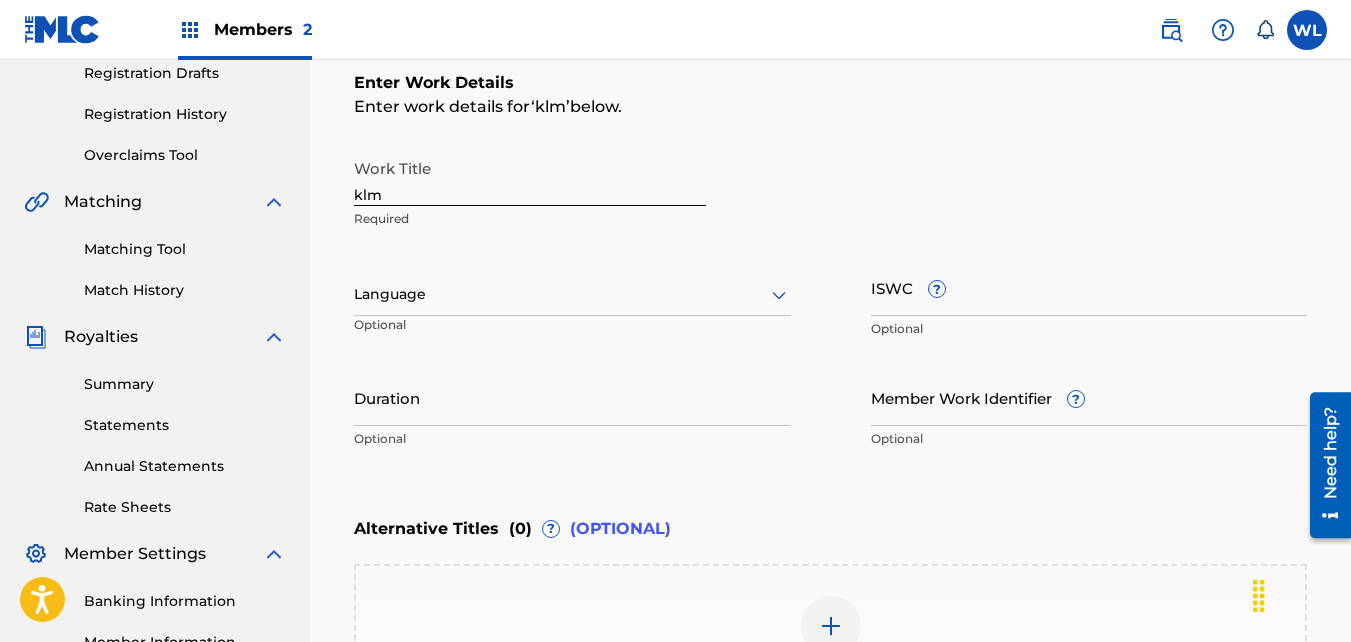 click on "klm" at bounding box center (530, 177) 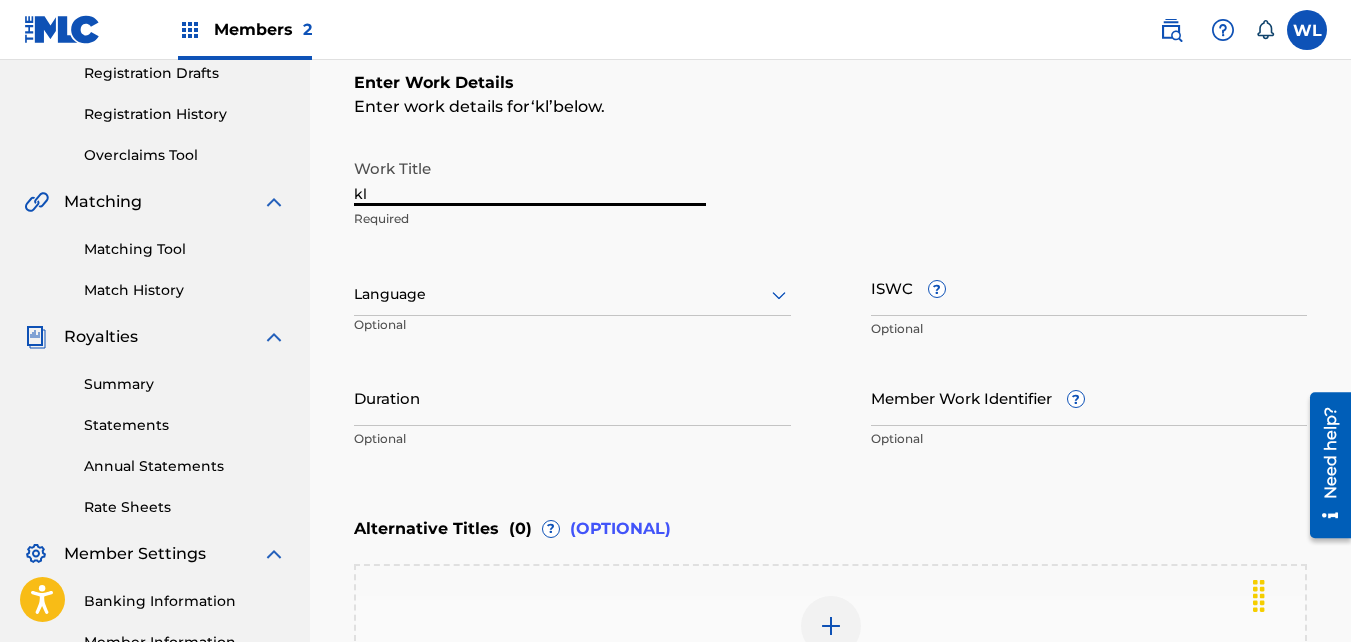 type on "k" 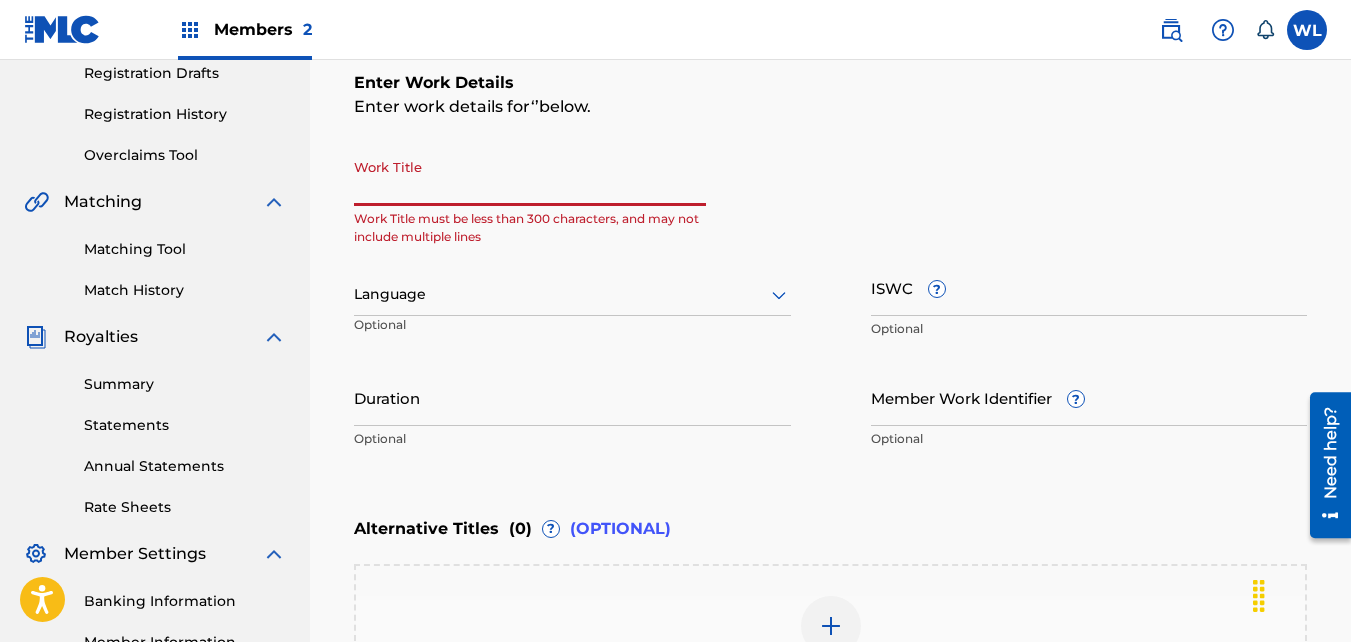 click on "Work Title" at bounding box center [530, 177] 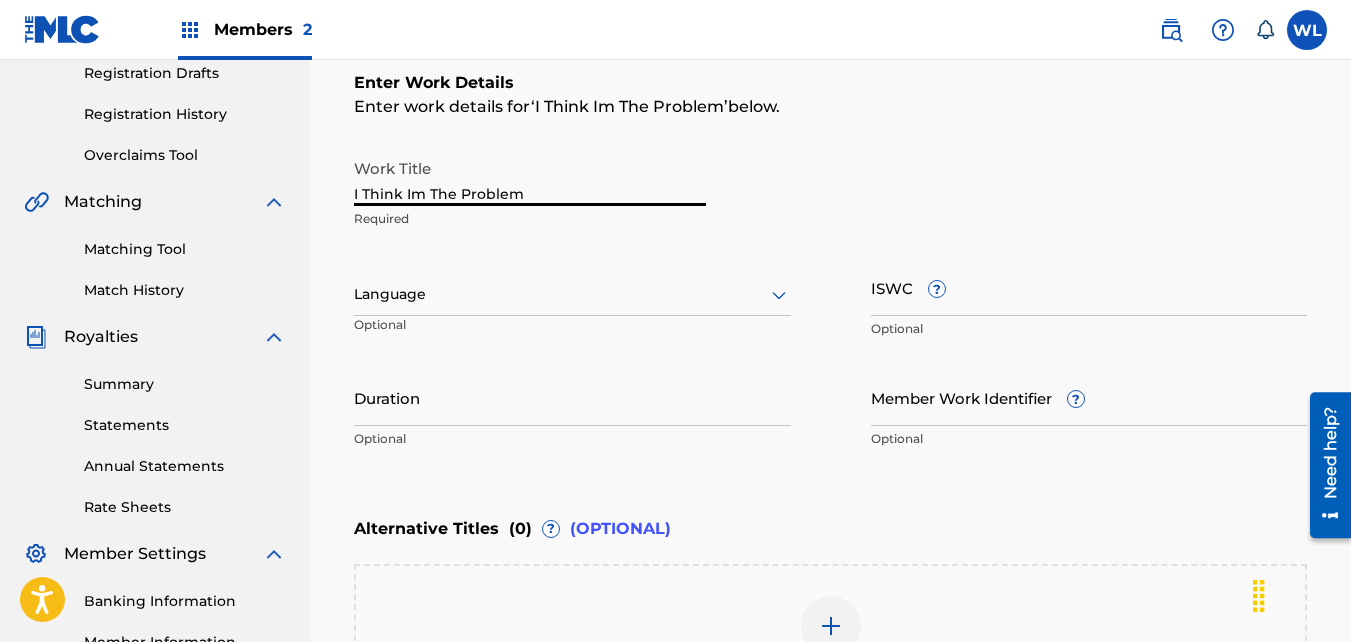 click on "I Think Im The Problem" at bounding box center (530, 177) 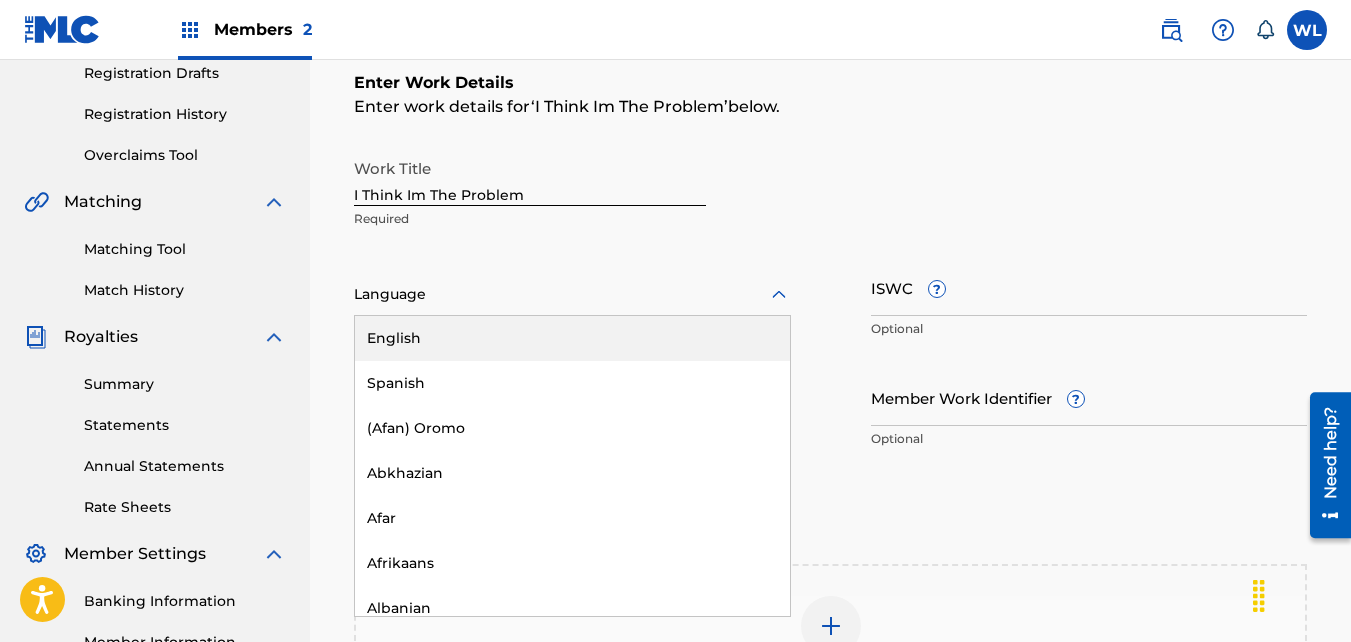 click at bounding box center [572, 294] 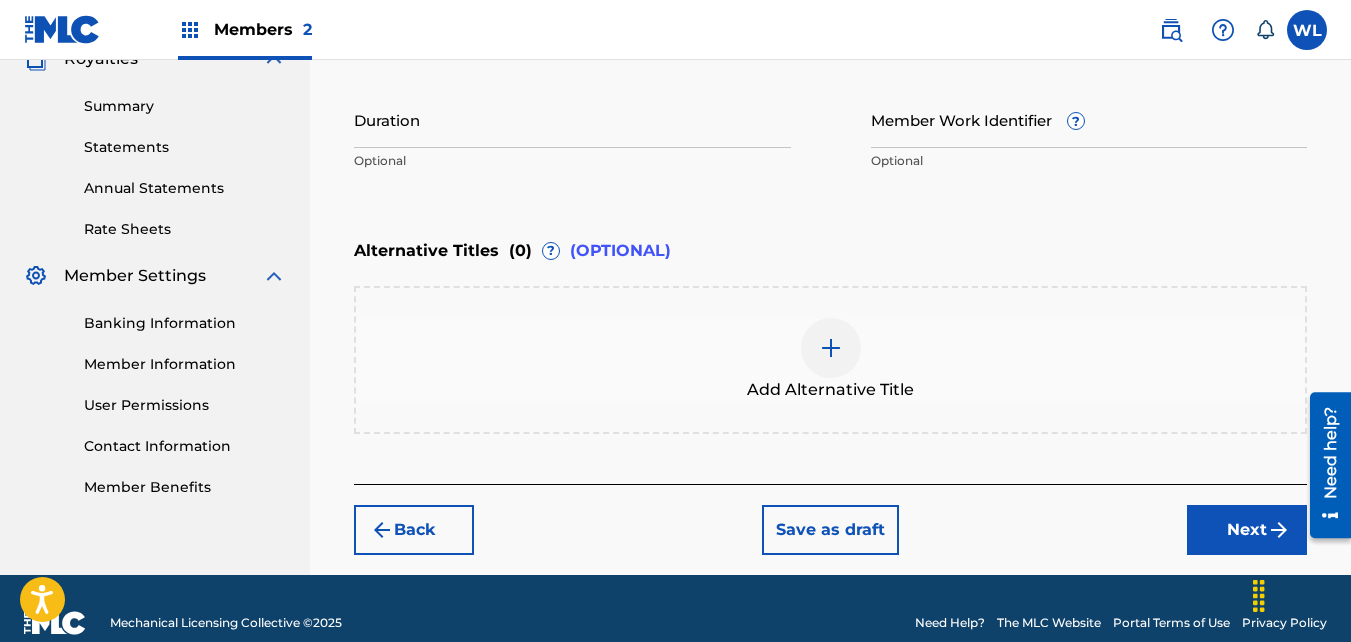 click on "Next" at bounding box center (1247, 530) 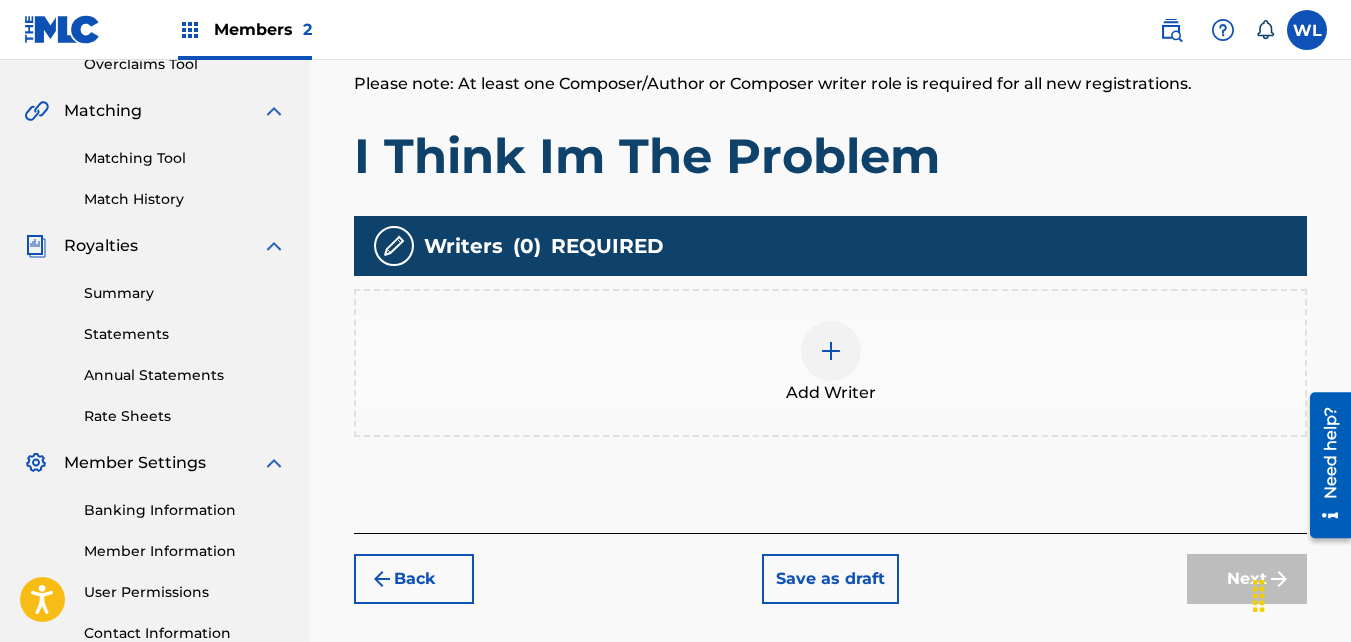 scroll, scrollTop: 441, scrollLeft: 0, axis: vertical 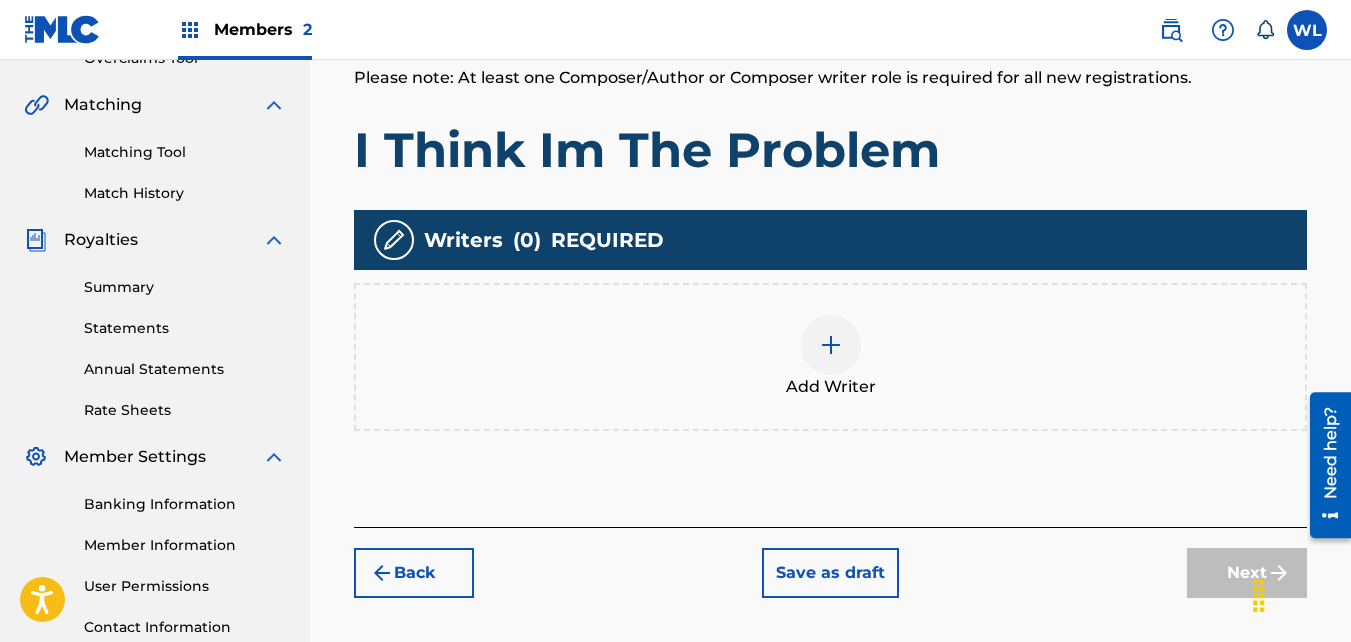 click on "Add Writer" at bounding box center (830, 357) 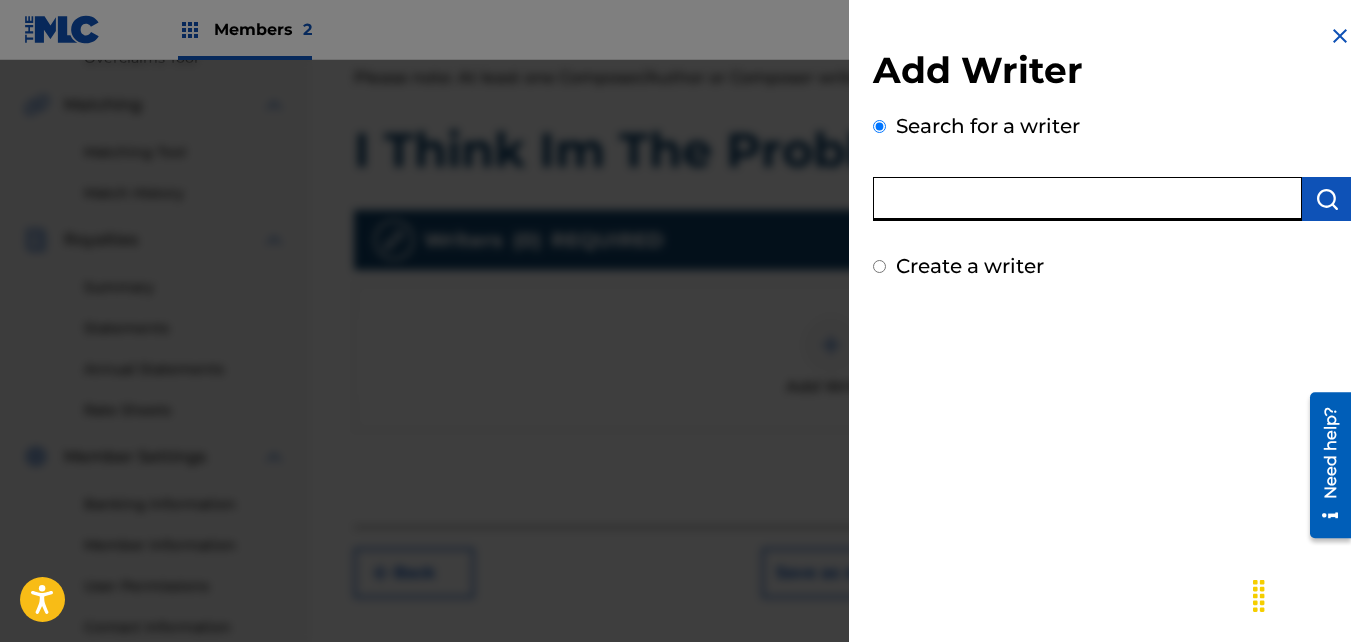 click at bounding box center [1087, 199] 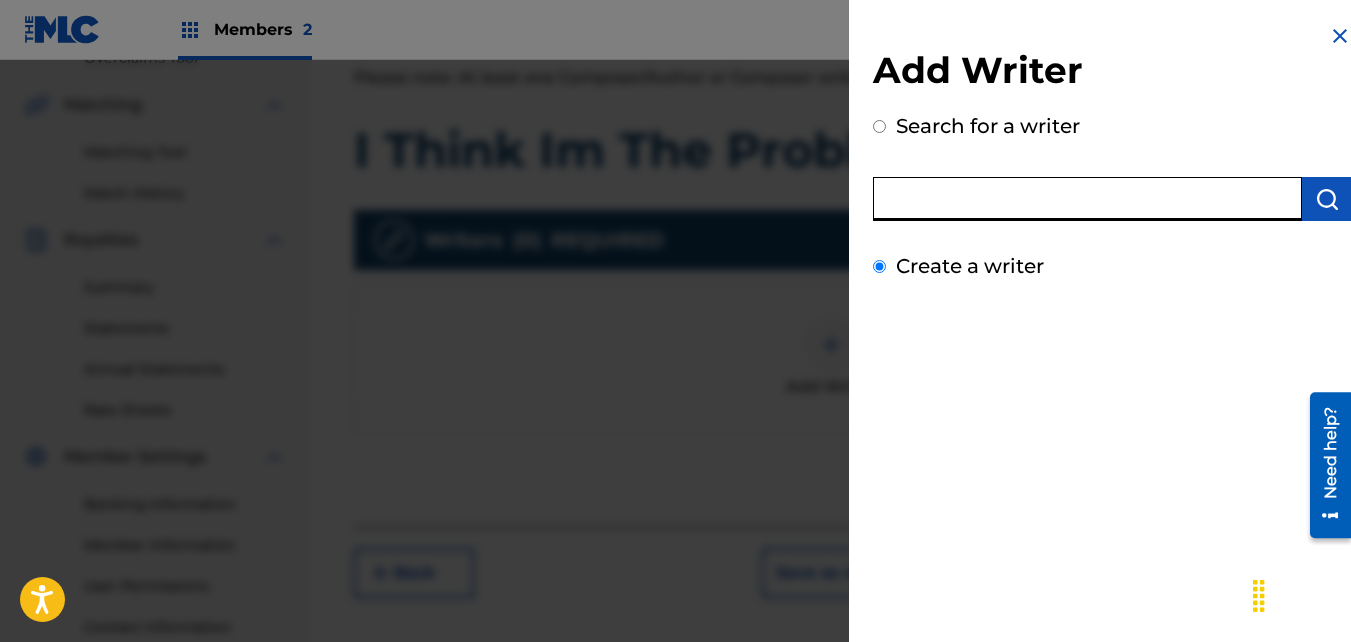 click on "Create a writer" at bounding box center [879, 266] 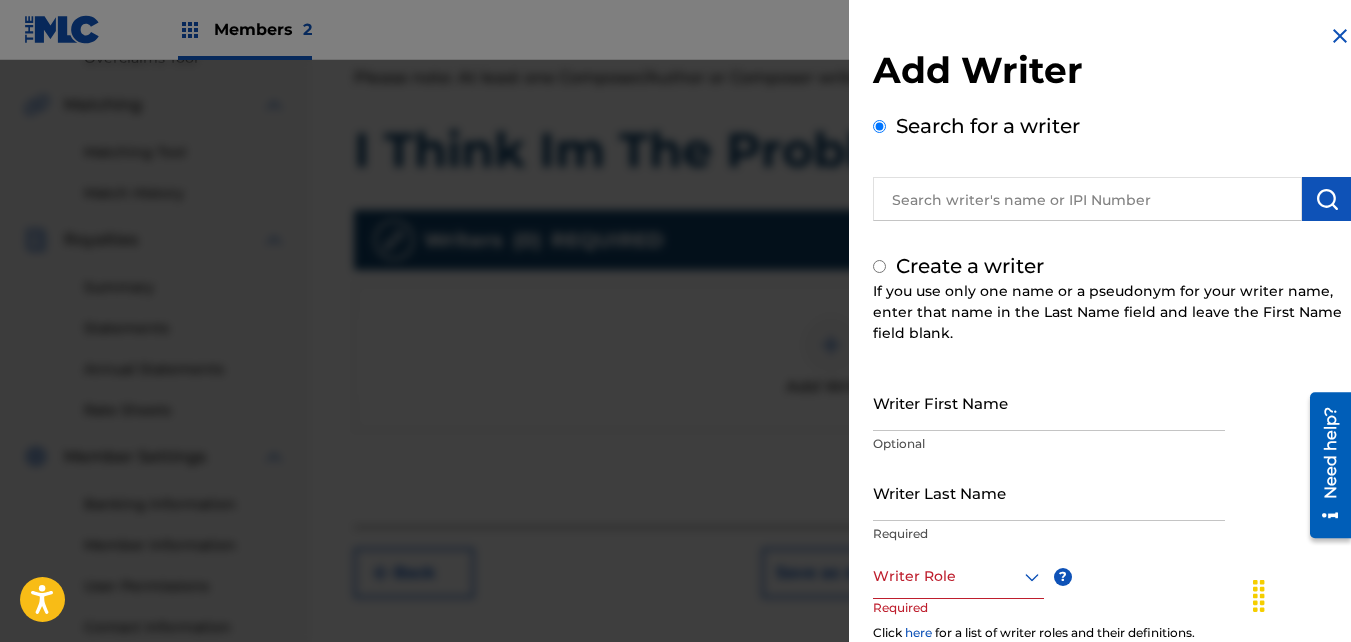radio on "false" 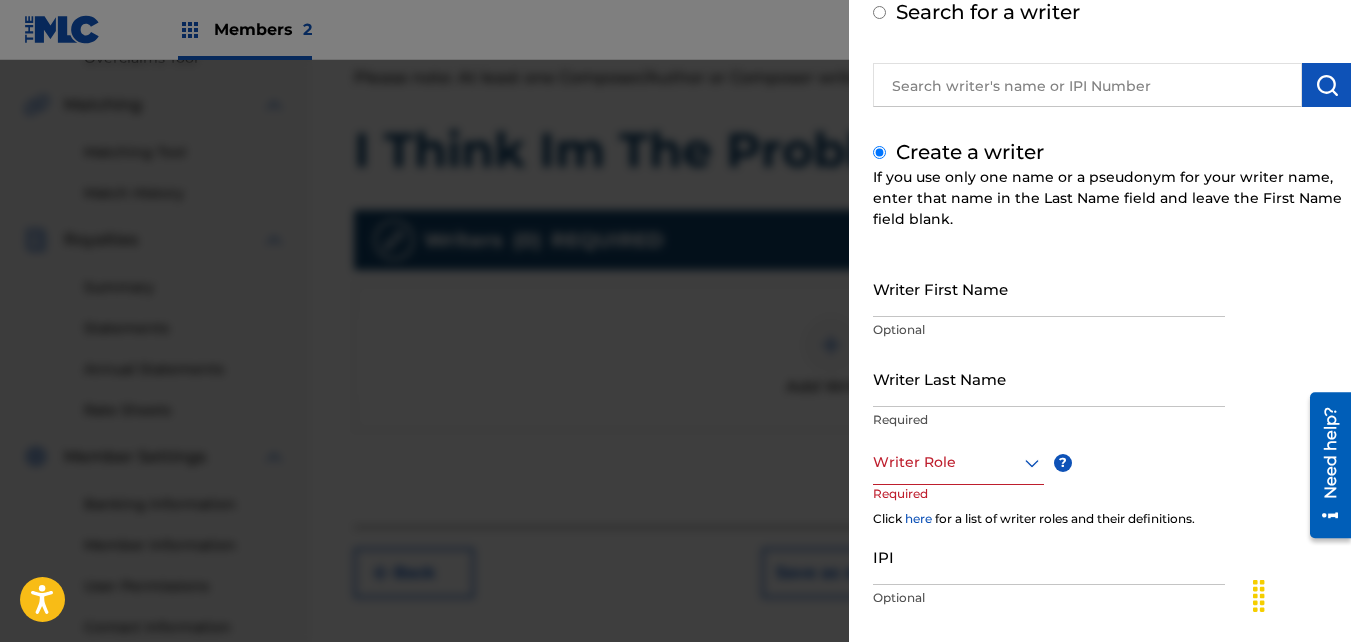 scroll, scrollTop: 115, scrollLeft: 0, axis: vertical 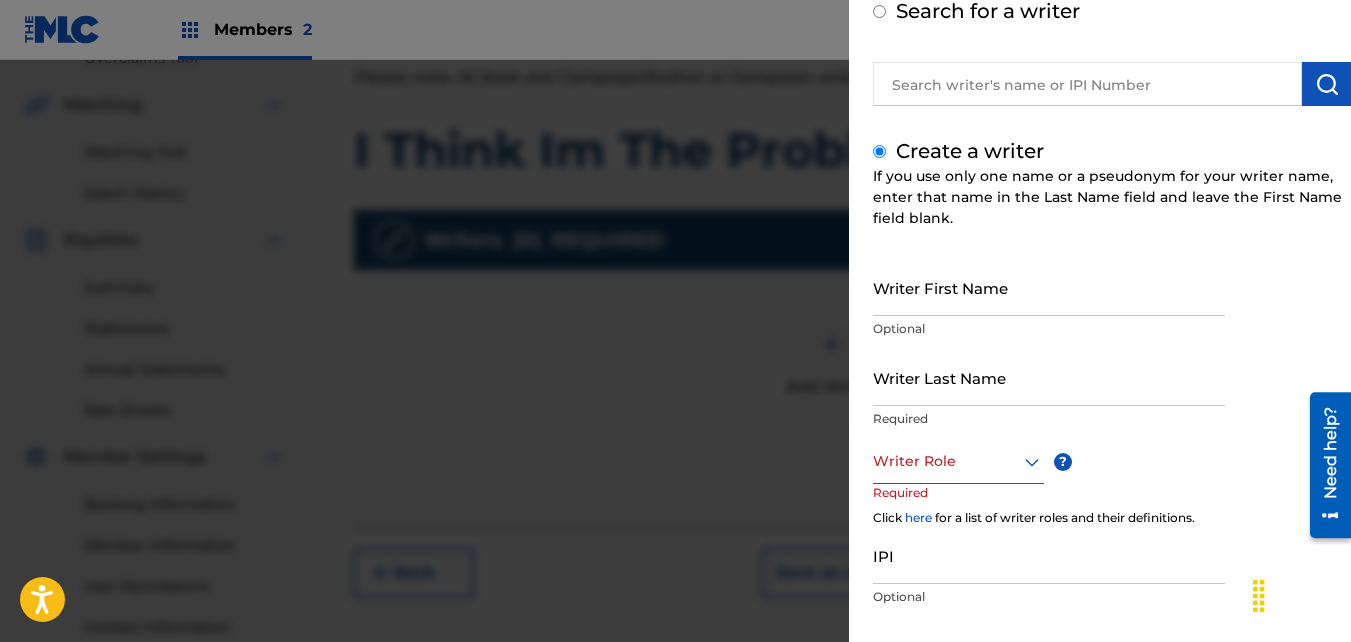 click on "Writer First Name" at bounding box center [1049, 287] 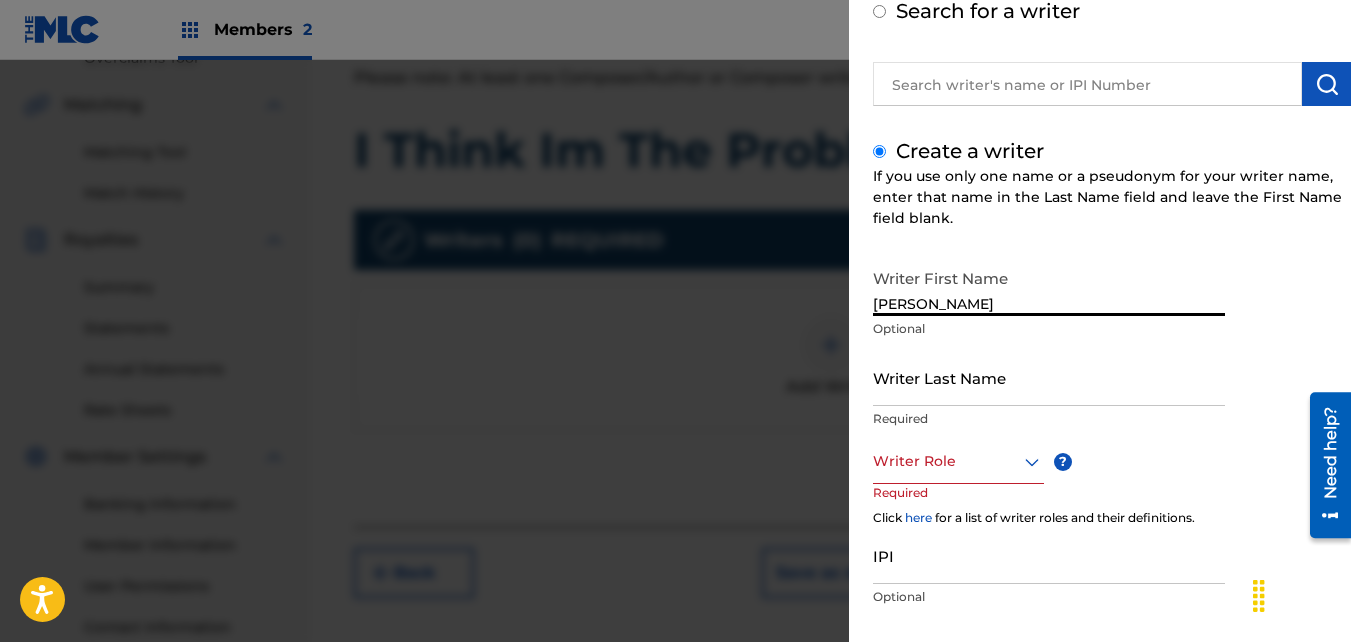 type on "[PERSON_NAME]" 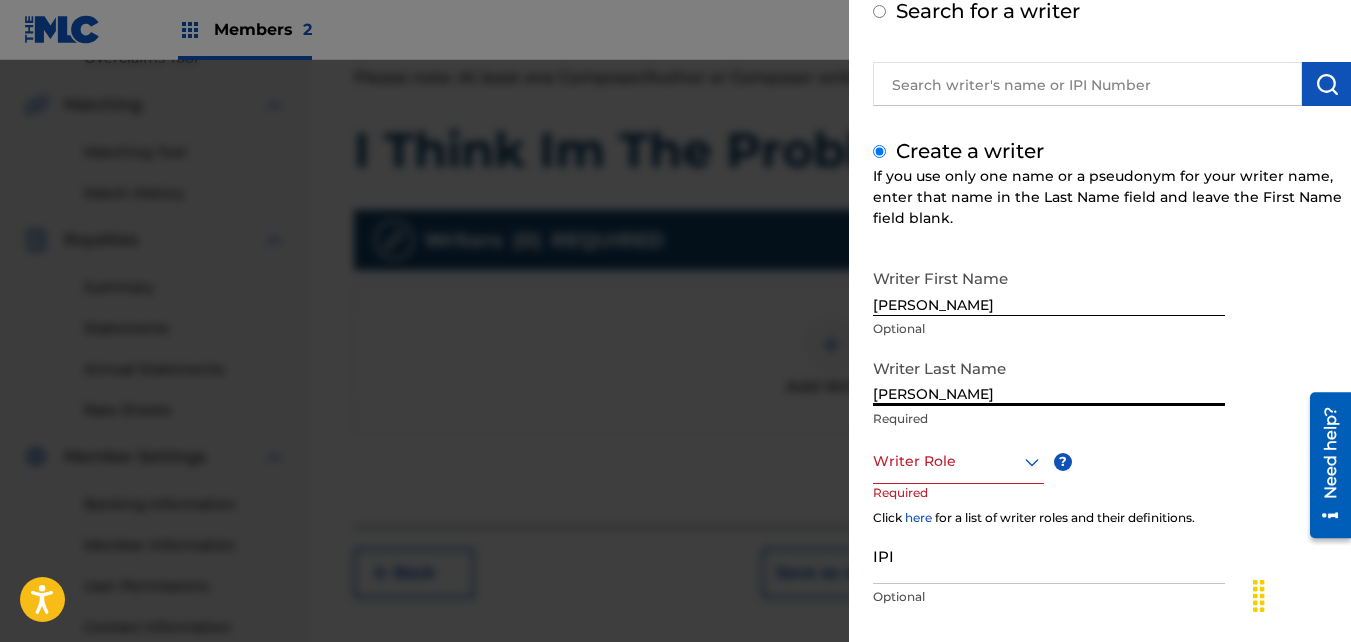type on "[PERSON_NAME]" 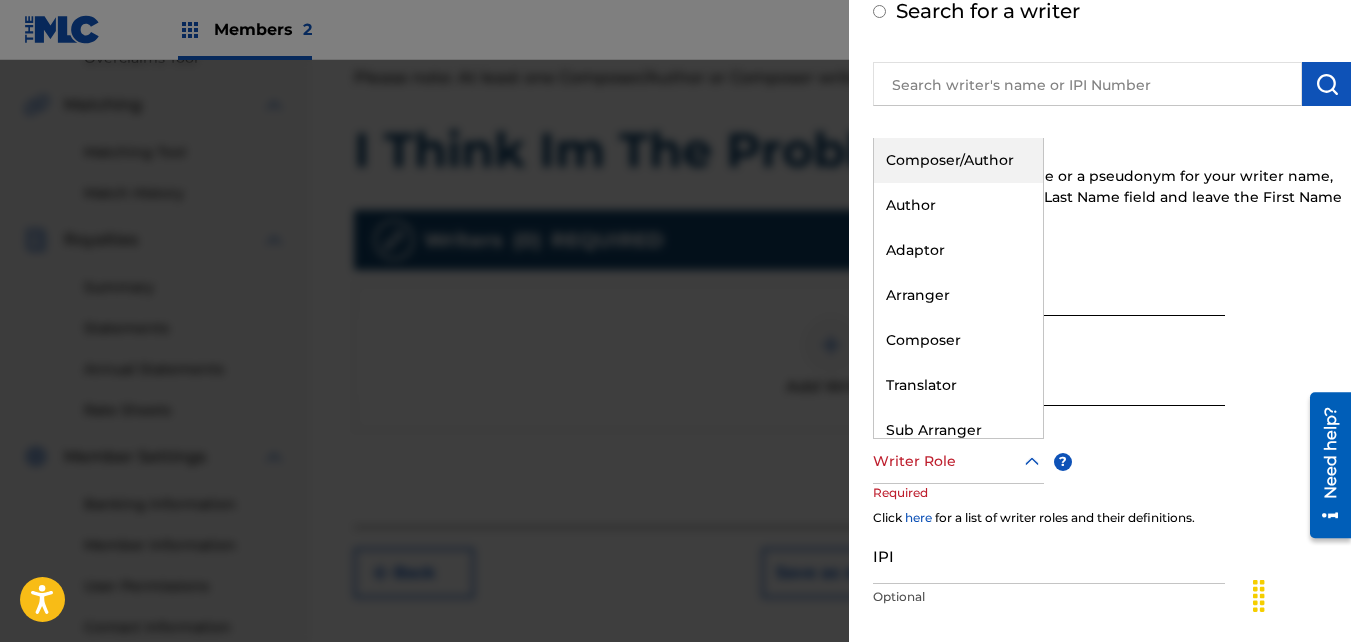 click on "Composer/Author" at bounding box center [958, 160] 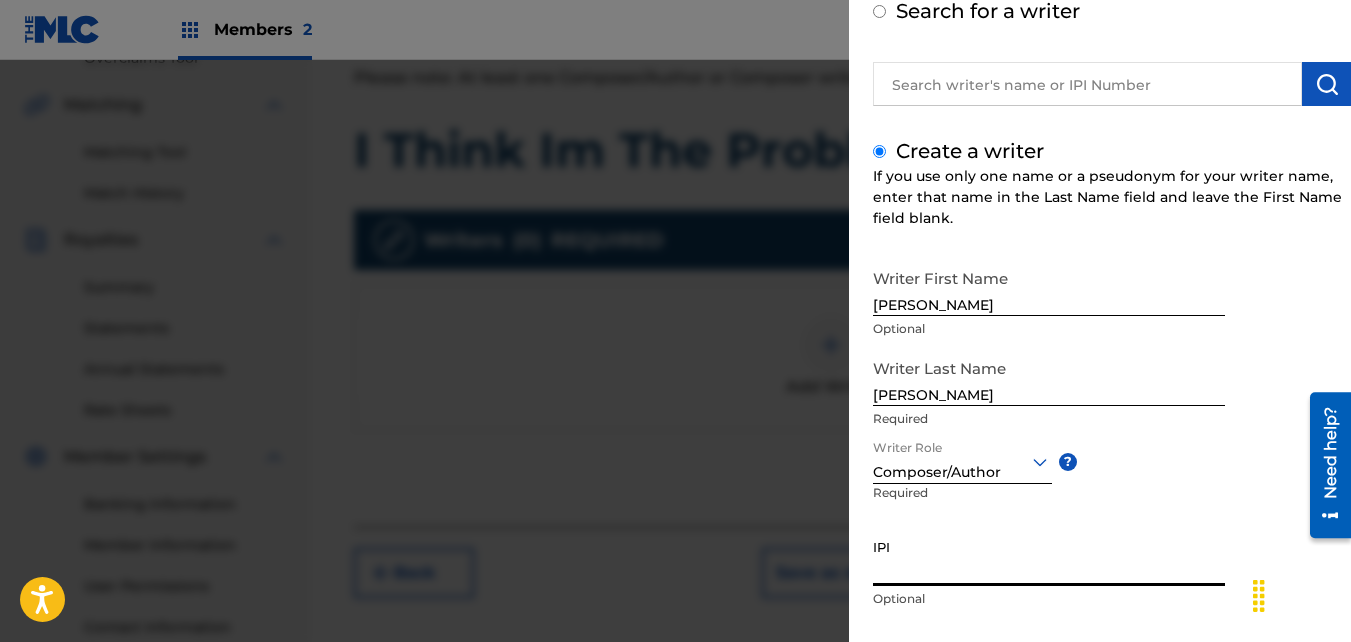 click on "IPI" at bounding box center [1049, 557] 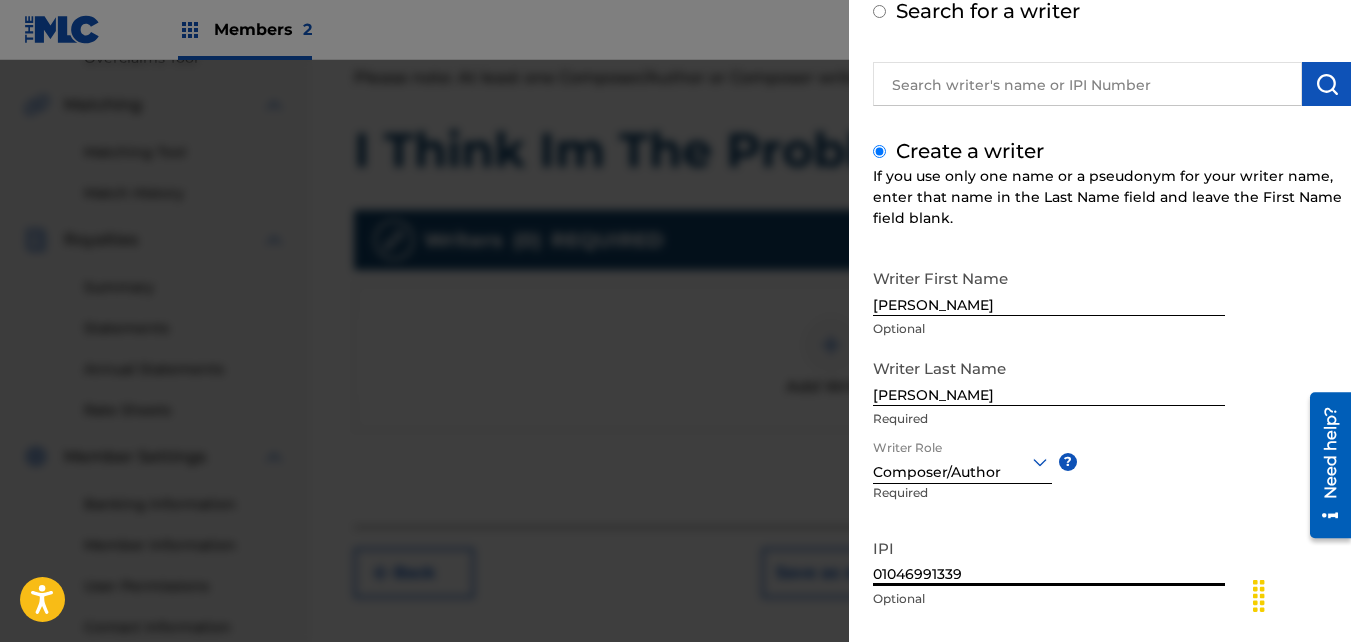 scroll, scrollTop: 226, scrollLeft: 0, axis: vertical 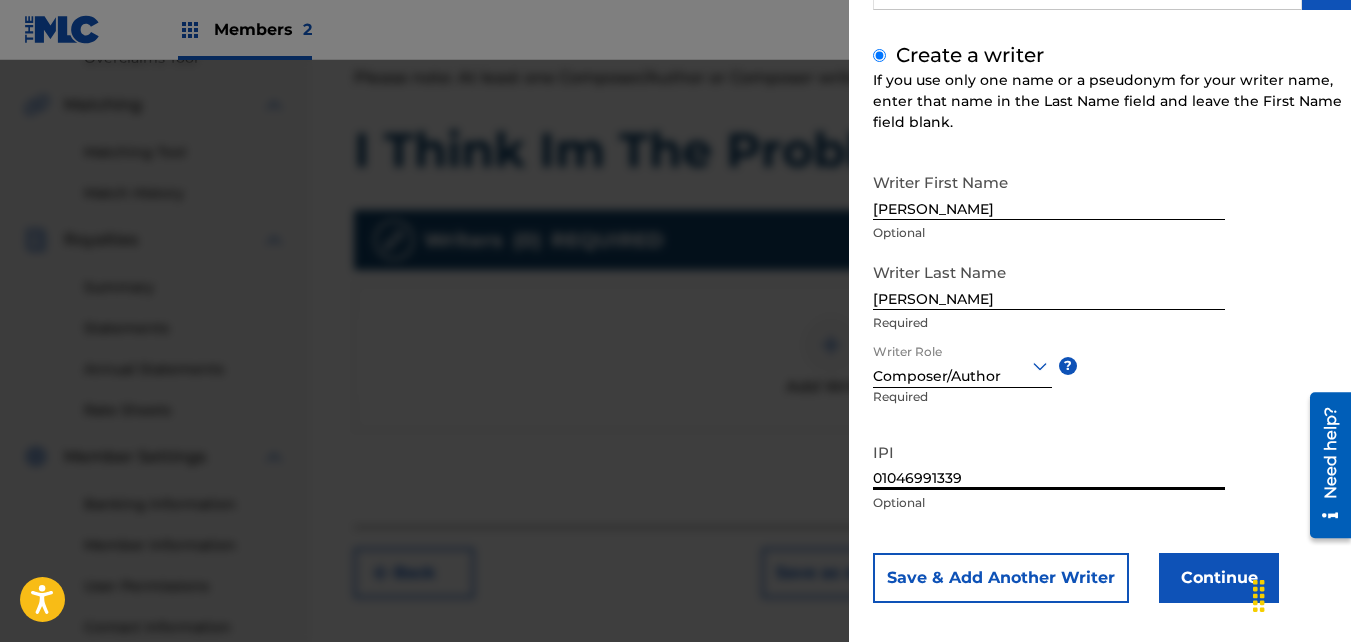 type on "01046991339" 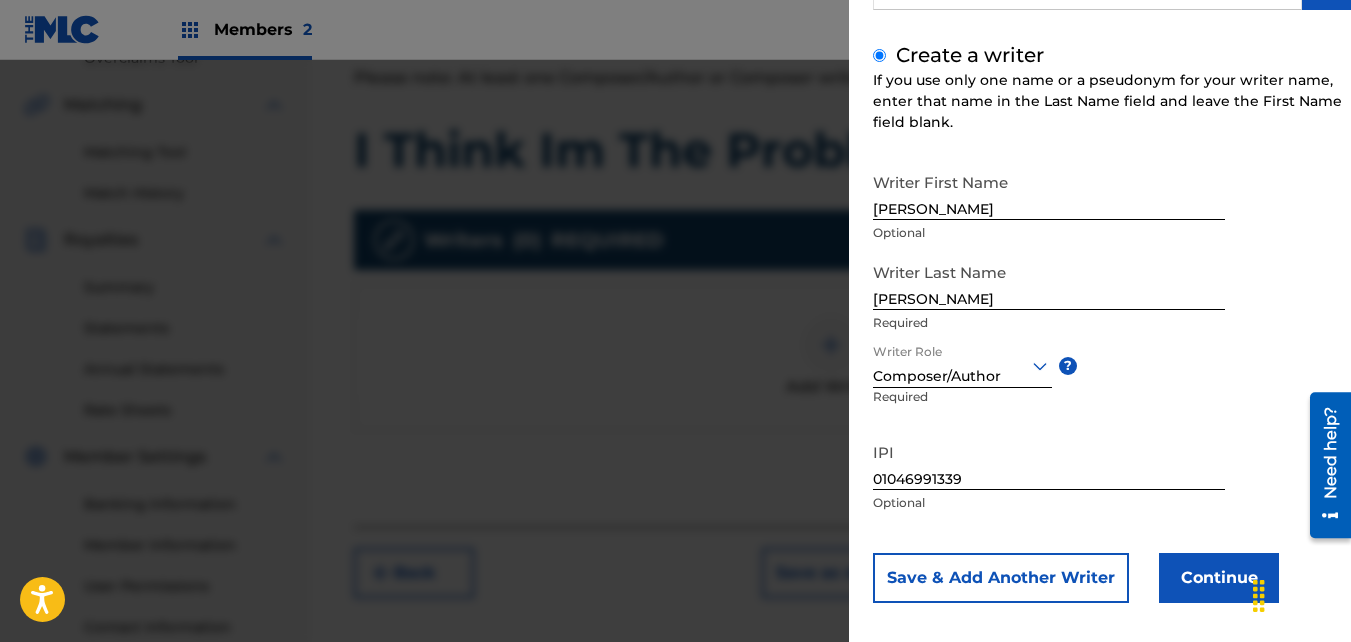 click on "Continue" at bounding box center [1219, 578] 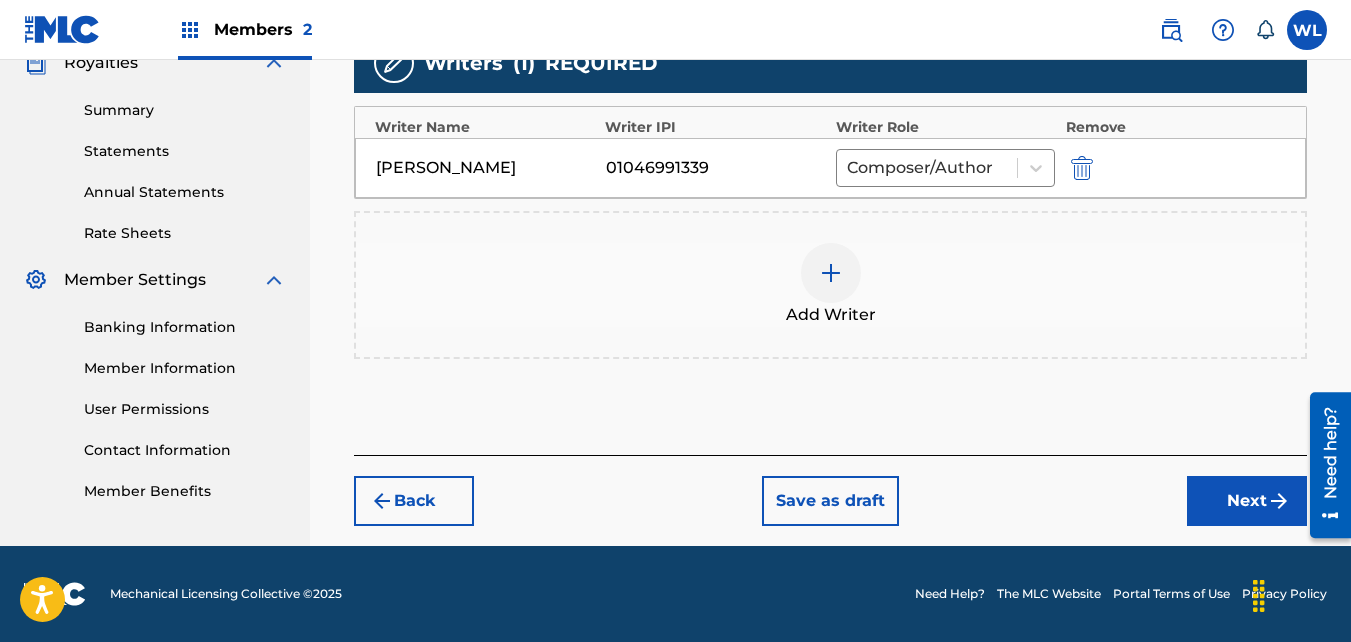 click on "Next" at bounding box center (1247, 501) 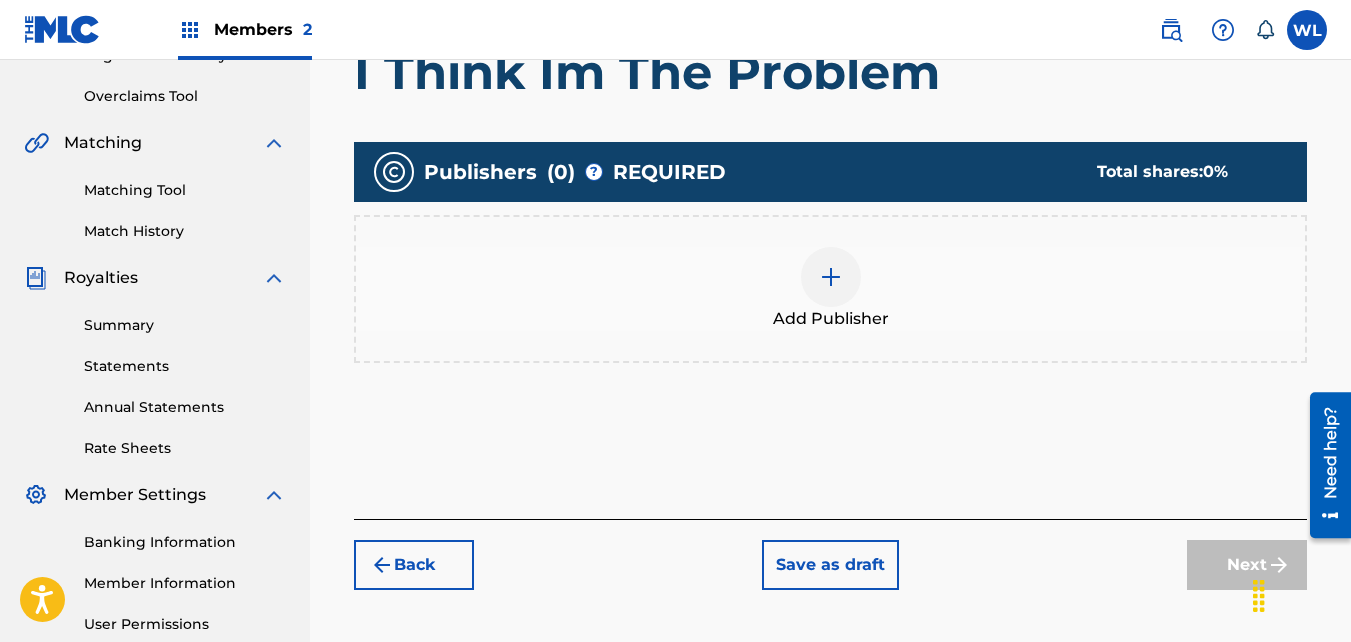 scroll, scrollTop: 404, scrollLeft: 0, axis: vertical 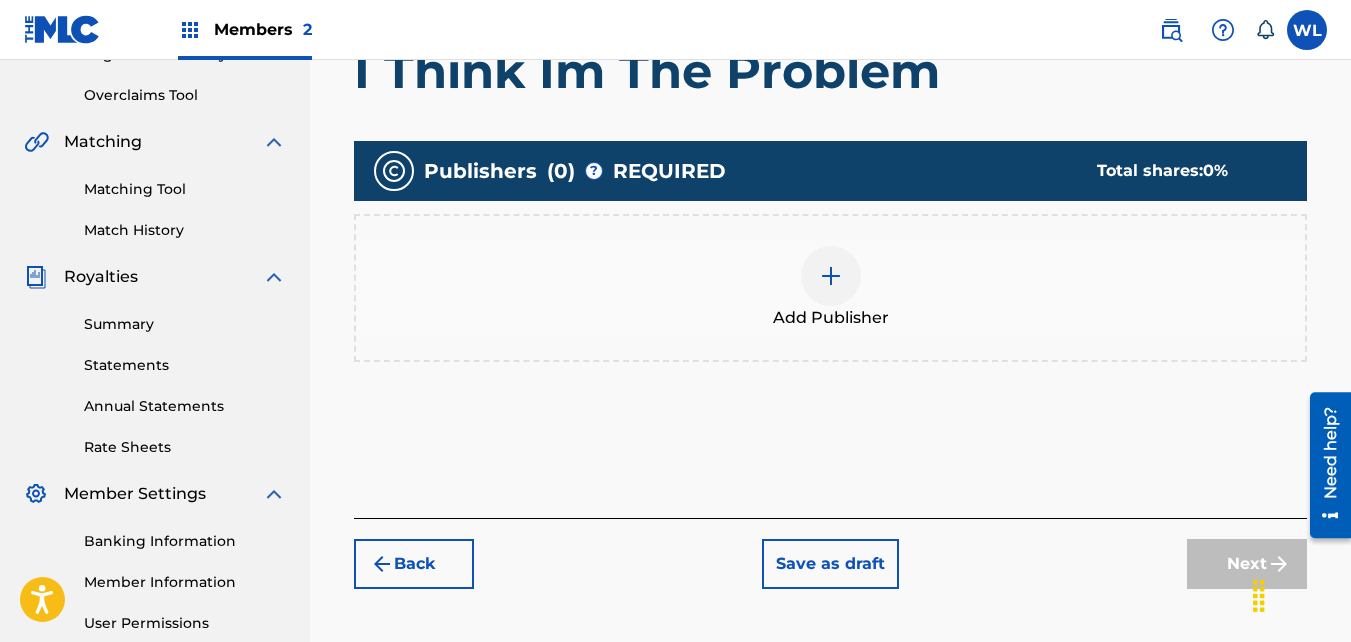 click on "Add Publisher" at bounding box center (831, 318) 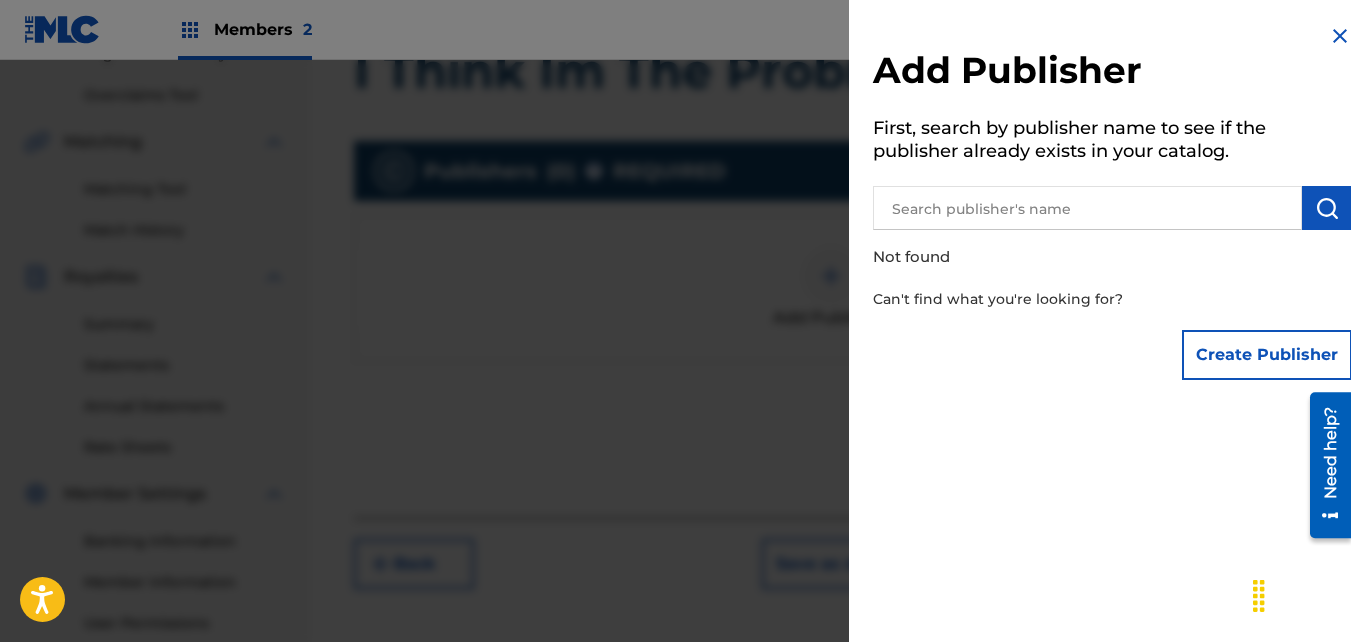 click at bounding box center [1087, 208] 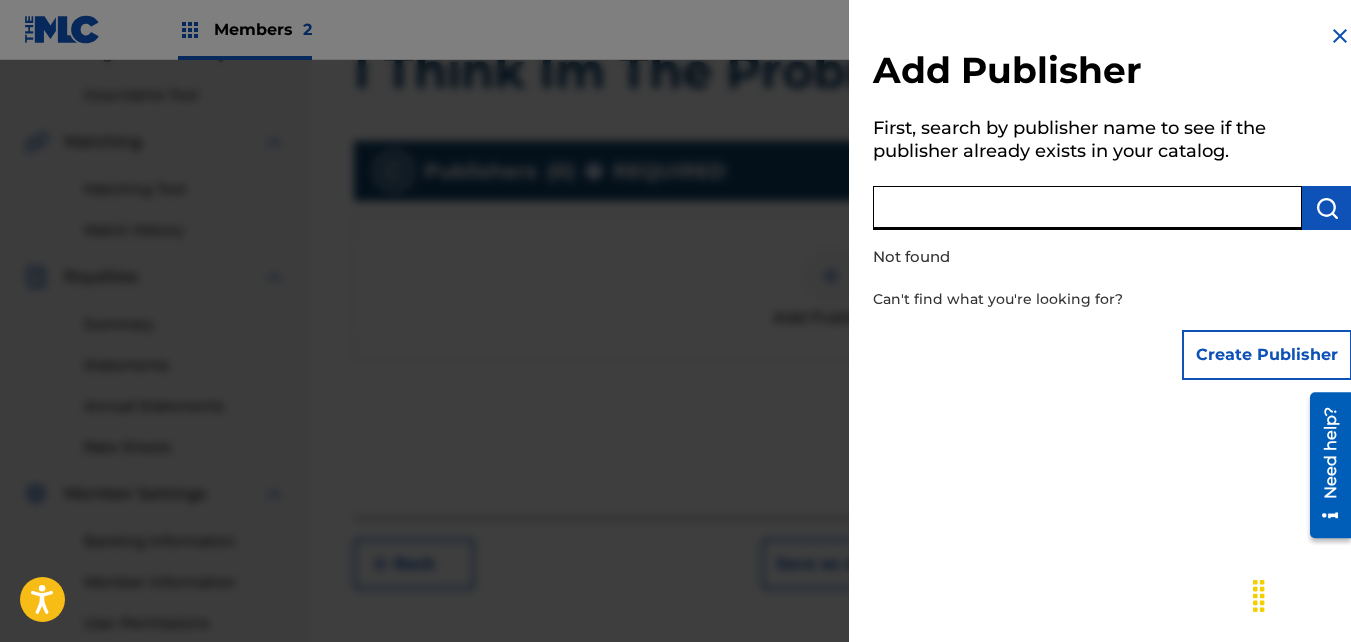 click on "Create Publisher" at bounding box center [1267, 355] 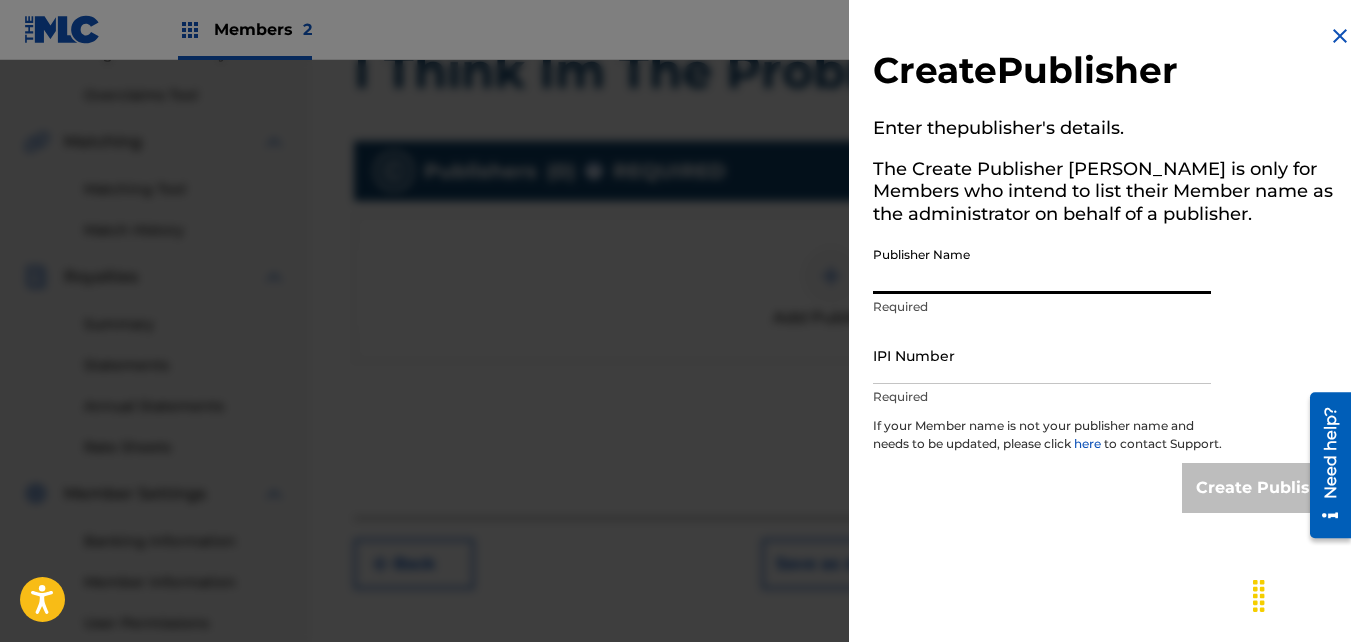 drag, startPoint x: 1049, startPoint y: 290, endPoint x: 1009, endPoint y: 281, distance: 41 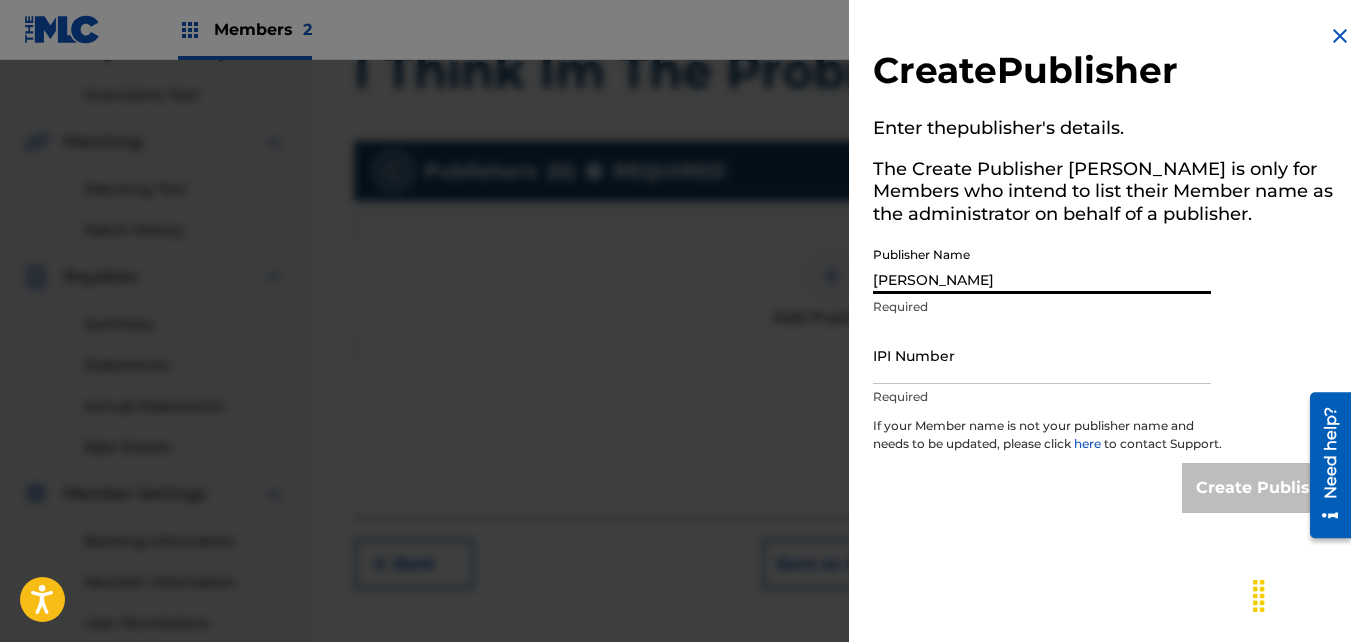 type on "01046991339" 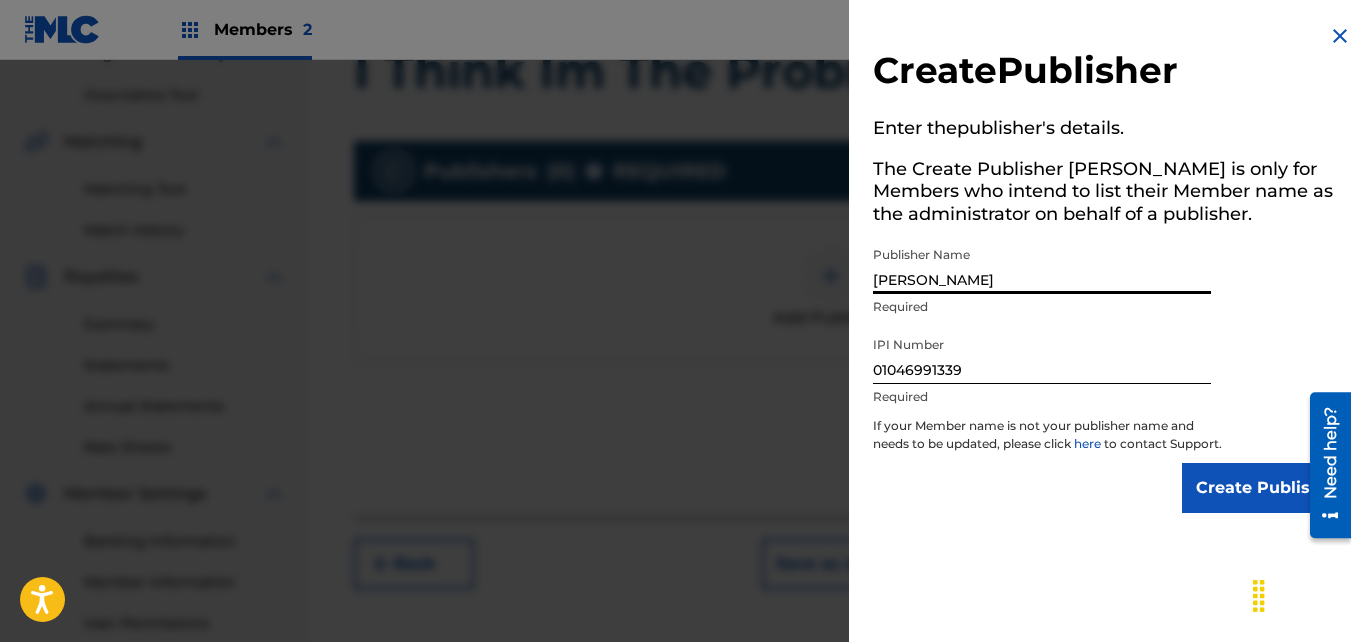 click on "Create Publisher" at bounding box center (1267, 488) 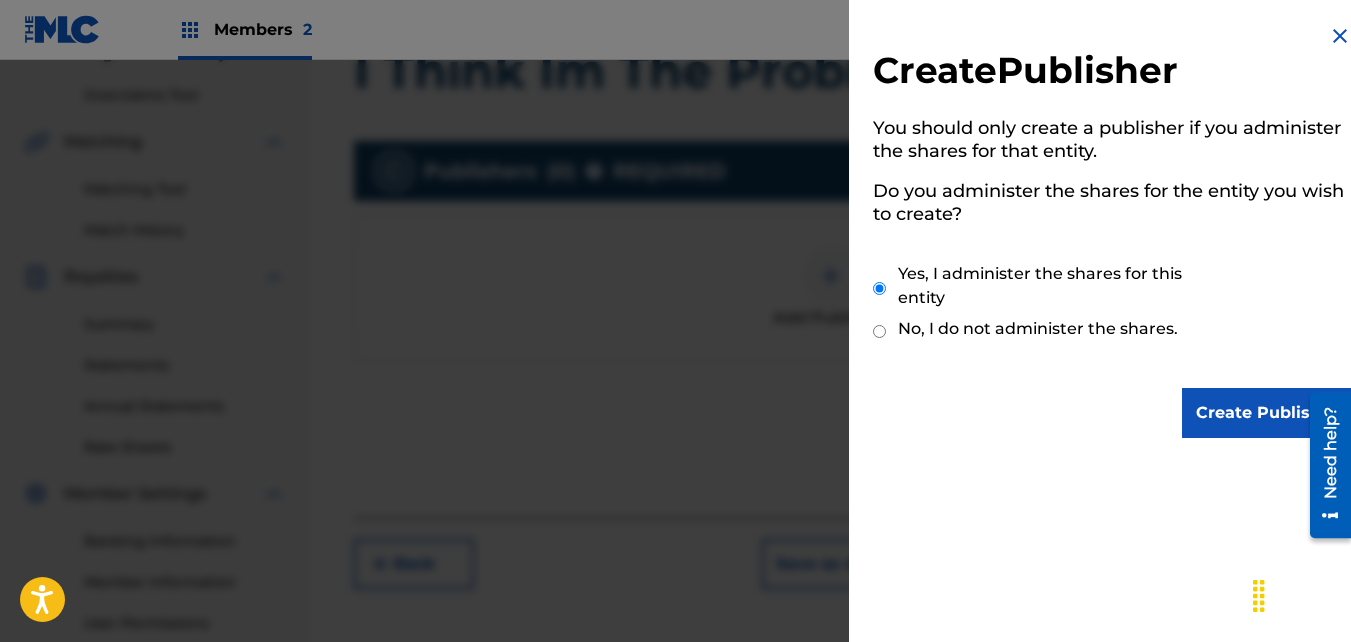 click on "Create  Publisher You should only create a publisher if you administer the shares for that entity. Do you administer the shares for the entity you wish to create? Yes, I administer the shares for this entity No, I do not administer the shares. Create Publisher" at bounding box center (1112, 231) 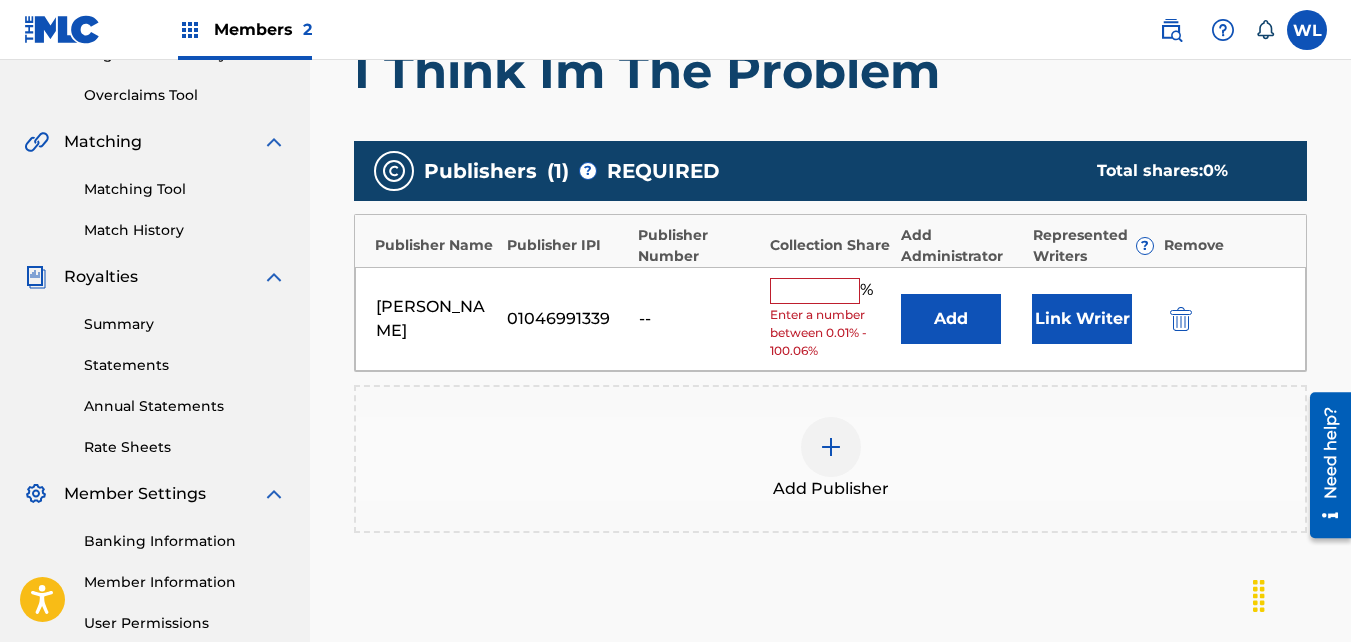 click at bounding box center (815, 291) 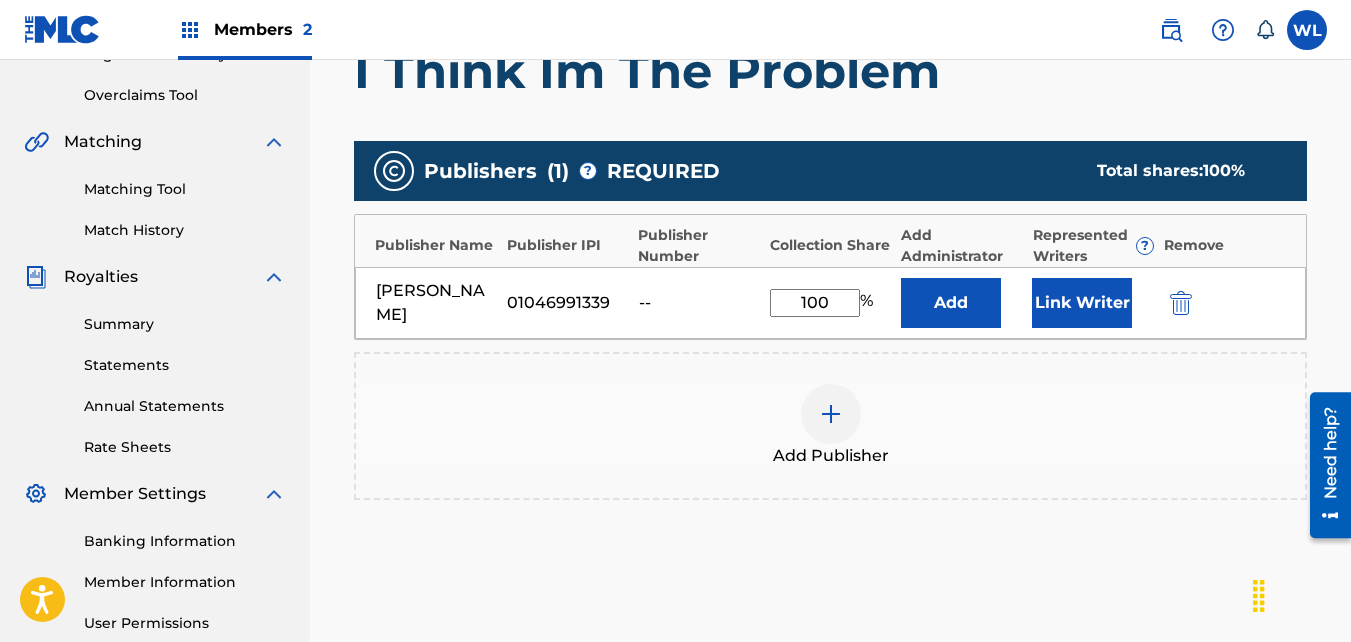type on "100" 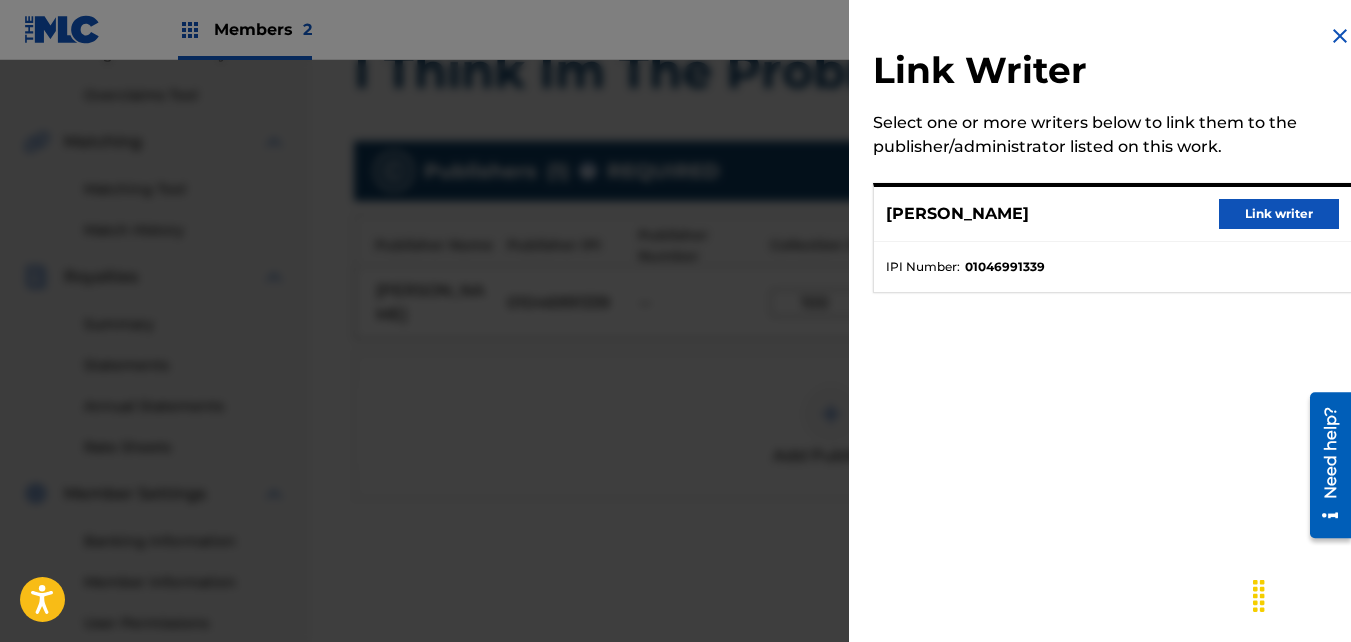 click on "Link writer" at bounding box center [1279, 214] 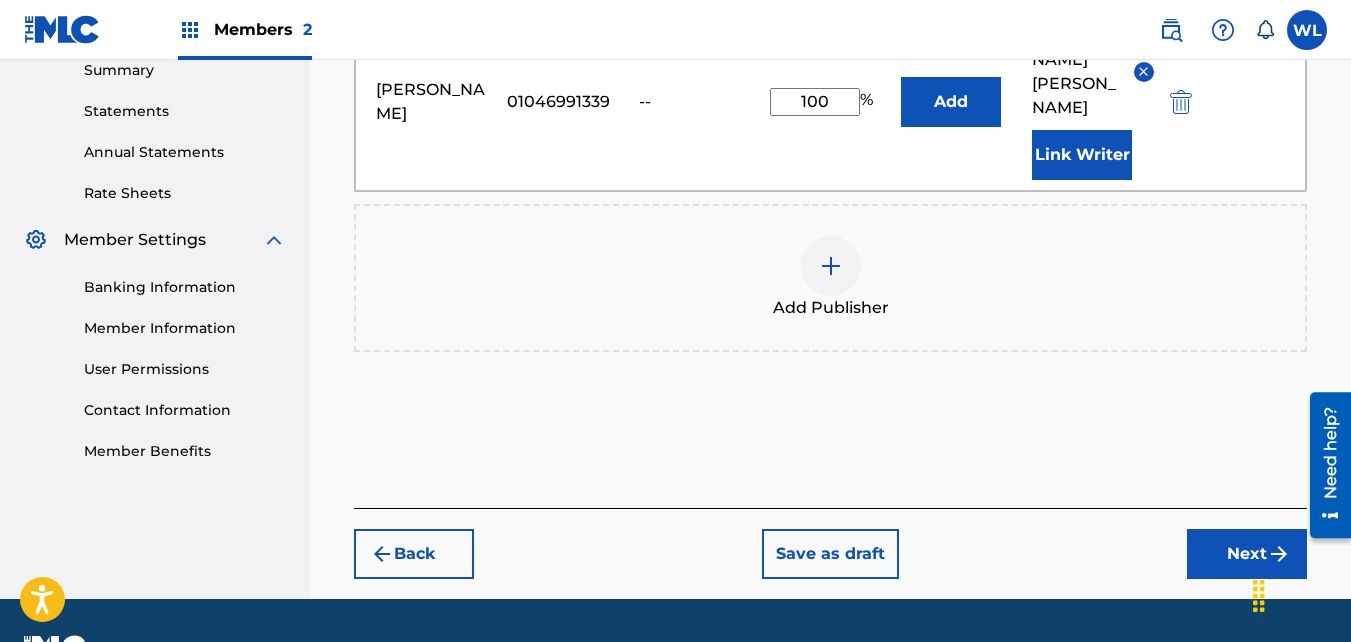 scroll, scrollTop: 660, scrollLeft: 0, axis: vertical 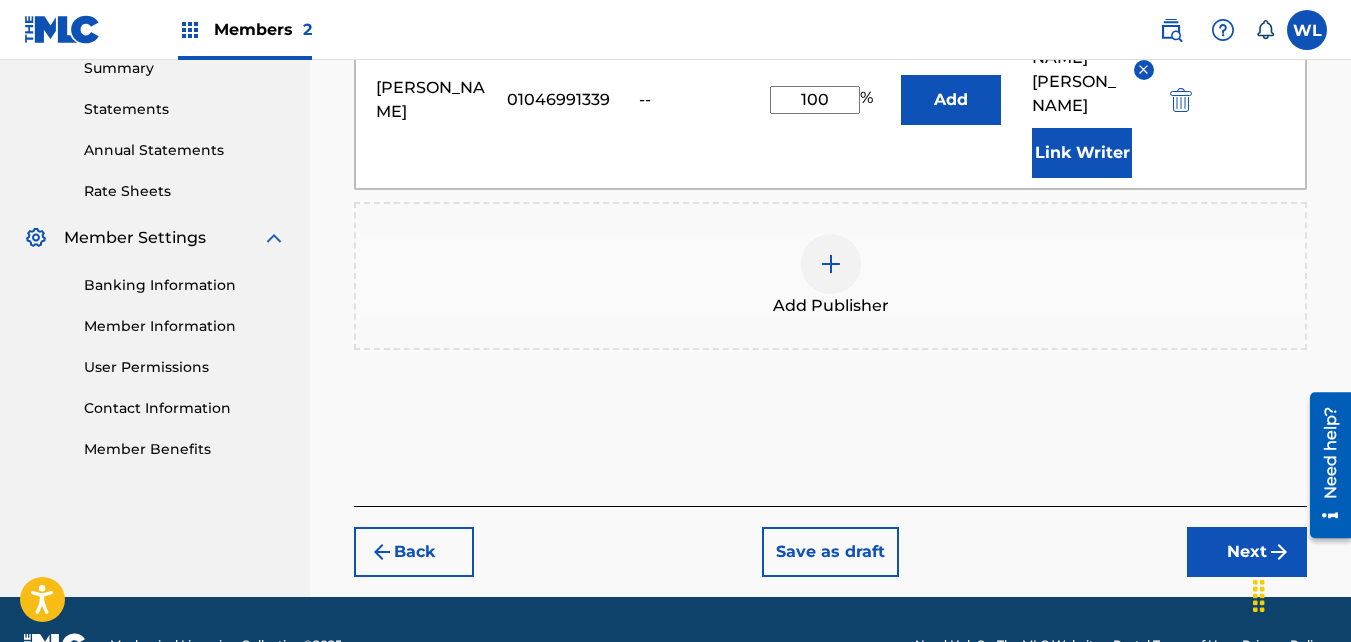 click on "Next" at bounding box center (1247, 552) 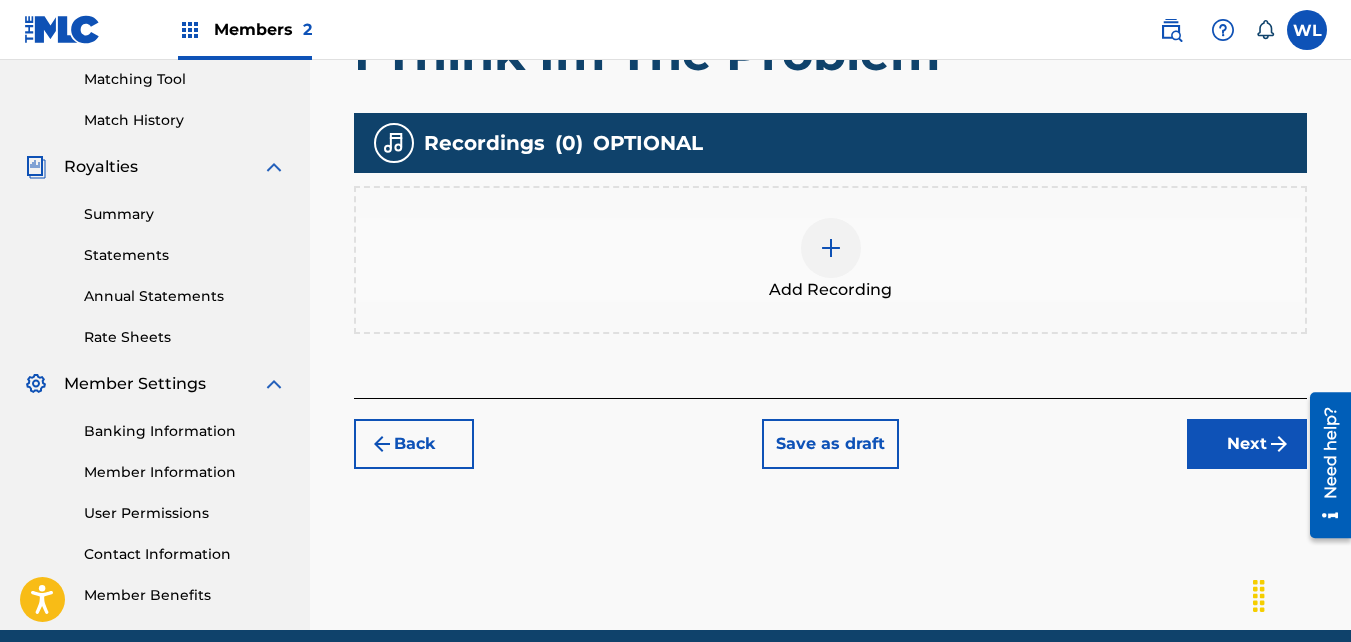 scroll, scrollTop: 515, scrollLeft: 0, axis: vertical 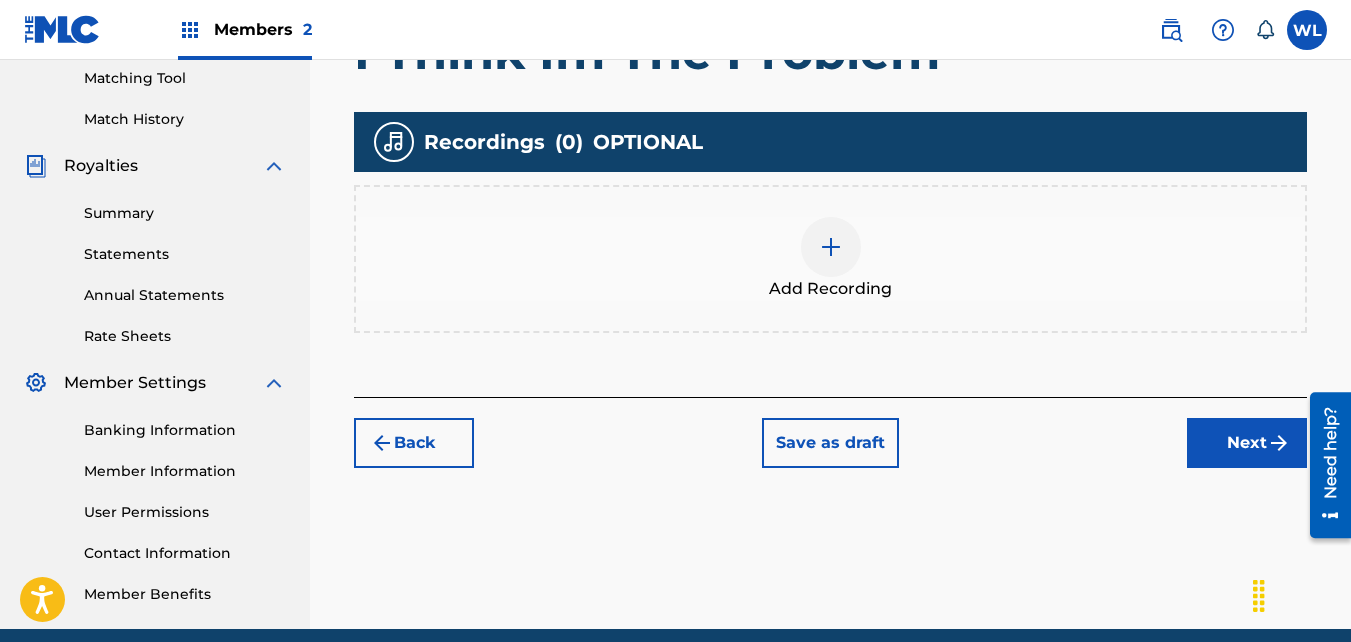 click on "Add Recording" at bounding box center (830, 259) 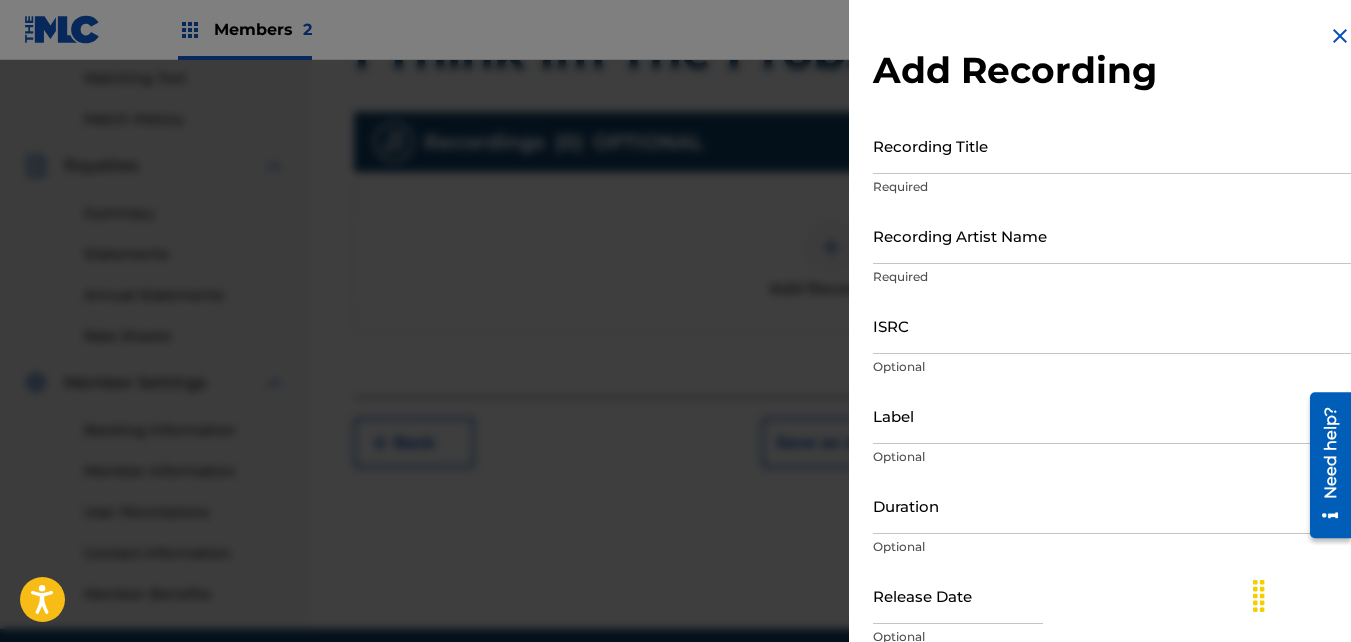 click on "ISRC" at bounding box center [1112, 325] 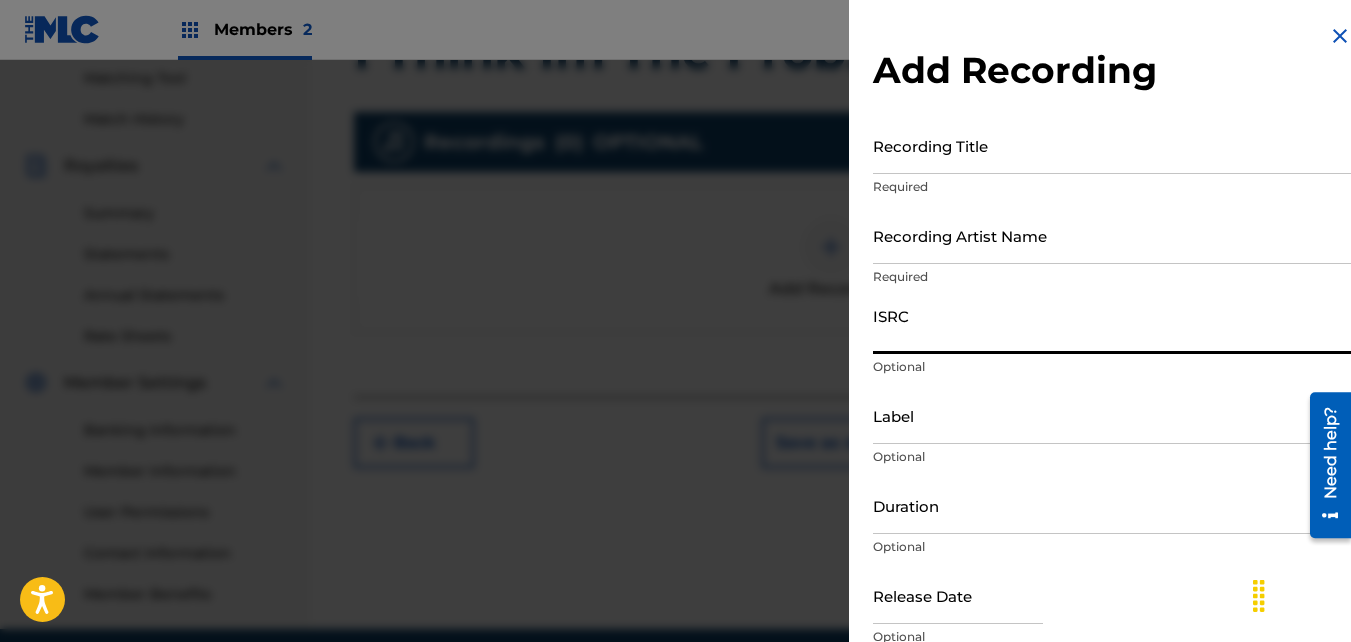 paste on "01046991339" 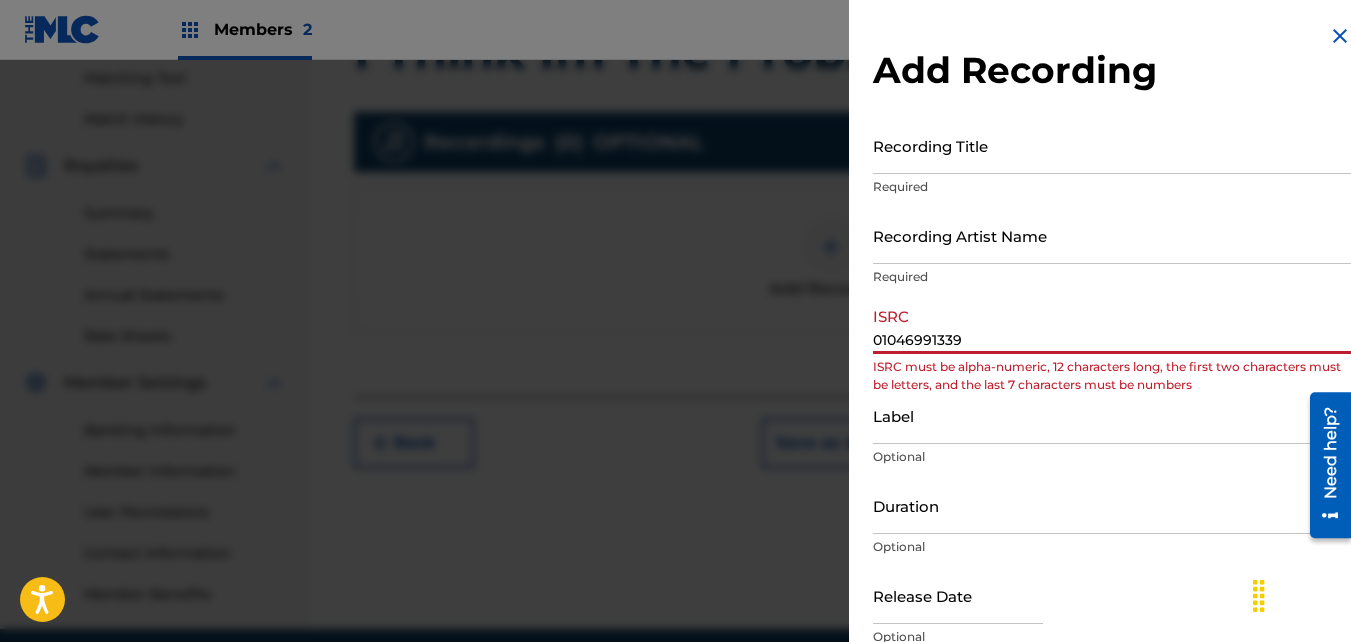 type on "01046991339" 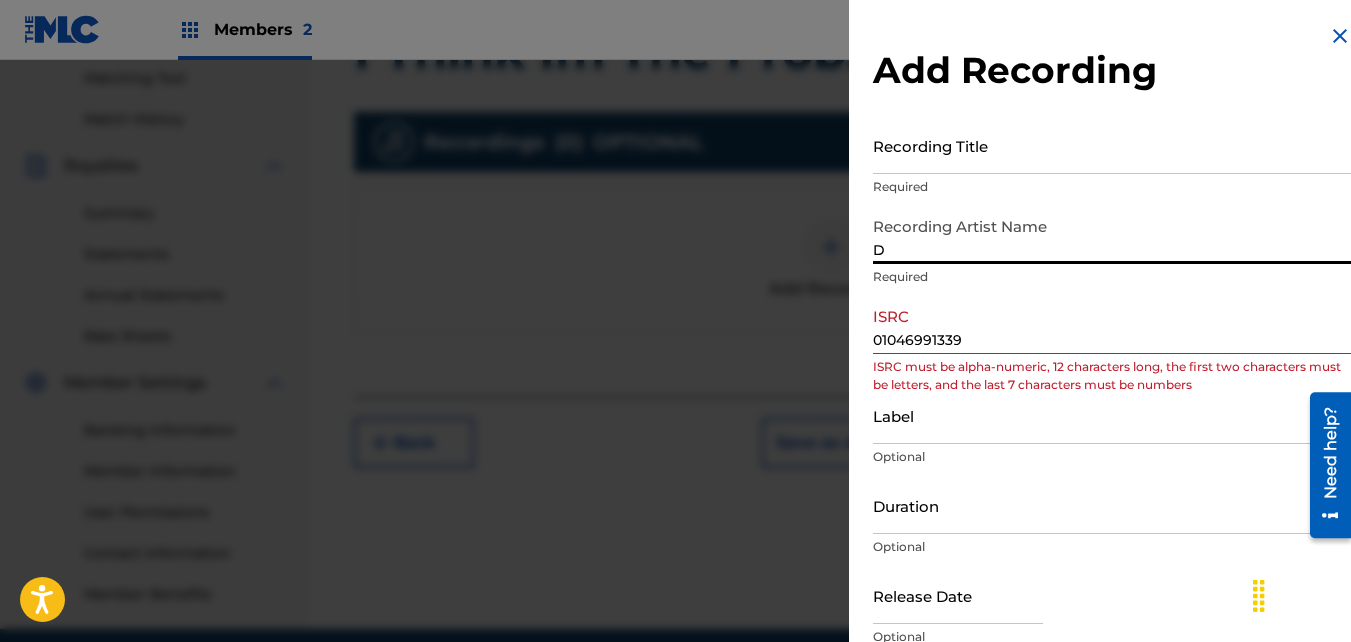 type on "Dolo 24" 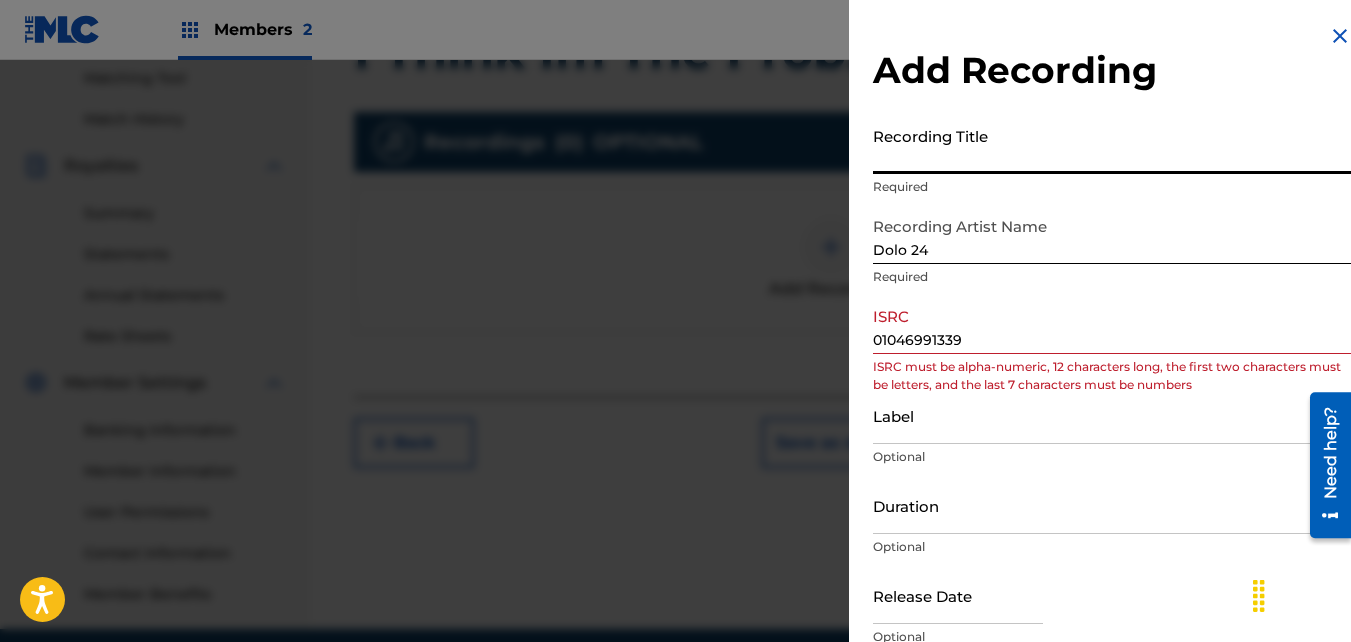 click on "Recording Title" at bounding box center (1112, 145) 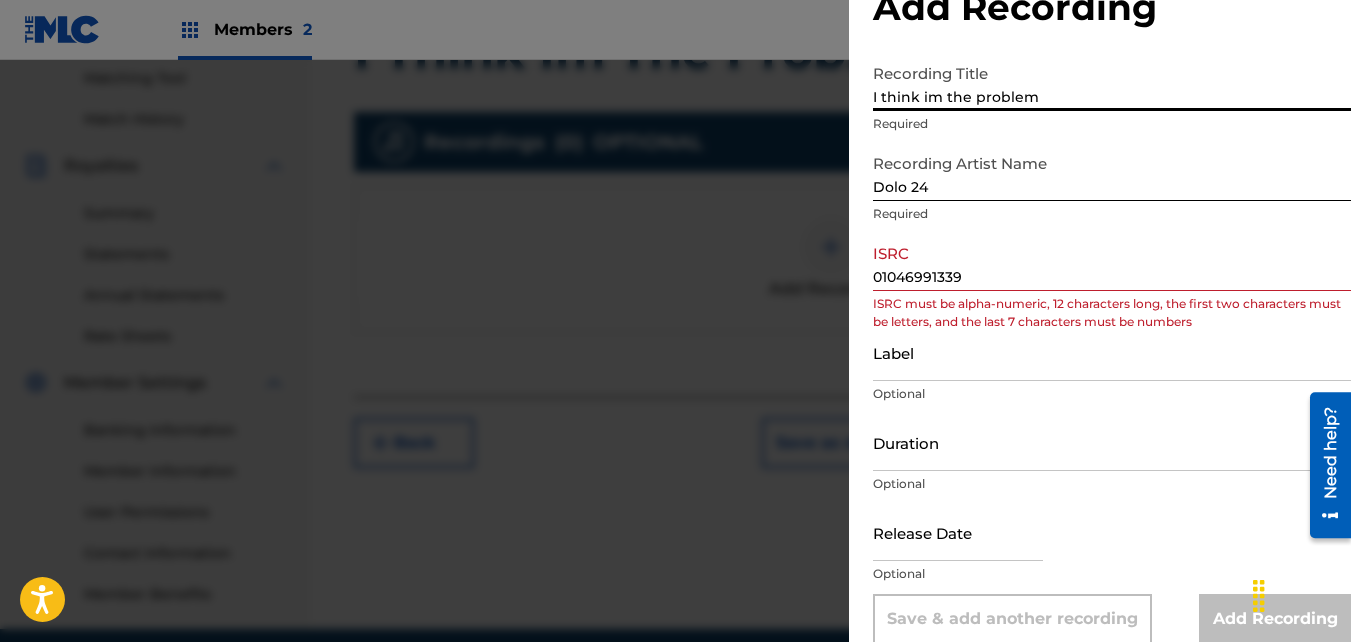 scroll, scrollTop: 89, scrollLeft: 0, axis: vertical 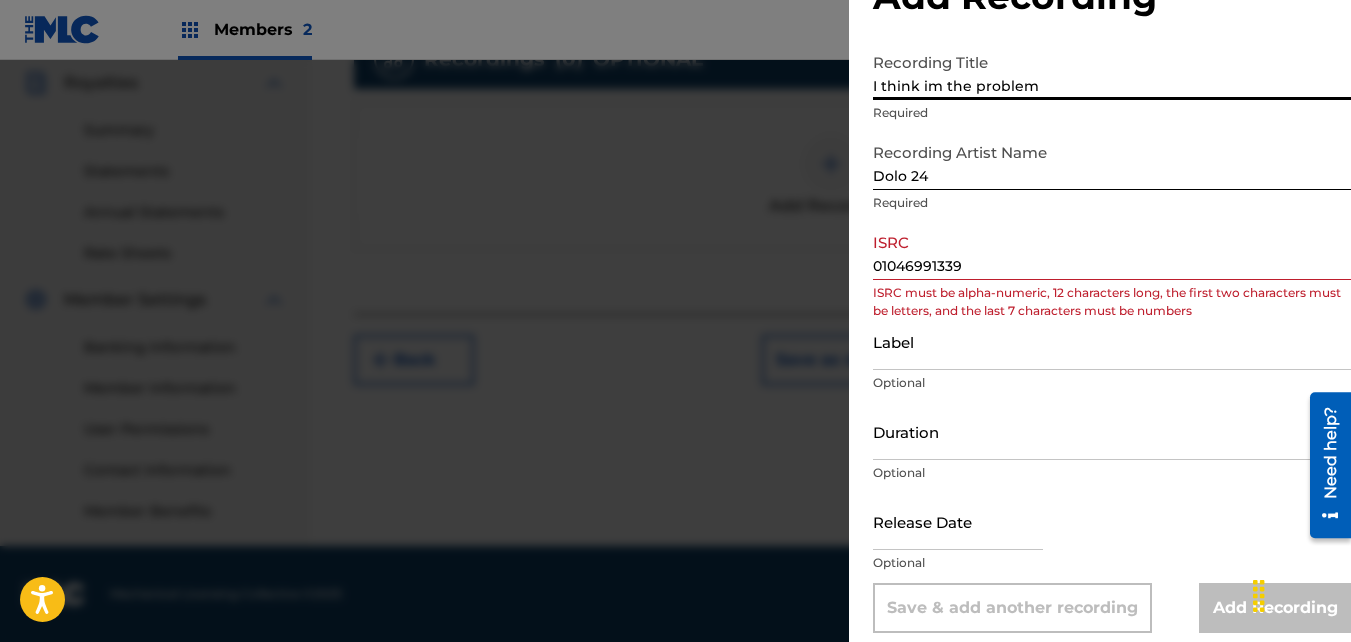 type on "I think im the problem" 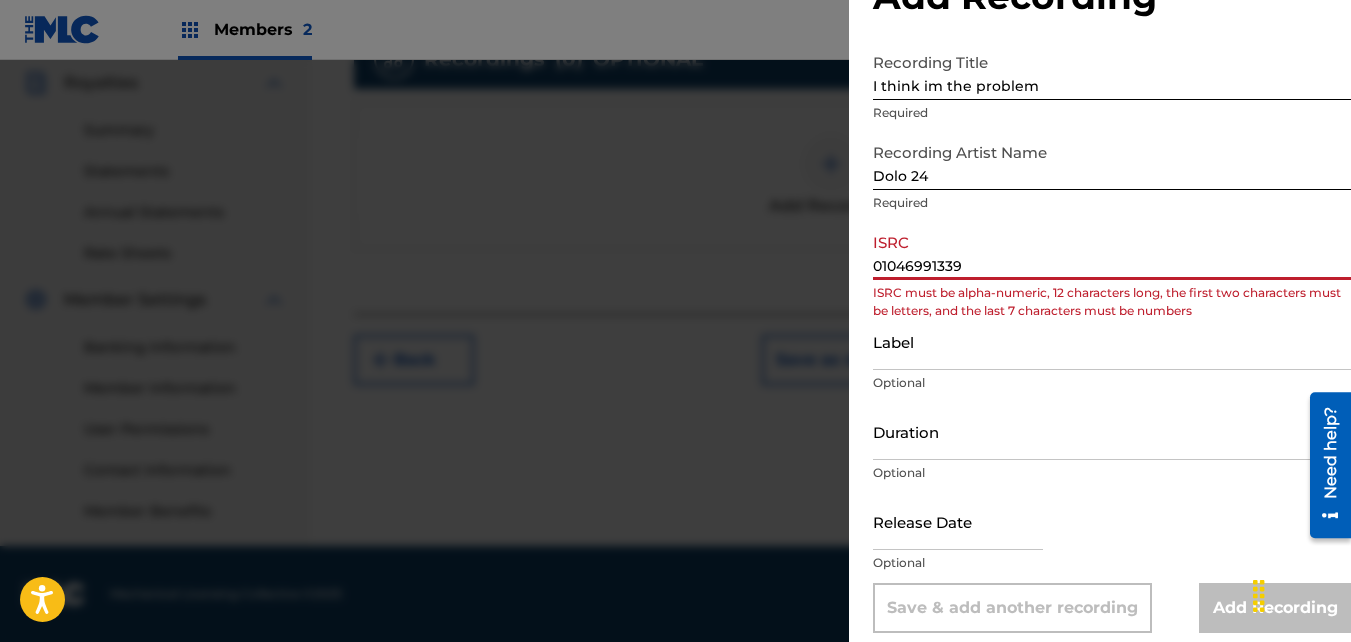 click on "01046991339" at bounding box center (1112, 251) 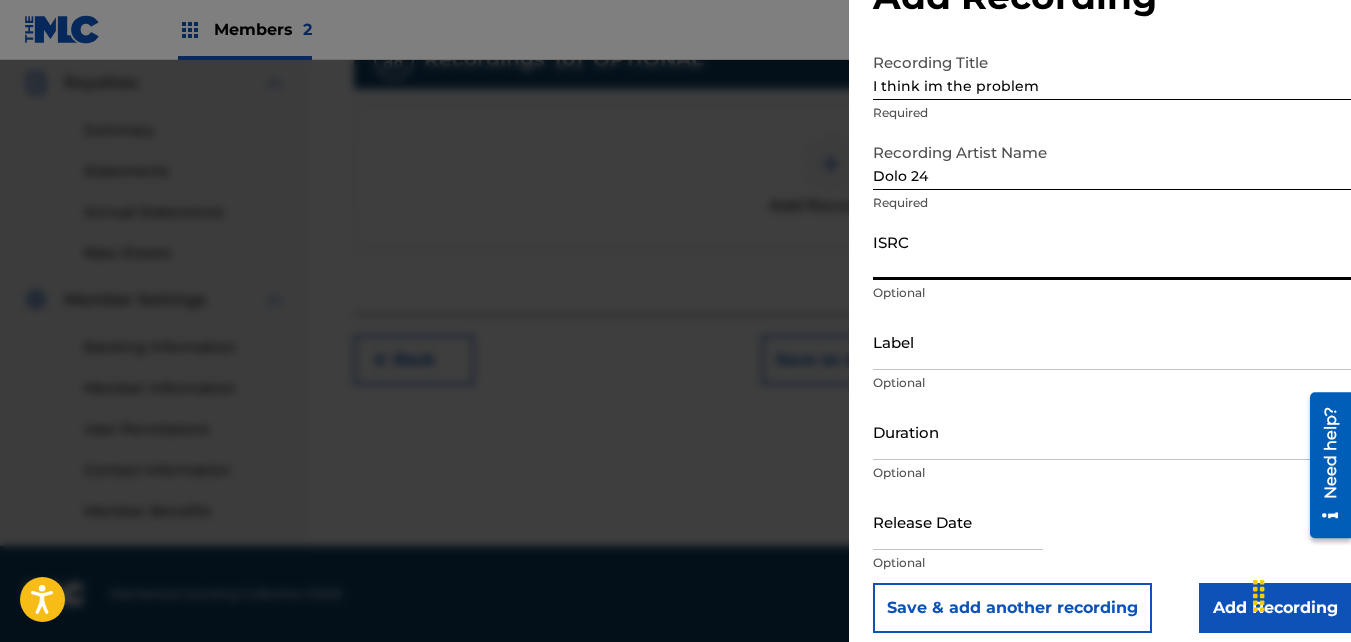 click on "ISRC" at bounding box center (1112, 251) 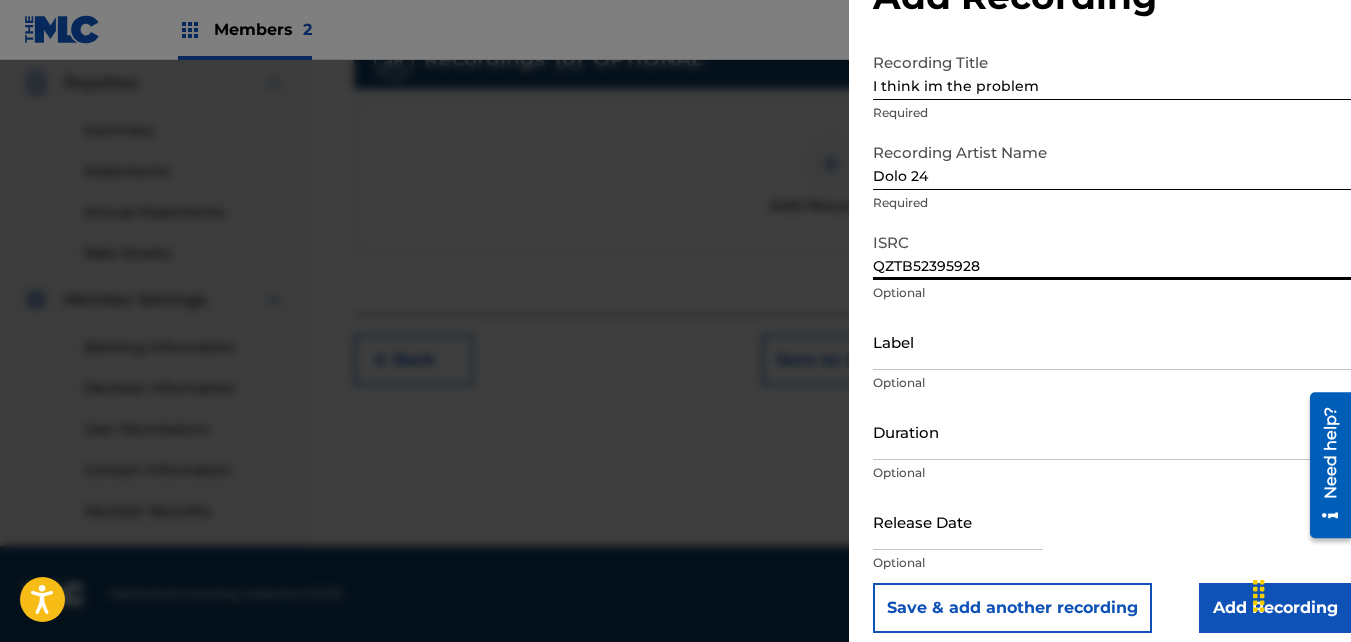 type on "QZTB52395928" 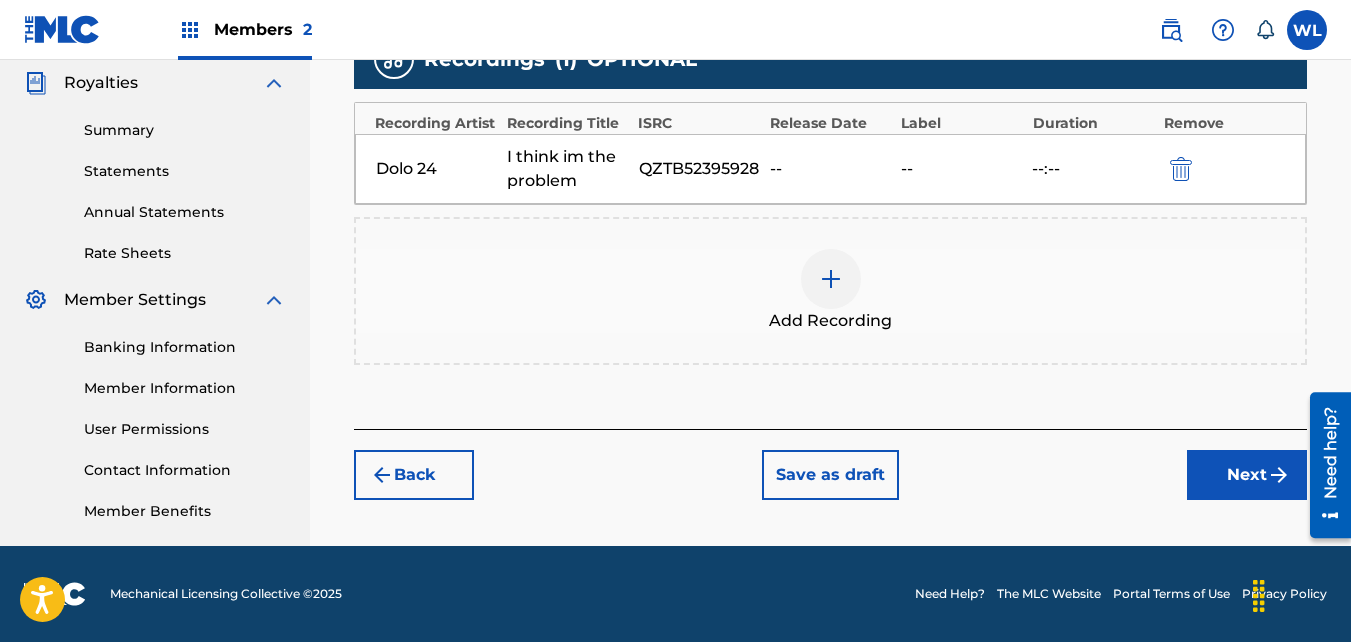 click on "Add Recording" at bounding box center (830, 291) 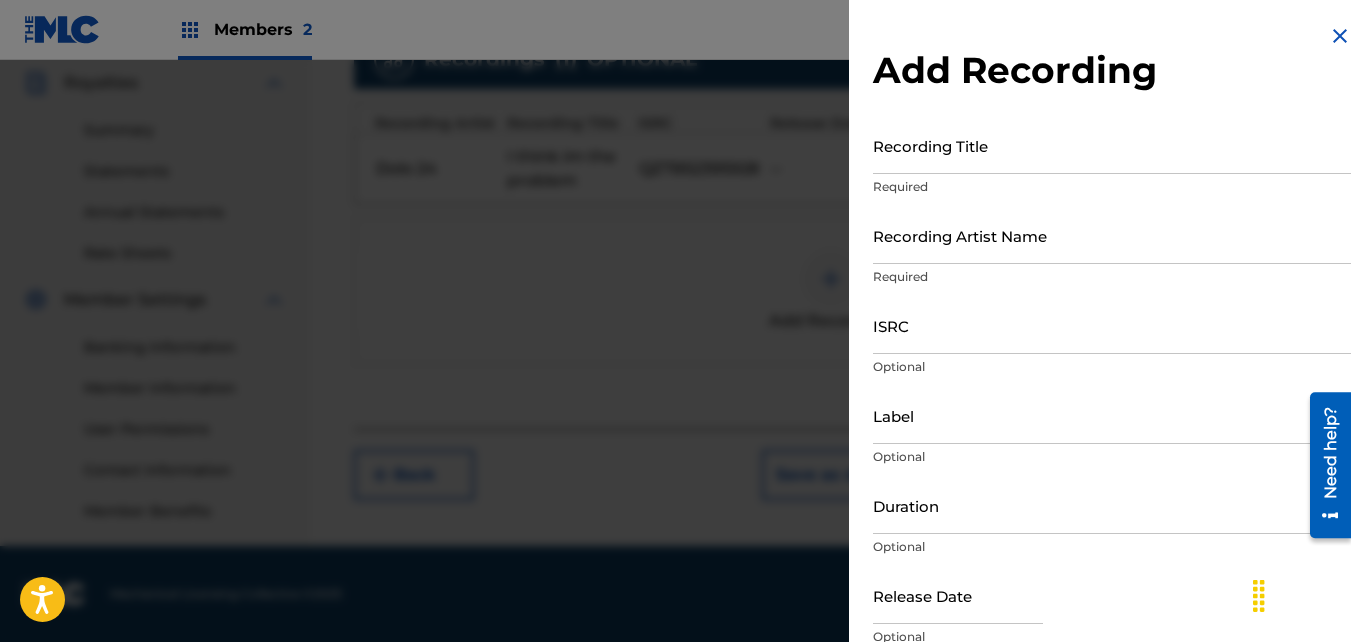 click on "Recording Title" at bounding box center [1112, 145] 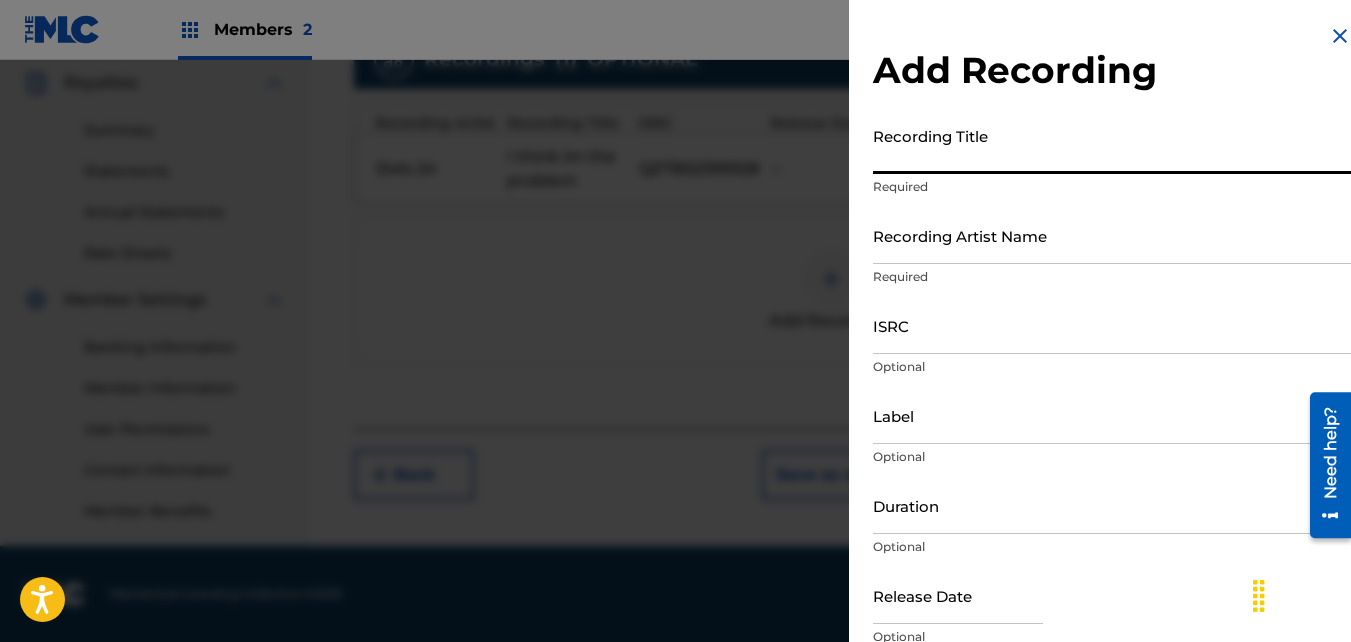 paste on "Im The Problem (Interlude)" 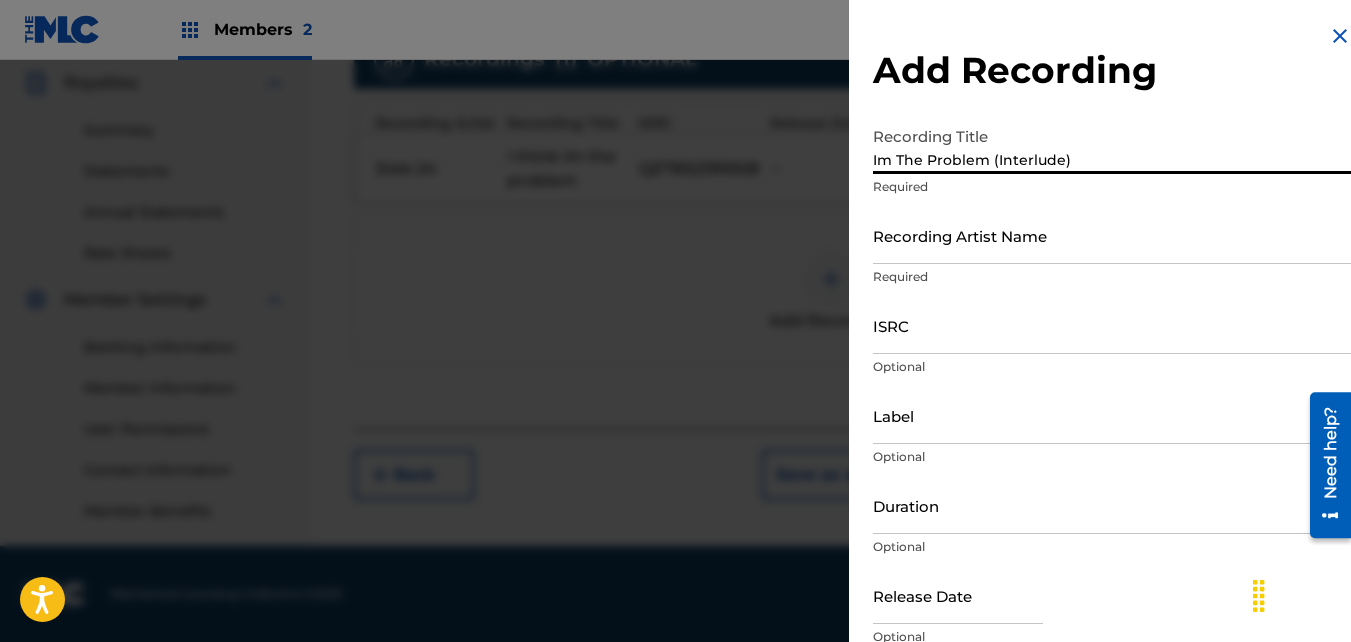 type on "Im The Problem (Interlude)" 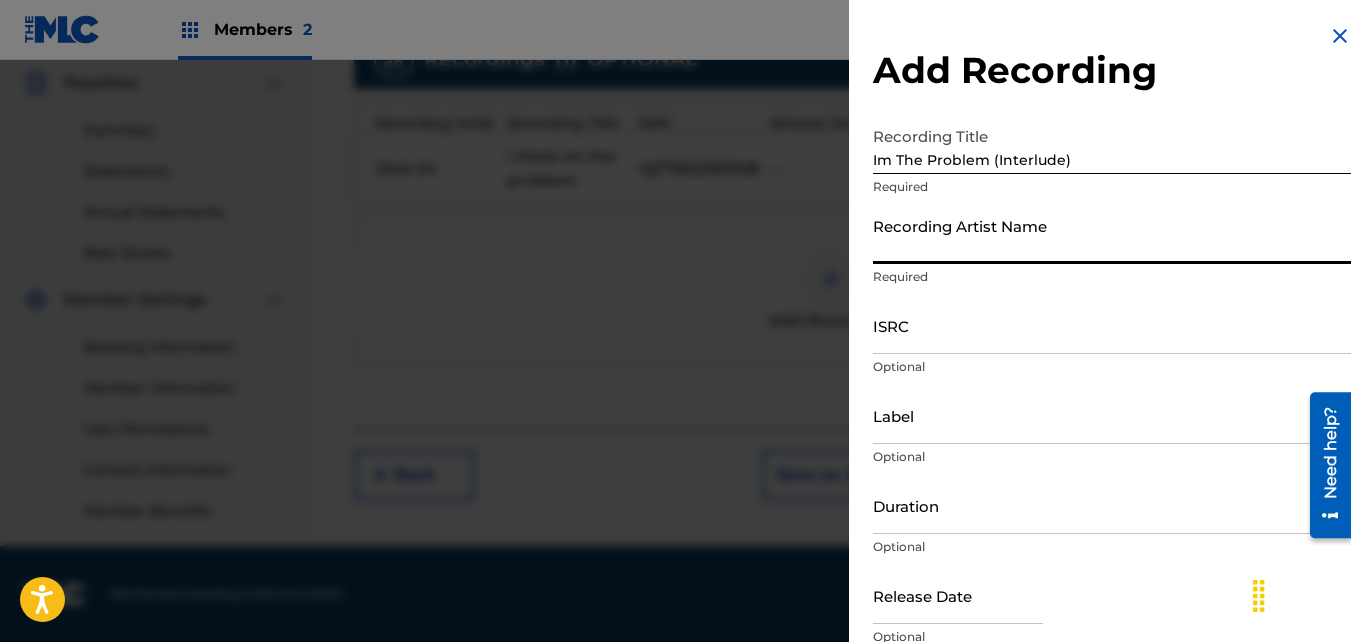 click on "Recording Artist Name" at bounding box center [1112, 235] 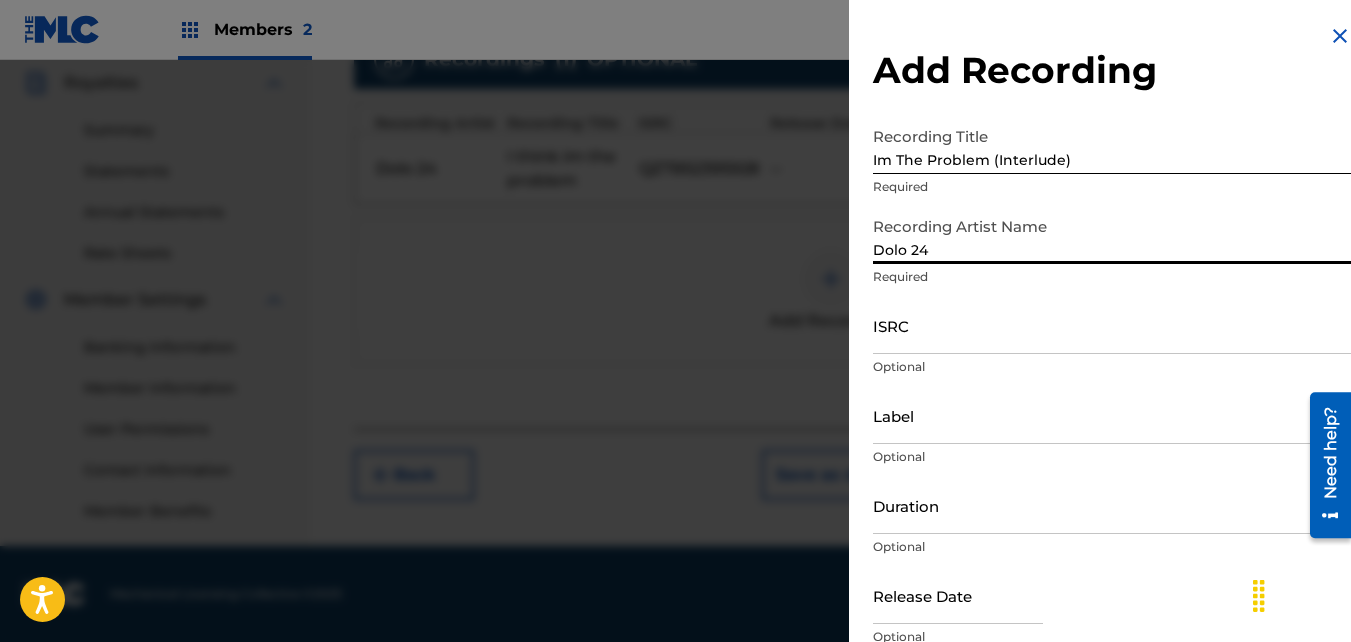 click on "ISRC" at bounding box center [1112, 325] 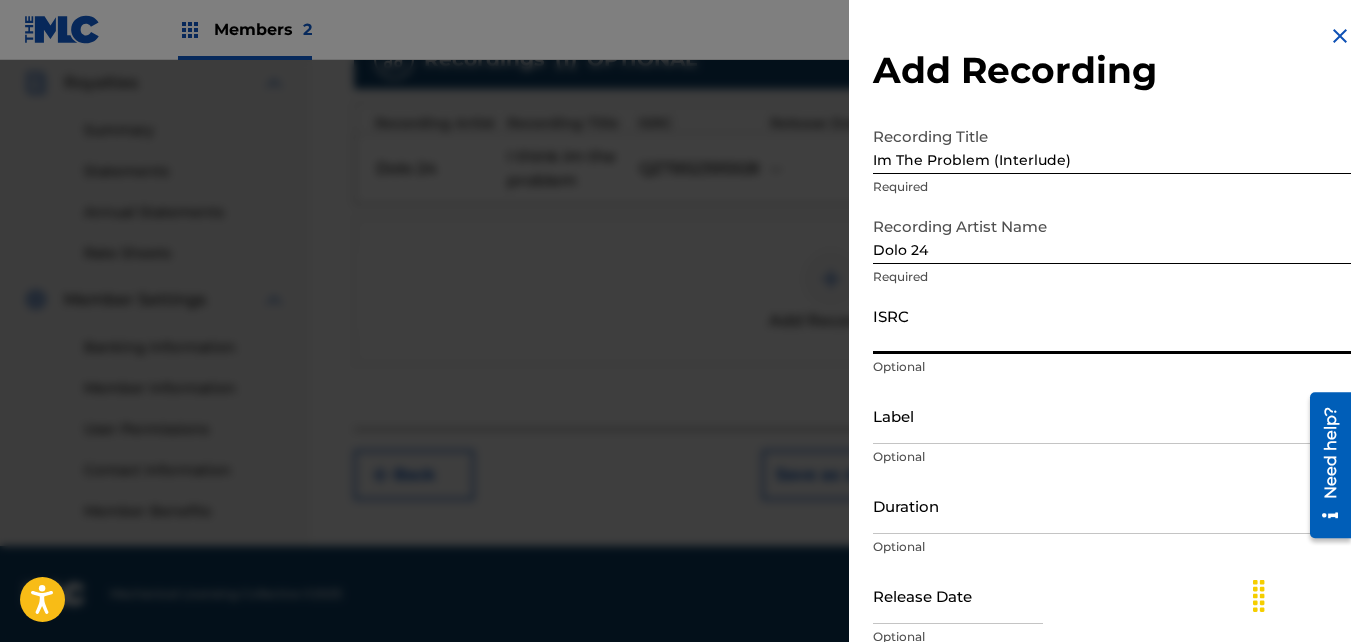 paste on "QZTB52395928" 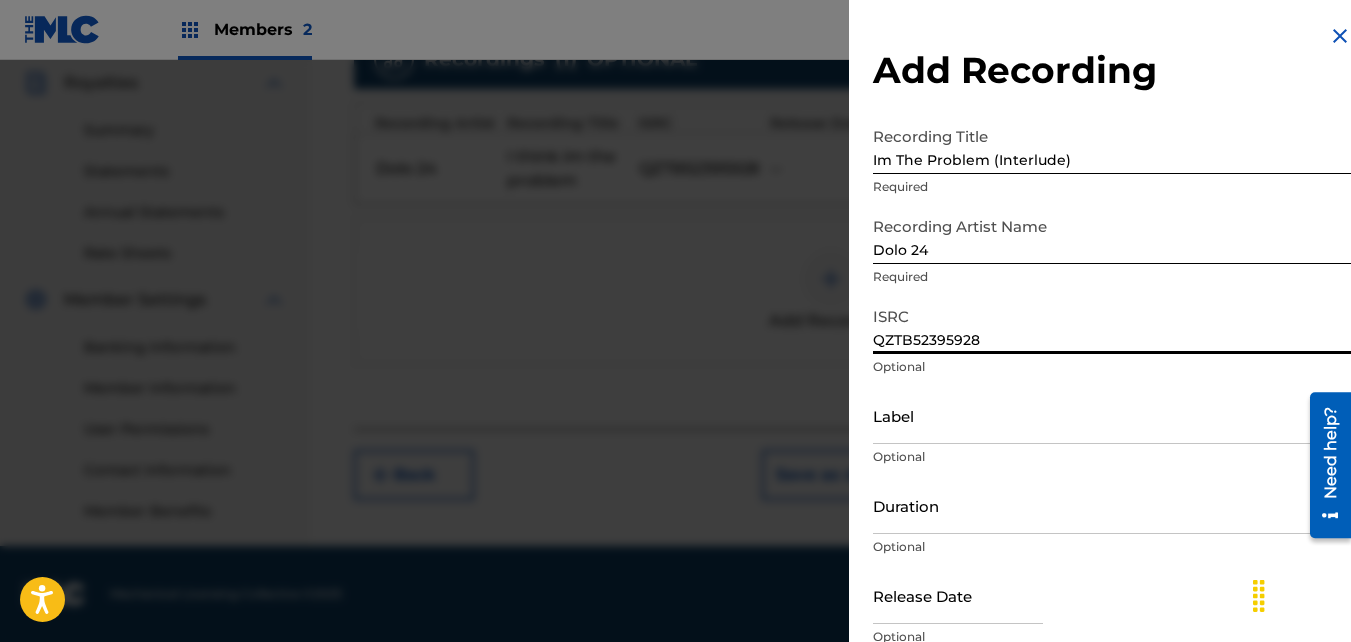 scroll, scrollTop: 89, scrollLeft: 0, axis: vertical 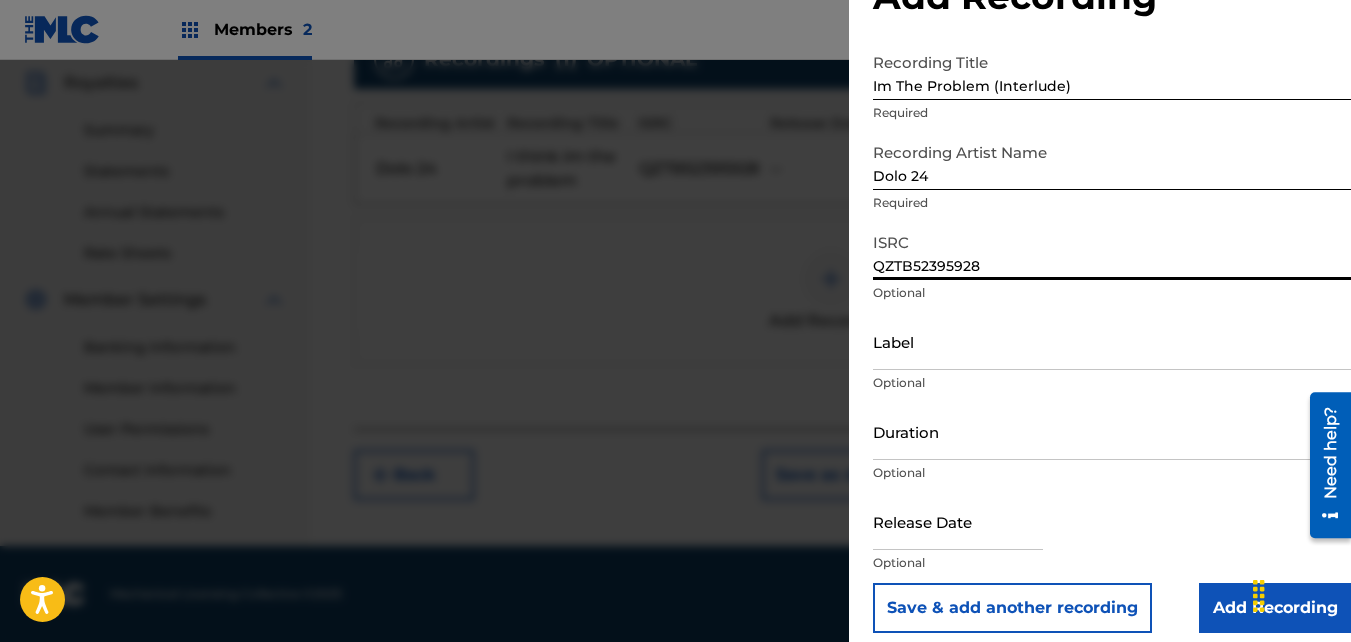 type on "QZTB52395928" 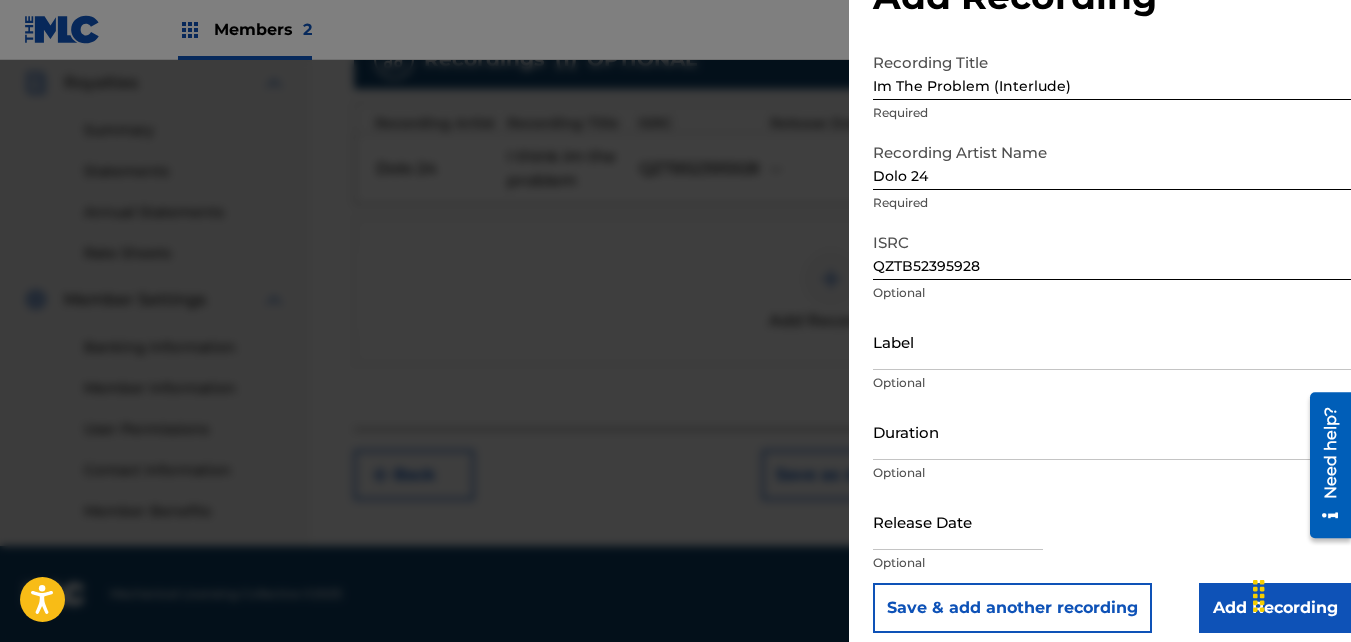 click on "Add Recording" at bounding box center (1275, 608) 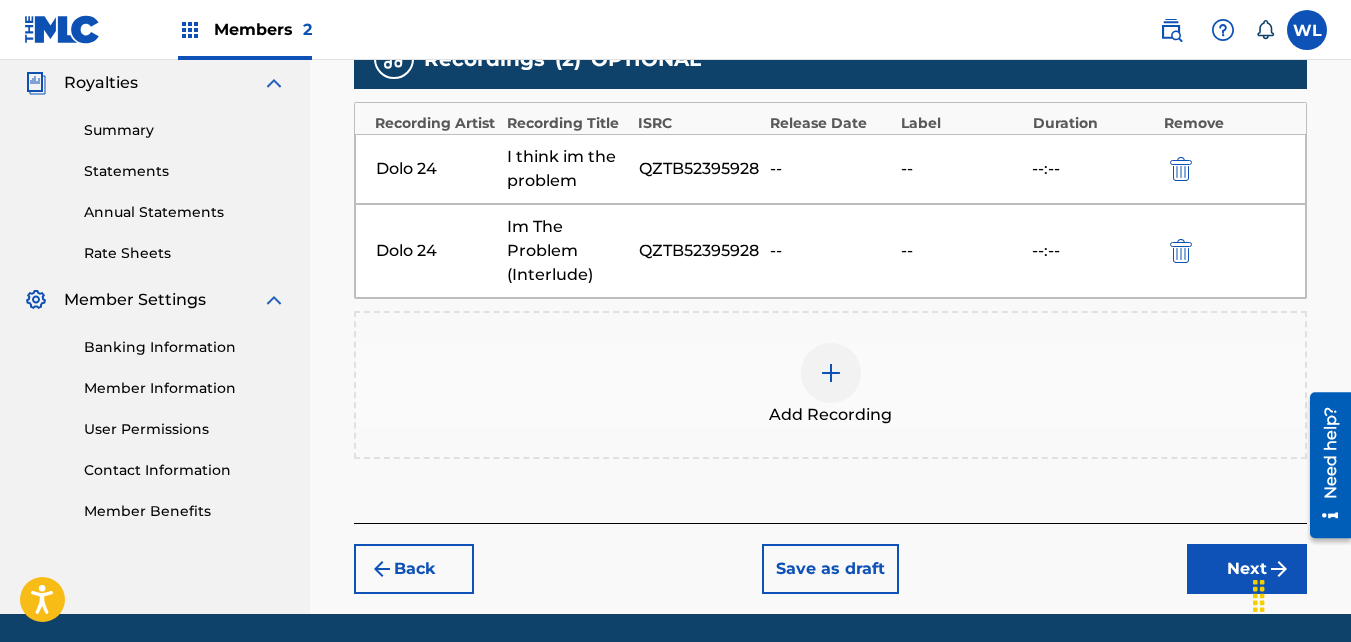 click on "Next" at bounding box center [1247, 569] 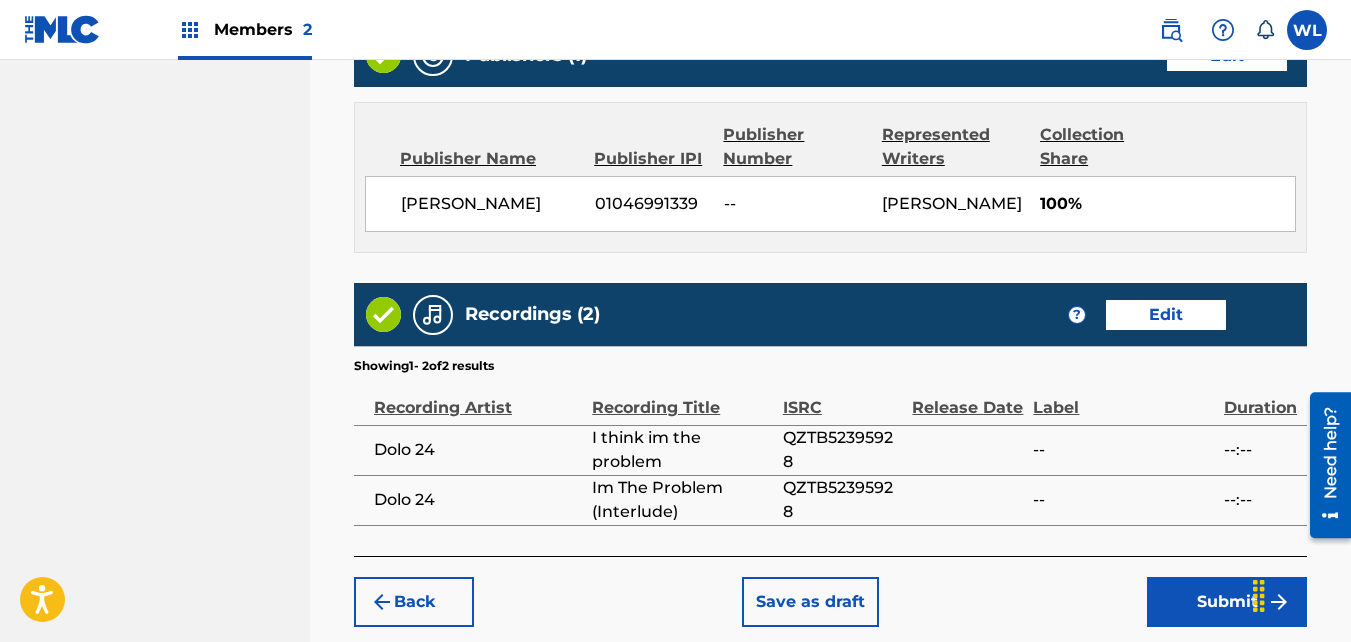 scroll, scrollTop: 1187, scrollLeft: 0, axis: vertical 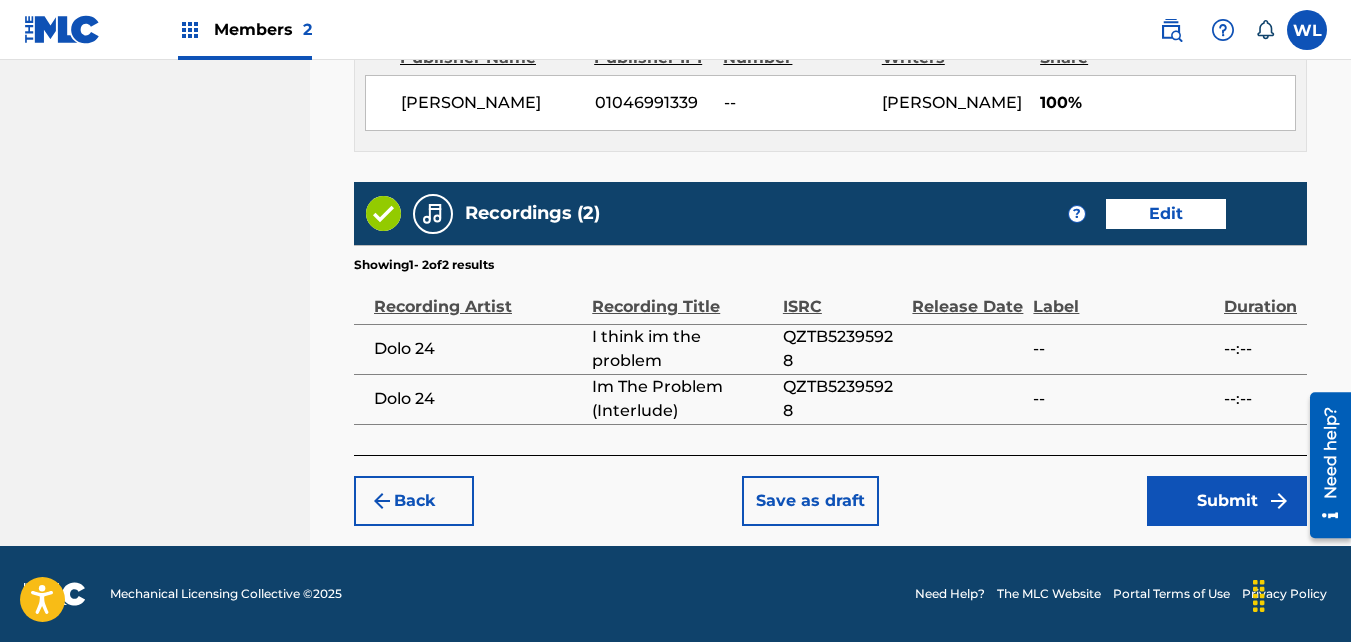 click on "Submit" at bounding box center [1227, 501] 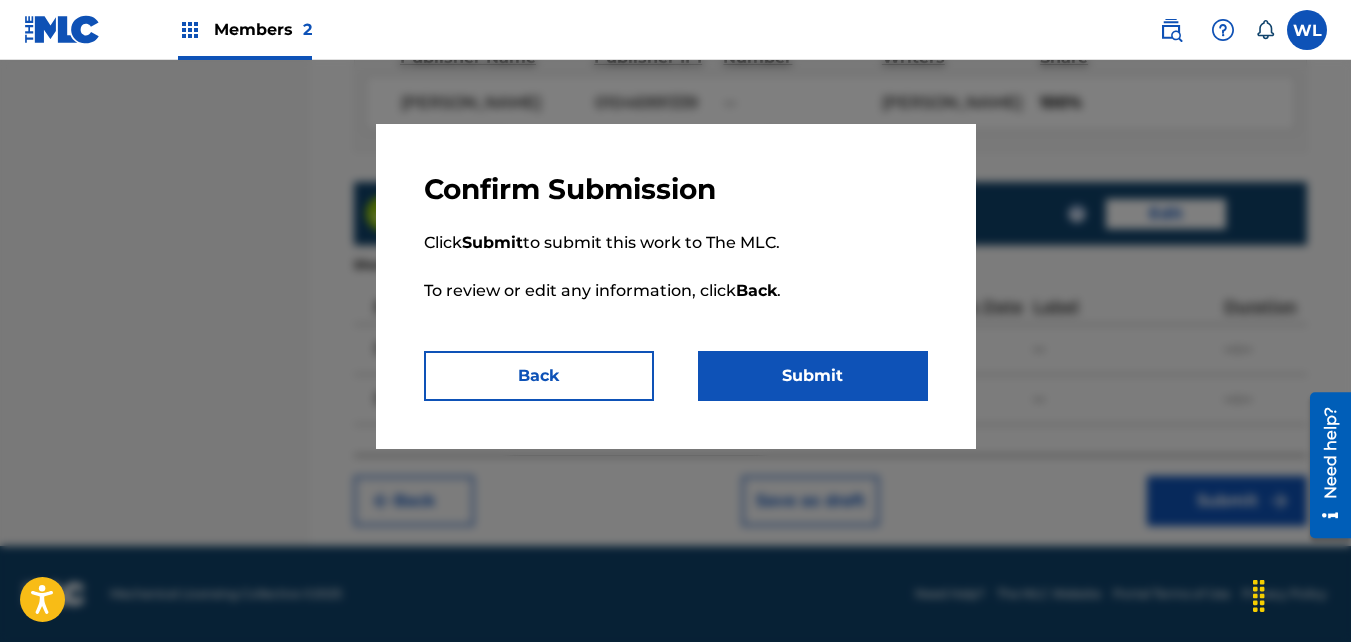 click on "Submit" at bounding box center [813, 376] 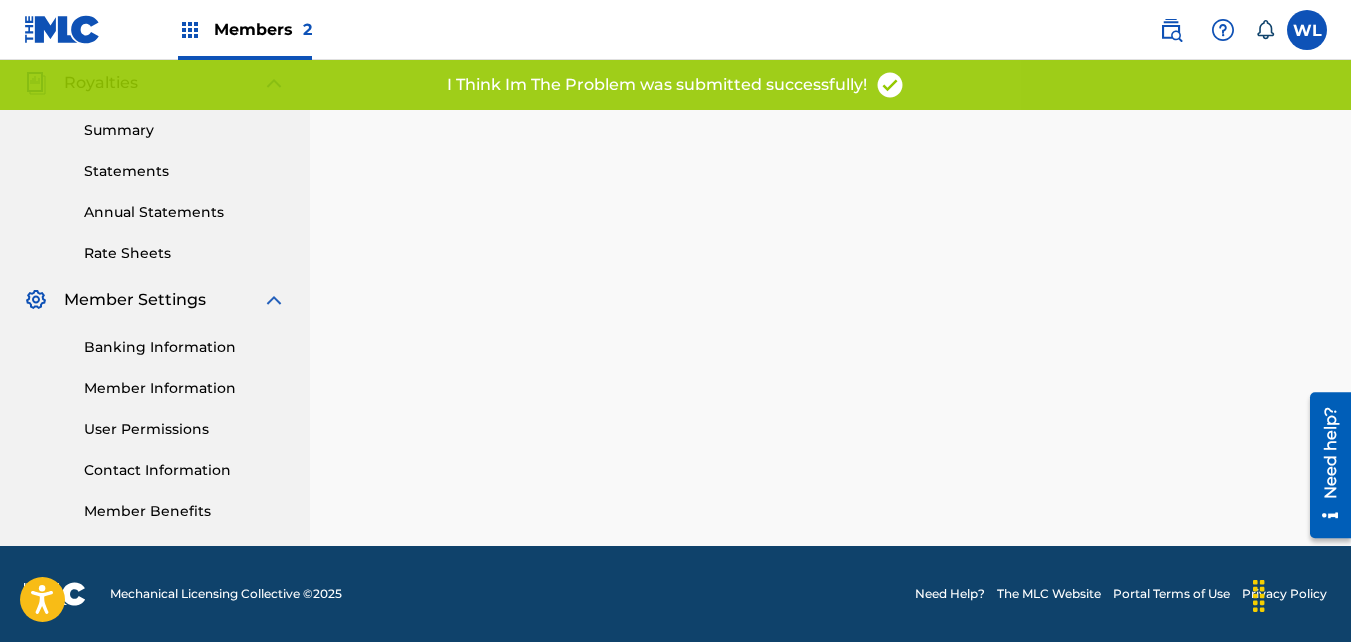 scroll, scrollTop: 0, scrollLeft: 0, axis: both 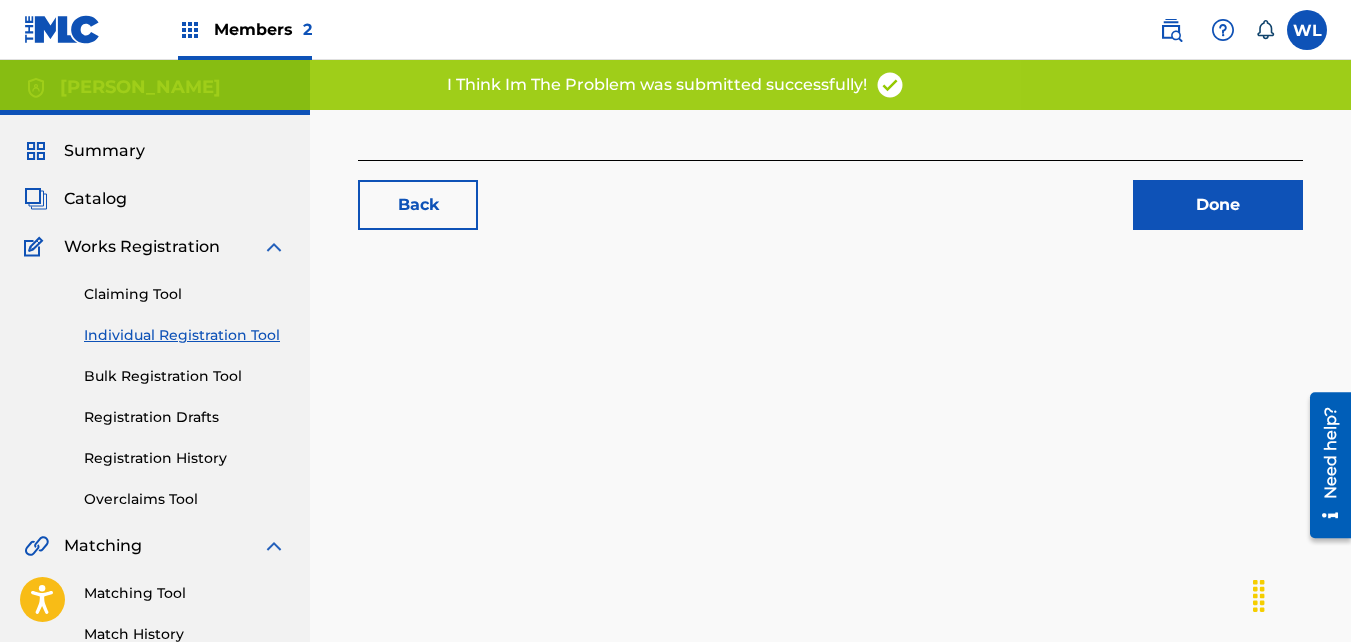 click on "Back Done" at bounding box center [830, 627] 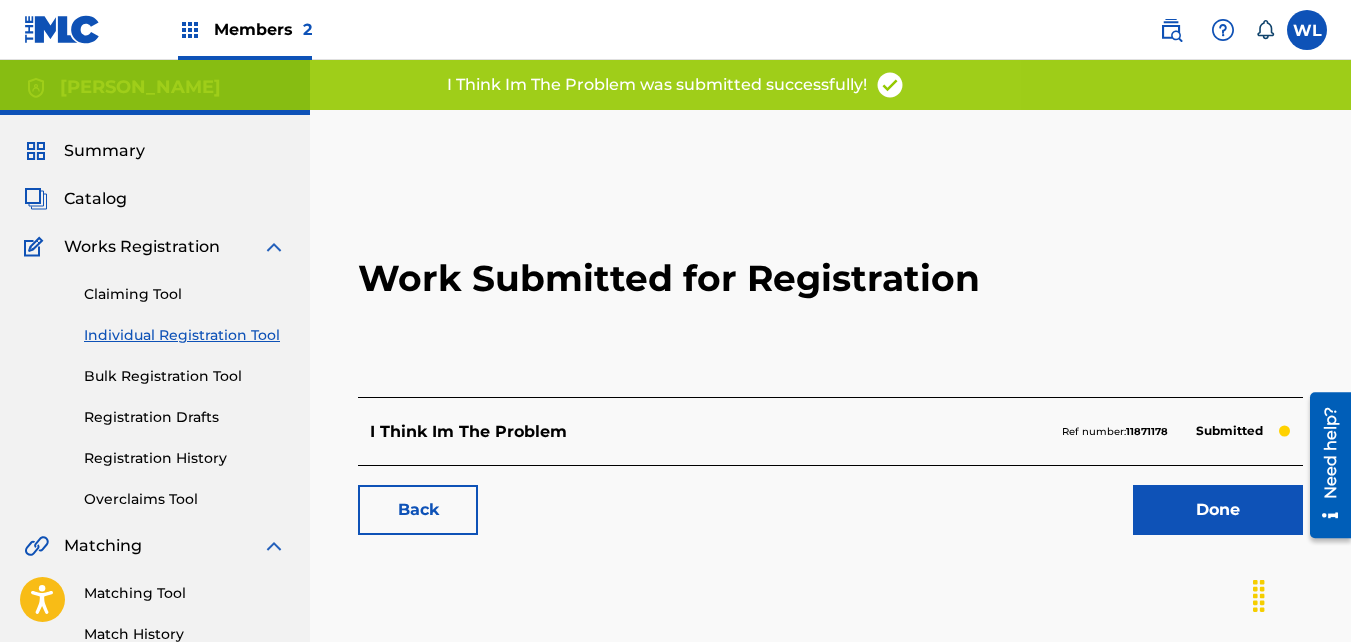click on "Done" at bounding box center [1218, 510] 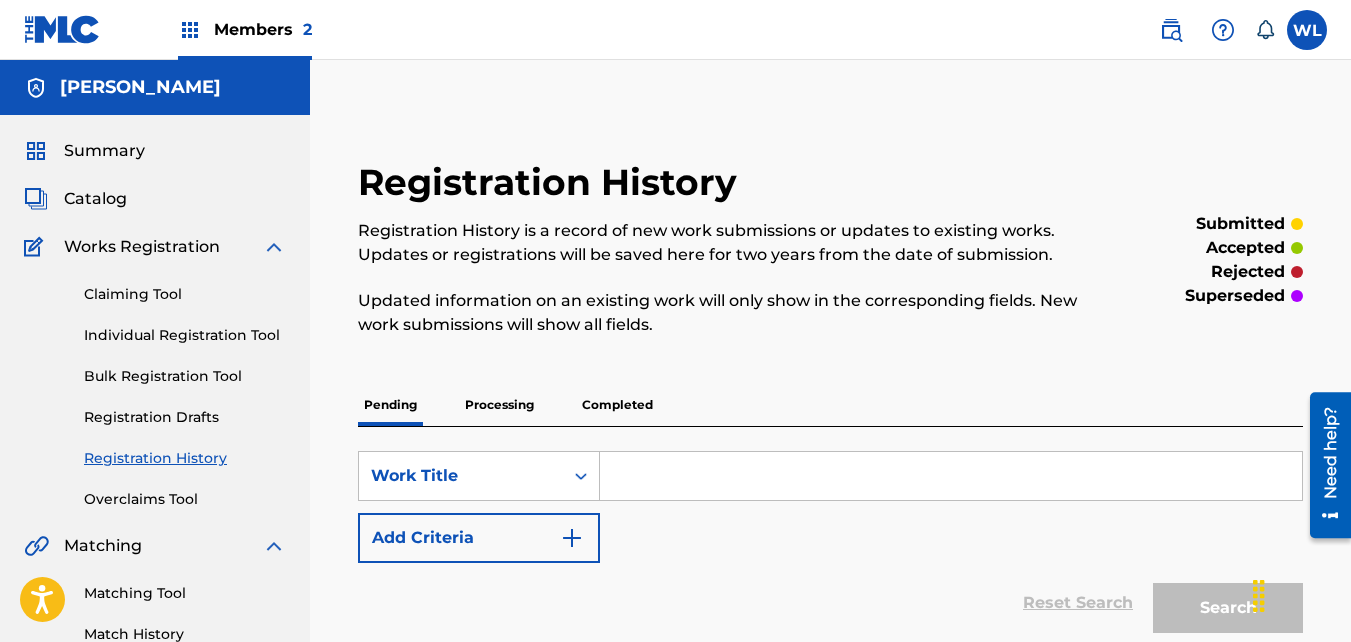 click on "Catalog" at bounding box center [155, 199] 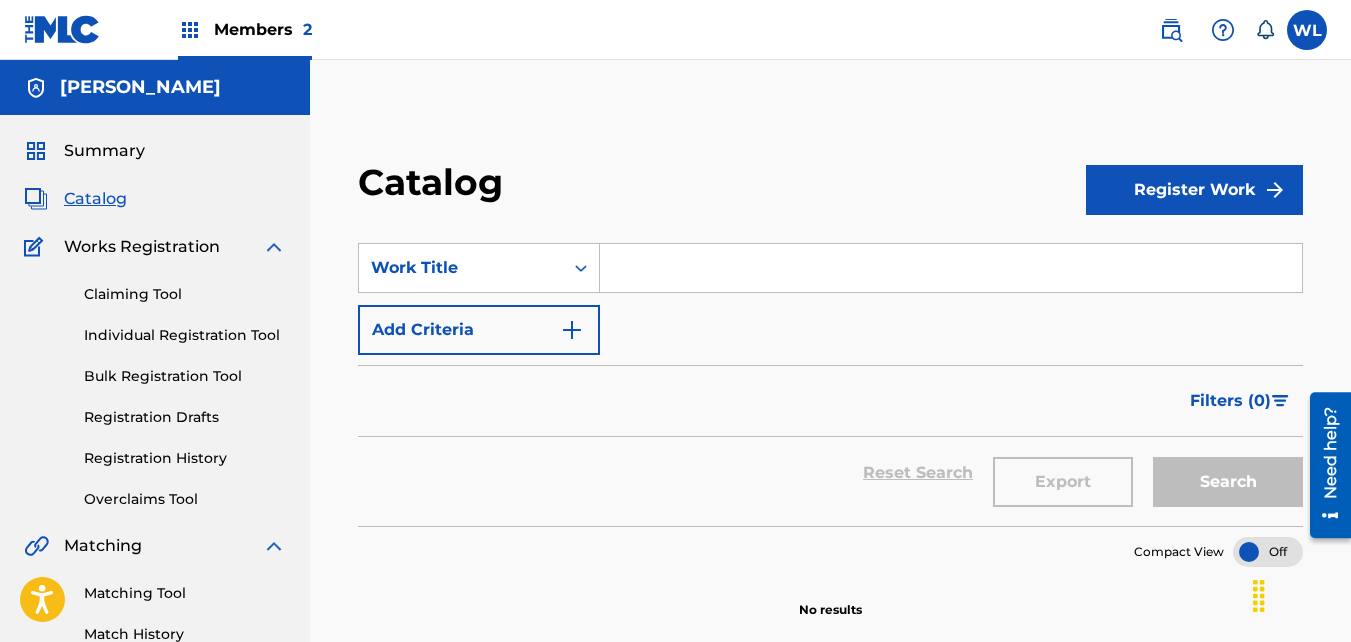 click on "Register Work" at bounding box center (1194, 189) 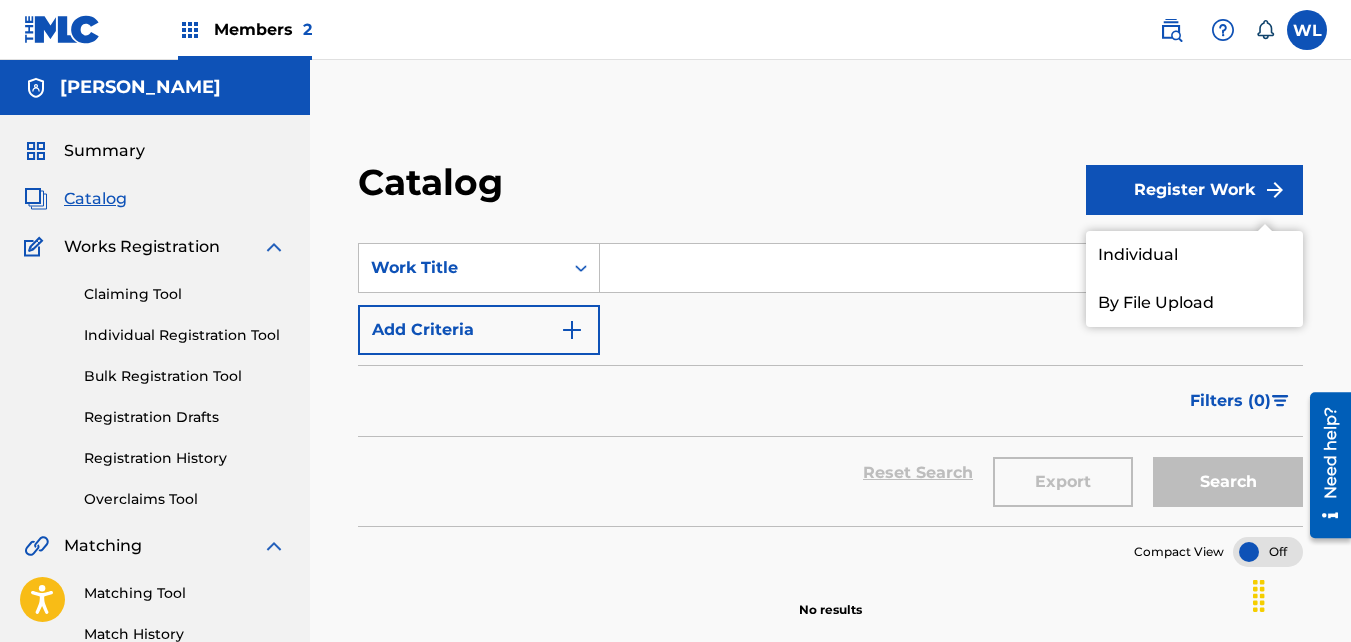 click on "Individual" at bounding box center [1194, 255] 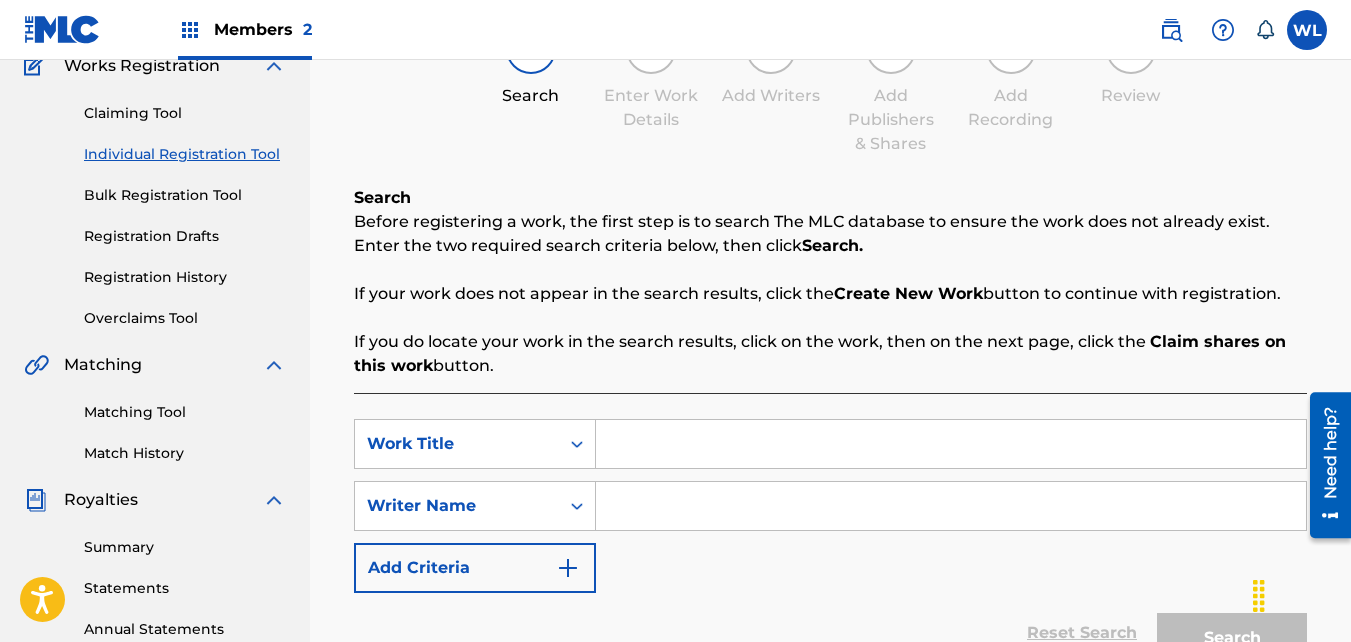 scroll, scrollTop: 180, scrollLeft: 0, axis: vertical 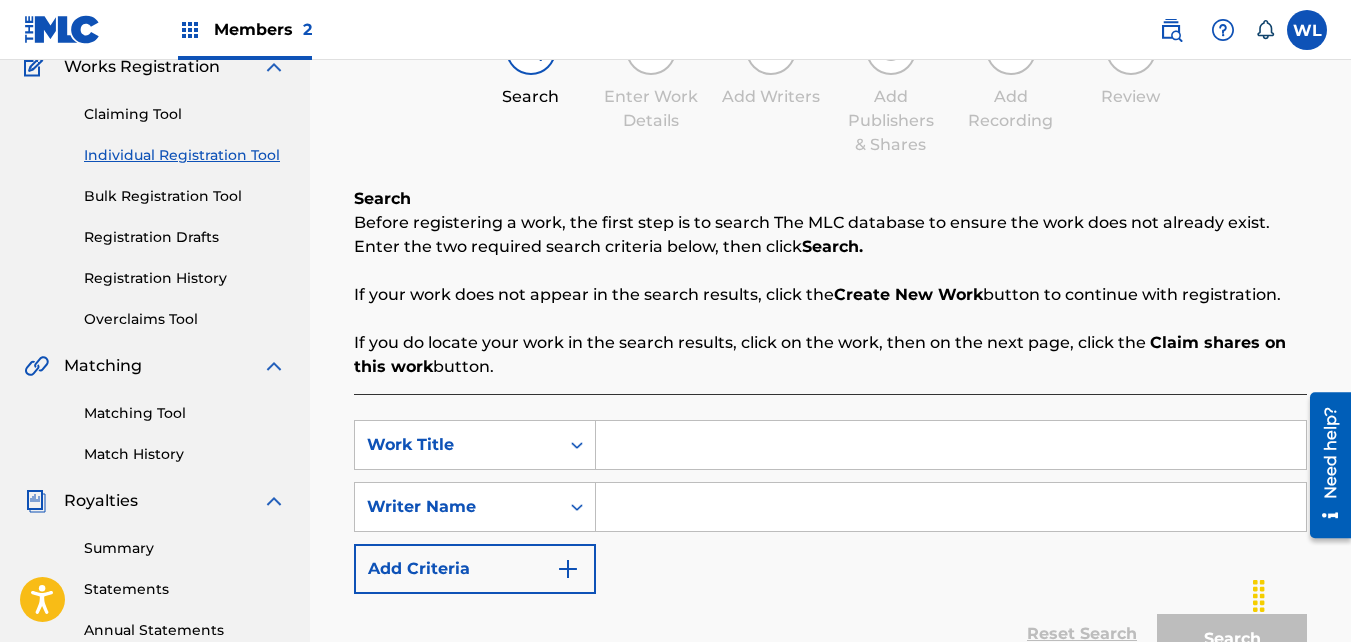 drag, startPoint x: 752, startPoint y: 452, endPoint x: 775, endPoint y: 454, distance: 23.086792 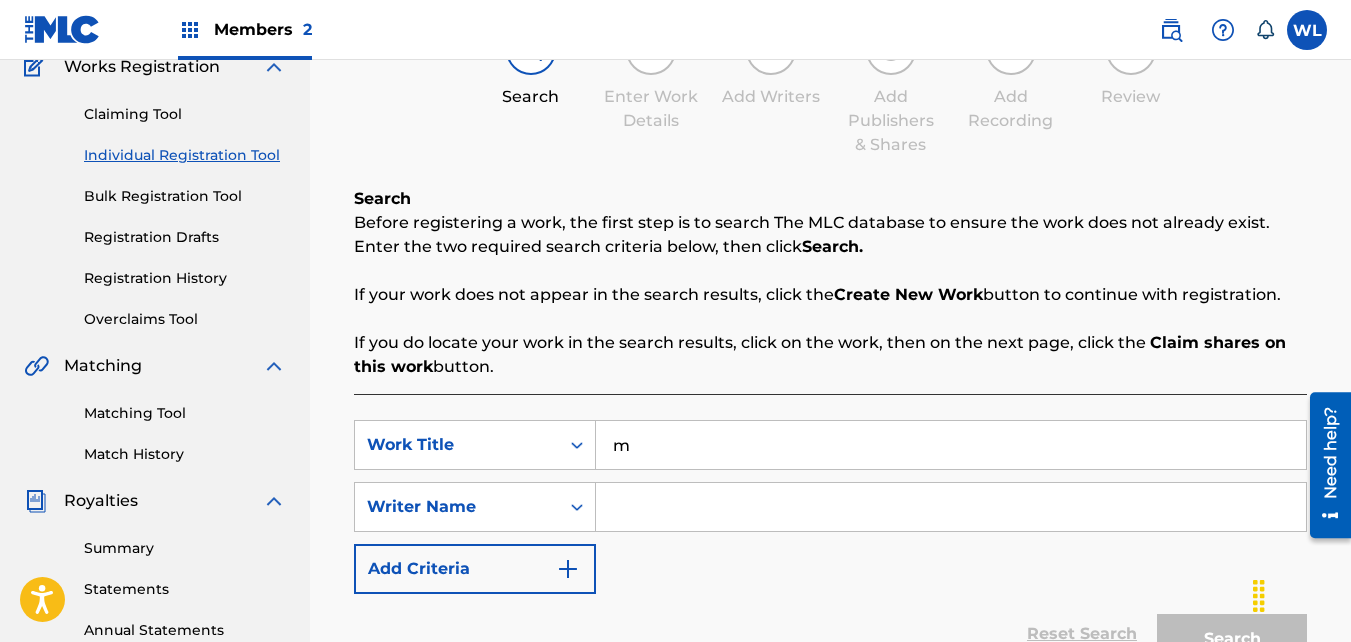type on "m" 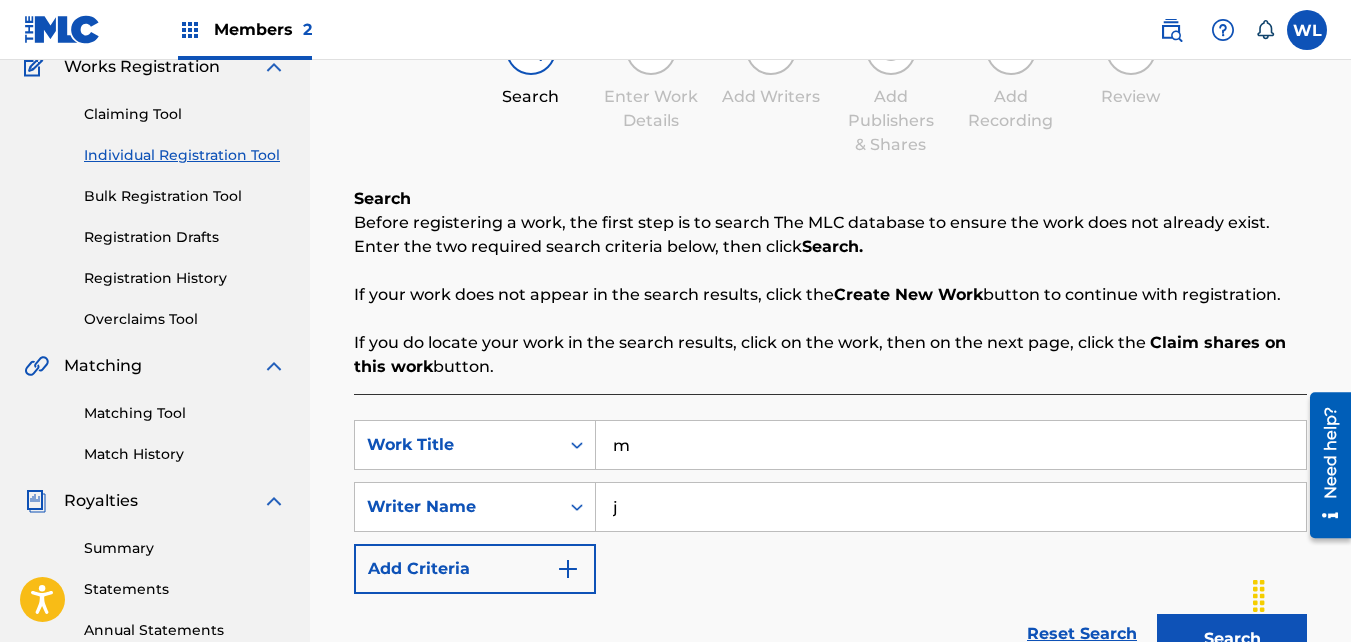 type on "j" 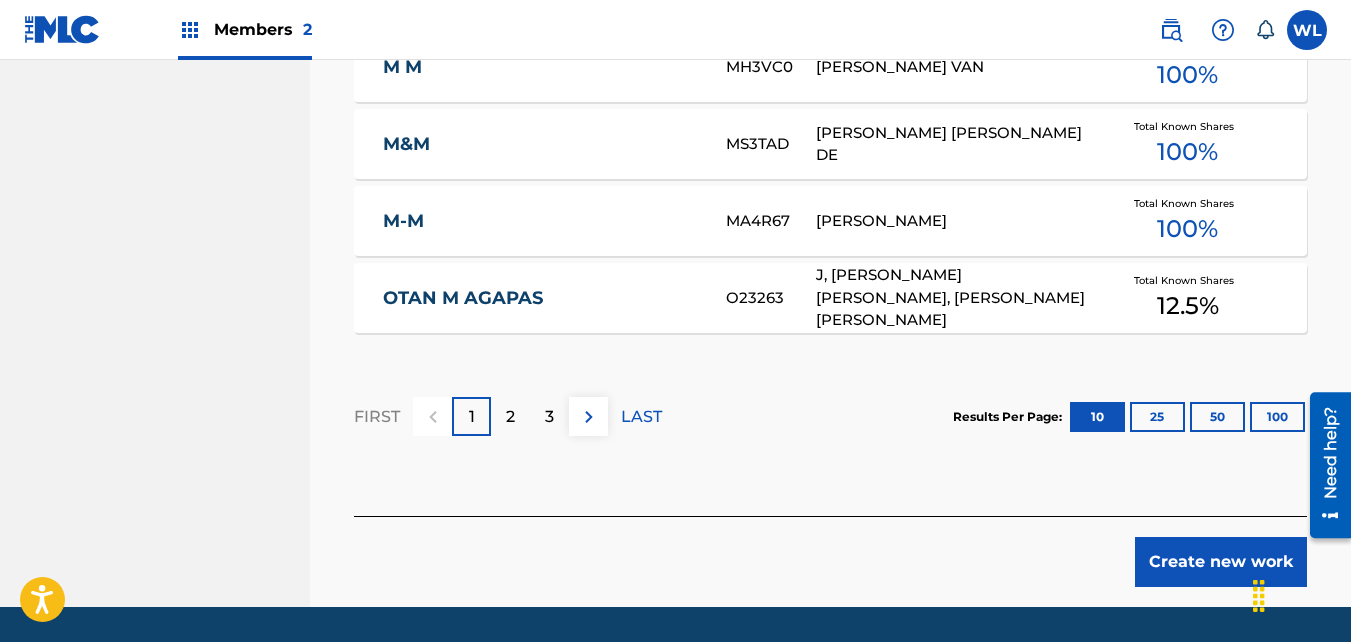 scroll, scrollTop: 1421, scrollLeft: 0, axis: vertical 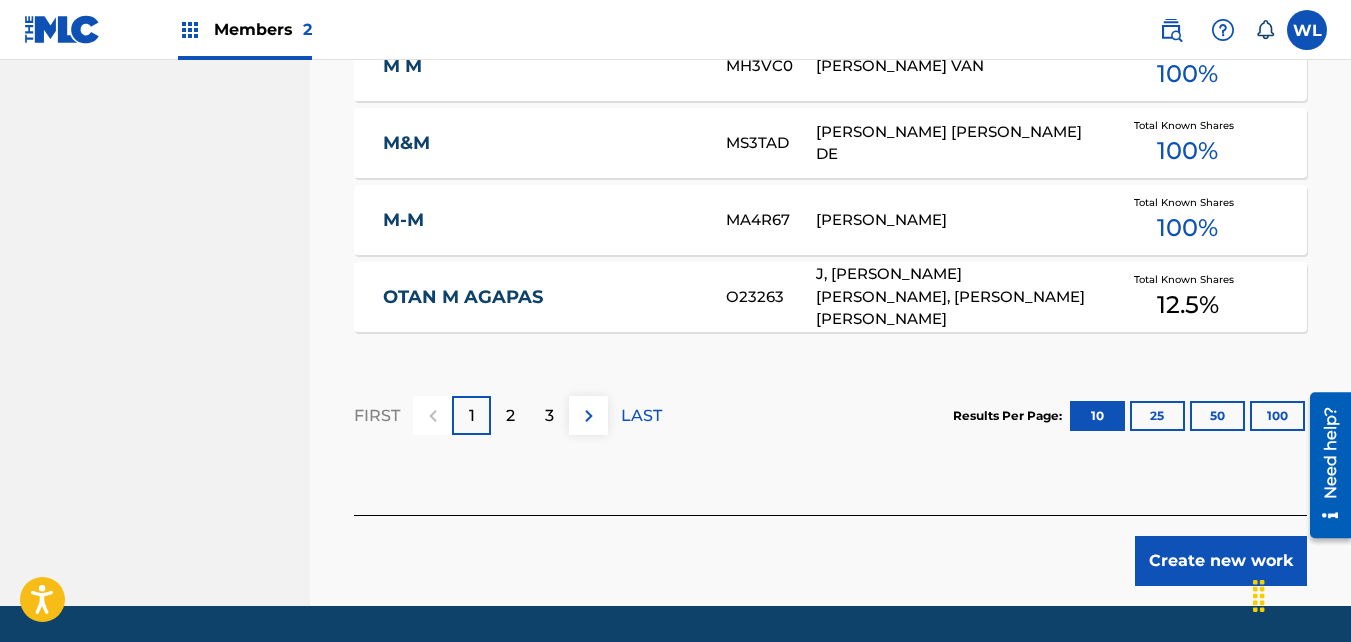 click on "Create new work" at bounding box center [1221, 561] 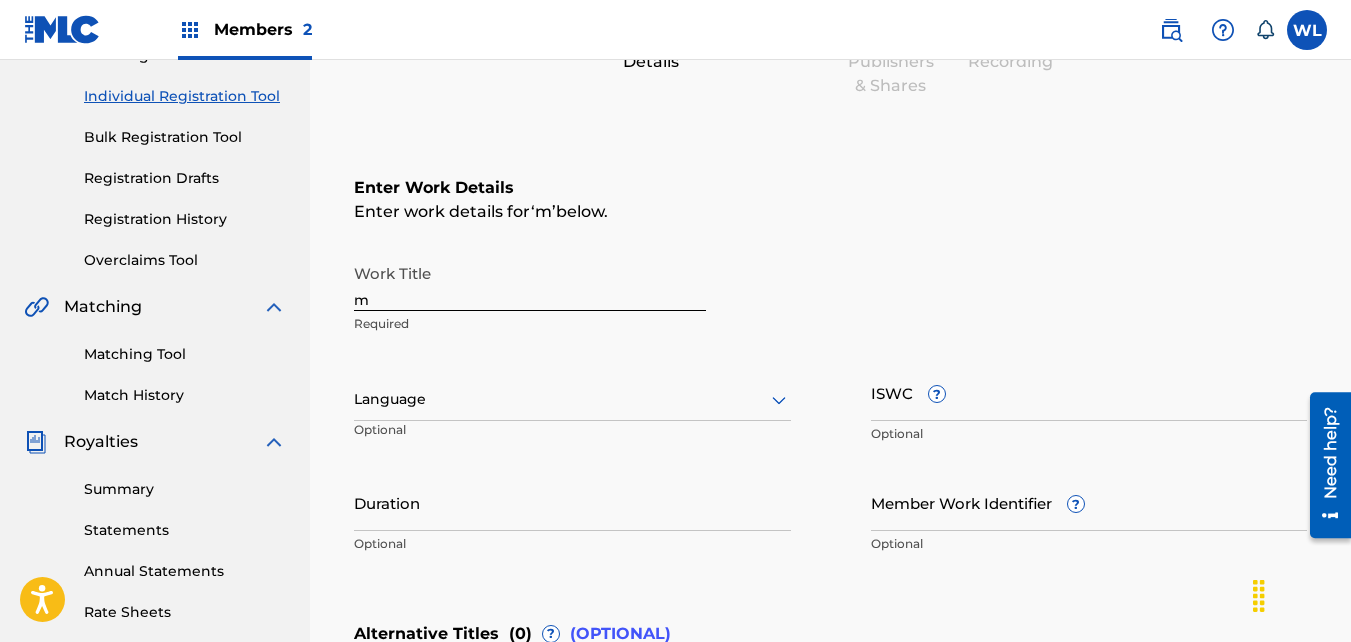 scroll, scrollTop: 238, scrollLeft: 0, axis: vertical 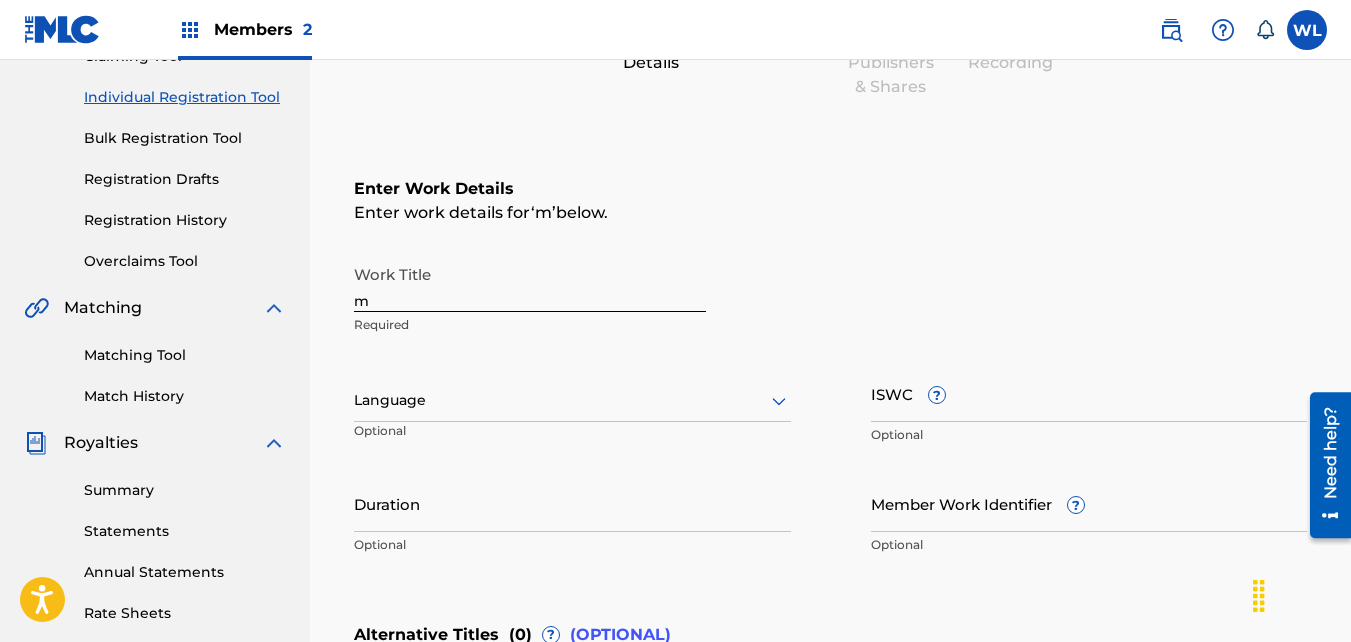 click on "Enter Work Details Enter work details for  ‘ m ’  below. Work Title   m Required Language Optional ISWC   ? Optional Duration   Optional Member Work Identifier   ? Optional" at bounding box center [830, 371] 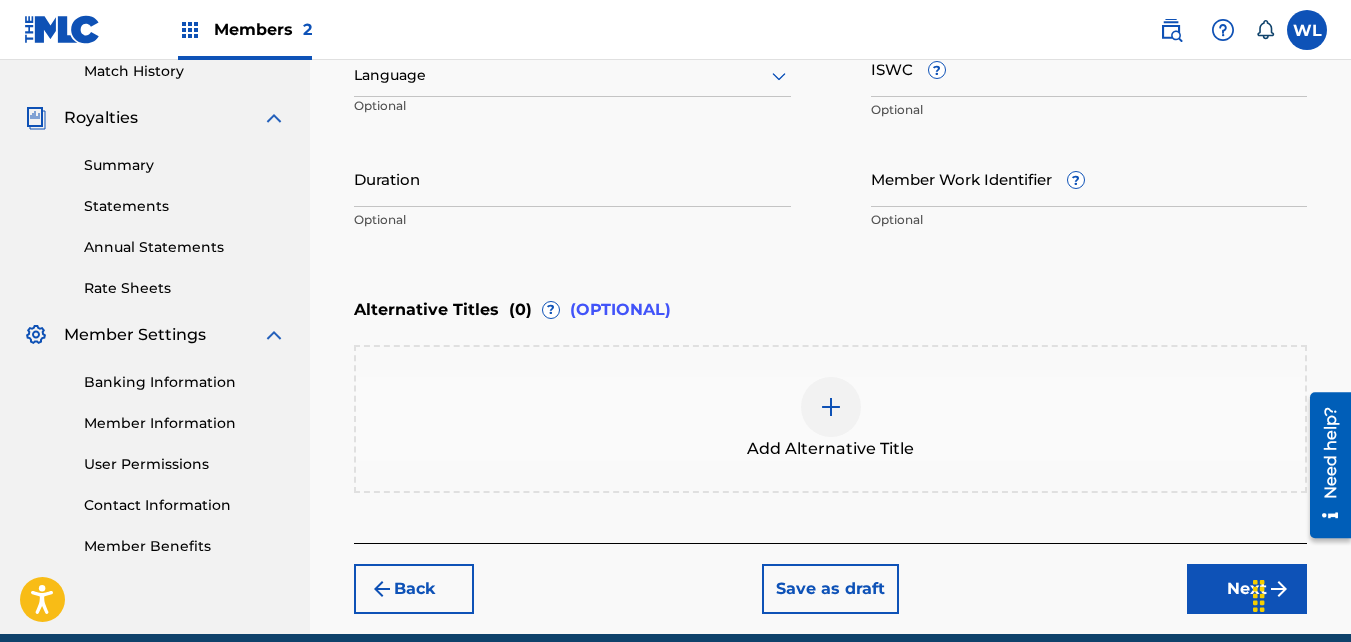 scroll, scrollTop: 651, scrollLeft: 0, axis: vertical 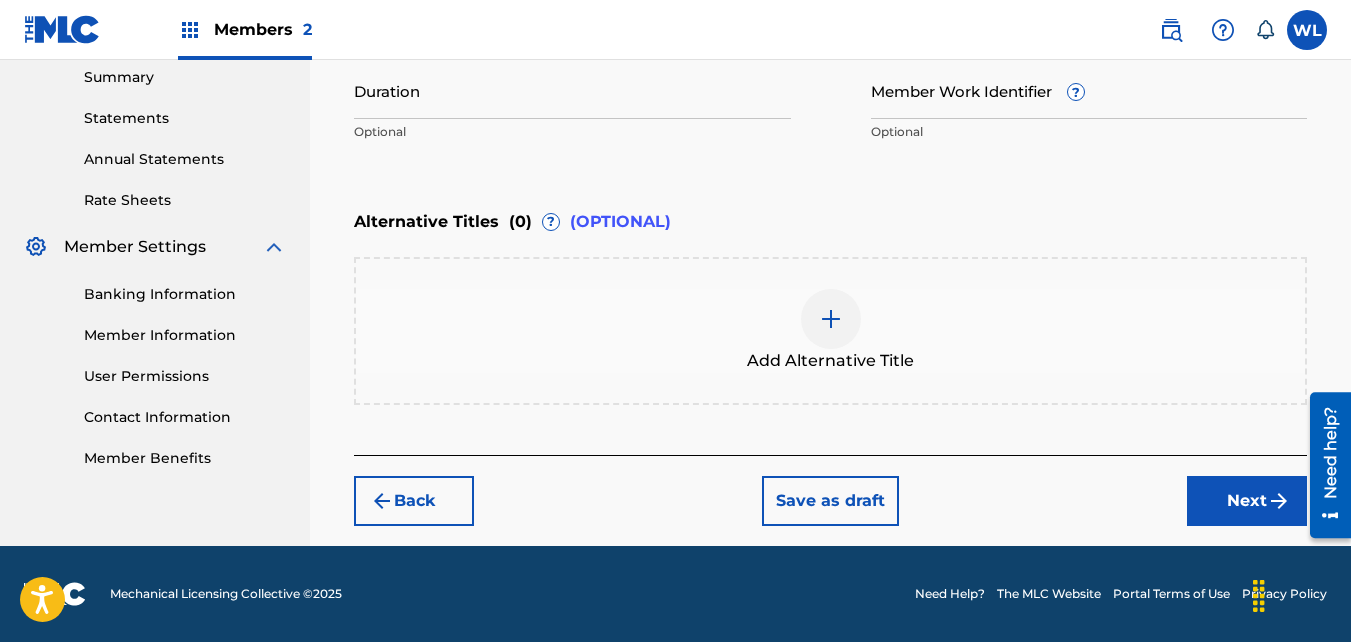 type on "Private" 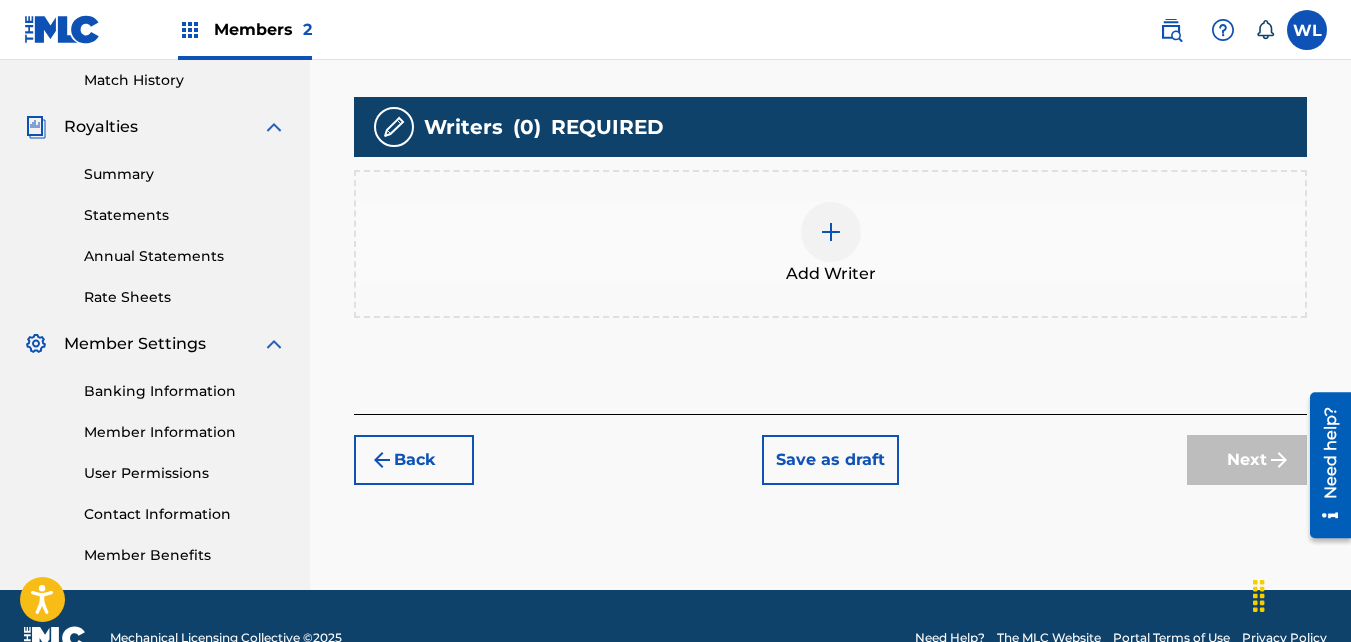 scroll, scrollTop: 598, scrollLeft: 0, axis: vertical 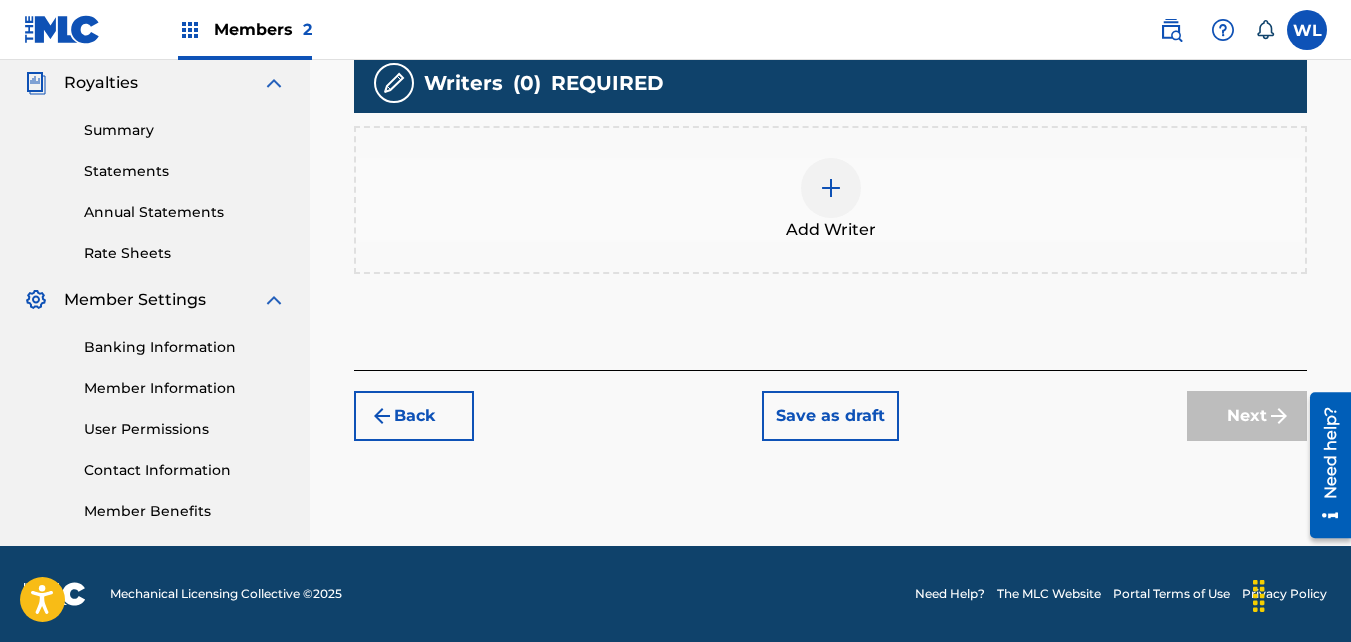 click on "Add Writer" at bounding box center (830, 200) 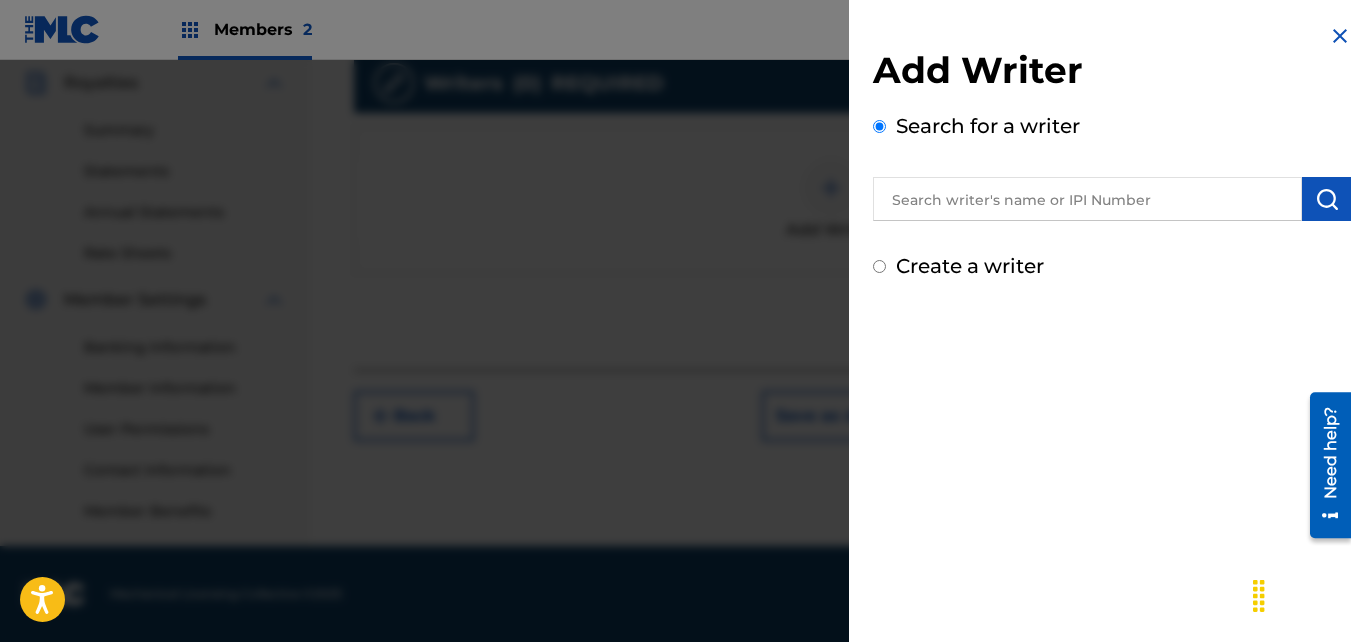click at bounding box center (1087, 199) 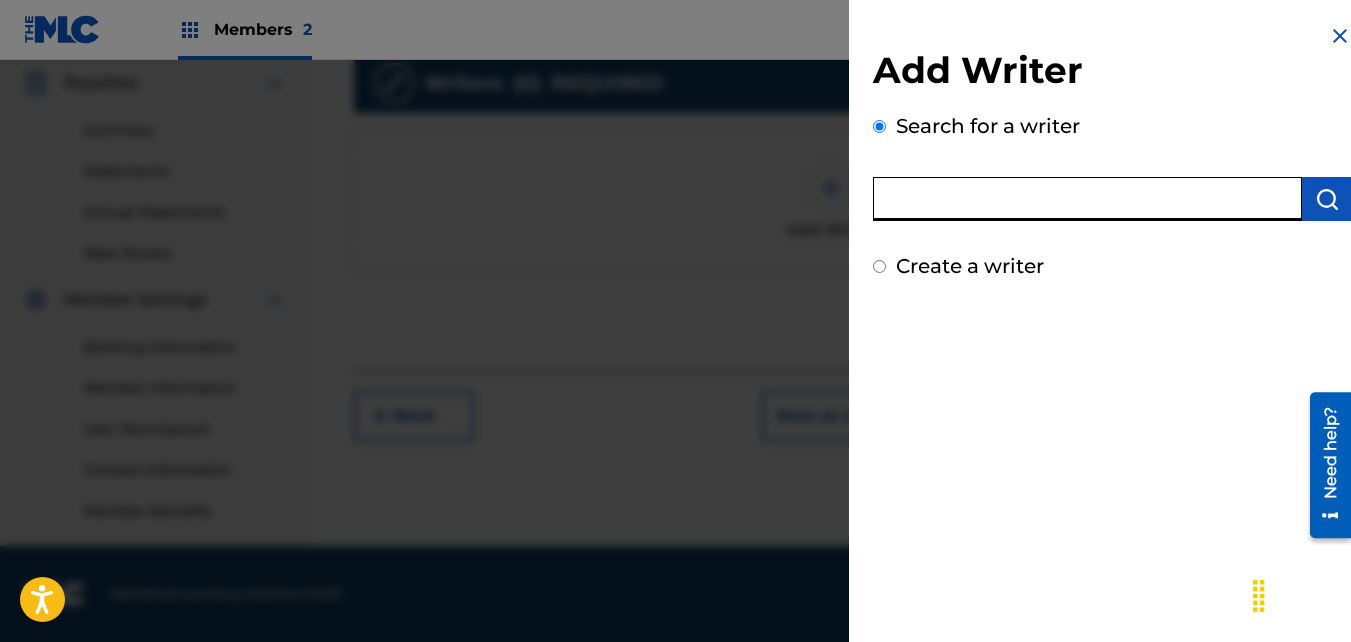 click at bounding box center [1087, 199] 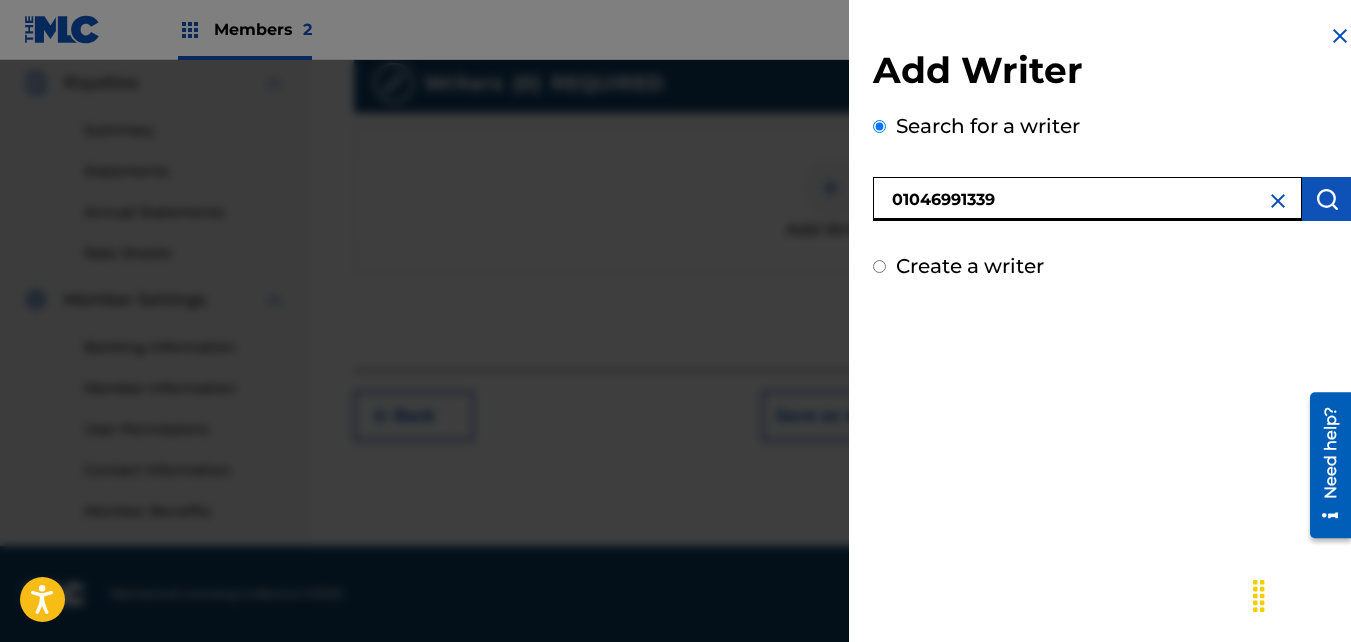 type on "01046991339" 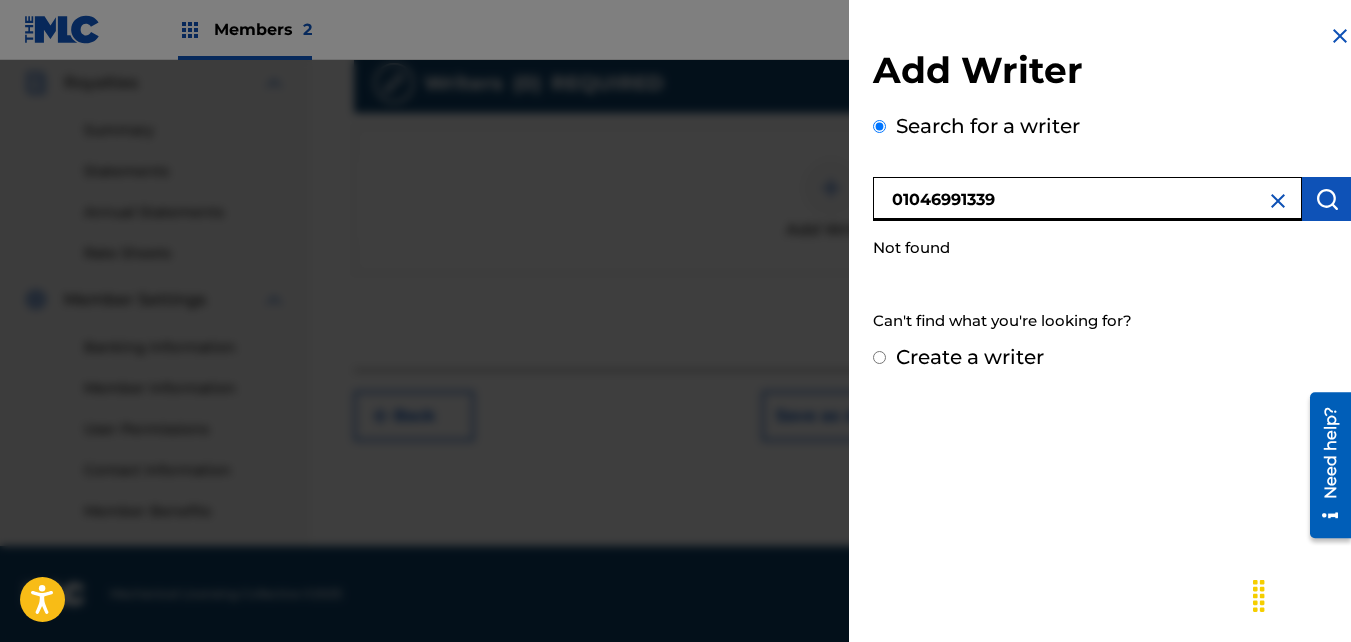click on "Create a writer" at bounding box center (970, 357) 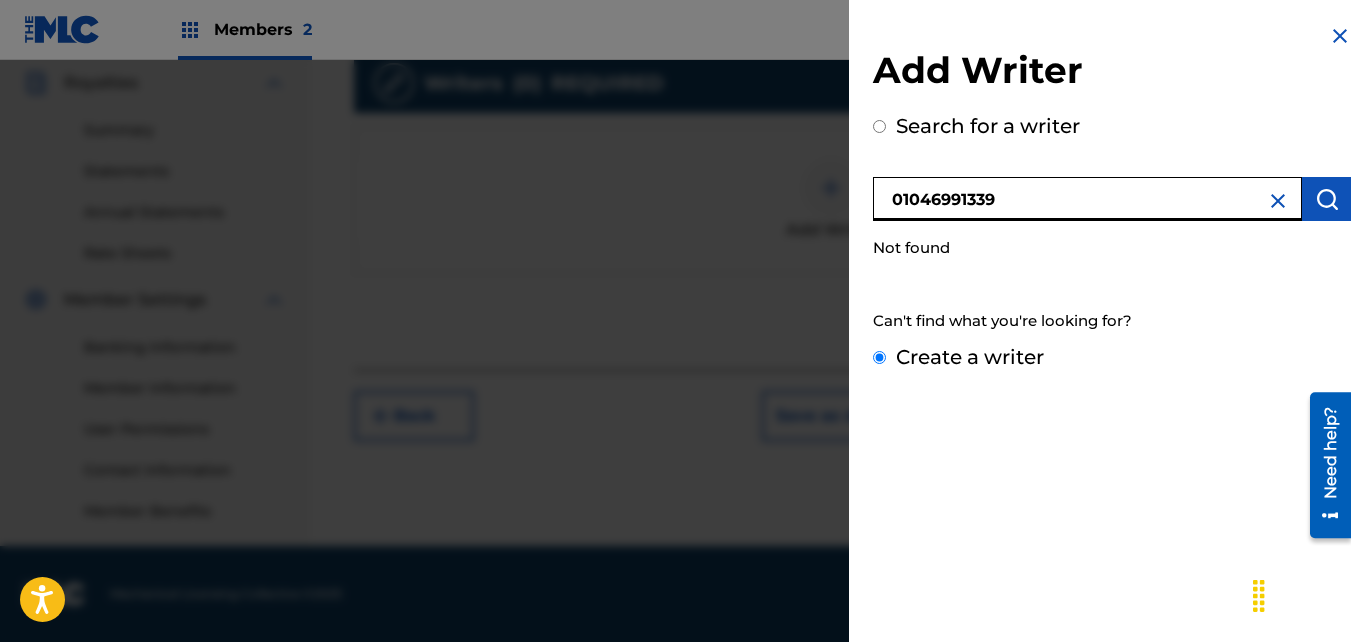 click on "Create a writer" at bounding box center (879, 357) 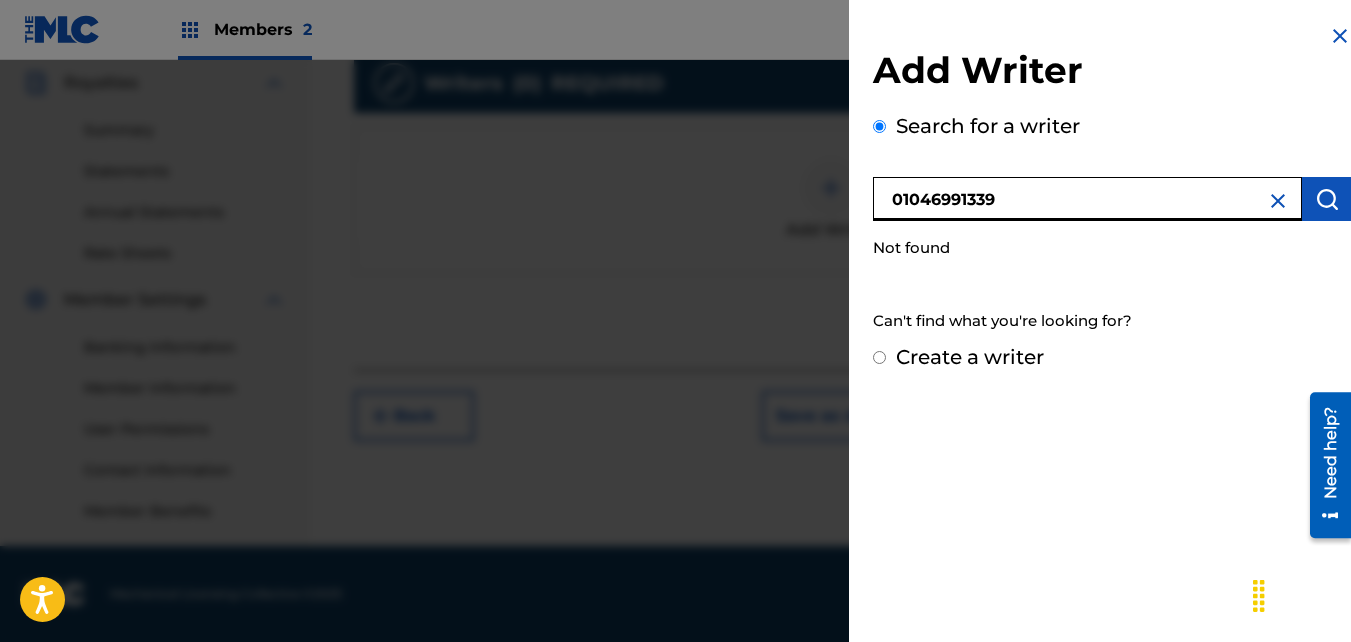 radio on "false" 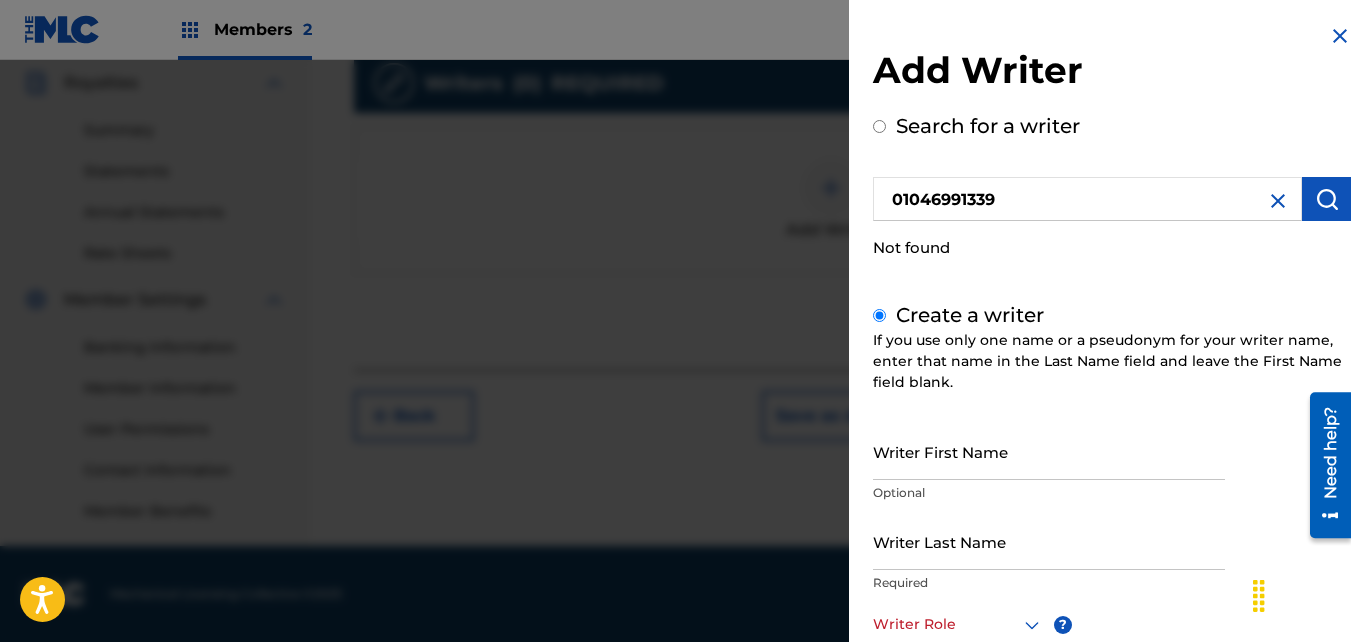 click on "Writer First Name" at bounding box center (1049, 451) 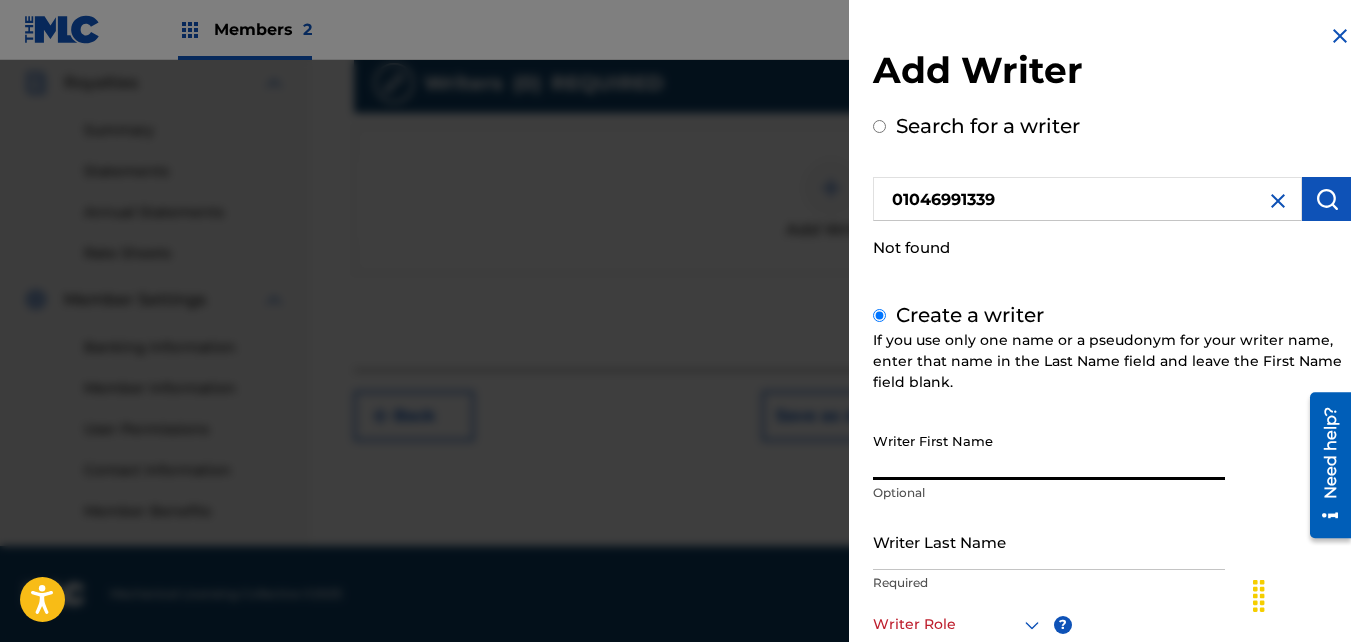 click on "Writer First Name" at bounding box center [1049, 451] 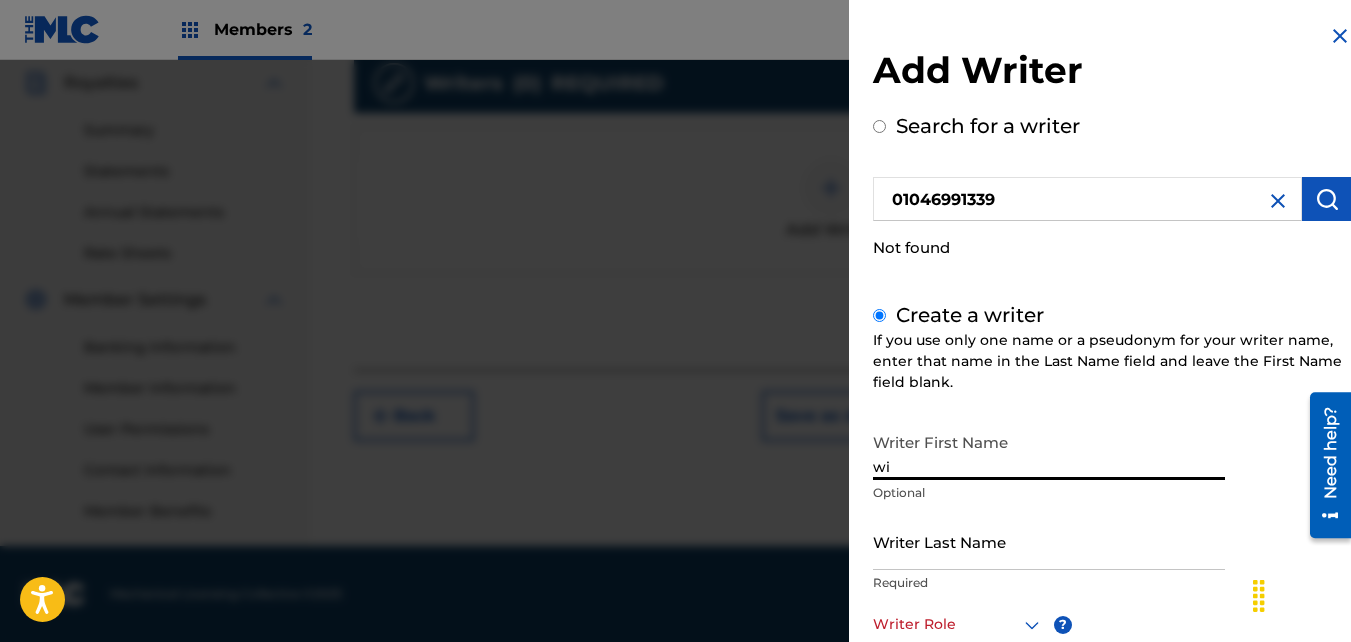 type on "w" 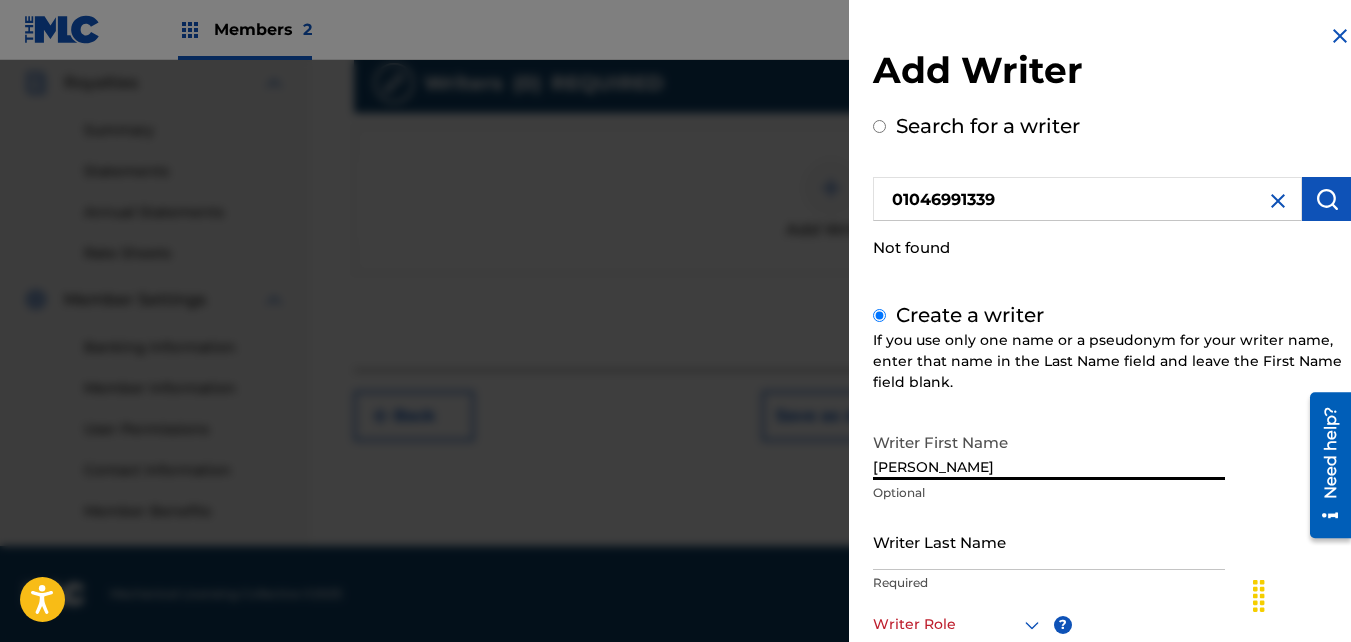 type on "[PERSON_NAME]" 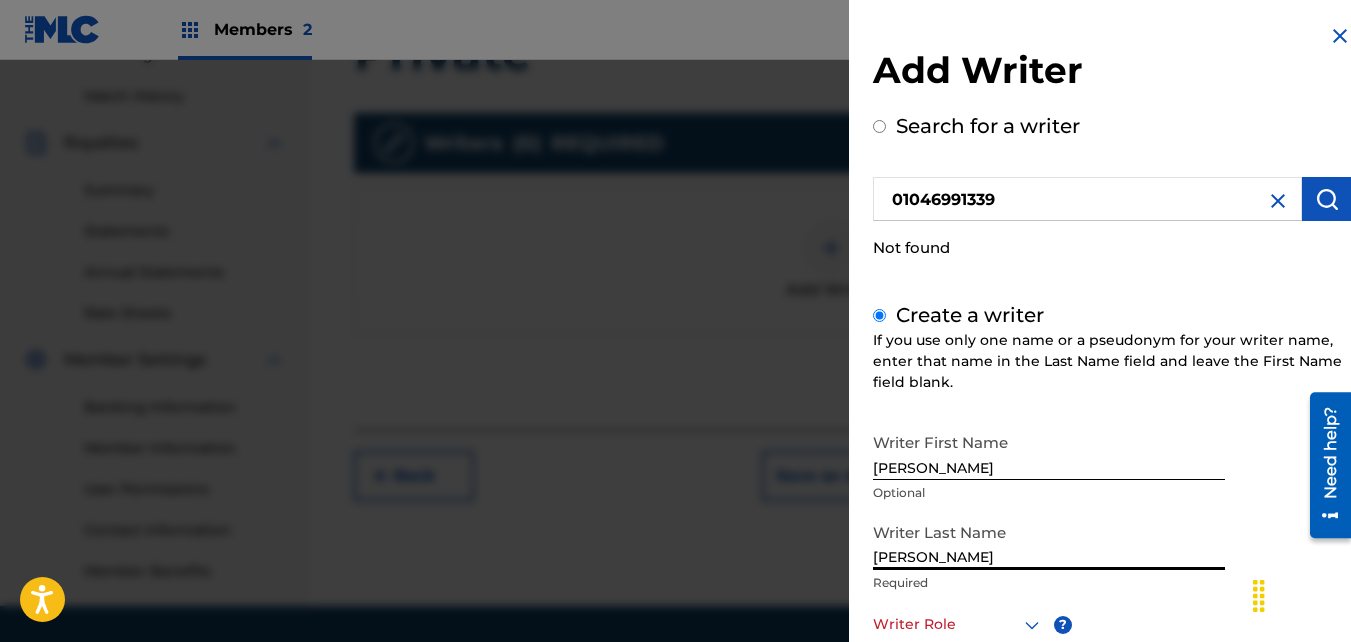 scroll, scrollTop: 536, scrollLeft: 0, axis: vertical 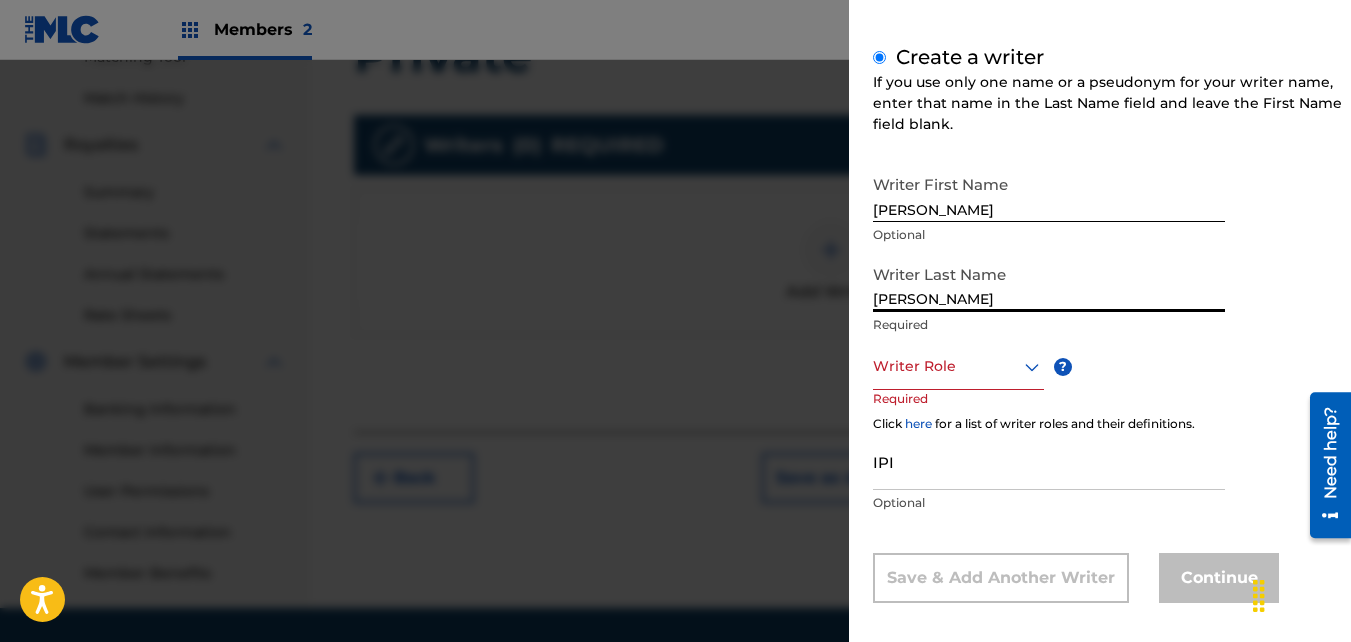 type on "[PERSON_NAME]" 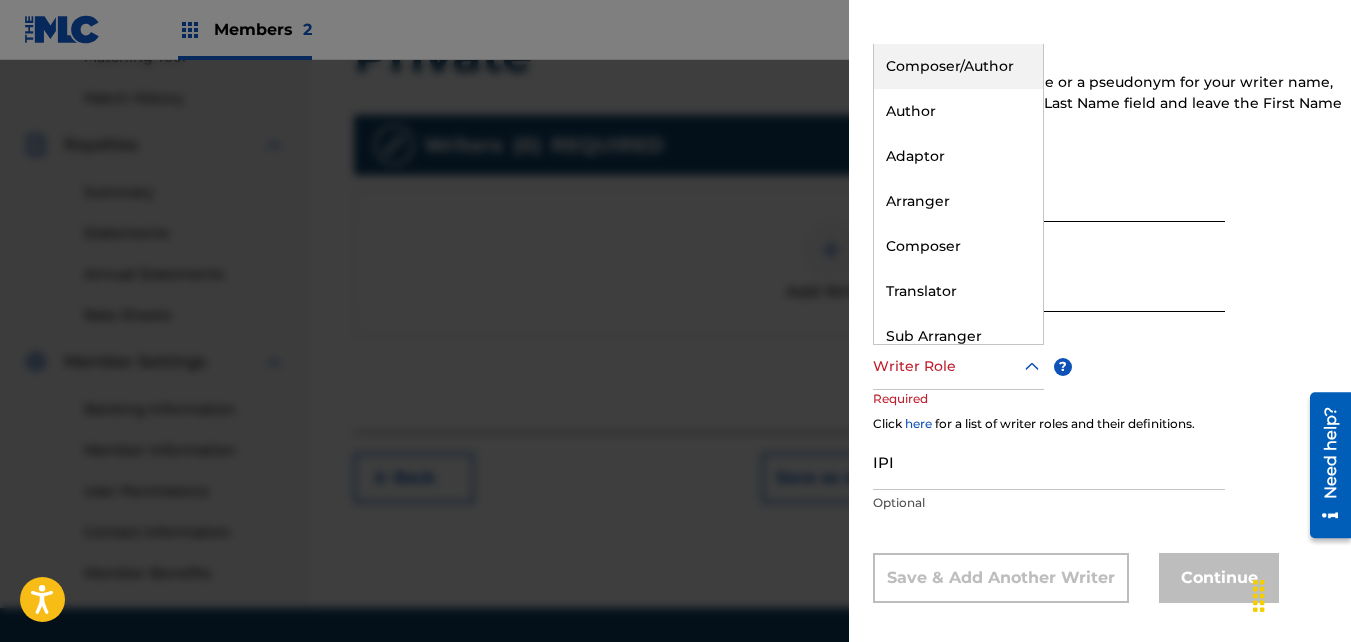 click on "Composer/Author" at bounding box center [958, 66] 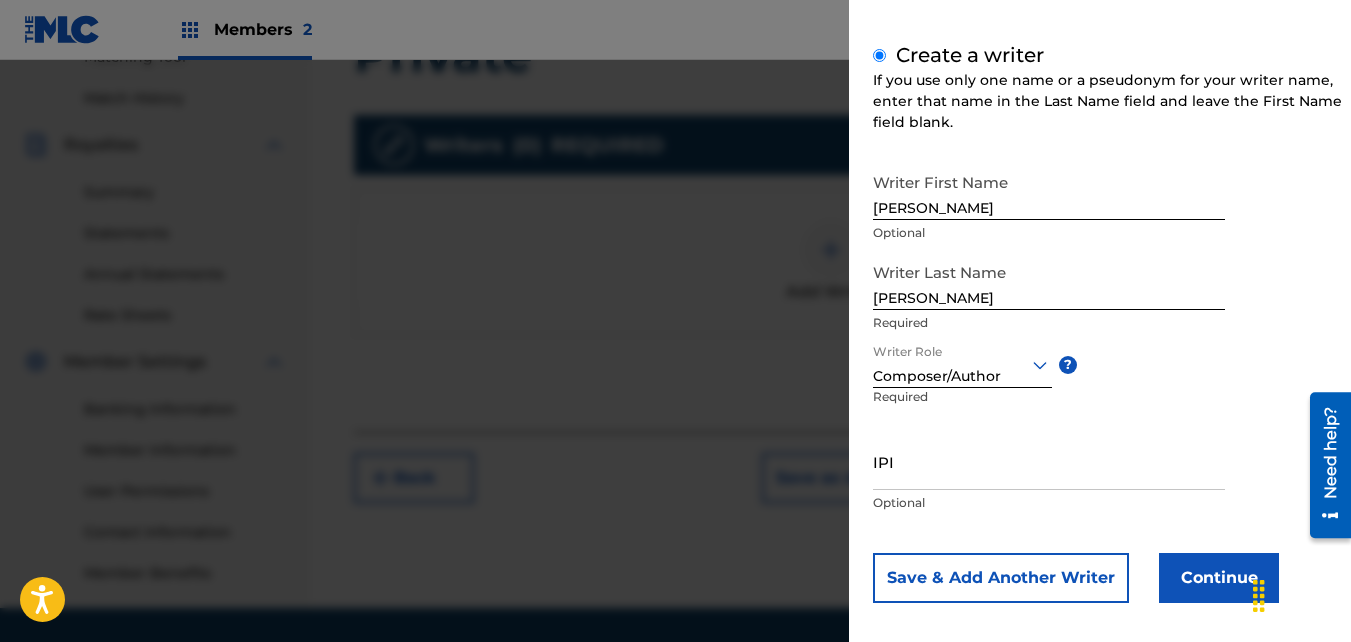 click on "IPI" at bounding box center (1049, 461) 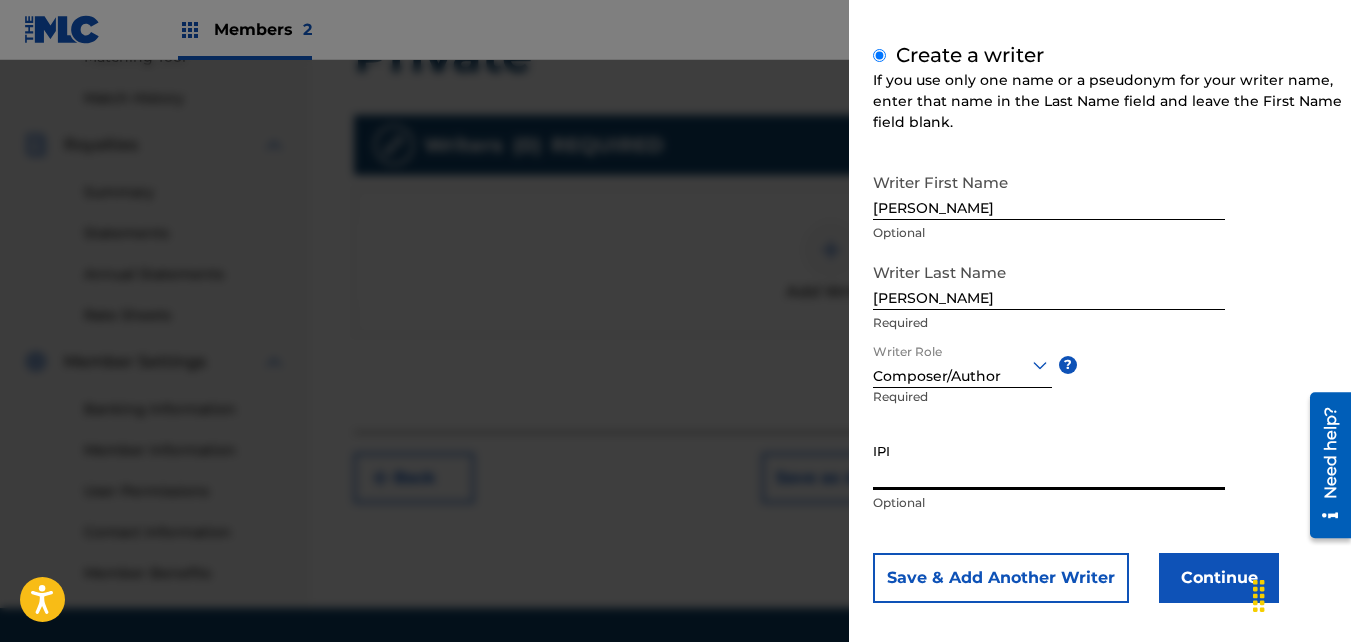 paste on "01046991339" 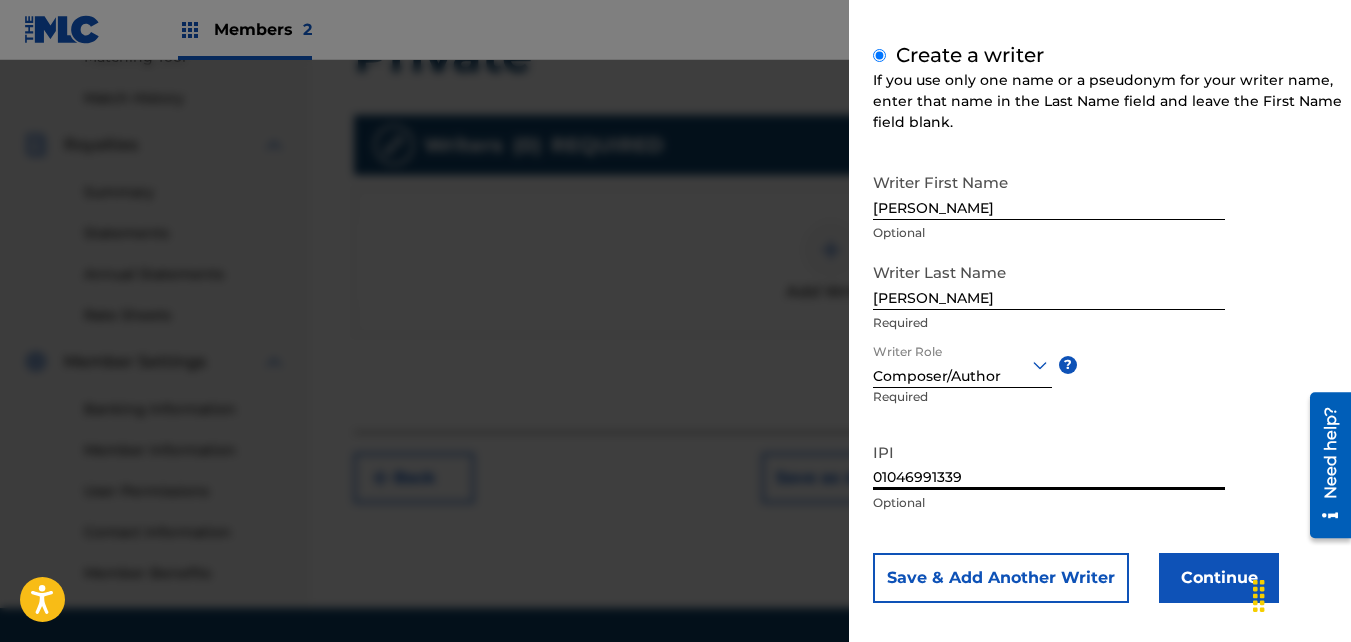 type on "01046991339" 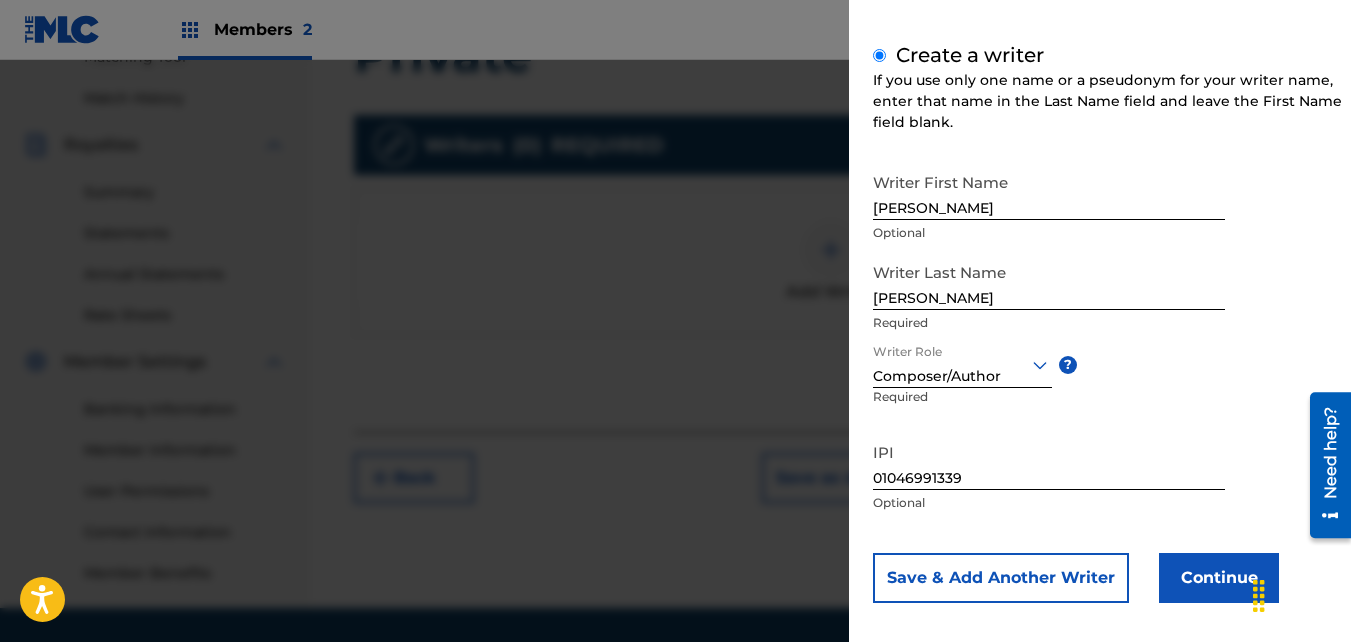 click on "Continue" at bounding box center (1219, 578) 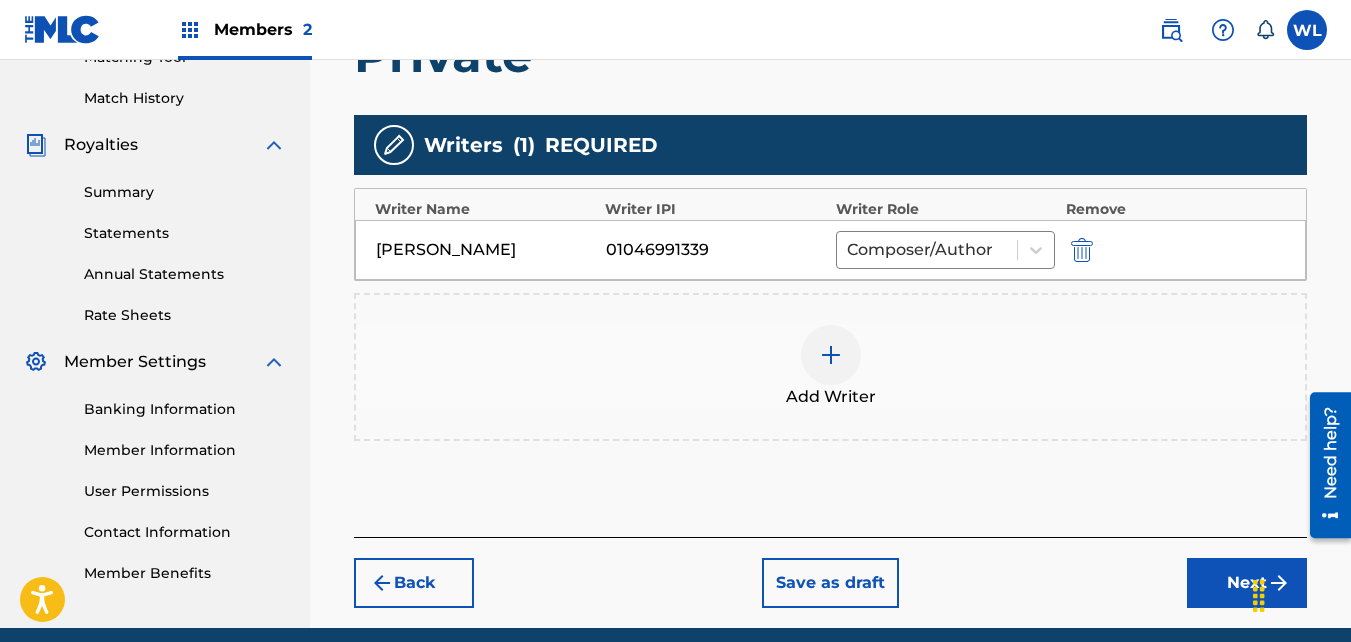 click on "Next" at bounding box center [1247, 583] 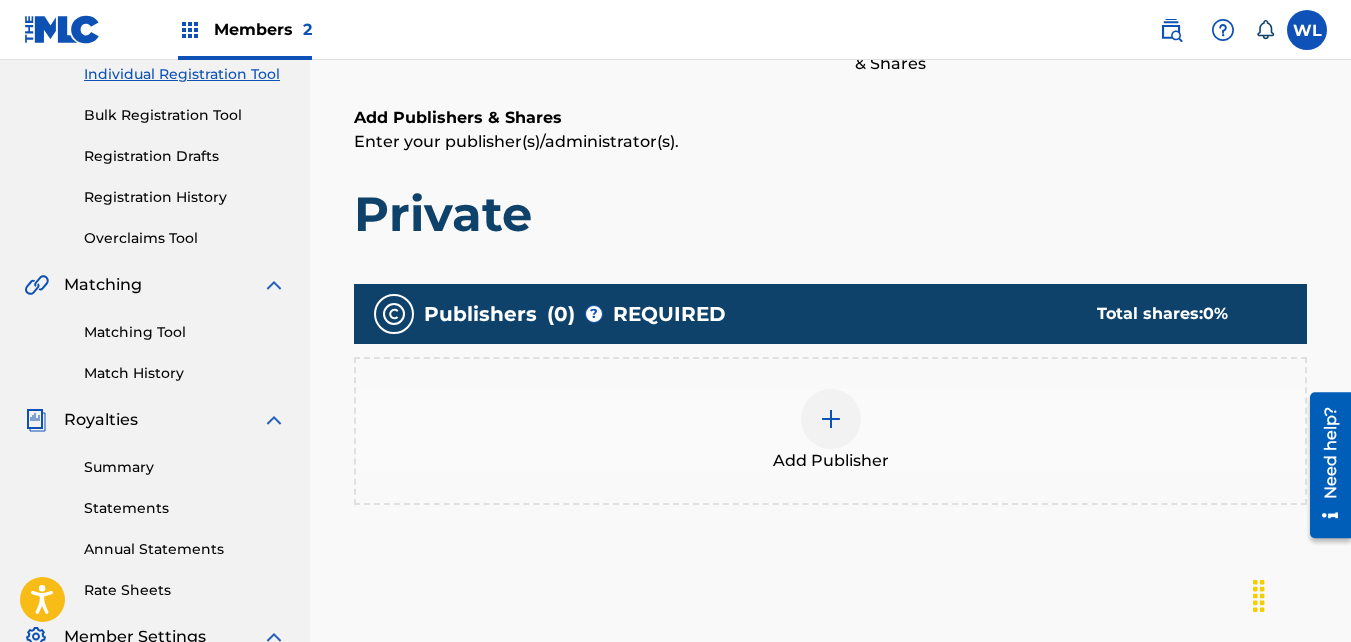 scroll, scrollTop: 262, scrollLeft: 0, axis: vertical 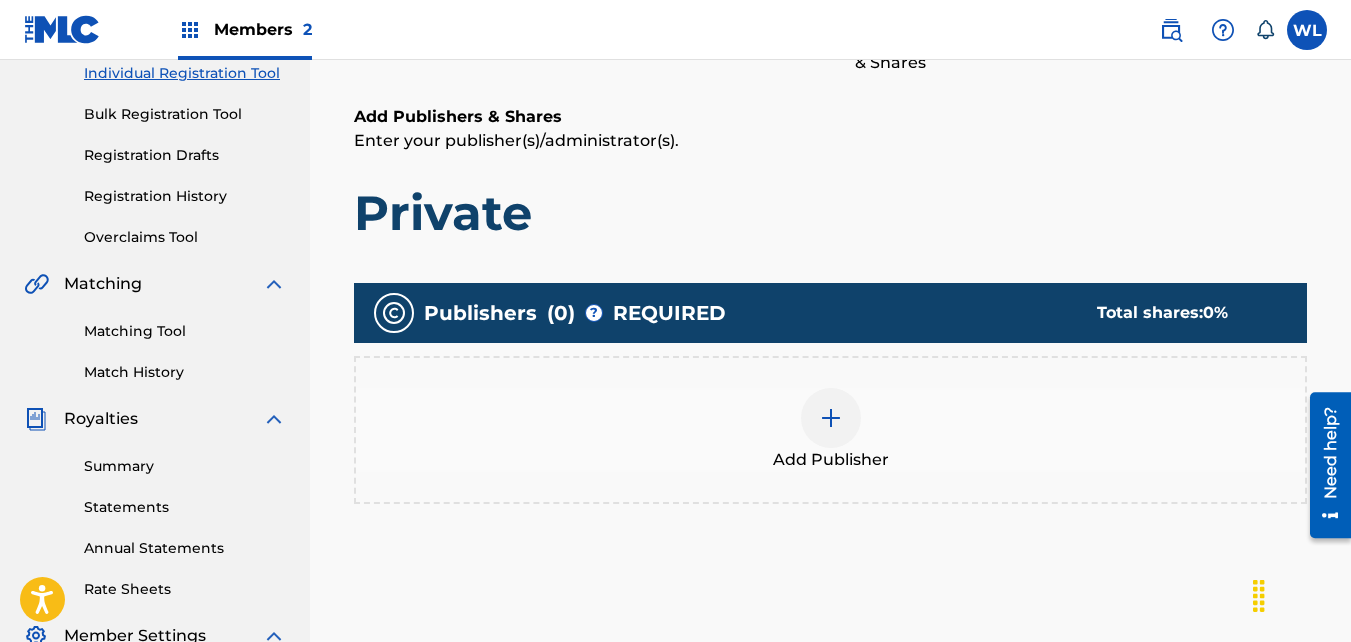 click at bounding box center [831, 418] 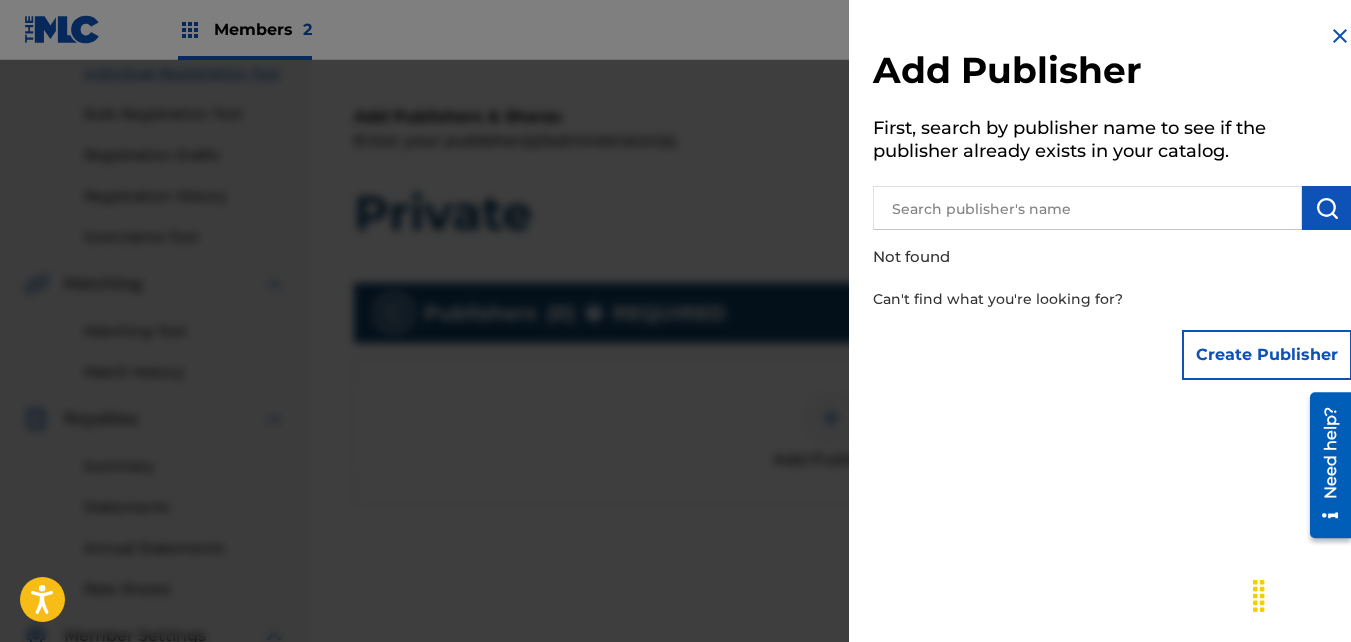 click on "Create Publisher" at bounding box center (1267, 355) 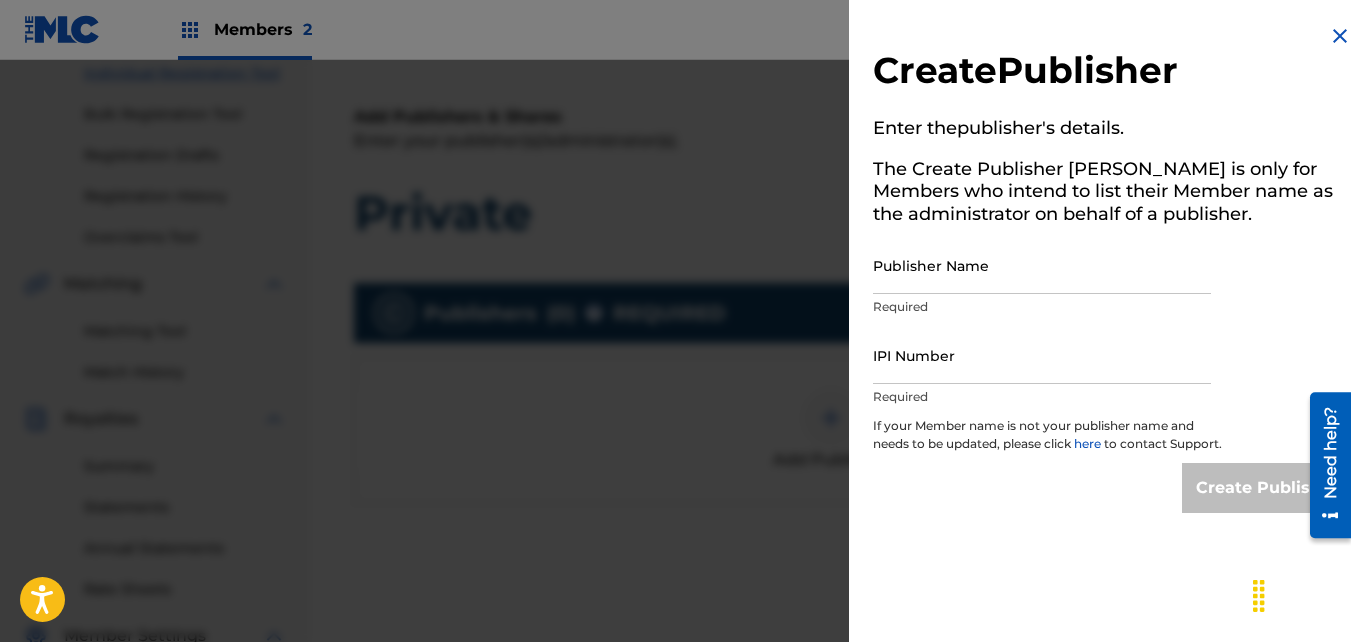 click on "Publisher Name" at bounding box center [1042, 265] 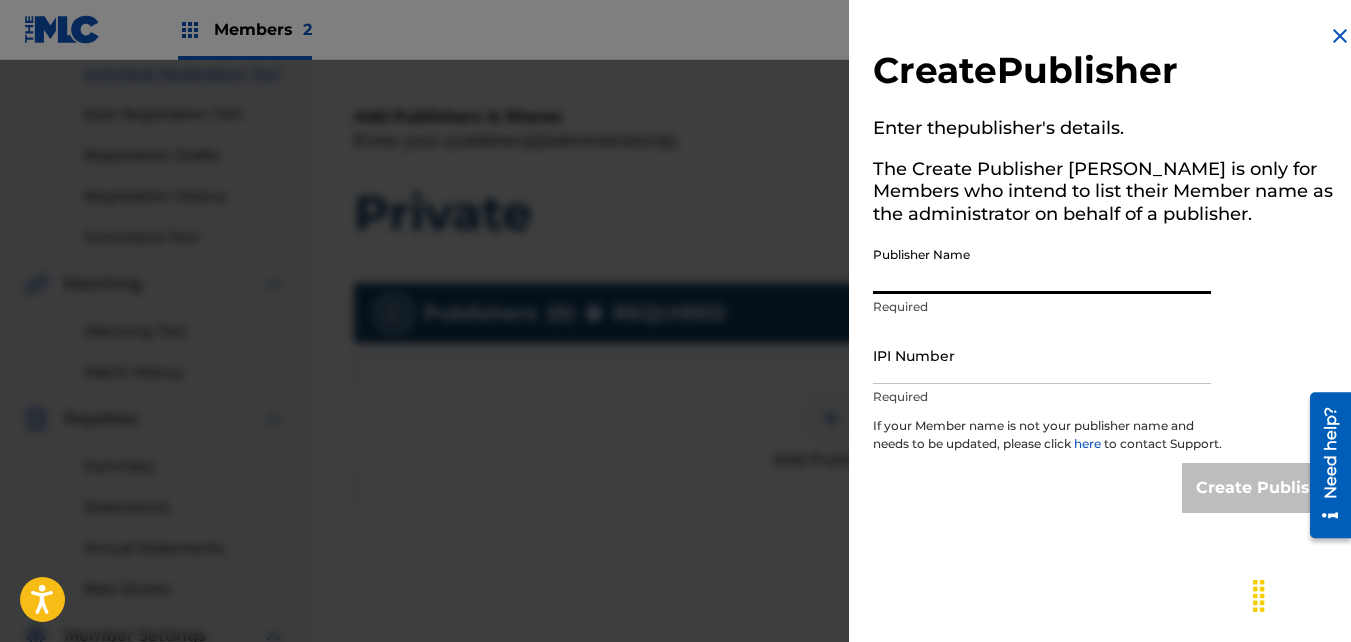 type on "[PERSON_NAME]" 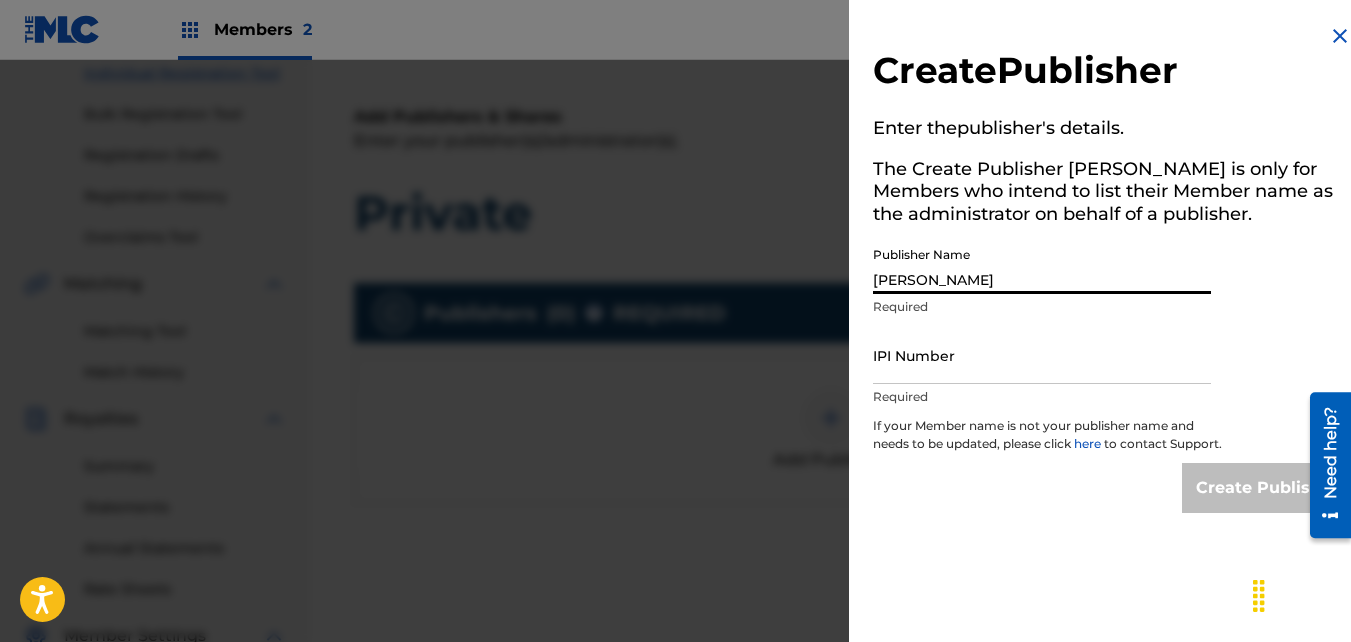 type on "01046991339" 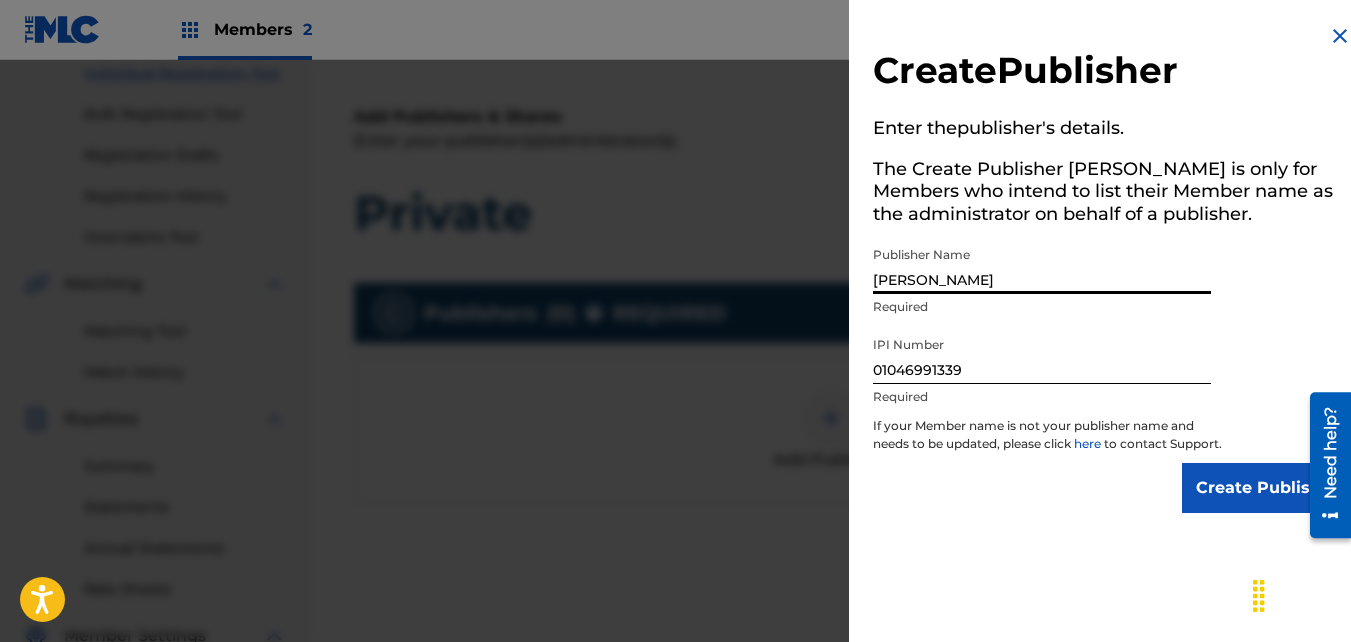 click on "Create Publisher" at bounding box center [1267, 488] 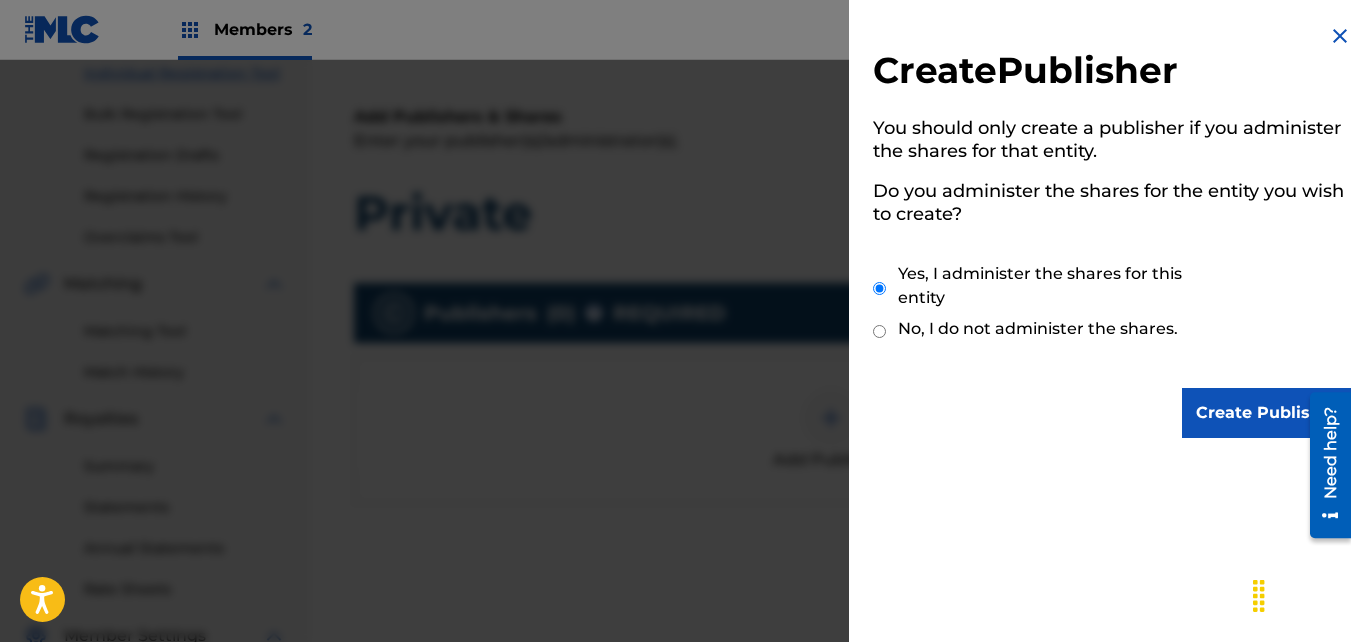 click on "Create Publisher" at bounding box center (1267, 413) 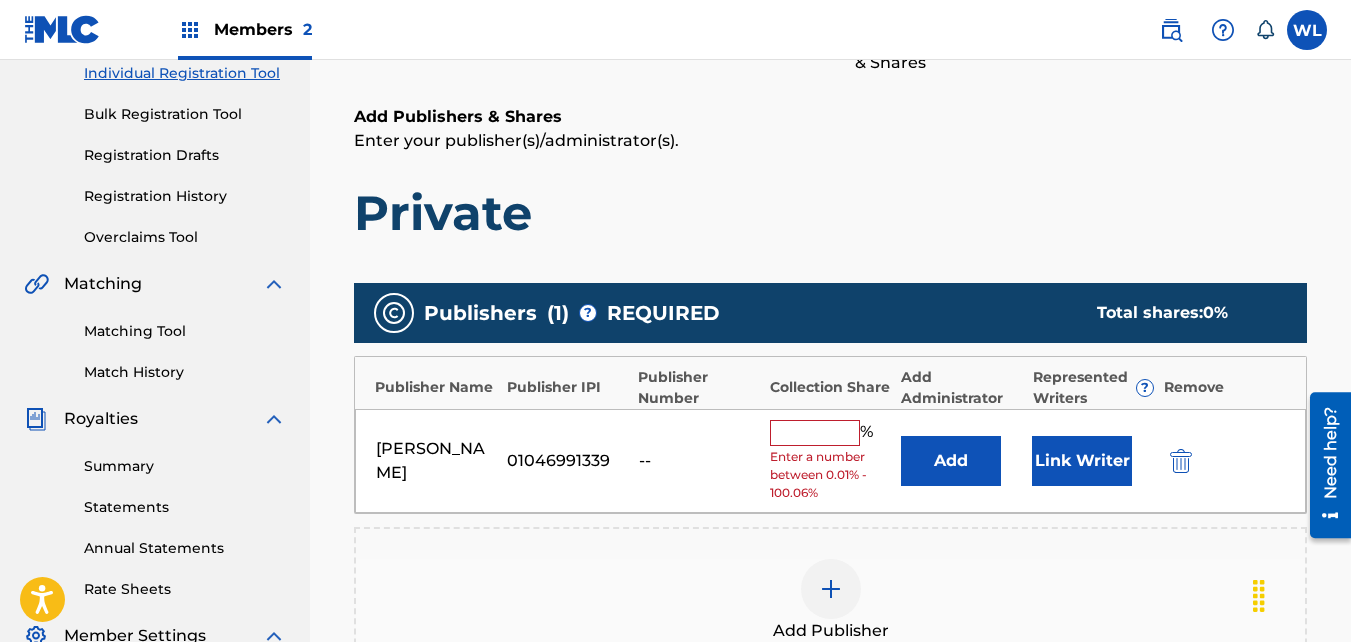 click at bounding box center [815, 433] 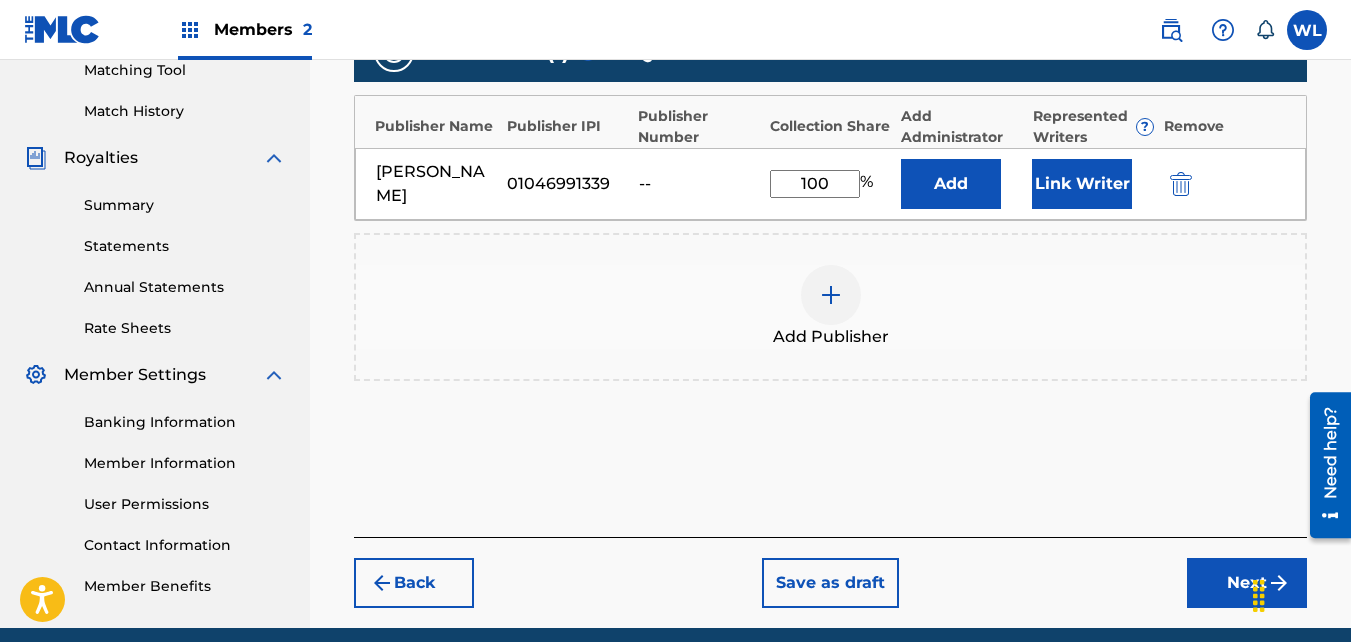 scroll, scrollTop: 525, scrollLeft: 0, axis: vertical 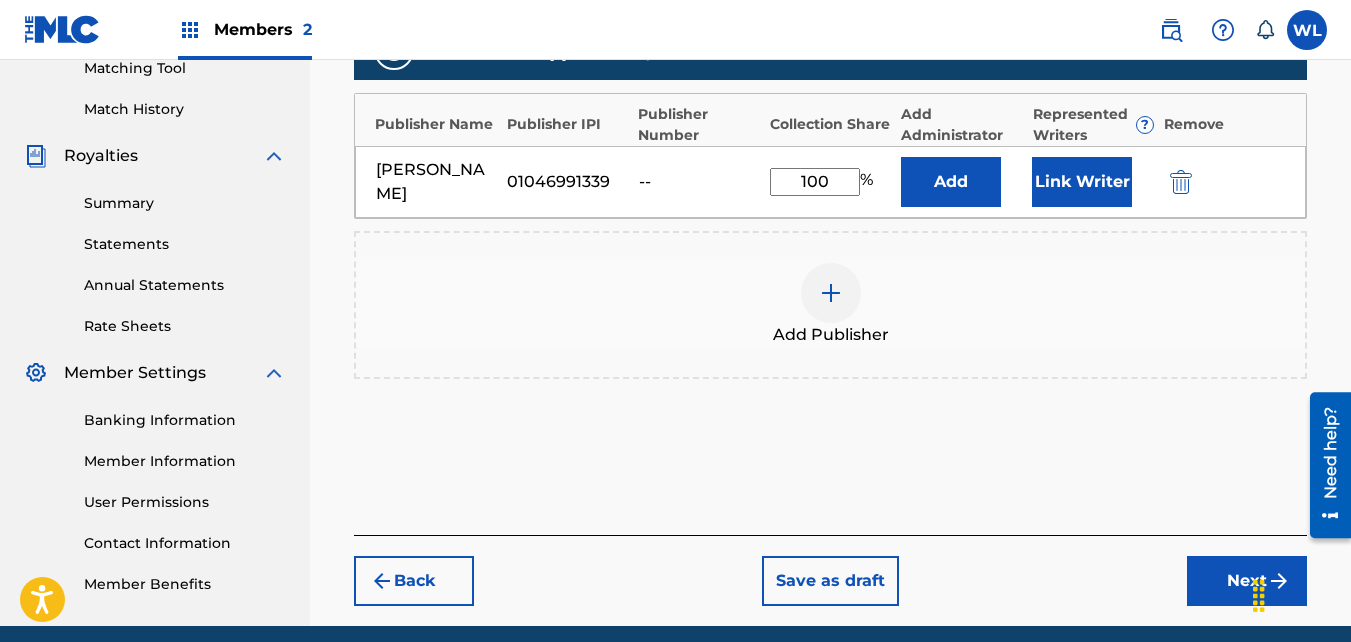 click on "Link Writer" at bounding box center (1082, 182) 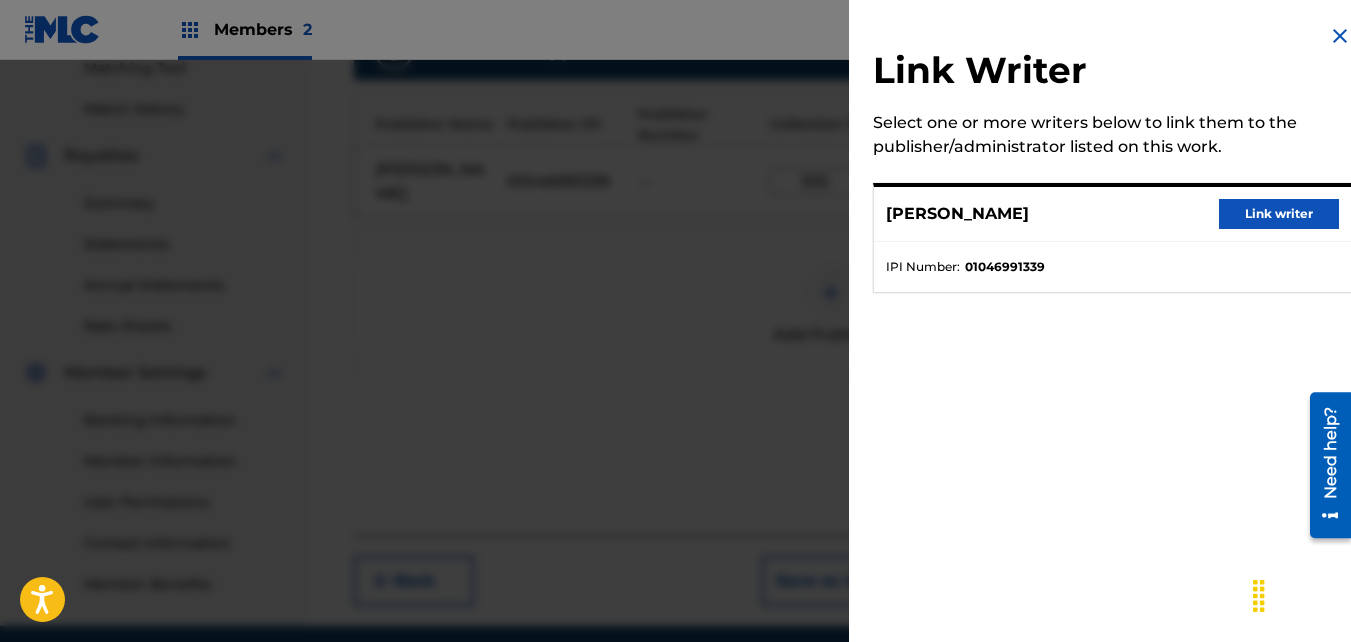 click on "Link writer" at bounding box center (1279, 214) 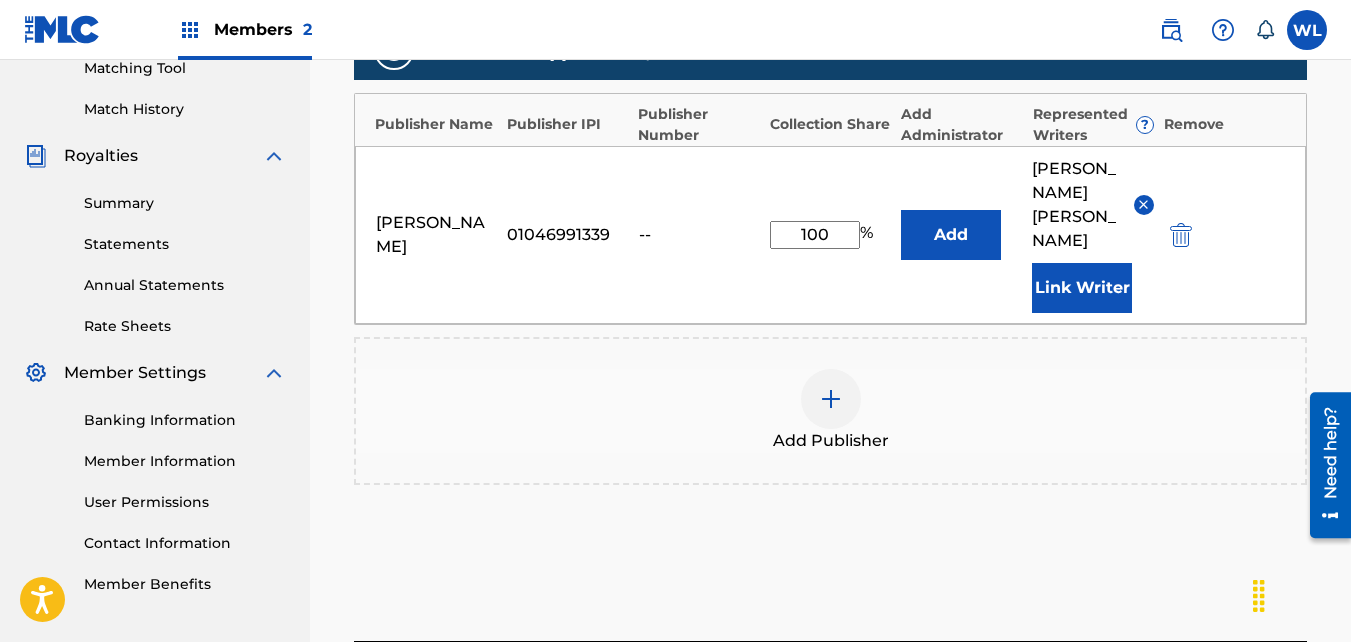 click on "Next" at bounding box center (1247, 687) 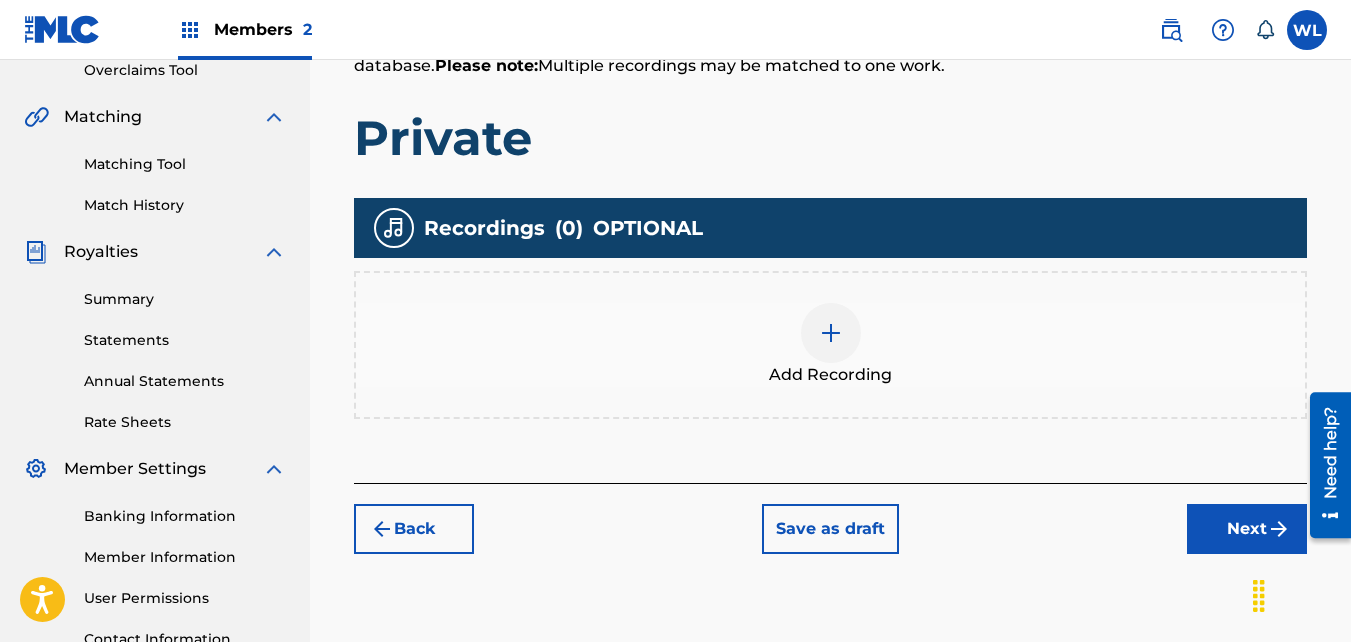 scroll, scrollTop: 466, scrollLeft: 0, axis: vertical 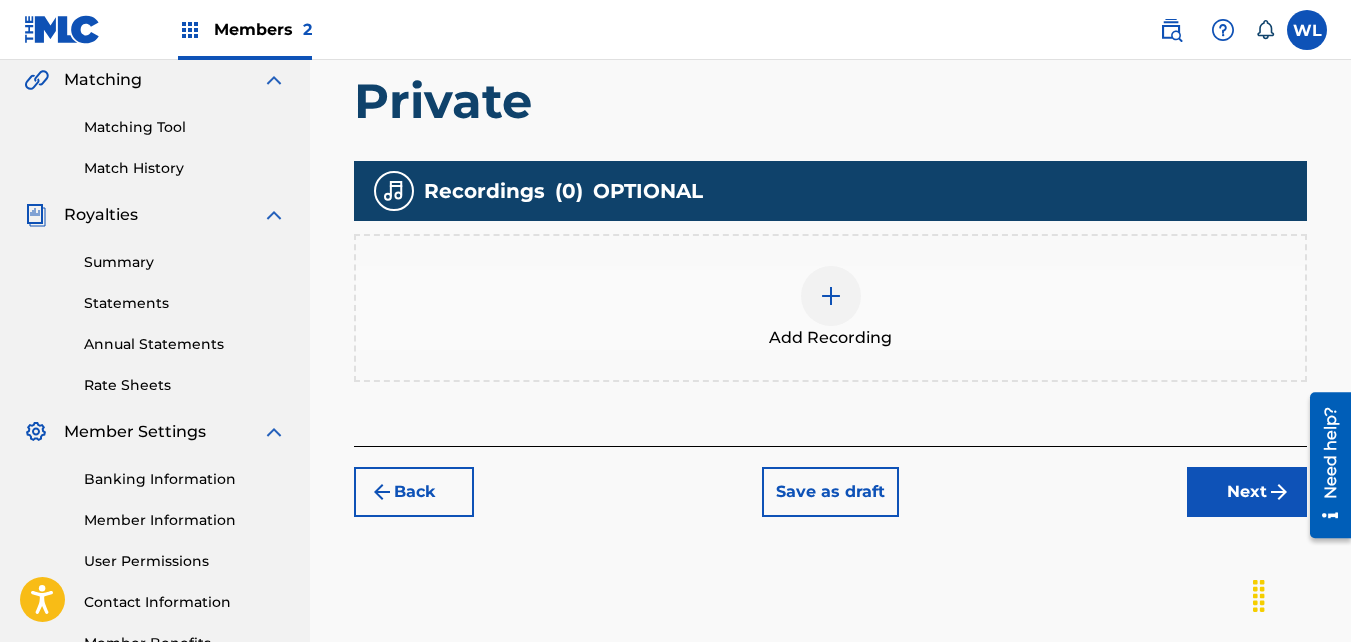click at bounding box center [831, 296] 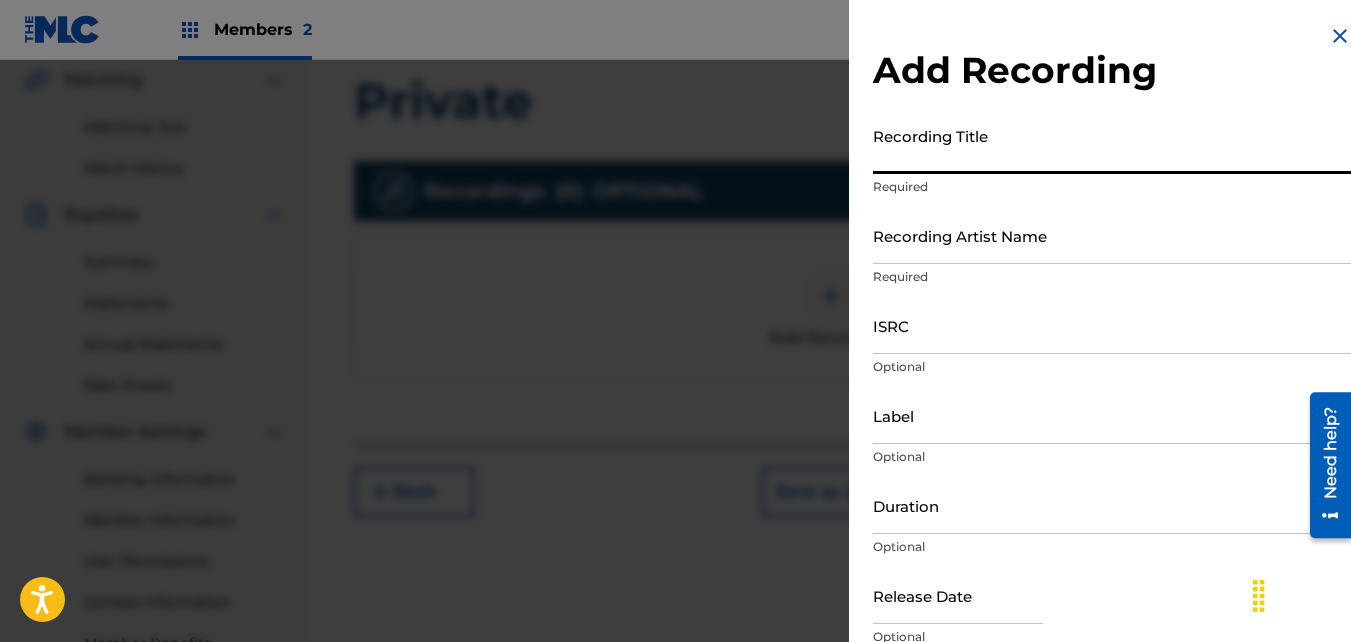 click on "Recording Title" at bounding box center [1112, 145] 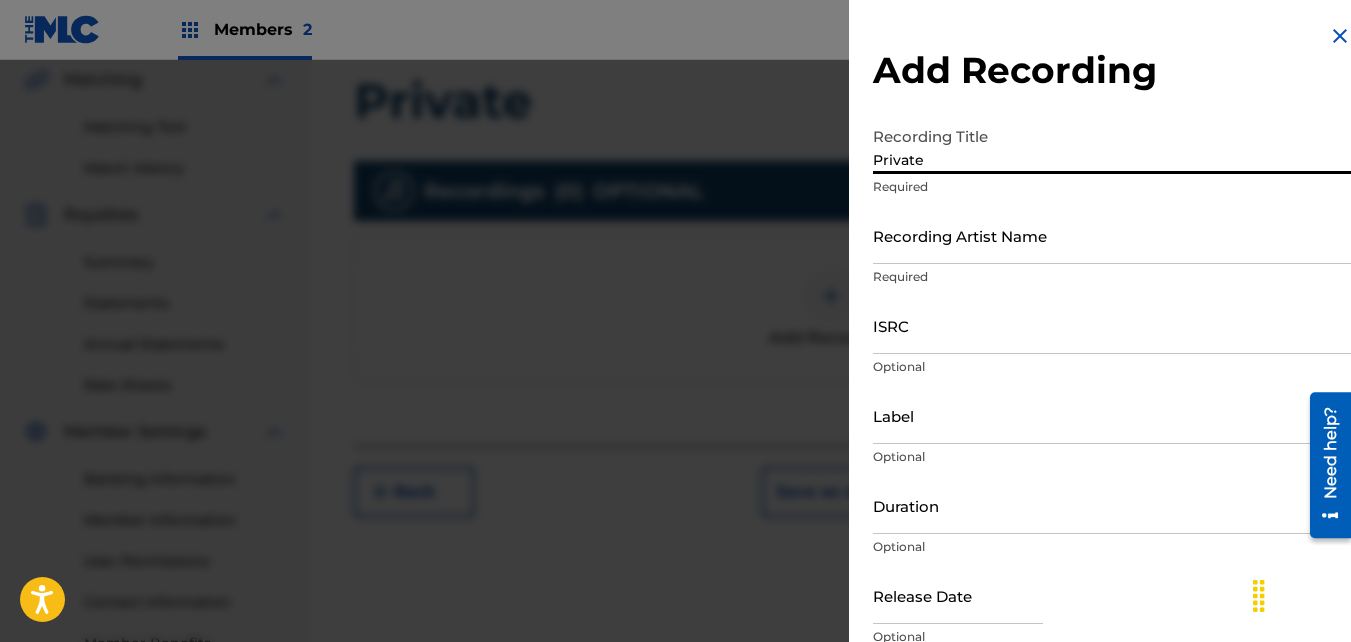 type on "Private" 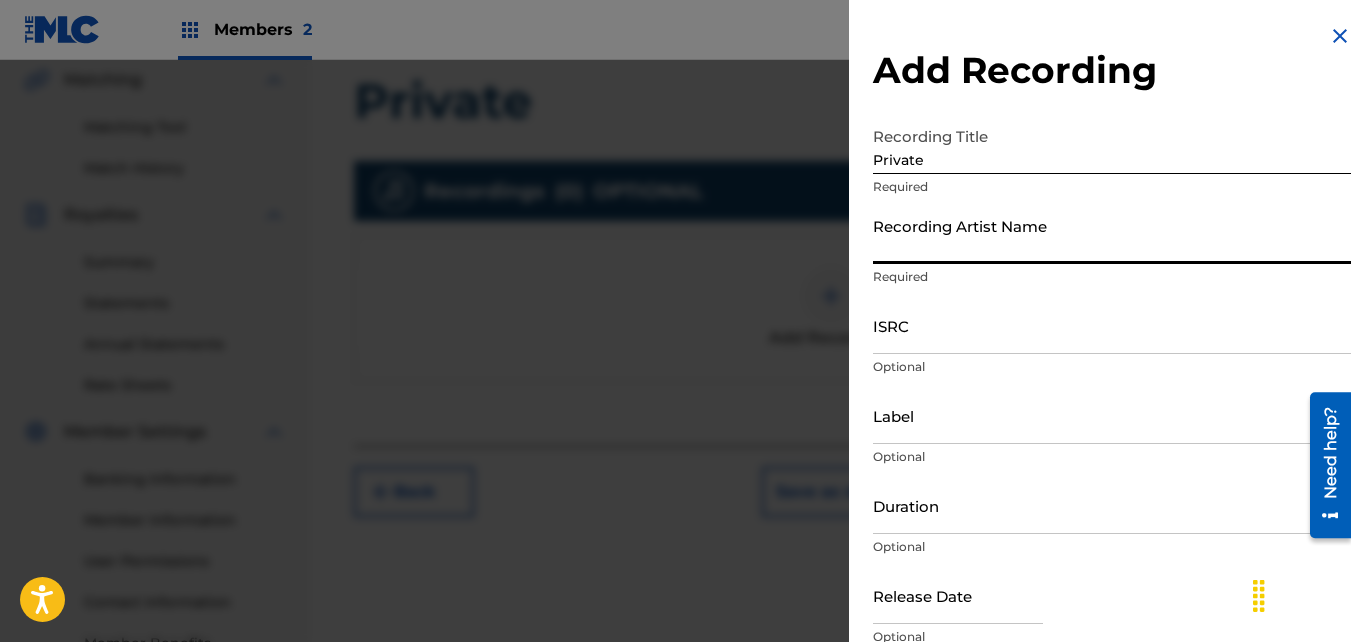 click on "Recording Artist Name" at bounding box center [1112, 235] 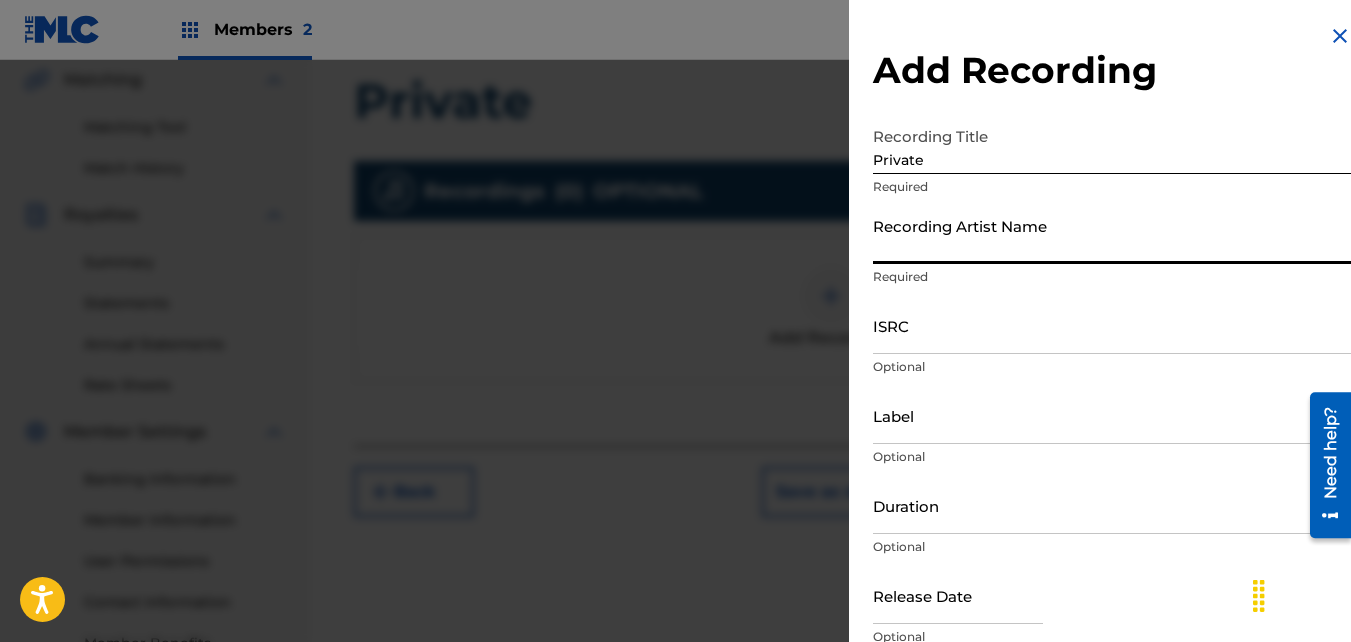 click on "Recording Artist Name" at bounding box center (1112, 235) 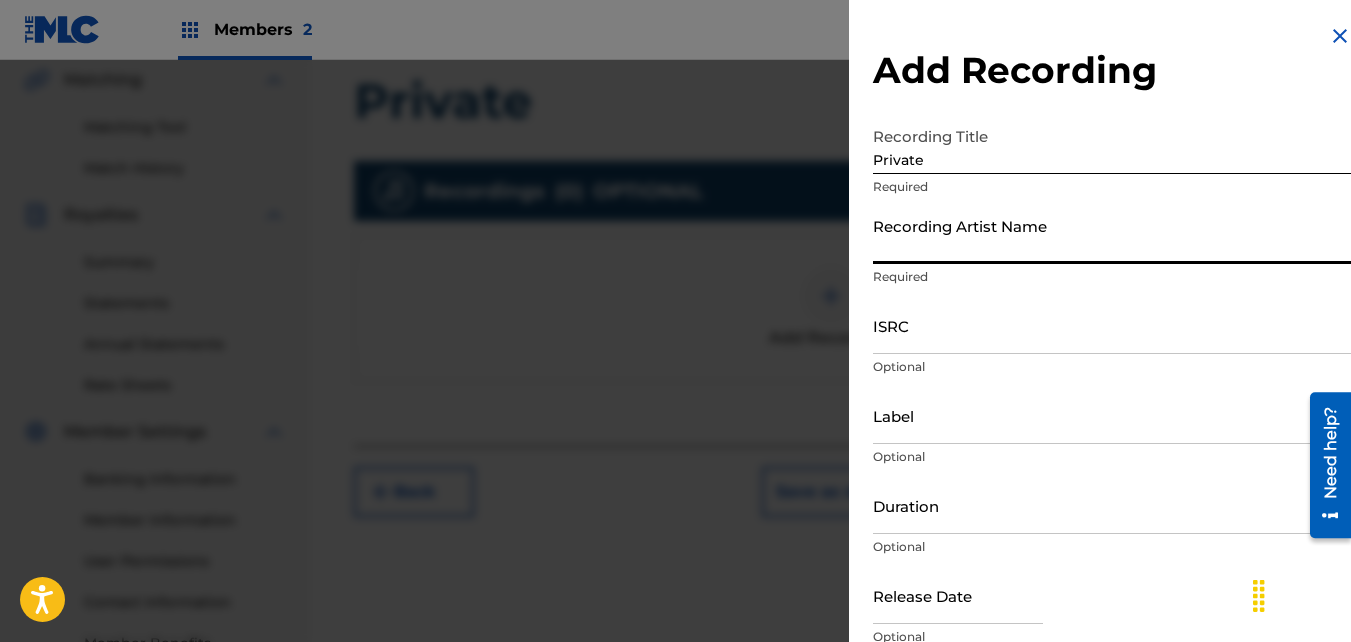 click on "Recording Artist Name" at bounding box center [1112, 235] 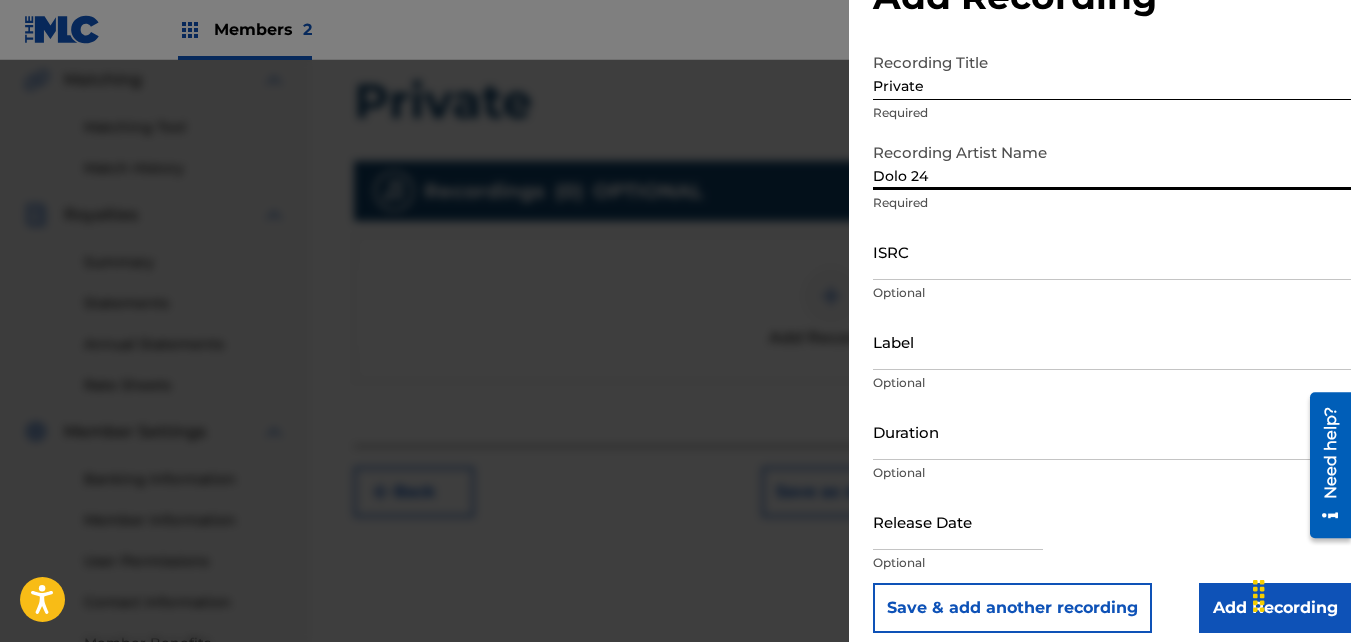 scroll, scrollTop: 78, scrollLeft: 0, axis: vertical 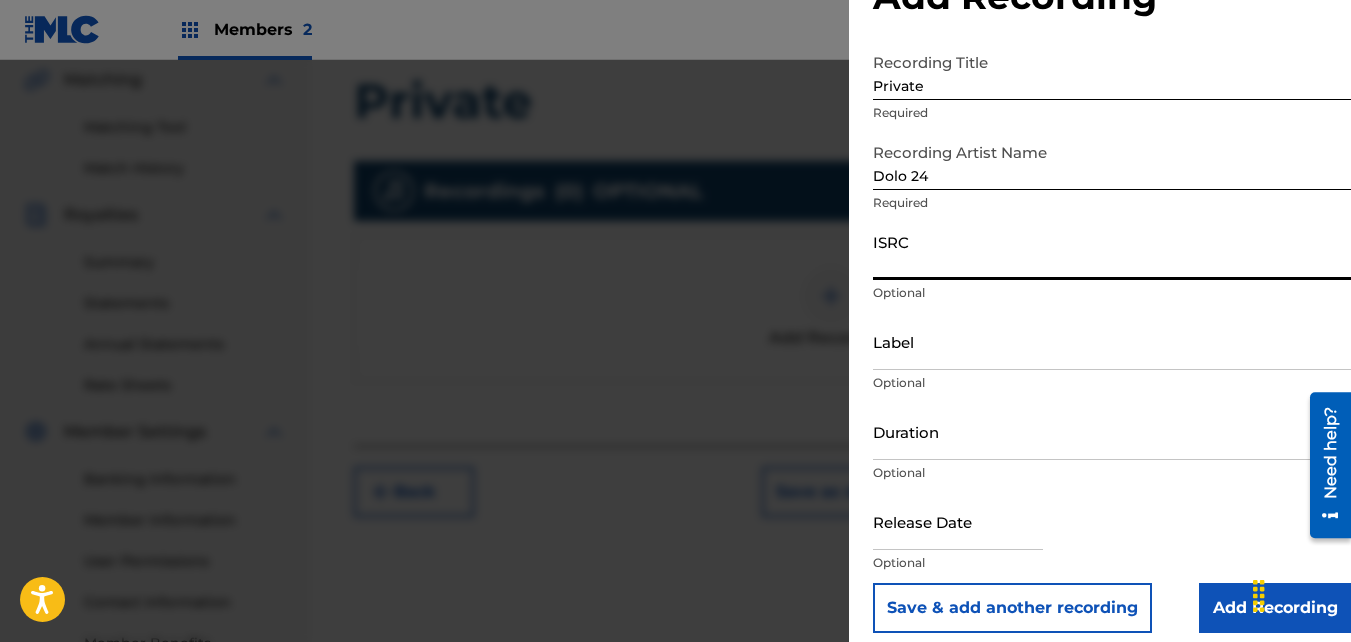 click on "ISRC" at bounding box center [1112, 251] 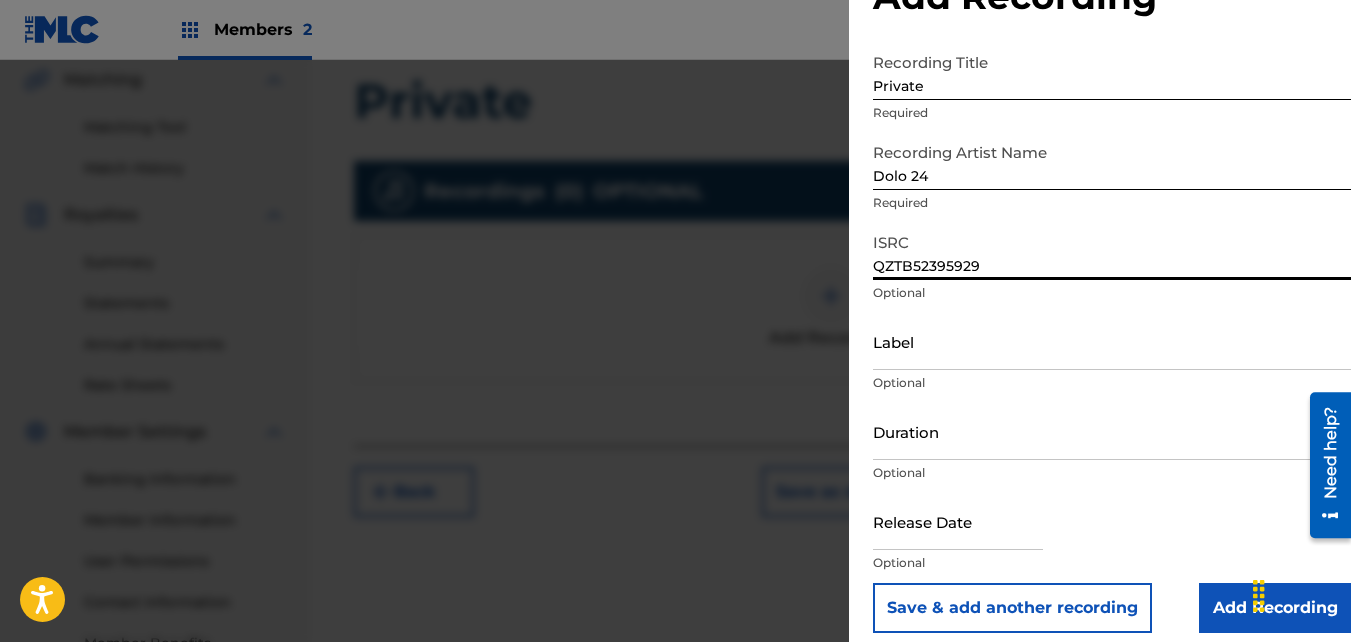 scroll, scrollTop: 89, scrollLeft: 0, axis: vertical 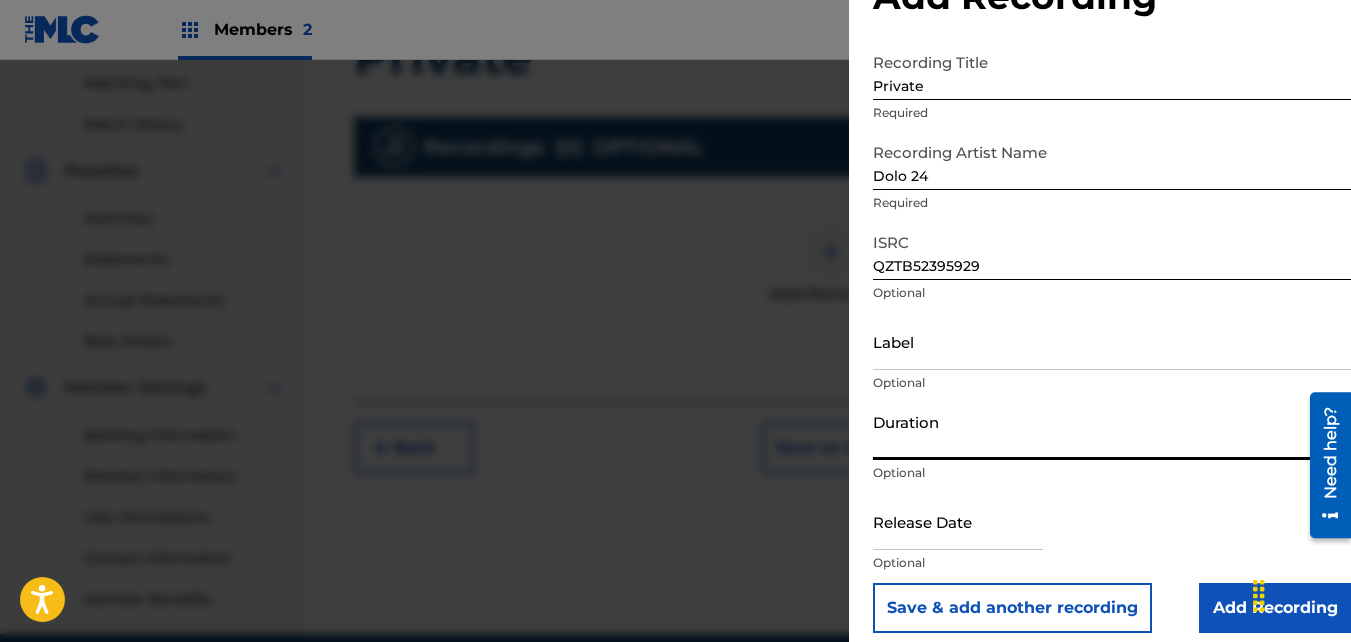 drag, startPoint x: 1128, startPoint y: 443, endPoint x: 972, endPoint y: 333, distance: 190.88216 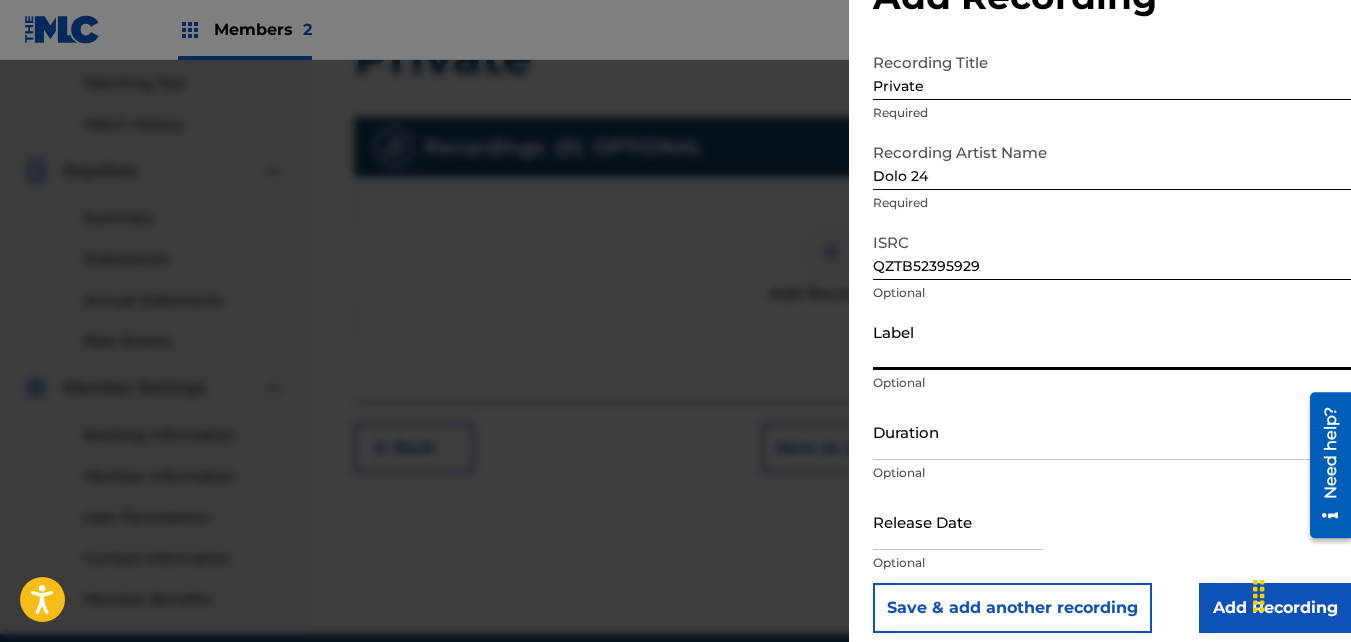 click on "Add Recording" at bounding box center (1275, 608) 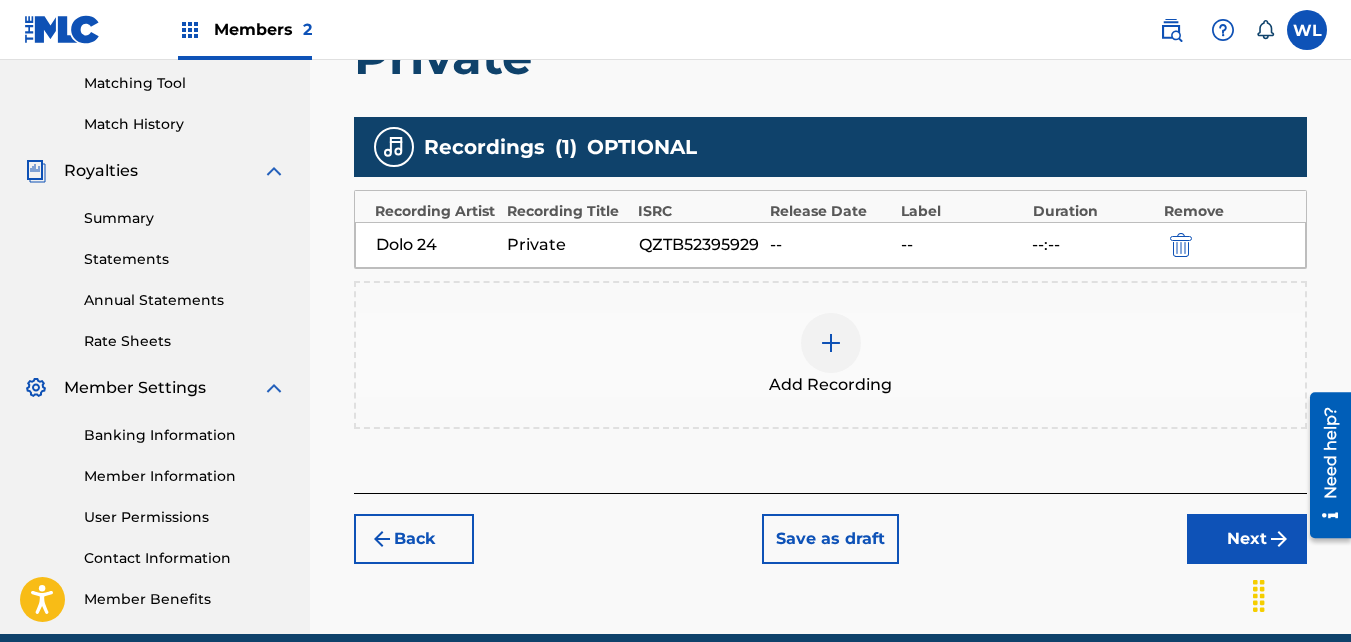 drag, startPoint x: 858, startPoint y: 355, endPoint x: 801, endPoint y: 284, distance: 91.04944 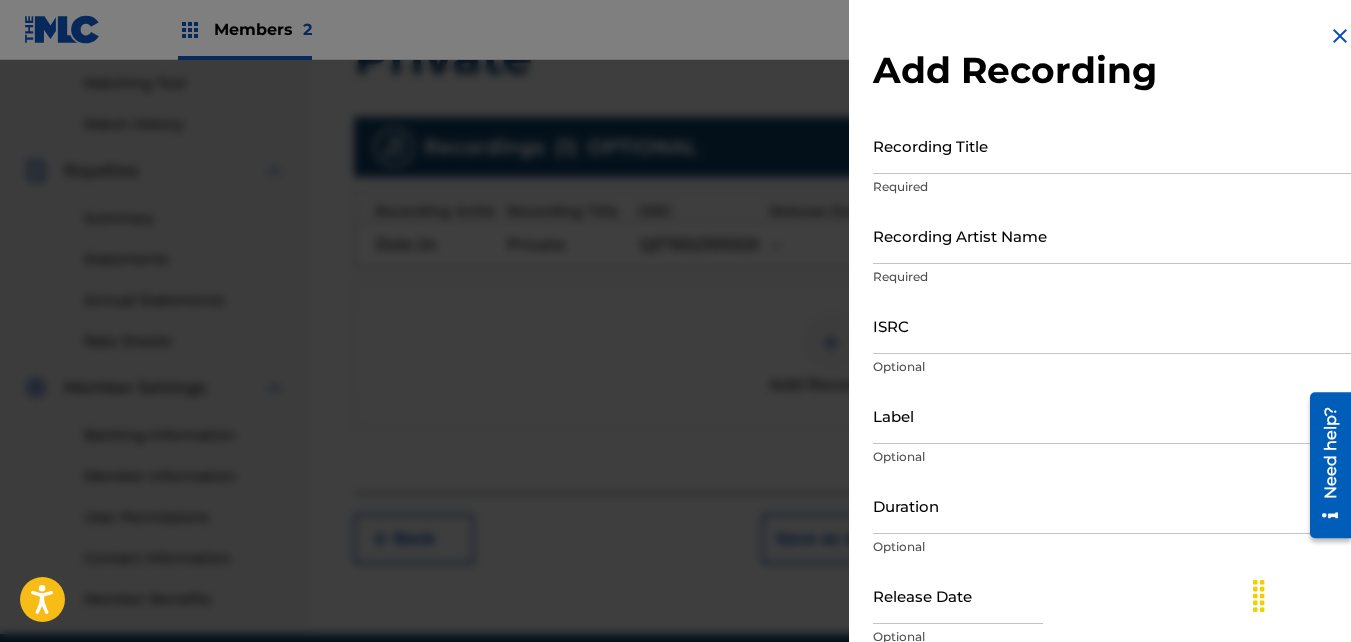 click at bounding box center [675, 381] 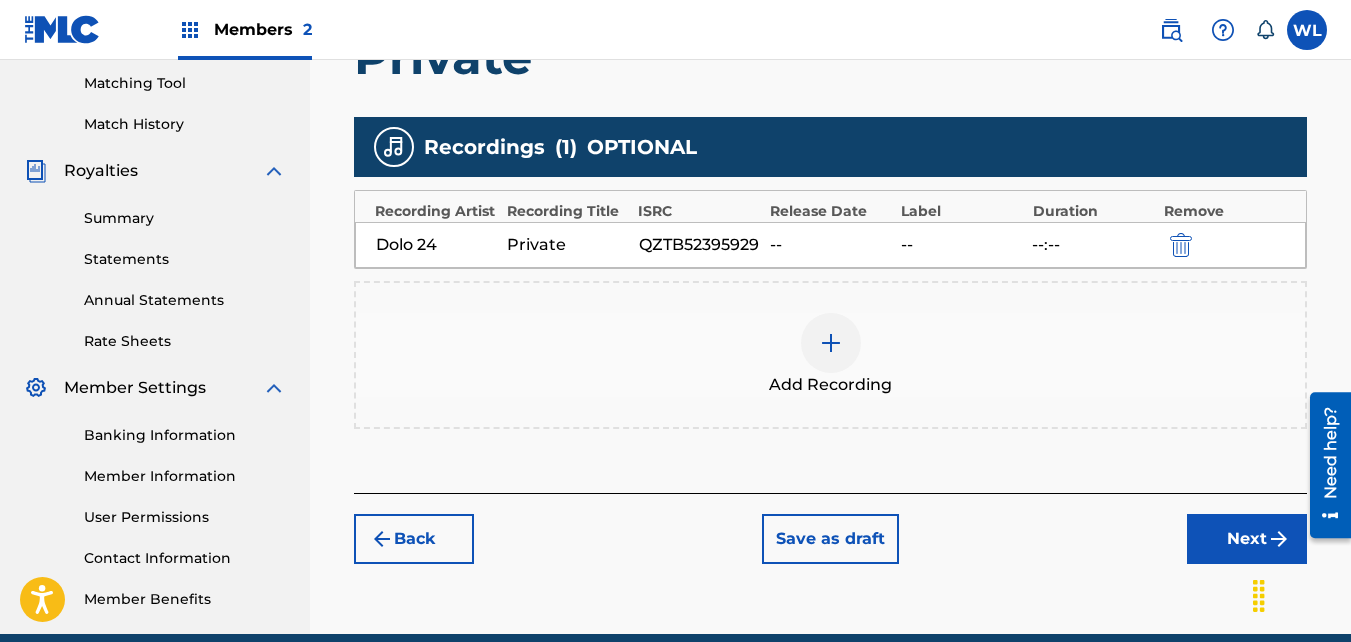 click on "Add Recording" at bounding box center (830, 355) 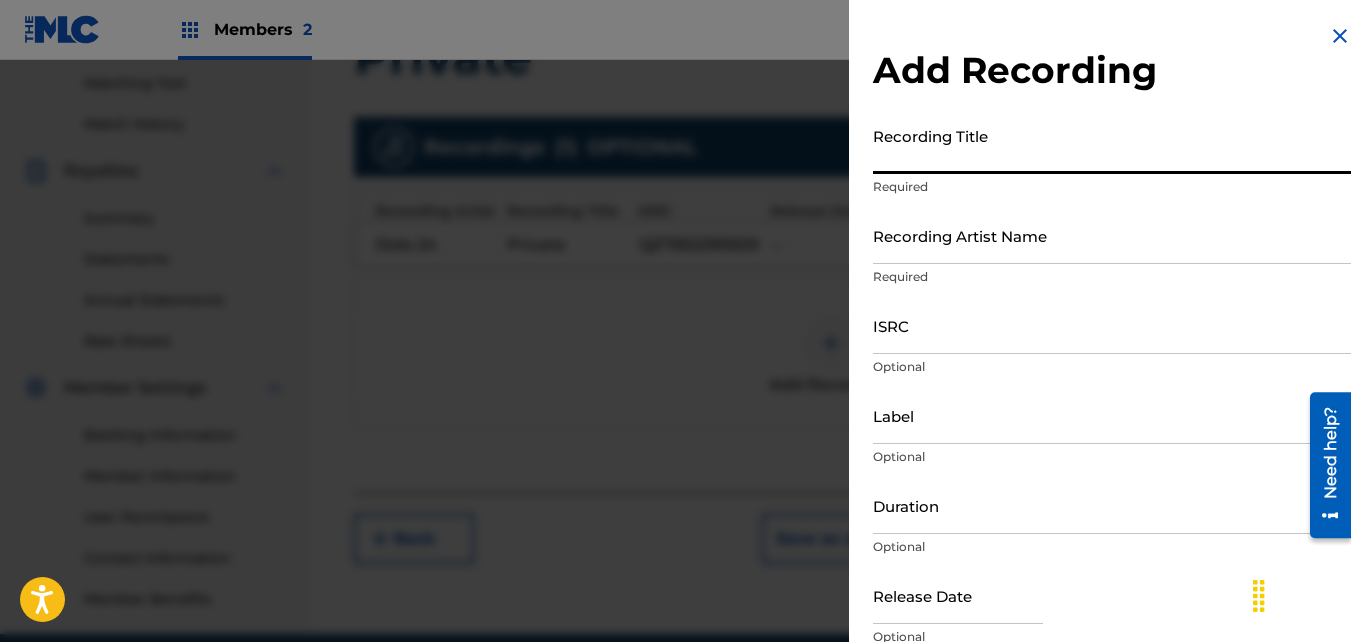 click on "Recording Title" at bounding box center [1112, 145] 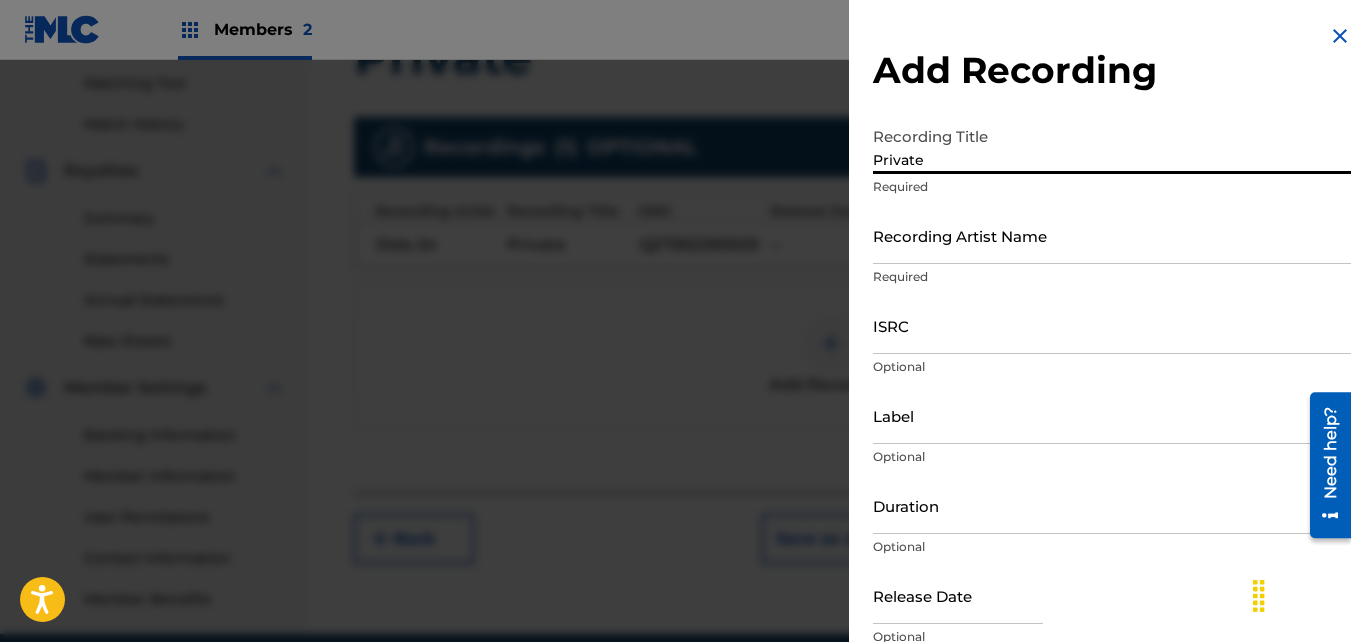type on "Private" 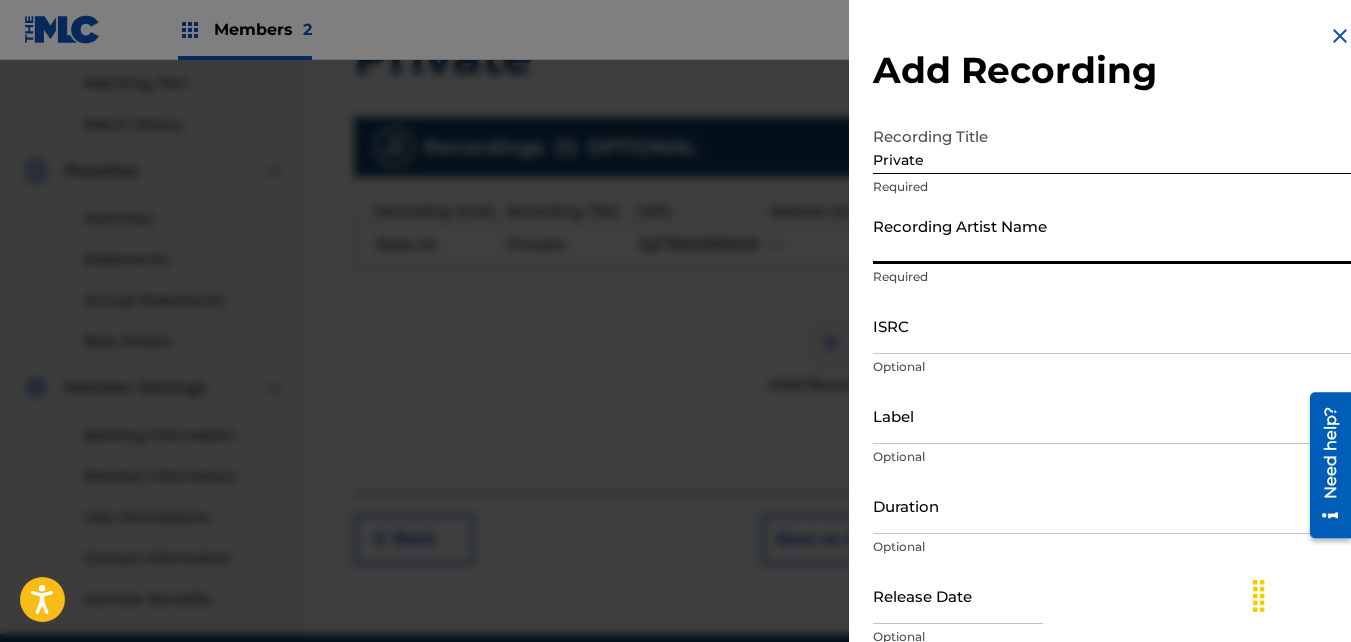 type on "Dolo 24" 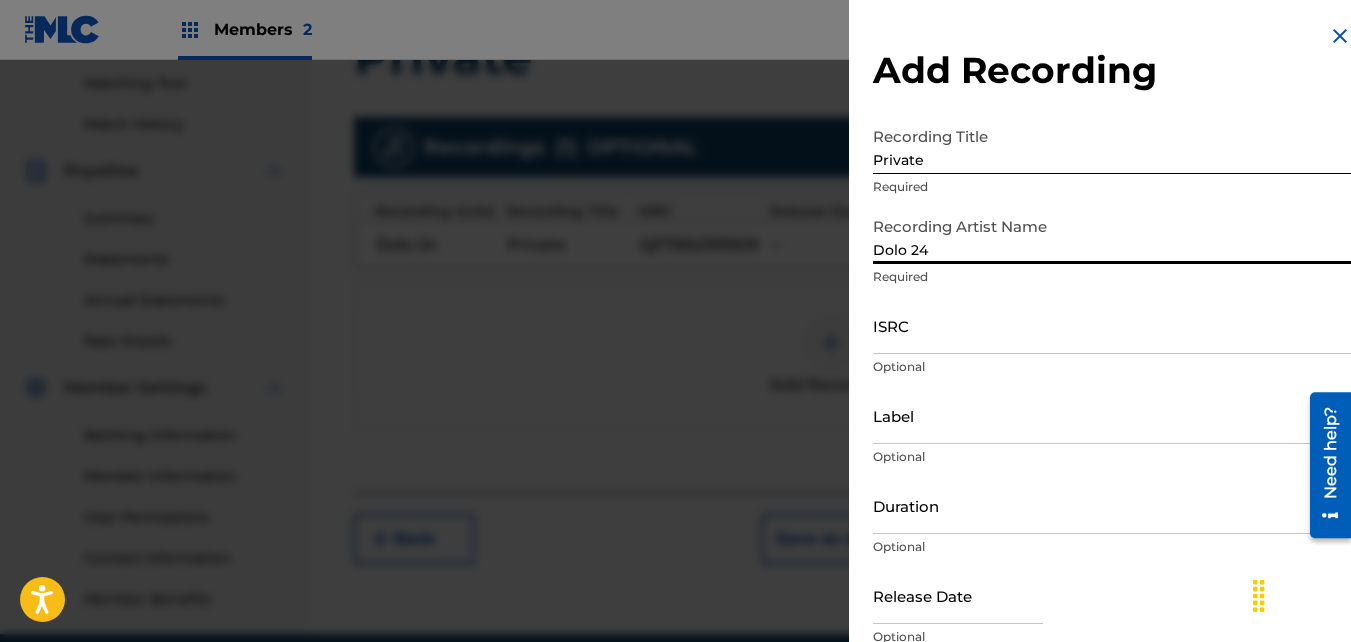 click on "ISRC" at bounding box center (1112, 325) 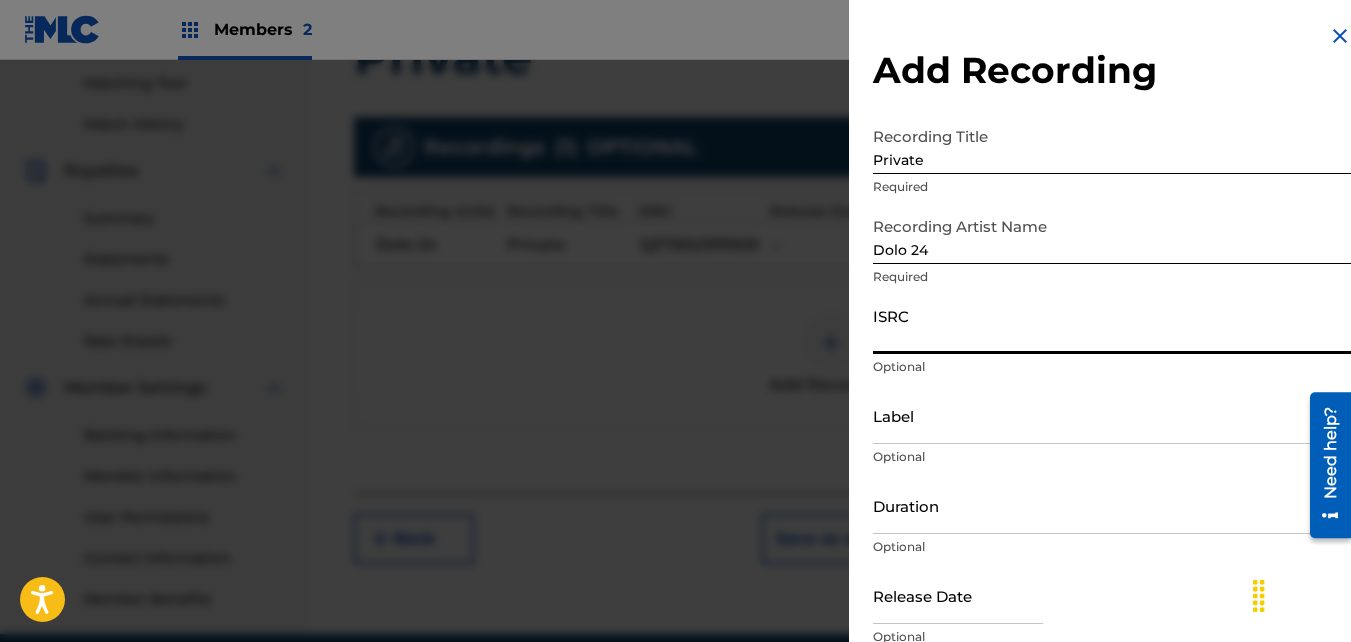 click on "ISRC" at bounding box center [1112, 325] 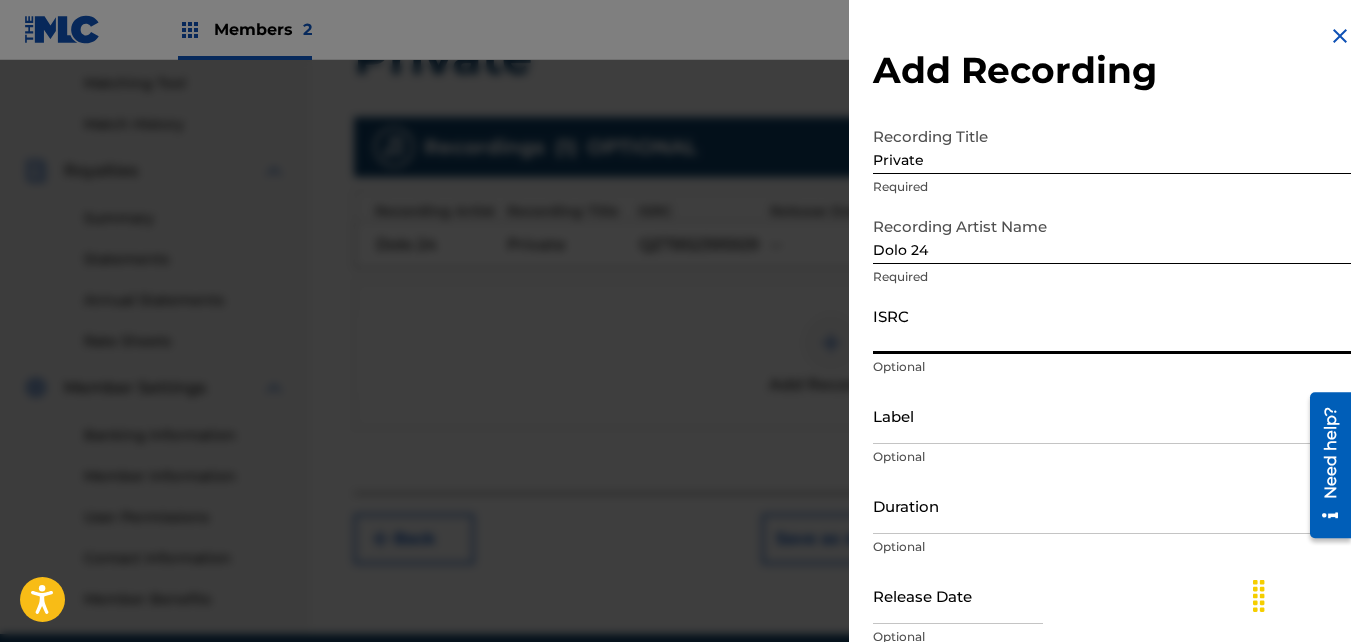 click on "ISRC" at bounding box center (1112, 325) 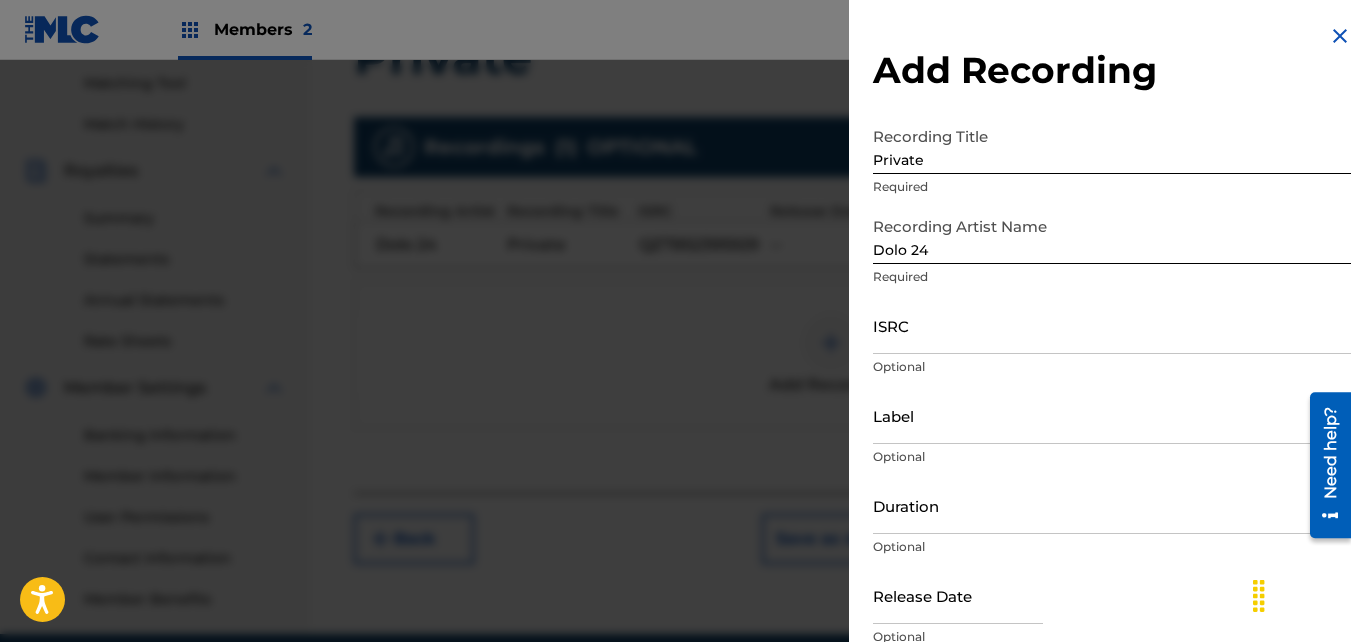 click on "ISRC Optional" at bounding box center [1112, 342] 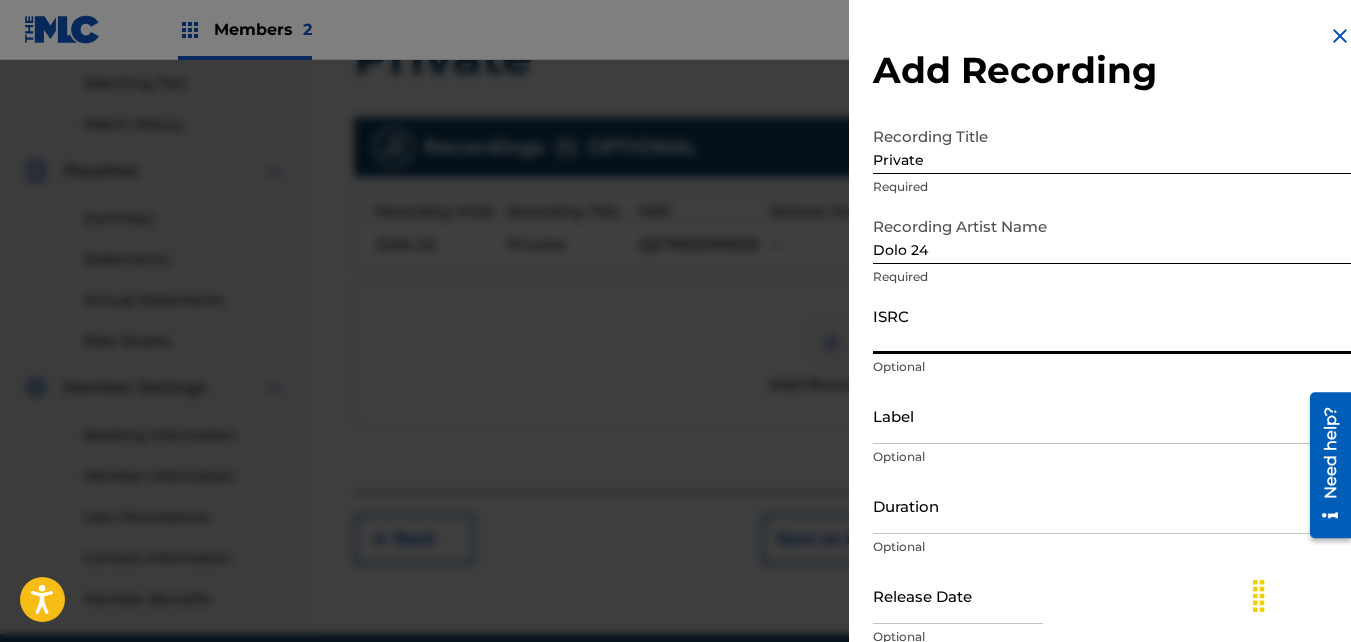 click on "ISRC" at bounding box center [1112, 325] 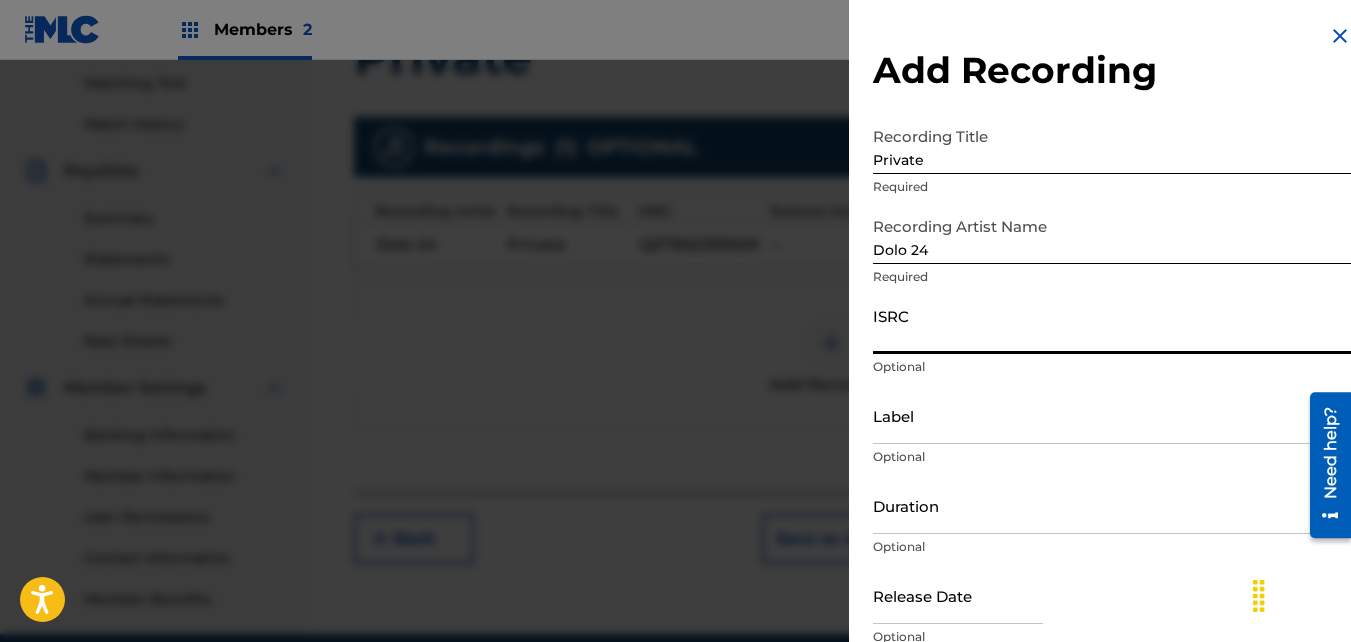 paste on "QZTB52395929" 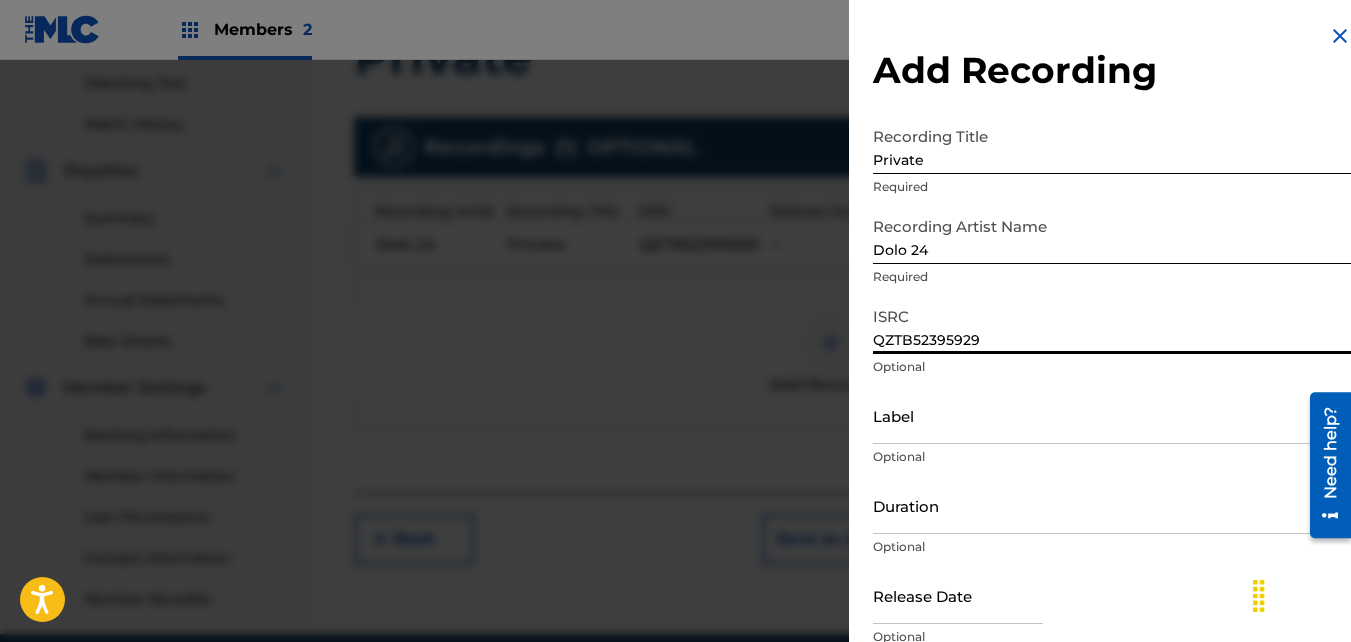 scroll, scrollTop: 89, scrollLeft: 0, axis: vertical 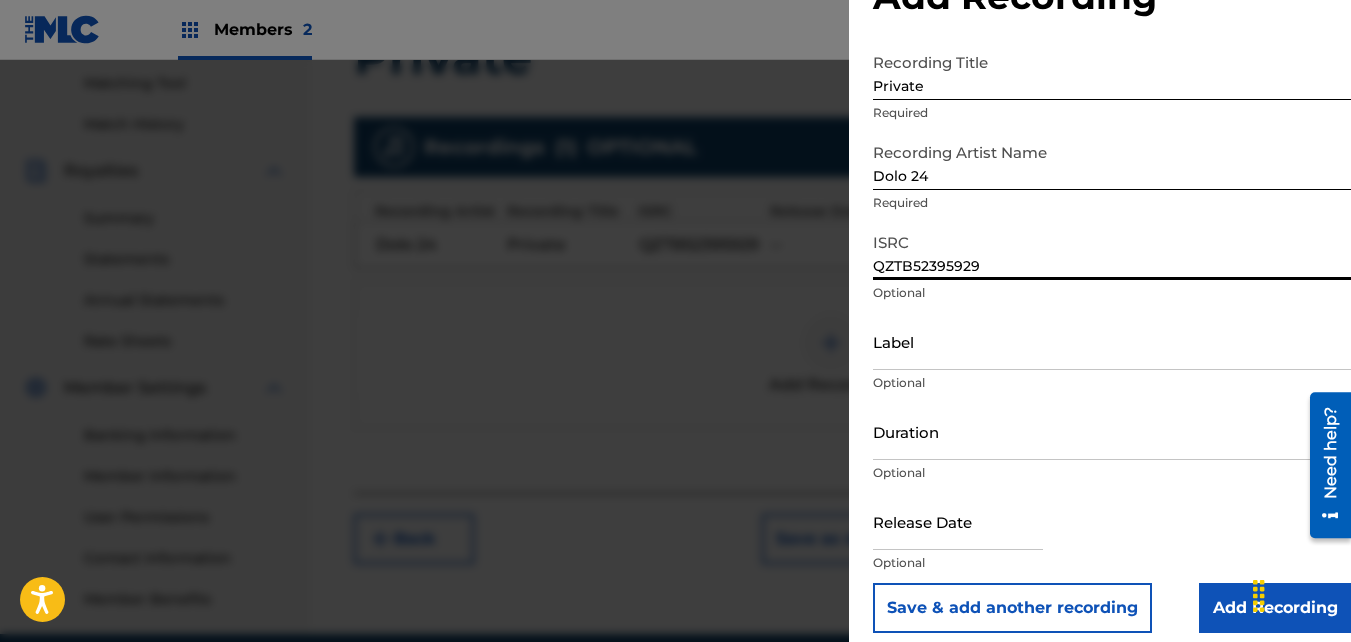 type on "QZTB52395929" 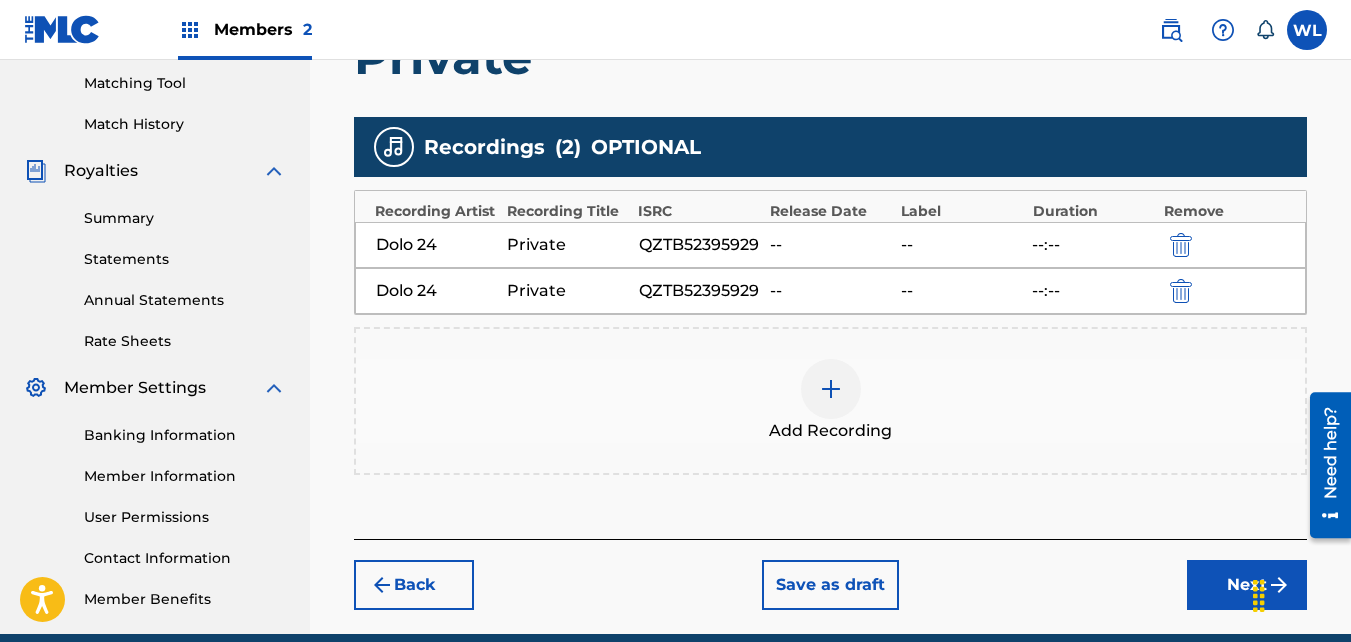 click on "--" at bounding box center (830, 291) 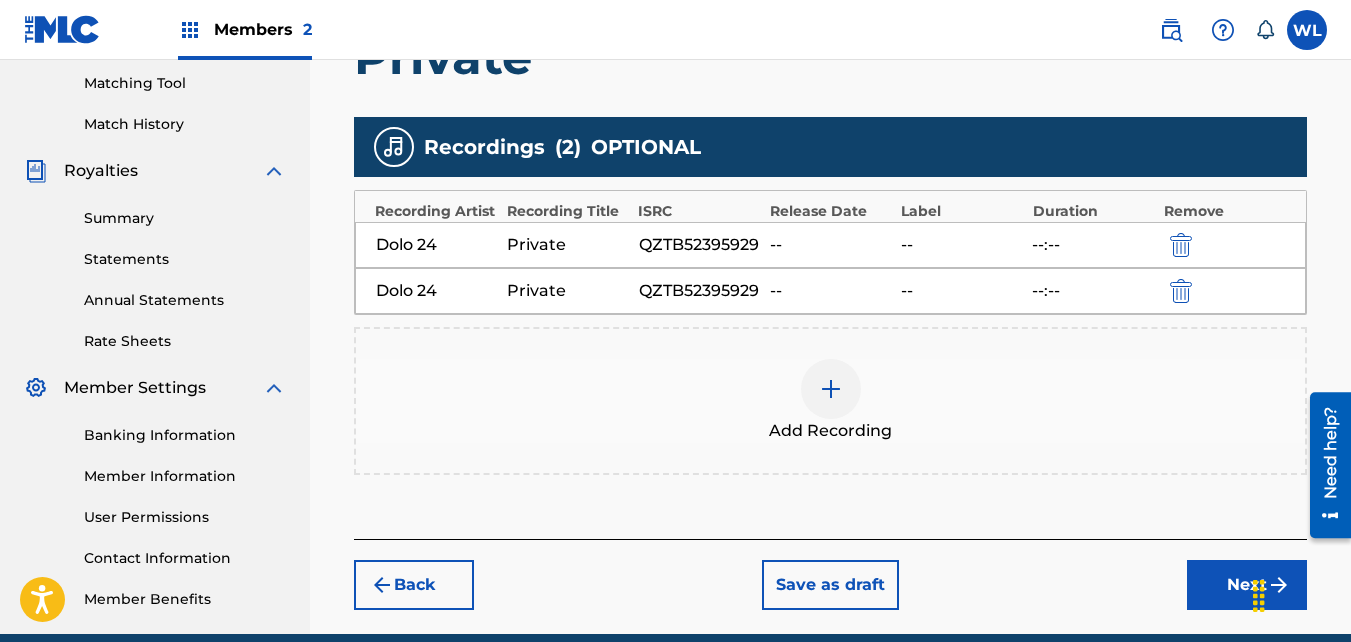 click at bounding box center (1181, 291) 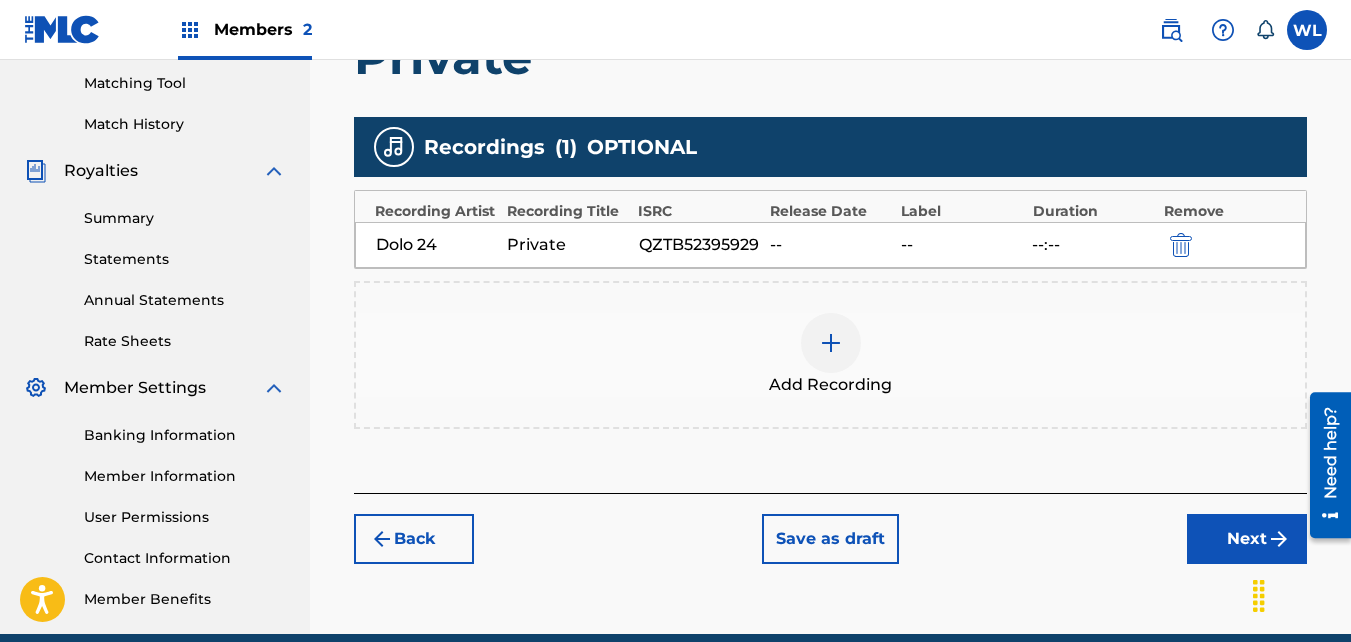 click on "Next" at bounding box center (1247, 539) 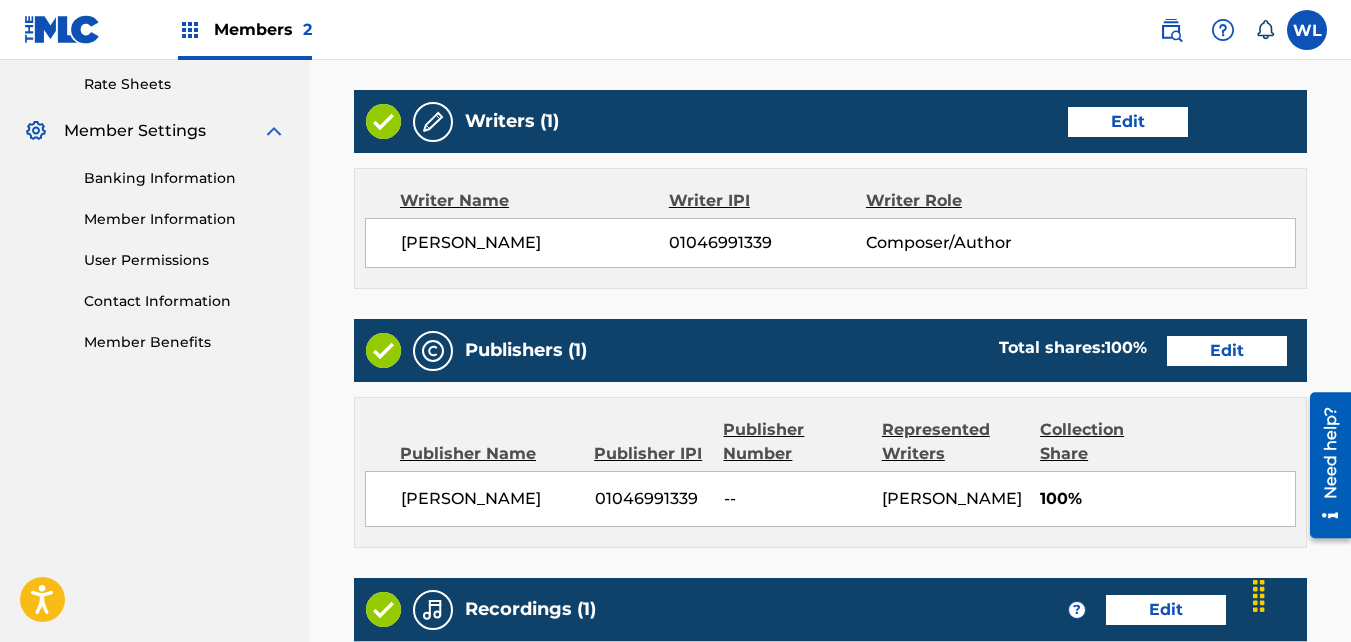 scroll, scrollTop: 1137, scrollLeft: 0, axis: vertical 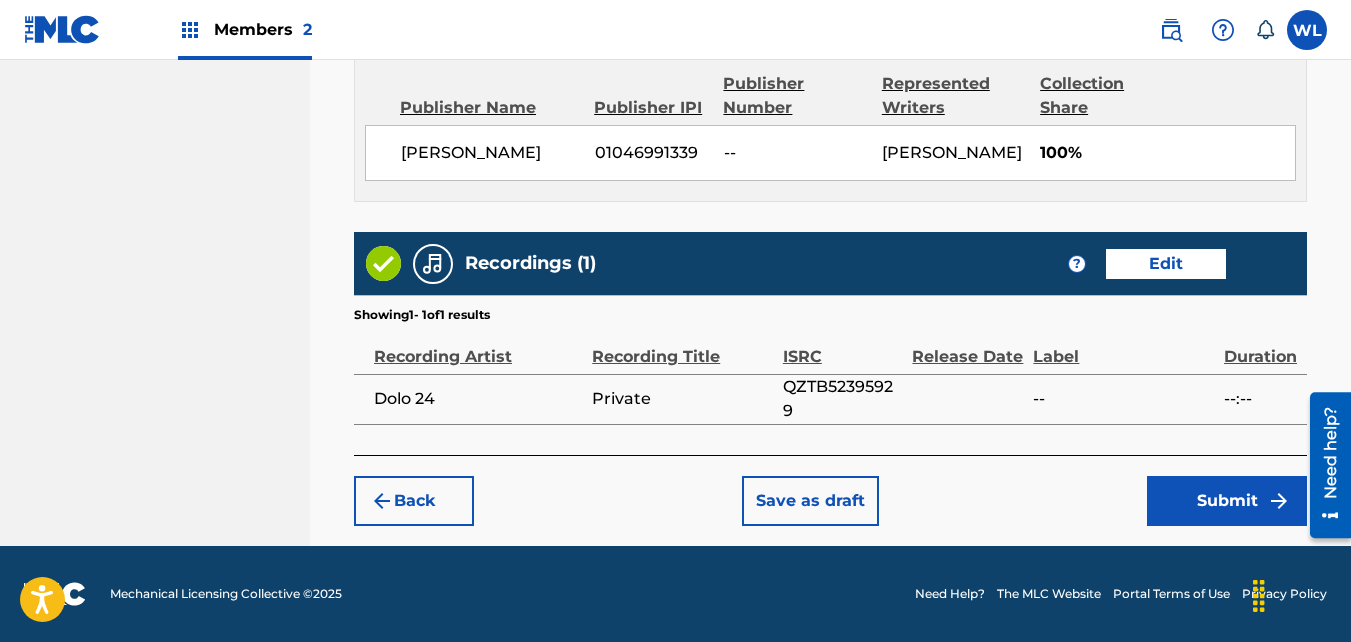 click on "Mechanical Licensing Collective ©  2025 Need Help? The MLC Website Portal Terms of Use Privacy Policy" at bounding box center (675, 594) 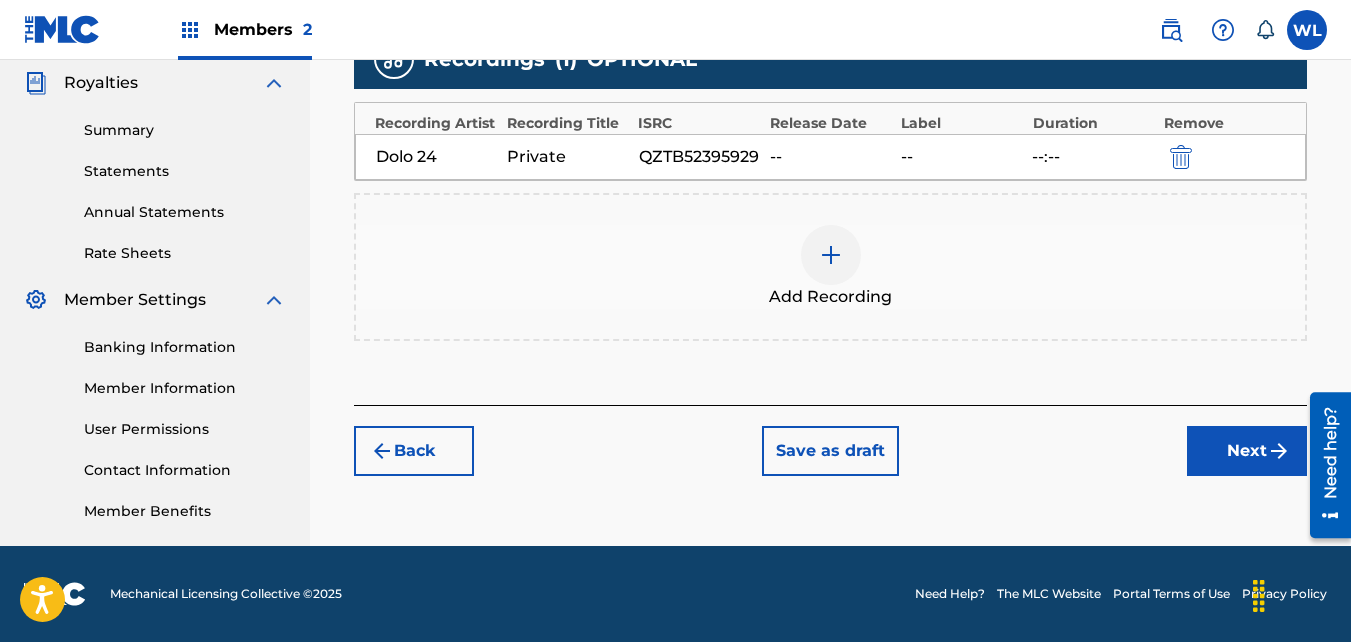 scroll, scrollTop: 598, scrollLeft: 0, axis: vertical 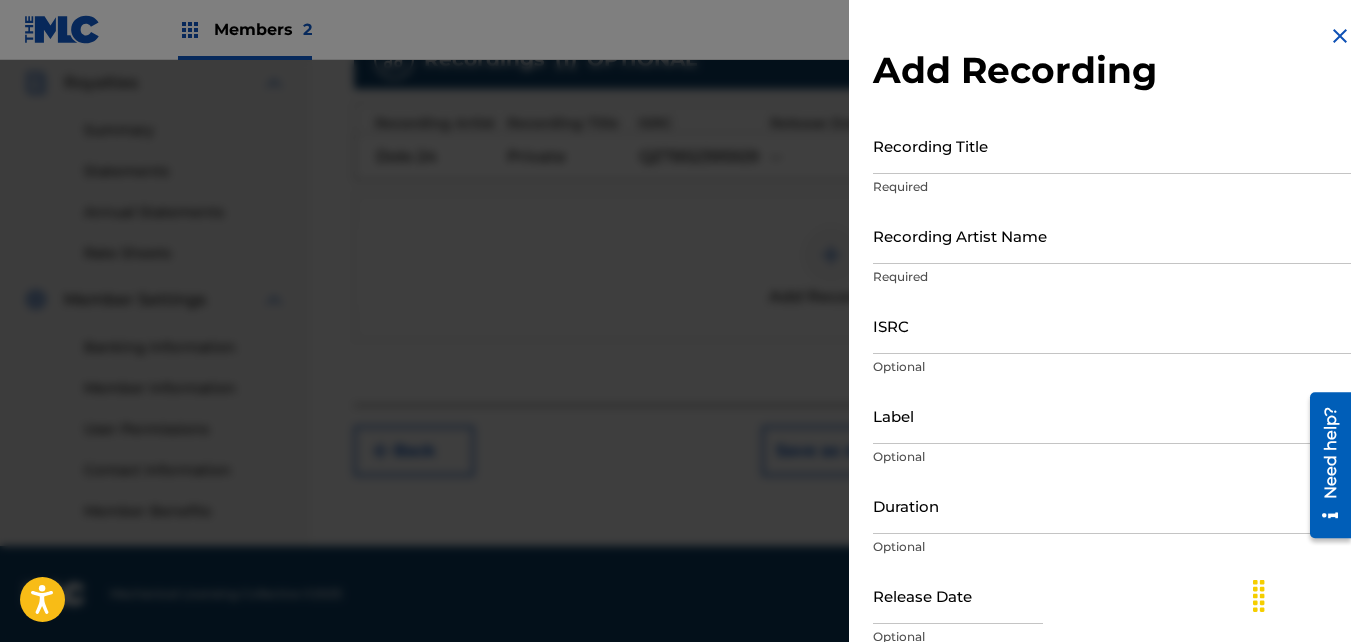 click at bounding box center (675, 381) 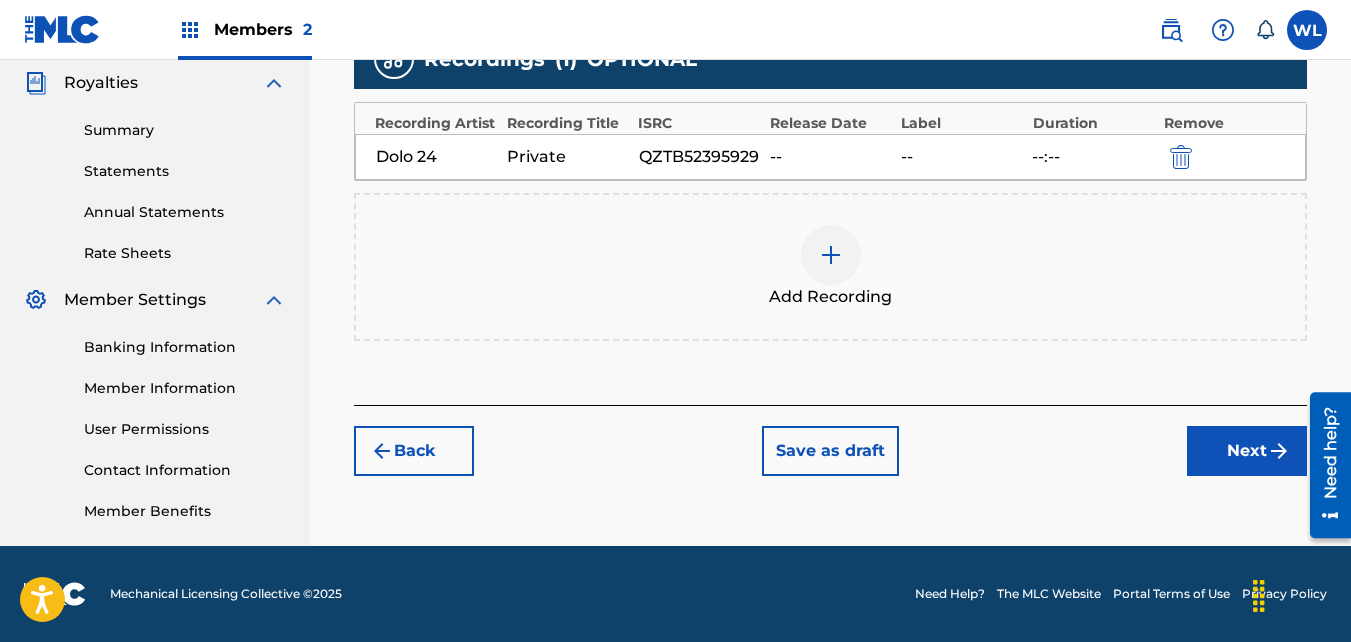 click on "Next" at bounding box center (1247, 451) 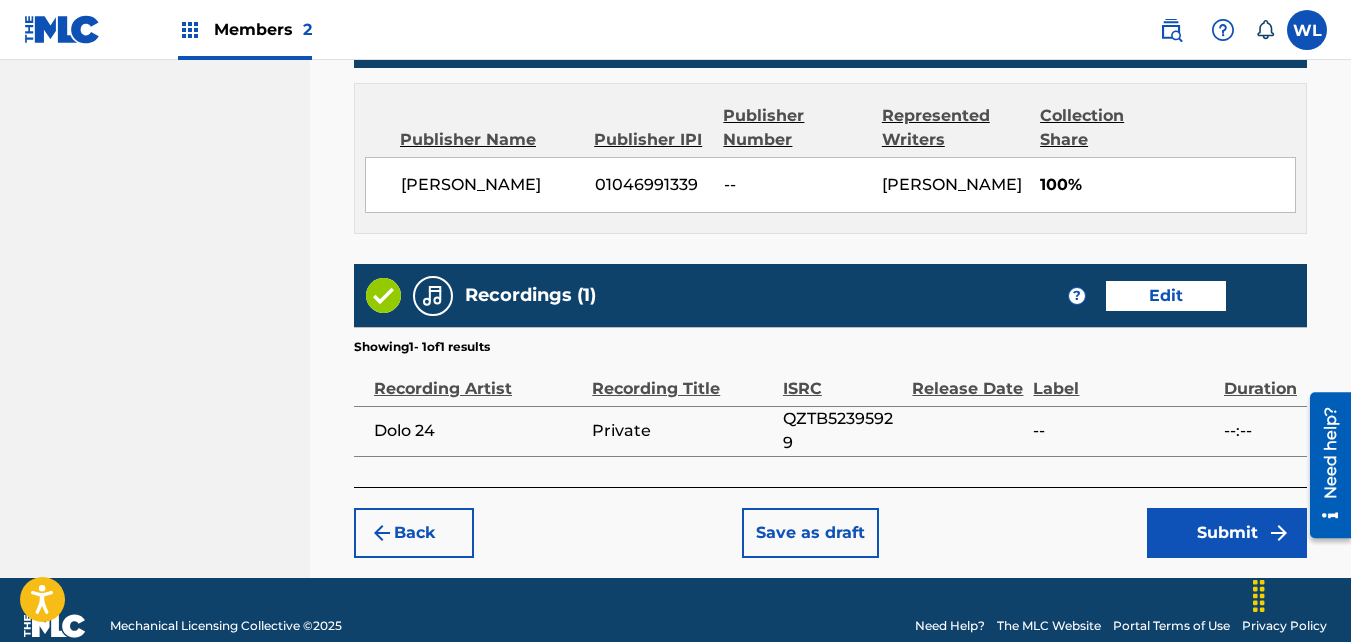 scroll, scrollTop: 1137, scrollLeft: 0, axis: vertical 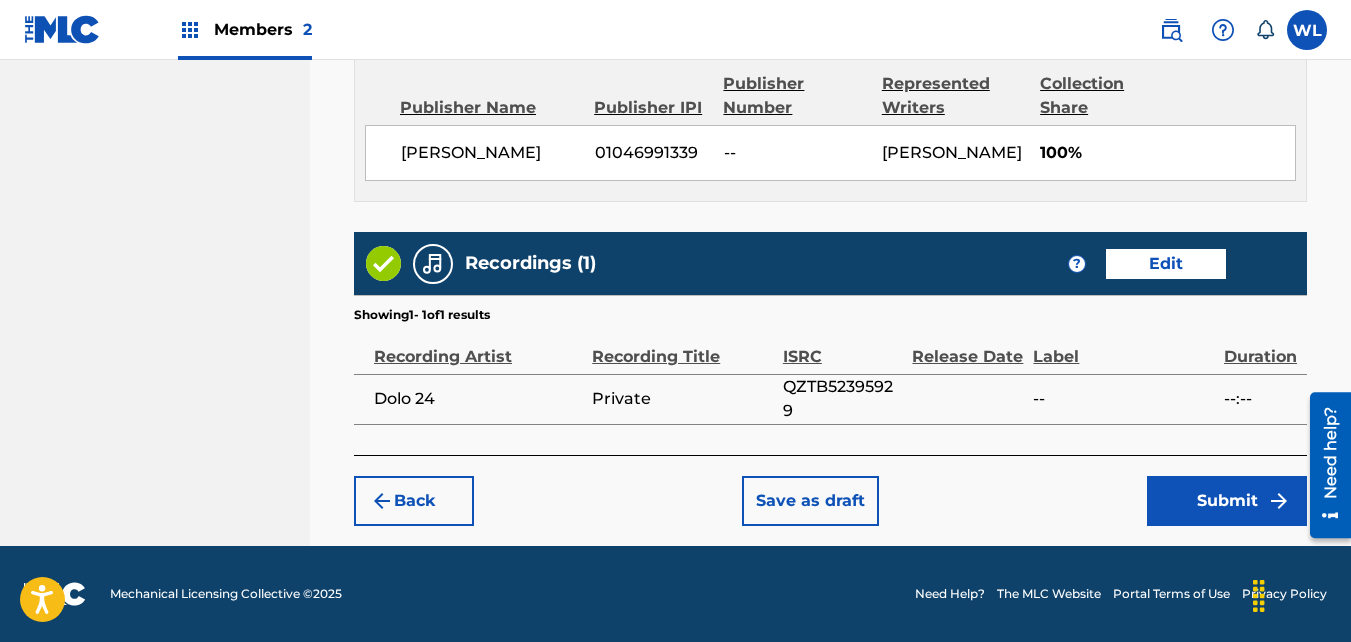 click on "Submit" at bounding box center (1227, 501) 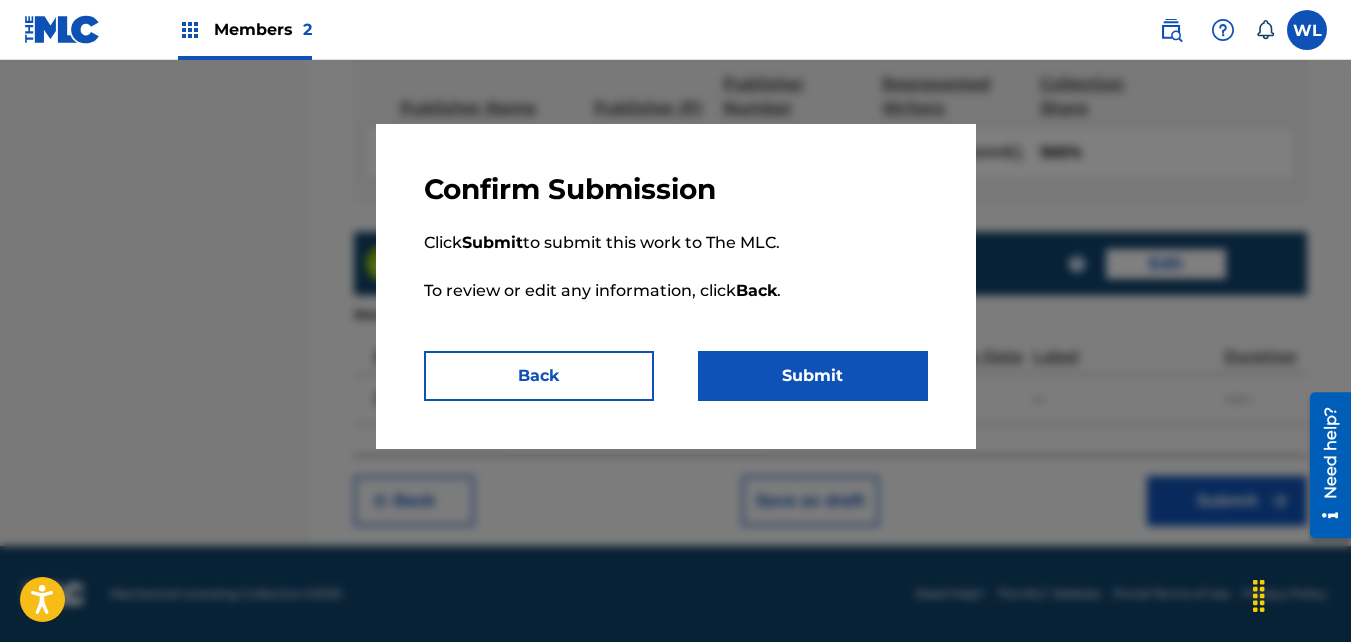 click on "Submit" at bounding box center (813, 376) 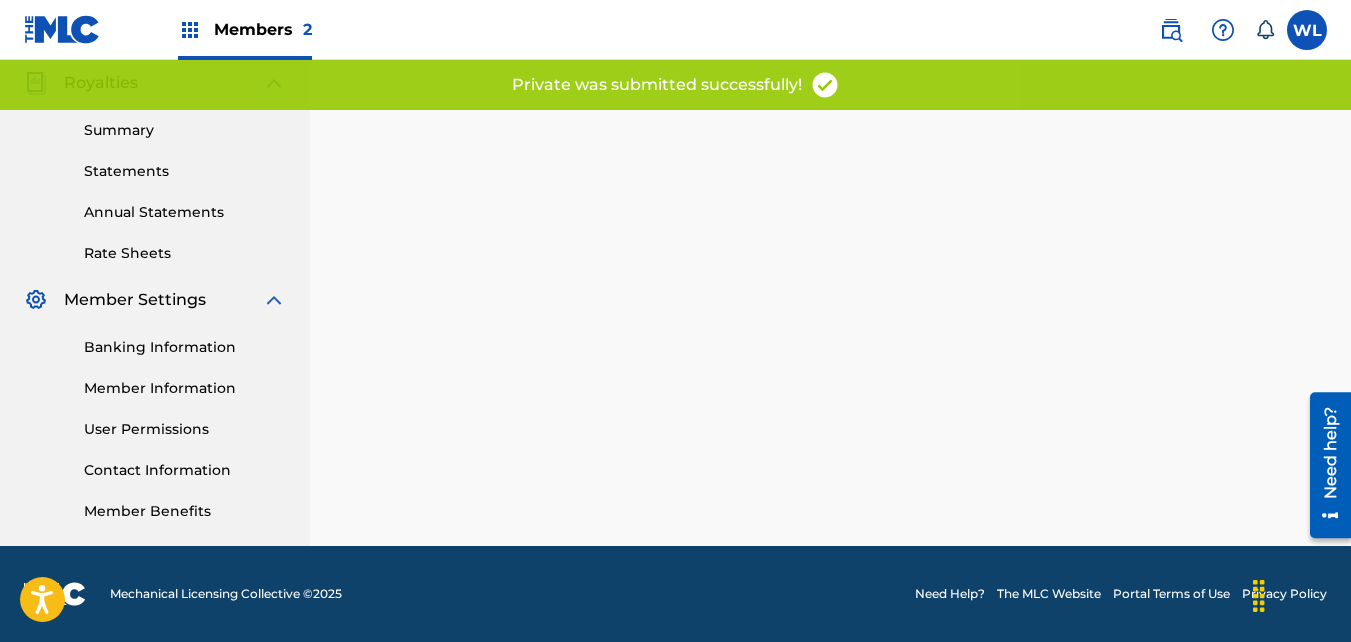 scroll, scrollTop: 0, scrollLeft: 0, axis: both 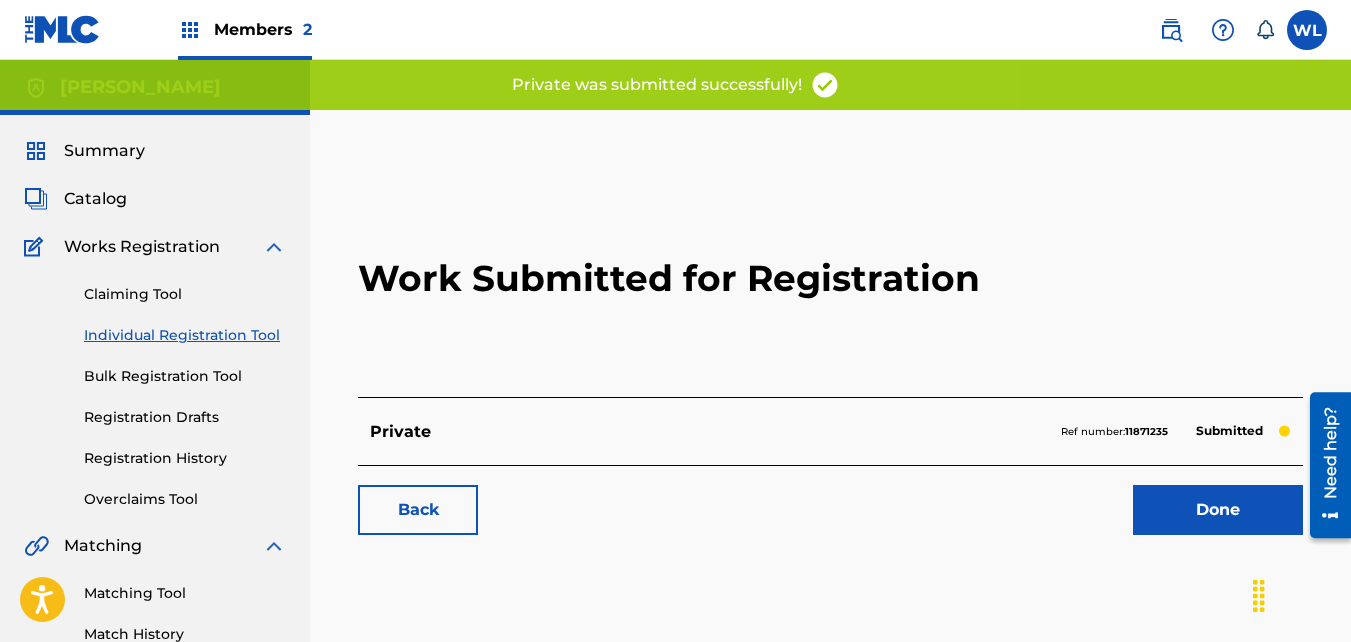 click on "Done" at bounding box center (1218, 510) 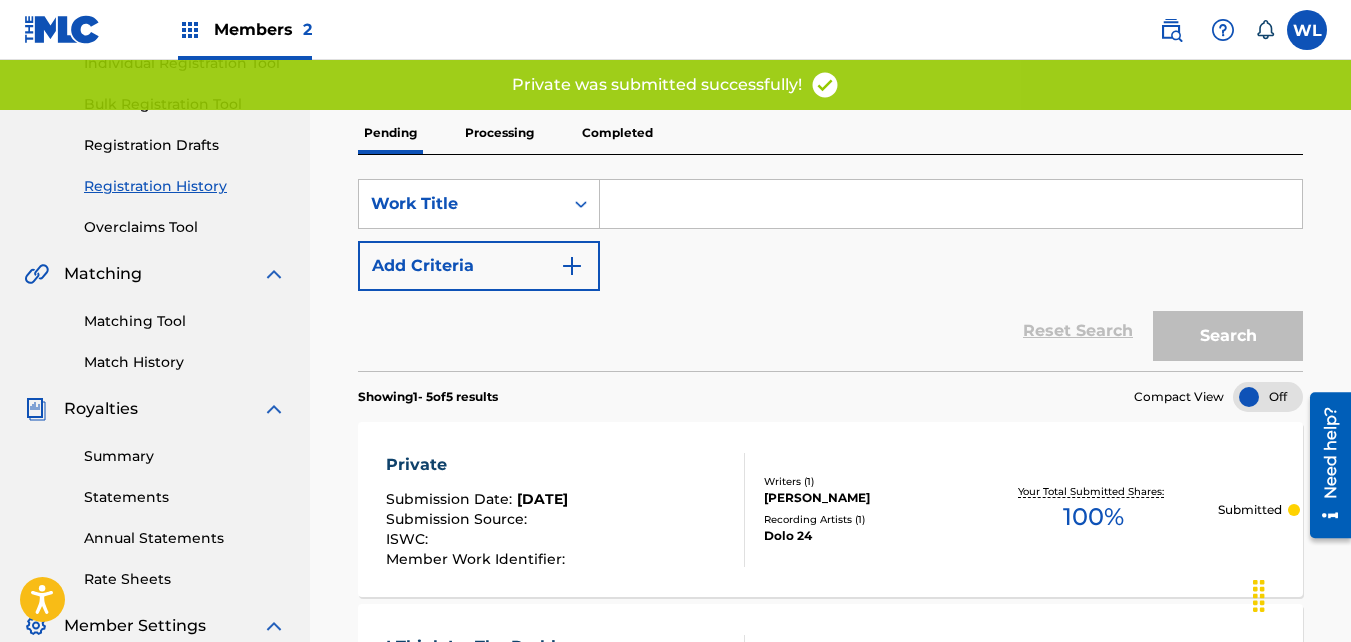 scroll, scrollTop: 273, scrollLeft: 0, axis: vertical 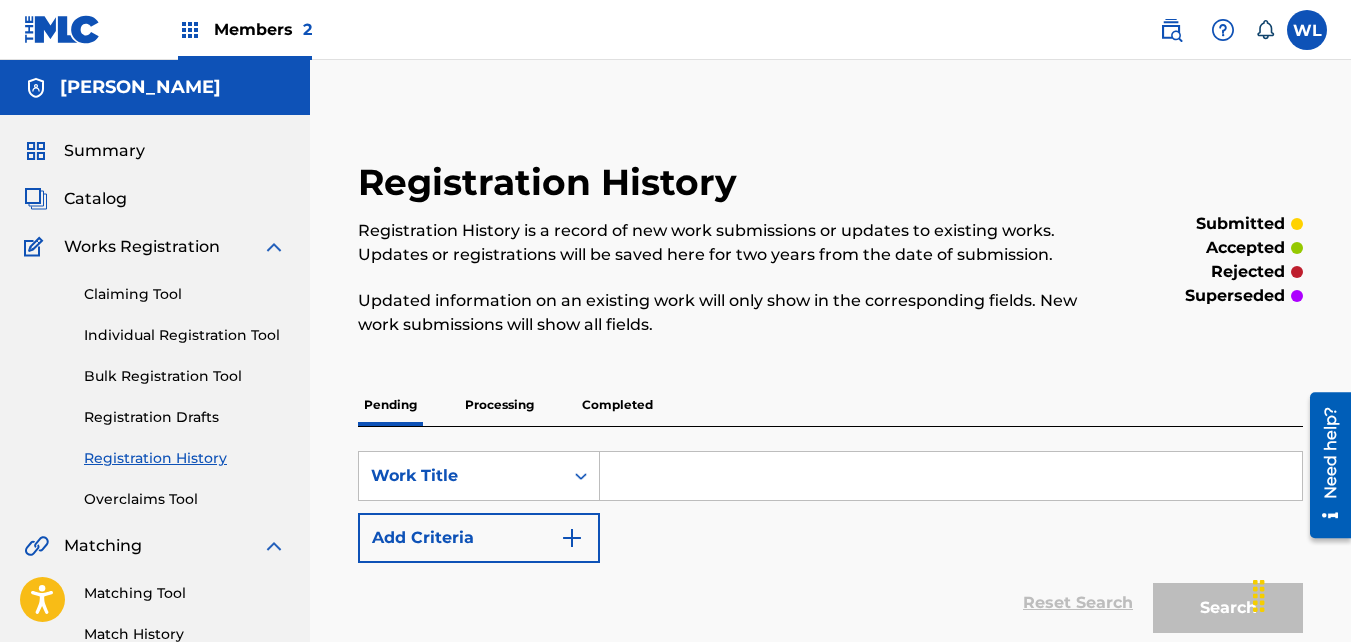 drag, startPoint x: 843, startPoint y: 206, endPoint x: 106, endPoint y: 204, distance: 737.0027 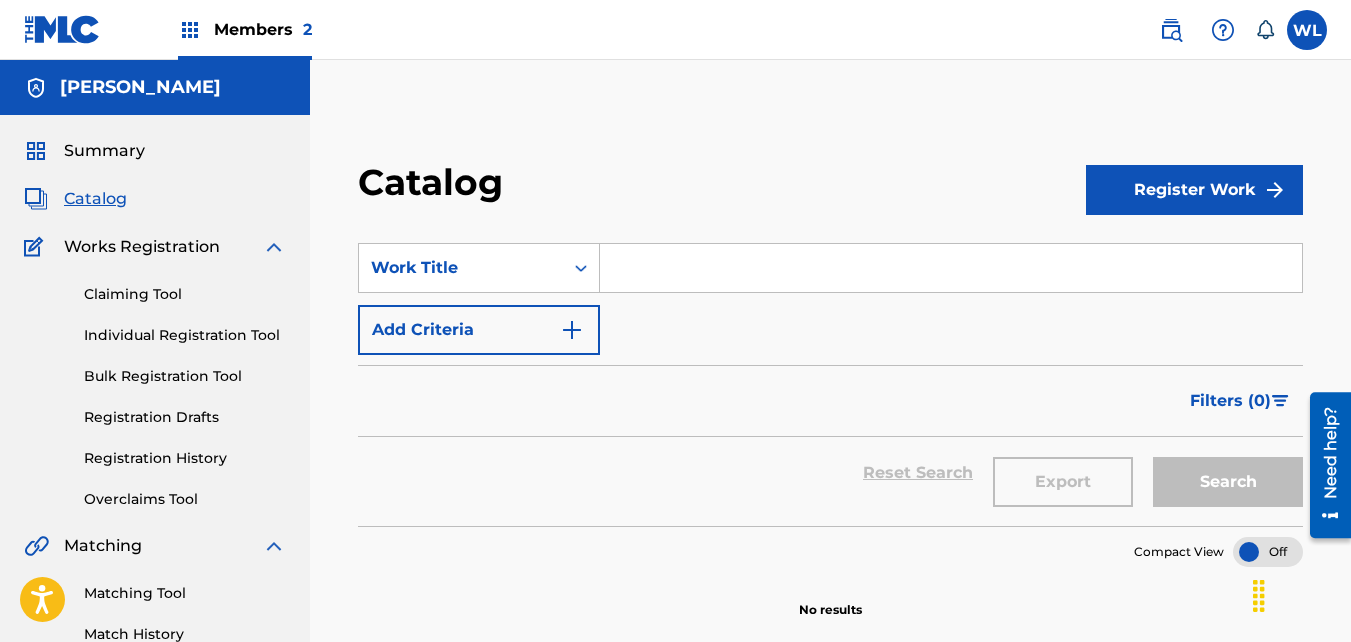 click on "Register Work" at bounding box center (1194, 190) 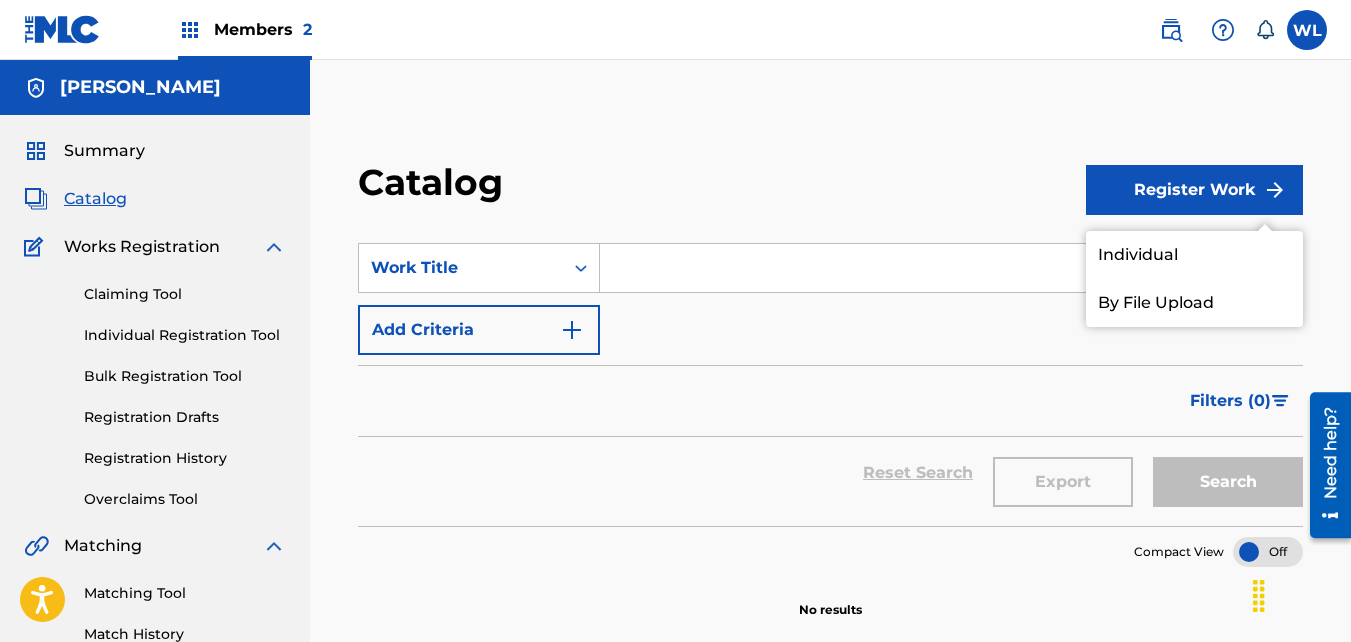 click on "Individual" at bounding box center [1194, 255] 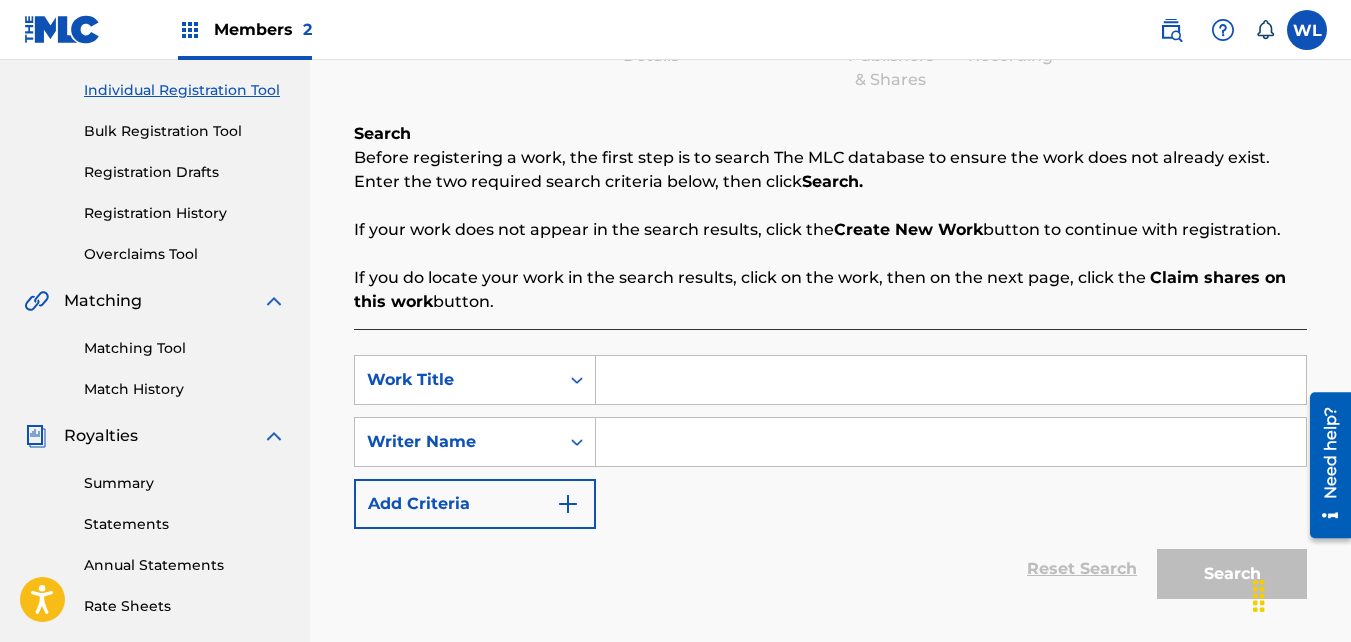 scroll, scrollTop: 318, scrollLeft: 0, axis: vertical 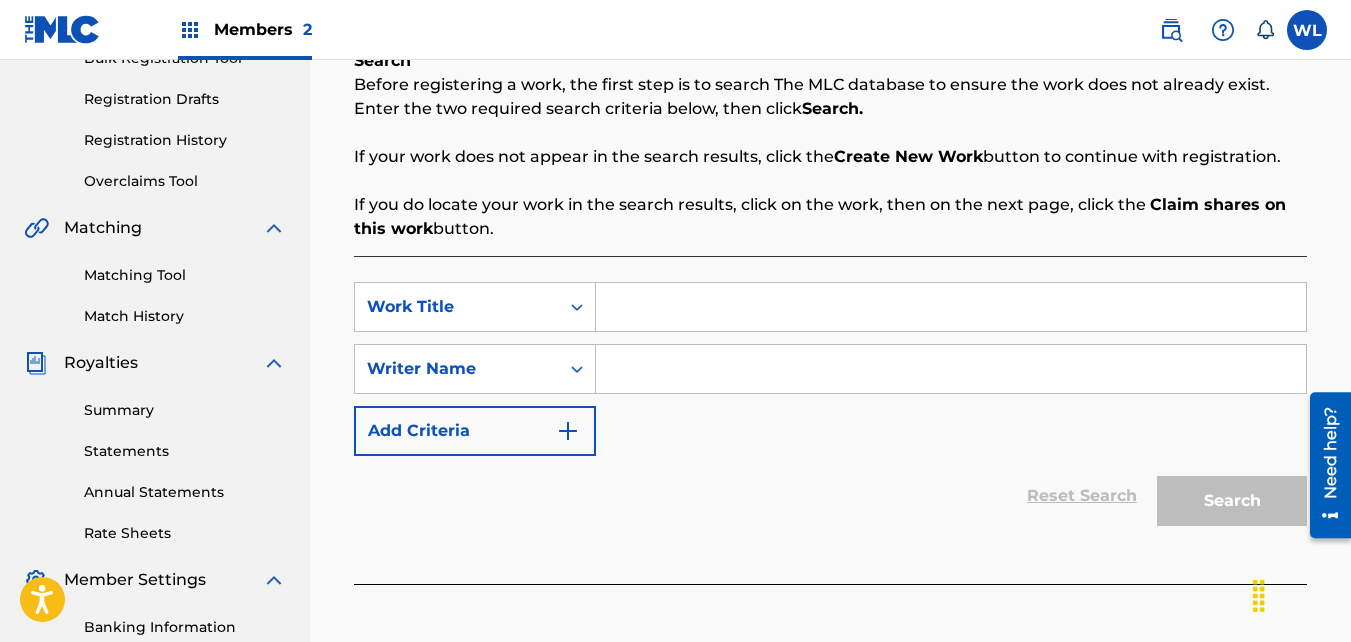 click at bounding box center (951, 307) 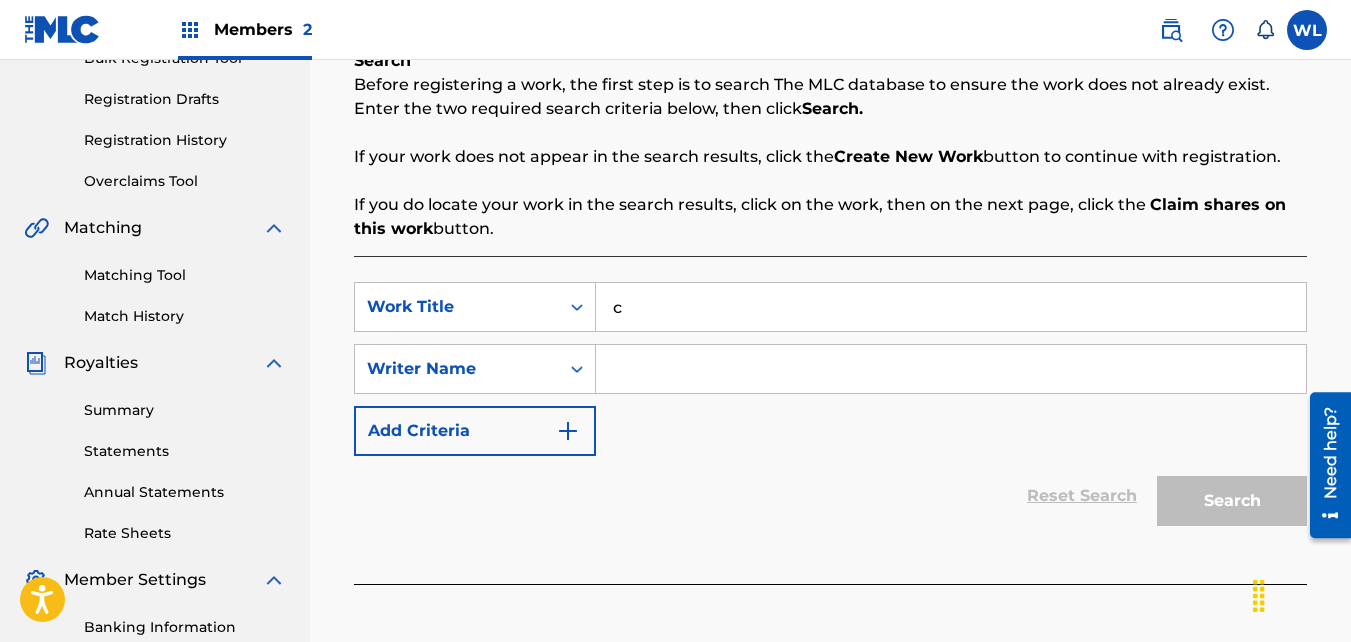 type on "c" 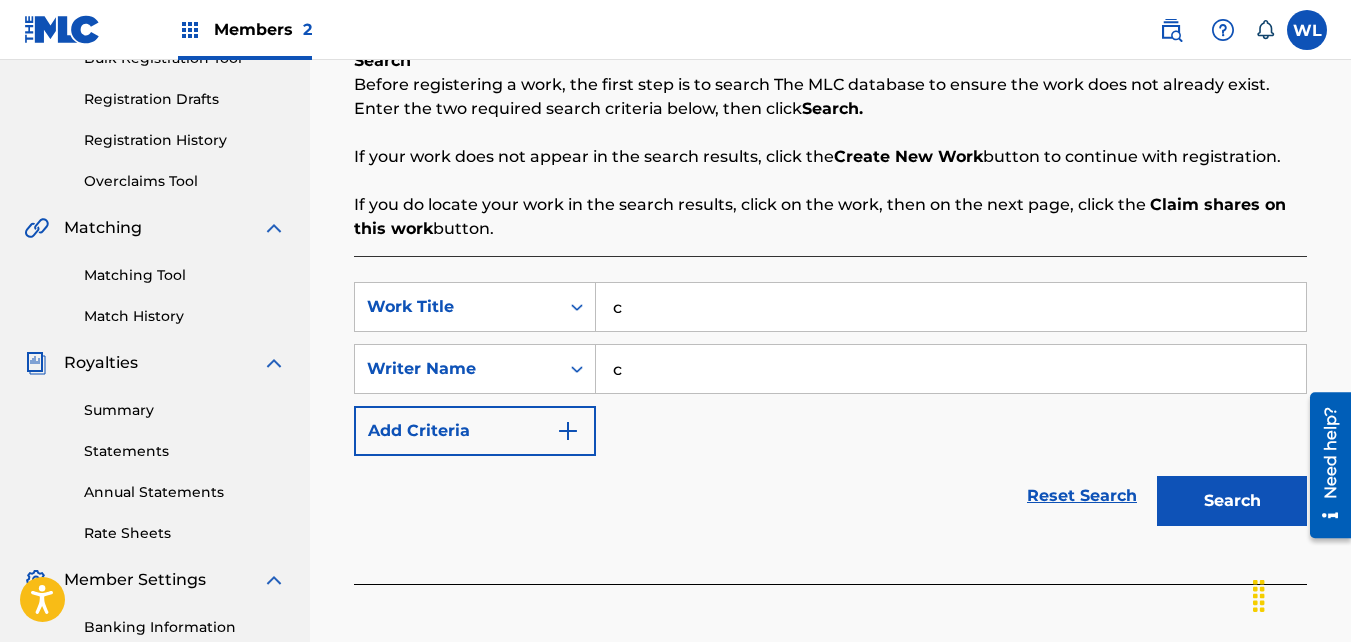type on "c" 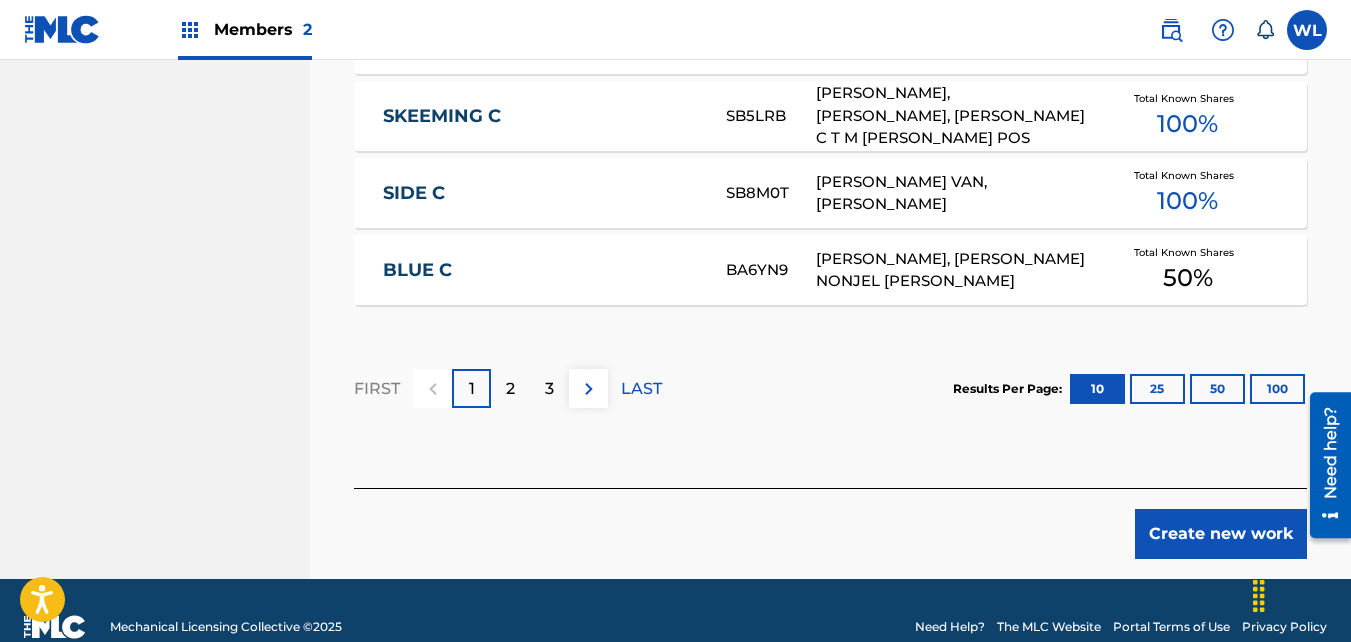 scroll, scrollTop: 1481, scrollLeft: 0, axis: vertical 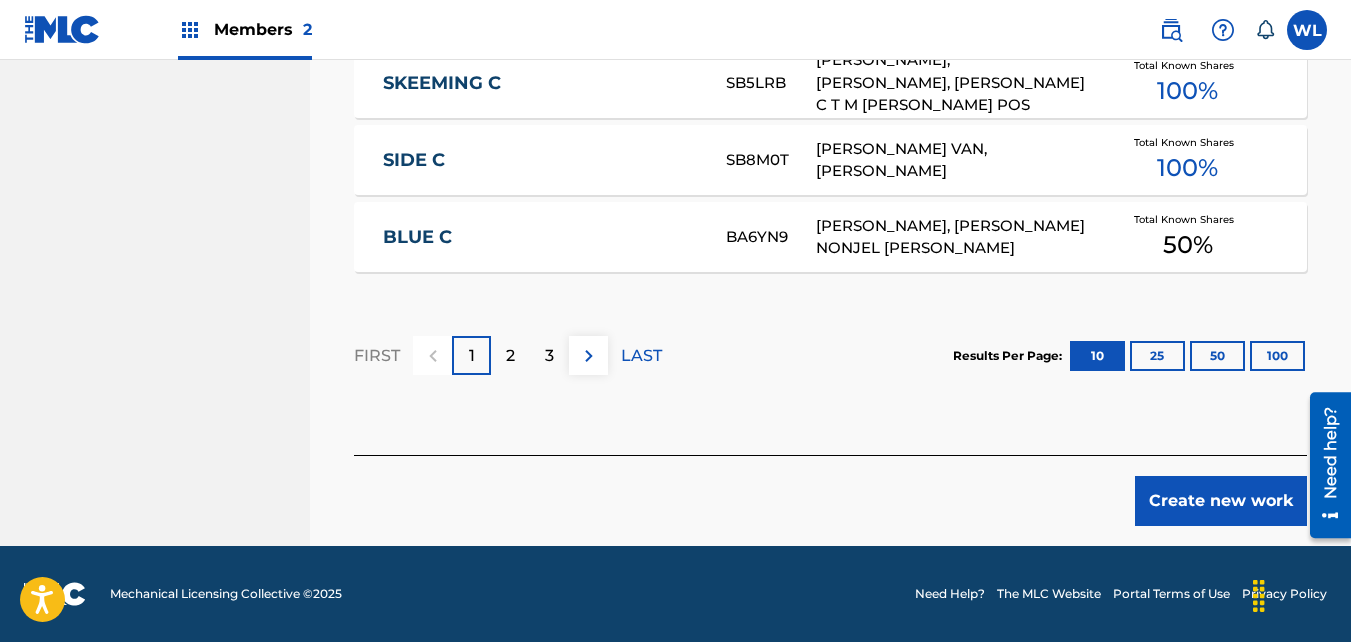 click on "Create new work" at bounding box center [830, 490] 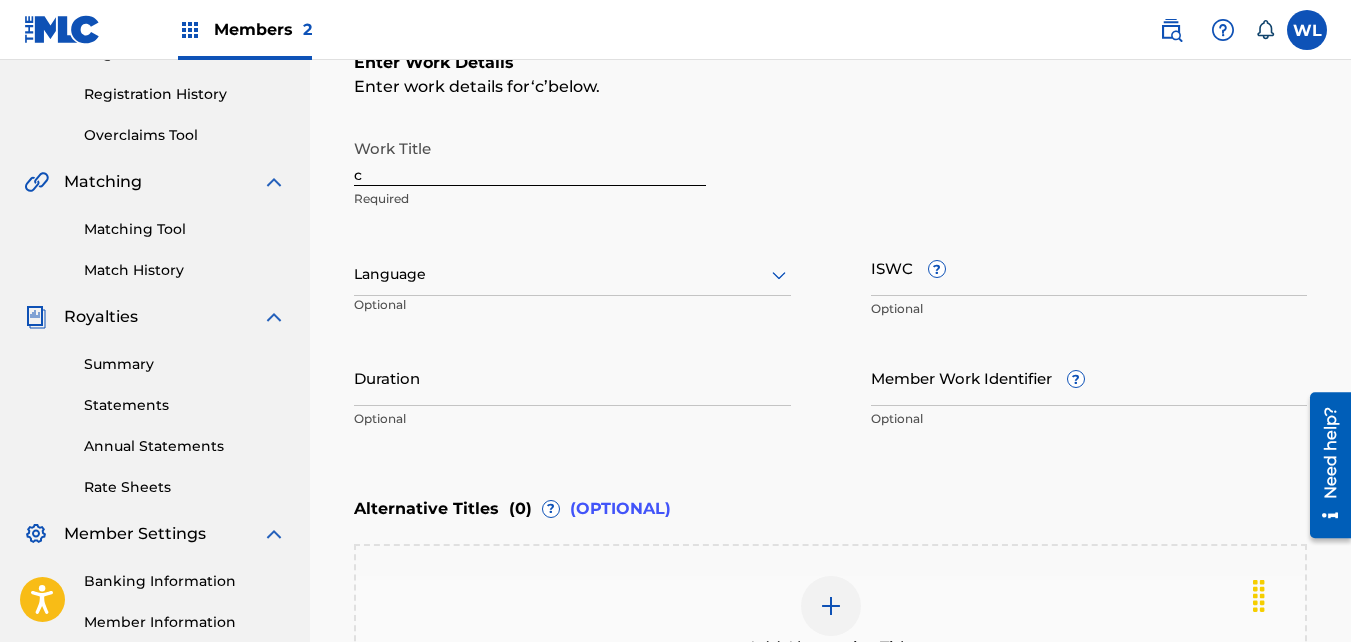 scroll, scrollTop: 349, scrollLeft: 0, axis: vertical 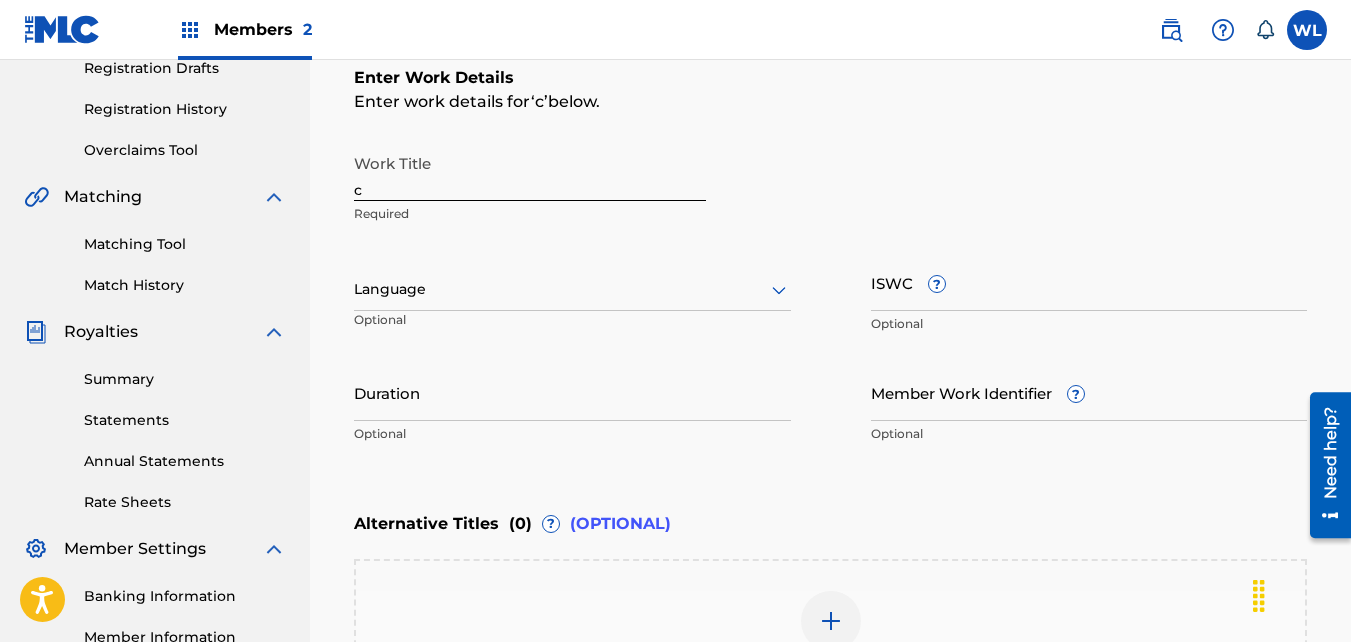 click on "Work Title   c Required" at bounding box center (530, 189) 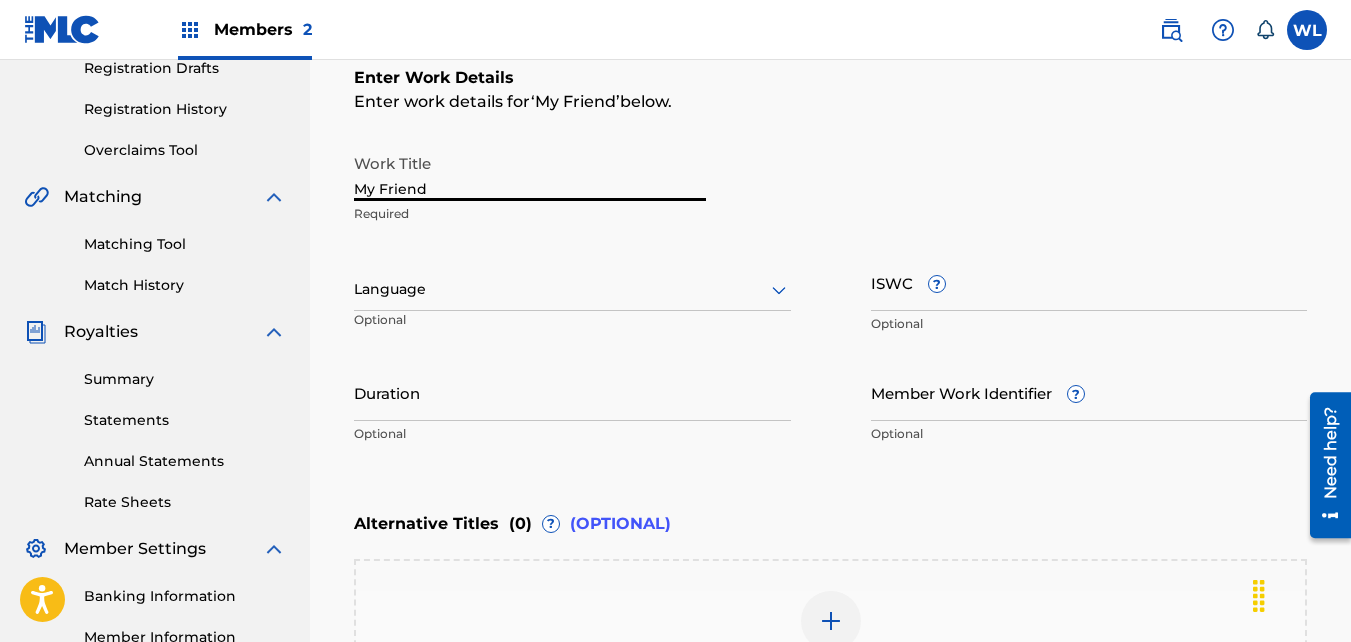 scroll, scrollTop: 651, scrollLeft: 0, axis: vertical 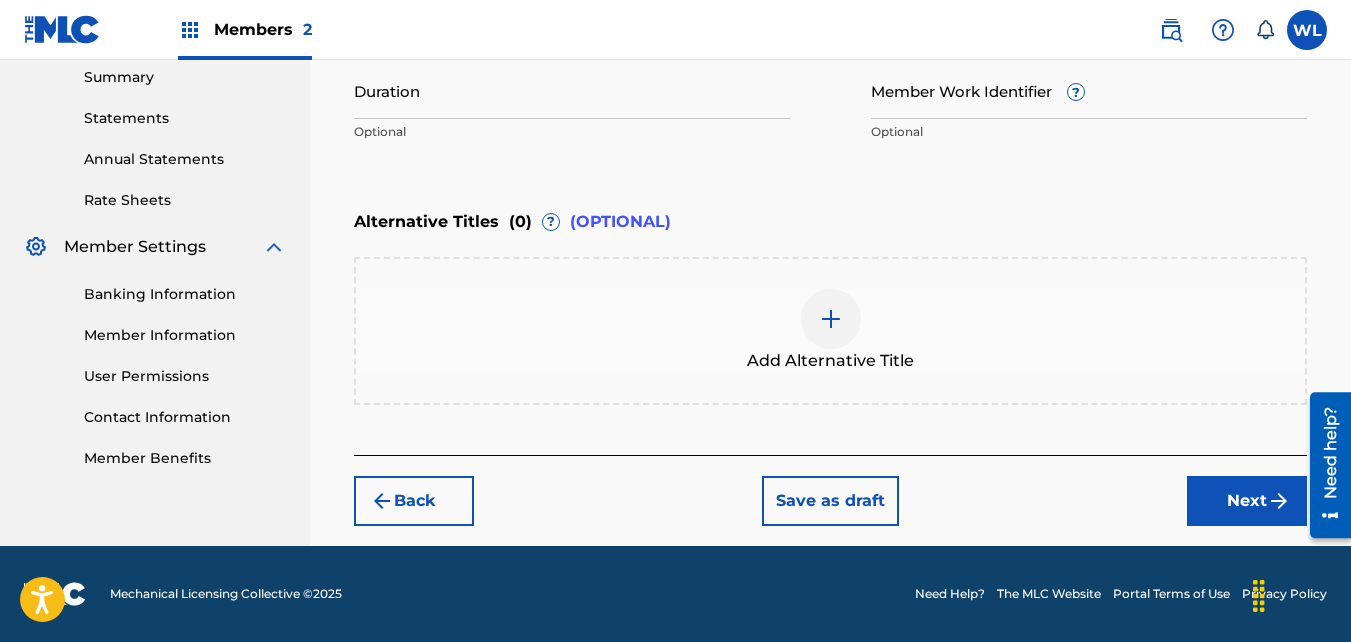 type on "My Friend" 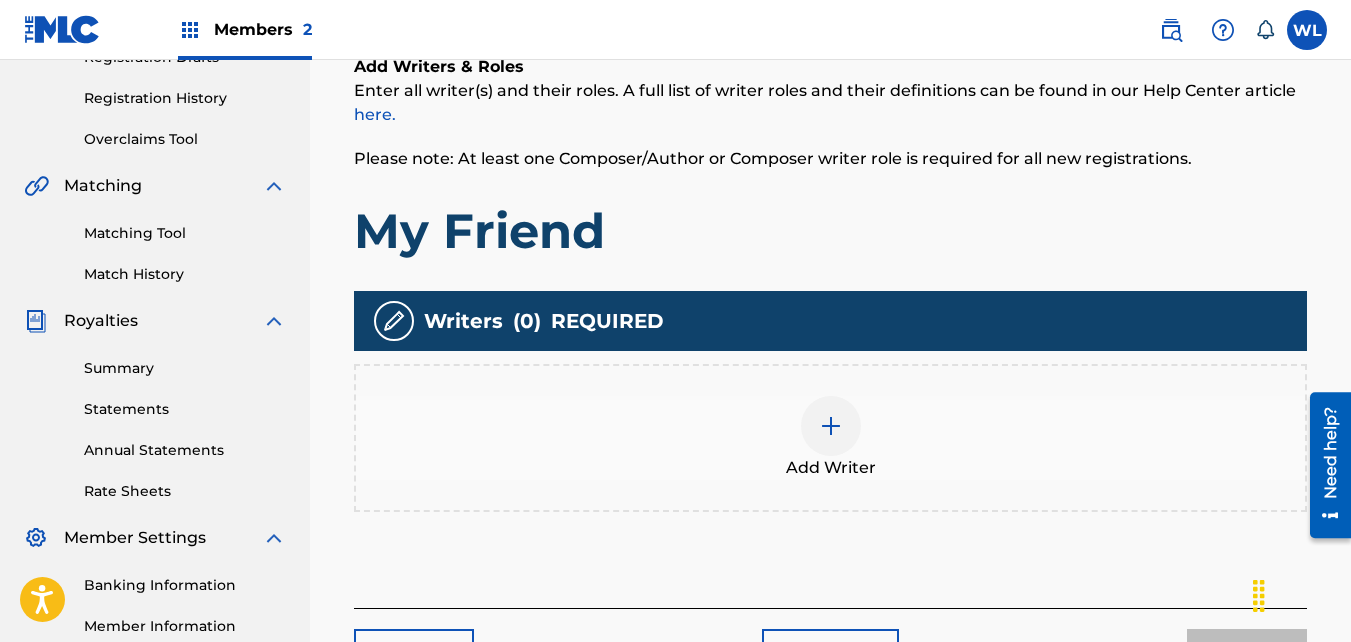 scroll, scrollTop: 598, scrollLeft: 0, axis: vertical 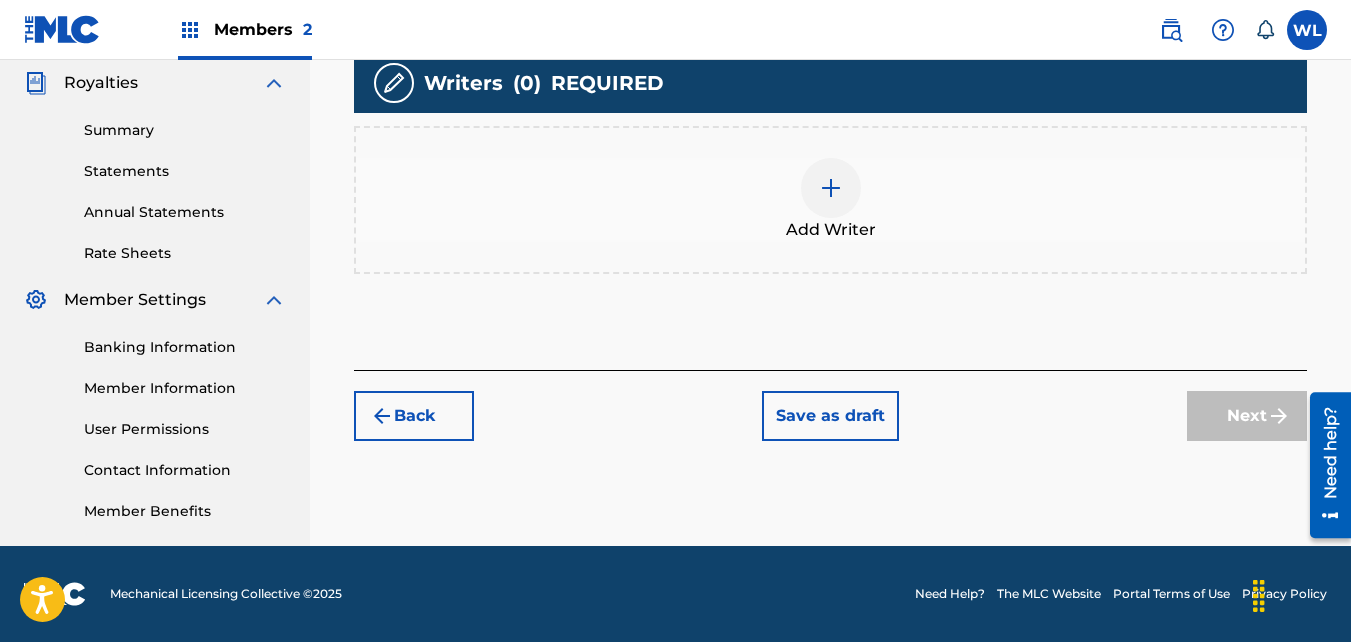 click at bounding box center [831, 188] 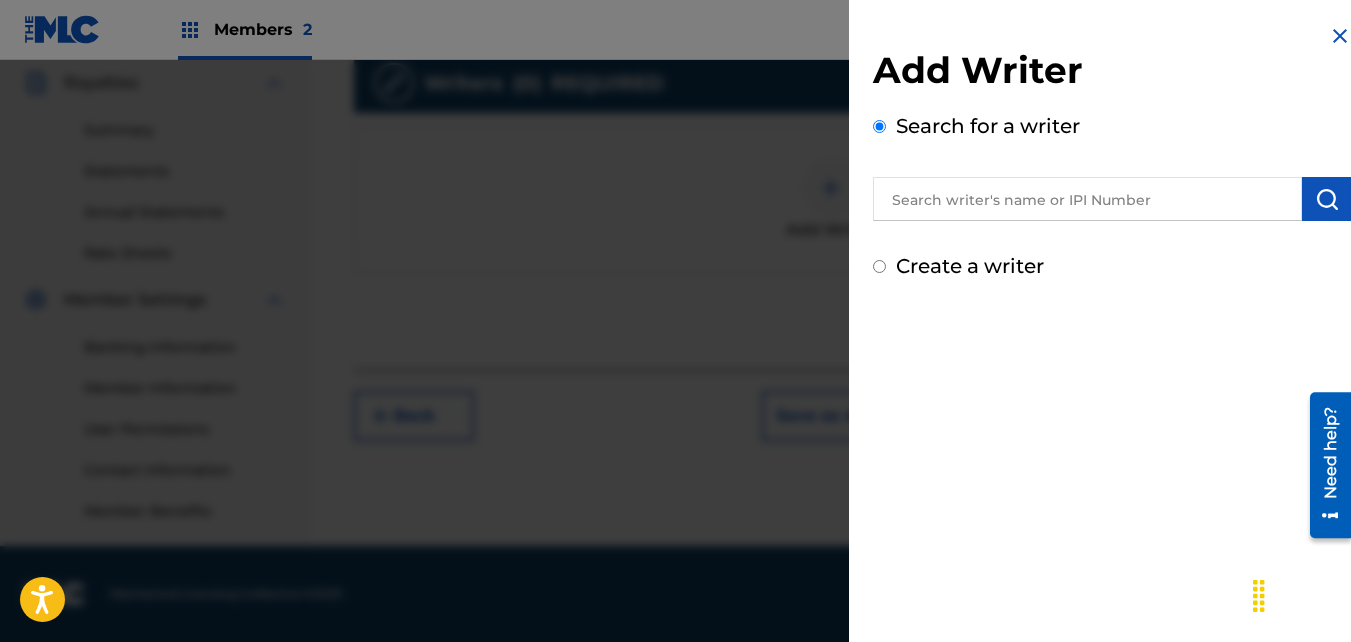 click at bounding box center (1087, 199) 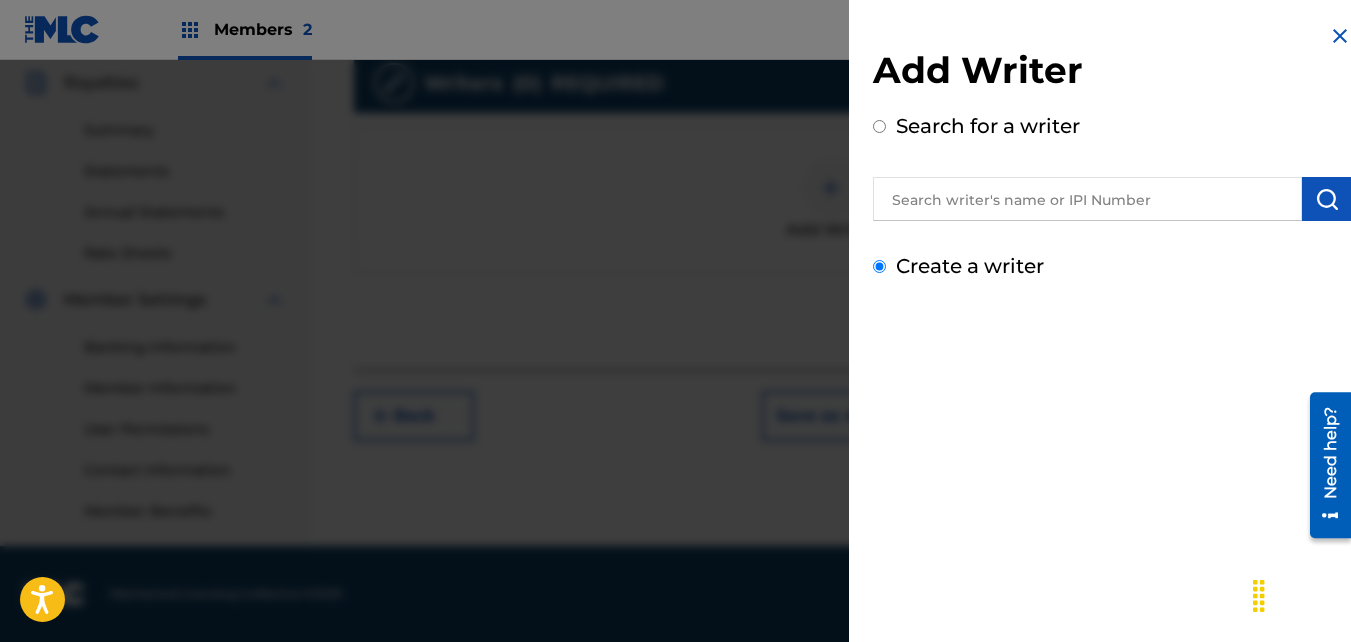 click on "Create a writer" at bounding box center (879, 266) 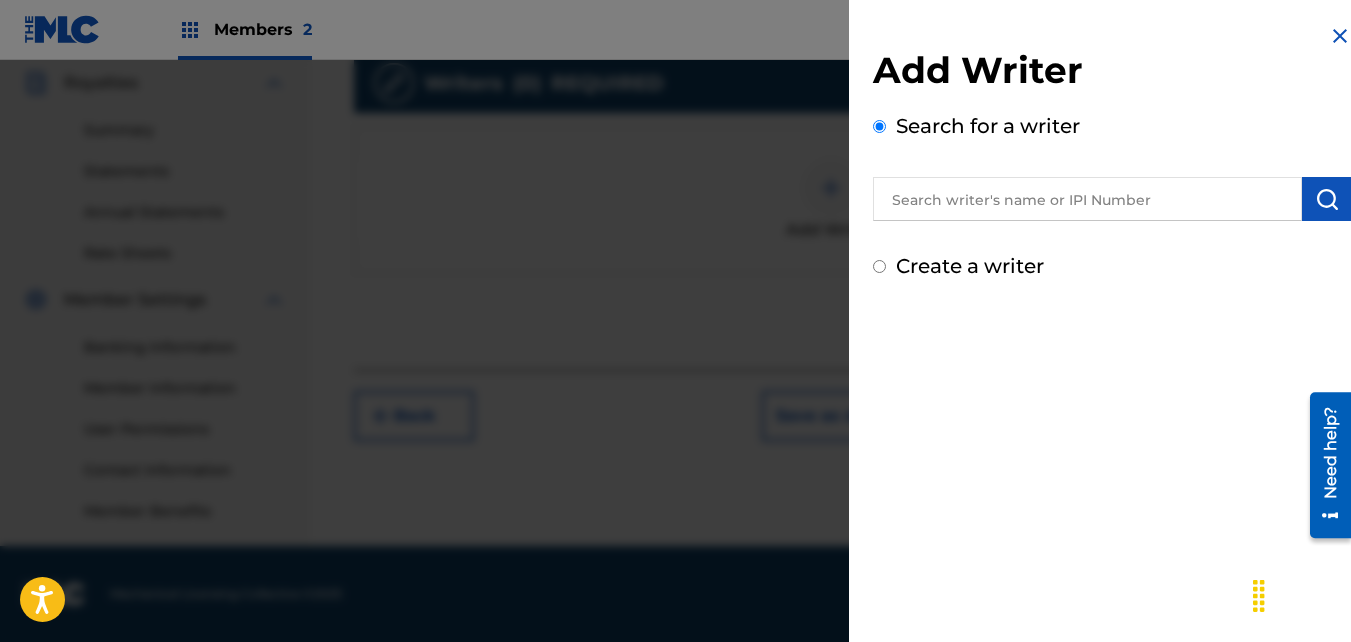 radio on "false" 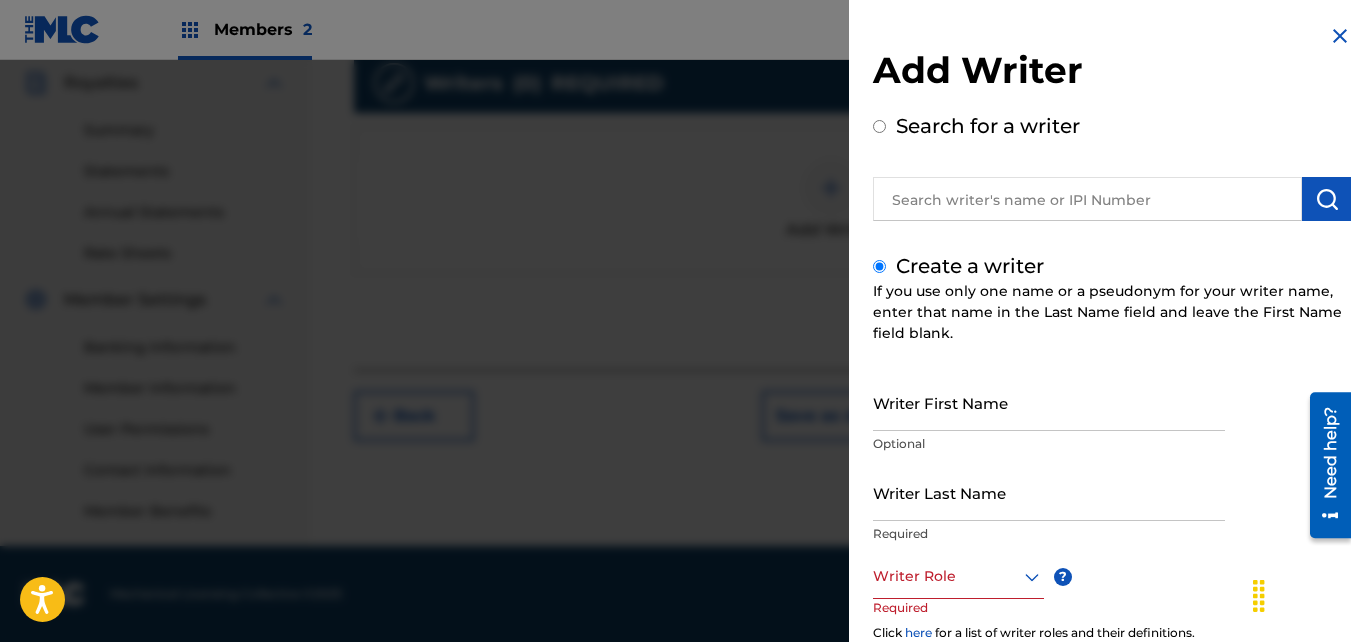 click on "Create a writer If you use only one name or a pseudonym for your writer name, enter that name in the Last Name field and leave the First Name field blank. Writer First Name   Optional Writer Last Name   Required Writer Role ? Required Click   here   for a list of writer roles and their definitions. IPI   Optional Save & Add Another Writer Continue" at bounding box center (1112, 531) 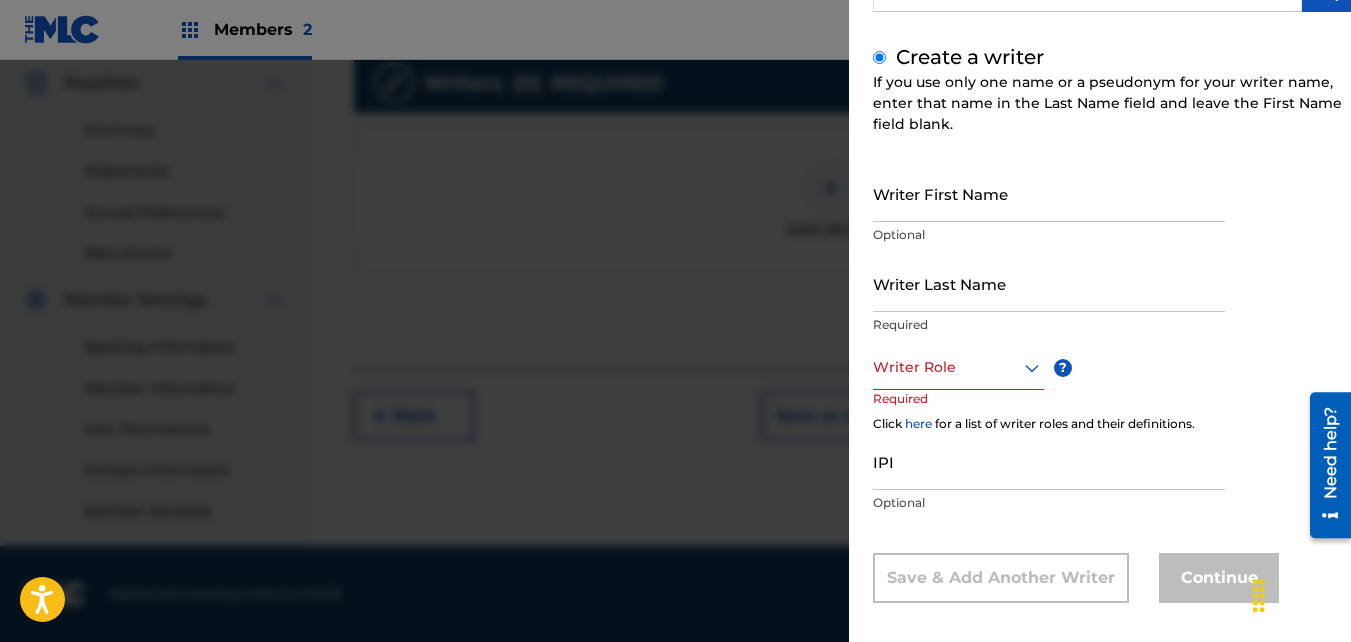 scroll, scrollTop: 217, scrollLeft: 0, axis: vertical 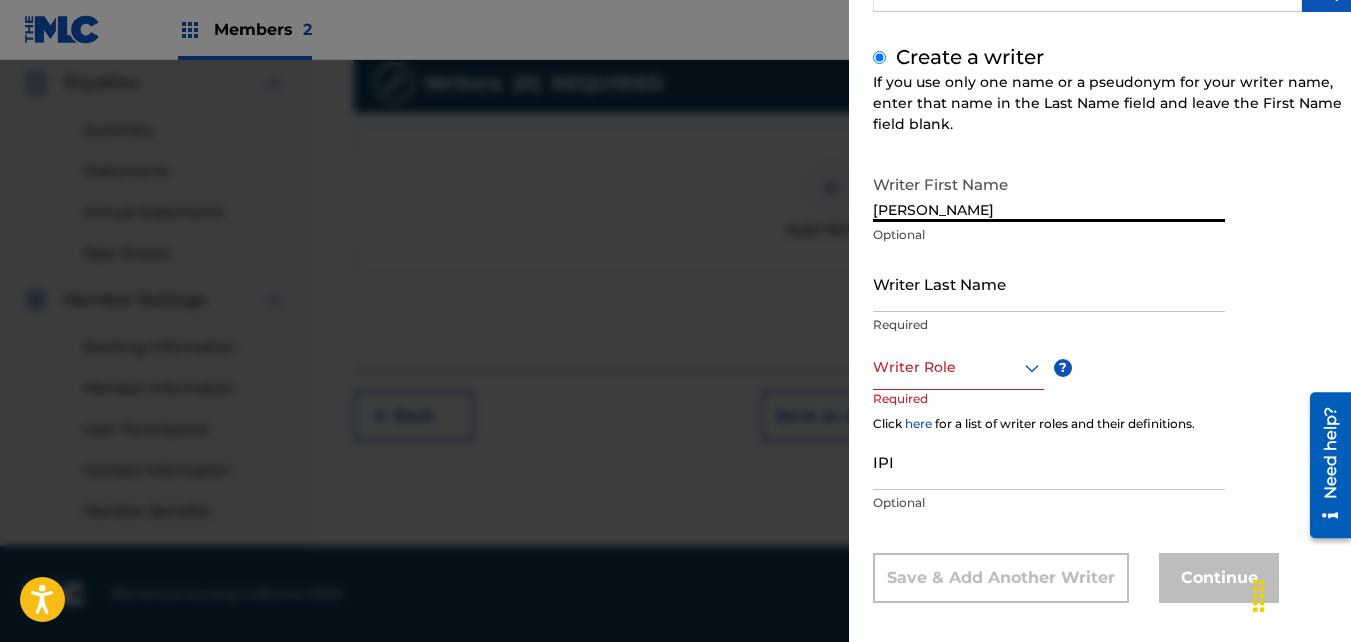 type on "[PERSON_NAME]" 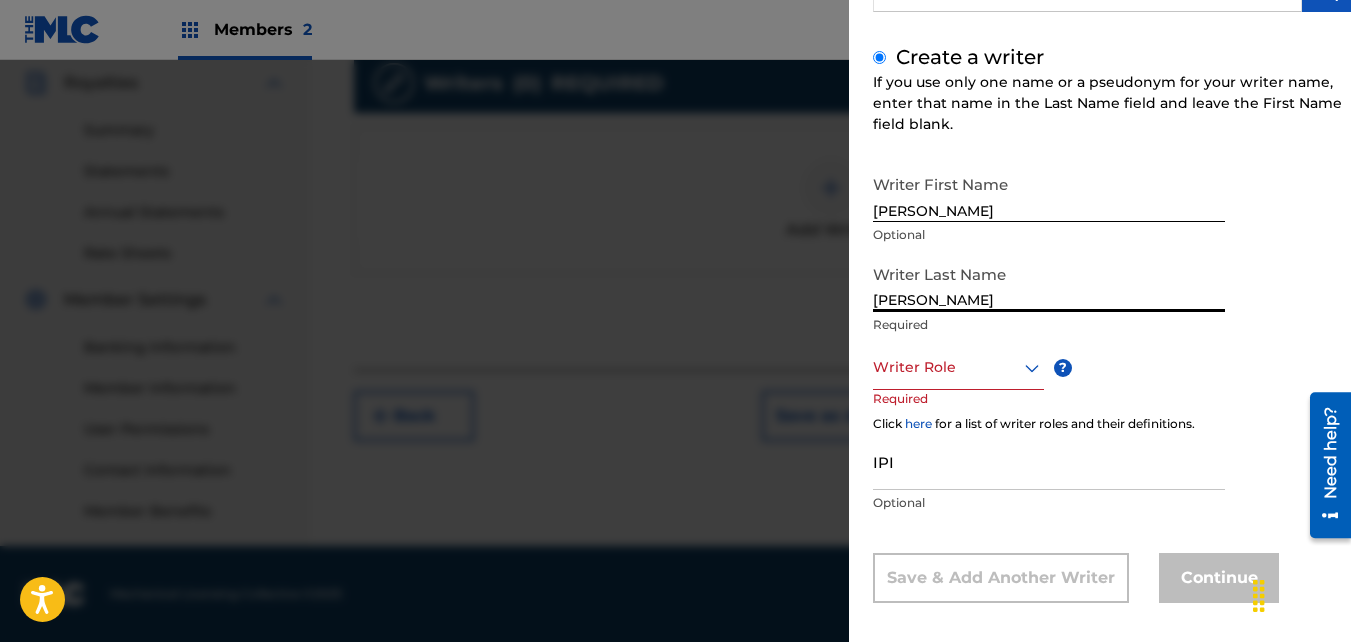 type on "[PERSON_NAME]" 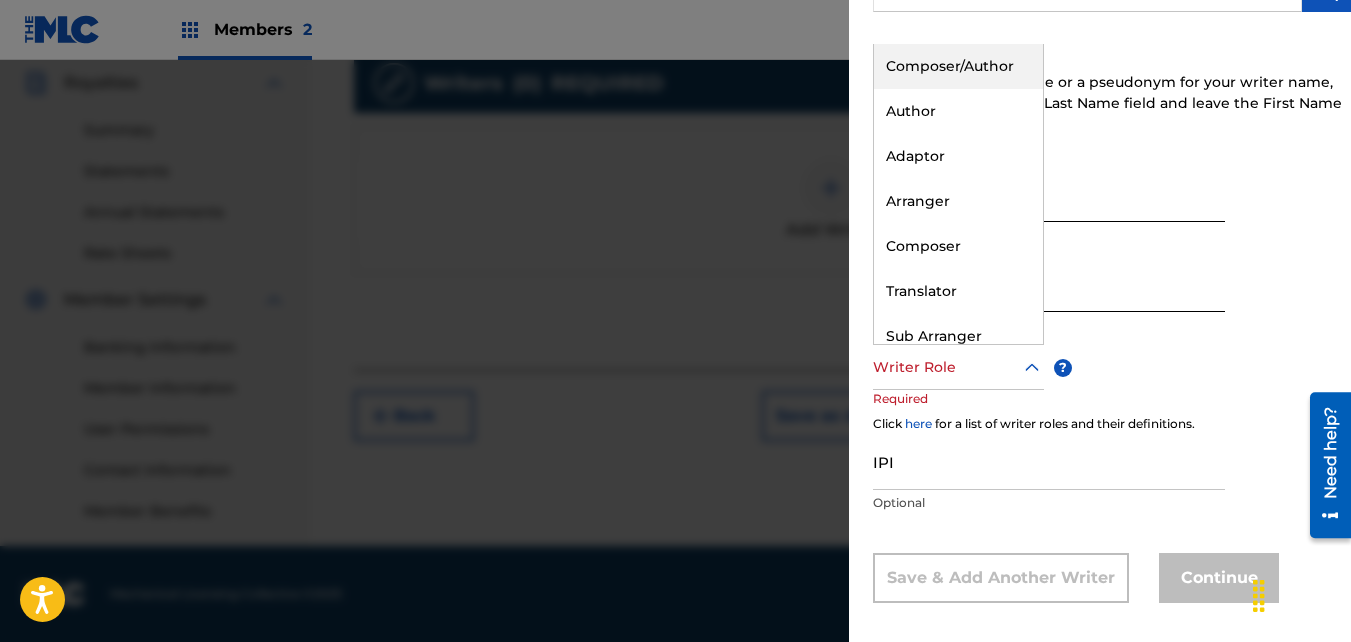 click on "Composer/Author" at bounding box center [958, 66] 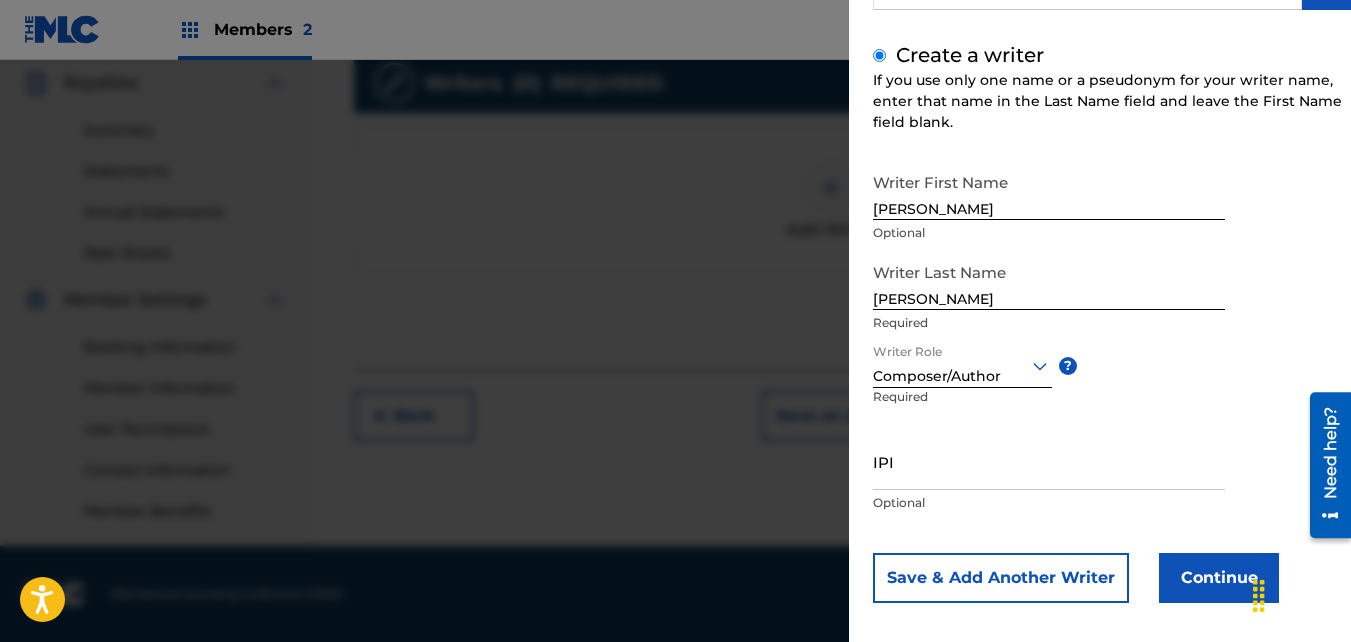 click on "IPI" at bounding box center (1049, 461) 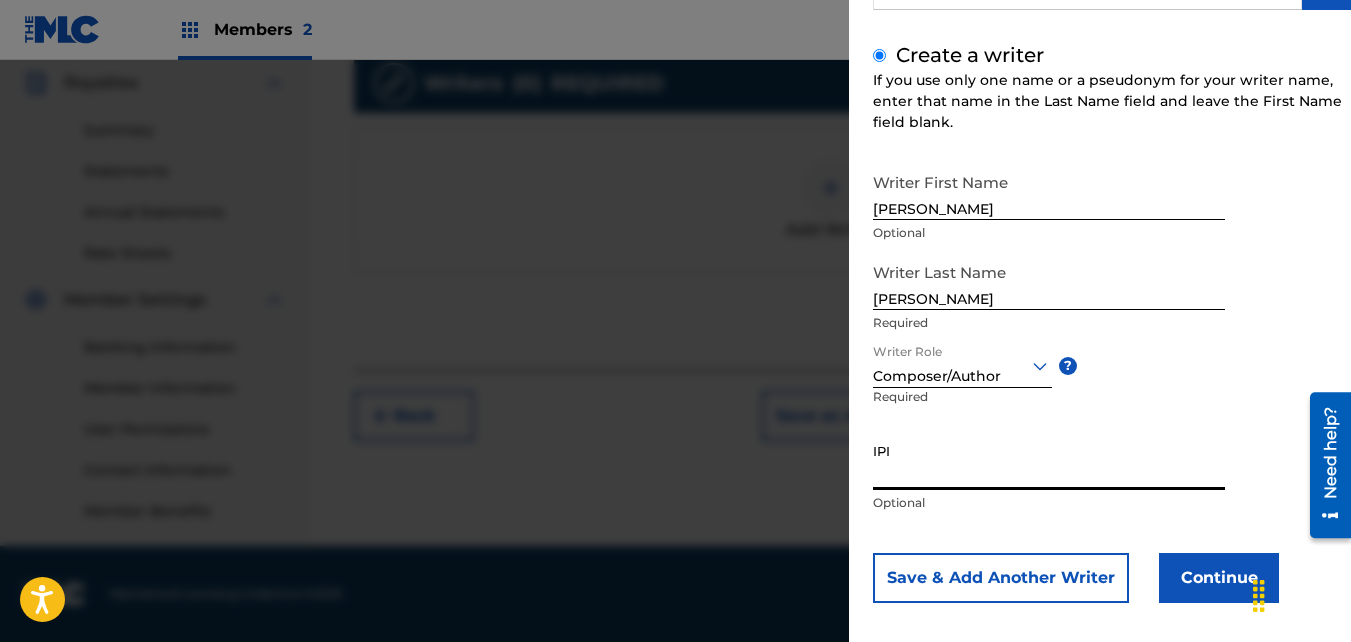 paste on "01046991339" 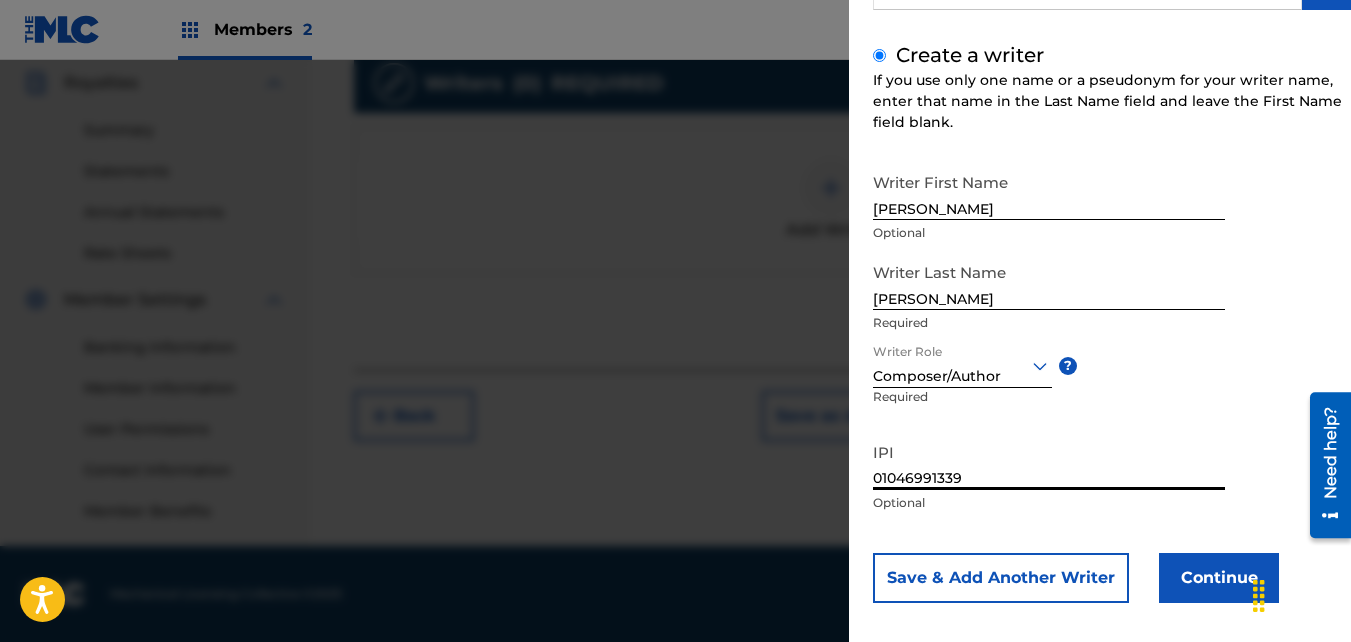 type on "01046991339" 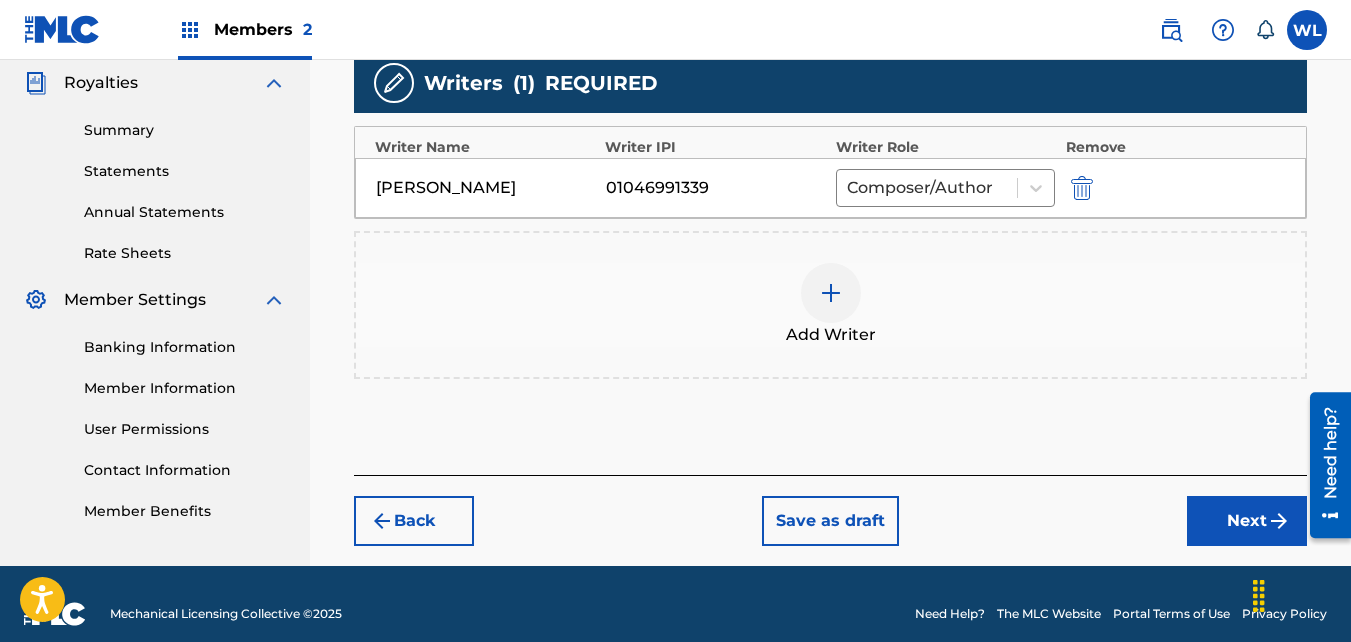 click on "Next" at bounding box center [1247, 521] 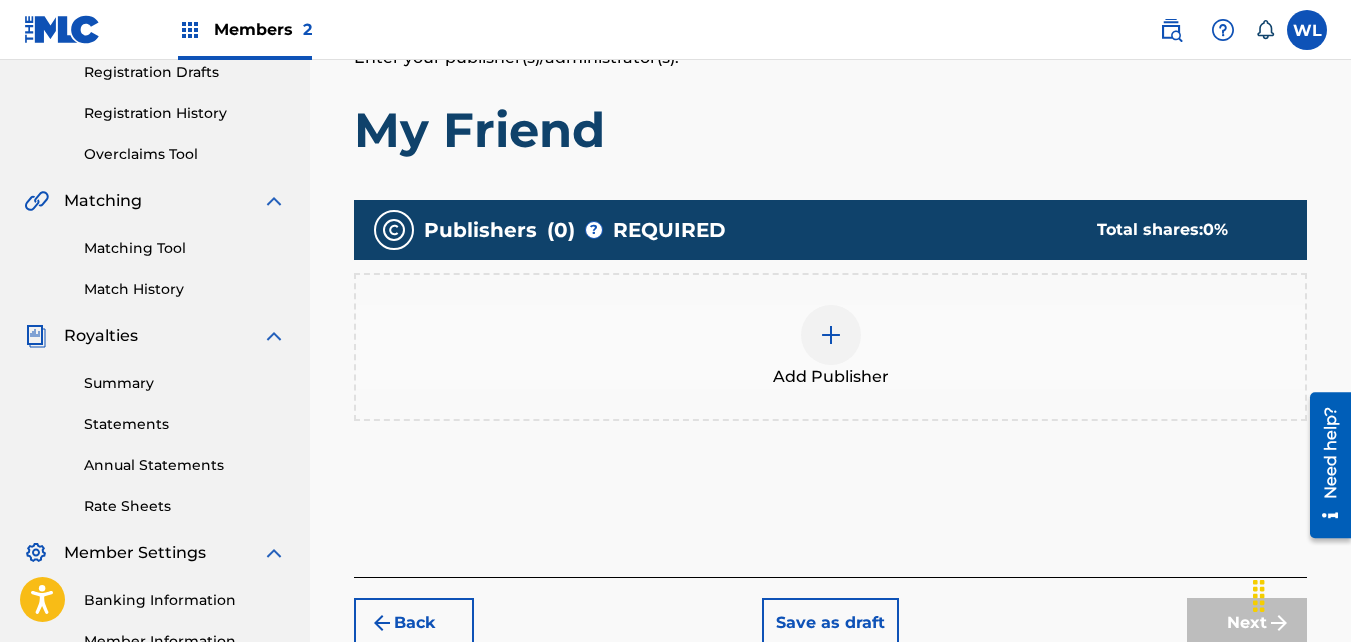 scroll, scrollTop: 346, scrollLeft: 0, axis: vertical 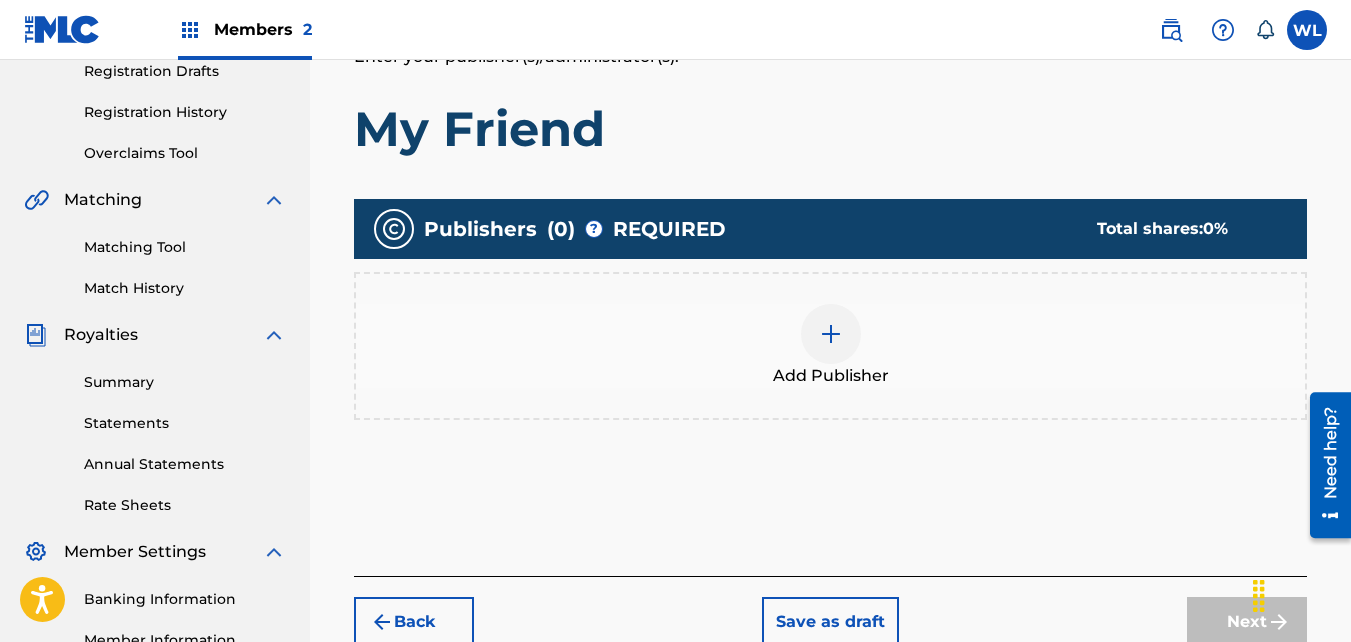 click on "Add Publisher" at bounding box center (831, 376) 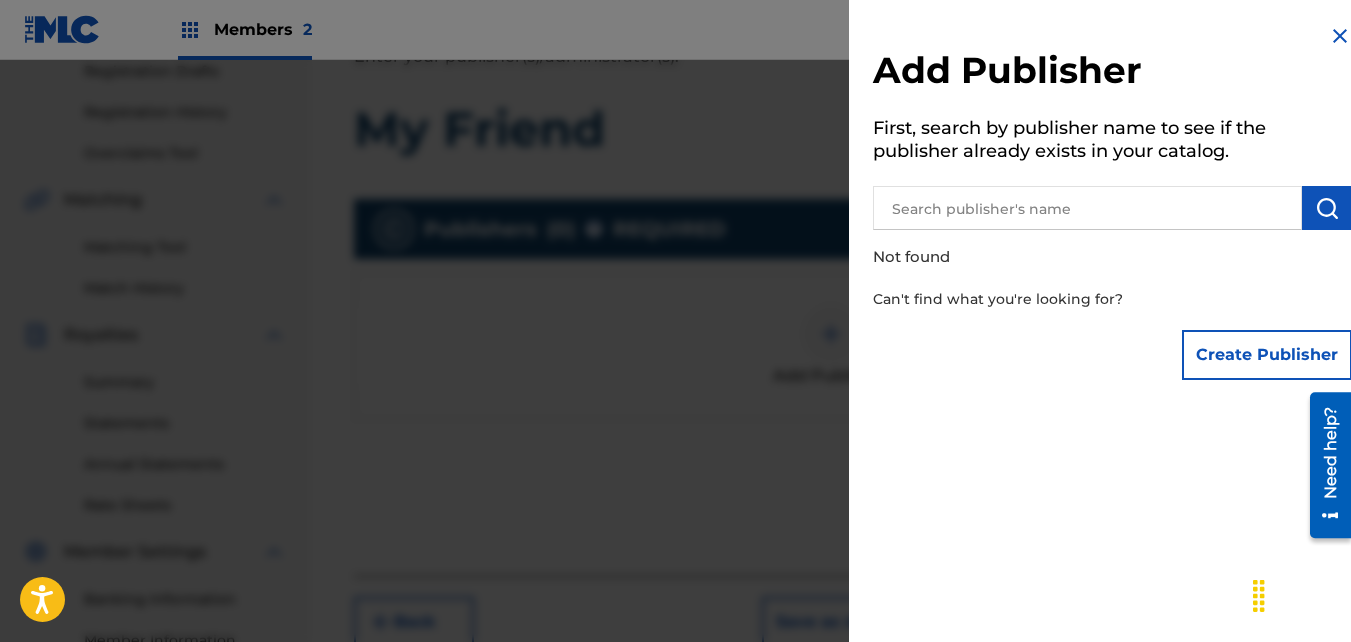 click on "Create Publisher" at bounding box center [1267, 355] 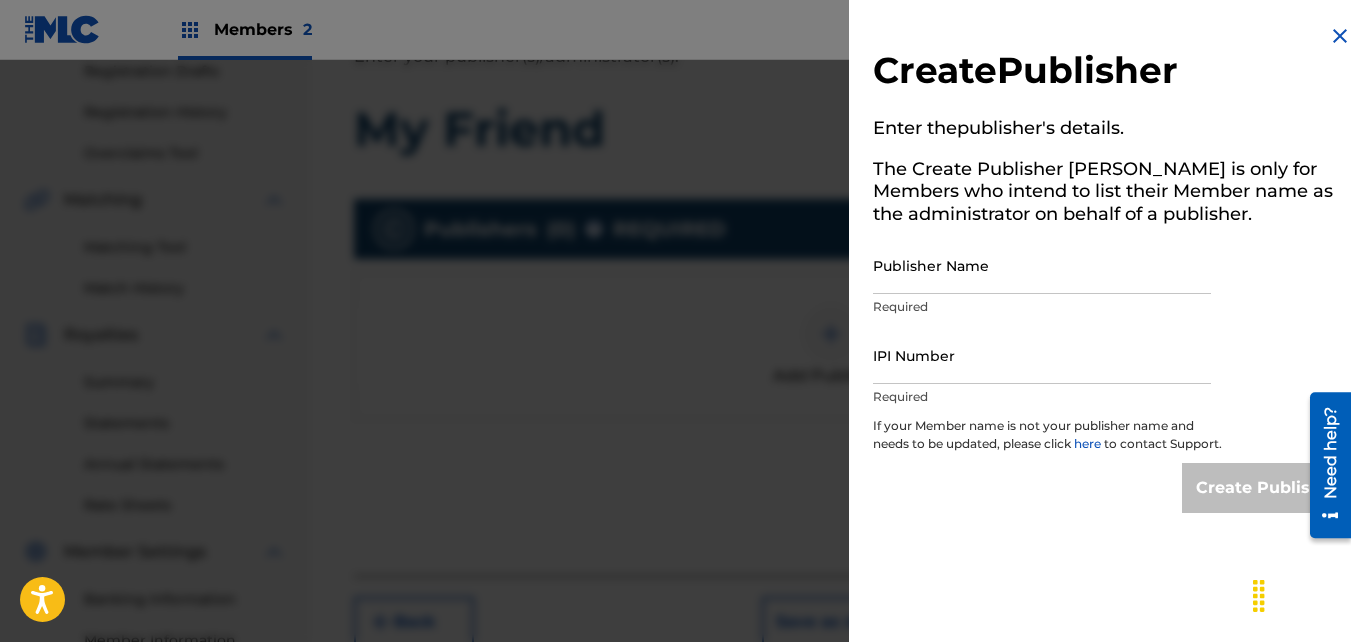 click on "Publisher Name" at bounding box center (1042, 265) 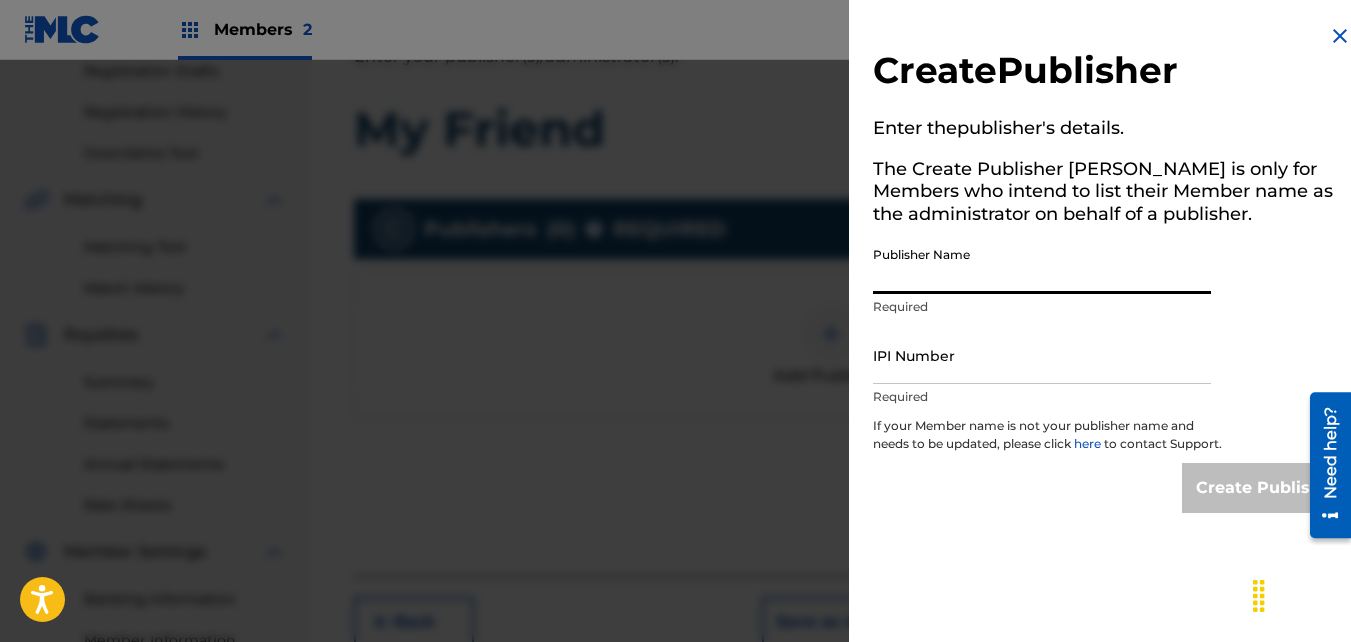 type on "[PERSON_NAME]" 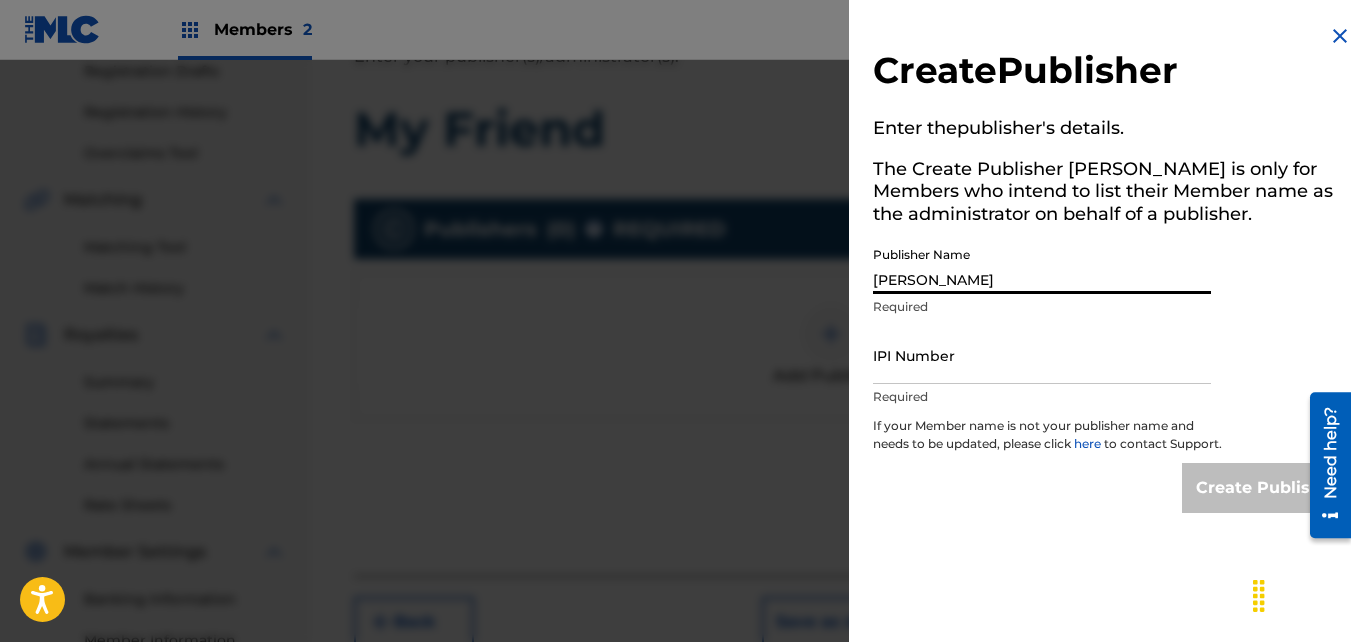 type on "01046991339" 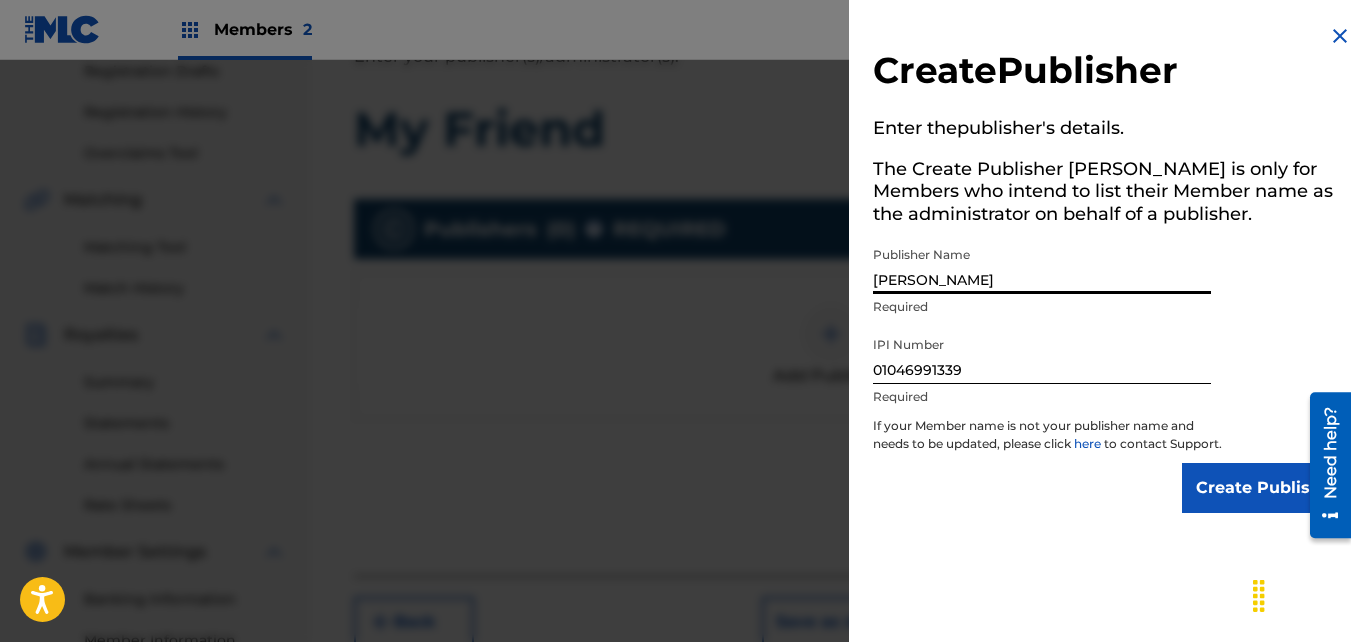 click on "Create Publisher" at bounding box center (1267, 488) 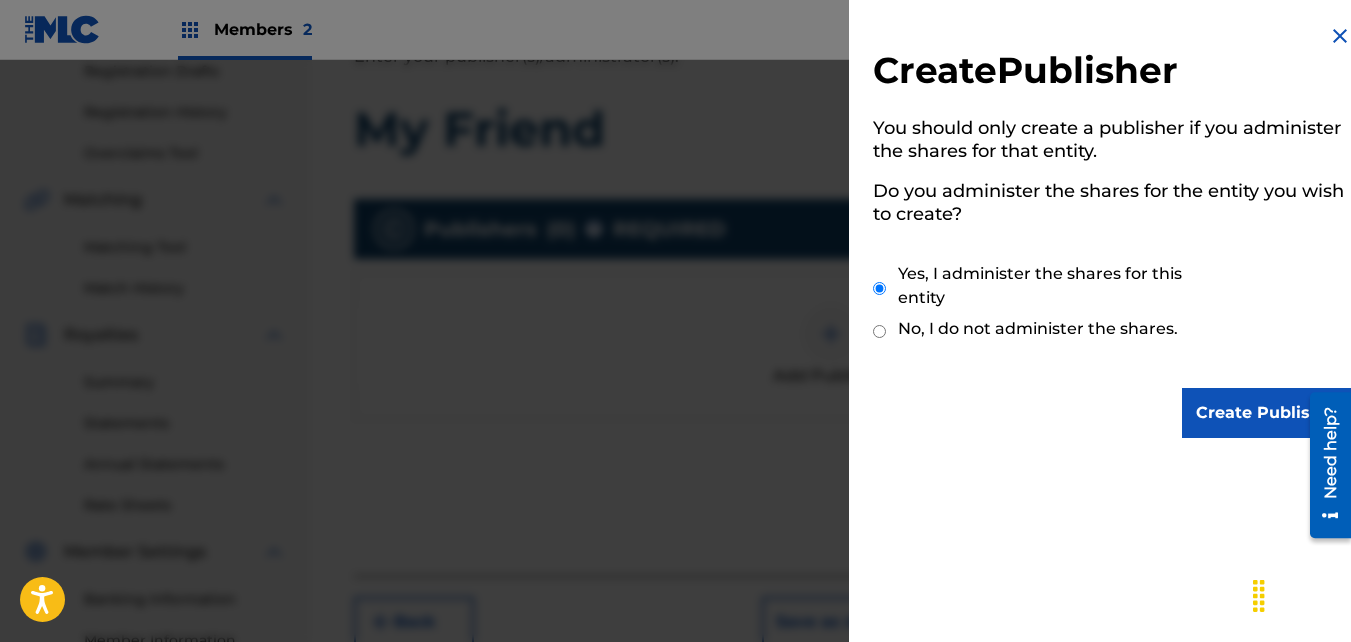 click on "Create Publisher" at bounding box center (1267, 413) 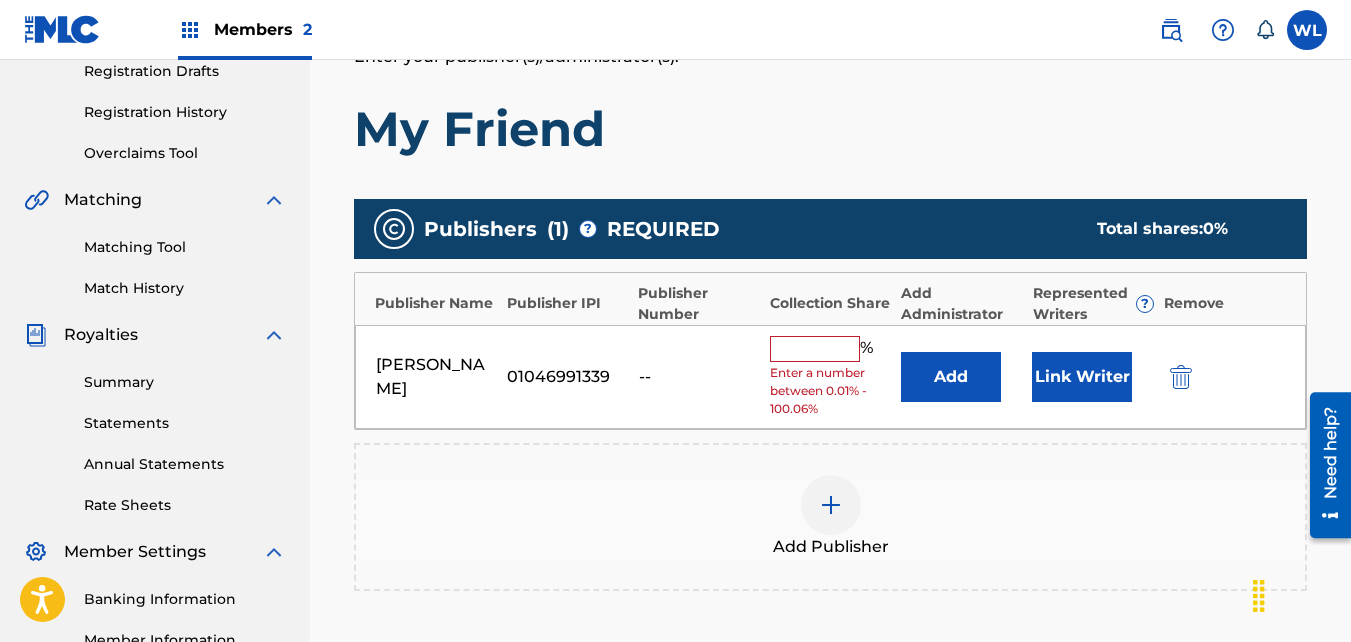 click at bounding box center [815, 349] 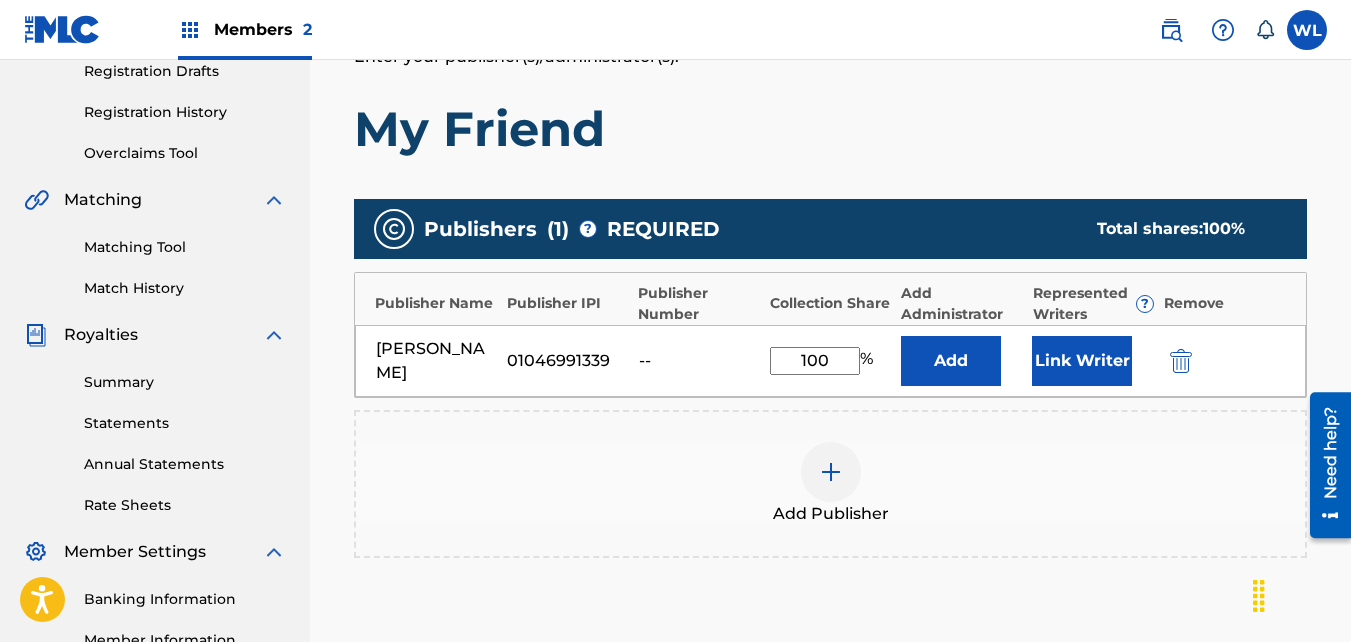 click on "Link Writer" at bounding box center [1082, 361] 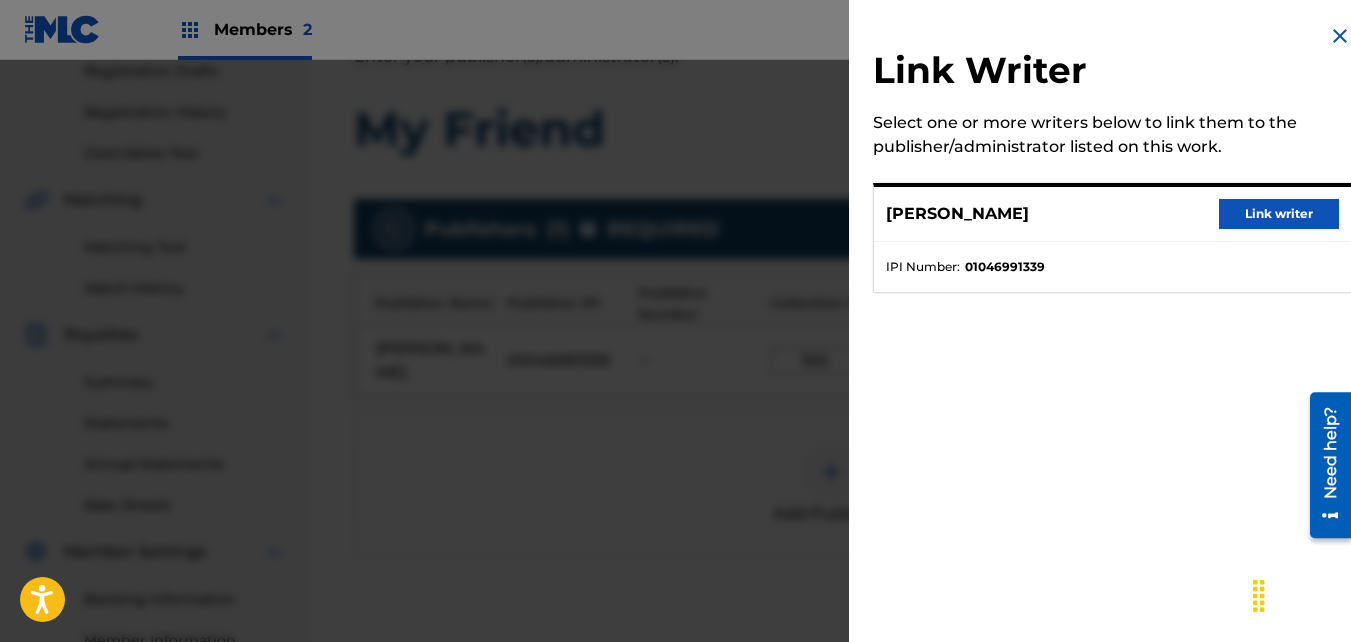 click on "Link writer" at bounding box center (1279, 214) 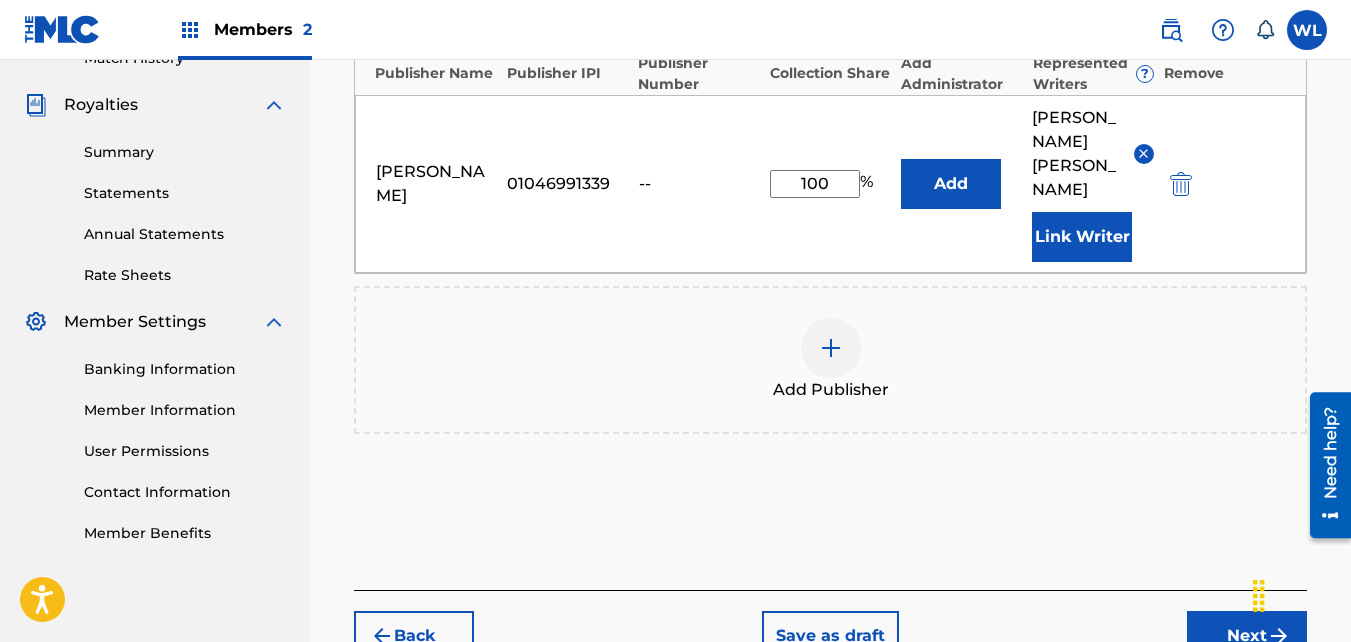 click on "Next" at bounding box center [1247, 636] 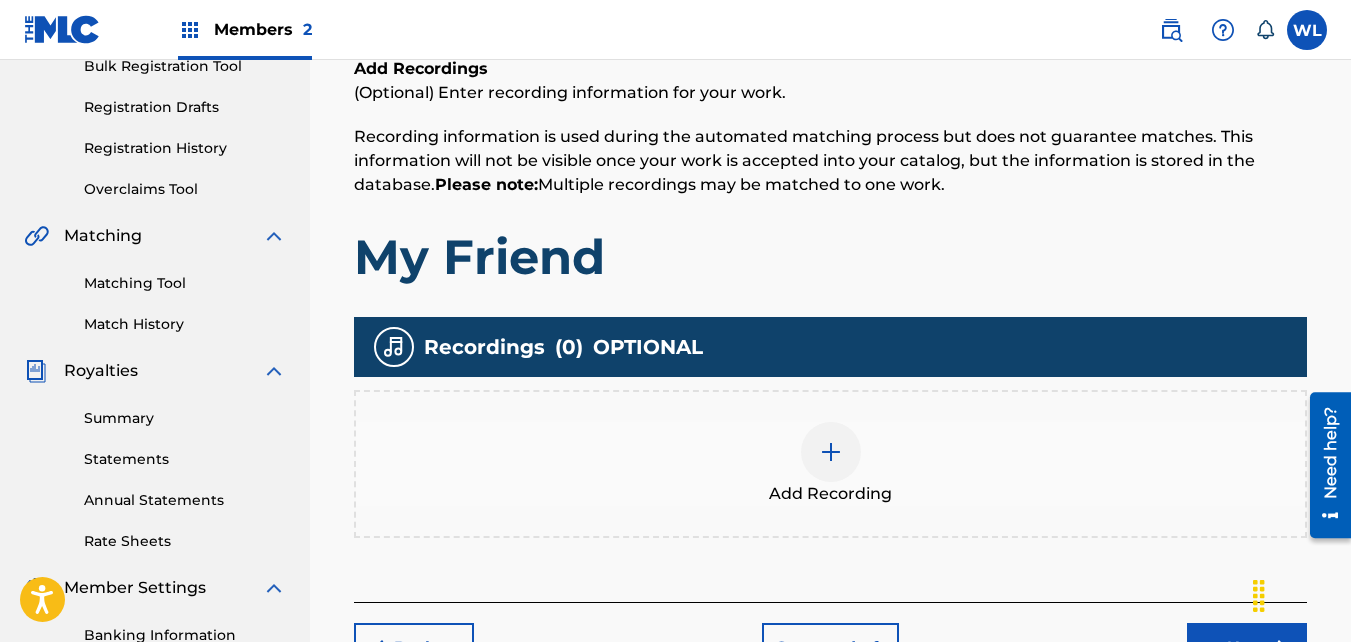 scroll, scrollTop: 311, scrollLeft: 0, axis: vertical 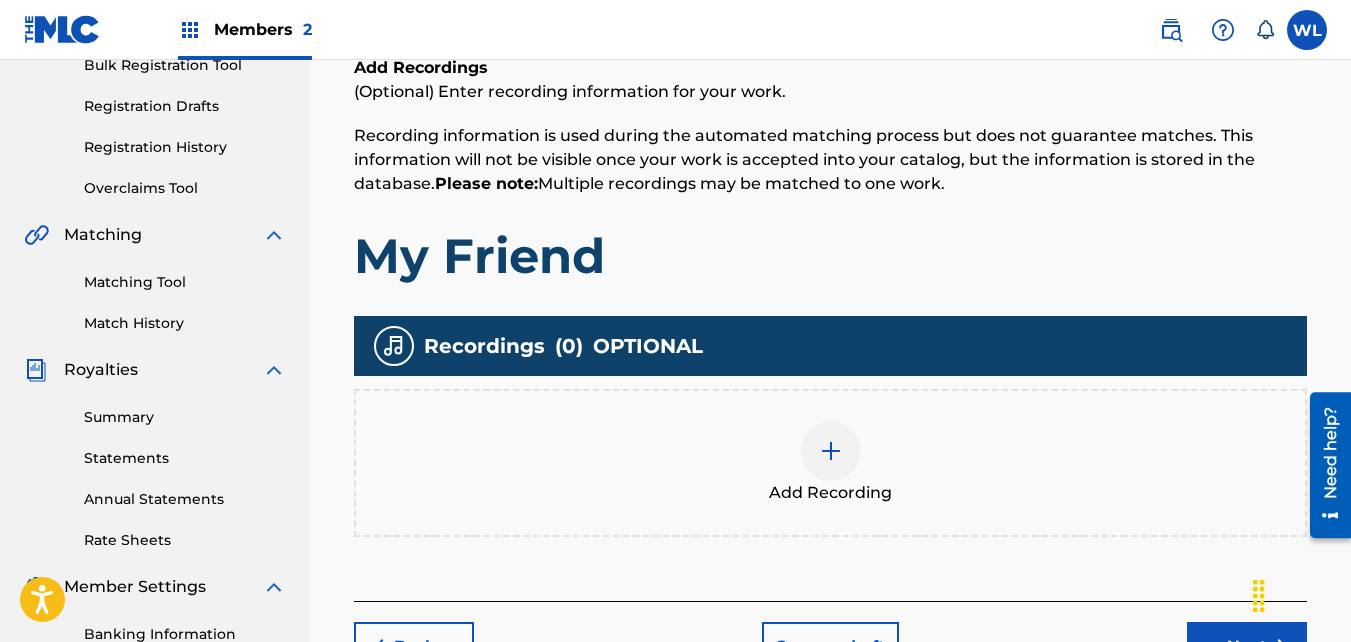 drag, startPoint x: 1086, startPoint y: 429, endPoint x: 967, endPoint y: 426, distance: 119.03781 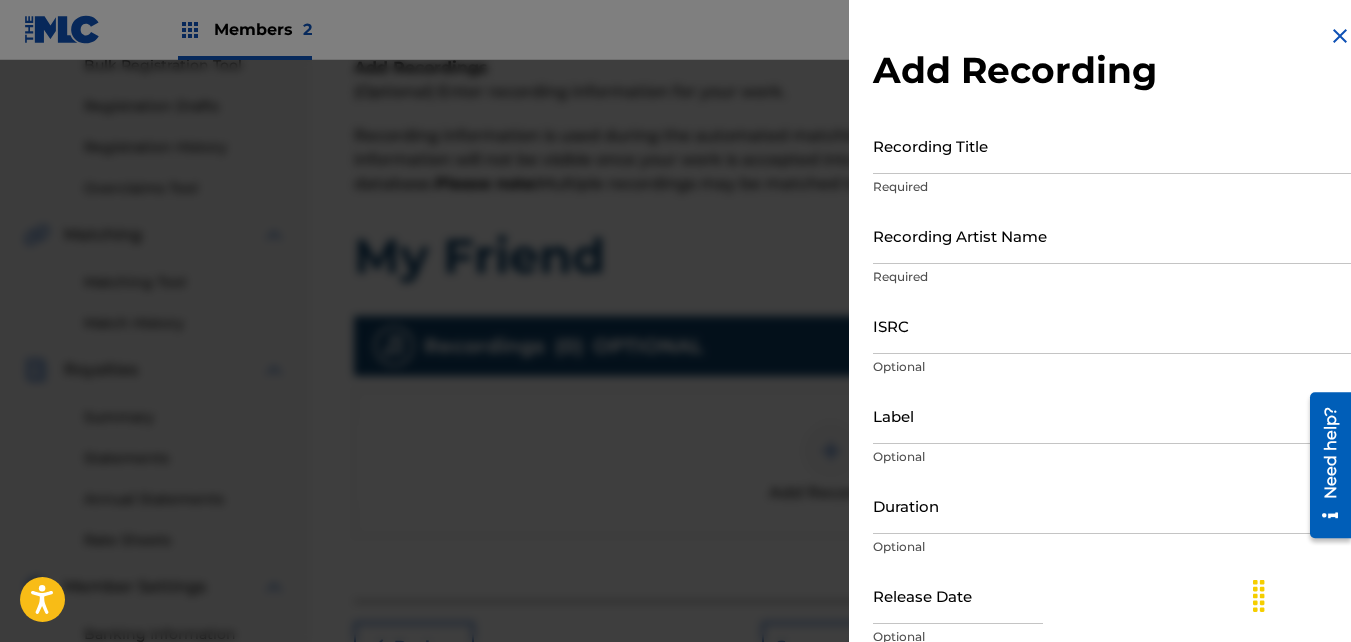click on "Recording Title" at bounding box center (1112, 145) 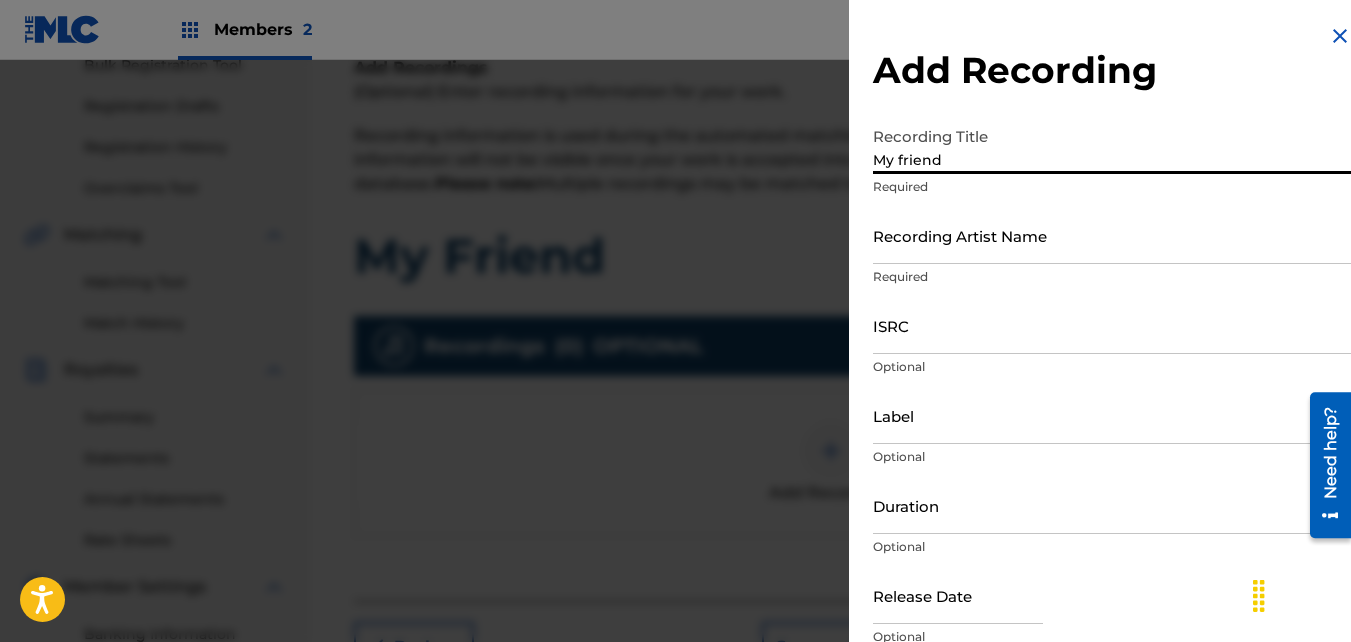 type on "My friend" 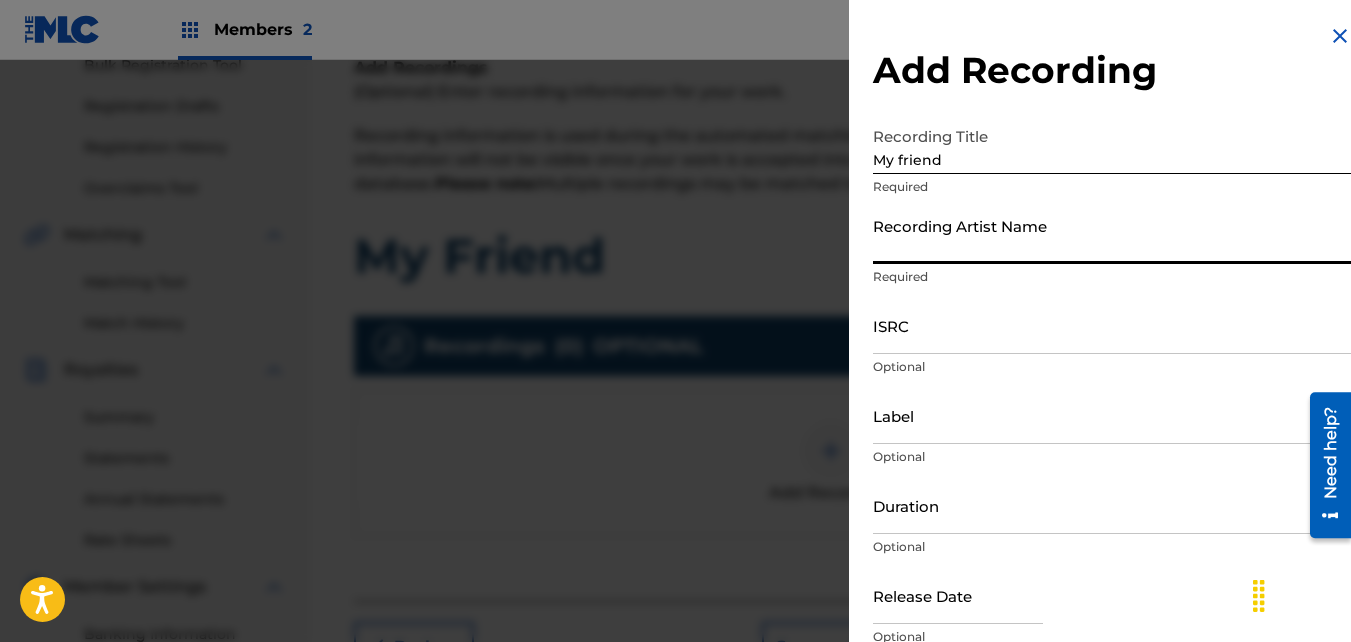 type on "Dolo 24" 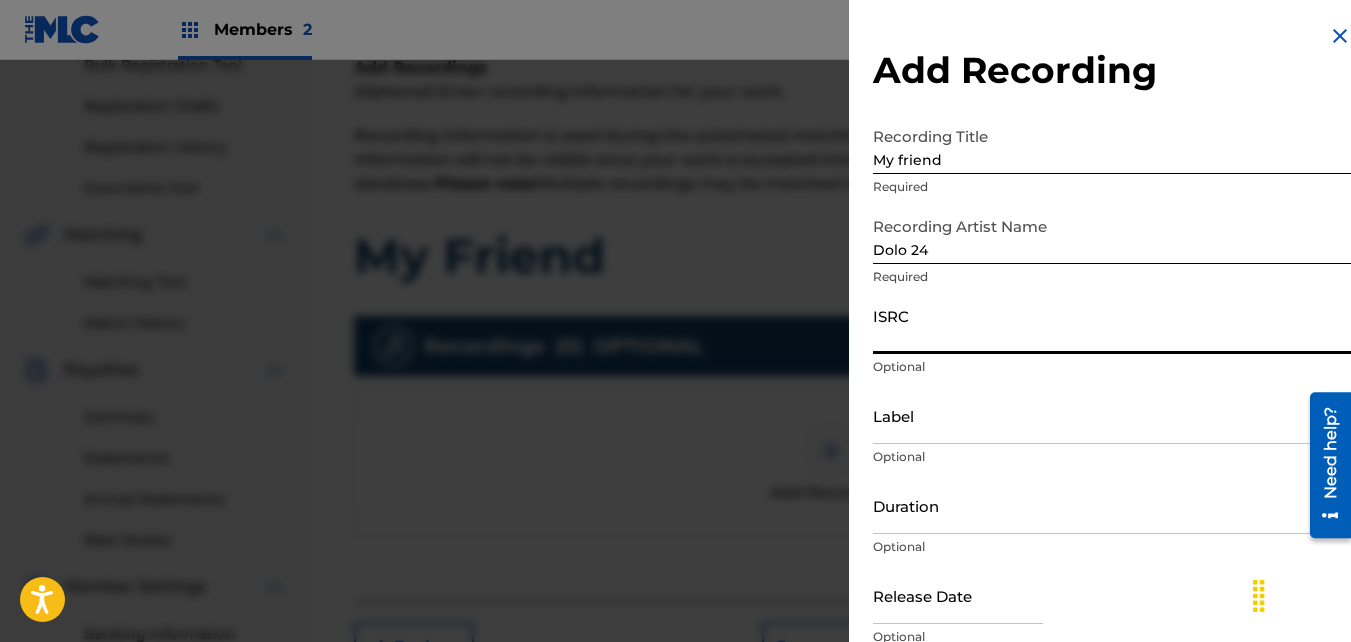 click on "ISRC" at bounding box center (1112, 325) 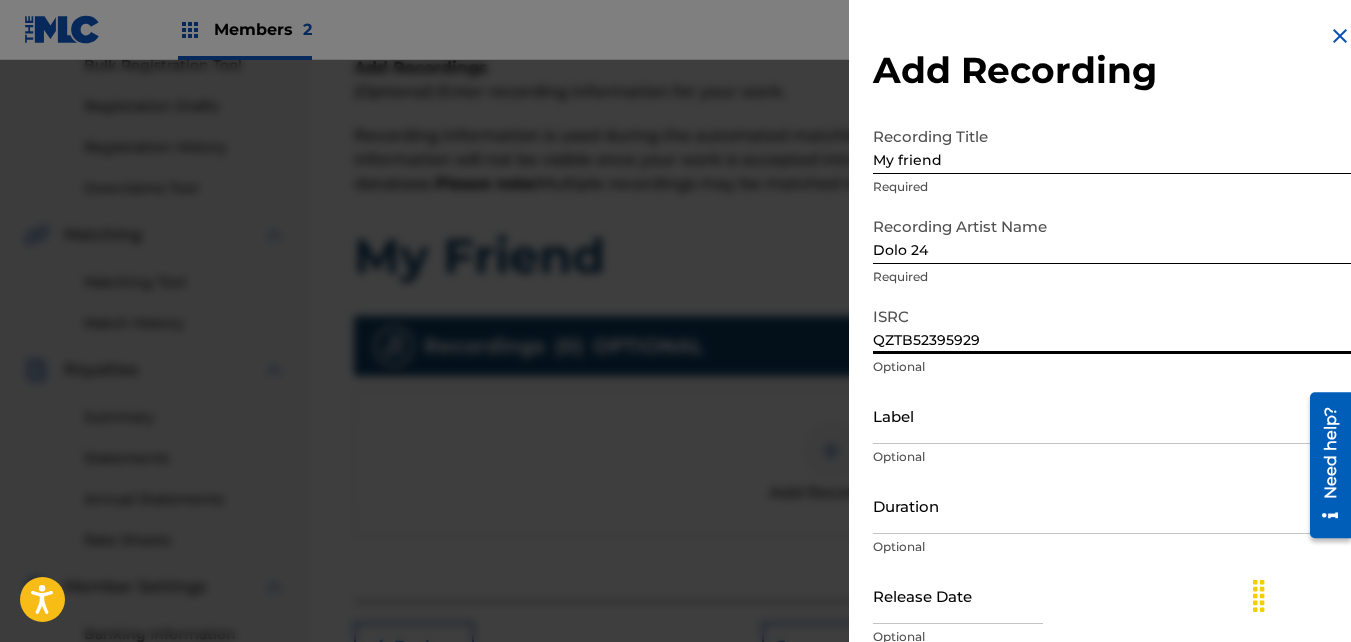 scroll, scrollTop: 89, scrollLeft: 0, axis: vertical 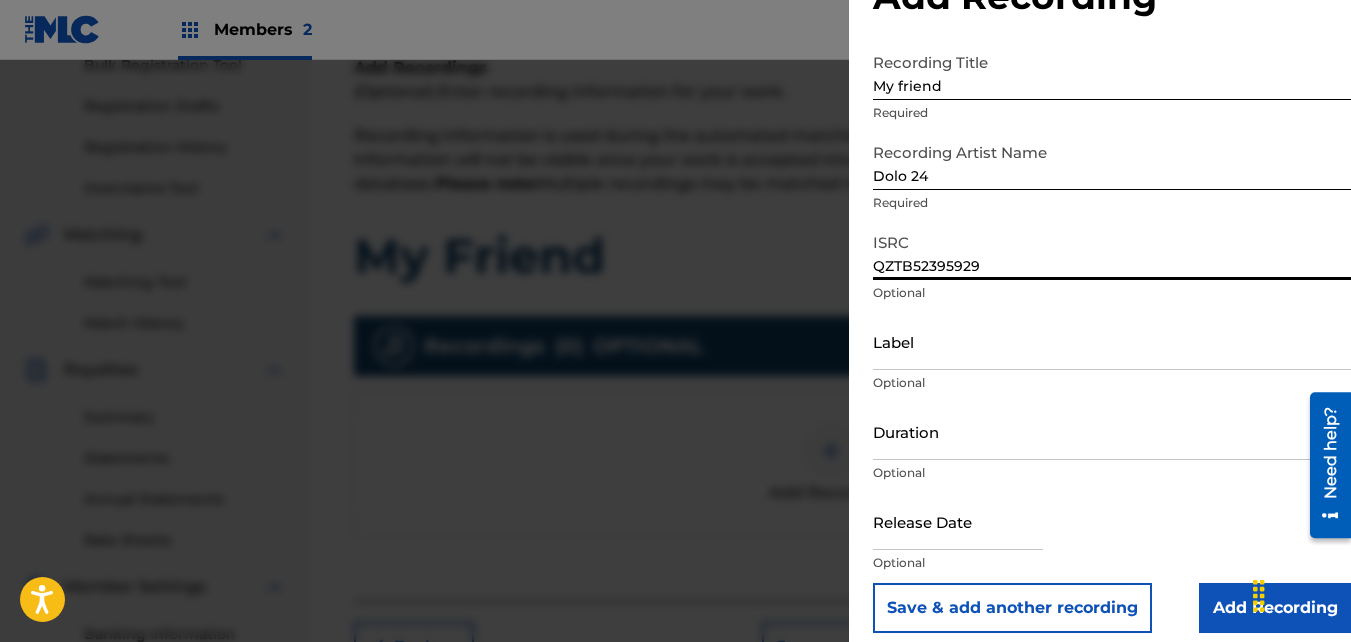 type on "QZTB52395929" 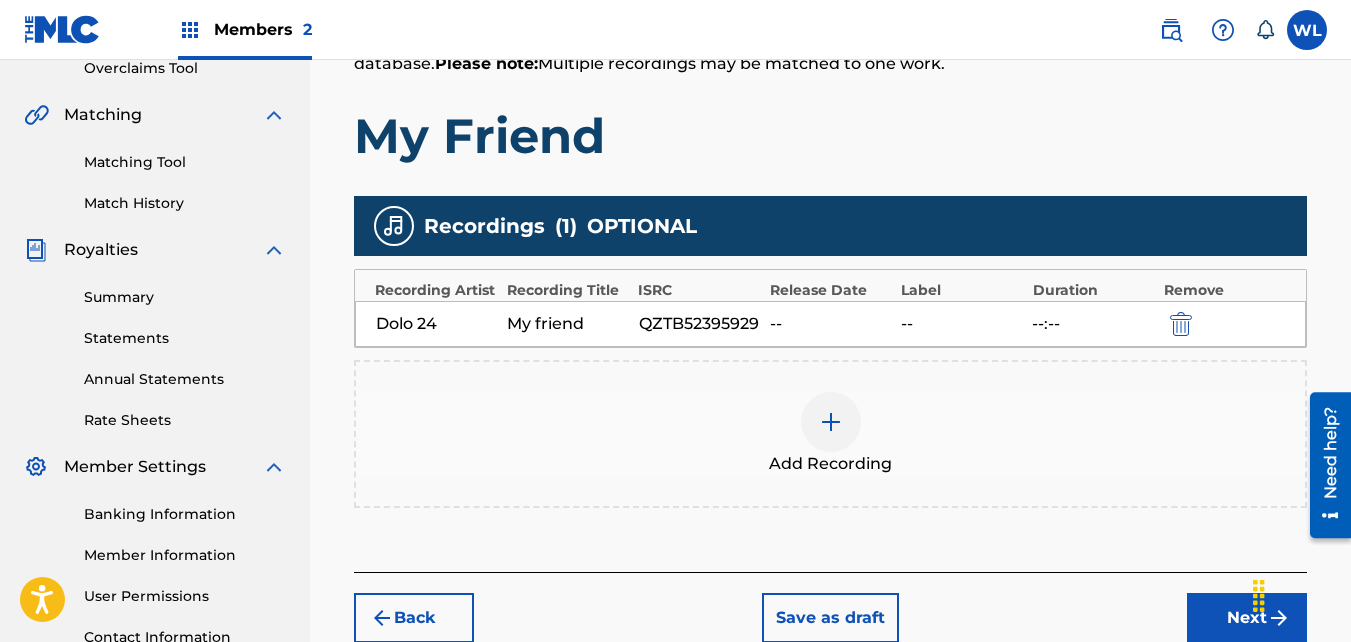 scroll, scrollTop: 432, scrollLeft: 0, axis: vertical 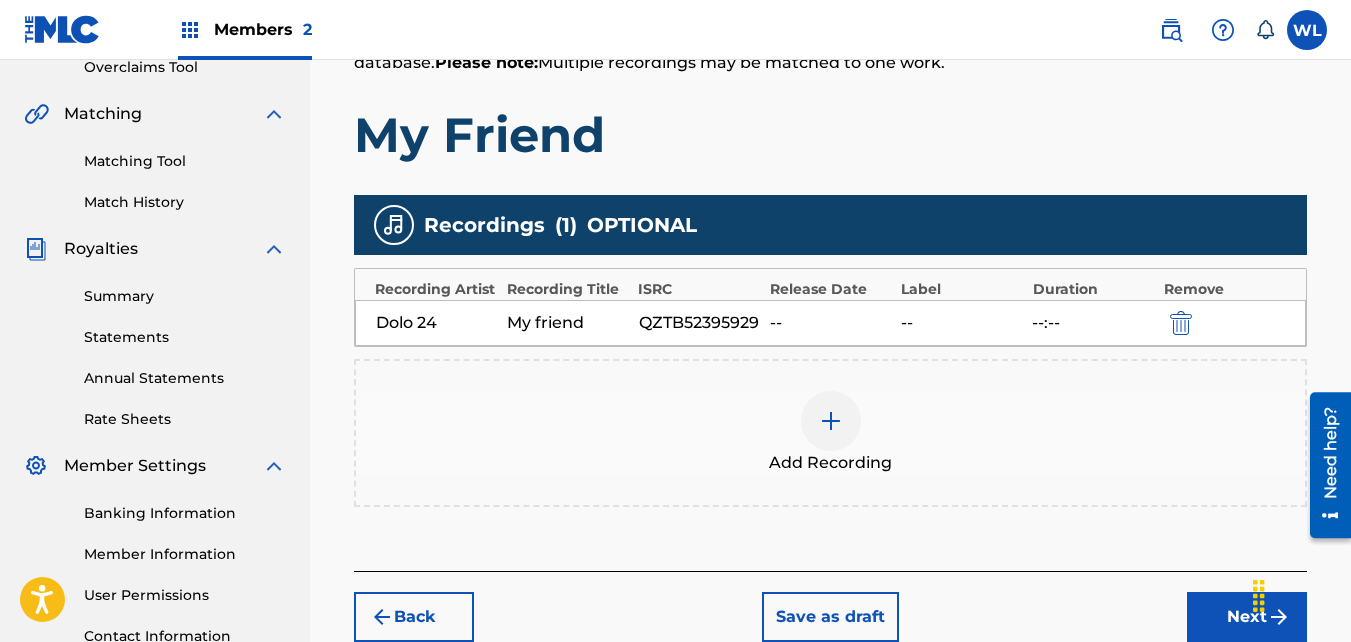 click on "Add Recording" at bounding box center (830, 433) 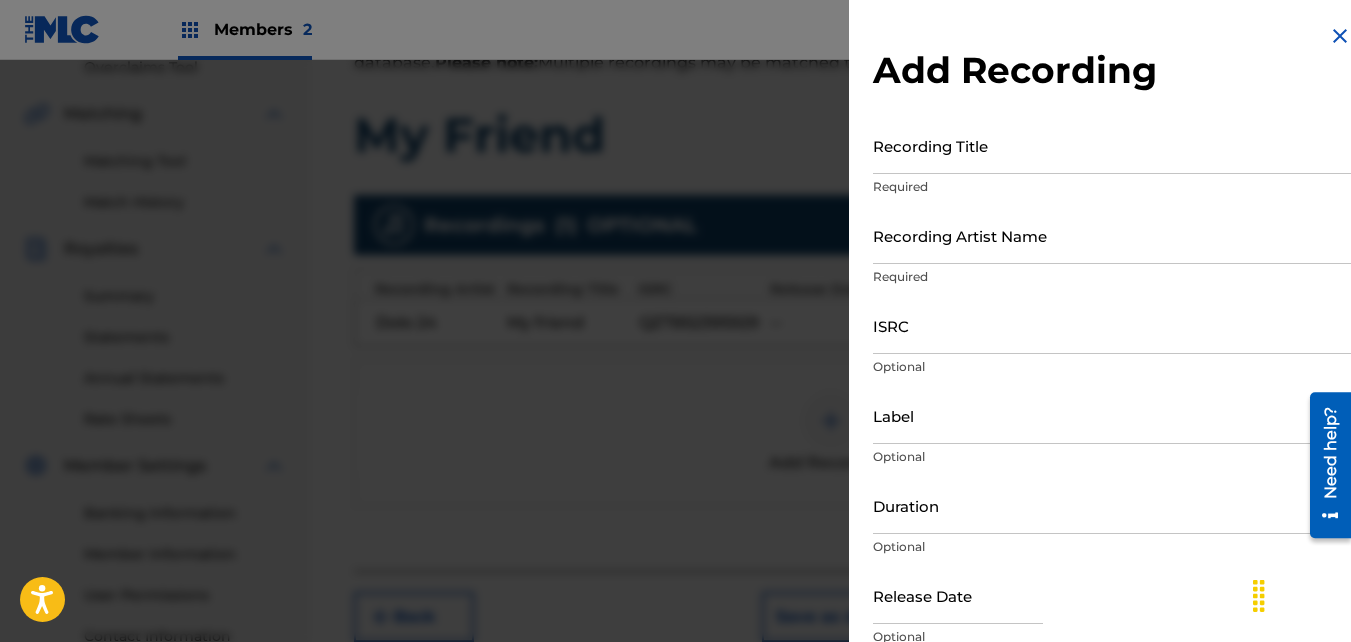 click on "Recording Title" at bounding box center (1112, 145) 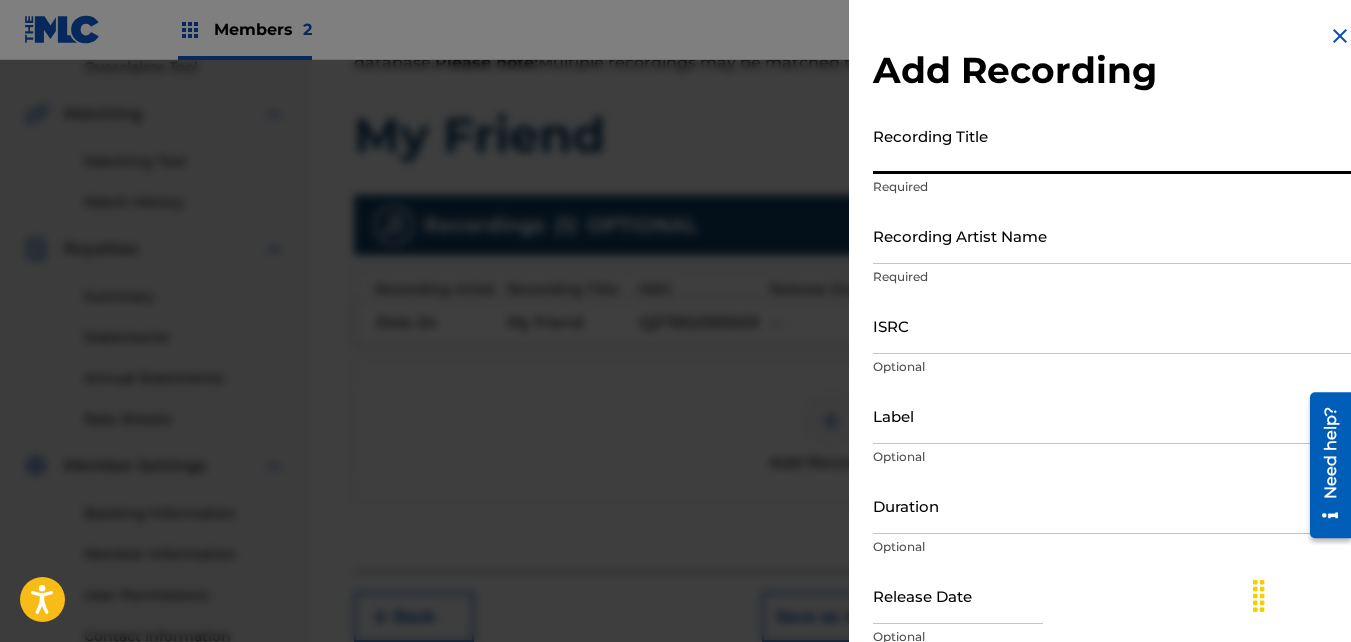 click on "Recording Title" at bounding box center [1112, 145] 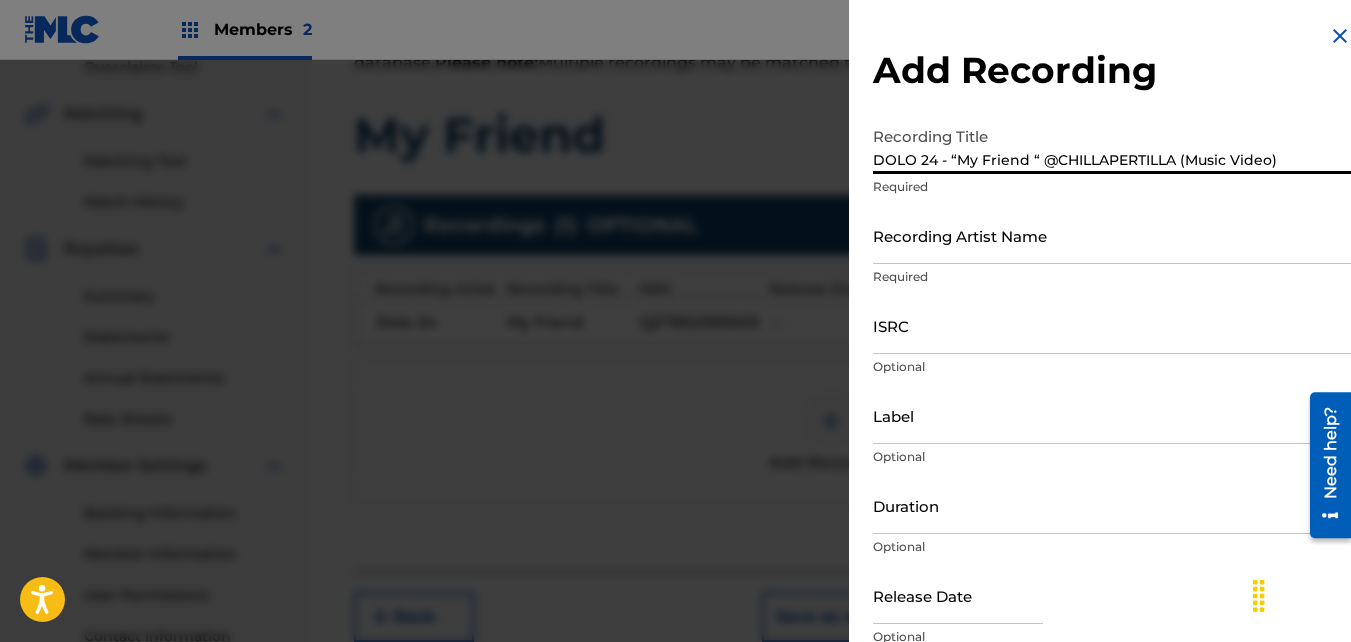 type on "DOLO 24 - “My Friend “ ‪@CHILLAPERTILLA‬ (Music Video)" 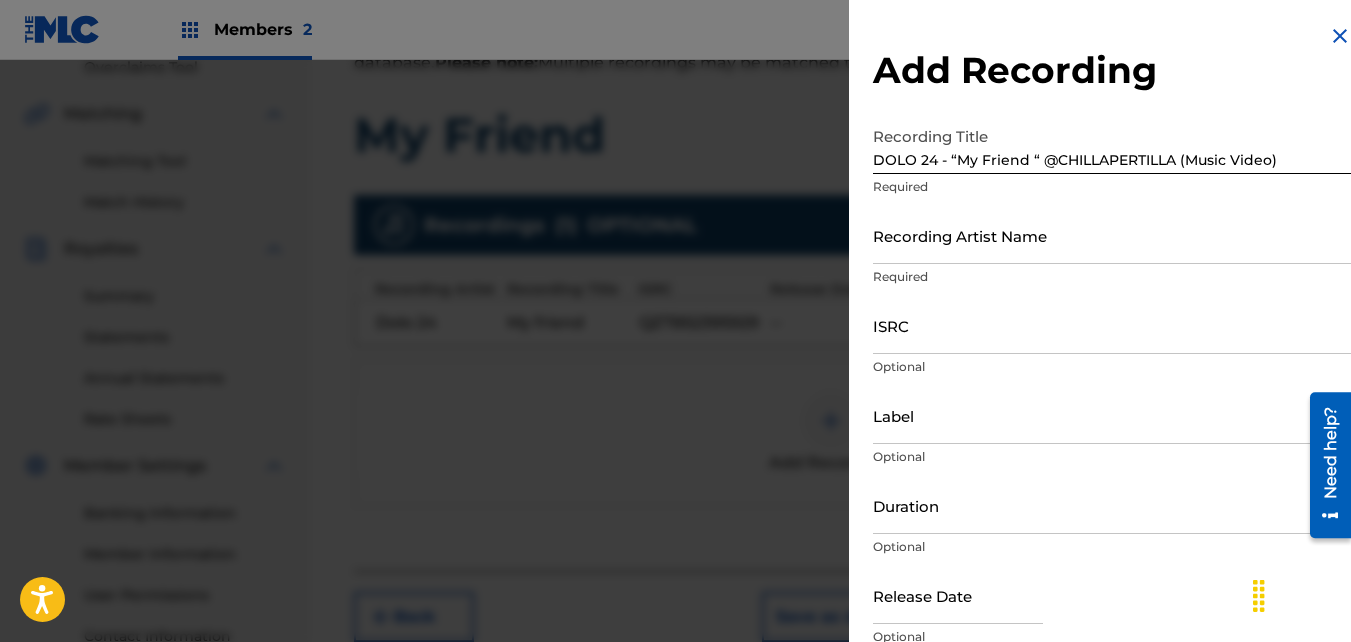 click on "Recording Artist Name" at bounding box center (1112, 235) 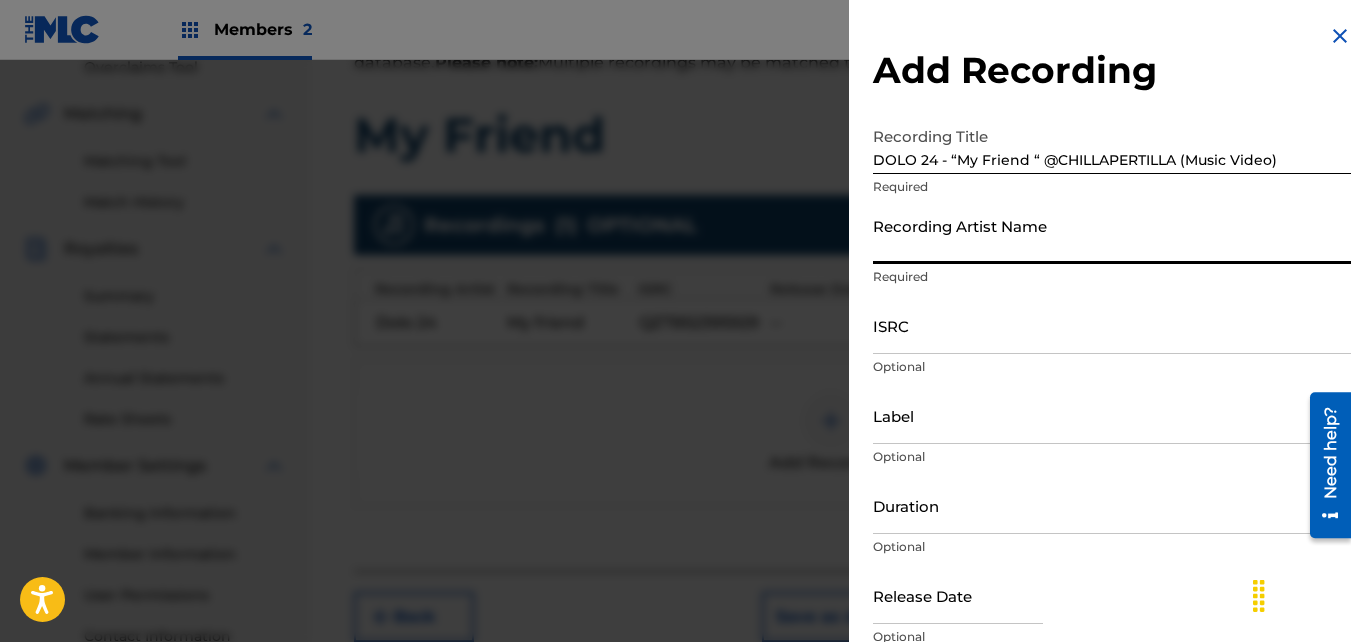 type on "Dolo 24" 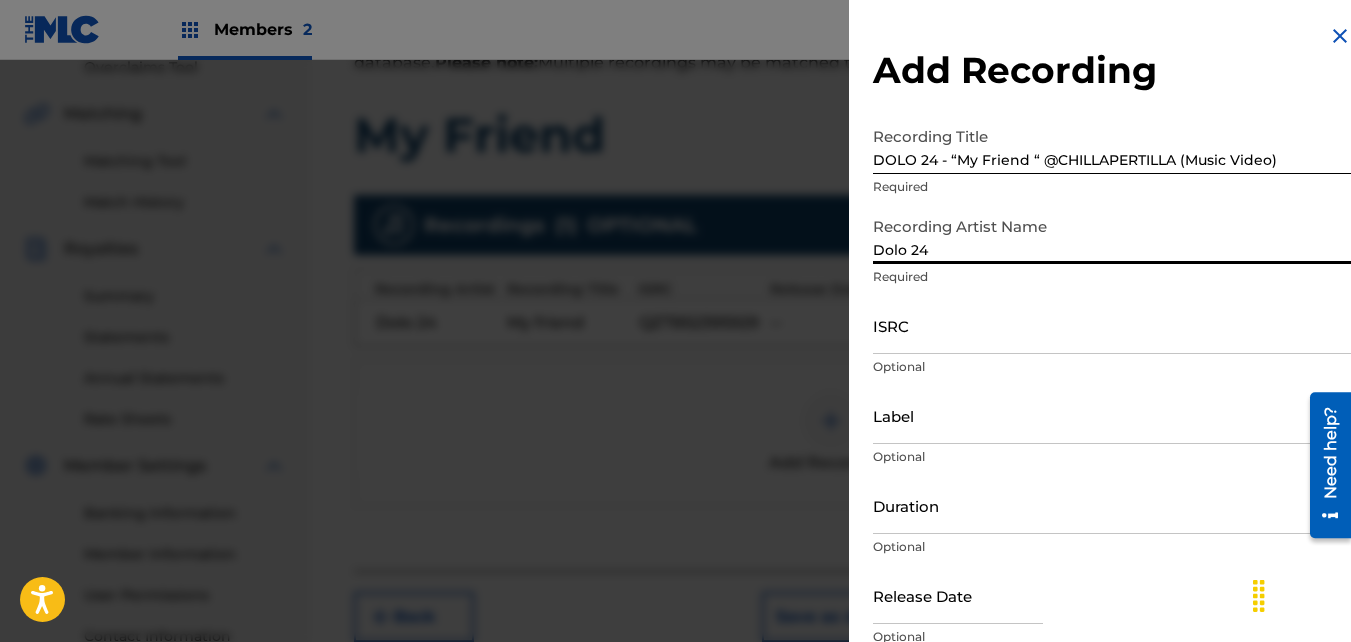 click on "ISRC" at bounding box center (1112, 325) 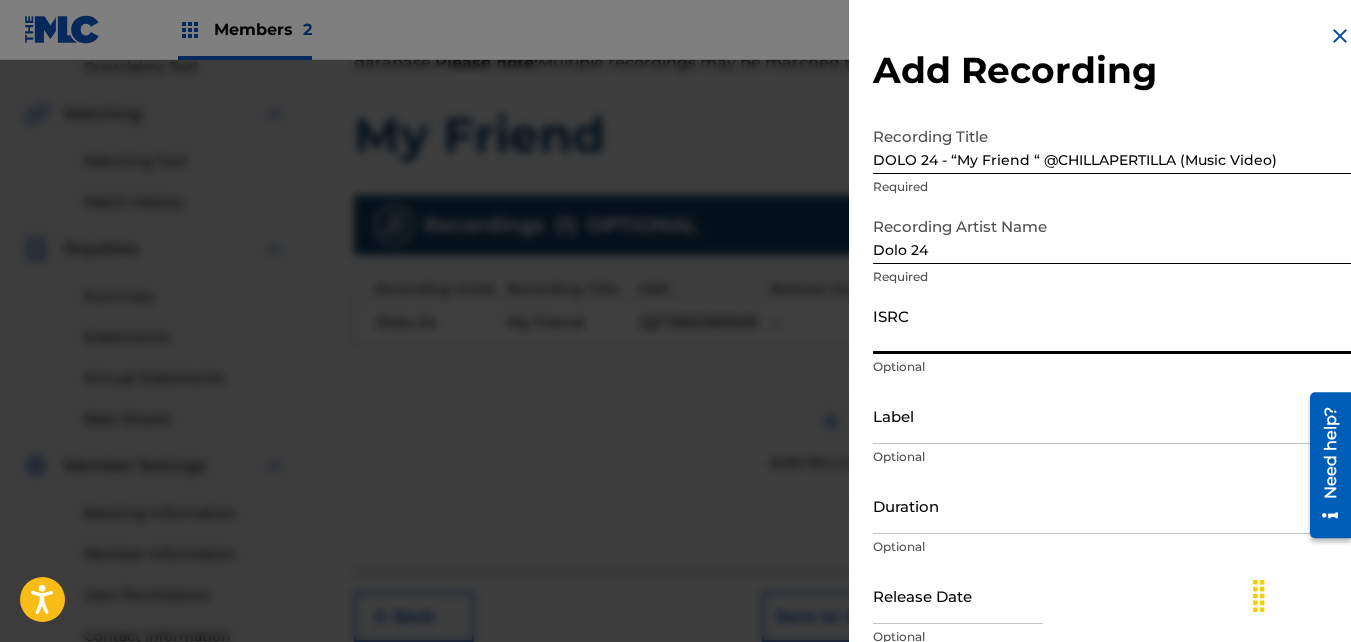 paste on "QZTB52395930" 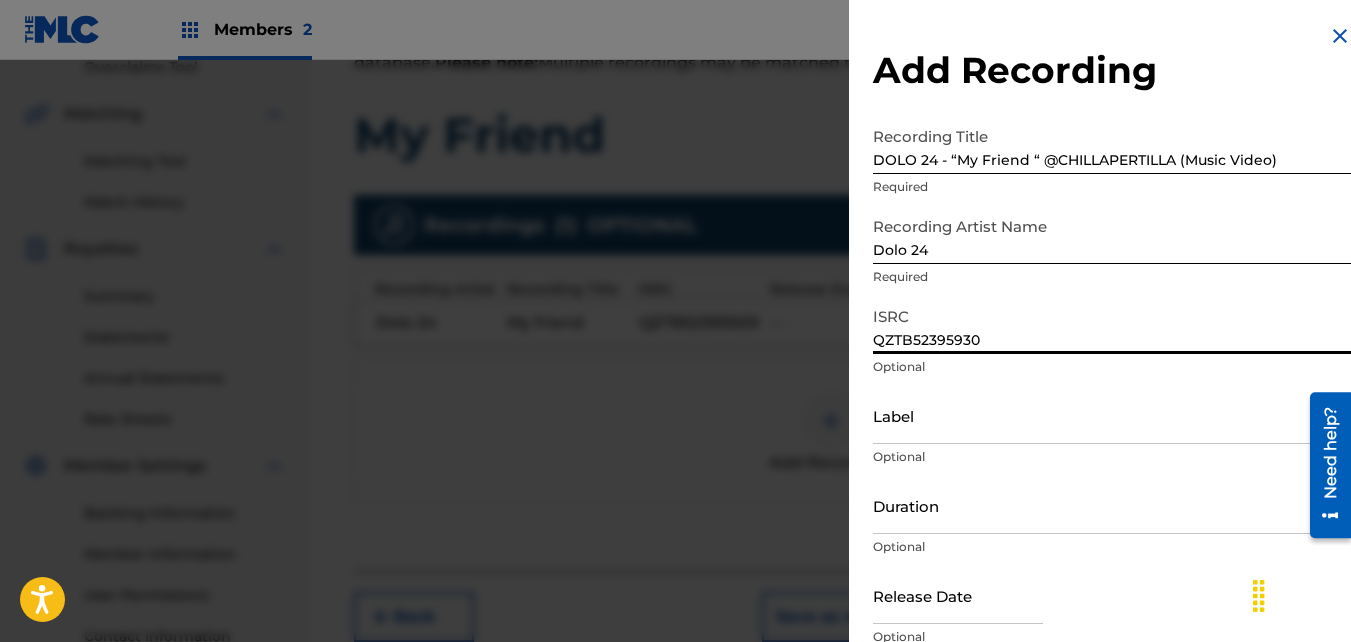 scroll, scrollTop: 89, scrollLeft: 0, axis: vertical 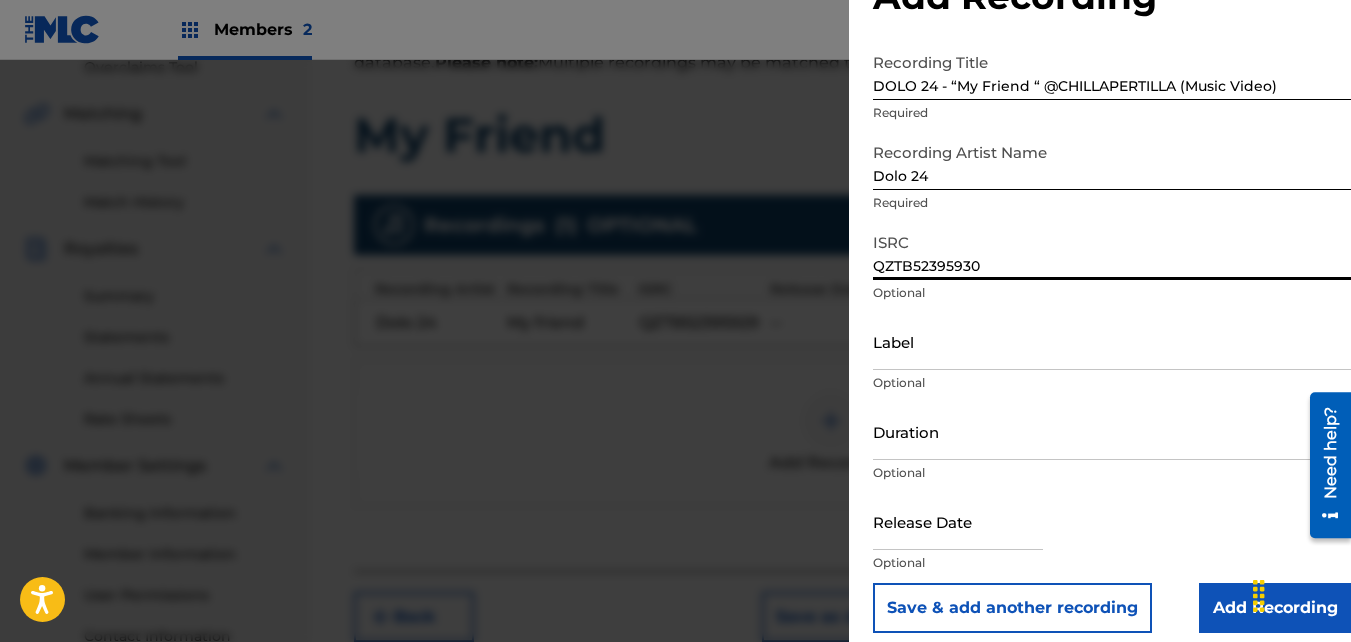 type on "QZTB52395930" 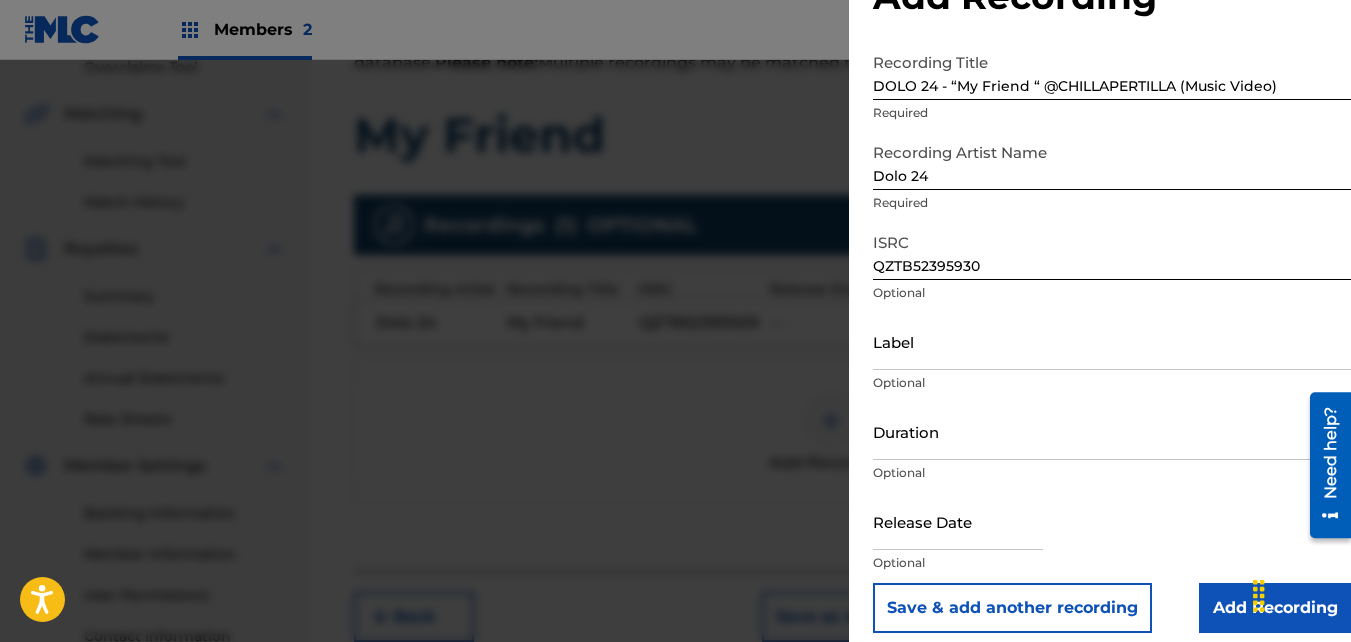 click on "Add Recording" at bounding box center (1275, 608) 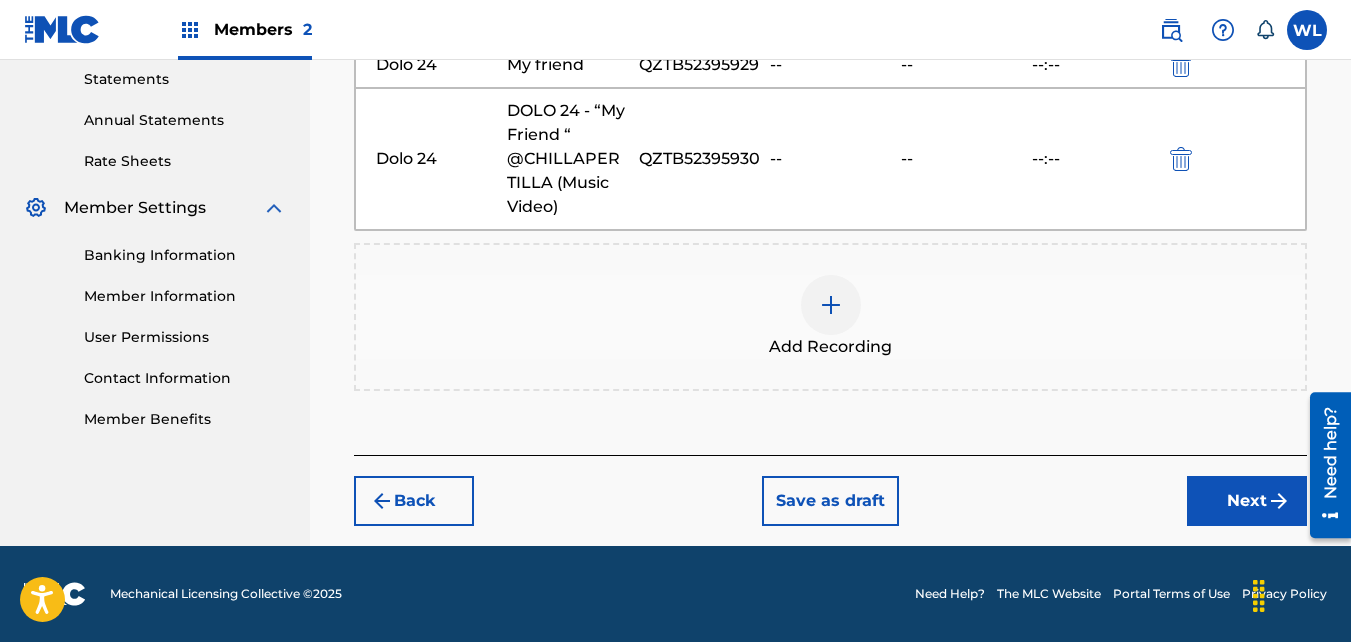 click on "Next" at bounding box center [1247, 501] 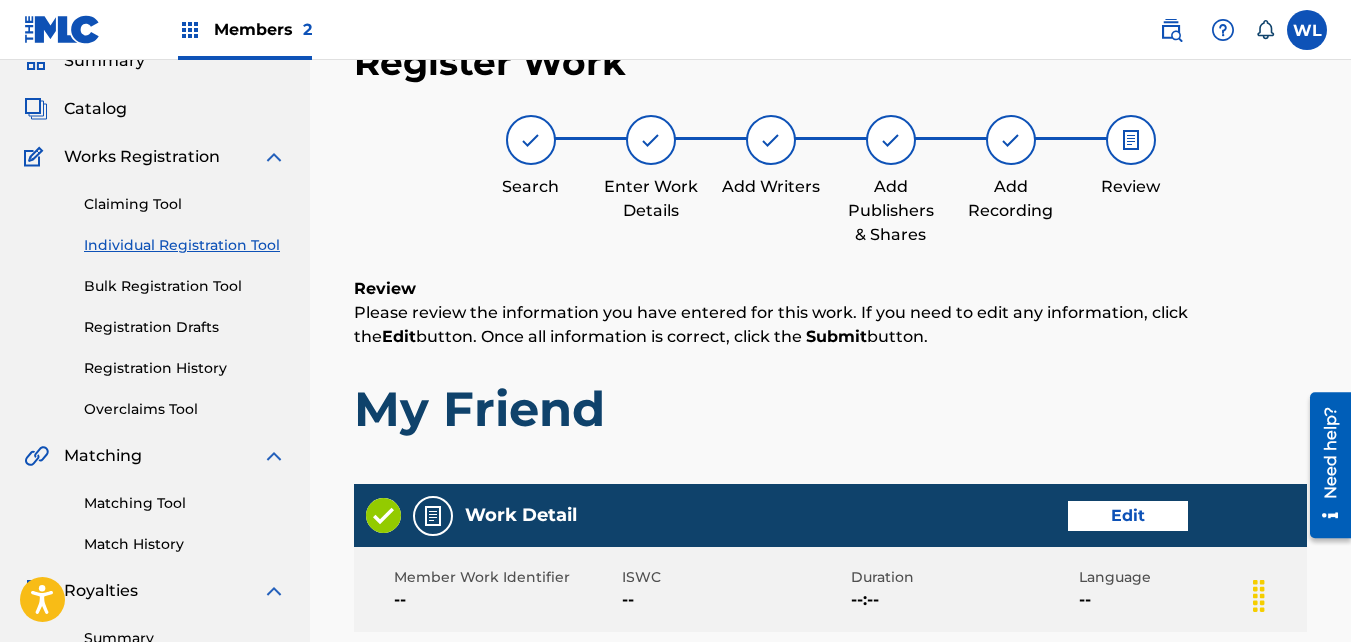 click on "My Friend" at bounding box center [830, 409] 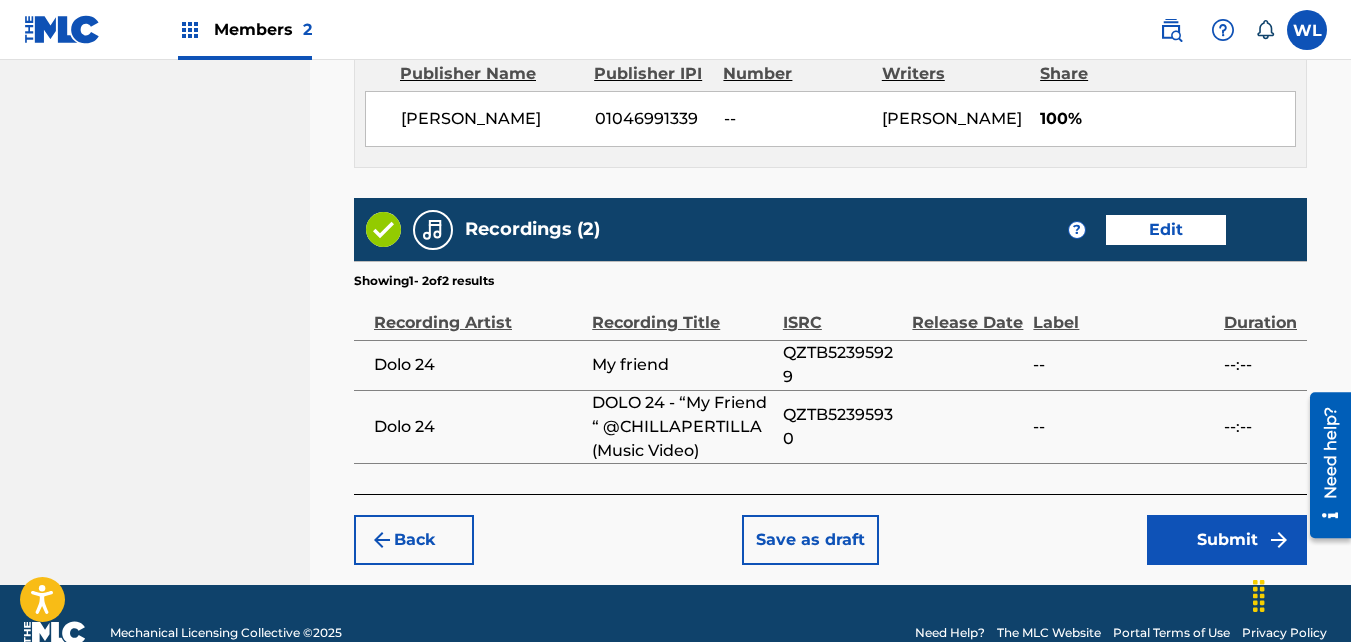 scroll, scrollTop: 1210, scrollLeft: 0, axis: vertical 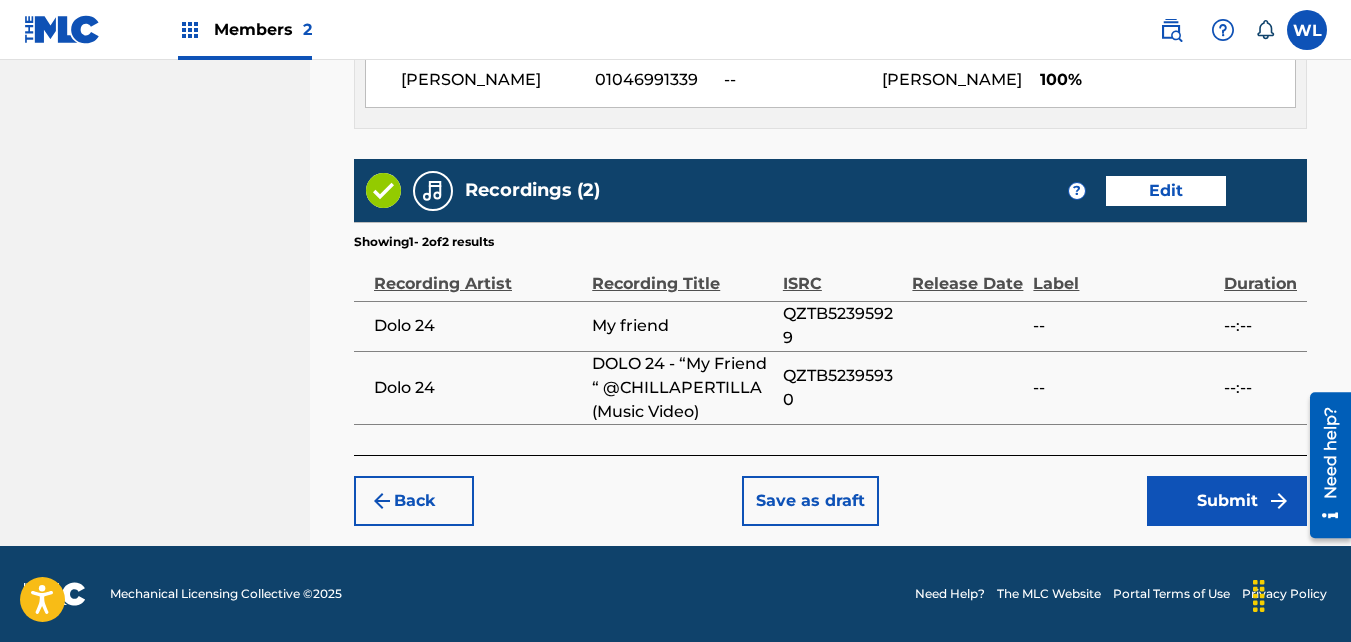 click on "Submit" at bounding box center [1227, 501] 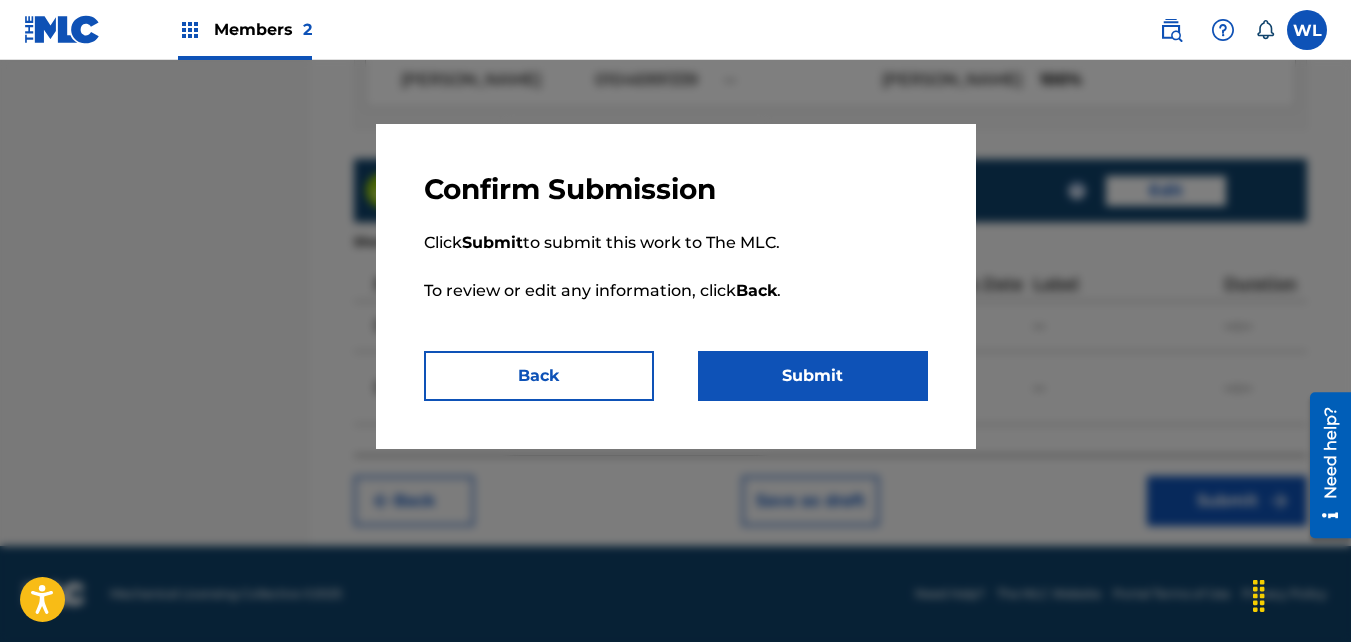 click on "Submit" at bounding box center [813, 376] 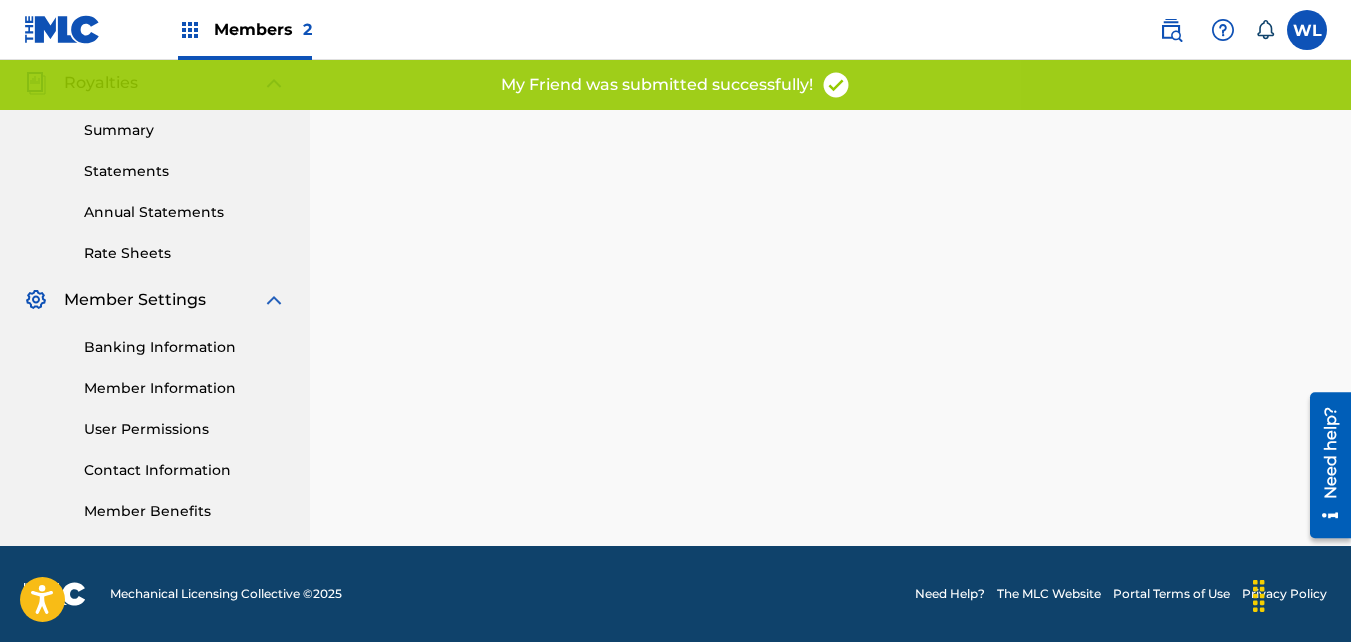 scroll, scrollTop: 0, scrollLeft: 0, axis: both 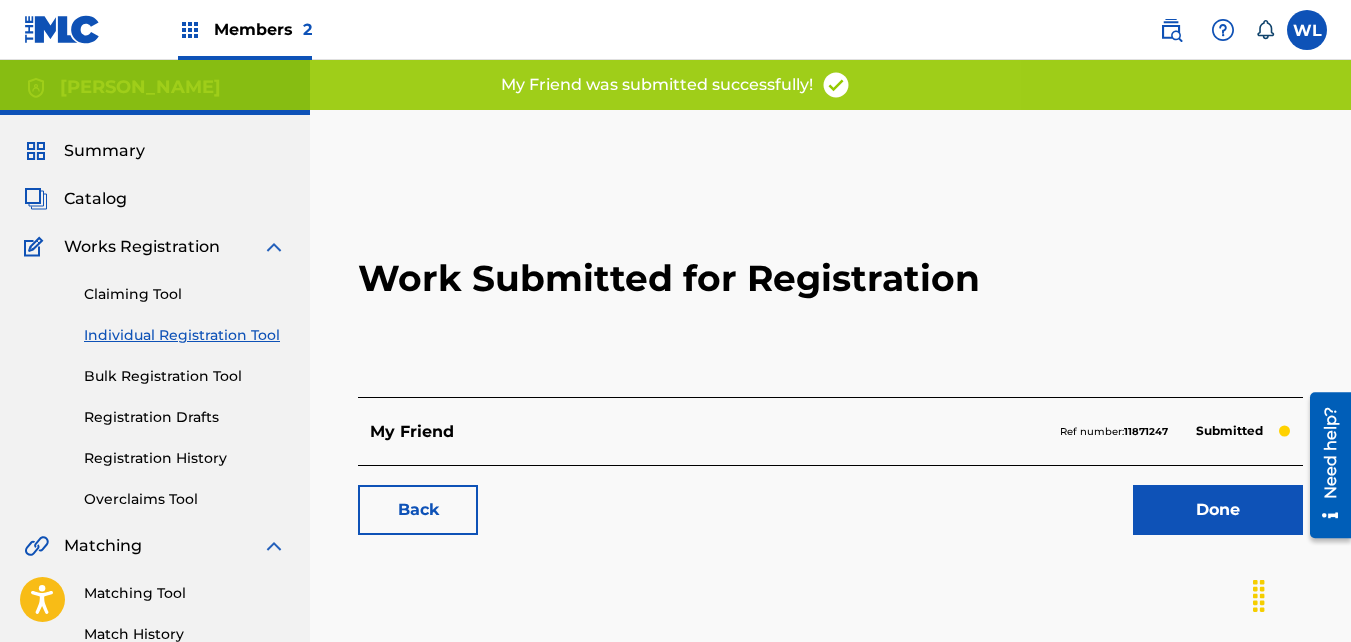 click on "Done" at bounding box center (1218, 510) 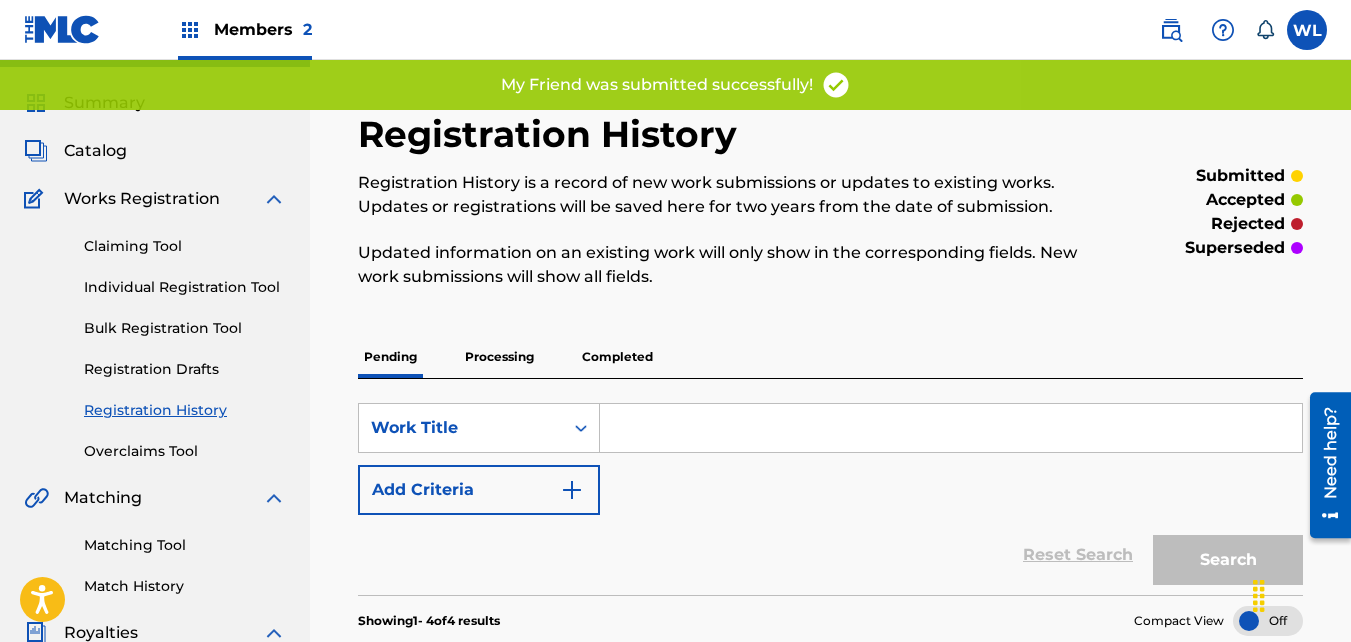 scroll, scrollTop: 47, scrollLeft: 0, axis: vertical 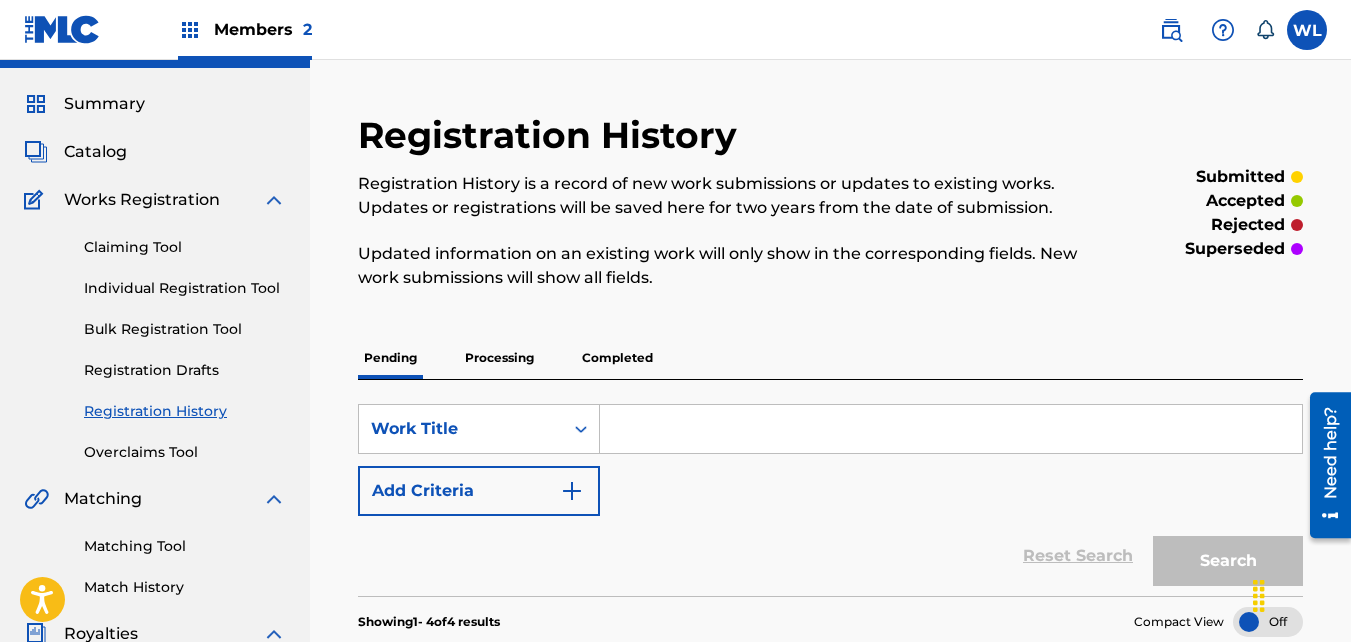 click on "Catalog" at bounding box center [155, 152] 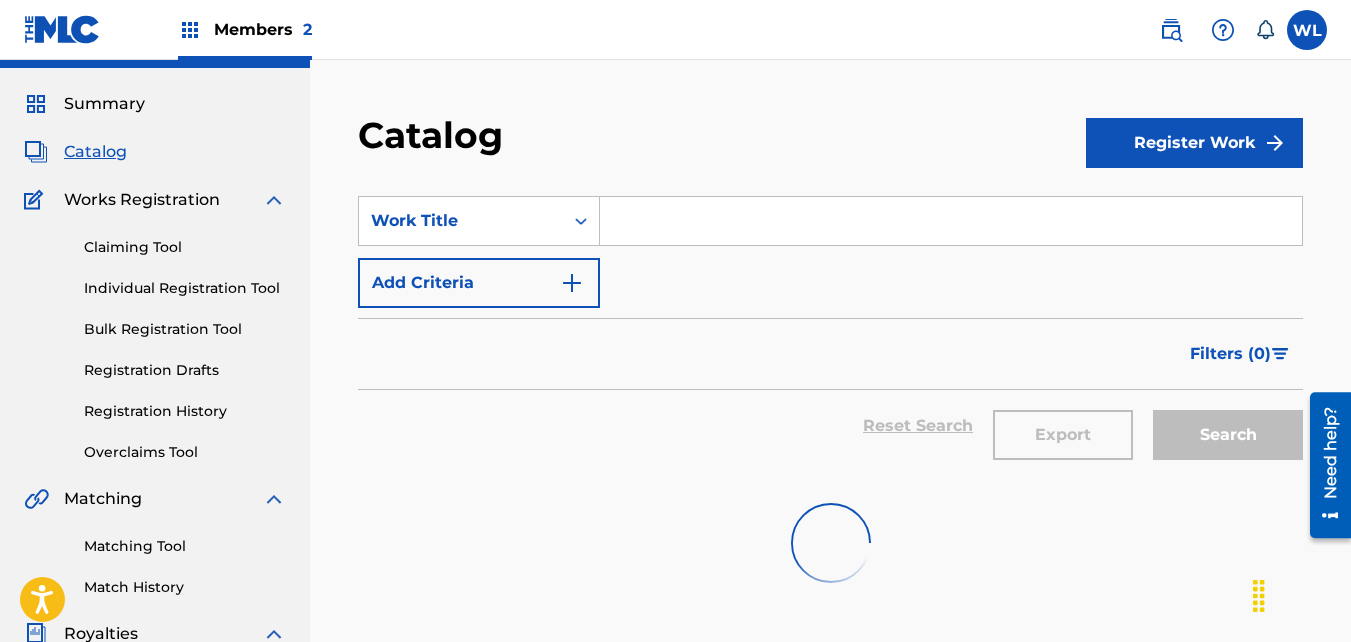 scroll, scrollTop: 0, scrollLeft: 0, axis: both 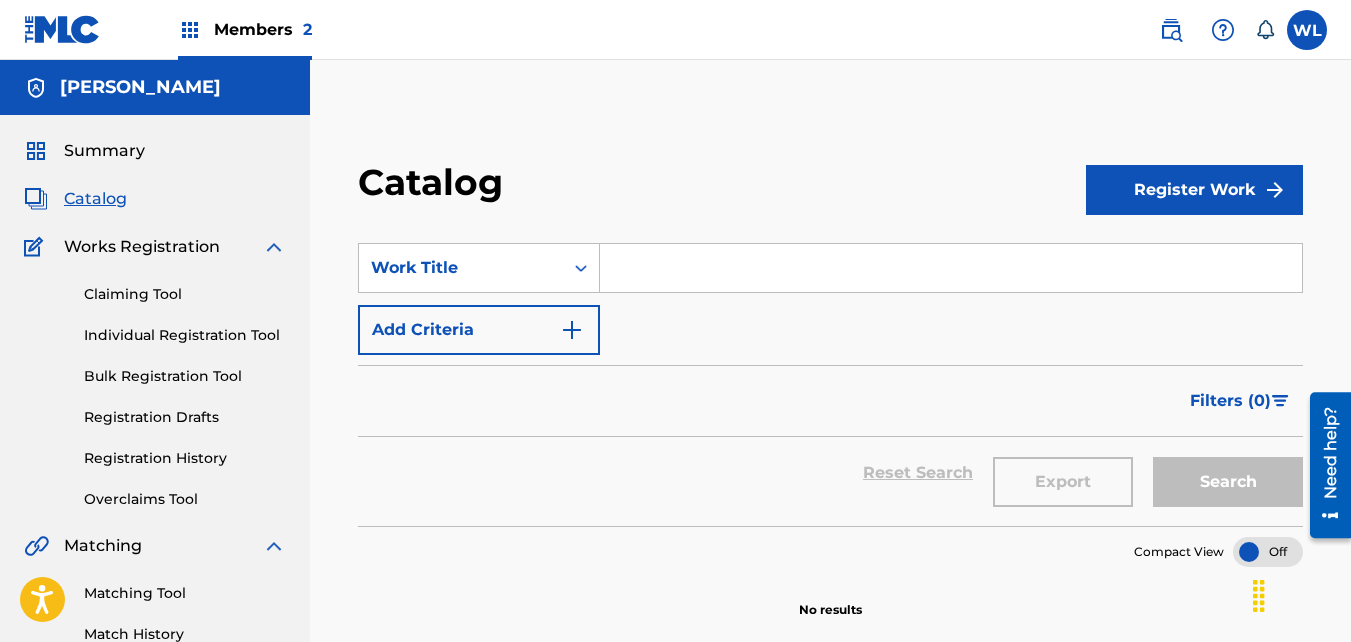 click on "Register Work" at bounding box center (1194, 190) 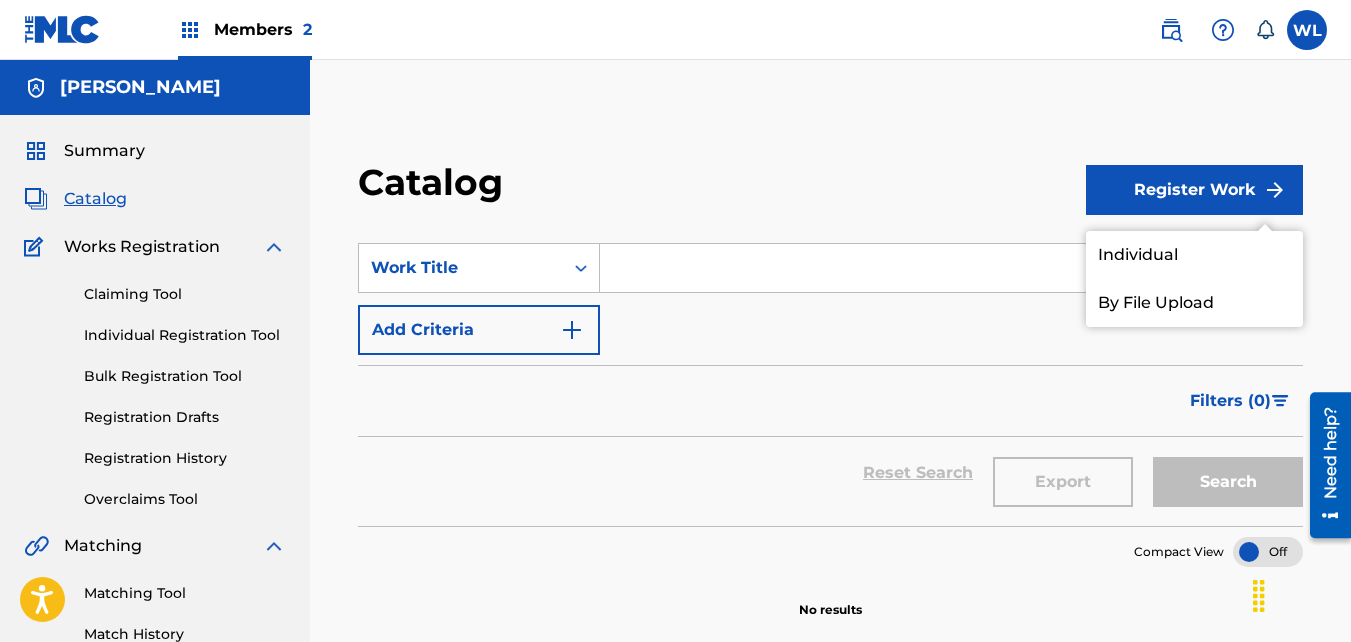 click on "Individual" at bounding box center (1194, 255) 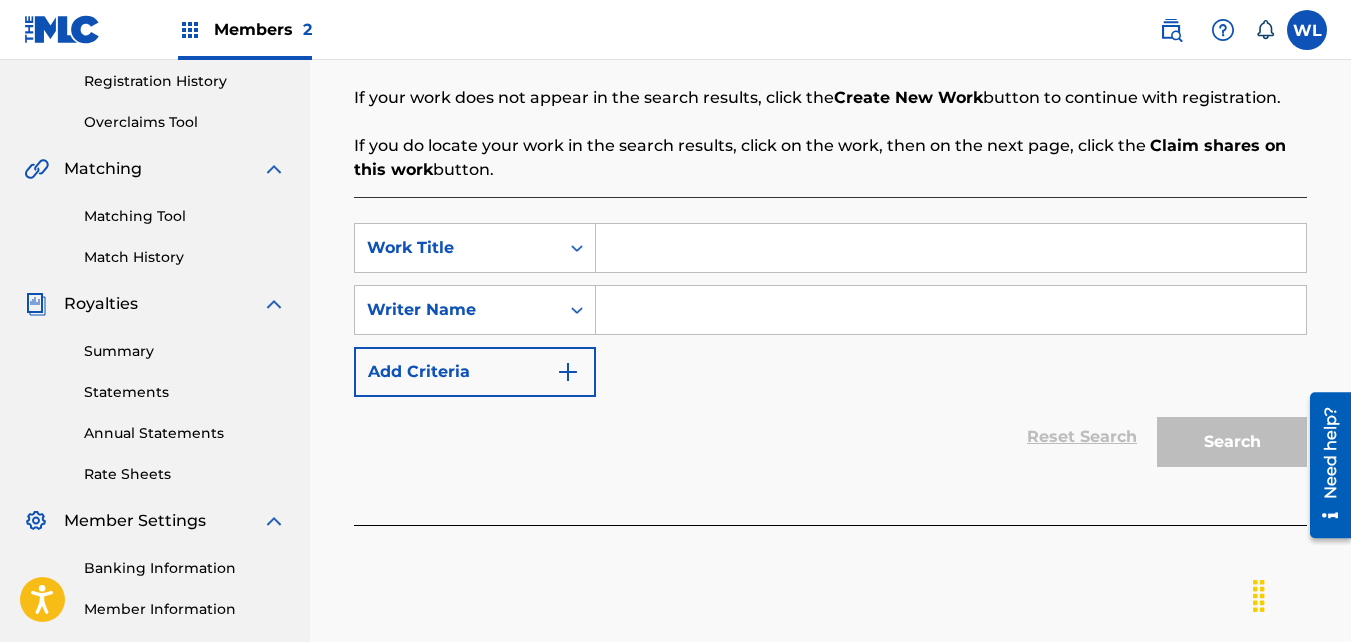 scroll, scrollTop: 378, scrollLeft: 0, axis: vertical 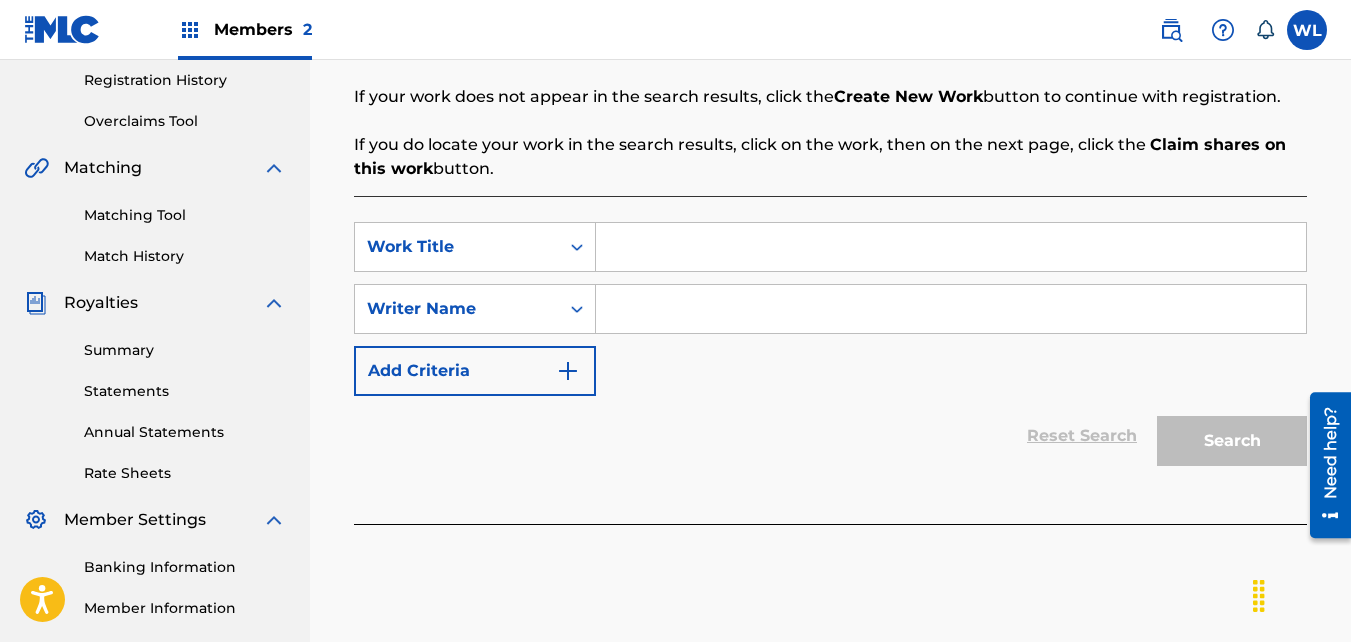 click at bounding box center [951, 247] 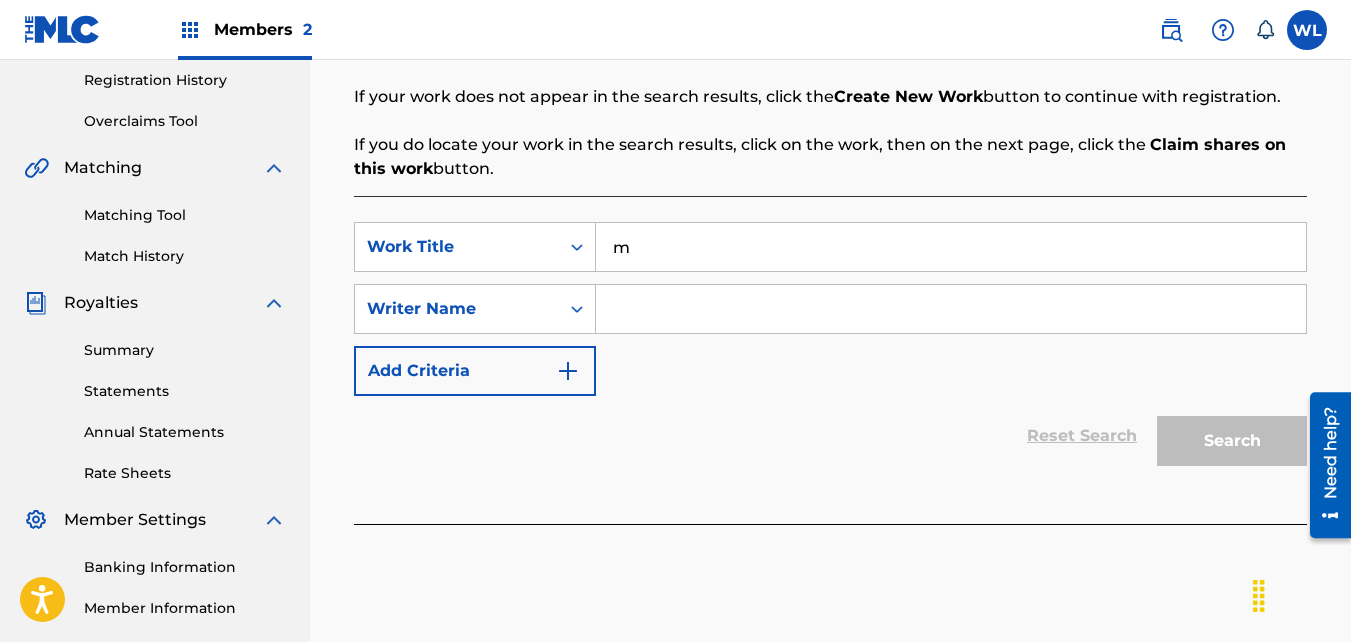 type on "m" 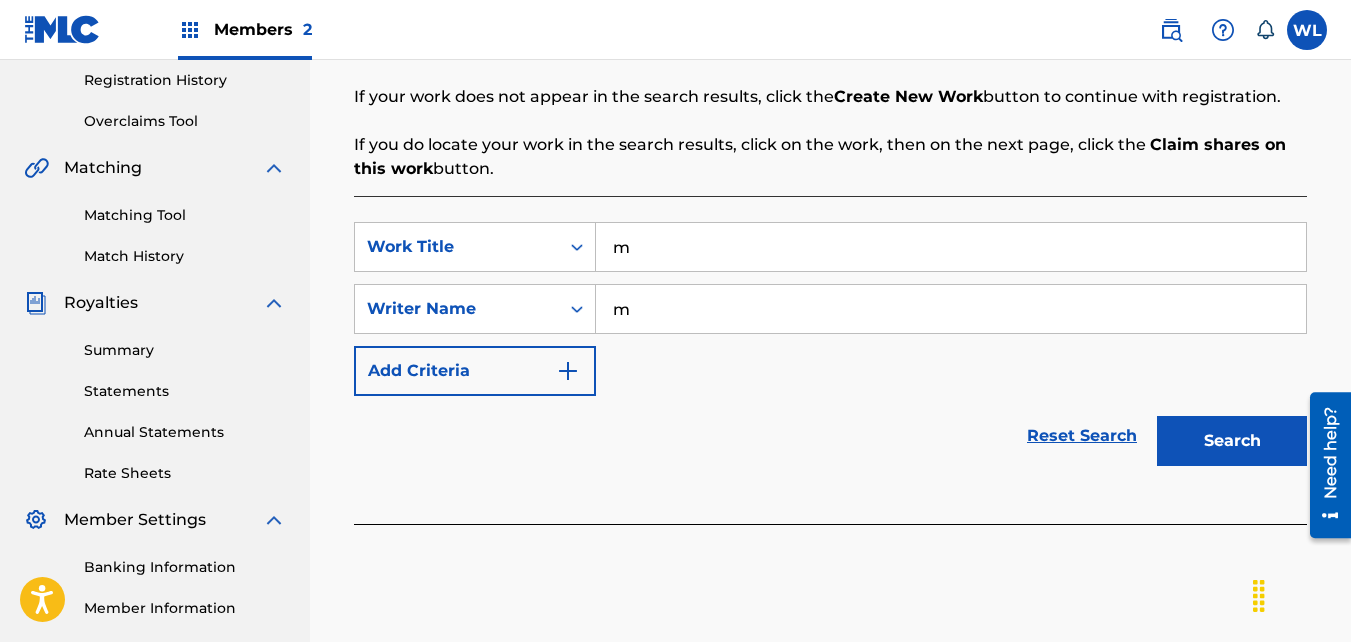type on "m" 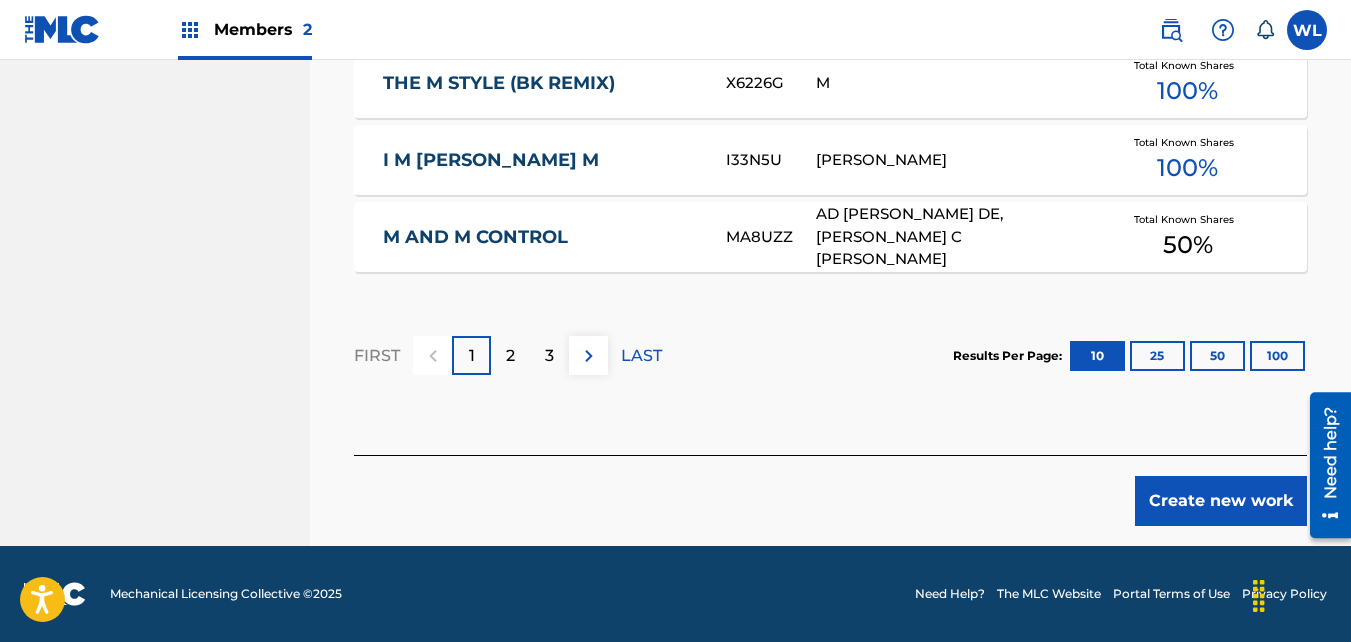 click on "Create new work" at bounding box center (1221, 501) 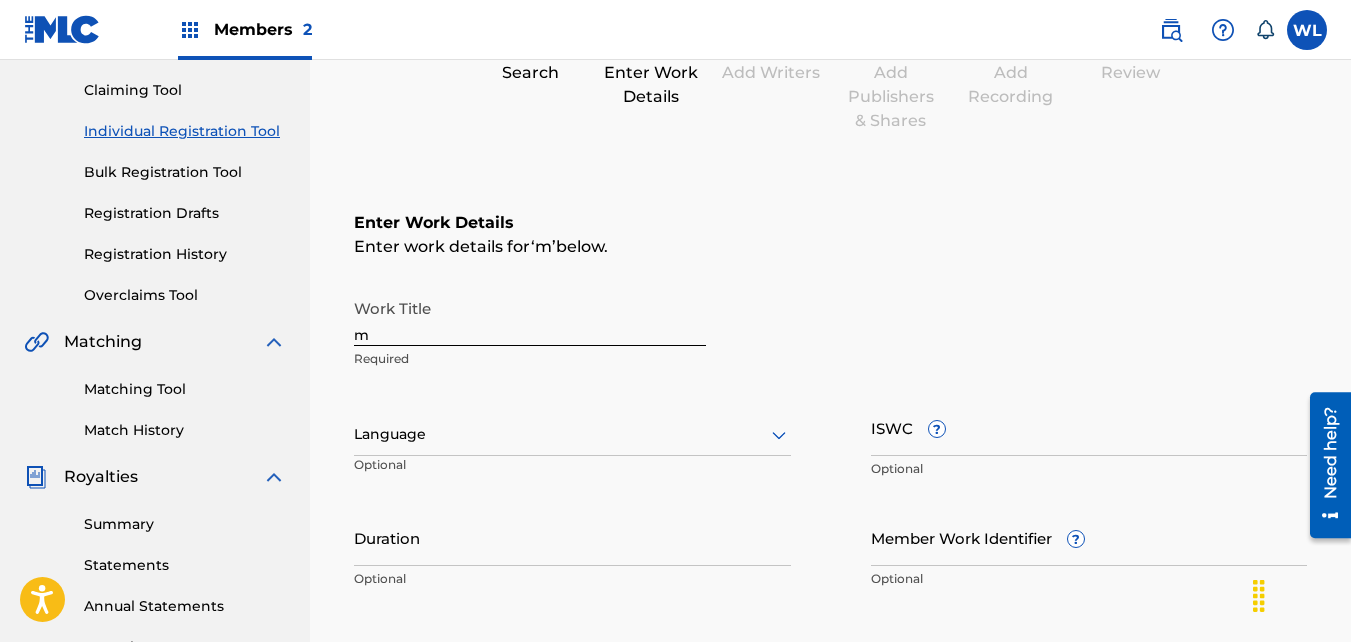 scroll, scrollTop: 209, scrollLeft: 0, axis: vertical 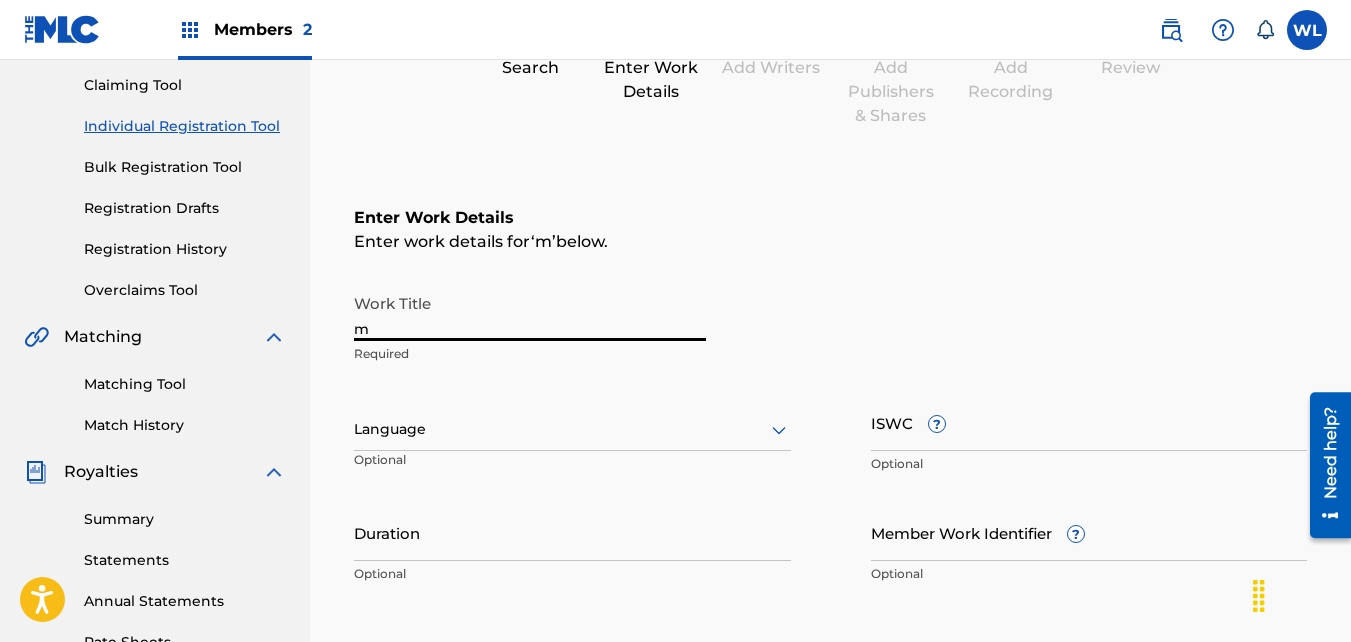 click on "m" at bounding box center (530, 312) 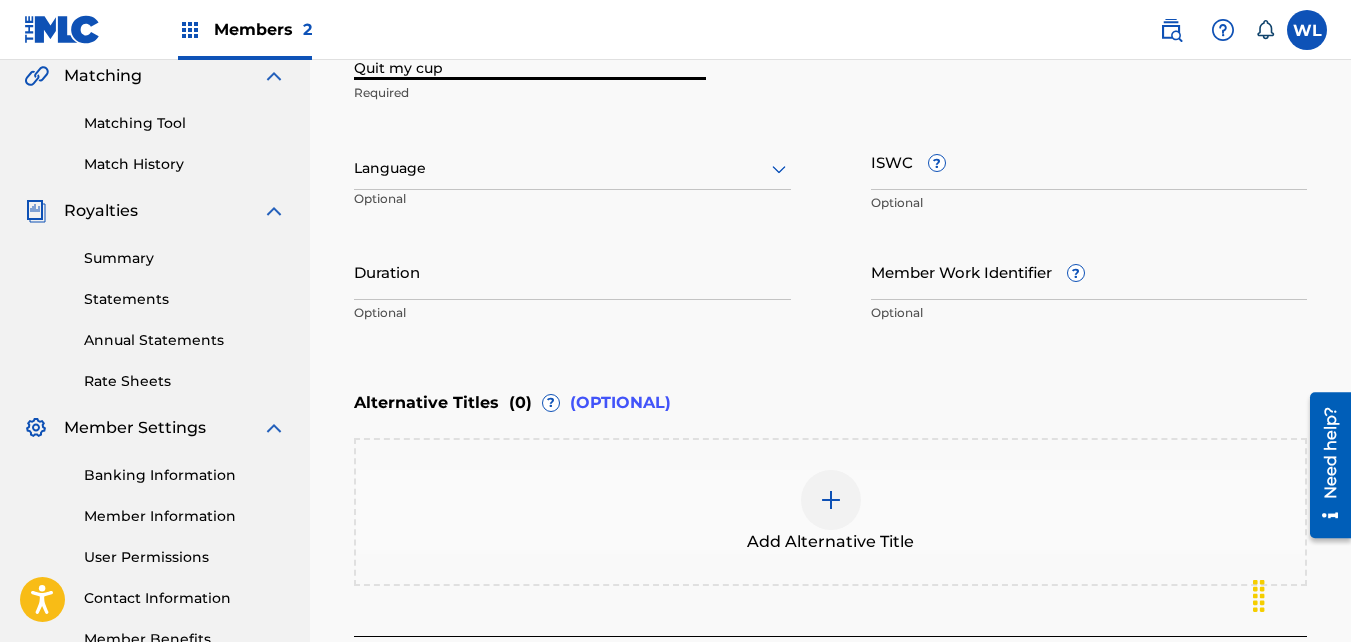 scroll, scrollTop: 651, scrollLeft: 0, axis: vertical 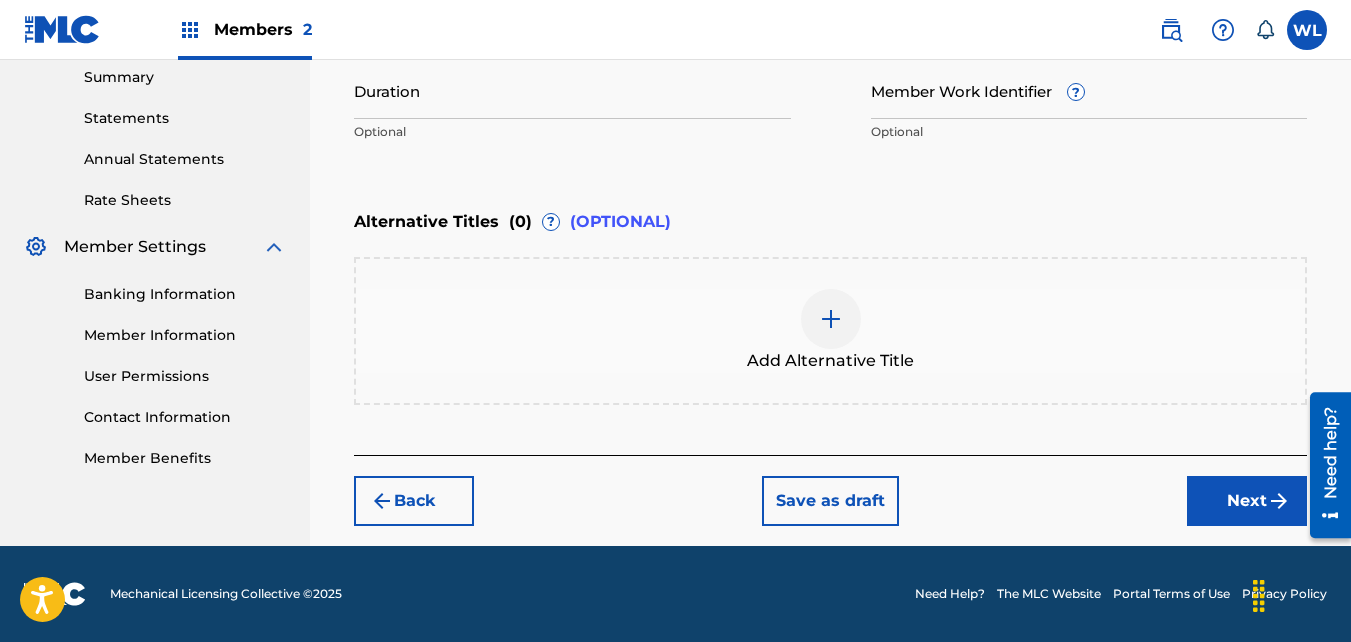 type on "Quit my cup" 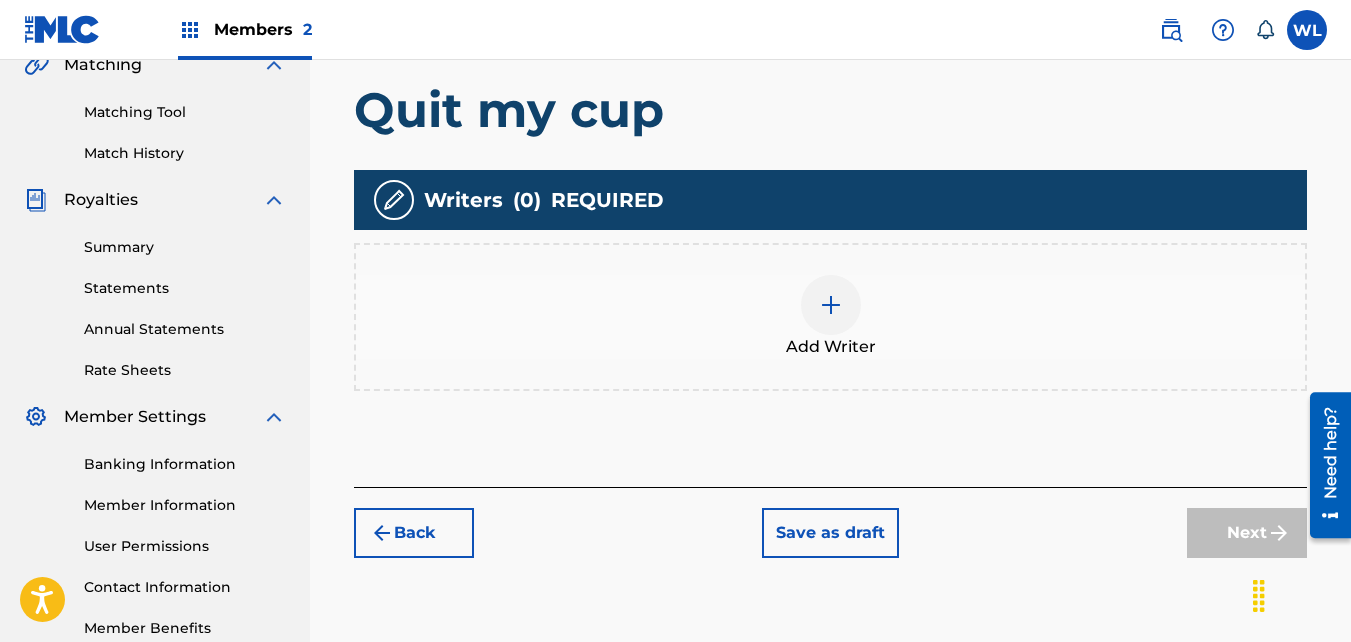 scroll, scrollTop: 482, scrollLeft: 0, axis: vertical 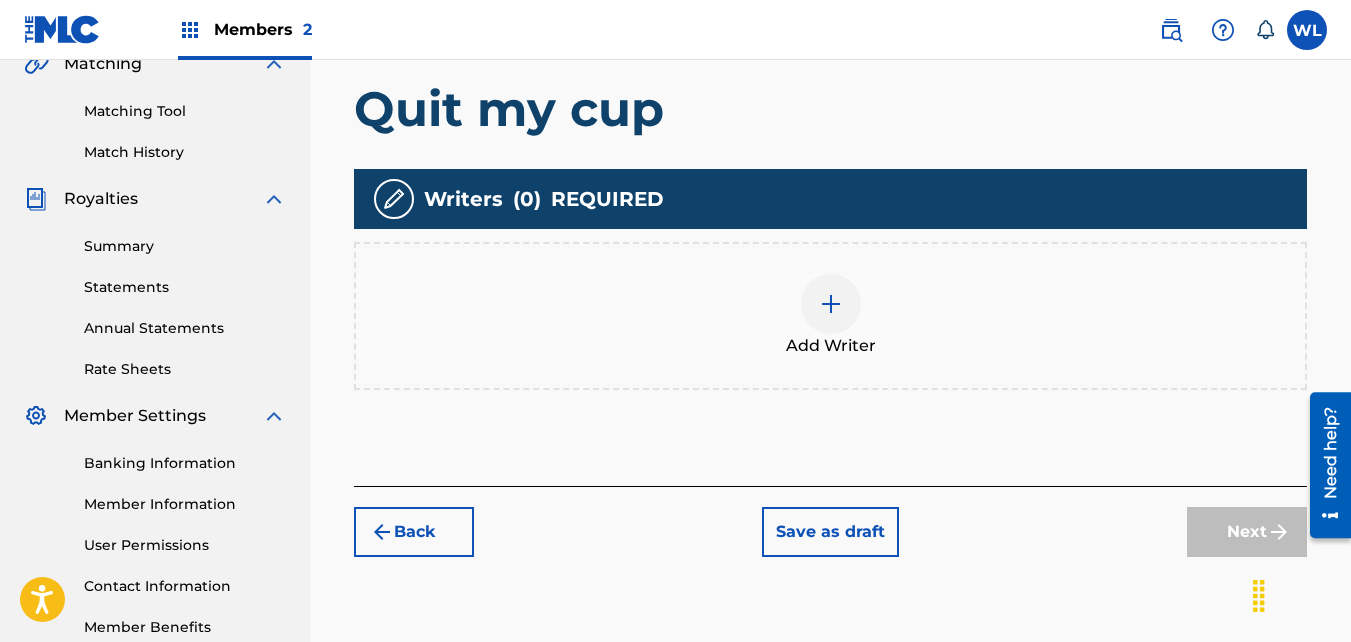 drag, startPoint x: 819, startPoint y: 377, endPoint x: 748, endPoint y: 286, distance: 115.42097 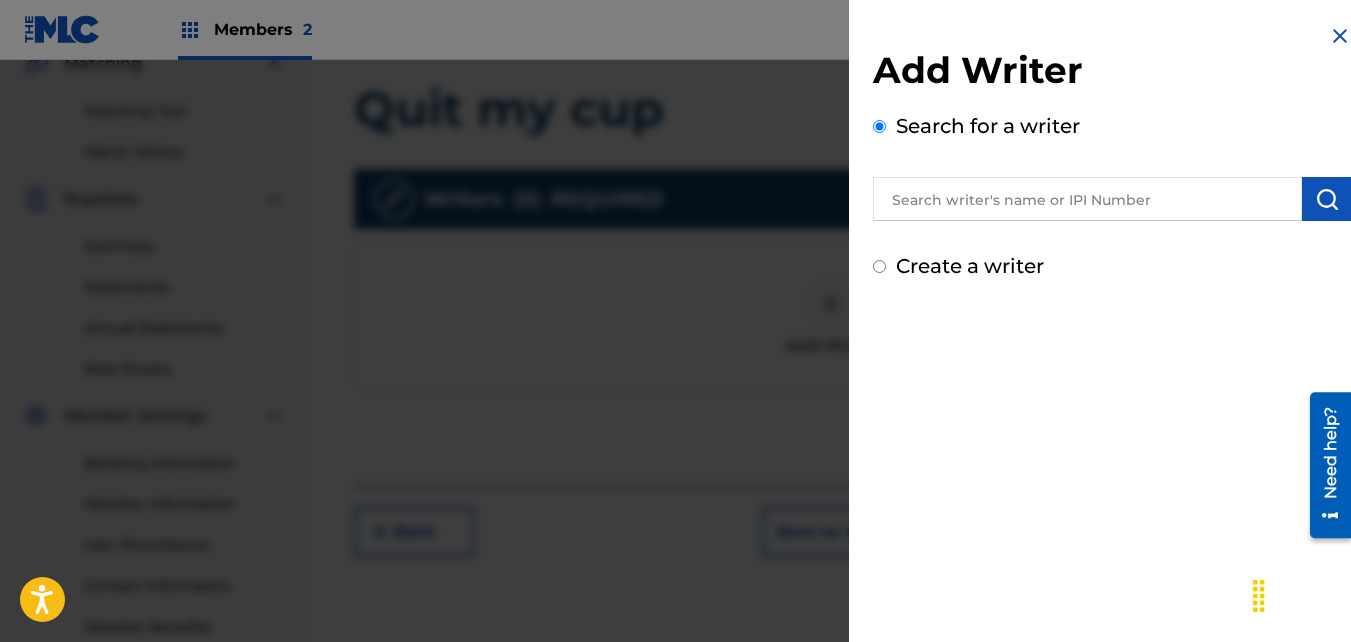click on "Add Writer Search for a writer Create a writer" at bounding box center (1112, 164) 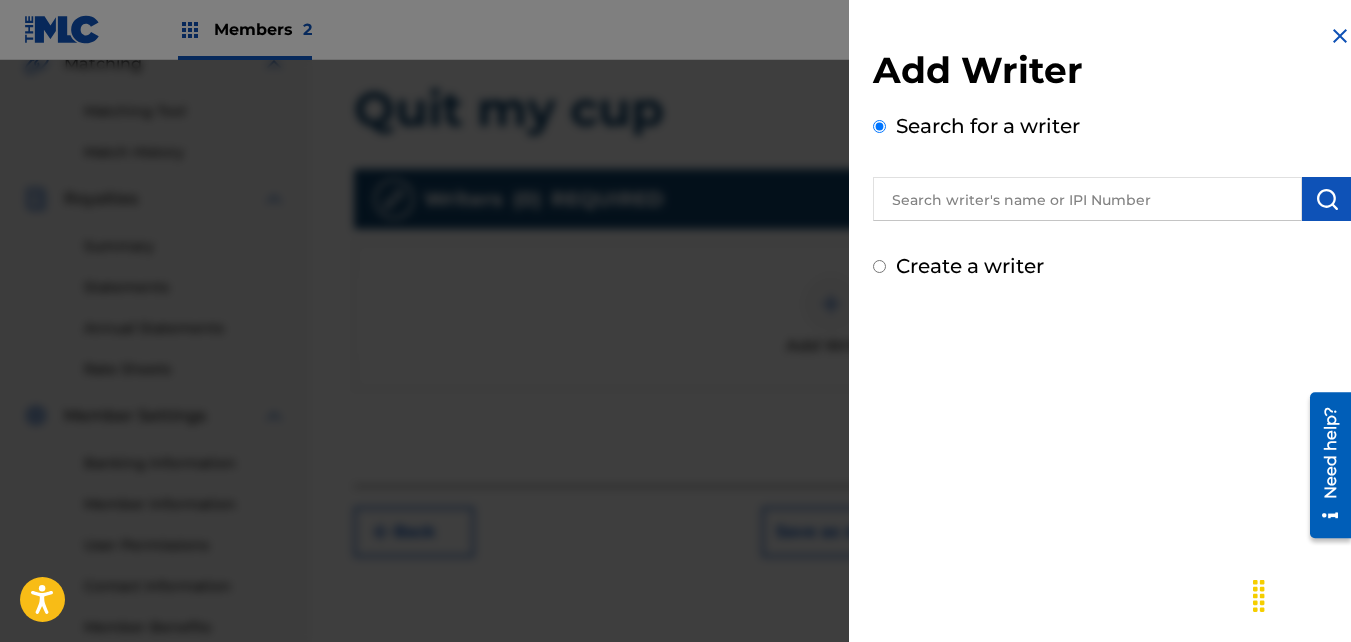 click on "Create a writer" at bounding box center (970, 266) 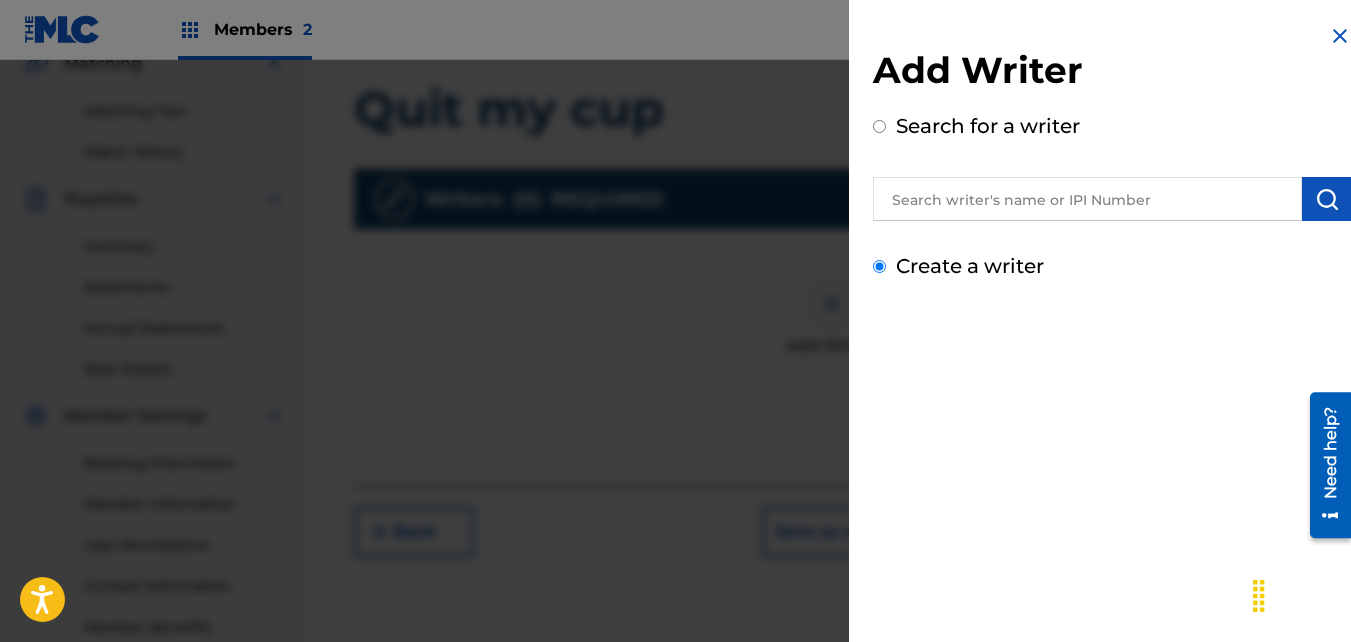 click on "Create a writer" at bounding box center [879, 266] 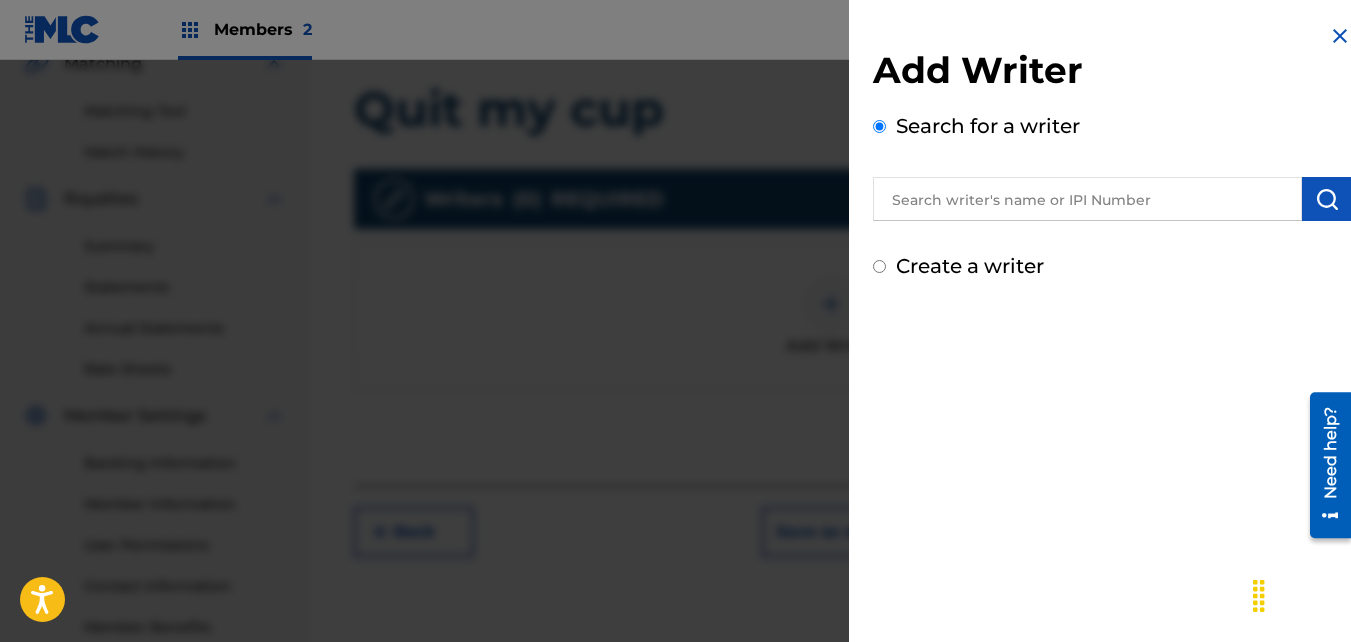 radio on "false" 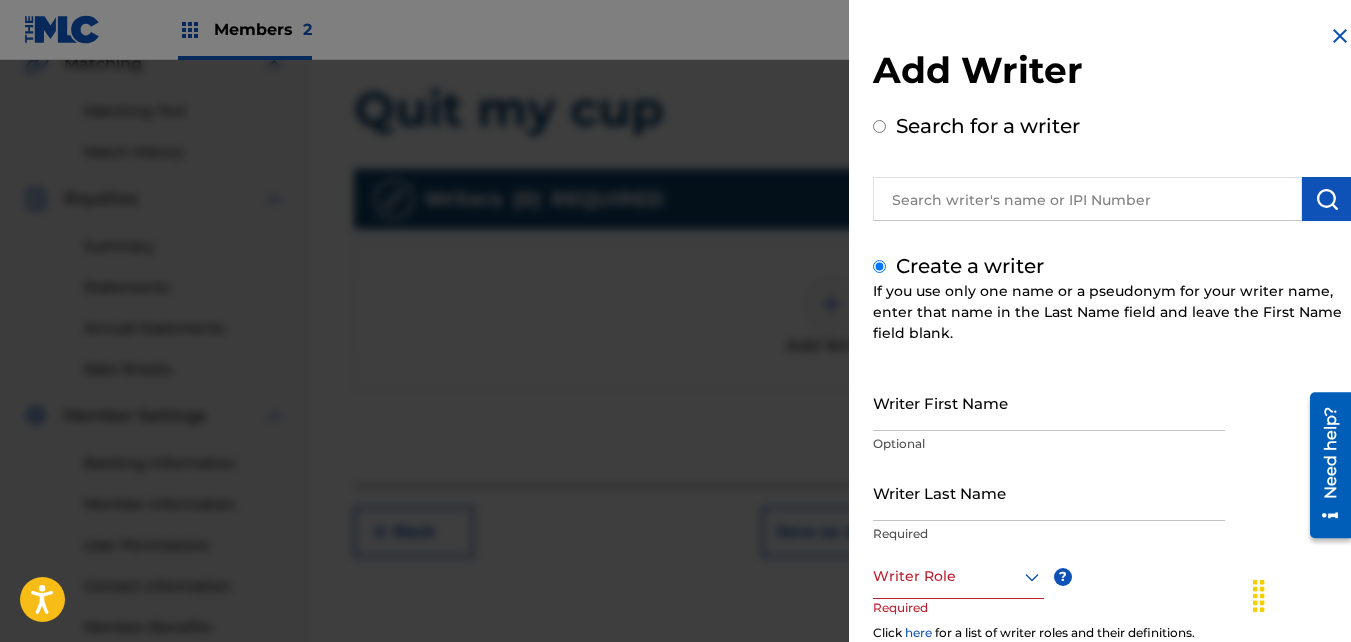click on "Writer First Name" at bounding box center (1049, 402) 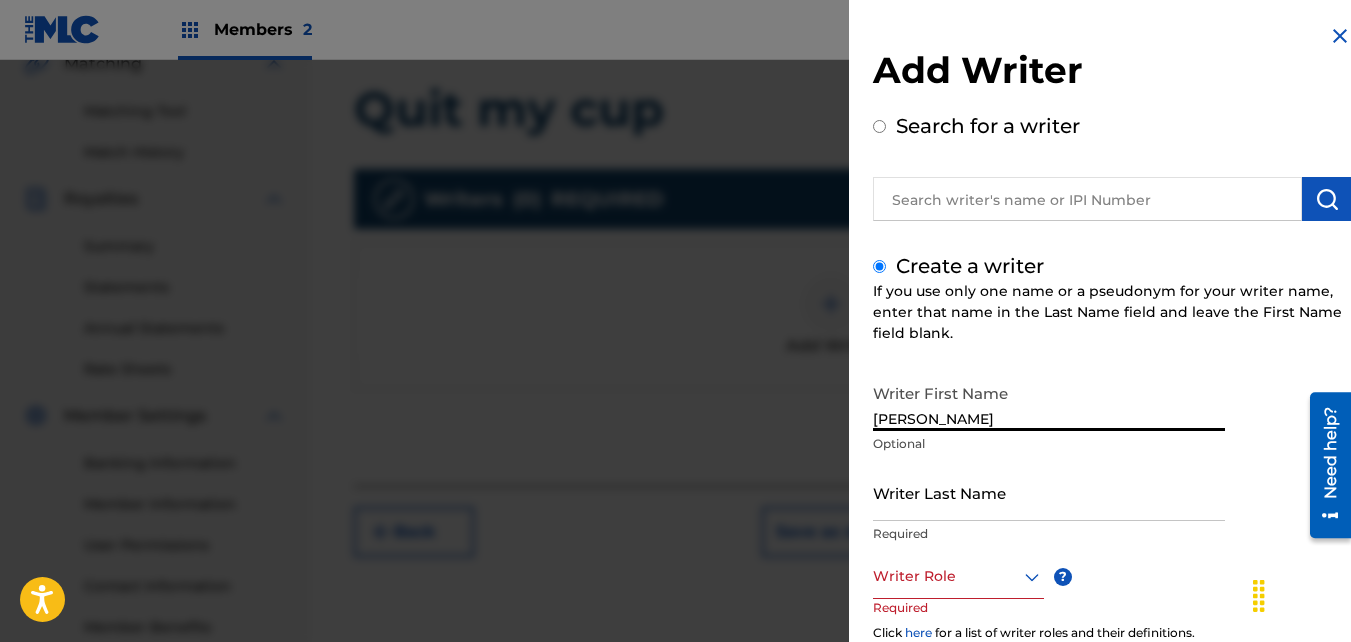 type on "[PERSON_NAME]" 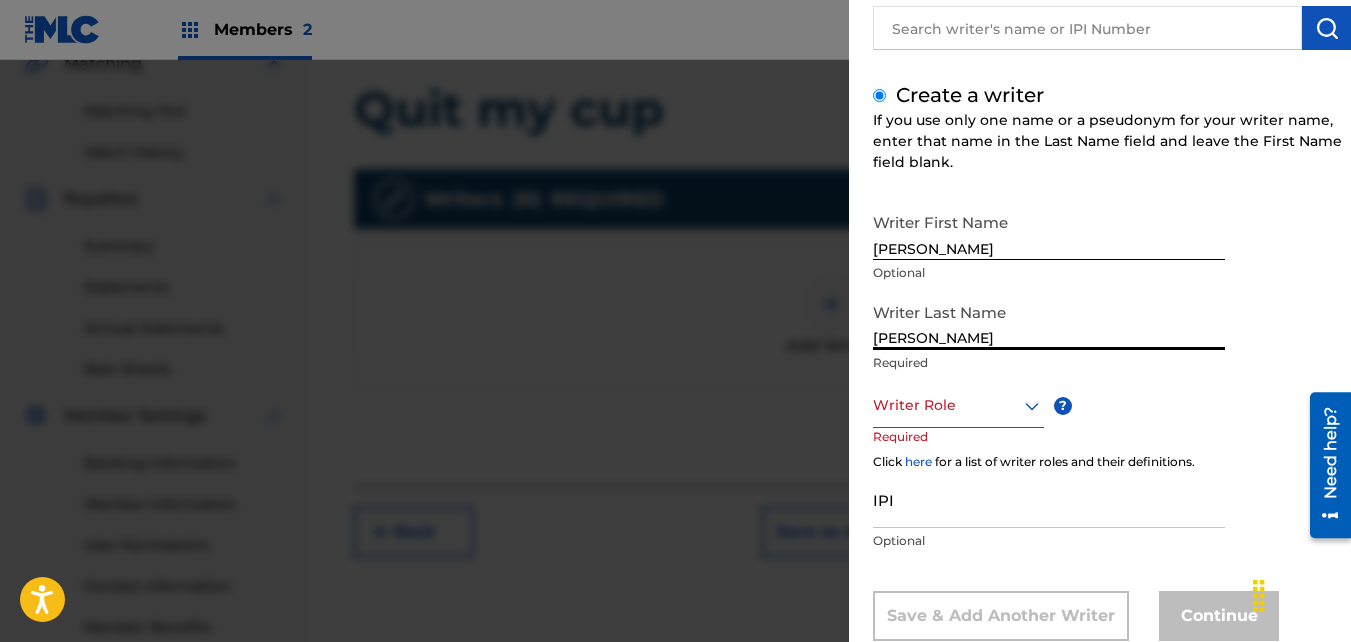 scroll, scrollTop: 172, scrollLeft: 0, axis: vertical 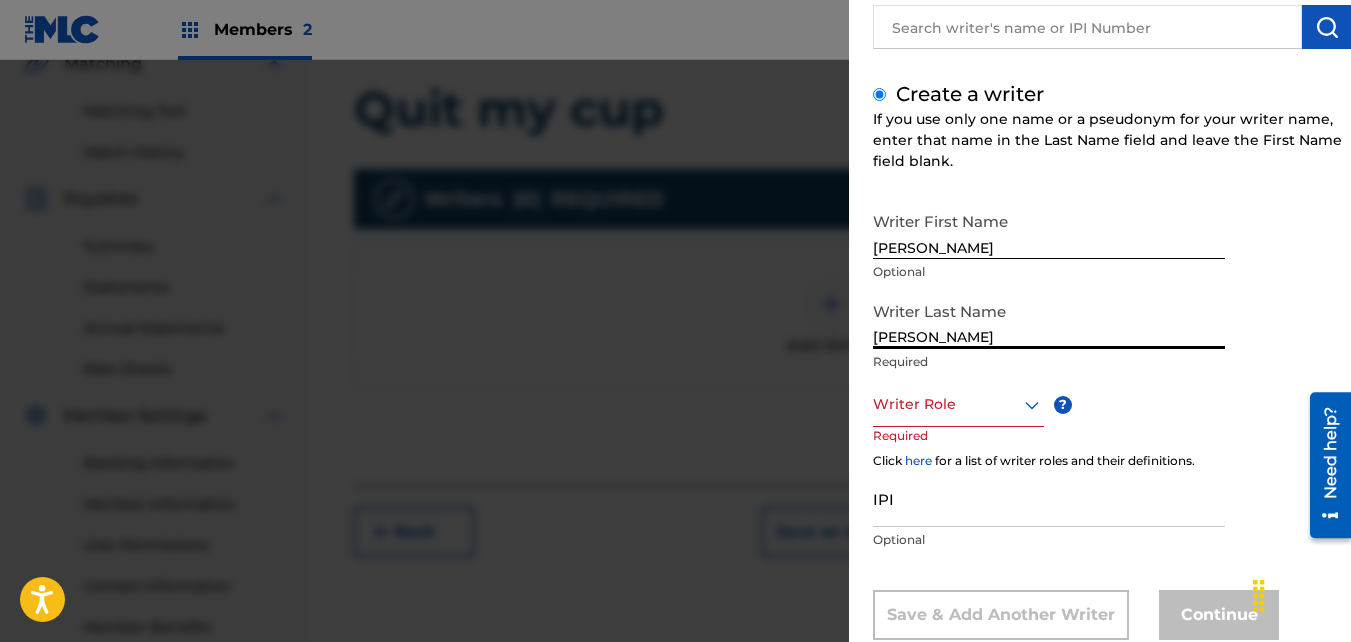 type on "[PERSON_NAME]" 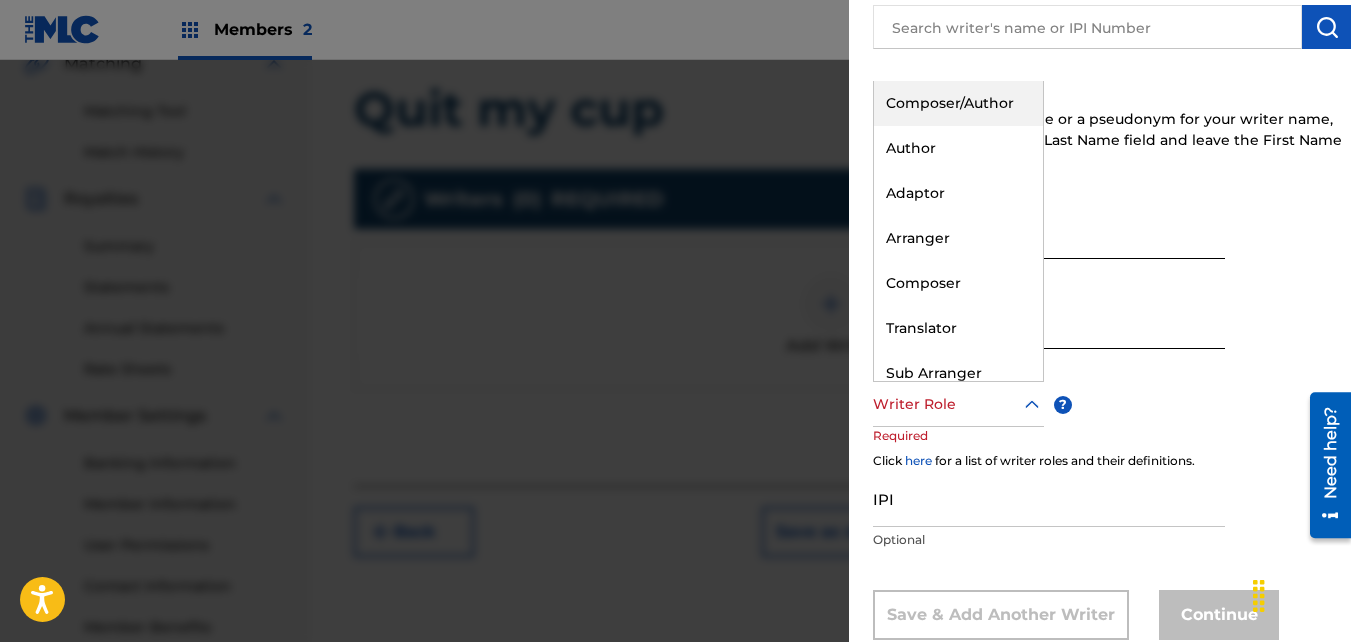 click 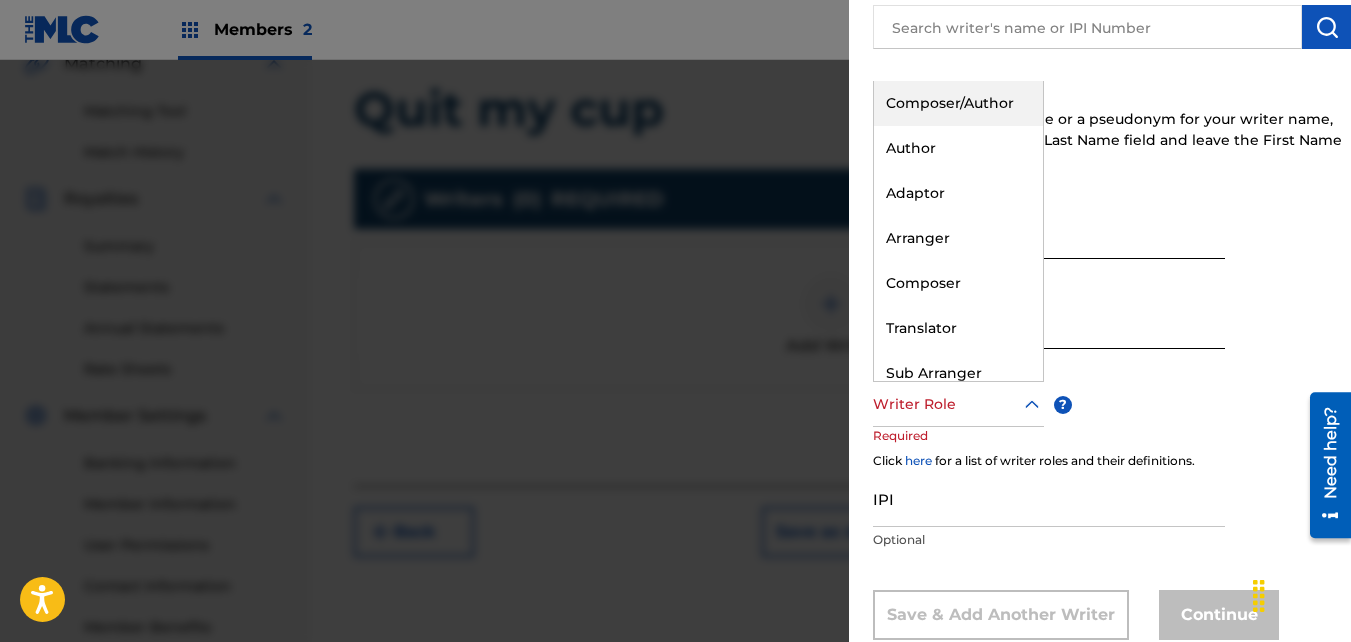 click on "Composer/Author" at bounding box center (958, 103) 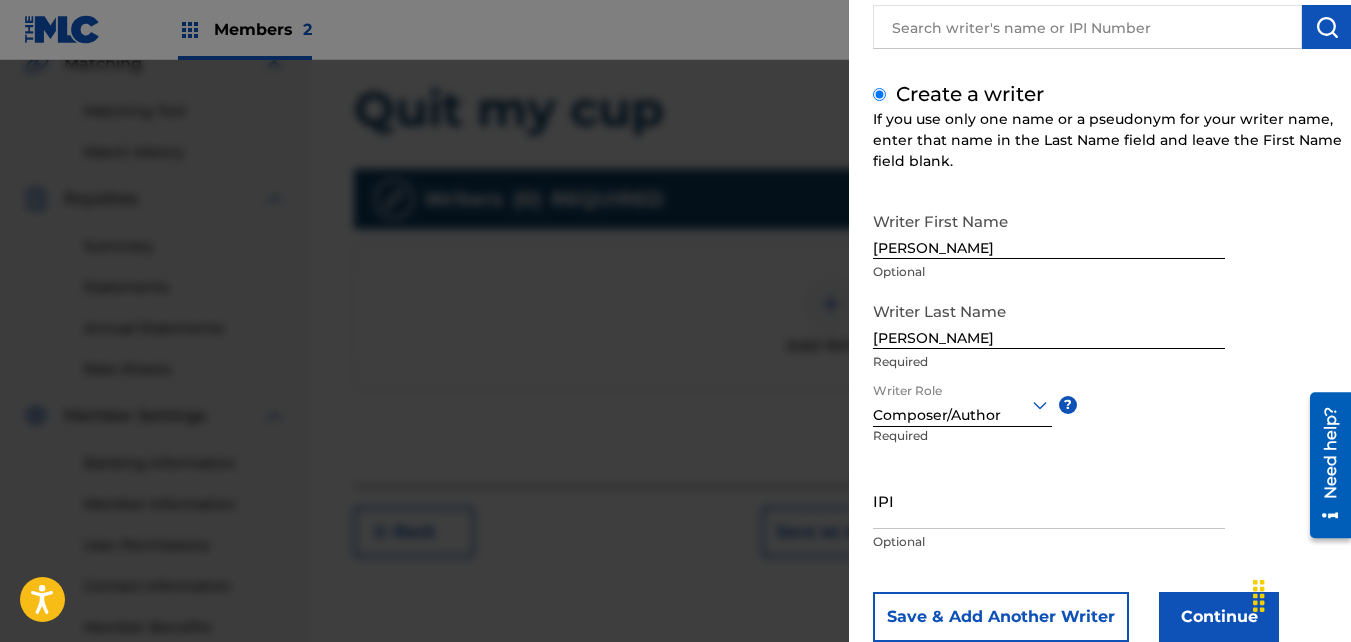 scroll, scrollTop: 226, scrollLeft: 0, axis: vertical 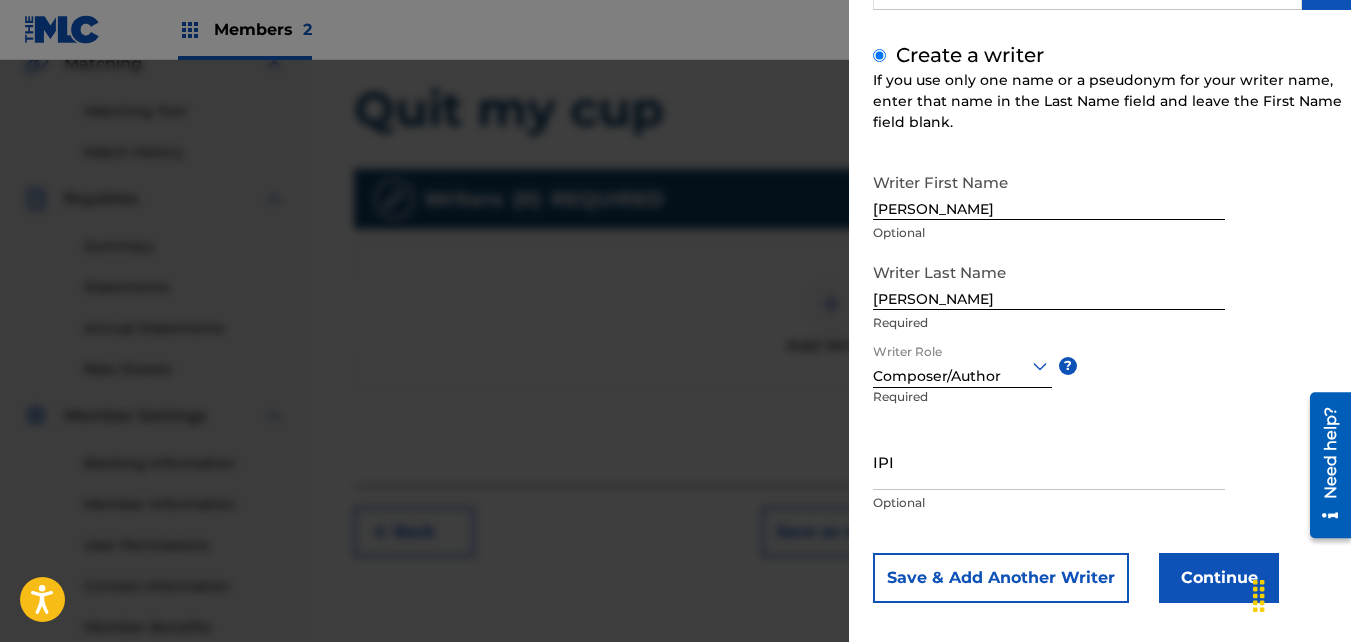 click on "IPI" at bounding box center [1049, 461] 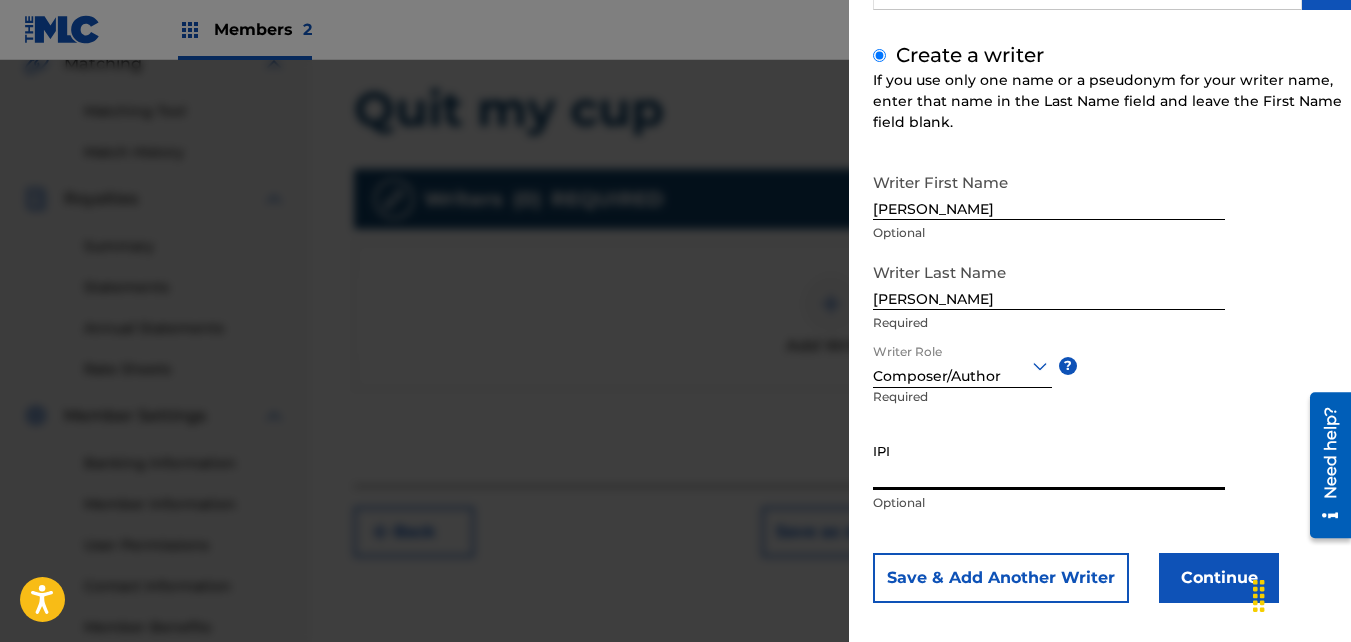 paste on "01046991339" 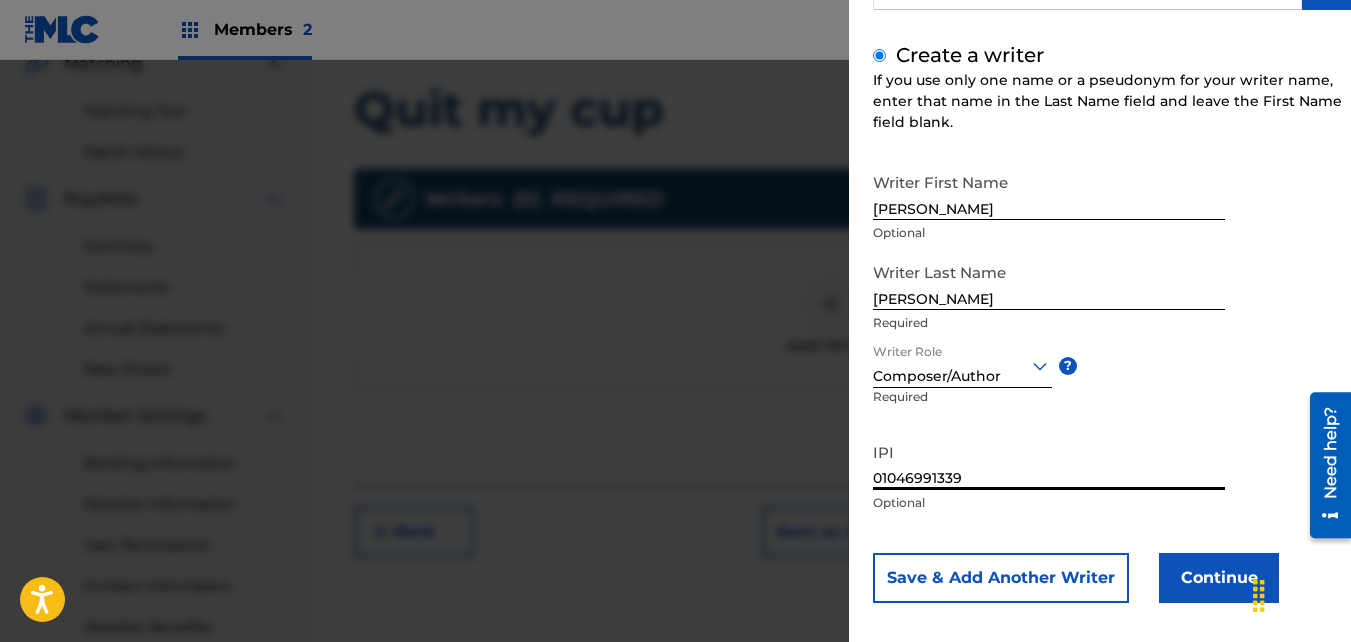 type on "01046991339" 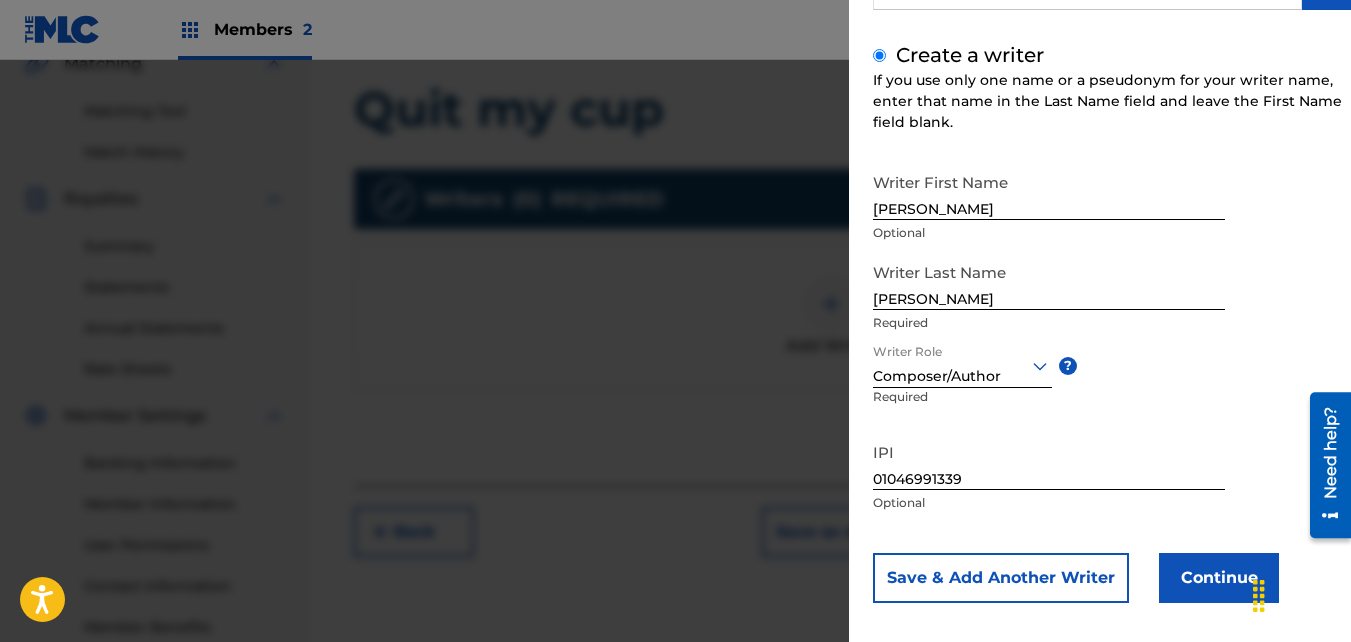 click on "Continue" at bounding box center (1219, 578) 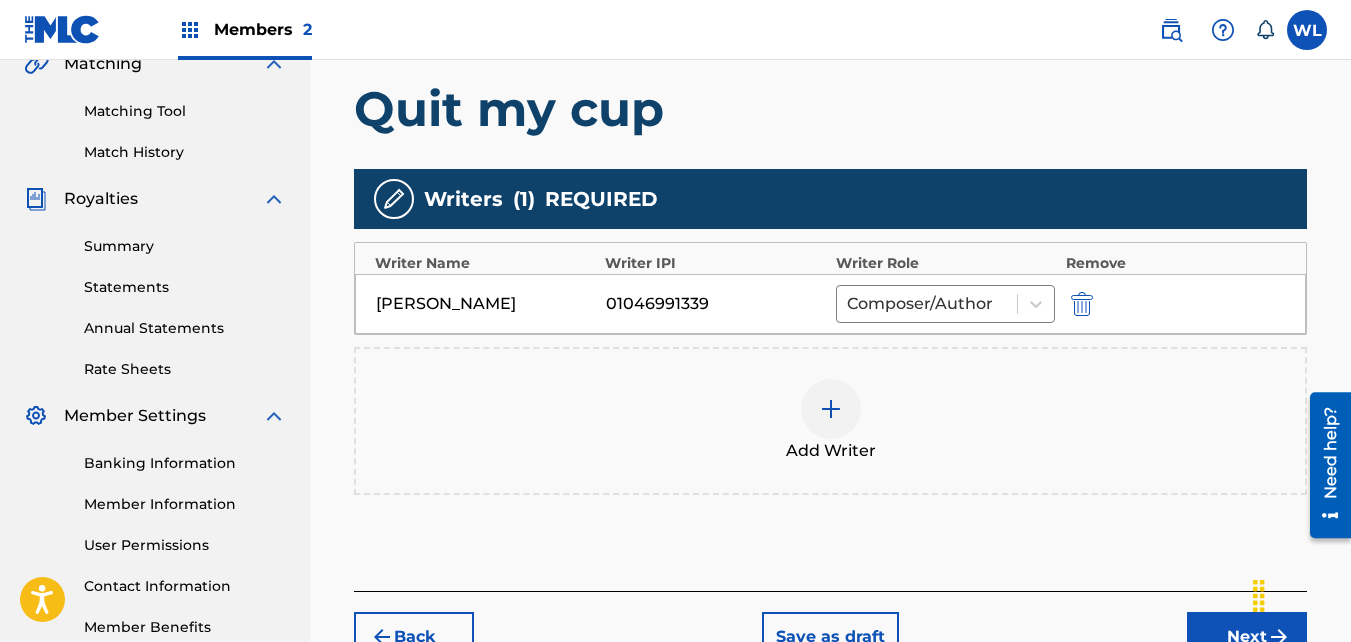 click on "Next" at bounding box center (1247, 637) 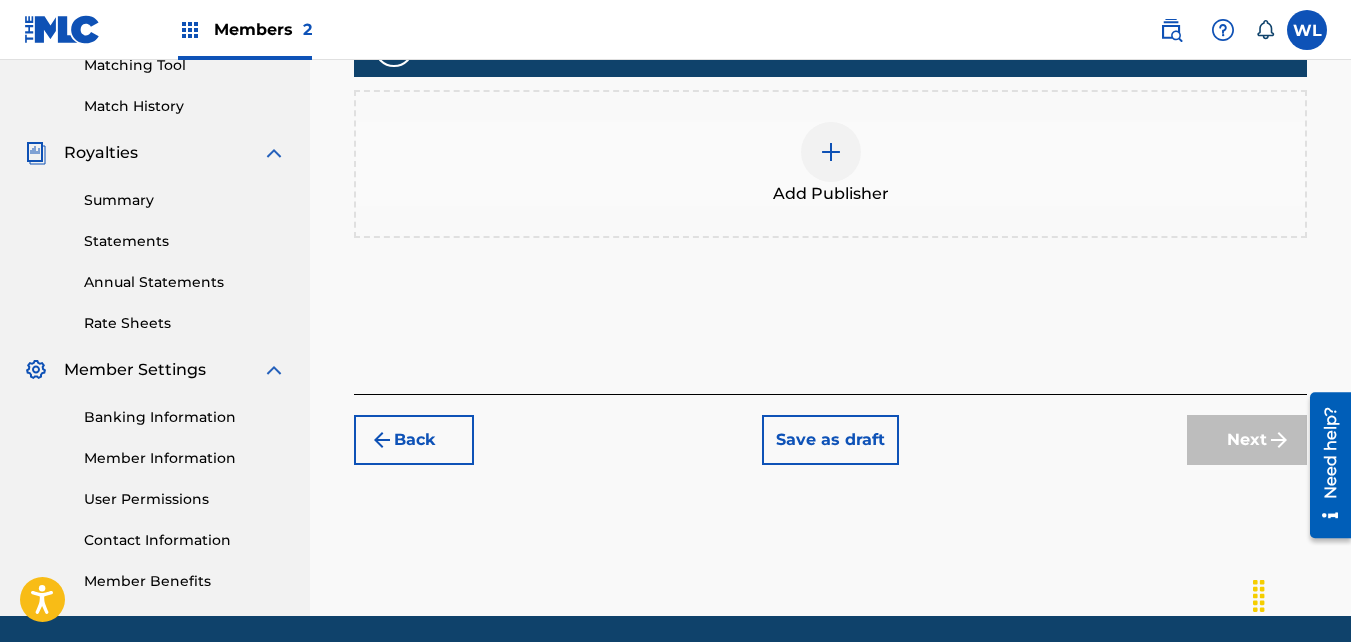 scroll, scrollTop: 530, scrollLeft: 0, axis: vertical 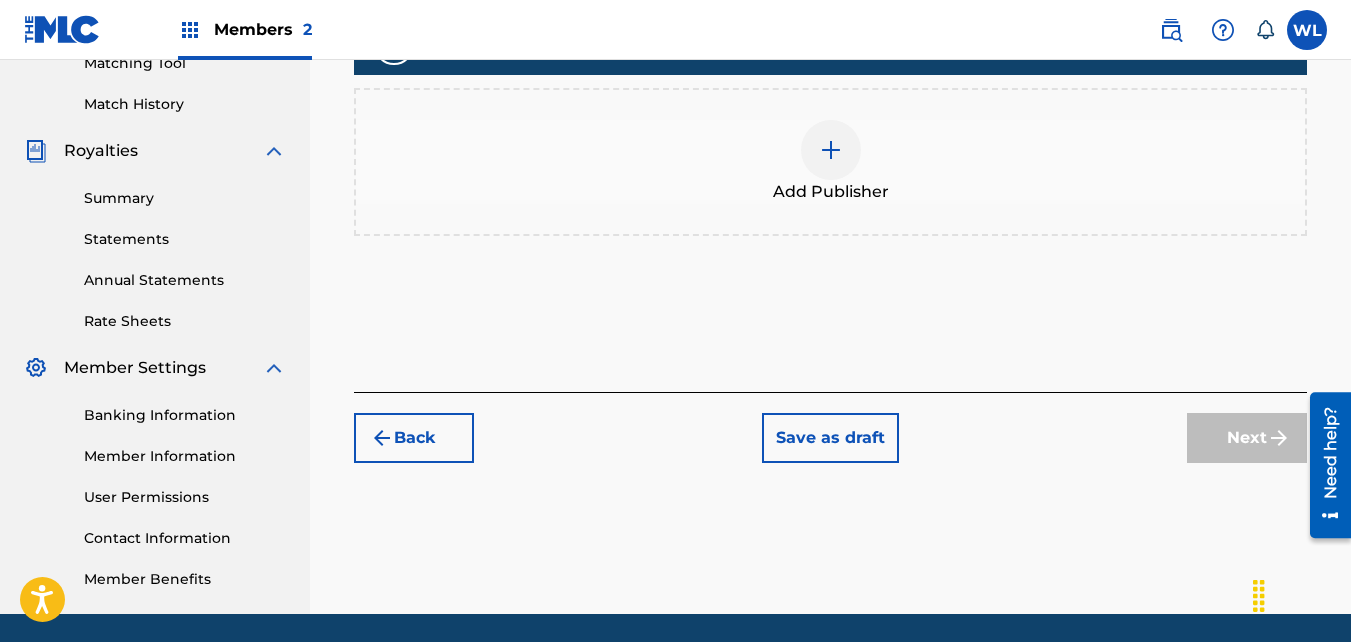 click on "Add Publisher" at bounding box center [830, 162] 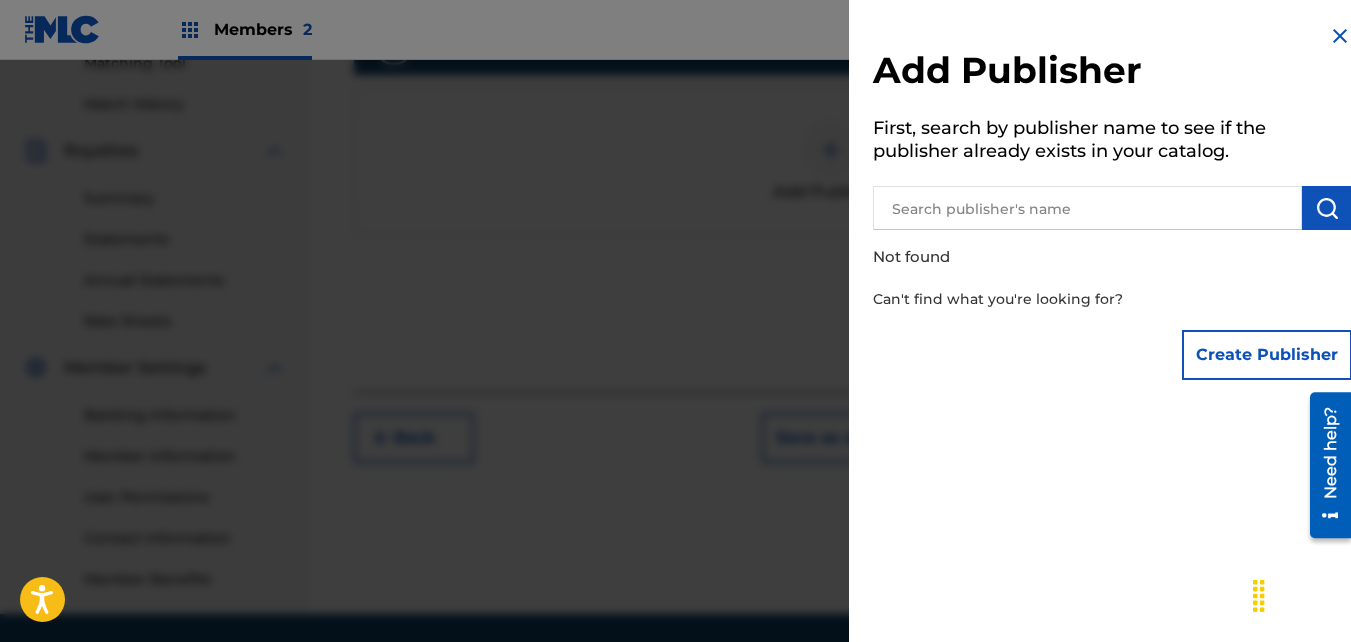 click at bounding box center [1087, 208] 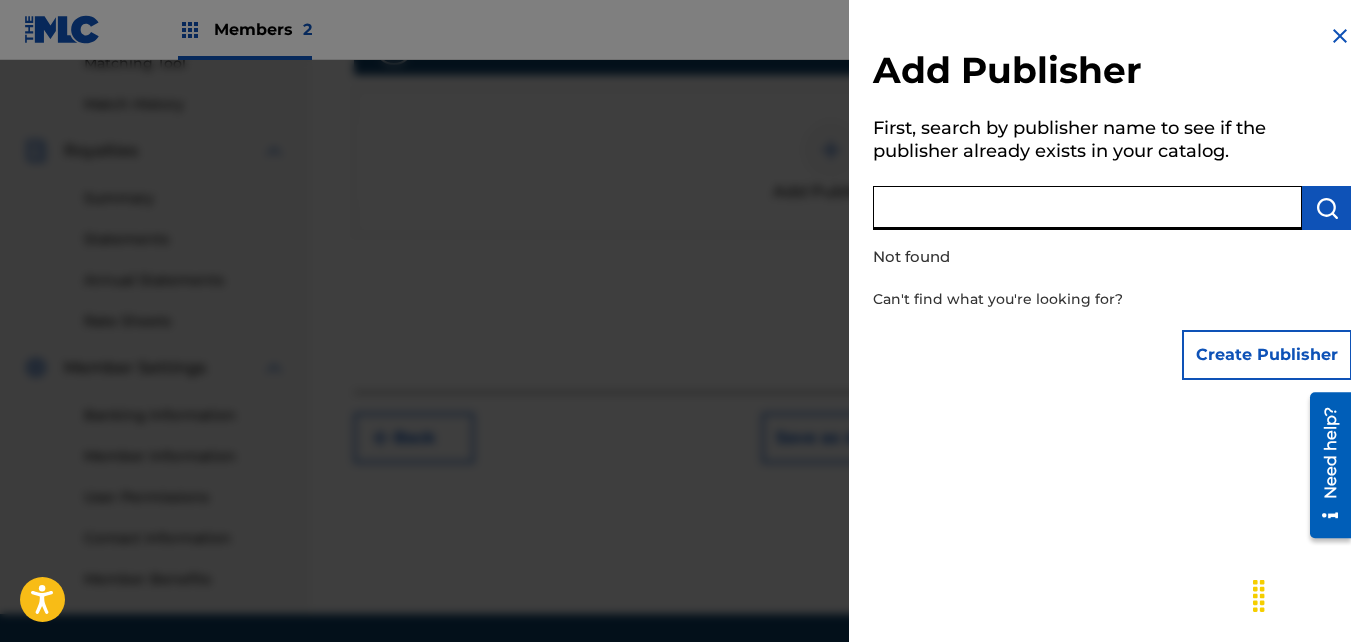 click at bounding box center (1087, 208) 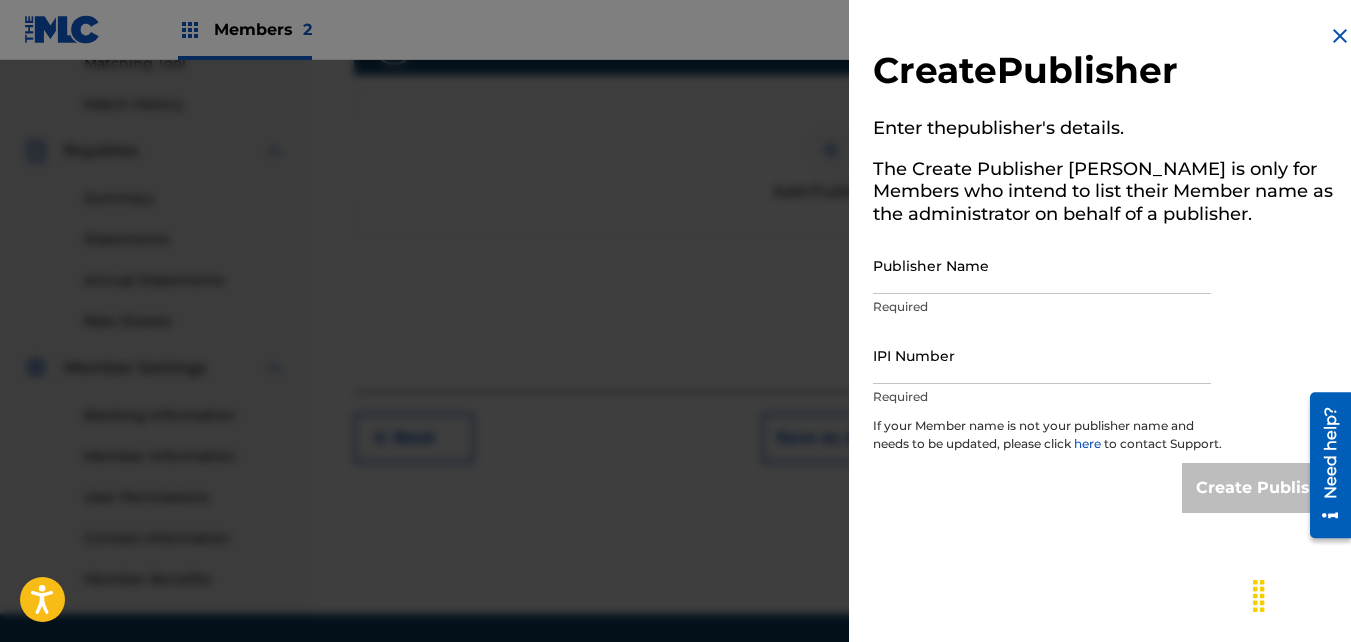 click on "Publisher Name" at bounding box center (1042, 265) 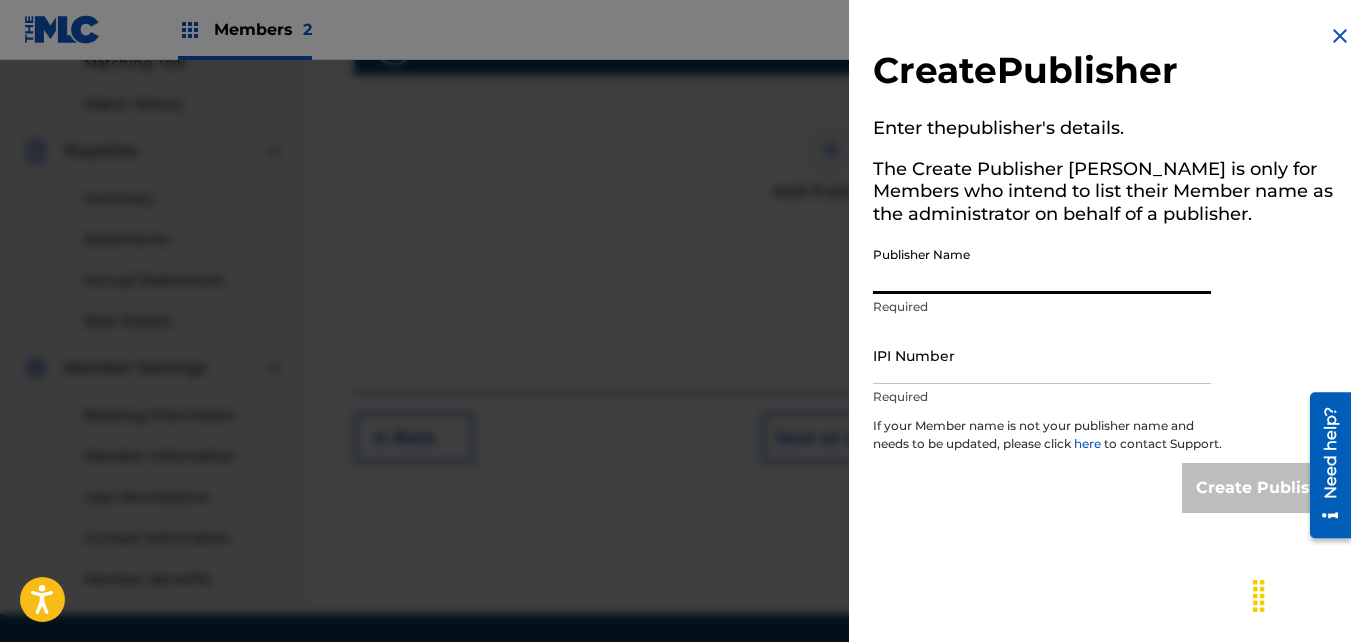 type on "[PERSON_NAME]" 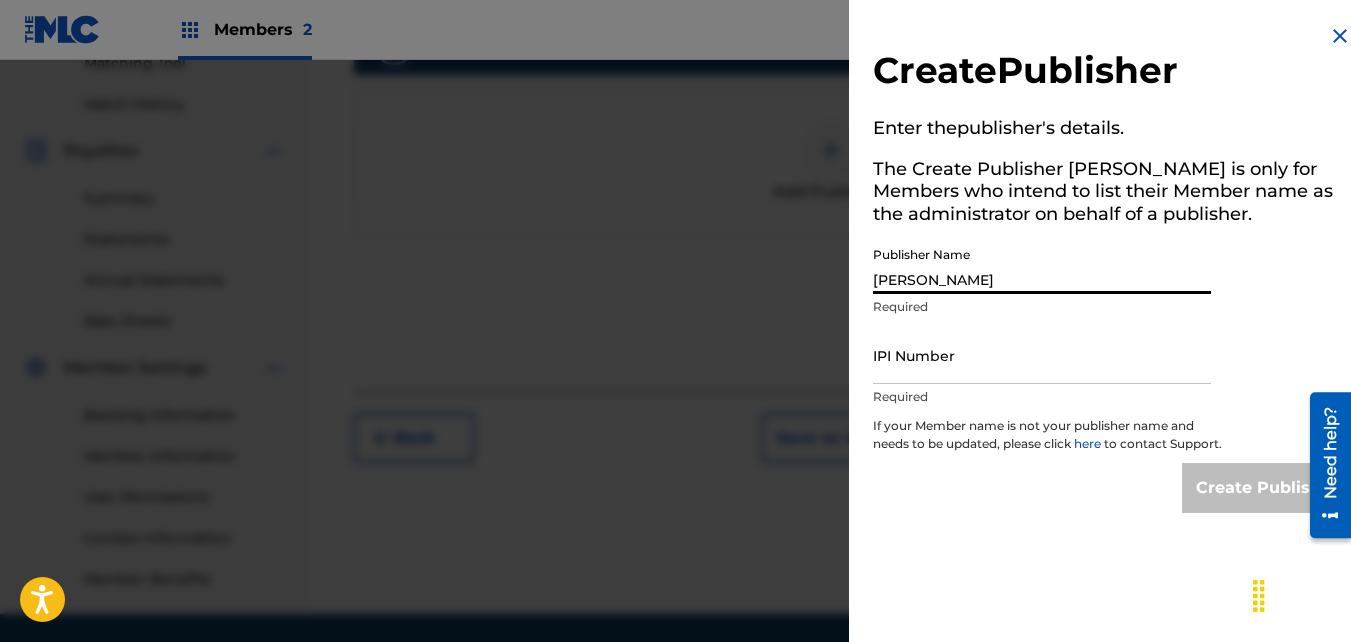 type on "01046991339" 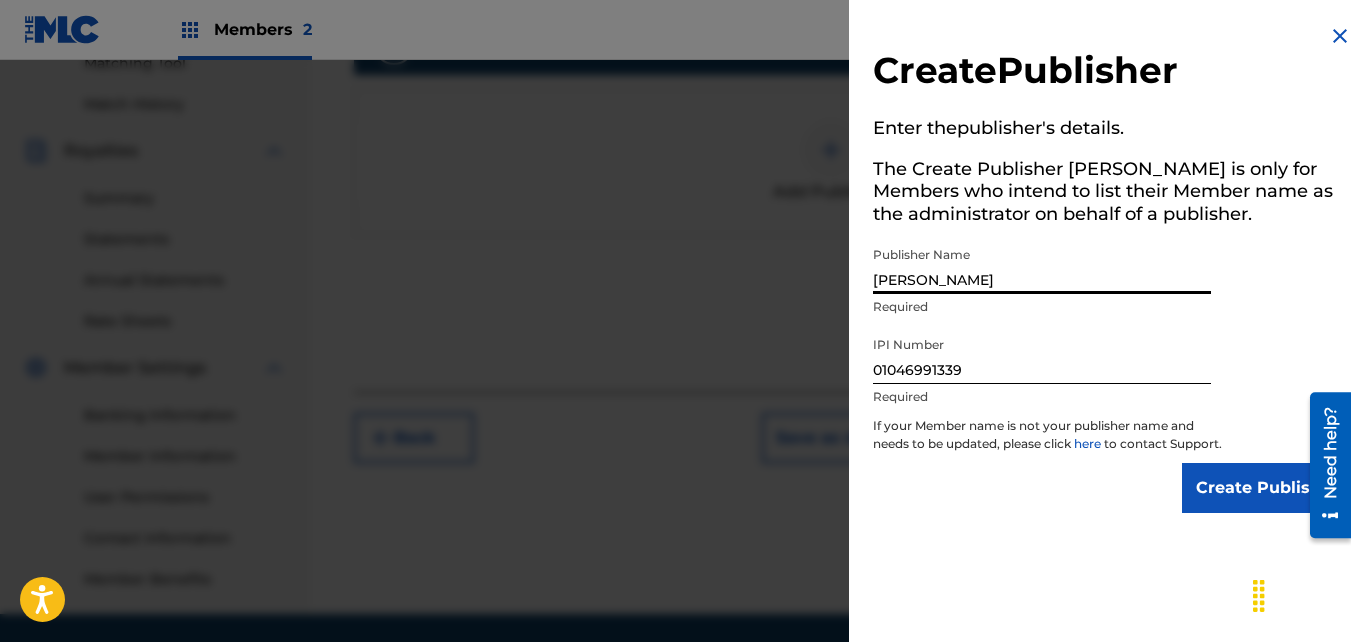 click on "Create Publisher" at bounding box center [1267, 488] 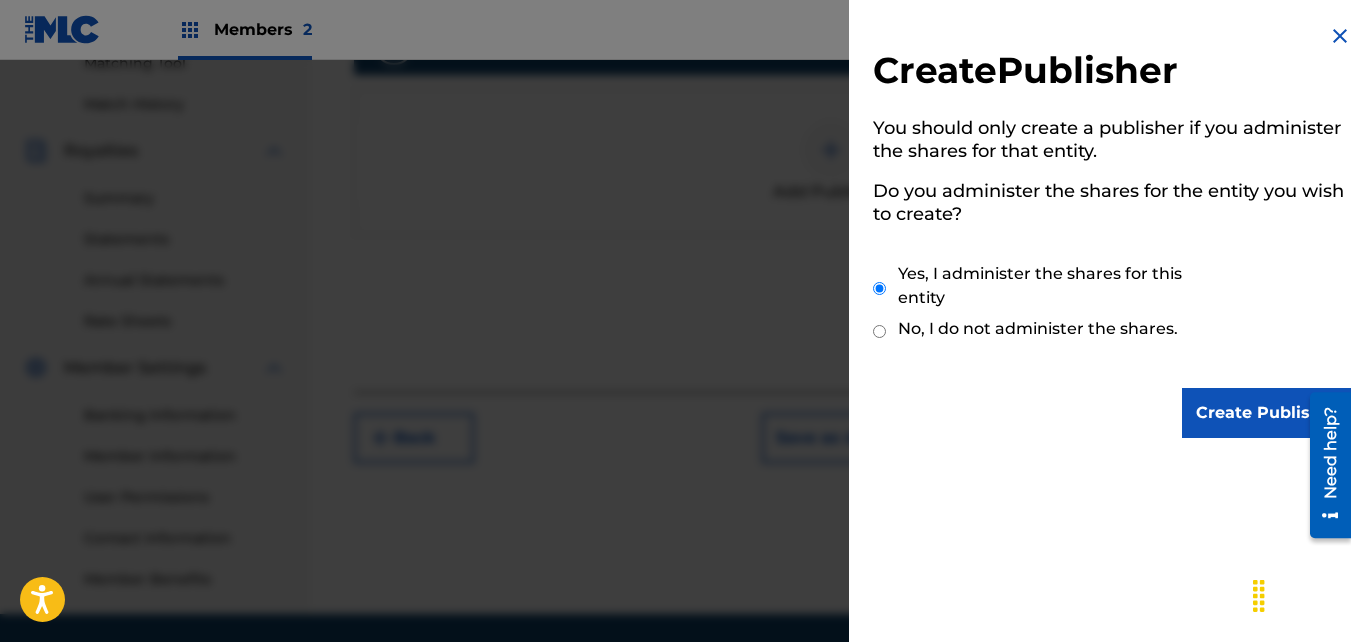click on "Create Publisher" at bounding box center (1267, 413) 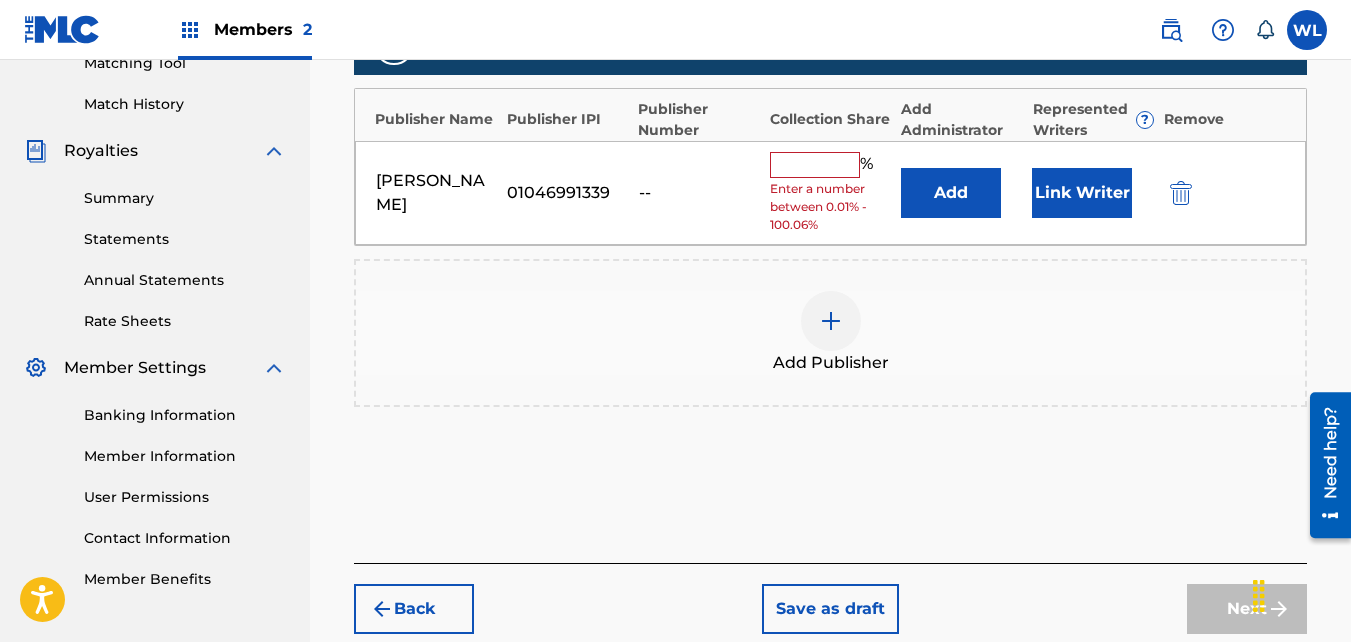 click on "Link Writer" at bounding box center [1082, 193] 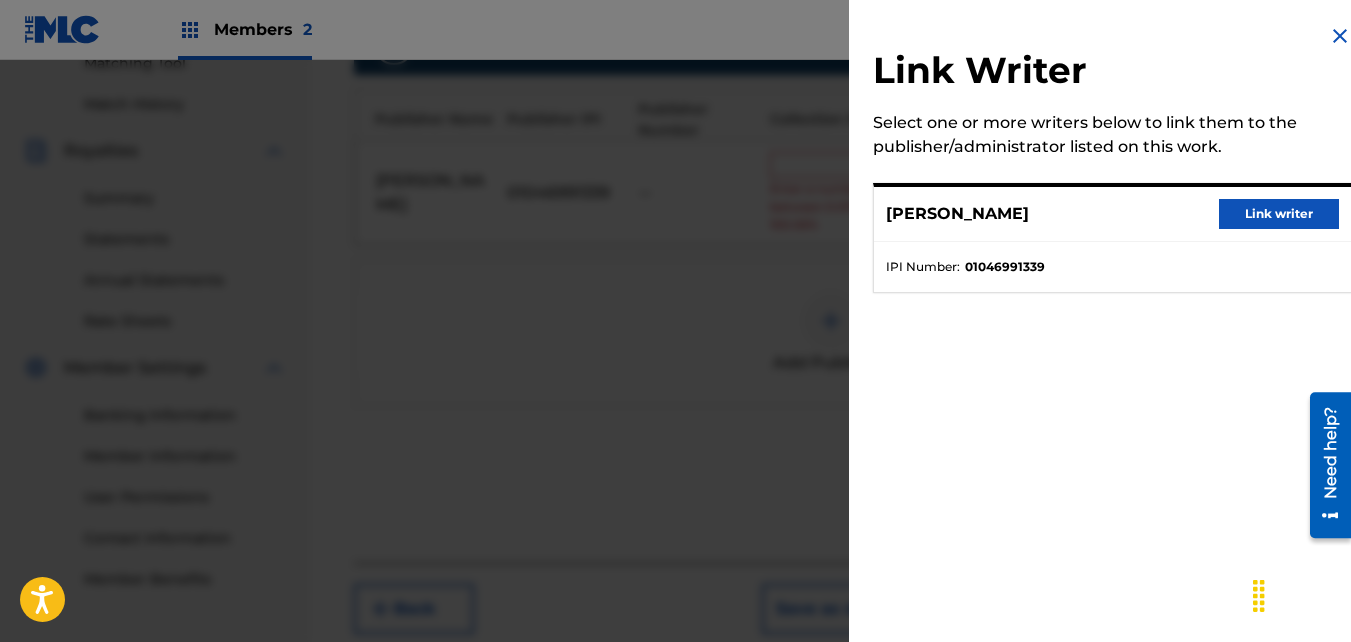 click on "Link writer" at bounding box center [1279, 214] 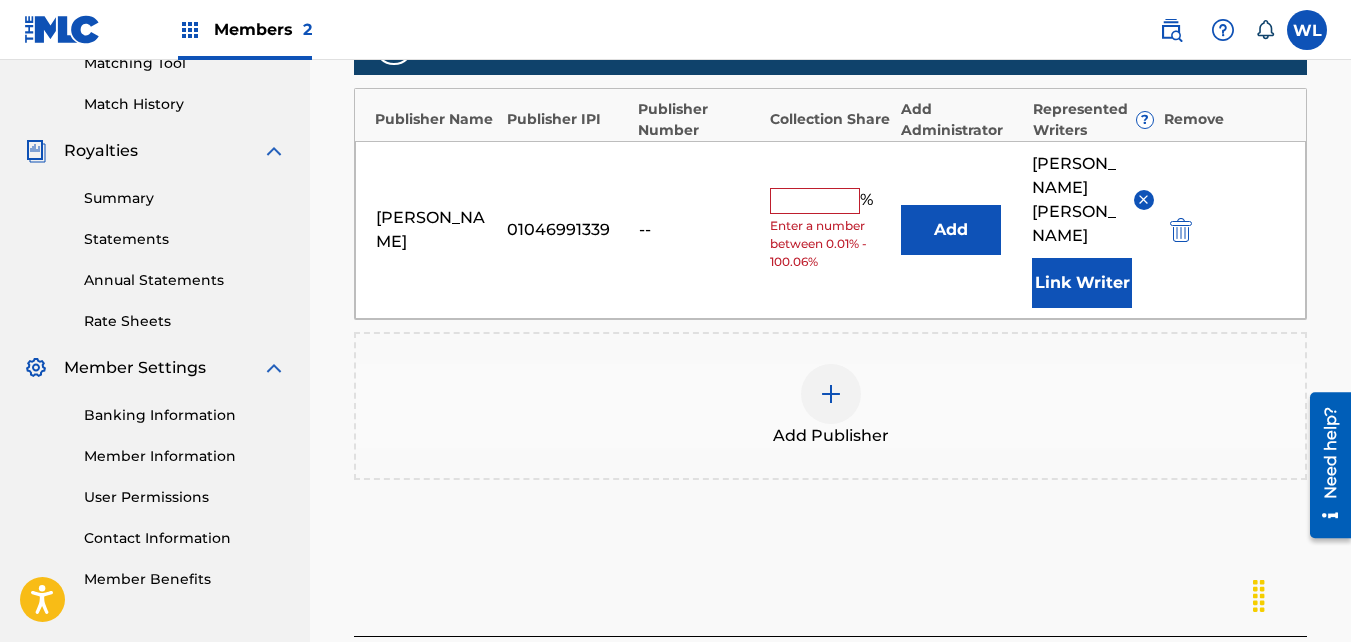 click at bounding box center (815, 201) 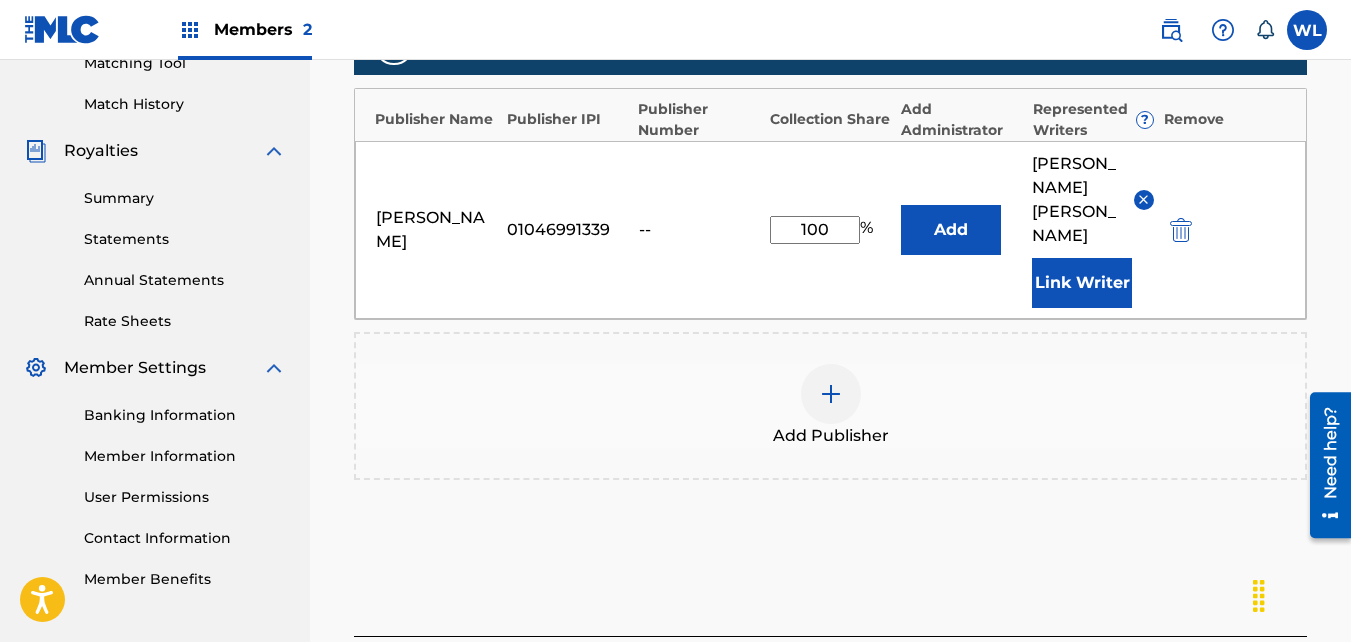 click on "Next" at bounding box center [1247, 682] 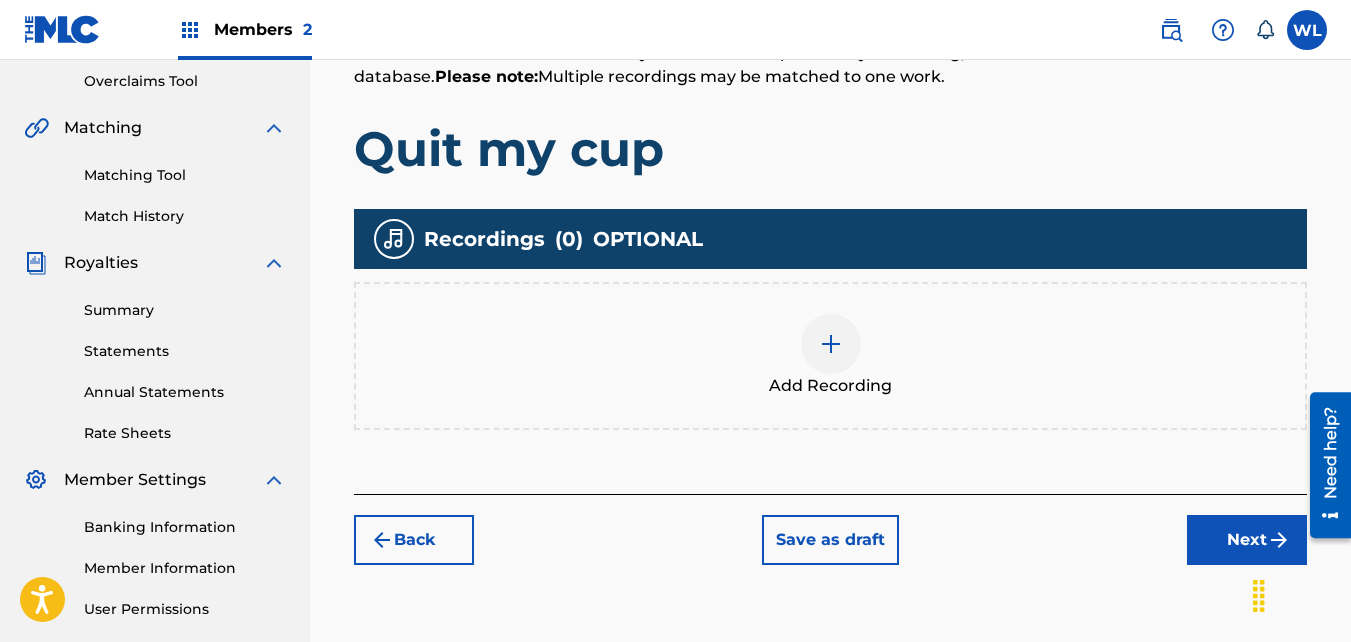 scroll, scrollTop: 447, scrollLeft: 0, axis: vertical 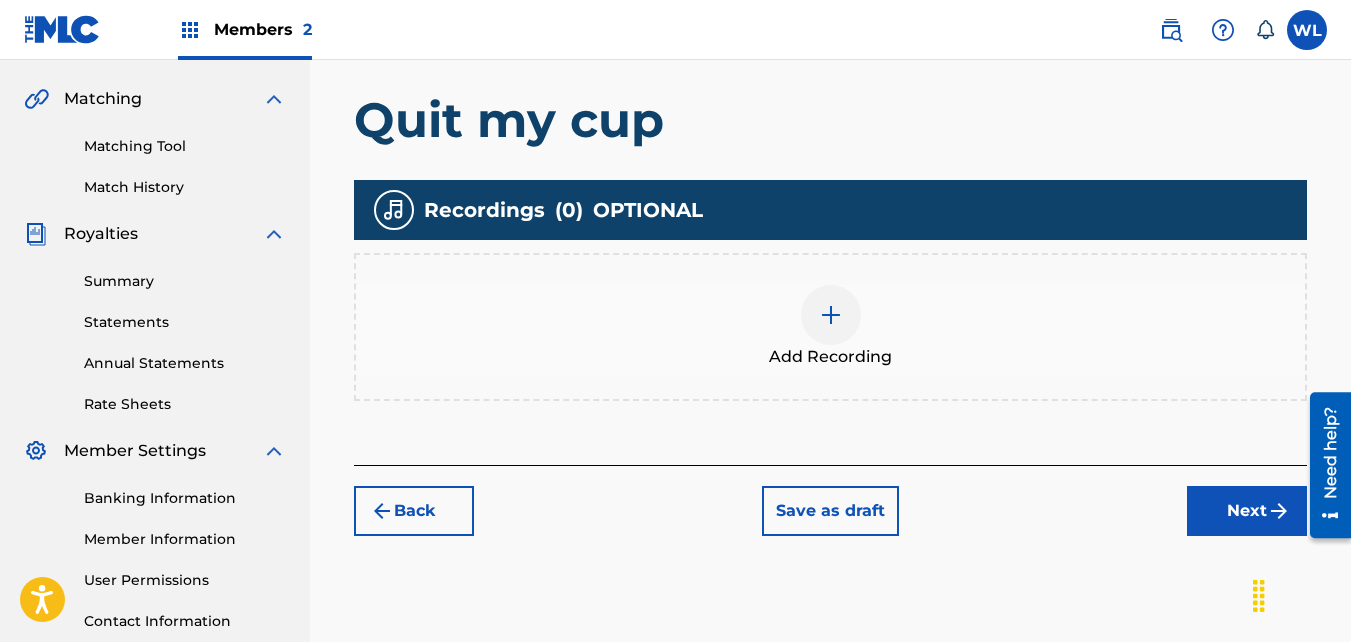 click on "Add Recording" at bounding box center [830, 327] 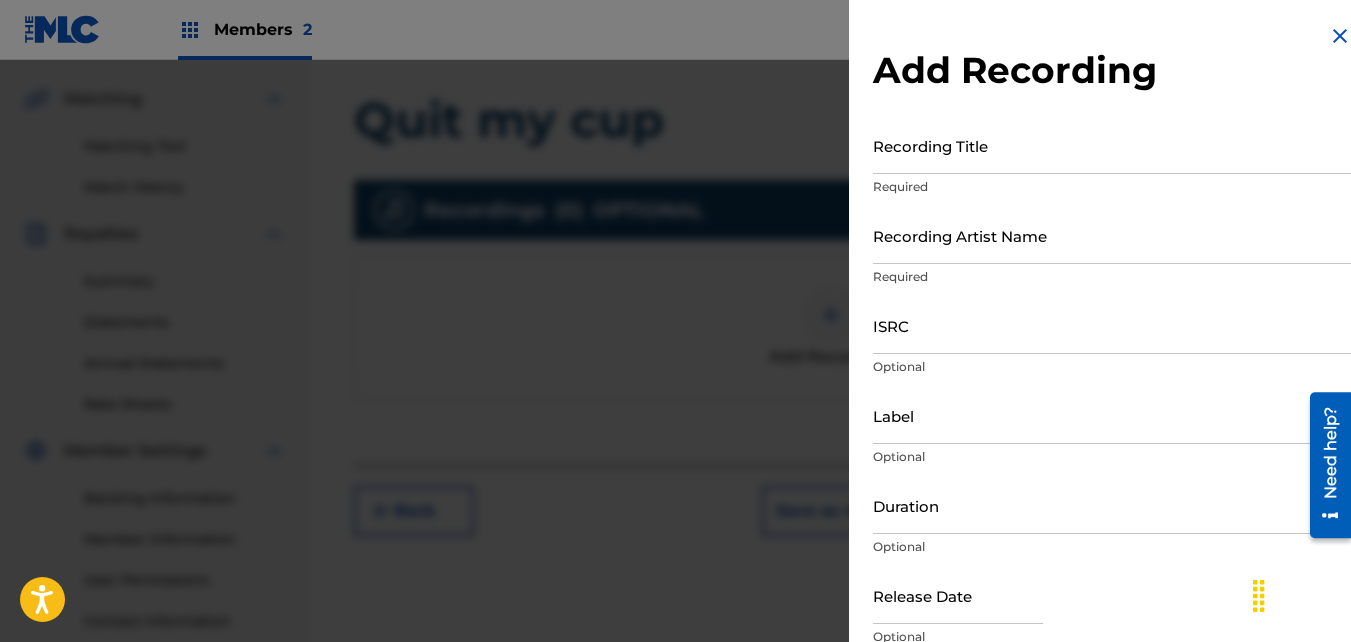 click on "Recording Title Required" at bounding box center (1112, 162) 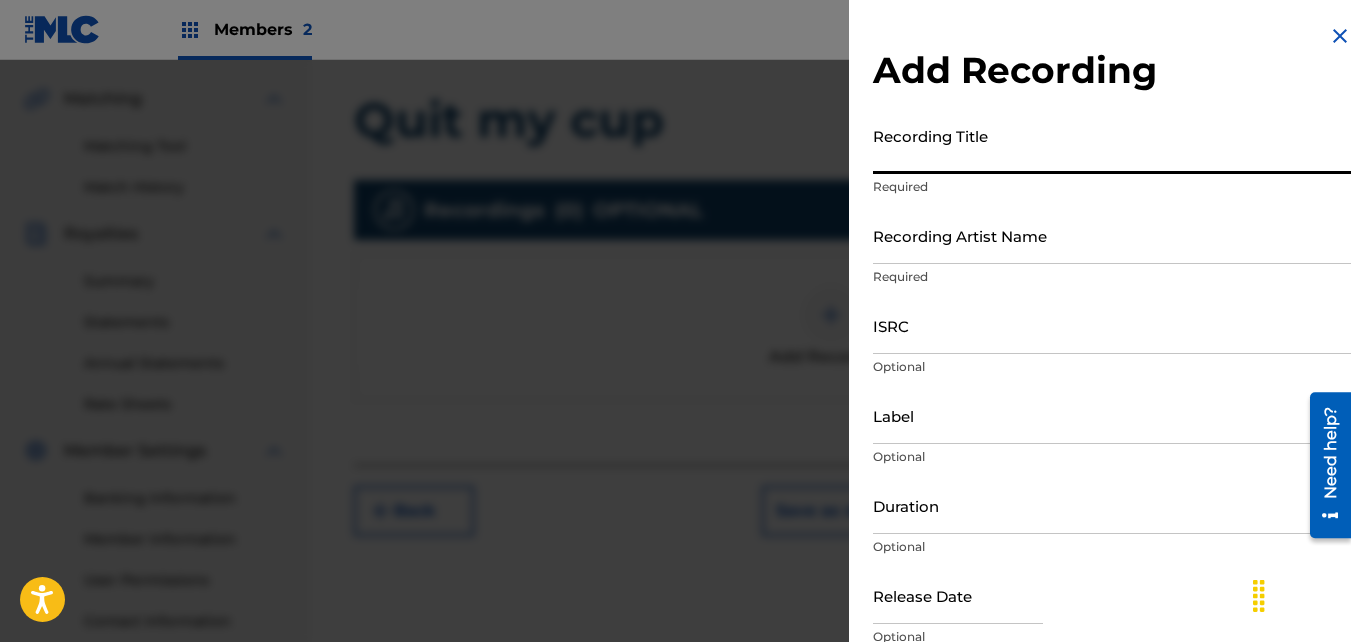 click on "Recording Title" at bounding box center [1112, 145] 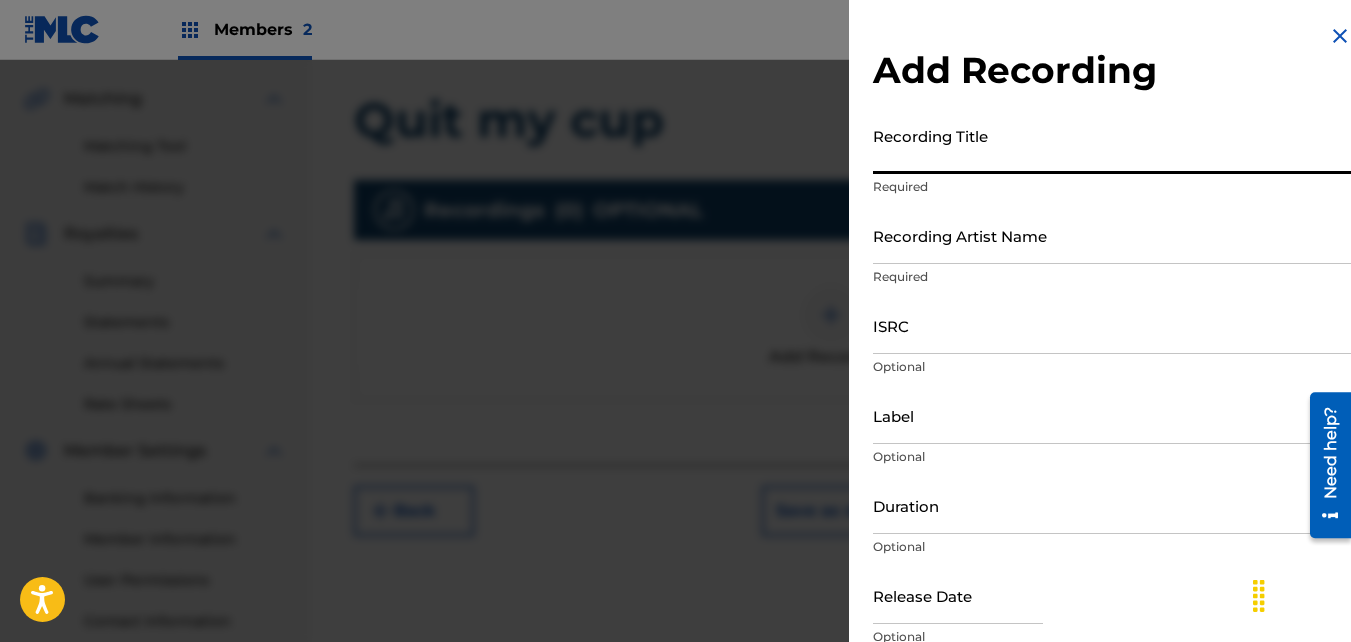 type on "D" 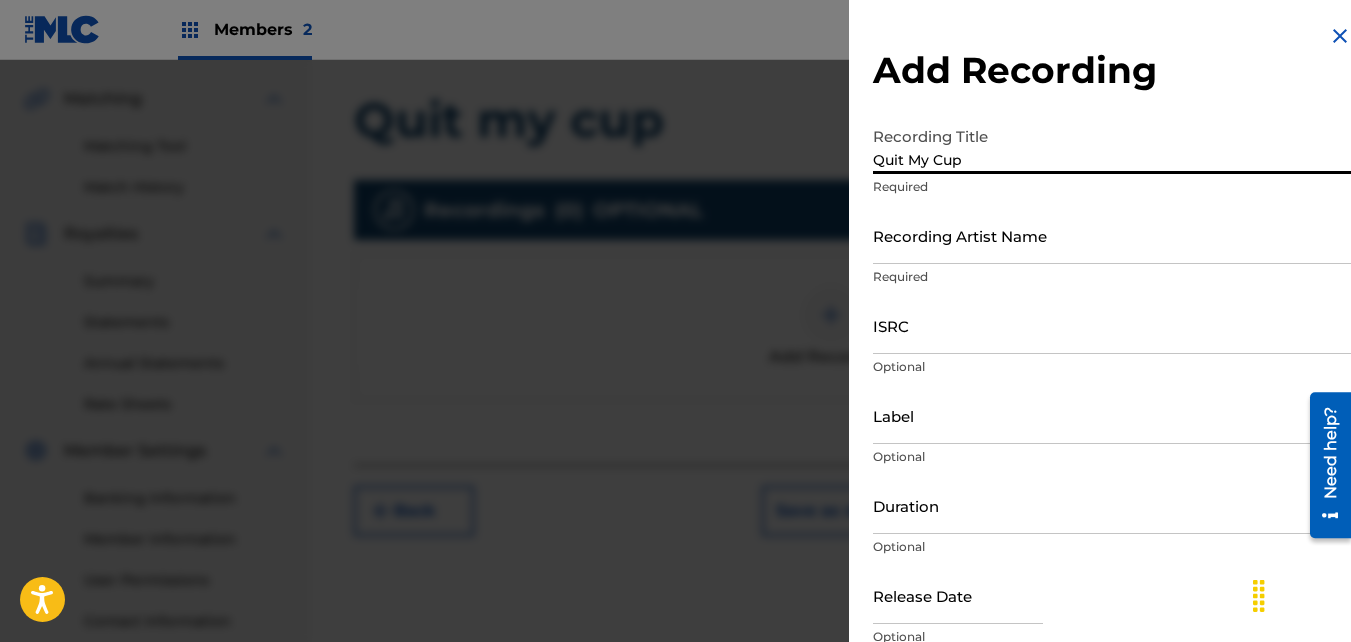 type on "Quit My Cup" 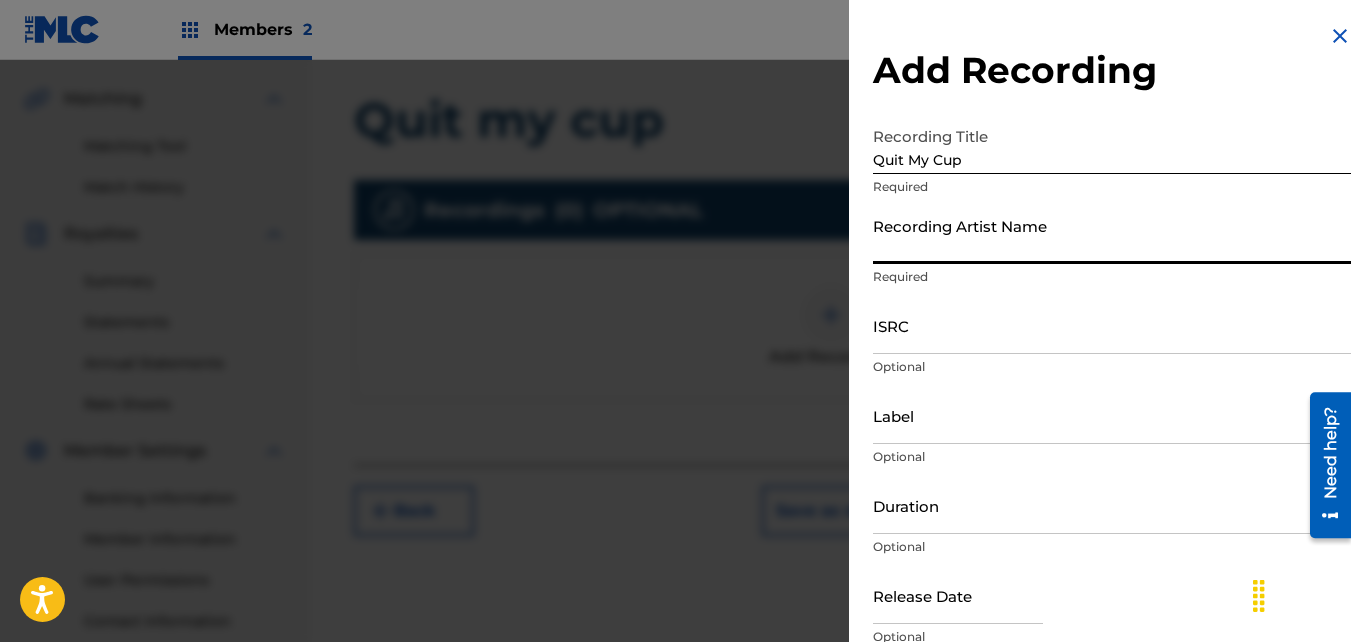 type on "Dolo 24" 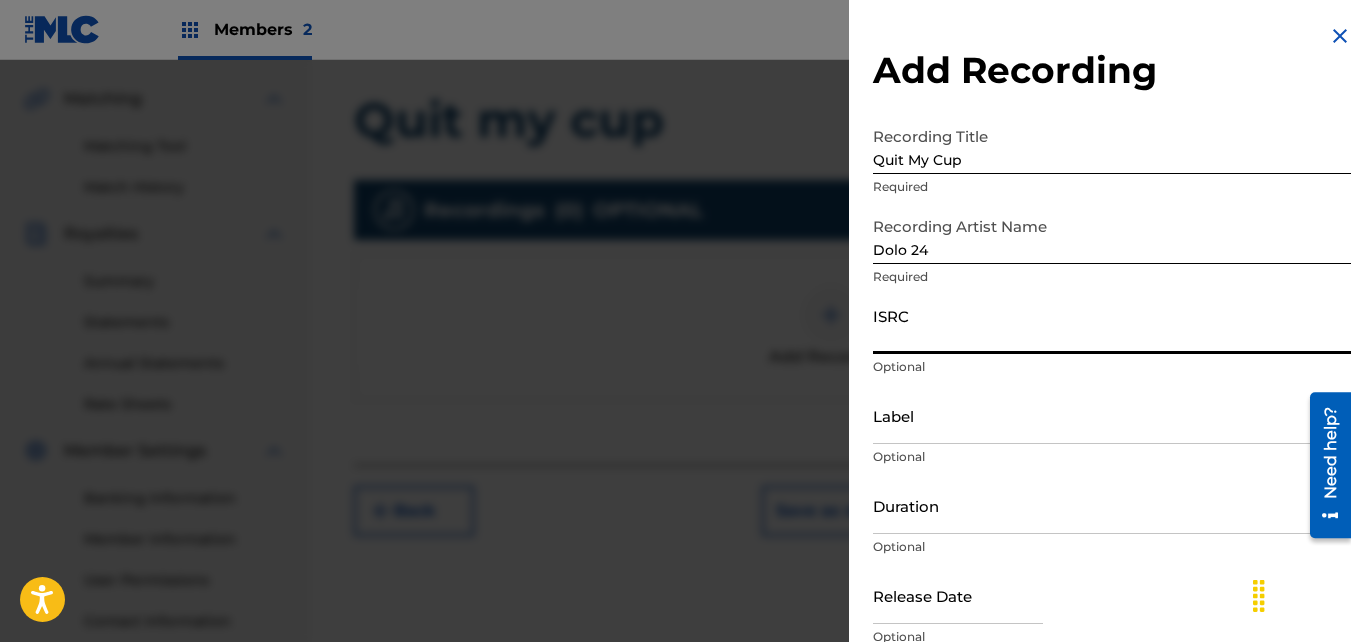click on "ISRC" at bounding box center [1112, 325] 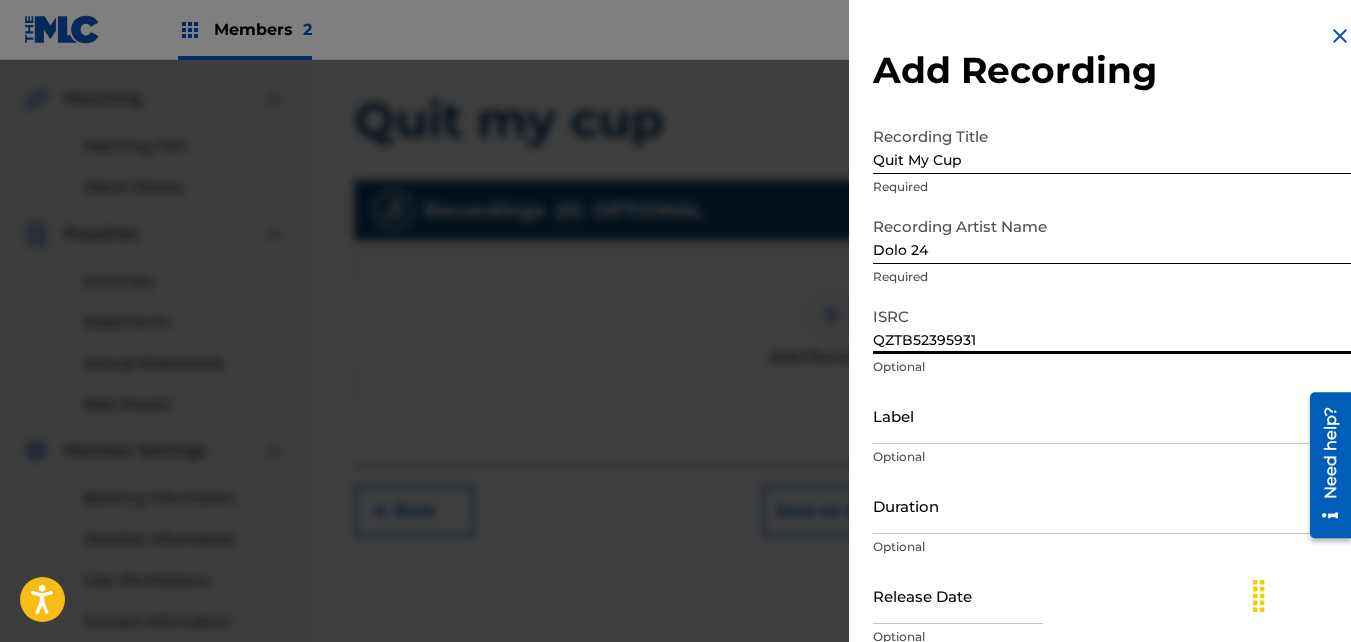 scroll, scrollTop: 89, scrollLeft: 0, axis: vertical 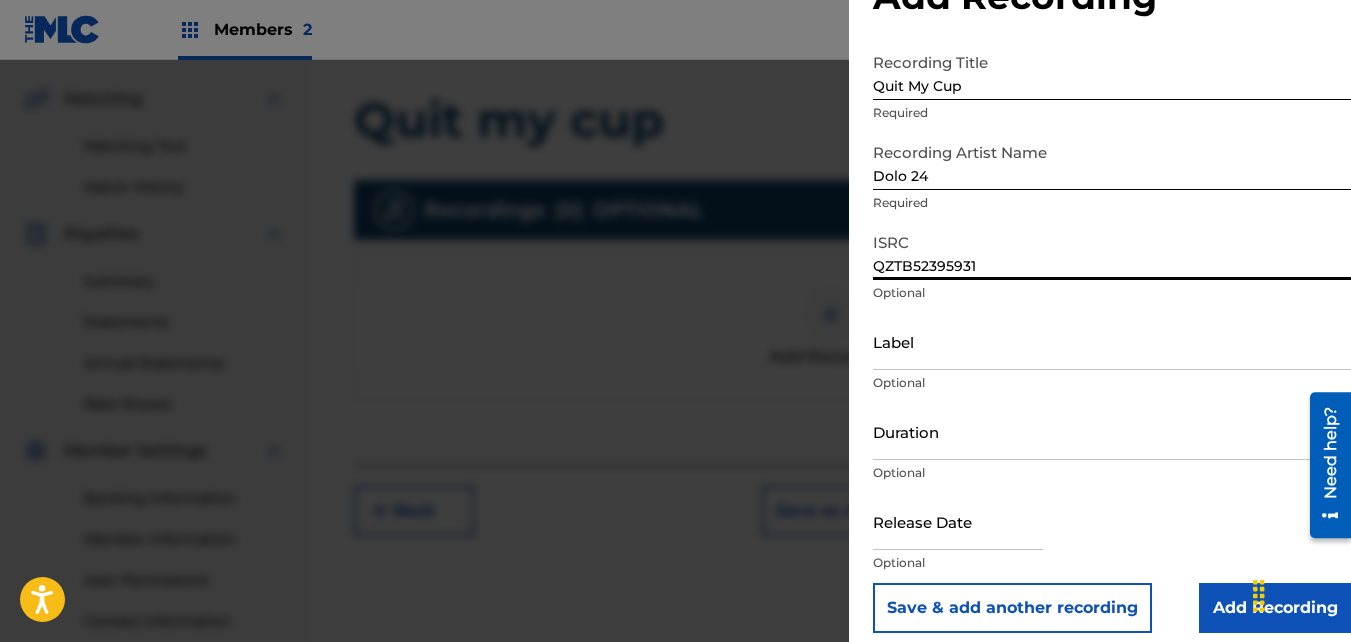 type on "QZTB52395931" 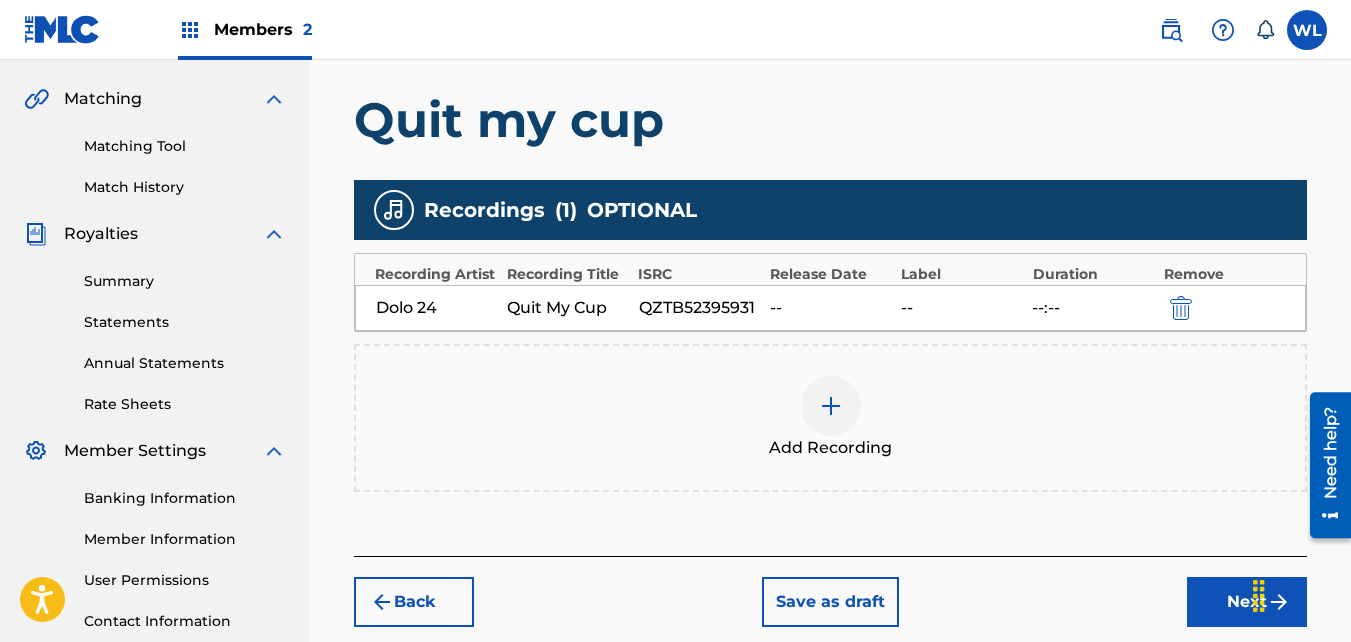 click on "Next" at bounding box center [1247, 602] 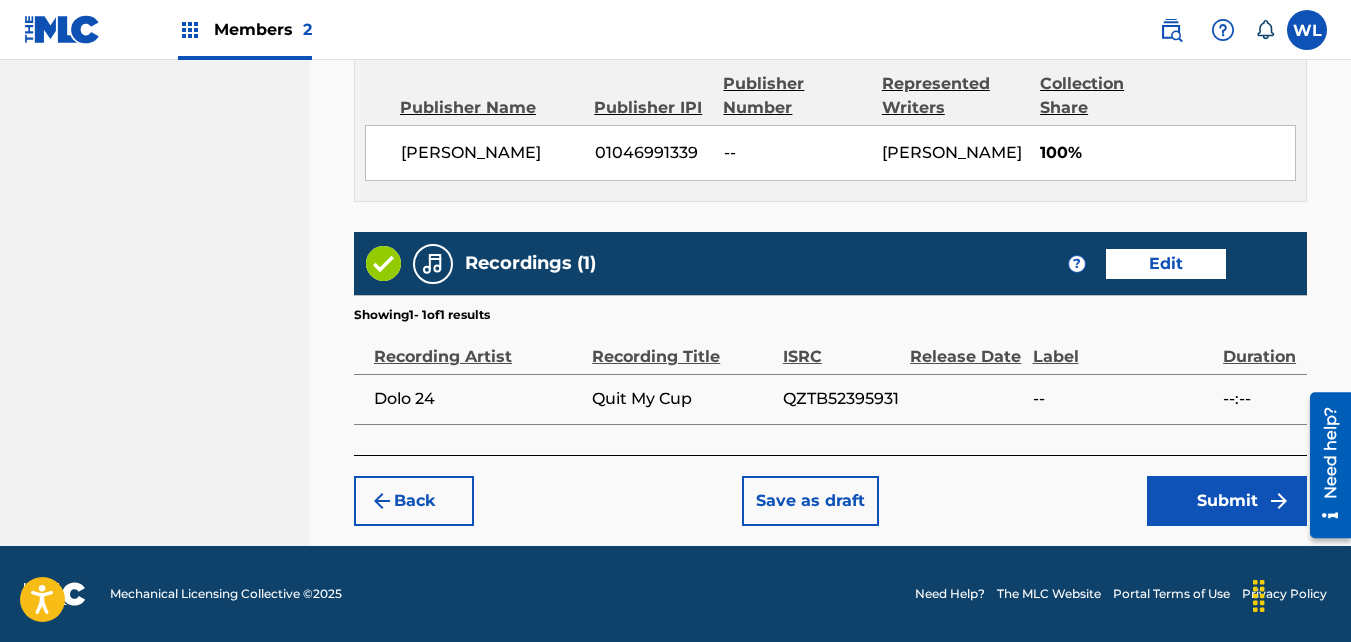 scroll, scrollTop: 1137, scrollLeft: 0, axis: vertical 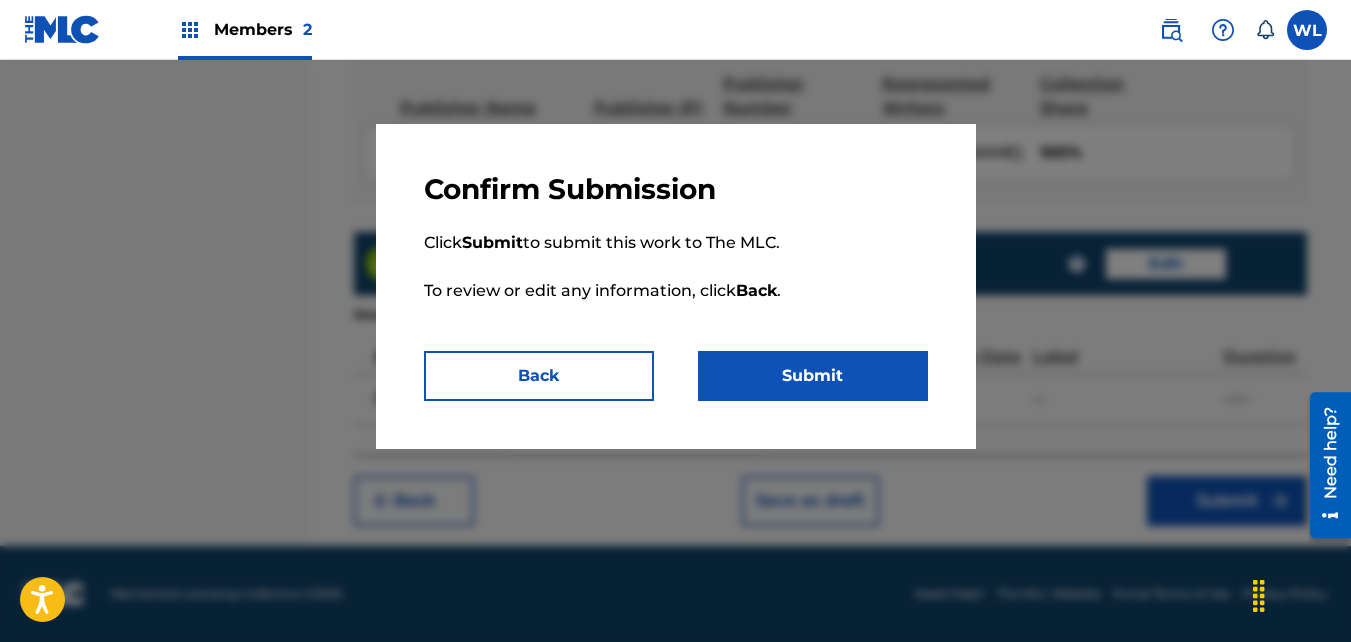 click on "Submit" at bounding box center (813, 376) 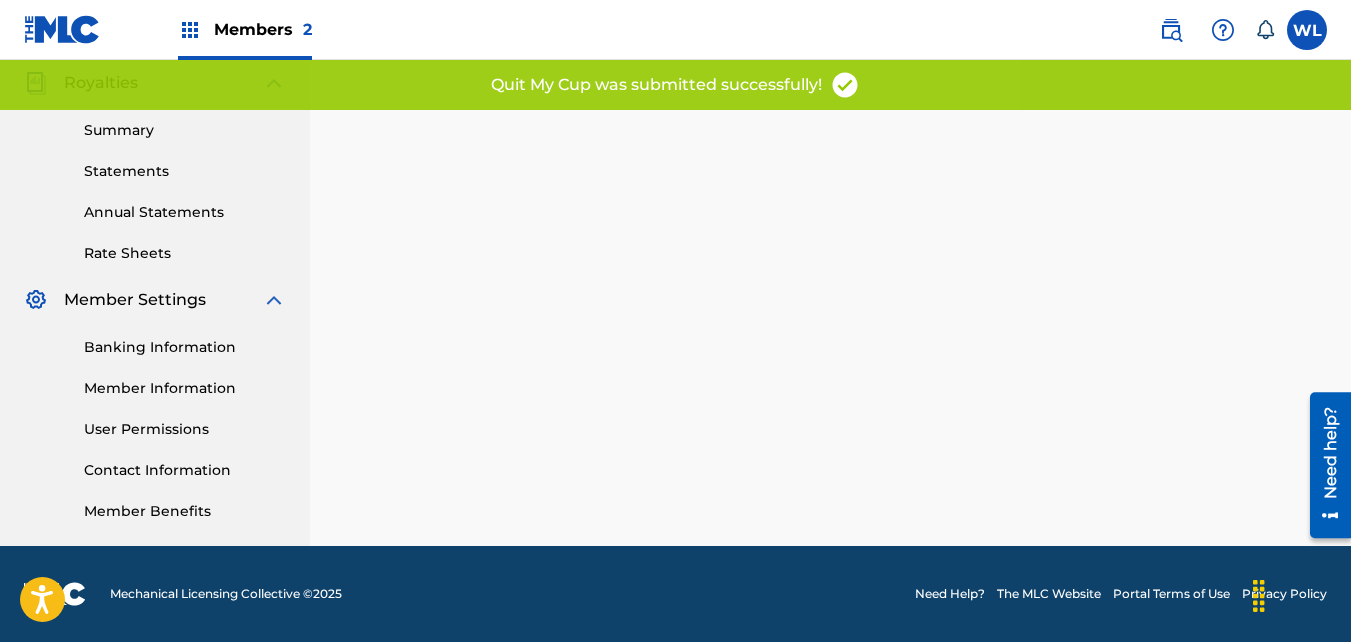 scroll, scrollTop: 0, scrollLeft: 0, axis: both 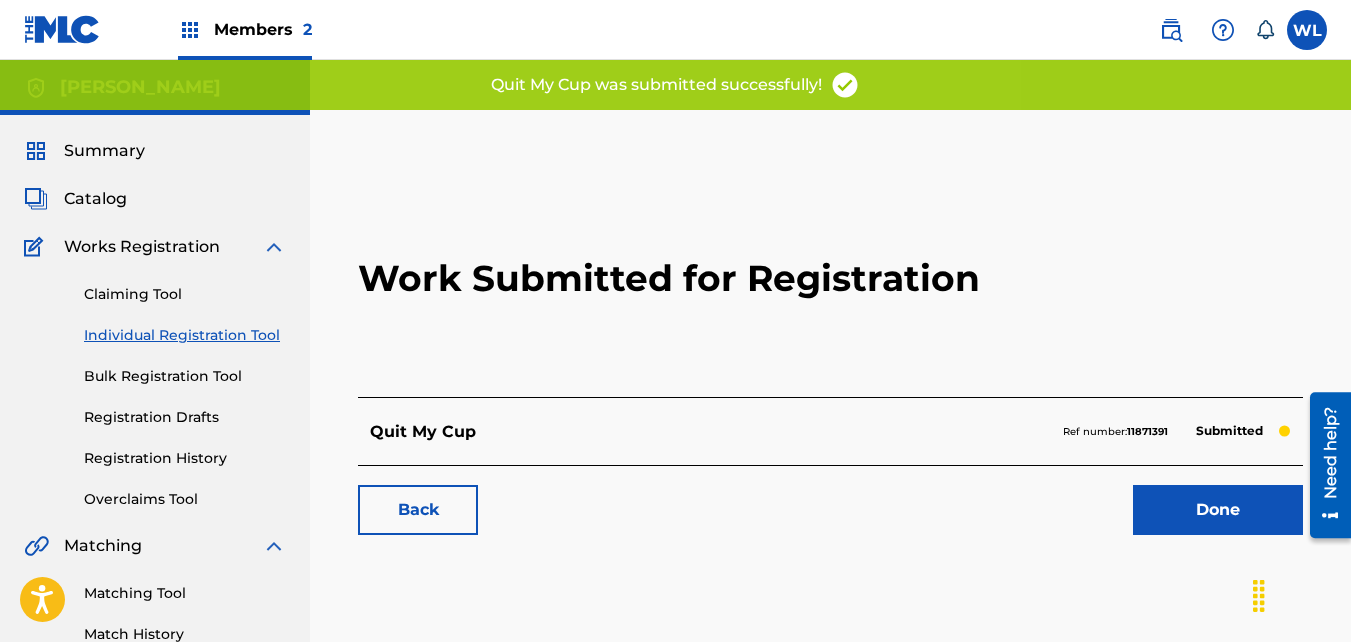 click on "Done" at bounding box center (1218, 510) 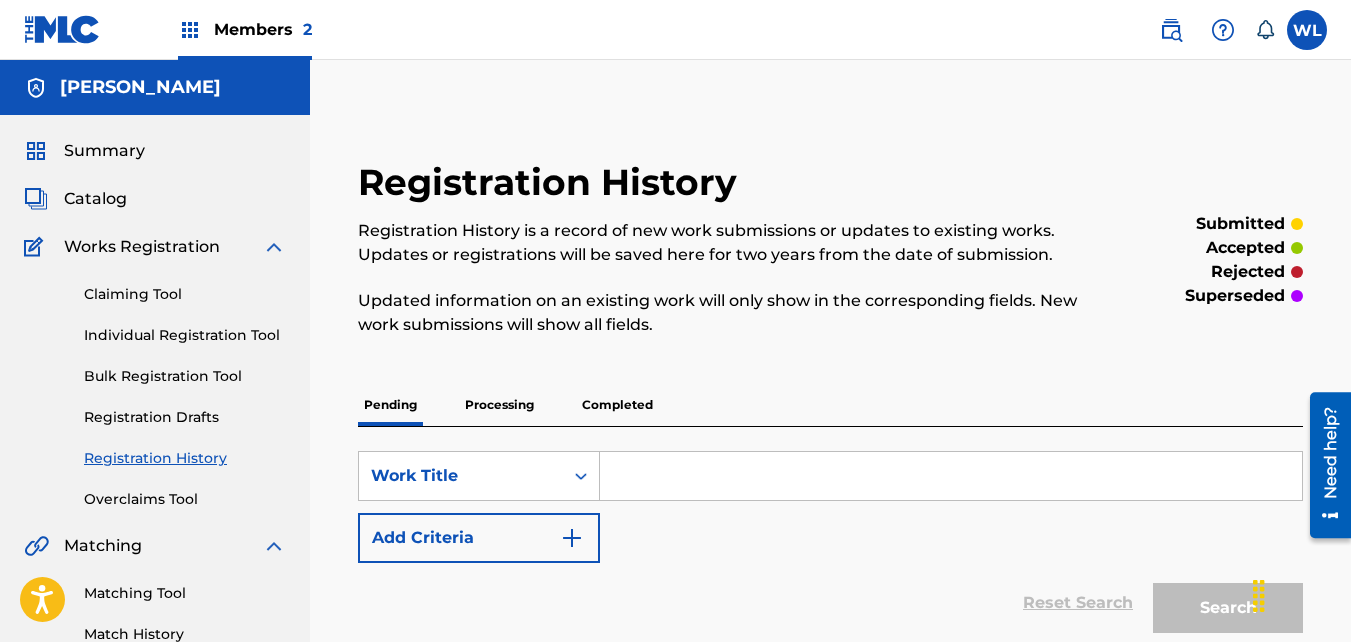 click on "Catalog" at bounding box center [95, 199] 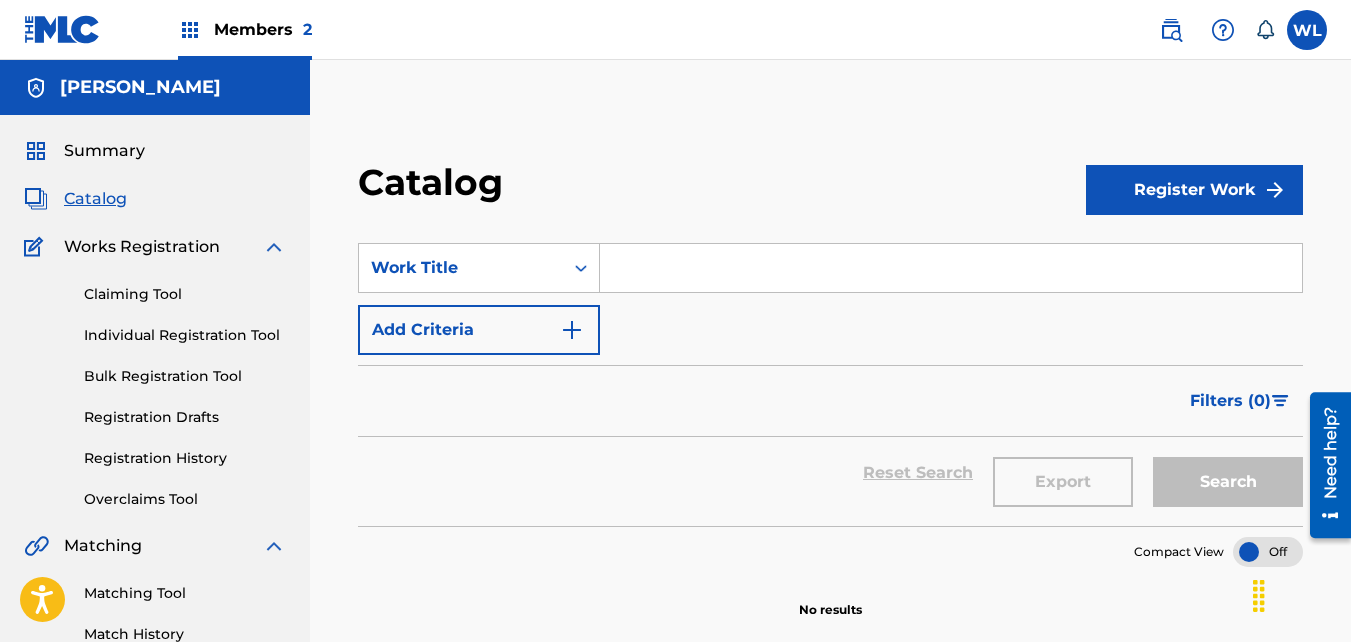 click on "Register Work" at bounding box center [1194, 190] 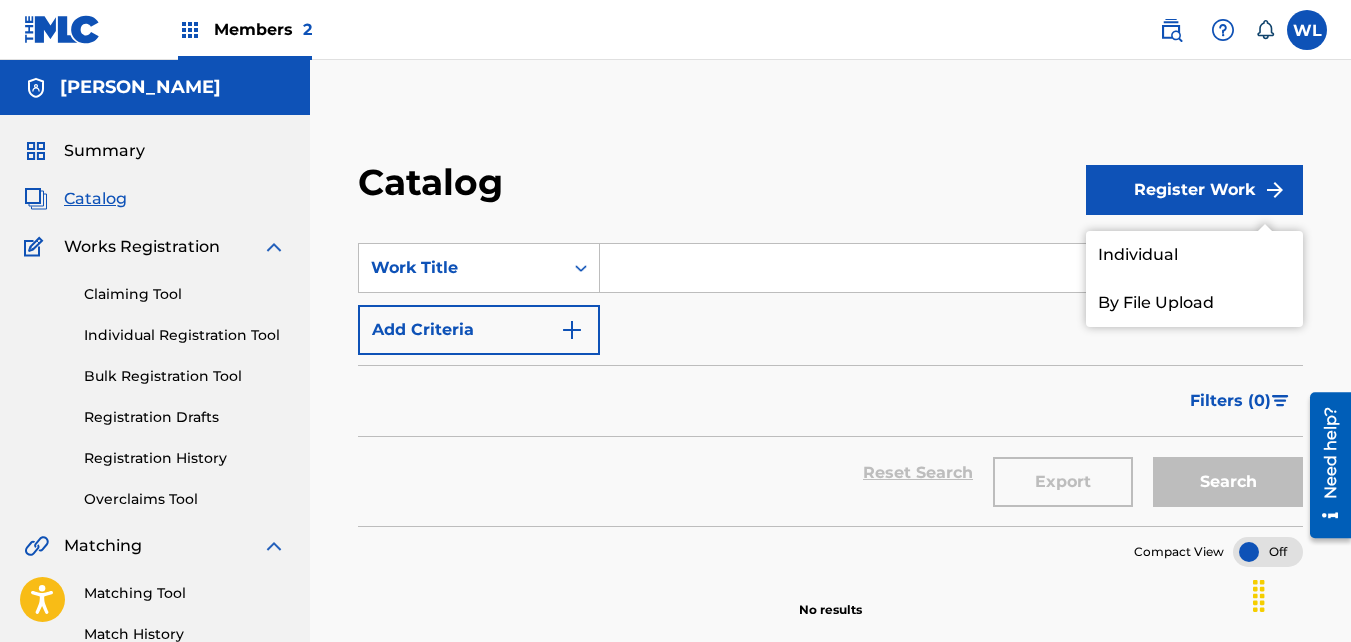 click on "Individual" at bounding box center (1194, 255) 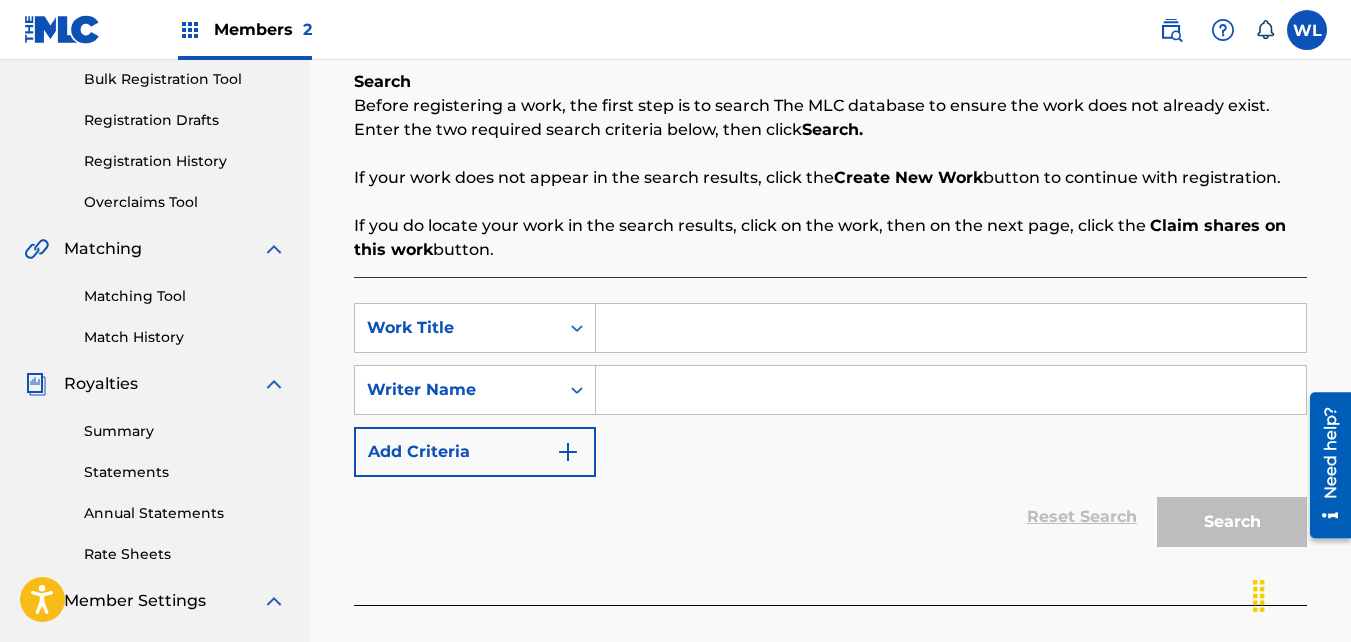 scroll, scrollTop: 298, scrollLeft: 0, axis: vertical 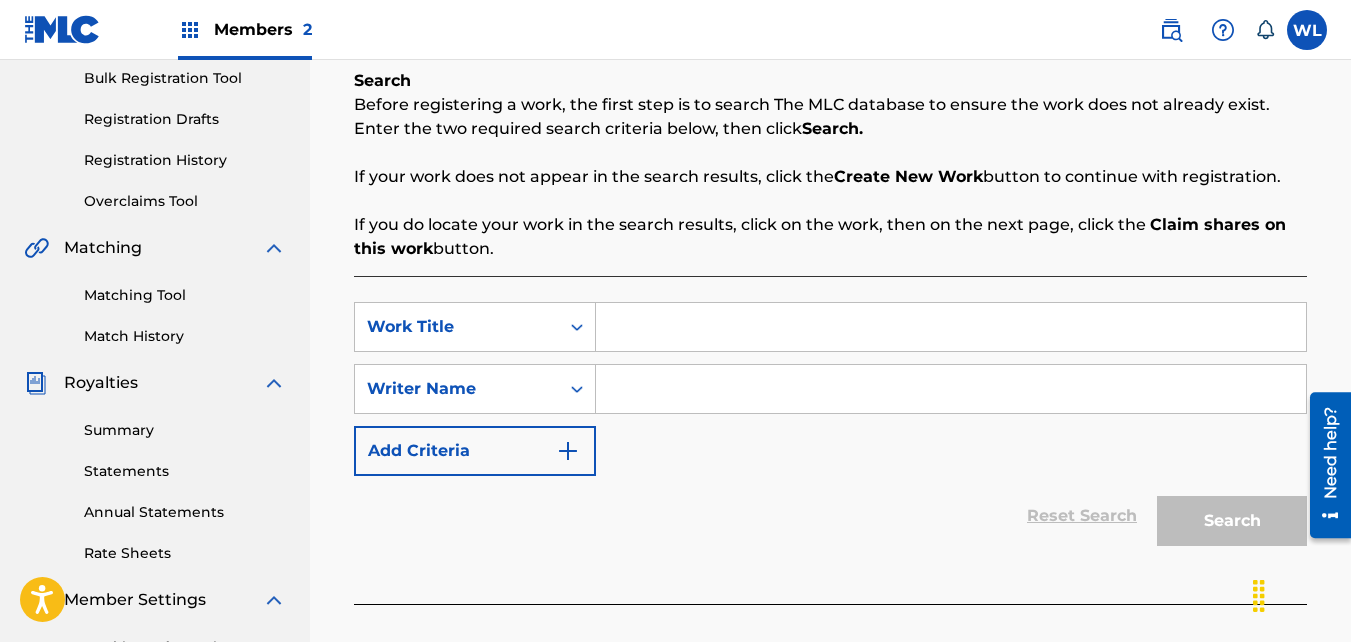 click at bounding box center (951, 327) 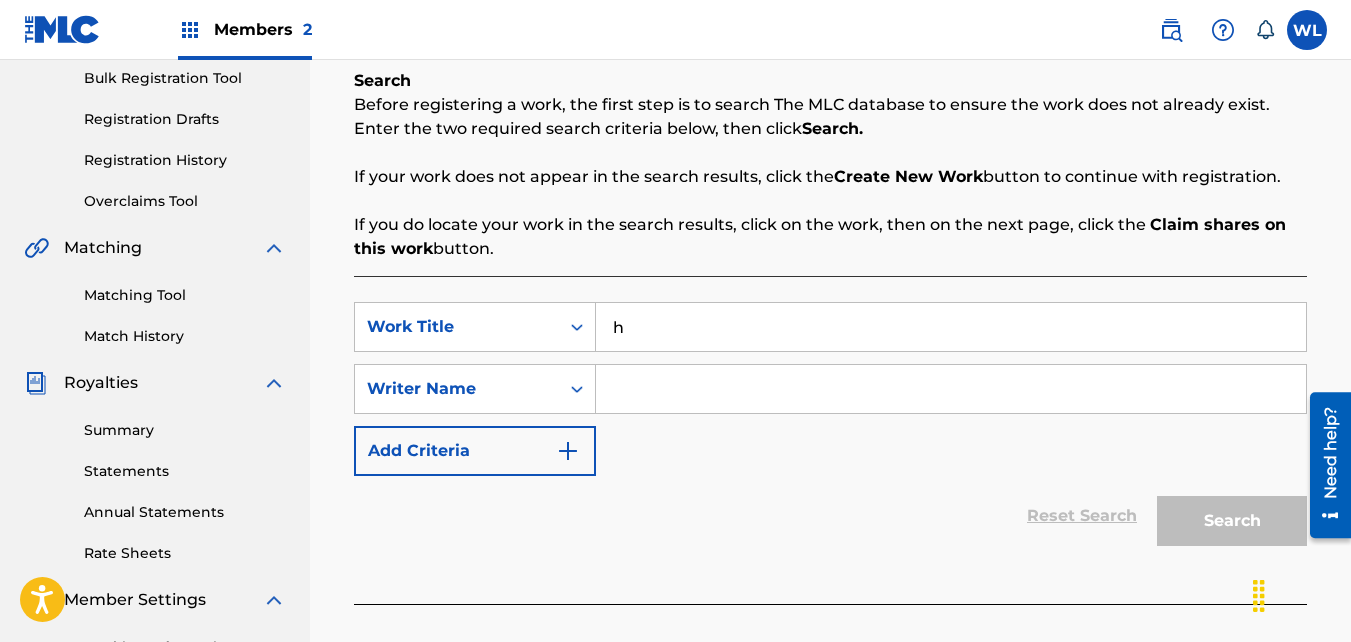 type on "h" 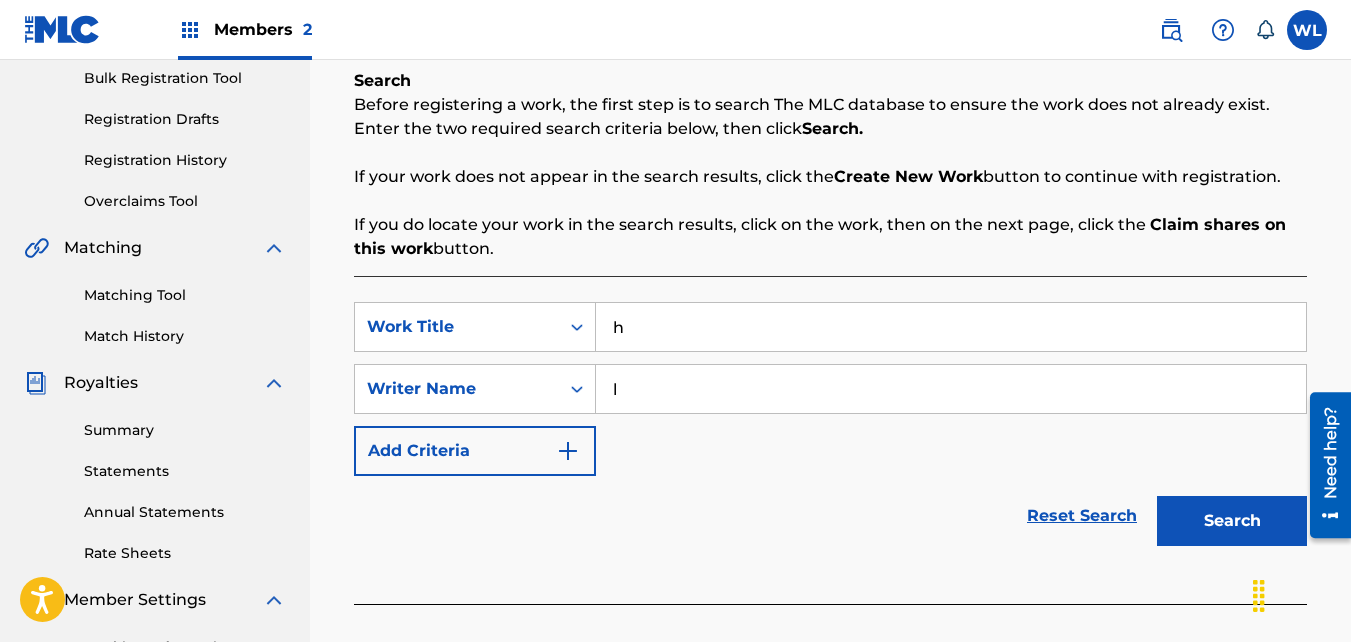type on "l" 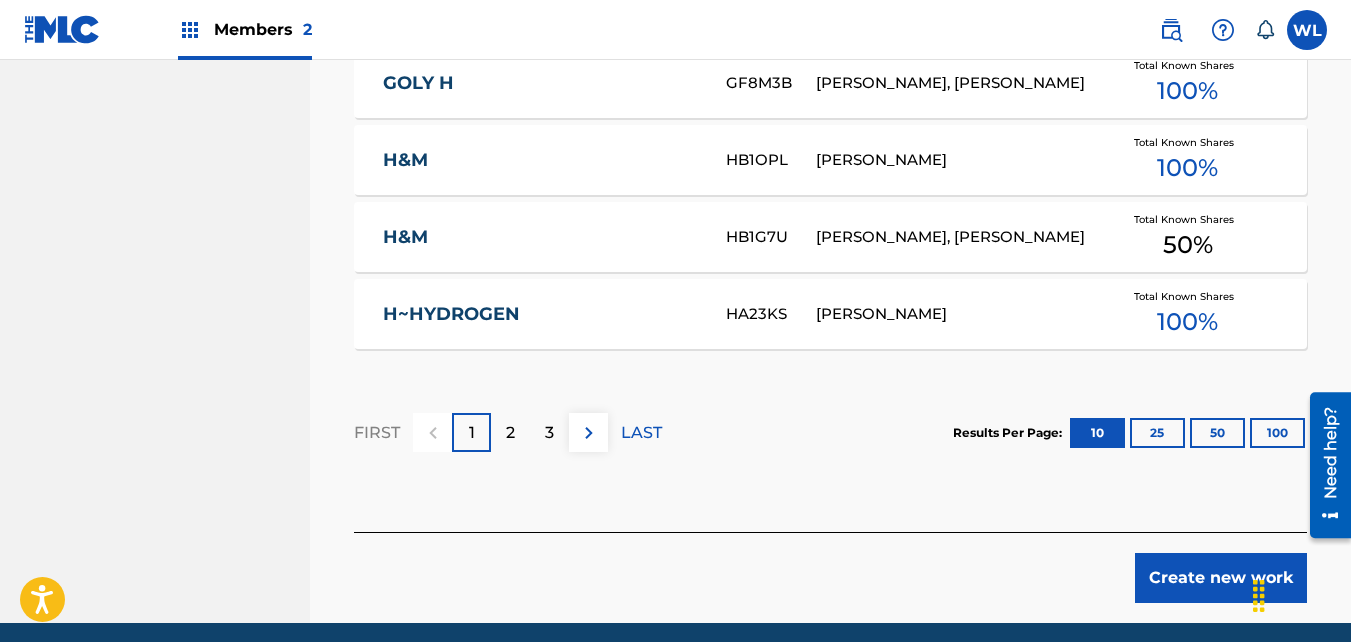 scroll, scrollTop: 1405, scrollLeft: 0, axis: vertical 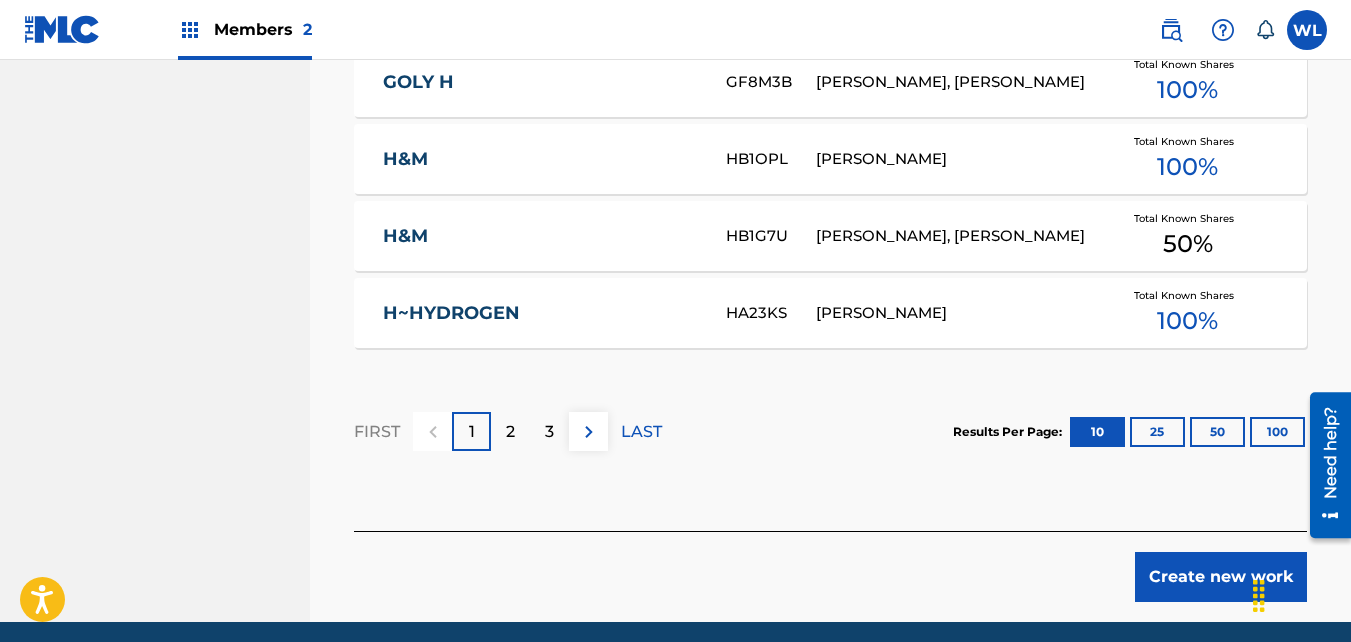 click on "Create new work" at bounding box center (1221, 577) 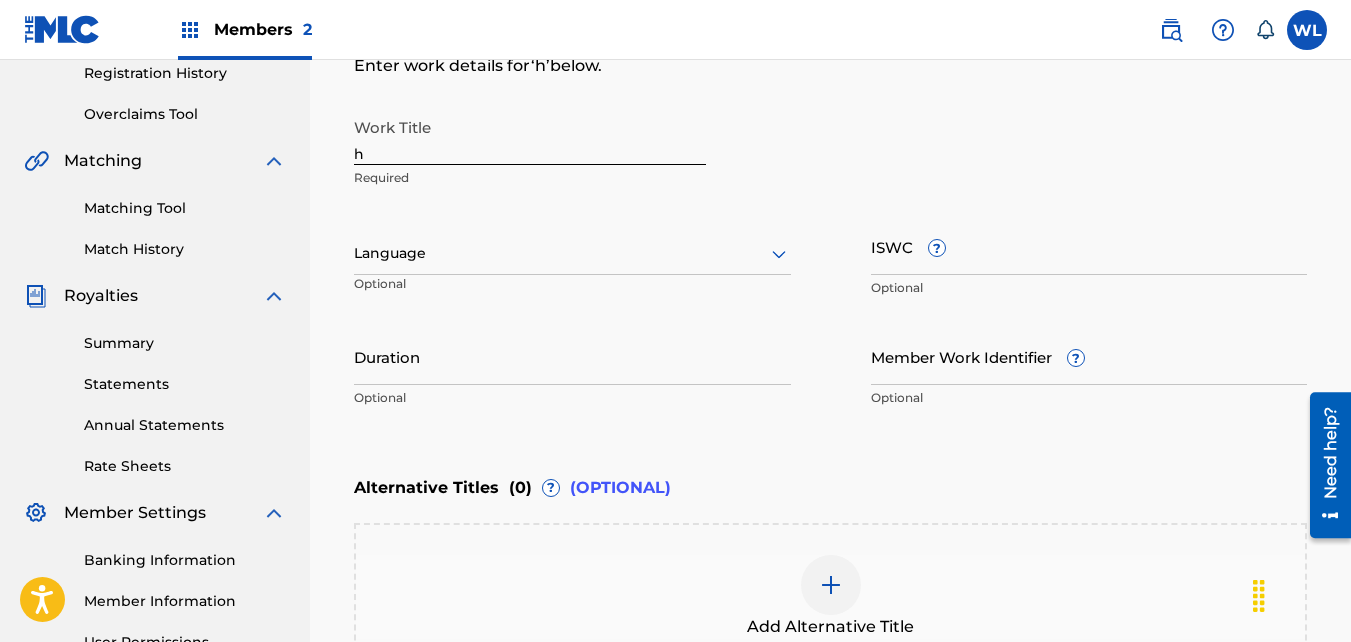 scroll, scrollTop: 376, scrollLeft: 0, axis: vertical 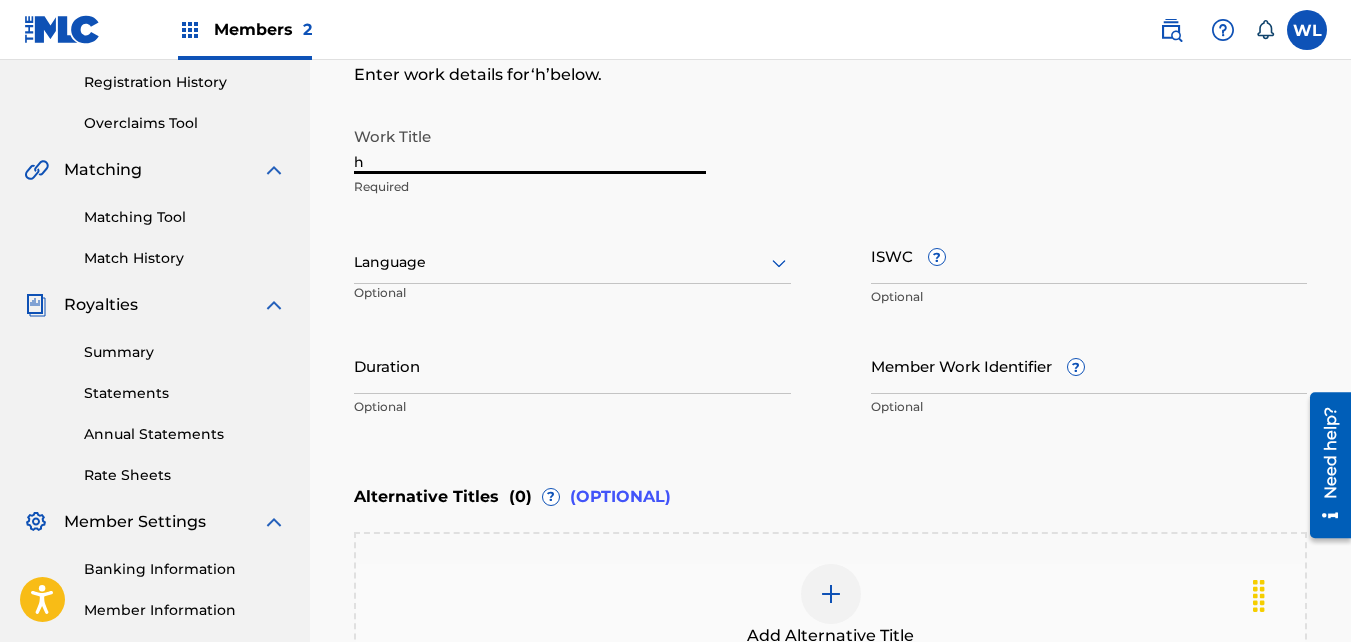 click on "h" at bounding box center (530, 145) 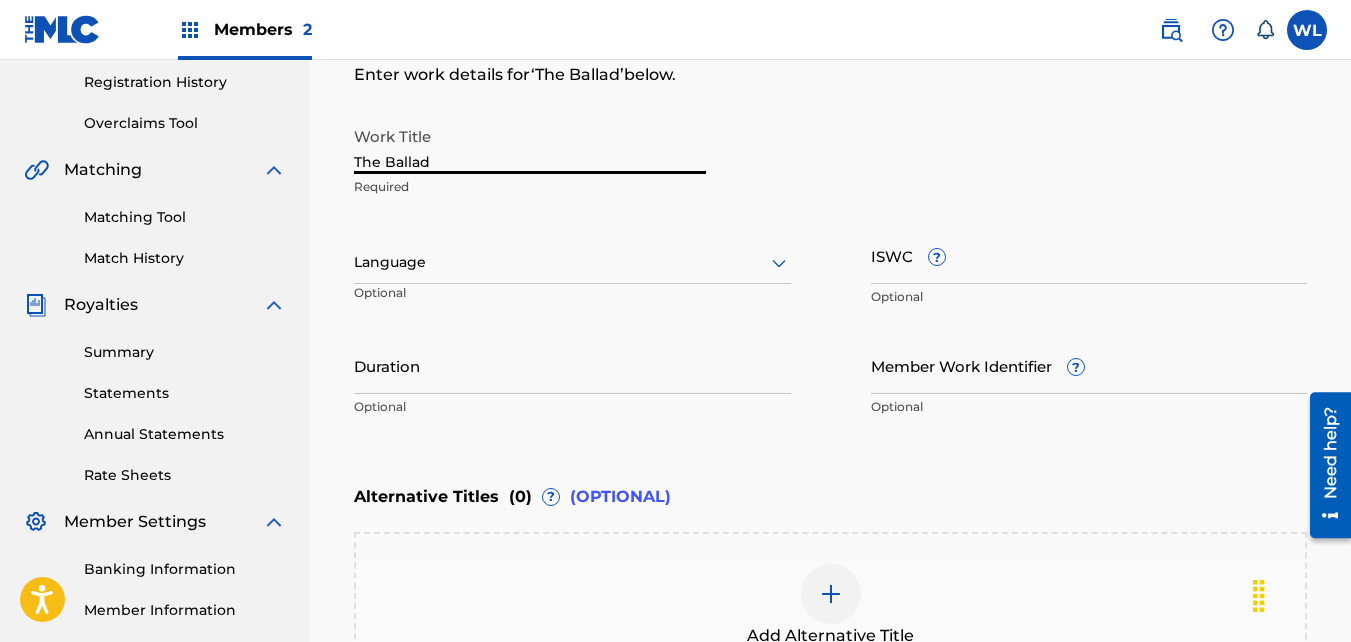 scroll, scrollTop: 651, scrollLeft: 0, axis: vertical 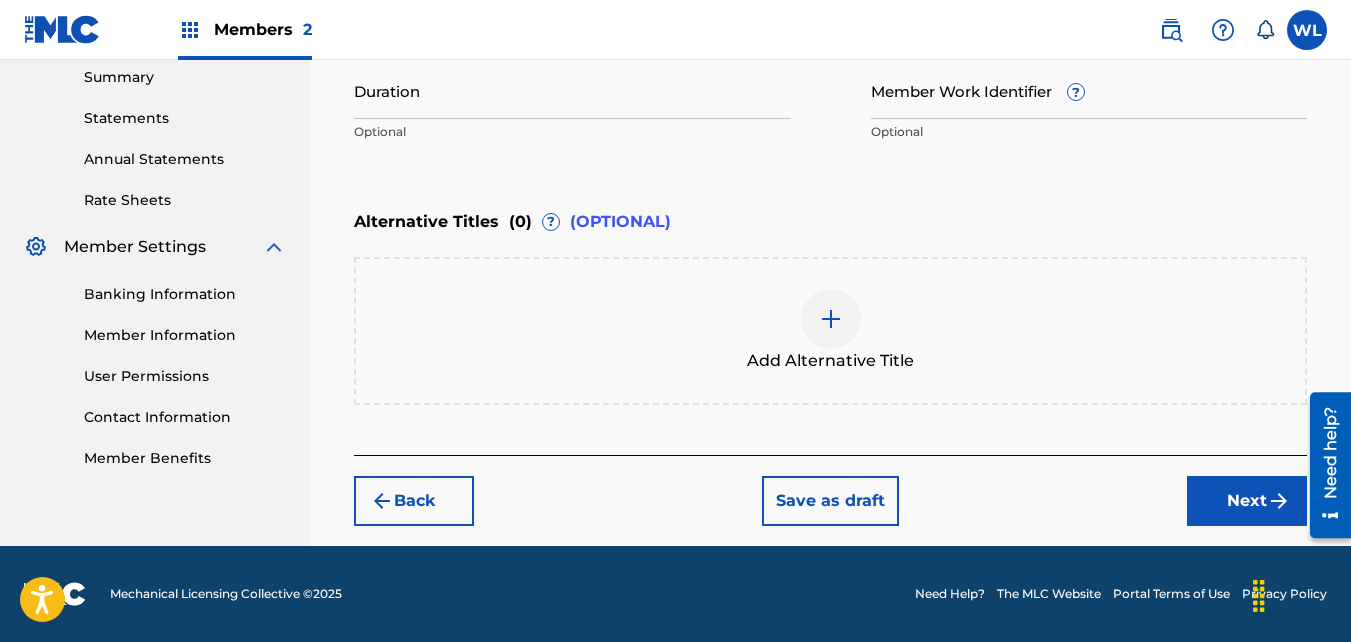 type on "The Ballad" 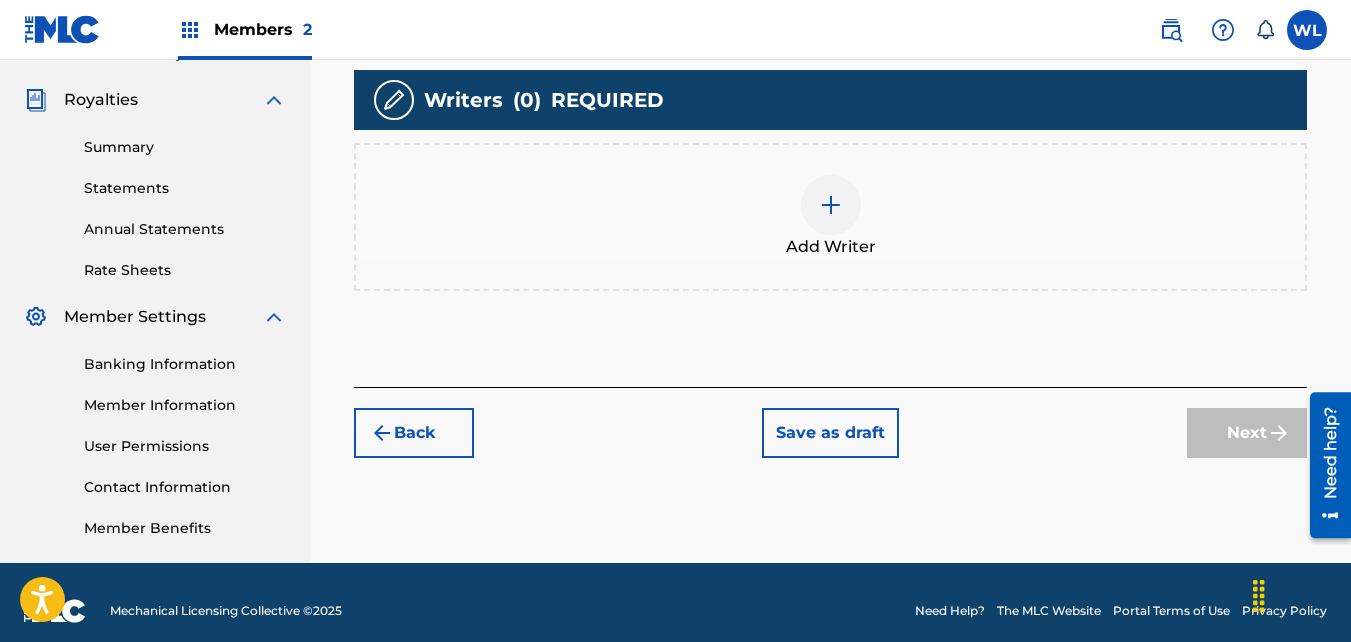 scroll, scrollTop: 598, scrollLeft: 0, axis: vertical 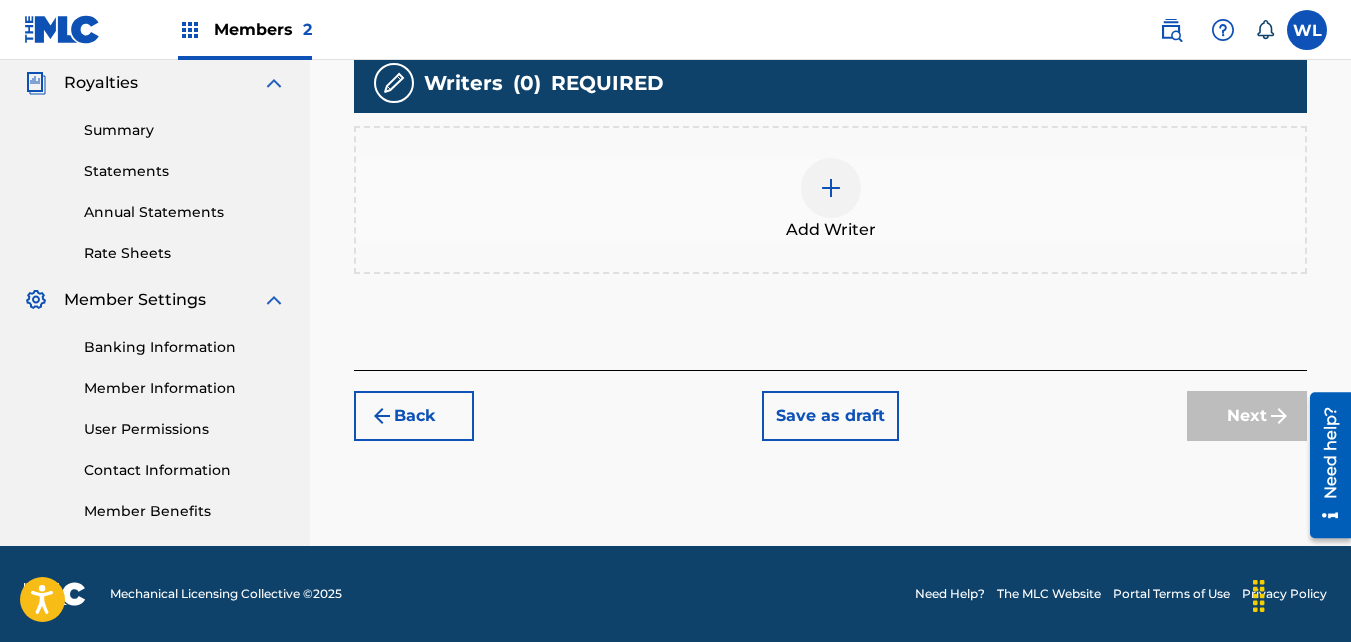 click on "Add Writer" at bounding box center [830, 200] 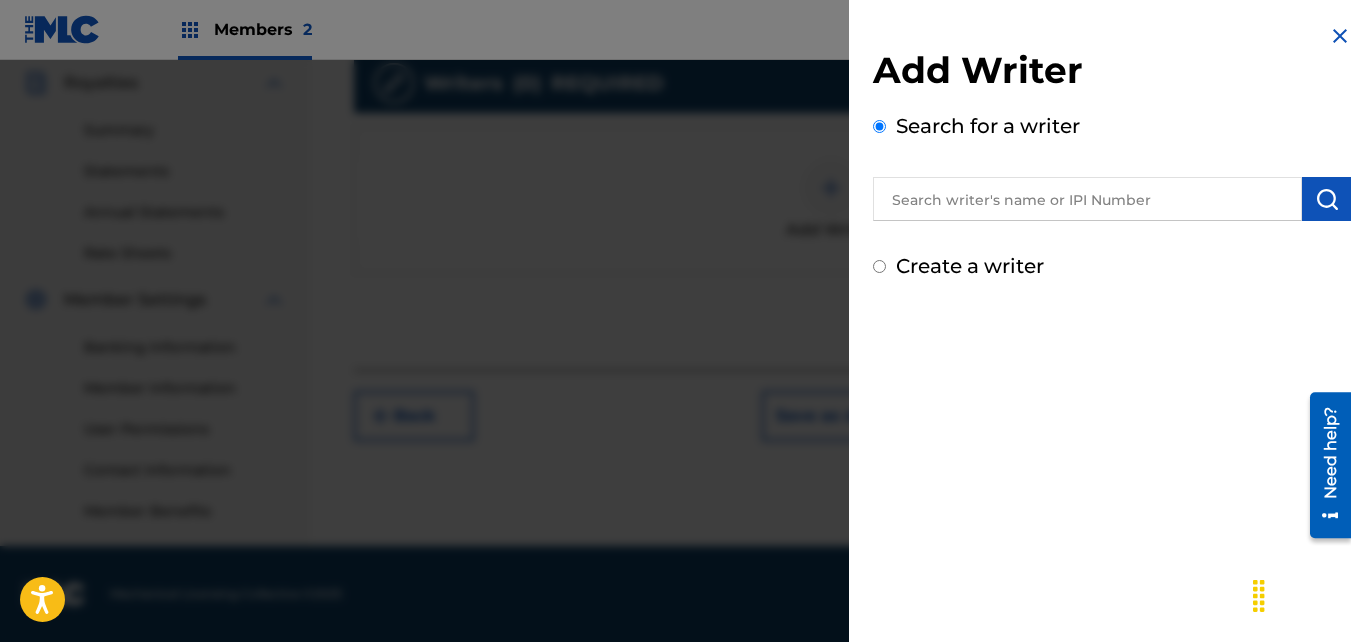 click on "Create a writer" at bounding box center [970, 266] 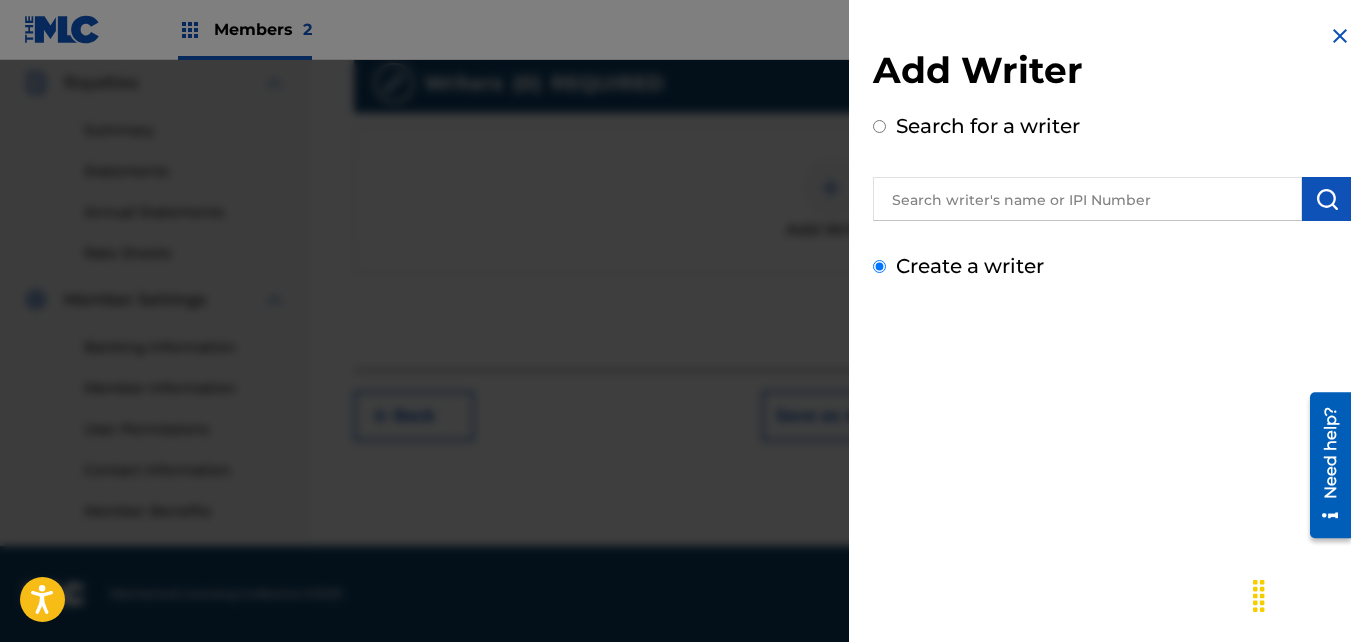 click on "Create a writer" at bounding box center [879, 266] 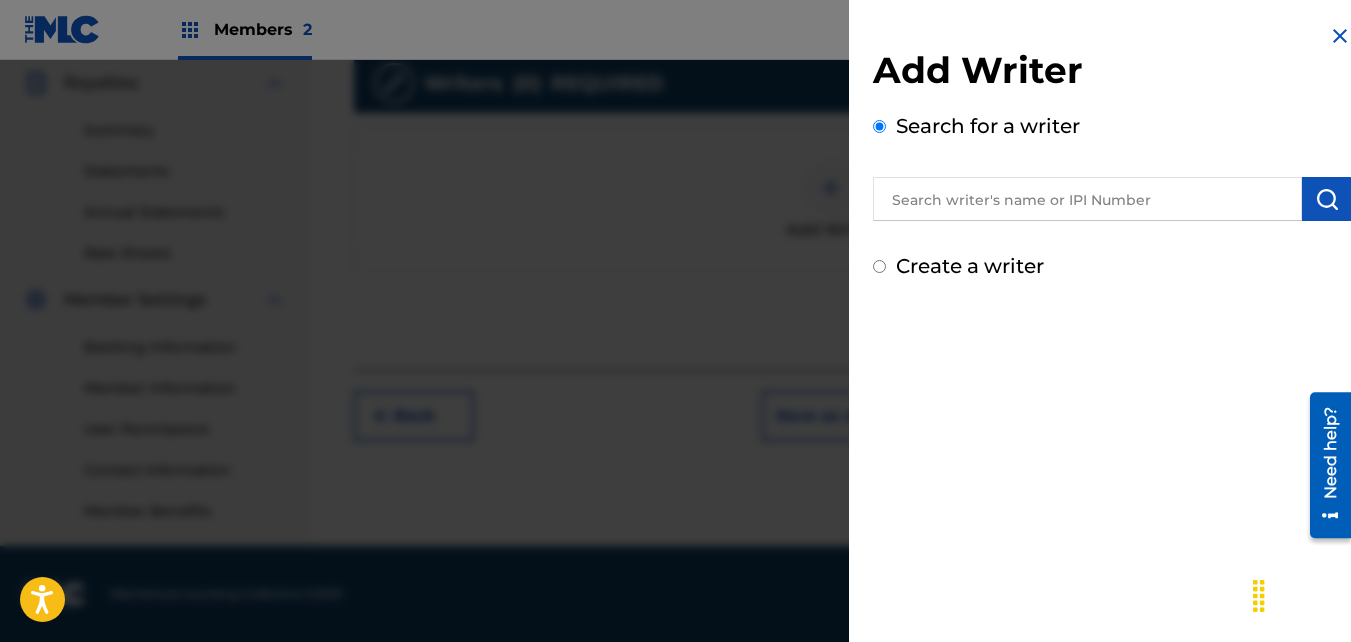 radio on "false" 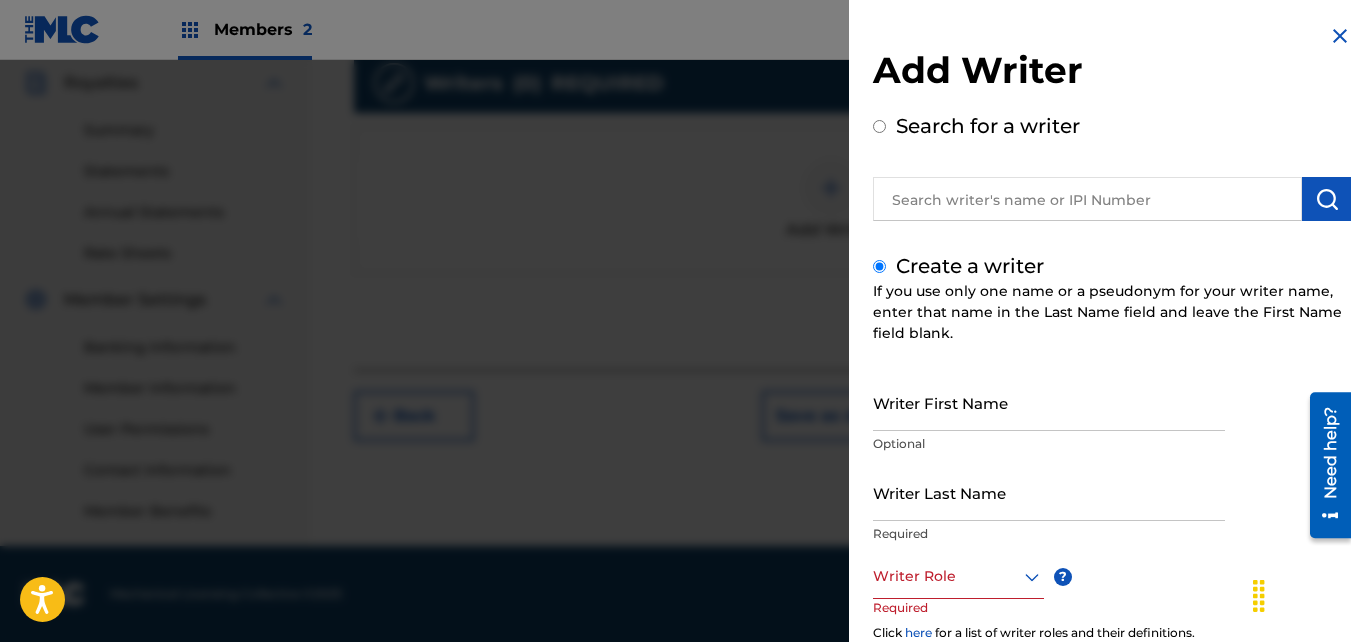 click on "Writer First Name" at bounding box center (1049, 402) 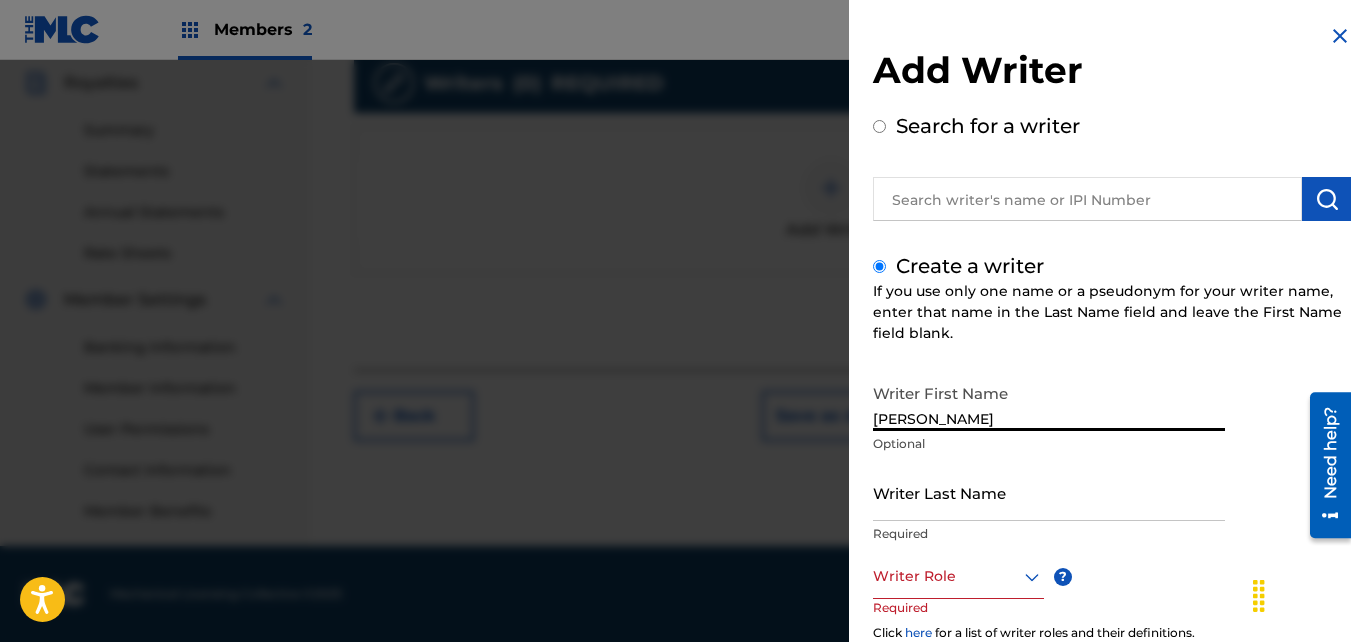 type on "[PERSON_NAME]" 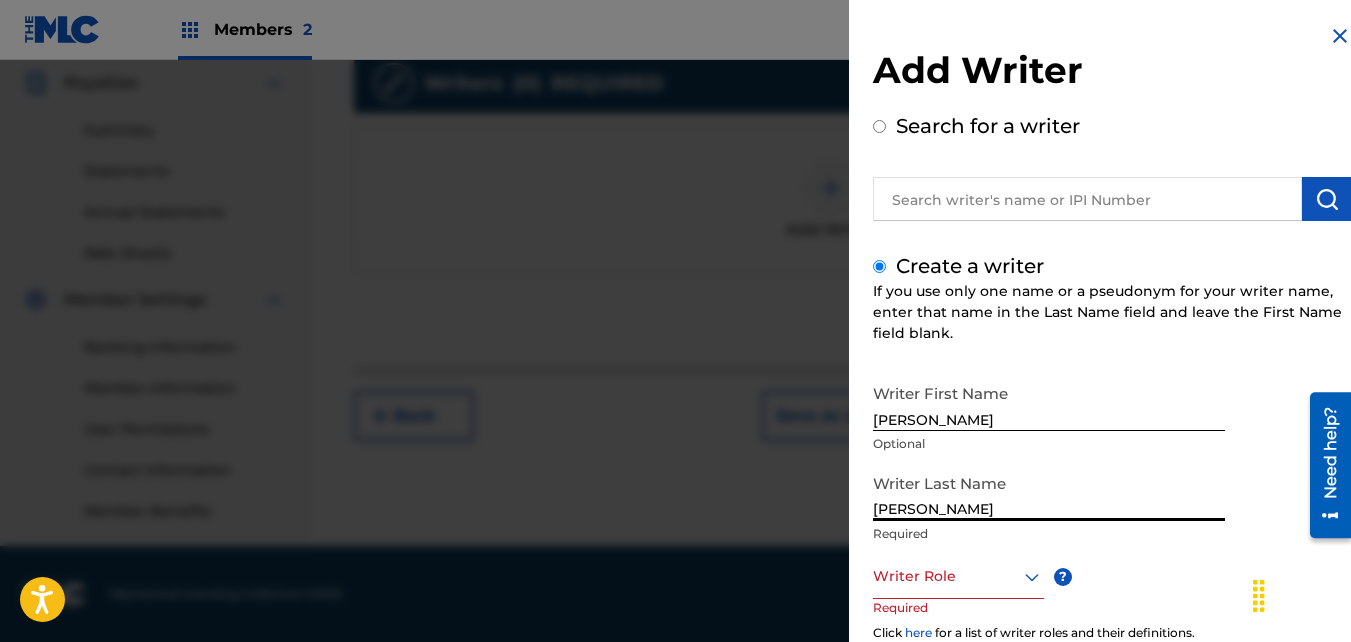 type on "[PERSON_NAME]" 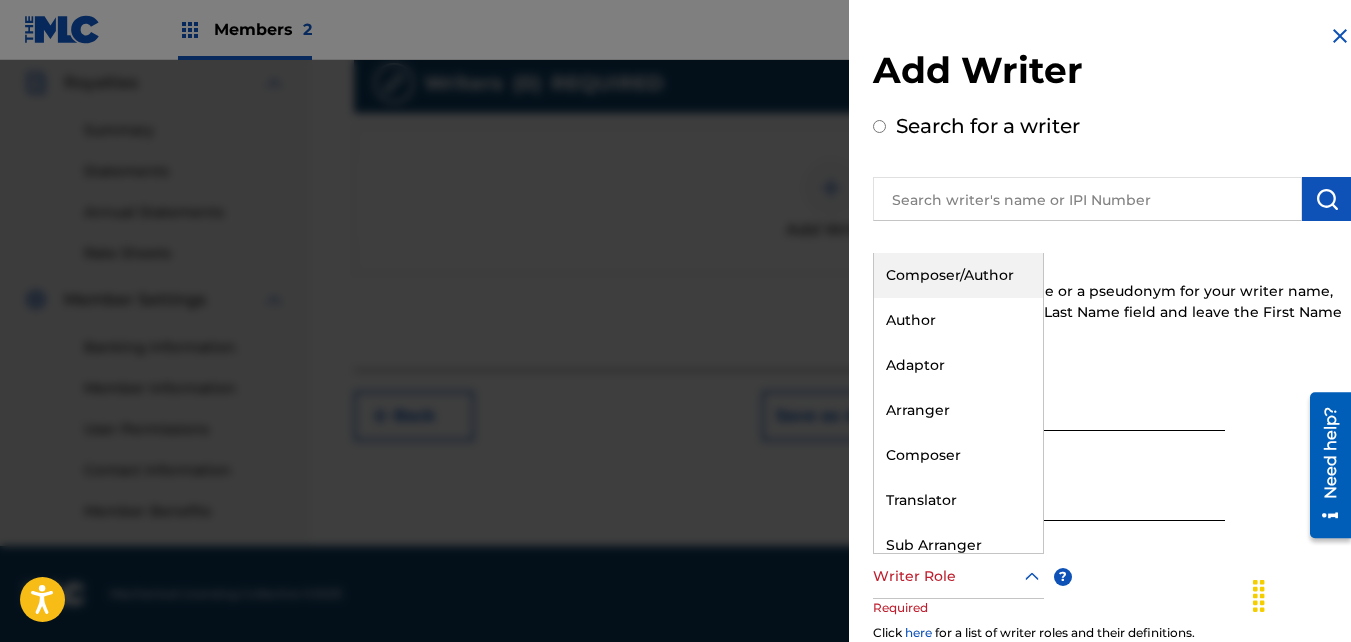 drag, startPoint x: 938, startPoint y: 584, endPoint x: 921, endPoint y: 273, distance: 311.4643 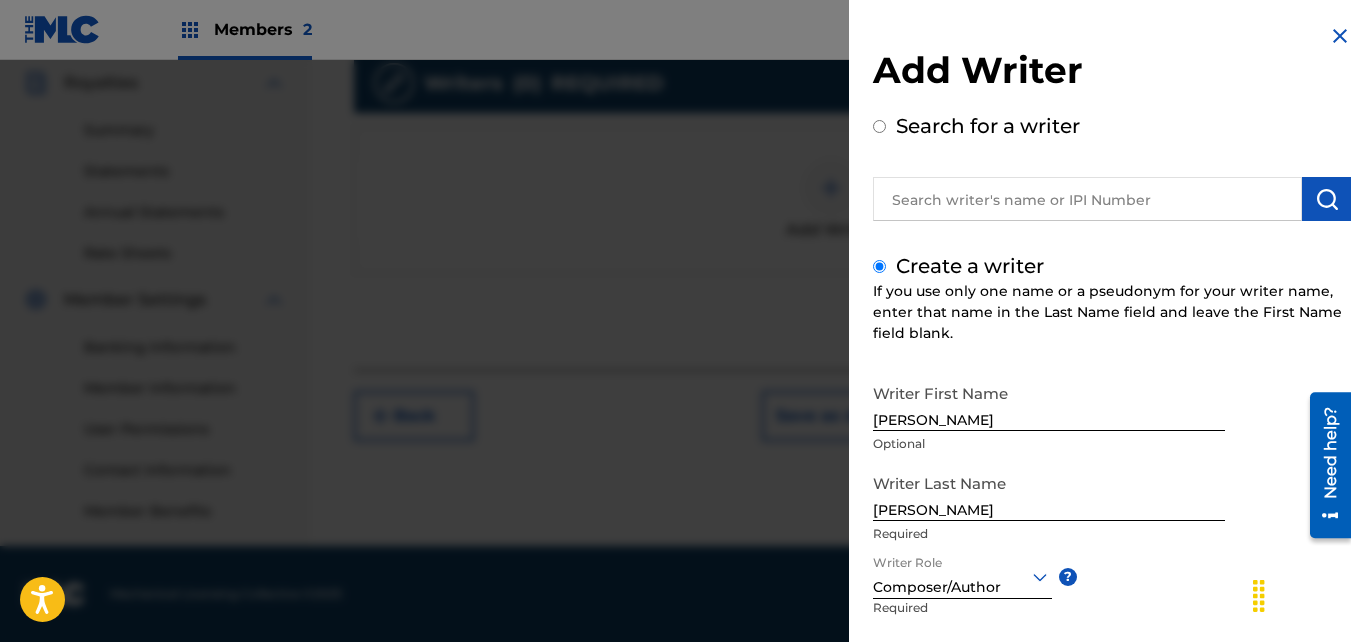 scroll, scrollTop: 226, scrollLeft: 0, axis: vertical 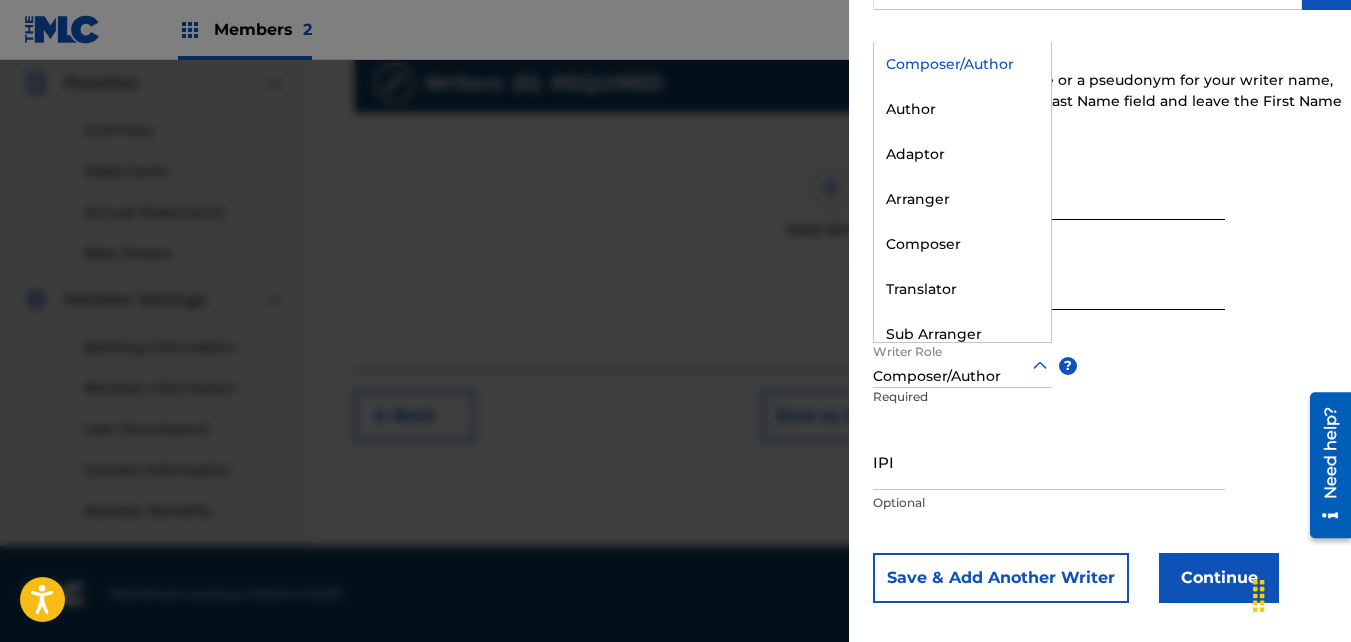 click on "Composer/Author" at bounding box center (962, 376) 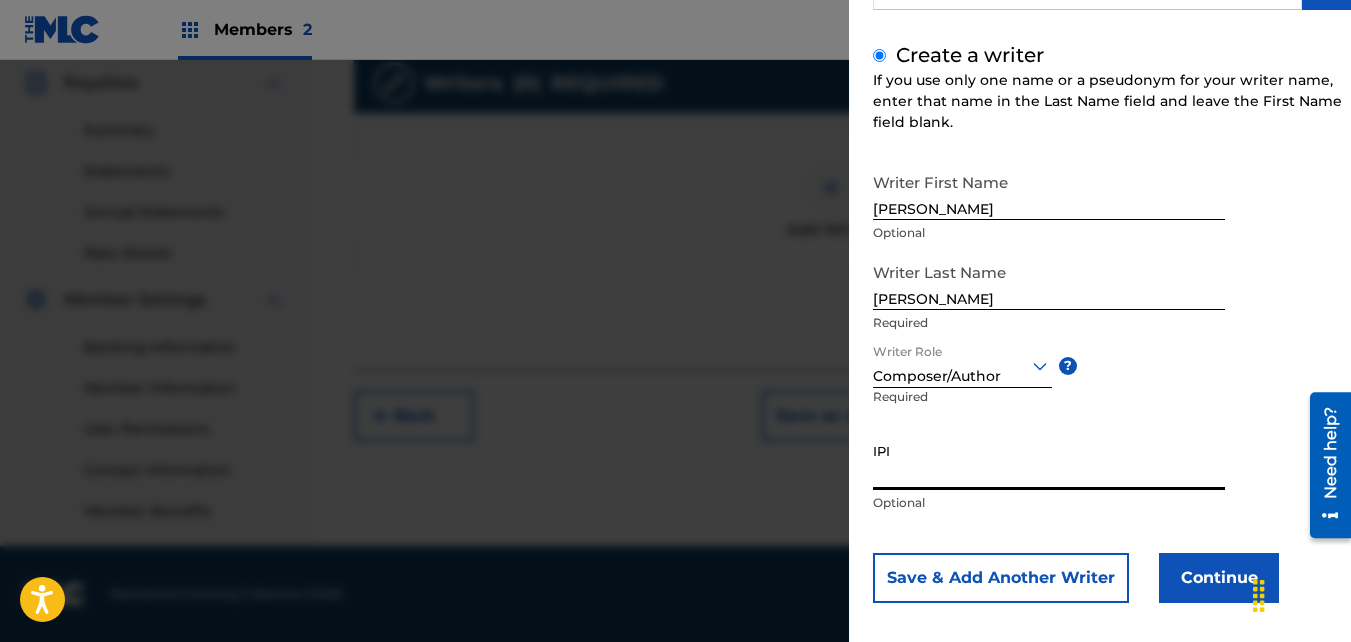 click on "IPI" at bounding box center [1049, 461] 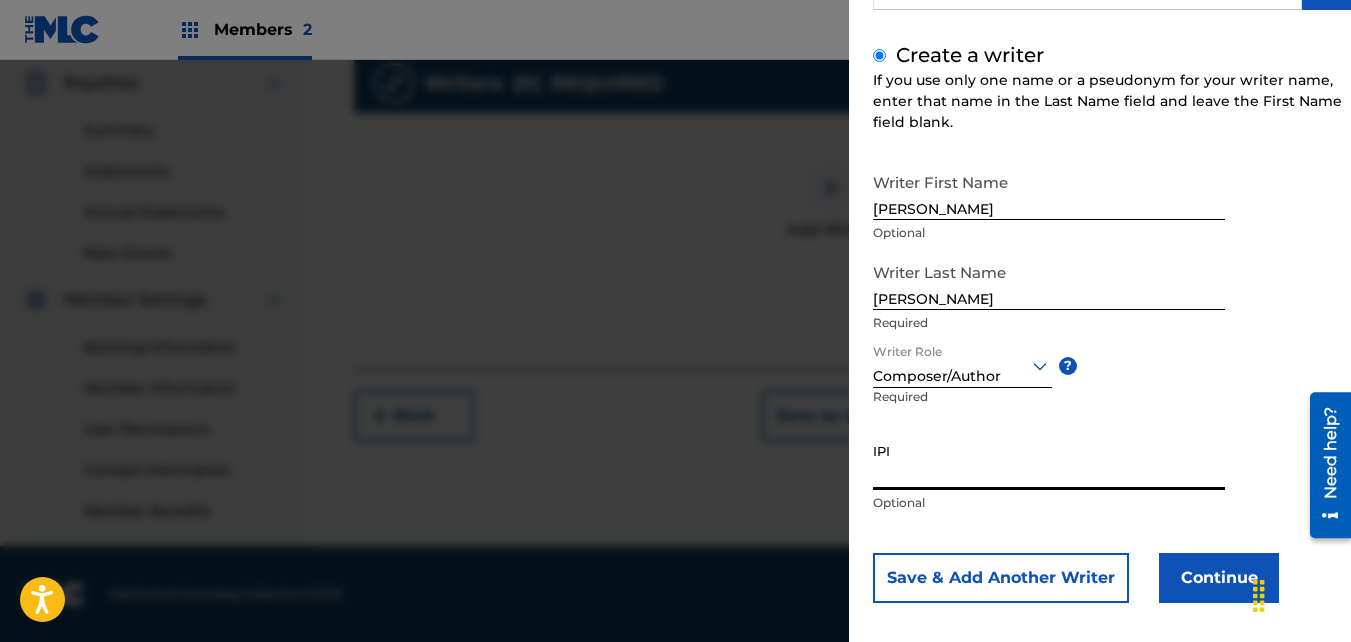 paste on "01046991339" 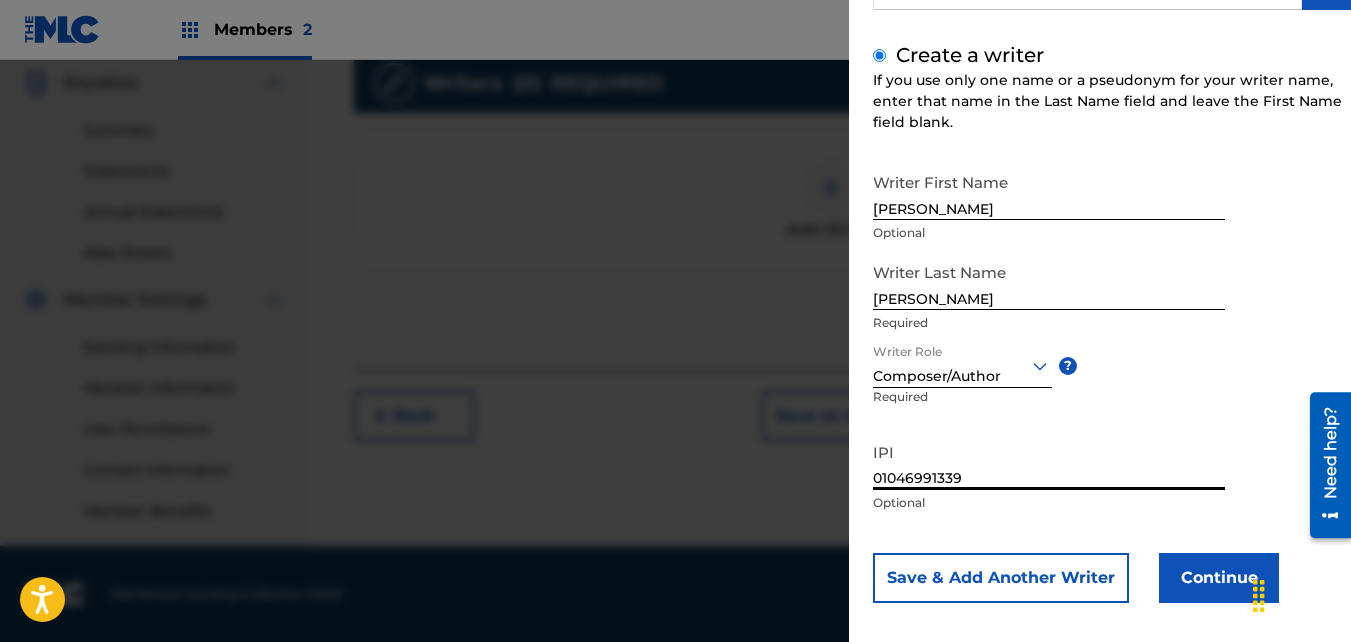 type on "01046991339" 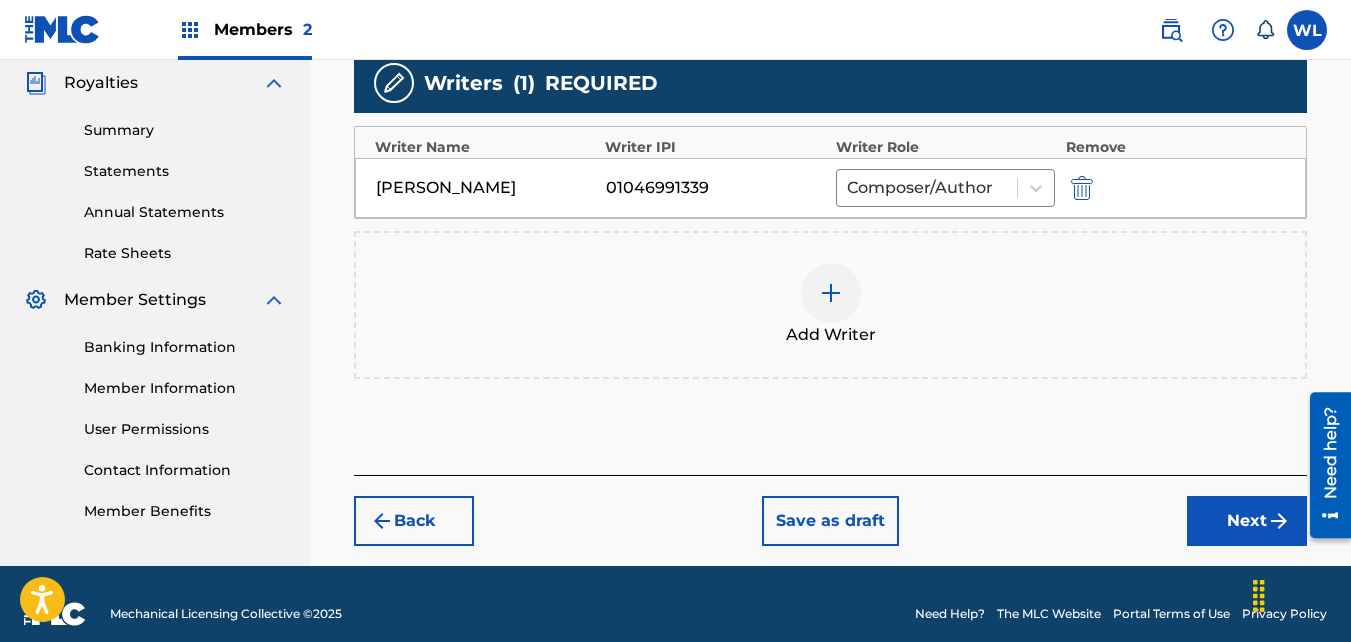 drag, startPoint x: 1187, startPoint y: 528, endPoint x: 1209, endPoint y: 530, distance: 22.090721 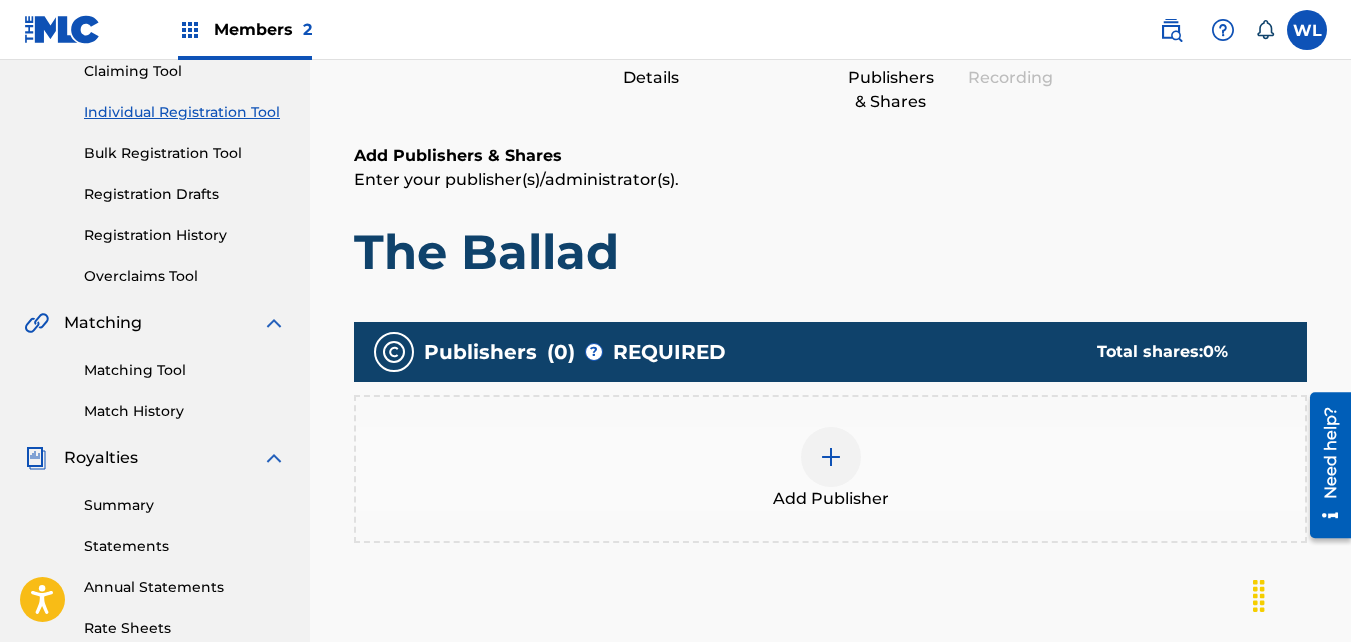 scroll, scrollTop: 225, scrollLeft: 0, axis: vertical 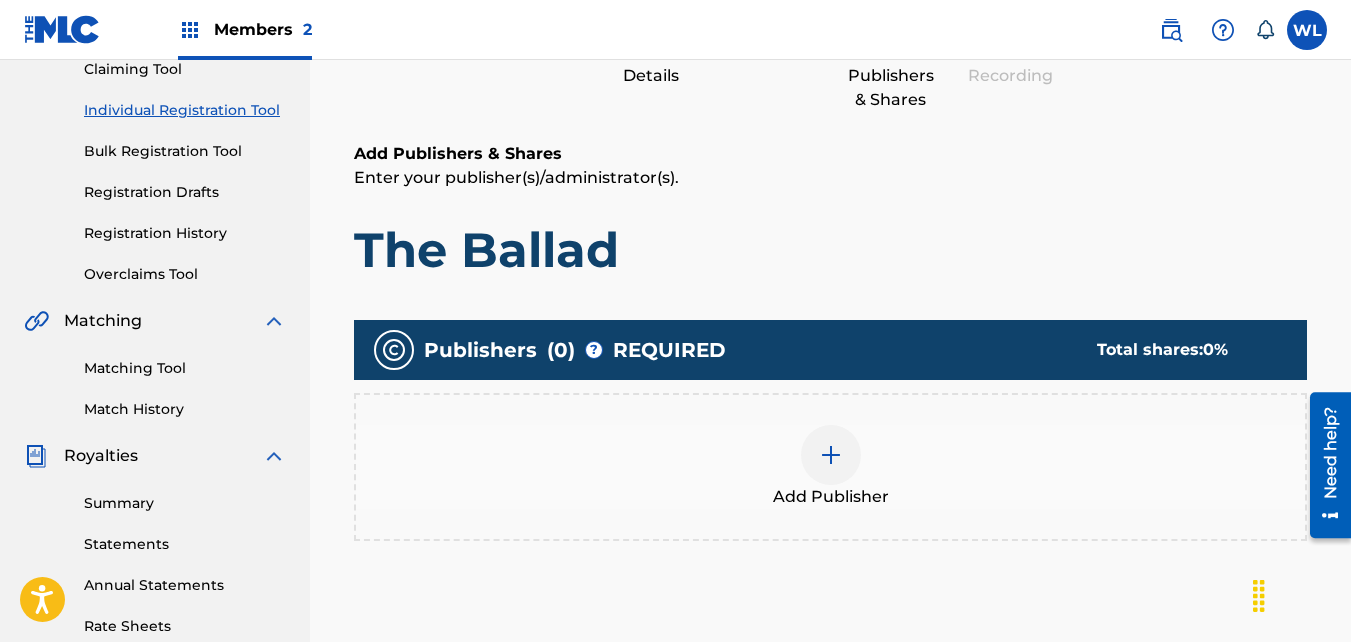 drag, startPoint x: 915, startPoint y: 446, endPoint x: 851, endPoint y: 442, distance: 64.12488 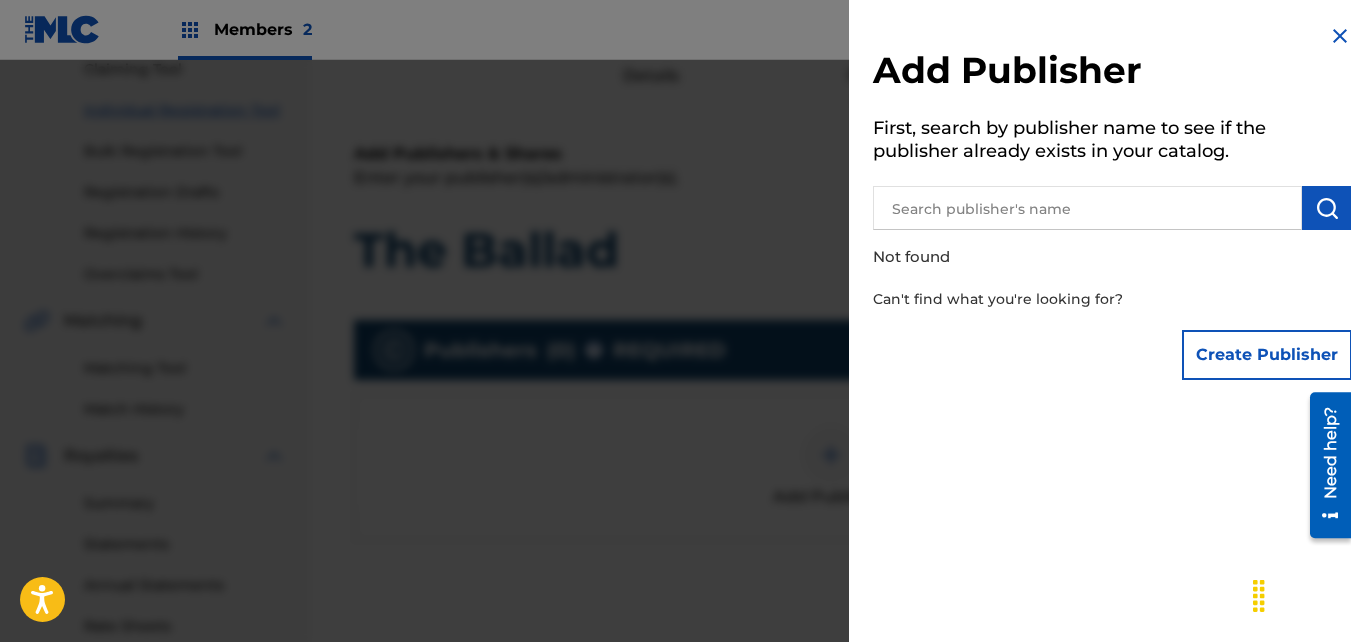 click at bounding box center [1087, 208] 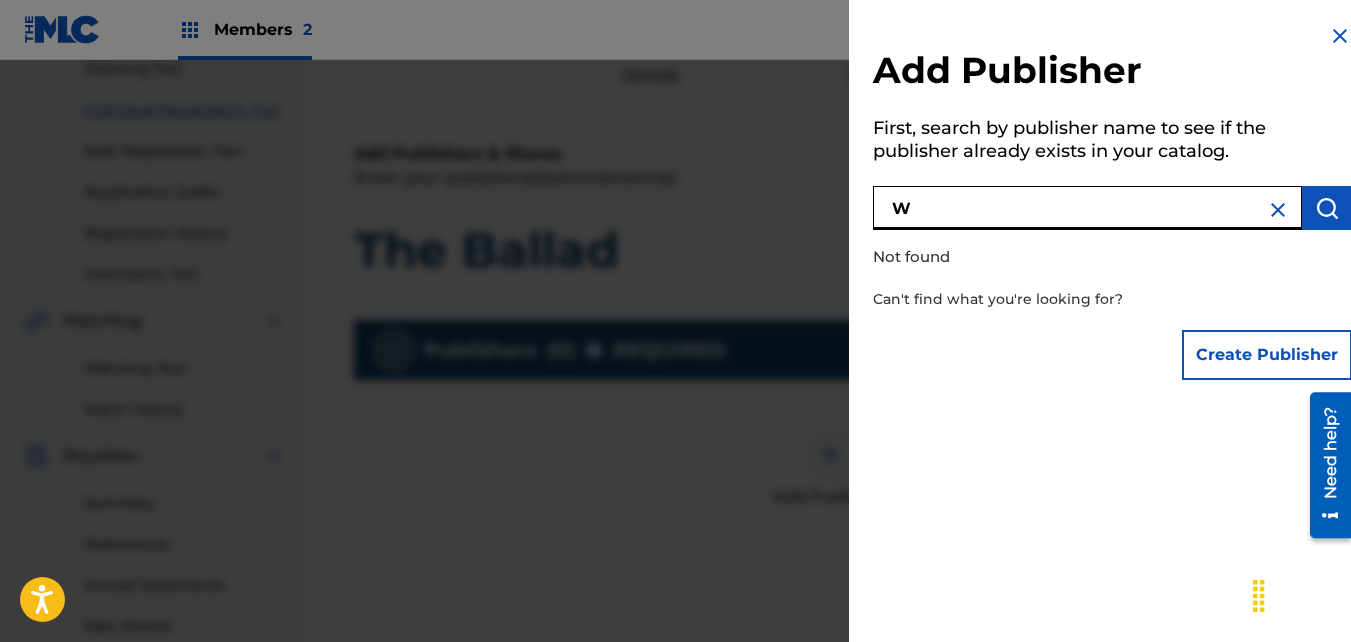 type on "W" 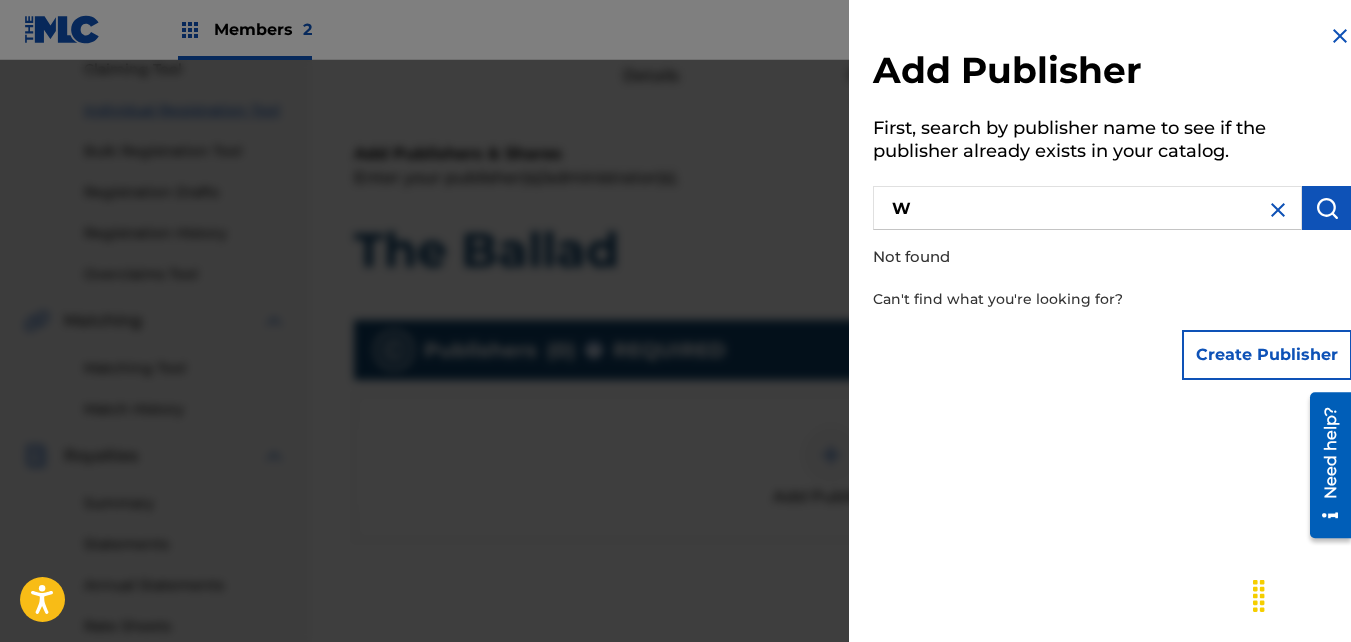 click on "Create Publisher" at bounding box center (1267, 355) 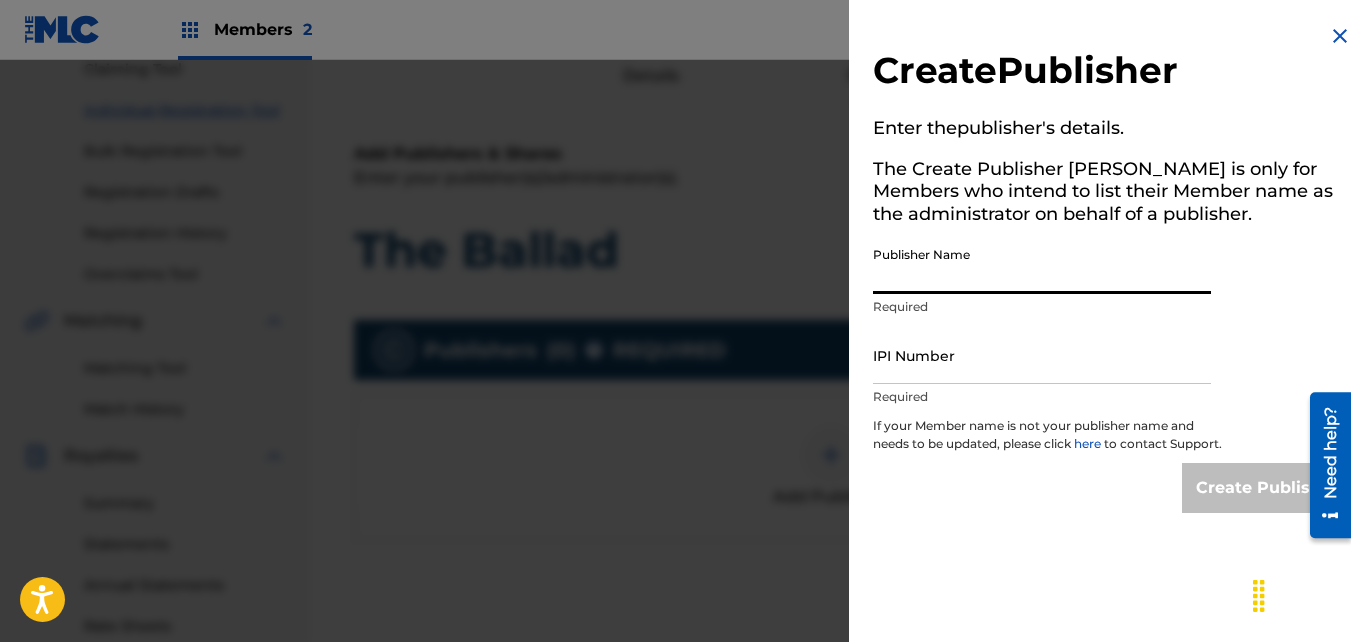 click on "Publisher Name" at bounding box center (1042, 265) 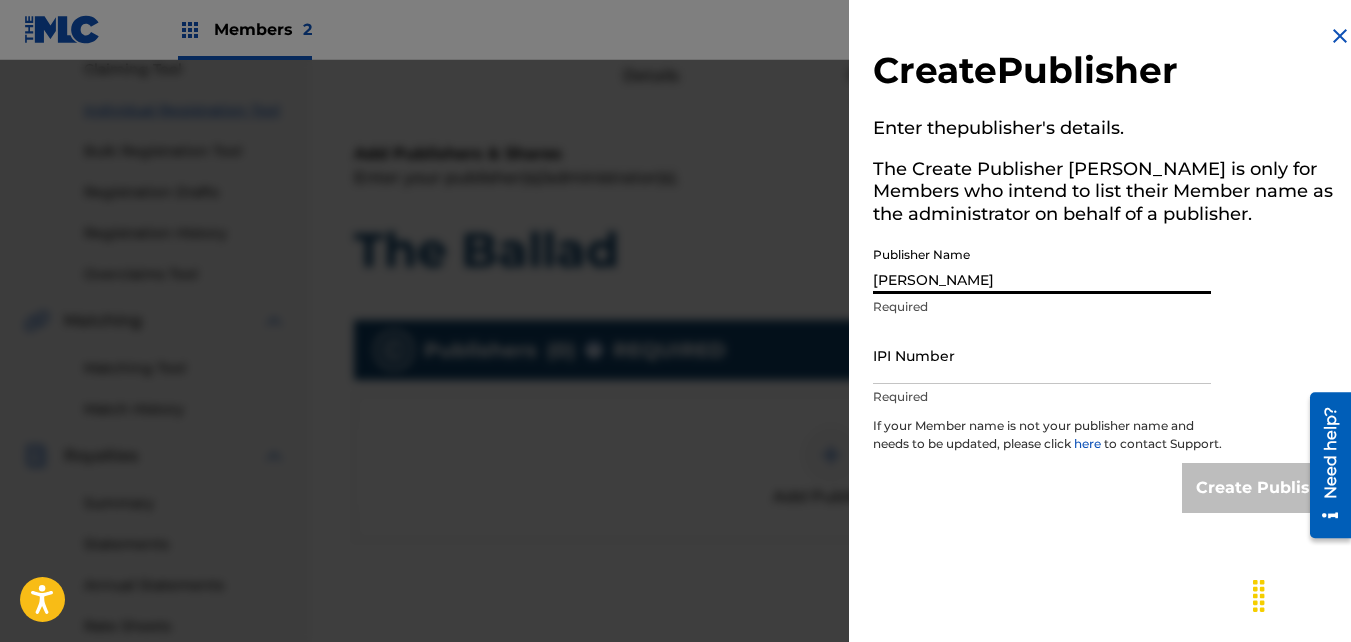 type on "01046991339" 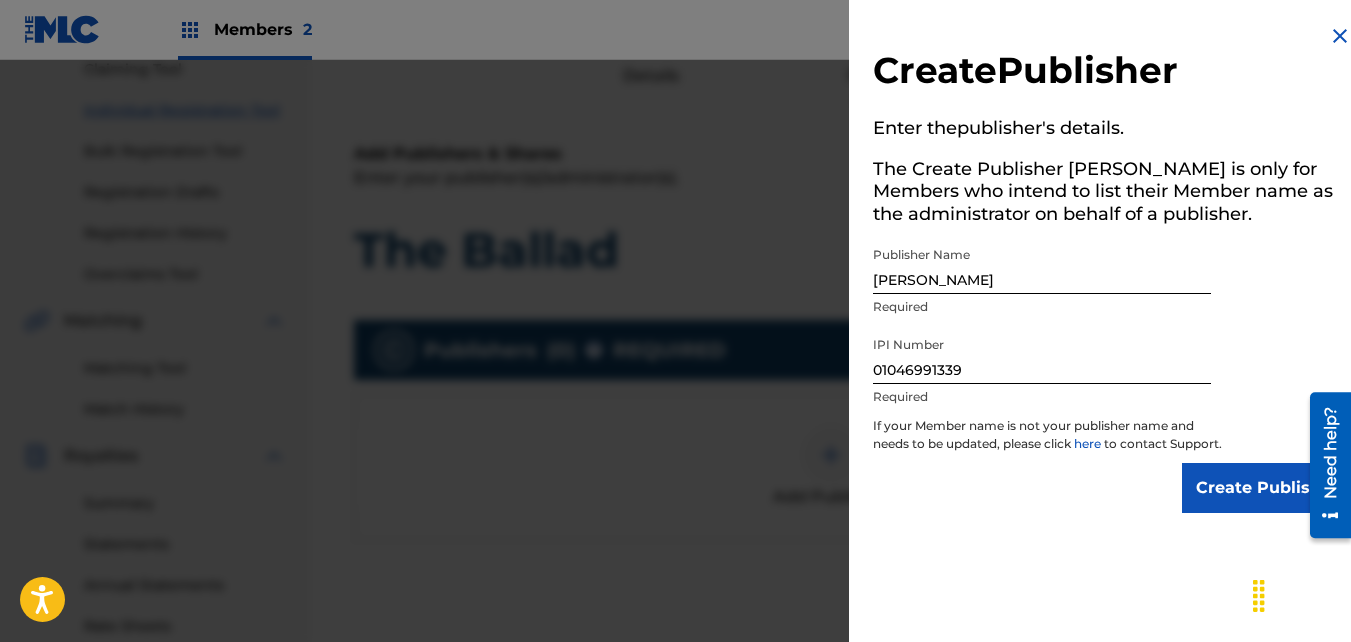 click on "Create Publisher" at bounding box center (1267, 488) 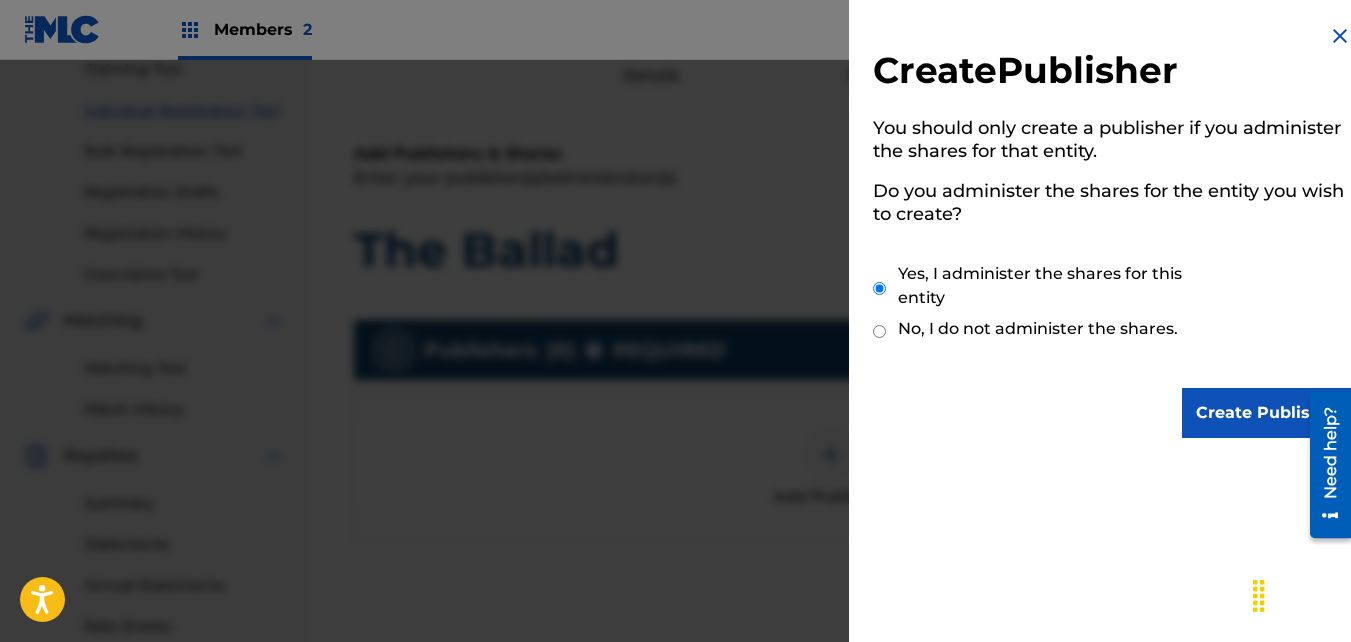 click on "Create Publisher" at bounding box center (1267, 413) 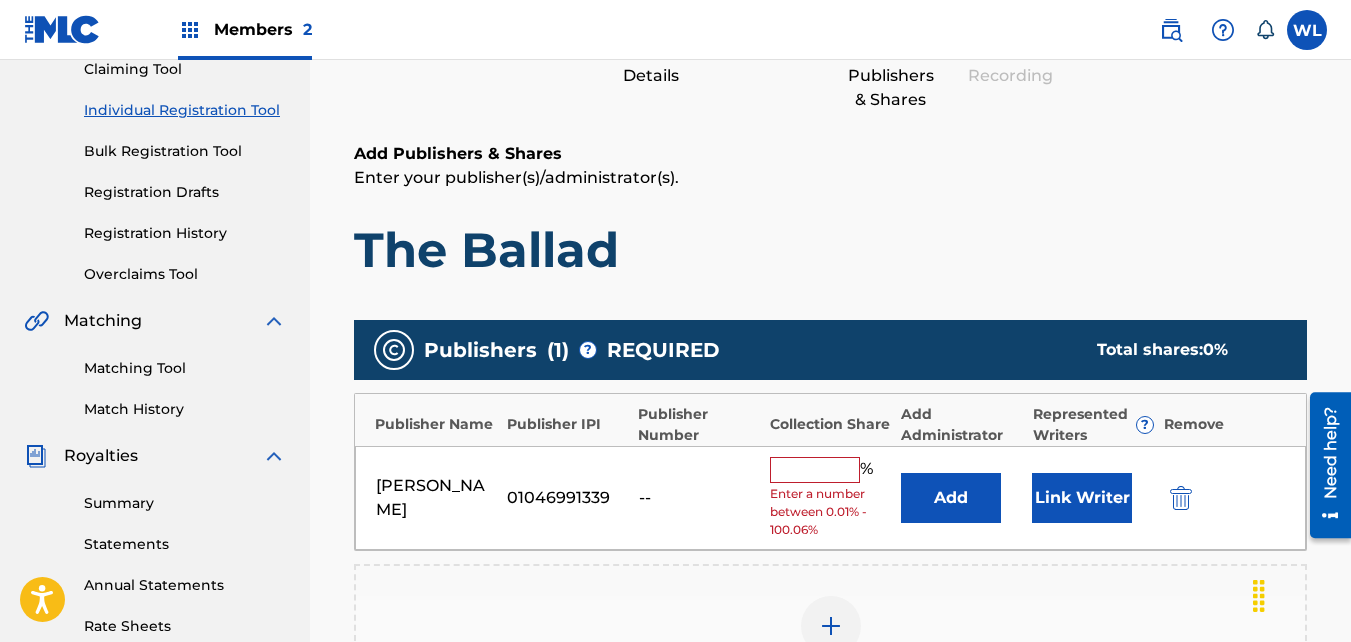 click at bounding box center [815, 470] 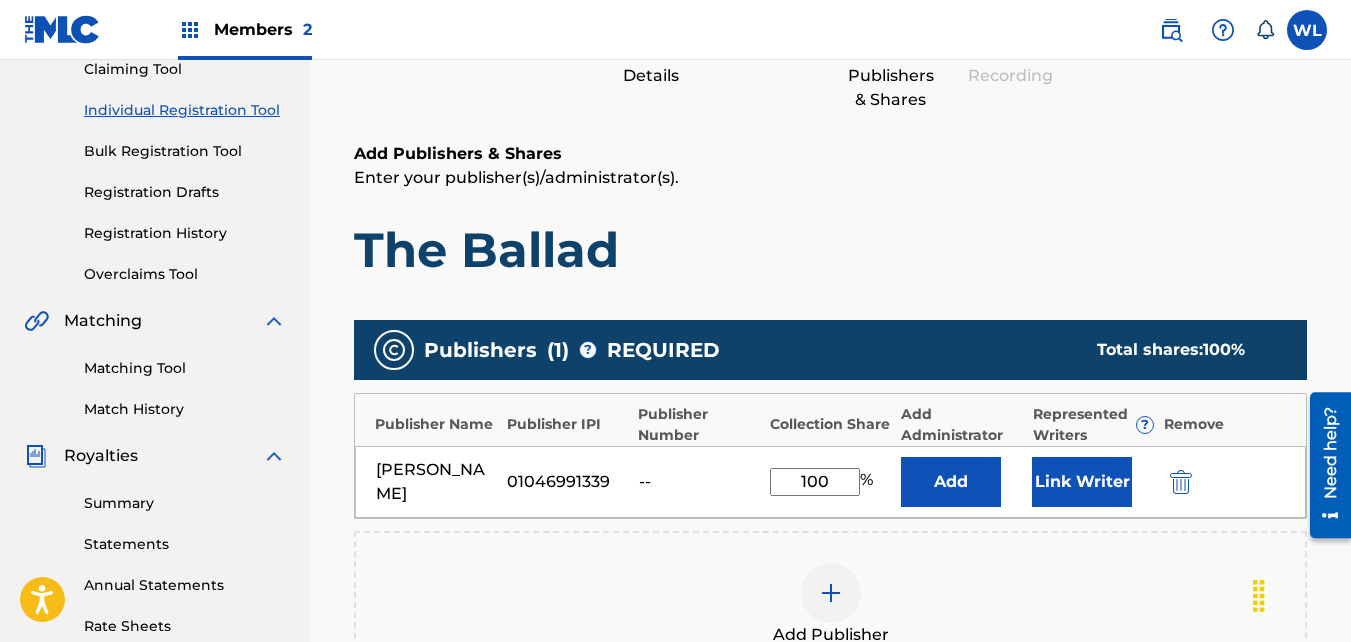 click on "Link Writer" at bounding box center (1082, 482) 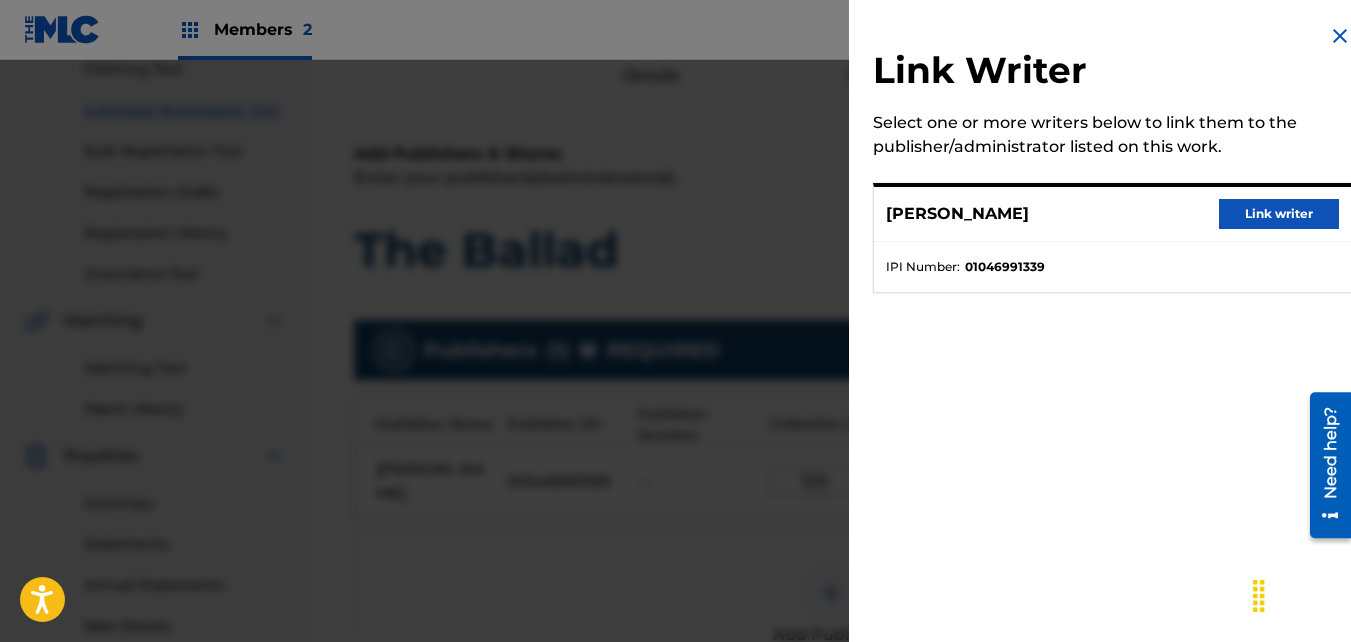 click on "Link writer" at bounding box center [1279, 214] 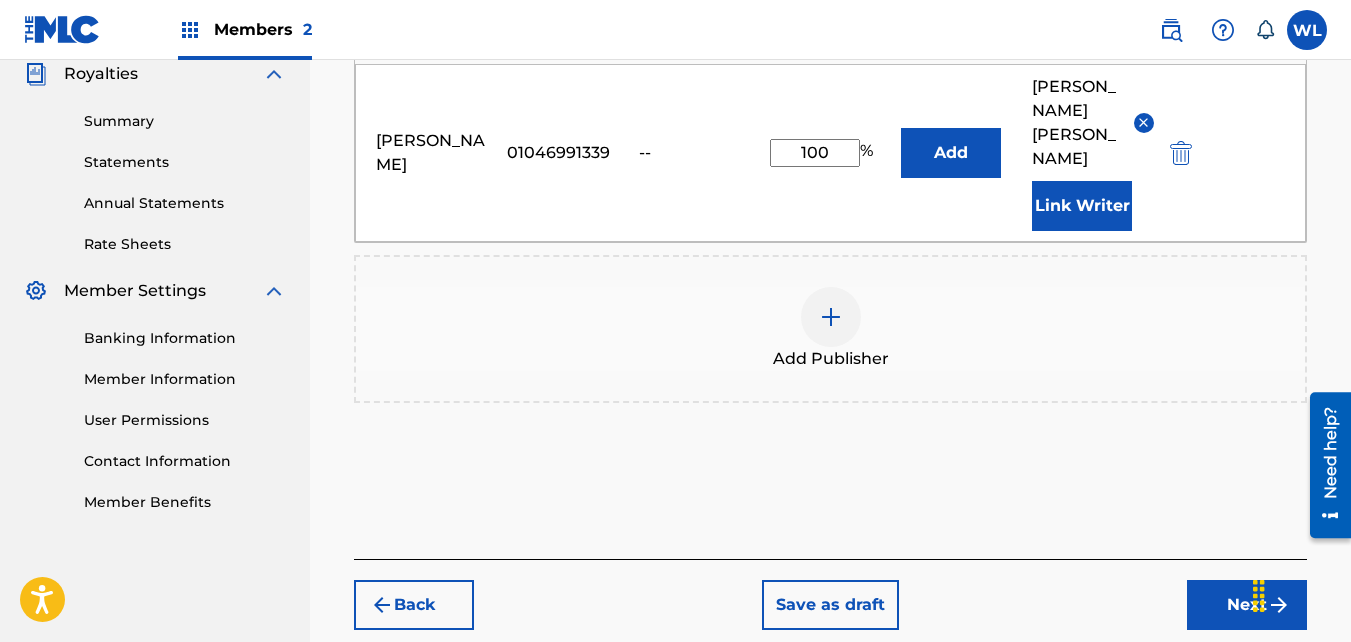 click on "Next" at bounding box center [1247, 605] 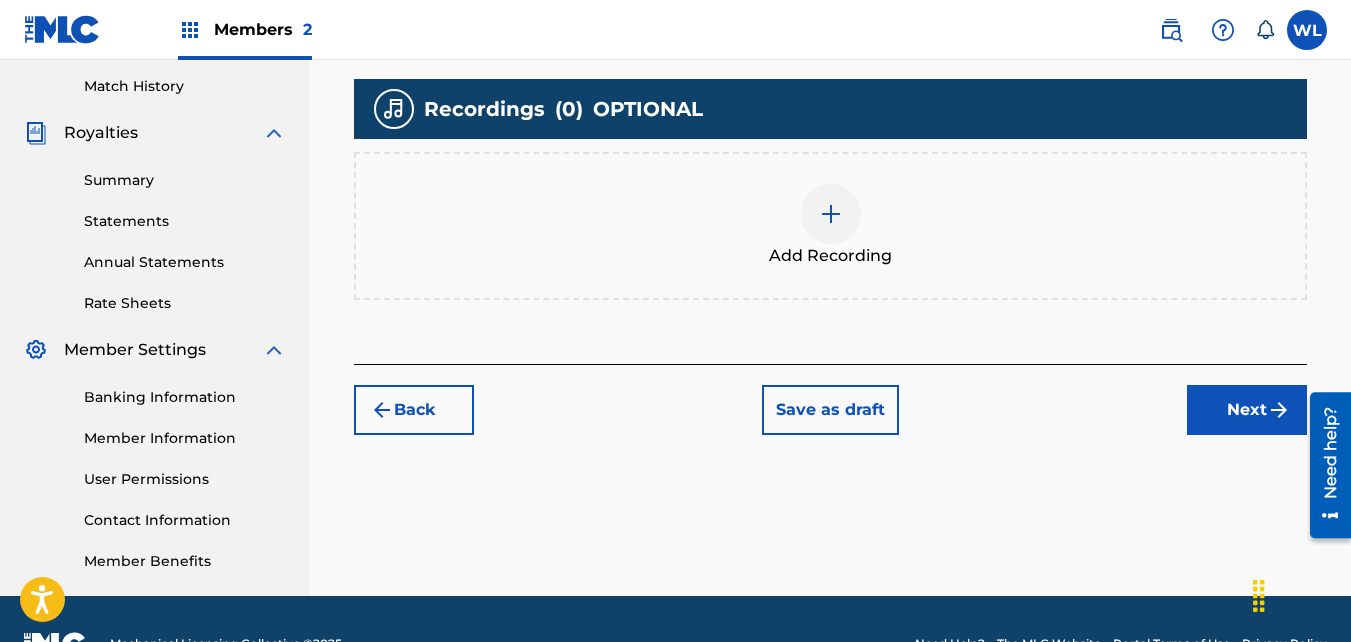 scroll, scrollTop: 598, scrollLeft: 0, axis: vertical 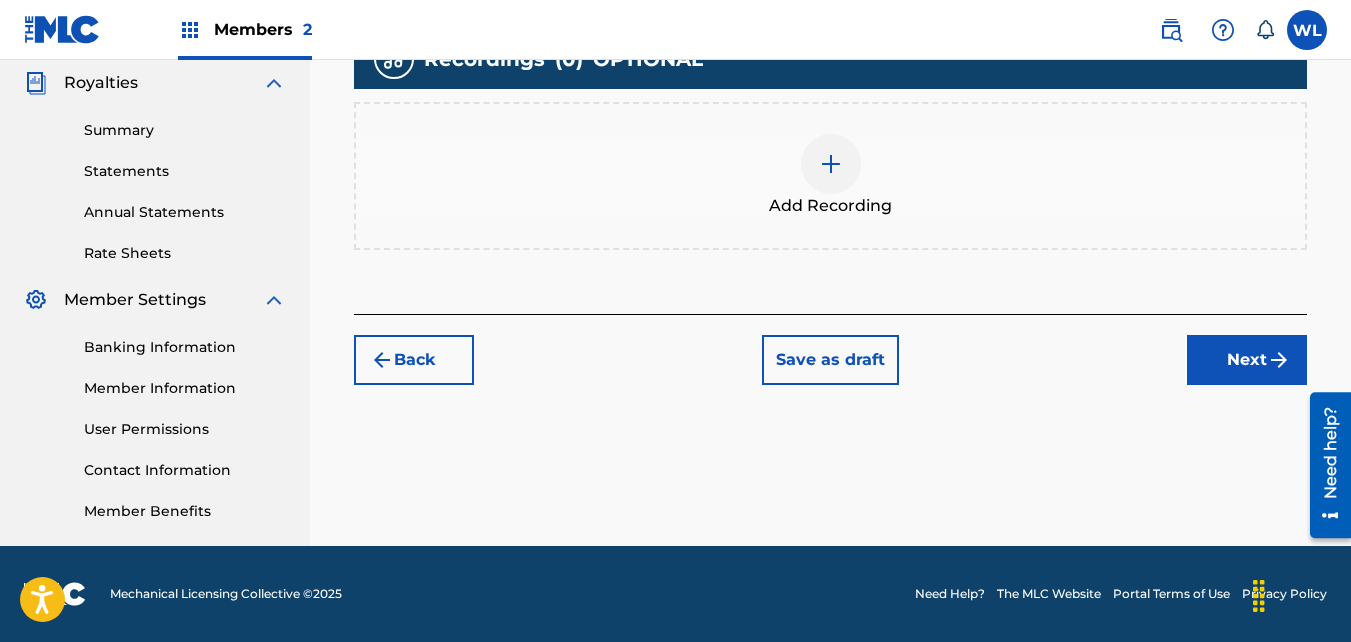 click on "Add Recording" at bounding box center [830, 176] 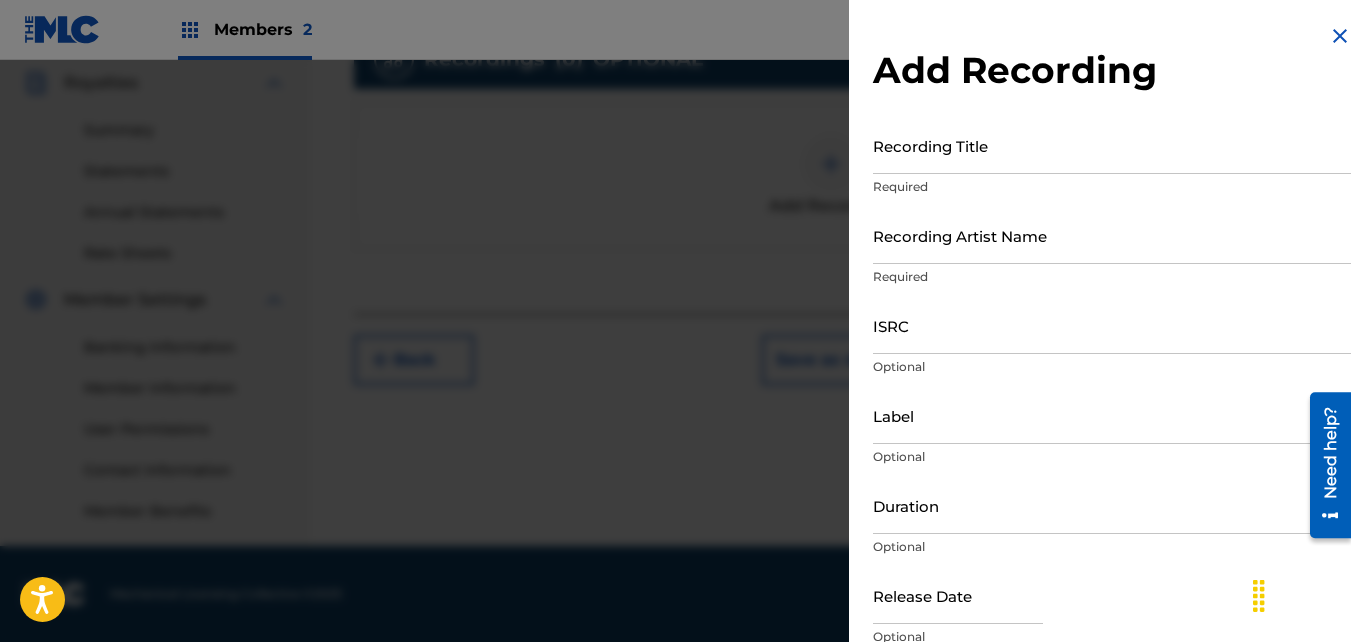 click on "Required" at bounding box center (1112, 187) 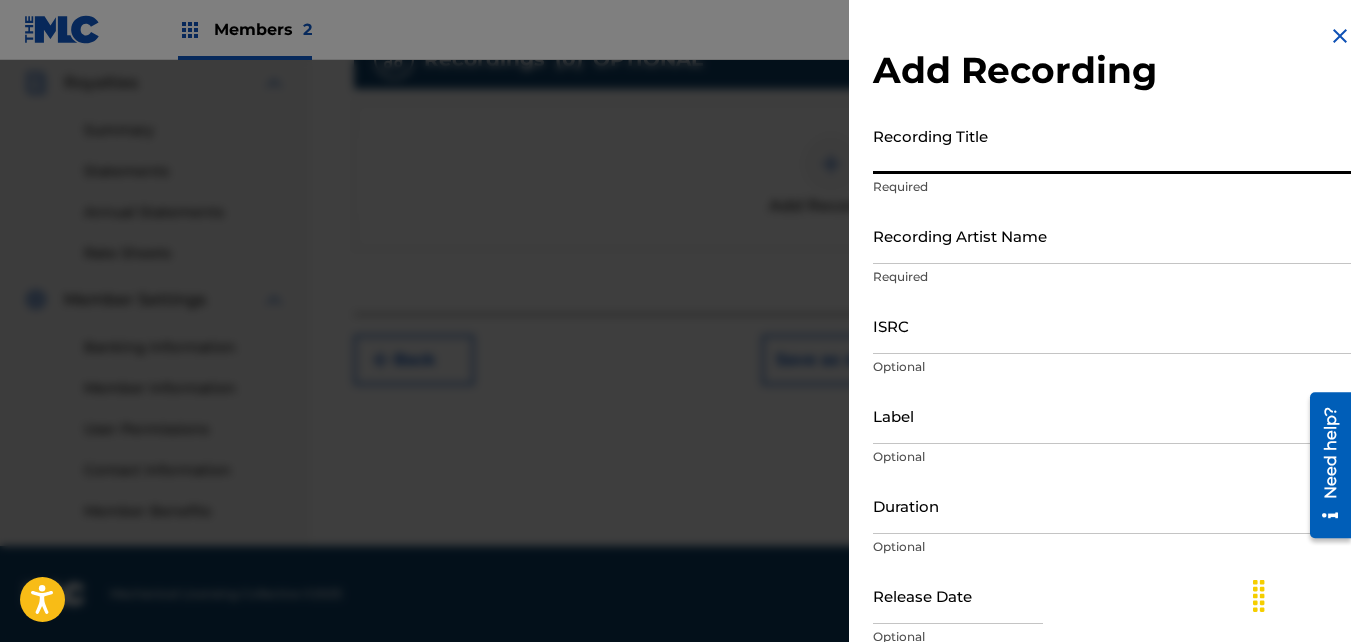 click on "Recording Title" at bounding box center [1112, 145] 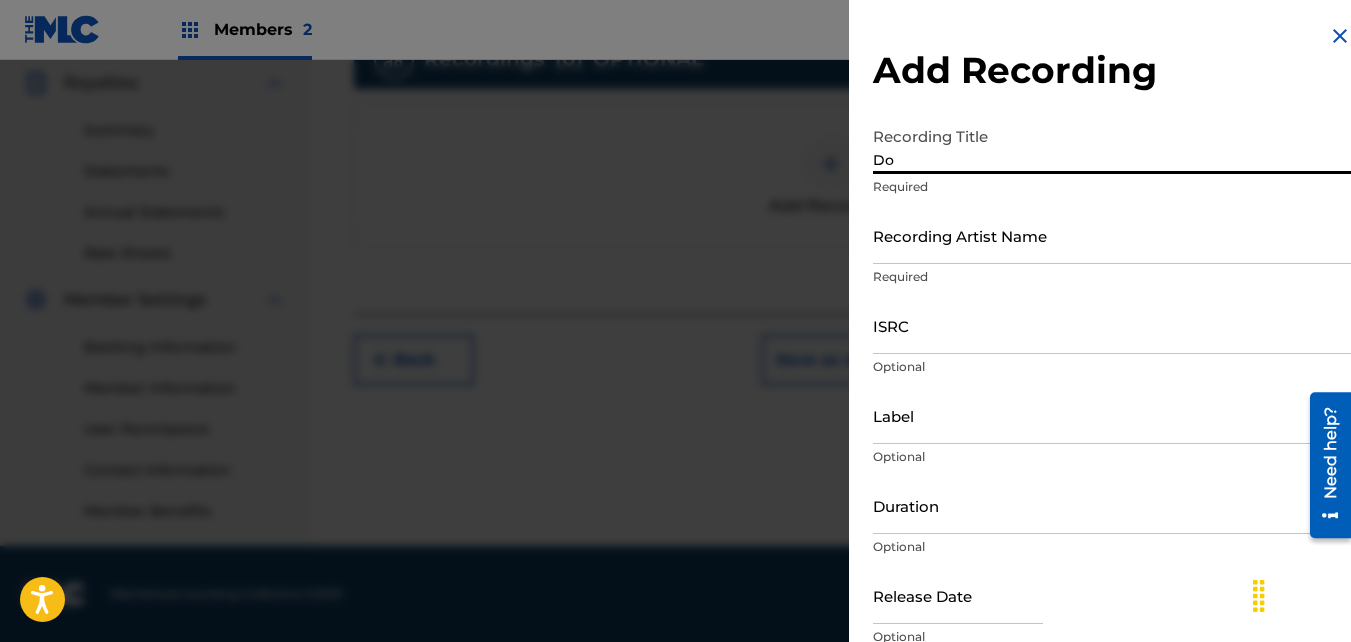 type on "D" 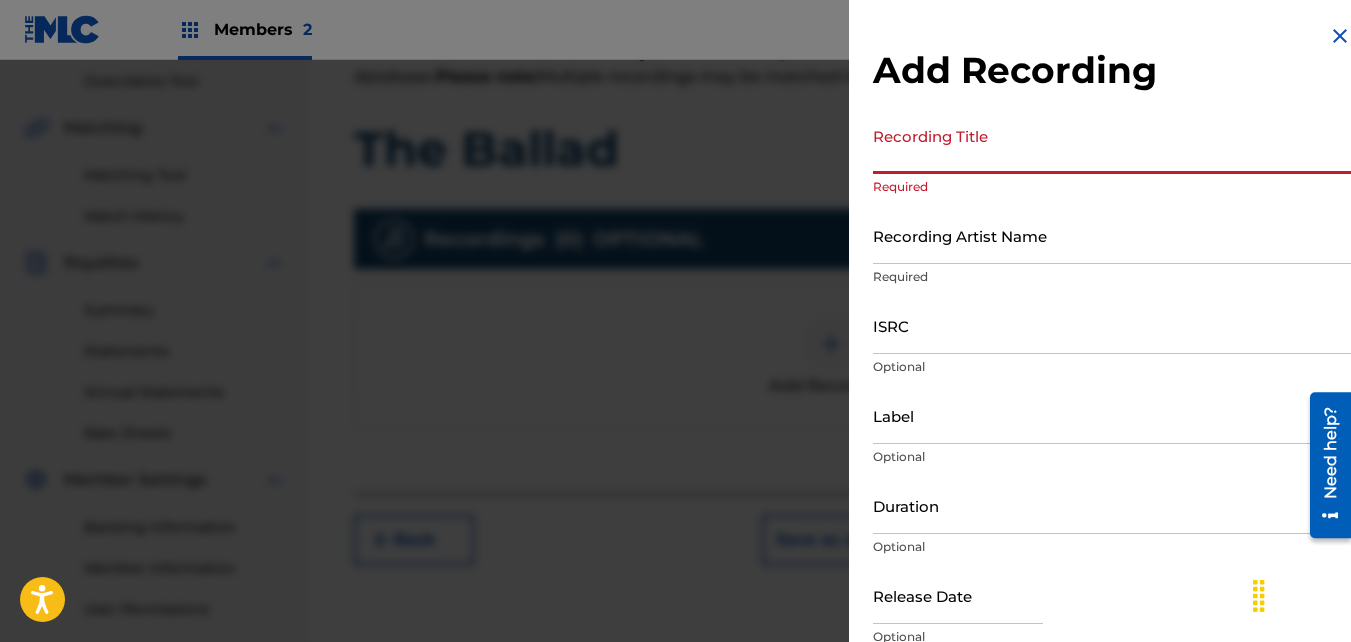 scroll, scrollTop: 417, scrollLeft: 0, axis: vertical 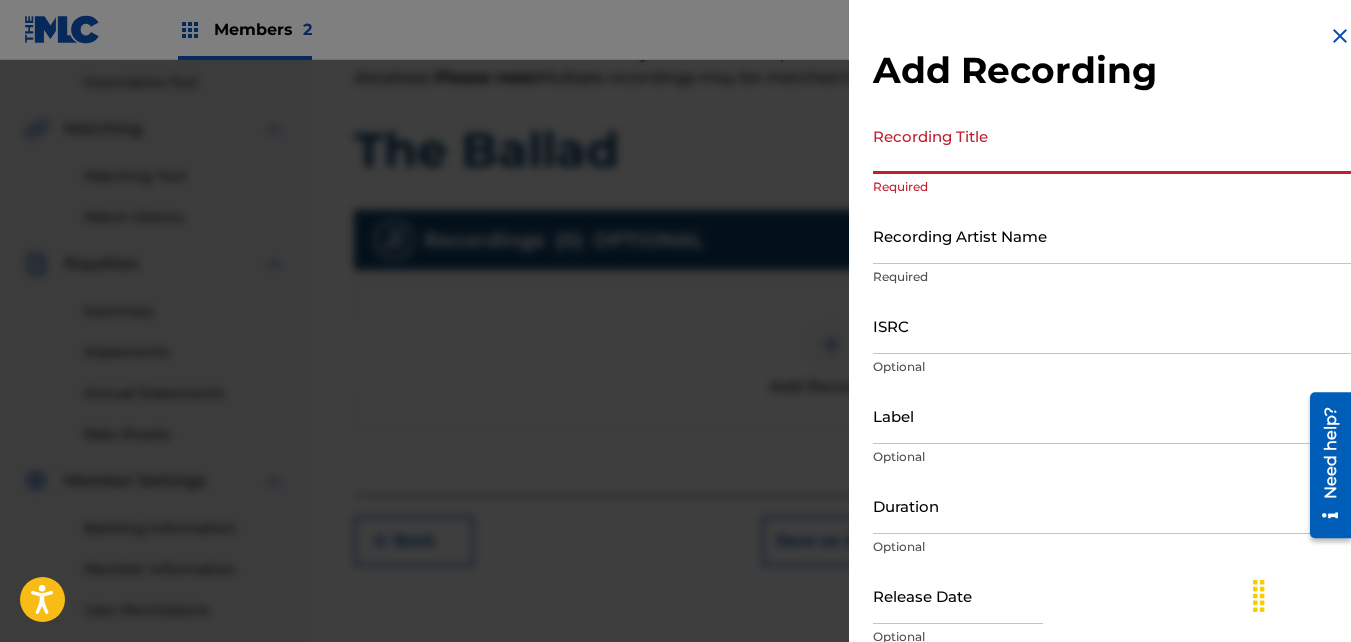 type on "R" 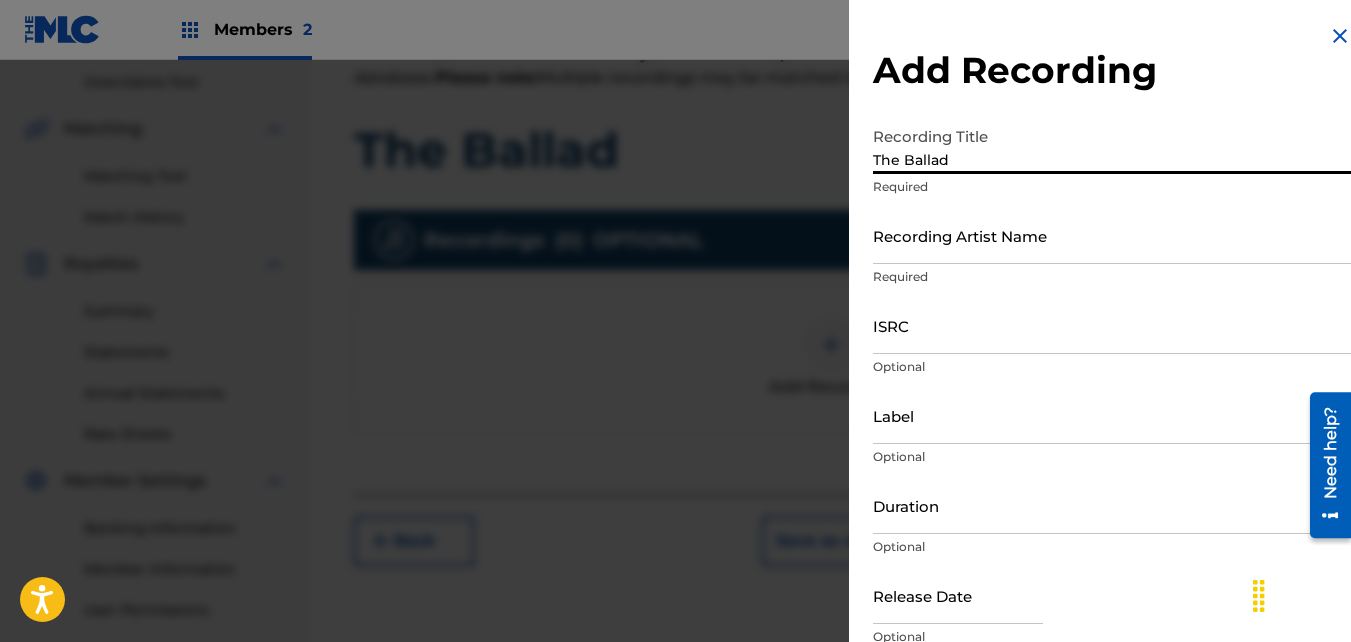 type on "The Ballad" 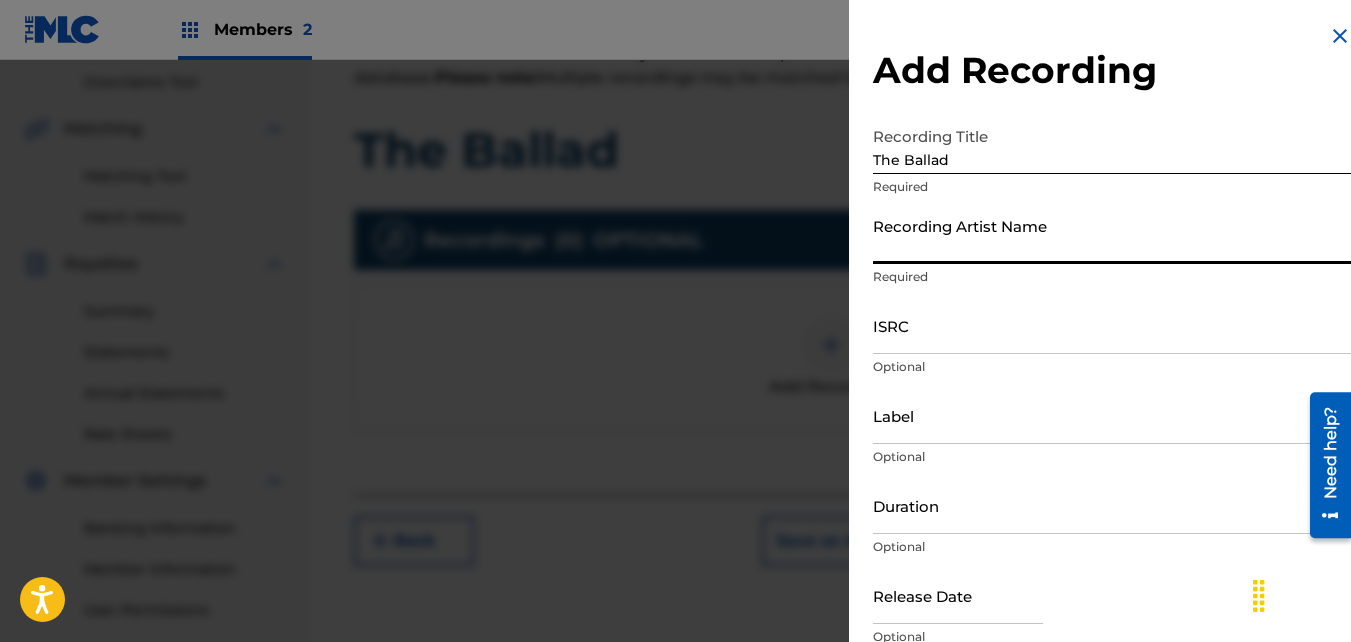 type on "Dolo 24" 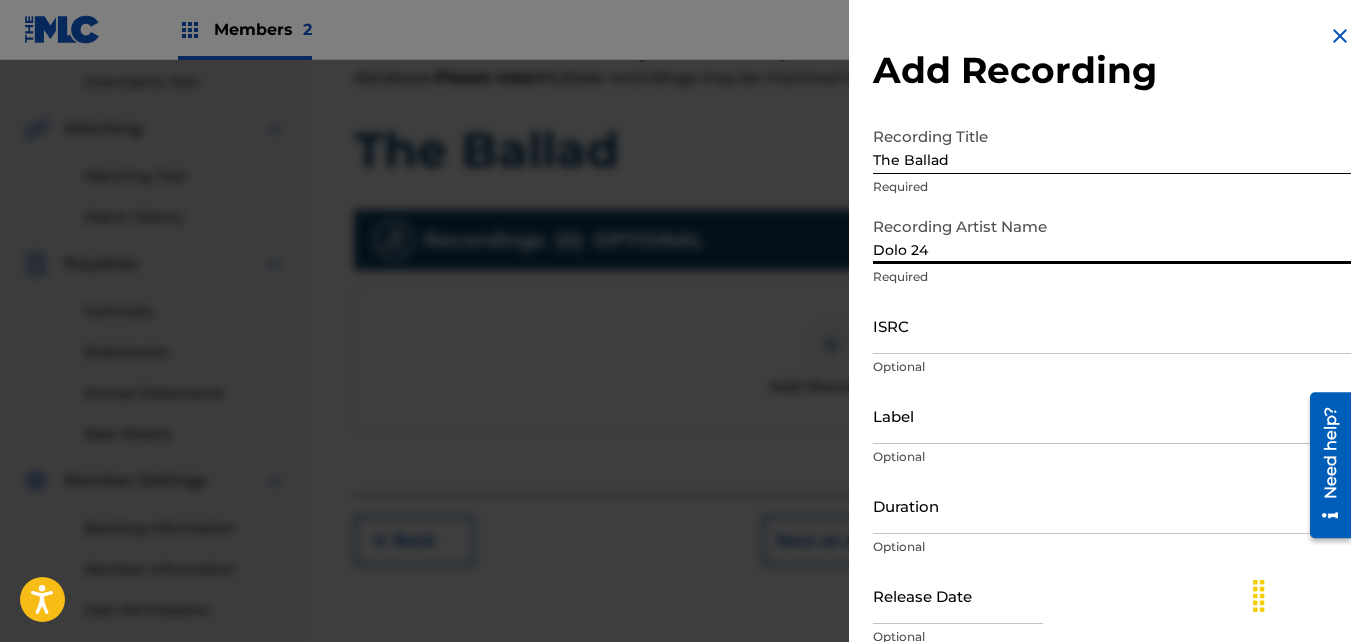 click on "ISRC" at bounding box center (1112, 325) 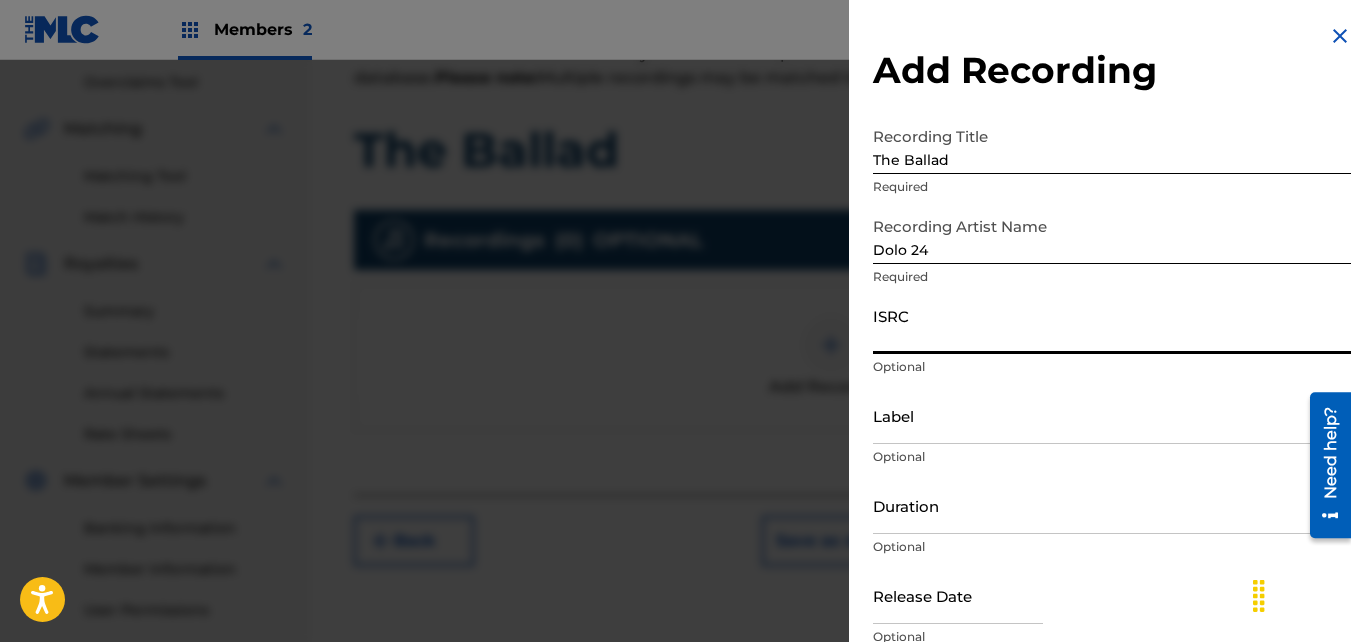 paste on "QZTBB2225984" 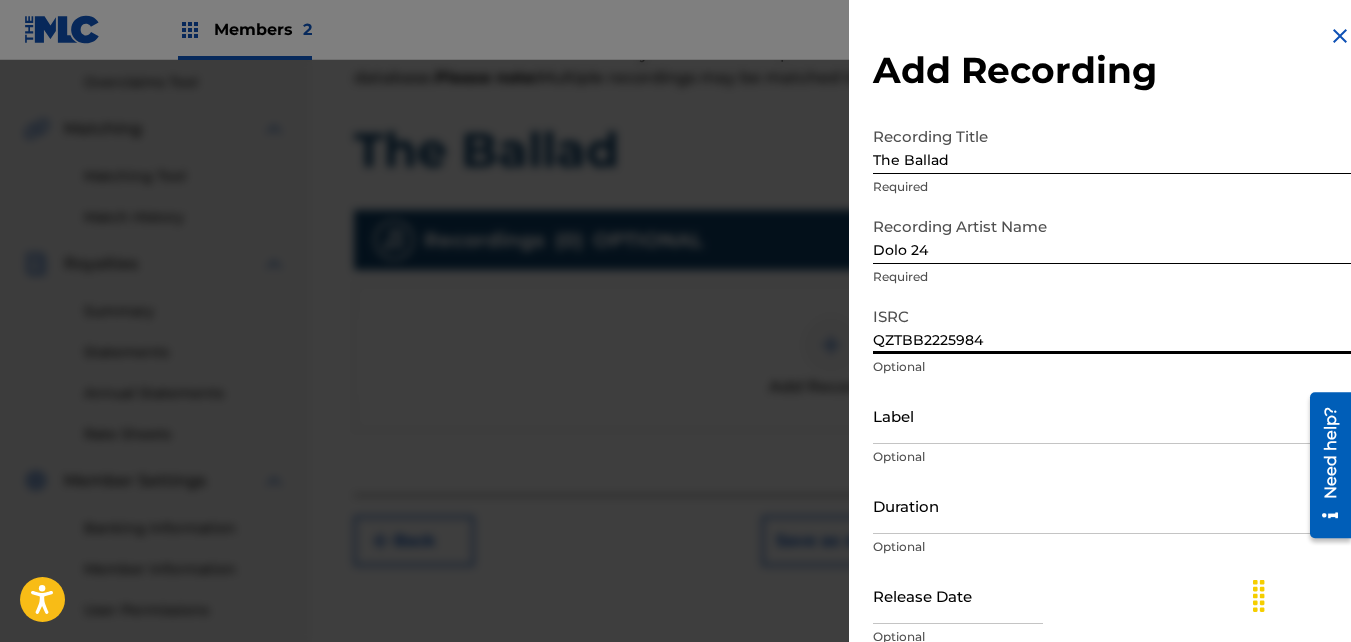 scroll, scrollTop: 89, scrollLeft: 0, axis: vertical 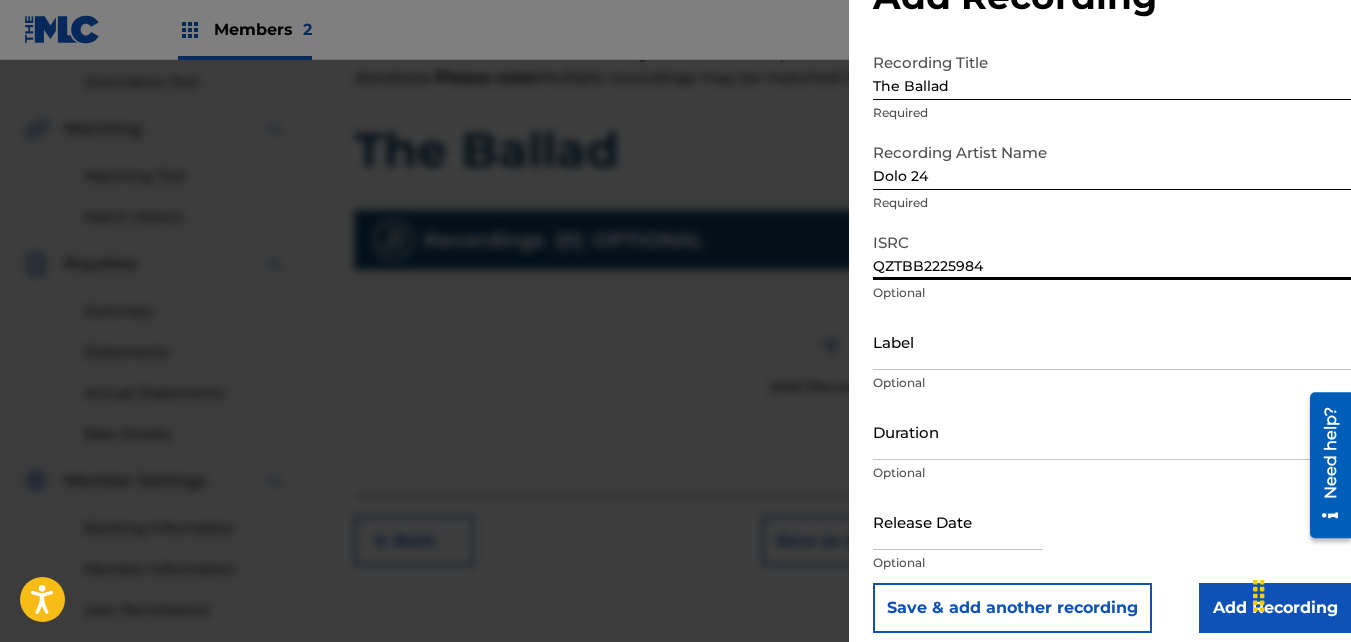 type on "QZTBB2225984" 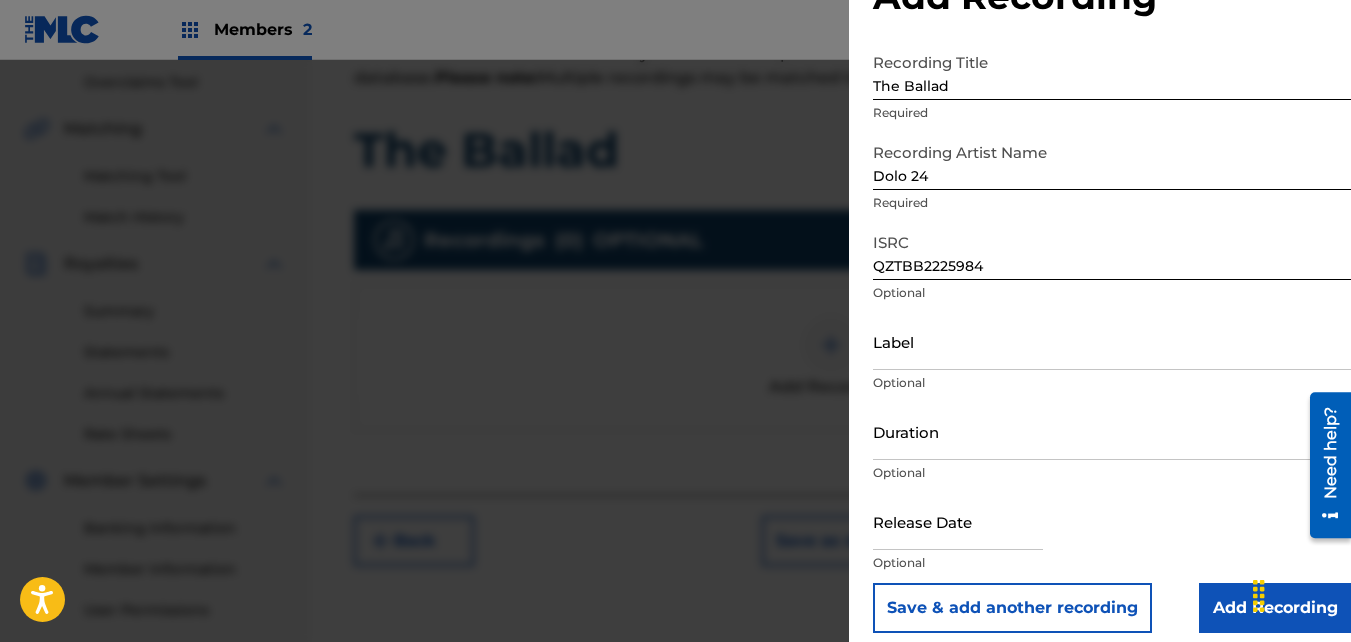 click on "Add Recording" at bounding box center [1275, 608] 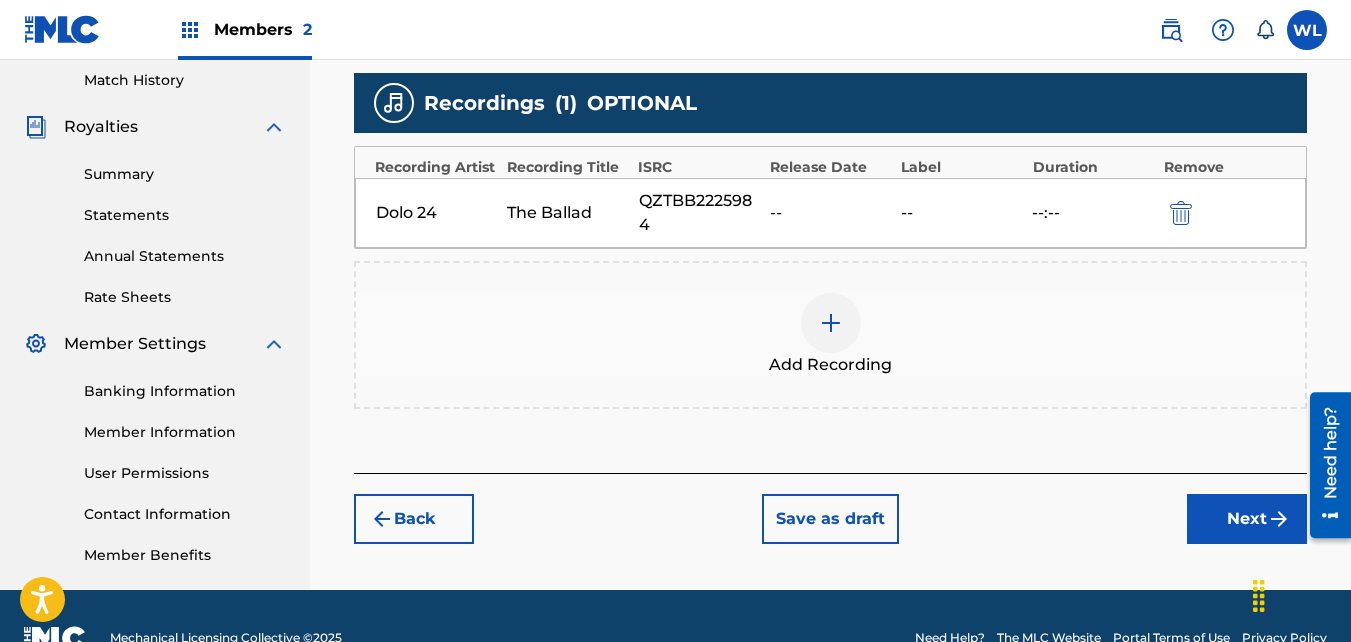 scroll, scrollTop: 555, scrollLeft: 0, axis: vertical 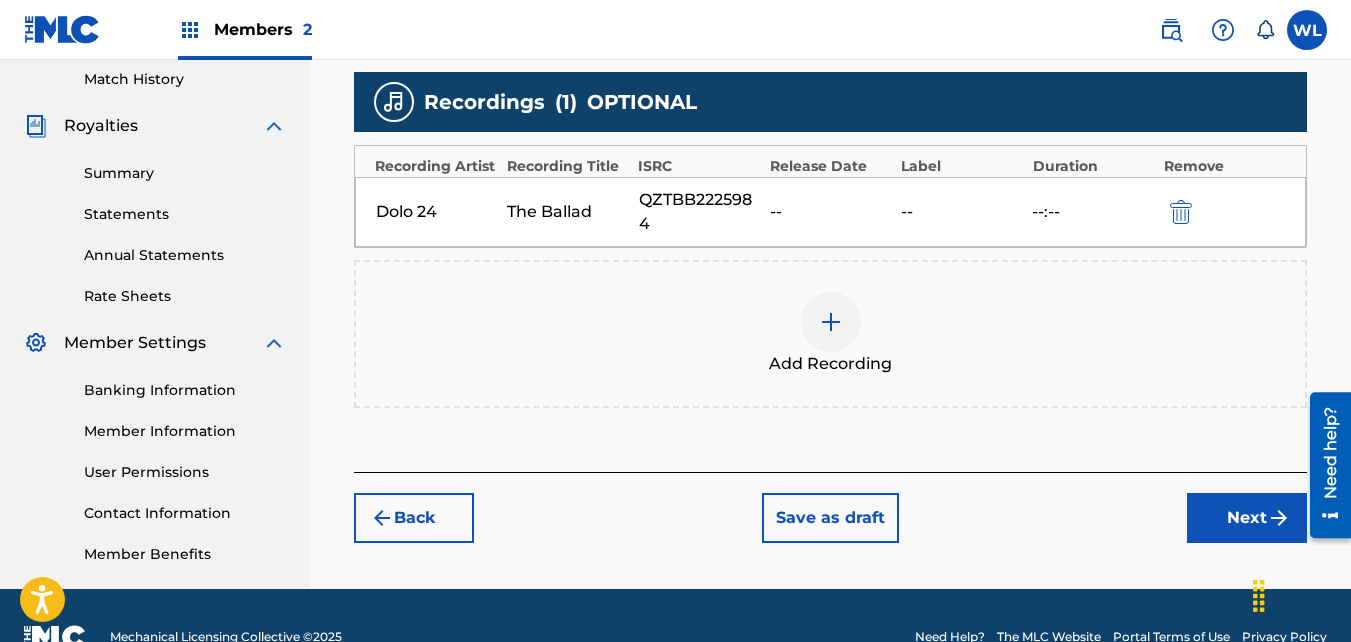 click on "Next" at bounding box center [1247, 518] 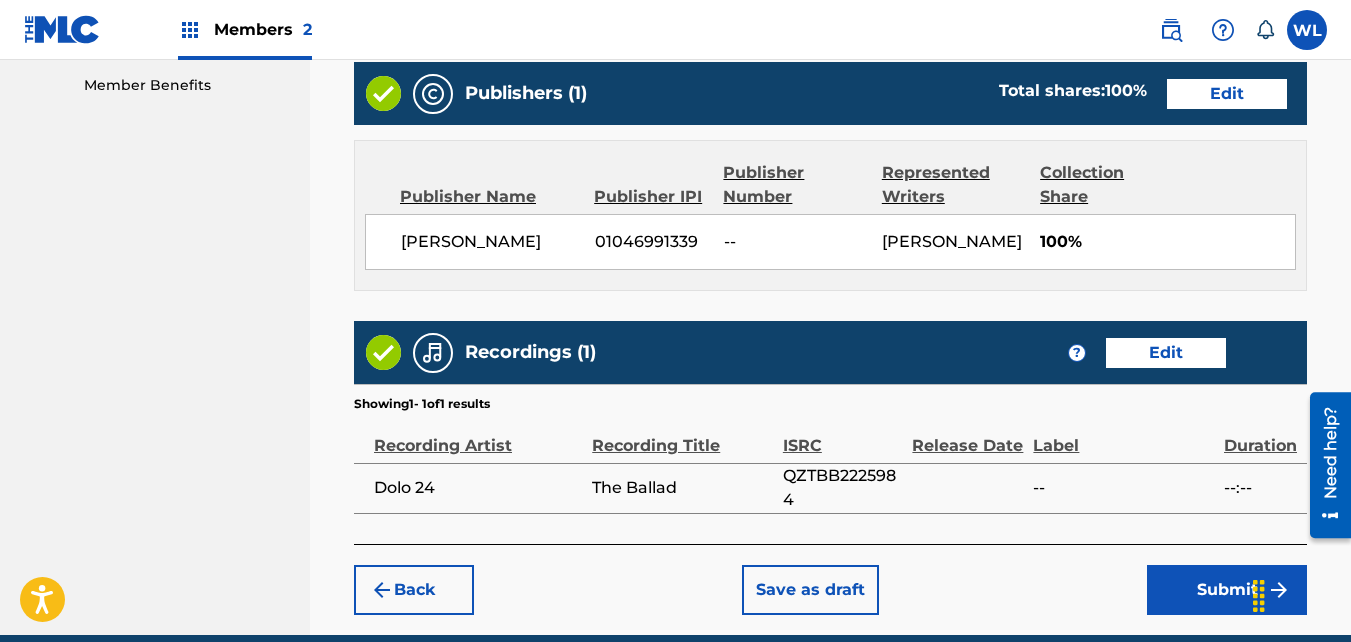 scroll, scrollTop: 1137, scrollLeft: 0, axis: vertical 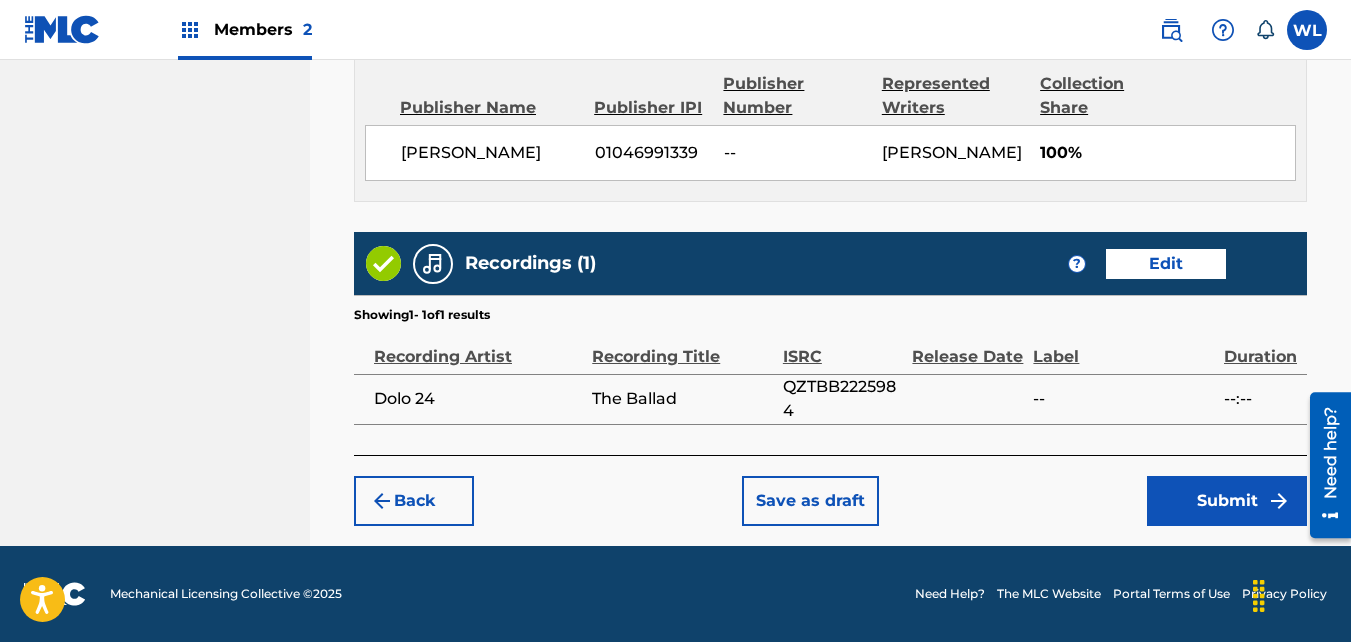 click on "Edit" at bounding box center (1166, 264) 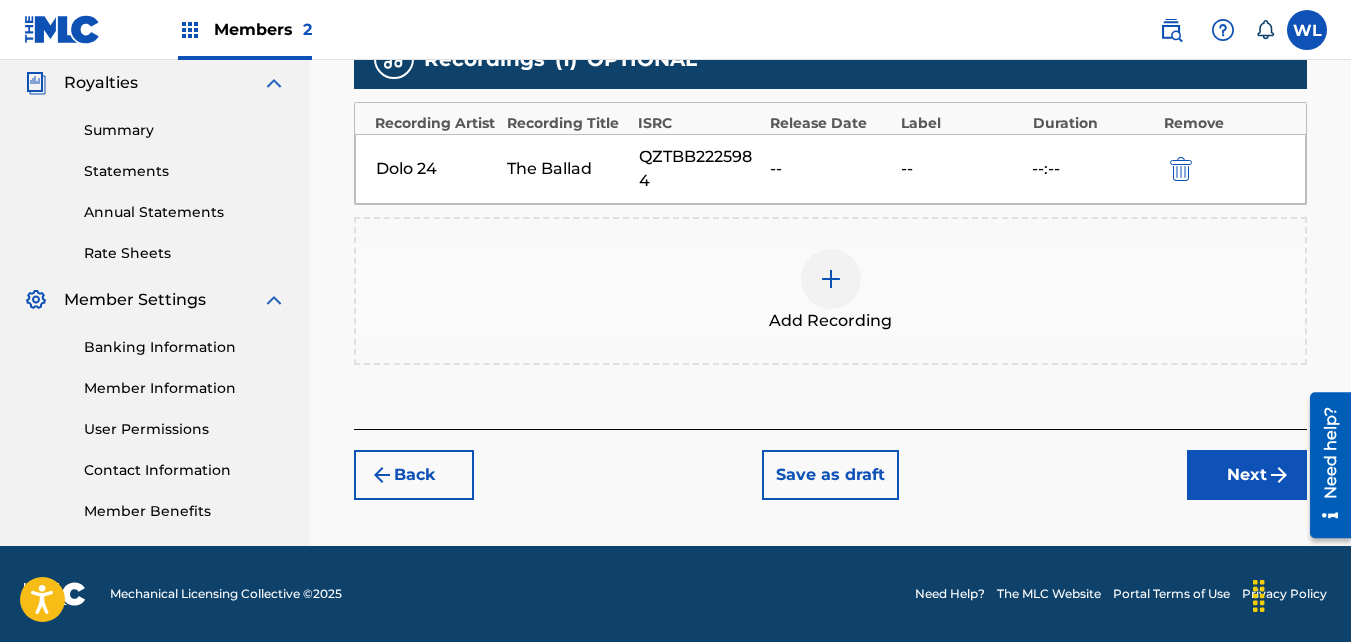 scroll, scrollTop: 598, scrollLeft: 0, axis: vertical 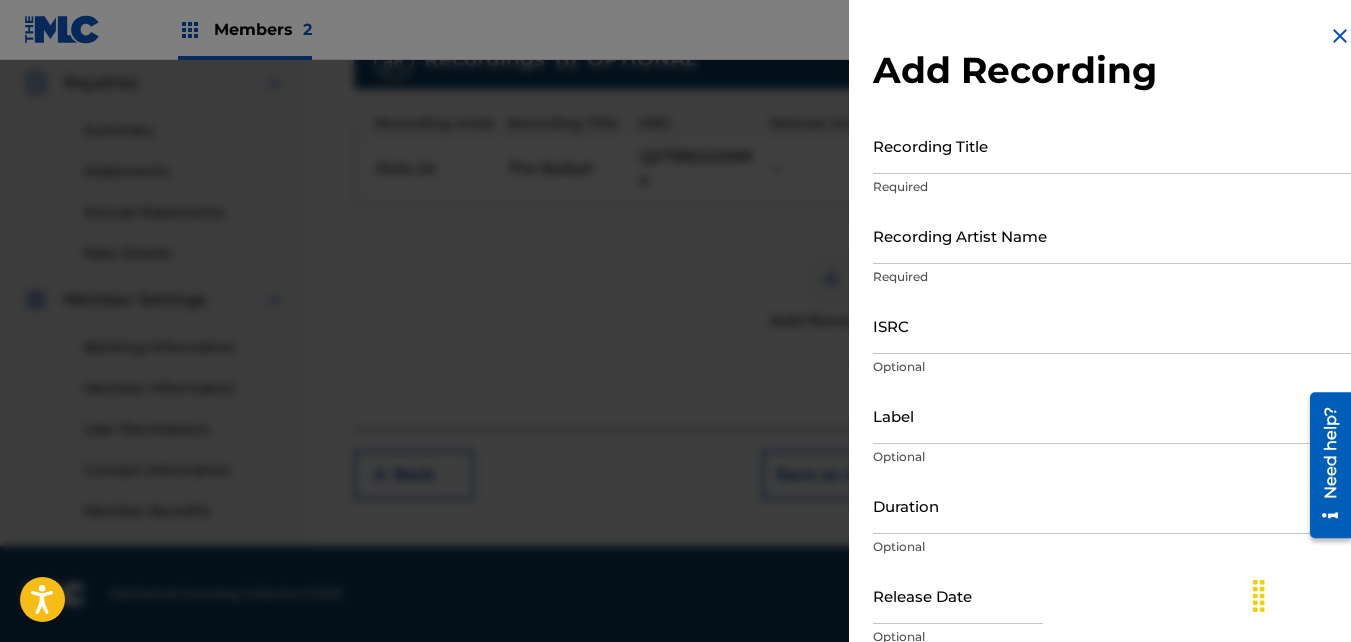 click on "Recording Title Required" at bounding box center (1112, 162) 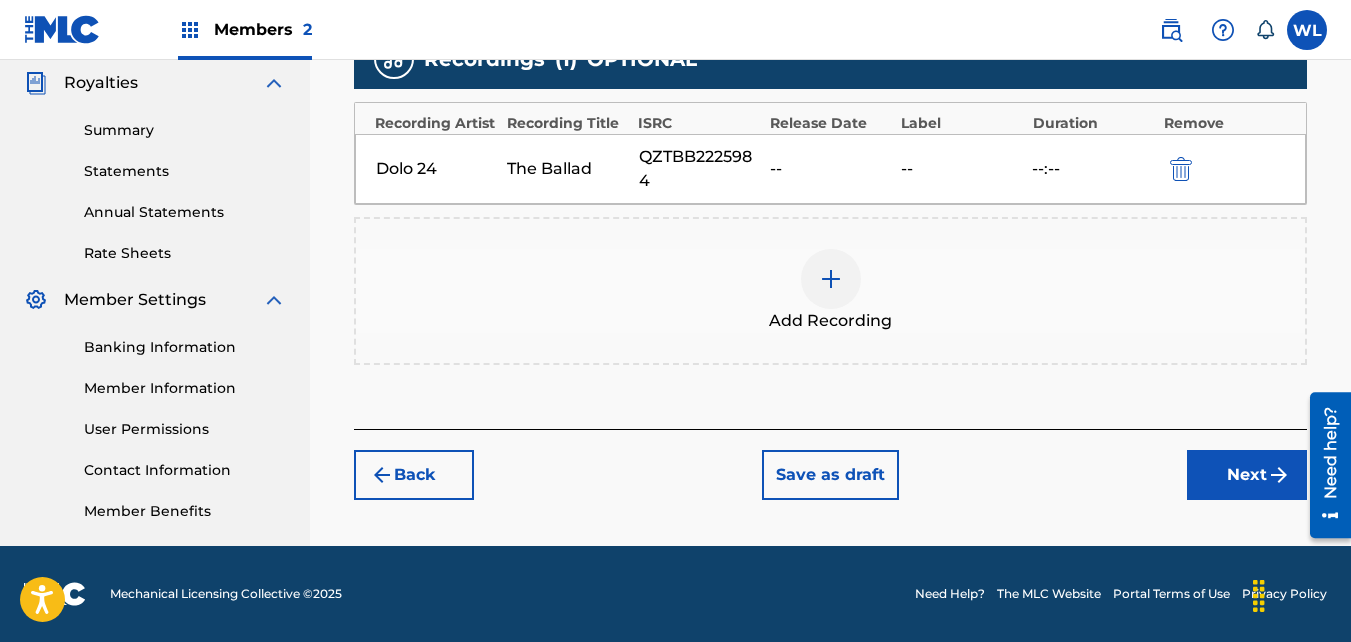 click on "Next" at bounding box center (1247, 475) 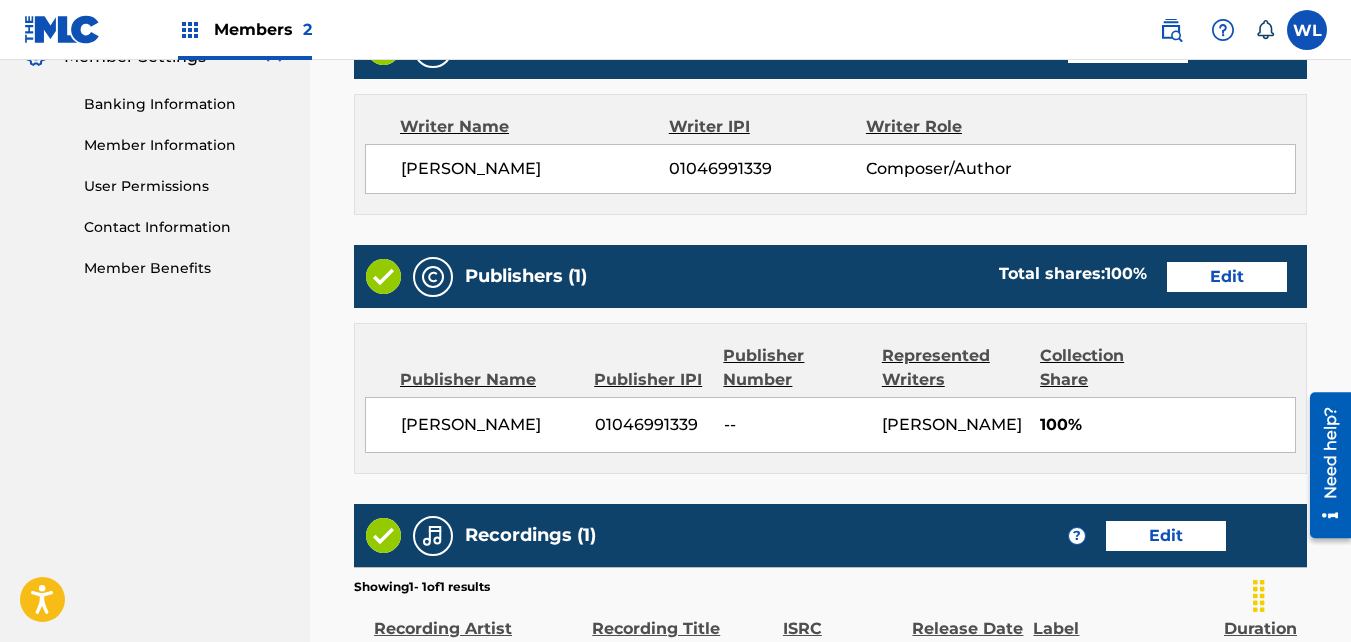 scroll, scrollTop: 1137, scrollLeft: 0, axis: vertical 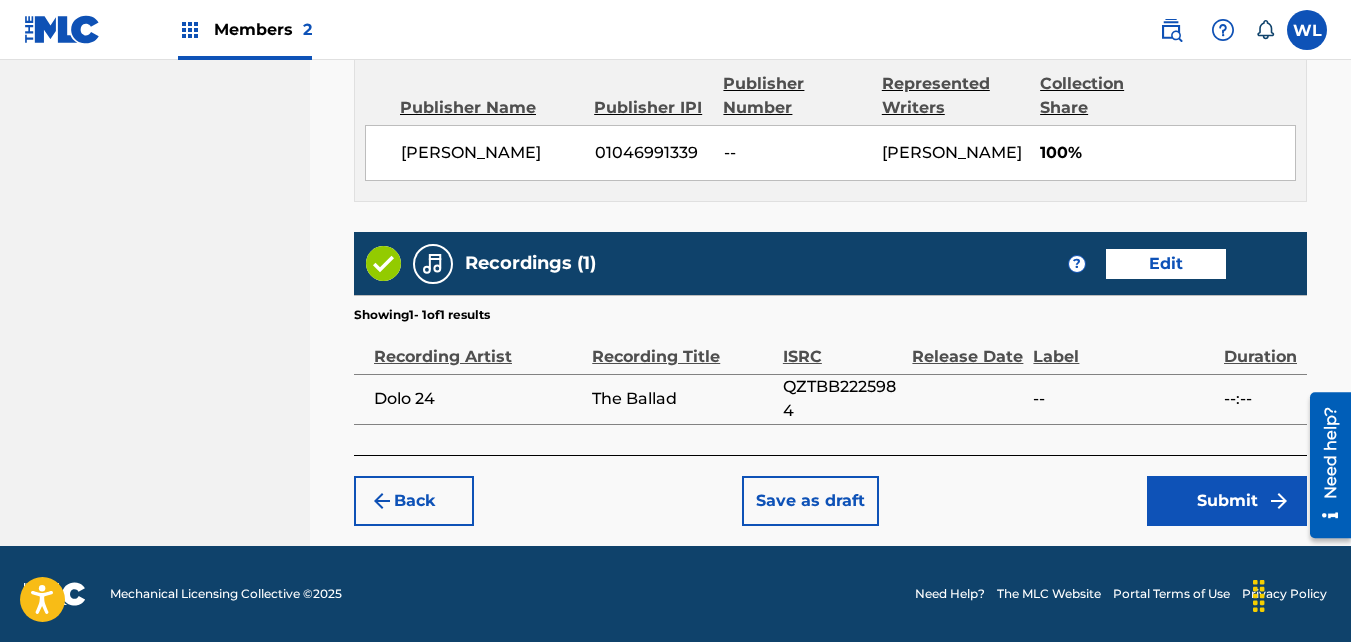 click on "Submit" at bounding box center [1227, 501] 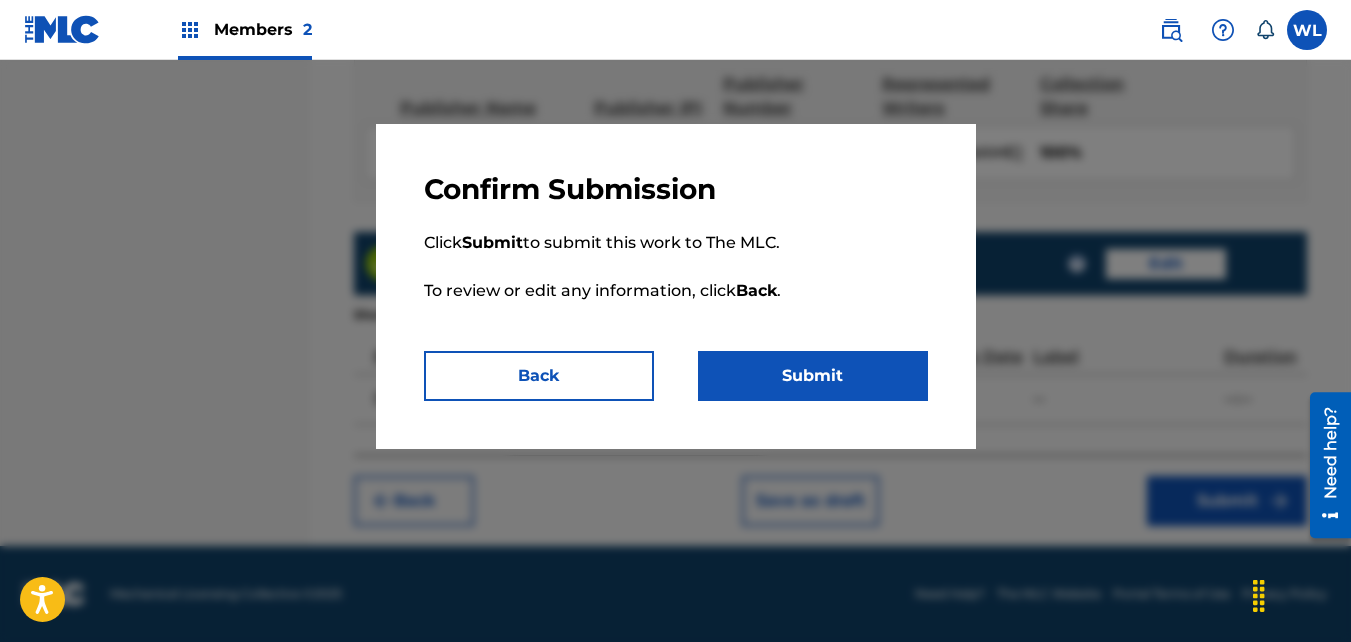 click on "Submit" at bounding box center (813, 376) 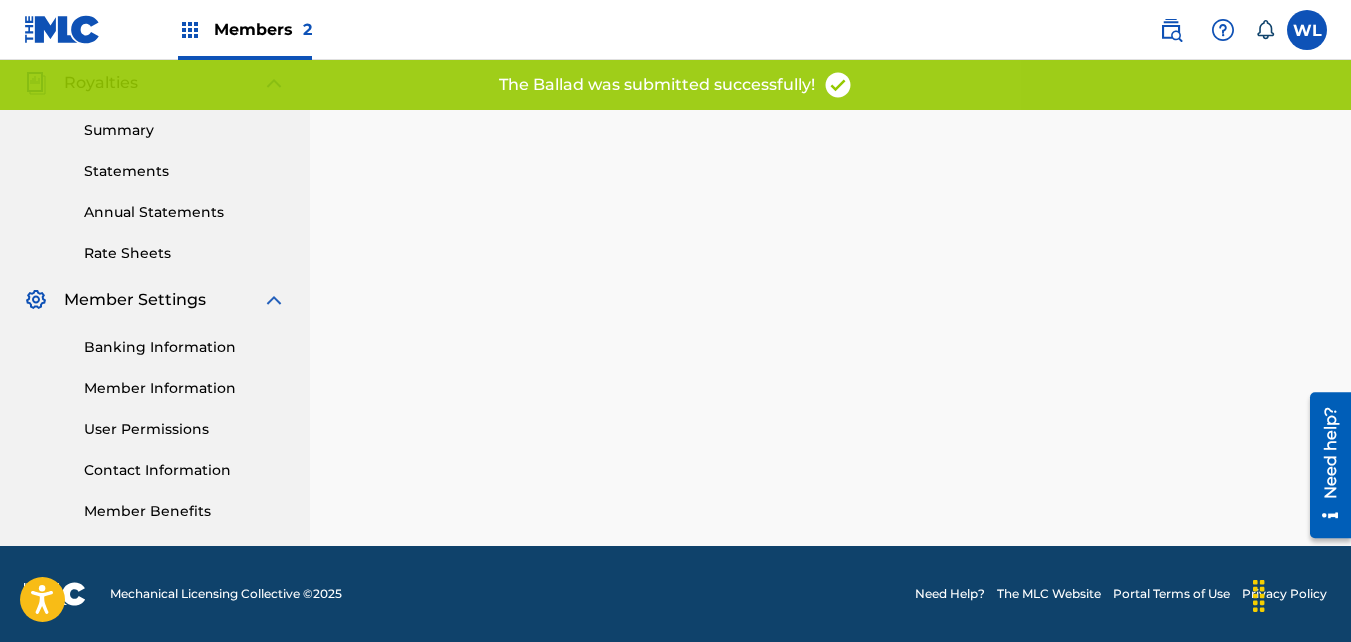 scroll, scrollTop: 0, scrollLeft: 0, axis: both 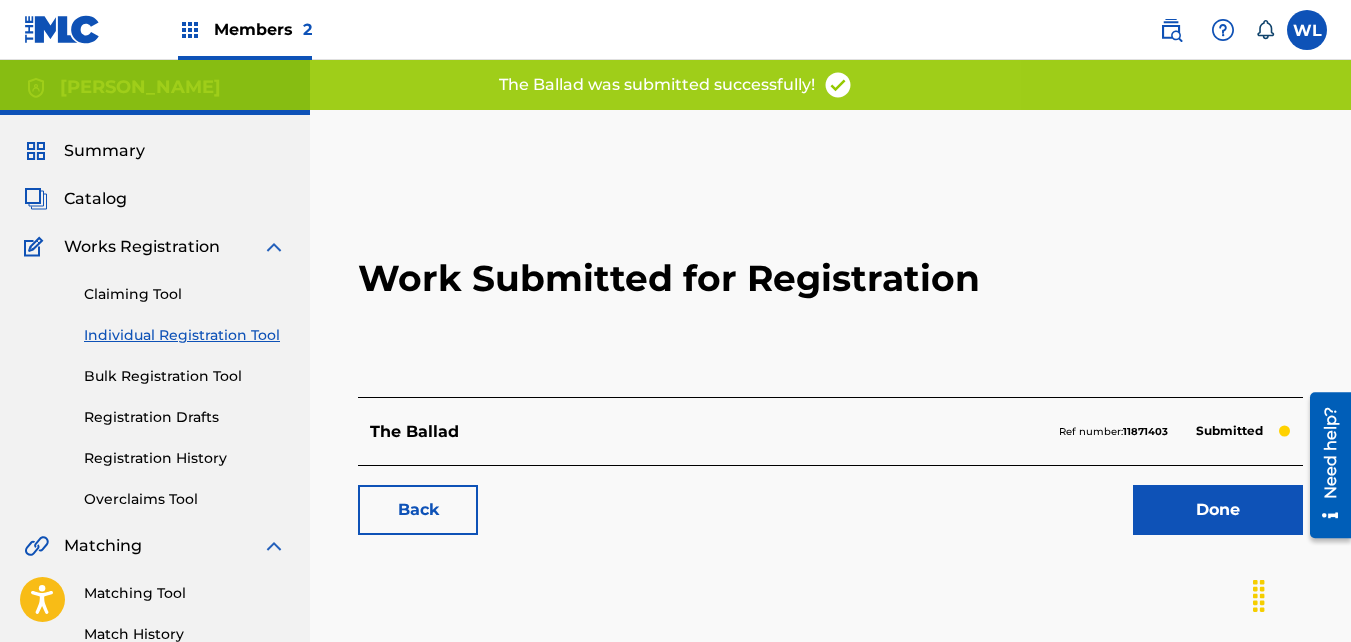 click on "Done" at bounding box center [1218, 510] 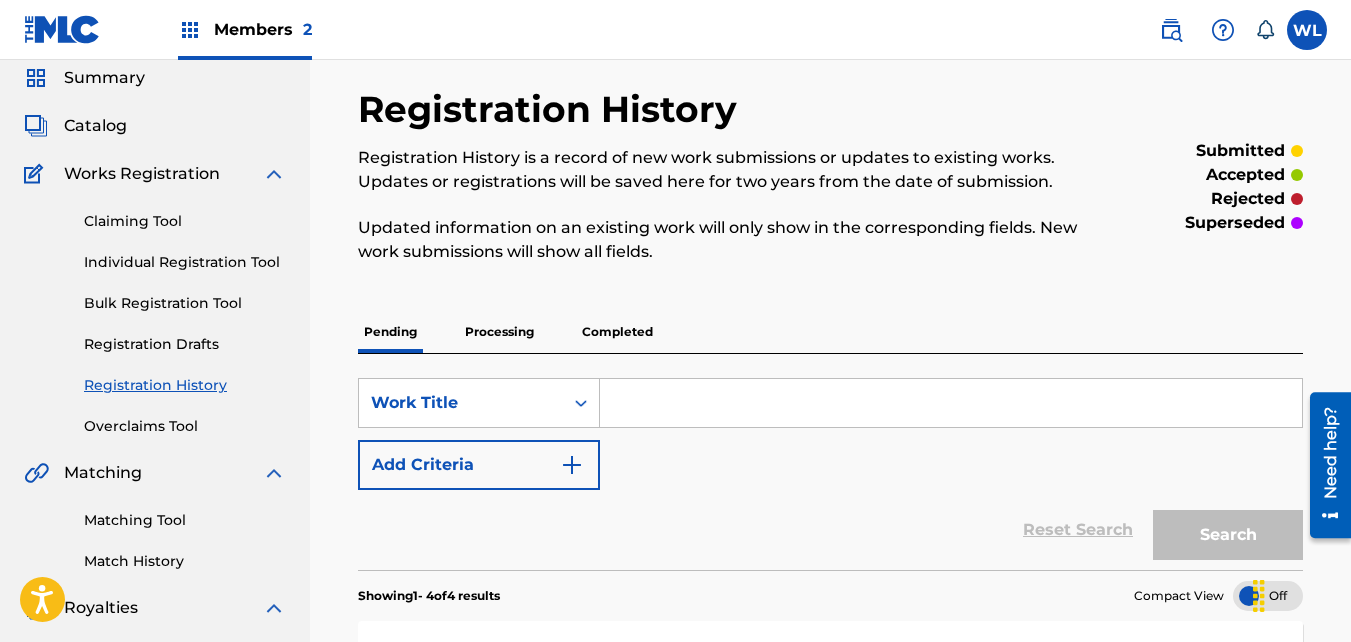scroll, scrollTop: 72, scrollLeft: 0, axis: vertical 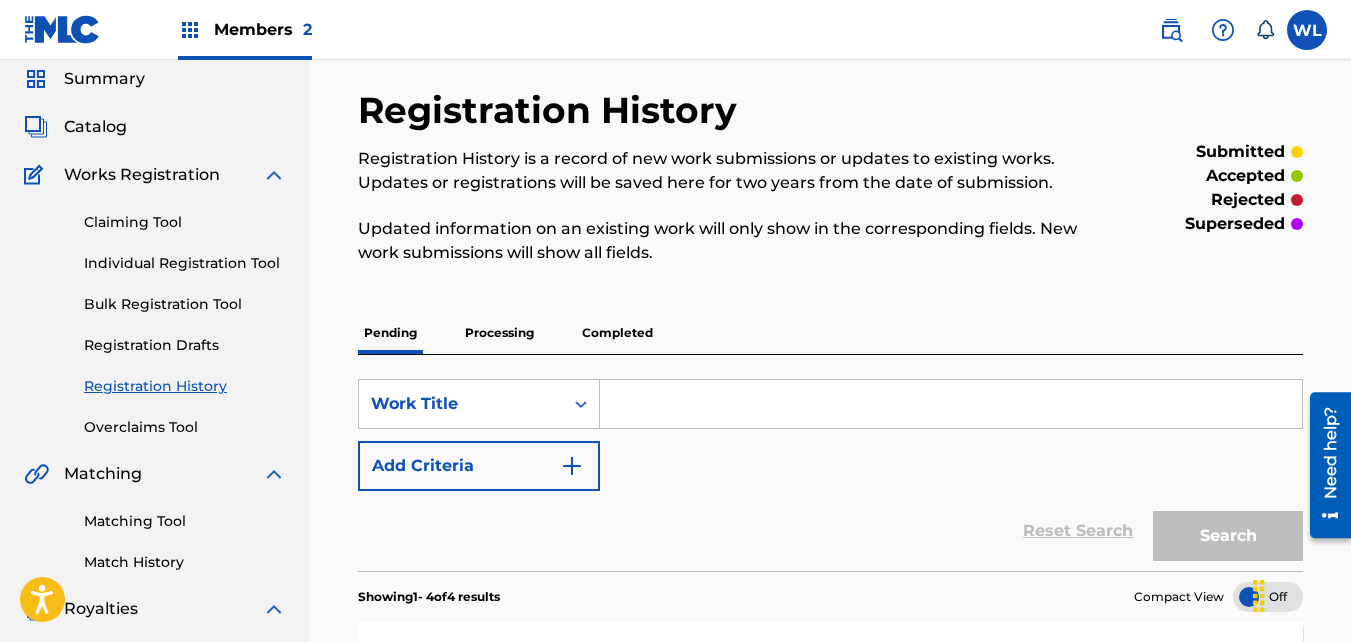 click on "Registration History Registration History is a record of new work submissions or updates to existing works. Updates or registrations will be saved here for two years from the date of submission. Updated information on an existing work will only show in the corresponding fields. New work submissions will show all fields.   submitted   accepted   rejected   superseded Pending Processing Completed SearchWithCriteriaec950ccc-4033-4656-b968-0b772ecf260a Work Title Add Criteria Reset Search Search Showing  1  -   4  of  4   results   Compact View The Ballad Submission Date : [DATE] Submission Source : ISWC : Member Work Identifier : Writers ( 1 ) [PERSON_NAME] Recording Artists ( 1 ) Dolo 24 Your Total Submitted Shares: 100 %   Submitted Quit My Cup Submission Date : [DATE] Submission Source : ISWC : Member Work Identifier : Writers ( 1 ) [PERSON_NAME] Recording Artists ( 1 ) Dolo 24 Your Total Submitted Shares: 100 %   Submitted My Friend Submission Date : [DATE] Submission Source : ISWC : : 1 )" at bounding box center (830, 1233) 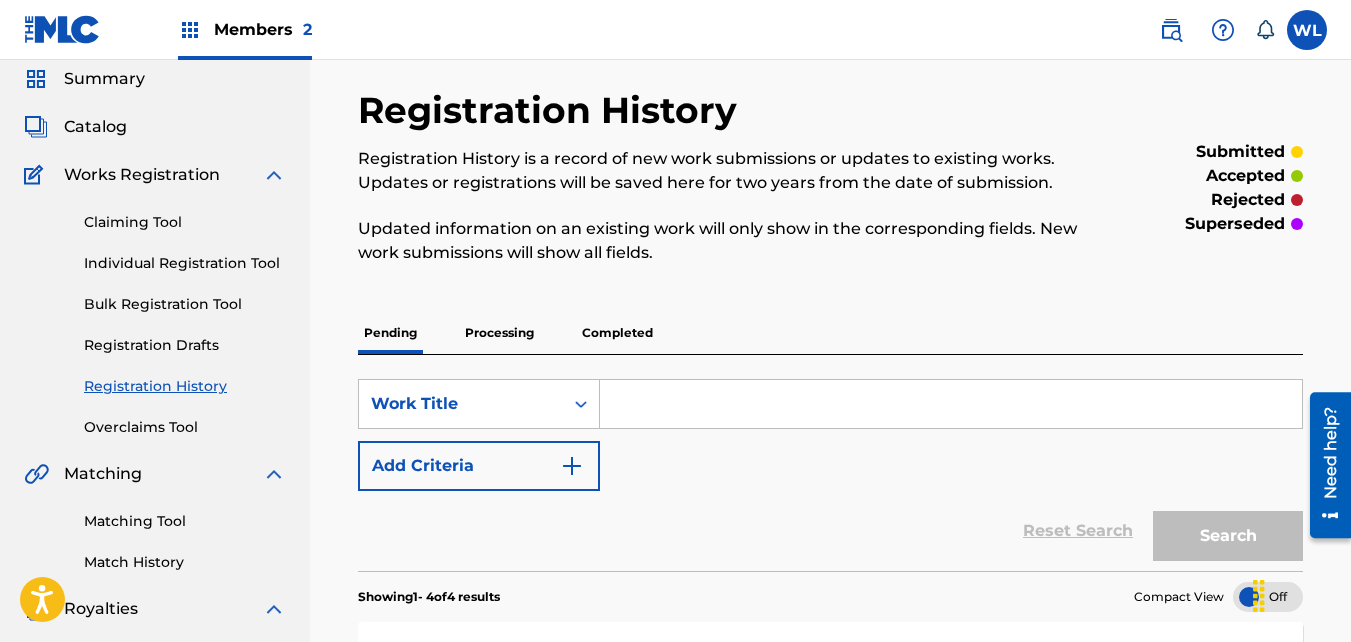 click on "Claiming Tool Individual Registration Tool Bulk Registration Tool Registration Drafts Registration History Overclaims Tool" at bounding box center (155, 312) 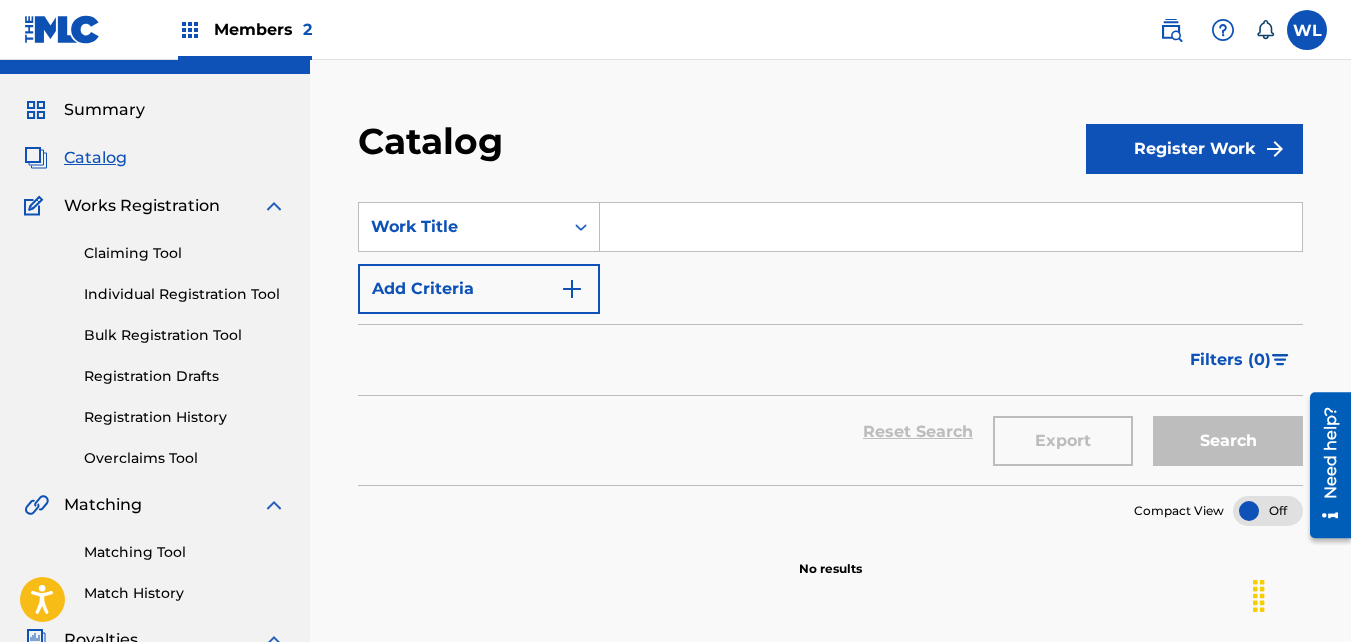 scroll, scrollTop: 23, scrollLeft: 0, axis: vertical 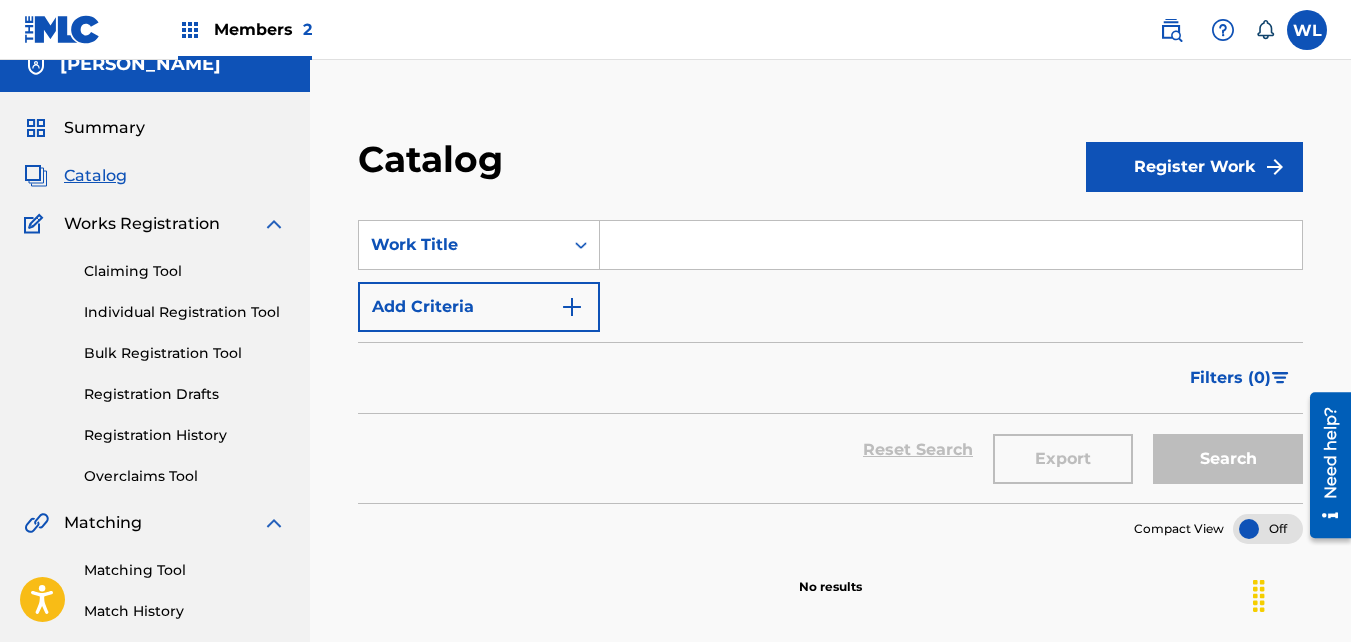 click on "Register Work" at bounding box center [1194, 167] 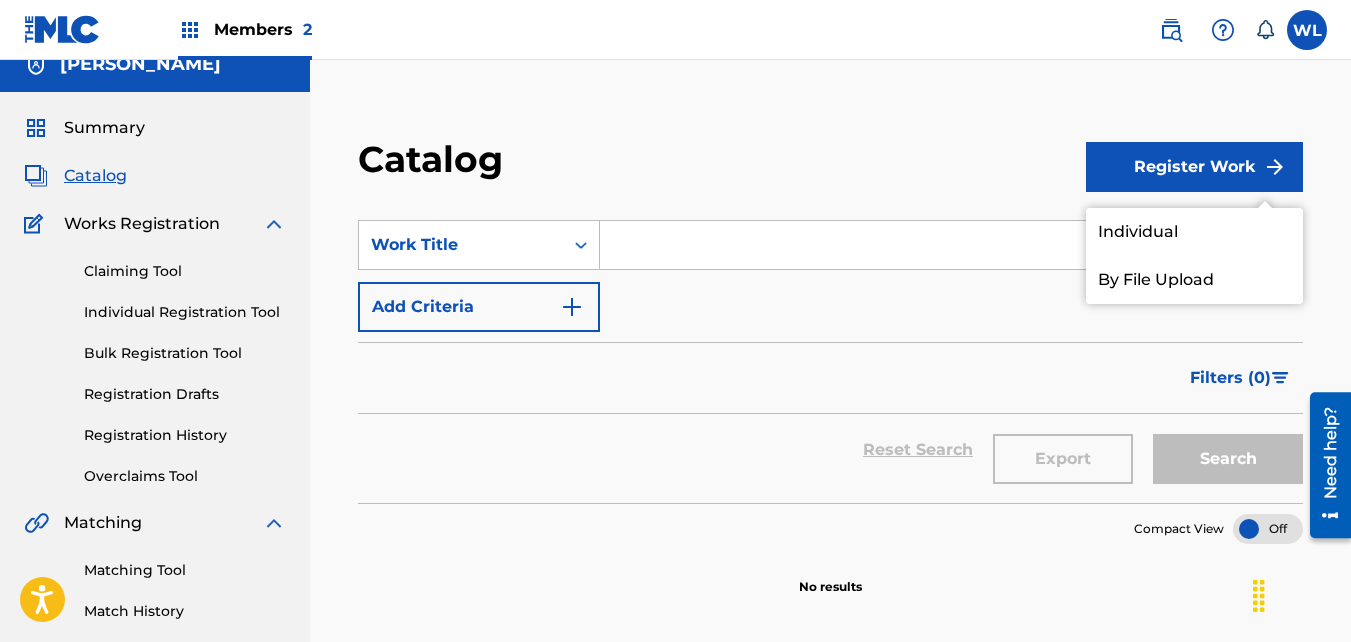 click on "Individual" at bounding box center (1194, 232) 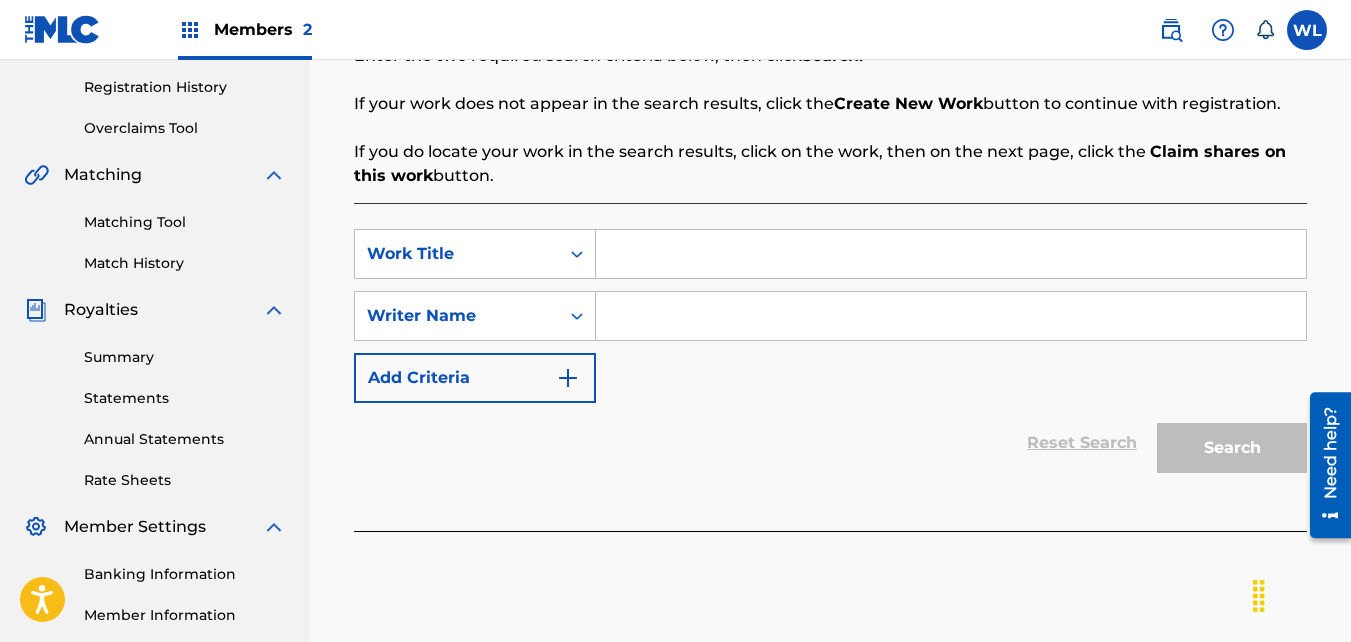 scroll, scrollTop: 372, scrollLeft: 0, axis: vertical 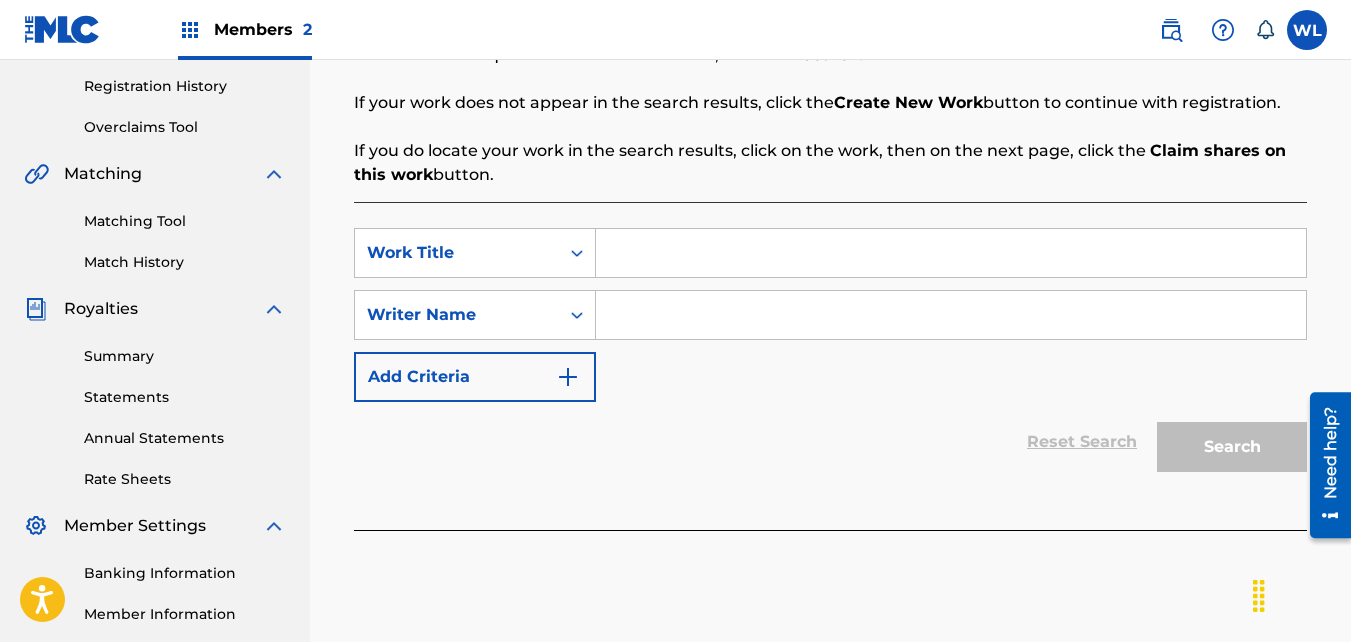 click at bounding box center (951, 315) 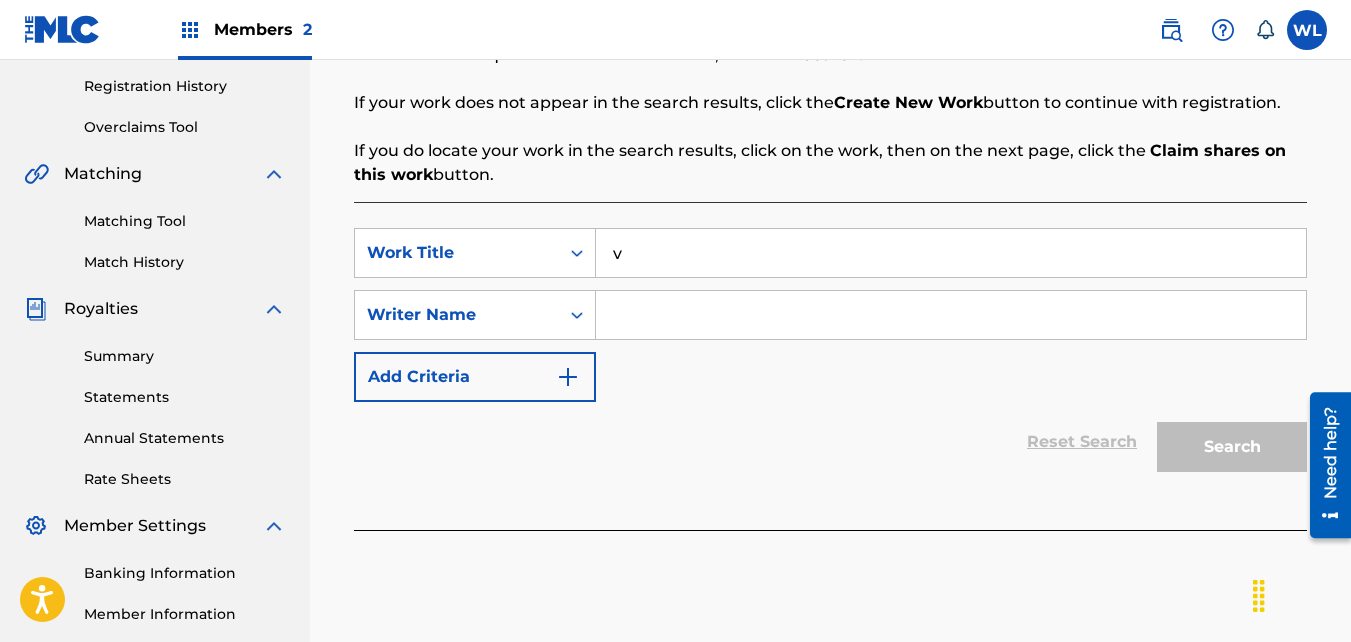 type on "v" 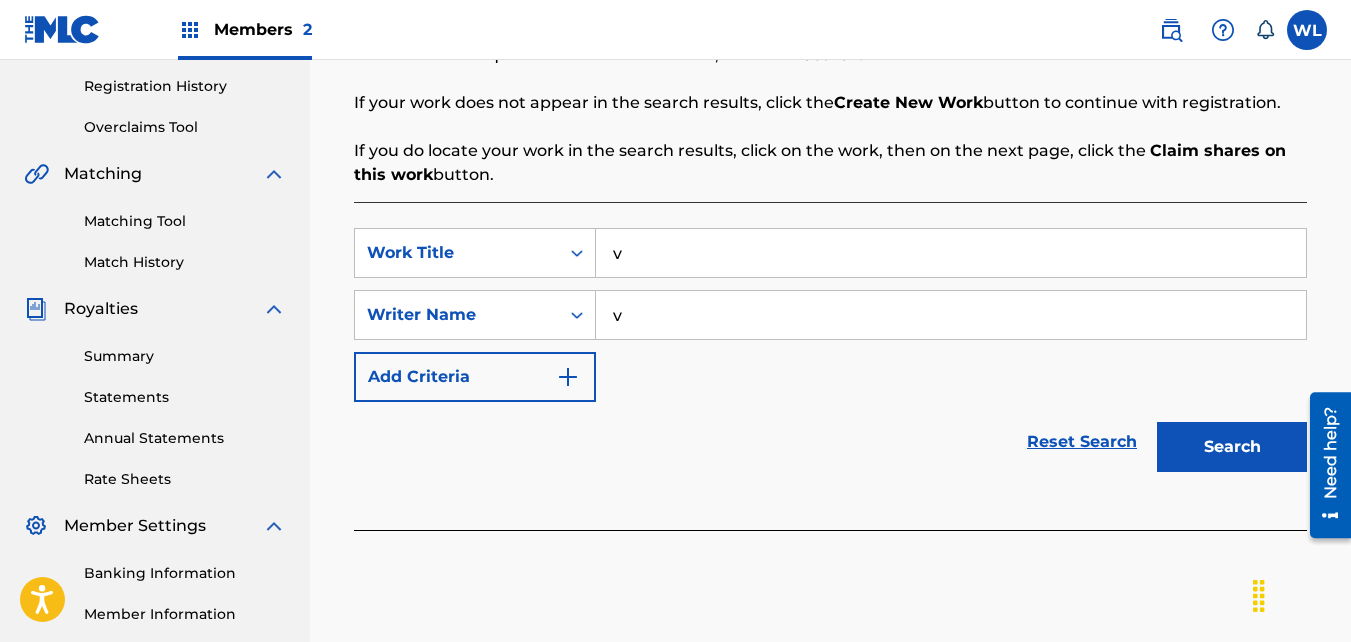 type on "v" 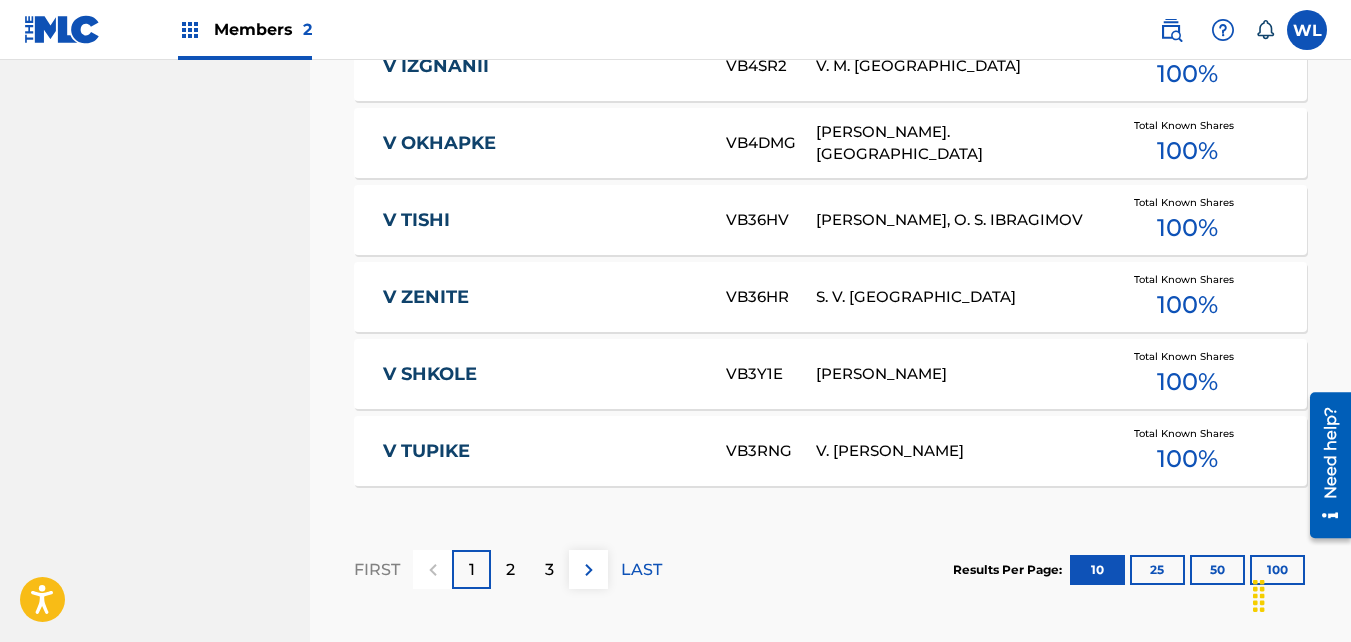 scroll, scrollTop: 1481, scrollLeft: 0, axis: vertical 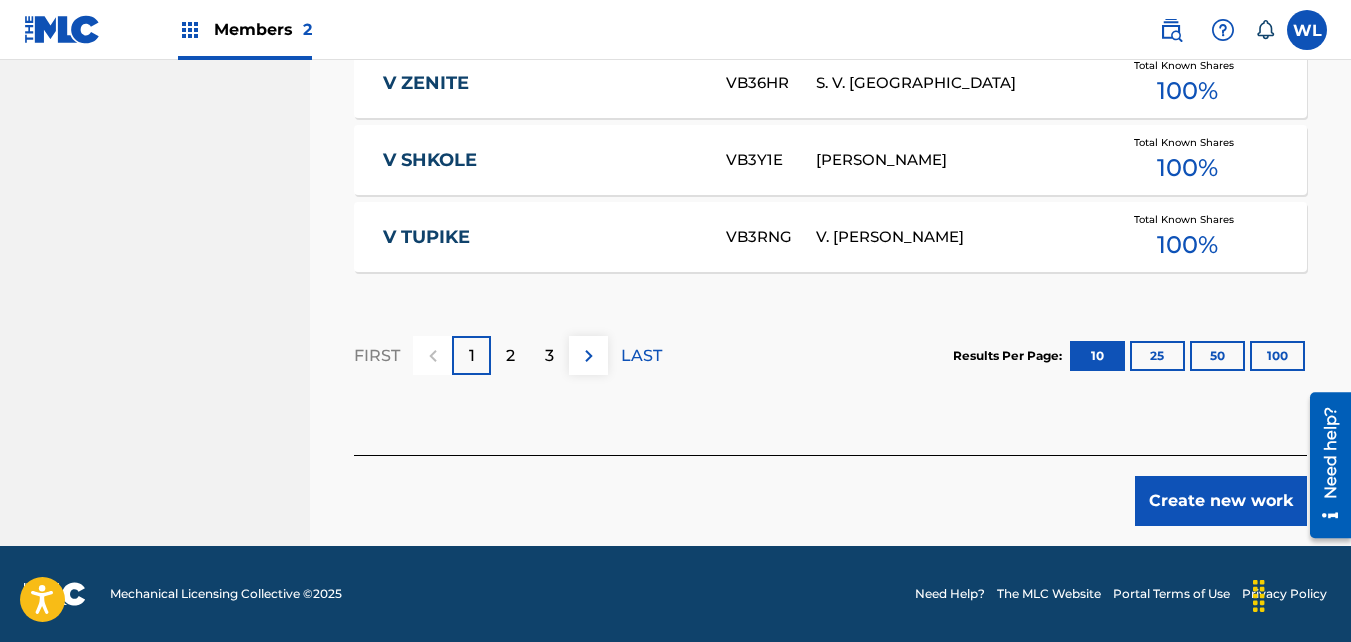 click on "Create new work" at bounding box center [1221, 501] 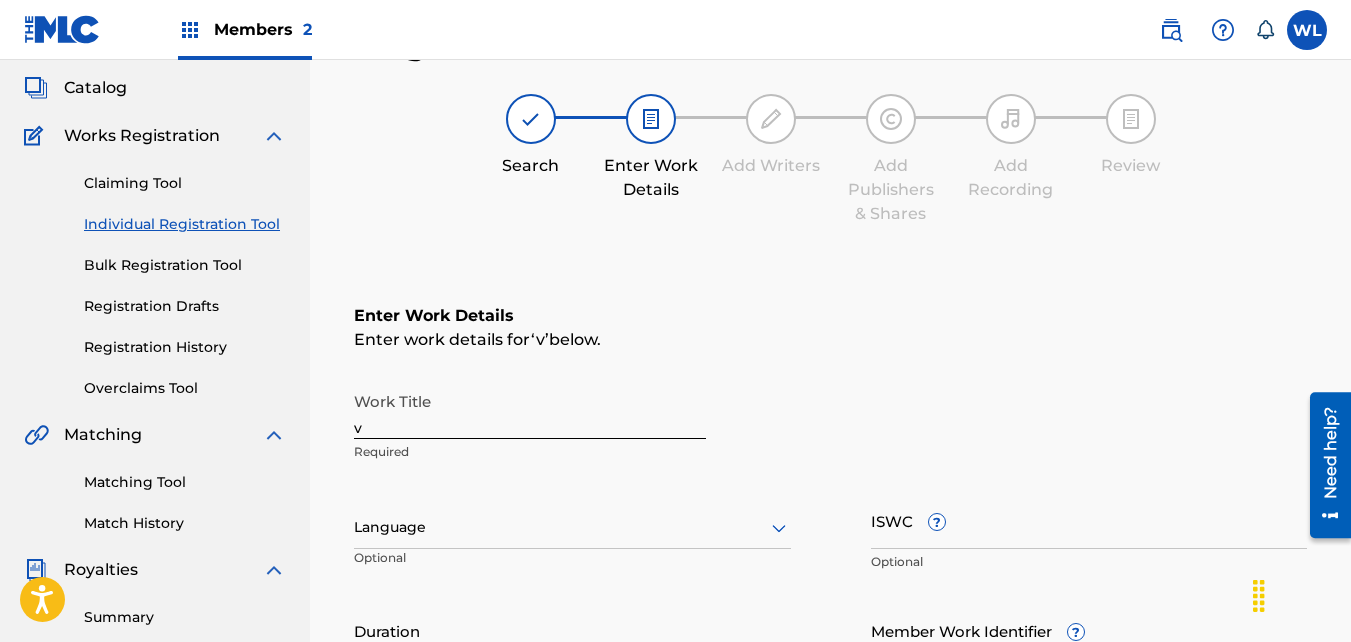 scroll, scrollTop: 109, scrollLeft: 0, axis: vertical 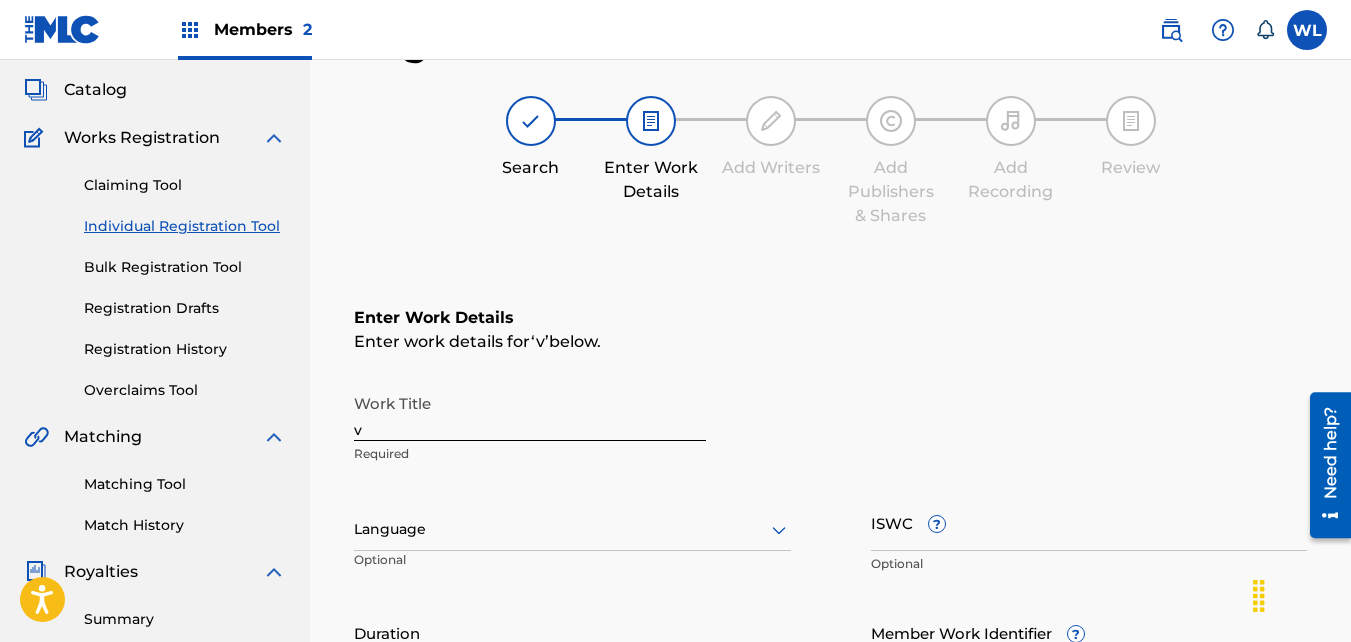 click on "v" at bounding box center [530, 412] 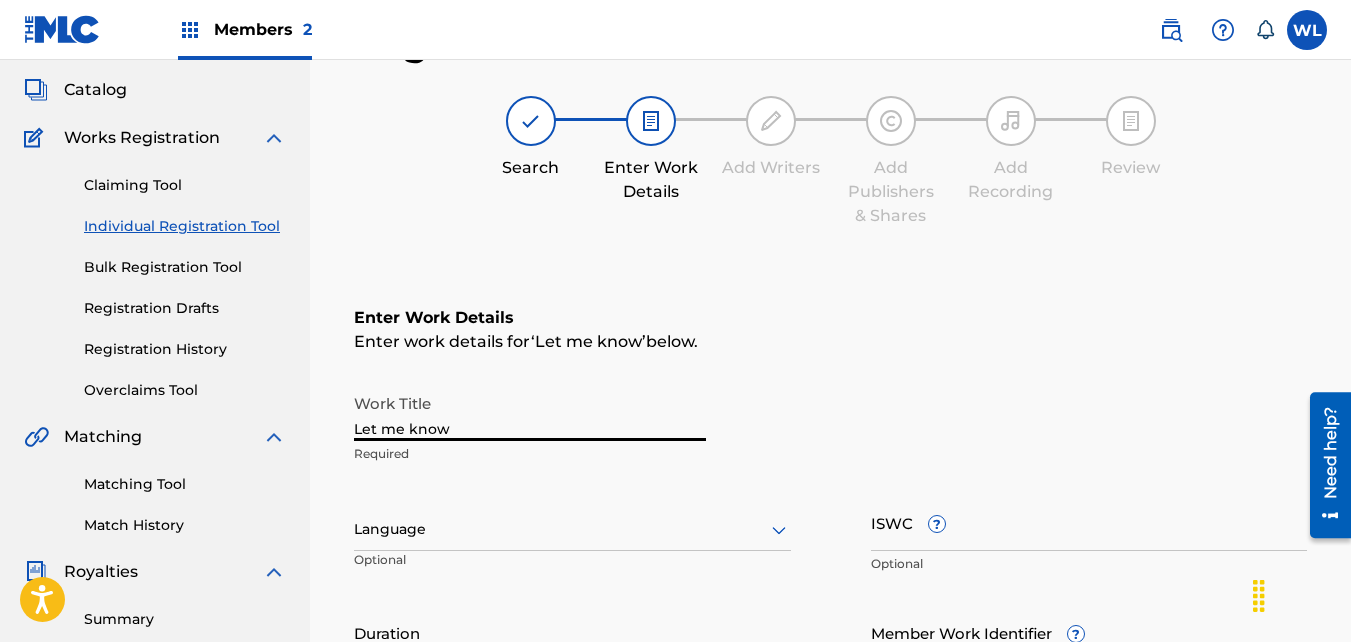 scroll, scrollTop: 651, scrollLeft: 0, axis: vertical 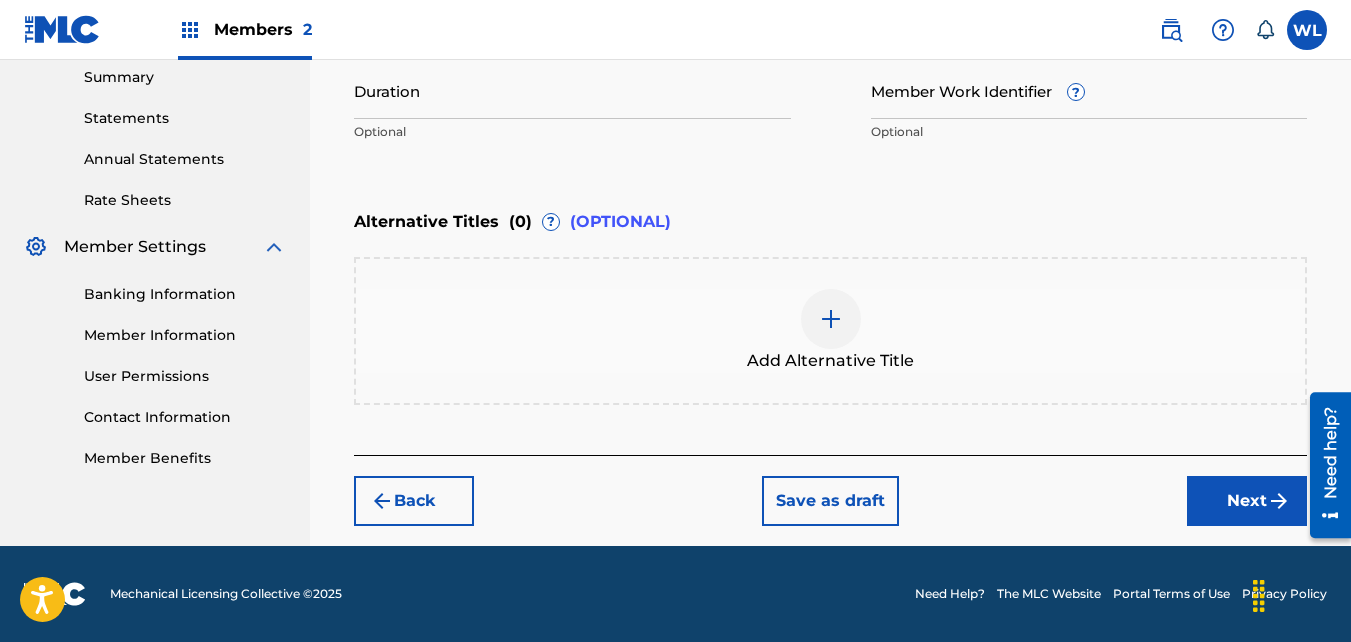 type on "Let me know" 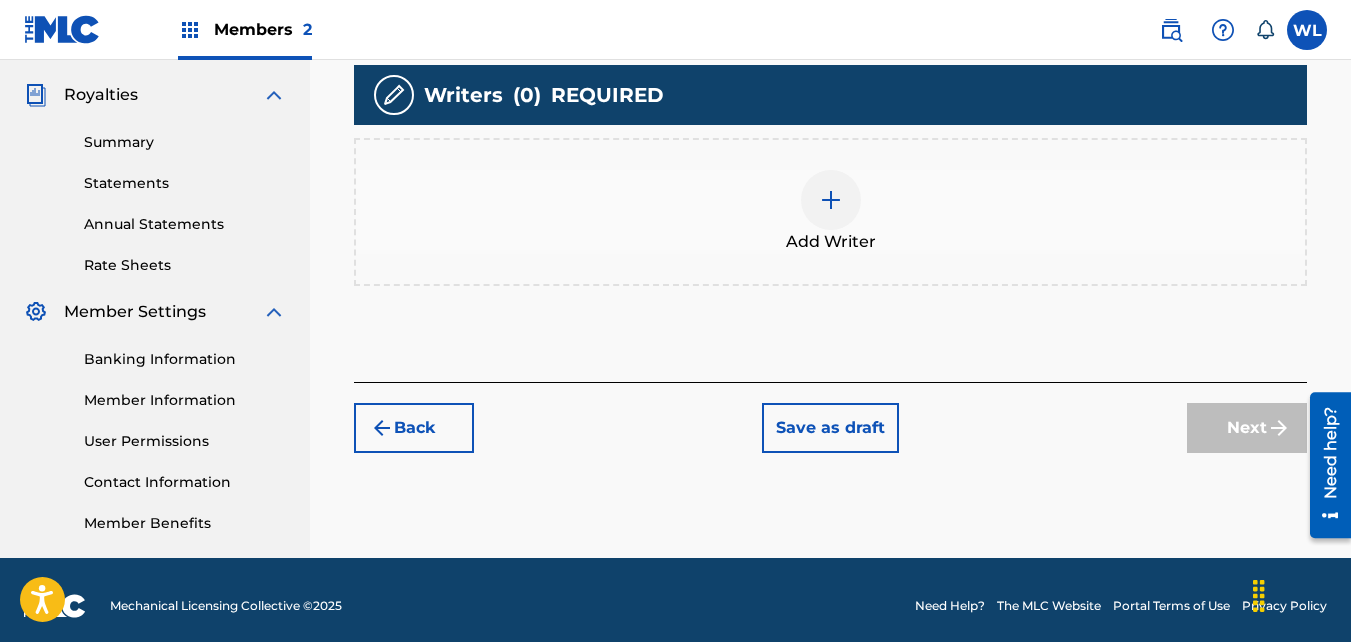 scroll, scrollTop: 598, scrollLeft: 0, axis: vertical 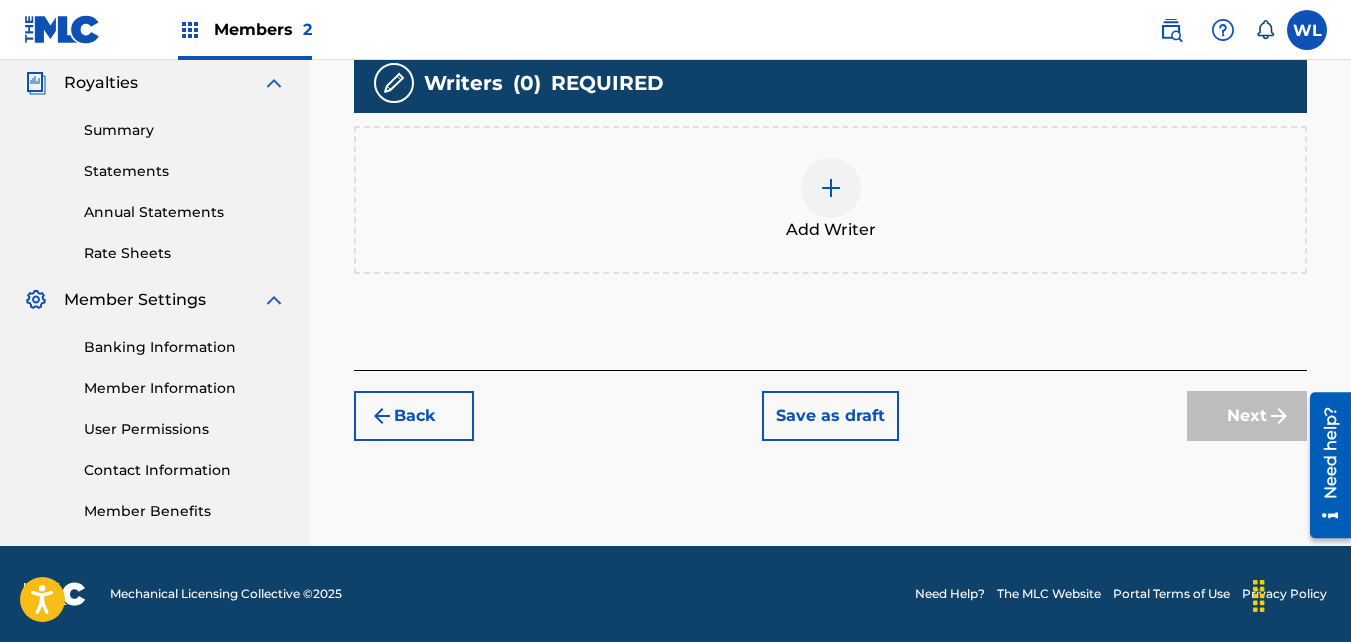 click at bounding box center [831, 188] 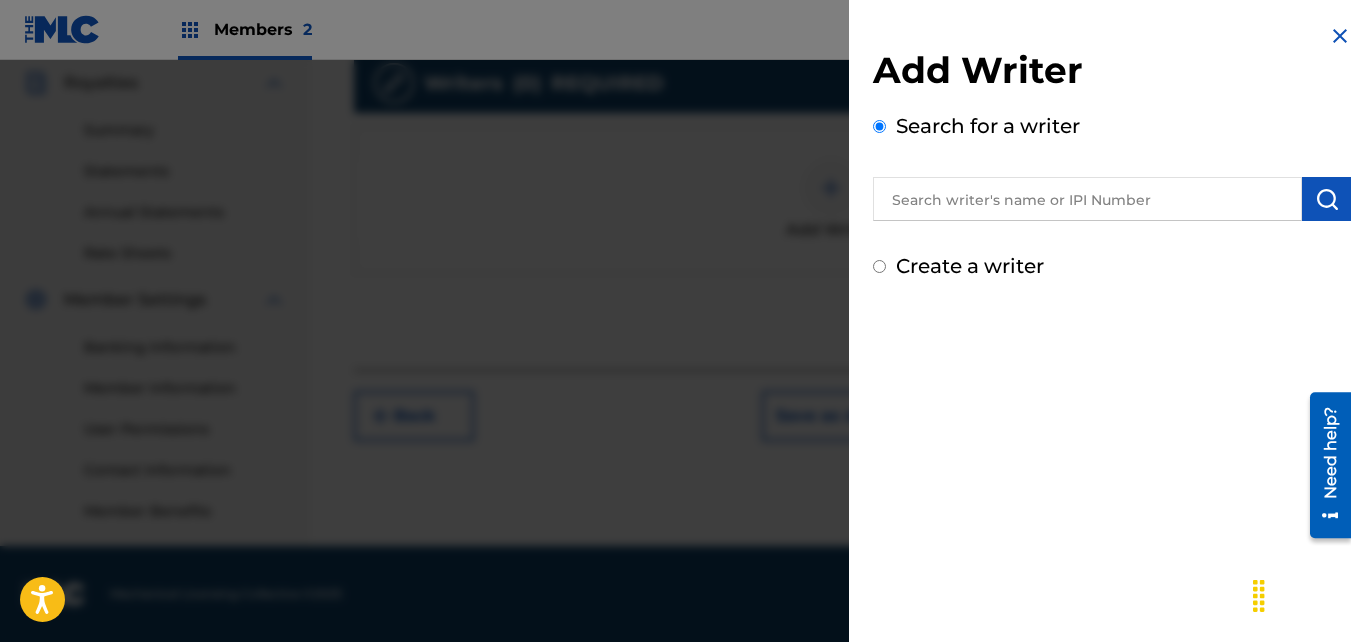 click at bounding box center [1087, 199] 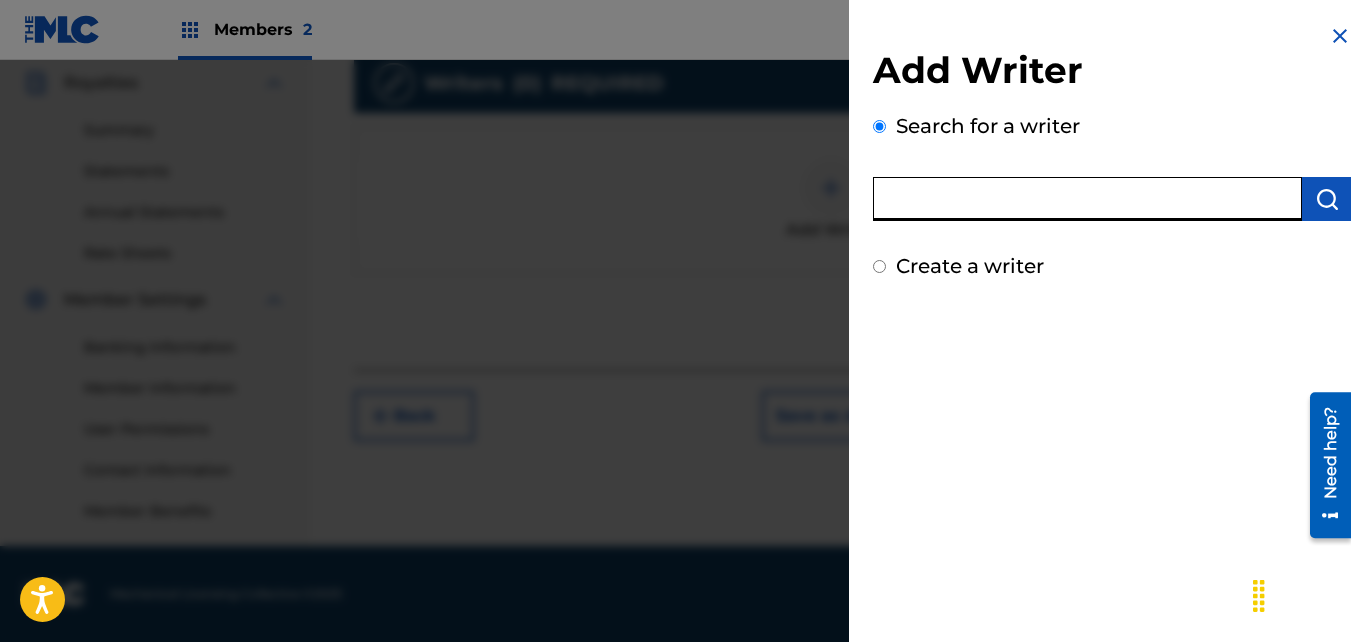 click at bounding box center [1087, 199] 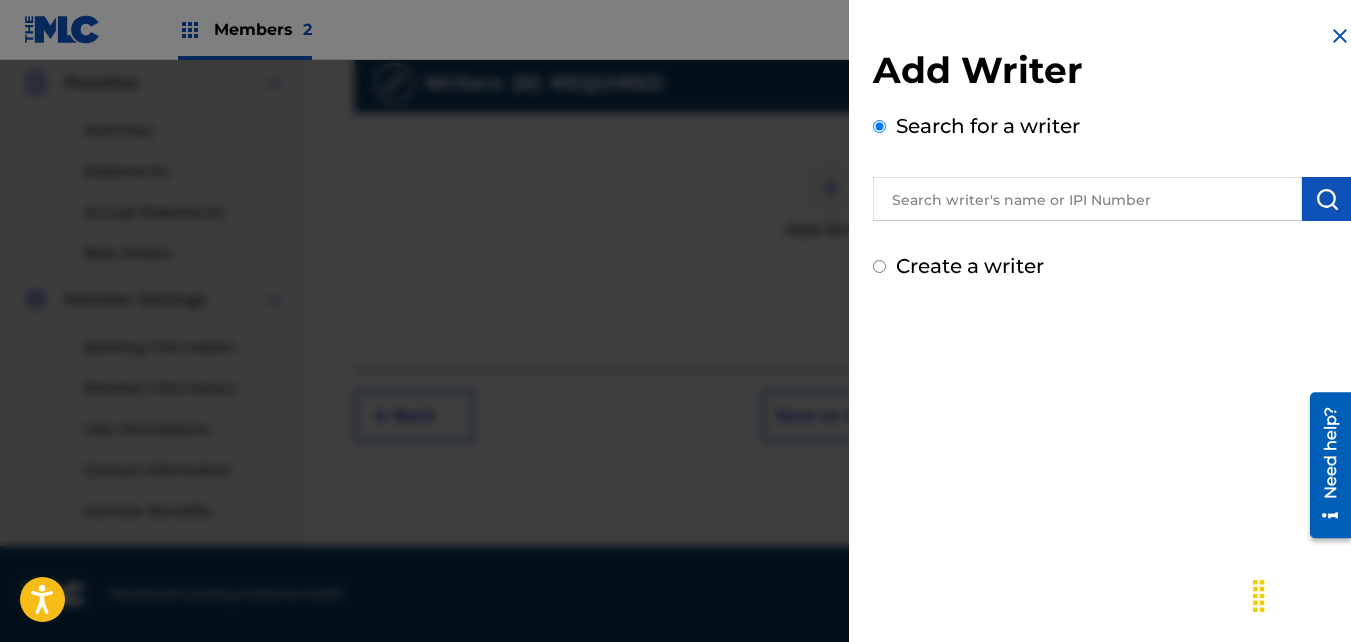 click on "Create a writer" at bounding box center [1112, 266] 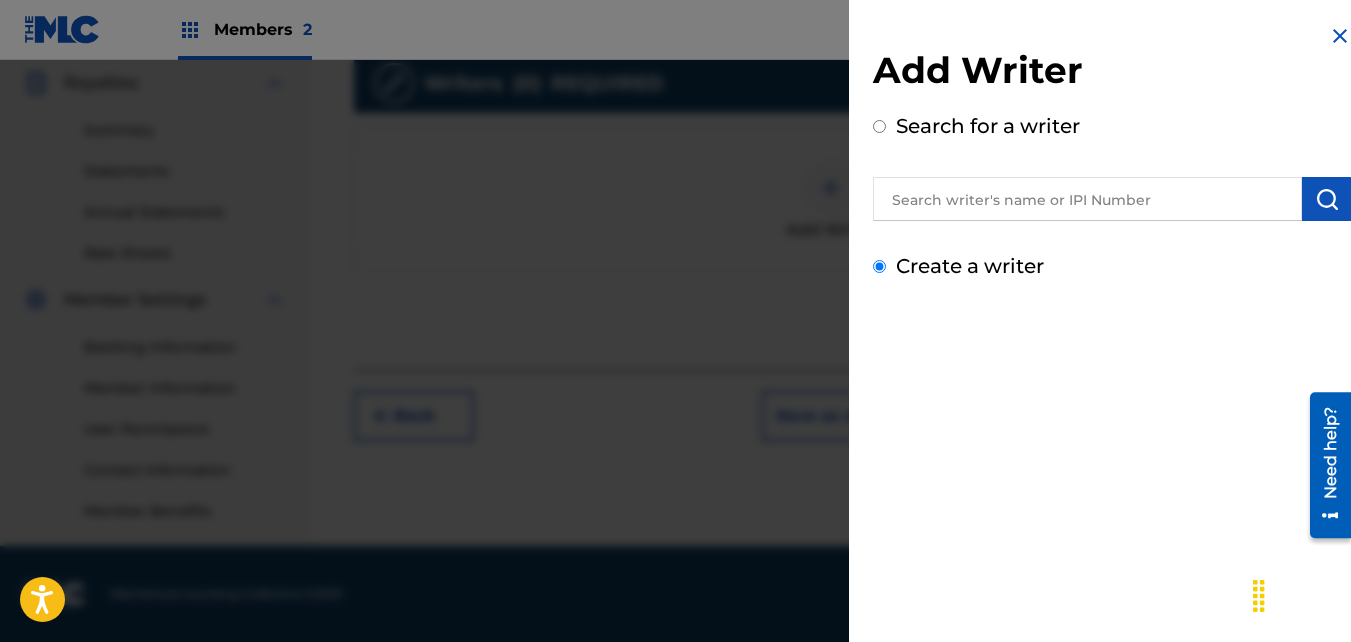 click on "Create a writer" at bounding box center (879, 266) 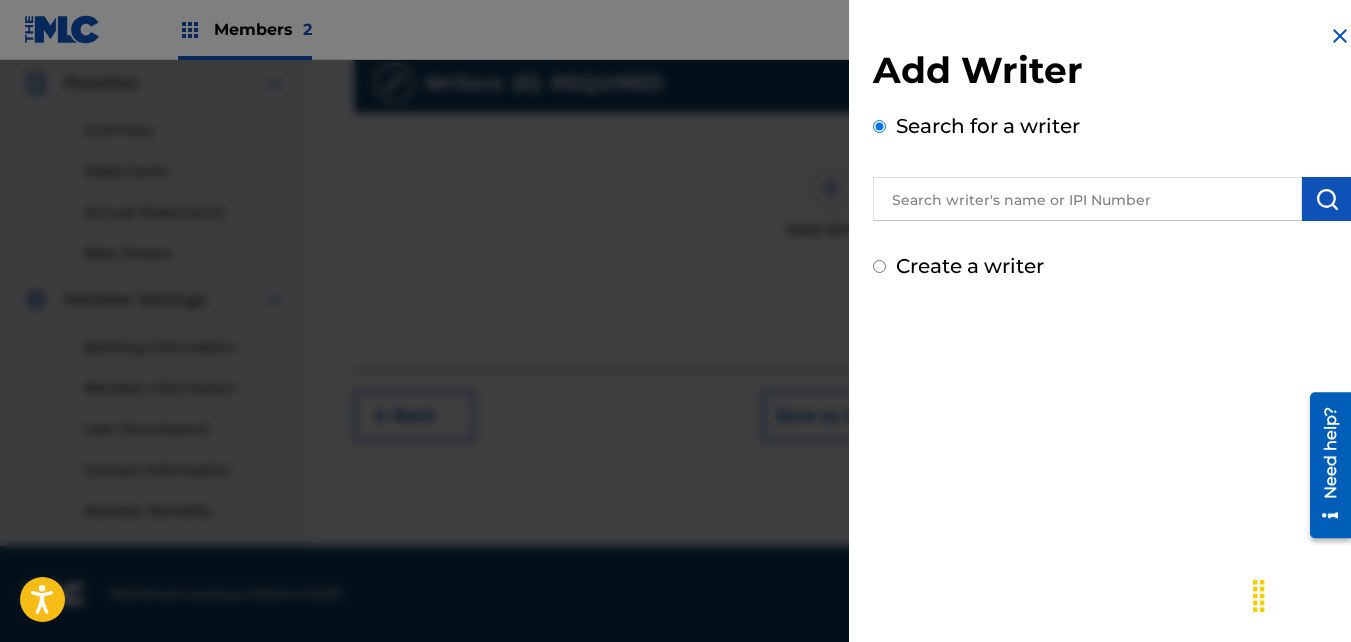 radio on "false" 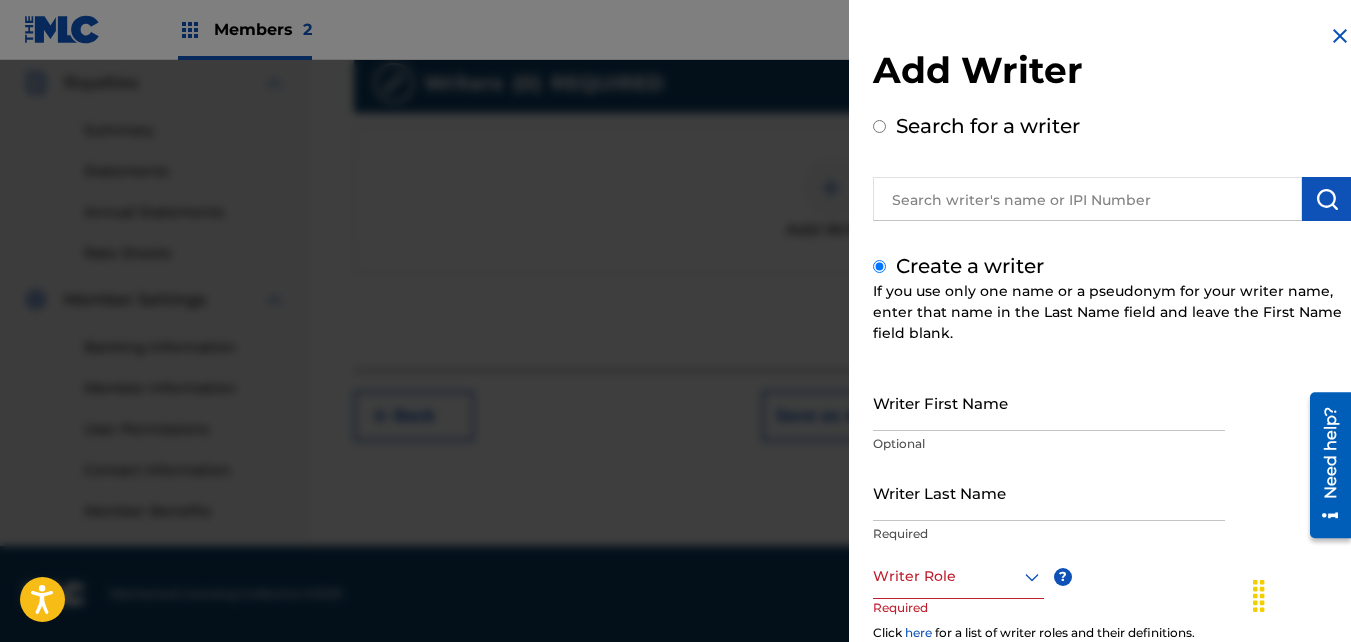 click on "Writer First Name" at bounding box center [1049, 402] 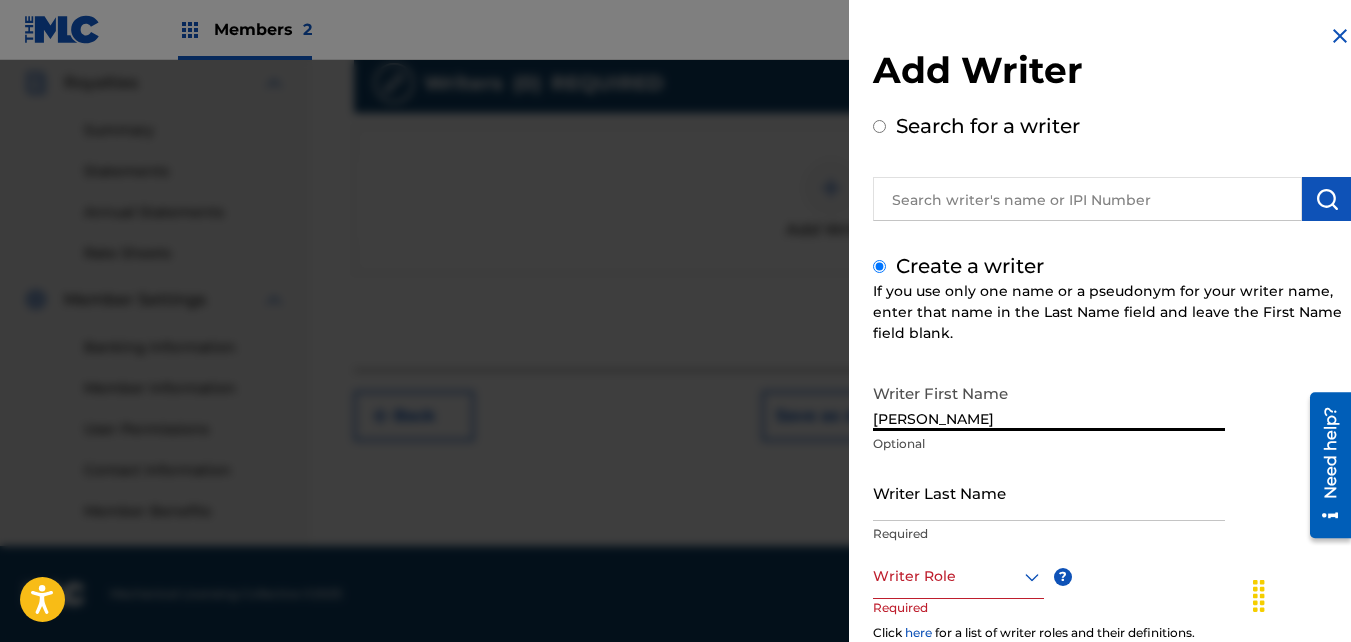 type on "[PERSON_NAME]" 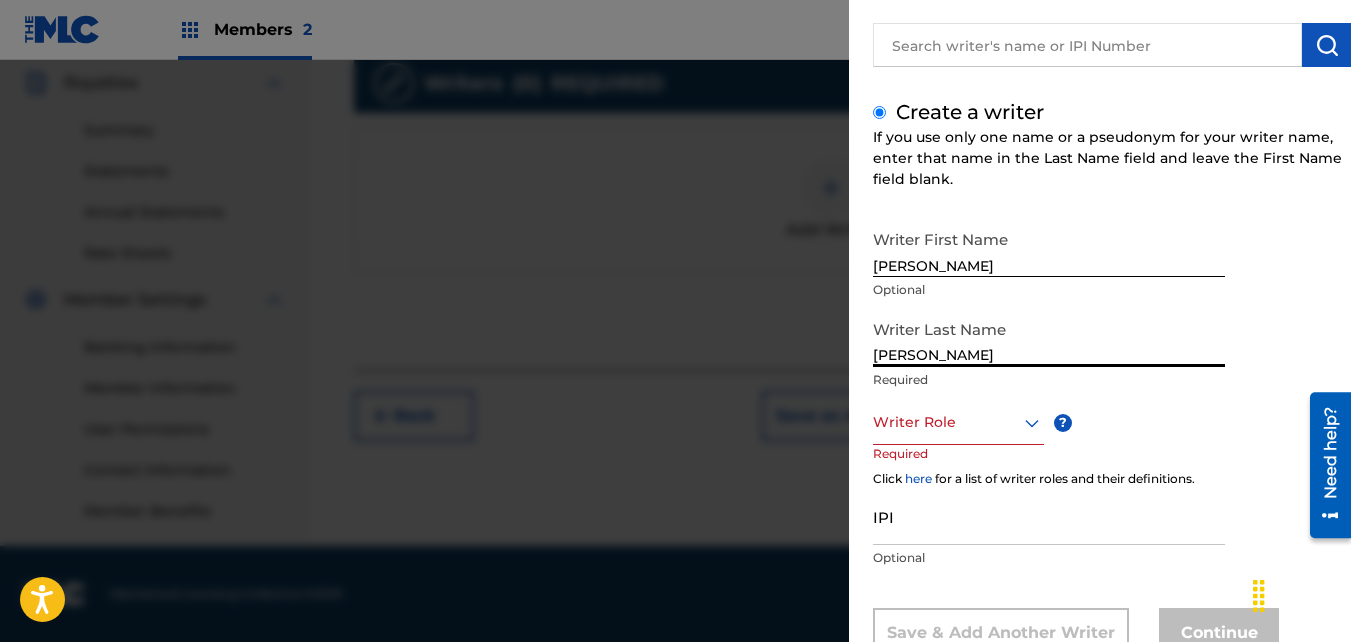 scroll, scrollTop: 155, scrollLeft: 0, axis: vertical 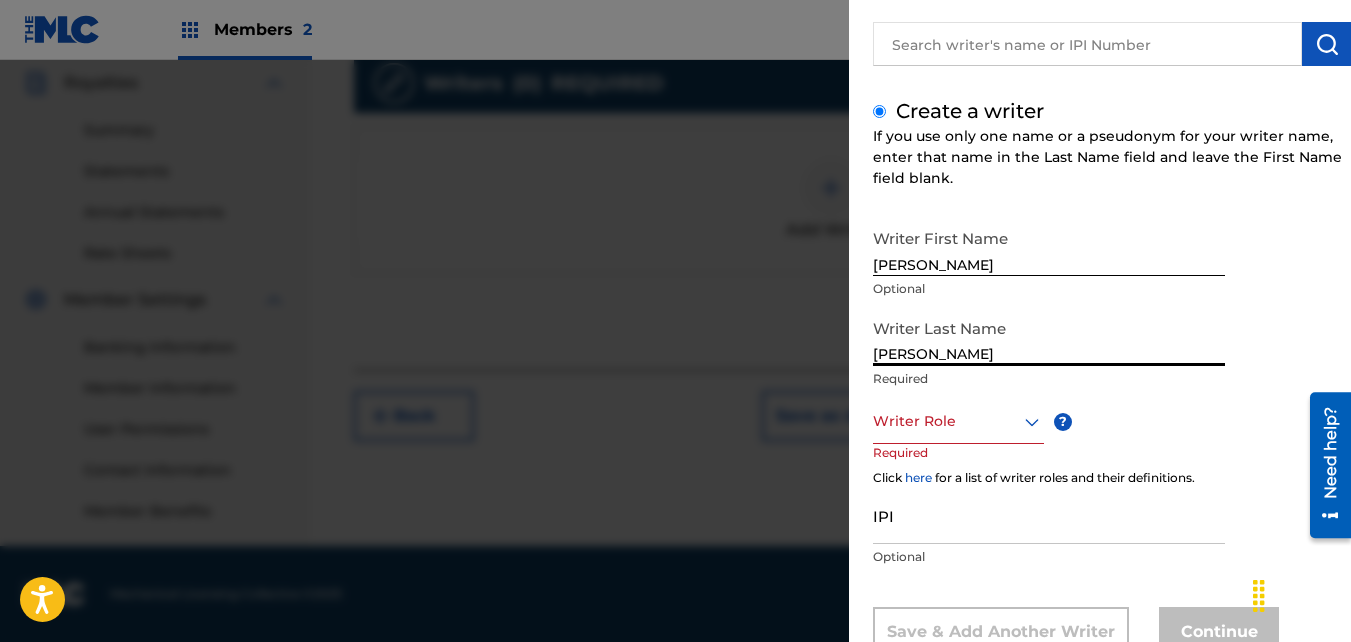 type on "[PERSON_NAME]" 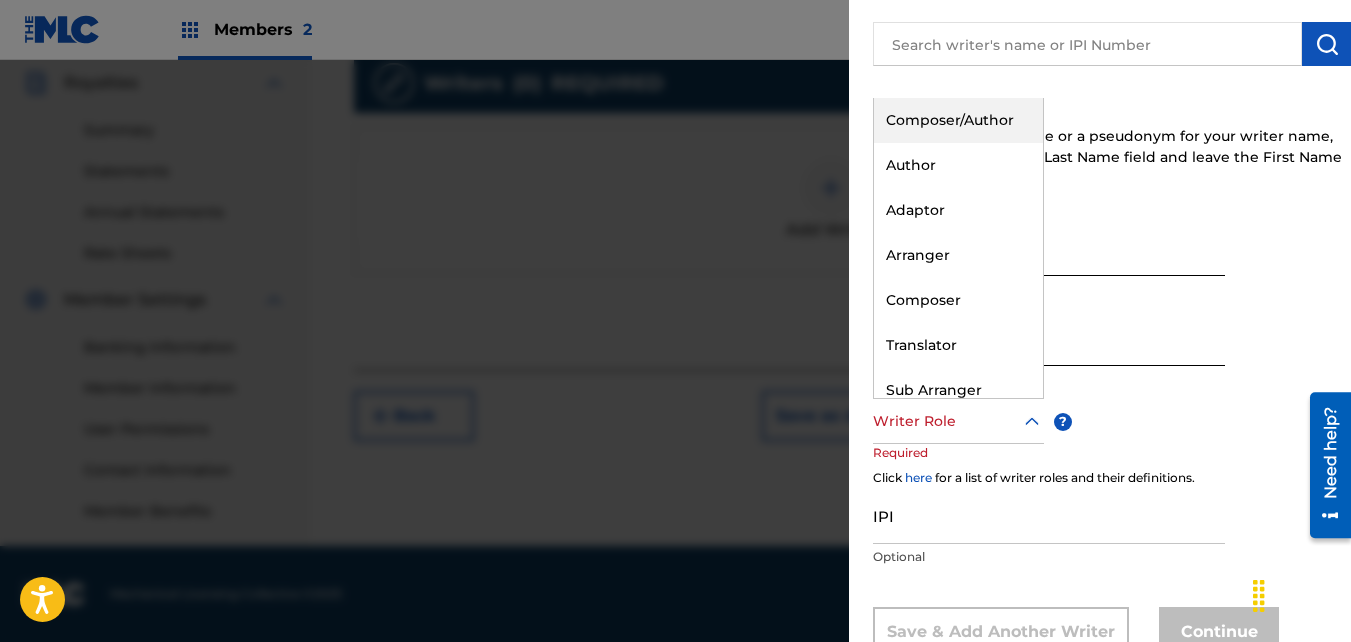 click at bounding box center (958, 421) 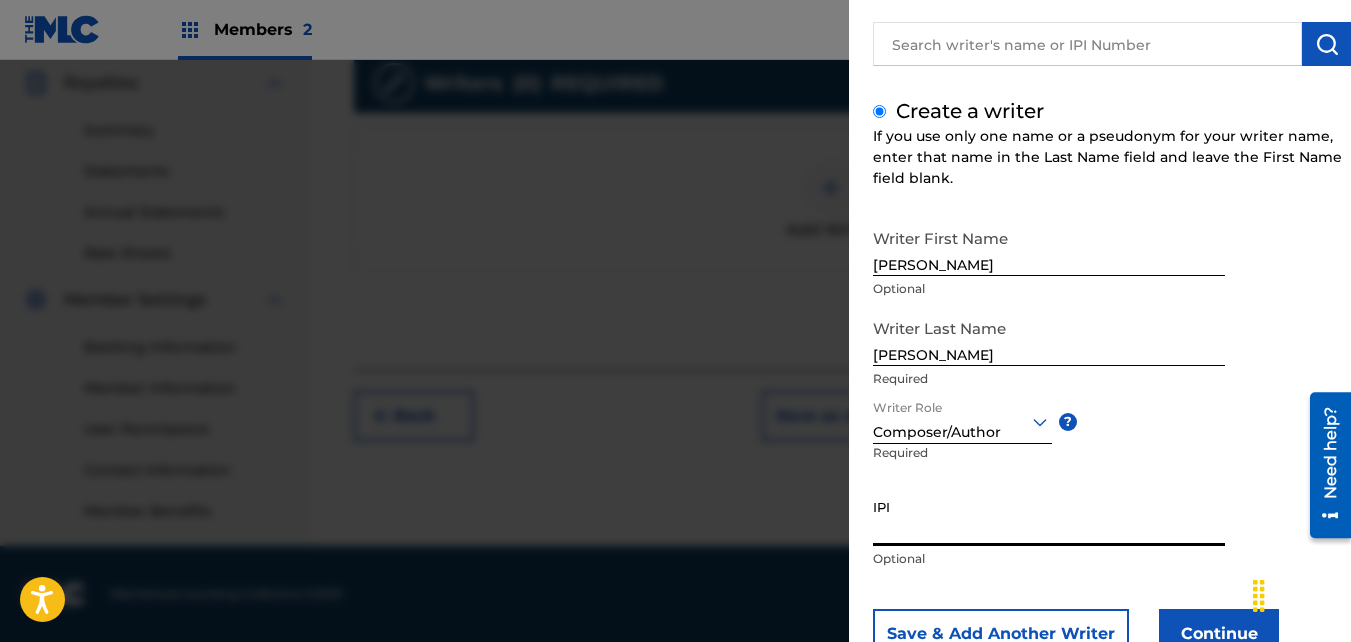 click on "IPI" at bounding box center (1049, 517) 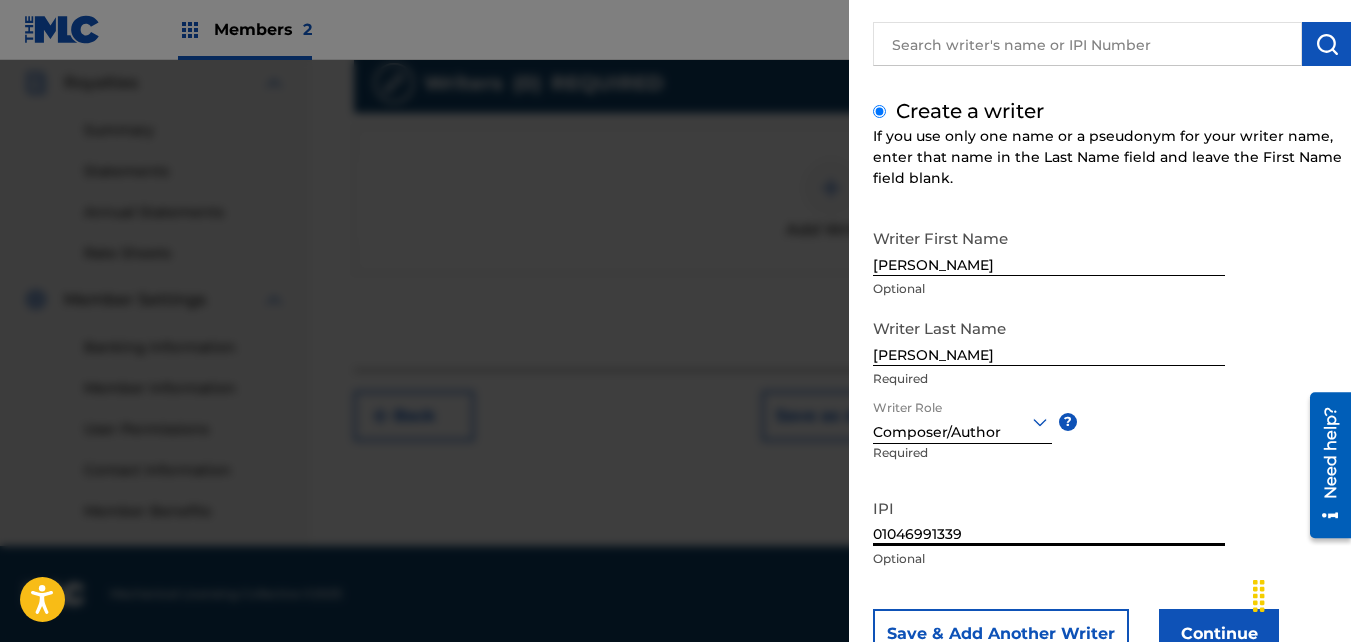 click at bounding box center [1105, 637] 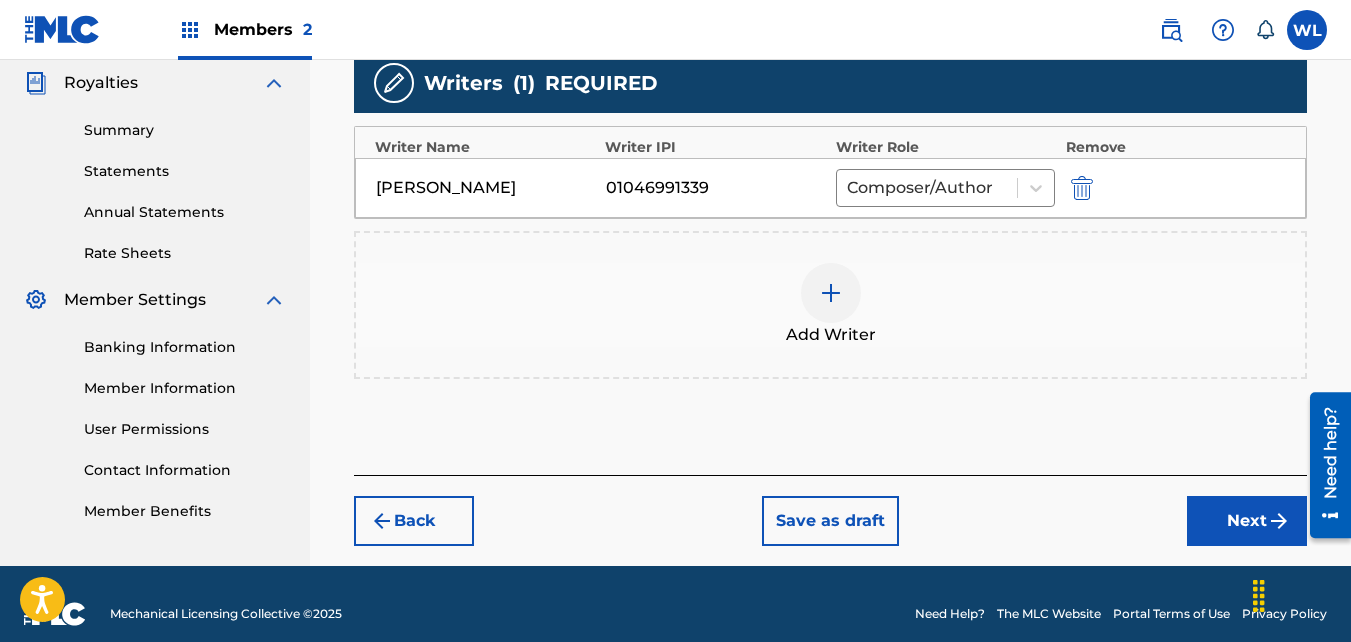 click on "Next" at bounding box center (1247, 521) 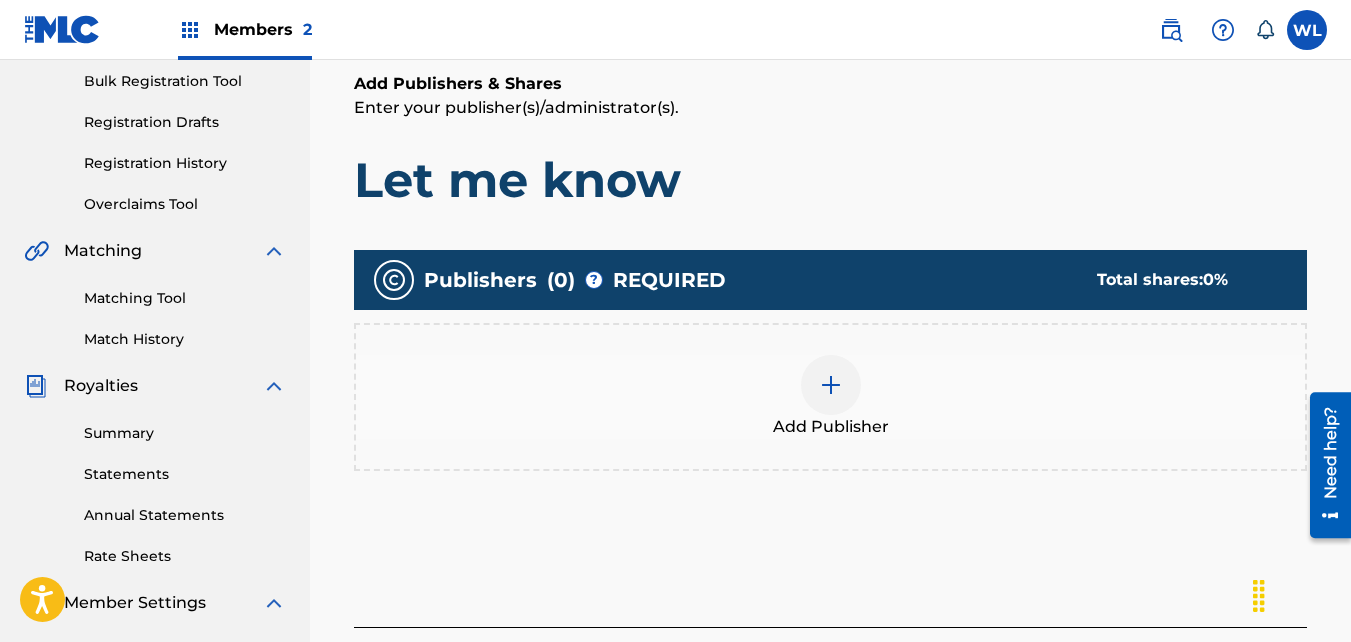 scroll, scrollTop: 296, scrollLeft: 0, axis: vertical 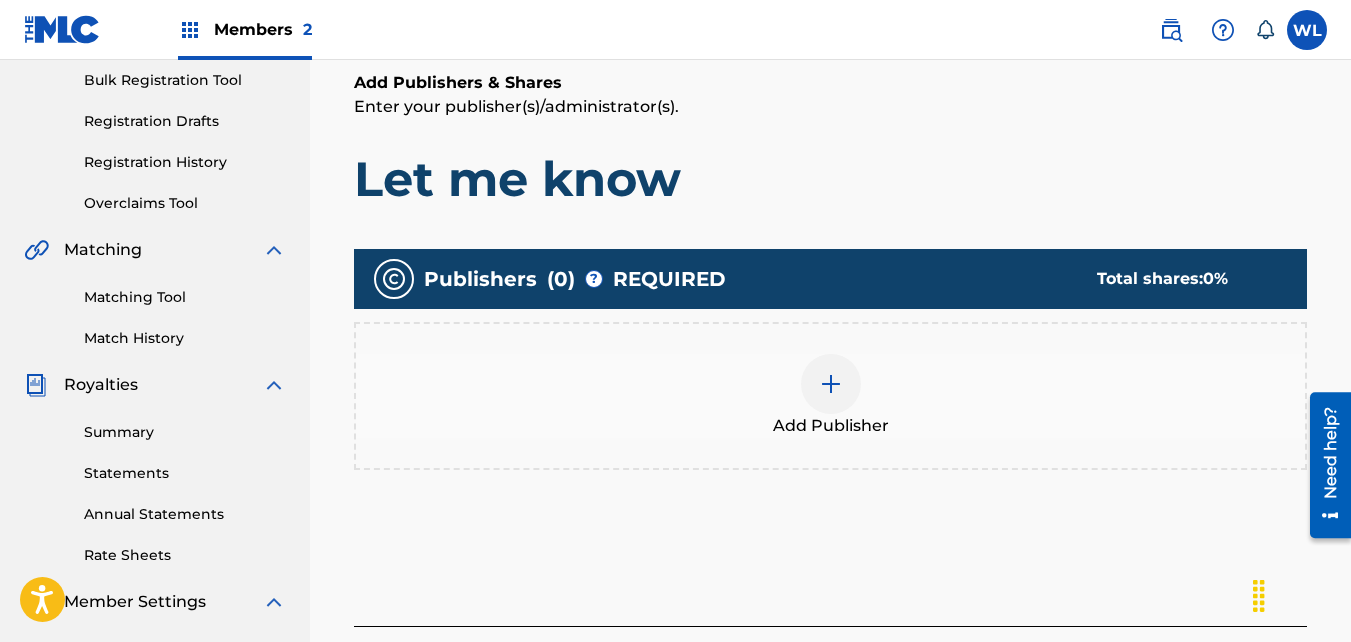 click on "Add Publisher" at bounding box center [831, 426] 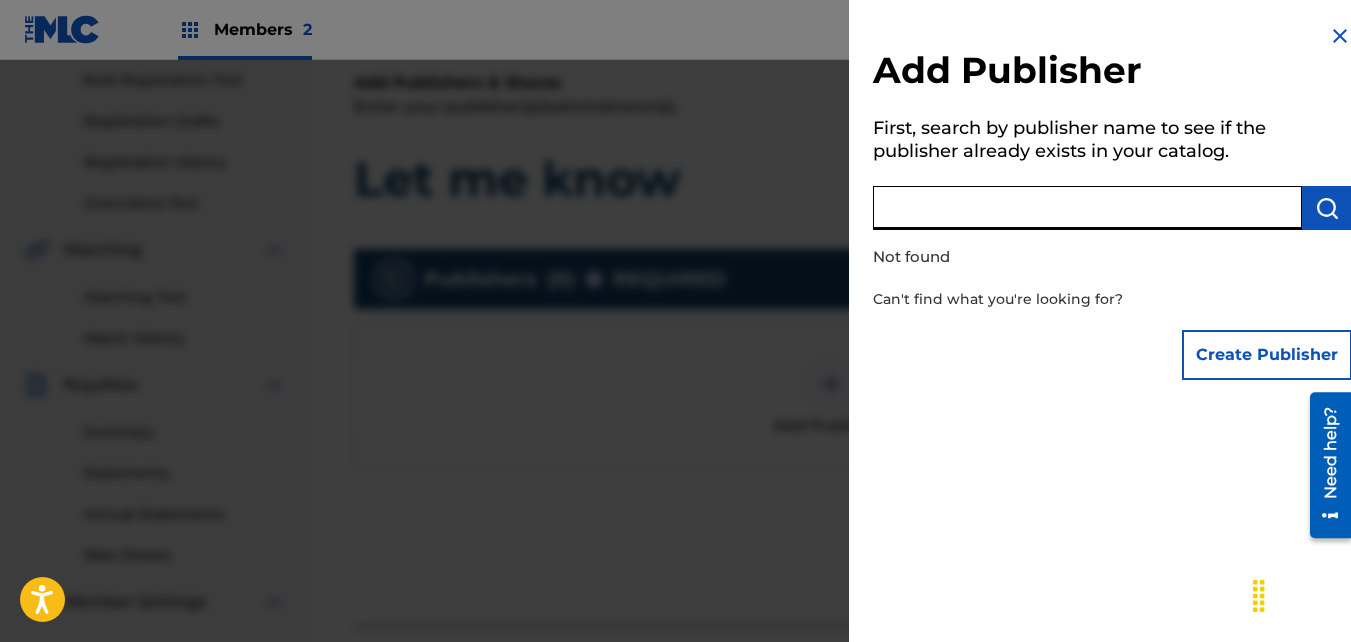 click at bounding box center (1087, 208) 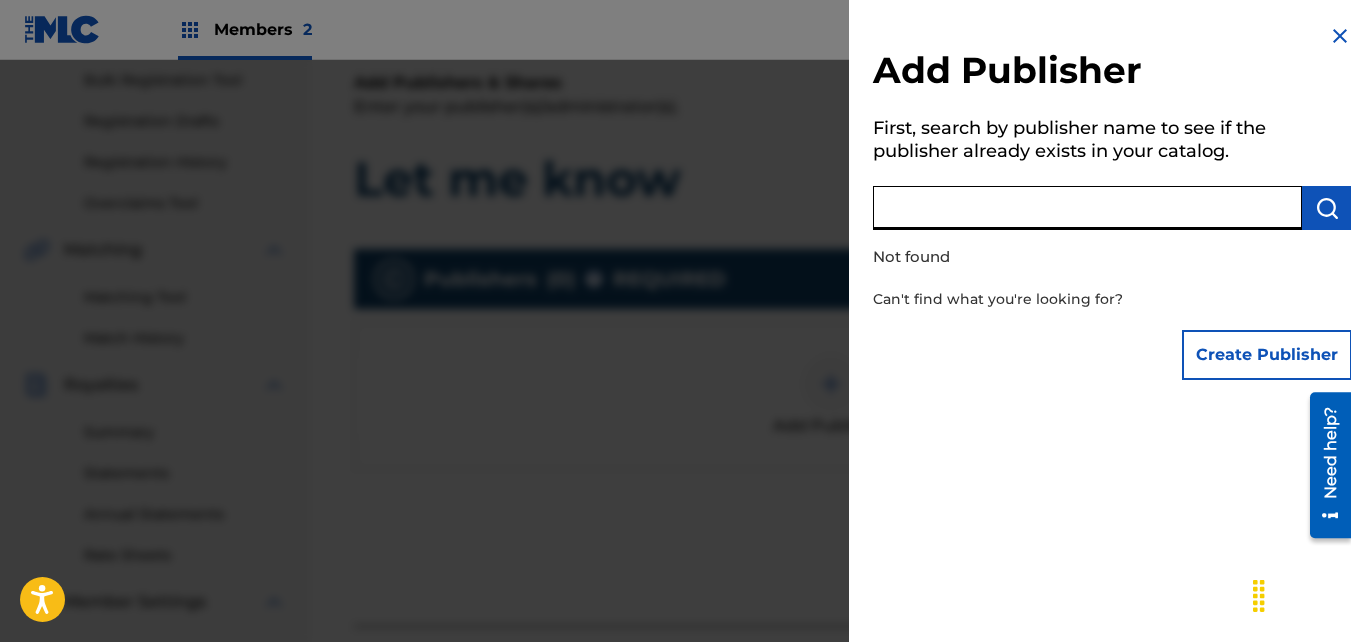 click on "Create Publisher" at bounding box center [1267, 355] 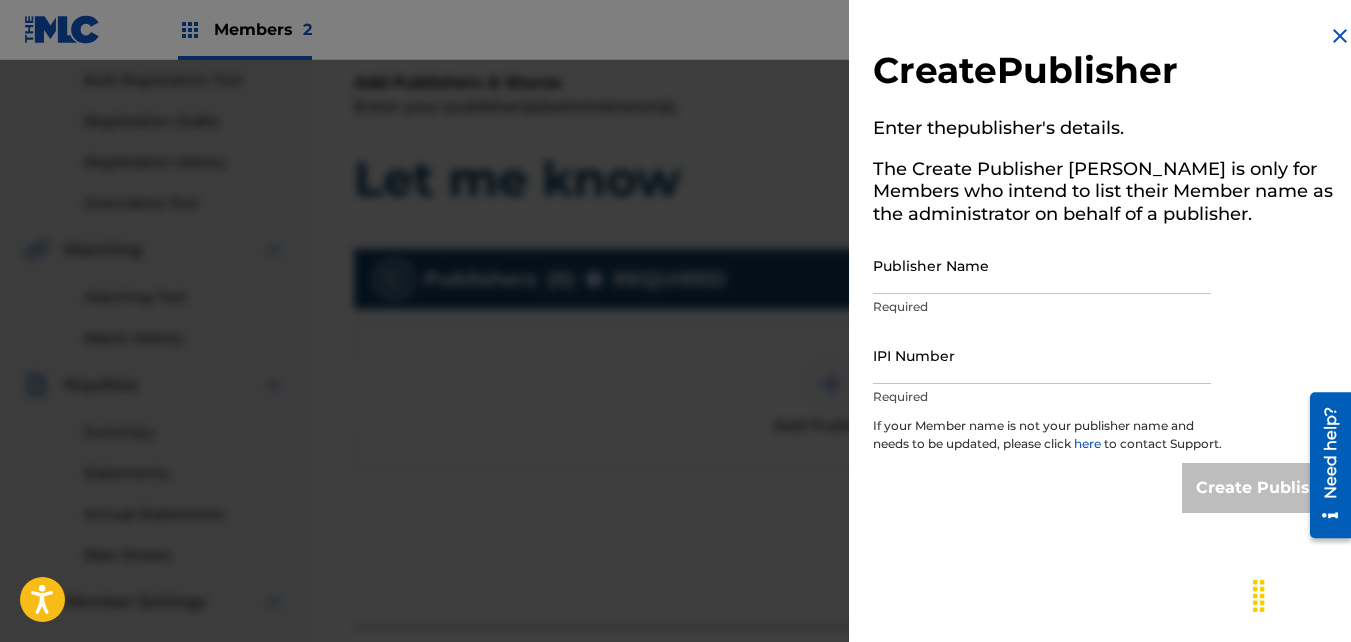 click on "Publisher Name" at bounding box center (1042, 265) 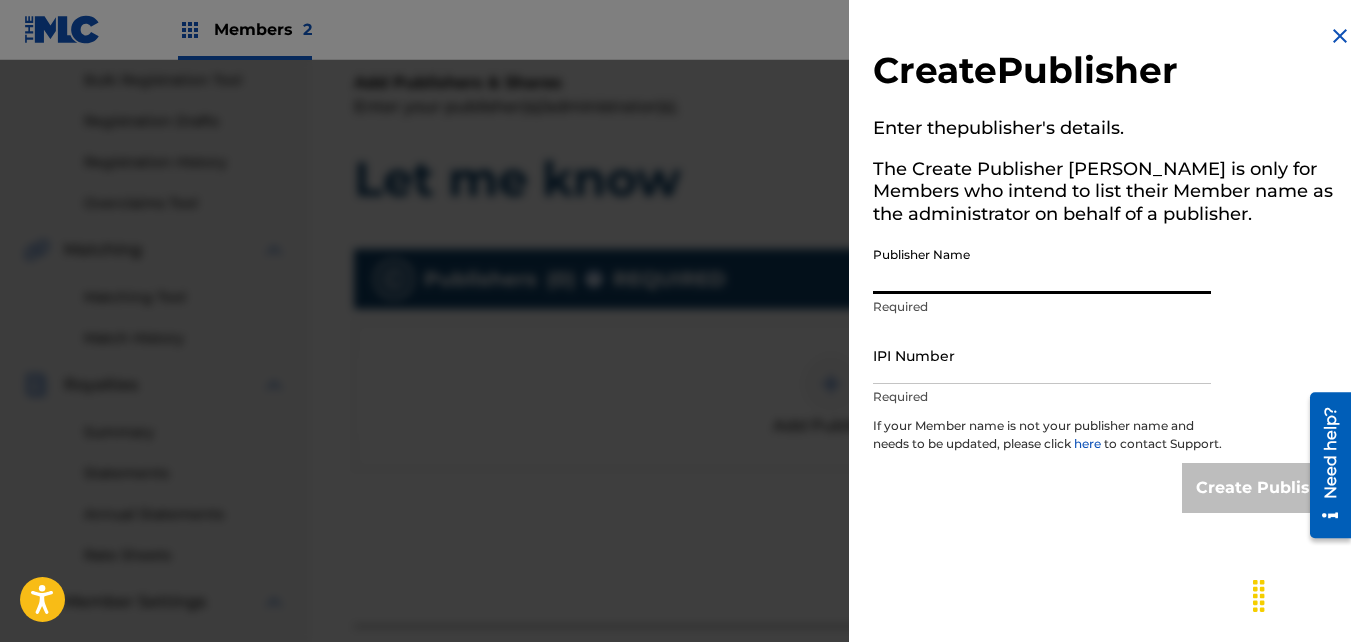 type on "[PERSON_NAME]" 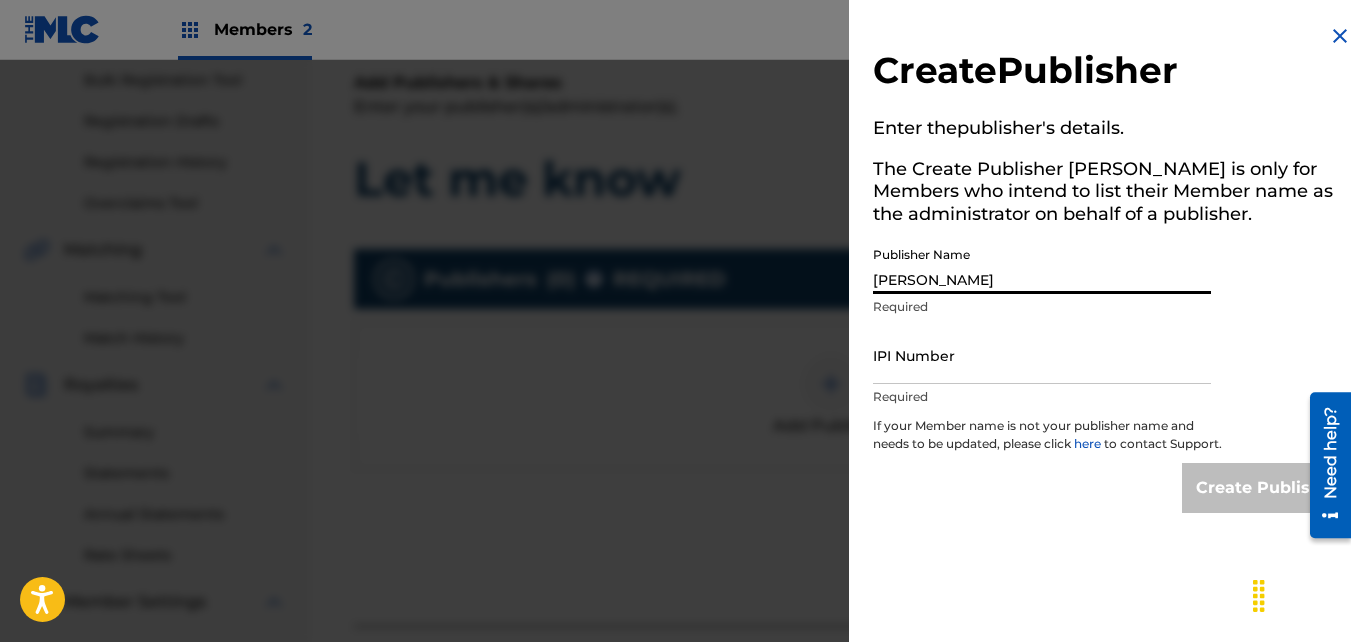 type on "01046991339" 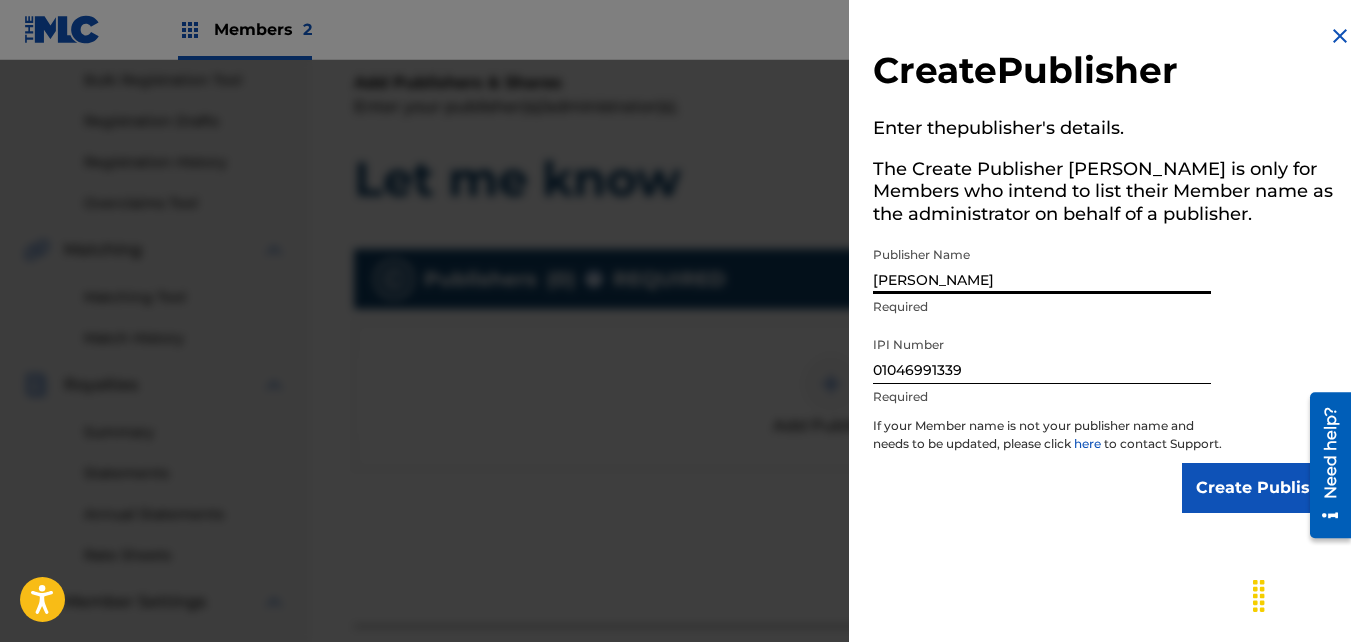 click on "Create Publisher" at bounding box center [1267, 488] 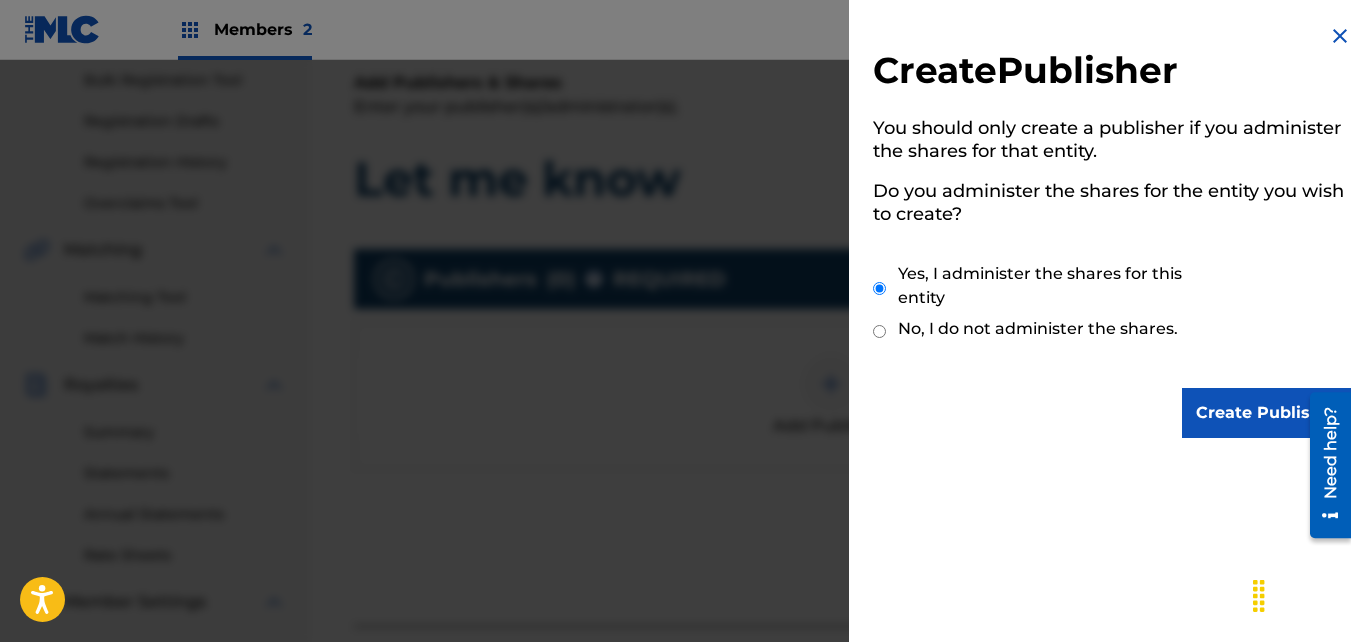click on "Create Publisher" at bounding box center (1267, 413) 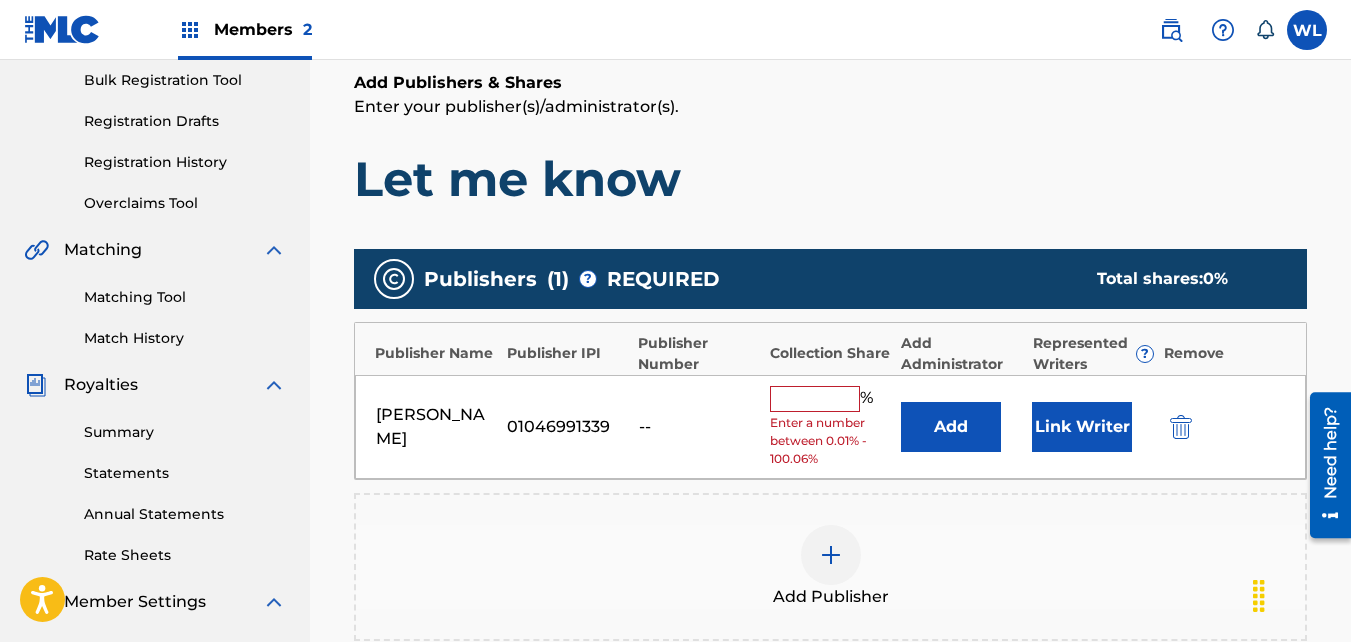 click on "Link Writer" at bounding box center (1082, 427) 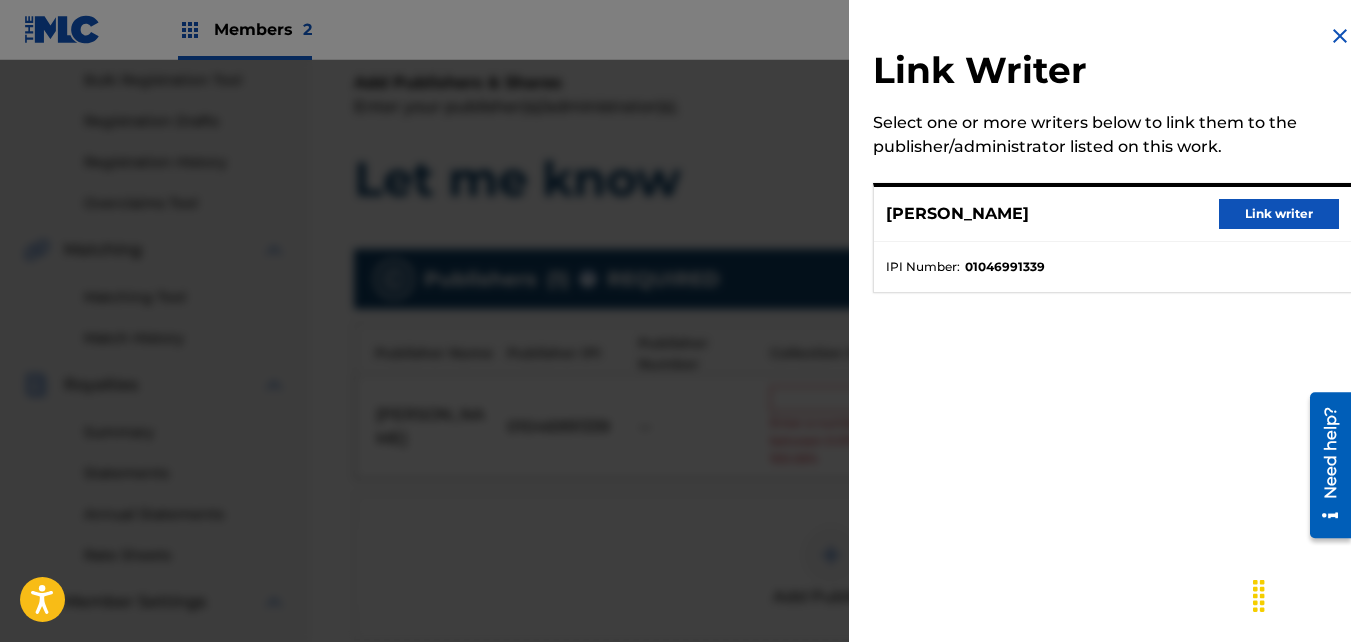 click on "Link writer" at bounding box center [1279, 214] 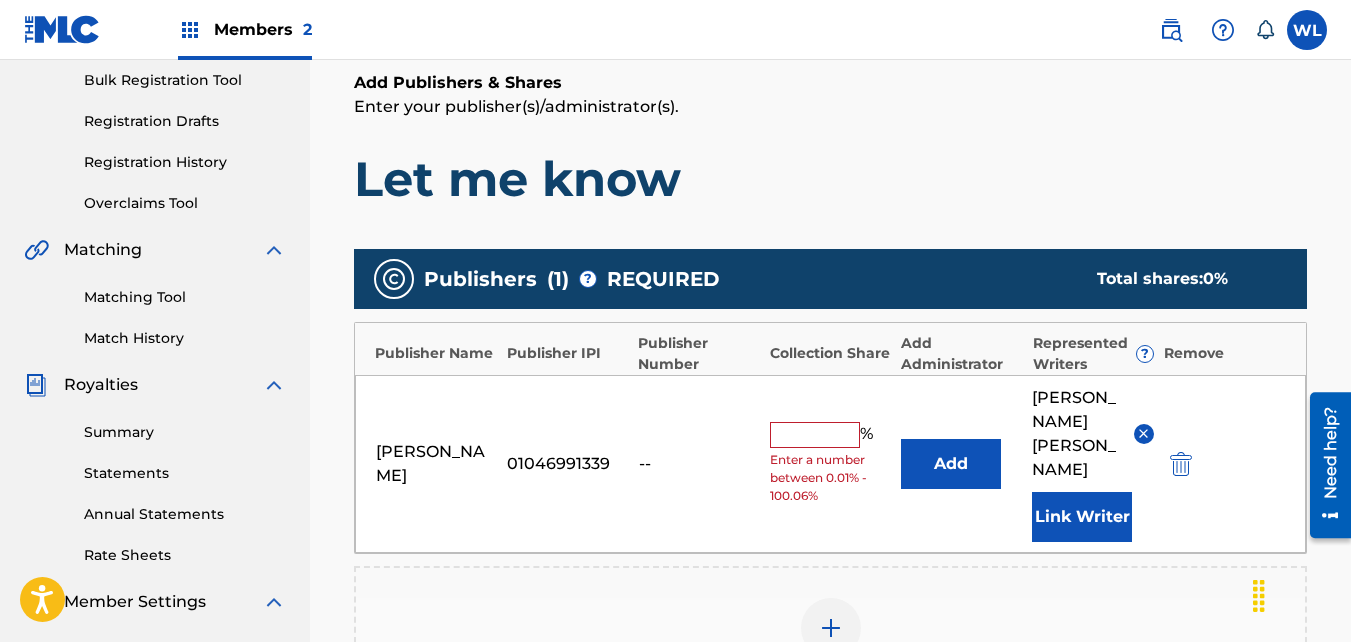 click at bounding box center (815, 435) 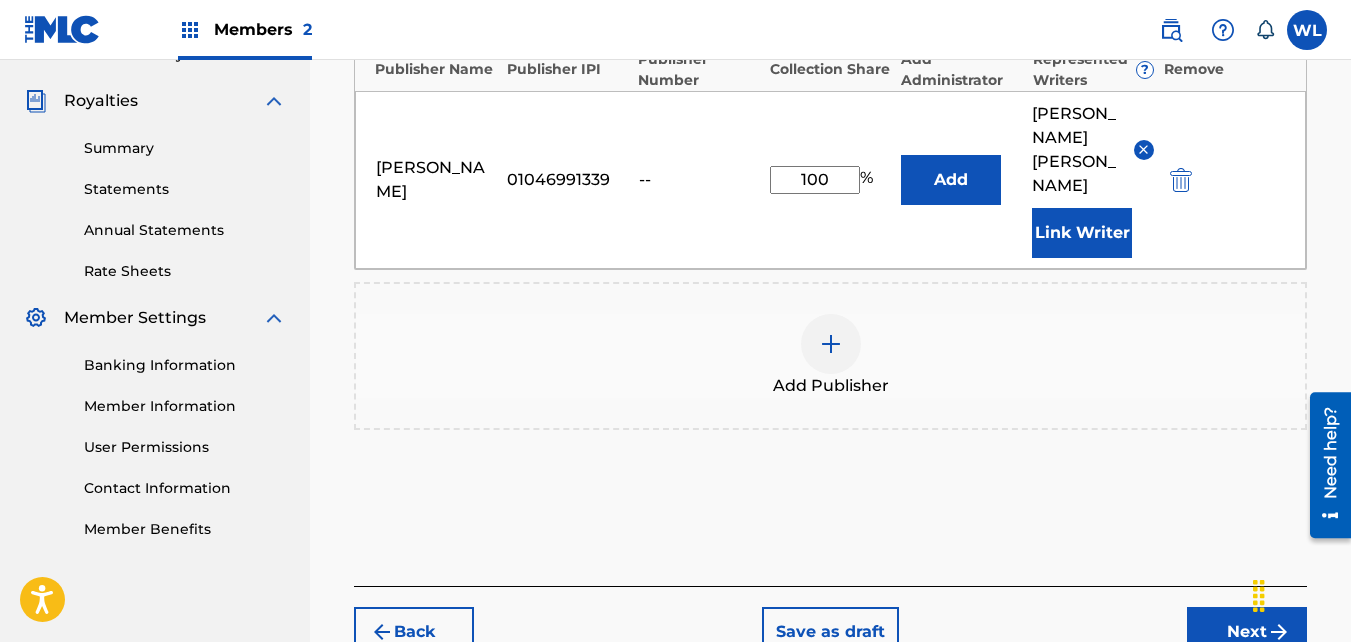 scroll, scrollTop: 586, scrollLeft: 0, axis: vertical 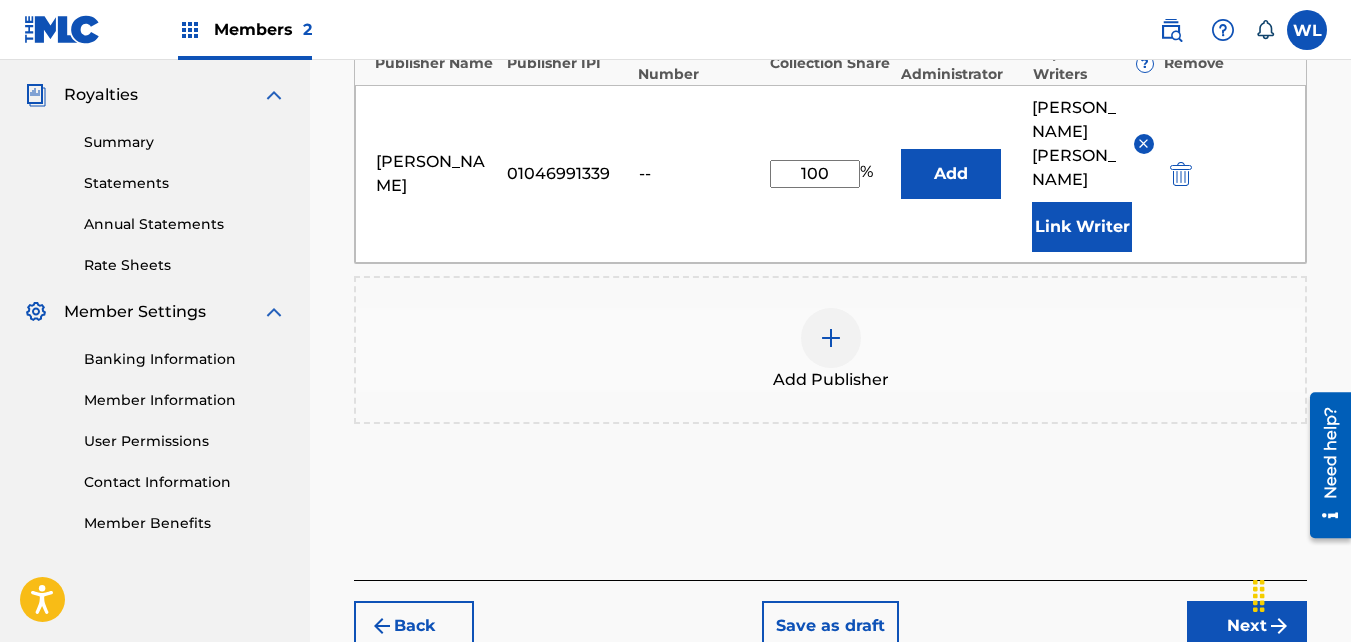 click on "Add Publishers & Shares Enter your publisher(s)/administrator(s). Let me know Publishers ( 1 ) ? REQUIRED Total shares:  100 % Publisher Name Publisher IPI Publisher Number Collection Share Add Administrator Represented Writers ? Remove [PERSON_NAME] III 01046991339 -- 100 % Add [PERSON_NAME] Link Writer Add Publisher" at bounding box center [830, 180] 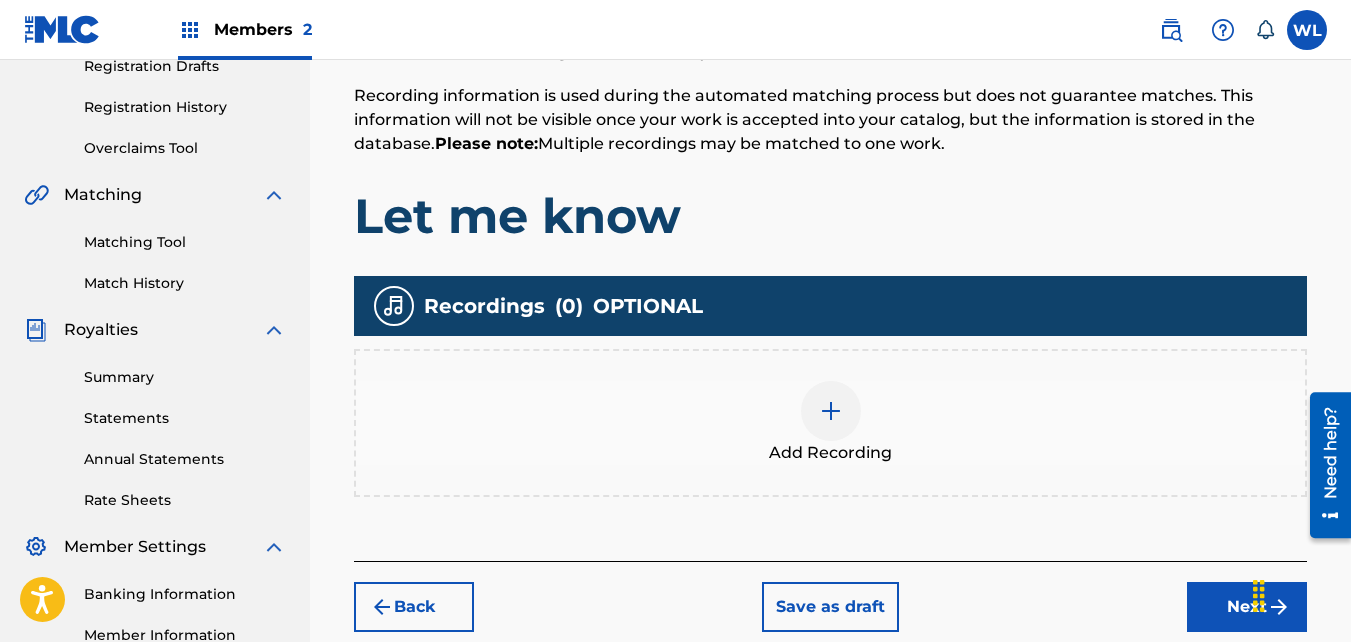 click on "Next" at bounding box center [1247, 607] 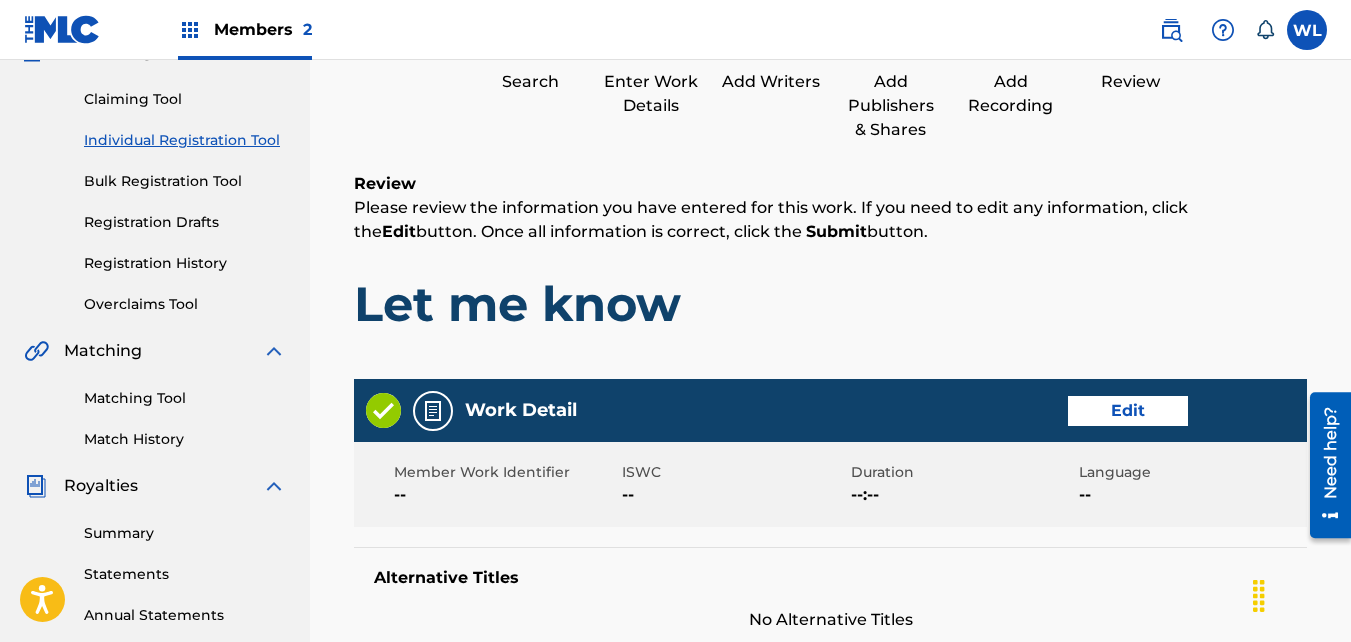 scroll, scrollTop: 90, scrollLeft: 0, axis: vertical 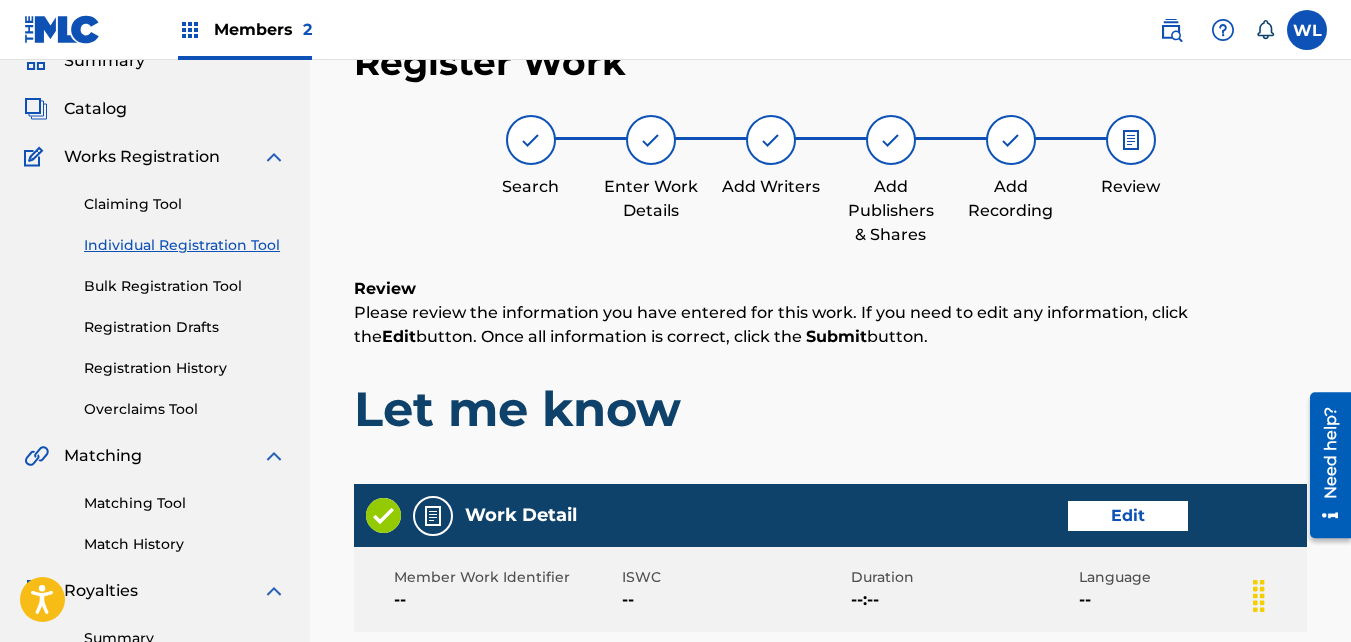 click on "Language" at bounding box center (1190, 577) 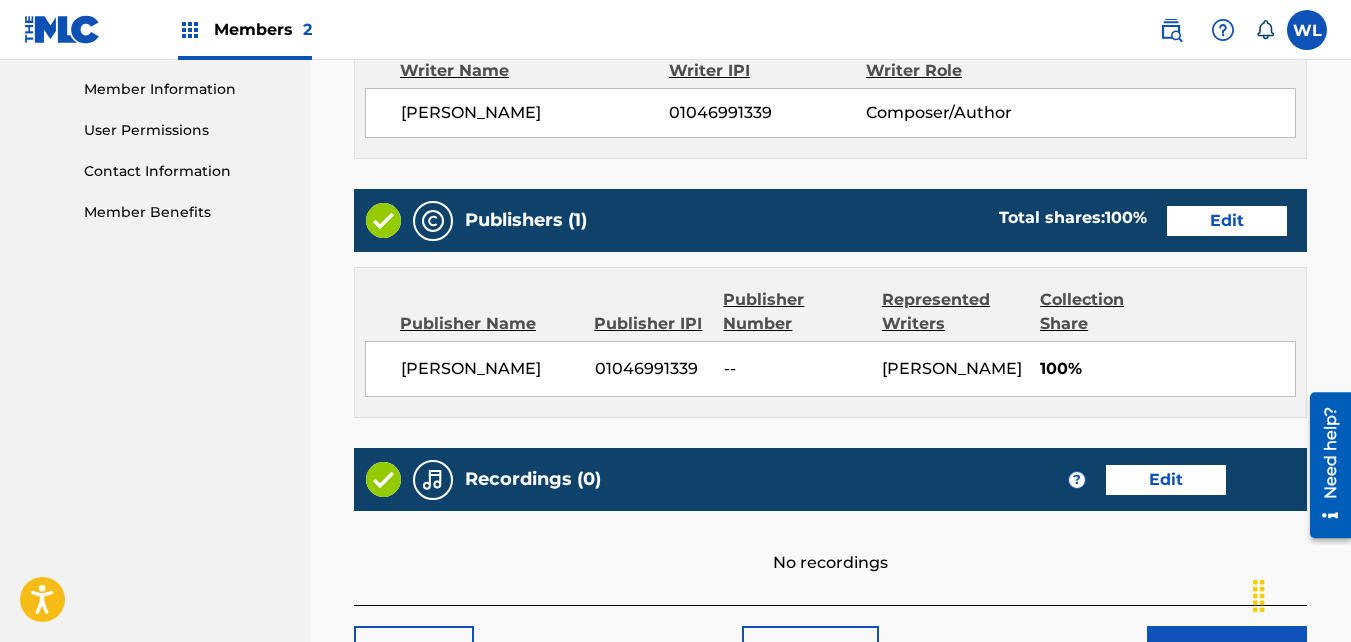 scroll, scrollTop: 1071, scrollLeft: 0, axis: vertical 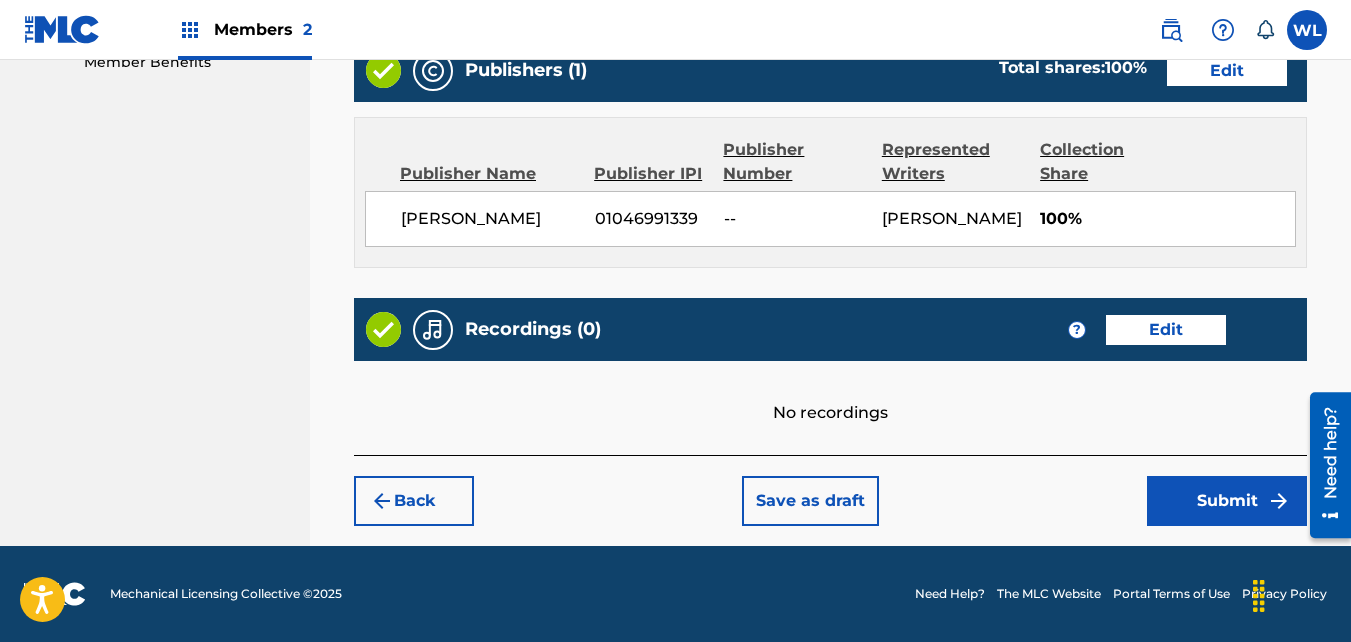 click on "Submit" at bounding box center (1227, 501) 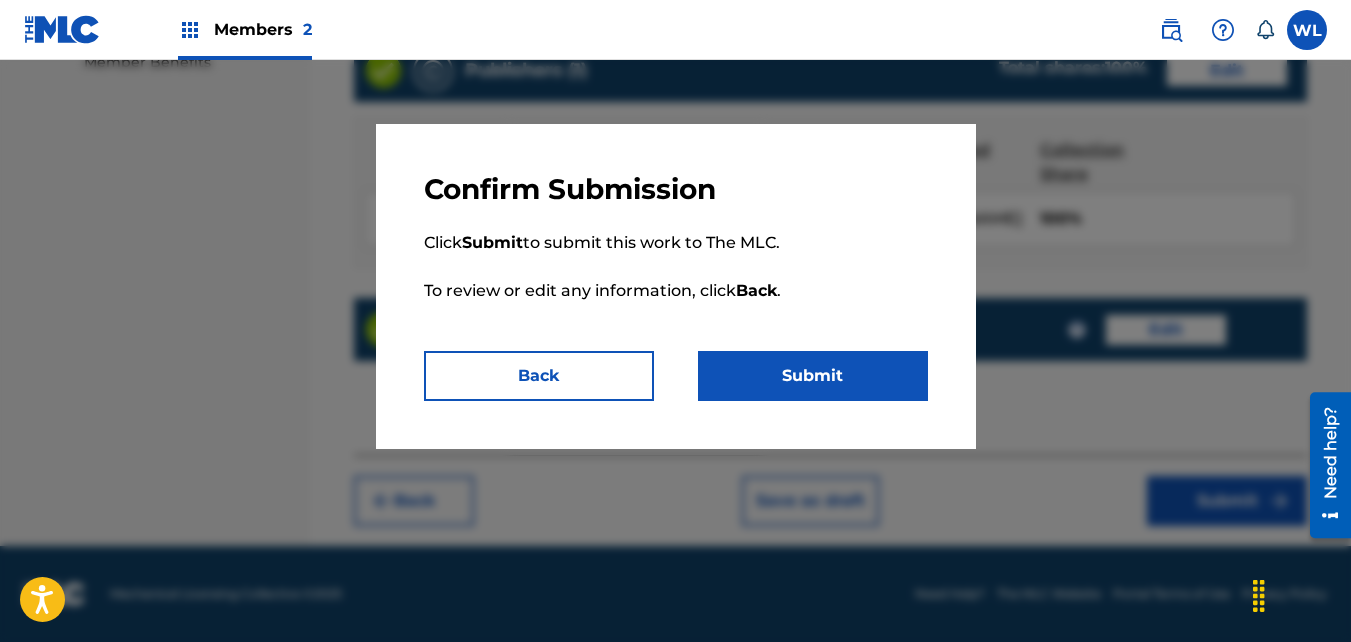 drag, startPoint x: 1194, startPoint y: 490, endPoint x: 1158, endPoint y: 480, distance: 37.363083 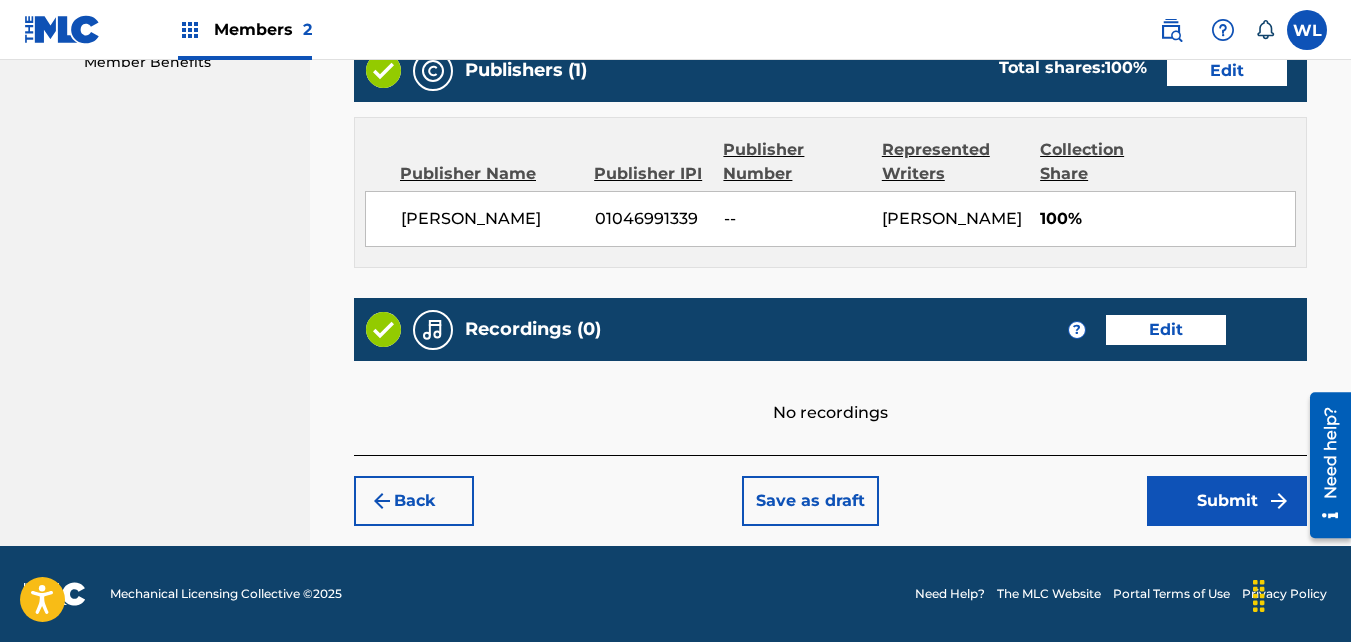 click on "Edit" at bounding box center [1166, 330] 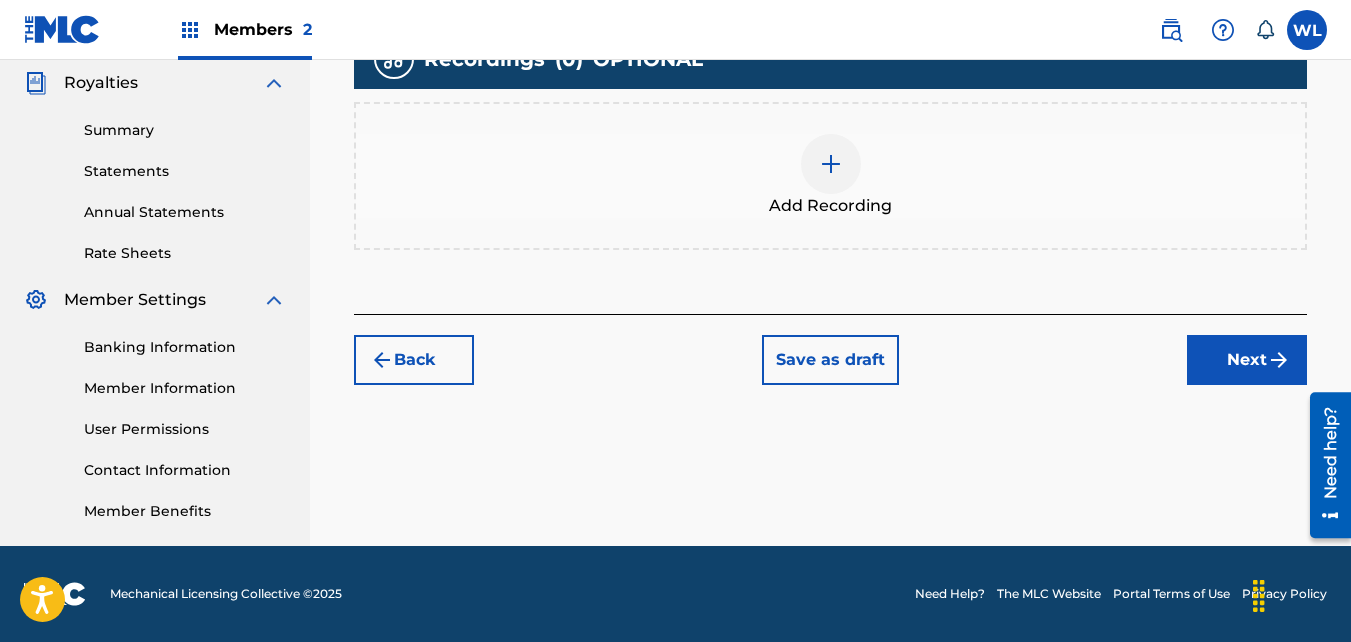 scroll, scrollTop: 598, scrollLeft: 0, axis: vertical 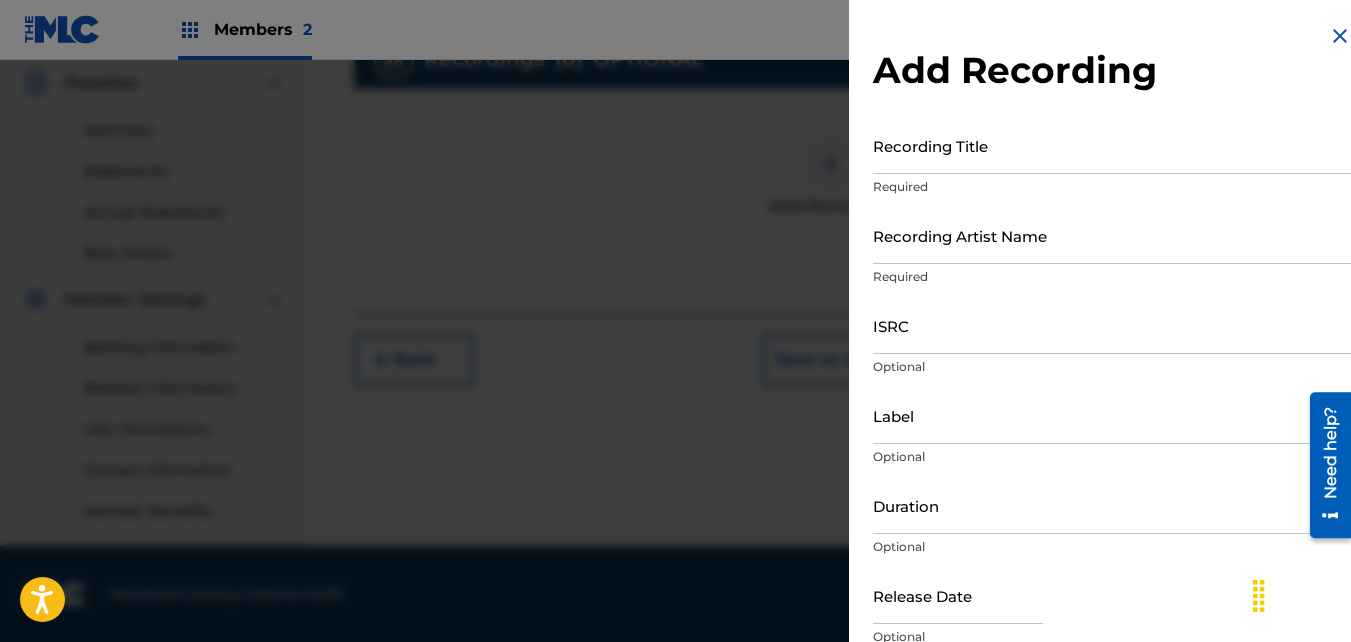 click on "Recording Title" at bounding box center [1112, 145] 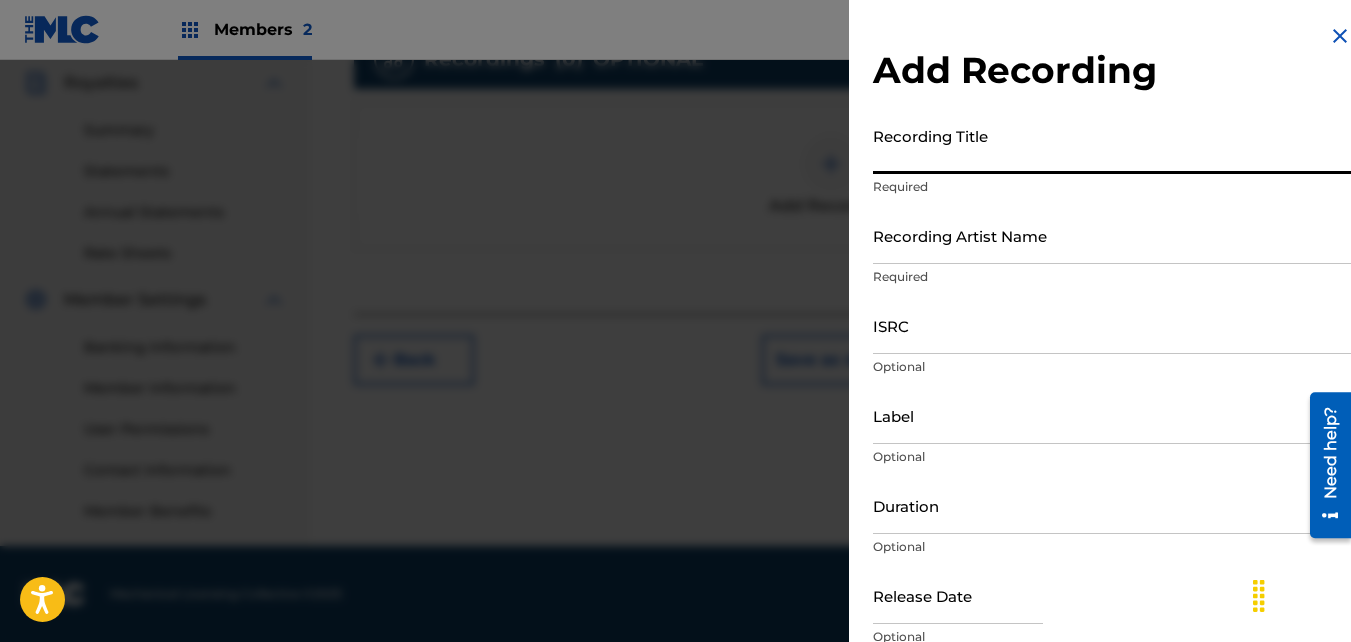 click on "Recording Title" at bounding box center (1112, 145) 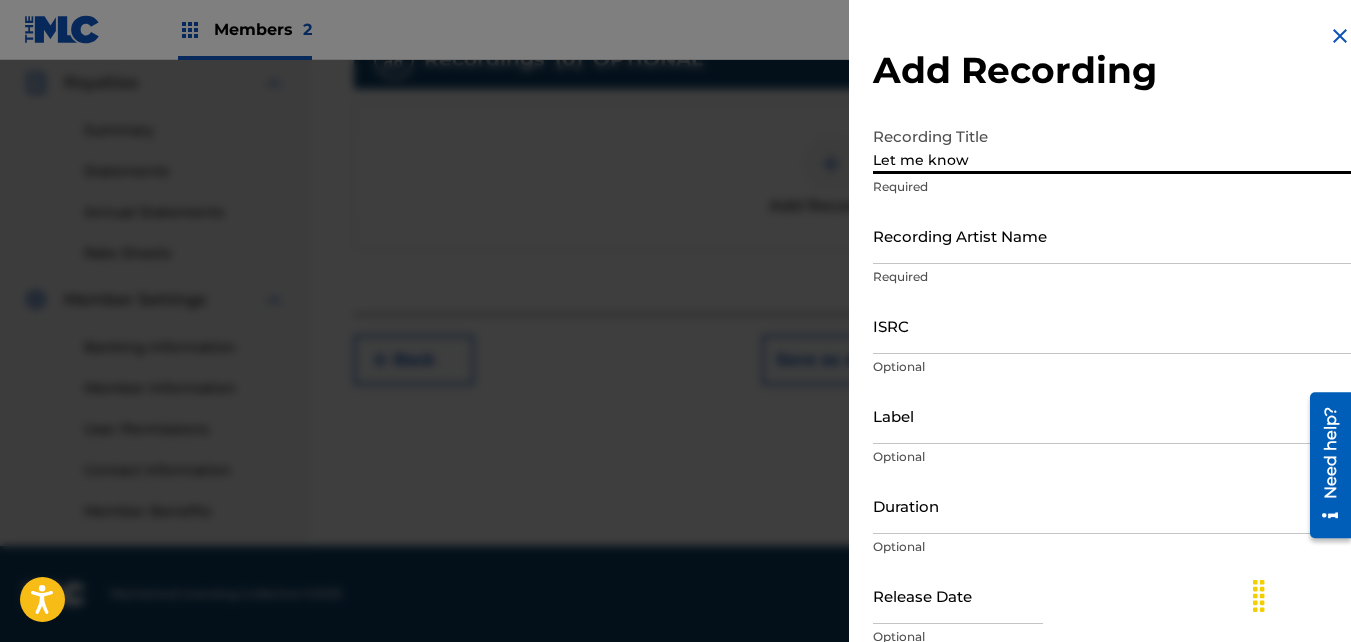 type on "Let me know" 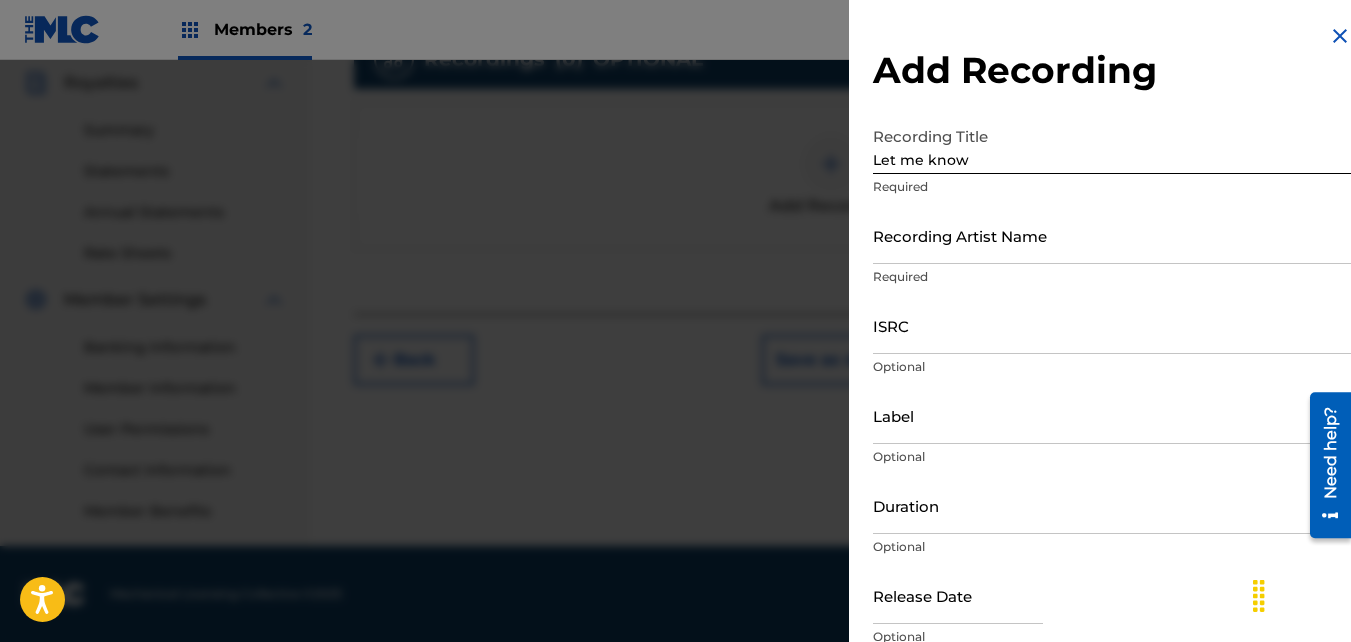 click on "Required" at bounding box center (1112, 277) 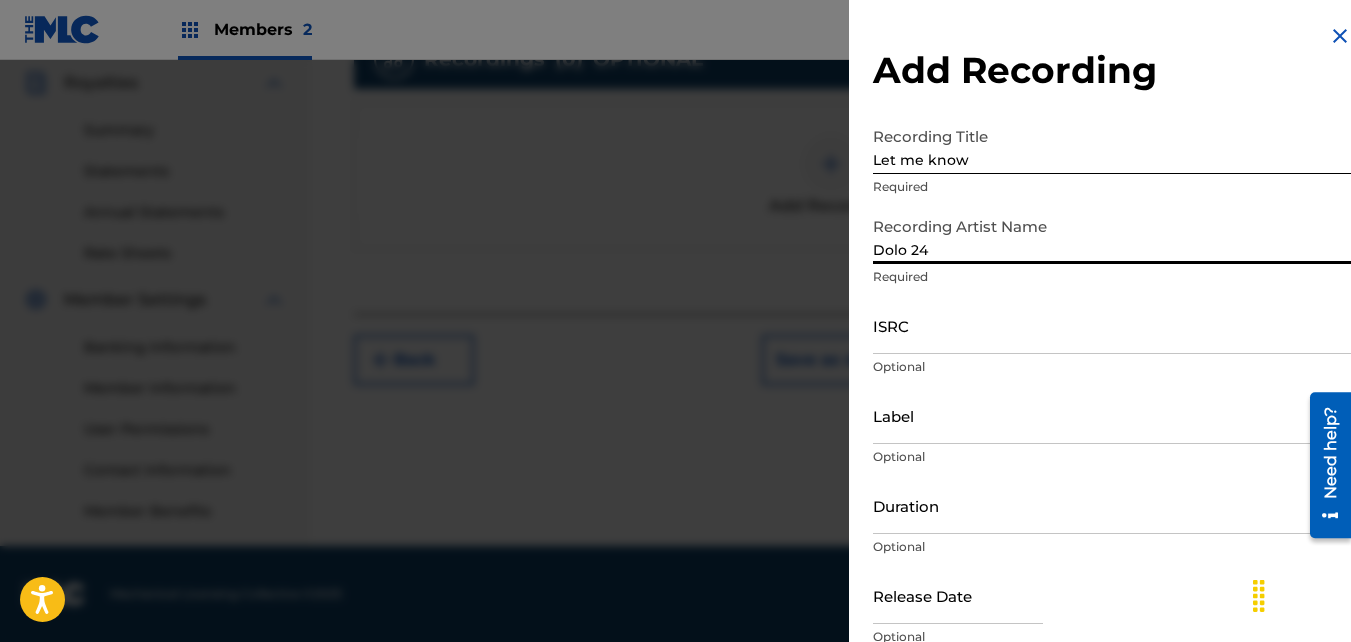 type on "Dolo 24" 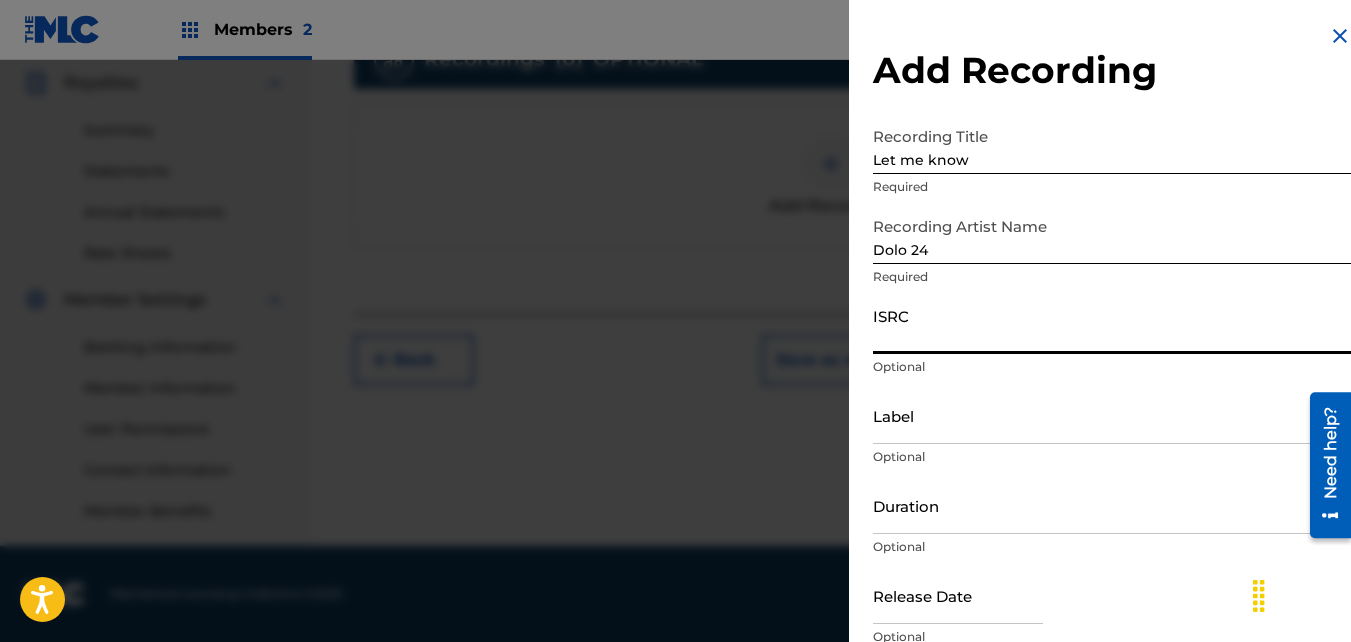 click on "ISRC" at bounding box center [1112, 325] 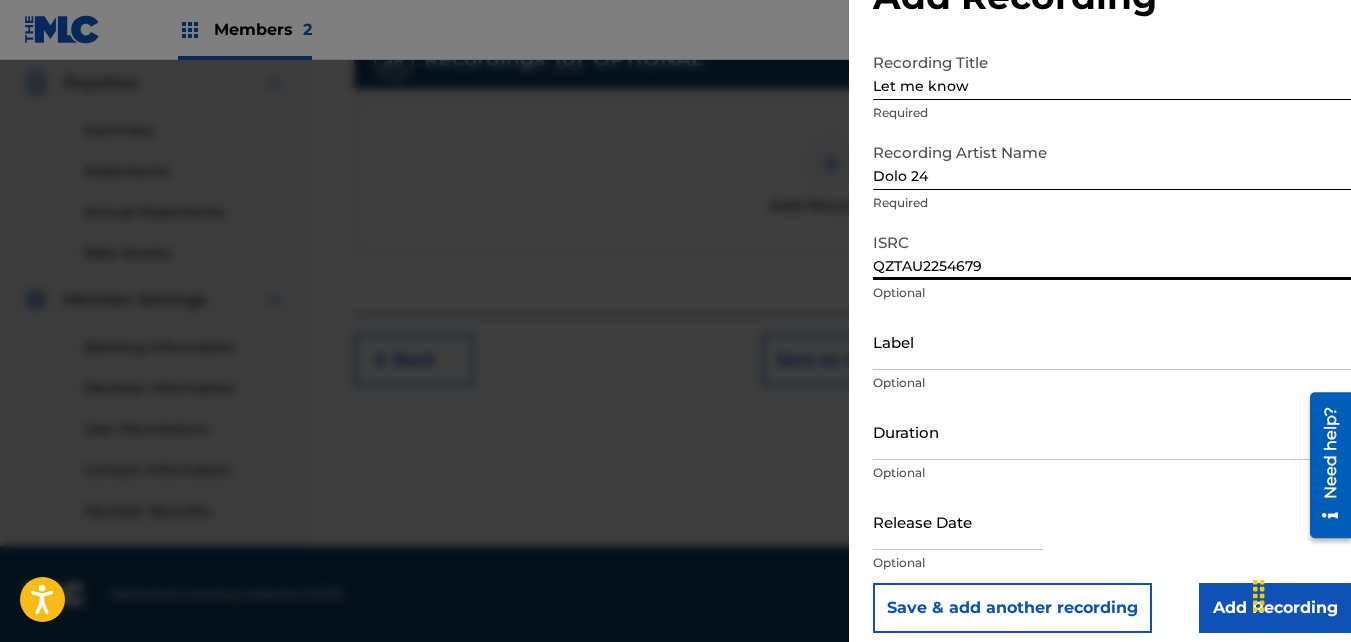 scroll, scrollTop: 89, scrollLeft: 0, axis: vertical 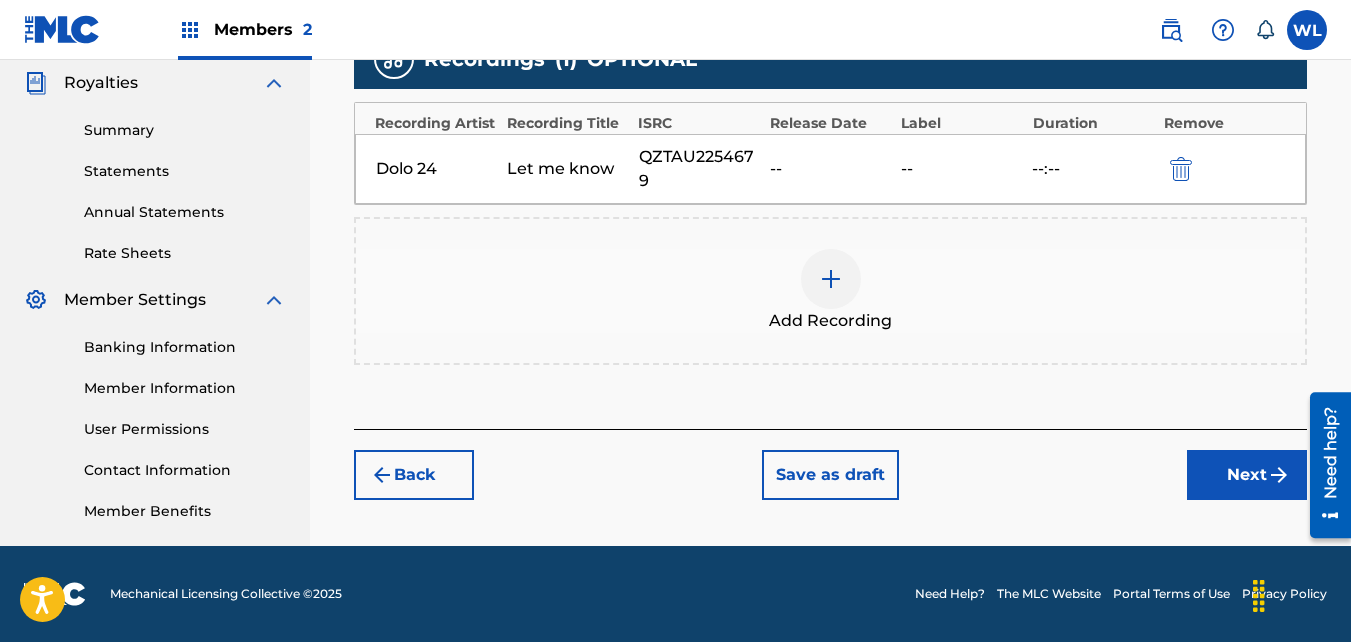click on "Next" at bounding box center (1247, 475) 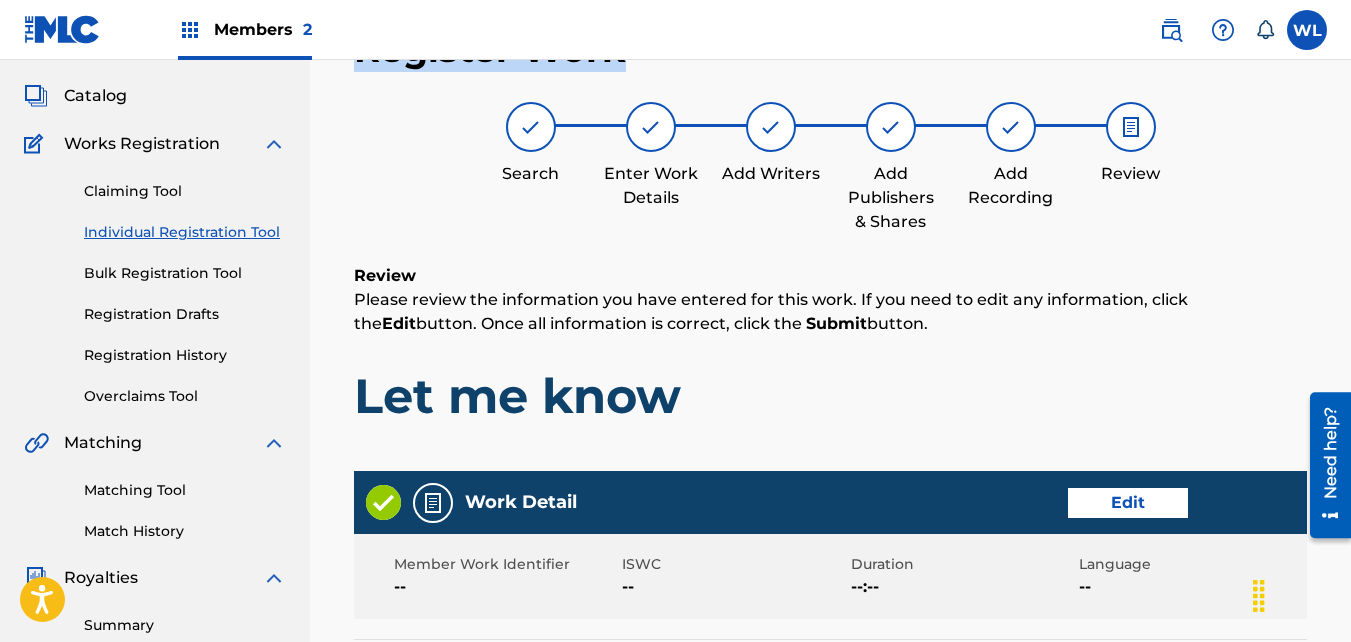 click on "Register Work Search Enter Work Details Add Writers Add Publishers & Shares Add Recording Review Review Please review the information you have entered for this work. If you need to edit any information, click the  Edit  button. Once all information is correct, click the   Submit  button. Let me know Work Detail   Edit Member Work Identifier -- ISWC -- Duration --:-- Language -- Alternative Titles No Alternative Titles Writers   (1) Edit Writer Name Writer IPI Writer Role [PERSON_NAME] 01046991339 Composer/Author Publishers   (1) Total shares:  100 % Edit Publisher Name Publisher IPI Publisher Number Represented Writers Collection Share [PERSON_NAME] III 01046991339 -- [PERSON_NAME] 100% Total shares:  100 % Recordings   (1) ? Edit Showing  1  -   1  of  1   results   Recording Artist Recording Title ISRC Release Date Label Duration Dolo 24 Let me know QZTAU2254679 -- --:-- Back Save as draft Submit" at bounding box center [830, 781] 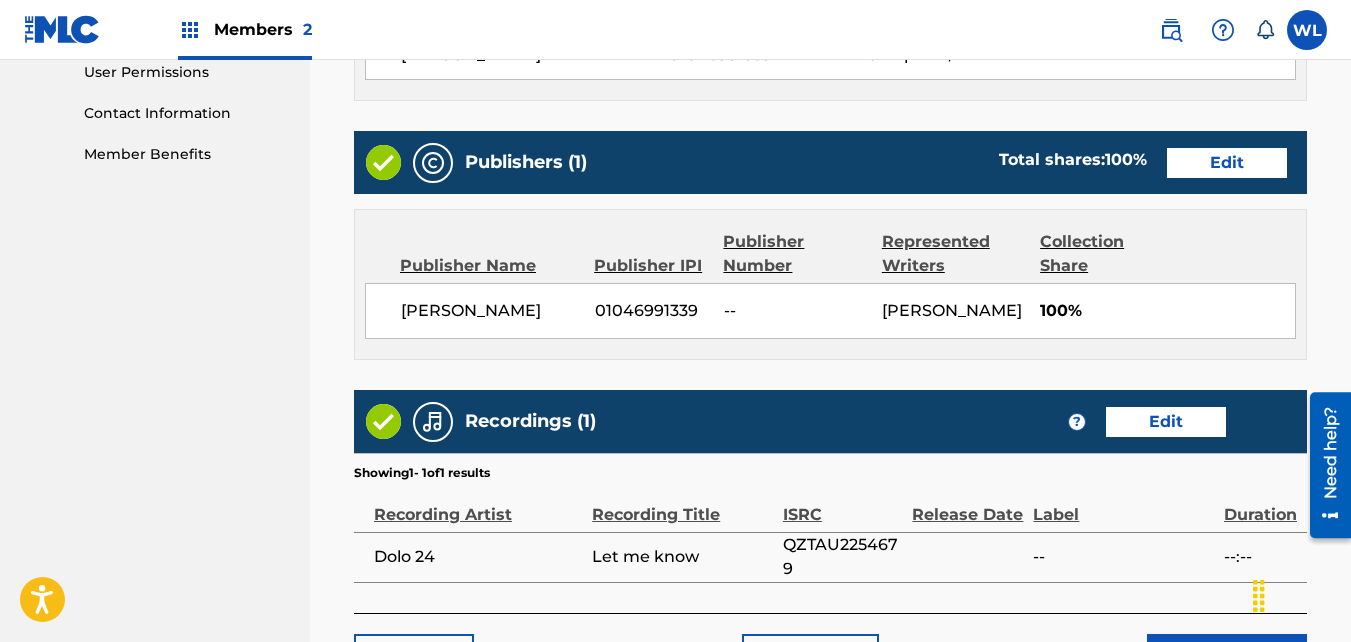 scroll, scrollTop: 1137, scrollLeft: 0, axis: vertical 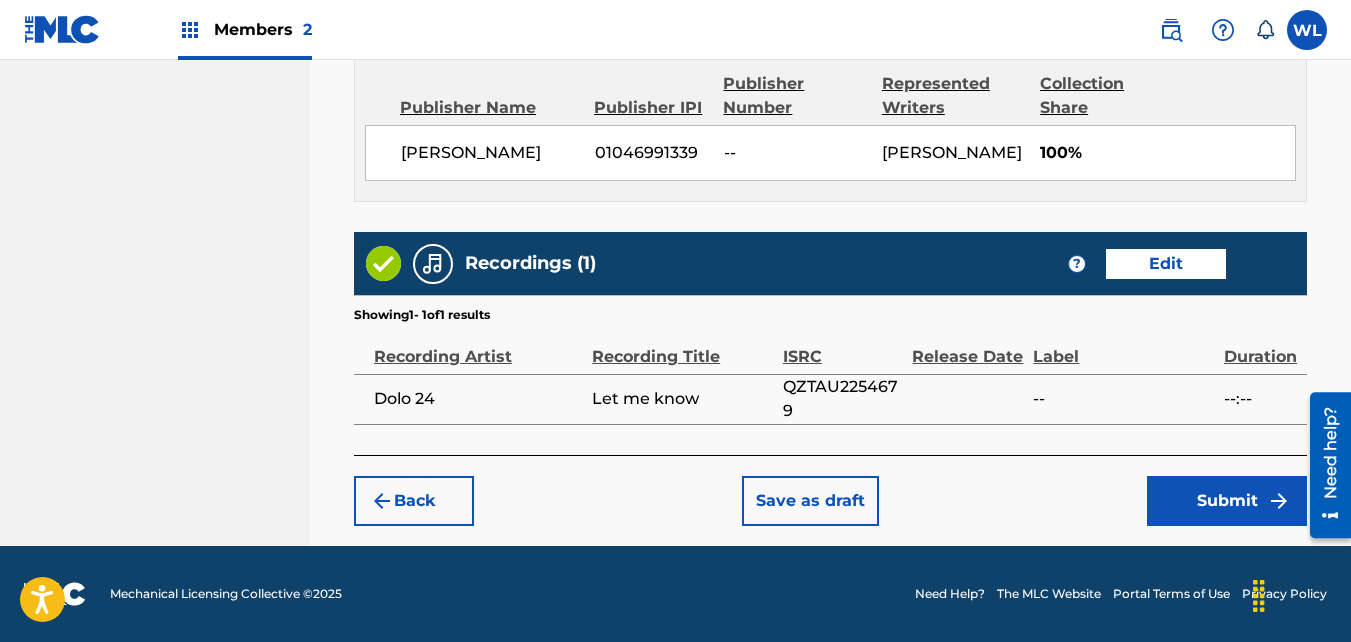 click on "Submit" at bounding box center (1227, 501) 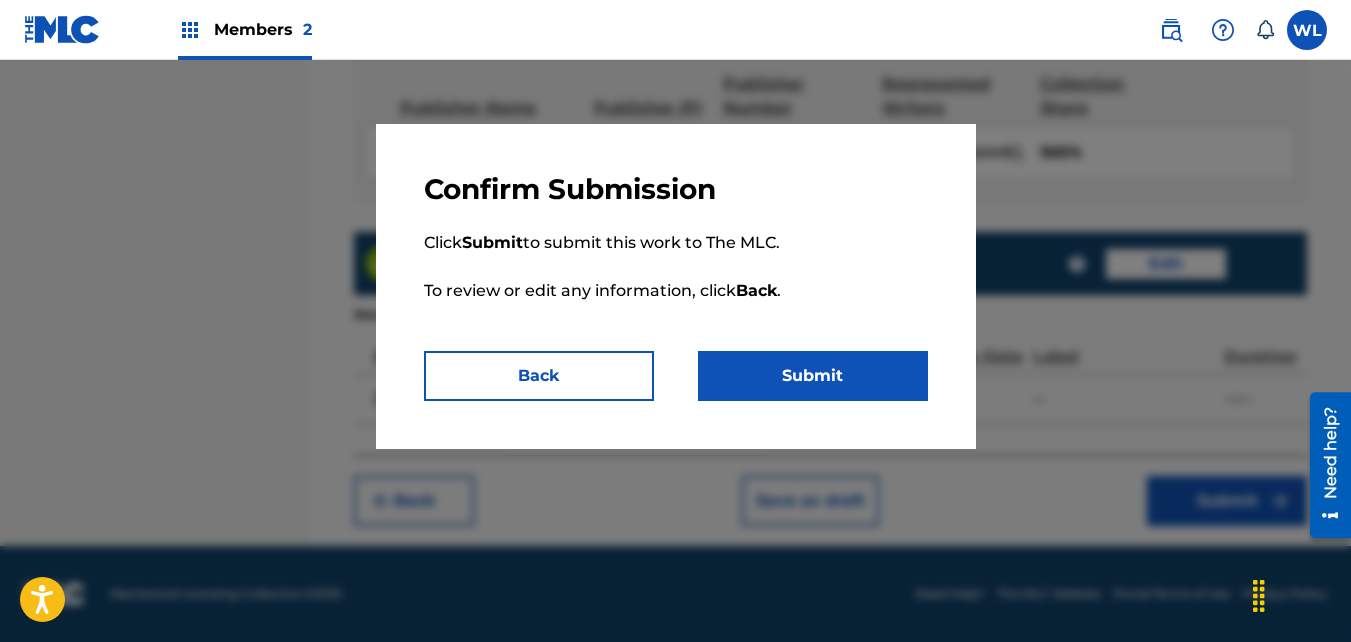 drag, startPoint x: 901, startPoint y: 372, endPoint x: 860, endPoint y: 384, distance: 42.72002 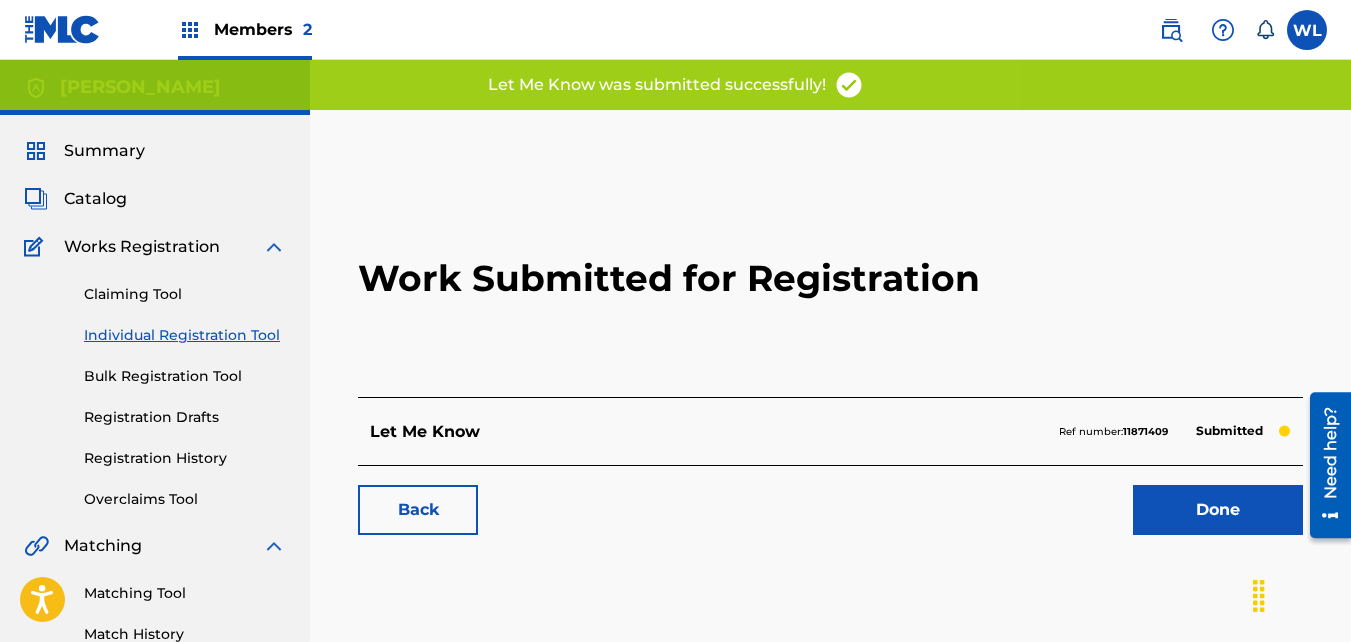click on "Done" at bounding box center [1218, 510] 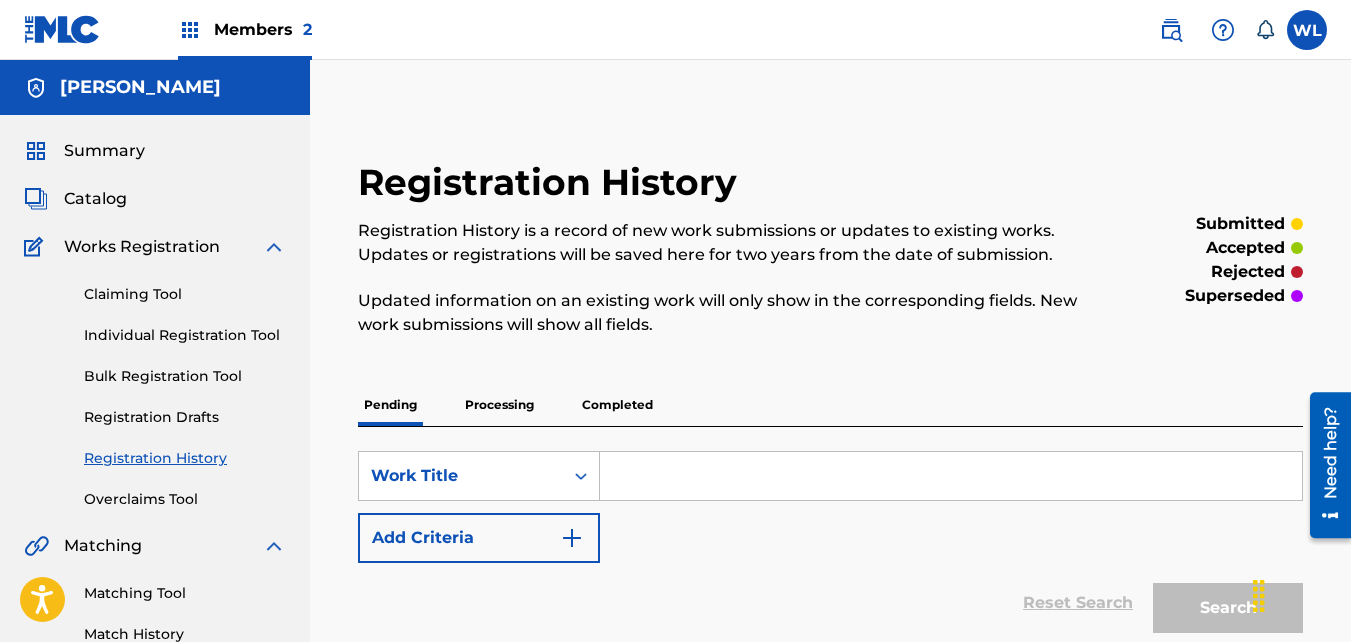 click on "Completed" at bounding box center [617, 405] 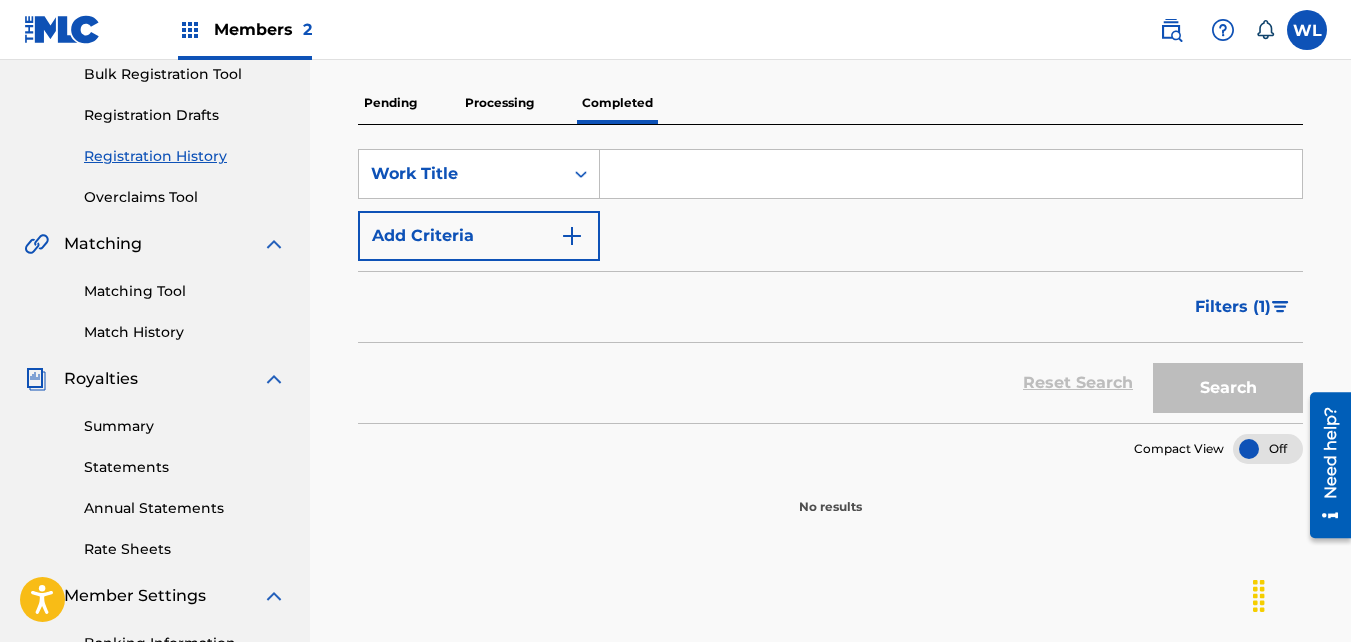 scroll, scrollTop: 301, scrollLeft: 0, axis: vertical 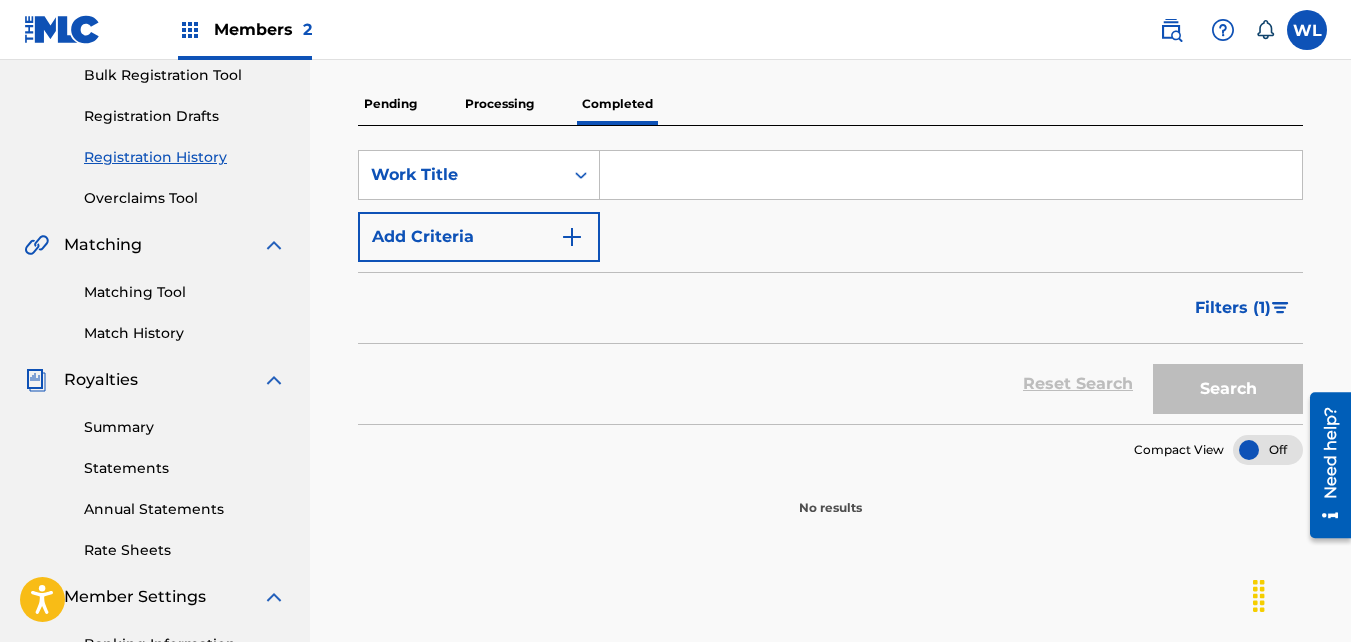 click on "Processing" at bounding box center (499, 104) 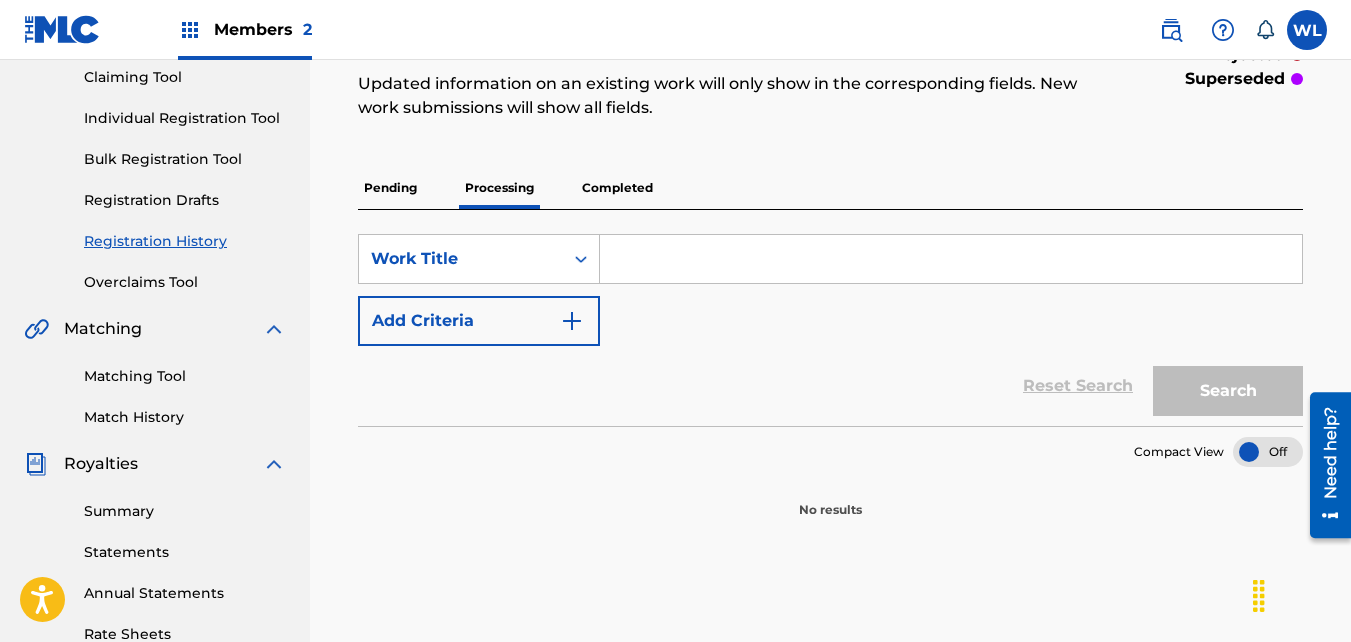 scroll, scrollTop: 218, scrollLeft: 0, axis: vertical 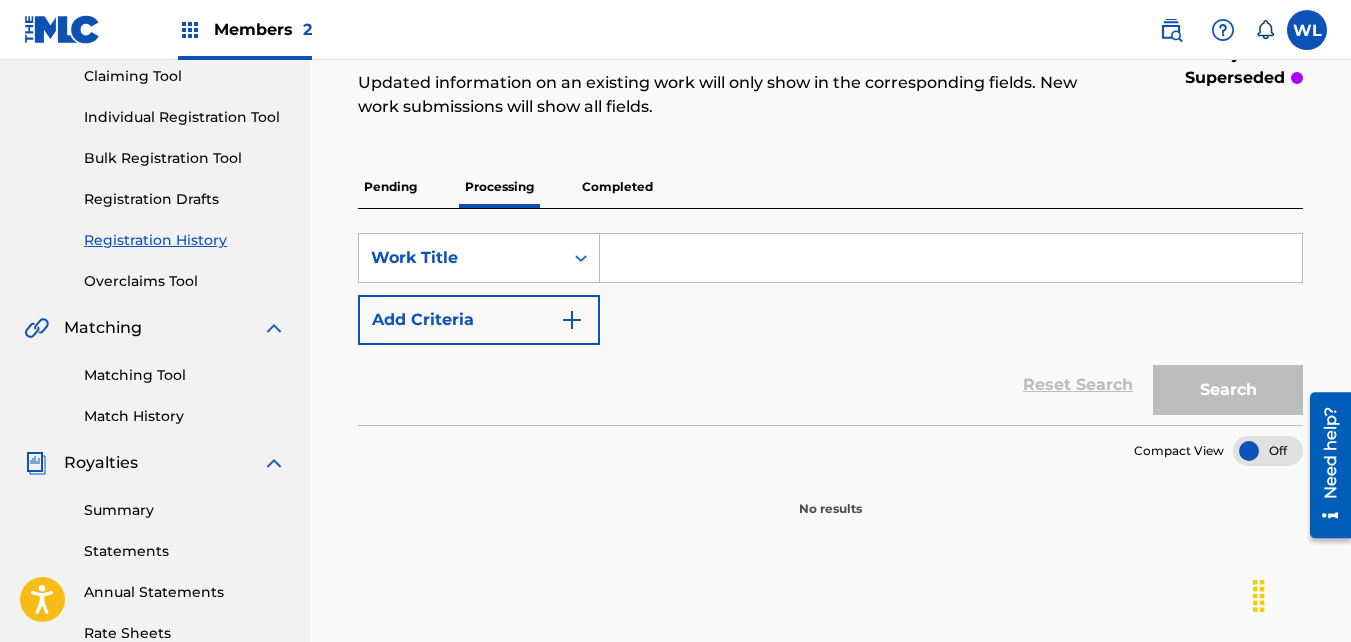 click on "Pending" at bounding box center (390, 187) 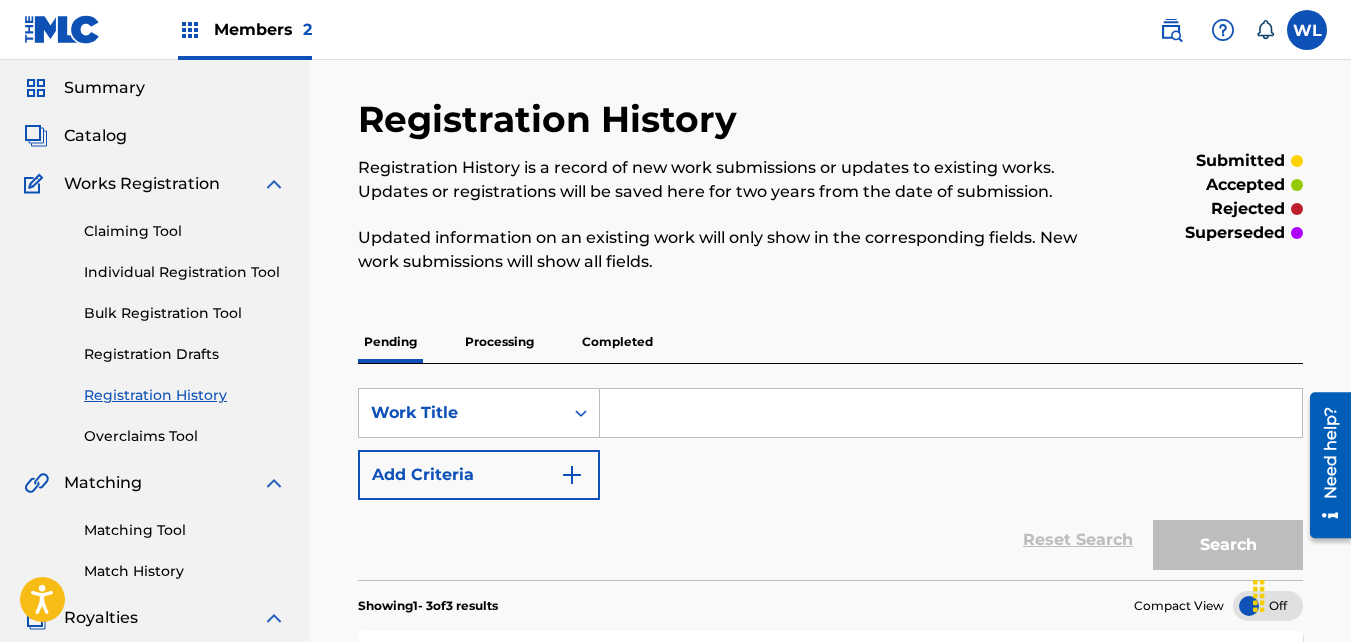 scroll, scrollTop: 0, scrollLeft: 0, axis: both 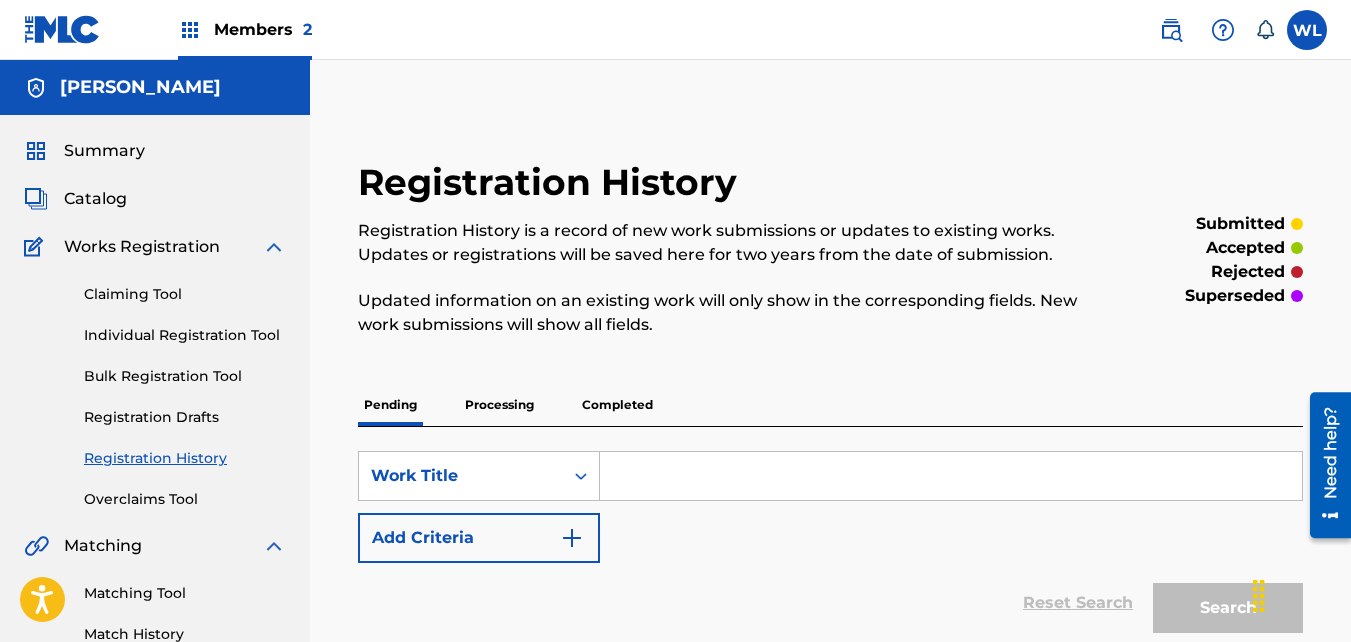 click on "Summary Catalog Works Registration Claiming Tool Individual Registration Tool Bulk Registration Tool Registration Drafts Registration History Overclaims Tool Matching Matching Tool Match History Royalties Summary Statements Annual Statements Rate Sheets Member Settings Banking Information Member Information User Permissions Contact Information Member Benefits" at bounding box center (155, 629) 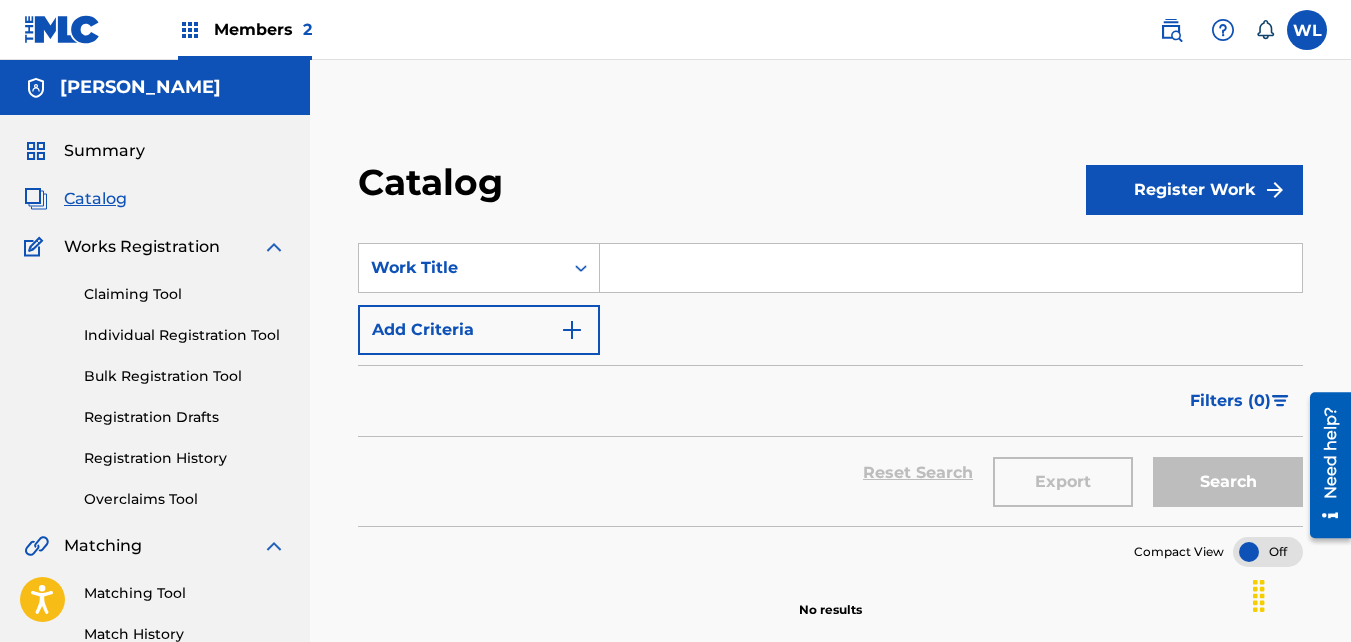 click on "Register Work" at bounding box center [1194, 190] 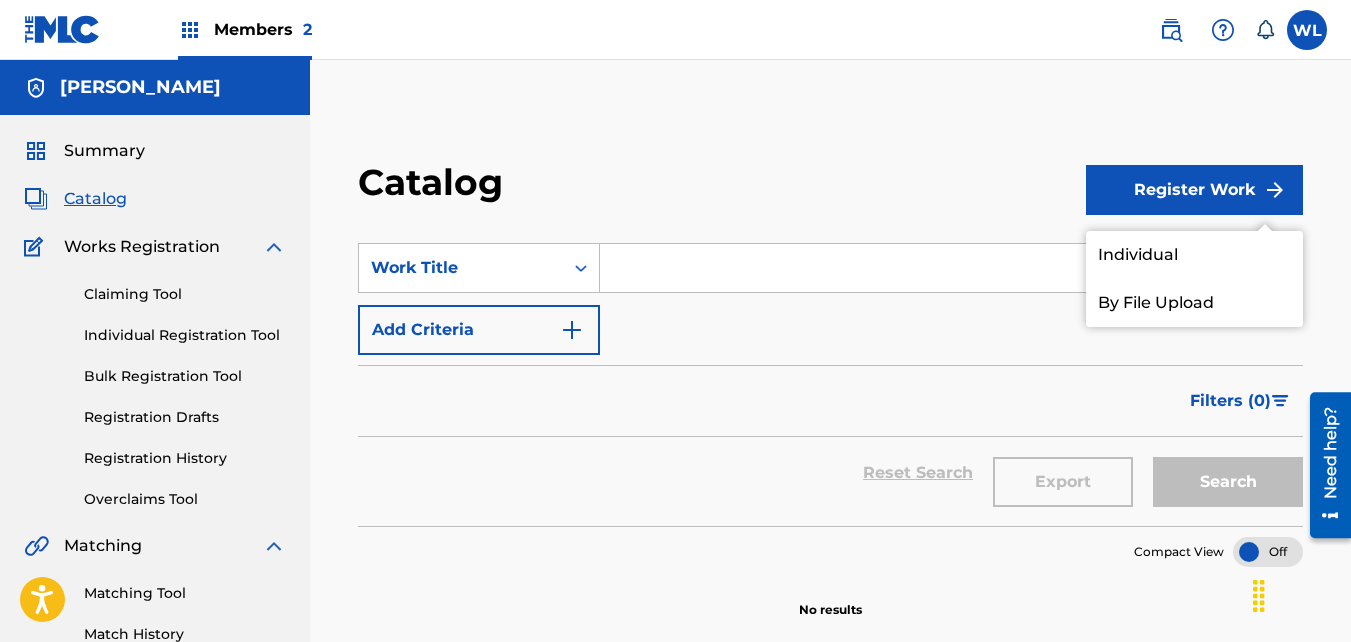 click on "Individual" at bounding box center [1194, 255] 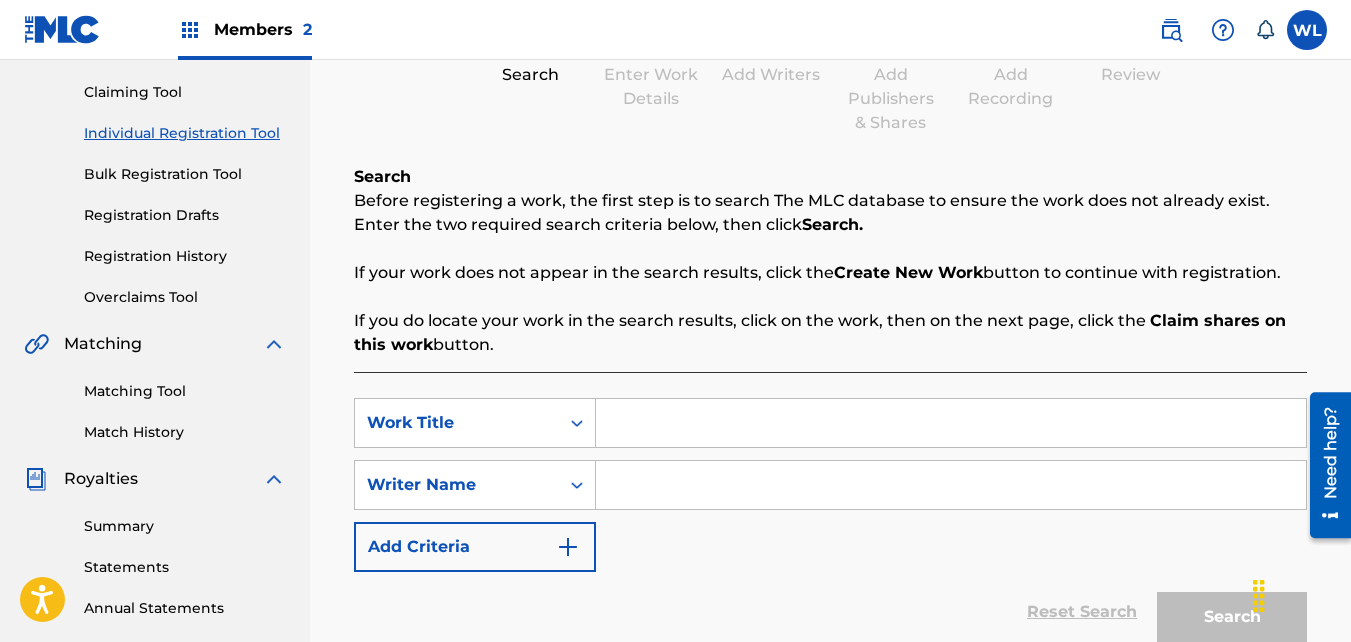 scroll, scrollTop: 263, scrollLeft: 0, axis: vertical 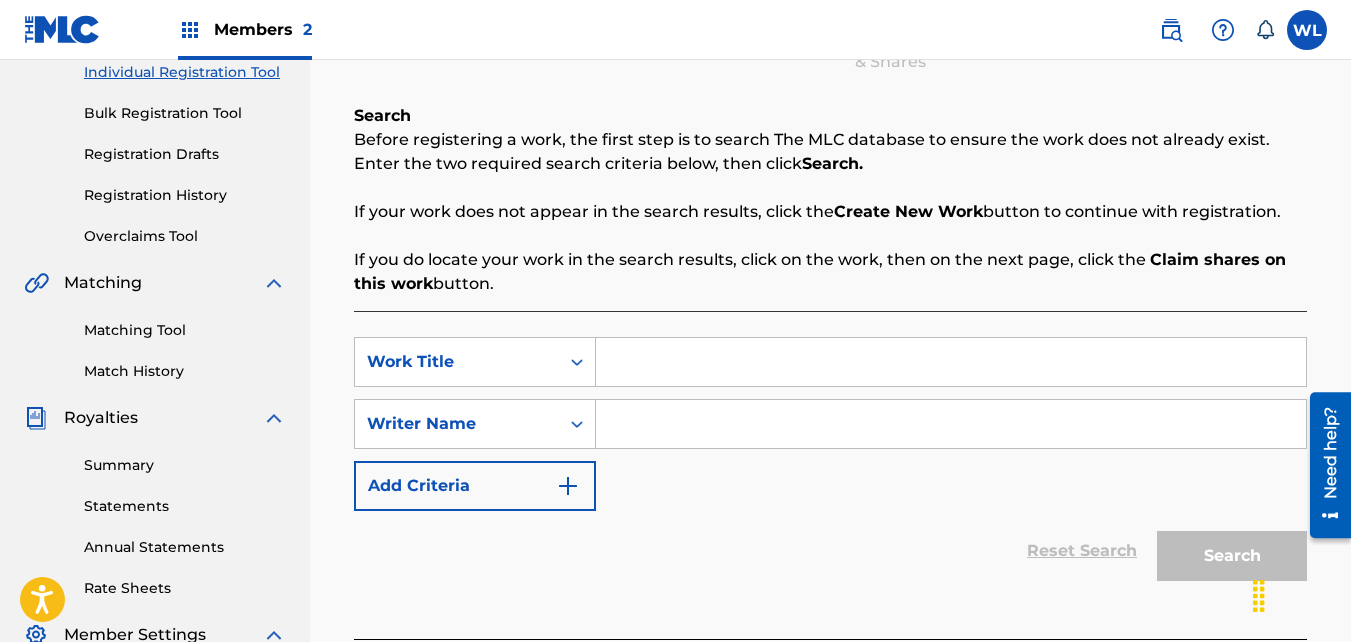 click at bounding box center (951, 362) 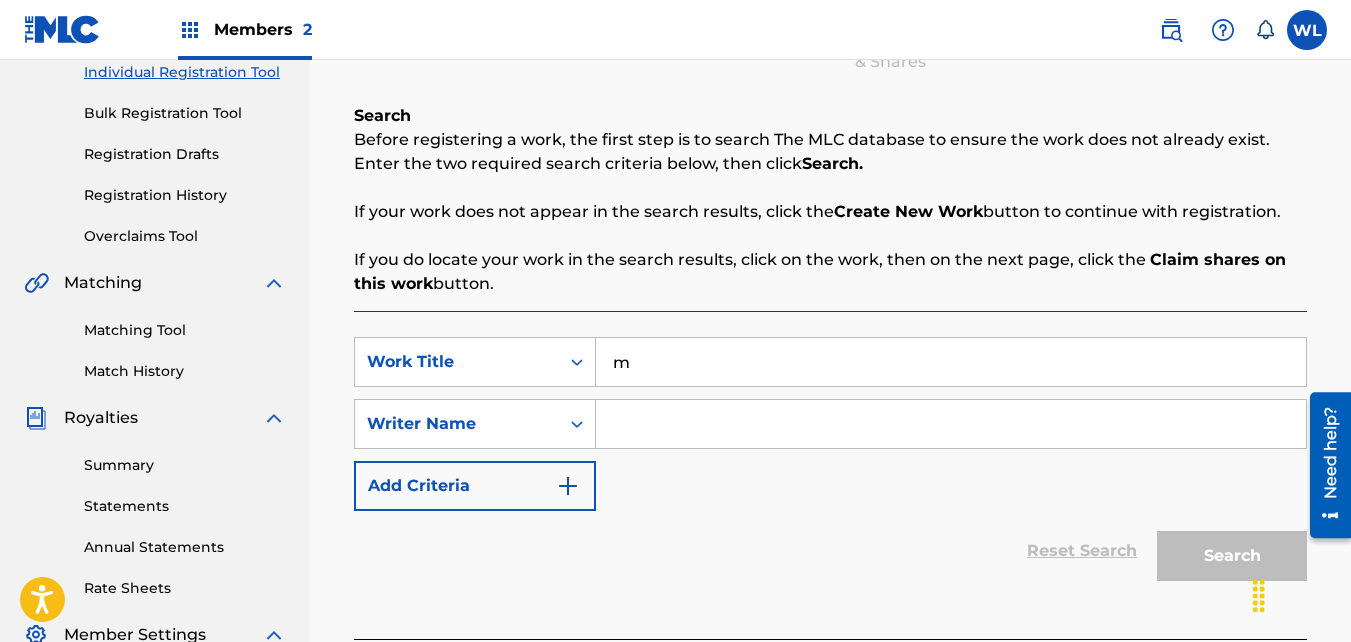 click on "m" at bounding box center [951, 362] 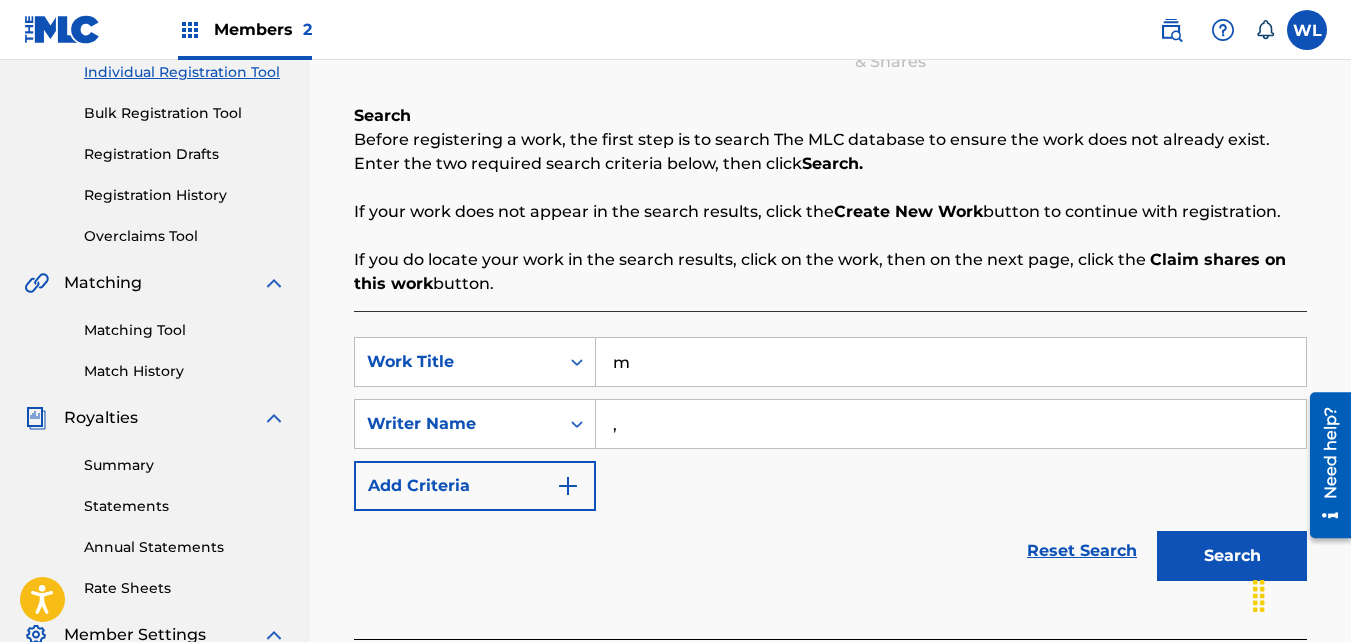 type on "," 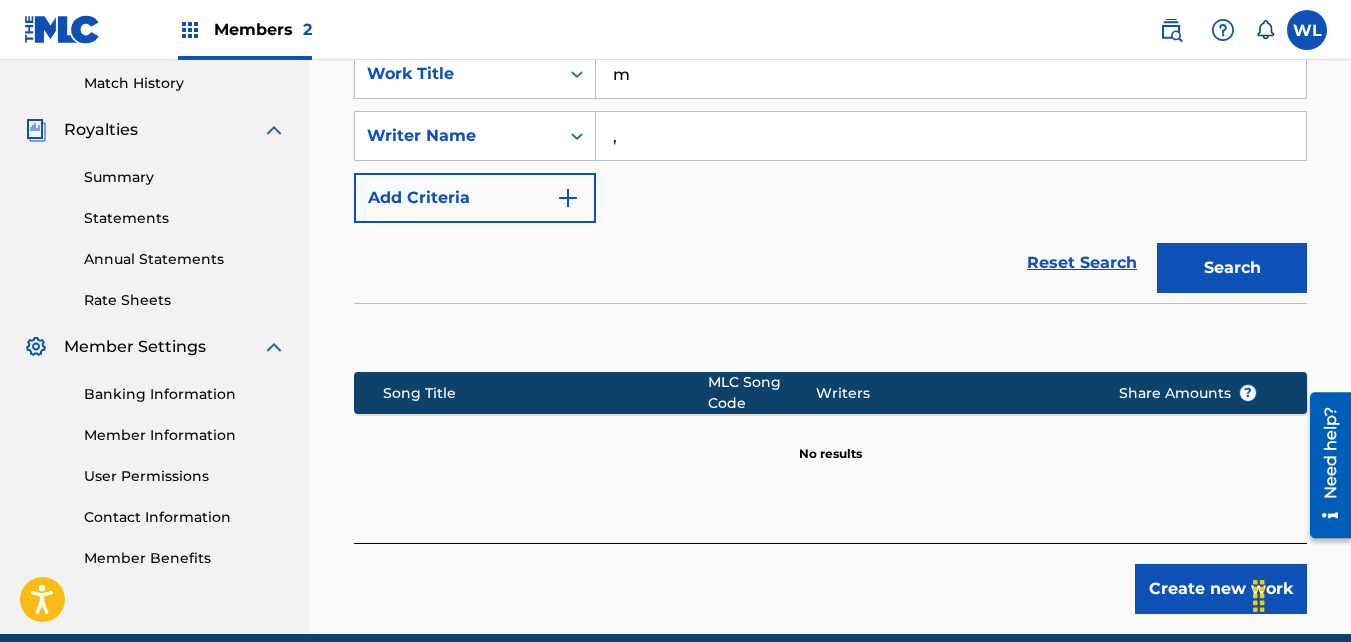 scroll, scrollTop: 552, scrollLeft: 0, axis: vertical 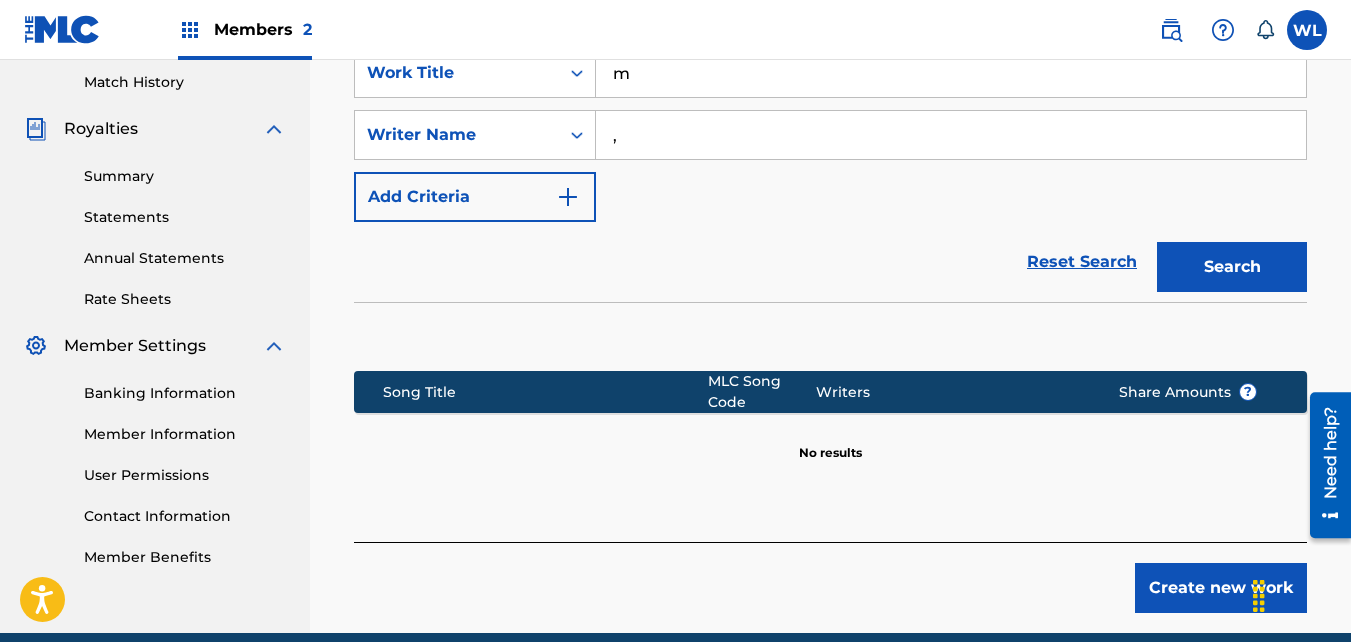 click on "Create new work" at bounding box center [1221, 588] 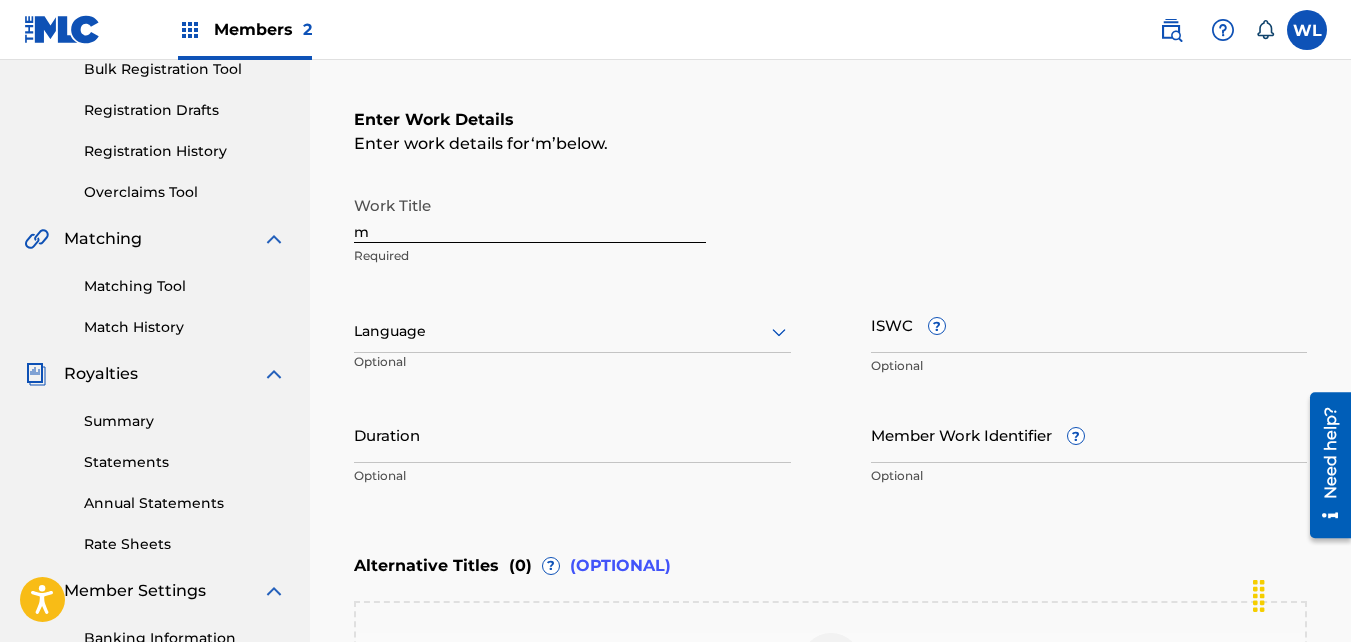 scroll, scrollTop: 306, scrollLeft: 0, axis: vertical 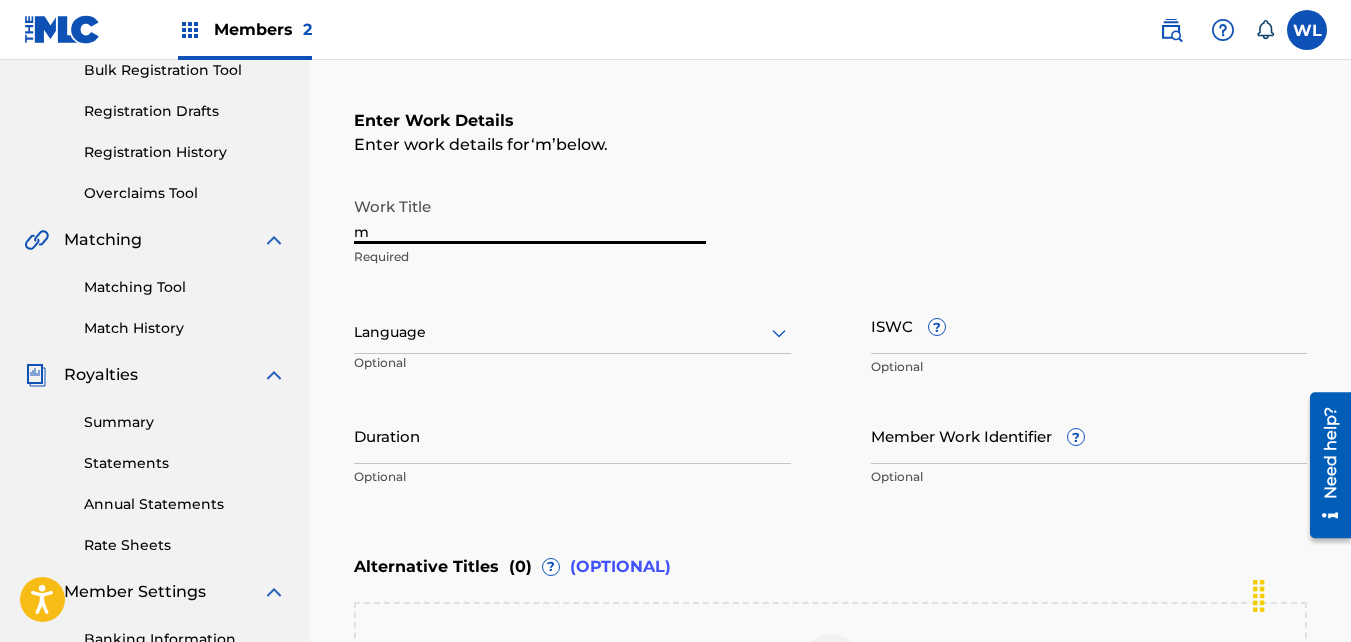 click on "m" at bounding box center (530, 215) 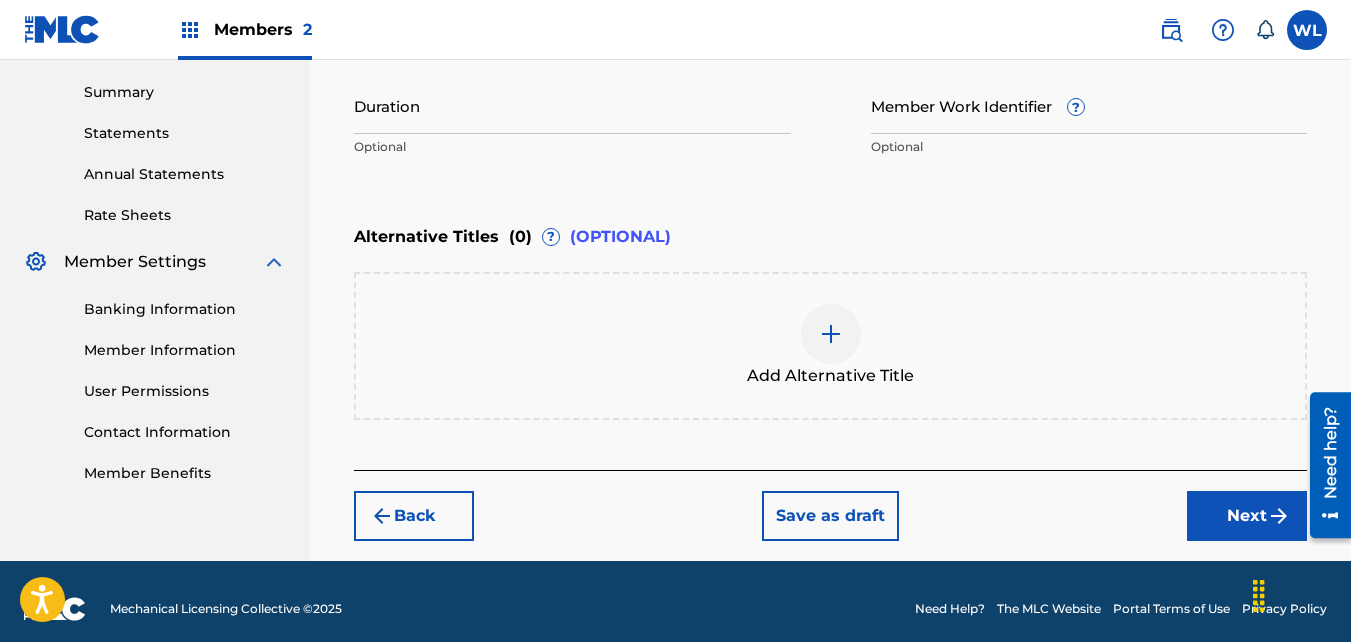 scroll, scrollTop: 641, scrollLeft: 0, axis: vertical 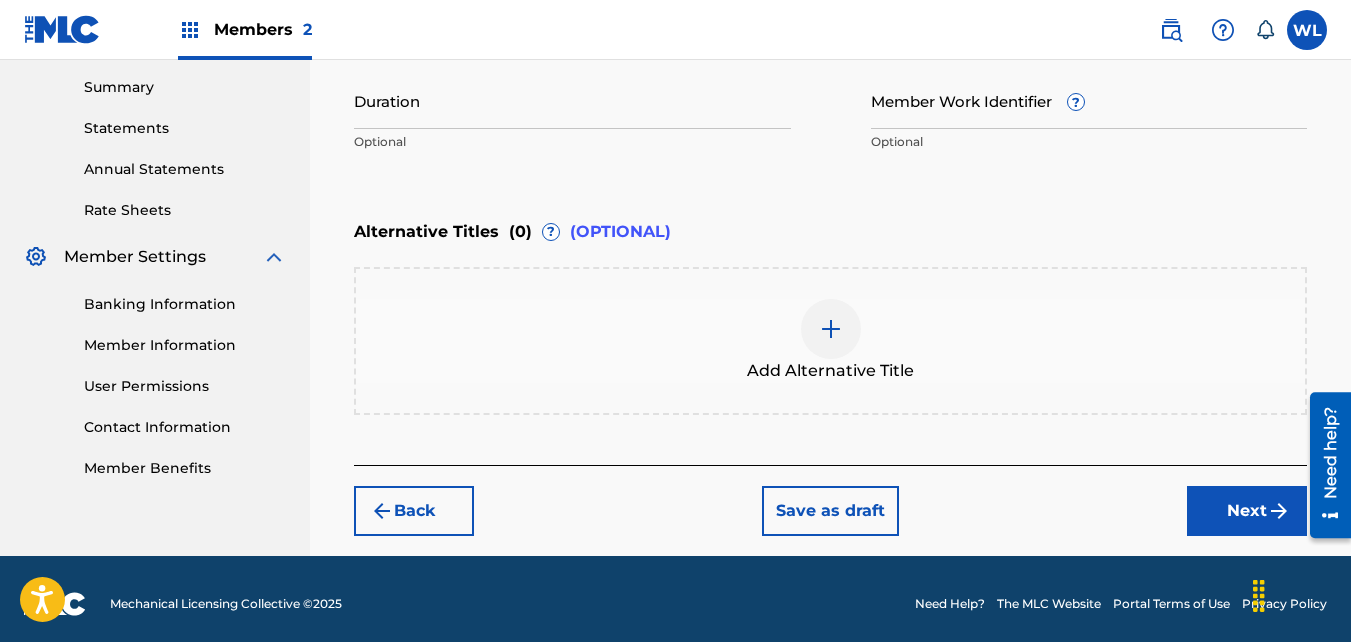 type on "Fuck it" 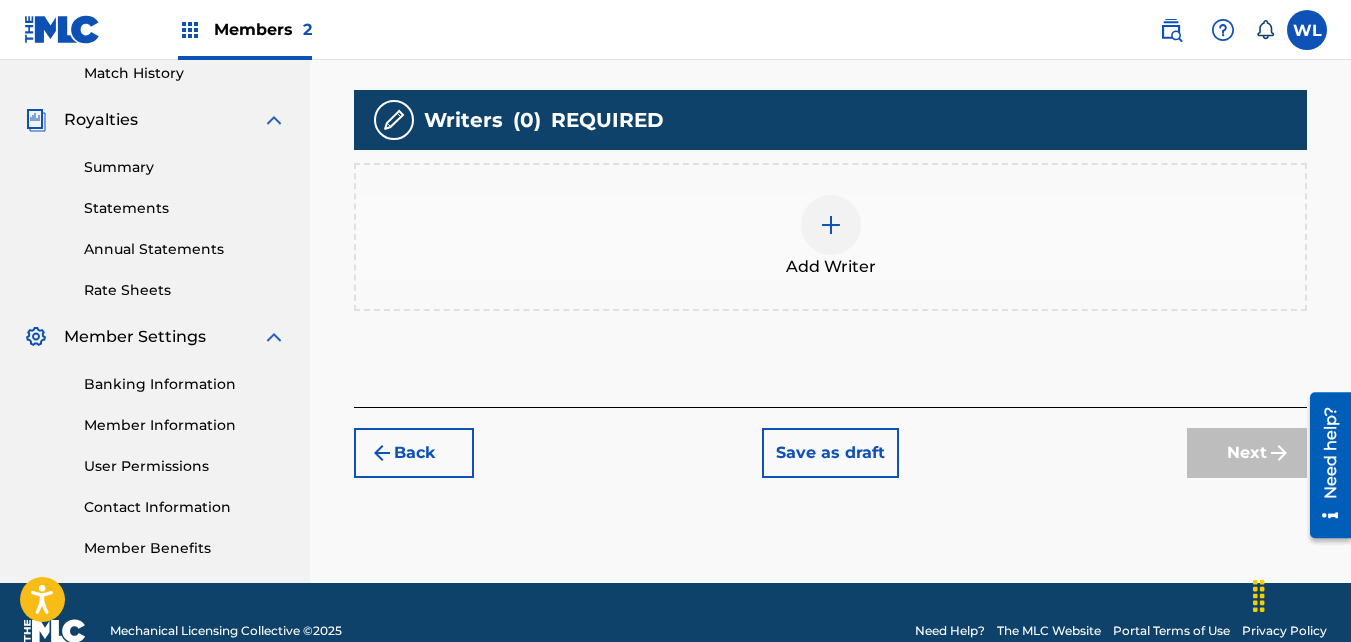 scroll, scrollTop: 562, scrollLeft: 0, axis: vertical 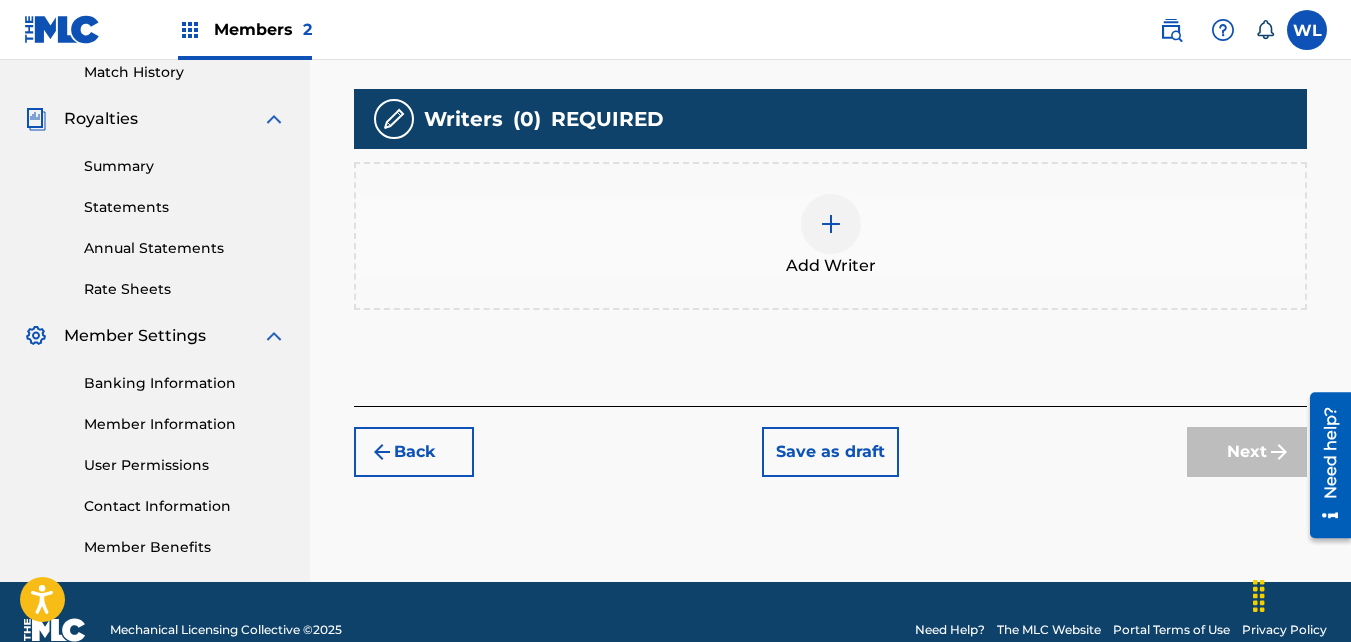 click on "Add Writer" at bounding box center (830, 236) 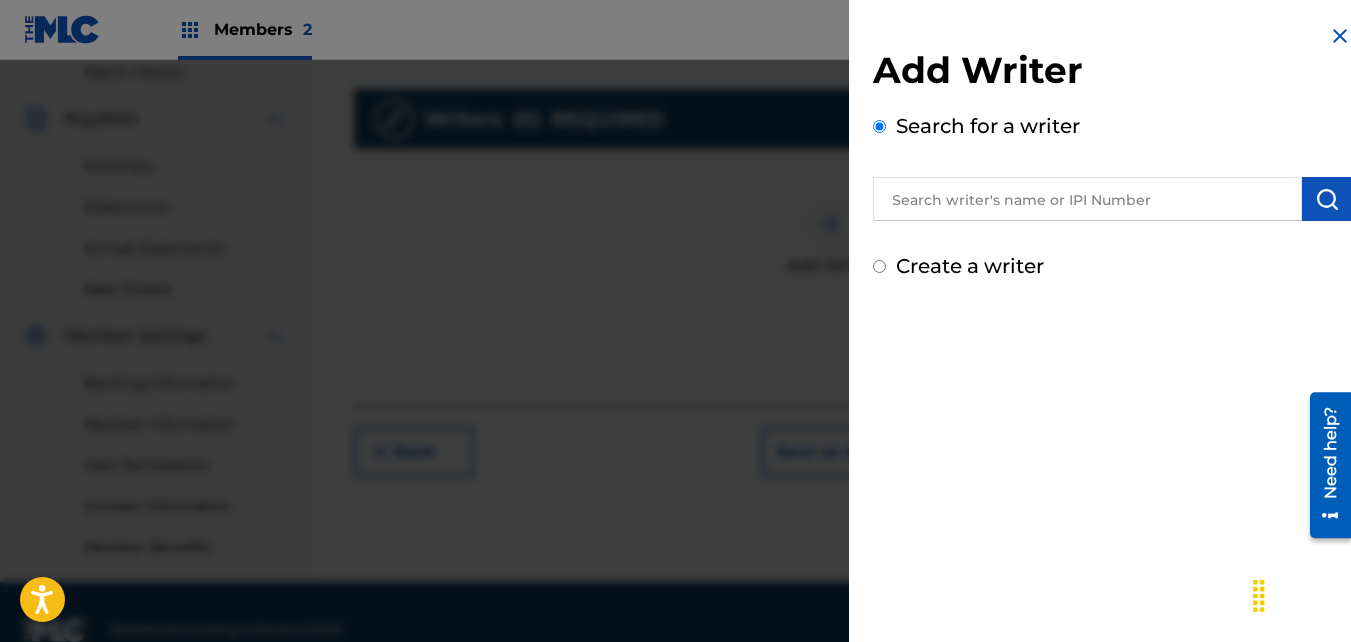 click on "Create a writer" at bounding box center [1112, 266] 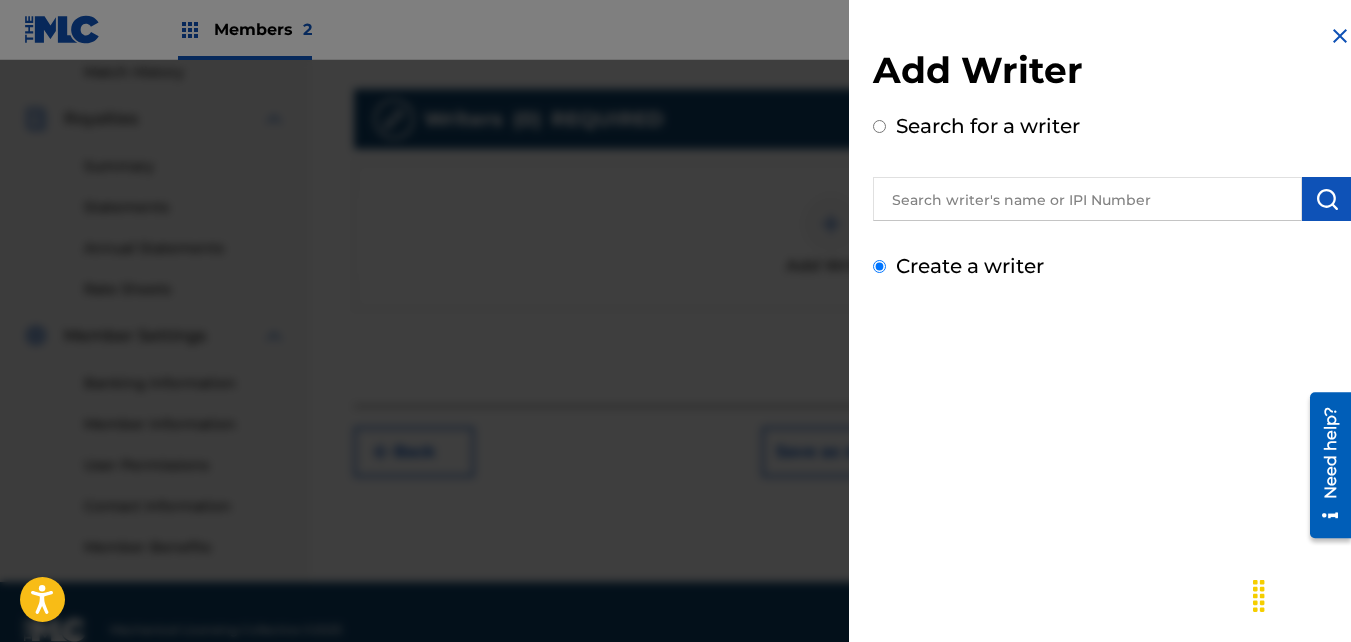 click on "Create a writer" at bounding box center (879, 266) 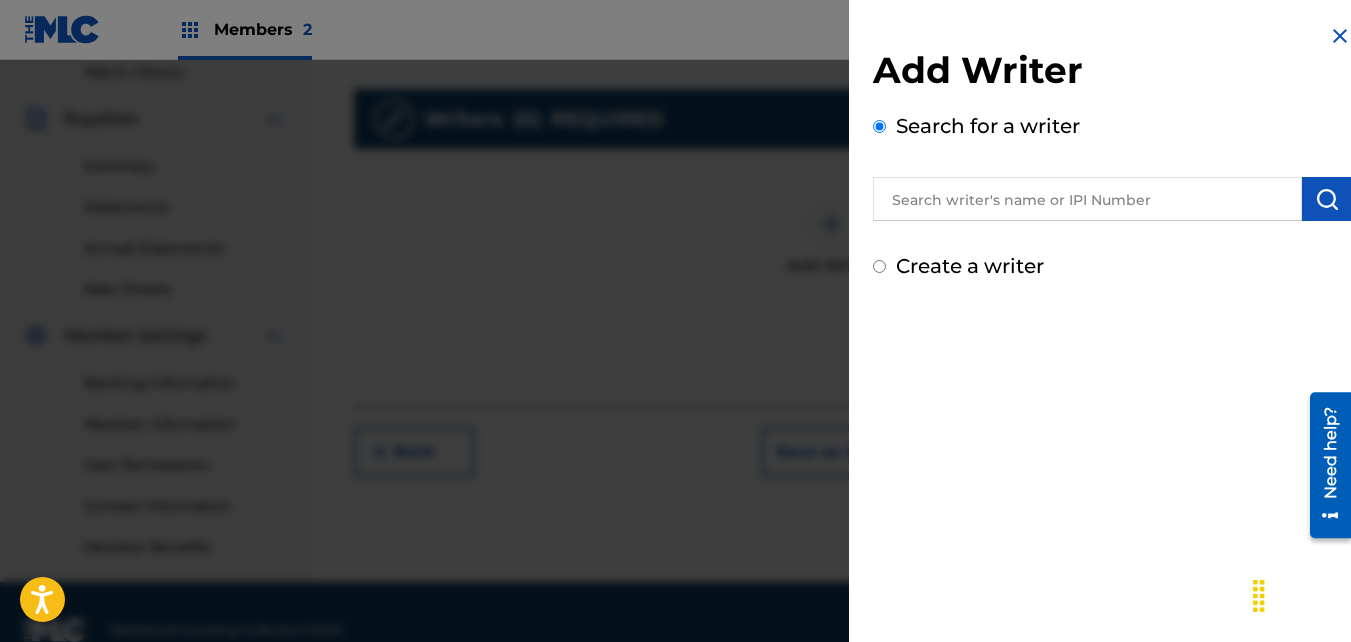 radio on "false" 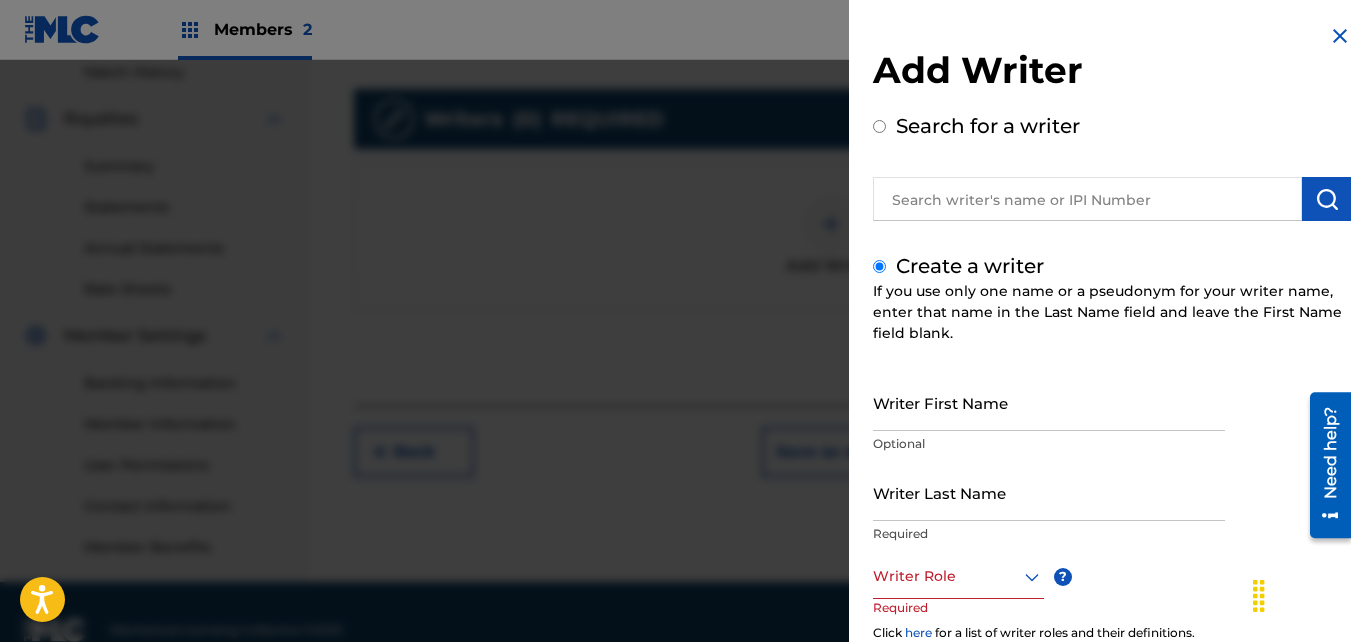 click on "Writer First Name" at bounding box center (1049, 402) 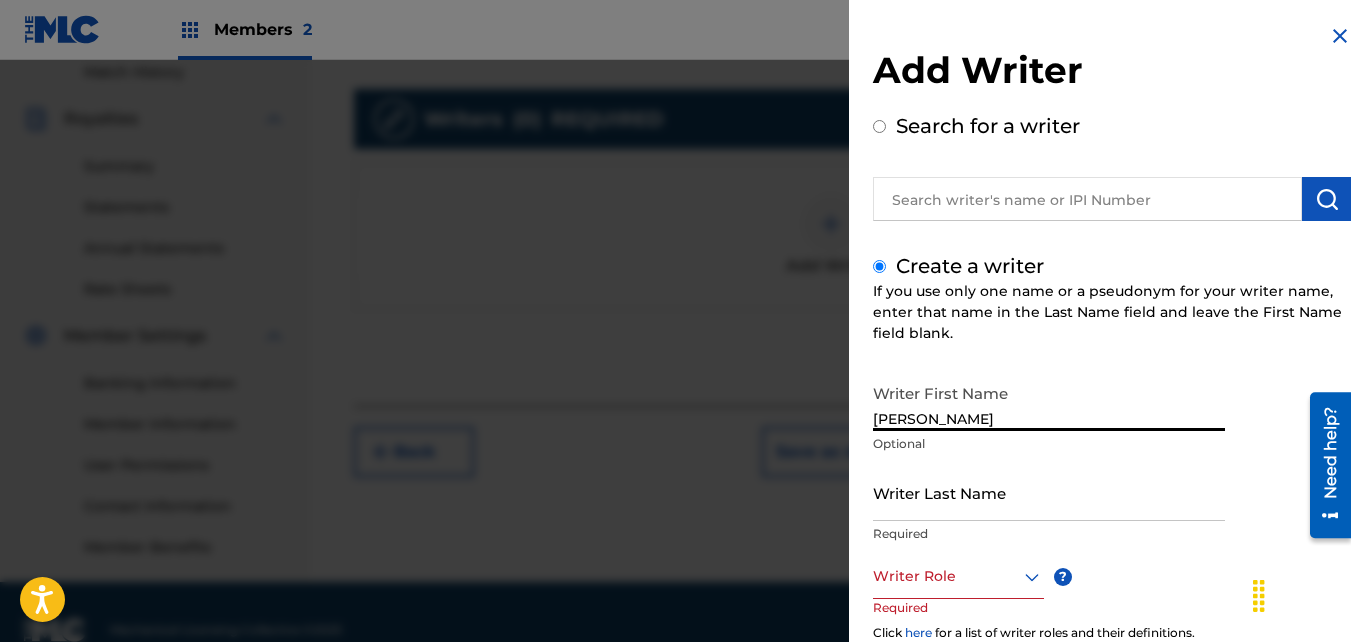 drag, startPoint x: 965, startPoint y: 408, endPoint x: 968, endPoint y: 421, distance: 13.341664 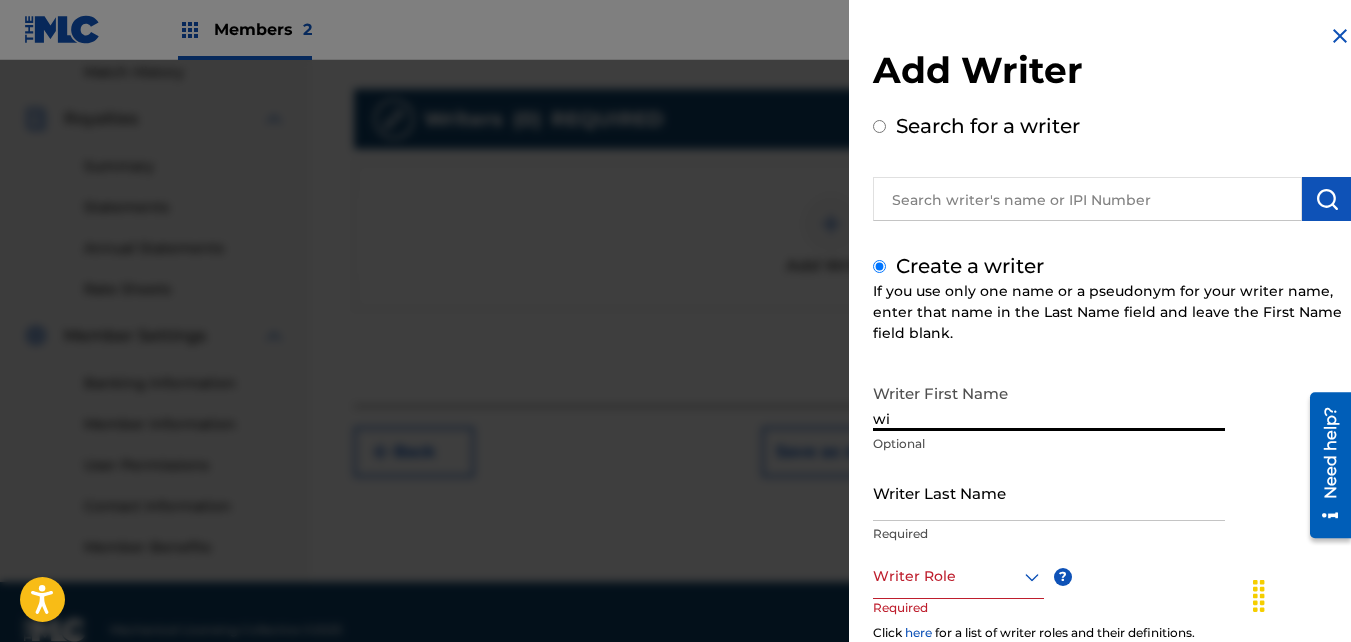 type on "w" 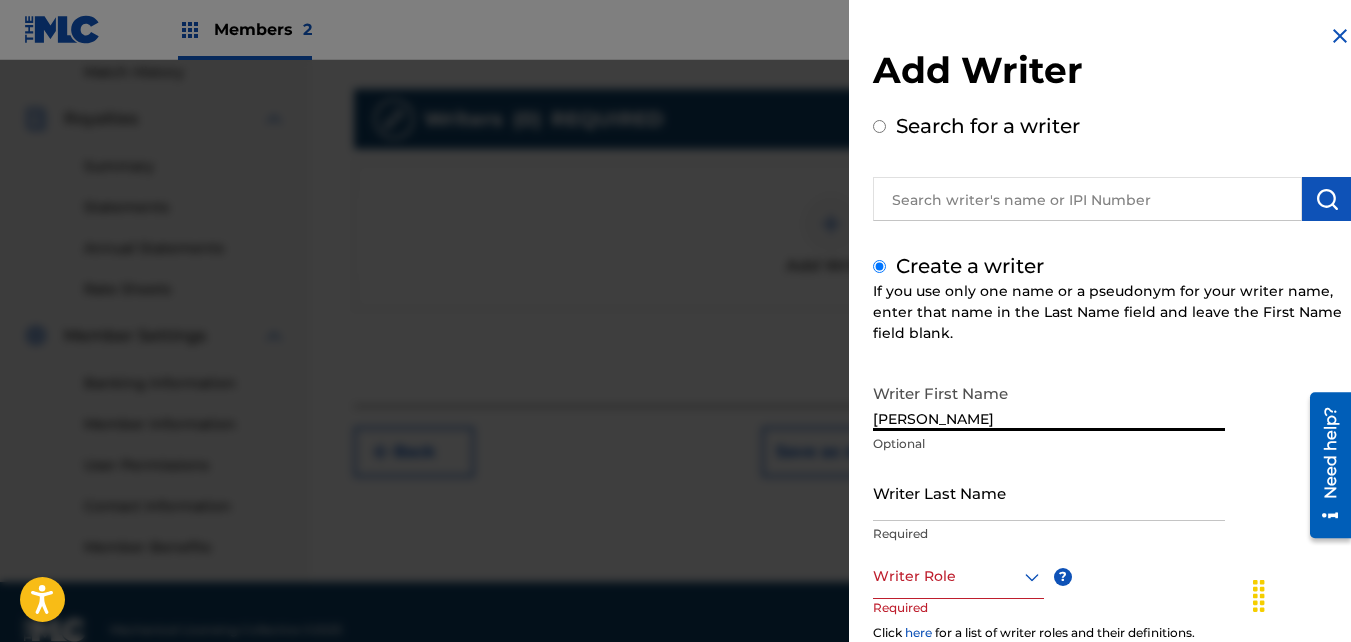 type on "[PERSON_NAME]" 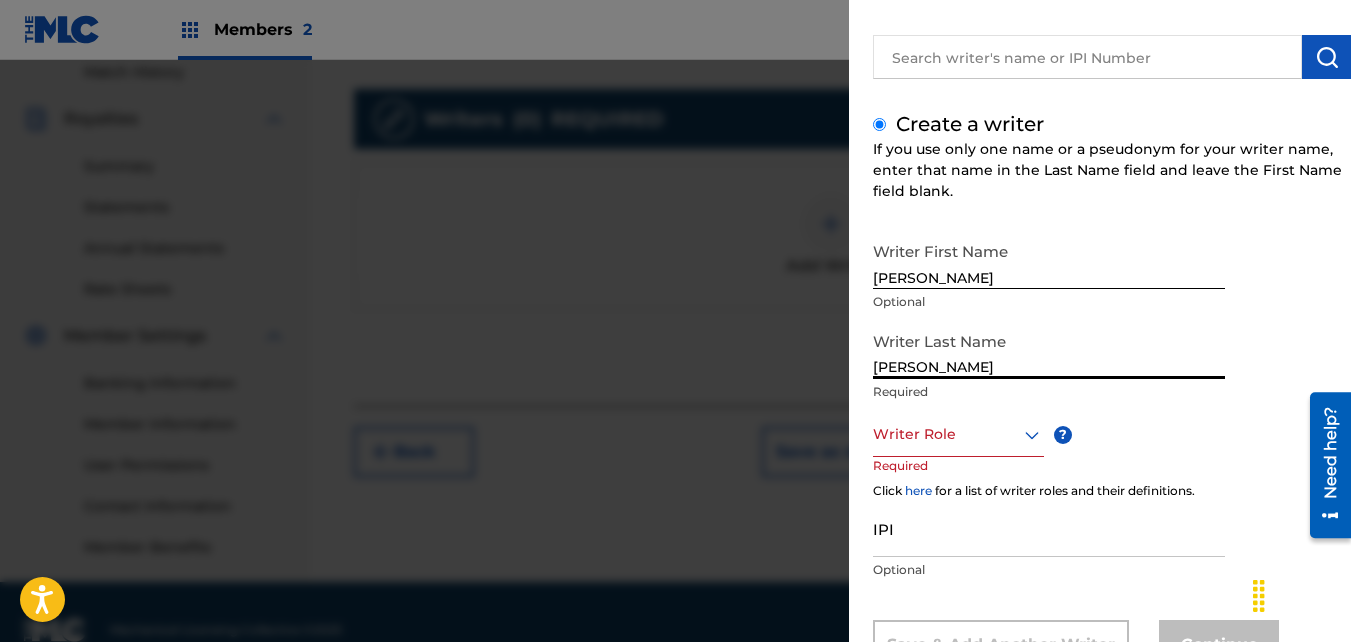 scroll, scrollTop: 146, scrollLeft: 0, axis: vertical 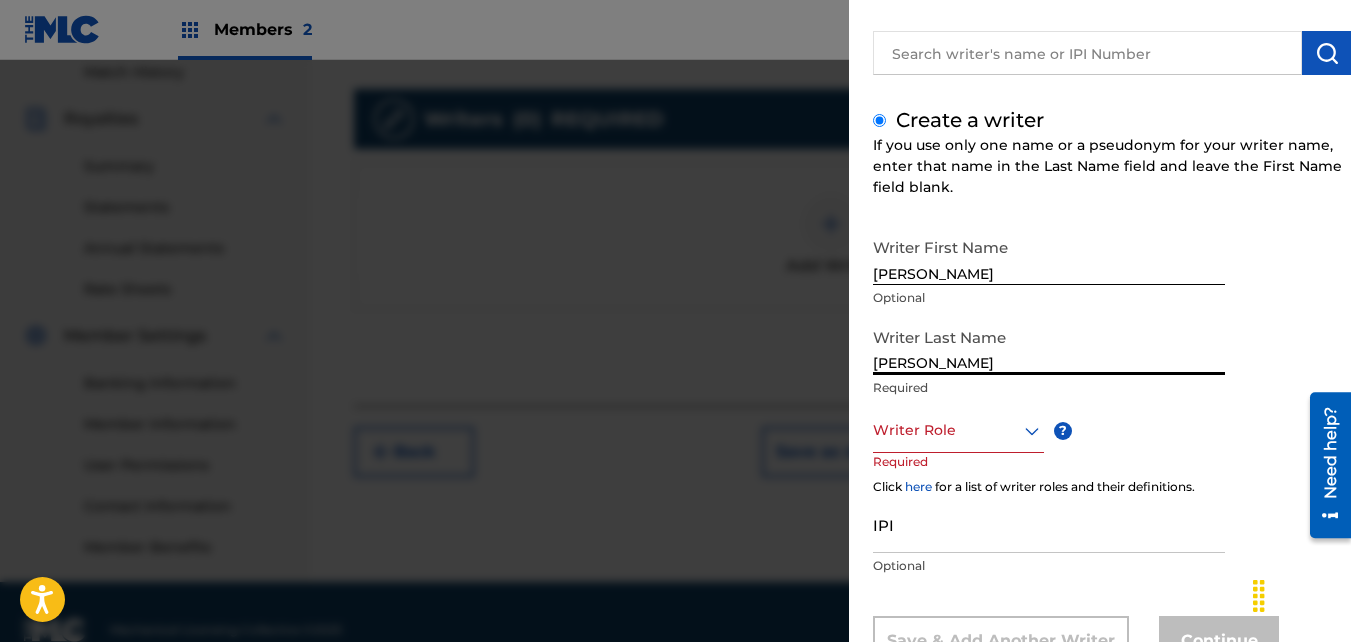 type on "[PERSON_NAME]" 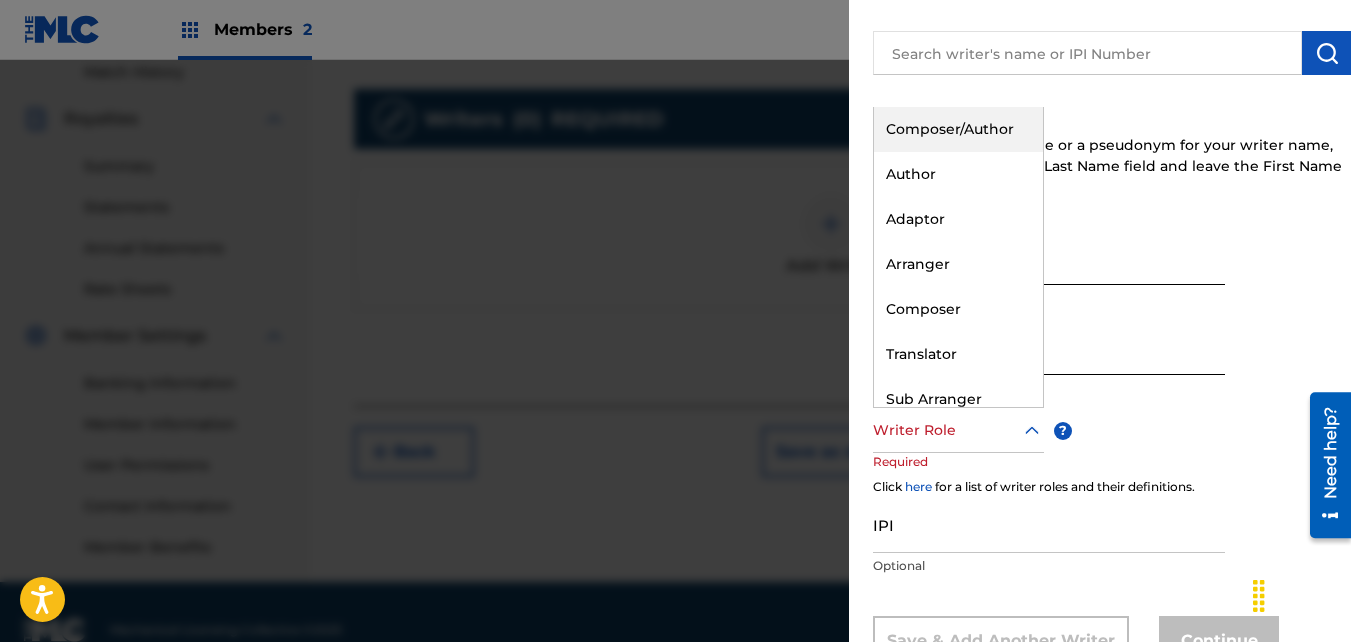 click on "Composer/Author" at bounding box center [958, 129] 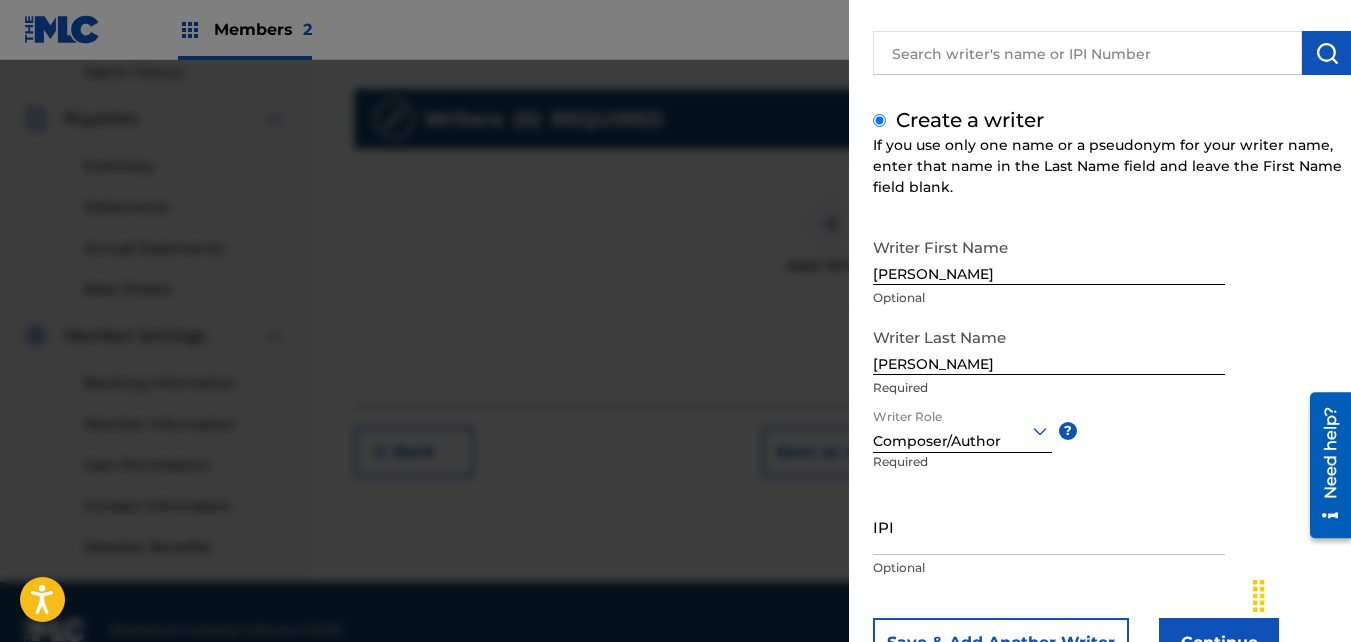 scroll, scrollTop: 226, scrollLeft: 0, axis: vertical 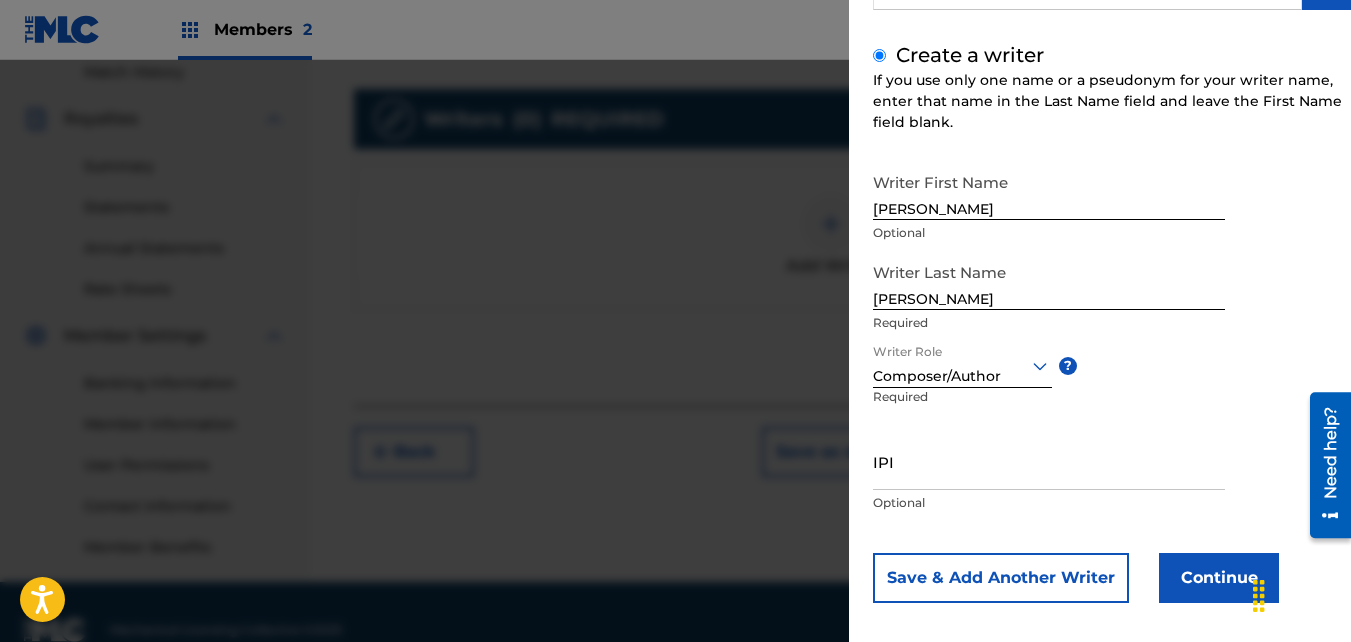 click on "IPI" at bounding box center [1049, 461] 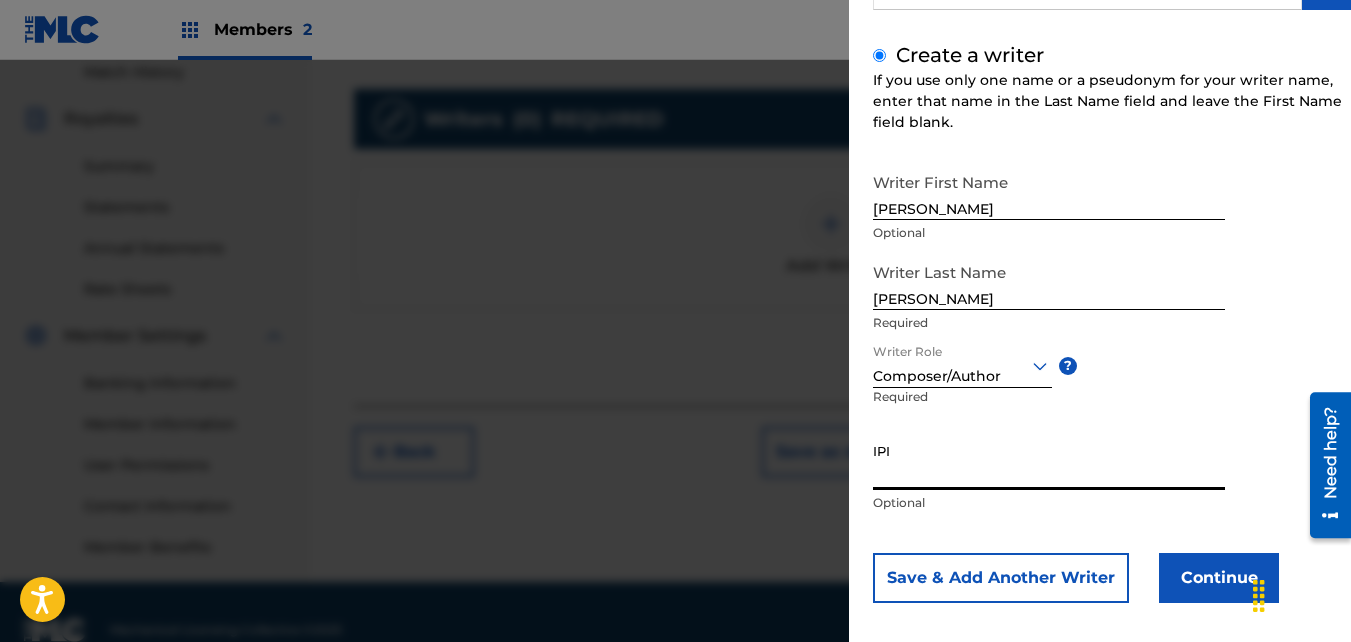 paste on "01046991339" 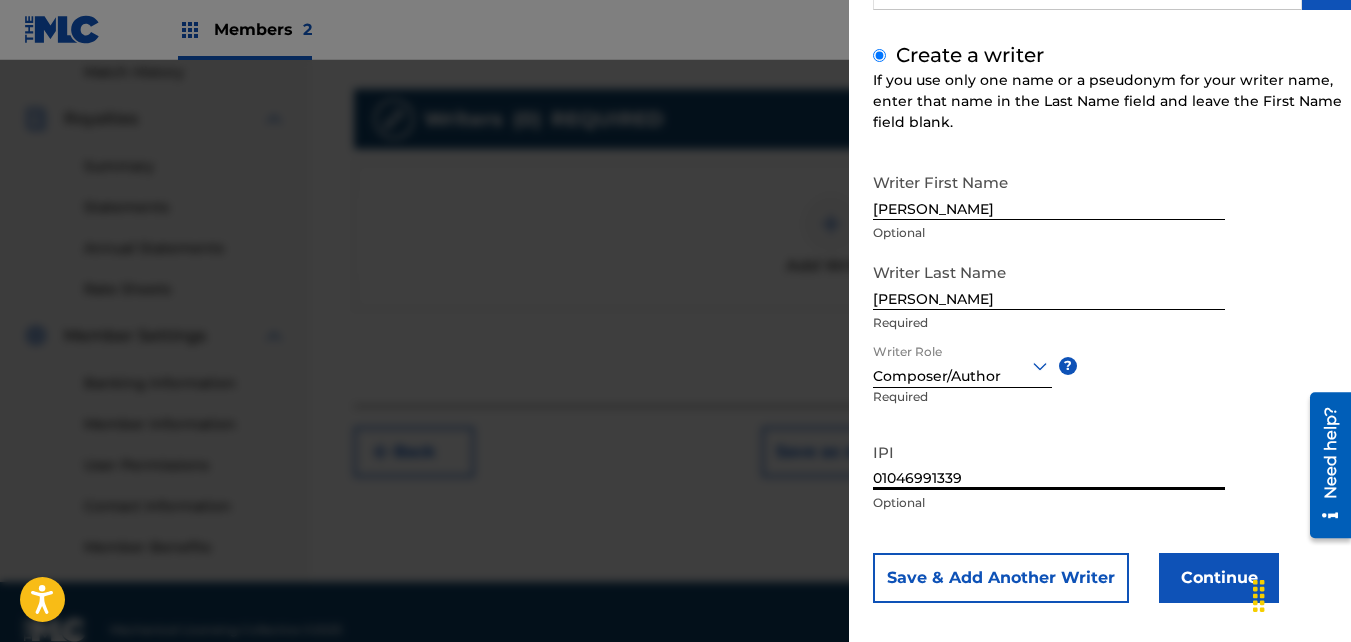 type on "01046991339" 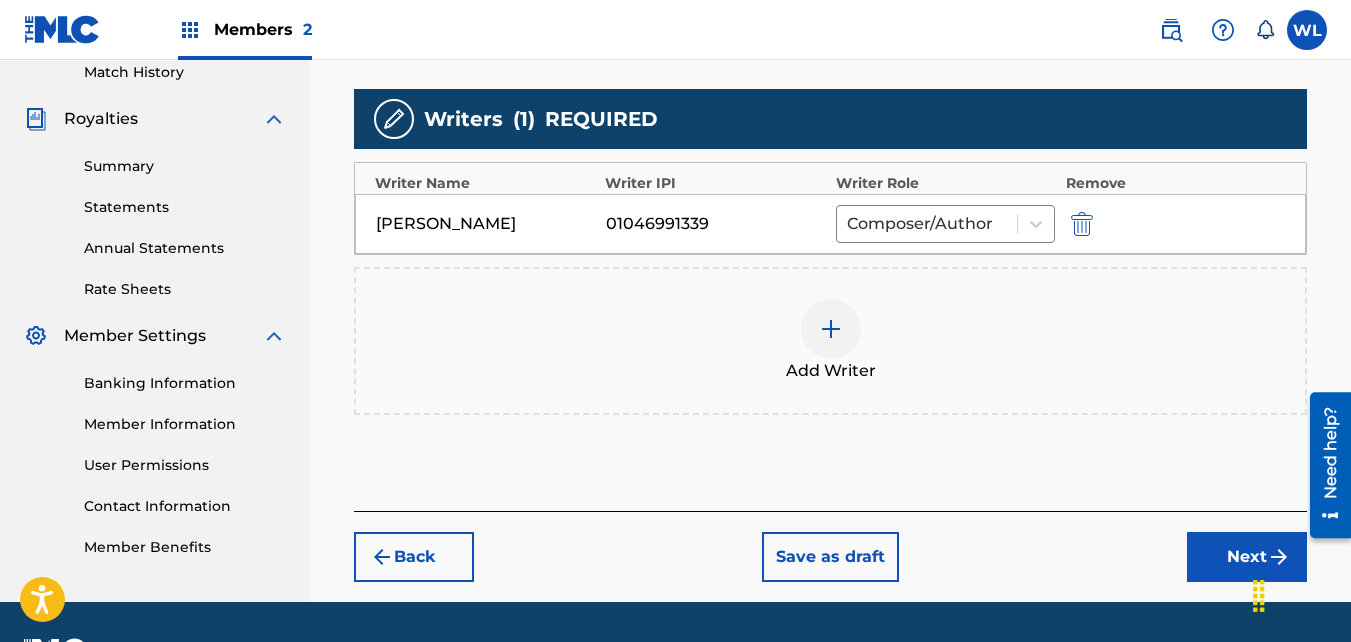 click at bounding box center [1301, 594] 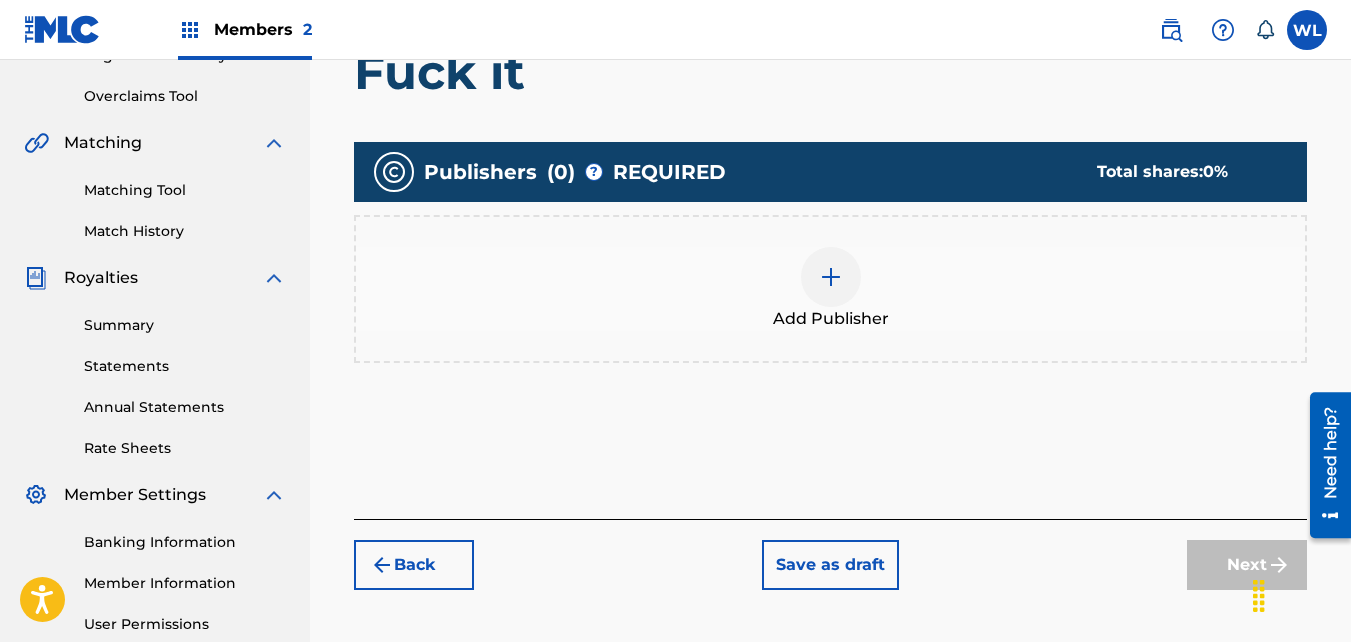 scroll, scrollTop: 400, scrollLeft: 0, axis: vertical 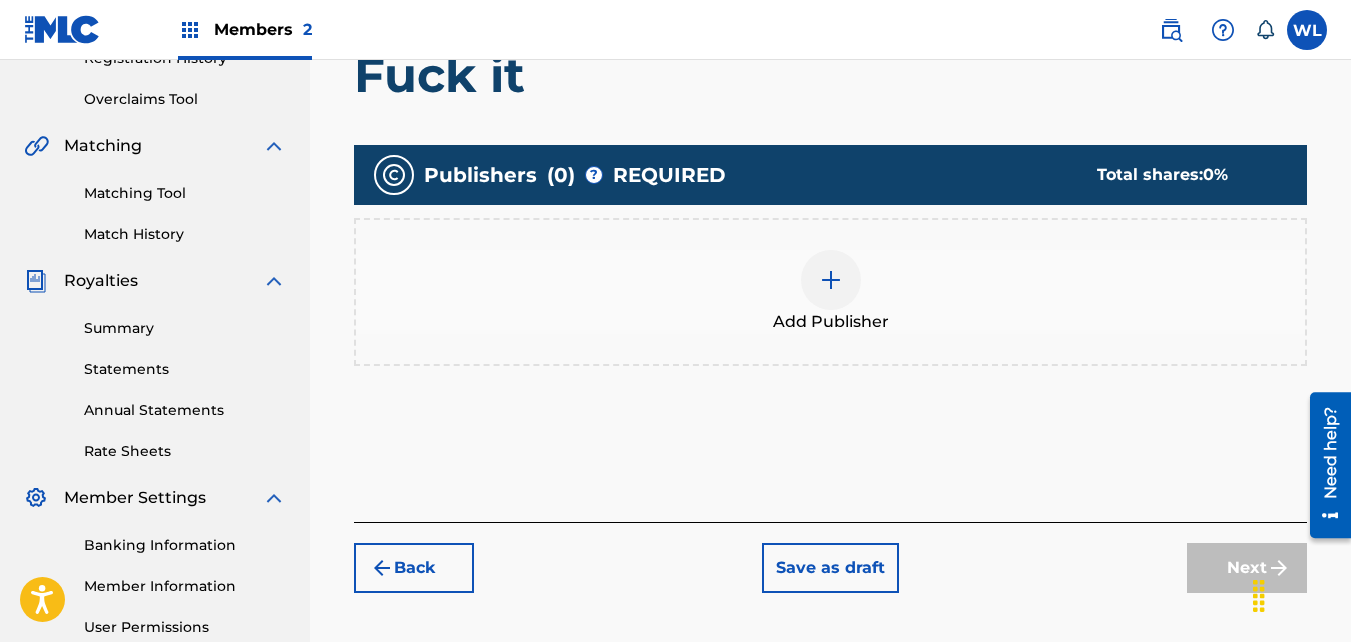 click on "Add Publisher" at bounding box center (830, 292) 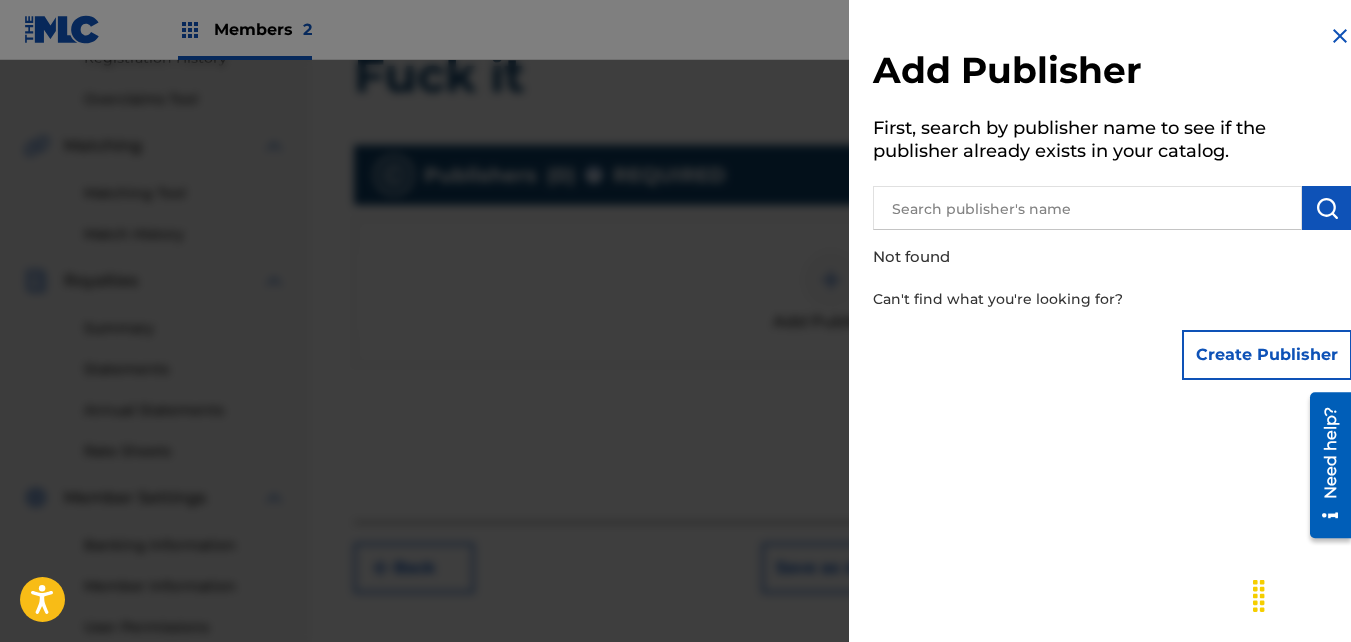 click on "Create Publisher" at bounding box center [1267, 355] 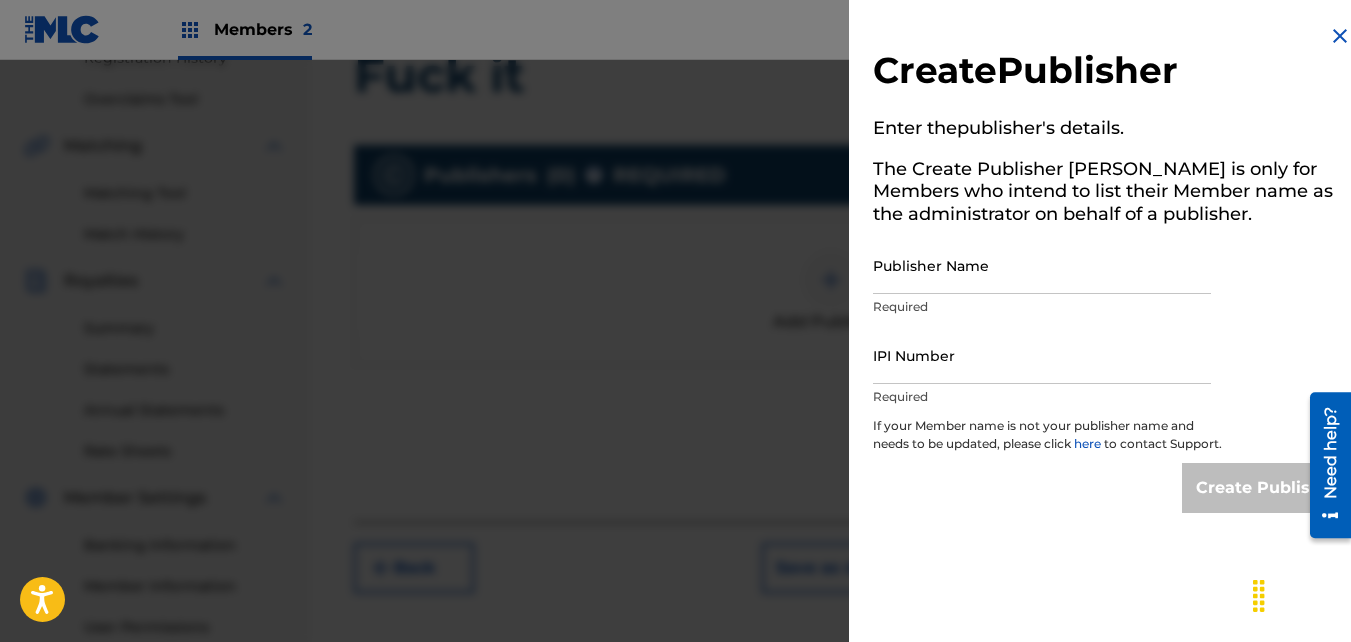 click on "Publisher Name" at bounding box center [1042, 265] 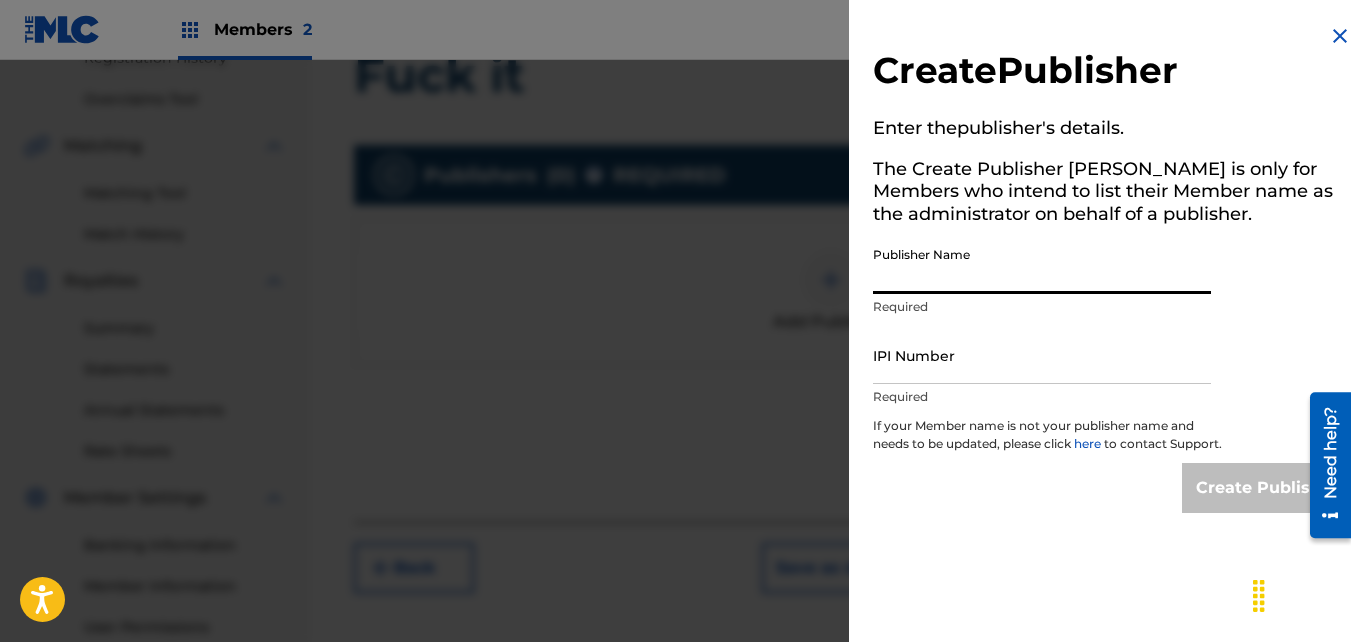 type on "[PERSON_NAME]" 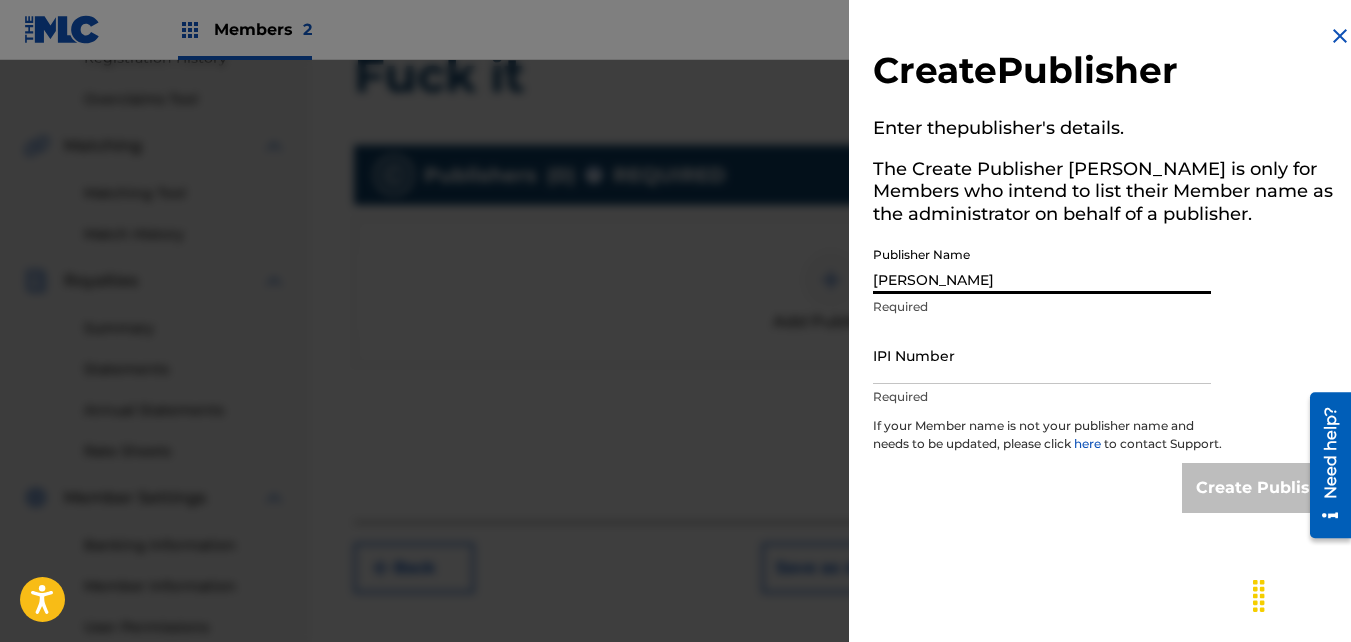 type on "01046991339" 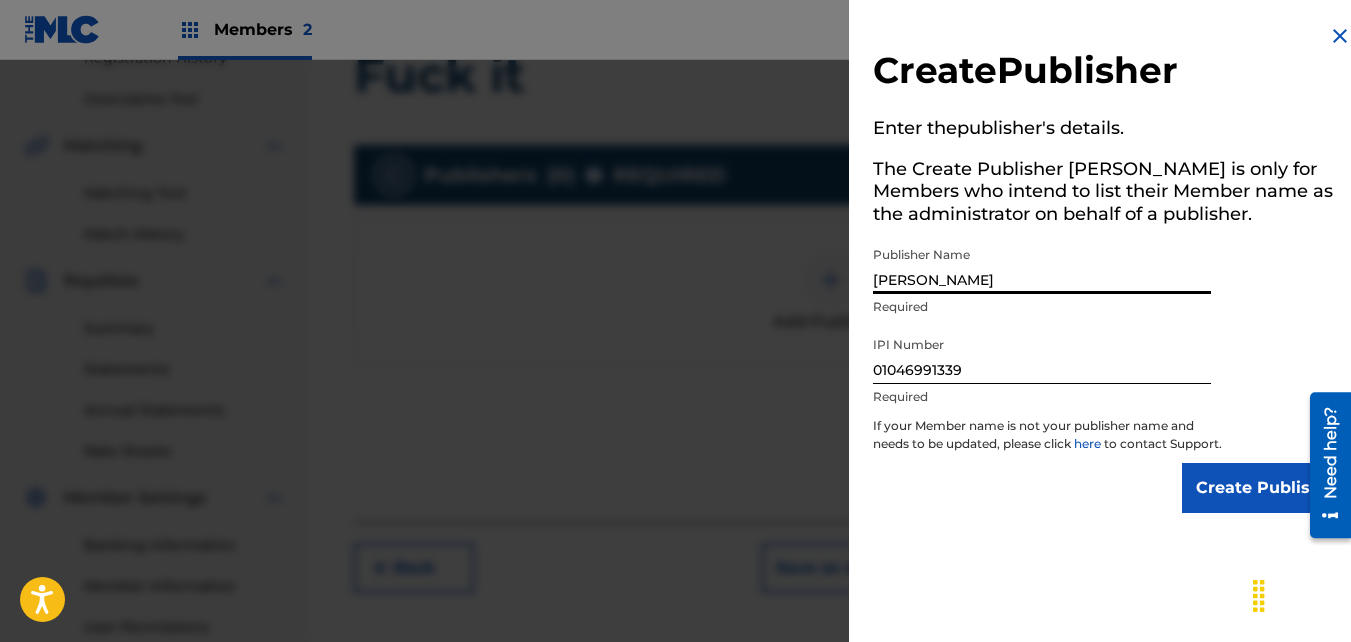 click on "Create Publisher" at bounding box center (1267, 488) 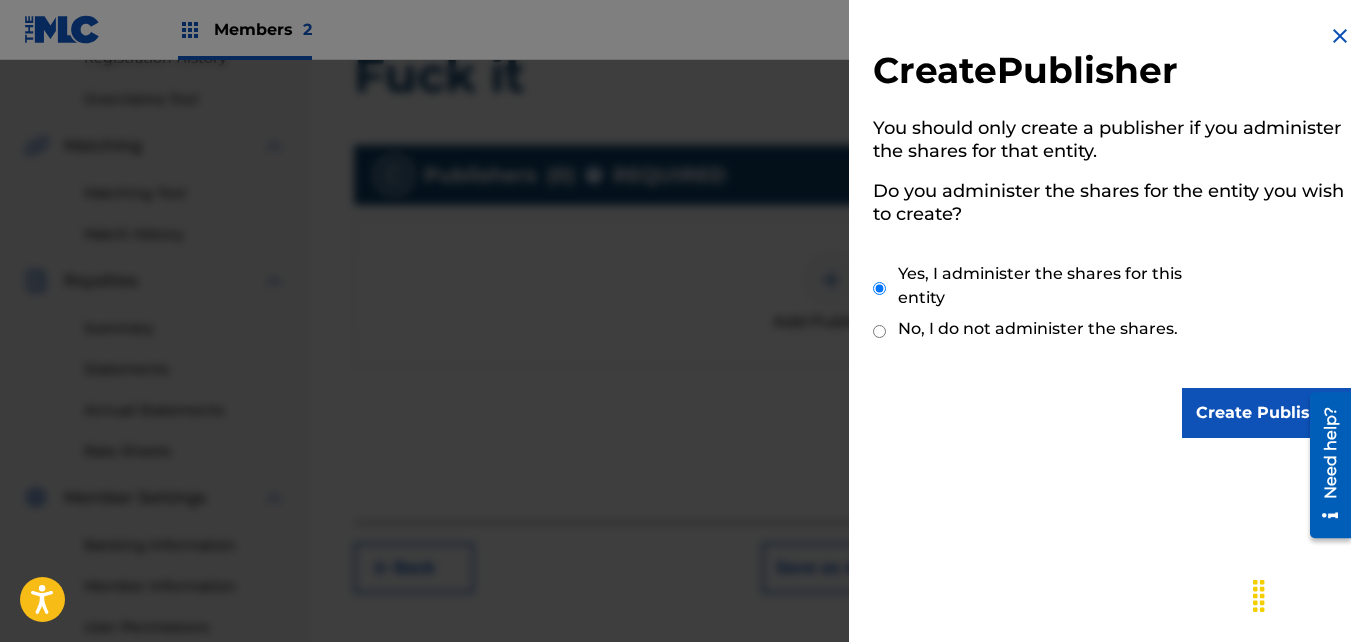 click on "Create Publisher" at bounding box center [1267, 413] 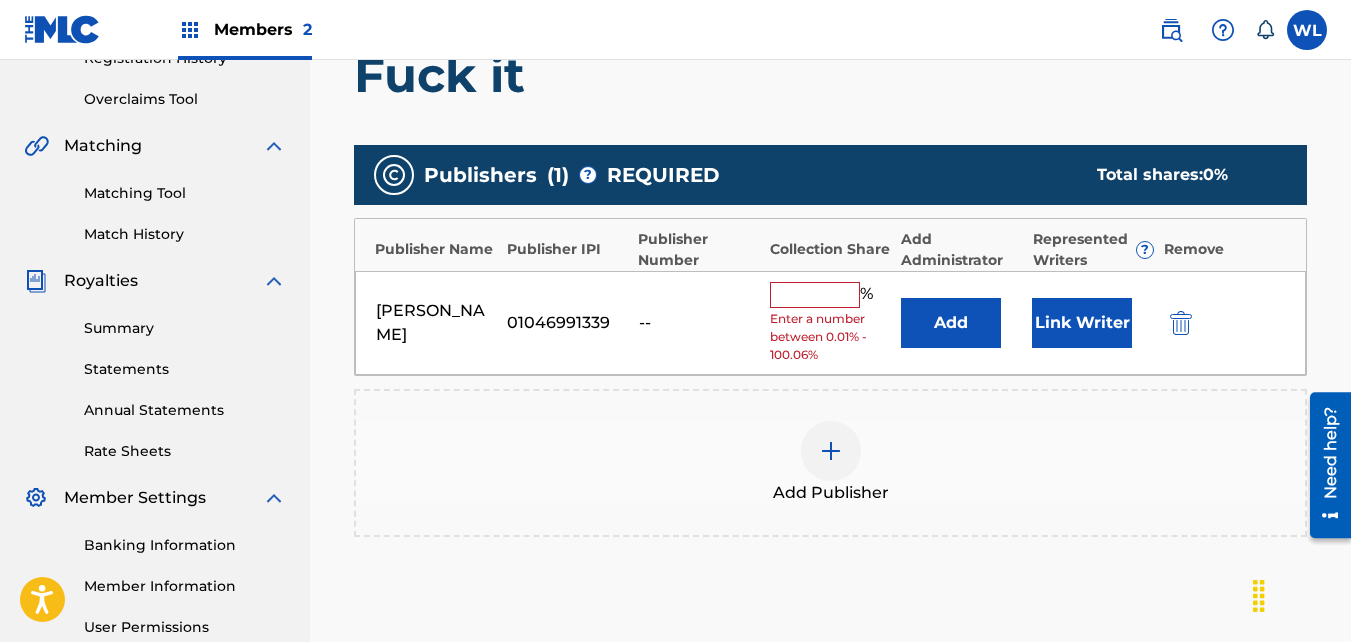 click at bounding box center (815, 295) 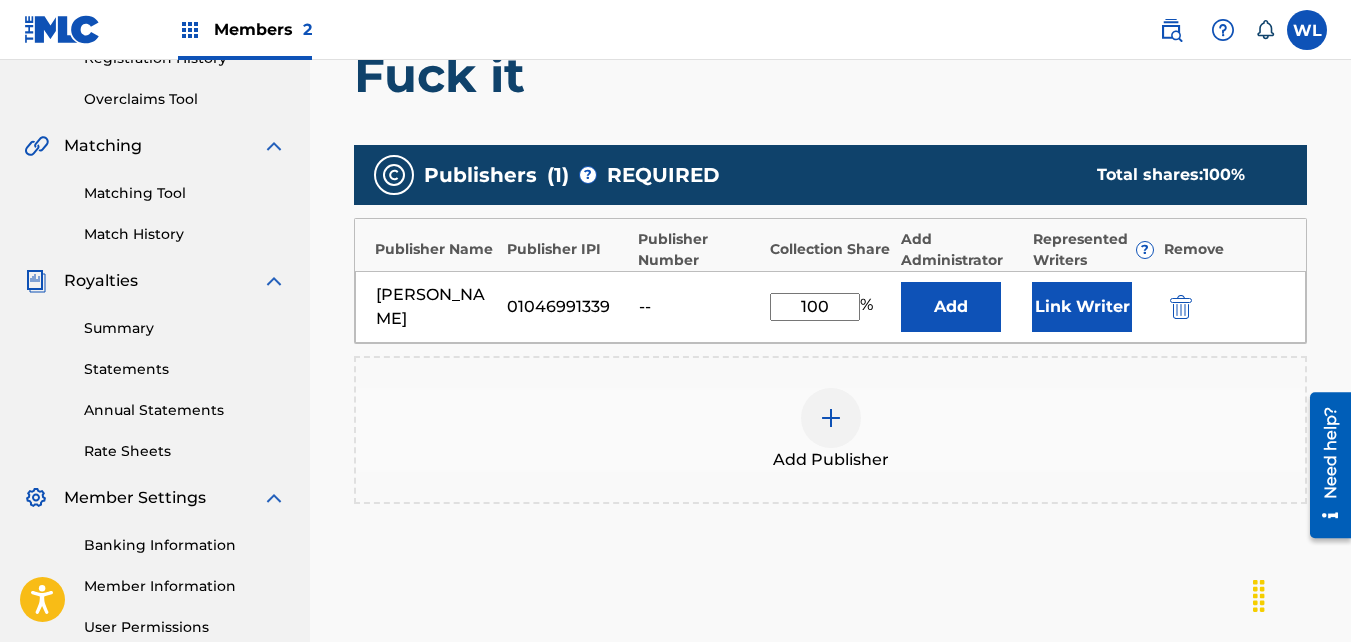 click on "Link Writer" at bounding box center [1082, 307] 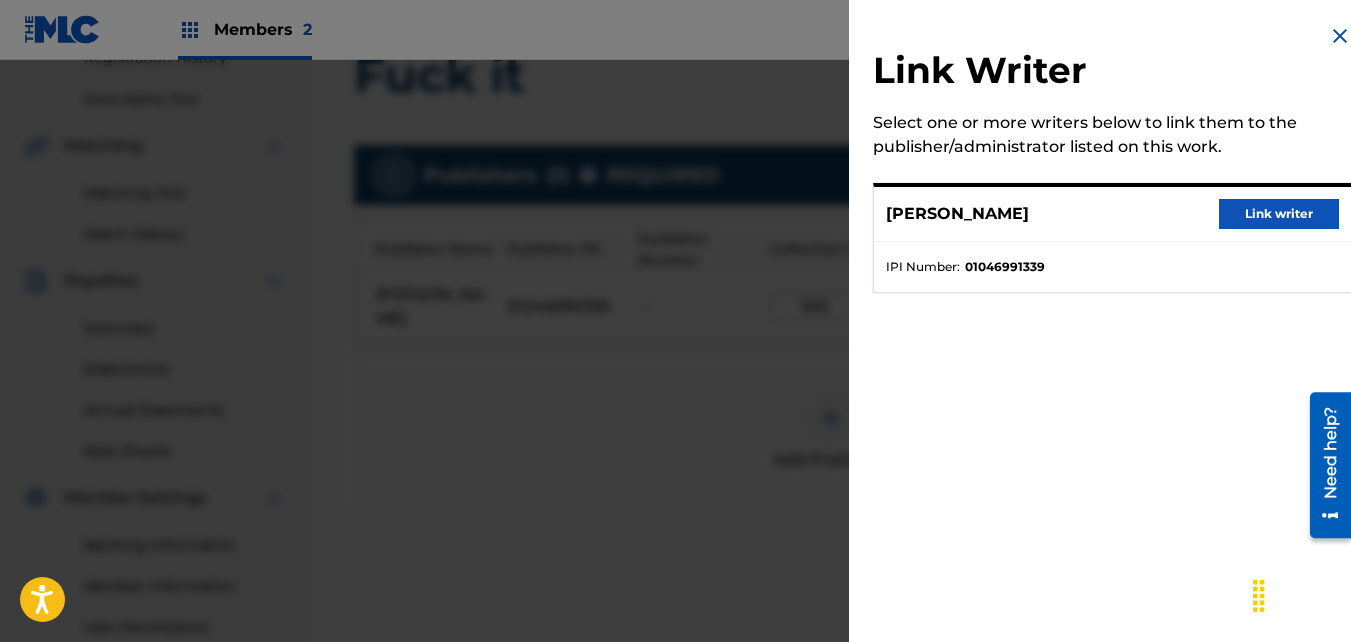 click on "Link writer" at bounding box center [1279, 214] 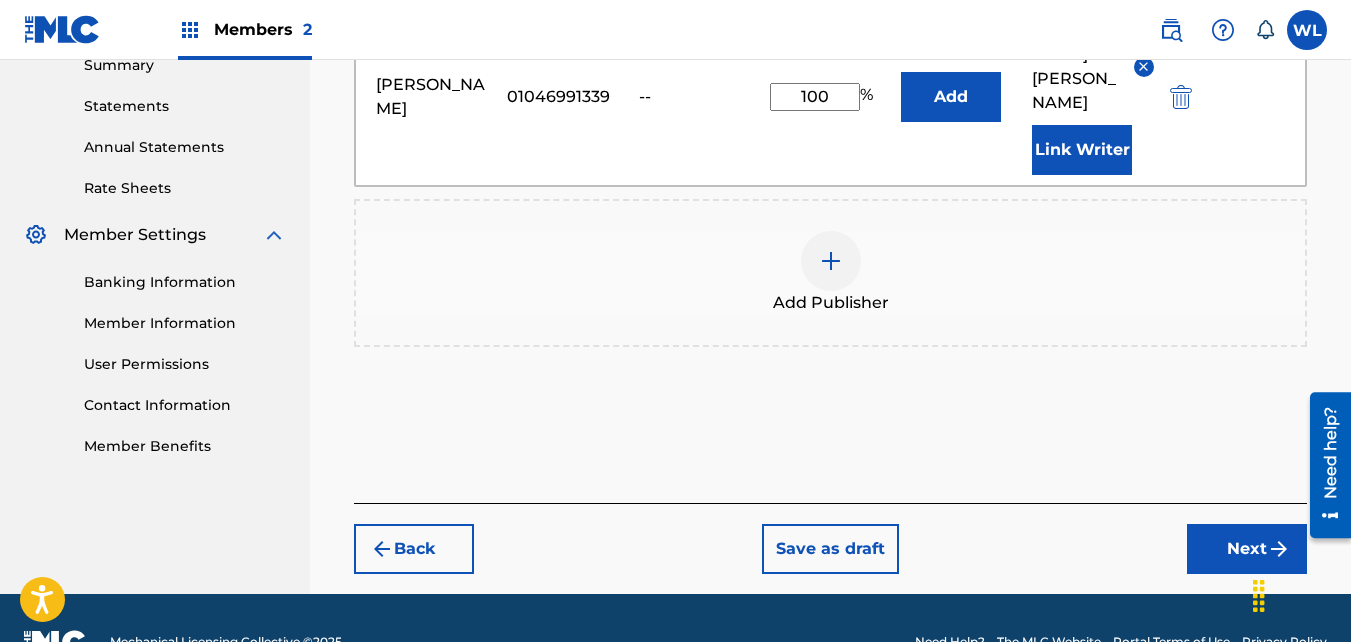 click at bounding box center (1279, 549) 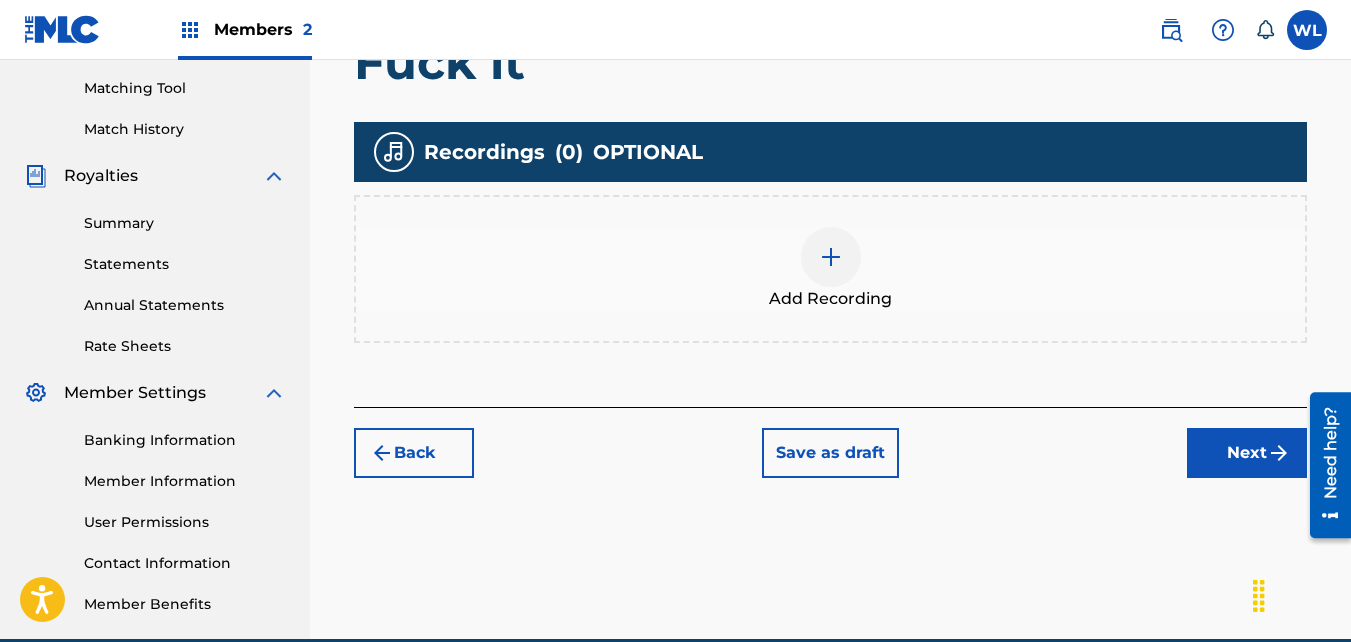 scroll, scrollTop: 506, scrollLeft: 0, axis: vertical 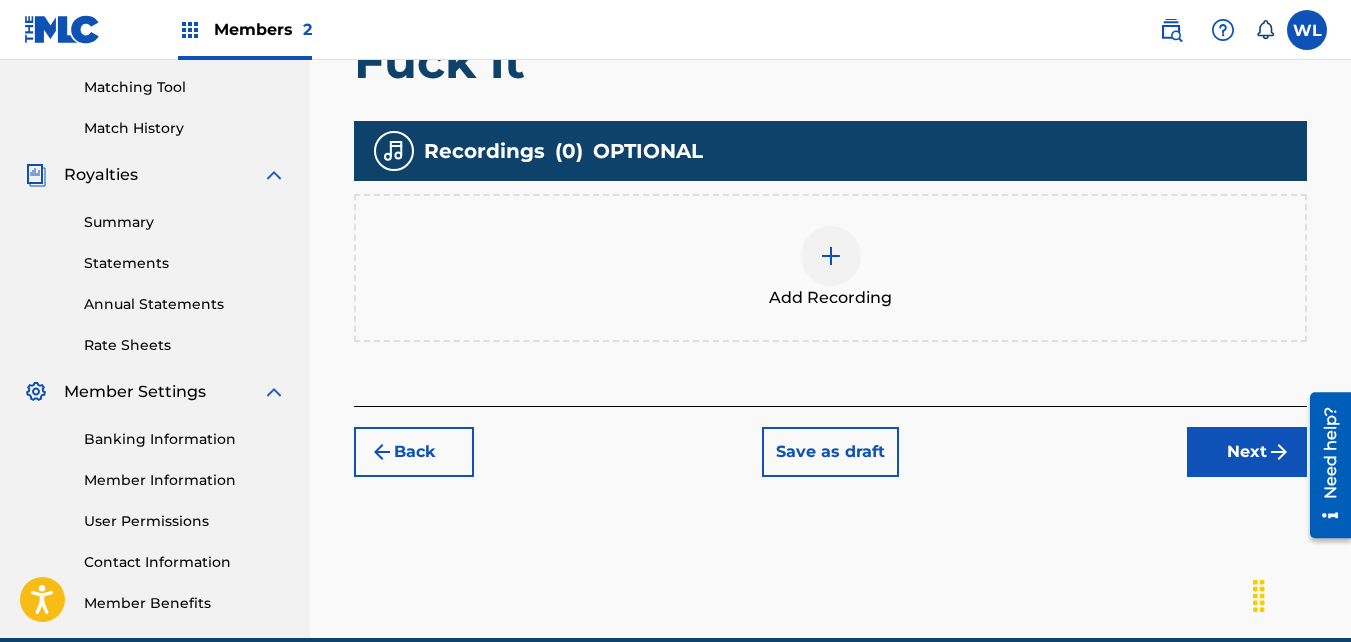 click on "Add Recording" at bounding box center [830, 268] 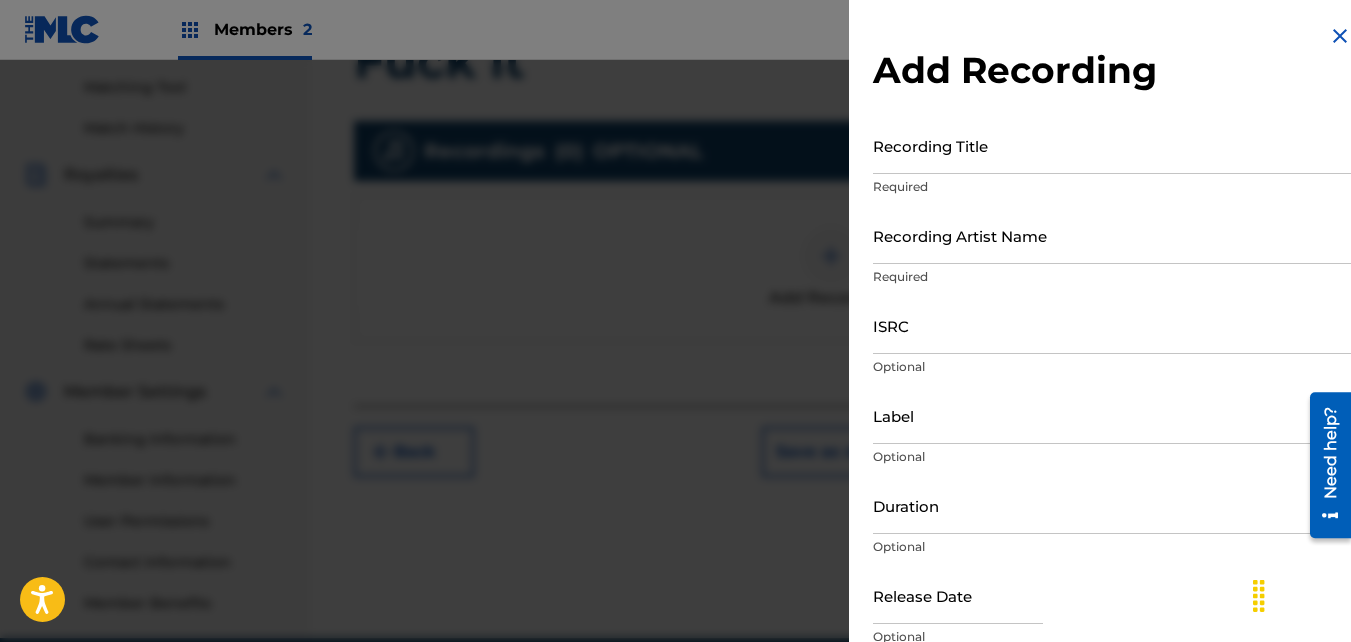click on "Recording Title" at bounding box center [1112, 145] 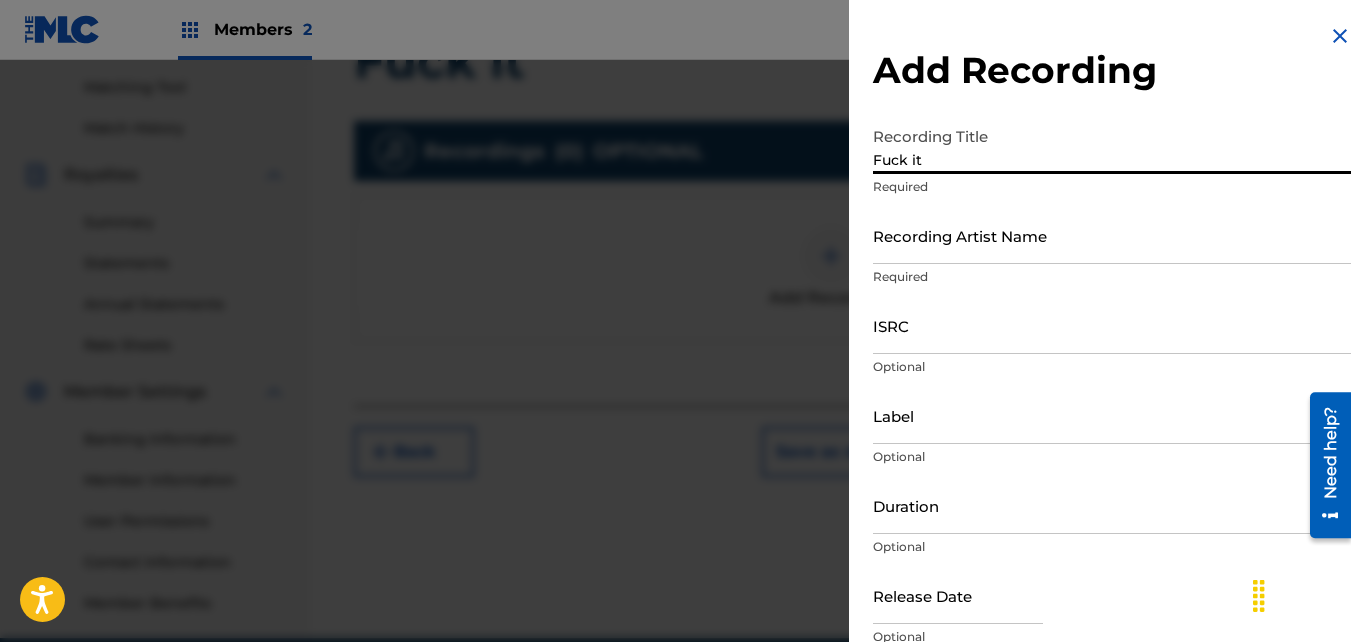 type on "Fuck it" 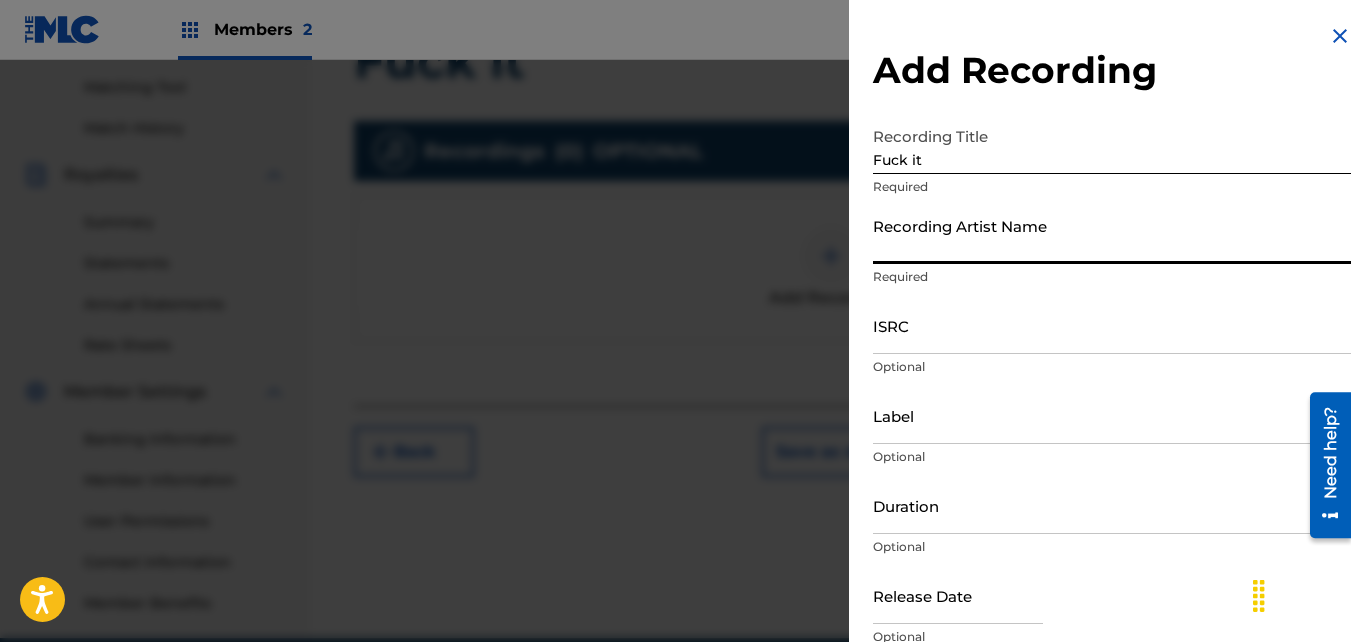 type on "Dolo 24" 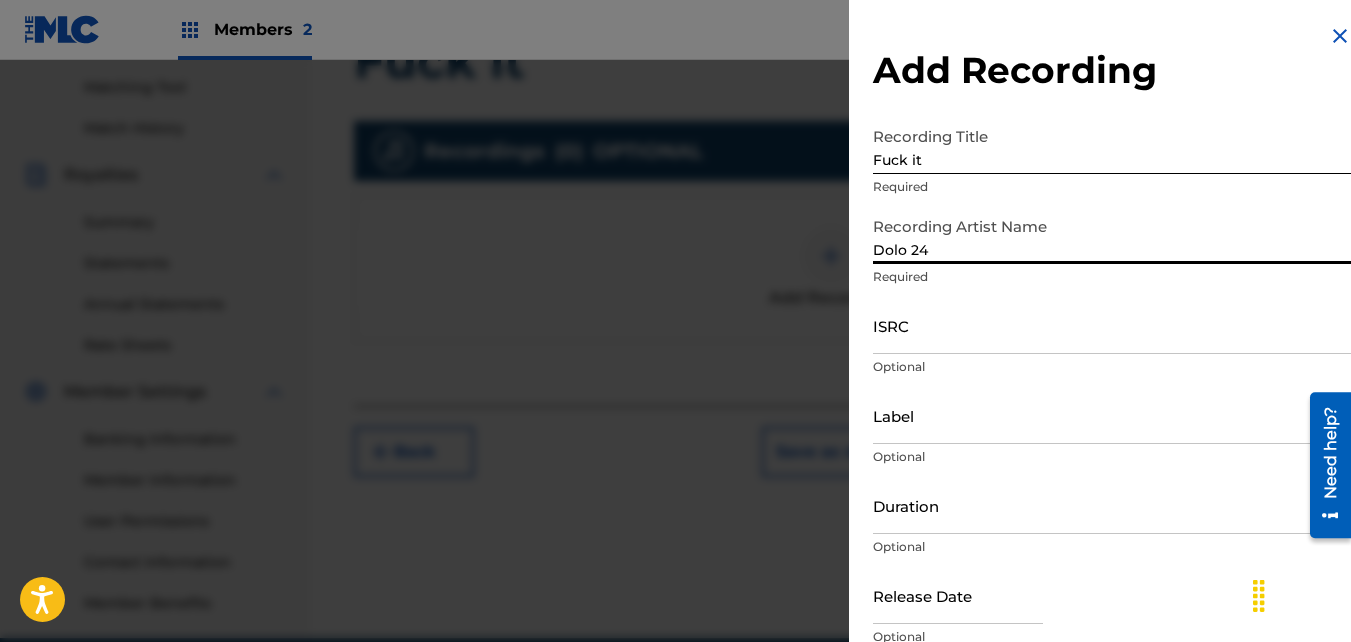 click on "ISRC" at bounding box center (1112, 325) 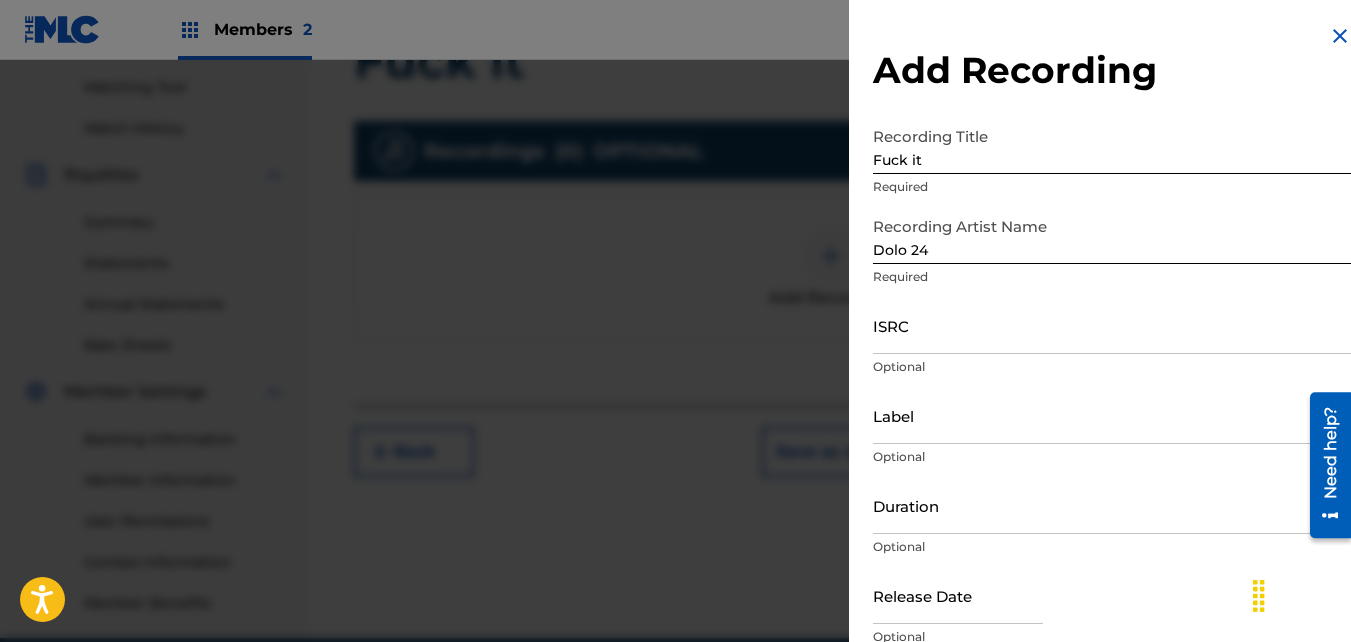 click on "Add Recording" at bounding box center [1112, 70] 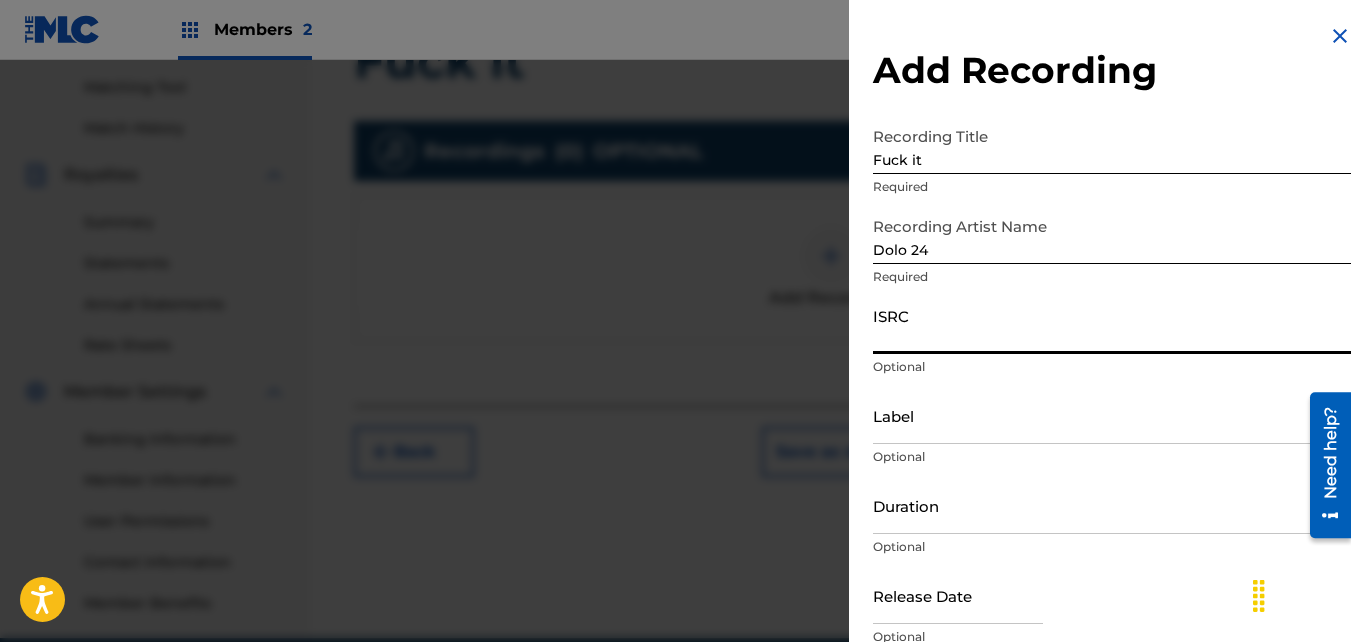 paste on "QZTBB2225985" 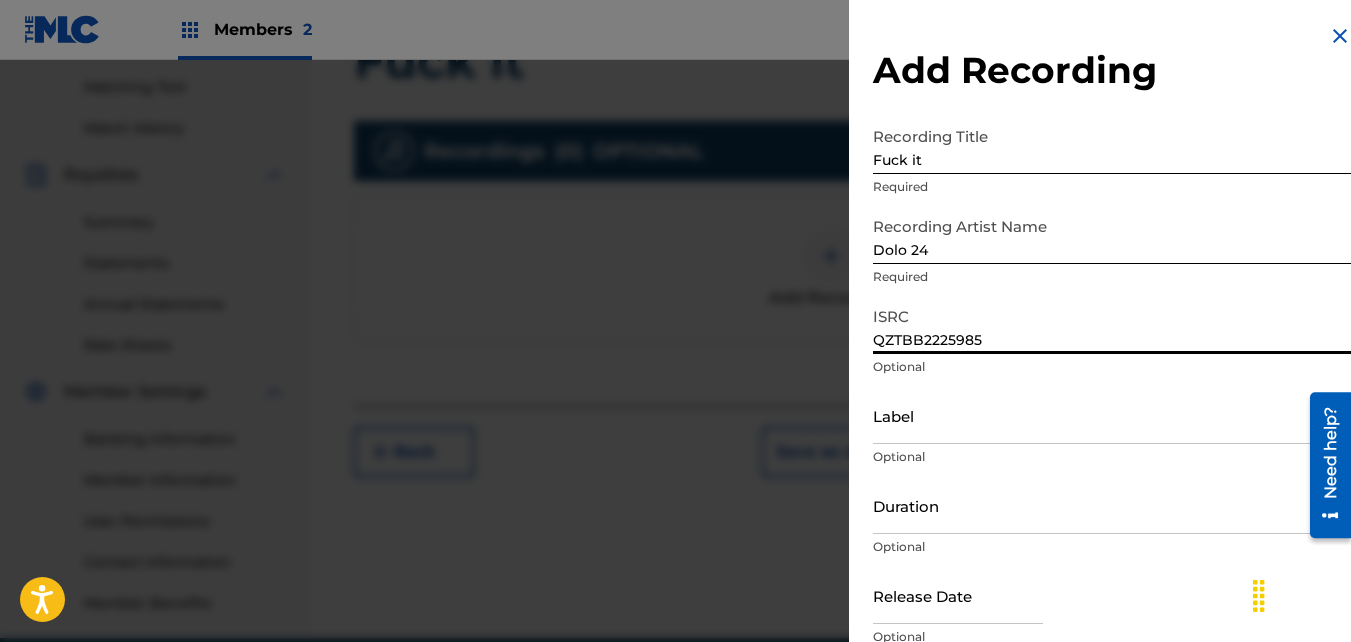 scroll, scrollTop: 89, scrollLeft: 0, axis: vertical 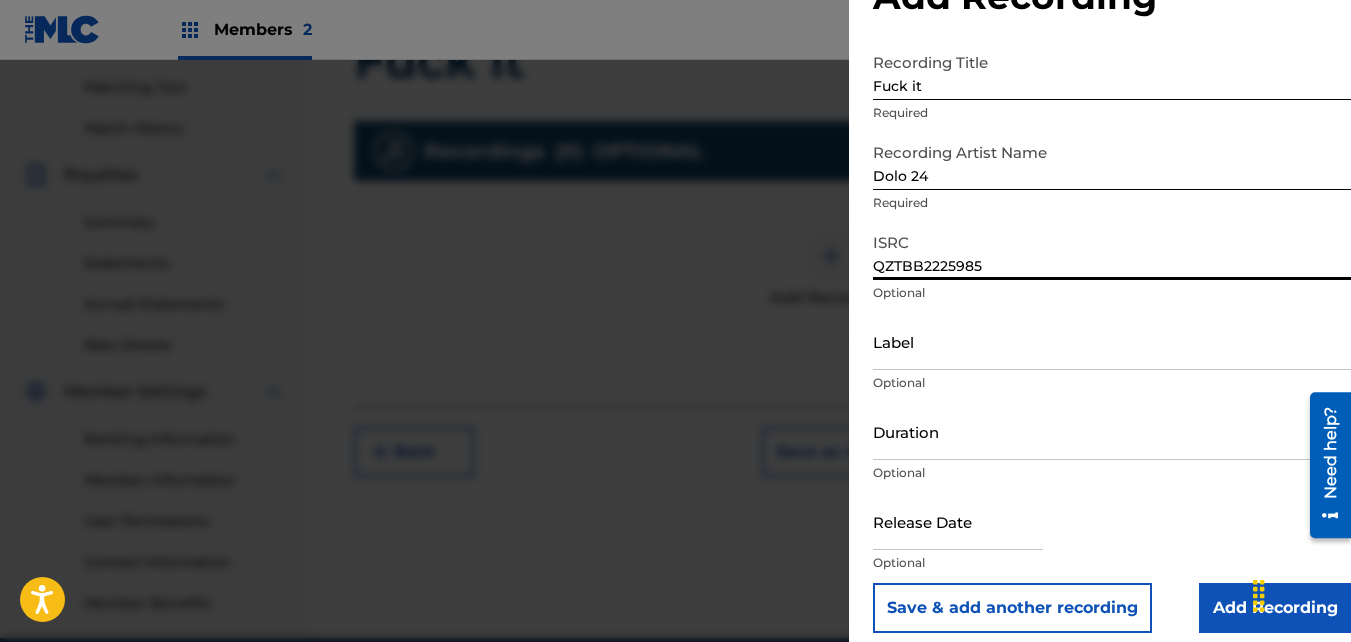 type on "QZTBB2225985" 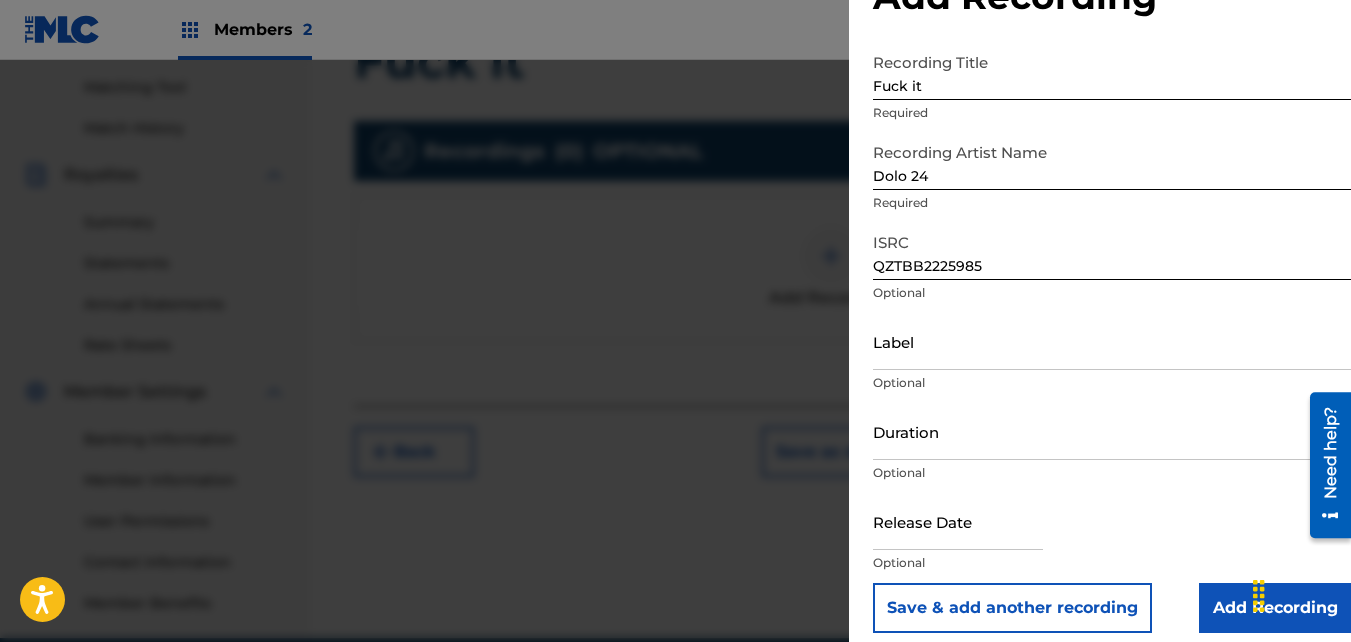 click on "Add Recording" at bounding box center [1275, 608] 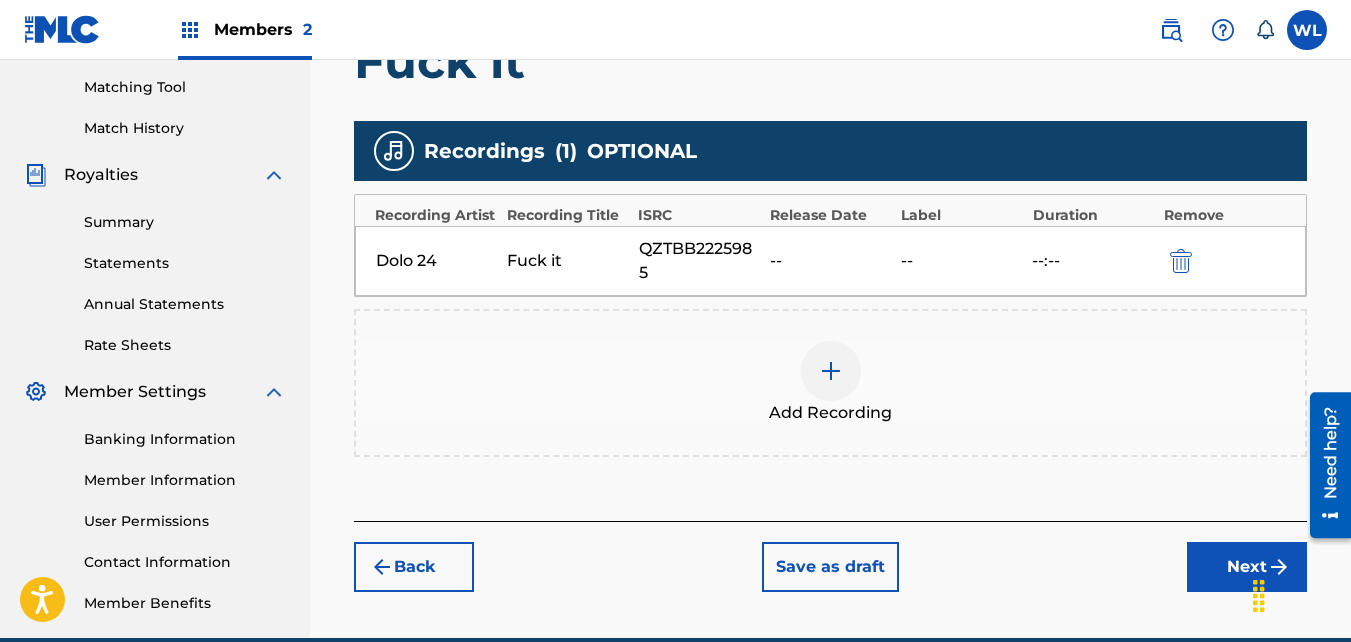 click on "Add Recording" at bounding box center [830, 383] 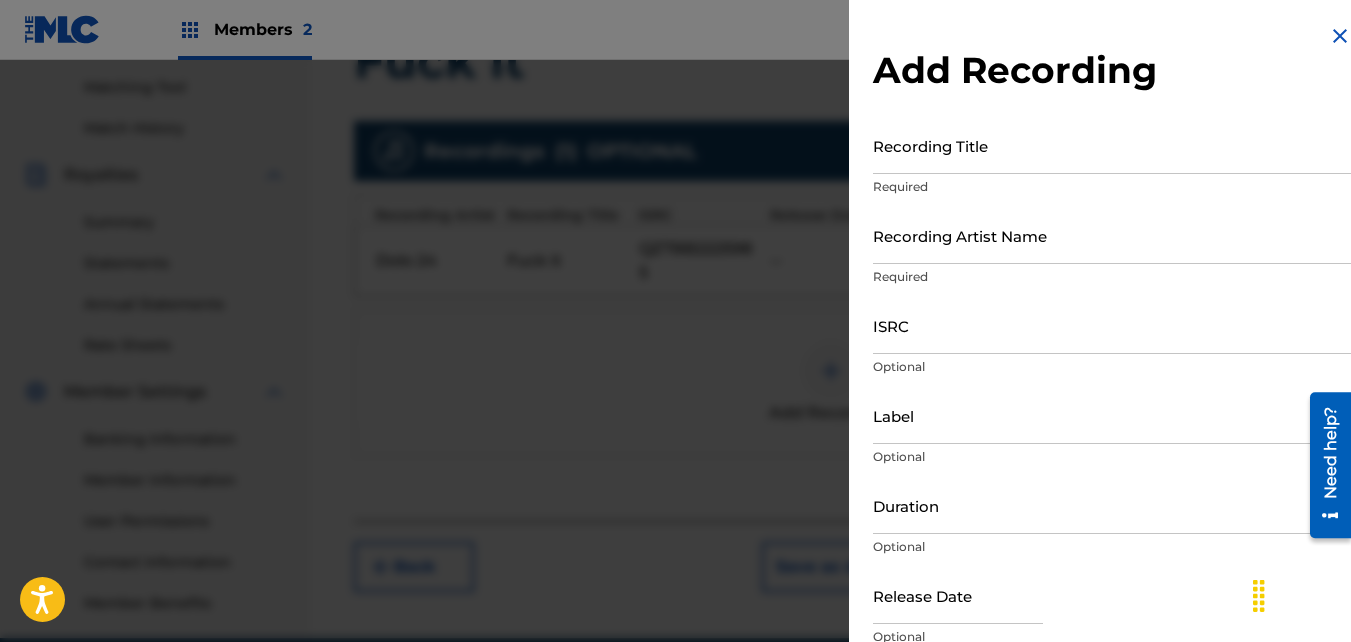 click on "Recording Title" at bounding box center [1112, 145] 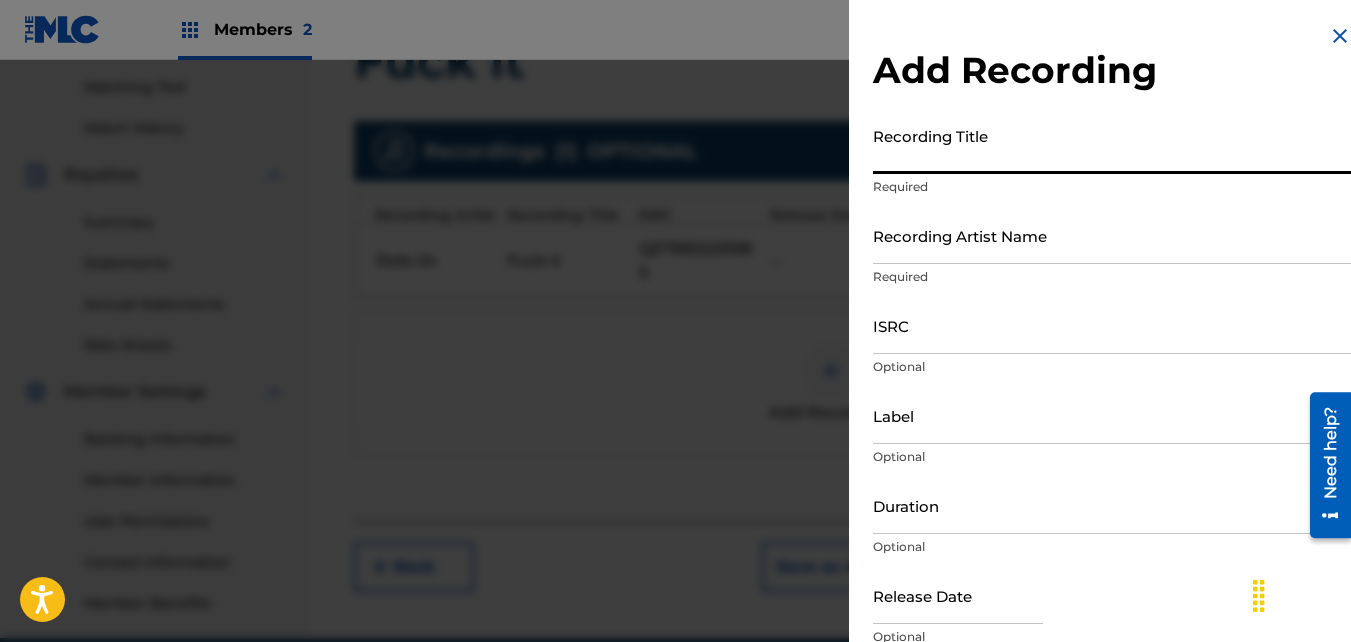 paste on "DOLO 24 x GHETTO BABY BOOM • F*ck It (Official Music Video)" 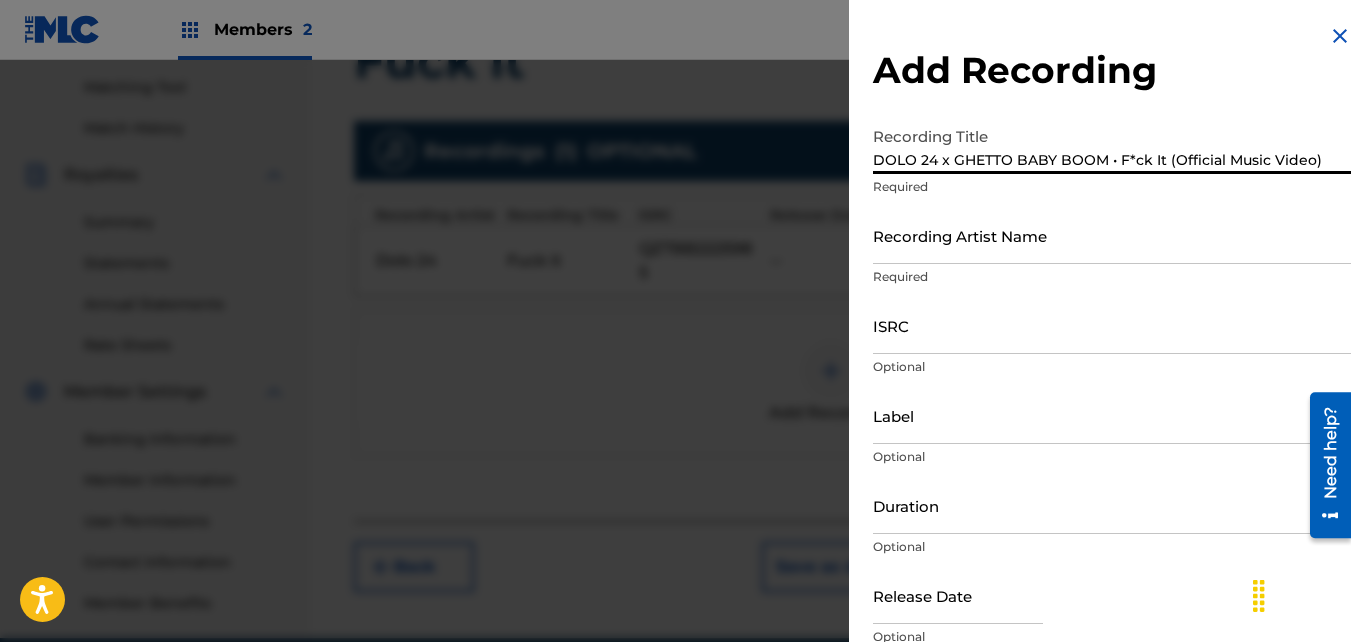 type on "DOLO 24 x GHETTO BABY BOOM • F*ck It (Official Music Video)" 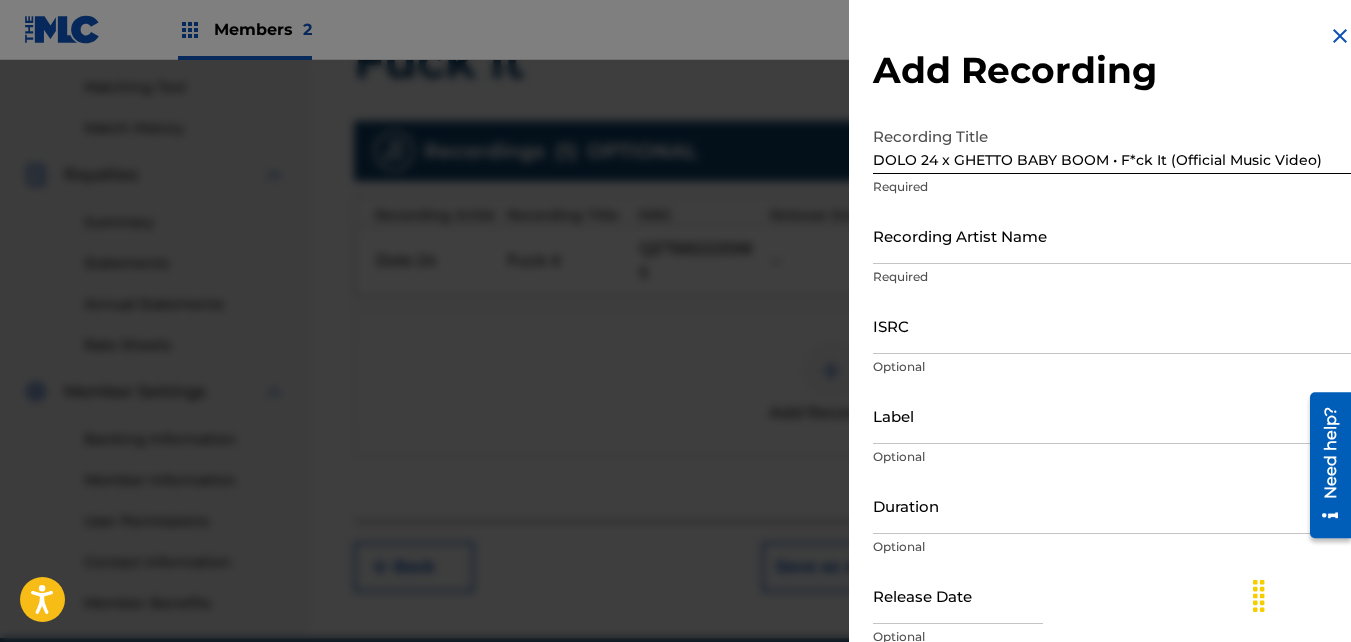 click on "Required" at bounding box center (1112, 277) 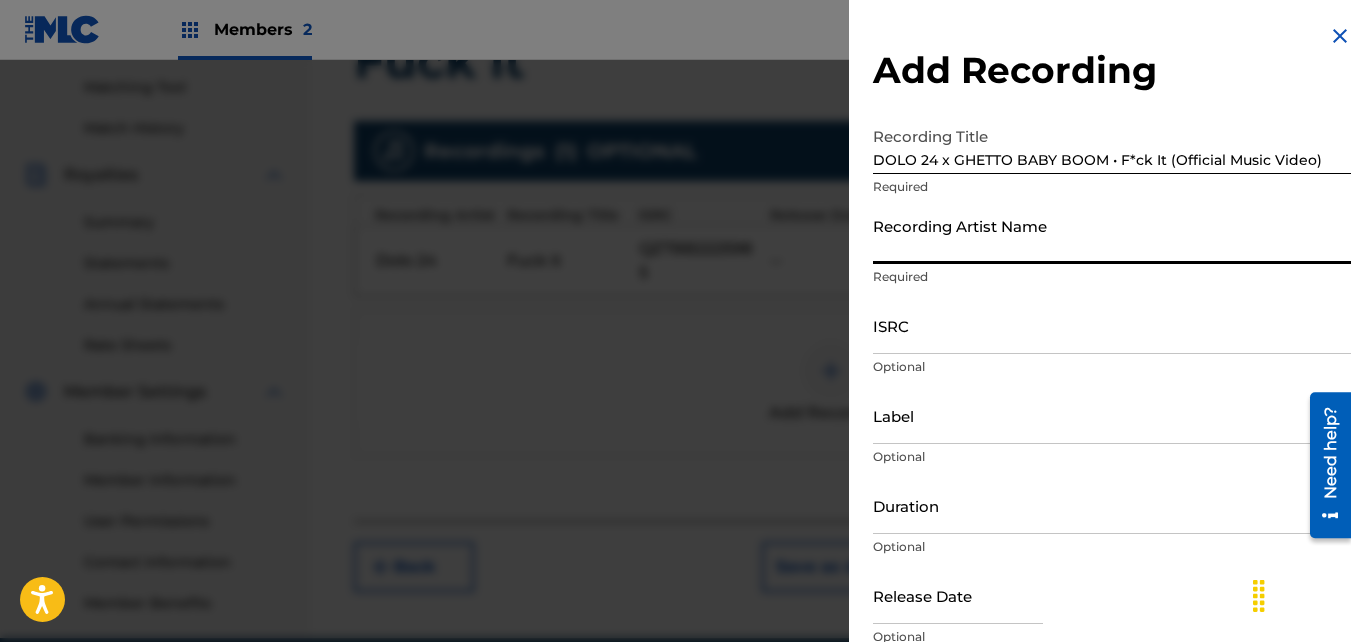 click on "Recording Artist Name" at bounding box center [1112, 235] 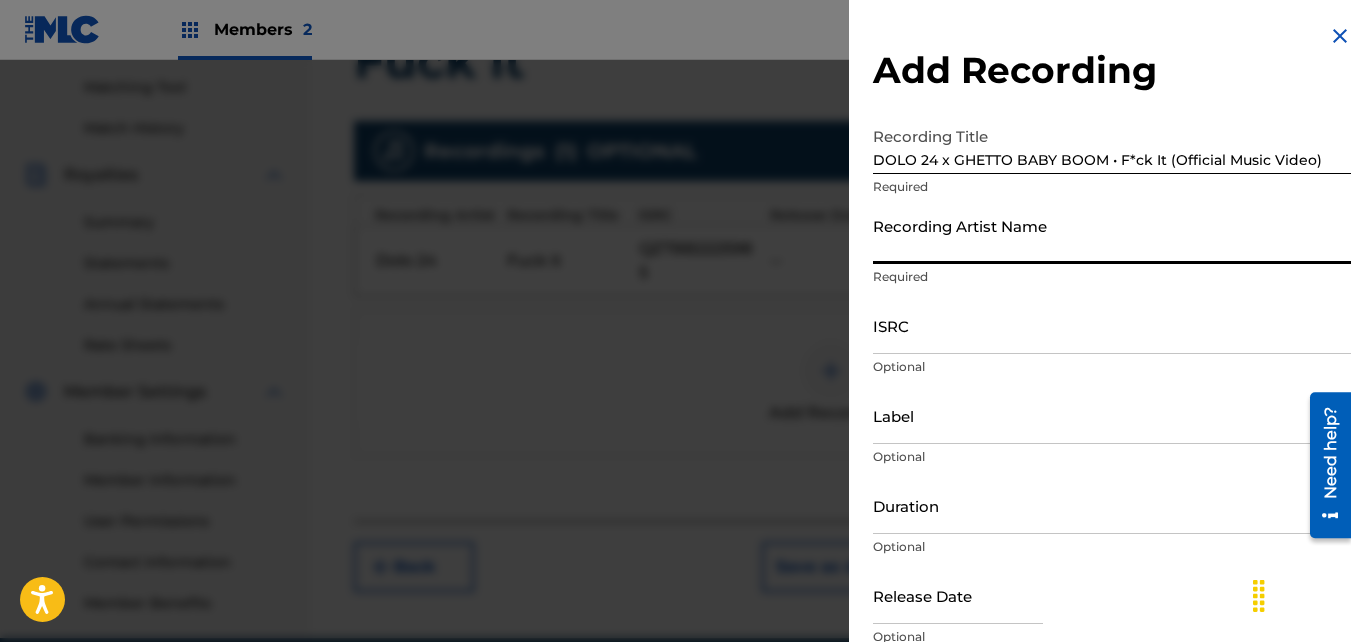 type on "z" 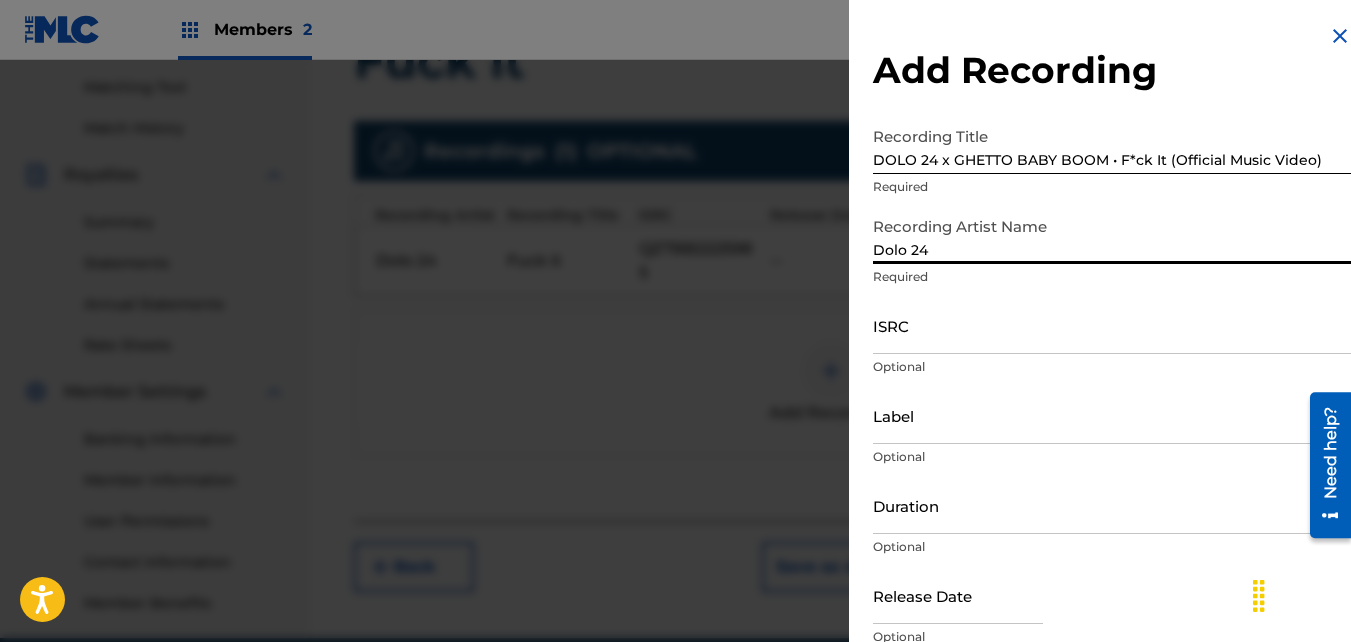 type on "Dolo 24" 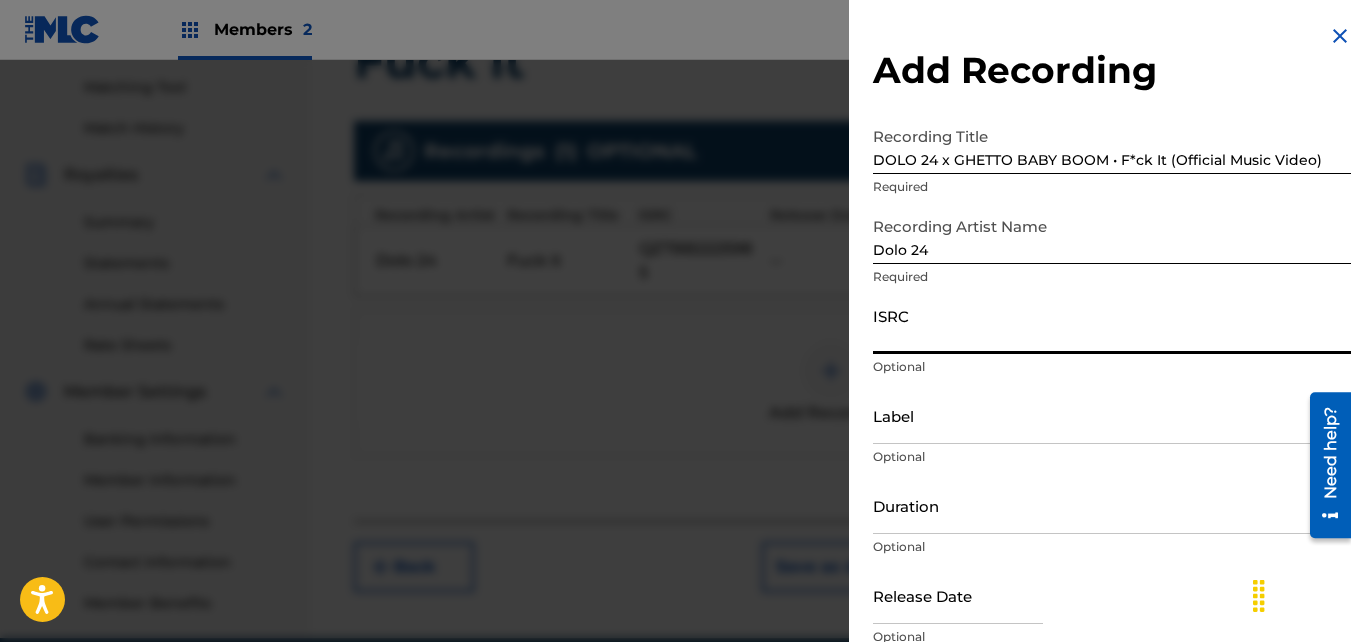 paste on "QZTBB2225985" 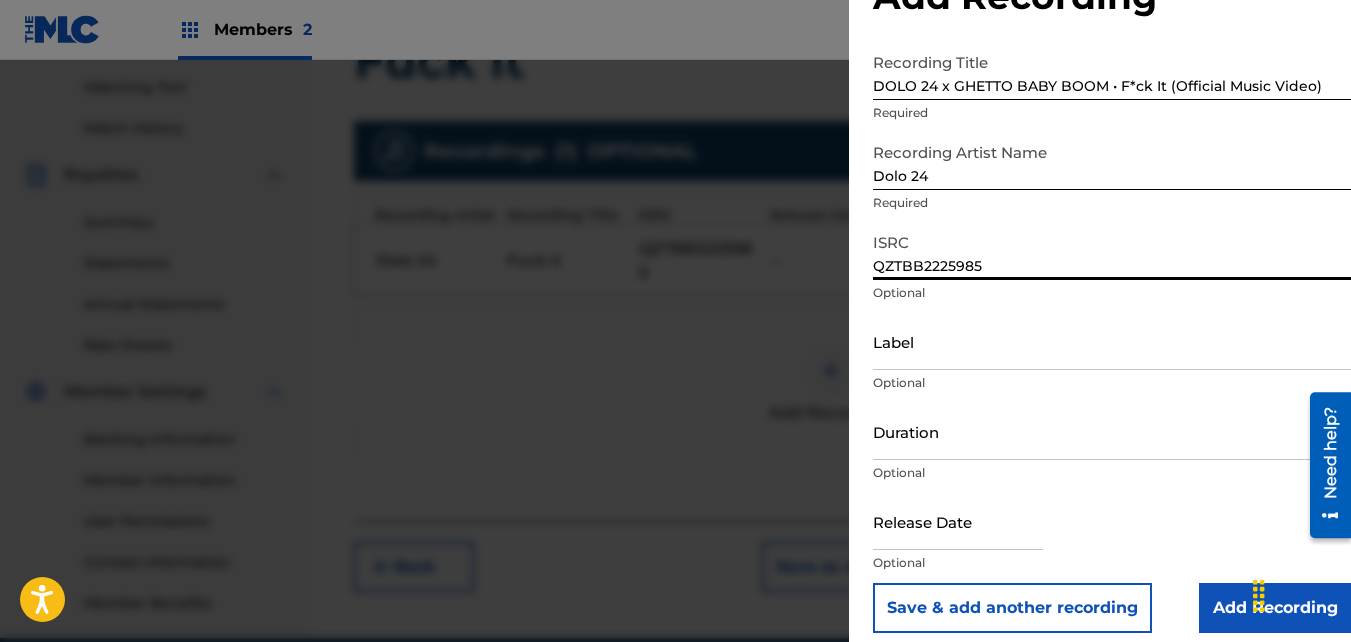 scroll, scrollTop: 89, scrollLeft: 0, axis: vertical 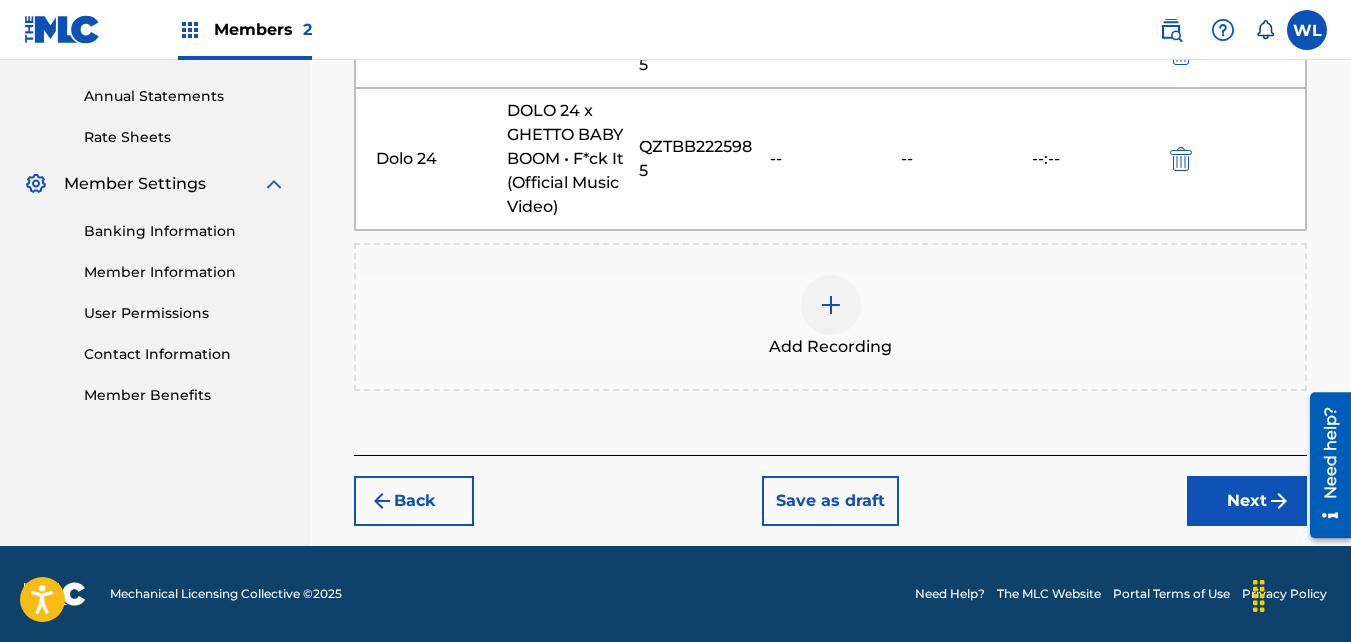 click on "Back Save as draft Next" at bounding box center (830, 490) 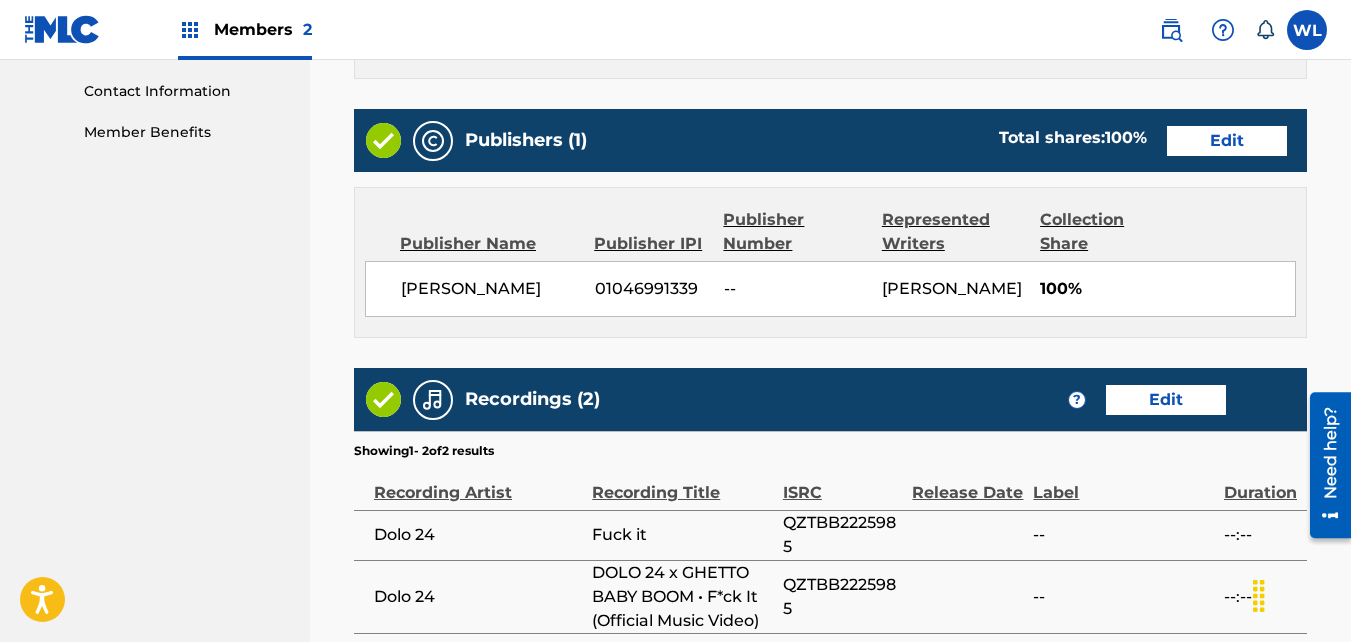 scroll, scrollTop: 1210, scrollLeft: 0, axis: vertical 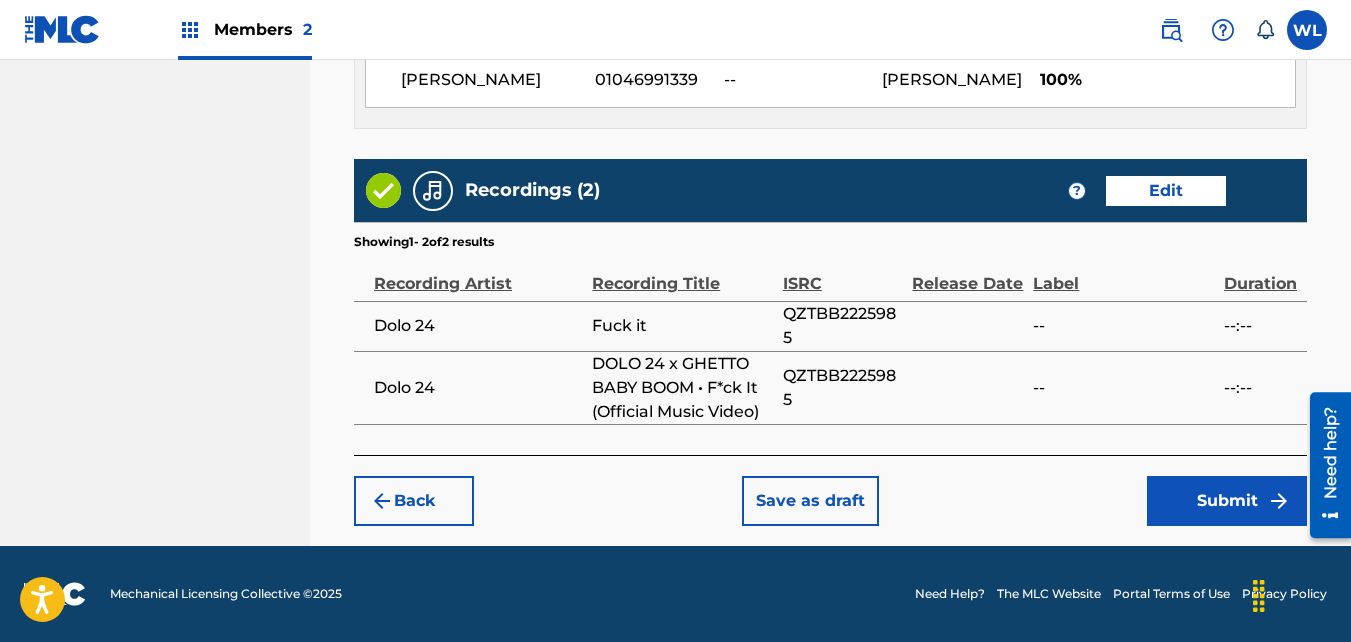 click on "Submit" at bounding box center [1227, 501] 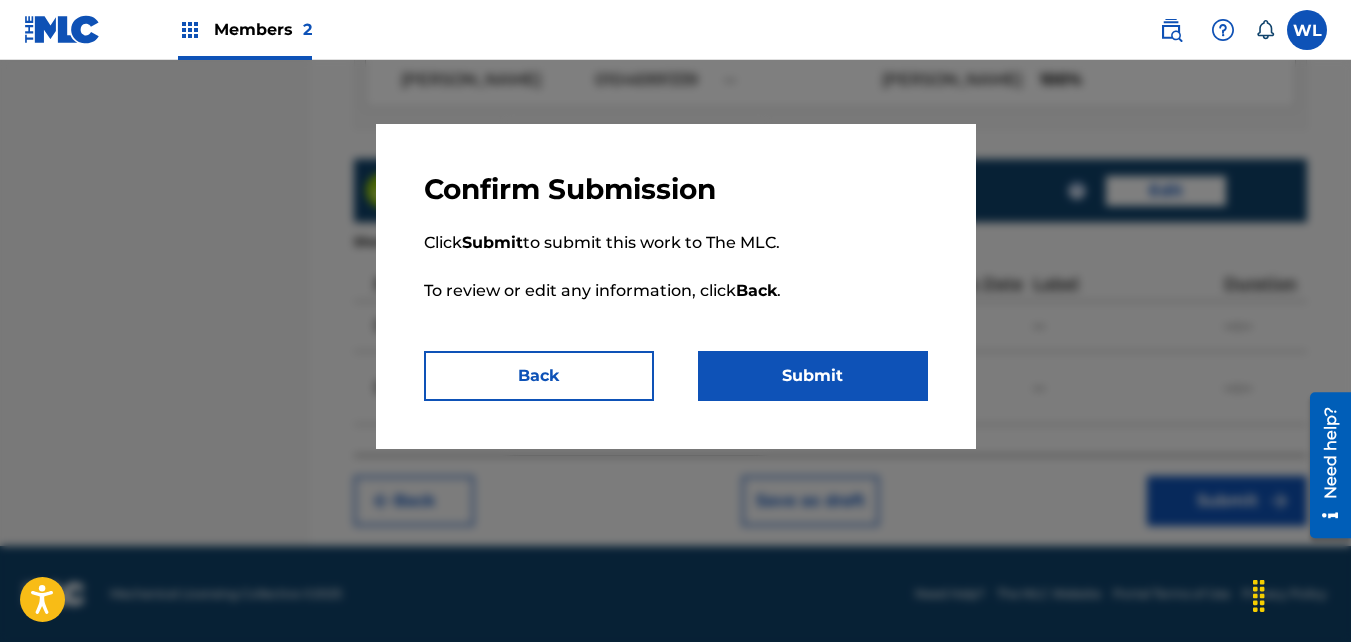 click on "Submit" at bounding box center (813, 376) 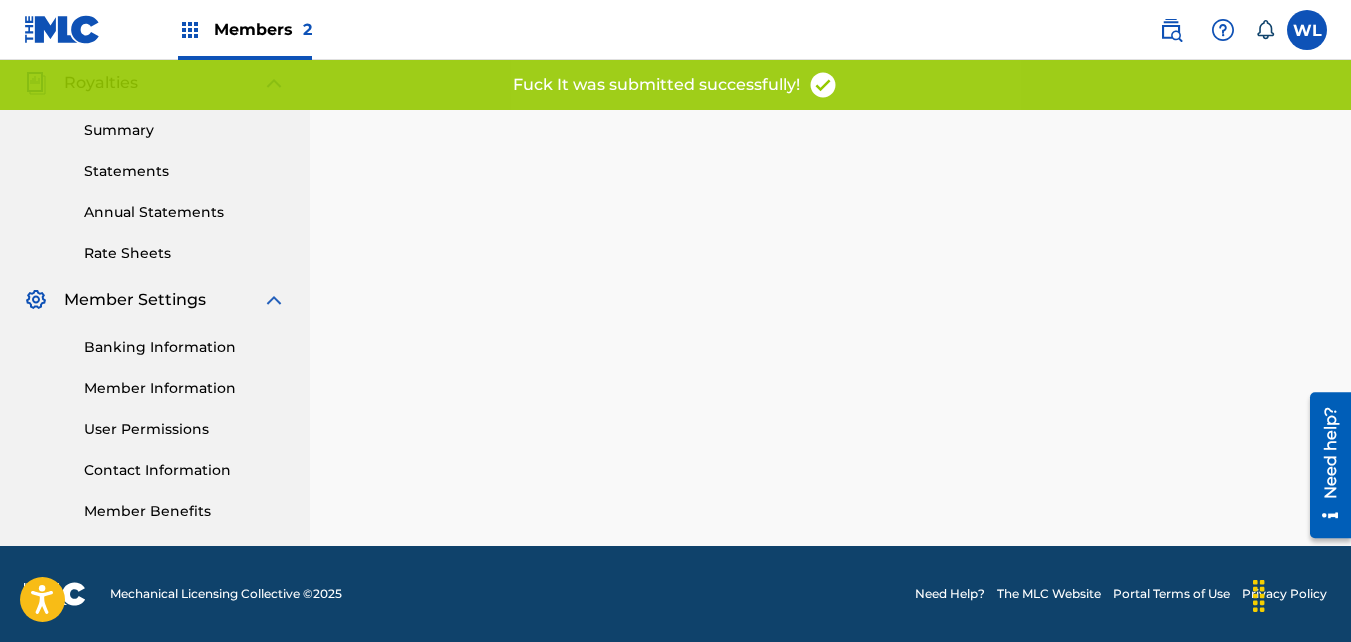 scroll, scrollTop: 0, scrollLeft: 0, axis: both 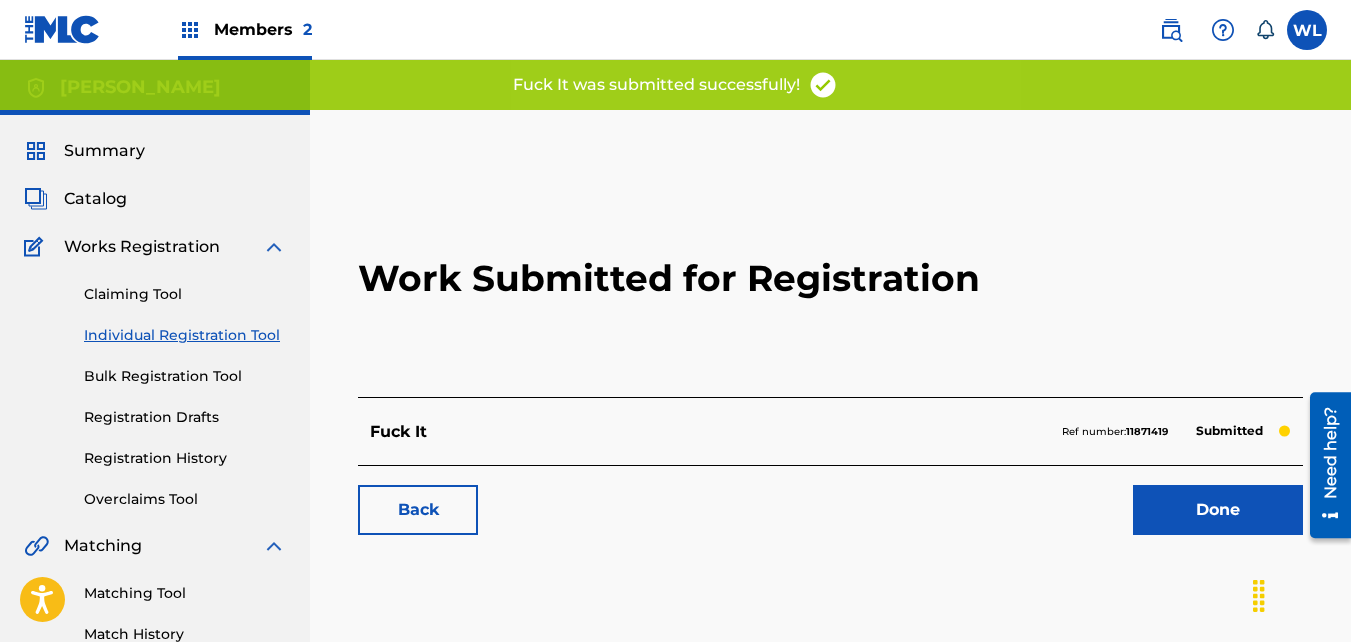 click on "Done" at bounding box center [1218, 510] 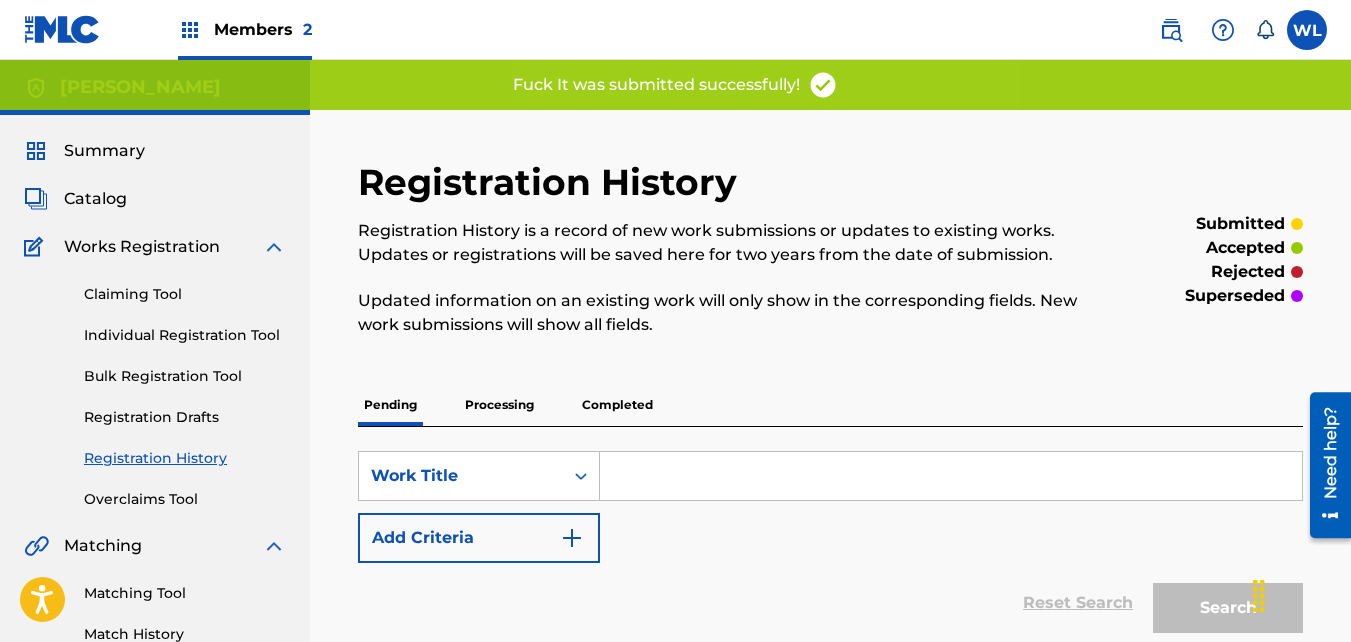 click on "Catalog" at bounding box center (155, 199) 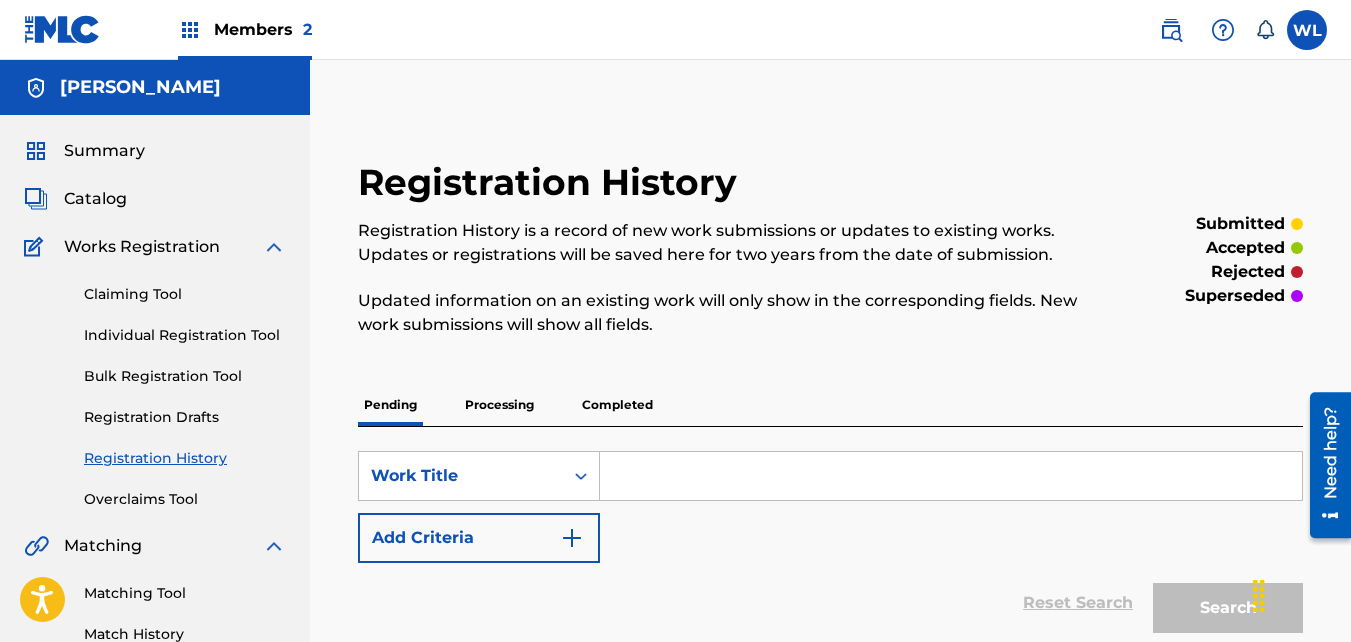 click on "Summary Catalog Works Registration Claiming Tool Individual Registration Tool Bulk Registration Tool Registration Drafts Registration History Overclaims Tool Matching Matching Tool Match History Royalties Summary Statements Annual Statements Rate Sheets Member Settings Banking Information Member Information User Permissions Contact Information Member Benefits" at bounding box center [155, 629] 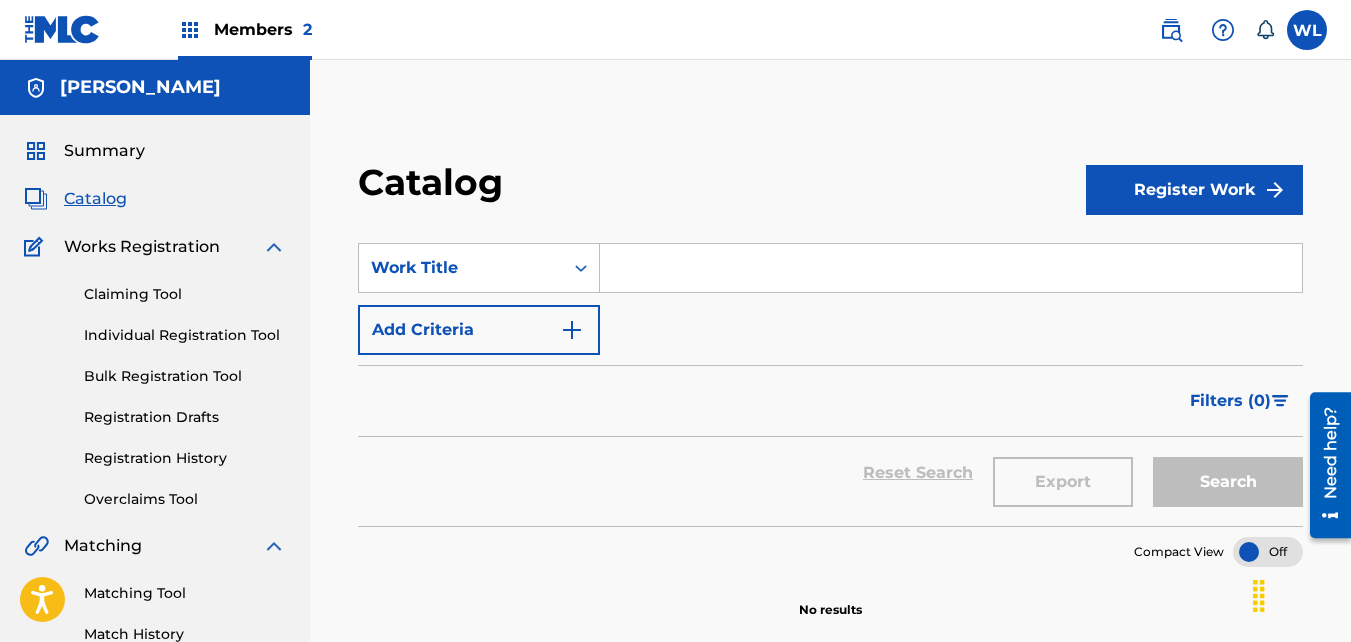 click at bounding box center [951, 268] 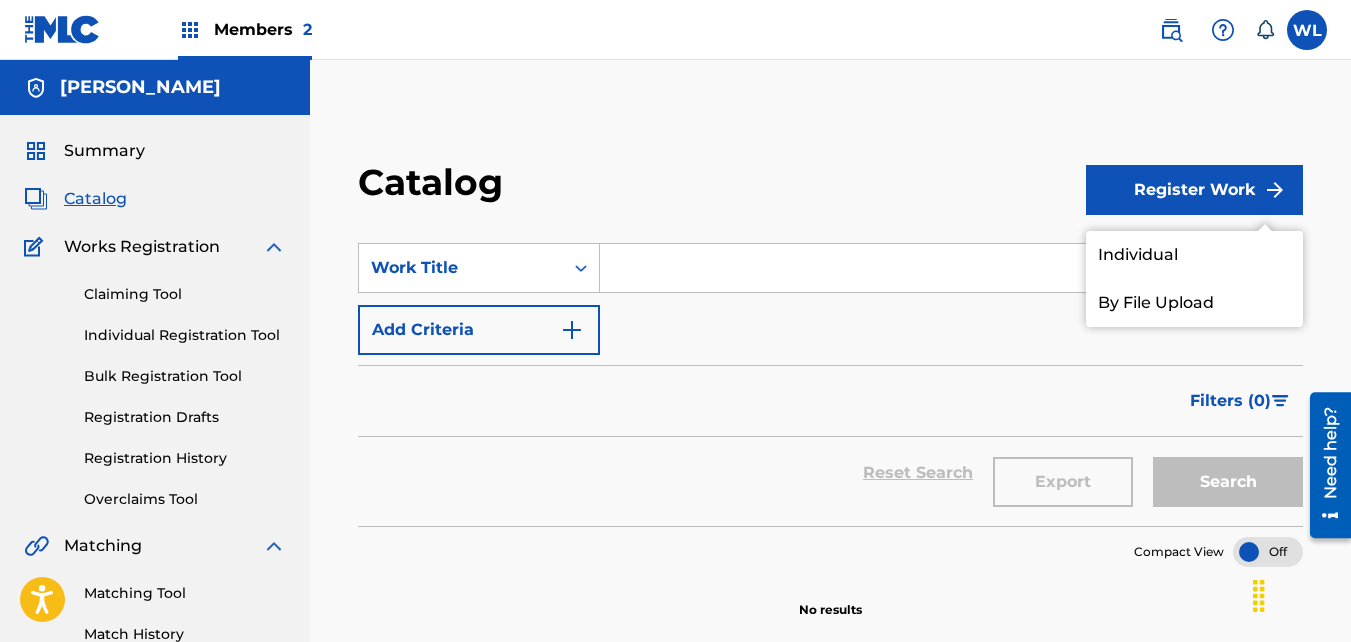 click on "Individual" at bounding box center (1194, 255) 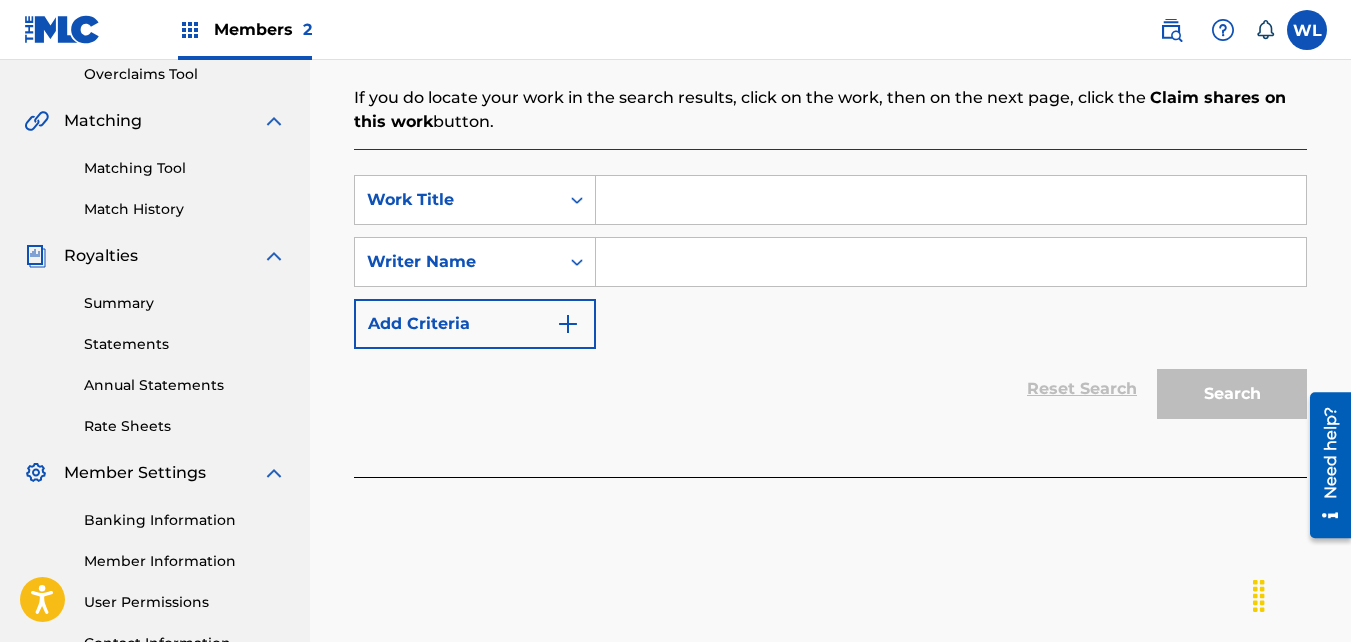 scroll, scrollTop: 424, scrollLeft: 0, axis: vertical 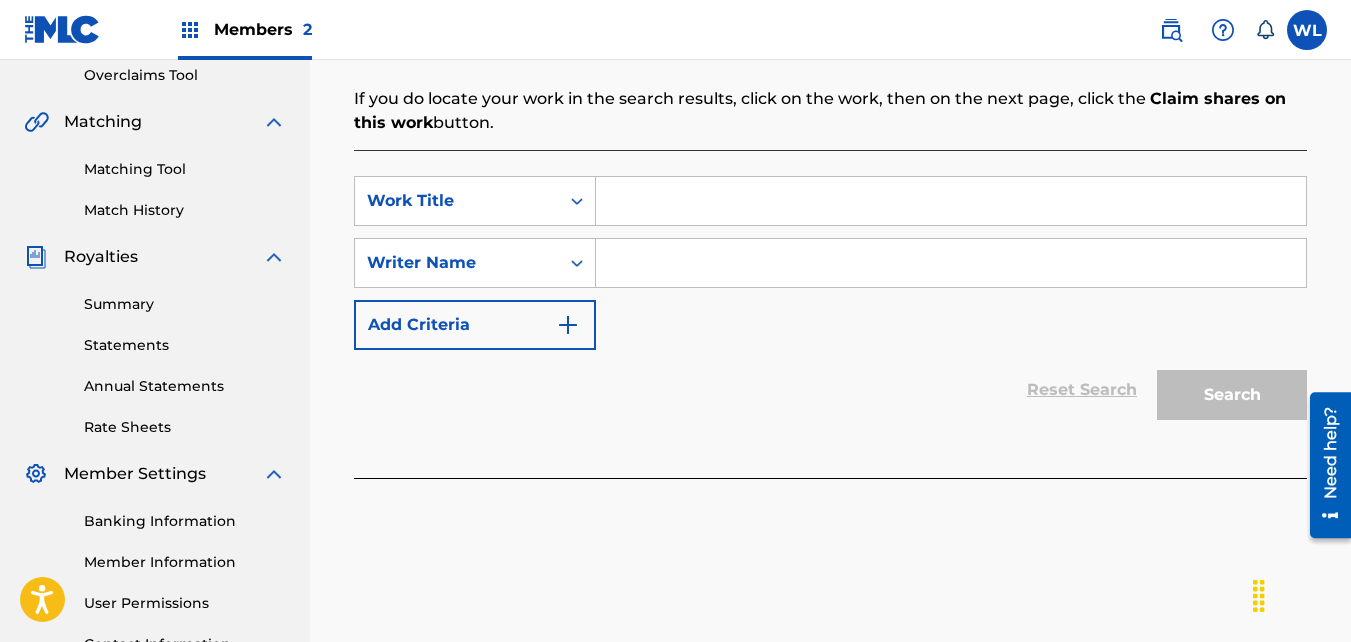 click at bounding box center (951, 201) 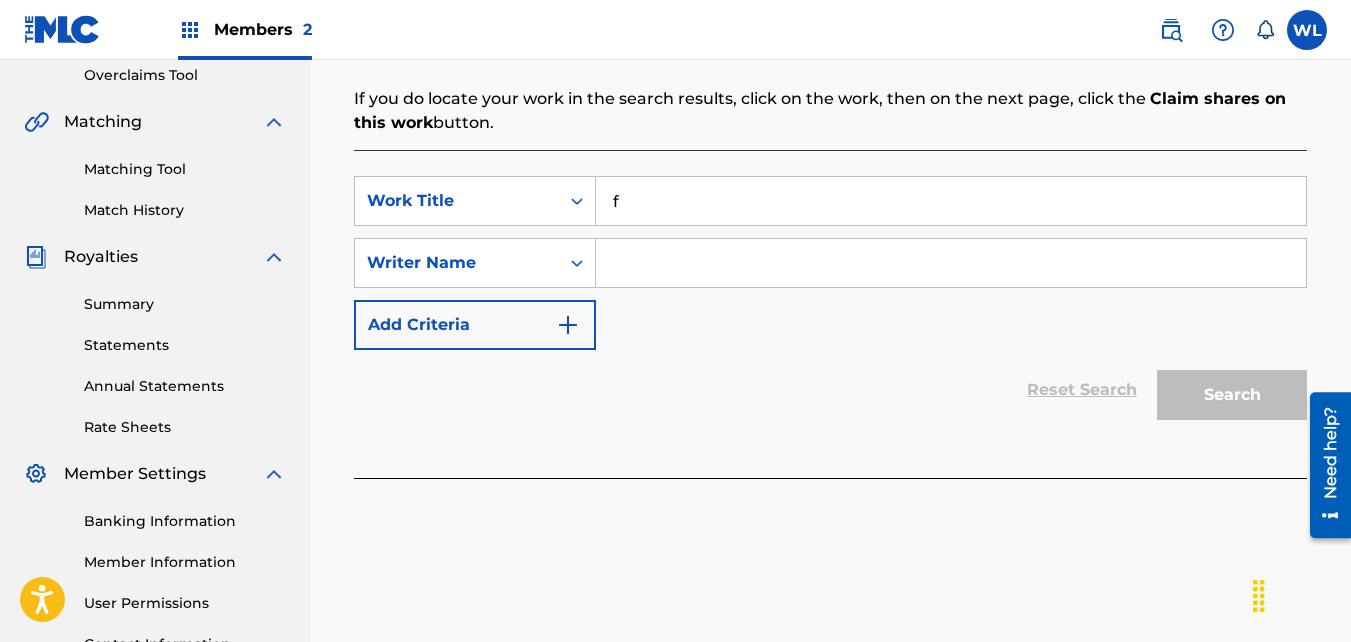 type on "f" 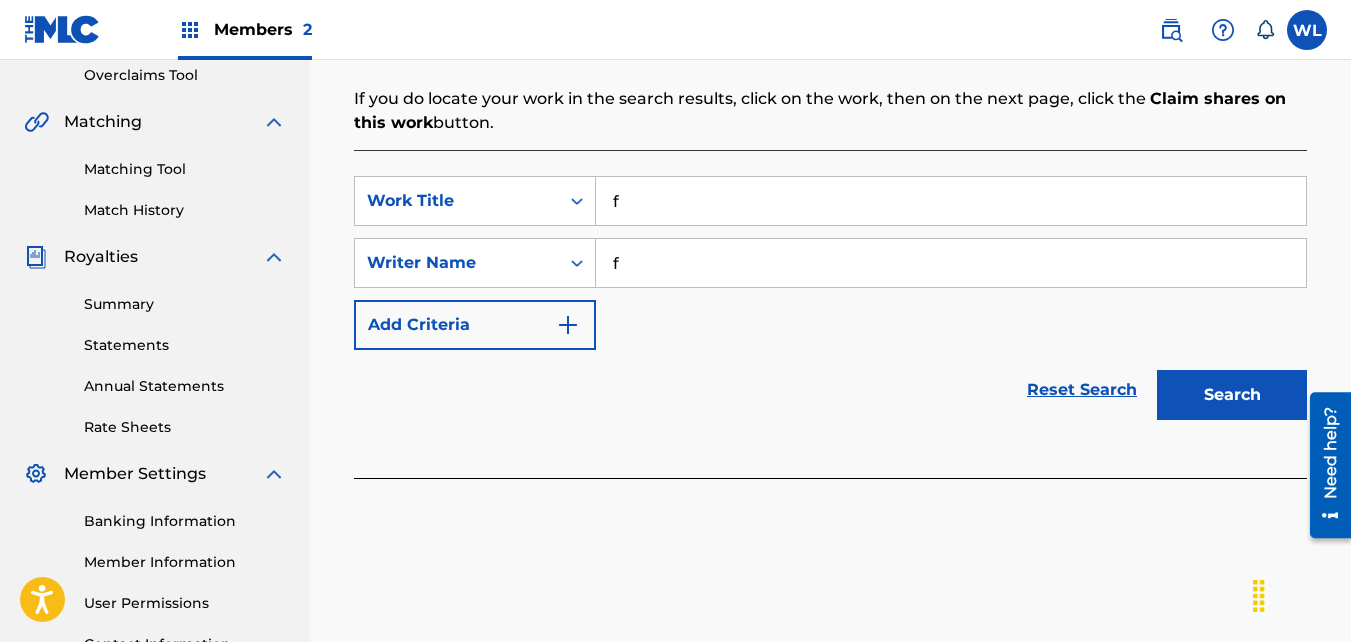 click on "f" at bounding box center (951, 263) 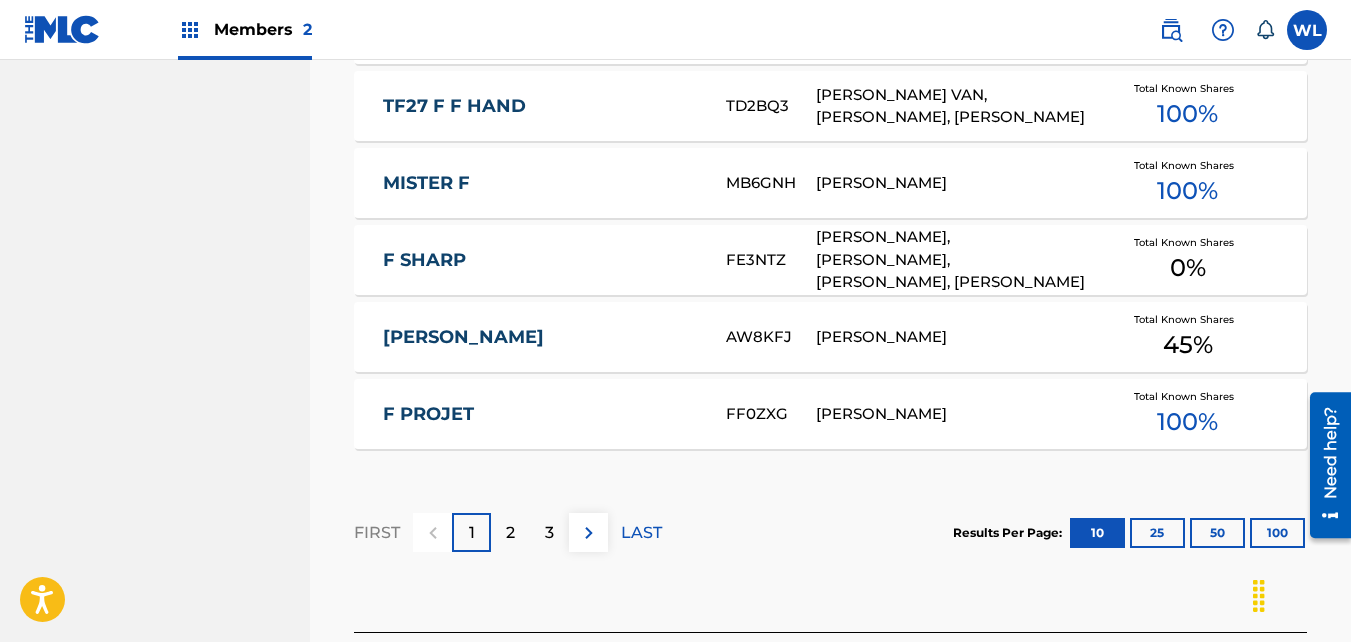 scroll, scrollTop: 1481, scrollLeft: 0, axis: vertical 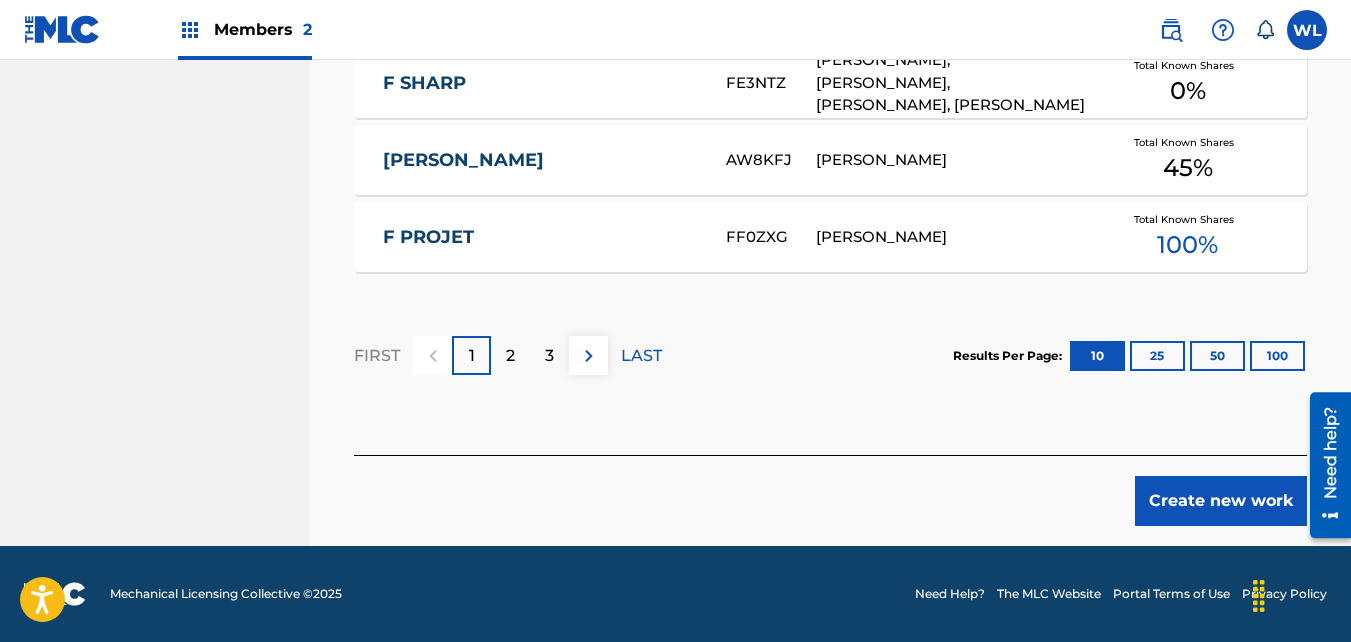 click on "Create new work" at bounding box center [1221, 501] 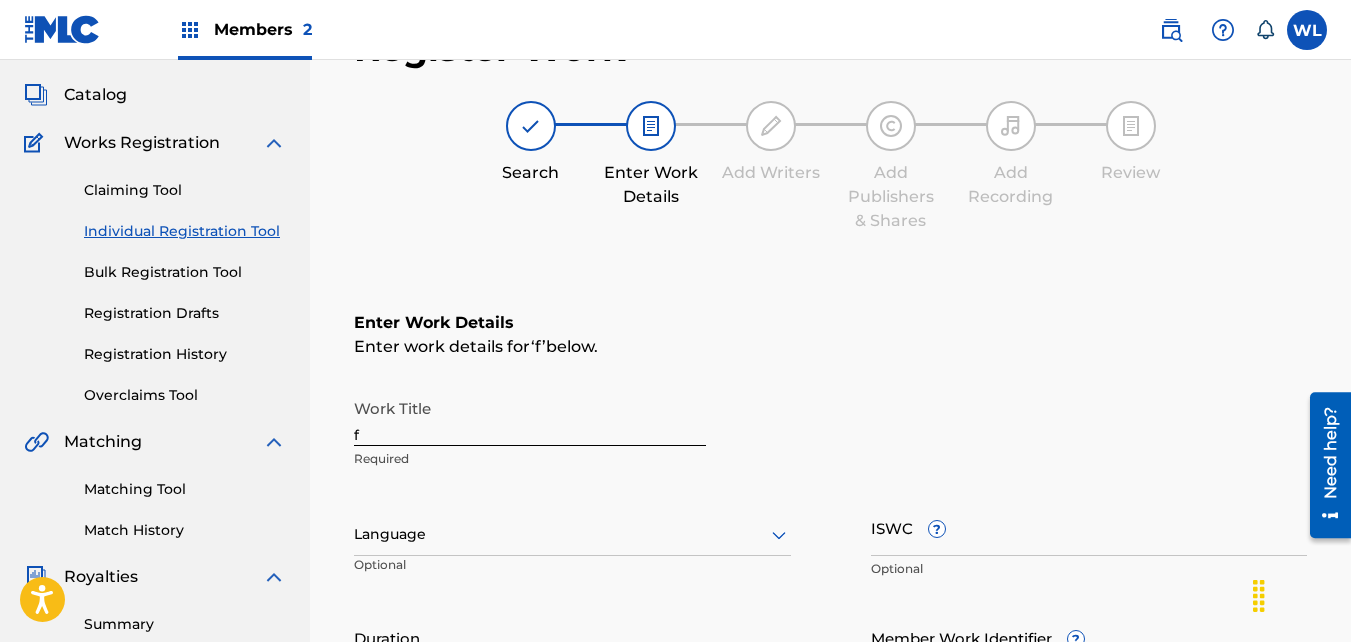 scroll, scrollTop: 61, scrollLeft: 0, axis: vertical 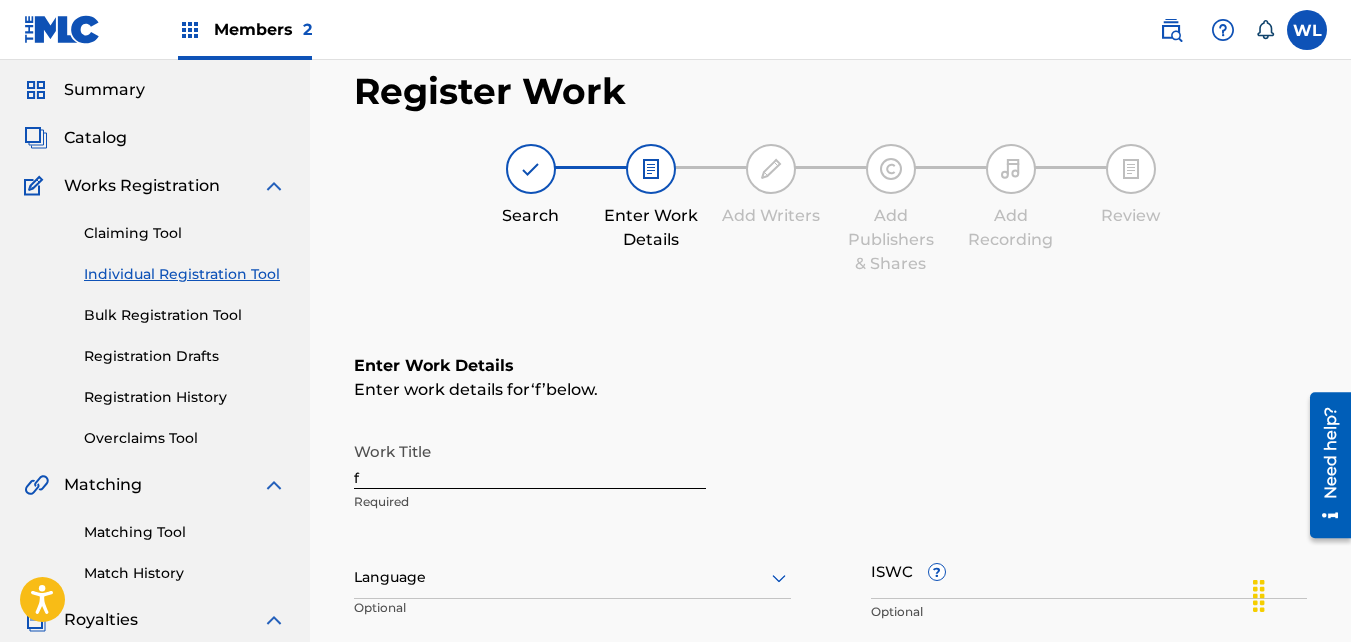 click on "f" at bounding box center [530, 460] 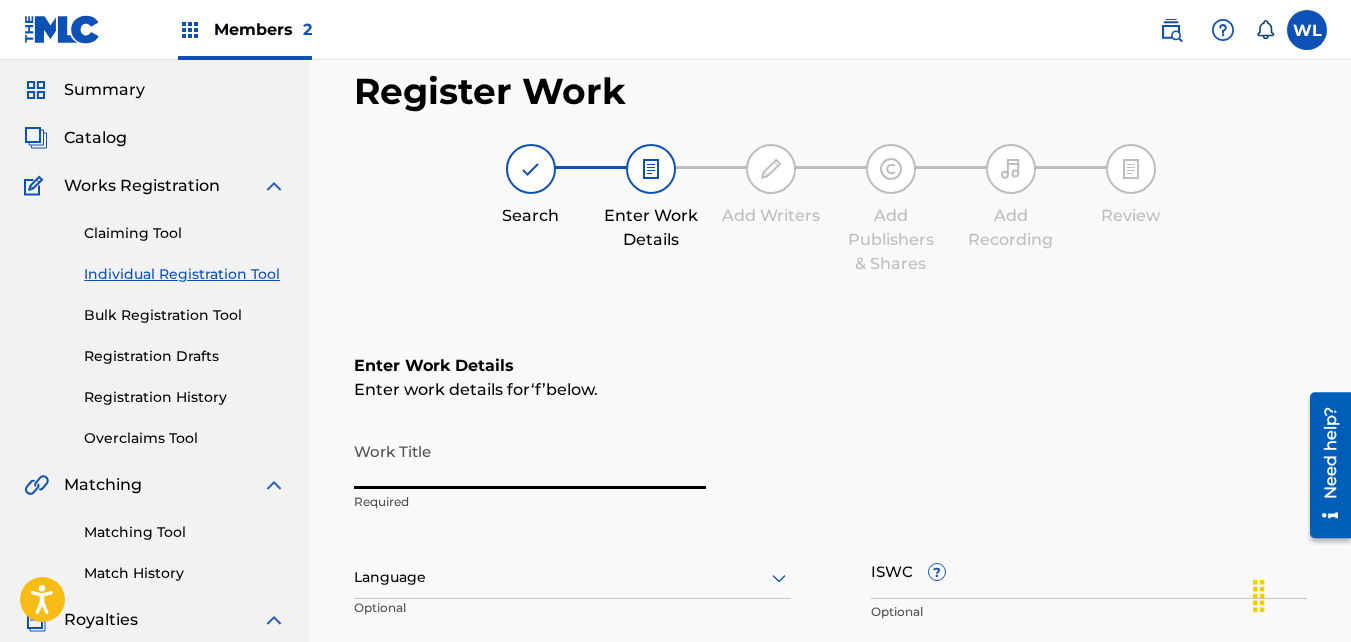 type on "\" 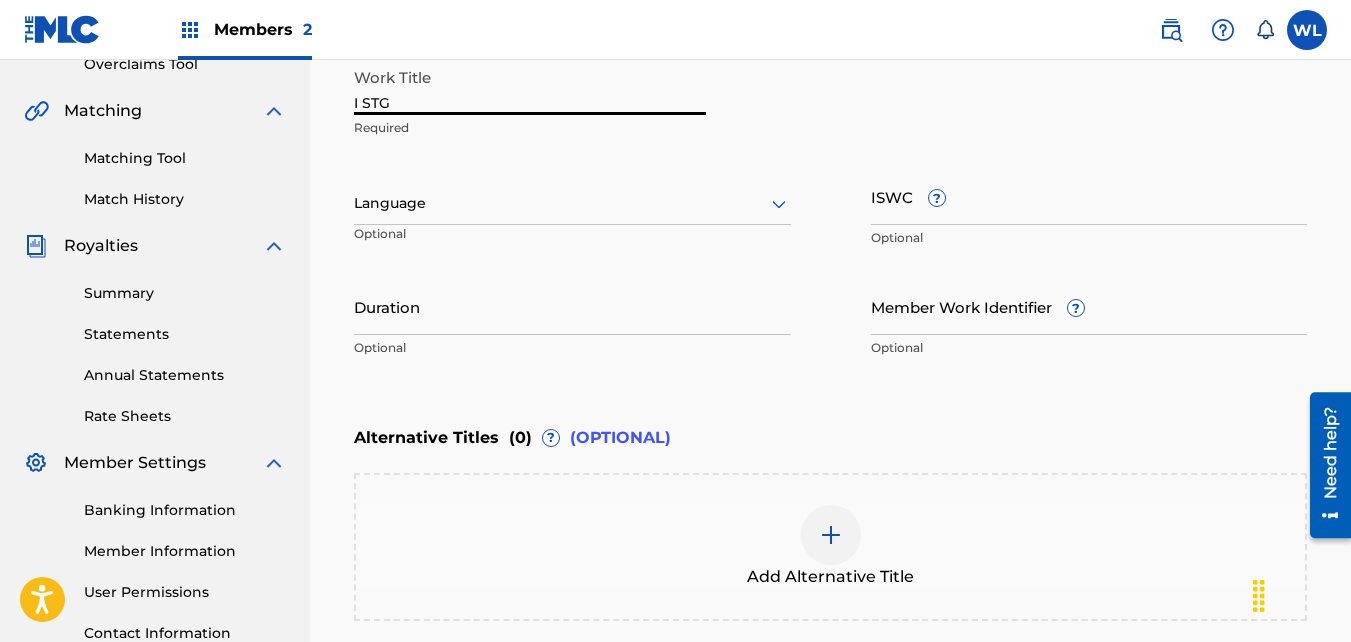 scroll, scrollTop: 651, scrollLeft: 0, axis: vertical 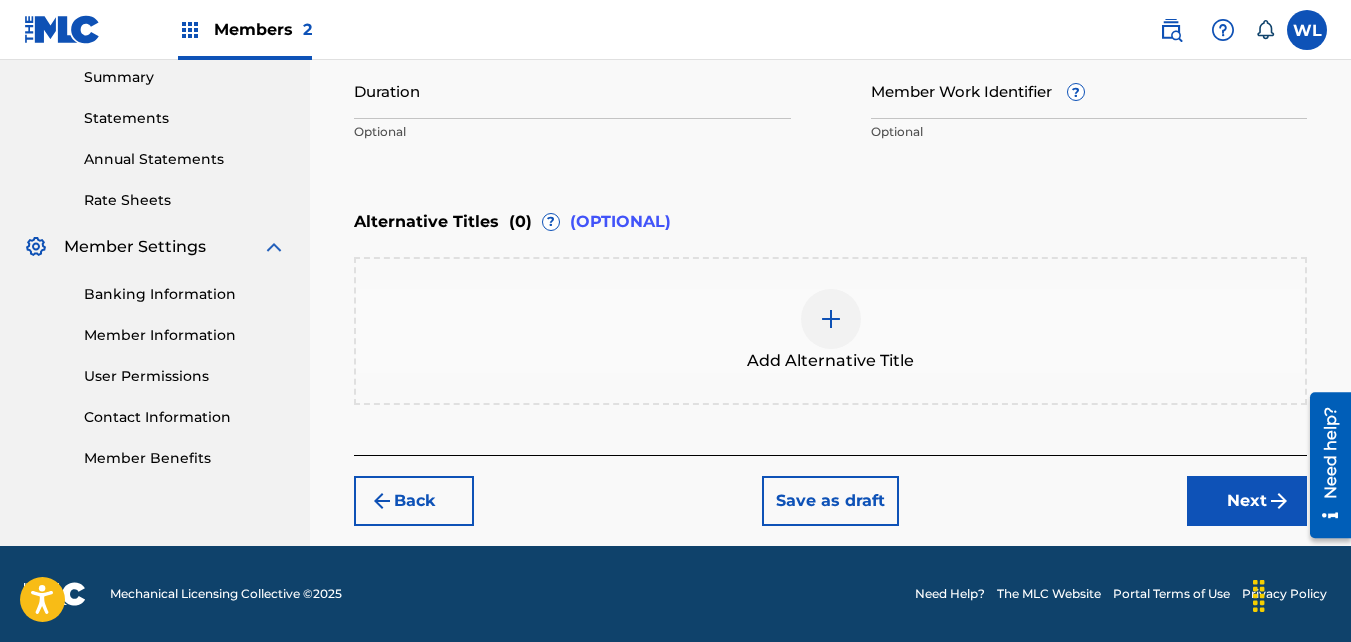 type on "I STG" 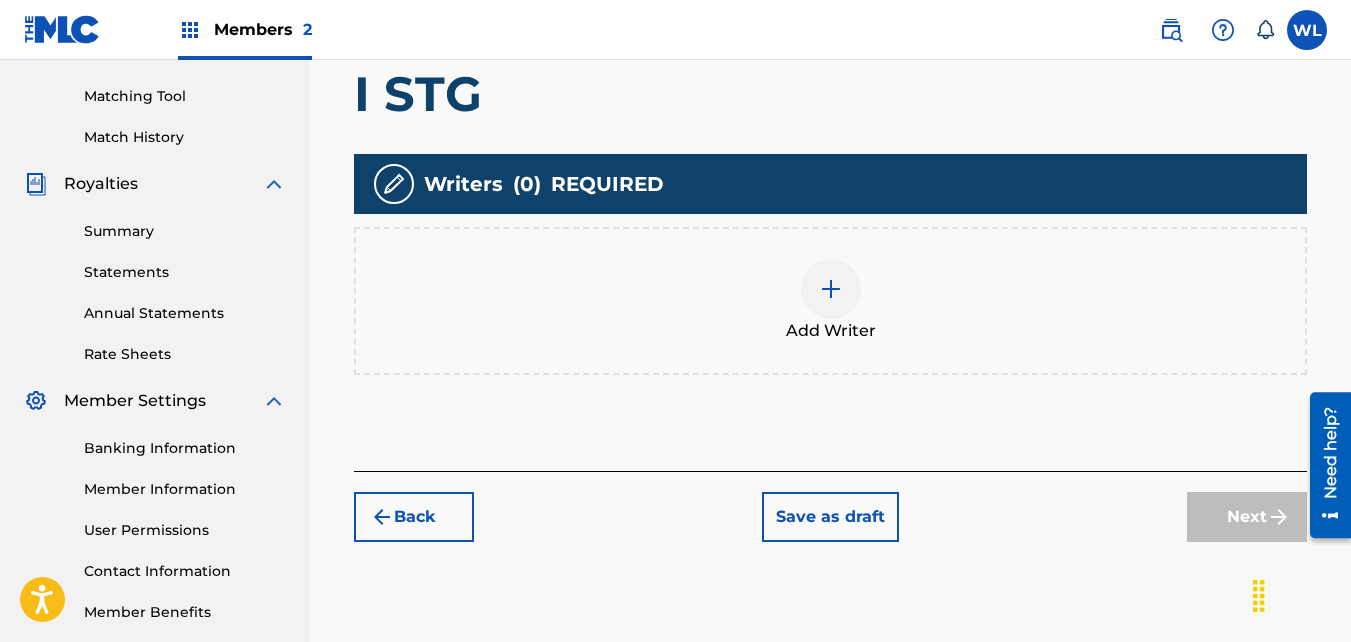 scroll, scrollTop: 496, scrollLeft: 0, axis: vertical 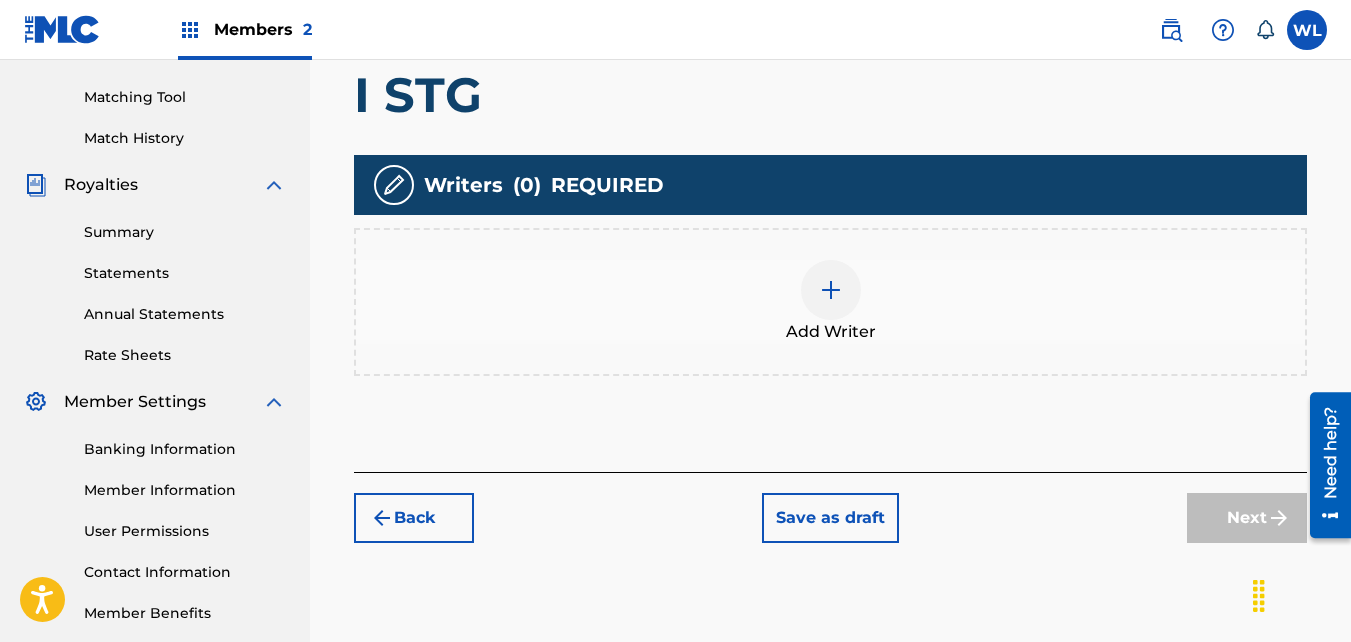 click on "Add Writer" at bounding box center (830, 302) 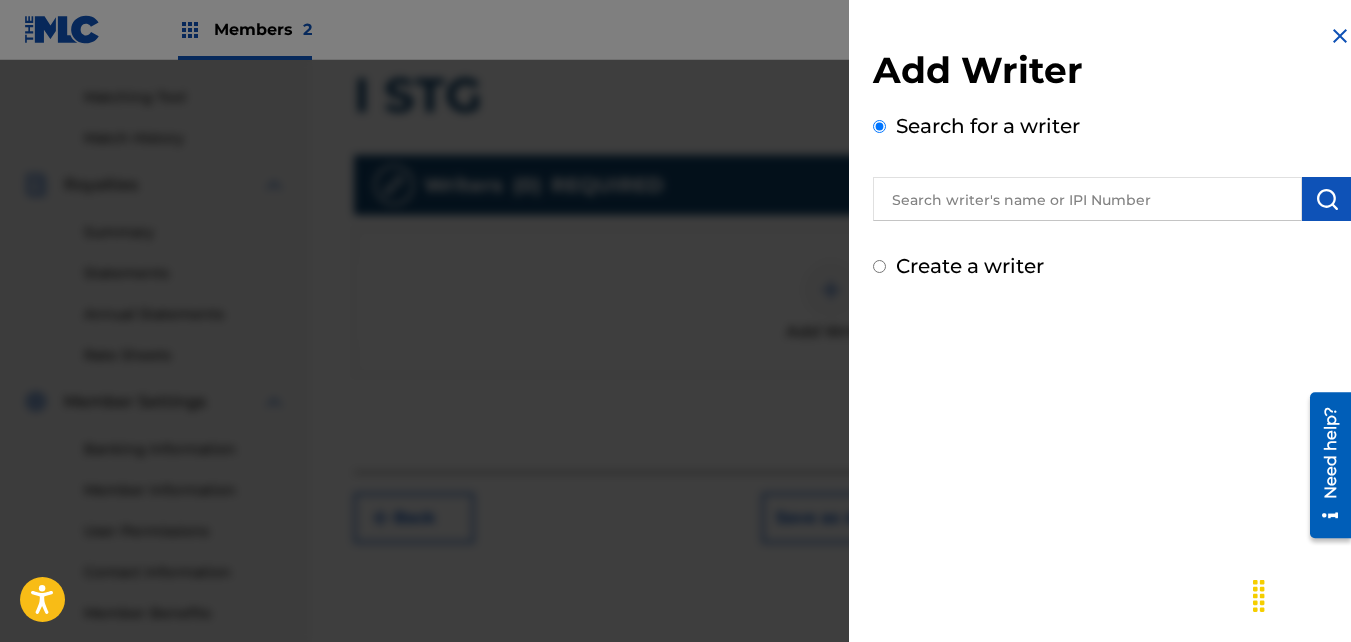 click at bounding box center (1087, 199) 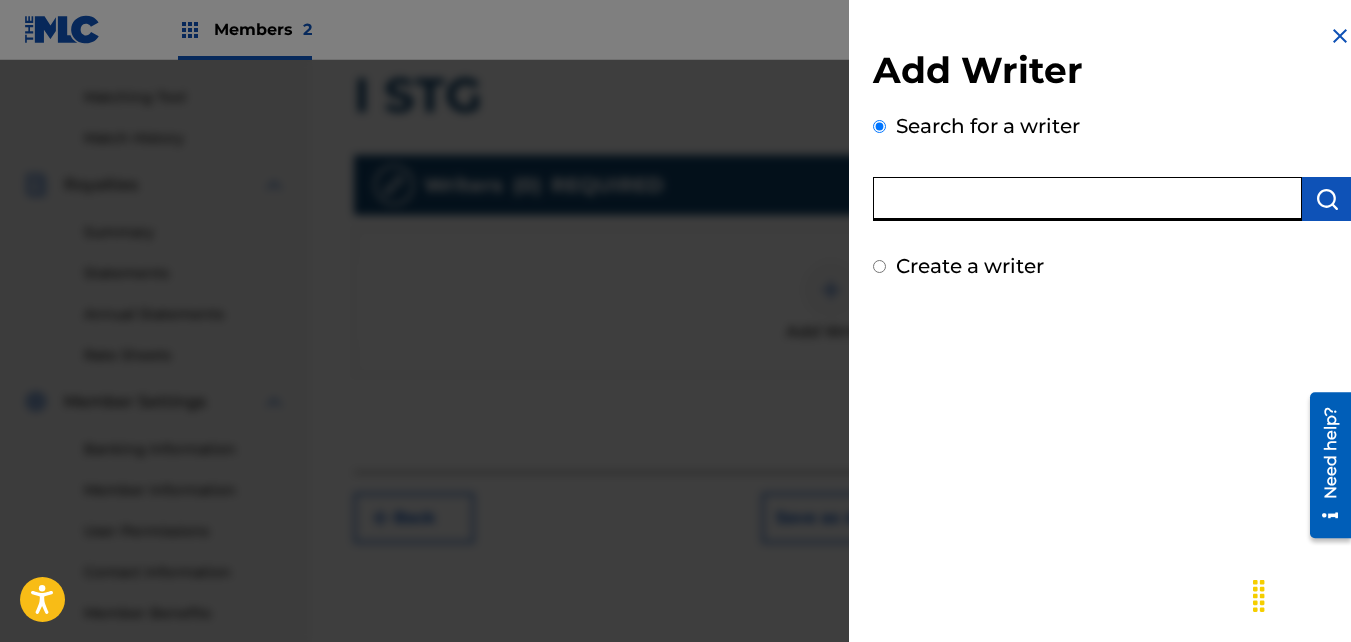click at bounding box center (1087, 199) 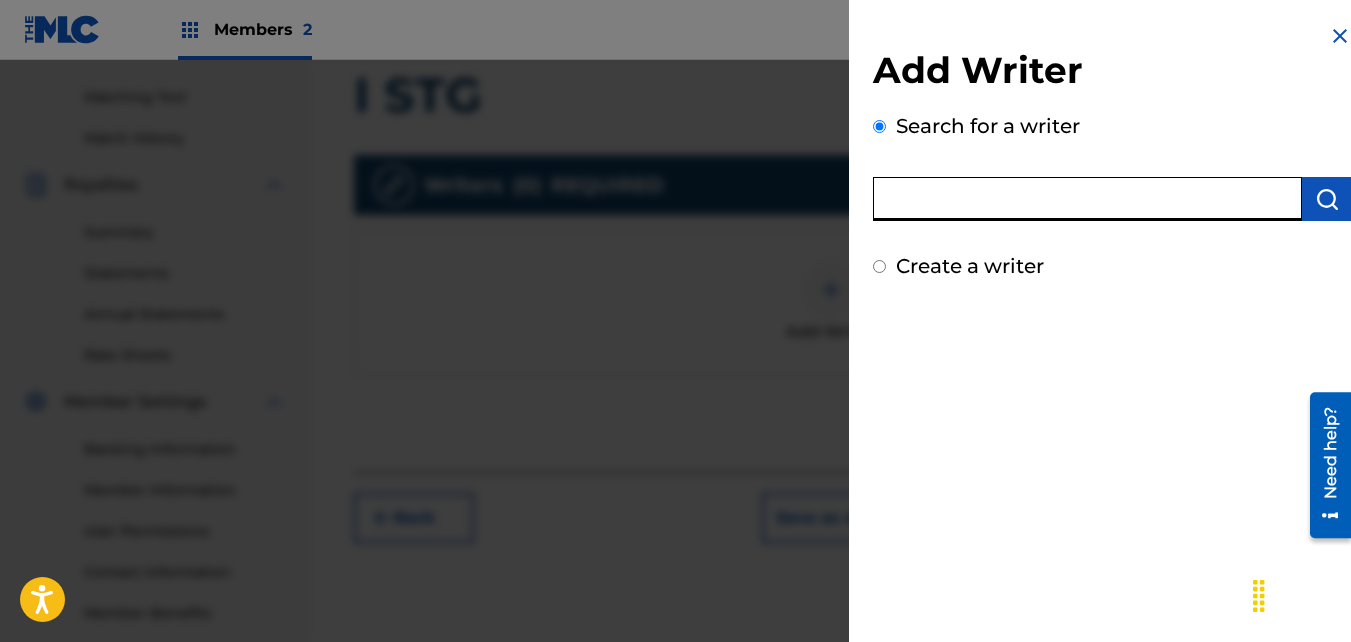 click at bounding box center (1087, 199) 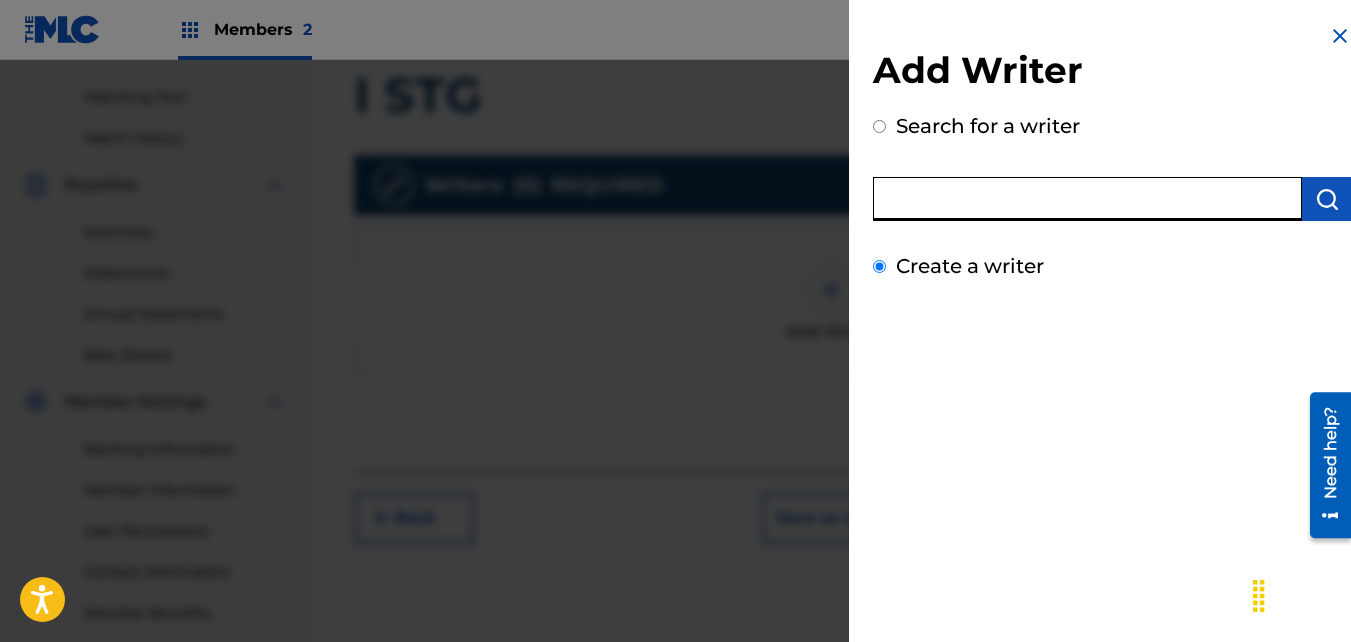 click on "Create a writer" at bounding box center (879, 266) 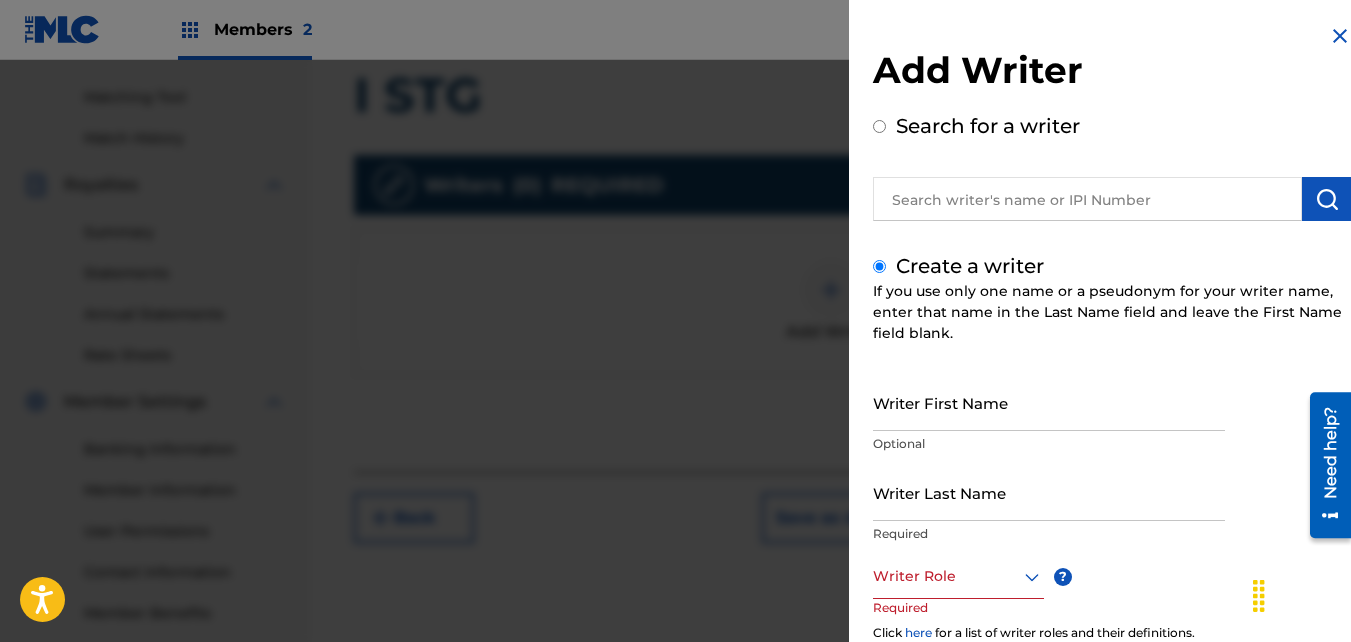 click on "Writer First Name" at bounding box center [1049, 402] 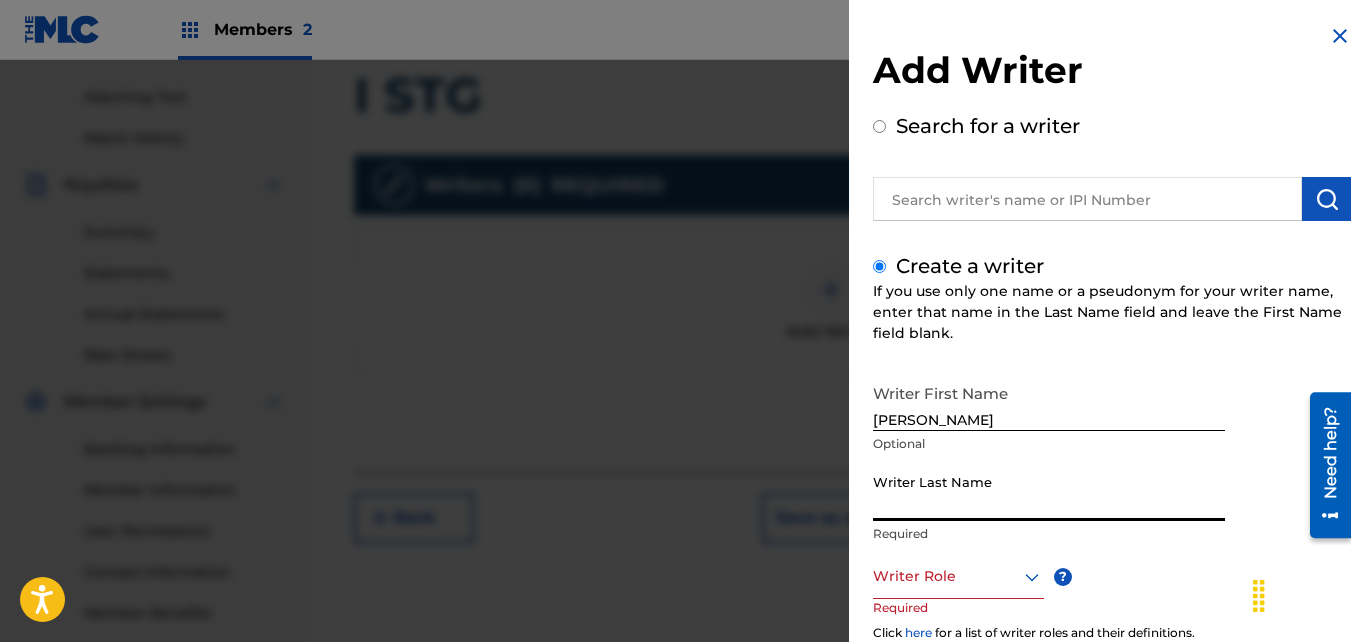 click on "Writer Last Name" at bounding box center (1049, 492) 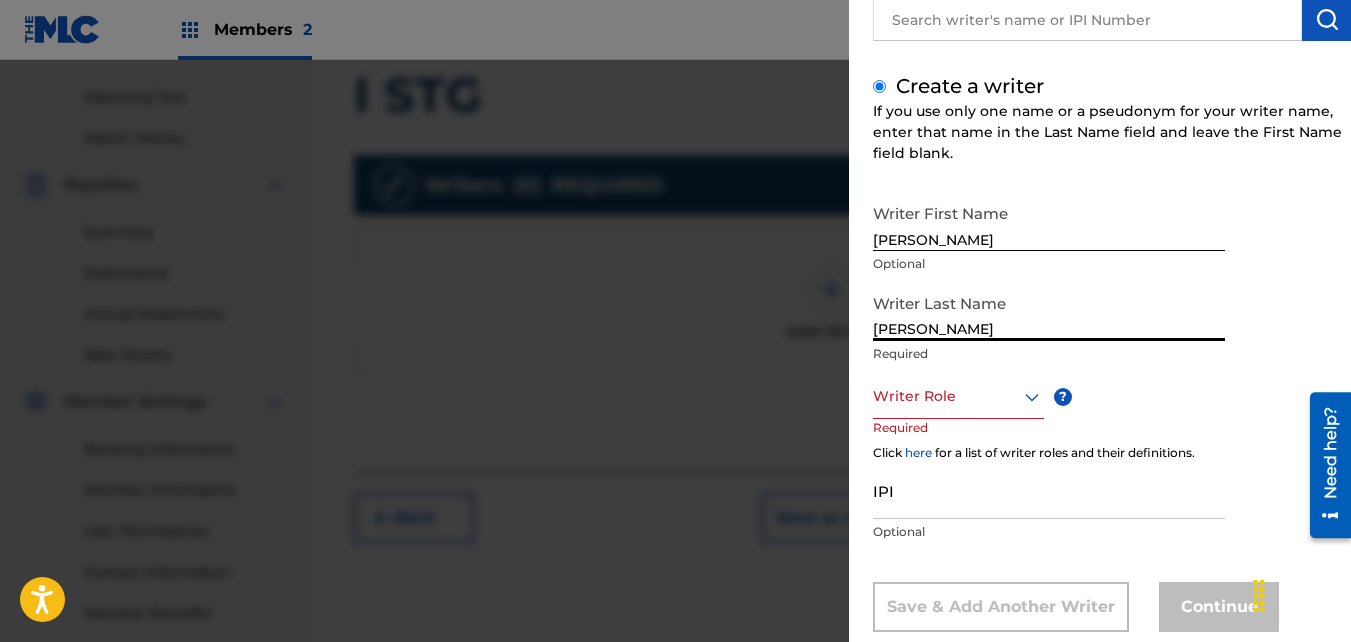 scroll, scrollTop: 181, scrollLeft: 0, axis: vertical 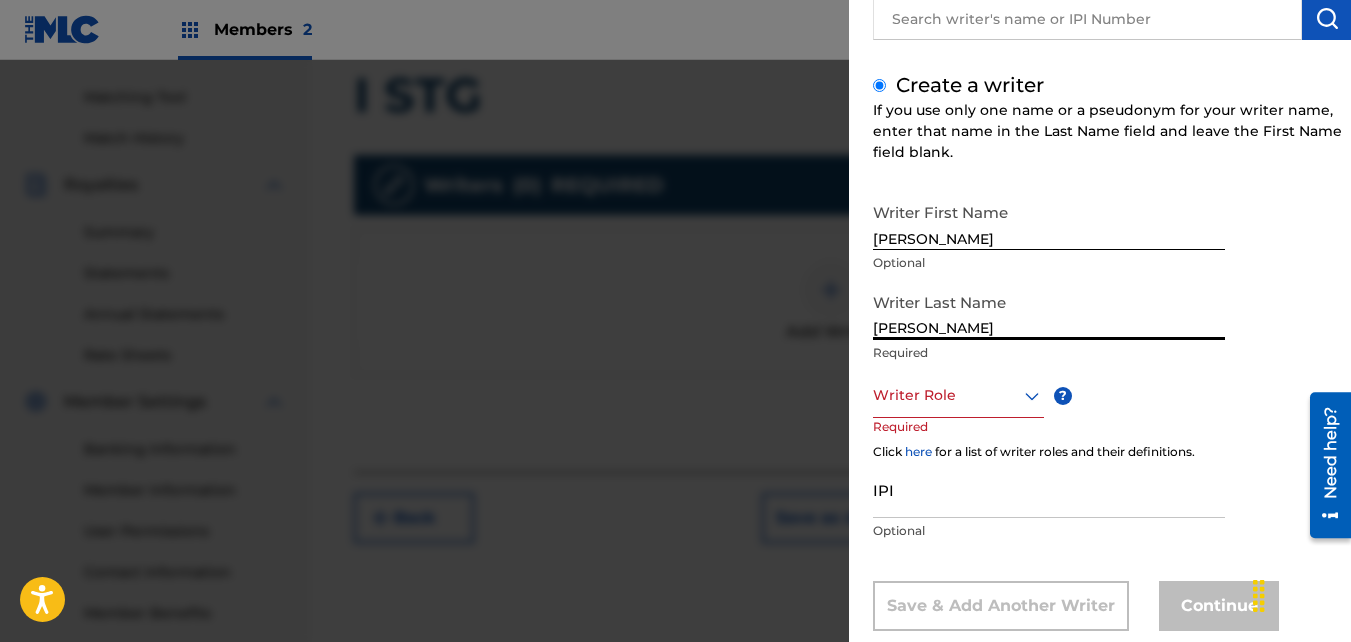 click at bounding box center (958, 395) 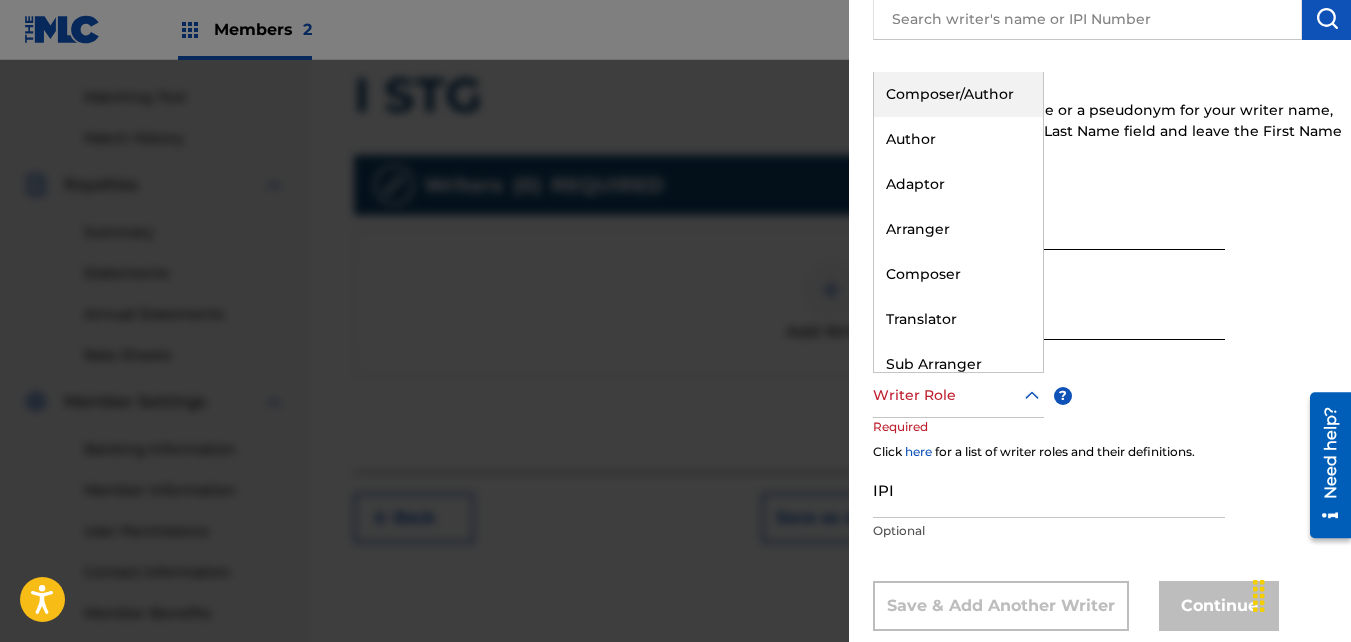 click on "Composer/Author" at bounding box center (958, 94) 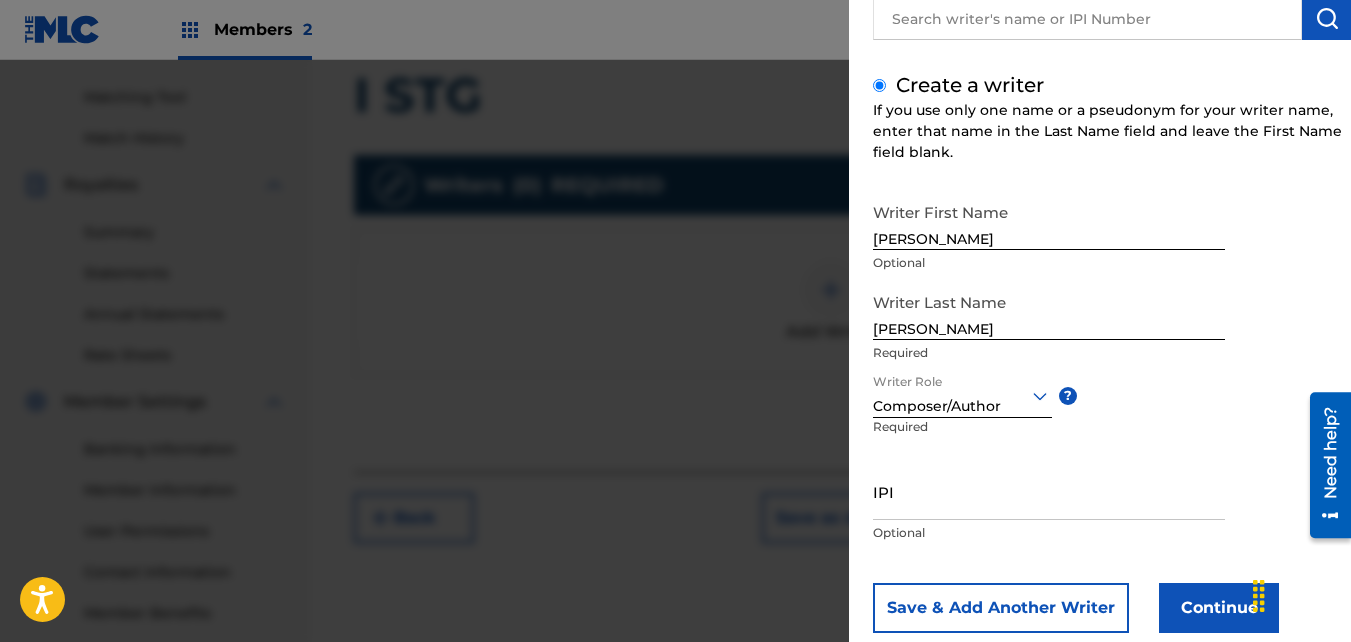 click on "IPI" at bounding box center [1049, 491] 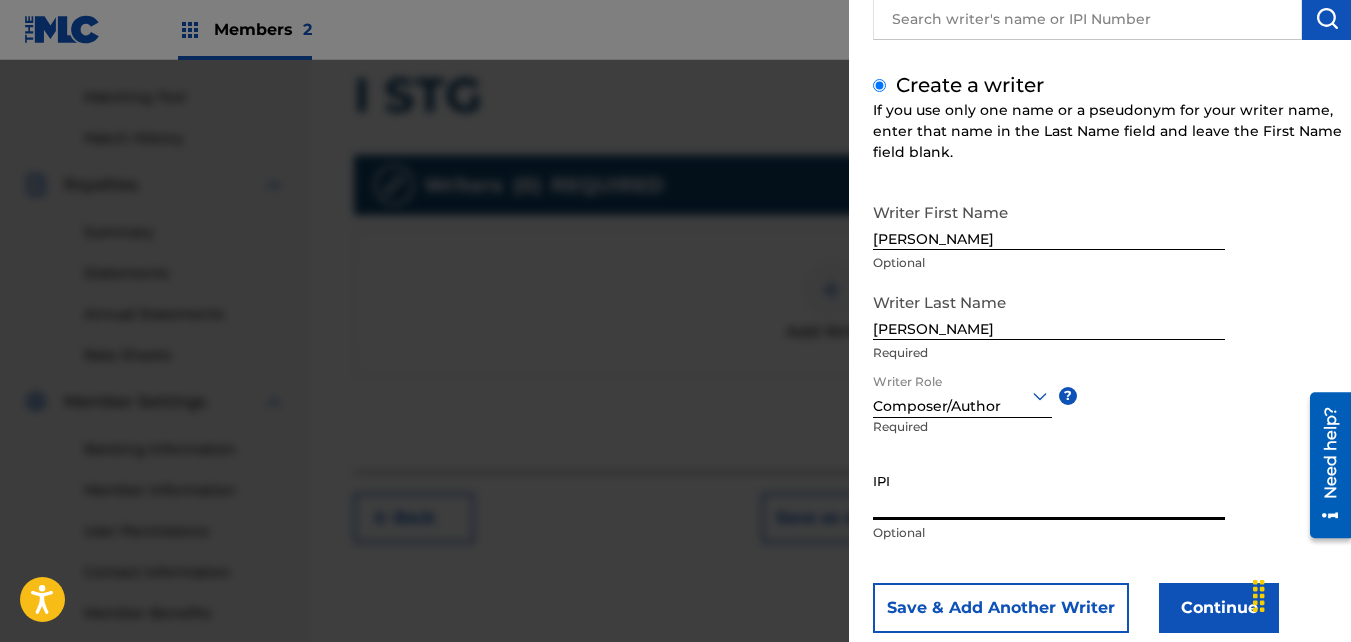 click on "IPI" at bounding box center [1049, 491] 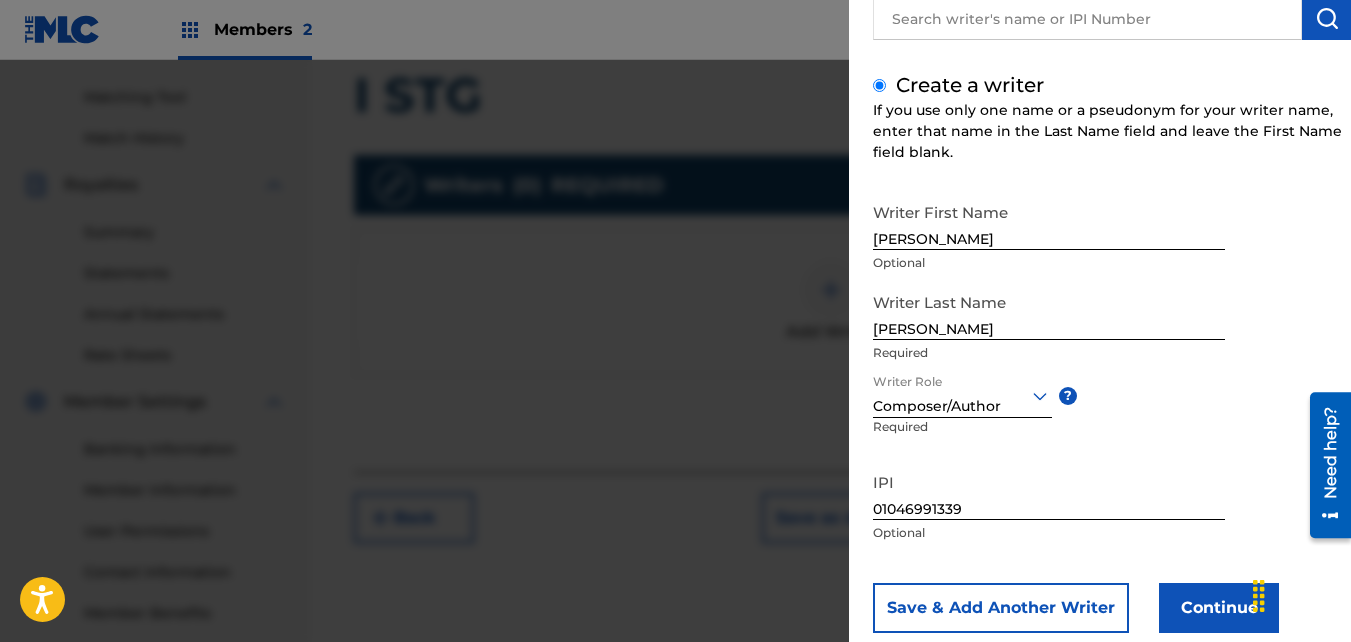 click on "Continue" at bounding box center [1219, 608] 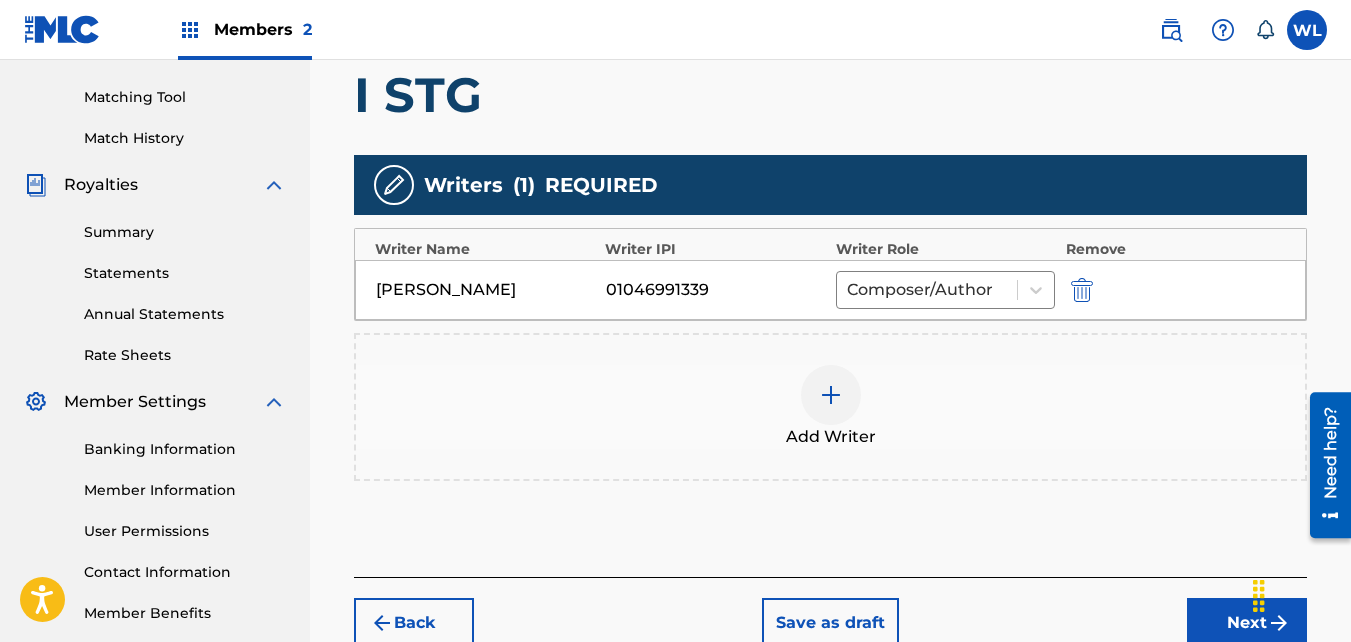 click on "Next" at bounding box center [1247, 623] 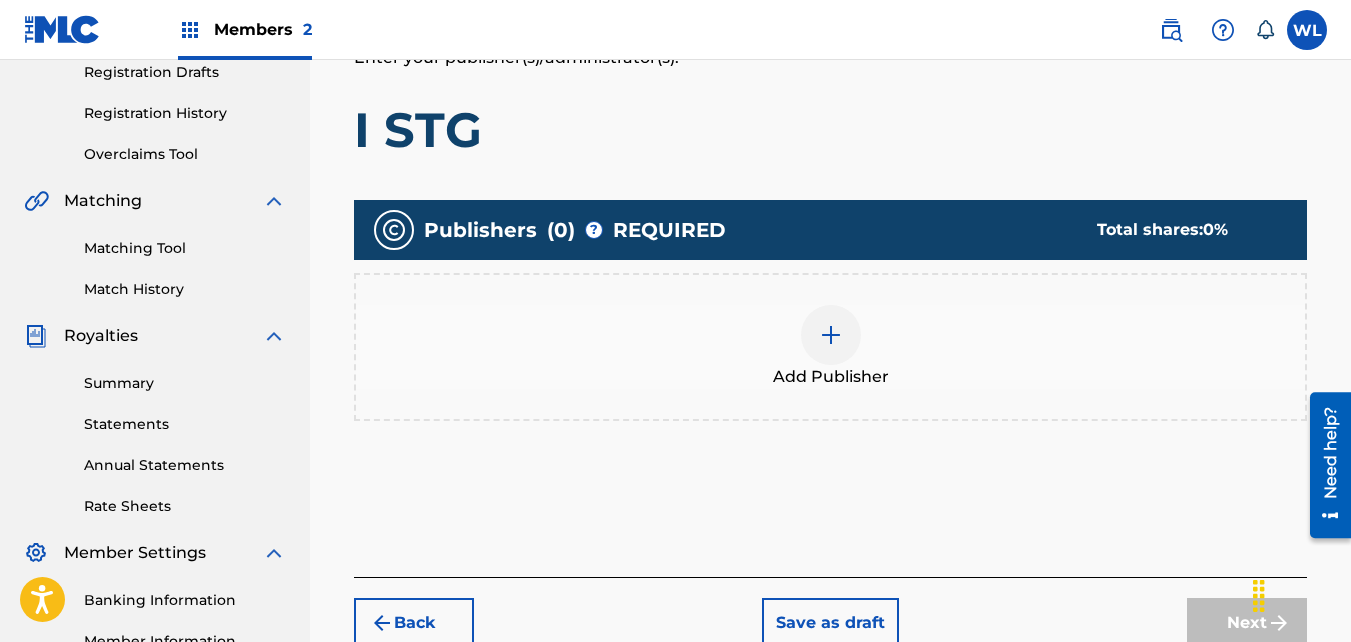scroll, scrollTop: 346, scrollLeft: 0, axis: vertical 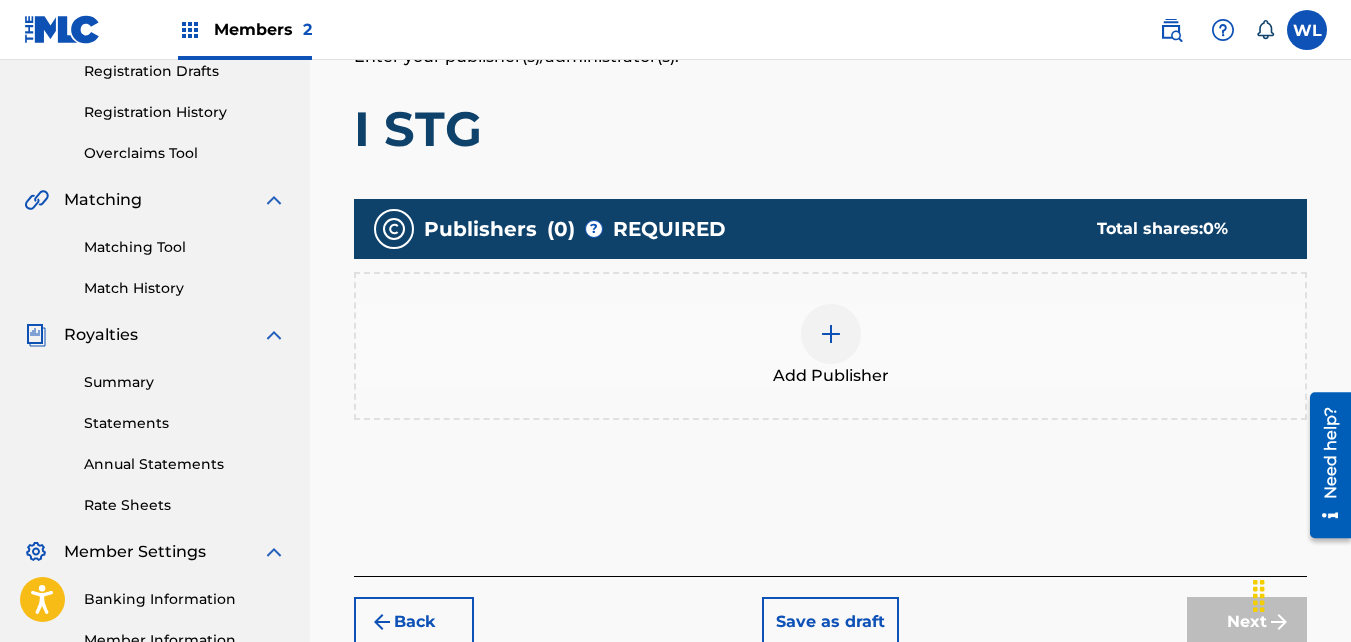 click at bounding box center [831, 334] 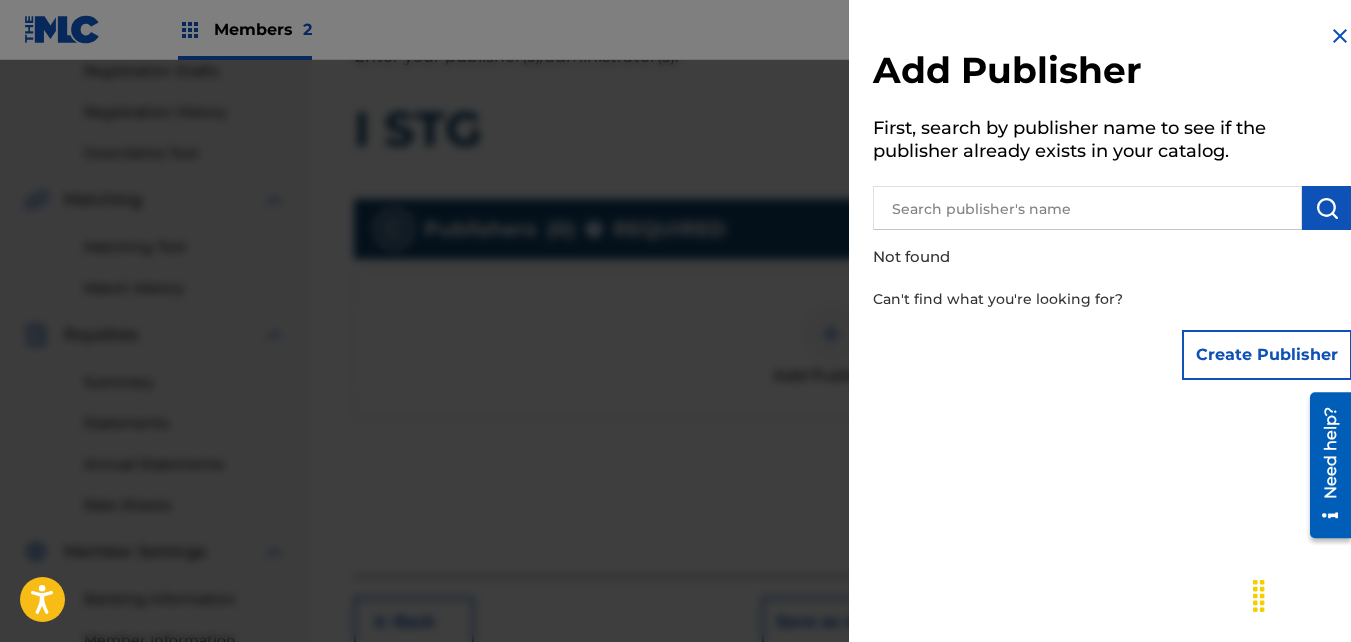 click on "Create Publisher" at bounding box center (1267, 355) 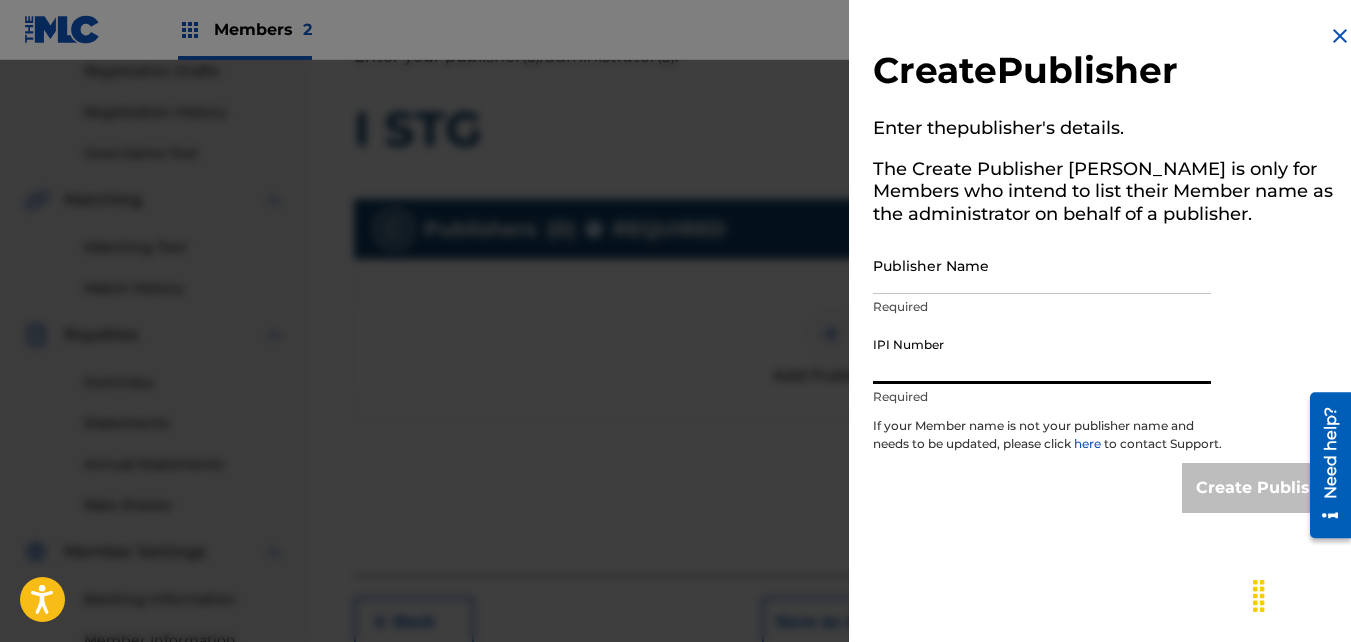 click on "Create  Publisher Enter the  publisher 's details. The Create Publisher button is only for Members who intend to list their Member name as the administrator on behalf of a publisher. Publisher Name Required IPI Number Required If your Member name is not your publisher name and needs to be updated, please click   here   to contact Support. Create Publisher" at bounding box center (1112, 268) 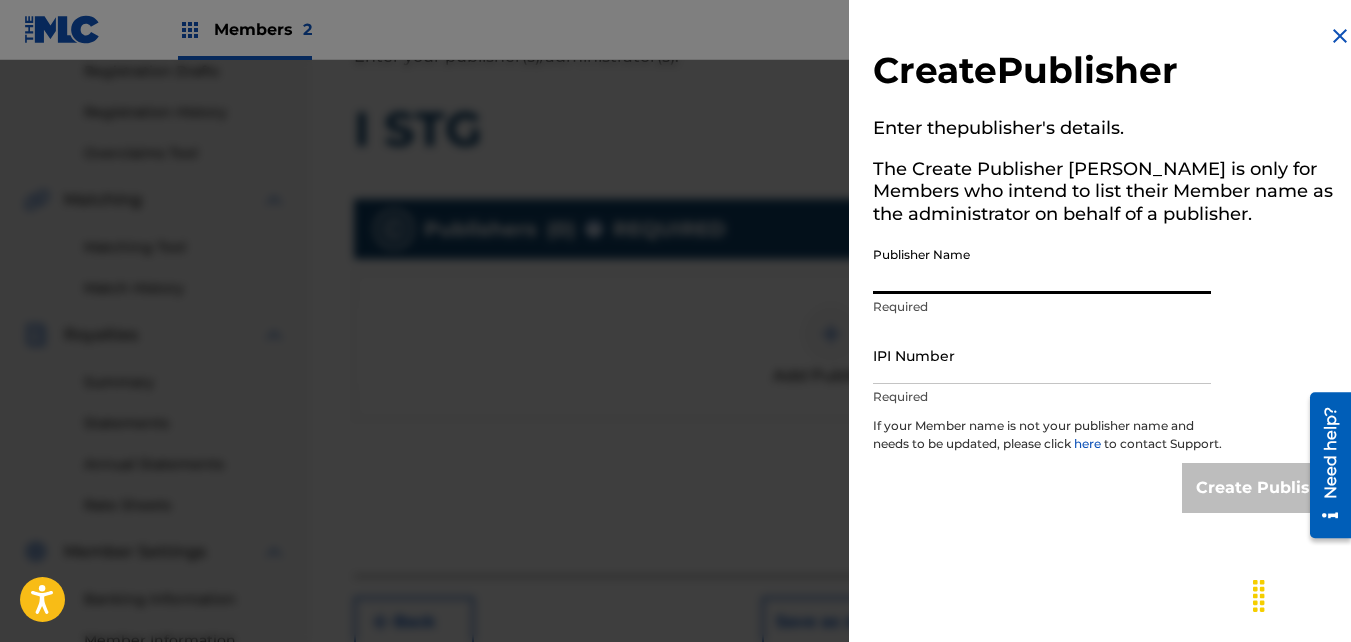 click on "Publisher Name" at bounding box center (1042, 265) 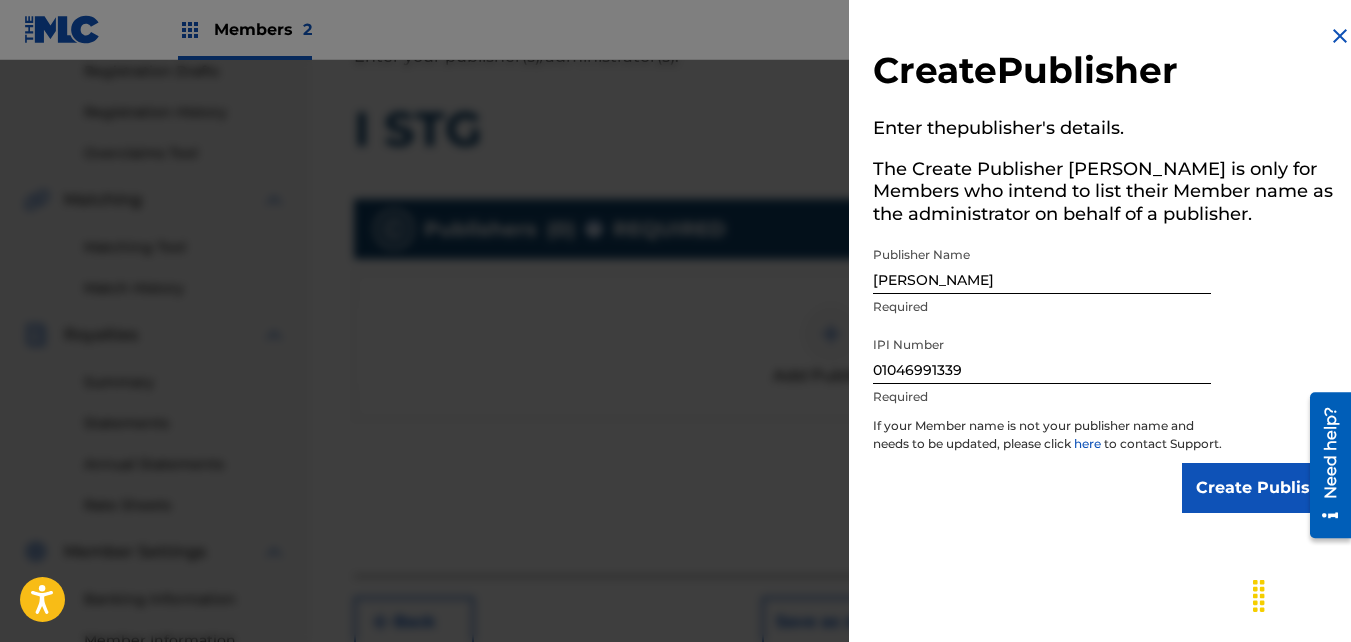 click on "Create Publisher" at bounding box center (1267, 488) 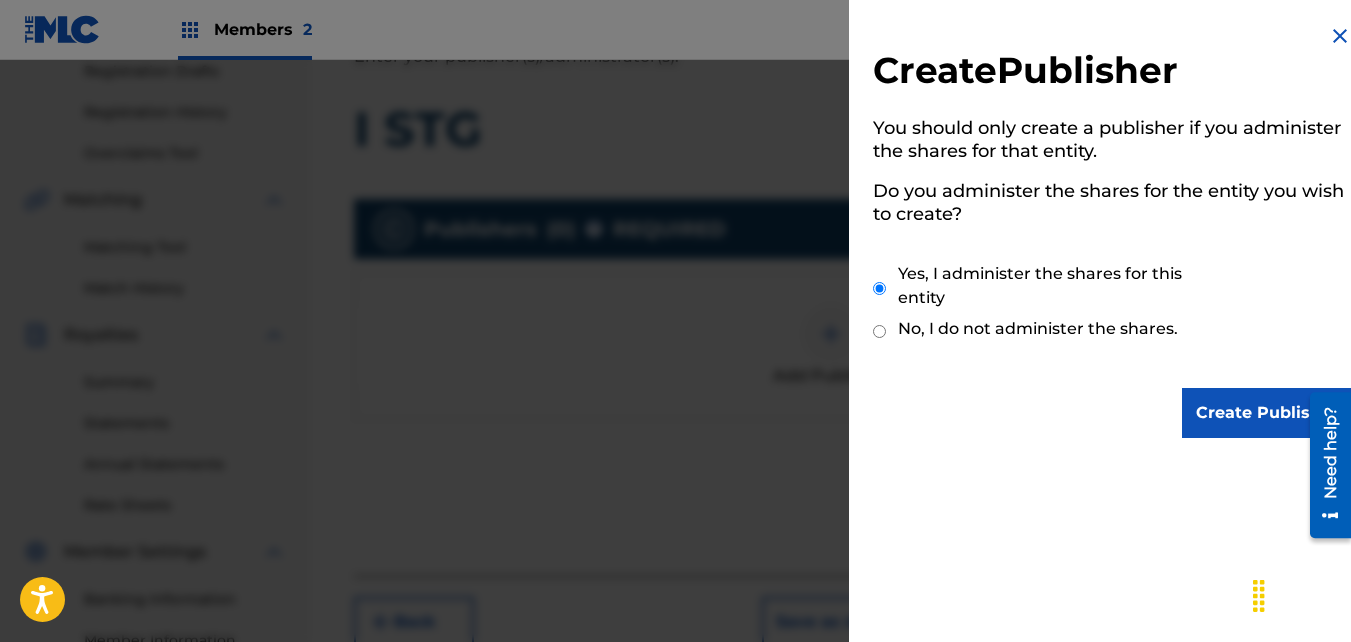 click on "Create Publisher" at bounding box center [1267, 413] 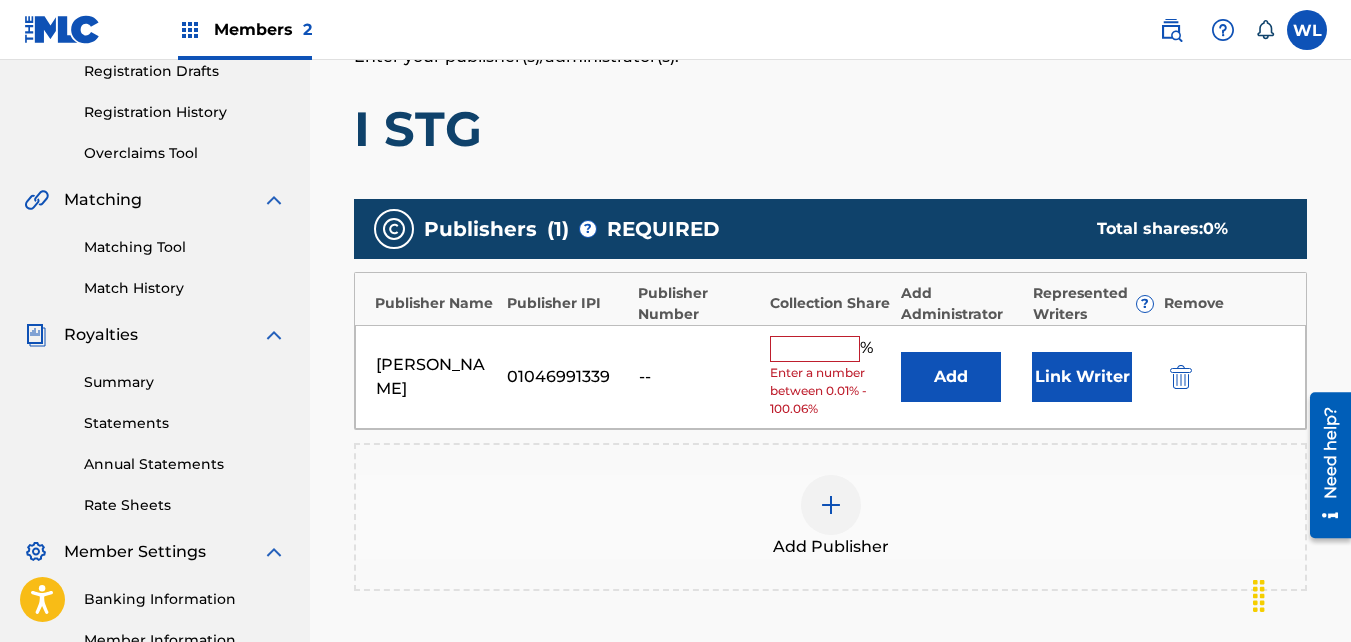 click on "Link Writer" at bounding box center [1082, 377] 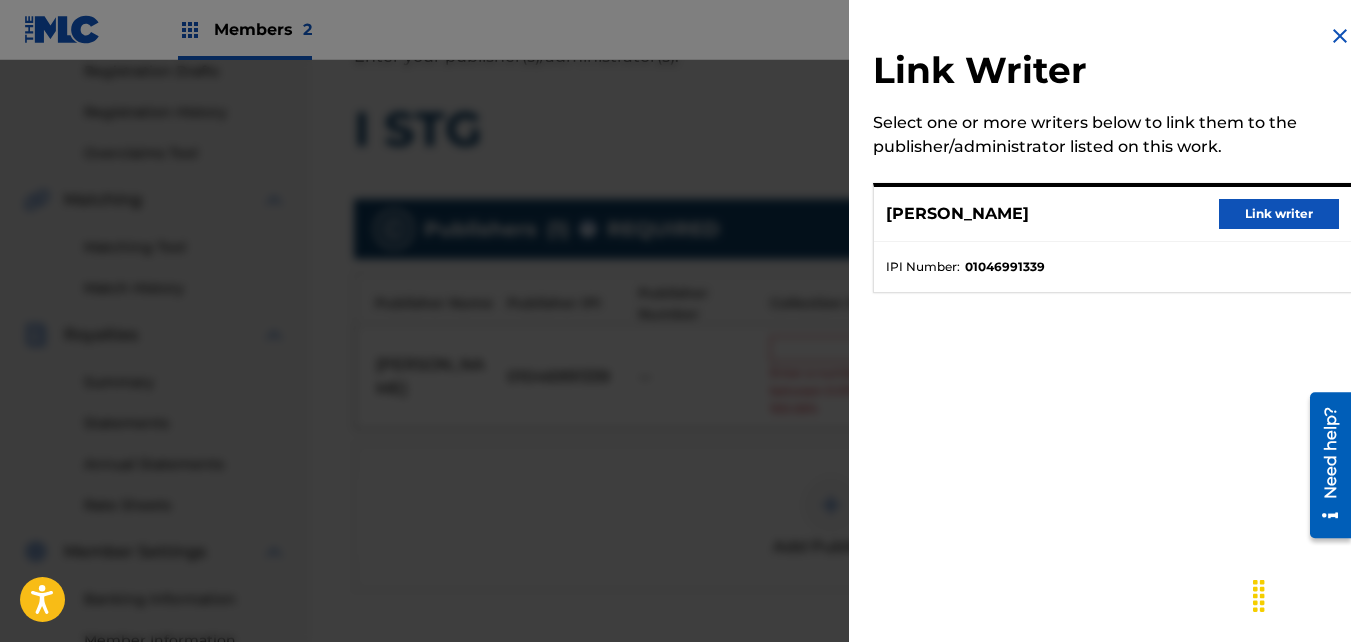 click on "Link writer" at bounding box center (1279, 214) 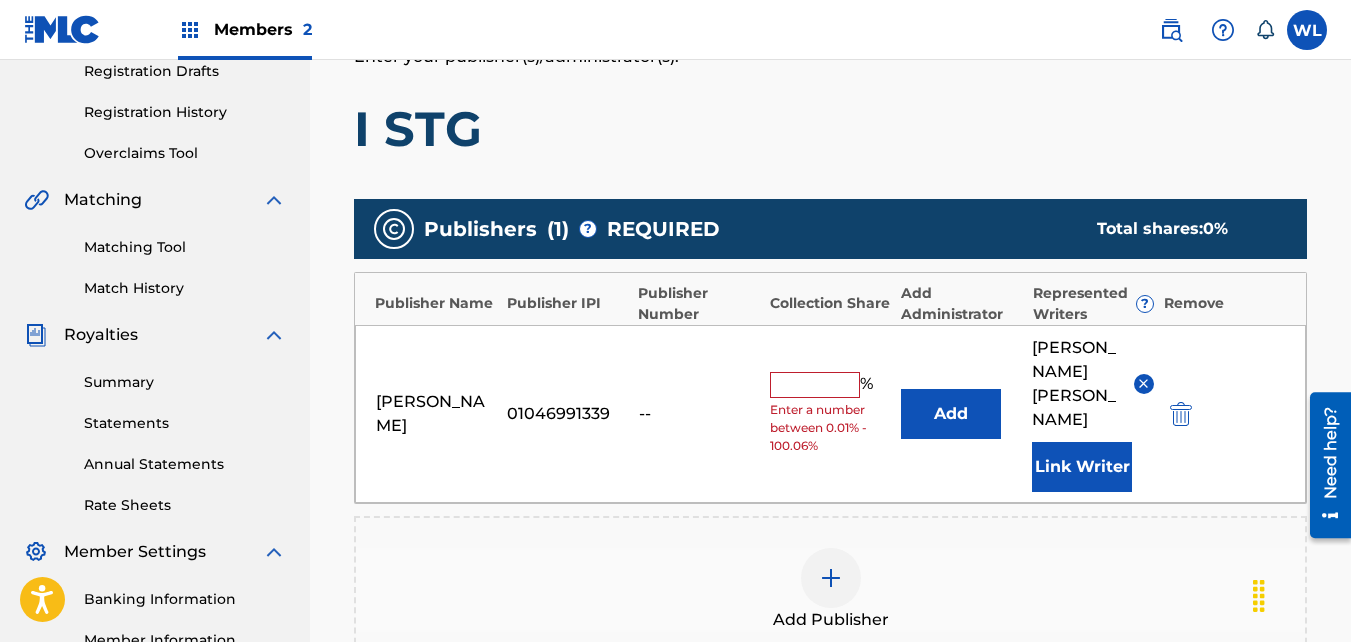 click at bounding box center (815, 385) 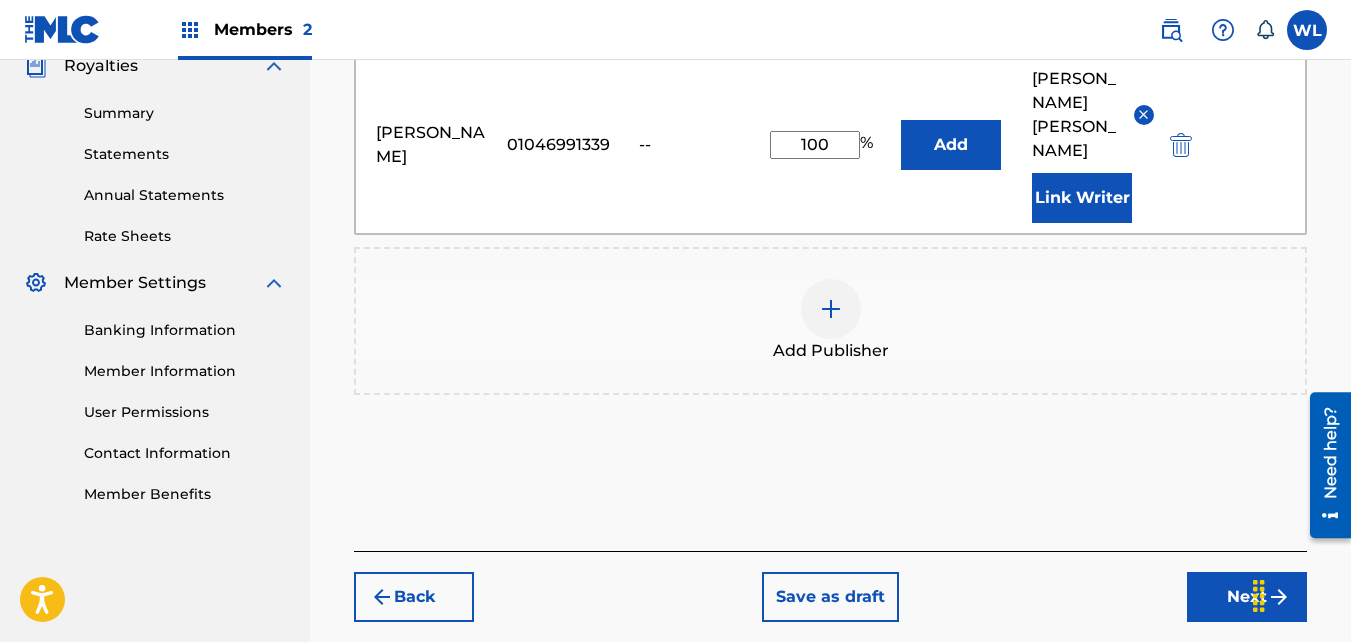 scroll, scrollTop: 645, scrollLeft: 0, axis: vertical 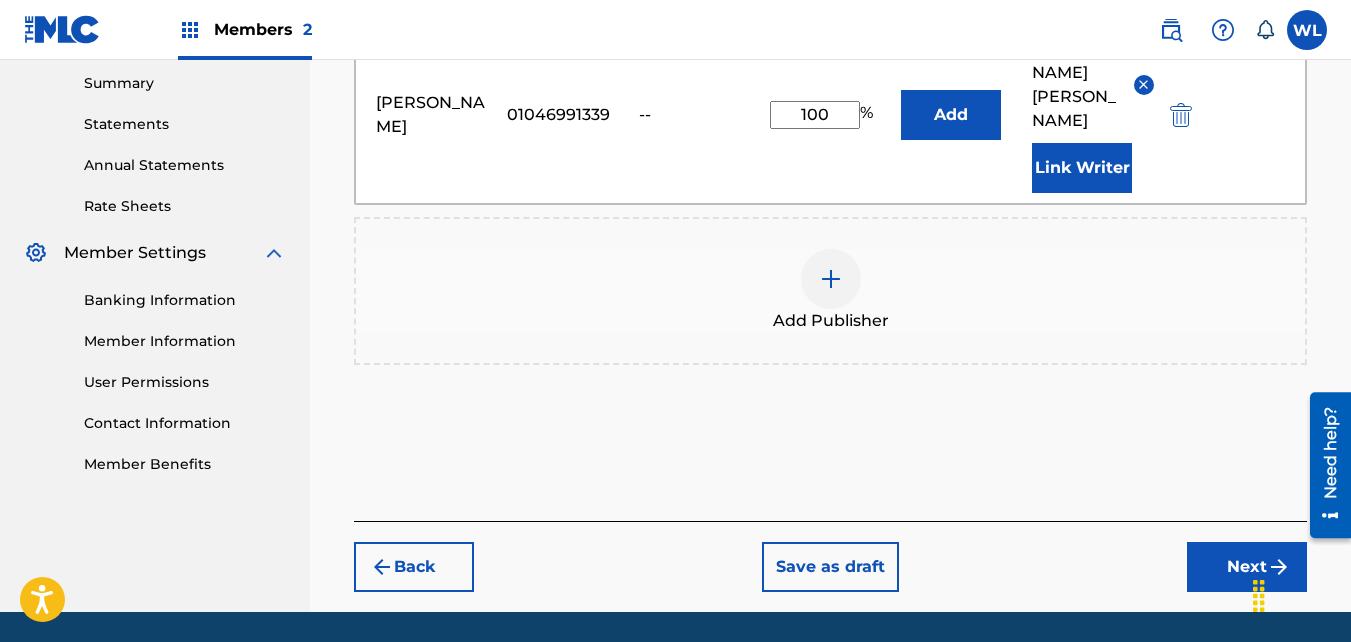 click on "Next" at bounding box center [1247, 567] 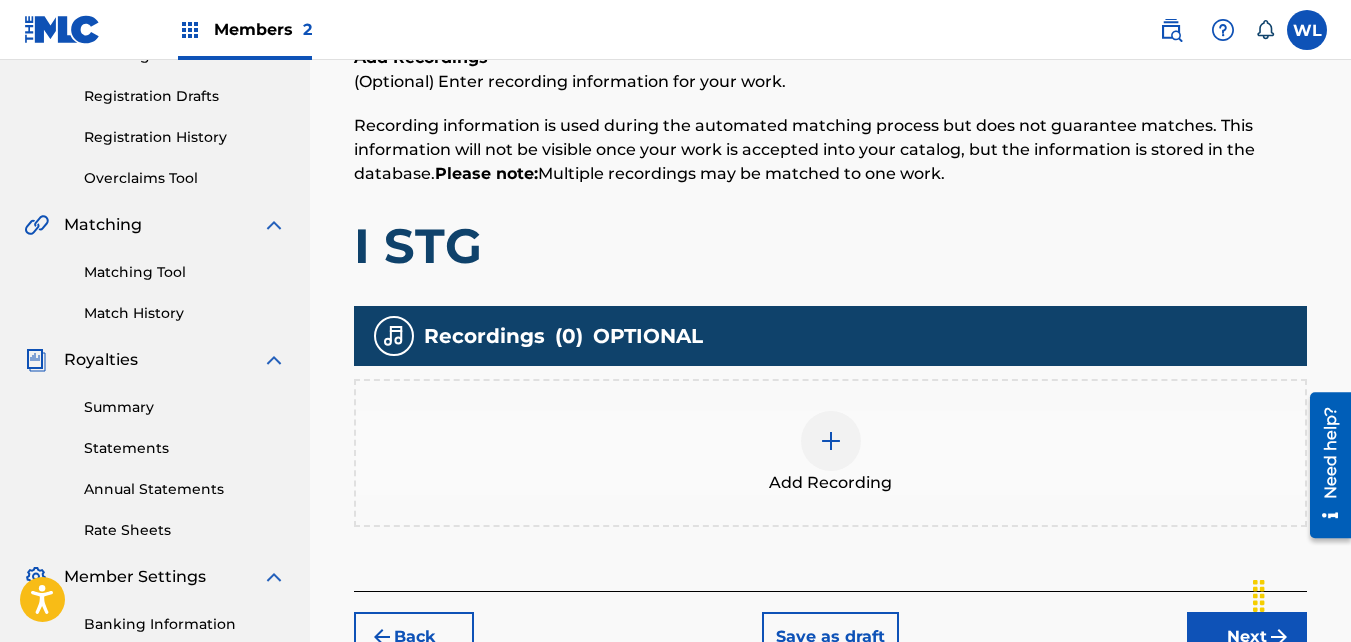 scroll, scrollTop: 338, scrollLeft: 0, axis: vertical 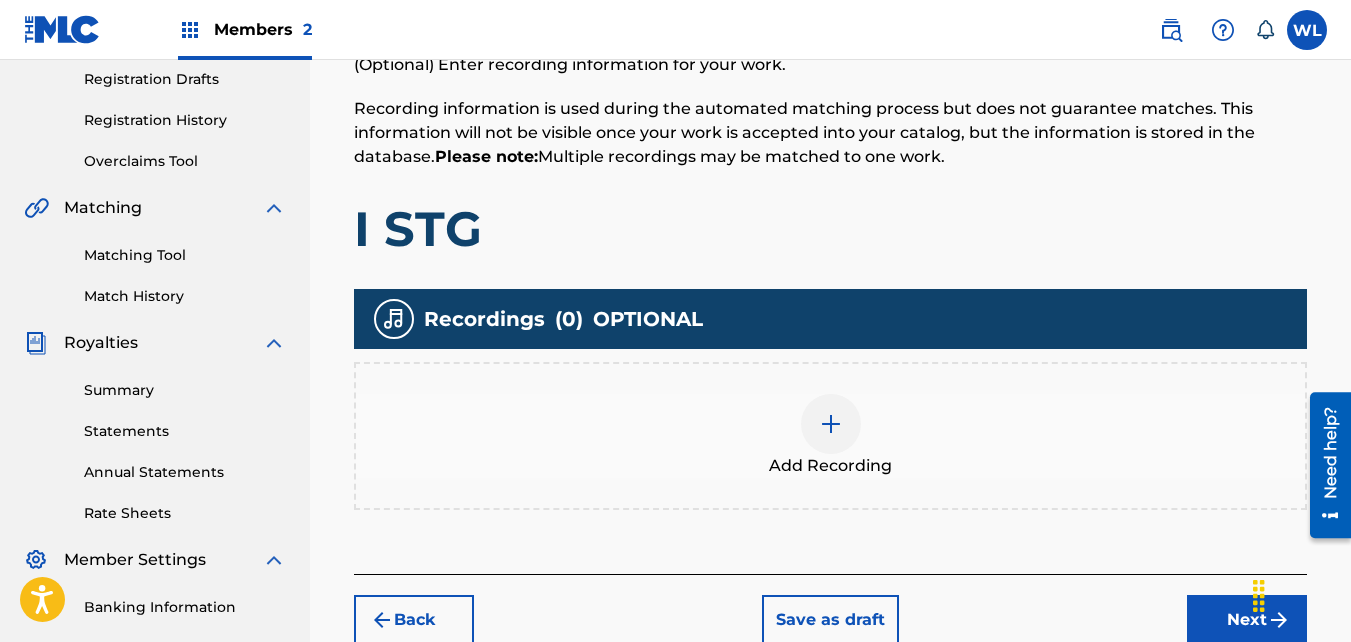 click on "Add Recording" at bounding box center [830, 436] 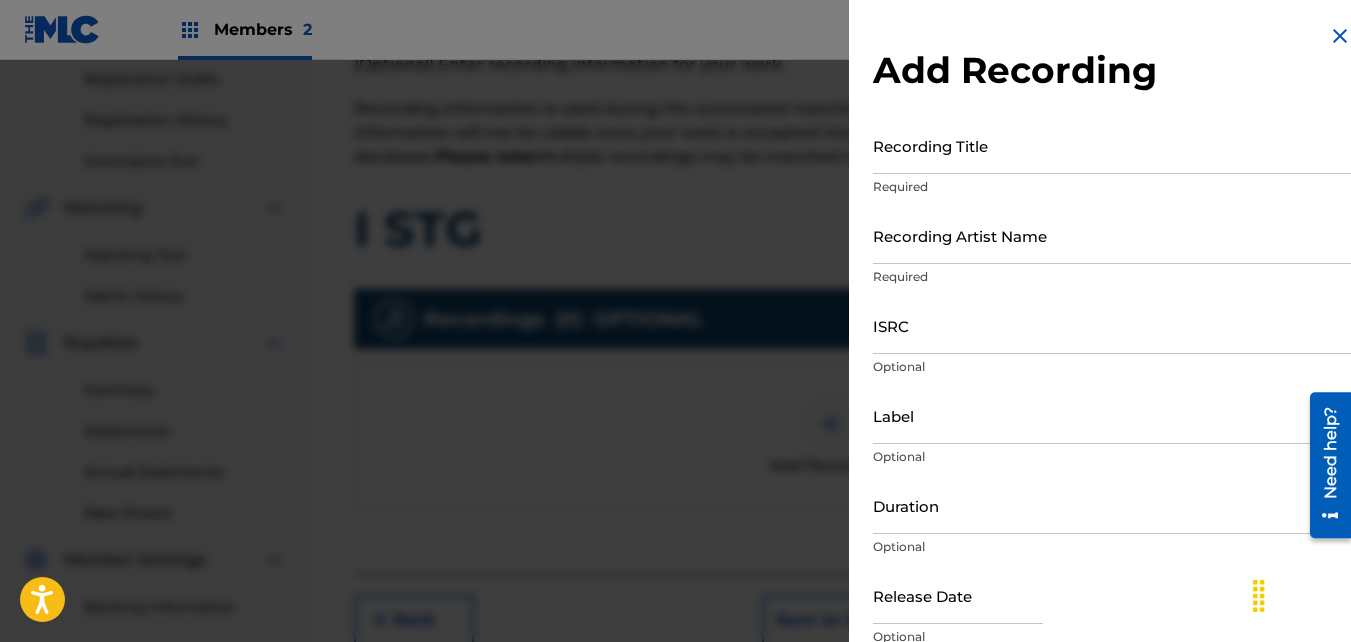 click on "Recording Title" at bounding box center [1112, 145] 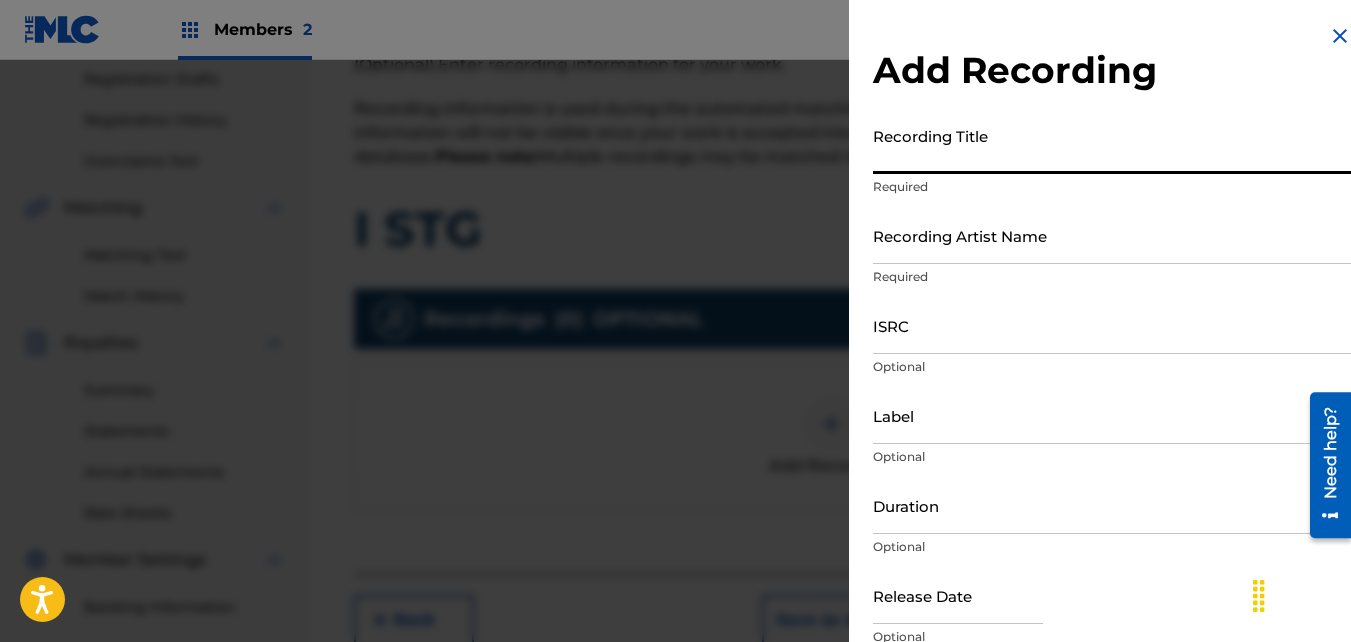 click on "Recording Title" at bounding box center (1112, 145) 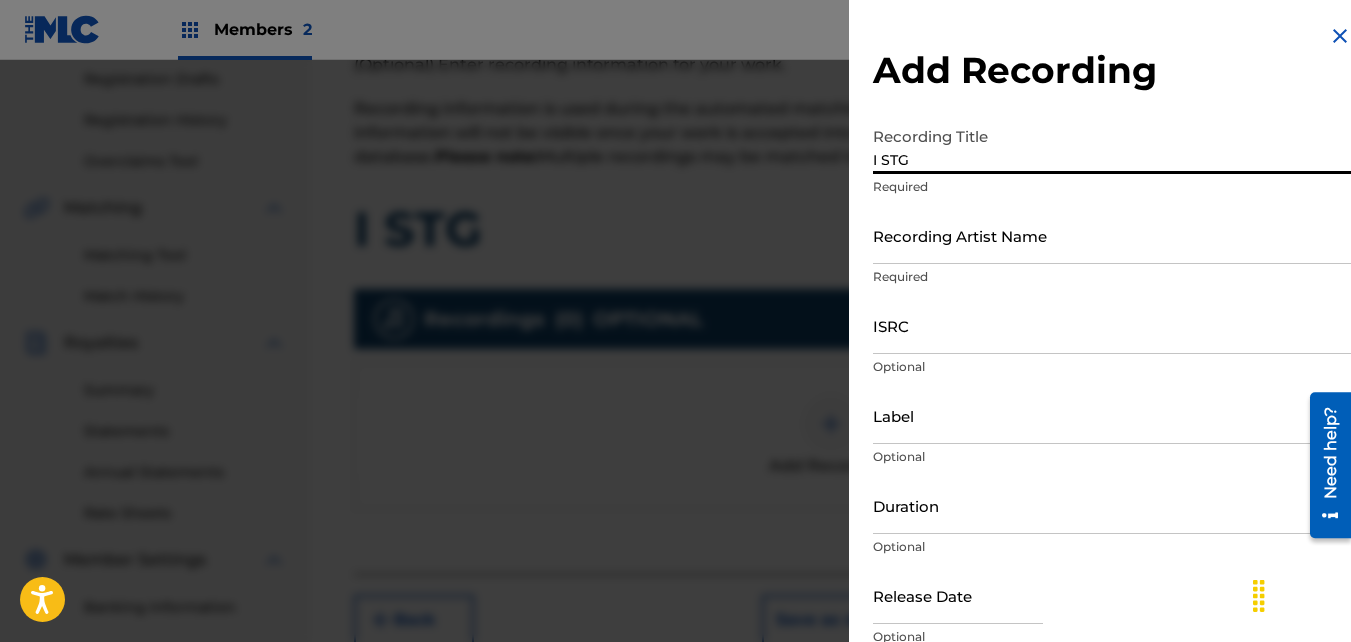 click on "Recording Artist Name" at bounding box center (1112, 235) 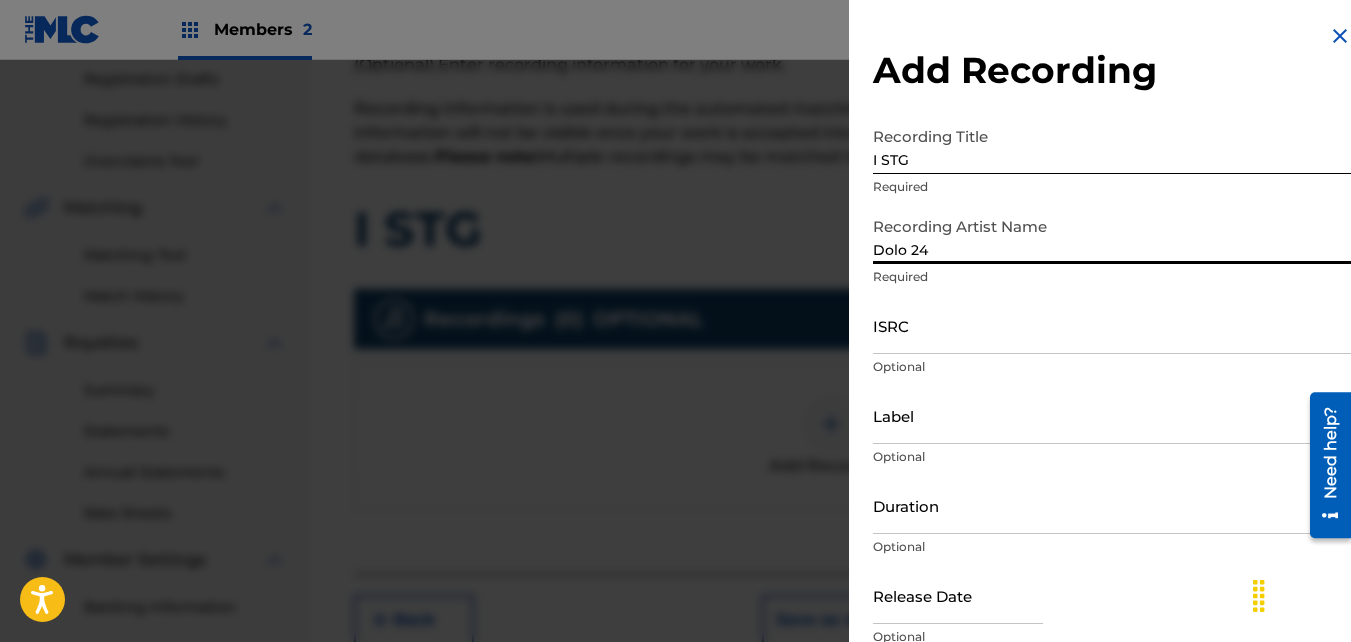 click on "ISRC" at bounding box center (1112, 325) 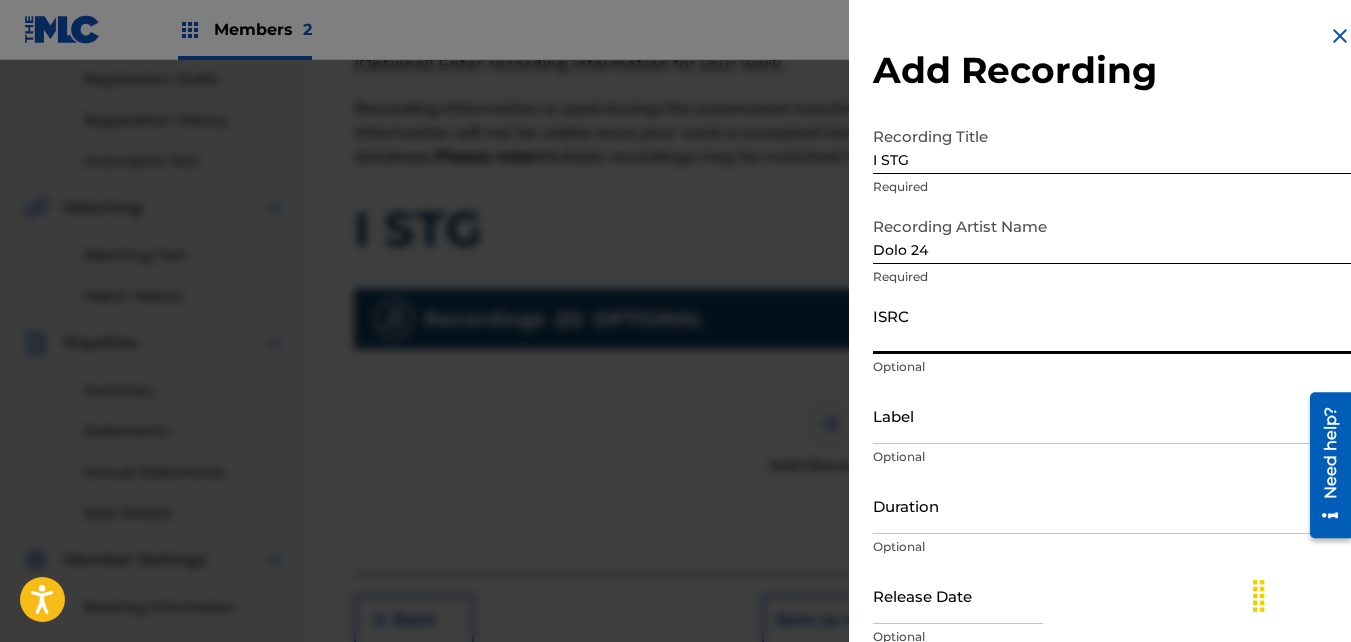 click on "ISRC" at bounding box center (1112, 325) 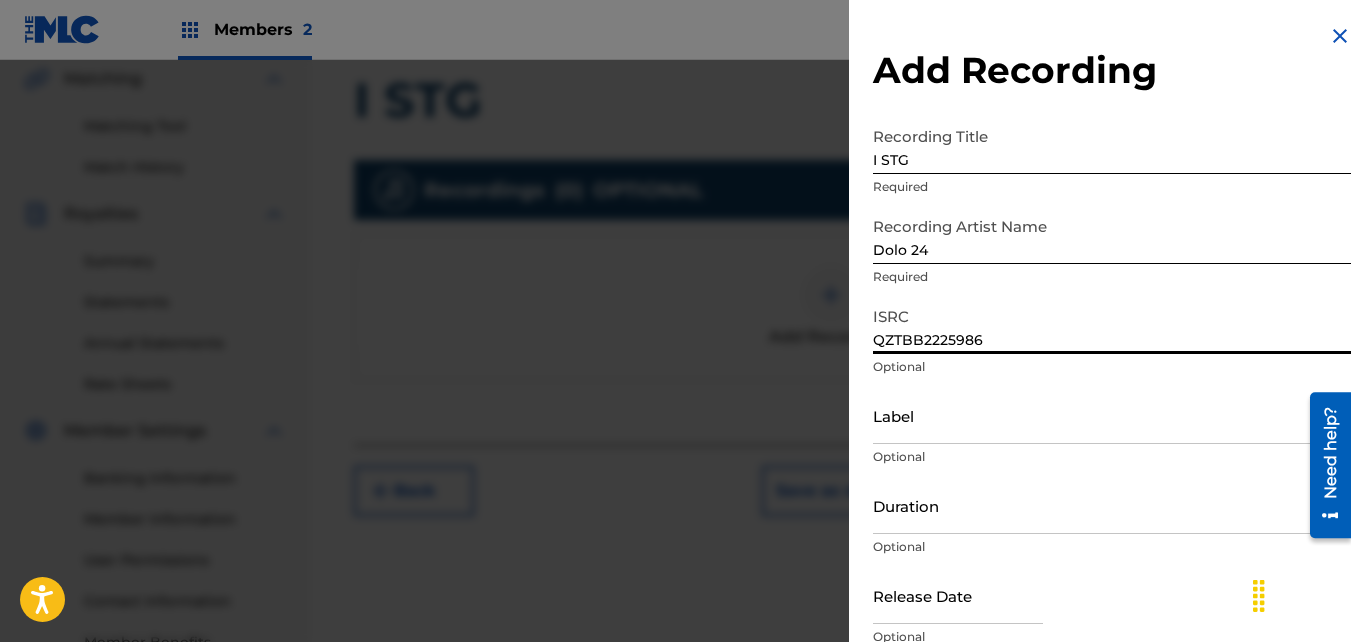 scroll, scrollTop: 483, scrollLeft: 0, axis: vertical 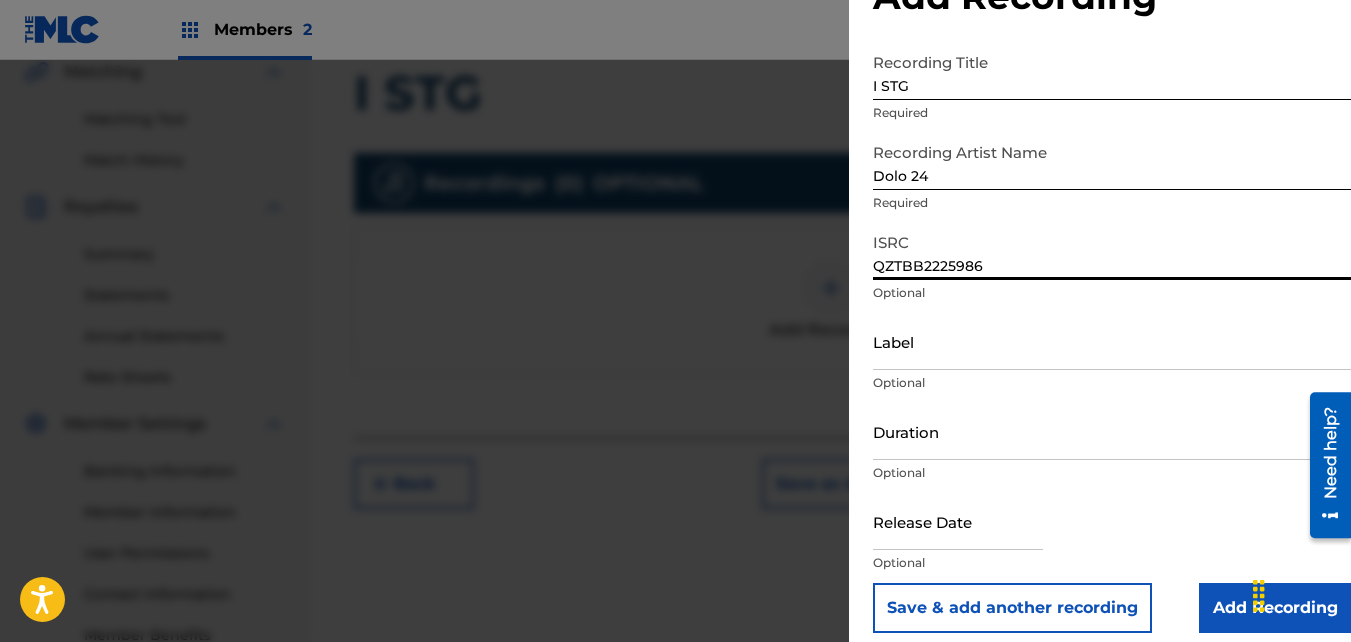 click on "Add Recording" at bounding box center [1275, 608] 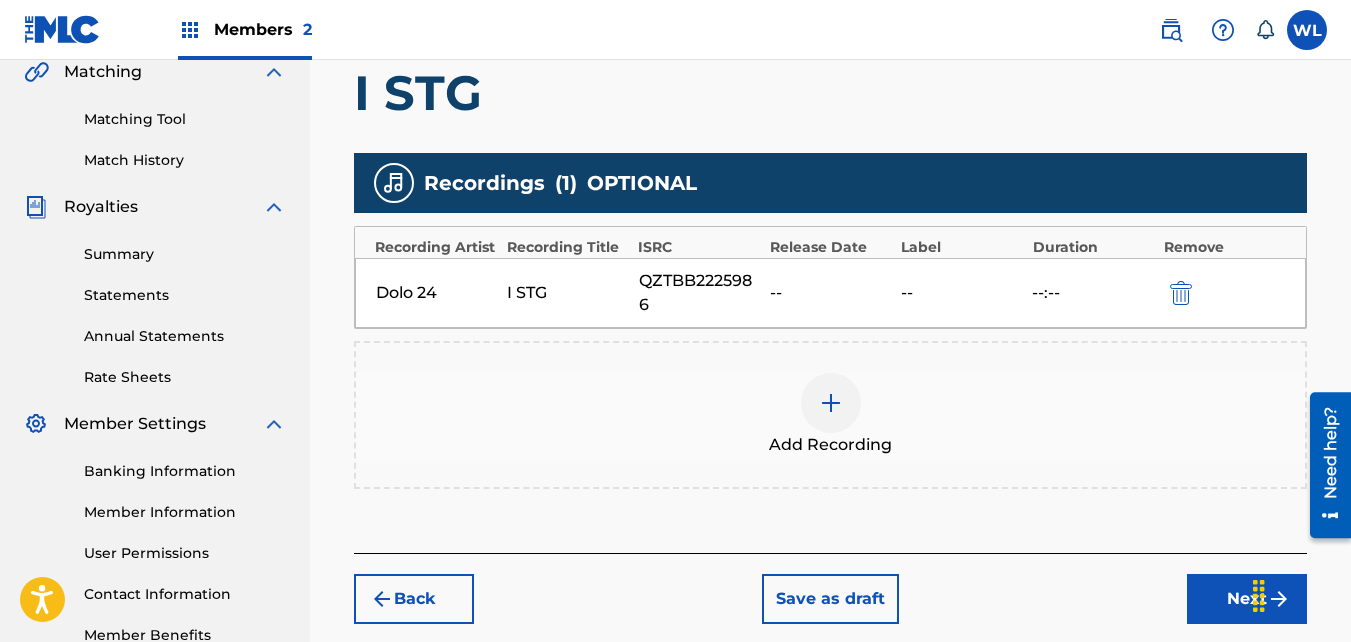 click at bounding box center [831, 403] 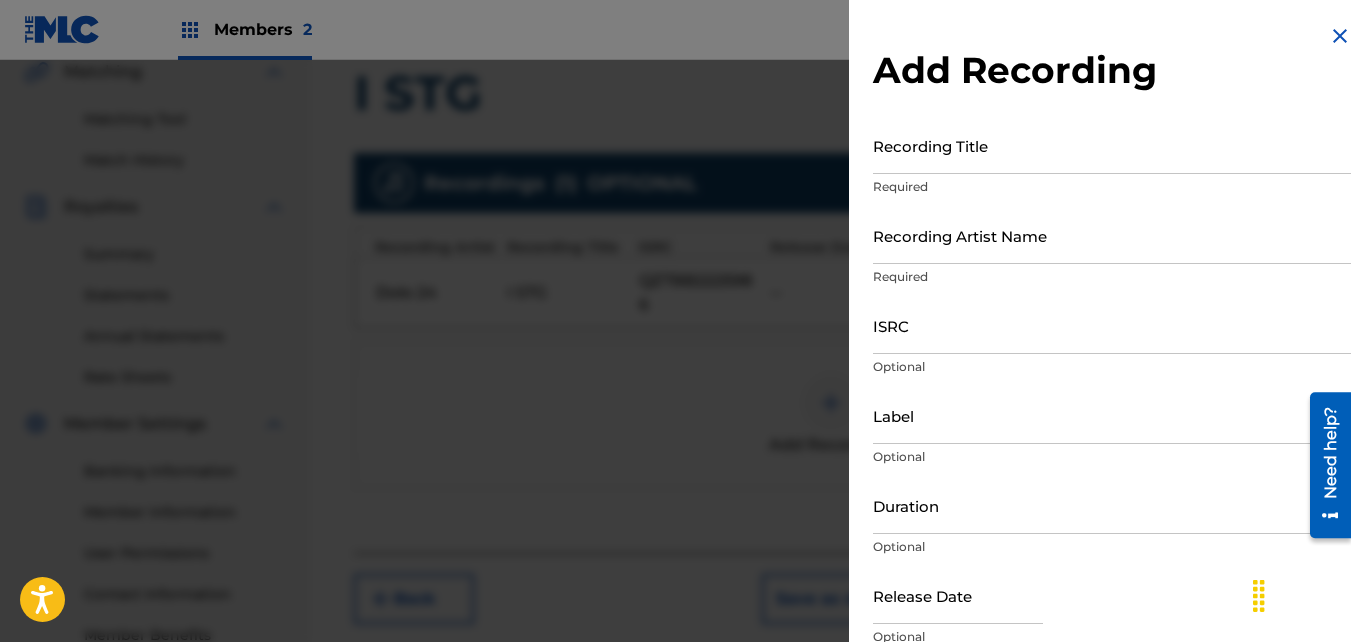 click on "Required" at bounding box center [1112, 187] 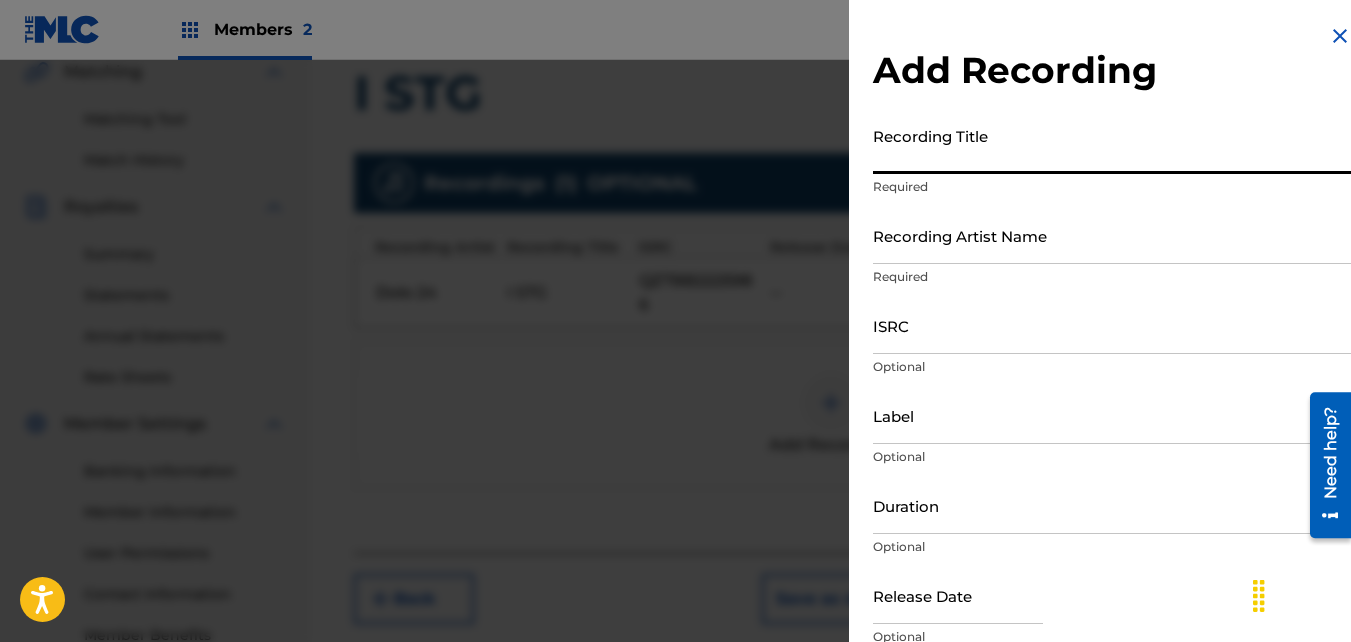 click on "Recording Title" at bounding box center [1112, 145] 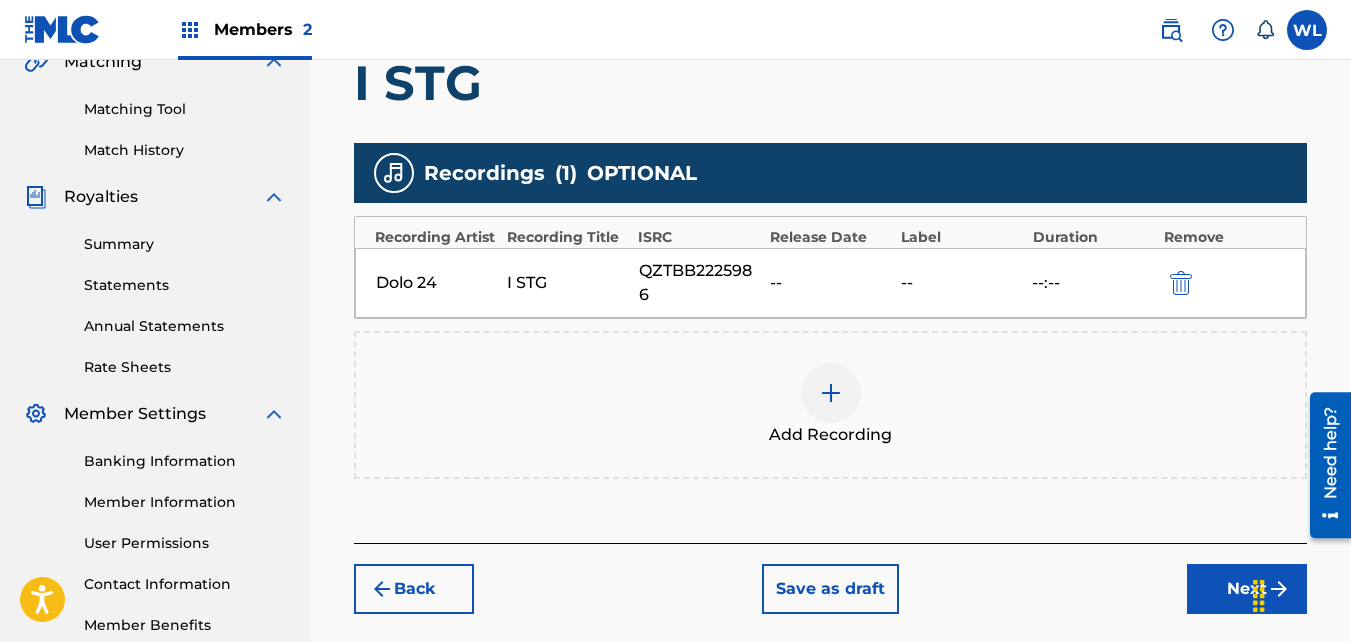 scroll, scrollTop: 485, scrollLeft: 0, axis: vertical 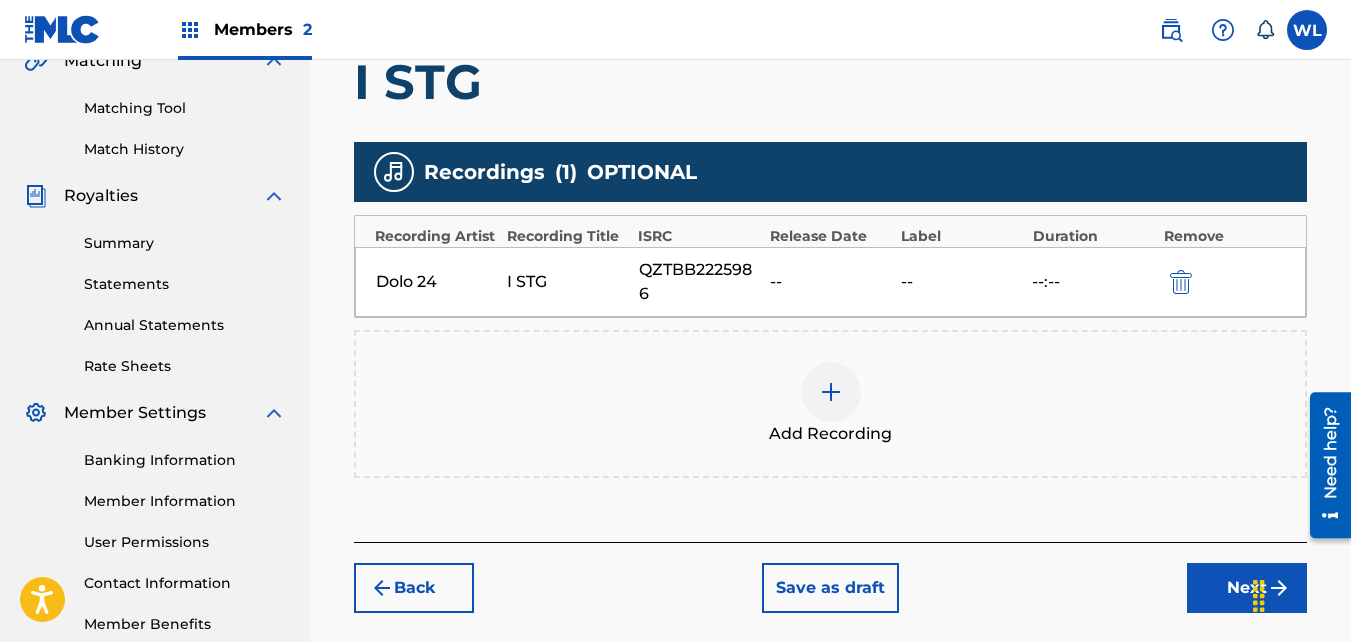 click on "Next" at bounding box center [1247, 588] 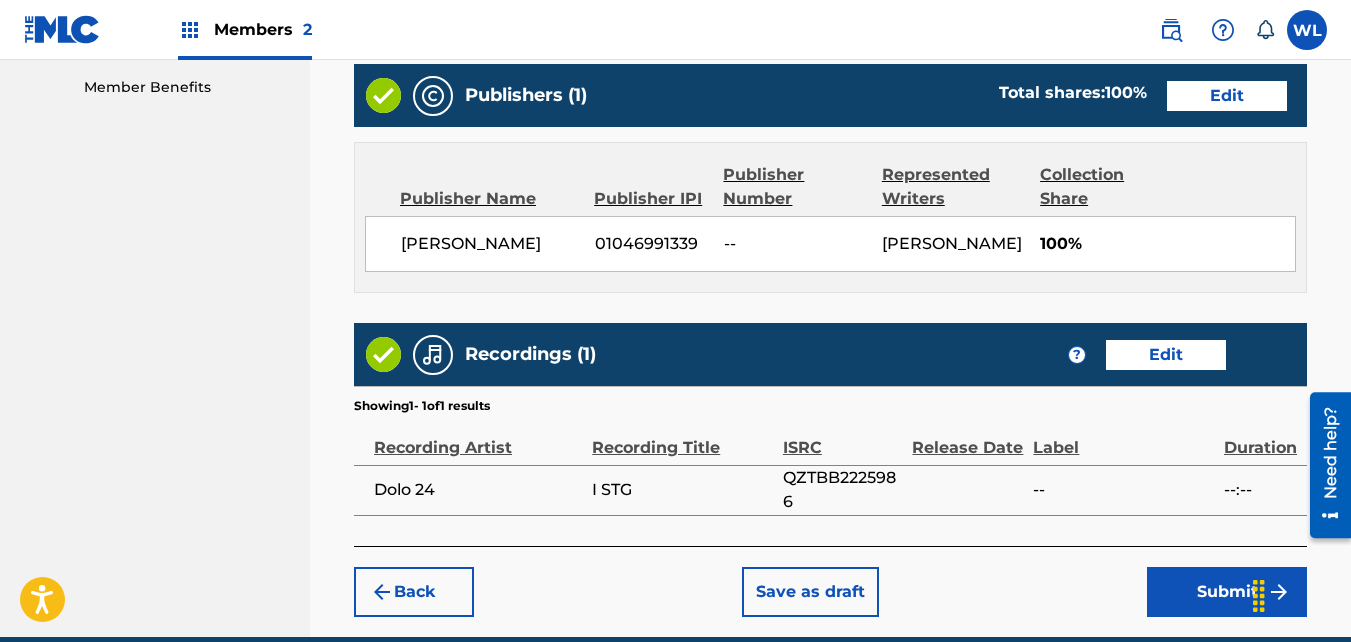 scroll, scrollTop: 1137, scrollLeft: 0, axis: vertical 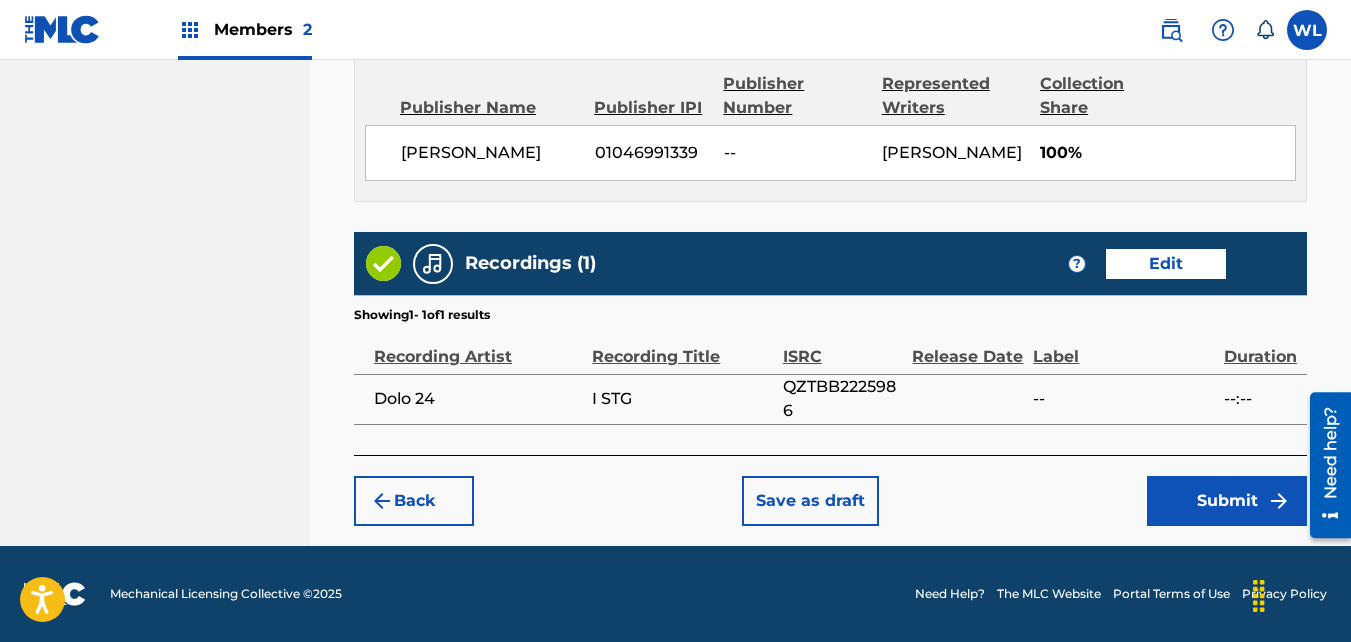 click on "Submit" at bounding box center (1227, 501) 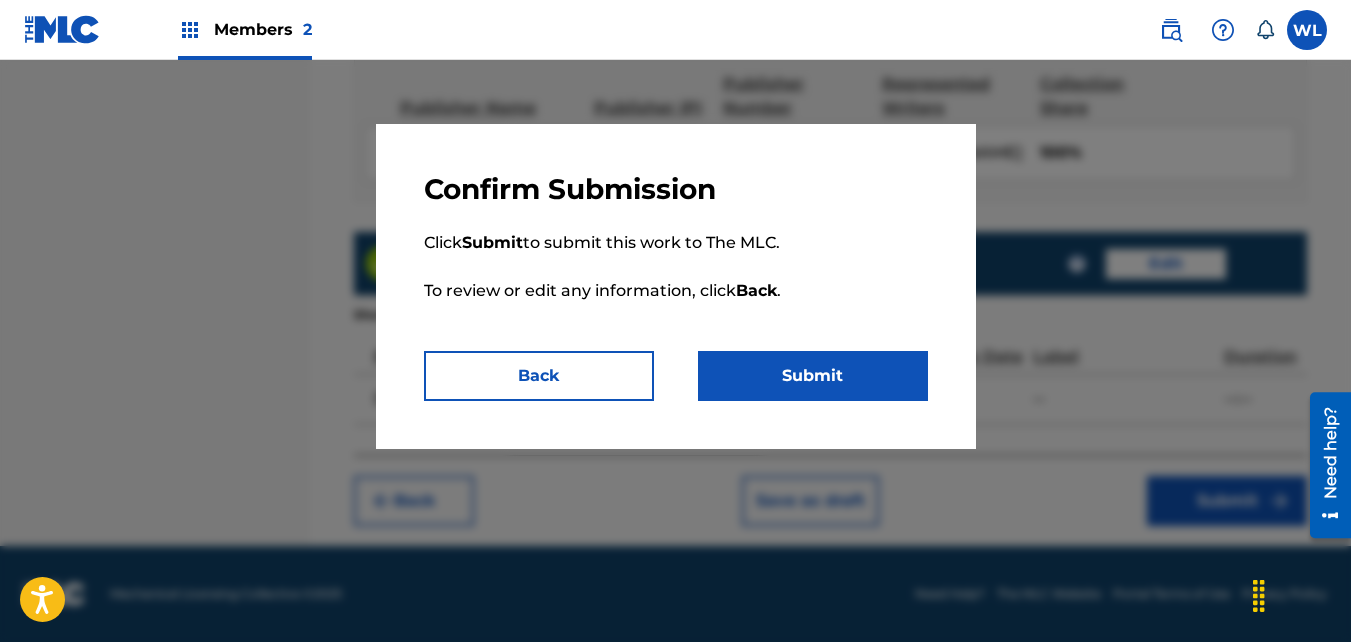 click on "Submit" at bounding box center [813, 376] 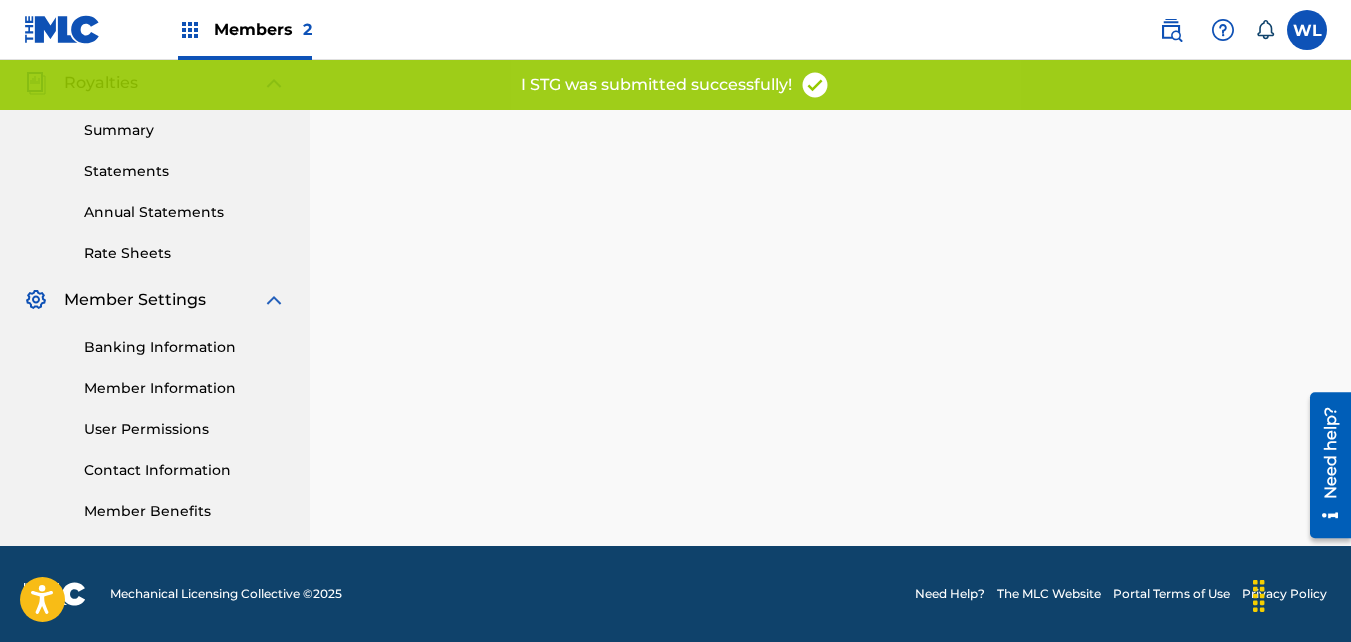 scroll, scrollTop: 0, scrollLeft: 0, axis: both 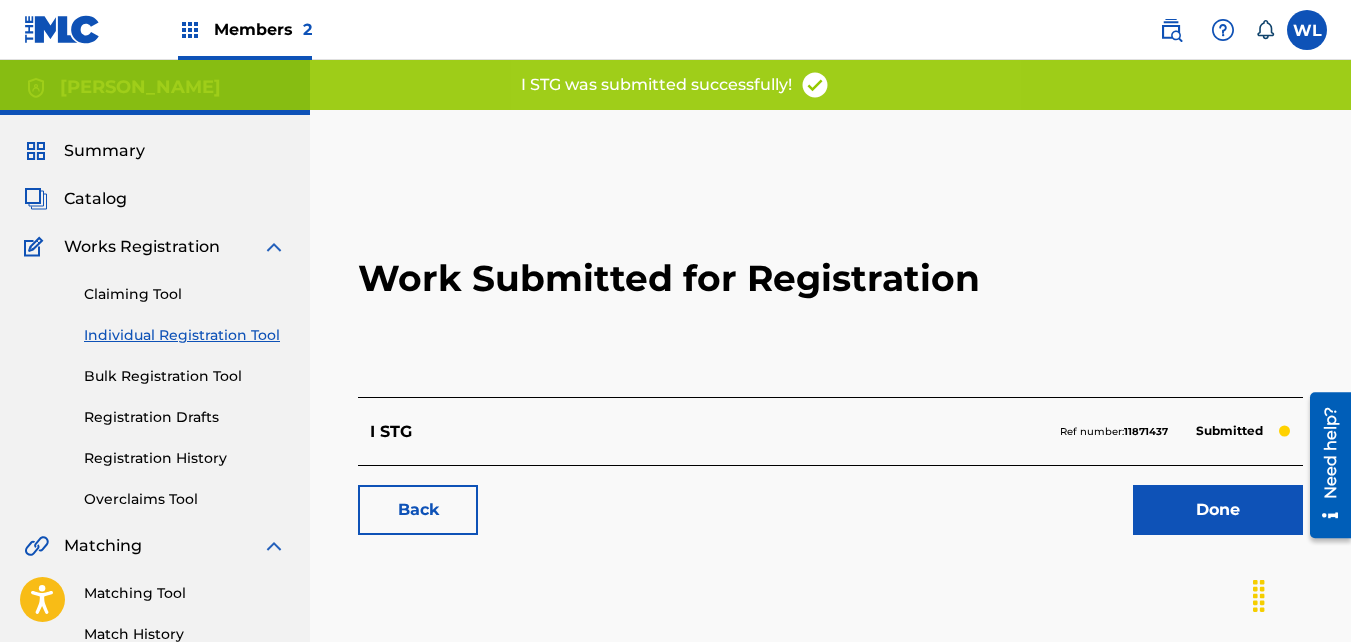 click on "Done" at bounding box center [1218, 510] 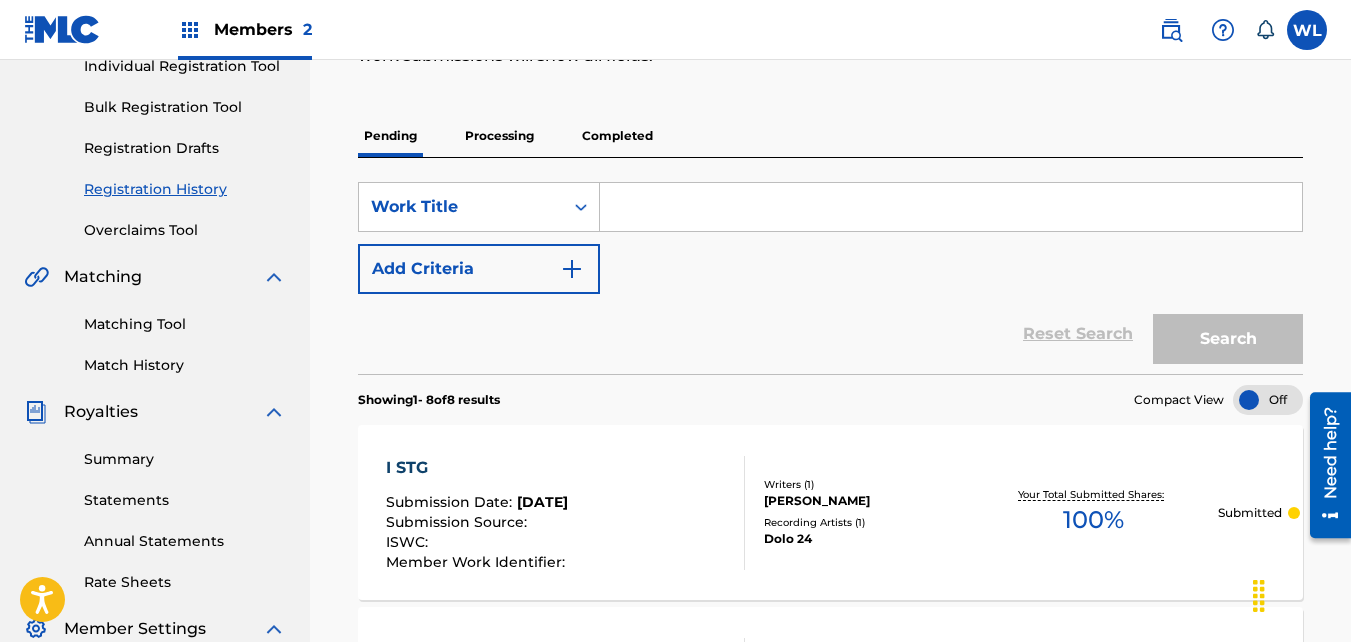 scroll, scrollTop: 268, scrollLeft: 0, axis: vertical 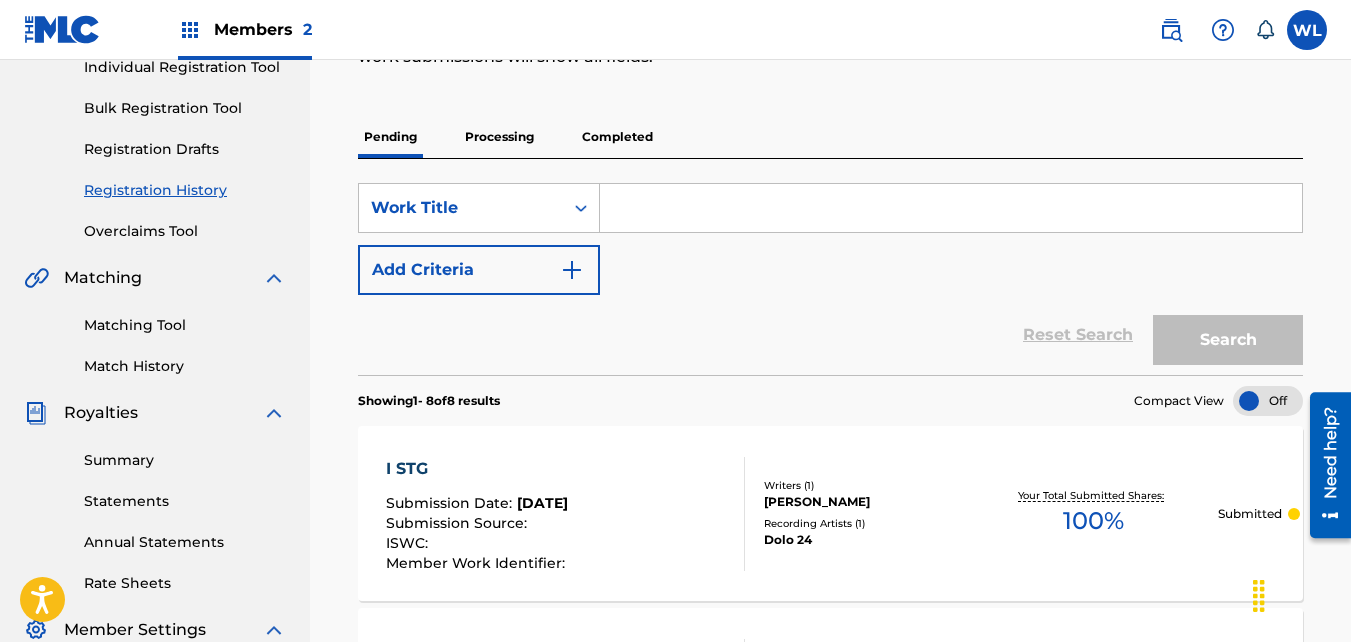 click at bounding box center [951, 208] 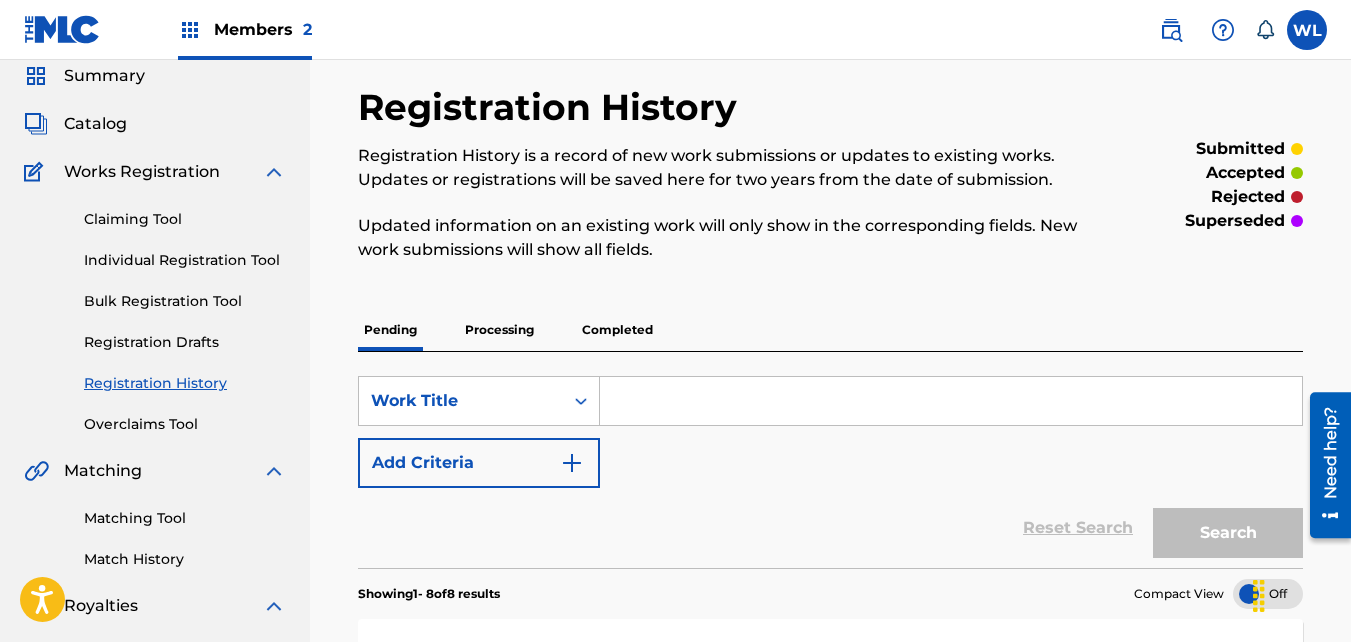 scroll, scrollTop: 49, scrollLeft: 0, axis: vertical 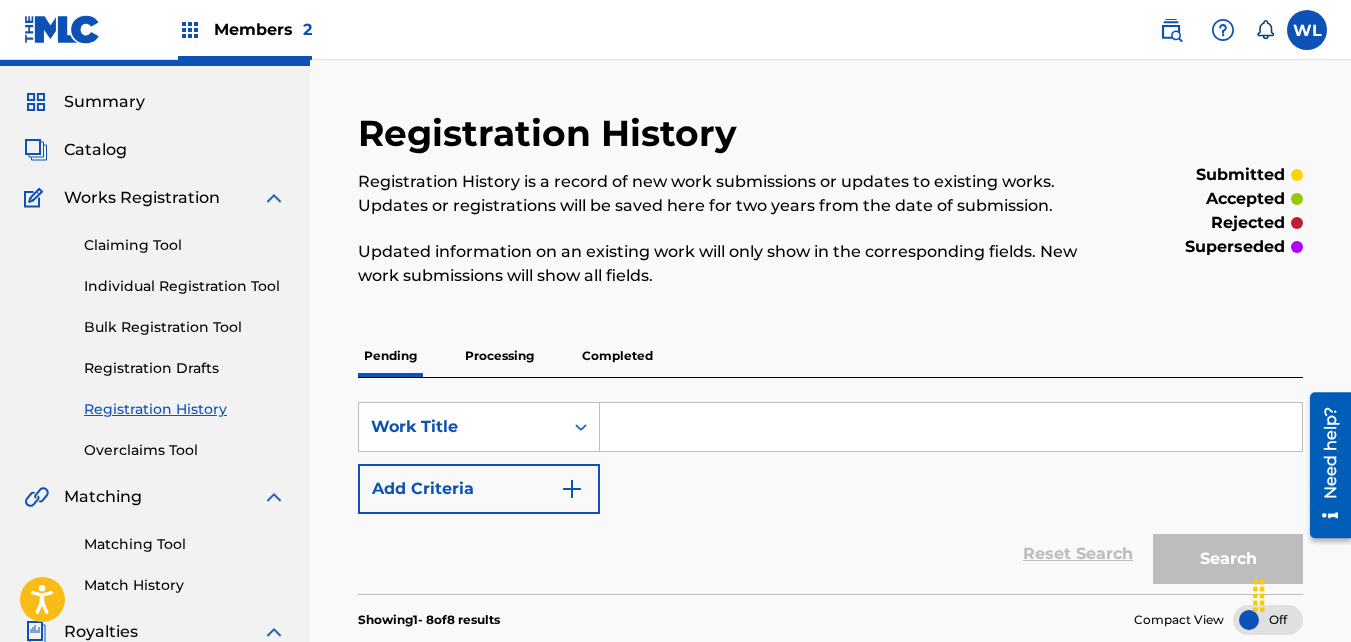 click on "Catalog" at bounding box center [155, 150] 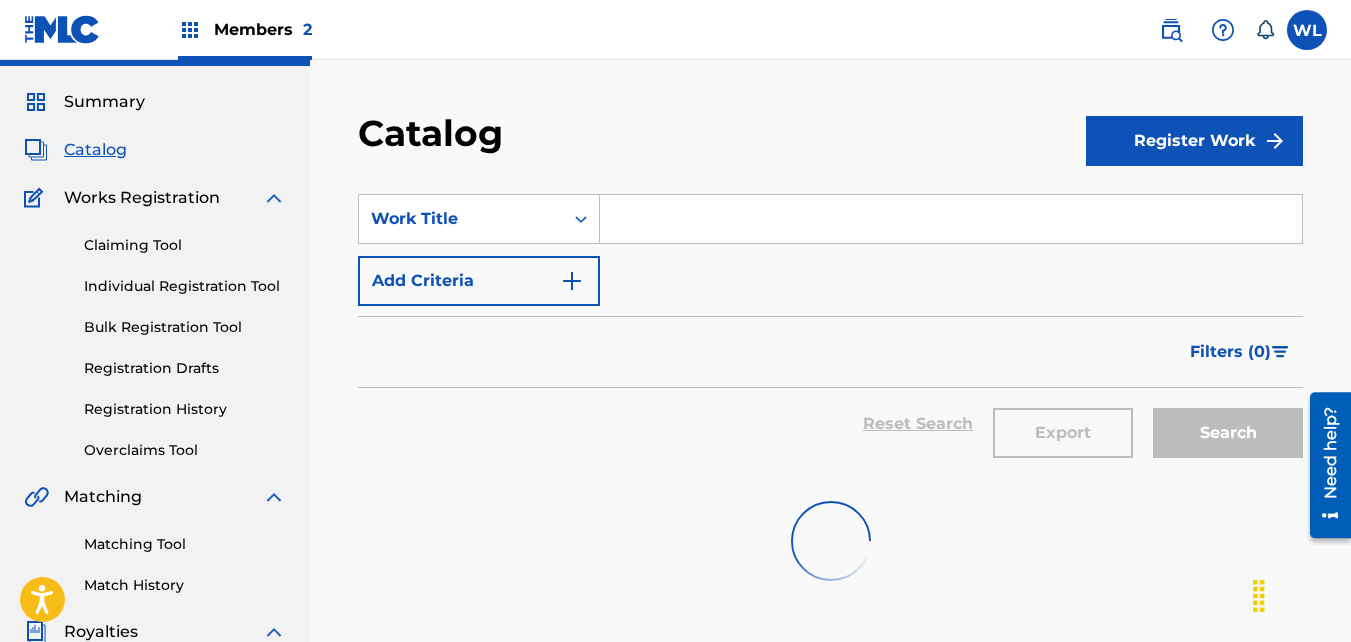 scroll, scrollTop: 0, scrollLeft: 0, axis: both 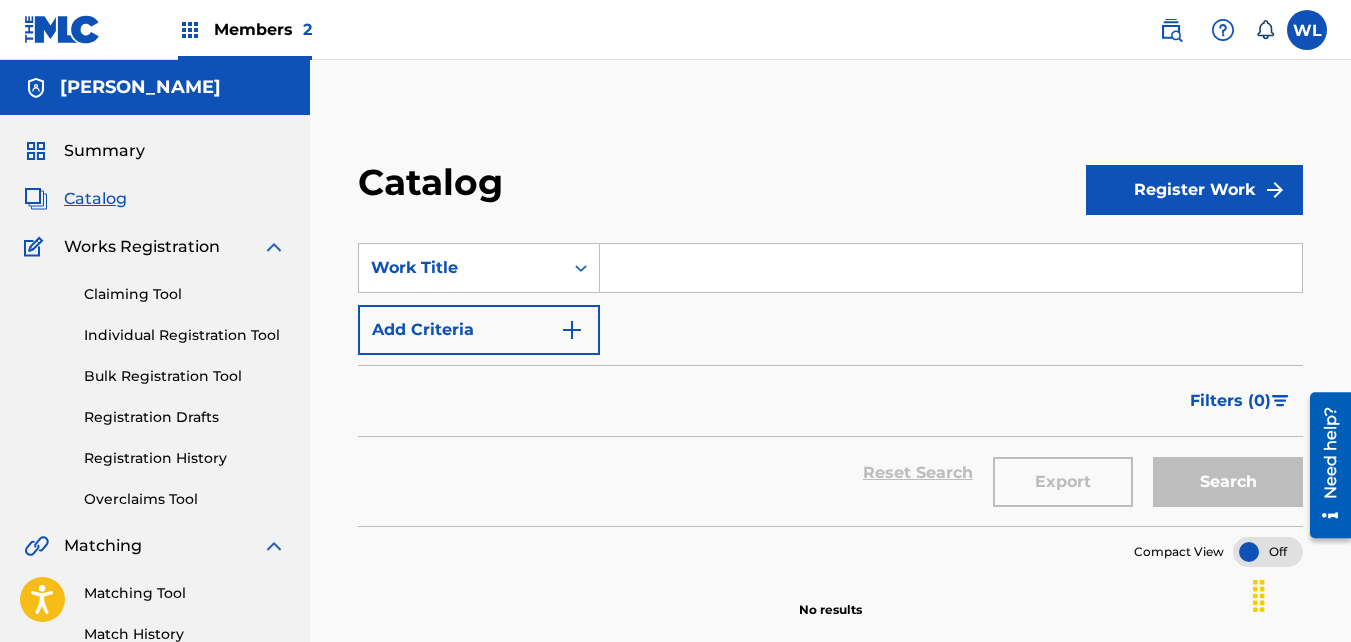 click on "Register Work" at bounding box center (1194, 190) 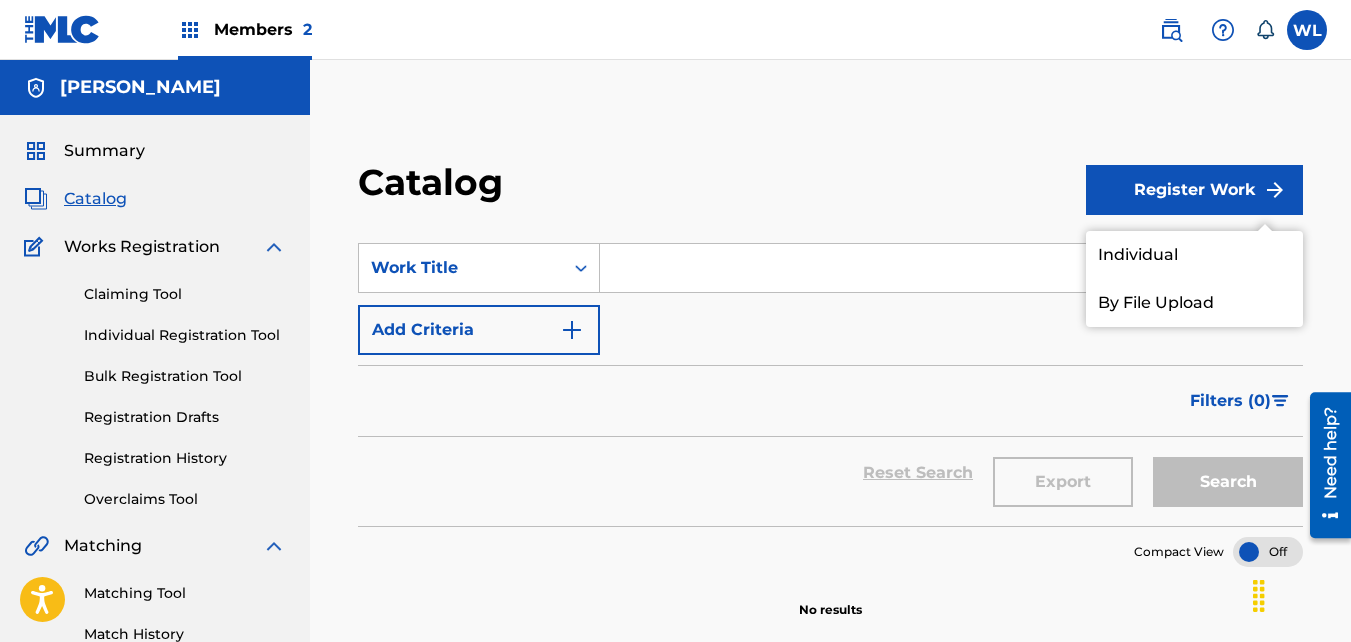 click on "Individual" at bounding box center [1194, 255] 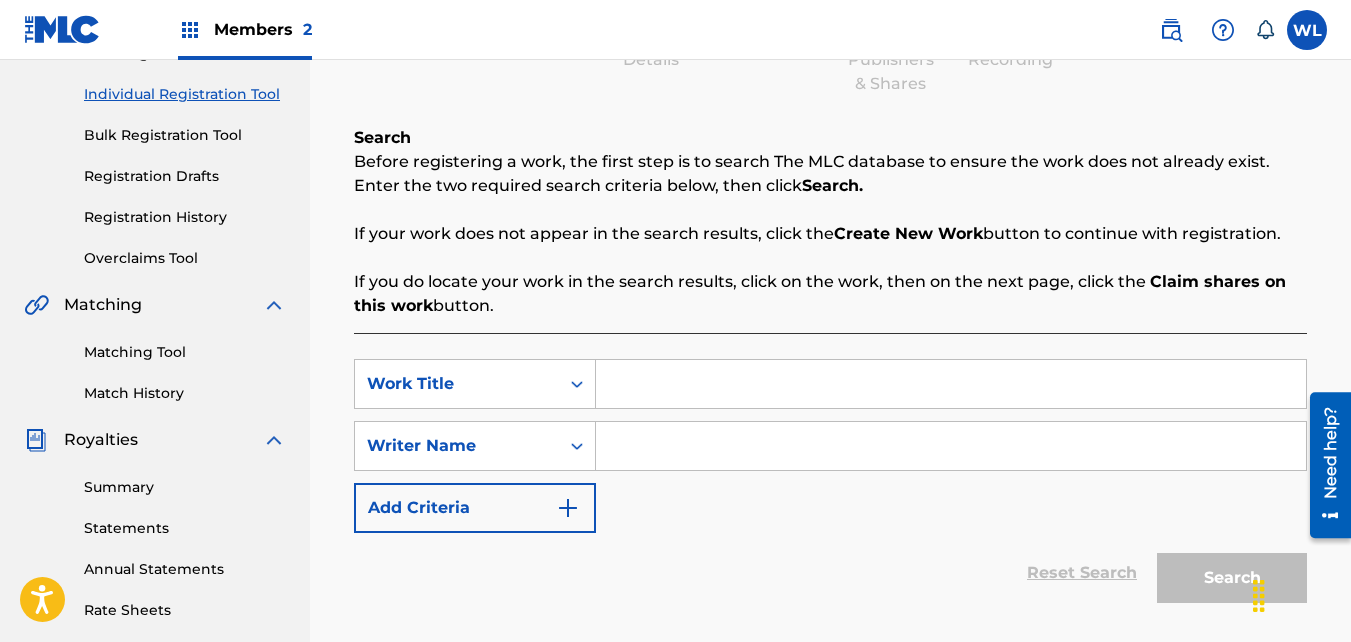 scroll, scrollTop: 242, scrollLeft: 0, axis: vertical 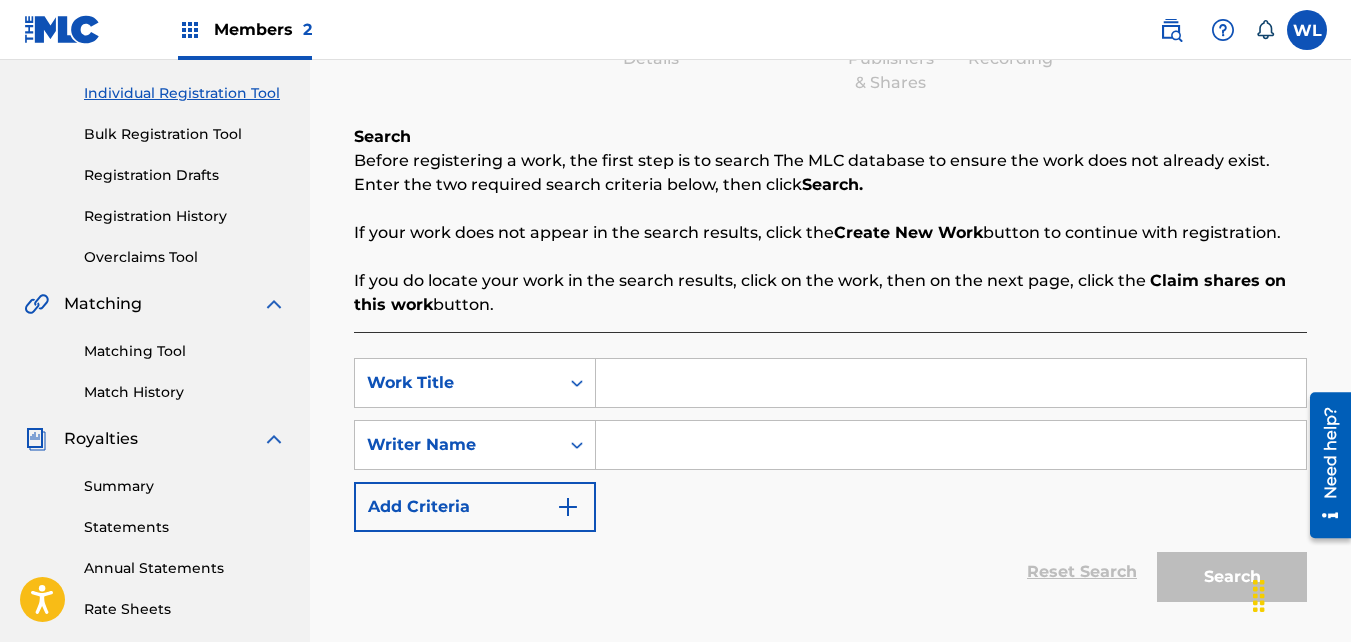 click at bounding box center (951, 383) 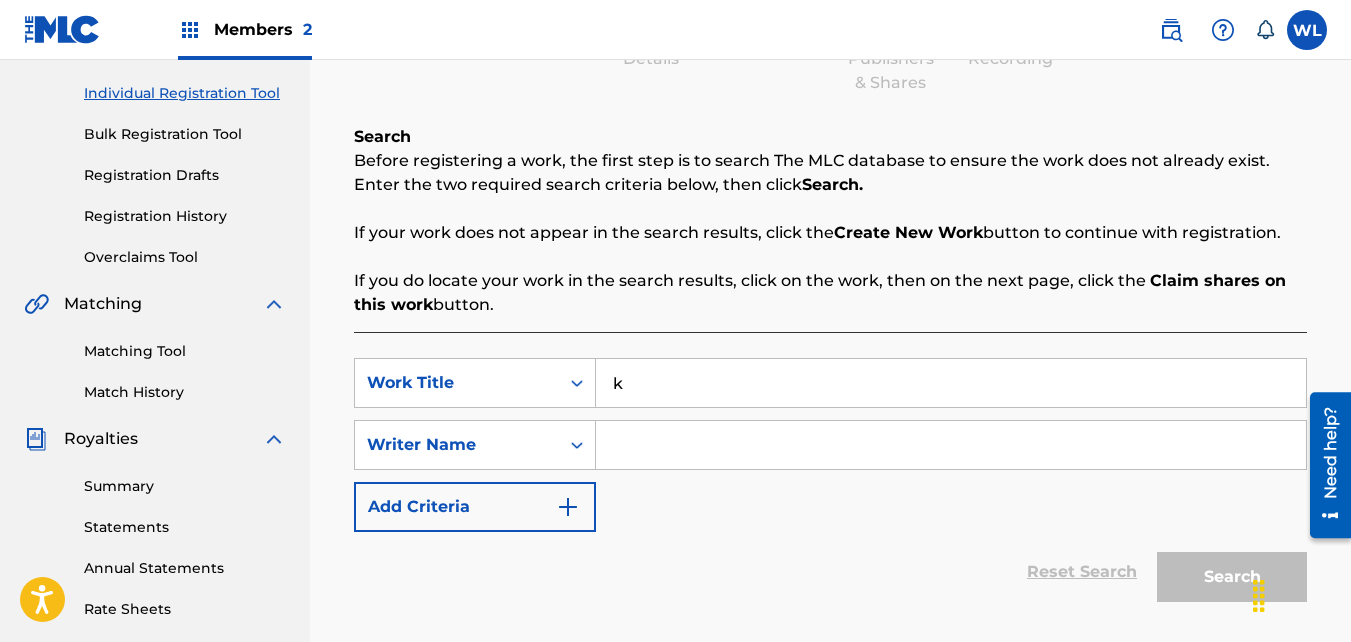 click at bounding box center (951, 445) 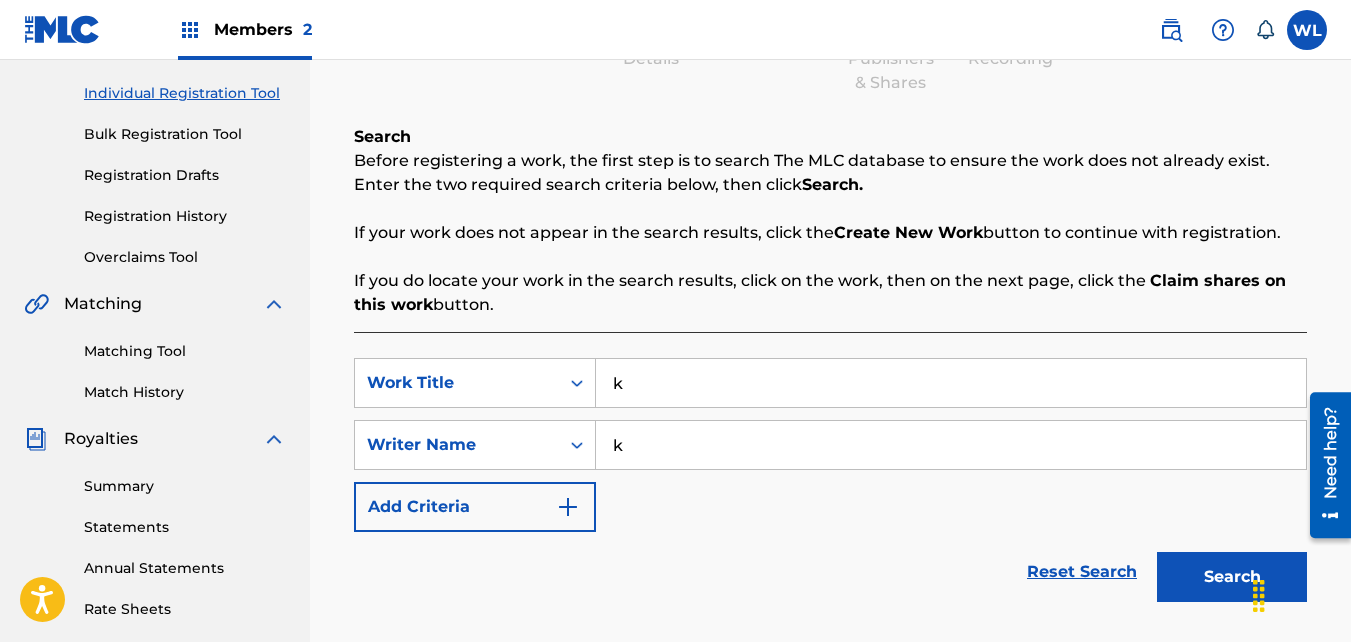 click on "Search" at bounding box center (1232, 577) 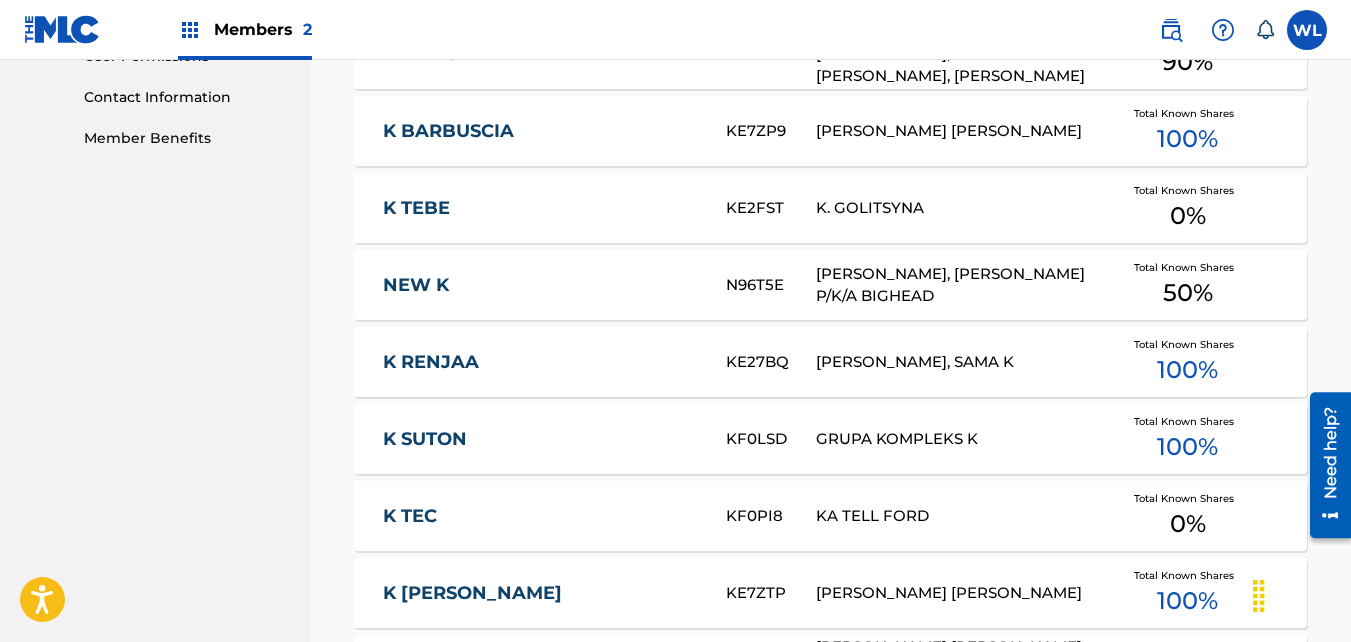 scroll, scrollTop: 1481, scrollLeft: 0, axis: vertical 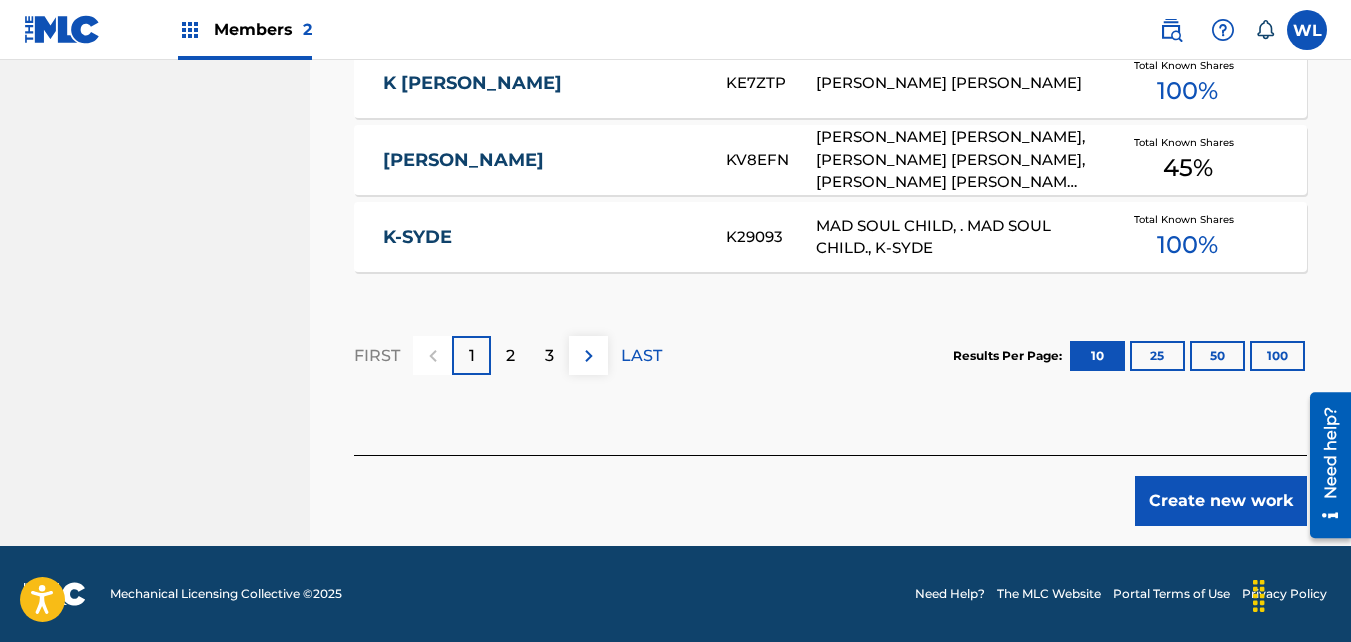click on "Create new work" at bounding box center [1221, 501] 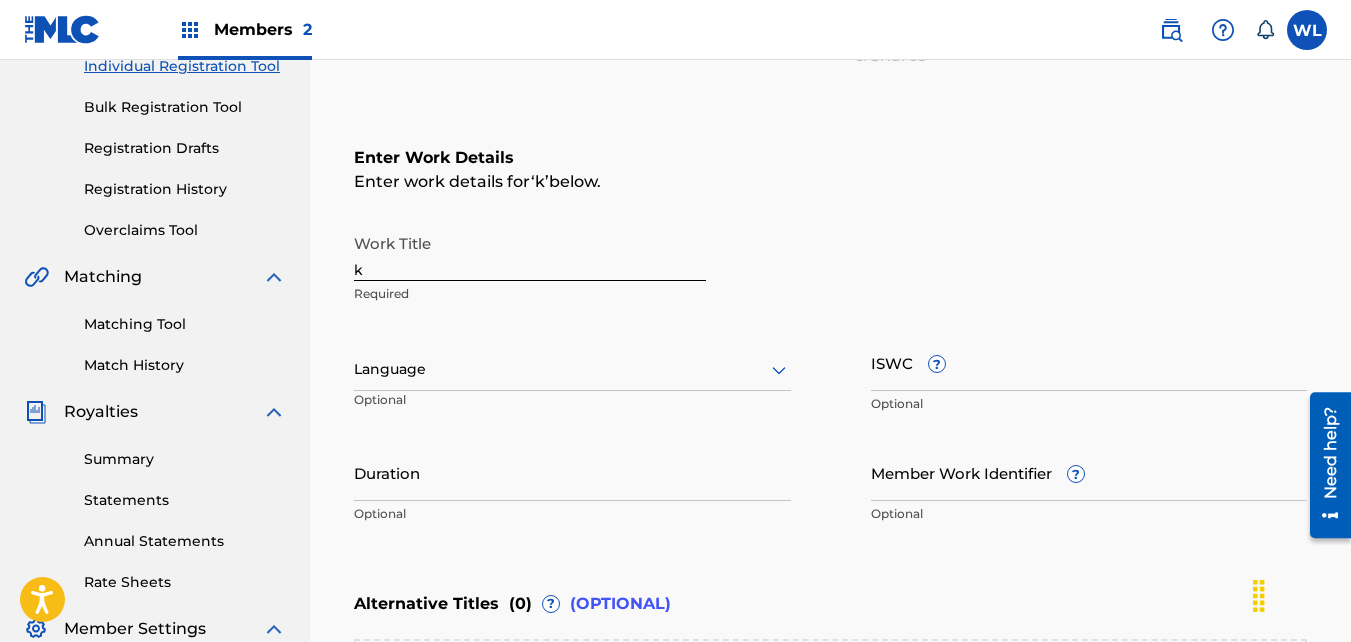 scroll, scrollTop: 270, scrollLeft: 0, axis: vertical 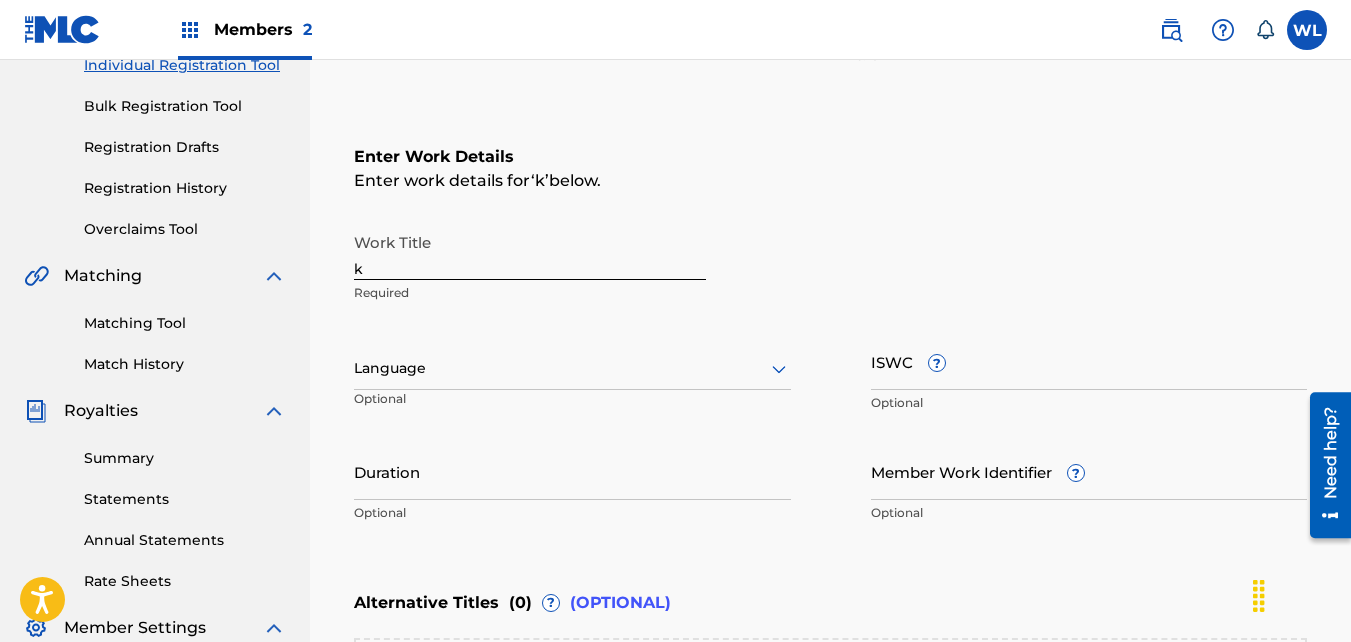 click on "k" at bounding box center (530, 251) 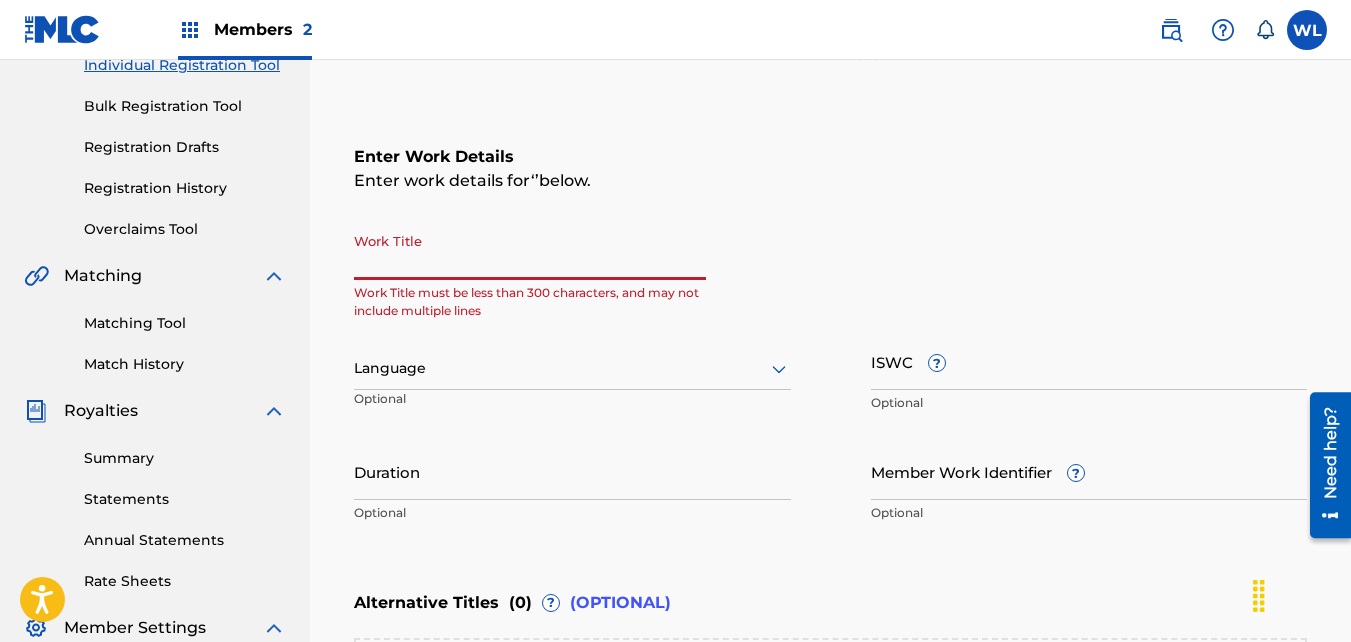 scroll, scrollTop: 44, scrollLeft: 0, axis: vertical 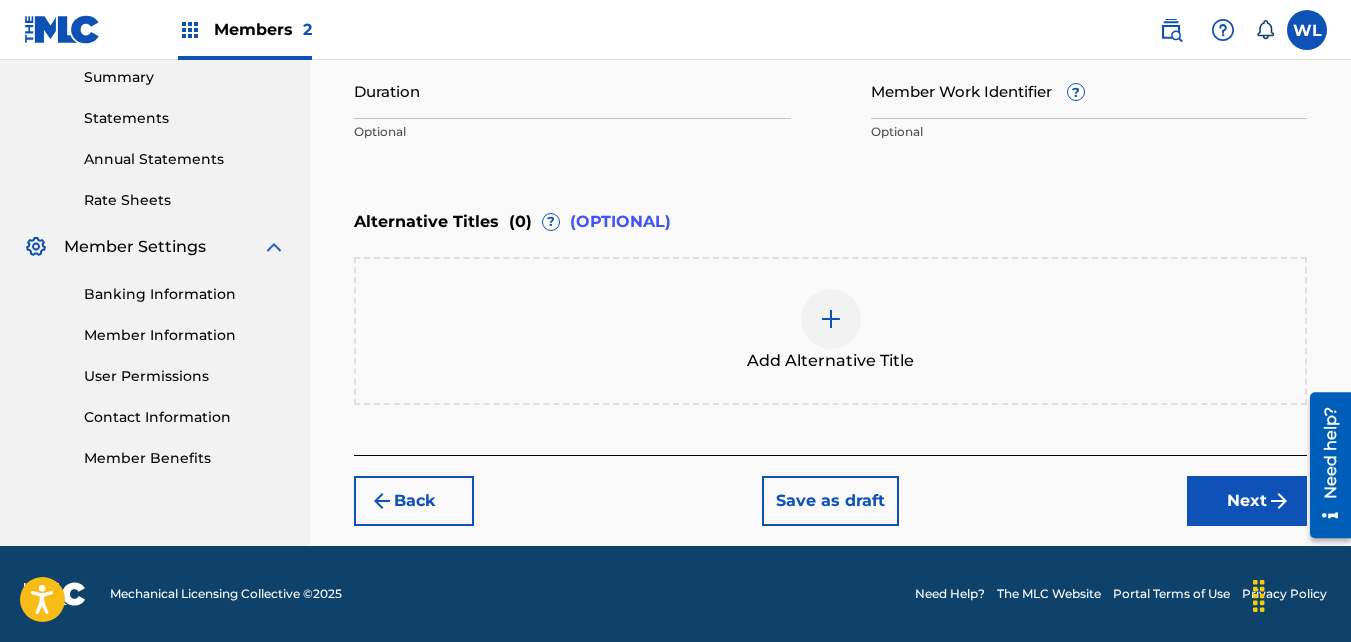 click on "Next" at bounding box center (1247, 501) 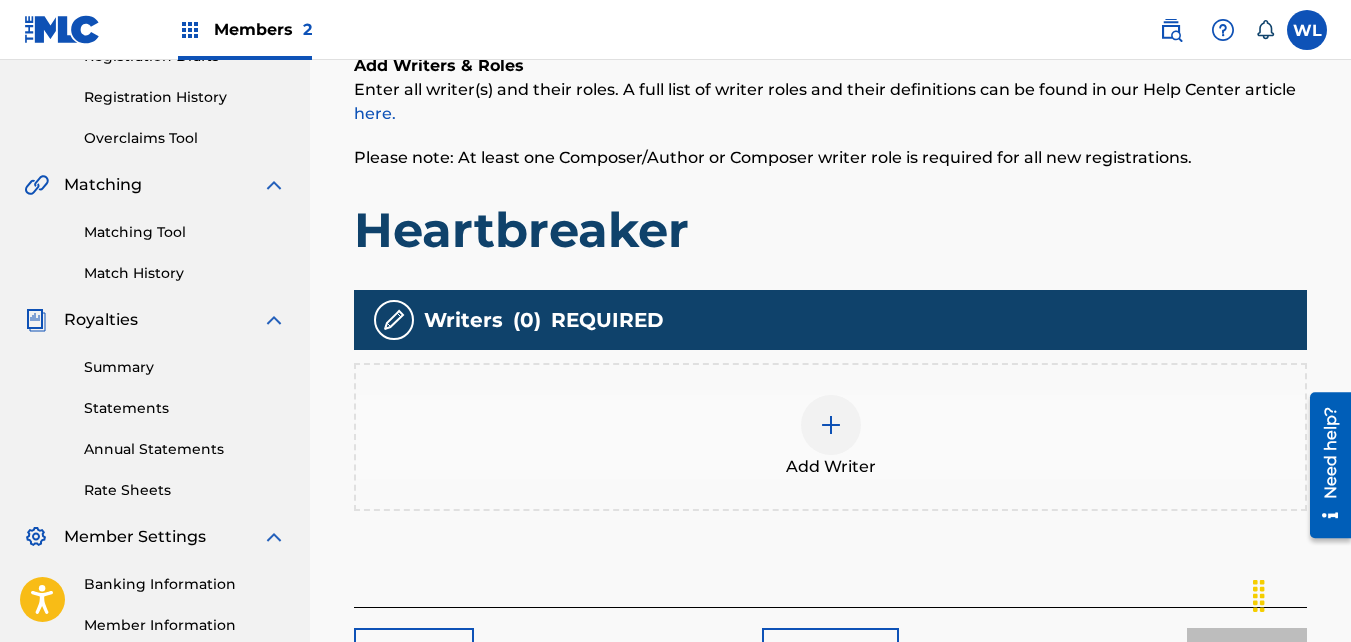 scroll, scrollTop: 360, scrollLeft: 0, axis: vertical 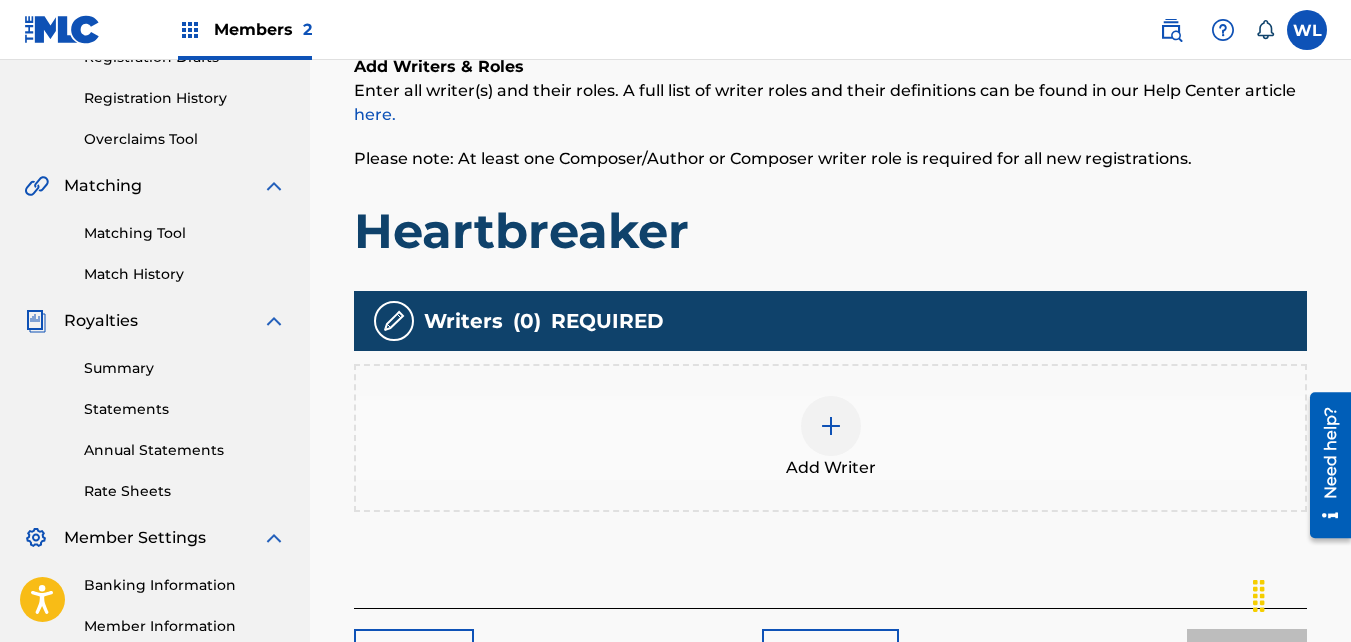 click on "Add Writer" at bounding box center (830, 438) 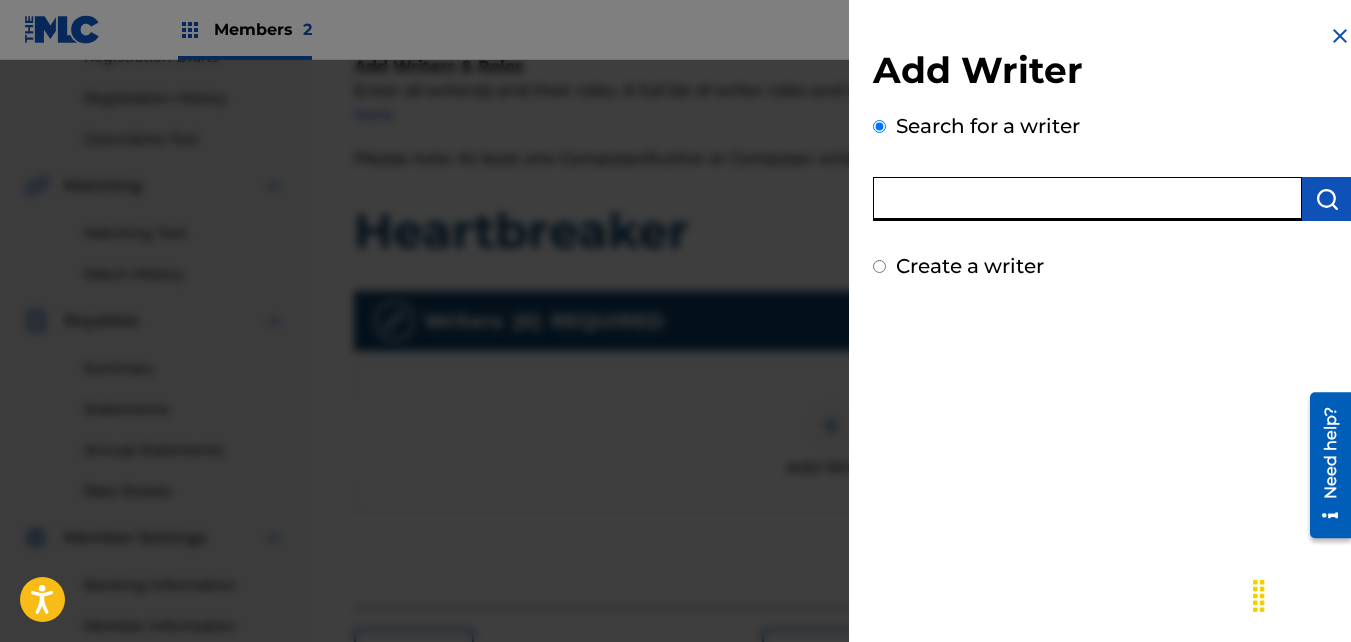 click at bounding box center (1087, 199) 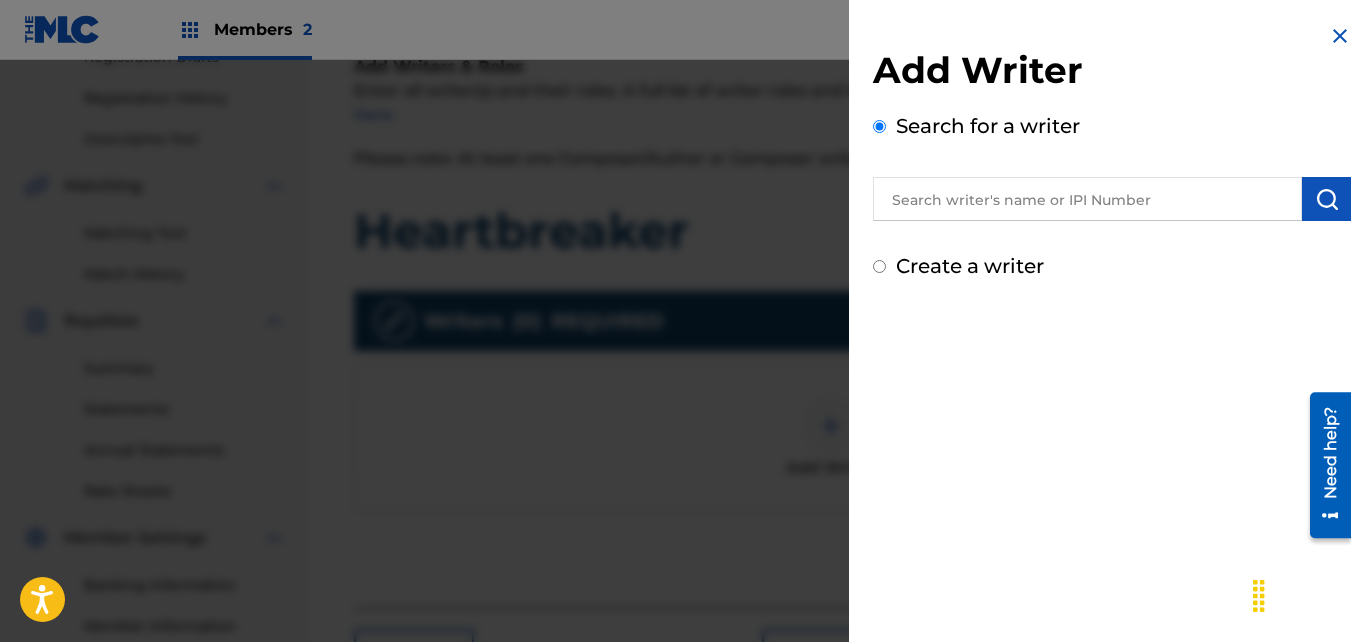 click on "Create a writer" at bounding box center (970, 266) 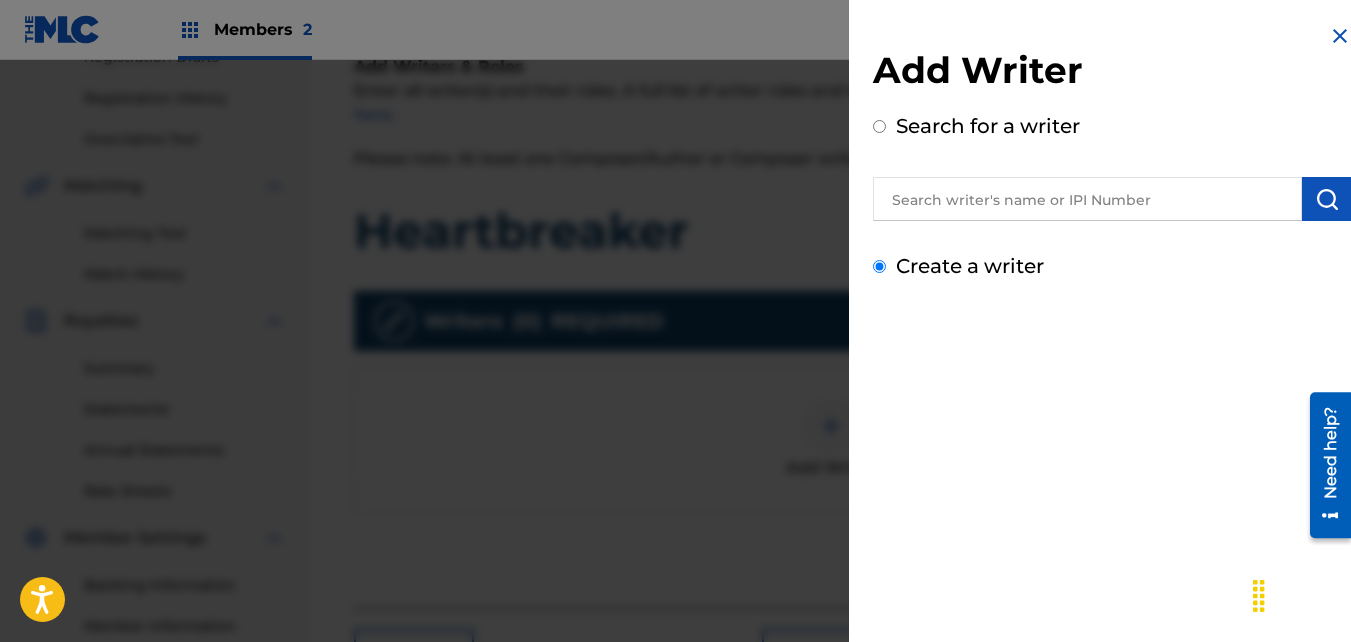 click on "Create a writer" at bounding box center [879, 266] 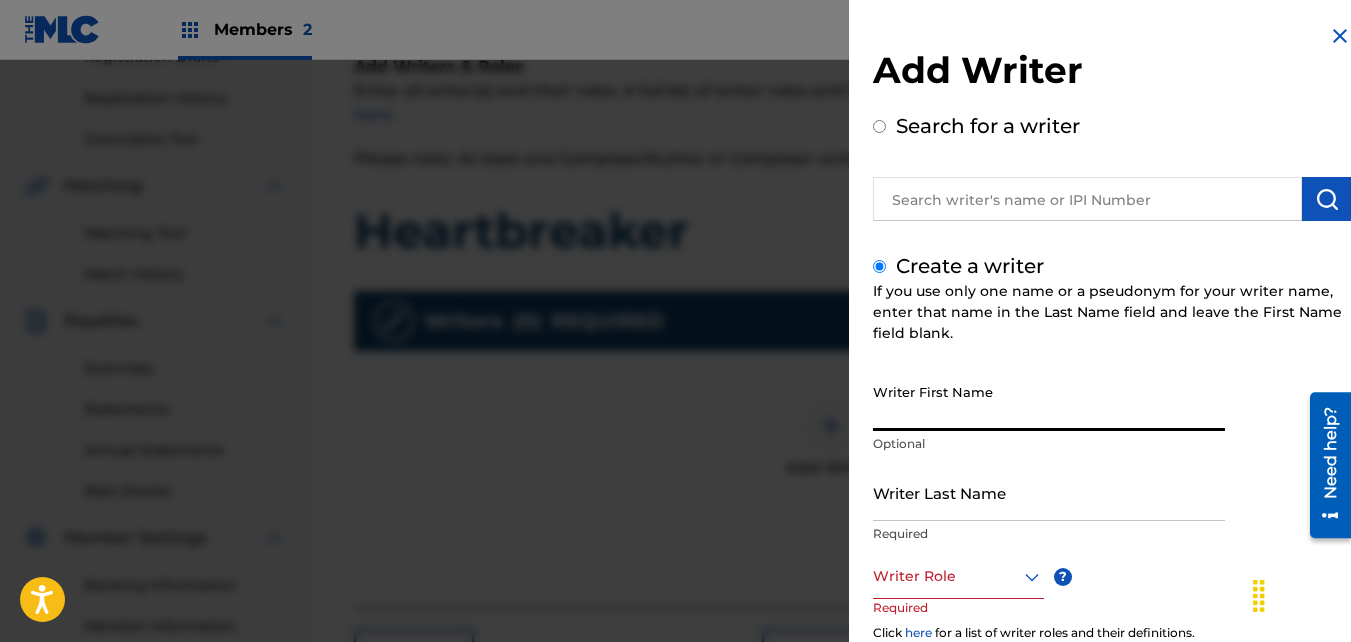 drag, startPoint x: 1019, startPoint y: 413, endPoint x: 868, endPoint y: 447, distance: 154.78049 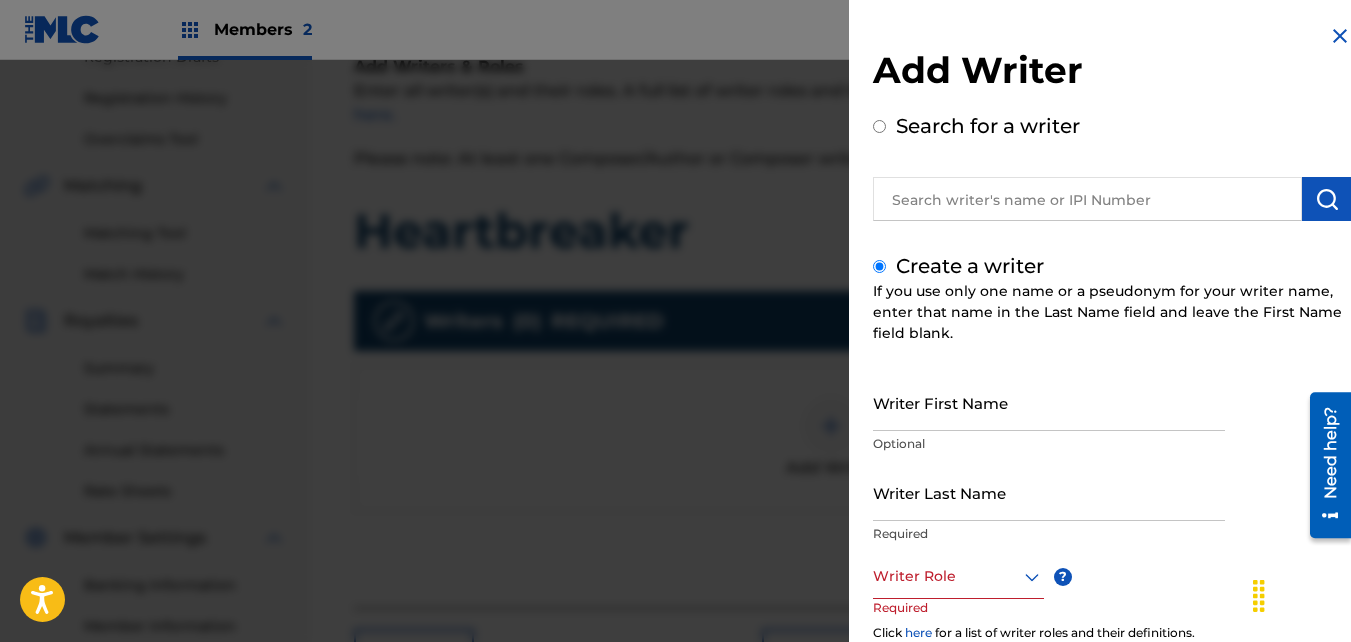 click on "Writer First Name" at bounding box center [1049, 402] 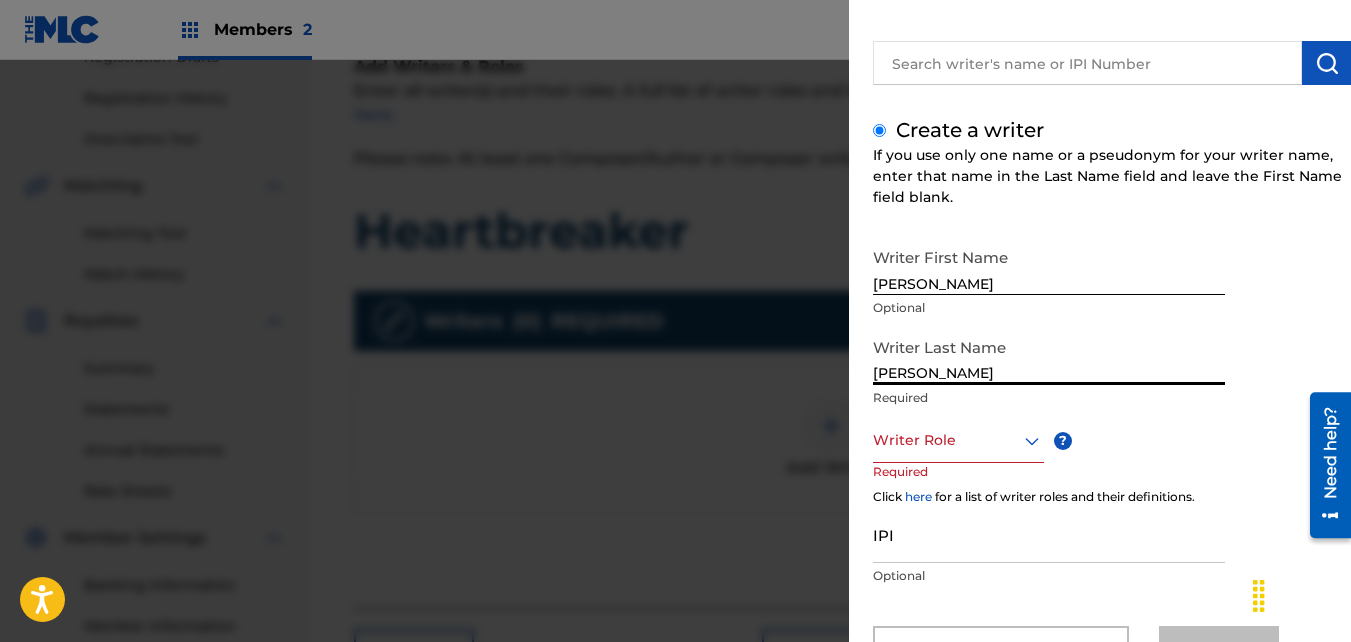 scroll, scrollTop: 138, scrollLeft: 0, axis: vertical 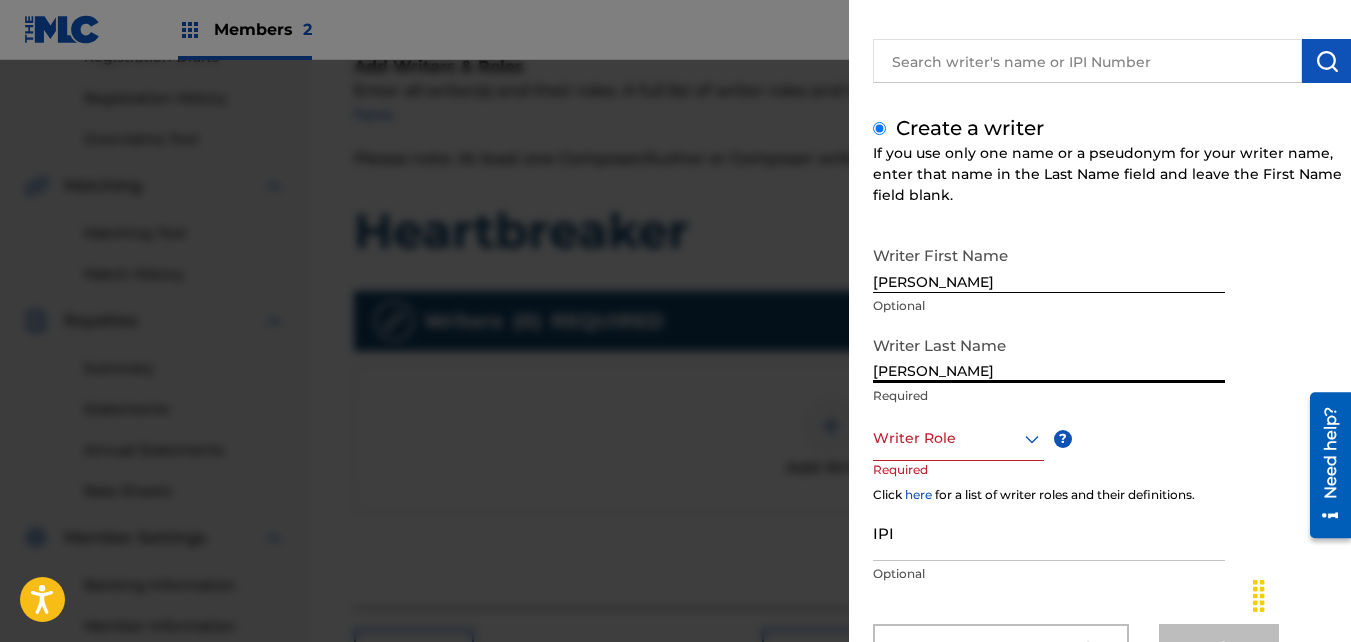click at bounding box center [958, 438] 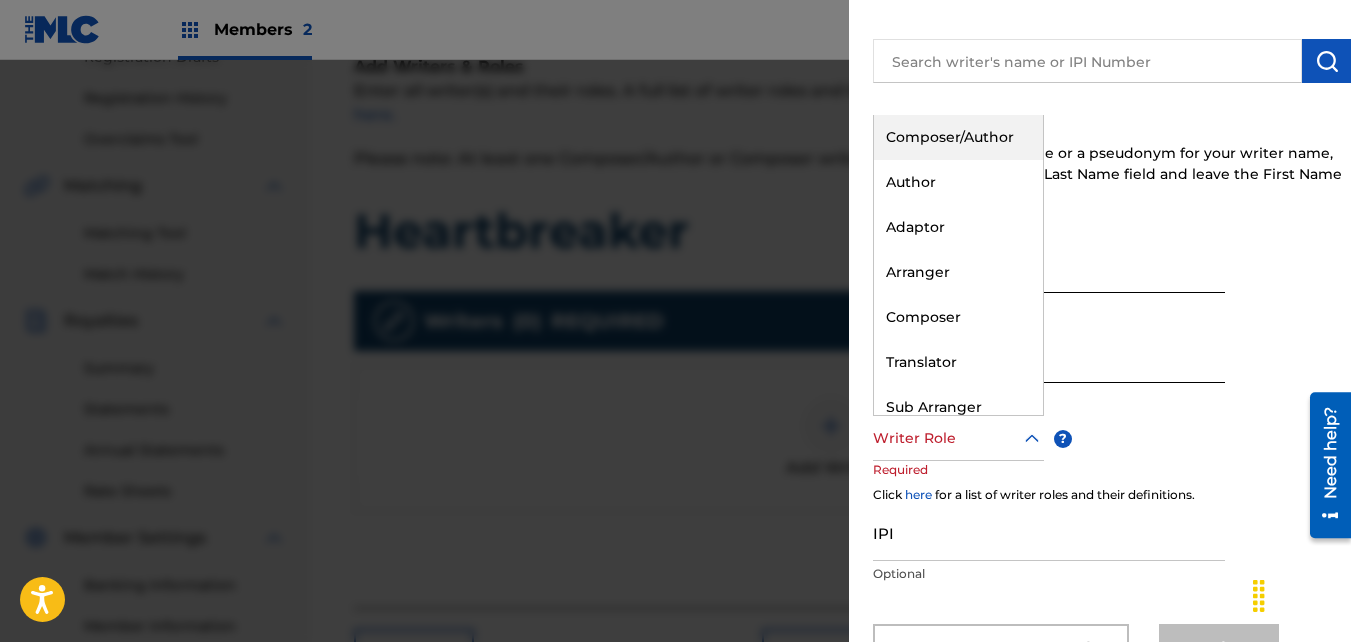 click on "Composer/Author" at bounding box center [958, 137] 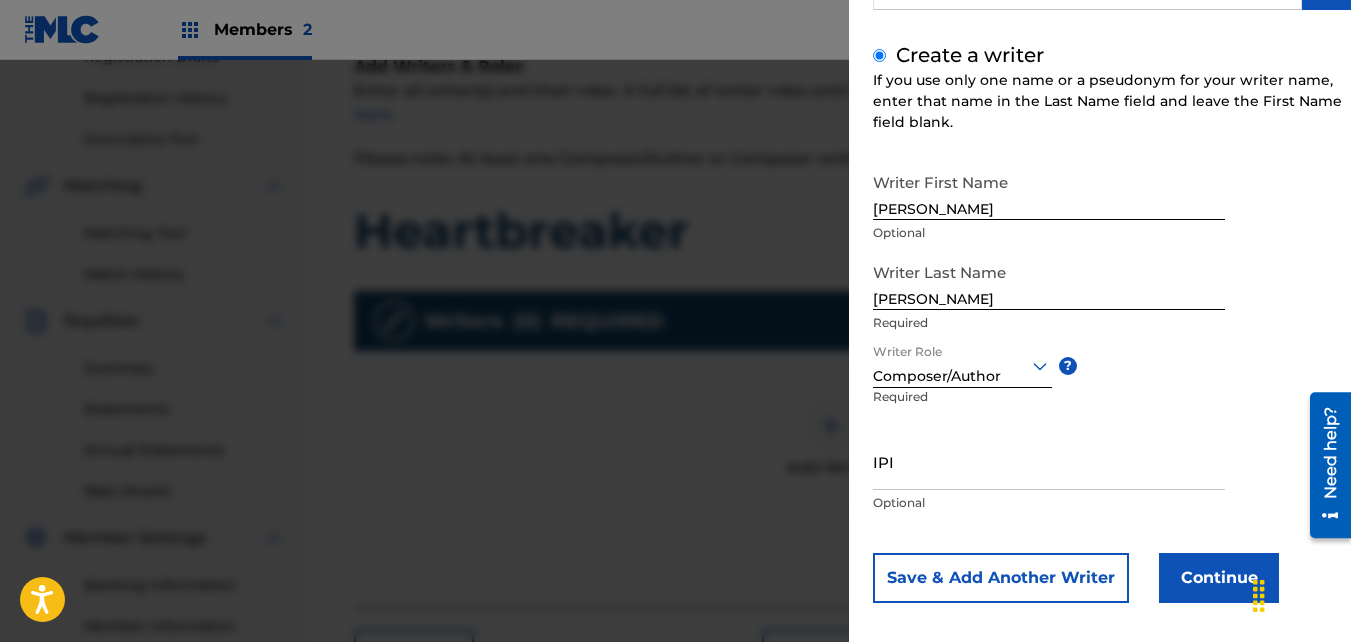 scroll, scrollTop: 226, scrollLeft: 0, axis: vertical 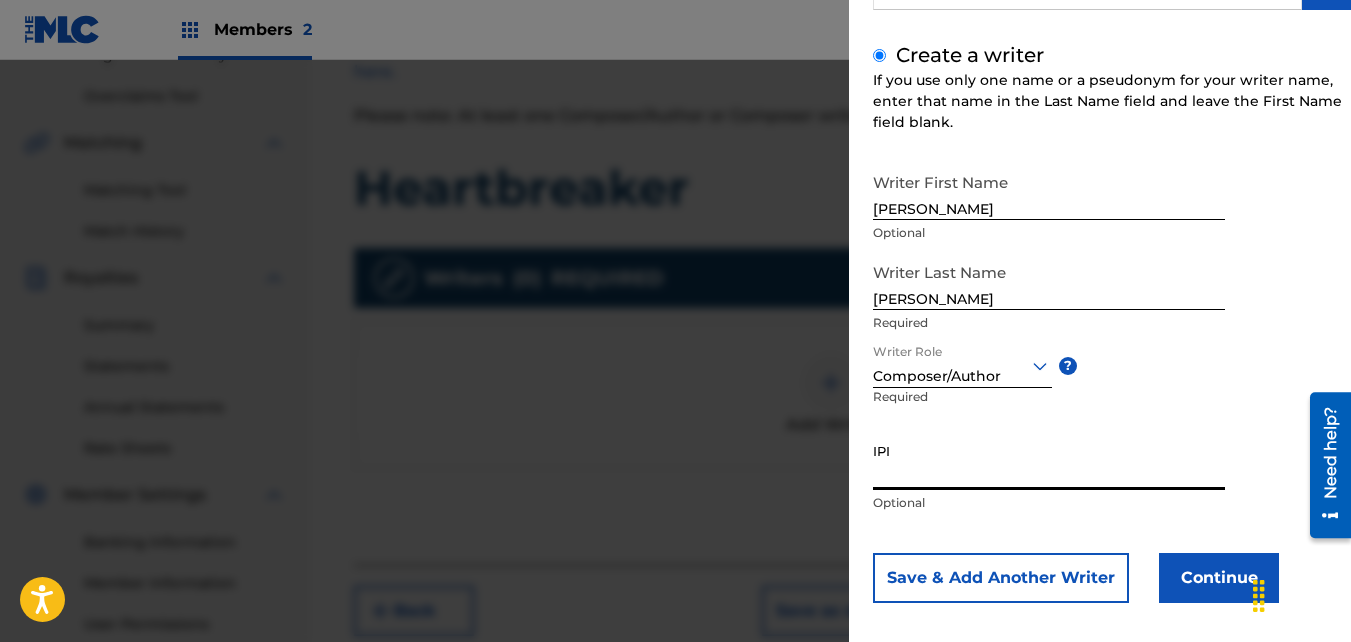 paste on "01046991339" 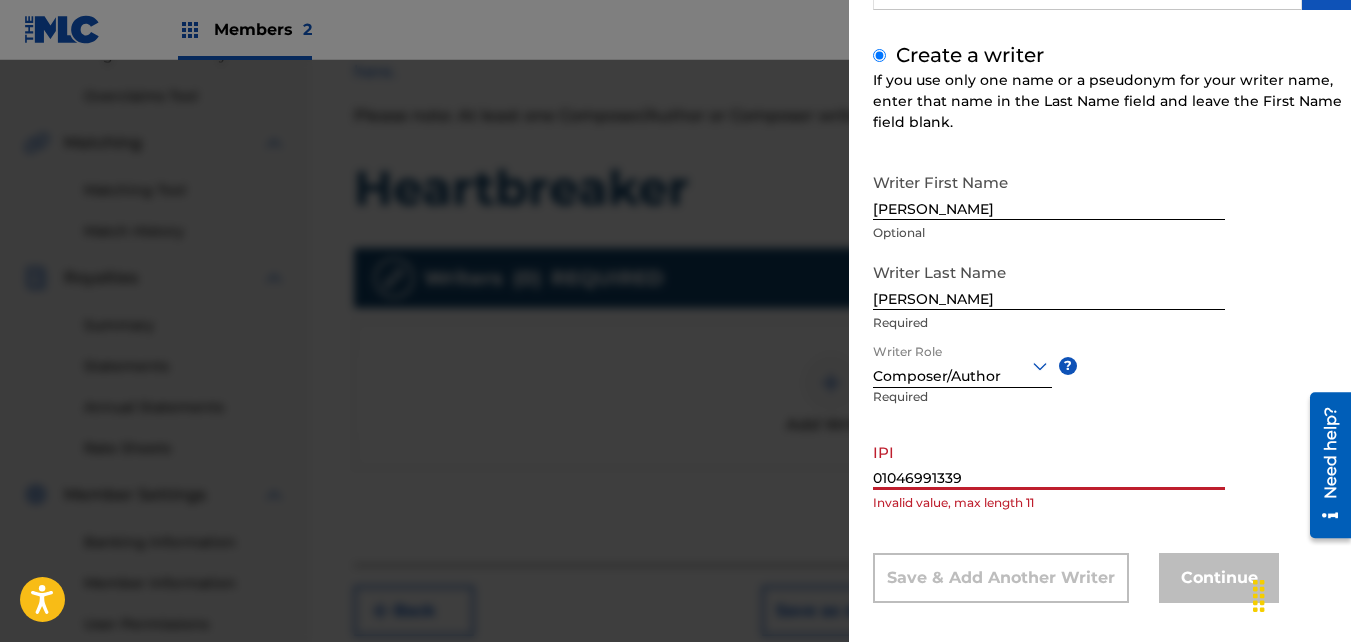 click on "01046991339" at bounding box center [1049, 461] 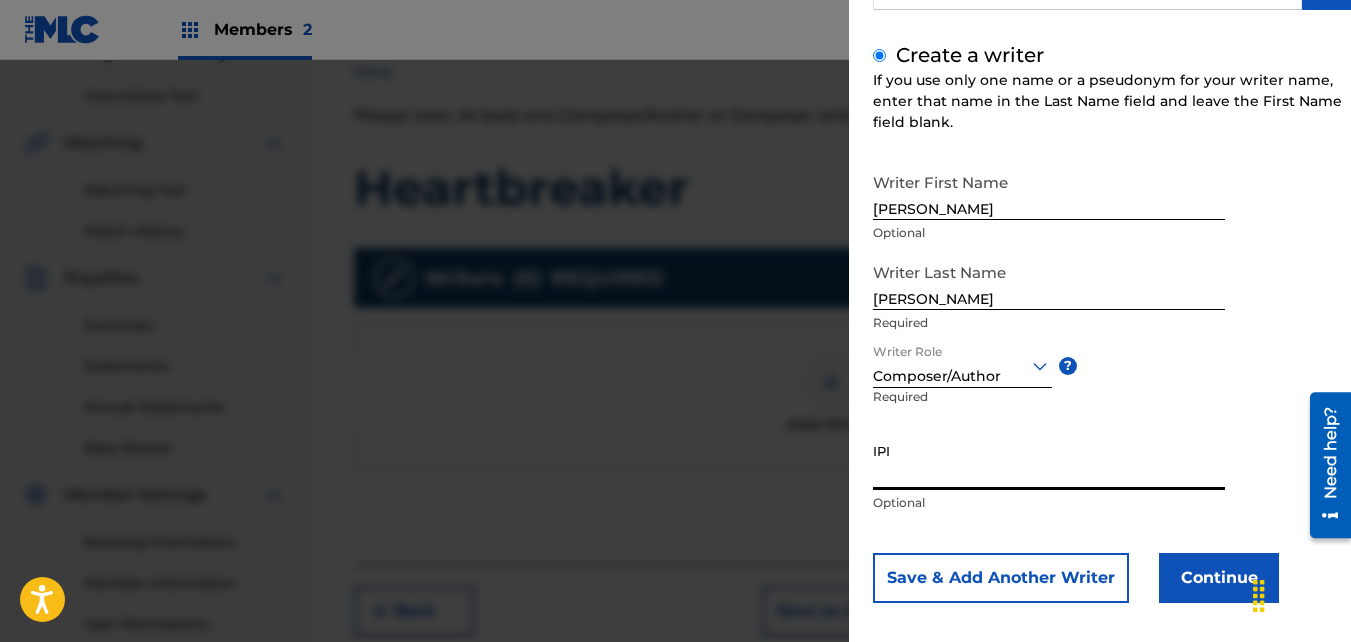 paste on "01046991339" 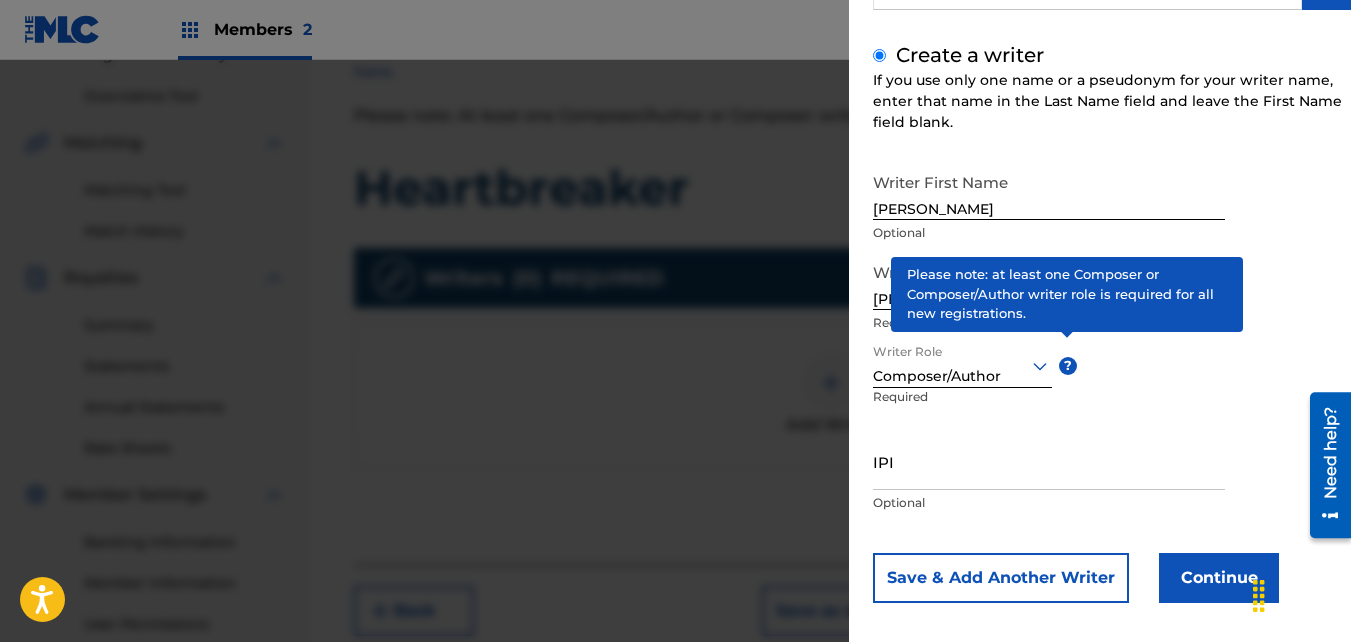 click on "Writer First Name   [PERSON_NAME] Optional Writer Last Name   [PERSON_NAME] Required Writer Role Composer/Author ? Required IPI   Optional Save & Add Another Writer Continue" at bounding box center (1112, 383) 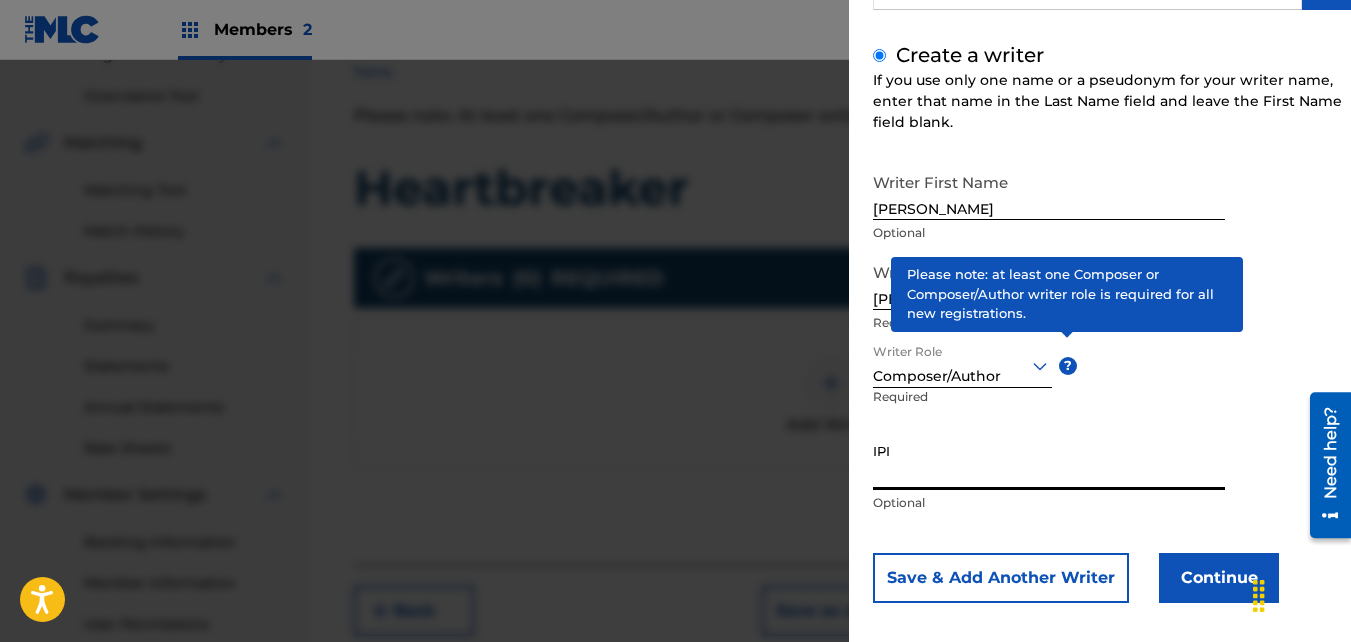 paste on "01046991339" 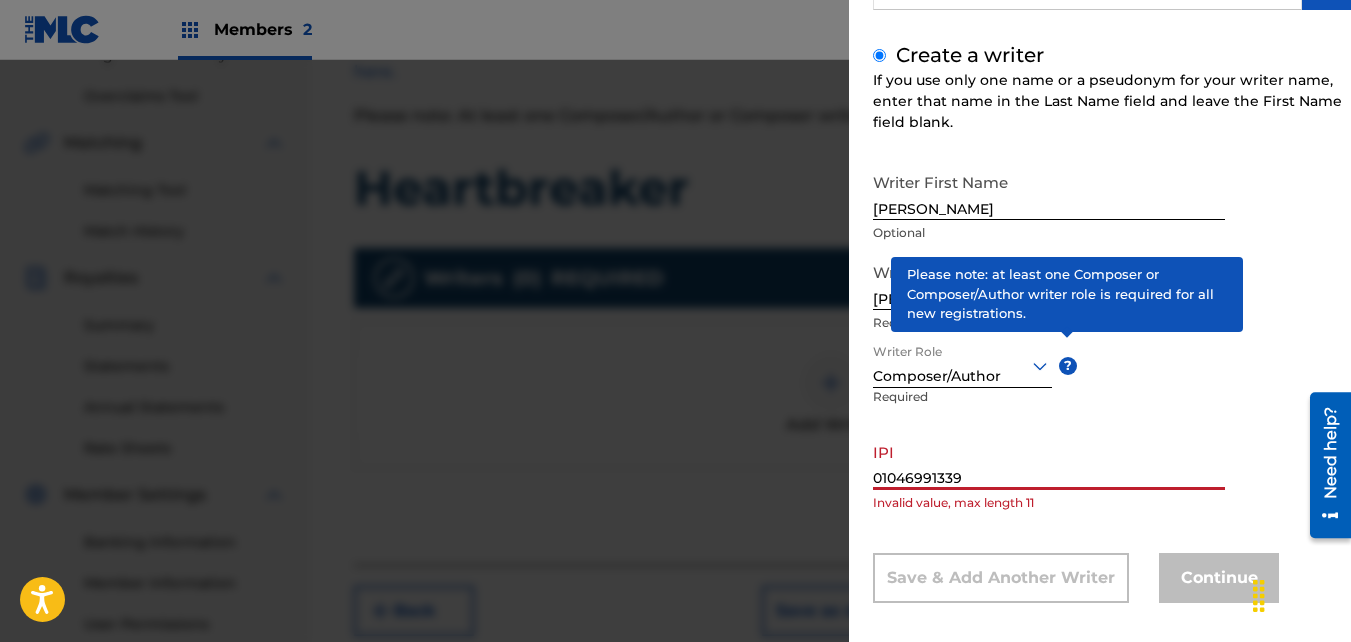 click on "Continue" at bounding box center [1219, 578] 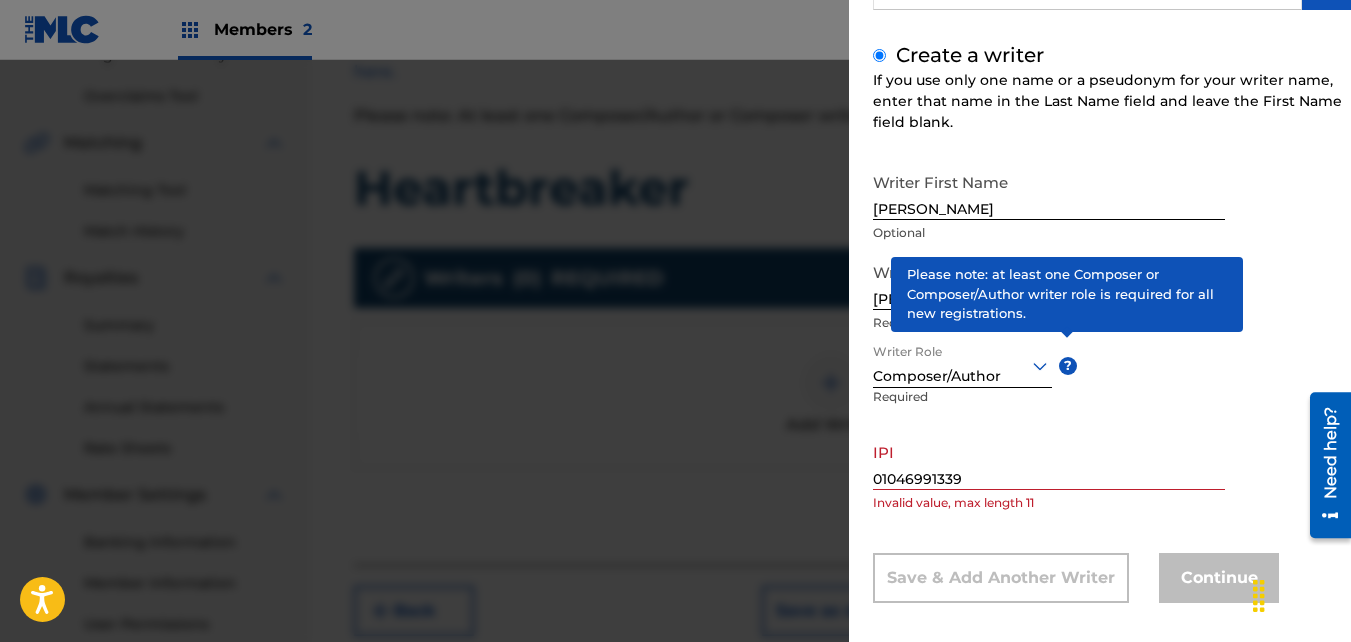 click on "01046991339" at bounding box center [1049, 461] 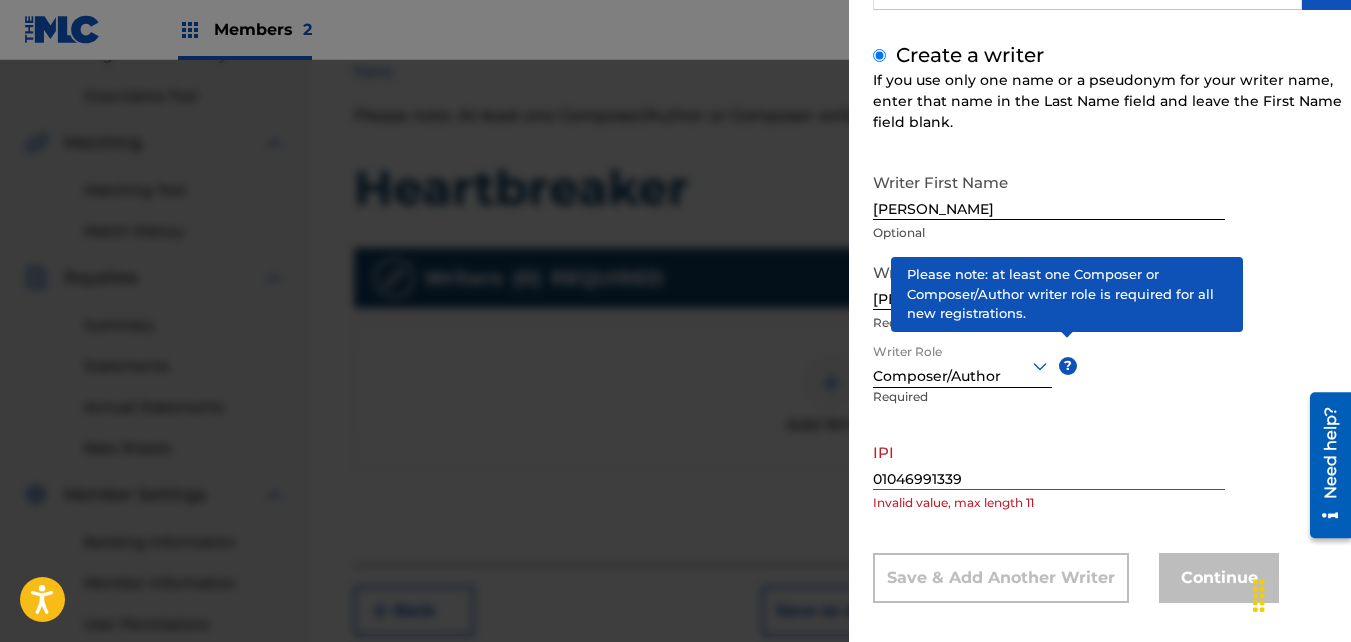 click on "?" at bounding box center (1068, 366) 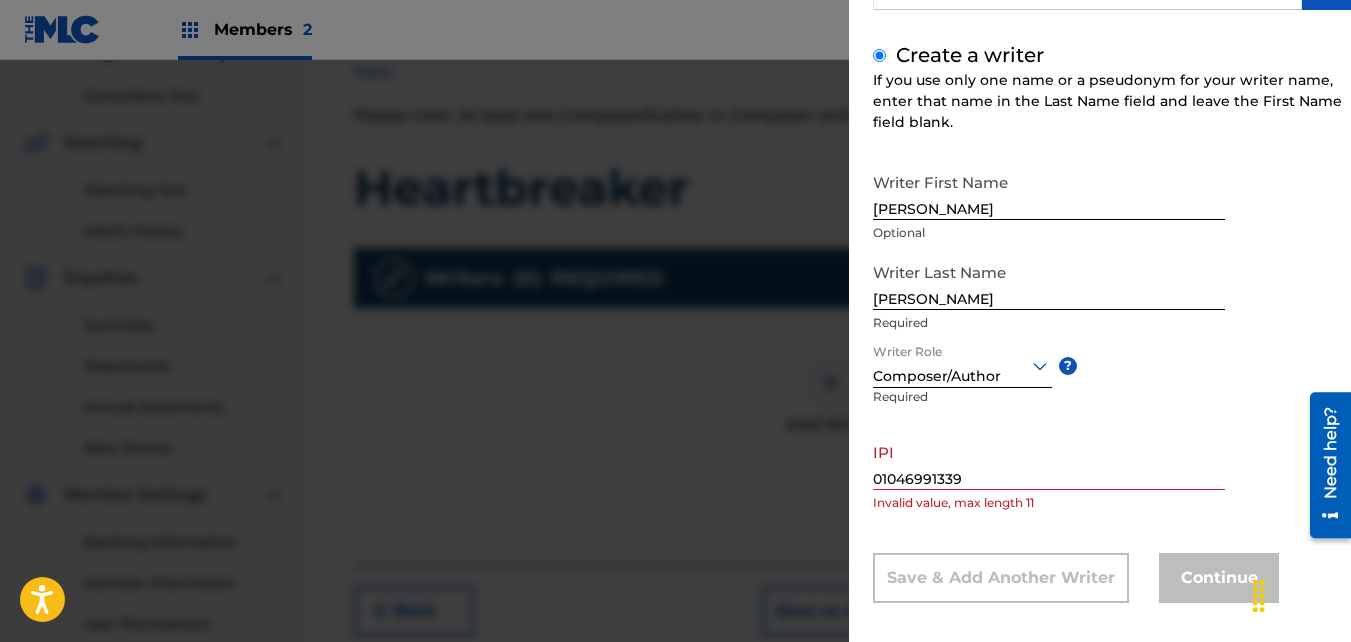 click 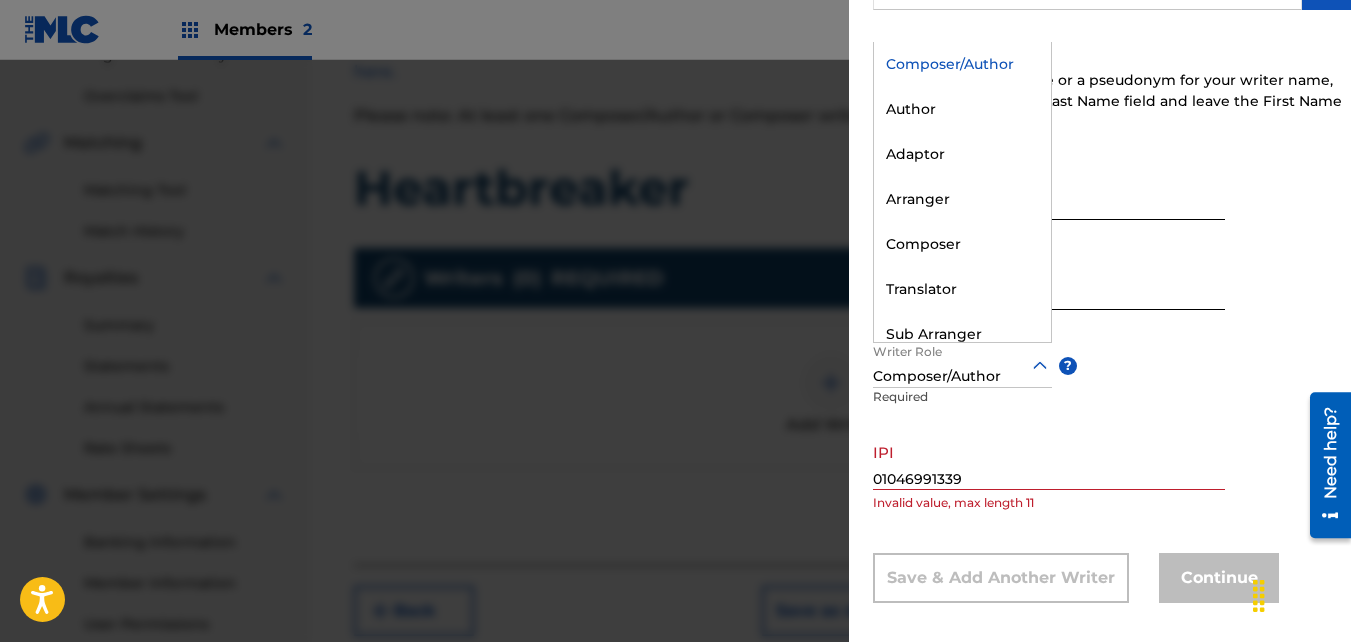 click on "Composer/Author" at bounding box center [962, 64] 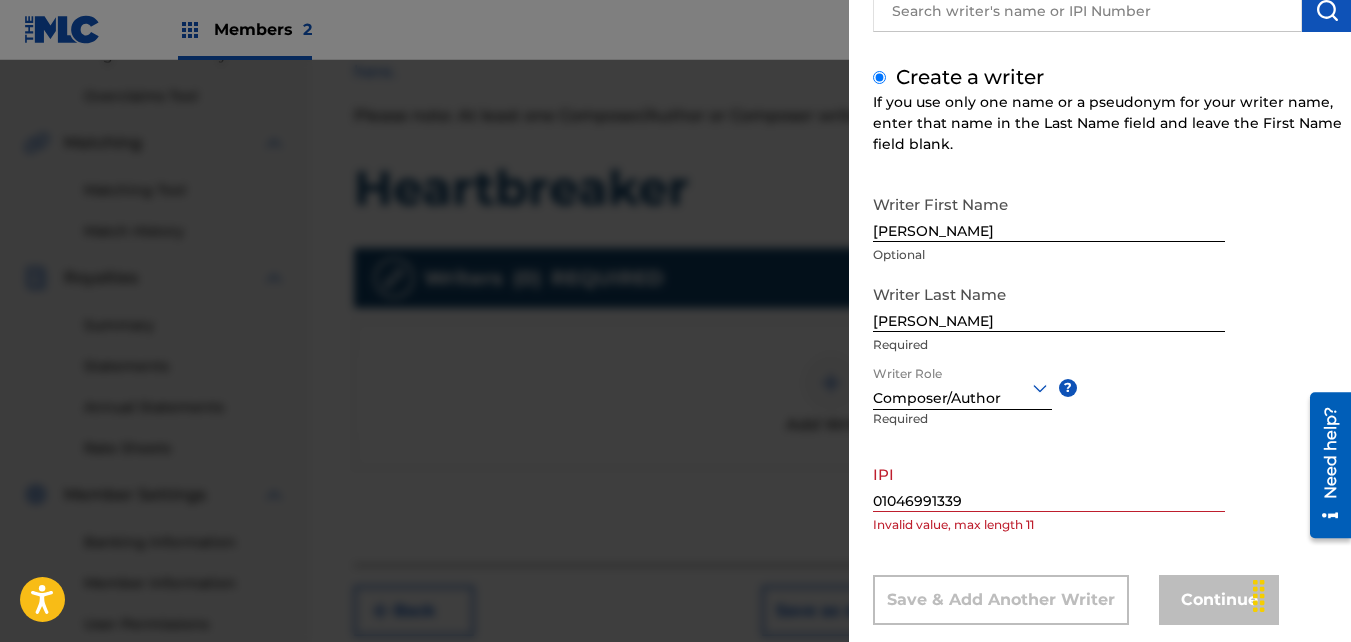 scroll, scrollTop: 188, scrollLeft: 0, axis: vertical 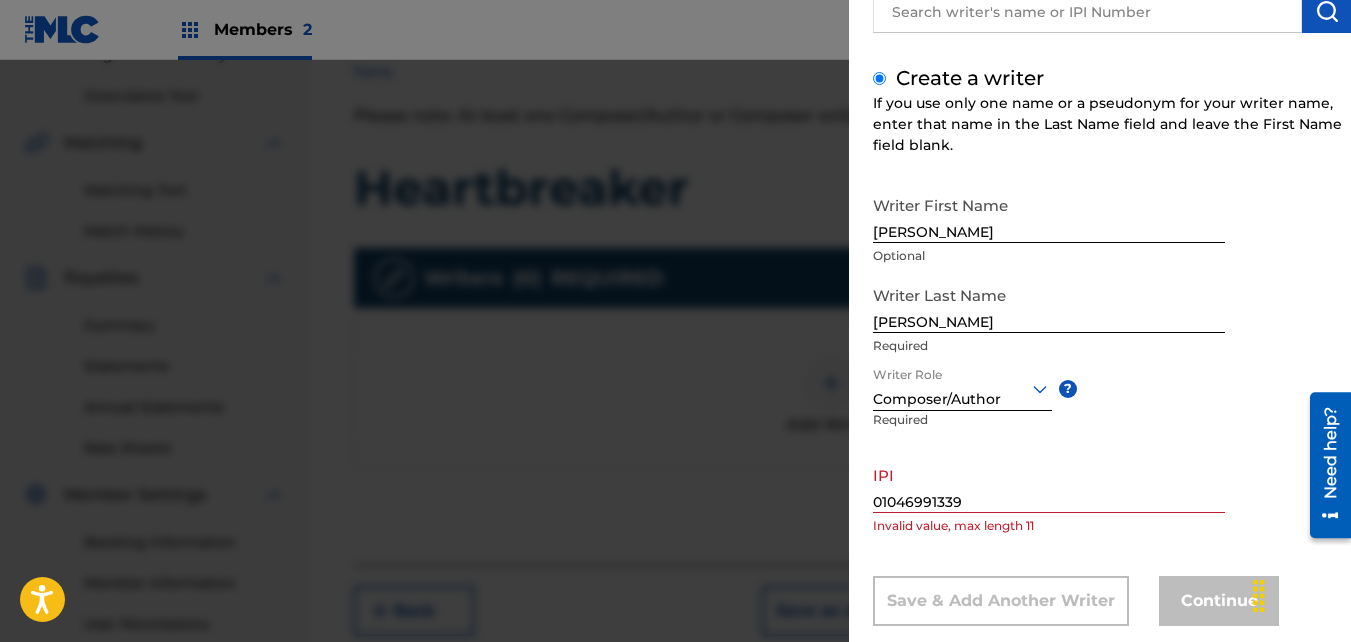 click on "01046991339" at bounding box center (1049, 484) 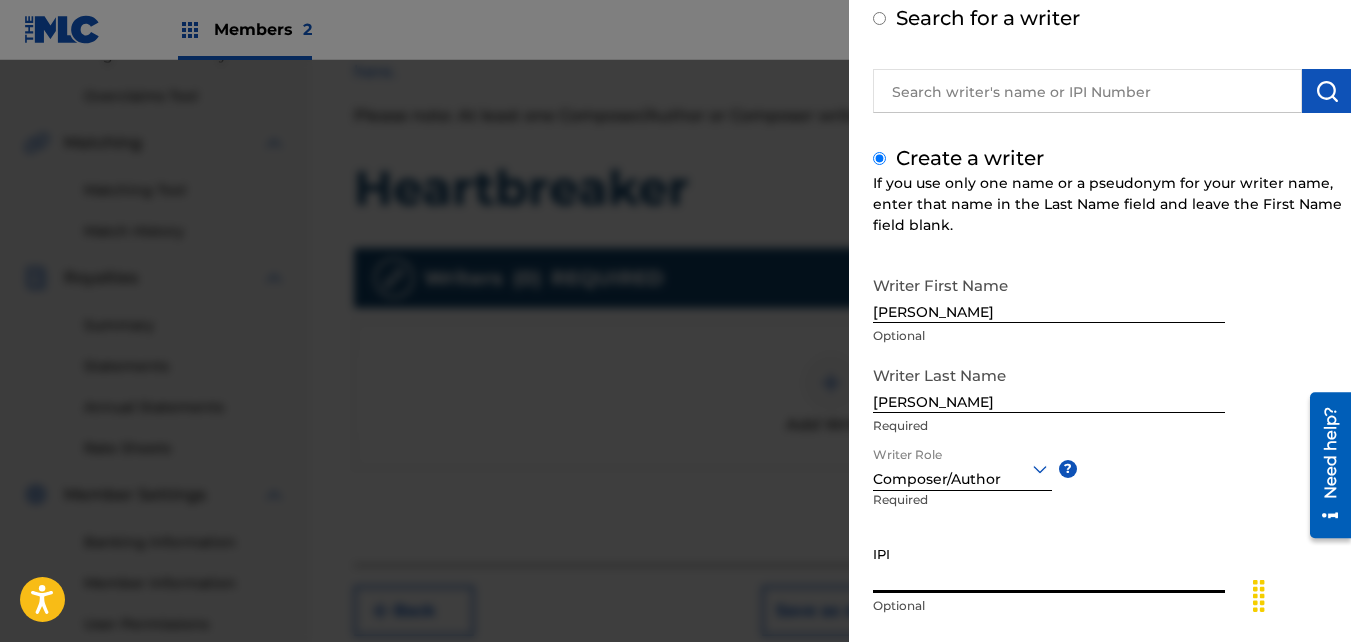 scroll, scrollTop: 0, scrollLeft: 0, axis: both 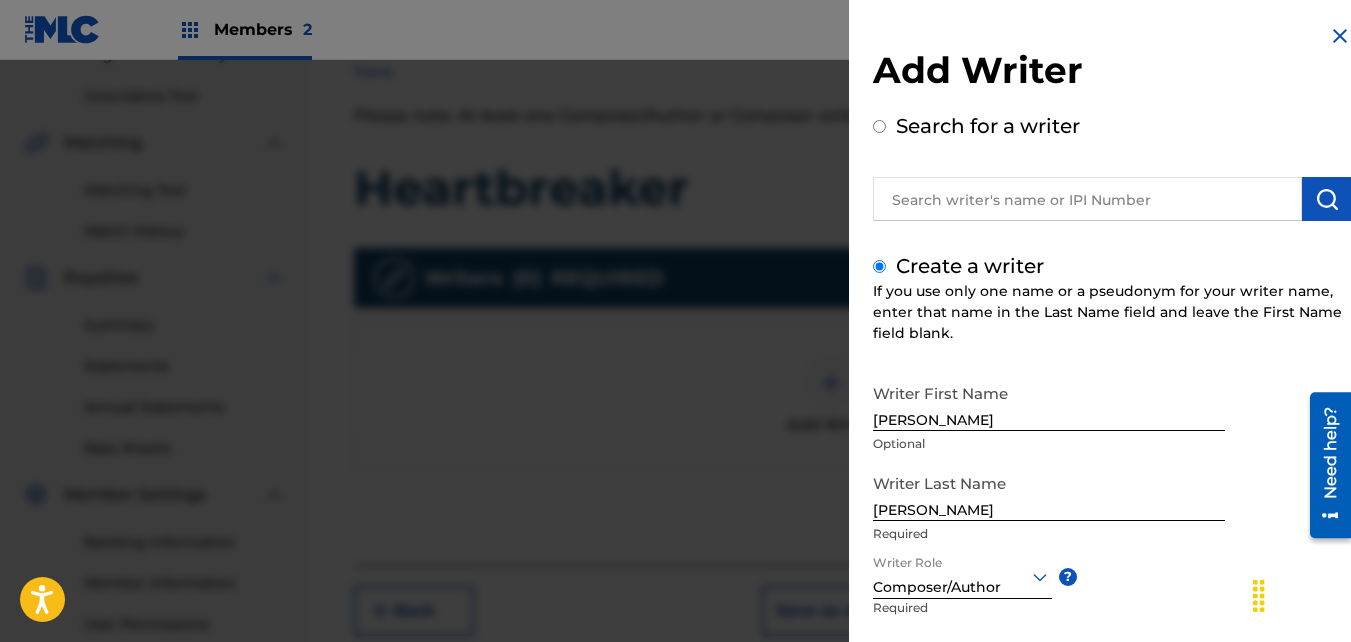 click at bounding box center (1340, 36) 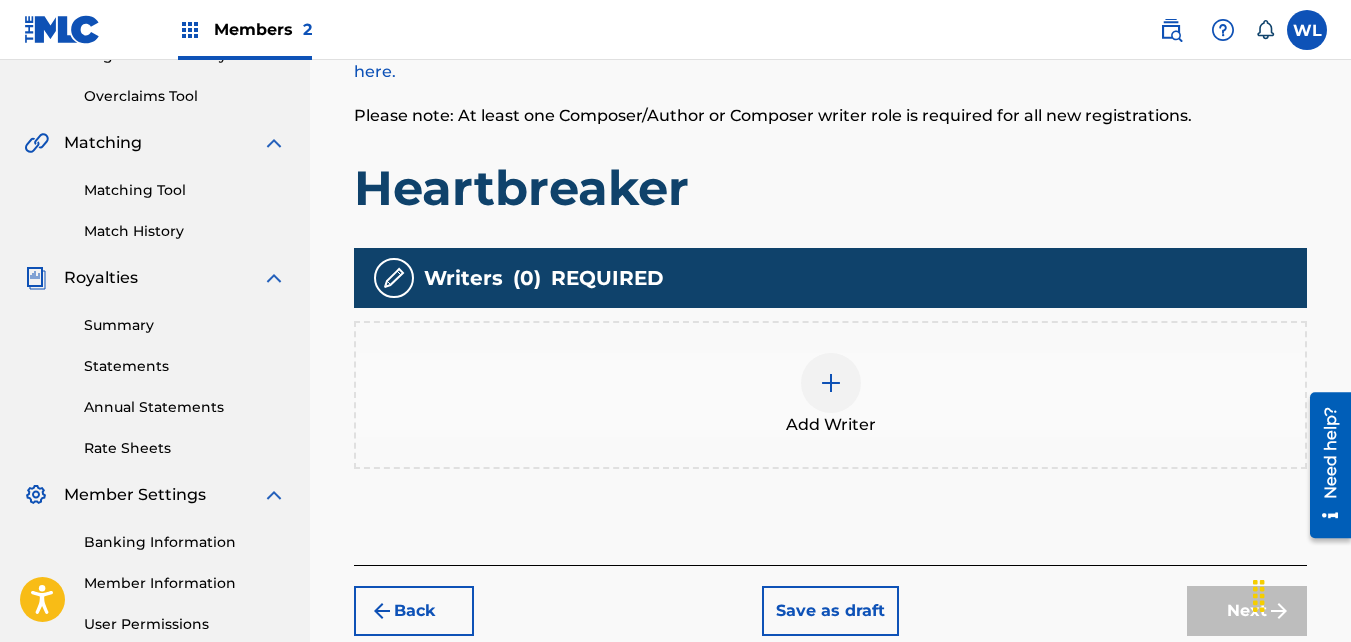 click on "Add Writer" at bounding box center [830, 395] 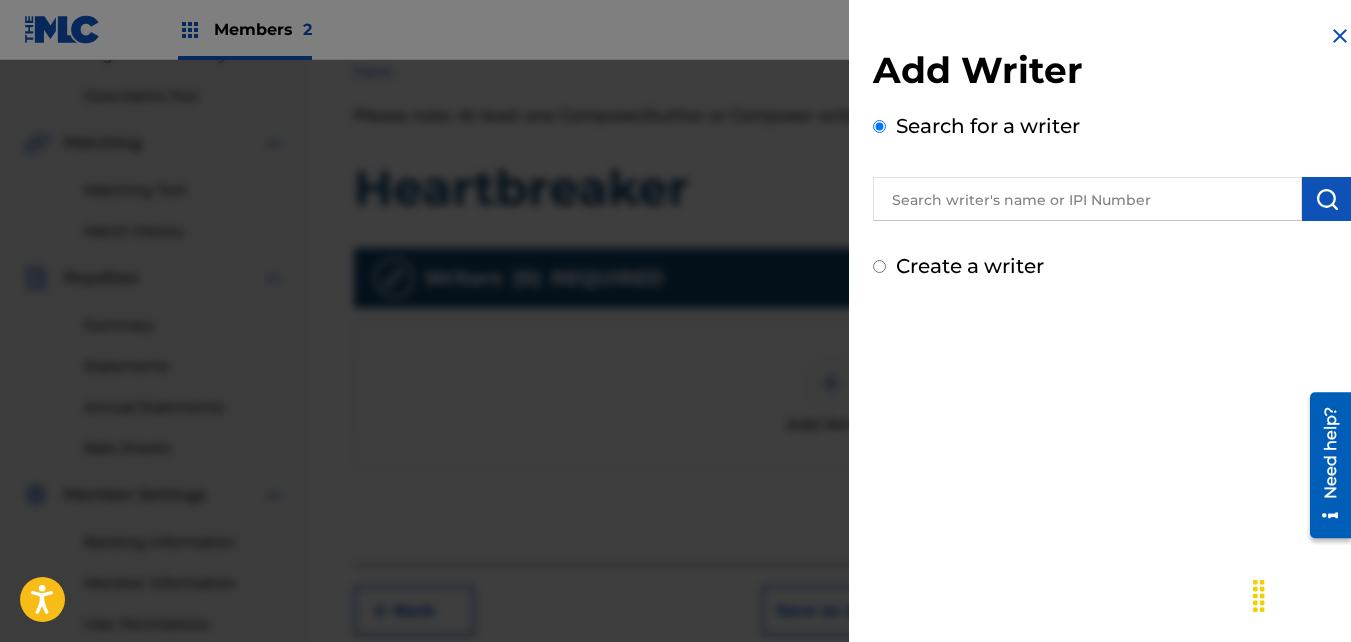 click on "Create a writer" at bounding box center [970, 266] 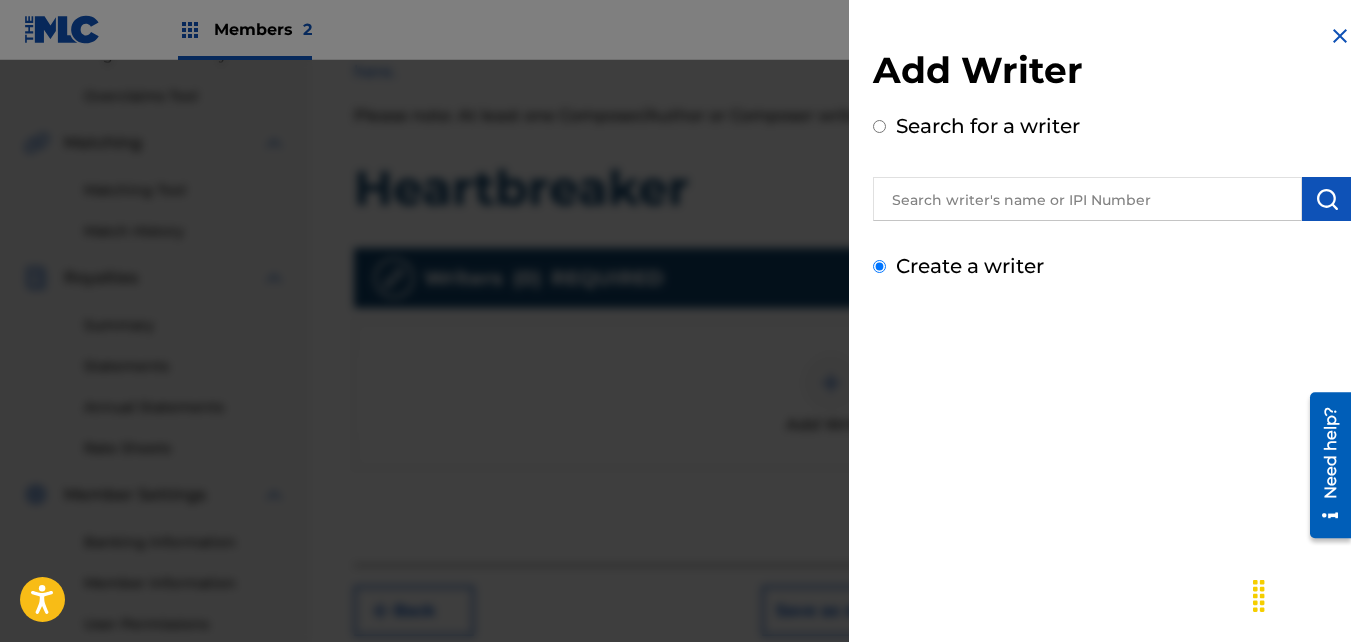 click on "Create a writer" at bounding box center (879, 266) 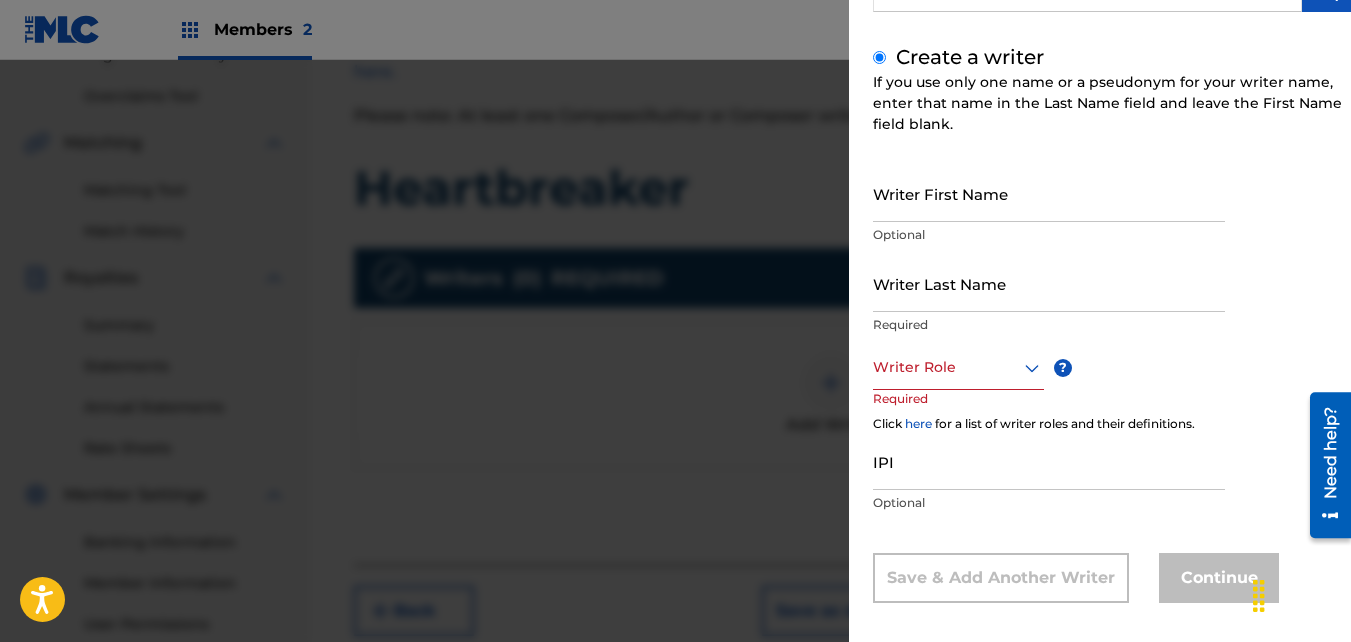 scroll, scrollTop: 224, scrollLeft: 0, axis: vertical 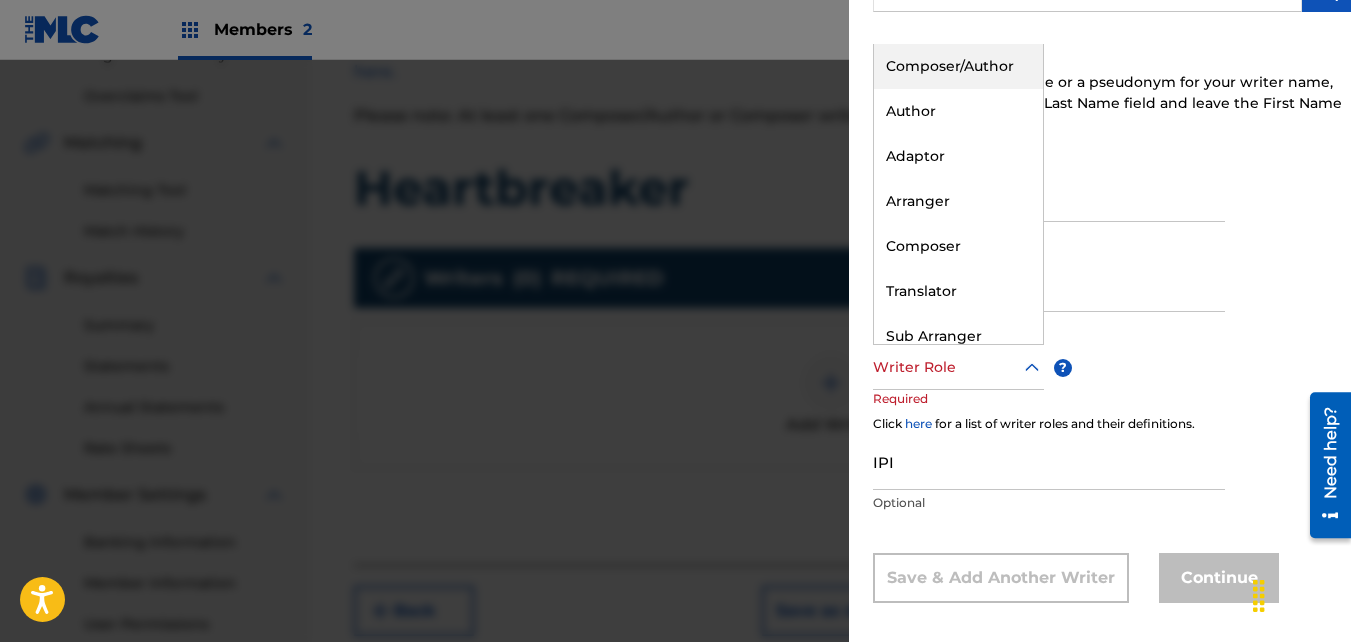 click on "Writer Role" at bounding box center (958, 367) 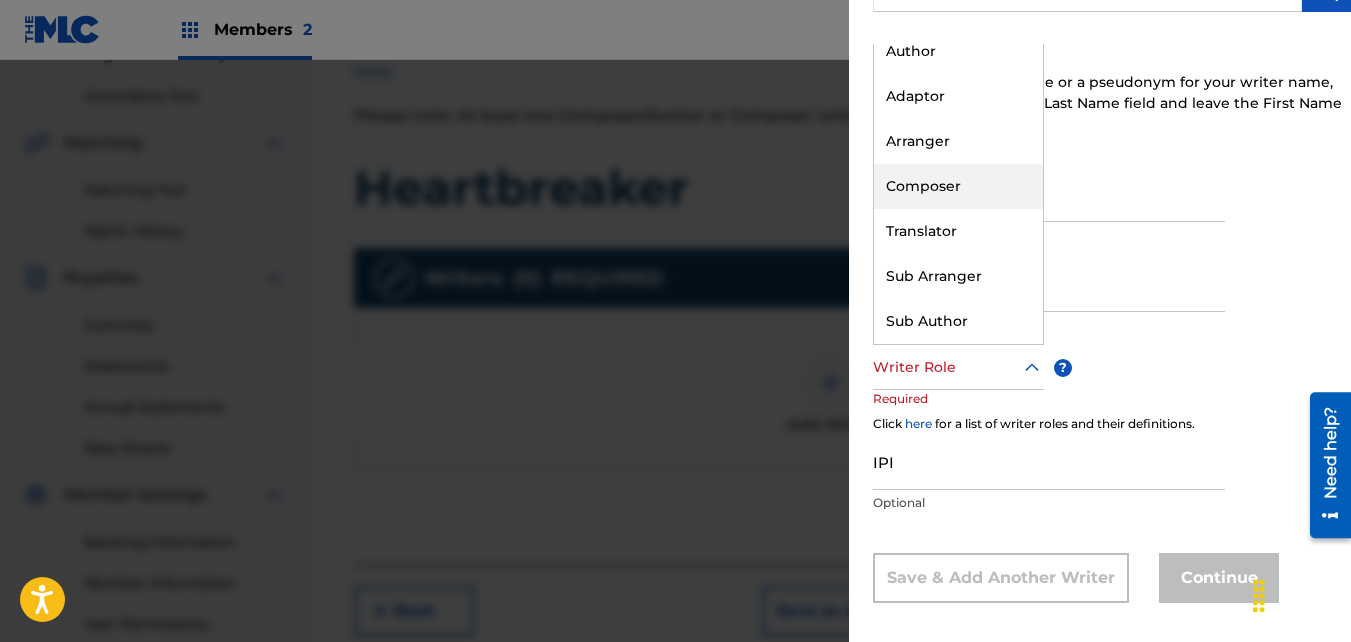 scroll, scrollTop: 0, scrollLeft: 0, axis: both 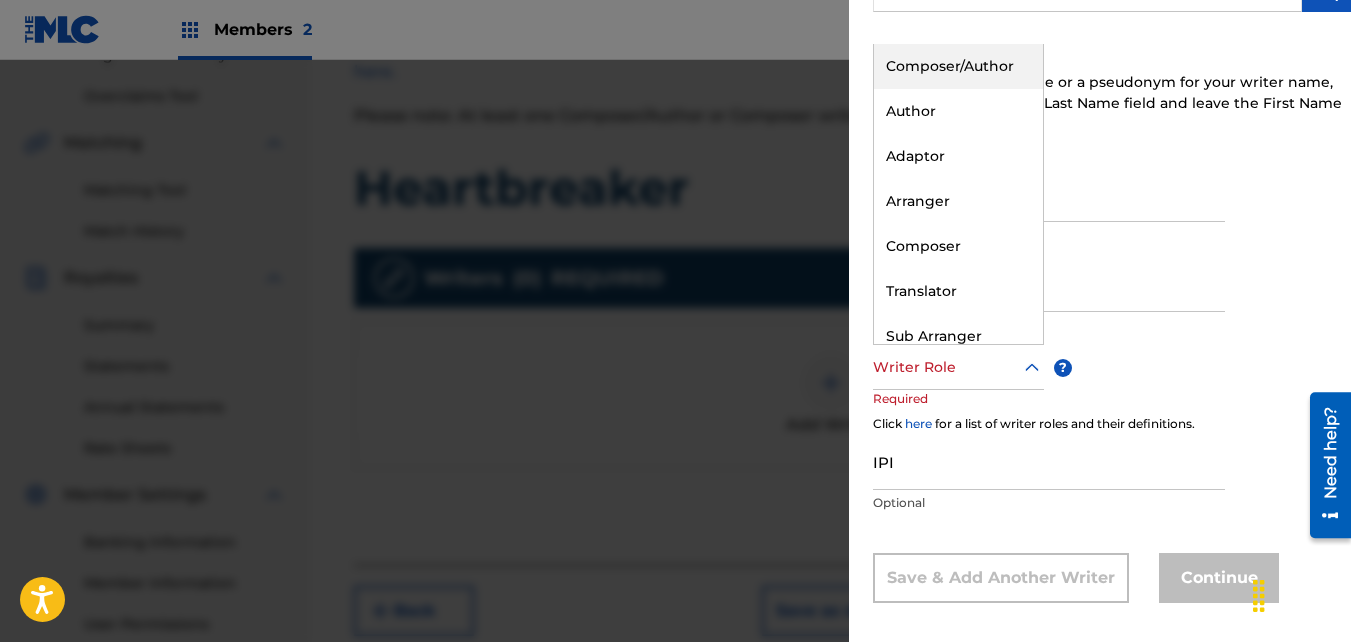 click on "Composer/Author" at bounding box center (958, 66) 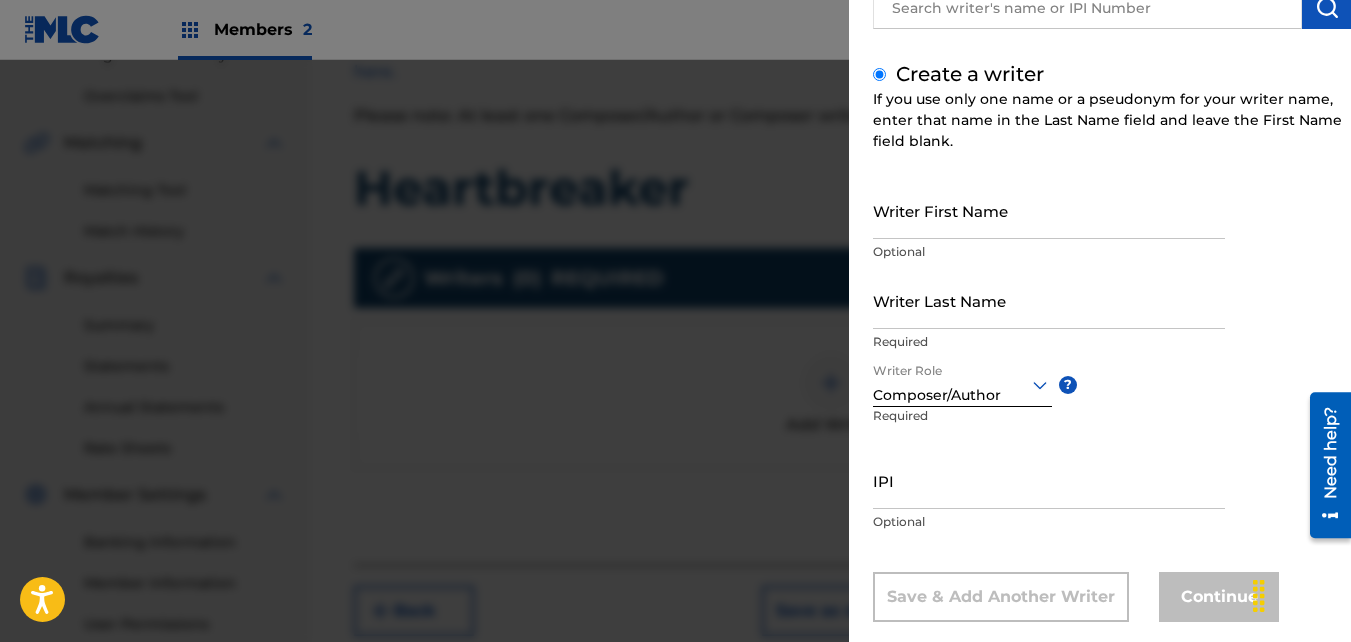 scroll, scrollTop: 182, scrollLeft: 0, axis: vertical 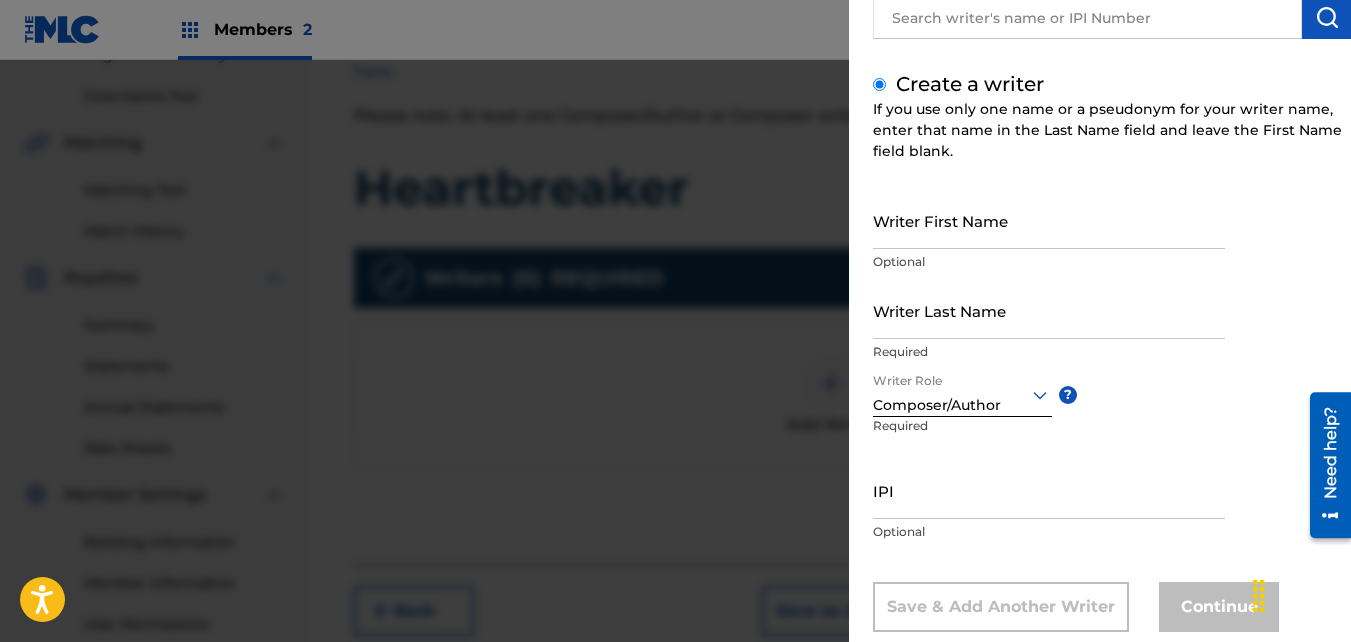 click on "Writer First Name   Optional" at bounding box center (1049, 237) 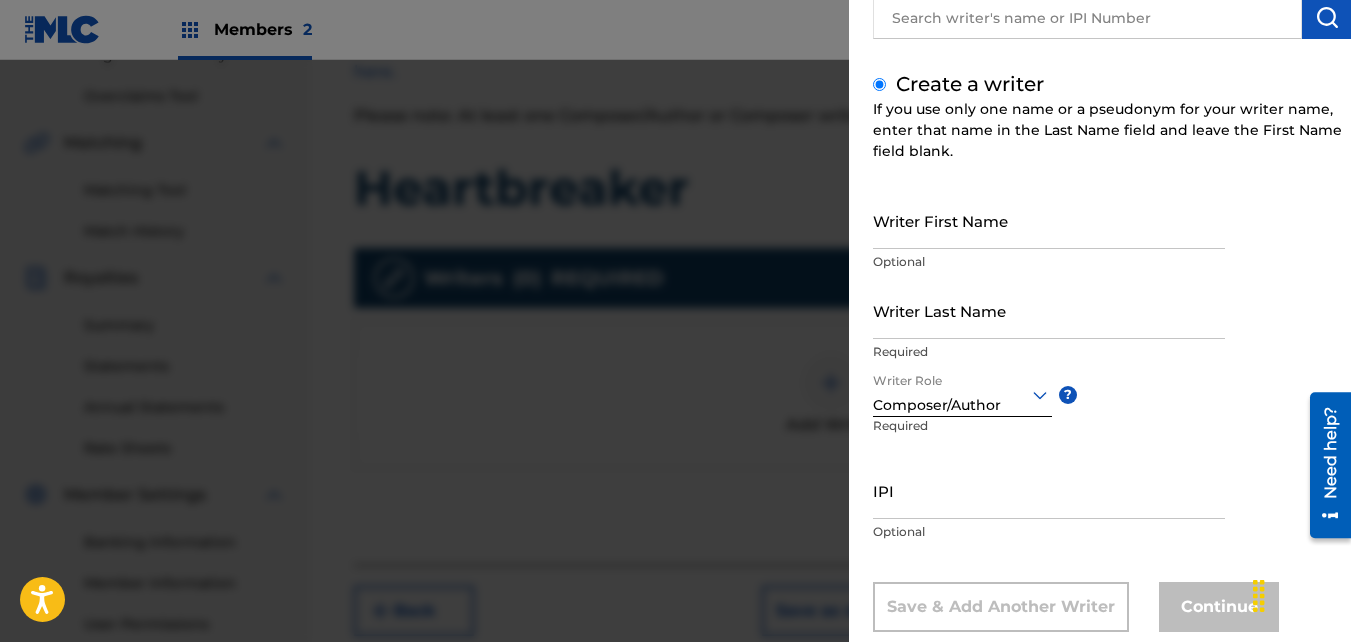 click on "Writer First Name" at bounding box center (1049, 220) 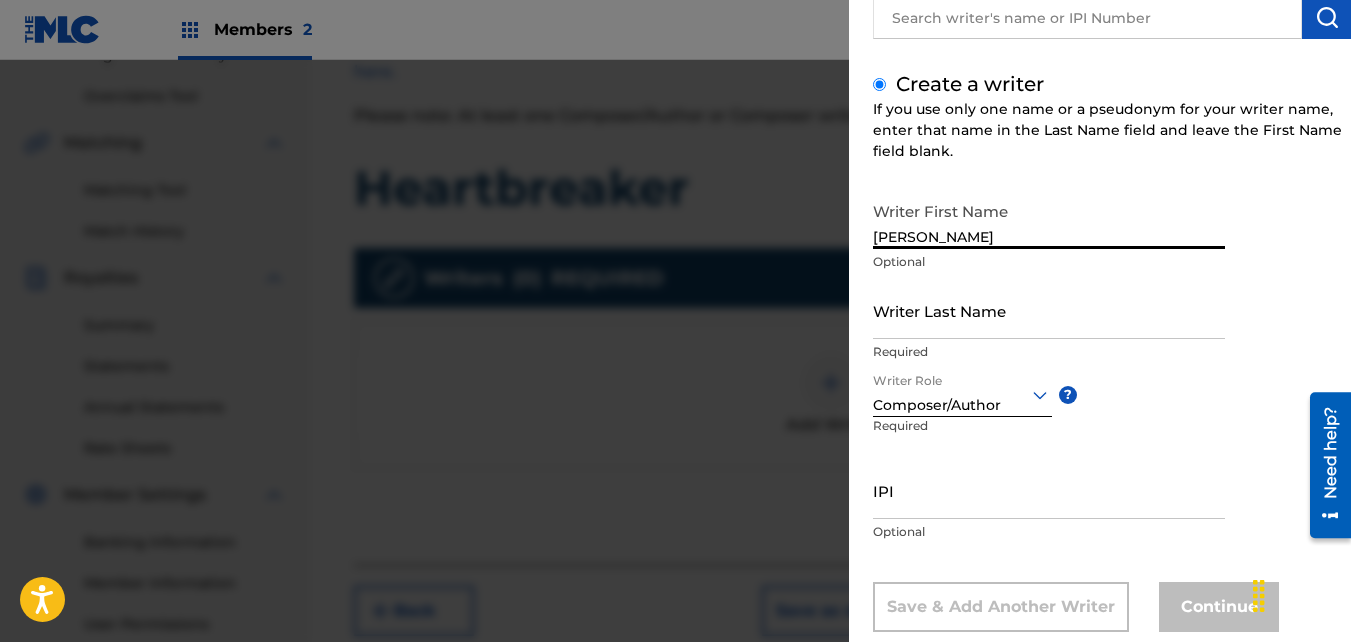 click on "Writer Last Name" at bounding box center (1049, 310) 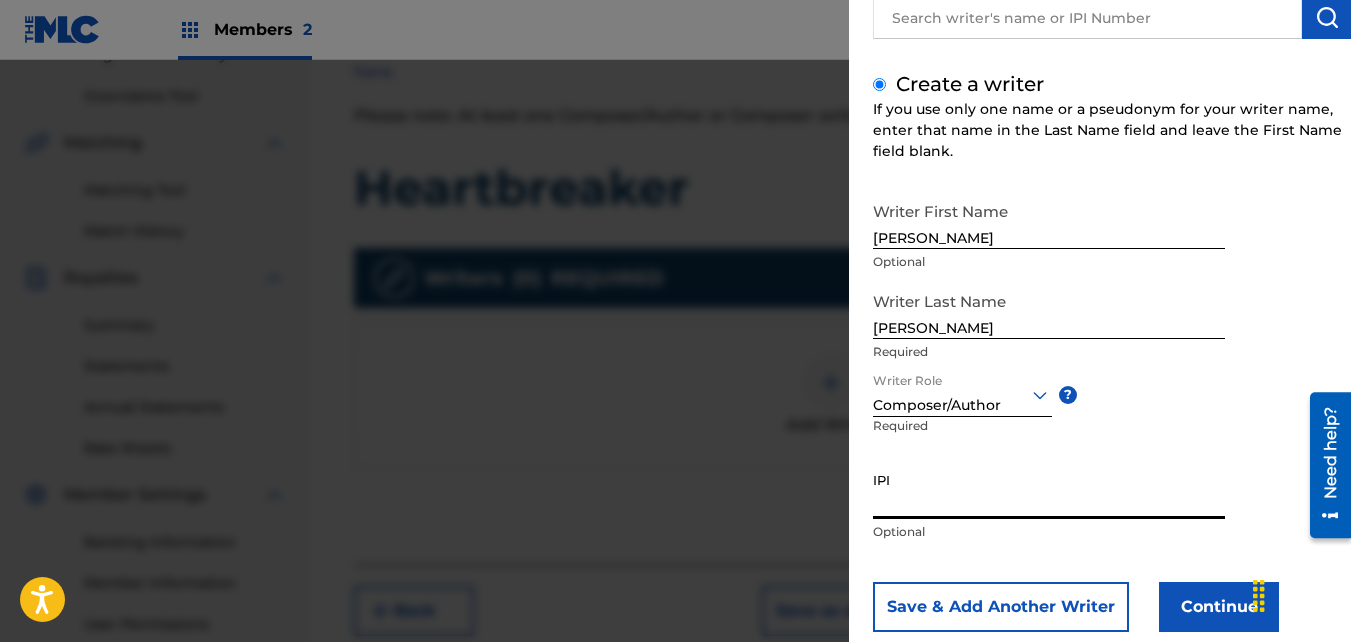 click on "IPI" at bounding box center (1049, 490) 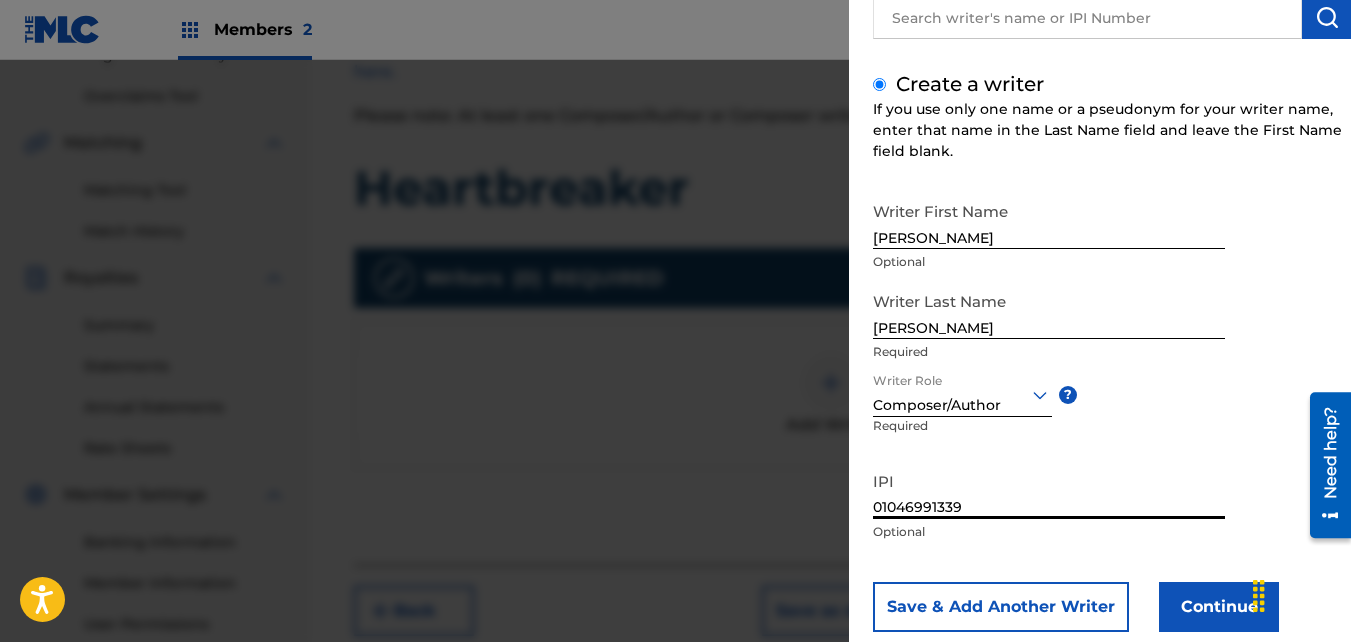 click on "Continue" at bounding box center [1219, 607] 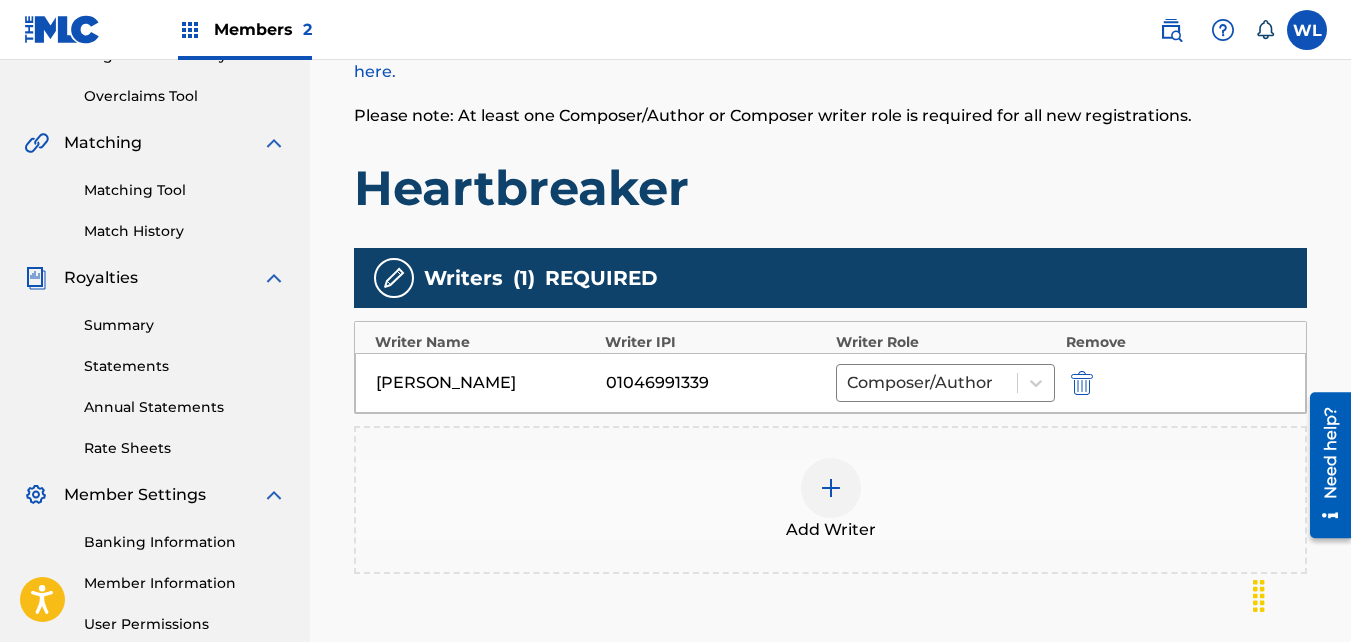 scroll, scrollTop: 618, scrollLeft: 0, axis: vertical 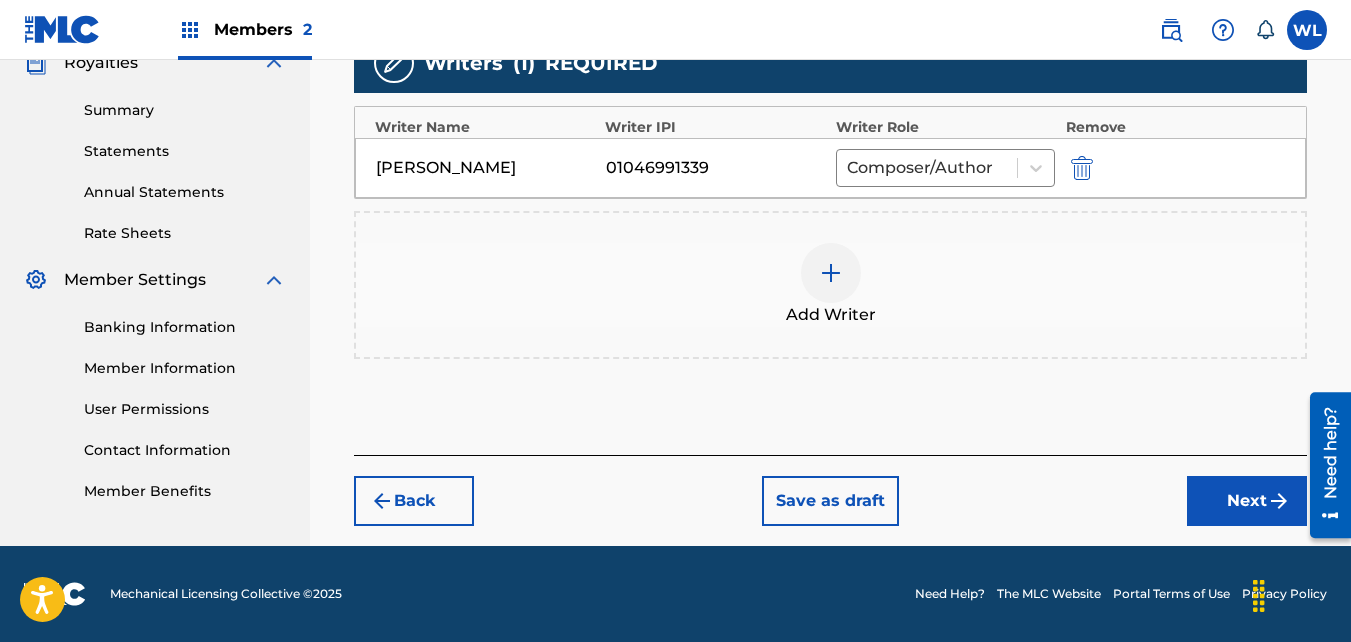 click on "Next" at bounding box center (1247, 501) 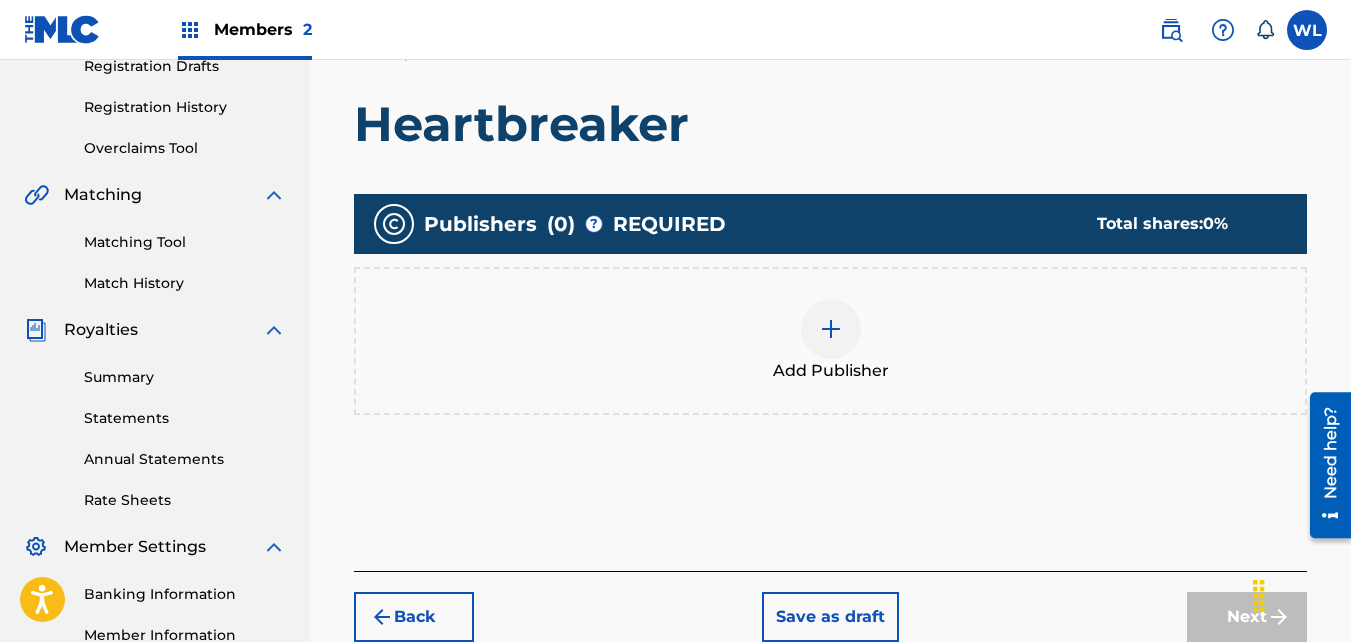 scroll, scrollTop: 350, scrollLeft: 0, axis: vertical 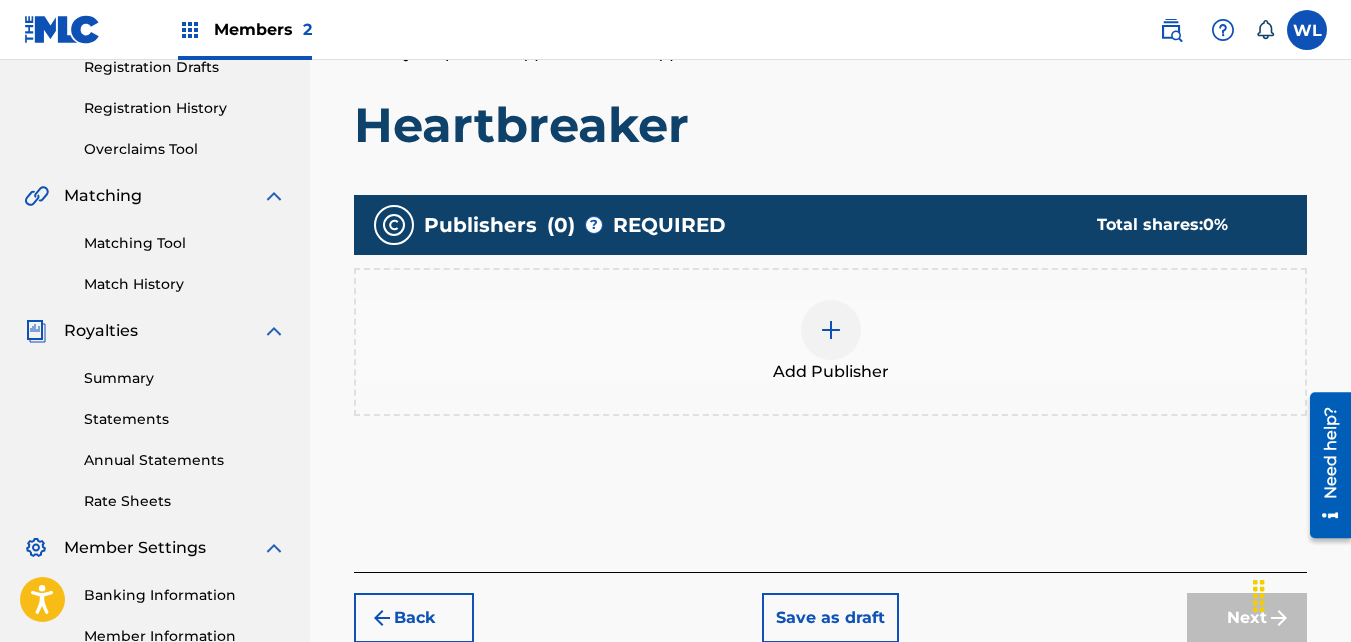 click on "Add Publisher" at bounding box center [830, 342] 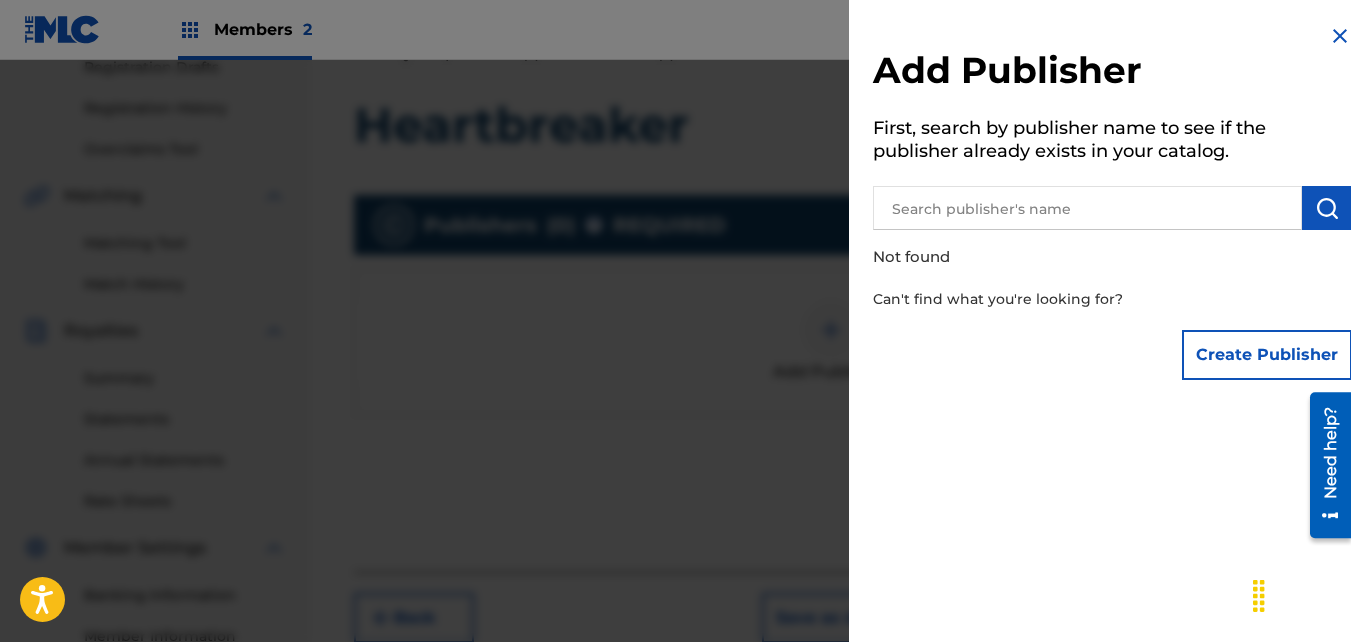 click on "Create Publisher" at bounding box center (1267, 355) 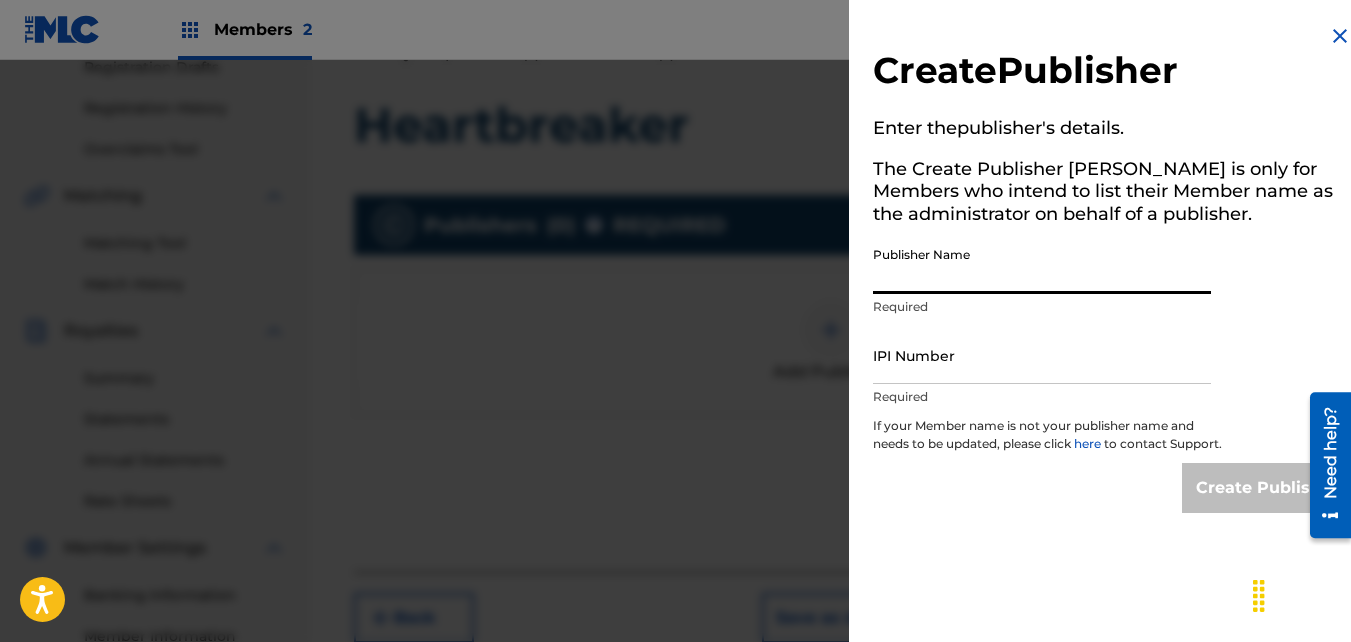 click on "Publisher Name" at bounding box center (1042, 265) 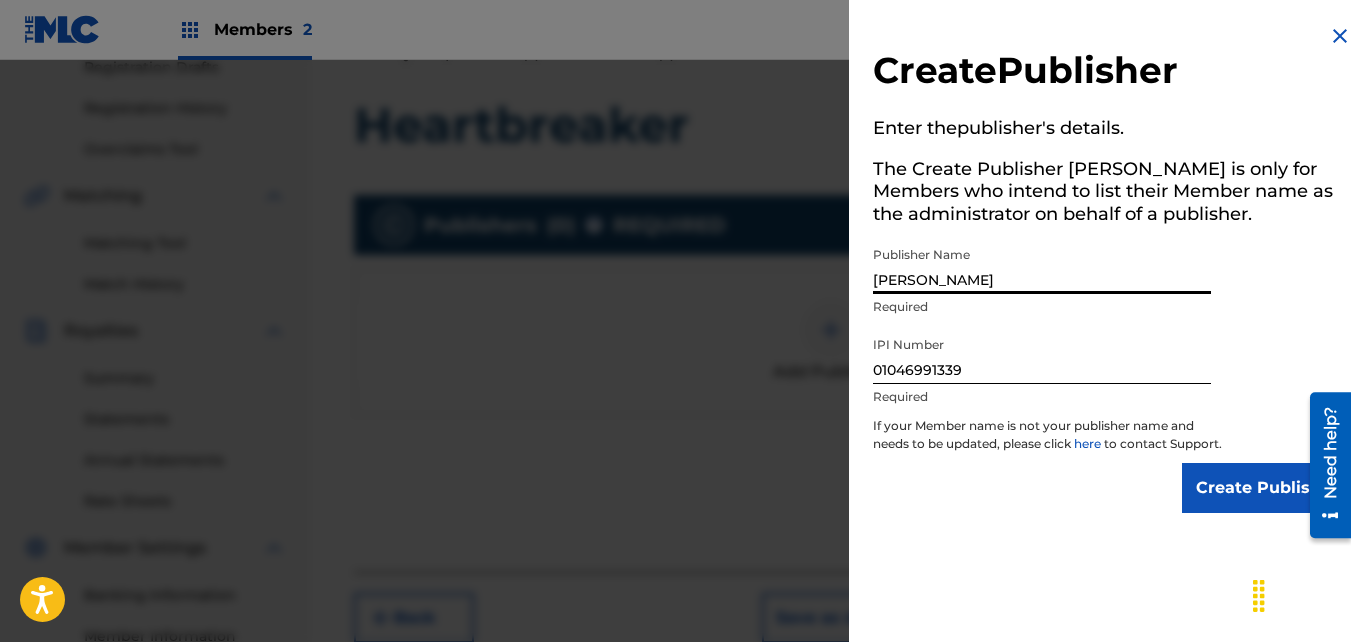 click on "Create Publisher" at bounding box center [1267, 488] 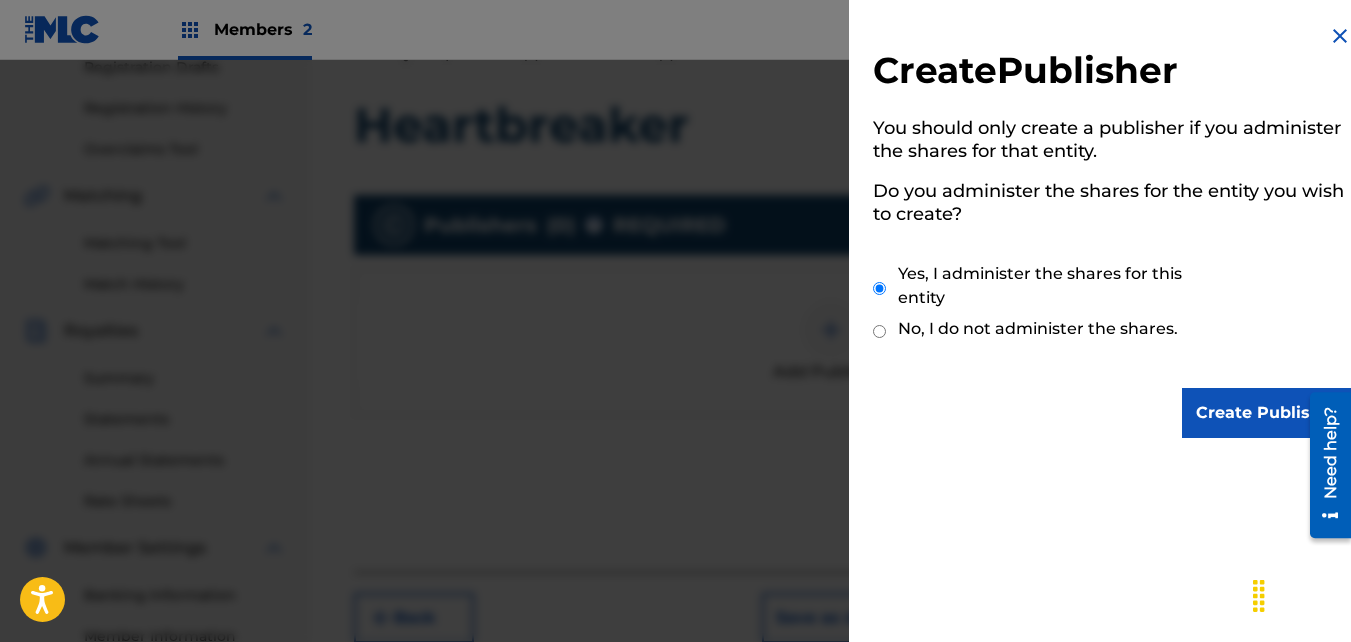 click on "Create Publisher" at bounding box center (1267, 413) 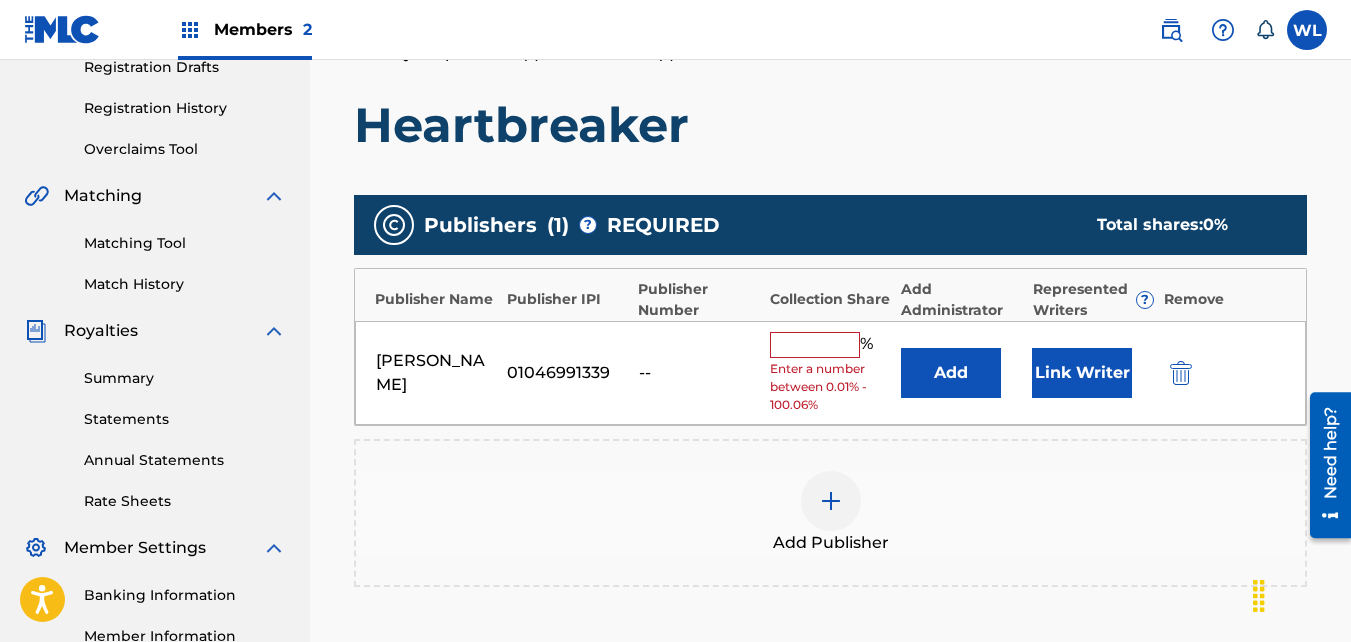 click on "Link Writer" at bounding box center [1082, 373] 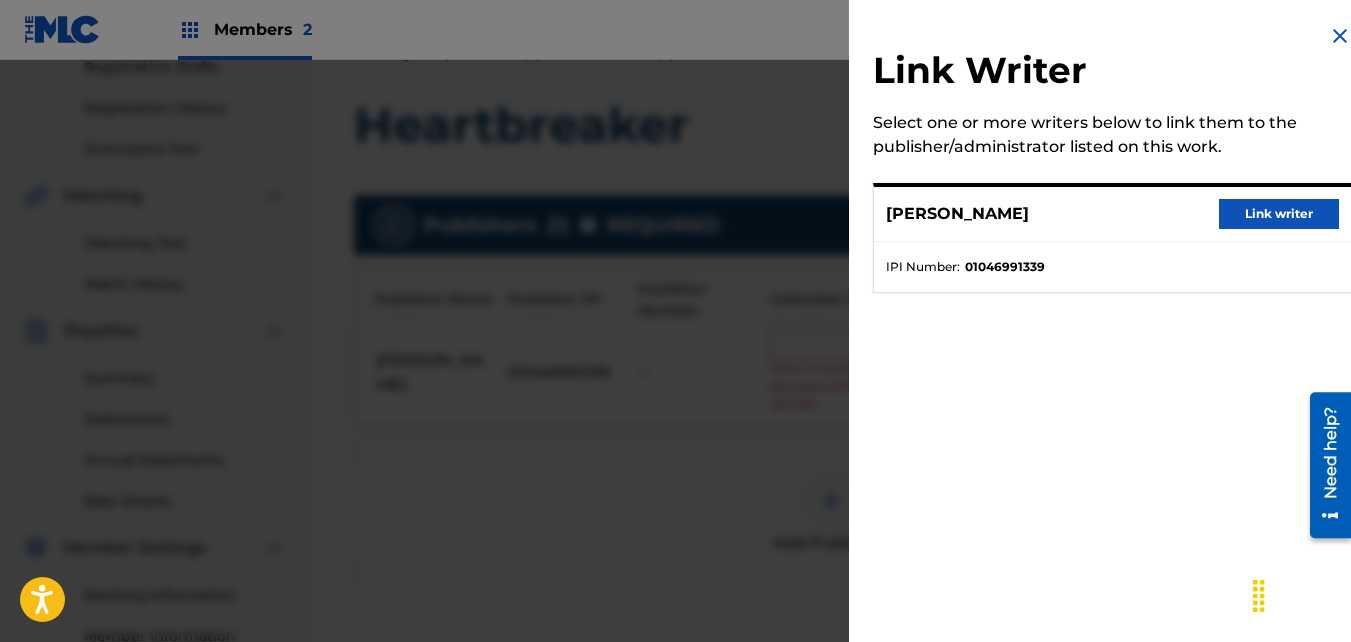 click on "Link writer" at bounding box center [1279, 214] 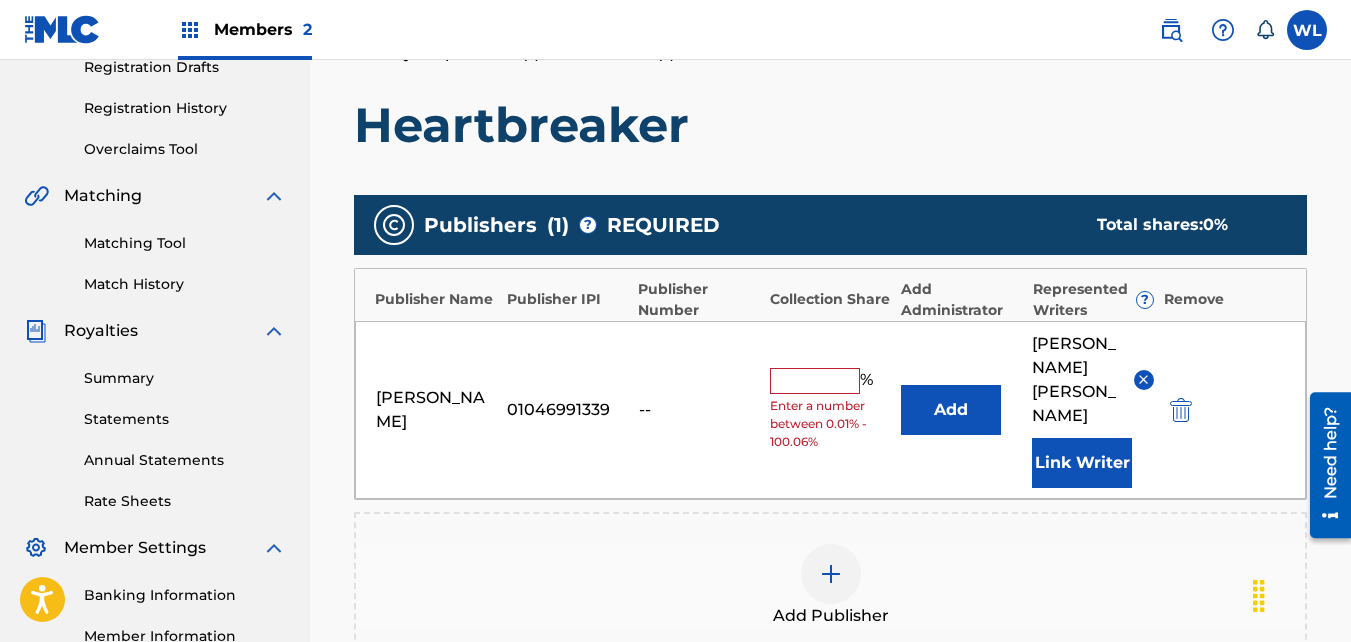 click at bounding box center (815, 381) 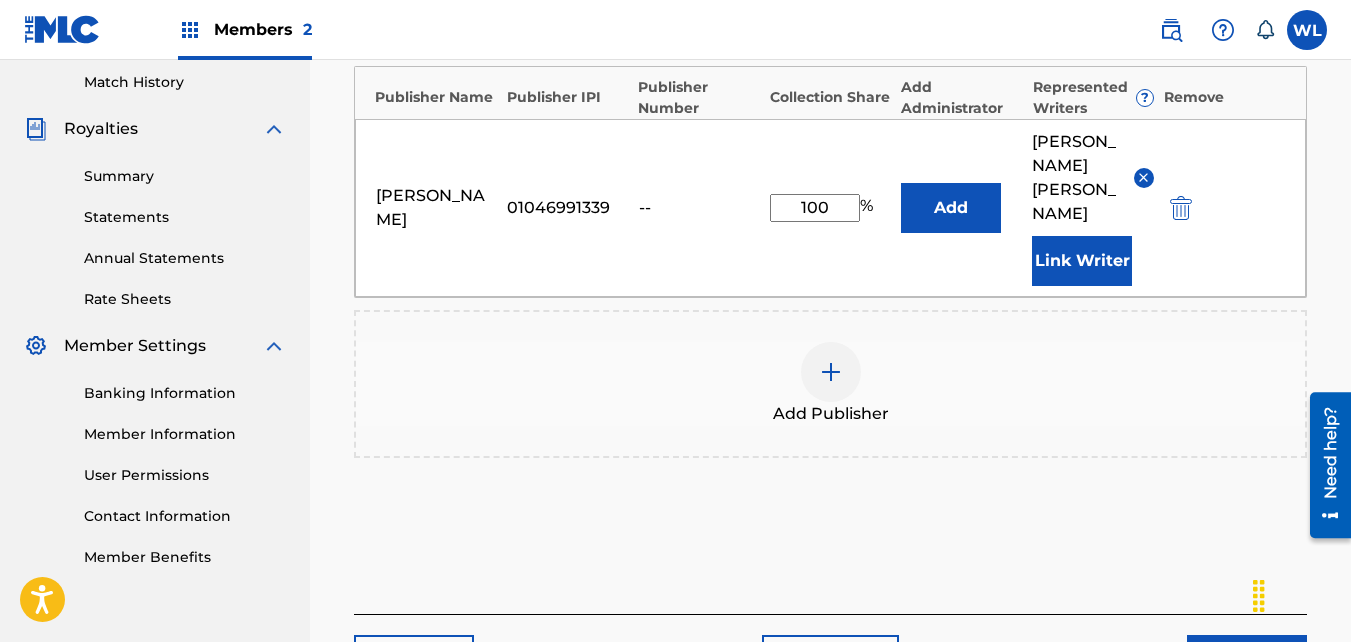 click on "Next" at bounding box center [1247, 660] 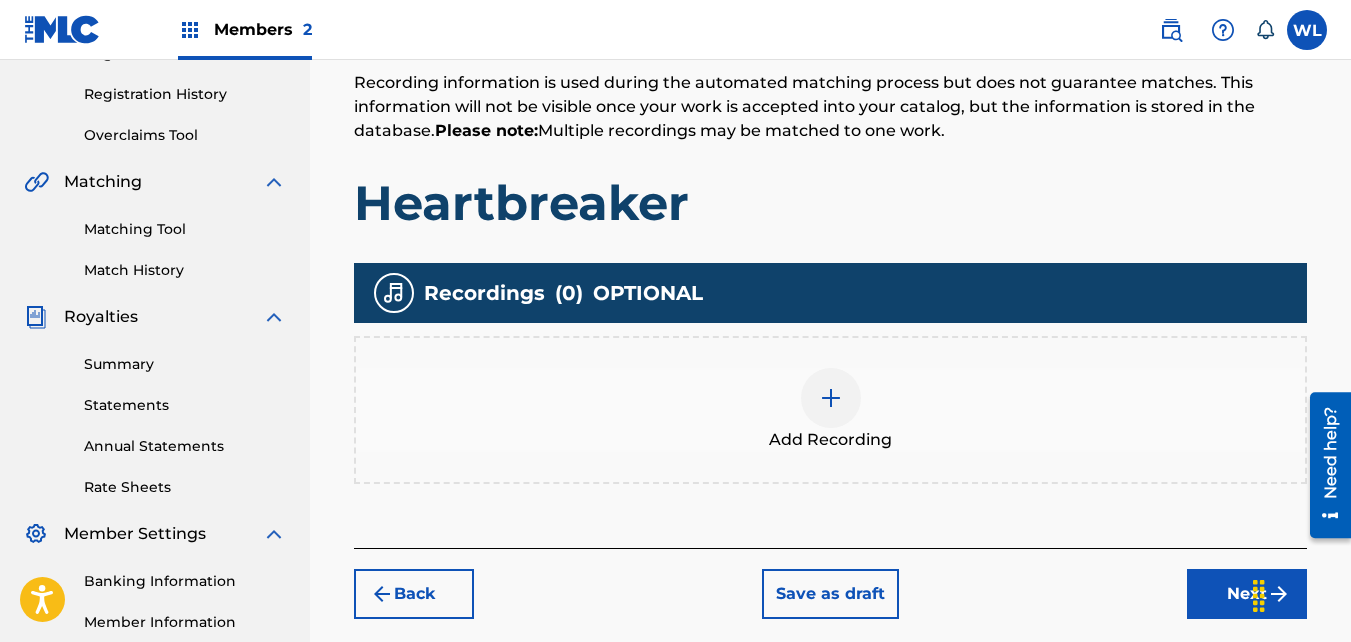scroll, scrollTop: 368, scrollLeft: 0, axis: vertical 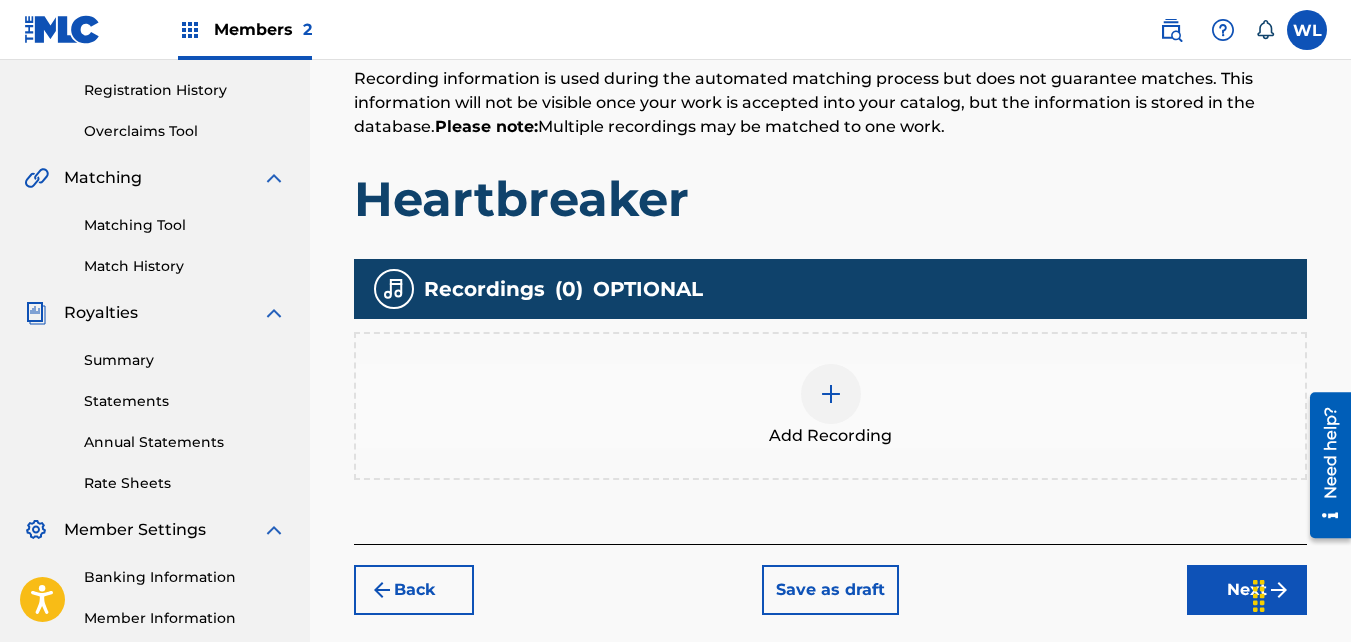 click on "Add Recording" at bounding box center [830, 406] 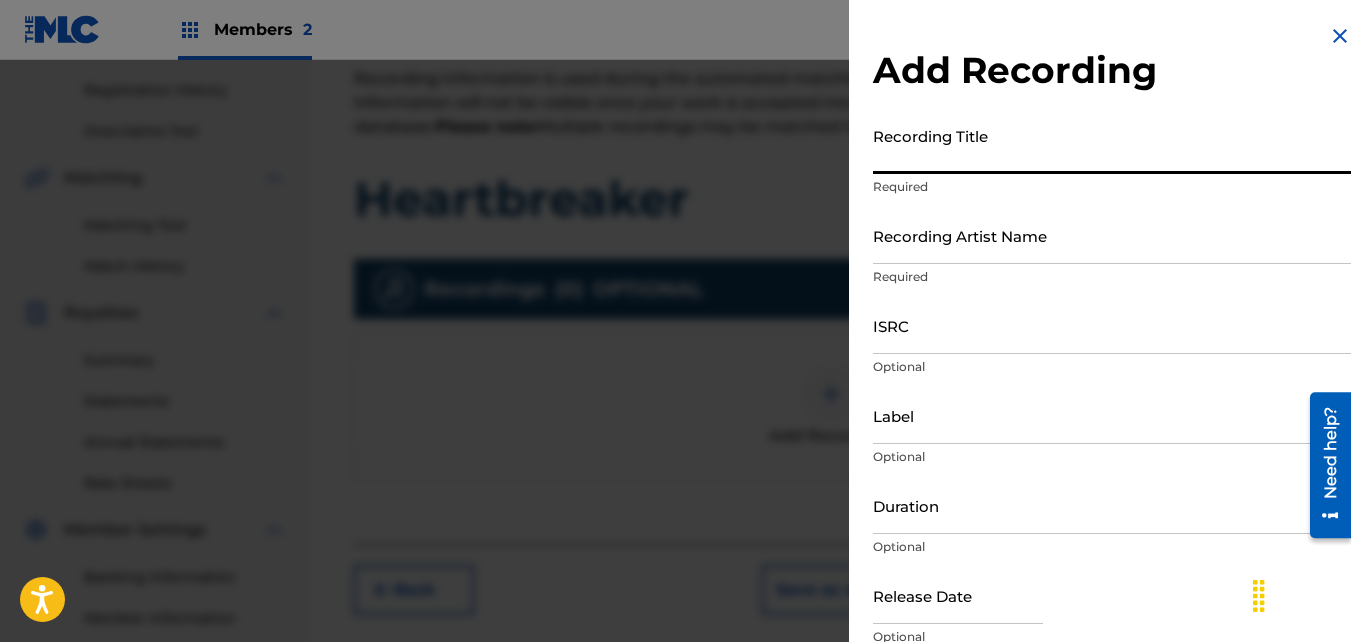 click on "Recording Title" at bounding box center [1112, 145] 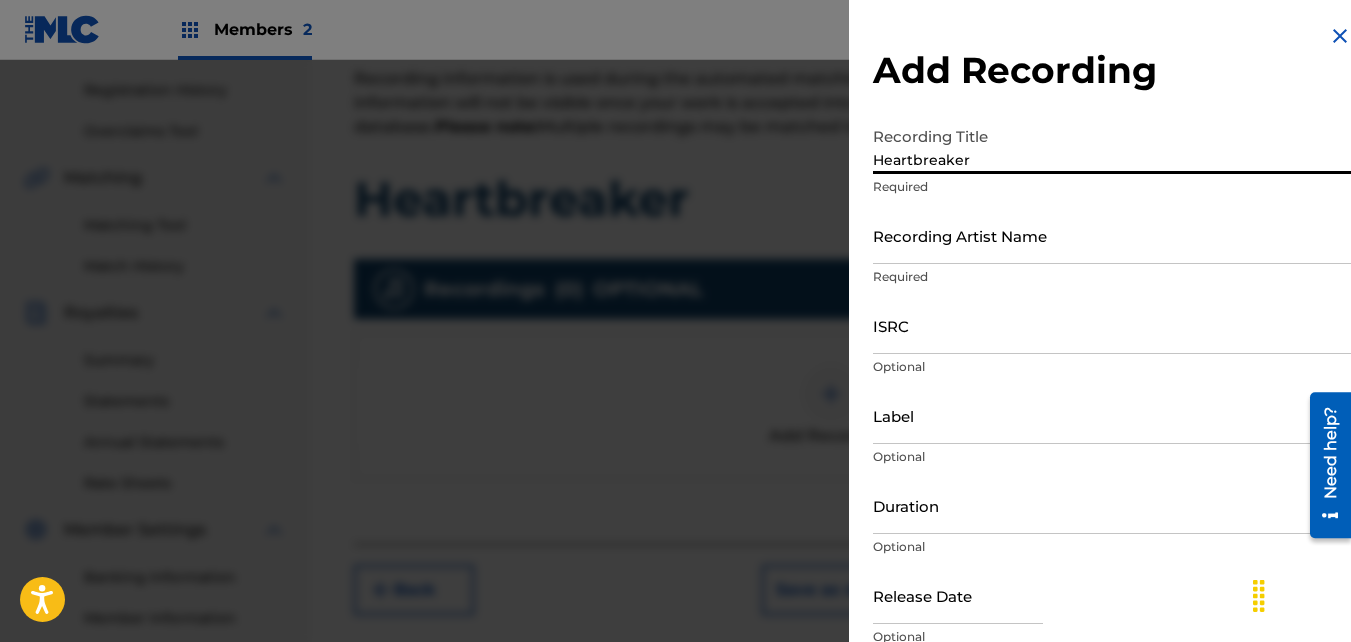 click on "Recording Artist Name" at bounding box center [1112, 235] 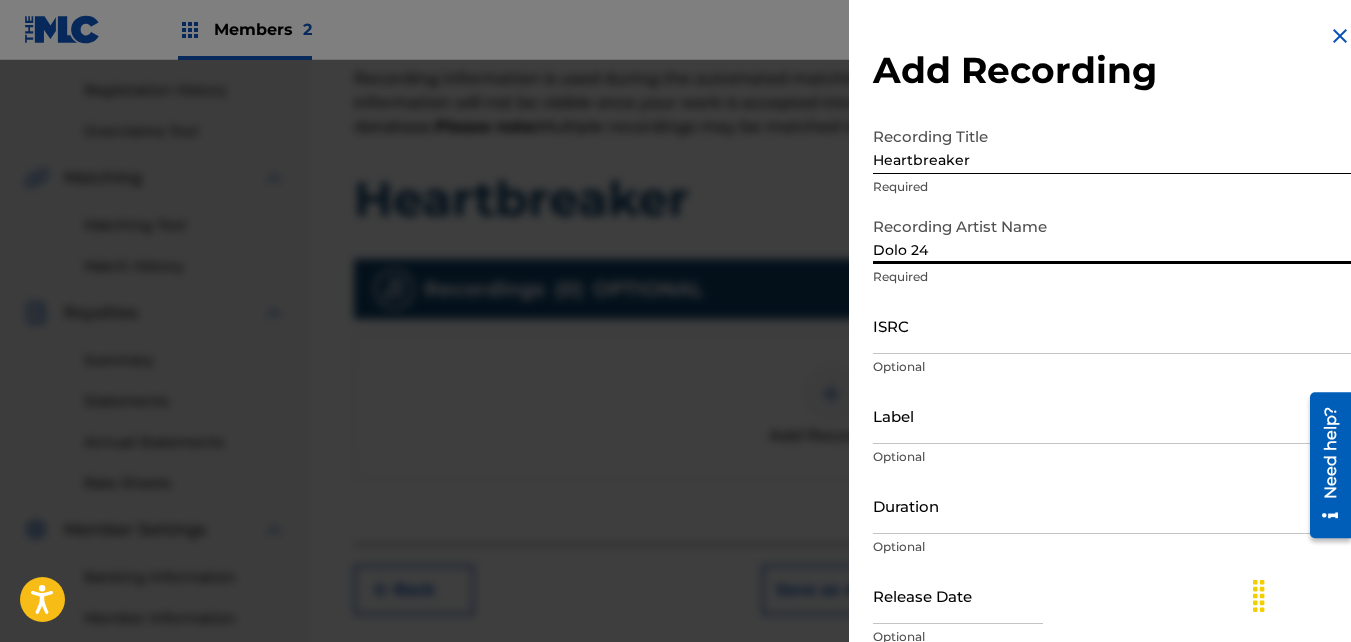 click on "ISRC" at bounding box center [1112, 325] 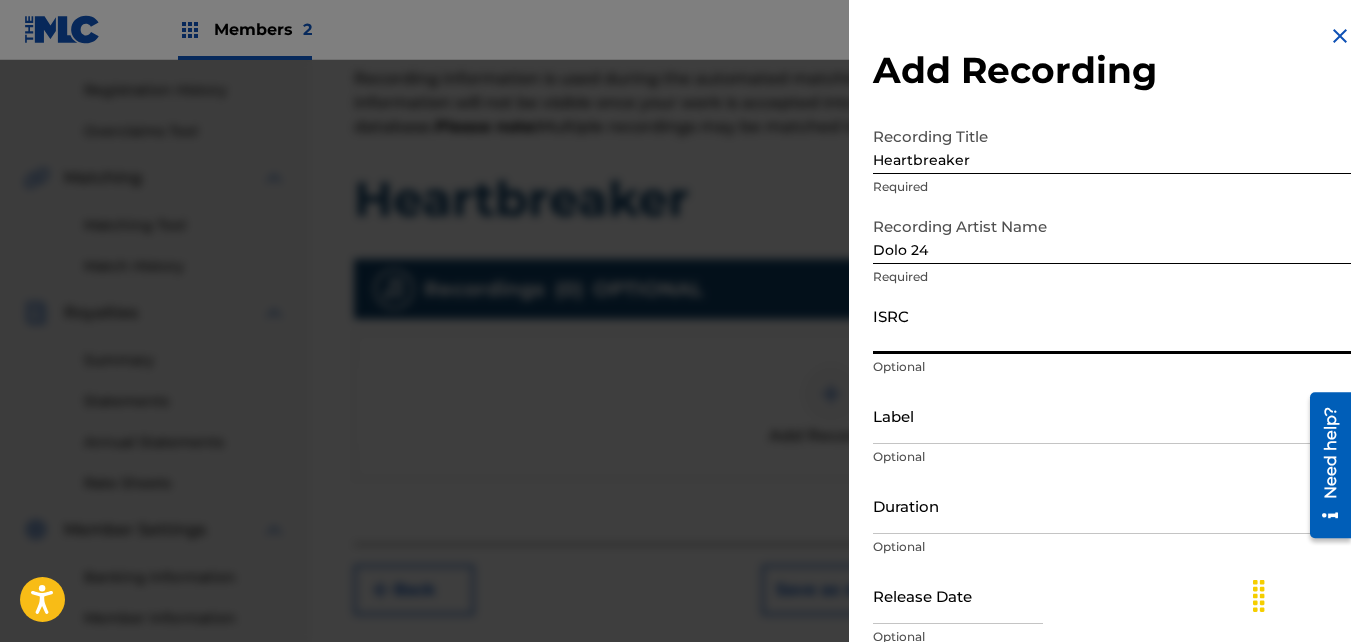 paste on "QZTBB2225987" 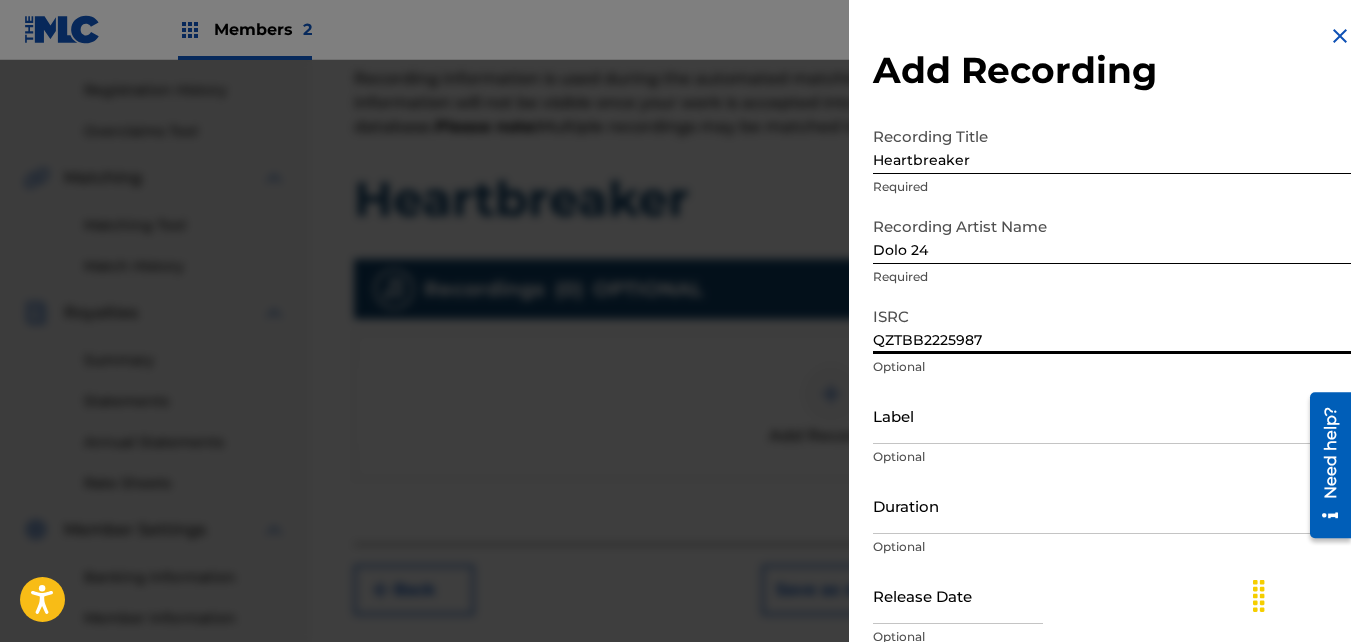 scroll, scrollTop: 89, scrollLeft: 0, axis: vertical 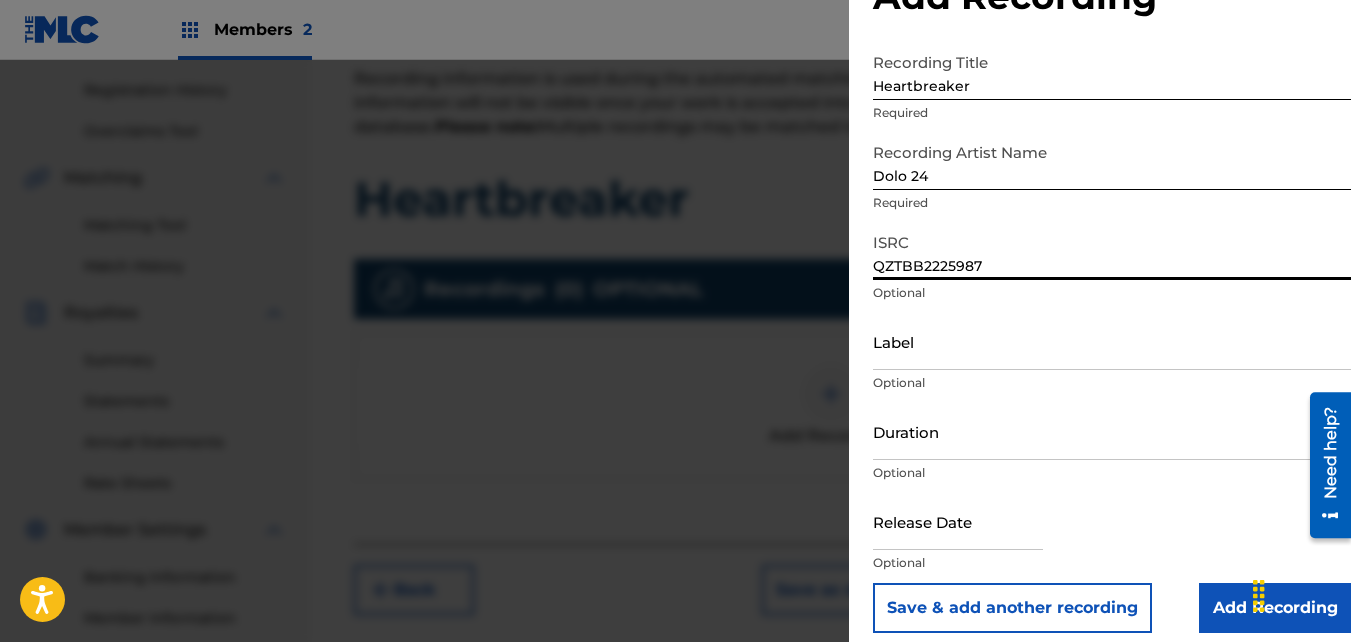 click on "Add Recording" at bounding box center [1275, 608] 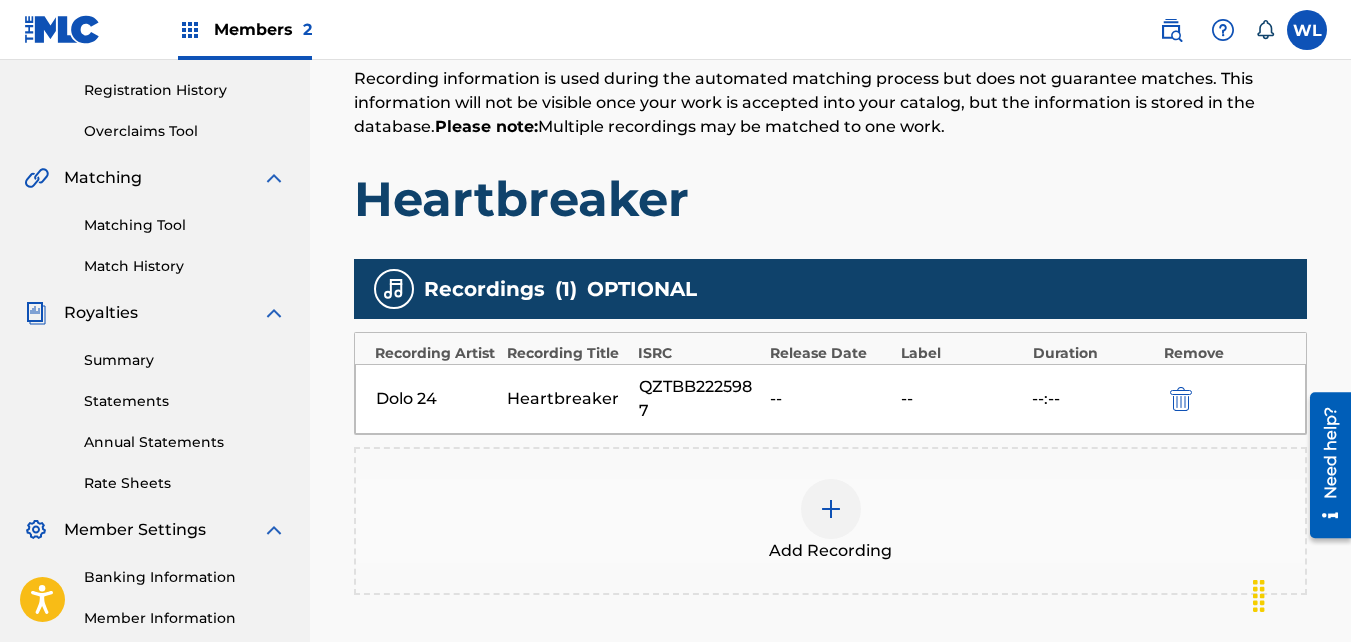 scroll, scrollTop: 598, scrollLeft: 0, axis: vertical 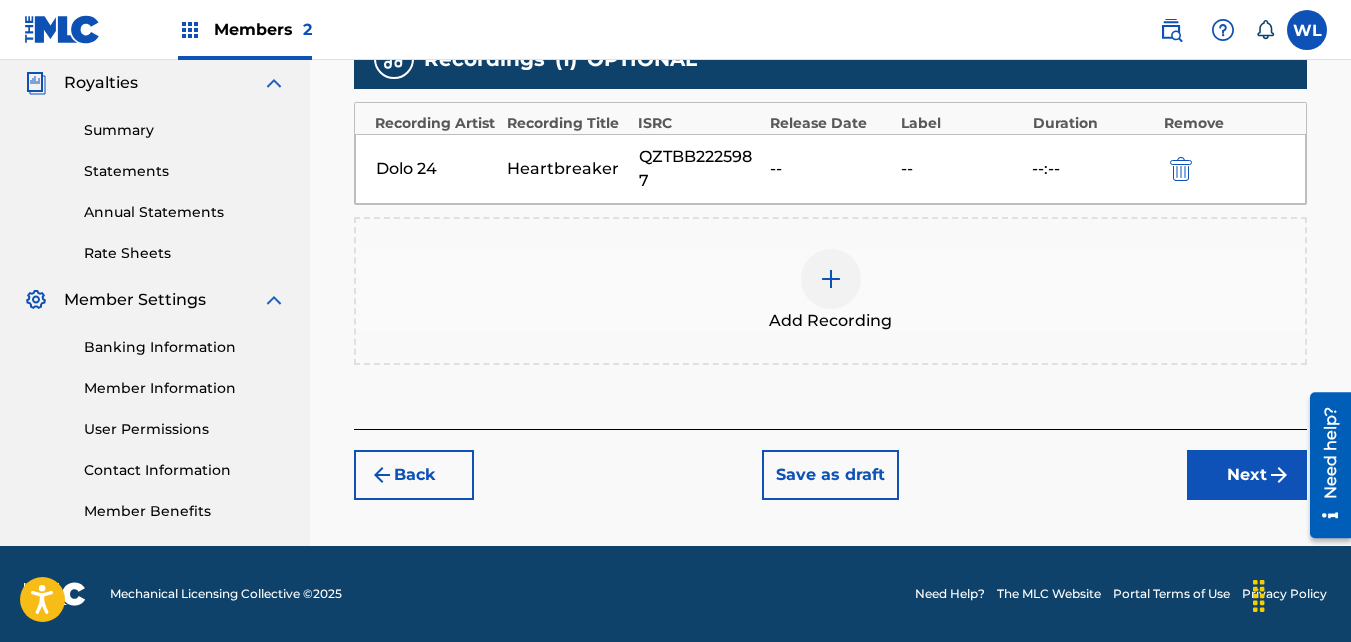 click on "Next" at bounding box center [1247, 475] 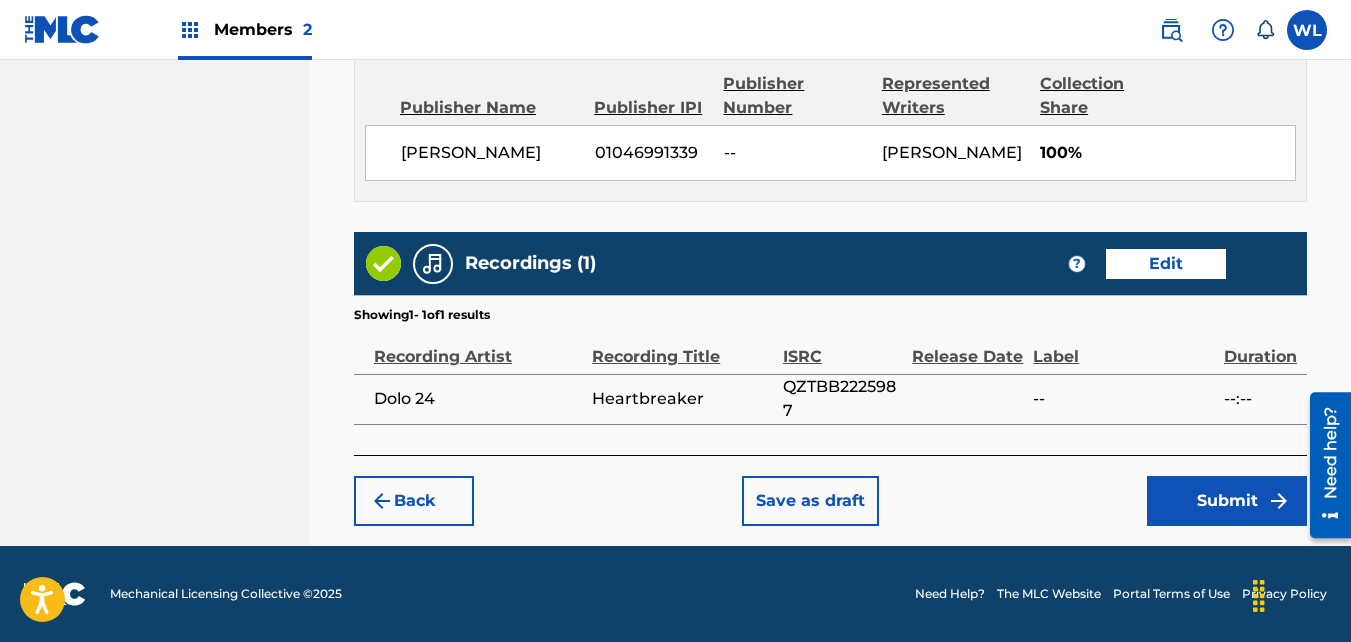 scroll, scrollTop: 1113, scrollLeft: 0, axis: vertical 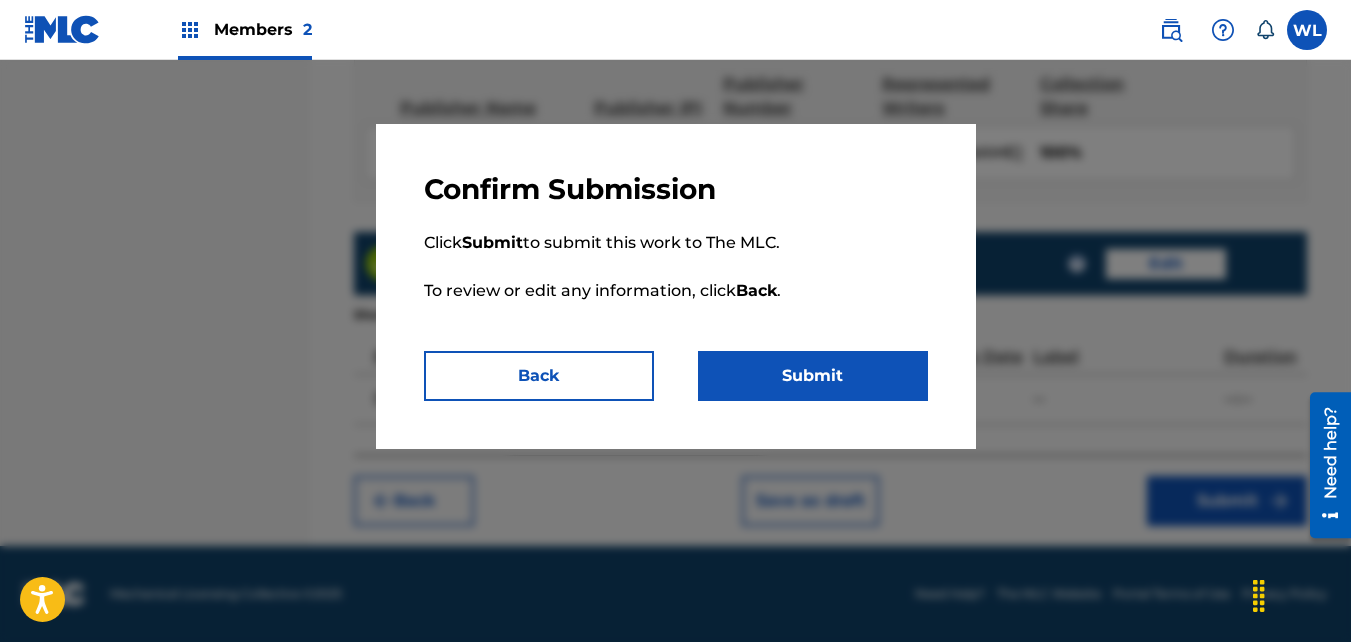 click on "Submit" at bounding box center [813, 376] 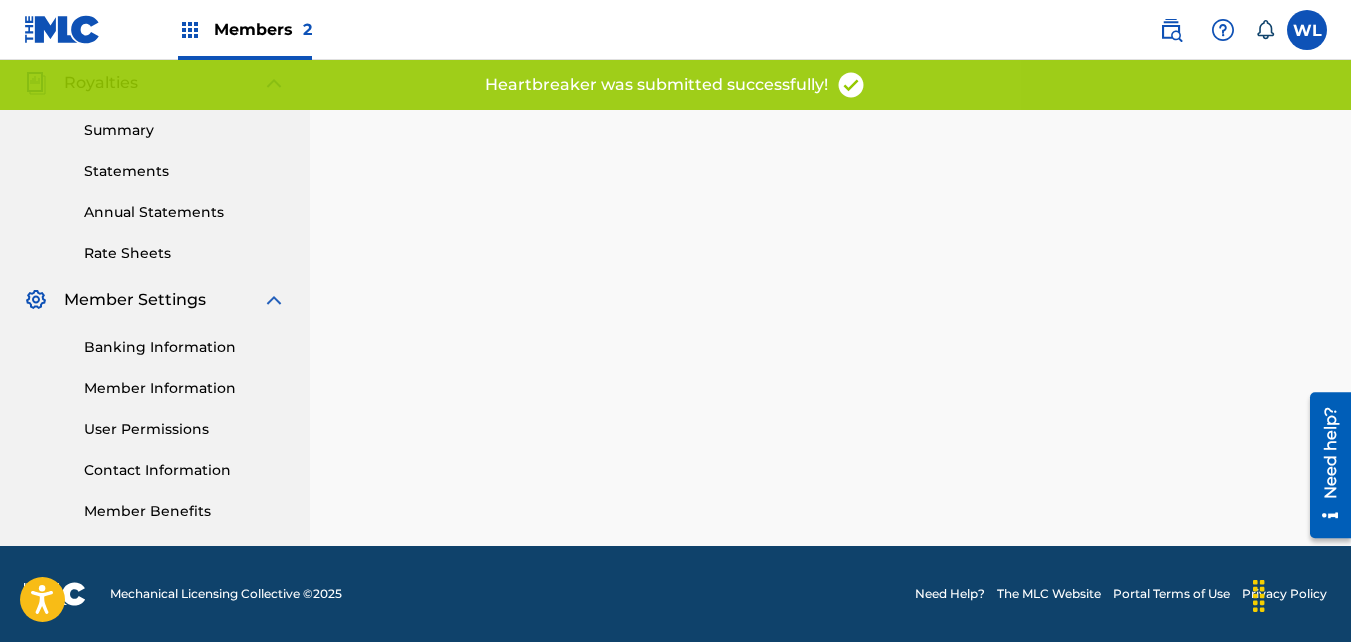 scroll, scrollTop: 0, scrollLeft: 0, axis: both 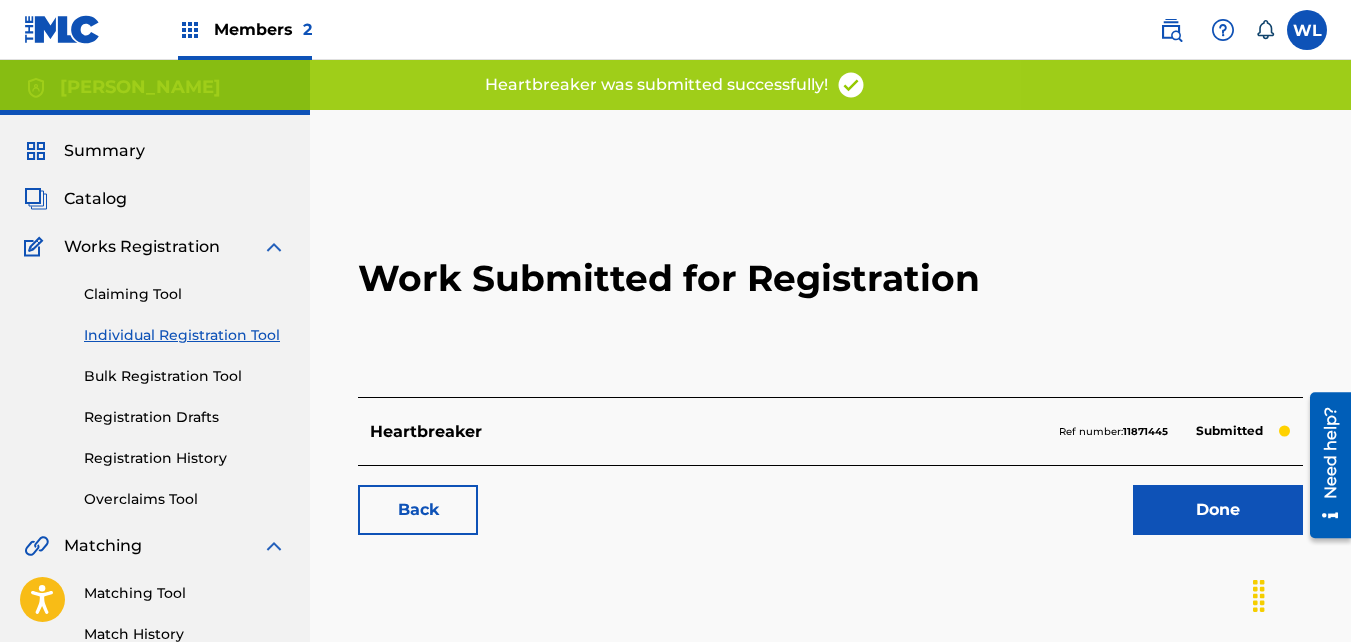 click on "Done" at bounding box center [1218, 510] 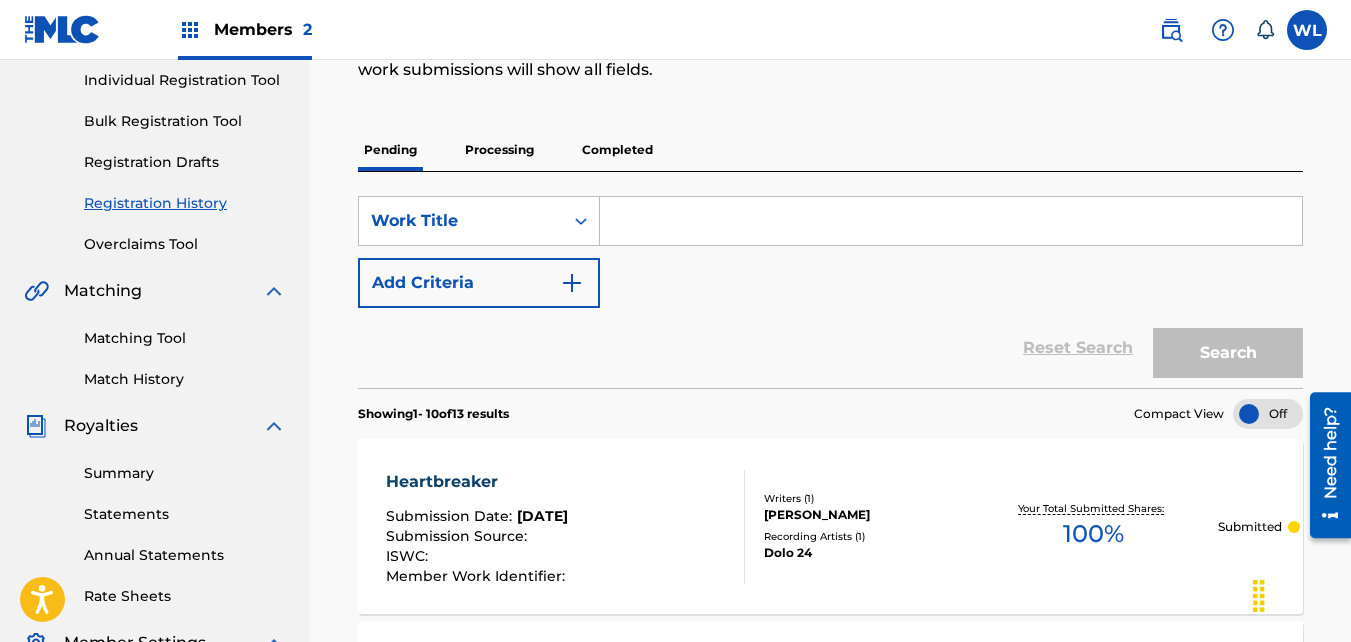 scroll, scrollTop: 221, scrollLeft: 0, axis: vertical 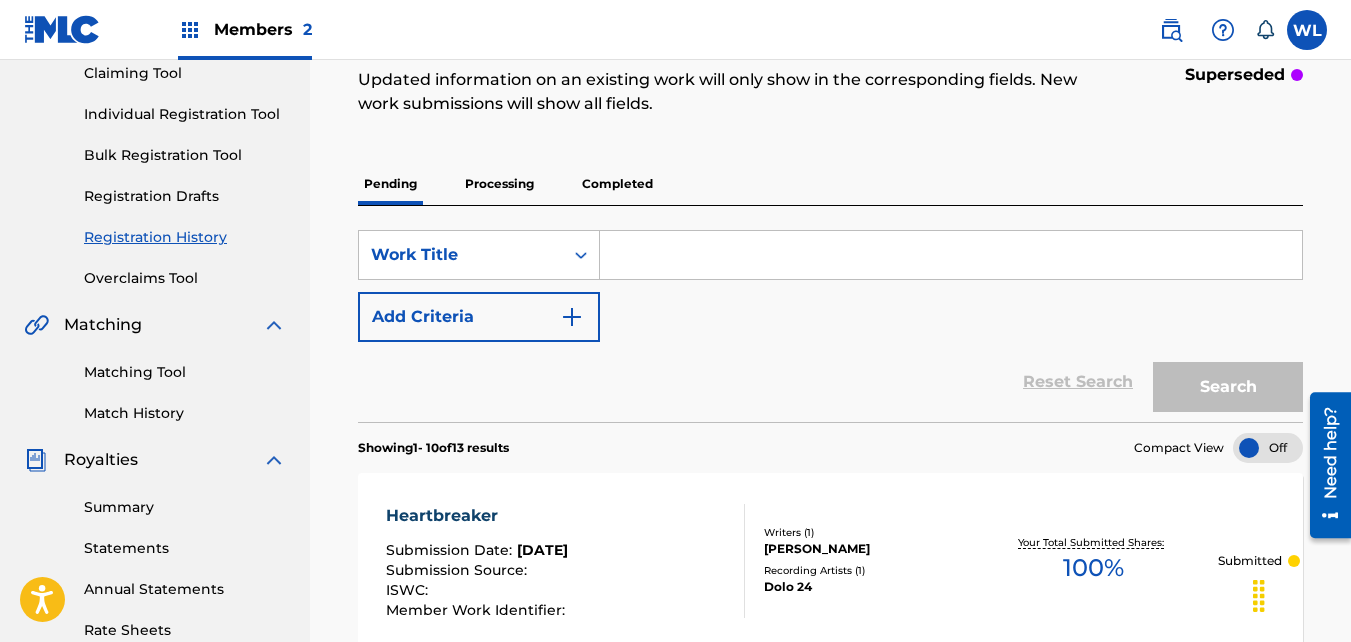 click on "SearchWithCriteriaec950ccc-4033-4656-b968-0b772ecf260a Work Title Add Criteria" at bounding box center [830, 286] 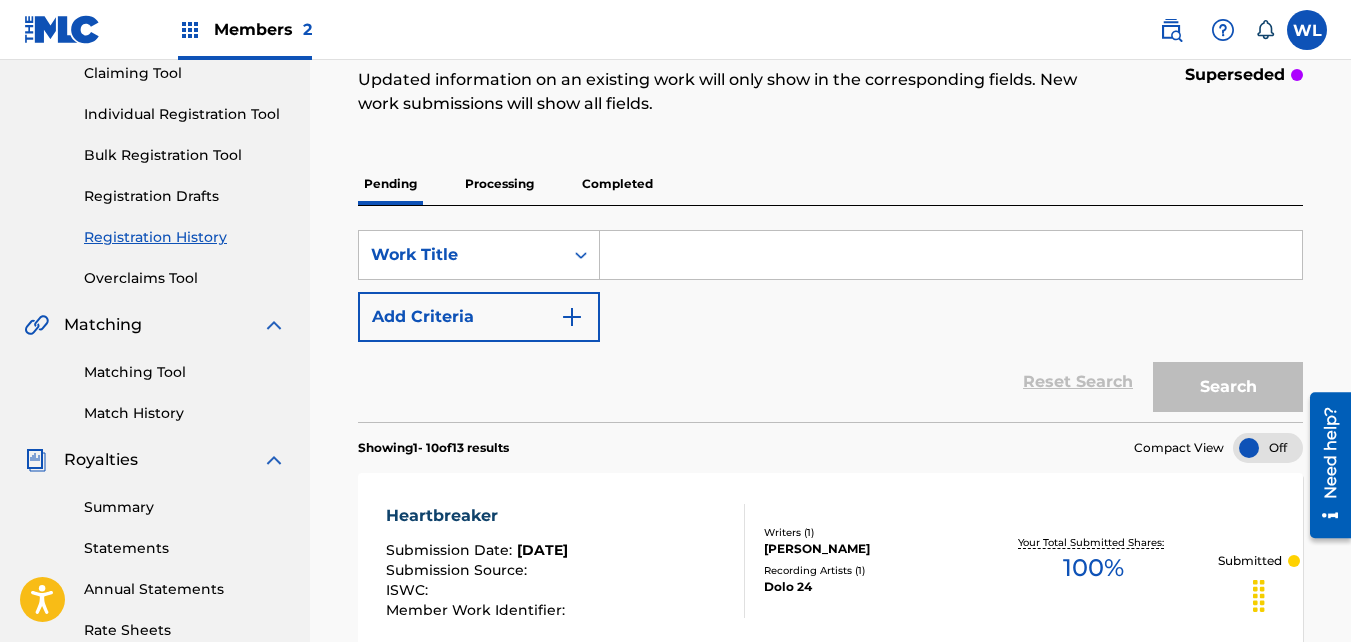 scroll, scrollTop: 0, scrollLeft: 0, axis: both 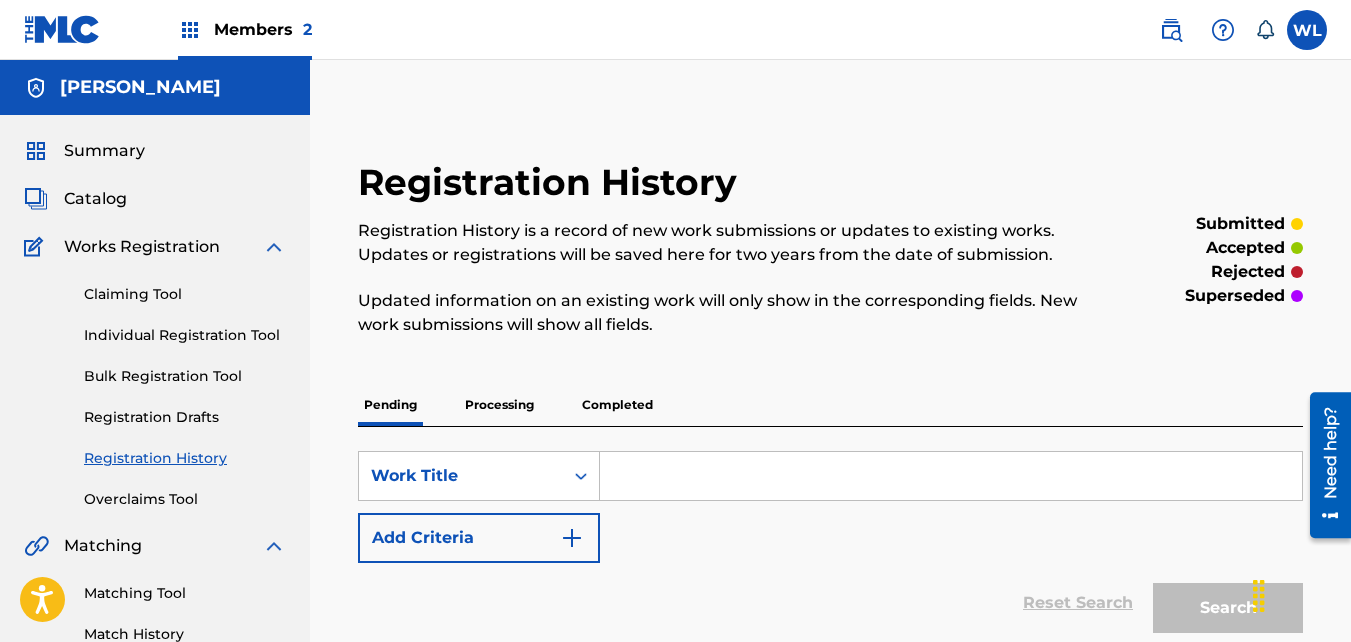 click on "Catalog" at bounding box center (155, 199) 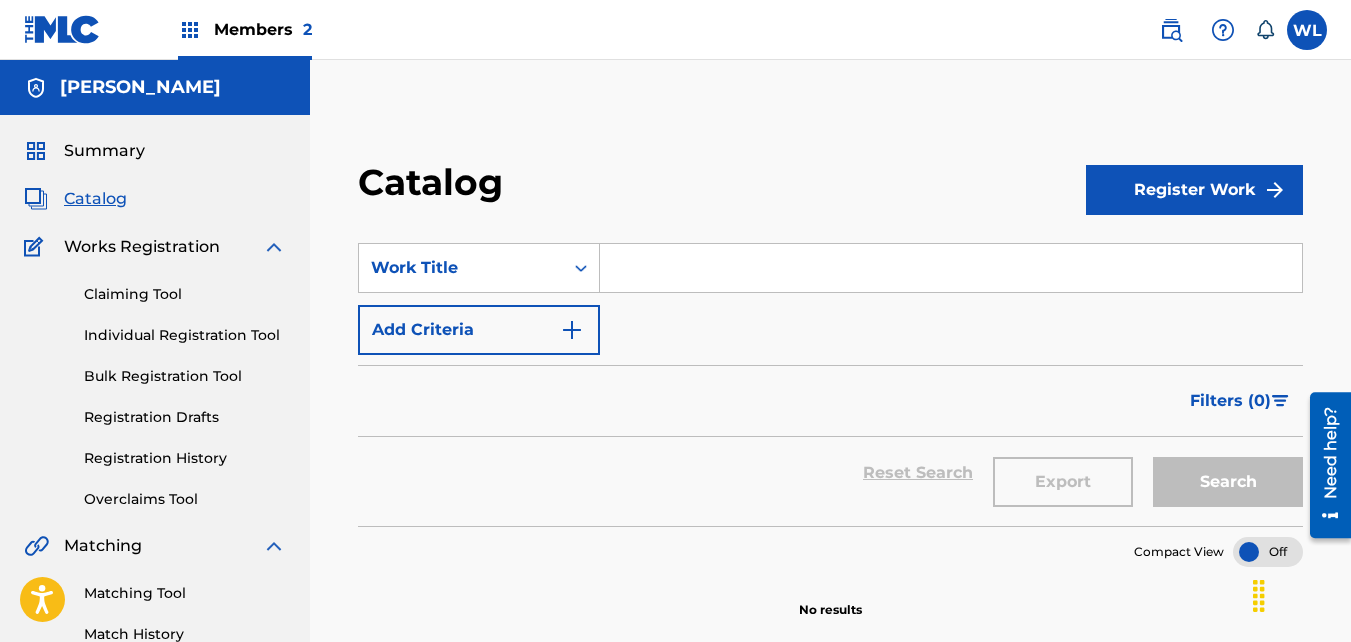 click on "Register Work" at bounding box center [1194, 190] 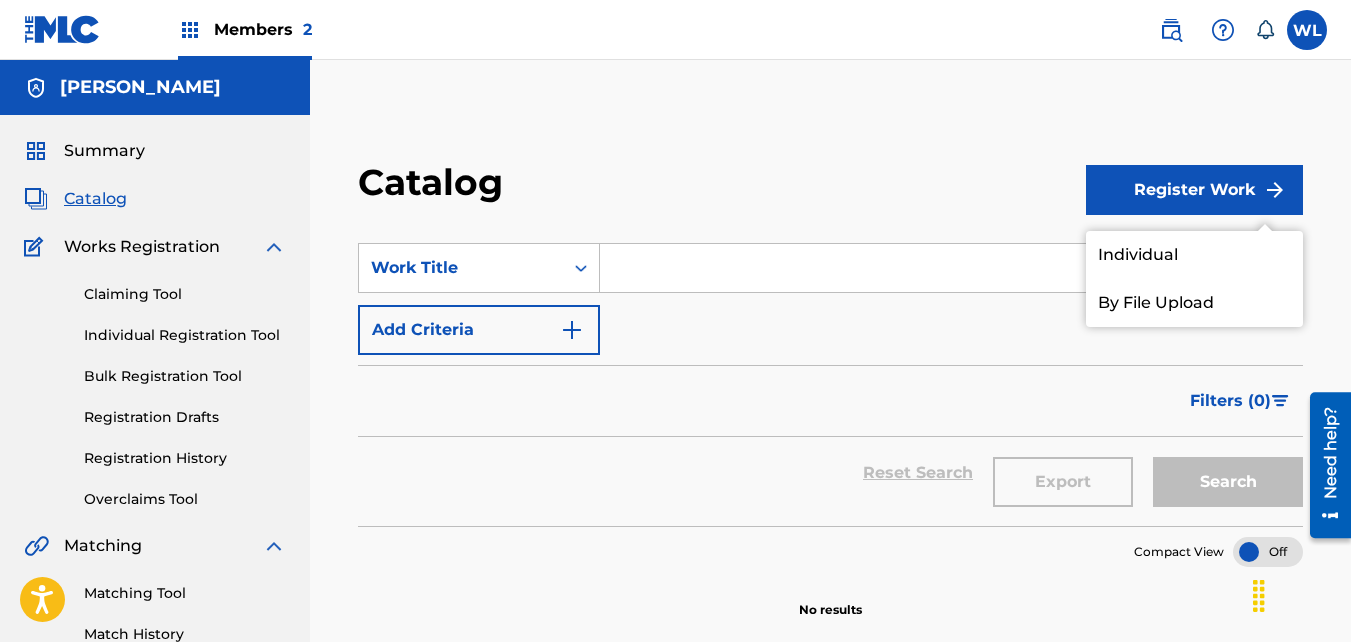 click on "Individual" at bounding box center (1194, 255) 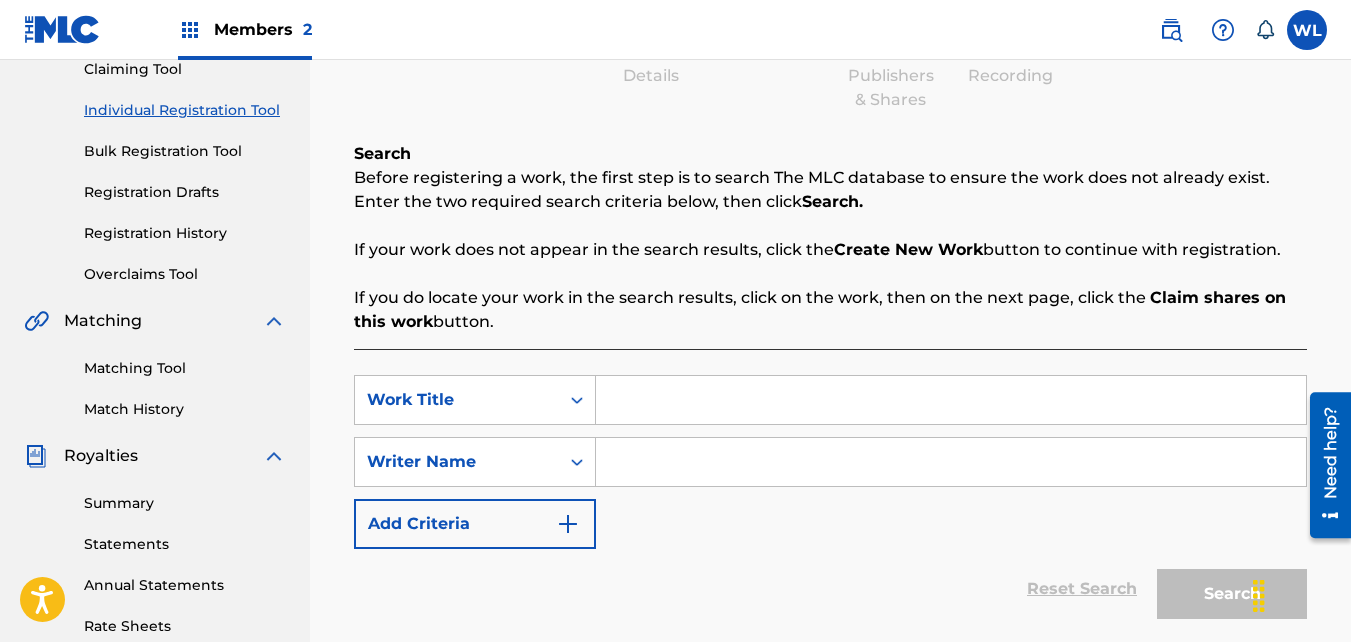 scroll, scrollTop: 226, scrollLeft: 0, axis: vertical 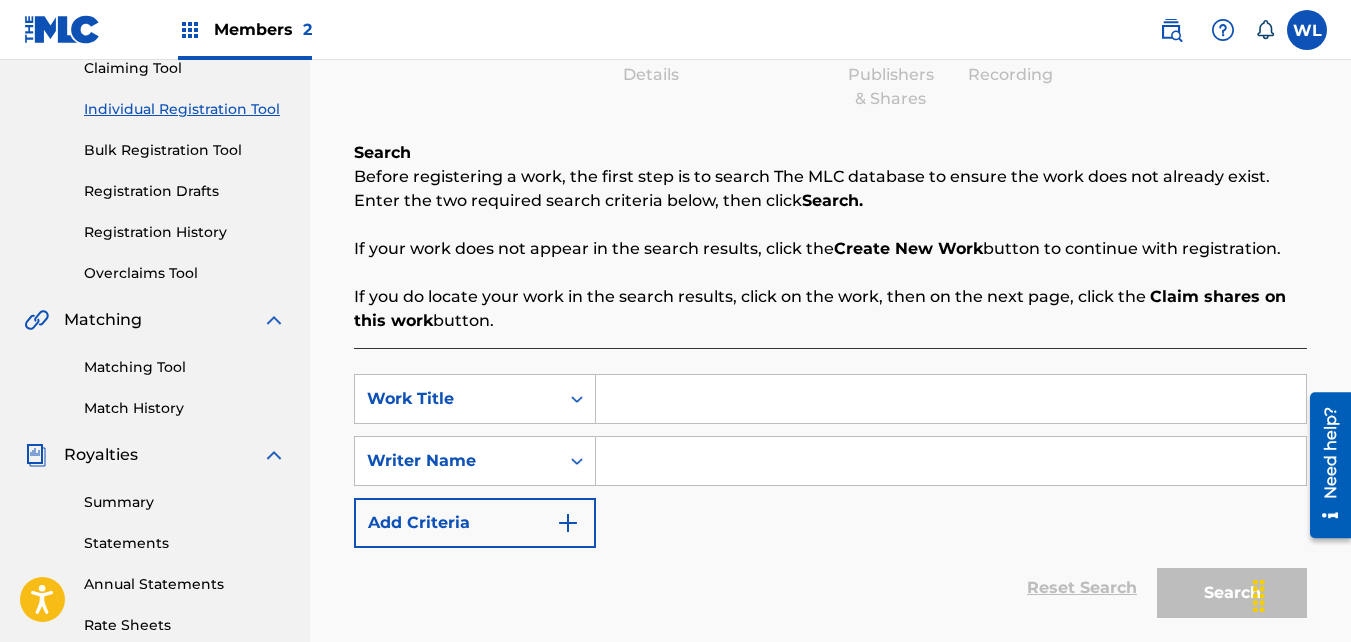 click at bounding box center (951, 399) 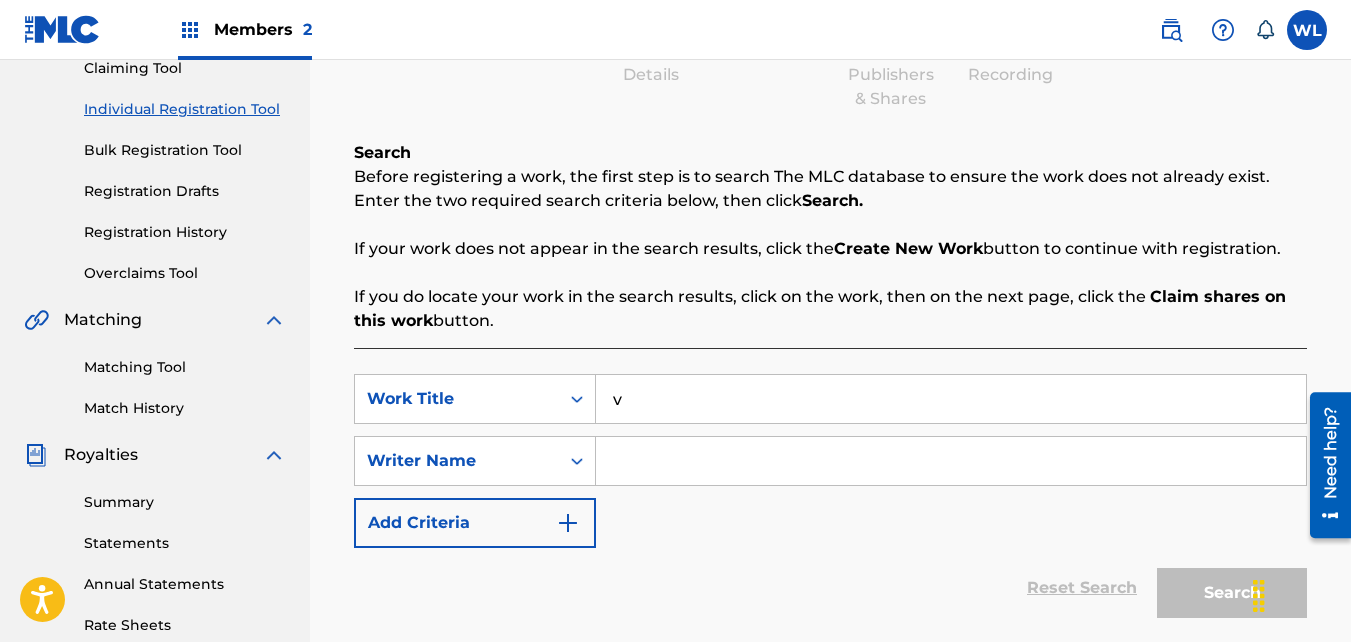 click at bounding box center [951, 461] 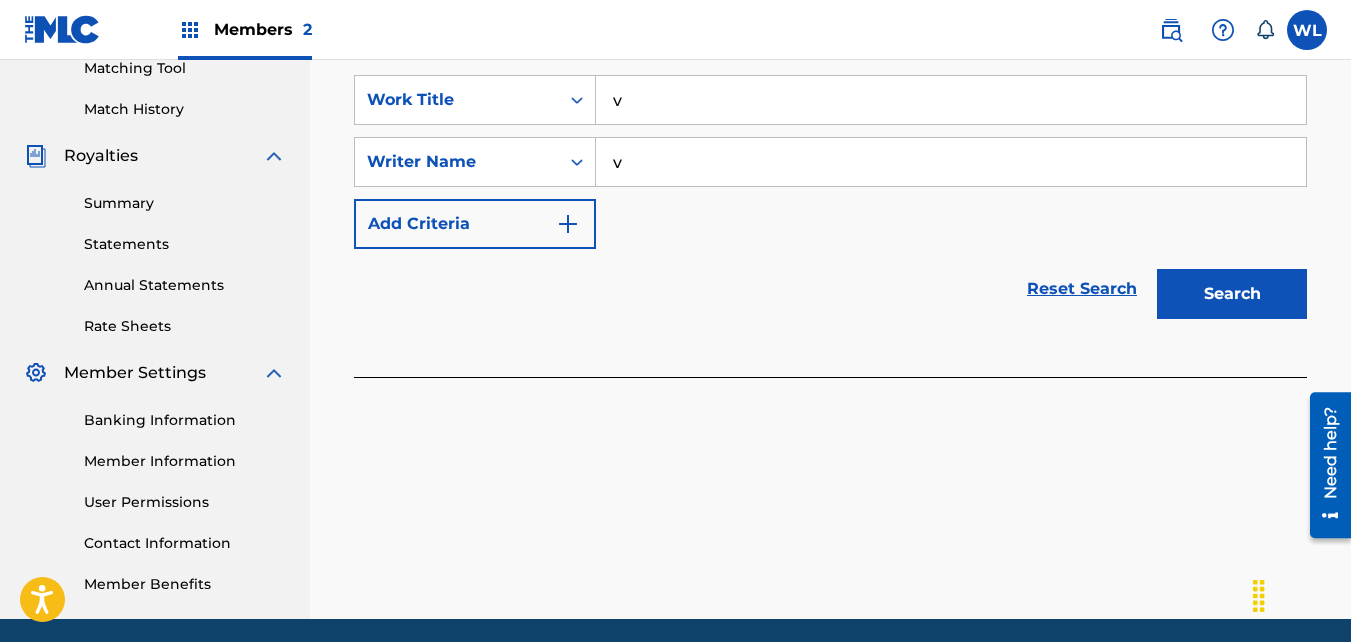 scroll, scrollTop: 527, scrollLeft: 0, axis: vertical 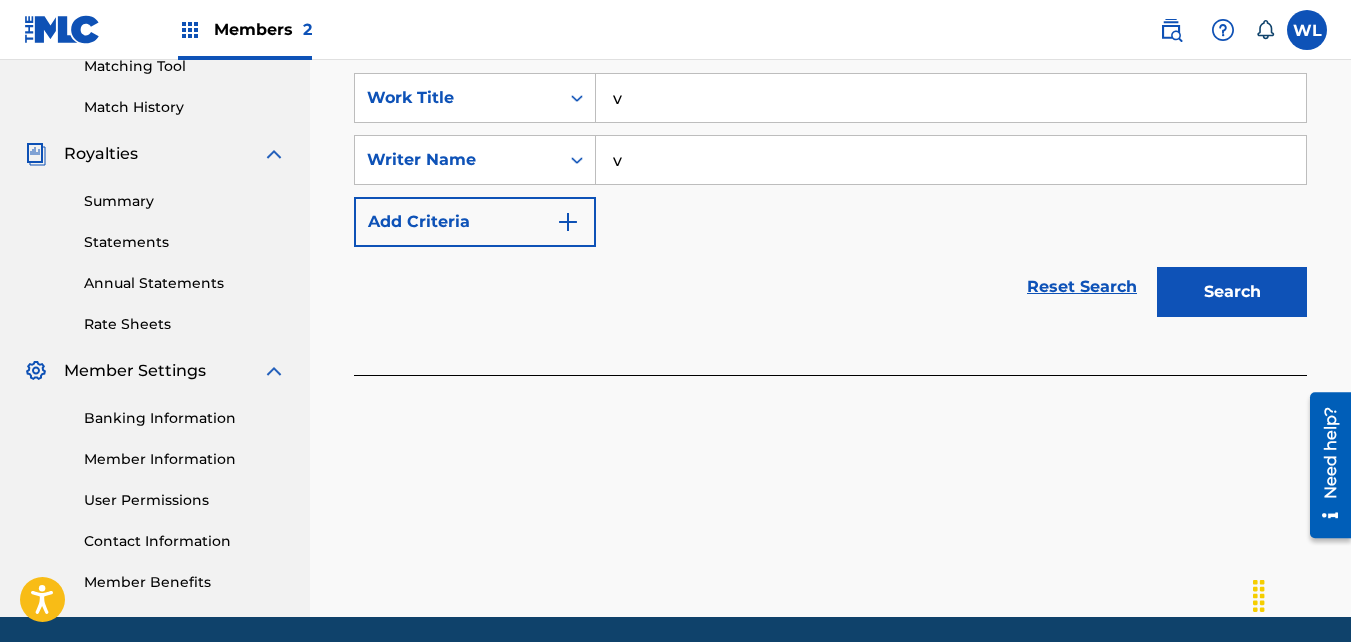 click on "Search" at bounding box center (1232, 292) 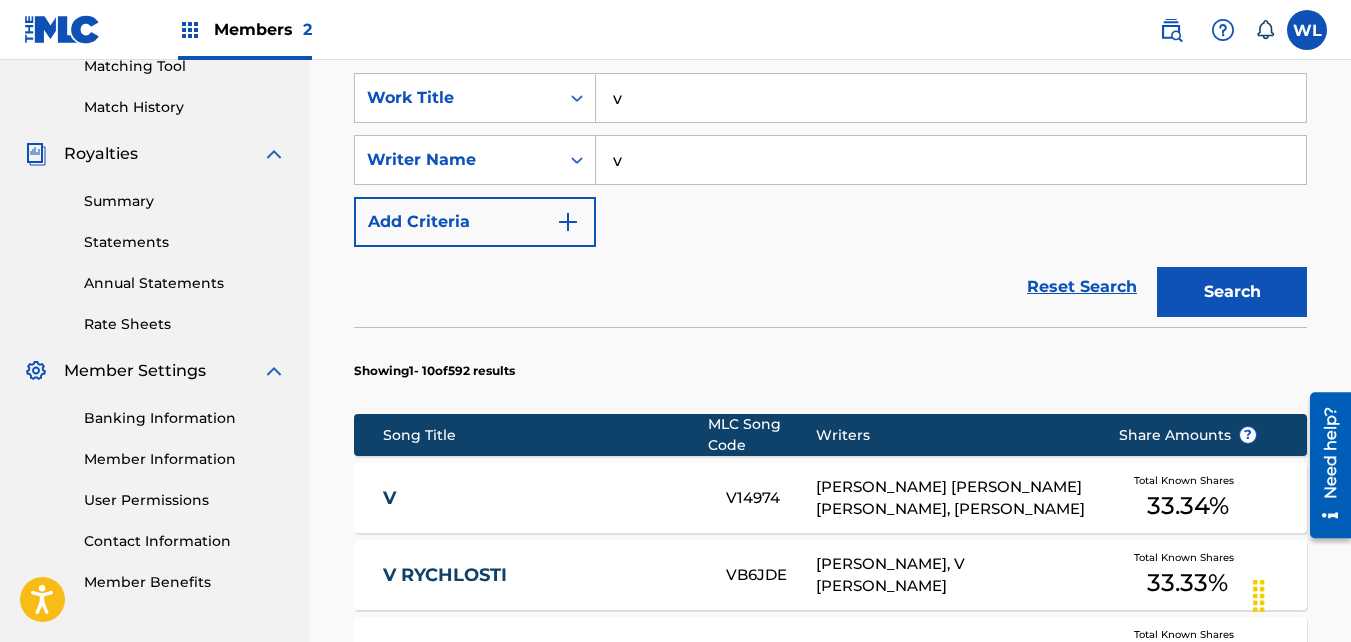 scroll, scrollTop: 1481, scrollLeft: 0, axis: vertical 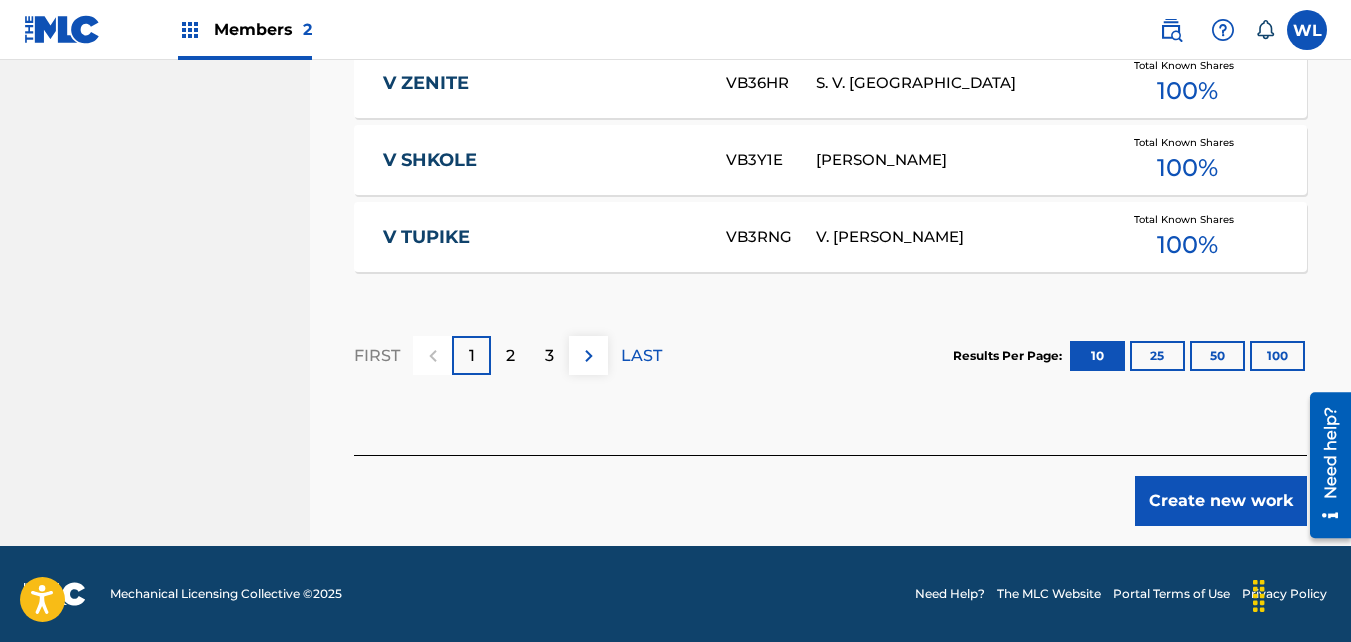 click on "Create new work" at bounding box center (1221, 501) 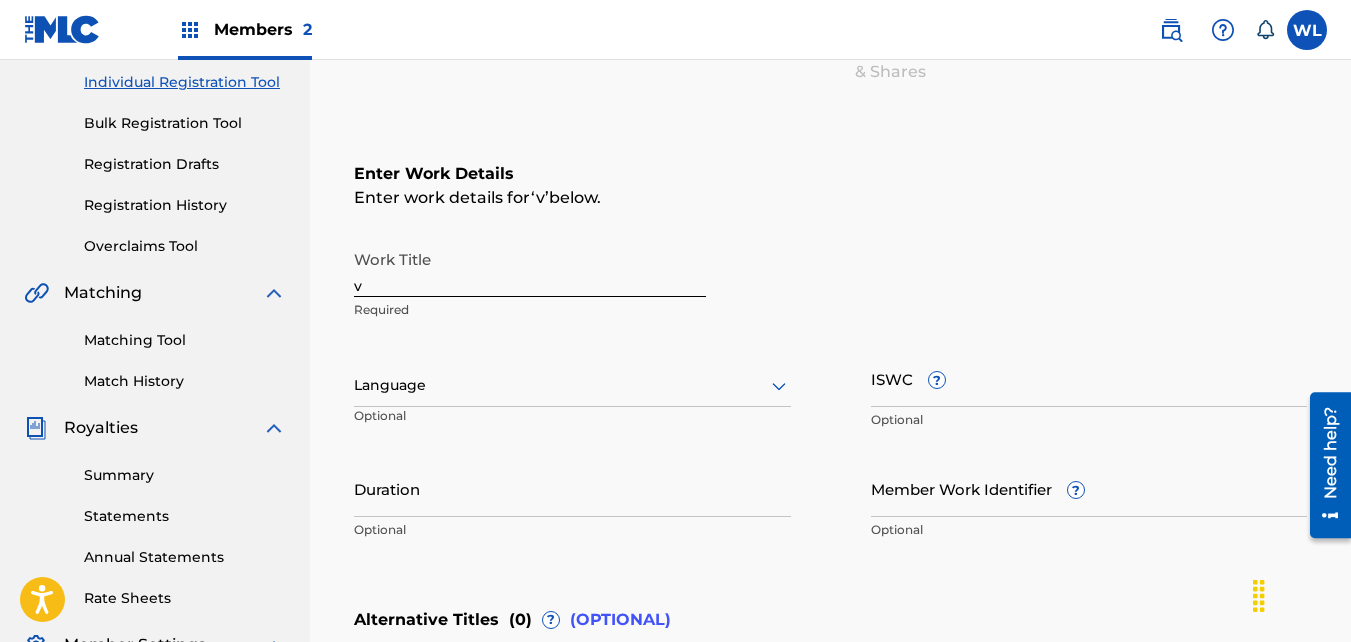 scroll, scrollTop: 252, scrollLeft: 0, axis: vertical 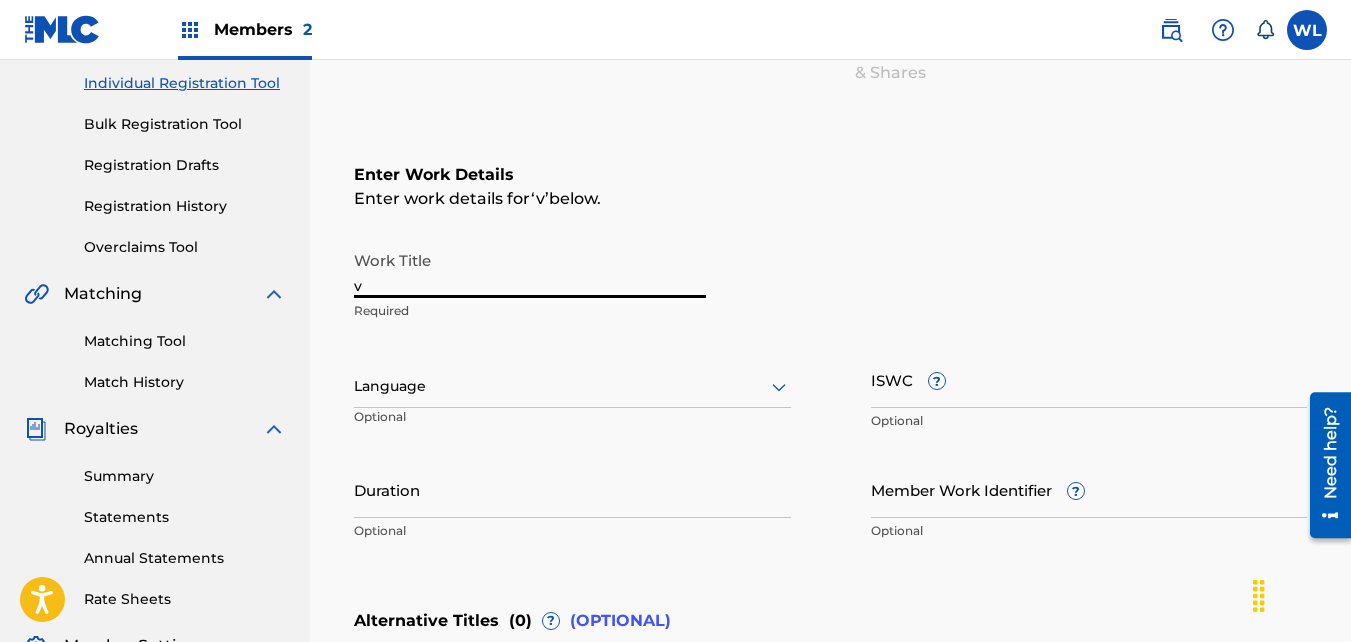 click on "v" at bounding box center (530, 269) 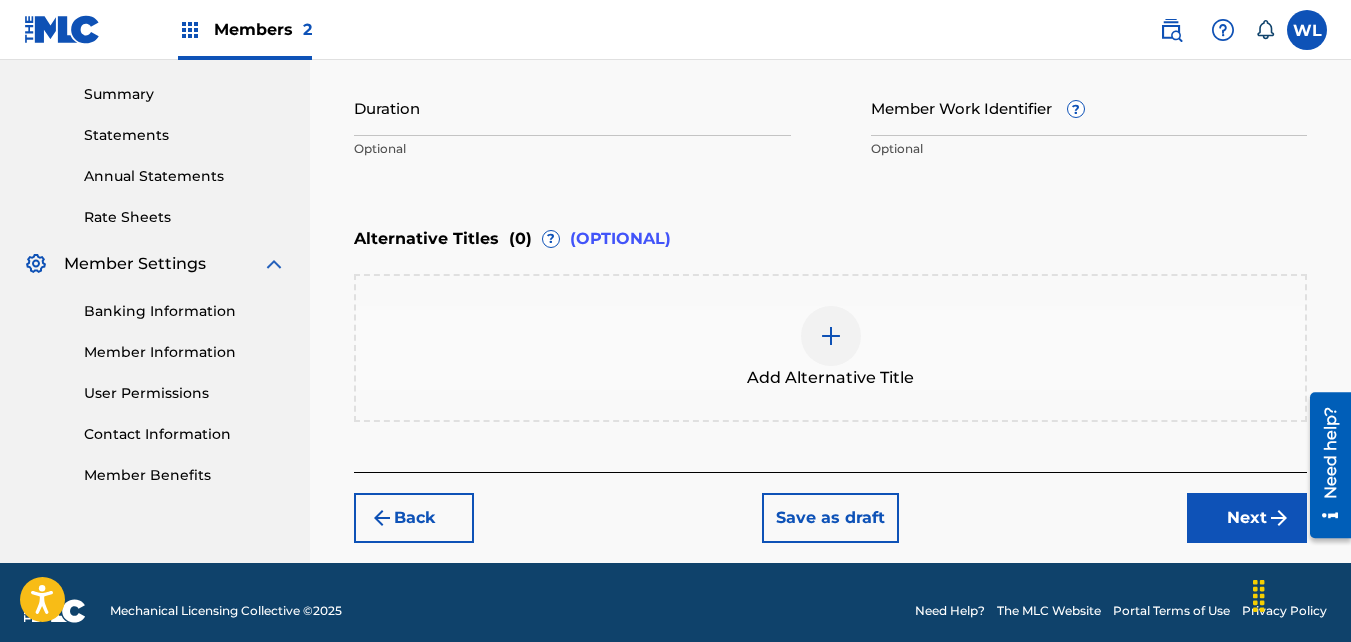 scroll, scrollTop: 637, scrollLeft: 0, axis: vertical 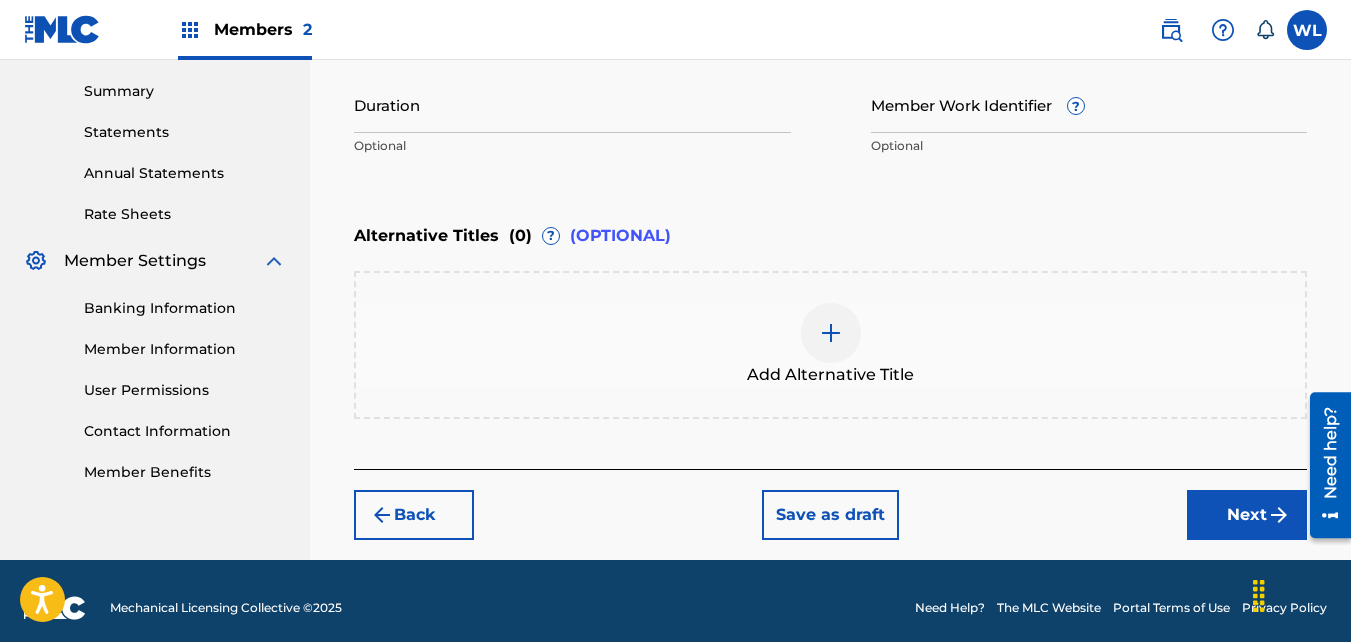 click on "Next" at bounding box center [1247, 515] 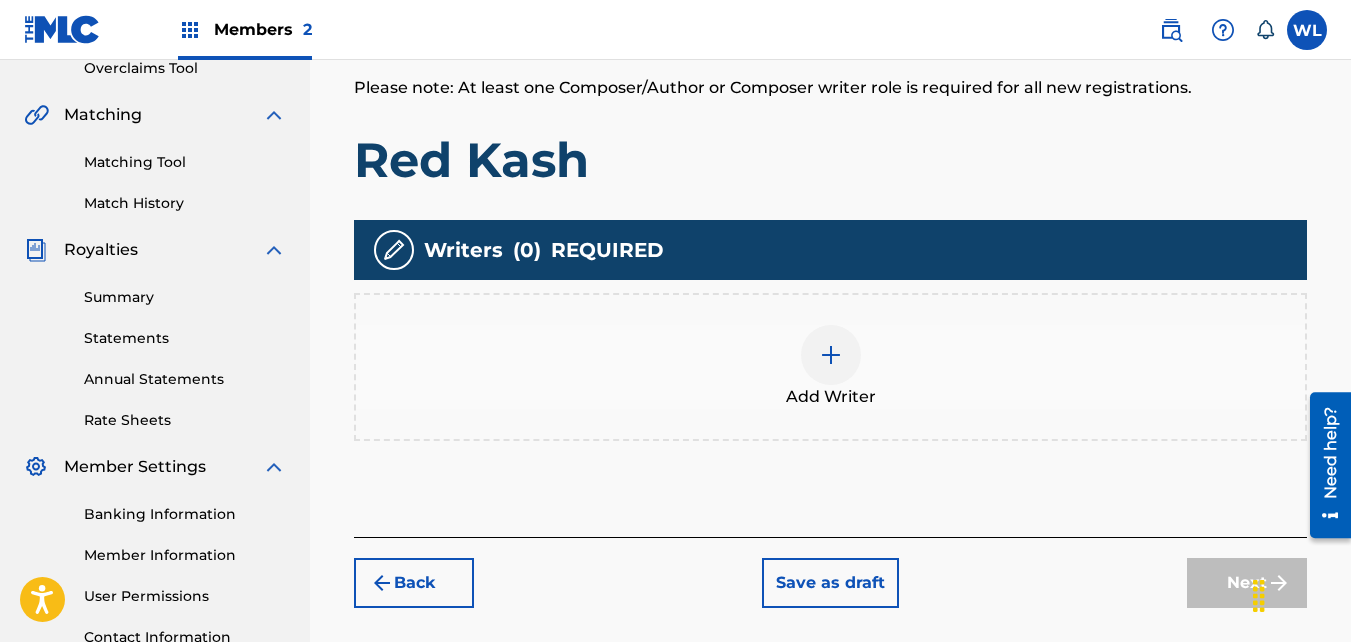 scroll, scrollTop: 432, scrollLeft: 0, axis: vertical 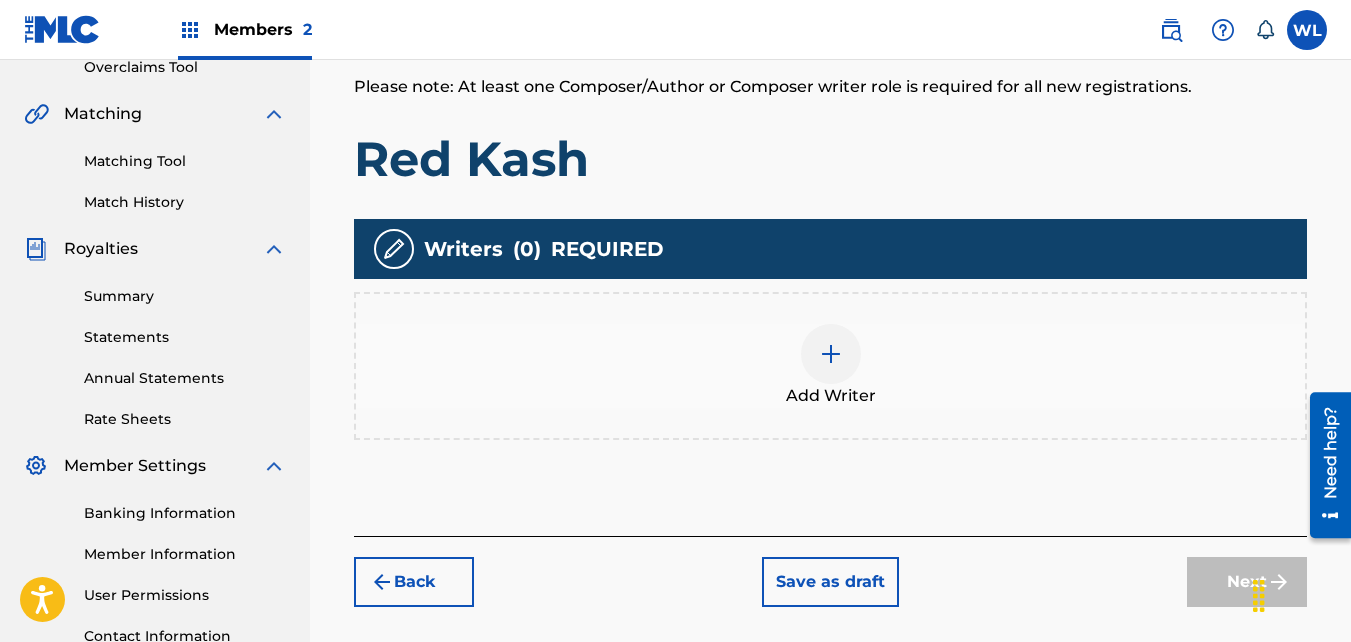 click on "Add Writer" at bounding box center [830, 366] 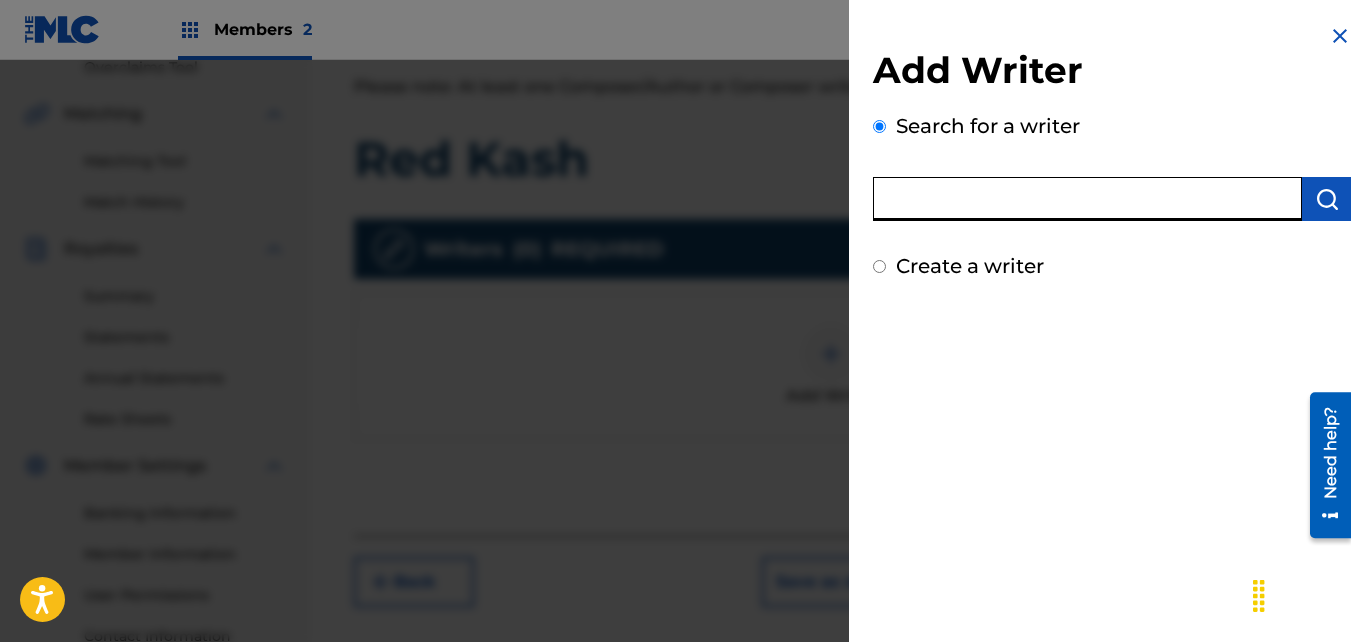 drag, startPoint x: 938, startPoint y: 210, endPoint x: 863, endPoint y: 369, distance: 175.80103 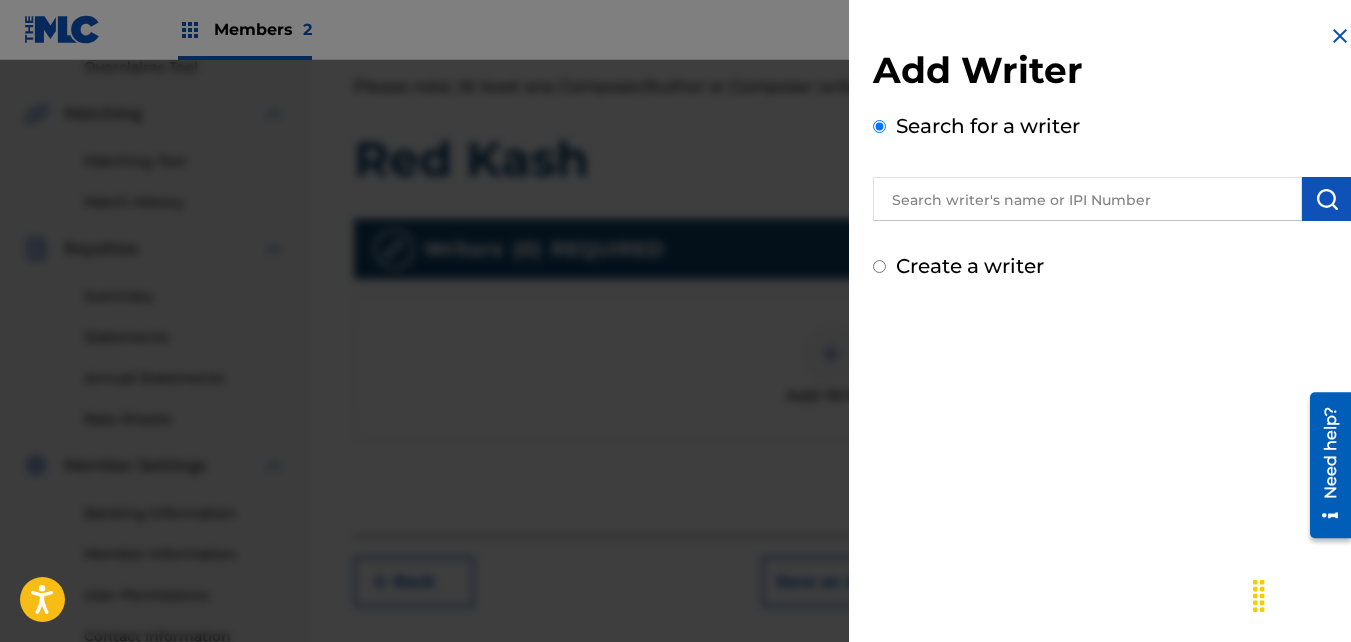 click at bounding box center [1087, 199] 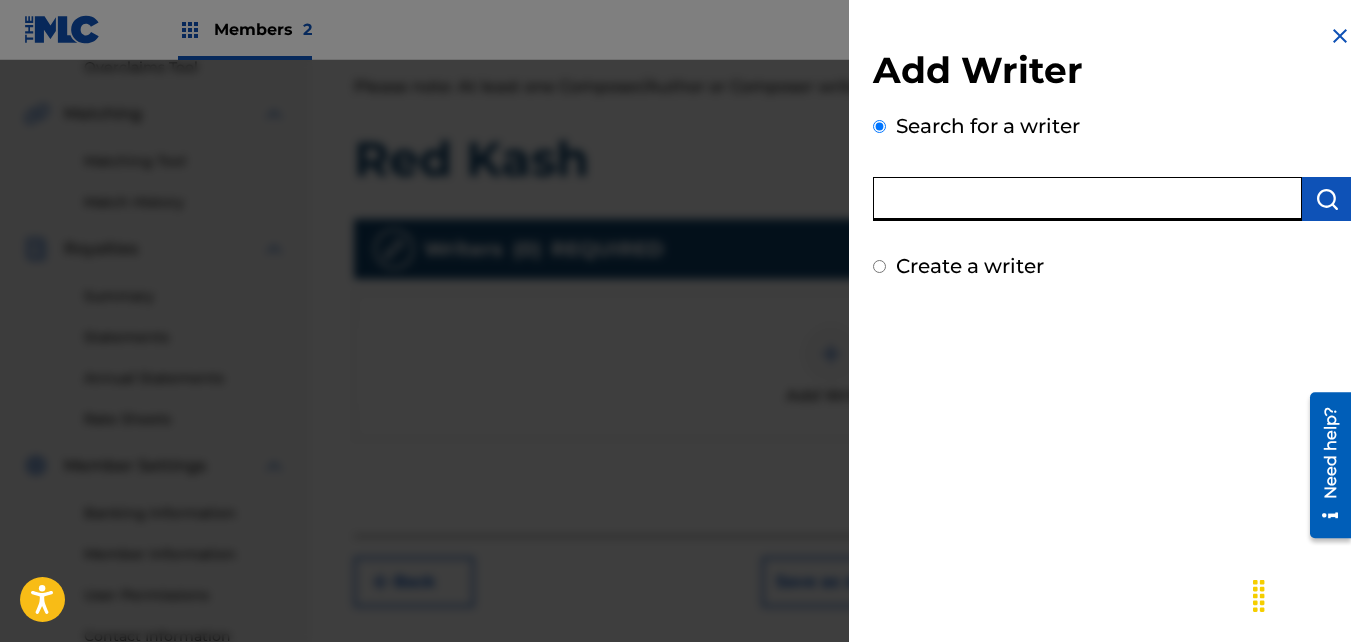 click on "Create a writer" at bounding box center (970, 266) 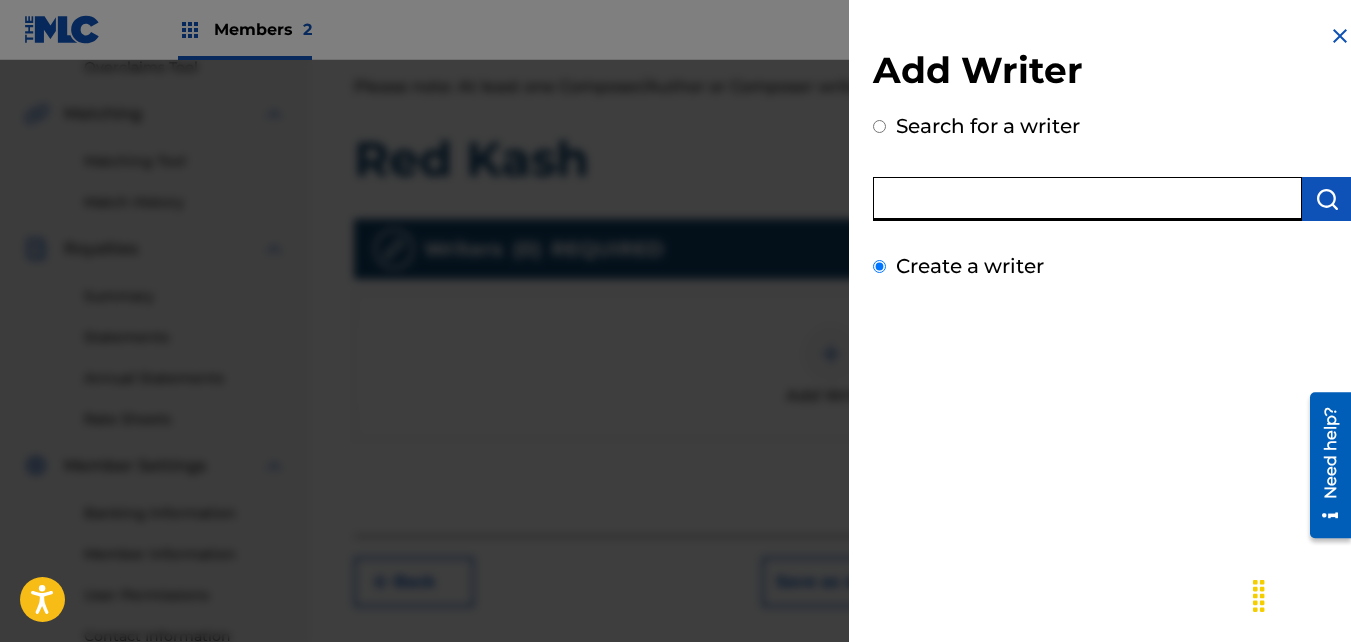 click on "Create a writer" at bounding box center [879, 266] 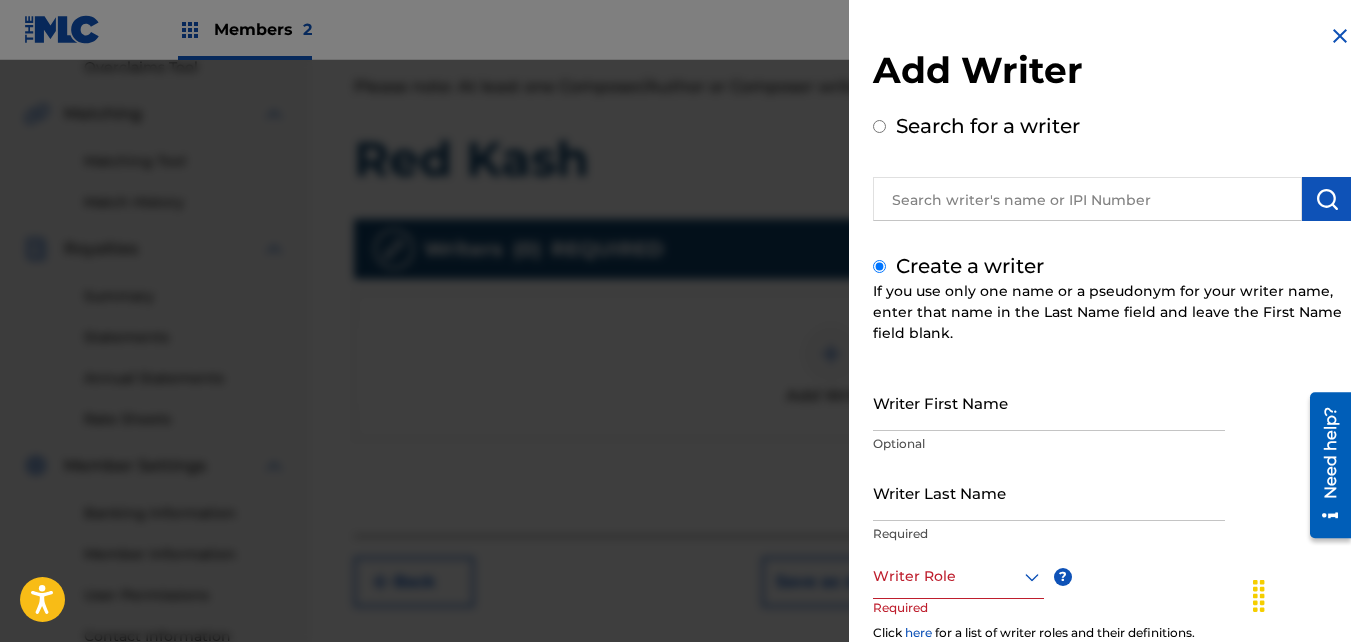 click on "Writer First Name" at bounding box center [1049, 402] 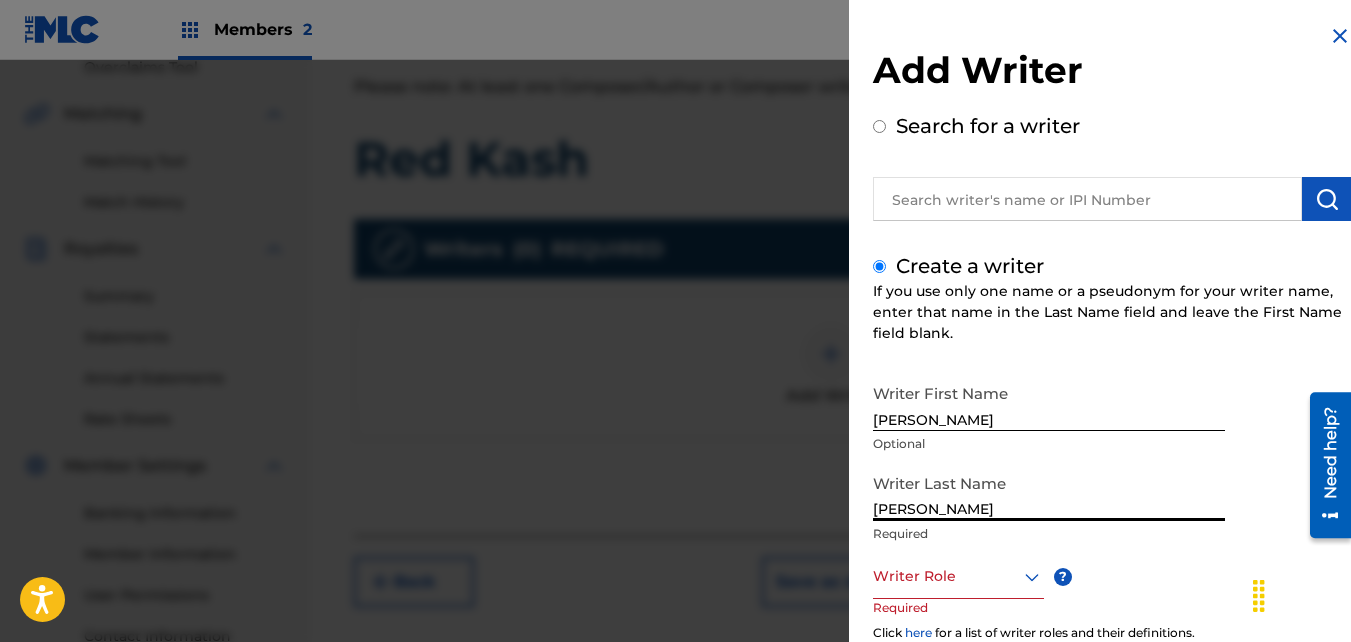 scroll, scrollTop: 224, scrollLeft: 0, axis: vertical 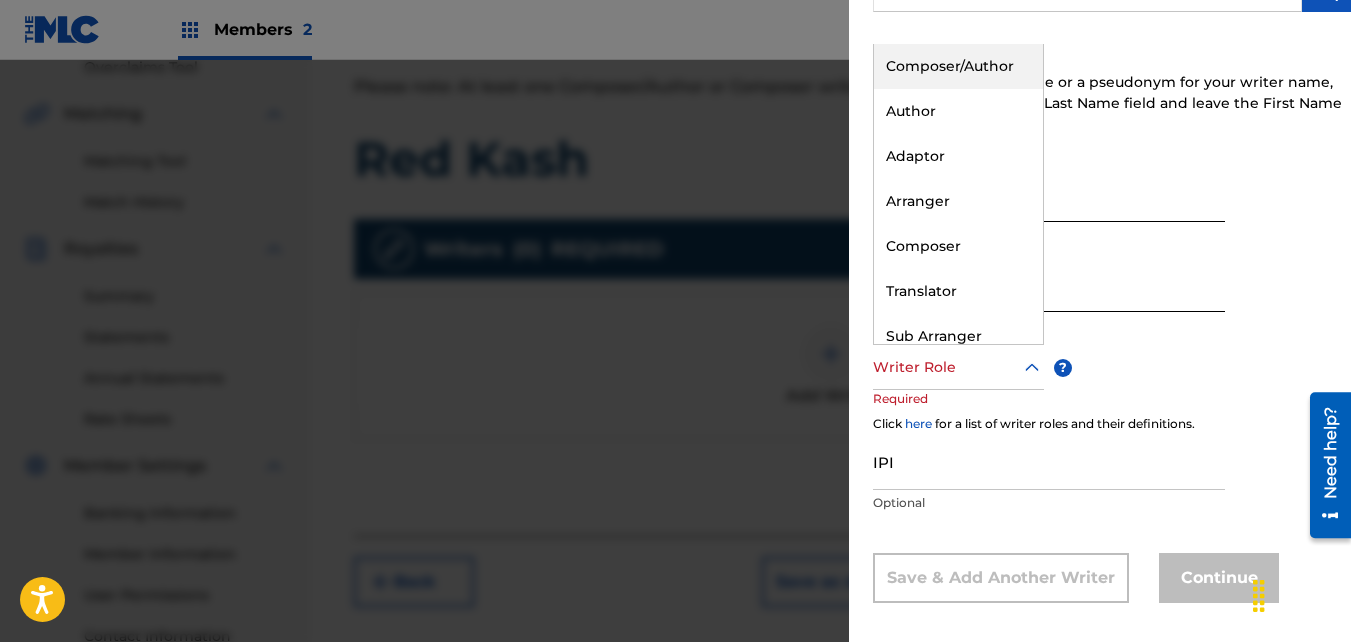 click at bounding box center (958, 367) 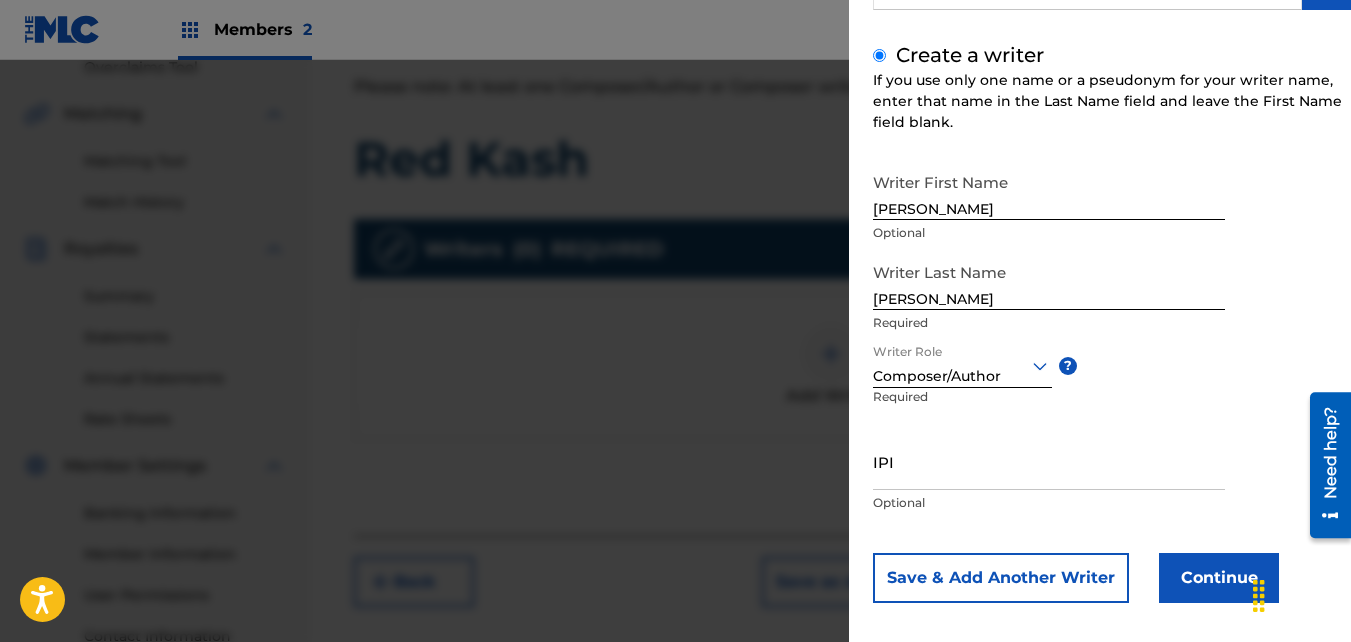 click on "IPI" at bounding box center (1049, 461) 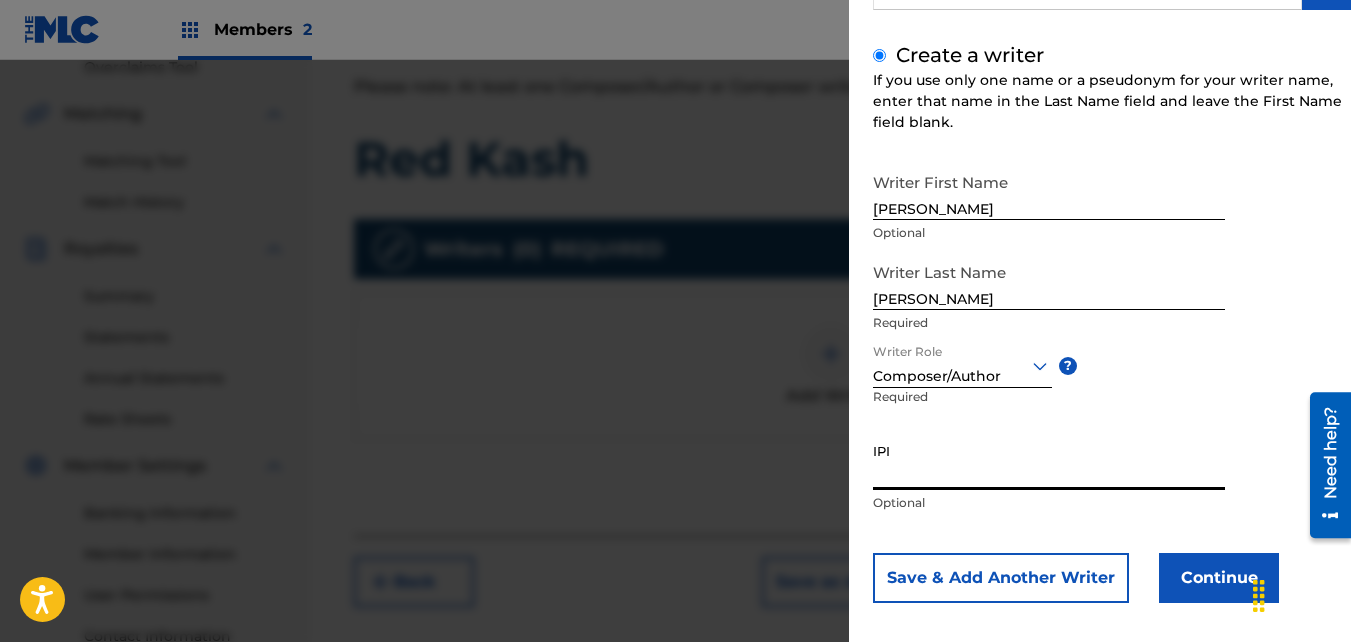 click on "IPI" at bounding box center (1049, 461) 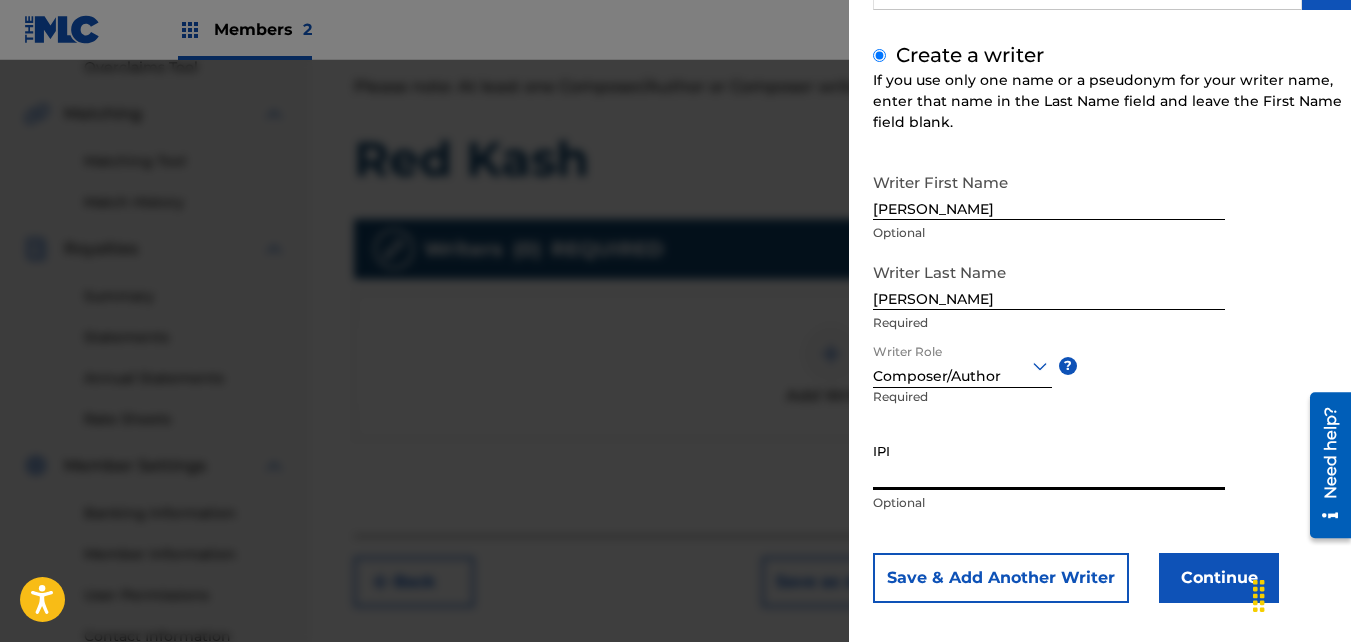 paste on "01046991339" 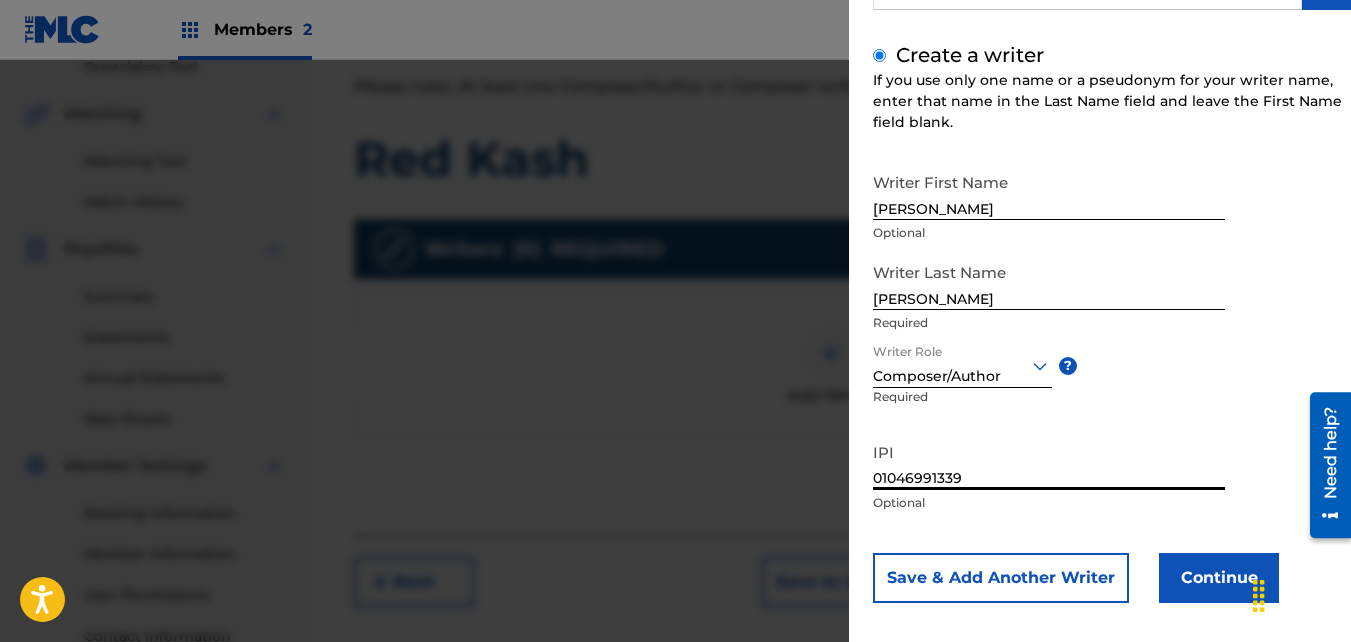 click on "Continue" at bounding box center (1219, 578) 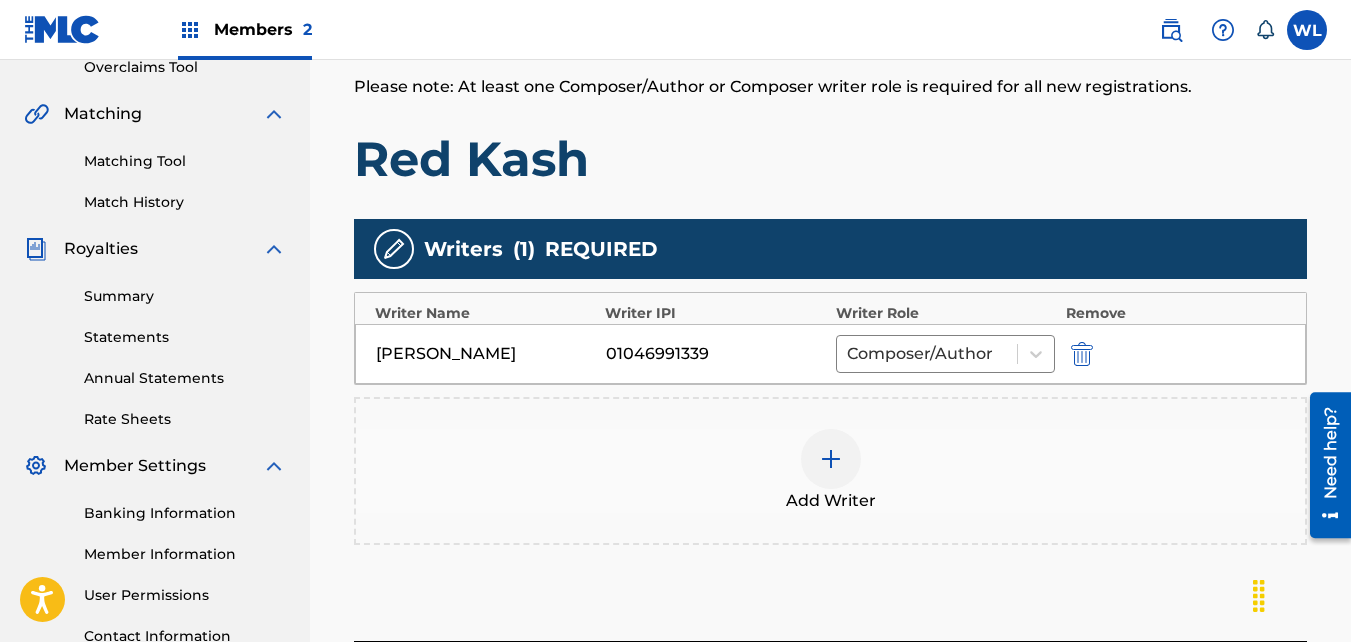 scroll, scrollTop: 618, scrollLeft: 0, axis: vertical 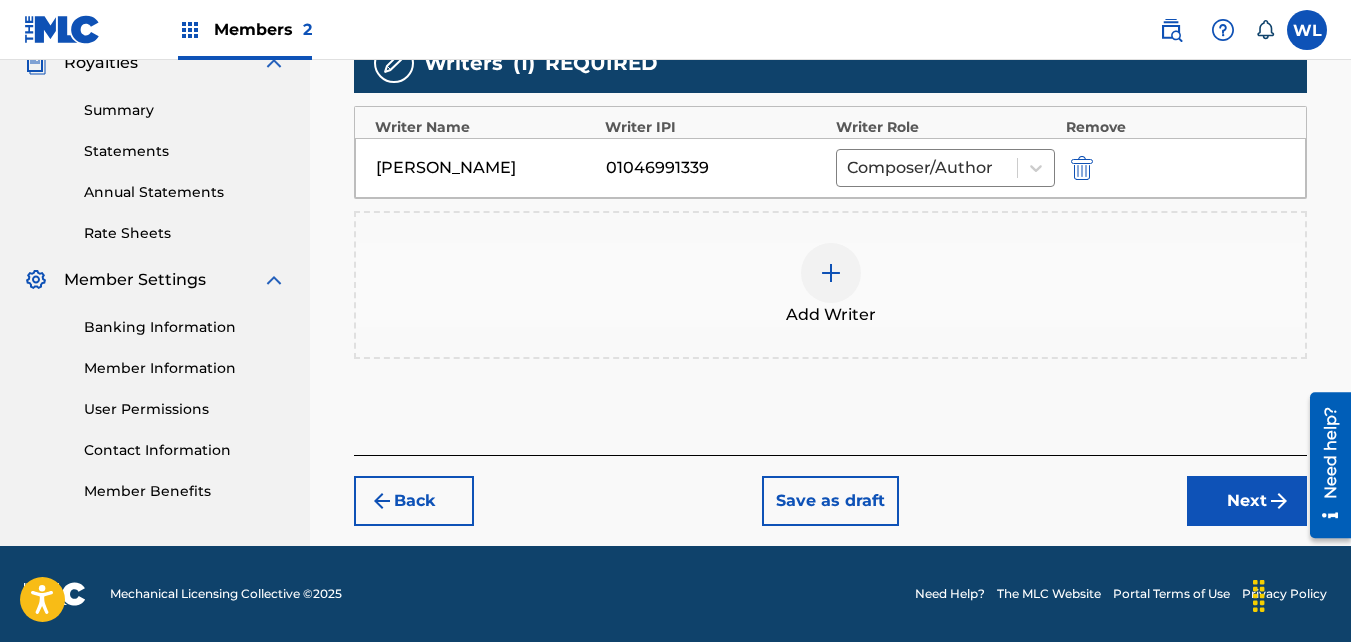 click on "Next" at bounding box center (1247, 501) 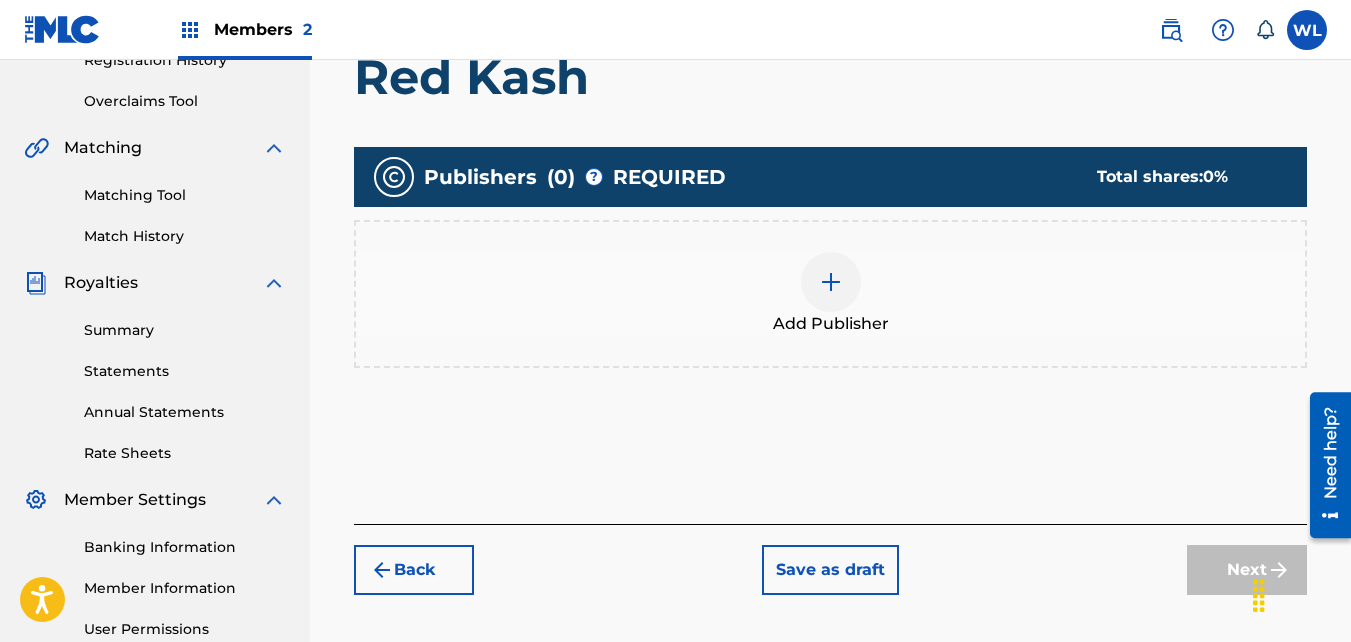 scroll, scrollTop: 397, scrollLeft: 0, axis: vertical 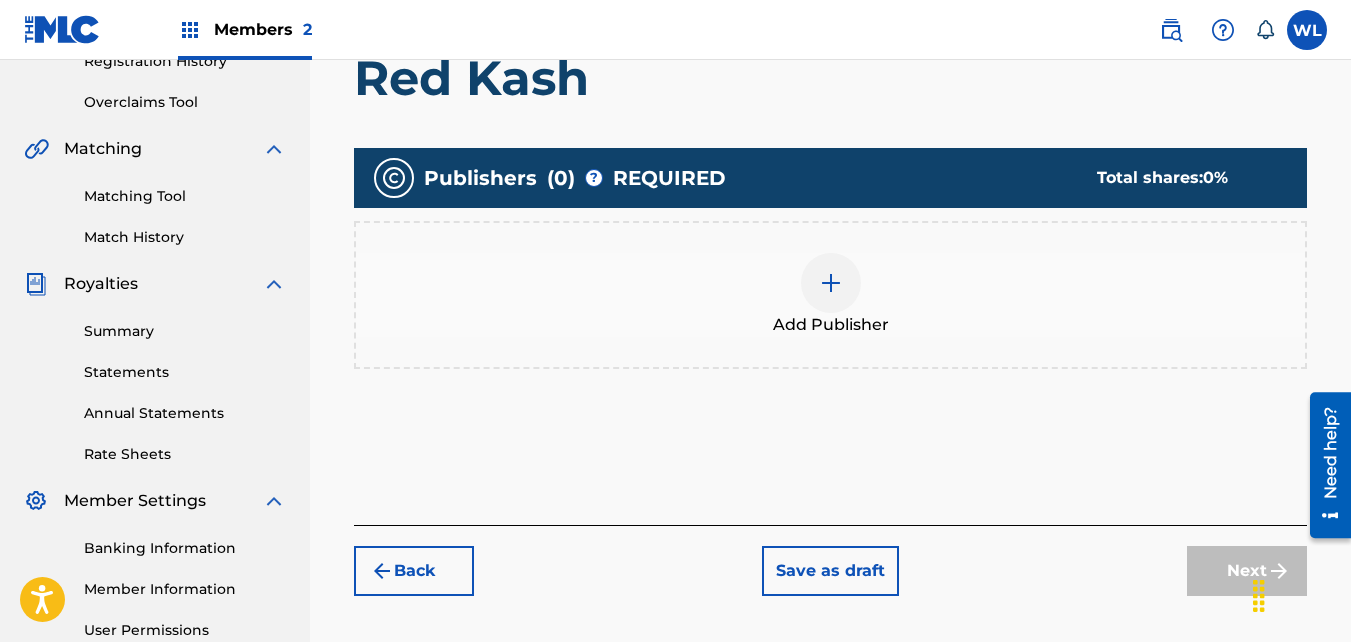 click on "Add Publisher" at bounding box center (831, 325) 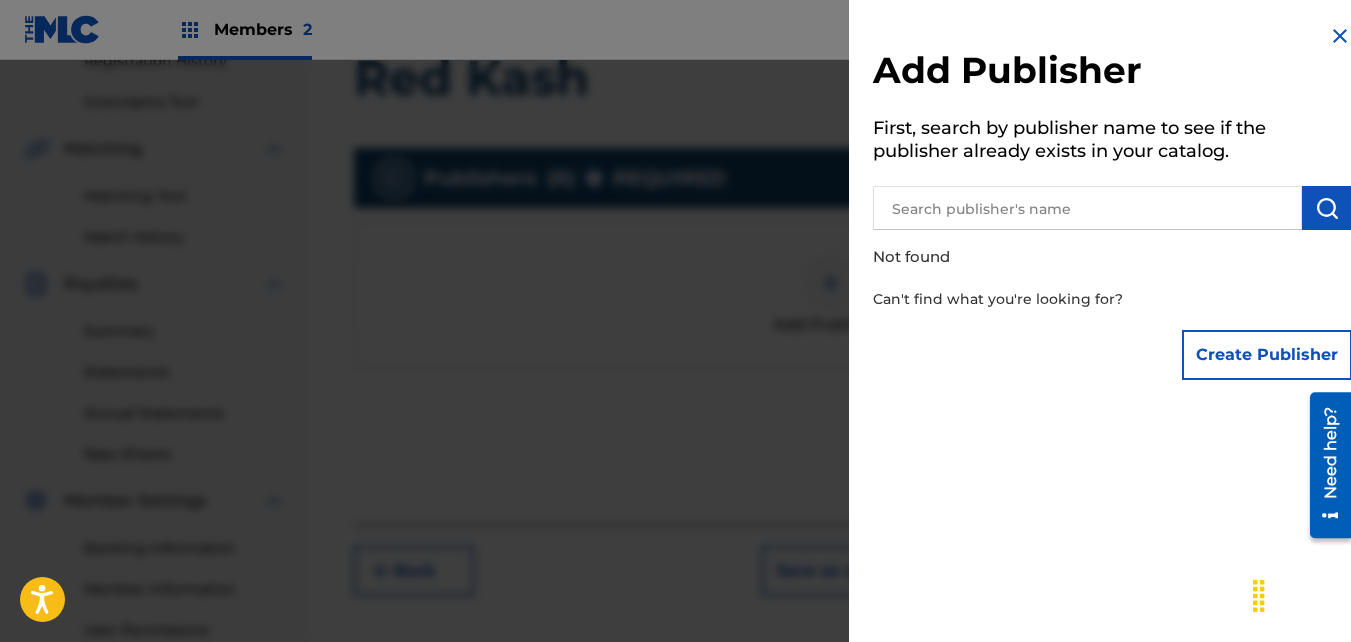 click at bounding box center (1087, 208) 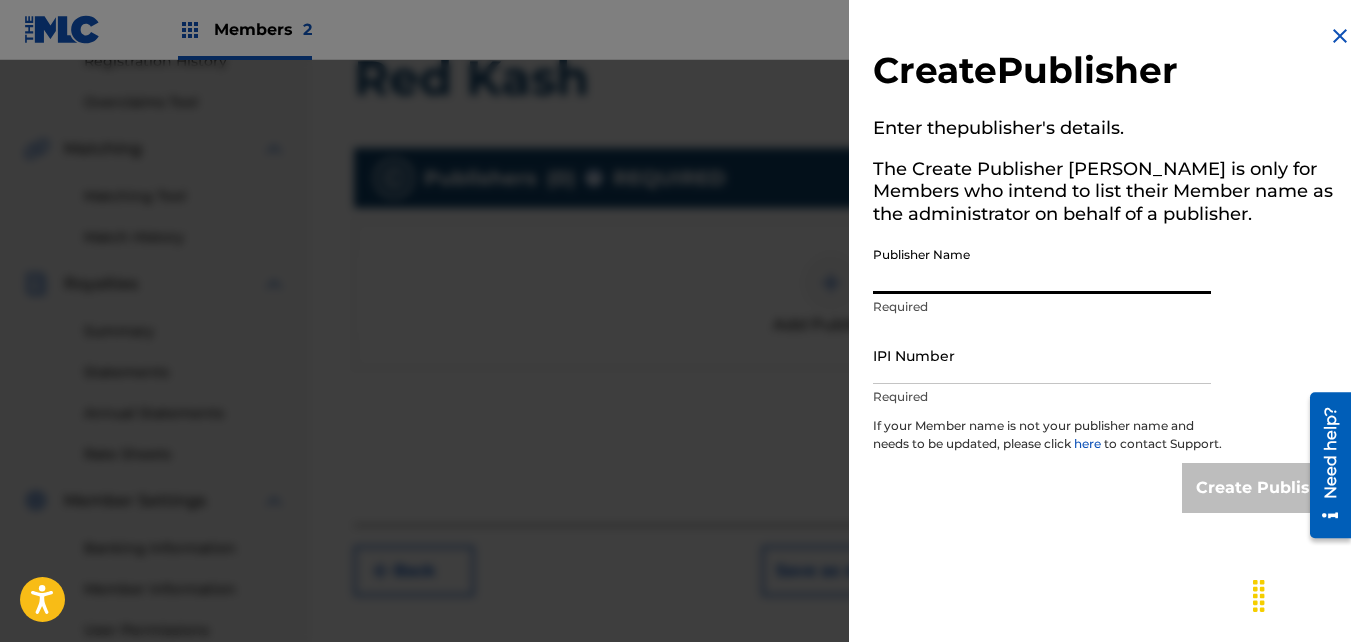 click on "Publisher Name" at bounding box center (1042, 265) 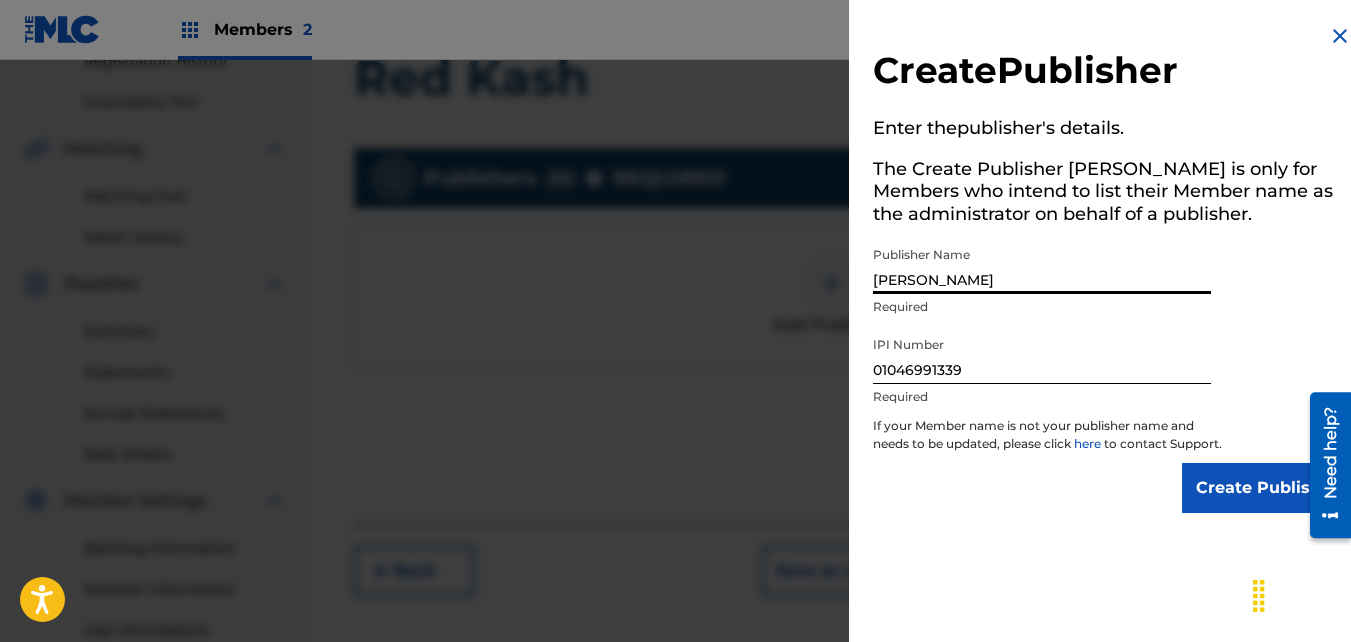 click on "Create Publisher" at bounding box center [1267, 488] 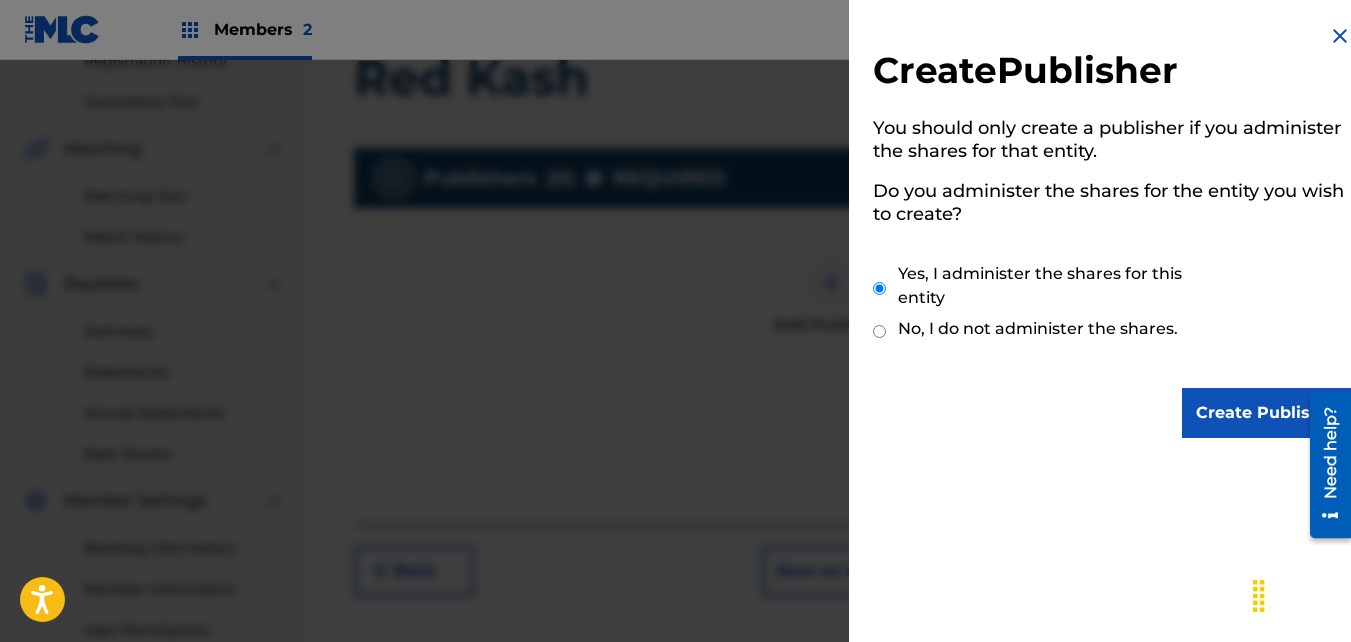 click on "Create Publisher" at bounding box center [1267, 413] 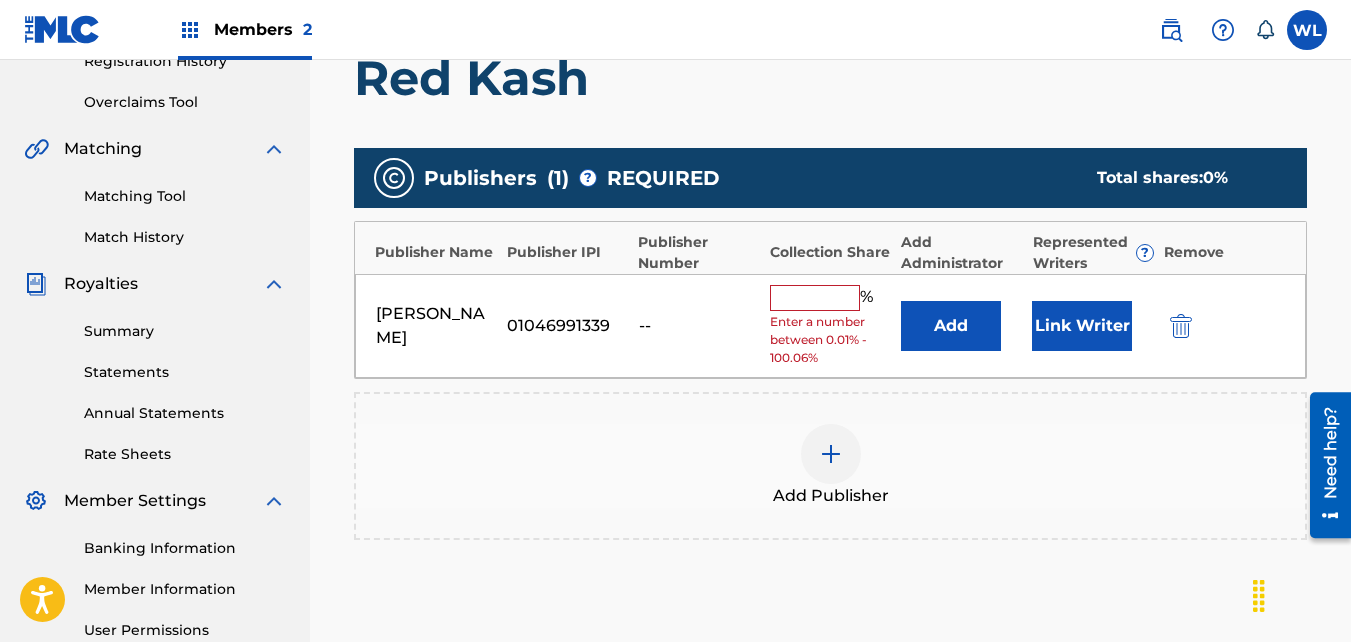 click on "Link Writer" at bounding box center (1082, 326) 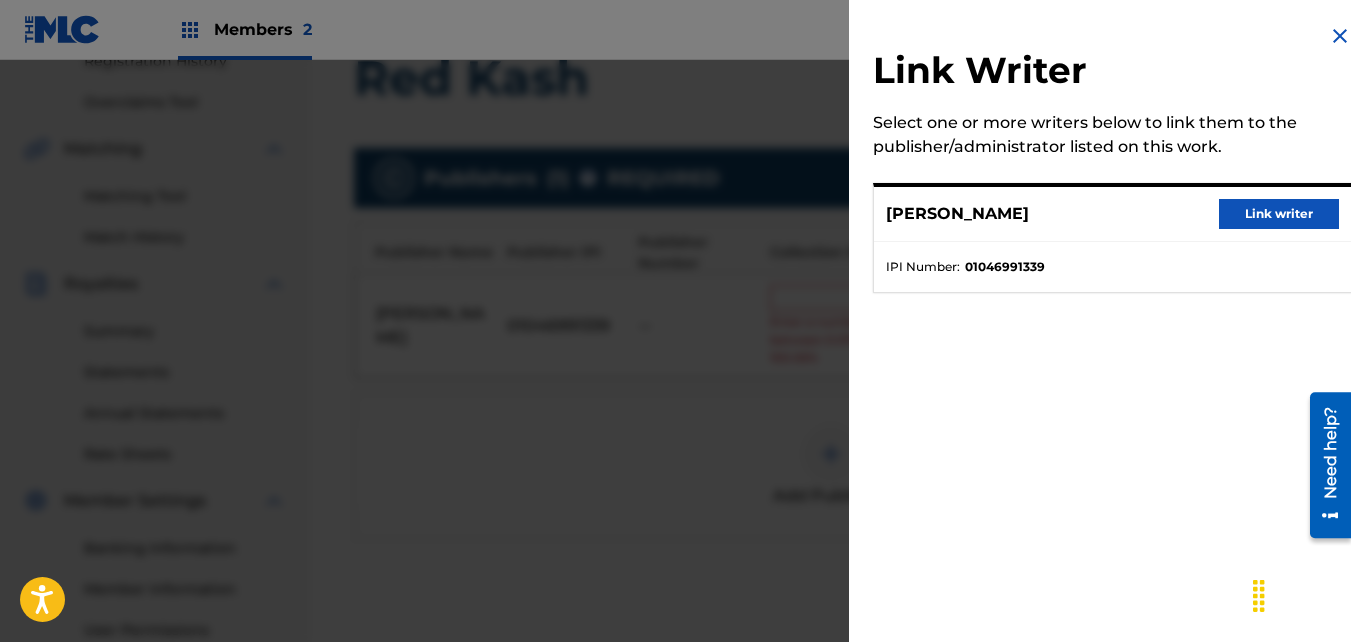 click on "[PERSON_NAME] Link writer" at bounding box center [1112, 214] 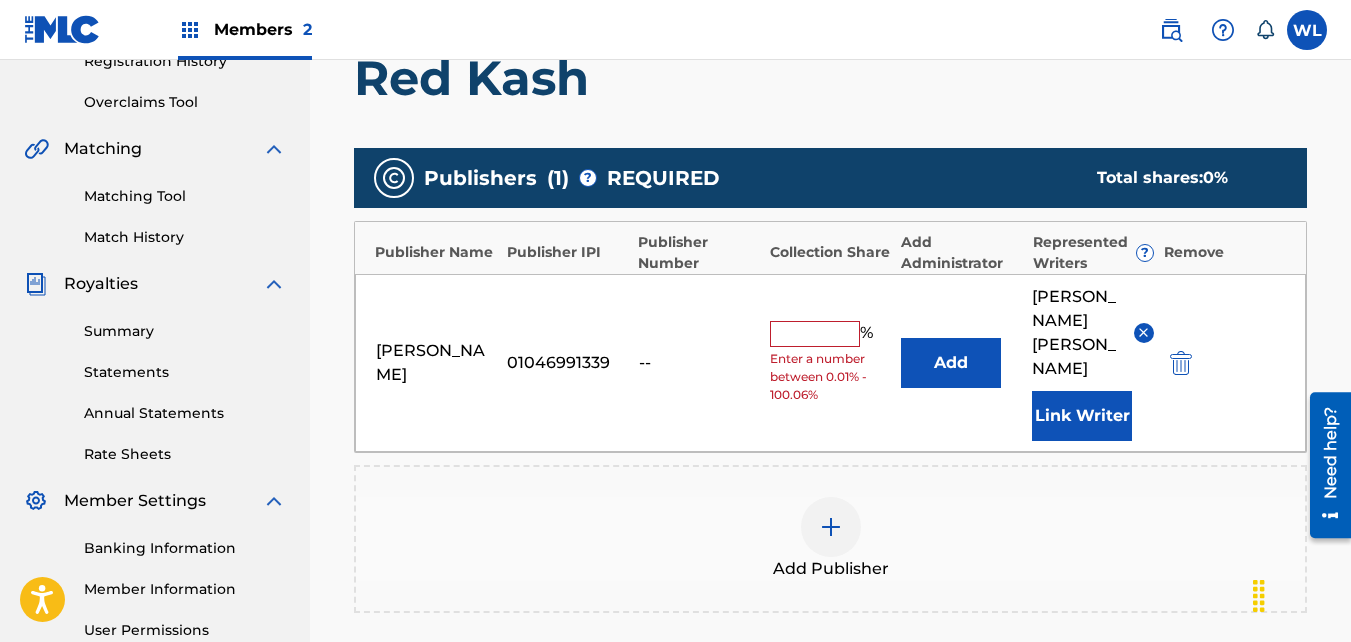 click at bounding box center [815, 334] 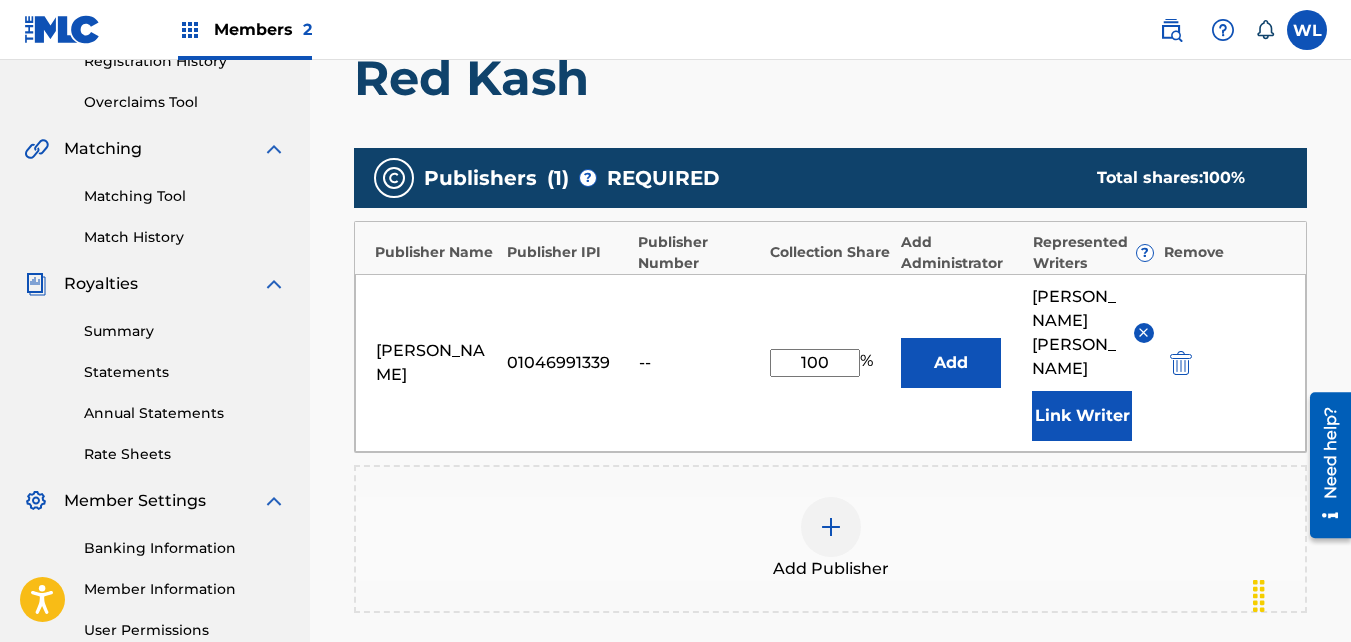 scroll, scrollTop: 663, scrollLeft: 0, axis: vertical 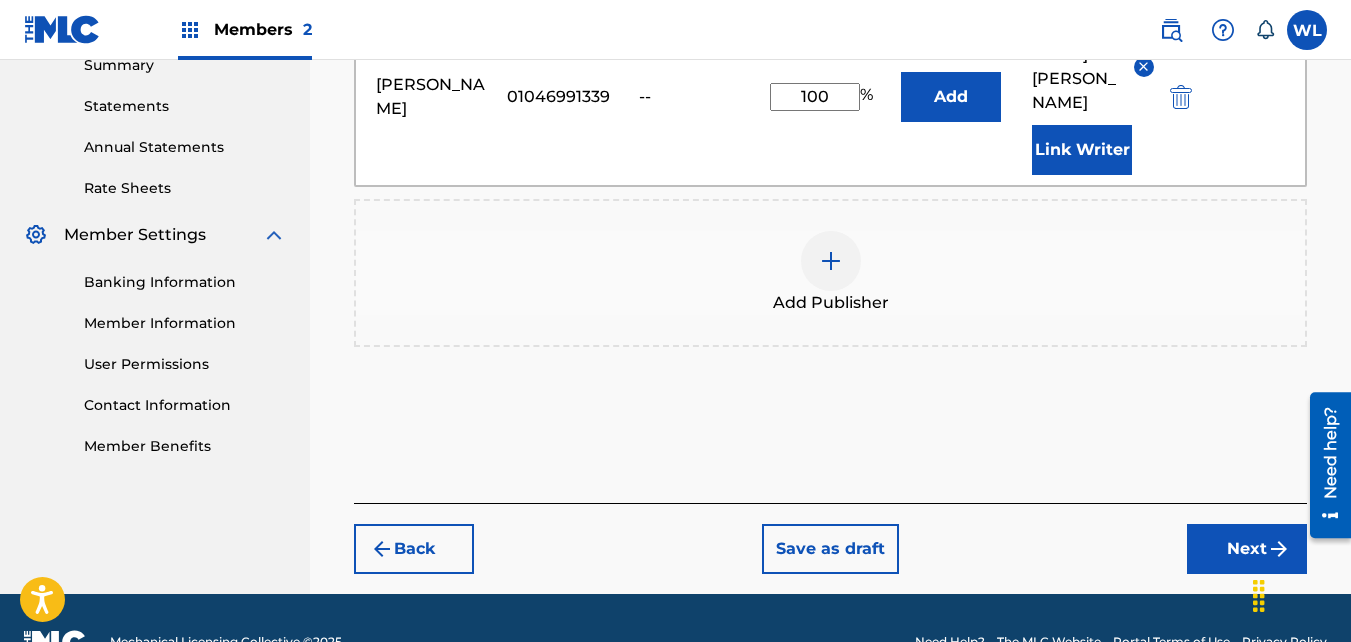 click on "Next" at bounding box center (1247, 549) 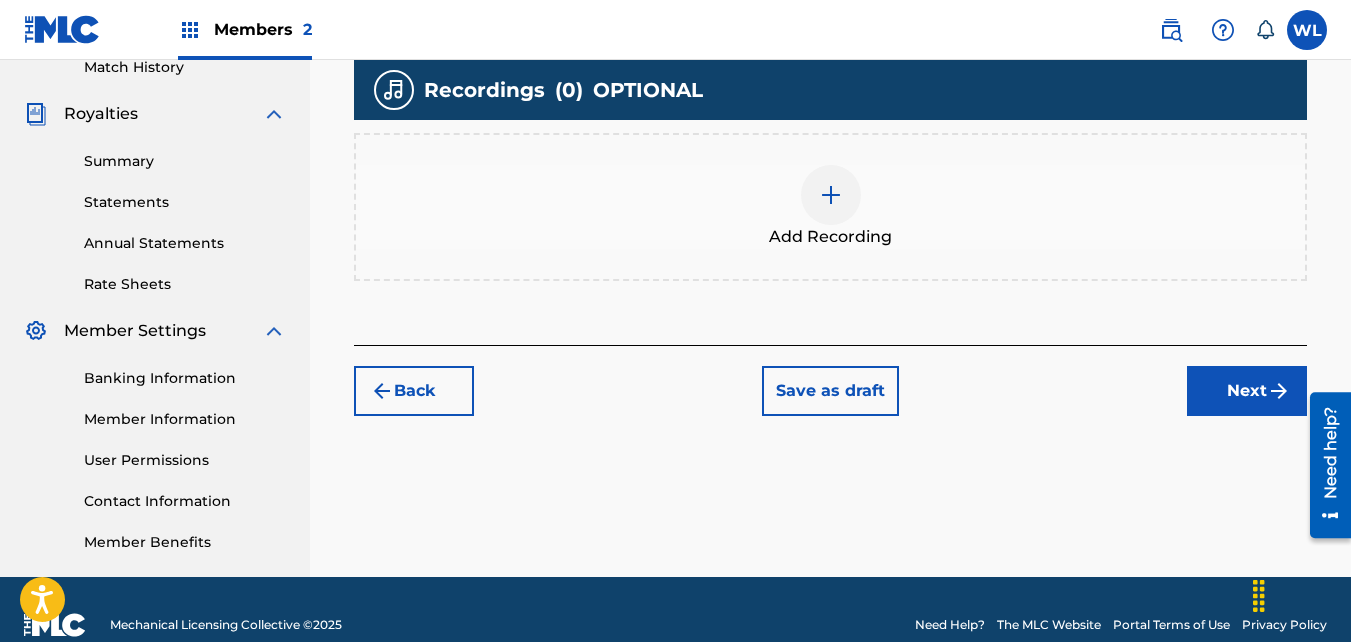 scroll, scrollTop: 578, scrollLeft: 0, axis: vertical 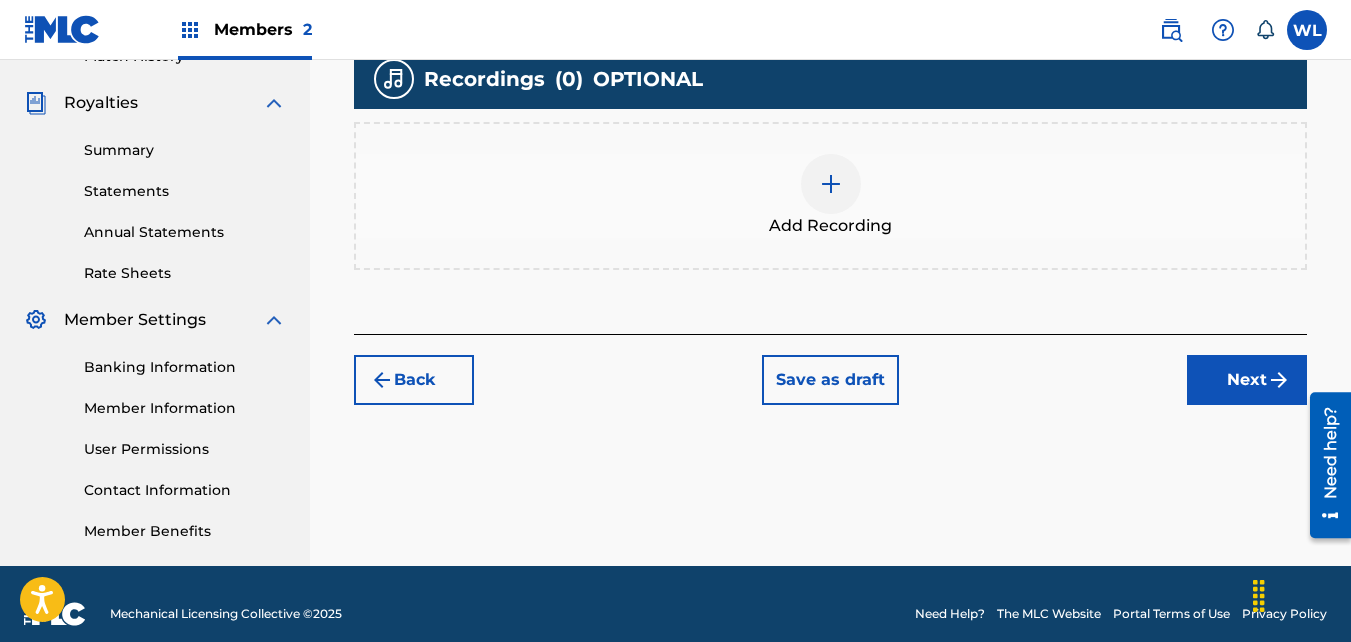 click on "Add Recording" at bounding box center (830, 196) 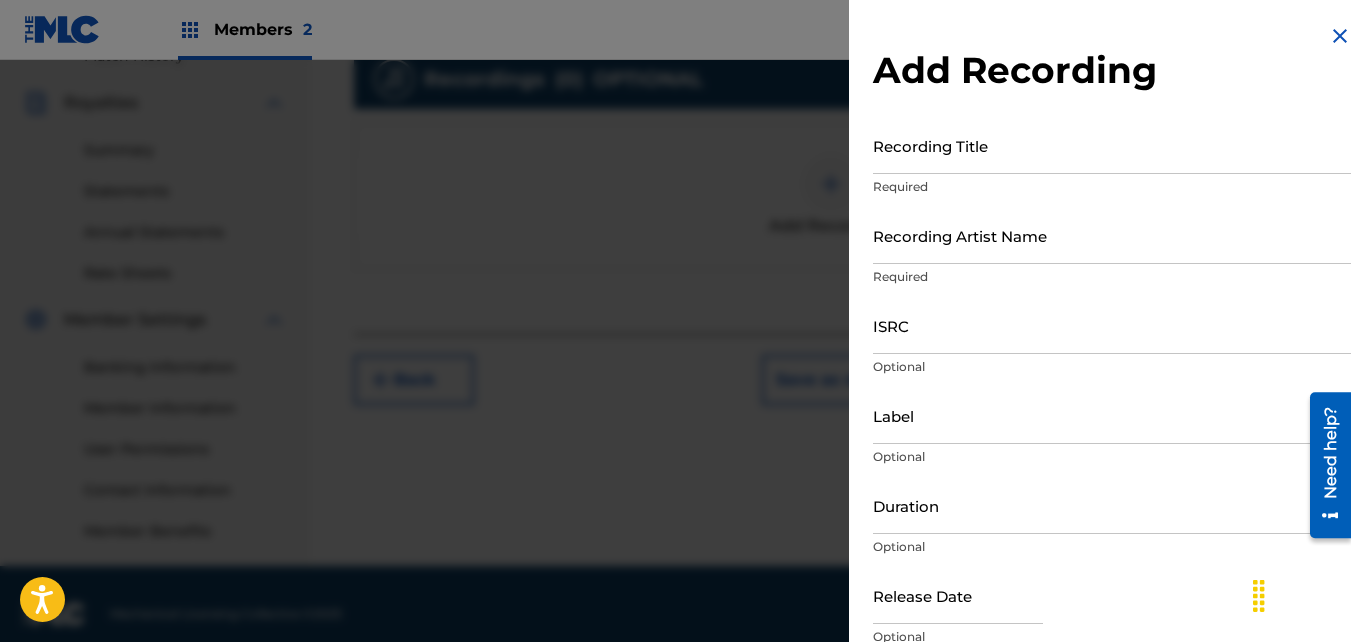 click on "Required" at bounding box center [1112, 187] 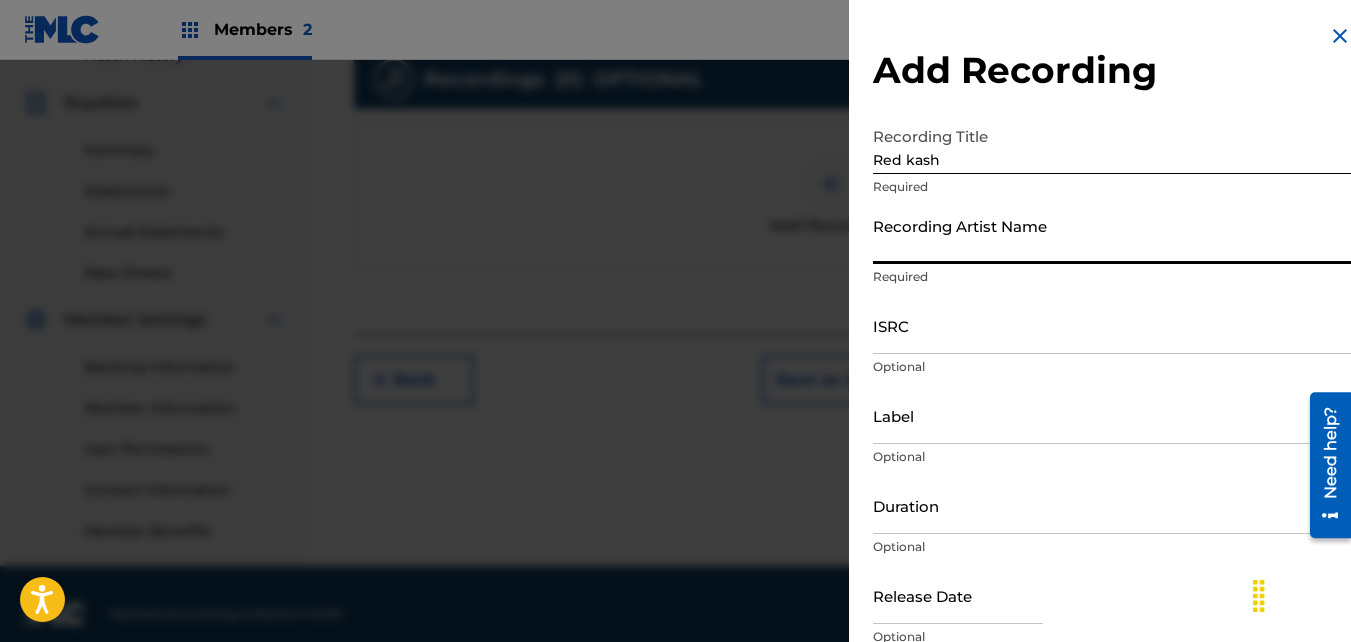 click on "Recording Artist Name" at bounding box center (1112, 235) 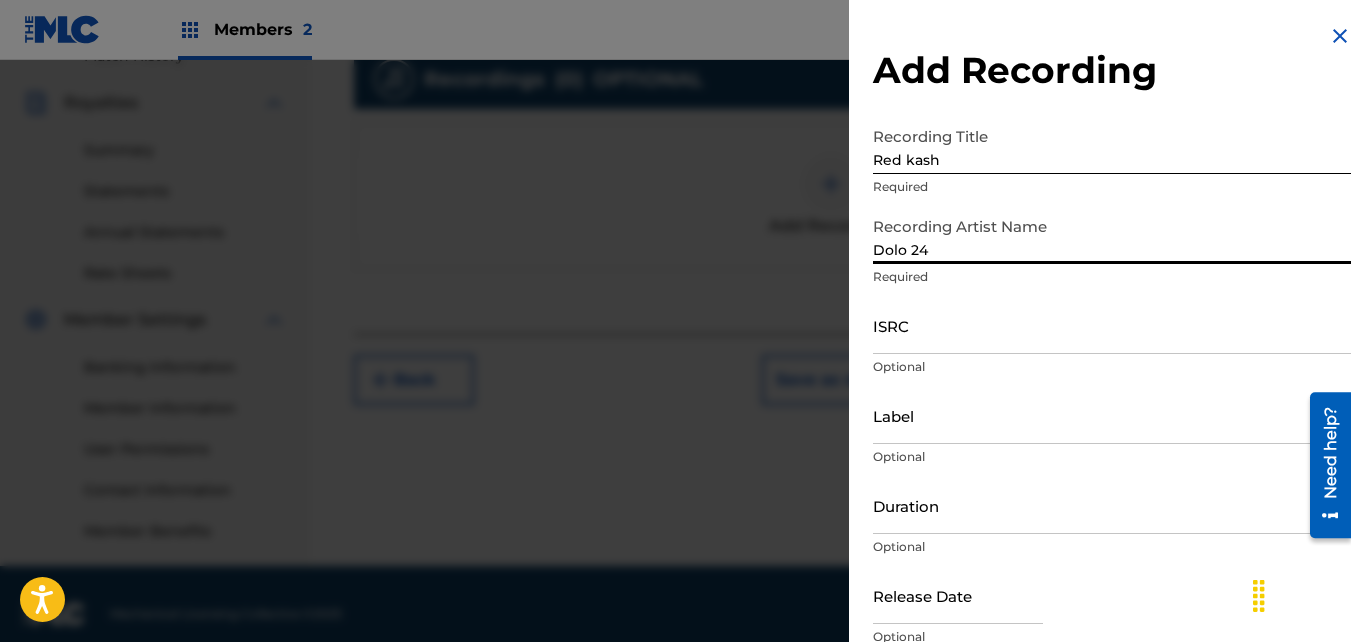 click on "ISRC" at bounding box center [1112, 325] 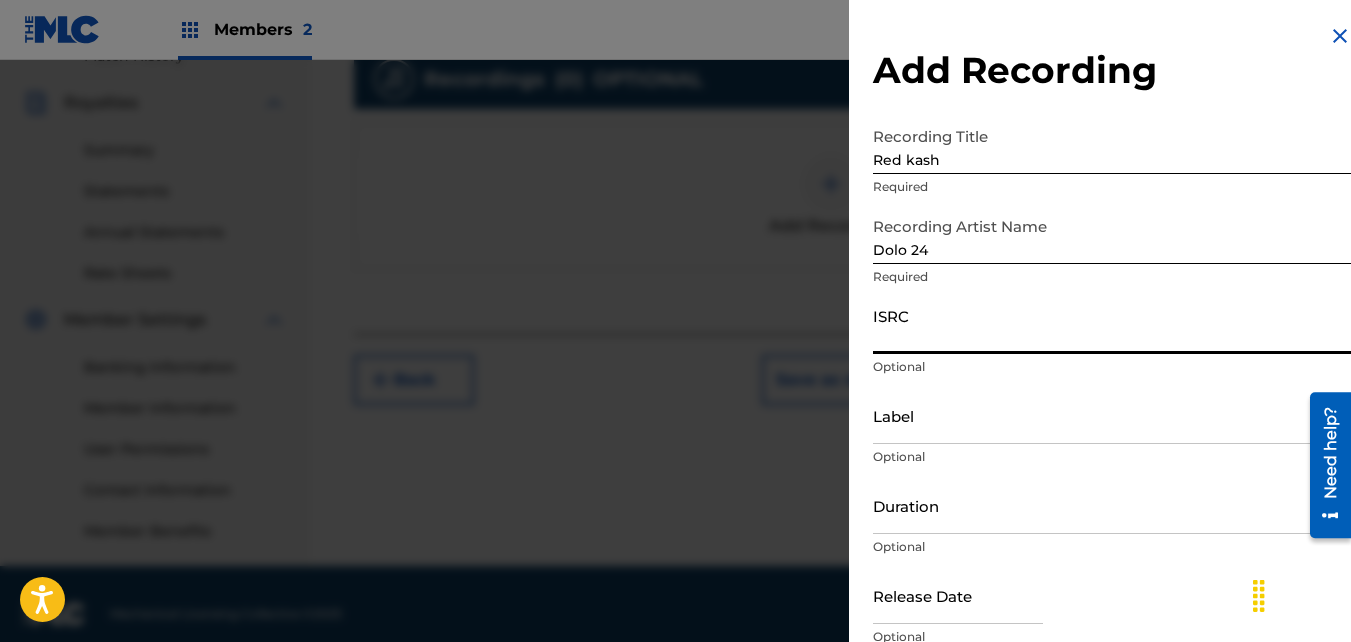 click on "ISRC" at bounding box center (1112, 325) 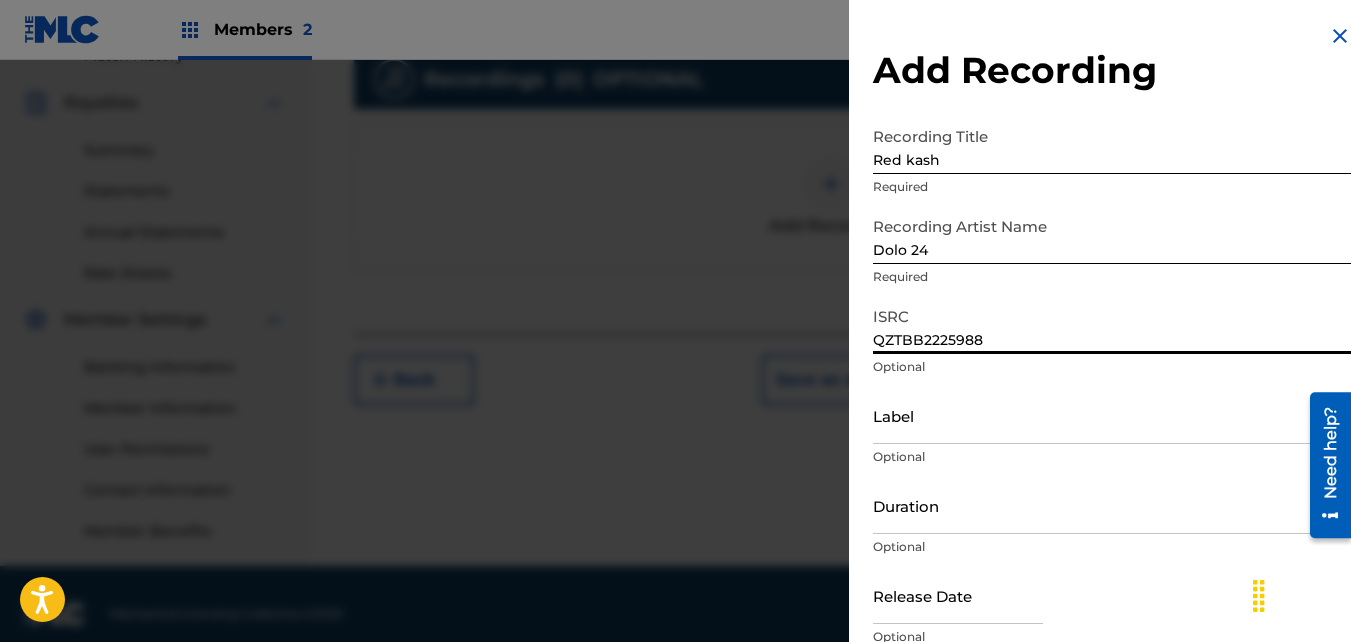 scroll, scrollTop: 89, scrollLeft: 0, axis: vertical 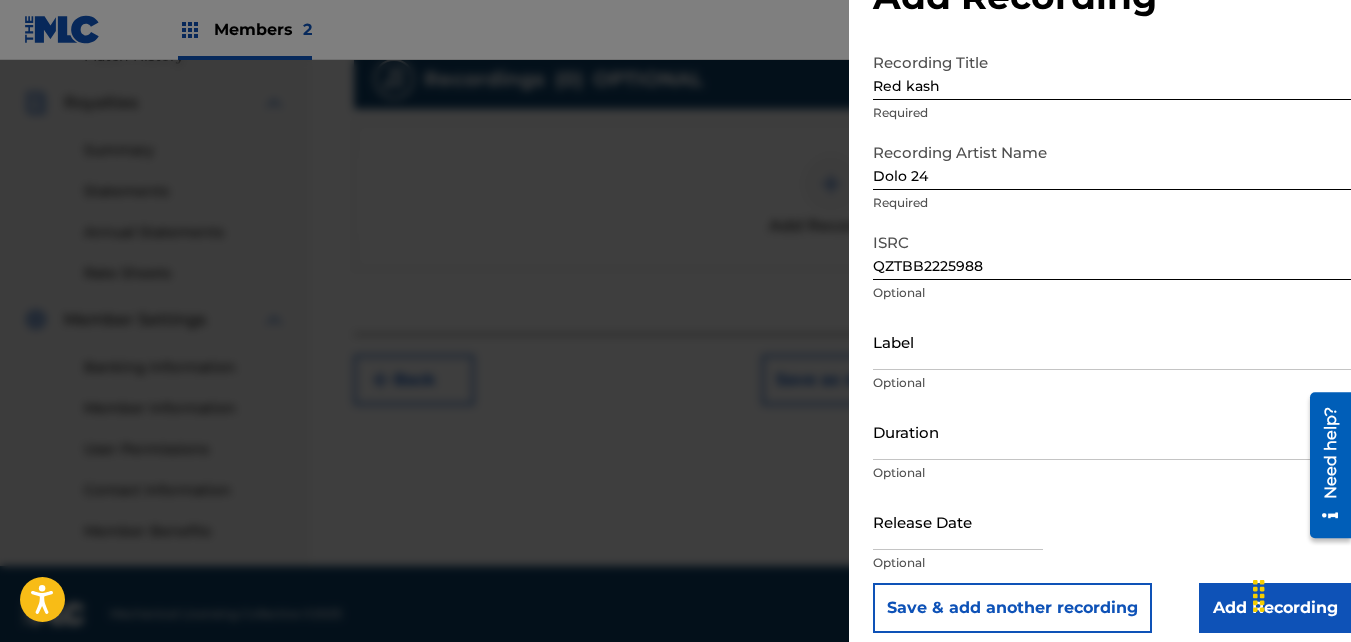click on "Add Recording" at bounding box center [1275, 608] 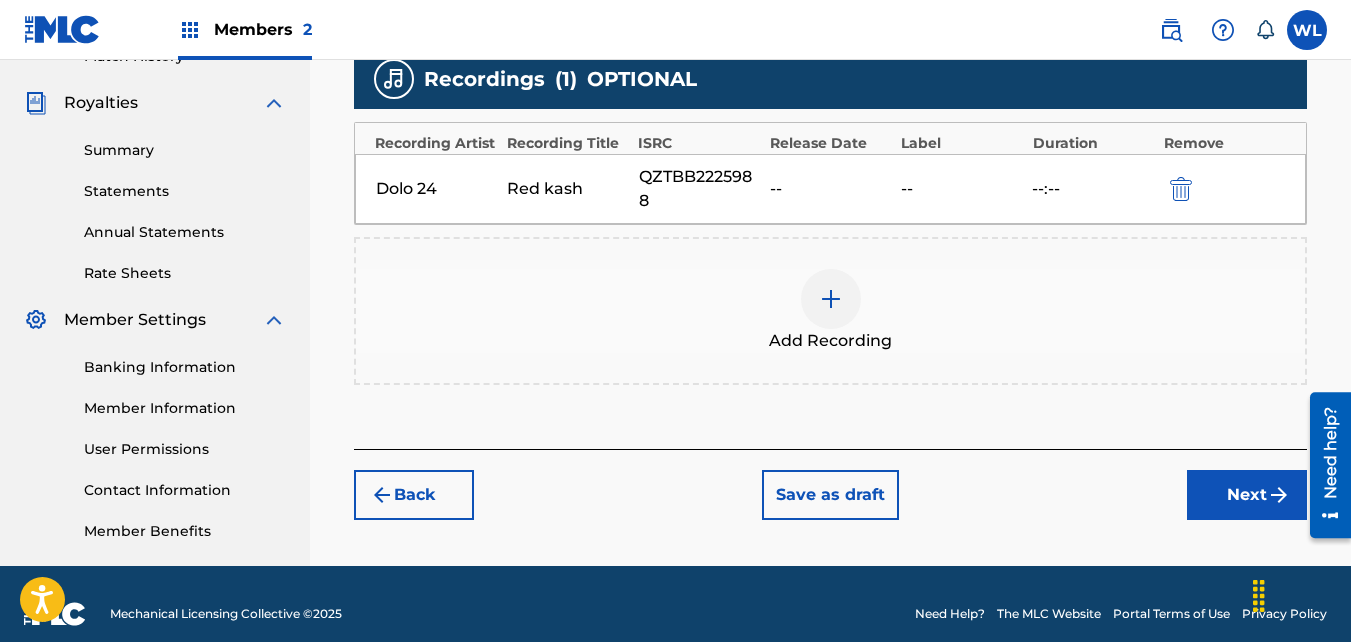 click at bounding box center [831, 299] 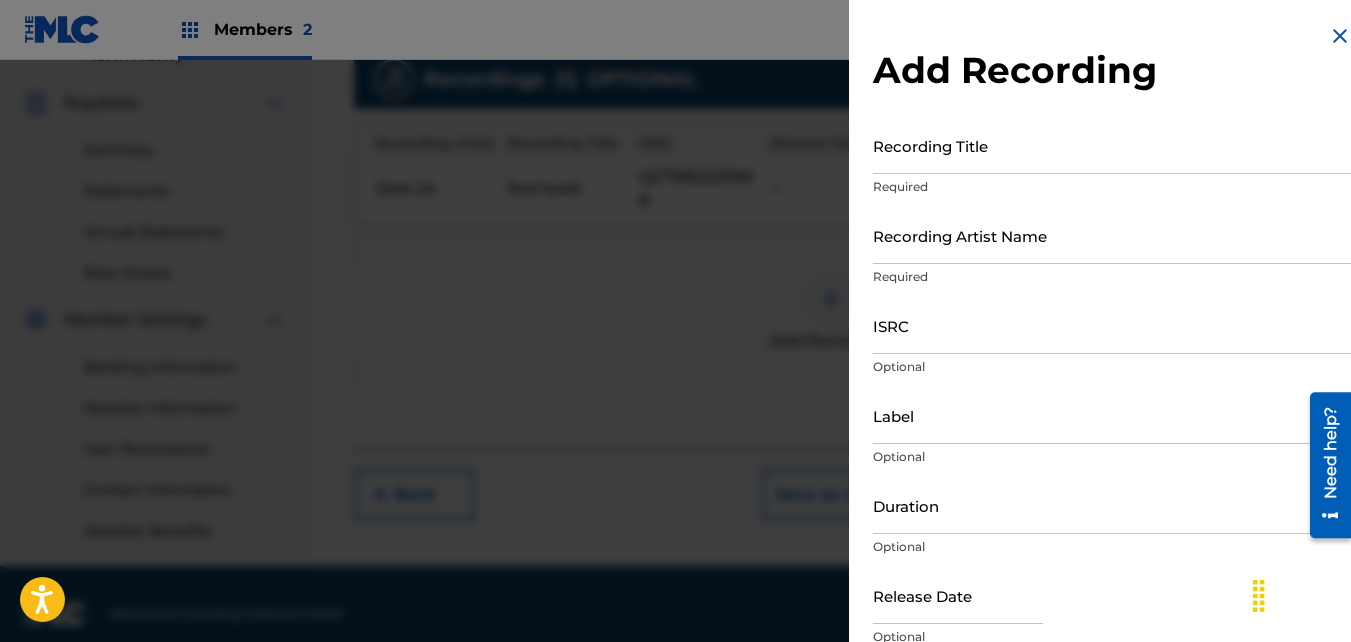 click on "Recording Title" at bounding box center [1112, 145] 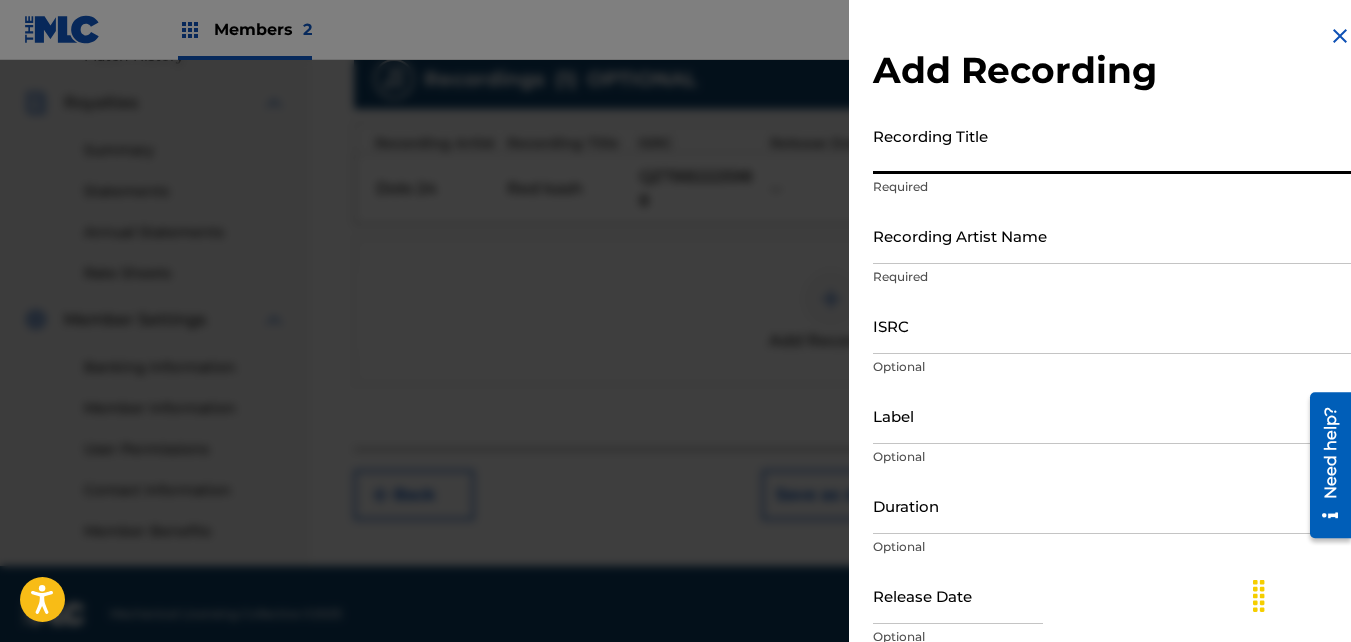 paste on "DOLO 24 • Red Kash (OFFICIAL MUSIC VIDEO)" 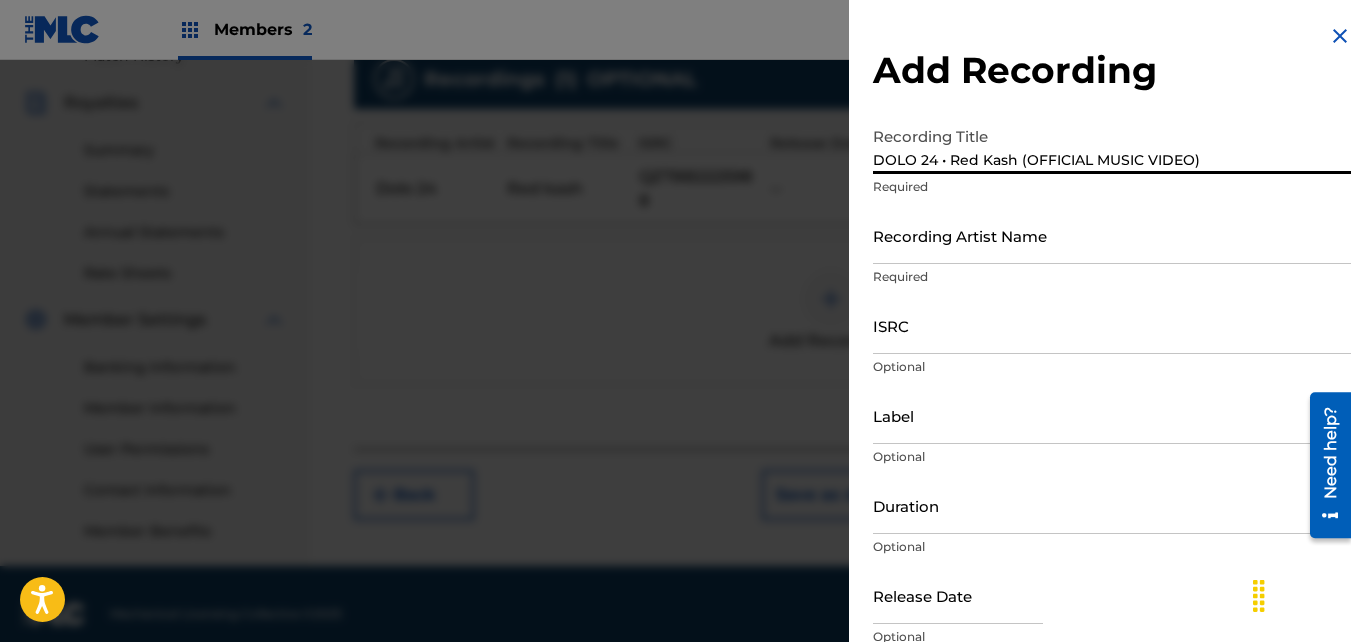 click on "ISRC" at bounding box center [1112, 325] 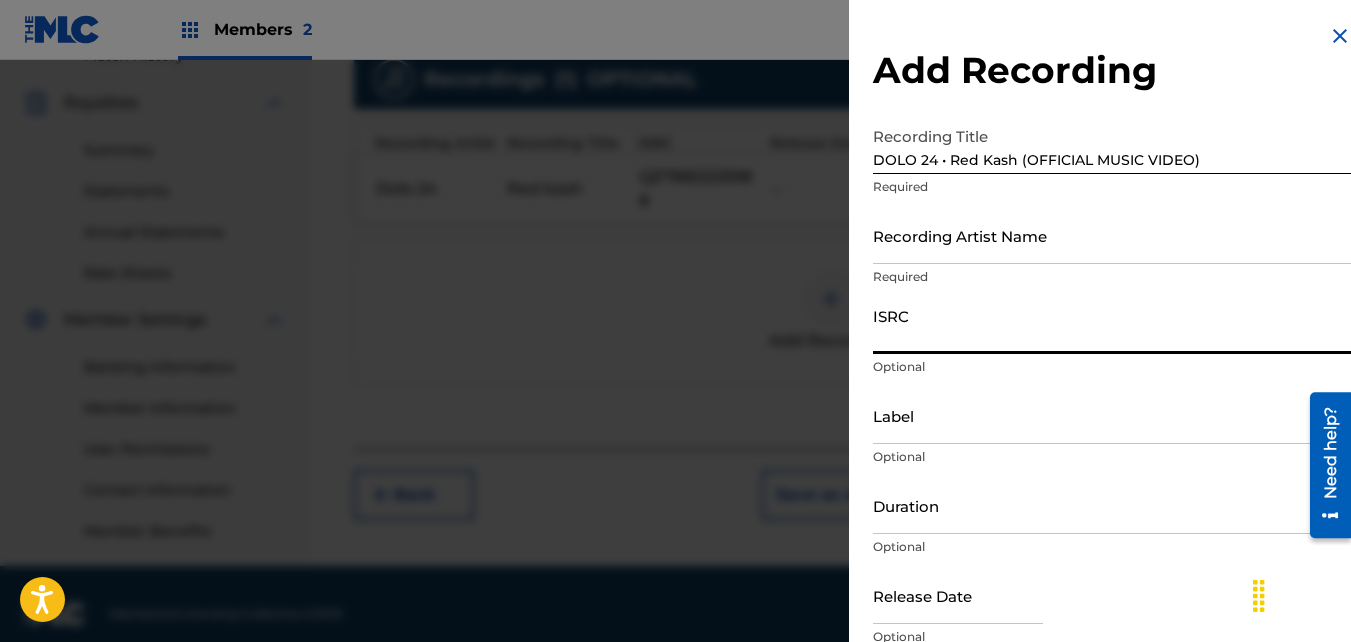 click on "Recording Artist Name" at bounding box center [1112, 235] 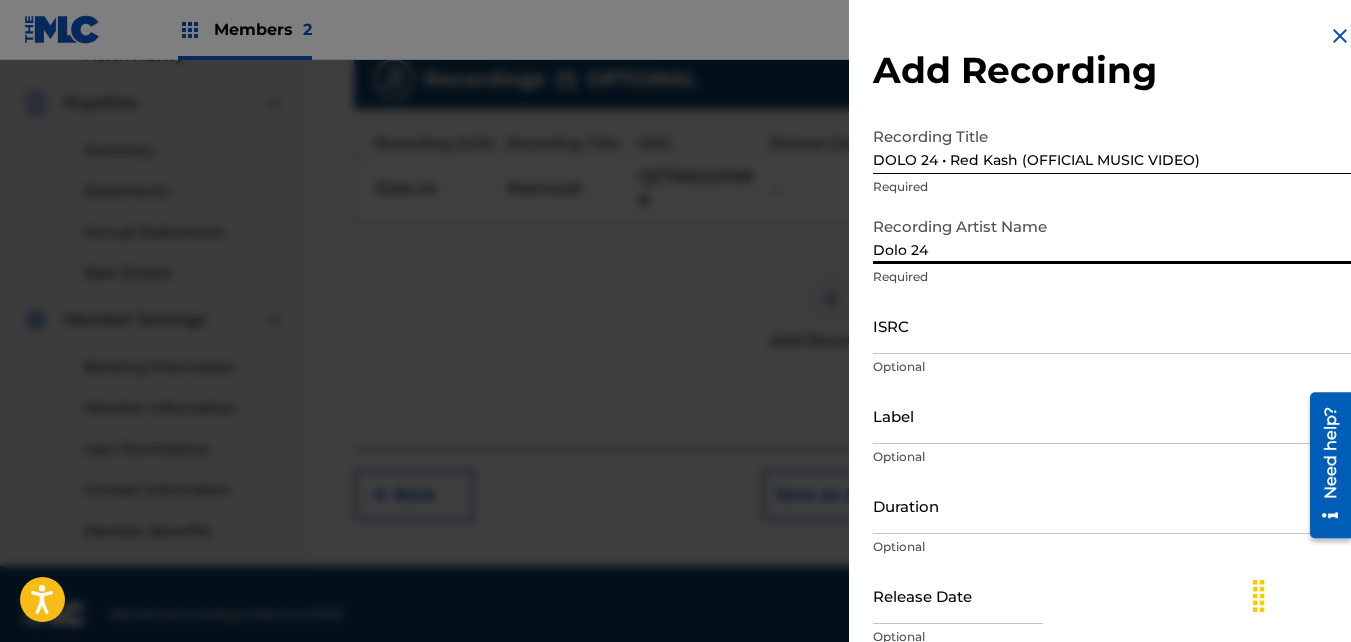 click on "ISRC" at bounding box center (1112, 325) 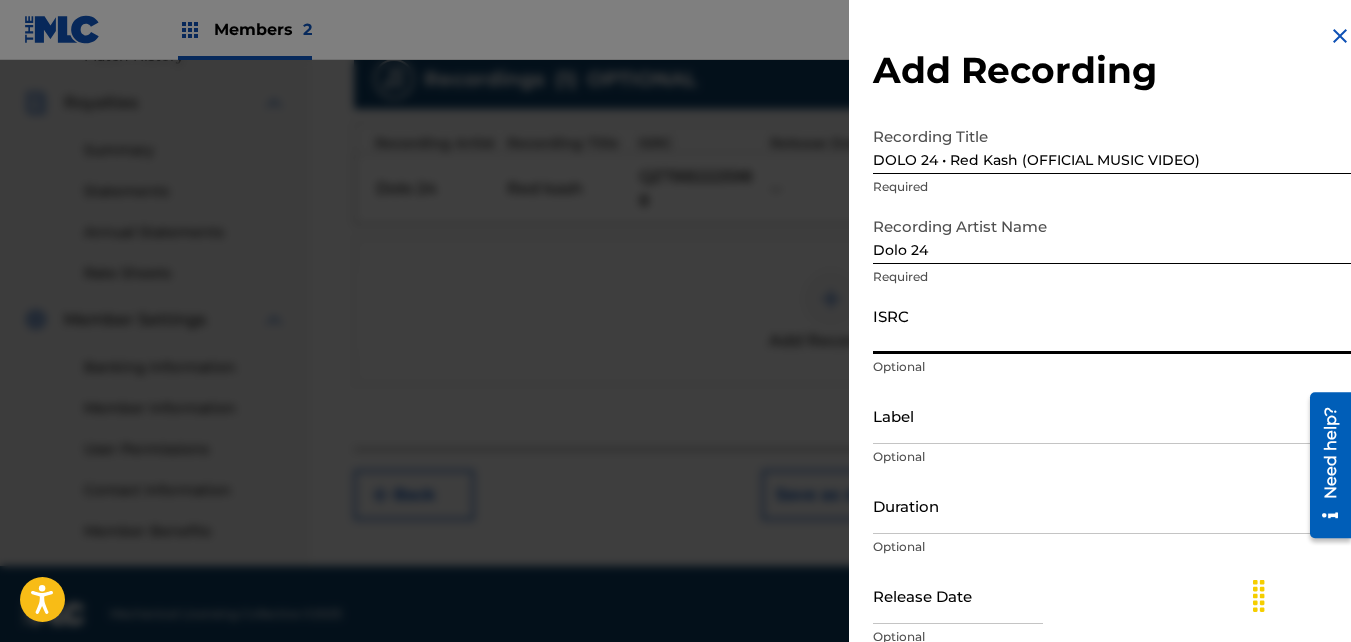 paste on "QZTBB2225988" 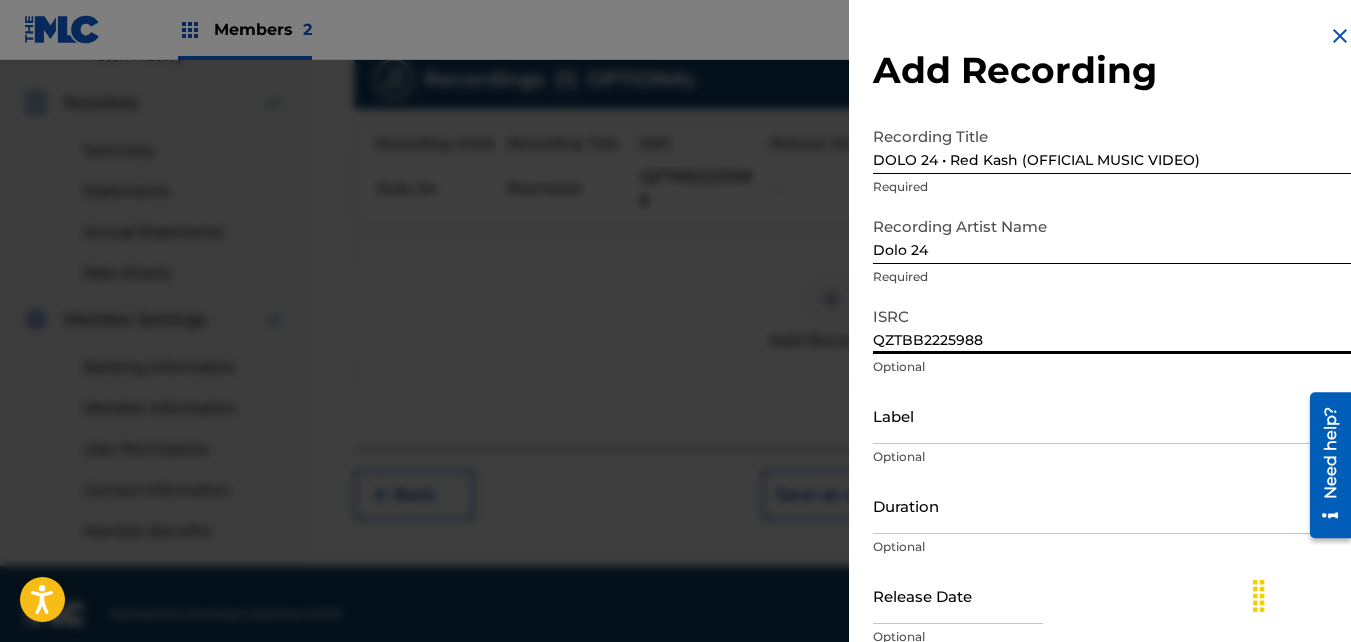 scroll, scrollTop: 89, scrollLeft: 0, axis: vertical 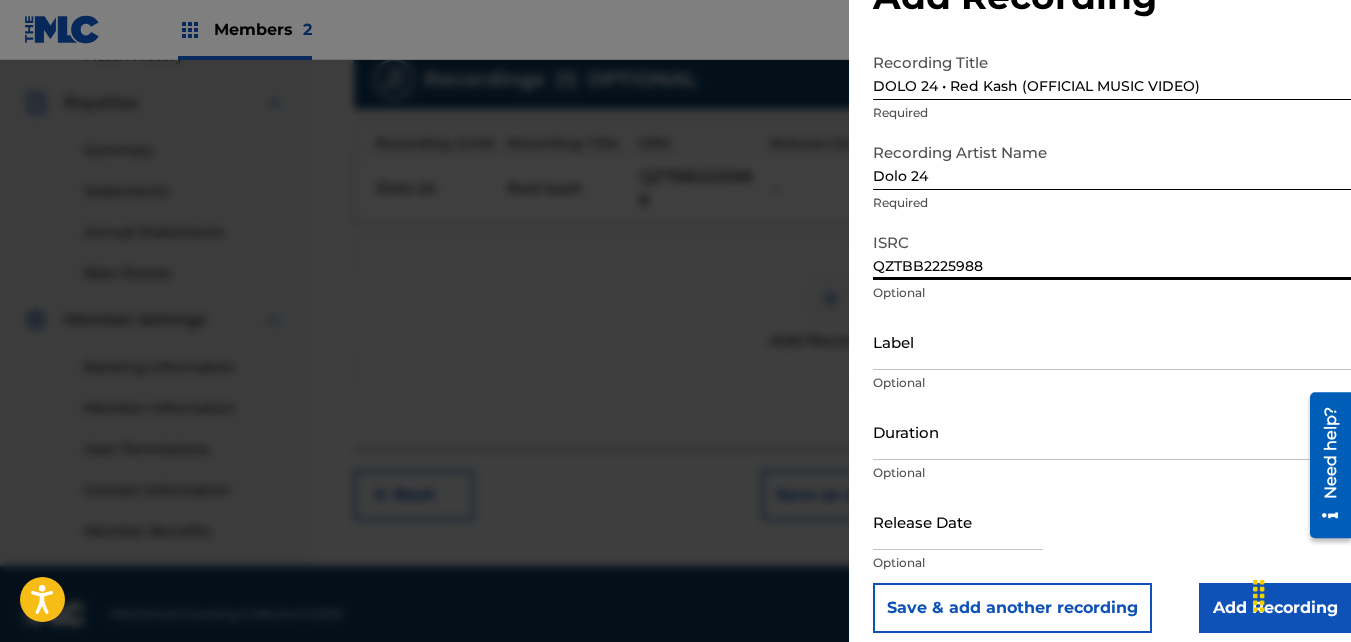 click on "Add Recording" at bounding box center [1275, 608] 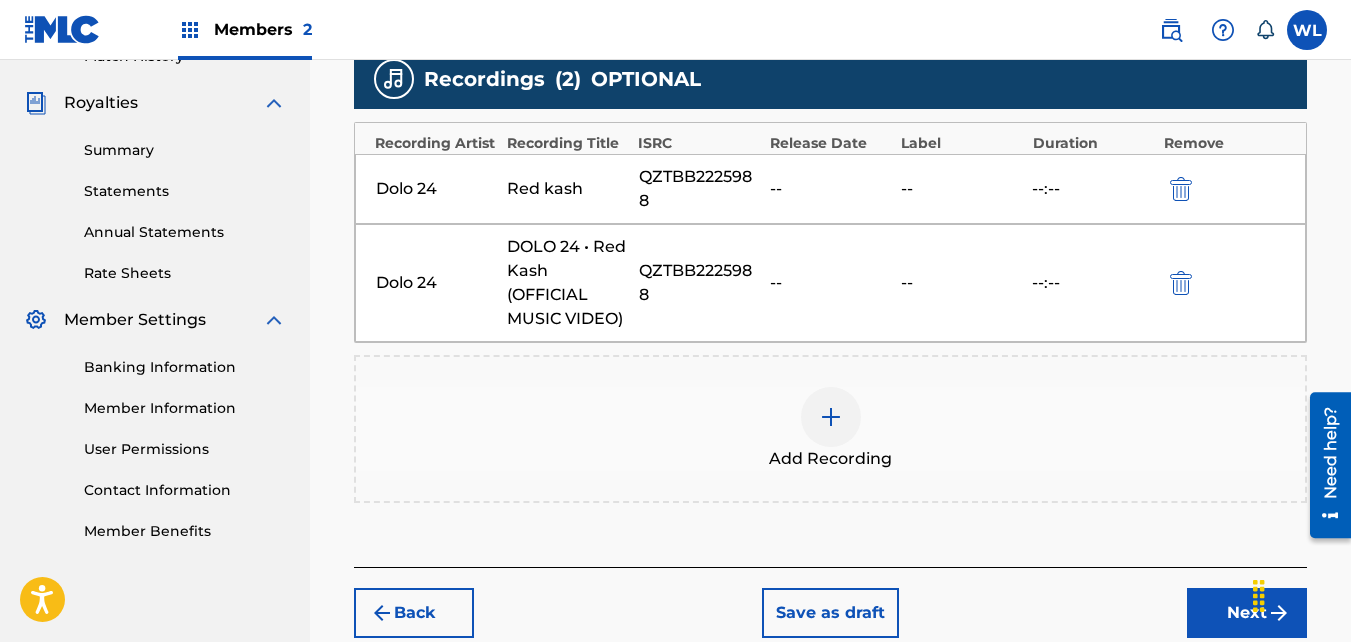 click on "Next" at bounding box center [1247, 613] 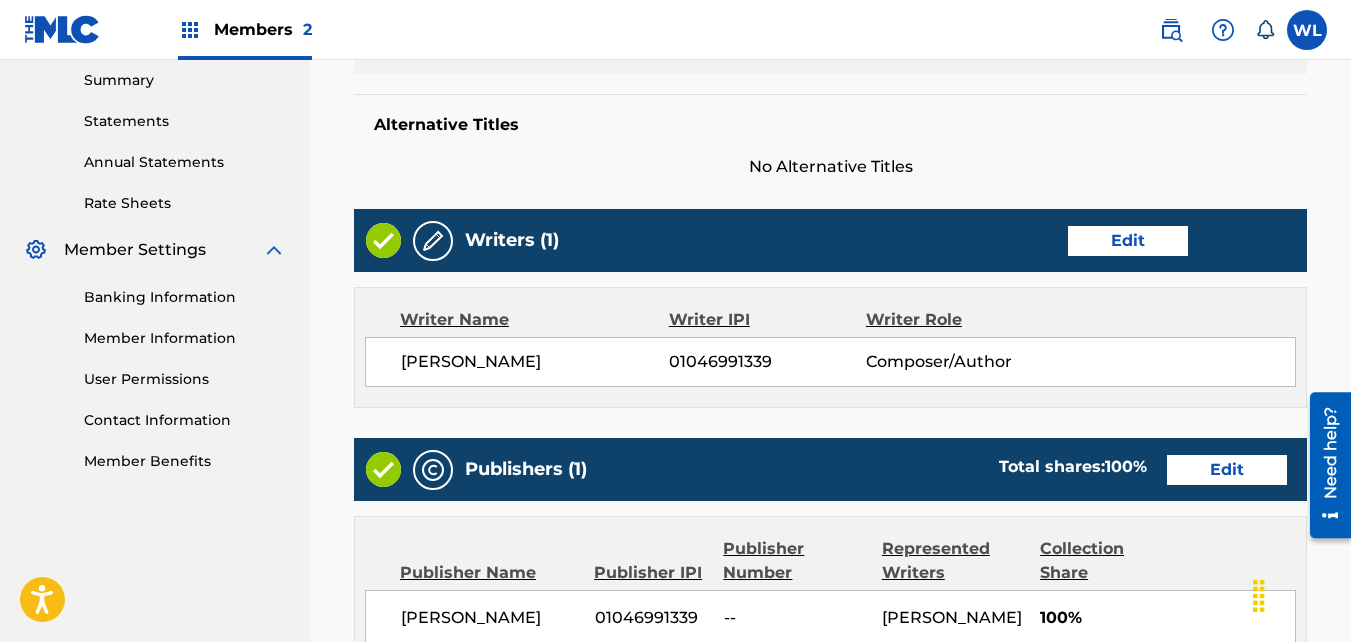 scroll, scrollTop: 1210, scrollLeft: 0, axis: vertical 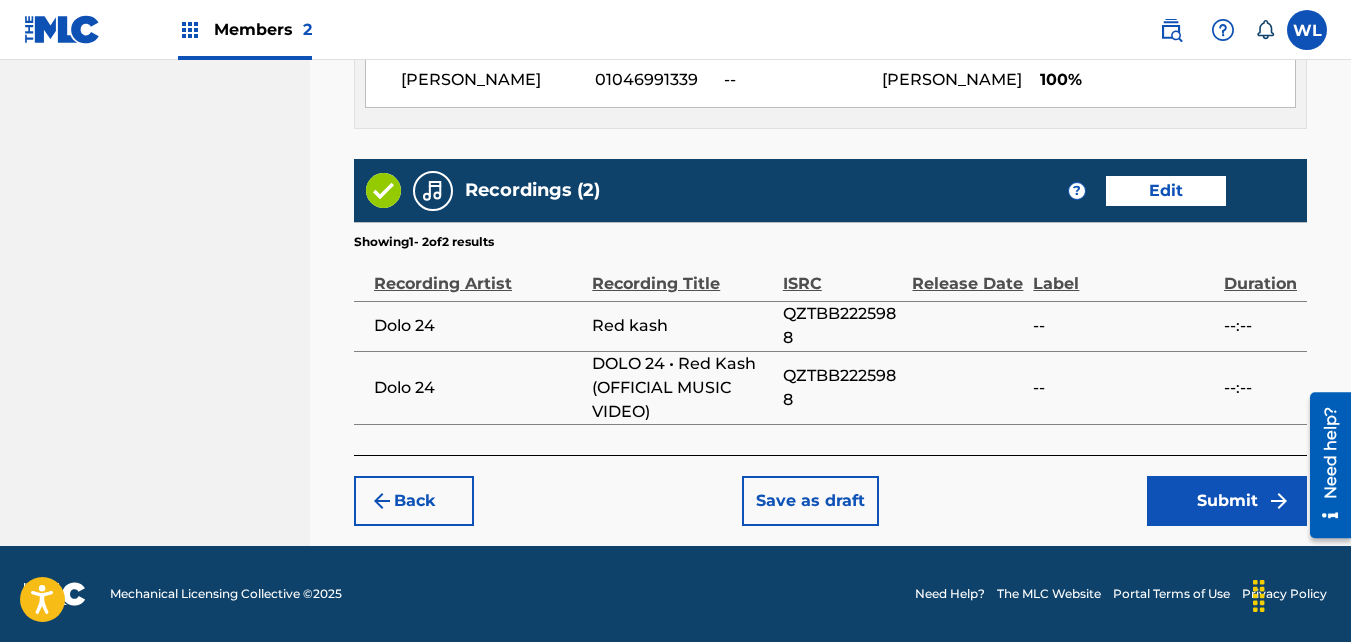 click on "Submit" at bounding box center (1227, 501) 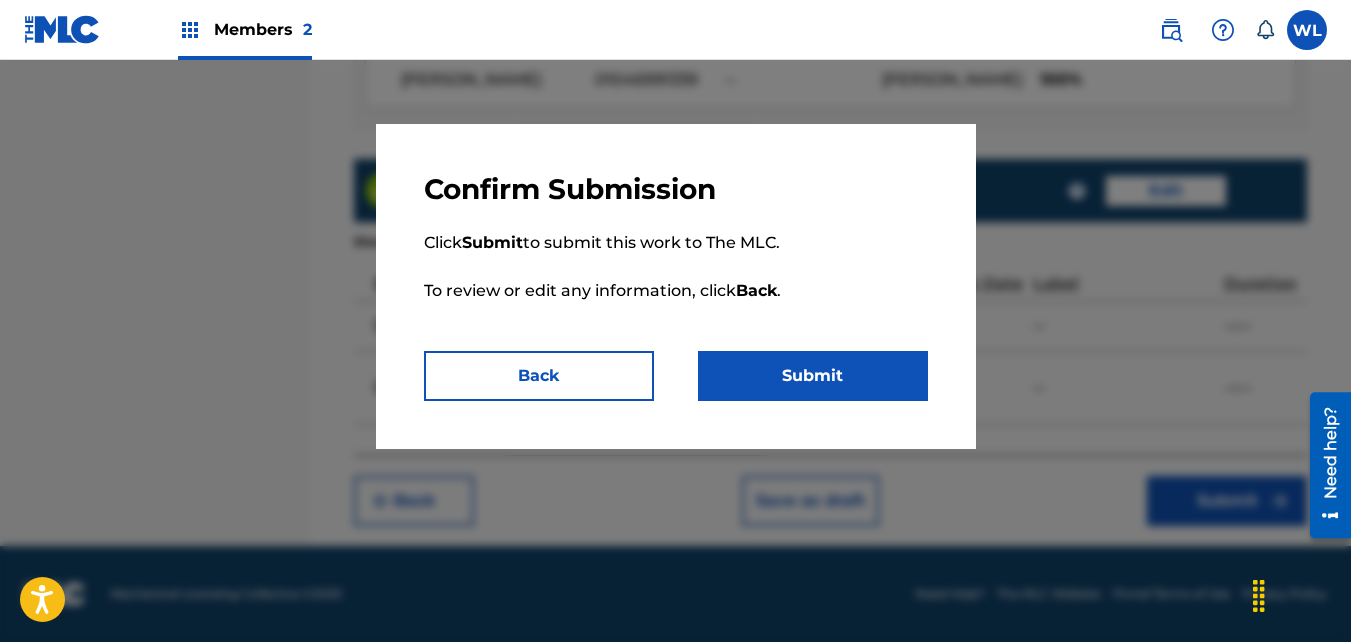 click on "Submit" at bounding box center [813, 376] 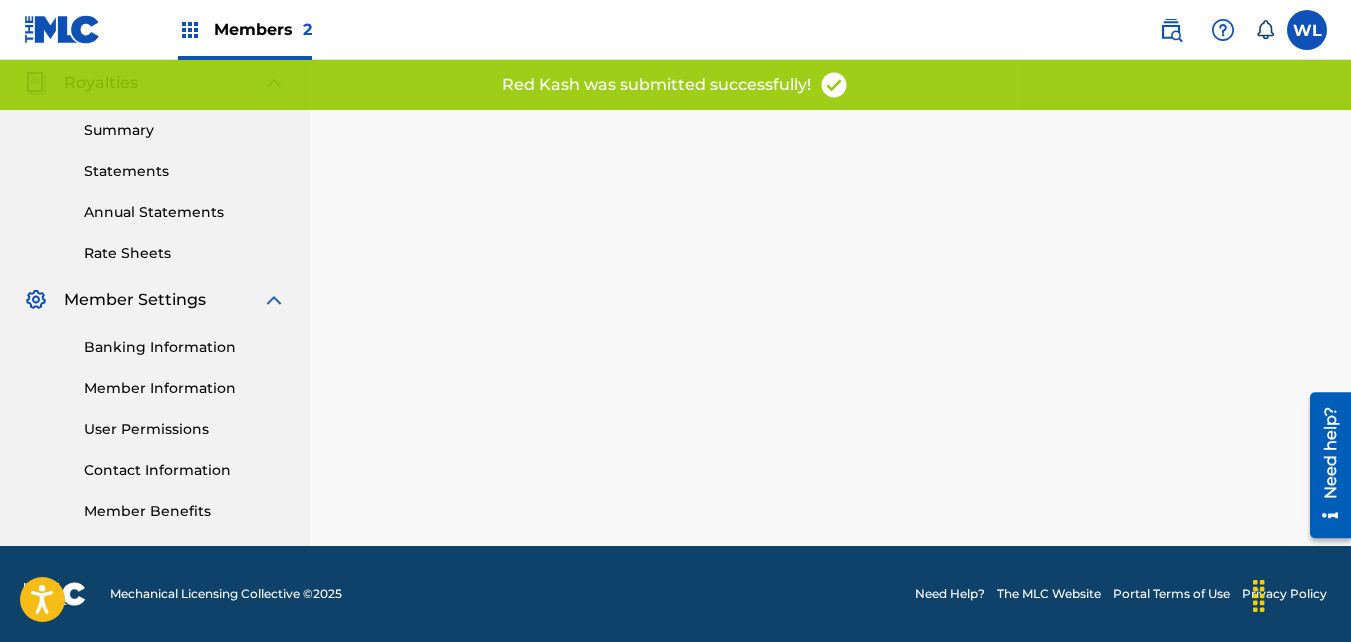 scroll, scrollTop: 0, scrollLeft: 0, axis: both 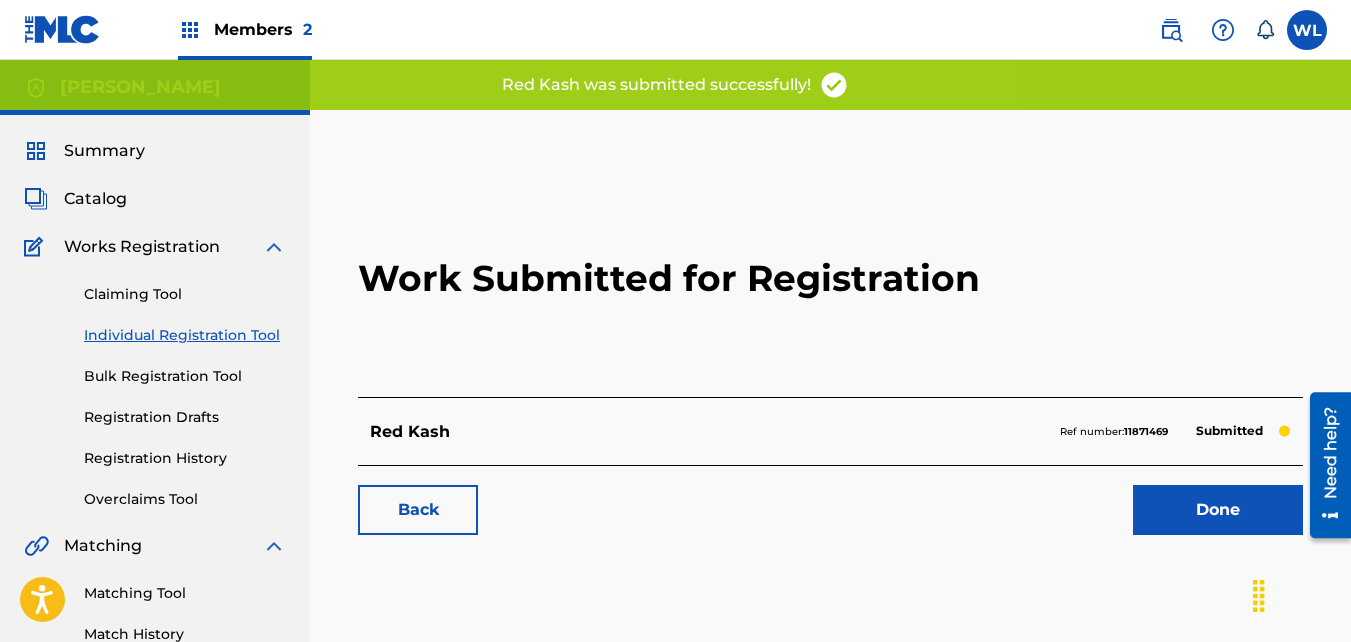 click on "Done" at bounding box center (1218, 510) 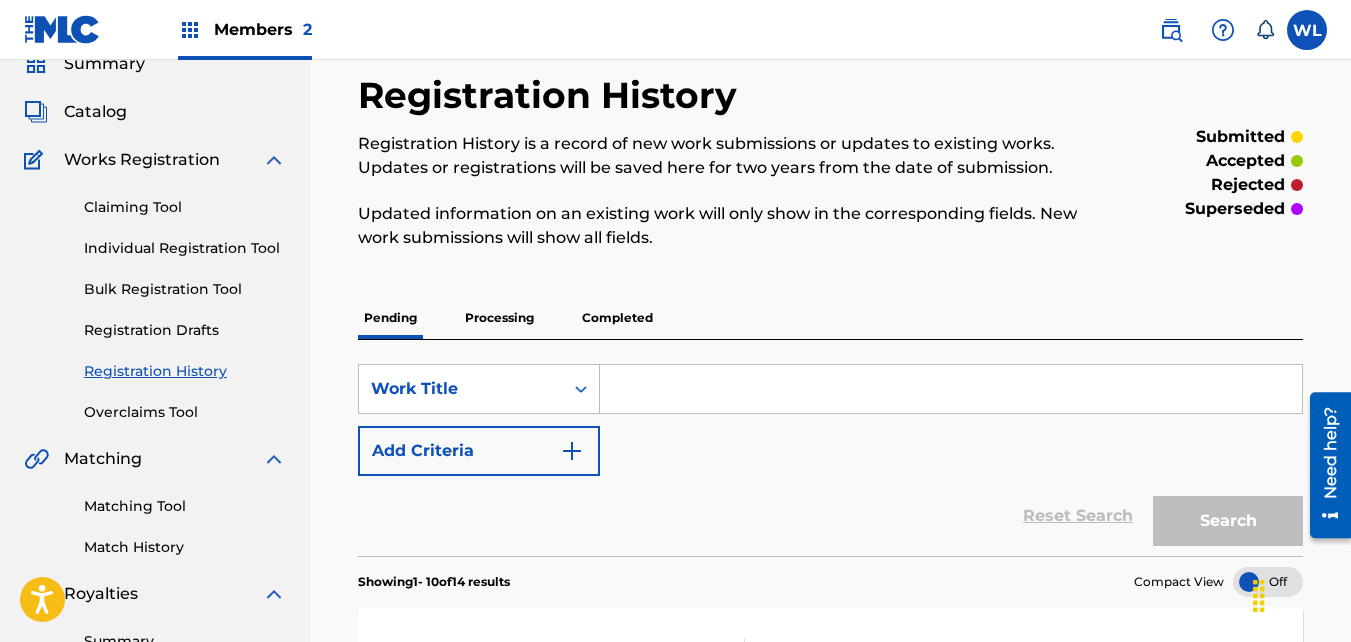 scroll, scrollTop: 86, scrollLeft: 0, axis: vertical 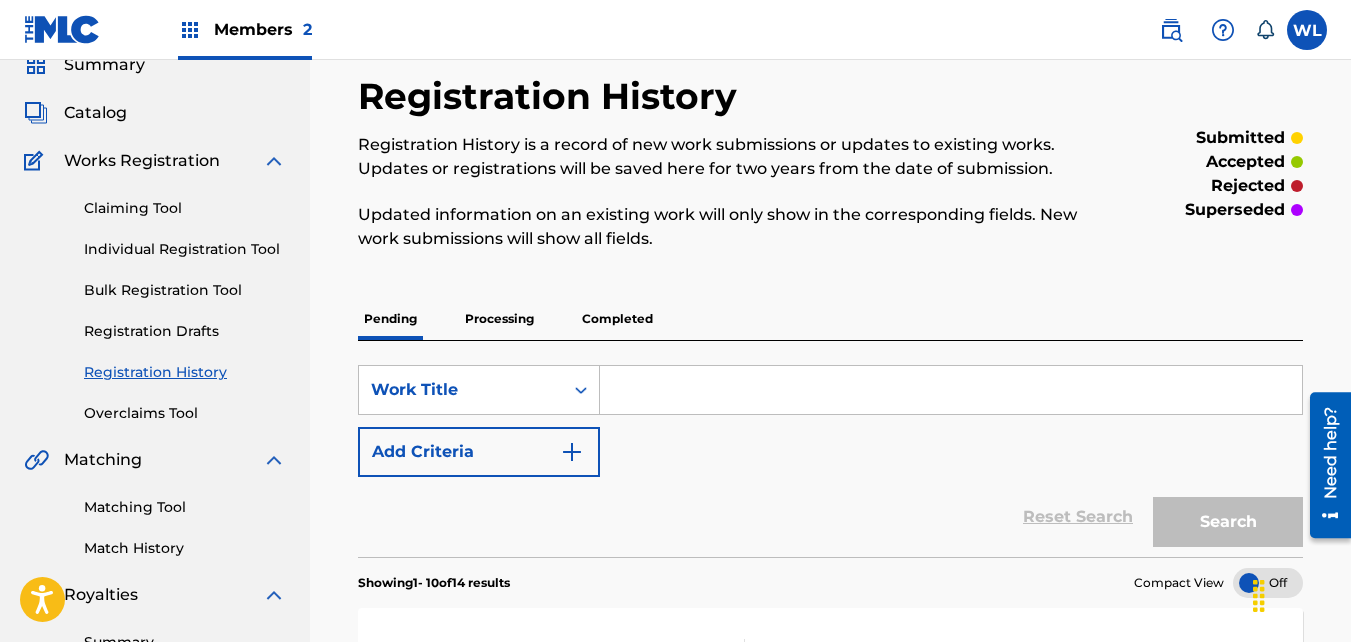 click on "Catalog" at bounding box center (155, 113) 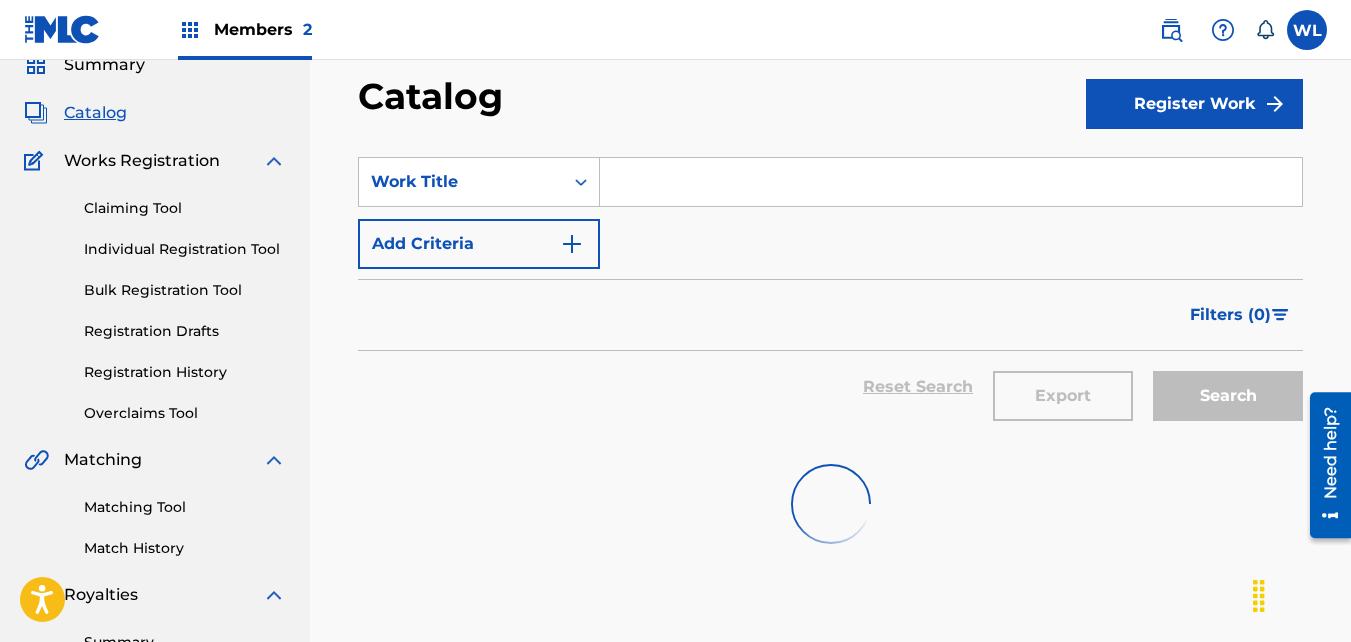 scroll, scrollTop: 0, scrollLeft: 0, axis: both 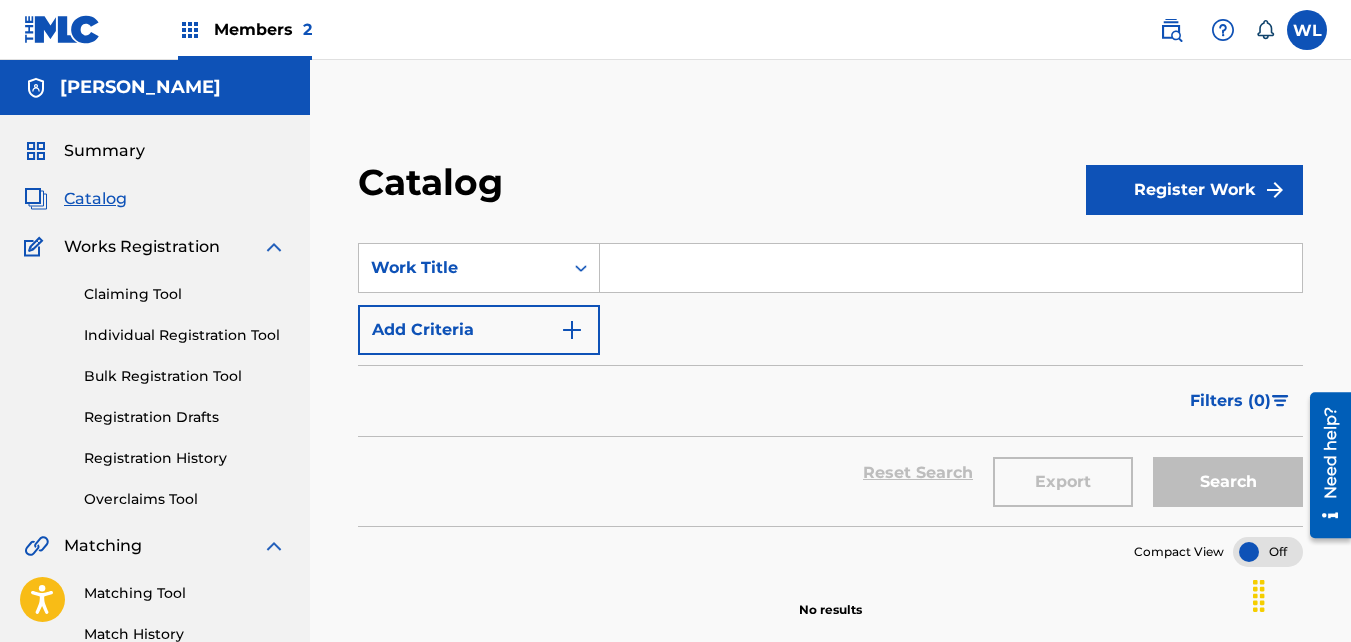 click at bounding box center [951, 268] 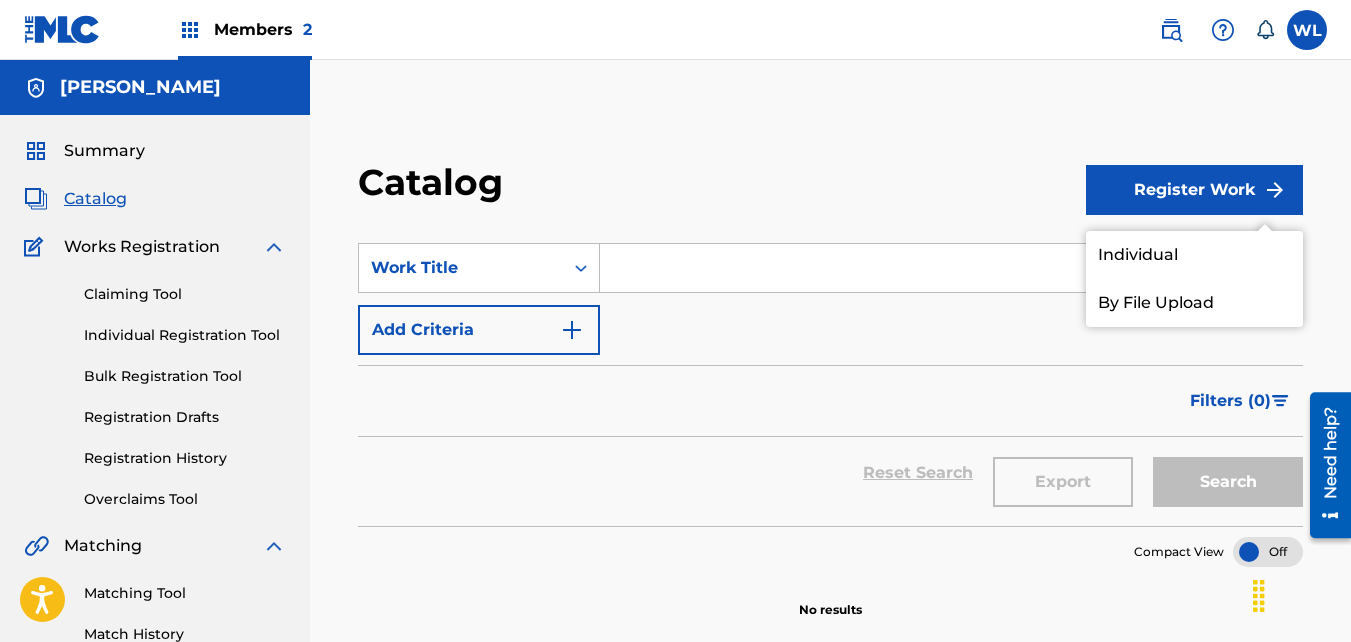 click on "Individual" at bounding box center [1194, 255] 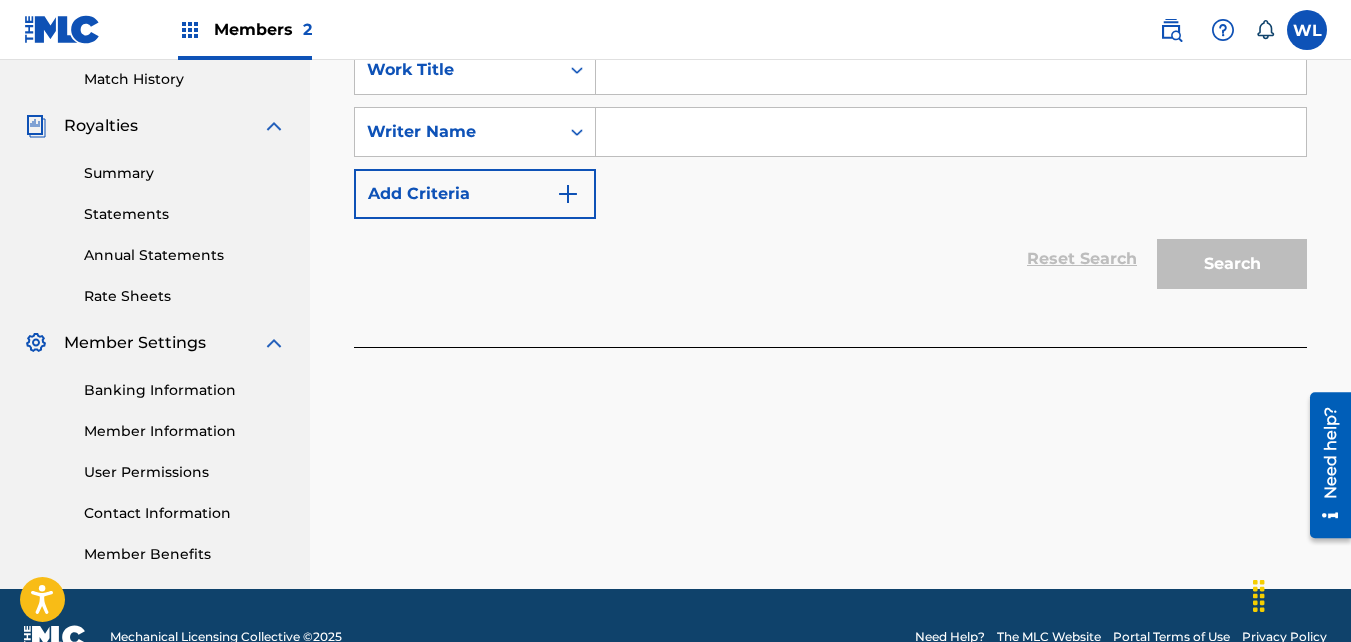 scroll, scrollTop: 556, scrollLeft: 0, axis: vertical 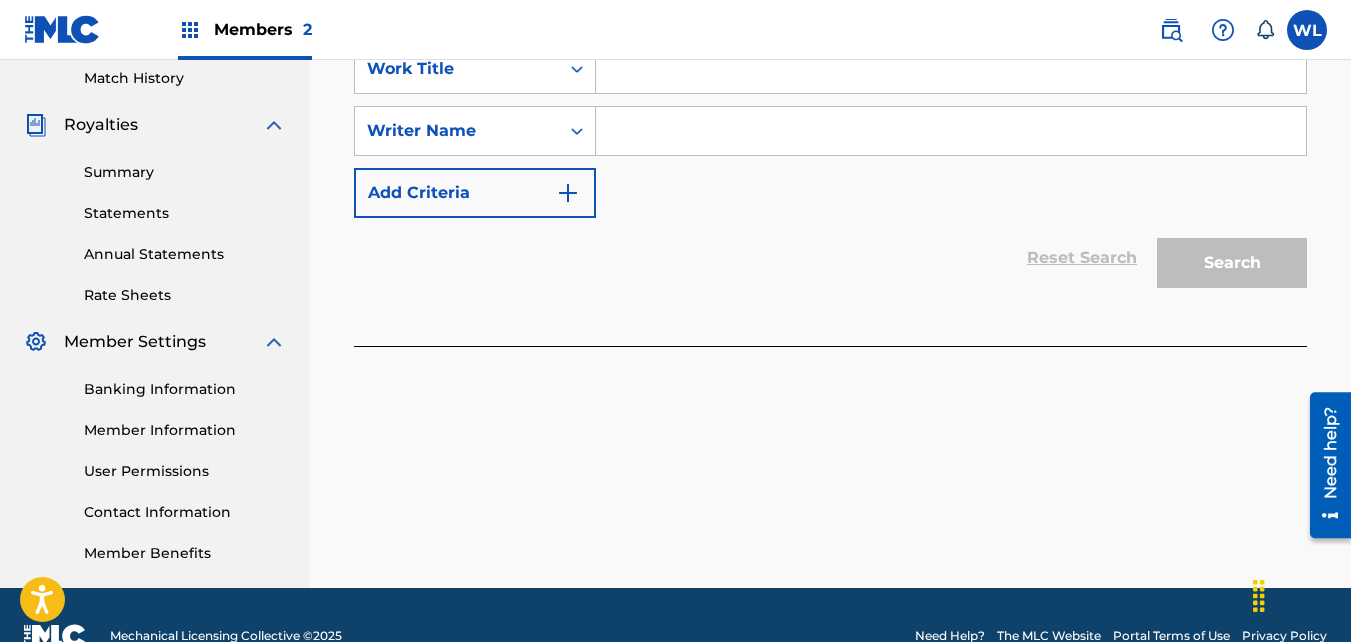 click at bounding box center (951, 69) 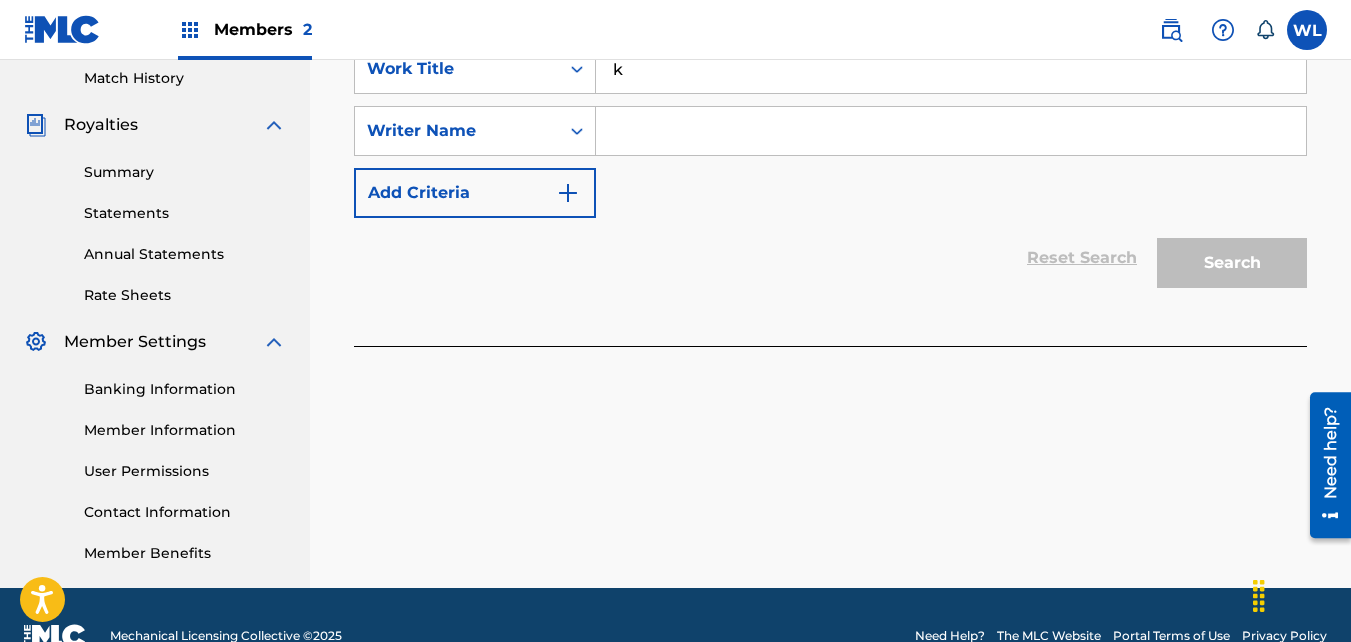 click at bounding box center (951, 131) 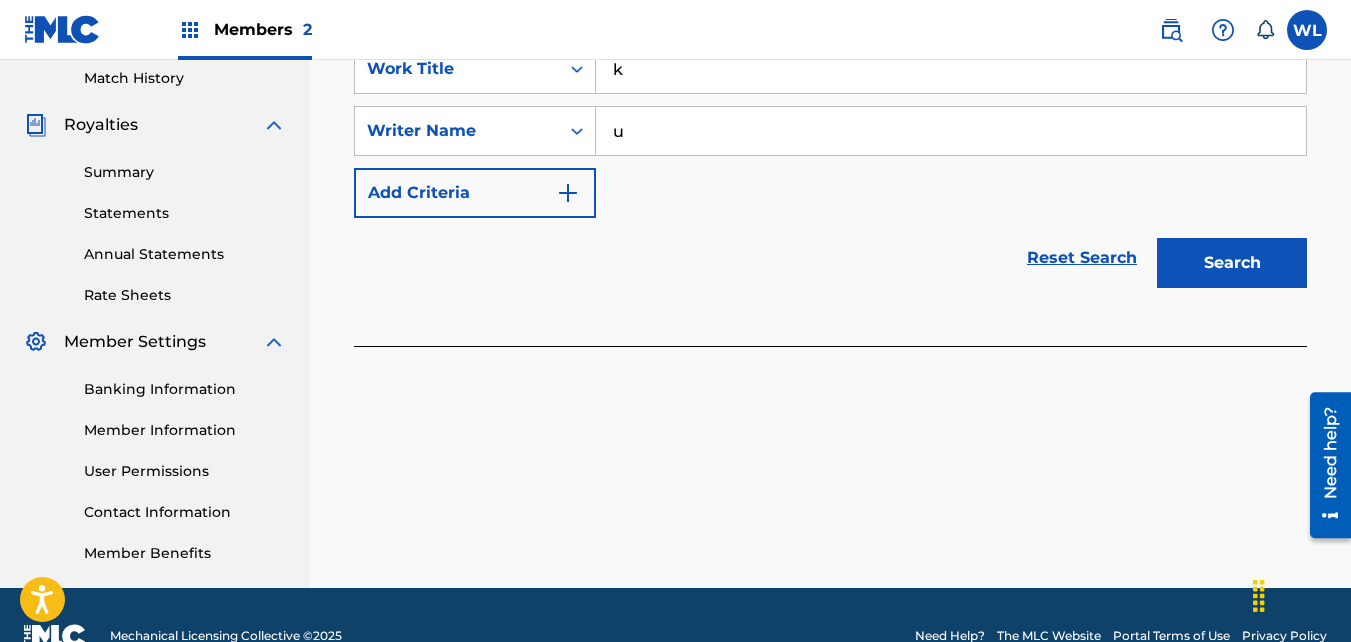 click on "Search" at bounding box center (1232, 263) 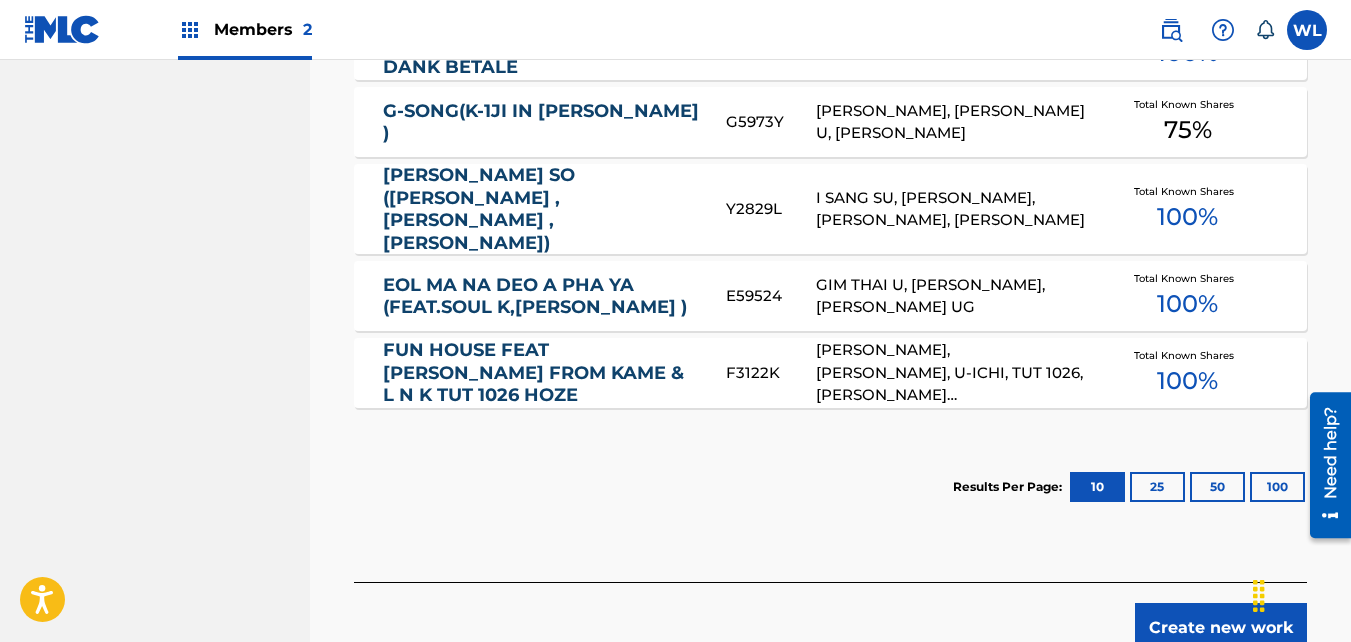 scroll, scrollTop: 1472, scrollLeft: 0, axis: vertical 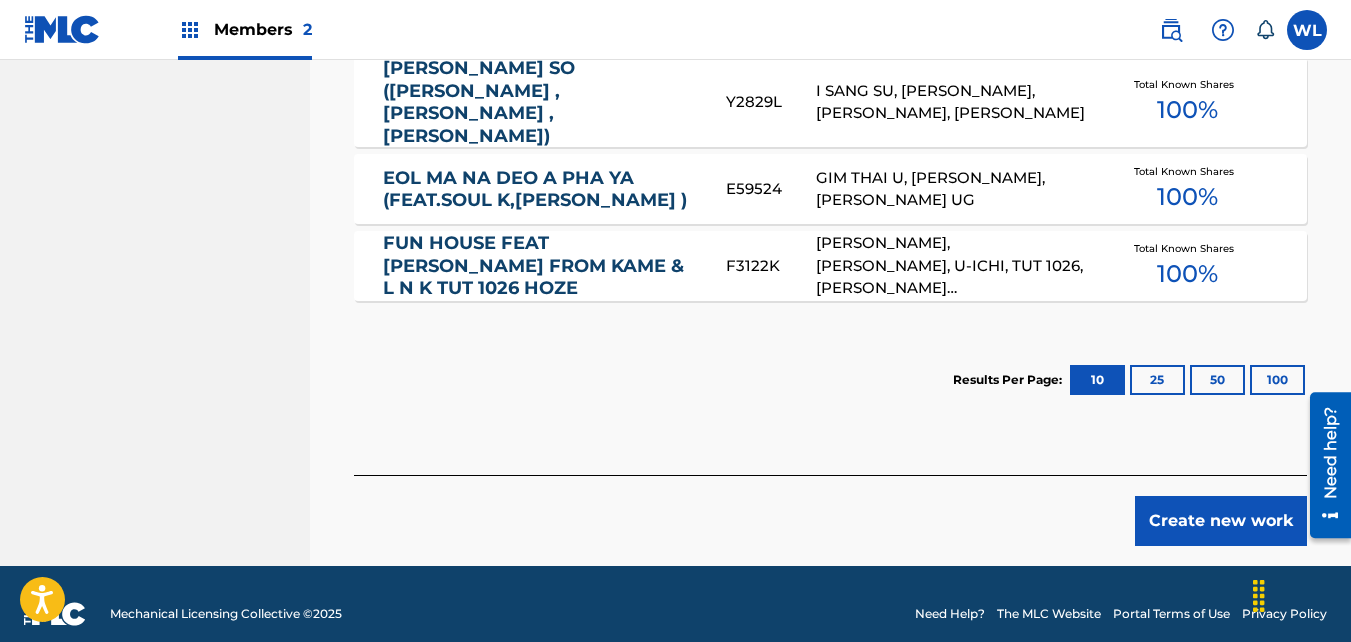 click on "Create new work" at bounding box center (1221, 521) 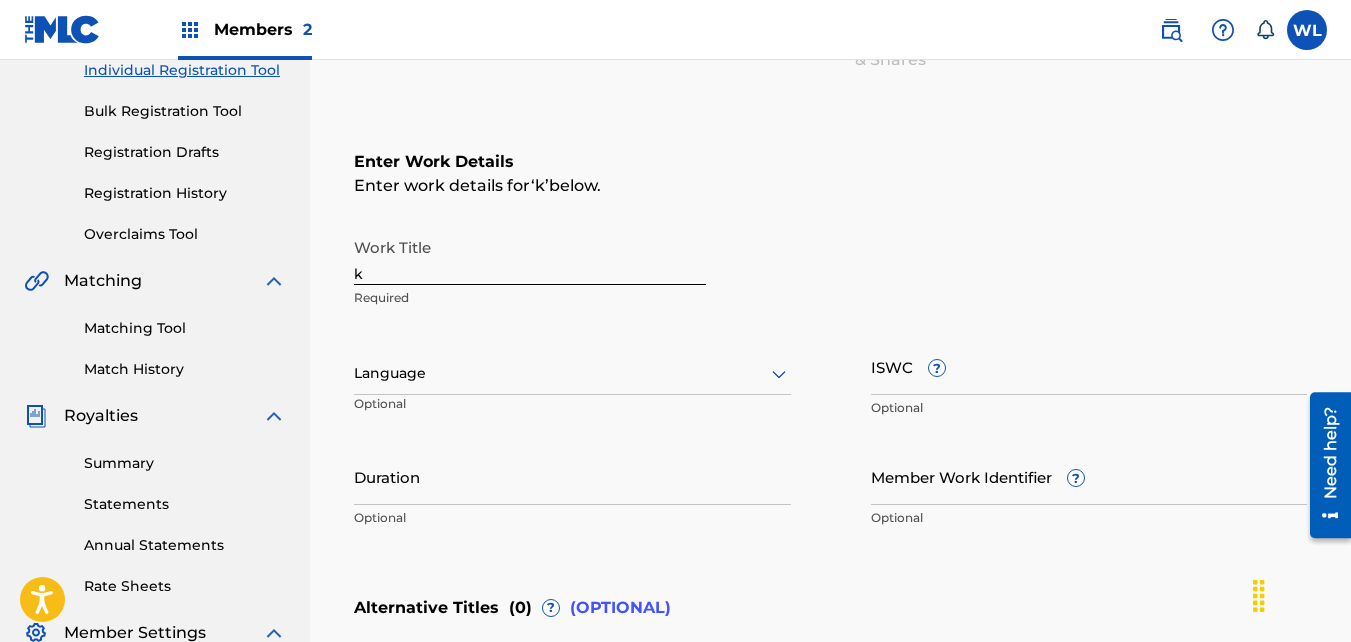 scroll, scrollTop: 264, scrollLeft: 0, axis: vertical 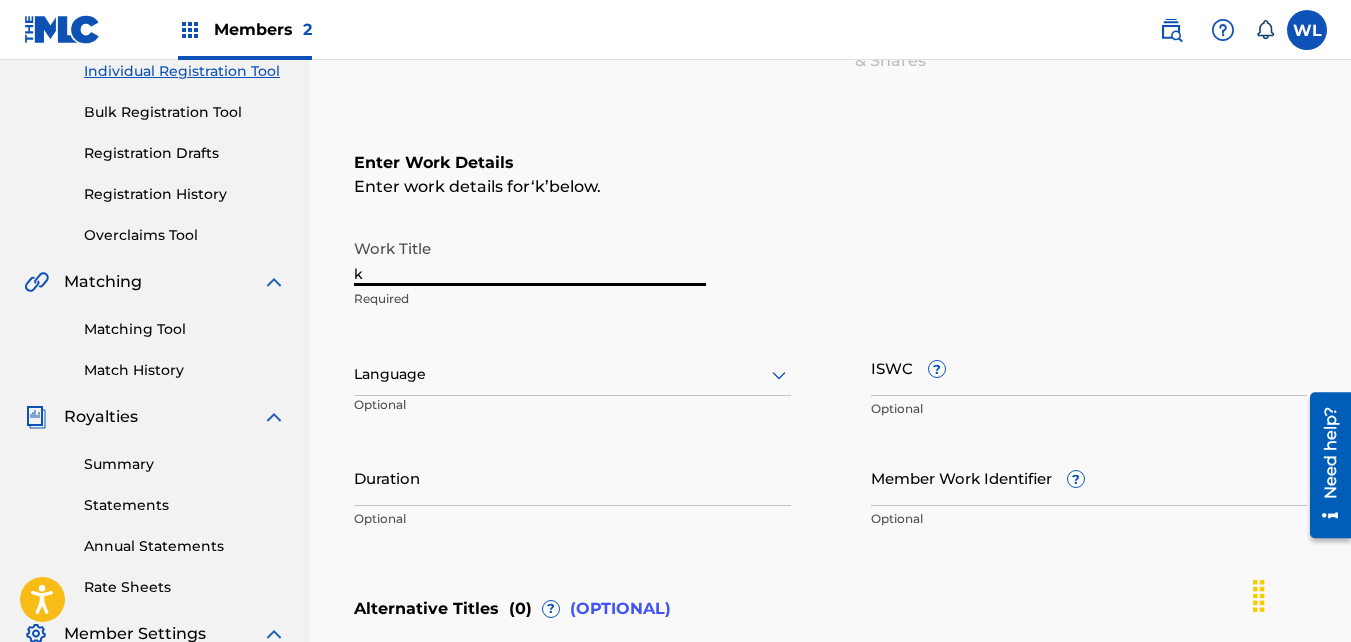 click on "k" at bounding box center [530, 257] 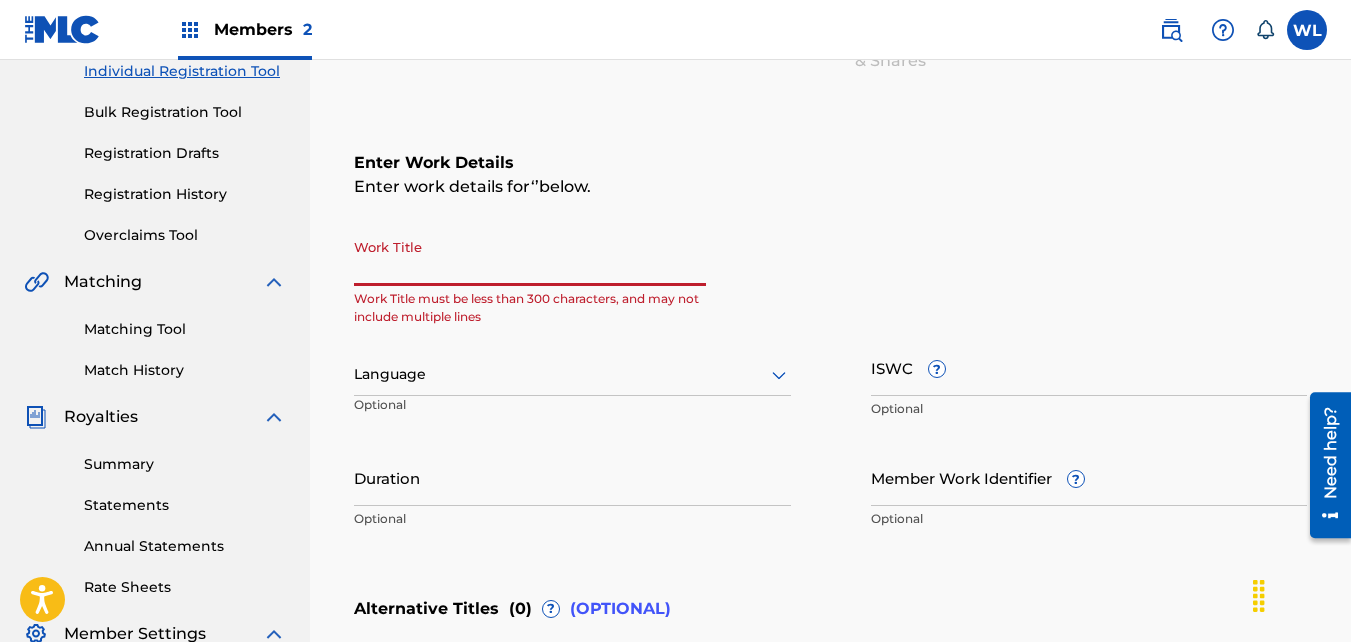 click on "Work Title" at bounding box center (530, 257) 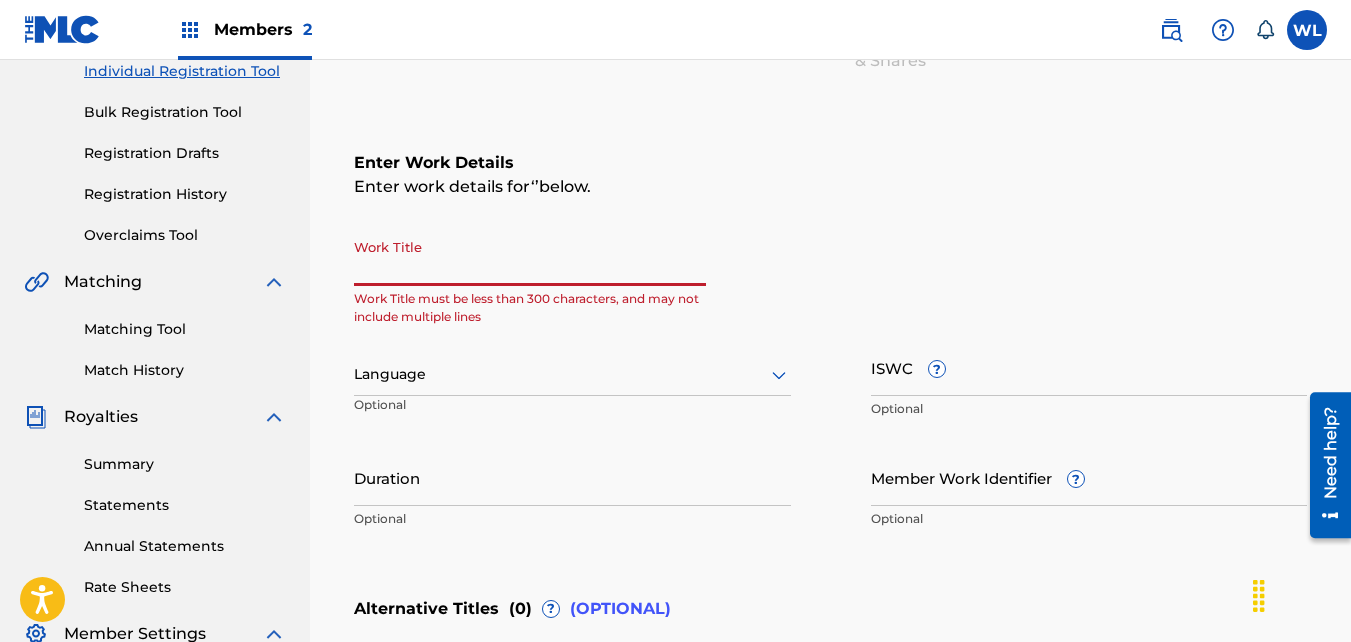 click on "Work Title" at bounding box center (530, 257) 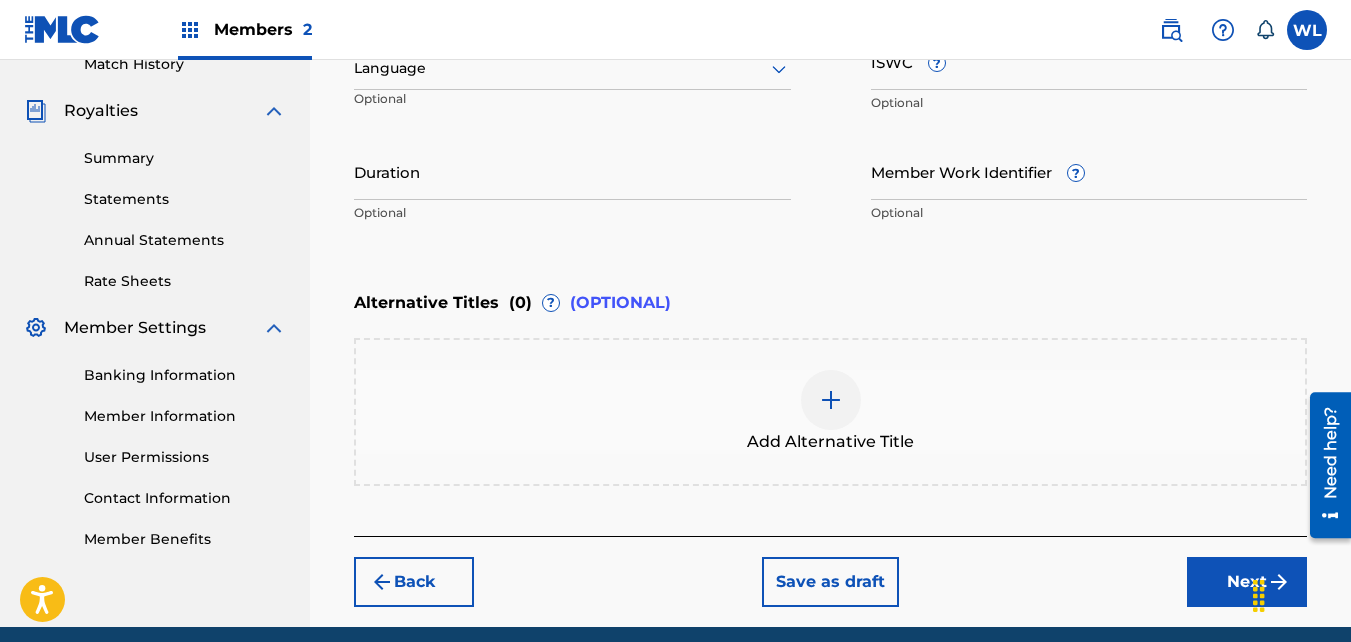 scroll, scrollTop: 573, scrollLeft: 0, axis: vertical 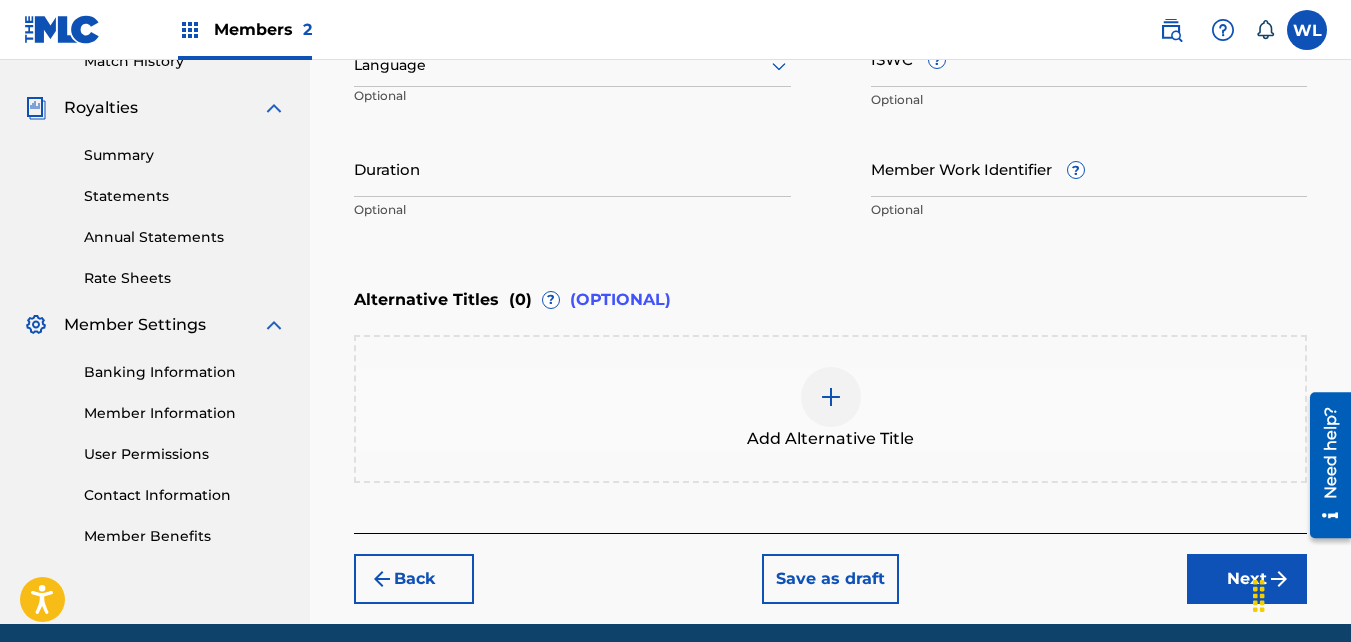 click on "Next" at bounding box center [1247, 579] 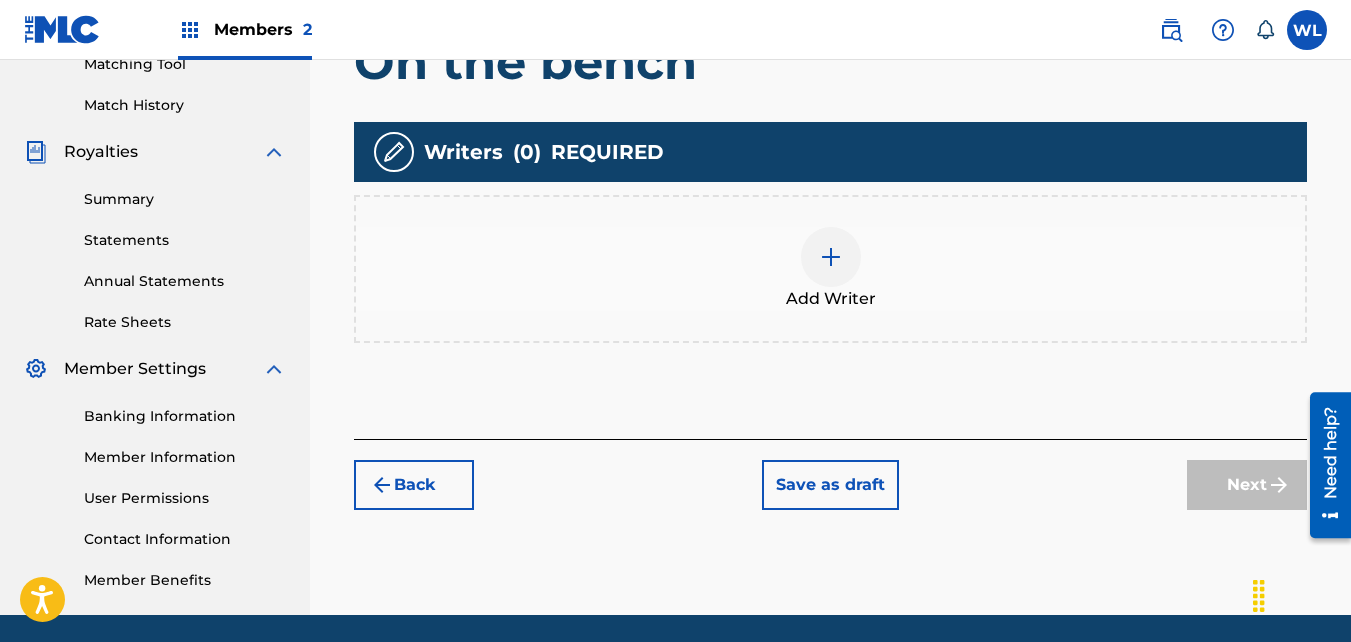 scroll, scrollTop: 551, scrollLeft: 0, axis: vertical 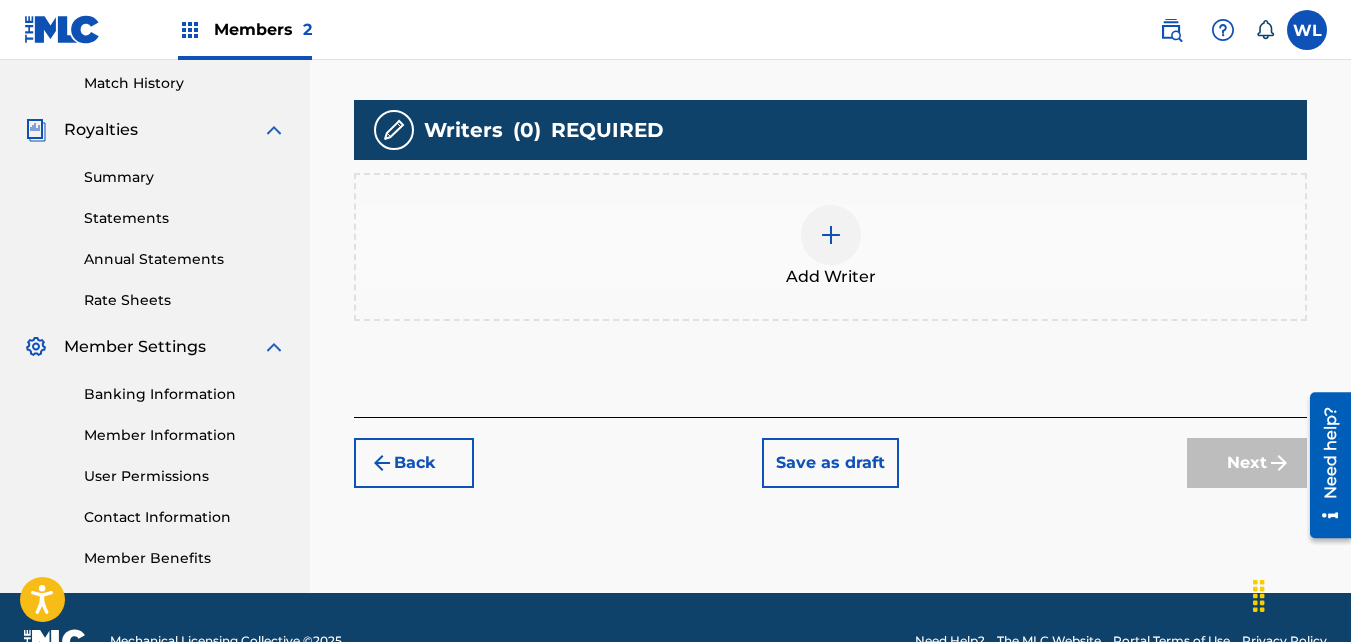 click on "Add Writer" at bounding box center [830, 247] 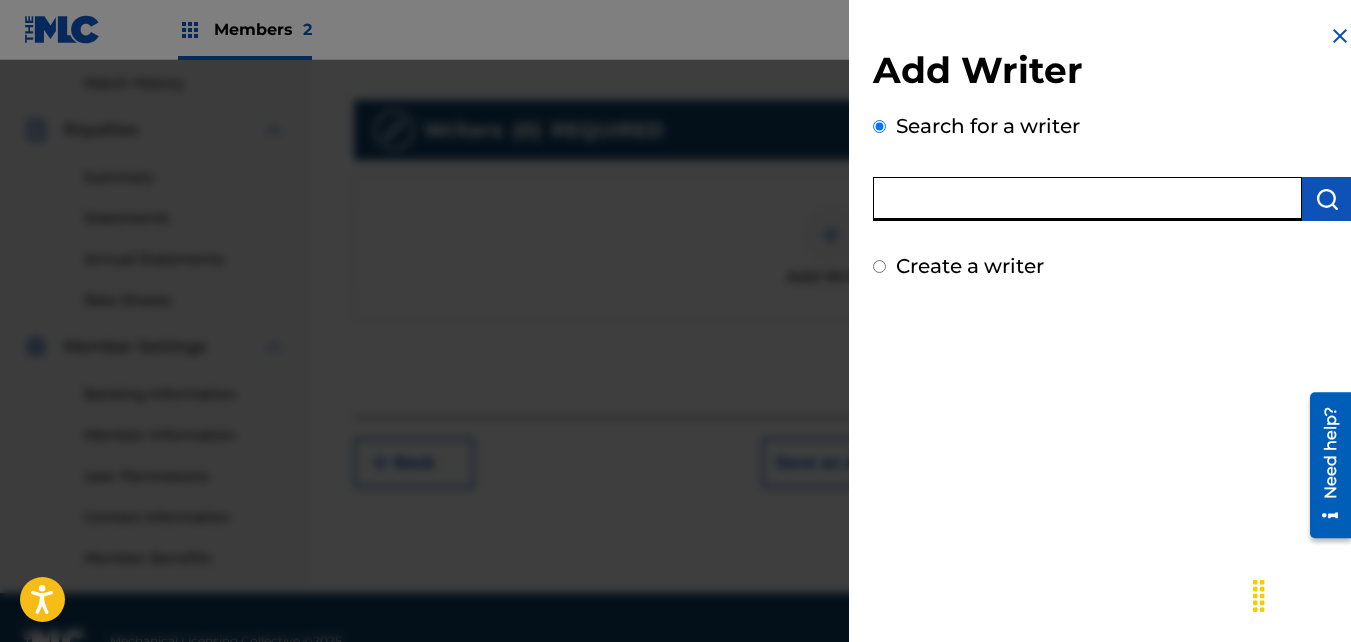 click at bounding box center [1087, 199] 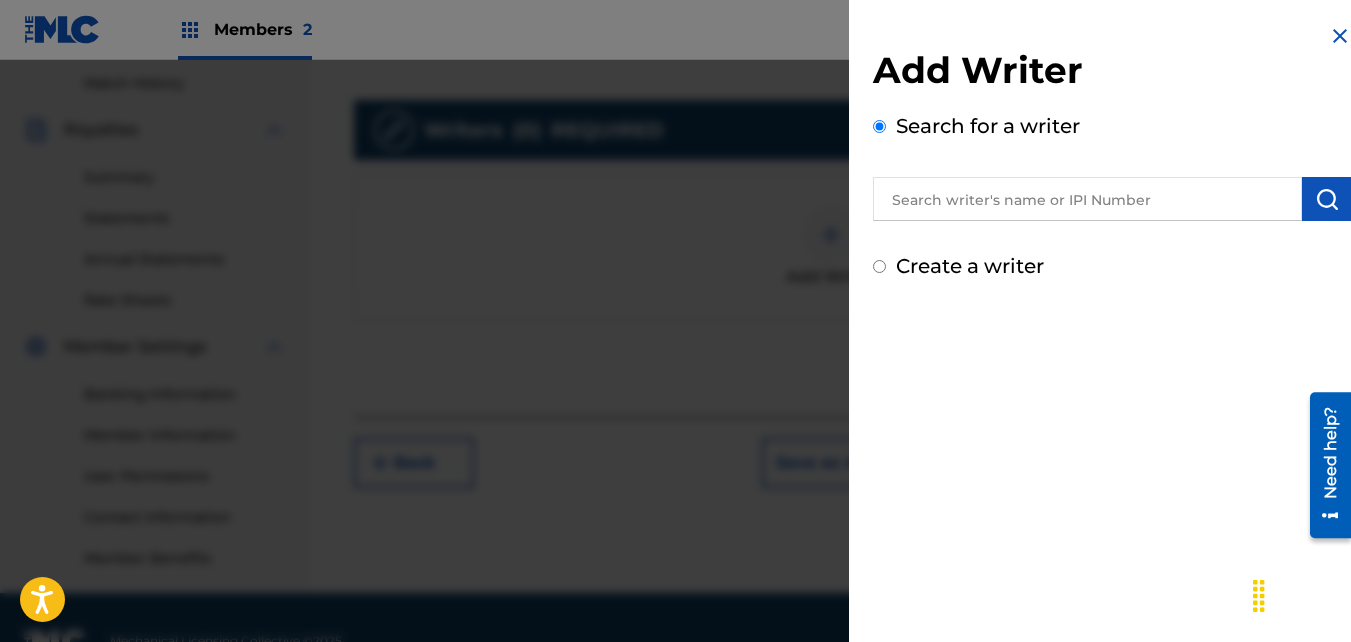 click on "Create a writer" at bounding box center (970, 266) 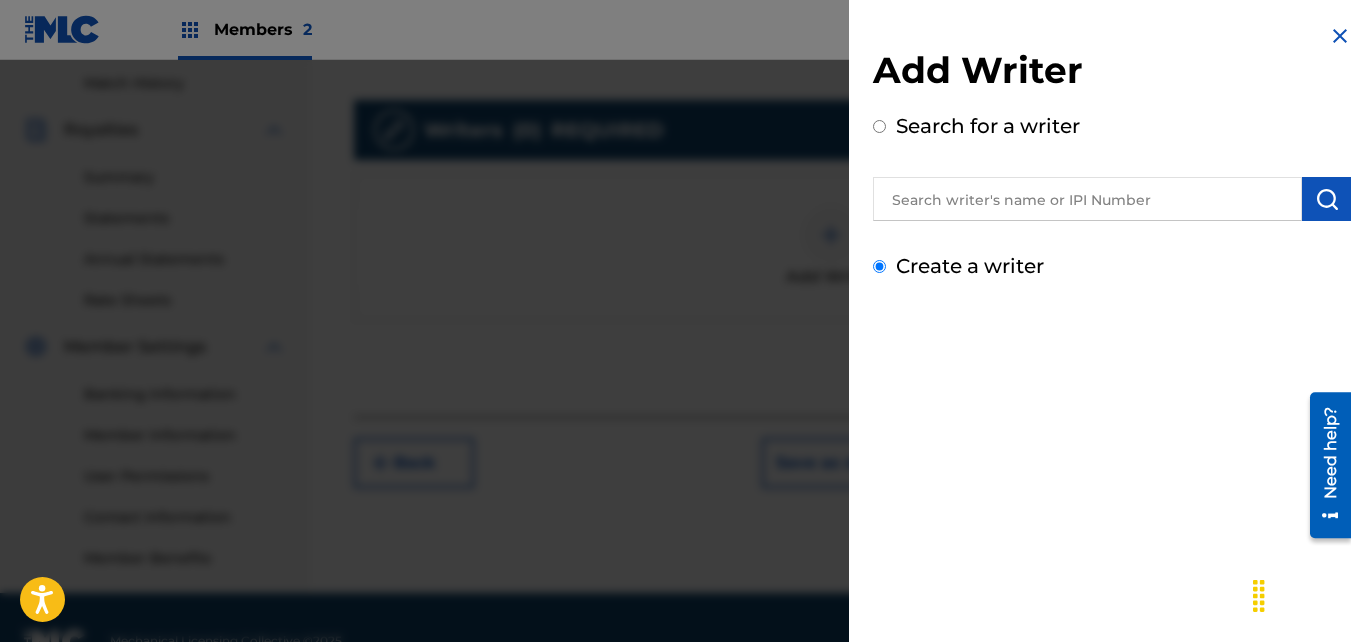 click on "Create a writer" at bounding box center (879, 266) 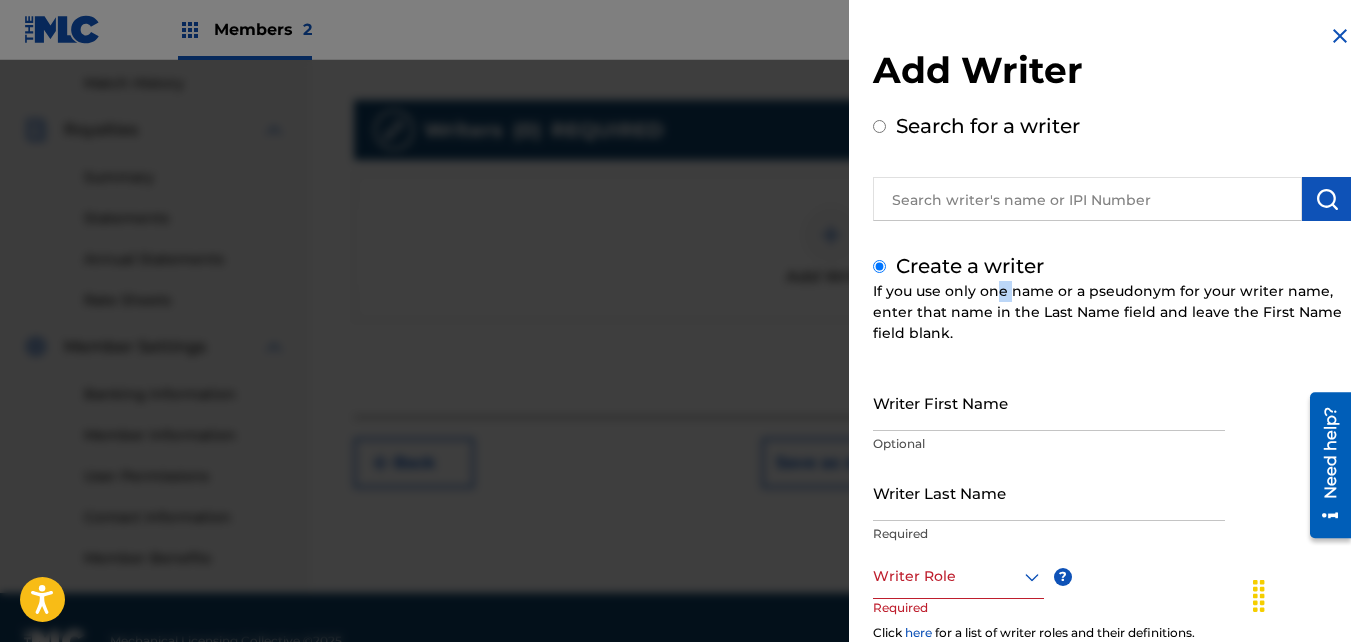 drag, startPoint x: 1020, startPoint y: 284, endPoint x: 1044, endPoint y: 287, distance: 24.186773 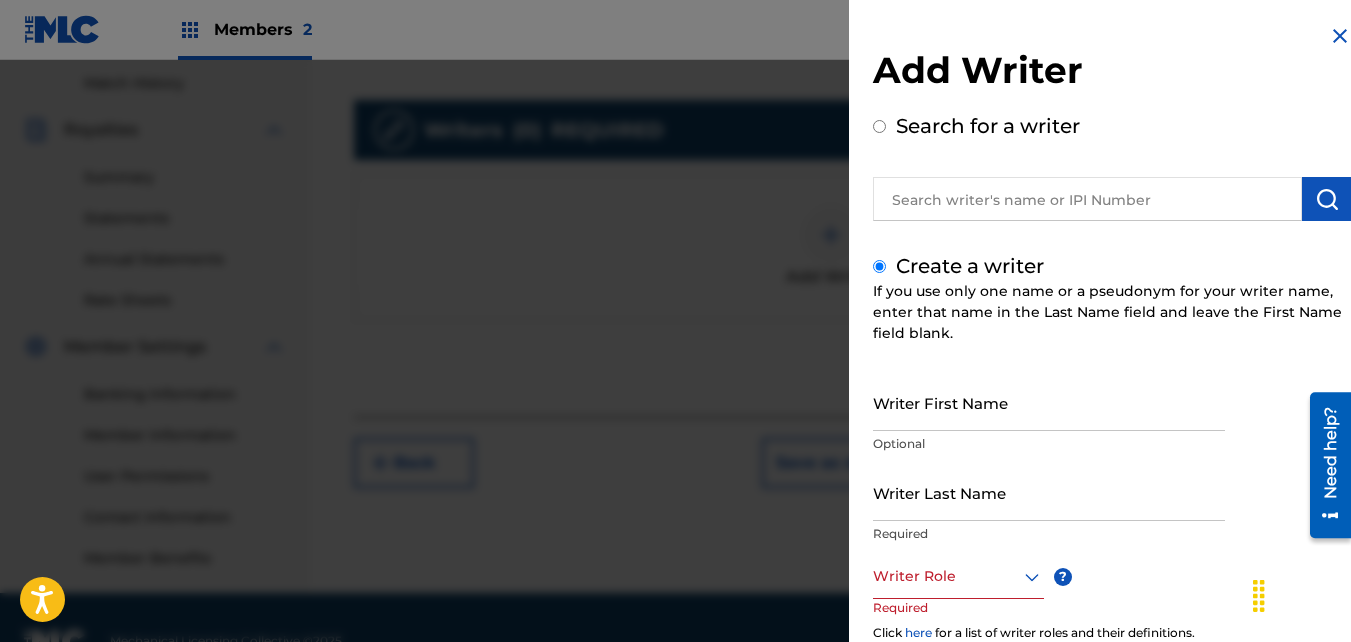 drag, startPoint x: 1044, startPoint y: 287, endPoint x: 986, endPoint y: 415, distance: 140.52757 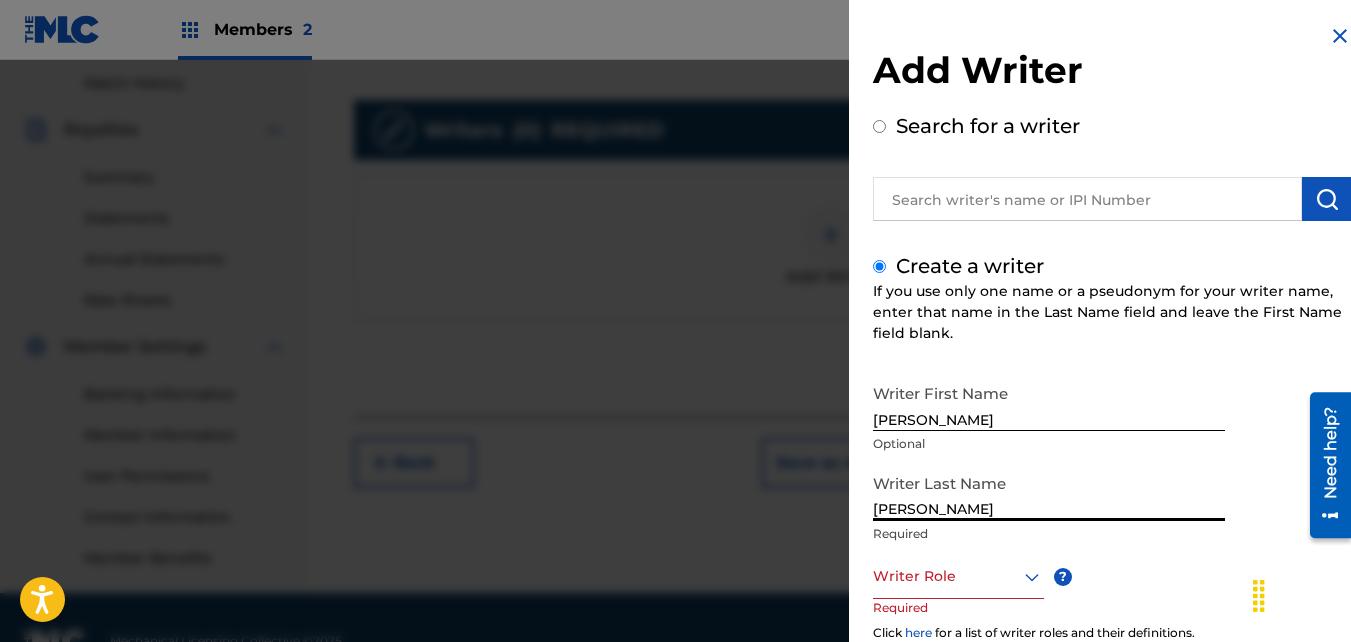 scroll, scrollTop: 224, scrollLeft: 0, axis: vertical 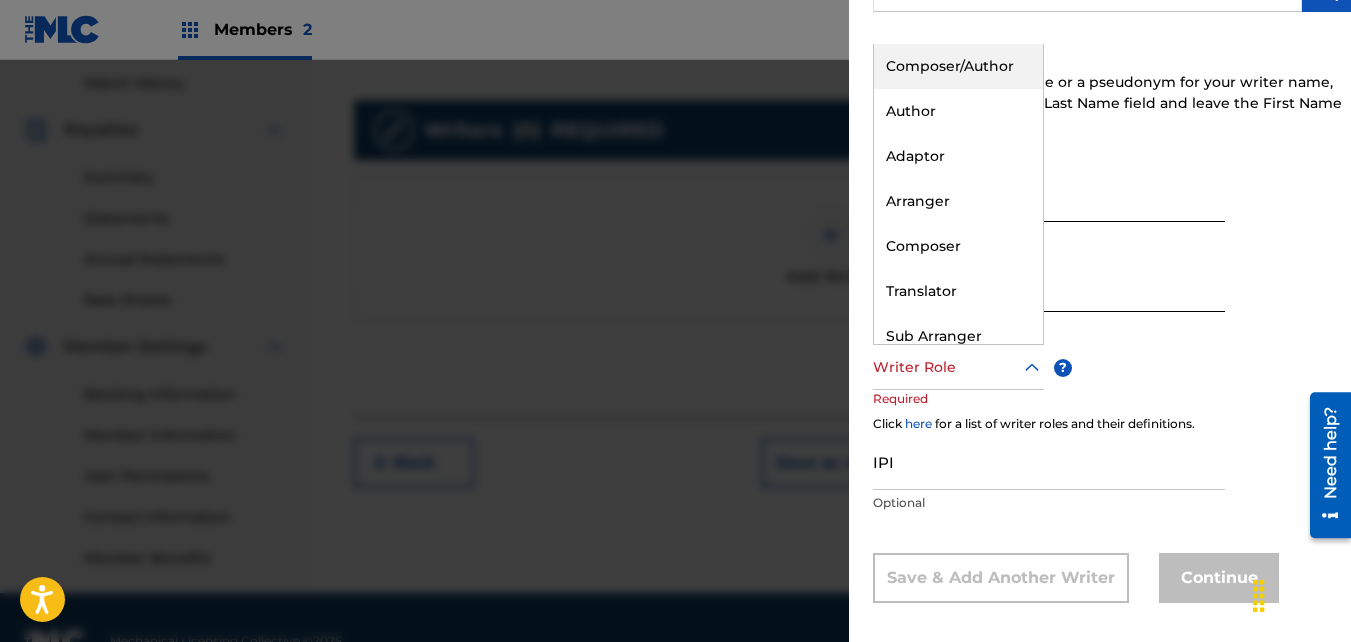 click at bounding box center [958, 367] 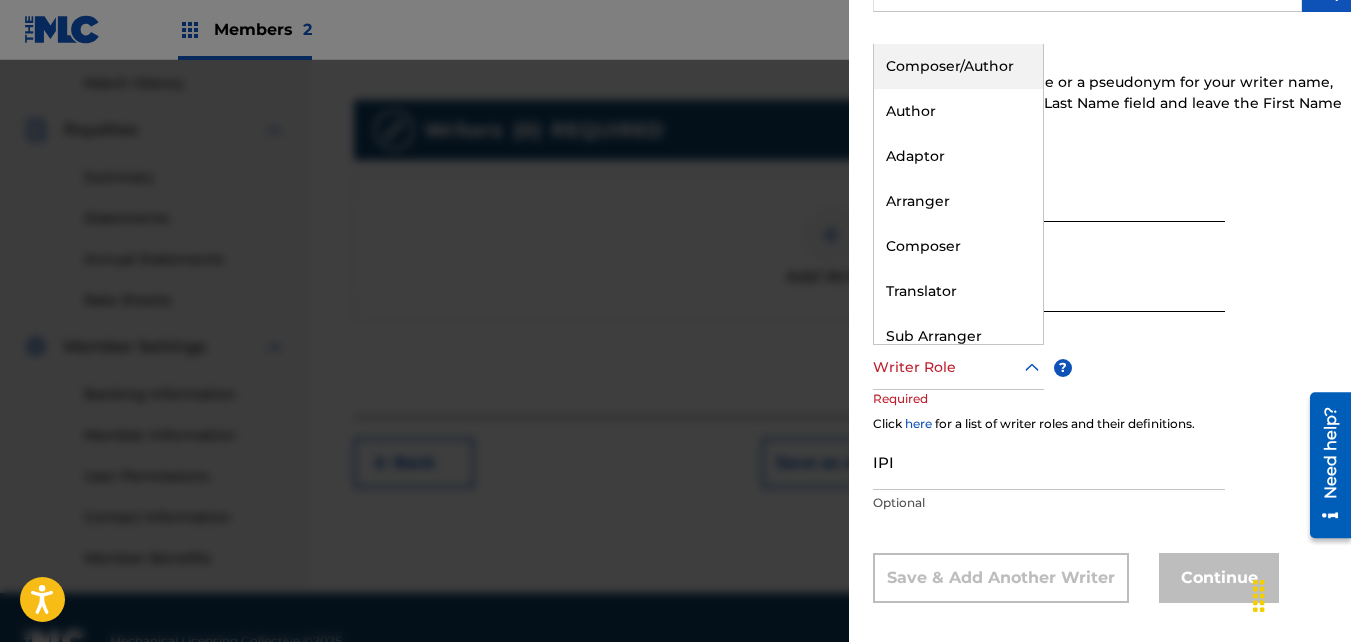 click on "Composer/Author" at bounding box center [958, 66] 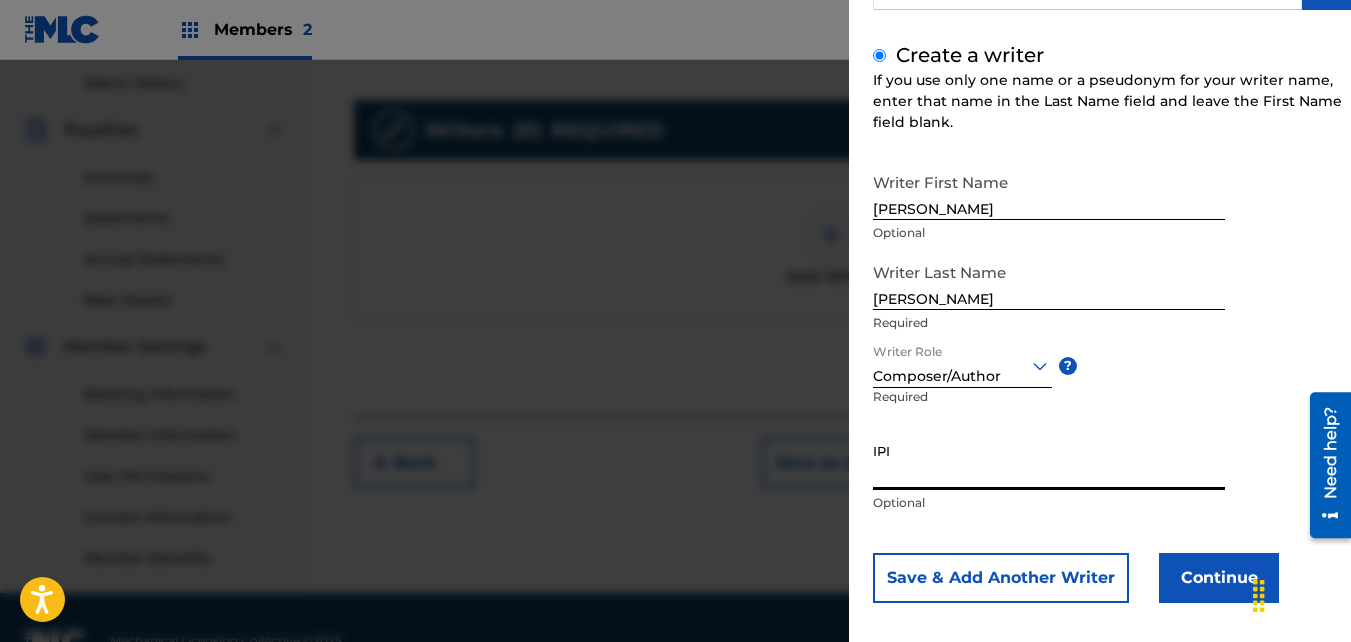 click on "IPI" at bounding box center [1049, 461] 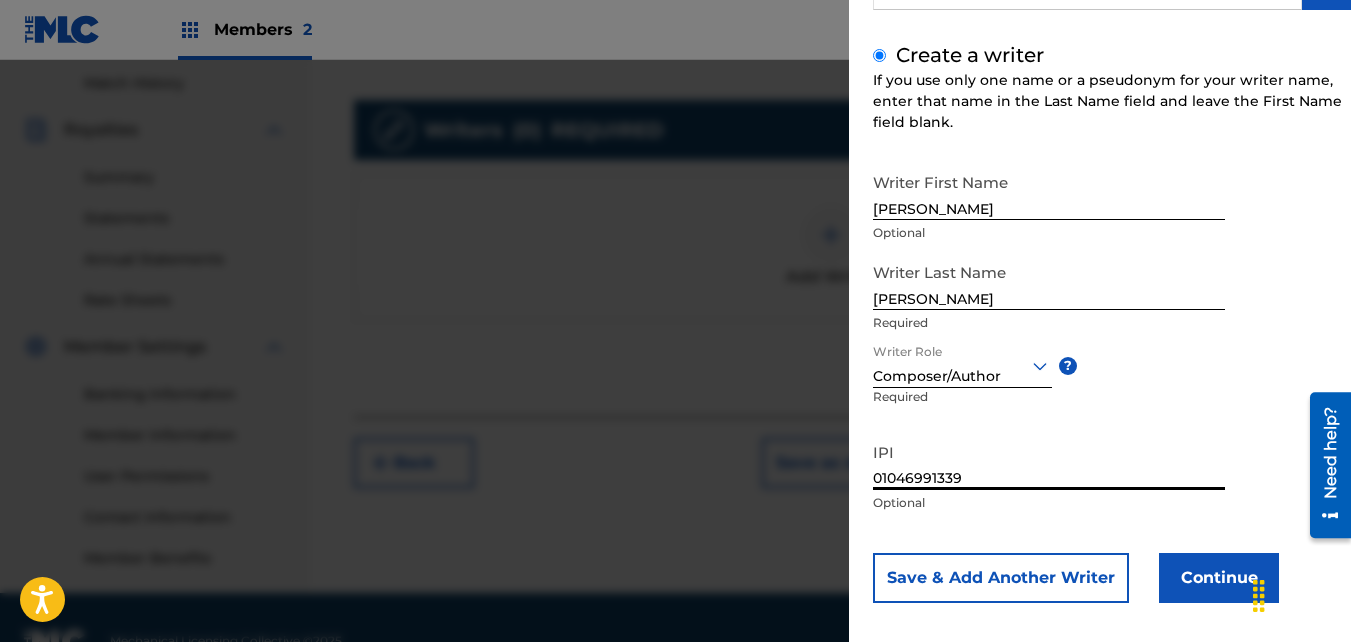 click on "Continue" at bounding box center (1219, 578) 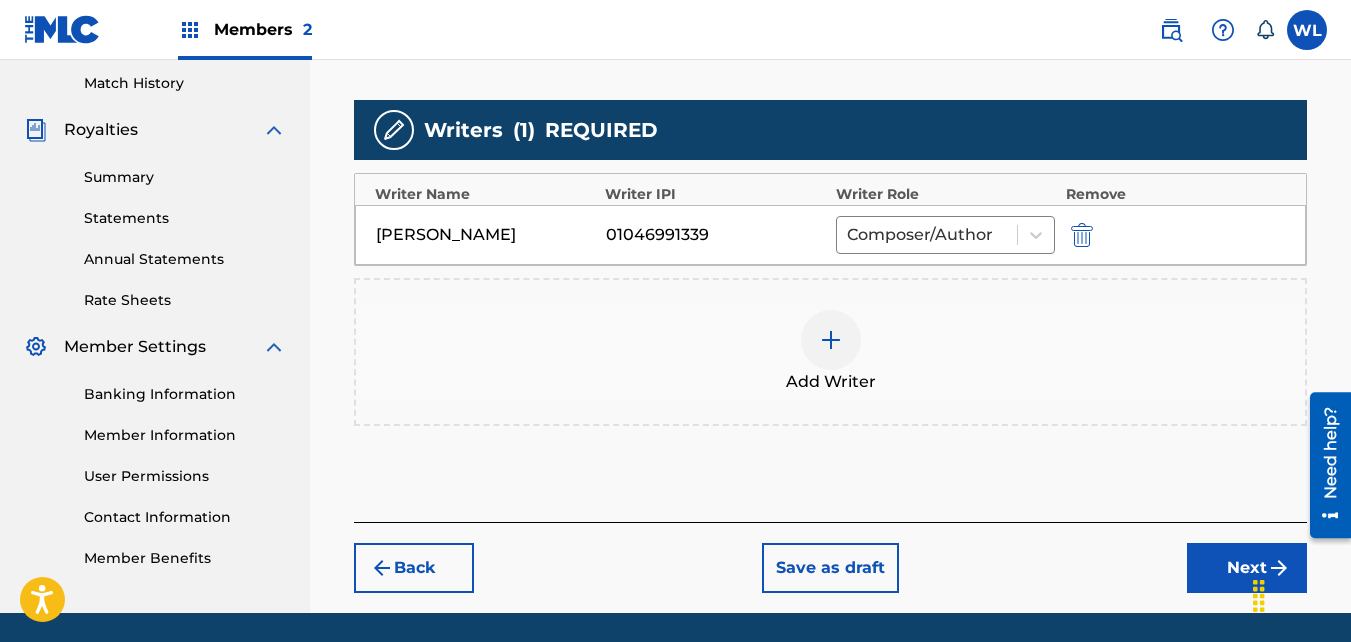 click on "Next" at bounding box center (1247, 568) 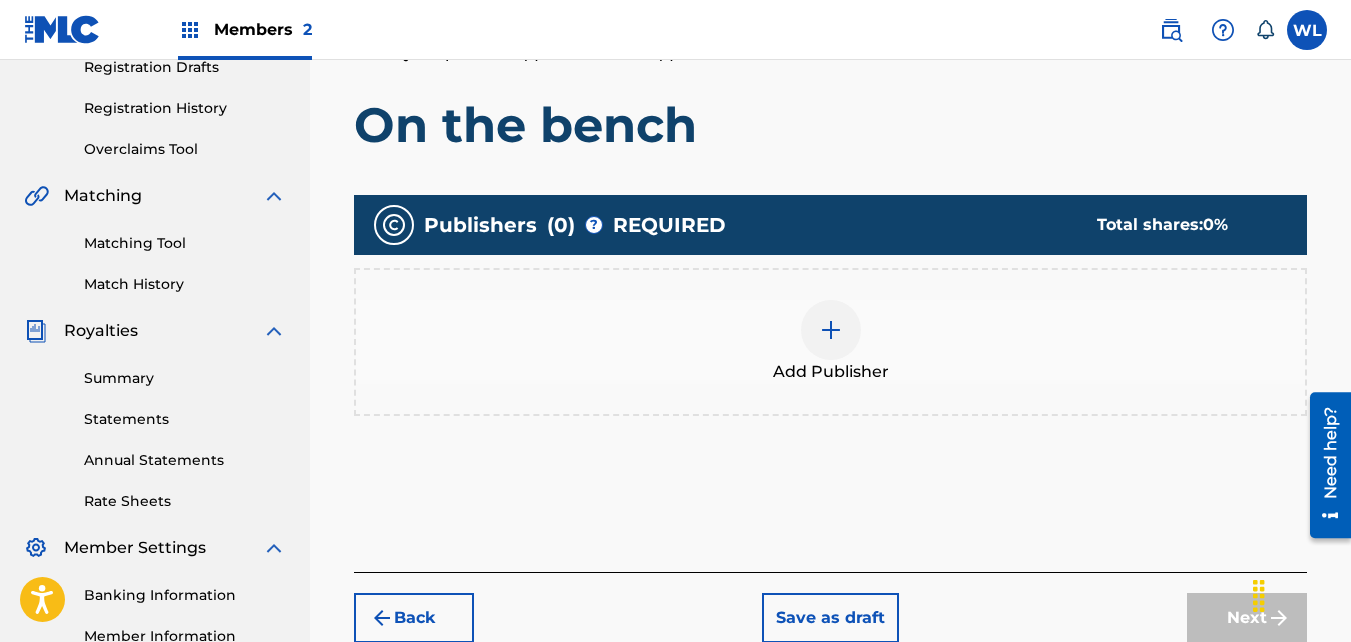 scroll, scrollTop: 351, scrollLeft: 0, axis: vertical 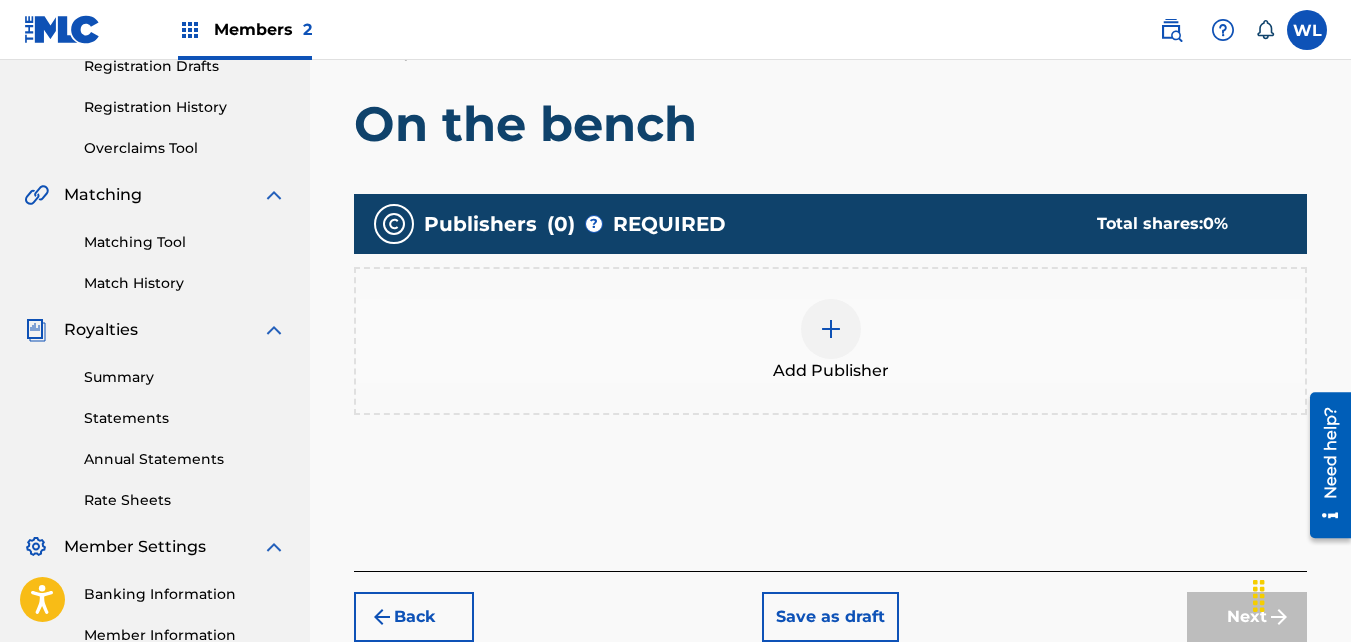 click on "Add Publisher" at bounding box center [830, 341] 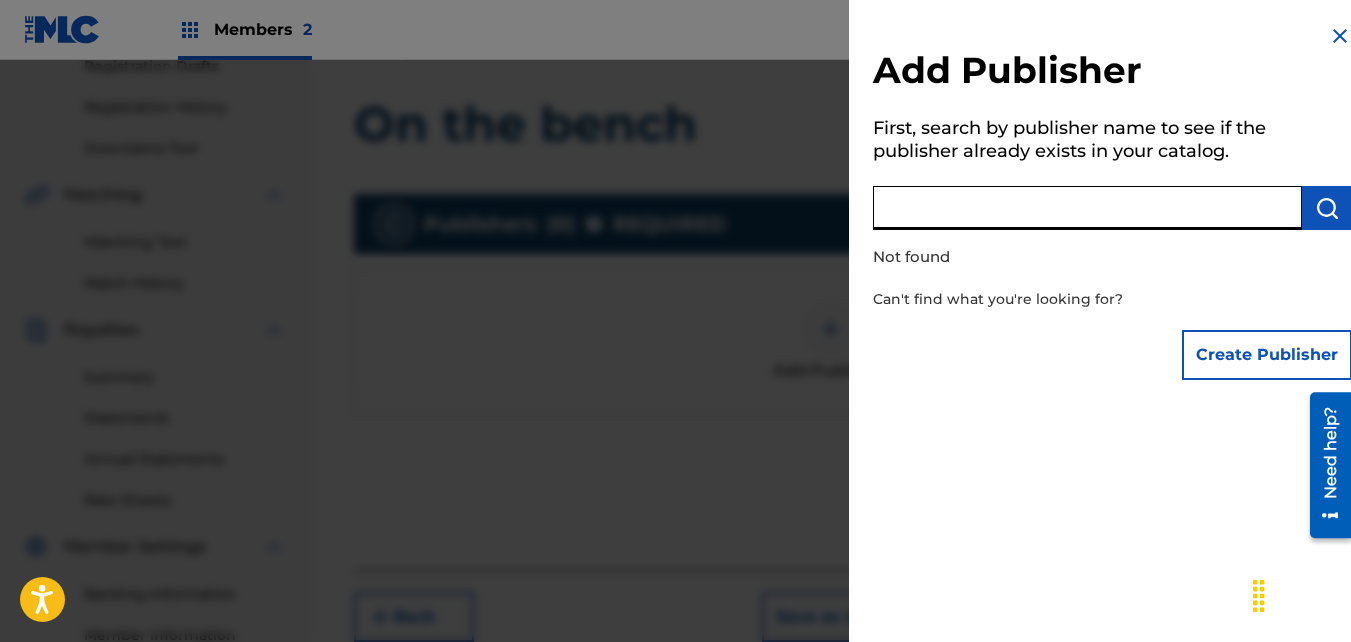 click at bounding box center [1087, 208] 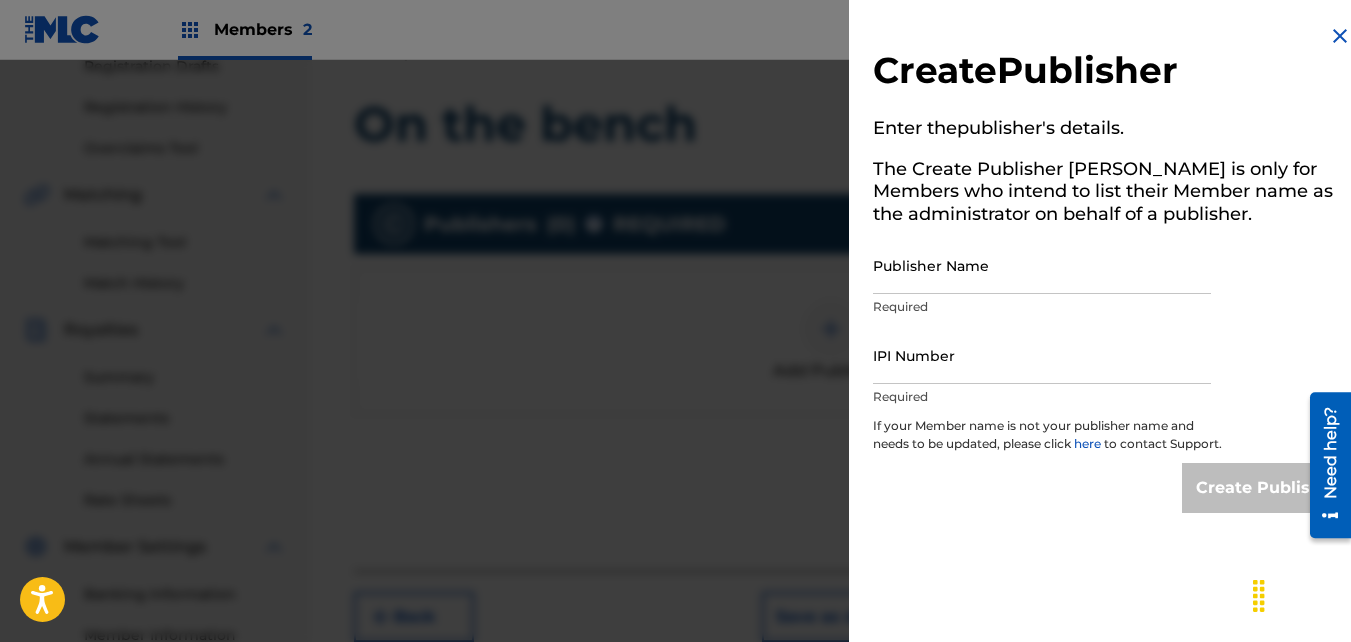 click on "Publisher Name Required" at bounding box center [1042, 282] 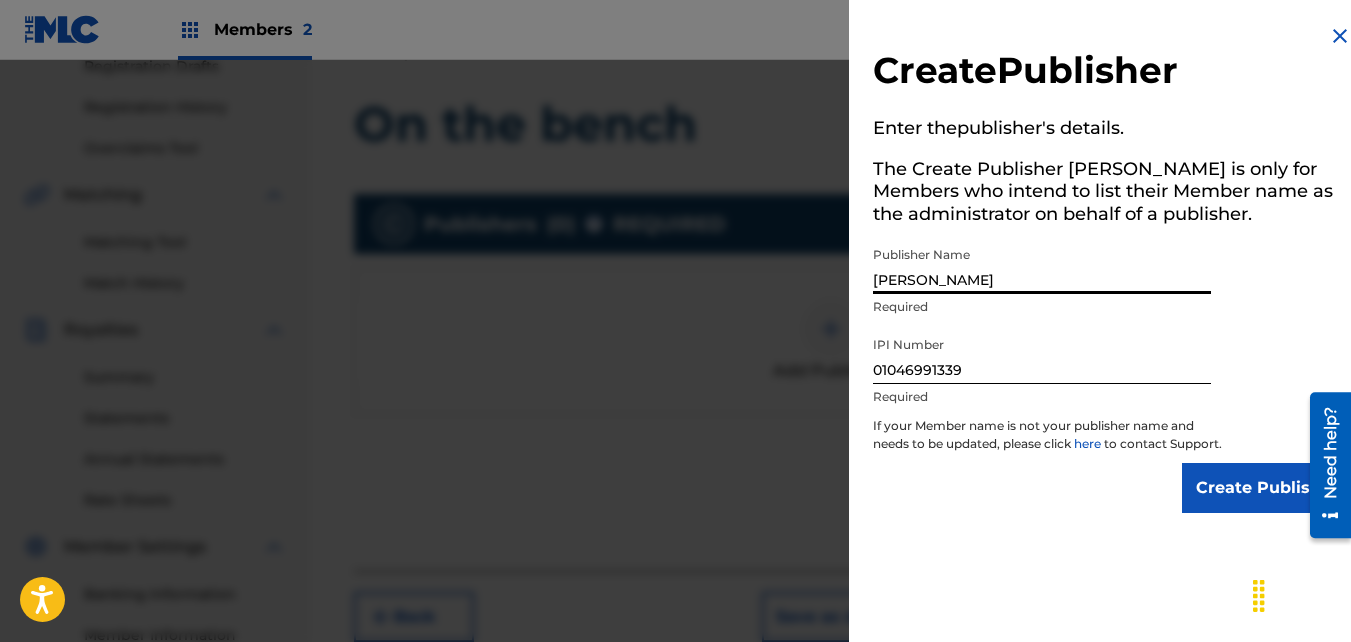 click on "Create Publisher" at bounding box center (1267, 488) 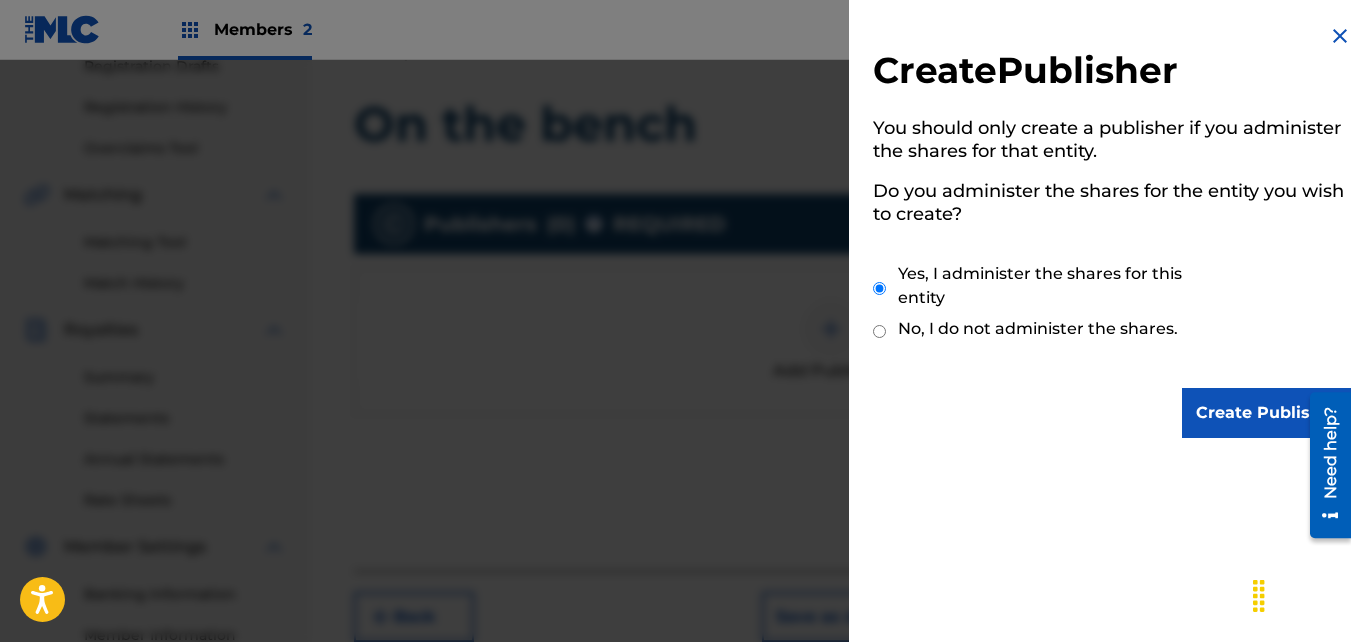 click on "Create Publisher" at bounding box center [1267, 413] 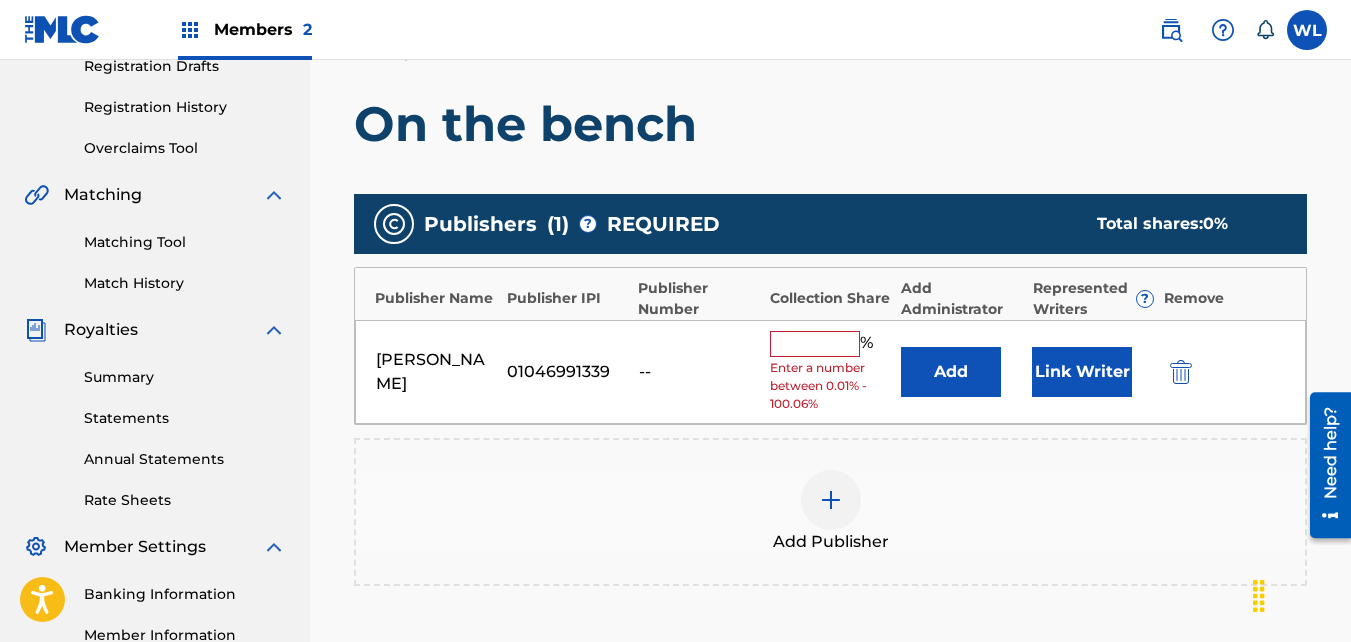 click on "Link Writer" at bounding box center (1082, 372) 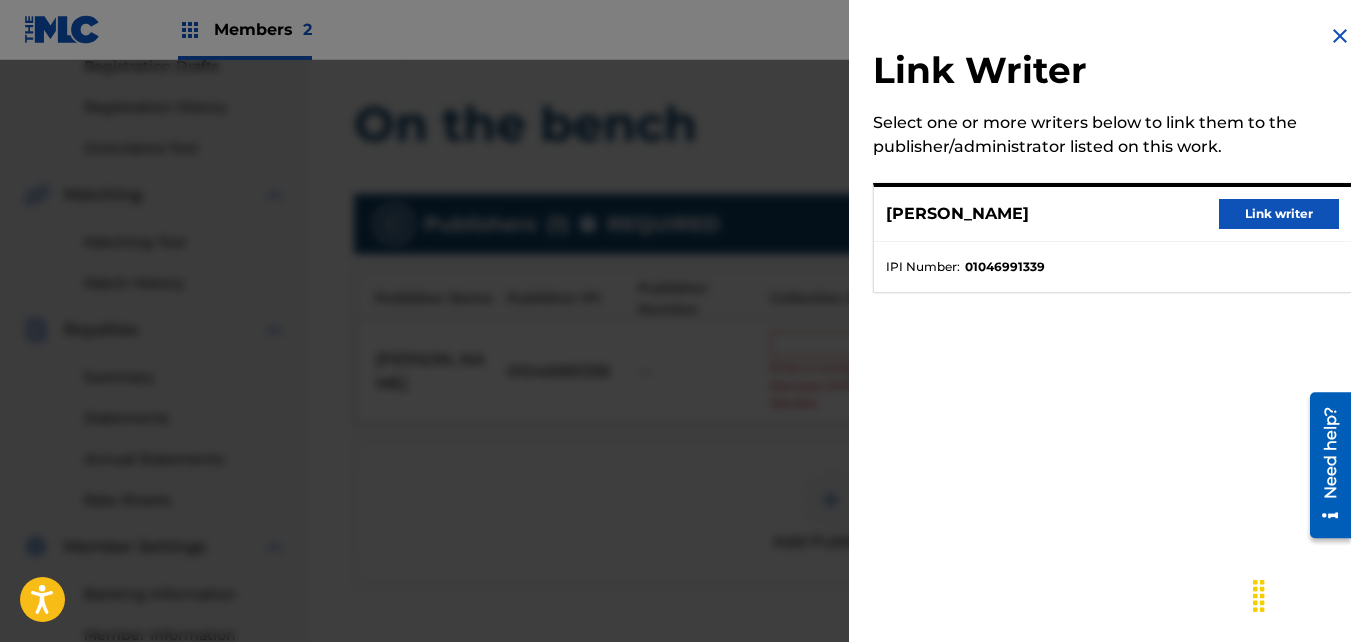 click on "Link writer" at bounding box center (1279, 214) 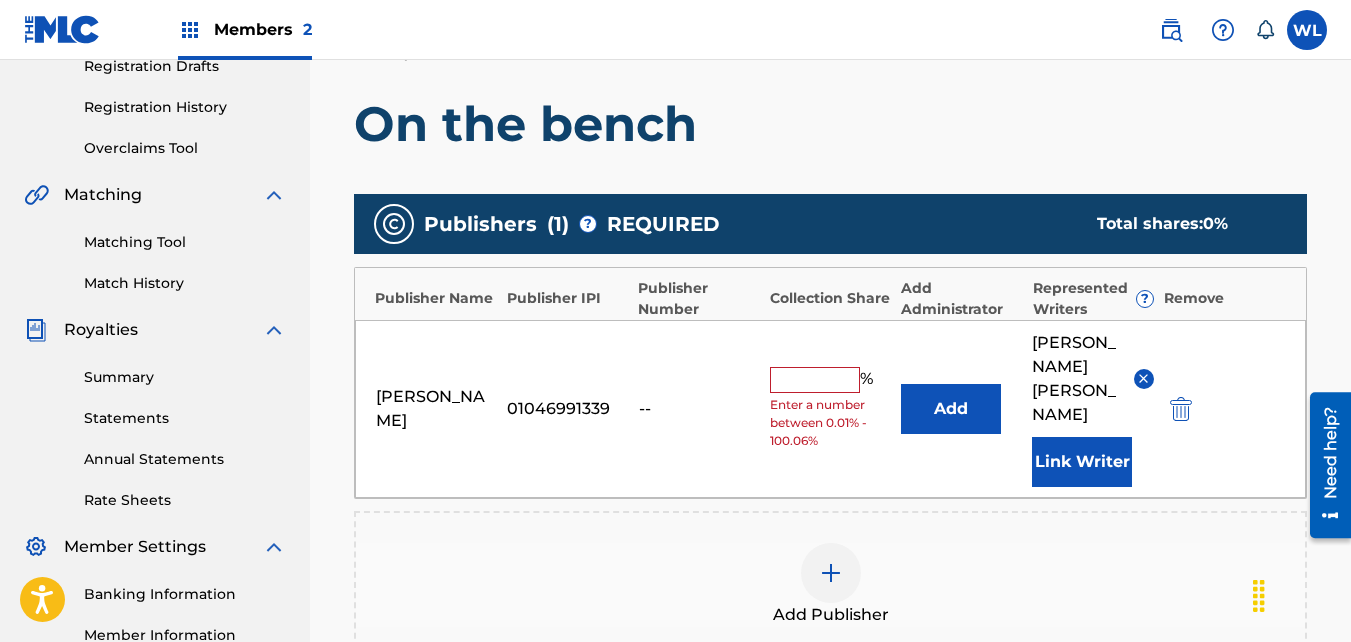 click at bounding box center (815, 380) 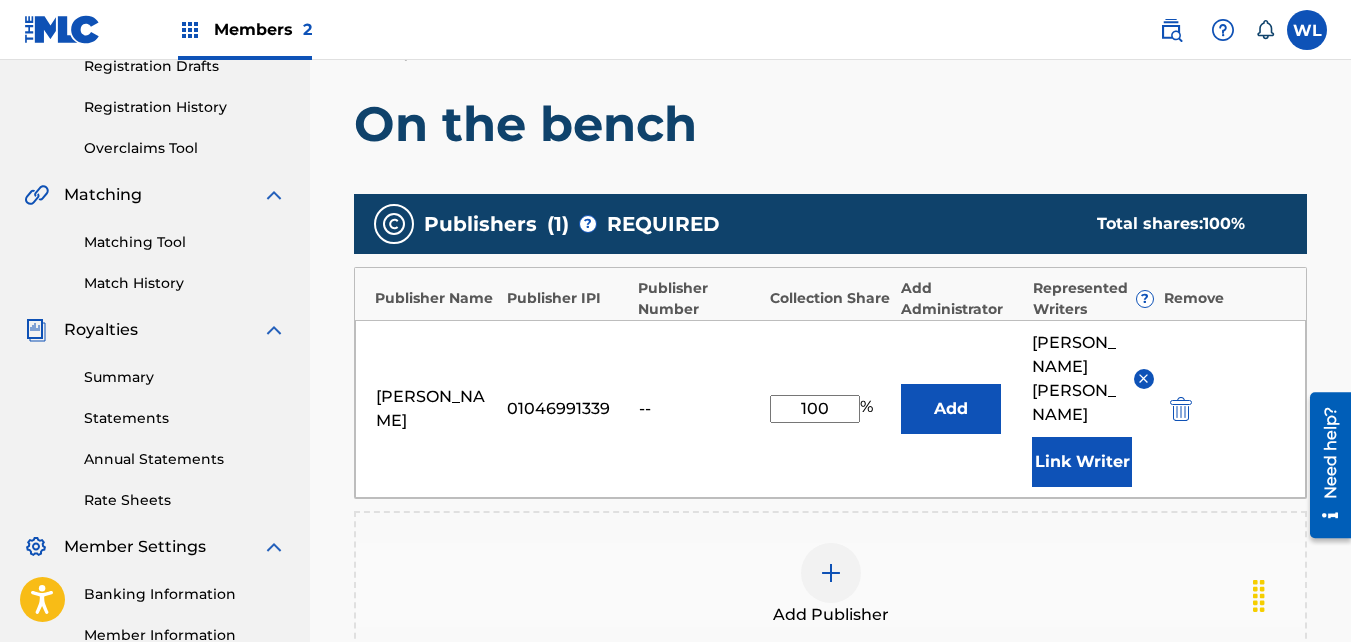 scroll, scrollTop: 663, scrollLeft: 0, axis: vertical 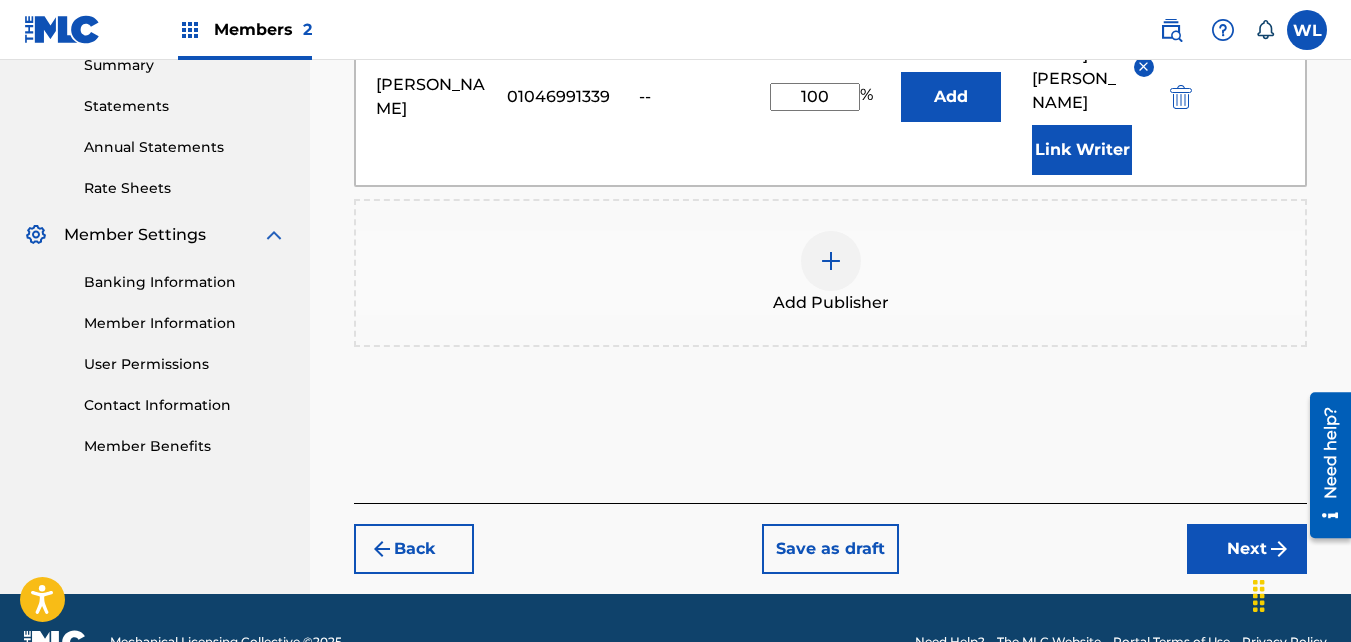 click on "Next" at bounding box center [1247, 549] 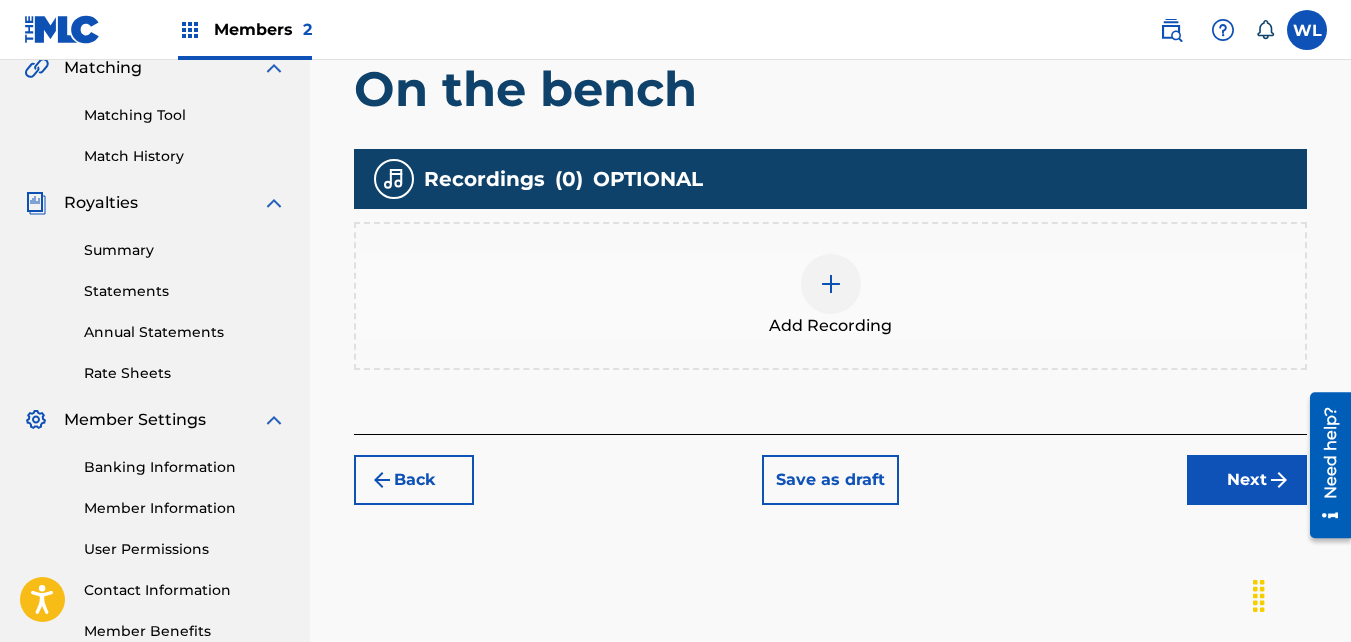 scroll, scrollTop: 457, scrollLeft: 0, axis: vertical 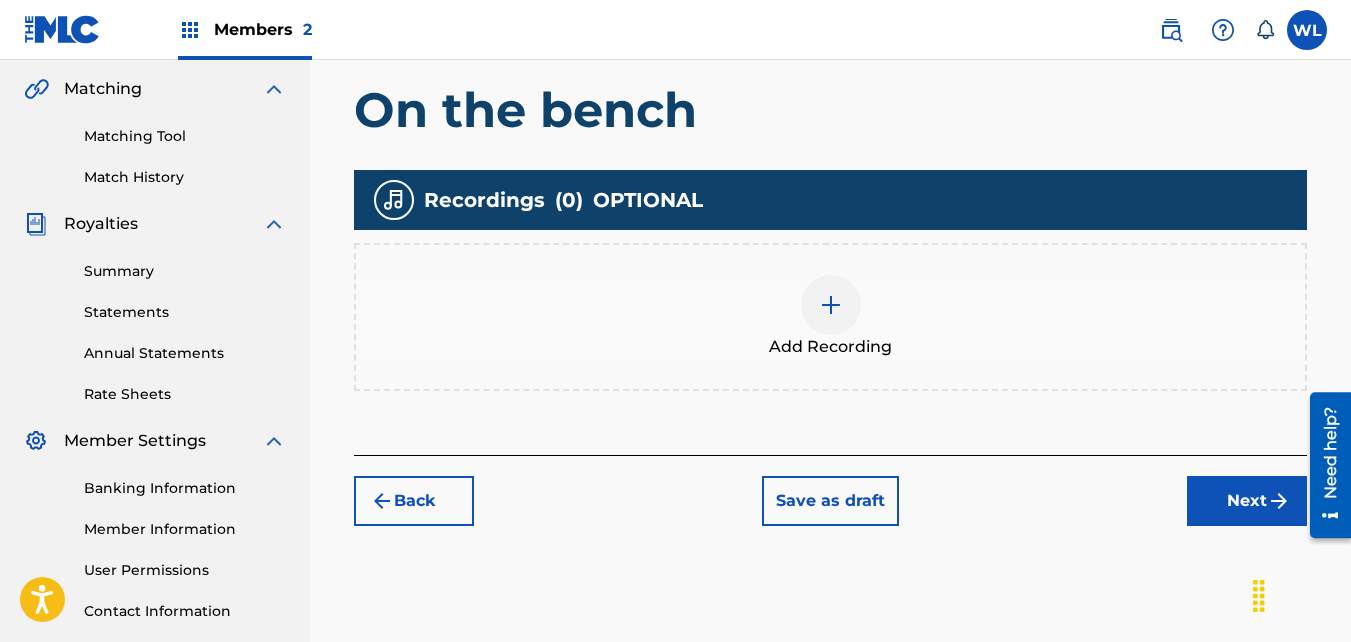 click on "Add Recording" at bounding box center (830, 317) 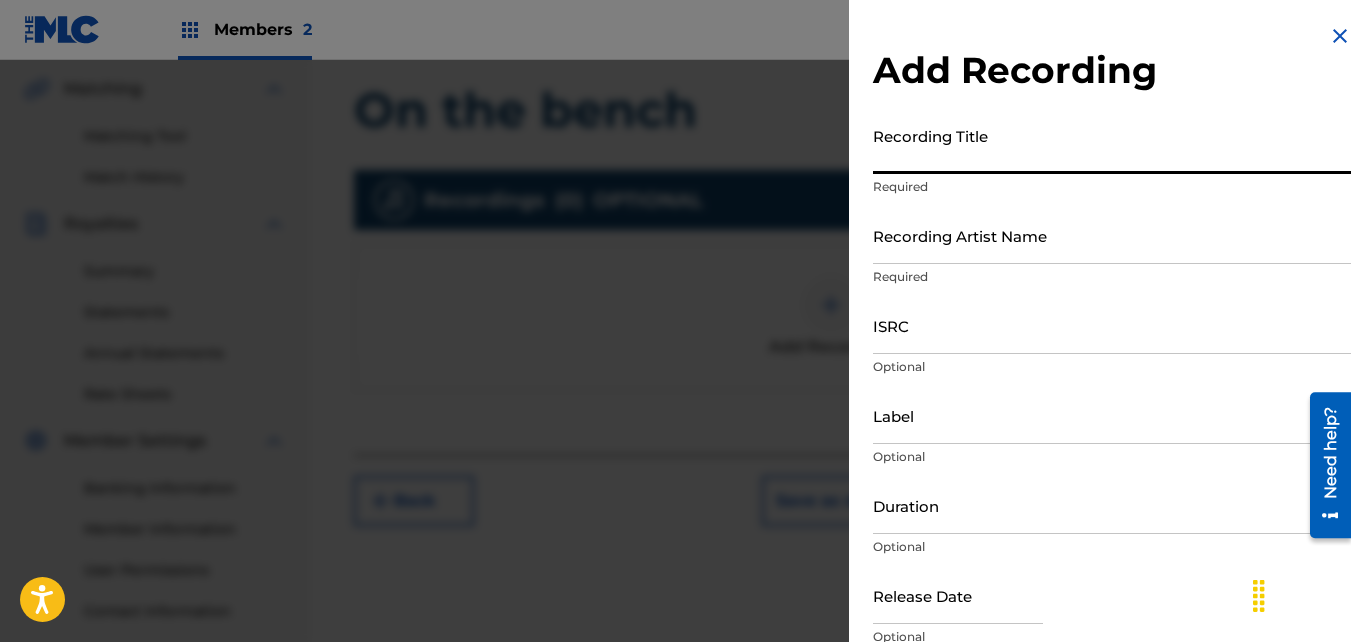 click on "Recording Title" at bounding box center (1112, 145) 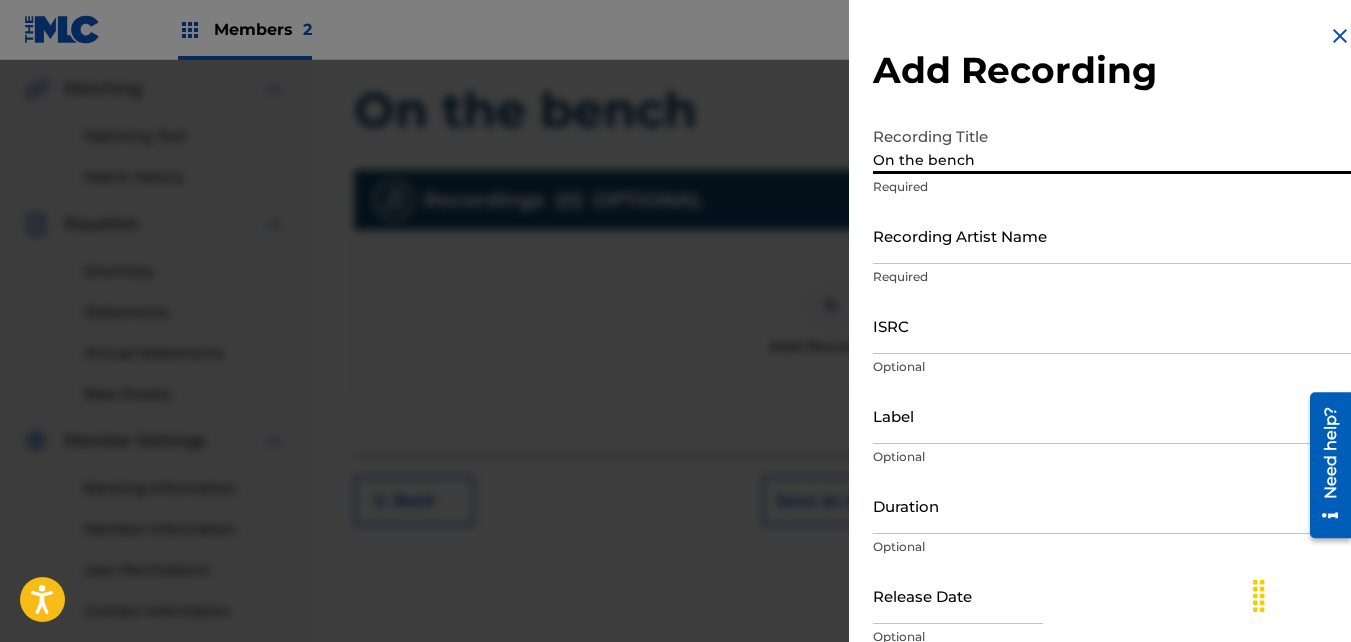 click on "Recording Artist Name" at bounding box center (1112, 235) 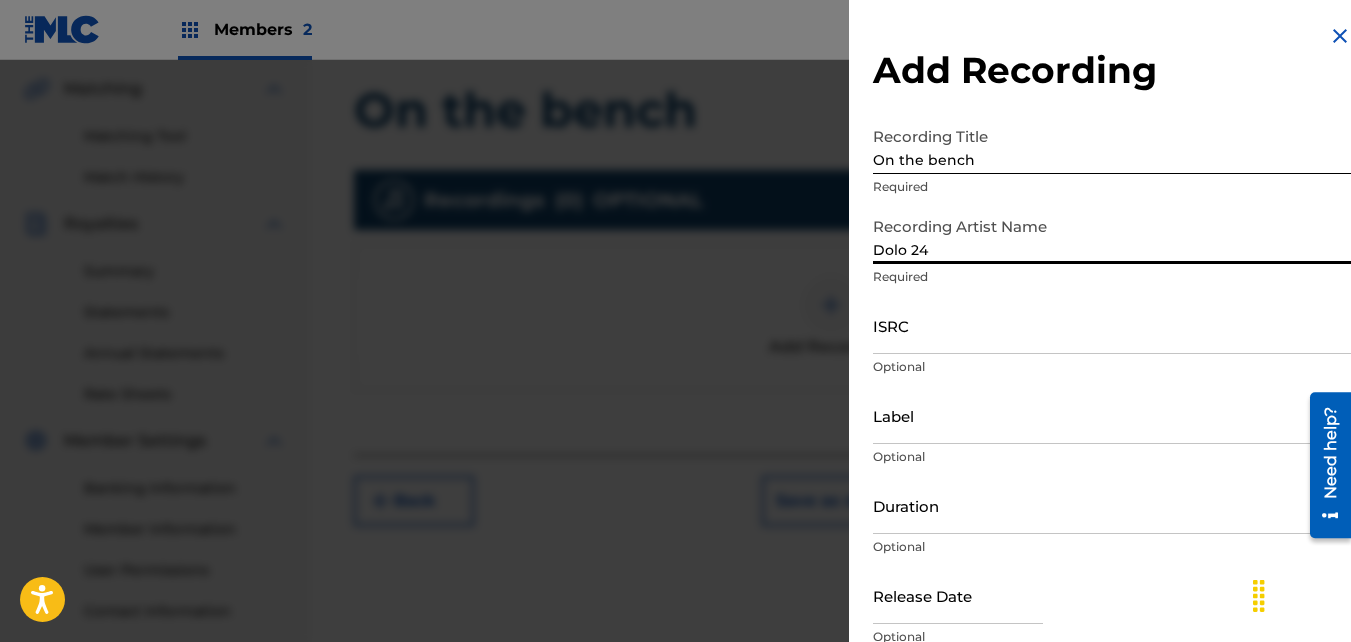 click on "ISRC" at bounding box center [1112, 325] 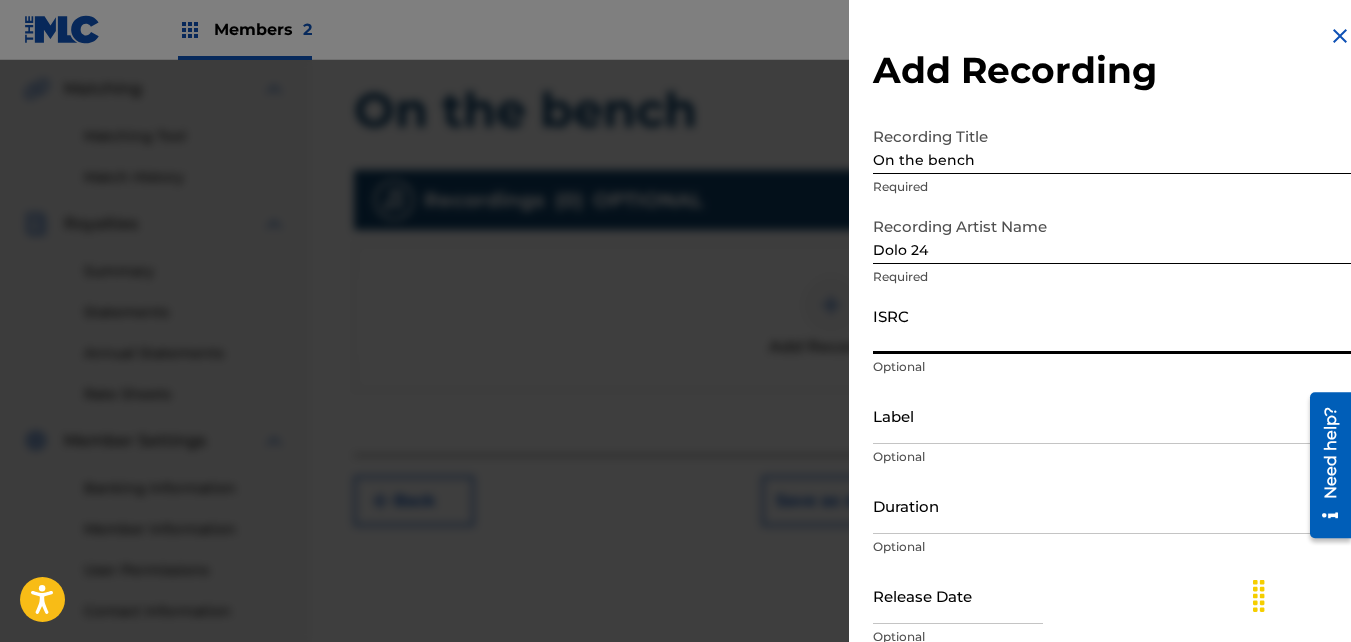 drag, startPoint x: 891, startPoint y: 4, endPoint x: 785, endPoint y: 94, distance: 139.05394 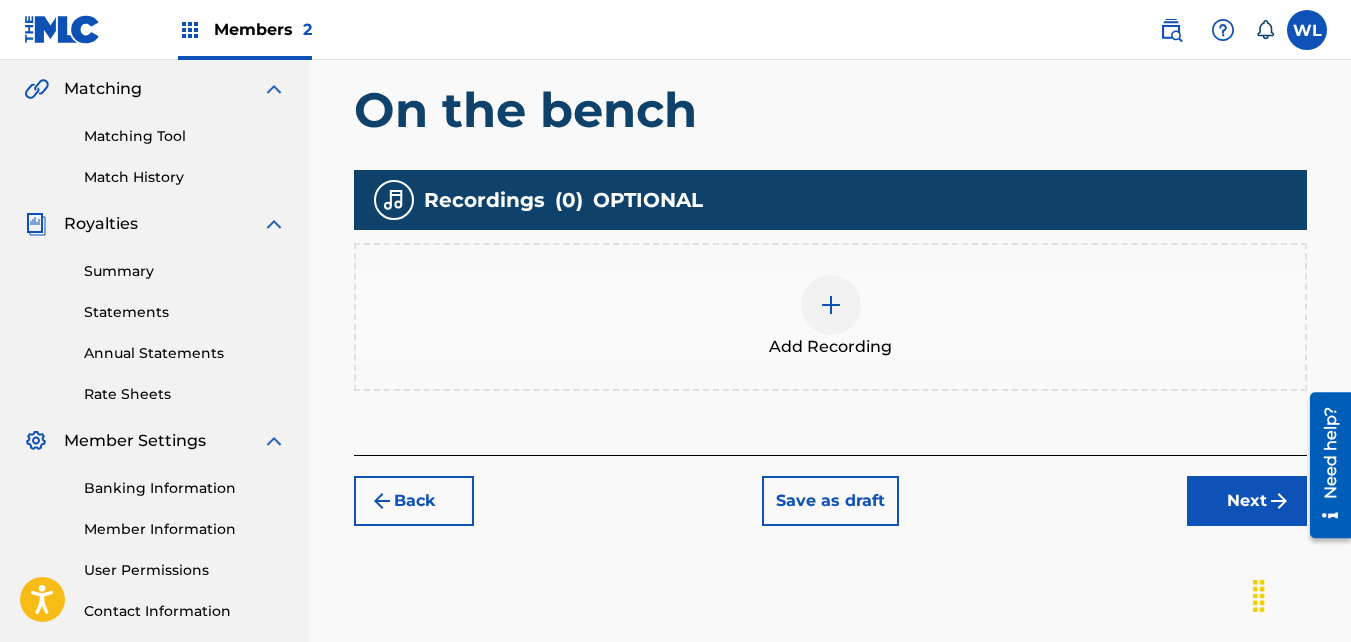 click on "Next" at bounding box center (1247, 501) 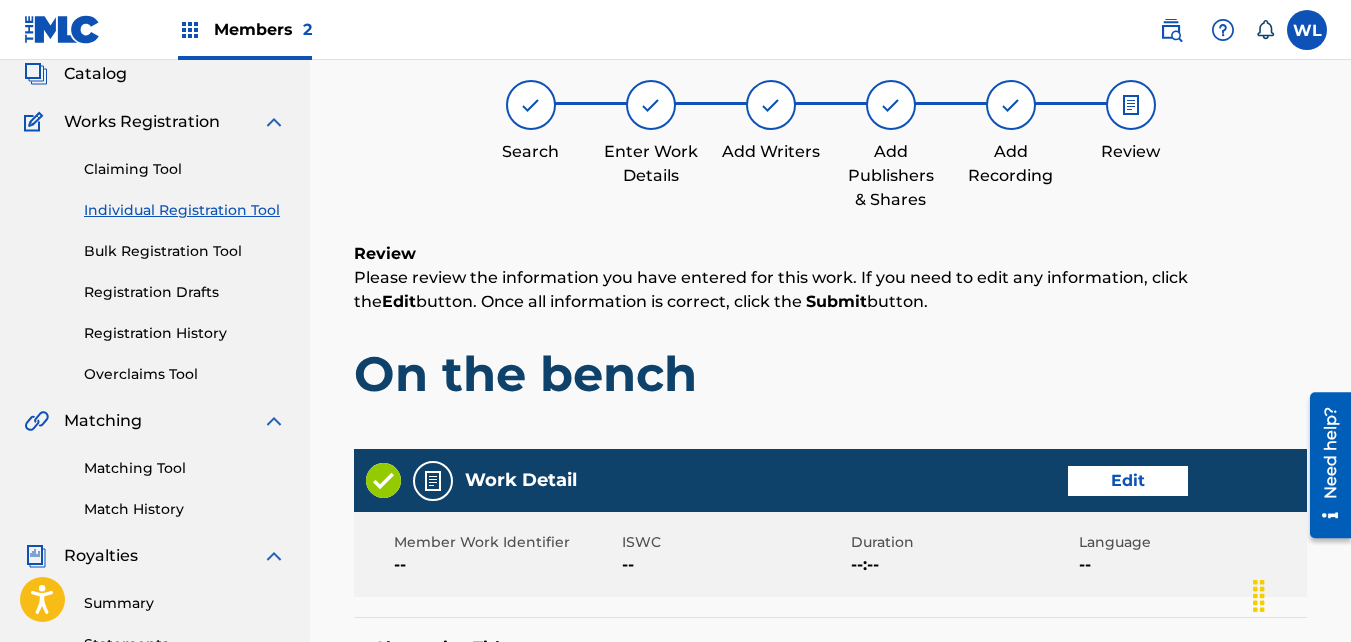 click on "Work Detail   Edit Member Work Identifier -- ISWC -- Duration --:-- Language -- Alternative Titles No Alternative Titles Writers   (1) Edit Writer Name Writer IPI Writer Role [PERSON_NAME] 01046991339 Composer/Author Publishers   (1) Total shares:  100 % Edit Publisher Name Publisher IPI Publisher Number Represented Writers Collection Share [PERSON_NAME] 01046991339 -- [PERSON_NAME] 100% Total shares:  100 % Recordings   (0) ? Edit No recordings" at bounding box center (830, 913) 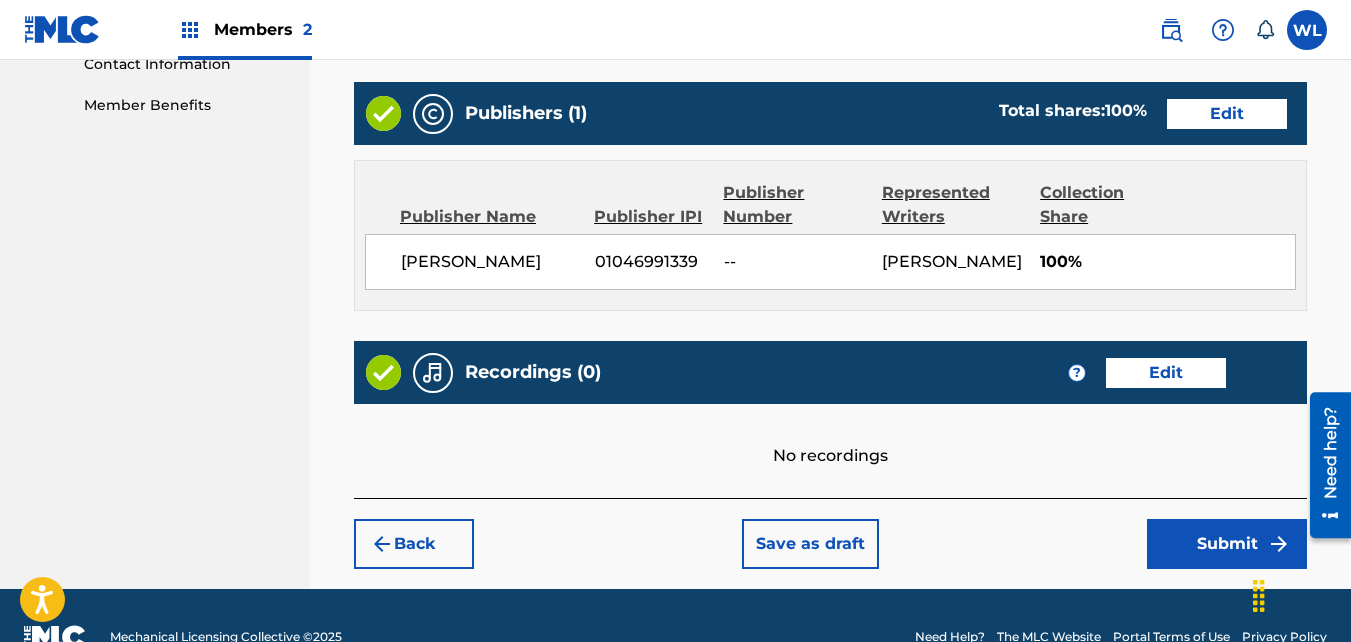 scroll, scrollTop: 1071, scrollLeft: 0, axis: vertical 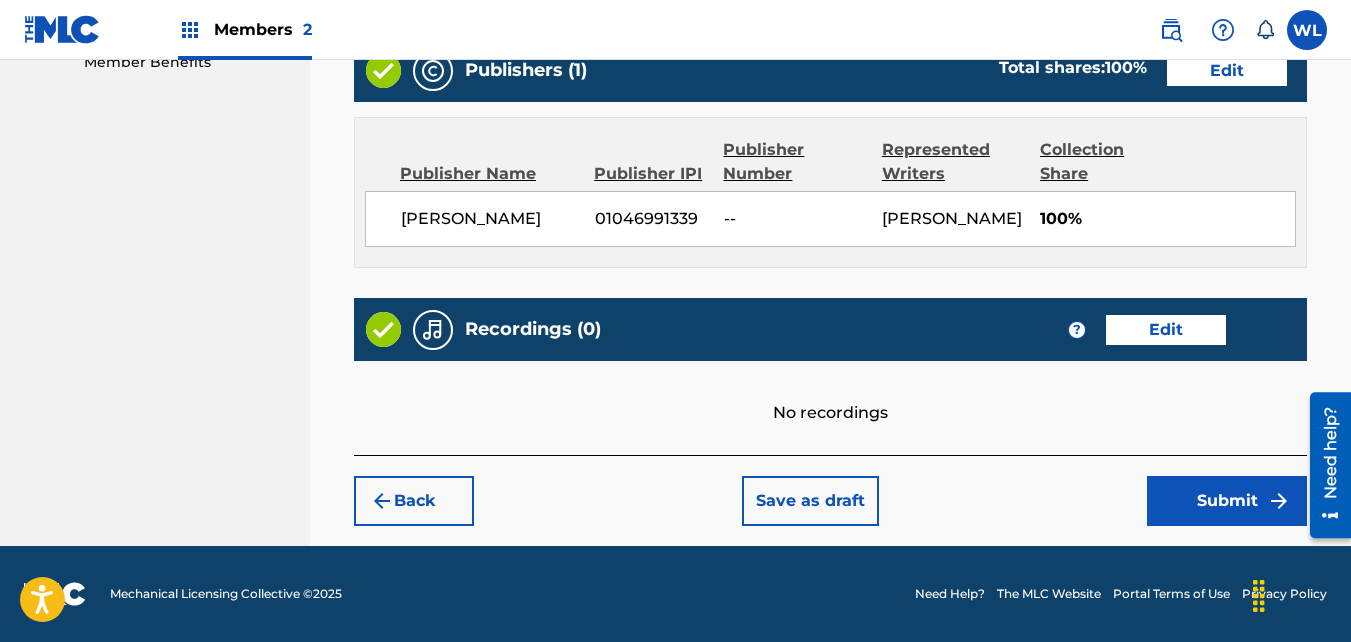 click on "Submit" at bounding box center [1227, 501] 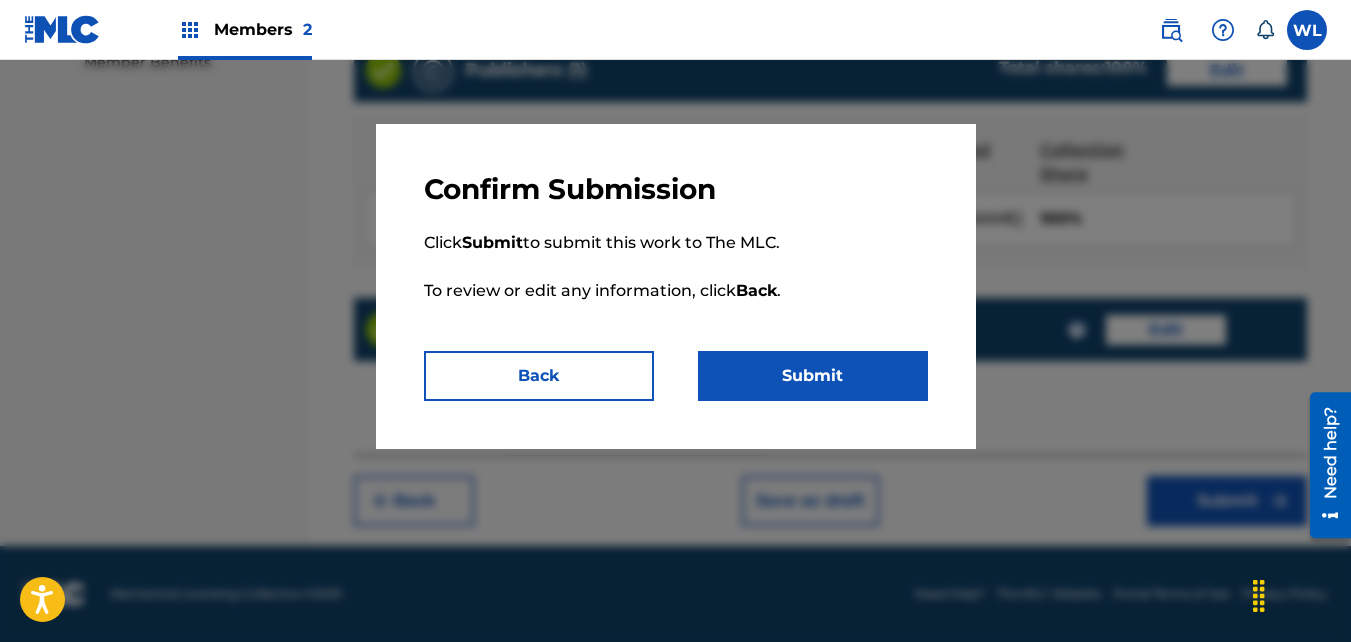 click on "Submit" at bounding box center [813, 376] 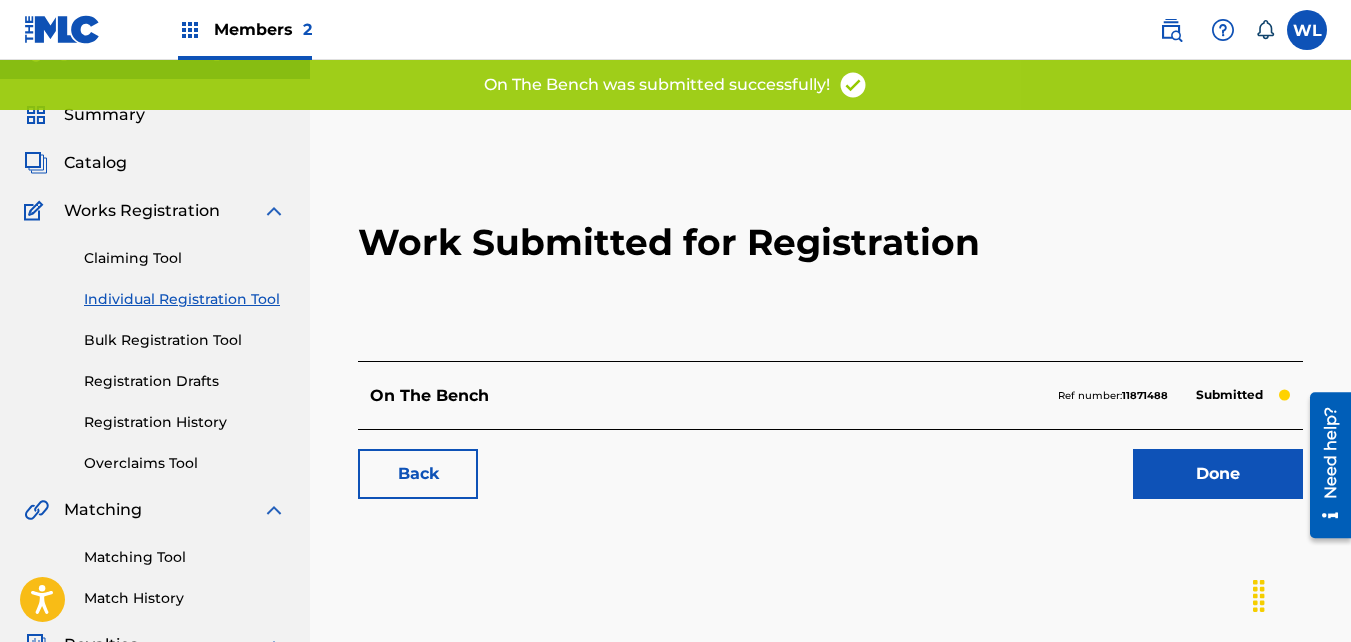 scroll, scrollTop: 35, scrollLeft: 0, axis: vertical 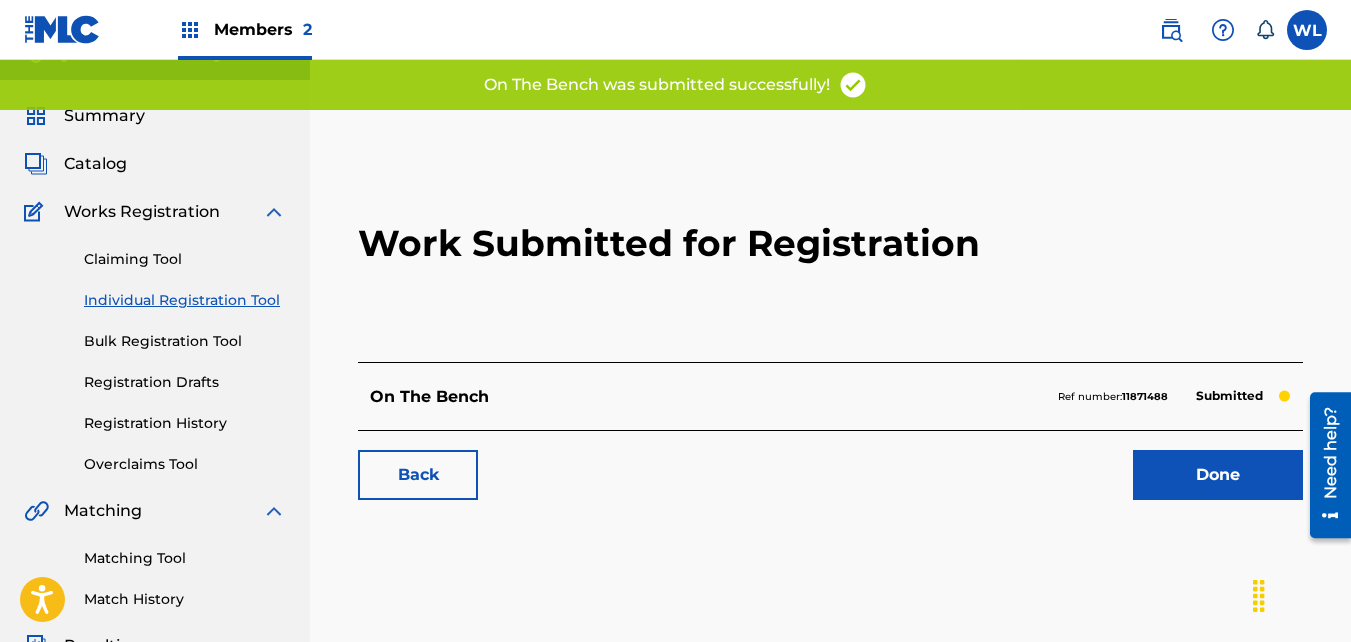 click on "Done" at bounding box center (1218, 475) 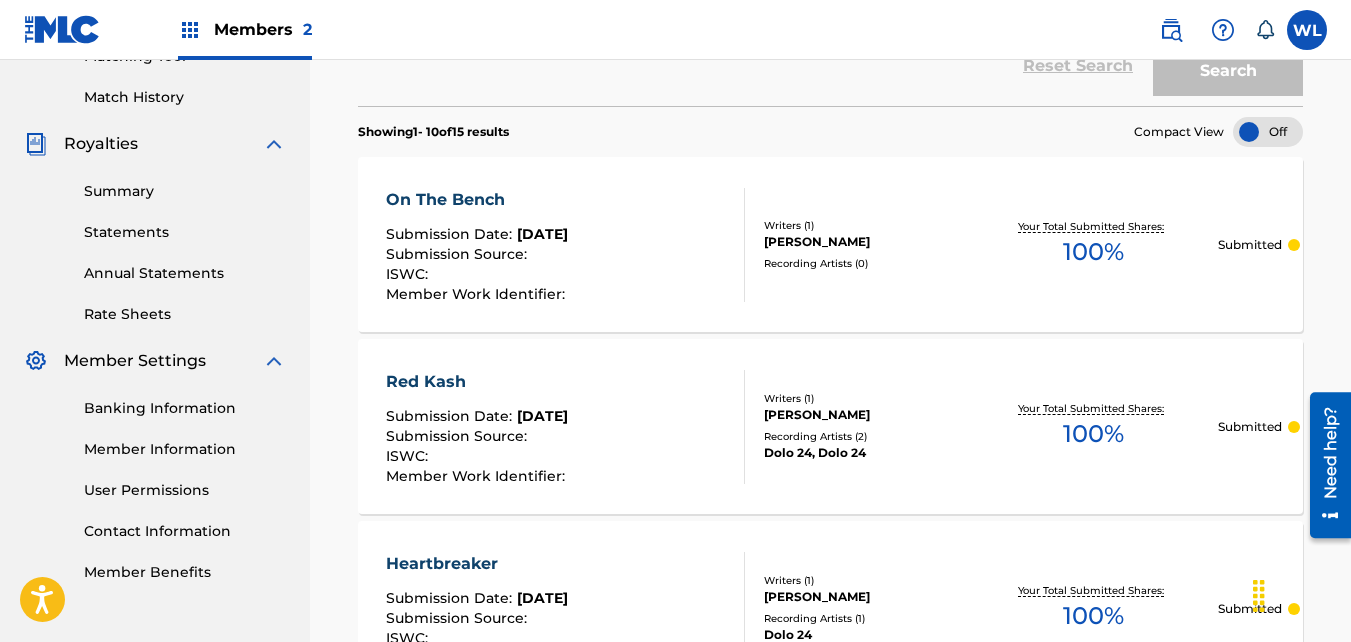 scroll, scrollTop: 625, scrollLeft: 0, axis: vertical 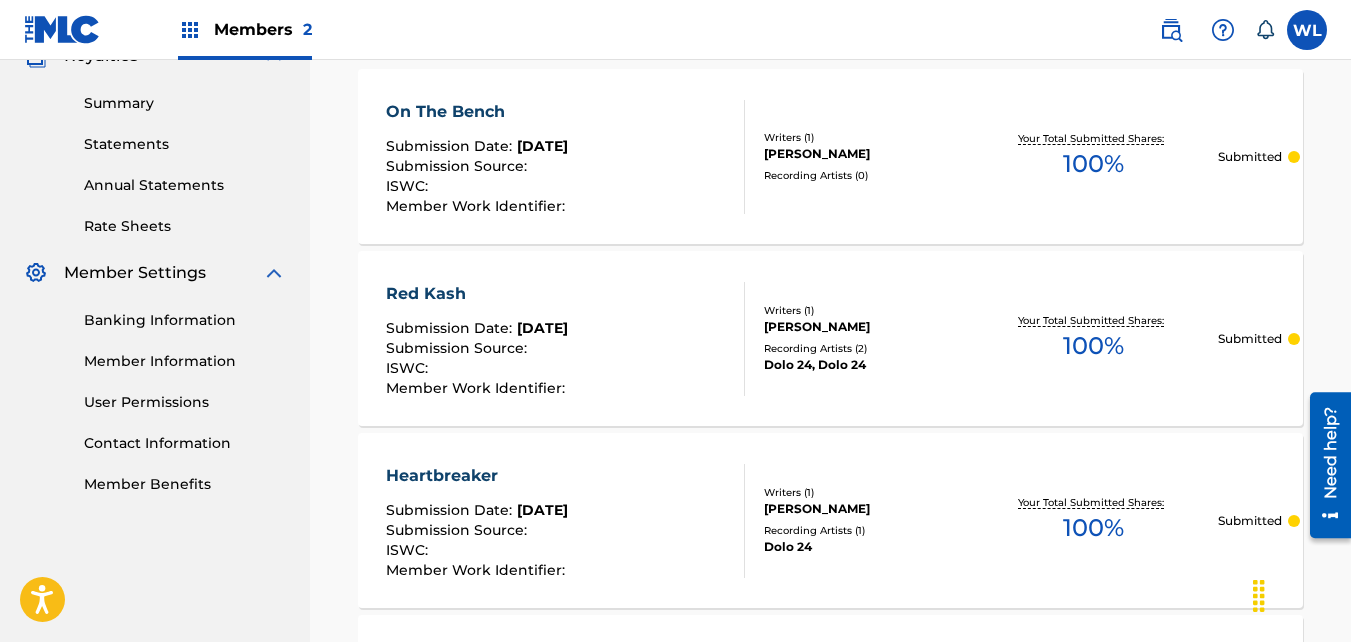 click on "On The Bench Submission Date : [DATE] Submission Source : ISWC : Member Work Identifier : Writers ( 1 ) [PERSON_NAME] Recording Artists ( 0 ) Your Total Submitted Shares: 100 %   Submitted" at bounding box center [830, 156] 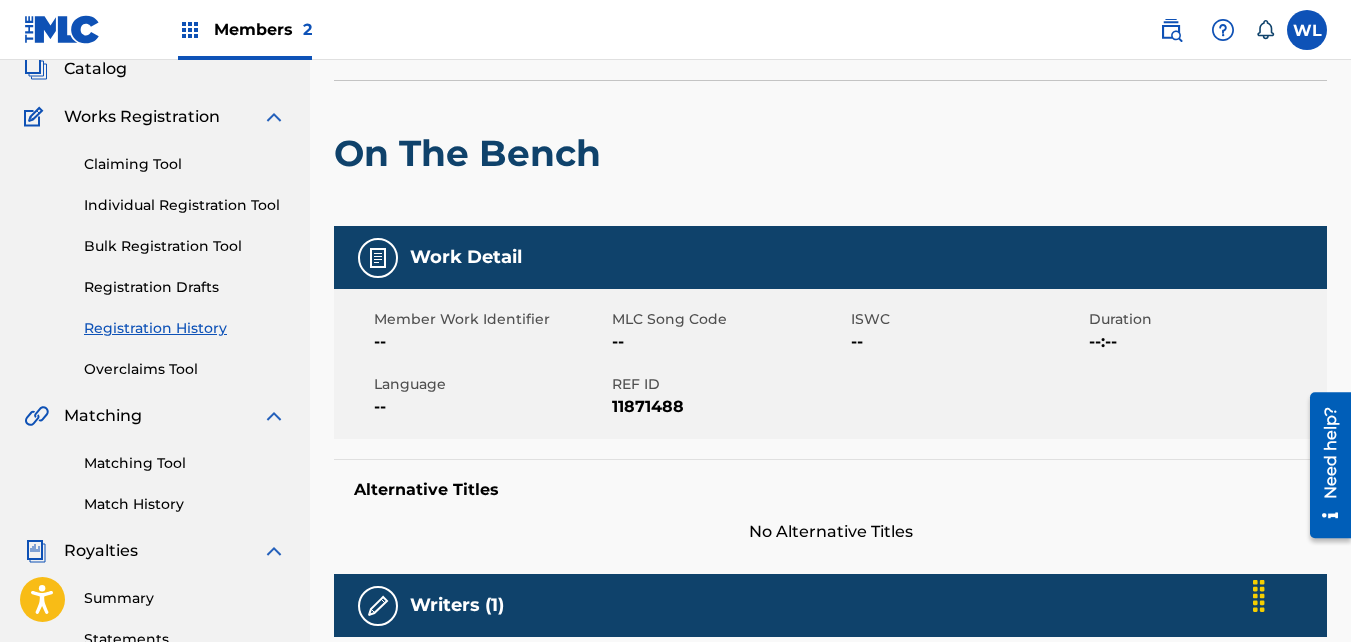 scroll, scrollTop: 129, scrollLeft: 0, axis: vertical 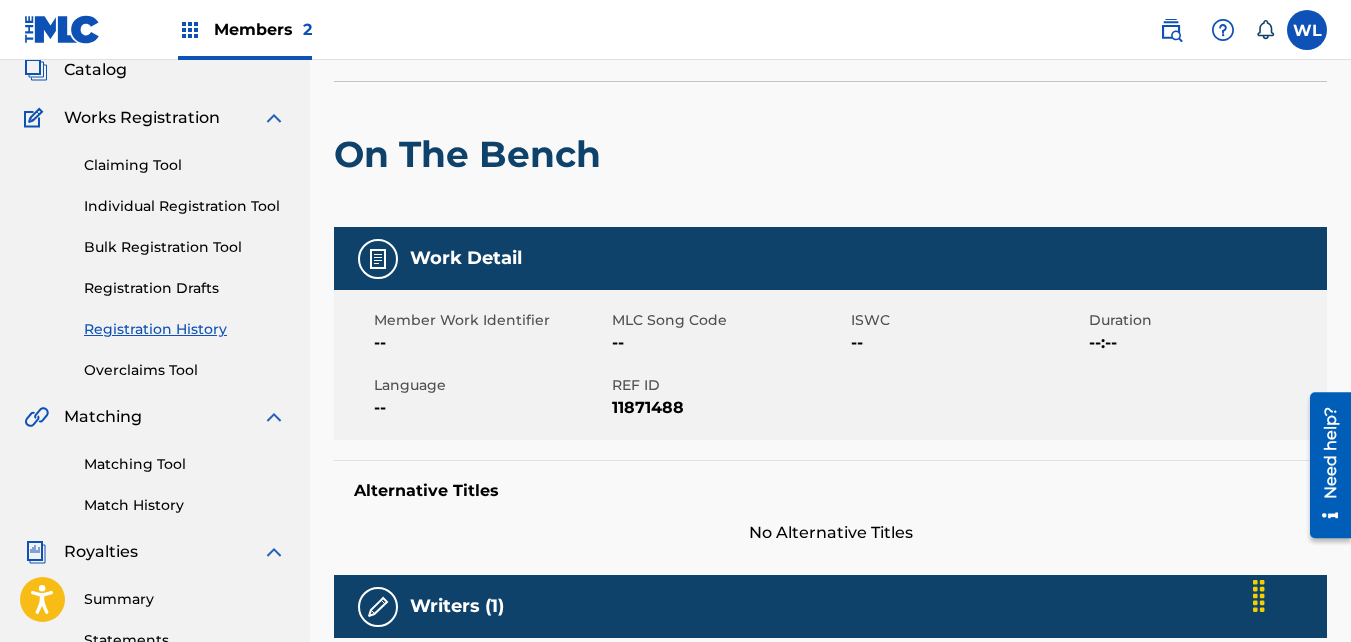 click at bounding box center (725, 154) 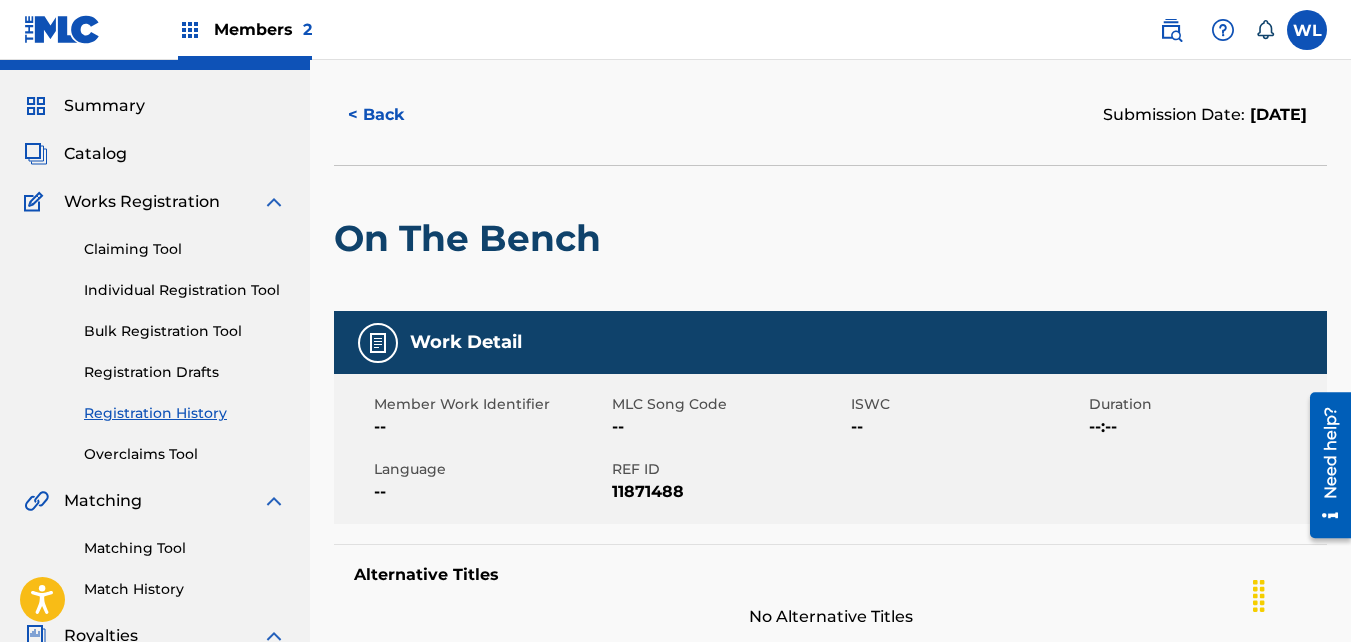 scroll, scrollTop: 44, scrollLeft: 0, axis: vertical 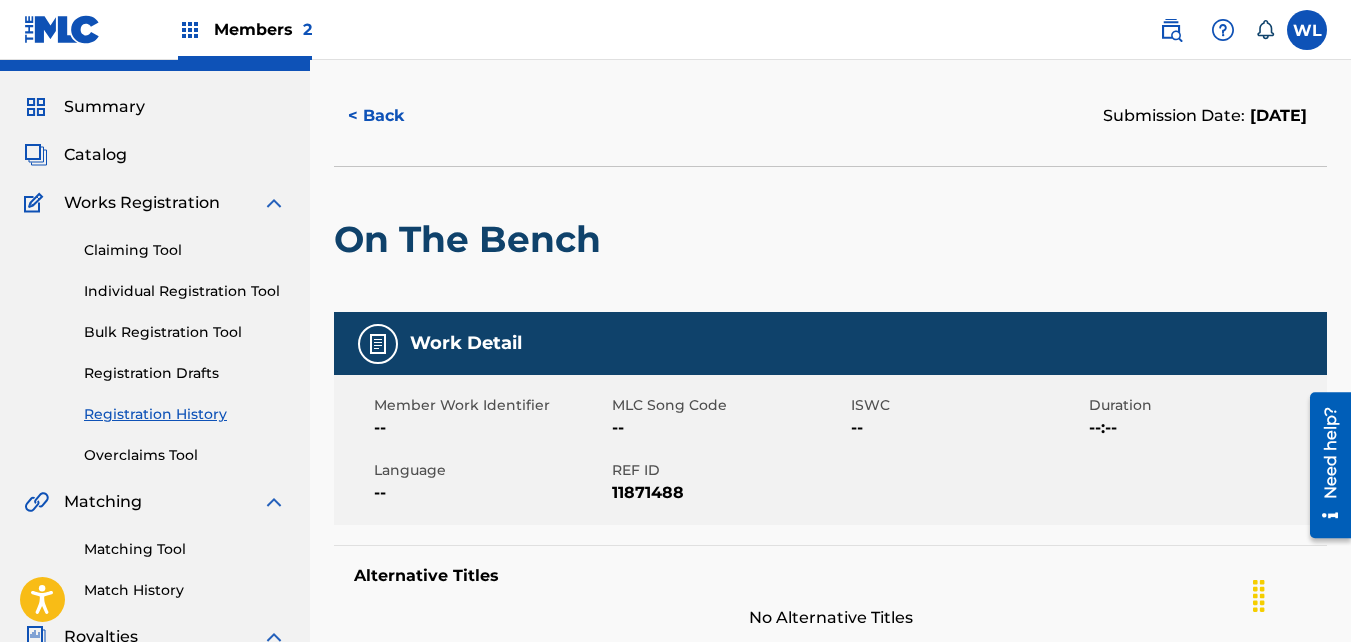 drag, startPoint x: 907, startPoint y: 321, endPoint x: 865, endPoint y: 315, distance: 42.426407 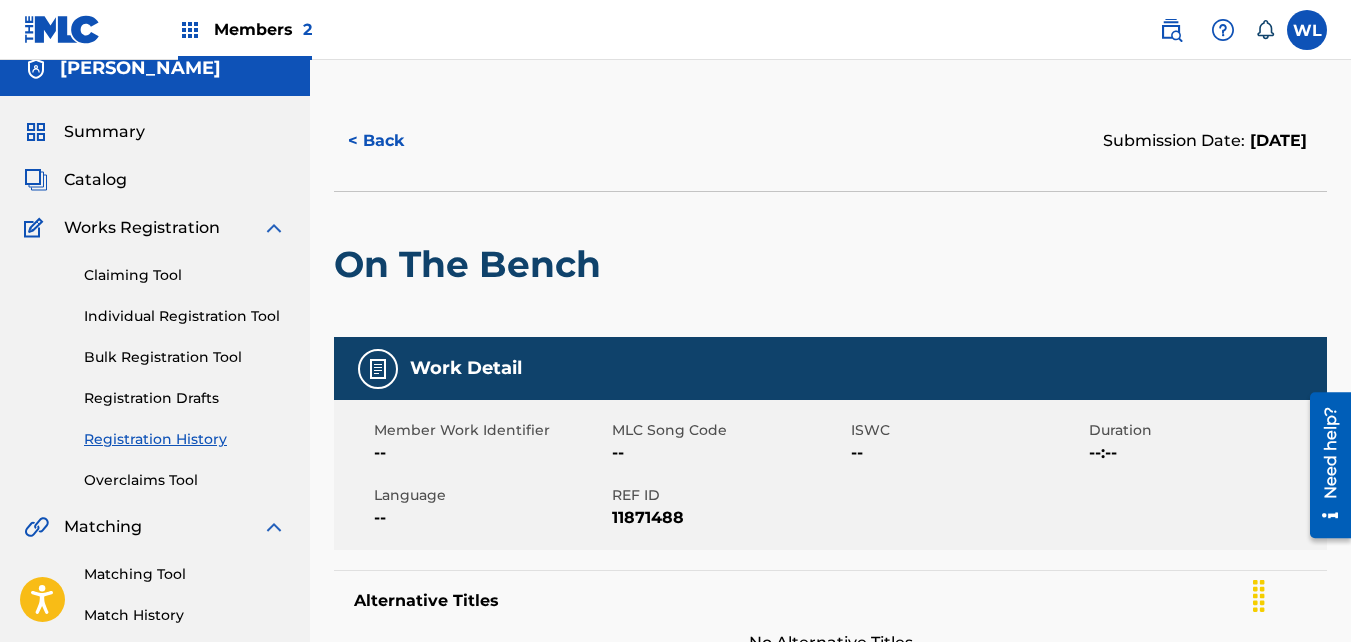scroll, scrollTop: 0, scrollLeft: 0, axis: both 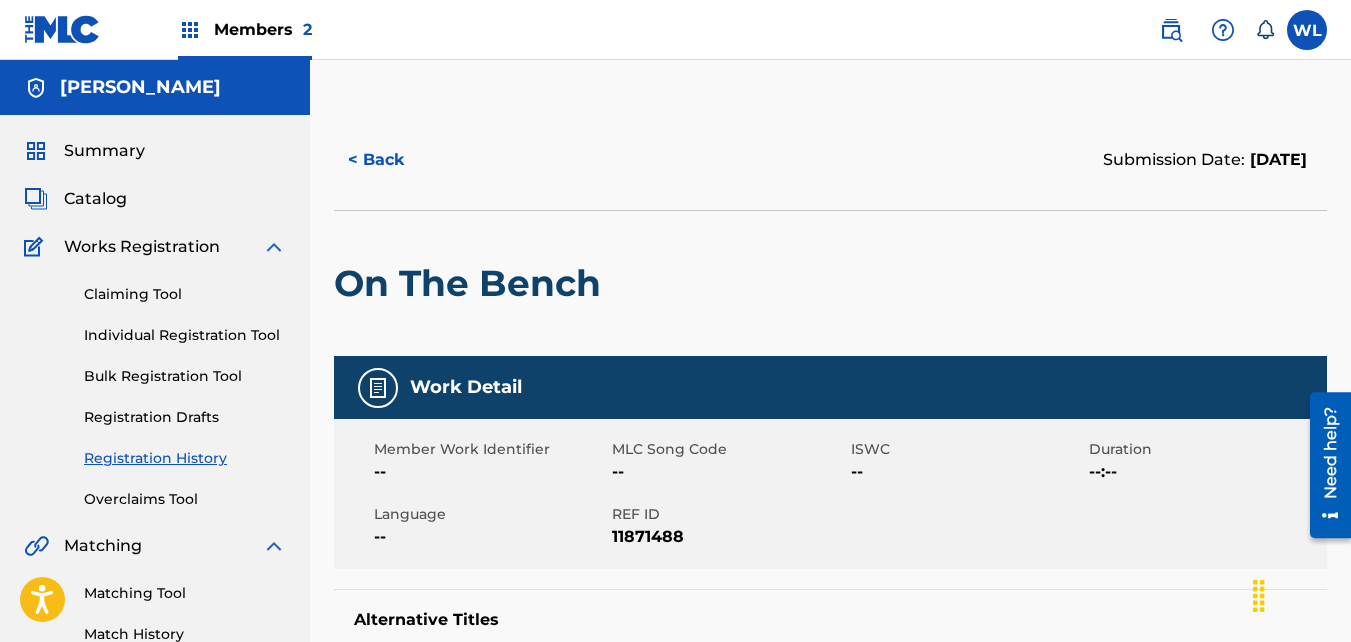 click on "< Back" at bounding box center [394, 160] 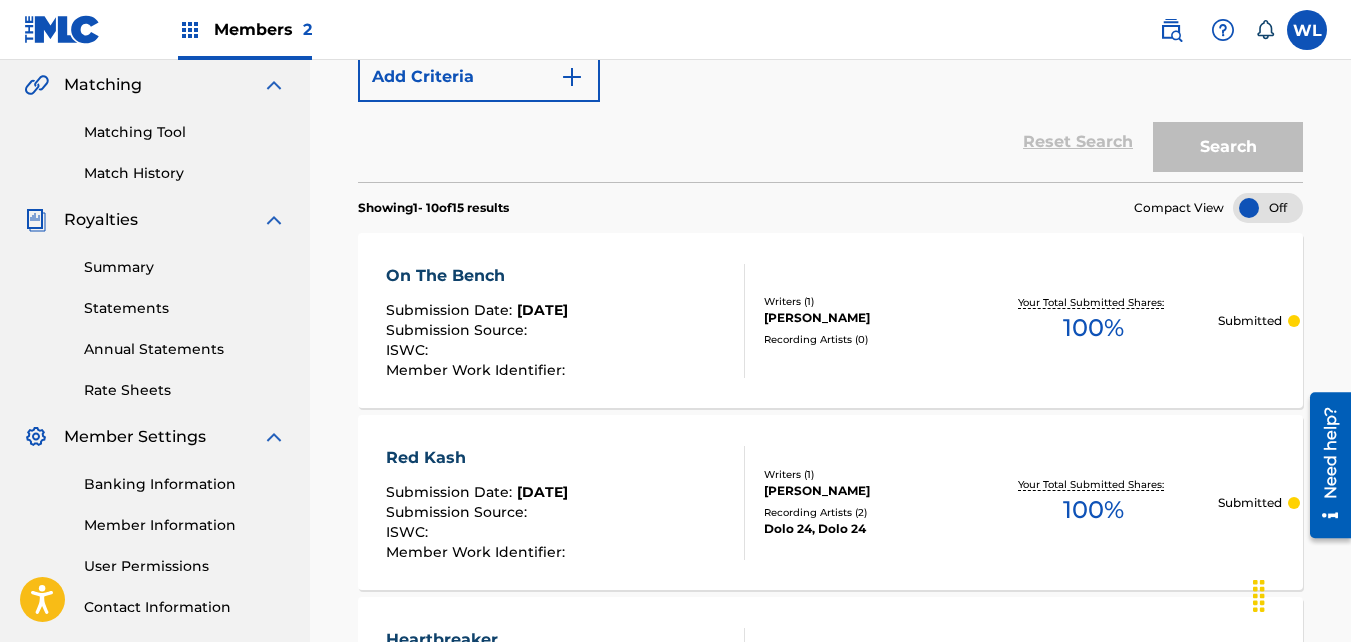 scroll, scrollTop: 460, scrollLeft: 0, axis: vertical 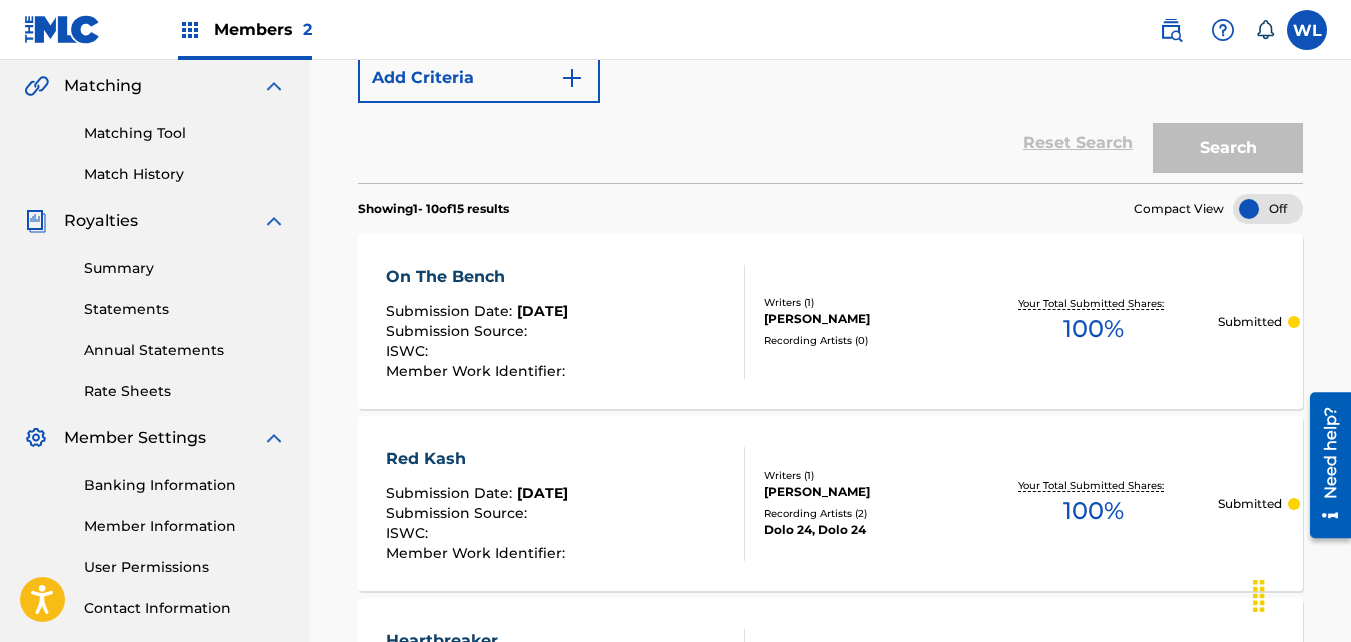 drag, startPoint x: 529, startPoint y: 266, endPoint x: 891, endPoint y: 309, distance: 364.54492 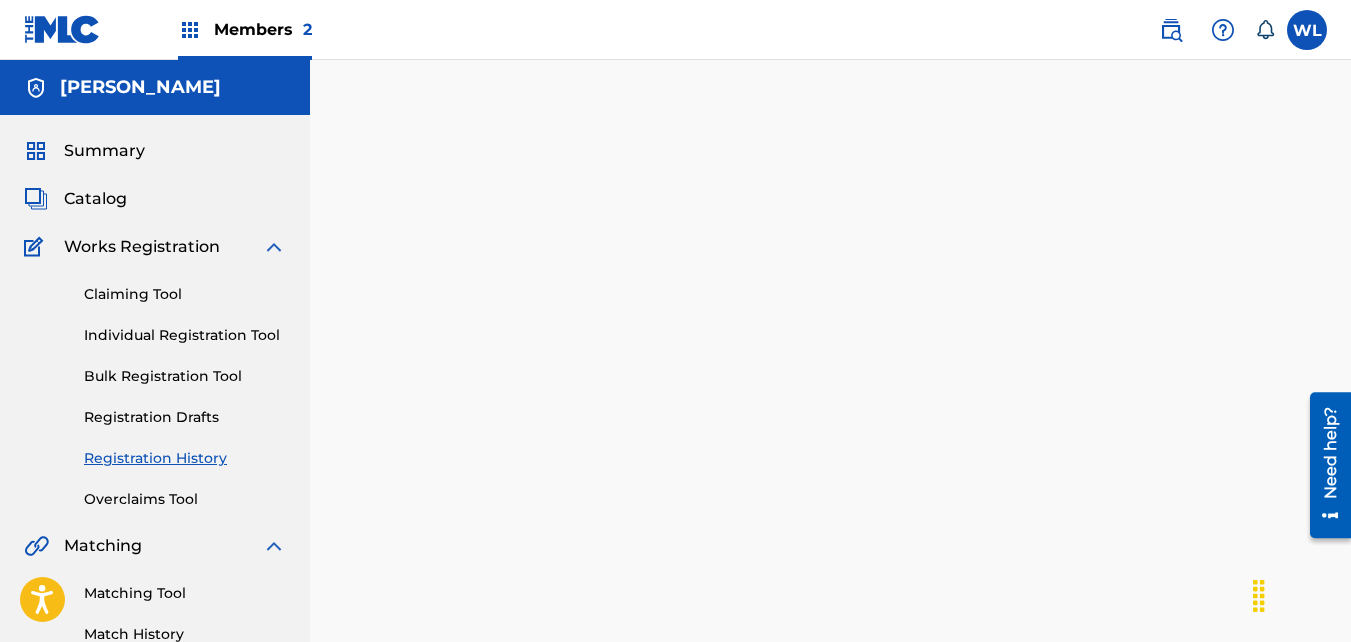 click at bounding box center [830, 627] 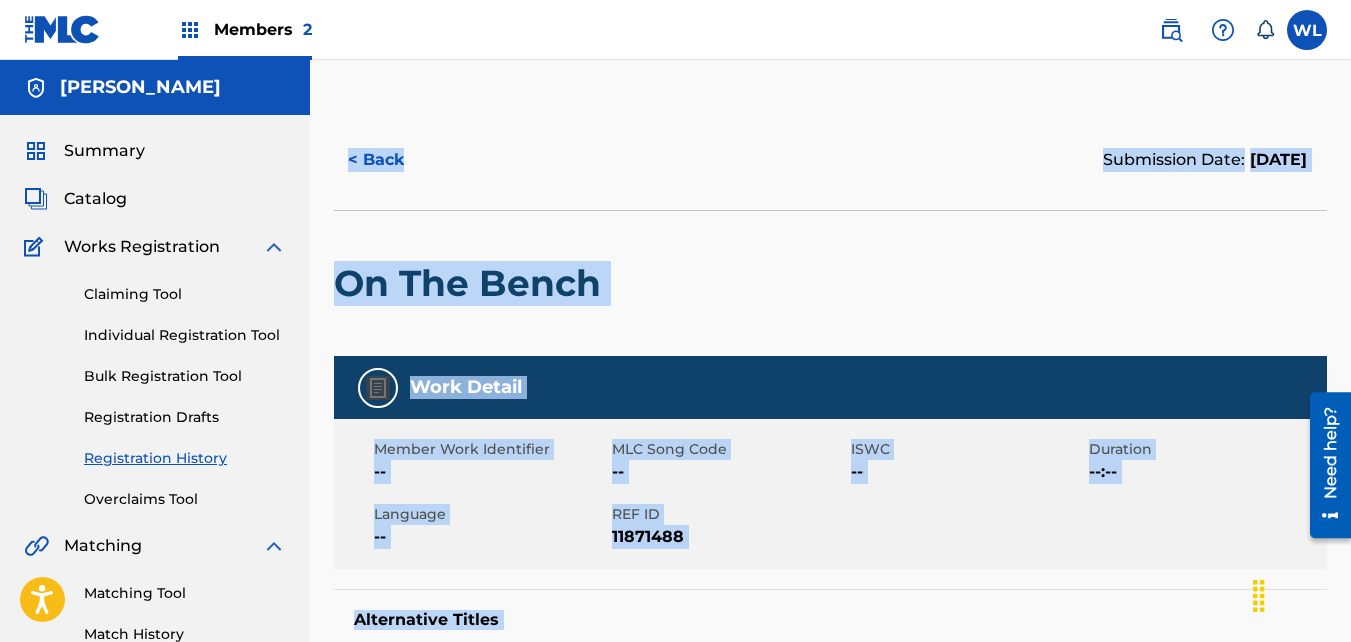 drag, startPoint x: 741, startPoint y: 313, endPoint x: 704, endPoint y: 338, distance: 44.65423 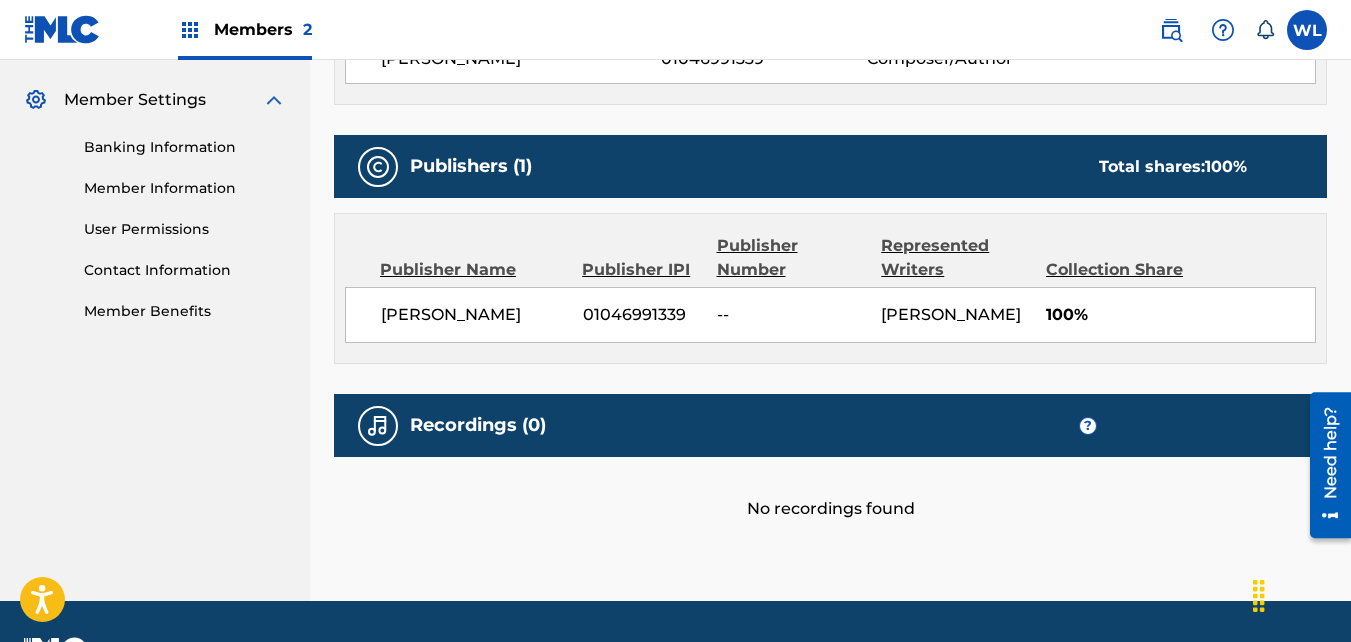 scroll, scrollTop: 799, scrollLeft: 0, axis: vertical 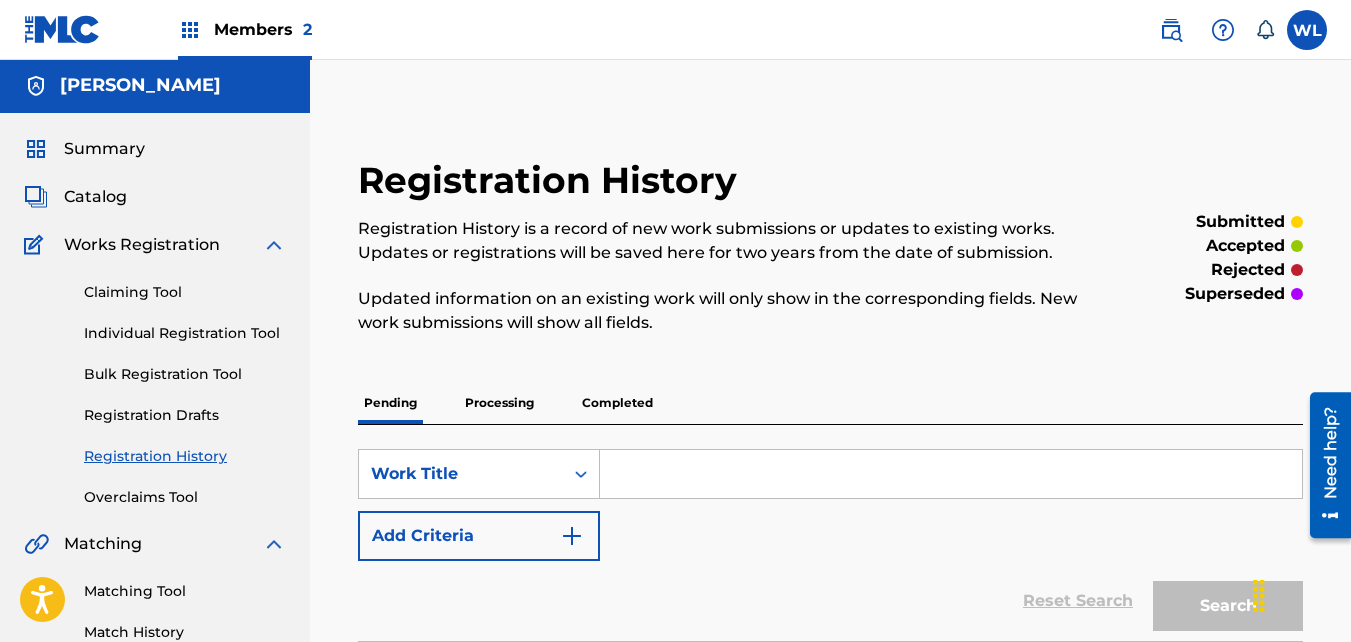 click on "Summary Catalog Works Registration Claiming Tool Individual Registration Tool Bulk Registration Tool Registration Drafts Registration History Overclaims Tool Matching Matching Tool Match History Royalties Summary Statements Annual Statements Rate Sheets Member Settings Banking Information Member Information User Permissions Contact Information Member Benefits" at bounding box center [155, 627] 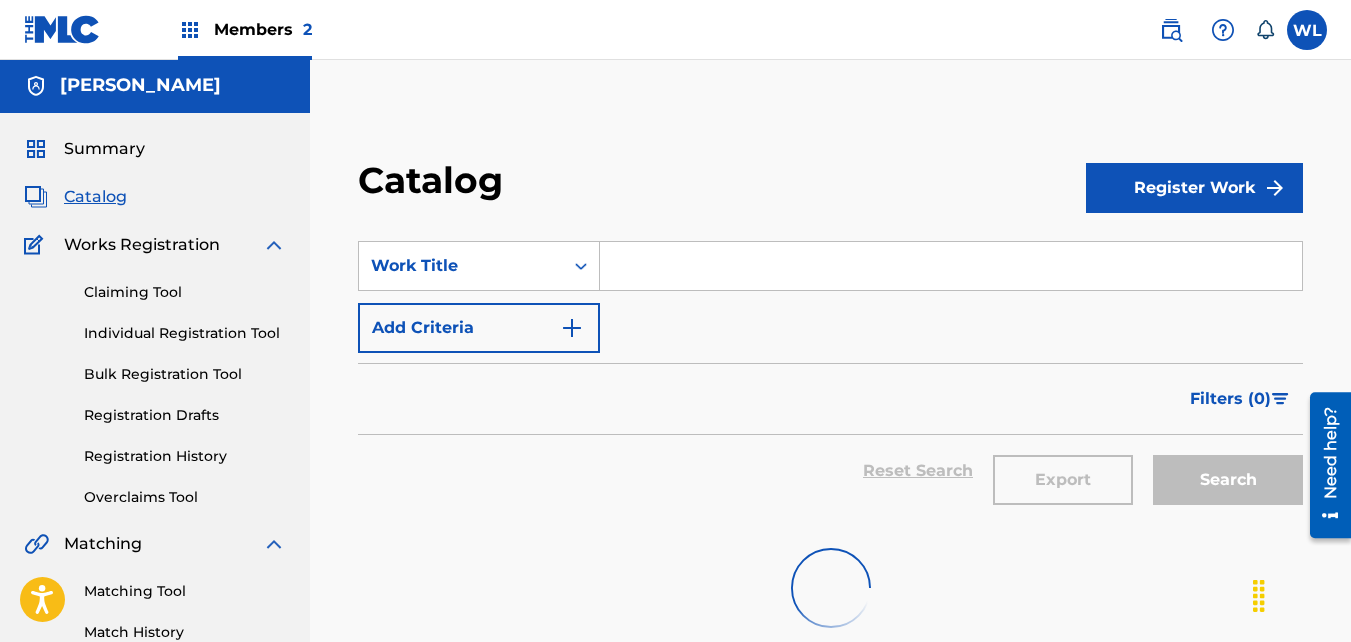 scroll, scrollTop: 0, scrollLeft: 0, axis: both 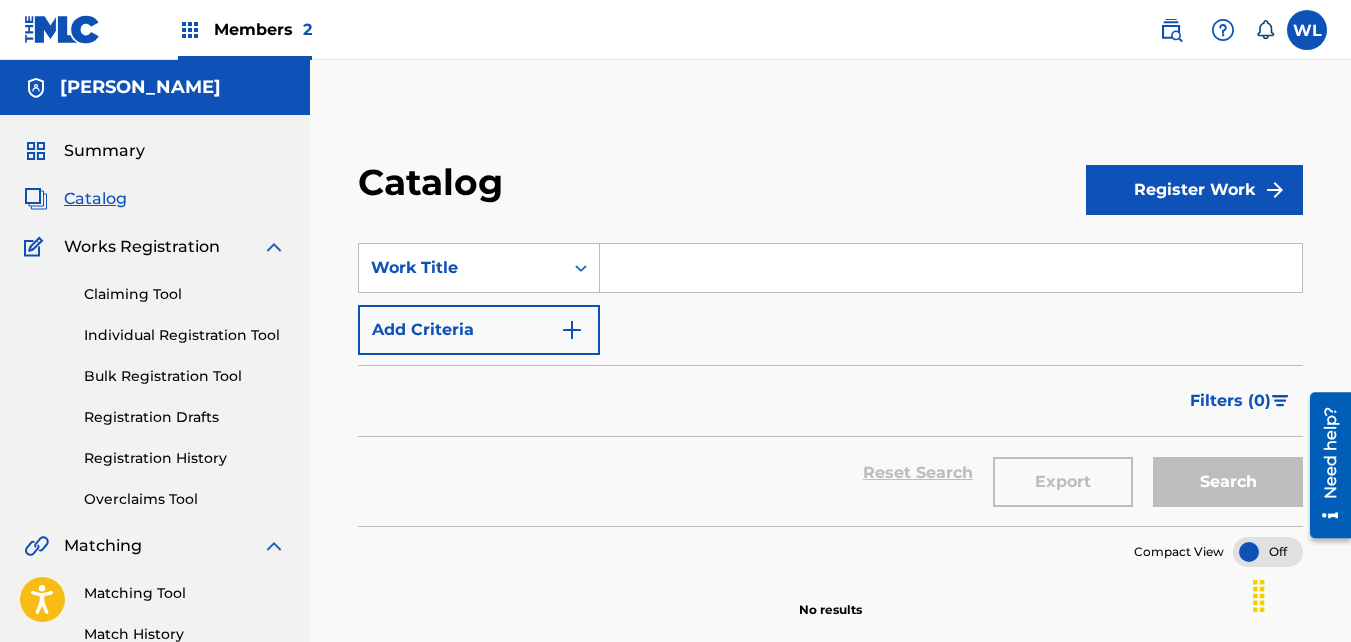 click at bounding box center [951, 268] 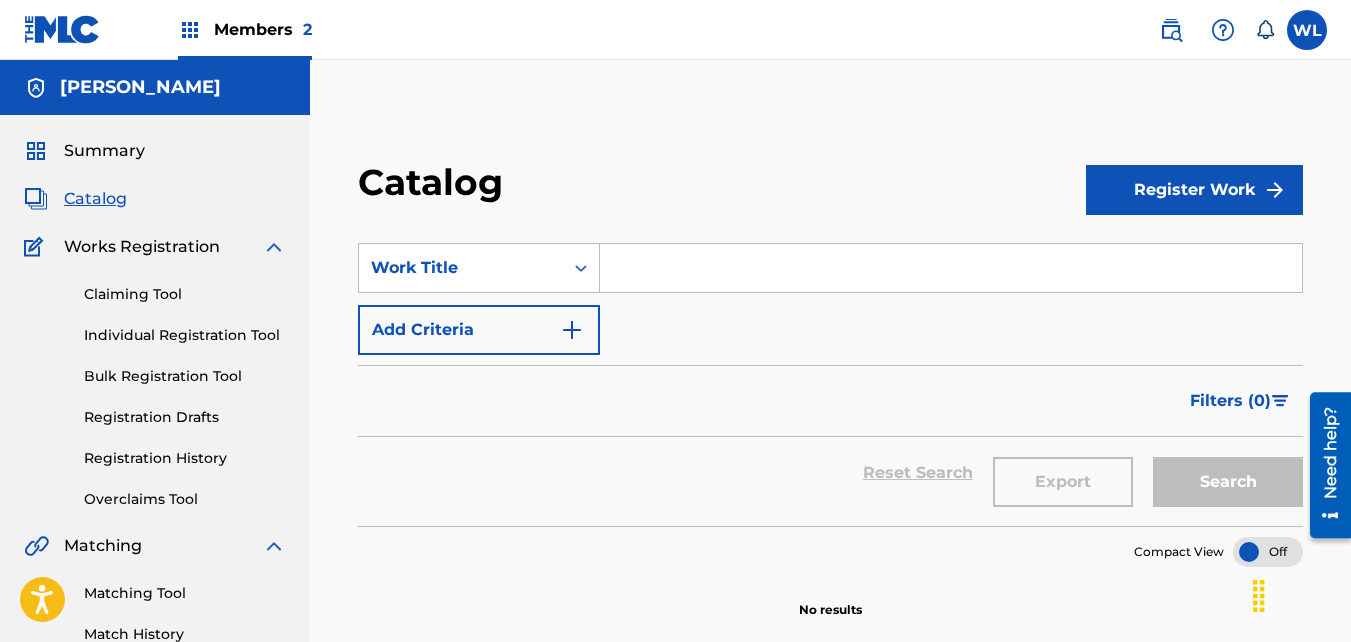 click on "Register Work" at bounding box center (1194, 190) 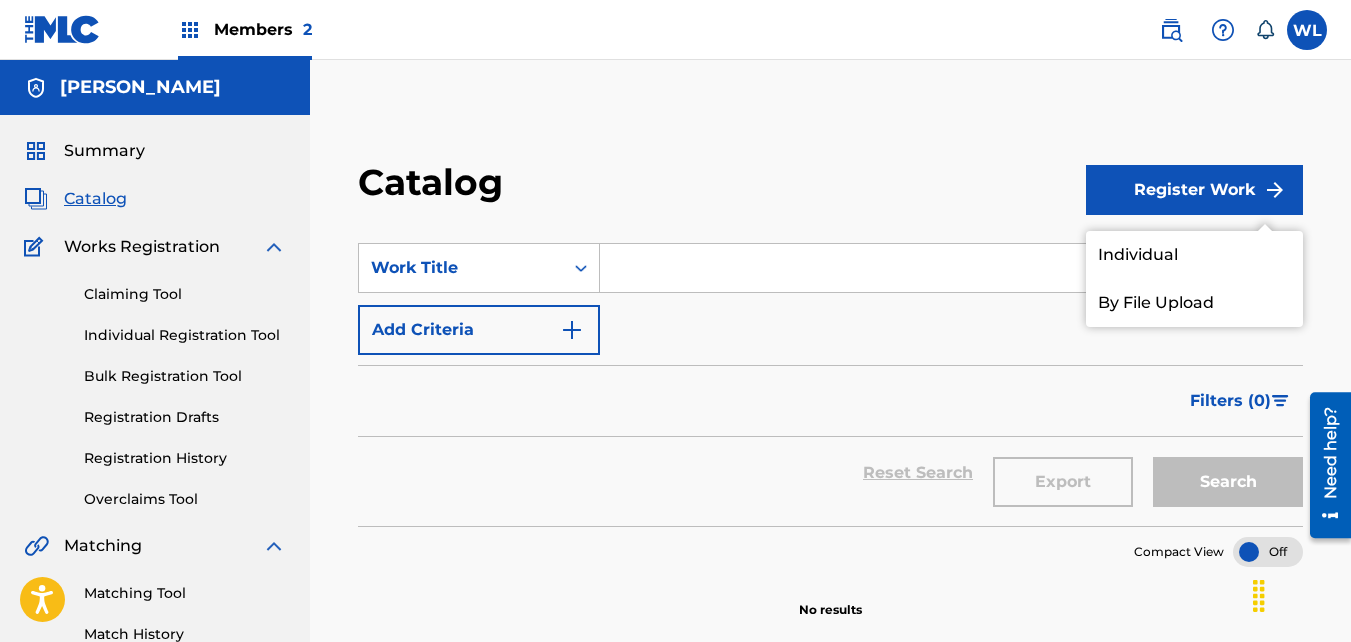 click on "Individual" at bounding box center (1194, 255) 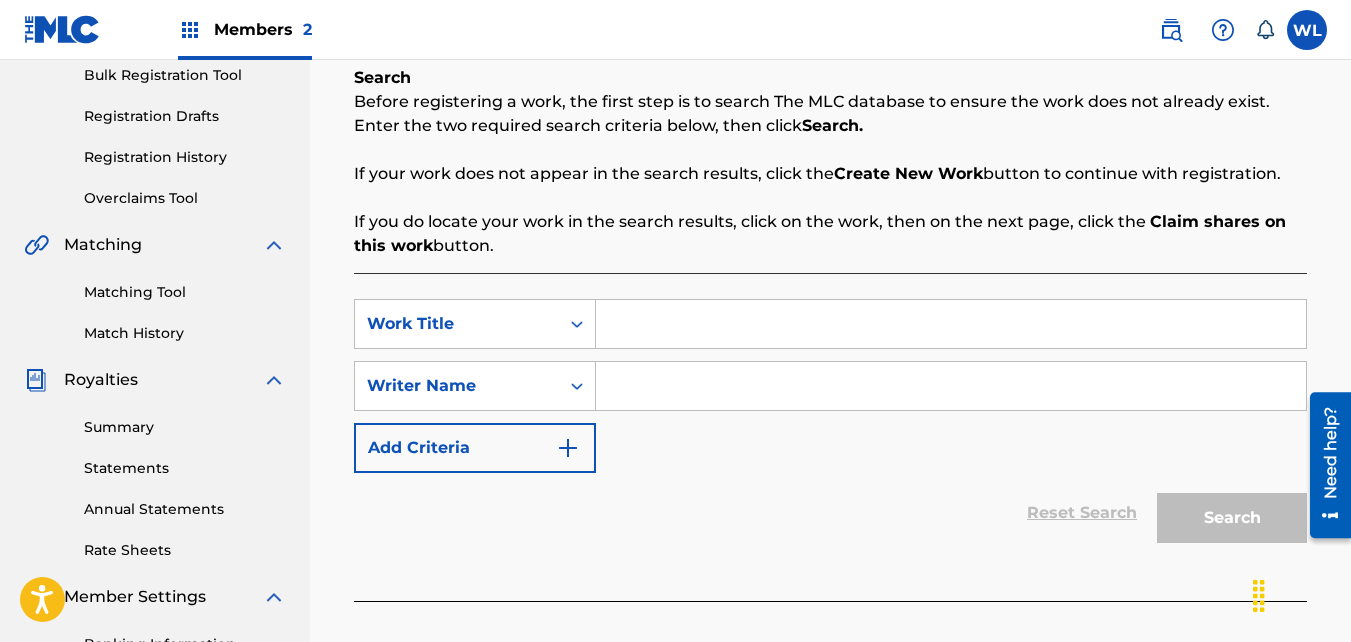scroll, scrollTop: 302, scrollLeft: 0, axis: vertical 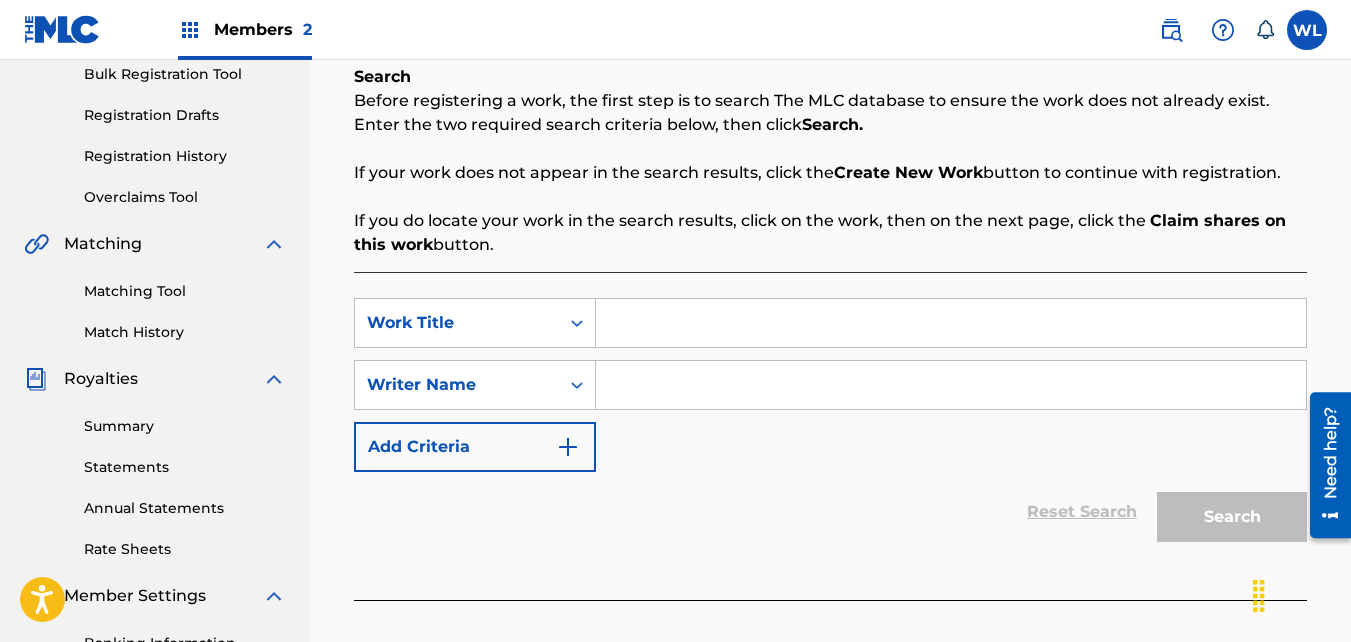 click at bounding box center [951, 323] 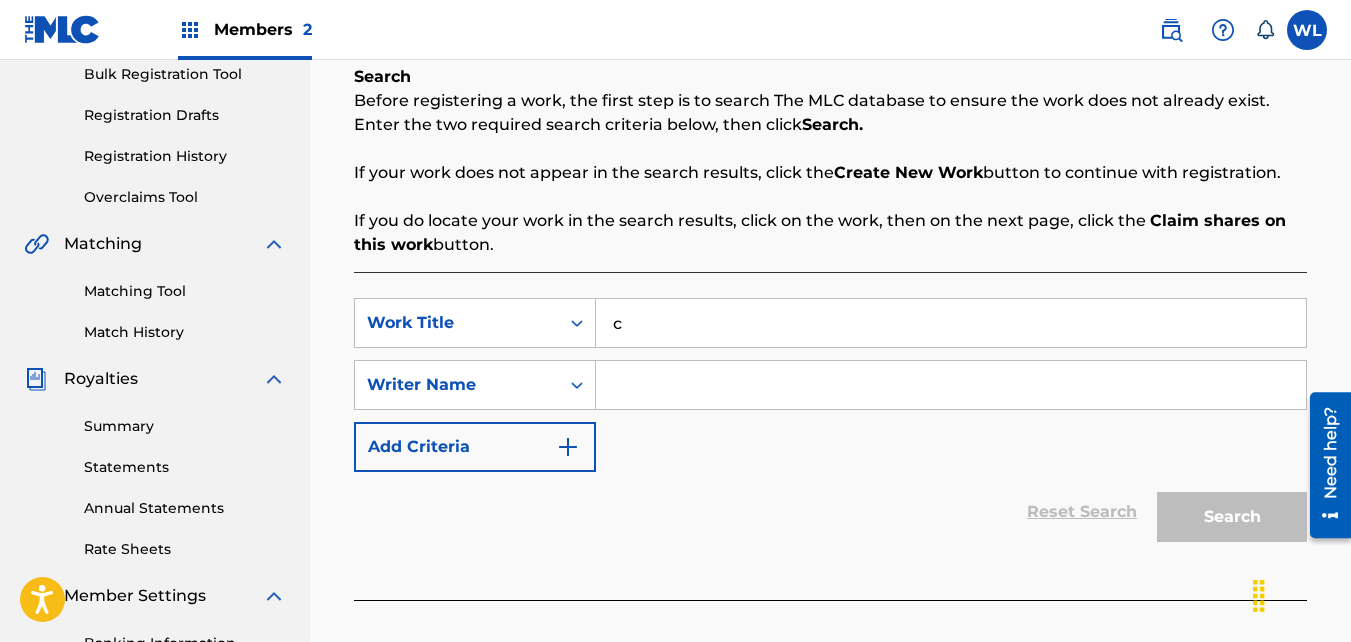 click at bounding box center (951, 385) 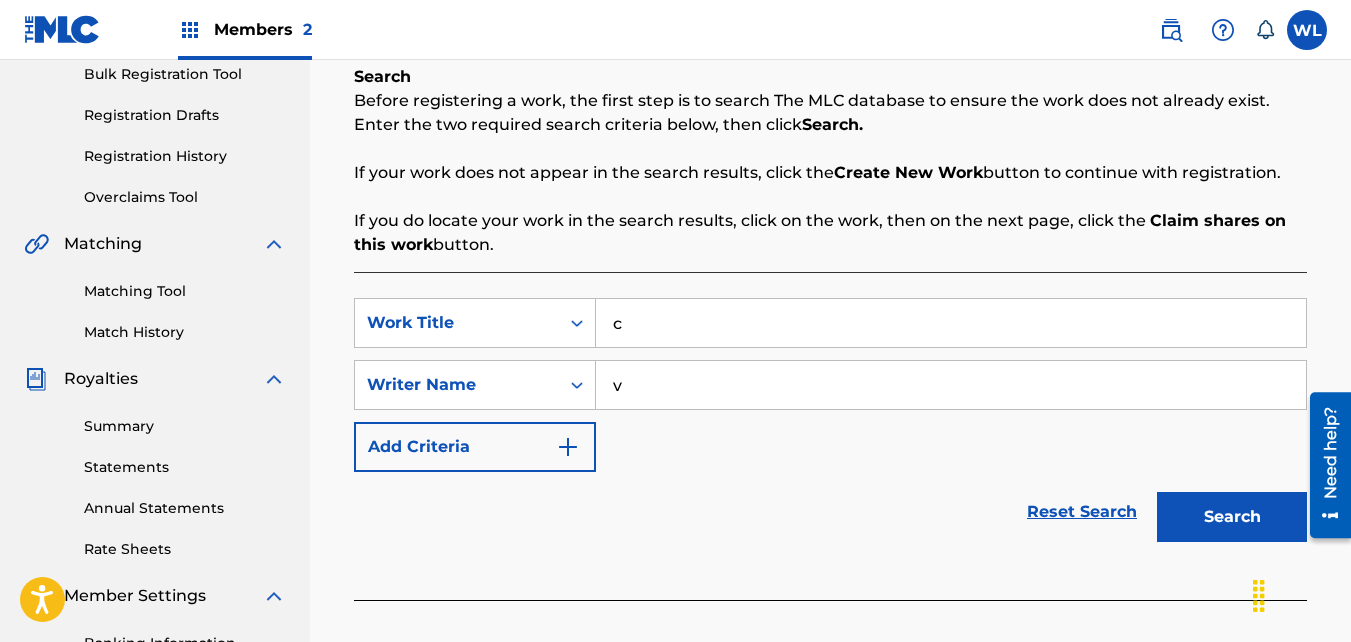 click on "Search" at bounding box center (1232, 517) 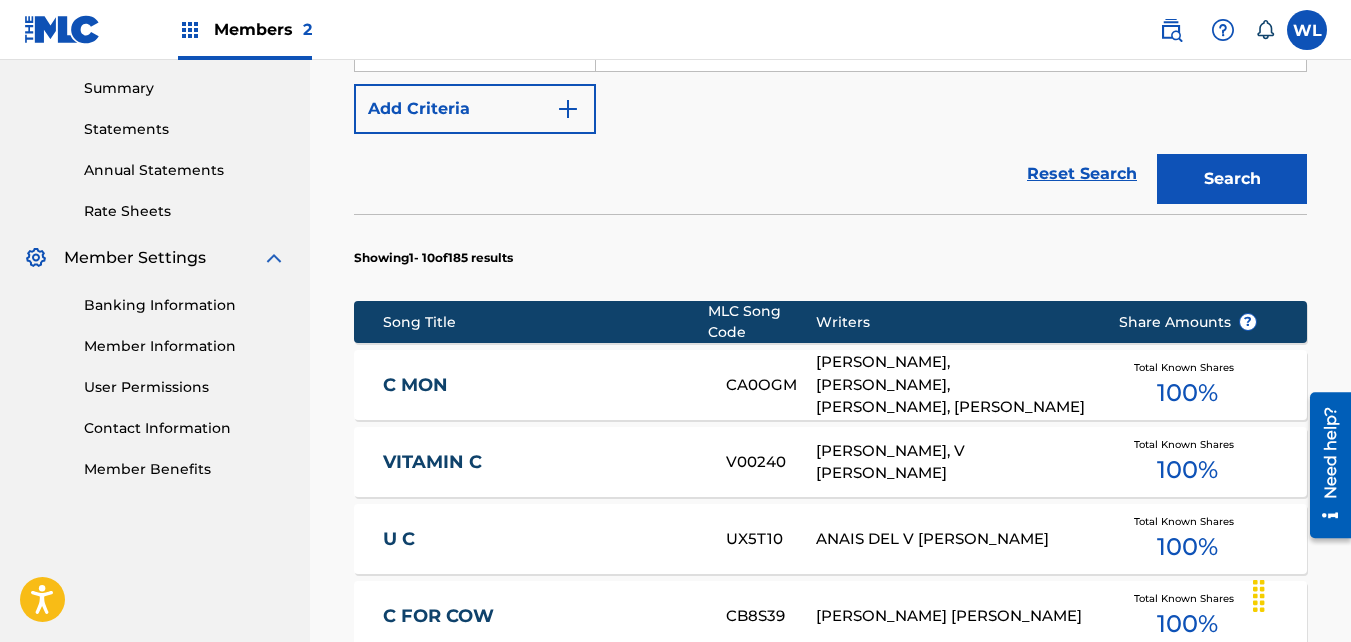 scroll, scrollTop: 1481, scrollLeft: 0, axis: vertical 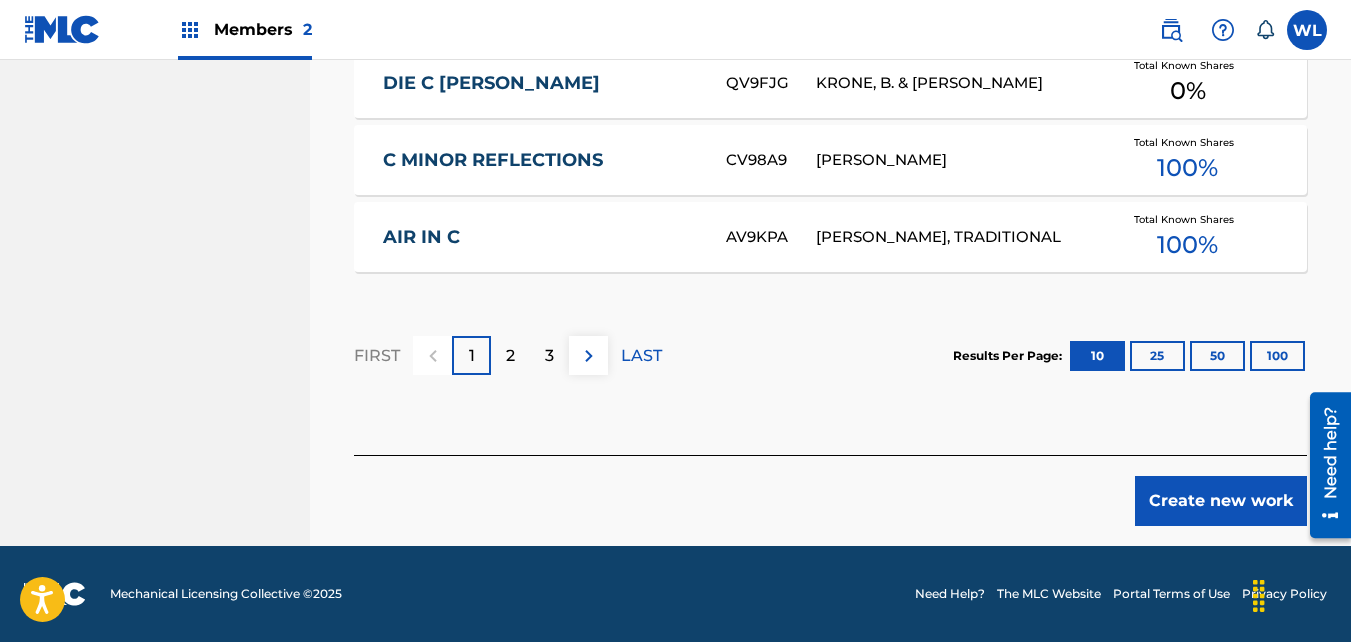 click on "Create new work" at bounding box center [1221, 501] 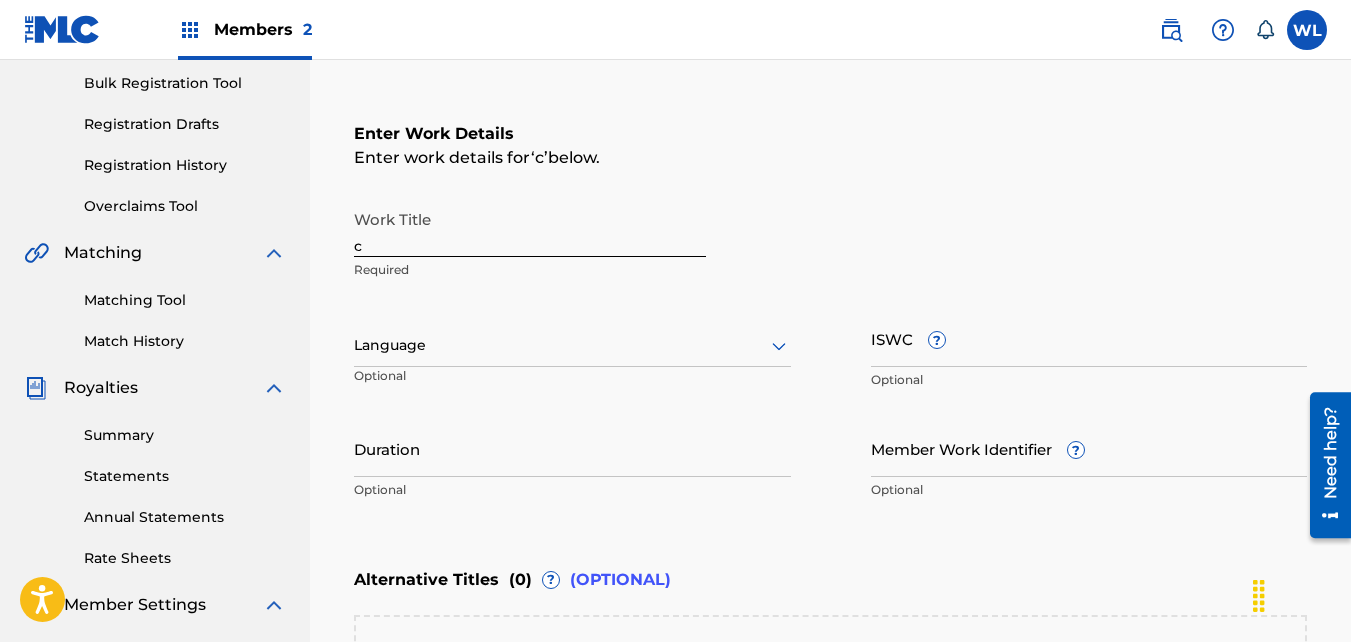 scroll, scrollTop: 292, scrollLeft: 0, axis: vertical 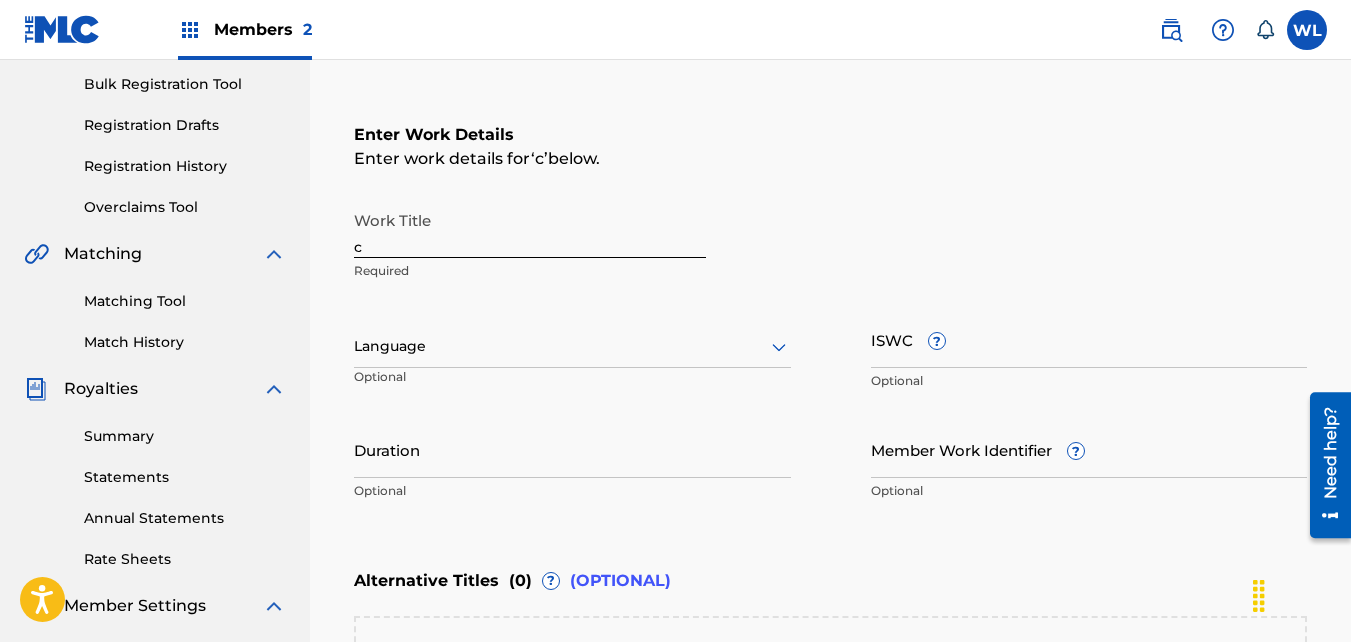click on "c" at bounding box center (530, 229) 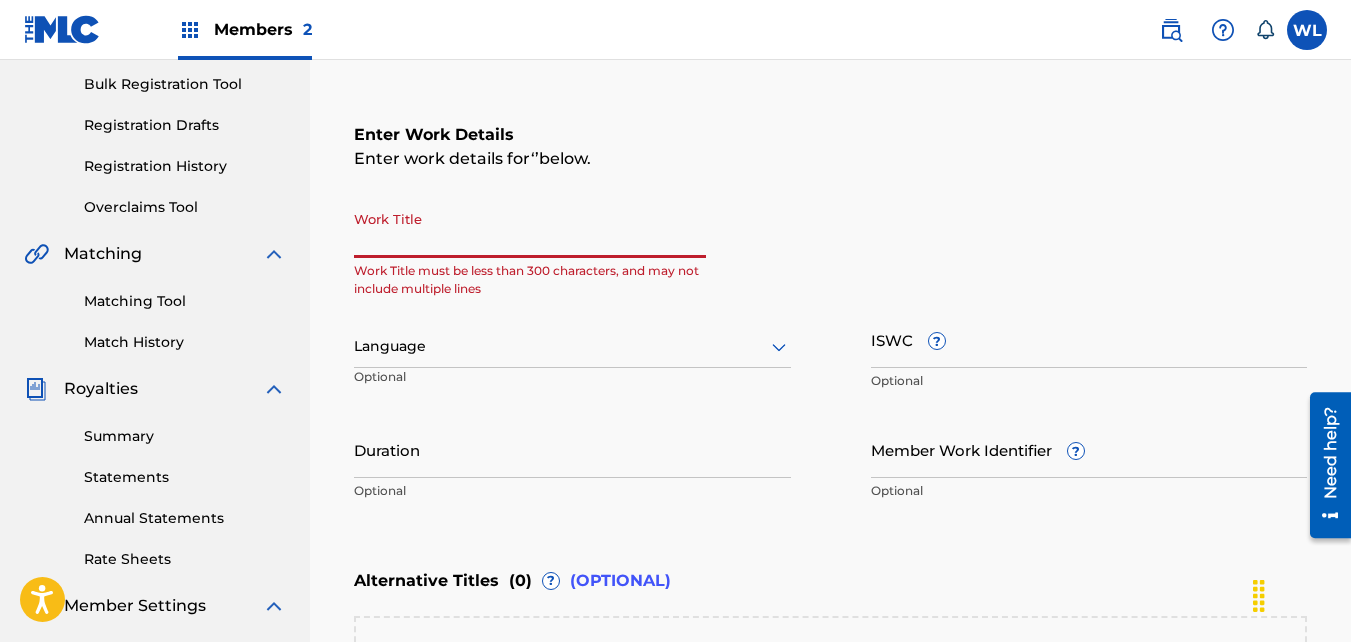 click on "Work Title" at bounding box center (530, 229) 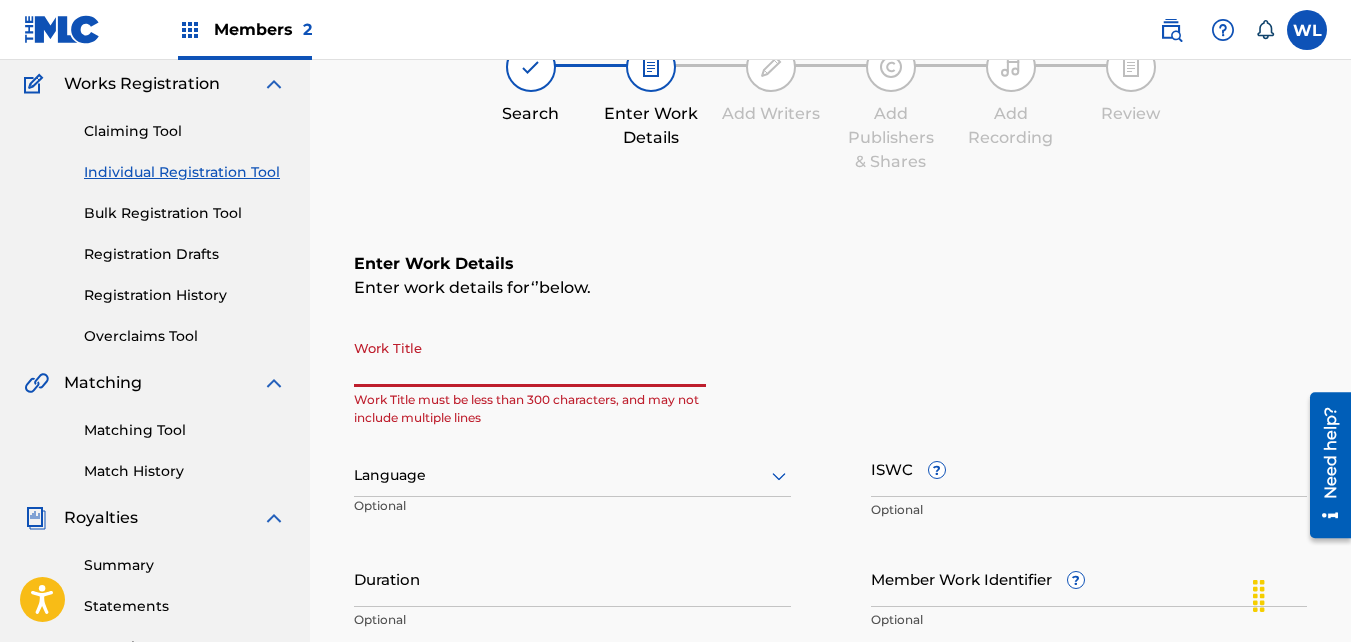 scroll, scrollTop: 166, scrollLeft: 0, axis: vertical 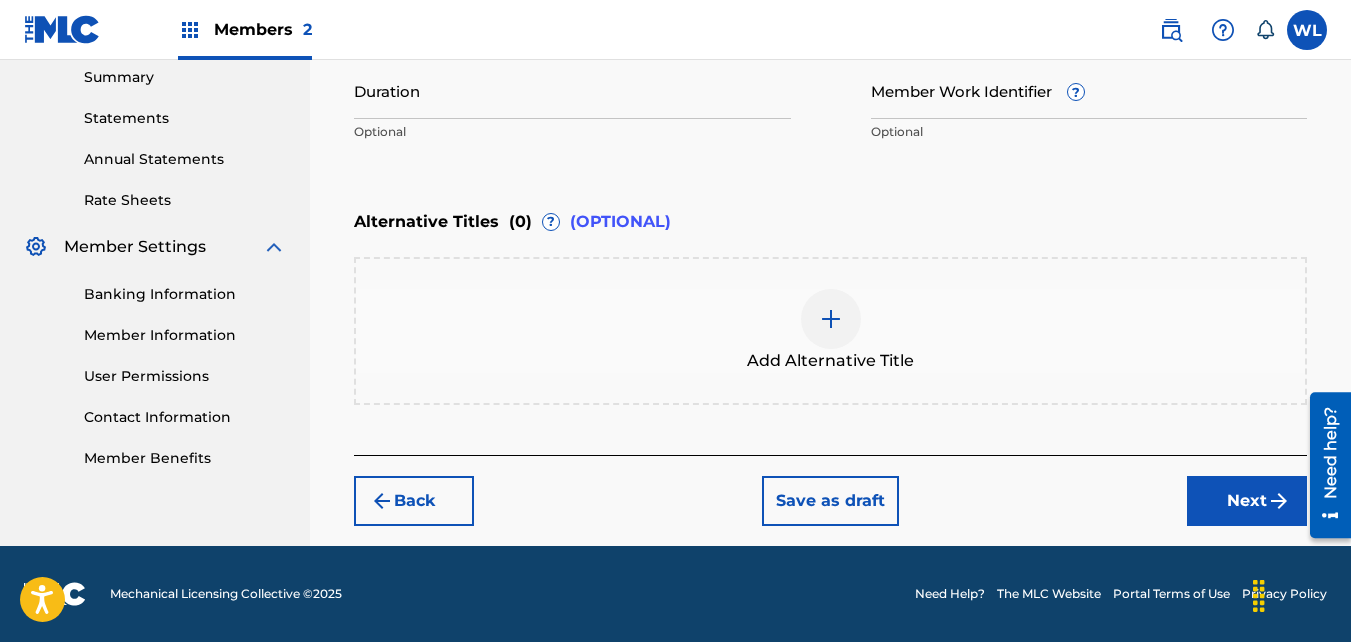 click on "Next" at bounding box center [1247, 501] 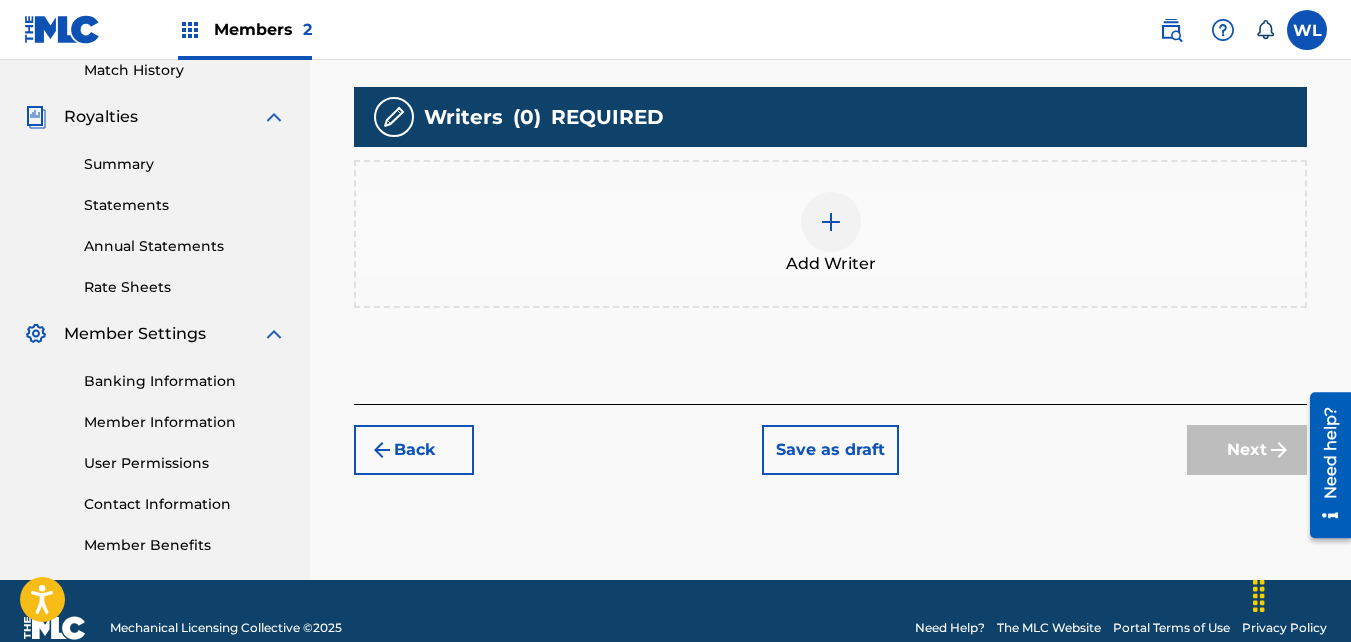 scroll, scrollTop: 562, scrollLeft: 0, axis: vertical 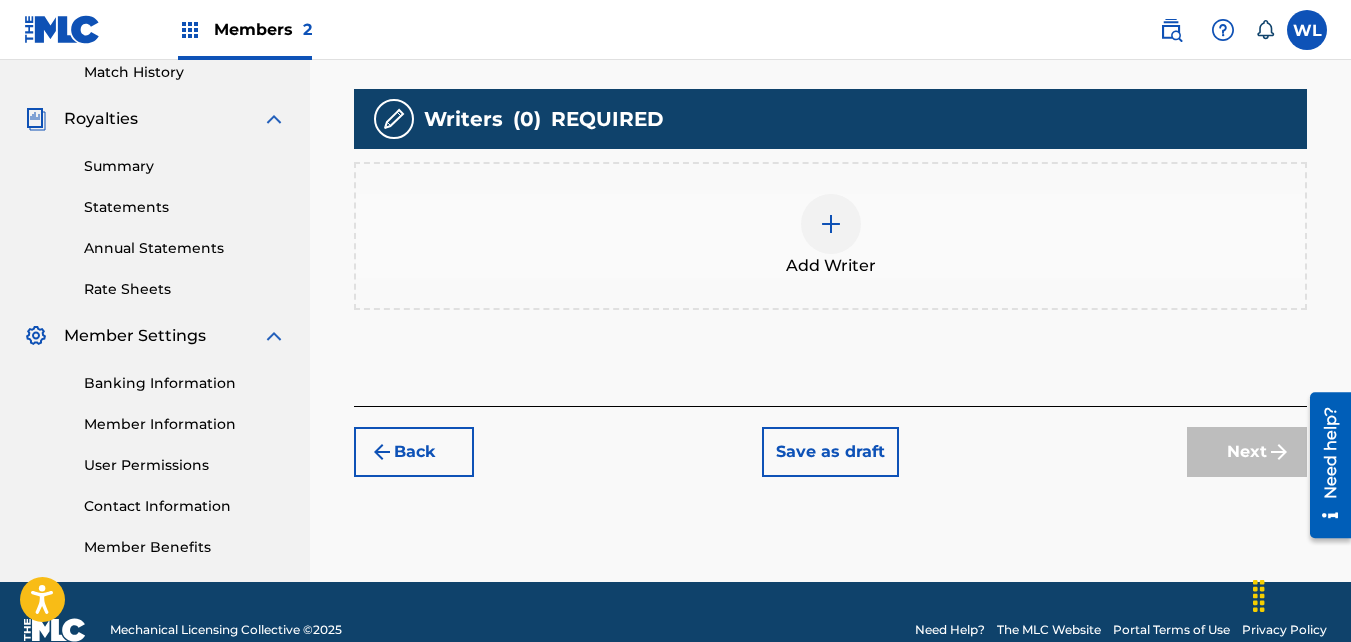 click at bounding box center [831, 224] 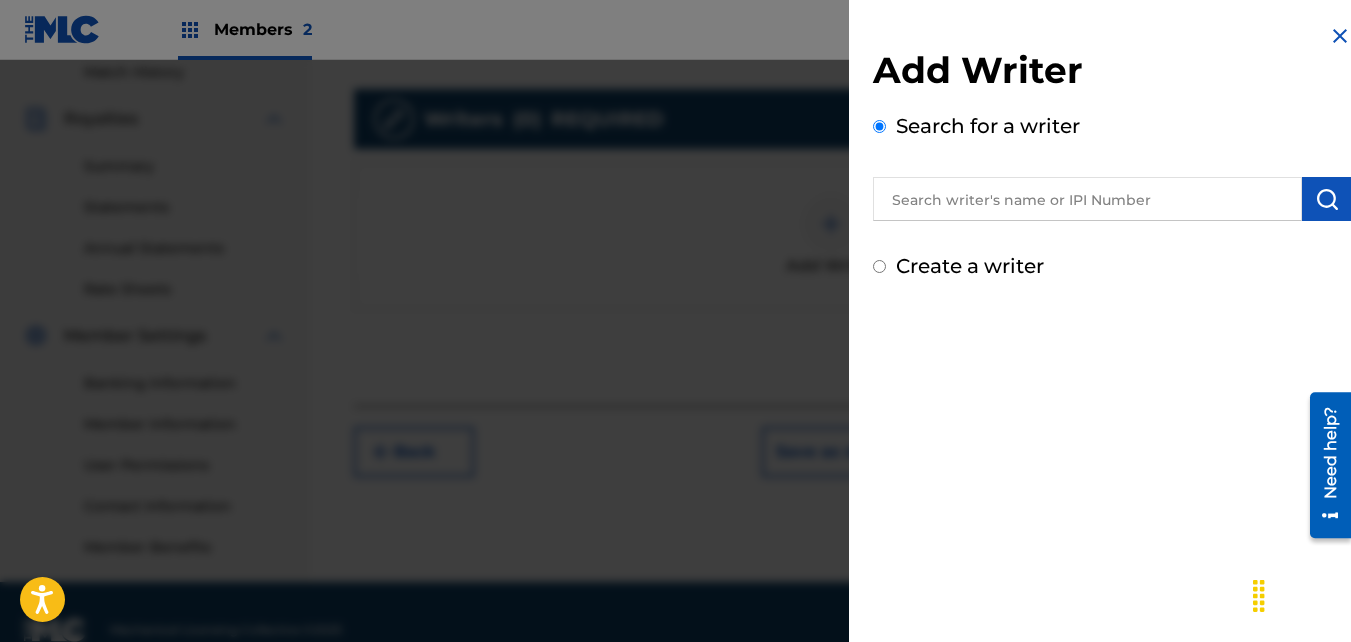 click on "Create a writer" at bounding box center (970, 266) 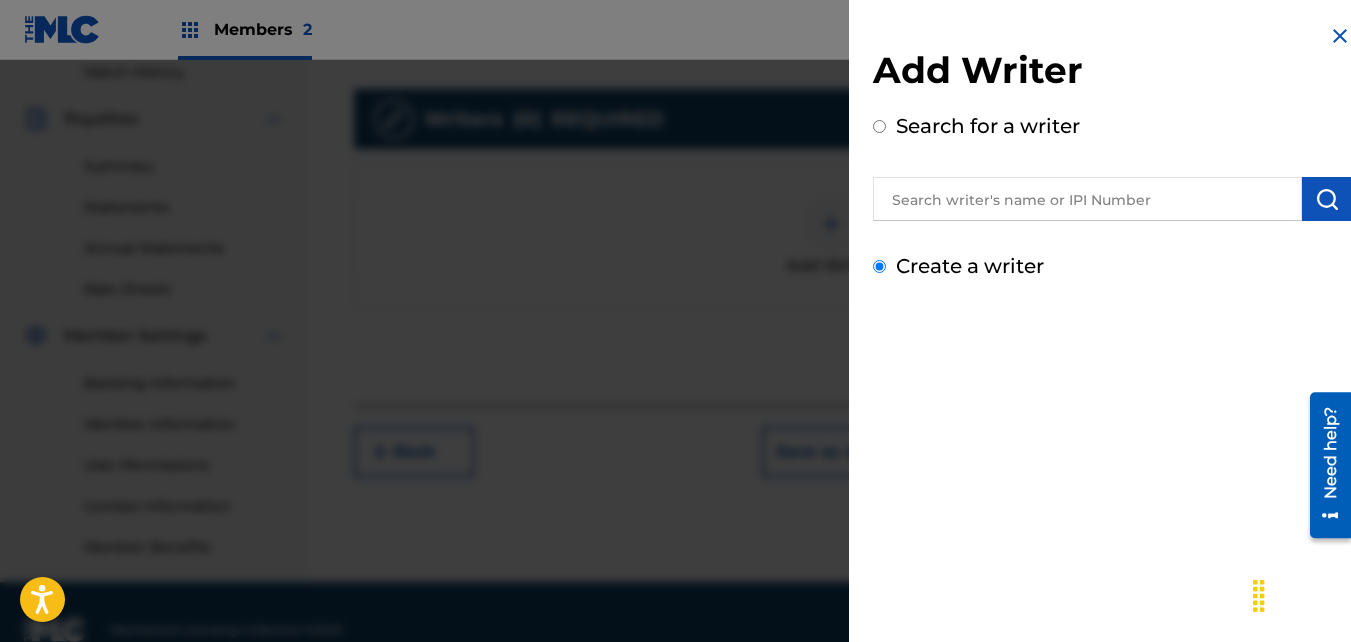 click on "Create a writer" at bounding box center [879, 266] 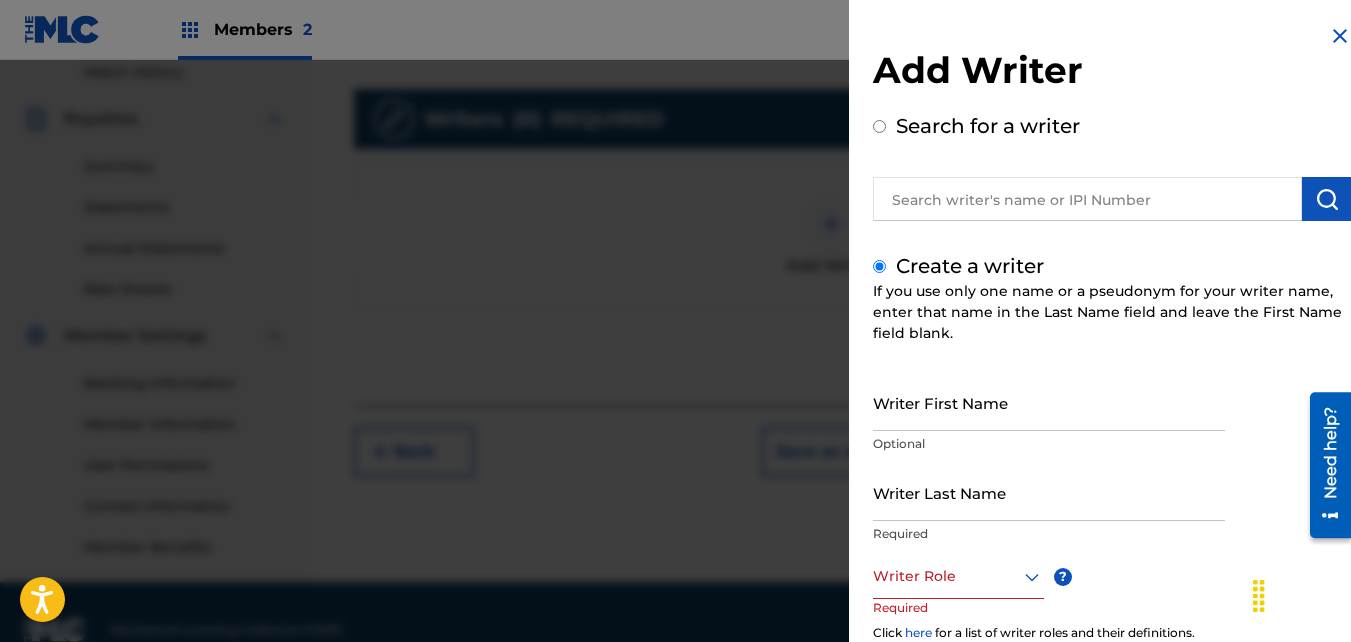 click on "Writer First Name" at bounding box center [1049, 402] 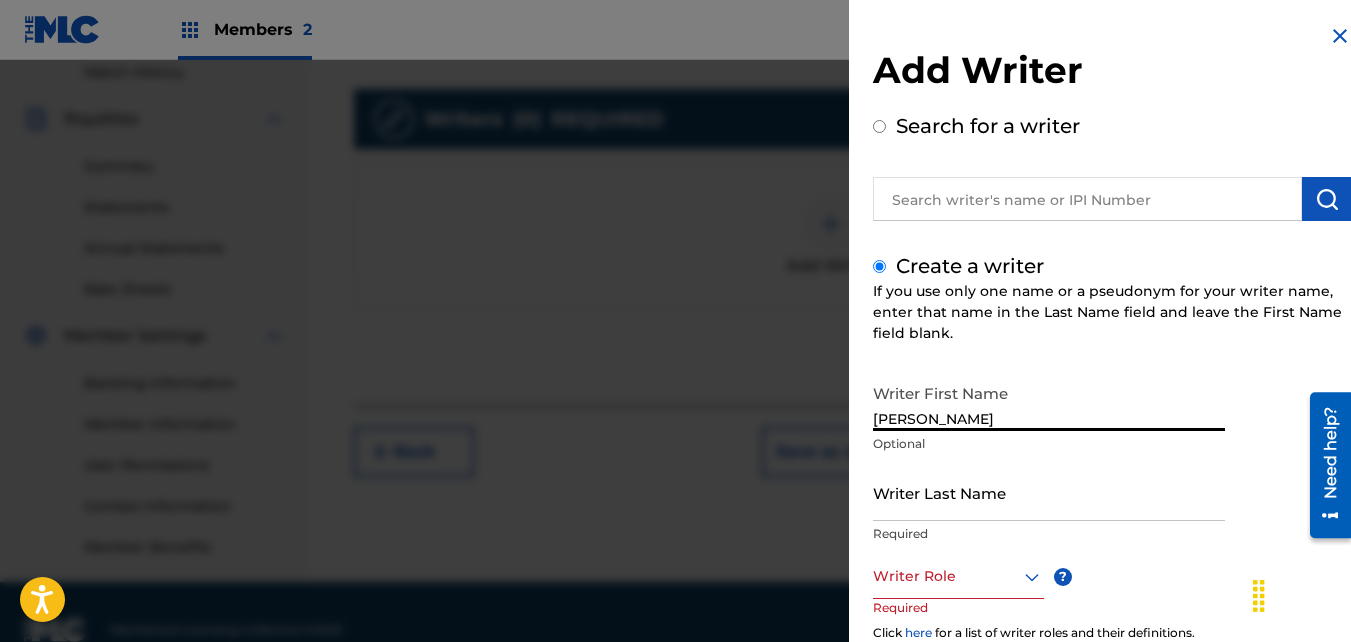 click on "Writer Last Name" at bounding box center (1049, 492) 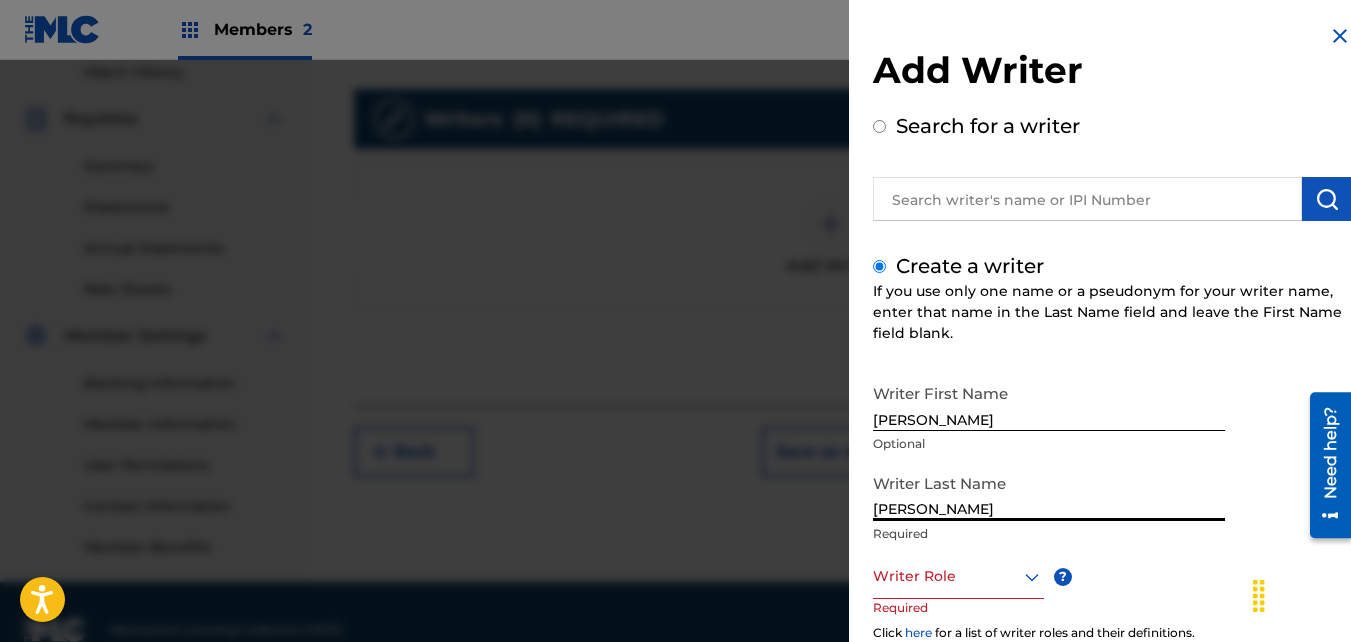 scroll, scrollTop: 224, scrollLeft: 0, axis: vertical 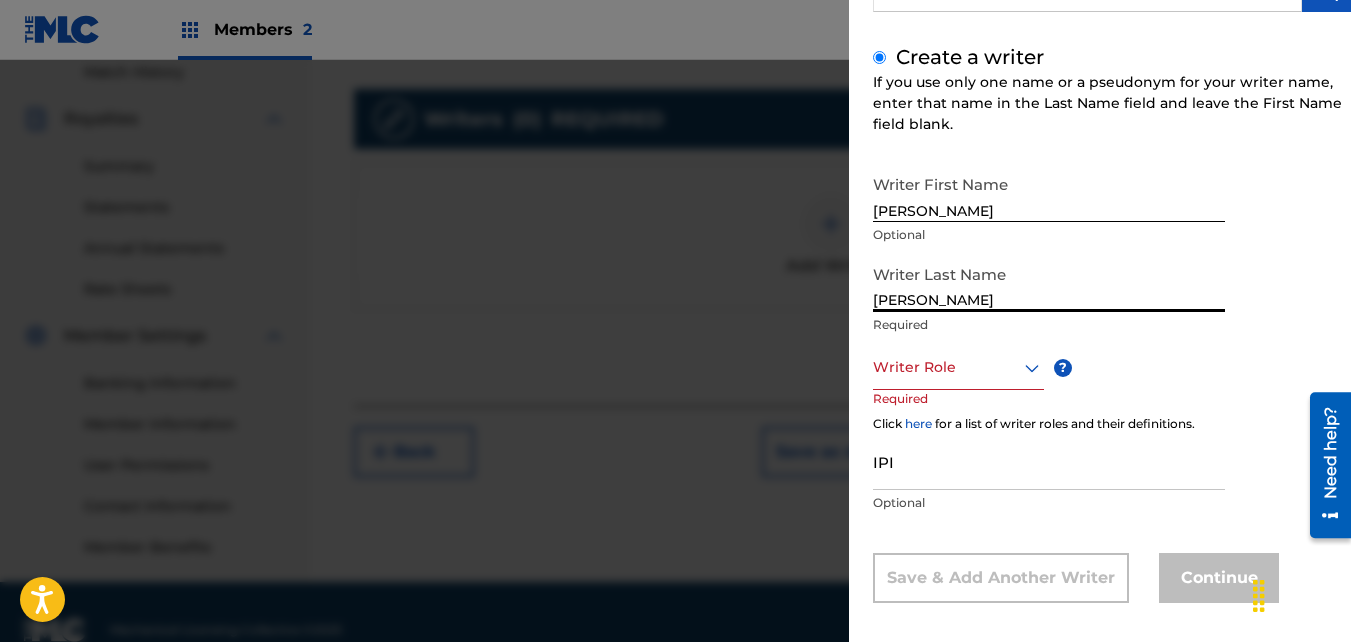 click on "Writer Role" at bounding box center [958, 367] 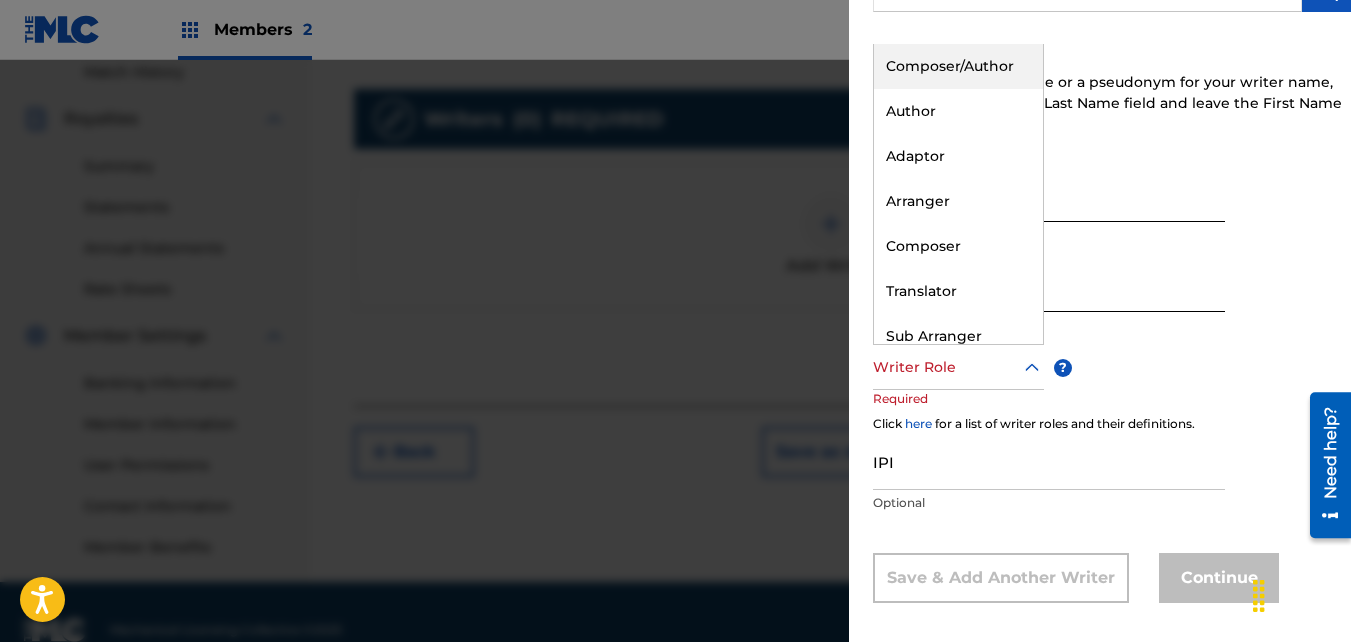 click on "Composer/Author" at bounding box center [958, 66] 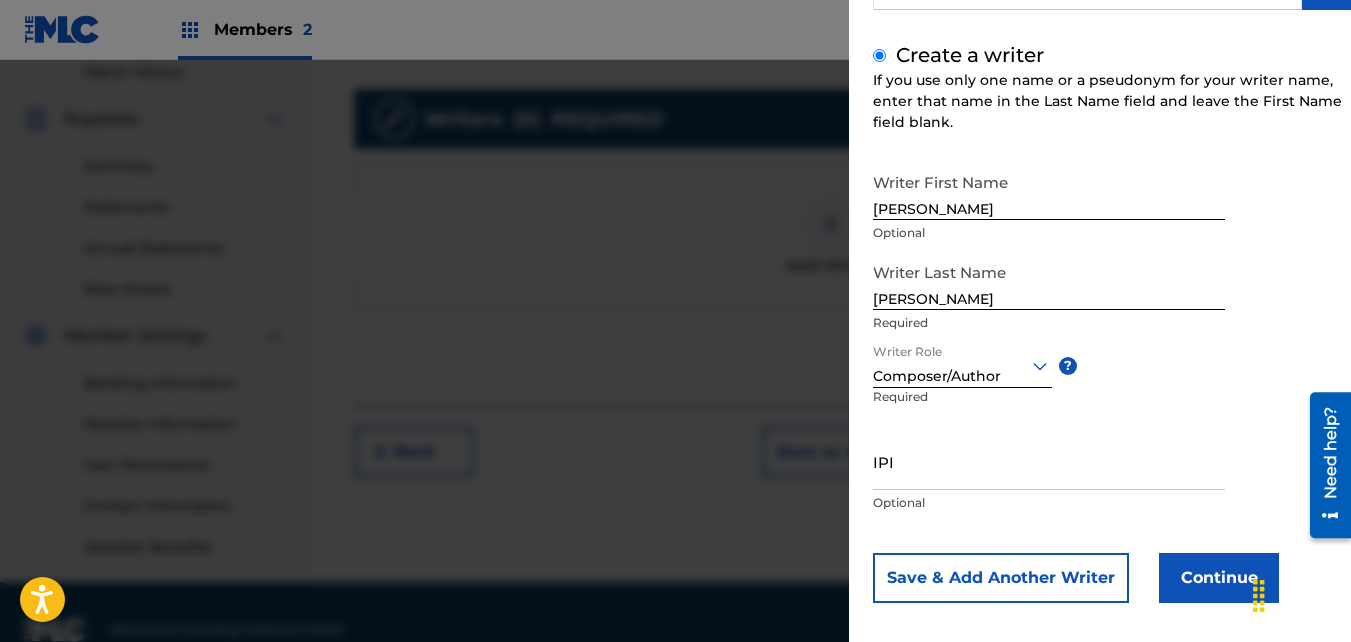 click on "IPI" at bounding box center [1049, 461] 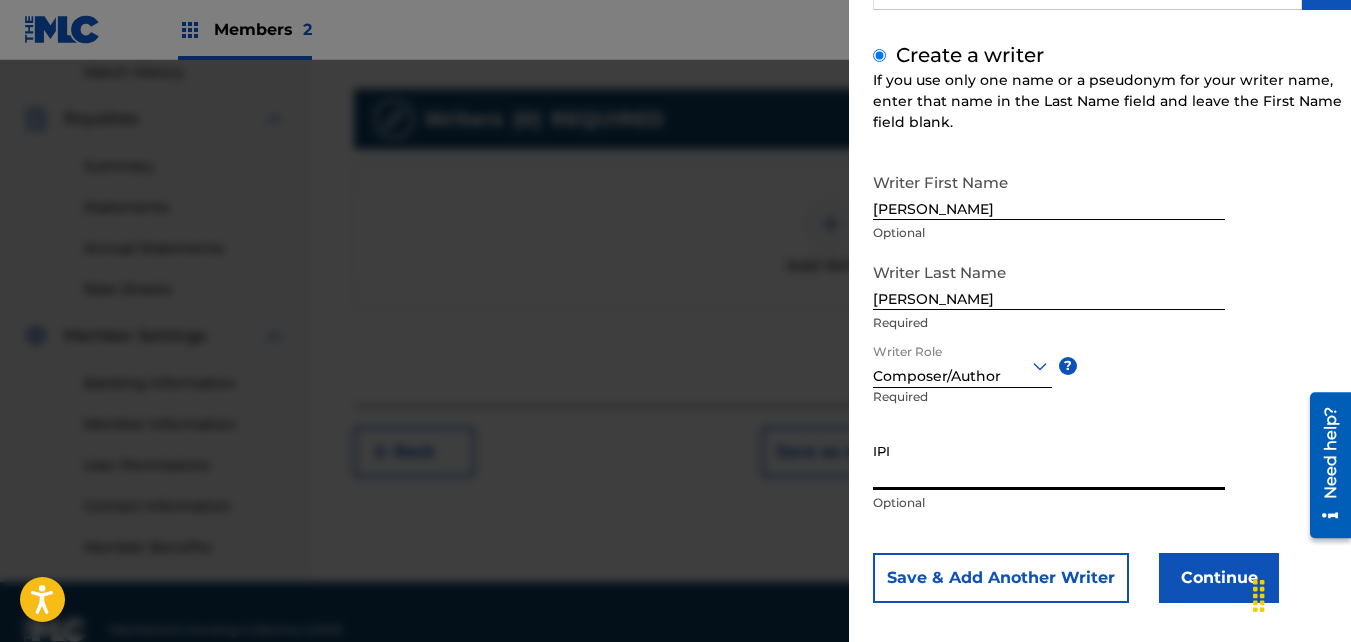 drag, startPoint x: 917, startPoint y: 479, endPoint x: 904, endPoint y: 460, distance: 23.021729 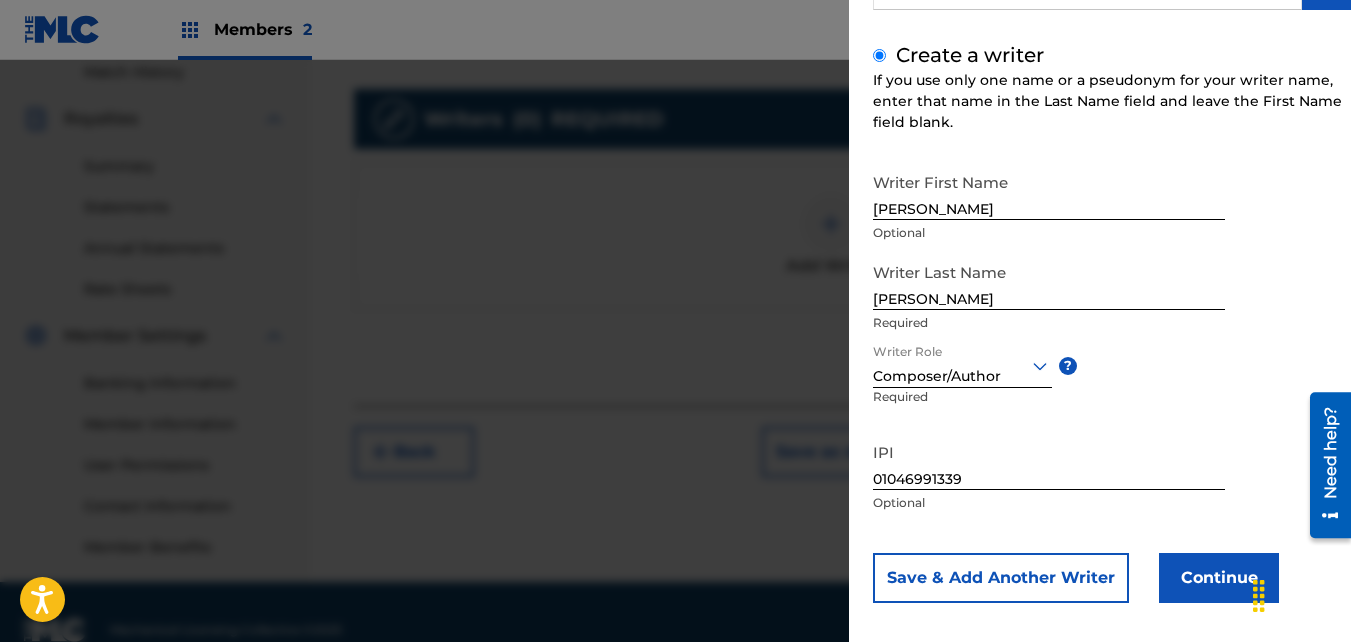 click on "Continue" at bounding box center [1219, 578] 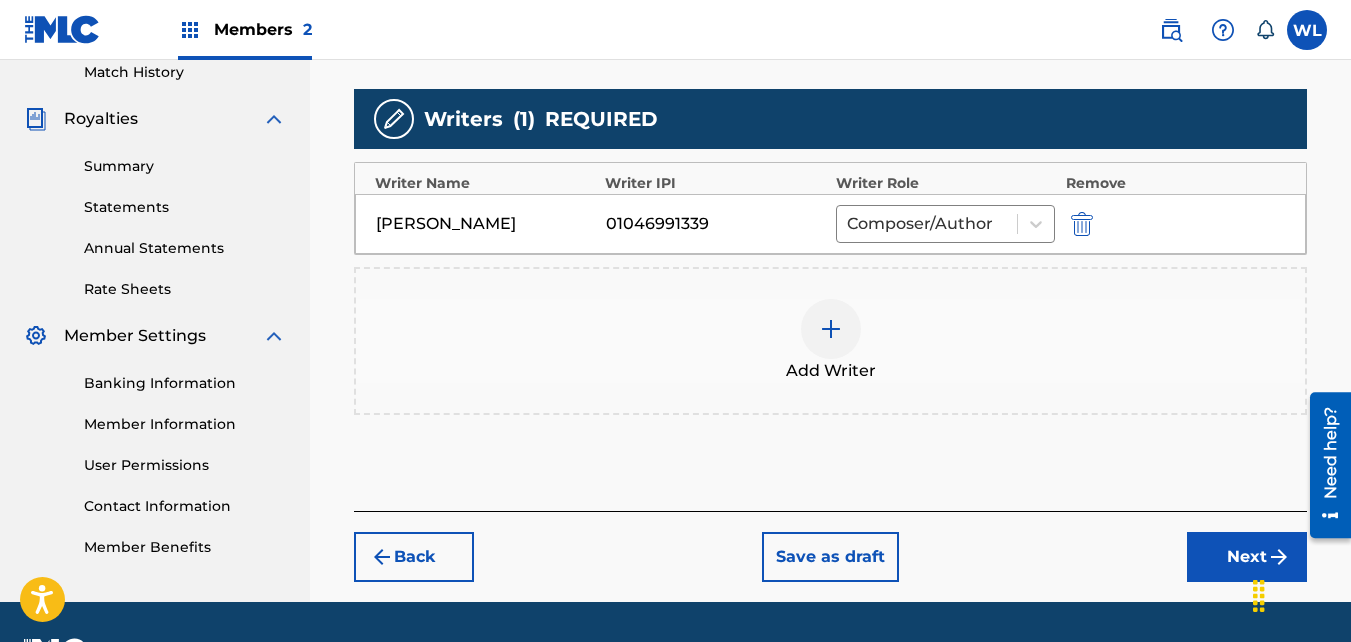 click on "Next" at bounding box center [1247, 557] 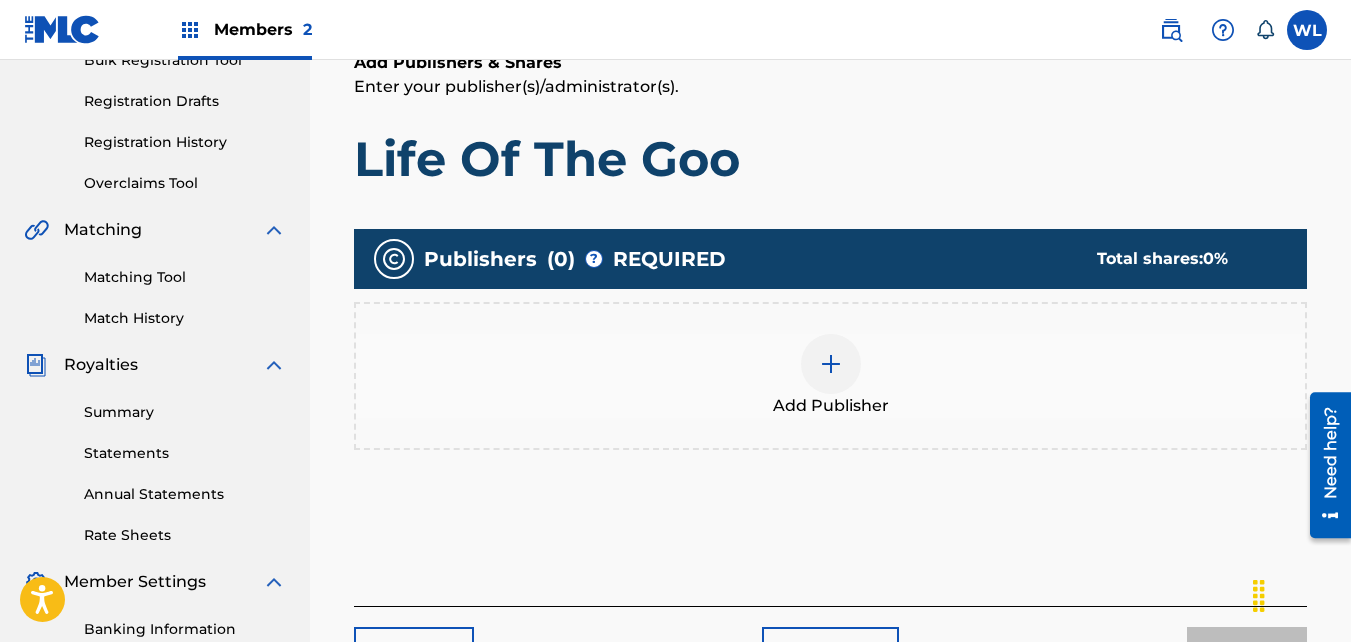 scroll, scrollTop: 315, scrollLeft: 0, axis: vertical 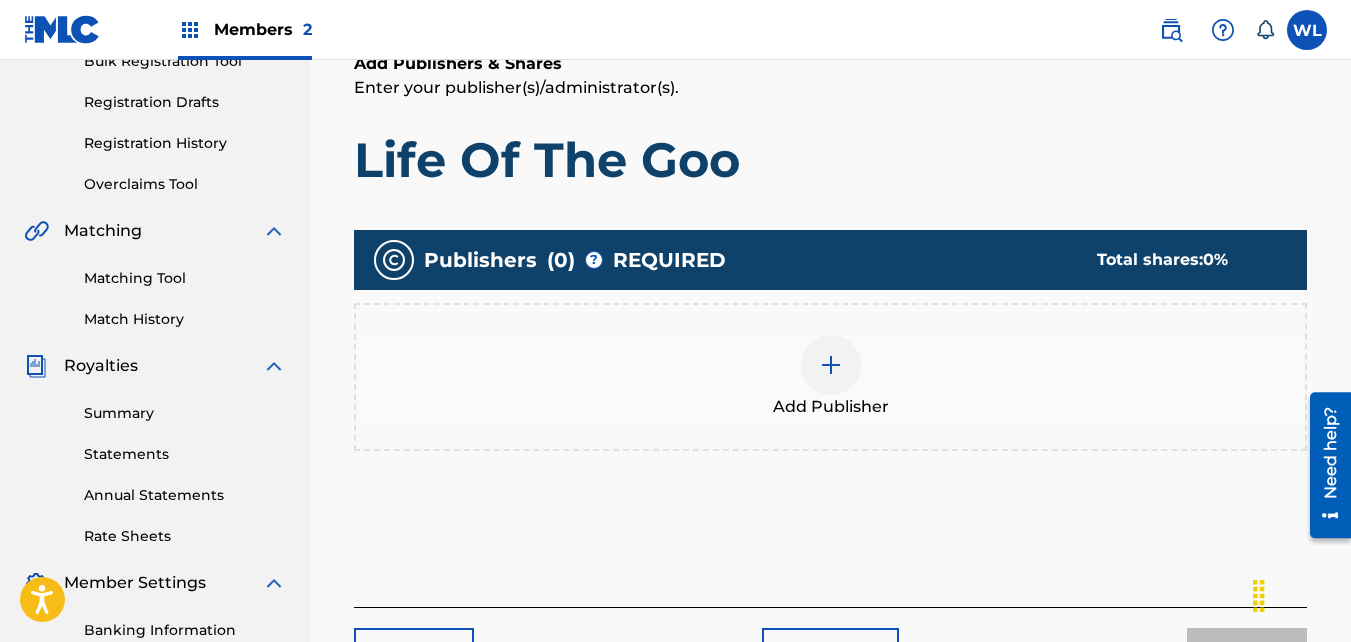 click on "Add Publisher" at bounding box center (830, 377) 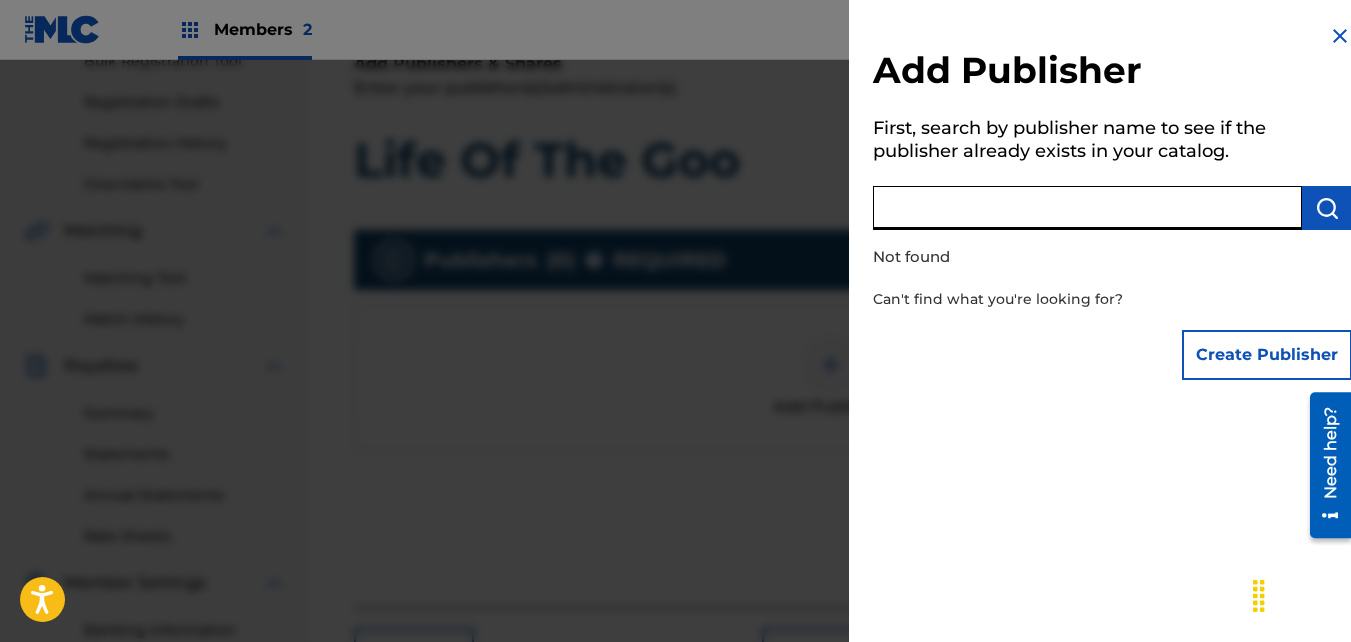click at bounding box center [1087, 208] 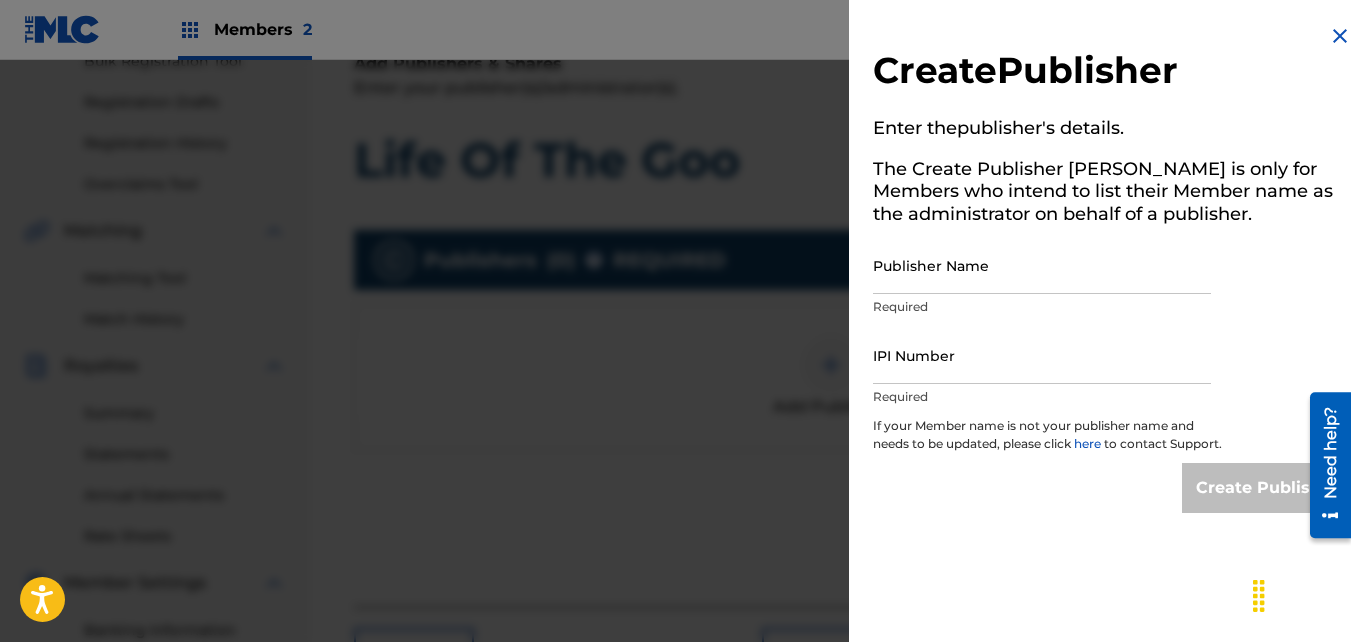 click on "Publisher Name" at bounding box center [1042, 265] 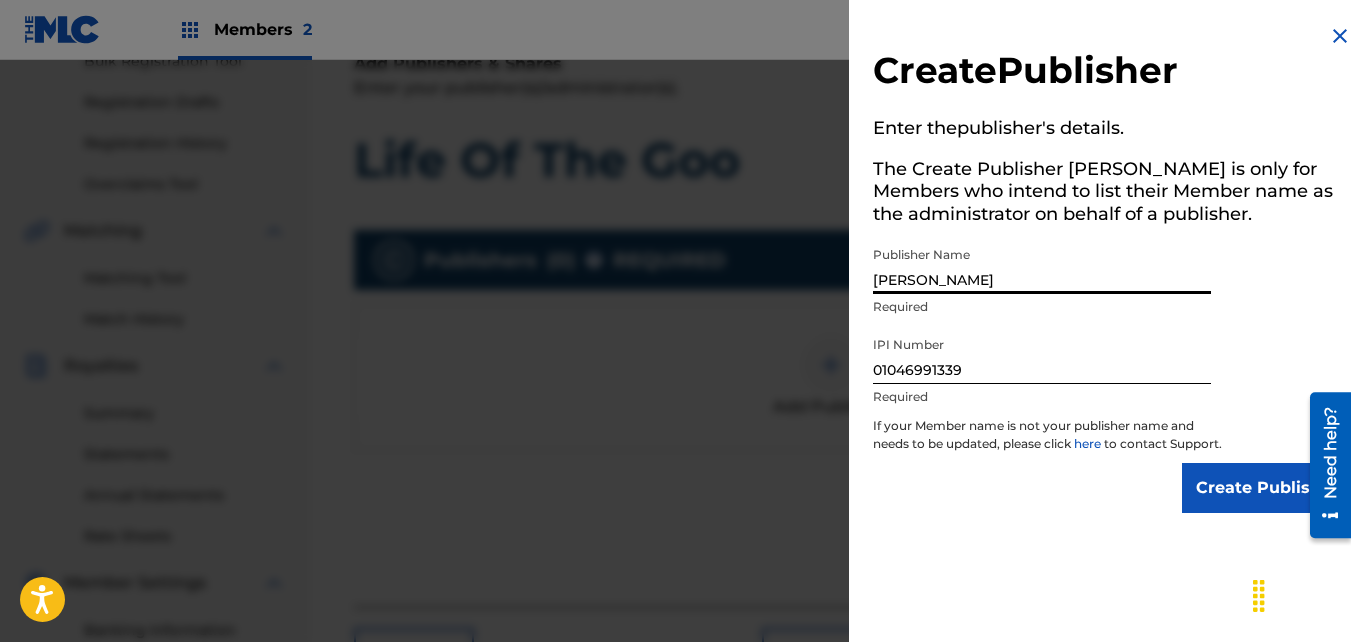 click on "Create Publisher" at bounding box center [1267, 488] 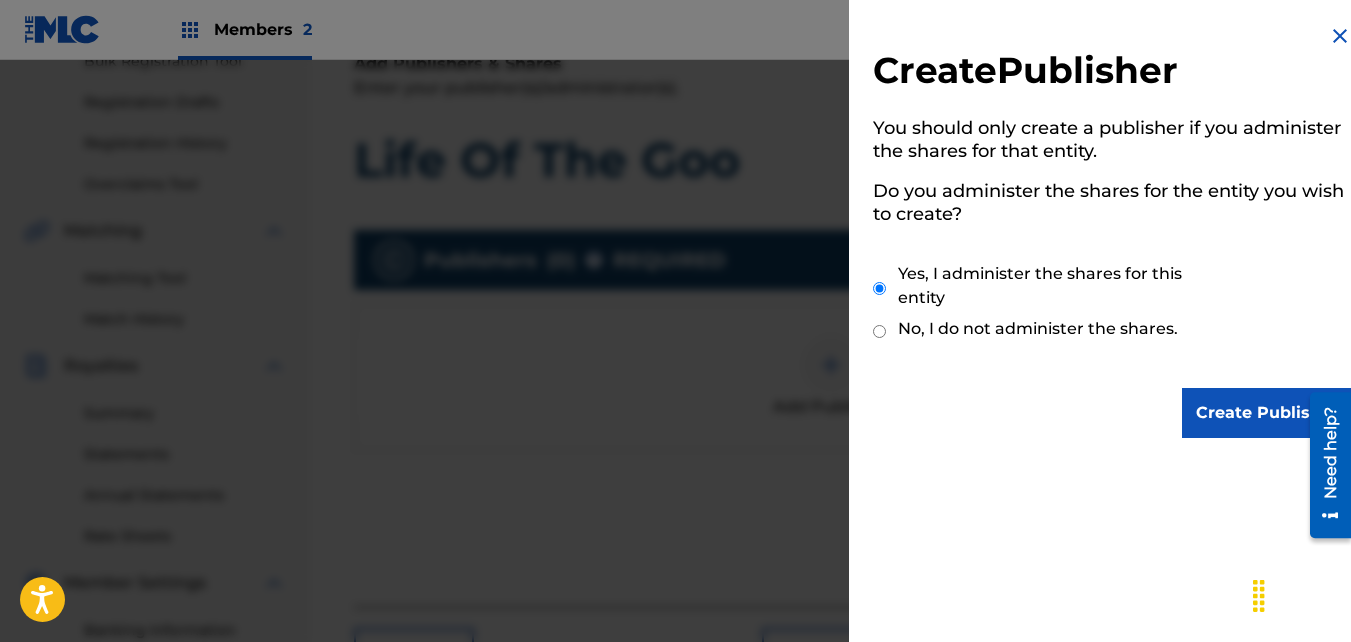 click on "Create Publisher" at bounding box center [1267, 413] 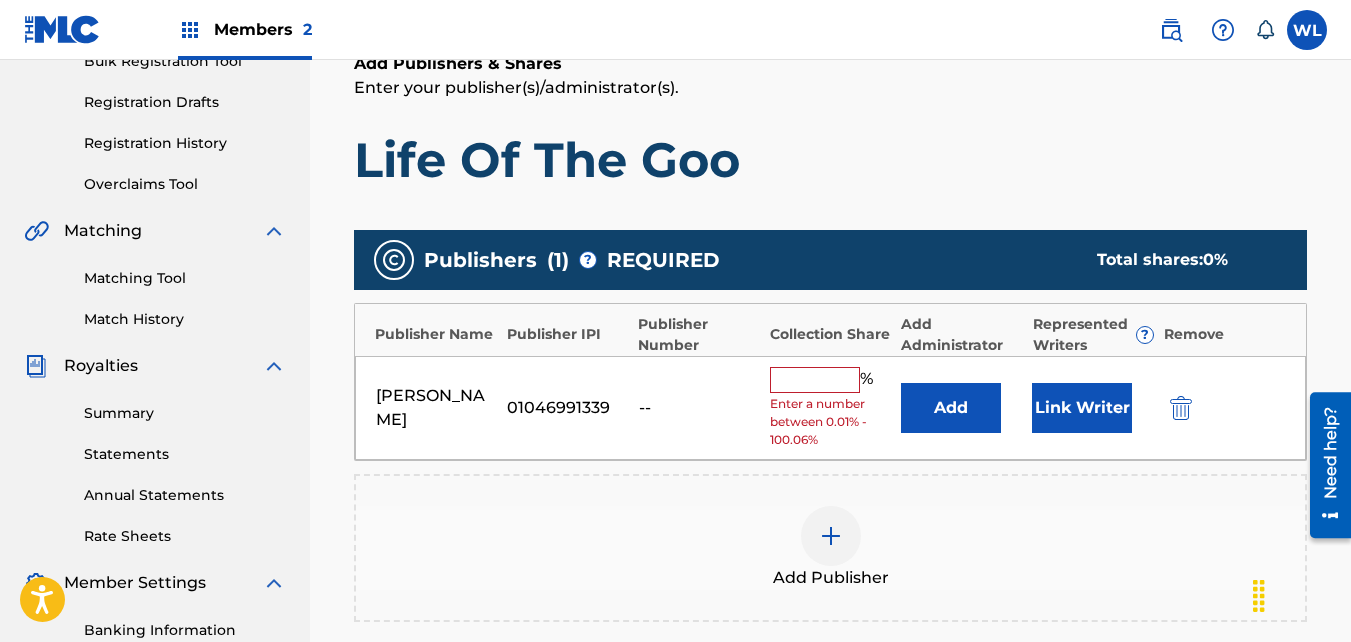click on "Link Writer" at bounding box center [1082, 408] 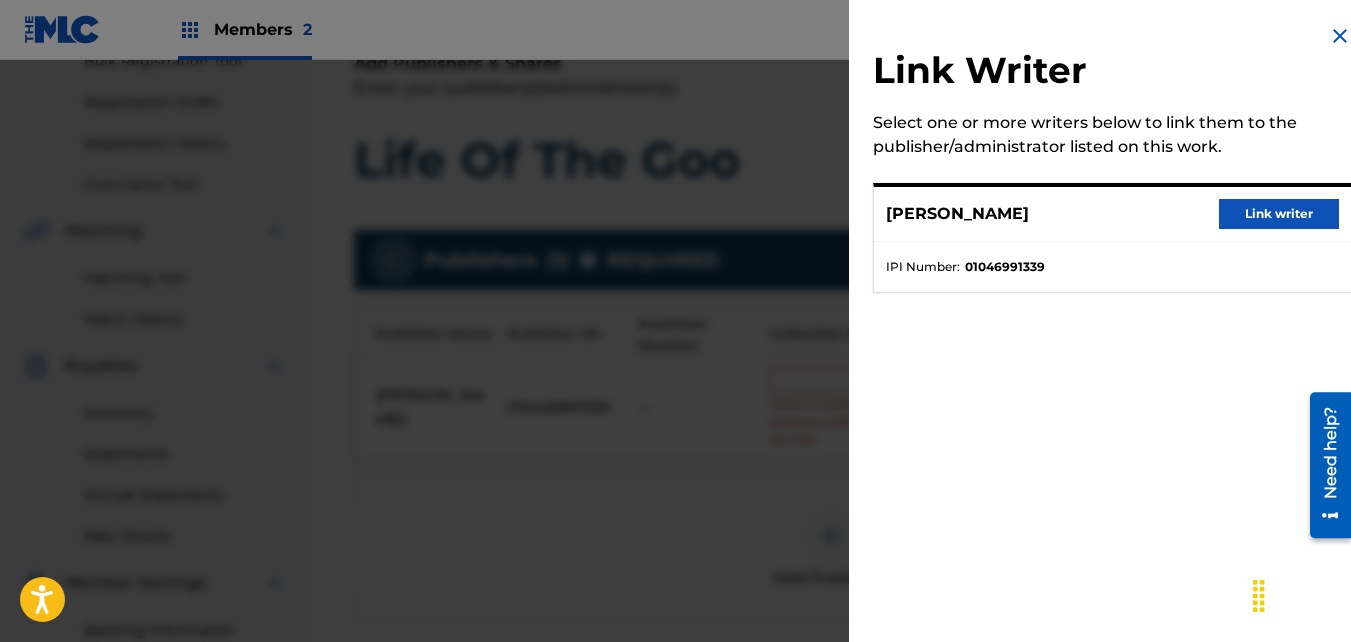 click on "[PERSON_NAME] Link writer" at bounding box center [1112, 214] 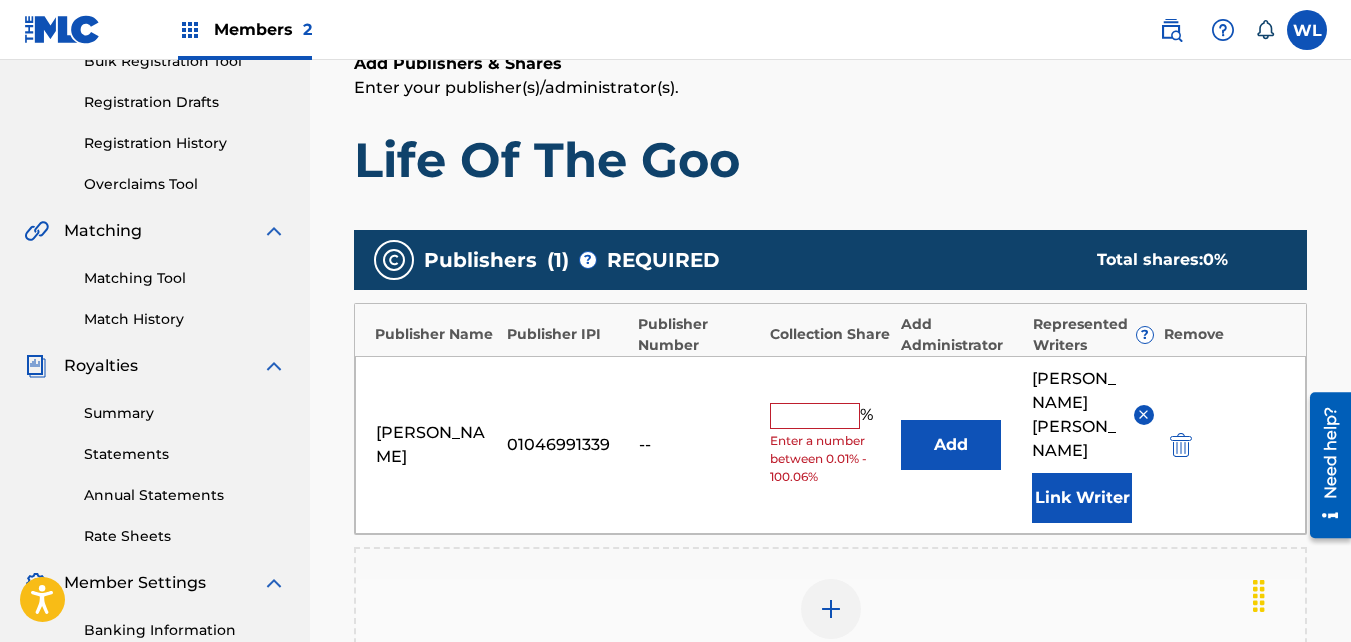 click at bounding box center [815, 416] 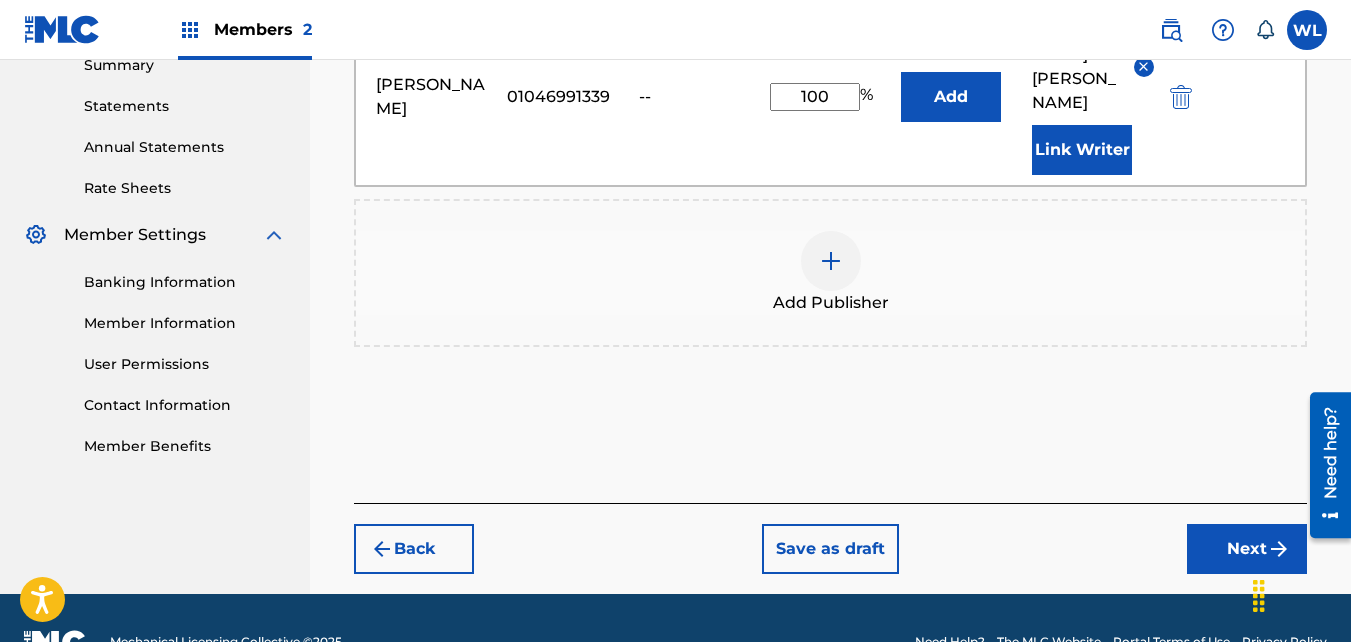 click on "Next" at bounding box center (1247, 549) 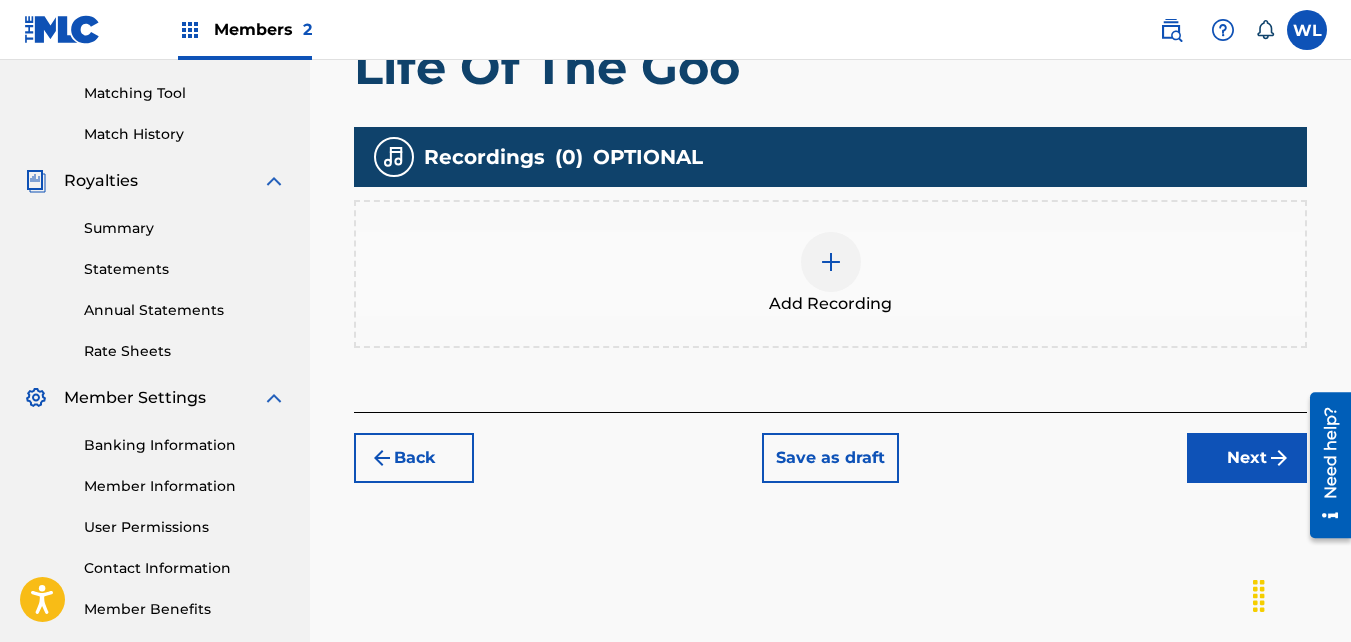 scroll, scrollTop: 501, scrollLeft: 0, axis: vertical 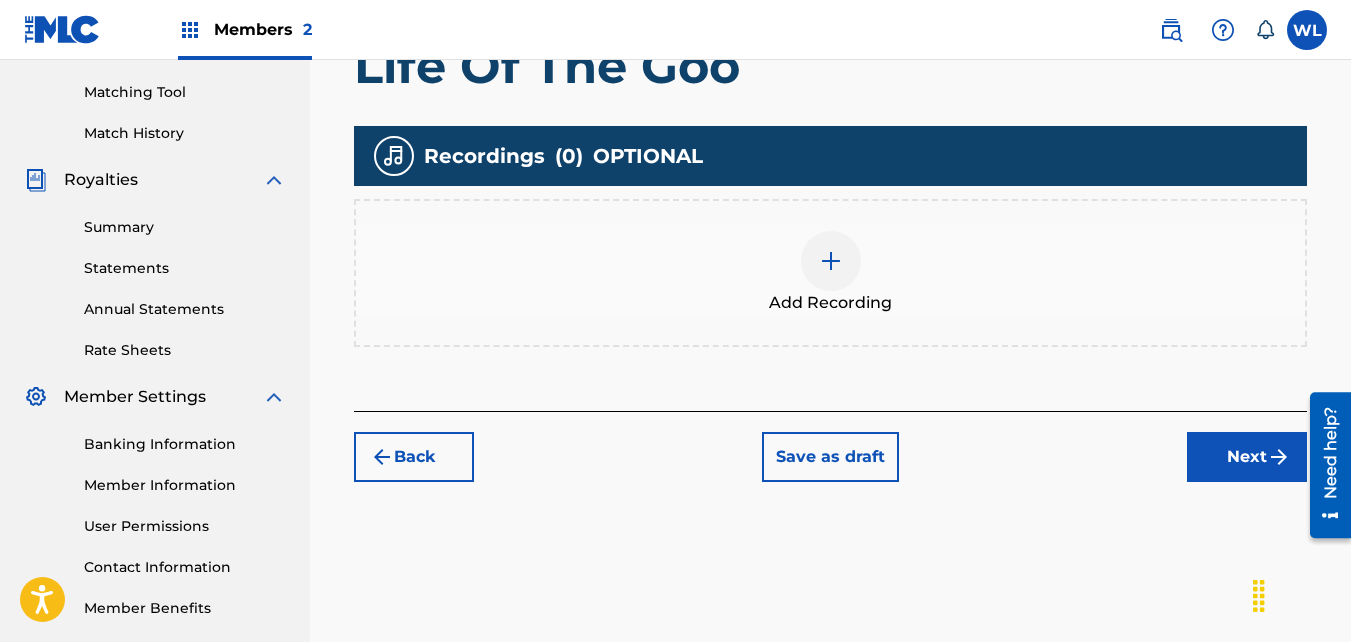 click on "Add Recording" at bounding box center [830, 273] 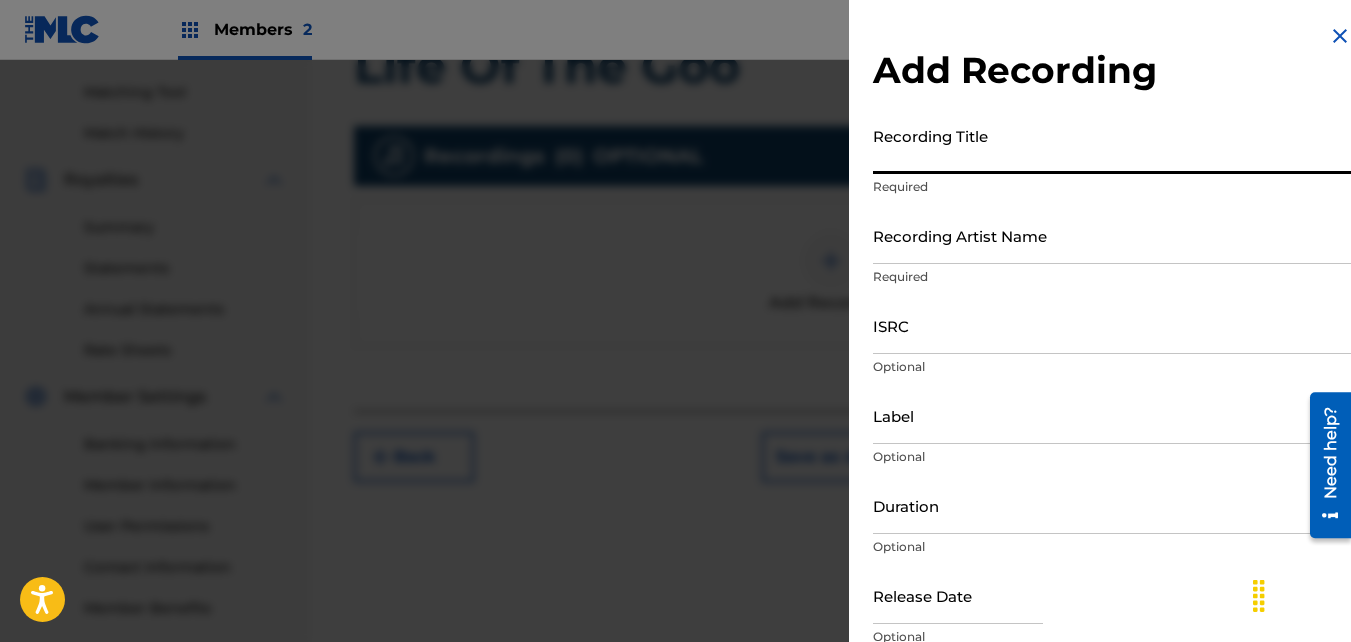 click on "Recording Title" at bounding box center [1112, 145] 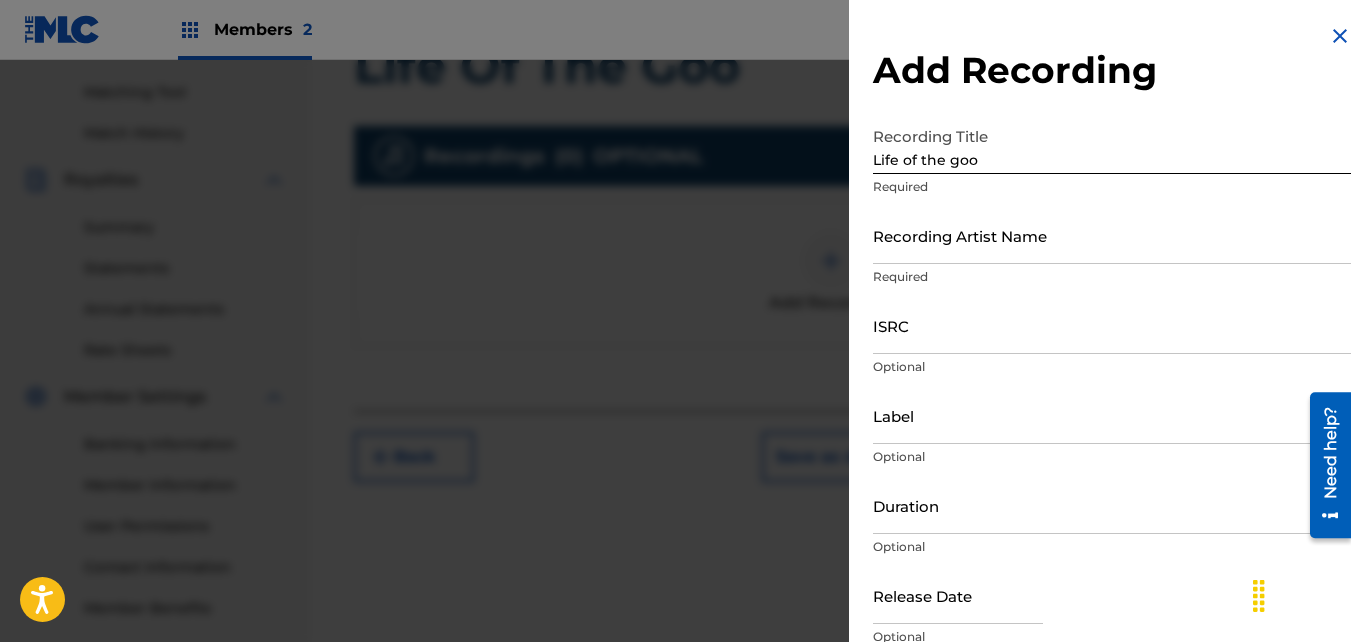 click on "Recording Artist Name Required" at bounding box center [1112, 252] 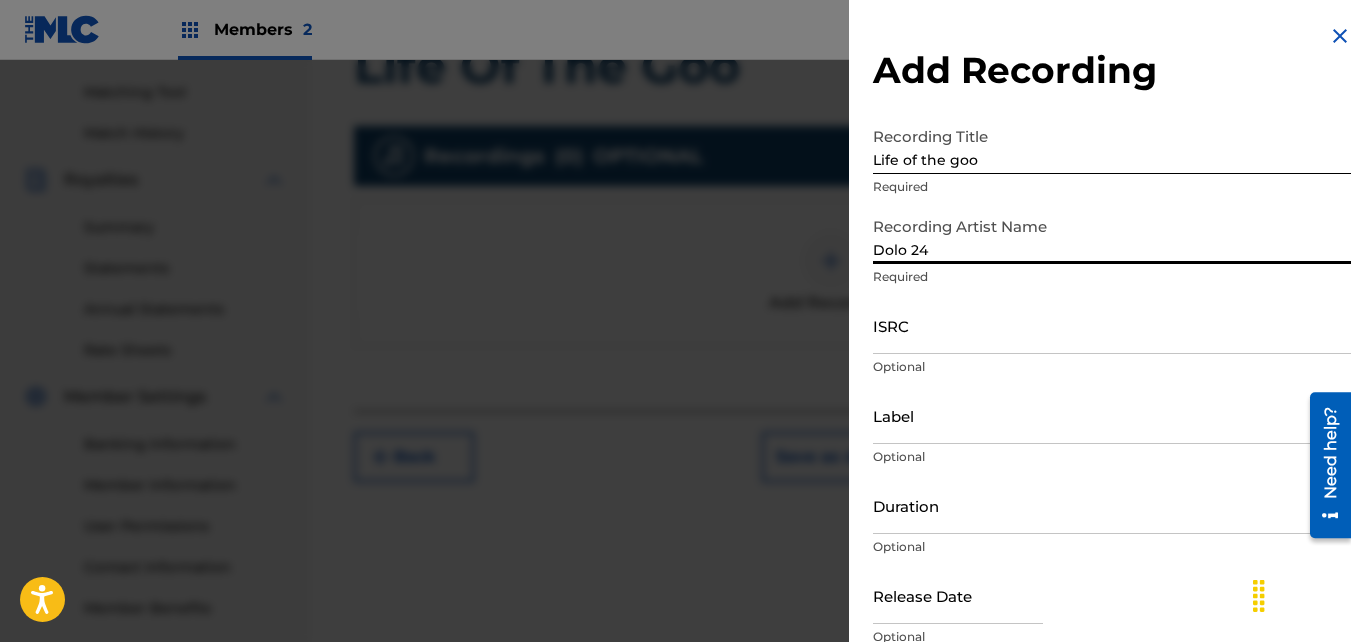 click on "ISRC" at bounding box center [1112, 325] 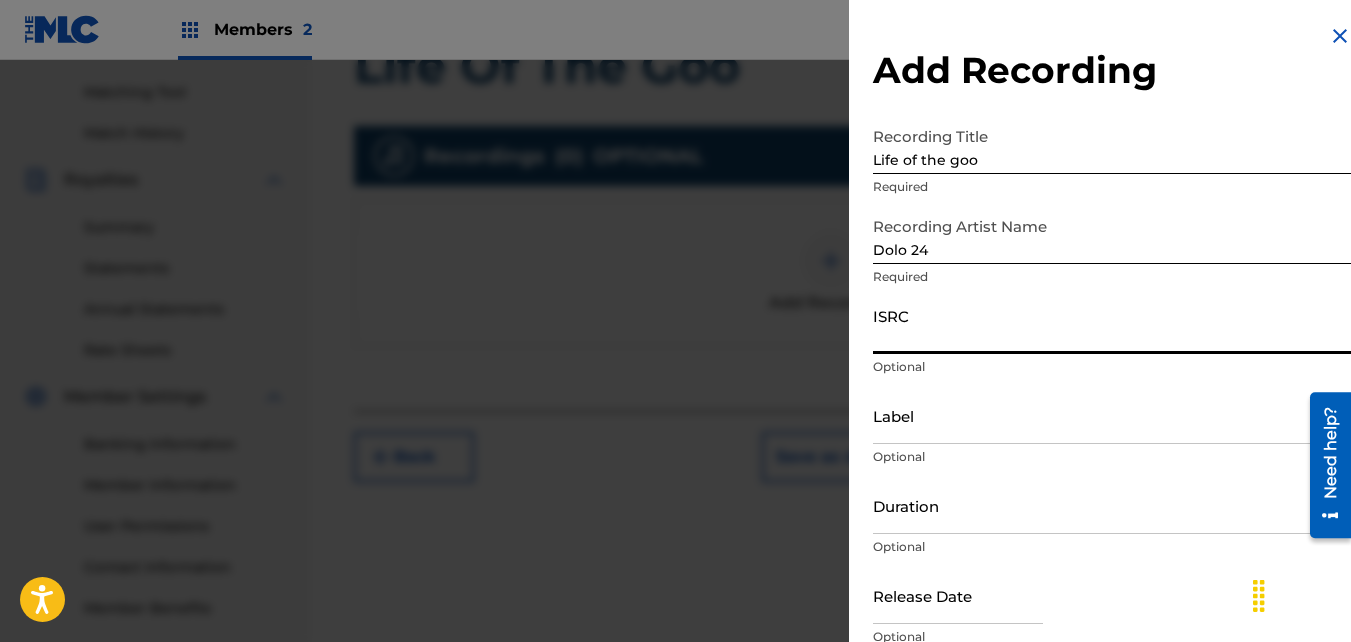 paste on "QZTBB2225991" 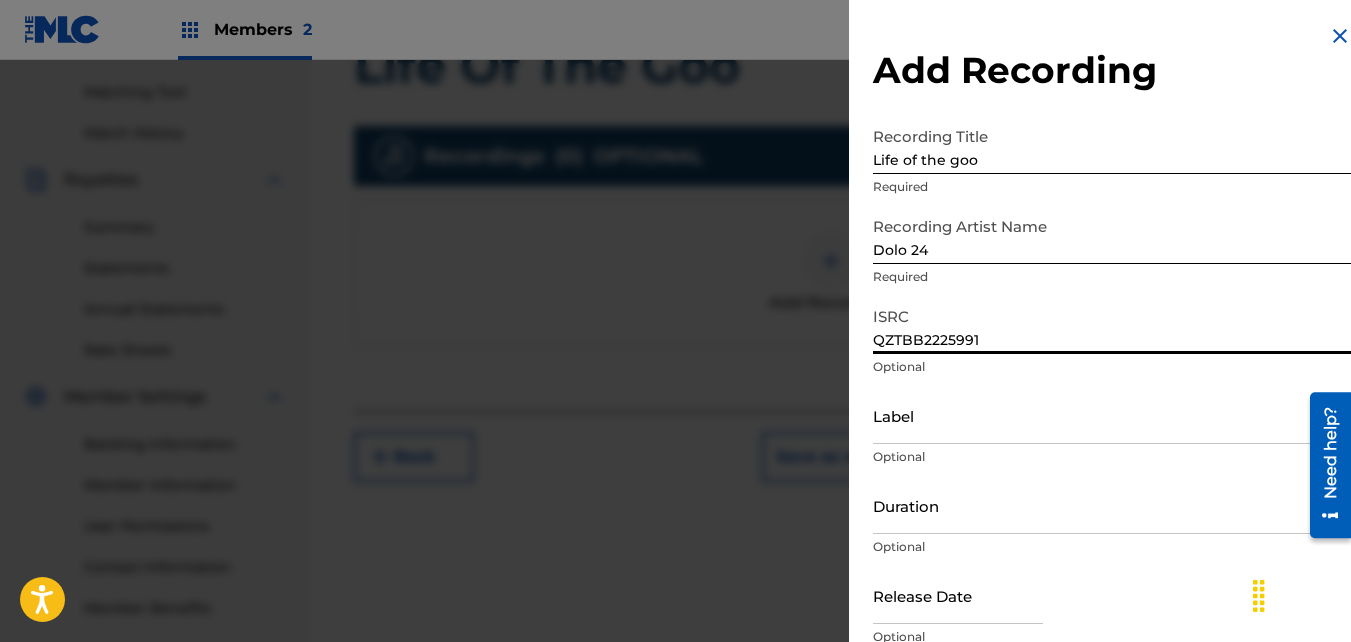 scroll, scrollTop: 89, scrollLeft: 0, axis: vertical 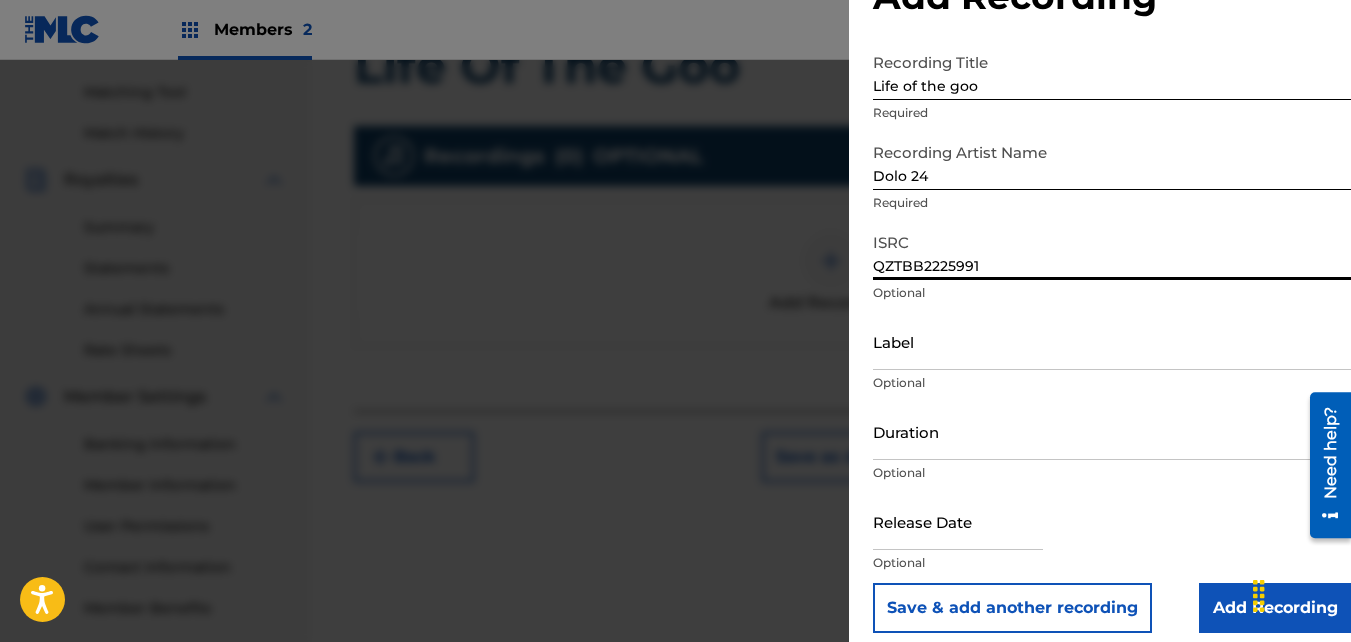 click on "Add Recording" at bounding box center (1275, 608) 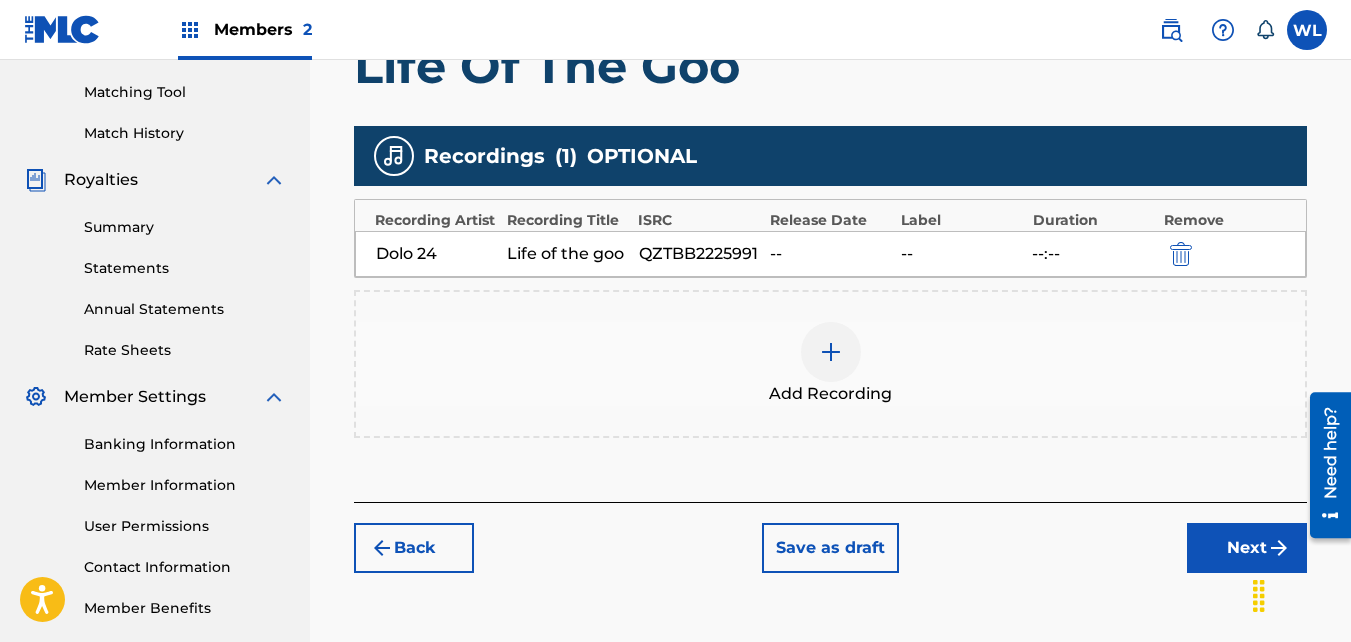 click on "Next" at bounding box center [1247, 548] 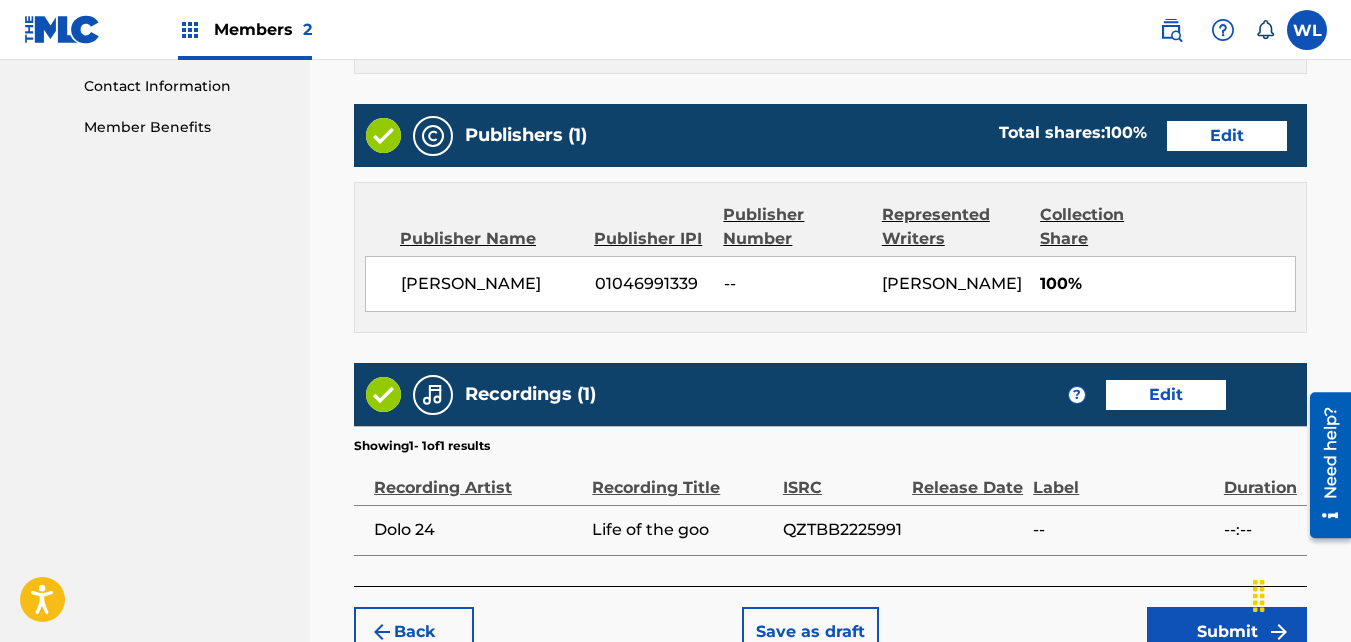 scroll, scrollTop: 1137, scrollLeft: 0, axis: vertical 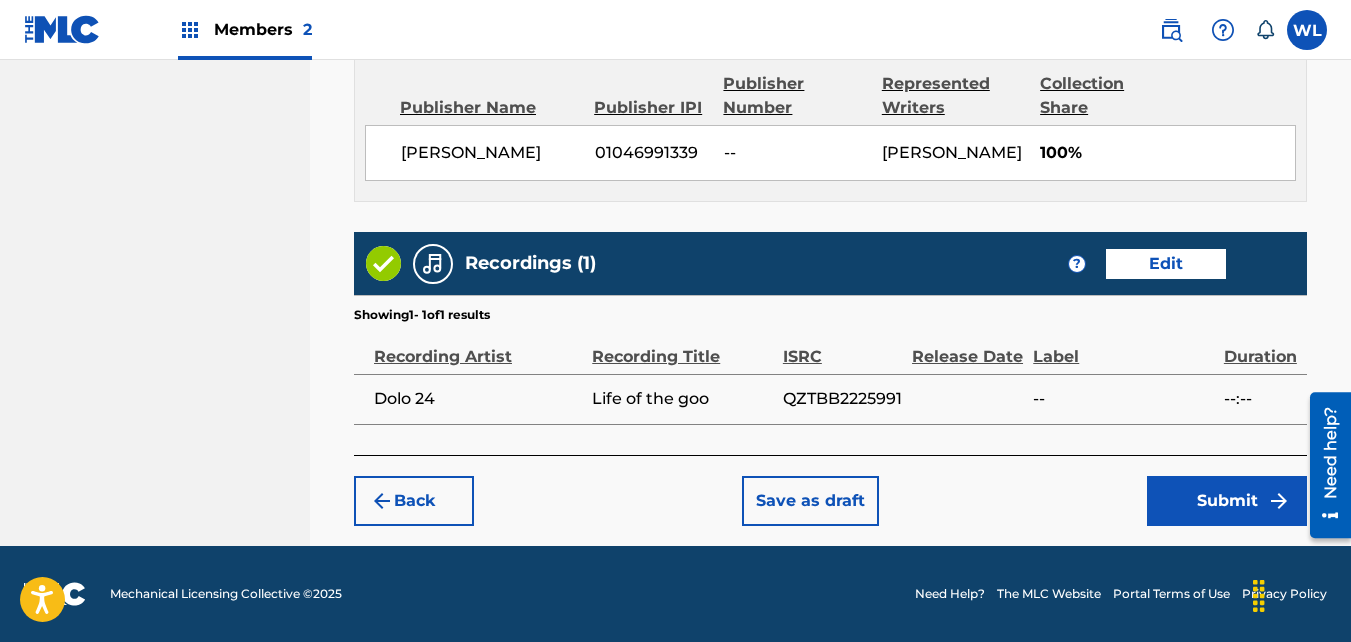 click on "Submit" at bounding box center [1227, 501] 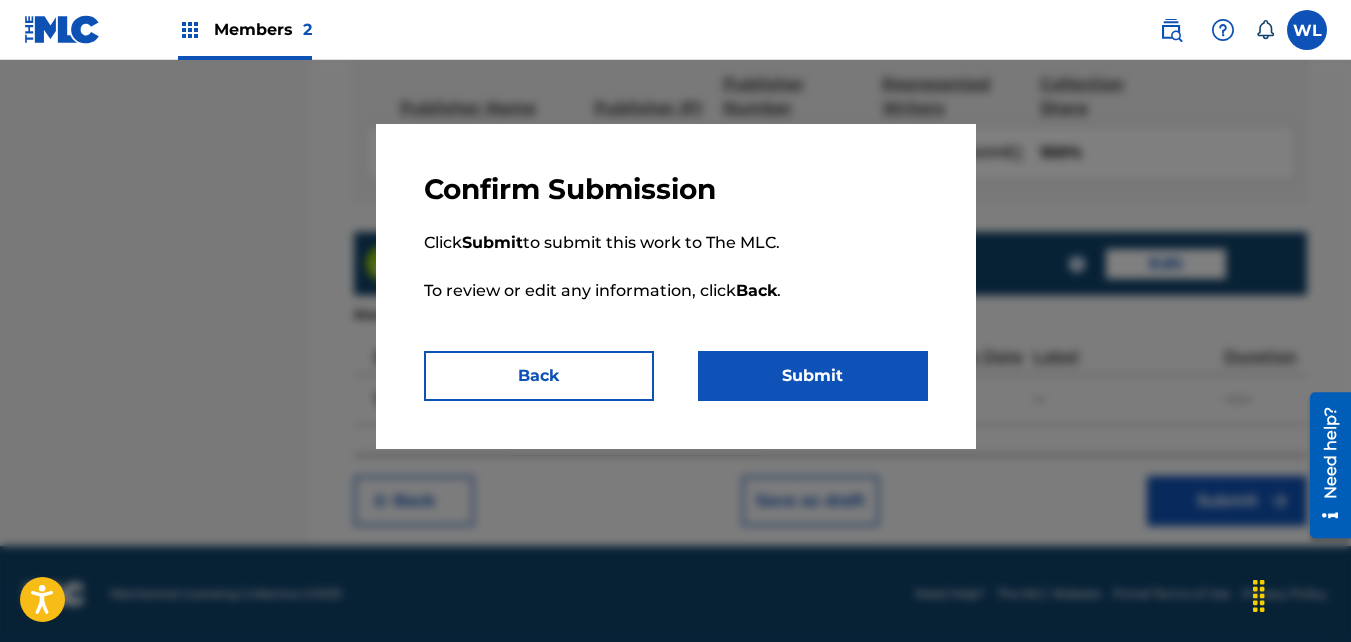 click on "Submit" at bounding box center [813, 376] 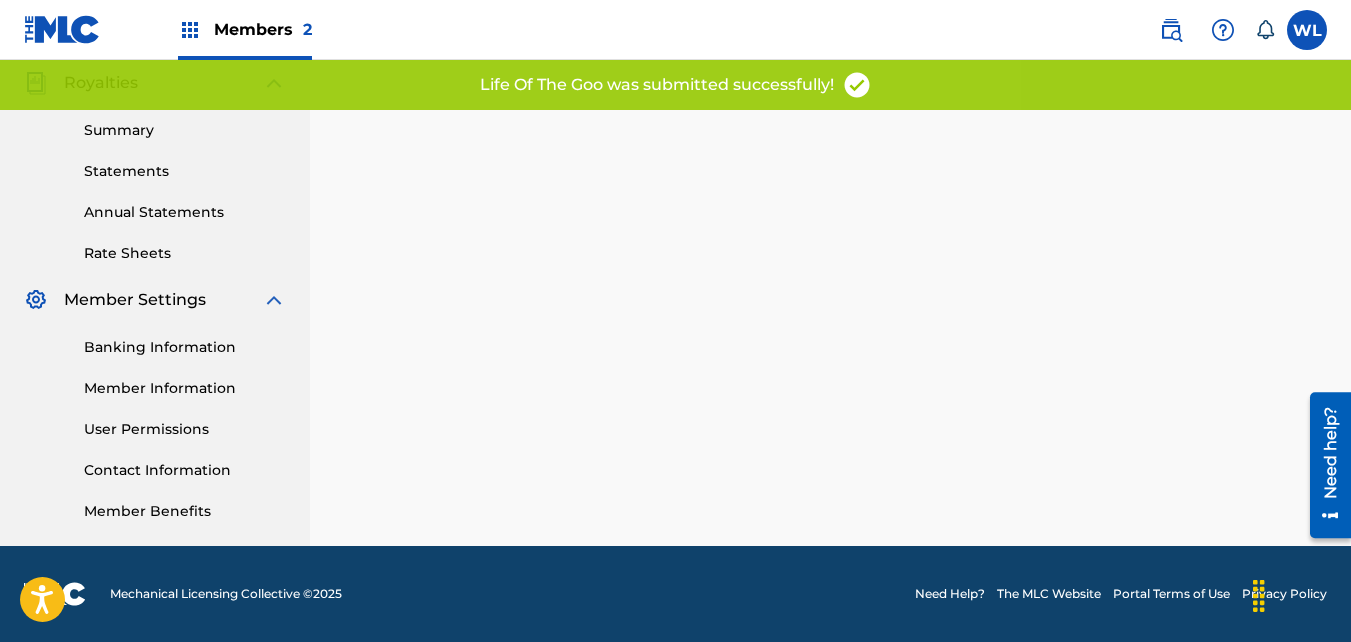 scroll, scrollTop: 0, scrollLeft: 0, axis: both 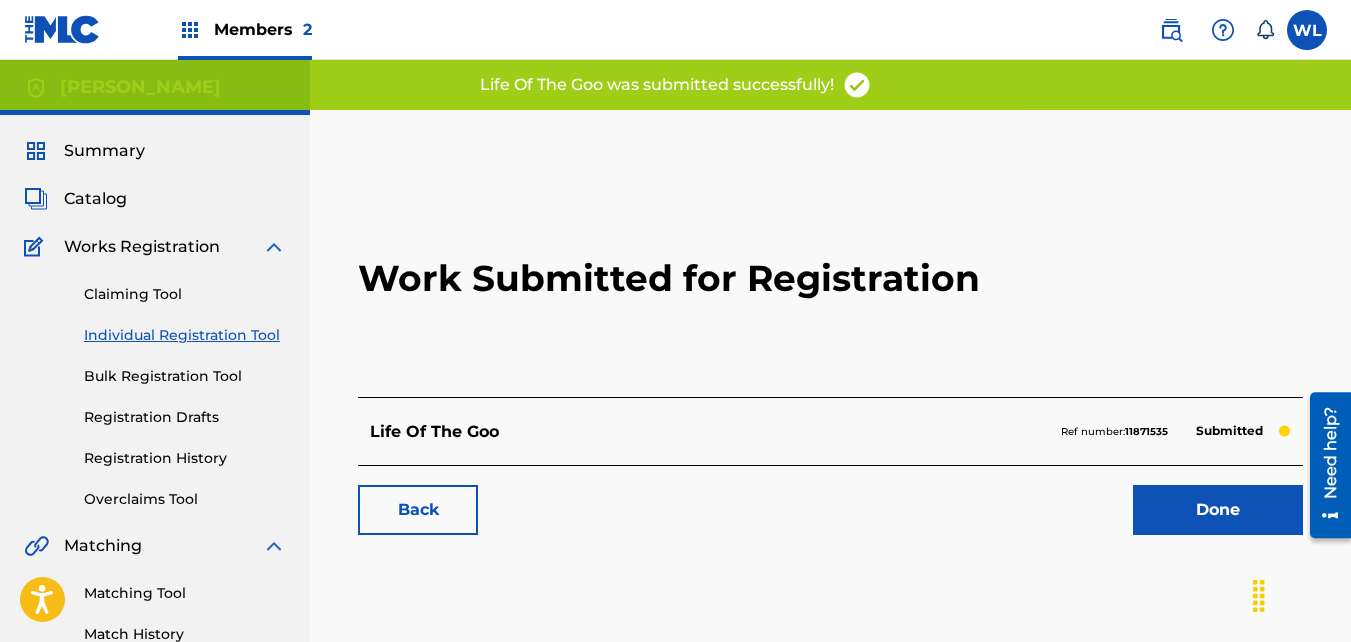 click on "Done" at bounding box center [1218, 510] 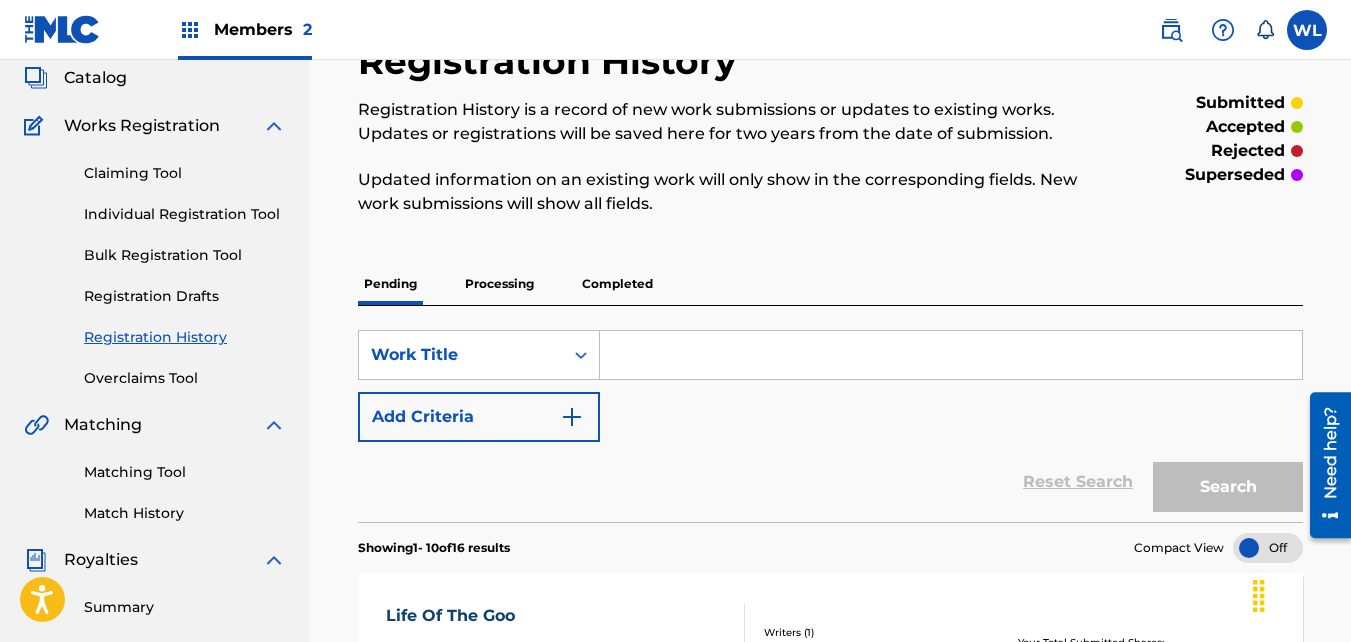 scroll, scrollTop: 0, scrollLeft: 0, axis: both 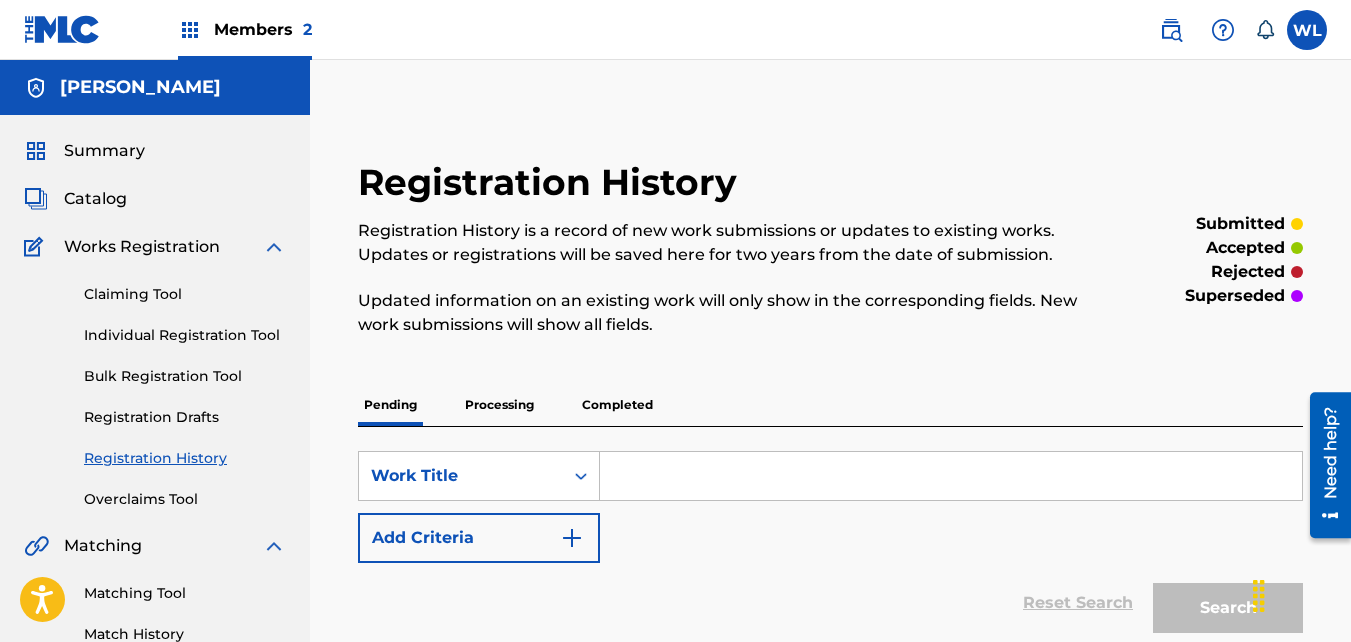 click on "Catalog" at bounding box center [95, 199] 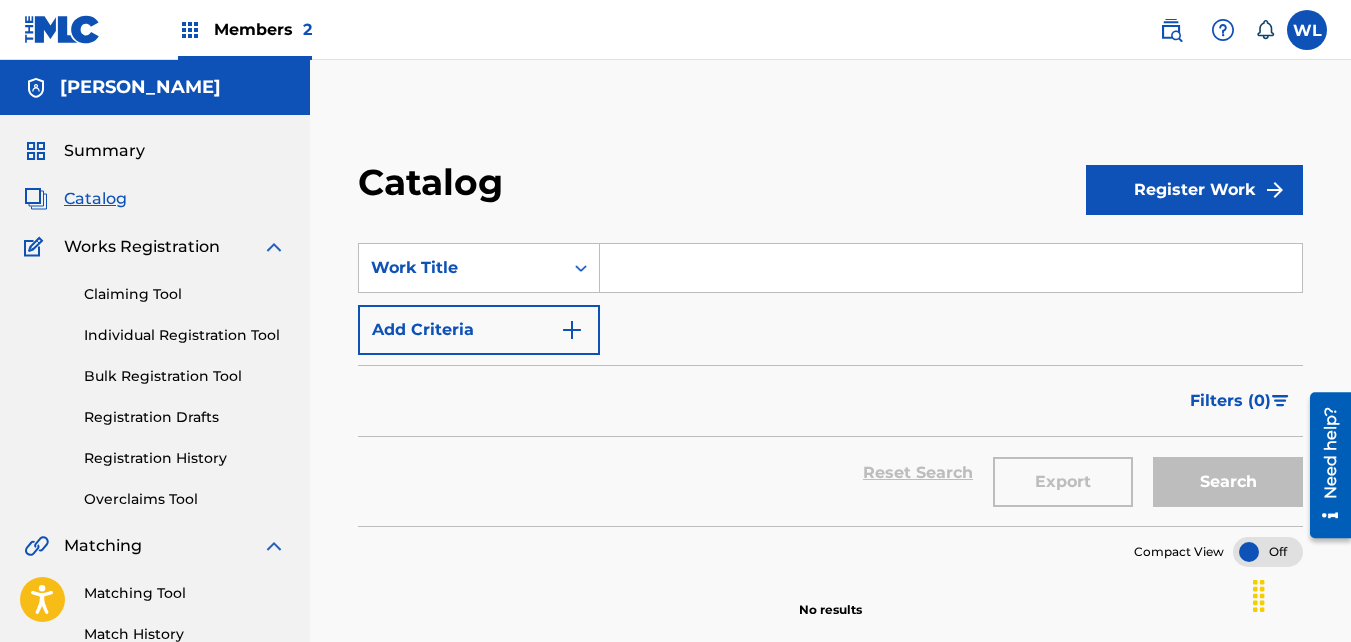 click at bounding box center (951, 268) 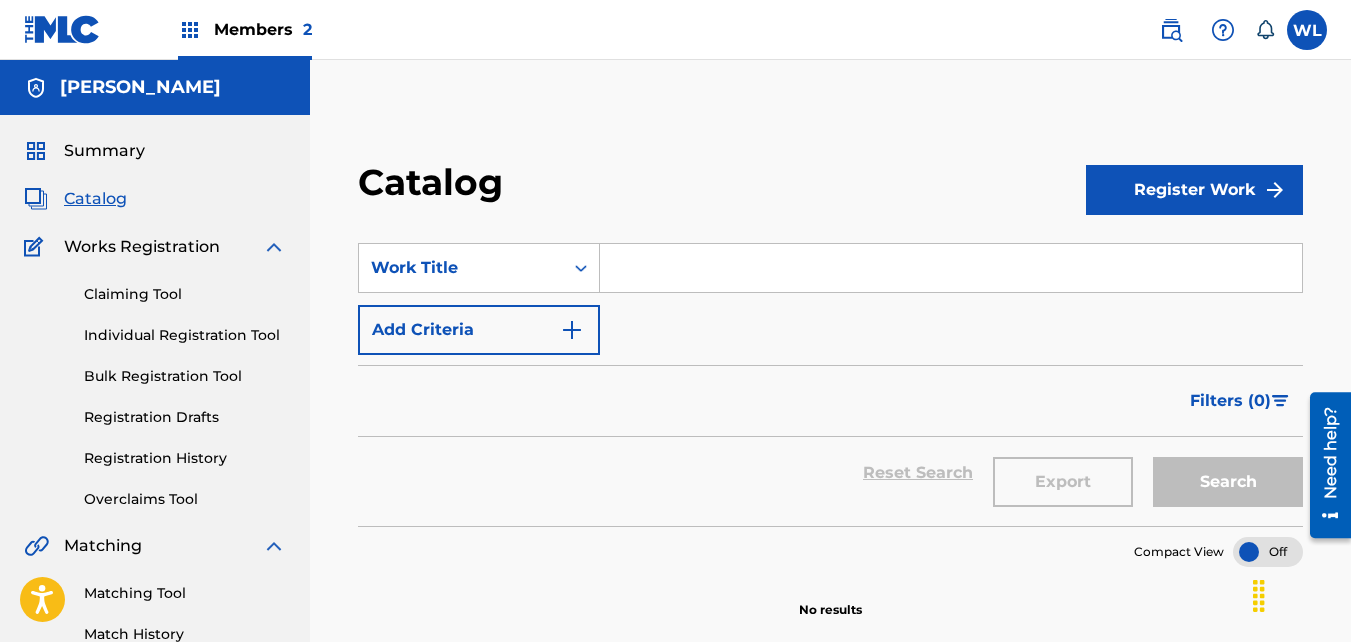 click on "Register Work" at bounding box center (1194, 190) 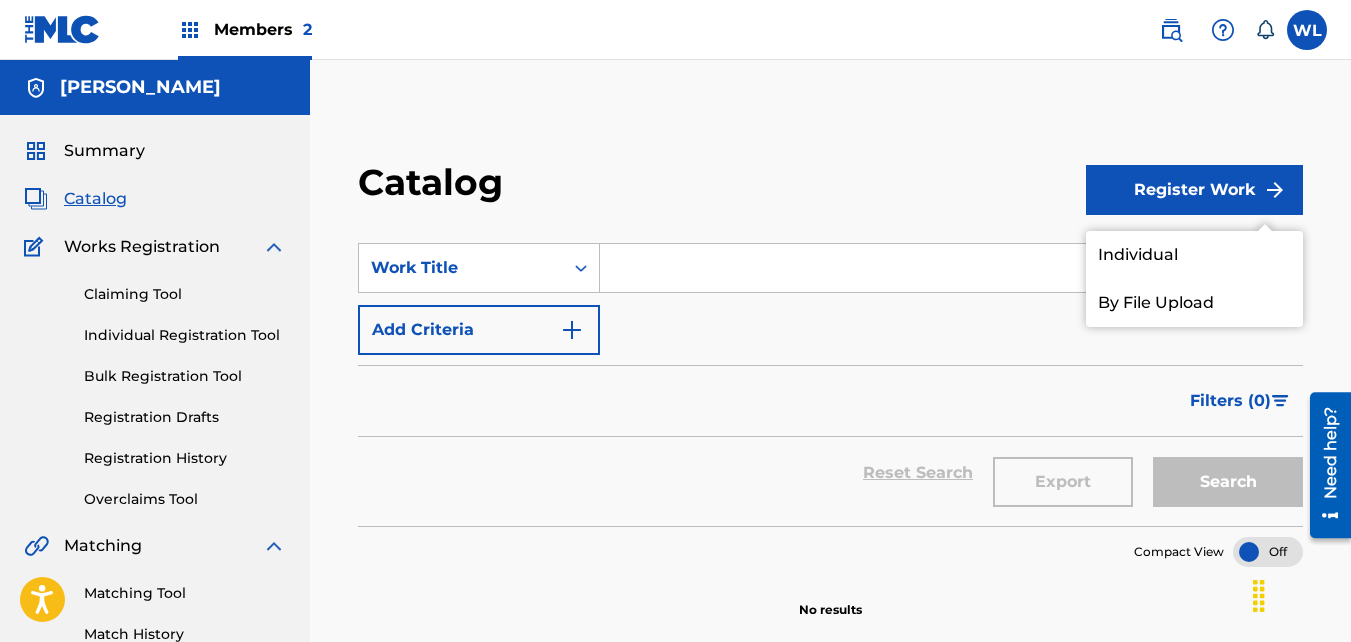 click on "Individual" at bounding box center [1194, 255] 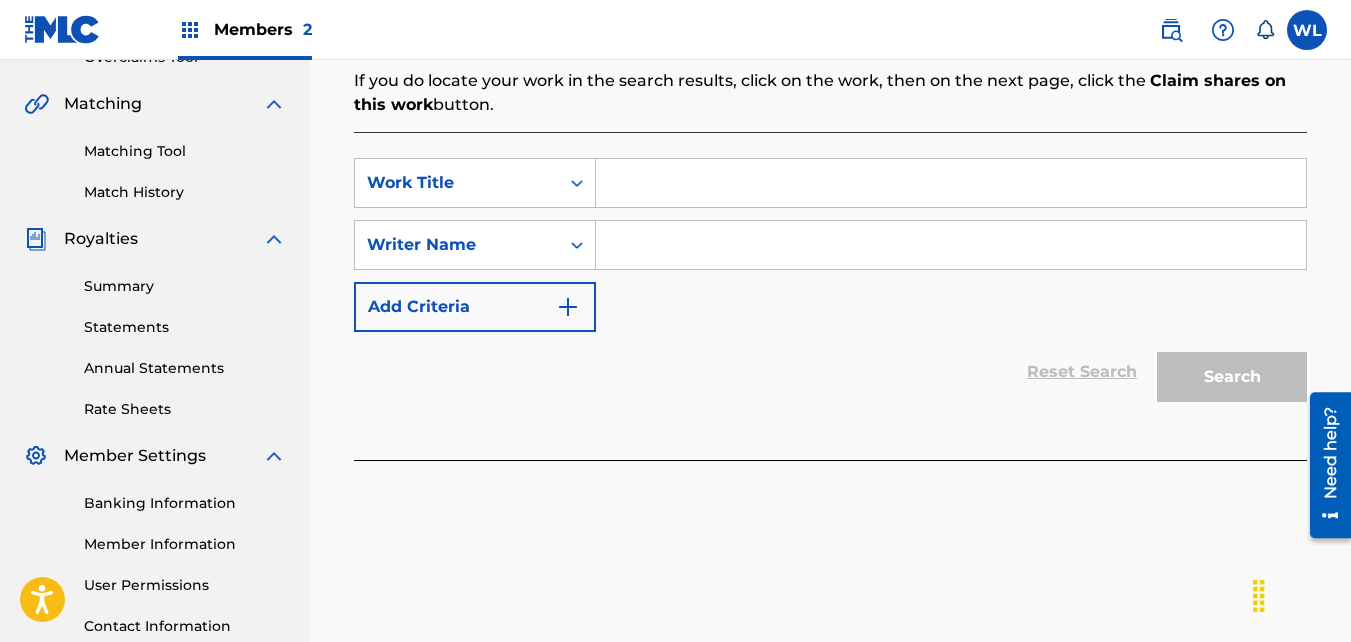 scroll, scrollTop: 443, scrollLeft: 0, axis: vertical 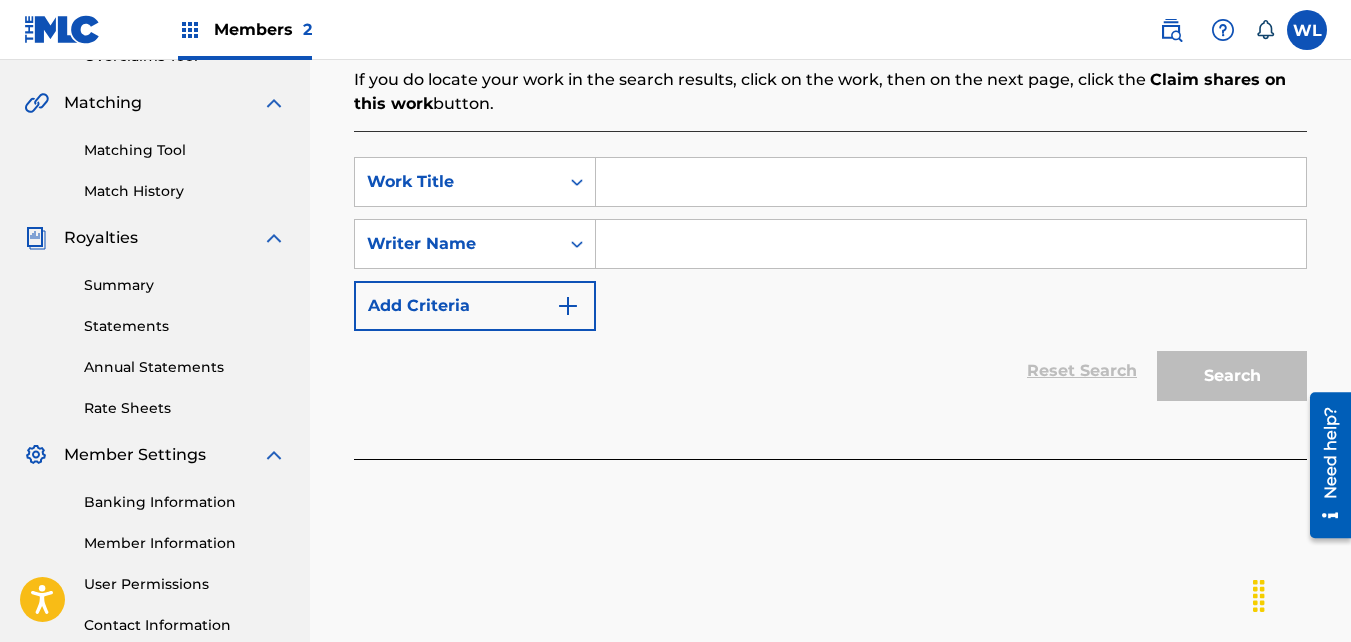 click at bounding box center [951, 182] 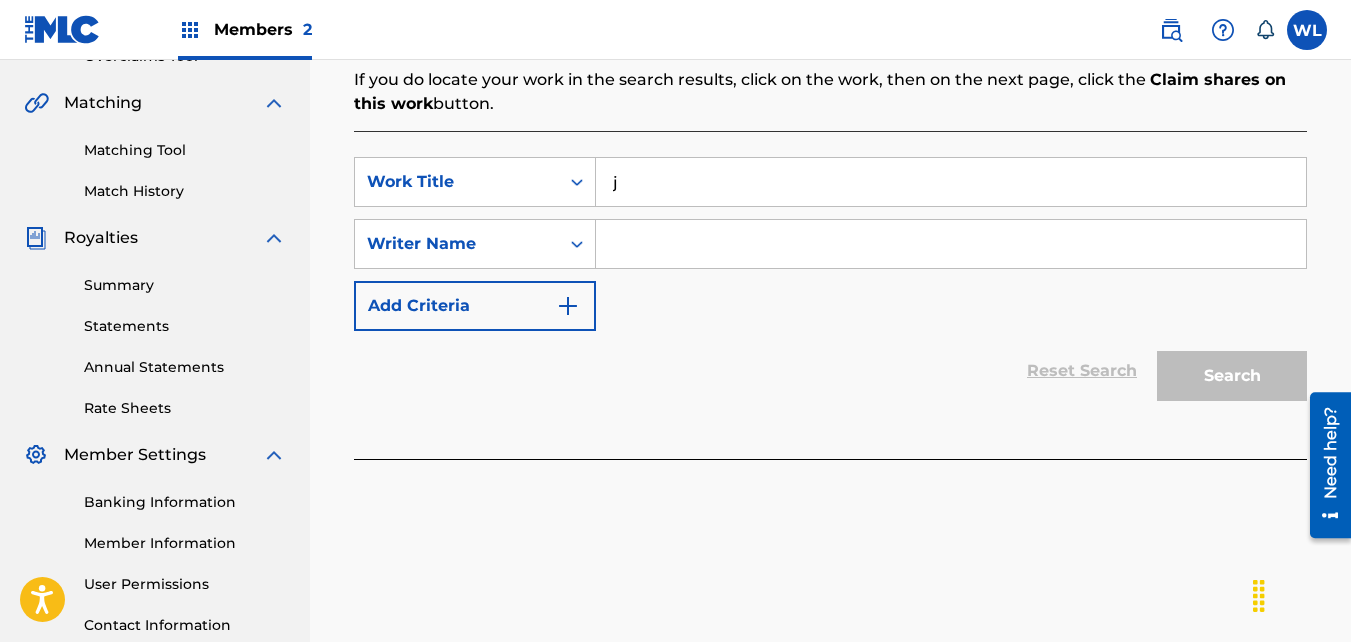 click at bounding box center [951, 244] 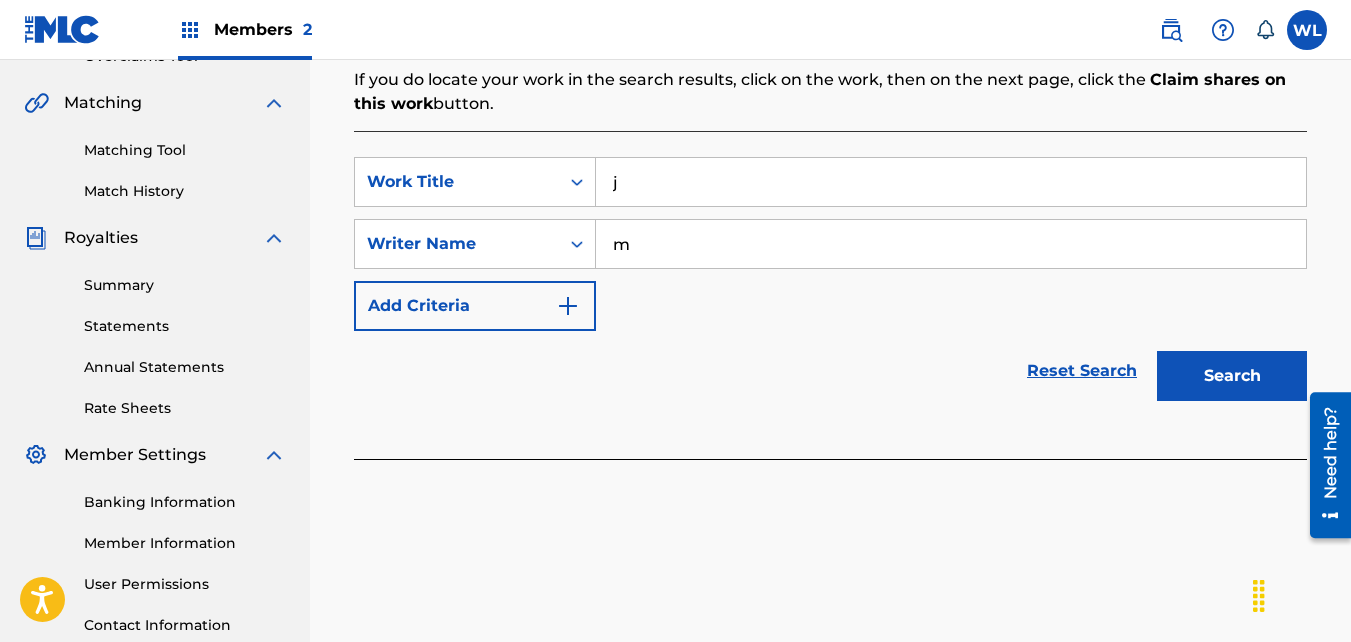 click on "Search" at bounding box center (1232, 376) 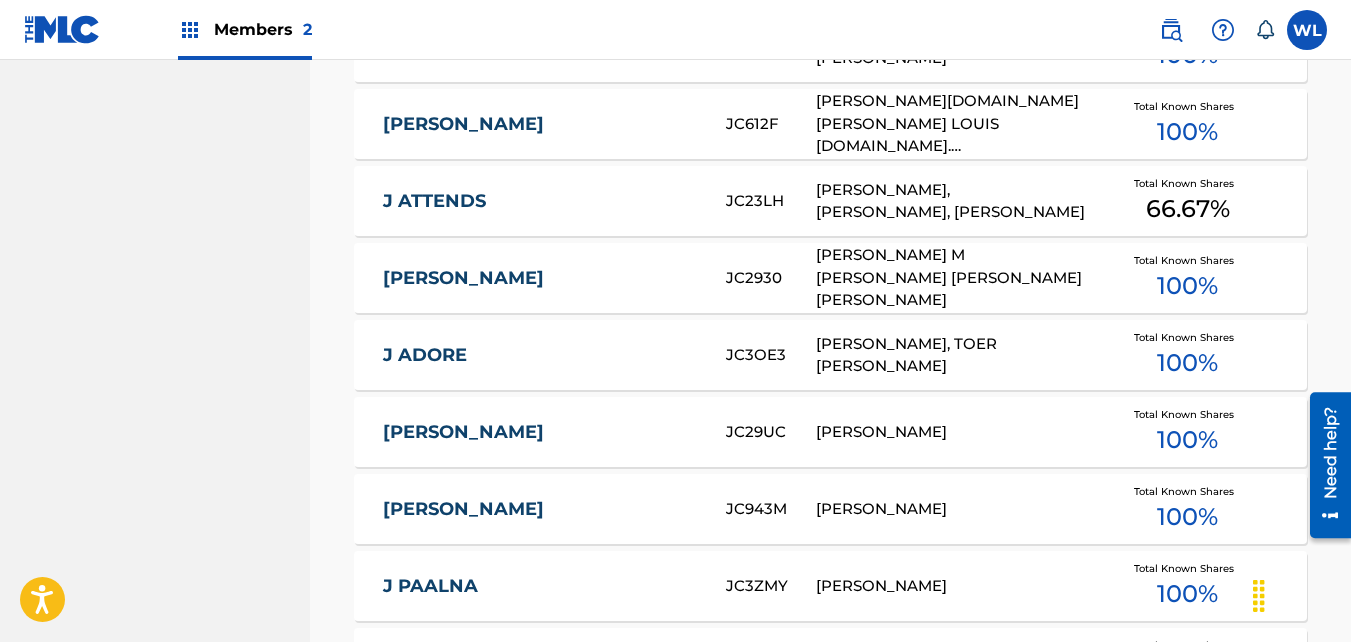 scroll, scrollTop: 1481, scrollLeft: 0, axis: vertical 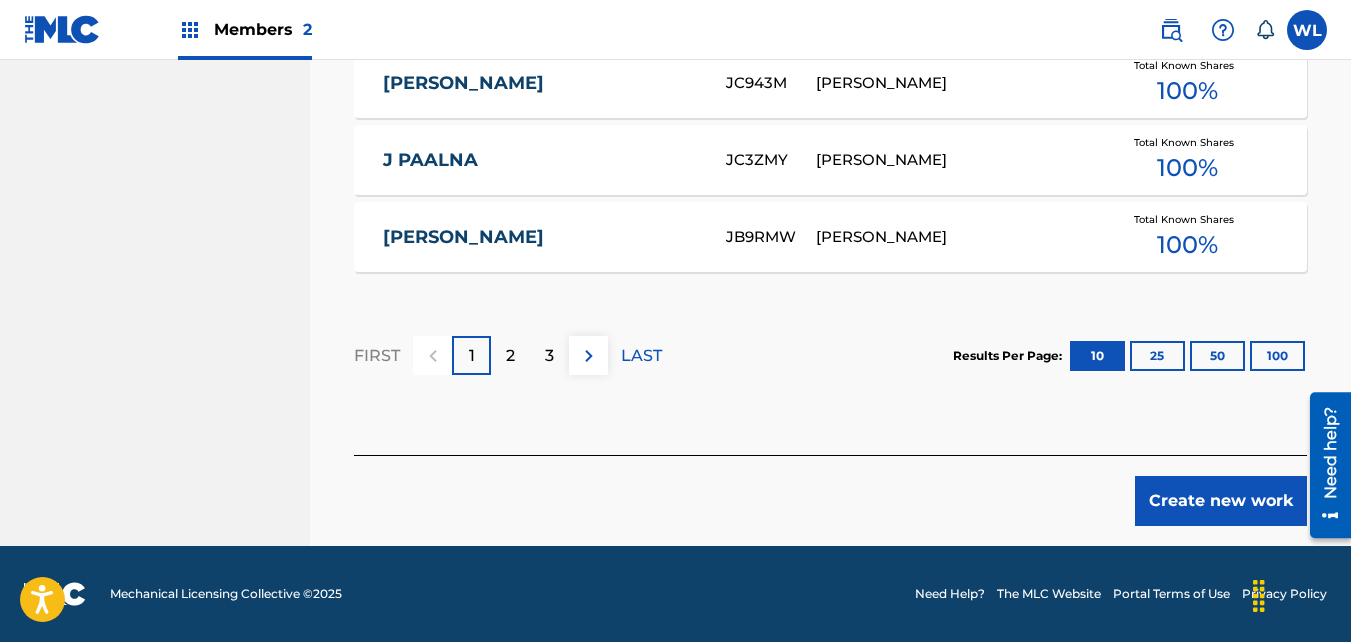 click on "Create new work" at bounding box center [1221, 501] 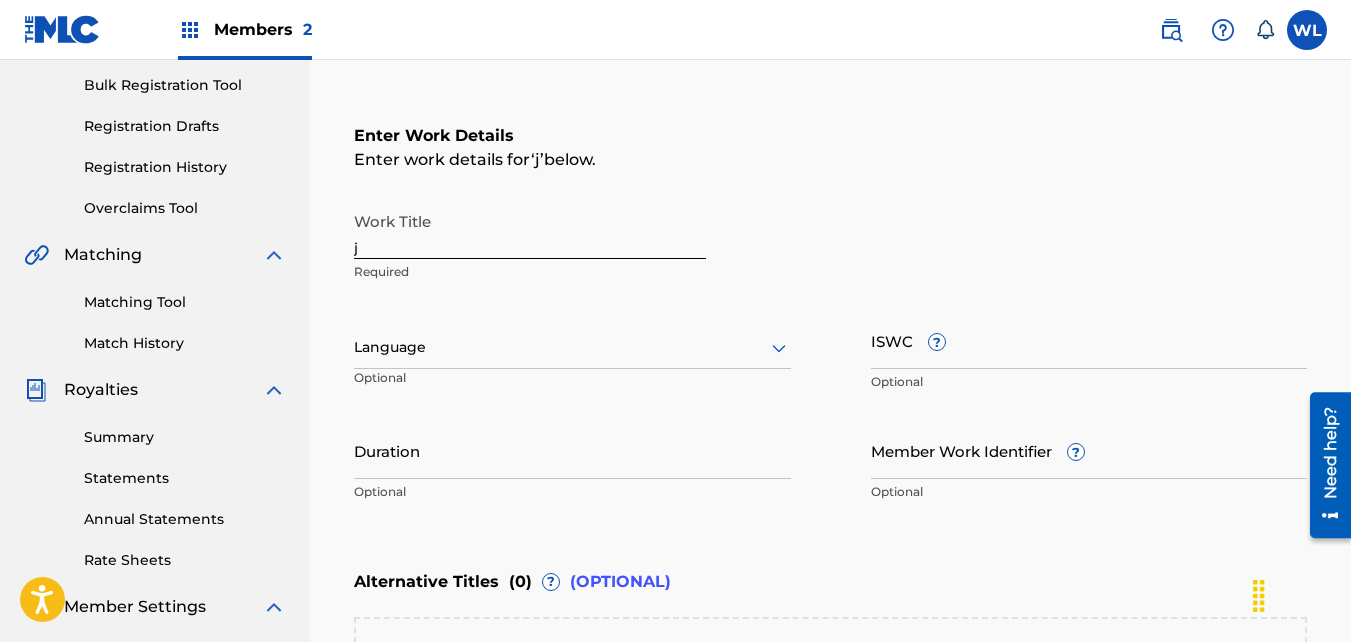 scroll, scrollTop: 292, scrollLeft: 0, axis: vertical 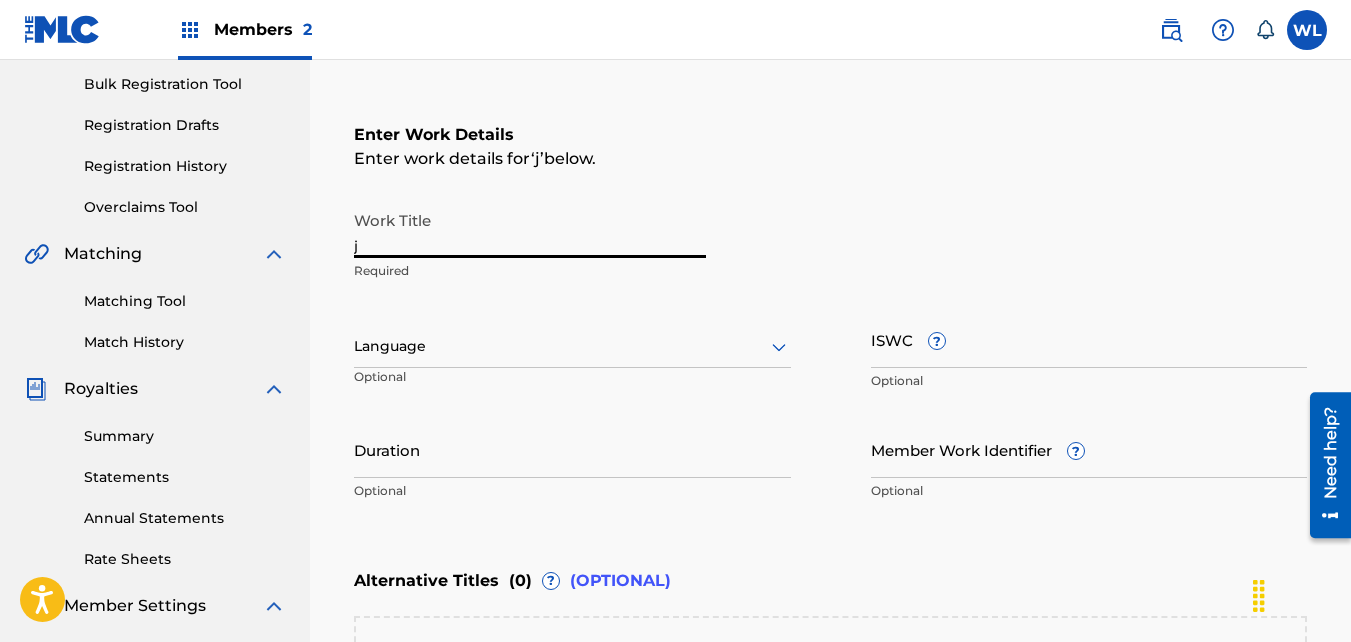 click on "j" at bounding box center [530, 229] 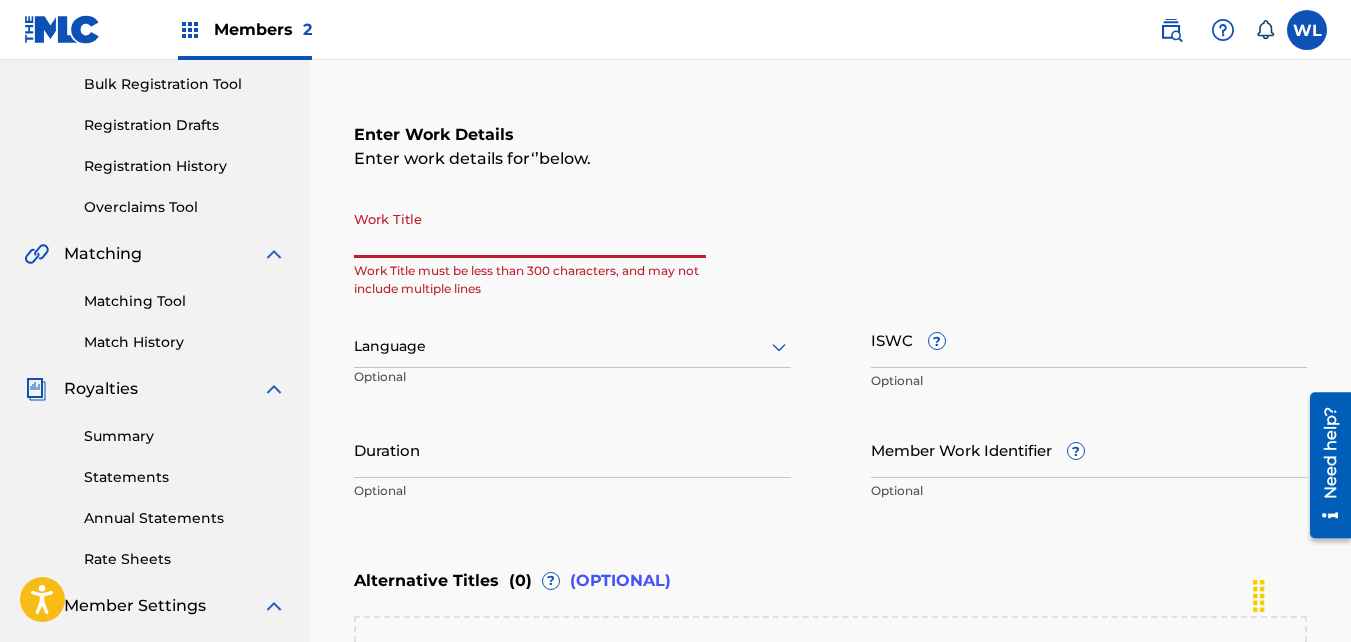 click on "Work Title" at bounding box center [530, 229] 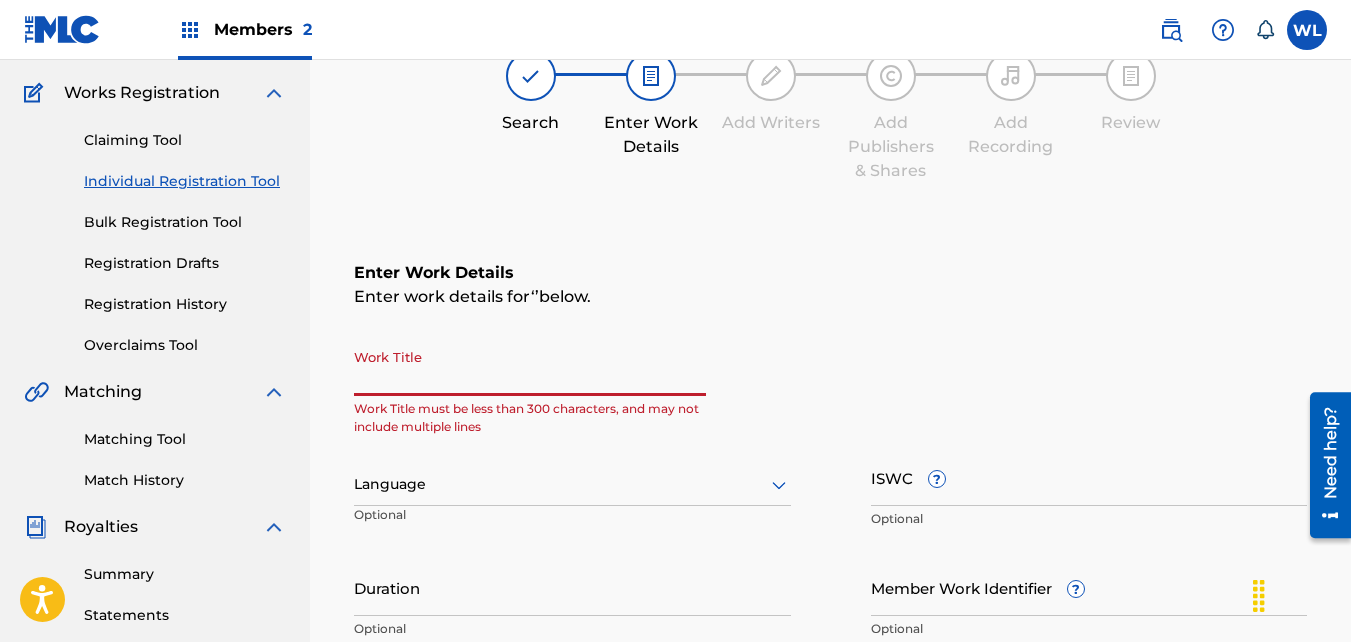 scroll, scrollTop: 155, scrollLeft: 0, axis: vertical 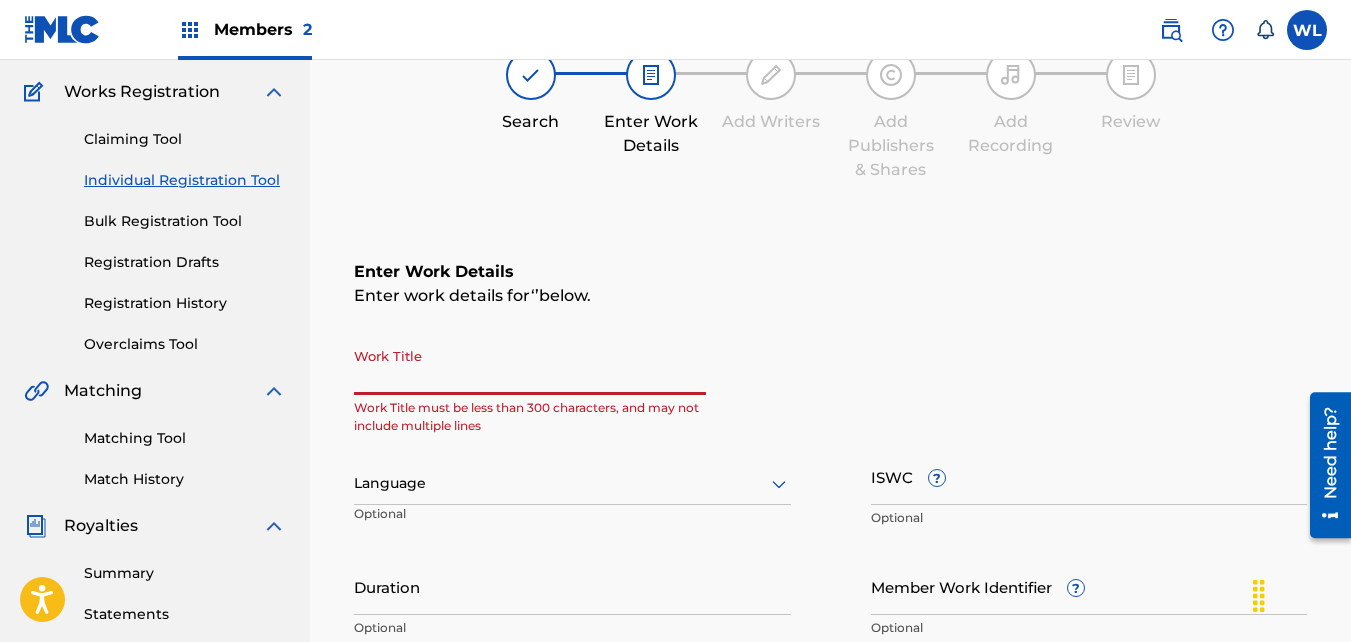 click on "Work Title" at bounding box center [530, 366] 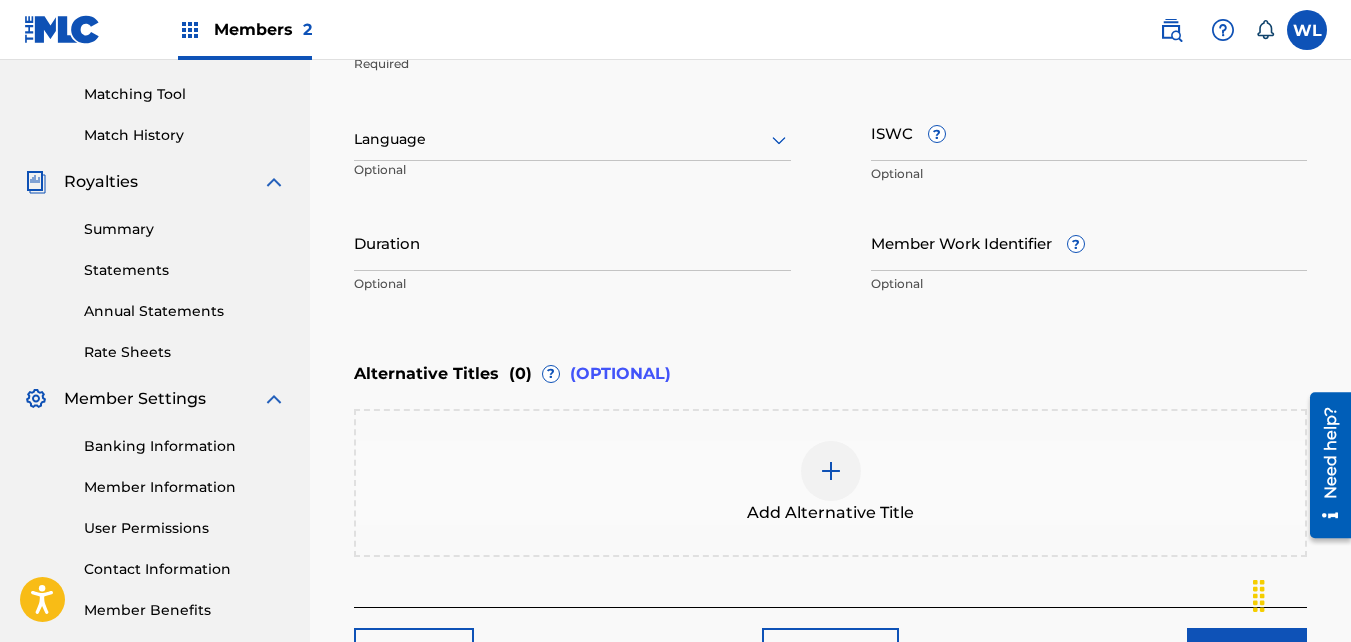 scroll, scrollTop: 651, scrollLeft: 0, axis: vertical 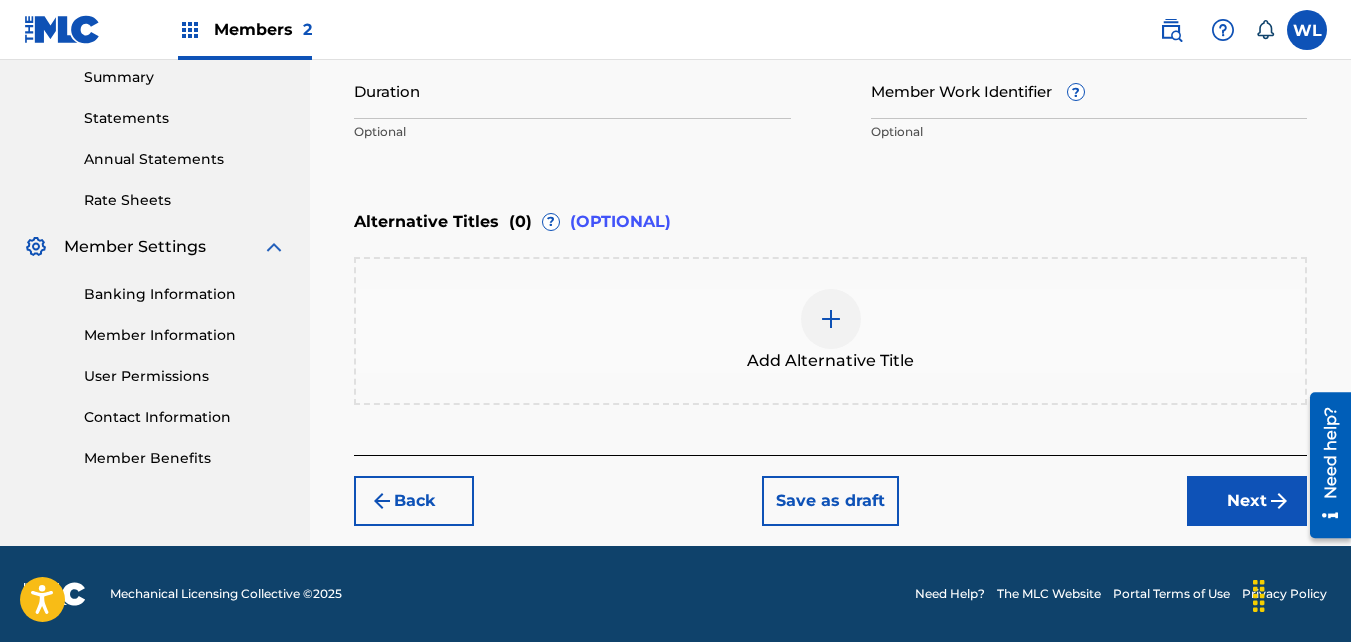 click on "Next" at bounding box center (1247, 501) 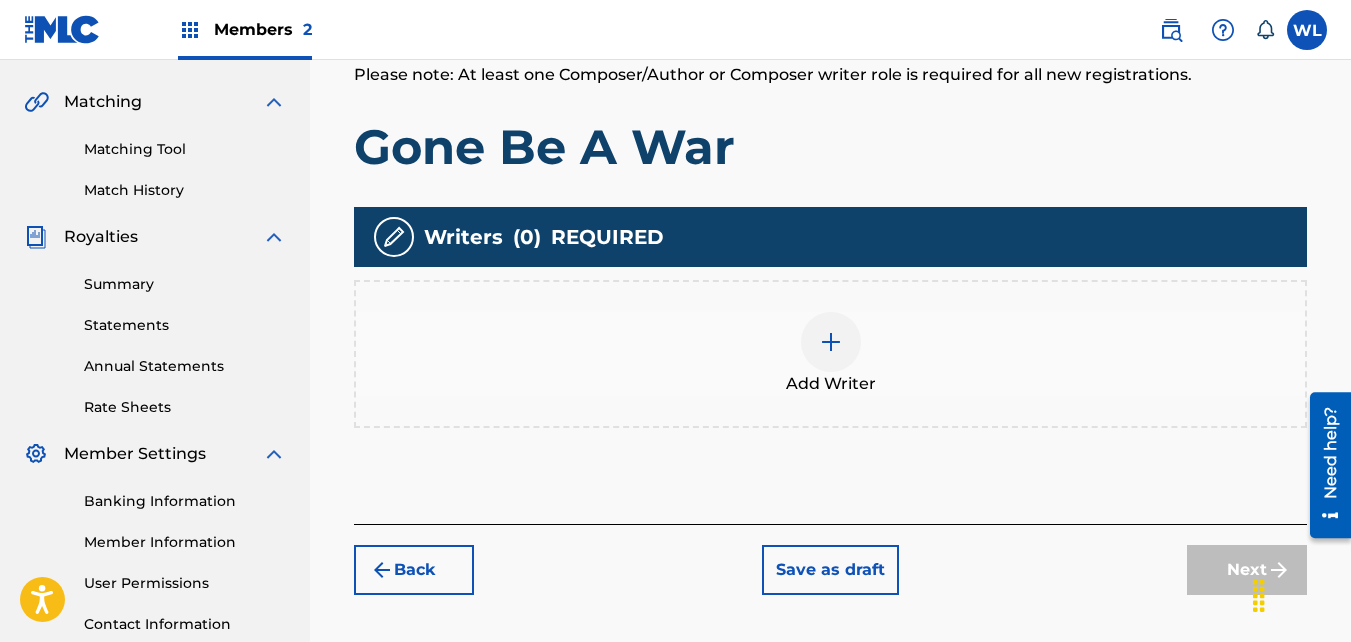 scroll, scrollTop: 447, scrollLeft: 0, axis: vertical 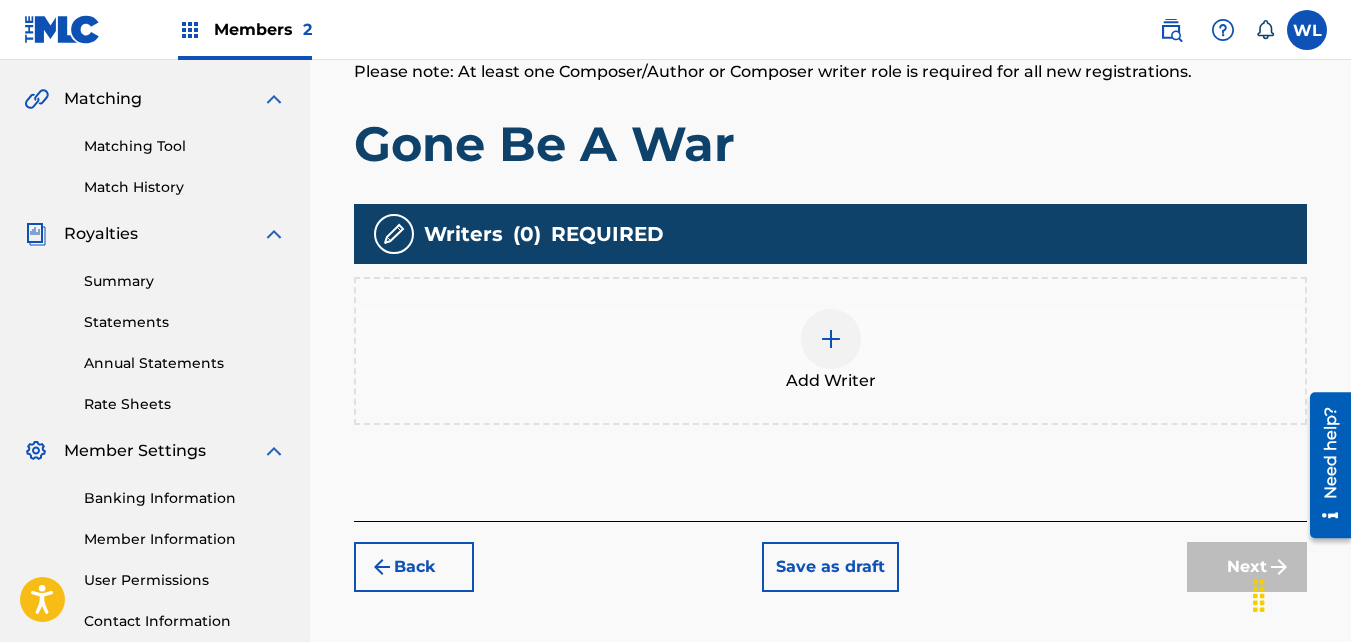 click on "Add Writer" at bounding box center (830, 351) 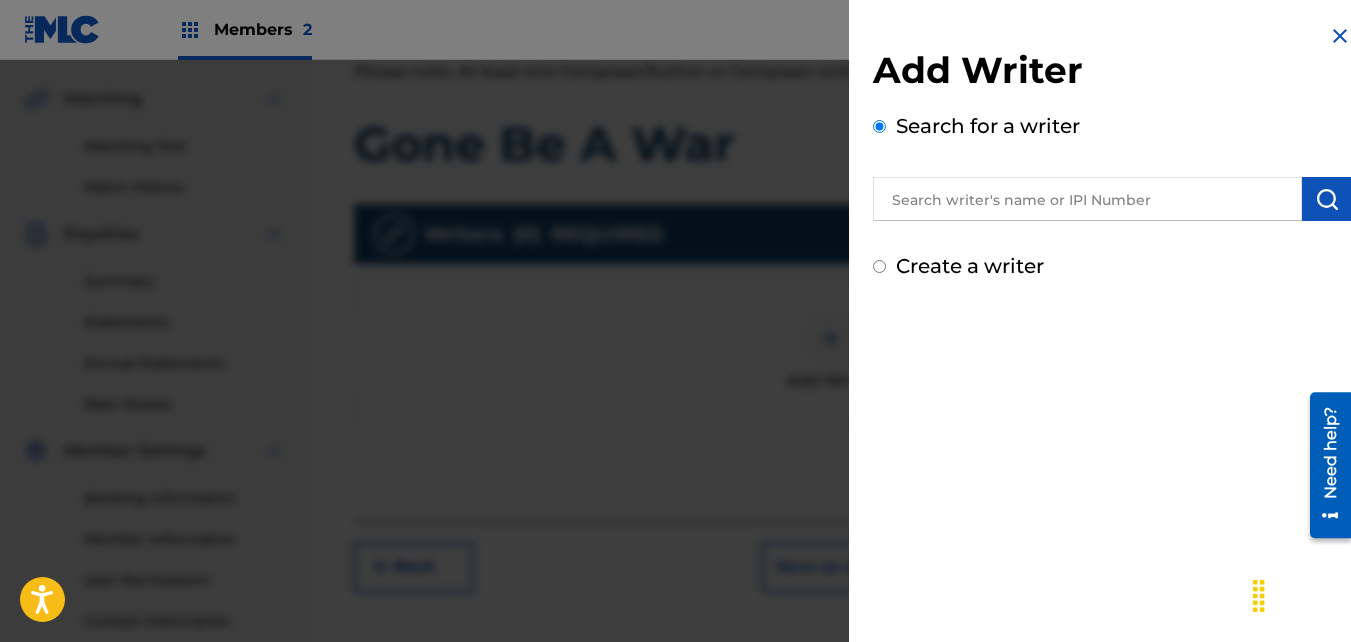 click on "Create a writer" at bounding box center [970, 266] 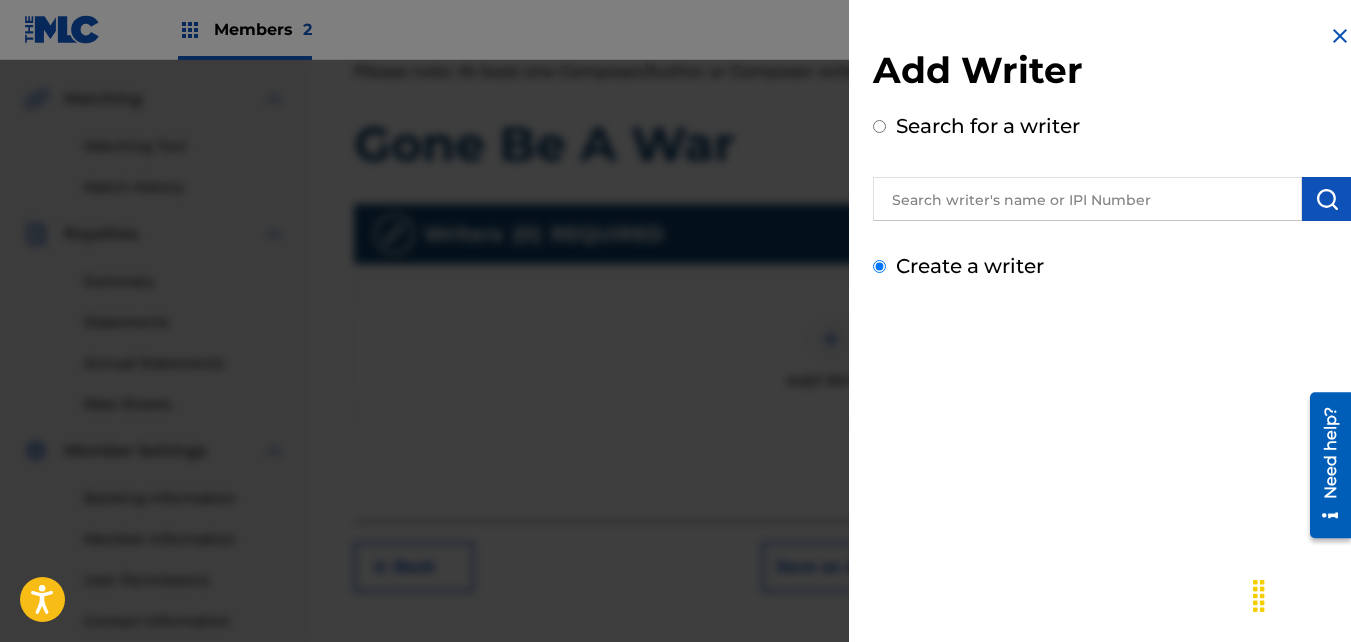 click on "Create a writer" at bounding box center (879, 266) 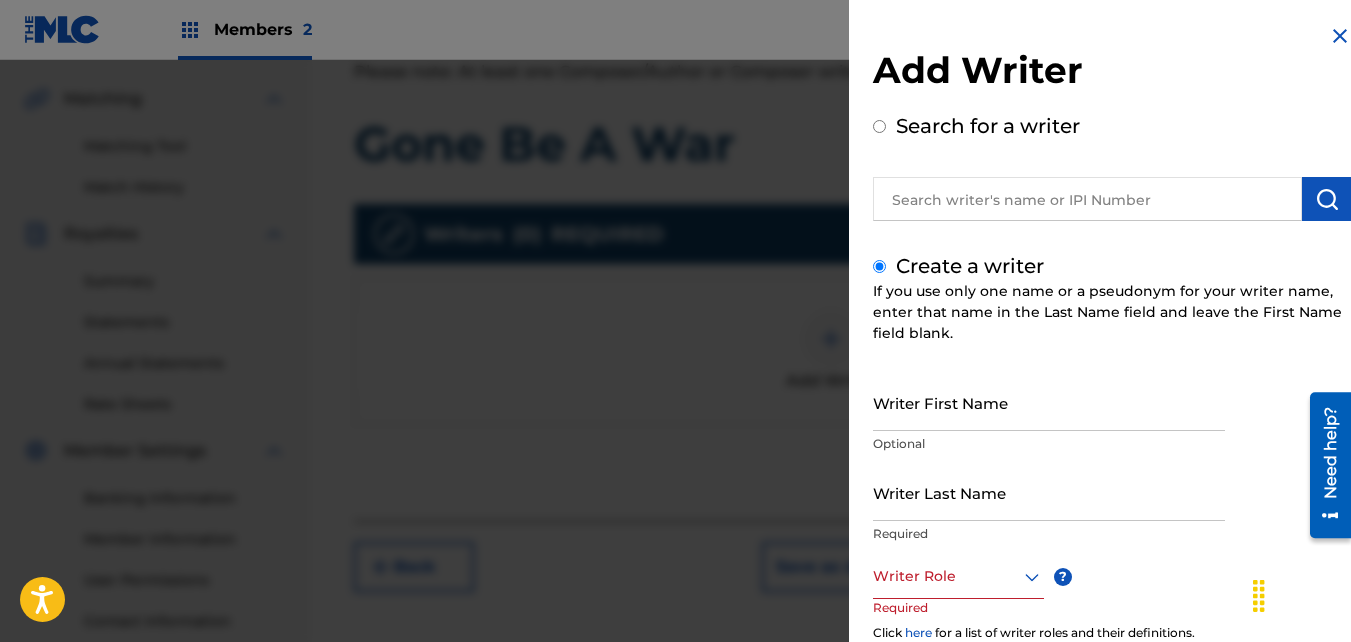 click on "Writer First Name" at bounding box center [1049, 402] 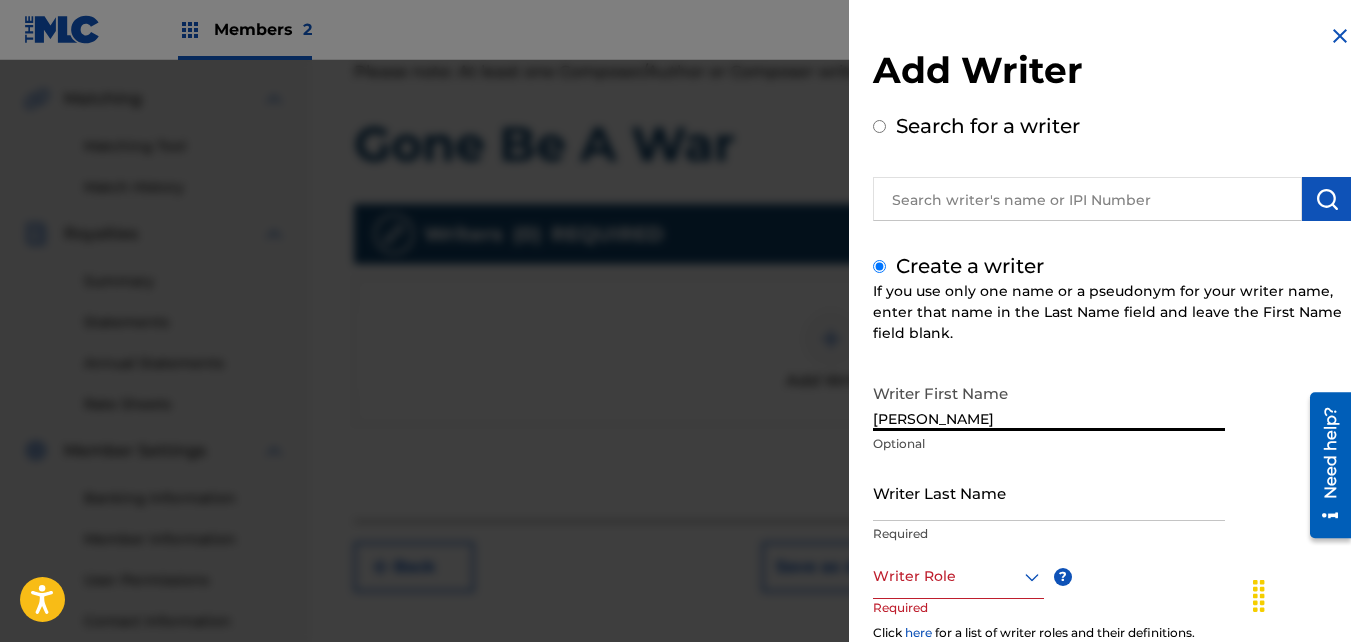 click on "Writer Last Name" at bounding box center (1049, 492) 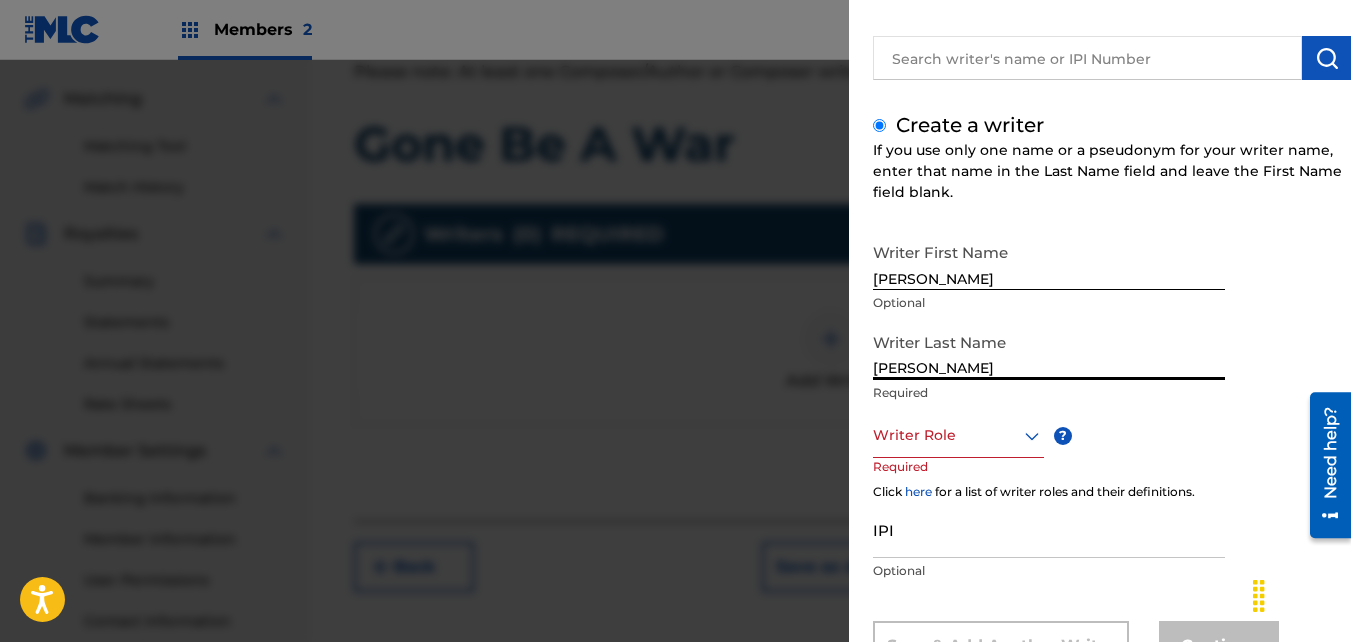 scroll, scrollTop: 142, scrollLeft: 0, axis: vertical 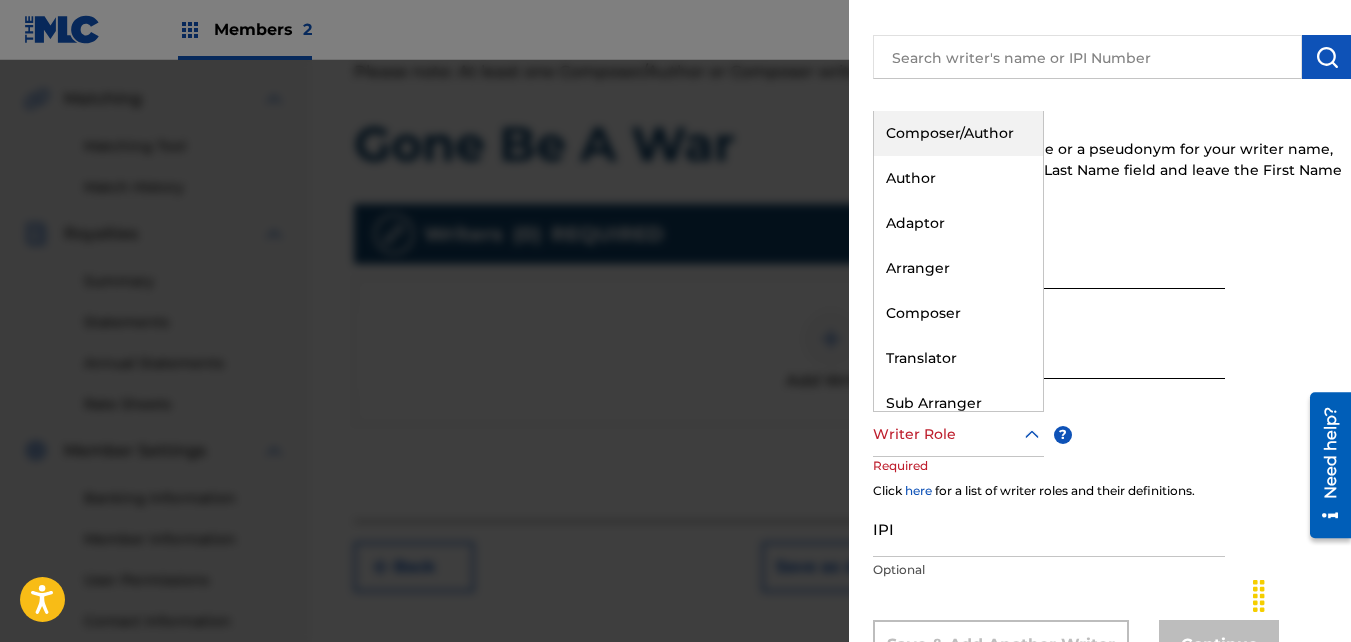 click on "Writer Role" at bounding box center (958, 434) 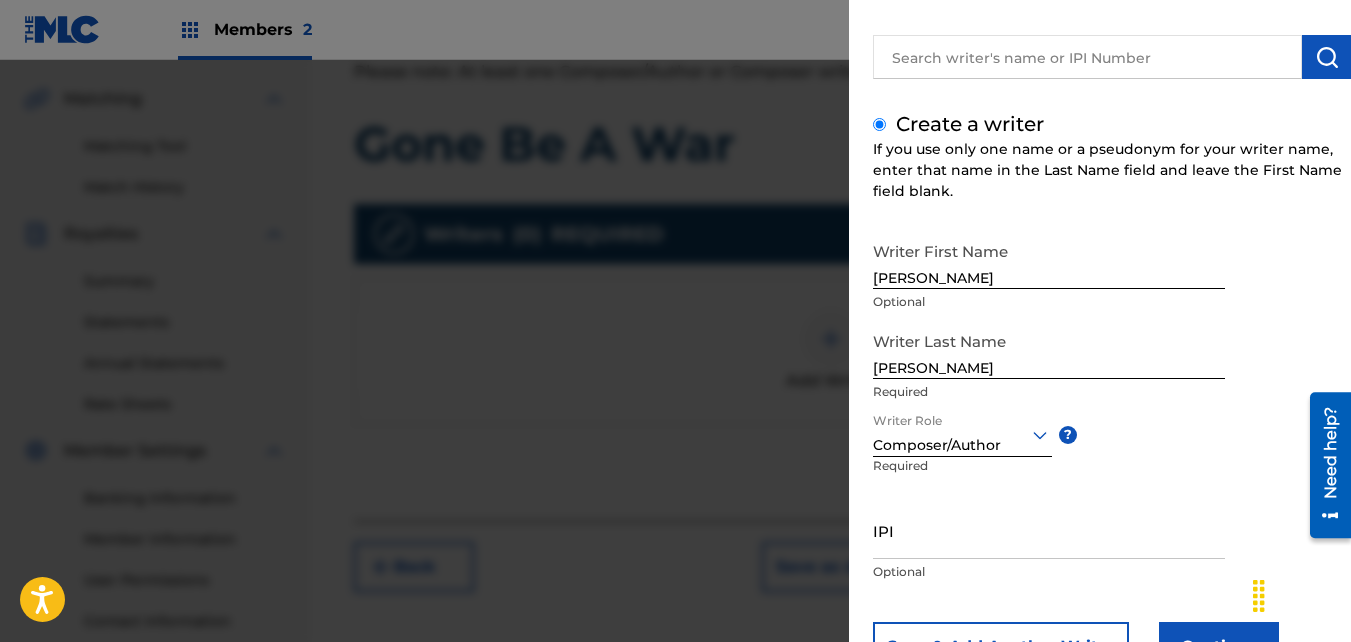 click on "IPI" at bounding box center [1049, 530] 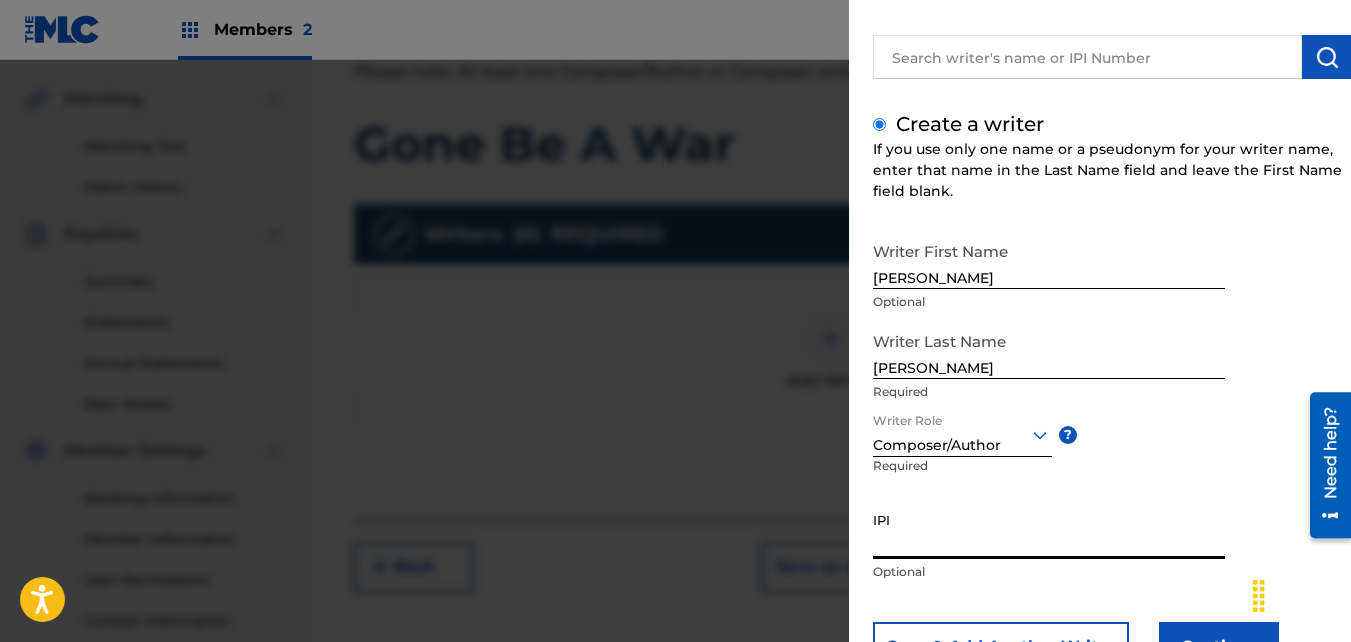 paste on "01046991339" 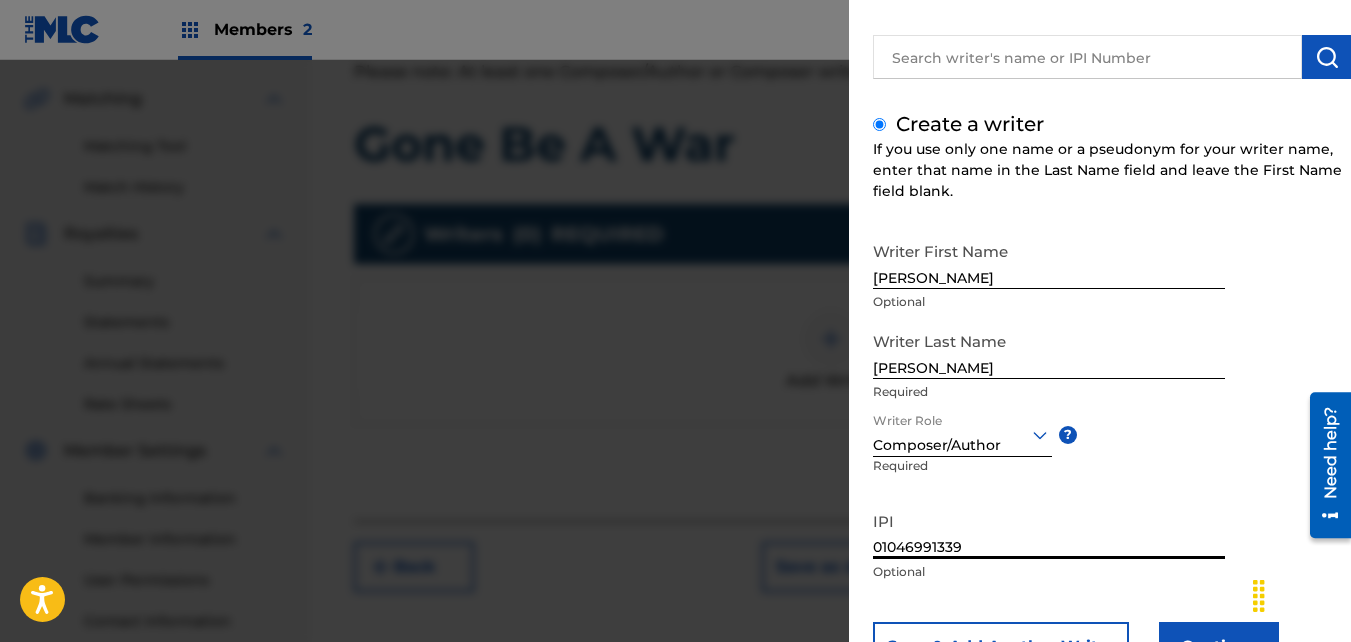 scroll, scrollTop: 226, scrollLeft: 0, axis: vertical 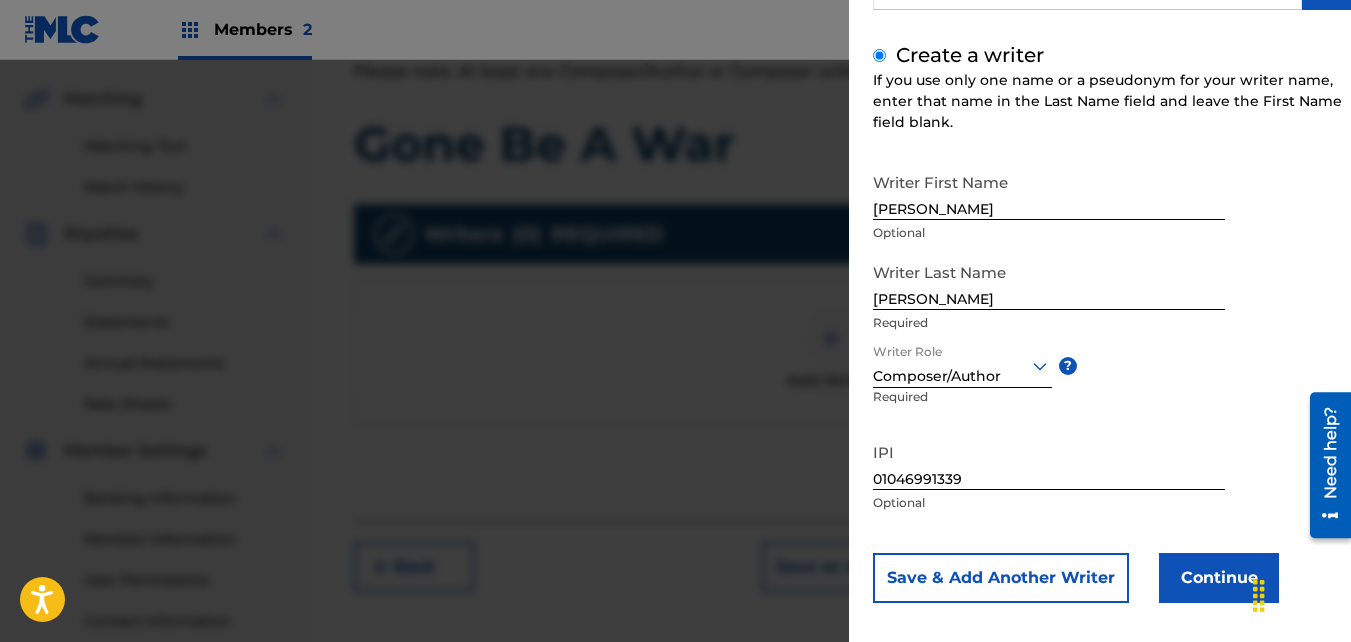 click on "Continue" at bounding box center [1219, 578] 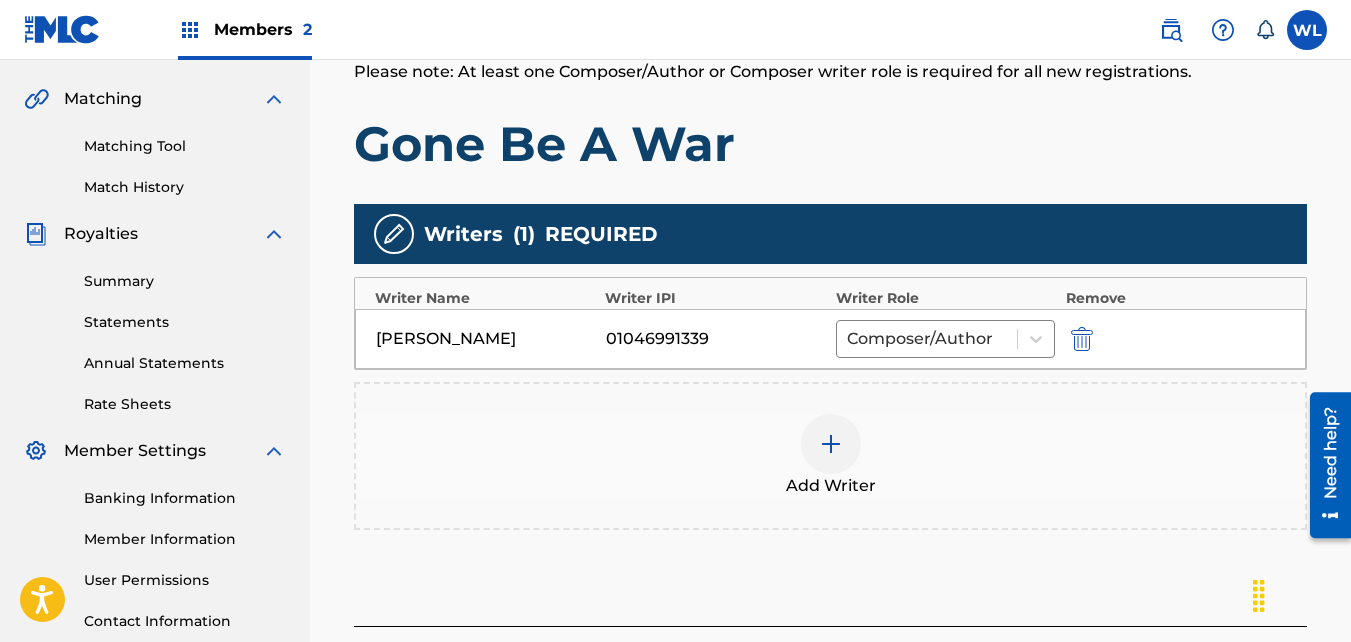 scroll, scrollTop: 618, scrollLeft: 0, axis: vertical 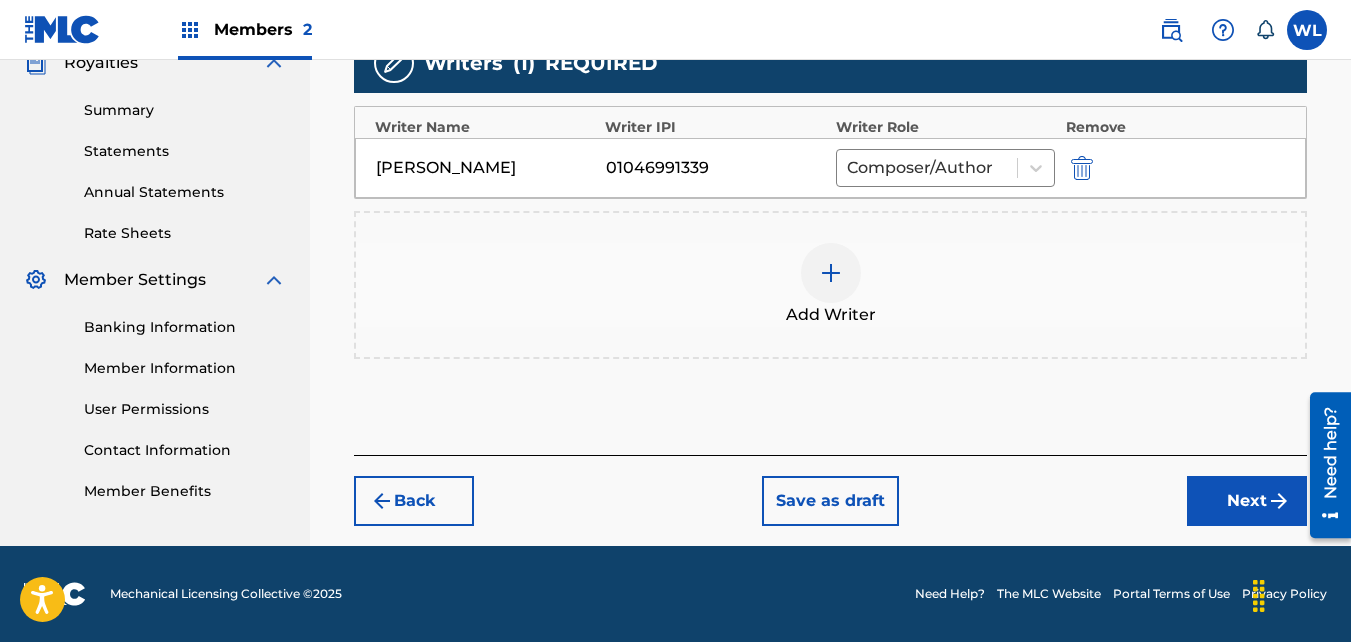 click on "Next" at bounding box center [1247, 501] 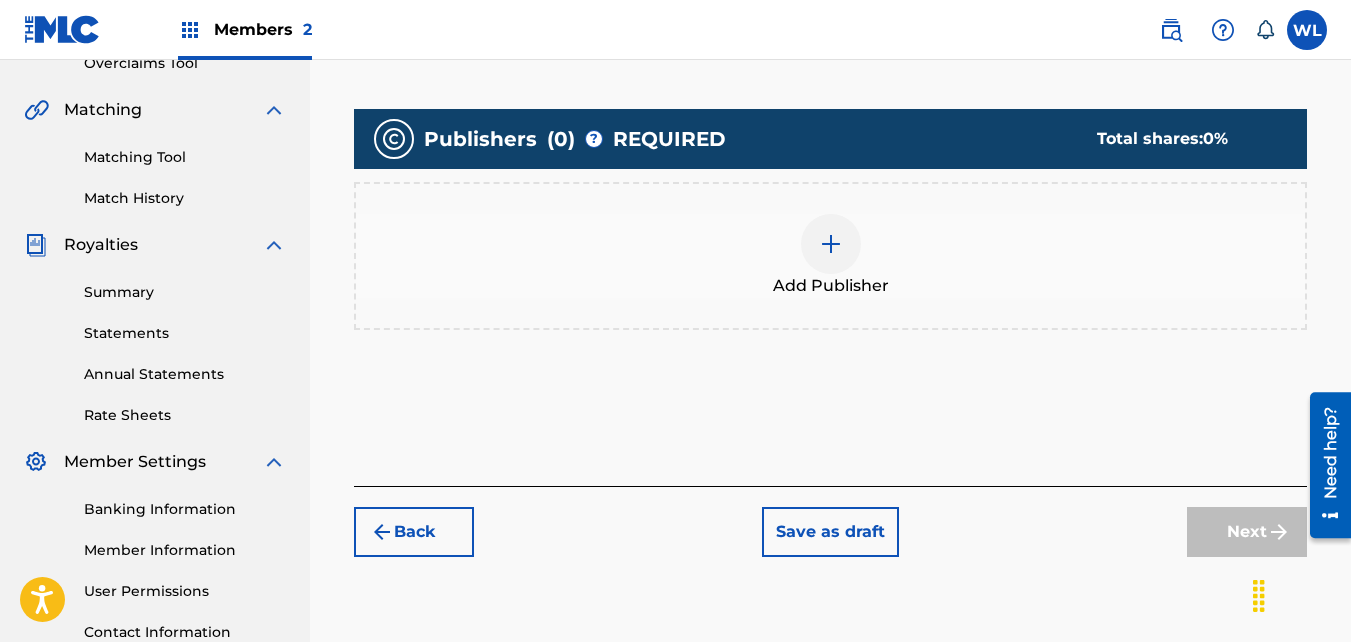 scroll, scrollTop: 435, scrollLeft: 0, axis: vertical 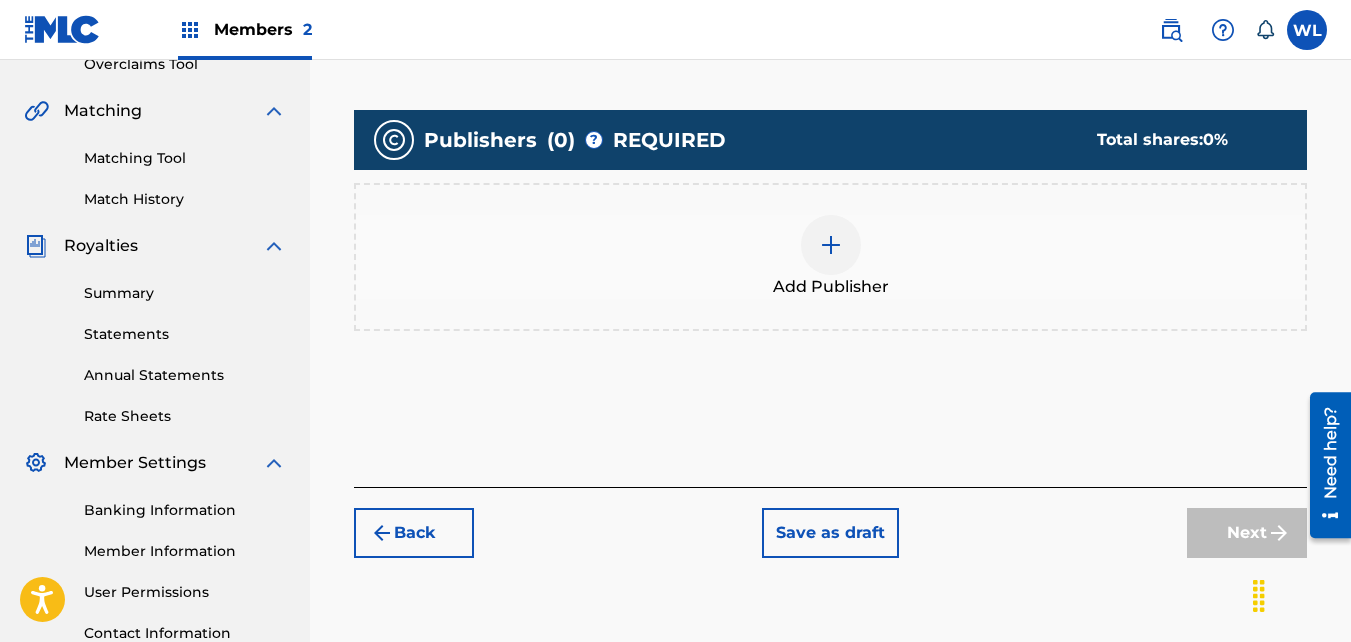click on "Add Publisher" at bounding box center [830, 257] 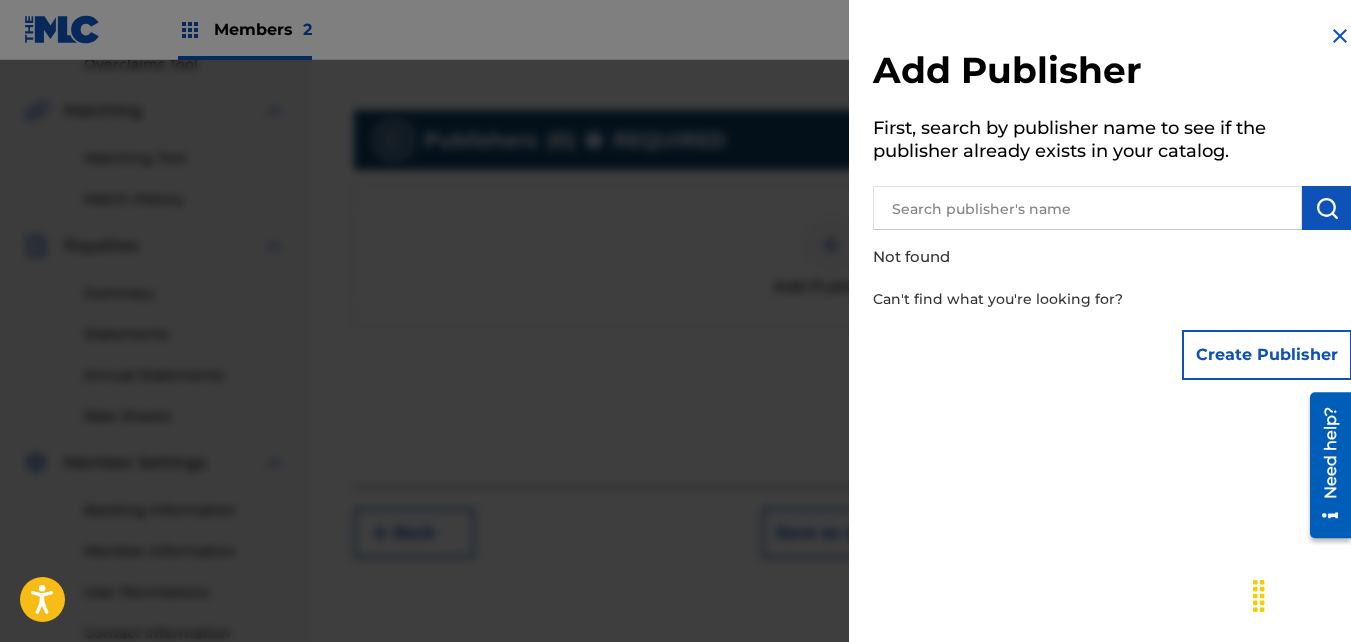 click on "Create Publisher" at bounding box center (1267, 355) 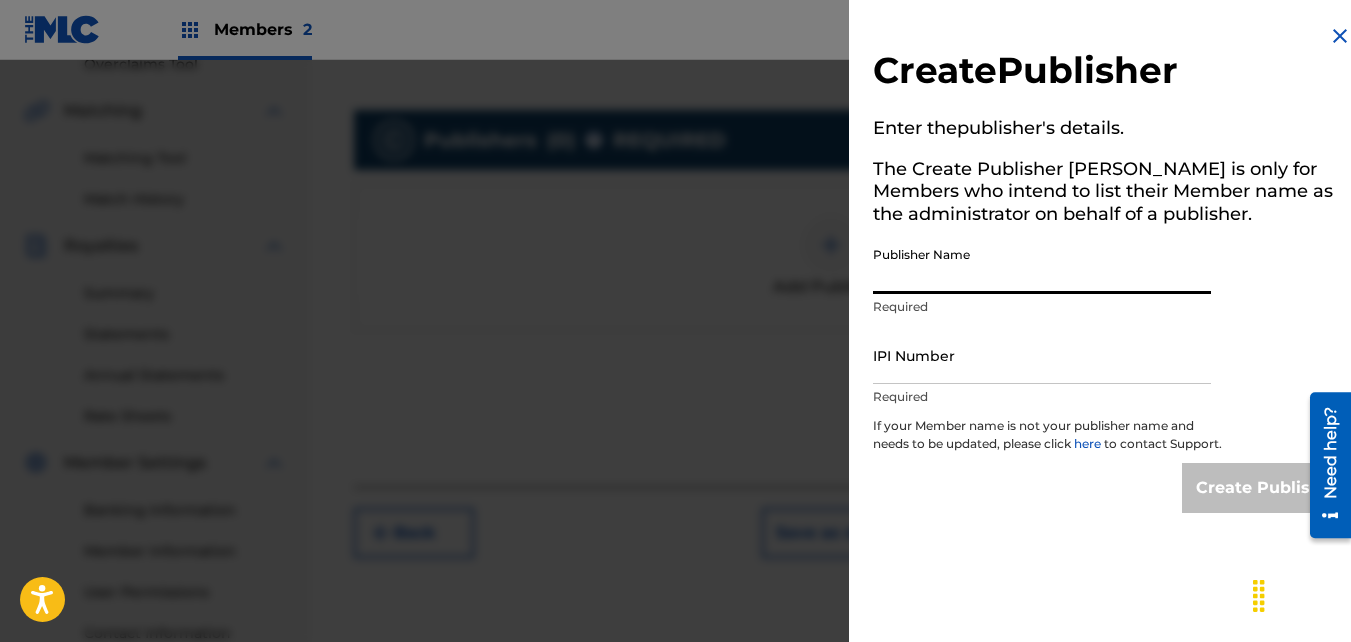 click on "Publisher Name" at bounding box center (1042, 265) 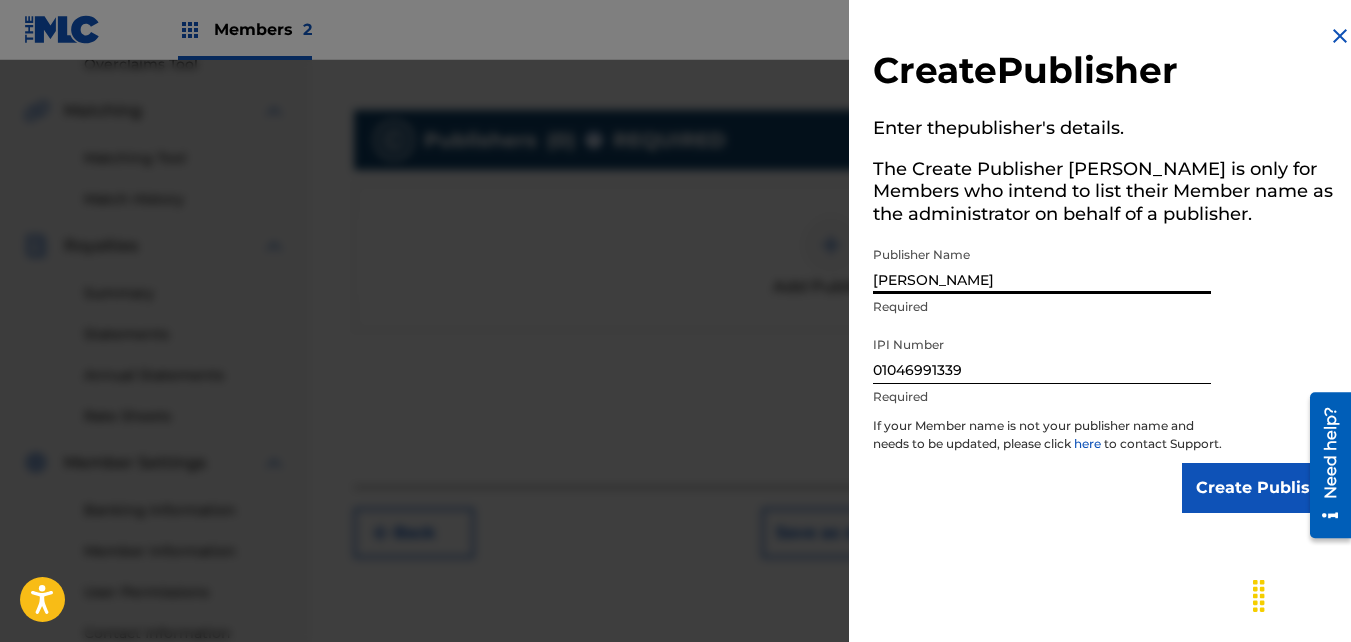 click on "Create Publisher" at bounding box center (1267, 488) 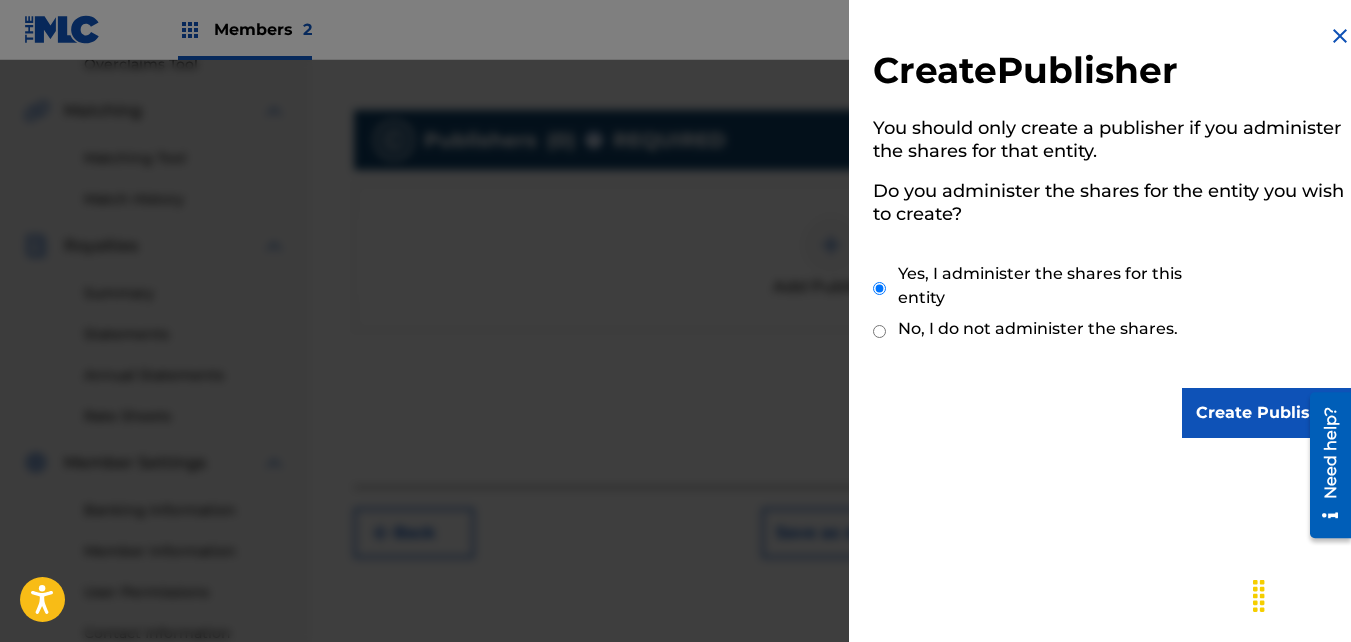 click on "Create Publisher" at bounding box center [1267, 413] 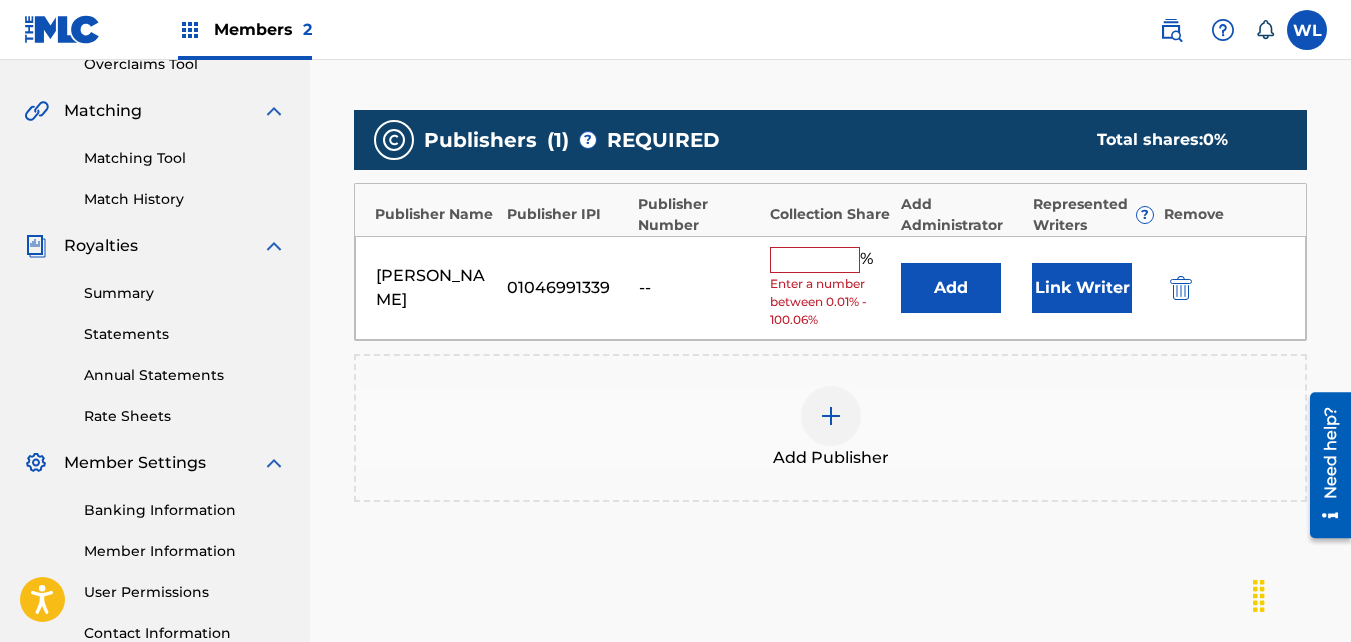 click on "Link Writer" at bounding box center (1082, 288) 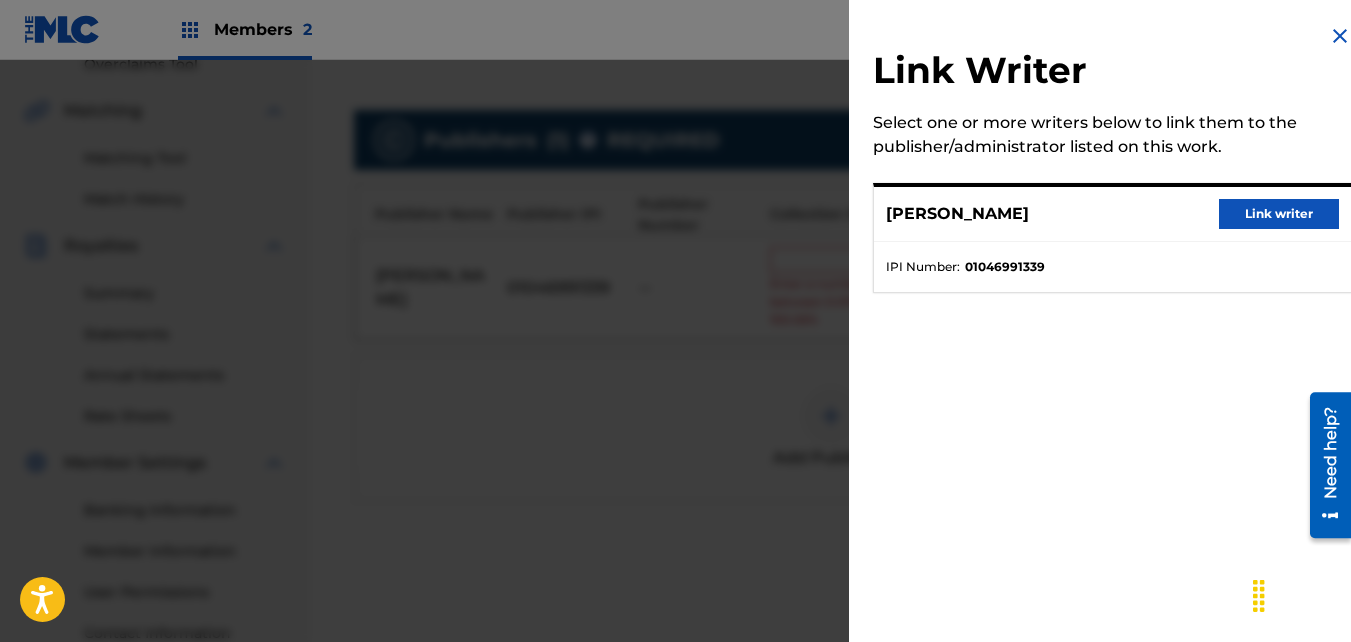 click on "Link writer" at bounding box center [1279, 214] 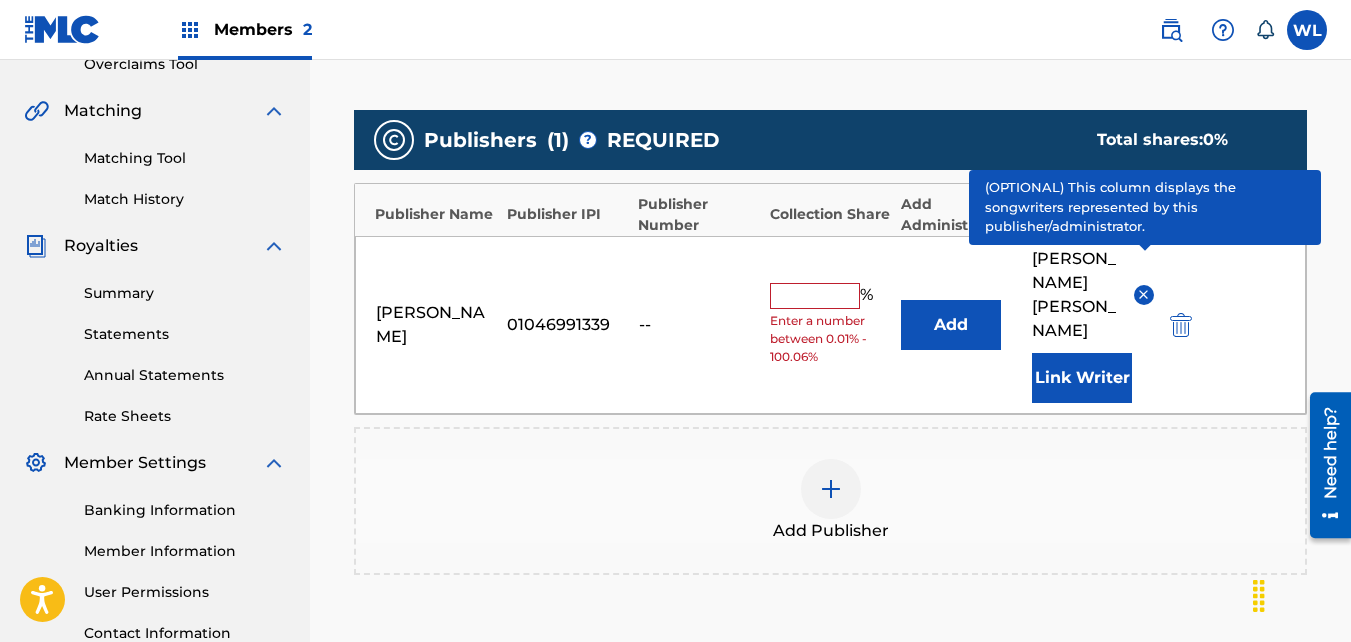 click at bounding box center (815, 296) 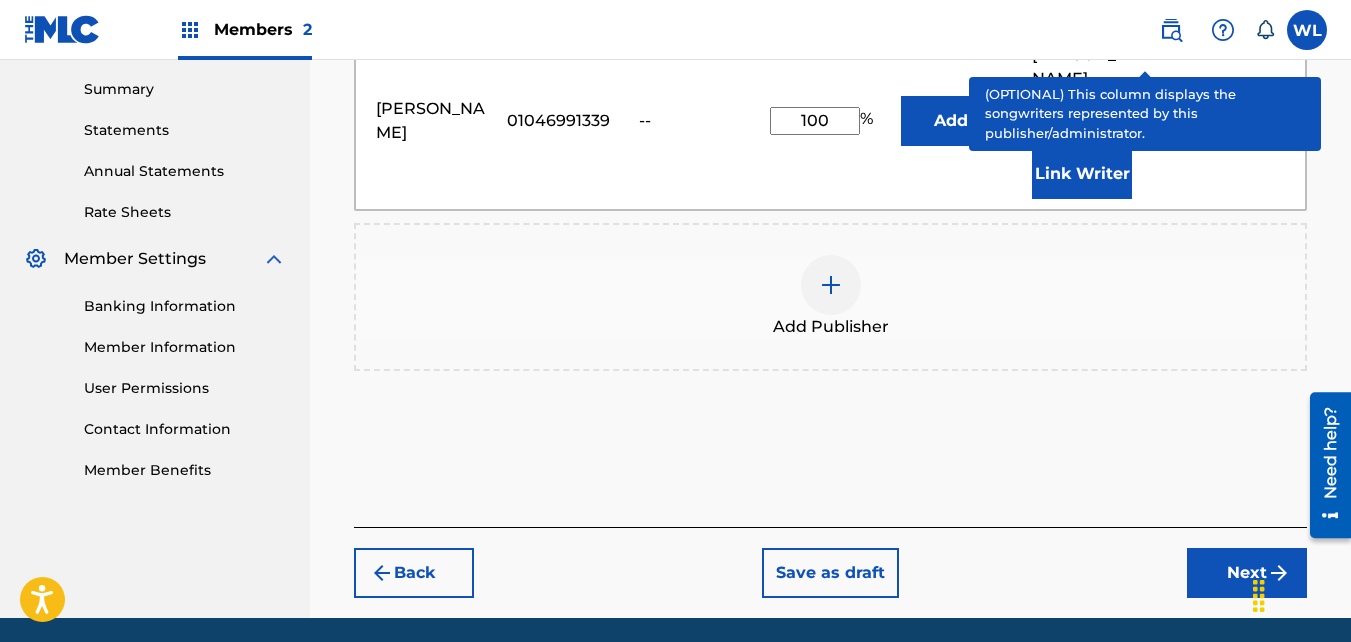 scroll, scrollTop: 663, scrollLeft: 0, axis: vertical 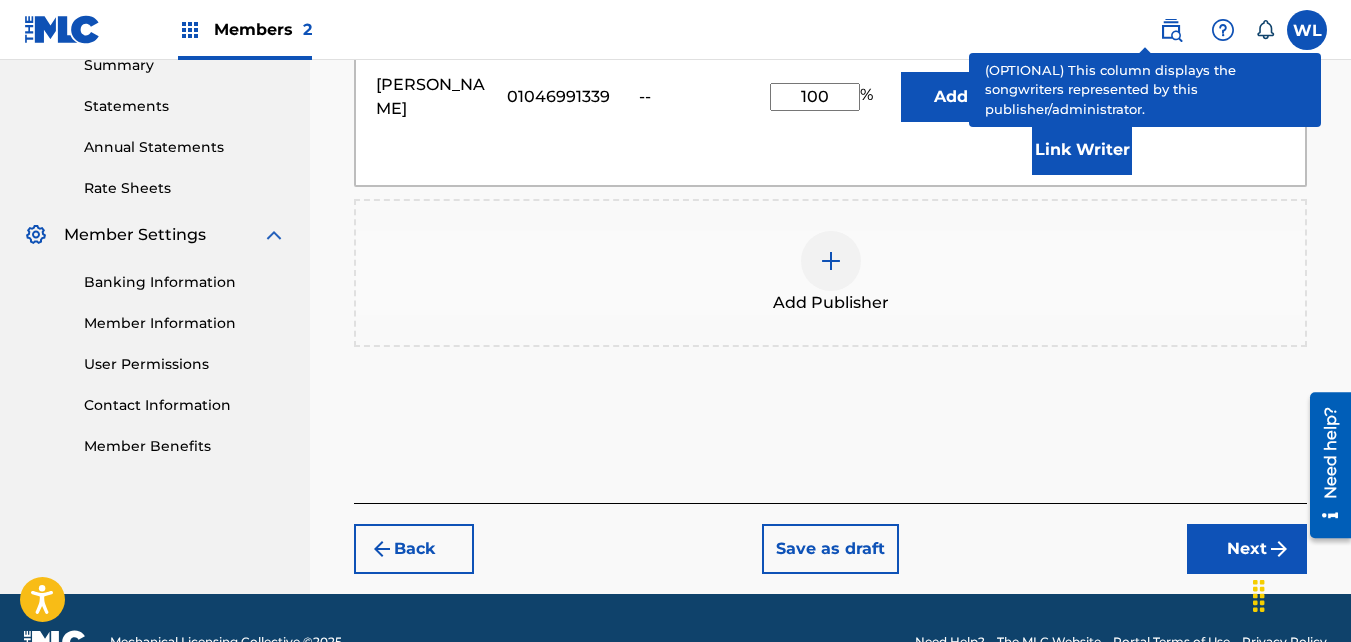 click on "Next" at bounding box center [1247, 549] 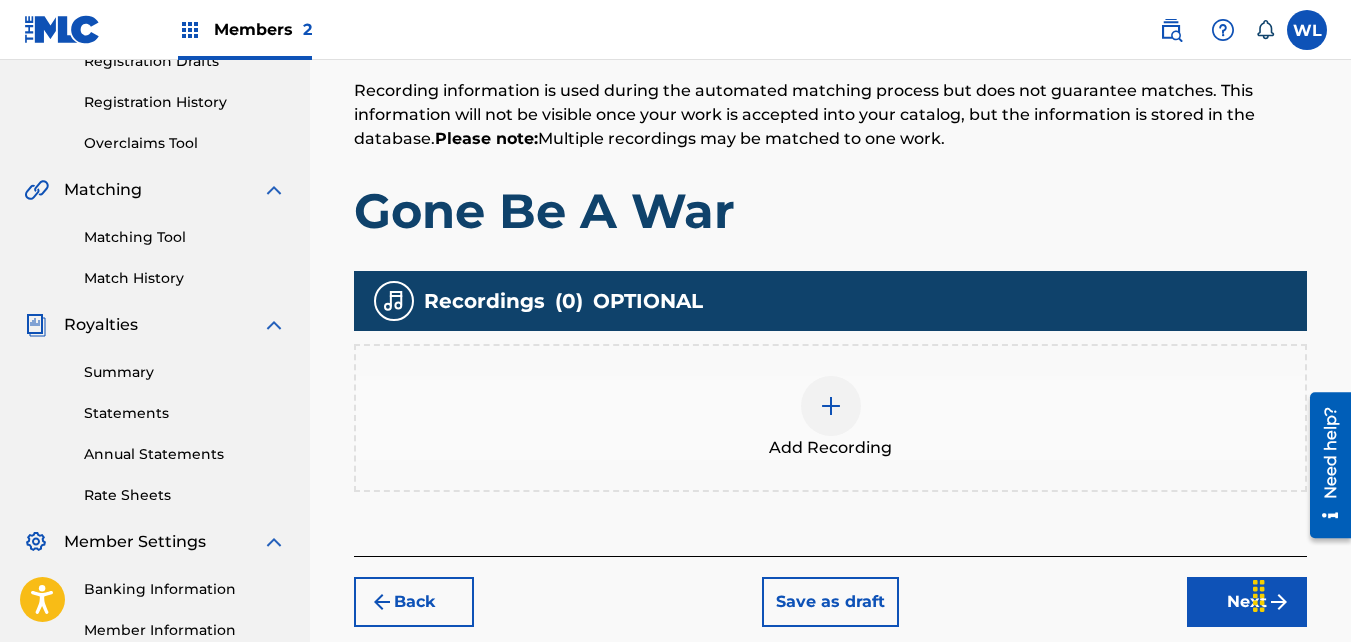 scroll, scrollTop: 357, scrollLeft: 0, axis: vertical 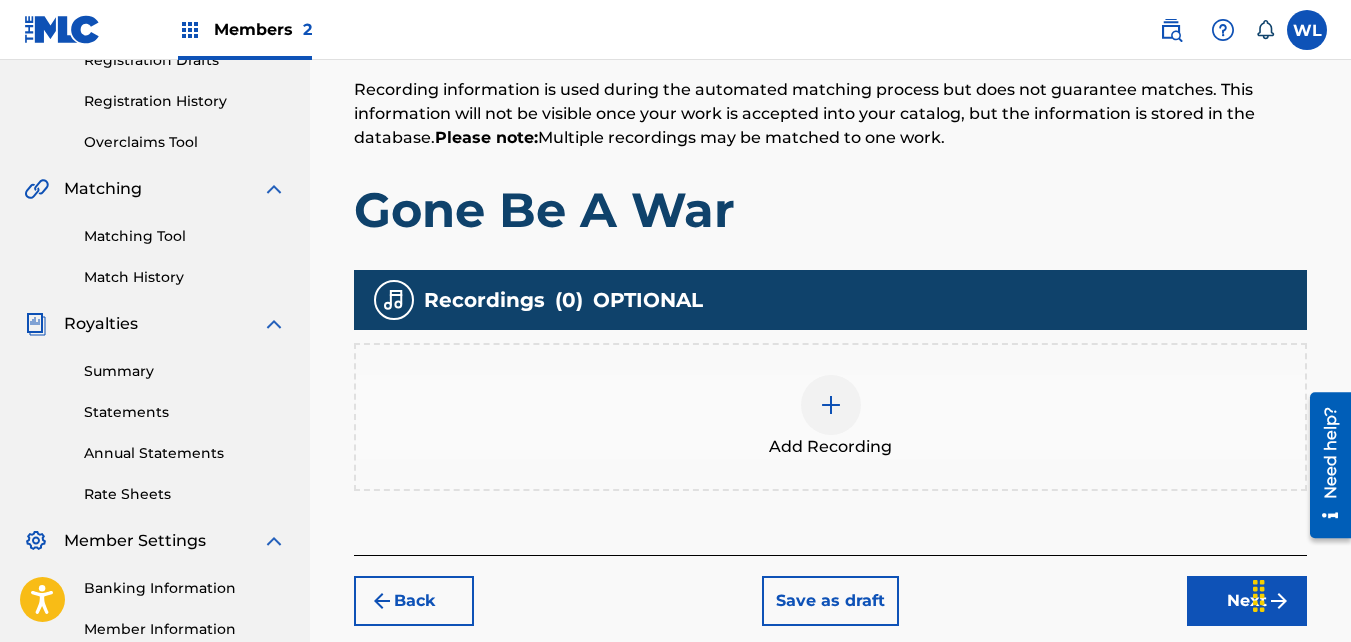 click on "Add Recording" at bounding box center [830, 417] 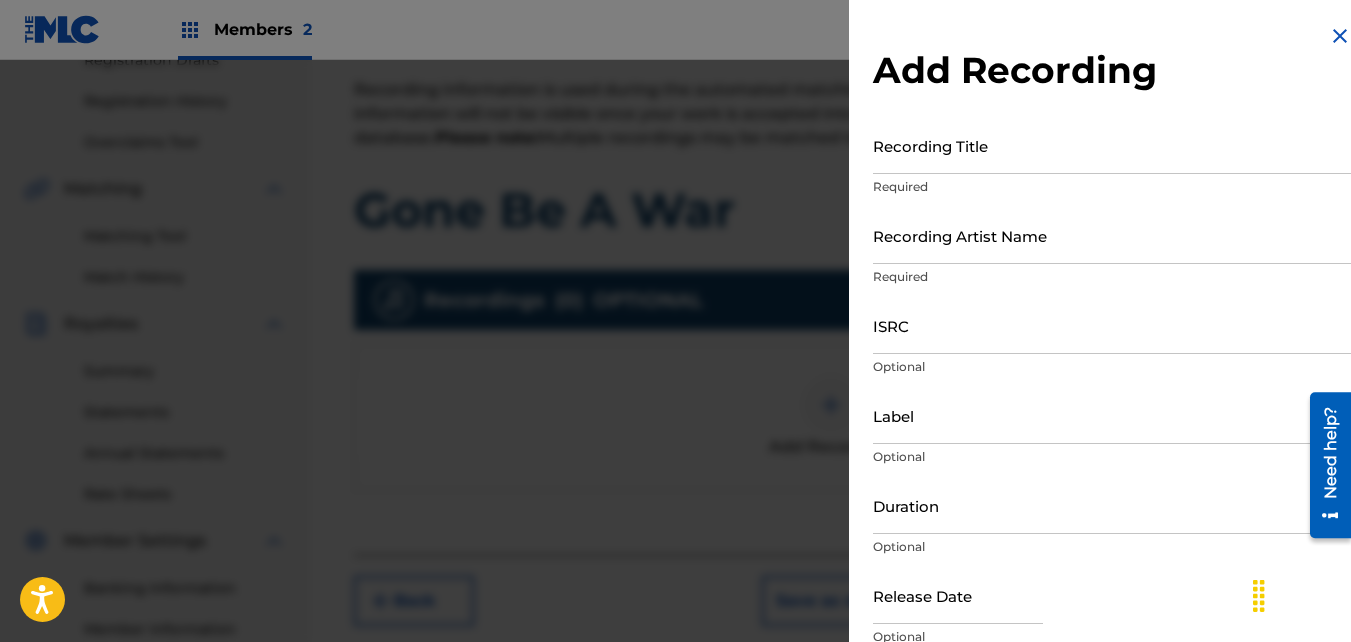 click on "Recording Title" at bounding box center [1112, 145] 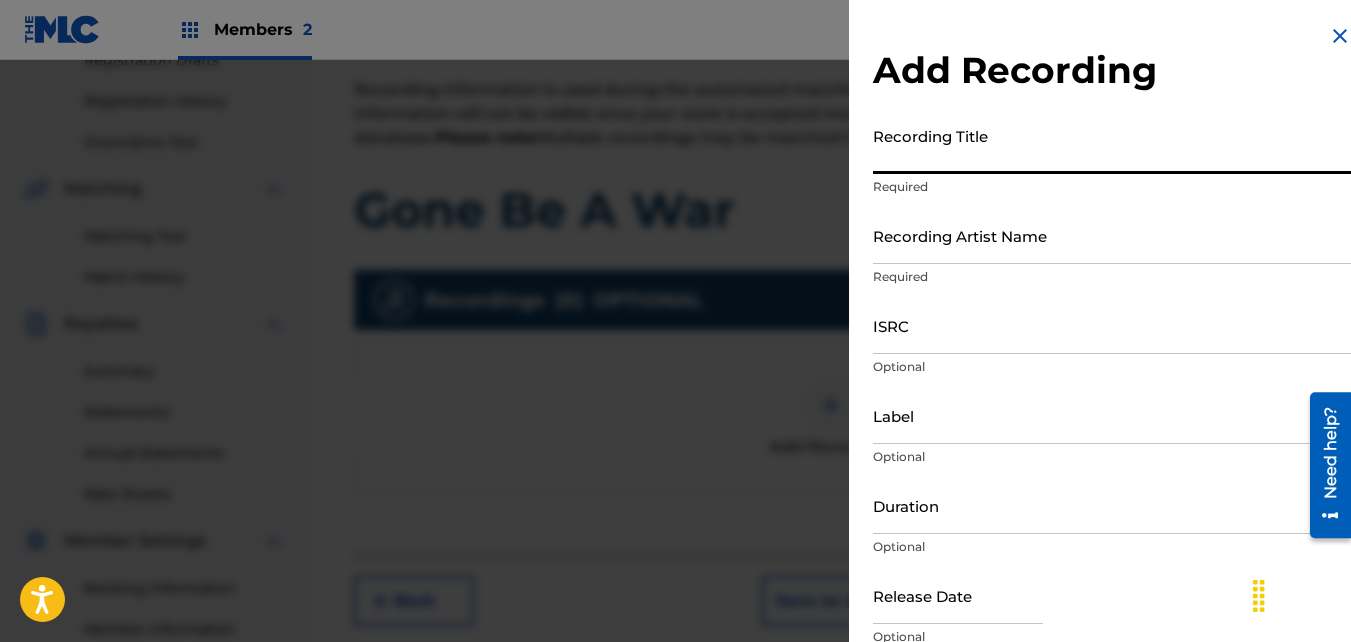paste on "01046991339" 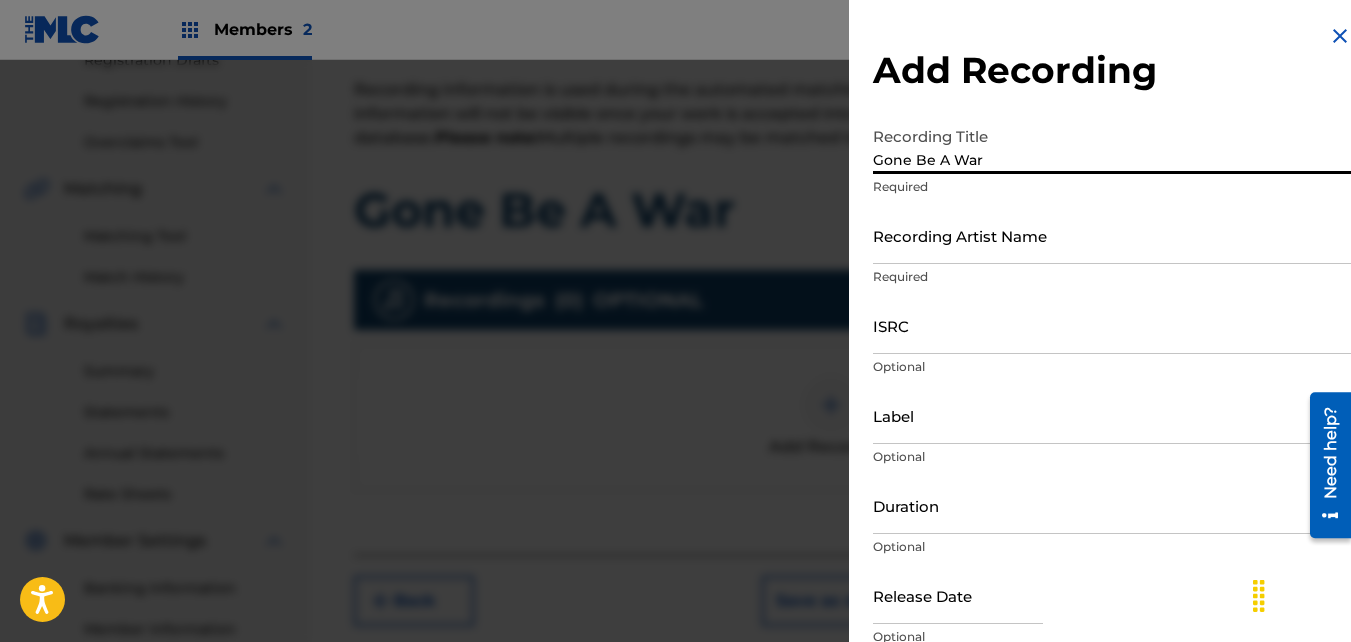click on "Recording Artist Name" at bounding box center (1112, 235) 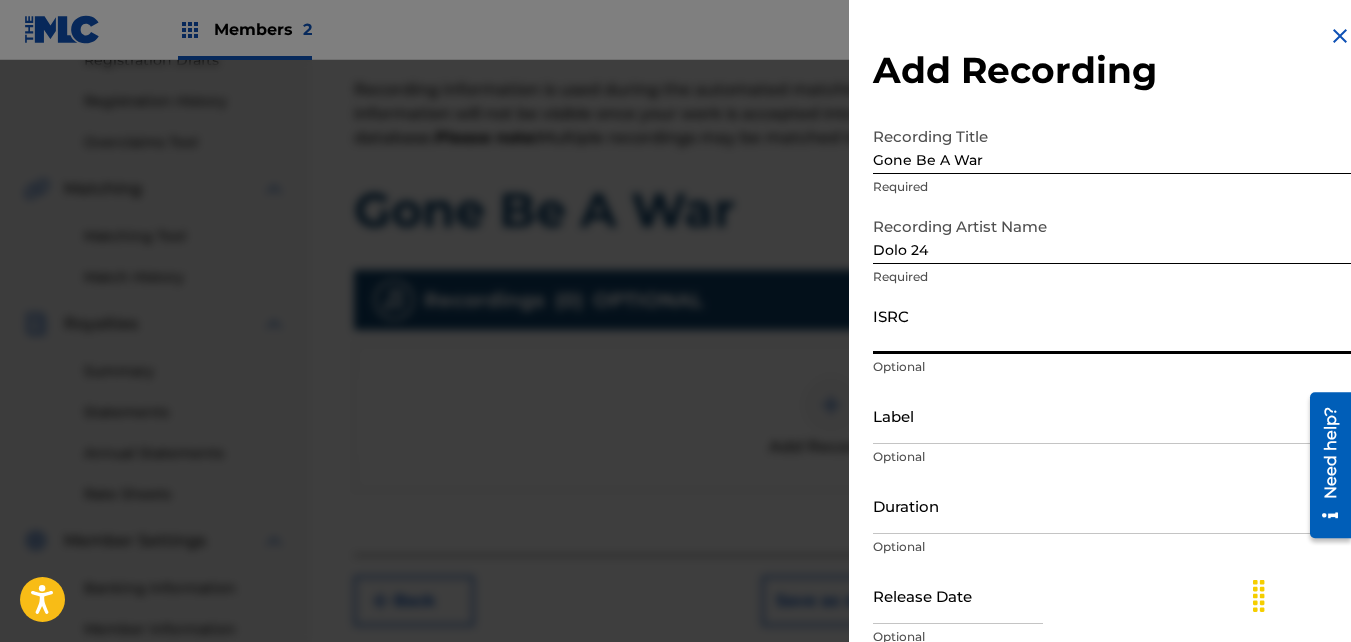 click on "ISRC" at bounding box center [1112, 325] 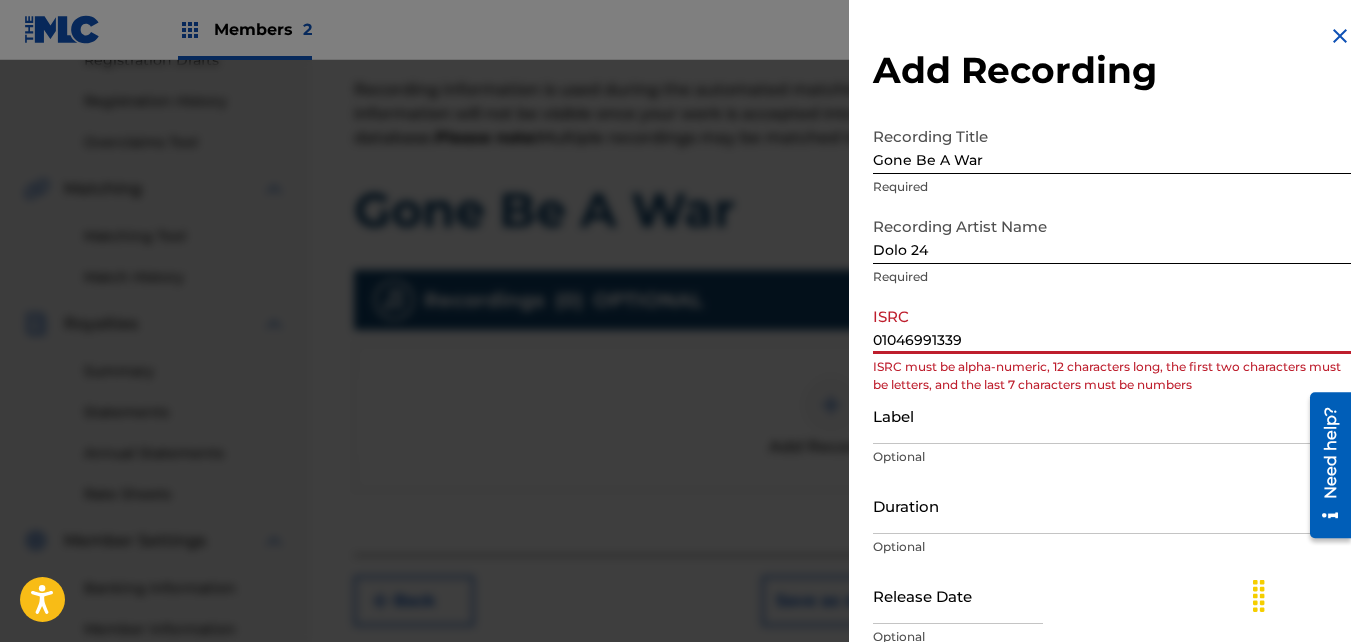 click on "01046991339" at bounding box center [1112, 325] 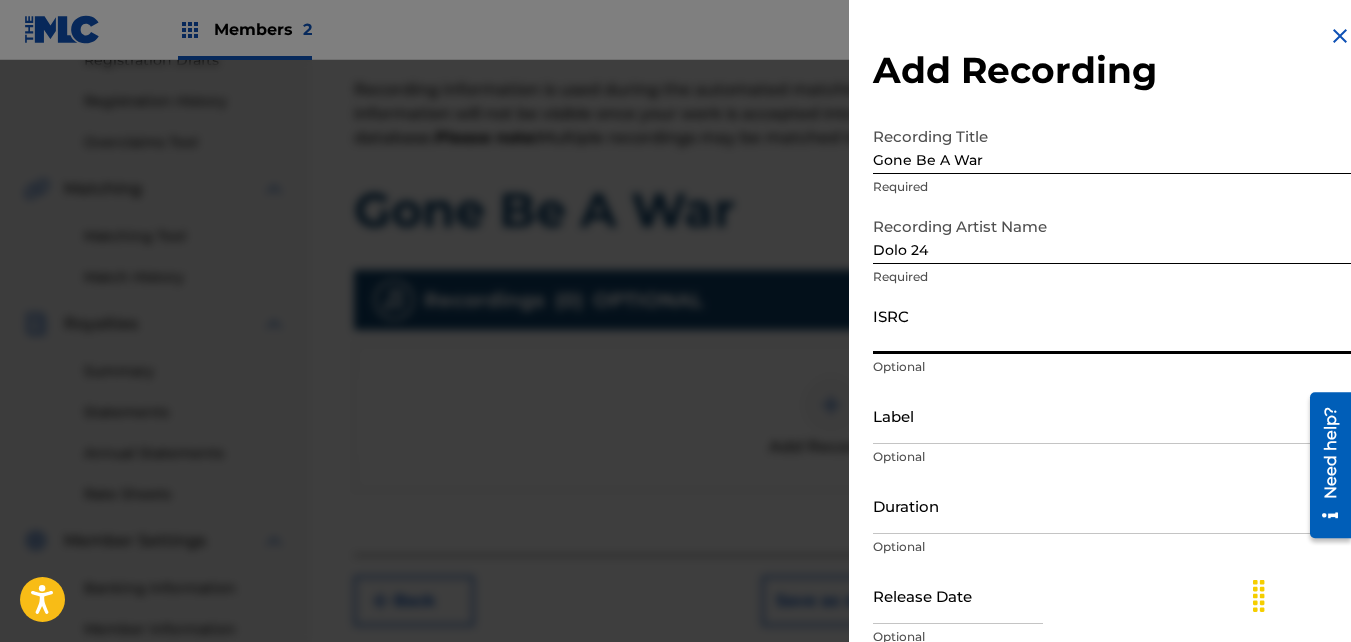 paste on "01046991339" 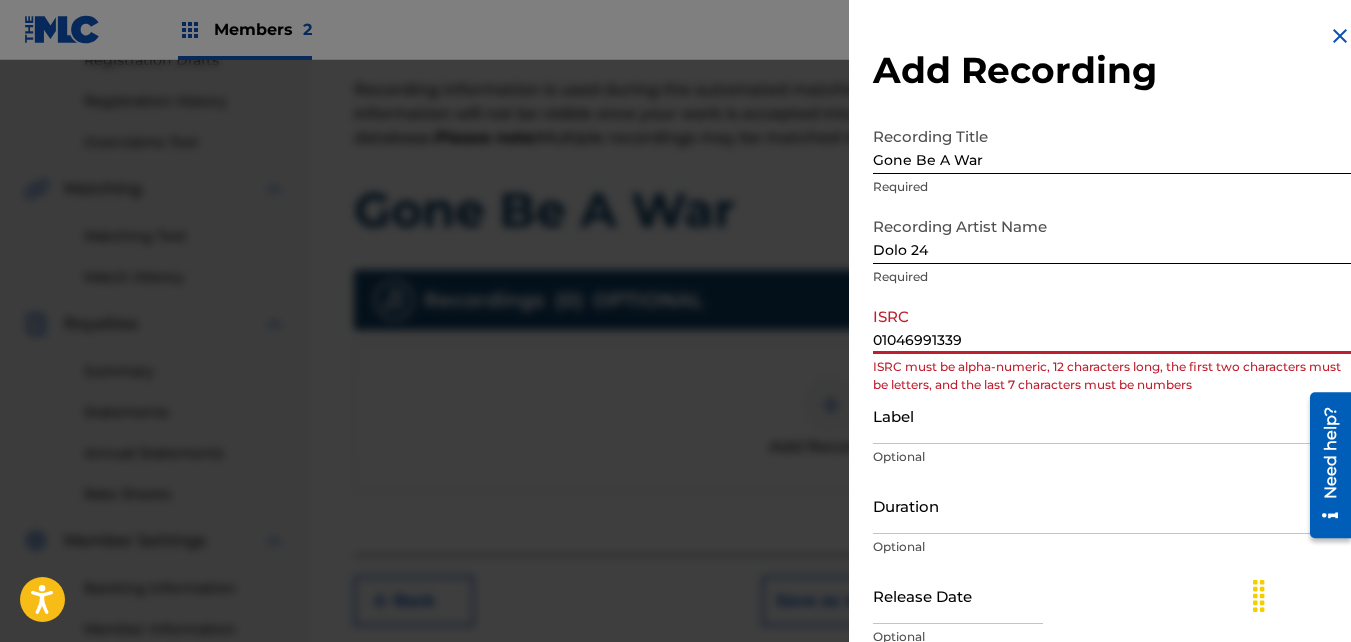 scroll, scrollTop: 89, scrollLeft: 0, axis: vertical 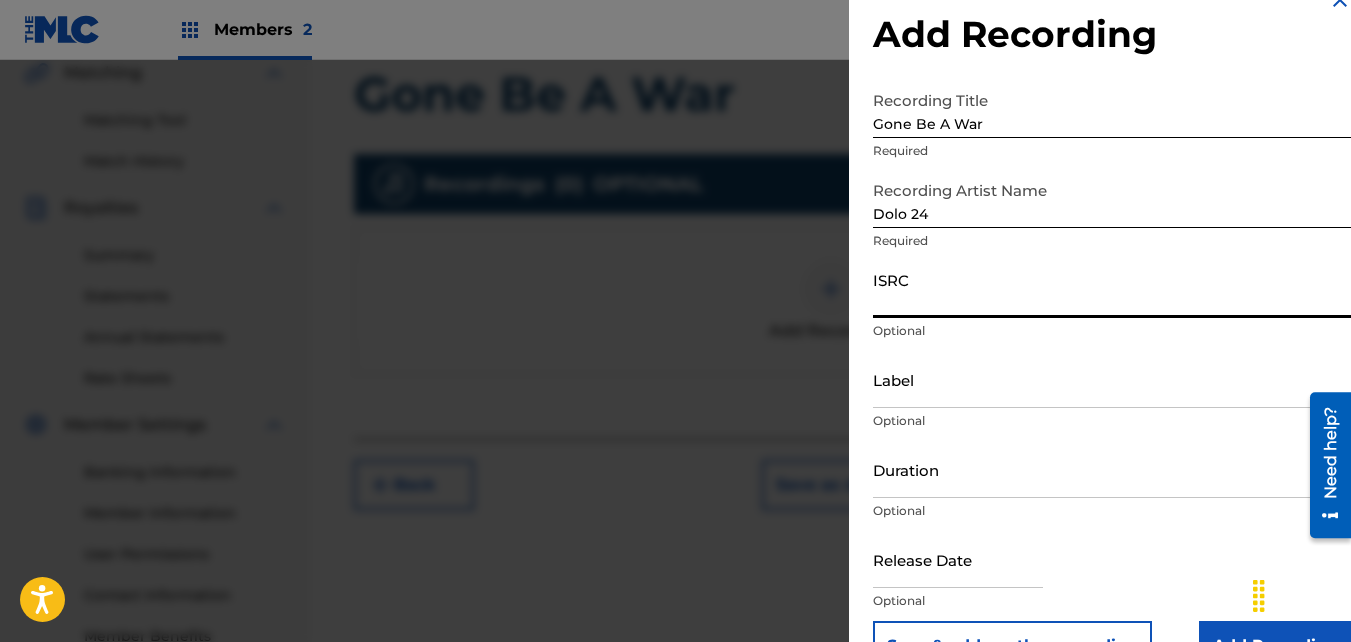 click on "ISRC" at bounding box center [1112, 289] 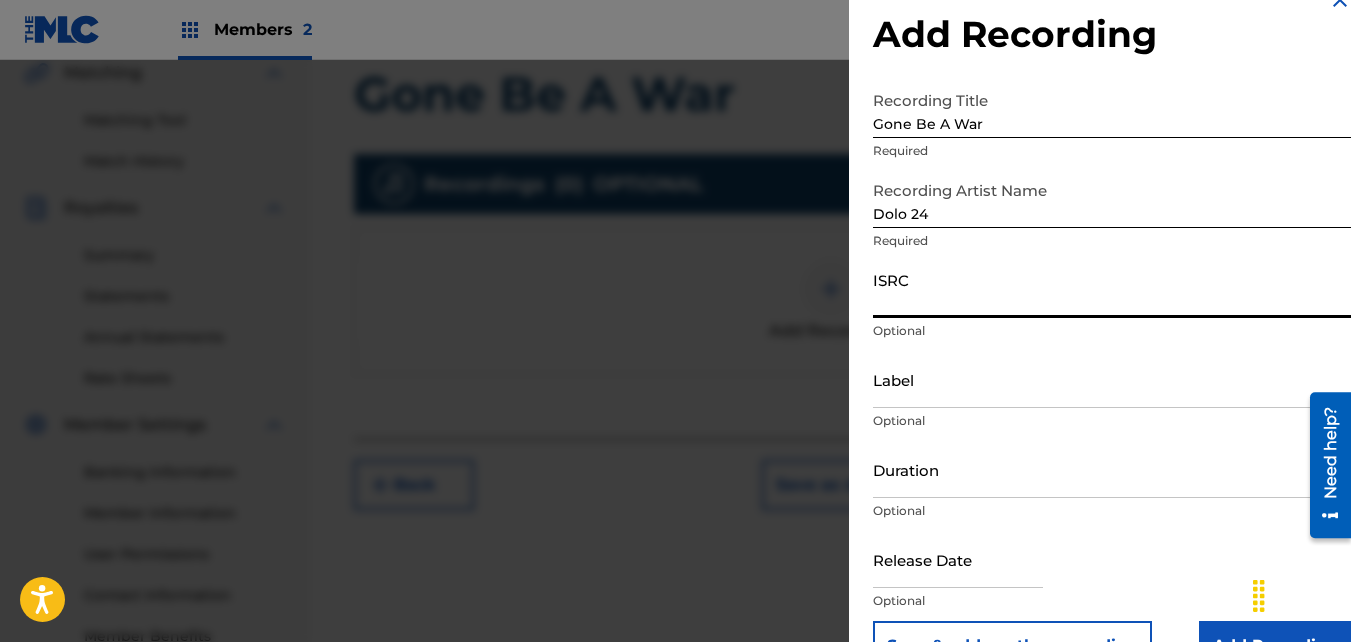 paste on "01046991339" 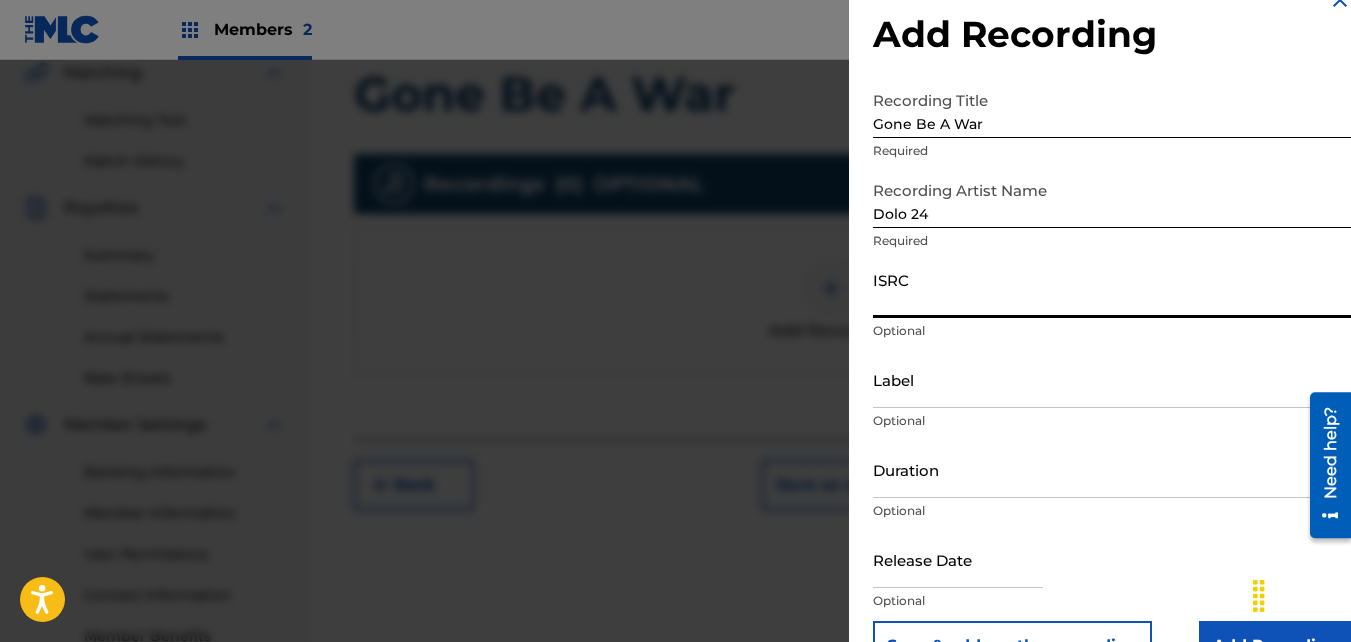click on "ISRC" at bounding box center [1112, 289] 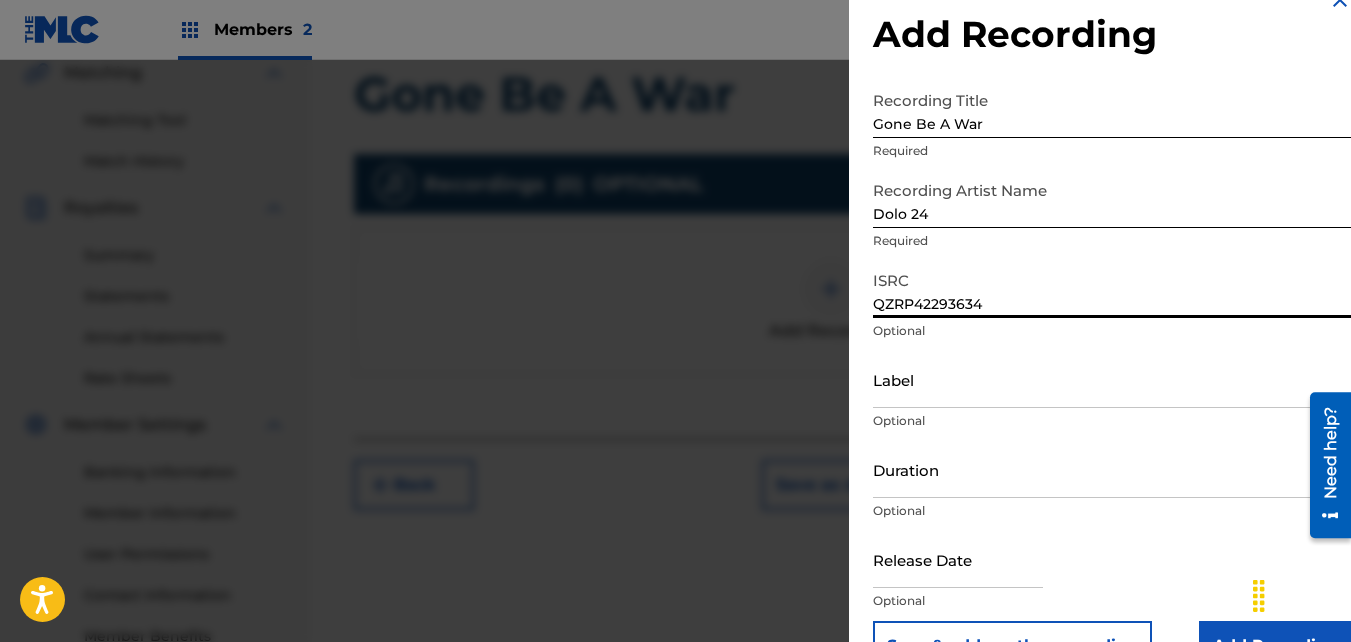 scroll, scrollTop: 89, scrollLeft: 0, axis: vertical 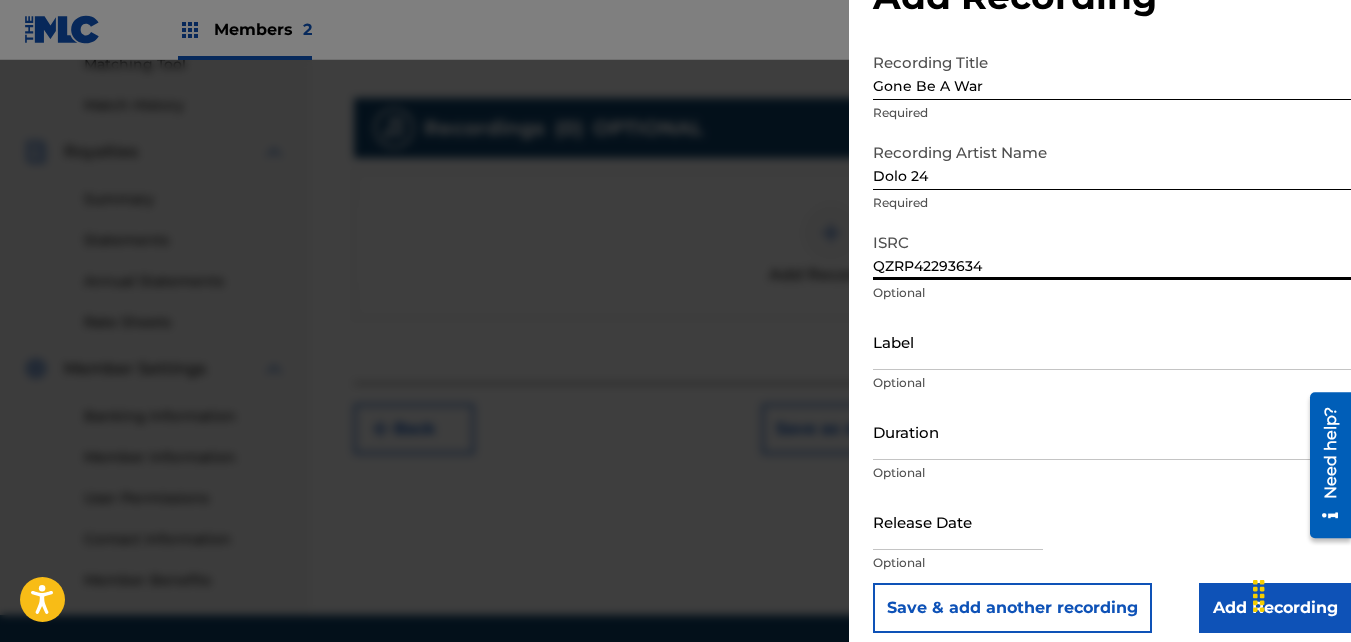 click on "Add Recording" at bounding box center (1275, 608) 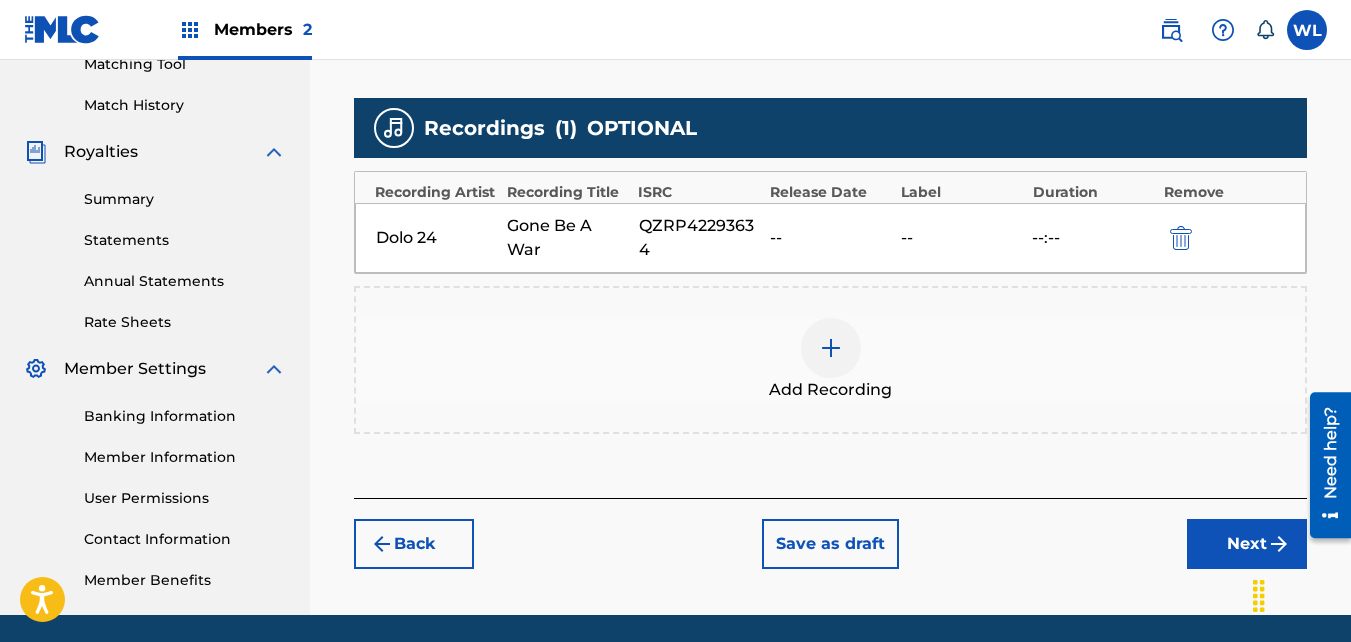 click on "Next" at bounding box center [1247, 544] 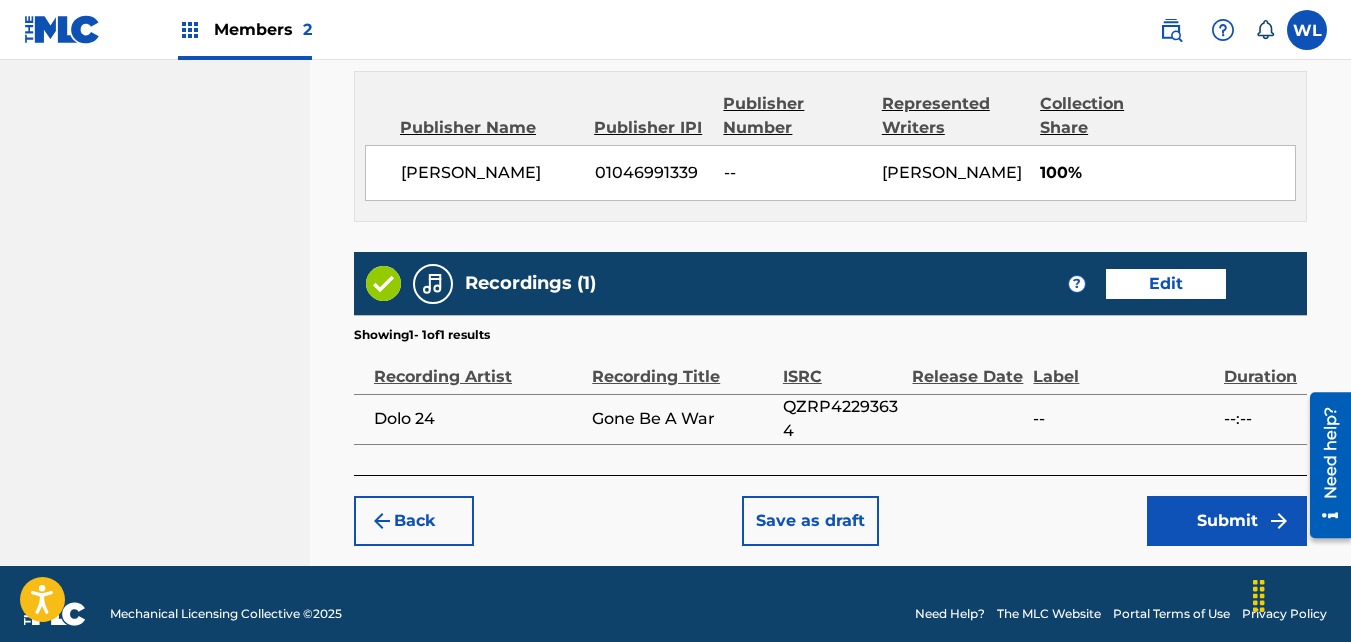 scroll, scrollTop: 1137, scrollLeft: 0, axis: vertical 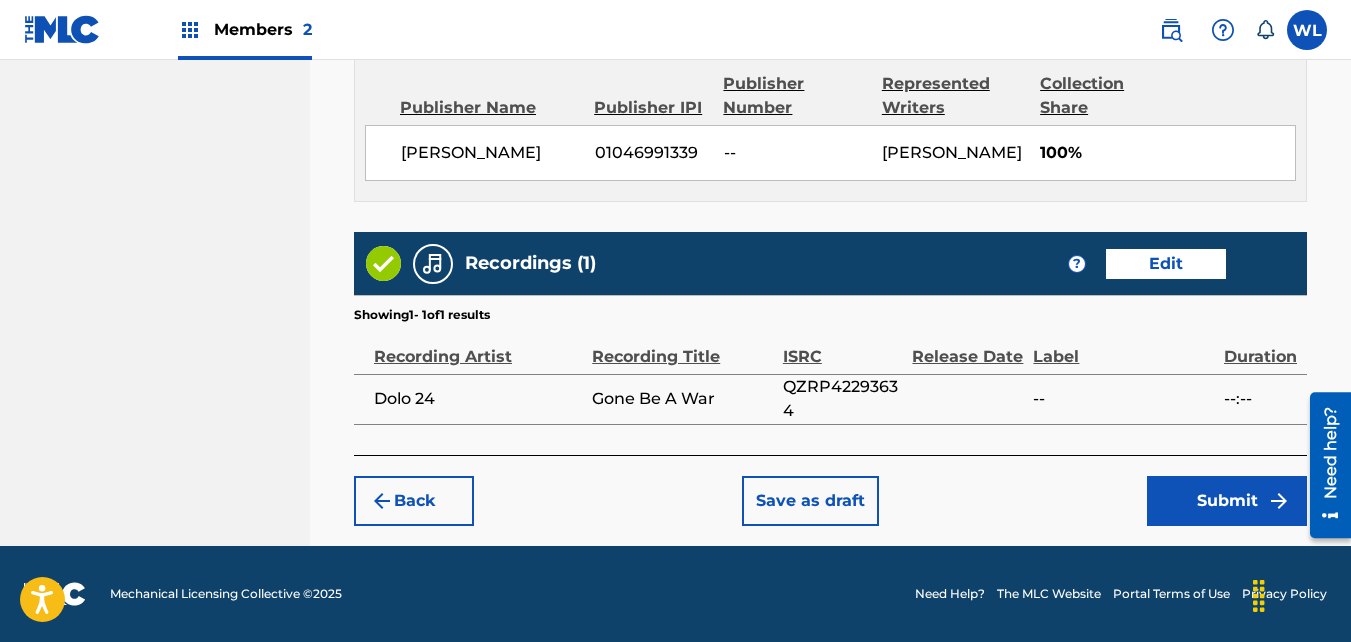 click on "Submit" at bounding box center (1227, 501) 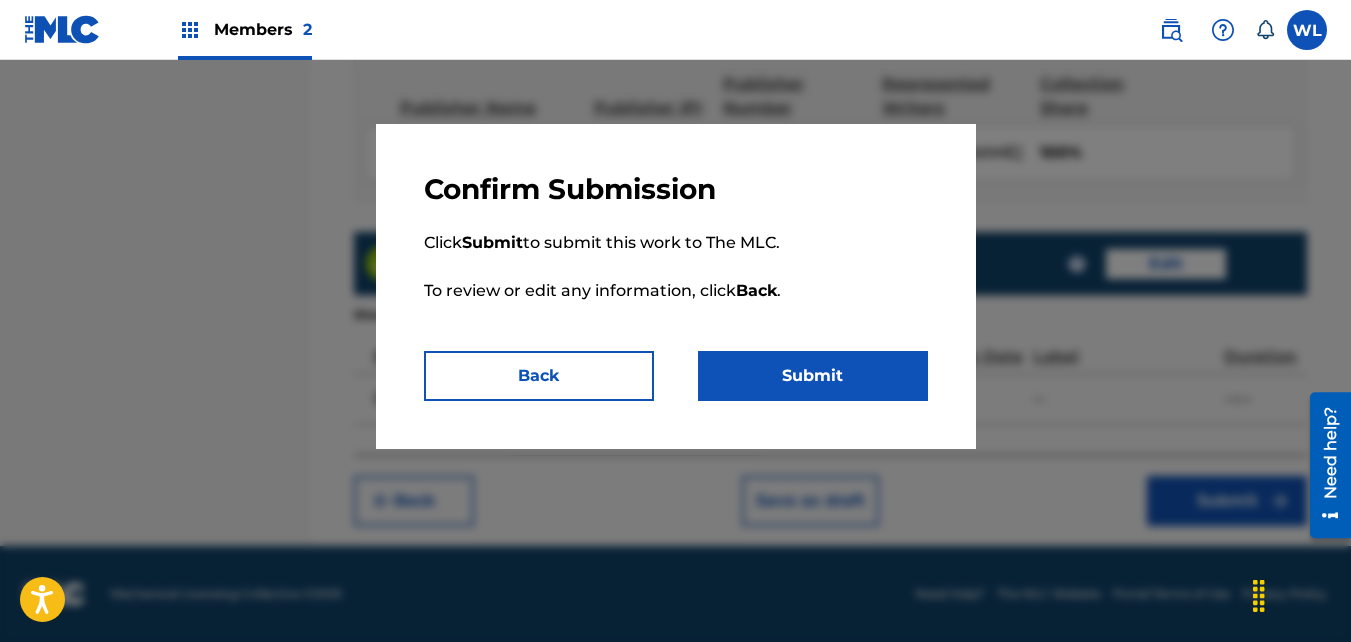 click on "Submit" at bounding box center (813, 376) 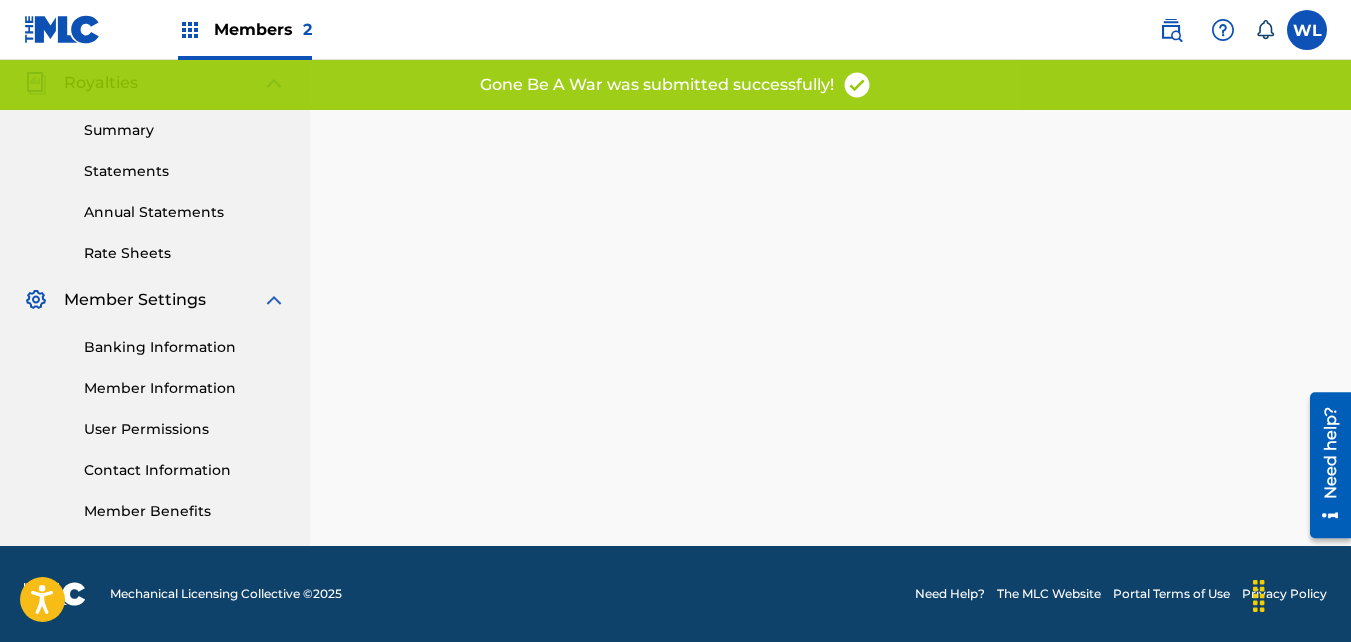 scroll, scrollTop: 0, scrollLeft: 0, axis: both 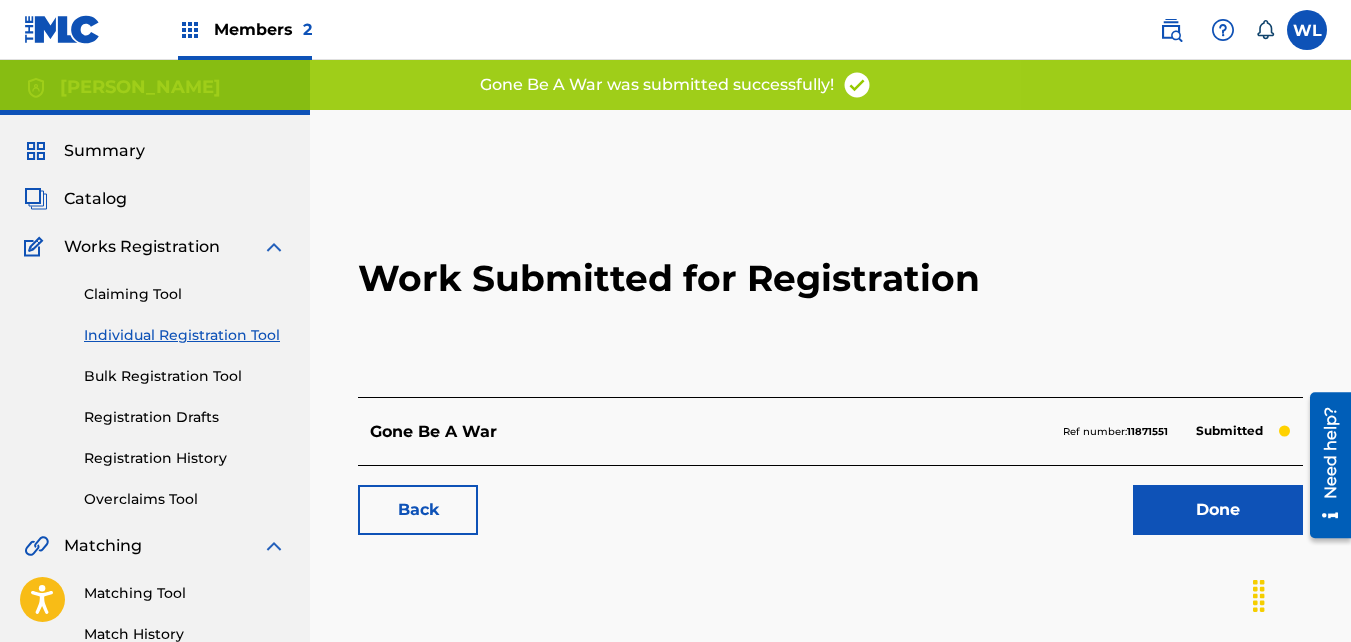 click on "Back Done" at bounding box center [830, 500] 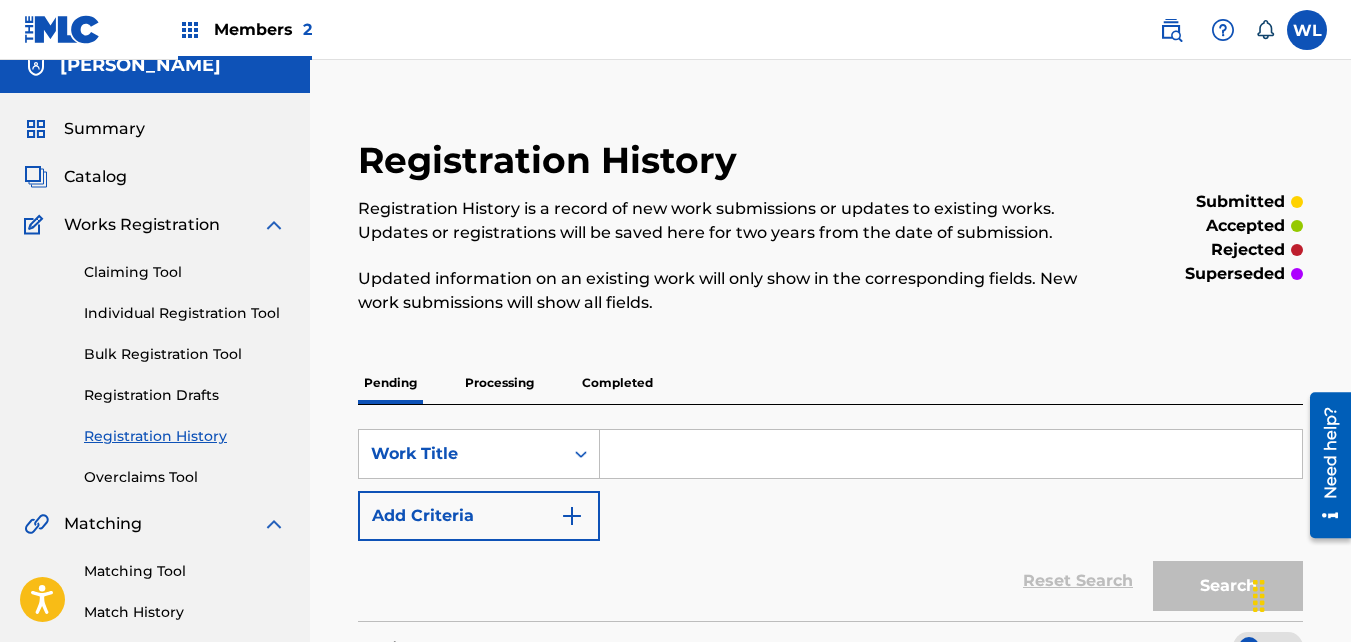 scroll, scrollTop: 0, scrollLeft: 0, axis: both 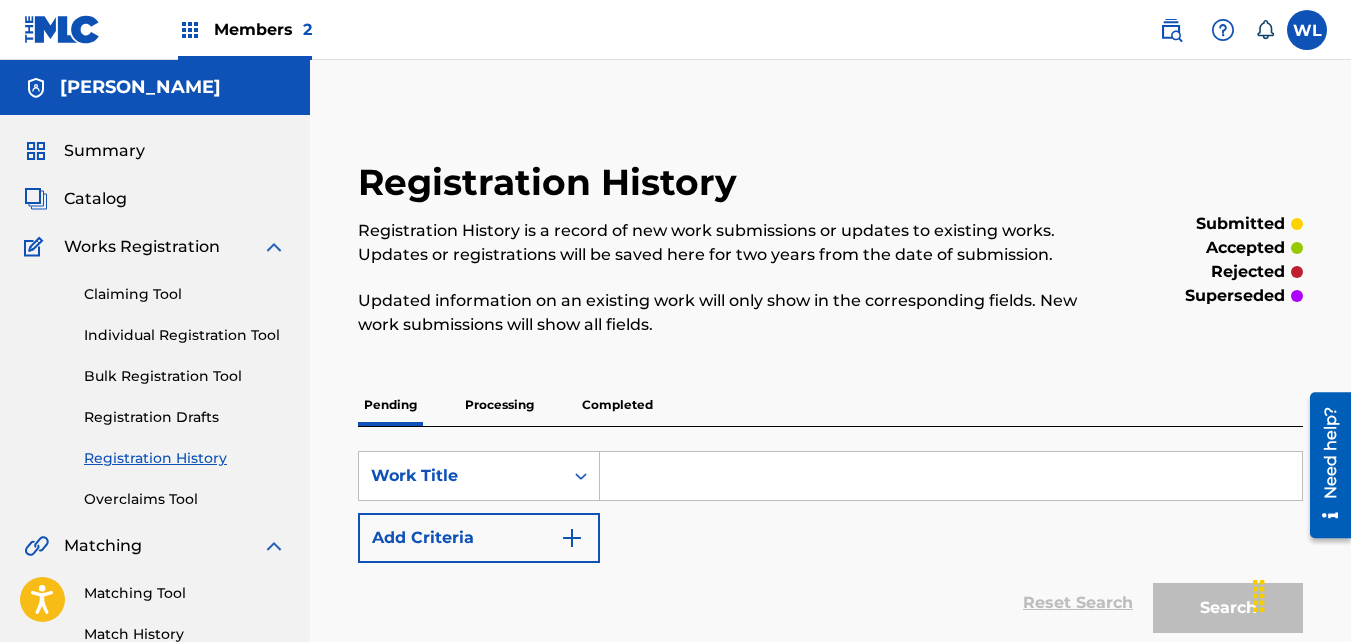 click on "Catalog" at bounding box center [155, 199] 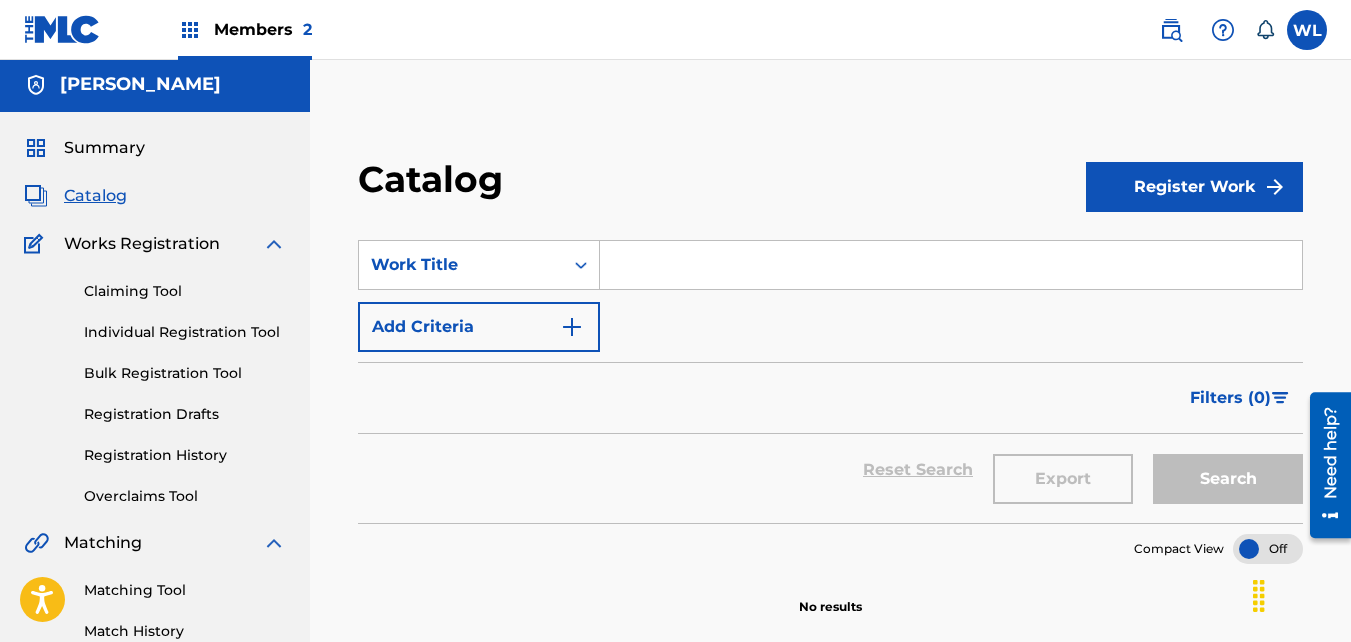 scroll, scrollTop: 0, scrollLeft: 0, axis: both 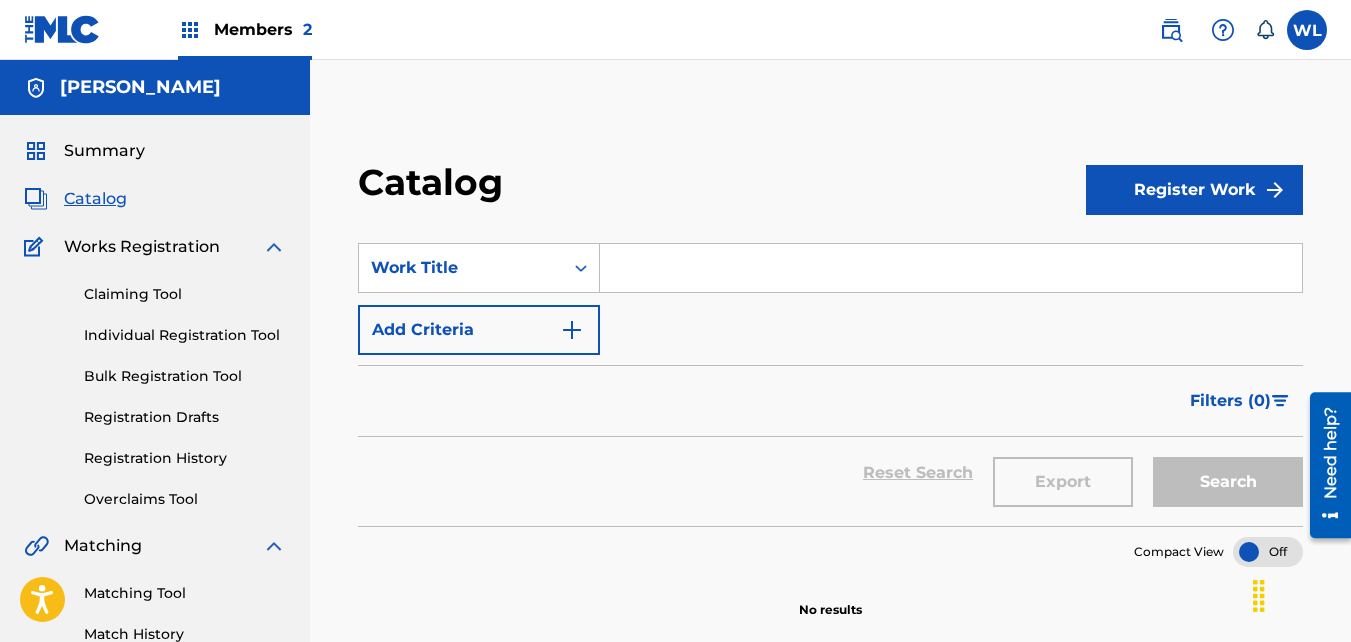 click on "Register Work" at bounding box center [1194, 190] 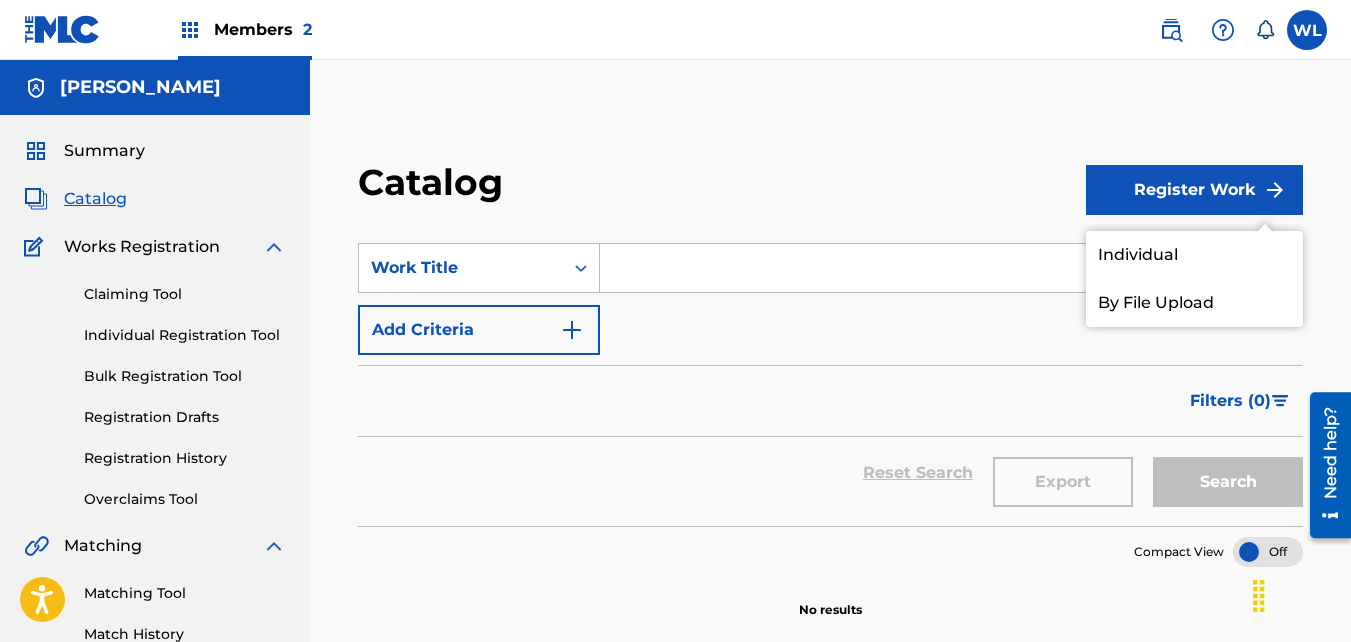 click on "Individual" at bounding box center [1194, 255] 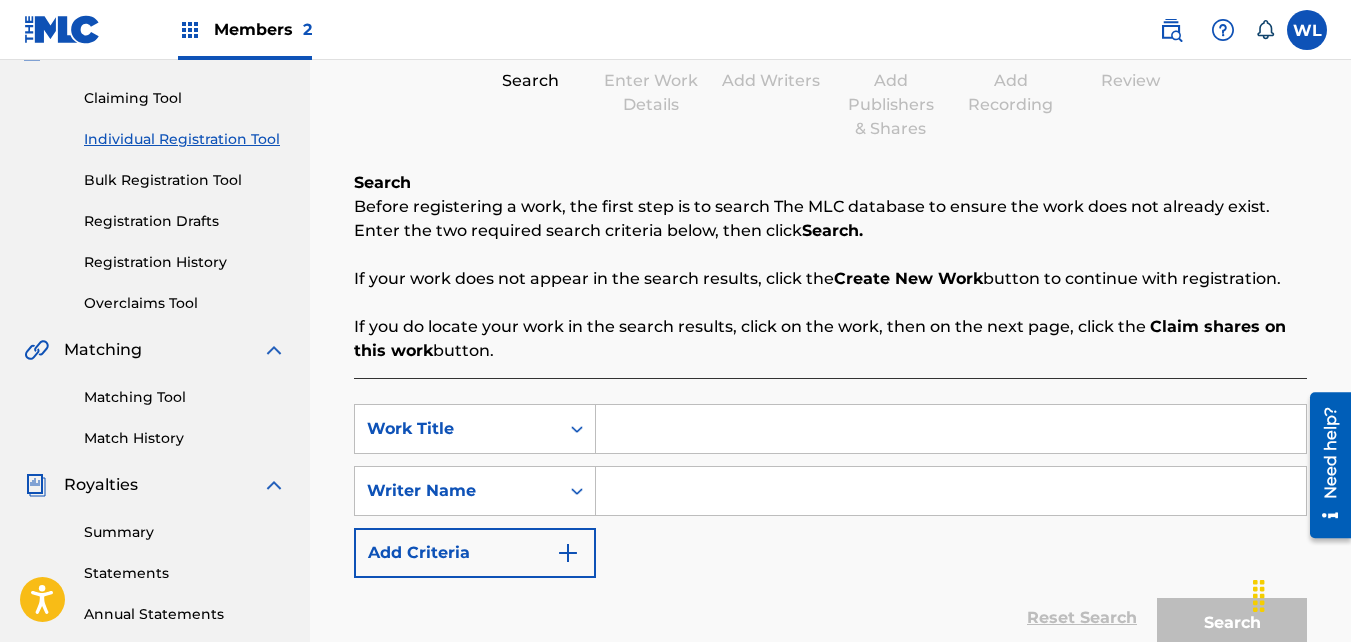 scroll, scrollTop: 275, scrollLeft: 0, axis: vertical 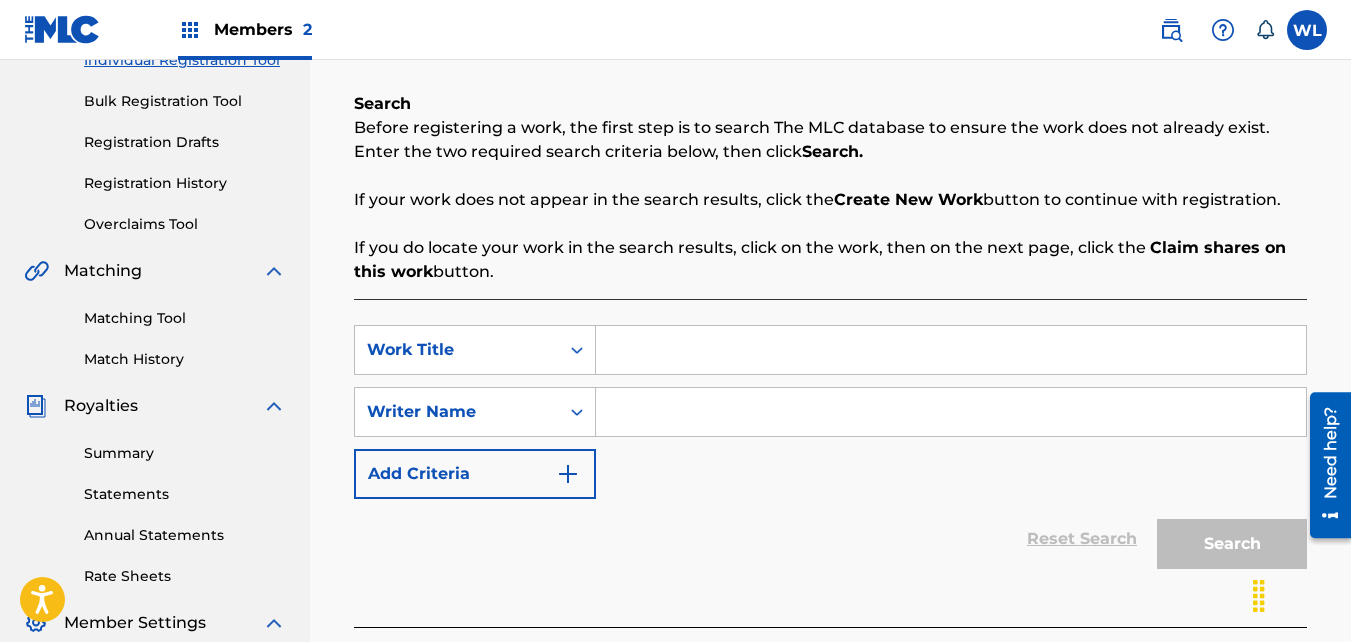 click at bounding box center [951, 350] 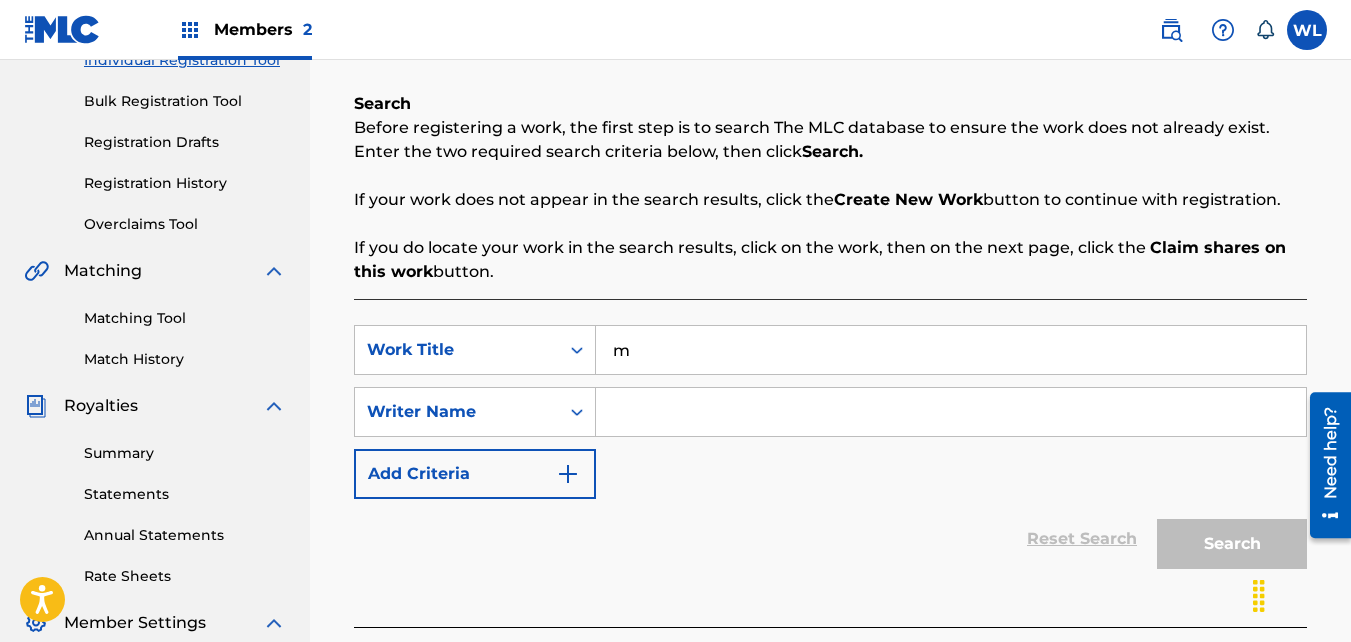 click on "m" at bounding box center [951, 350] 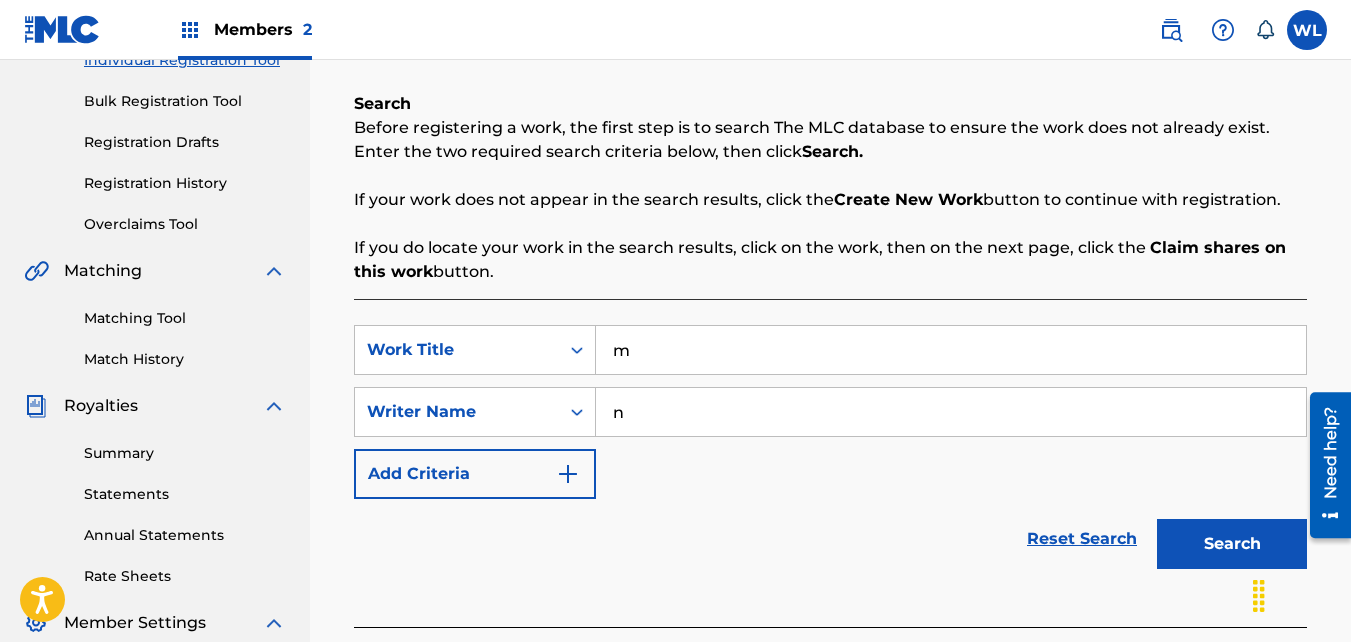 click on "Search" at bounding box center (1232, 544) 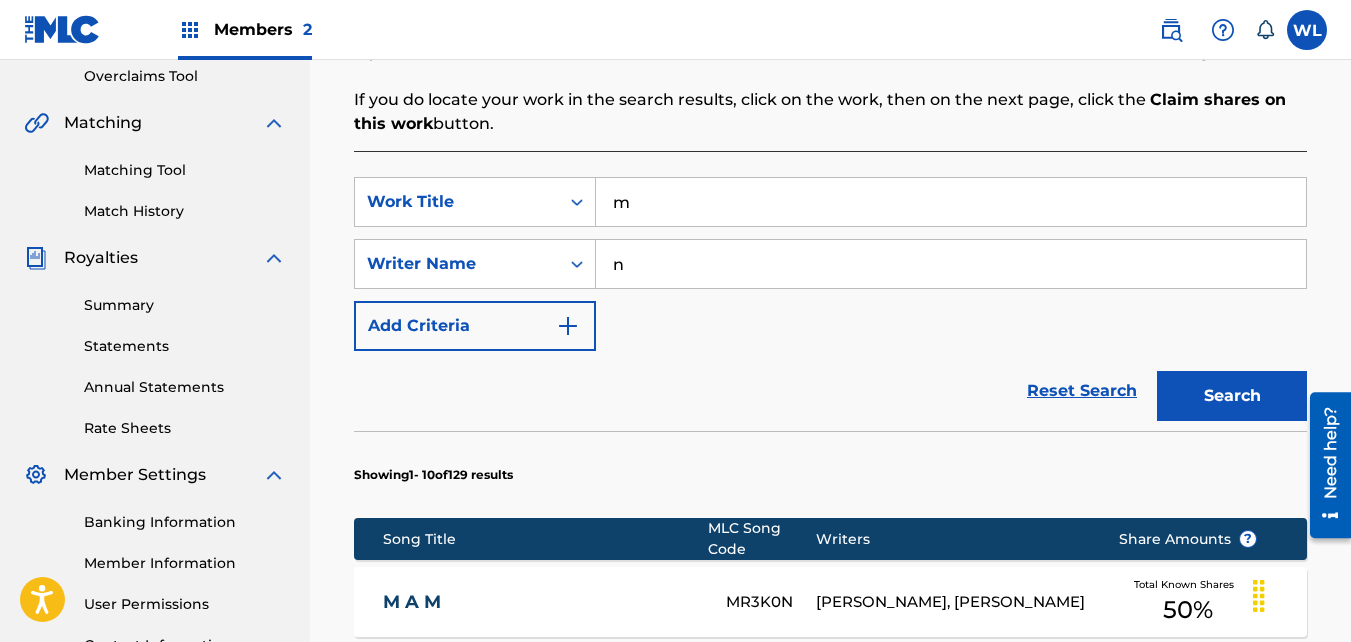 scroll, scrollTop: 424, scrollLeft: 0, axis: vertical 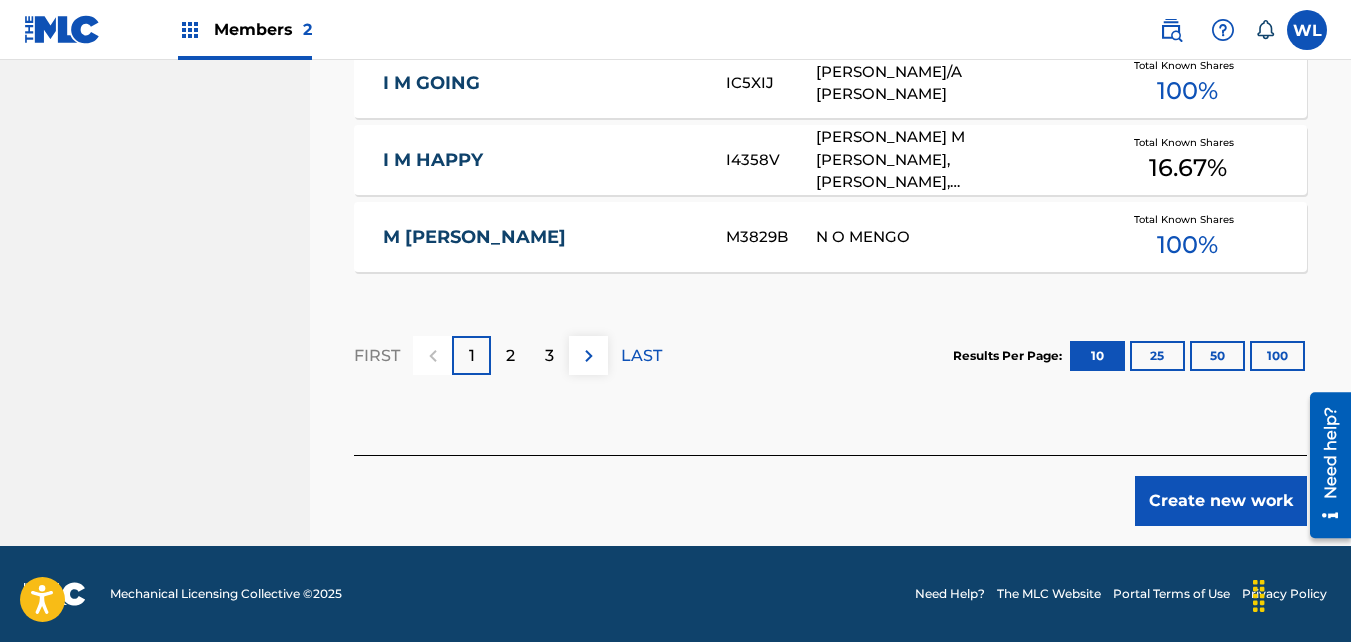 click on "Create new work" at bounding box center [1221, 501] 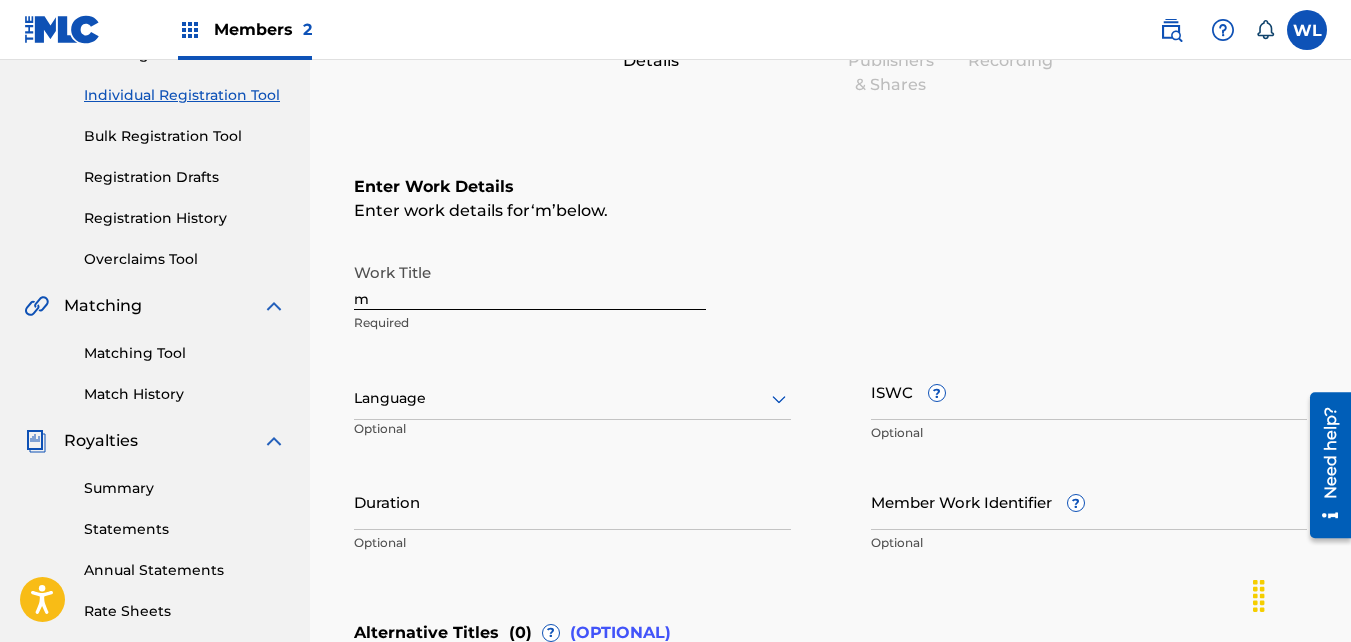 scroll, scrollTop: 237, scrollLeft: 0, axis: vertical 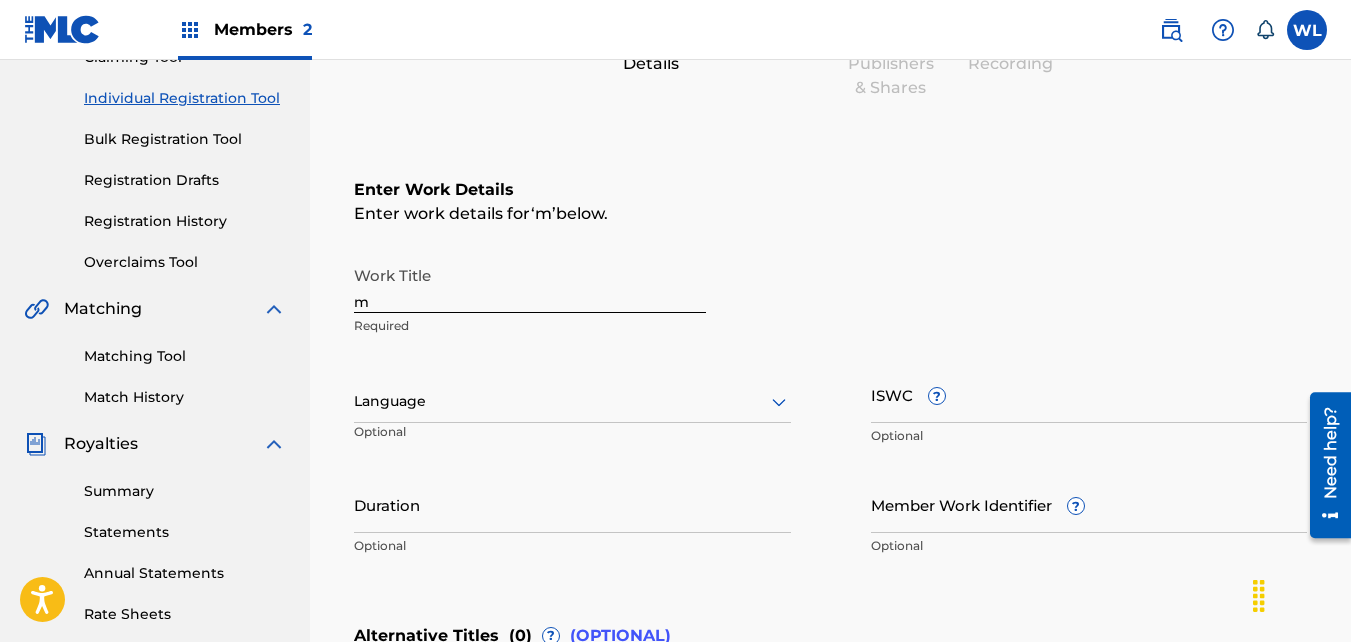 click on "m" at bounding box center (530, 284) 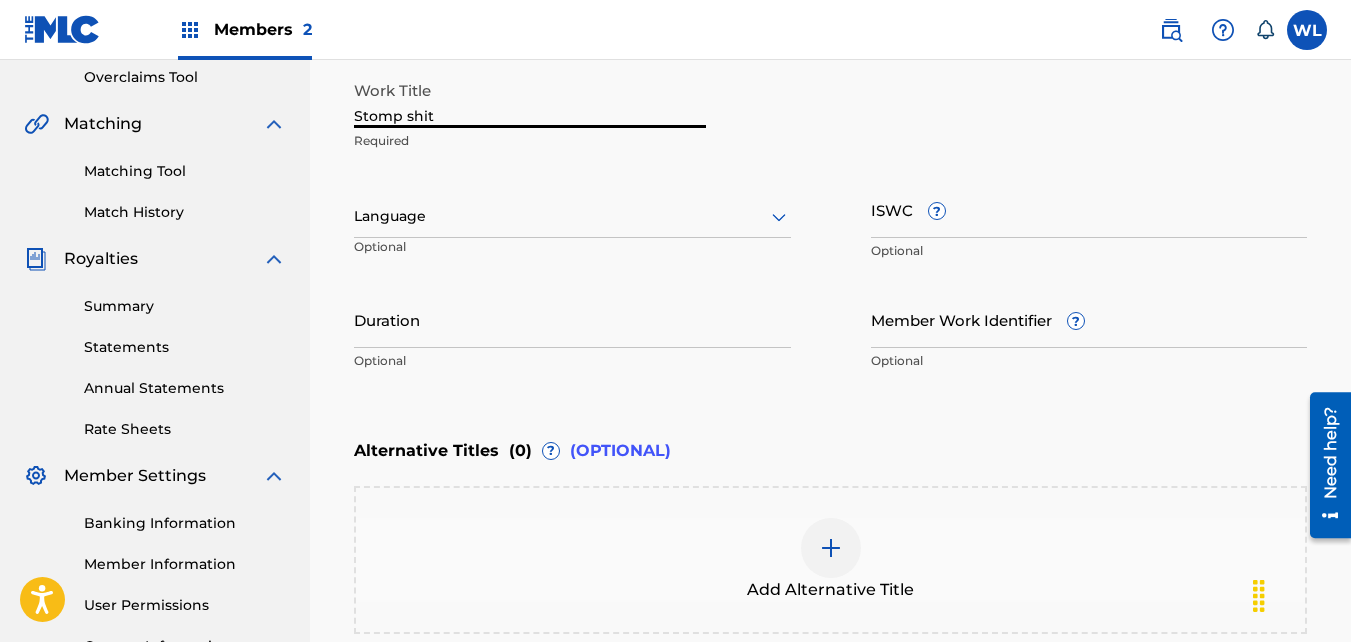 scroll, scrollTop: 651, scrollLeft: 0, axis: vertical 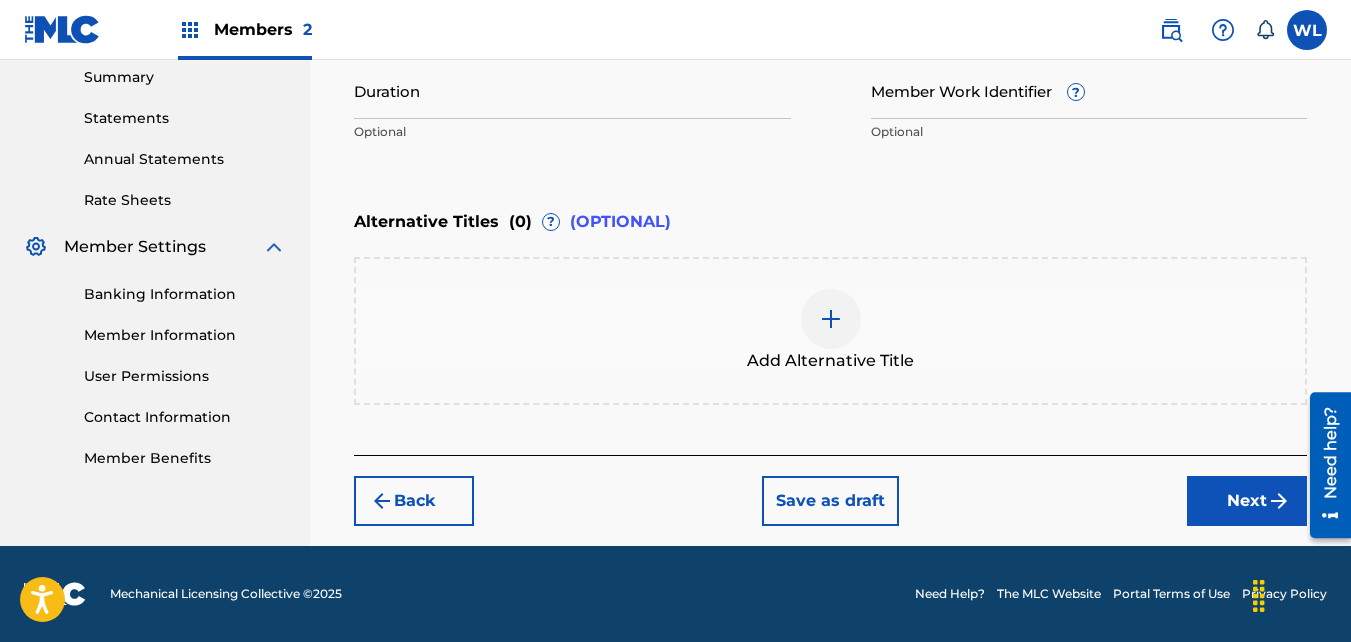 click on "Next" at bounding box center (1247, 501) 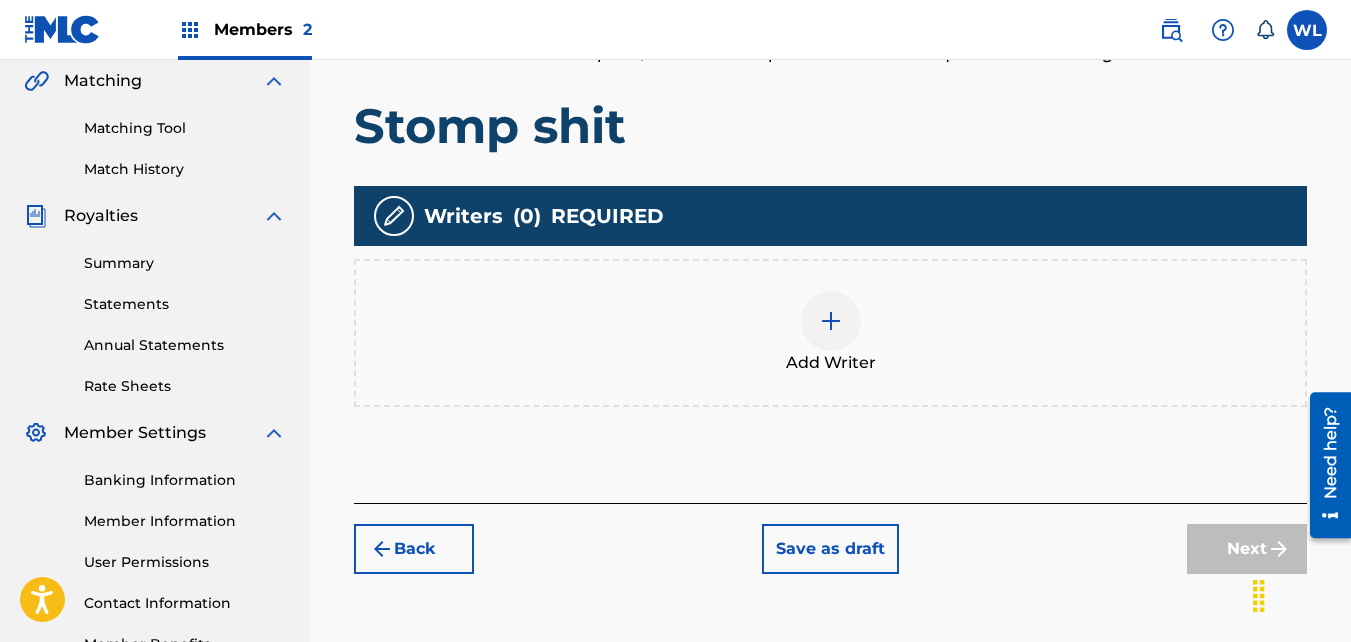 scroll, scrollTop: 476, scrollLeft: 0, axis: vertical 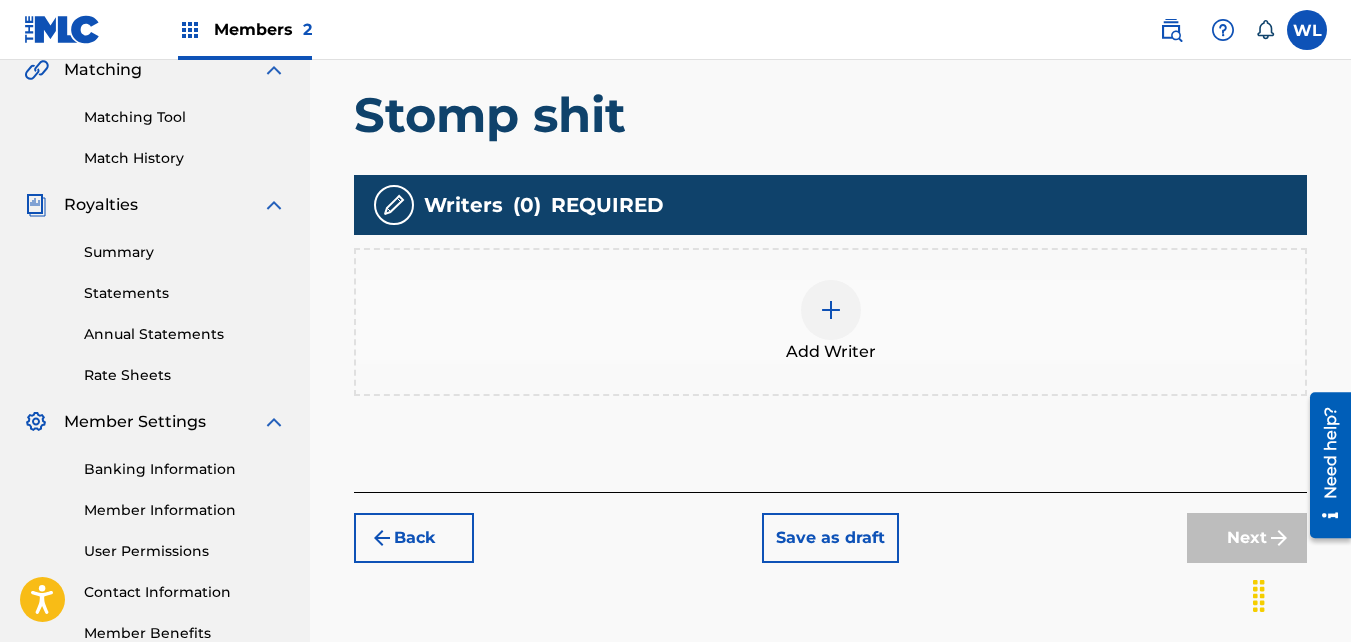 click on "Add Writer" at bounding box center [830, 322] 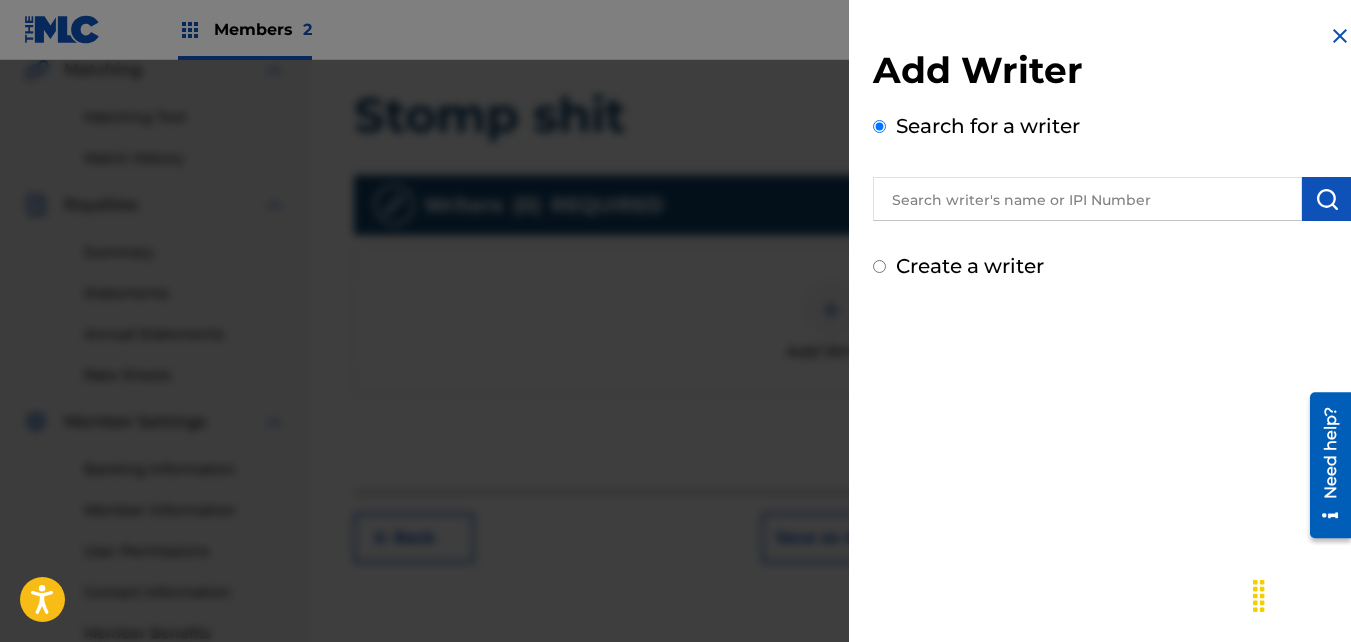 click on "Create a writer" at bounding box center (970, 266) 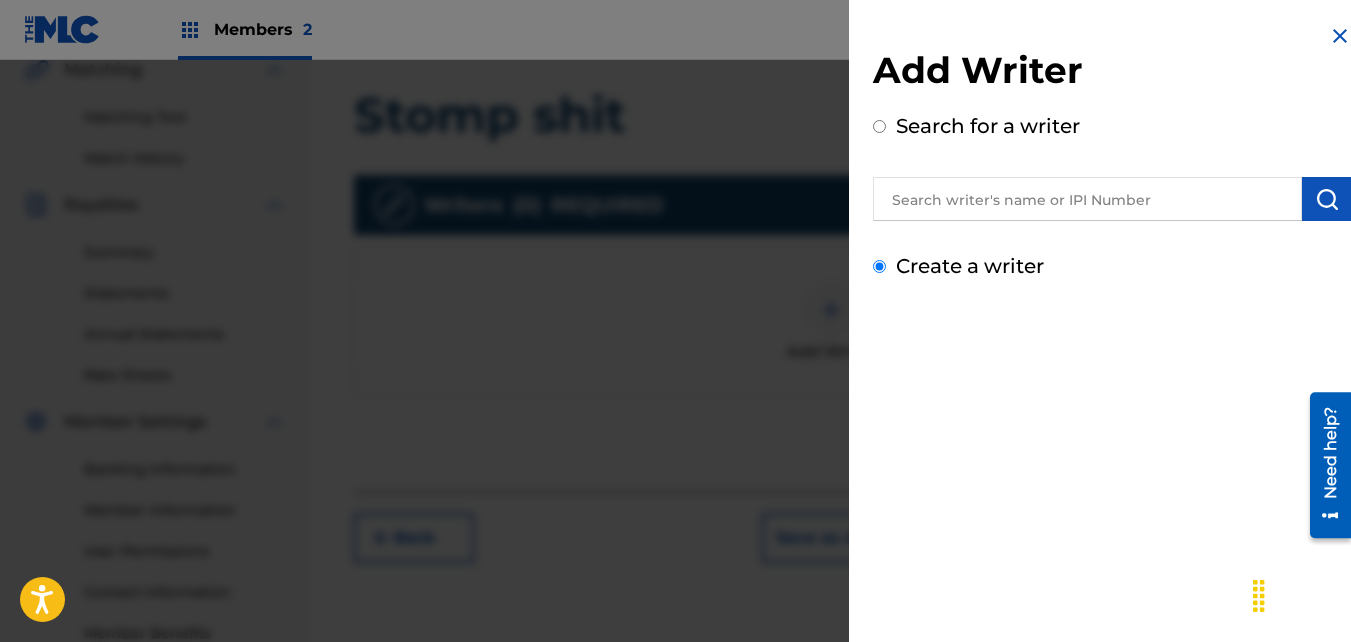 click on "Create a writer" at bounding box center (879, 266) 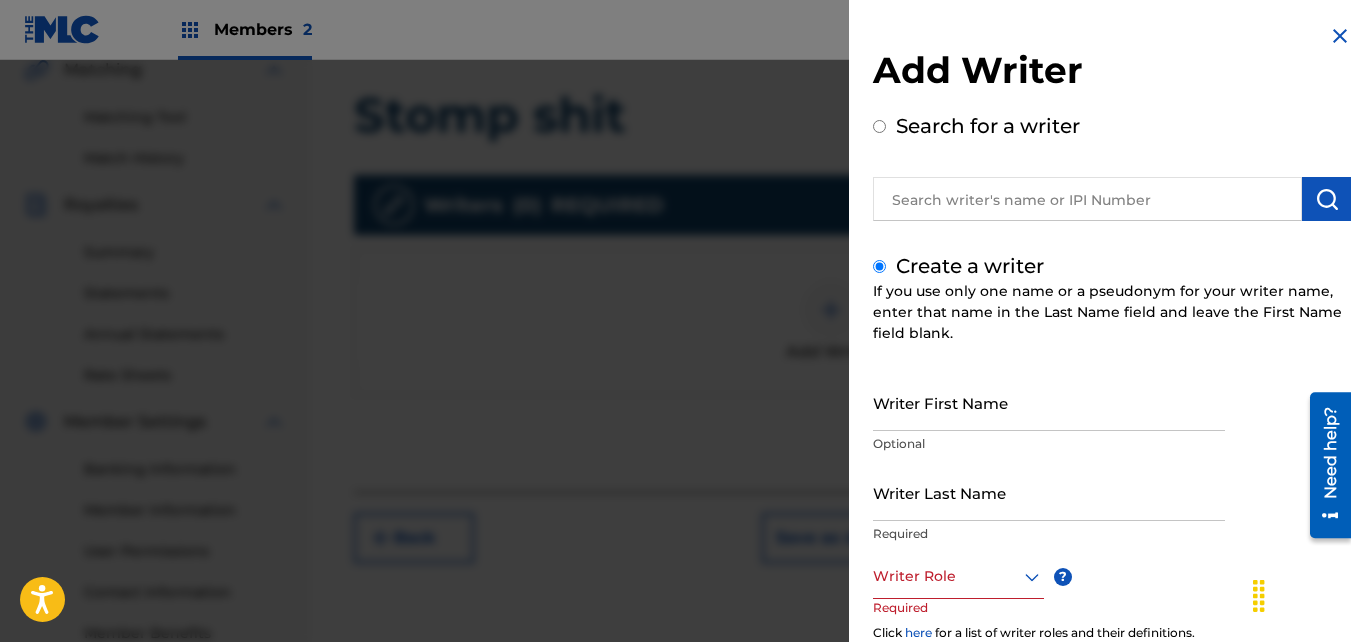 click on "Writer First Name" at bounding box center [1049, 402] 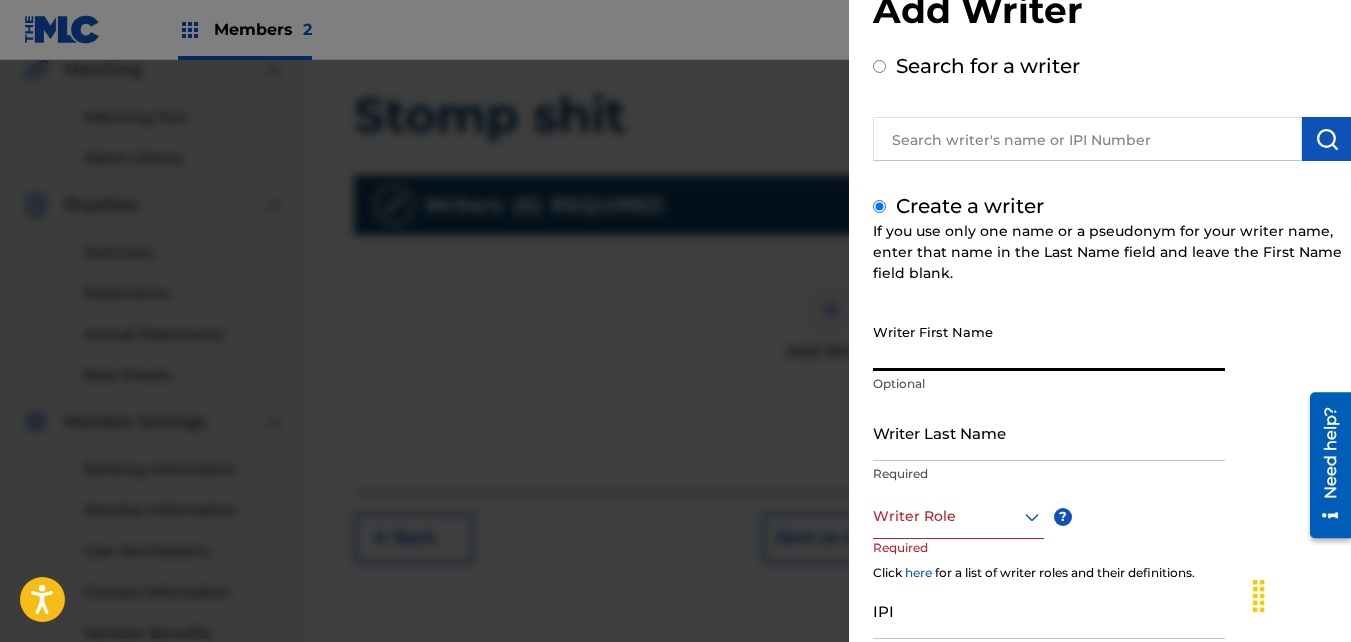scroll, scrollTop: 66, scrollLeft: 0, axis: vertical 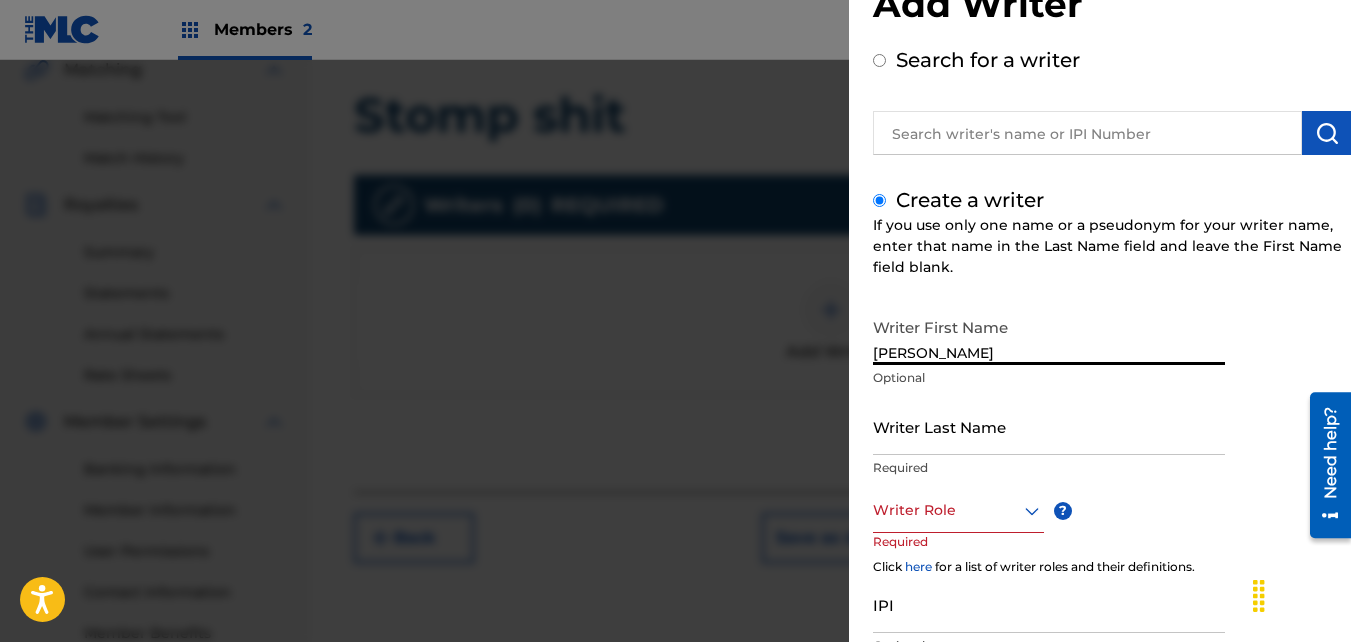 click on "Writer Last Name" at bounding box center [1049, 426] 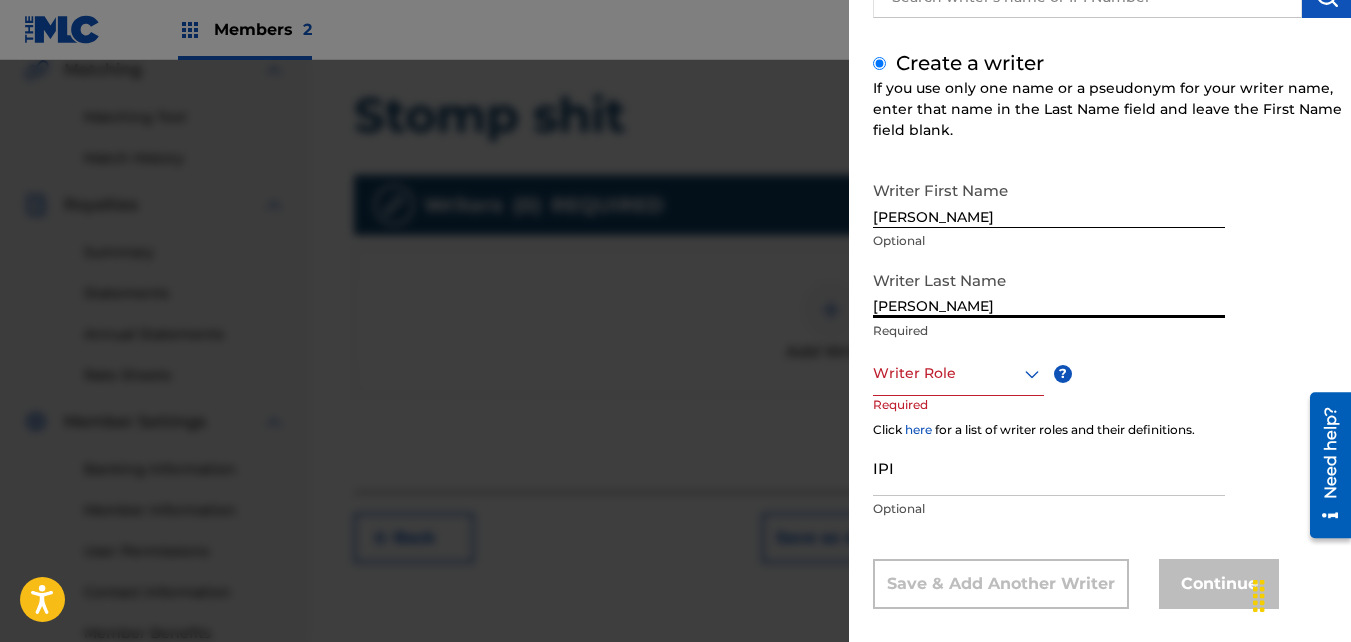 scroll, scrollTop: 224, scrollLeft: 0, axis: vertical 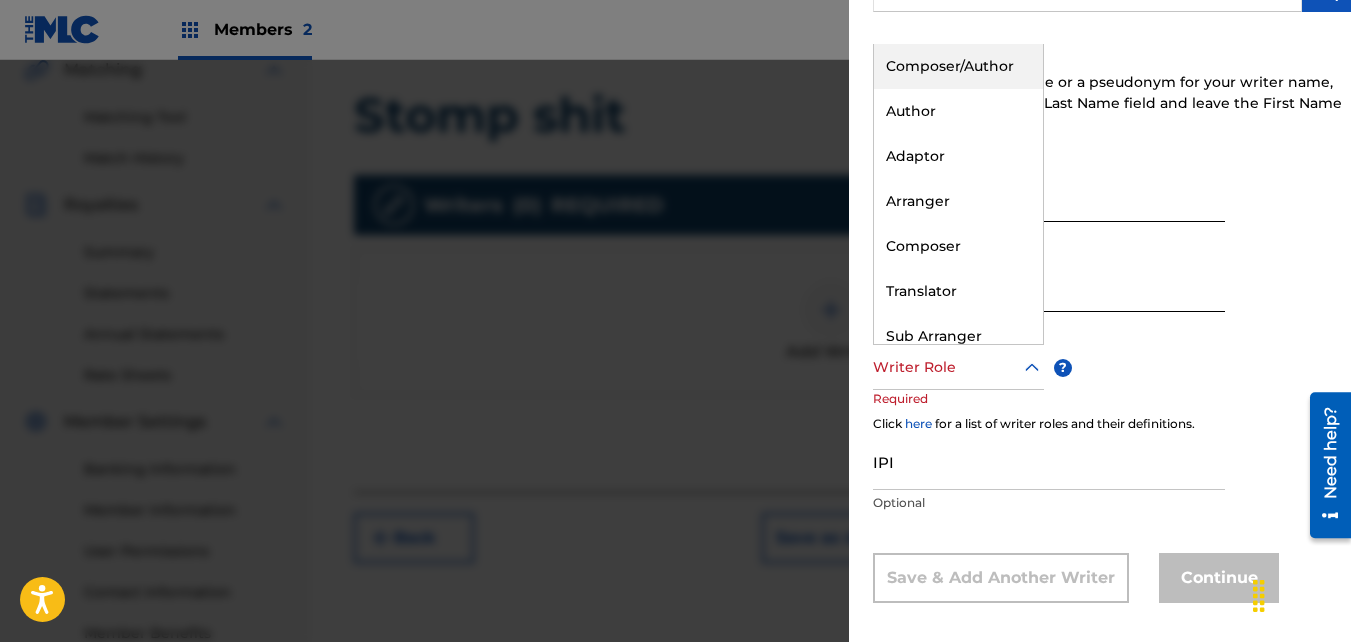 click 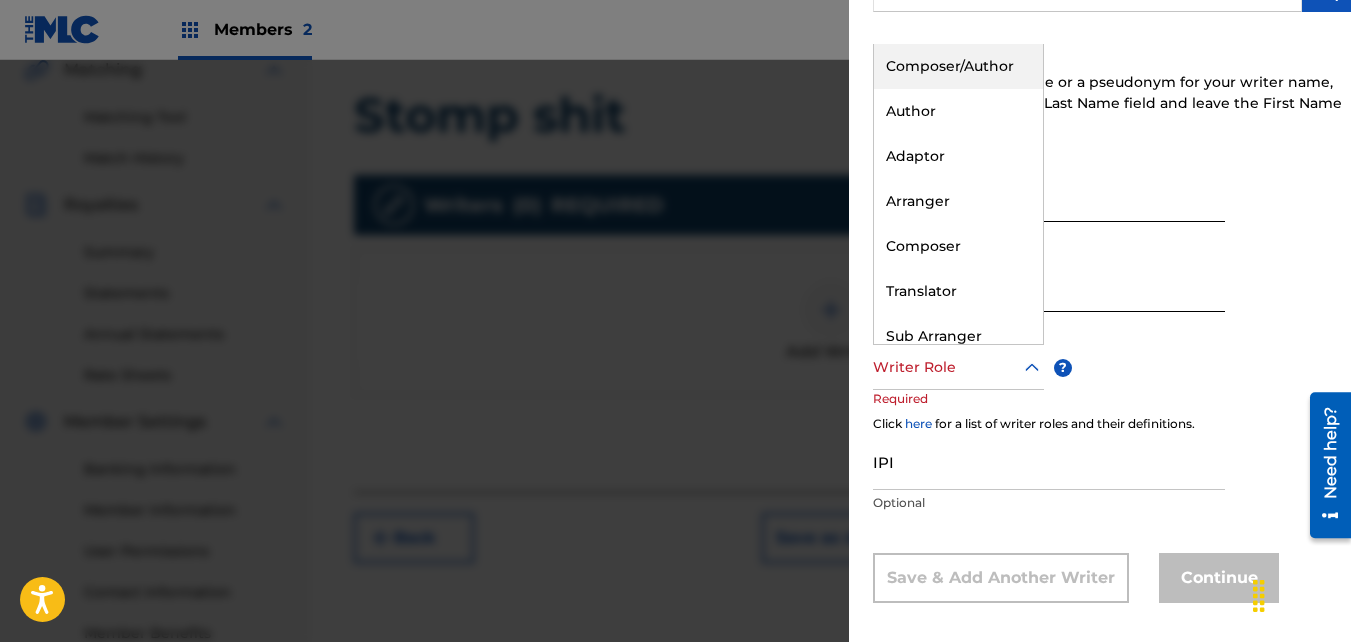 click on "Composer/Author" at bounding box center (958, 66) 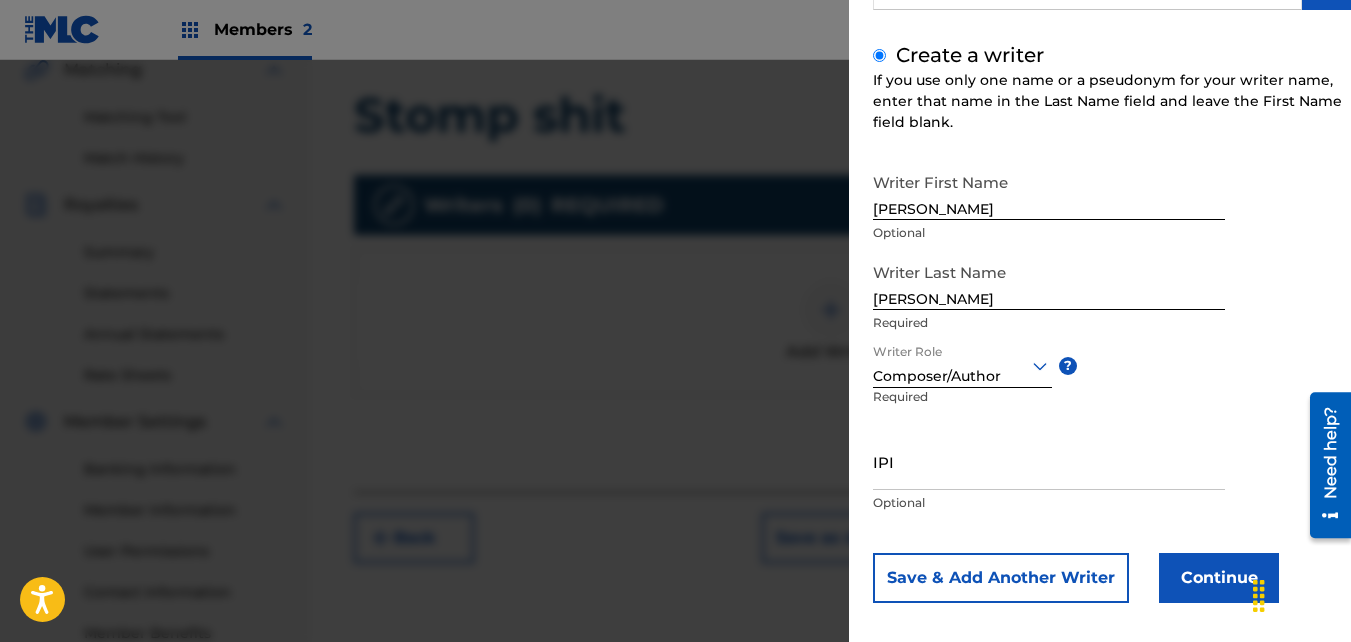 scroll, scrollTop: 226, scrollLeft: 0, axis: vertical 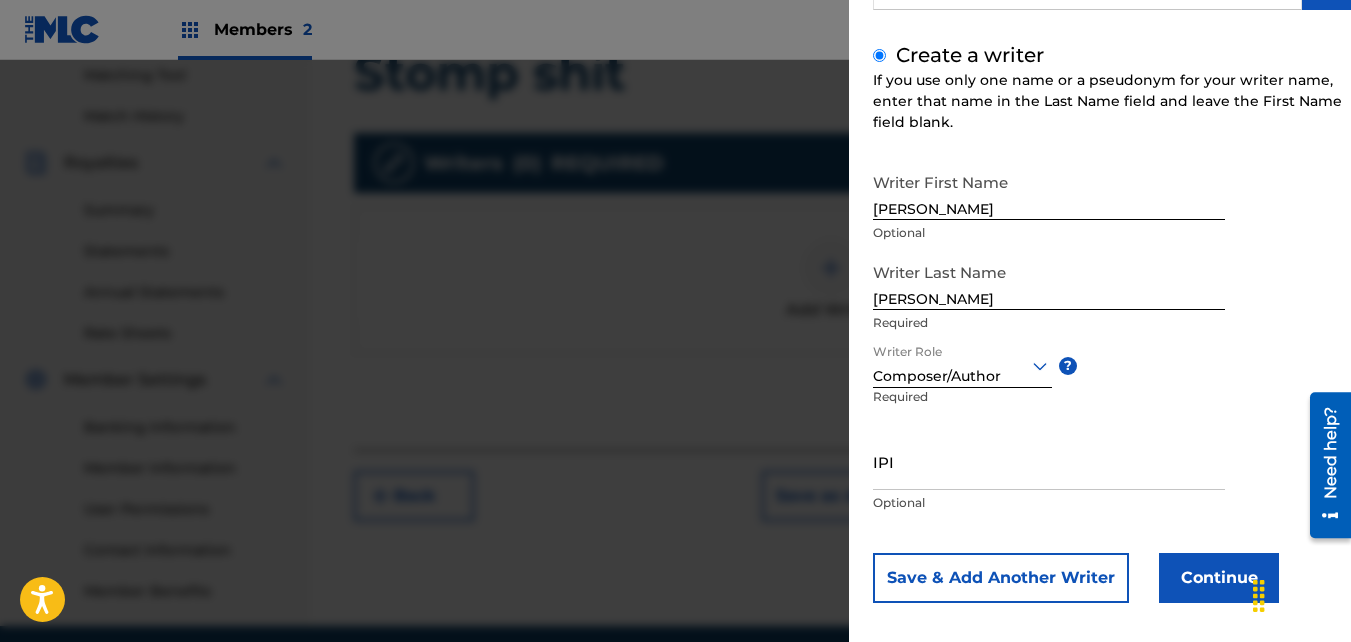 click on "IPI" at bounding box center [1049, 461] 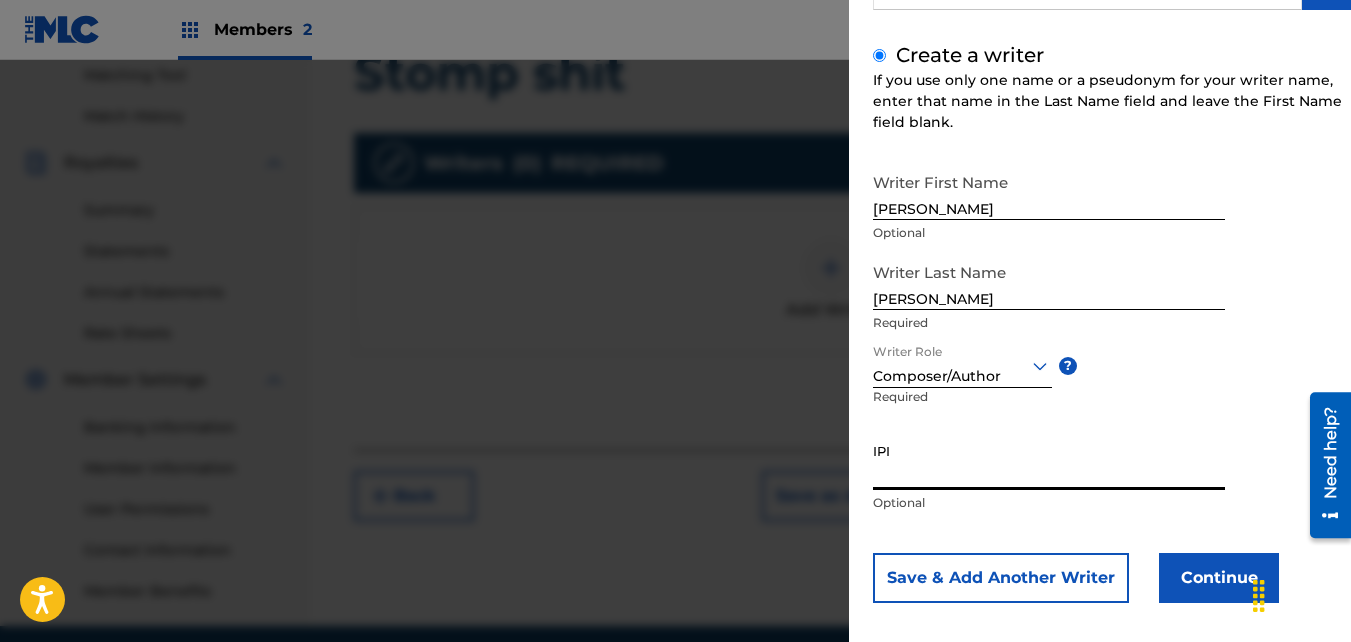 paste on "01046991339" 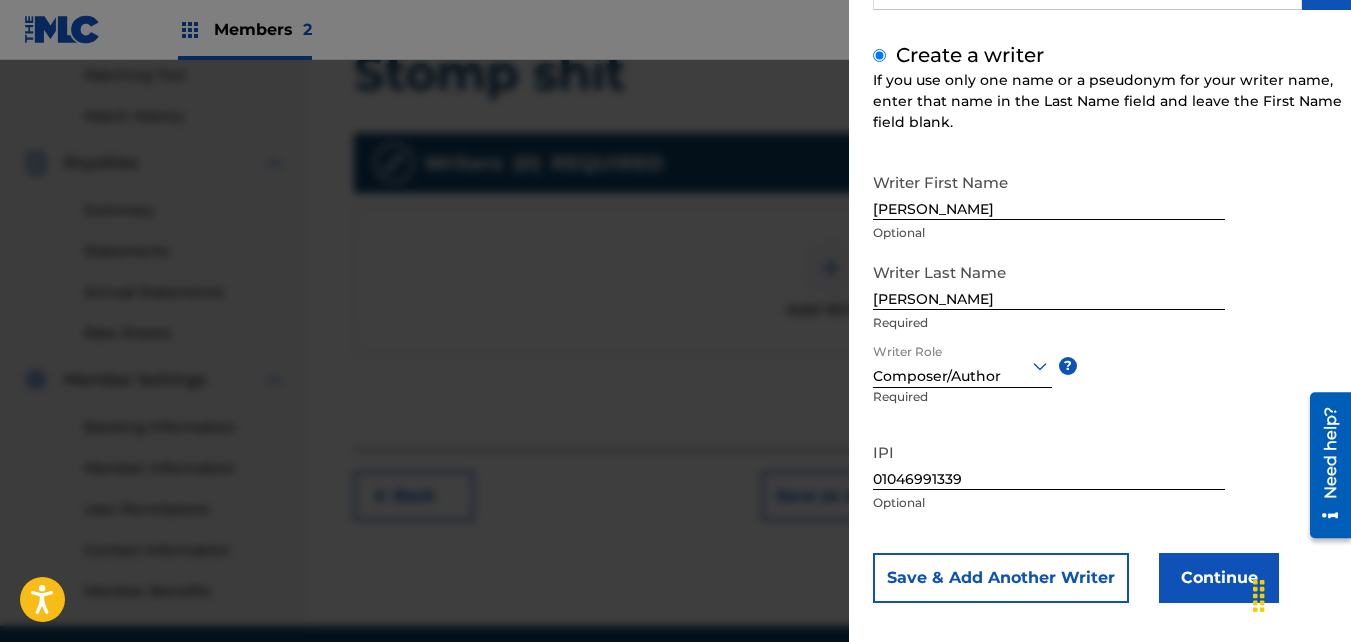 click on "Continue" at bounding box center [1219, 578] 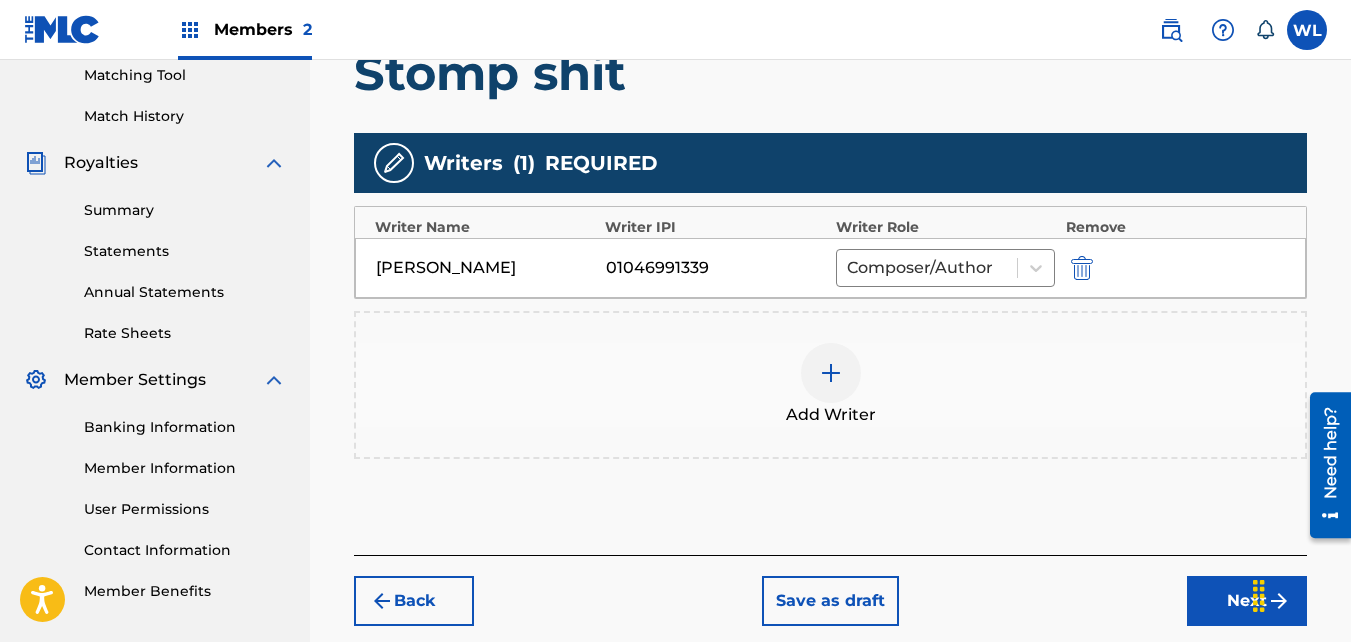 click on "Next" at bounding box center (1247, 601) 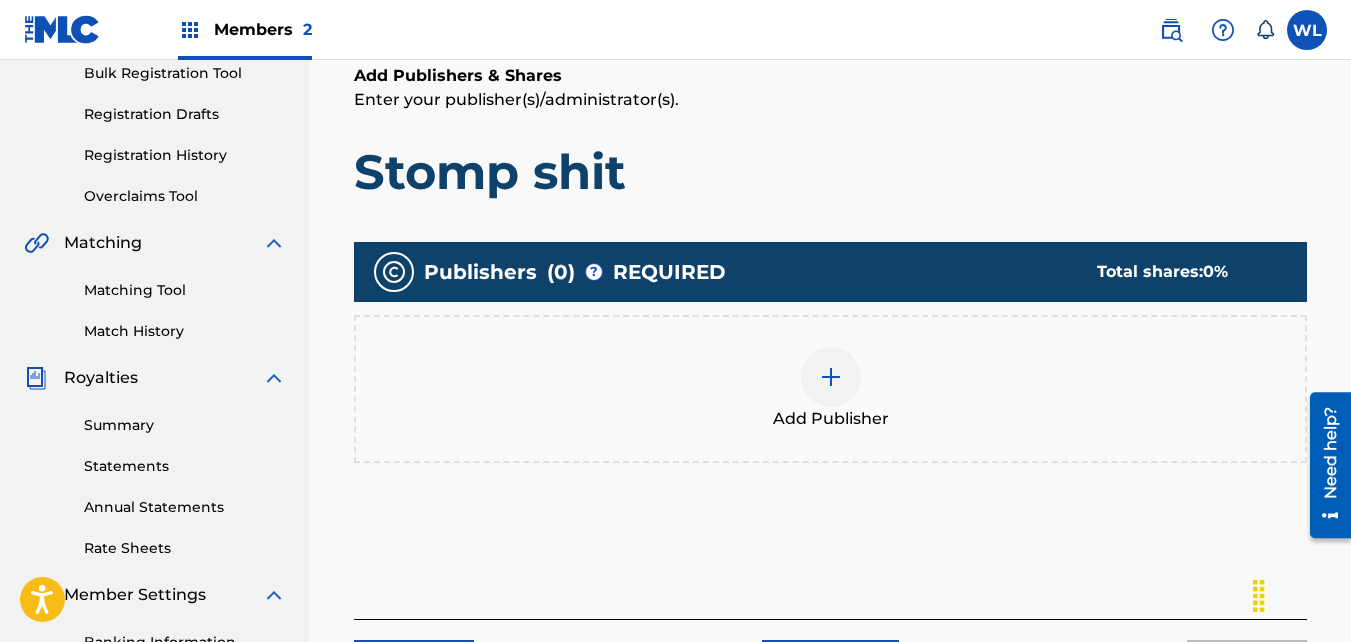 scroll, scrollTop: 302, scrollLeft: 0, axis: vertical 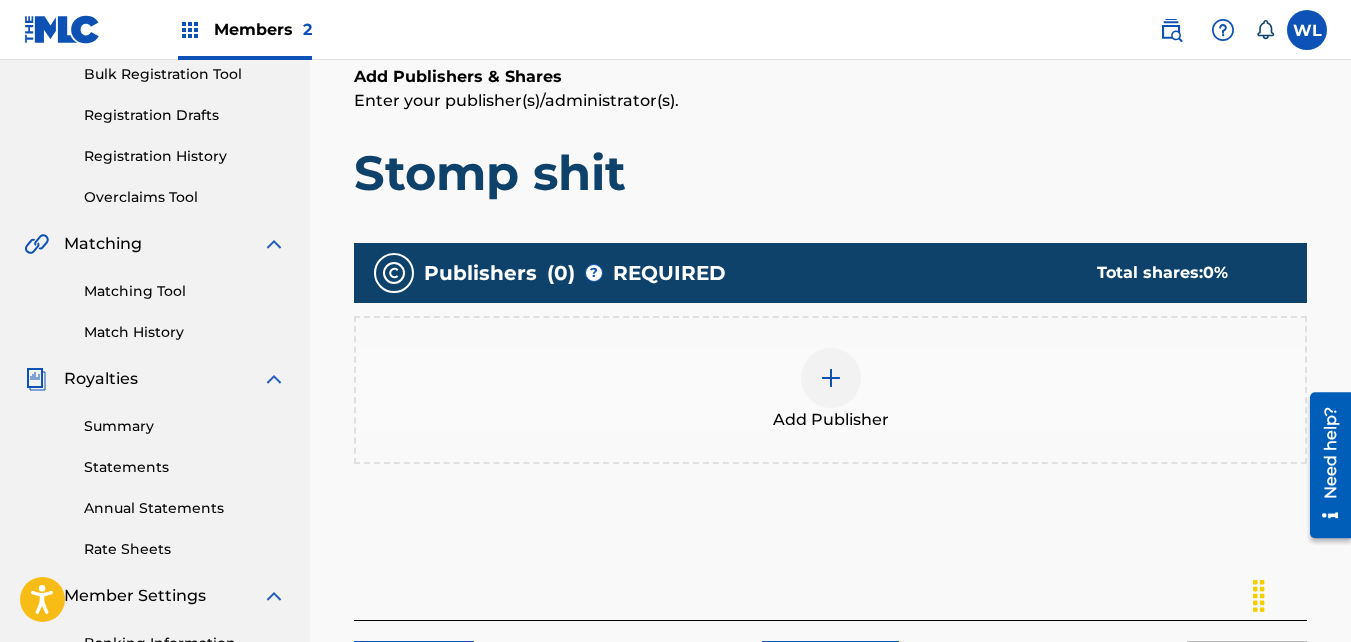 drag, startPoint x: 812, startPoint y: 361, endPoint x: 762, endPoint y: 329, distance: 59.36329 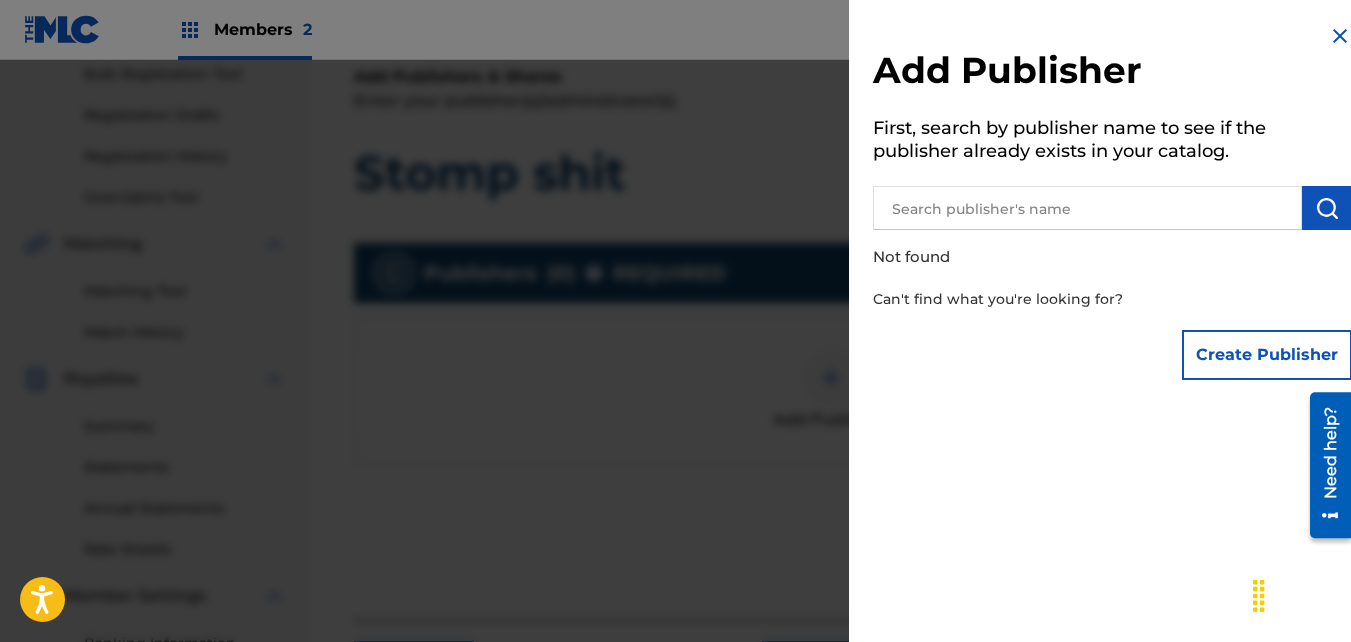 click on "Create Publisher" at bounding box center (1267, 355) 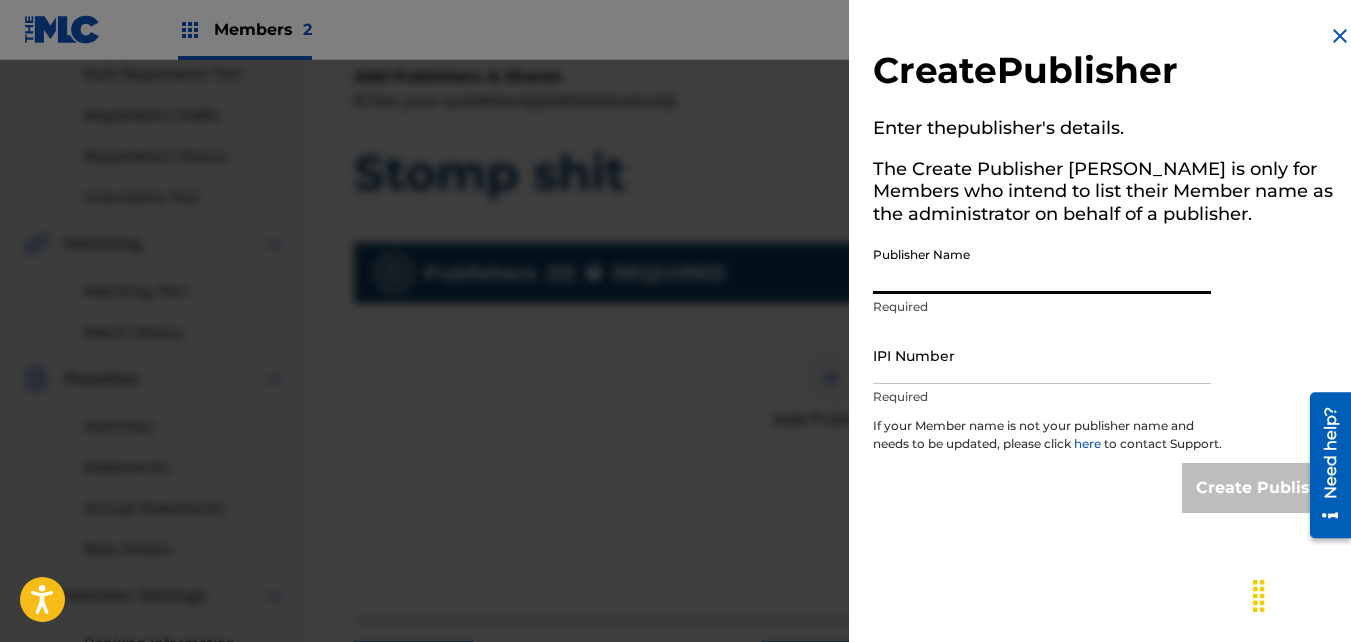 click on "Publisher Name" at bounding box center (1042, 265) 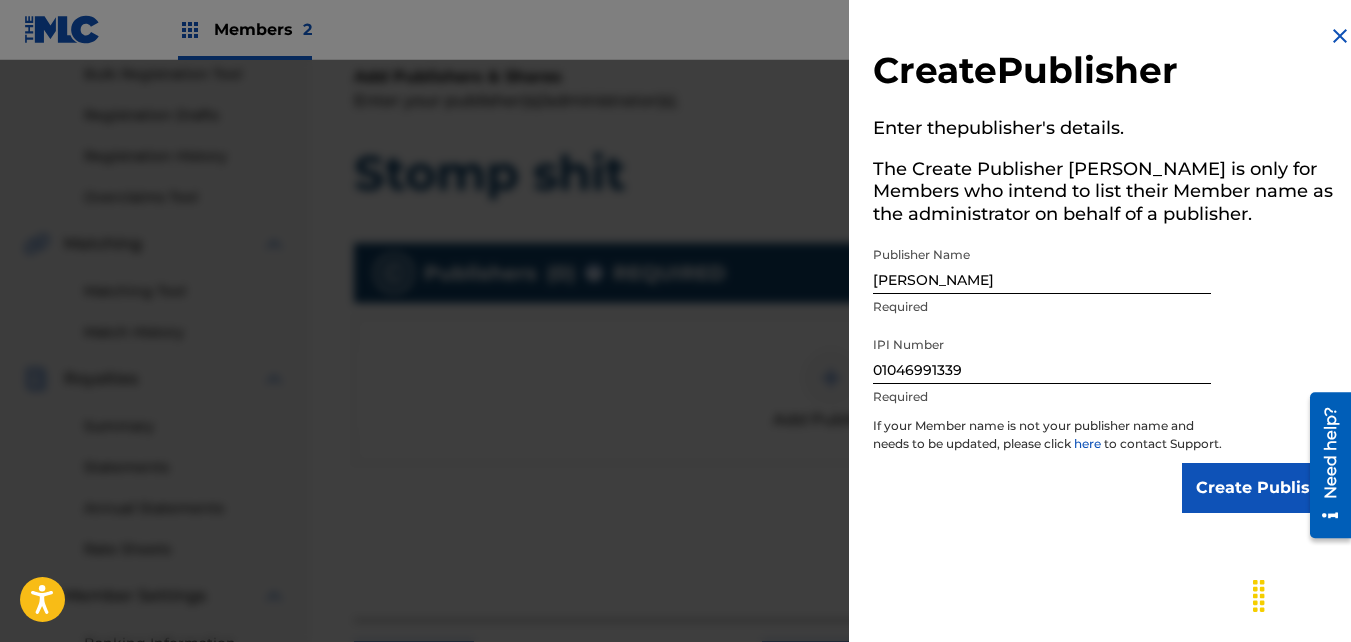click on "Create Publisher" at bounding box center (1267, 488) 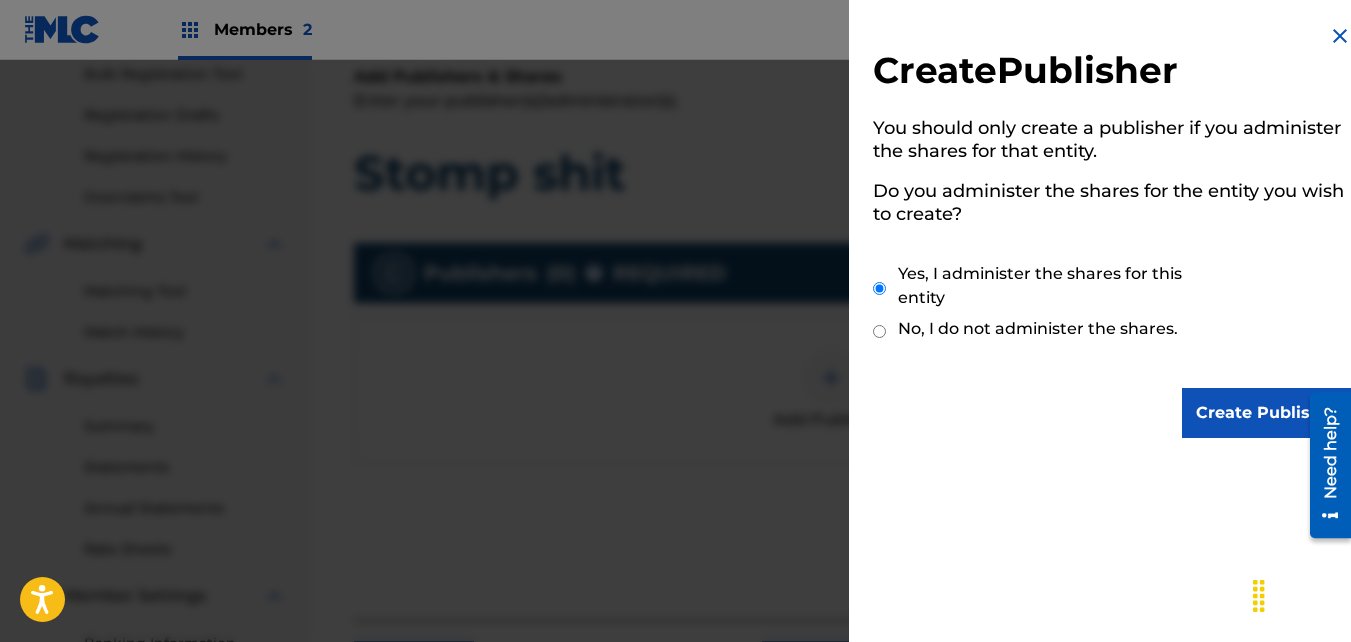 click on "Create Publisher" at bounding box center (1267, 413) 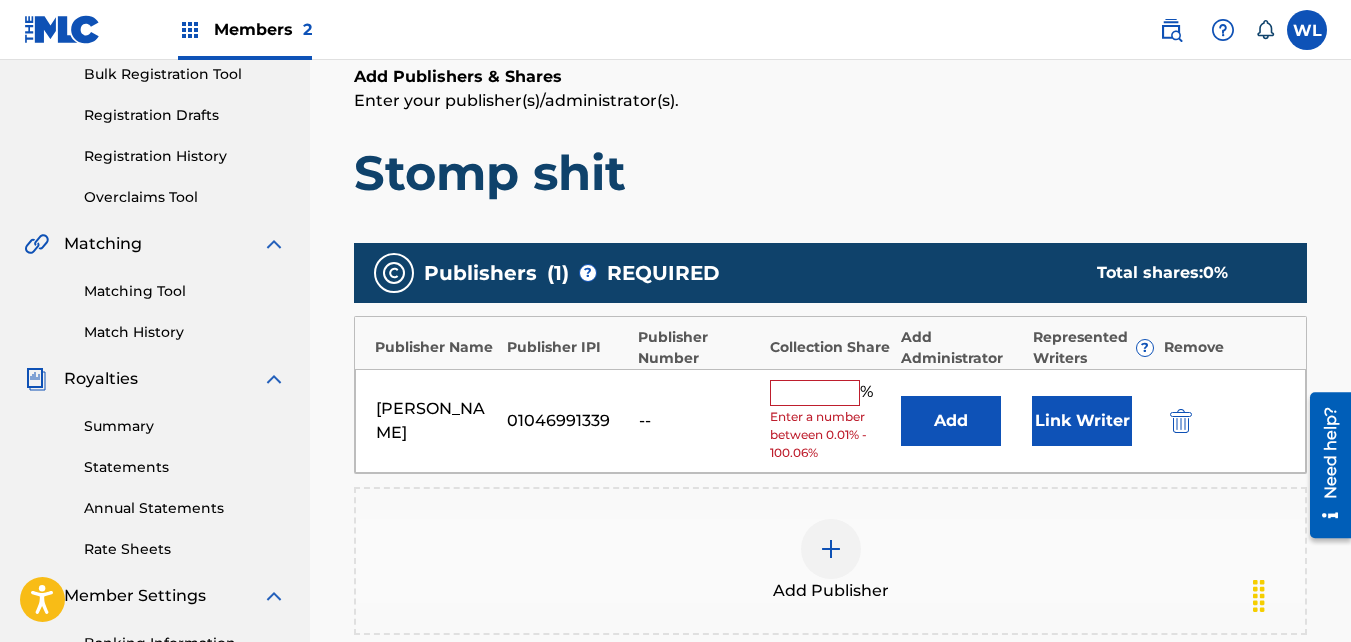 click at bounding box center (815, 393) 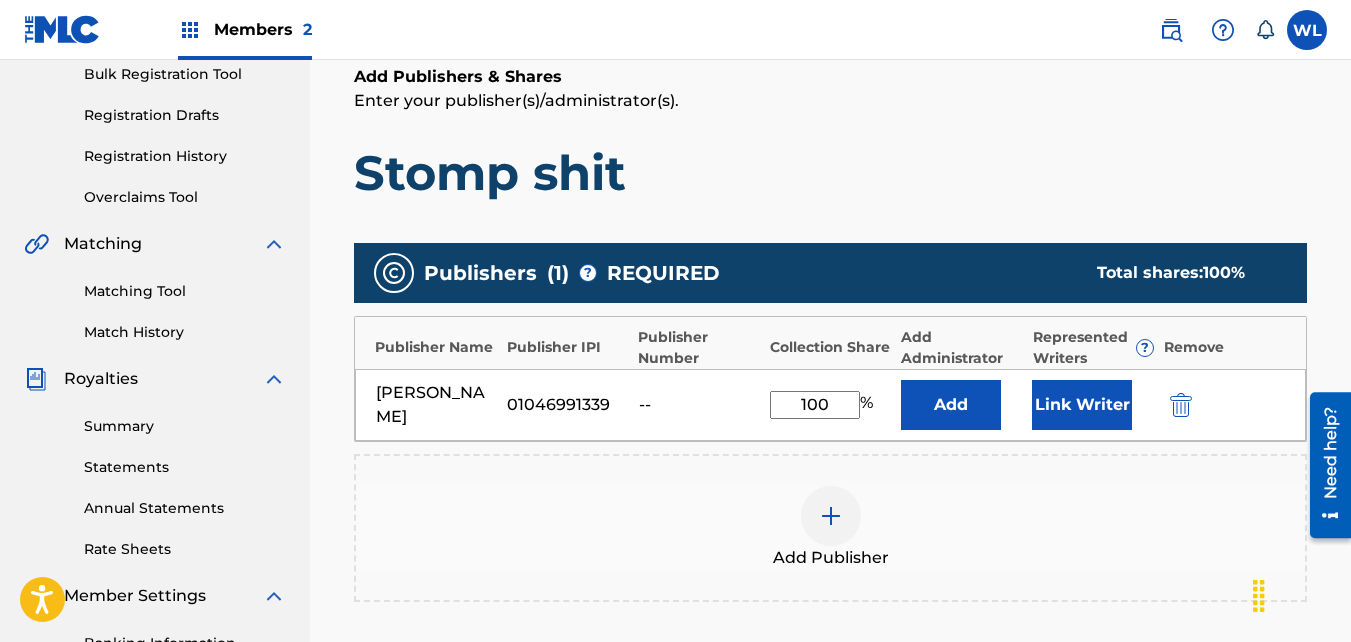 click on "Link Writer" at bounding box center (1082, 405) 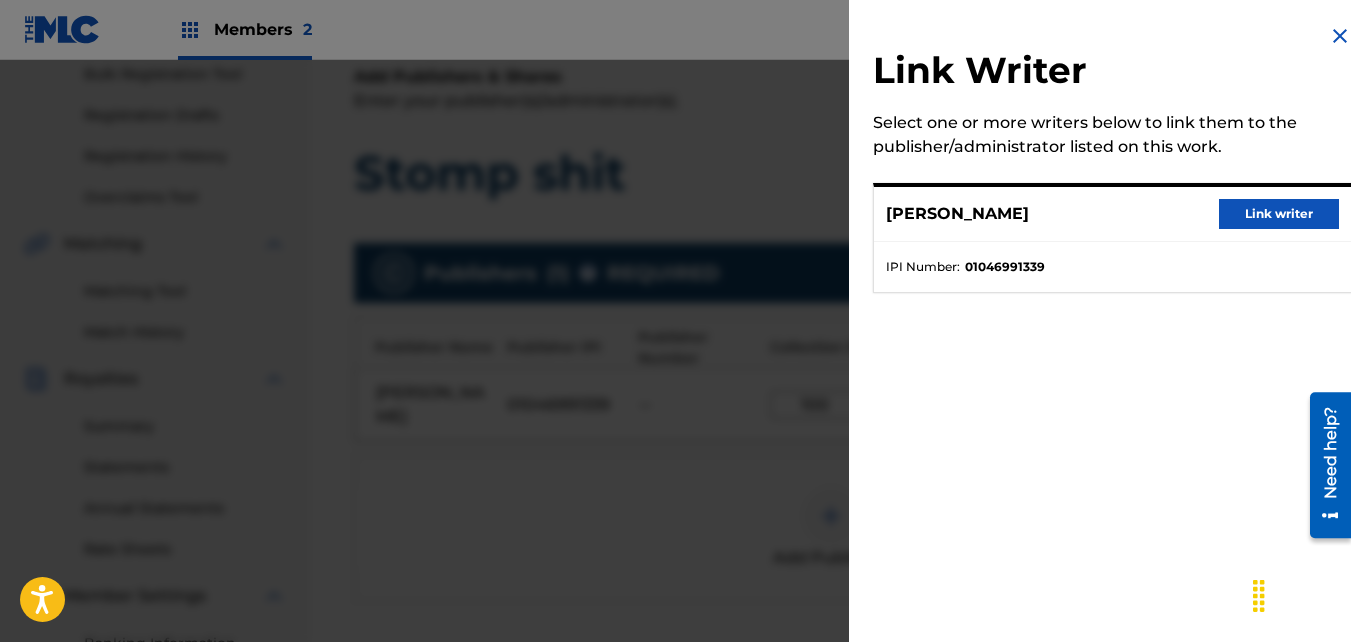 click on "Link writer" at bounding box center (1279, 214) 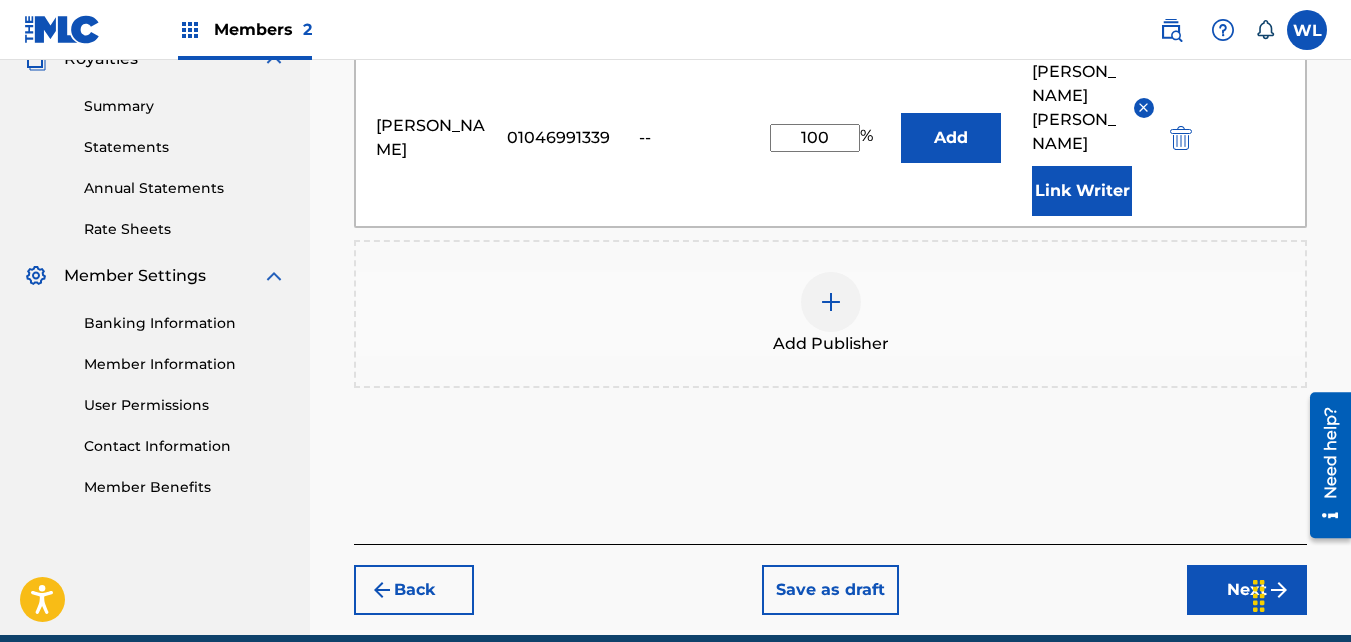 scroll, scrollTop: 623, scrollLeft: 0, axis: vertical 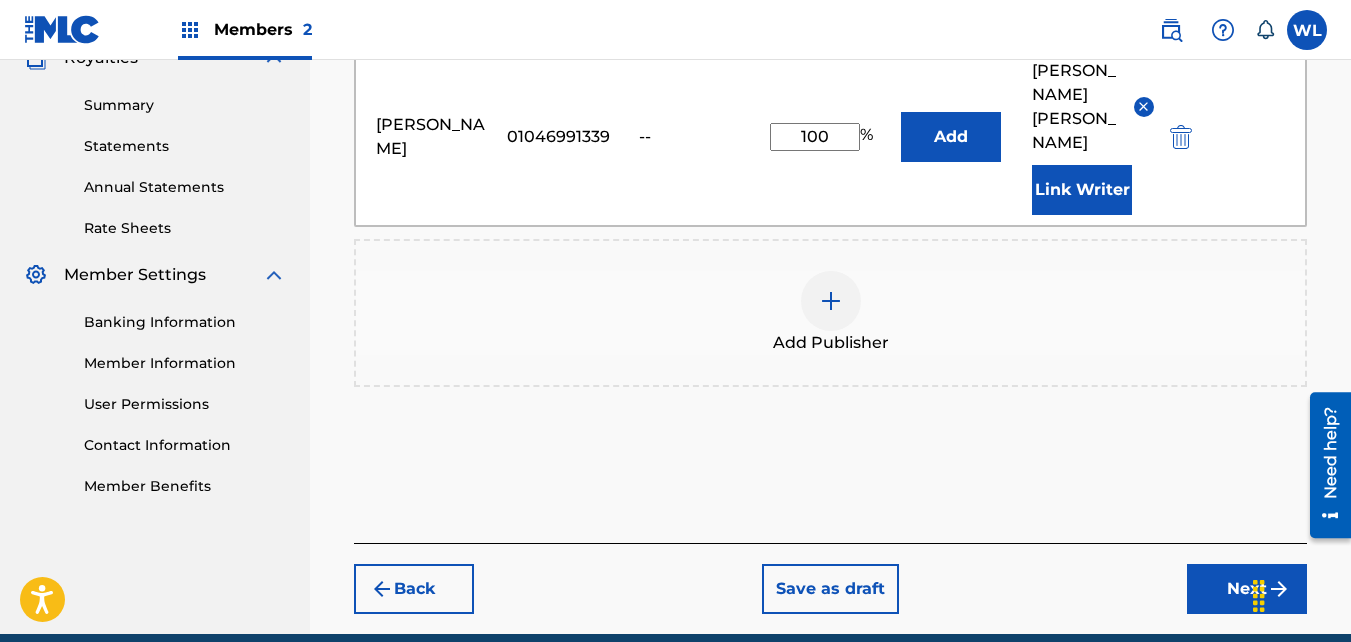 click on "Next" at bounding box center (1247, 589) 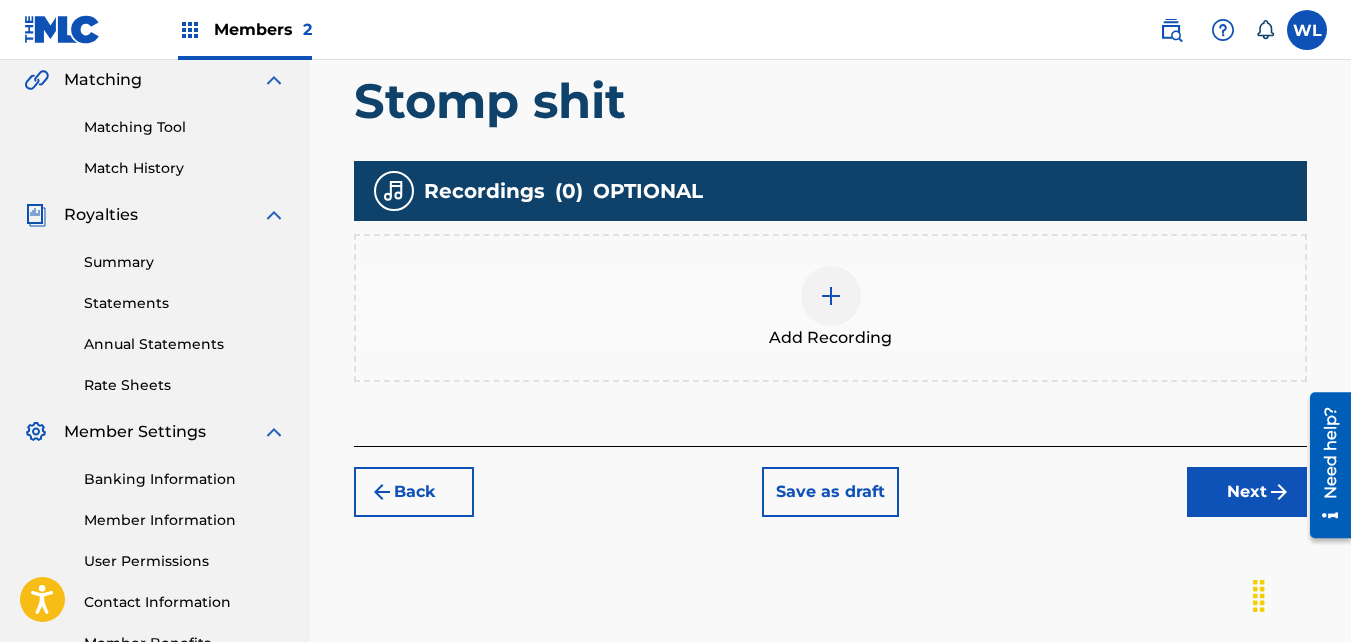 scroll, scrollTop: 467, scrollLeft: 0, axis: vertical 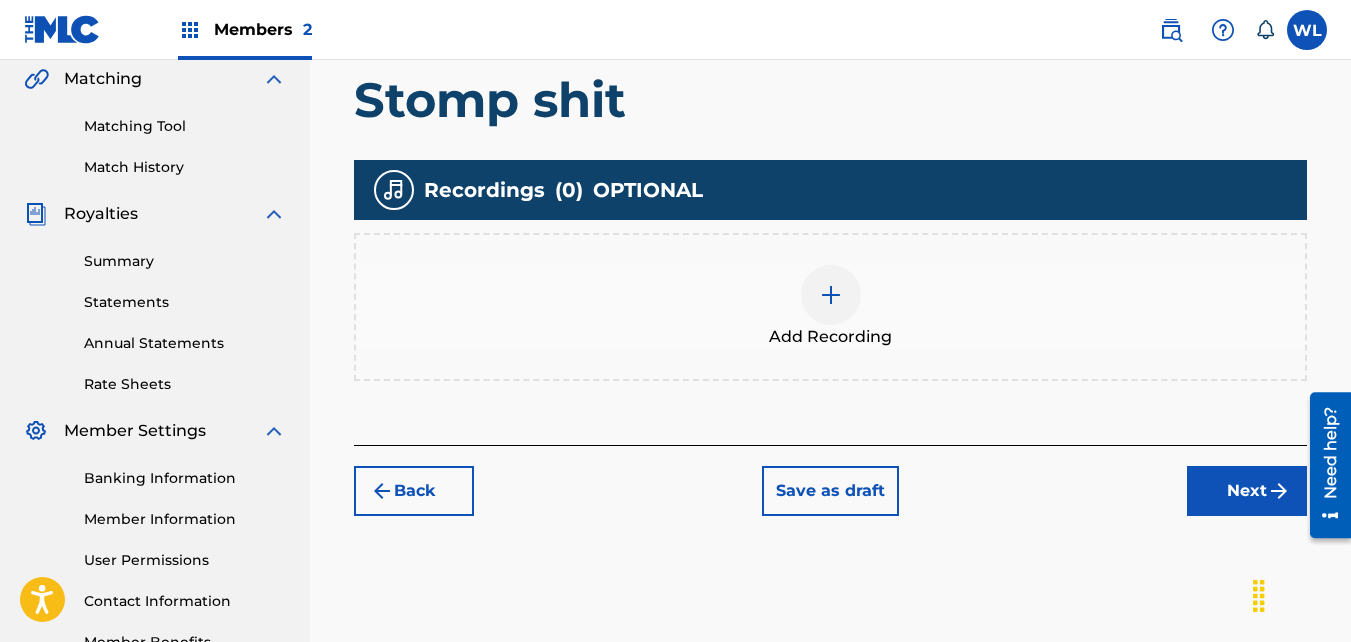 click on "Add Recording" at bounding box center (830, 307) 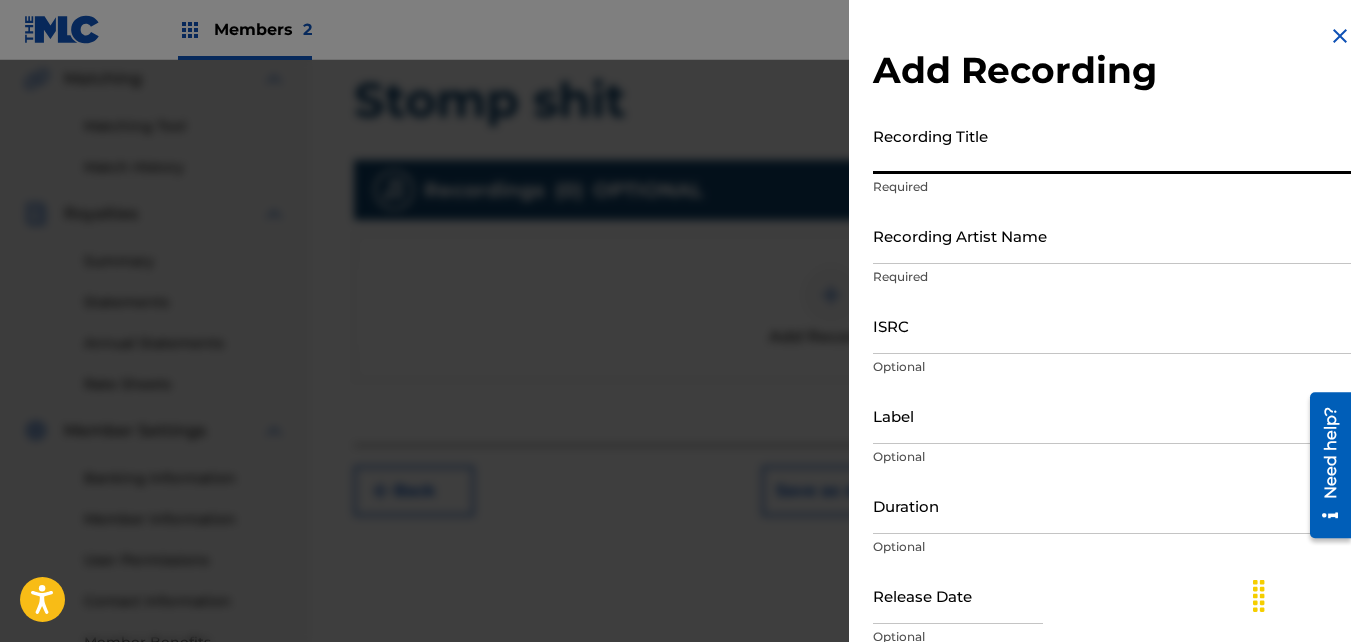 click on "Recording Title" at bounding box center [1112, 145] 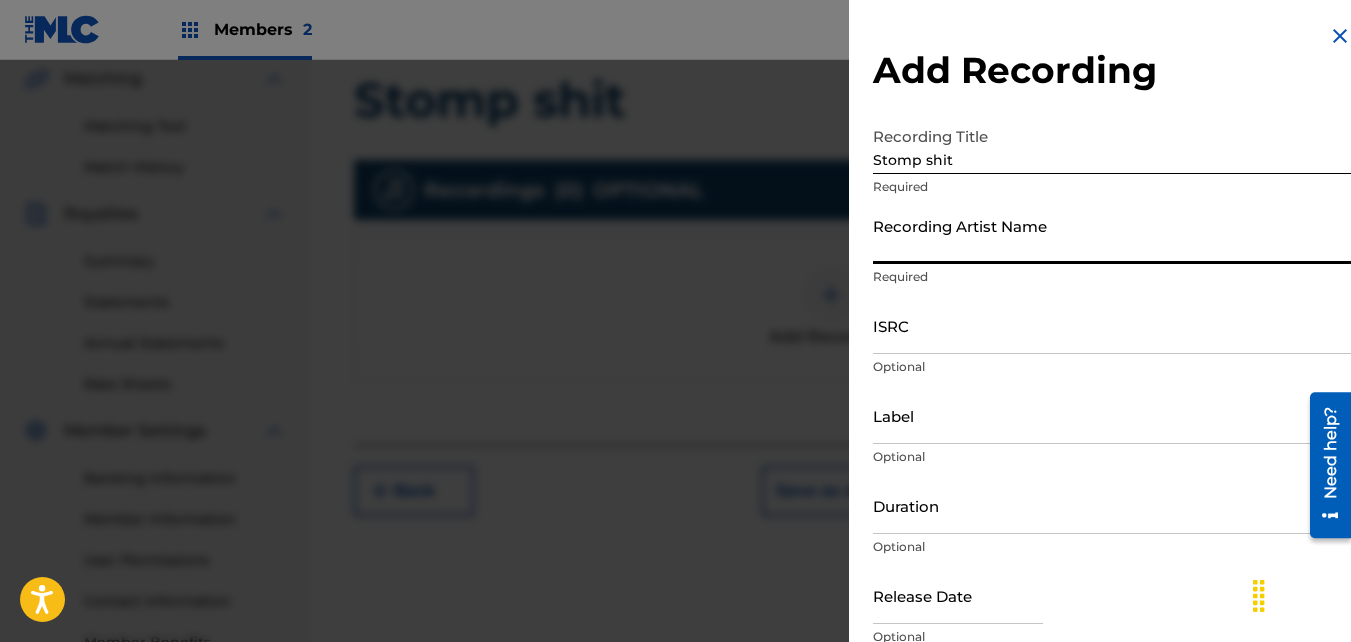 click on "Recording Artist Name" at bounding box center [1112, 235] 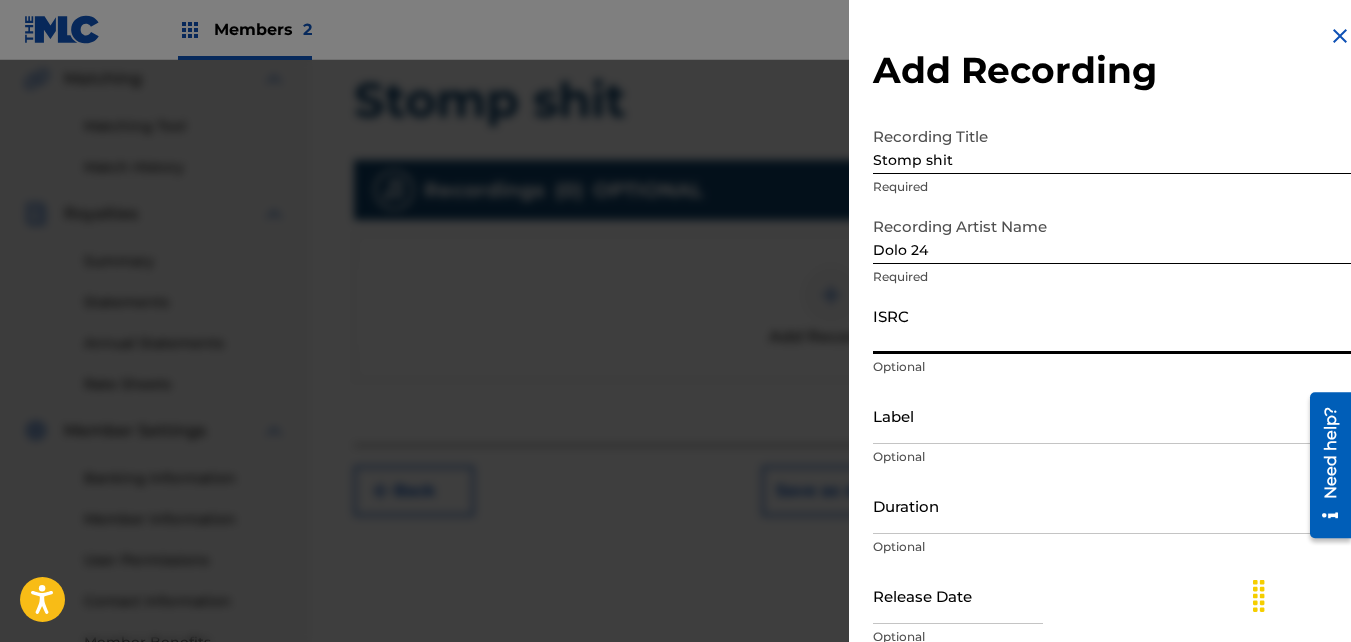 click on "ISRC" at bounding box center [1112, 325] 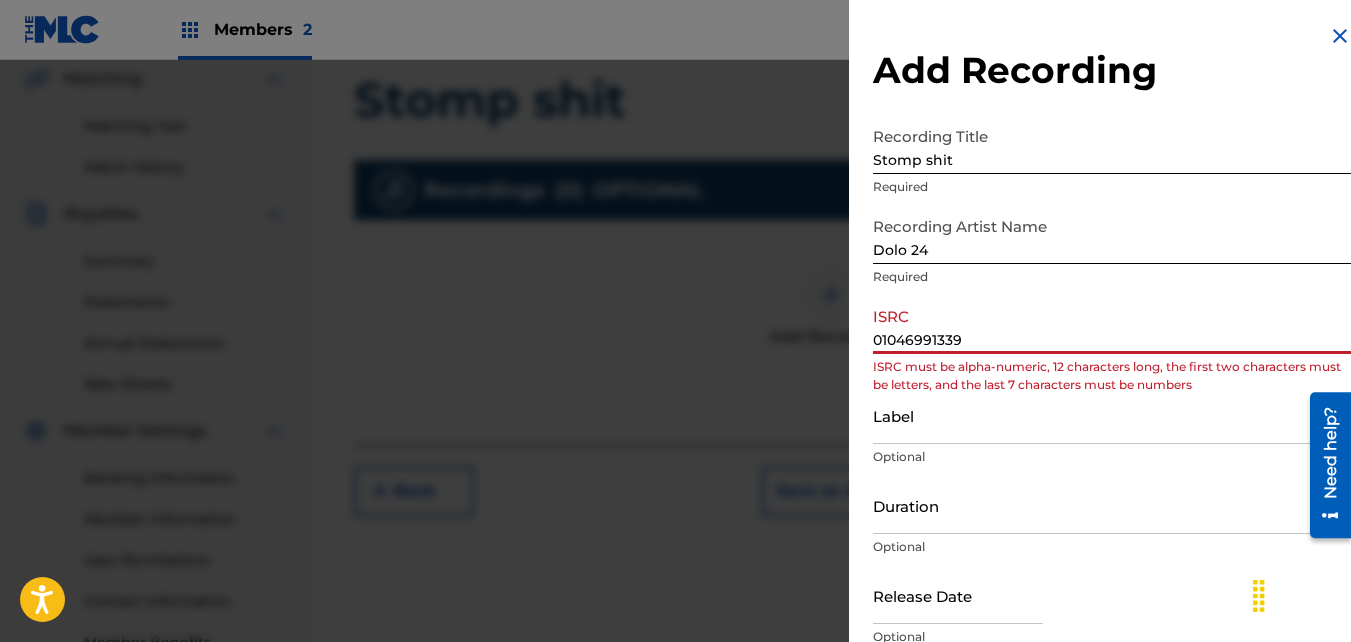 drag, startPoint x: 1065, startPoint y: 339, endPoint x: 808, endPoint y: 327, distance: 257.28 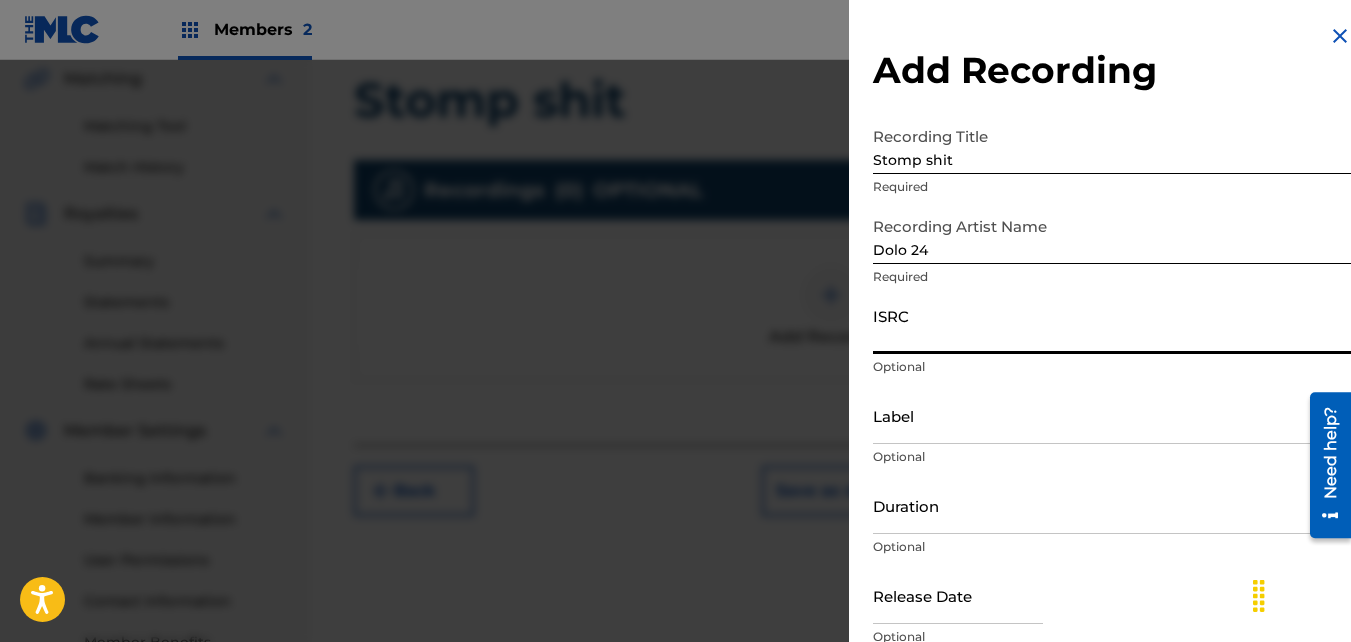 paste on "QZNWT2278827" 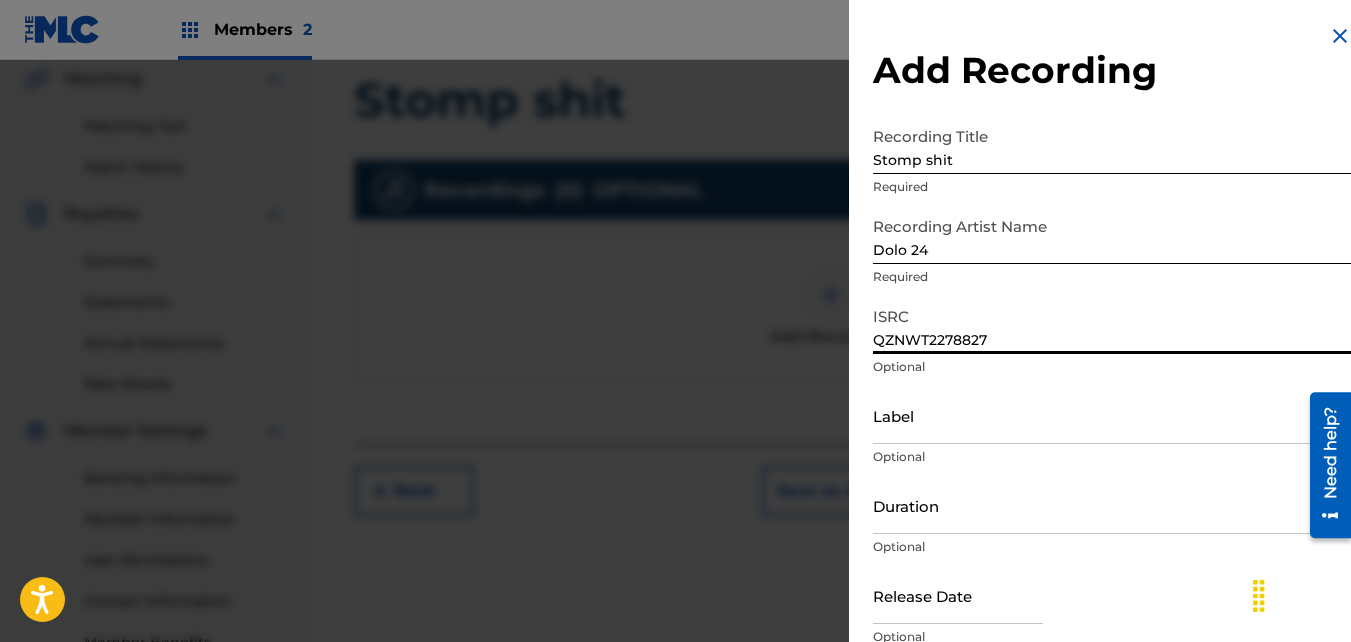scroll, scrollTop: 89, scrollLeft: 0, axis: vertical 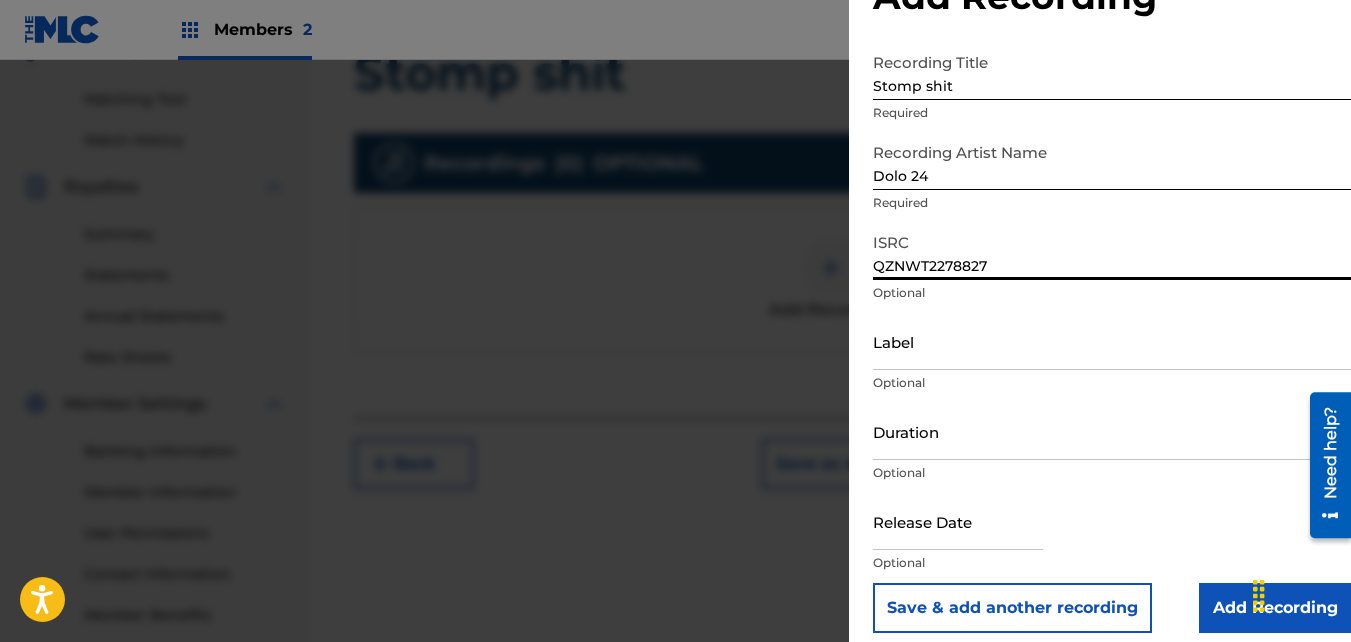 click on "Add Recording" at bounding box center [1275, 608] 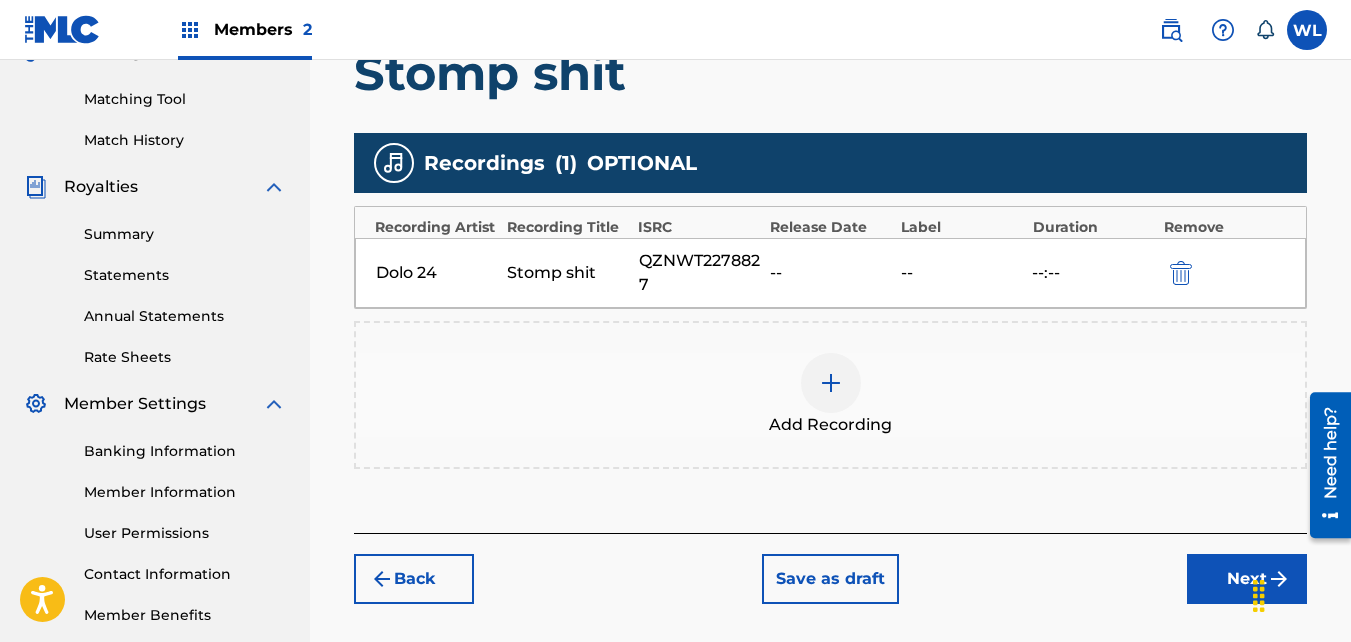 click on "Add Recording" at bounding box center (830, 395) 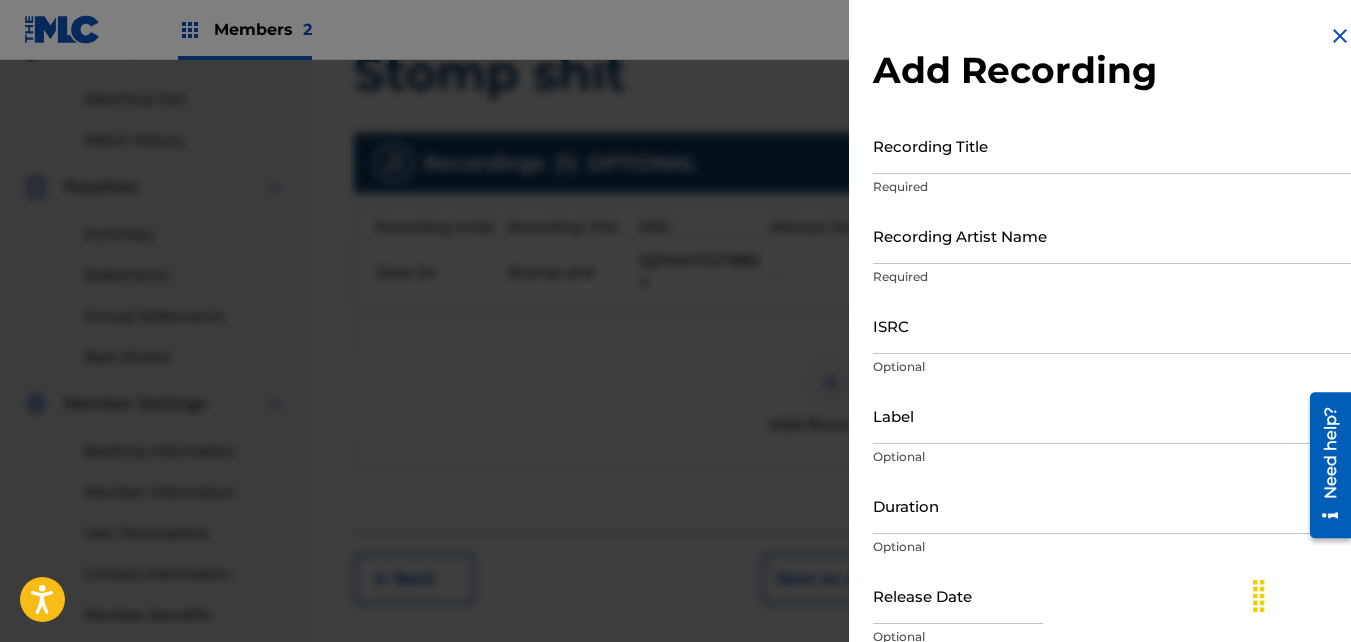 click on "Recording Title" at bounding box center [1112, 145] 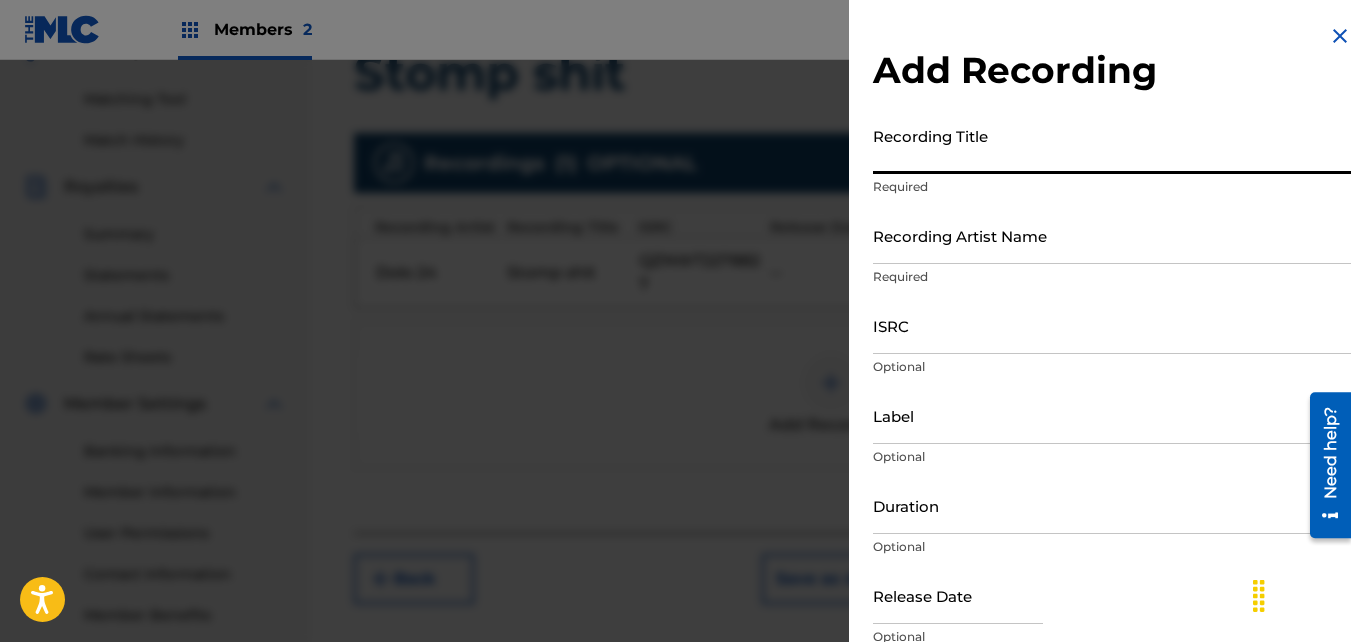 paste on "Dolo 24 • Stomp shit (Music Video) shot by ‪@SBKProductions‬ | prod by dw |" 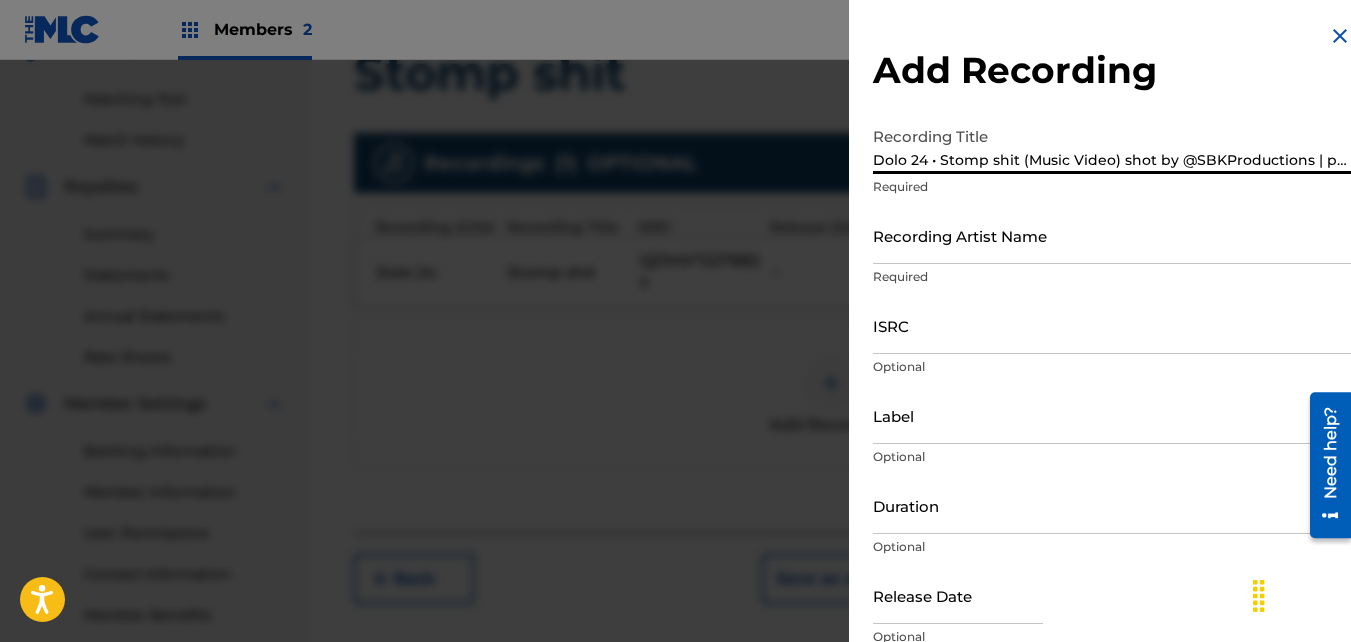scroll, scrollTop: 0, scrollLeft: 84, axis: horizontal 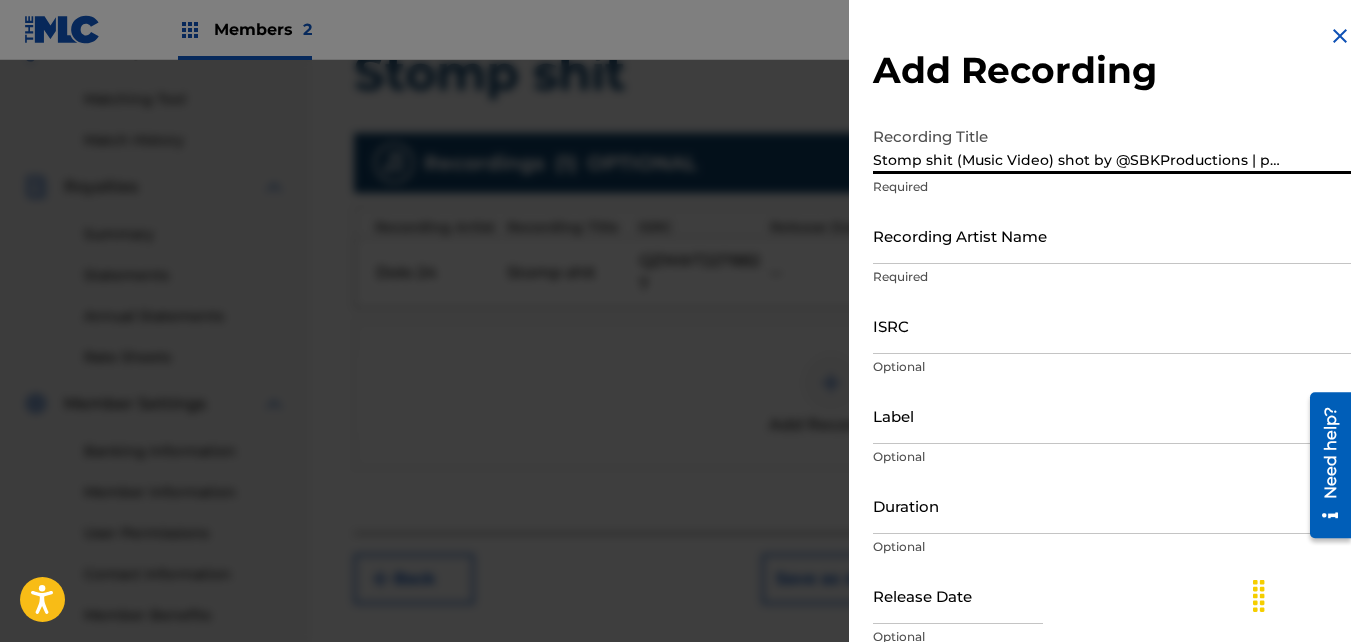 click on "Recording Artist Name" at bounding box center (1112, 235) 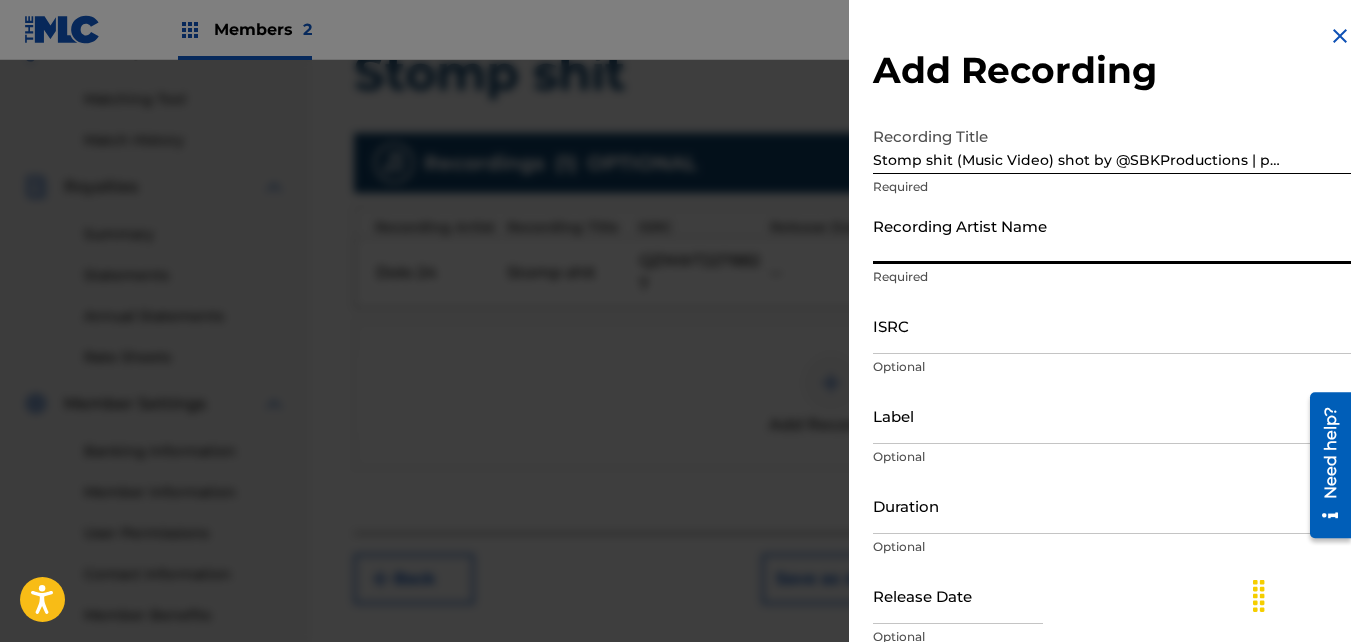 scroll, scrollTop: 0, scrollLeft: 0, axis: both 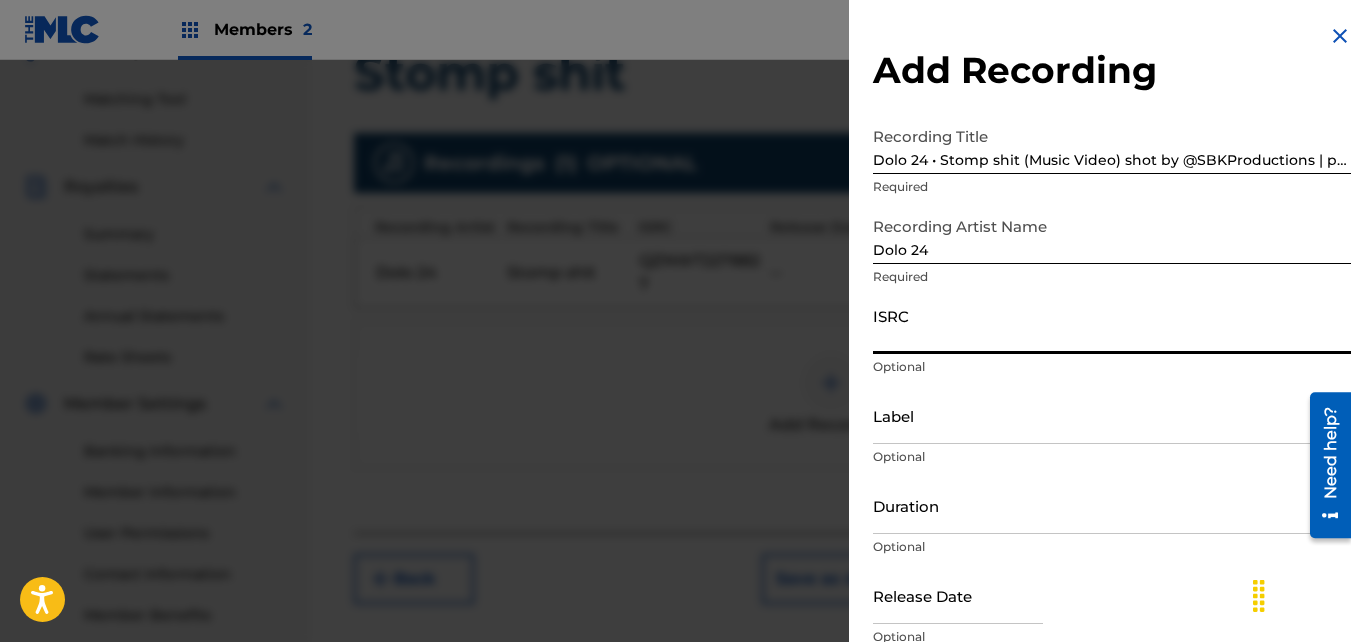 click on "ISRC" at bounding box center (1112, 325) 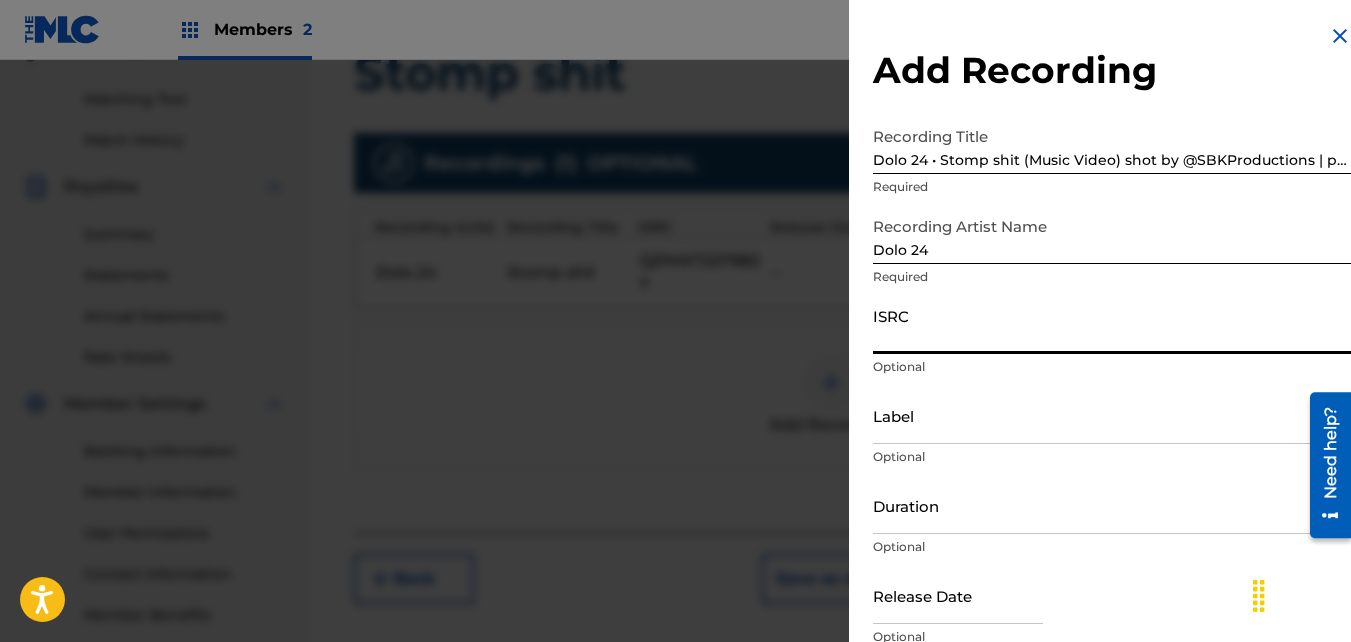 paste on "QZNWT2278827" 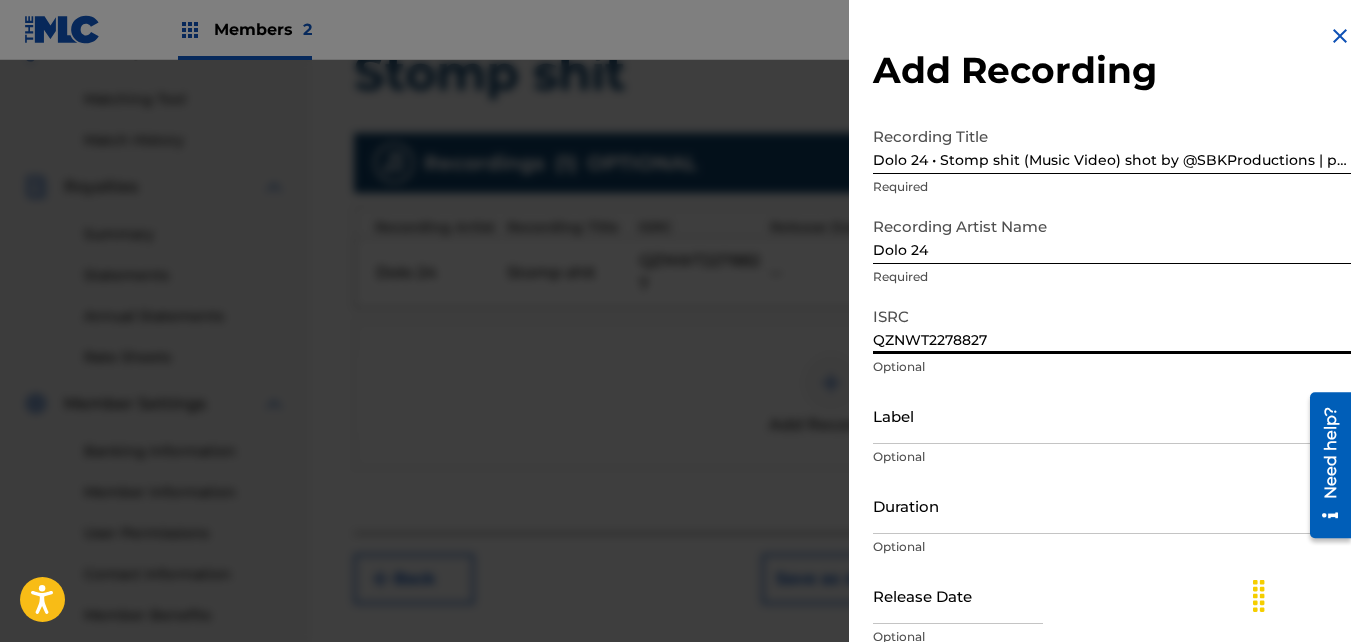 scroll, scrollTop: 89, scrollLeft: 0, axis: vertical 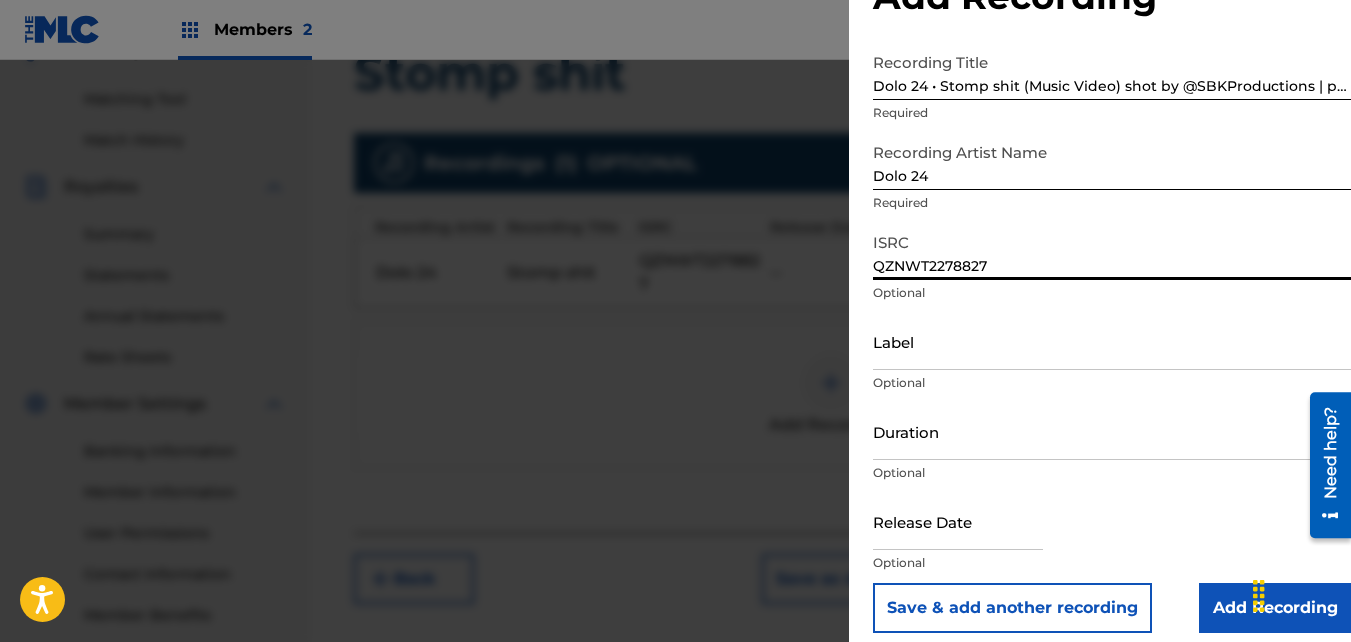 click on "Add Recording" at bounding box center [1275, 608] 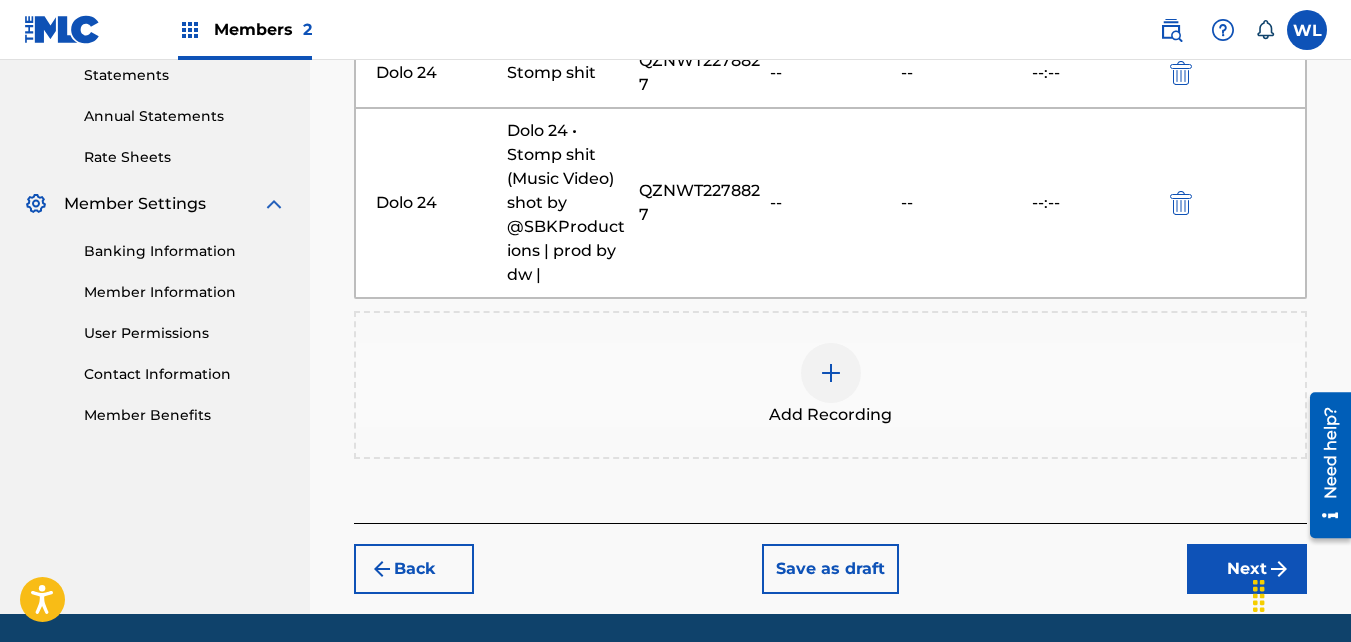 scroll, scrollTop: 701, scrollLeft: 0, axis: vertical 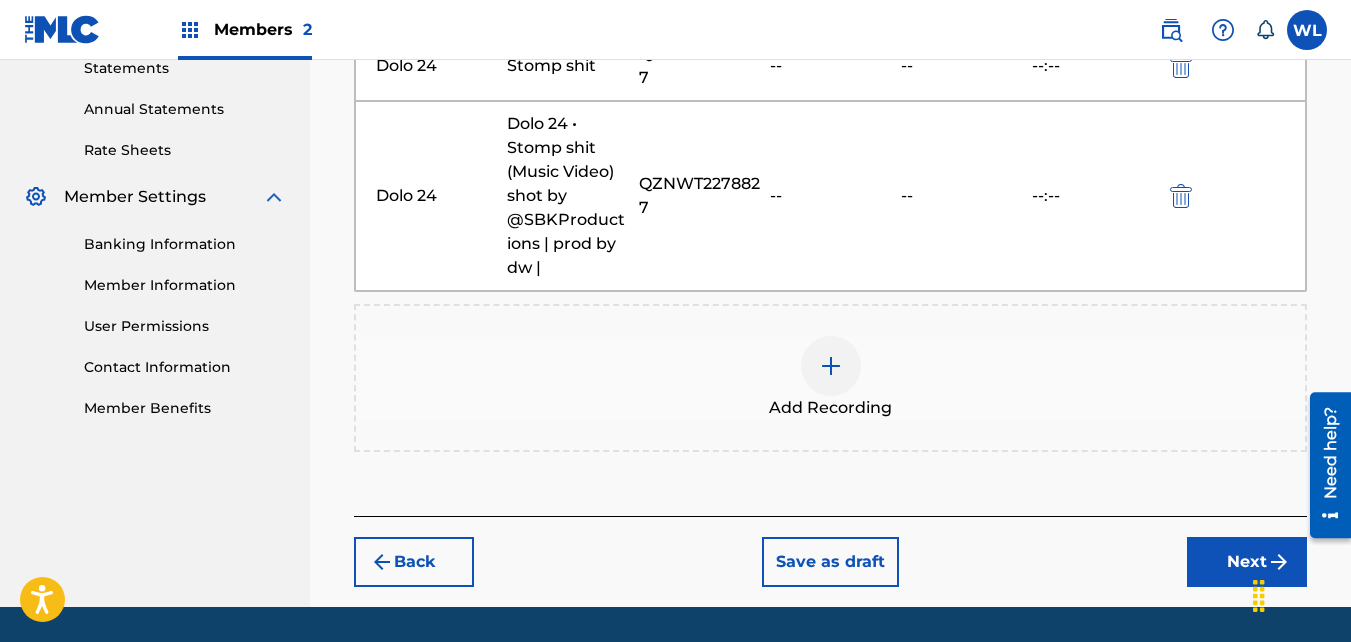 click on "Next" at bounding box center (1247, 562) 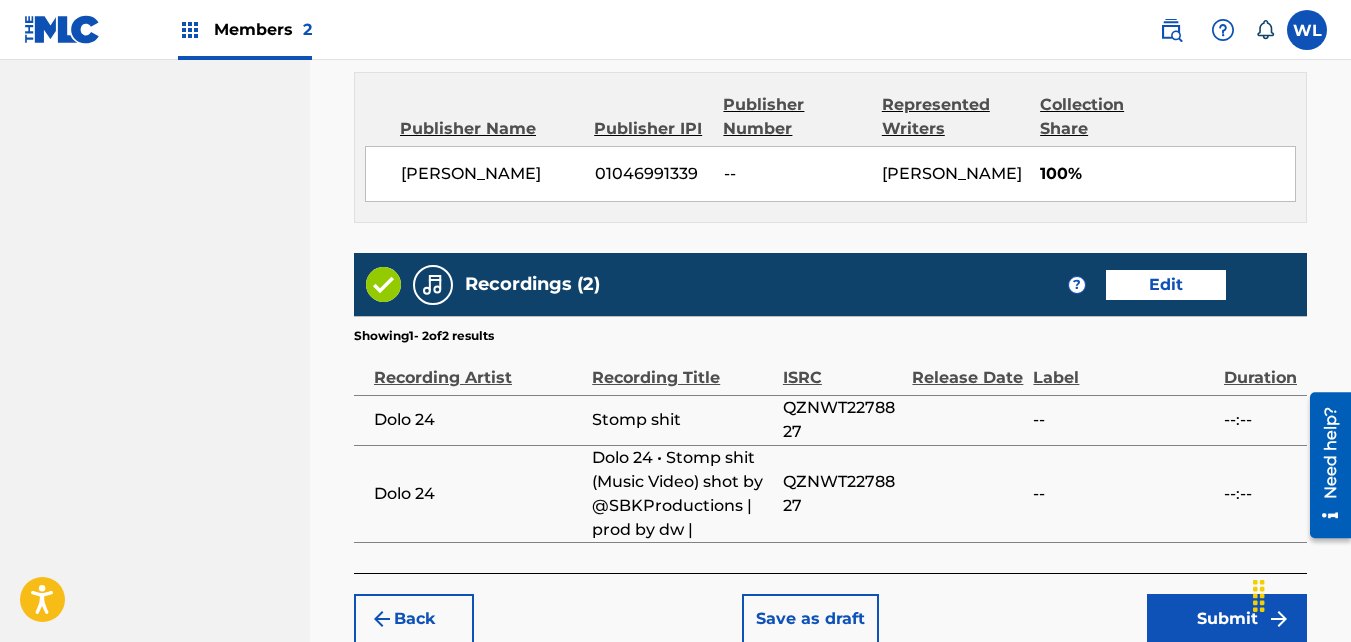 scroll, scrollTop: 1234, scrollLeft: 0, axis: vertical 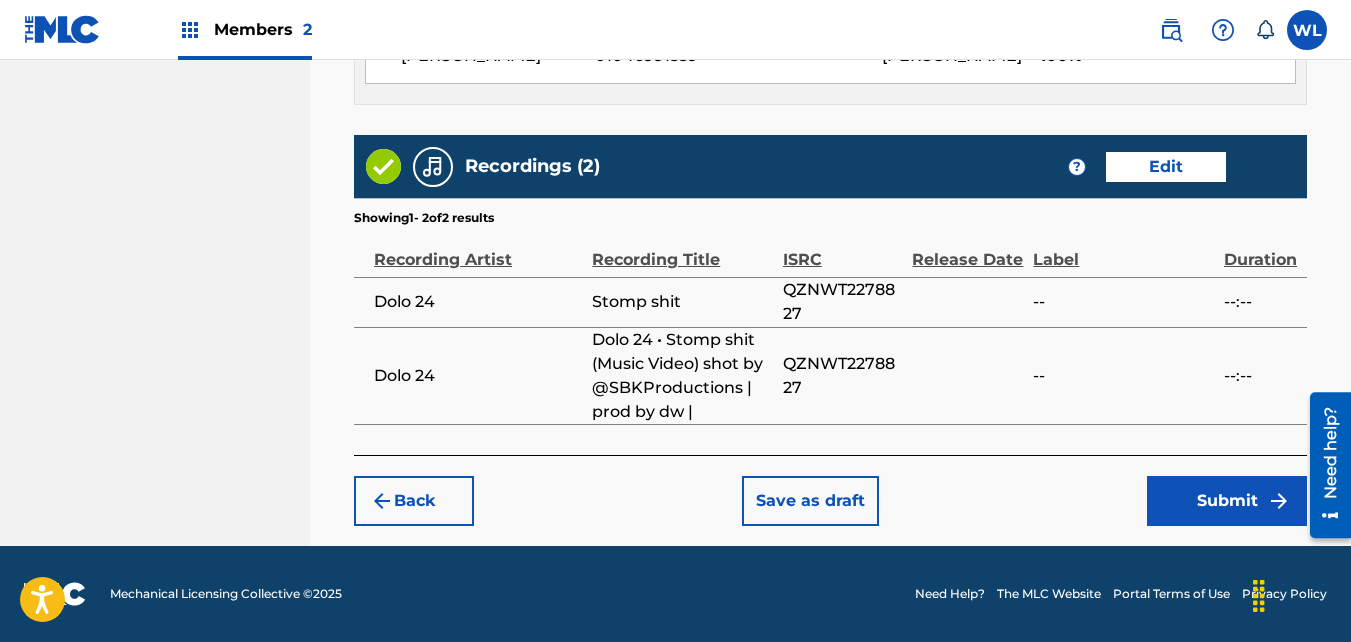 click on "Submit" at bounding box center (1227, 501) 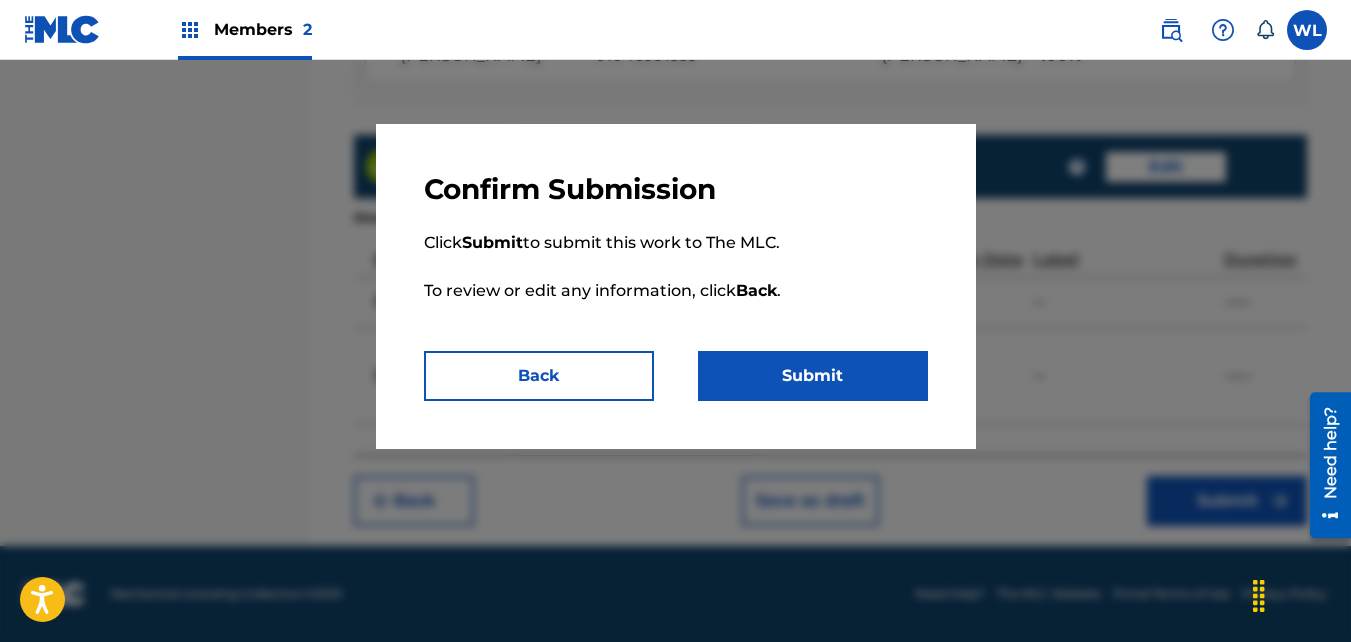 click on "Submit" at bounding box center (813, 376) 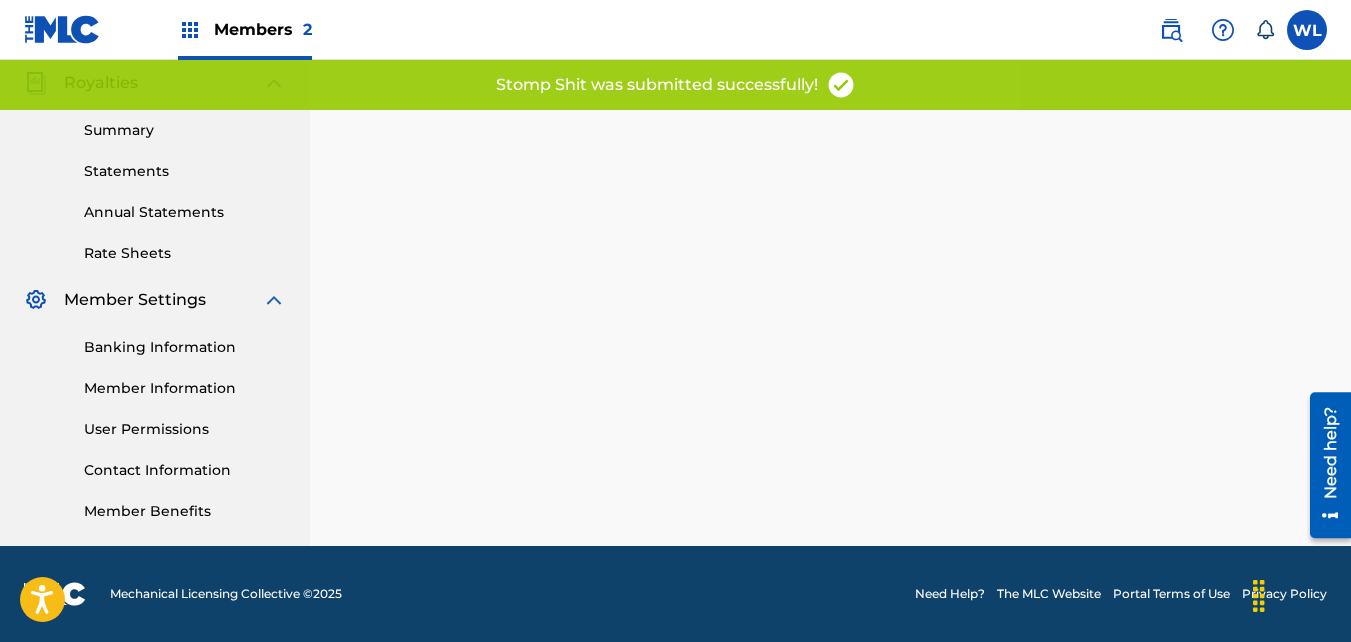 scroll, scrollTop: 0, scrollLeft: 0, axis: both 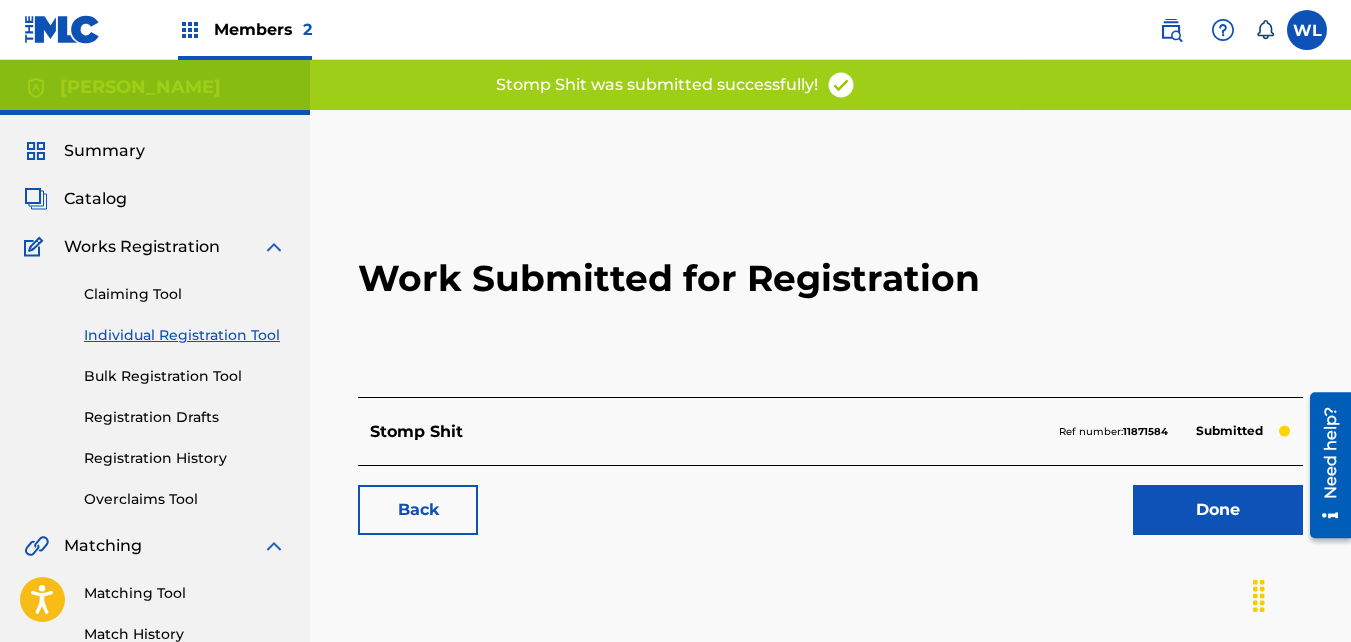 click on "Done" at bounding box center (1218, 510) 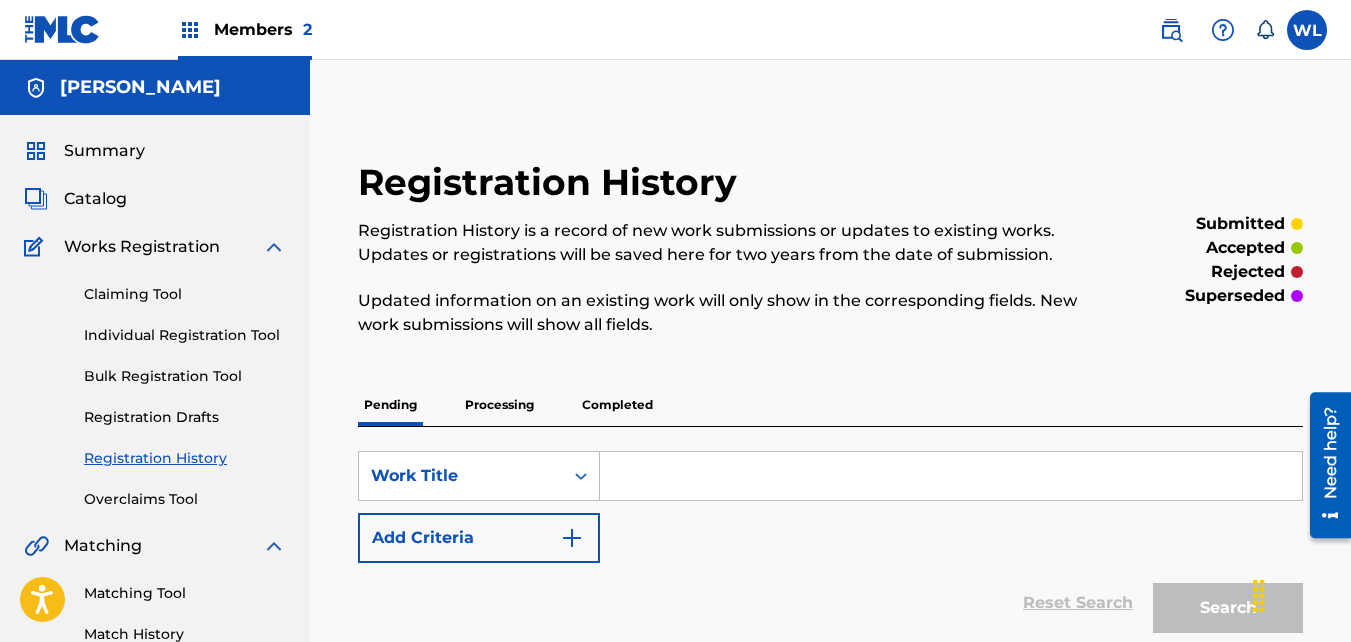 click on "Summary Catalog Works Registration Claiming Tool Individual Registration Tool Bulk Registration Tool Registration Drafts Registration History Overclaims Tool Matching Matching Tool Match History Royalties Summary Statements Annual Statements Rate Sheets Member Settings Banking Information Member Information User Permissions Contact Information Member Benefits" at bounding box center [155, 629] 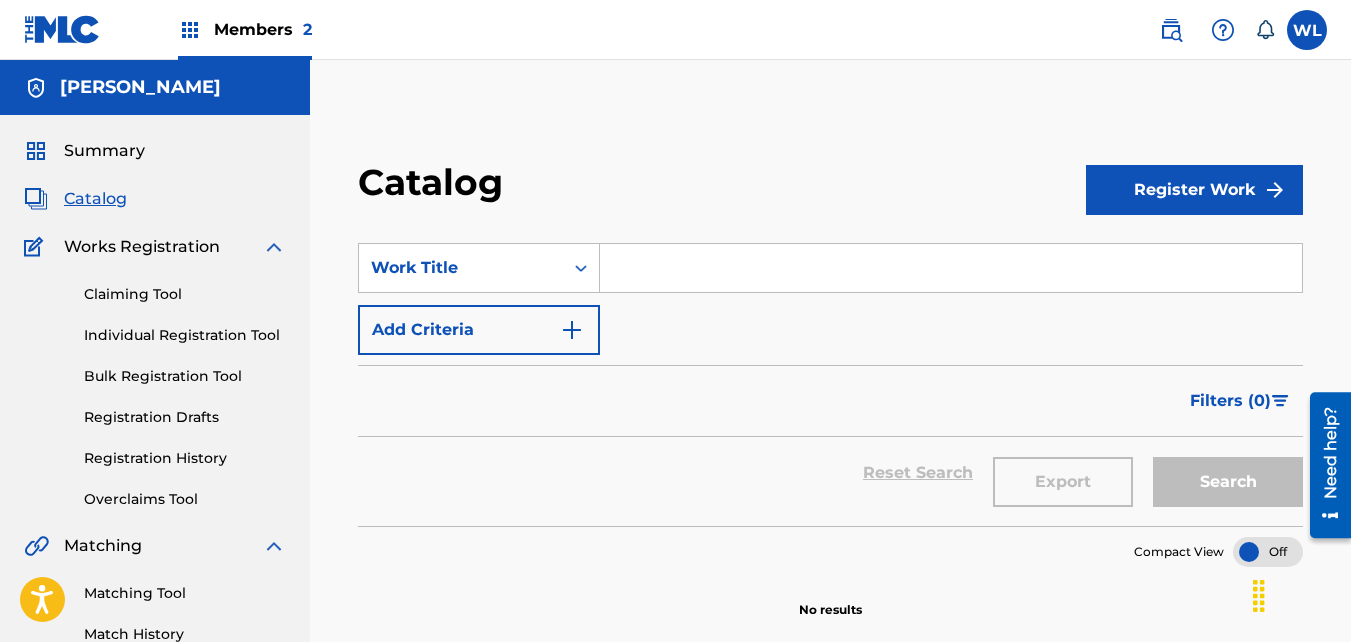 click on "Register Work" at bounding box center (1194, 190) 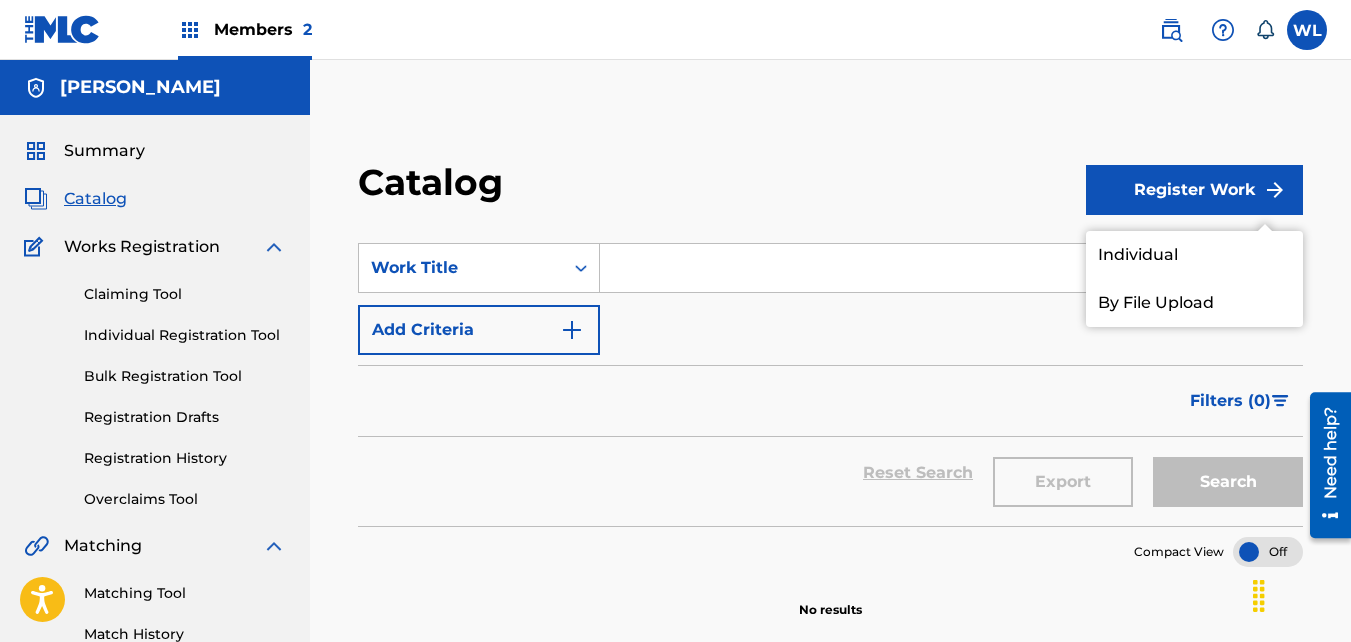 click on "SearchWithCriteria71d83516-9715-45b2-9651-ebd3b389a03e Work Title Add Criteria Filter Hold Filters Overclaim   Dispute   Remove Filters Apply Filters Filters ( 0 ) Reset Search Export Search" at bounding box center (830, 372) 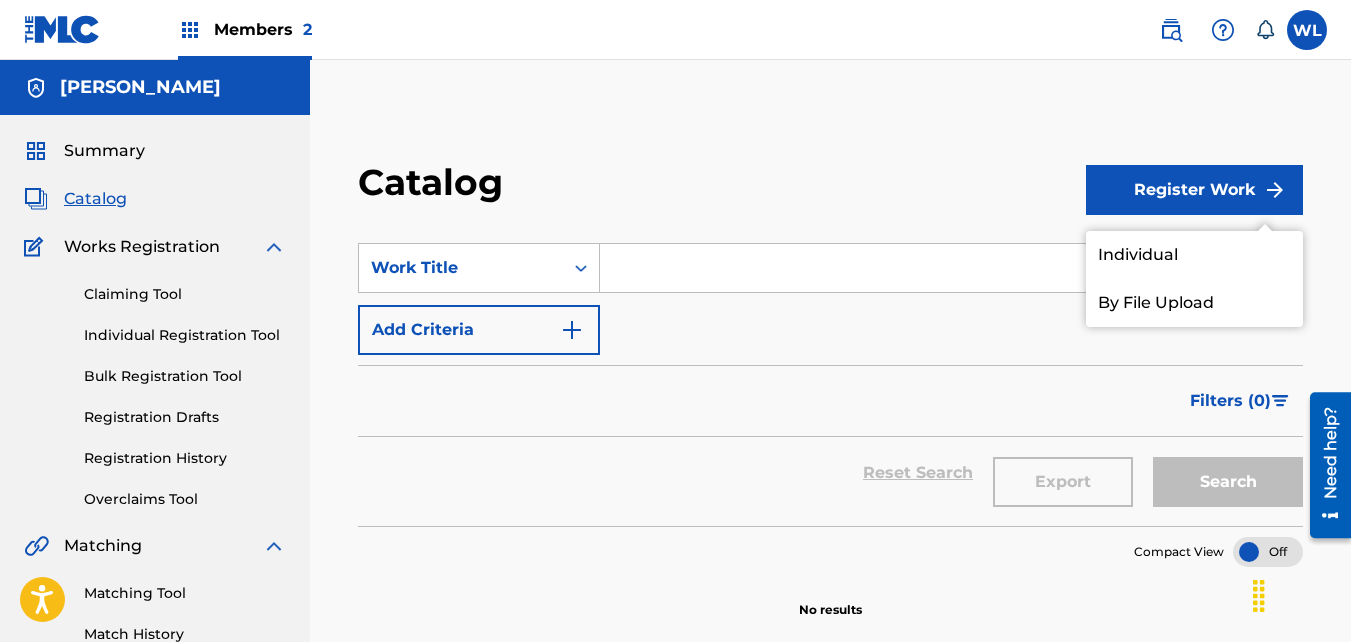 click on "Individual" at bounding box center [1194, 255] 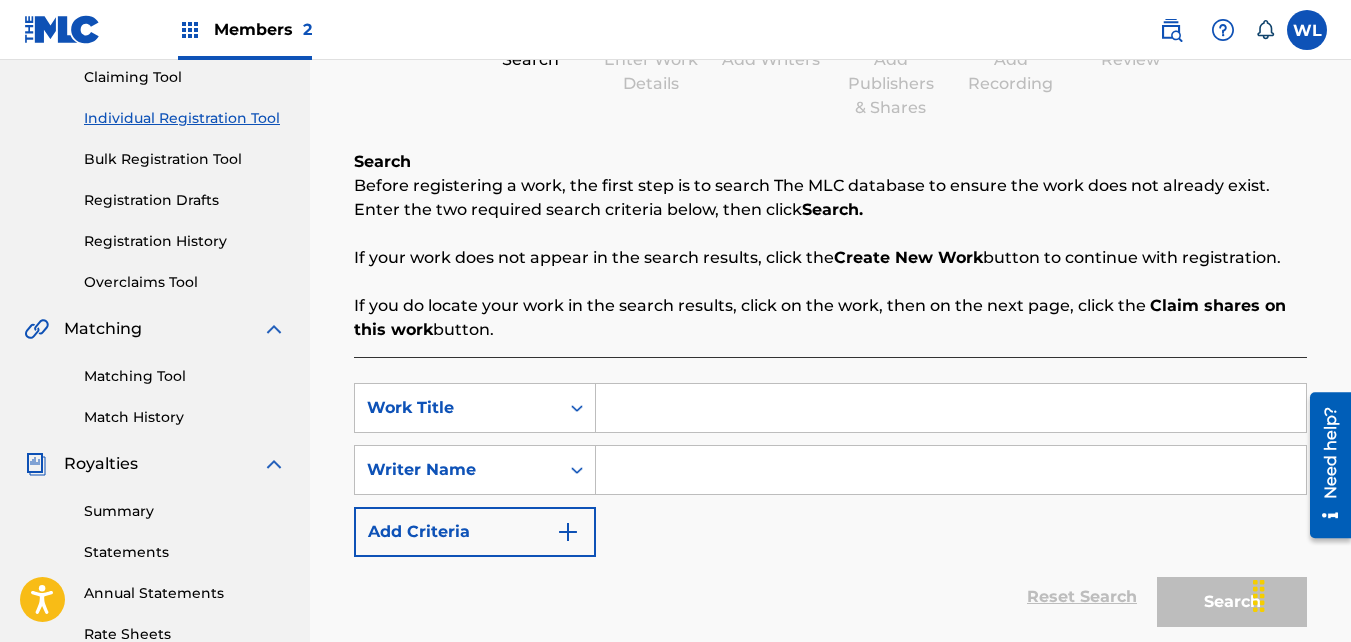 scroll, scrollTop: 180, scrollLeft: 0, axis: vertical 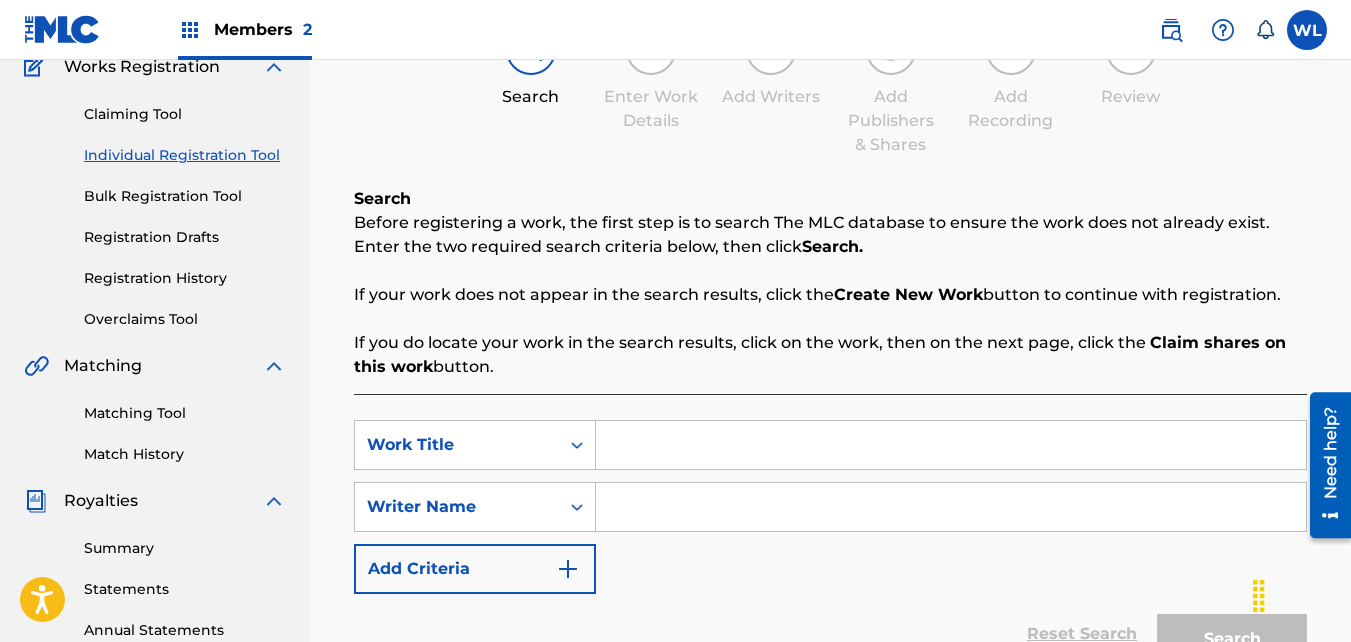 click at bounding box center (951, 445) 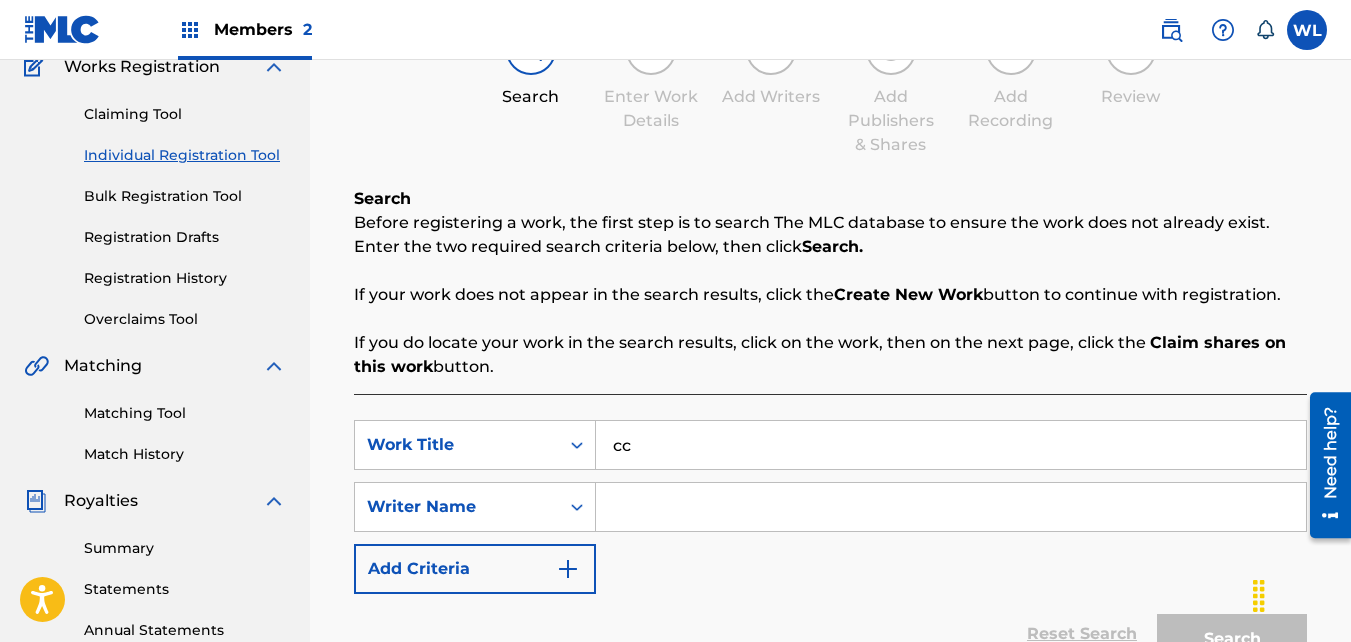 click at bounding box center (951, 507) 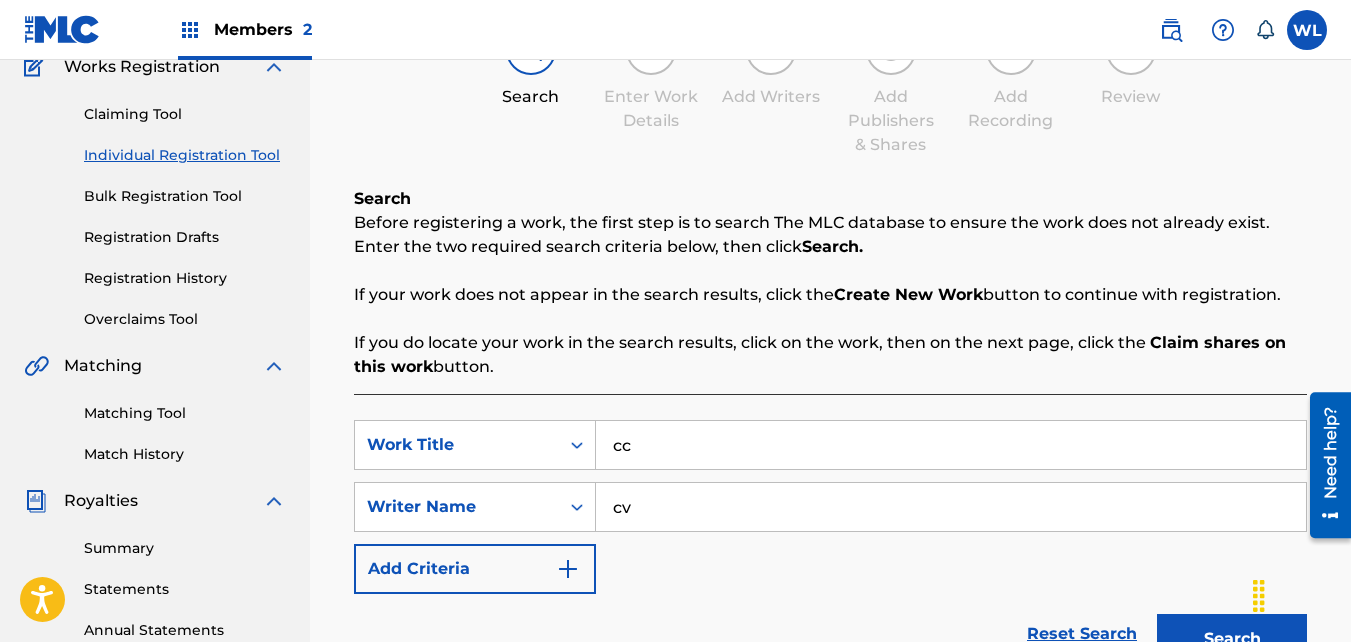 click on "Search" at bounding box center [1232, 639] 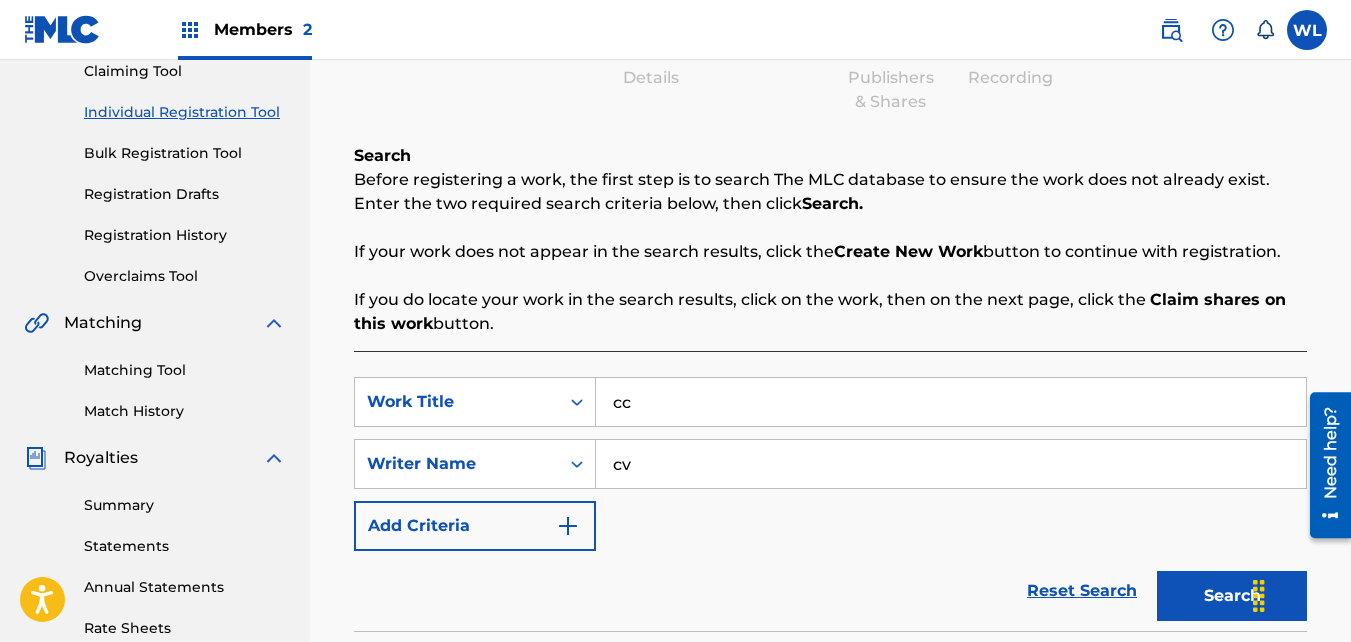 scroll, scrollTop: 639, scrollLeft: 0, axis: vertical 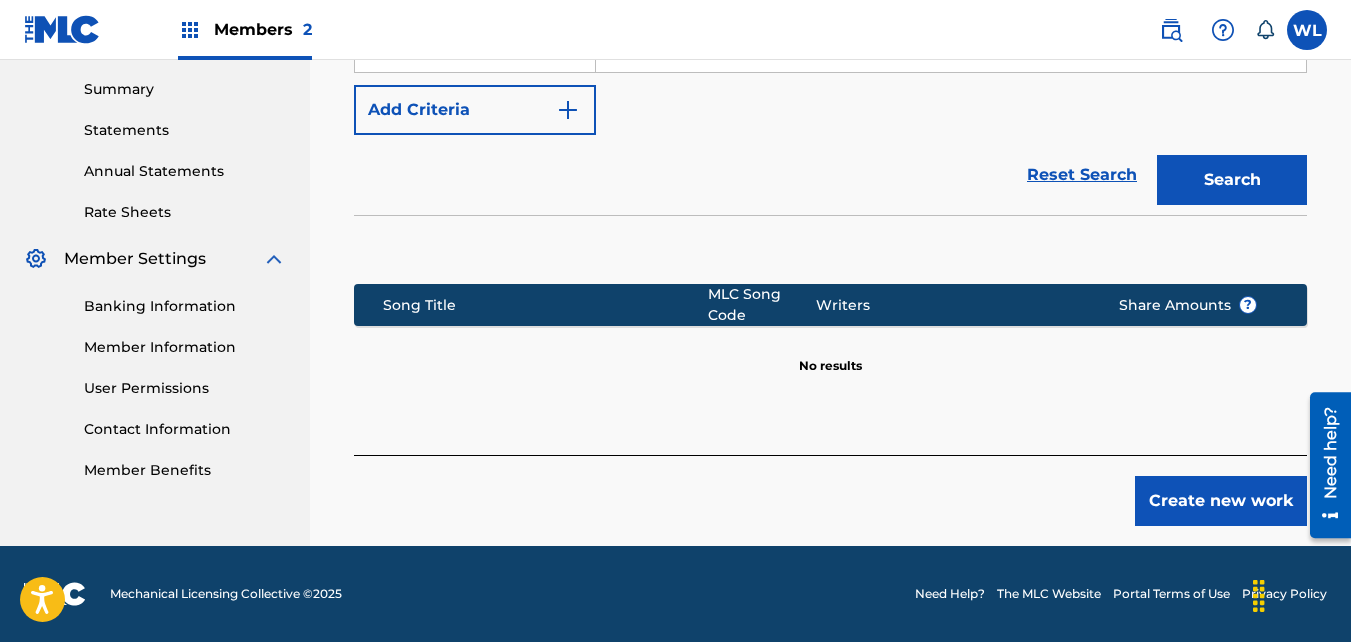 click on "Create new work" at bounding box center (1221, 501) 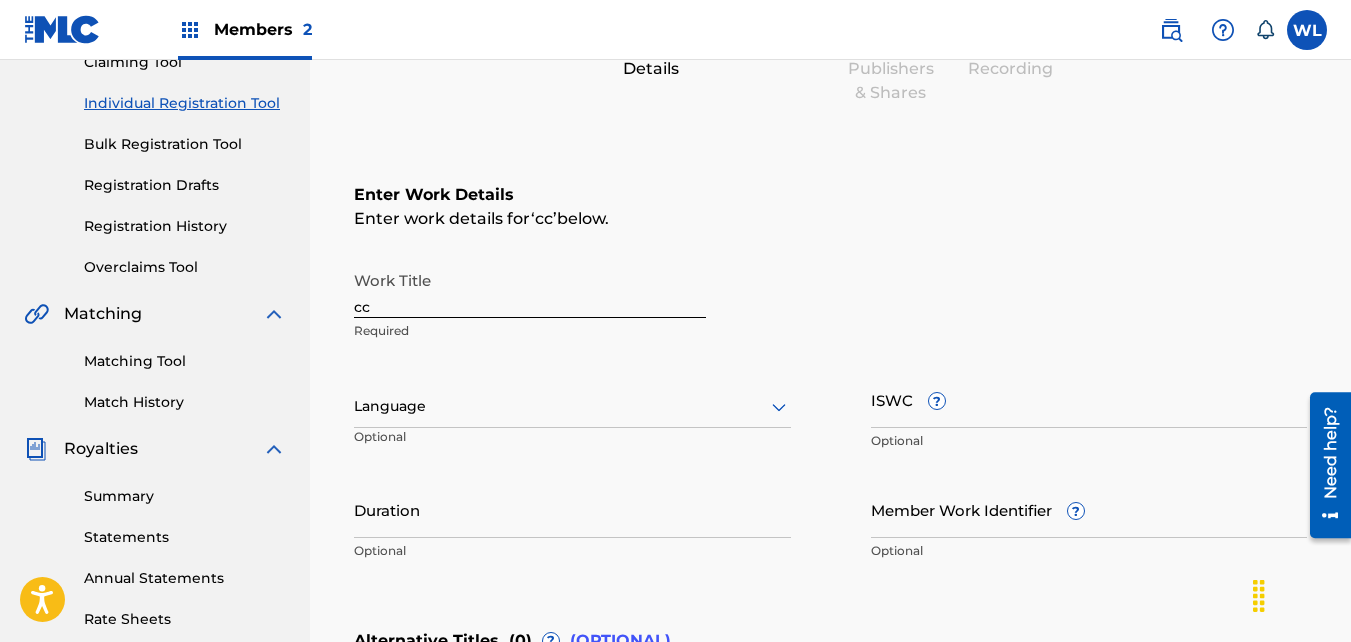 scroll, scrollTop: 230, scrollLeft: 0, axis: vertical 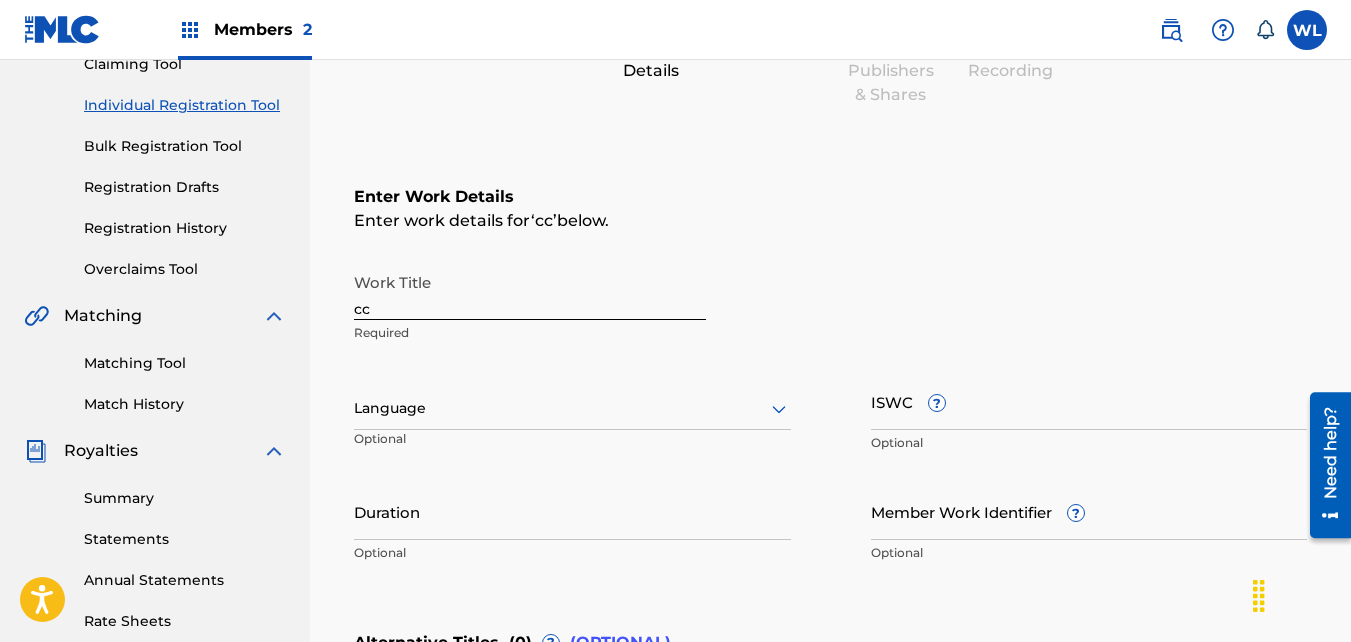 click on "Work Title   cc Required" at bounding box center [530, 308] 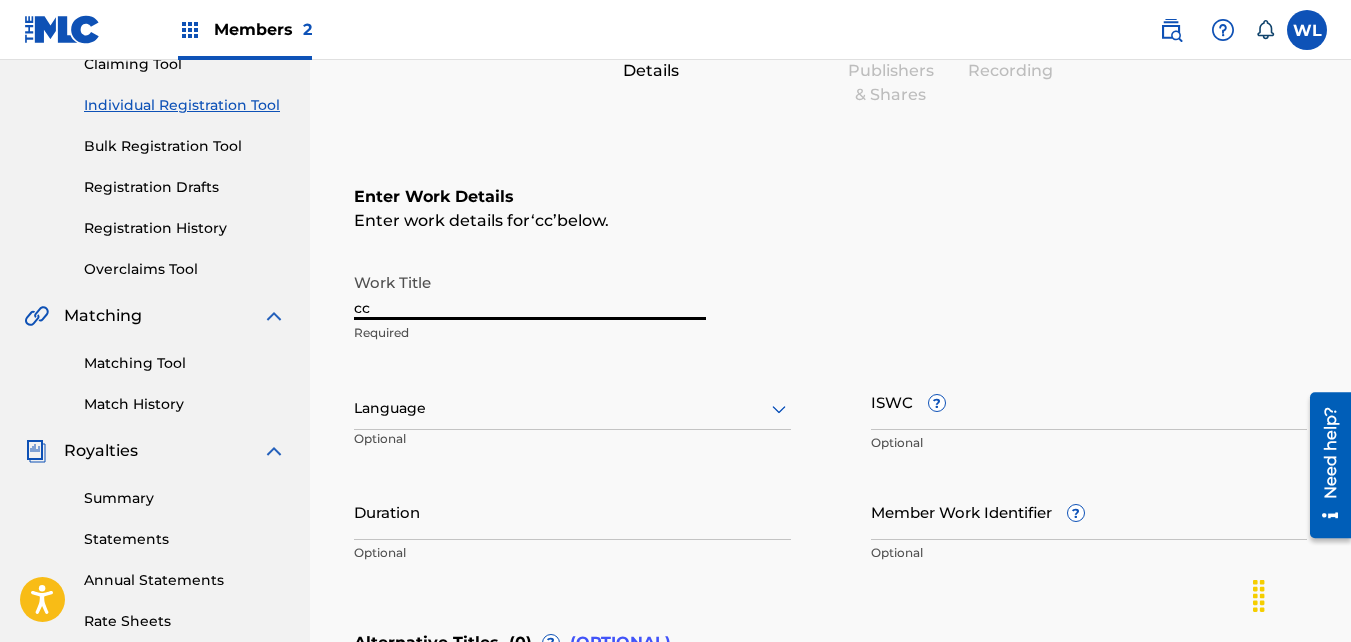 click on "cc" at bounding box center (530, 291) 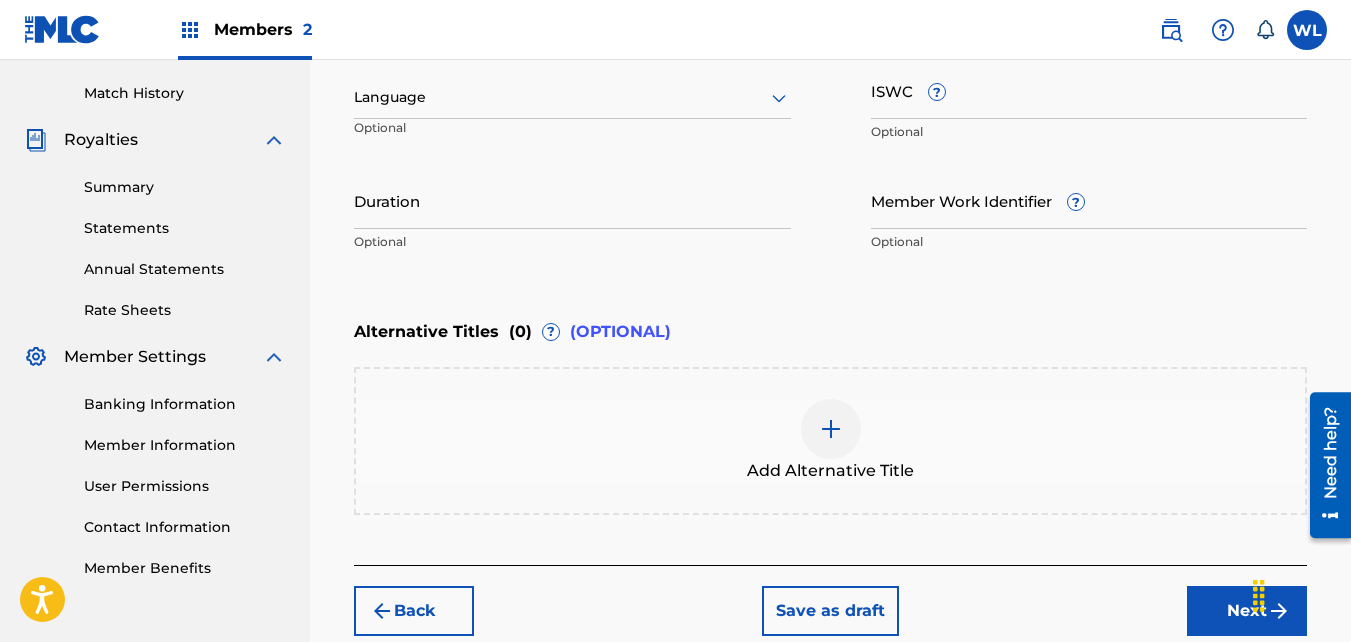 scroll, scrollTop: 651, scrollLeft: 0, axis: vertical 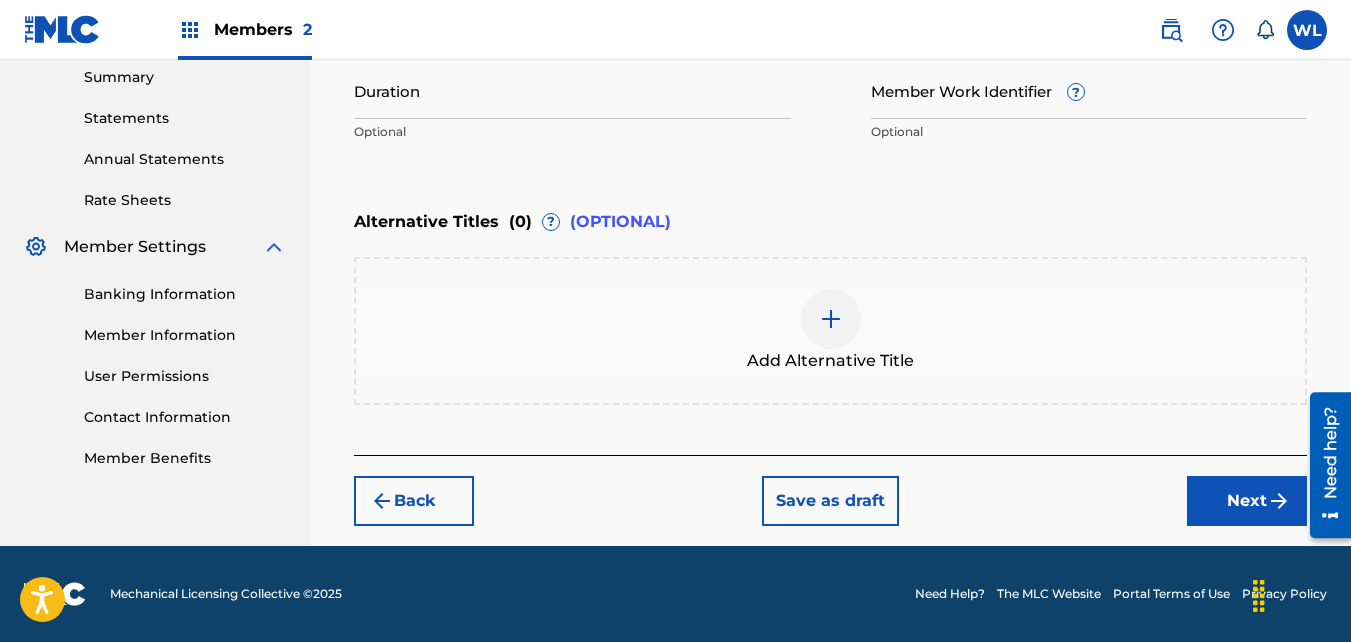 click on "Next" at bounding box center (1247, 501) 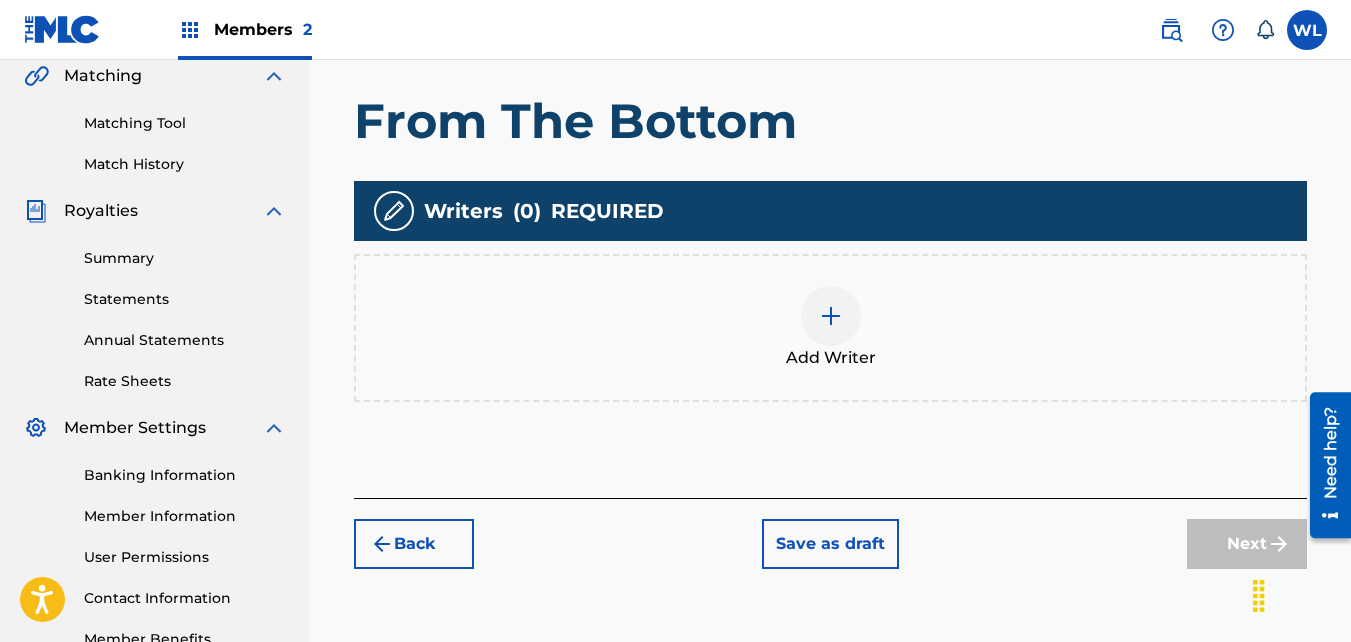 scroll, scrollTop: 472, scrollLeft: 0, axis: vertical 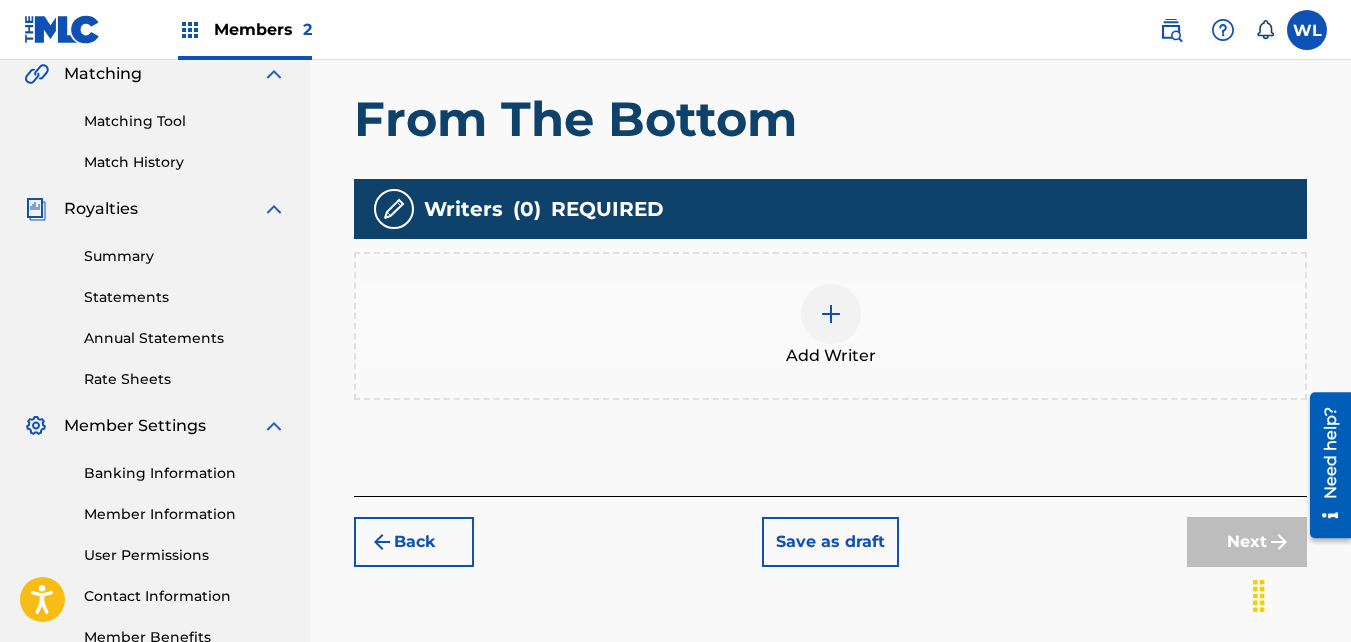 click on "Add Writer" at bounding box center [830, 326] 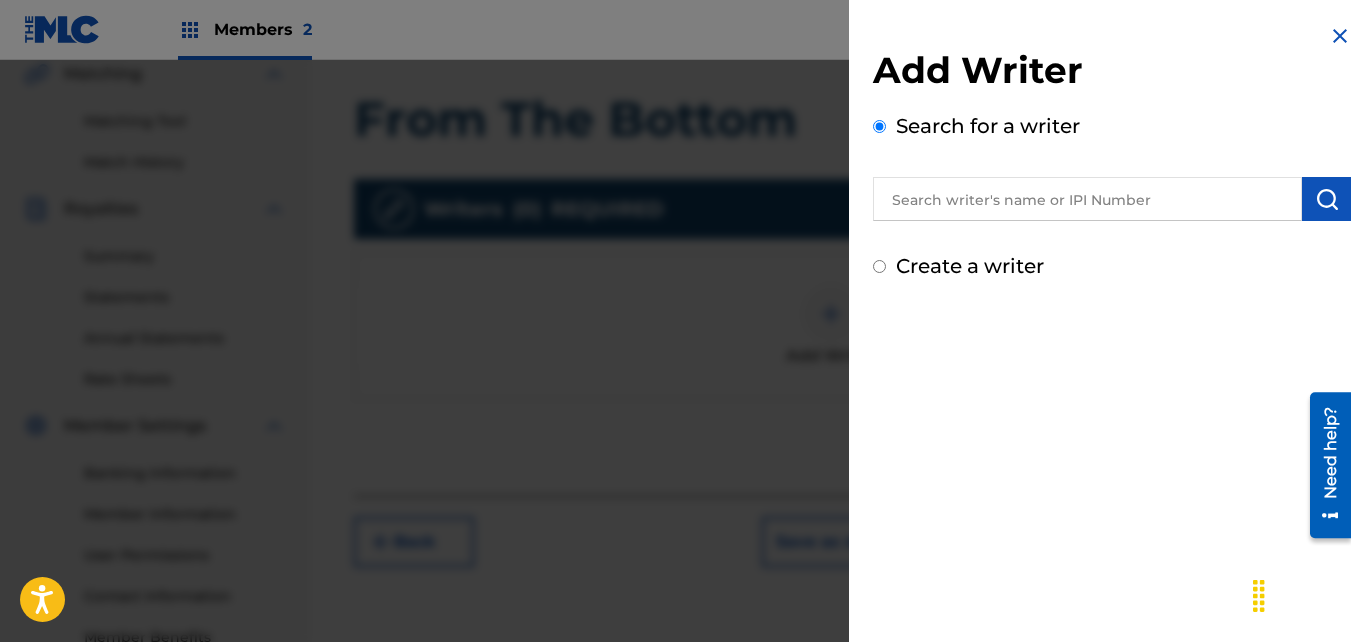 click at bounding box center [1087, 199] 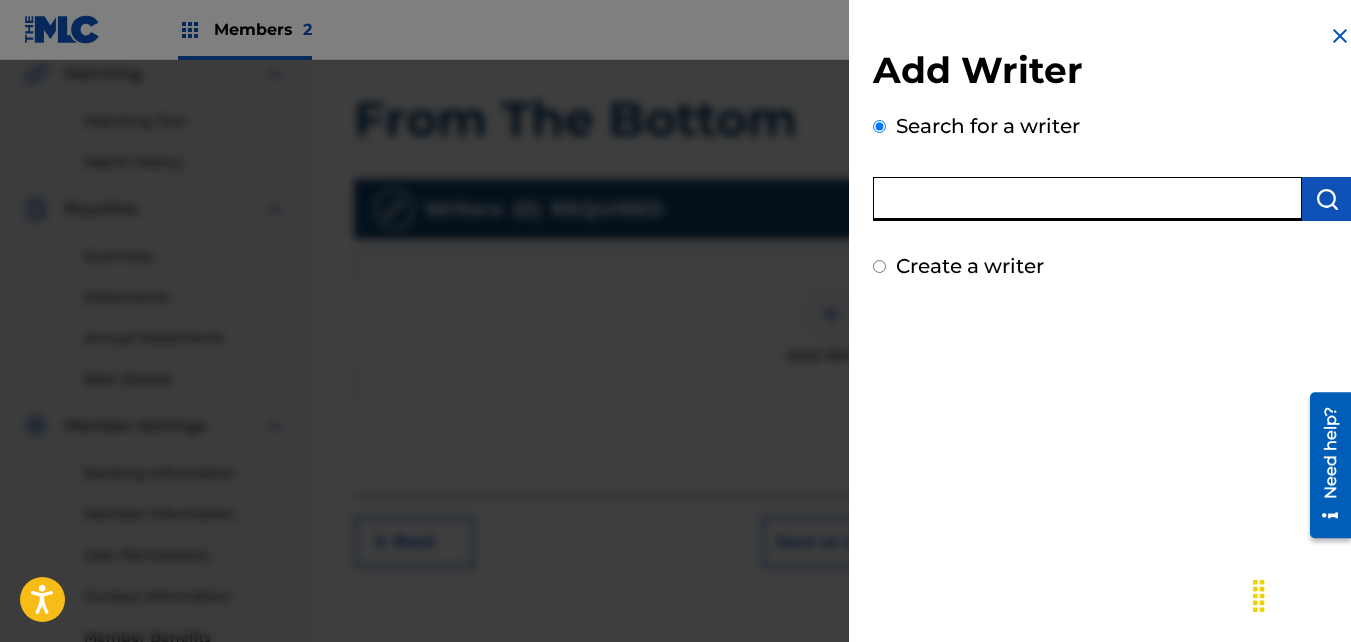 click on "Add Writer Search for a writer Create a writer" at bounding box center [1112, 152] 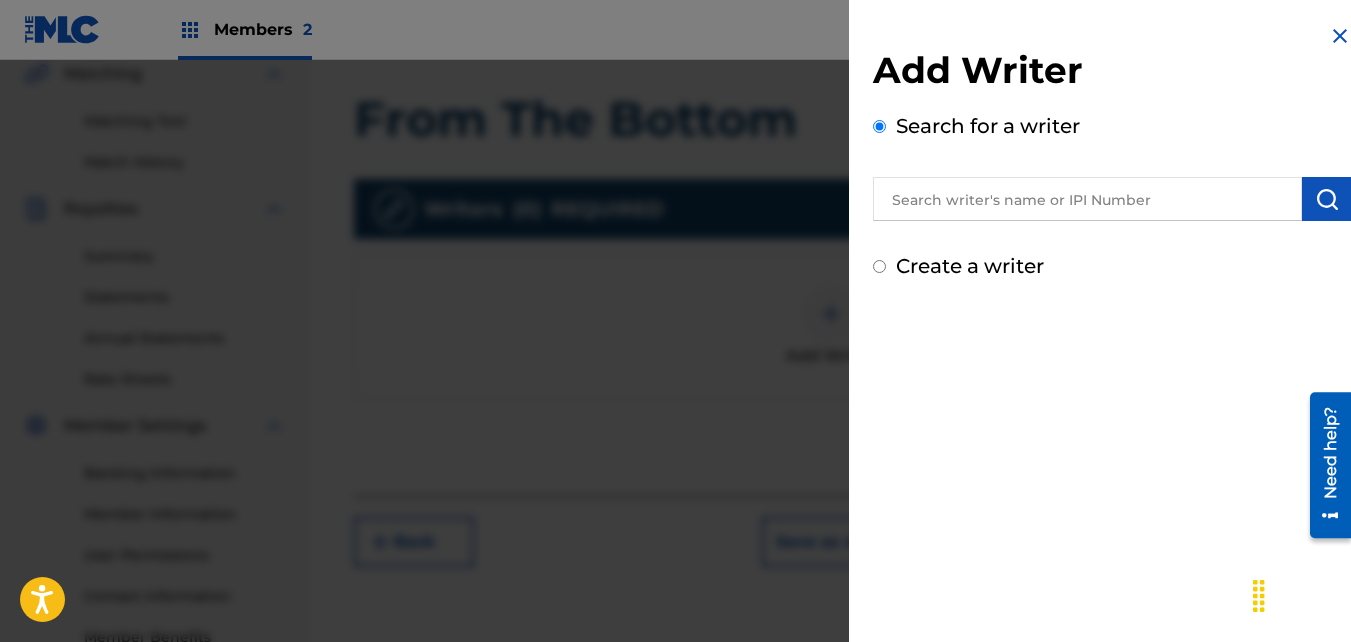 click on "Create a writer" at bounding box center (970, 266) 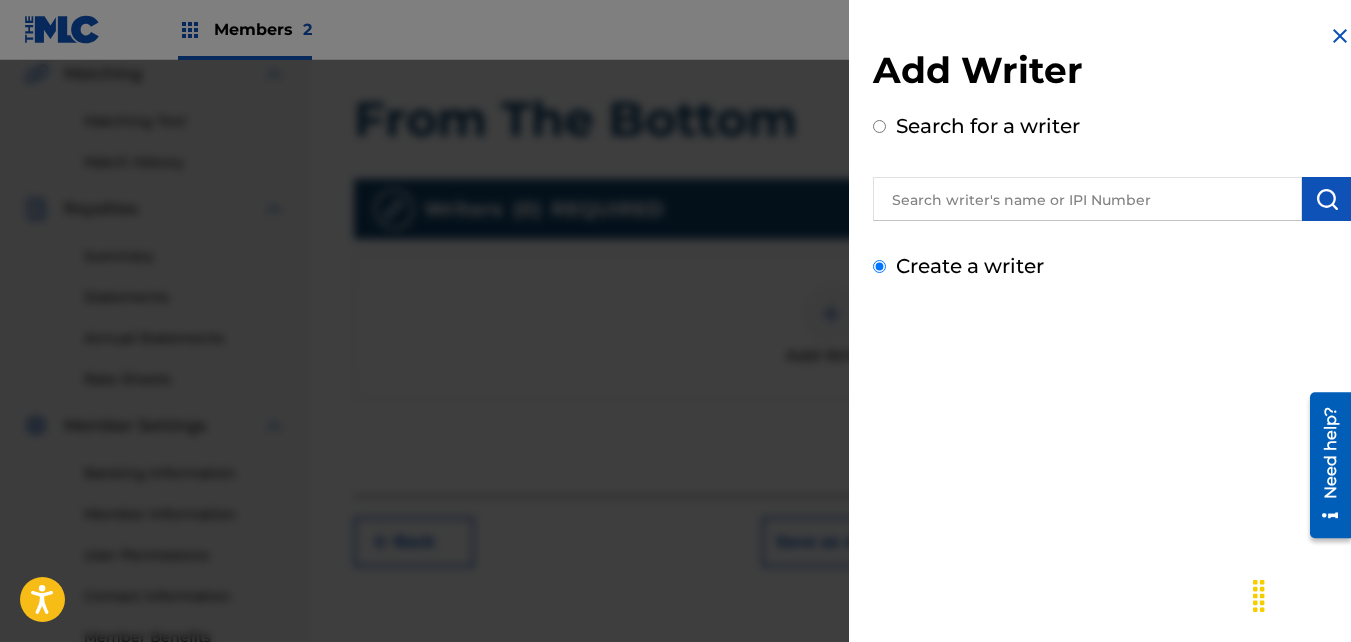 click on "Create a writer" at bounding box center (879, 266) 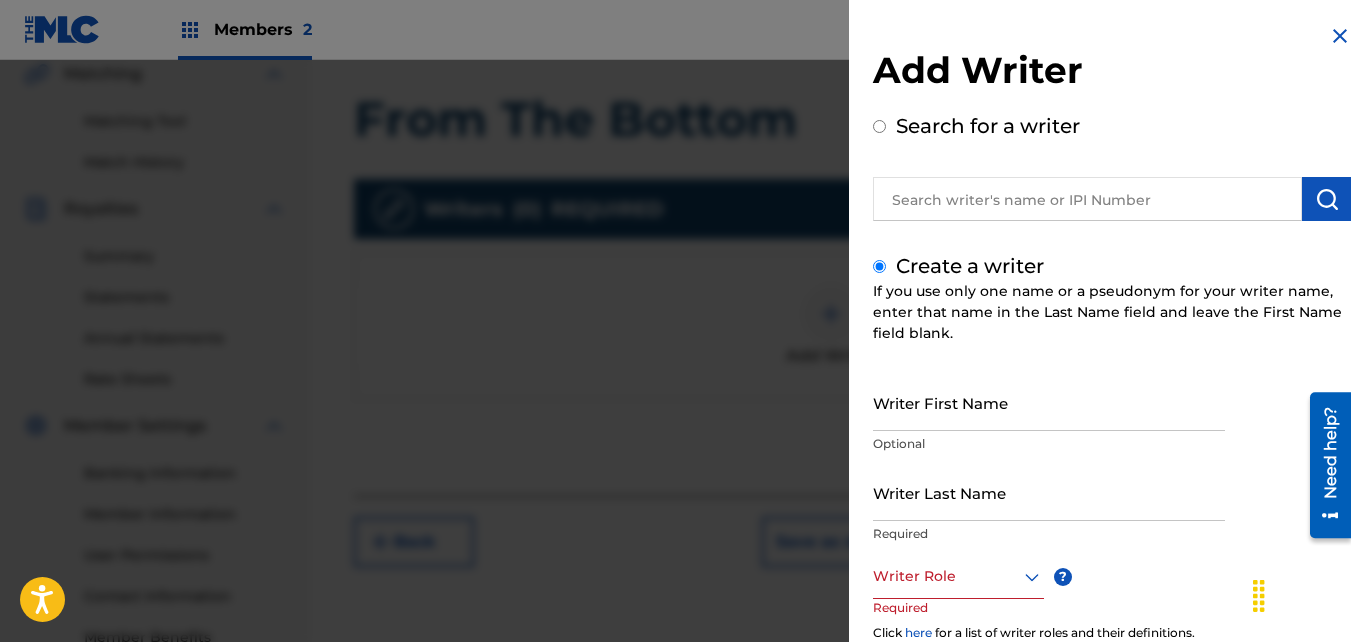 click on "Writer First Name" at bounding box center (1049, 402) 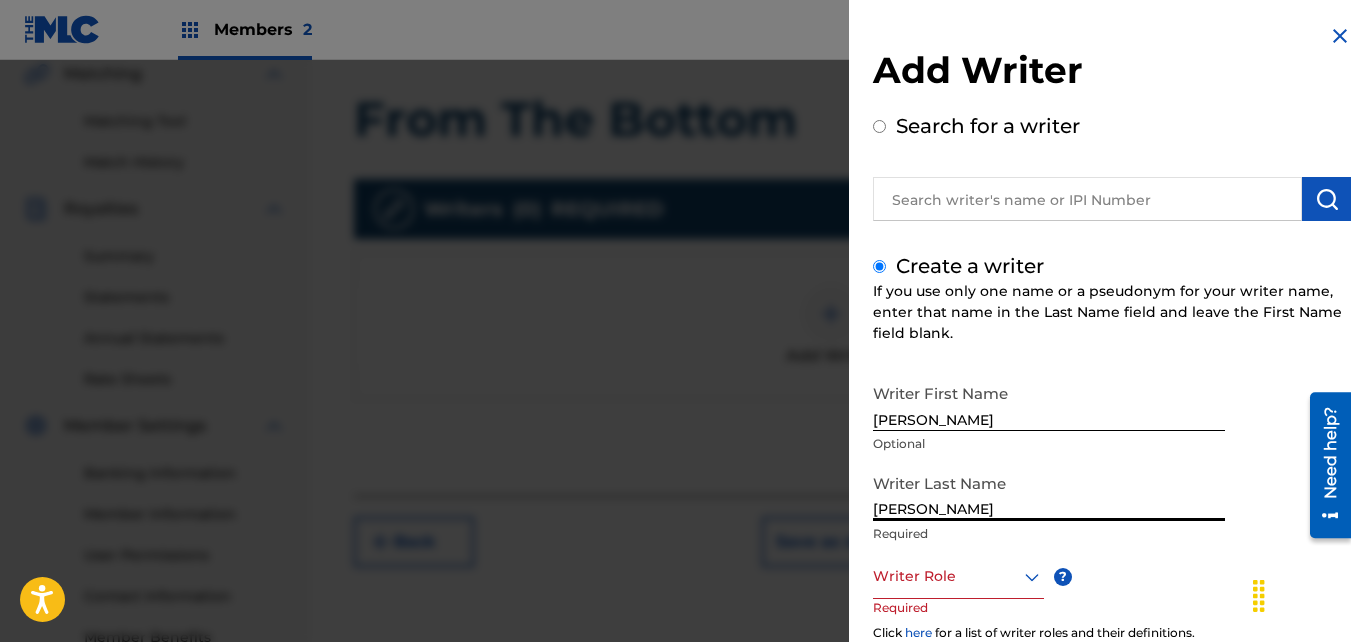 click 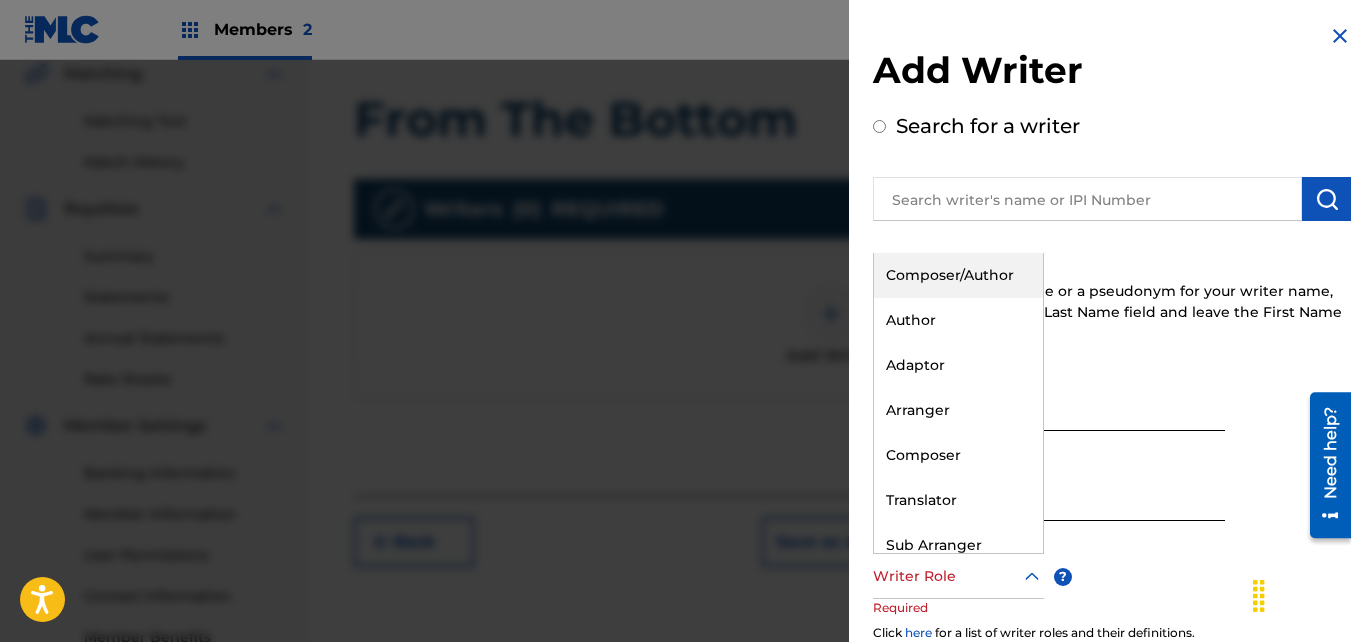 click on "Composer/Author" at bounding box center [958, 275] 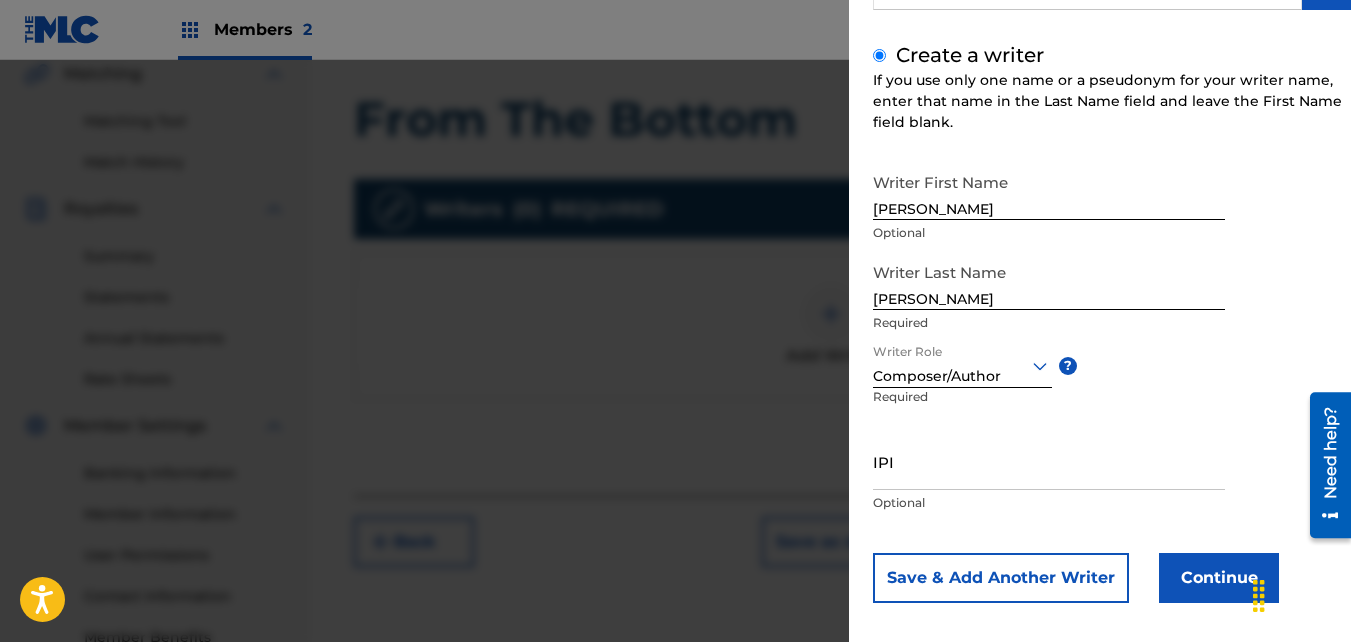 scroll, scrollTop: 224, scrollLeft: 0, axis: vertical 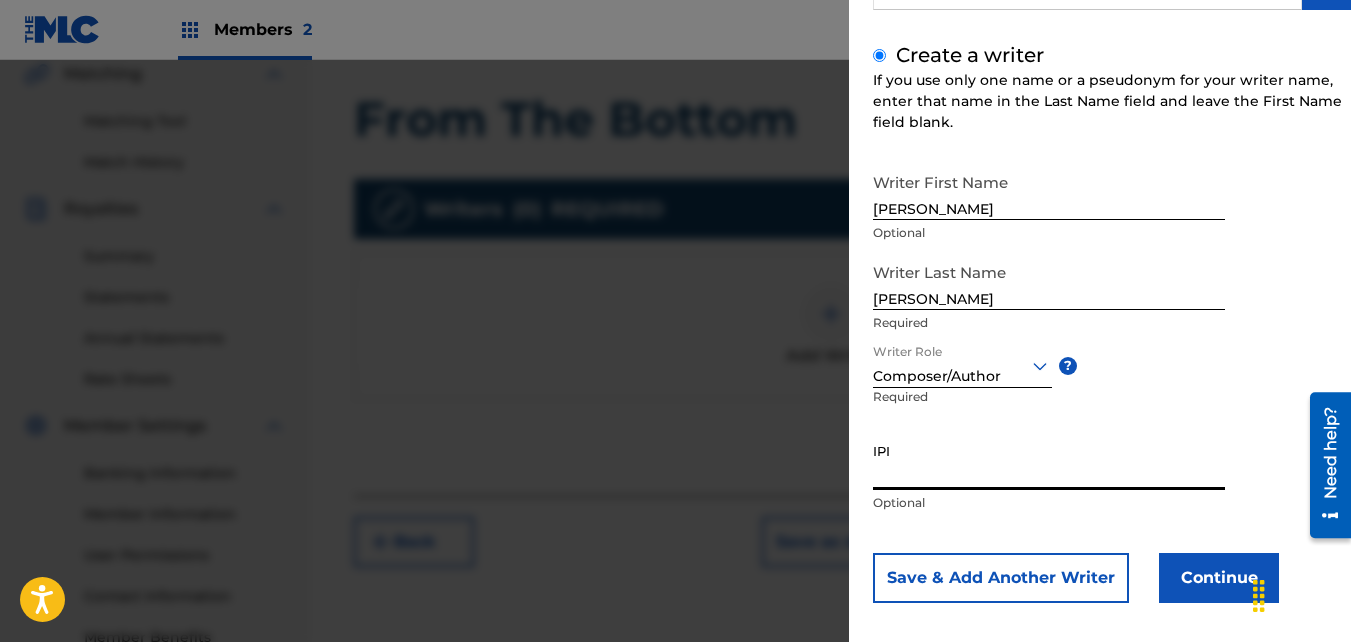 paste on "01046991339" 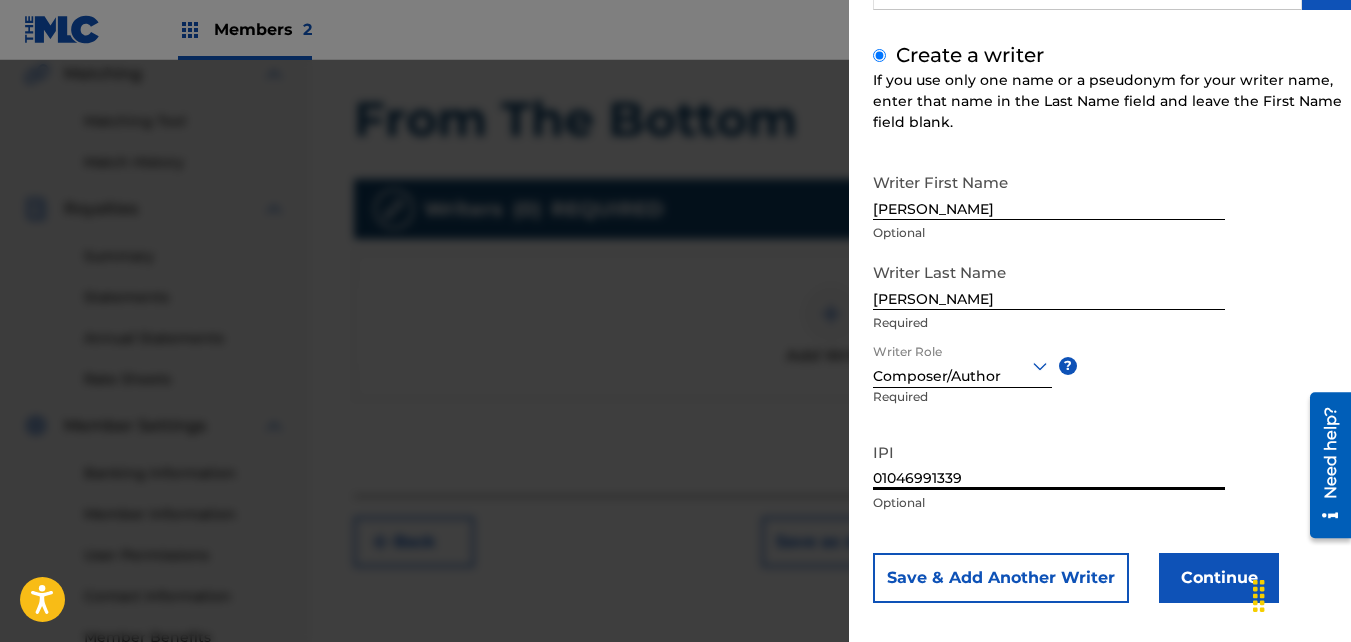 click on "Continue" at bounding box center [1219, 578] 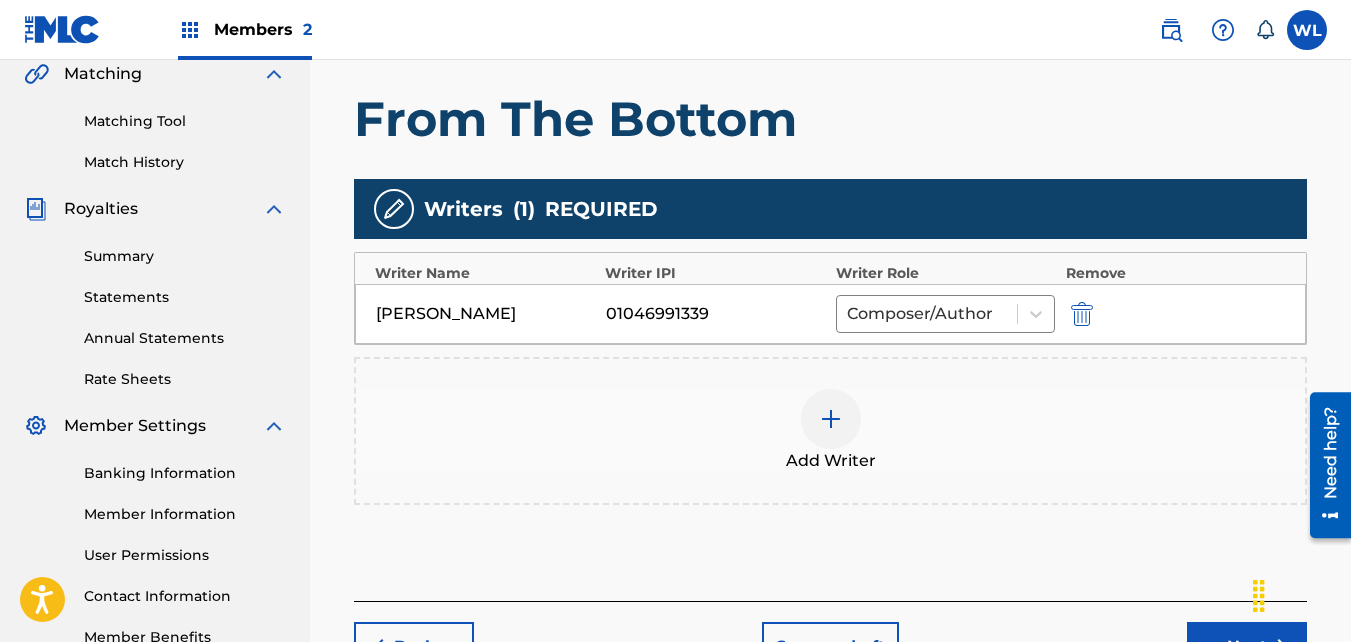 click on "Next" at bounding box center [1247, 647] 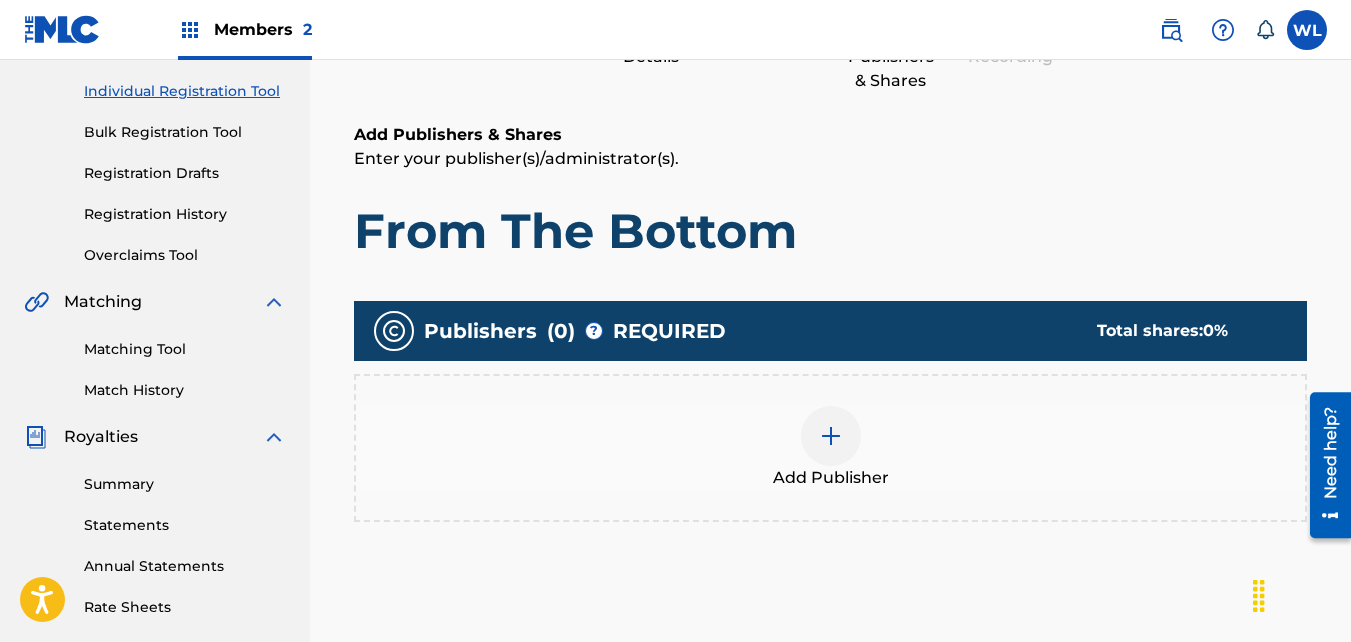 scroll, scrollTop: 358, scrollLeft: 0, axis: vertical 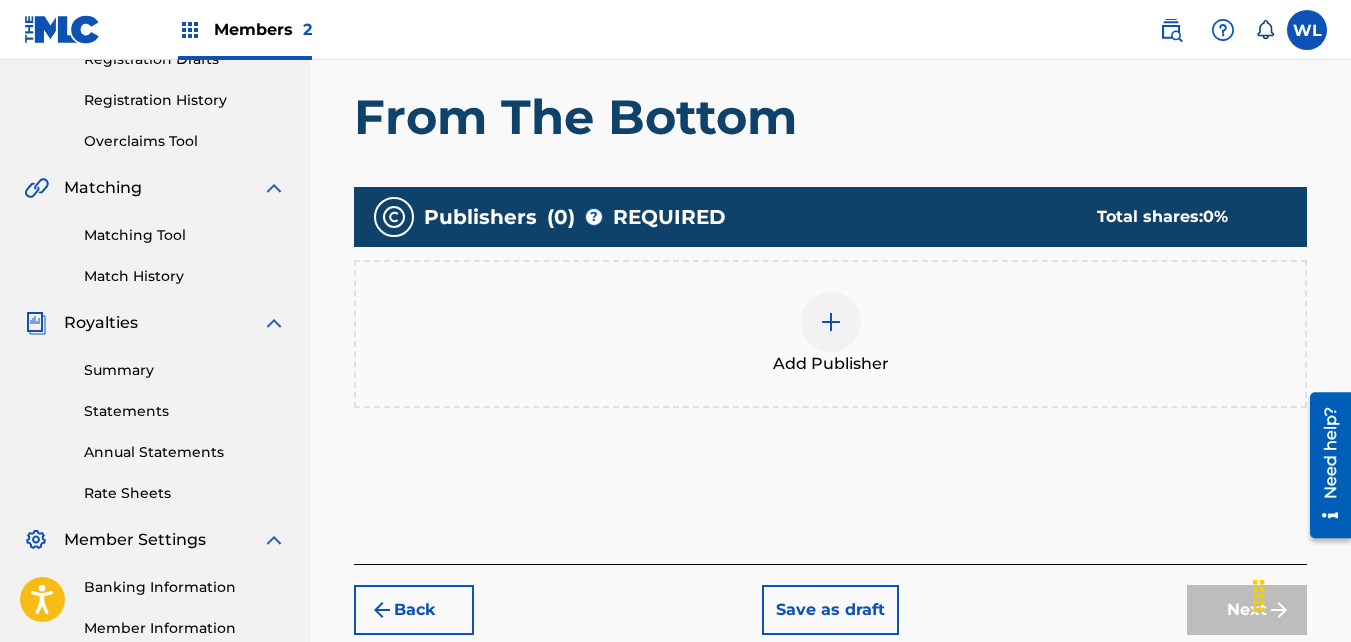 click on "Add Publisher" at bounding box center [831, 364] 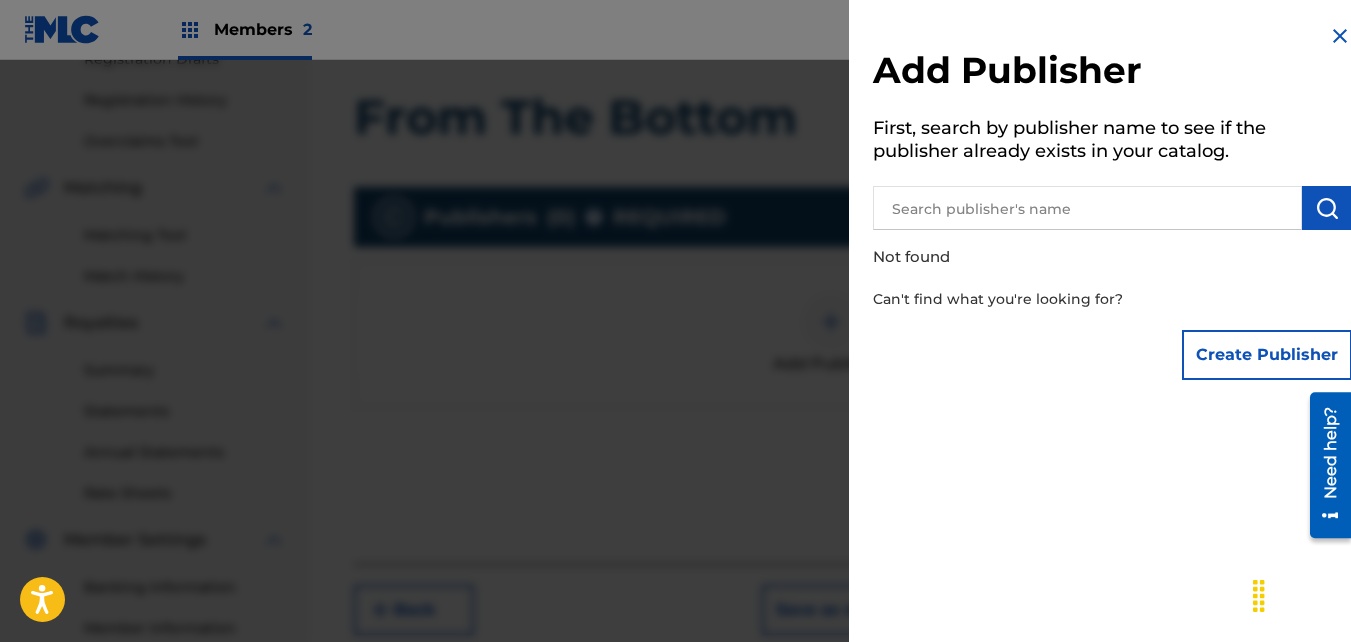 click on "Create Publisher" at bounding box center [1267, 355] 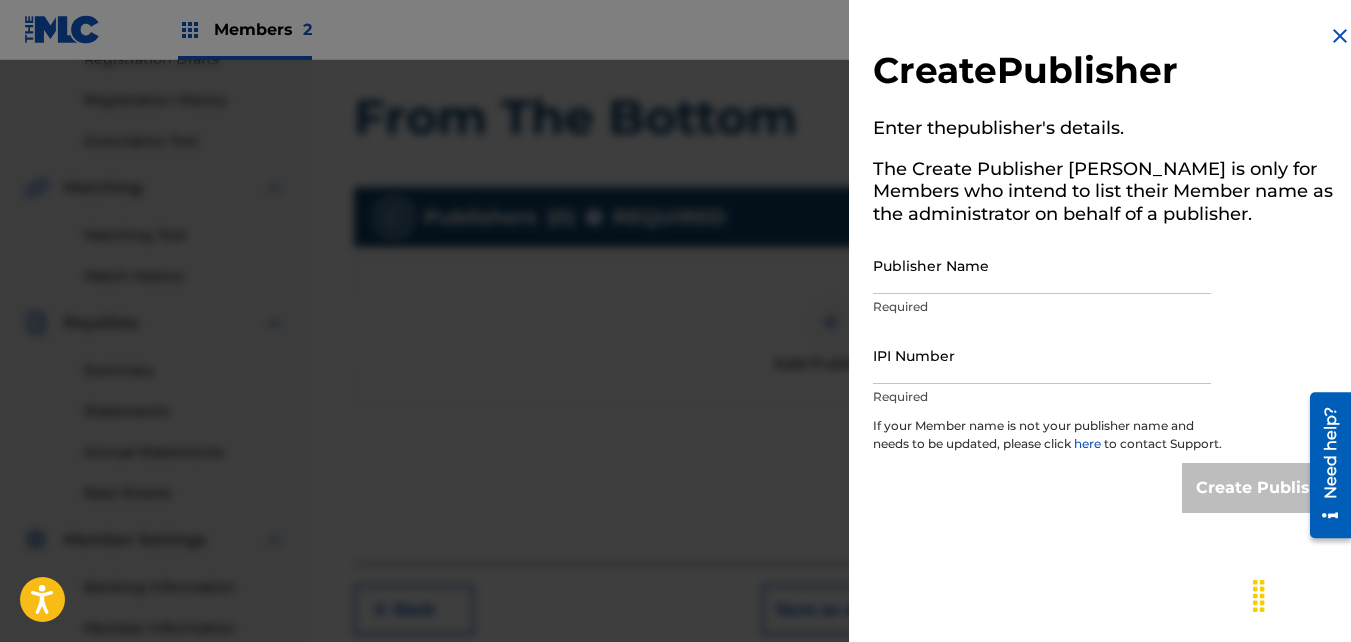 click on "Publisher Name" at bounding box center [1042, 265] 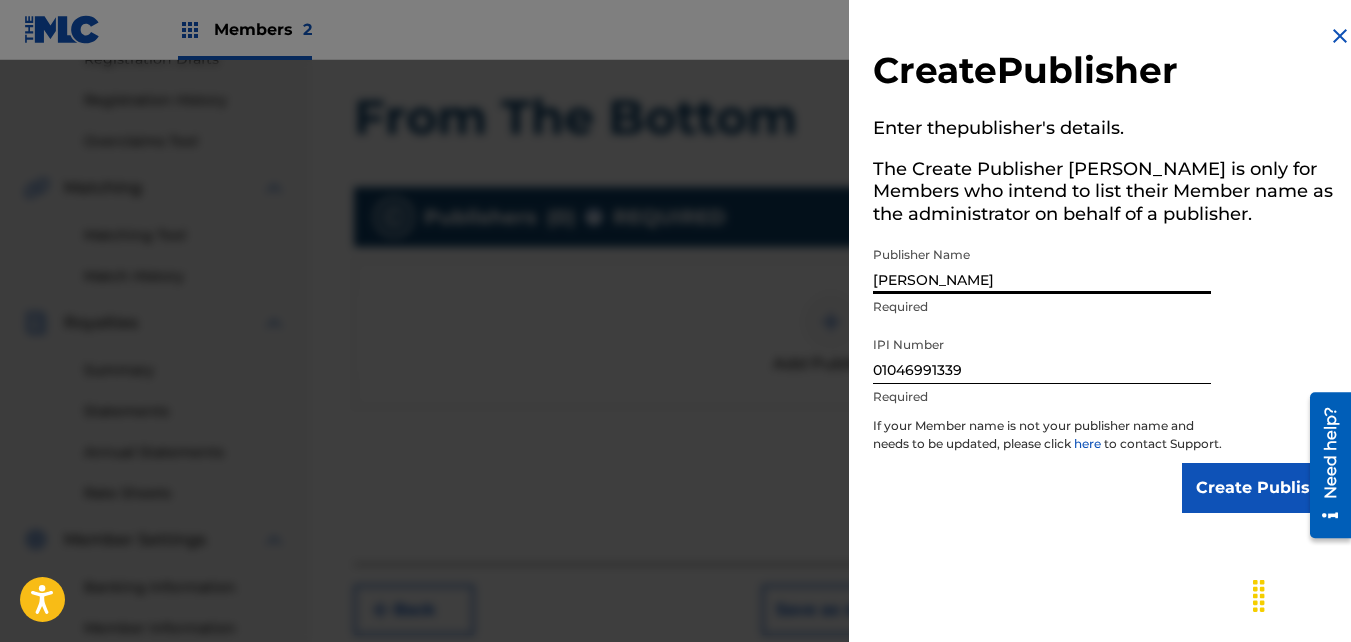 click on "Create Publisher" at bounding box center (1267, 488) 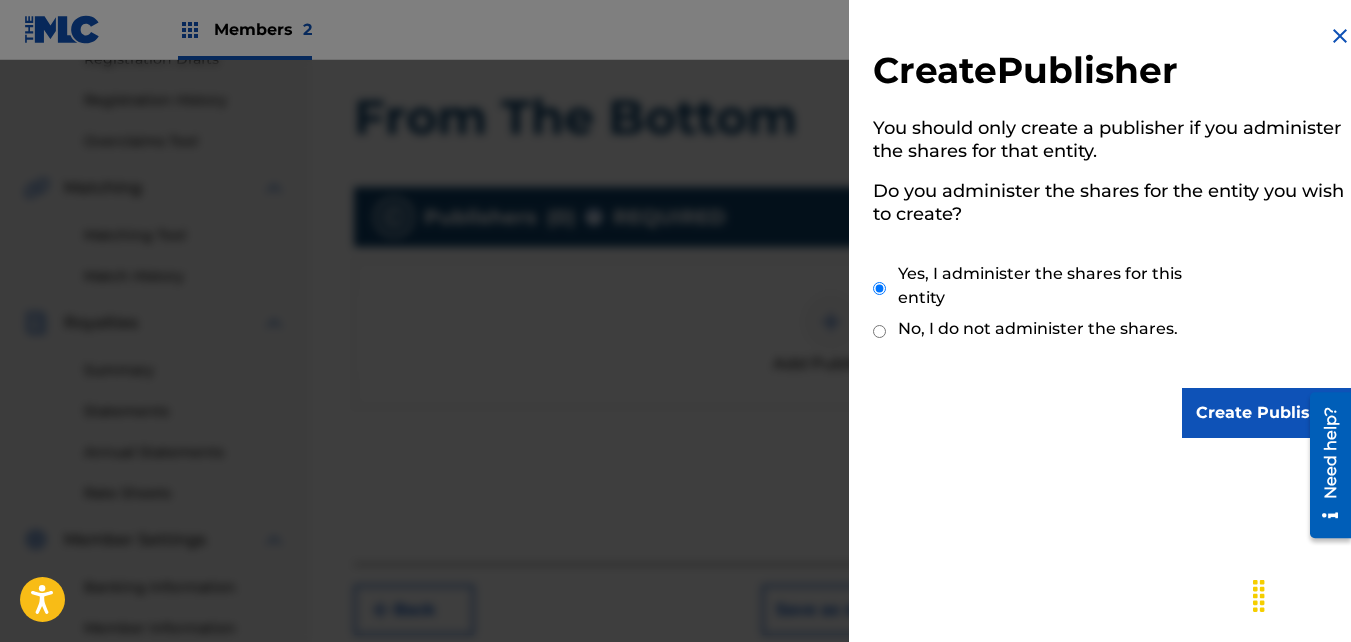 click on "Create Publisher" at bounding box center [1267, 413] 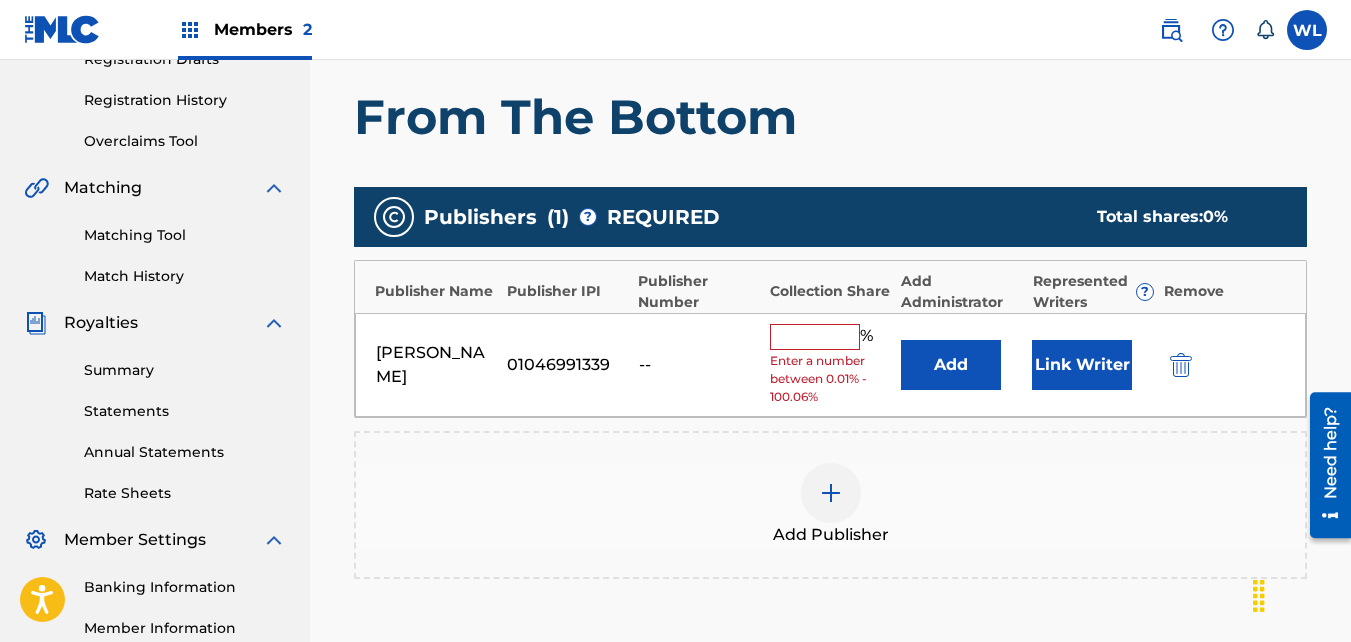 click on "Link Writer" at bounding box center [1082, 365] 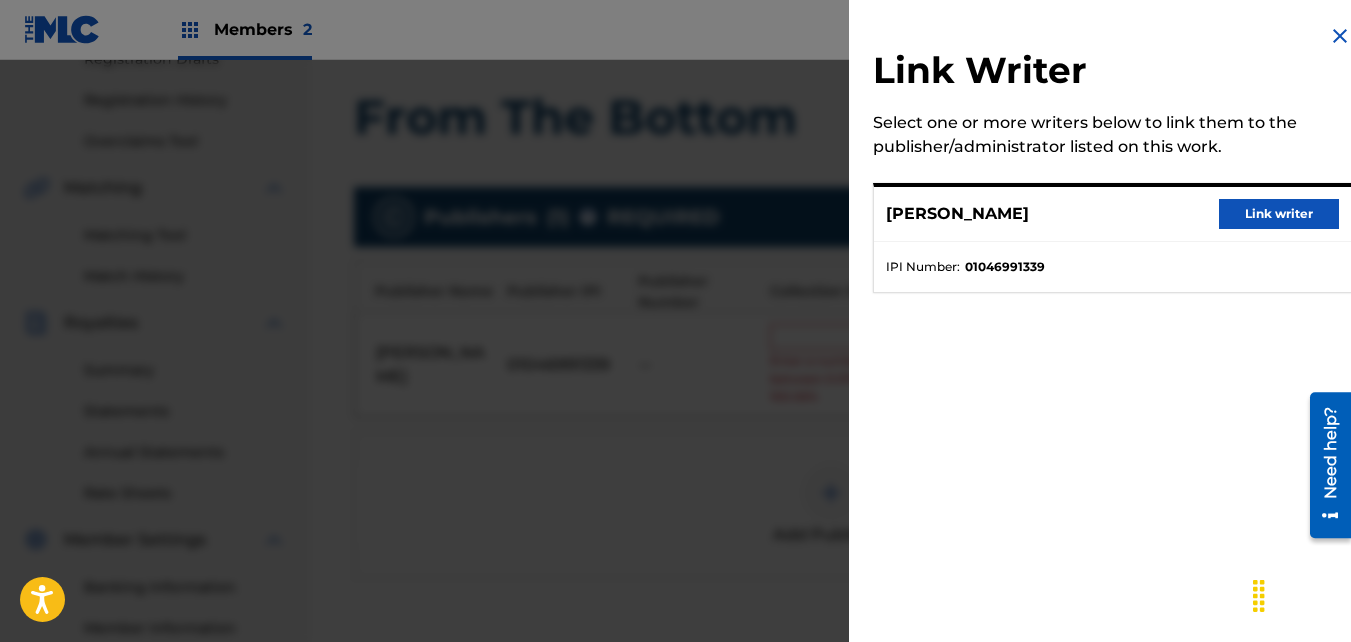 click on "Link writer" at bounding box center (1279, 214) 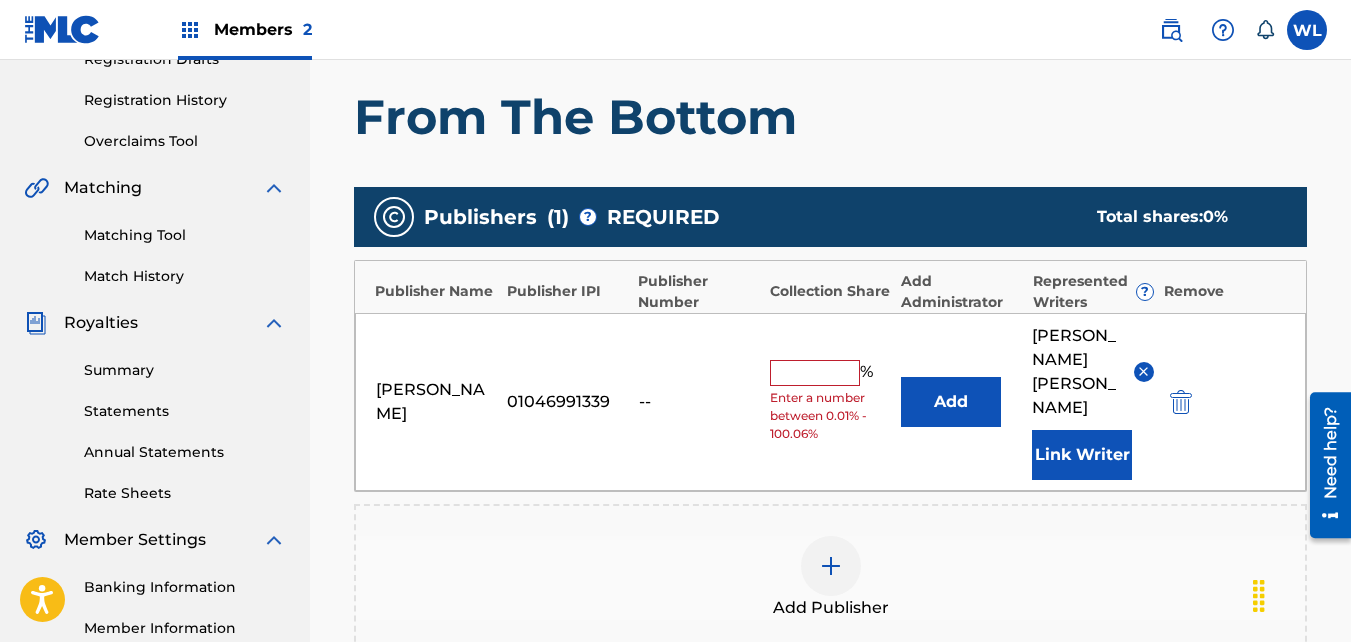 click on "[PERSON_NAME] III 01046991339 -- % Enter a number between 0.01% - 100.06% Add [PERSON_NAME] Link Writer" at bounding box center (830, 402) 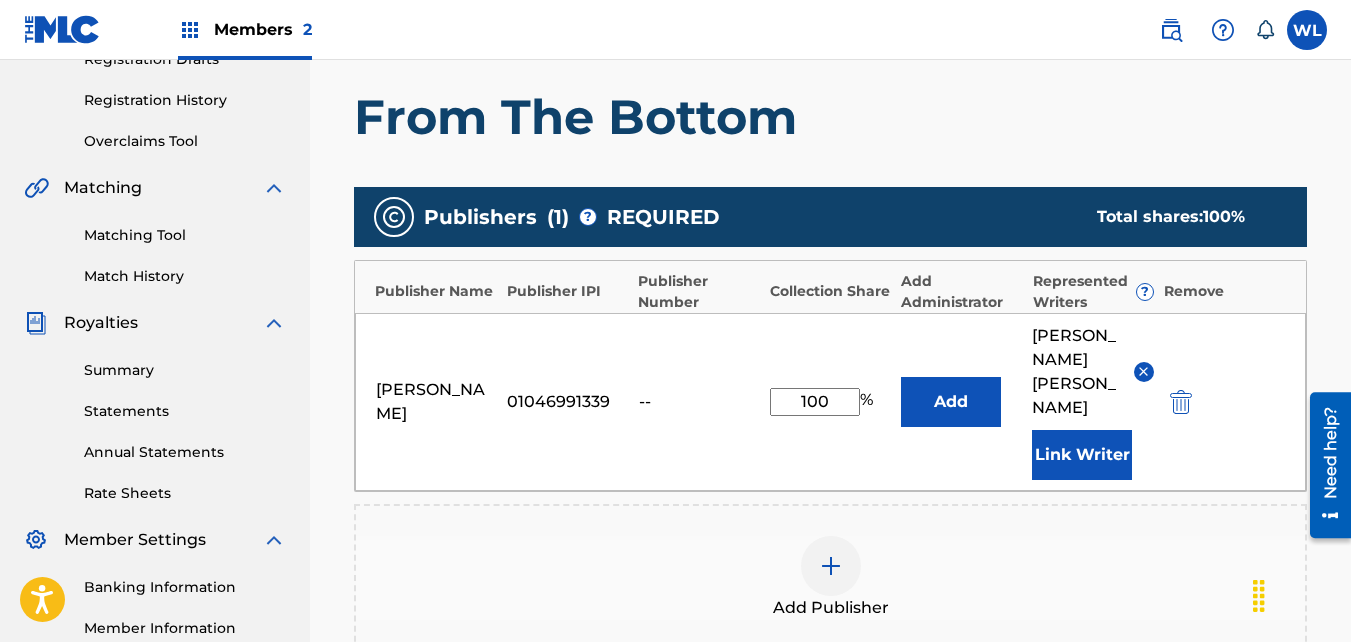 scroll, scrollTop: 663, scrollLeft: 0, axis: vertical 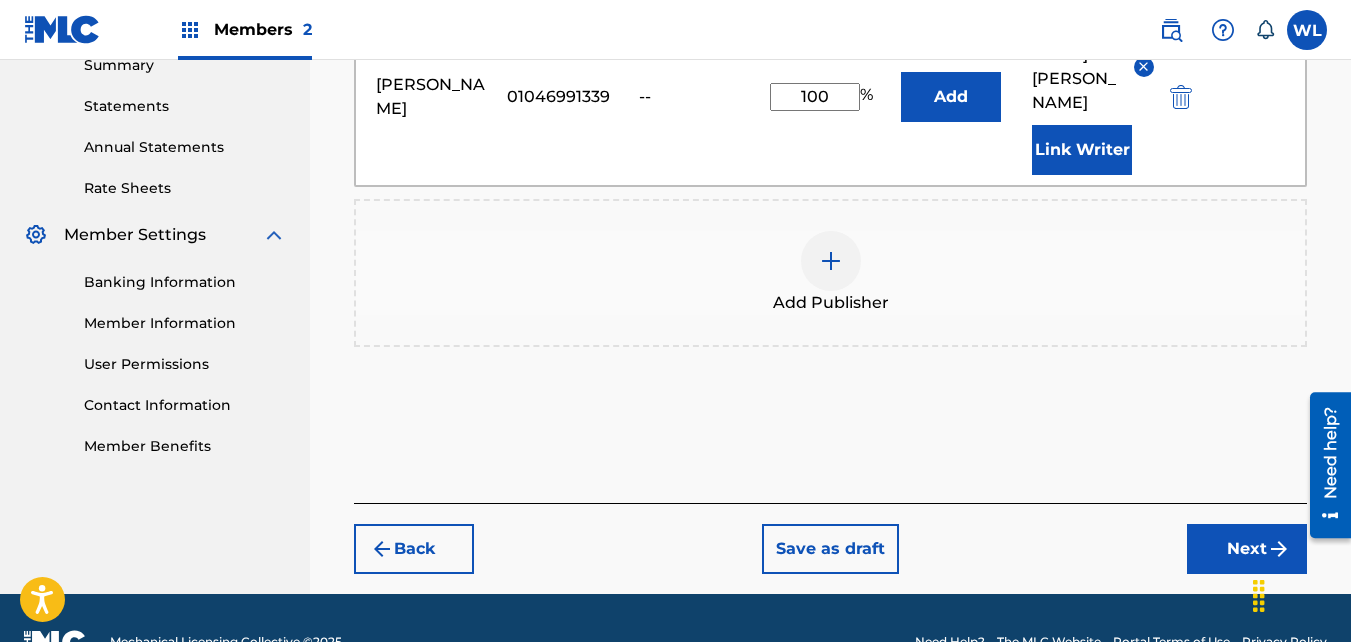 click on "Next" at bounding box center (1247, 549) 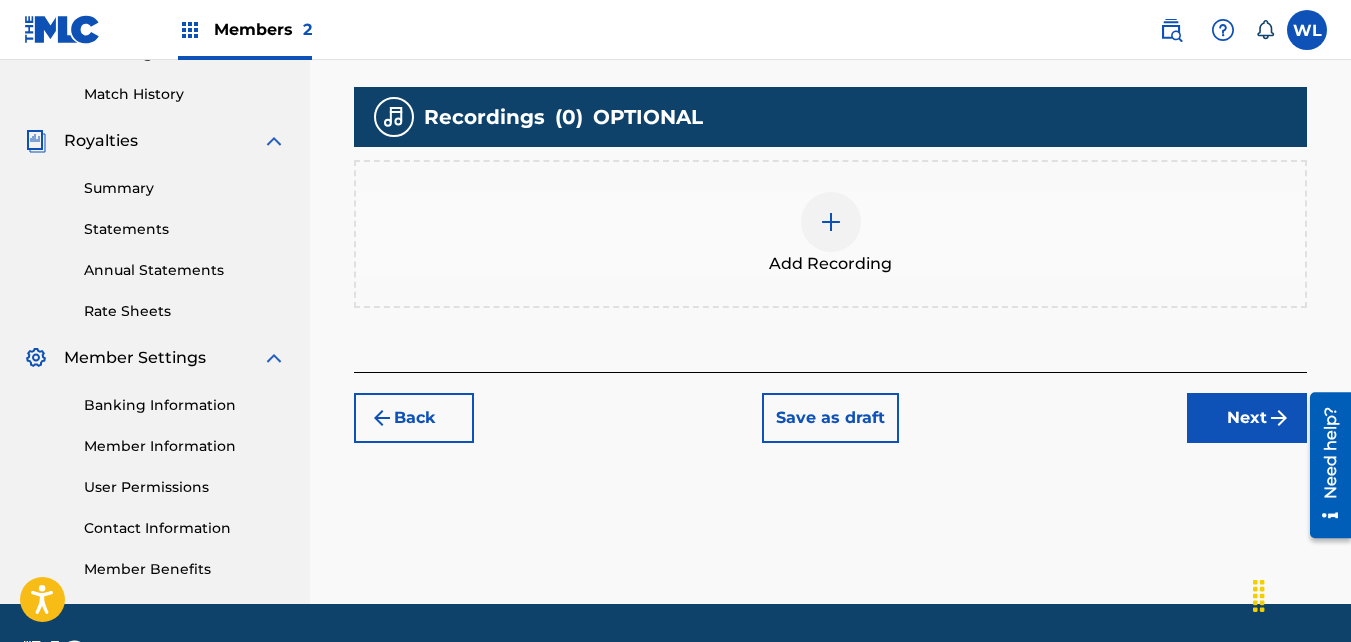 scroll, scrollTop: 598, scrollLeft: 0, axis: vertical 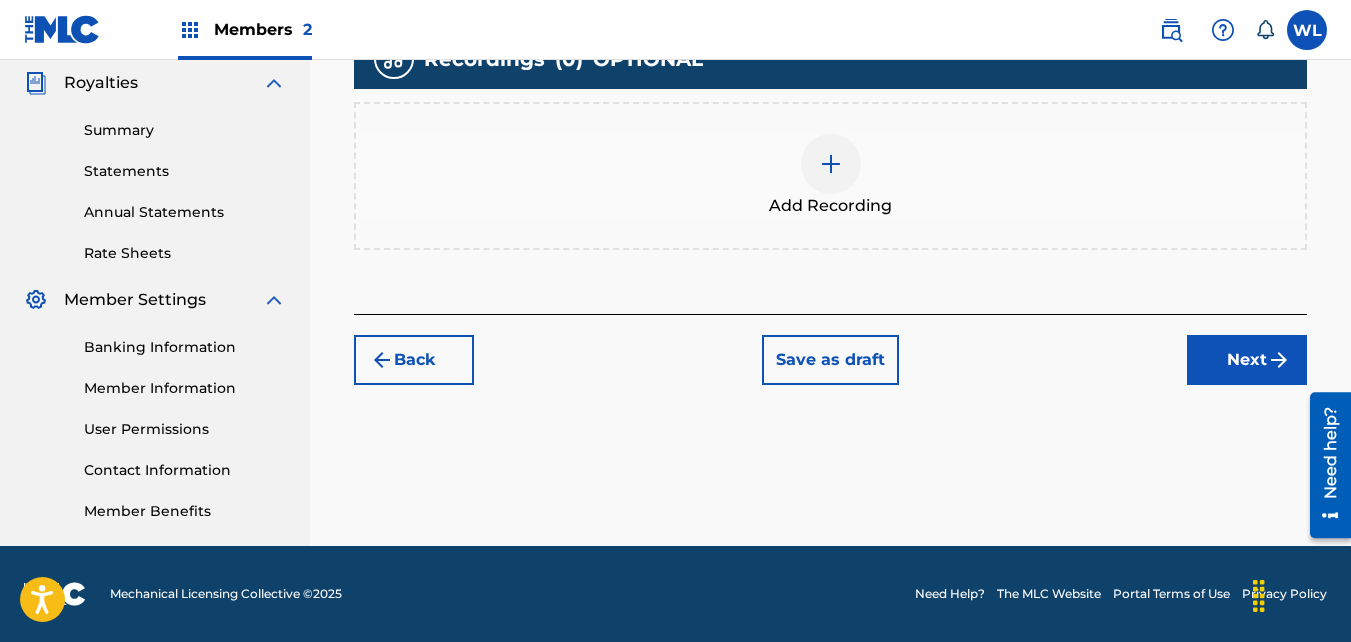 click on "Add Recording" at bounding box center (830, 176) 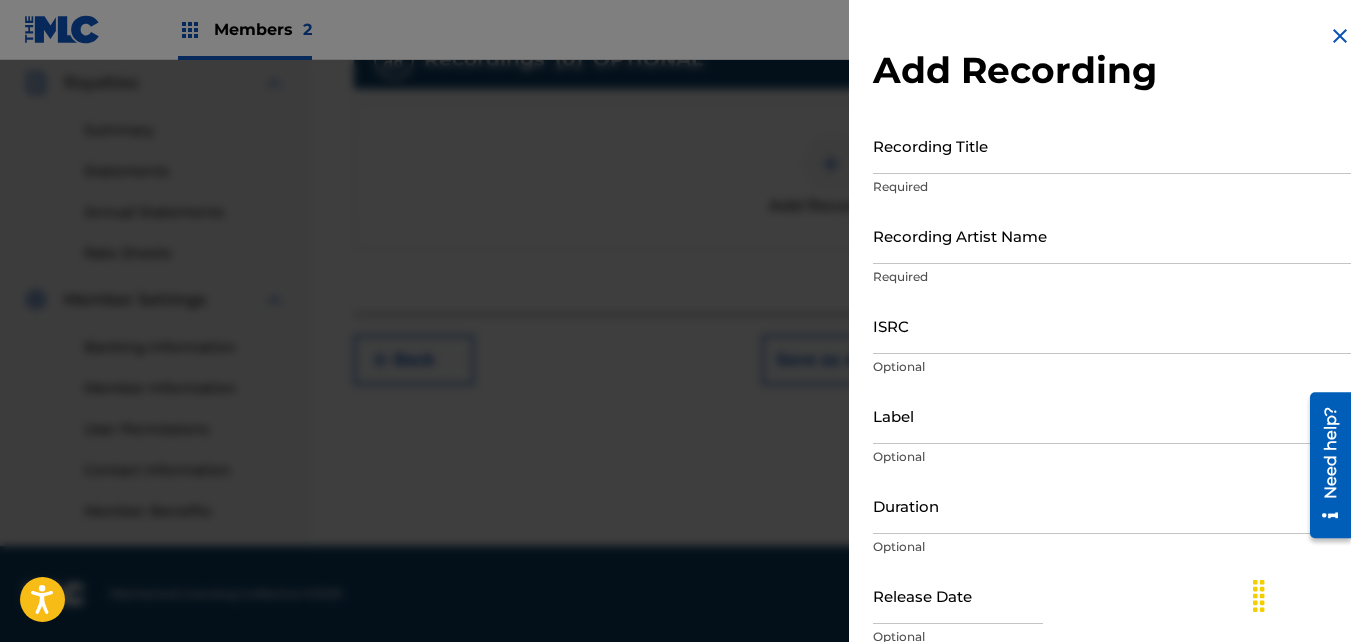 click on "Recording Title" at bounding box center (1112, 145) 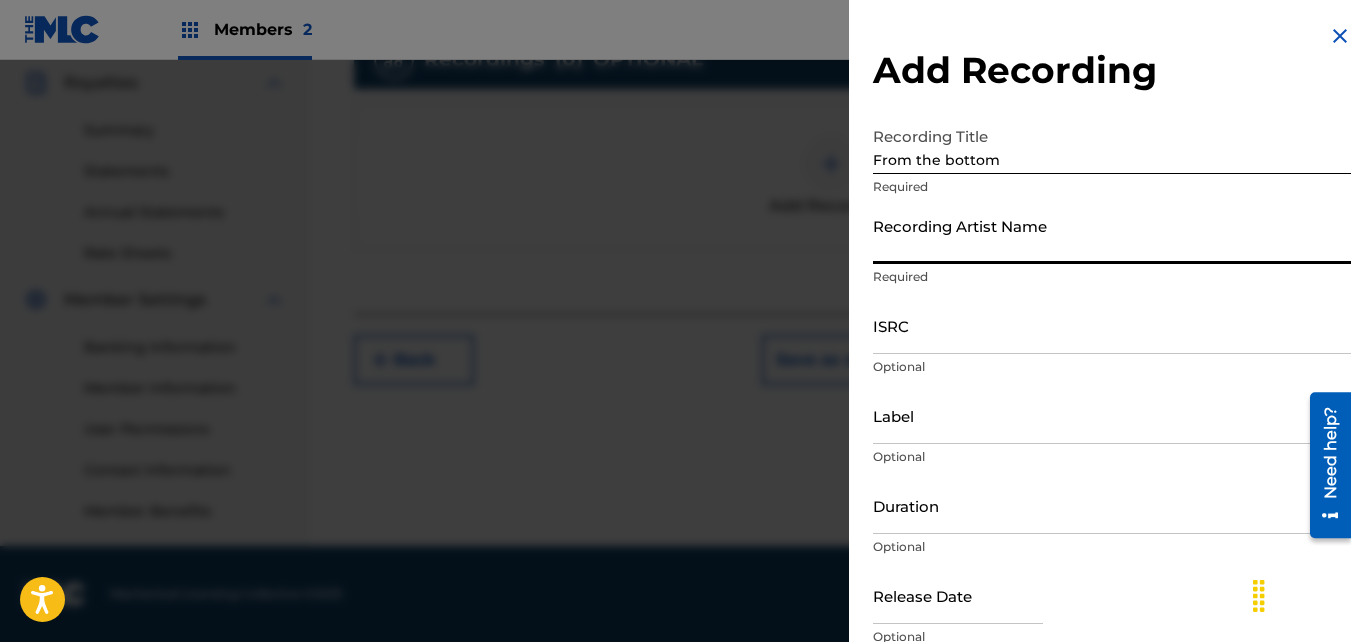 click on "Recording Artist Name" at bounding box center [1112, 235] 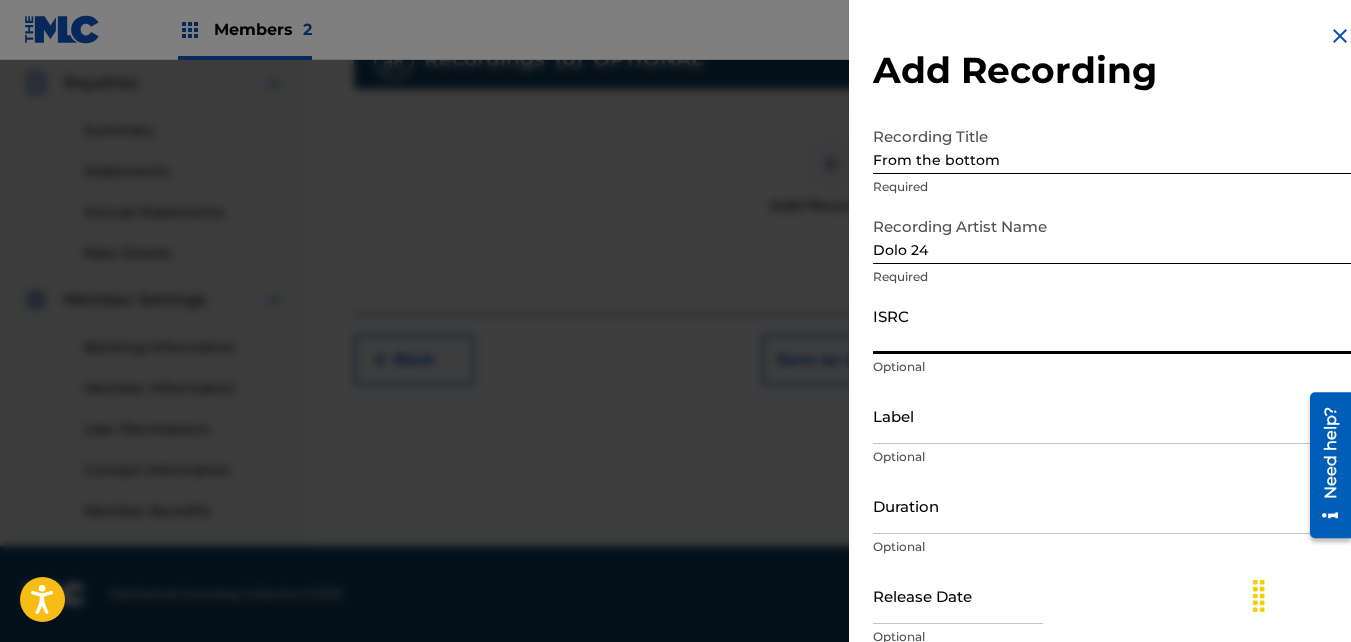 click on "ISRC" at bounding box center [1112, 325] 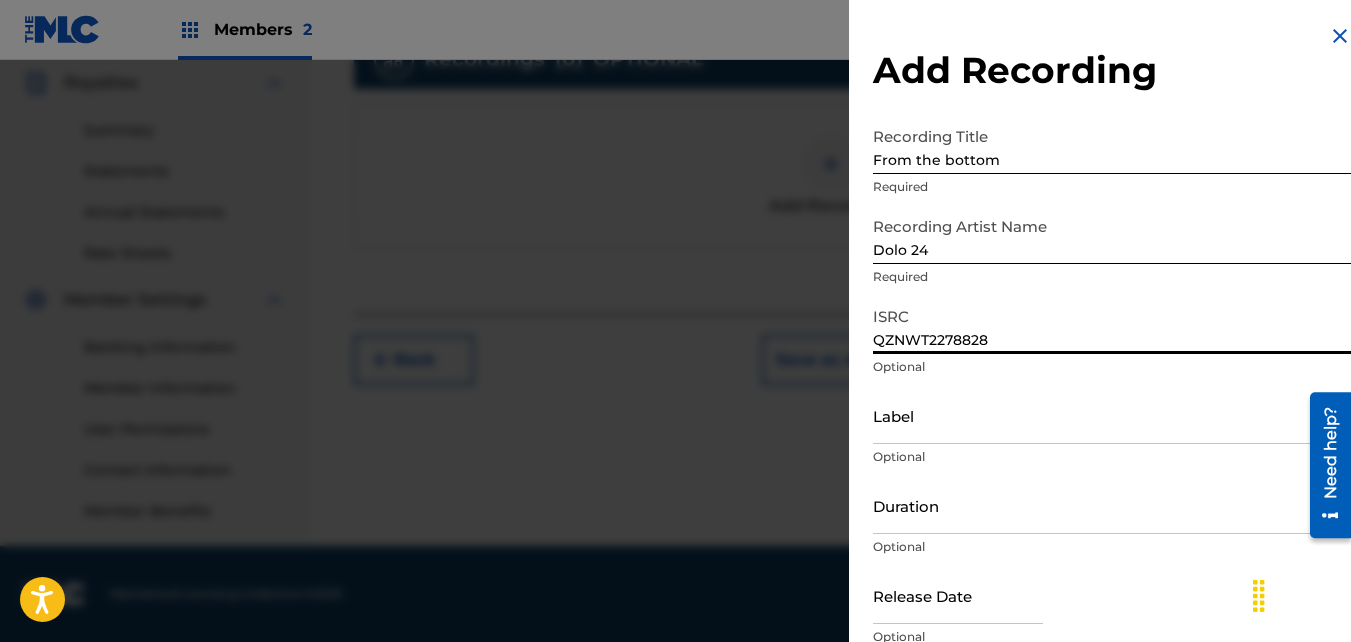 scroll, scrollTop: 89, scrollLeft: 0, axis: vertical 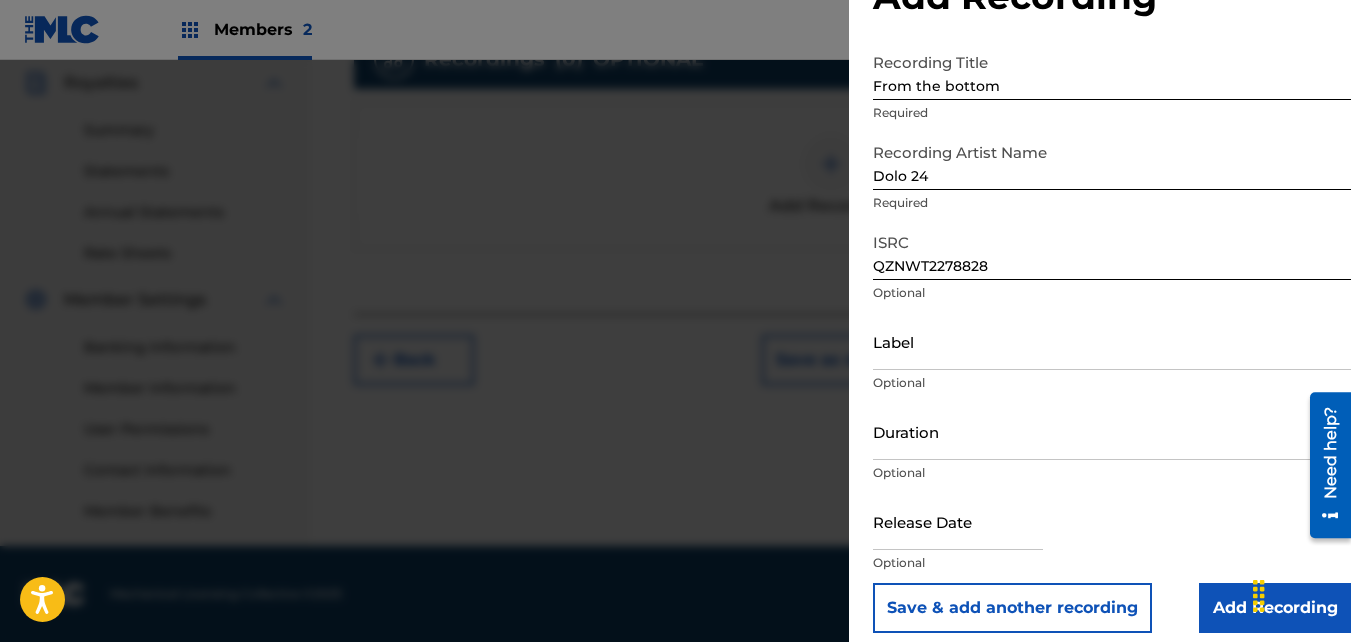 click on "Add Recording Recording Title From the bottom Required Recording Artist Name [PERSON_NAME] 24 Required ISRC QZNWT2278828 Optional Label Optional Duration Optional Release Date Optional Save & add another recording Add Recording" at bounding box center (1112, 291) 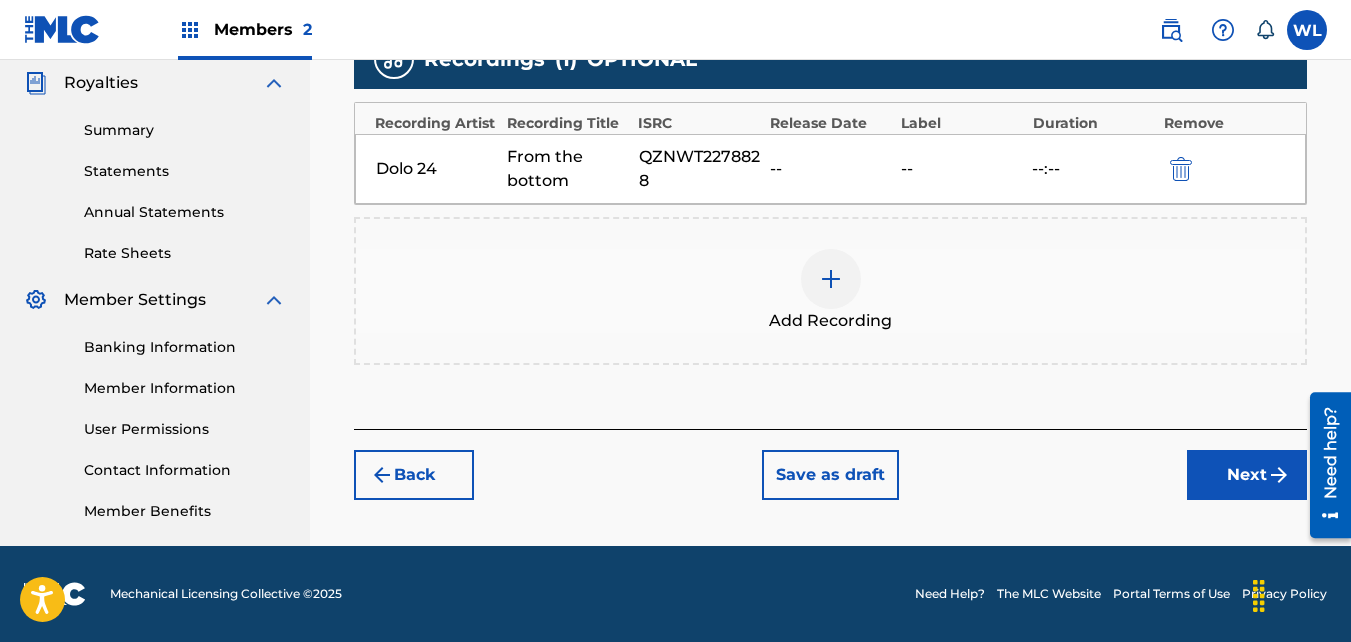 drag, startPoint x: 1086, startPoint y: 319, endPoint x: 692, endPoint y: 287, distance: 395.29736 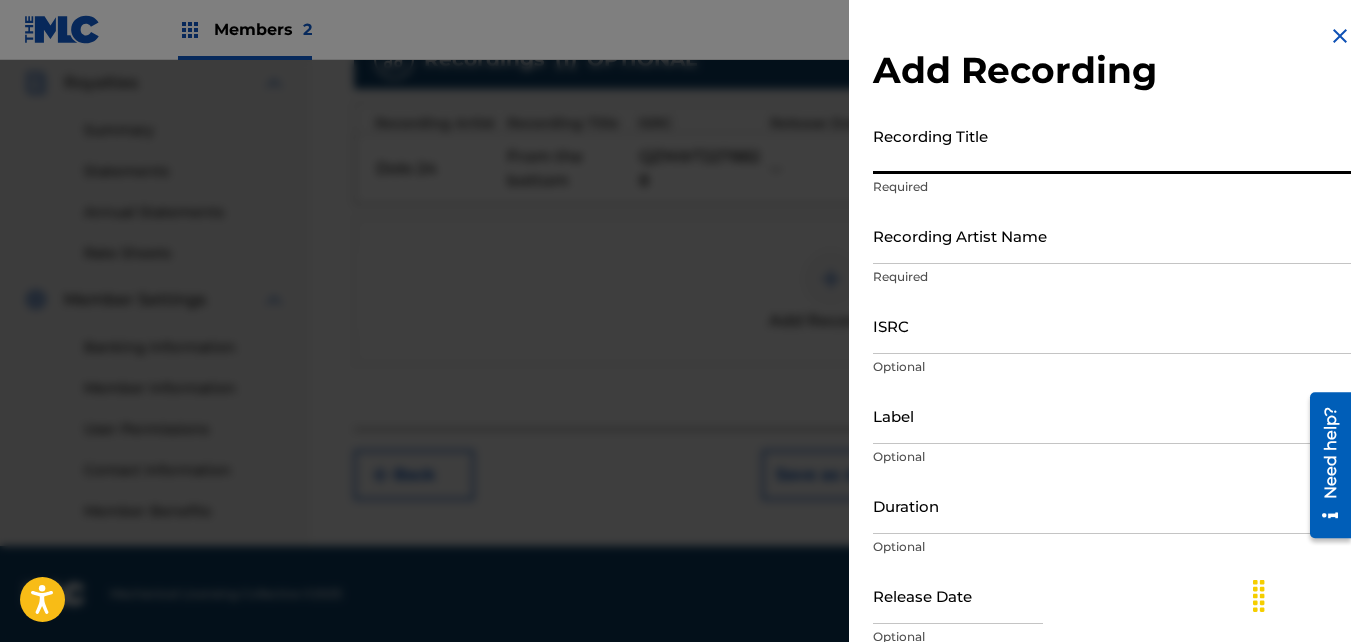 click on "Recording Title" at bounding box center (1112, 145) 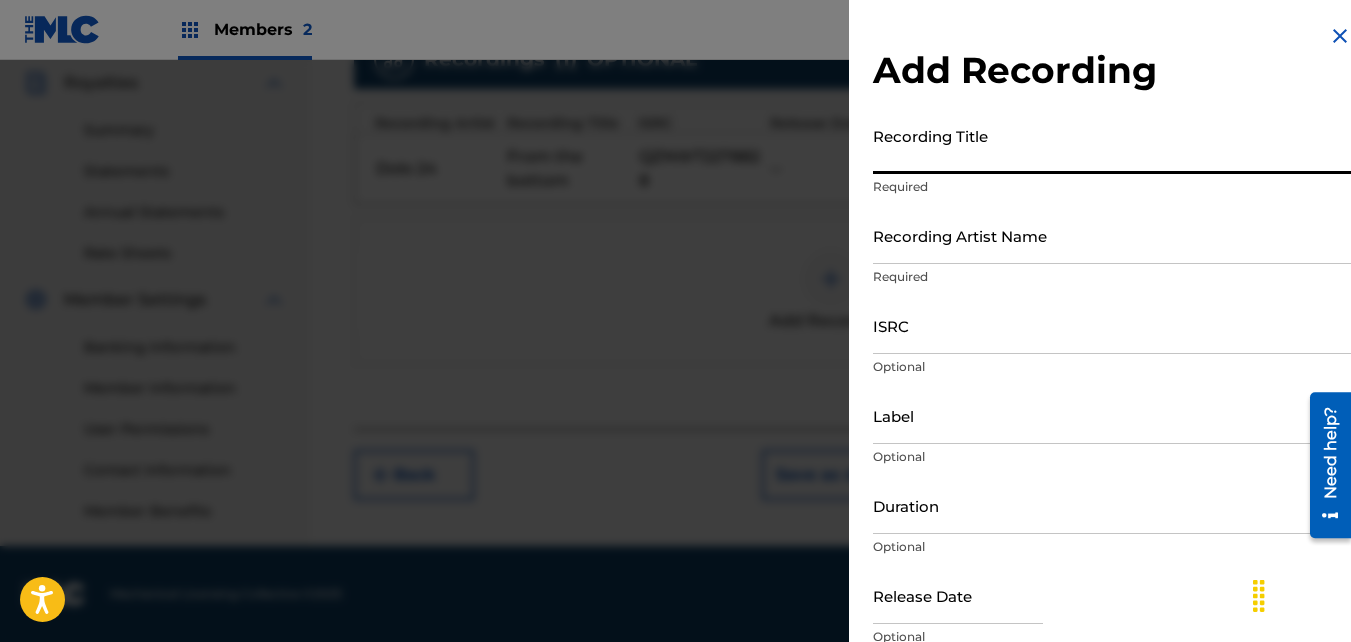 paste on "Dolo 24 • From The Bottom (Official Music Video) Shot By ‪@merchhd‬ 4k visual" 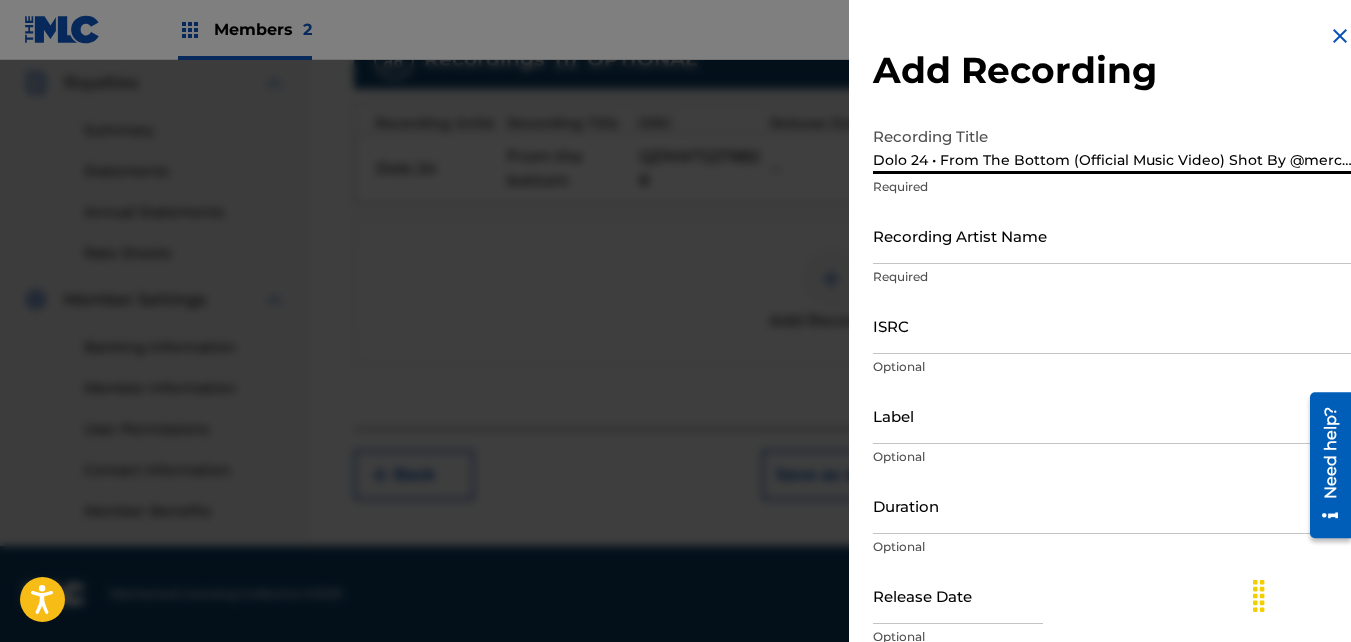 scroll, scrollTop: 0, scrollLeft: 104, axis: horizontal 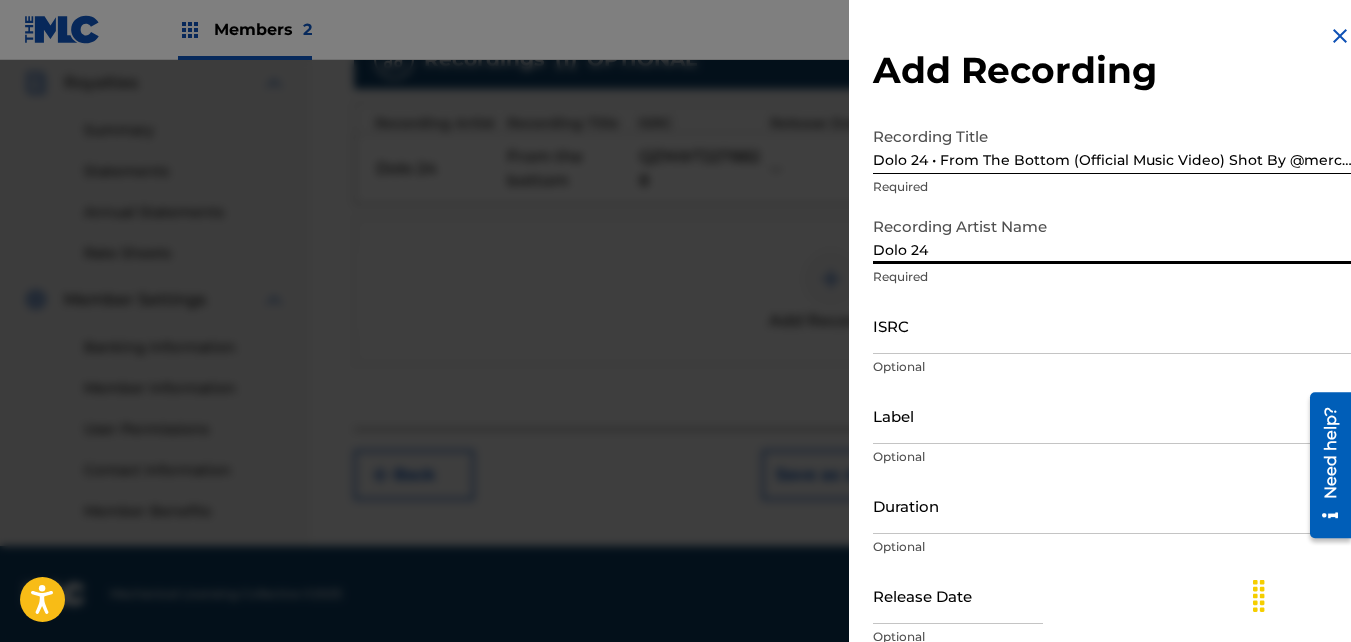 click on "ISRC" at bounding box center (1112, 325) 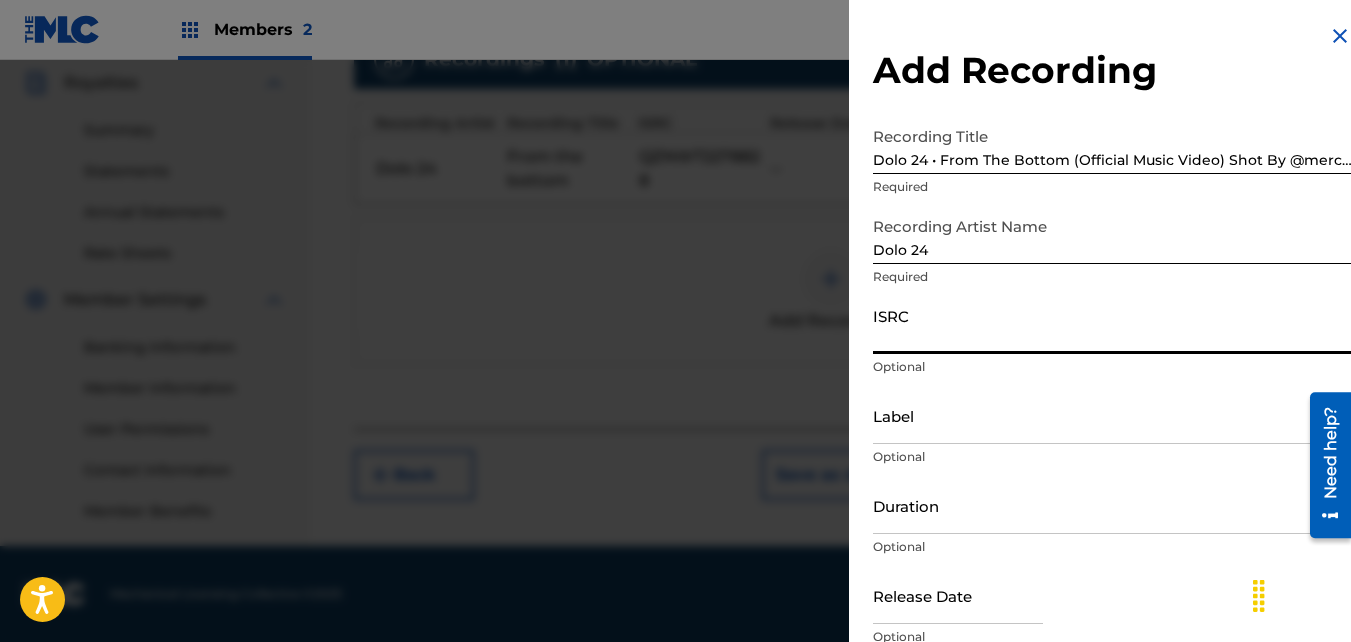 paste on "QZNWT2278828" 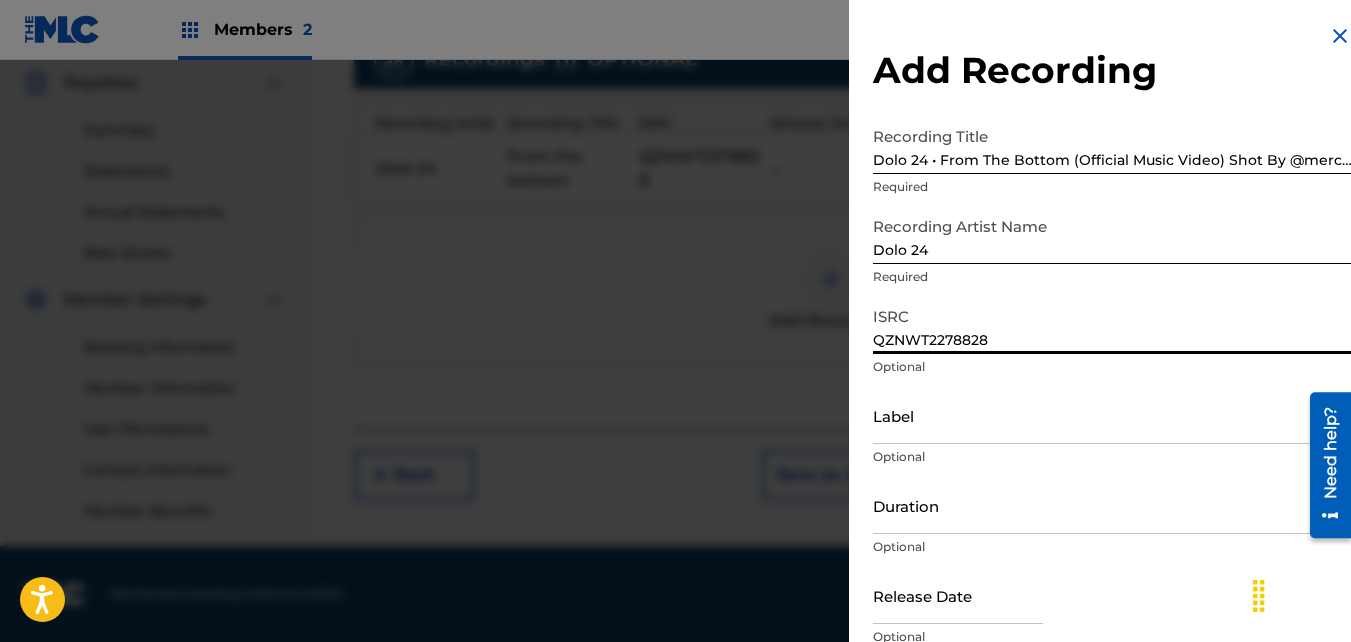 scroll, scrollTop: 89, scrollLeft: 0, axis: vertical 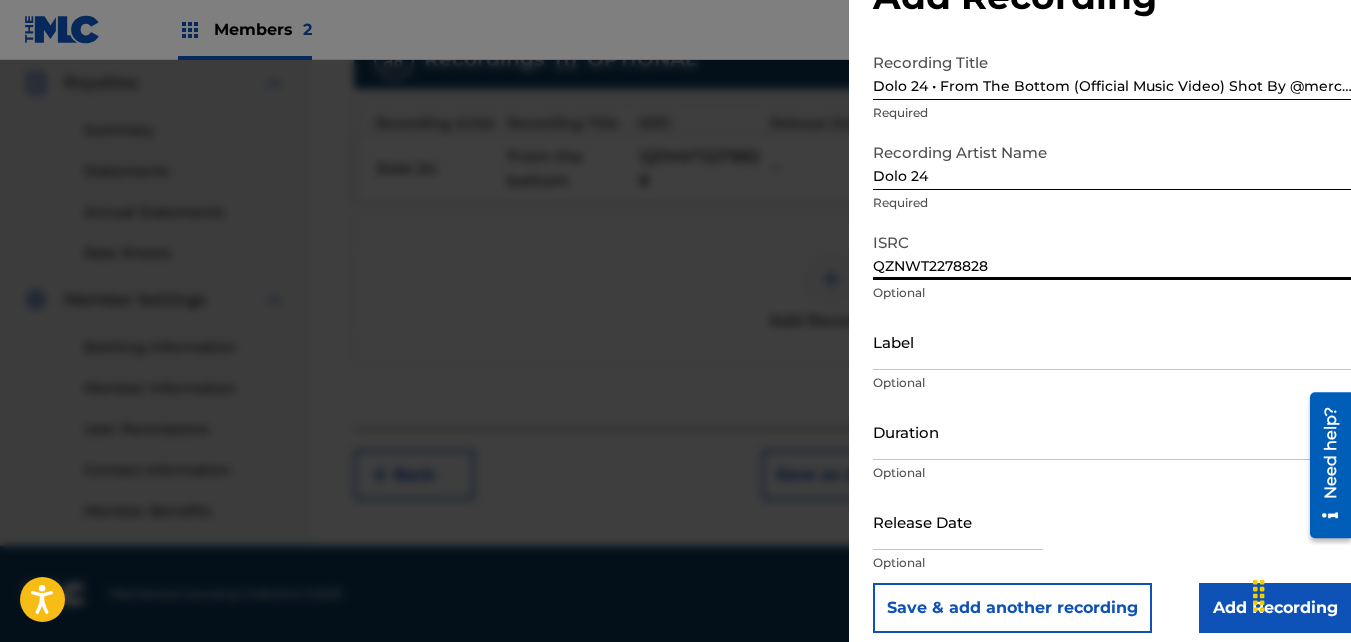 click on "Add Recording" at bounding box center [1275, 608] 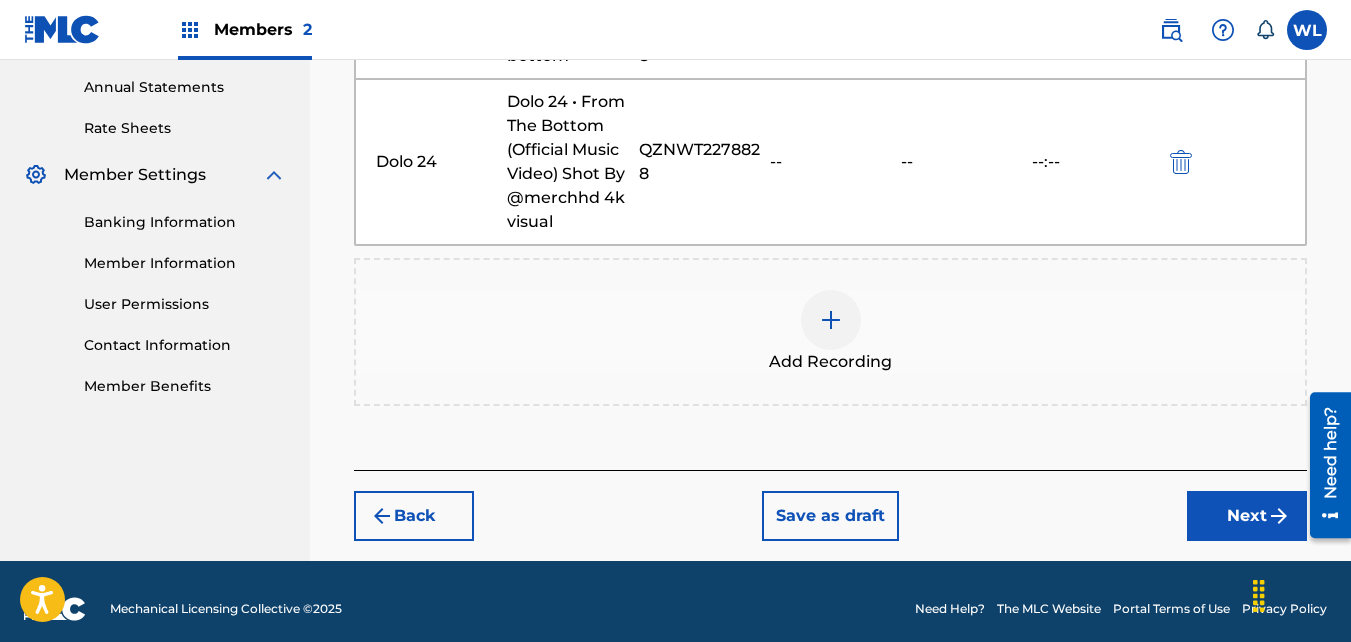 scroll, scrollTop: 738, scrollLeft: 0, axis: vertical 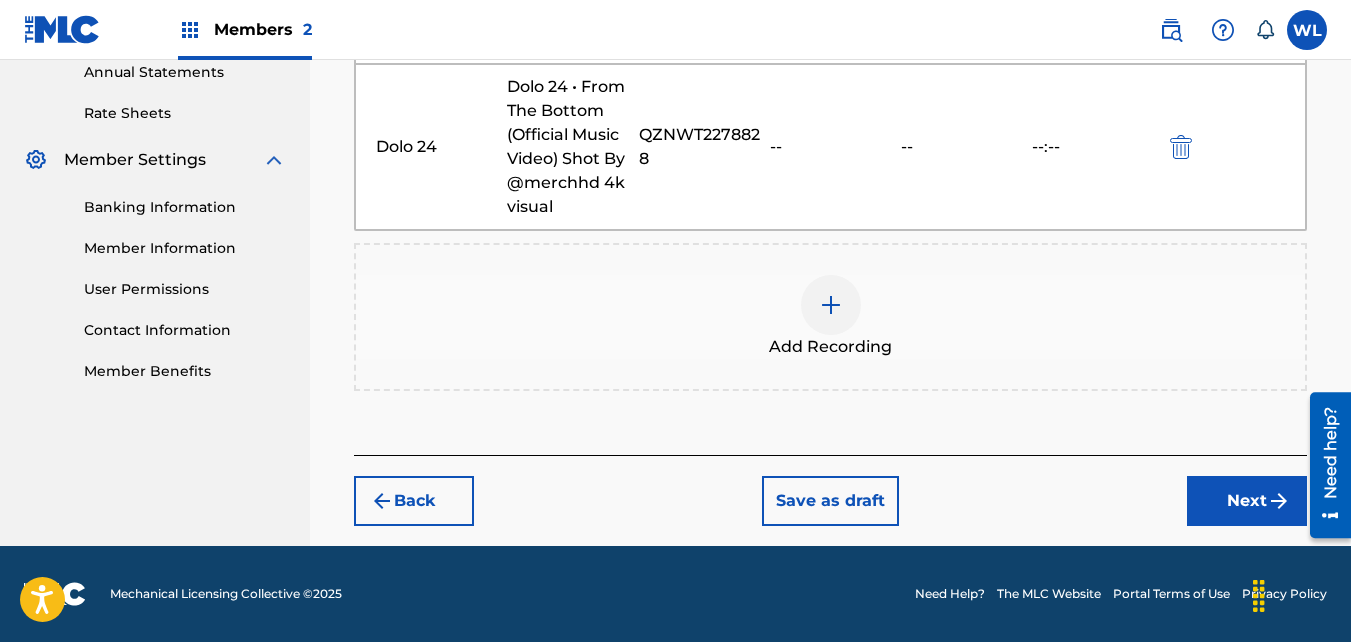click on "Next" at bounding box center [1247, 501] 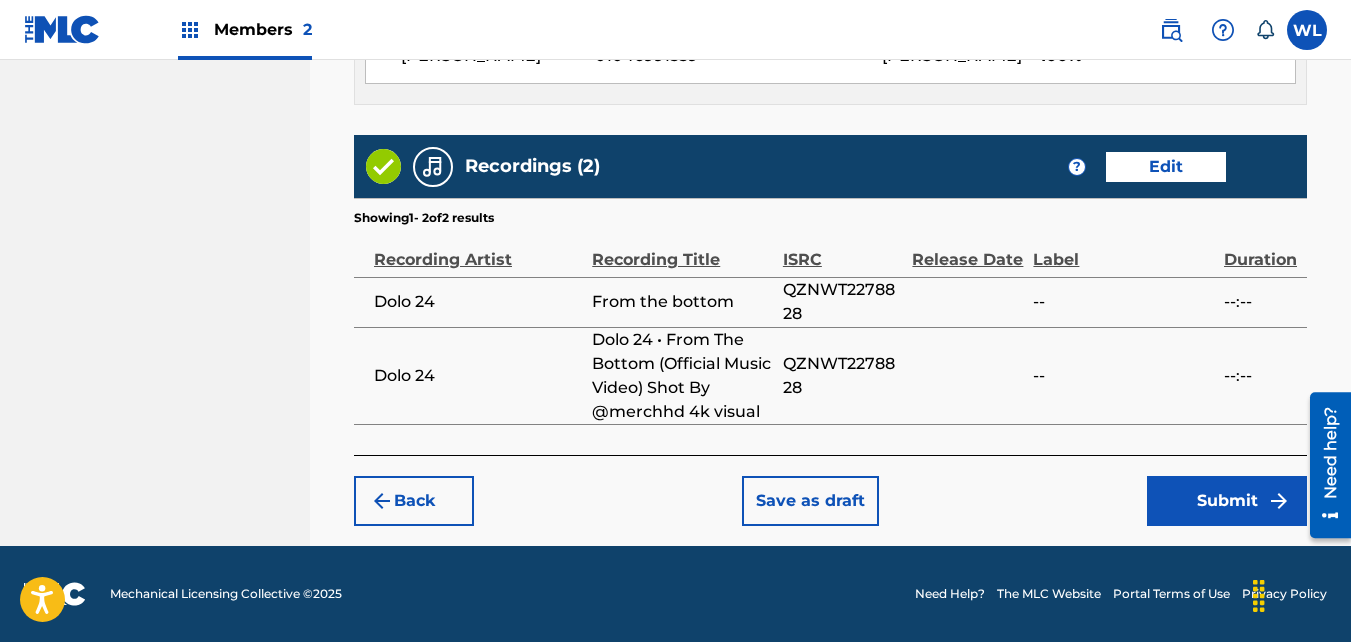 scroll, scrollTop: 1234, scrollLeft: 0, axis: vertical 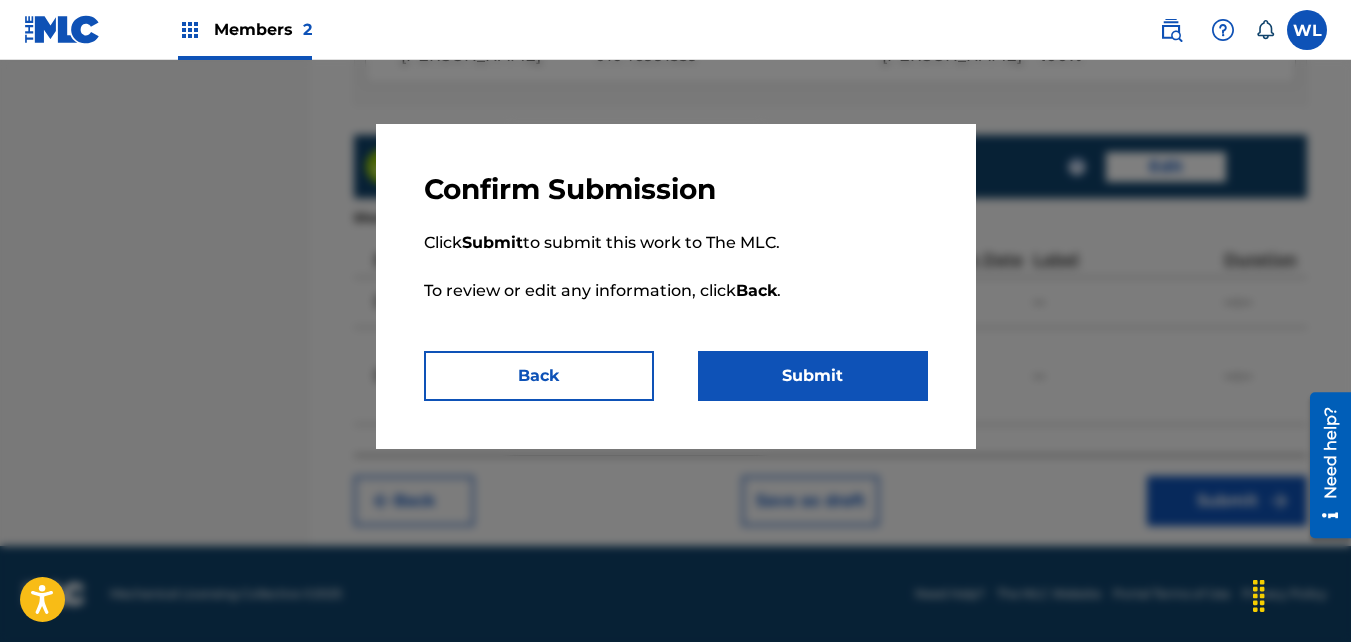 click on "Submit" at bounding box center (813, 376) 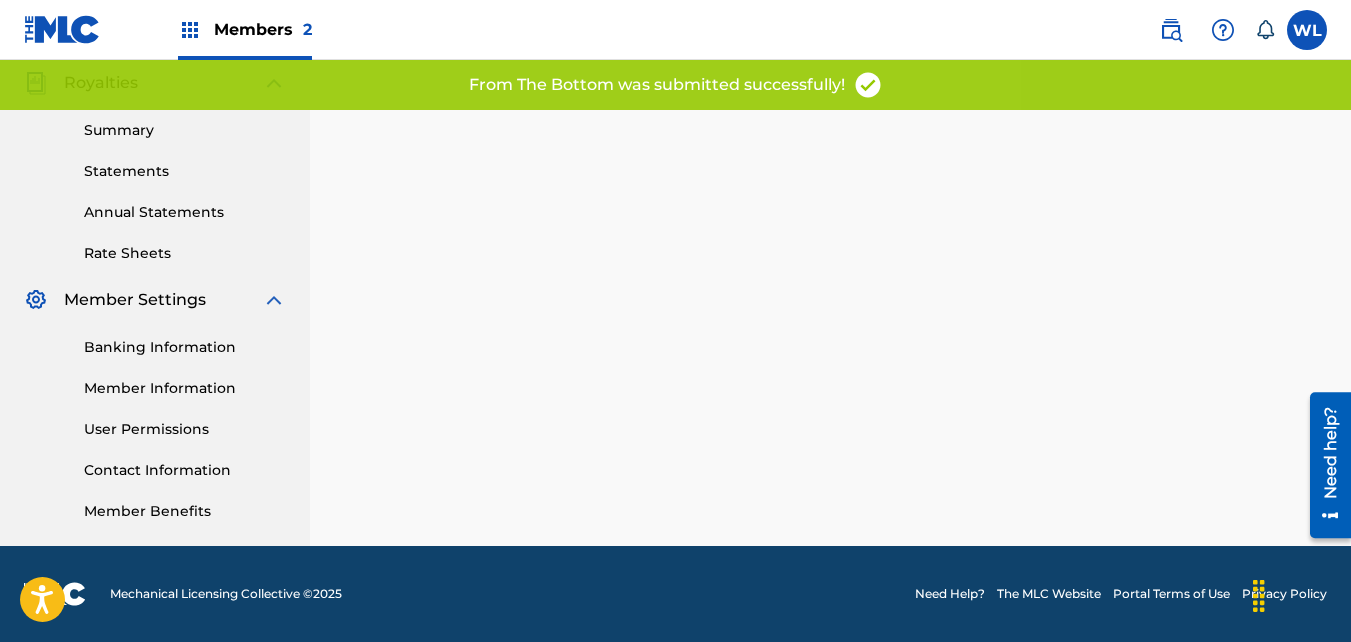 scroll, scrollTop: 0, scrollLeft: 0, axis: both 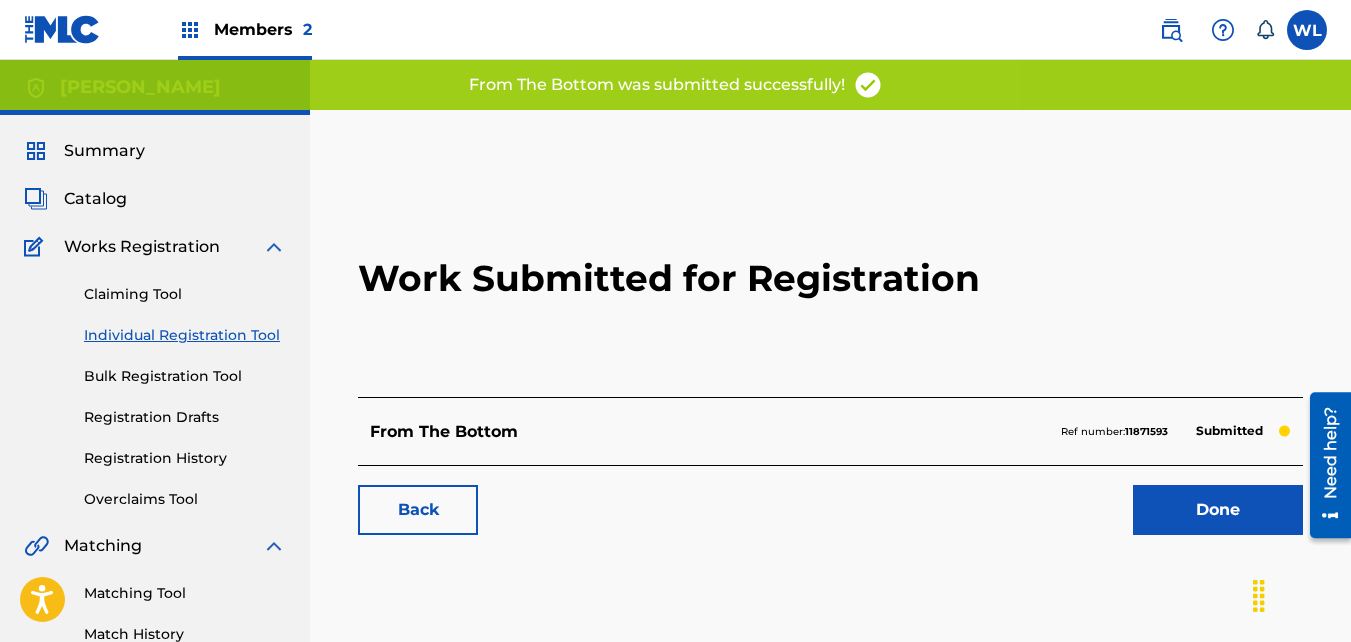 click on "Done" at bounding box center [1218, 510] 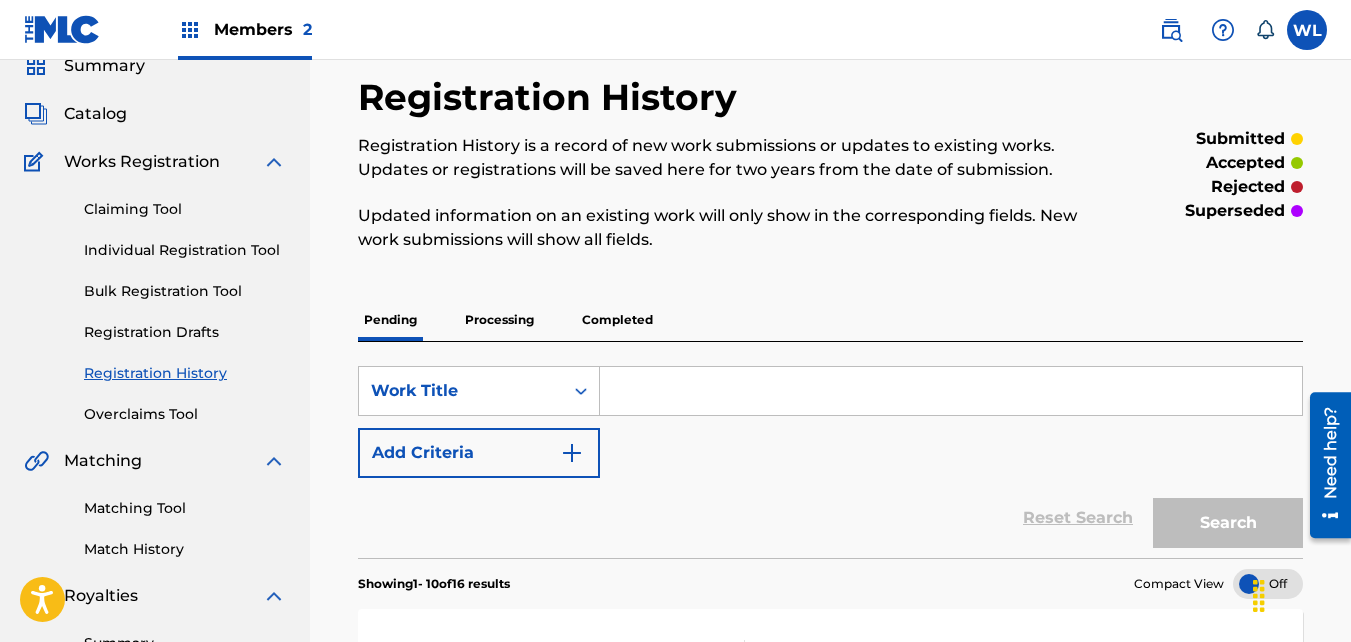 scroll, scrollTop: 0, scrollLeft: 0, axis: both 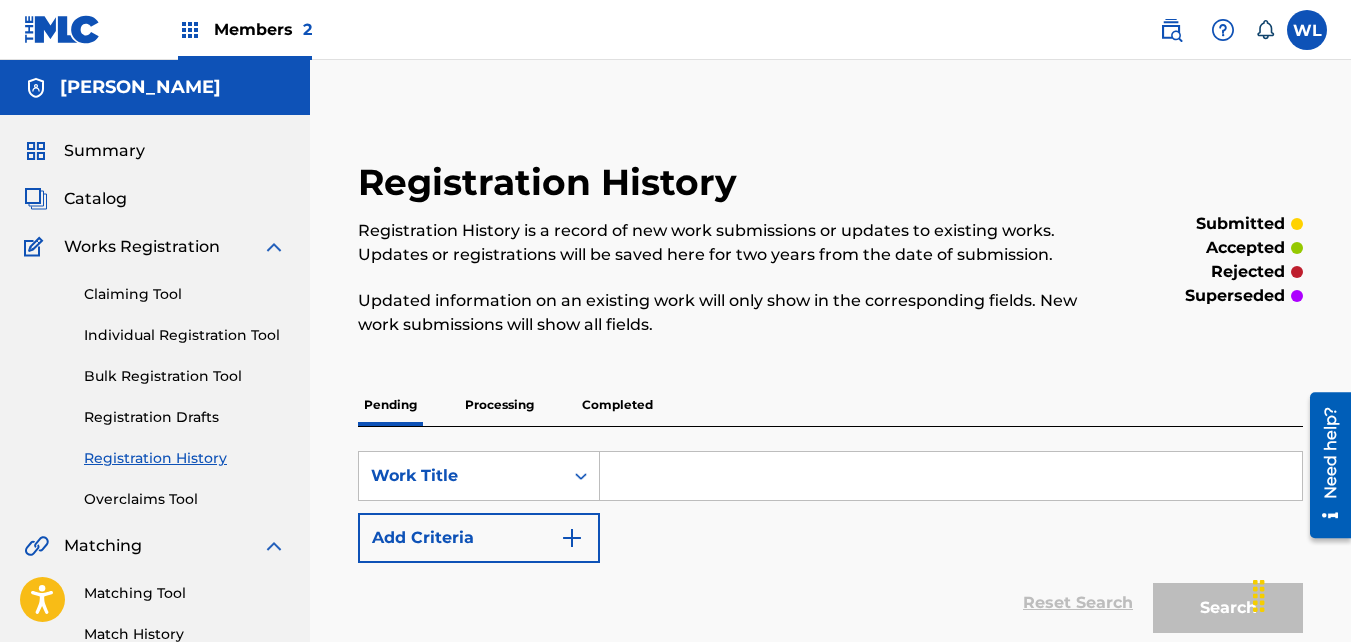 click at bounding box center (951, 476) 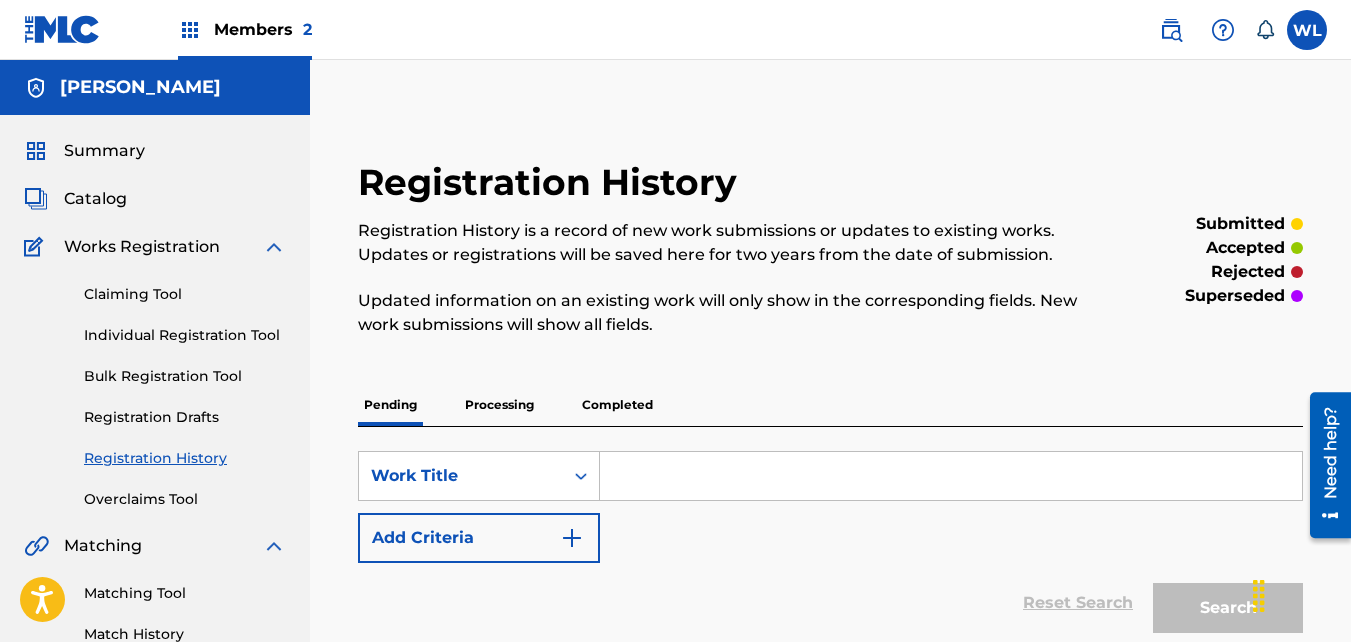 click at bounding box center (951, 476) 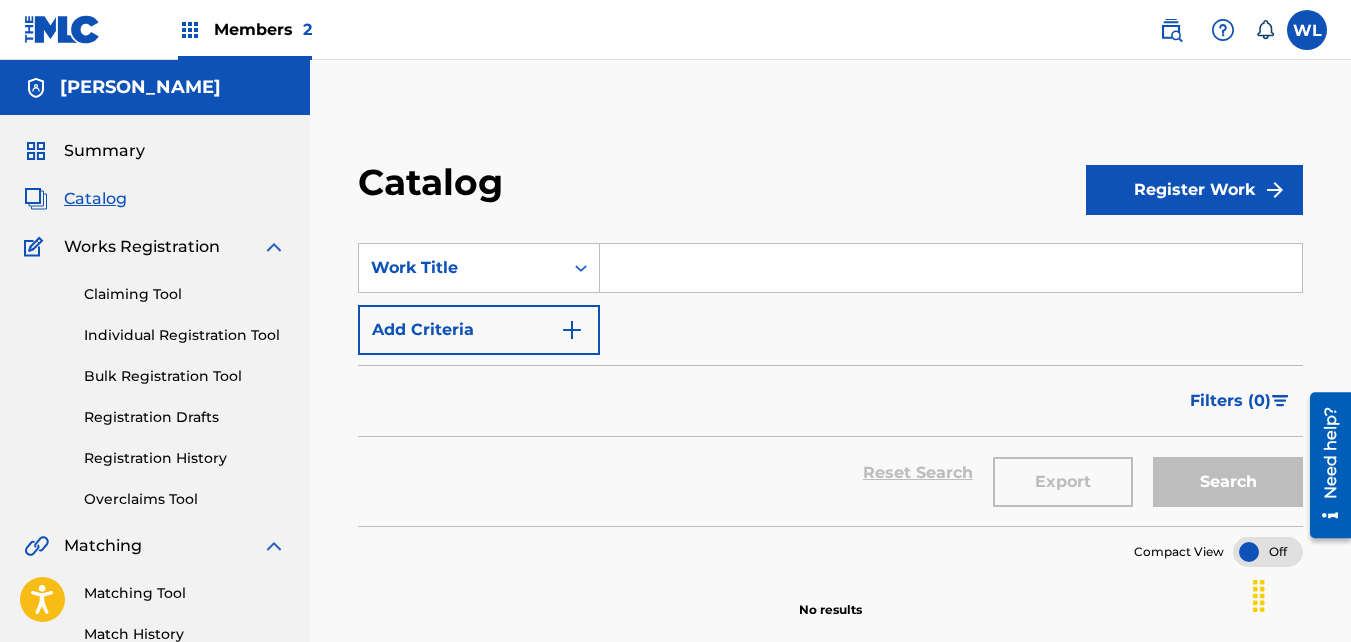 click at bounding box center [951, 268] 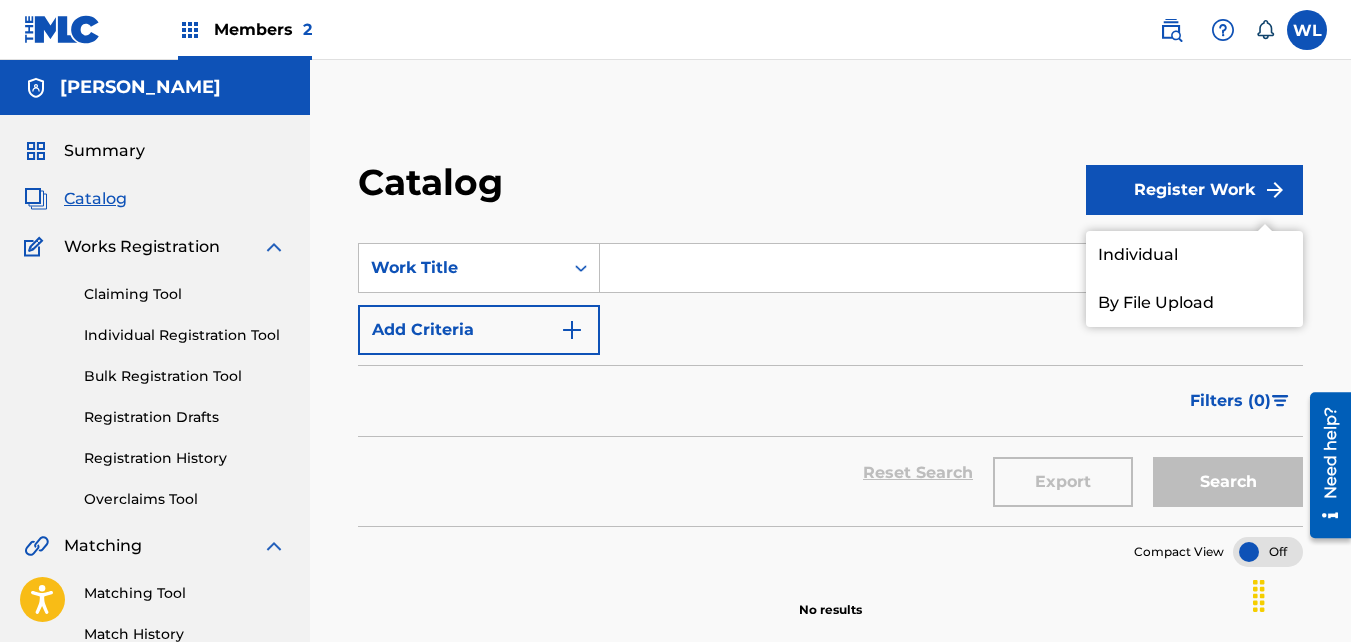 click on "Individual" at bounding box center (1194, 255) 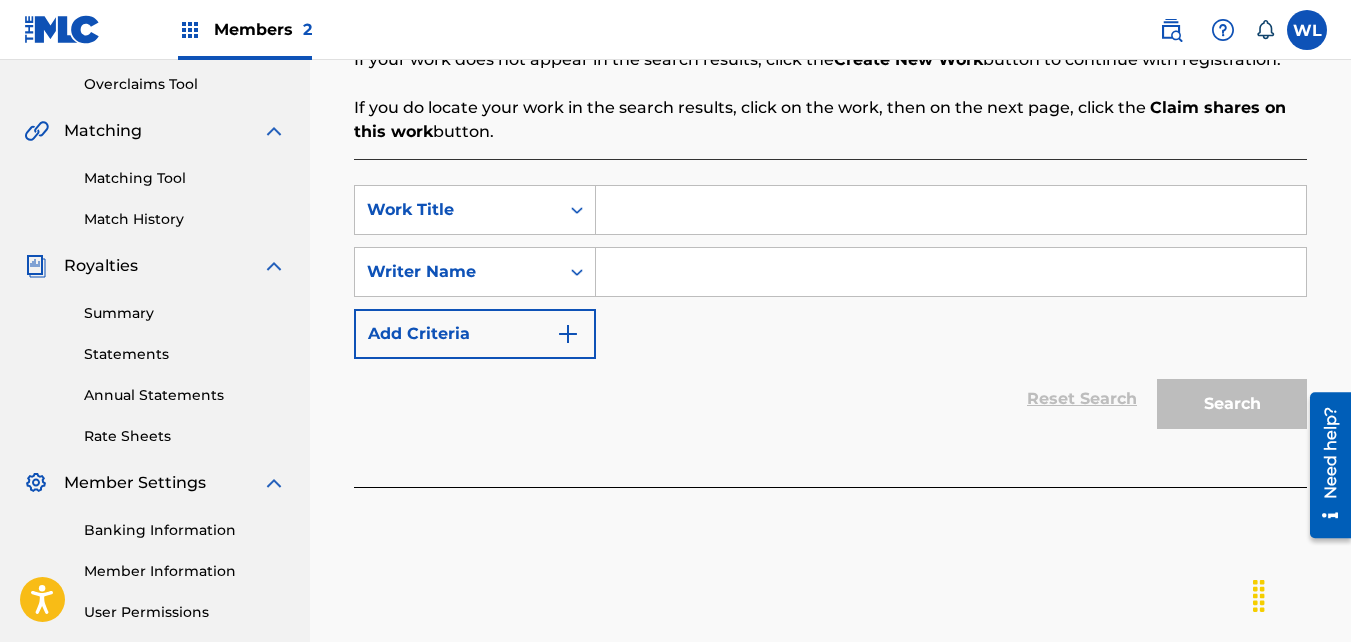 scroll, scrollTop: 443, scrollLeft: 0, axis: vertical 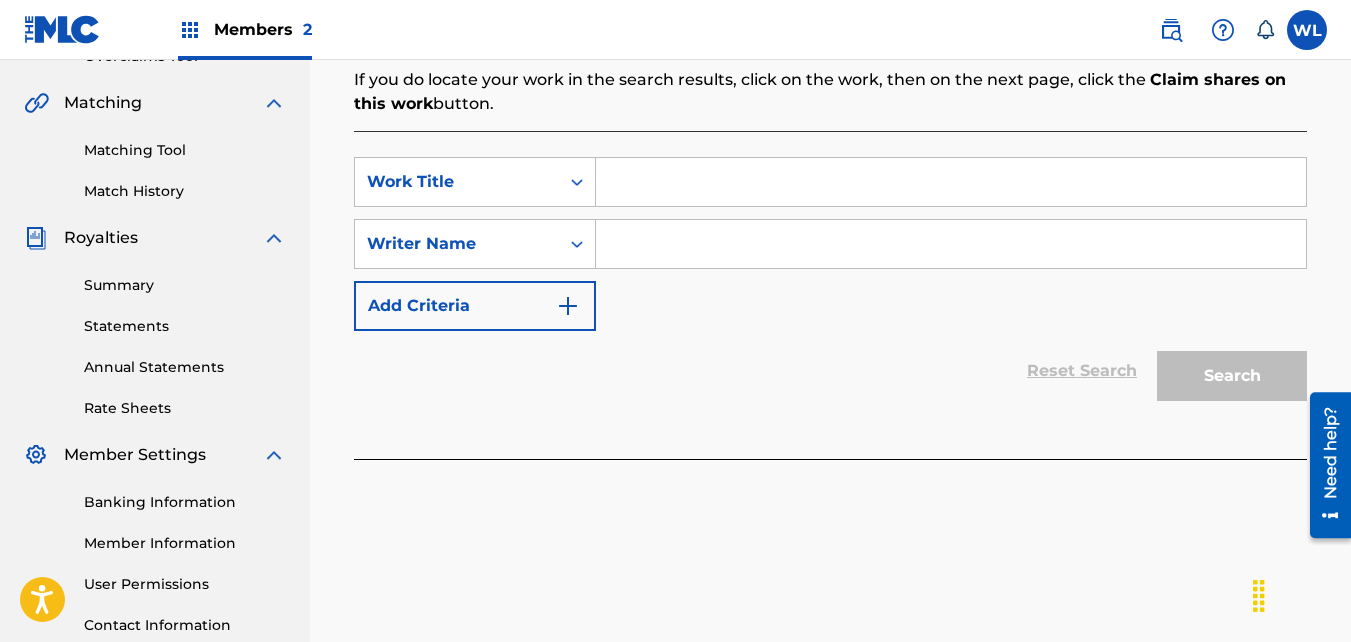 click at bounding box center (951, 182) 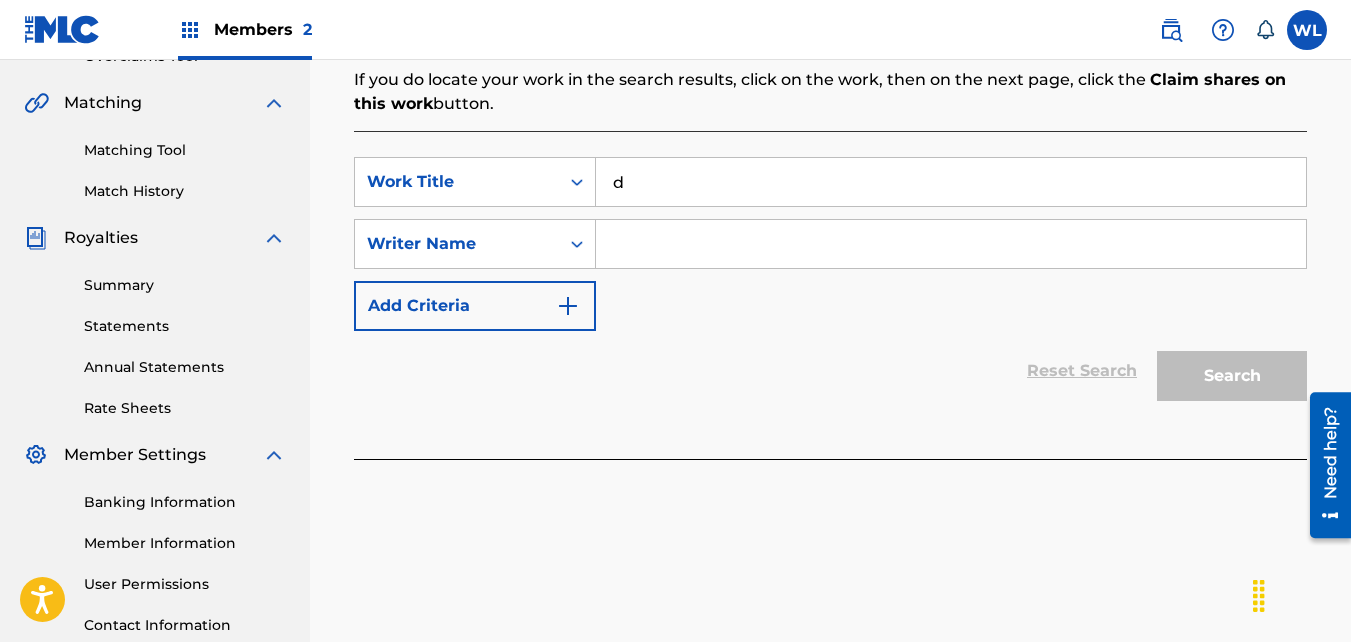 click on "SearchWithCriteria53342e62-6128-4bcb-ba91-3ba6ee11672f Work Title d SearchWithCriteriaae44a9bd-a9b5-4058-a578-4f38c1eeae26 Writer Name Add Criteria" at bounding box center [830, 244] 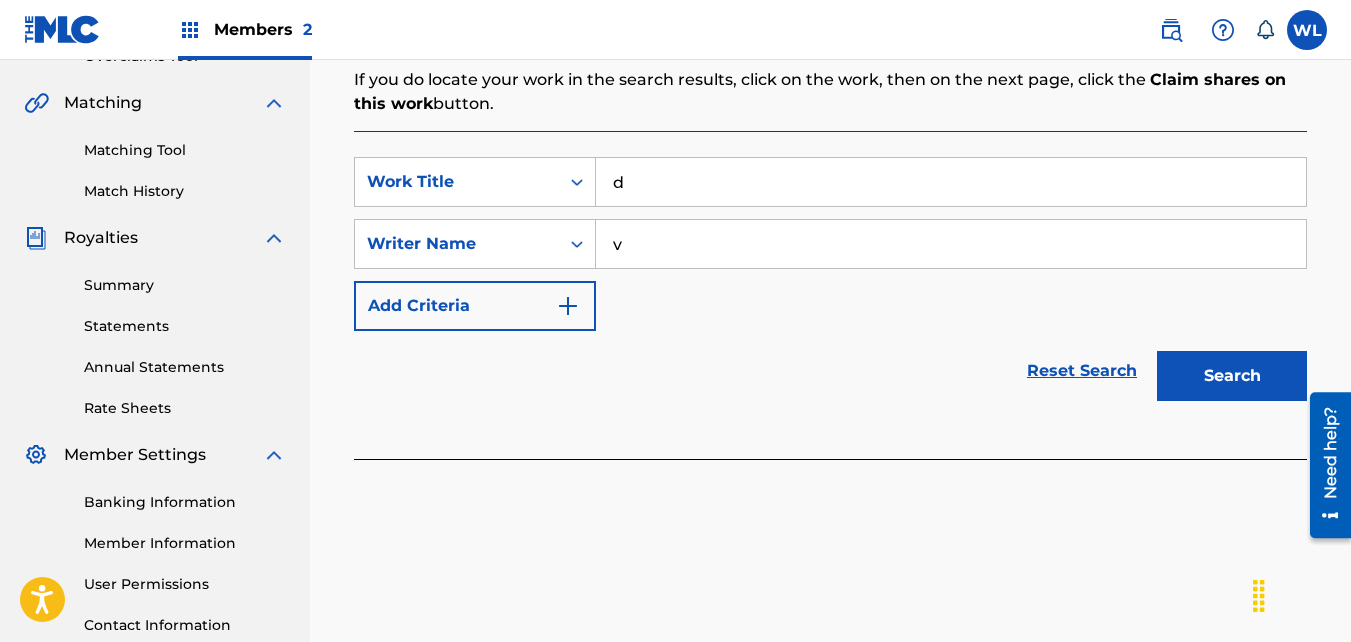 click on "Search" at bounding box center (1232, 376) 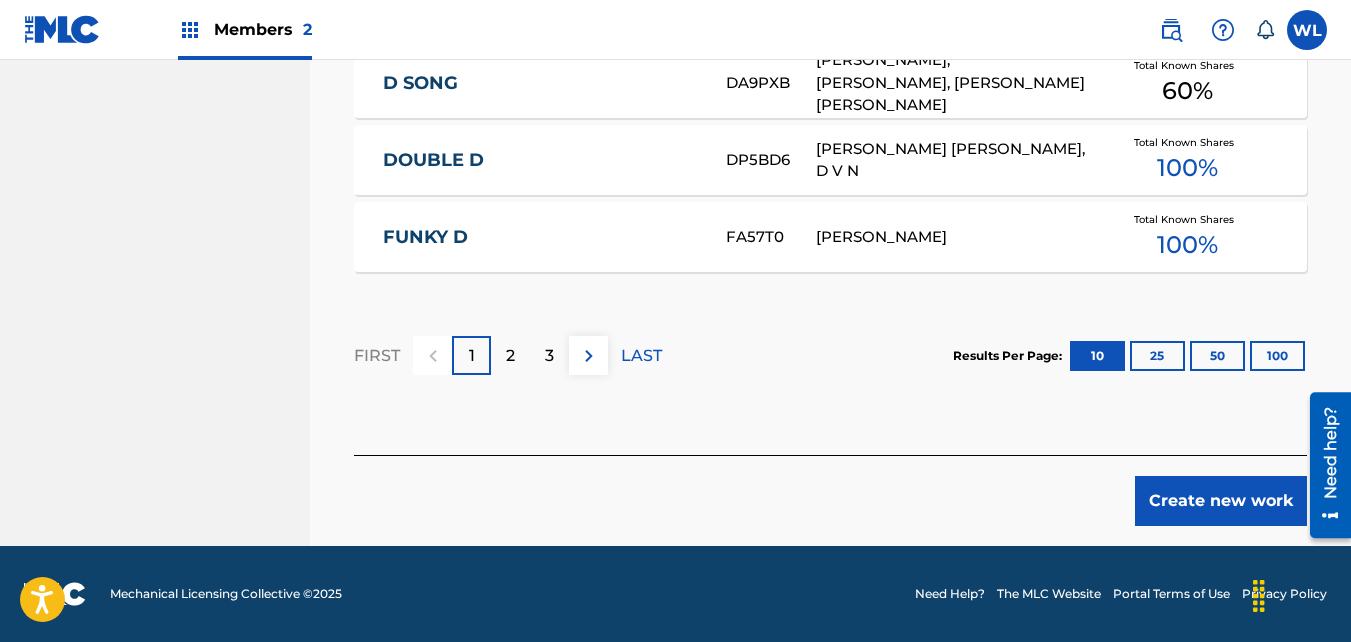 click on "Create new work" at bounding box center [1221, 501] 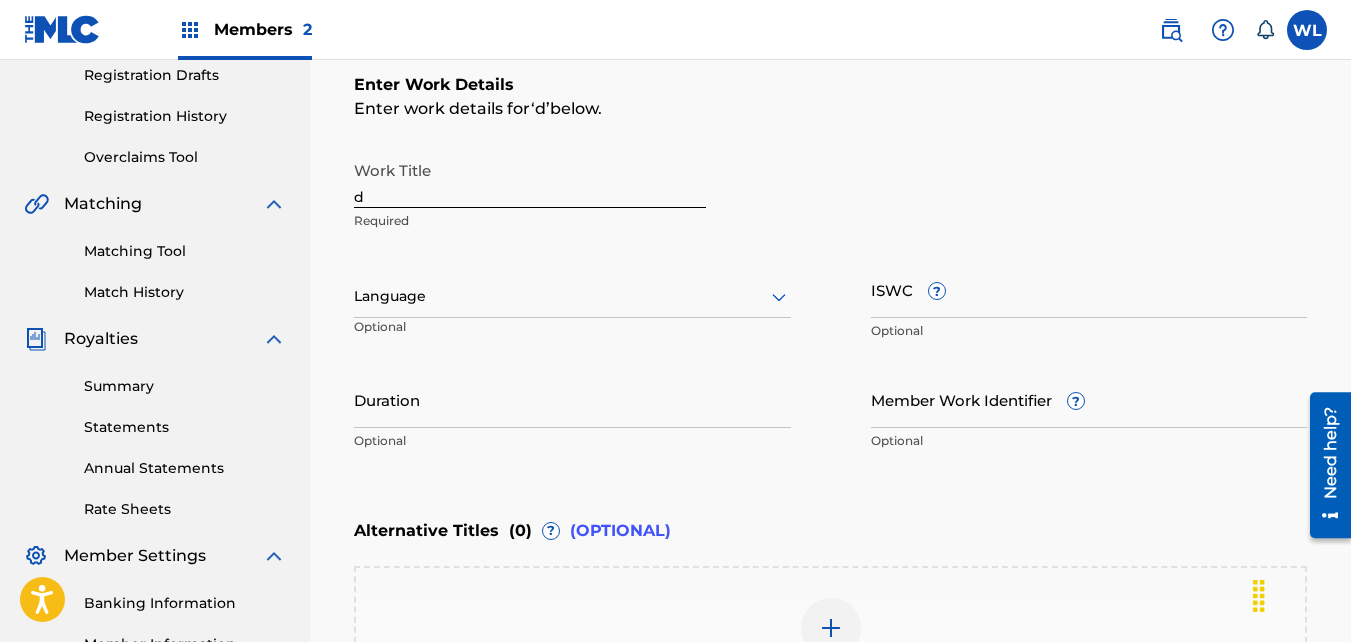 scroll, scrollTop: 306, scrollLeft: 0, axis: vertical 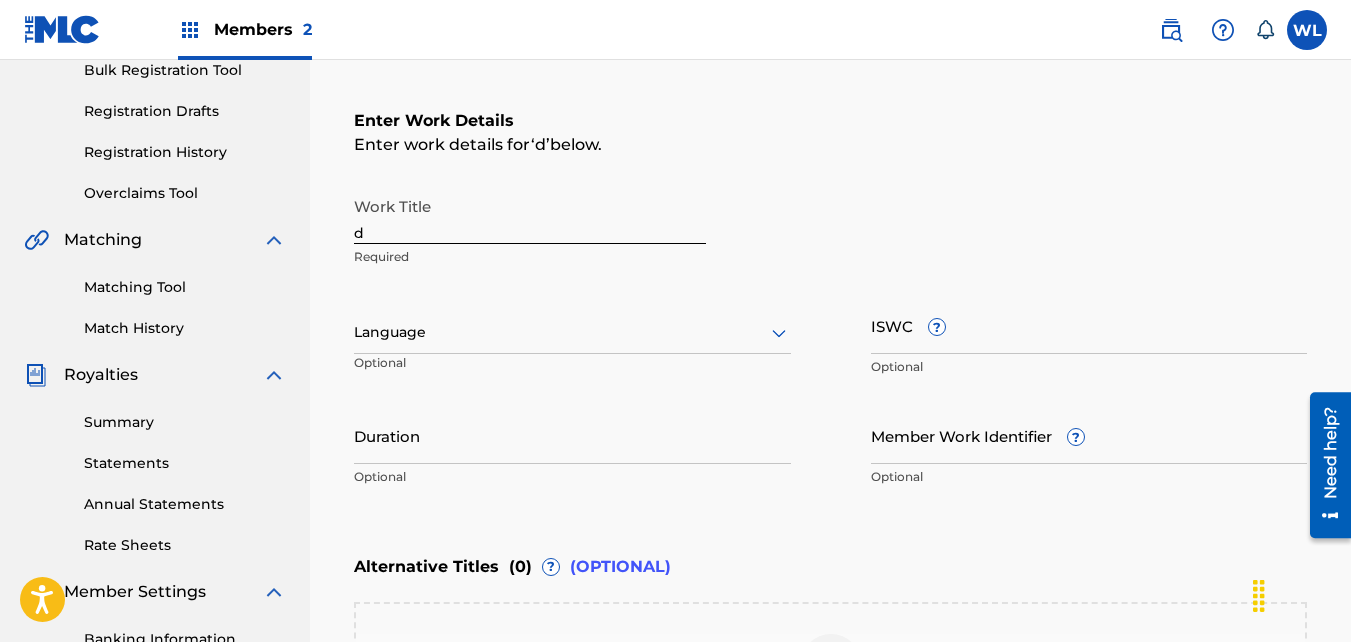 click on "d" at bounding box center [530, 215] 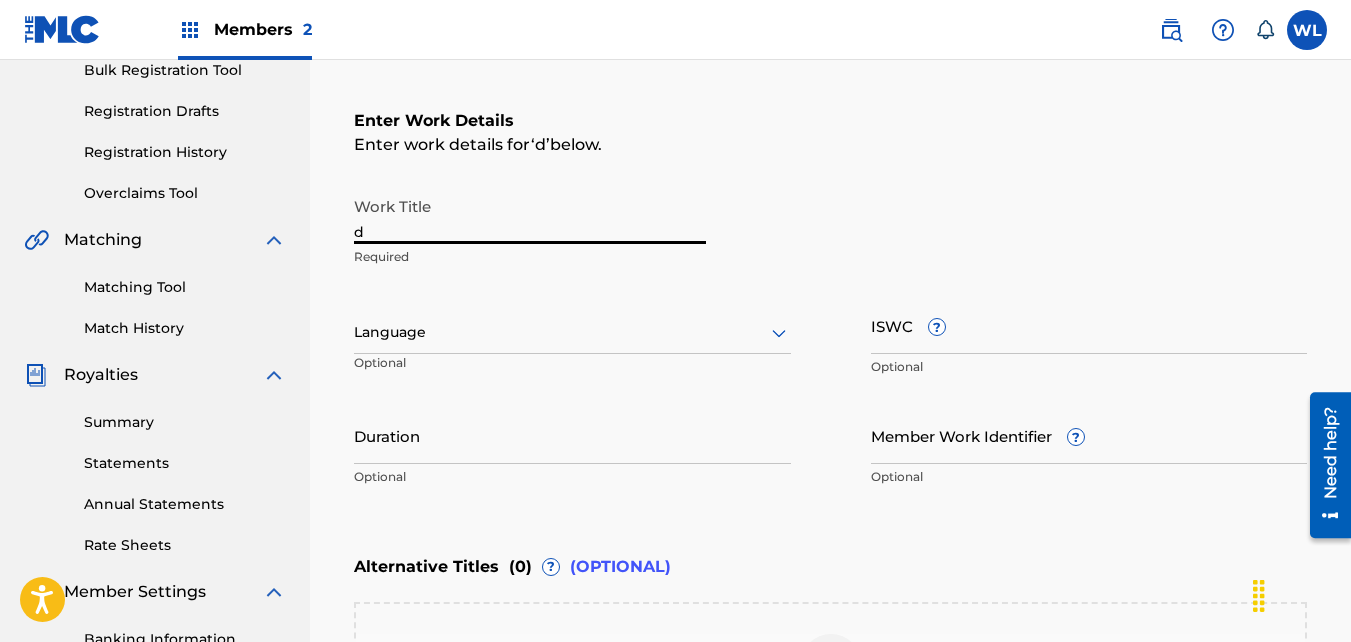 drag, startPoint x: 493, startPoint y: 203, endPoint x: 196, endPoint y: 39, distance: 339.27127 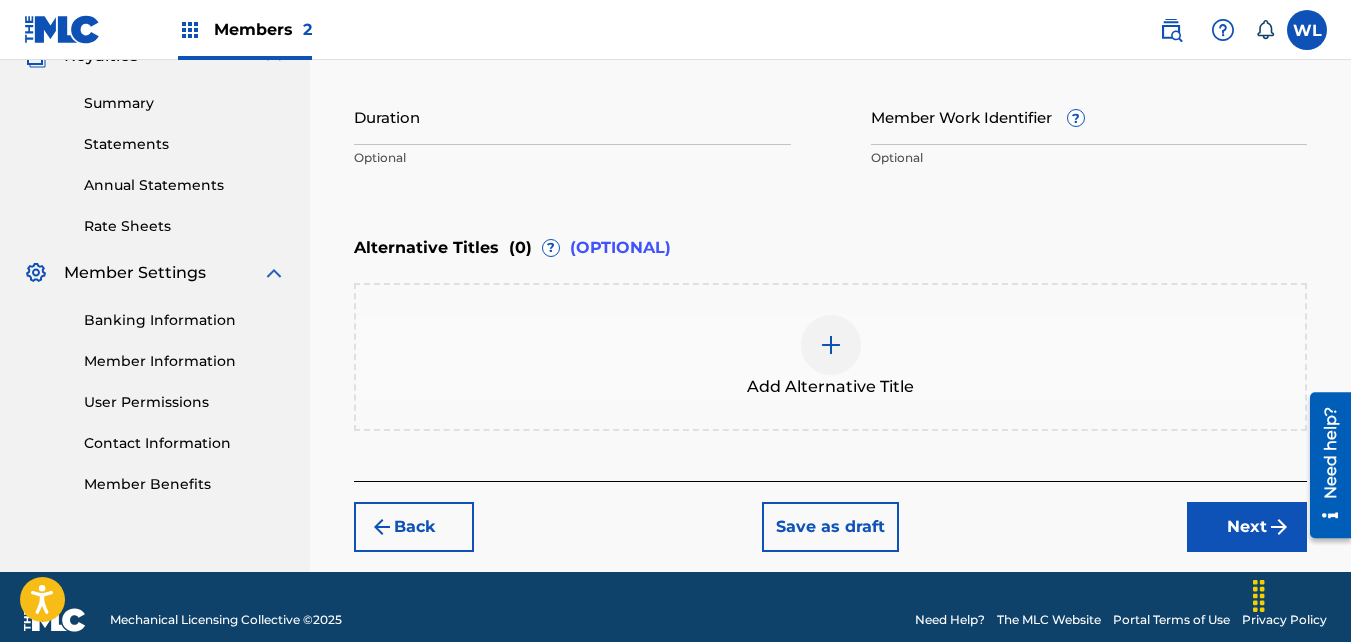 scroll, scrollTop: 651, scrollLeft: 0, axis: vertical 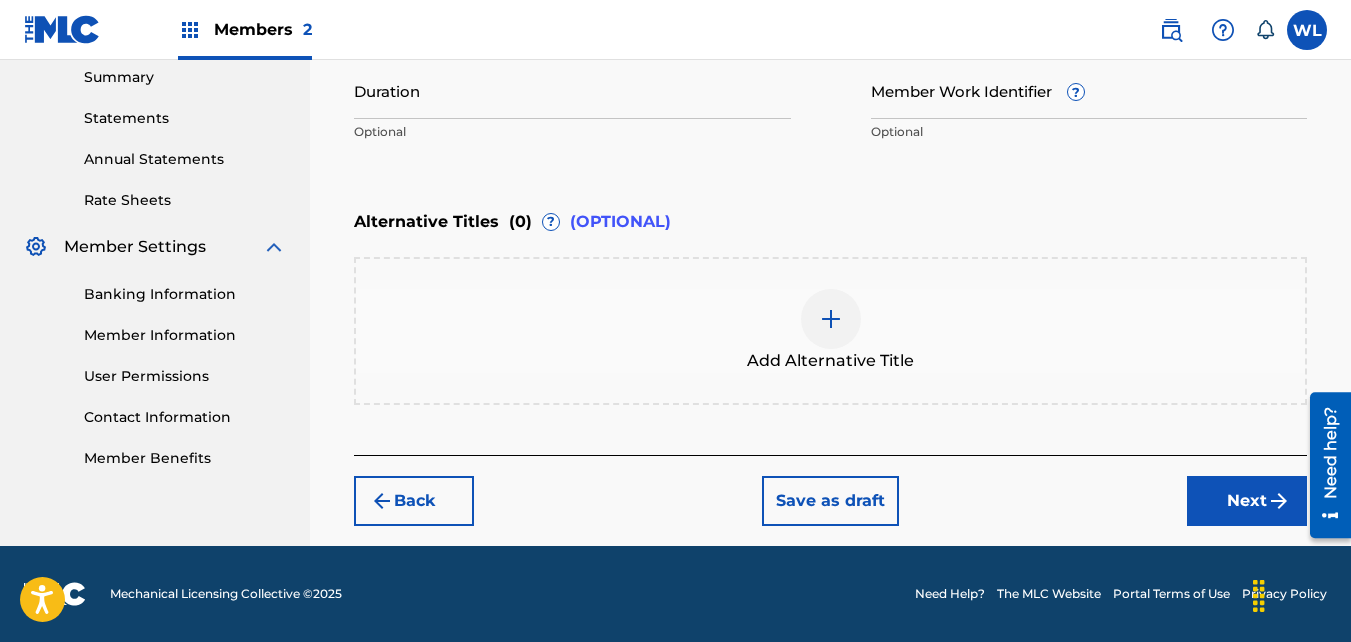 click on "Next" at bounding box center [1247, 501] 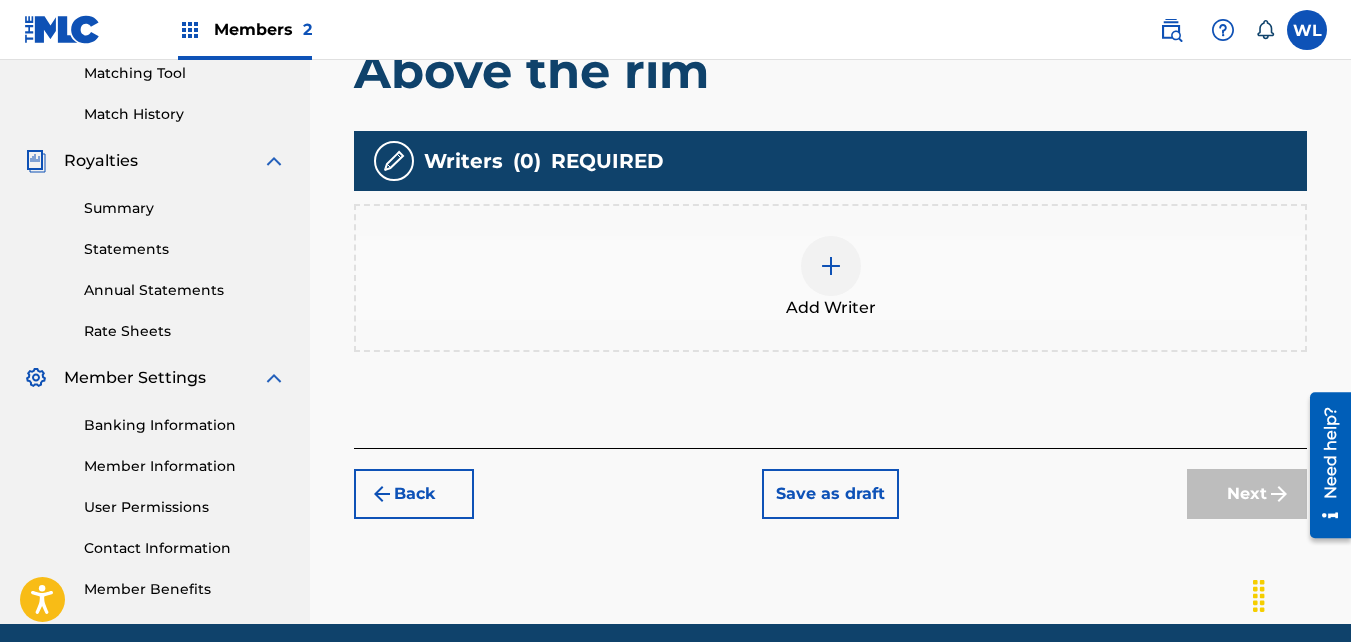 scroll, scrollTop: 598, scrollLeft: 0, axis: vertical 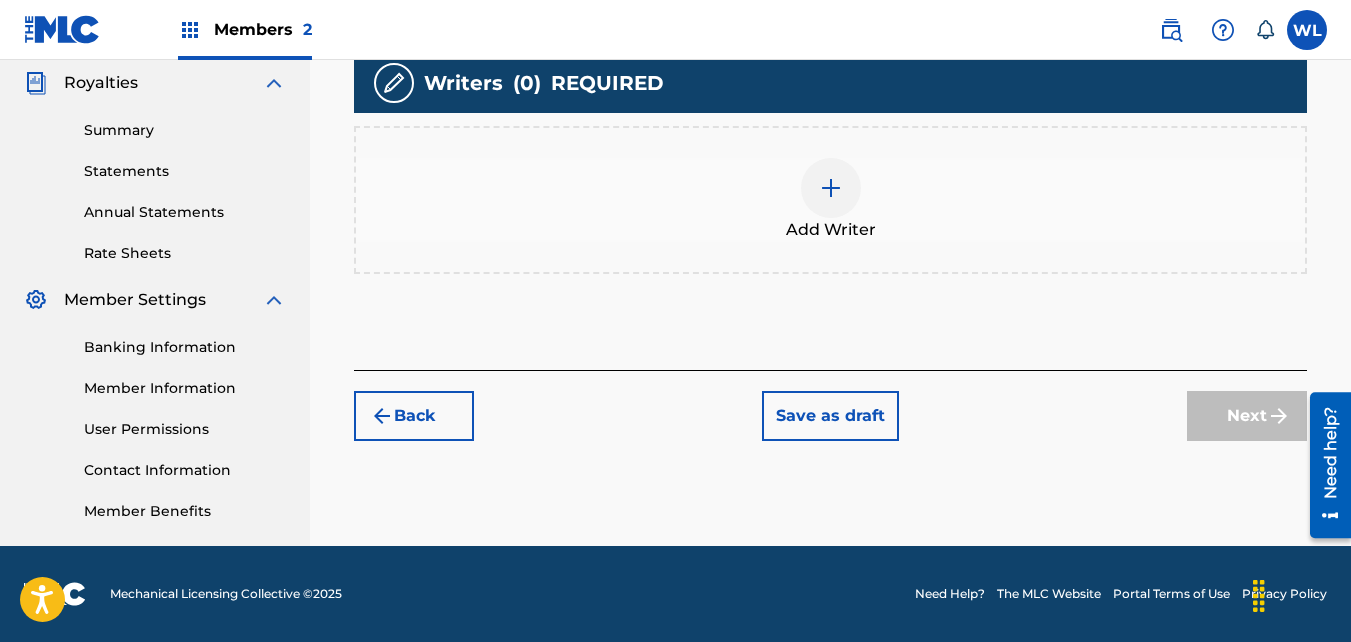 click on "Add Writer" at bounding box center [830, 200] 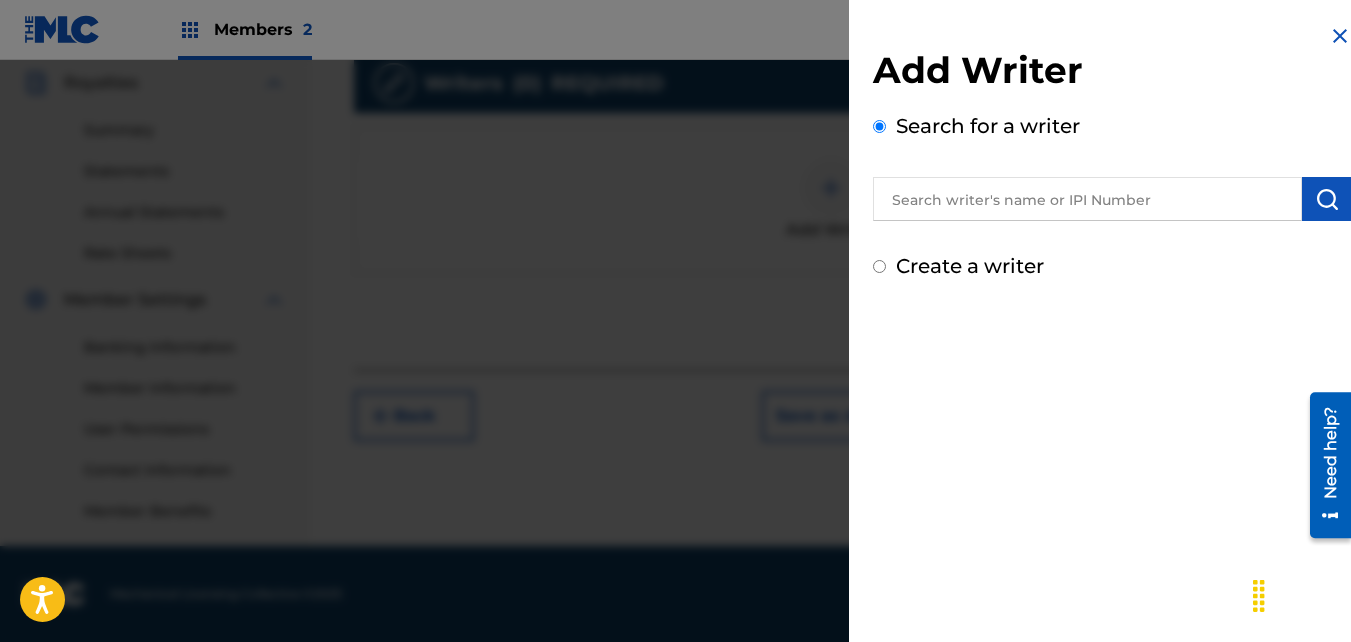 click on "Add Writer Search for a writer Create a writer" at bounding box center (1112, 164) 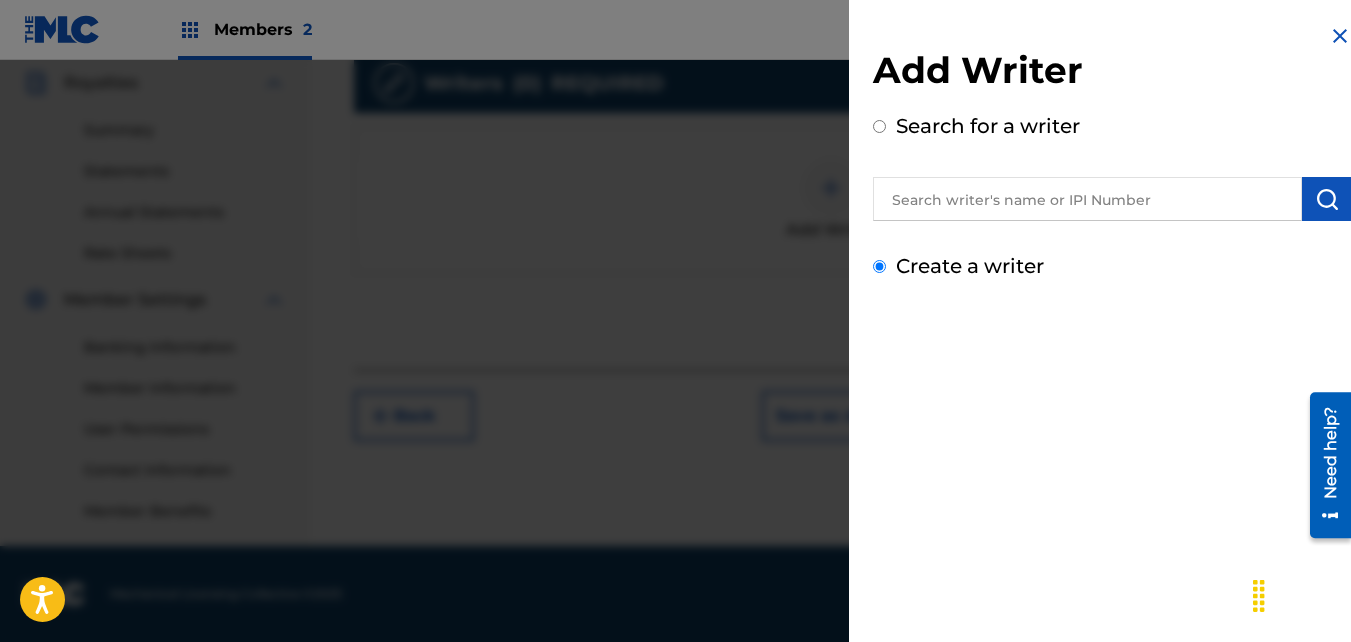 click on "Create a writer" at bounding box center (879, 266) 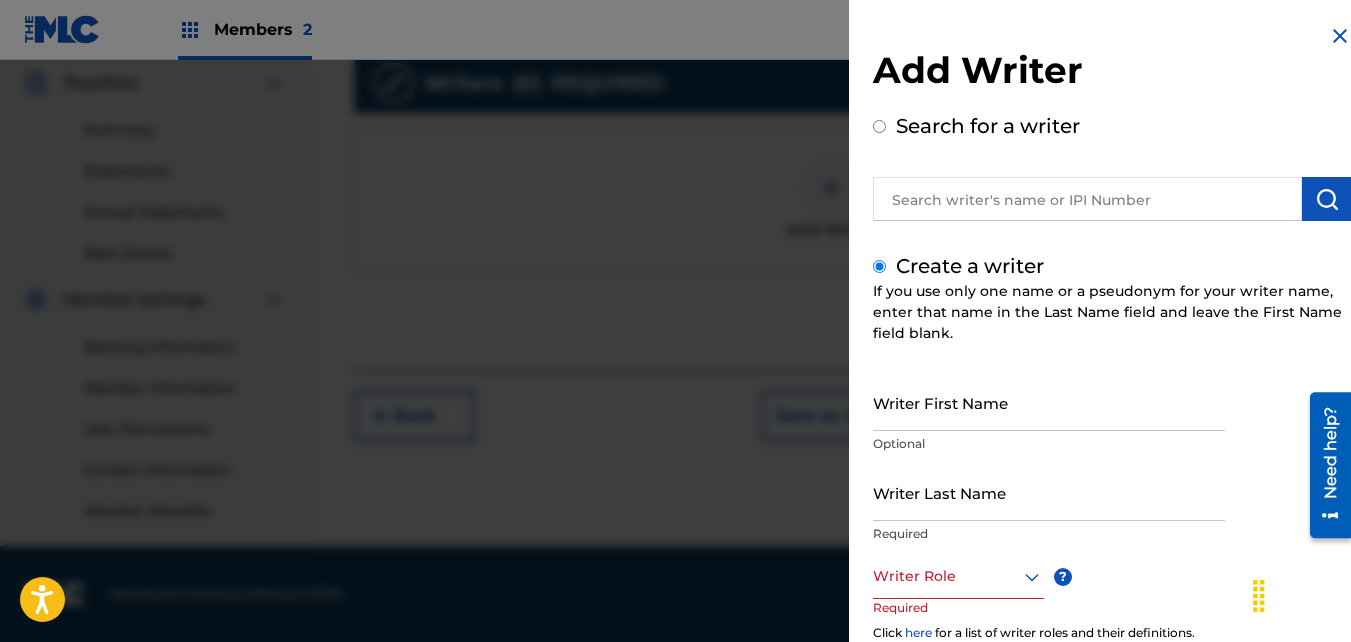 click on "Writer First Name" at bounding box center [1049, 402] 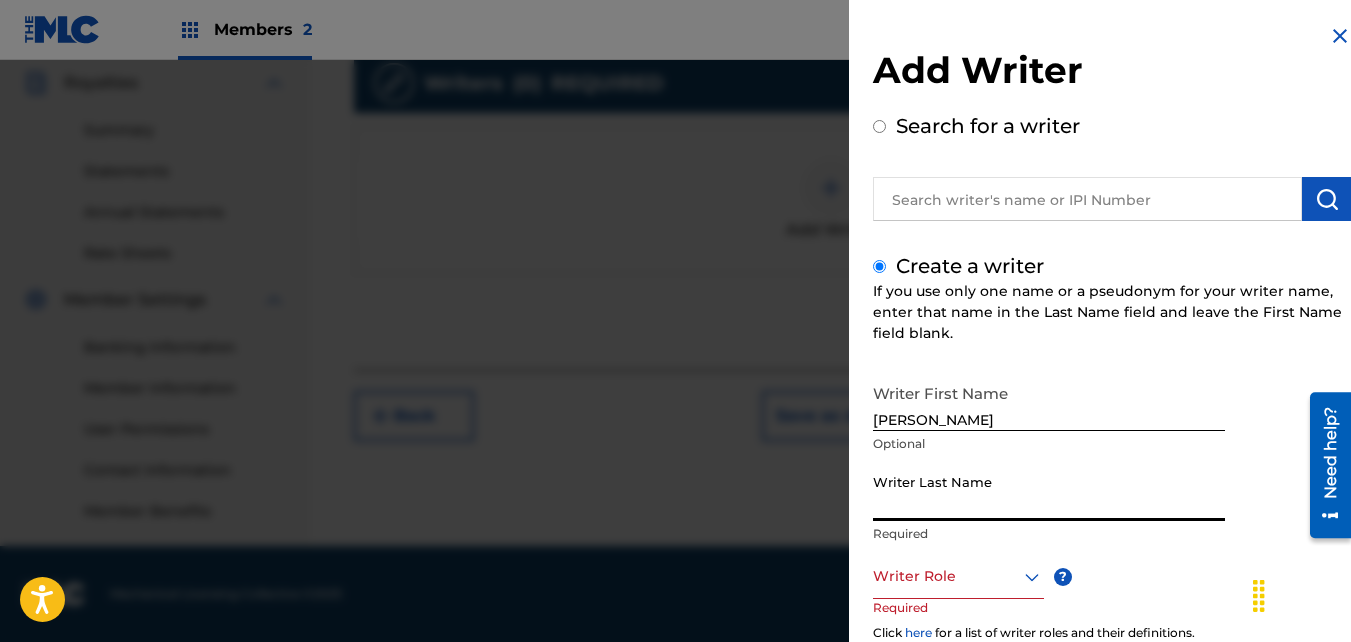 click on "Writer Last Name" at bounding box center [1049, 492] 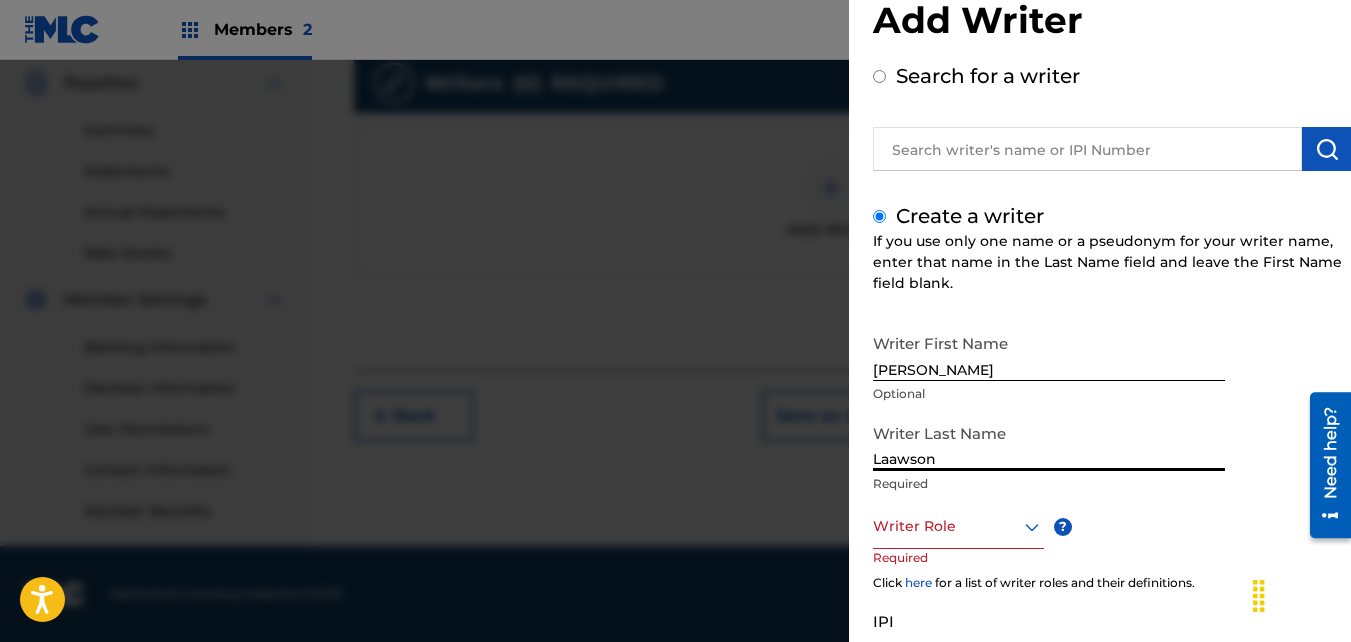 scroll, scrollTop: 51, scrollLeft: 0, axis: vertical 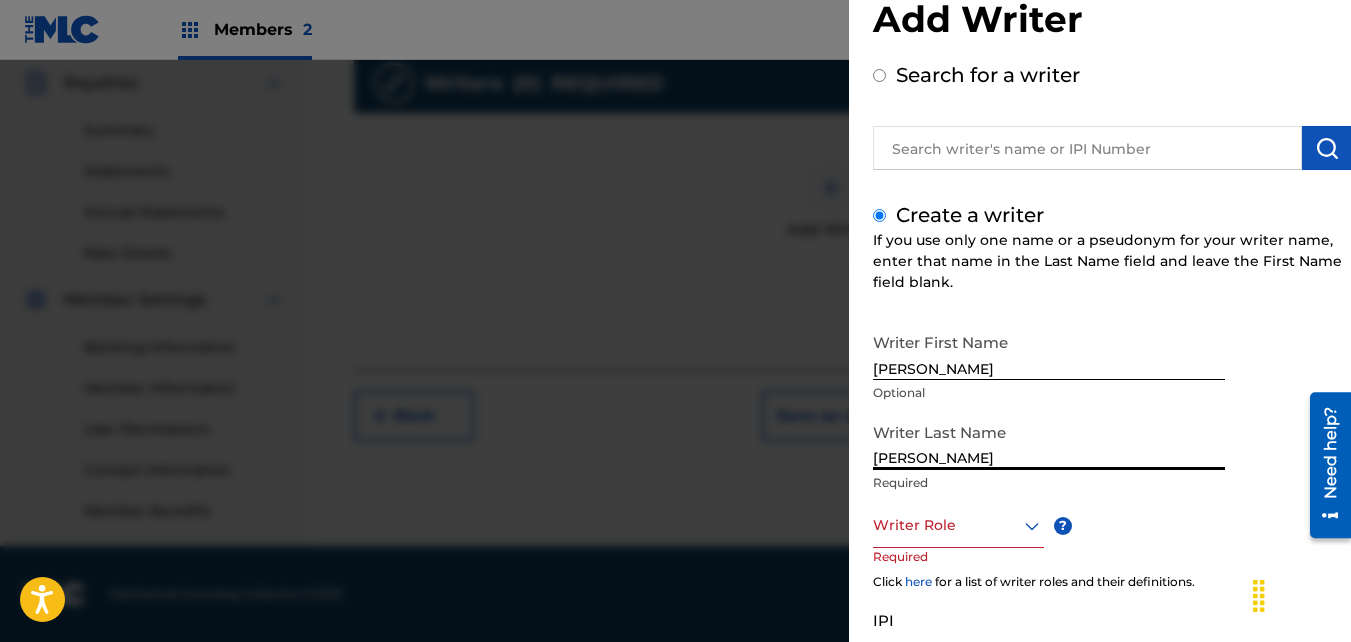 click at bounding box center [958, 525] 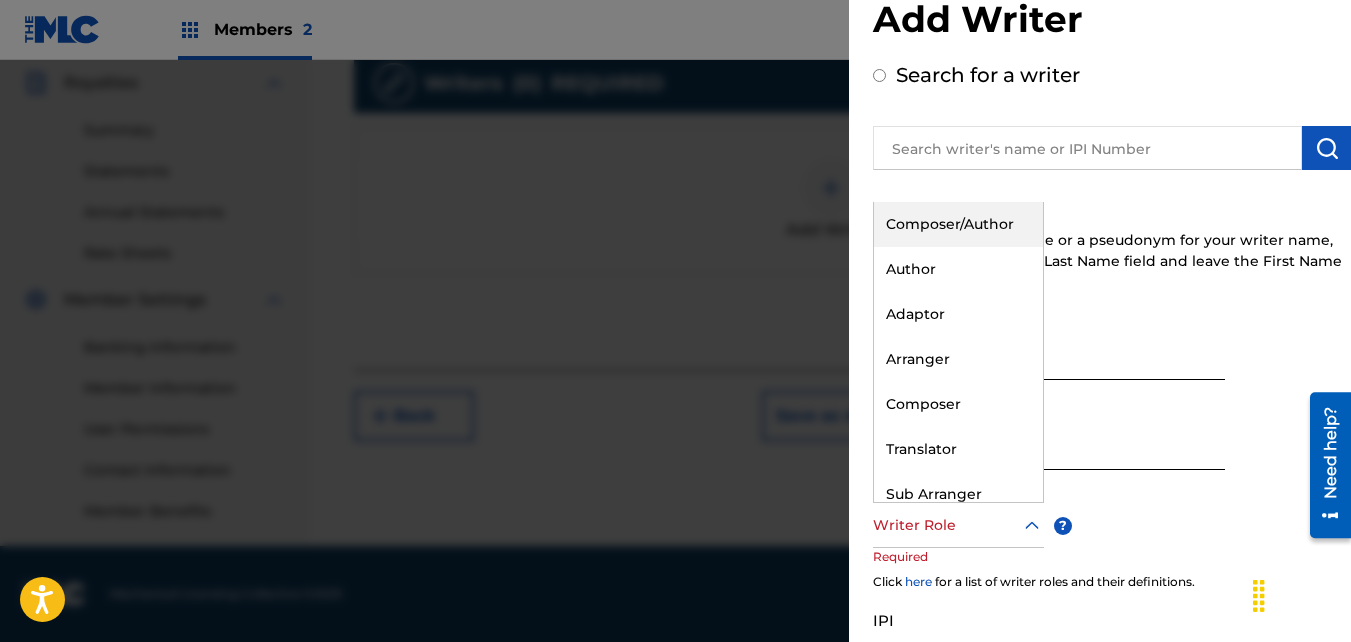 click on "Composer/Author" at bounding box center [958, 224] 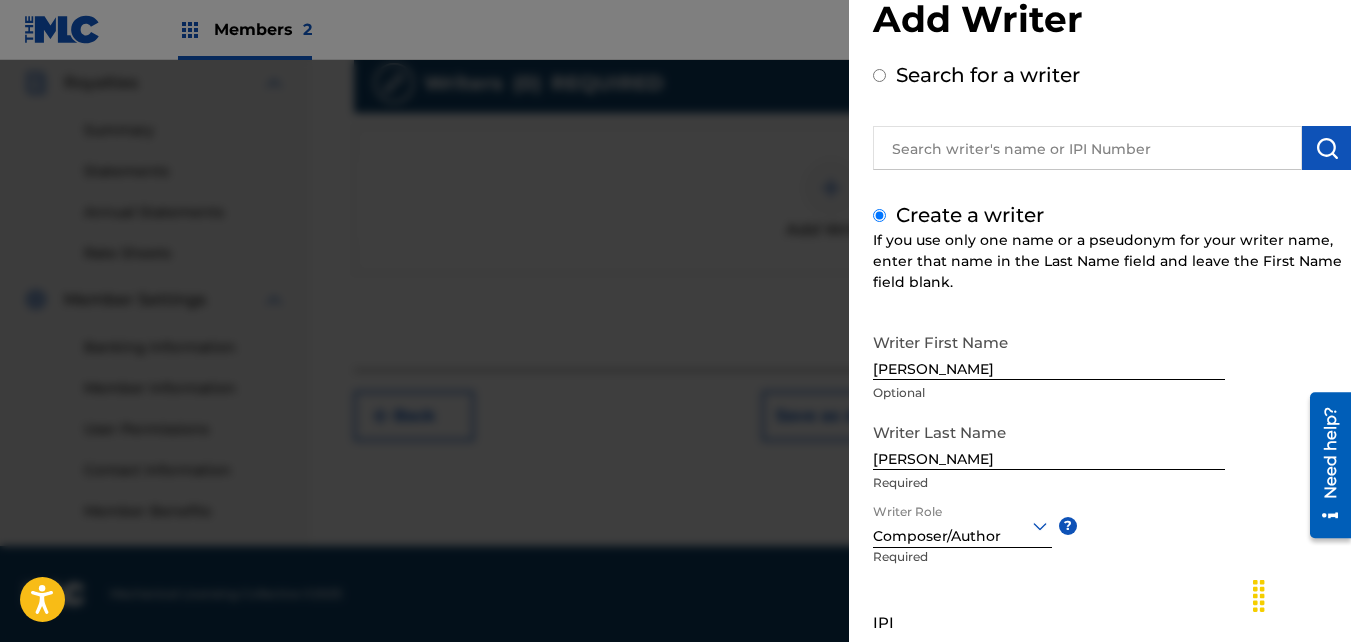 scroll, scrollTop: 226, scrollLeft: 0, axis: vertical 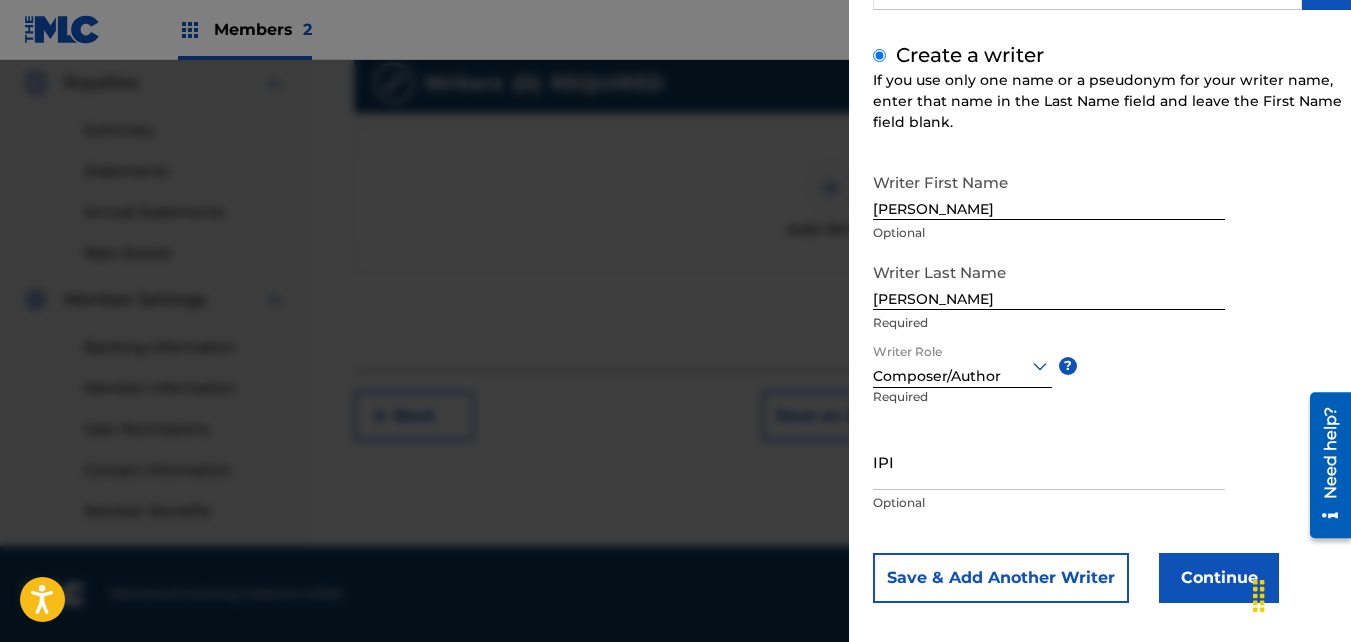 click on "IPI" at bounding box center (1049, 461) 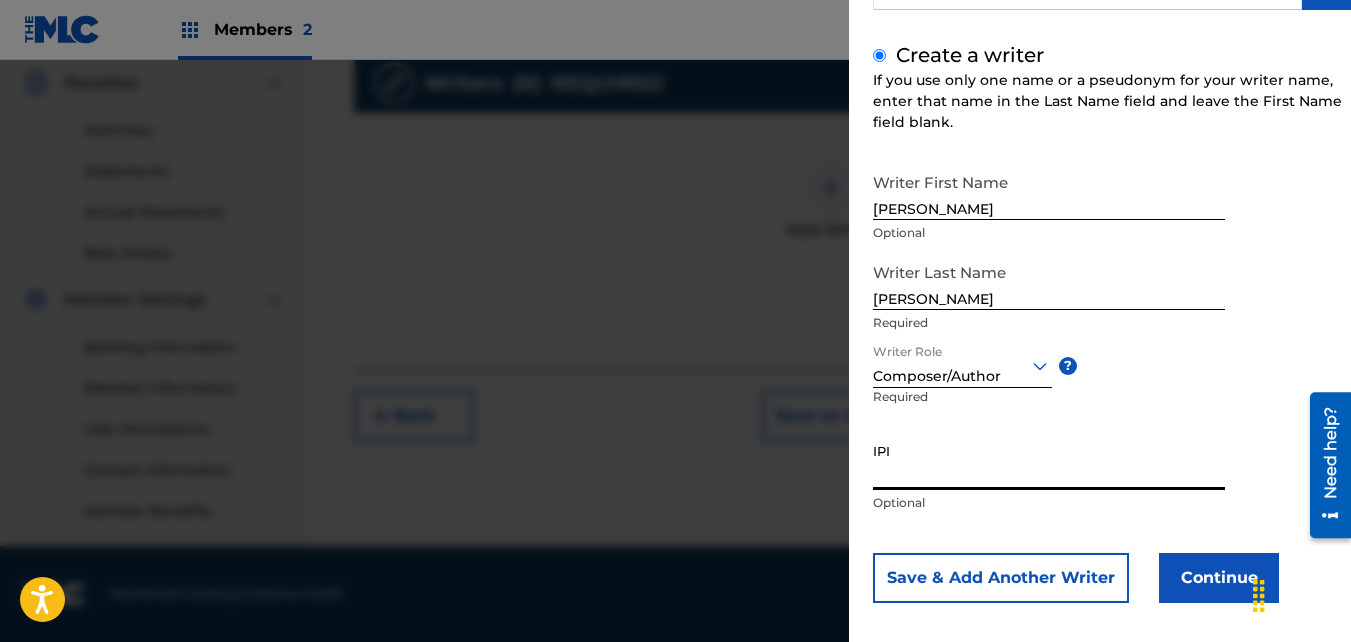 paste on "01046991339" 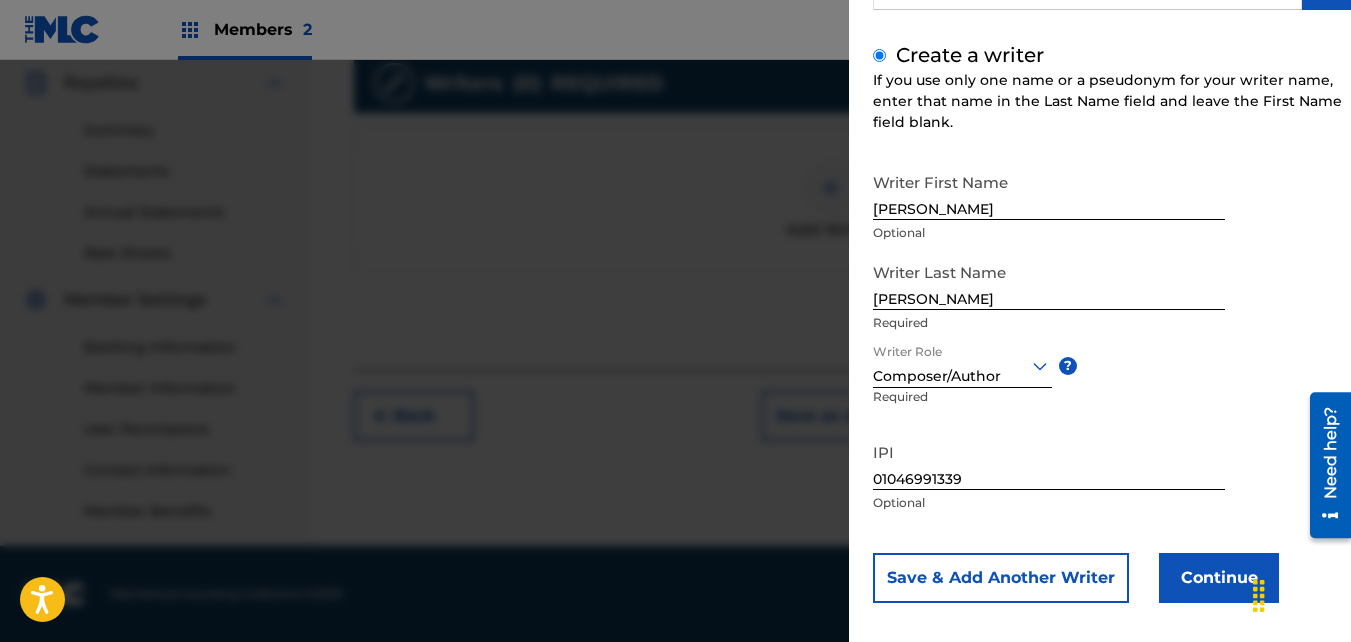 click on "Continue" at bounding box center [1219, 578] 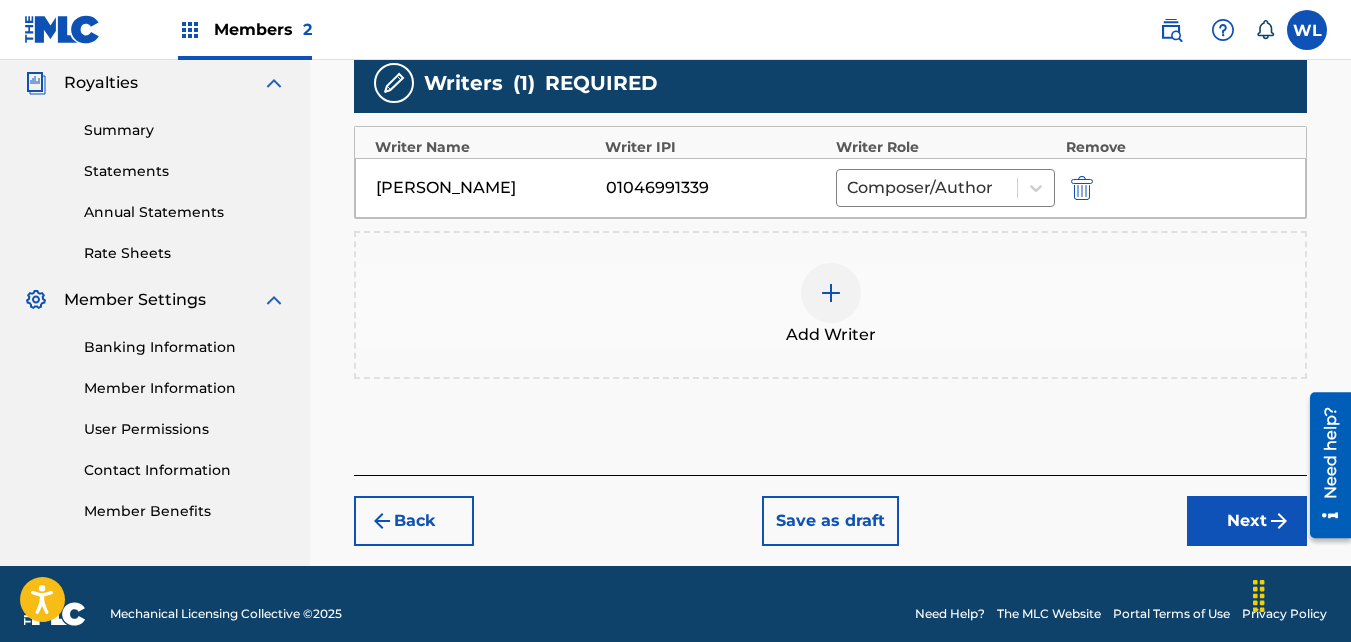 click on "Next" at bounding box center [1247, 521] 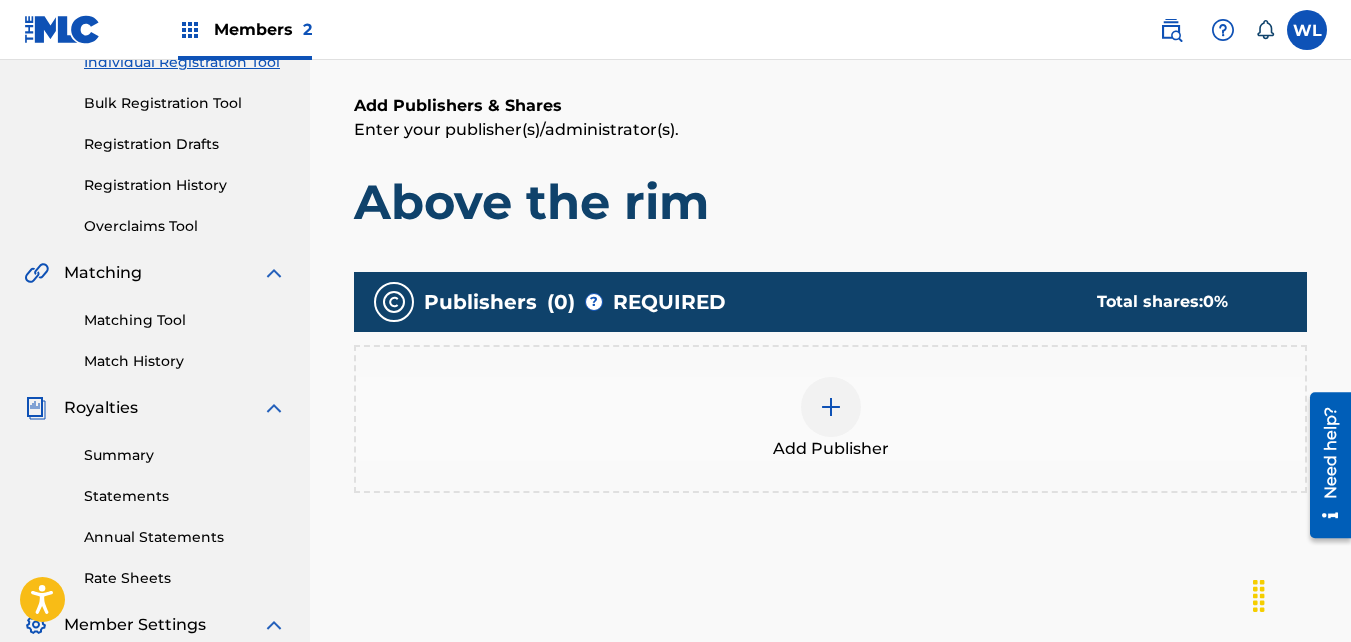 scroll, scrollTop: 320, scrollLeft: 0, axis: vertical 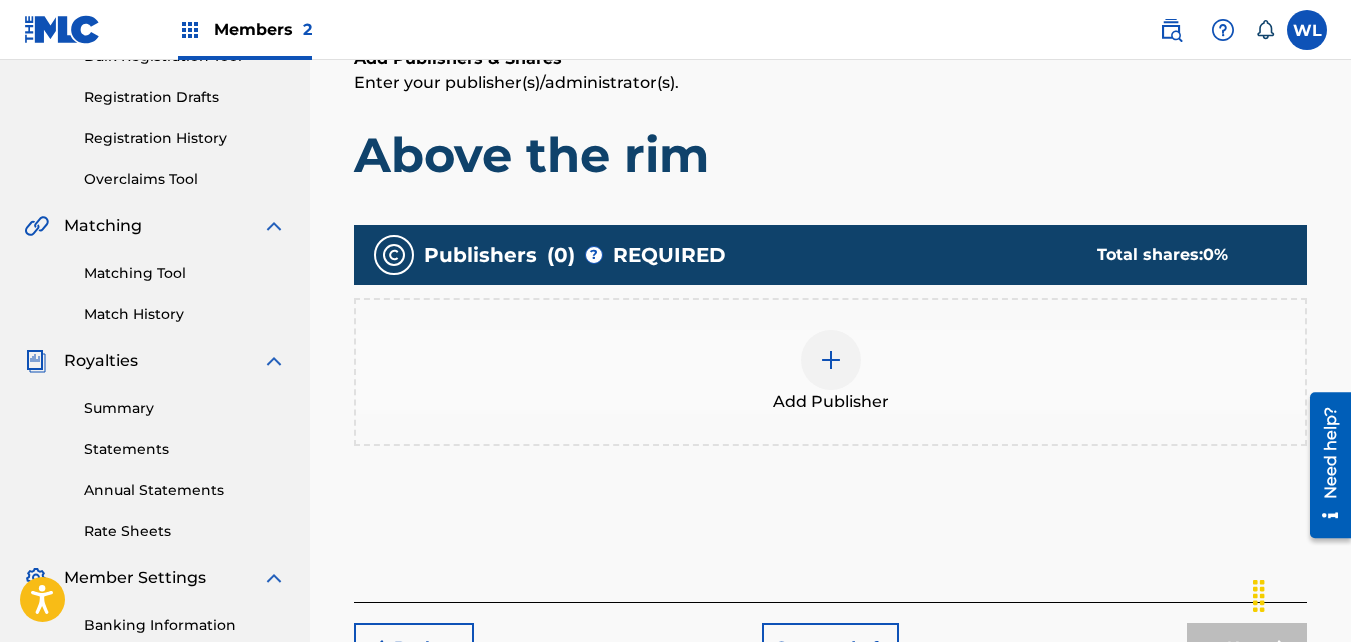 click on "Add Publisher" at bounding box center [830, 372] 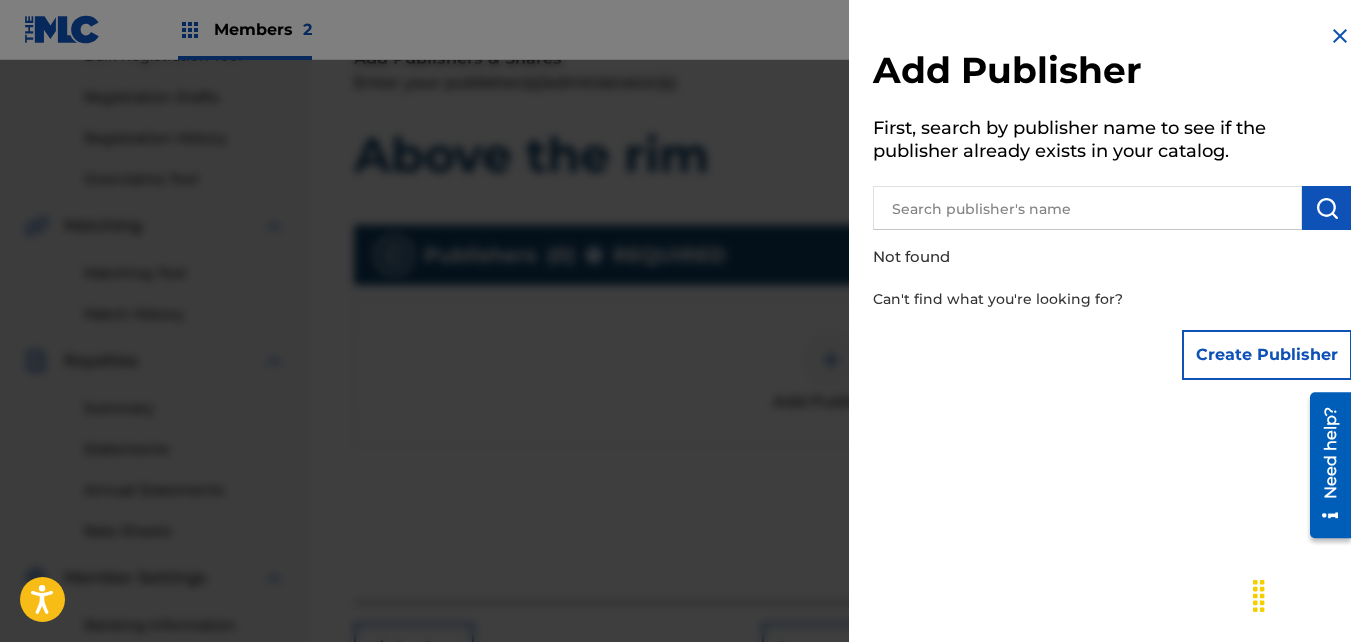 click on "Create Publisher" at bounding box center [1267, 355] 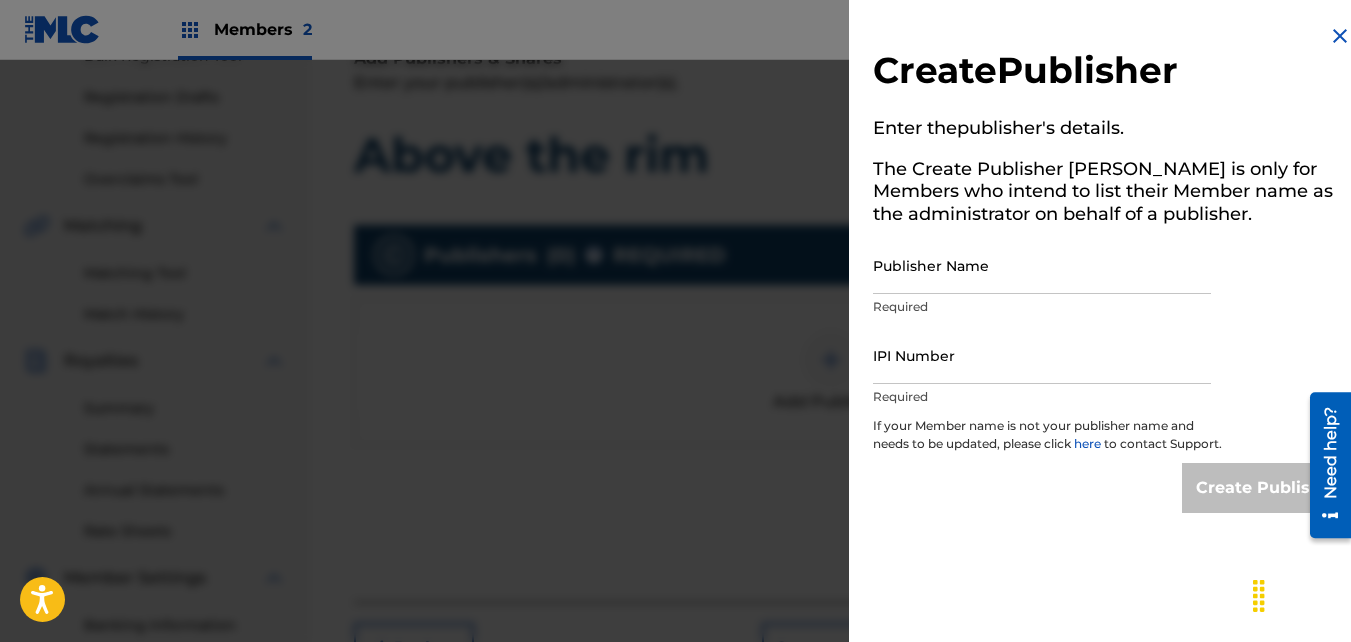 click on "Publisher Name" at bounding box center [1042, 265] 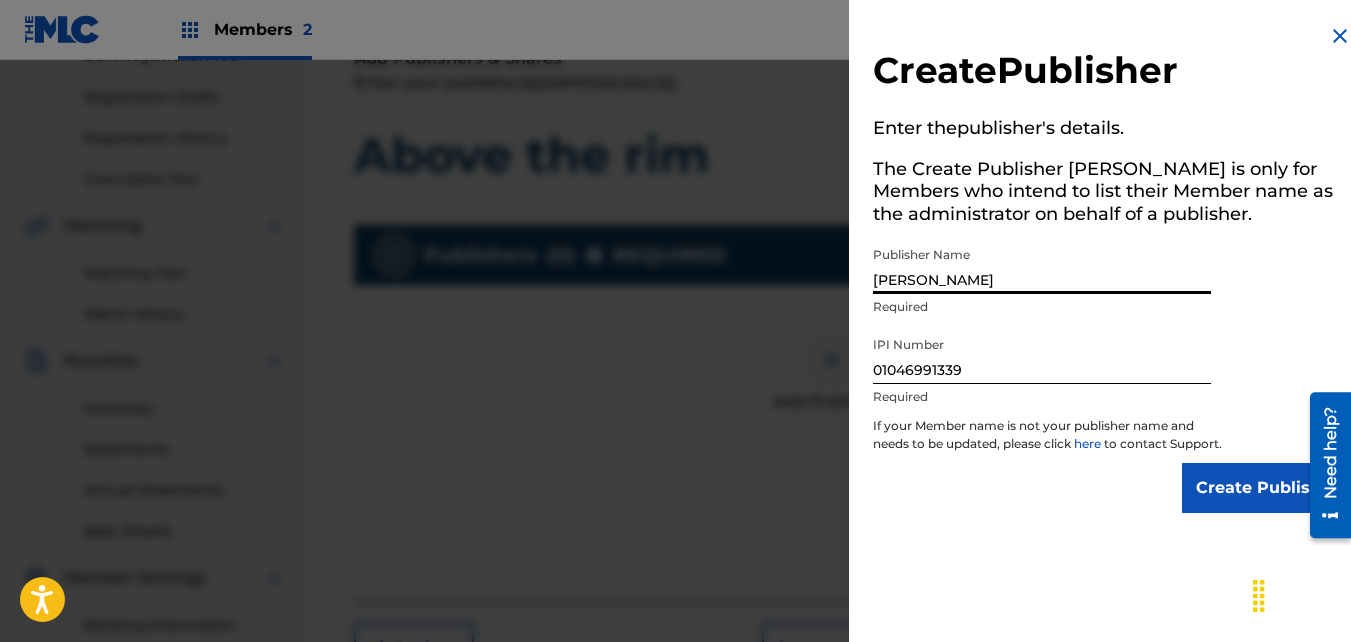 click on "If your Member name is not your publisher name and needs to be updated, please click   here   to contact Support." at bounding box center [1048, 440] 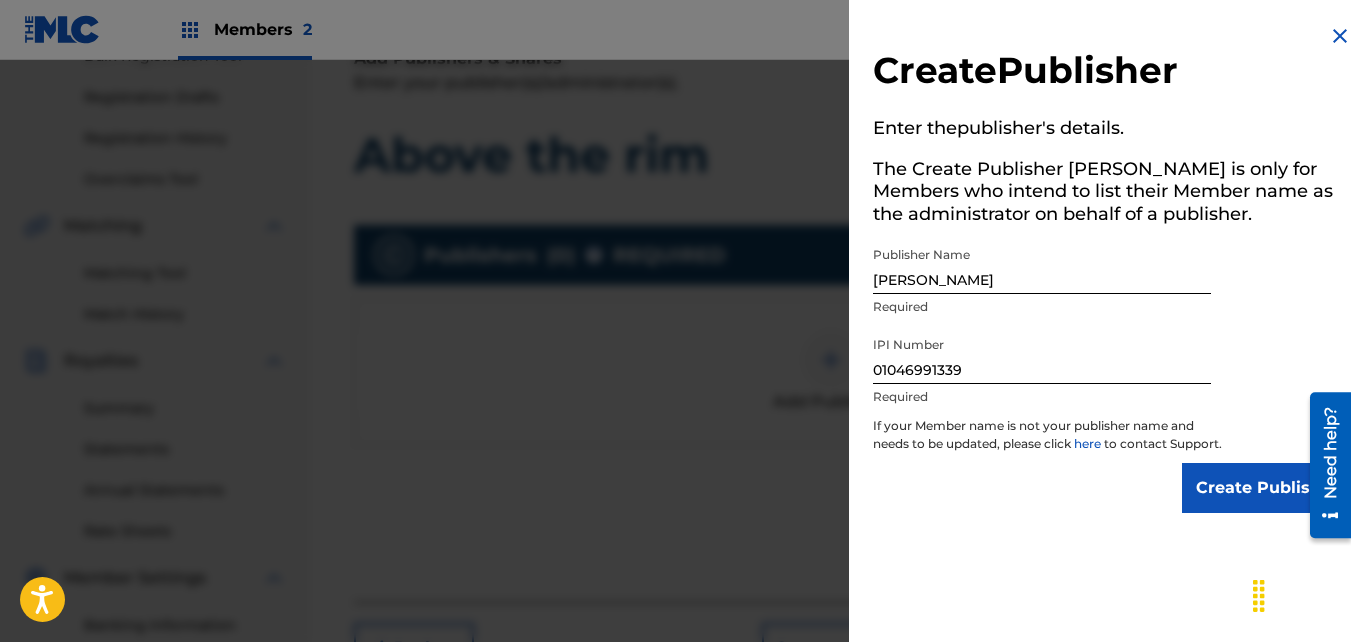 click on "Create Publisher" at bounding box center (1267, 488) 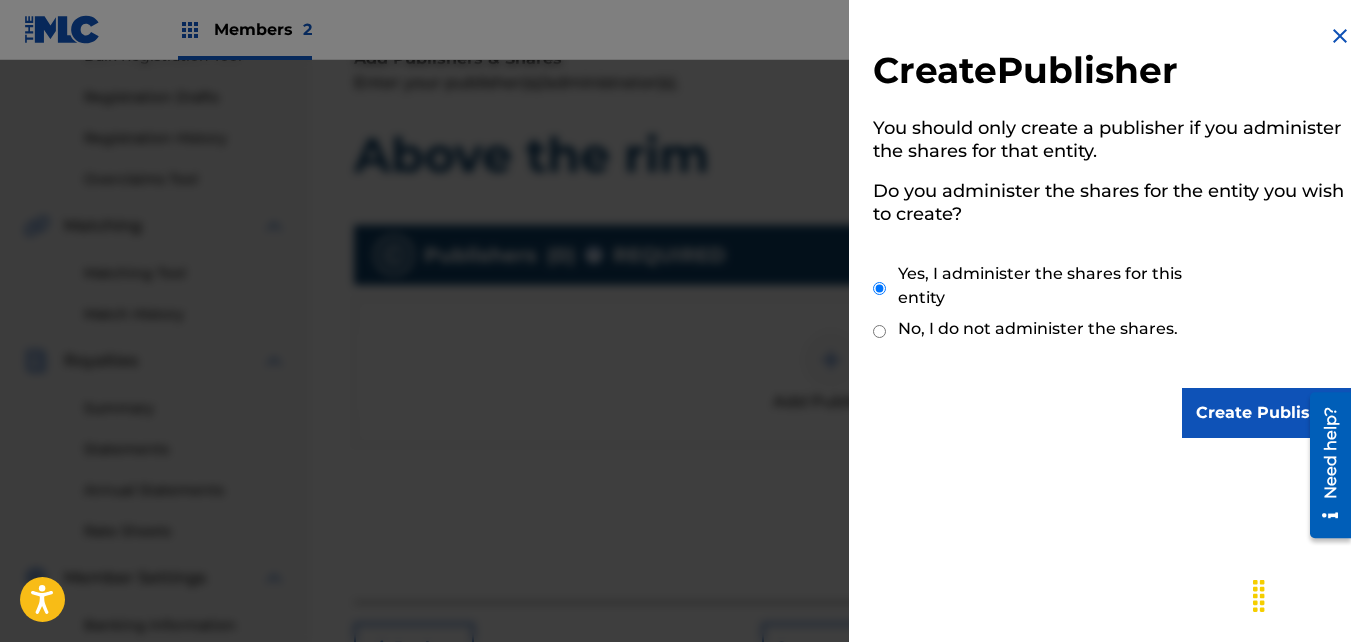 click on "Create Publisher" at bounding box center (1267, 413) 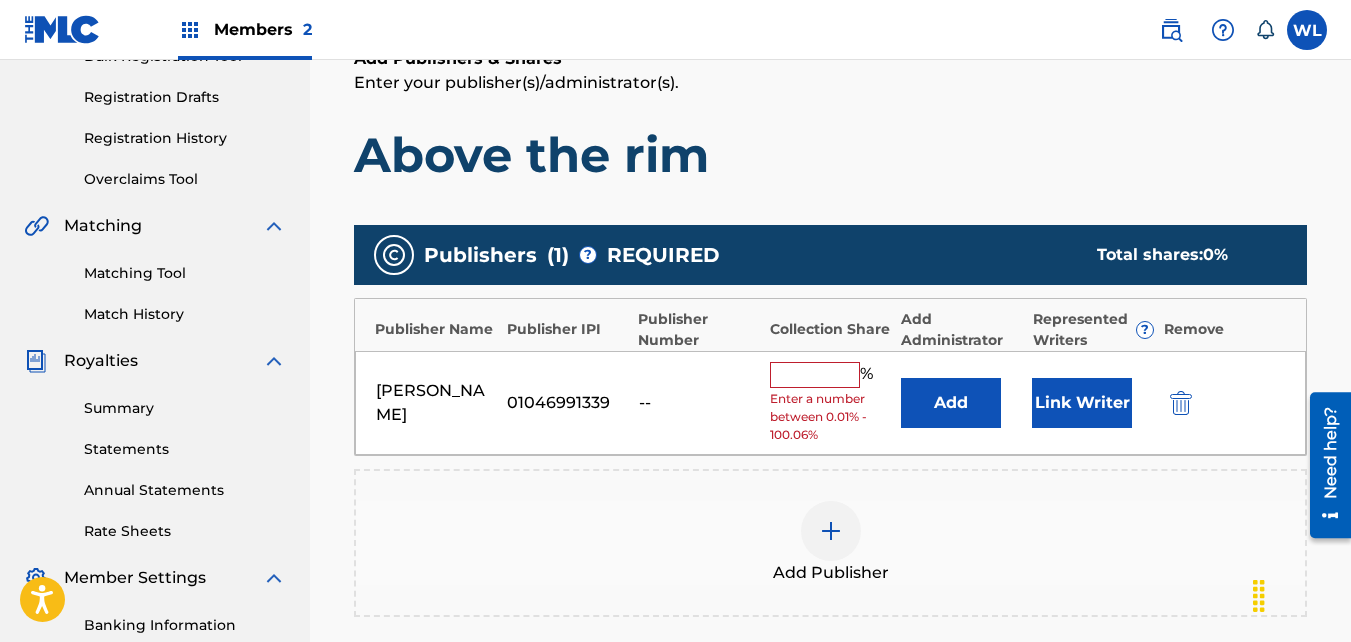 click on "Link Writer" at bounding box center (1082, 403) 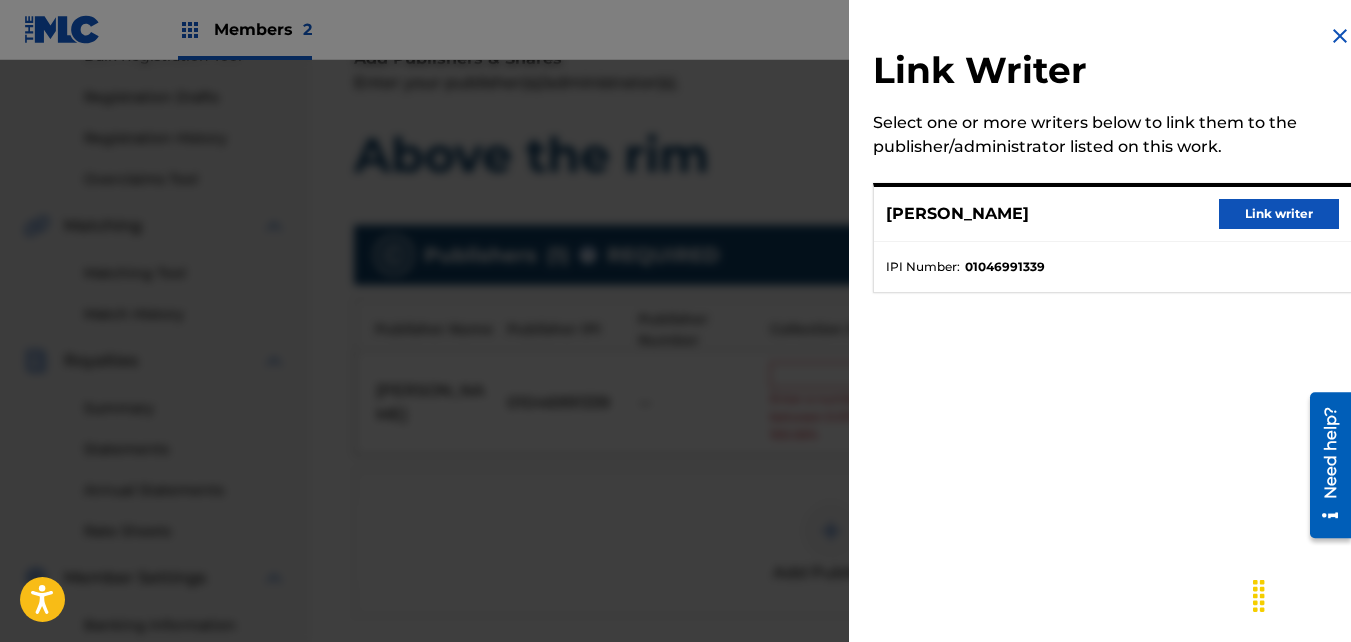 click on "Link writer" at bounding box center (1279, 214) 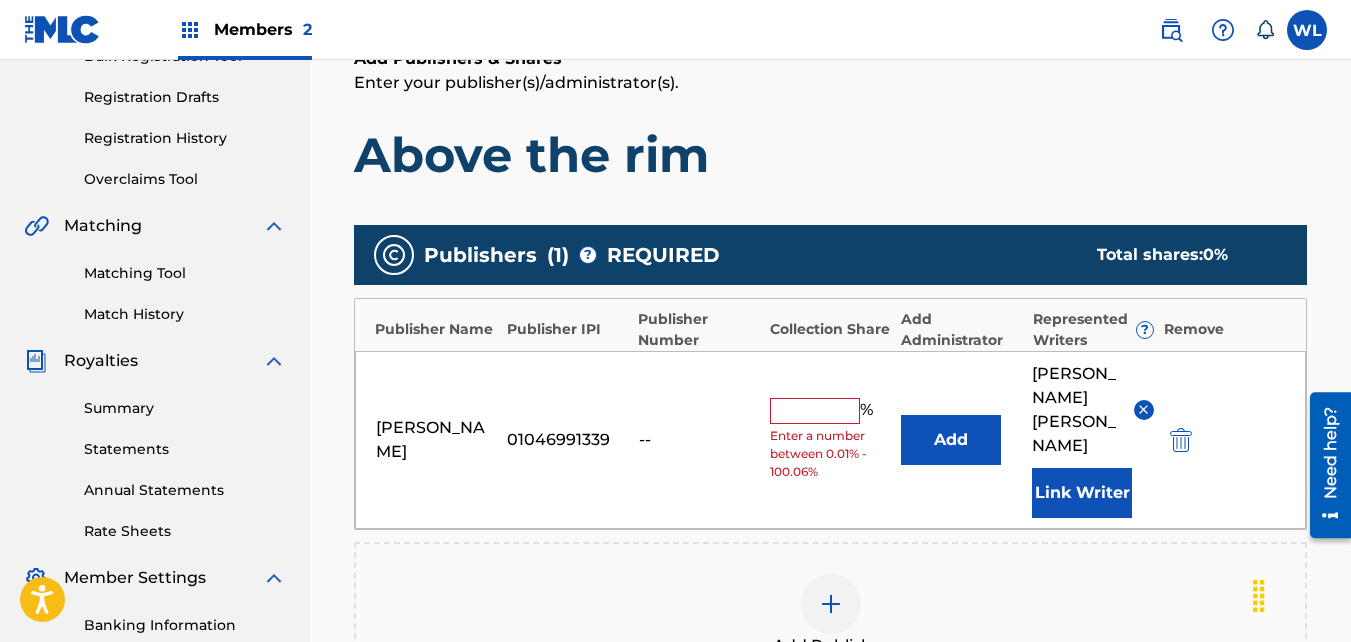 click at bounding box center (815, 411) 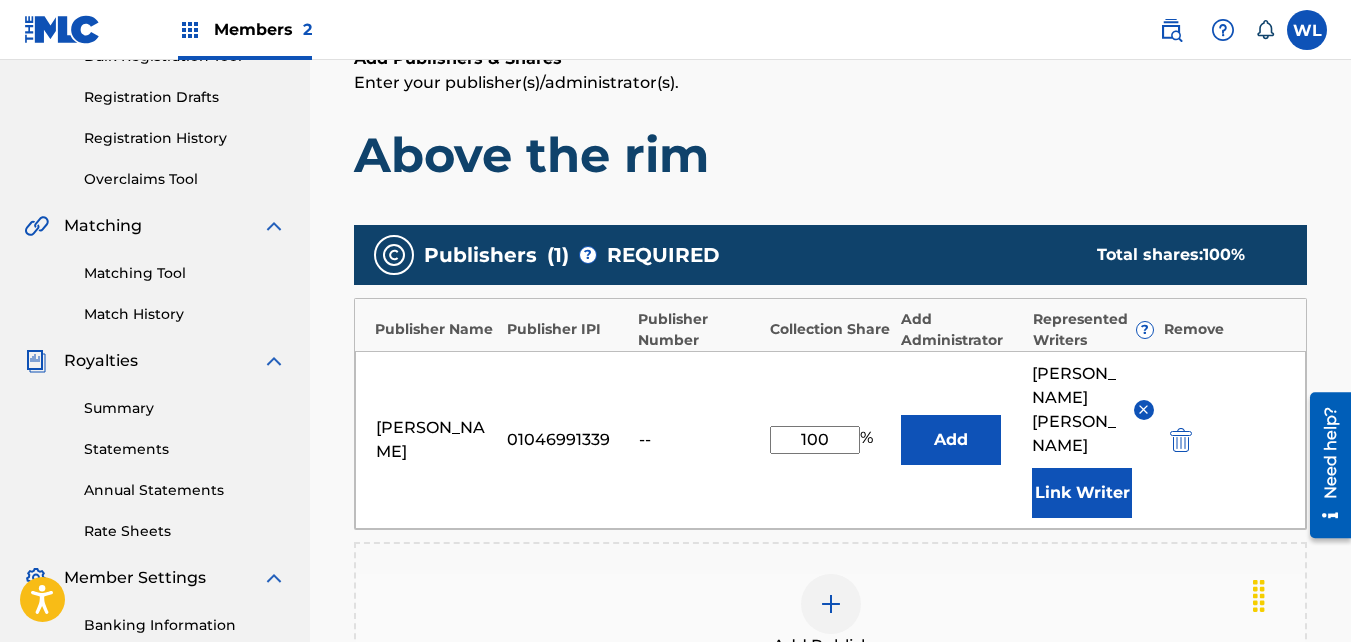 click on "Link Writer" at bounding box center [1082, 493] 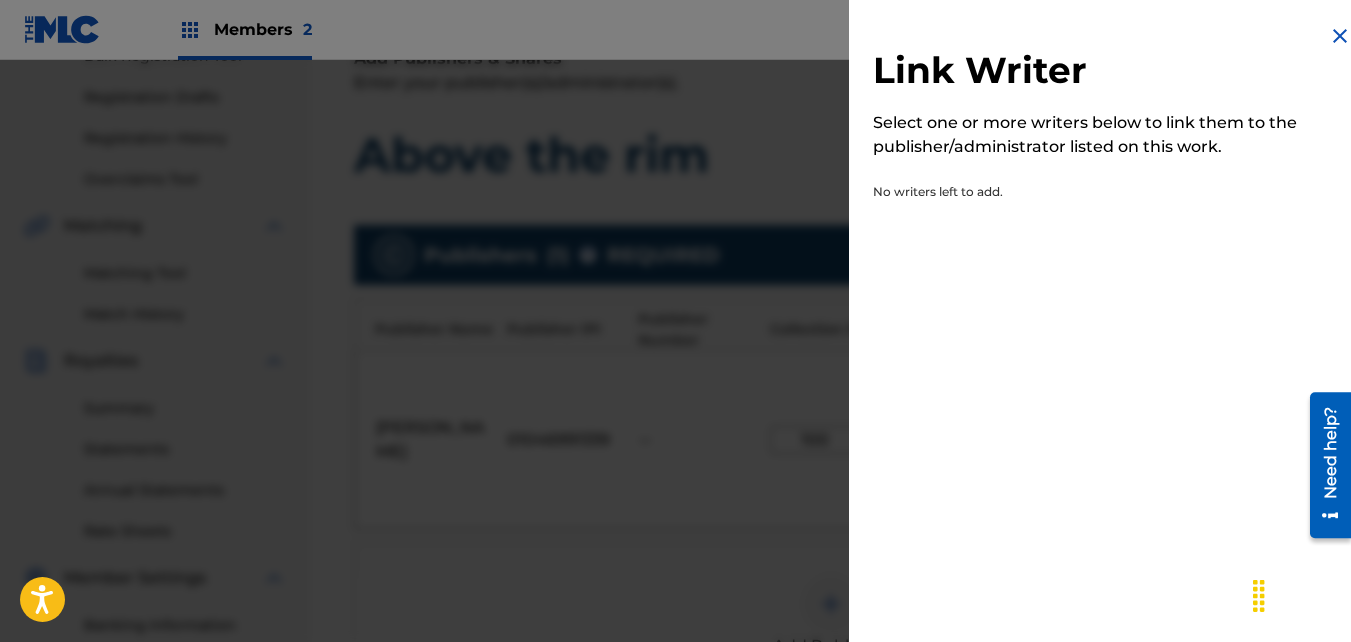 click at bounding box center [1340, 36] 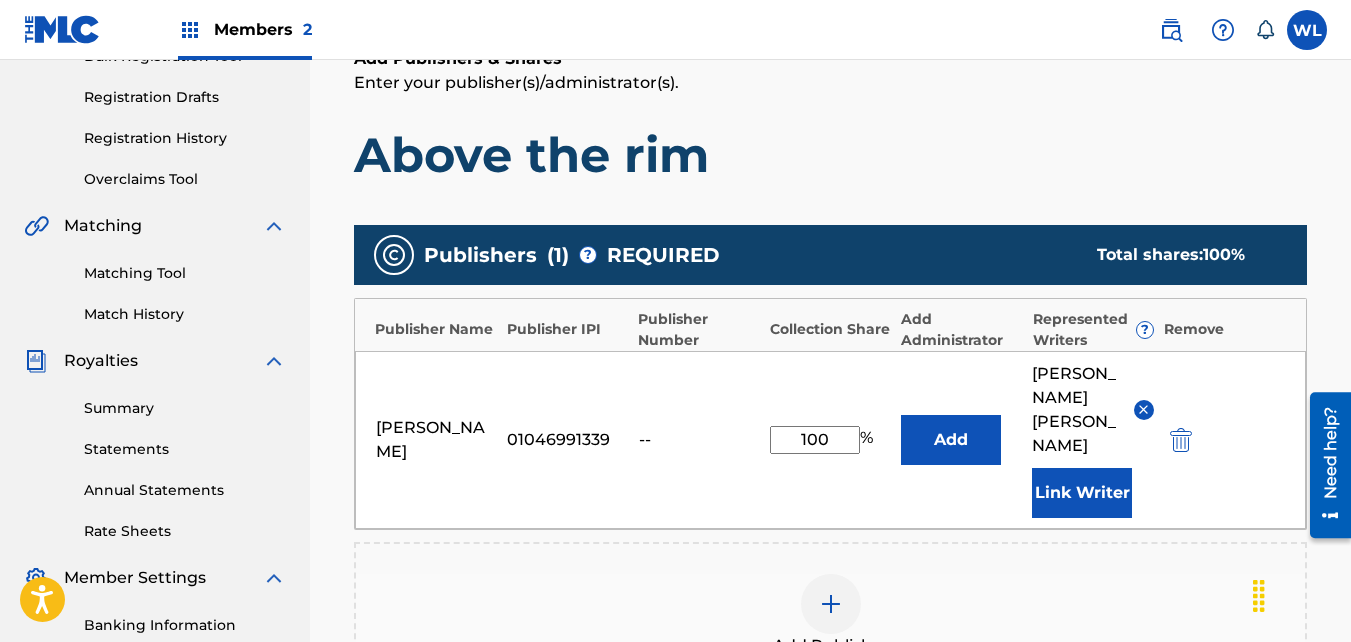 scroll, scrollTop: 663, scrollLeft: 0, axis: vertical 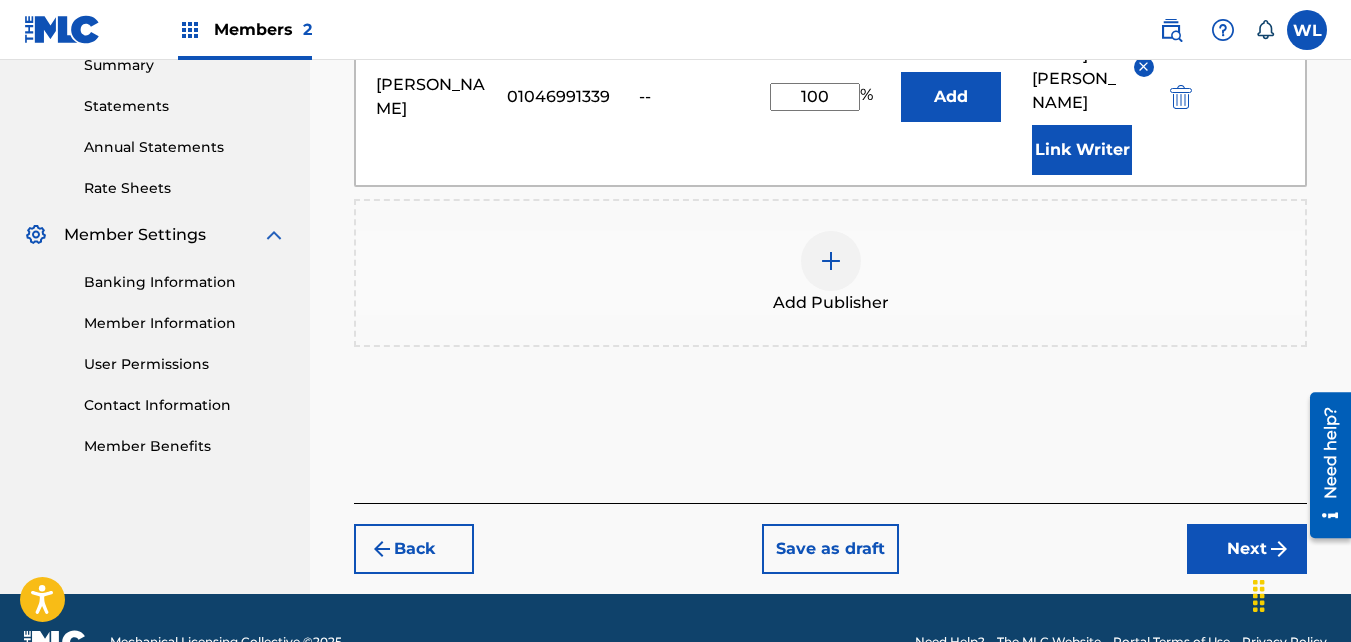 click on "Next" at bounding box center [1247, 549] 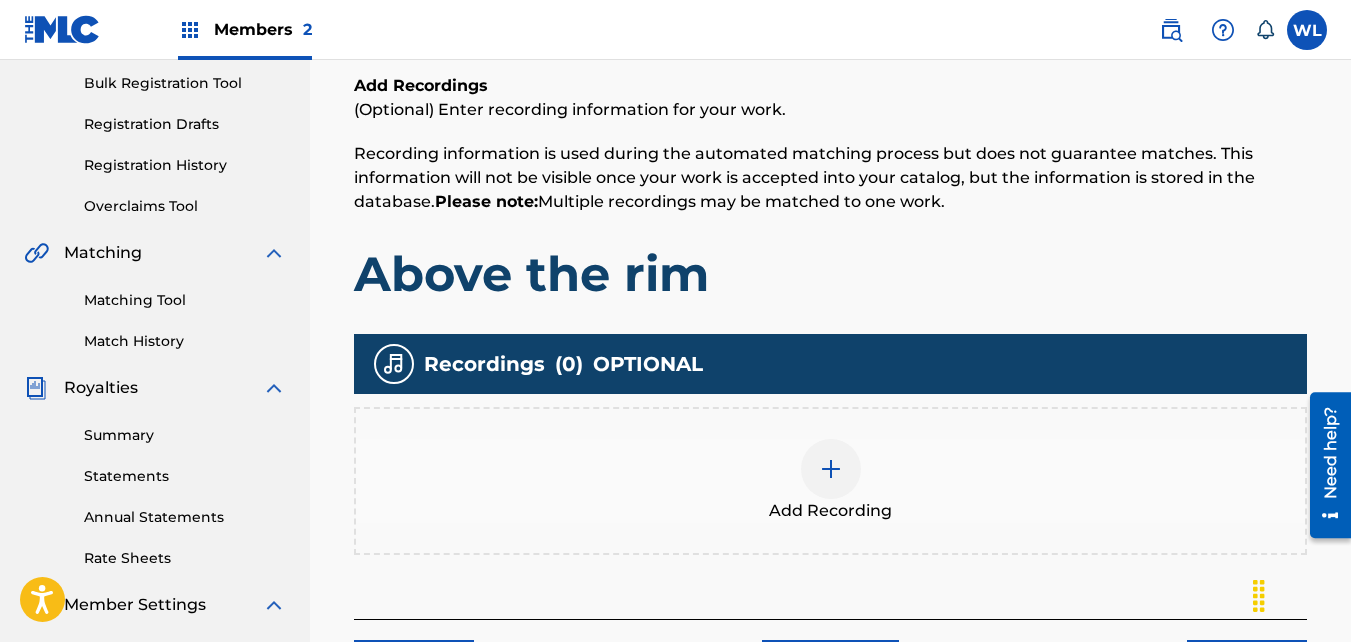 scroll, scrollTop: 294, scrollLeft: 0, axis: vertical 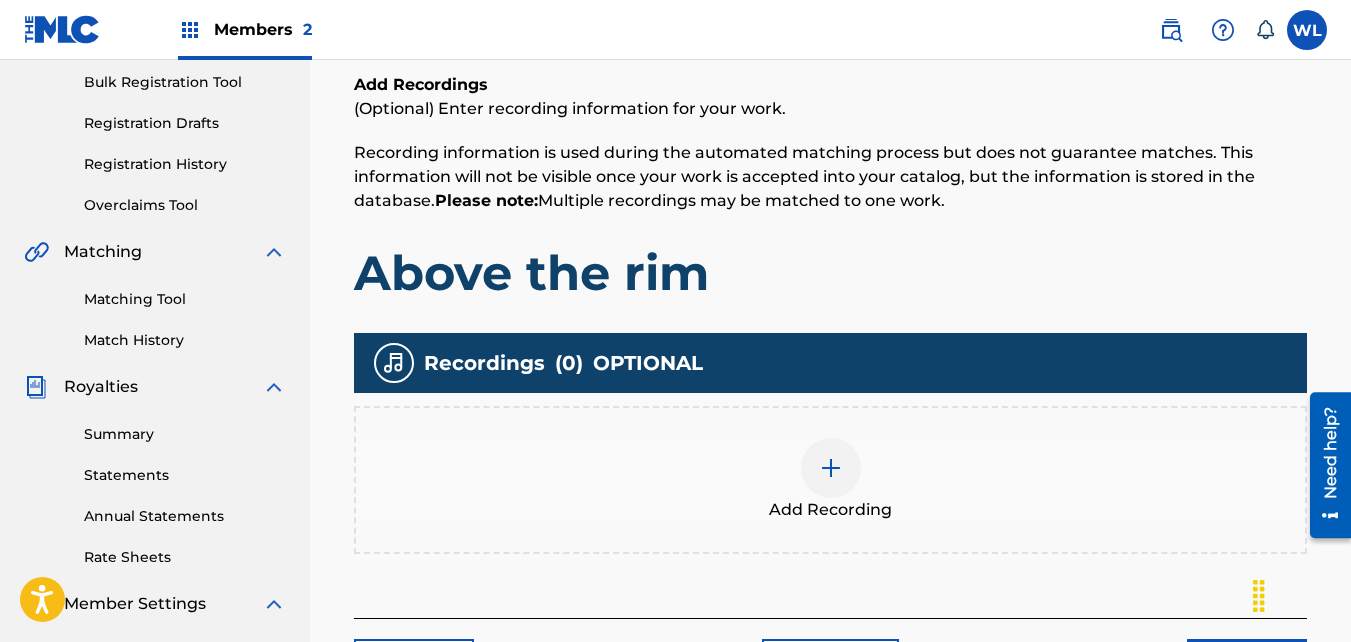 click on "Add Recording" at bounding box center [830, 480] 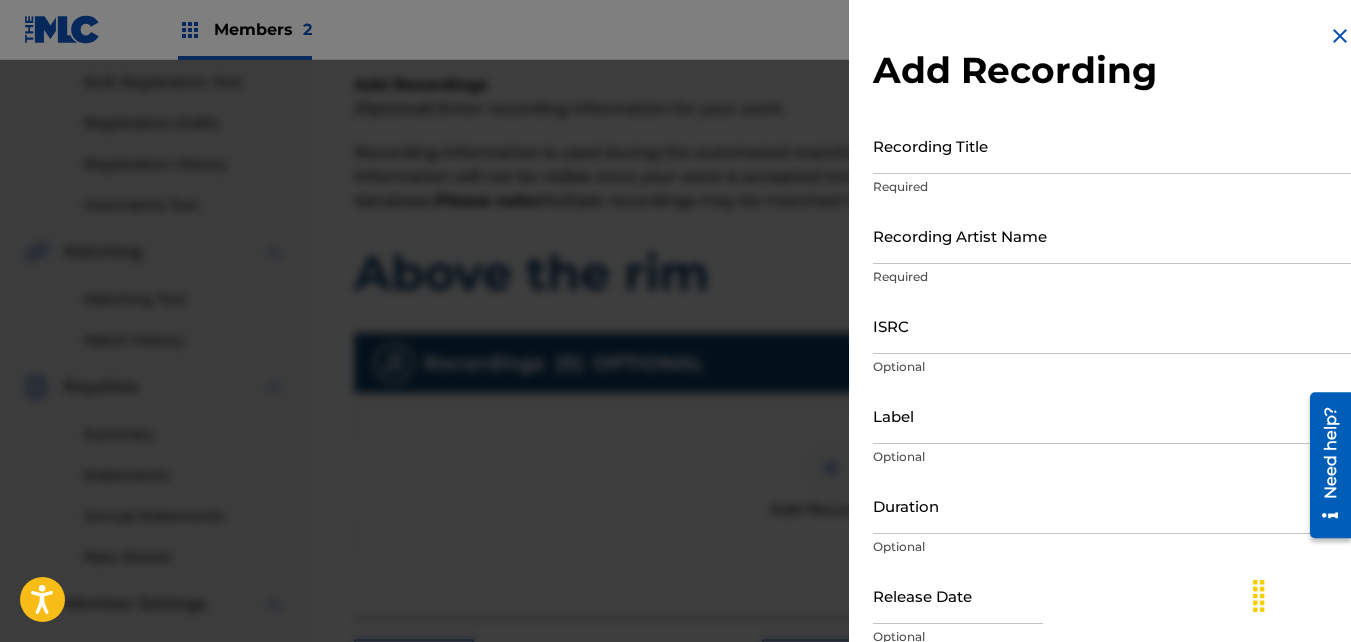 click on "Recording Title" at bounding box center (1112, 145) 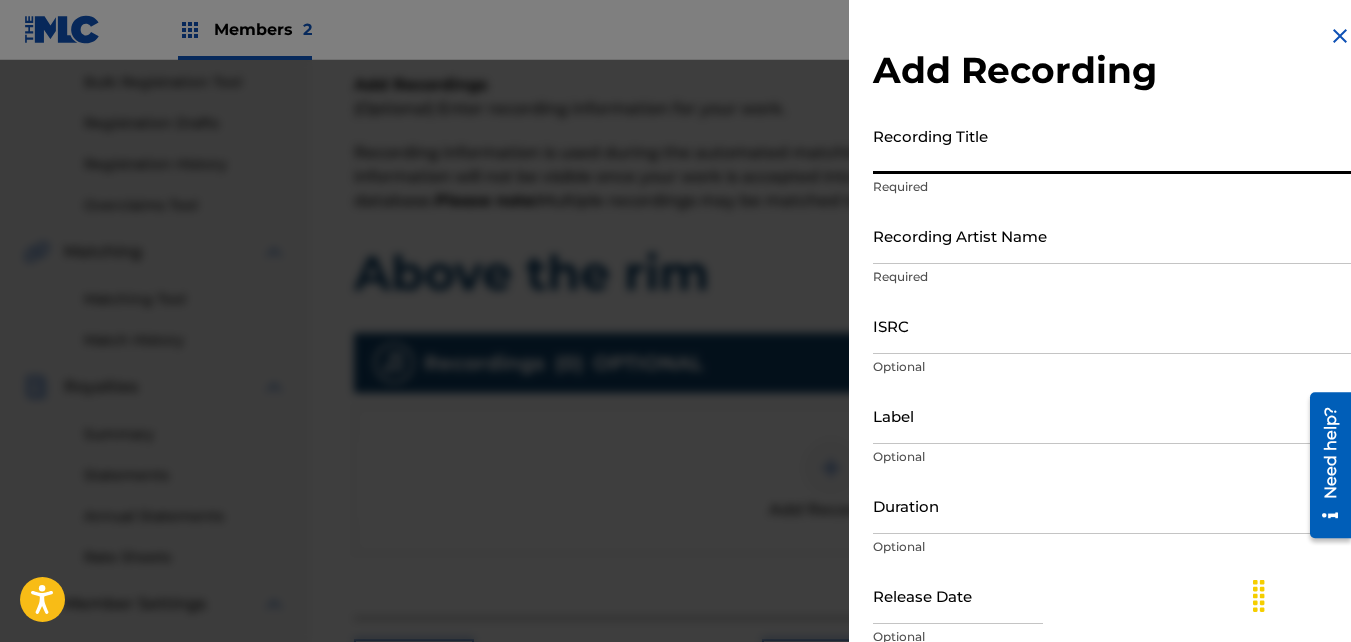 paste on "DOLO 24 - “Above The Rim” shot By ‪@CHILLAPERTILLA‬" 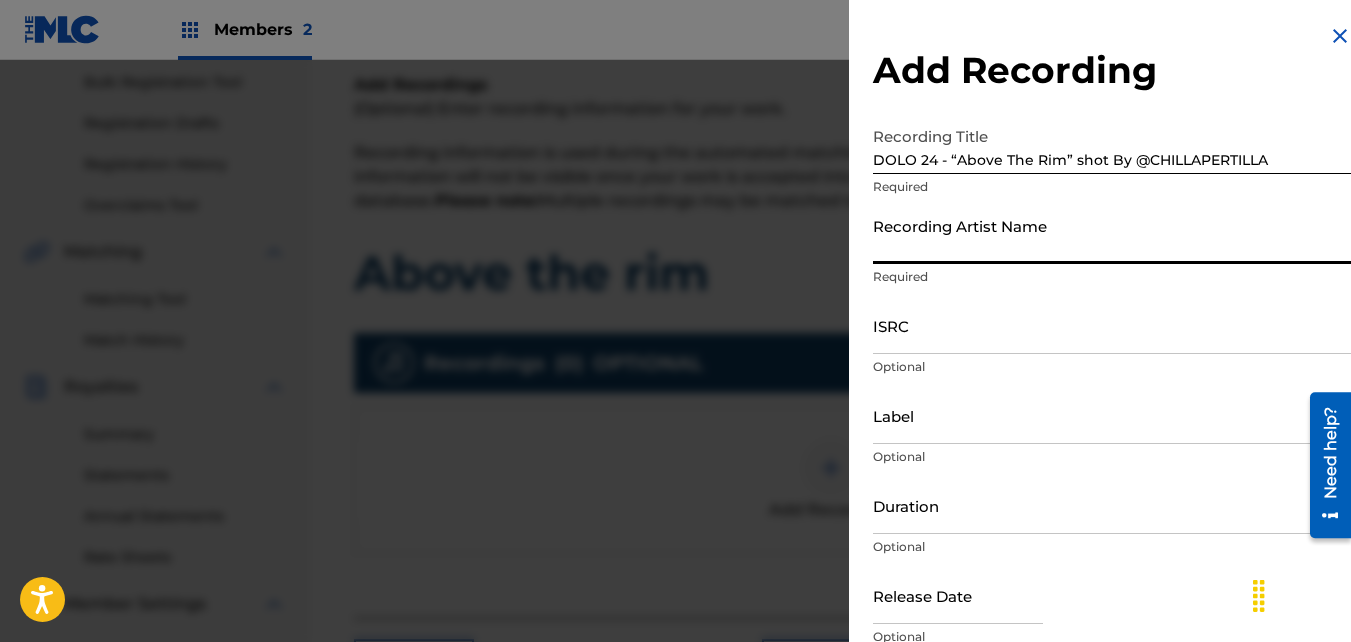 click on "Recording Artist Name" at bounding box center [1112, 235] 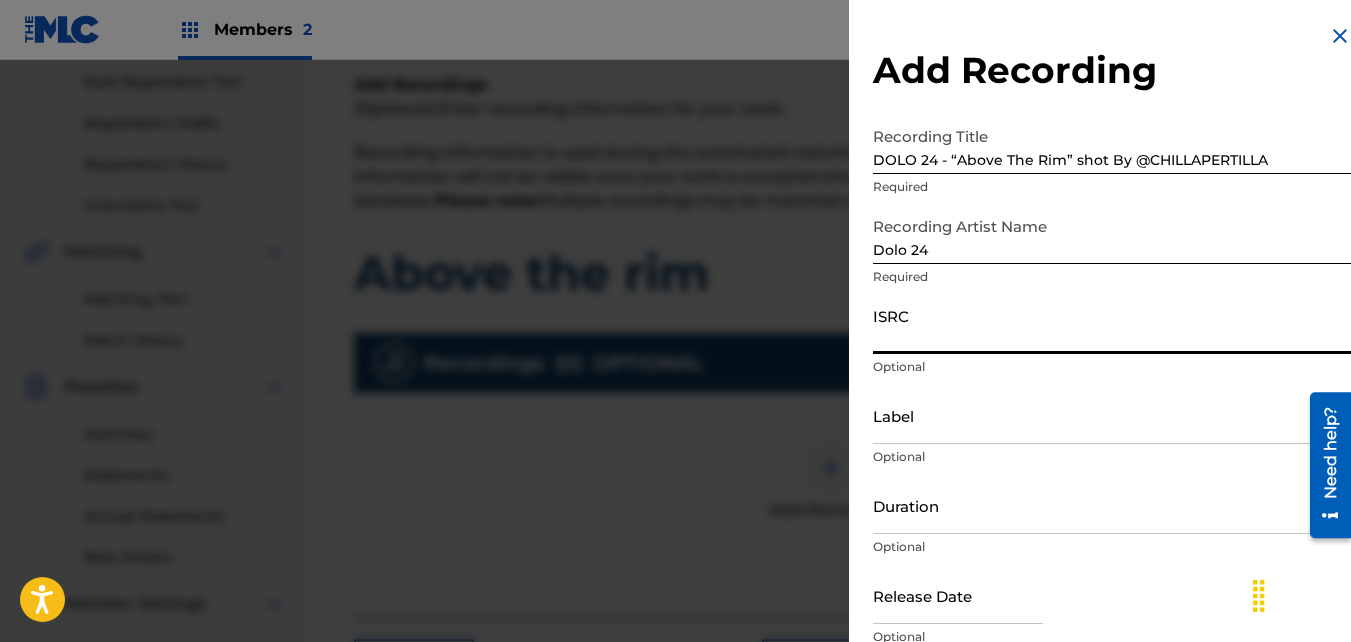 click on "ISRC" at bounding box center (1112, 325) 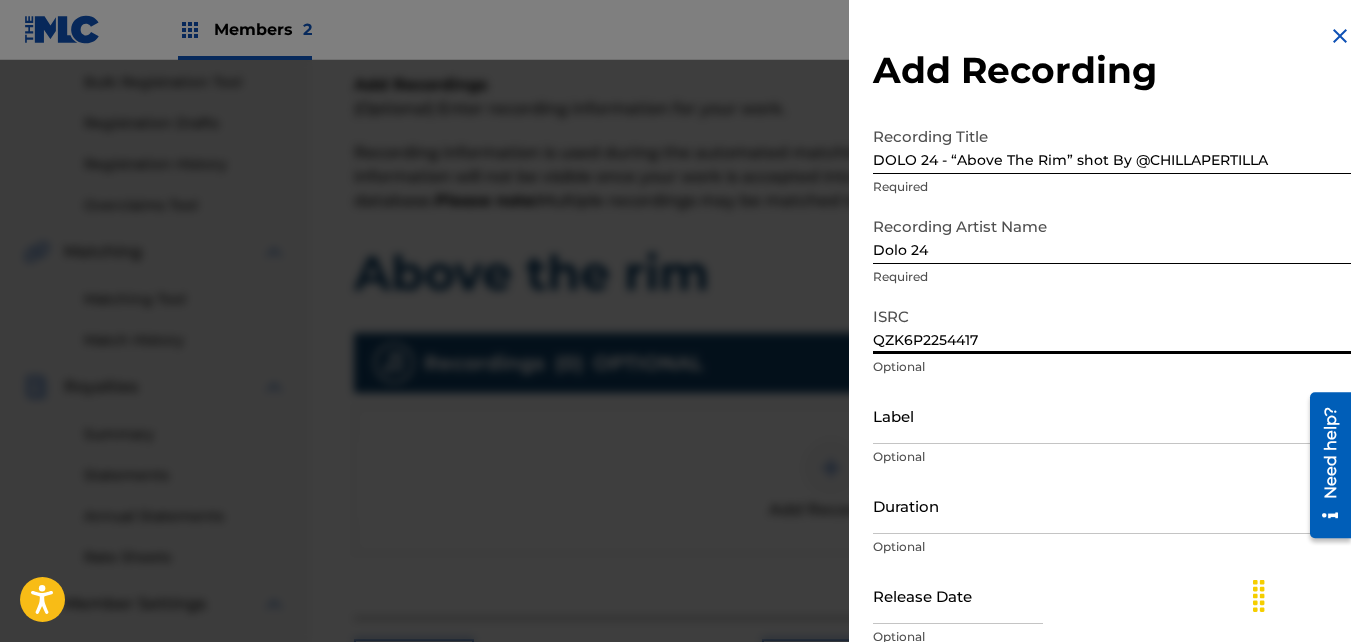 scroll, scrollTop: 89, scrollLeft: 0, axis: vertical 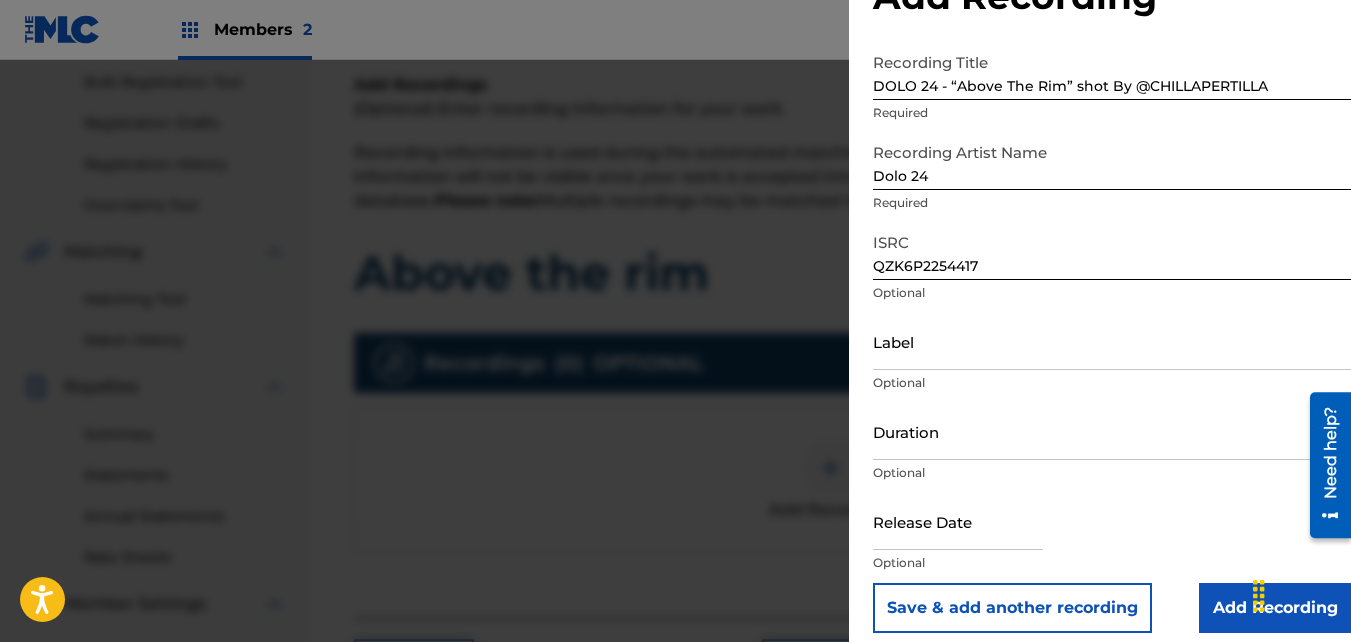 click on "Add Recording" at bounding box center [1275, 608] 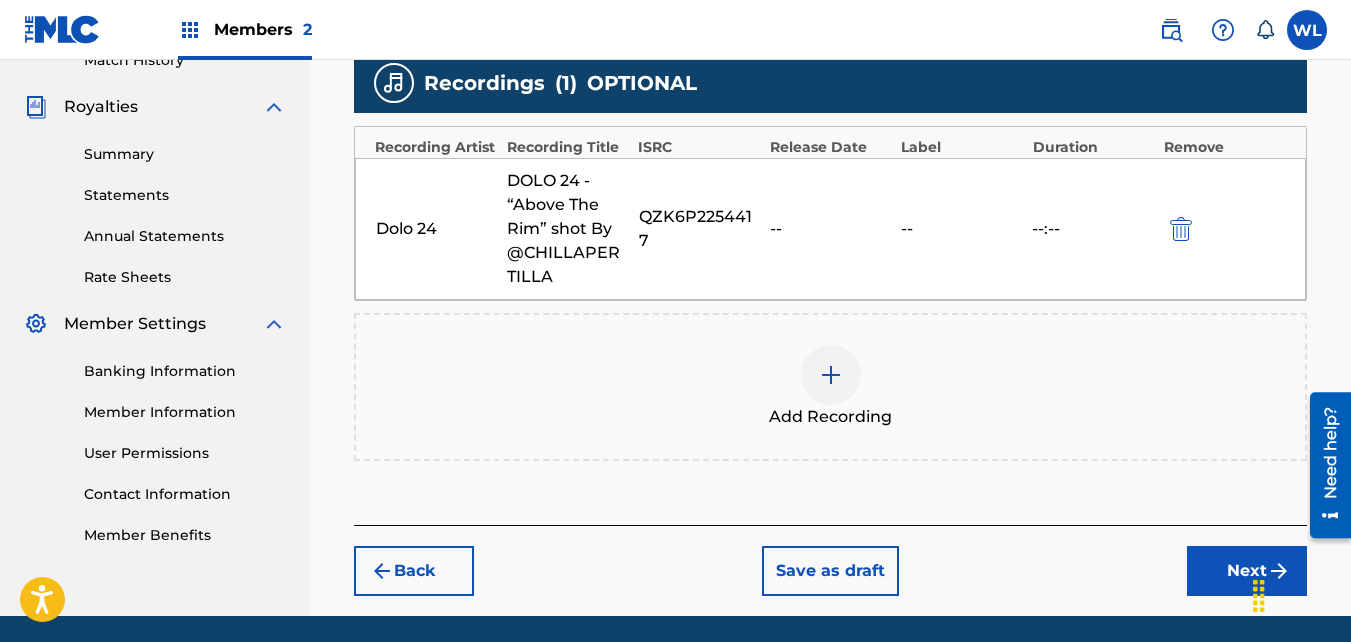 scroll, scrollTop: 576, scrollLeft: 0, axis: vertical 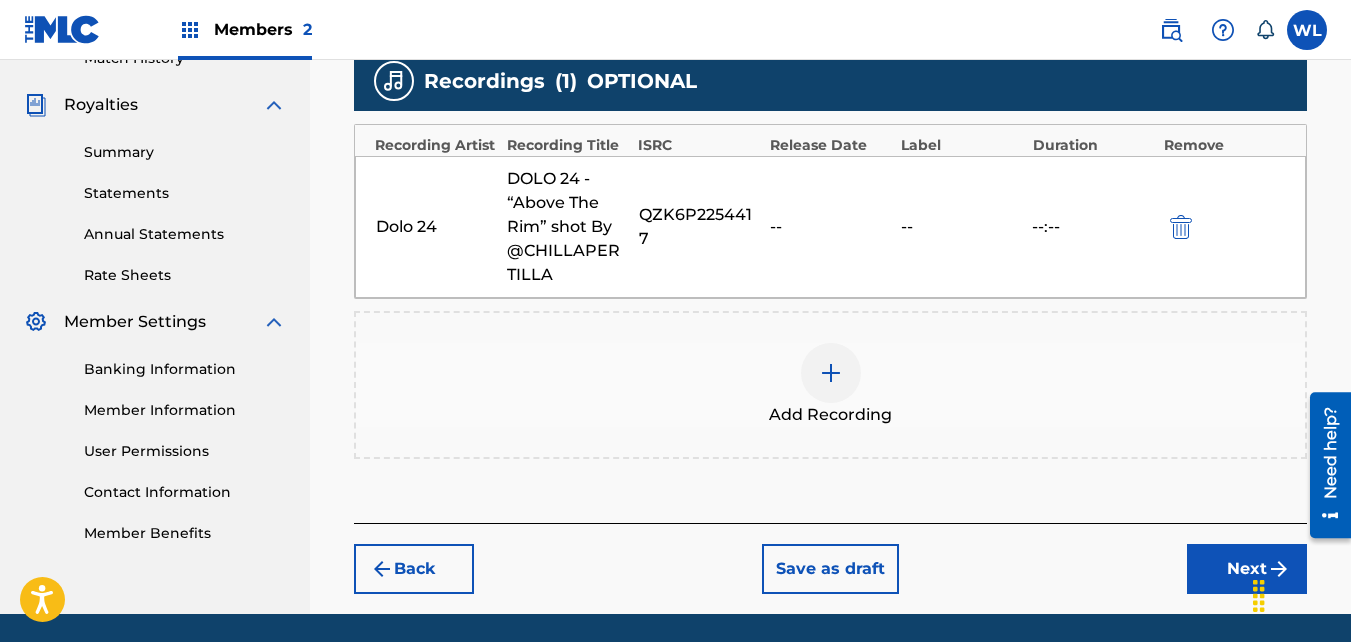 click on "Next" at bounding box center [1247, 569] 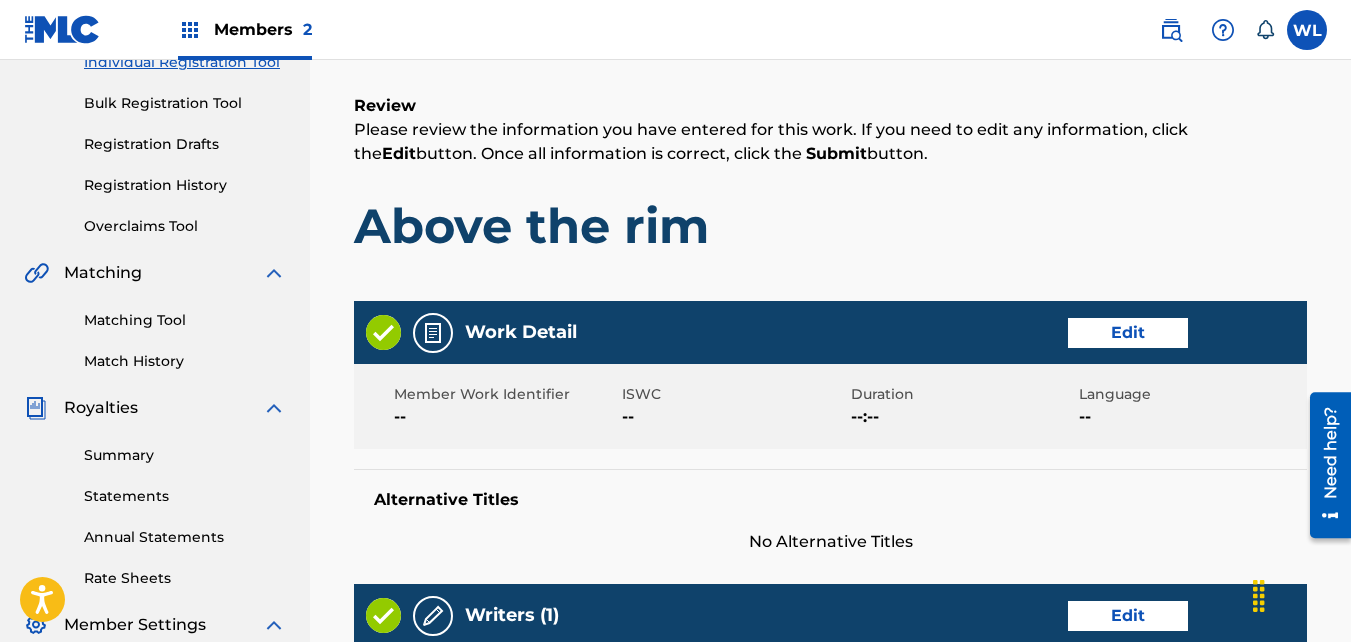 scroll, scrollTop: 1160, scrollLeft: 0, axis: vertical 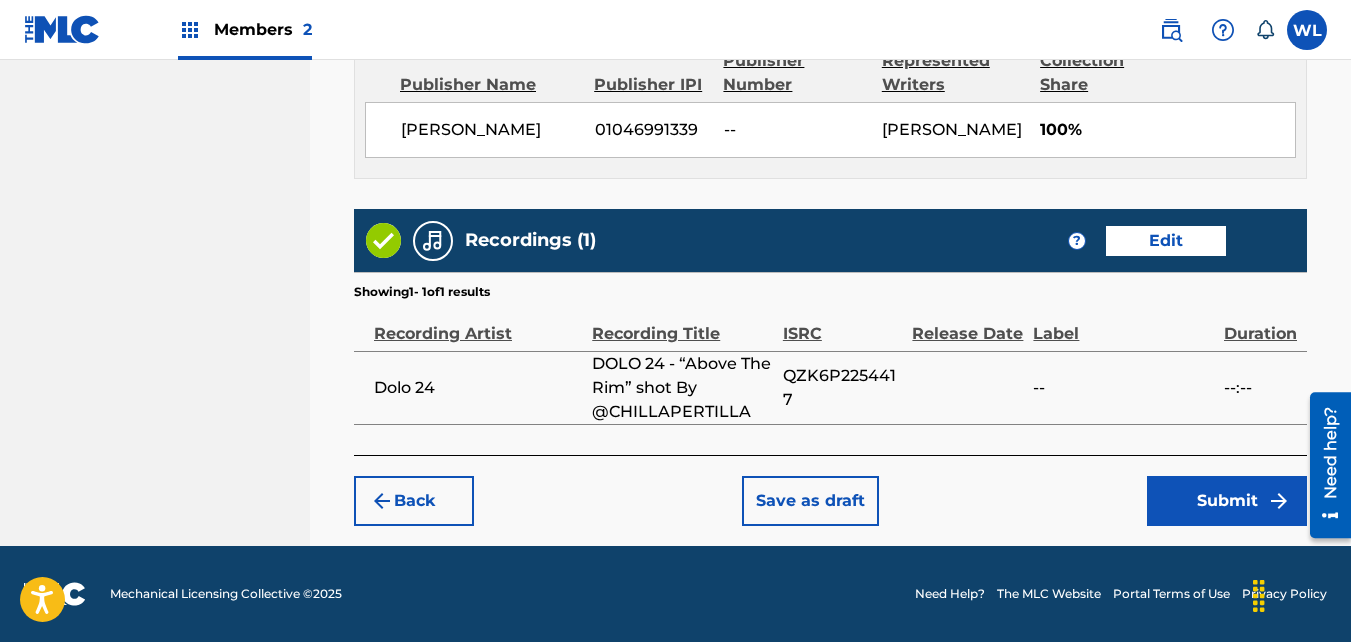 click on "Submit" at bounding box center [1227, 501] 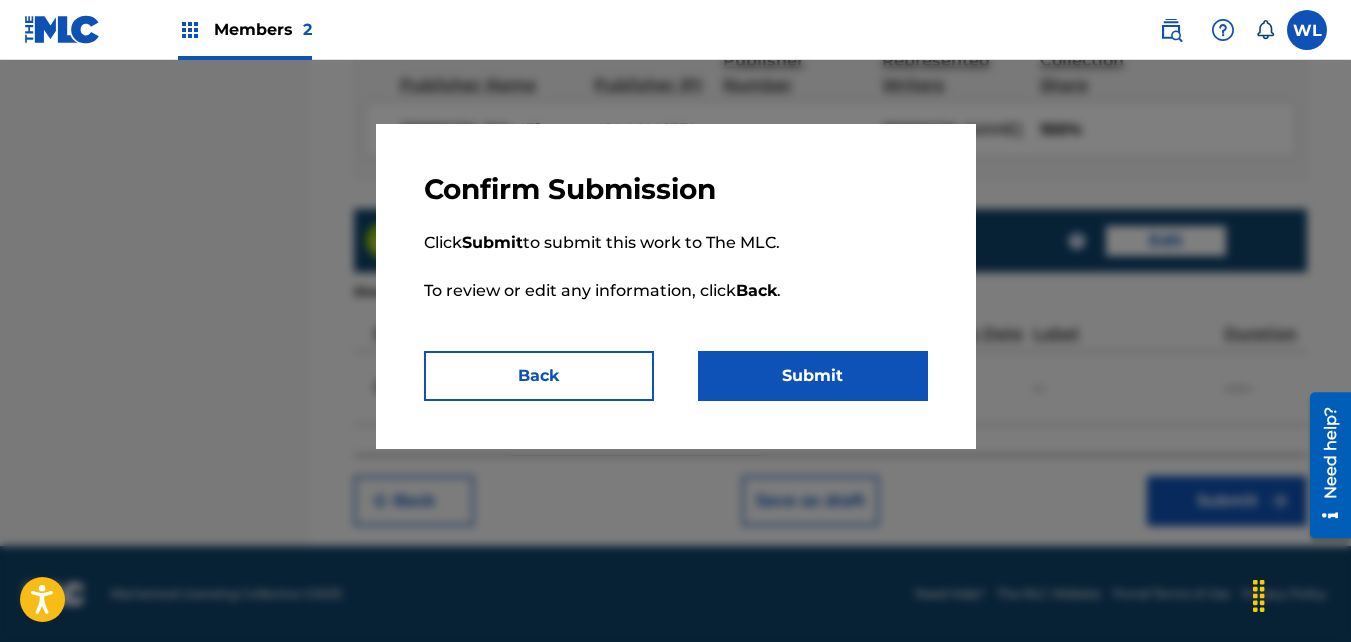 click on "Submit" at bounding box center (813, 376) 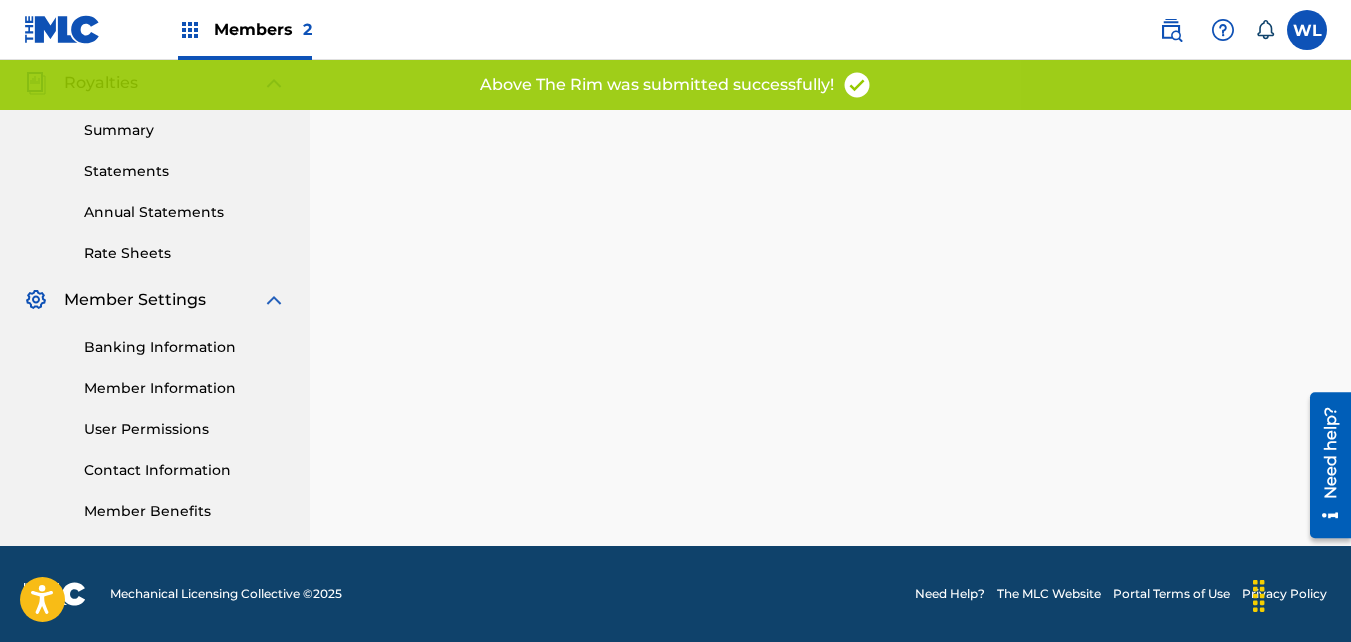 scroll, scrollTop: 0, scrollLeft: 0, axis: both 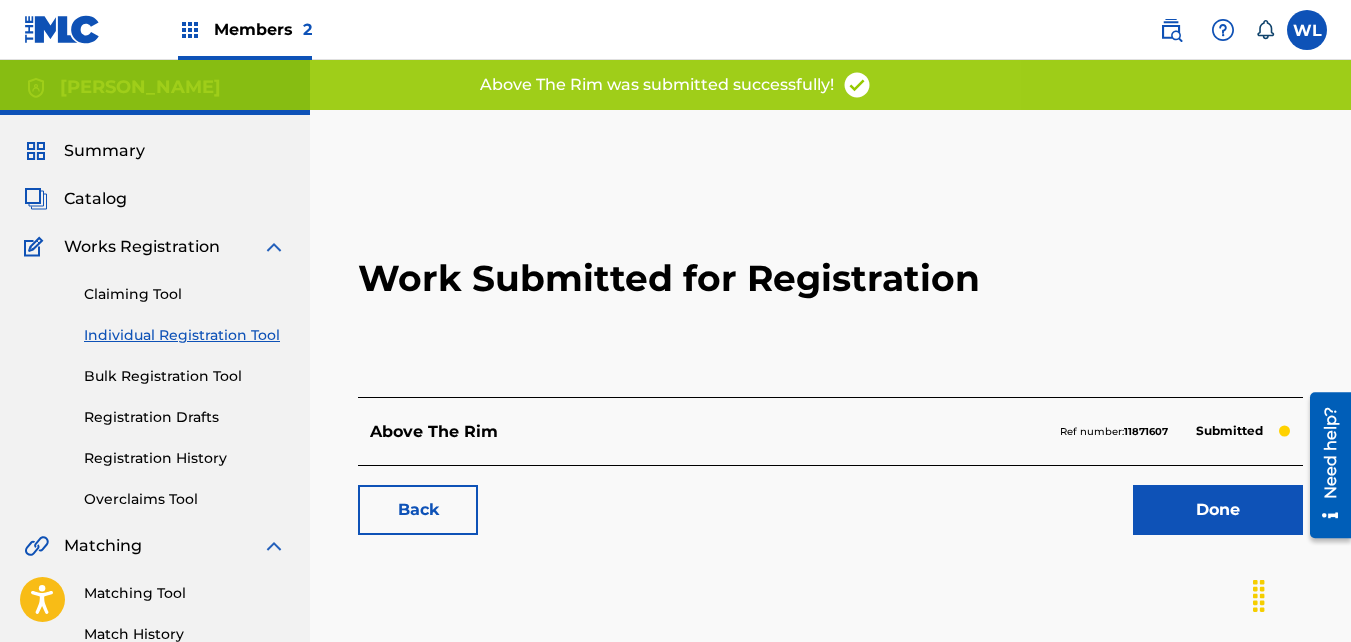 click on "Done" at bounding box center [1218, 510] 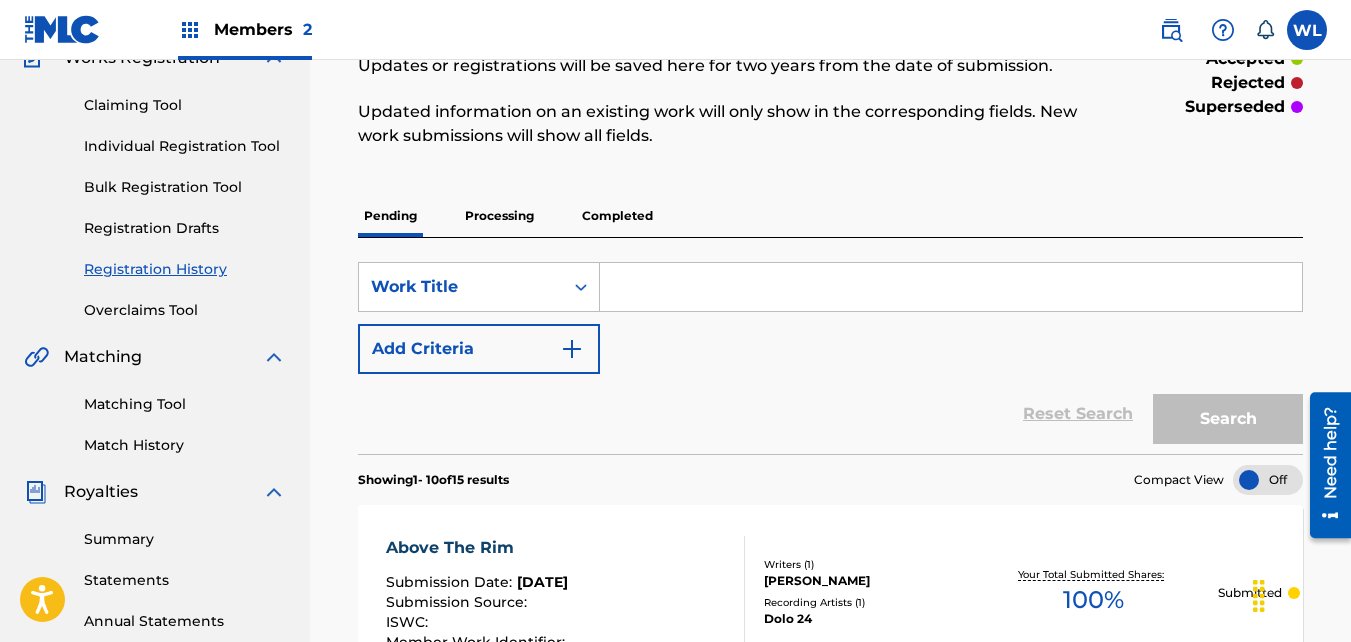 scroll, scrollTop: 0, scrollLeft: 0, axis: both 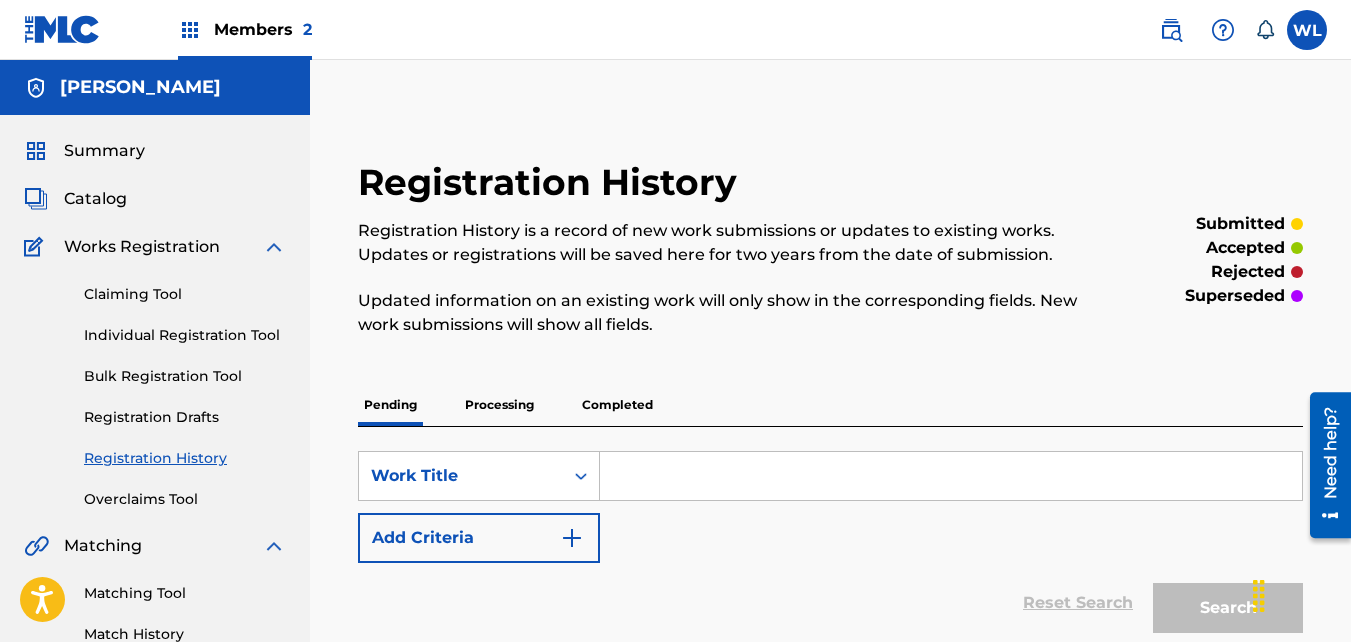 click on "Catalog" at bounding box center [155, 199] 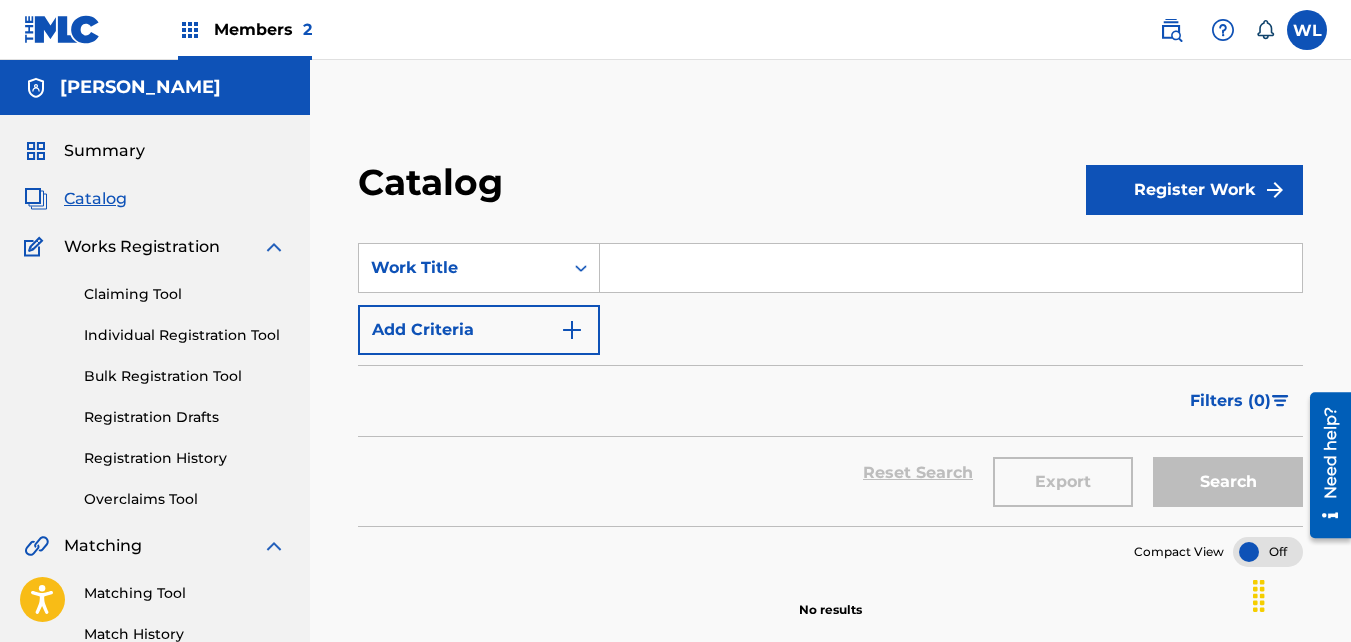 click on "Register Work" at bounding box center (1194, 190) 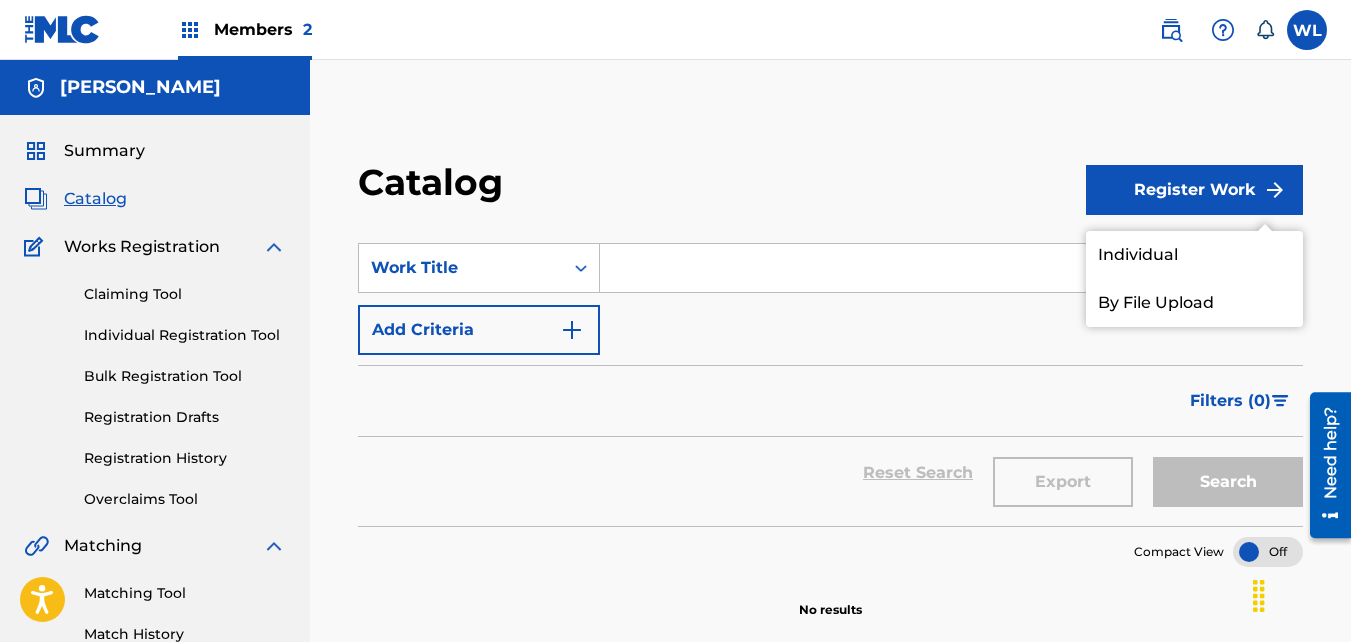 drag, startPoint x: 1111, startPoint y: 184, endPoint x: 1146, endPoint y: 259, distance: 82.764725 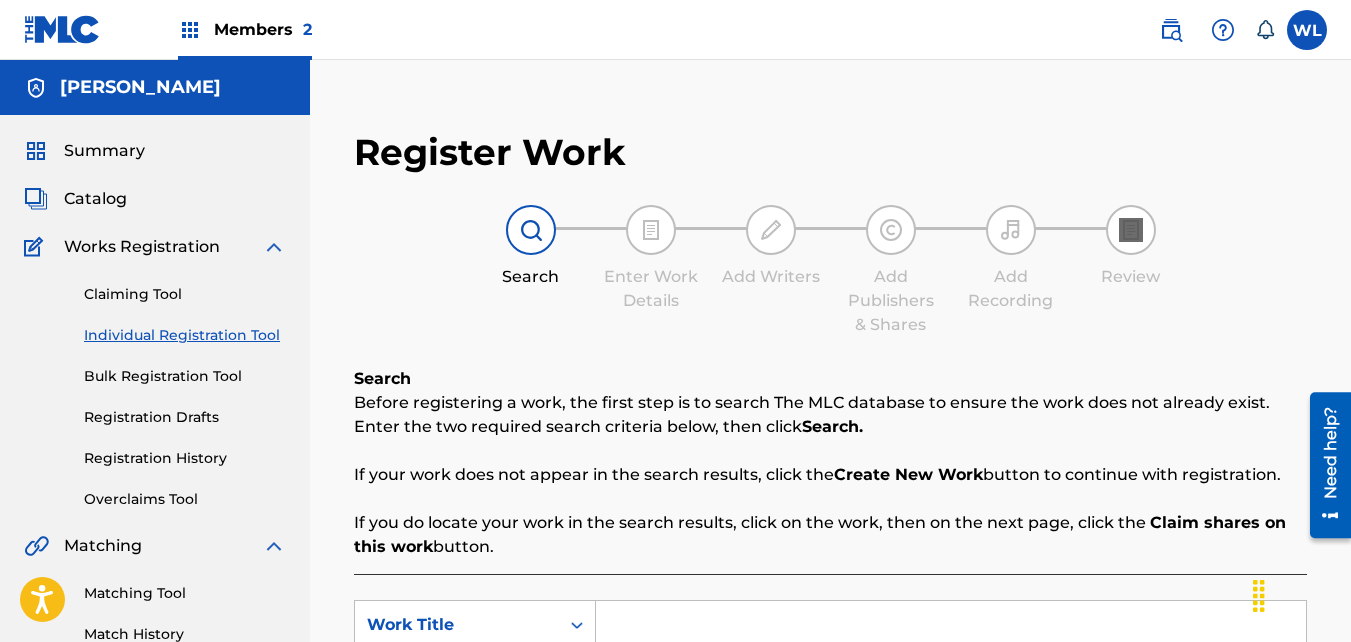 click on "Review" at bounding box center (1131, 247) 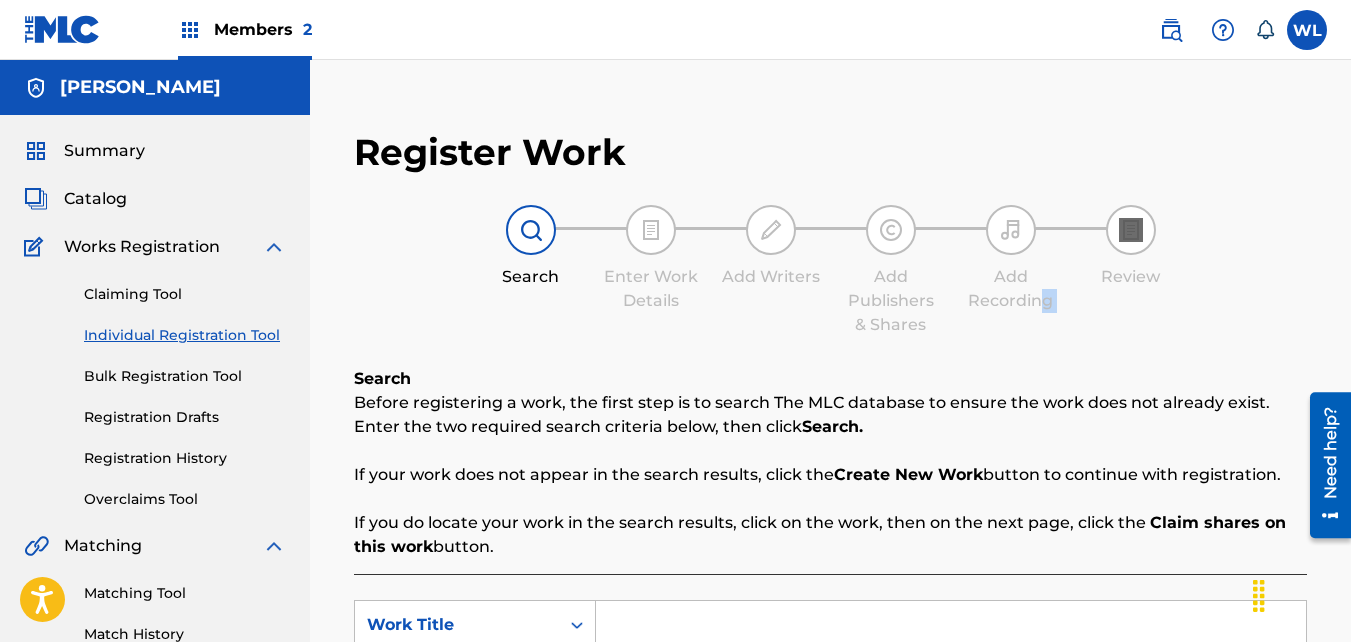 drag, startPoint x: 1041, startPoint y: 320, endPoint x: 1135, endPoint y: 72, distance: 265.2169 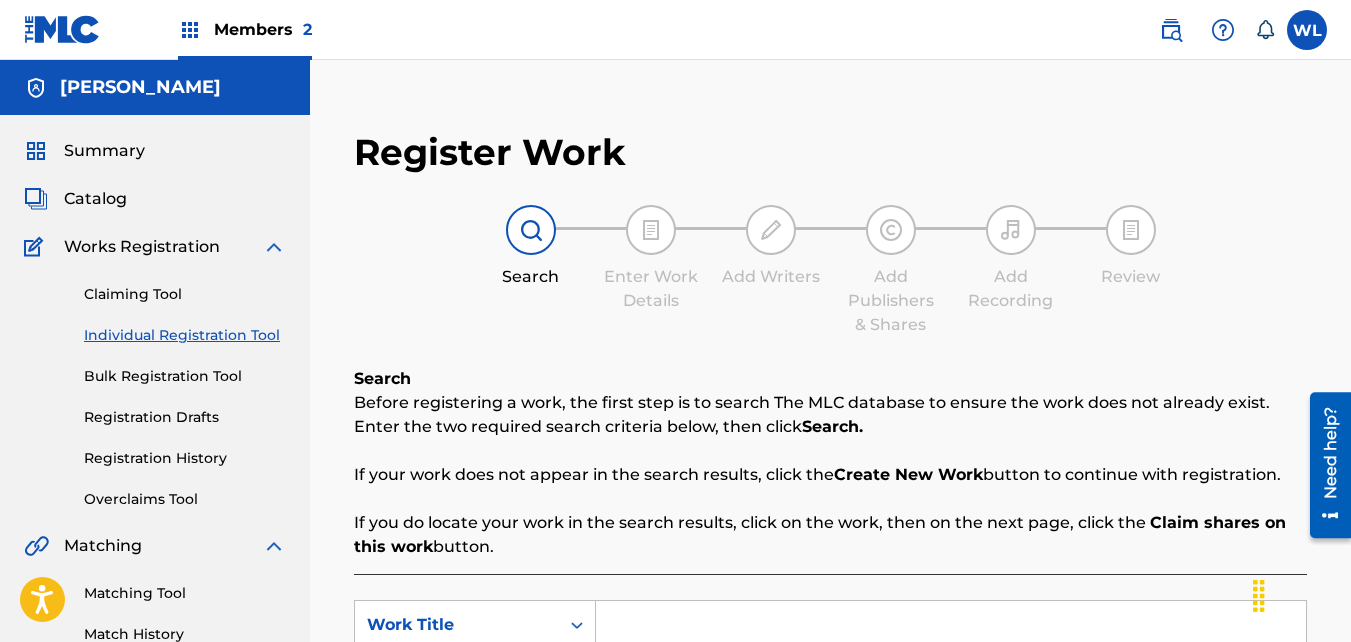 drag, startPoint x: 1135, startPoint y: 72, endPoint x: 1064, endPoint y: 141, distance: 99.00505 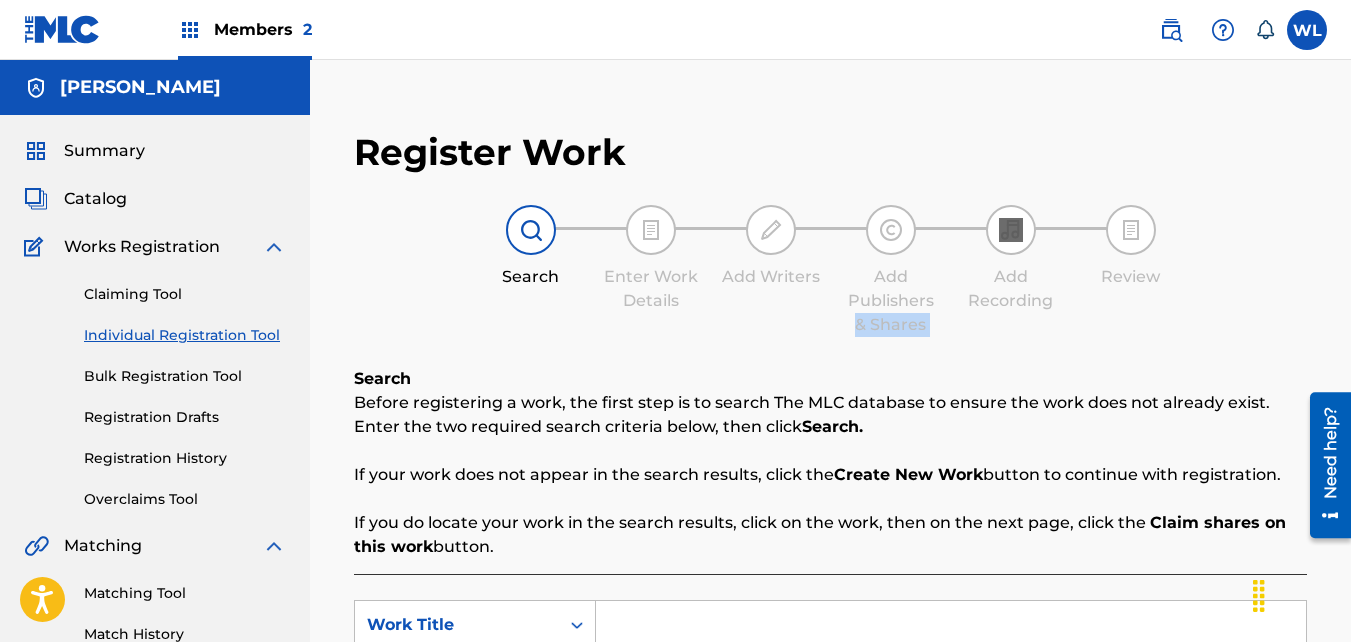 drag, startPoint x: 1064, startPoint y: 141, endPoint x: 931, endPoint y: 300, distance: 207.29207 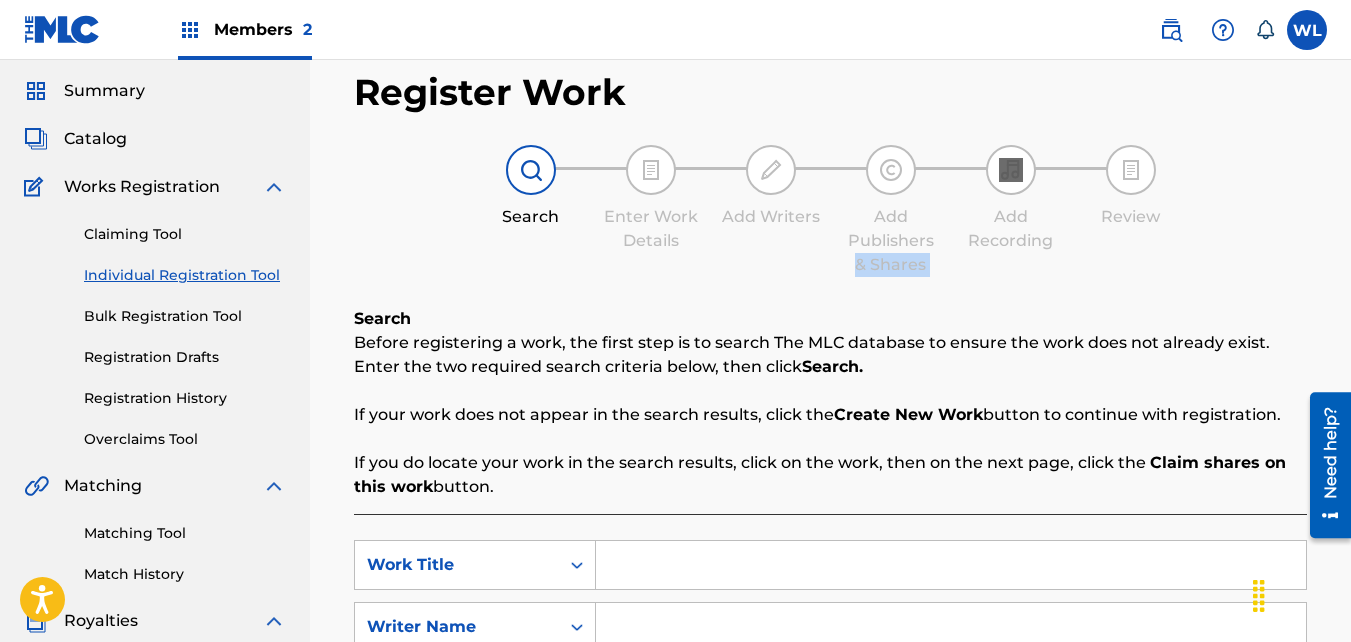 scroll, scrollTop: 127, scrollLeft: 0, axis: vertical 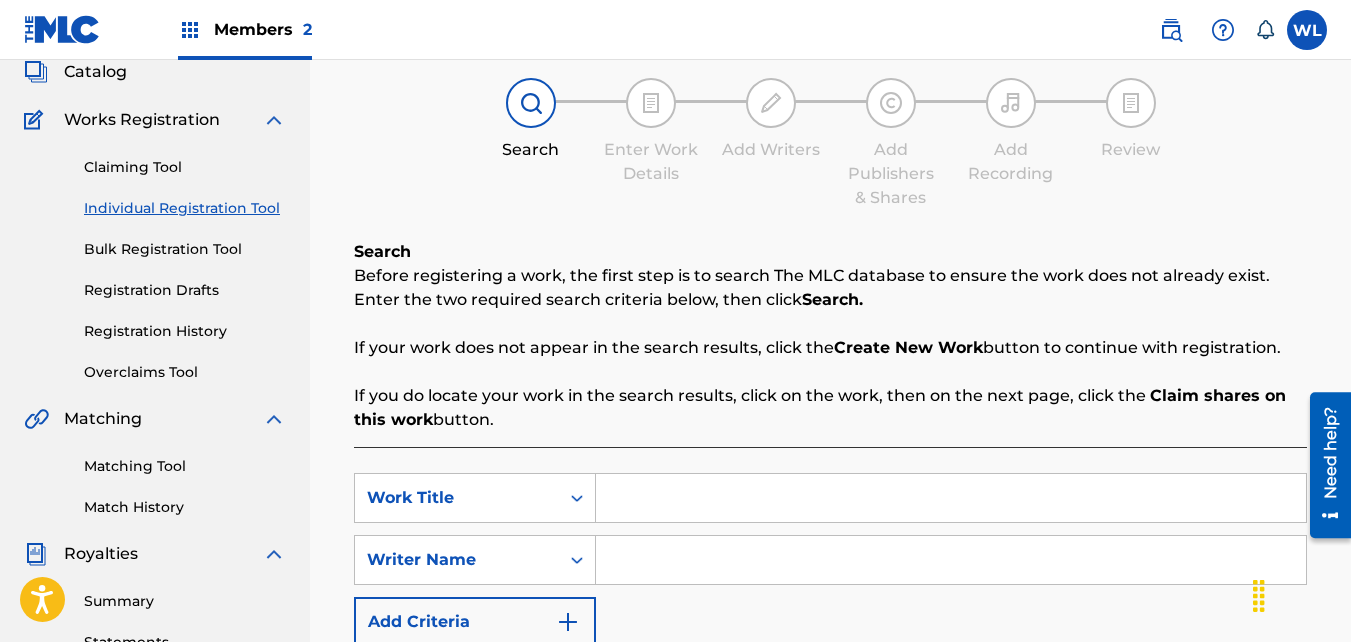 click on "Search Before registering a work, the first step is to search The MLC database to ensure the work does not already exist. Enter the two required search criteria below, then click   Search.  If your work does not appear in the search results, click the  Create New Work   button to continue with registration. If you do locate your work in the search results, click on the work, then on the next page, click the   Claim shares on this work  button. SearchWithCriteria53342e62-6128-4bcb-ba91-3ba6ee11672f Work Title SearchWithCriteriaae44a9bd-a9b5-4058-a578-4f38c1eeae26 Writer Name Add Criteria Reset Search Search" at bounding box center [830, 507] 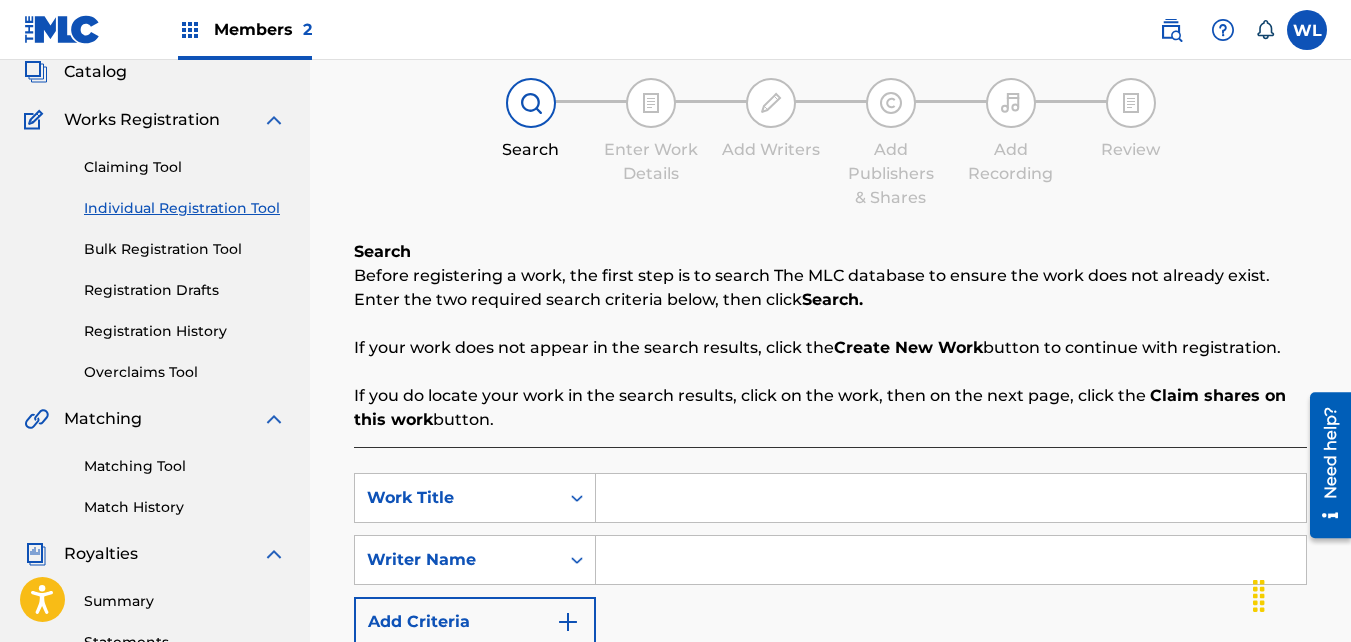 click at bounding box center (951, 498) 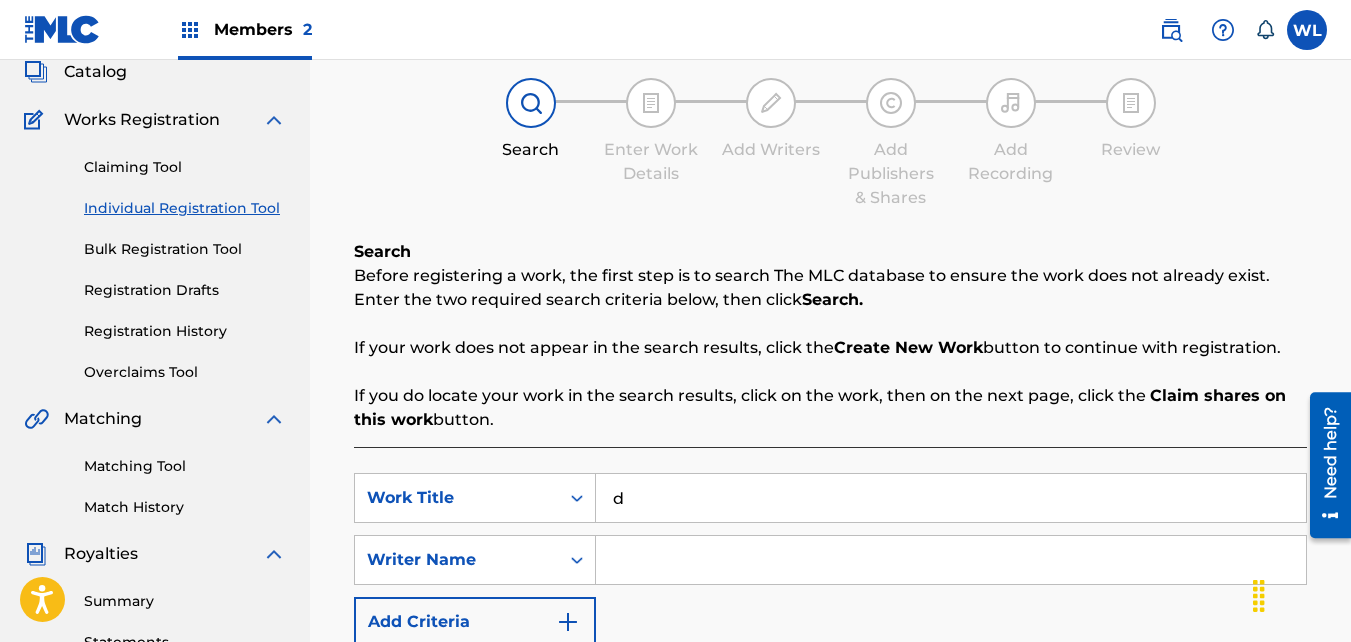 click at bounding box center [951, 560] 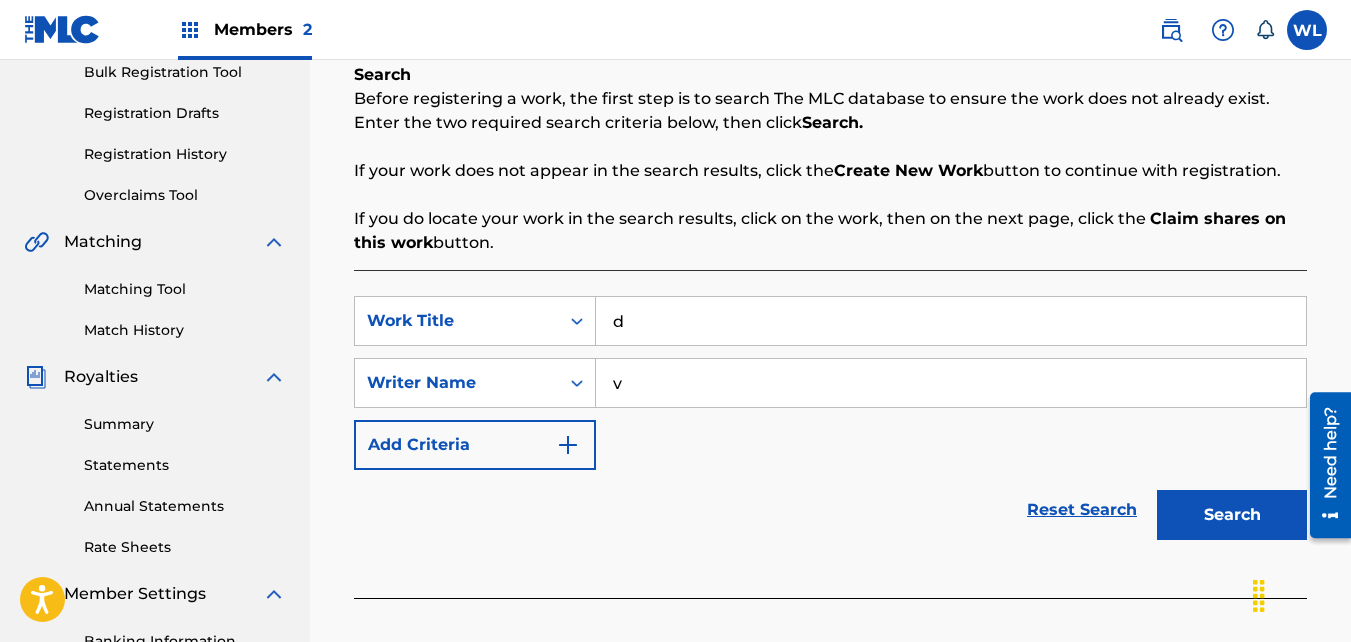 scroll, scrollTop: 306, scrollLeft: 0, axis: vertical 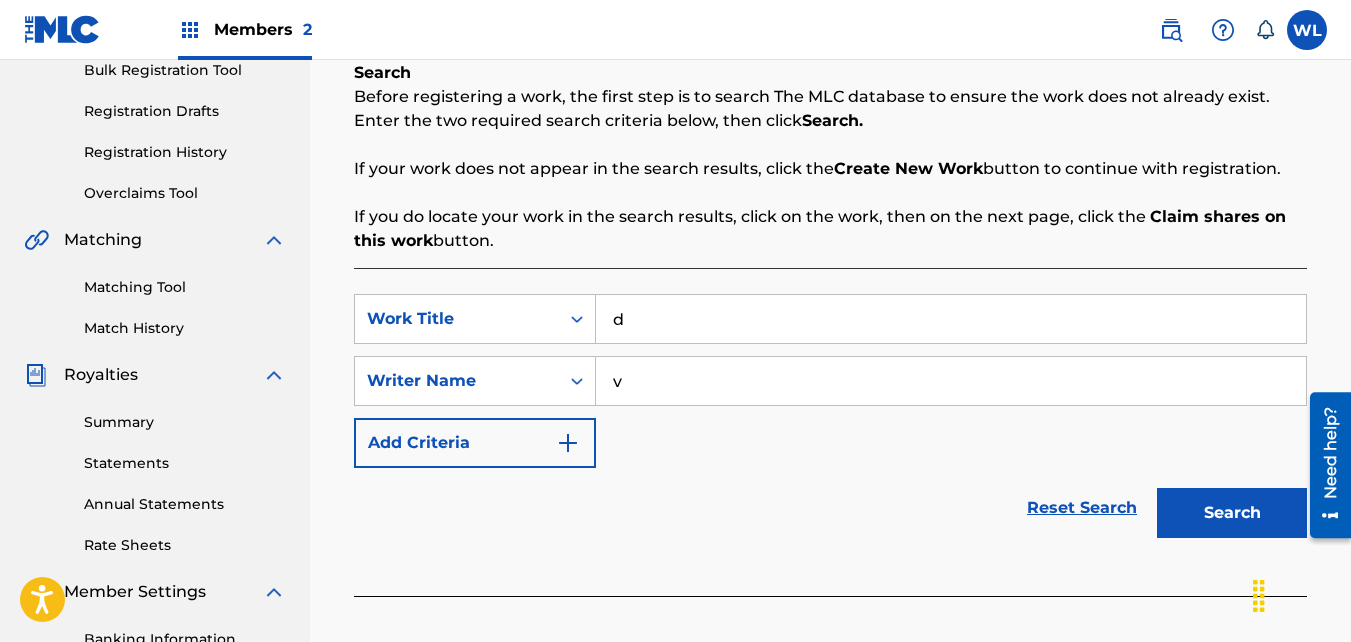 click on "Search" at bounding box center [1232, 513] 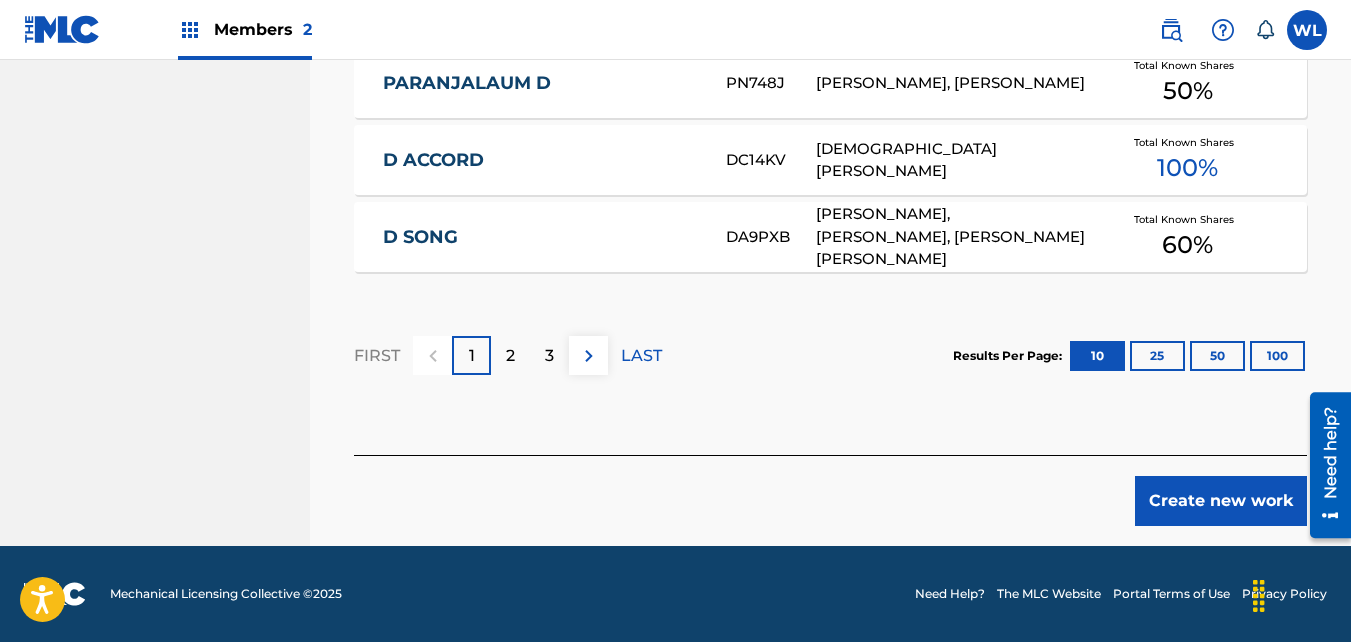 scroll, scrollTop: 1455, scrollLeft: 0, axis: vertical 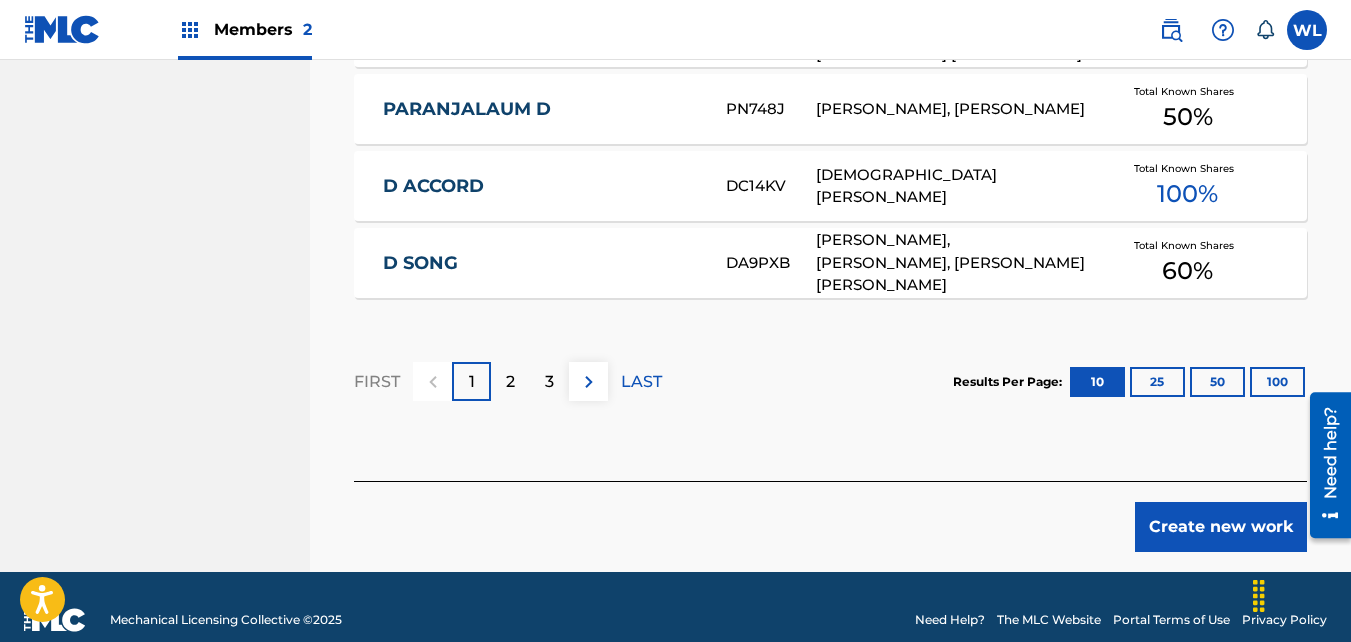 click on "Create new work" at bounding box center [1221, 527] 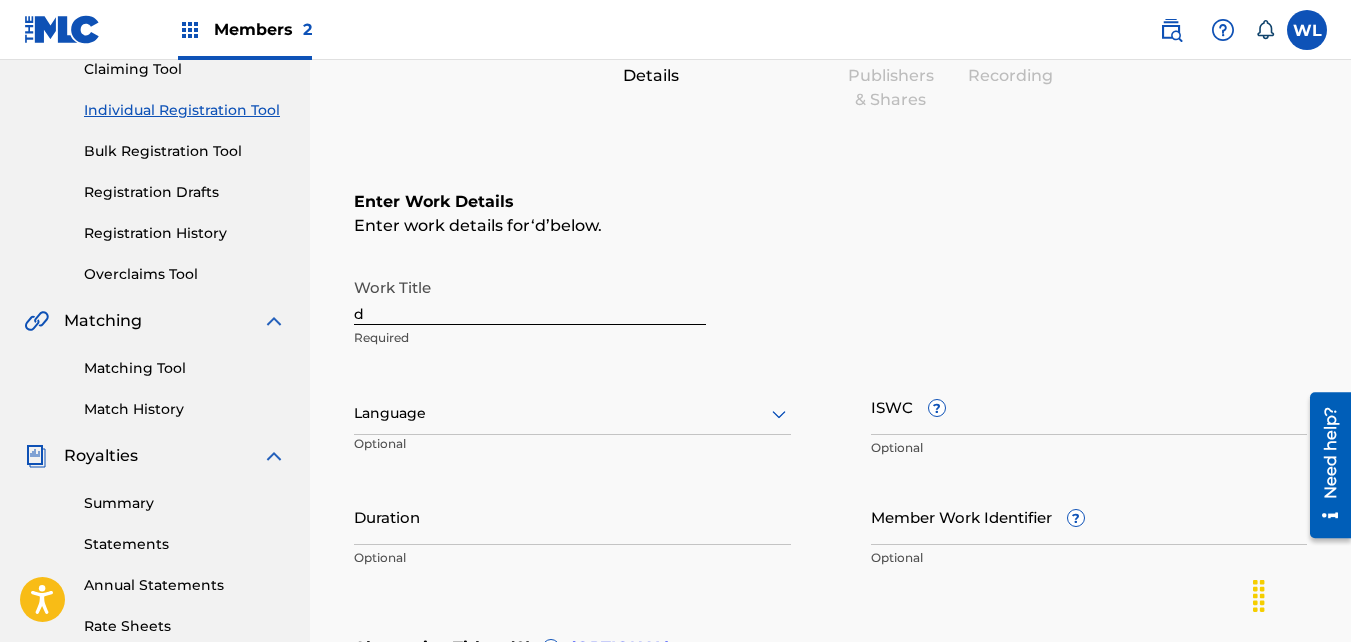 scroll, scrollTop: 215, scrollLeft: 0, axis: vertical 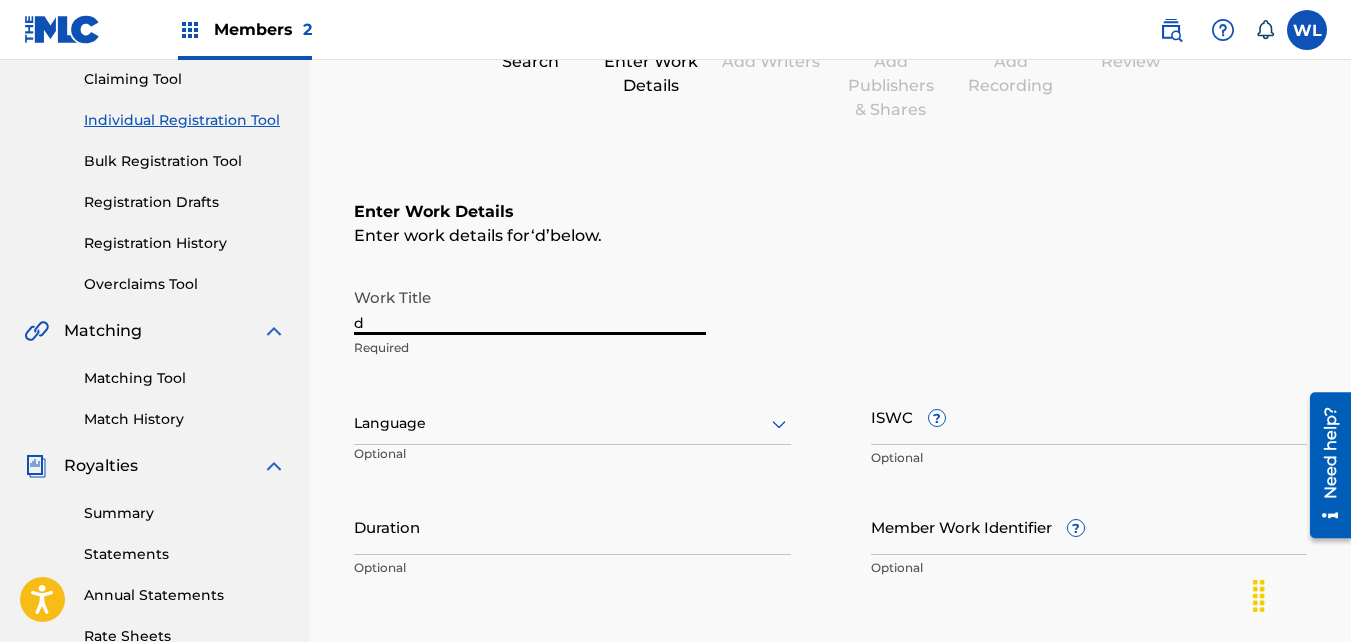 click on "d" at bounding box center [530, 306] 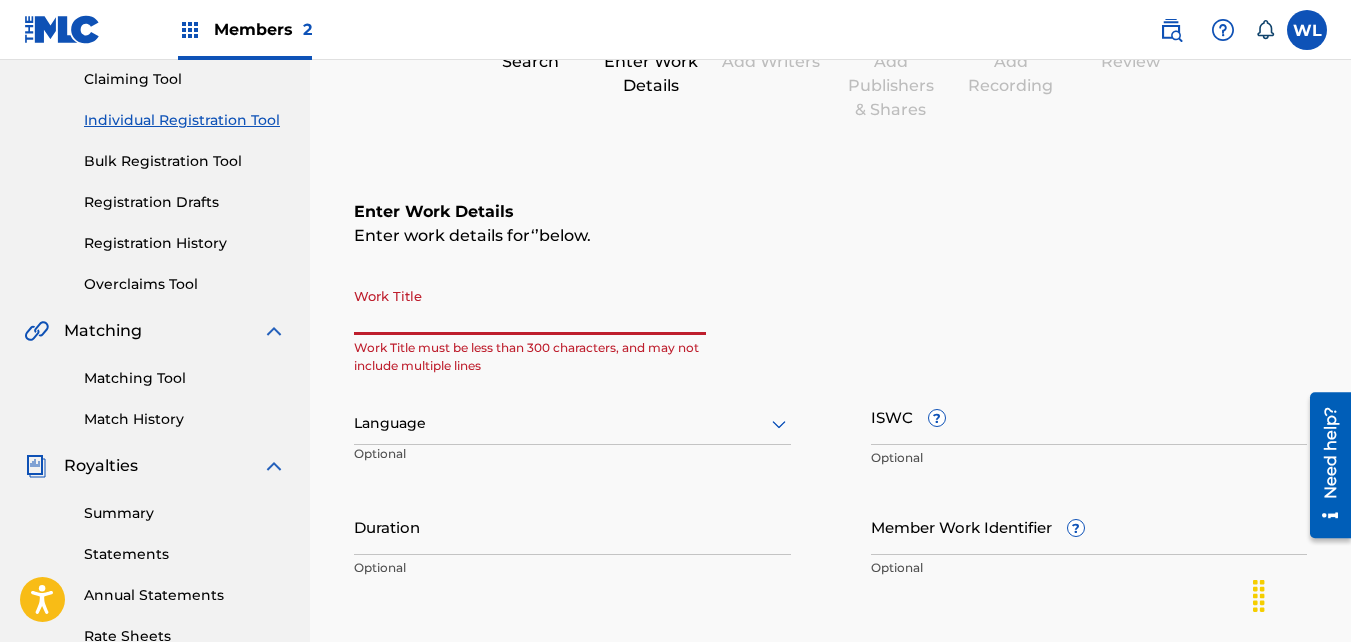 paste on "QZNWT2278829" 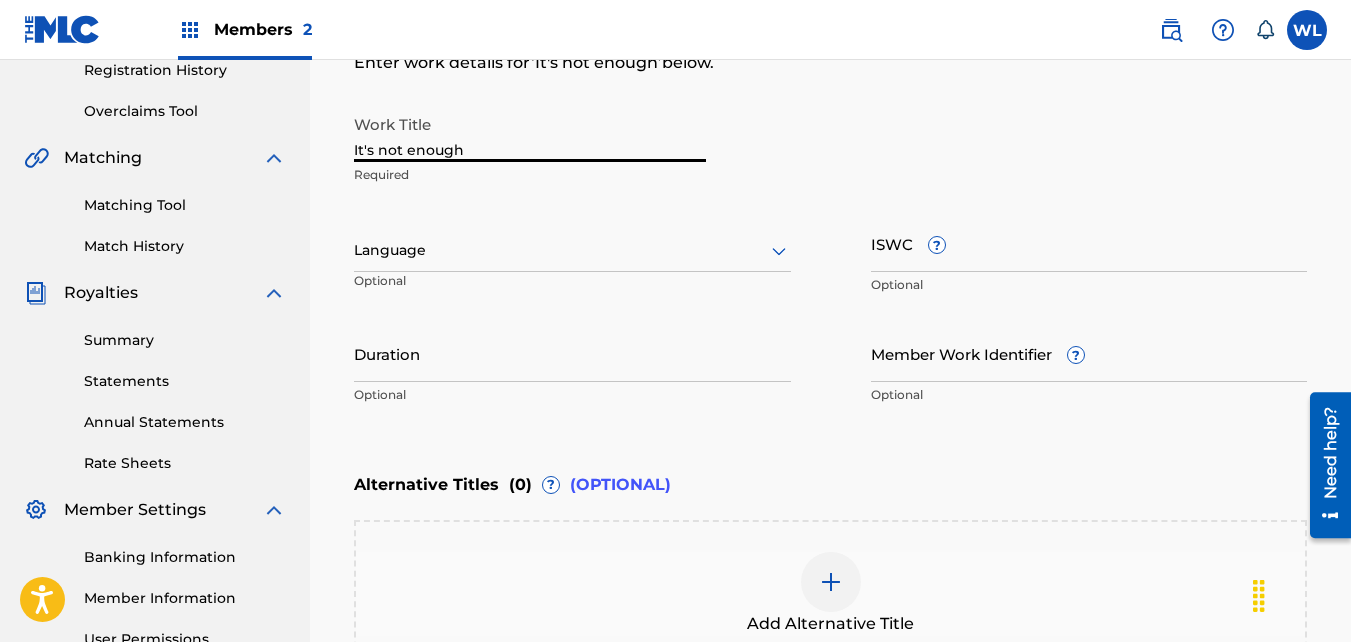 scroll, scrollTop: 651, scrollLeft: 0, axis: vertical 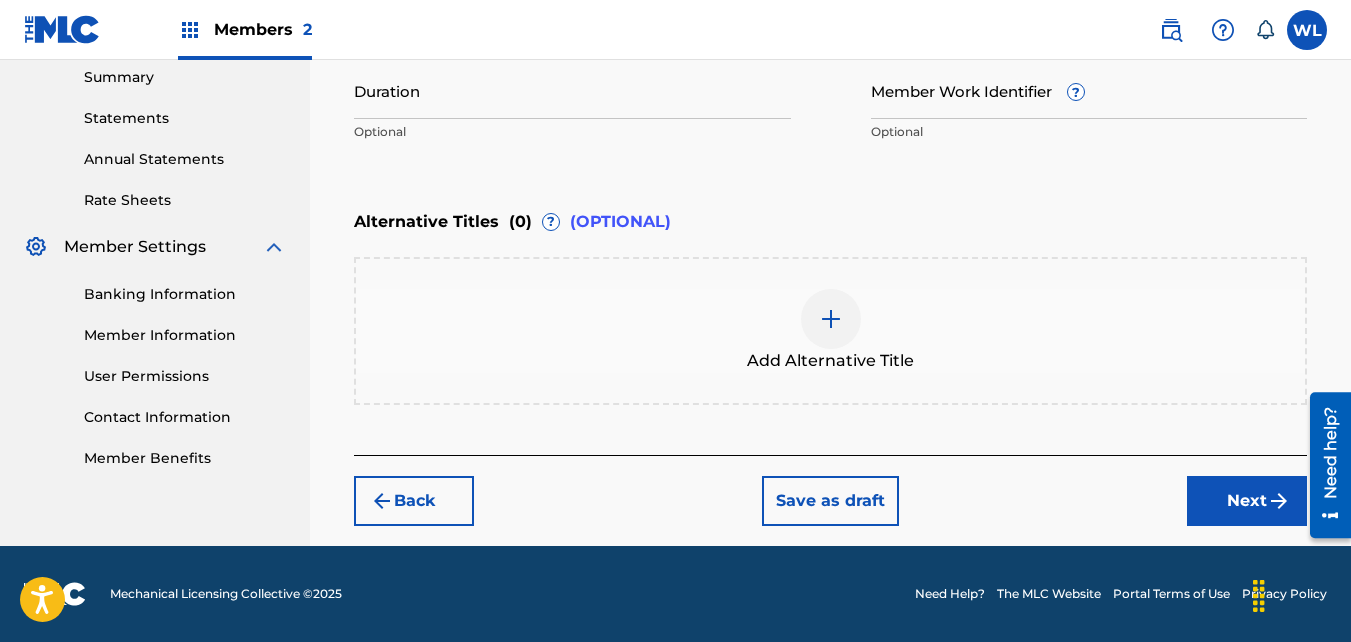 click at bounding box center [1279, 501] 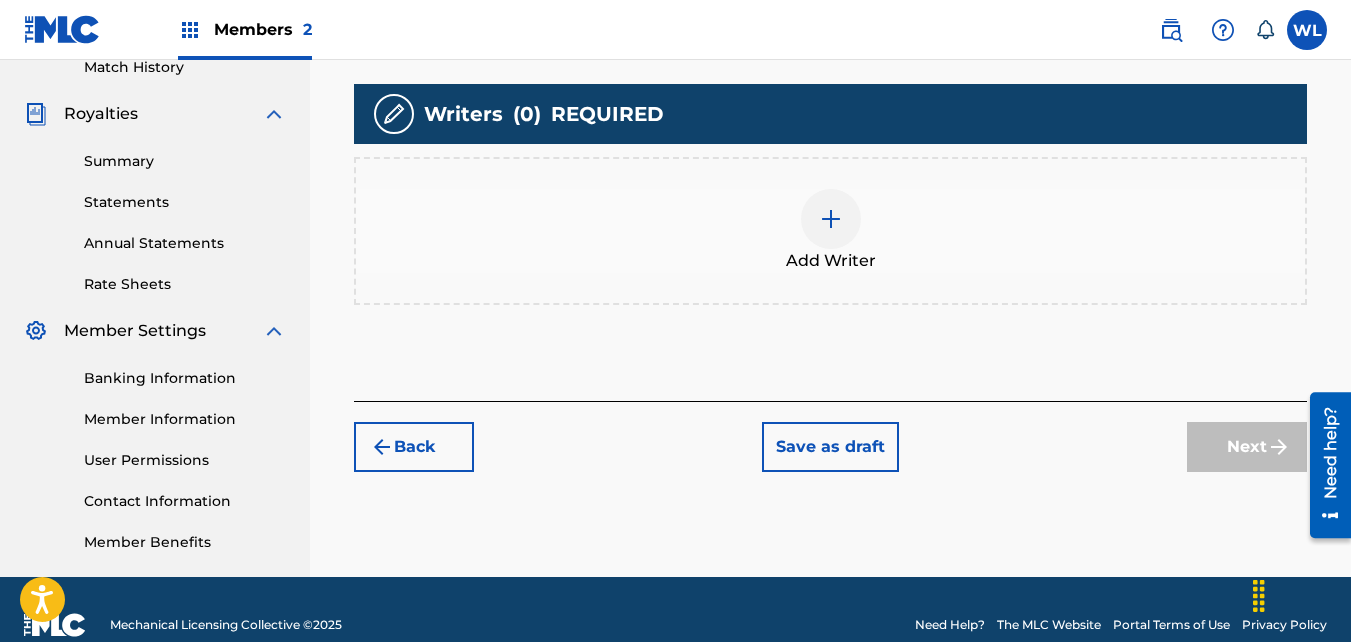 scroll, scrollTop: 598, scrollLeft: 0, axis: vertical 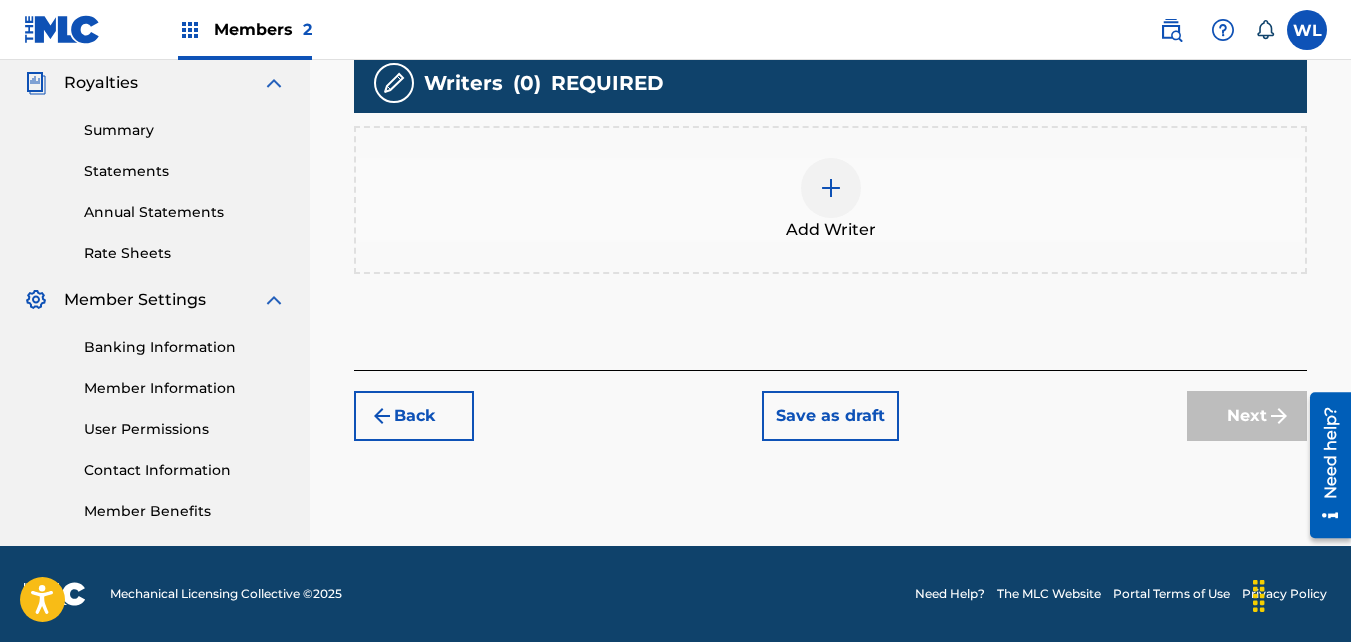 click at bounding box center [831, 188] 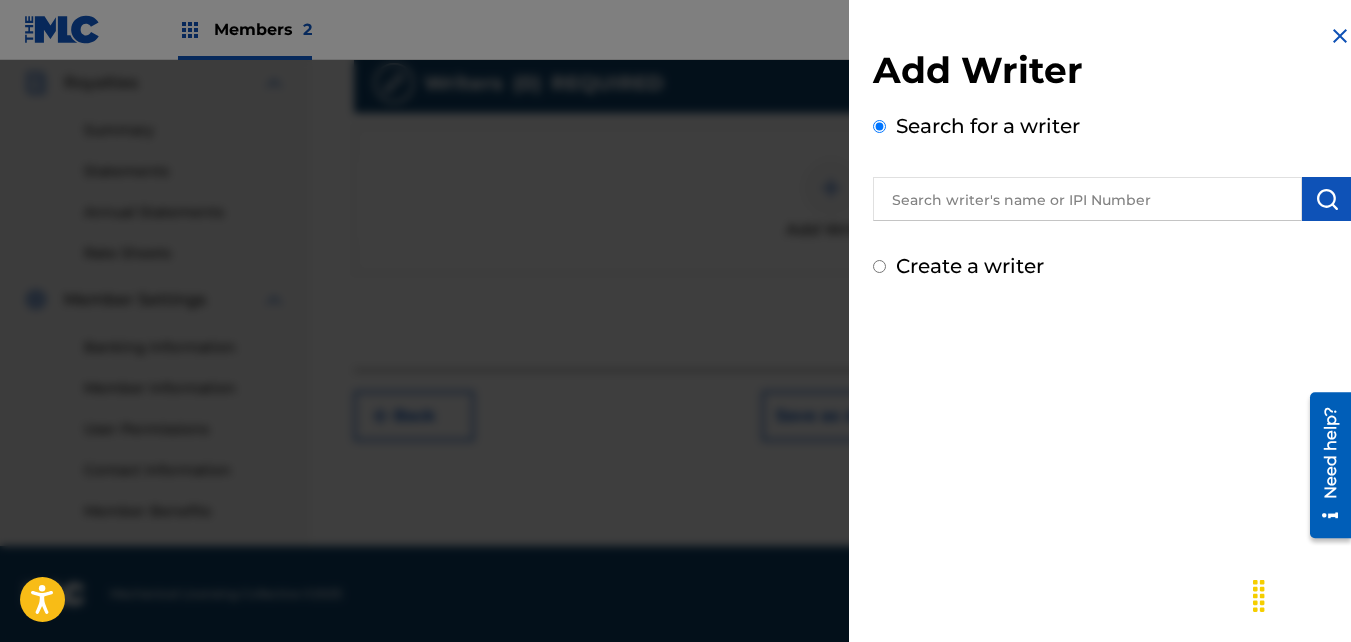 click on "Add Writer Search for a writer Create a writer" at bounding box center [1112, 164] 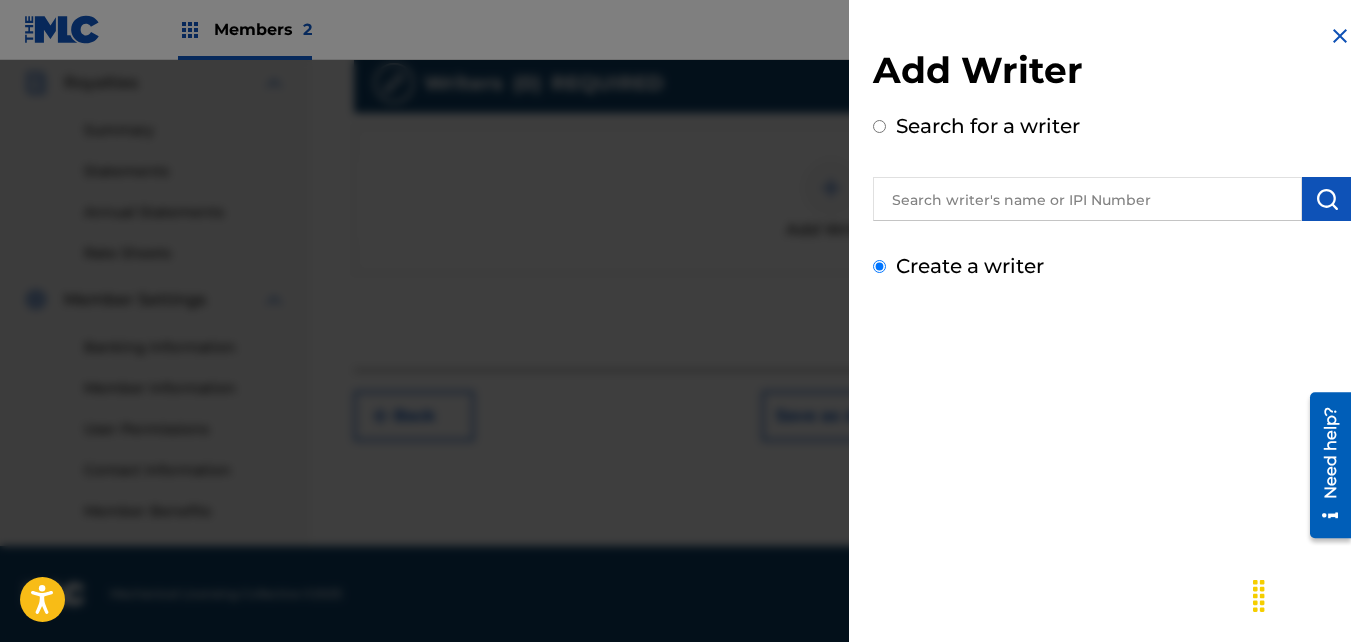 click on "Create a writer" at bounding box center [879, 266] 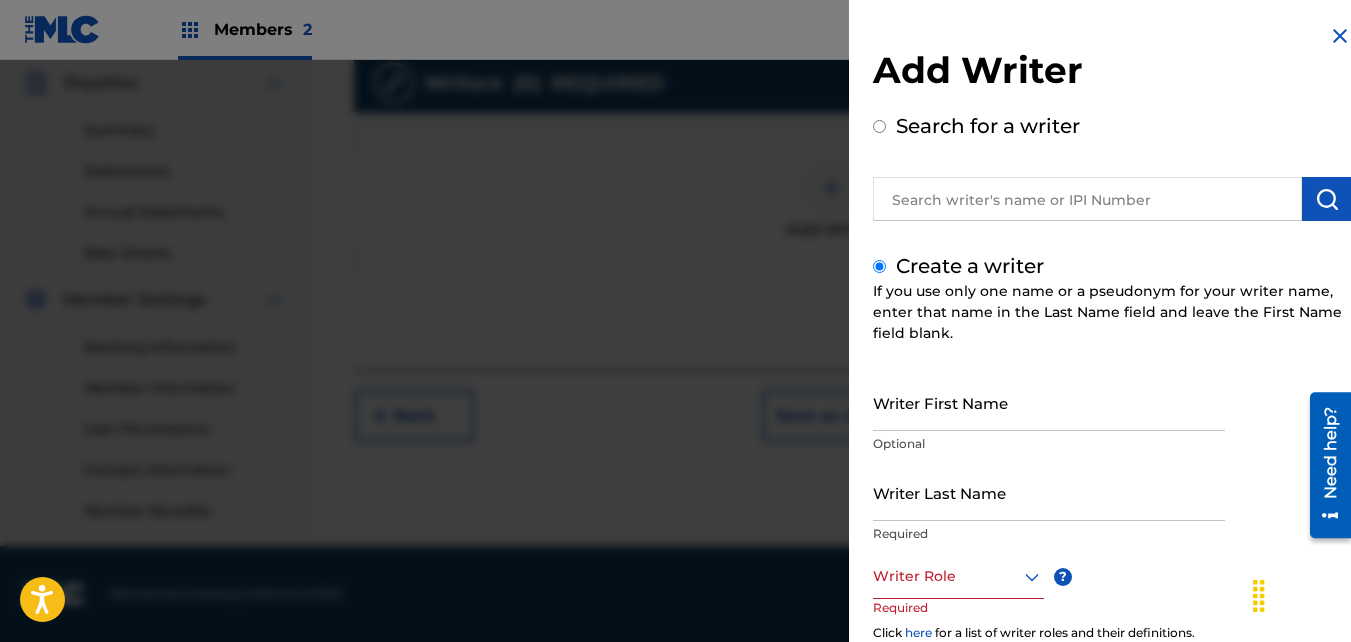 scroll, scrollTop: 598, scrollLeft: 0, axis: vertical 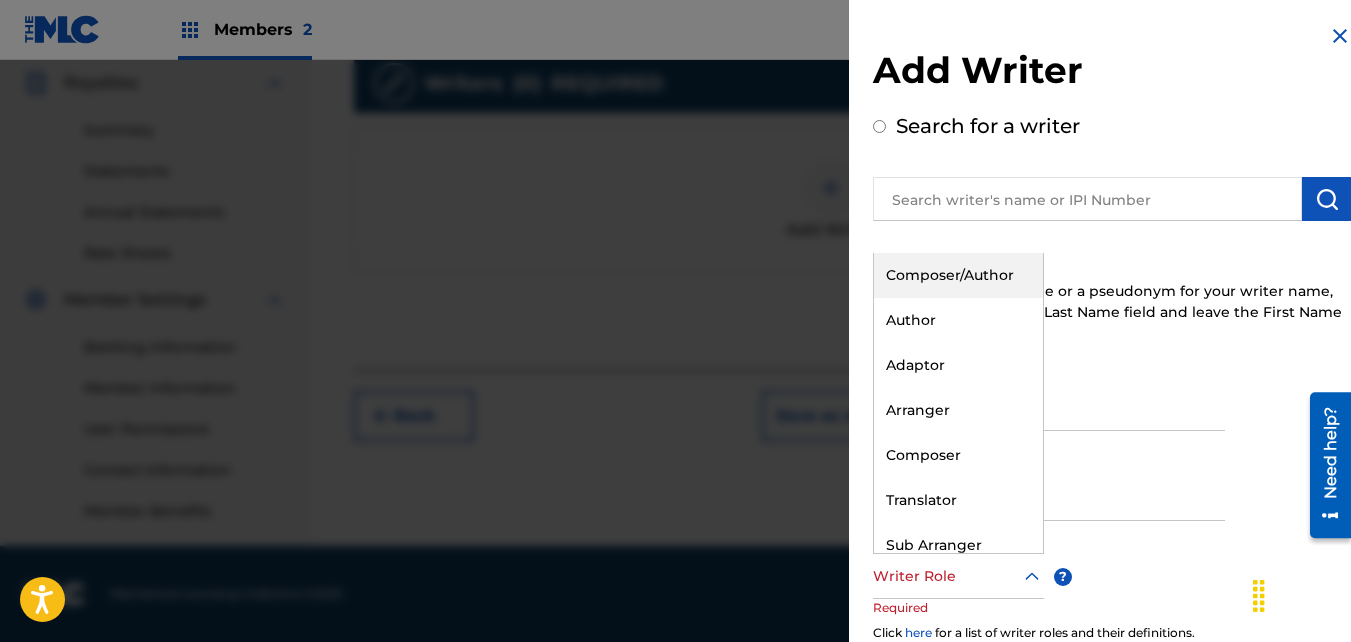 click 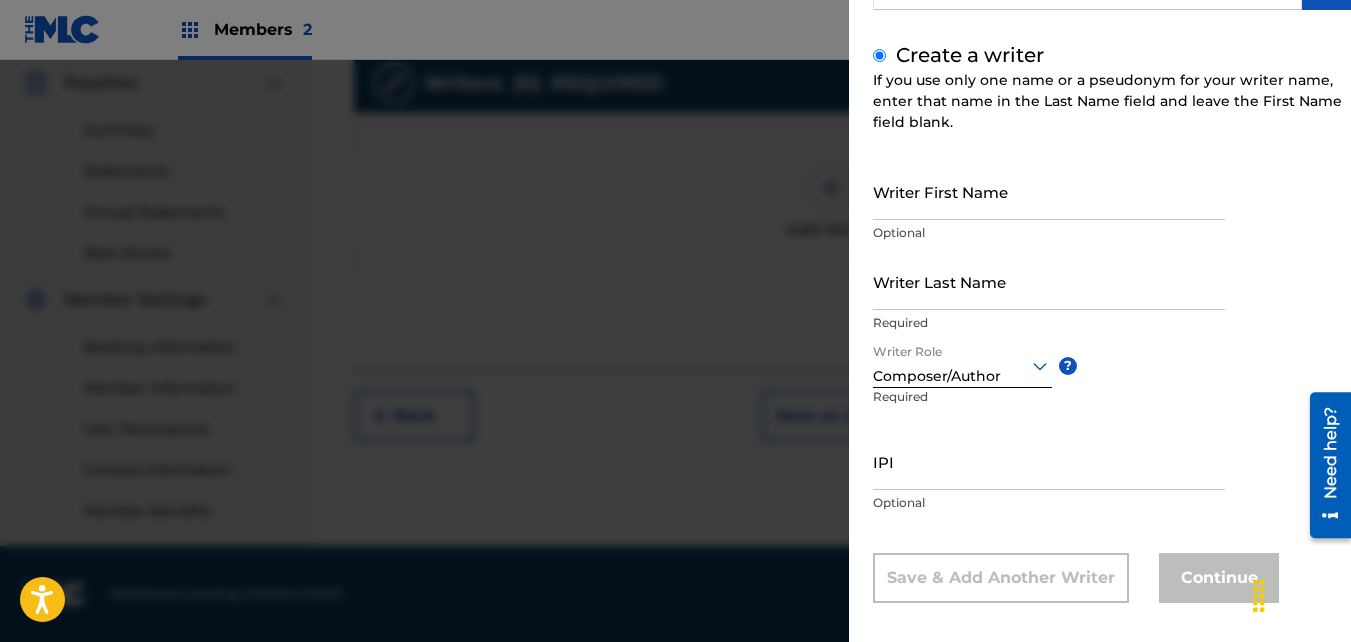 scroll, scrollTop: 222, scrollLeft: 0, axis: vertical 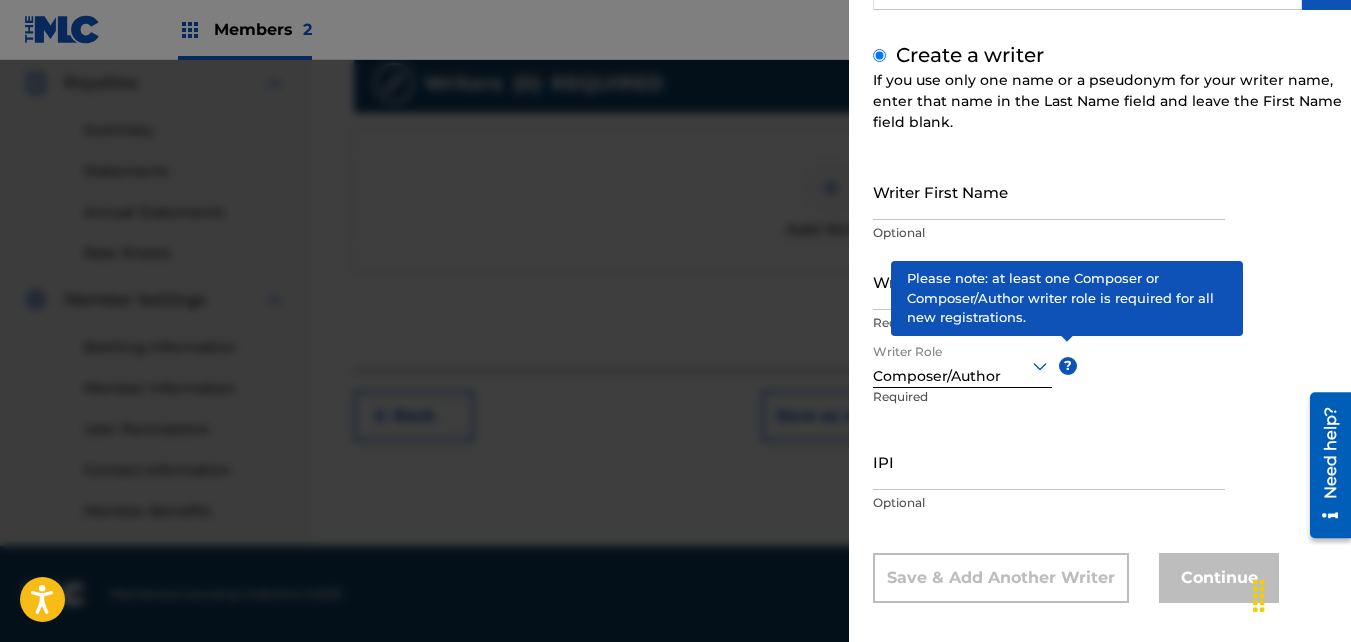 click on "IPI" at bounding box center [1049, 461] 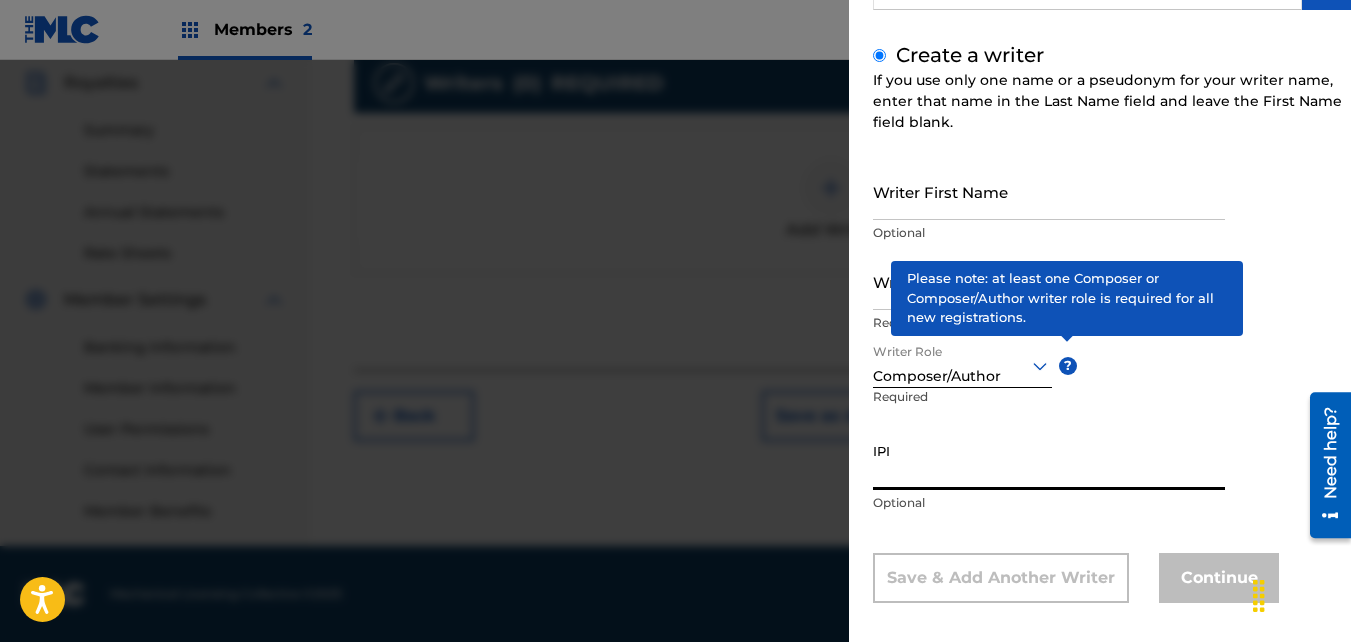 paste on "01046991339" 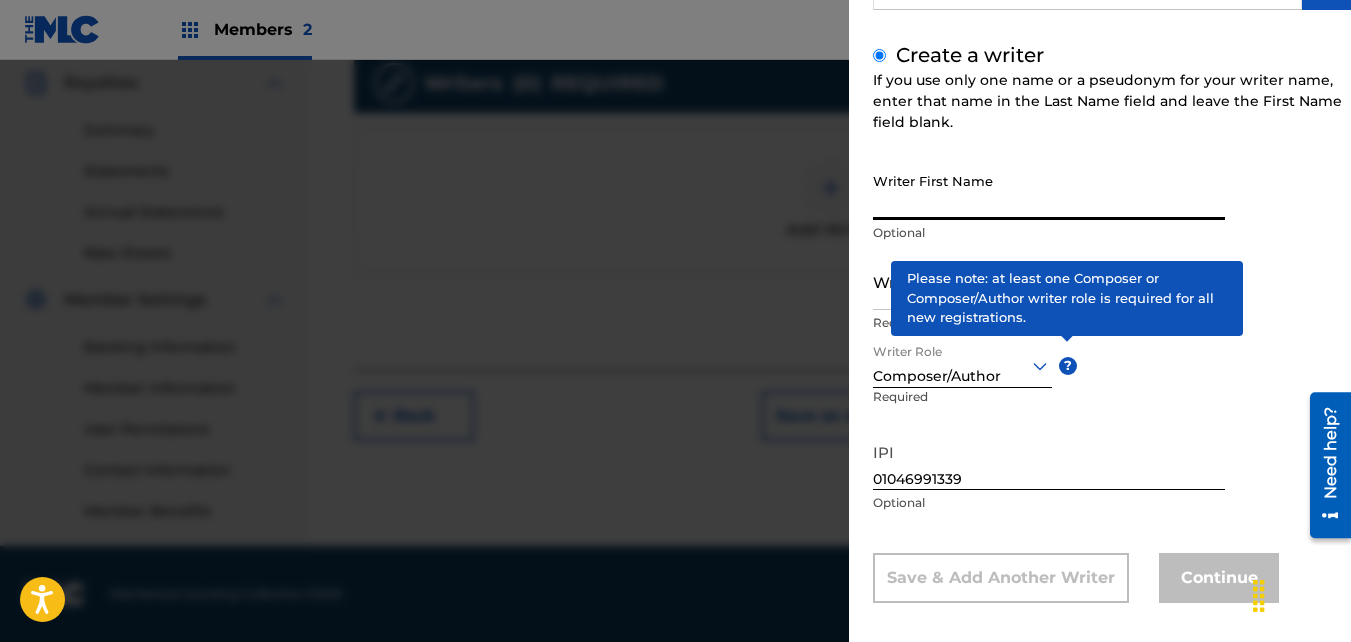click on "Writer First Name" at bounding box center (1049, 191) 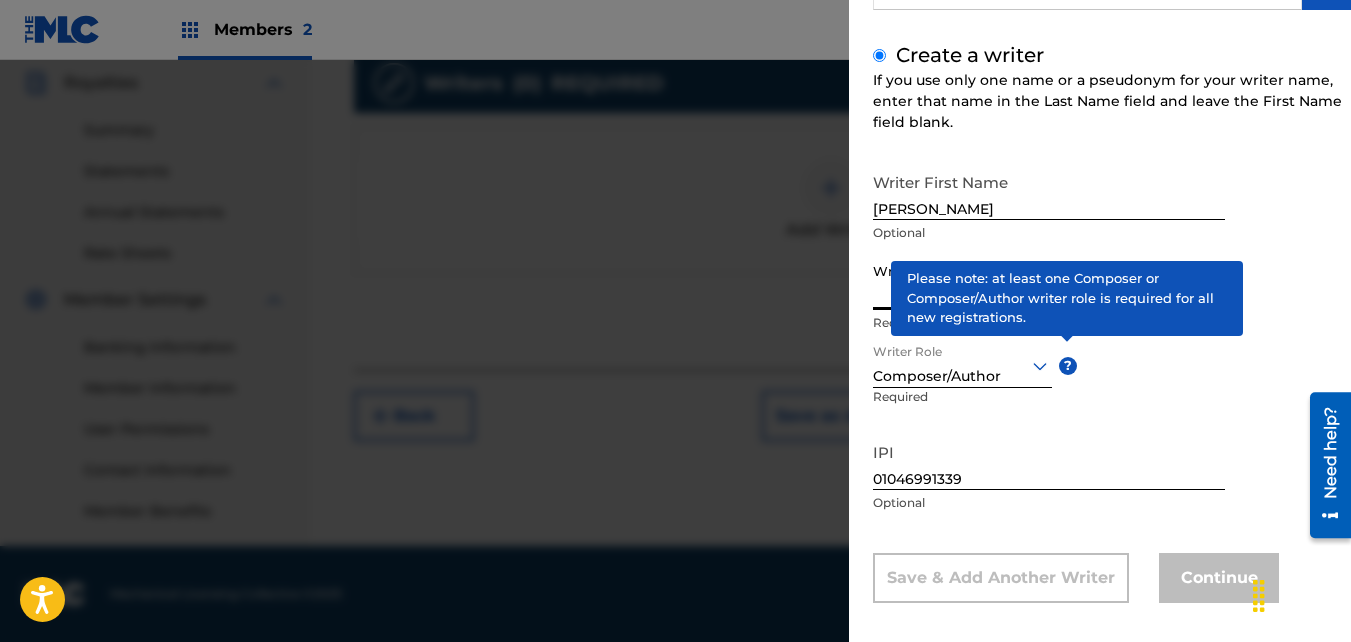 click on "Writer Last Name" at bounding box center [1049, 281] 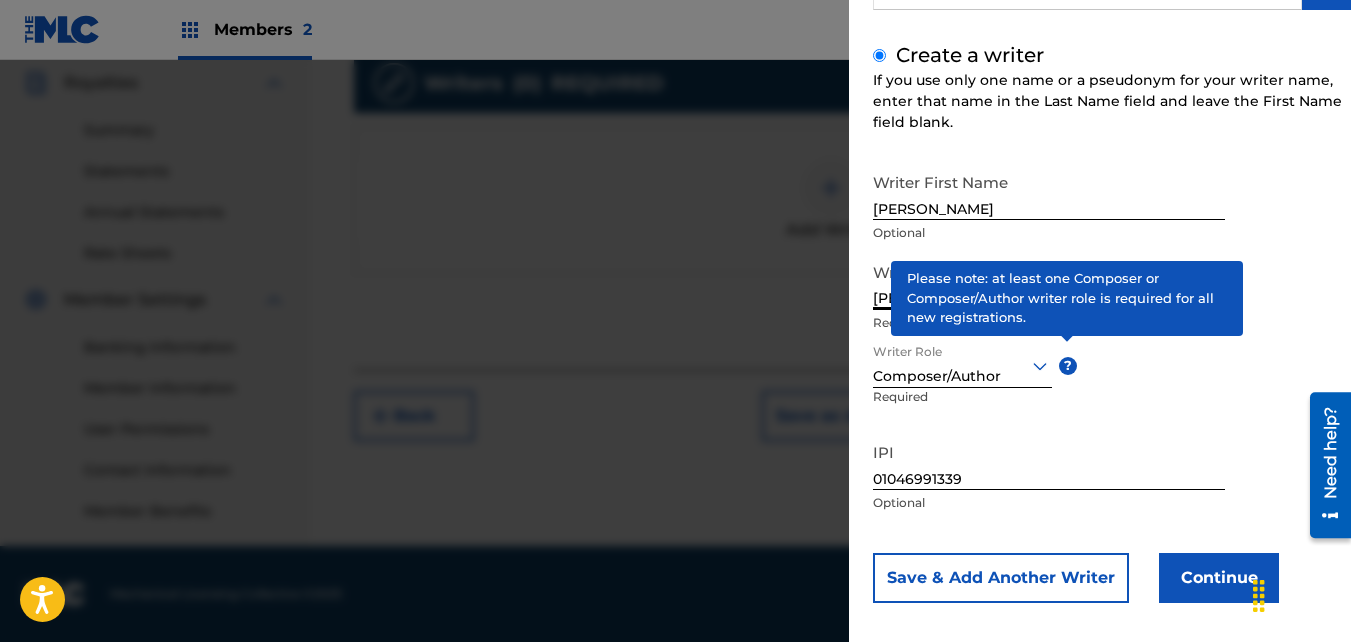 scroll, scrollTop: 226, scrollLeft: 0, axis: vertical 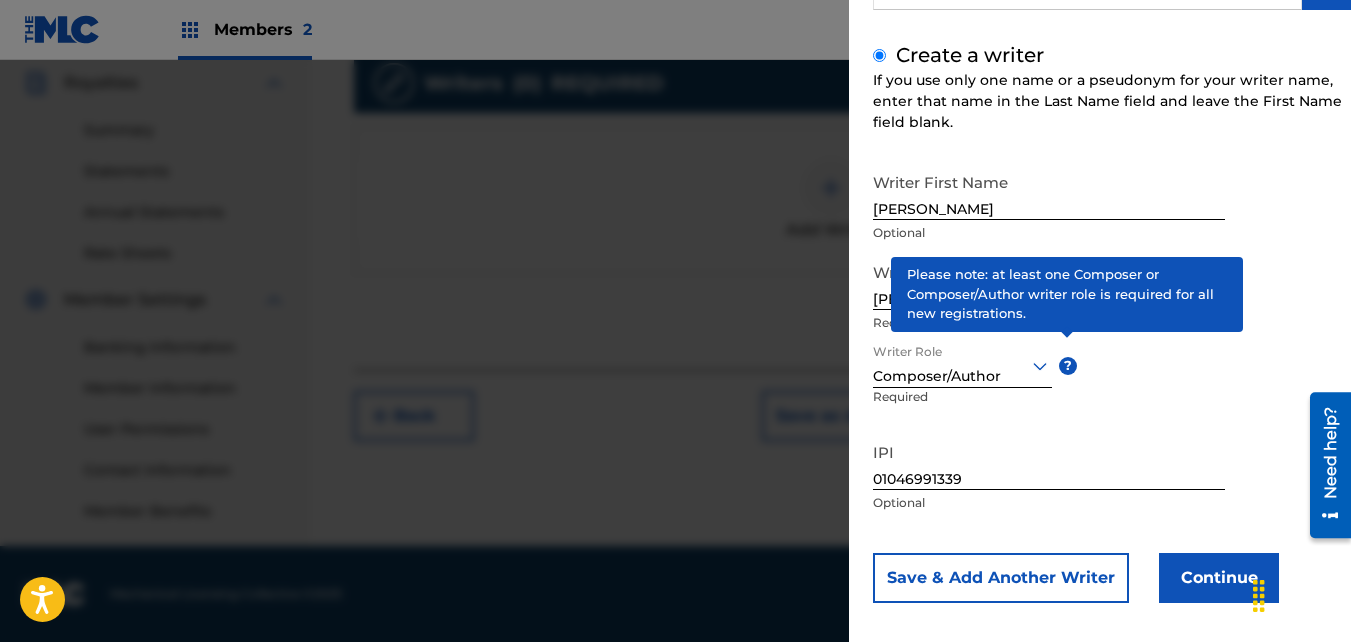 click on "Continue" at bounding box center (1219, 578) 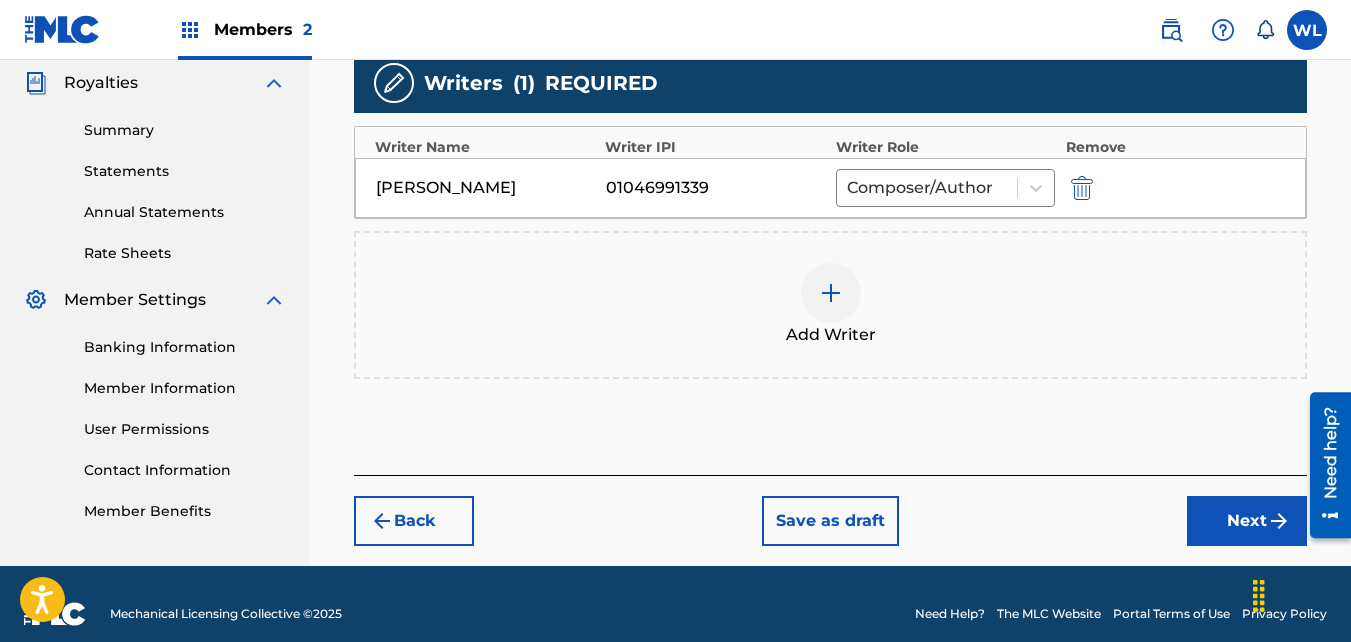 click on "Next" at bounding box center [1247, 521] 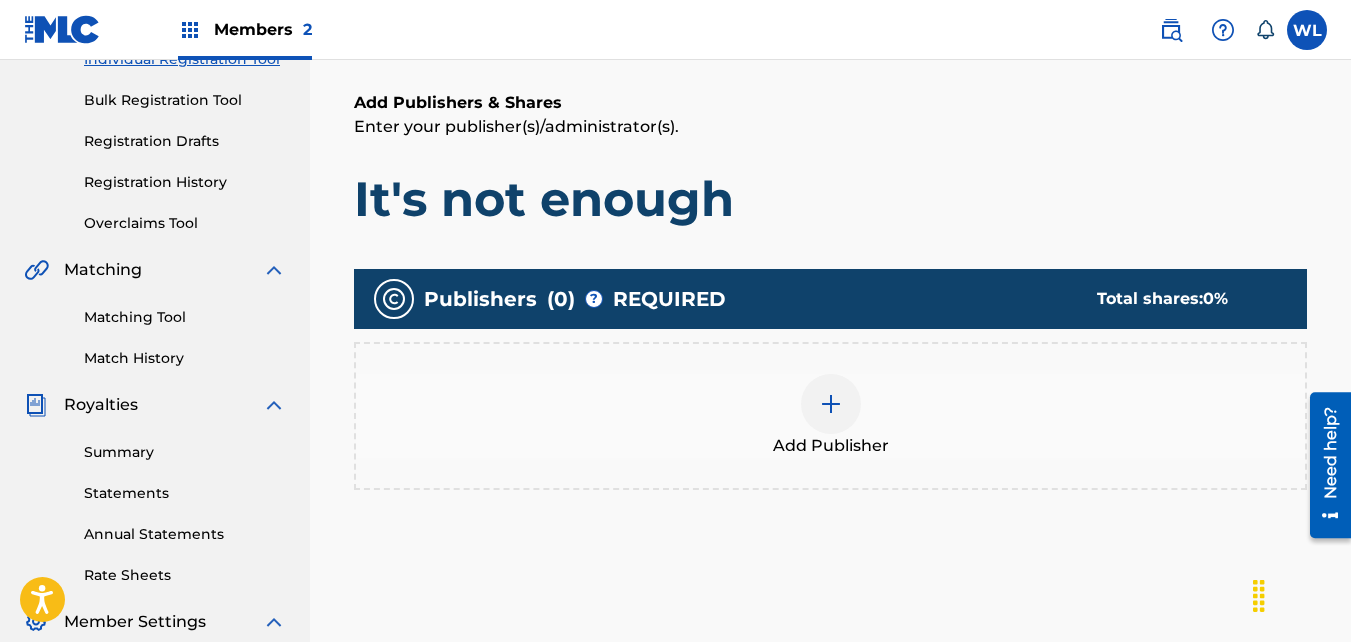 scroll, scrollTop: 280, scrollLeft: 0, axis: vertical 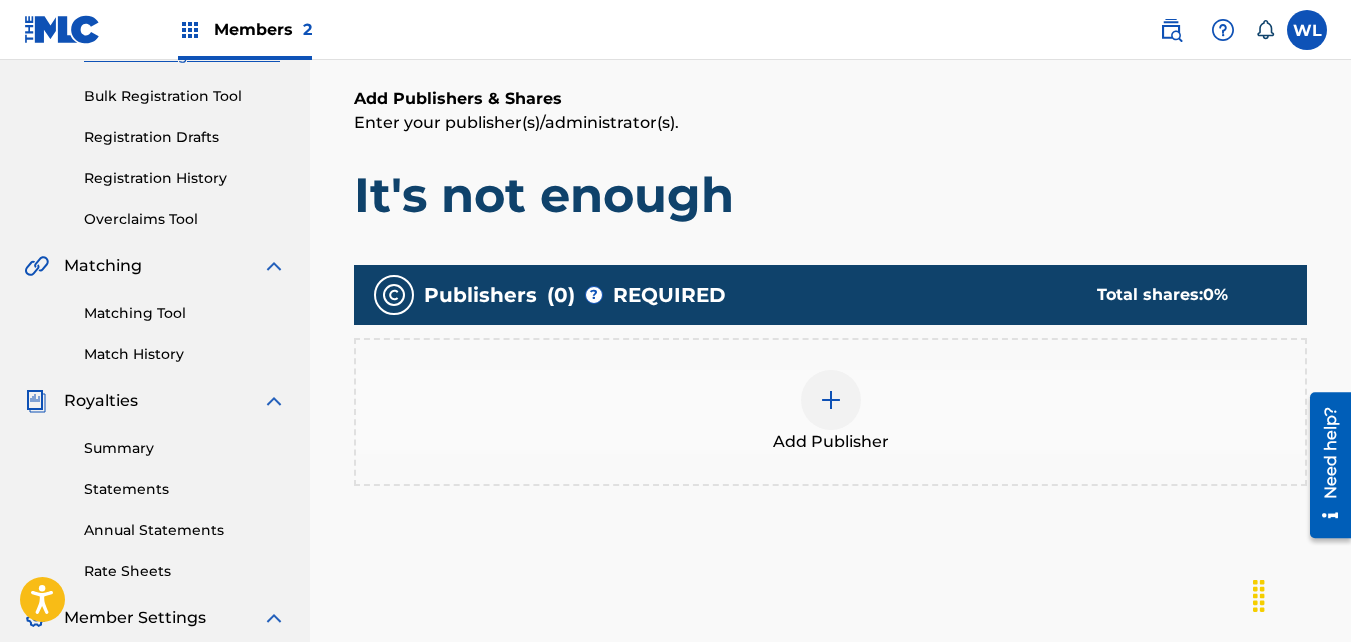 click on "Add Publisher" at bounding box center (830, 412) 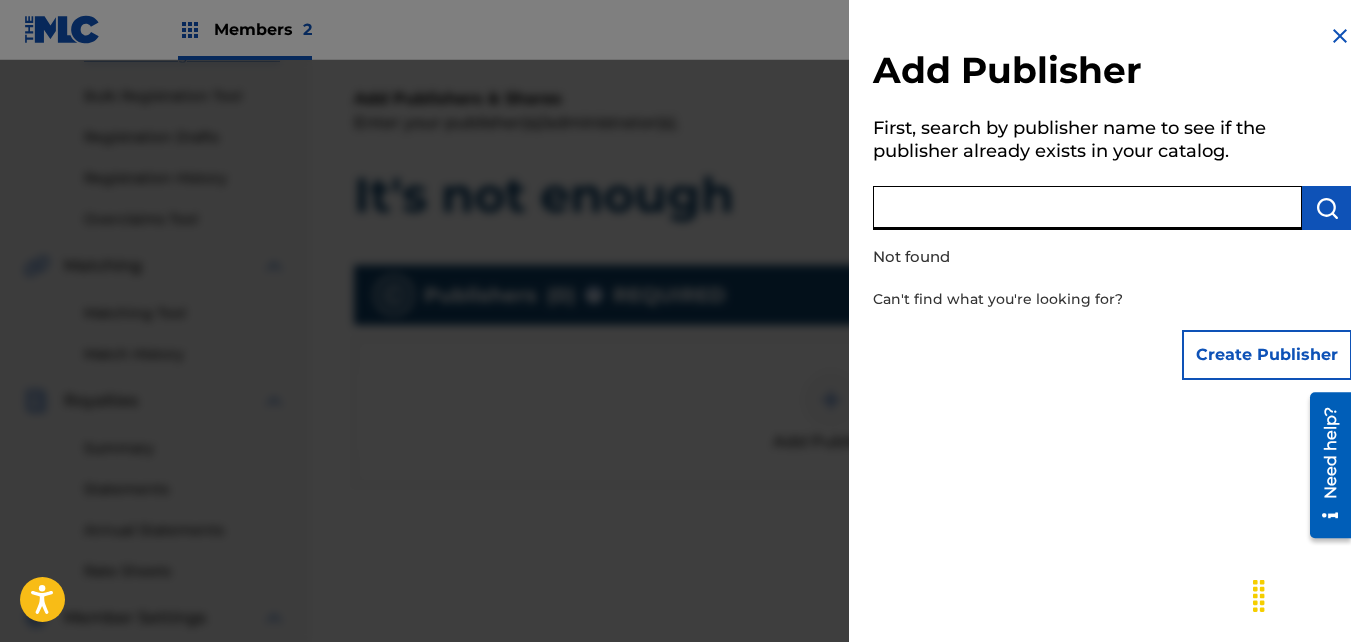 click at bounding box center (1087, 208) 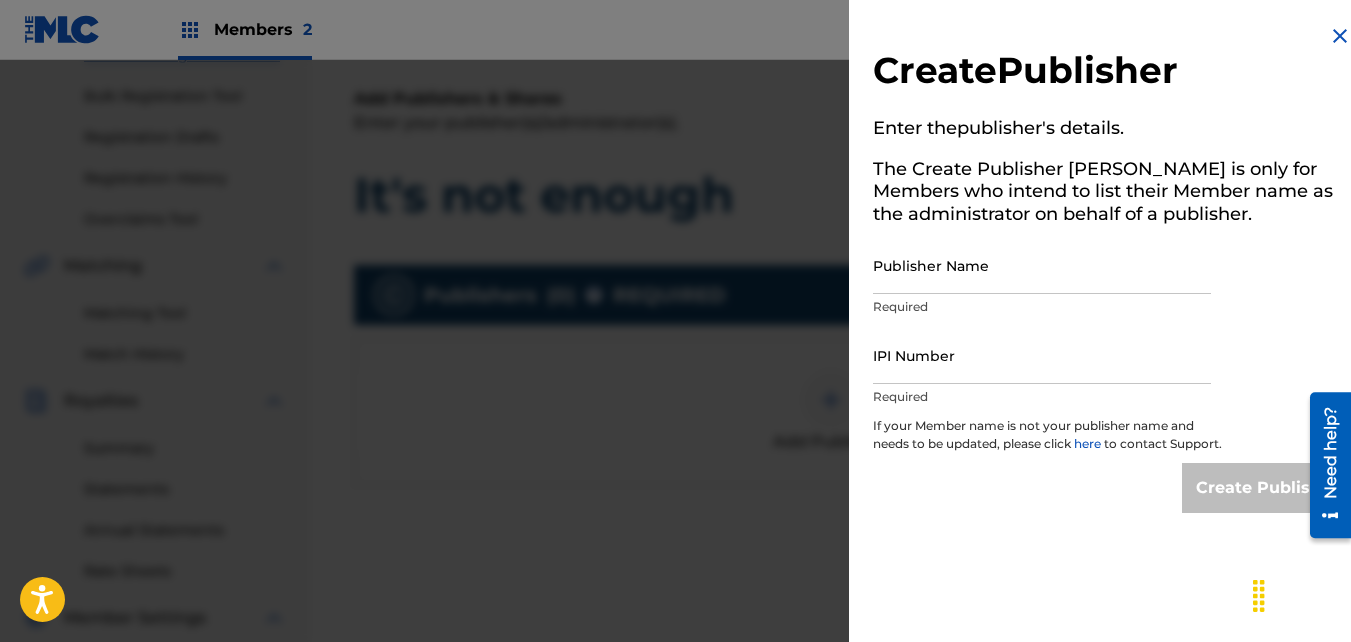 click on "Required" at bounding box center [1042, 307] 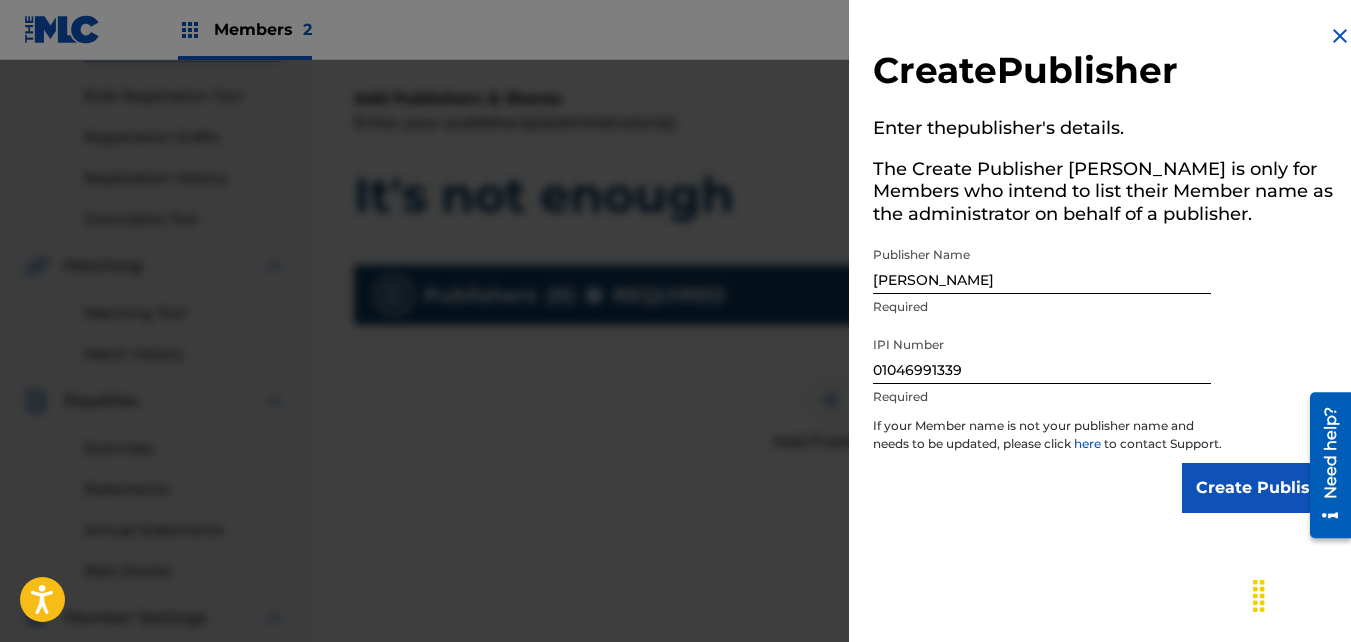click on "Create Publisher" at bounding box center [1267, 488] 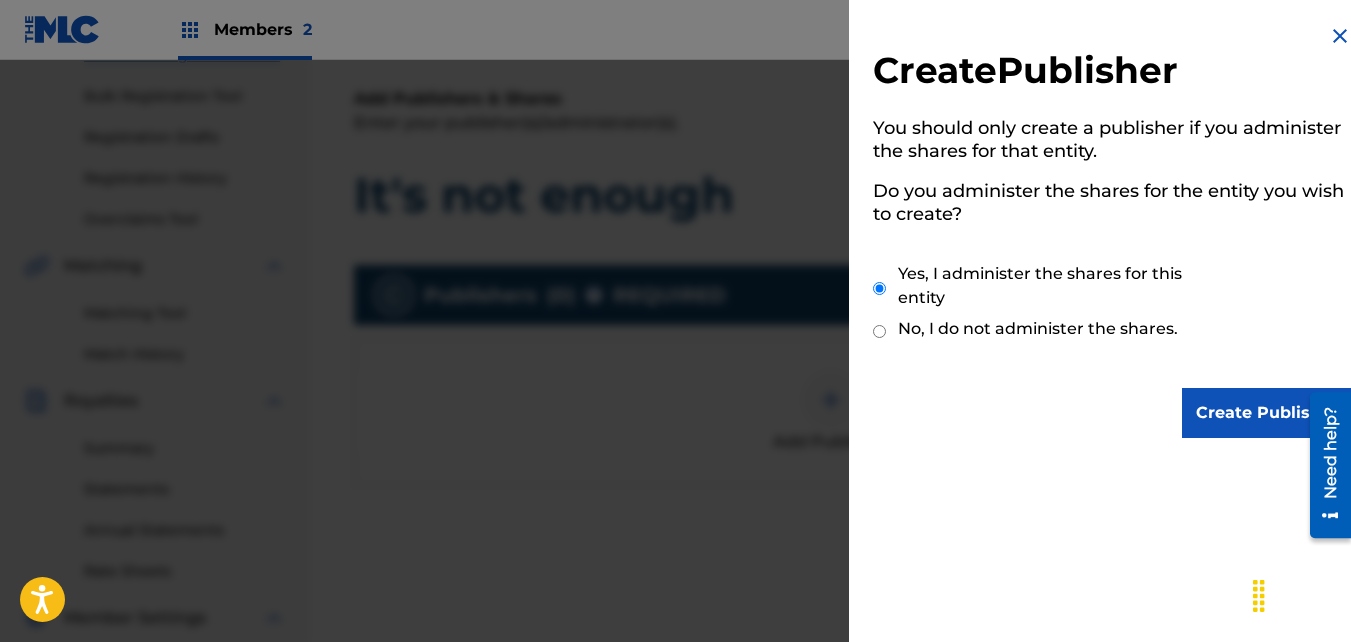 click on "Create Publisher" at bounding box center [1267, 413] 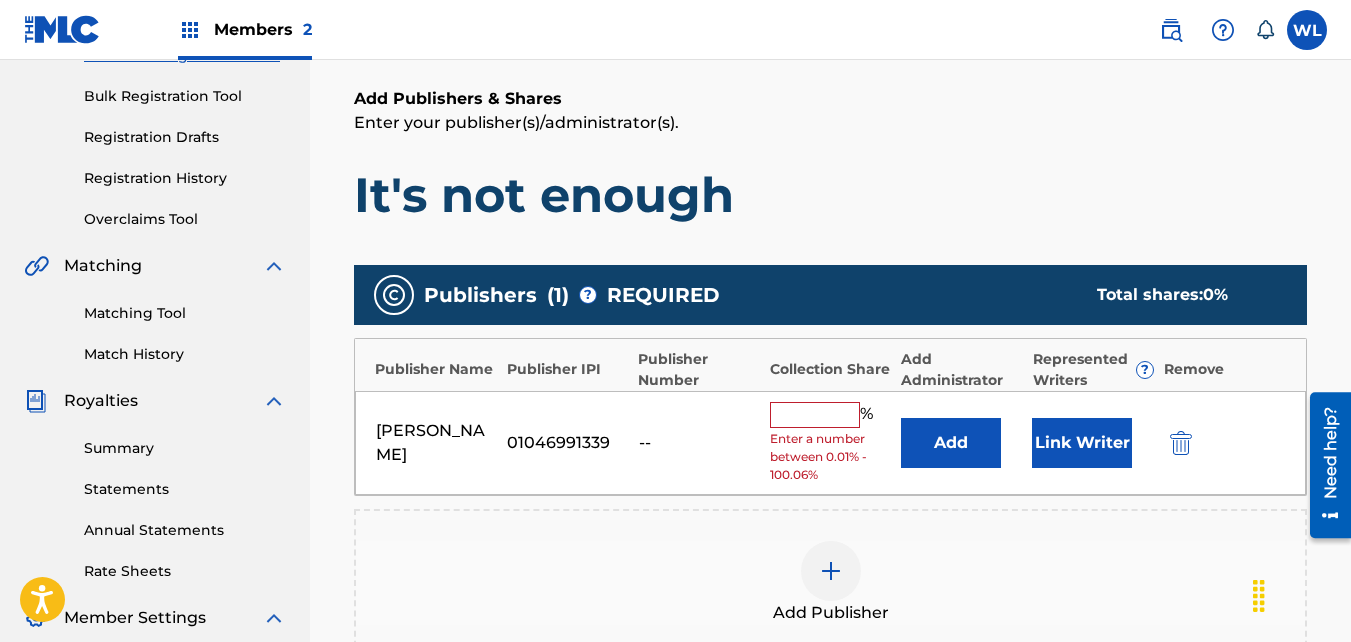 click on "Link Writer" at bounding box center [1082, 443] 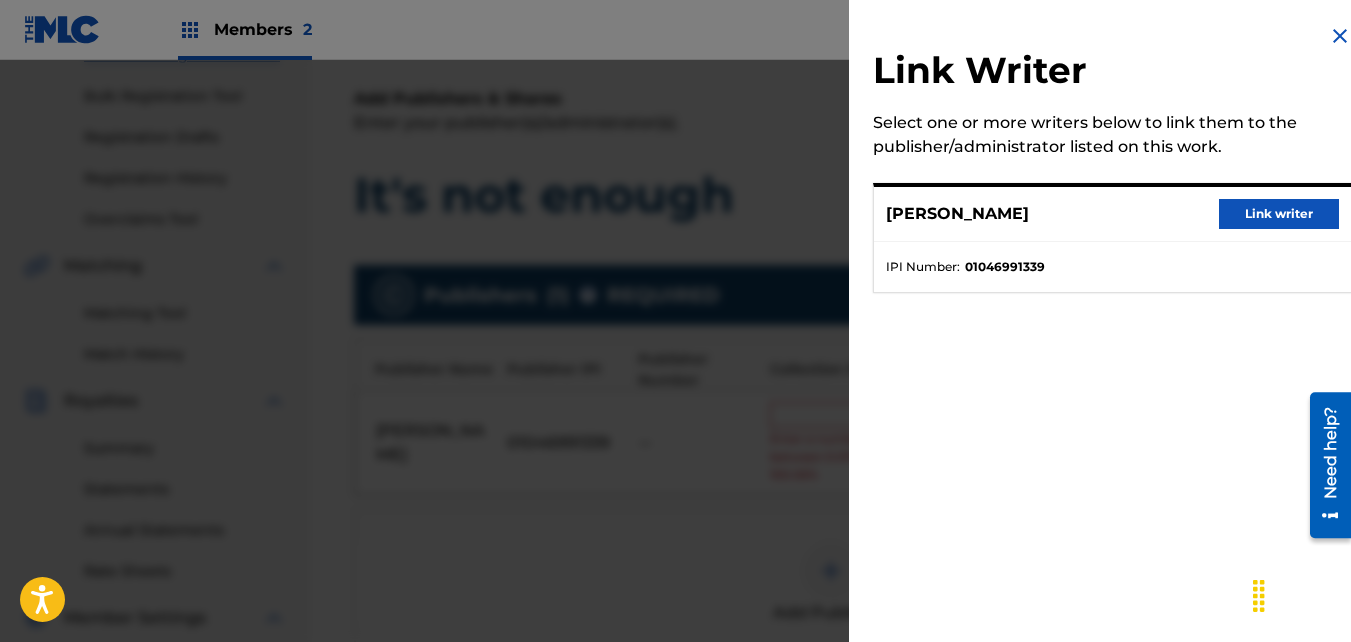 click on "Link writer" at bounding box center (1279, 214) 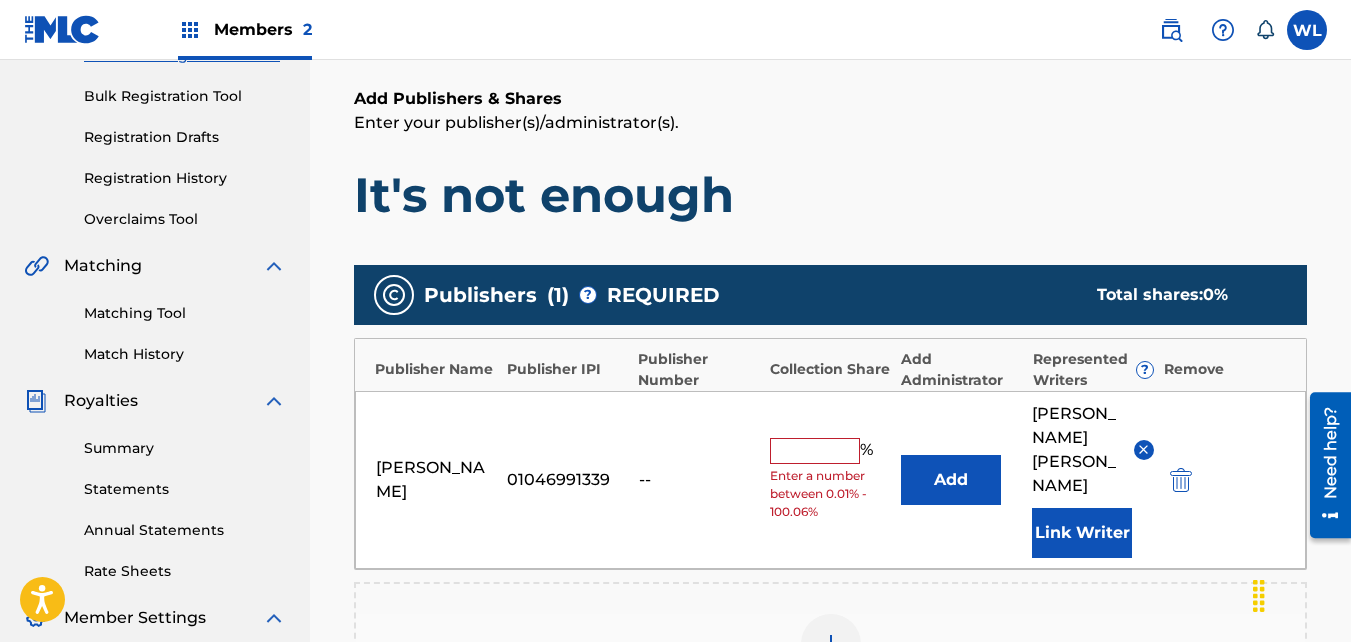 click at bounding box center (815, 451) 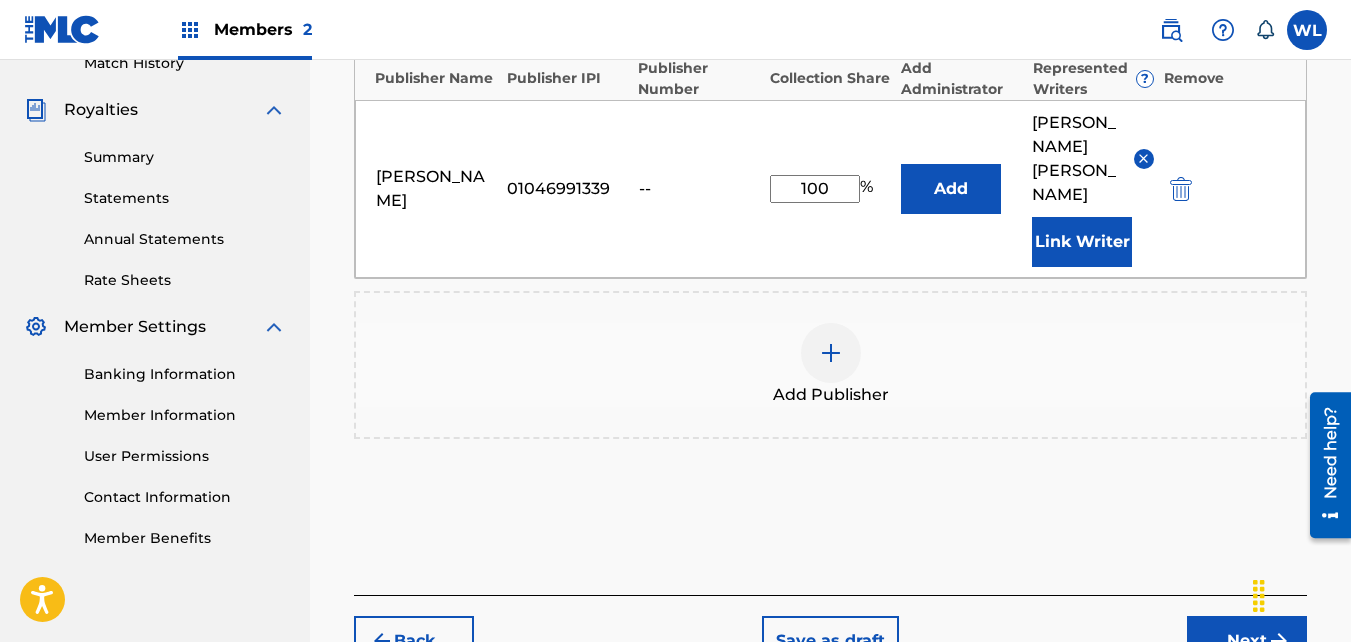 click on "Next" at bounding box center [1247, 641] 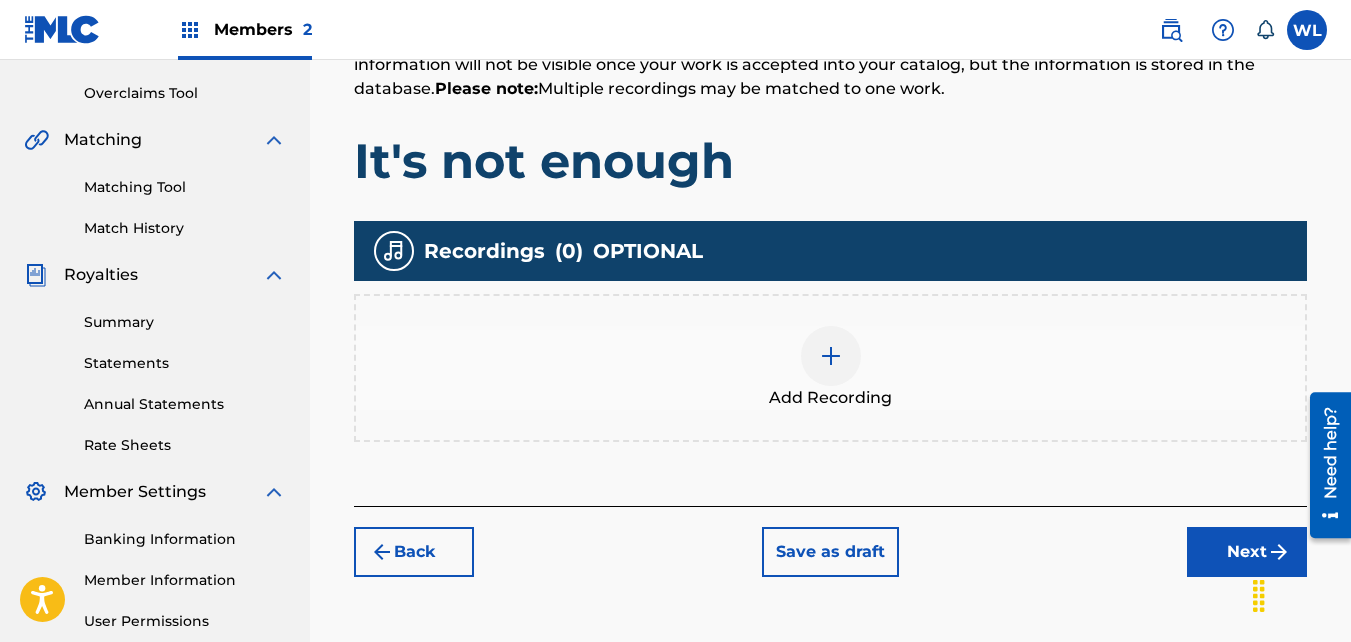 scroll, scrollTop: 423, scrollLeft: 0, axis: vertical 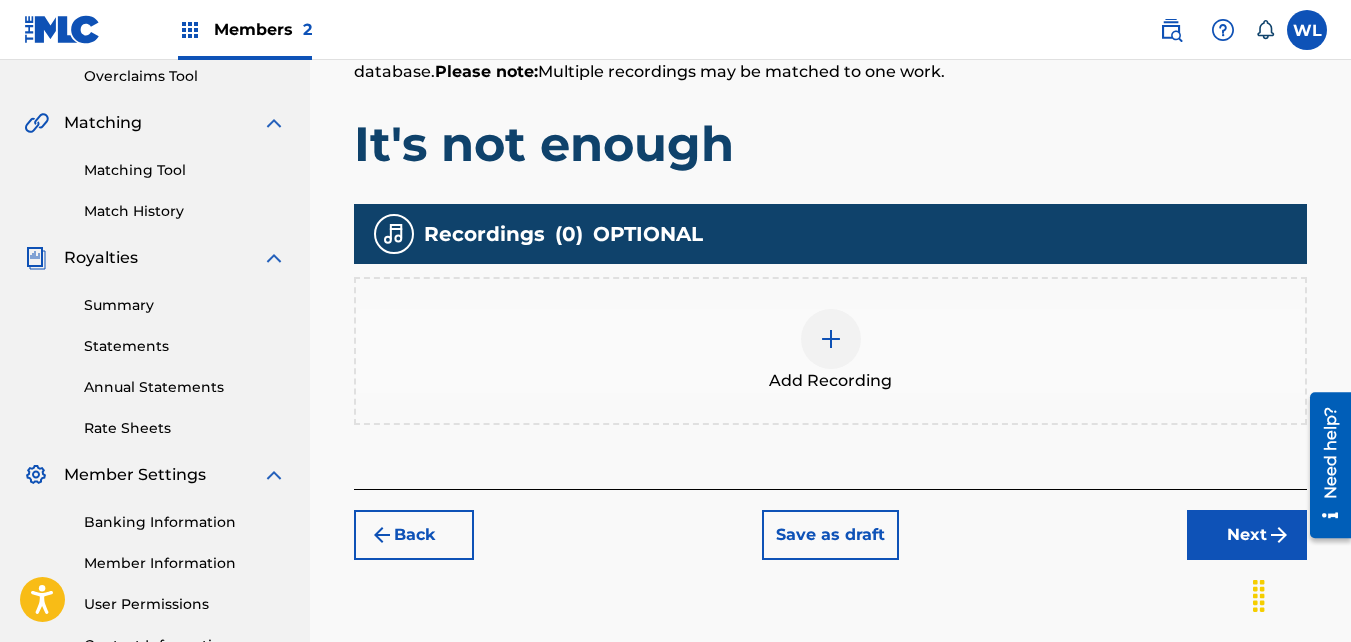 click on "Add Recording" at bounding box center [830, 351] 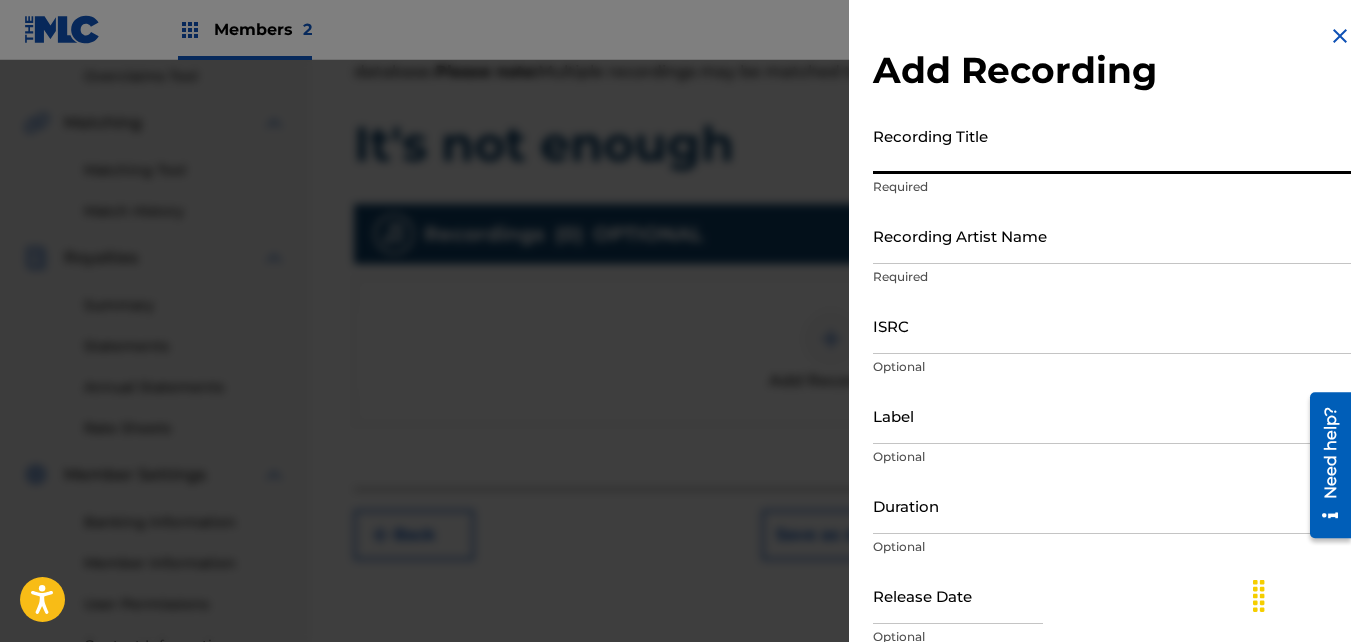 click on "Recording Title" at bounding box center [1112, 145] 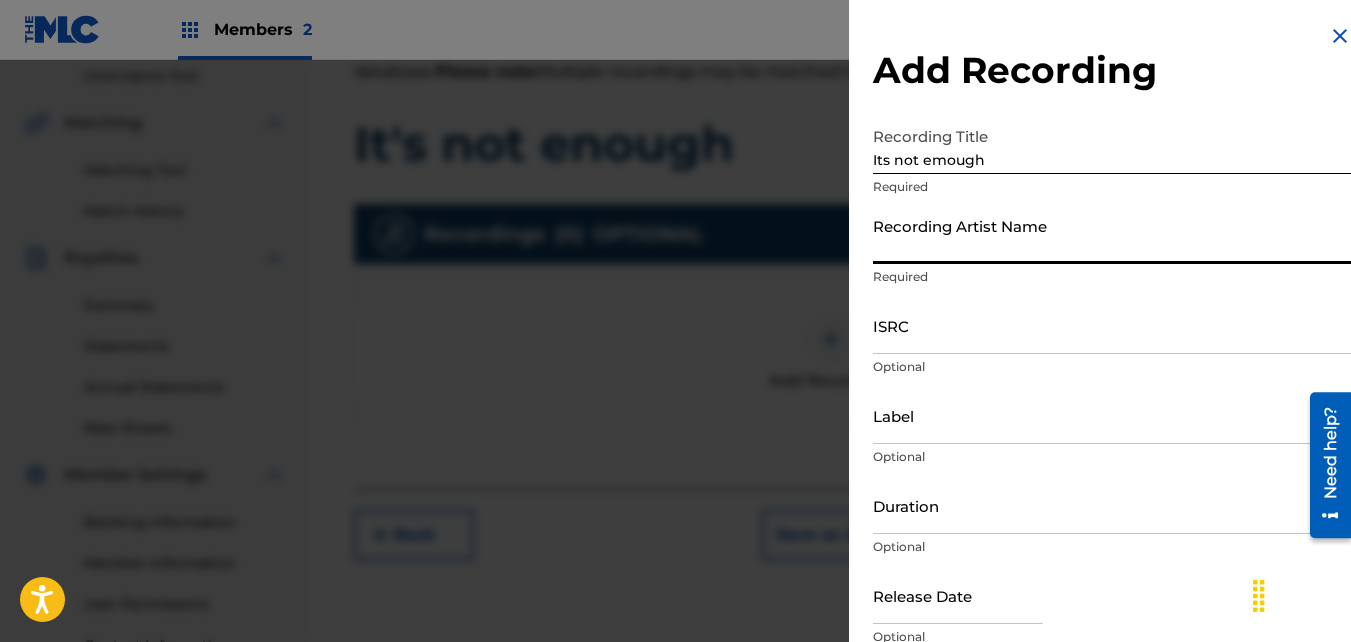 click on "Recording Artist Name" at bounding box center (1112, 235) 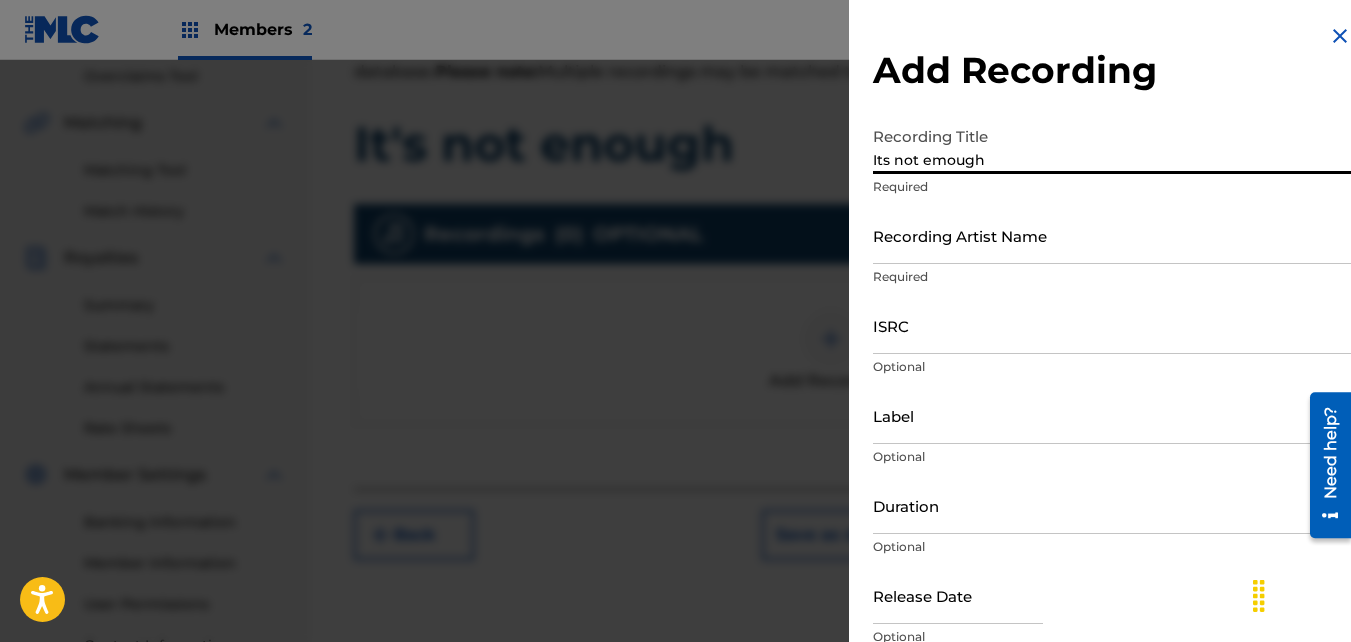 click on "Its not emough" at bounding box center (1112, 145) 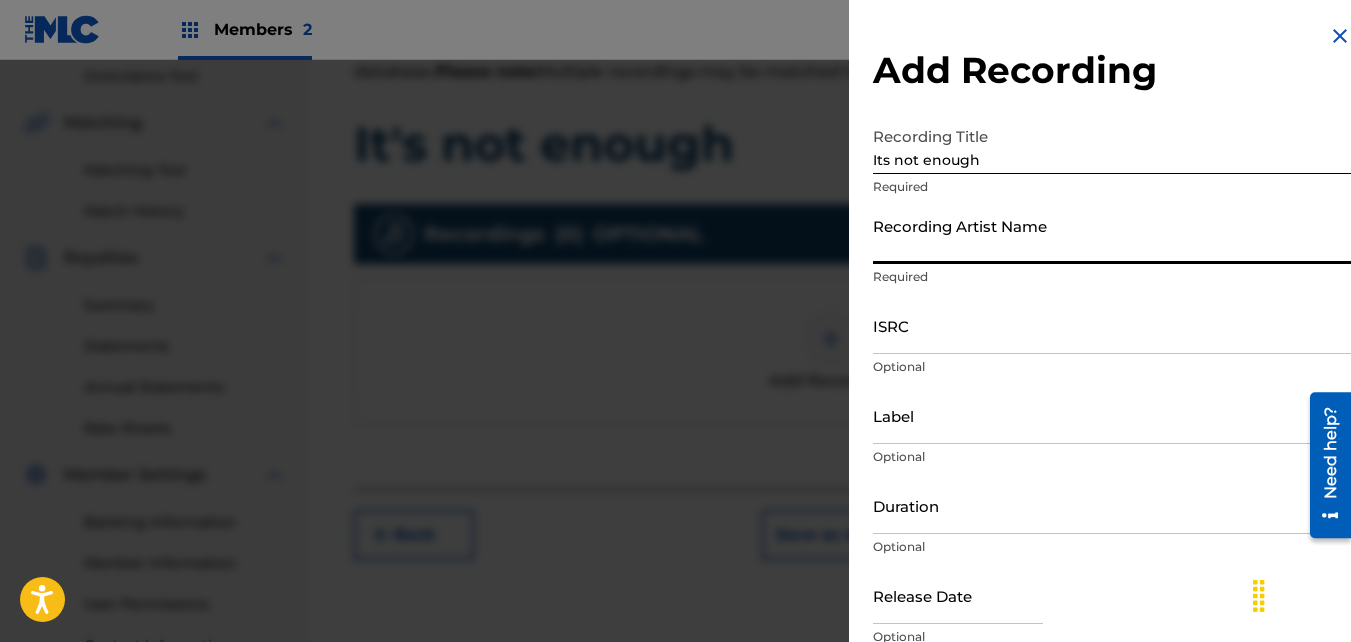 click on "Recording Artist Name" at bounding box center (1112, 235) 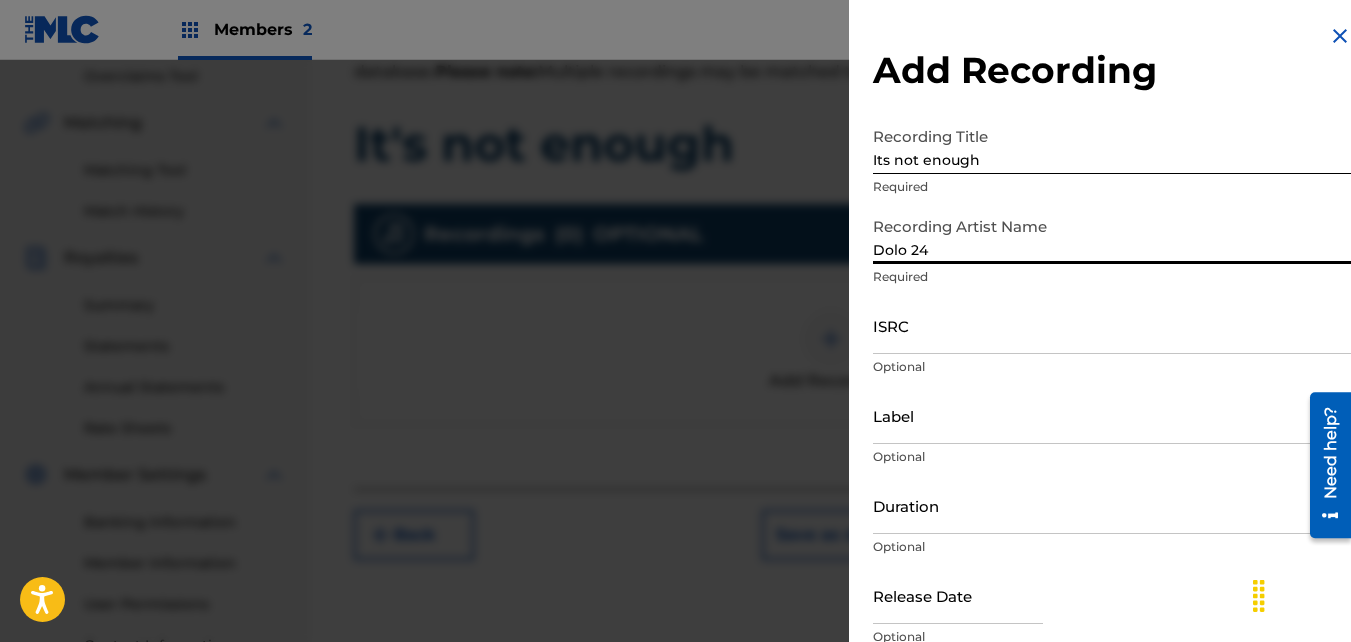 click on "ISRC" at bounding box center (1112, 325) 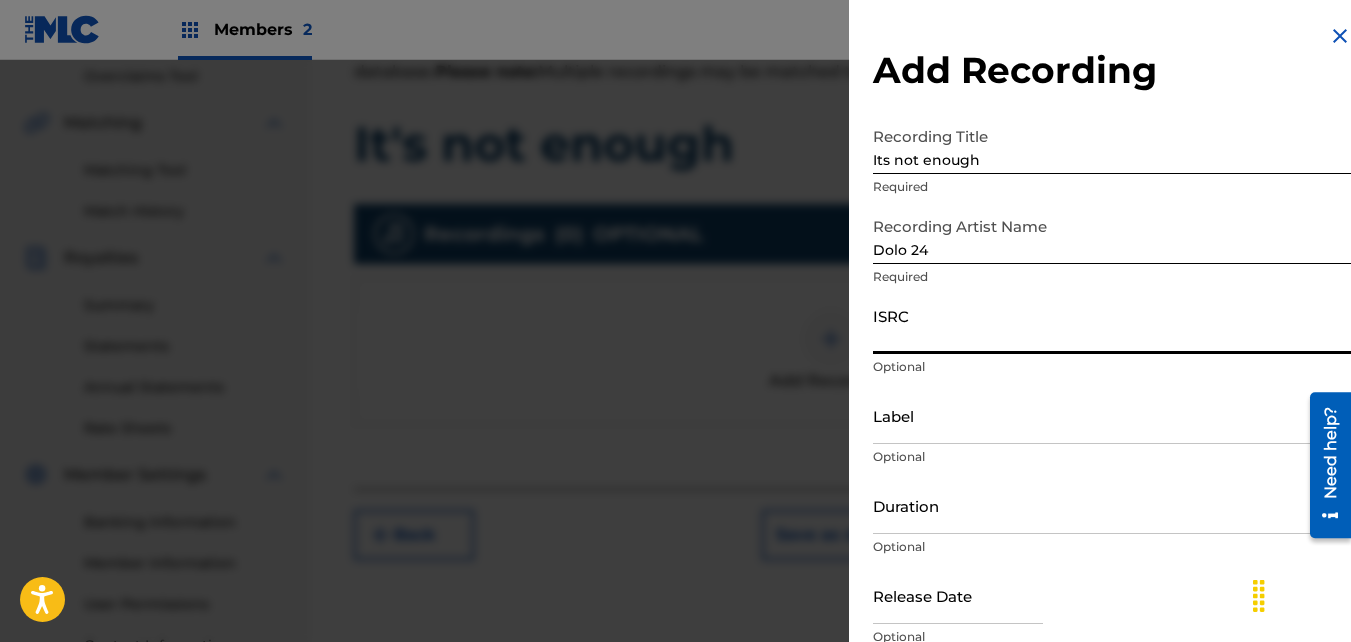 paste on "QZNWT2278829" 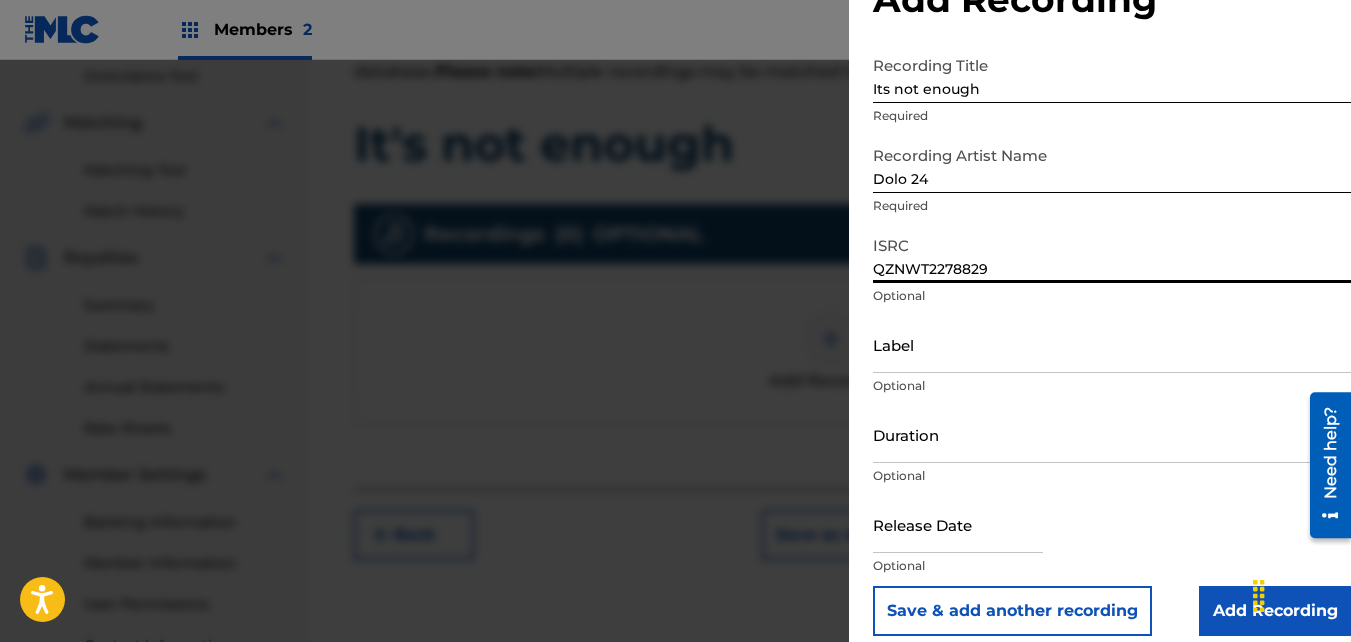 scroll, scrollTop: 72, scrollLeft: 0, axis: vertical 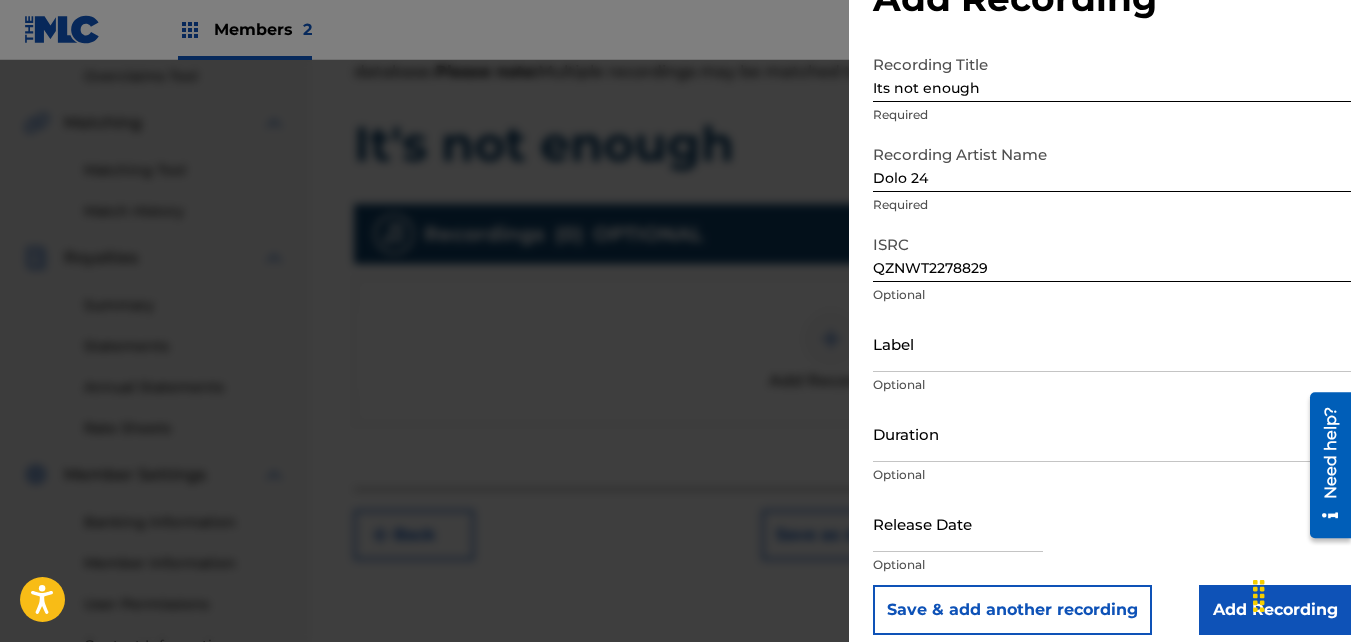 click on "Release Date Optional" at bounding box center (1112, 540) 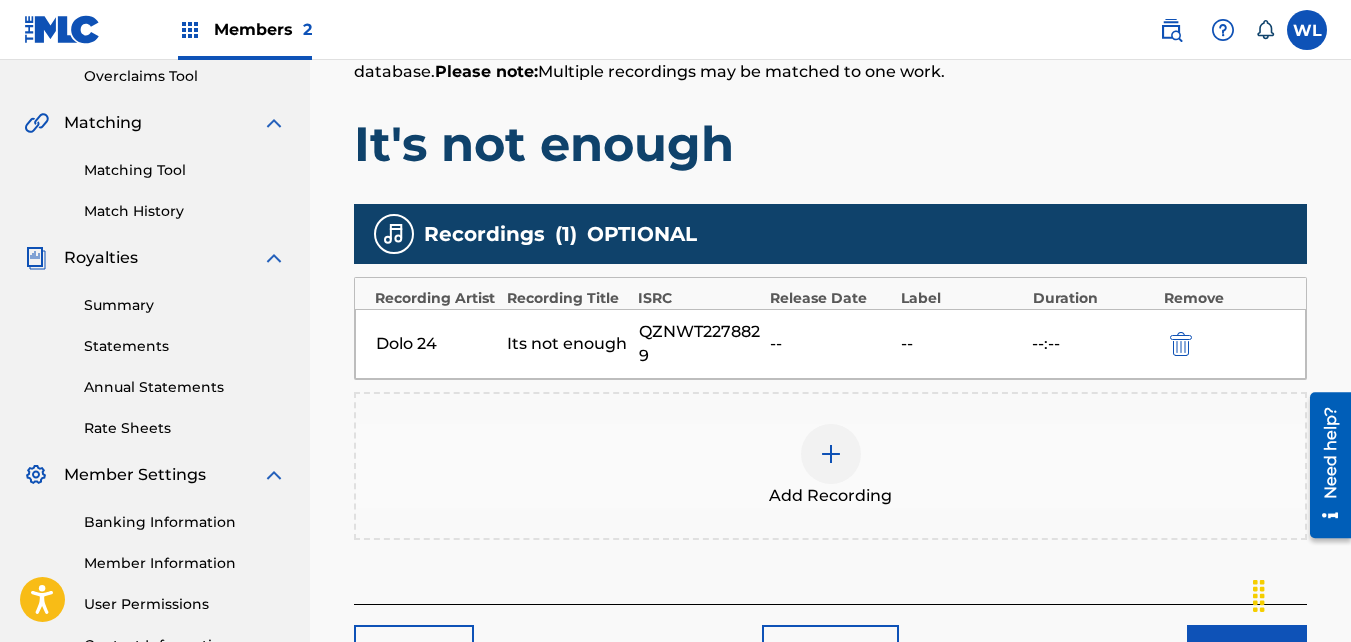 click on "Next" at bounding box center [1247, 650] 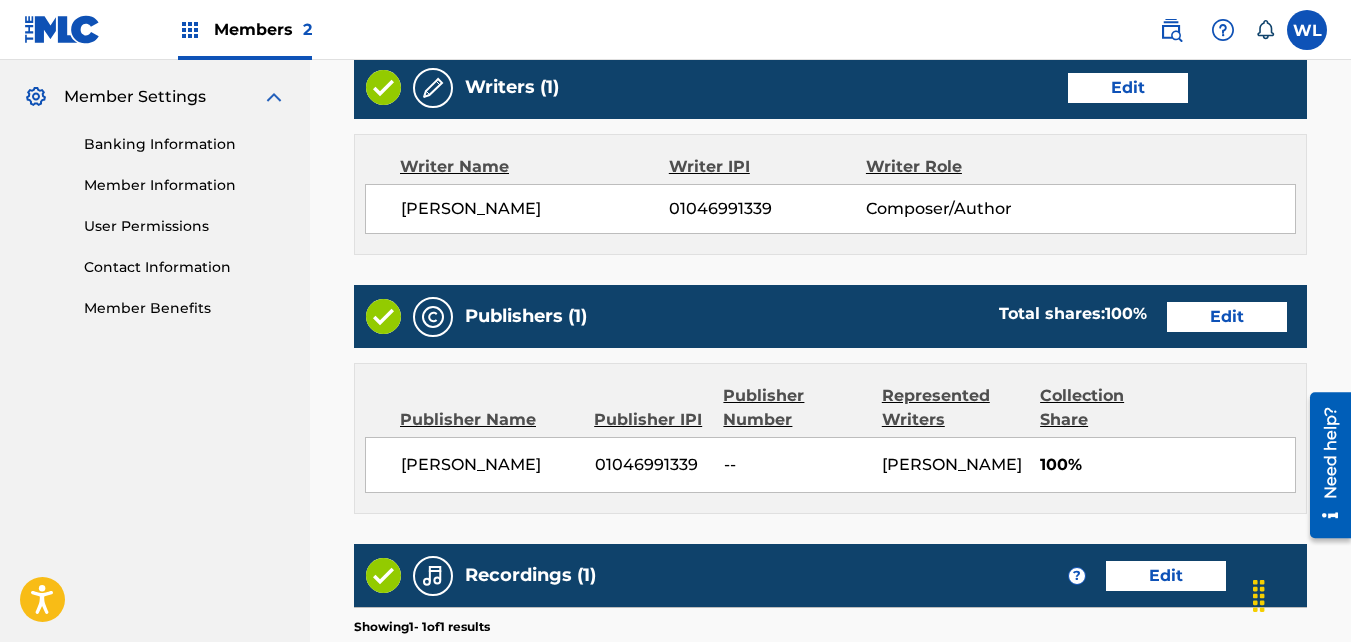 scroll, scrollTop: 1137, scrollLeft: 0, axis: vertical 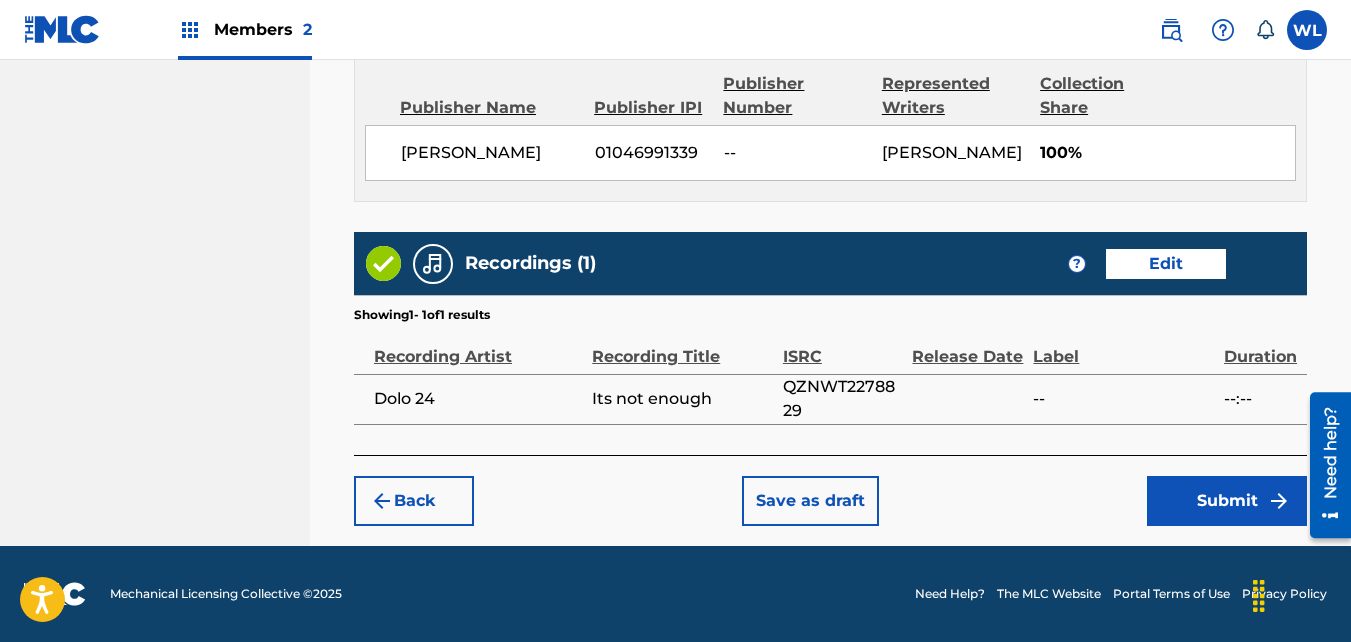 click on "Submit" at bounding box center (1227, 501) 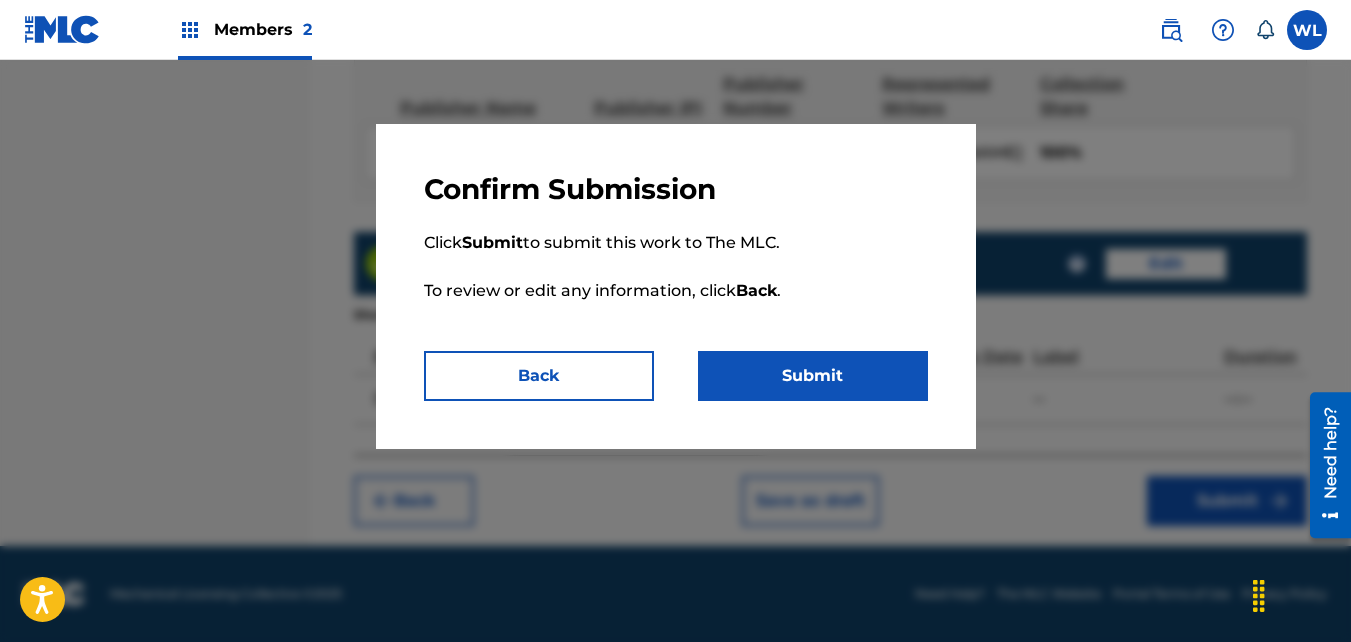 click on "Submit" at bounding box center (813, 376) 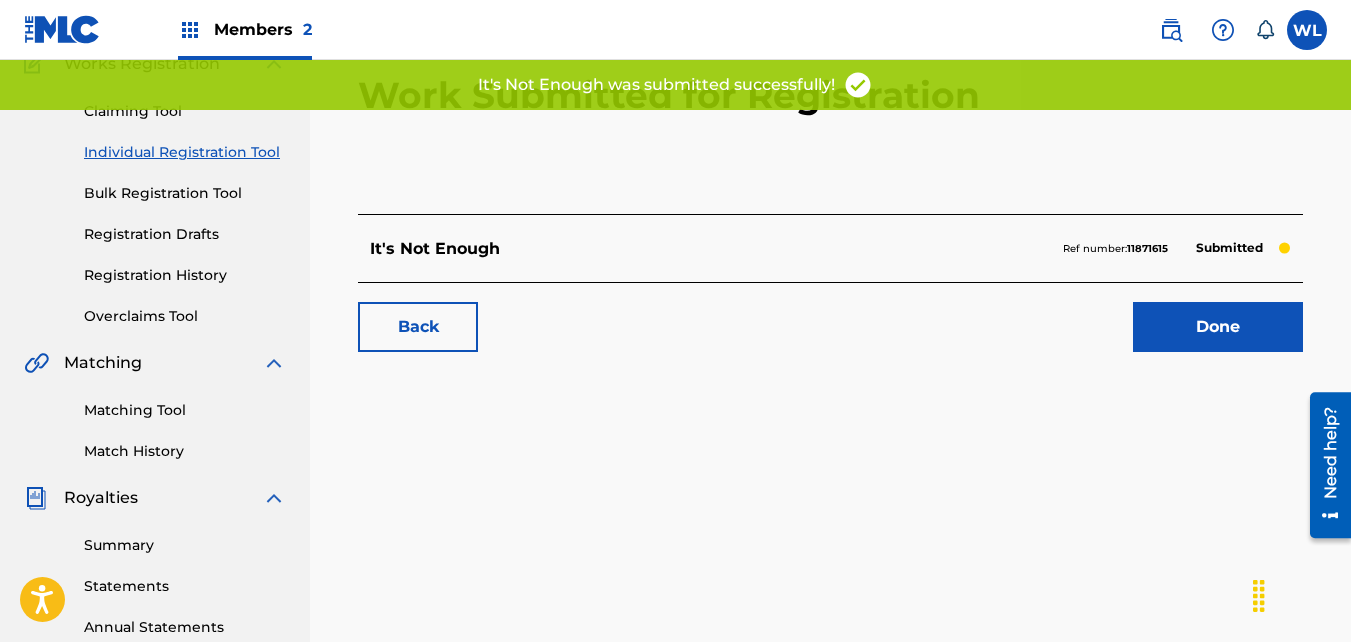 scroll, scrollTop: 184, scrollLeft: 0, axis: vertical 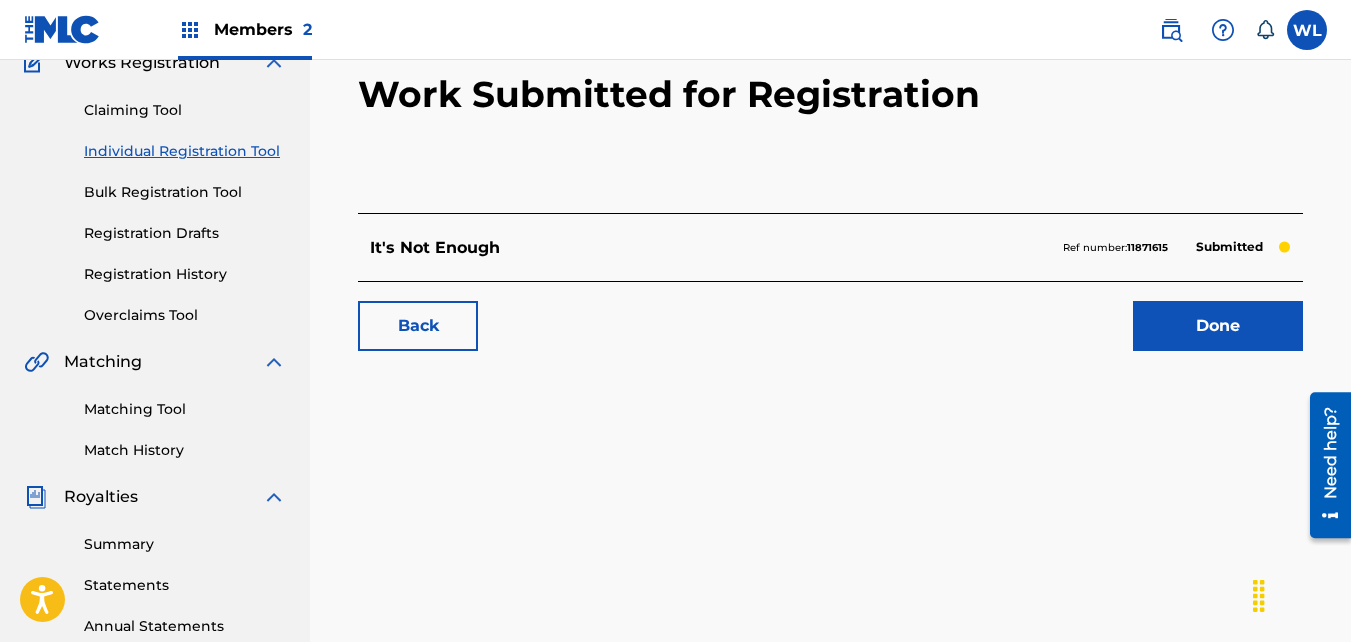 click on "Done" at bounding box center [1218, 326] 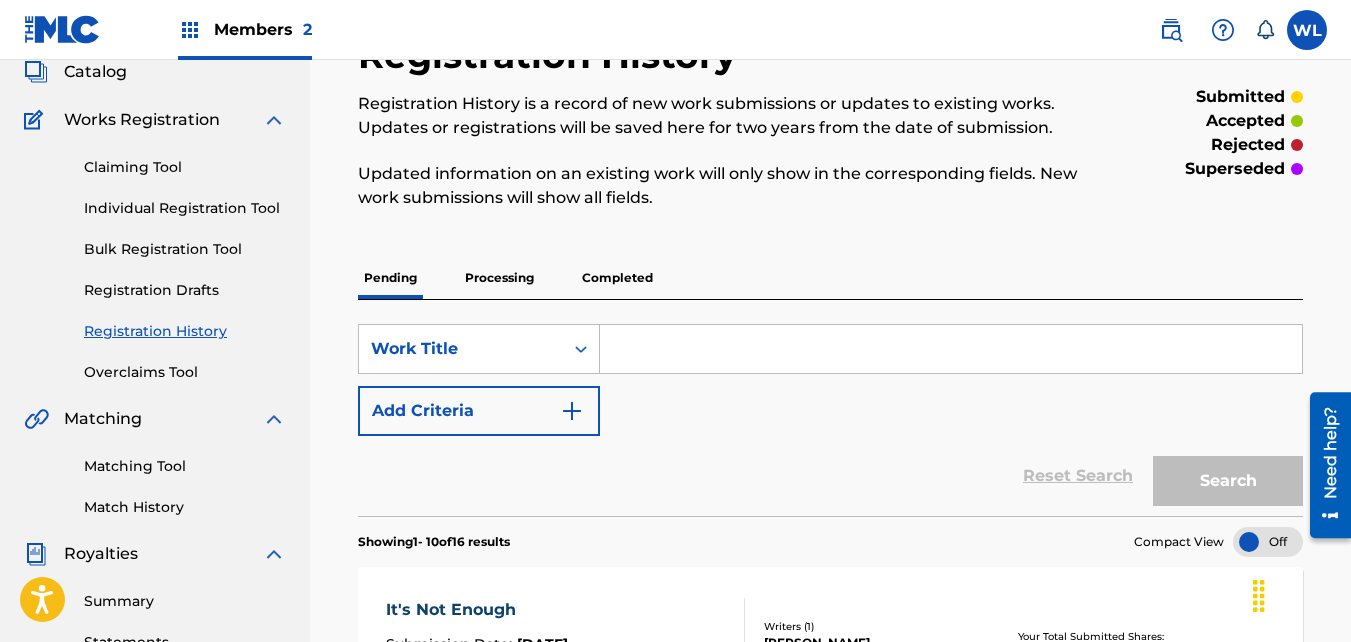 scroll, scrollTop: 72, scrollLeft: 0, axis: vertical 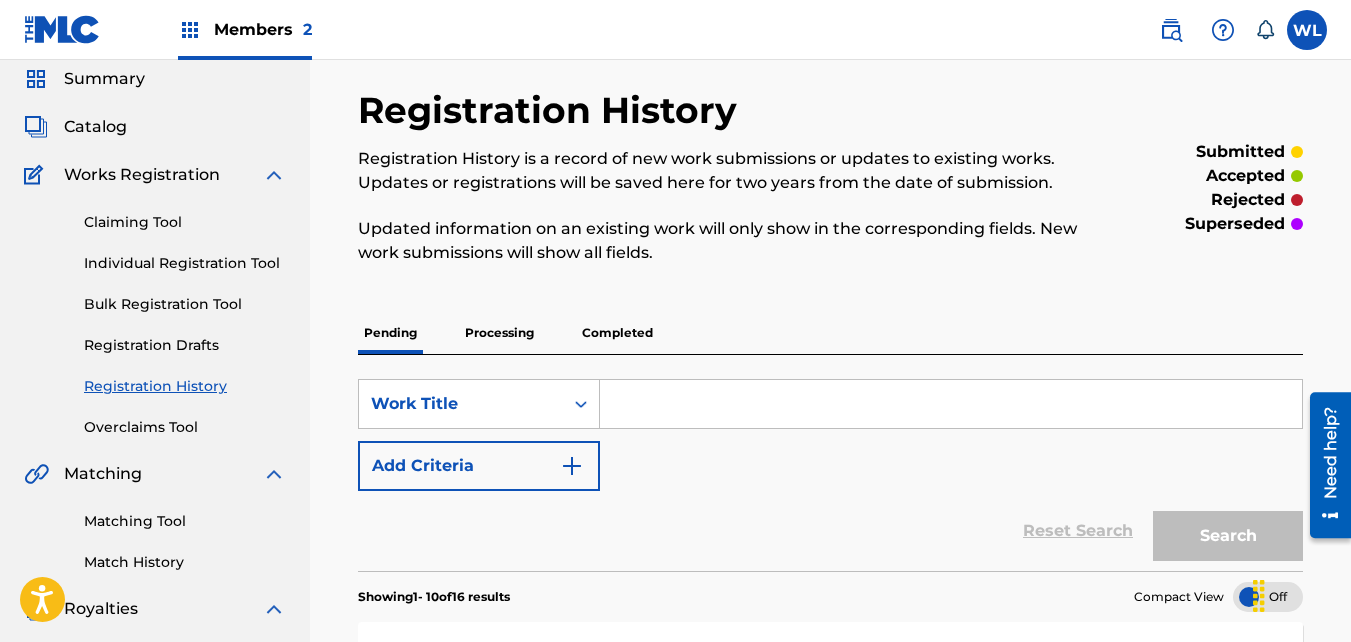 click on "Processing" at bounding box center (499, 333) 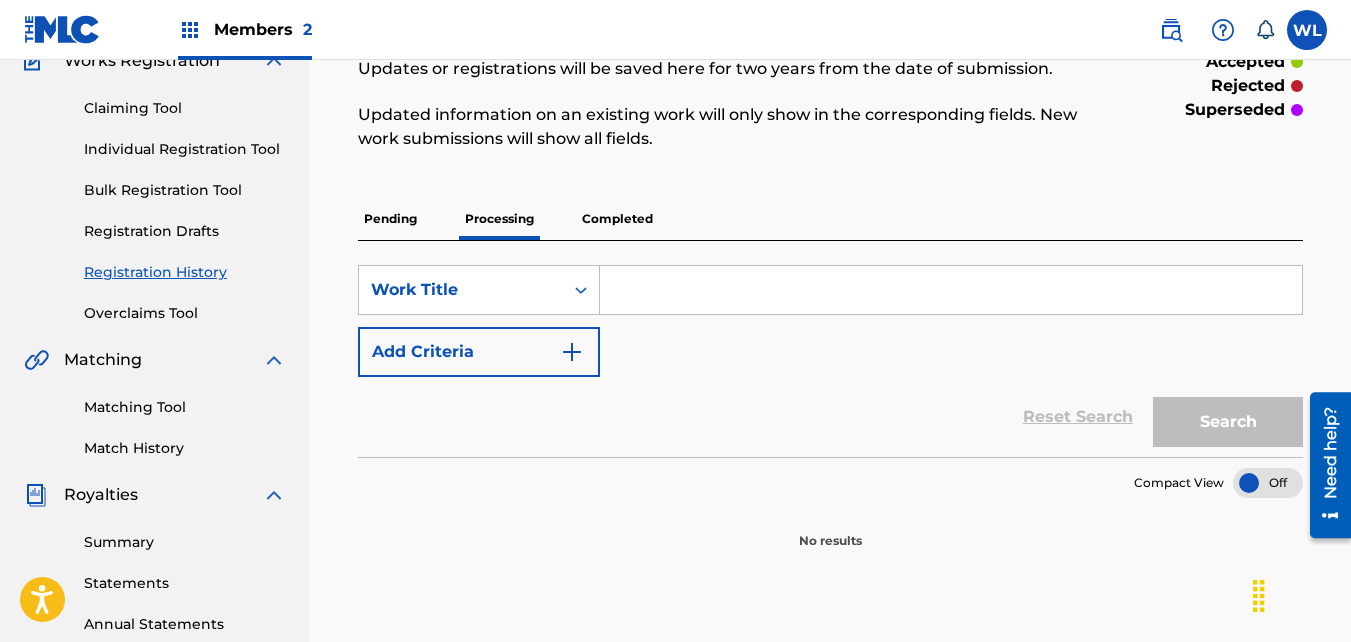 scroll, scrollTop: 187, scrollLeft: 0, axis: vertical 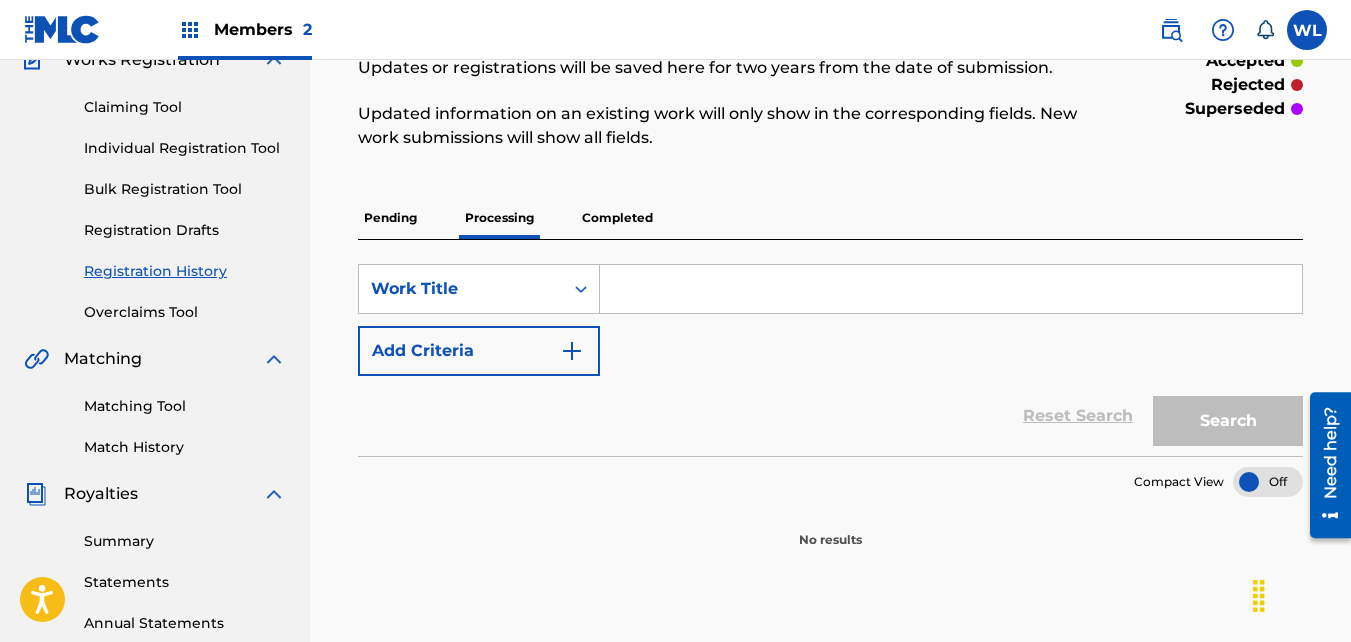 click on "Completed" at bounding box center [617, 218] 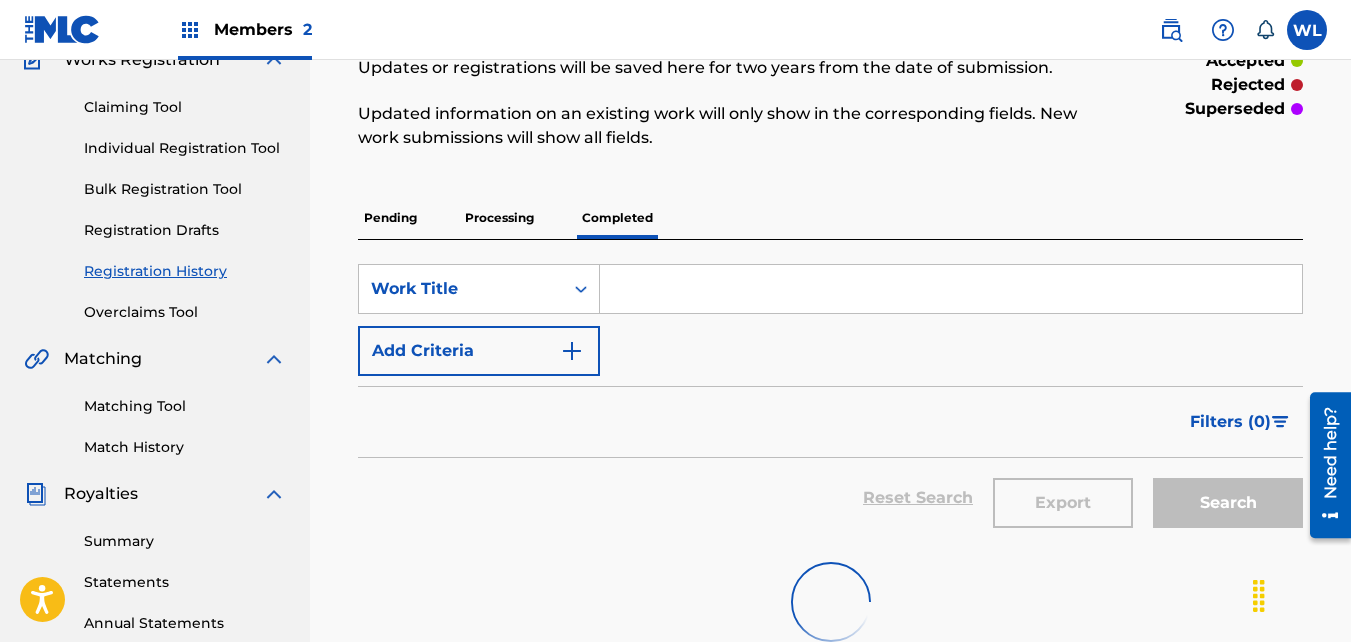 scroll, scrollTop: 0, scrollLeft: 0, axis: both 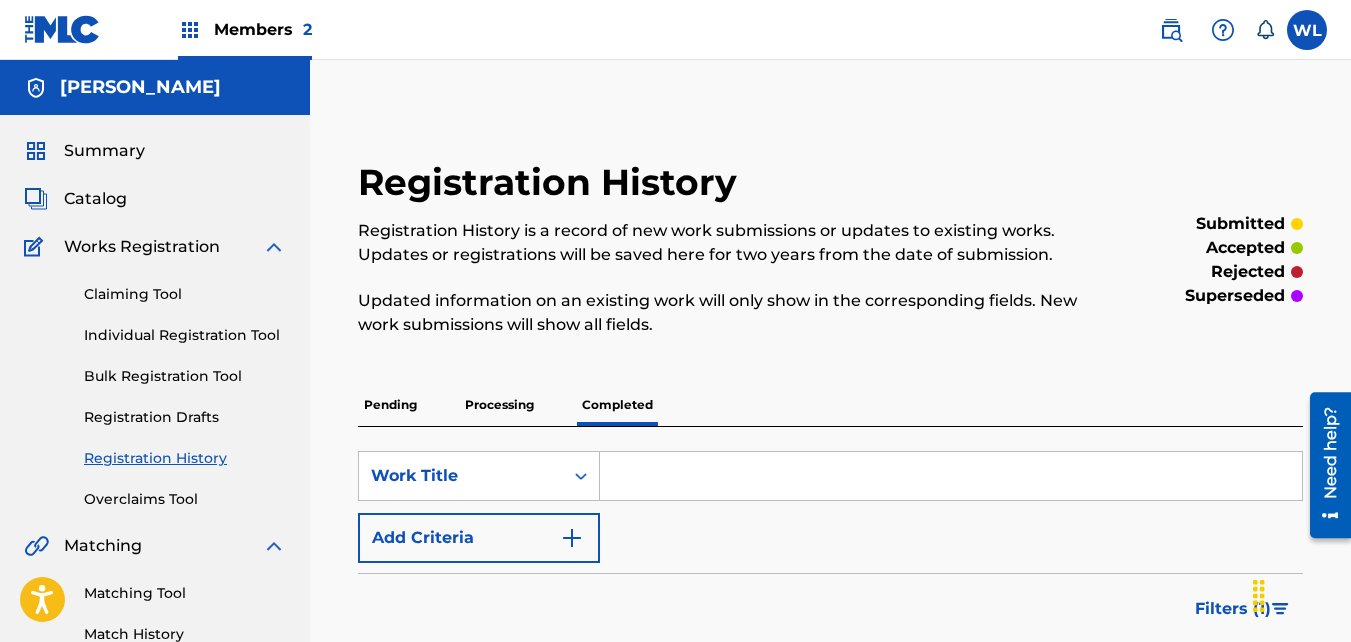 click on "Pending" at bounding box center [390, 405] 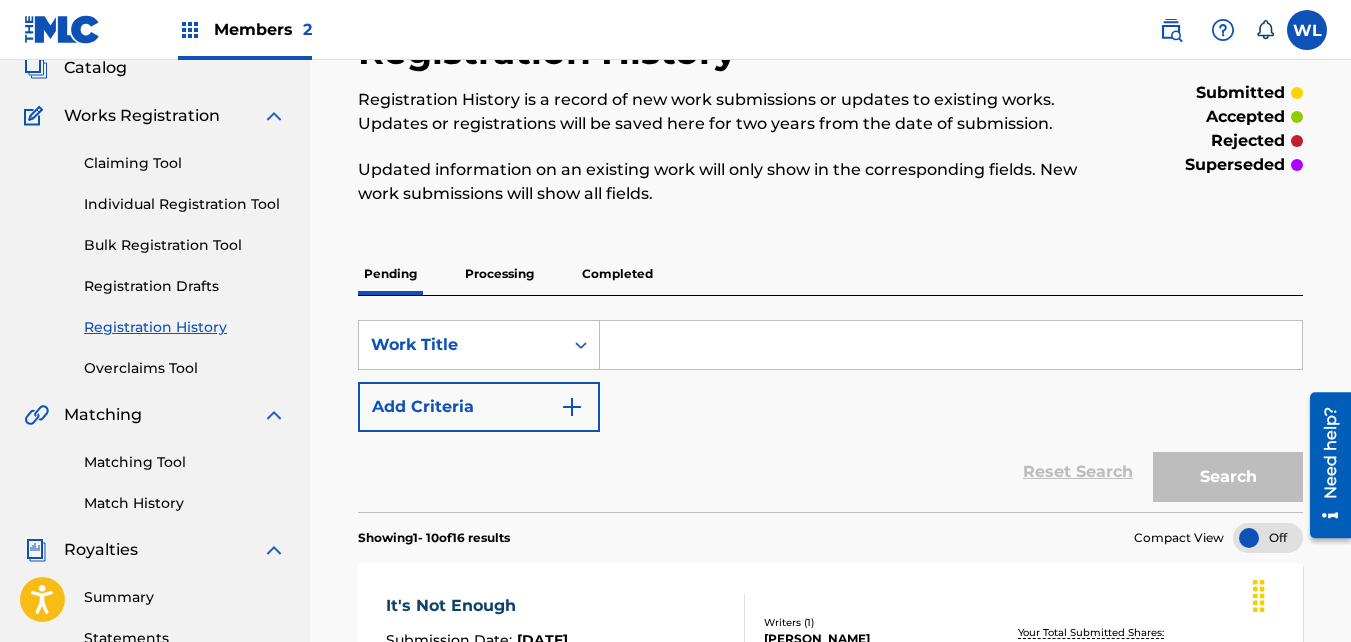 scroll, scrollTop: 0, scrollLeft: 0, axis: both 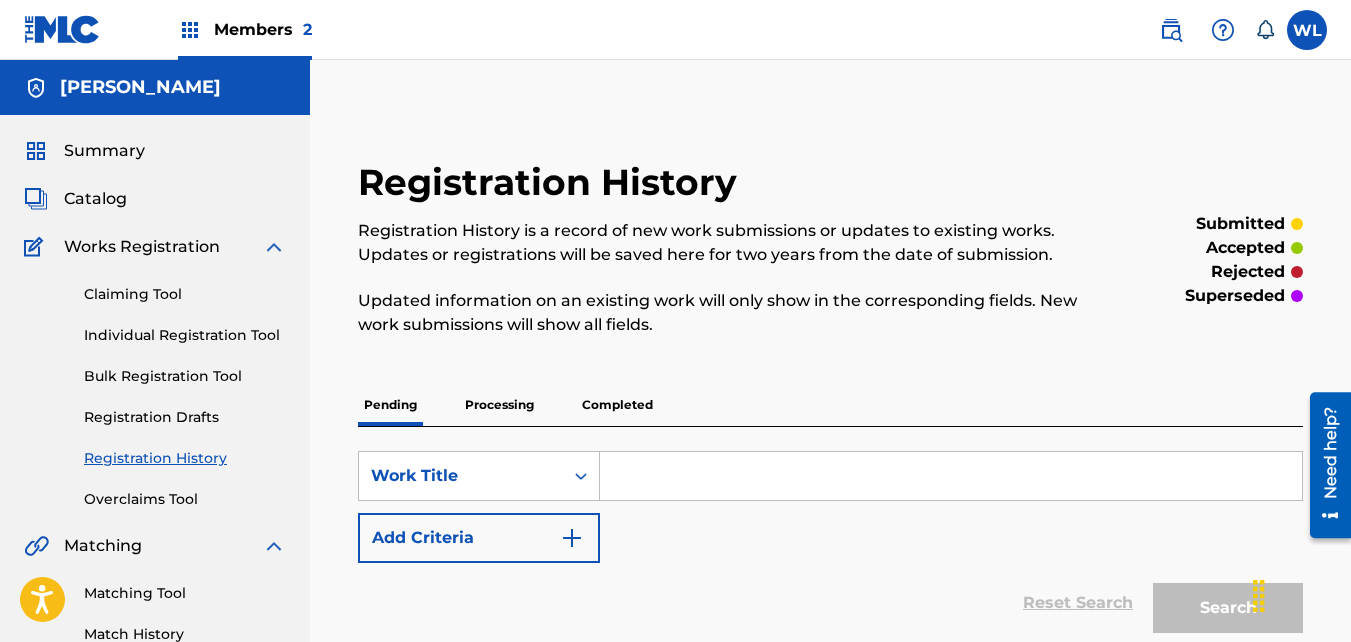 click on "Catalog" at bounding box center (95, 199) 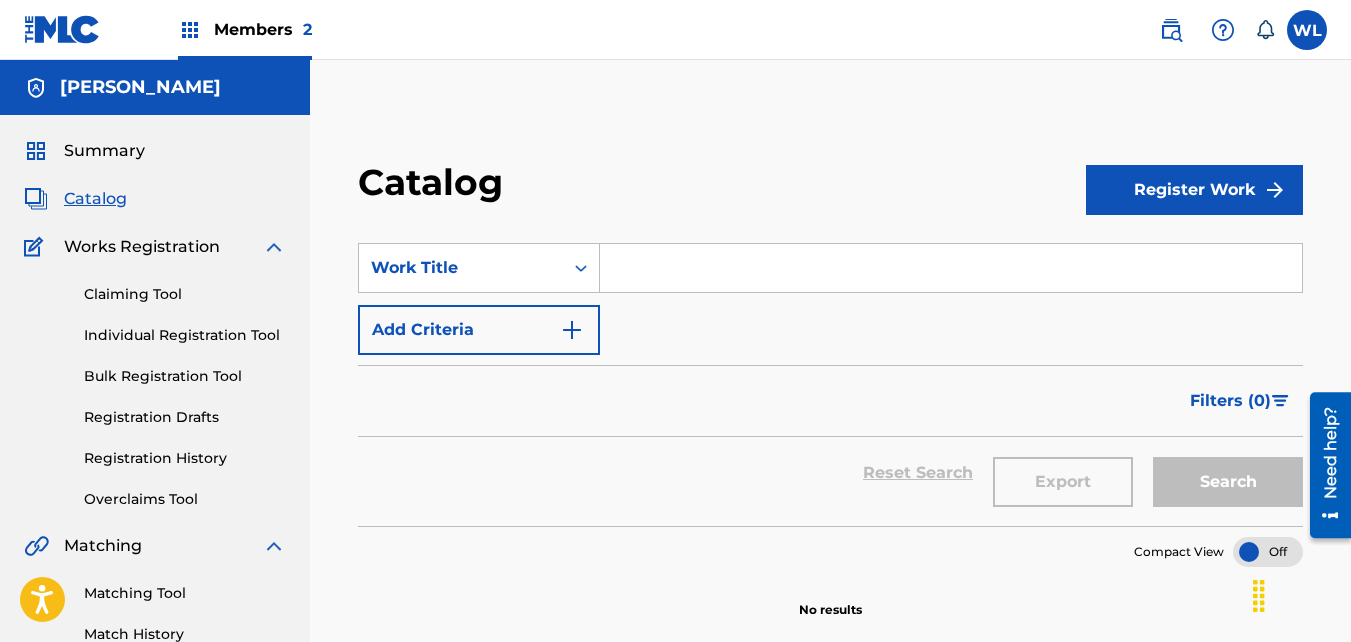 click on "Register Work" at bounding box center (1194, 190) 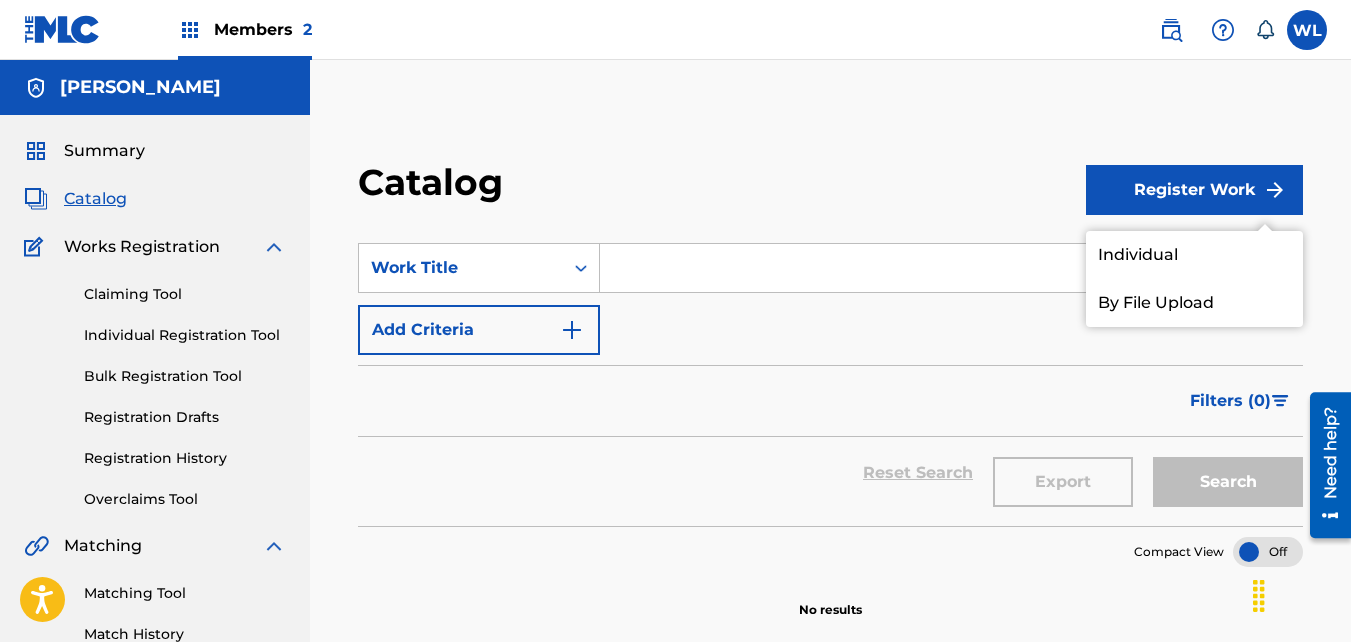 click on "Individual" at bounding box center [1194, 255] 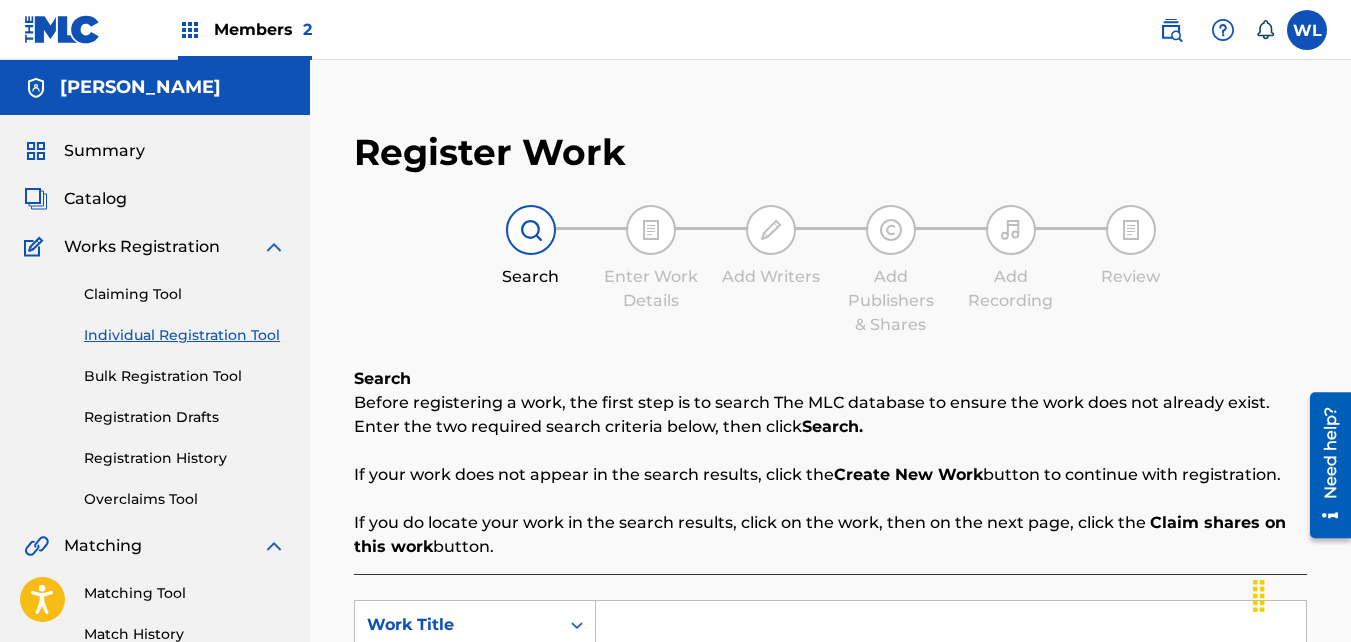 click on "Register Work Search Enter Work Details Add Writers Add Publishers & Shares Add Recording Review Search Before registering a work, the first step is to search The MLC database to ensure the work does not already exist. Enter the two required search criteria below, then click   Search.  If your work does not appear in the search results, click the  Create New Work   button to continue with registration. If you do locate your work in the search results, click on the work, then on the next page, click the   Claim shares on this work  button. SearchWithCriteria53342e62-6128-4bcb-ba91-3ba6ee11672f Work Title SearchWithCriteriaae44a9bd-a9b5-4058-a578-4f38c1eeae26 Writer Name Add Criteria Reset Search Search" at bounding box center [830, 526] 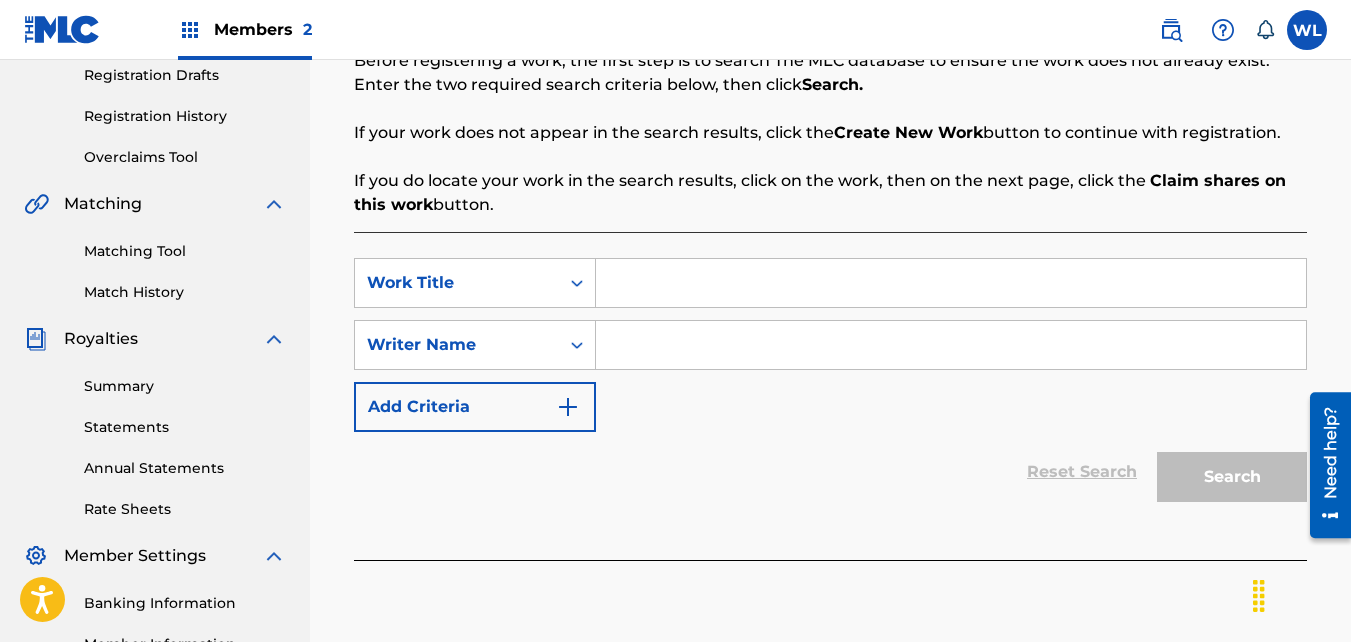 scroll, scrollTop: 343, scrollLeft: 0, axis: vertical 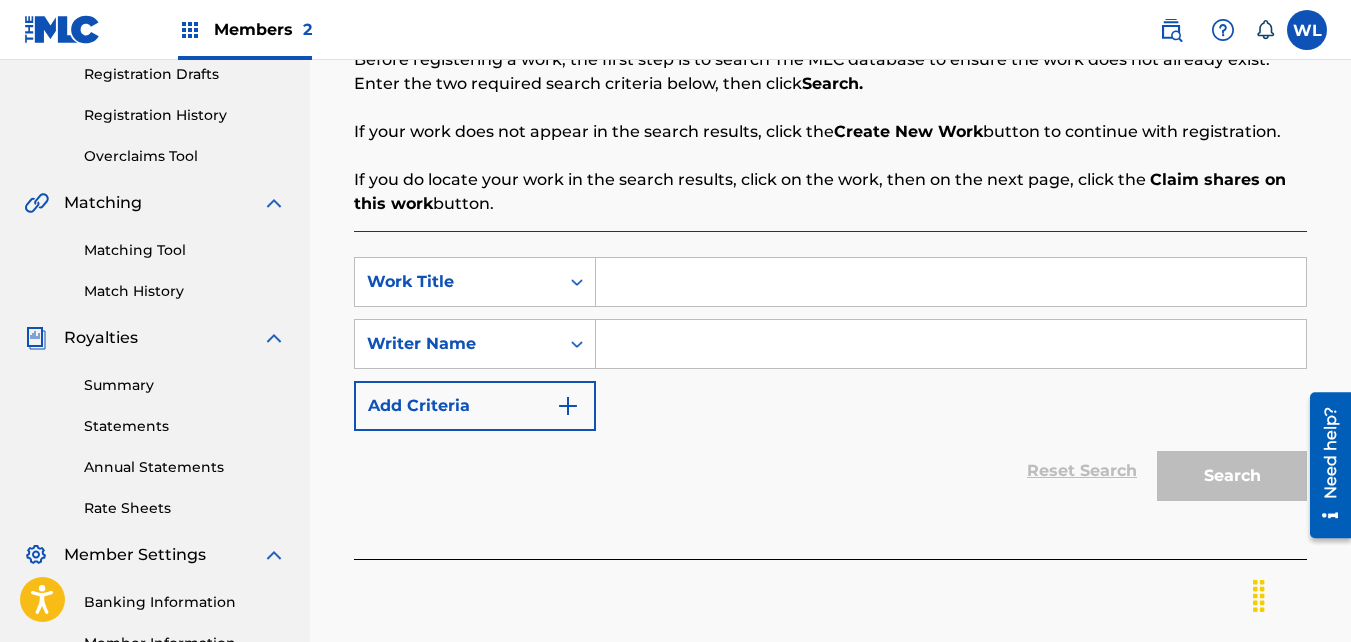 click at bounding box center [951, 282] 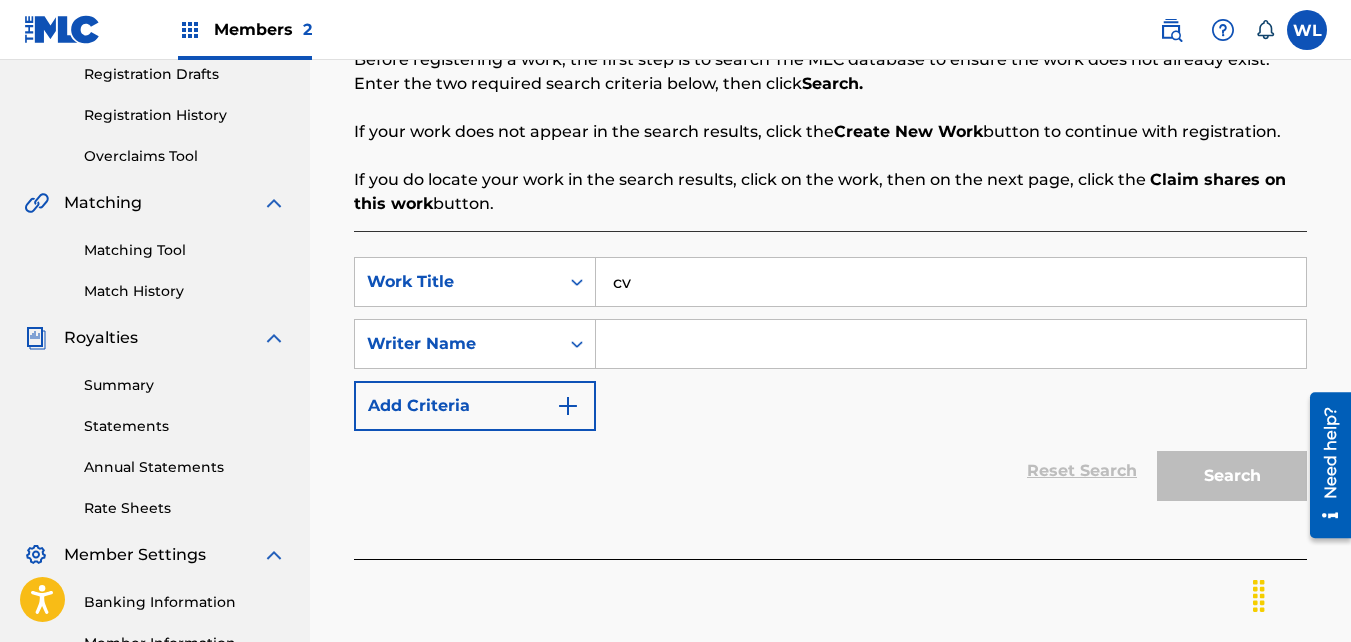 click at bounding box center (951, 344) 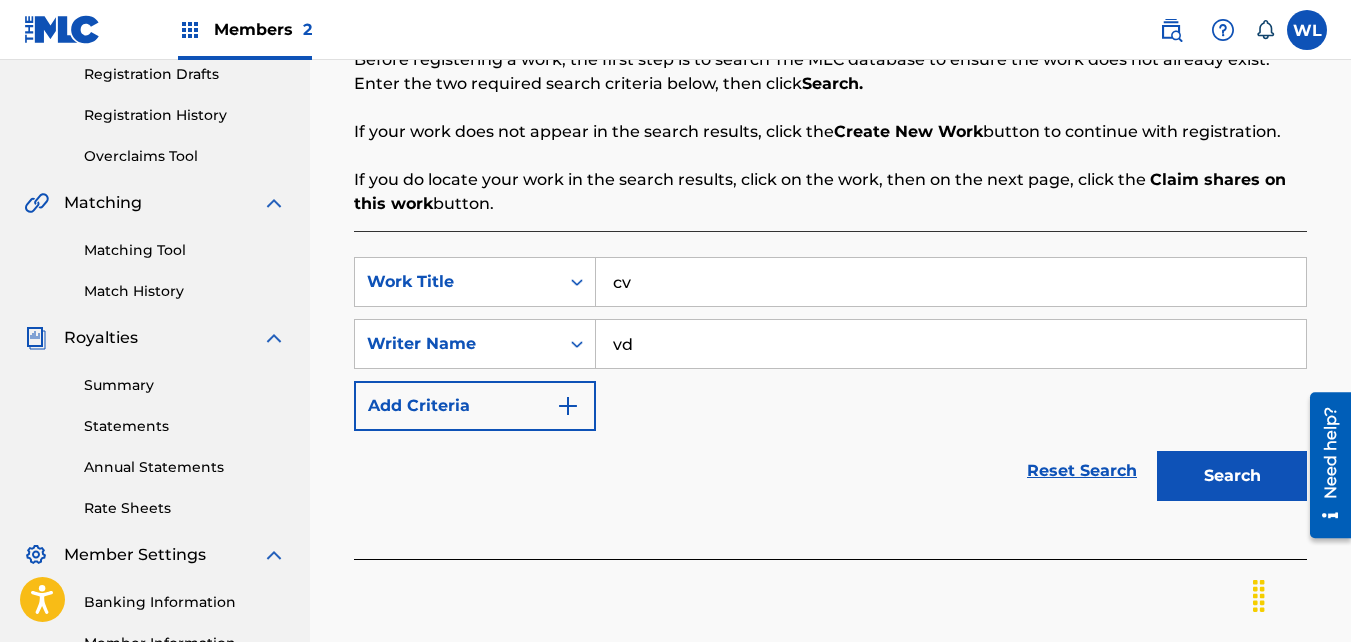 click on "Search" at bounding box center [1232, 476] 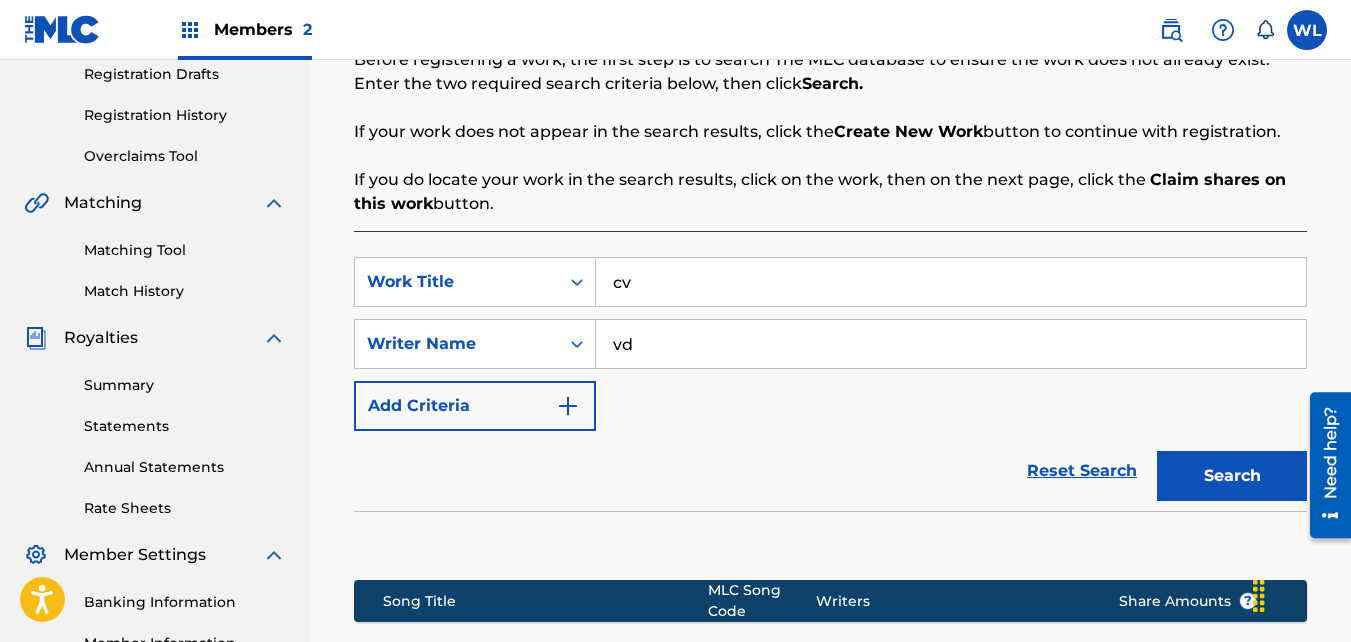 scroll, scrollTop: 639, scrollLeft: 0, axis: vertical 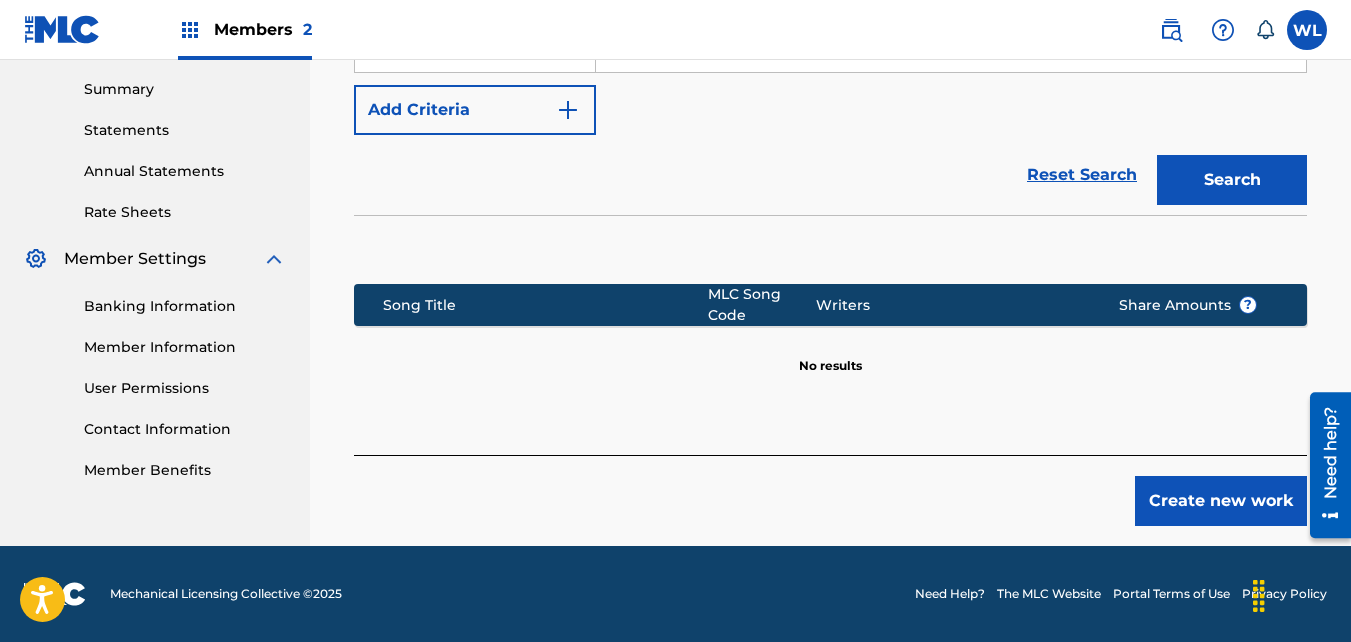 click on "Create new work" at bounding box center (1221, 501) 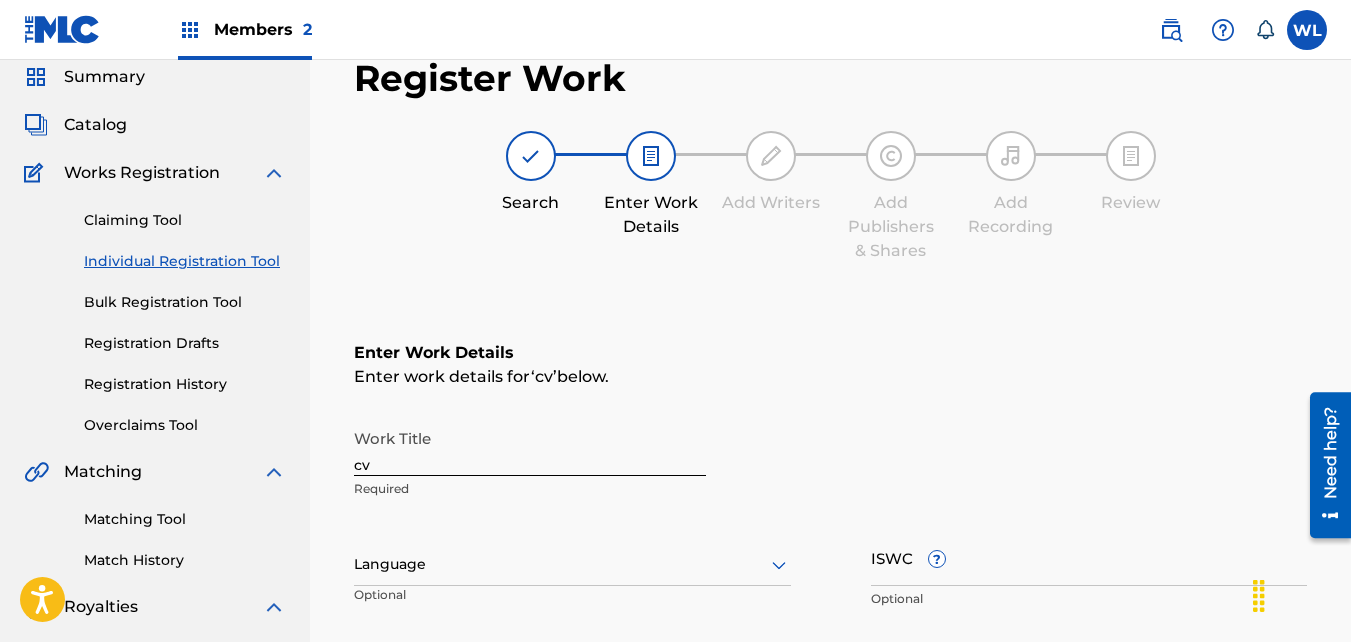 scroll, scrollTop: 72, scrollLeft: 0, axis: vertical 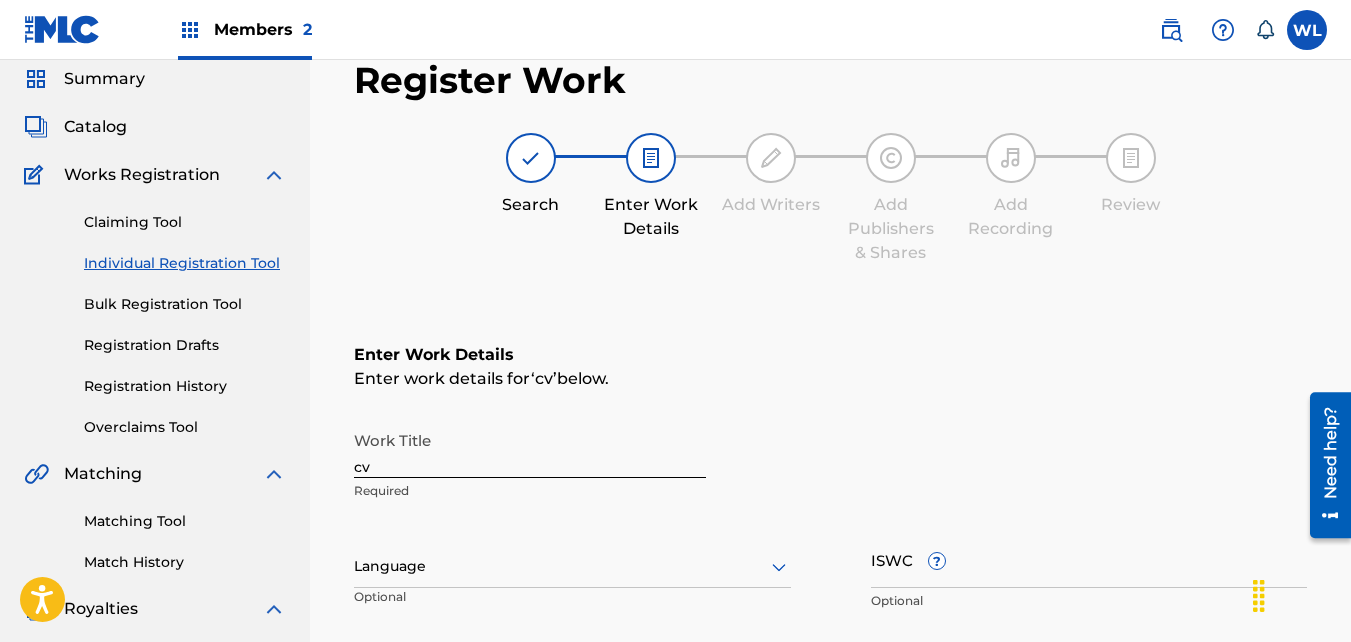 click on "cv" at bounding box center (530, 449) 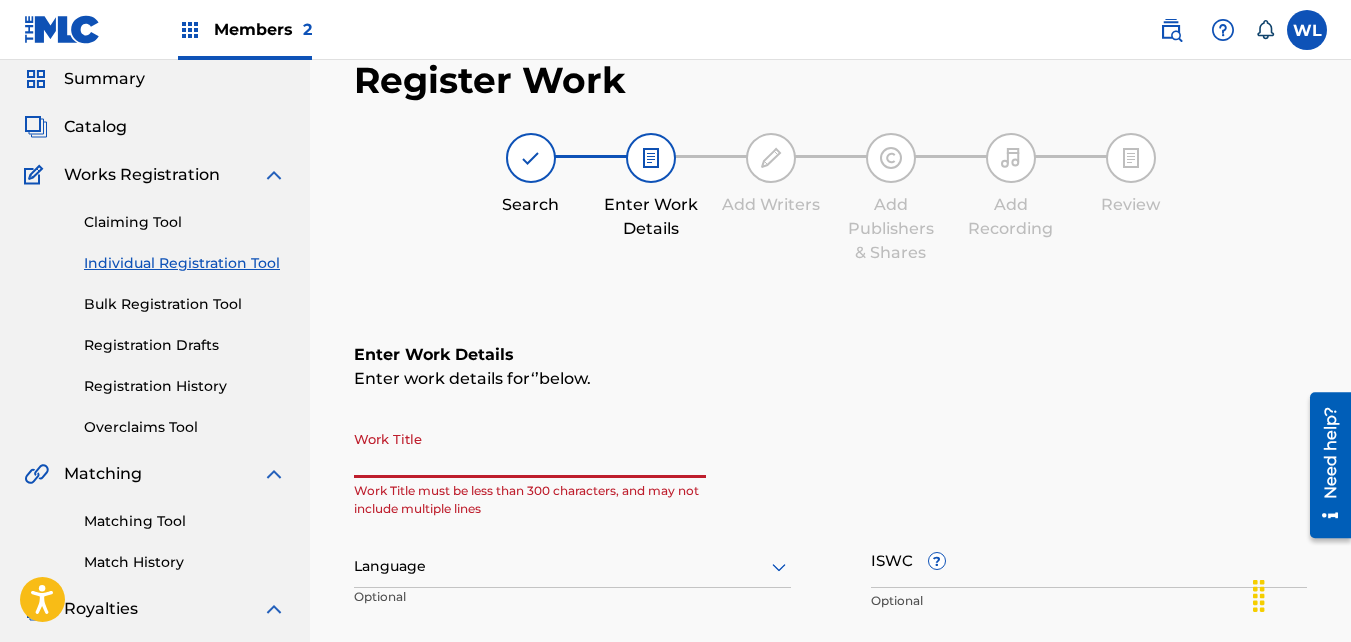 paste on "QZNWT2278830" 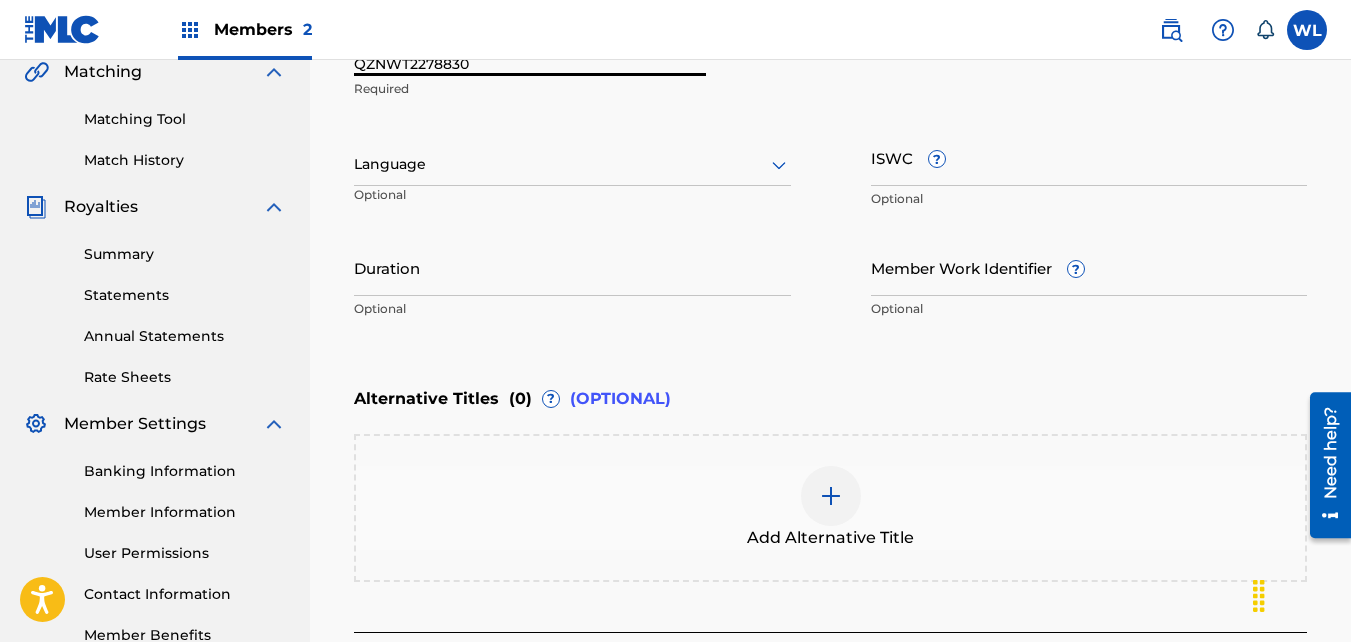 scroll, scrollTop: 651, scrollLeft: 0, axis: vertical 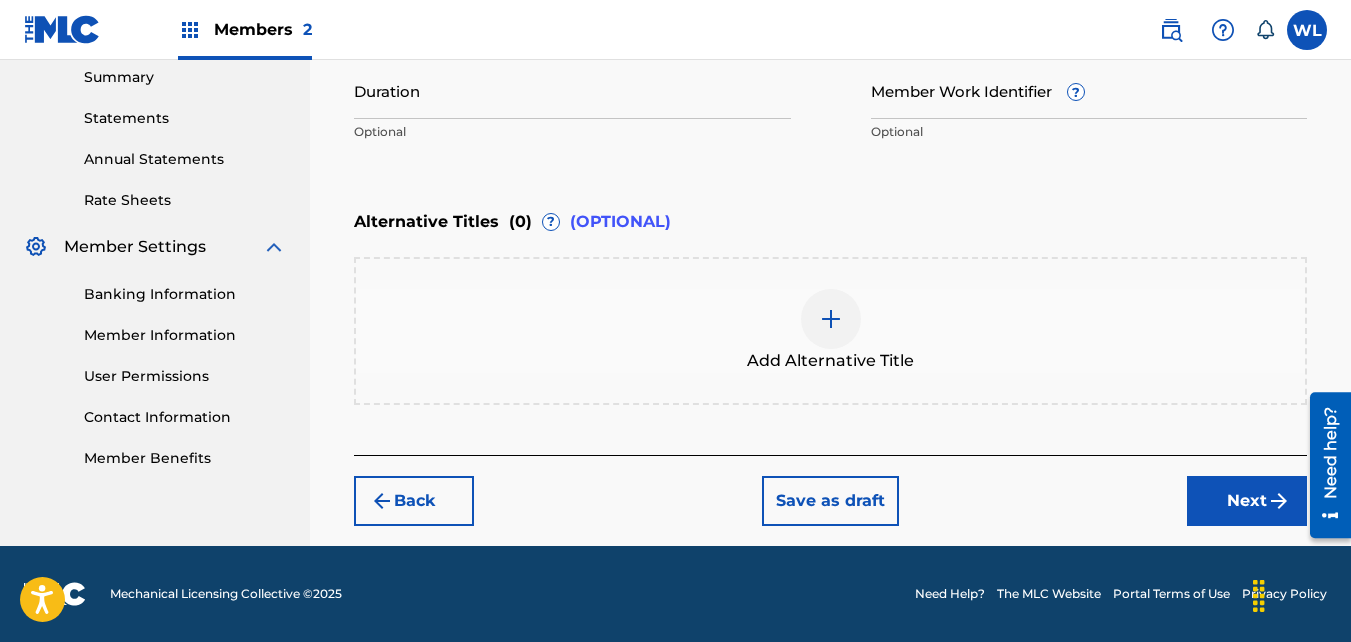click on "Next" at bounding box center (1247, 501) 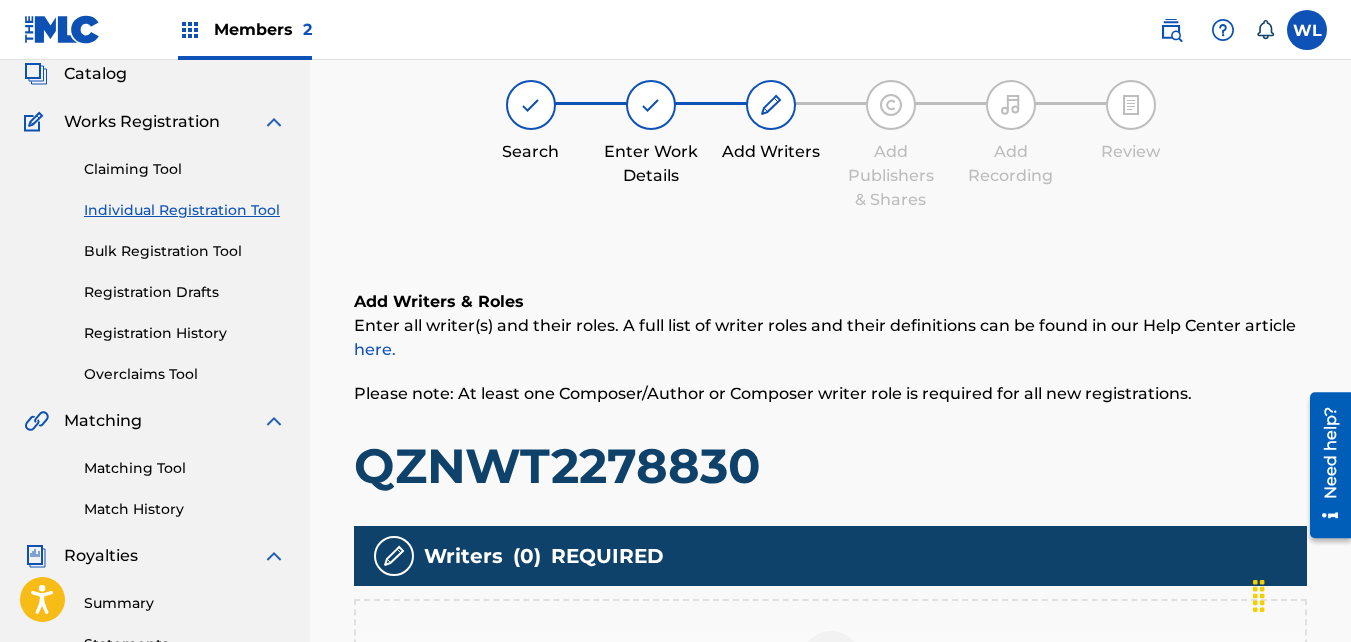 scroll, scrollTop: 124, scrollLeft: 0, axis: vertical 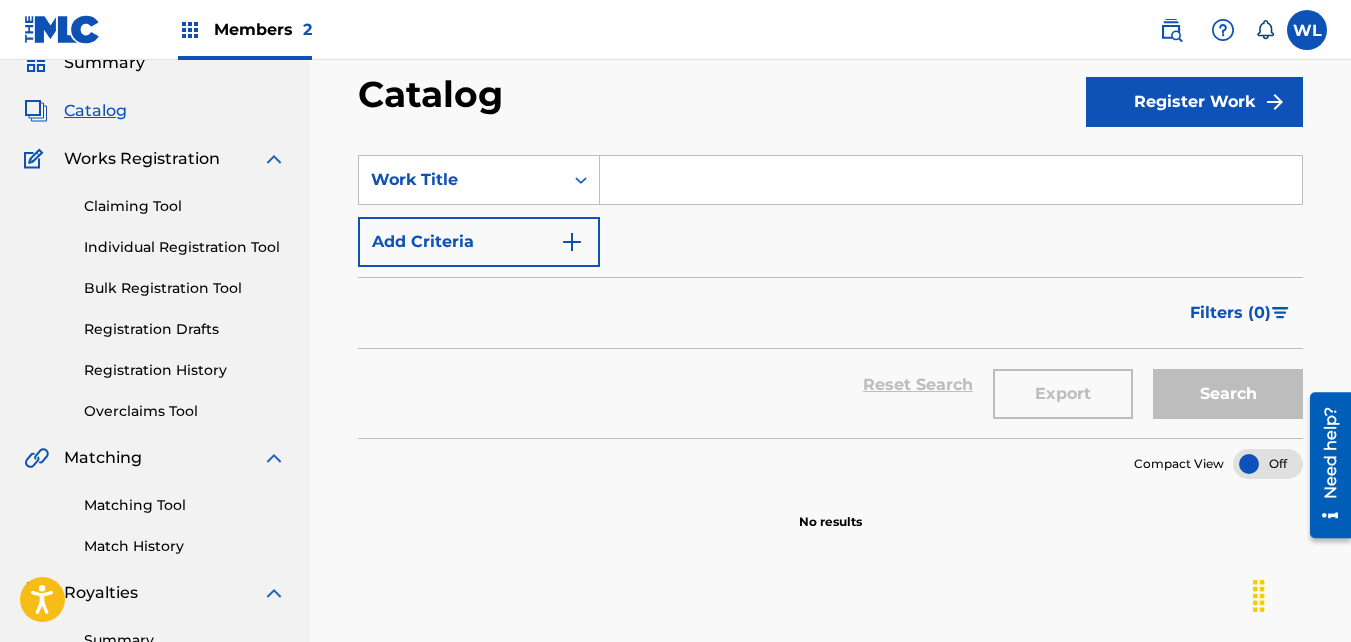 click on "Register Work" at bounding box center [1194, 102] 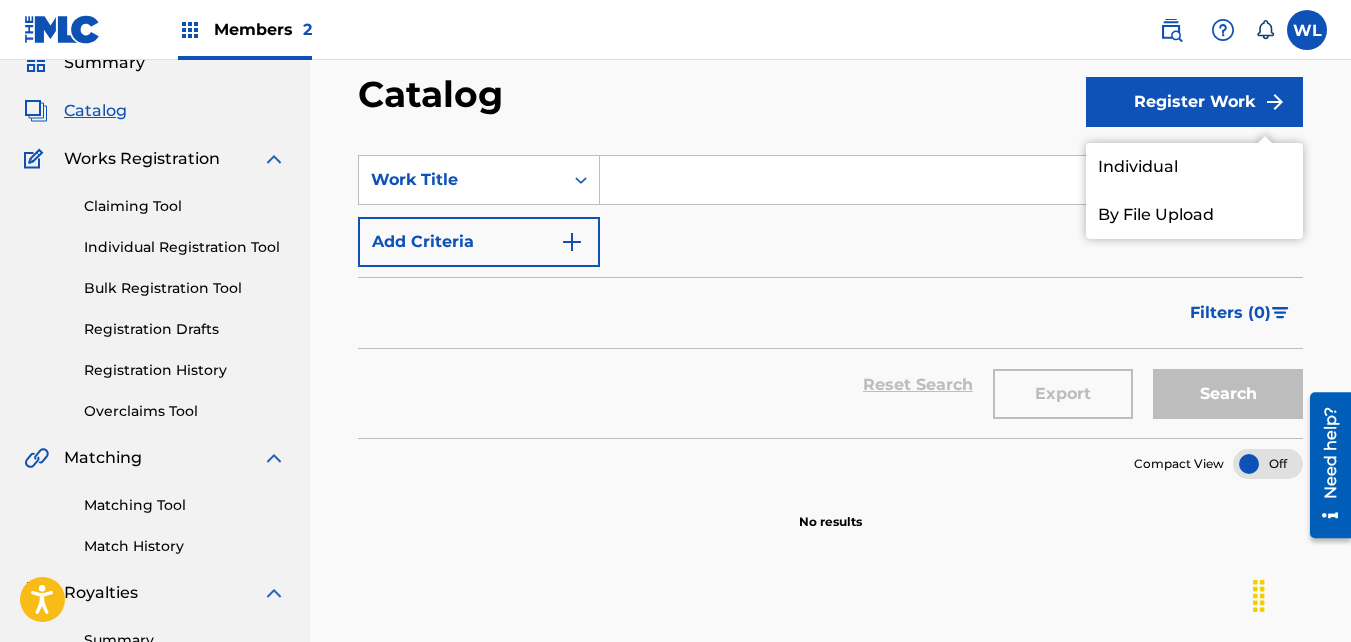 click on "Individual" at bounding box center (1194, 167) 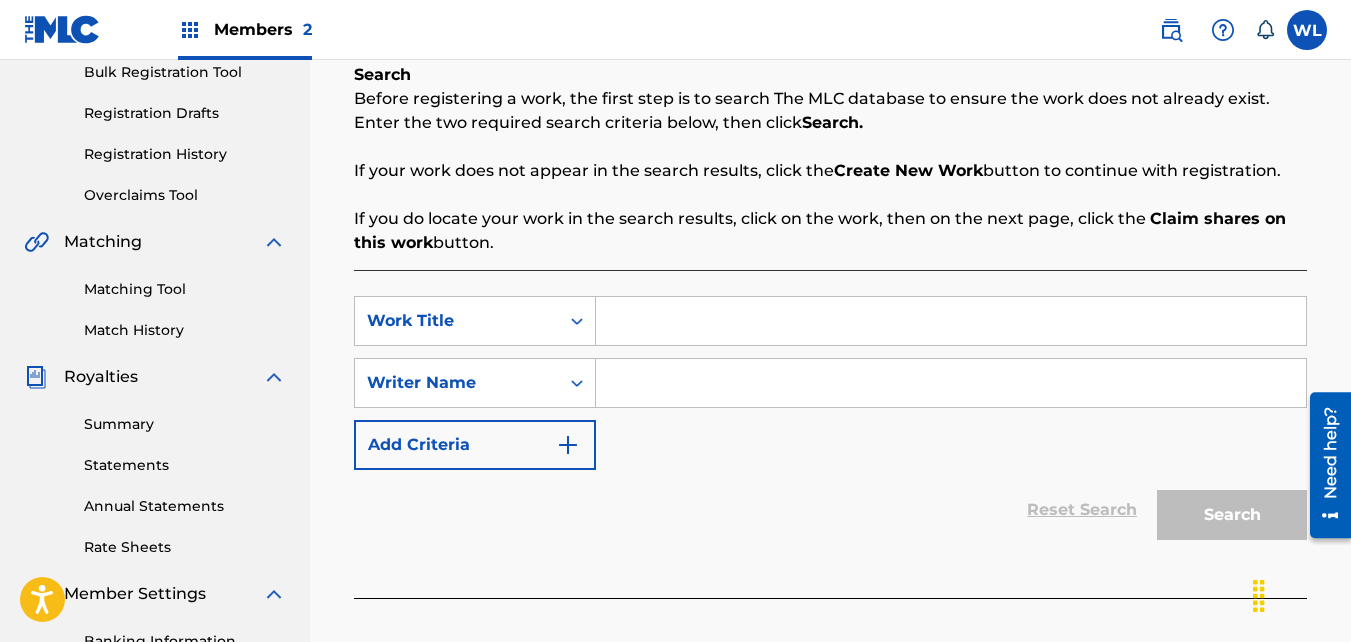scroll, scrollTop: 307, scrollLeft: 0, axis: vertical 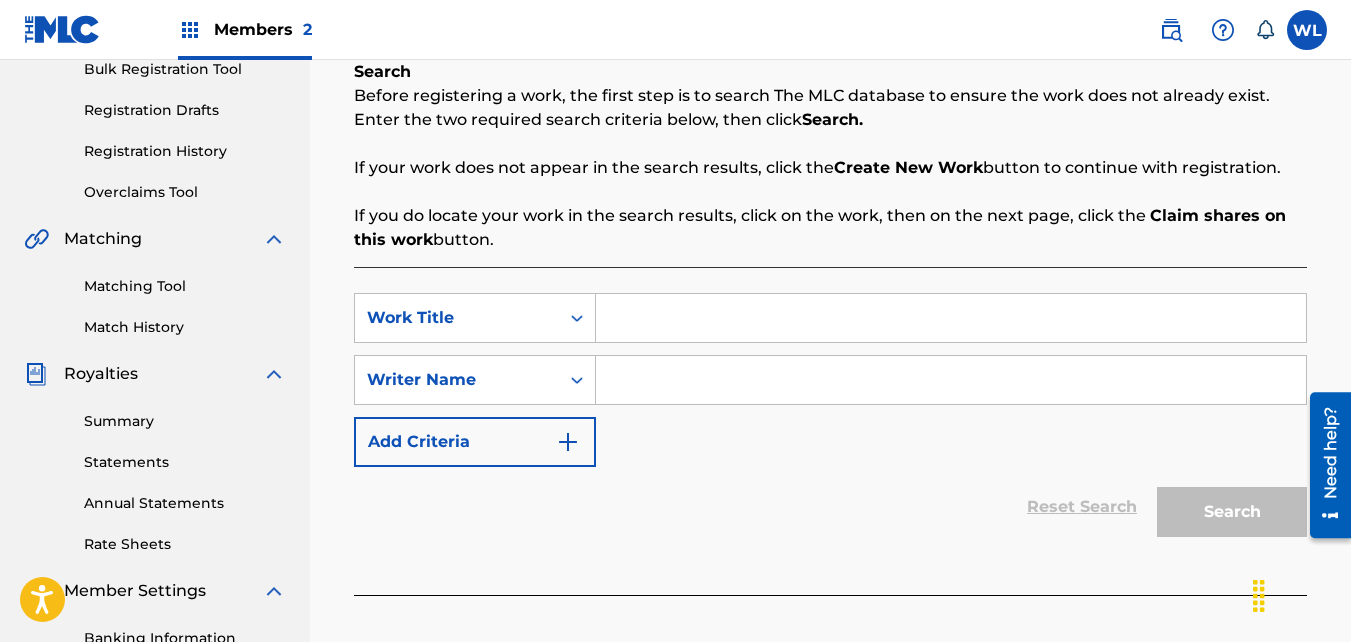 click at bounding box center (951, 318) 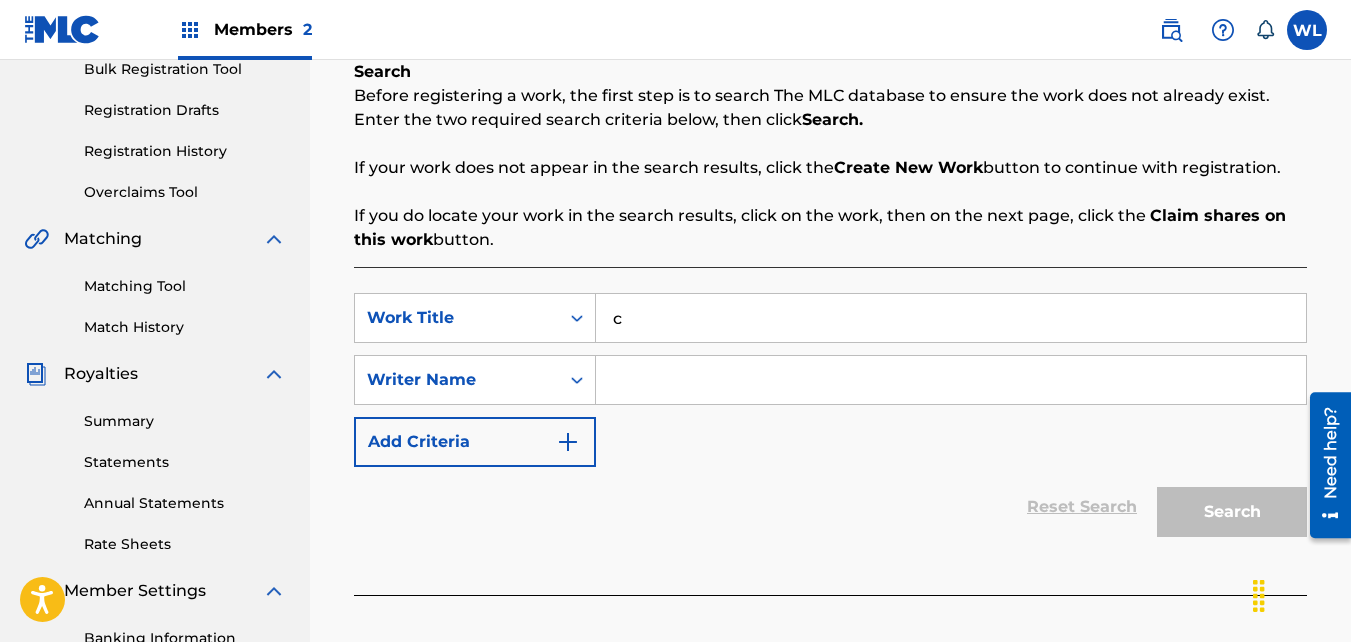 click at bounding box center (951, 380) 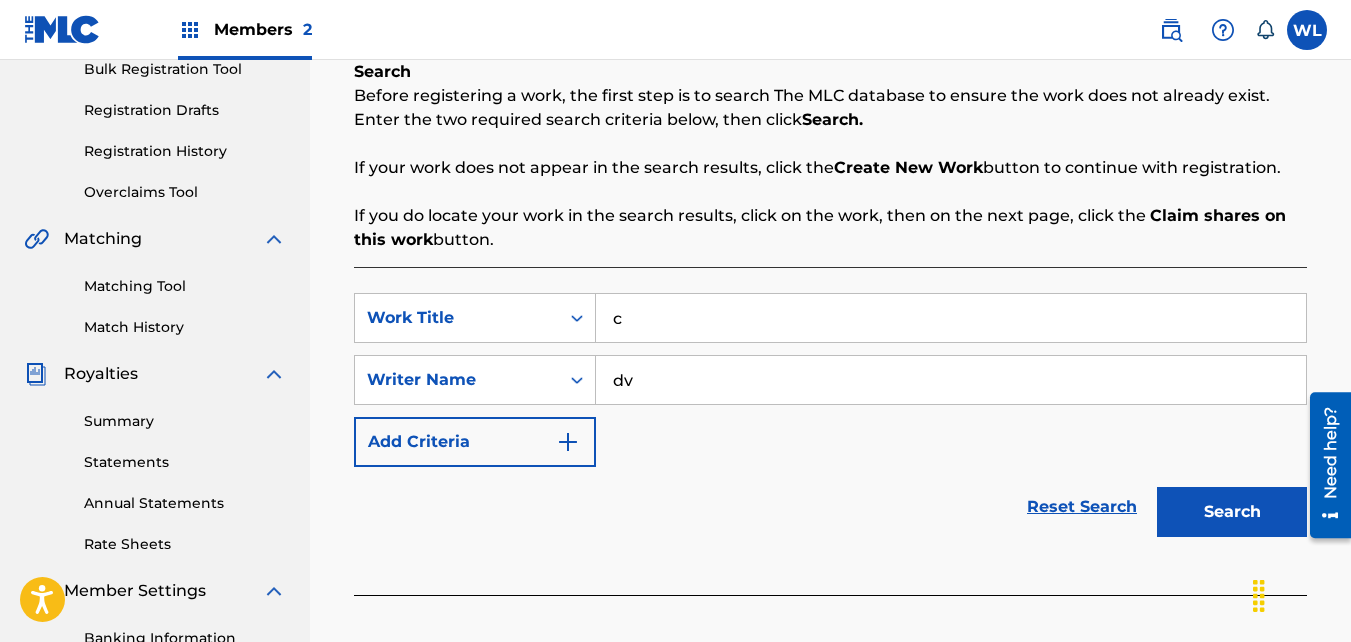 click on "Search" at bounding box center (1232, 512) 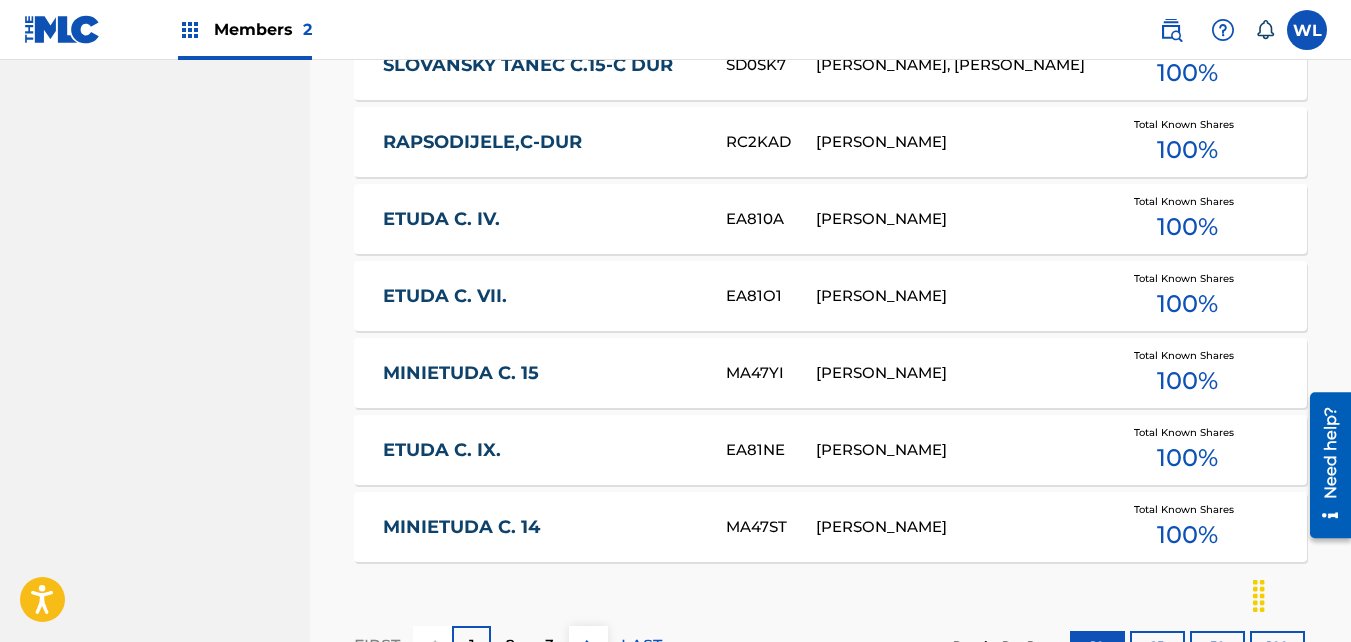 scroll, scrollTop: 1481, scrollLeft: 0, axis: vertical 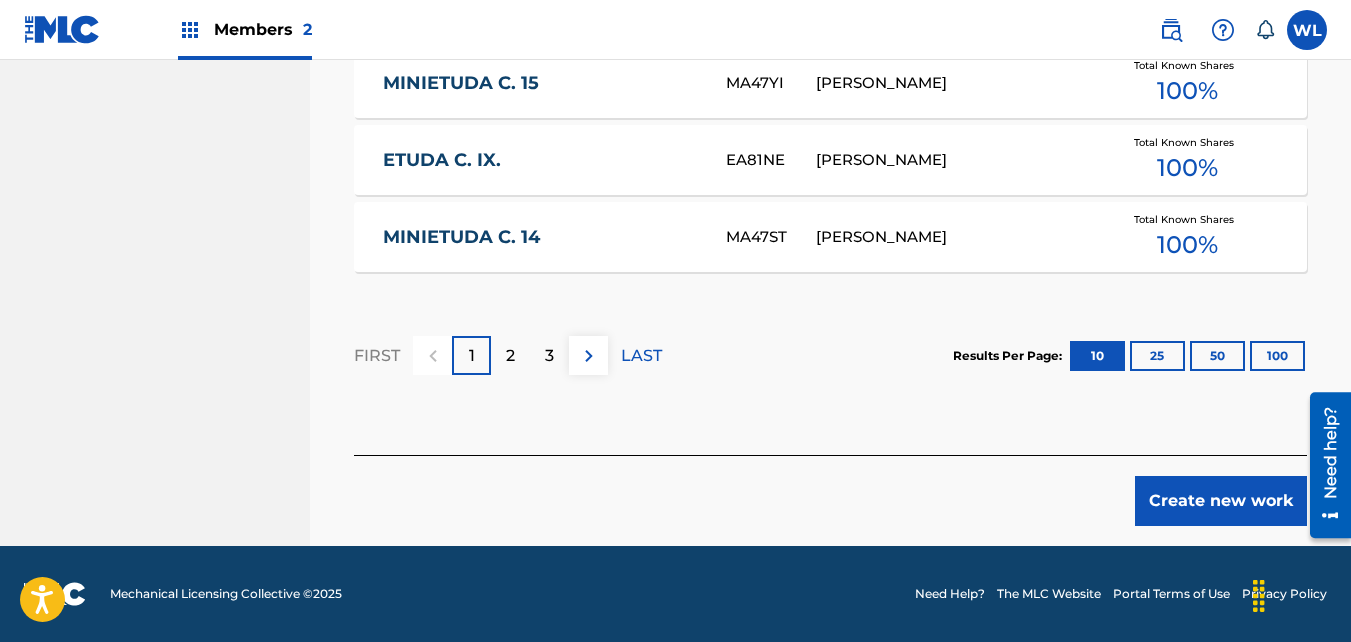 click on "Create new work" at bounding box center (1221, 501) 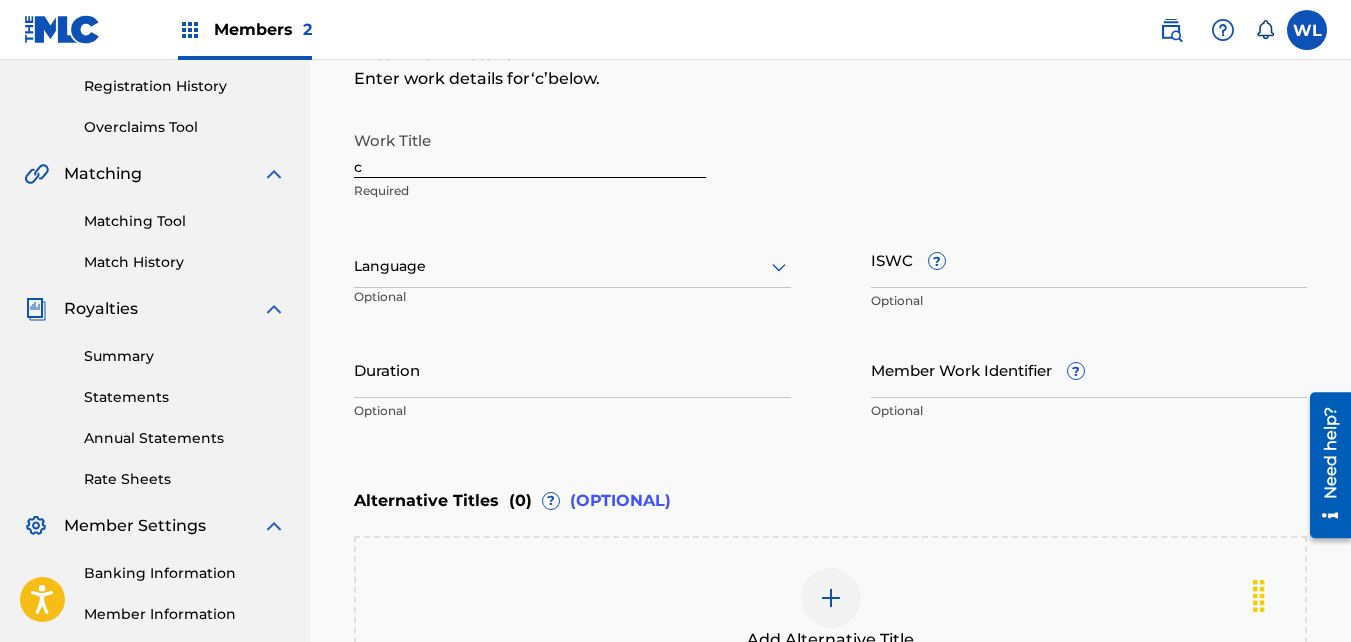 scroll, scrollTop: 346, scrollLeft: 0, axis: vertical 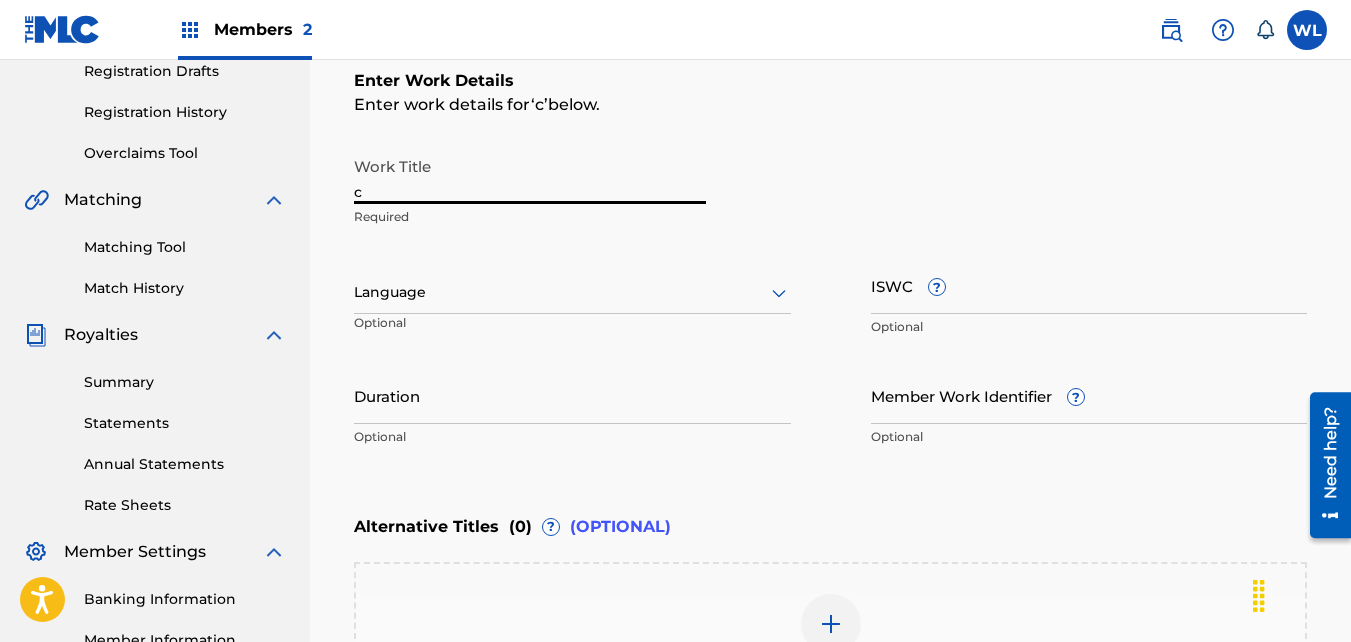 click on "c" at bounding box center (530, 175) 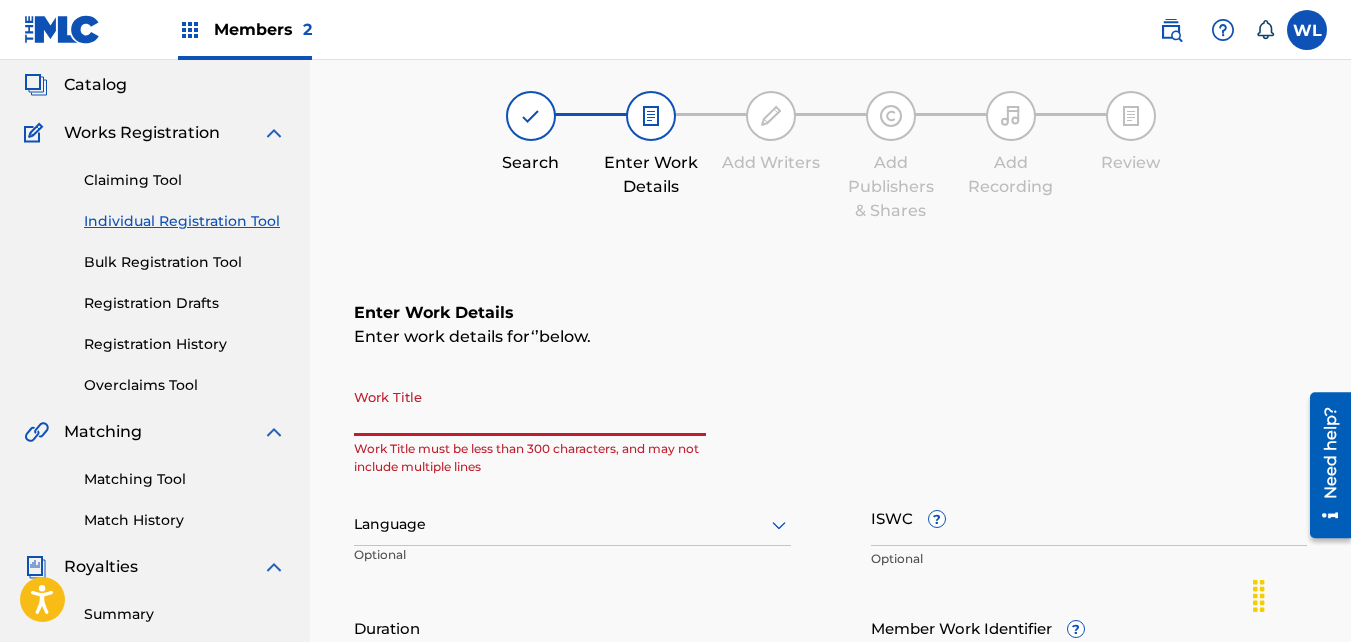 scroll, scrollTop: 124, scrollLeft: 0, axis: vertical 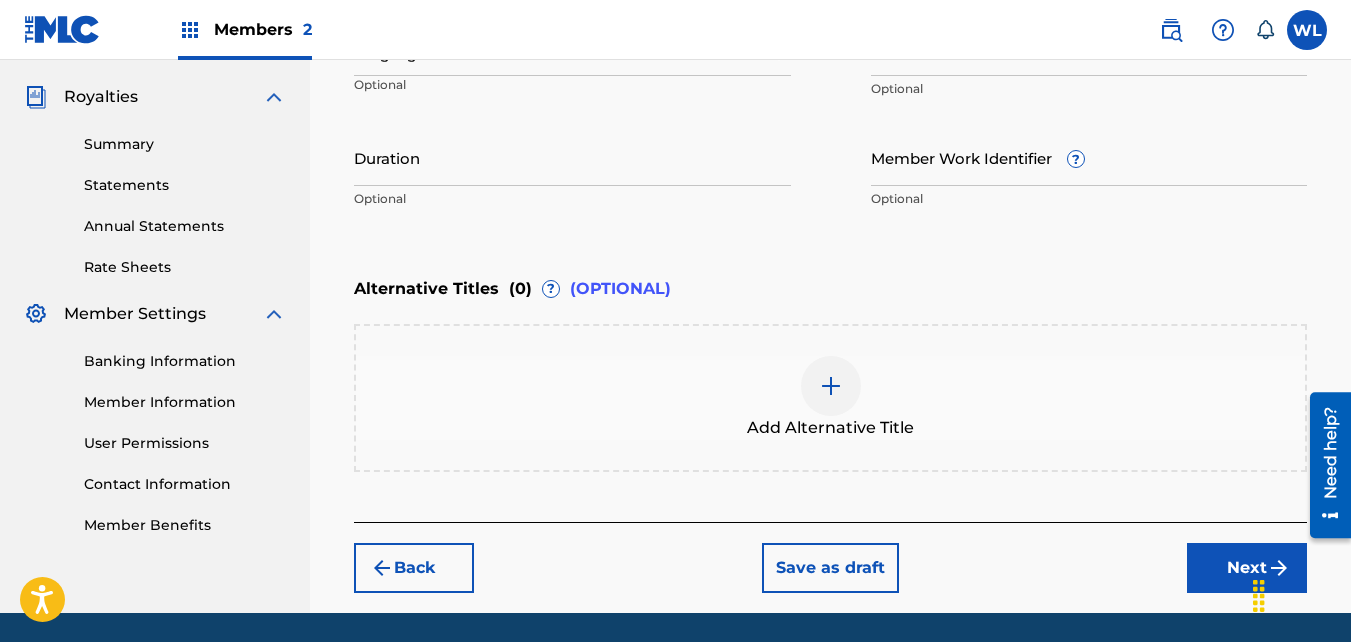 click on "Back Save as draft Next" at bounding box center (830, 557) 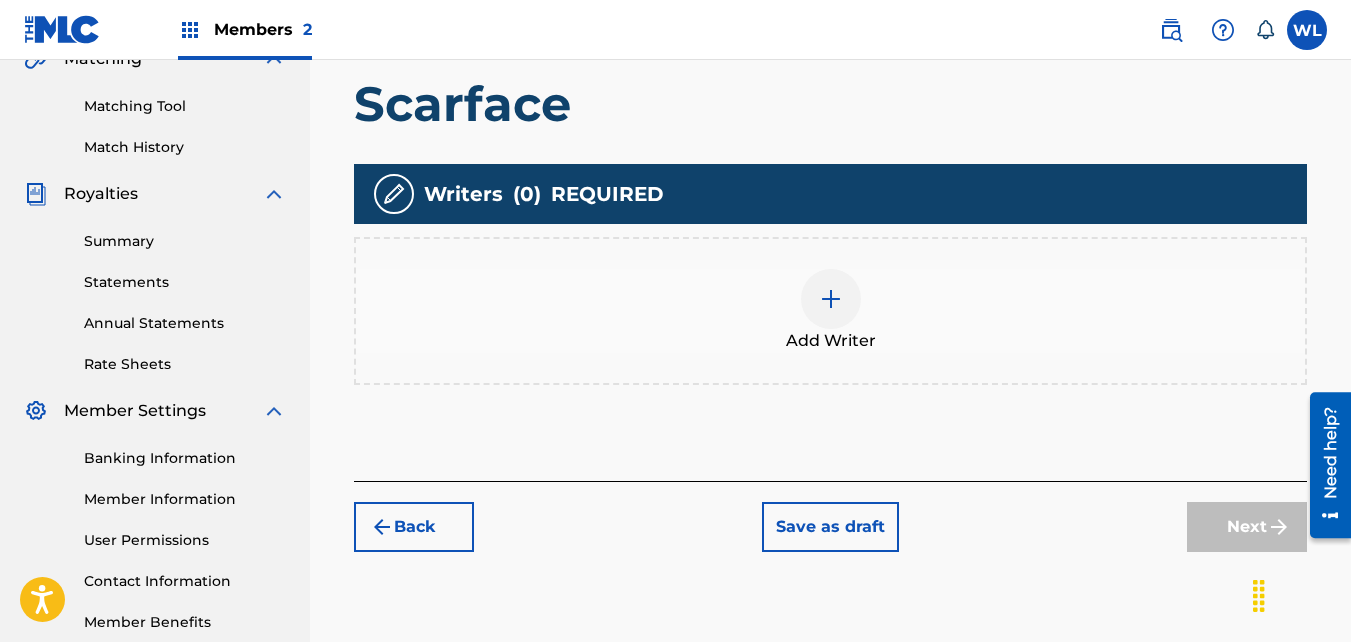 scroll, scrollTop: 485, scrollLeft: 0, axis: vertical 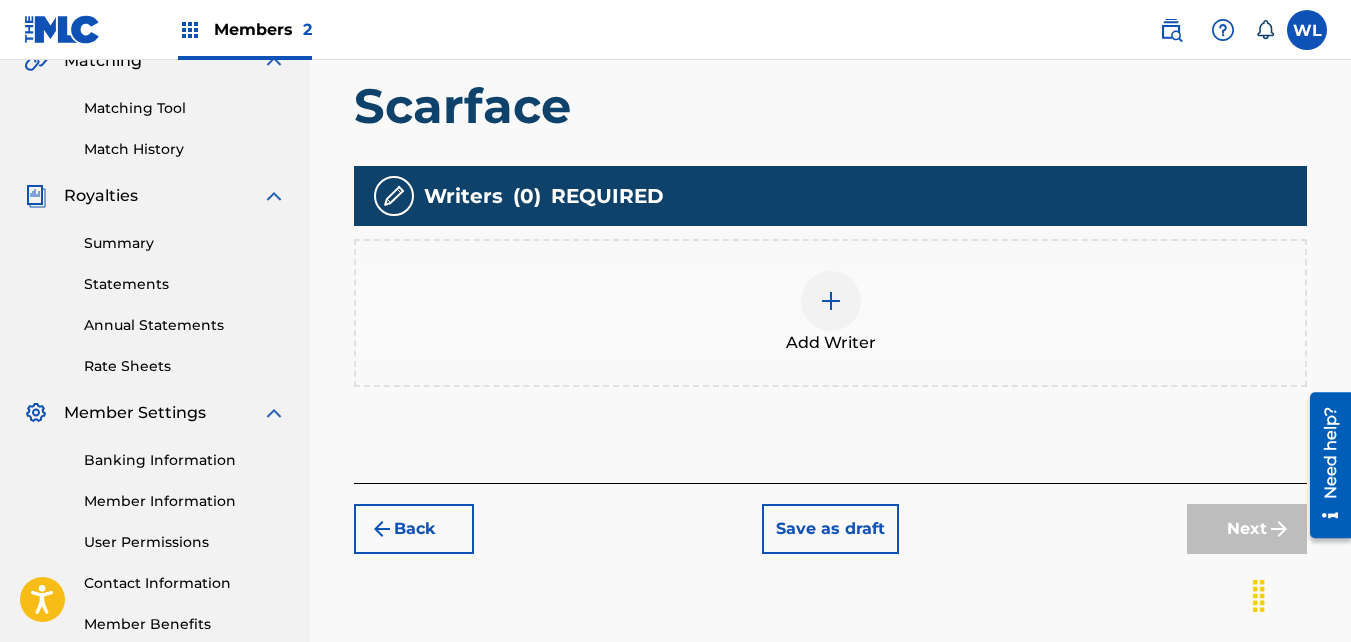 click on "Add Writer" at bounding box center (830, 313) 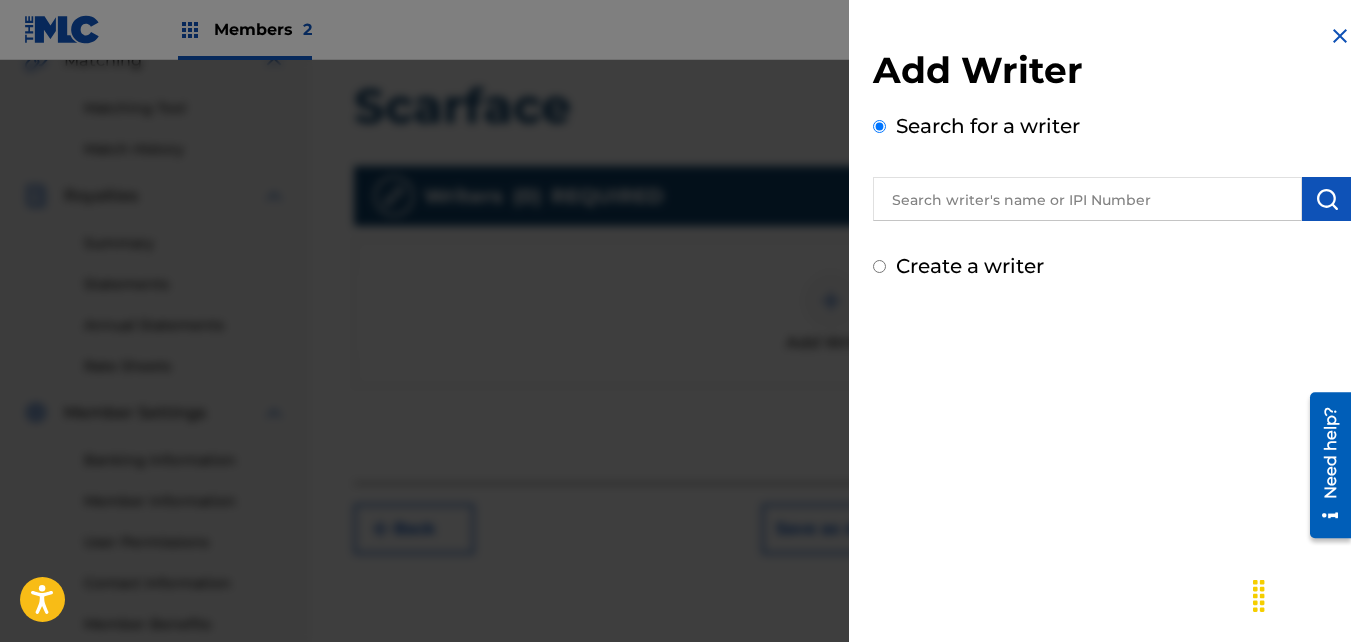 click at bounding box center (1087, 199) 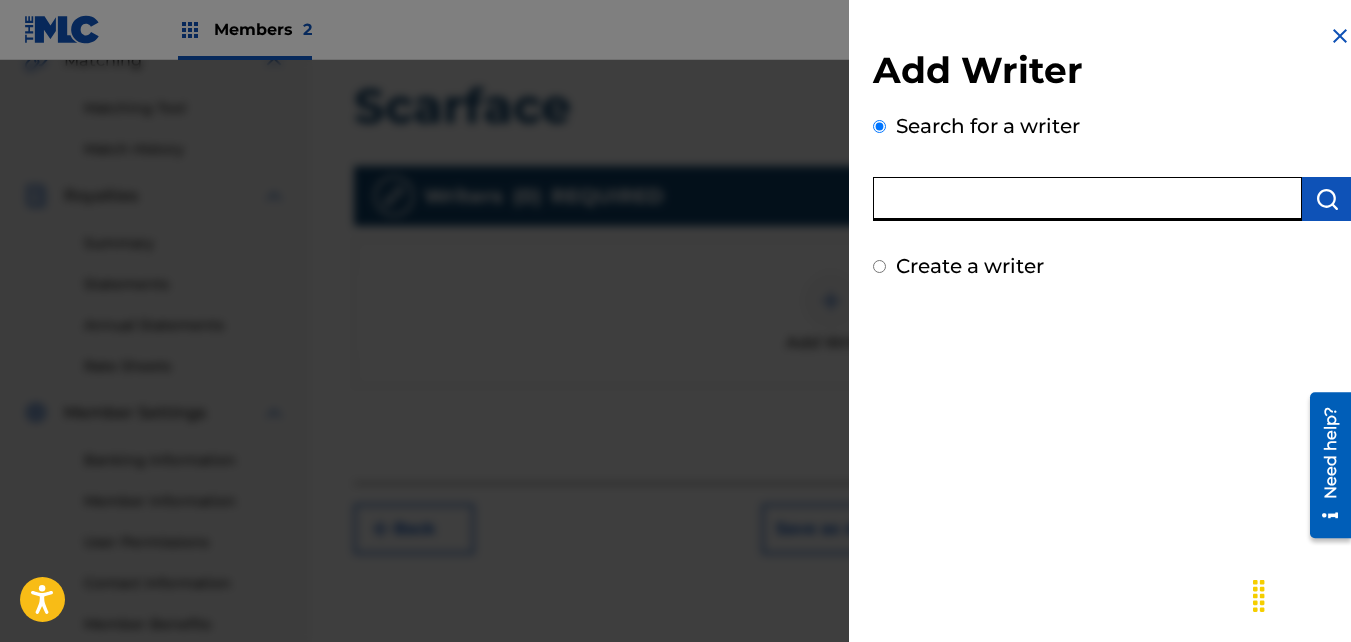click on "Add Writer Search for a writer Create a writer" at bounding box center (1112, 152) 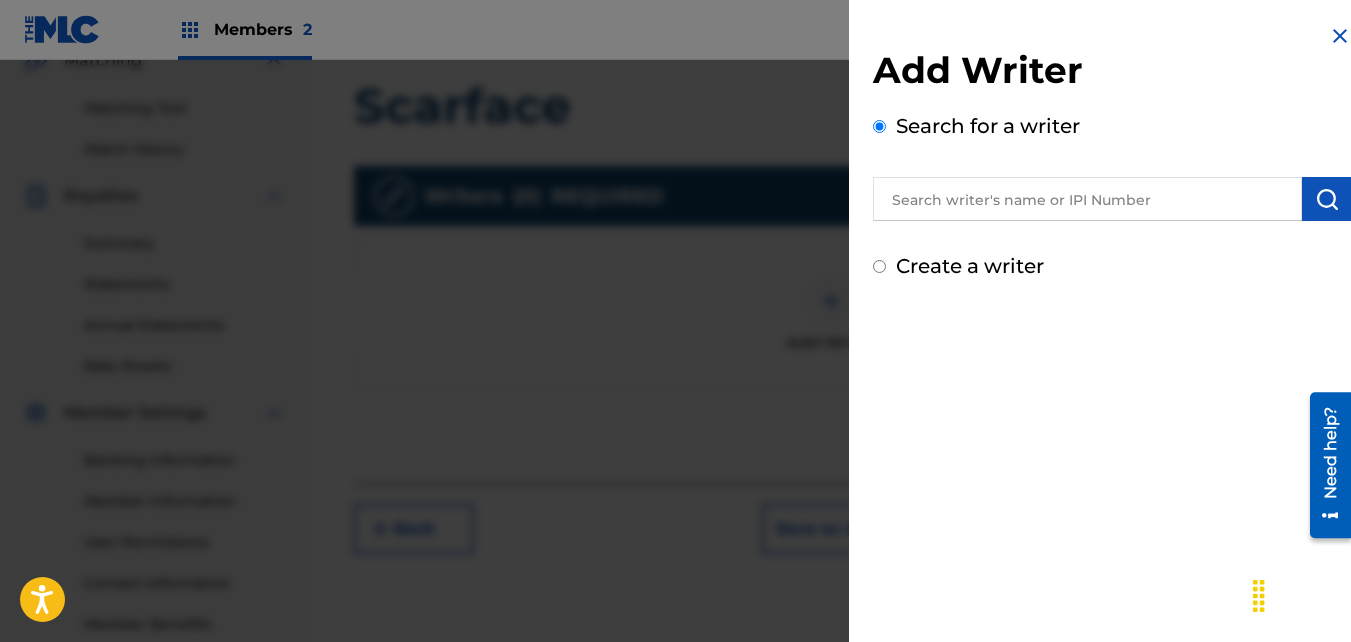 click on "Create a writer" at bounding box center (970, 266) 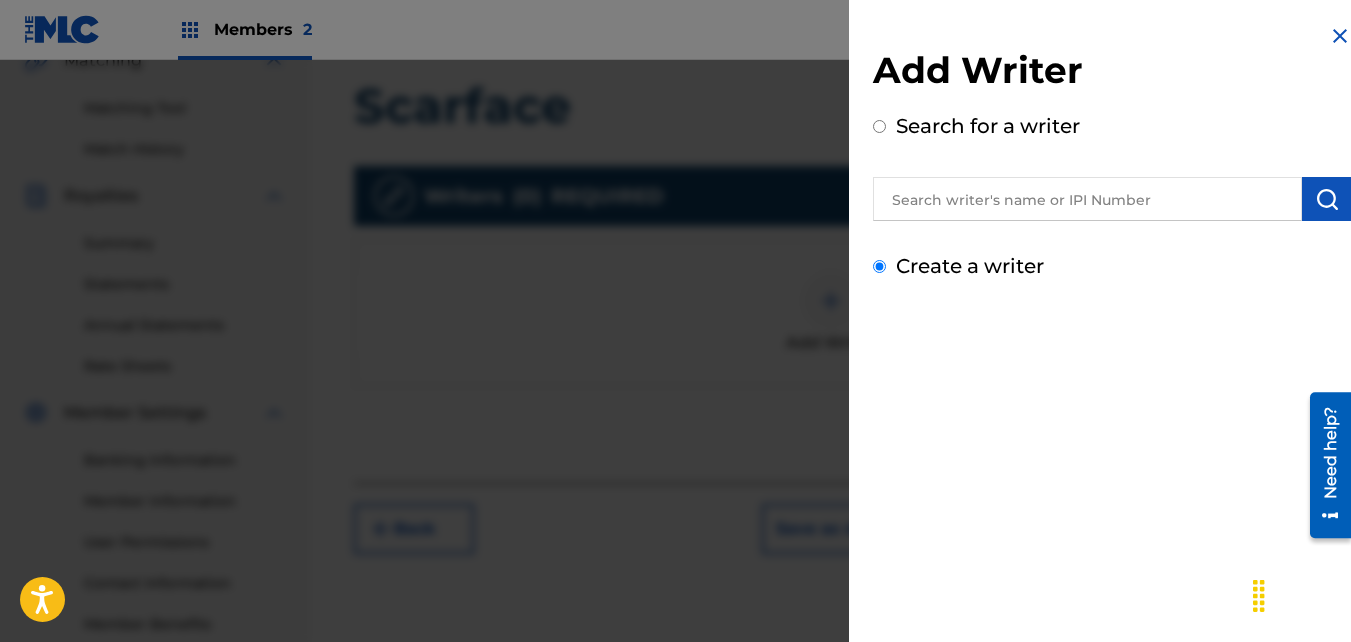 click on "Create a writer" at bounding box center (879, 266) 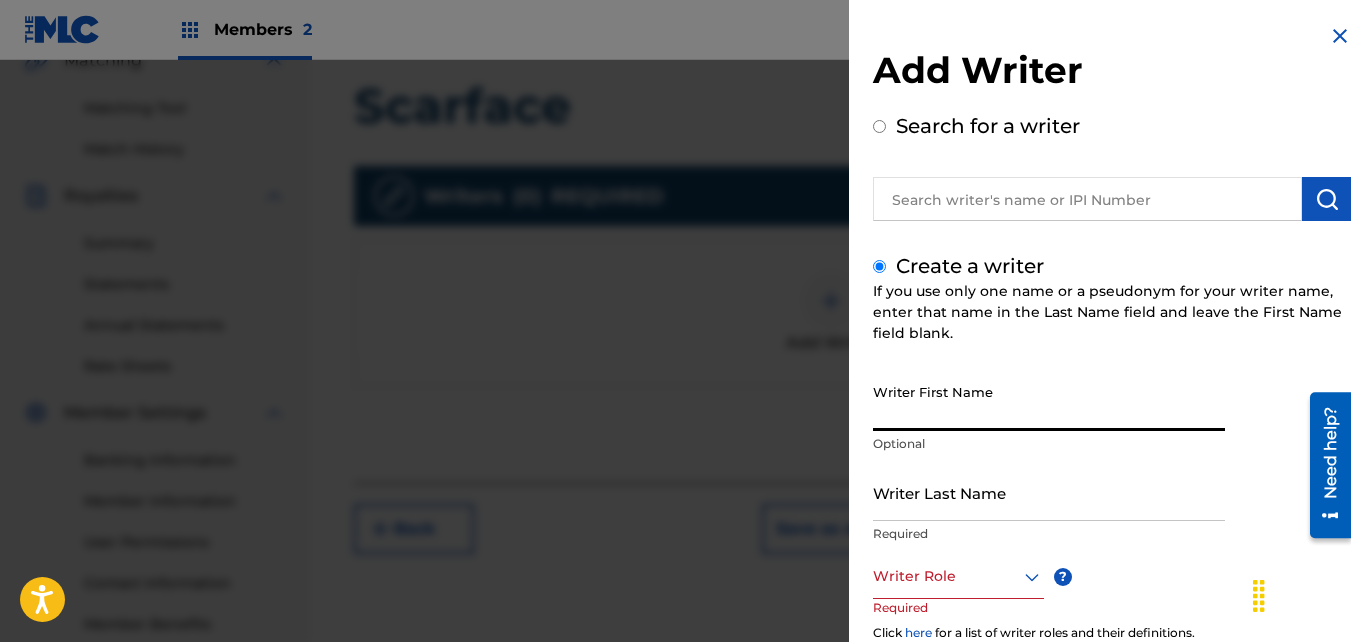 click on "Writer First Name" at bounding box center [1049, 402] 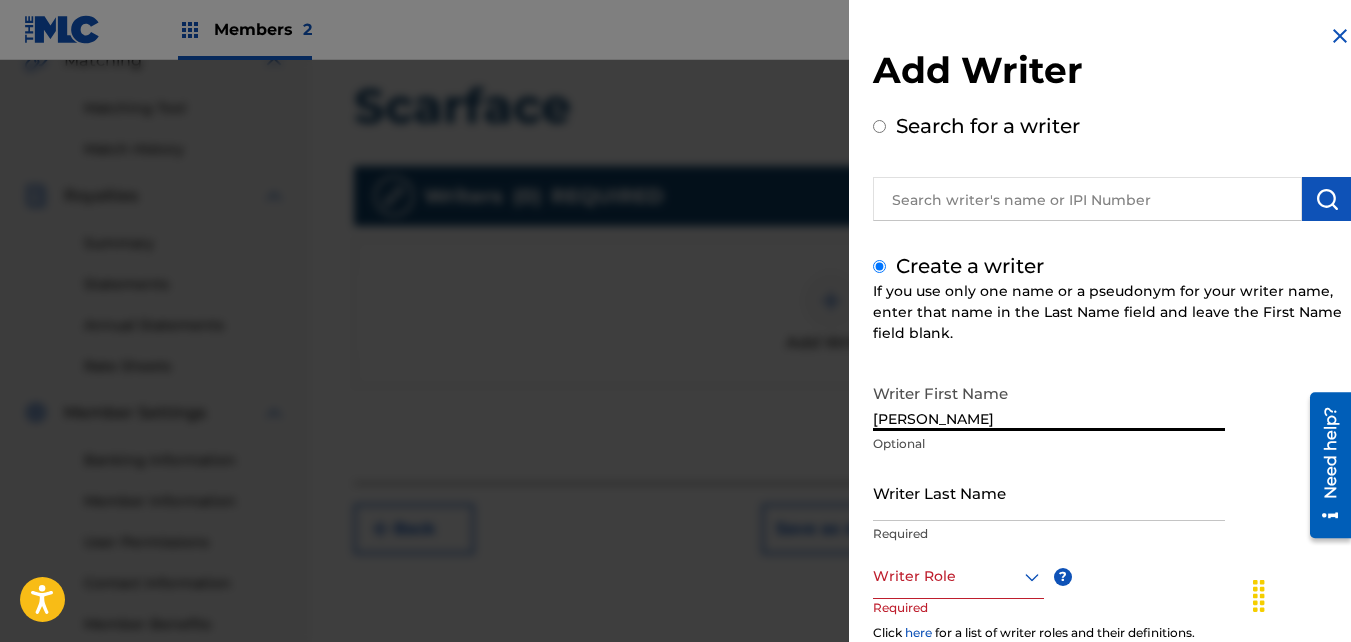 click on "Writer Last Name" at bounding box center [1049, 492] 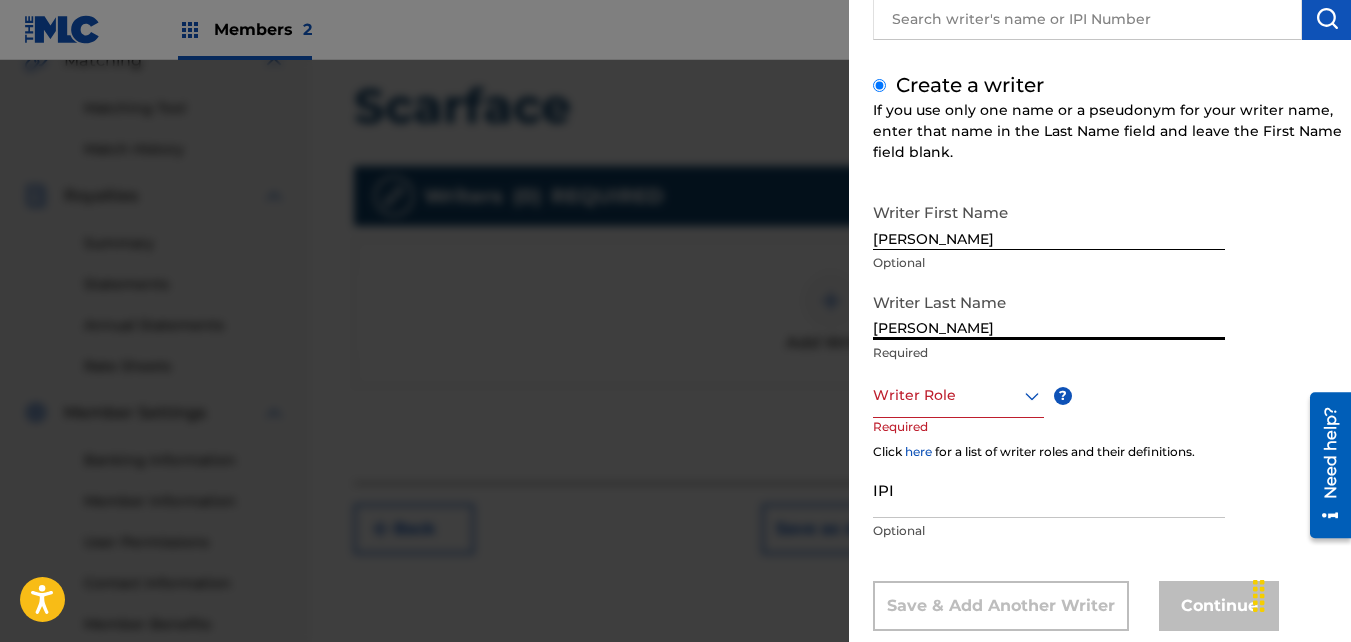 scroll, scrollTop: 182, scrollLeft: 0, axis: vertical 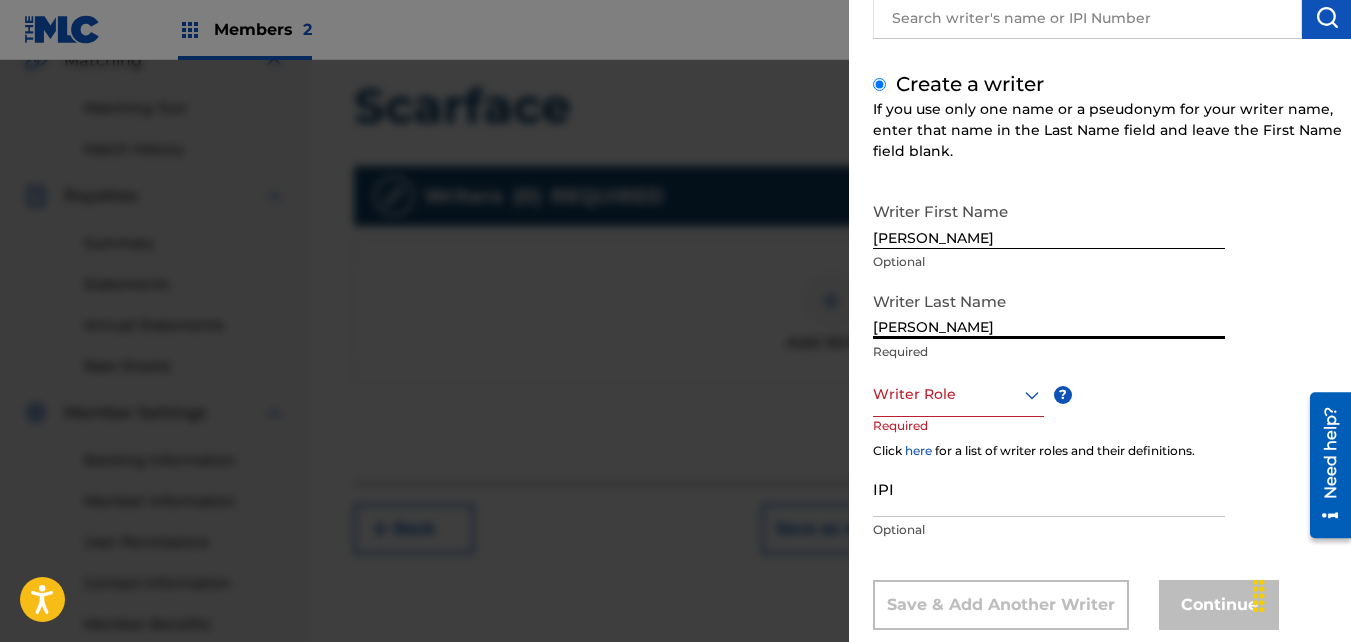 click on "Writer Role" at bounding box center (958, 394) 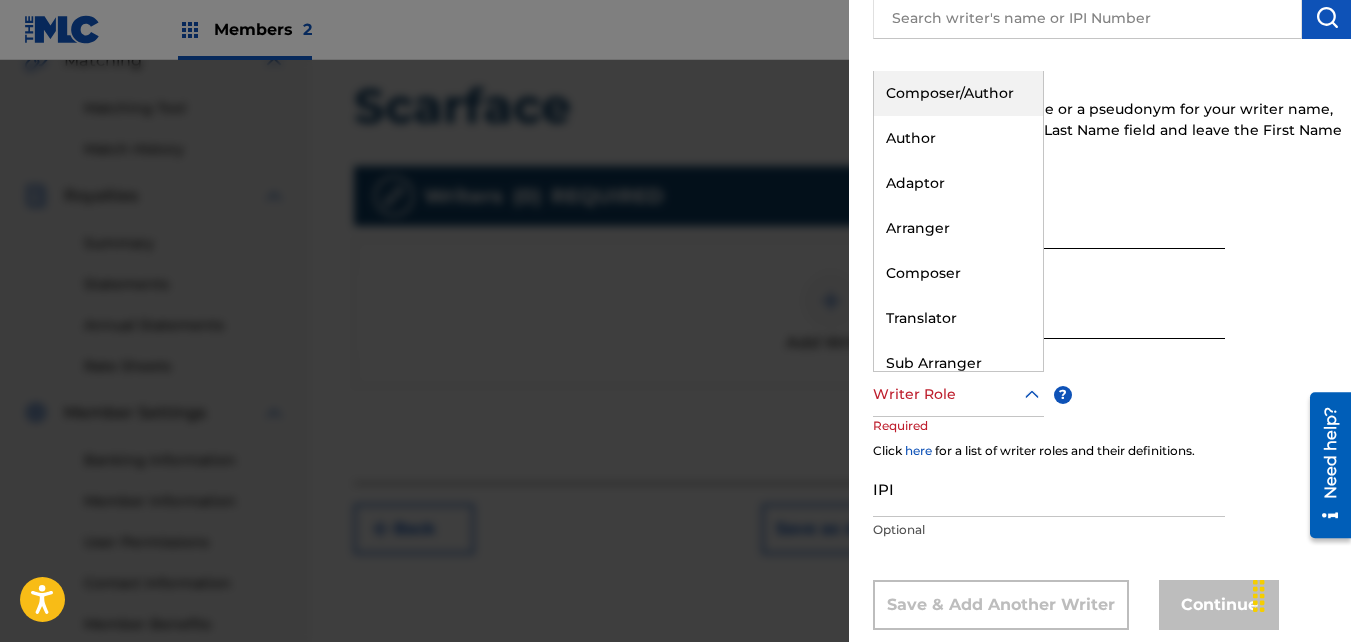 click on "Composer/Author" at bounding box center [958, 93] 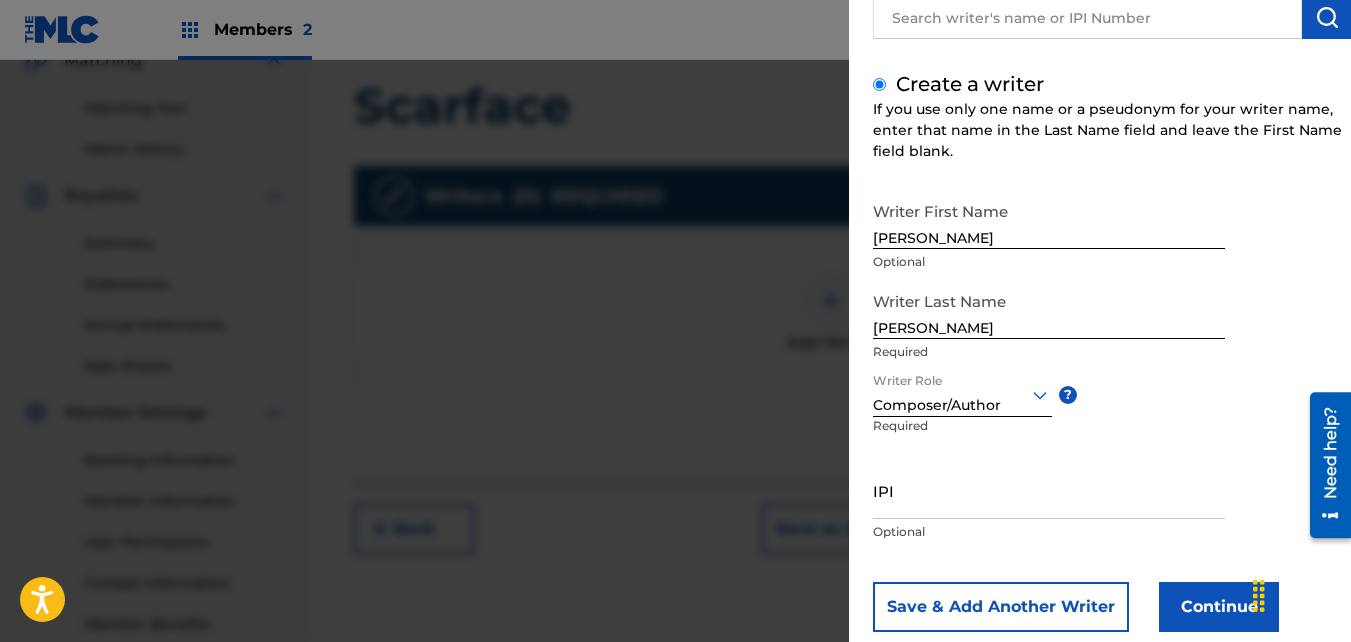 click on "IPI" at bounding box center [1049, 490] 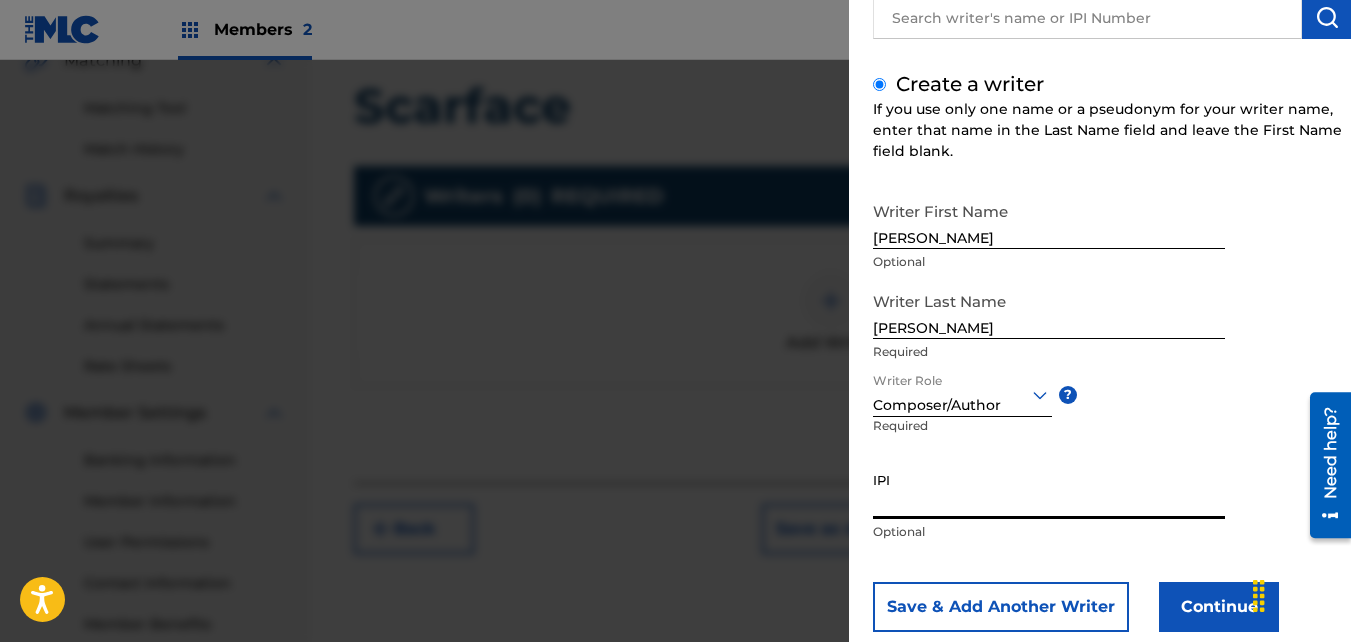 paste on "01046991339" 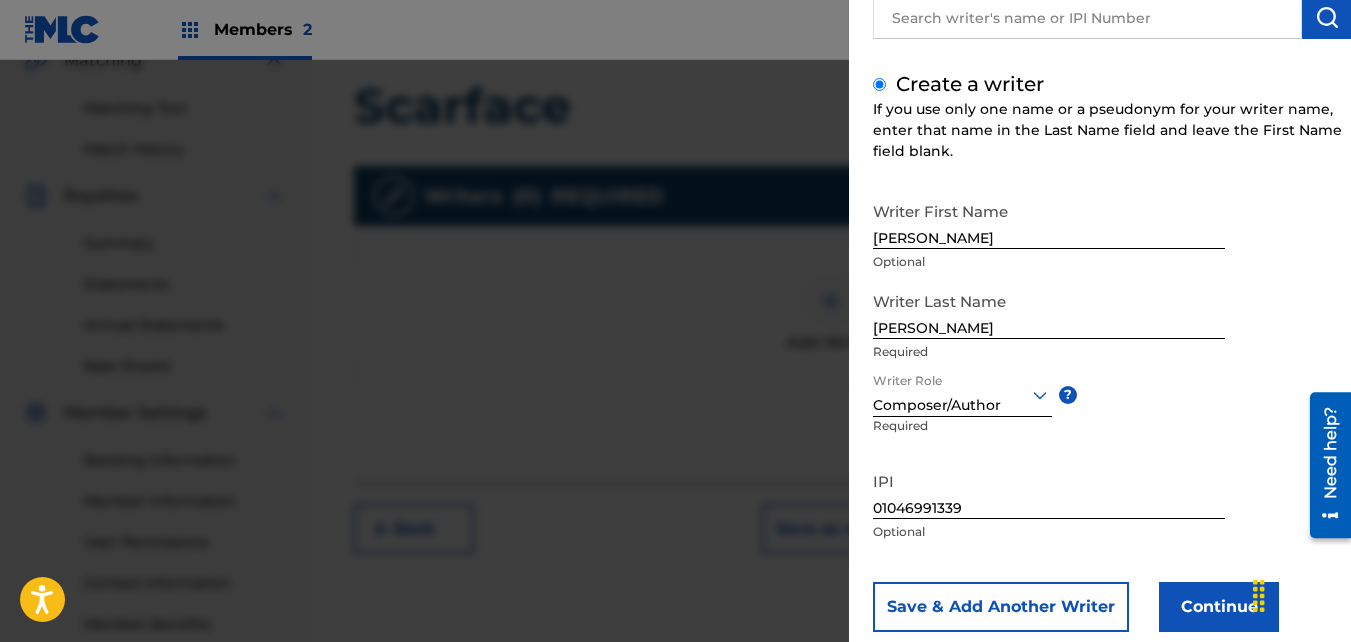 click on "Continue" at bounding box center [1219, 607] 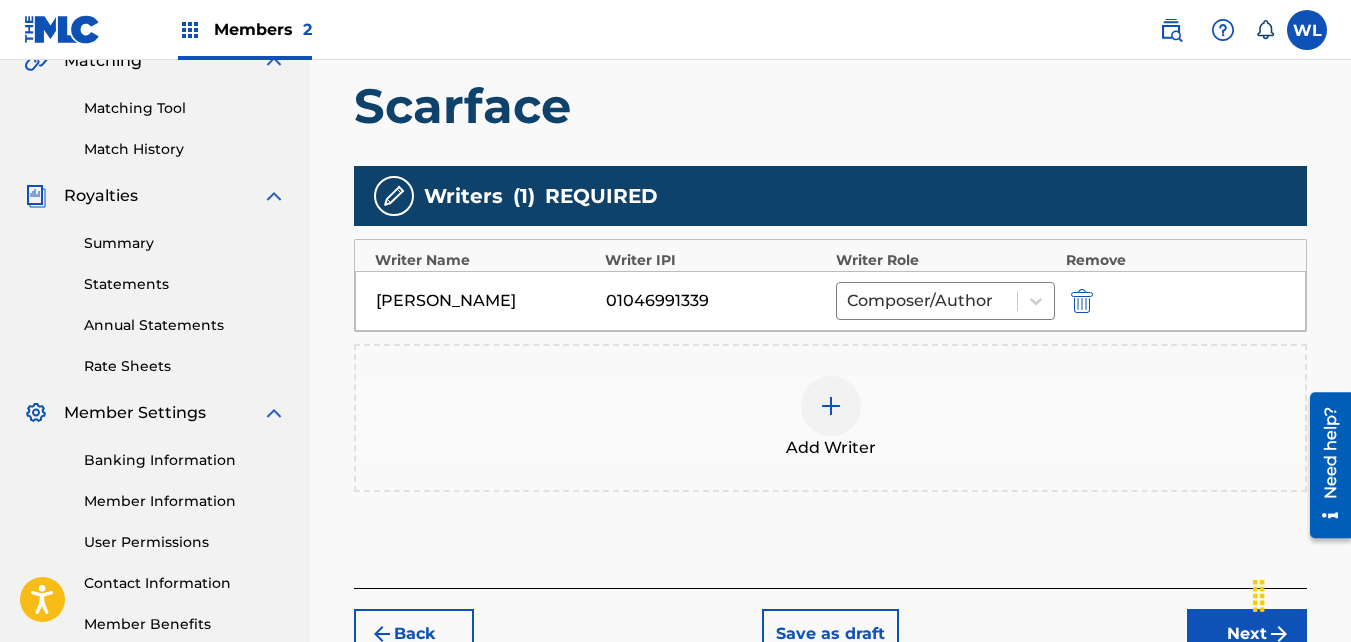 drag, startPoint x: 1176, startPoint y: 601, endPoint x: 1215, endPoint y: 609, distance: 39.812057 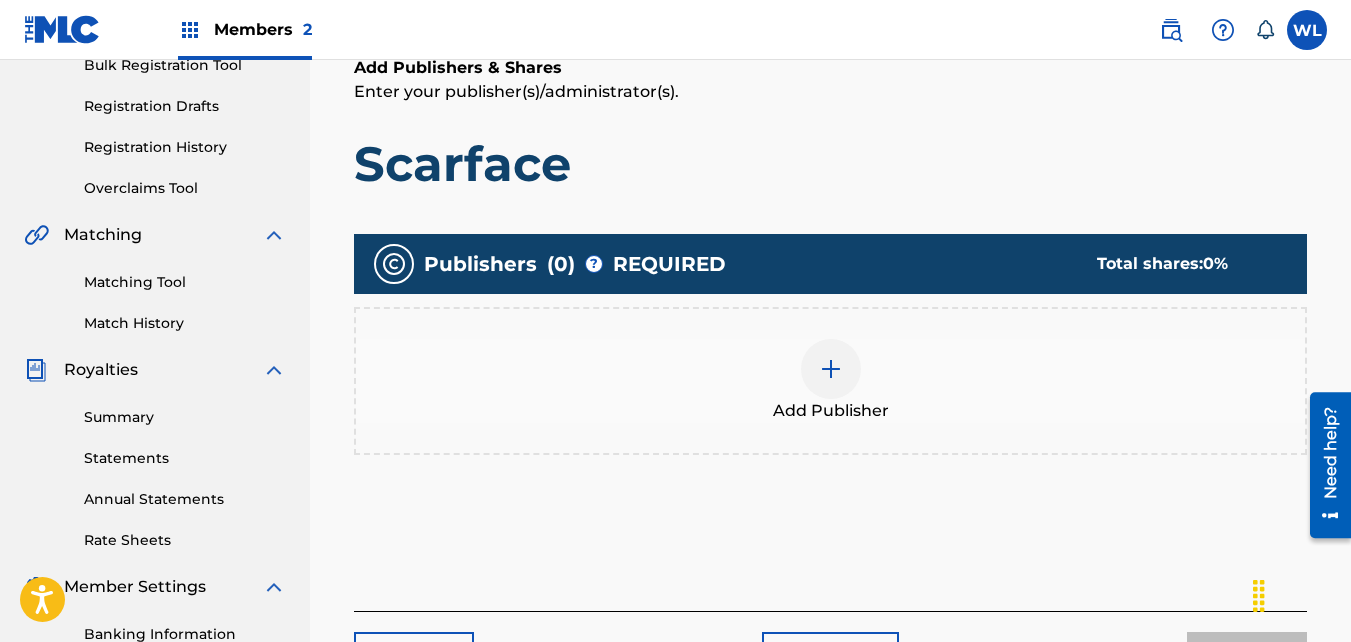 scroll, scrollTop: 316, scrollLeft: 0, axis: vertical 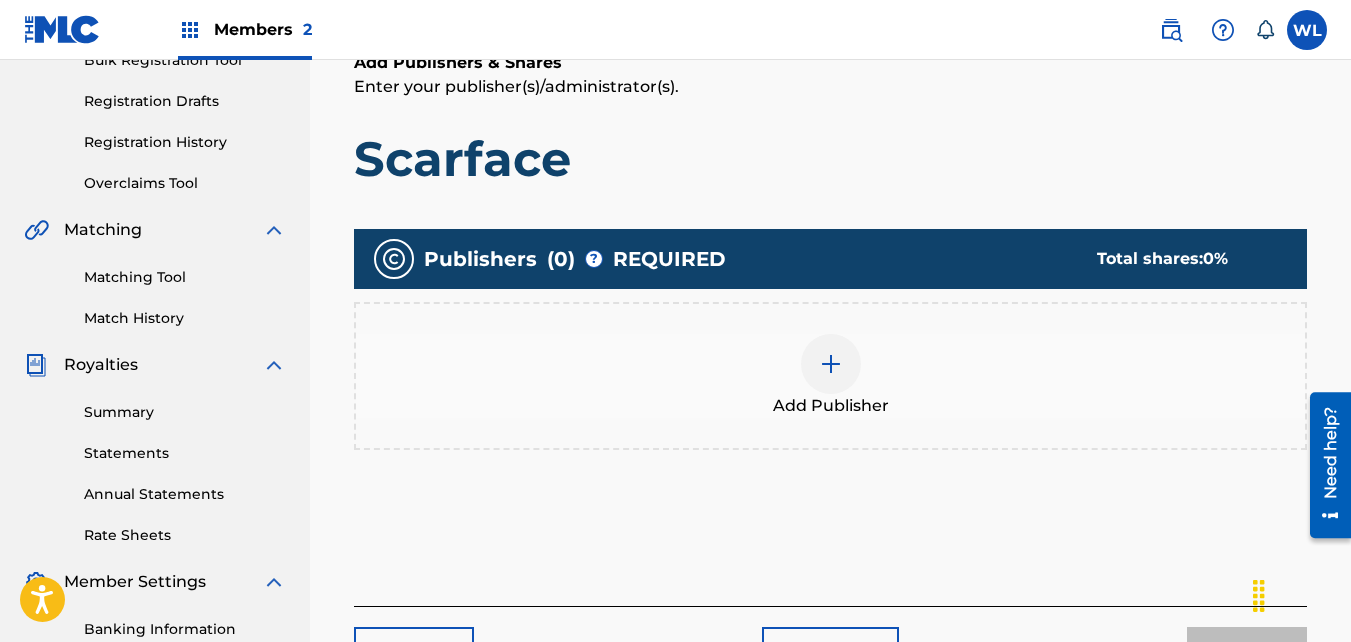 click on "Add Publisher" at bounding box center [830, 376] 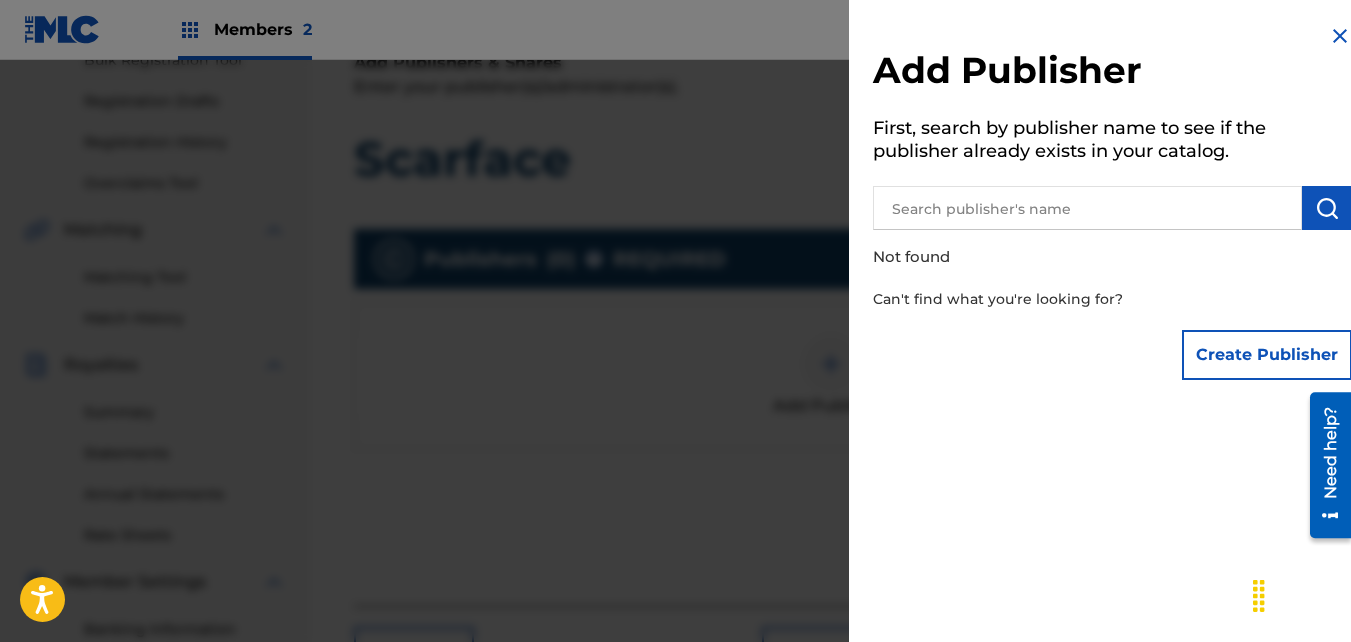 click on "Create Publisher" at bounding box center (1267, 355) 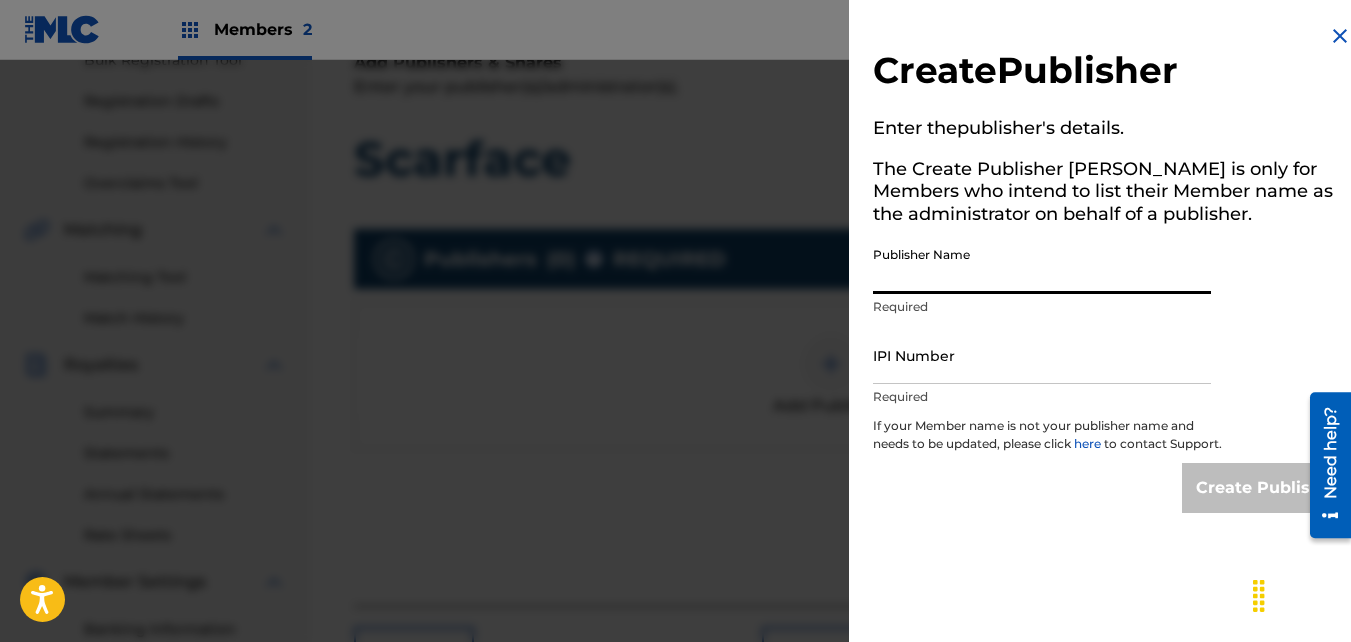 click on "Publisher Name" at bounding box center (1042, 265) 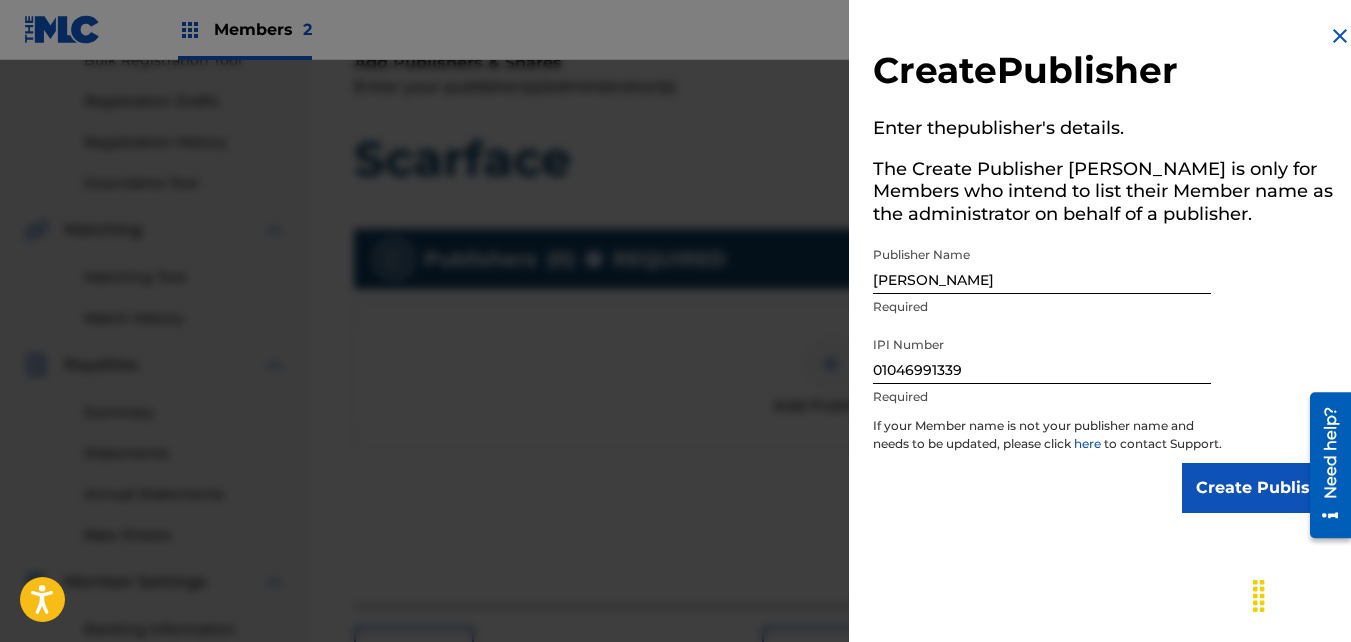 click on "Create Publisher" at bounding box center (1267, 488) 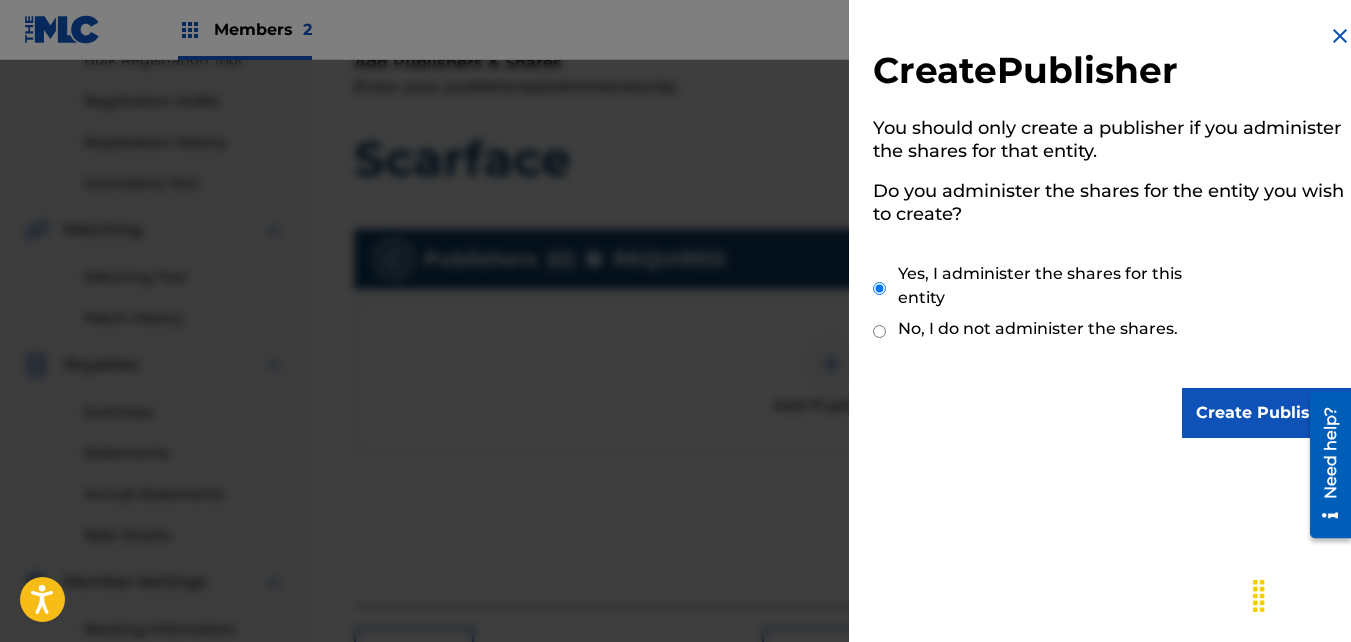 click on "Create Publisher" at bounding box center (1267, 413) 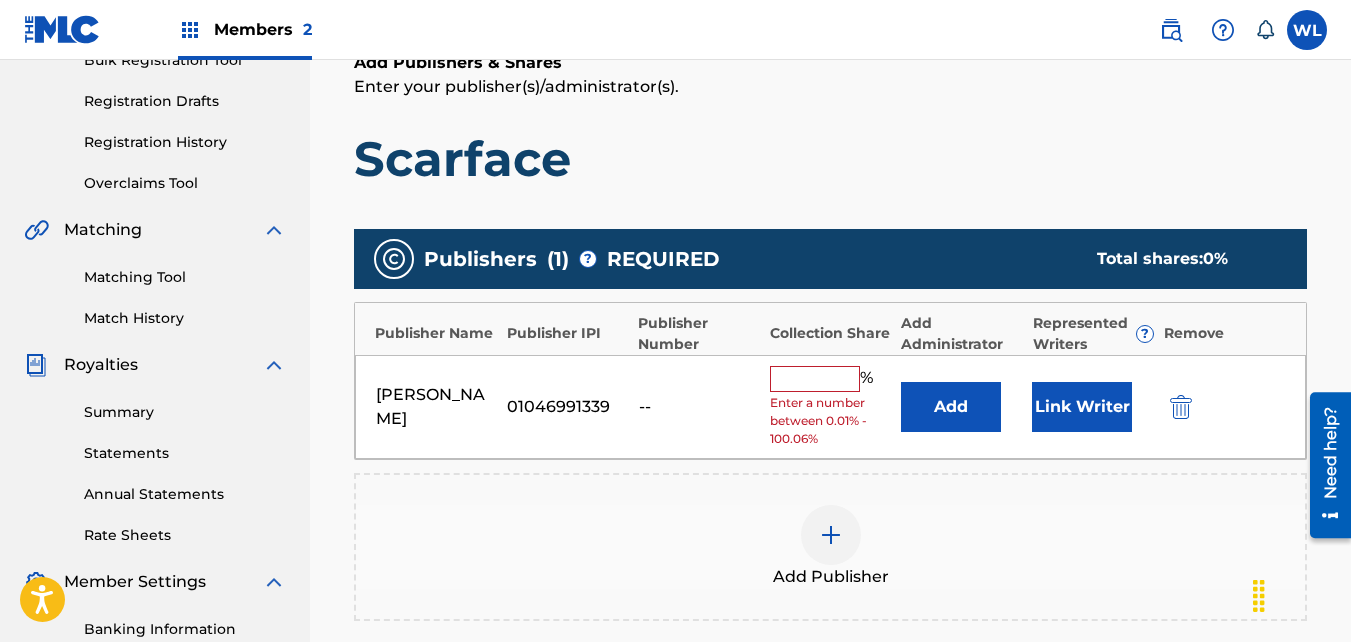 click on "Link Writer" at bounding box center [1082, 407] 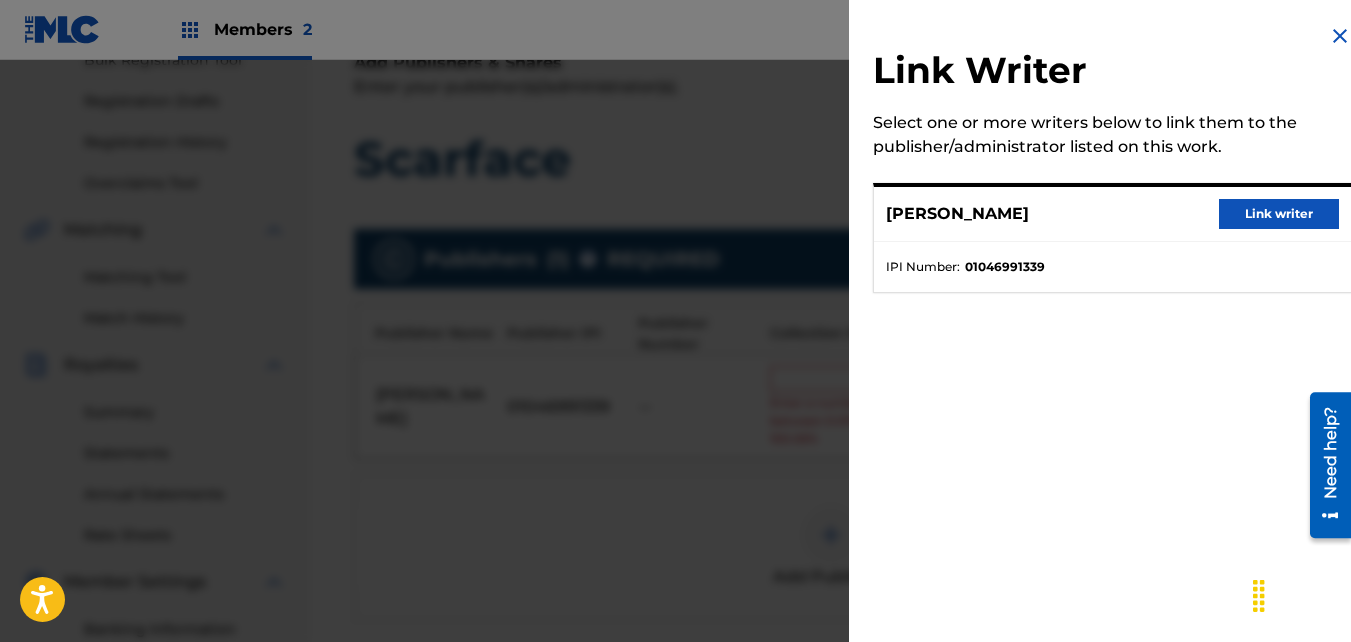 click on "Link writer" at bounding box center (1279, 214) 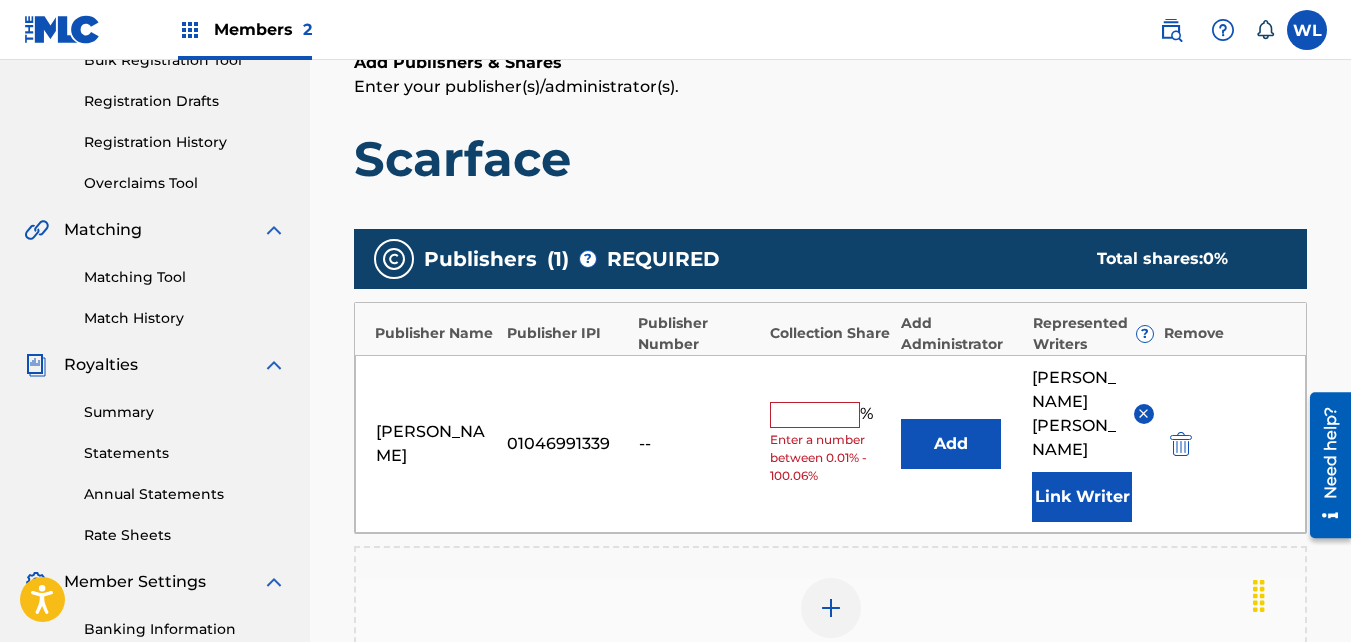click at bounding box center (815, 415) 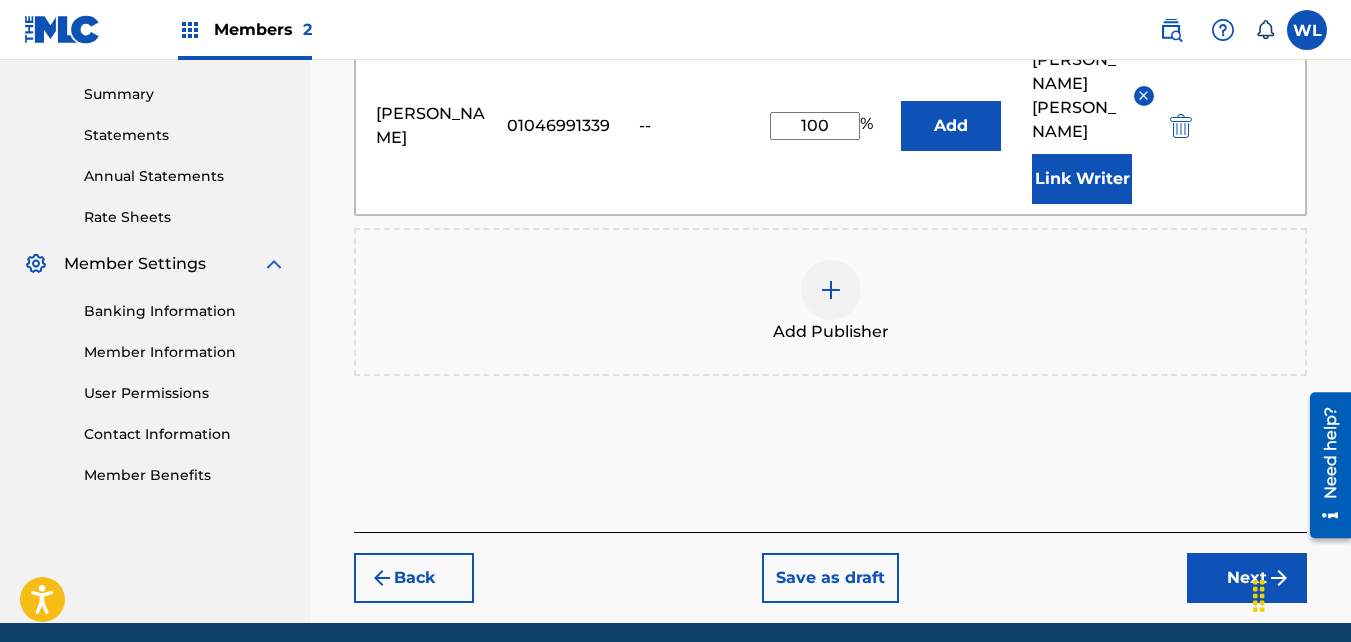 scroll, scrollTop: 663, scrollLeft: 0, axis: vertical 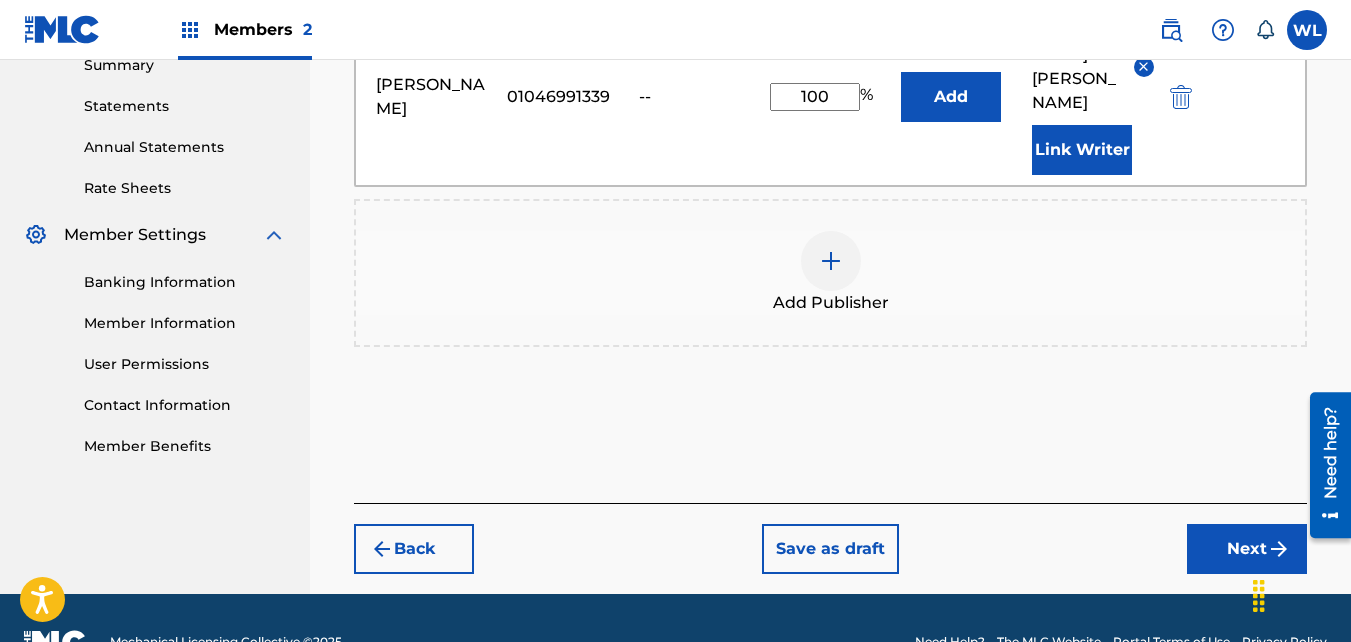 click on "Next" at bounding box center [1247, 549] 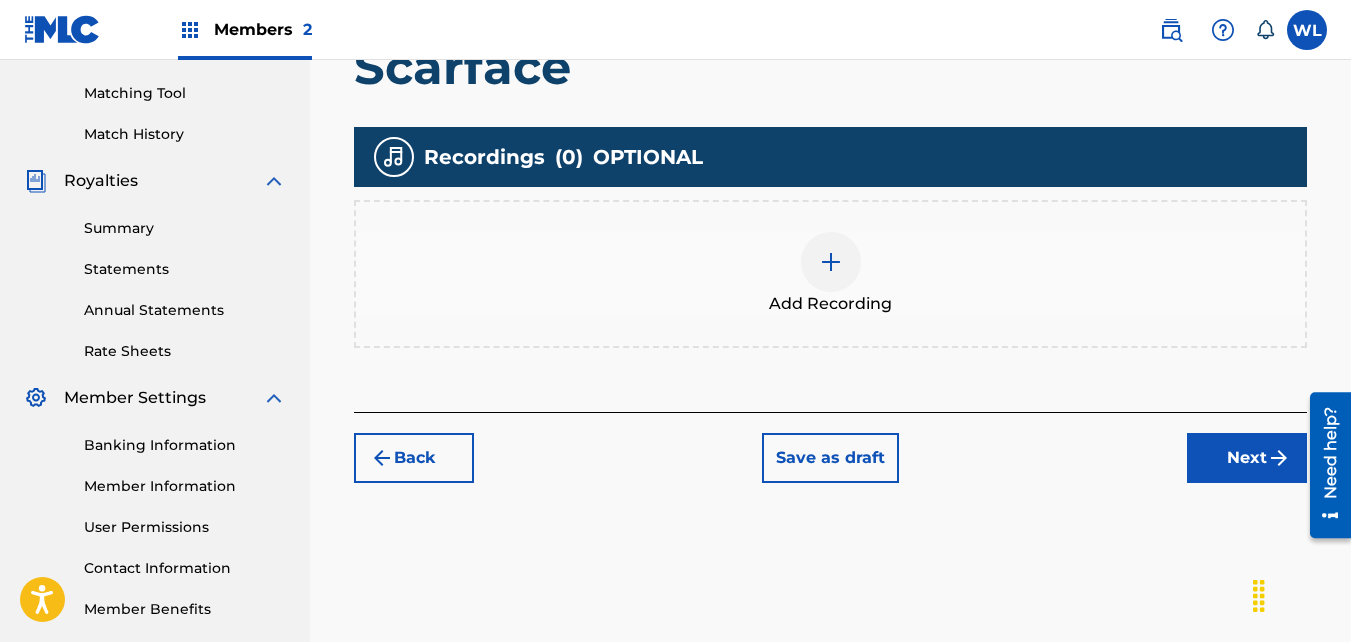scroll, scrollTop: 501, scrollLeft: 0, axis: vertical 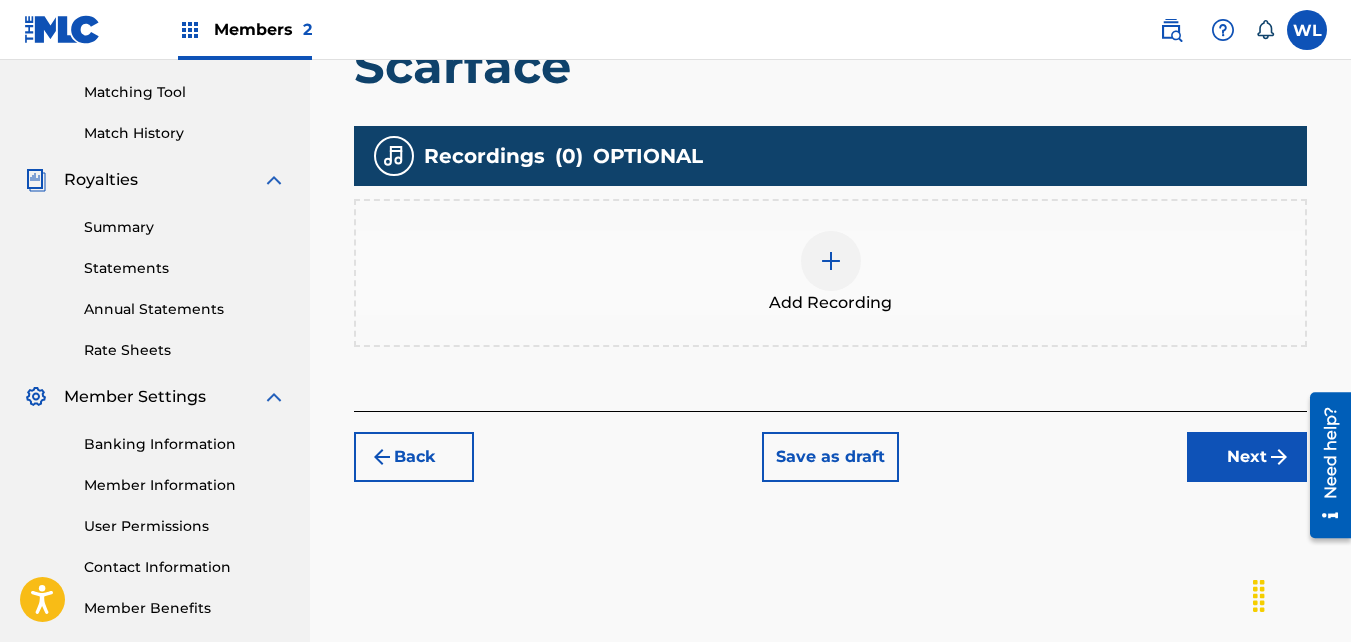 click on "Next" at bounding box center (1247, 457) 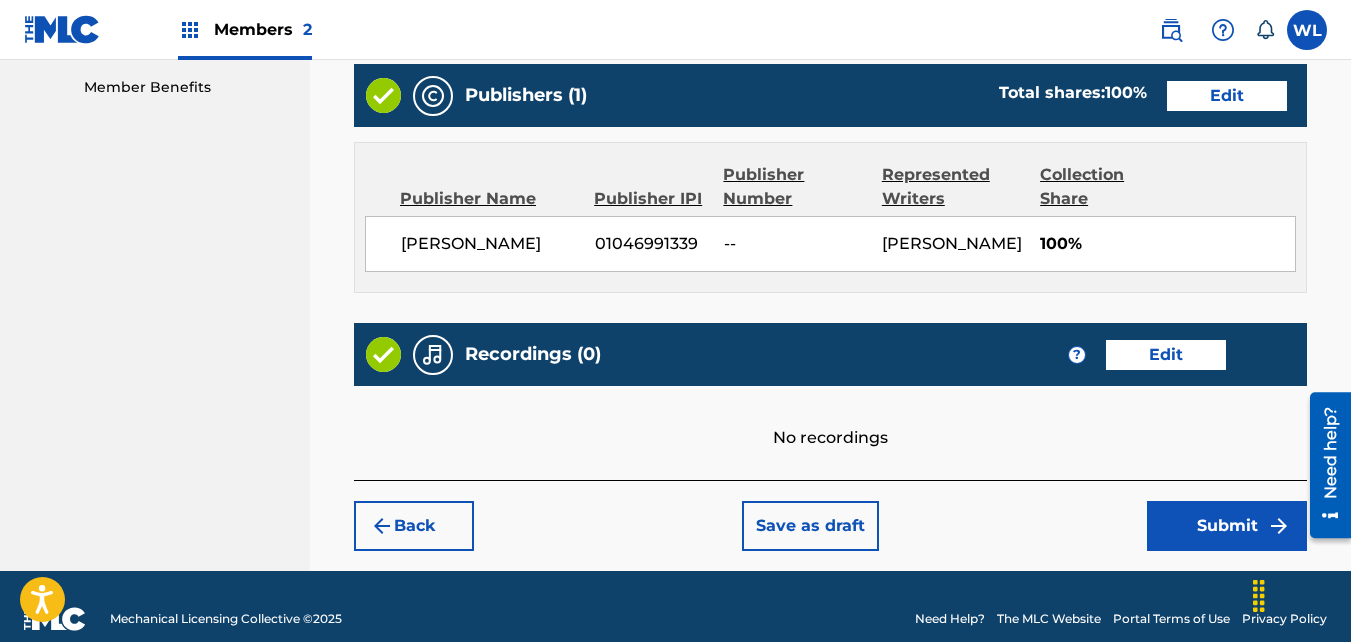 scroll, scrollTop: 1071, scrollLeft: 0, axis: vertical 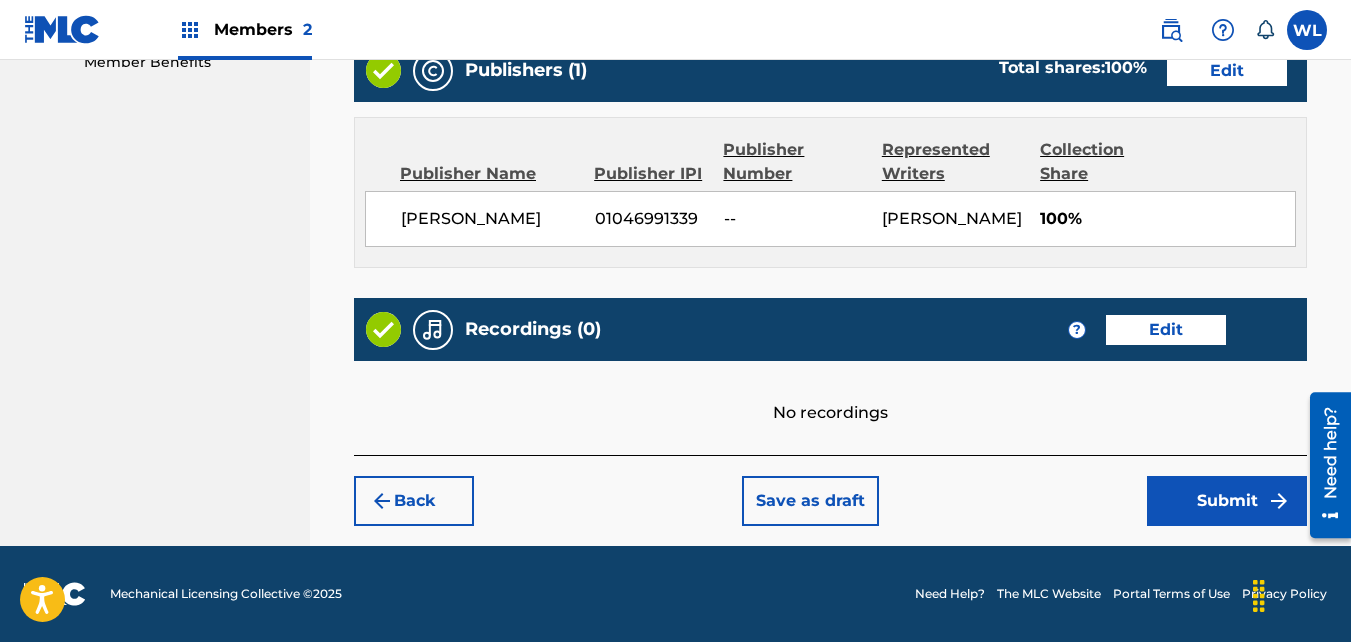 click on "Submit" at bounding box center [1227, 501] 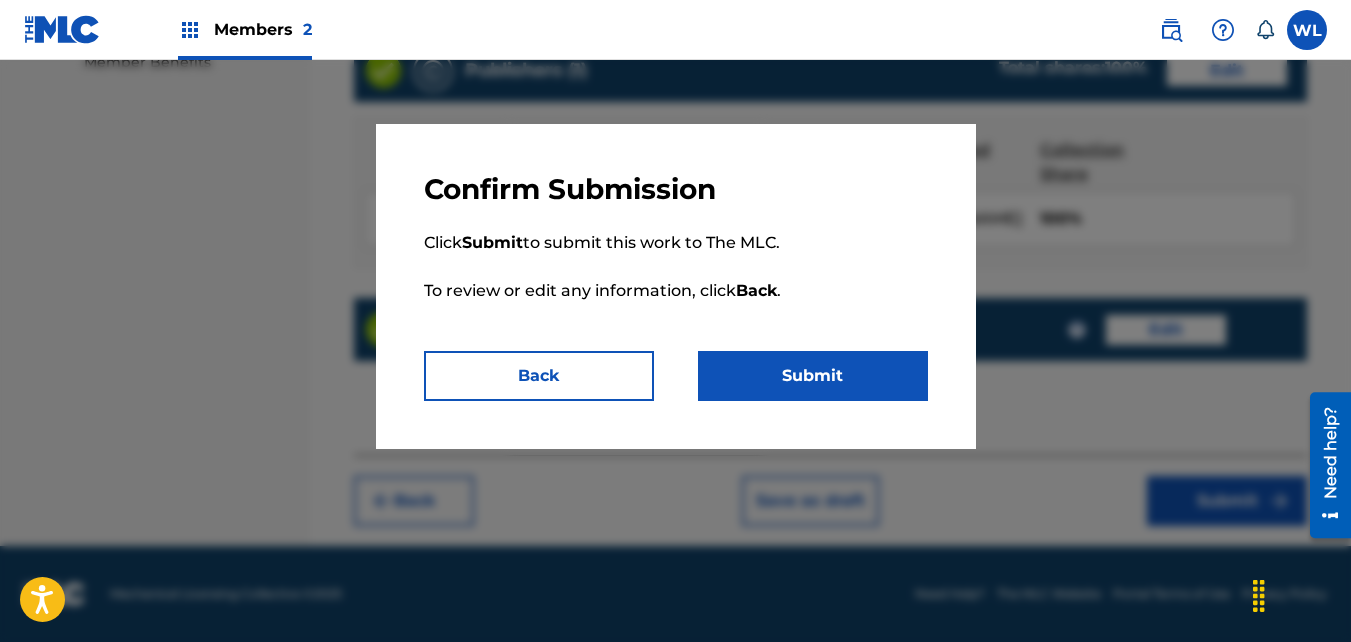 click on "Submit" at bounding box center (813, 376) 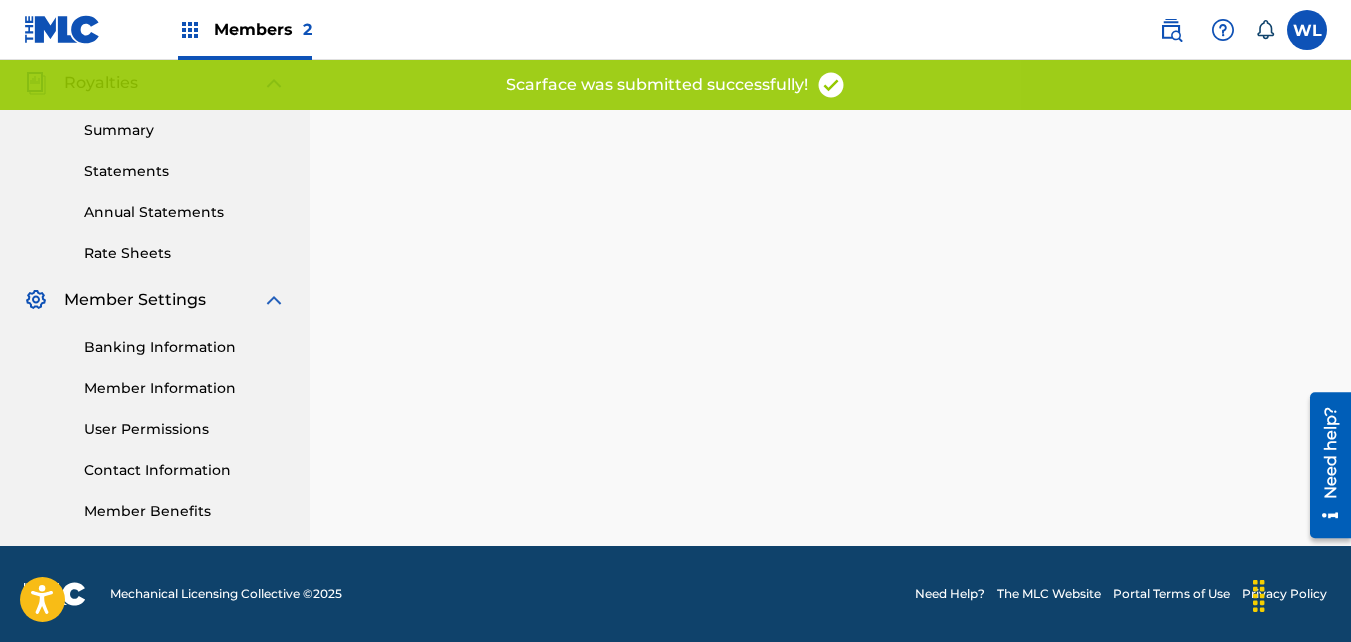 scroll, scrollTop: 0, scrollLeft: 0, axis: both 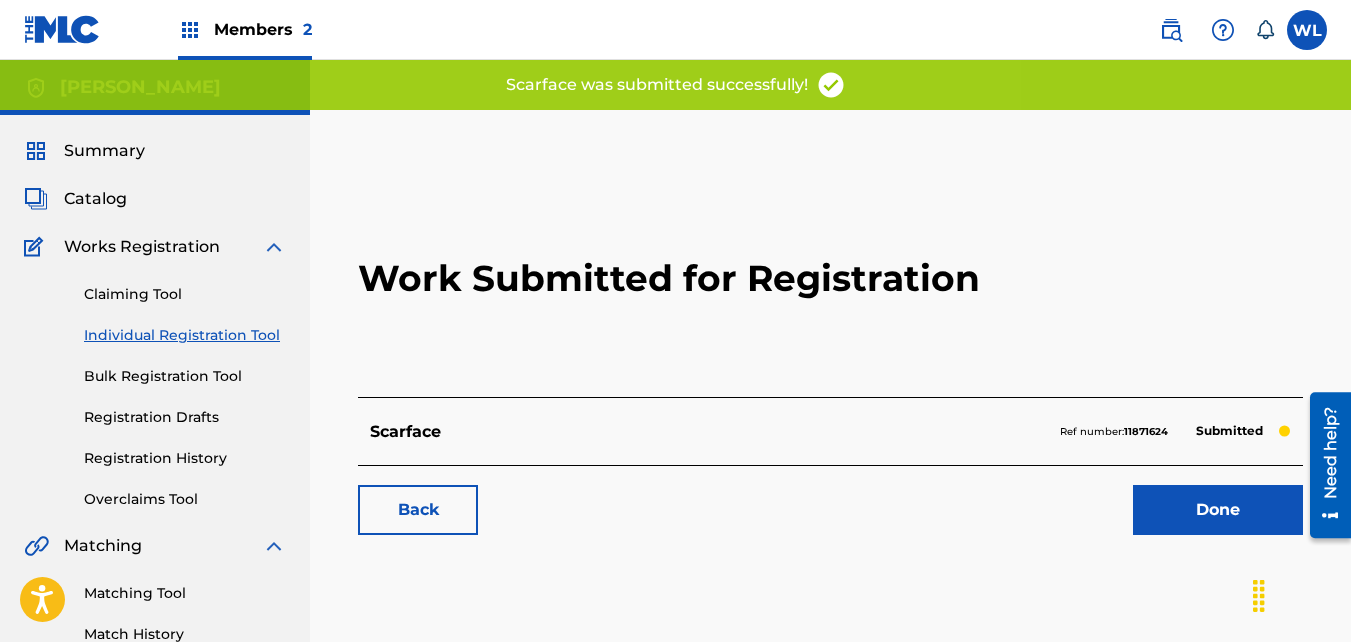 click on "Work Submitted for Registration" at bounding box center (830, 278) 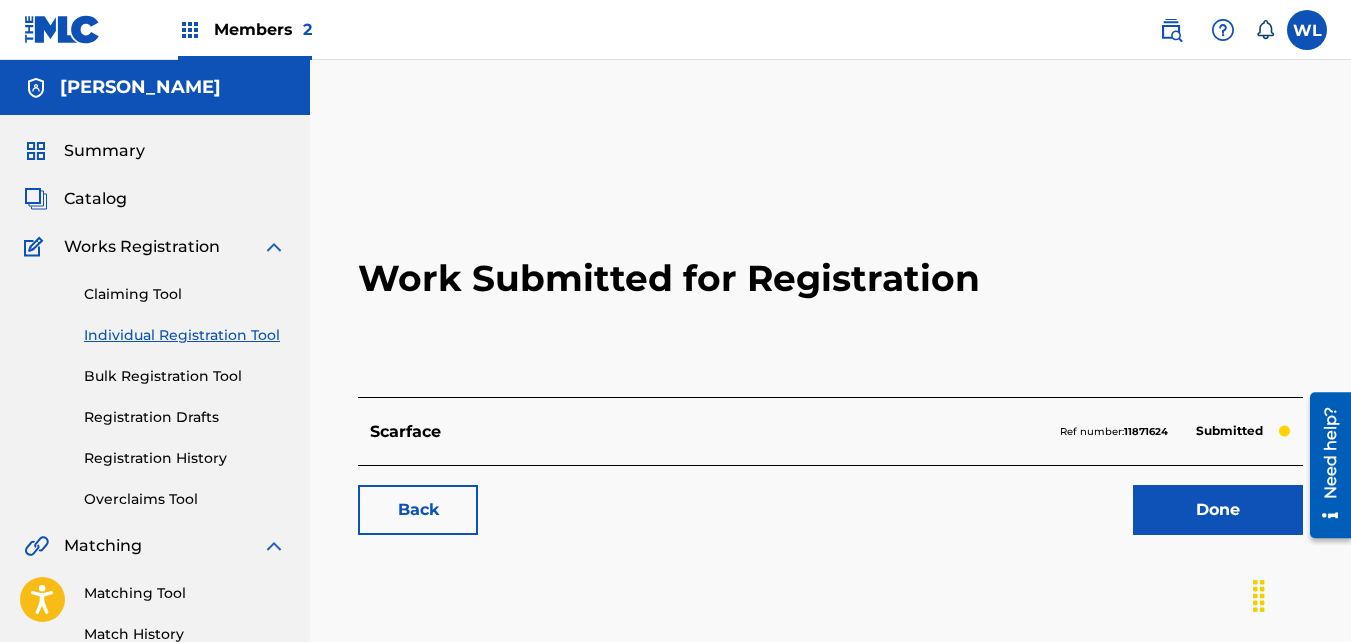 click on "Done" at bounding box center (1218, 510) 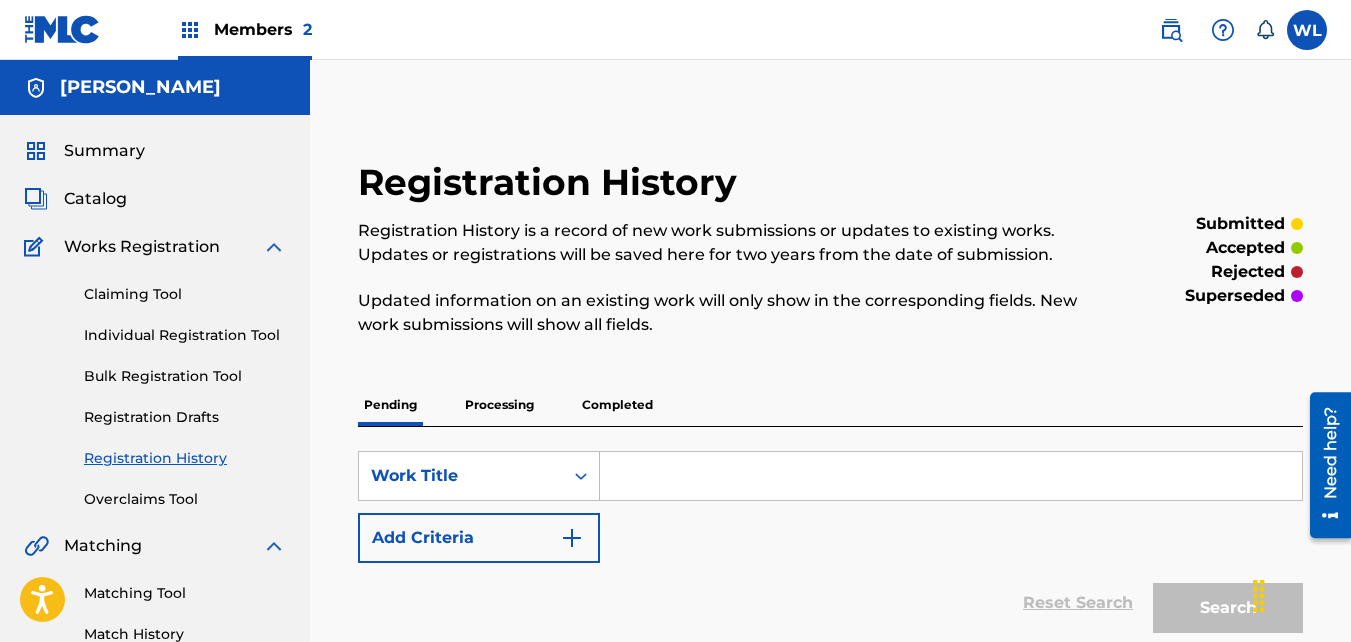 click on "Processing" at bounding box center [499, 405] 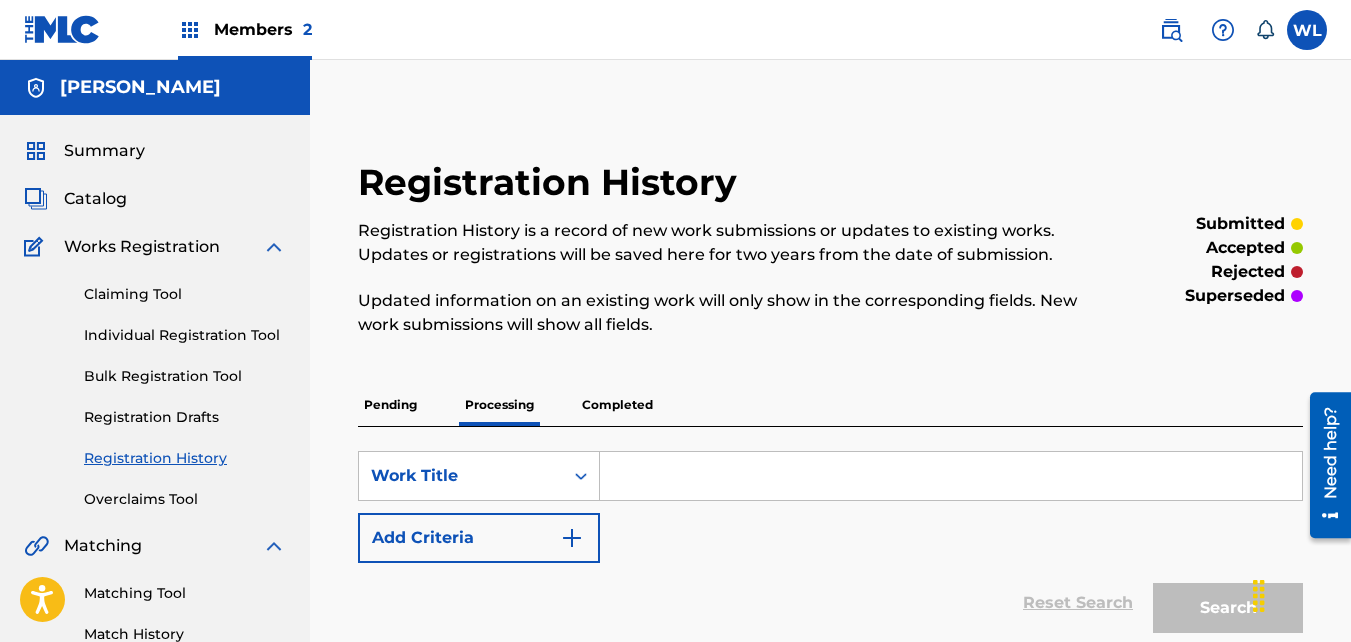 click on "Pending" at bounding box center [390, 405] 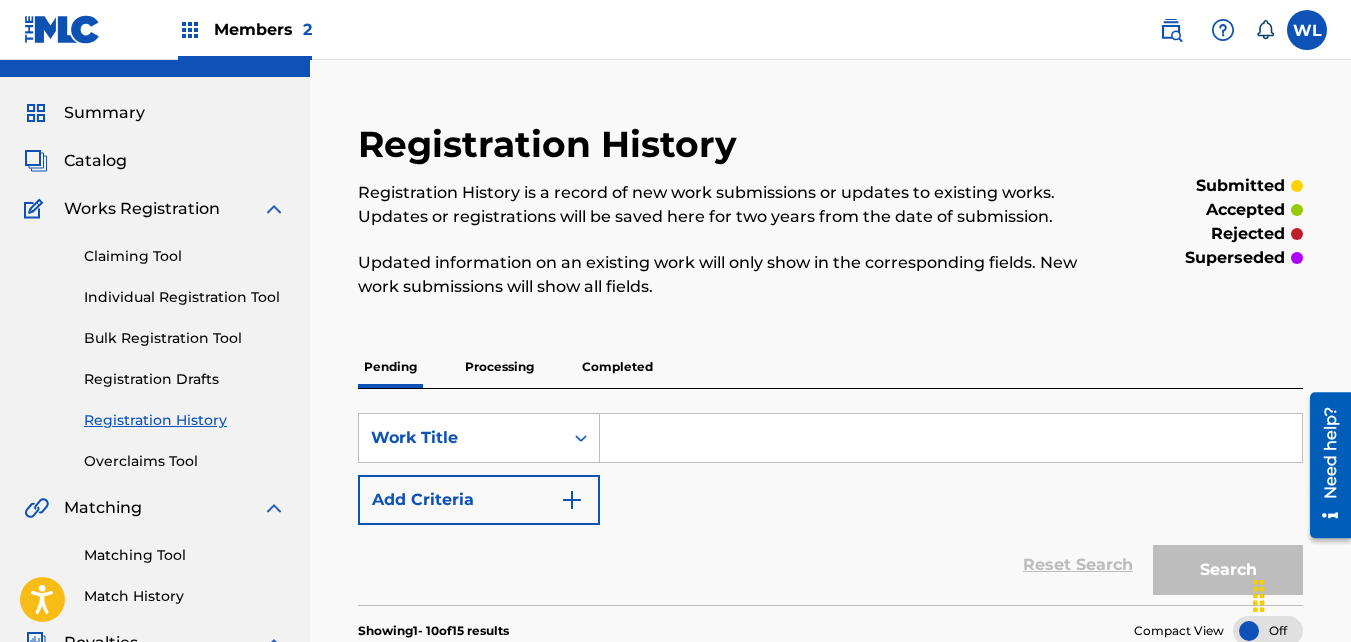 scroll, scrollTop: 0, scrollLeft: 0, axis: both 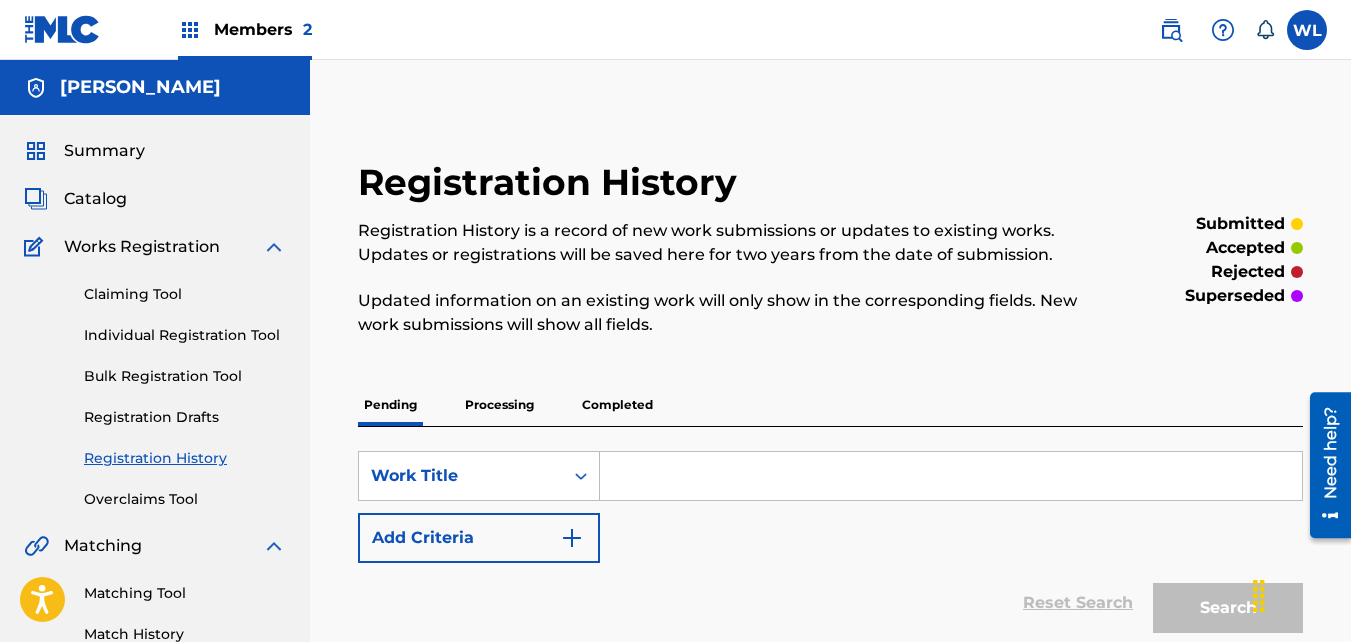click on "Catalog" at bounding box center [95, 199] 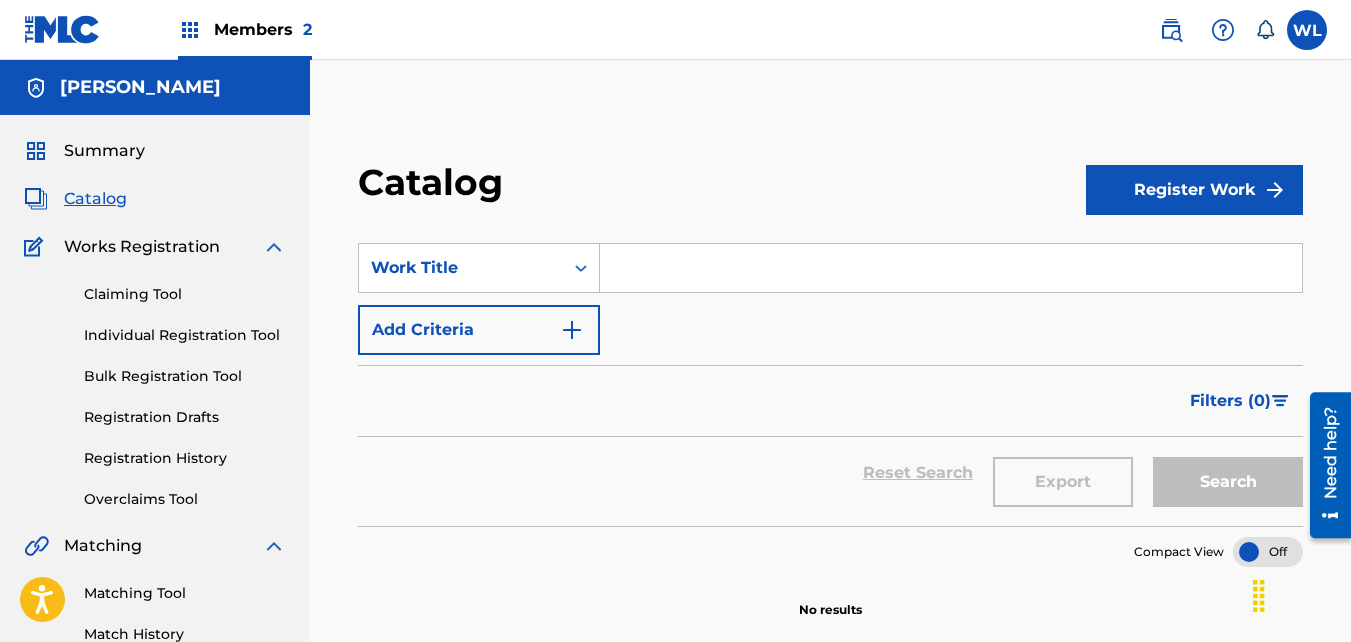 click on "Register Work" at bounding box center (1194, 190) 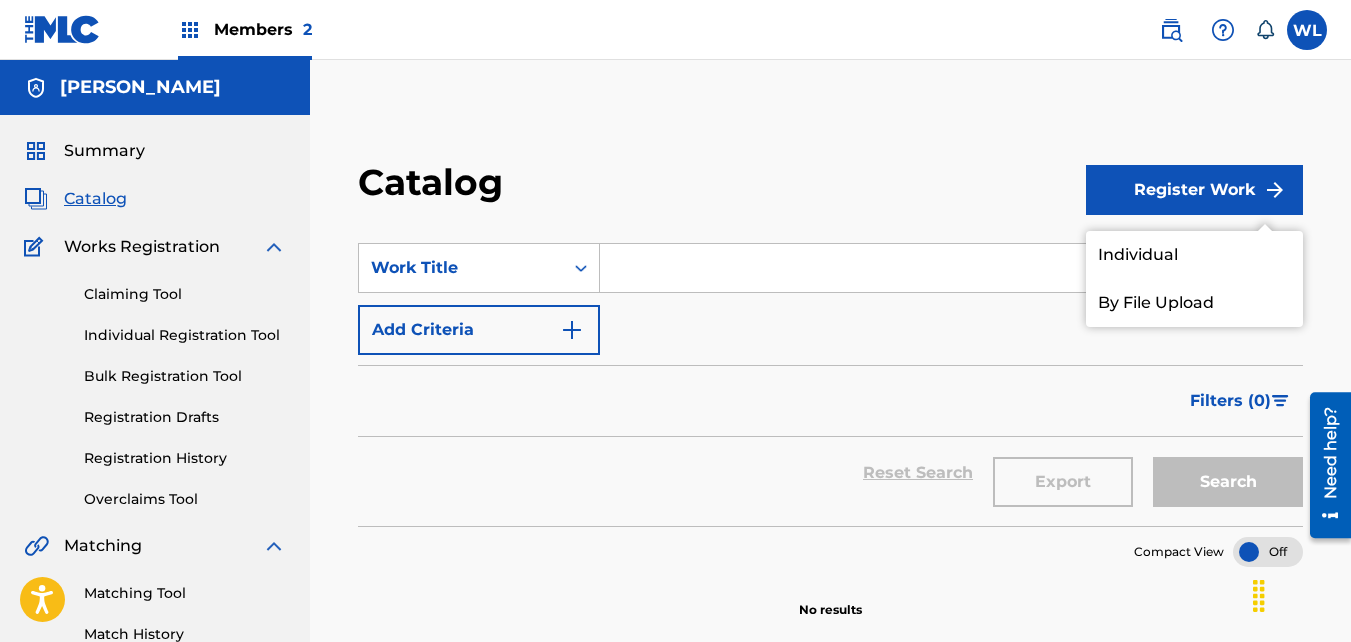 click on "Individual" at bounding box center [1194, 255] 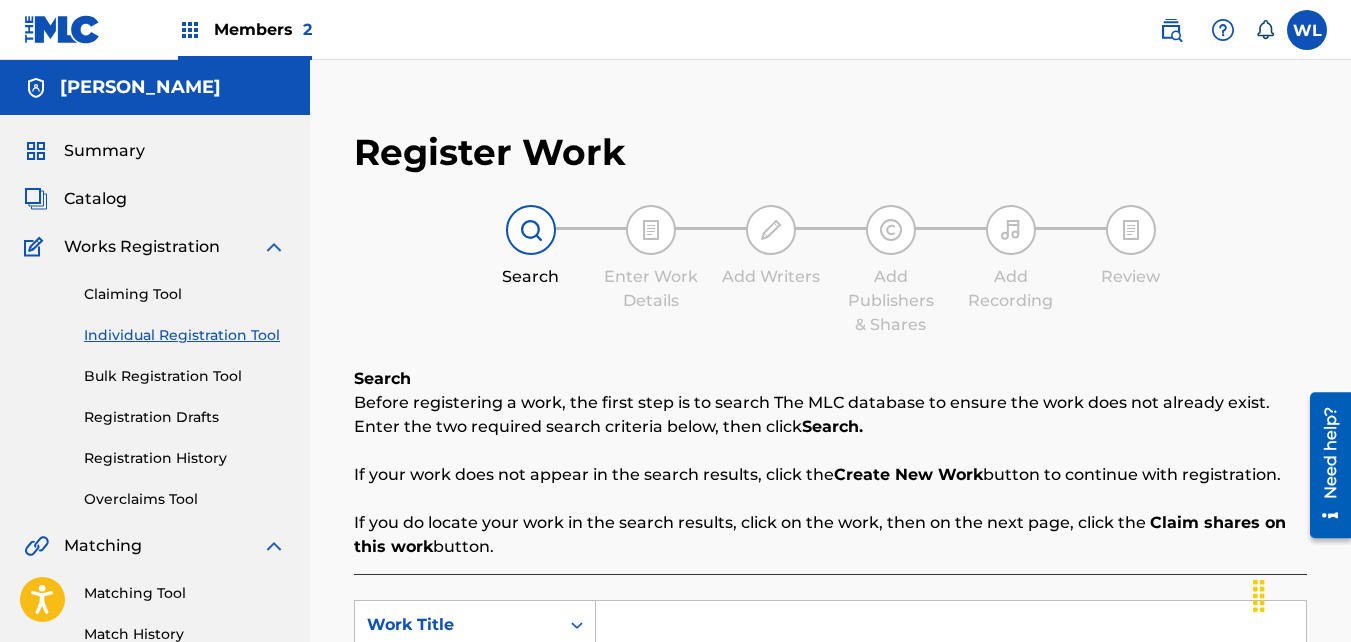 click on "Search" at bounding box center [531, 247] 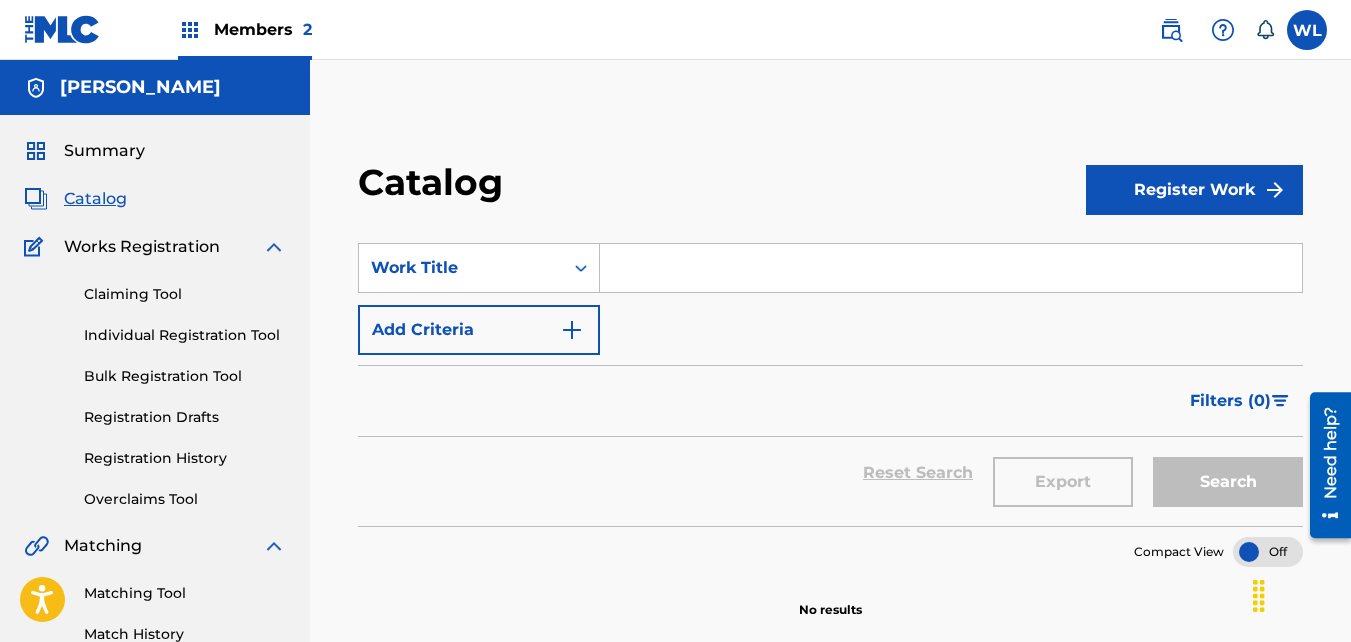 click on "Register Work" at bounding box center [1194, 190] 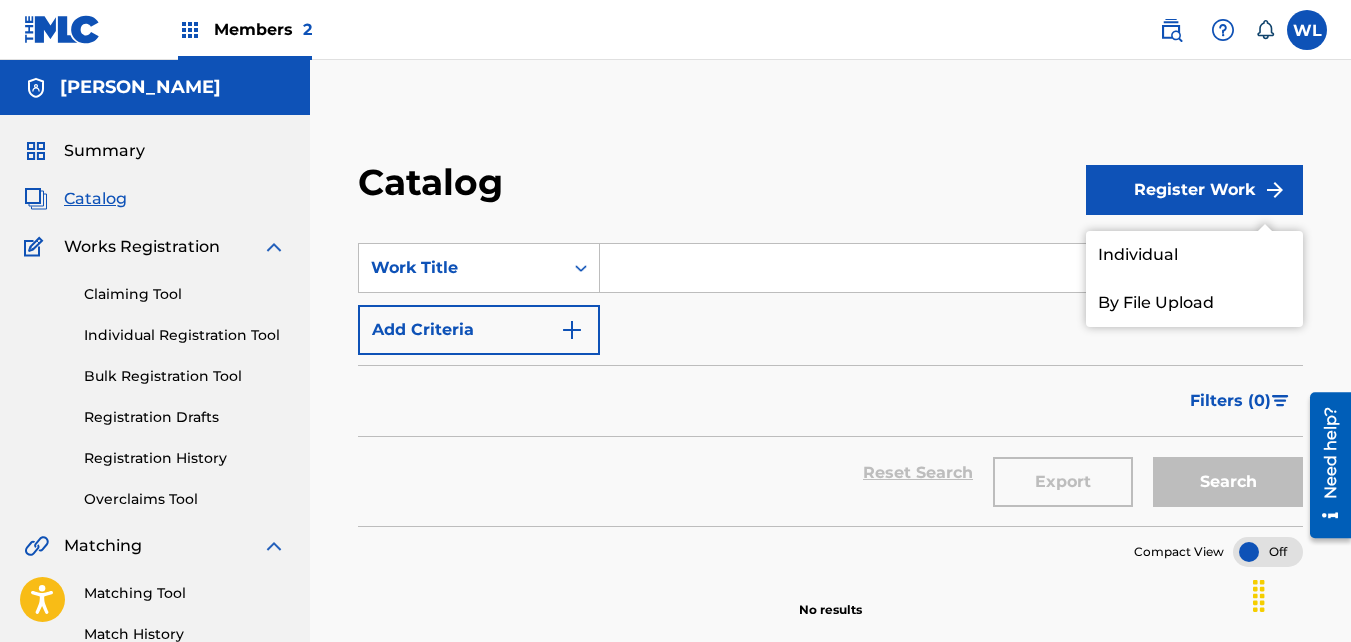 click on "Individual" at bounding box center (1194, 255) 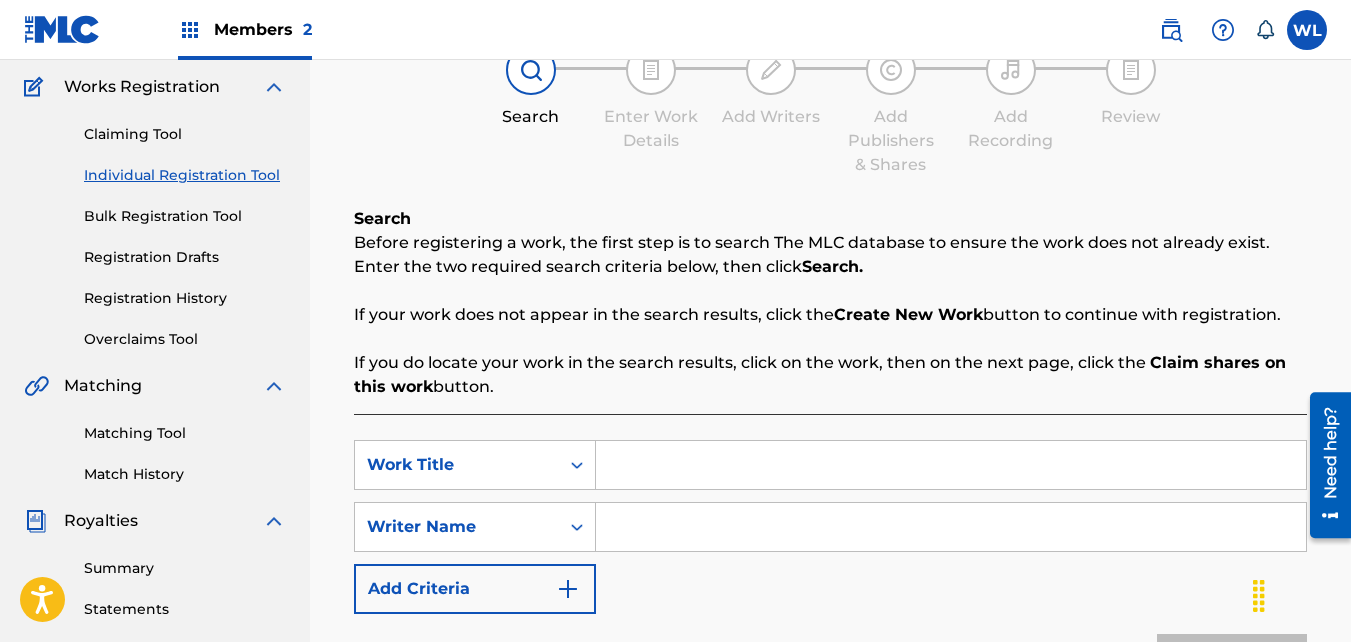 scroll, scrollTop: 162, scrollLeft: 0, axis: vertical 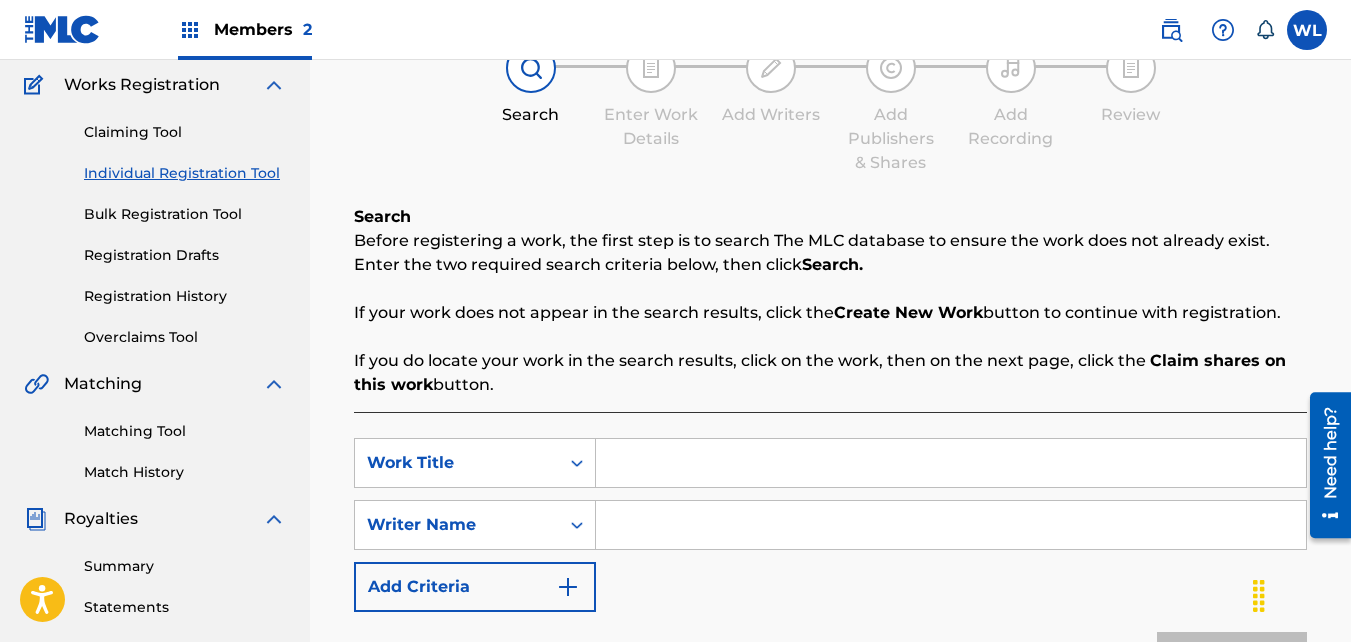 click at bounding box center [951, 463] 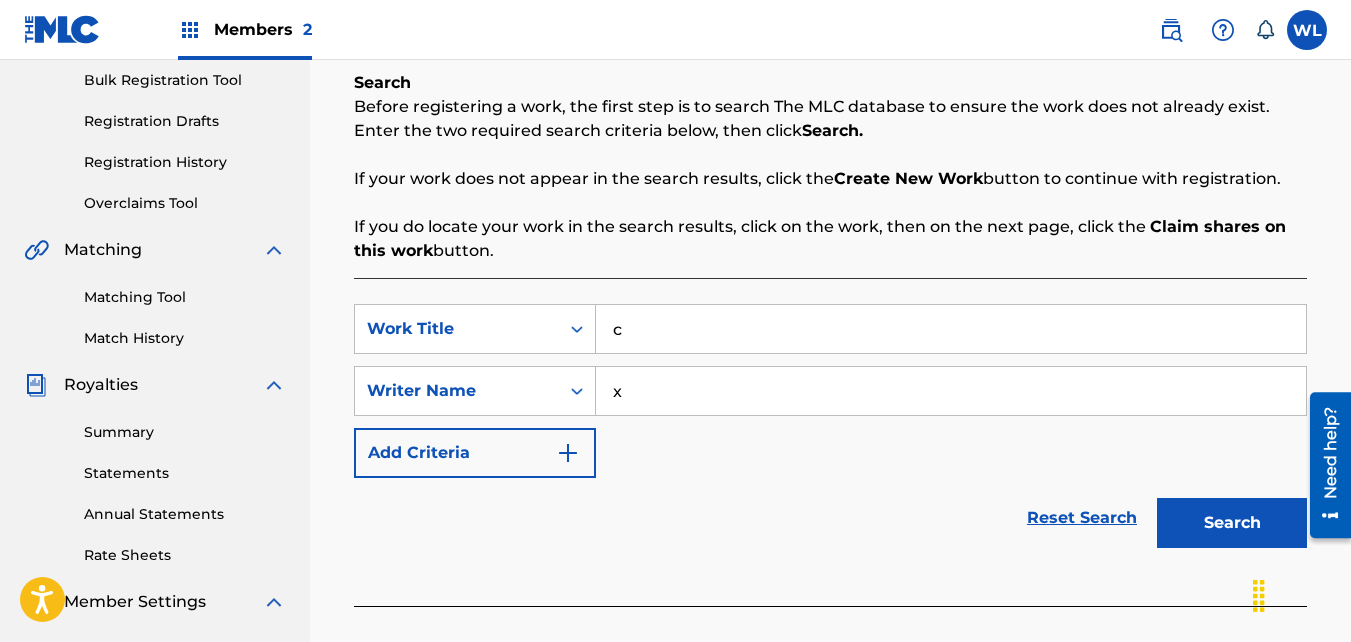 scroll, scrollTop: 309, scrollLeft: 0, axis: vertical 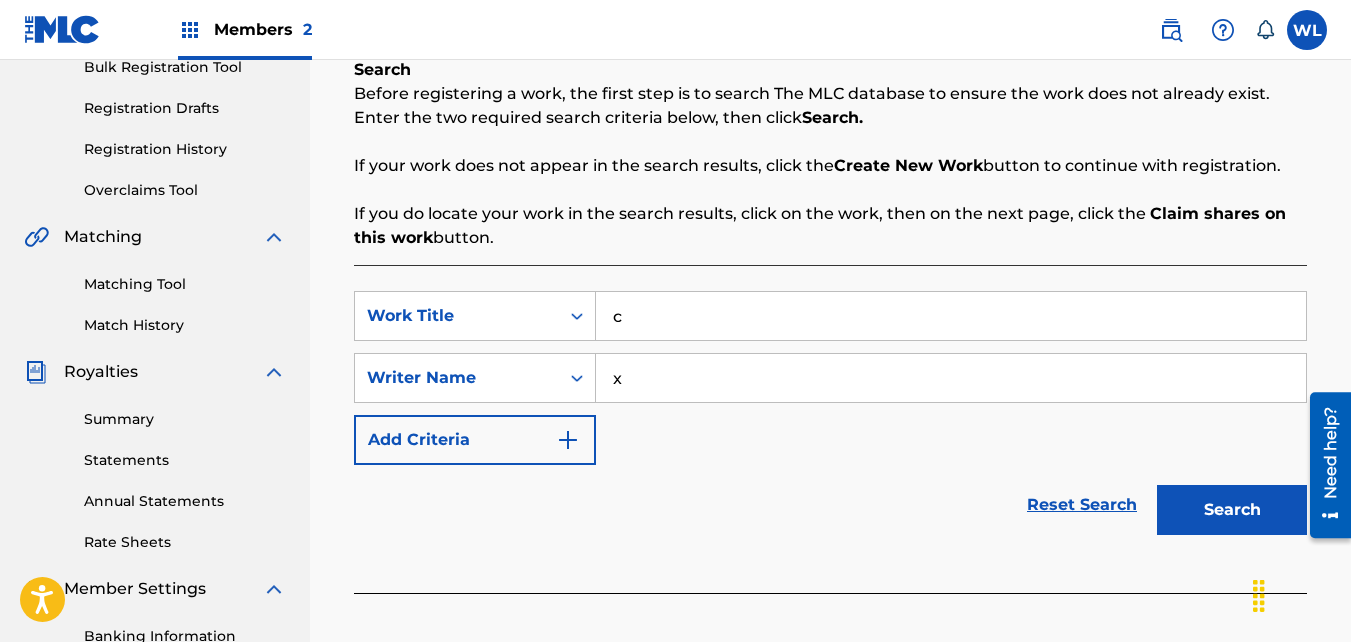 drag, startPoint x: 951, startPoint y: 545, endPoint x: 1285, endPoint y: 494, distance: 337.87128 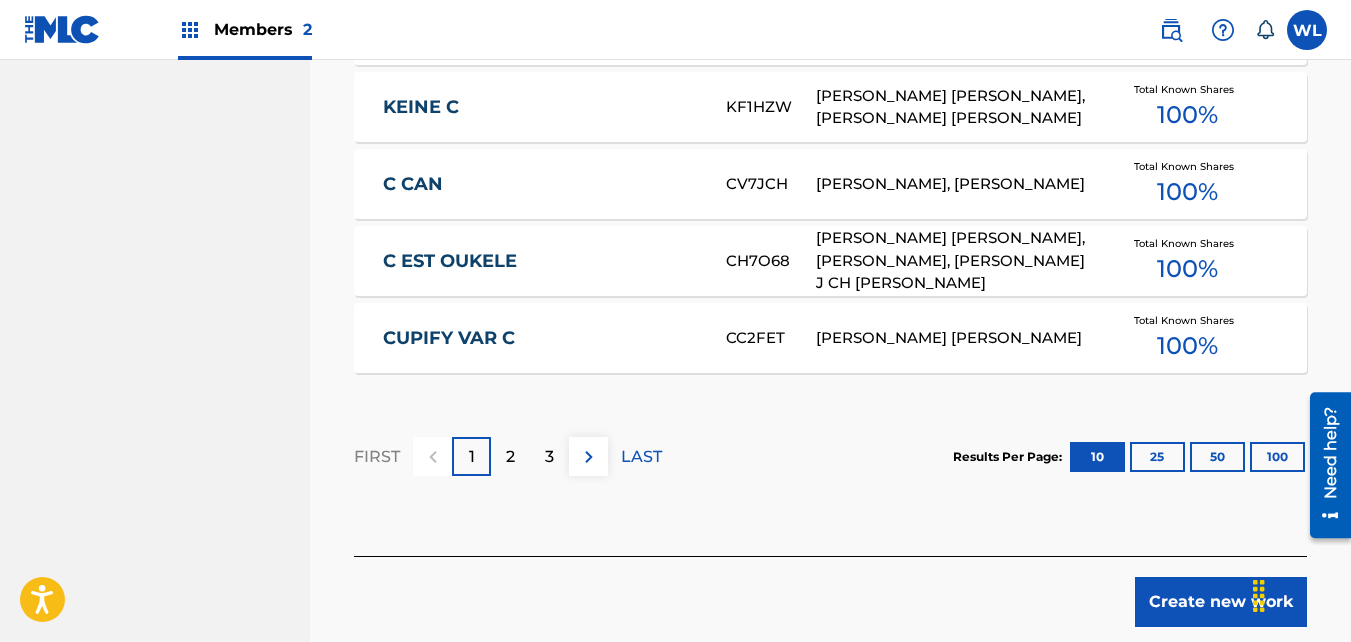 scroll, scrollTop: 1481, scrollLeft: 0, axis: vertical 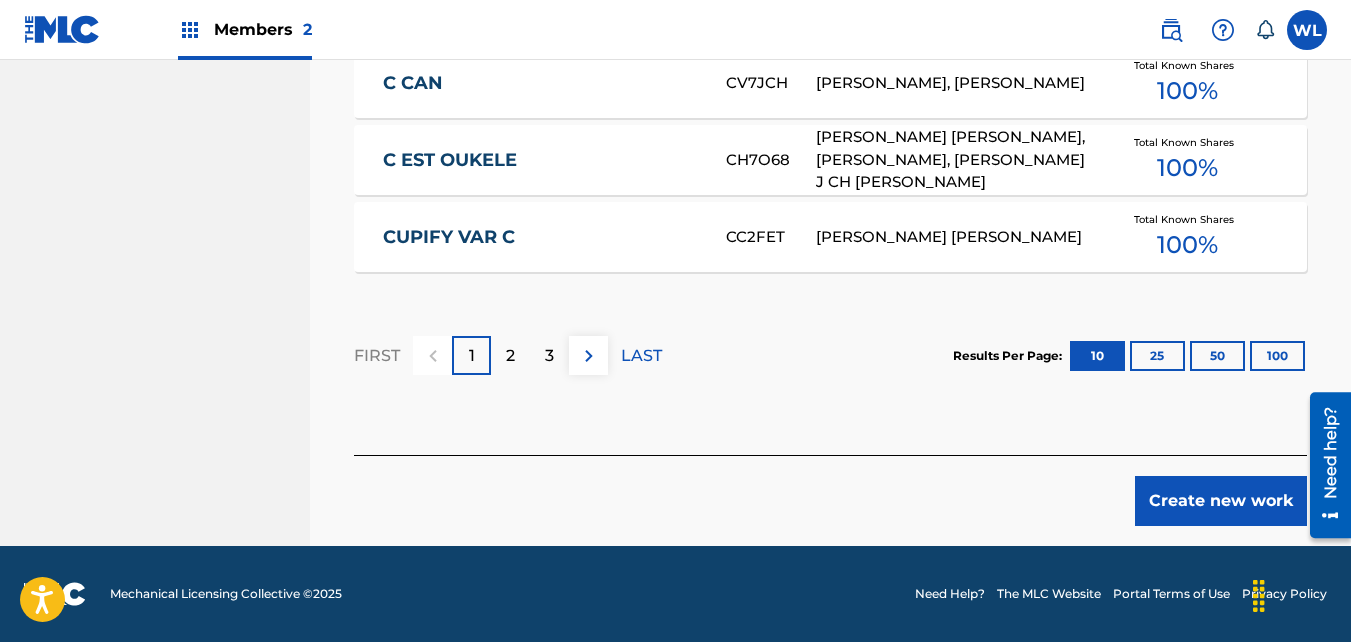 click on "Create new work" at bounding box center (1221, 501) 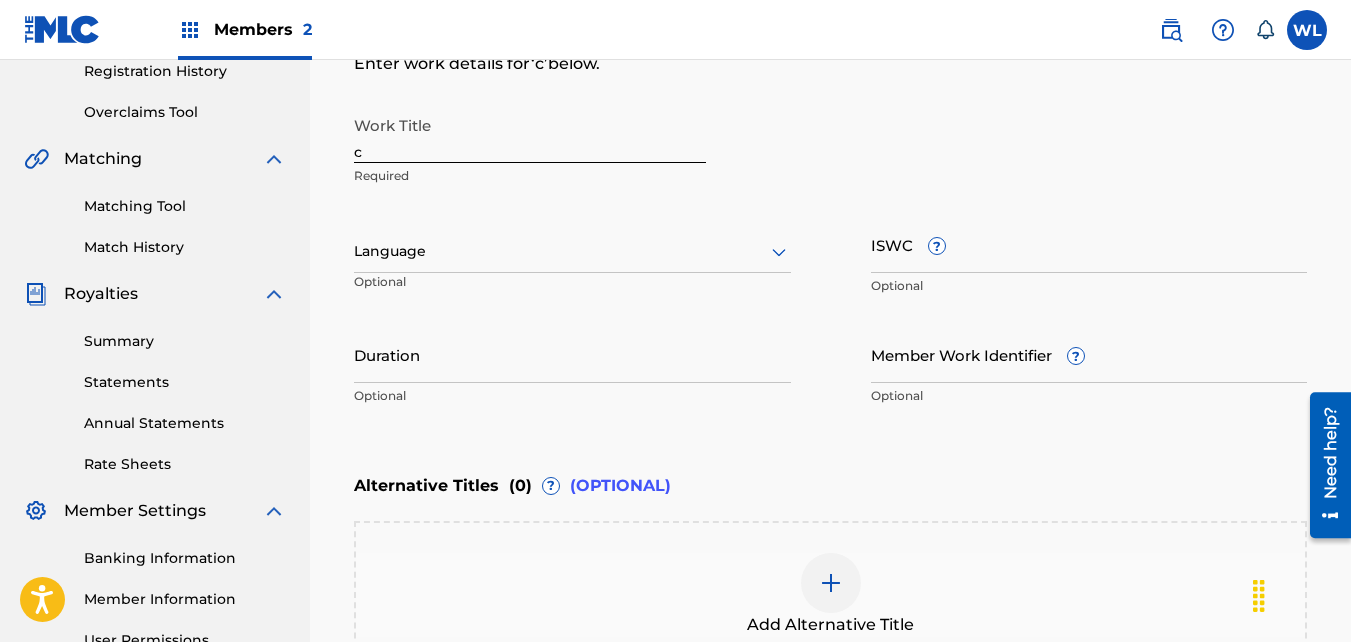 scroll, scrollTop: 246, scrollLeft: 0, axis: vertical 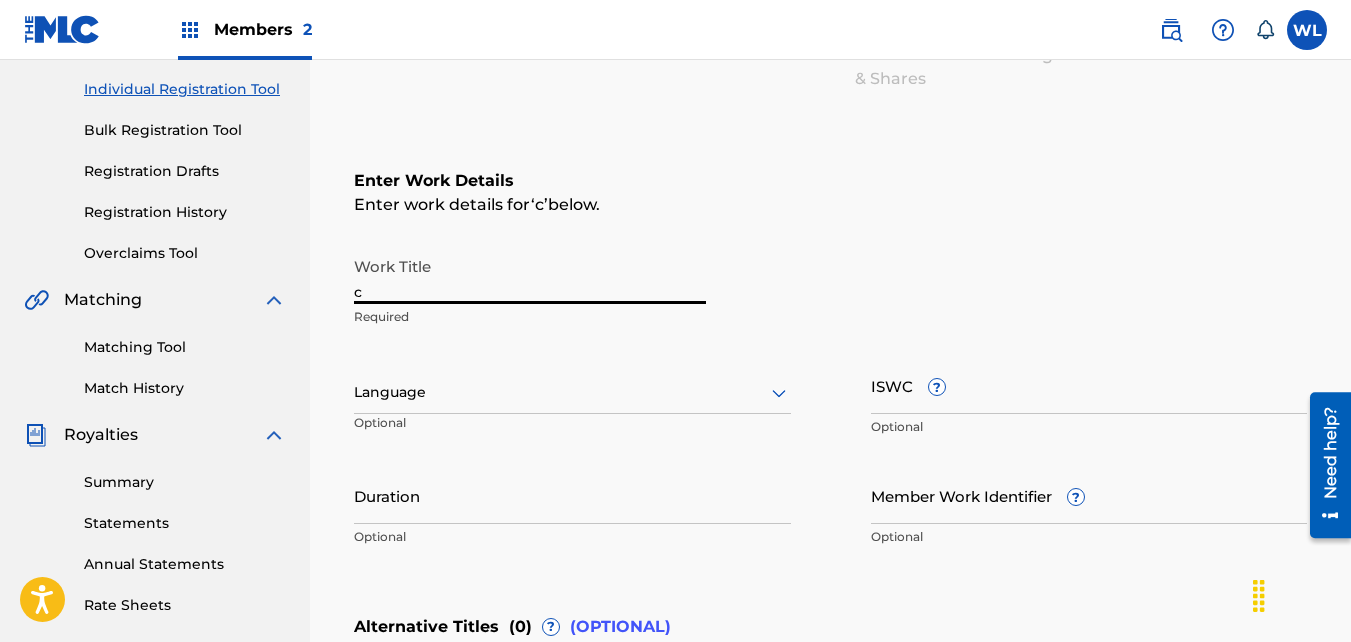 click on "c" at bounding box center [530, 275] 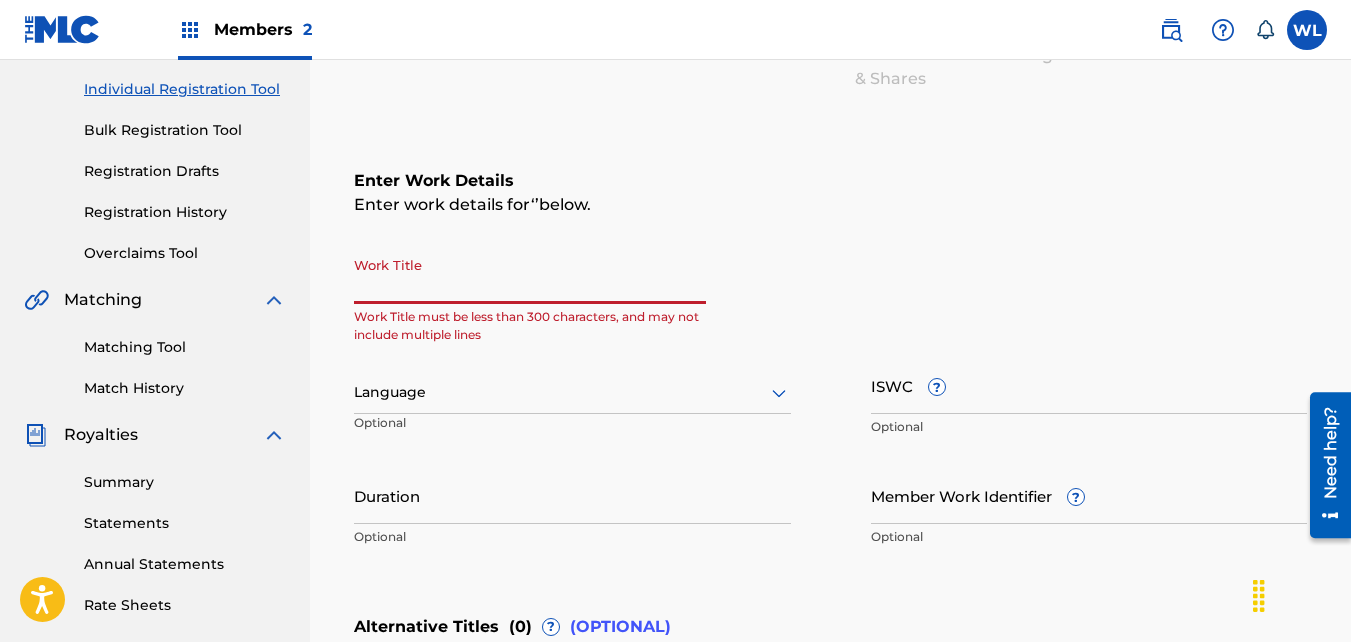 click on "Work Title" at bounding box center (530, 275) 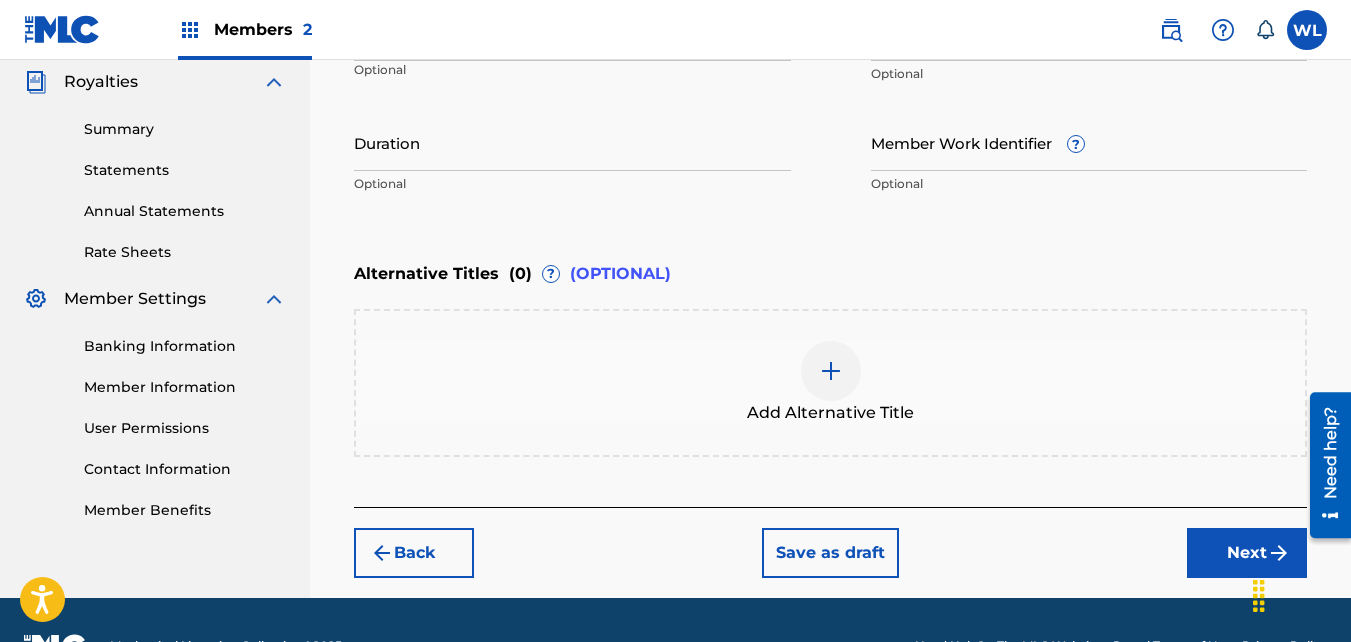 scroll, scrollTop: 600, scrollLeft: 0, axis: vertical 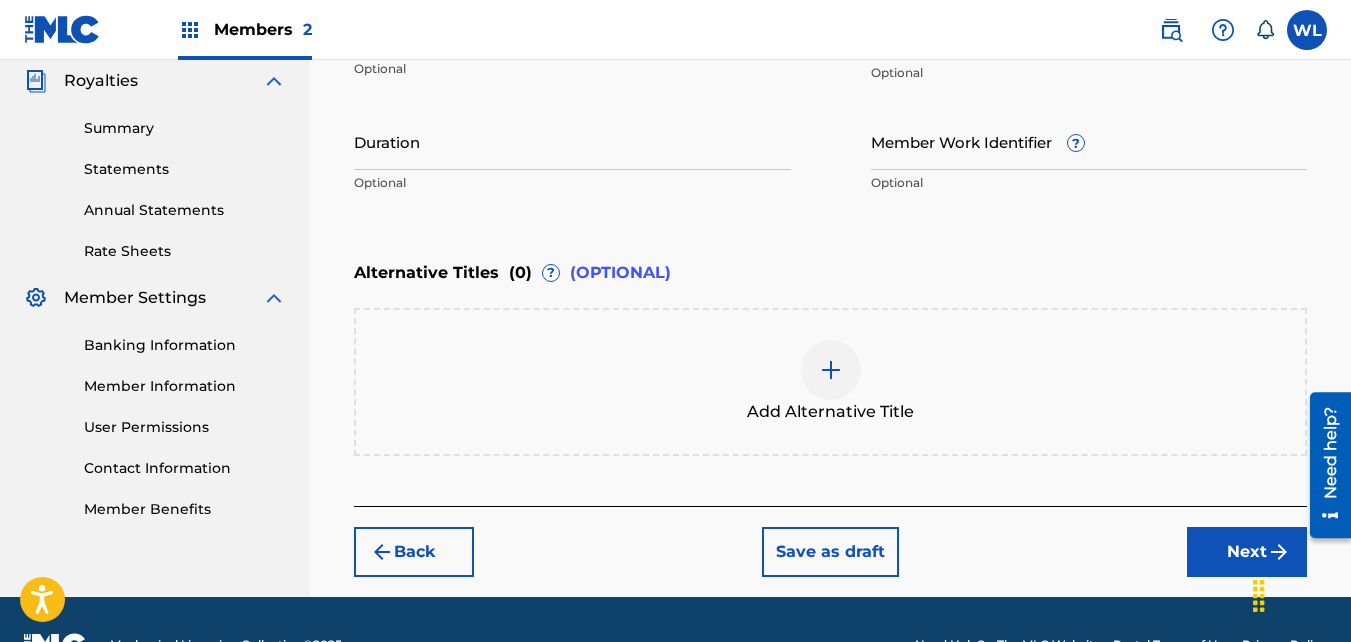 click on "Next" at bounding box center [1247, 552] 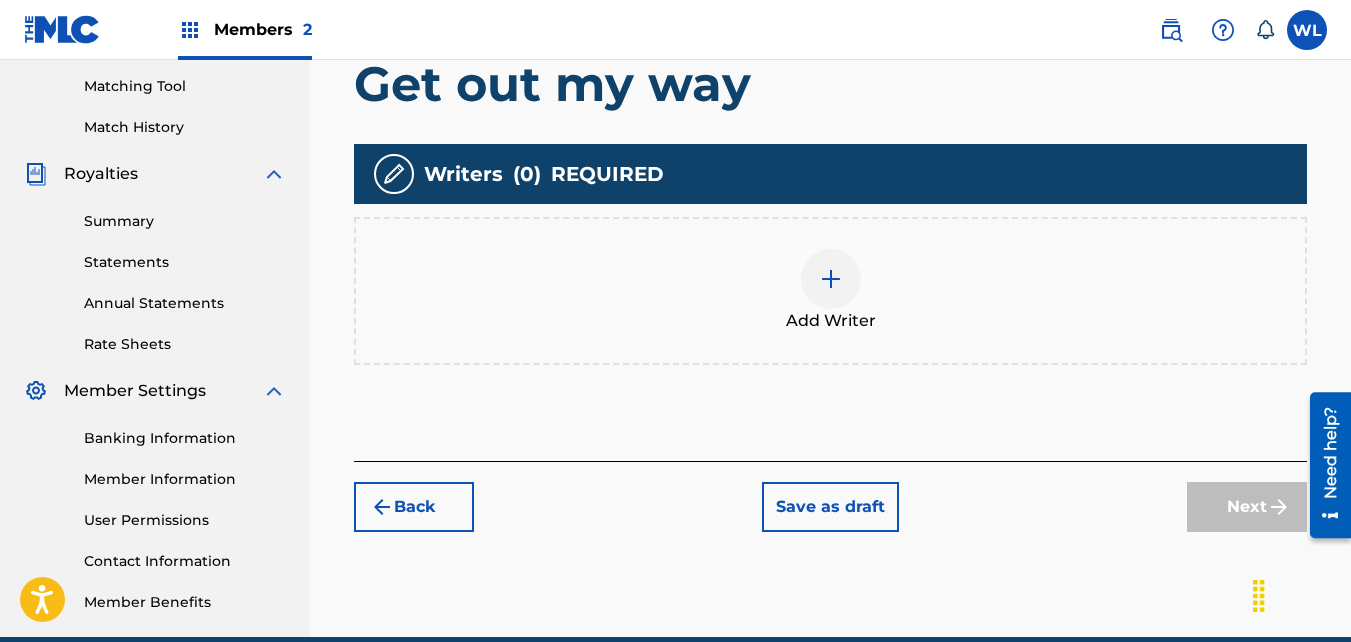 scroll, scrollTop: 508, scrollLeft: 0, axis: vertical 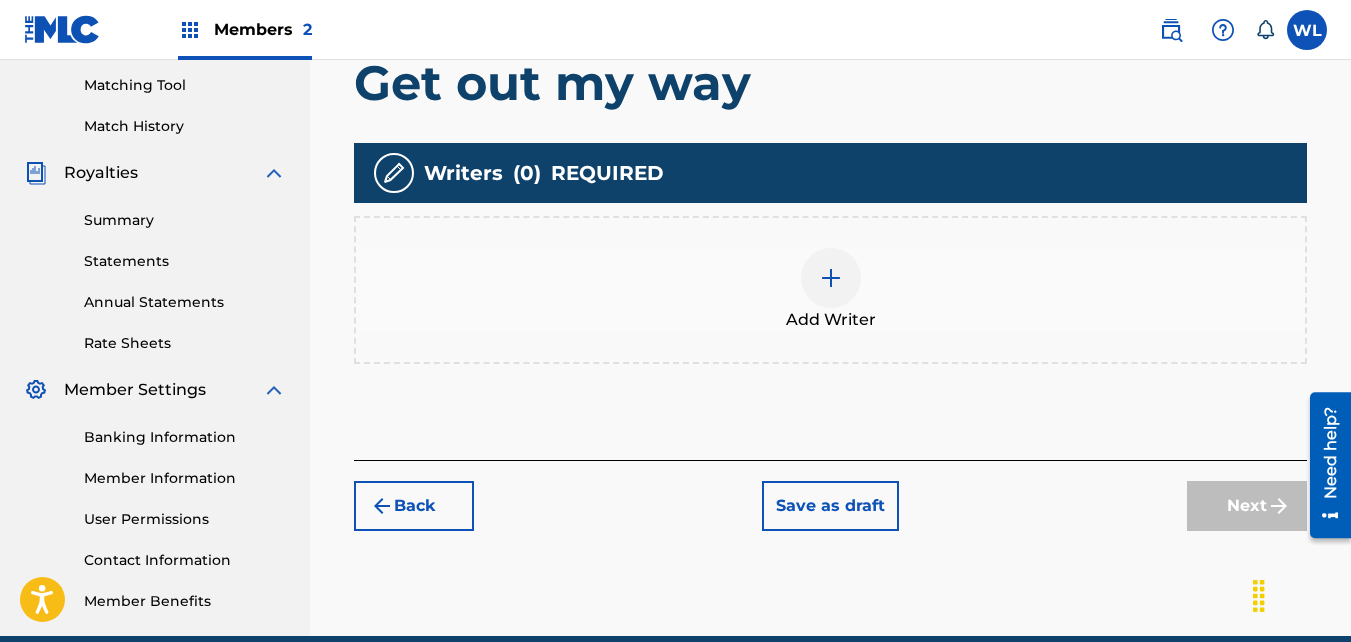 click at bounding box center (831, 278) 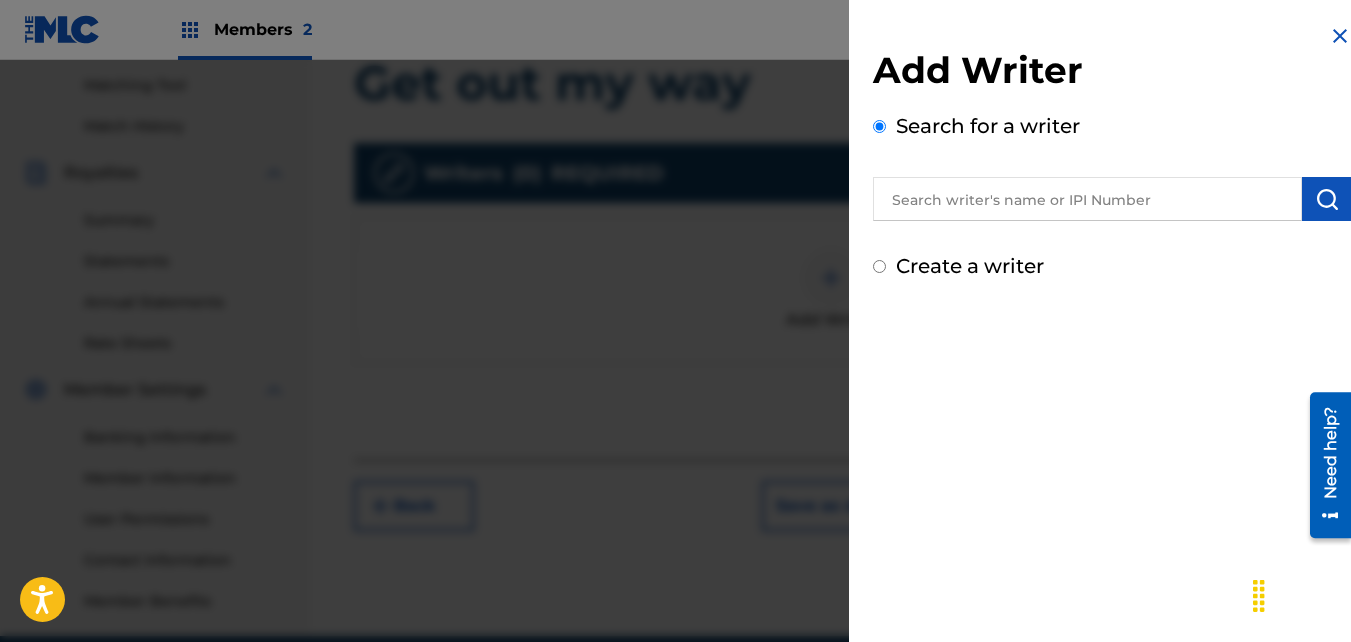 click on "Create a writer" at bounding box center (970, 266) 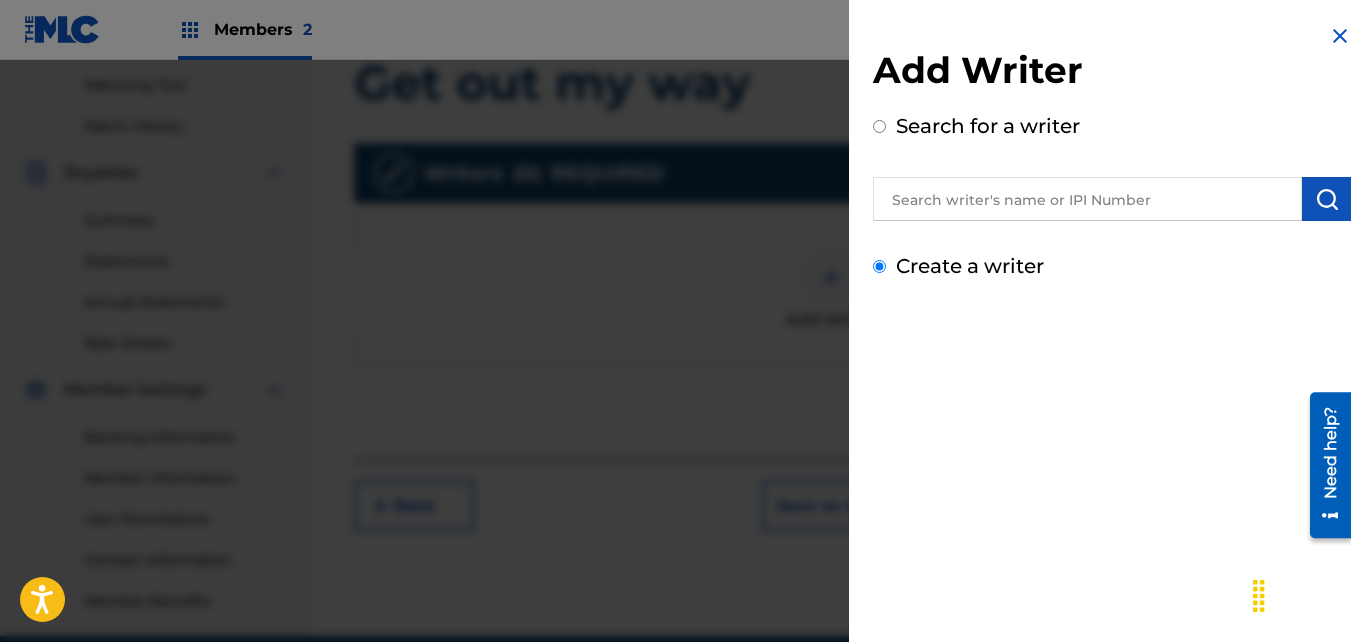 click on "Create a writer" at bounding box center [879, 266] 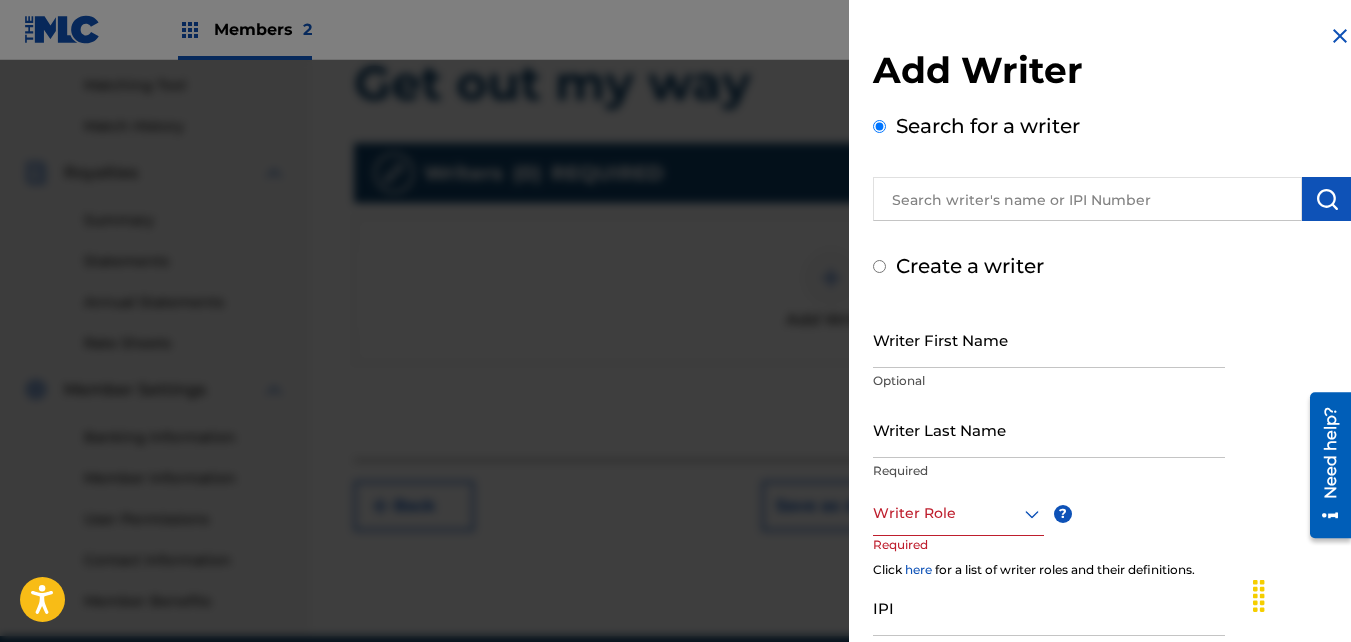 click on "Create a writer" at bounding box center (879, 266) 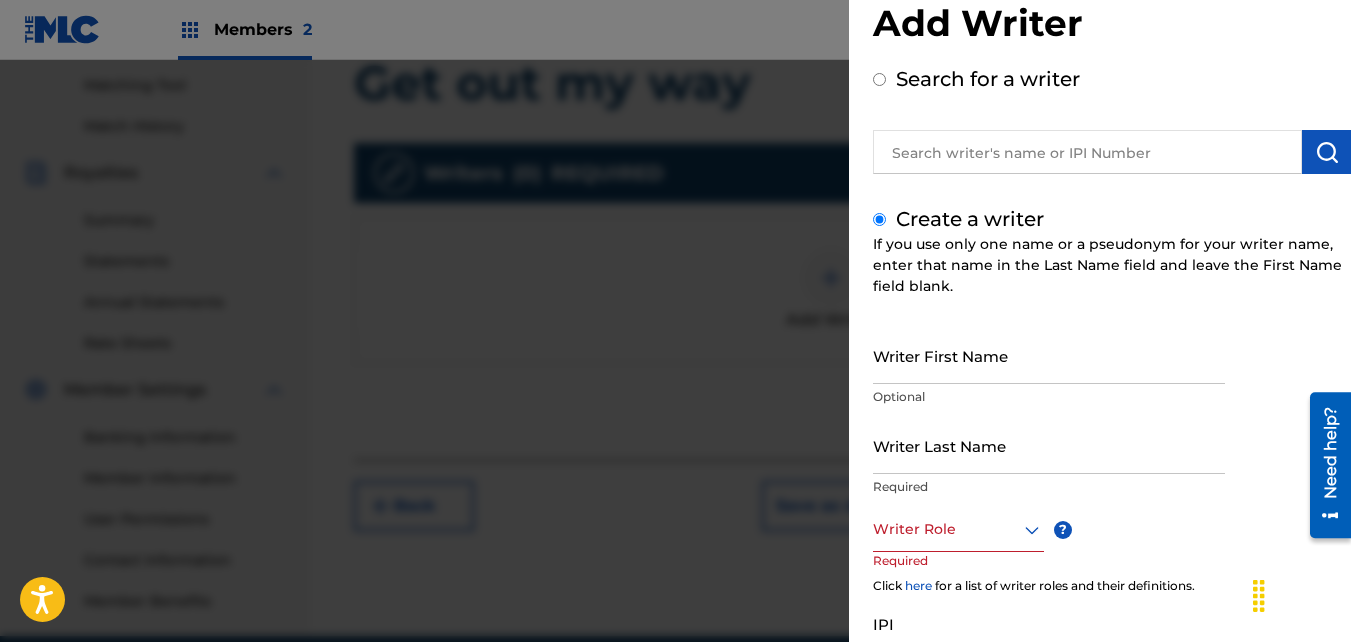 scroll, scrollTop: 84, scrollLeft: 0, axis: vertical 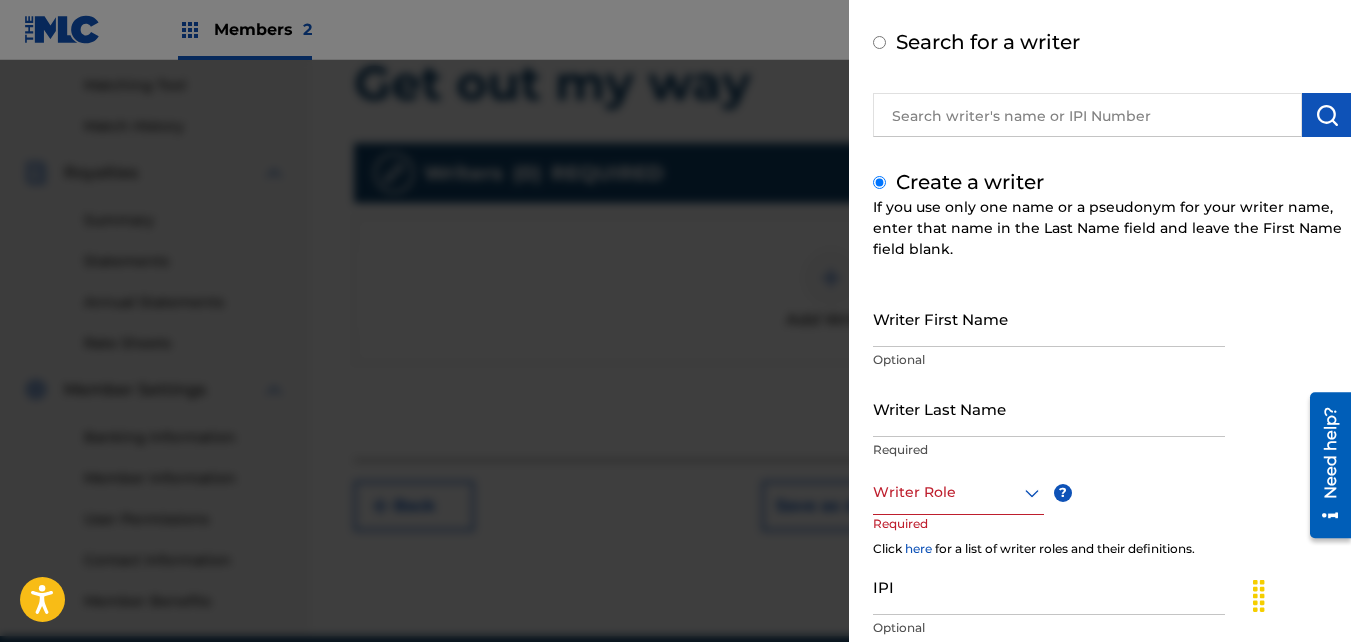 click on "Writer First Name" at bounding box center (1049, 318) 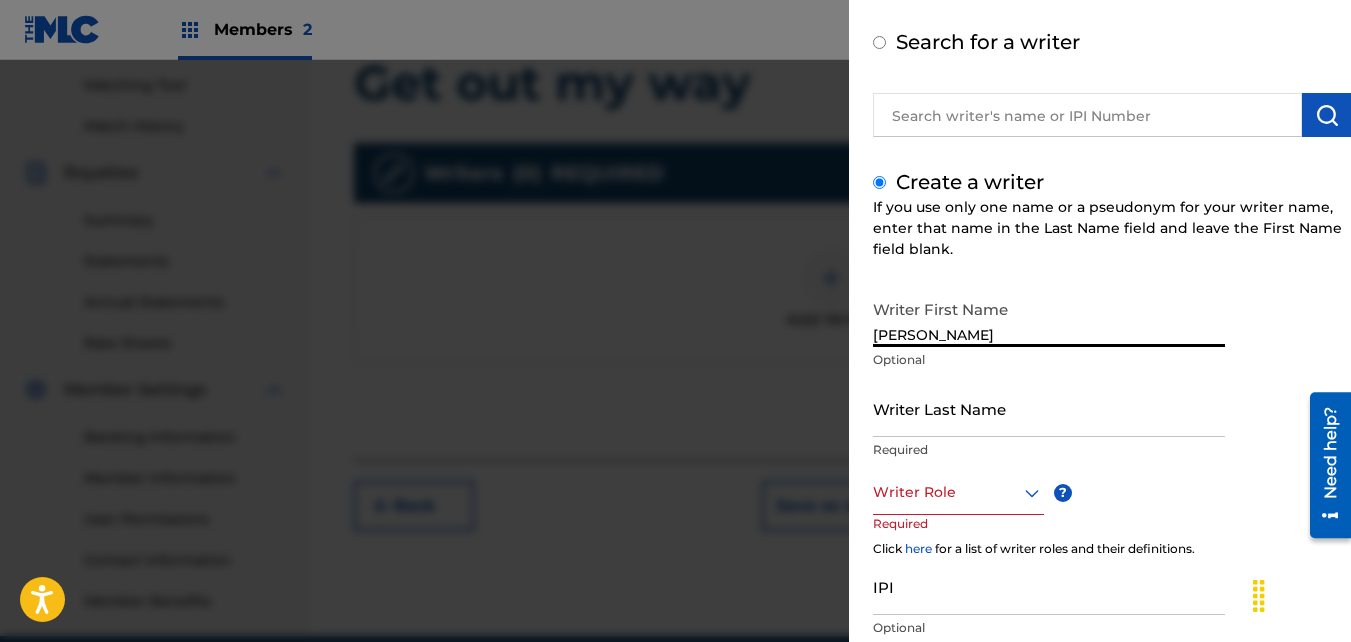 click on "Writer Last Name" at bounding box center [1049, 408] 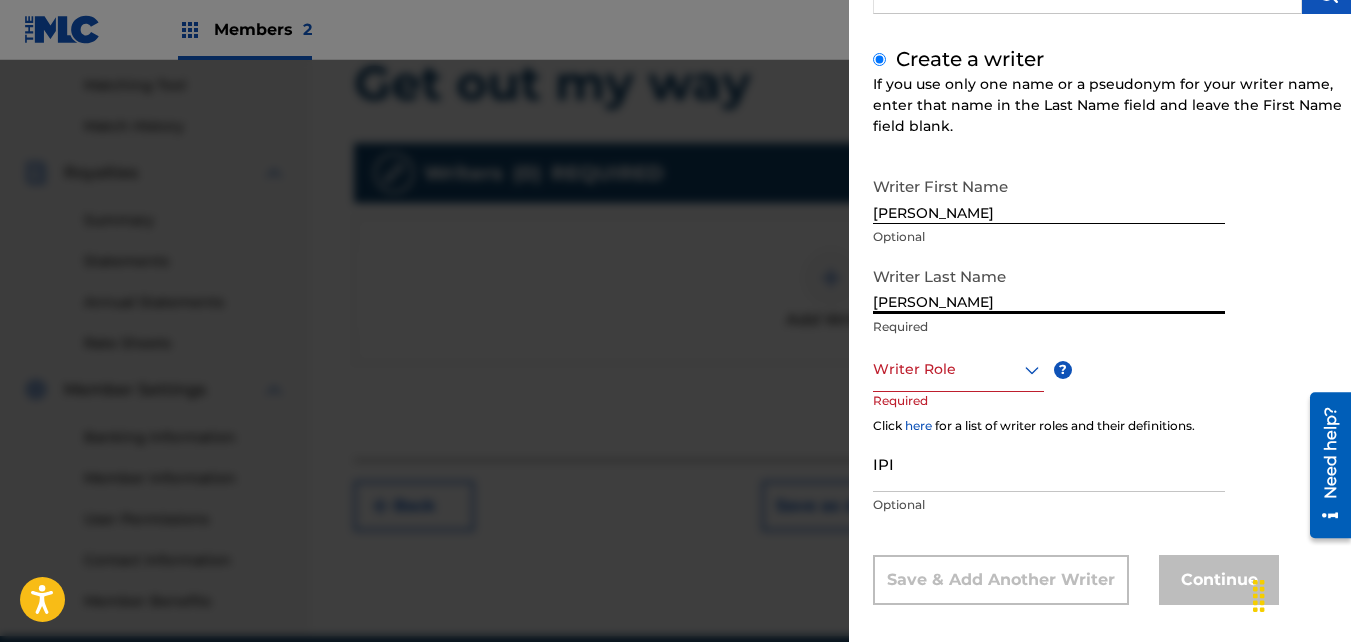 scroll, scrollTop: 208, scrollLeft: 0, axis: vertical 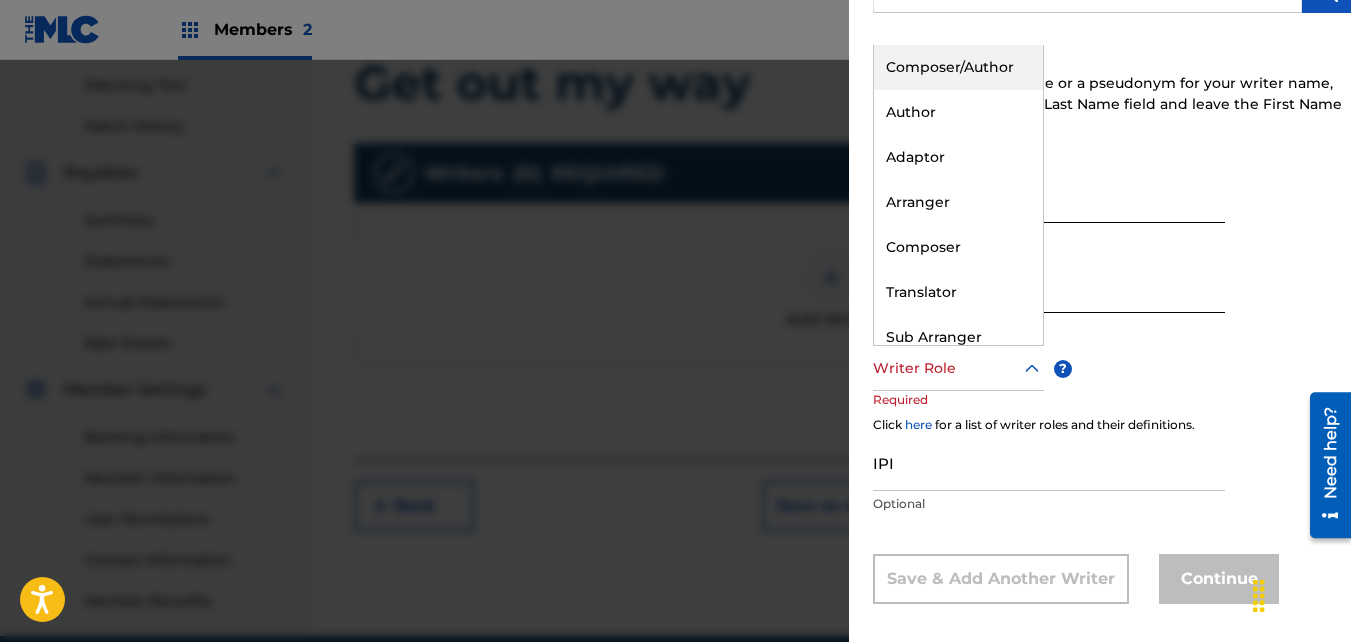 click on "Writer Role" at bounding box center (958, 368) 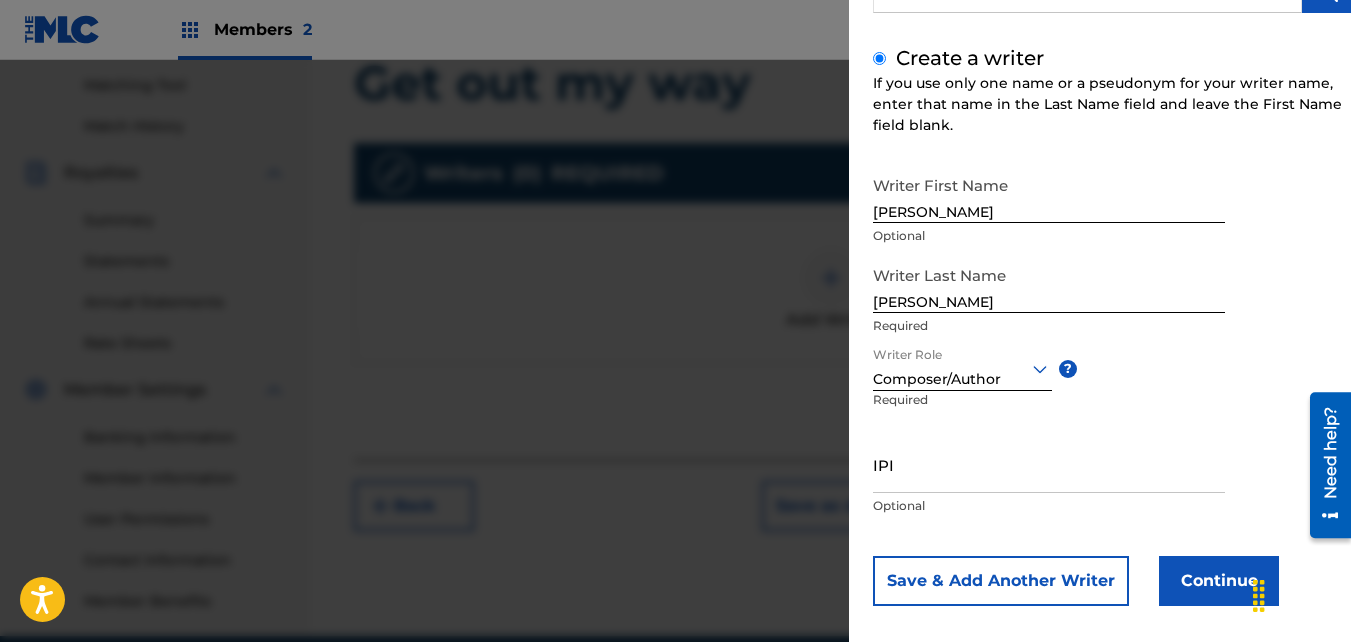 scroll, scrollTop: 226, scrollLeft: 0, axis: vertical 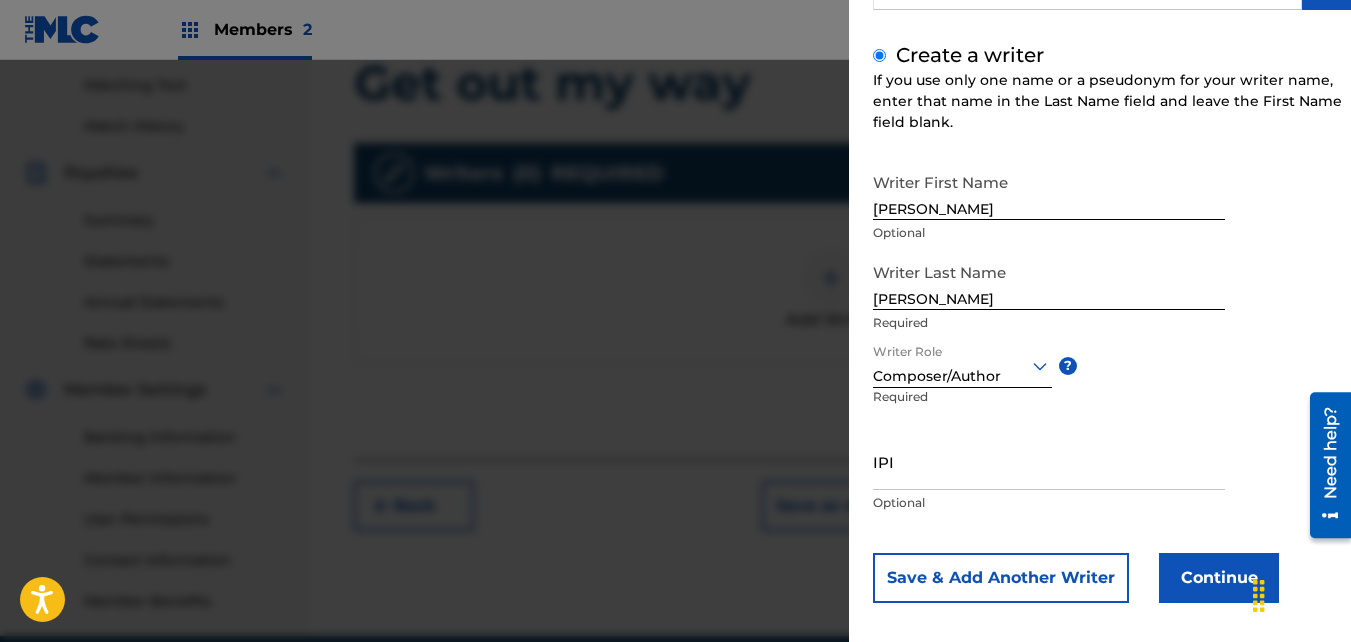 click on "IPI" at bounding box center (1049, 461) 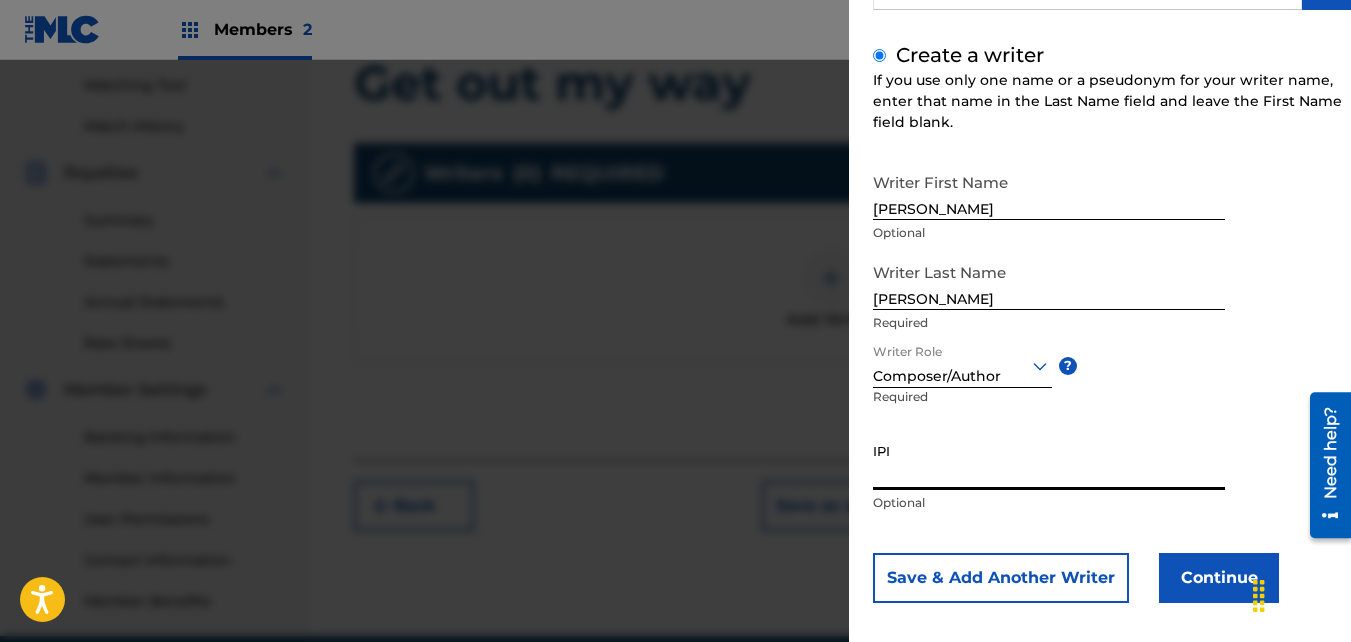 paste on "01046991339" 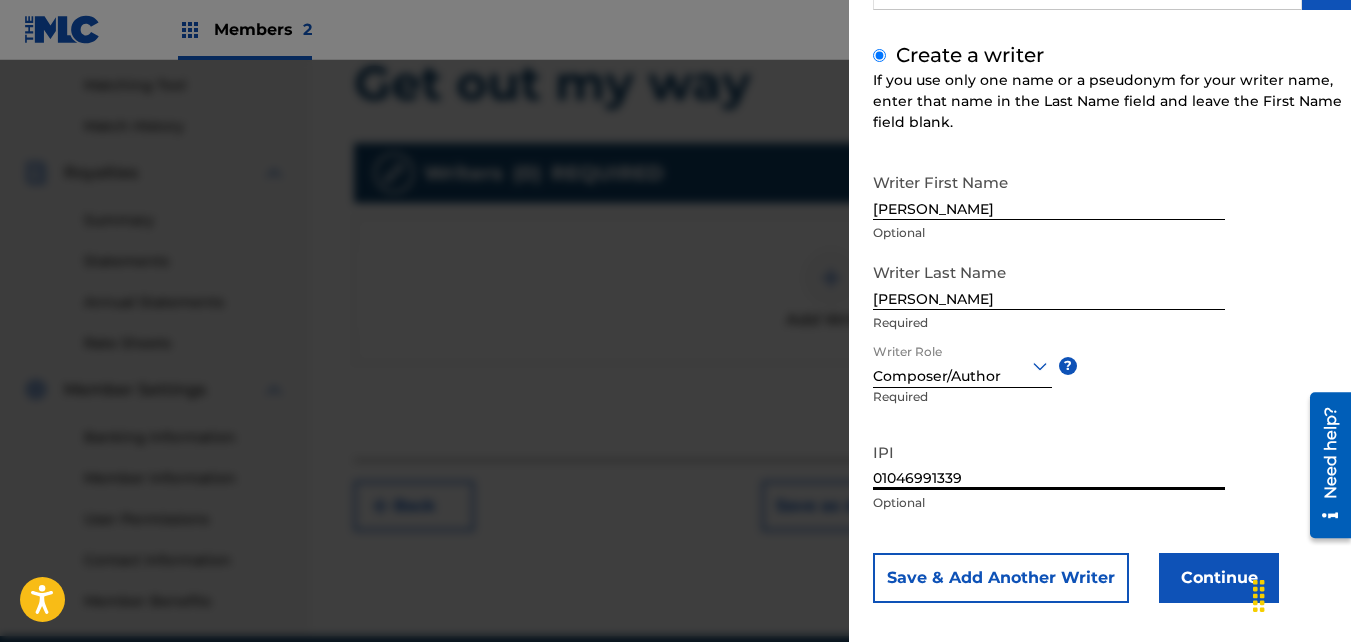 click on "Continue" at bounding box center (1219, 578) 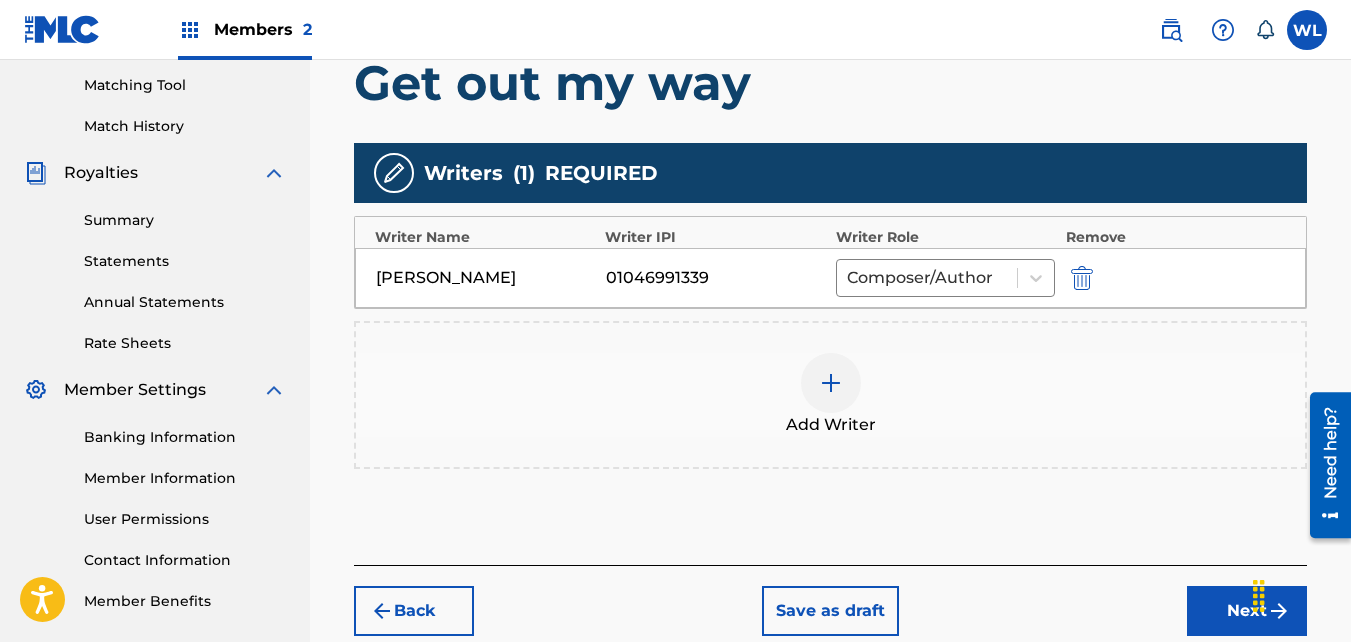 click on "Next" at bounding box center (1247, 611) 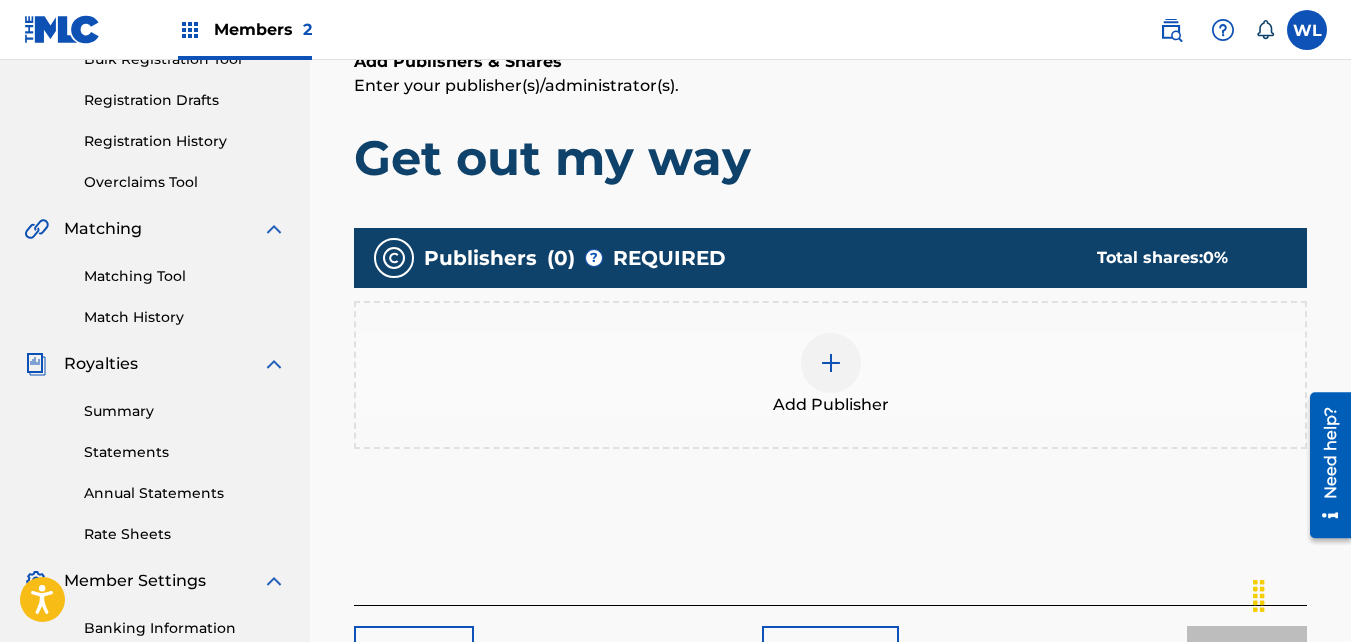 scroll, scrollTop: 316, scrollLeft: 0, axis: vertical 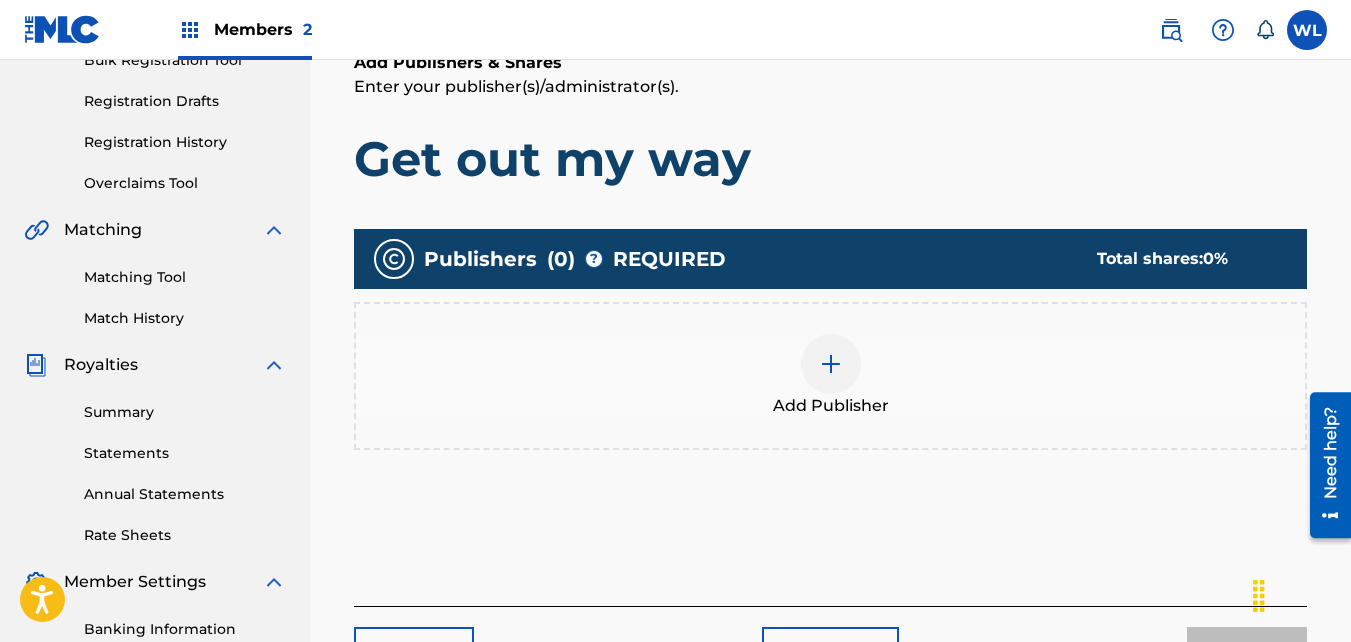 click on "Add Publisher" at bounding box center [830, 376] 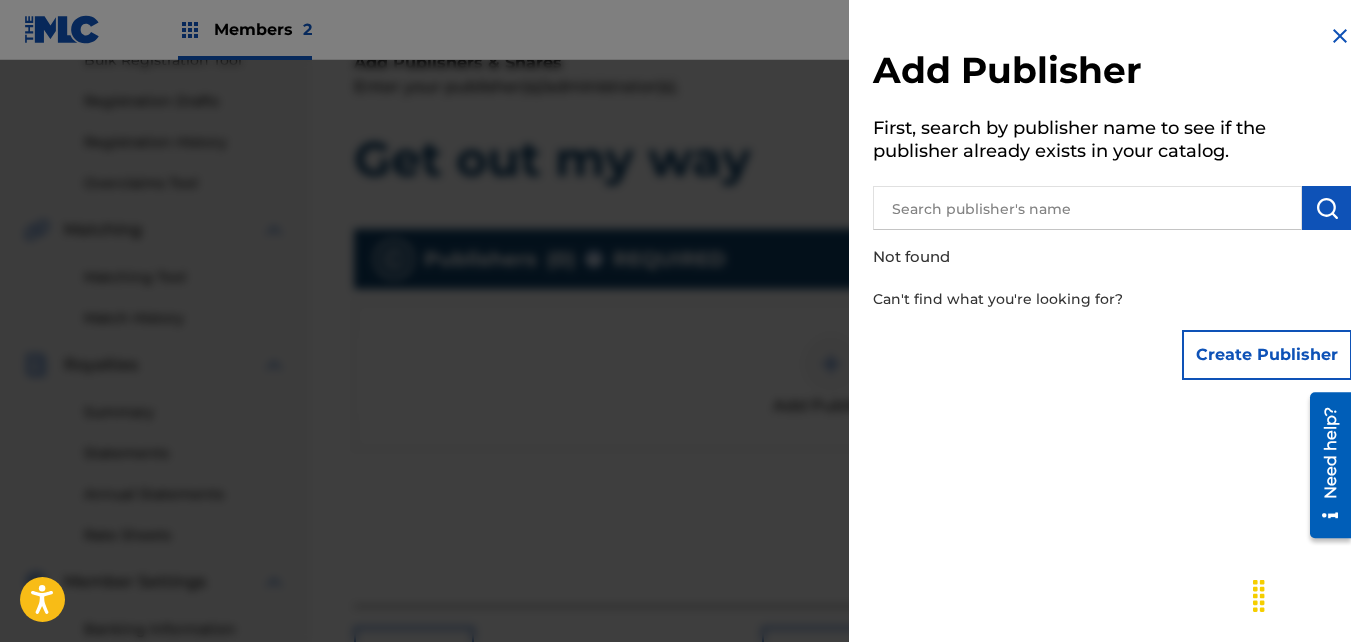 click on "Create Publisher" at bounding box center (1267, 355) 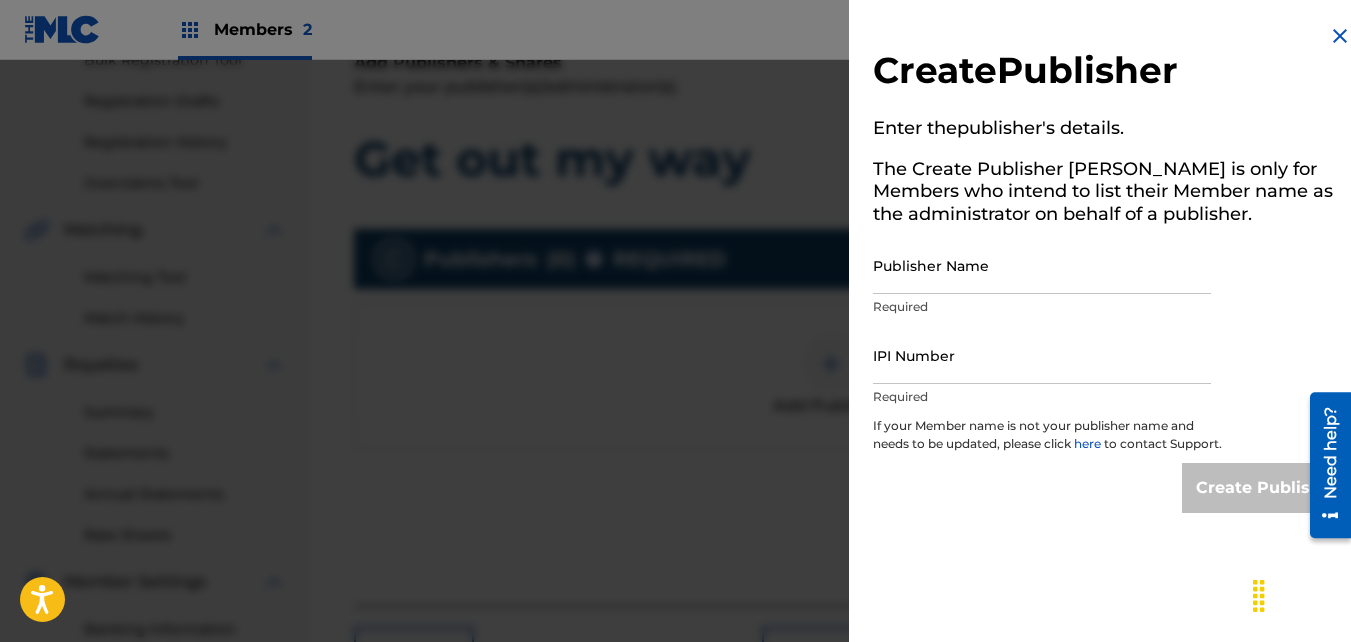 click on "Publisher Name" at bounding box center (1042, 265) 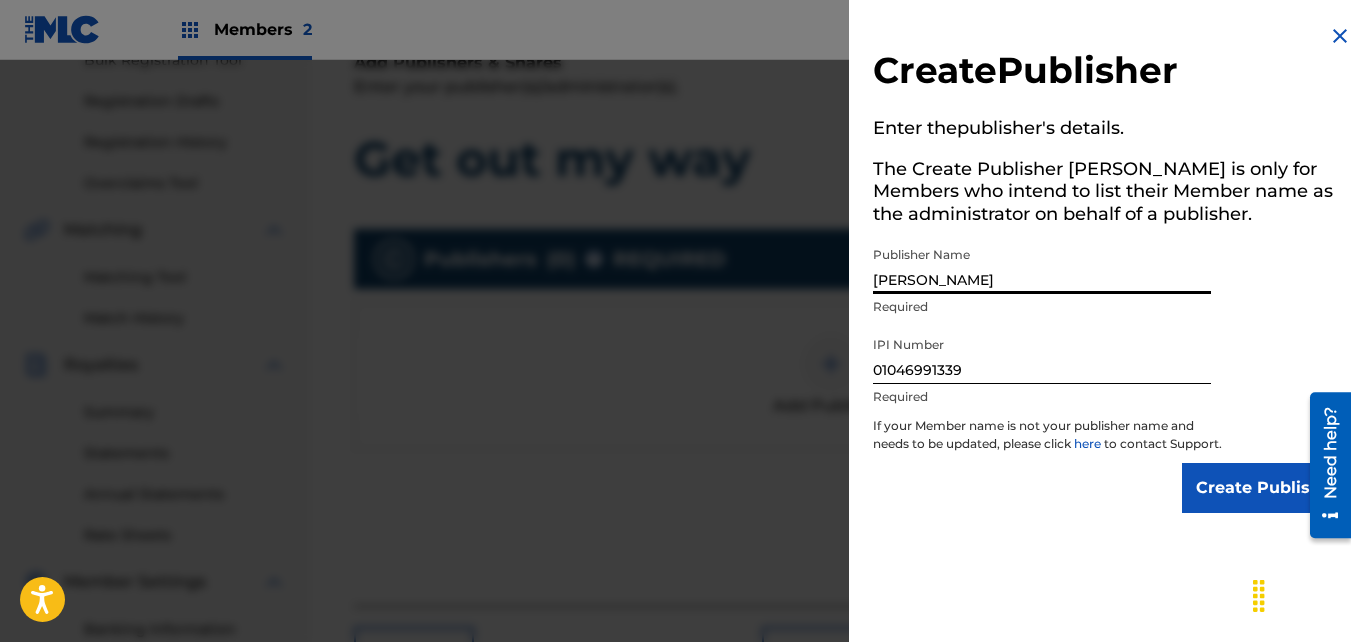 click on "Create Publisher" at bounding box center [1267, 488] 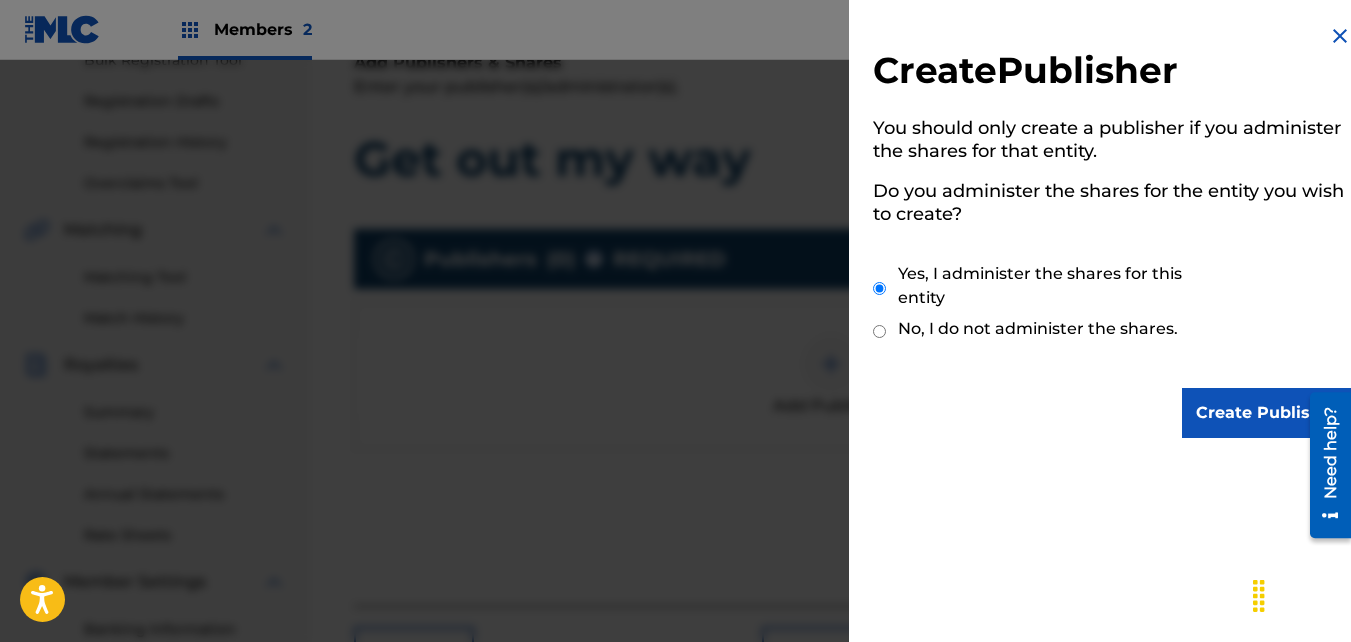 click on "Create Publisher" at bounding box center (1267, 413) 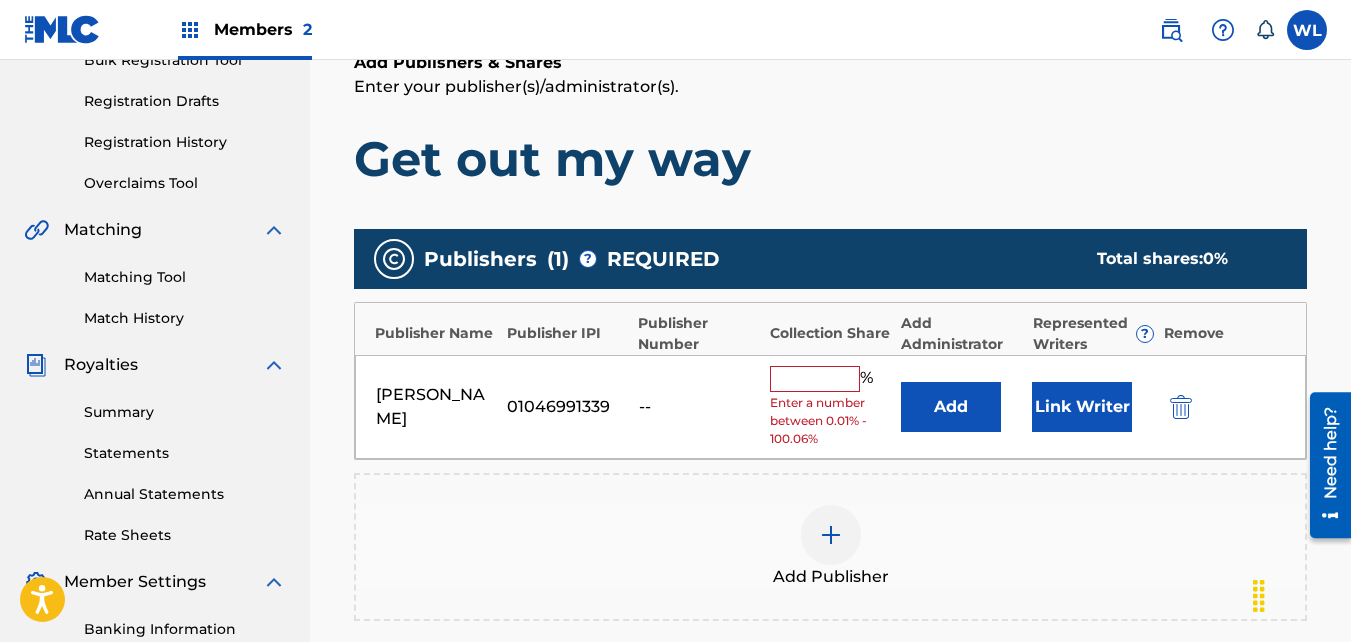 click on "Link Writer" at bounding box center (1082, 407) 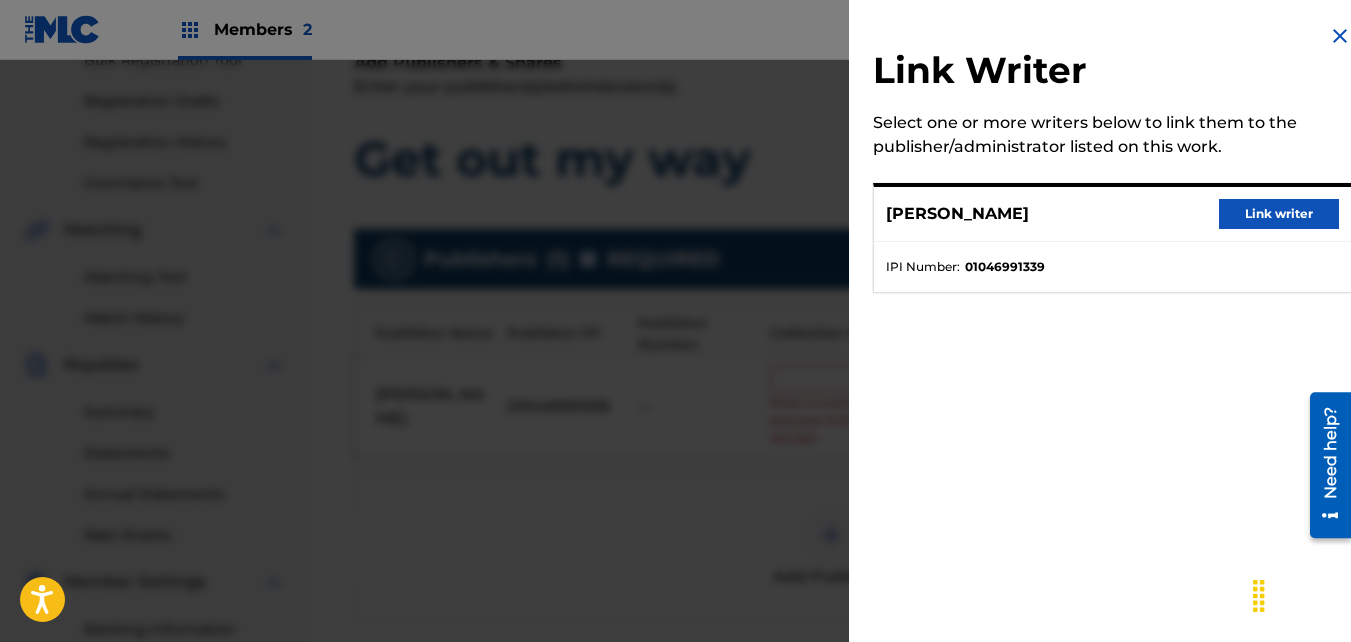 click on "Link writer" at bounding box center [1279, 214] 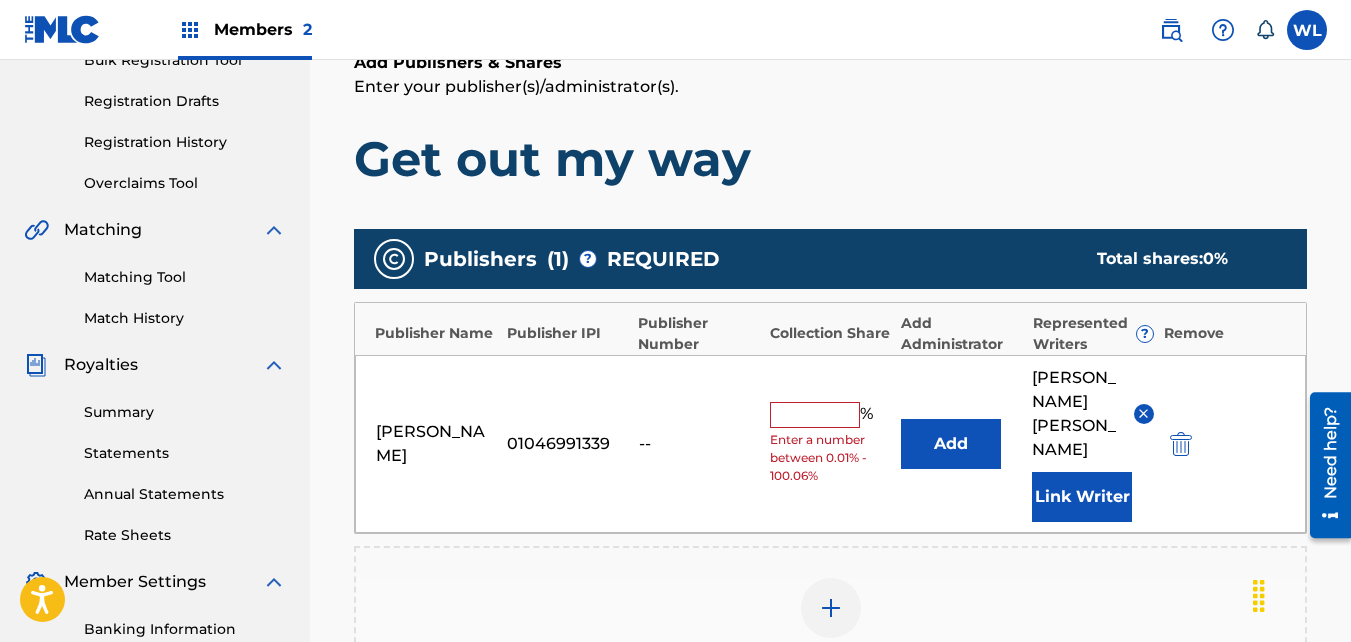 click at bounding box center (815, 415) 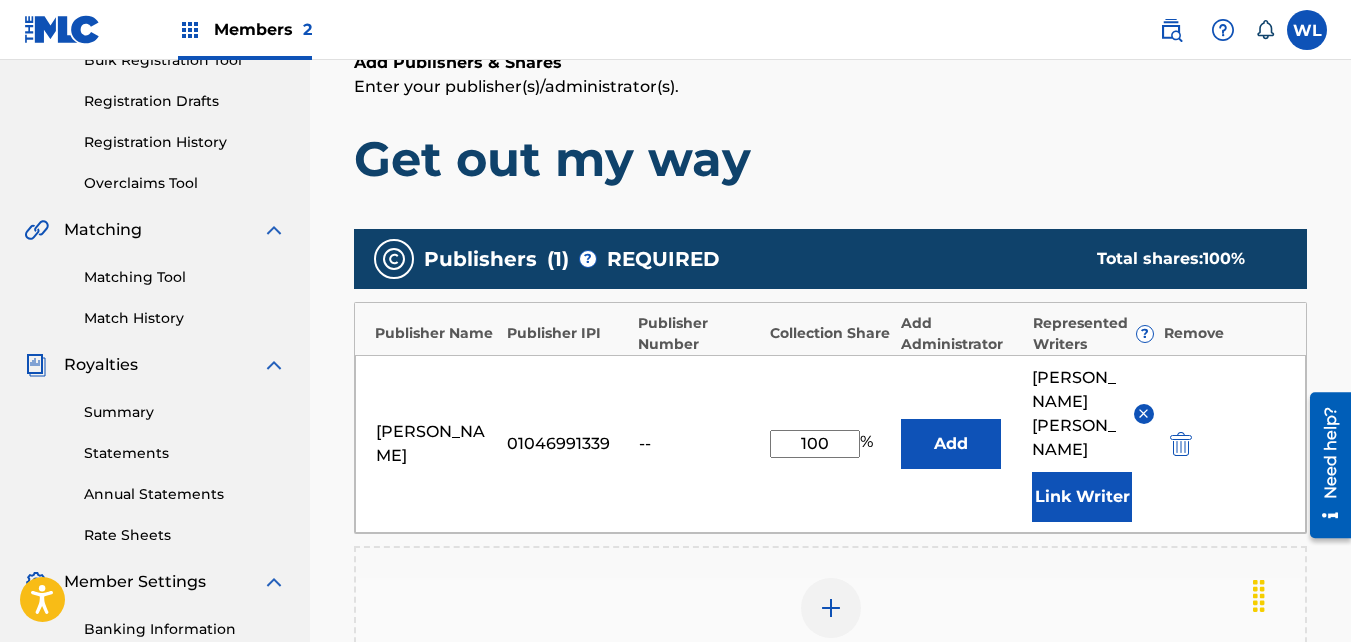 scroll, scrollTop: 663, scrollLeft: 0, axis: vertical 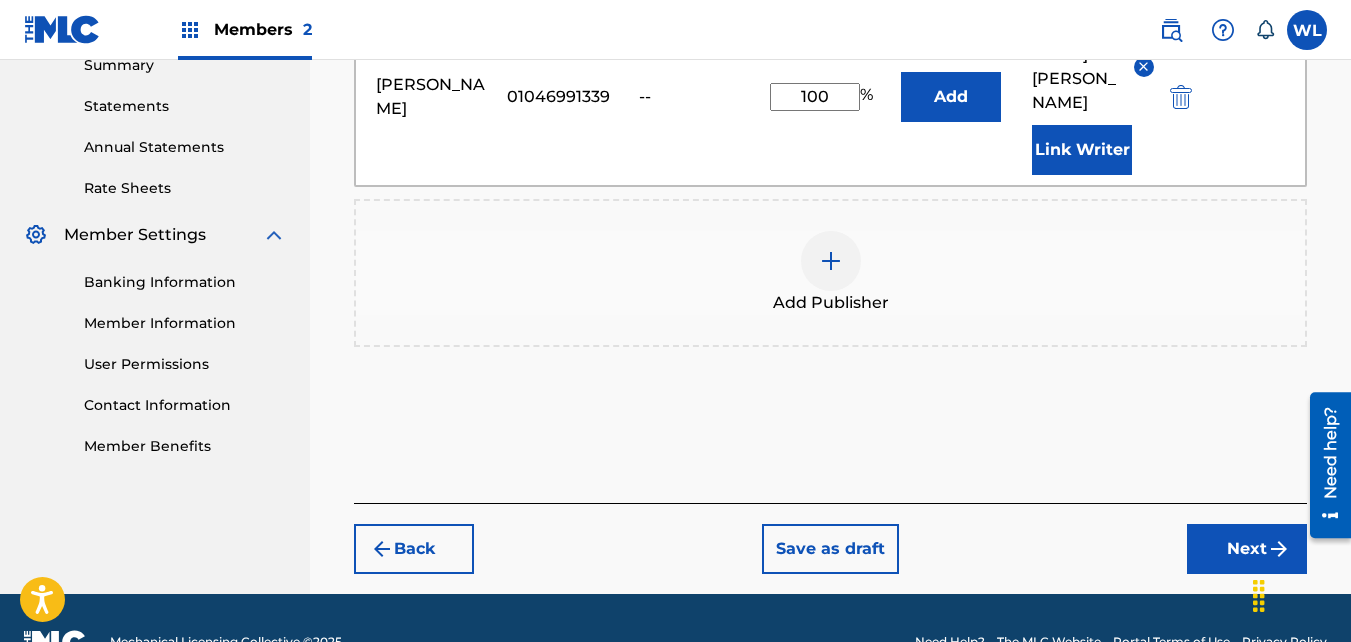 click at bounding box center [1279, 549] 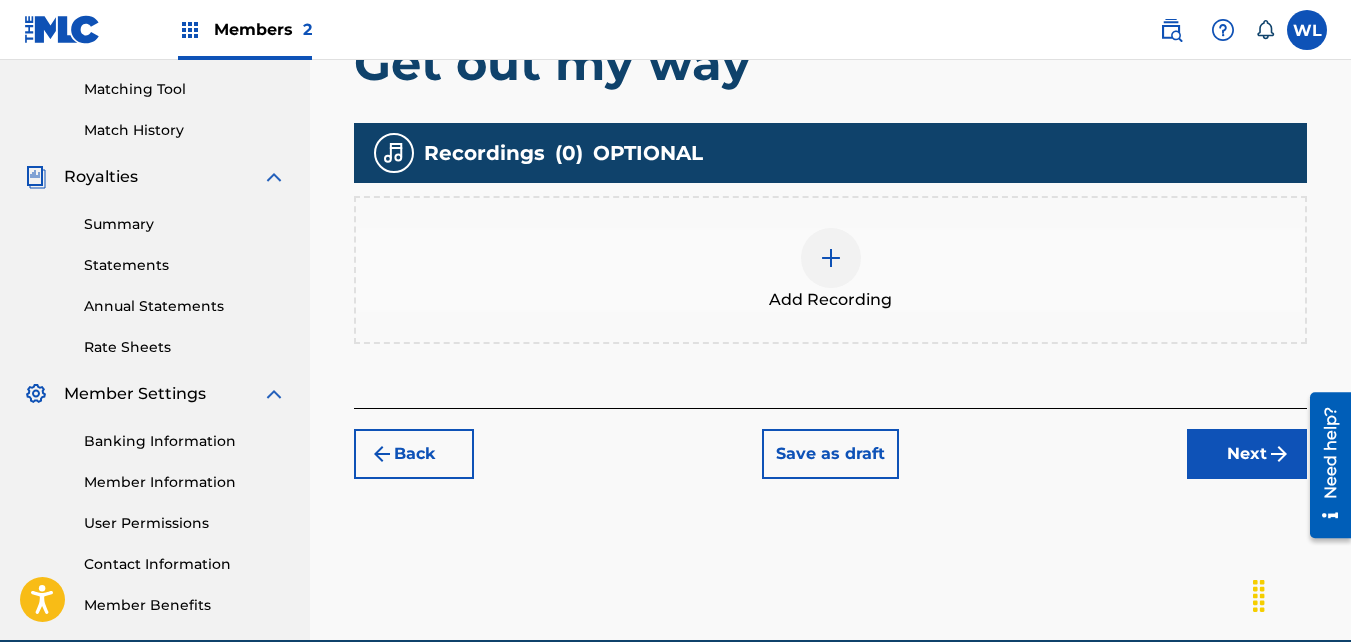 scroll, scrollTop: 505, scrollLeft: 0, axis: vertical 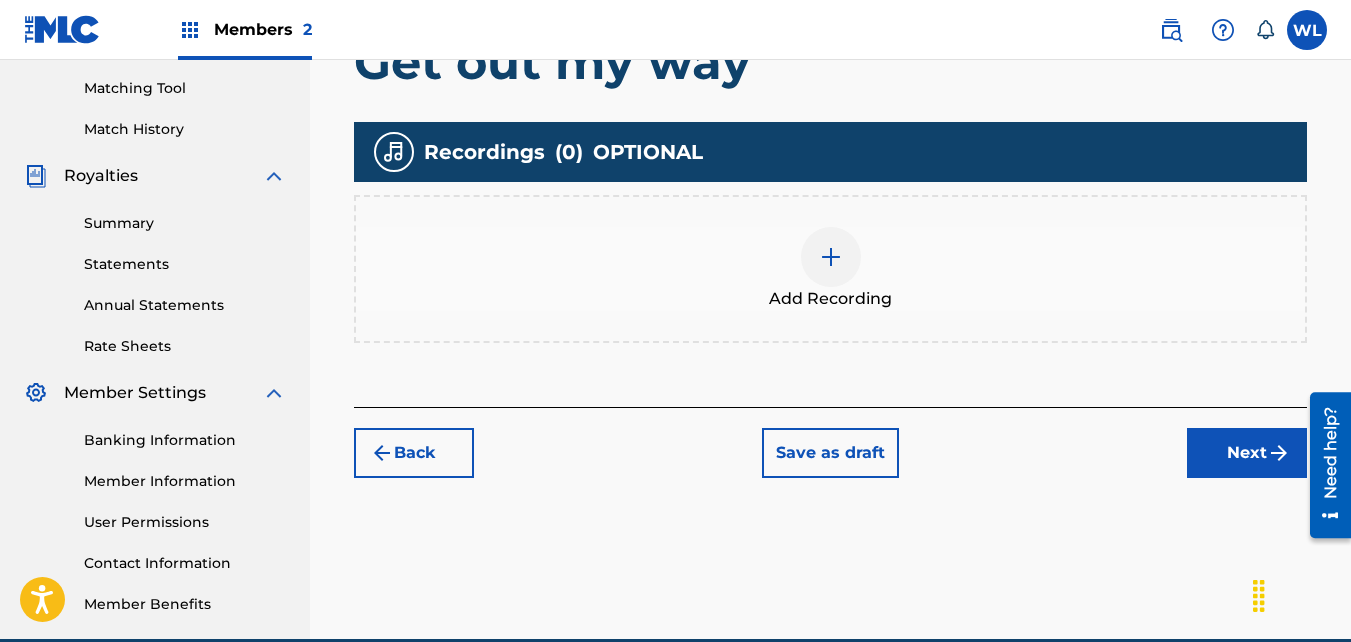 click on "Add Recording" at bounding box center [830, 269] 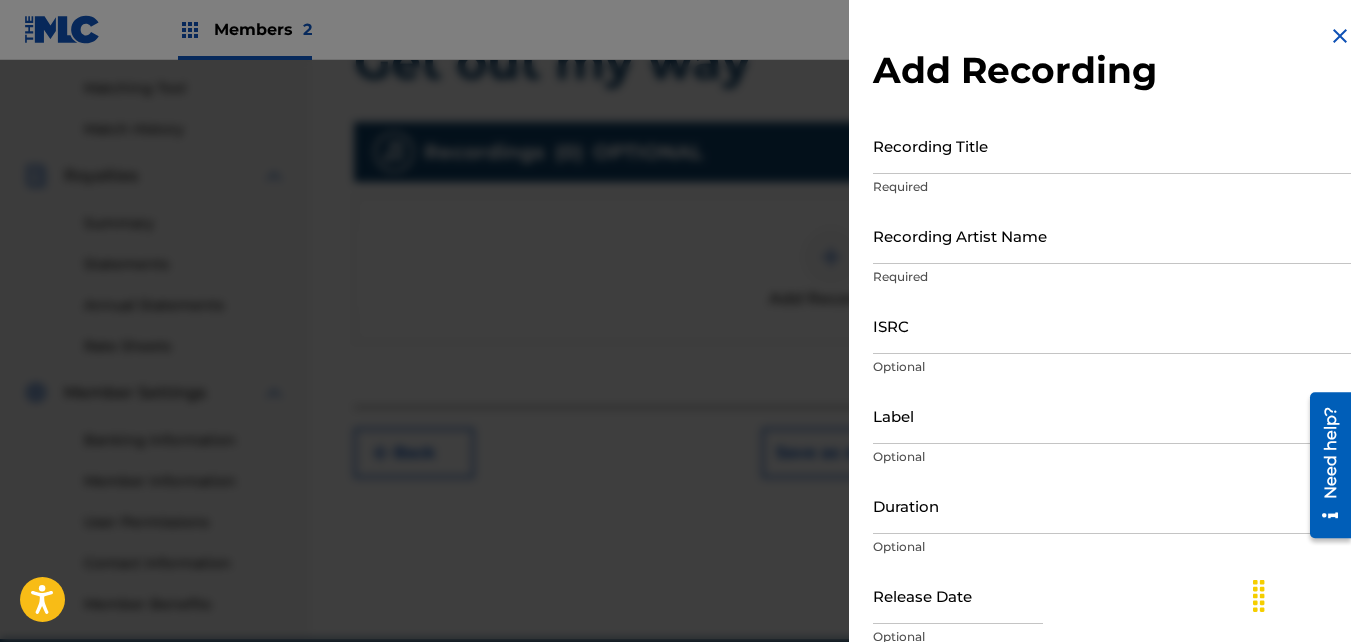 click on "Recording Title" at bounding box center [1112, 145] 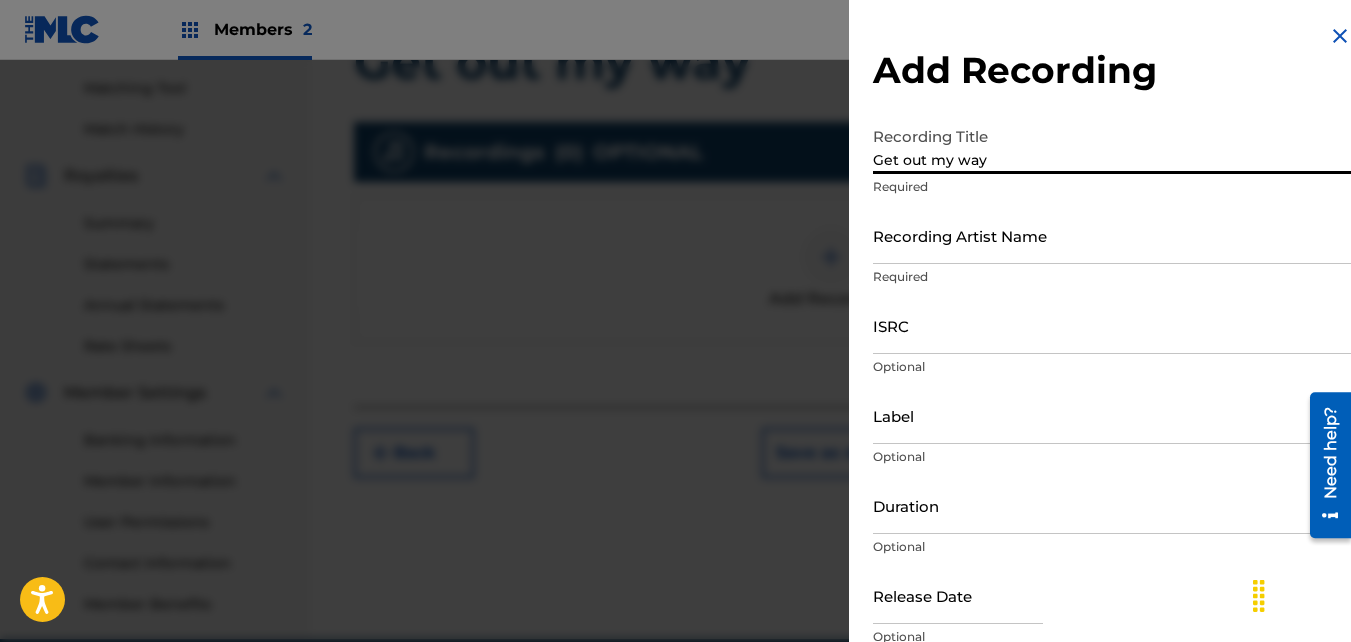 click on "Recording Artist Name Required" at bounding box center [1112, 252] 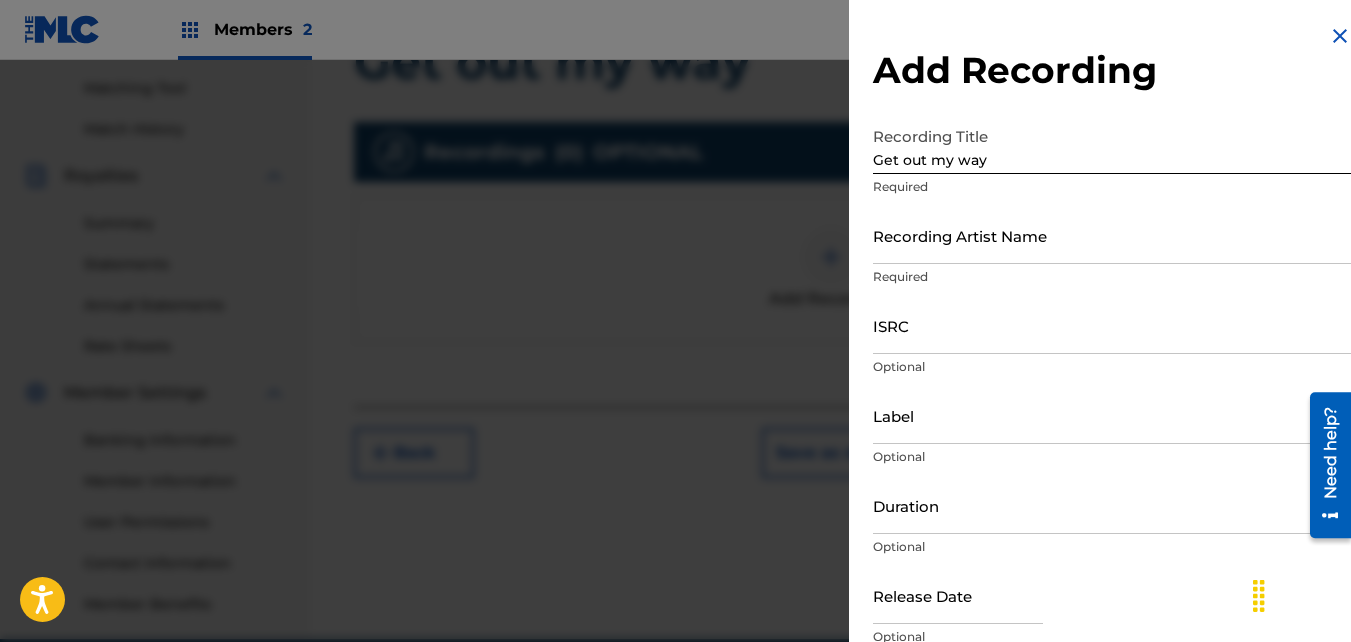 click on "Recording Artist Name" at bounding box center (1112, 235) 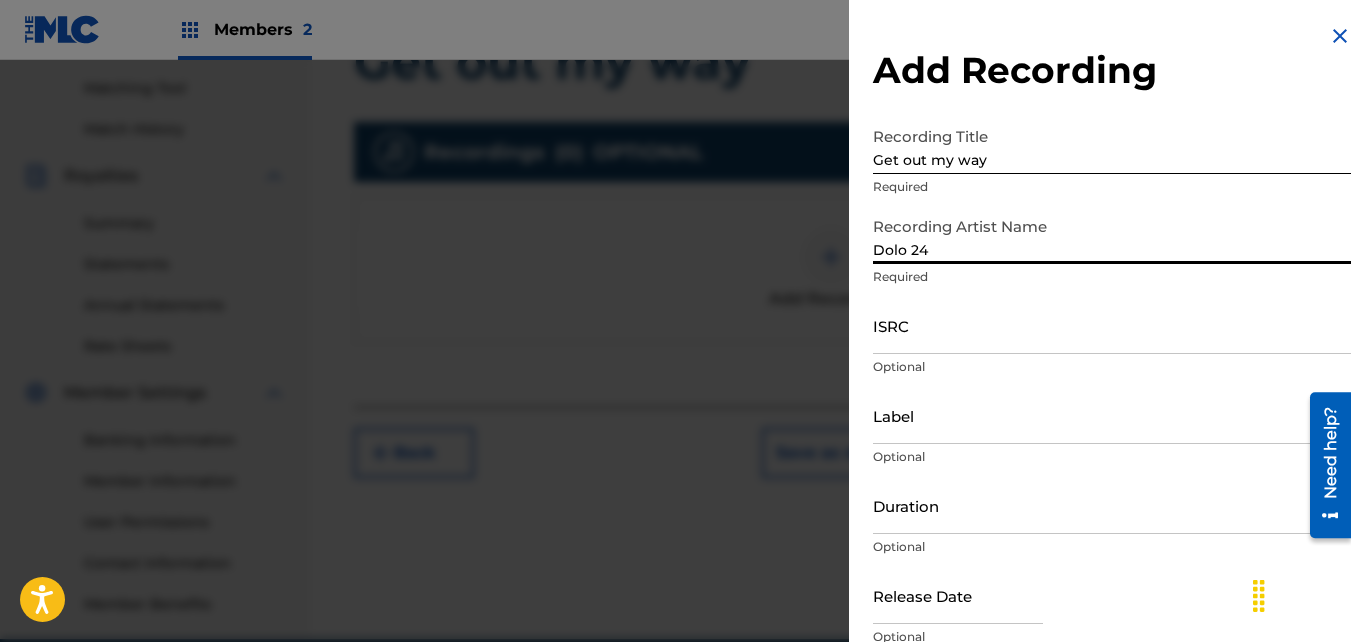 click on "ISRC" at bounding box center (1112, 325) 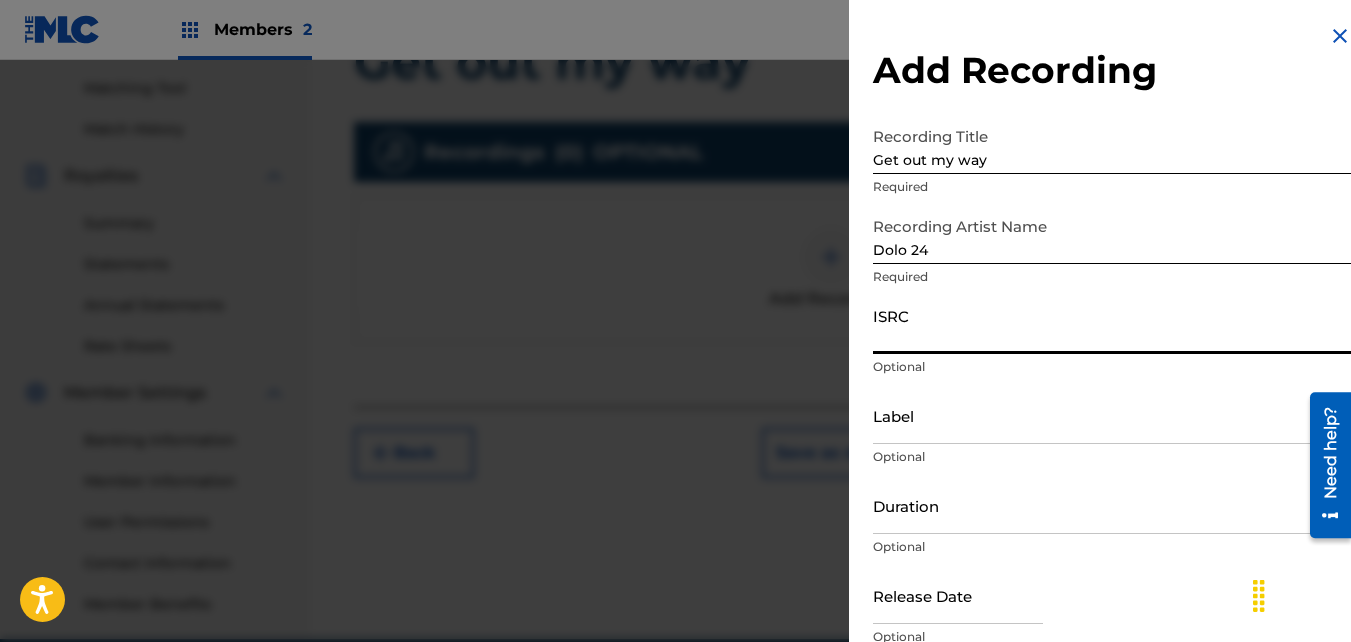 paste on "QZNWT2278831" 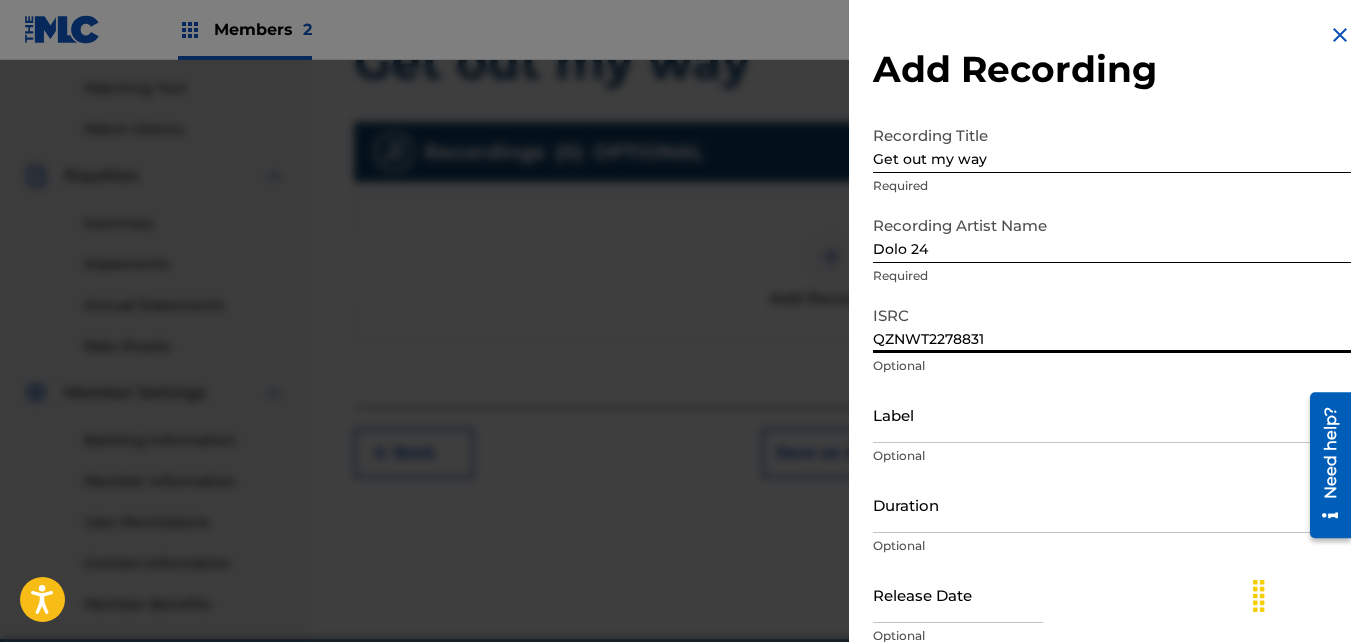 scroll, scrollTop: 89, scrollLeft: 0, axis: vertical 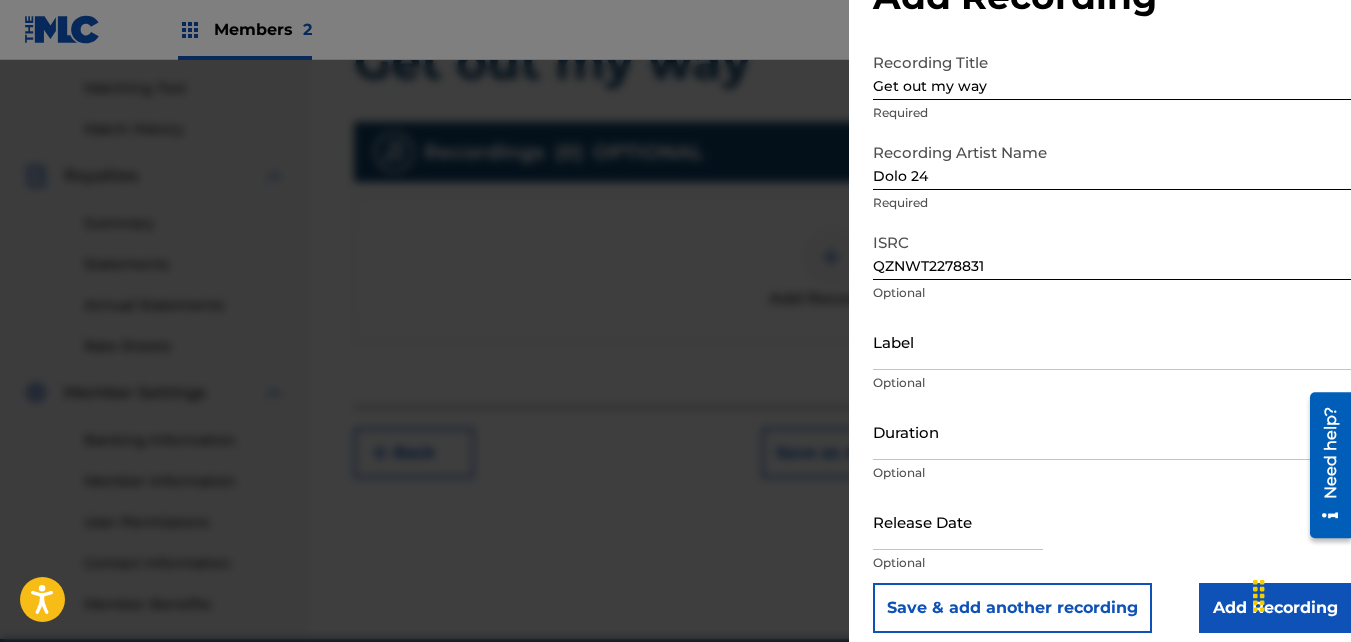 click on "Add Recording" at bounding box center [1275, 608] 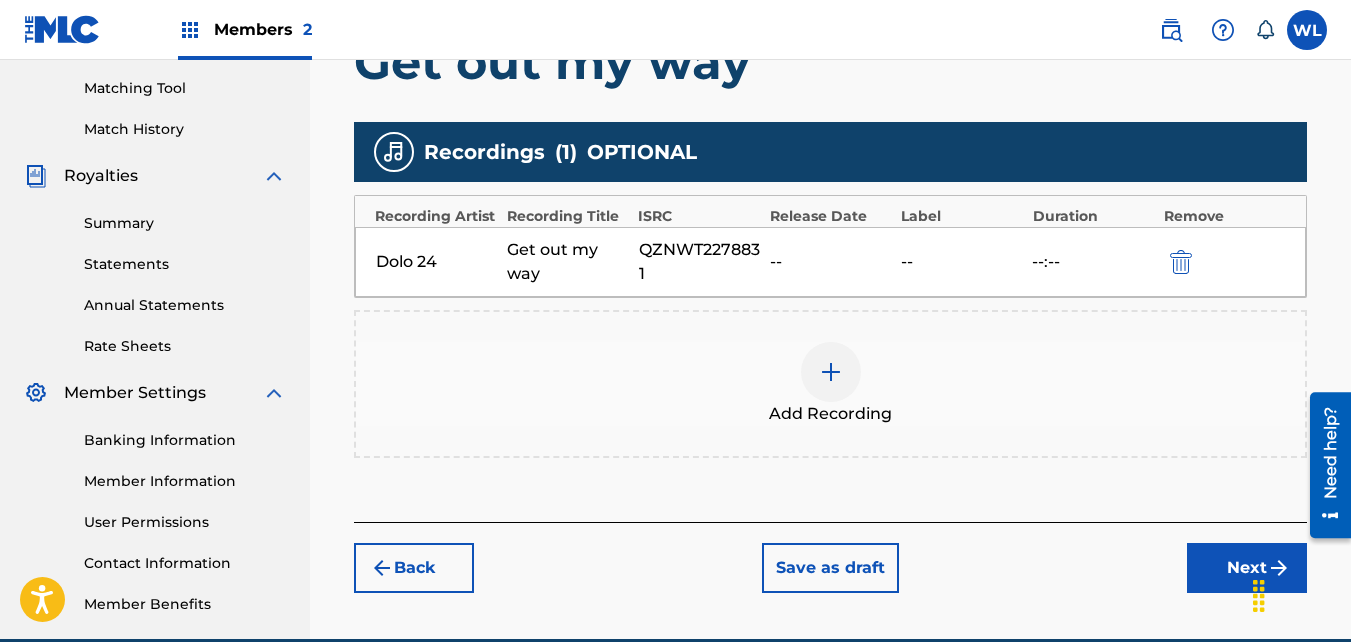 click on "Next" at bounding box center (1247, 568) 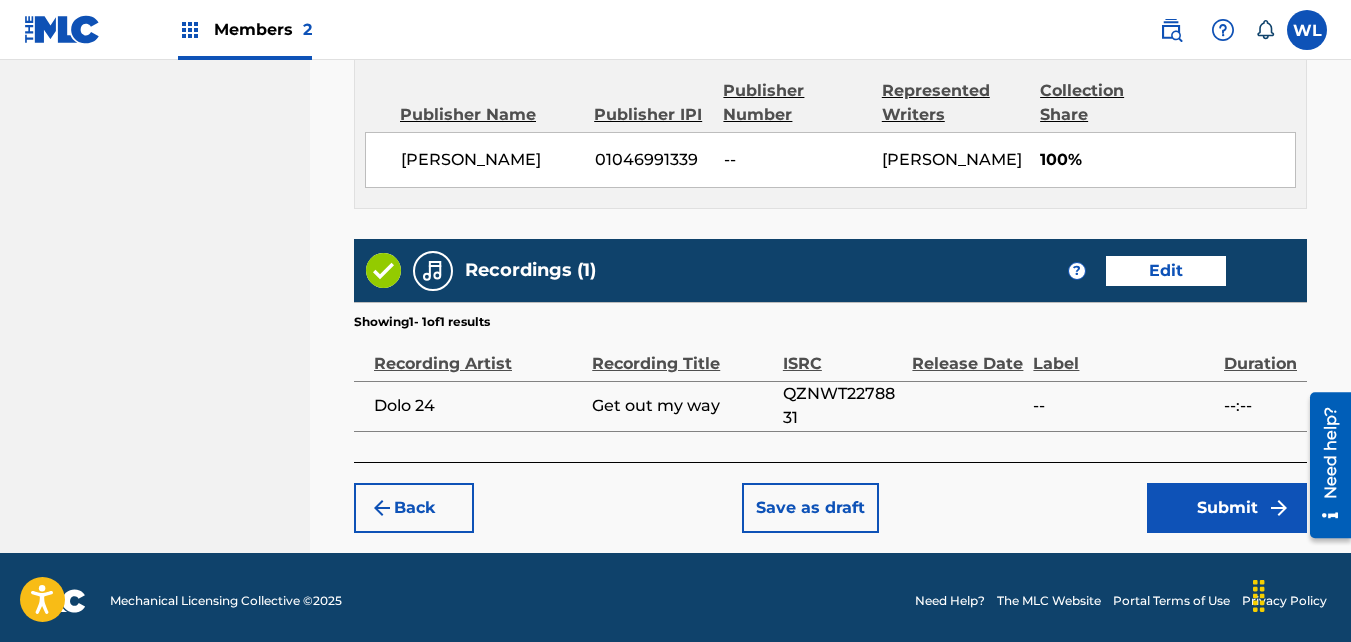 scroll, scrollTop: 1137, scrollLeft: 0, axis: vertical 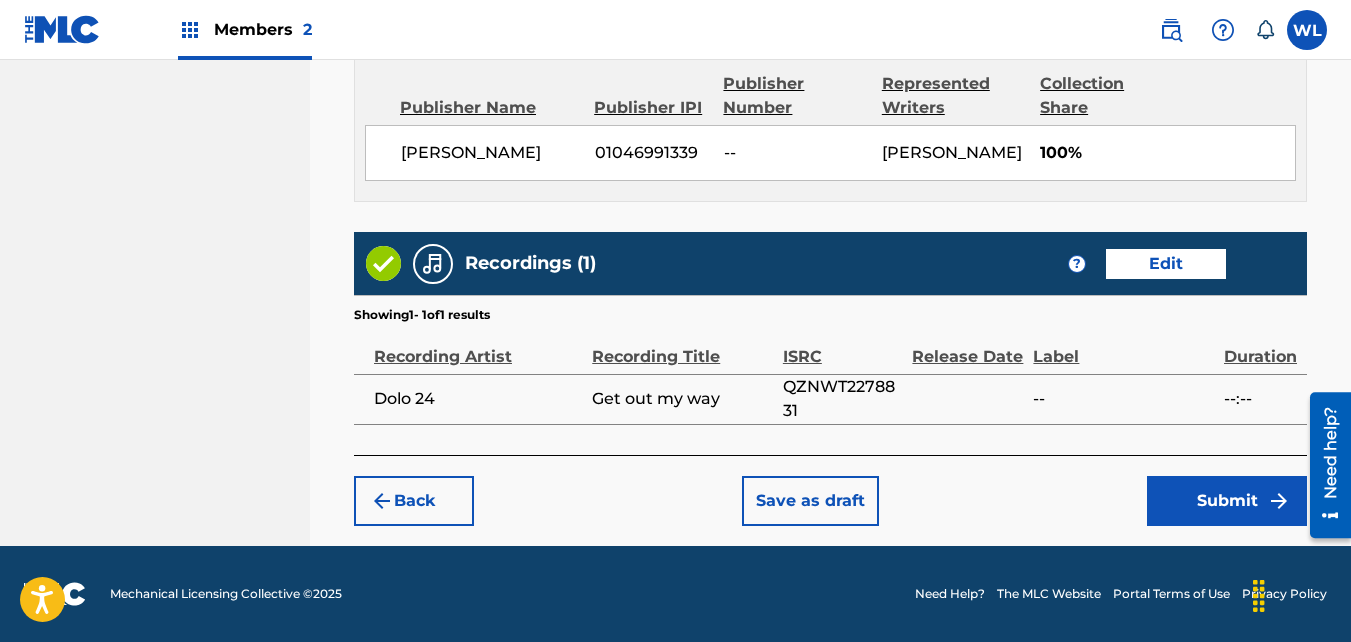 click on "Submit" at bounding box center [1227, 501] 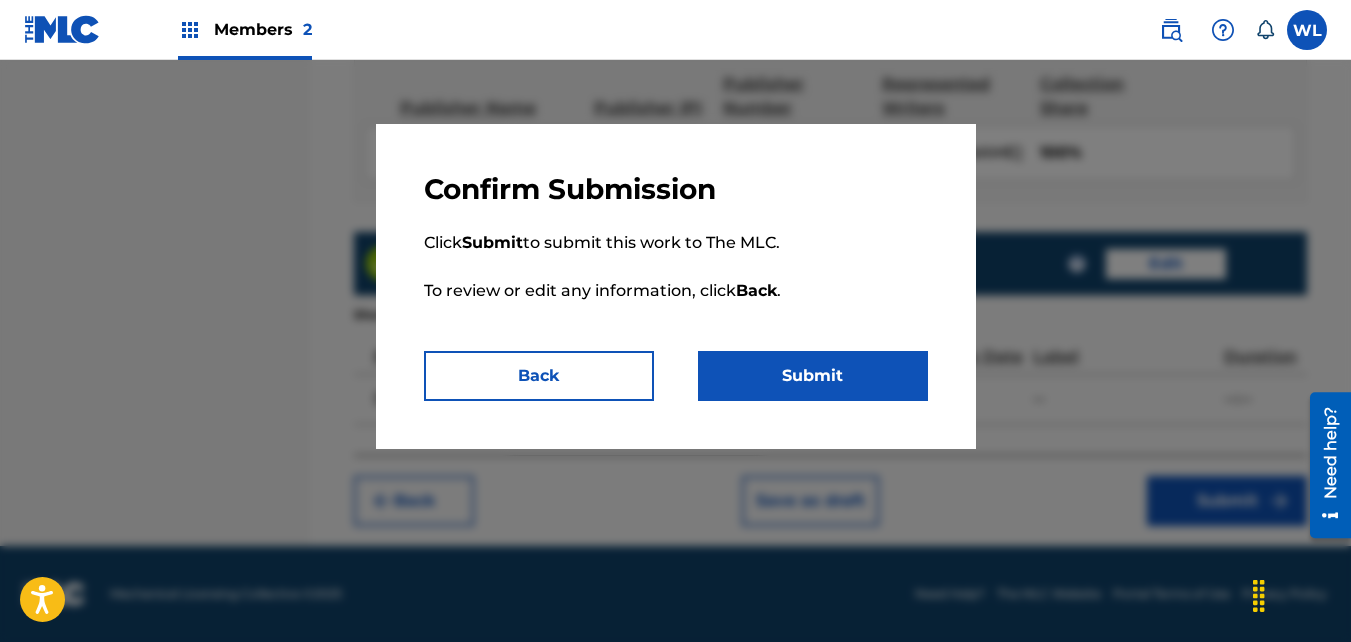 click on "Submit" at bounding box center (813, 376) 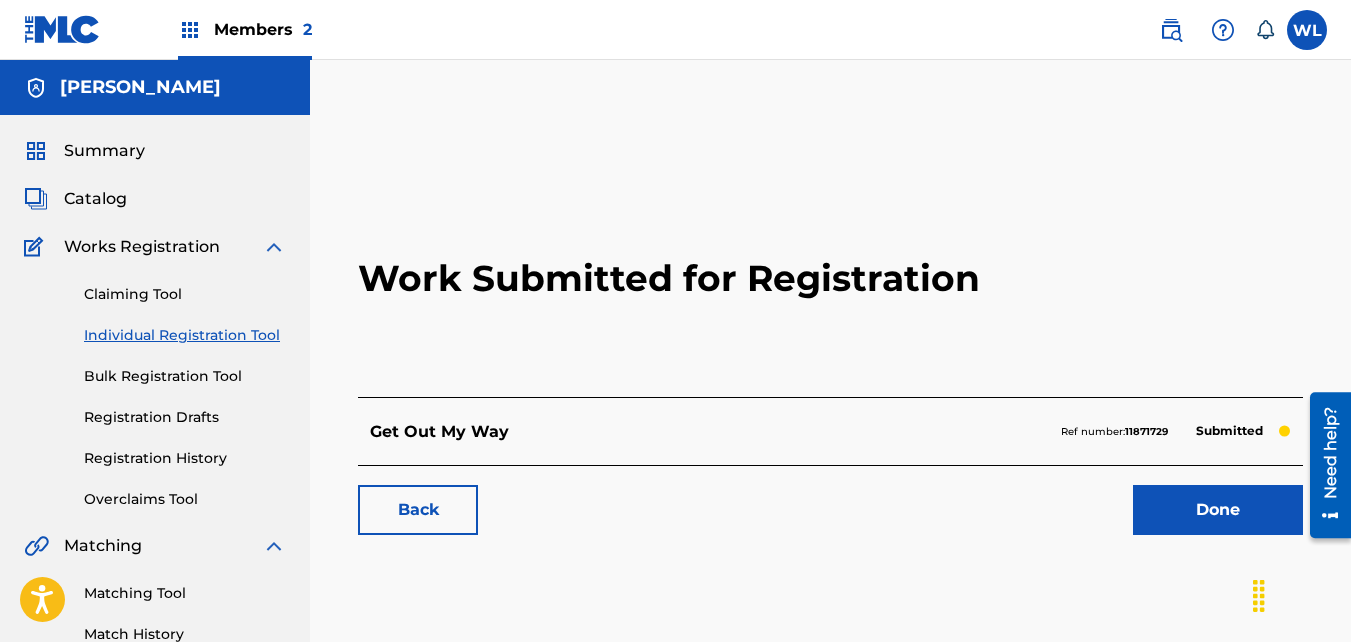 click on "Done" at bounding box center (1218, 510) 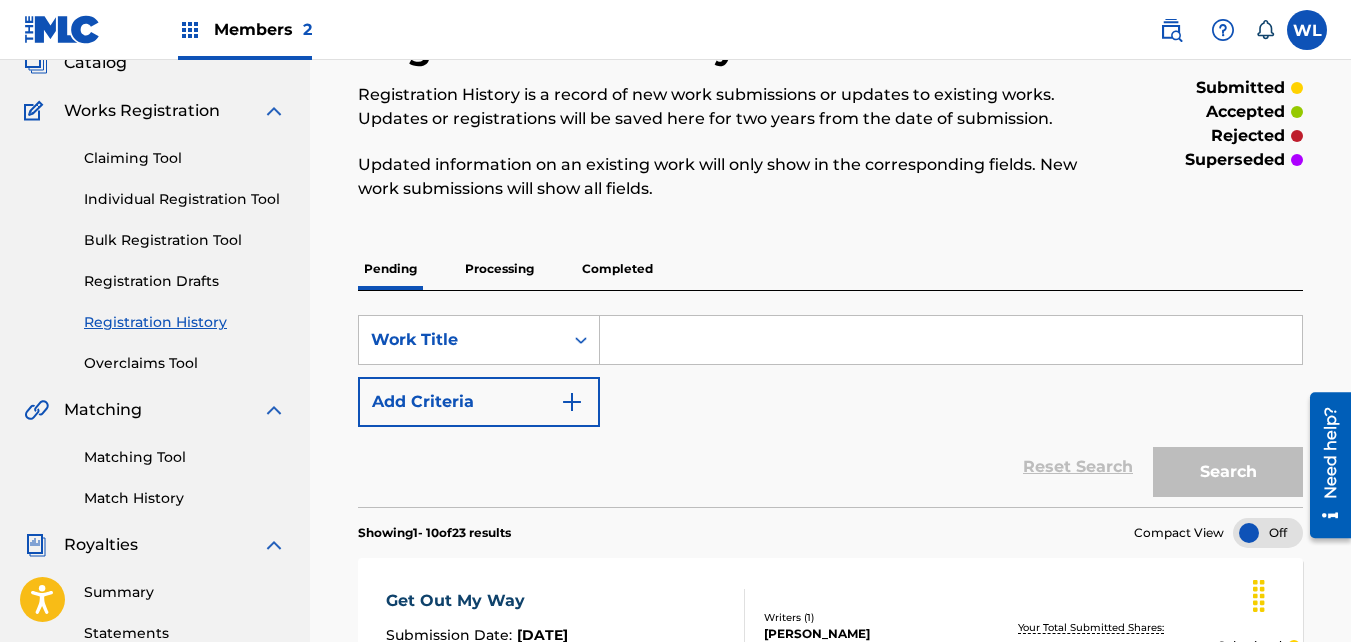 scroll, scrollTop: 0, scrollLeft: 0, axis: both 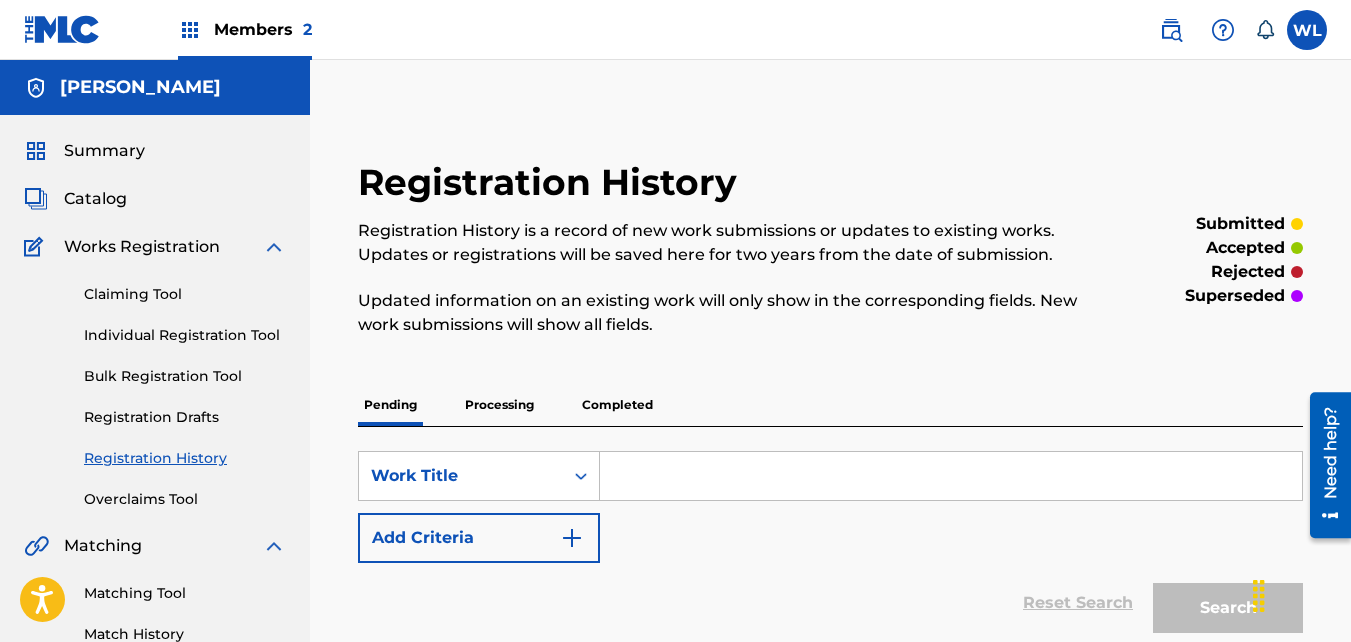 click on "Catalog" at bounding box center [95, 199] 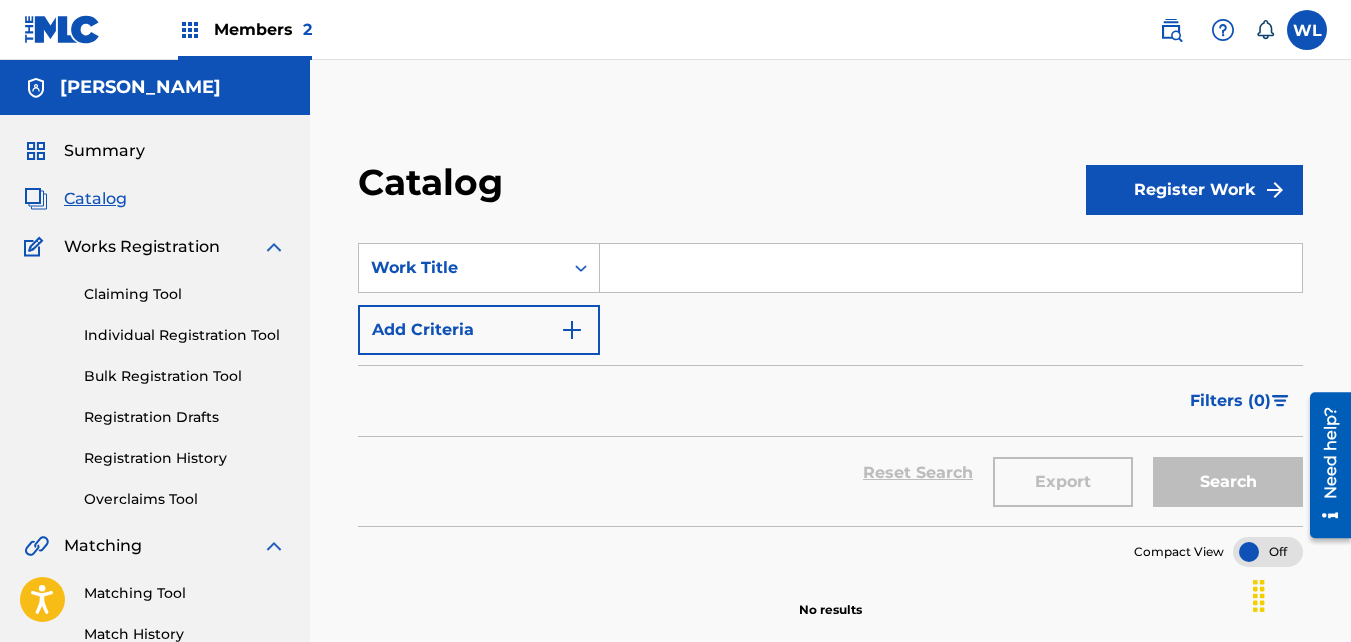 click at bounding box center (951, 268) 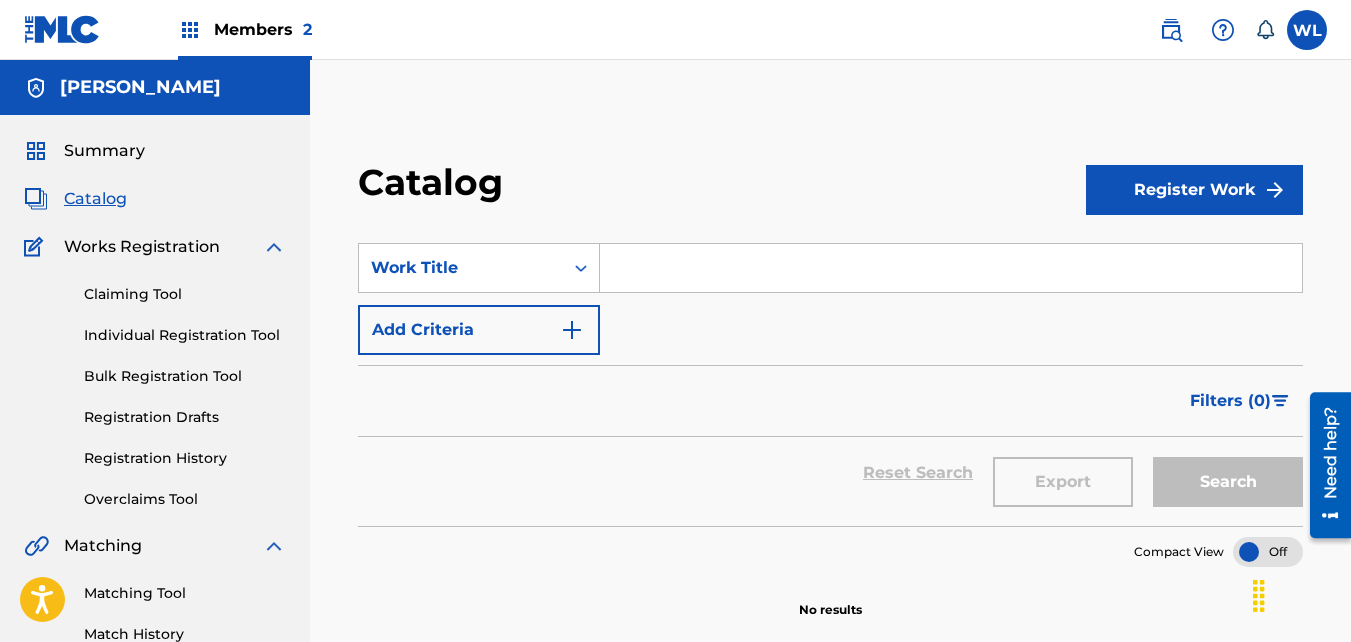 click at bounding box center [951, 268] 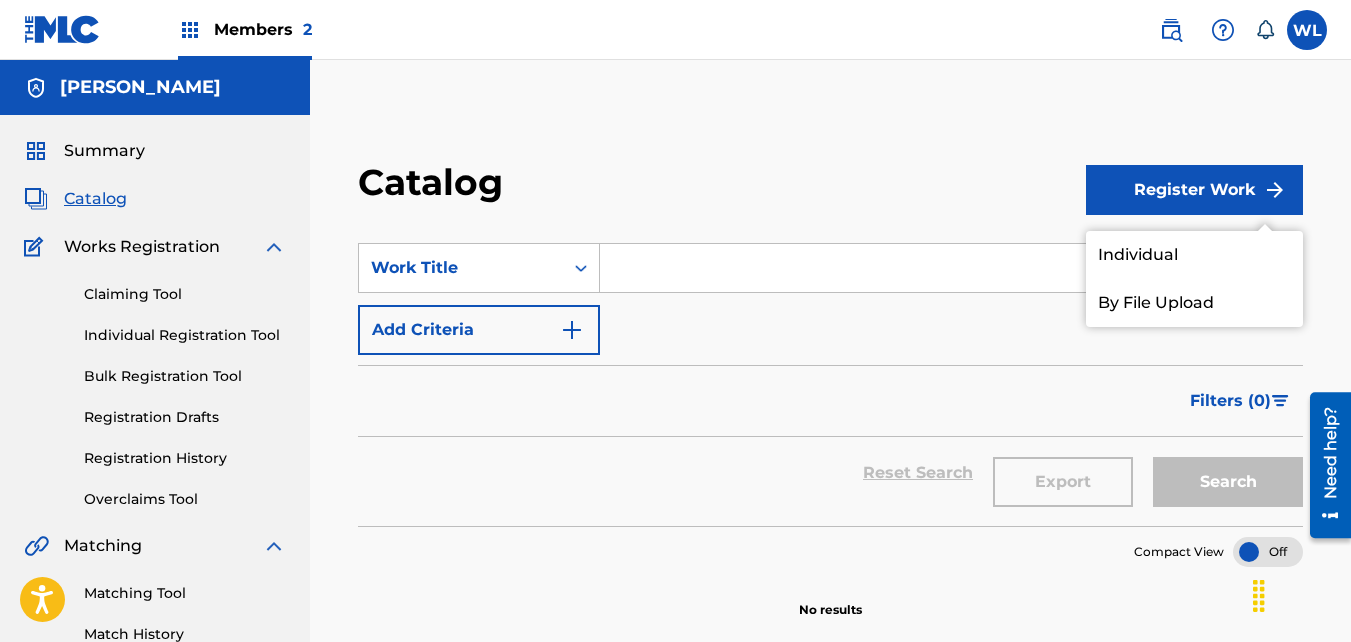click on "Individual" at bounding box center (1194, 255) 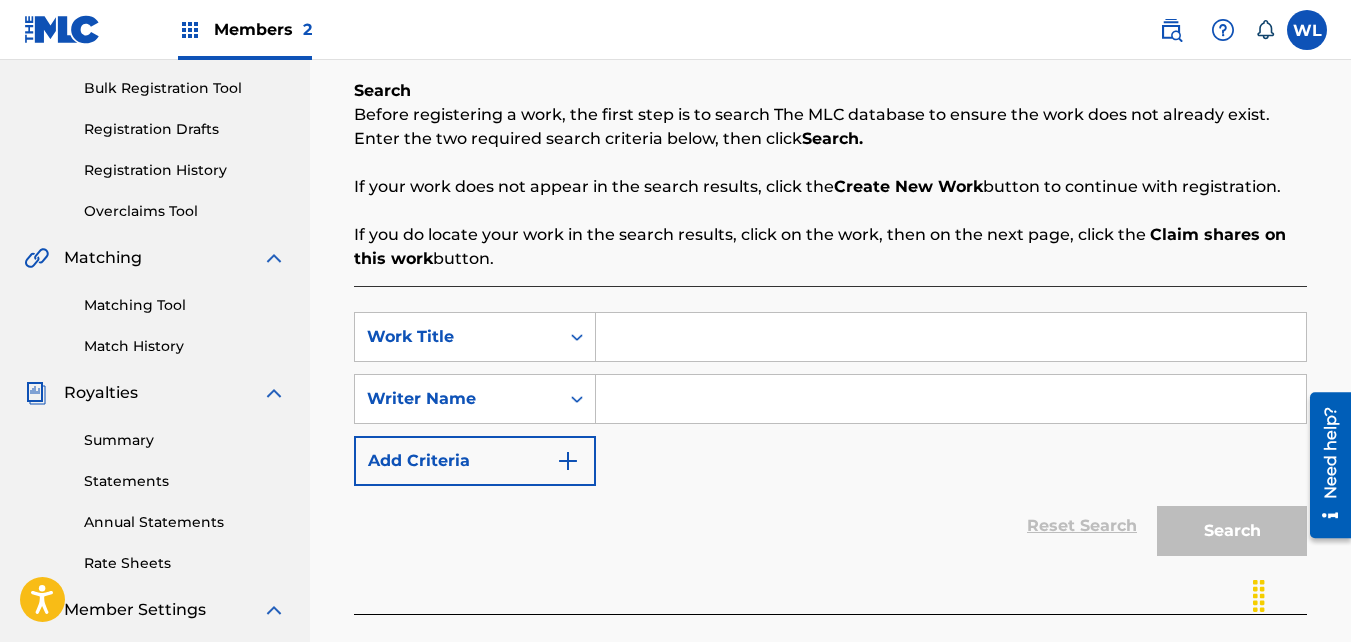scroll, scrollTop: 297, scrollLeft: 0, axis: vertical 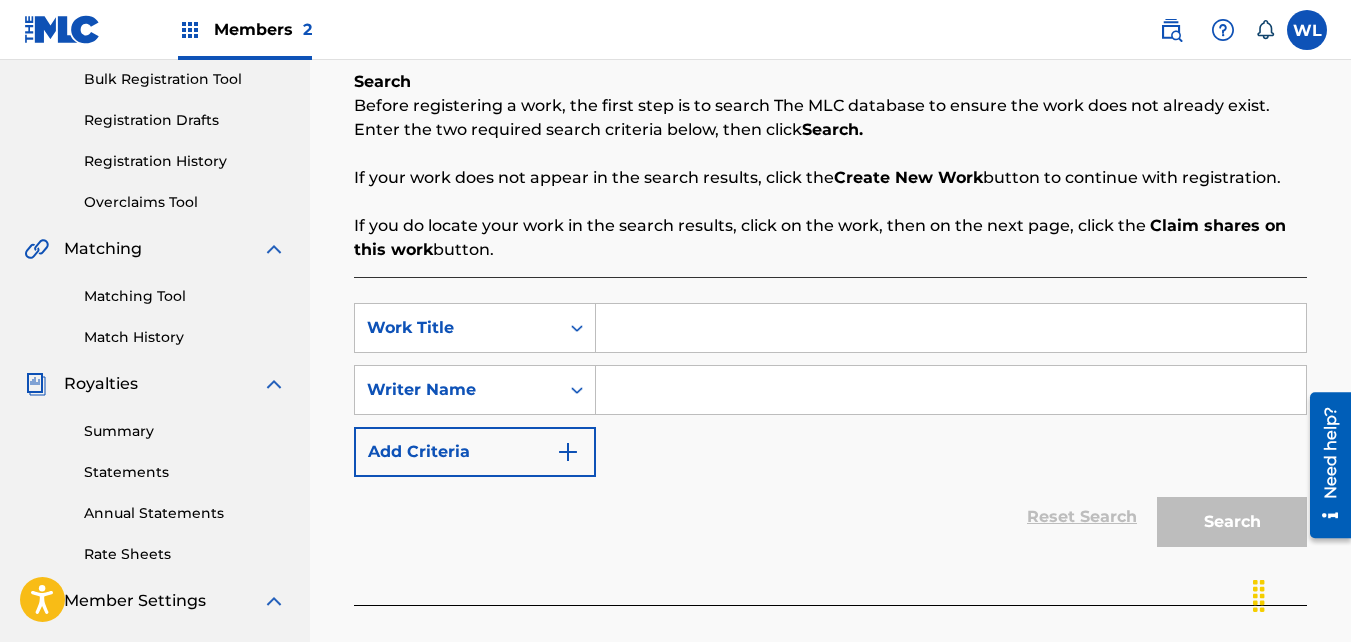 click at bounding box center (951, 328) 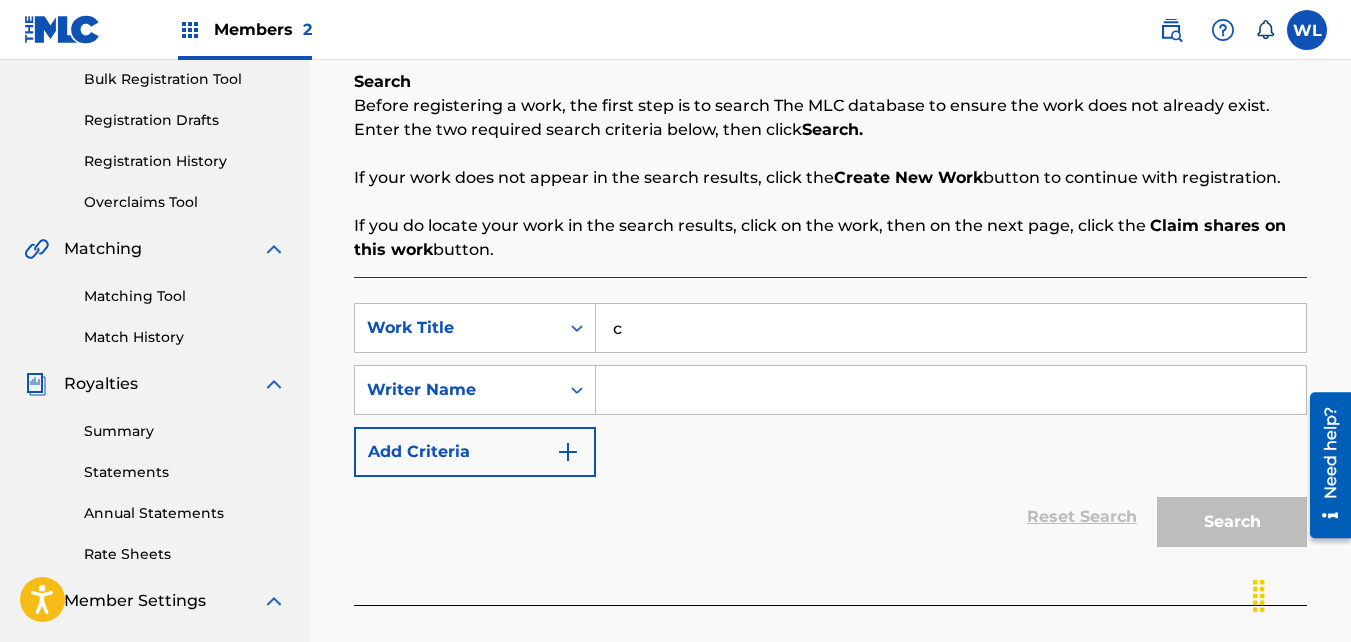 click on "c" at bounding box center [951, 328] 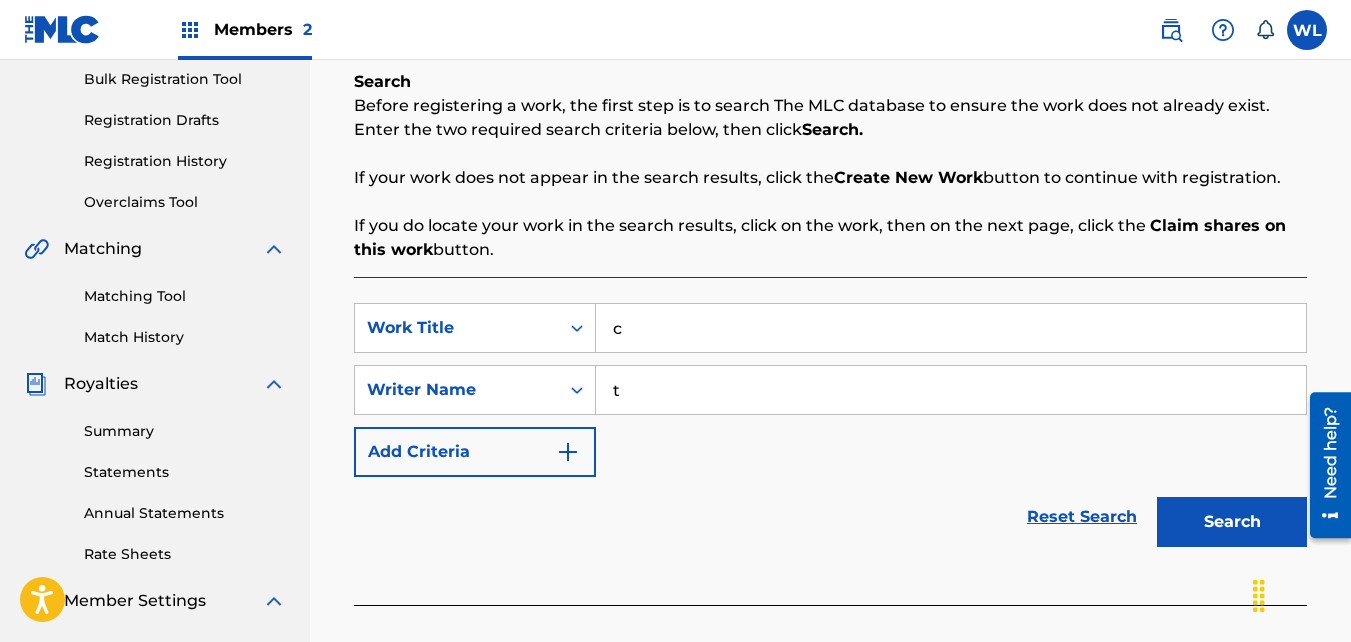 click on "Search" at bounding box center [1232, 522] 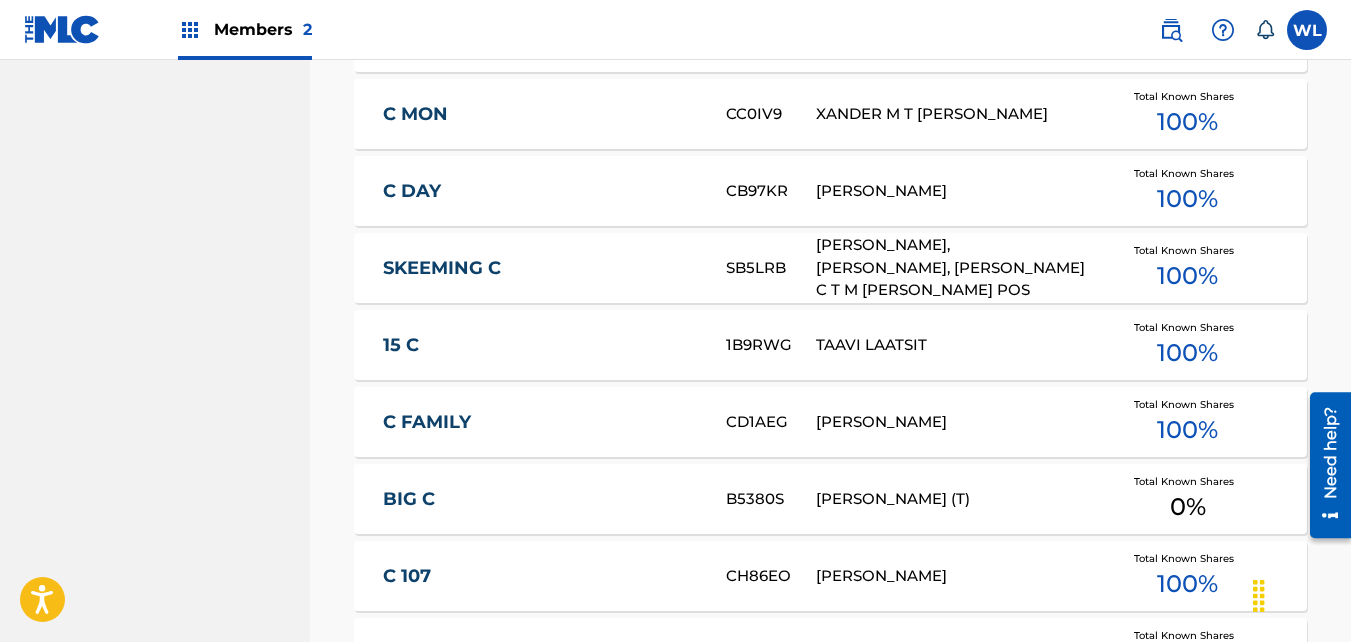 scroll, scrollTop: 1481, scrollLeft: 0, axis: vertical 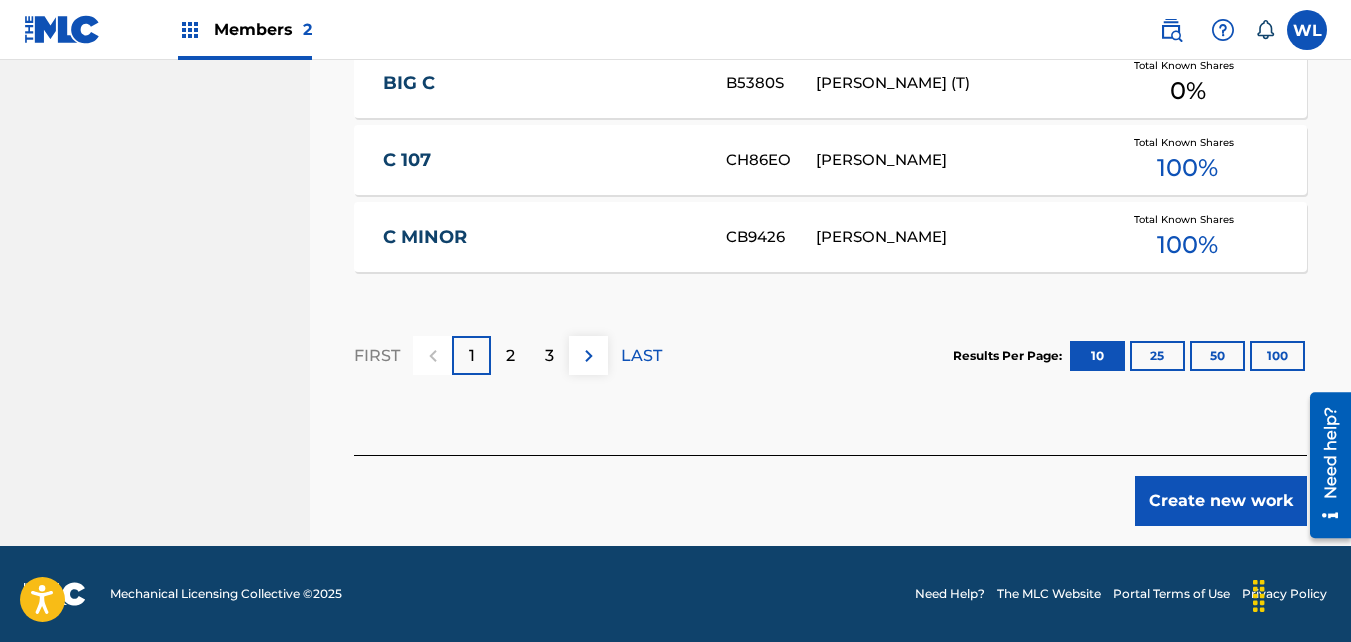 click on "Create new work" at bounding box center [1221, 501] 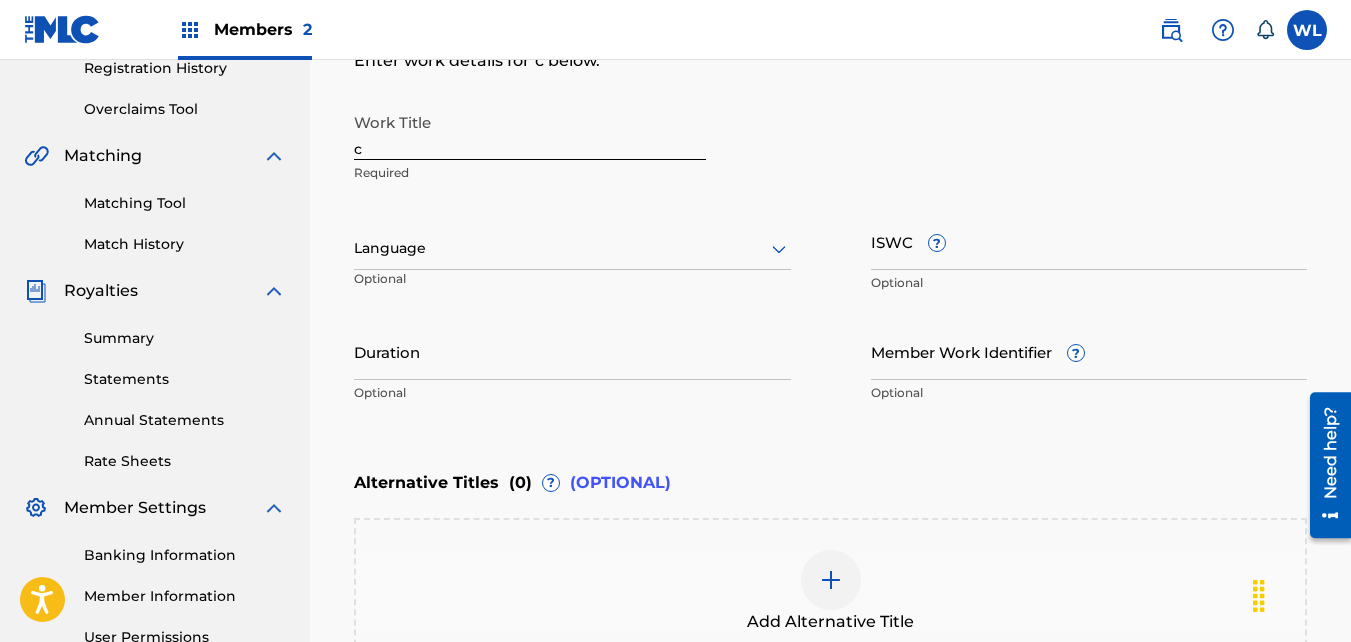 scroll, scrollTop: 361, scrollLeft: 0, axis: vertical 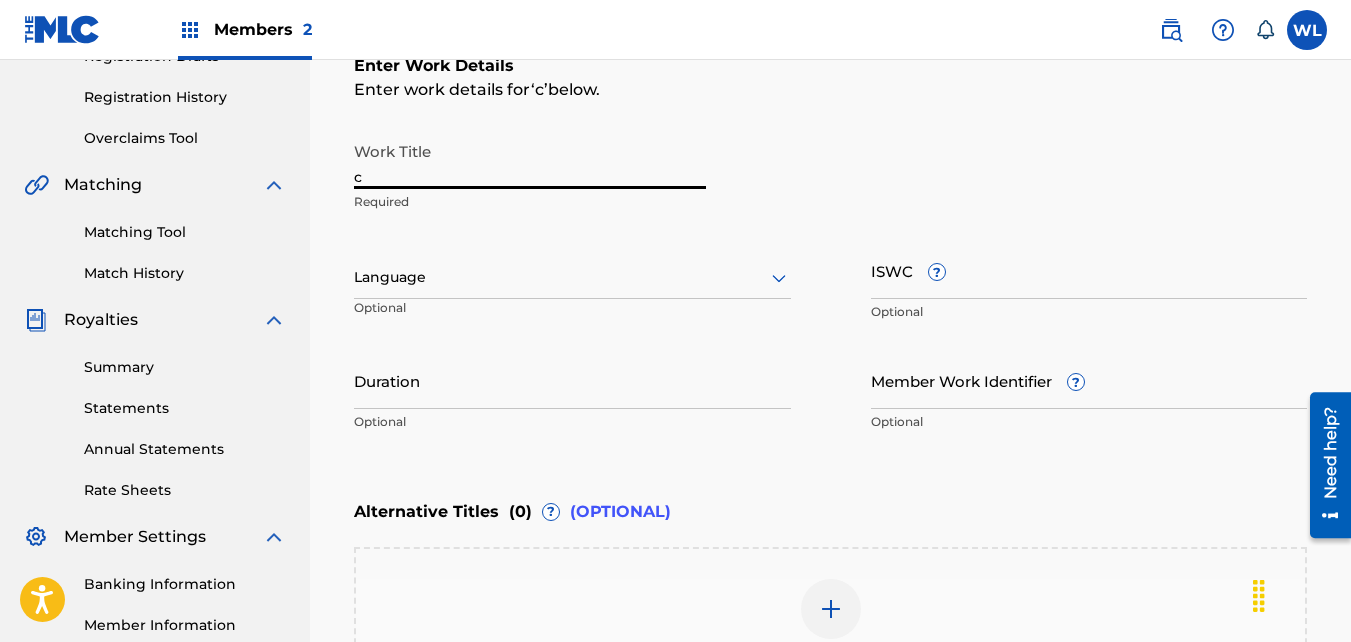 click on "c" at bounding box center (530, 160) 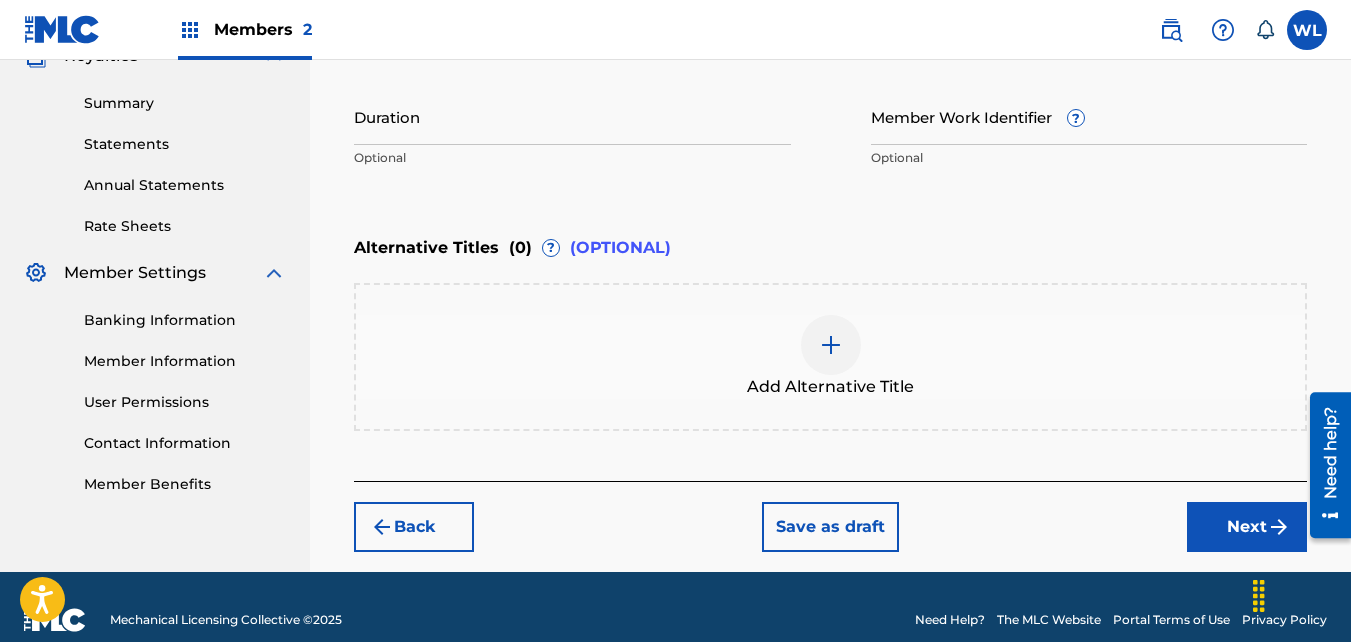 scroll, scrollTop: 651, scrollLeft: 0, axis: vertical 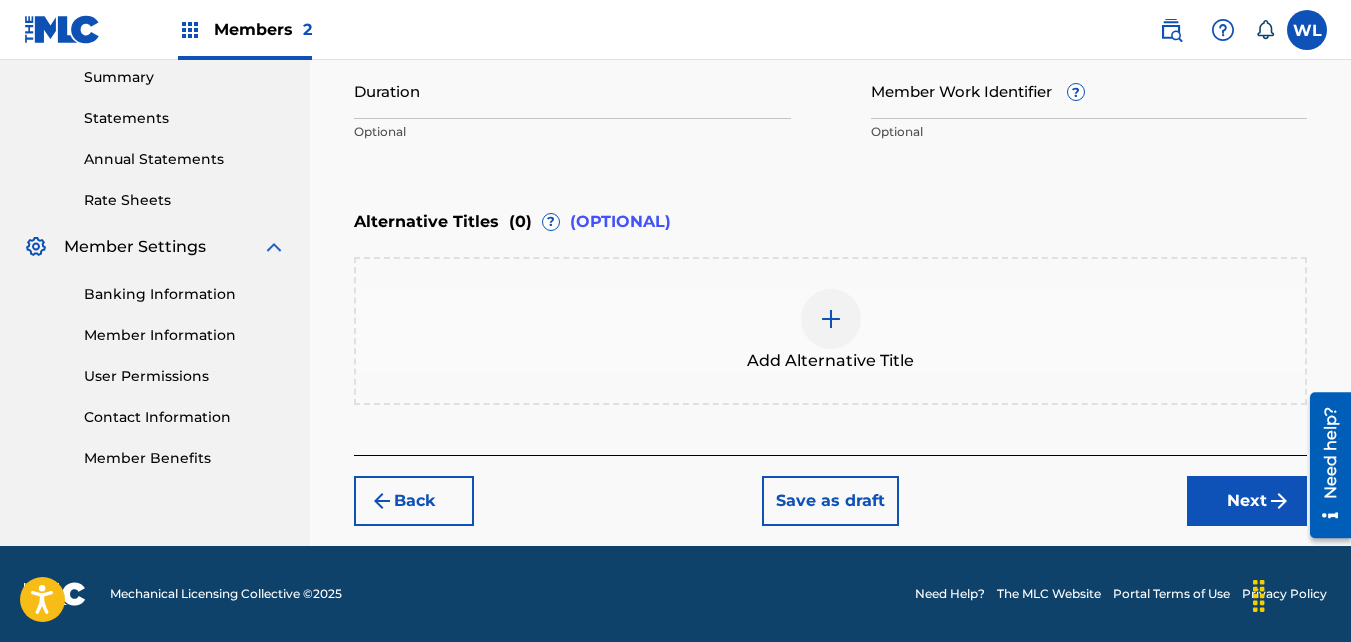 click on "Next" at bounding box center [1247, 501] 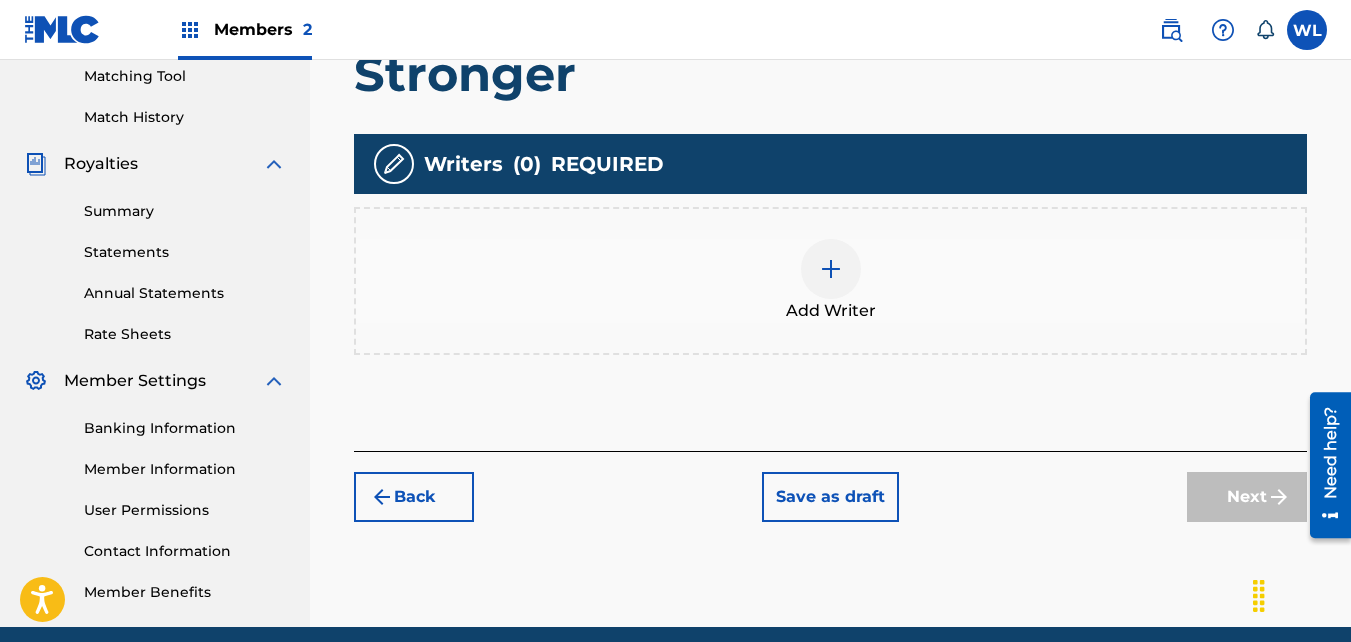 scroll, scrollTop: 487, scrollLeft: 0, axis: vertical 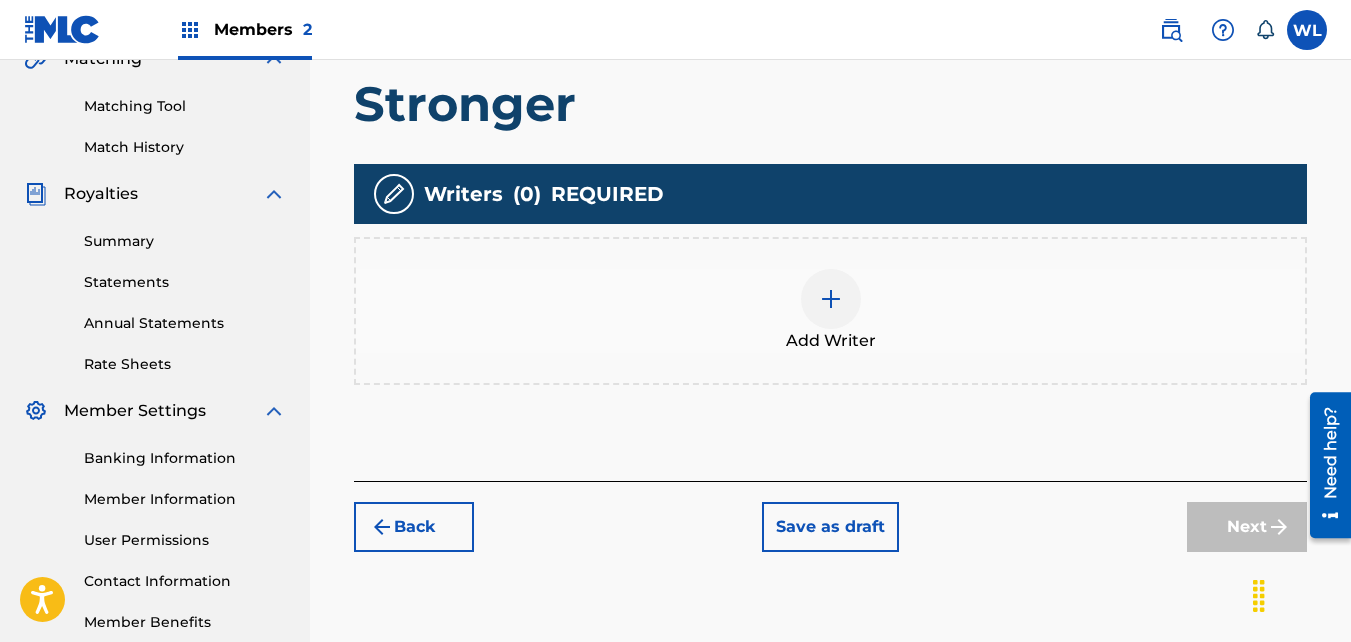 click on "Add Writer" at bounding box center [830, 311] 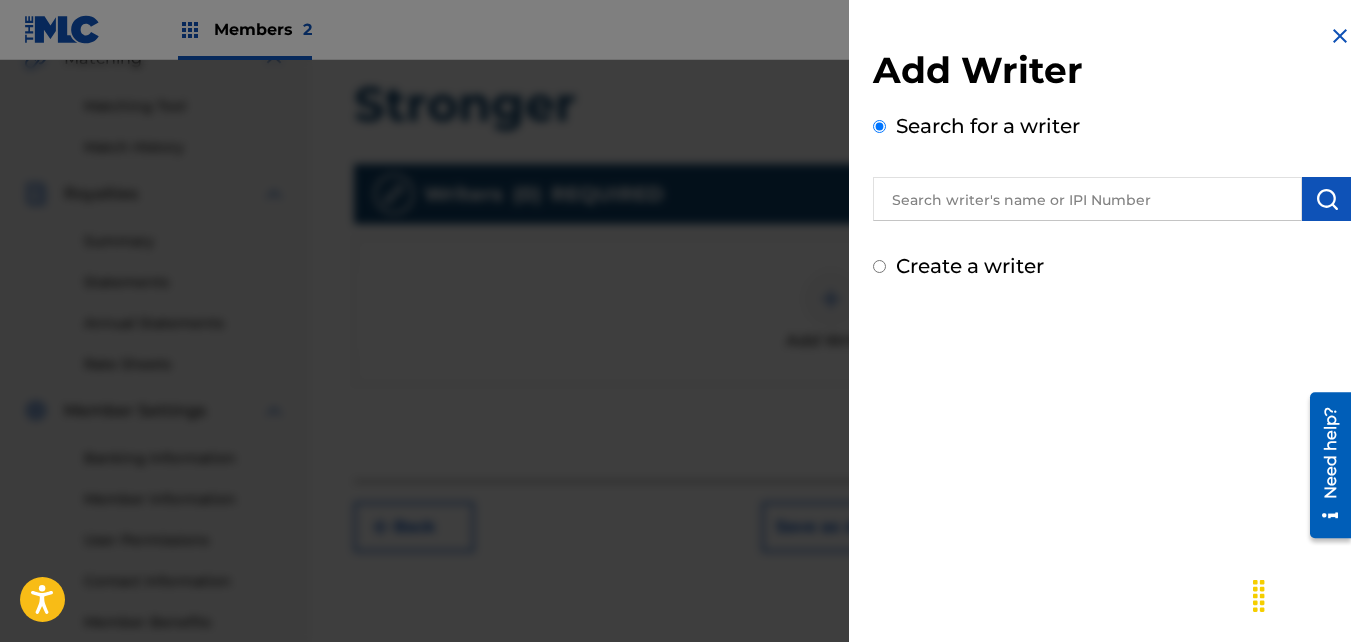 click on "Create a writer" at bounding box center (970, 266) 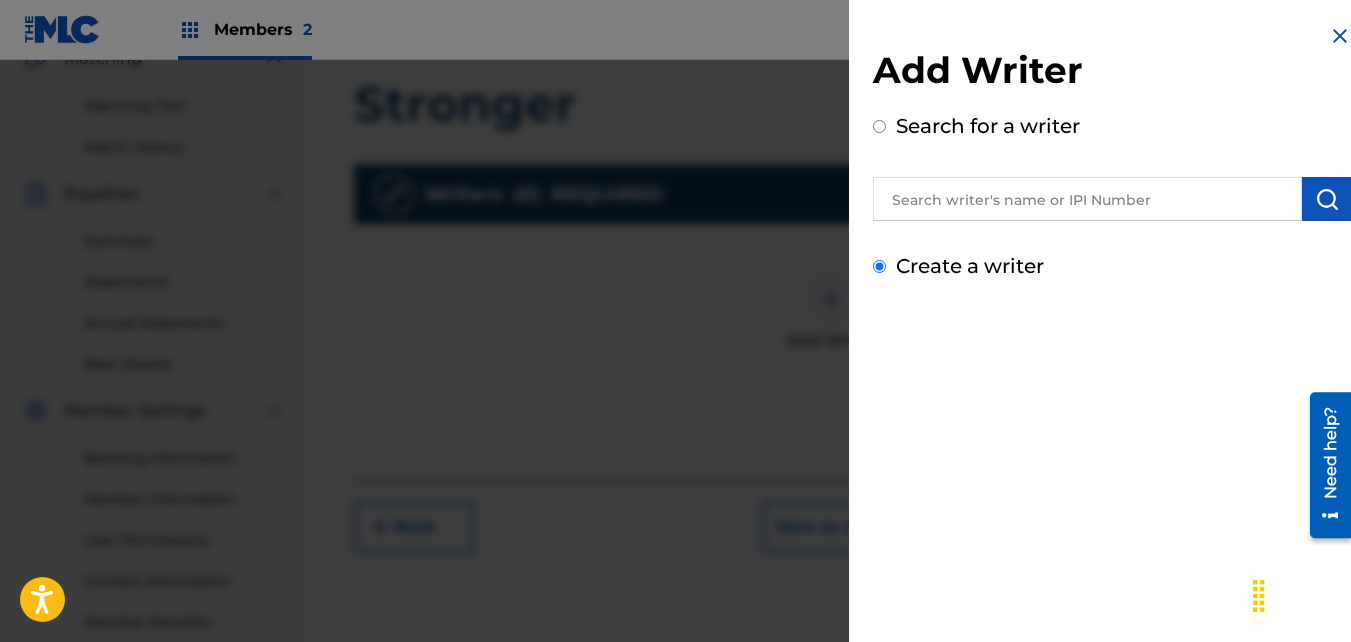 click on "Create a writer" at bounding box center (879, 266) 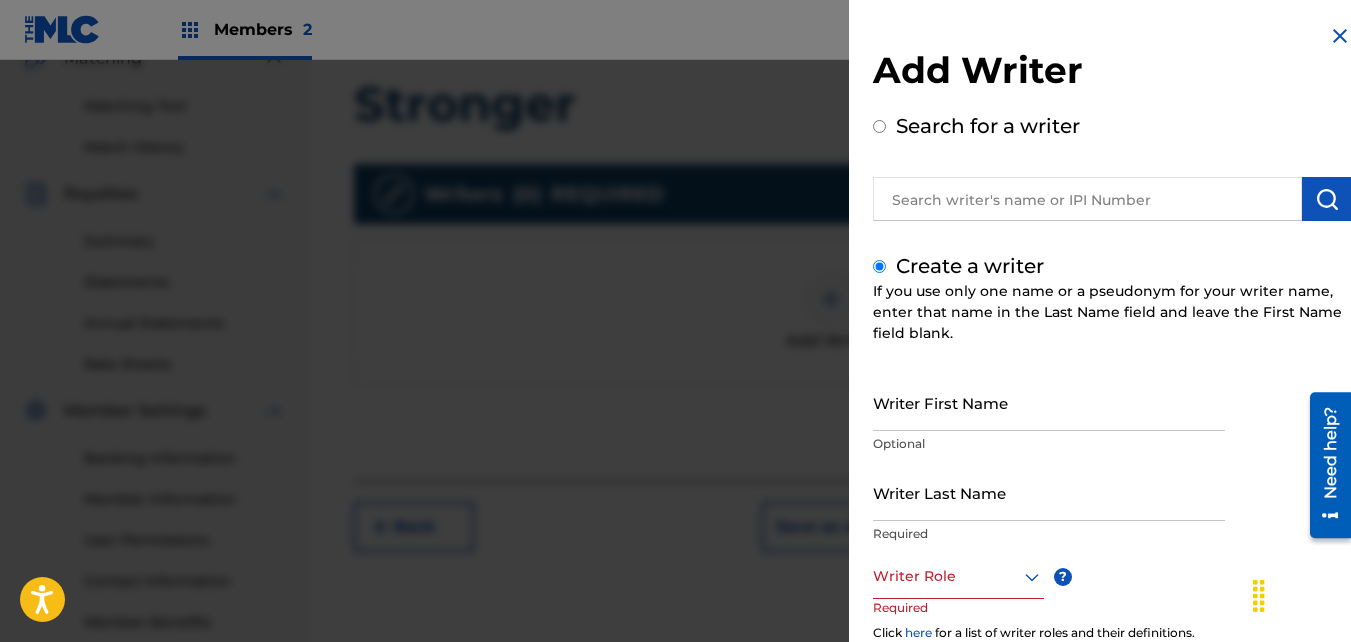 click on "Writer First Name" at bounding box center (1049, 402) 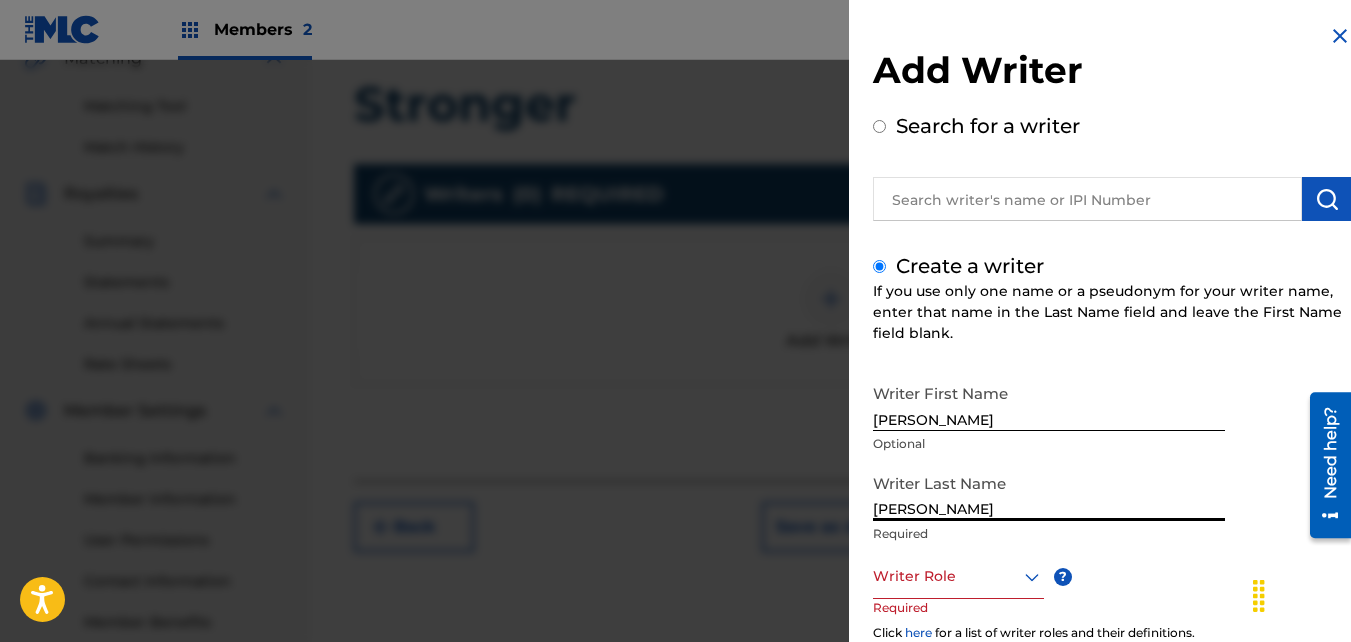 scroll, scrollTop: 224, scrollLeft: 0, axis: vertical 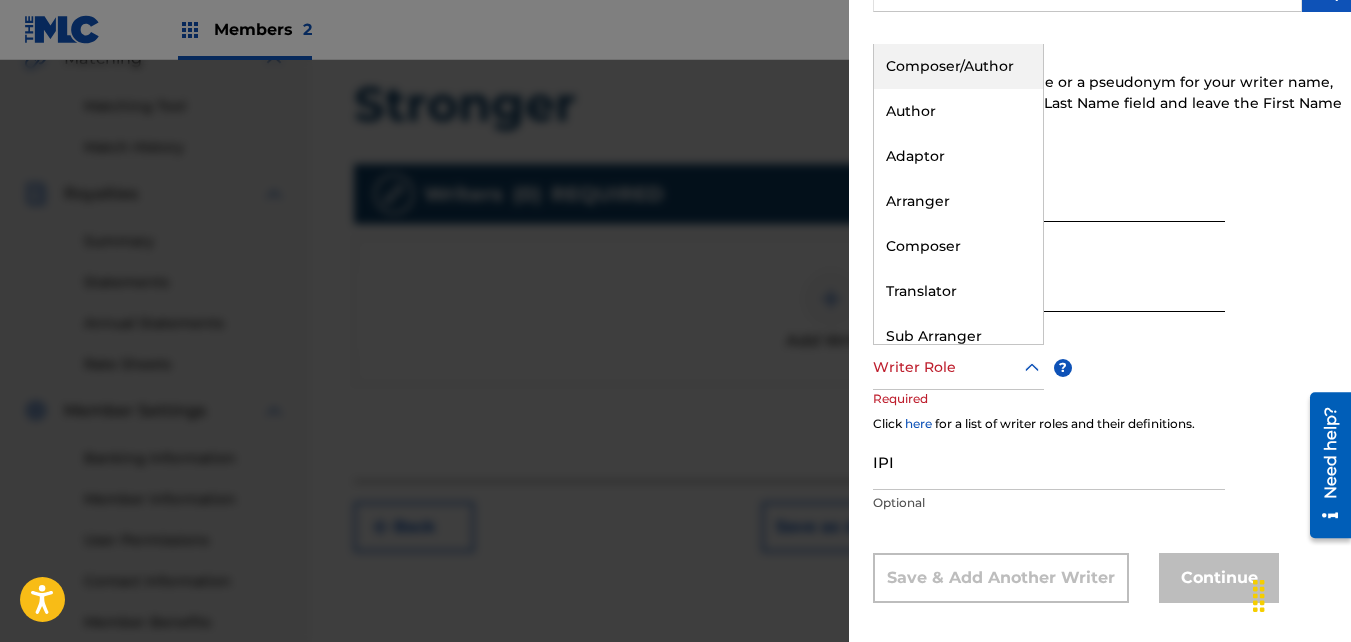 click 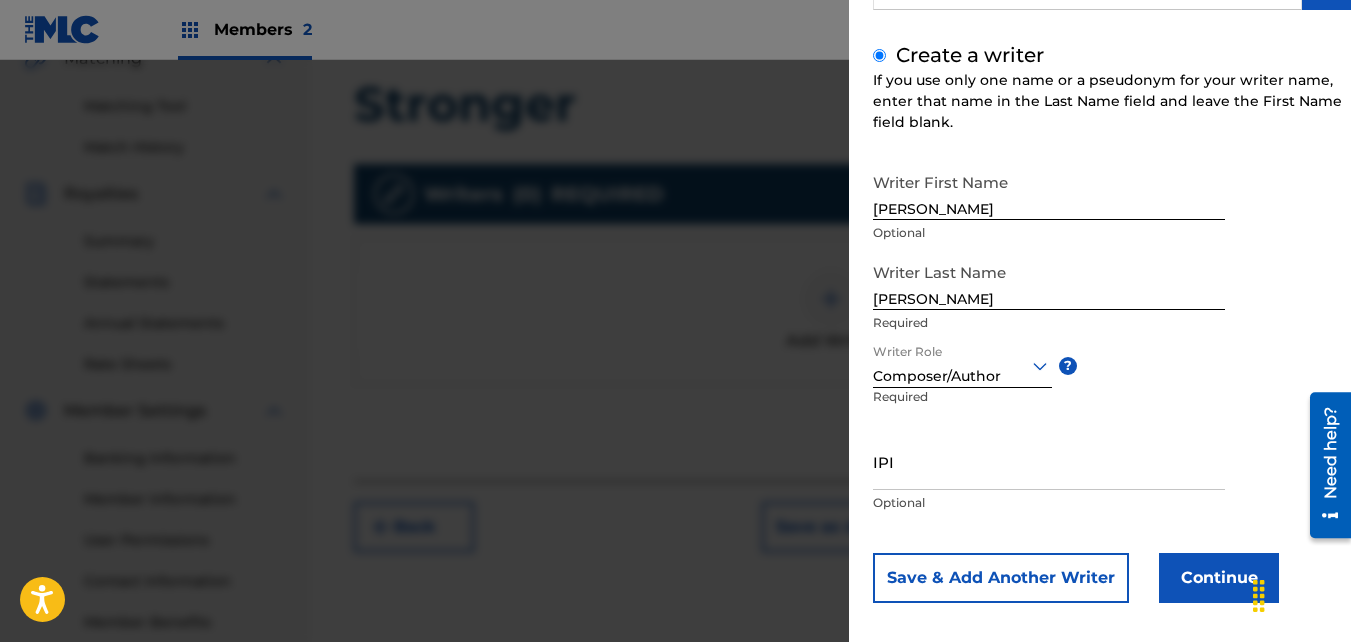 click on "IPI" at bounding box center (1049, 461) 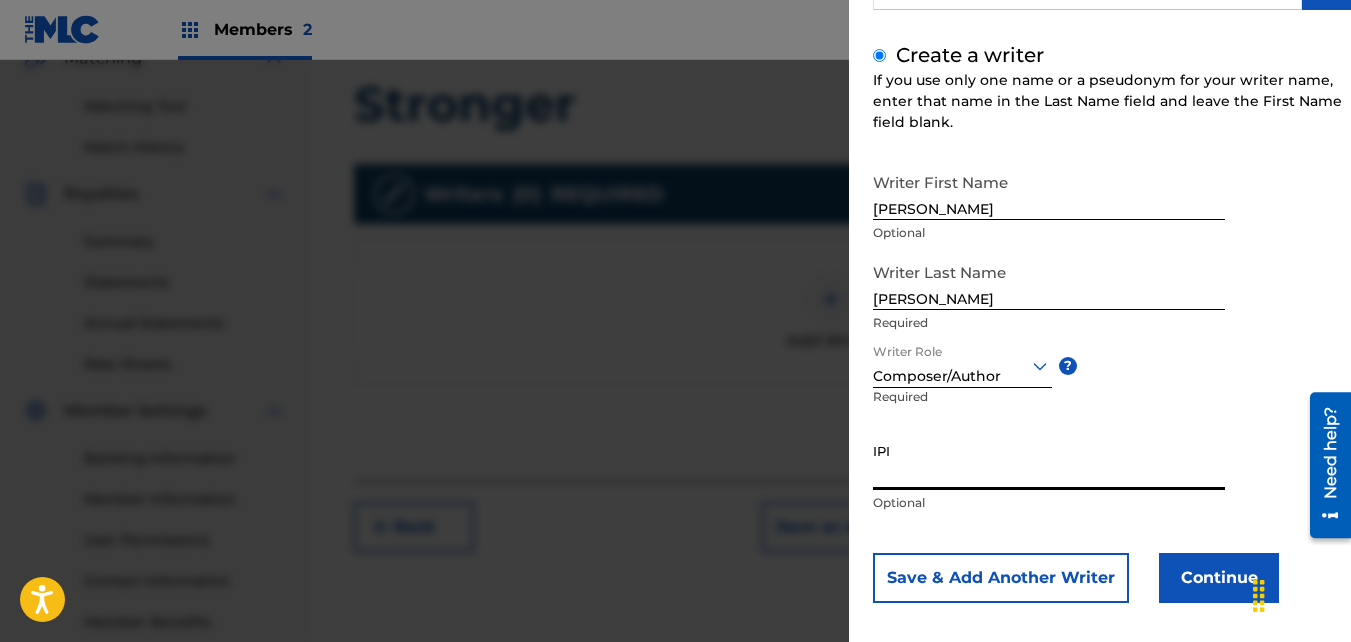 paste on "01046991339" 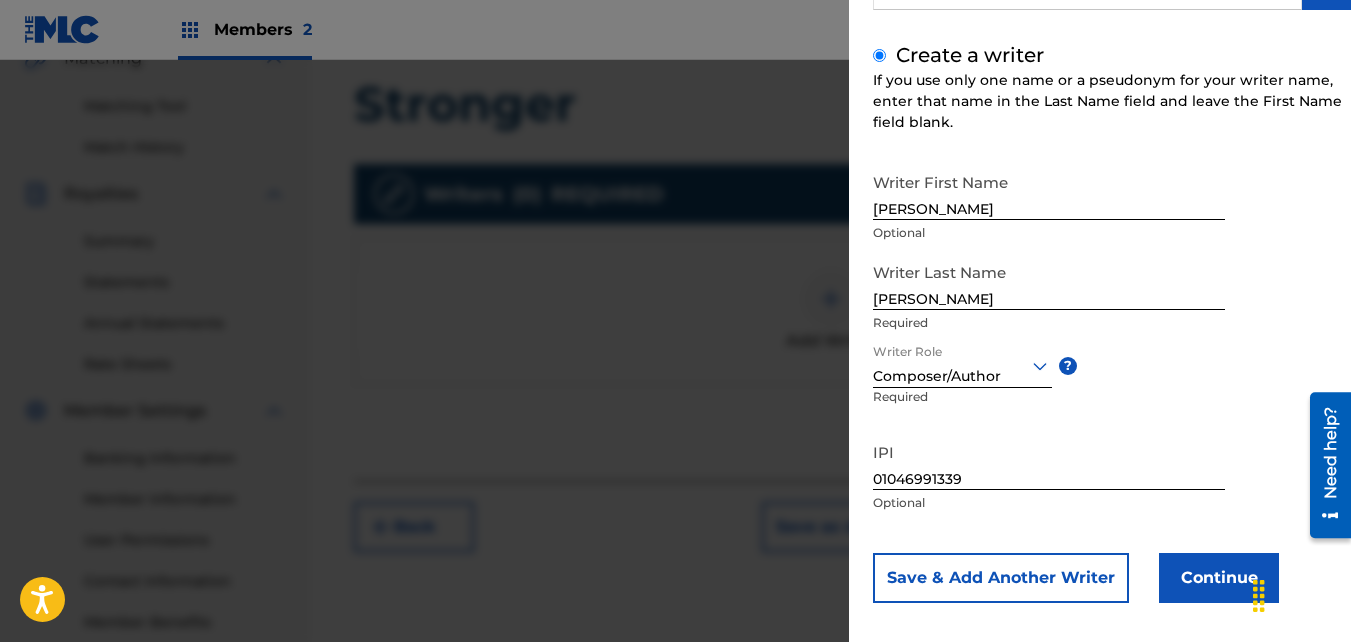 click on "Continue" at bounding box center [1219, 578] 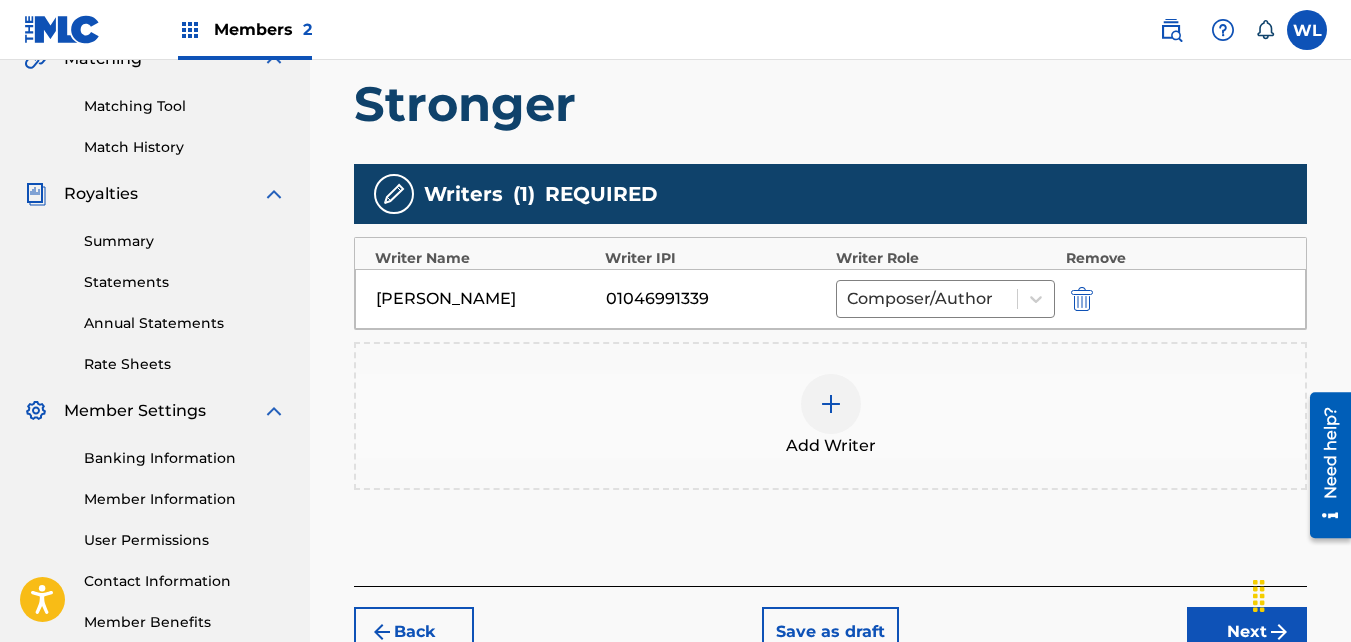 click on "Next" at bounding box center [1247, 632] 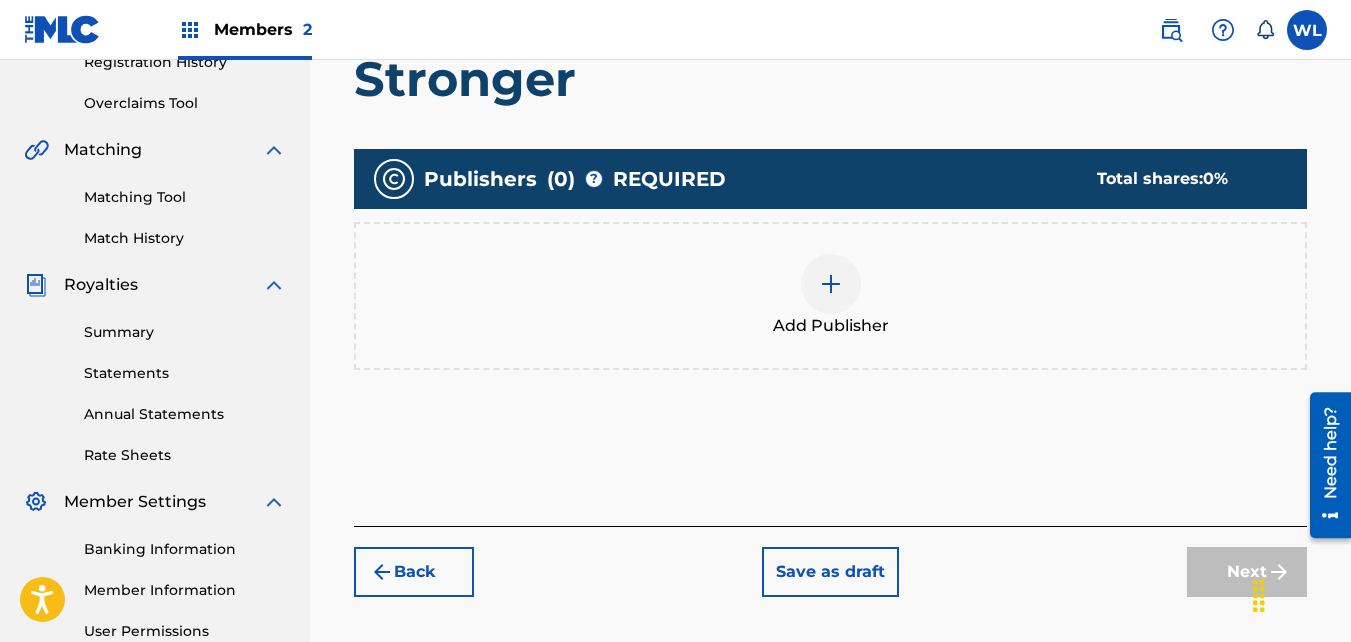 scroll, scrollTop: 386, scrollLeft: 0, axis: vertical 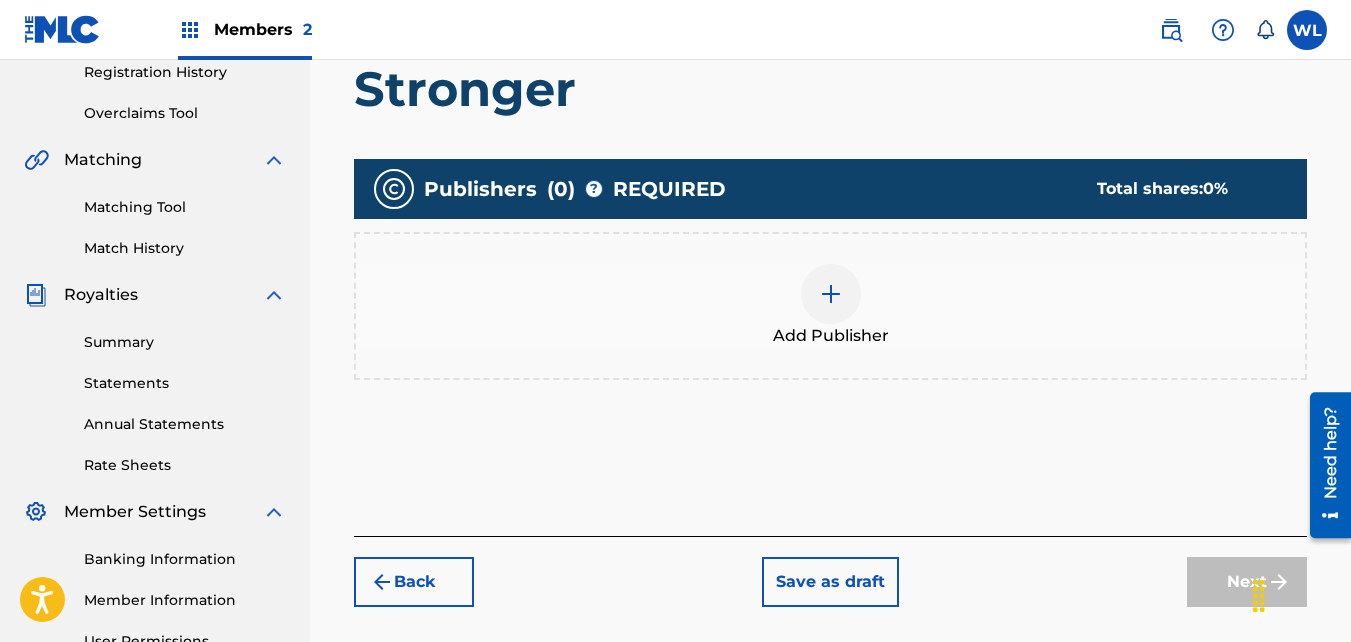 click on "Add Publisher" at bounding box center (830, 306) 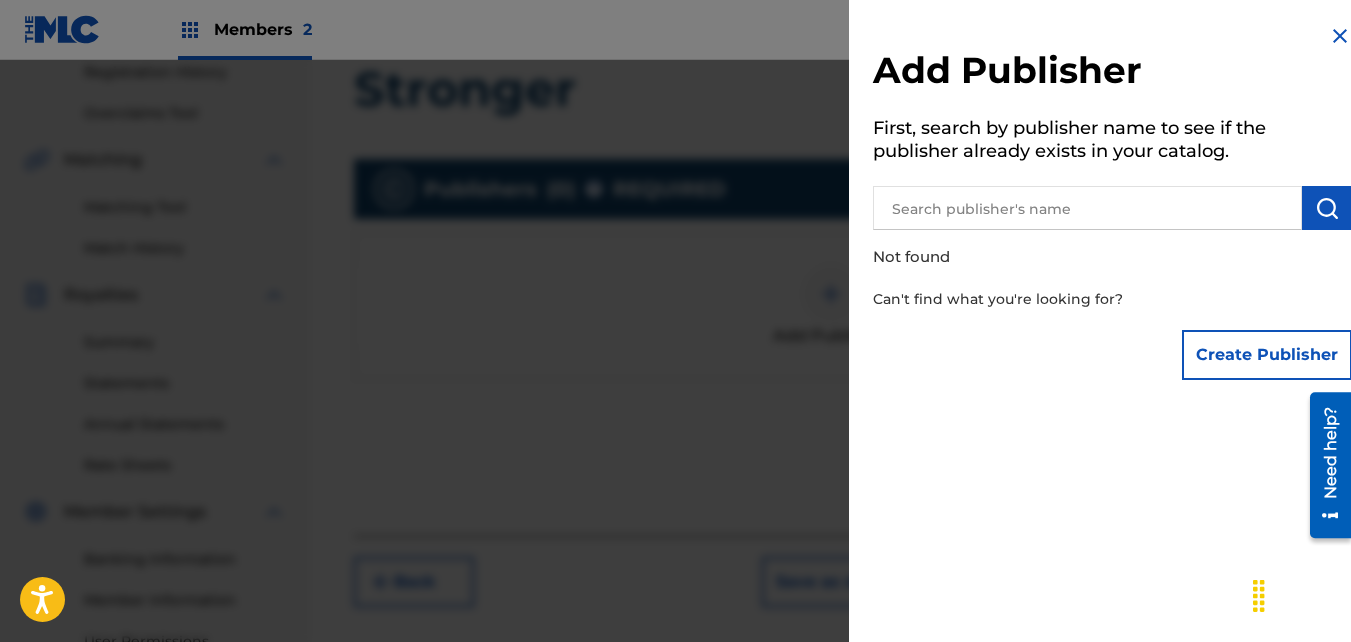 click on "Create Publisher" at bounding box center [1267, 355] 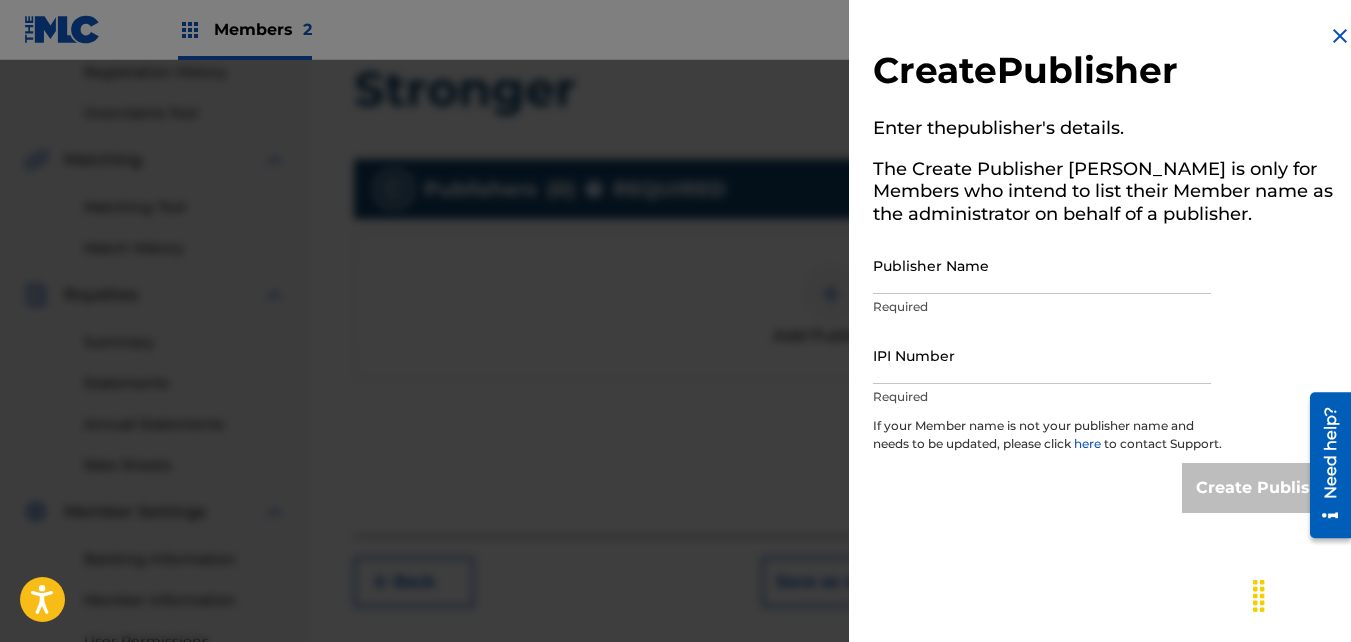 click on "Publisher Name" at bounding box center [1042, 265] 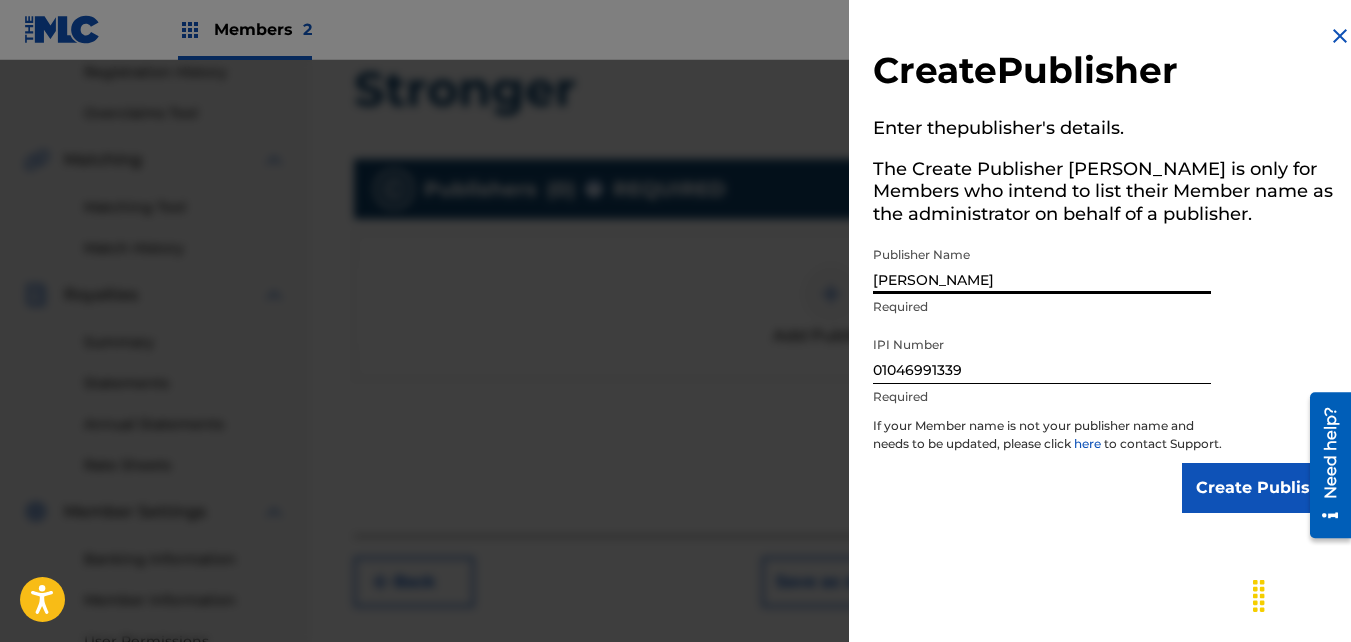 click on "Create Publisher" at bounding box center (1267, 488) 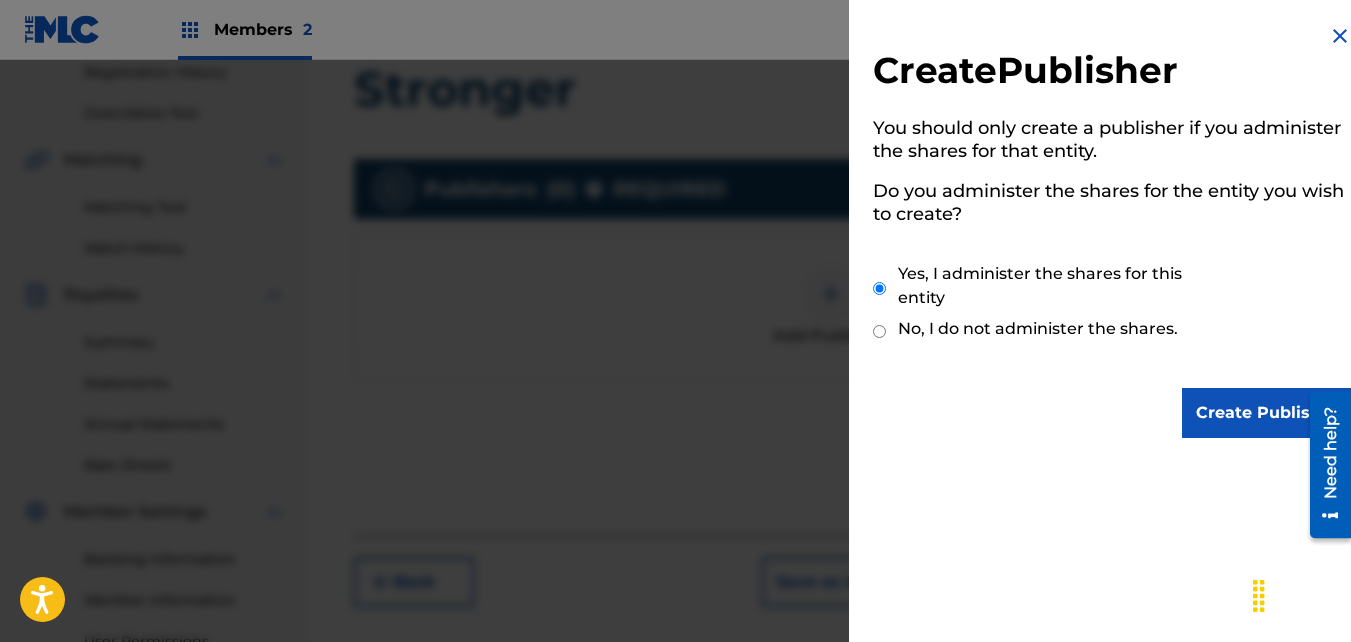 click on "Create Publisher" at bounding box center (1267, 413) 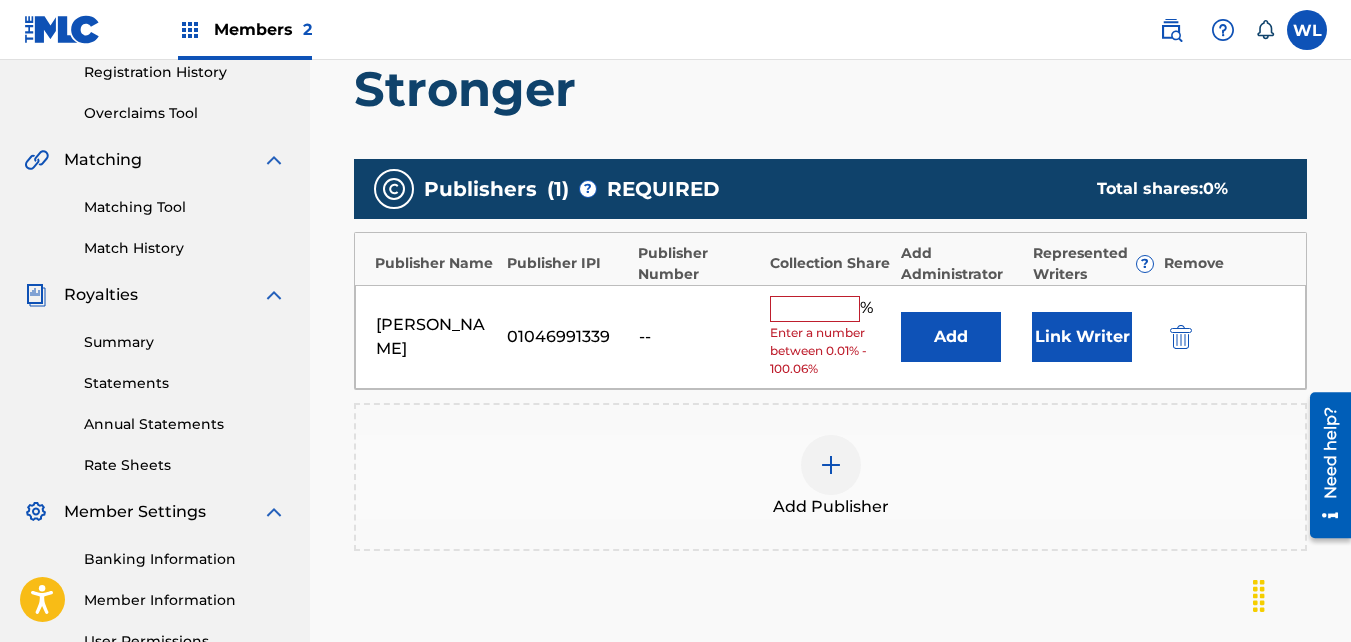 click at bounding box center [815, 309] 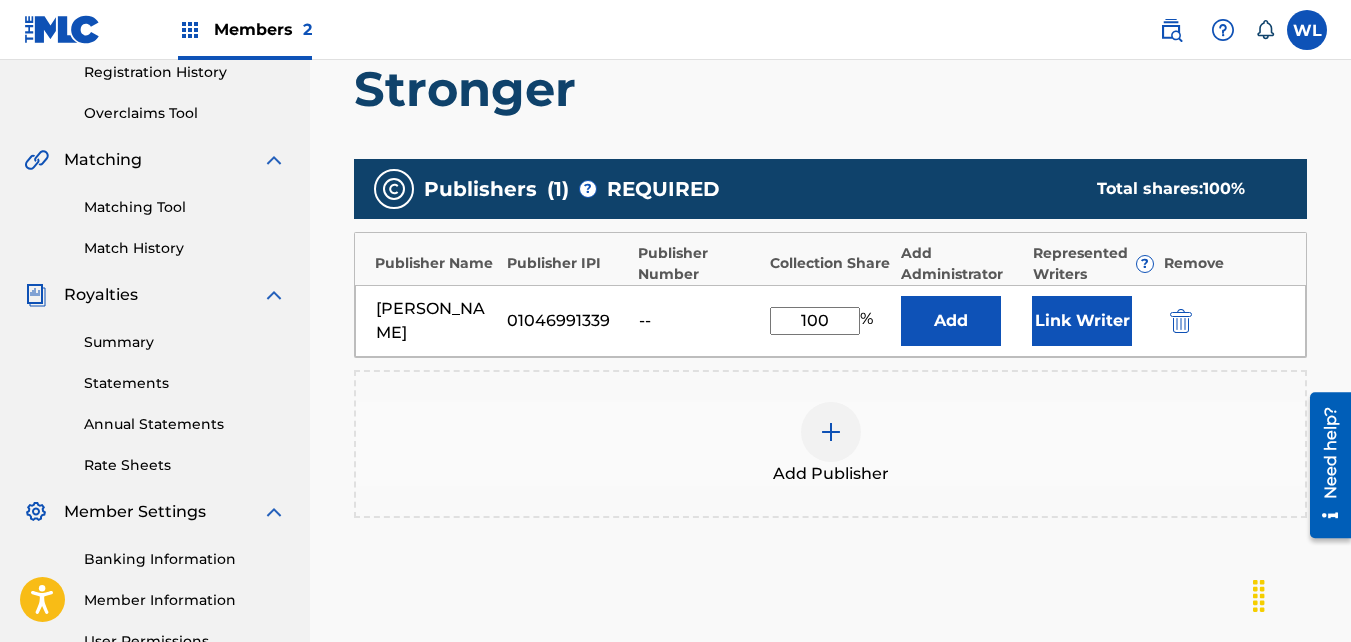 click on "Link Writer" at bounding box center (1082, 321) 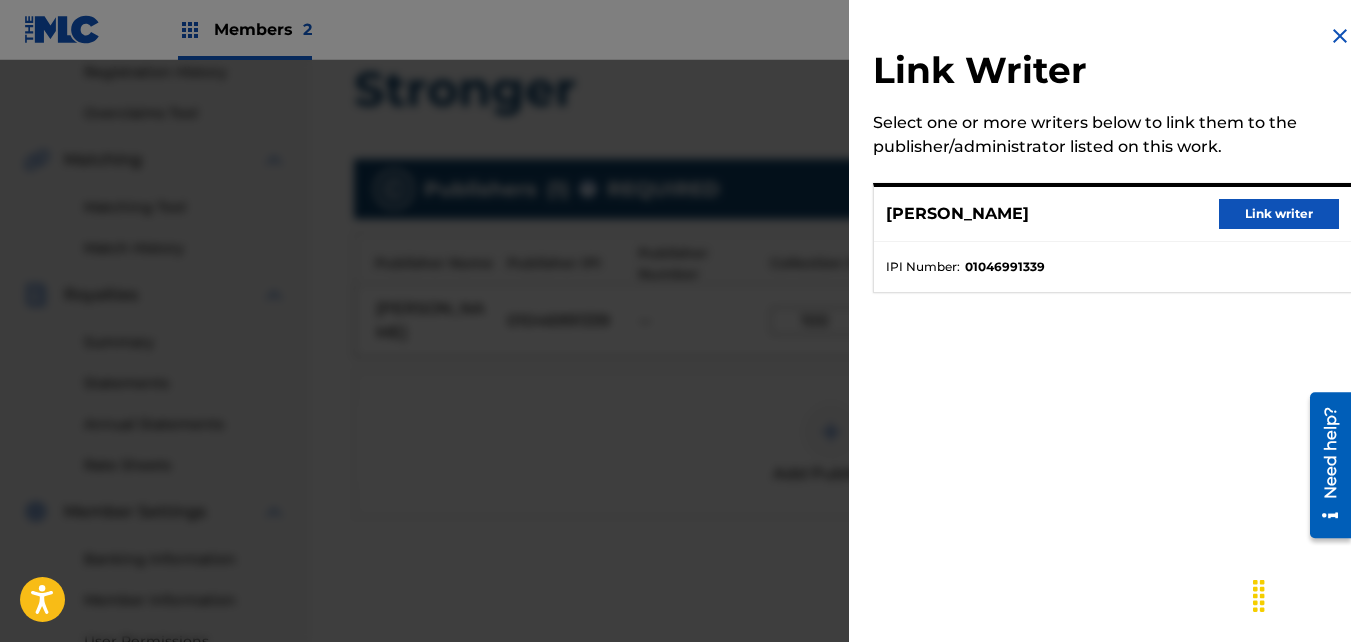 click on "Link writer" at bounding box center (1279, 214) 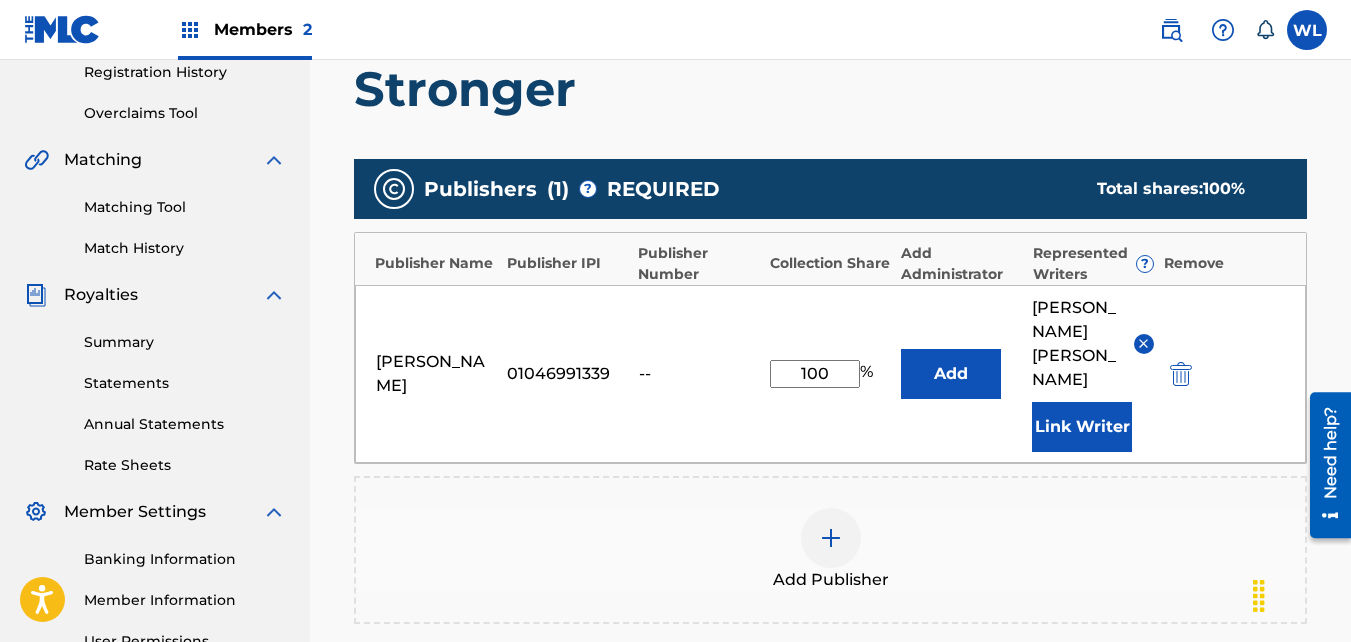 scroll, scrollTop: 663, scrollLeft: 0, axis: vertical 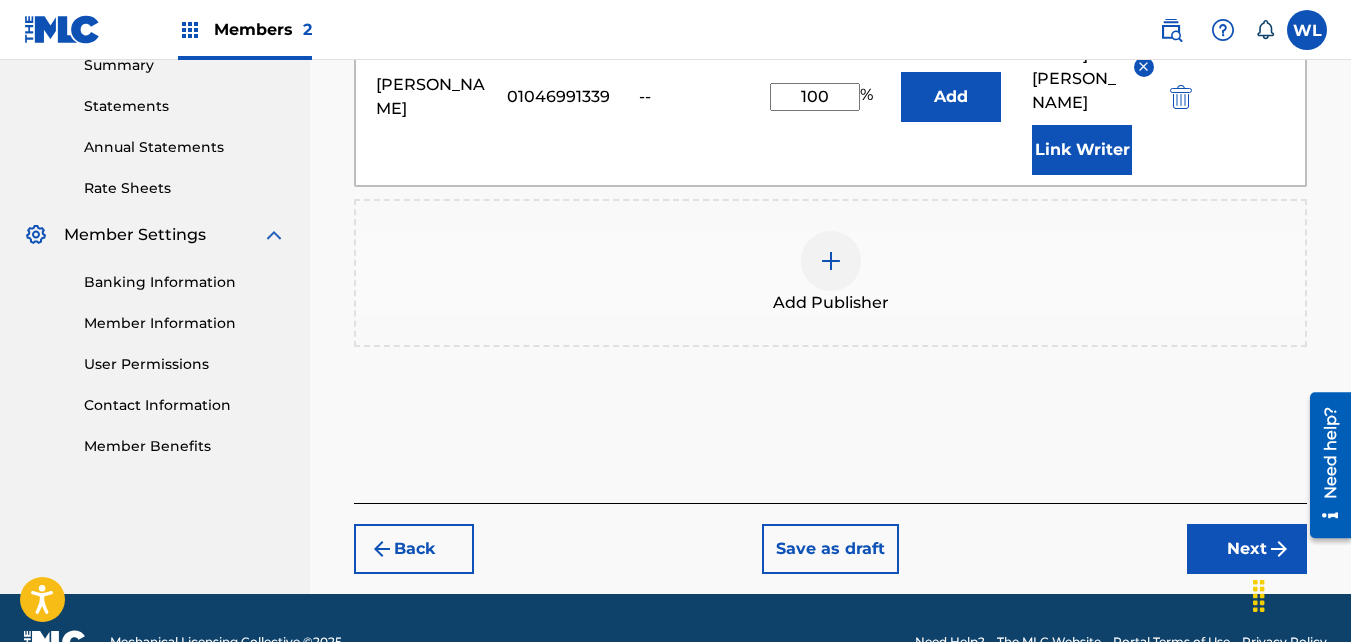 click on "Next" at bounding box center [1247, 549] 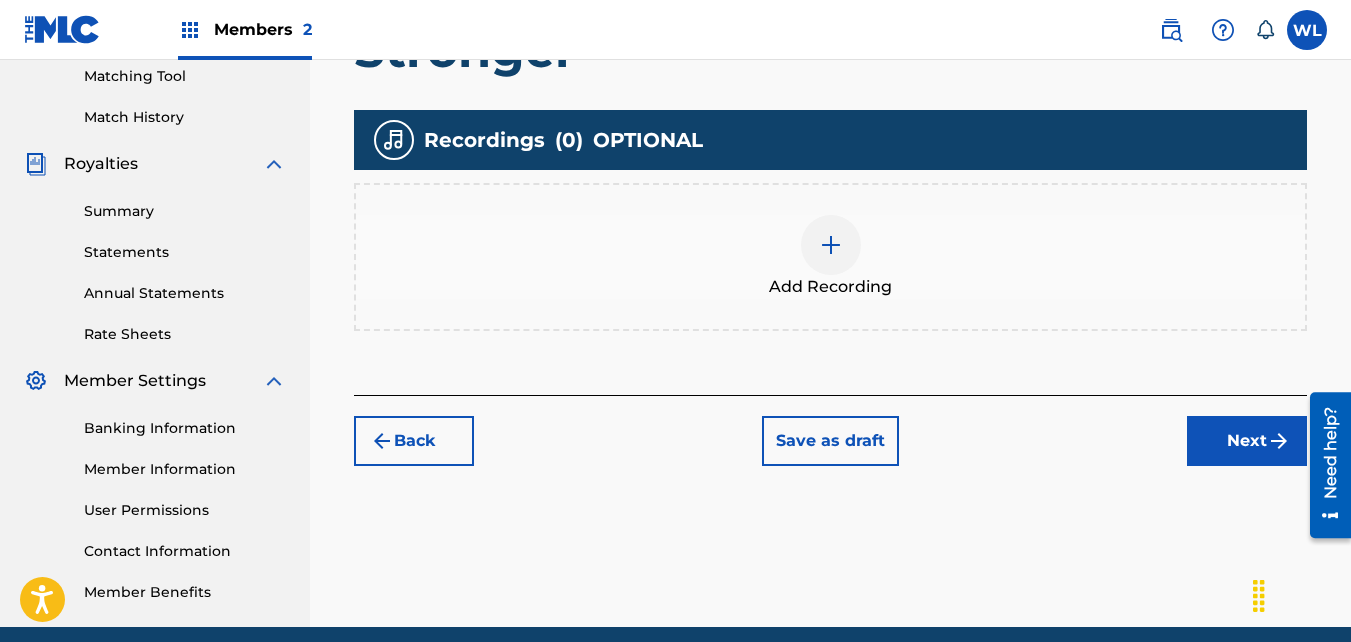 scroll, scrollTop: 518, scrollLeft: 0, axis: vertical 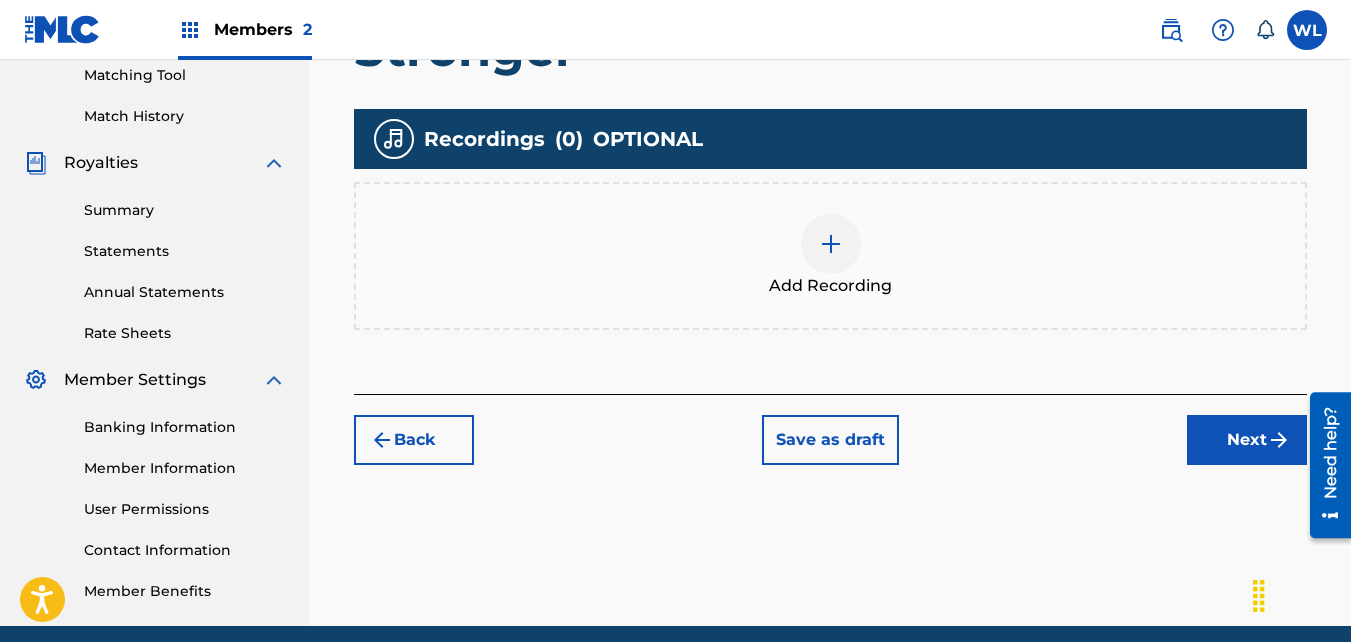 click on "Add Recording" at bounding box center [830, 256] 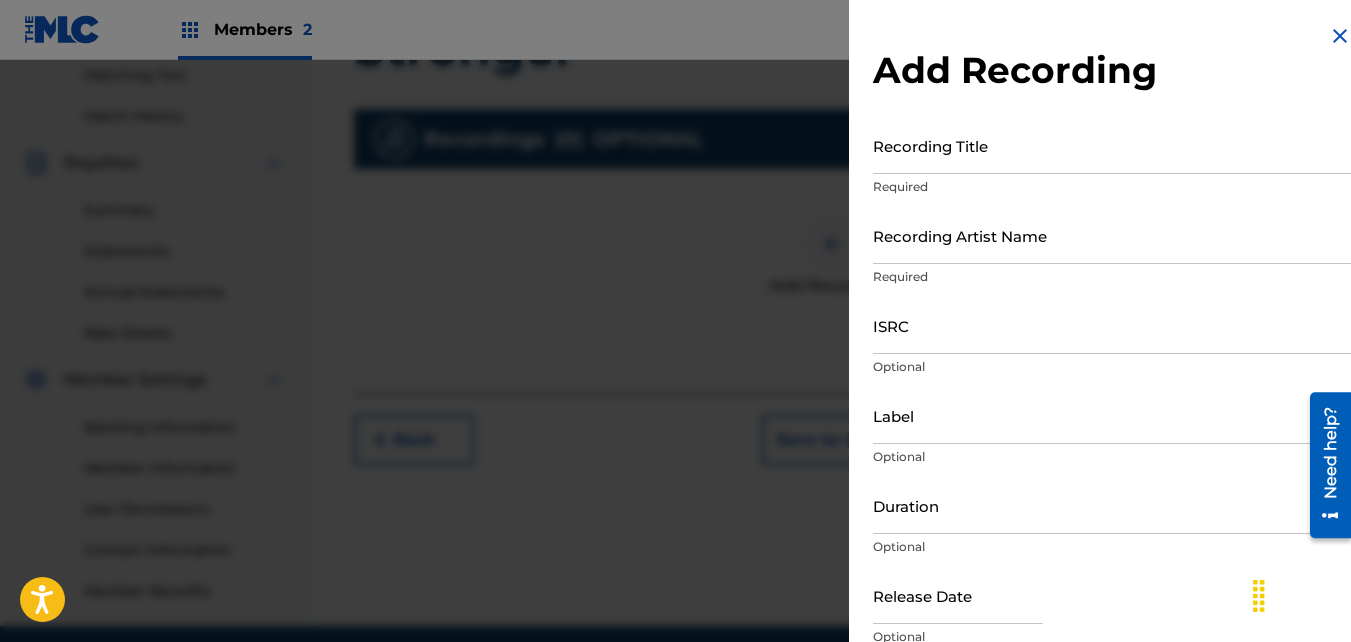 click on "Recording Title" at bounding box center [1112, 145] 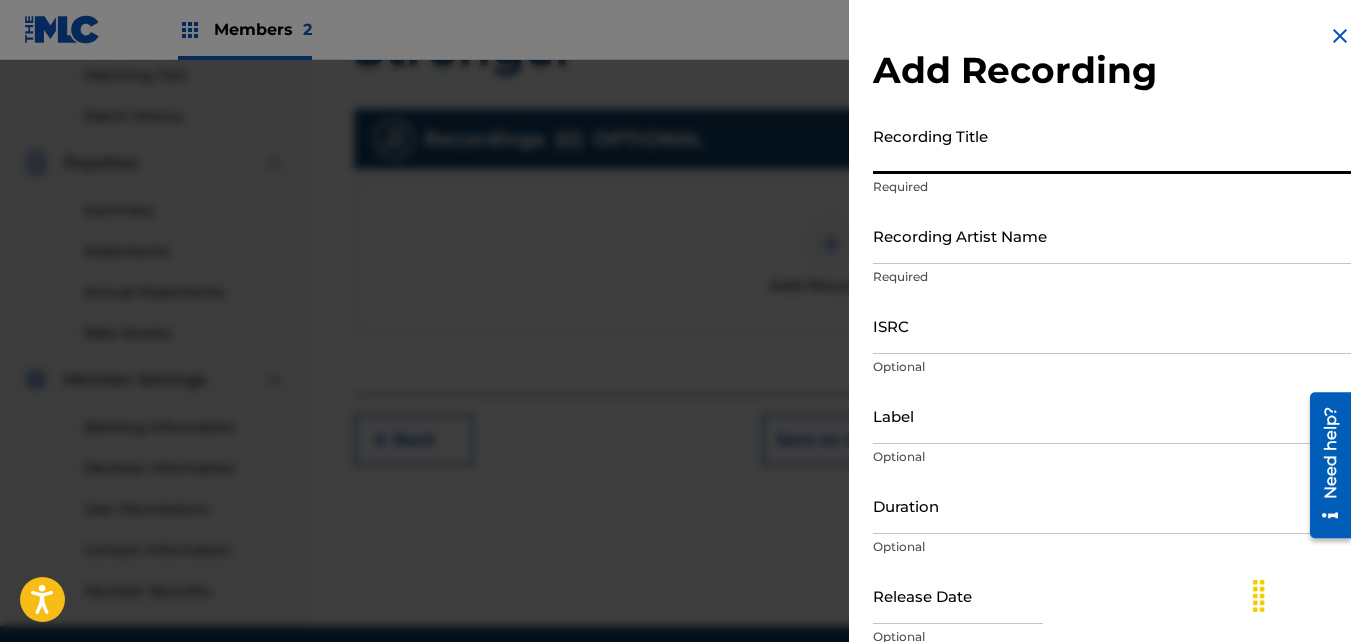 click on "Recording Title" at bounding box center [1112, 145] 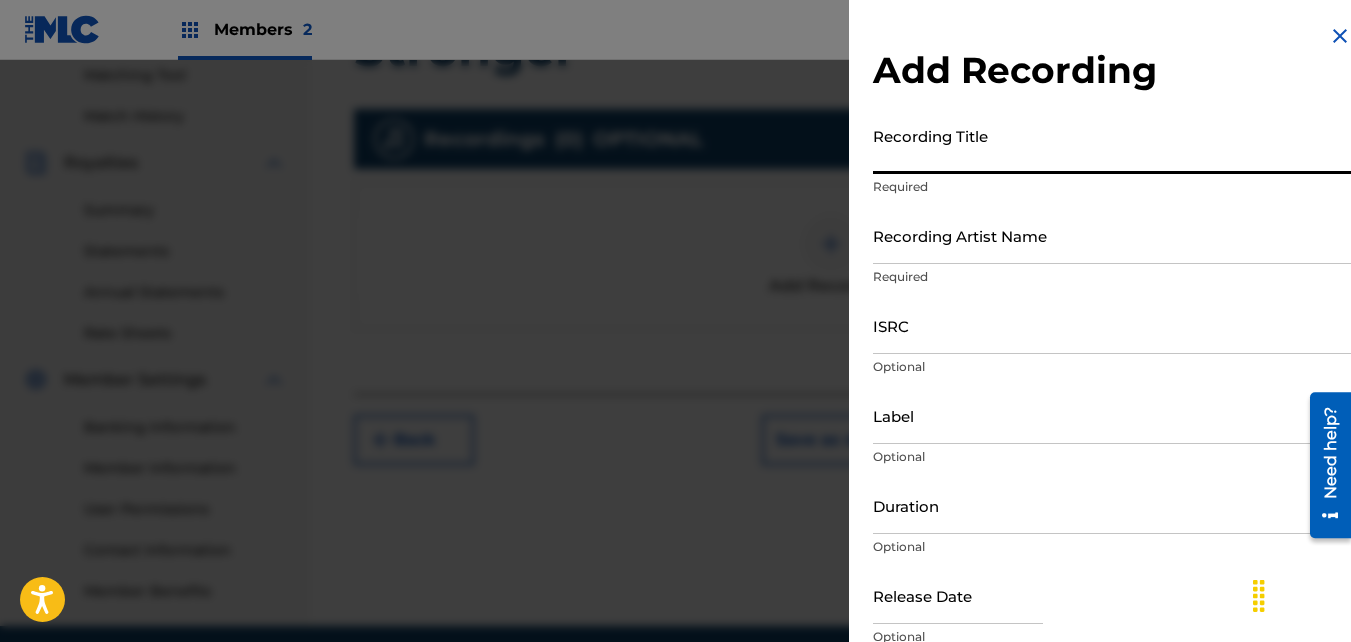click on "Recording Title" at bounding box center (1112, 145) 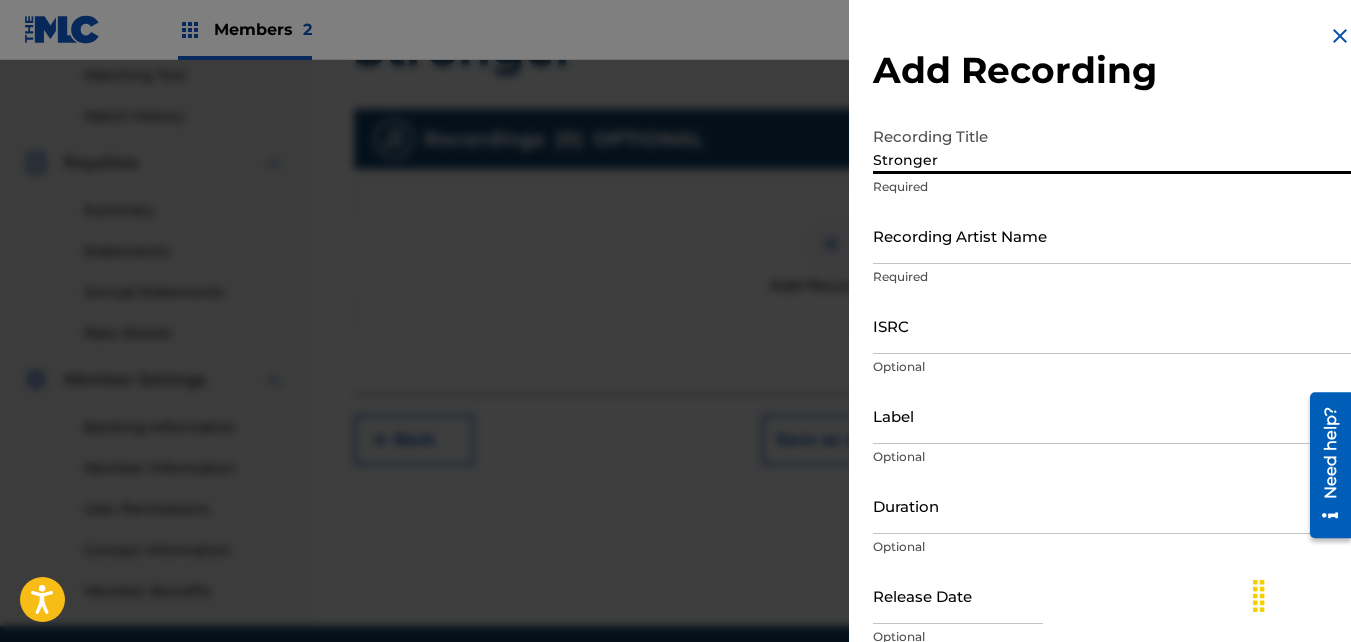 click on "Recording Artist Name" at bounding box center [1112, 235] 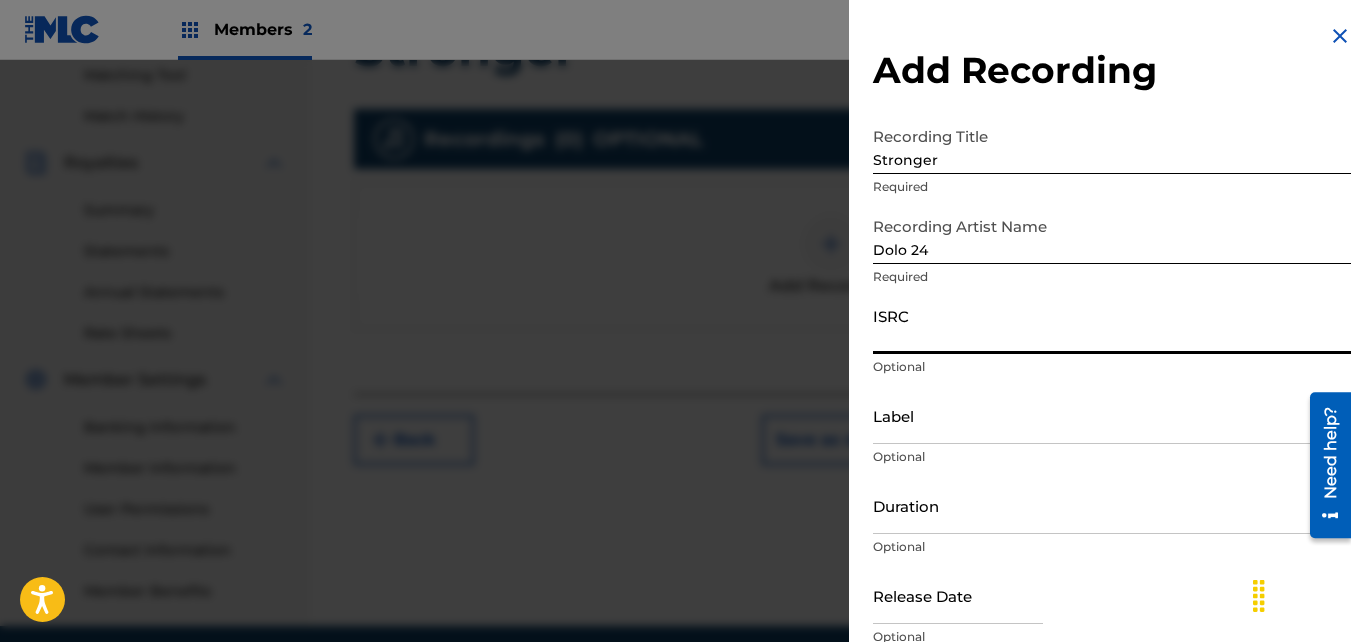 click on "ISRC" at bounding box center [1112, 325] 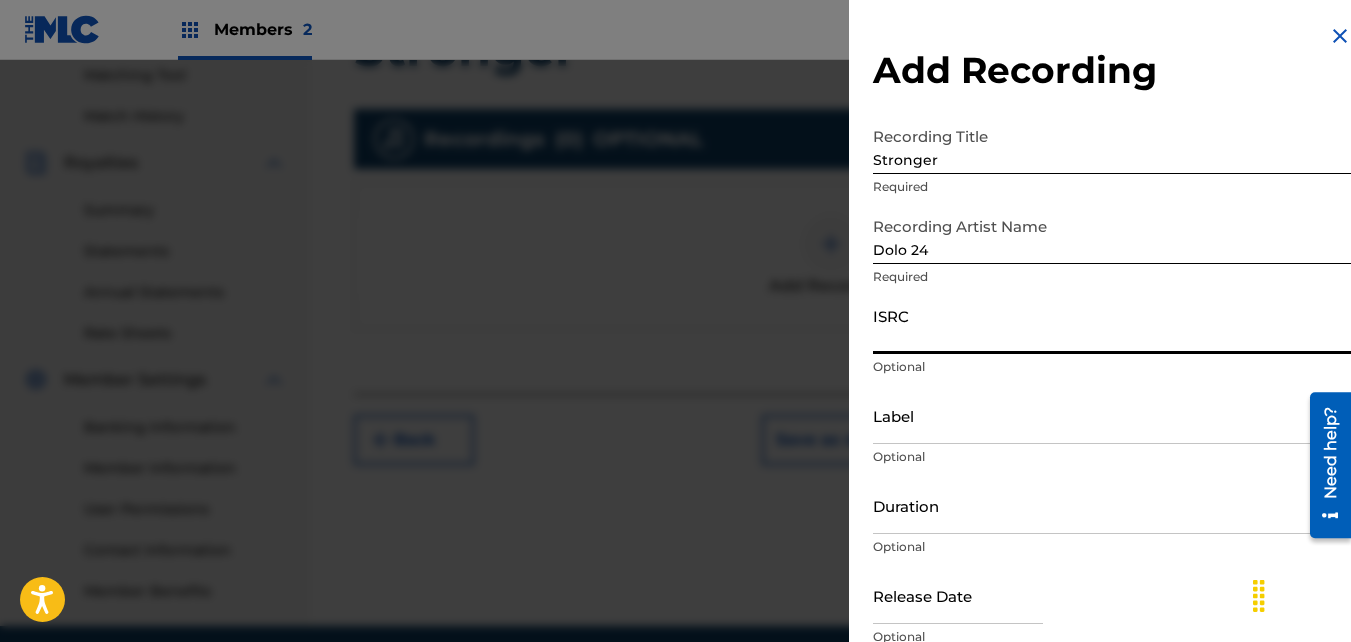 drag, startPoint x: 952, startPoint y: 336, endPoint x: 941, endPoint y: 341, distance: 12.083046 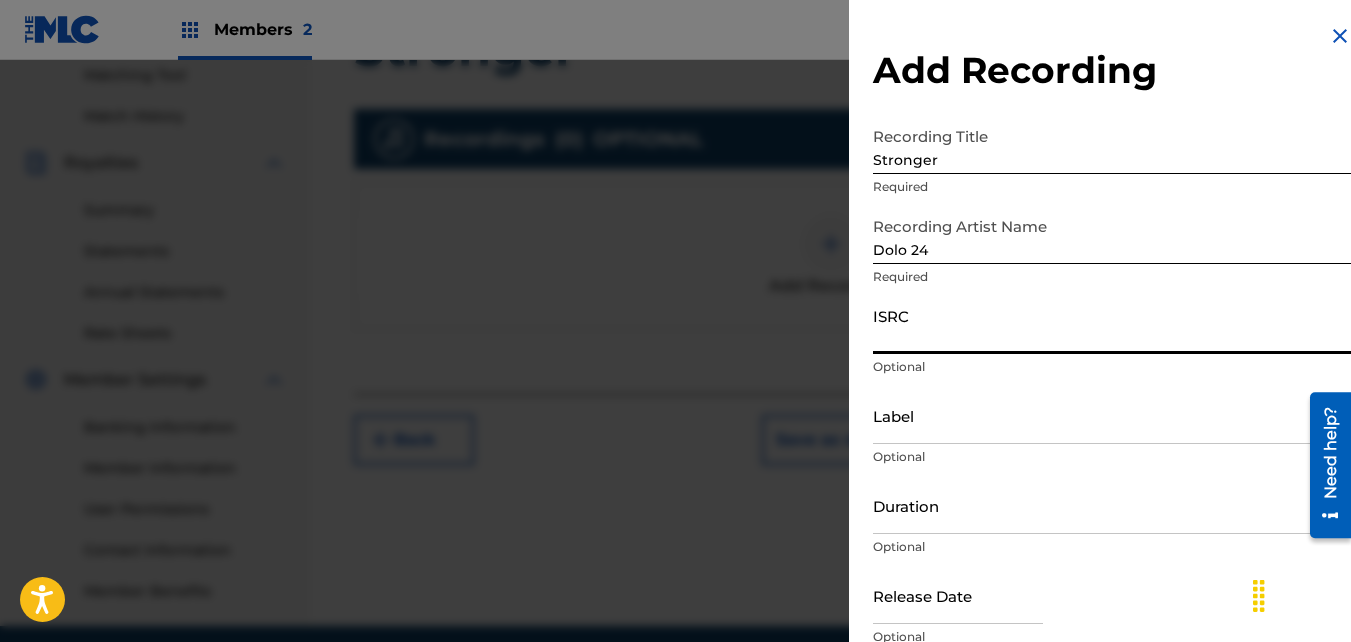 paste on "QZNWT2278832" 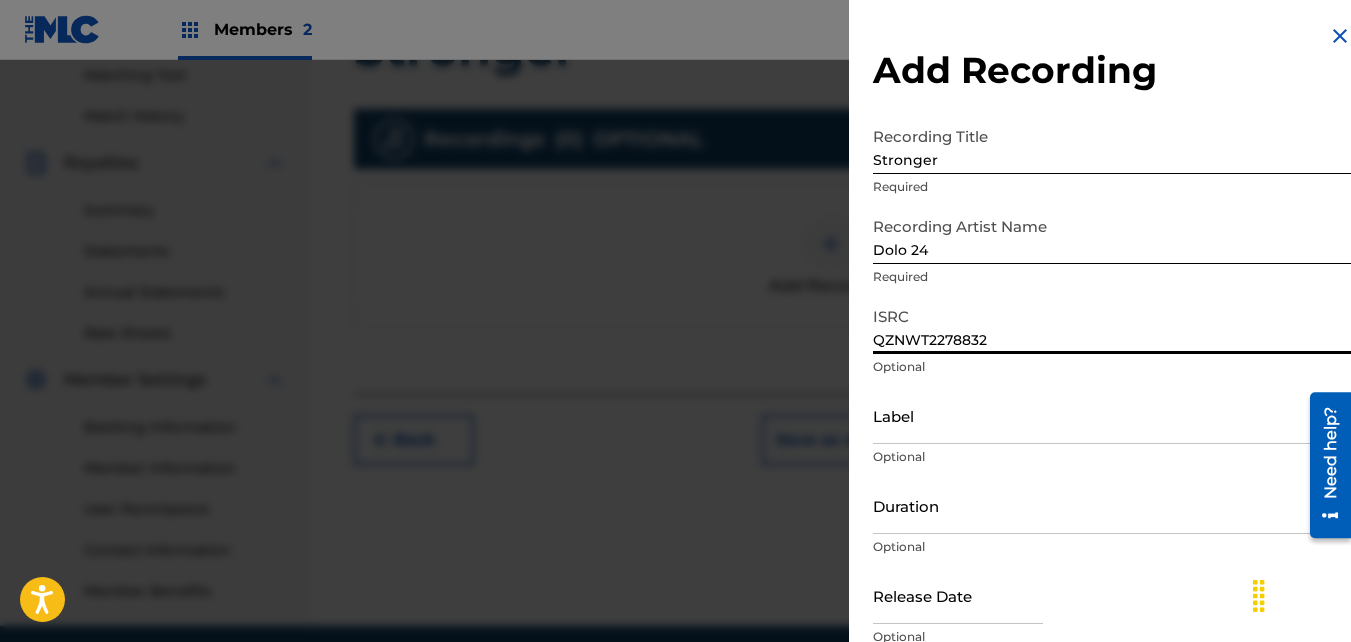 scroll, scrollTop: 439, scrollLeft: 0, axis: vertical 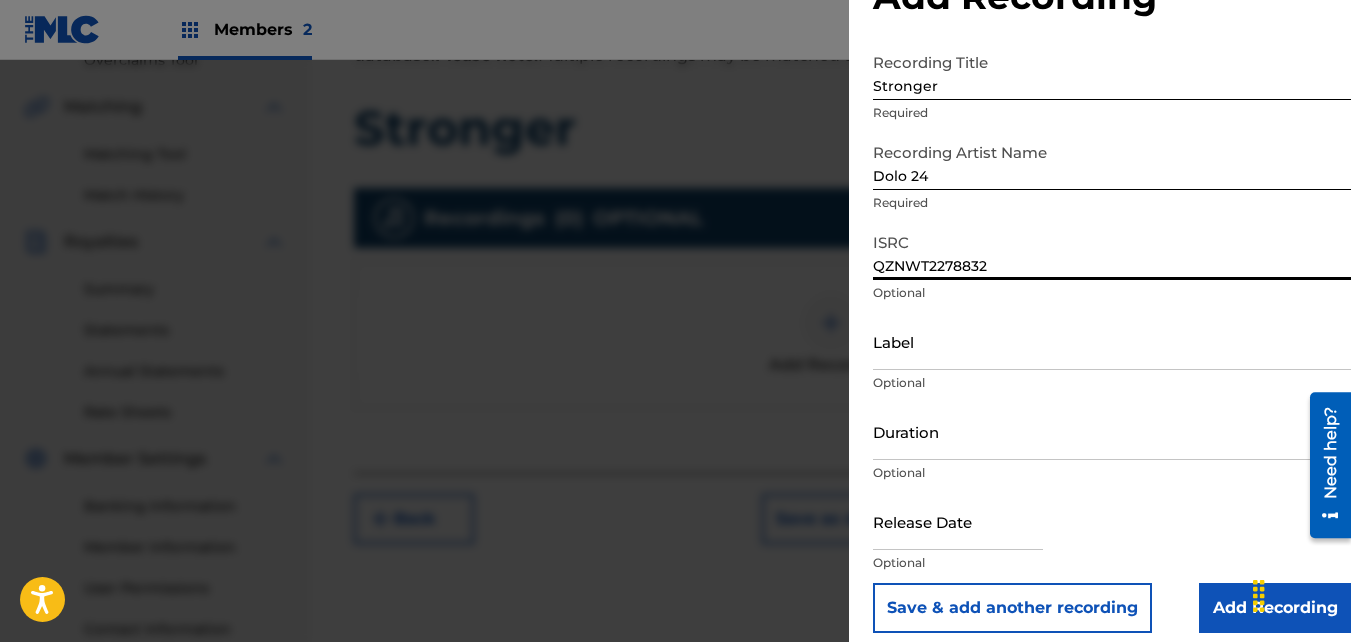 click on "Add Recording" at bounding box center [1275, 608] 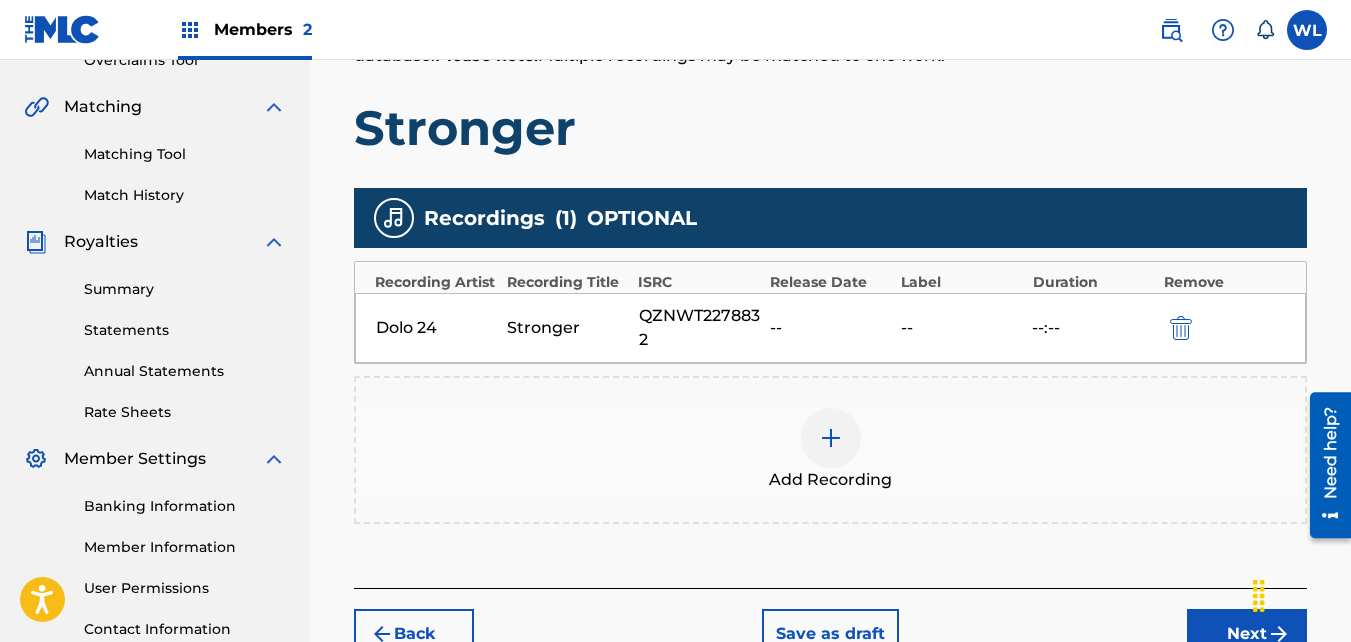 click on "Next" at bounding box center [1247, 634] 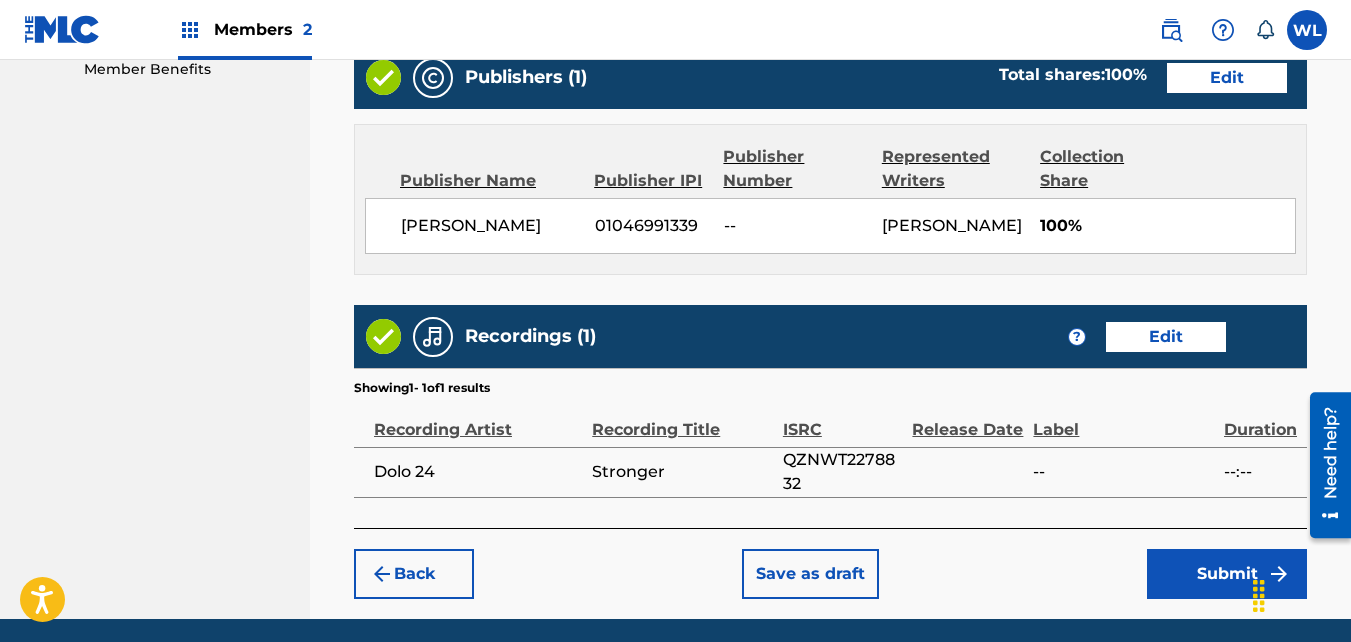 scroll, scrollTop: 1137, scrollLeft: 0, axis: vertical 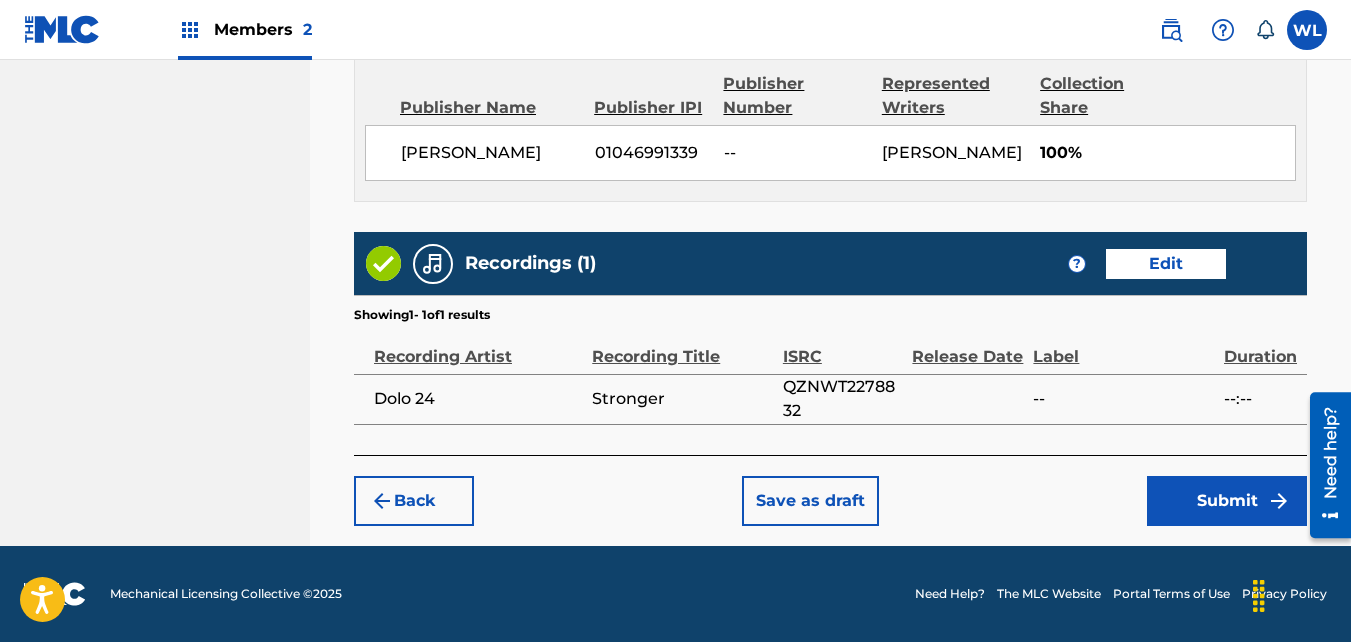 click on "Submit" at bounding box center [1227, 501] 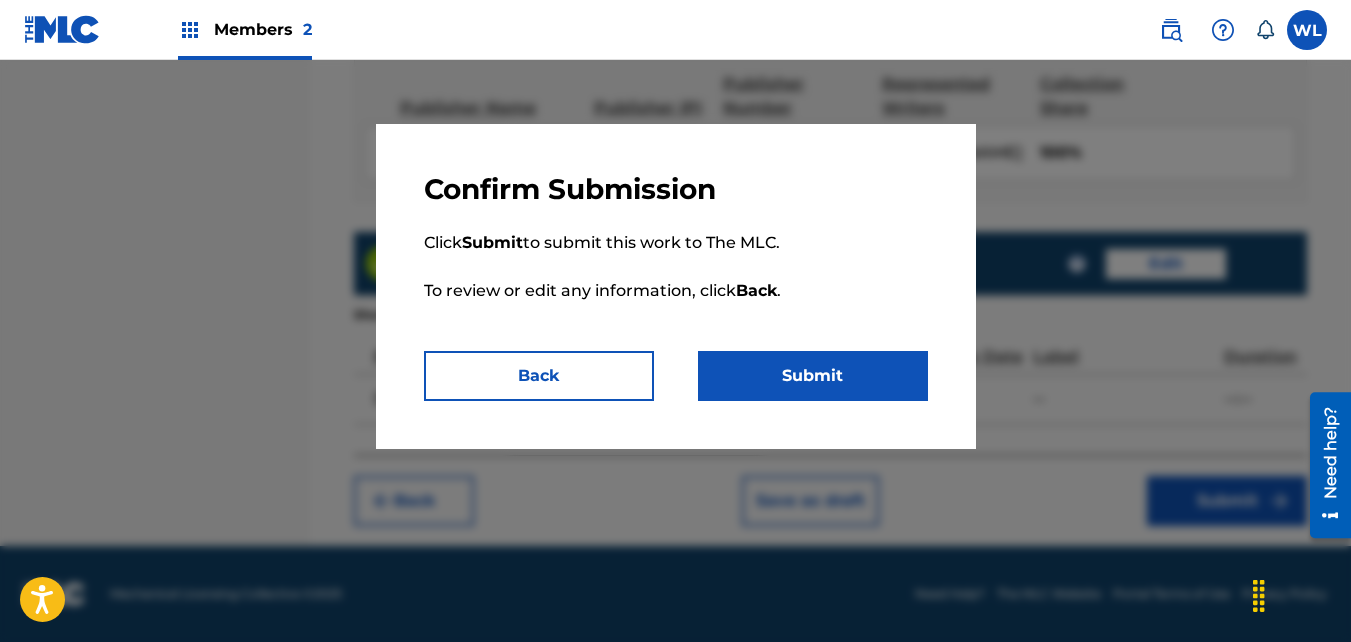 click on "Submit" at bounding box center (813, 376) 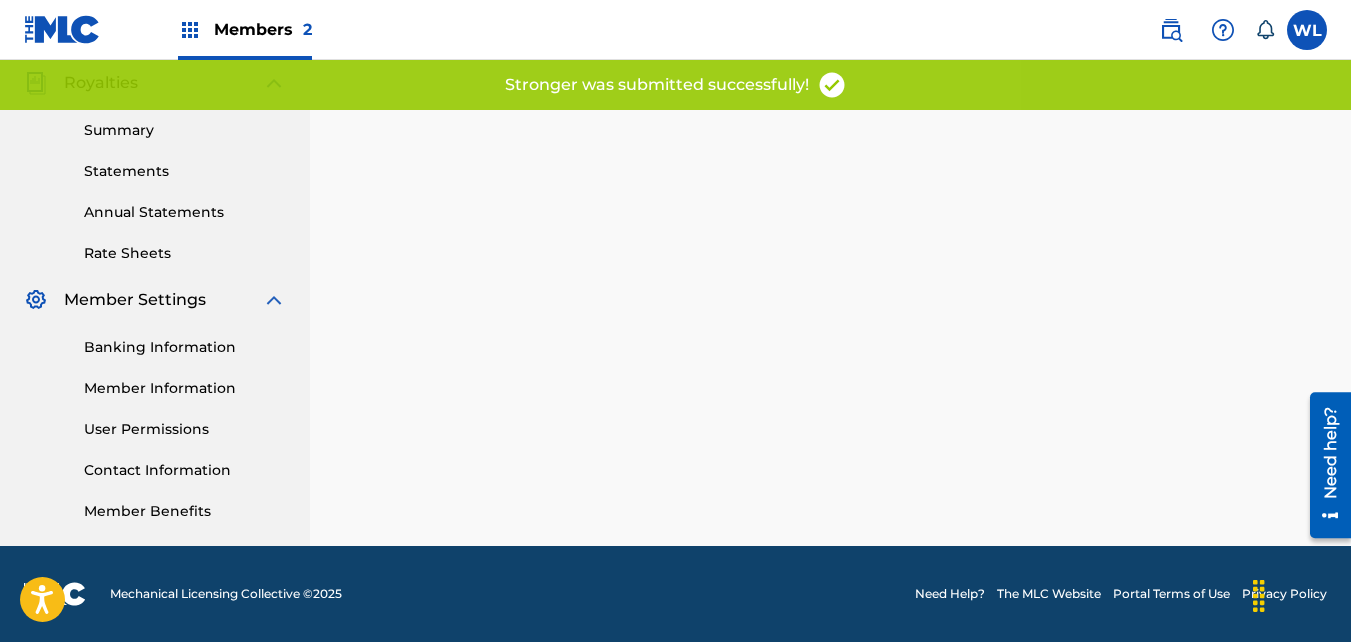 scroll, scrollTop: 0, scrollLeft: 0, axis: both 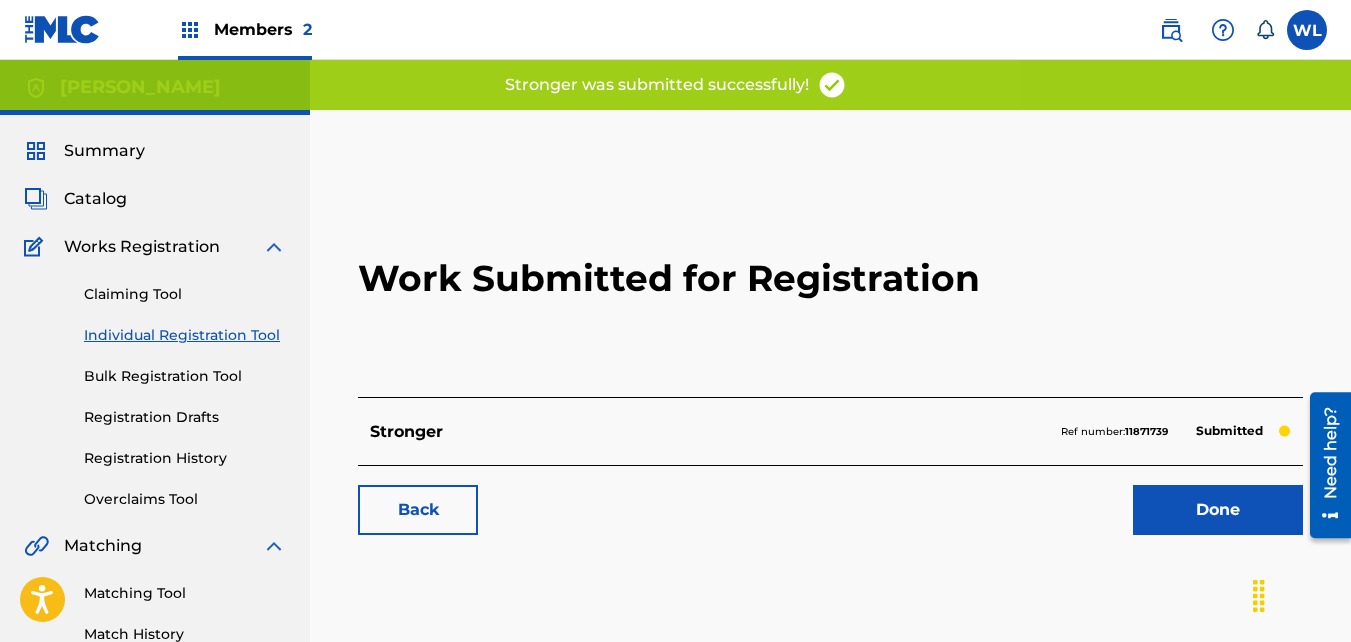 click on "Done" at bounding box center (1218, 510) 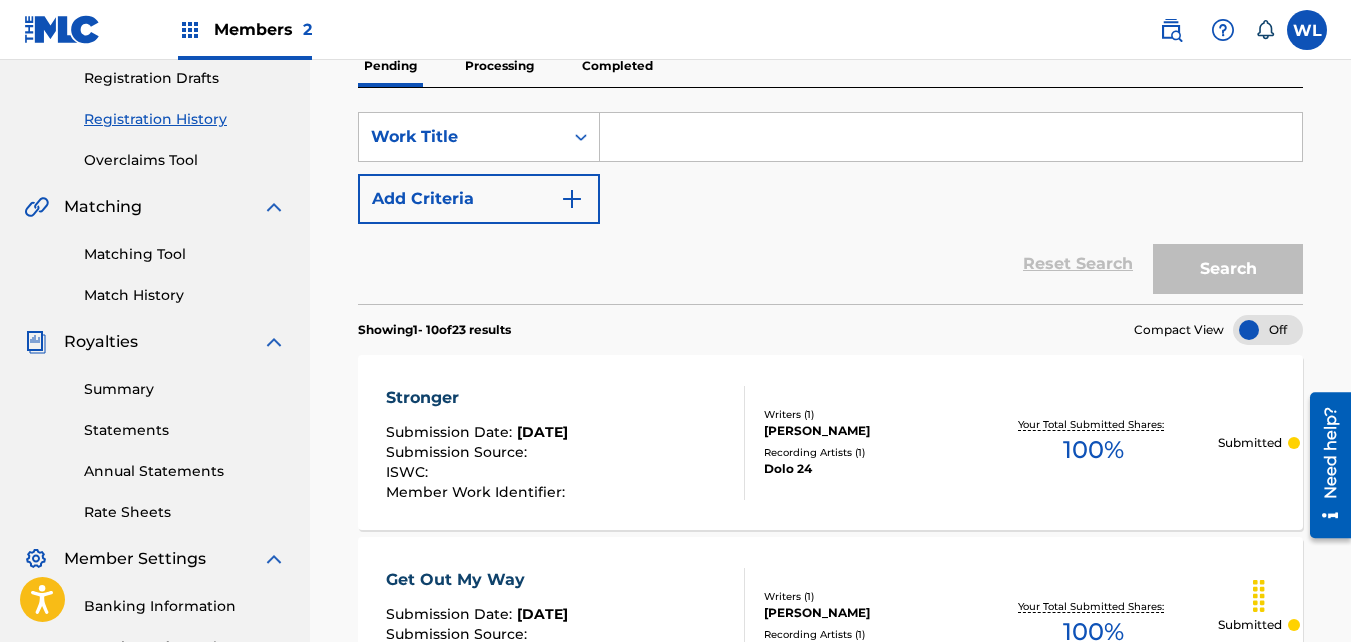 scroll, scrollTop: 0, scrollLeft: 0, axis: both 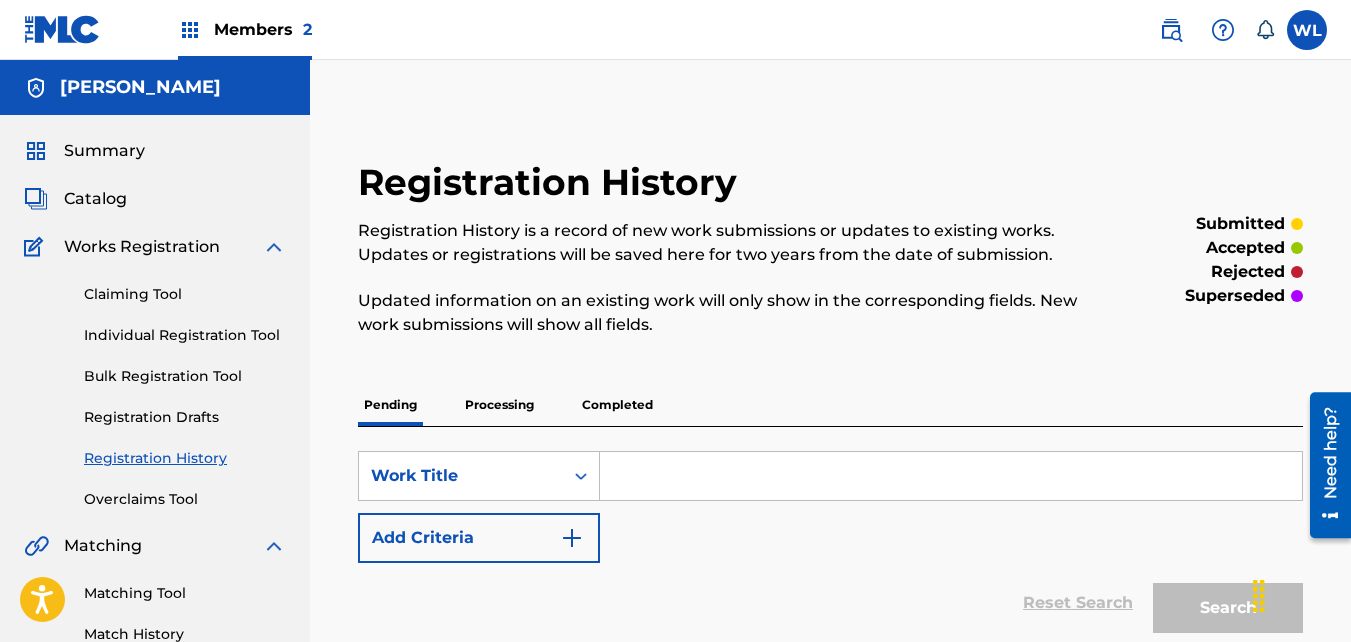 click on "Catalog" at bounding box center [95, 199] 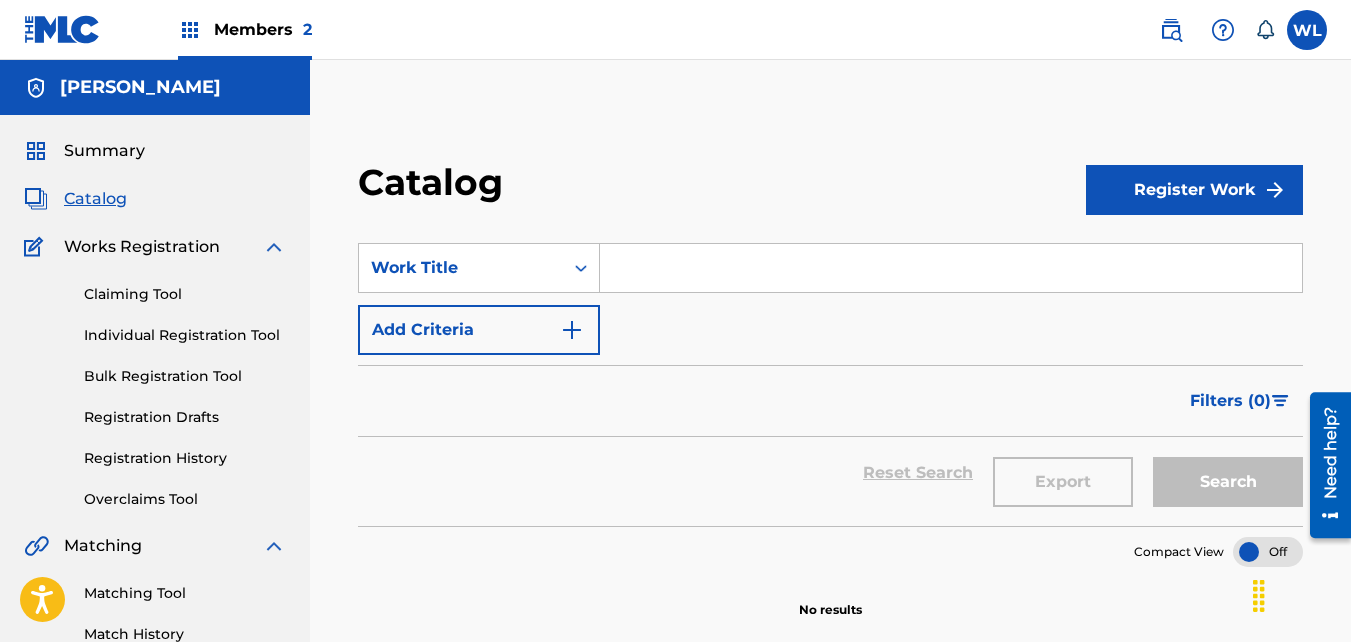 click on "Register Work" at bounding box center [1194, 190] 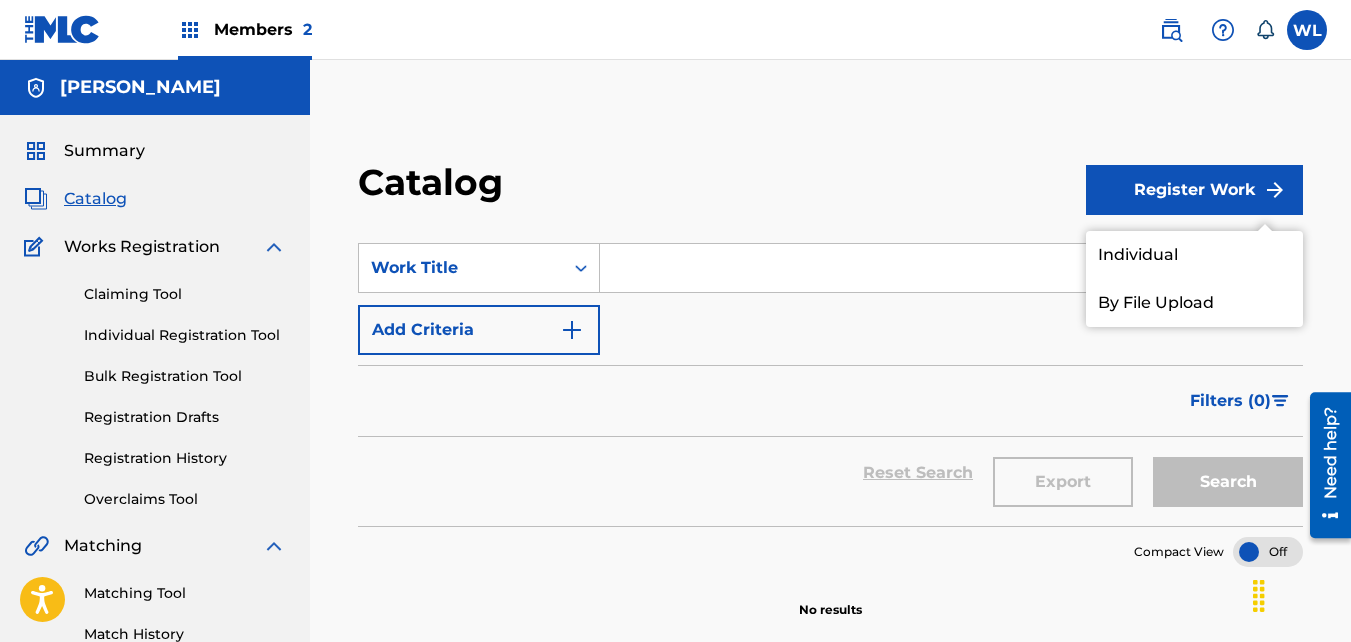 click on "Individual" at bounding box center (1194, 255) 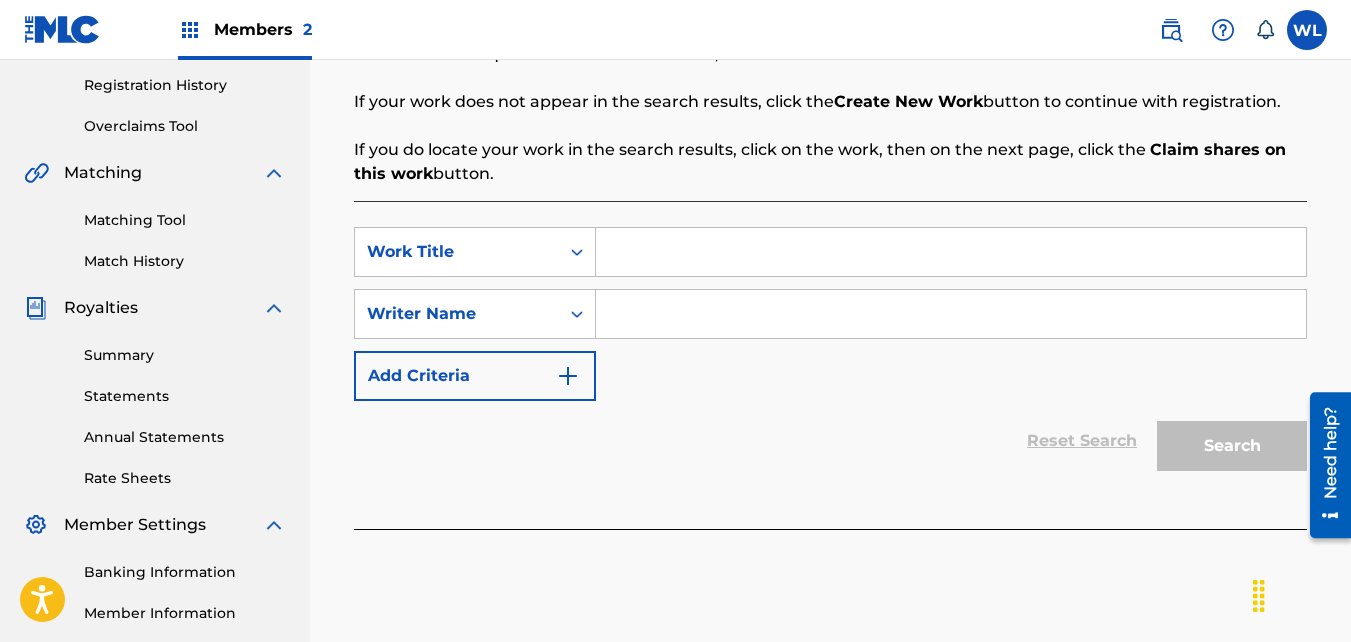 scroll, scrollTop: 374, scrollLeft: 0, axis: vertical 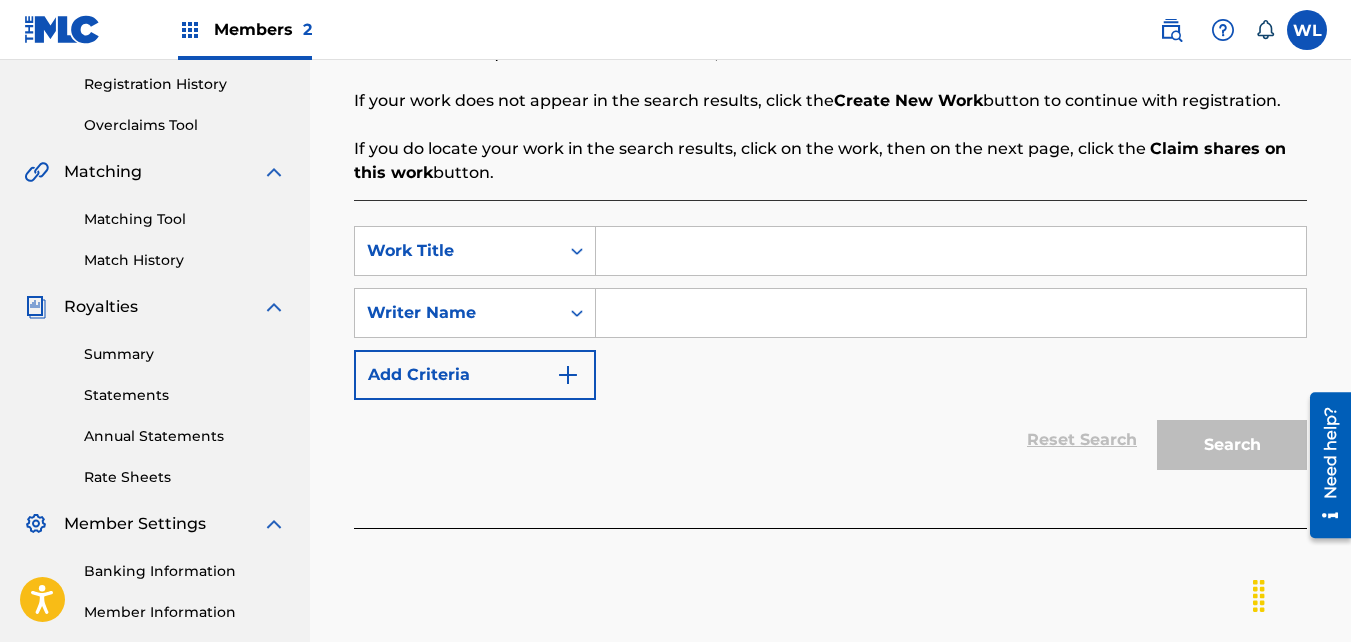 click on "SearchWithCriteria53342e62-6128-4bcb-ba91-3ba6ee11672f Work Title SearchWithCriteriaae44a9bd-a9b5-4058-a578-4f38c1eeae26 Writer Name Add Criteria Reset Search Search" at bounding box center [830, 364] 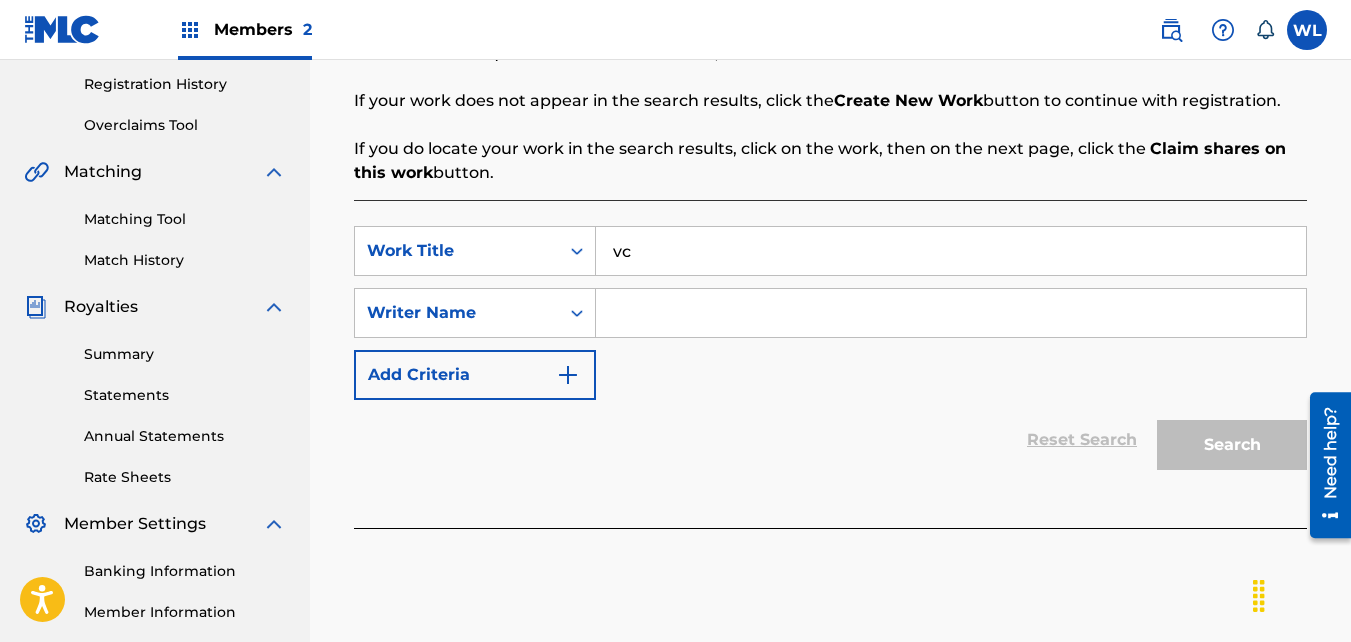 click at bounding box center (951, 313) 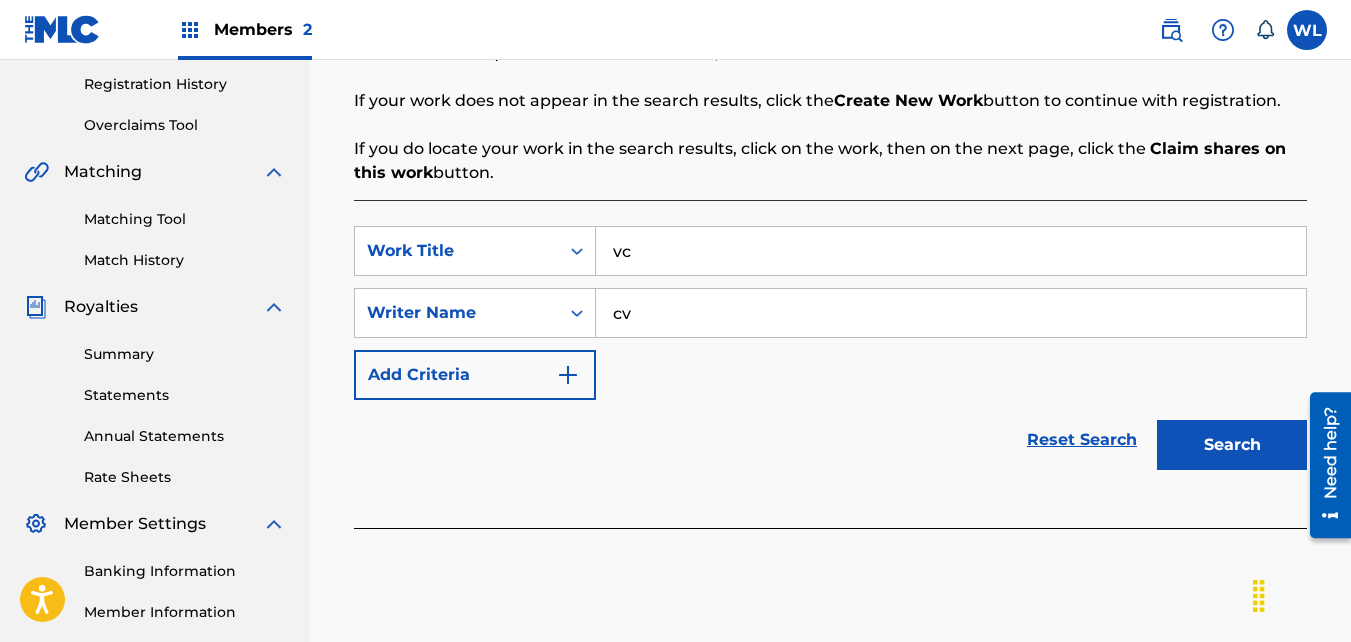 click on "Search" at bounding box center (1227, 440) 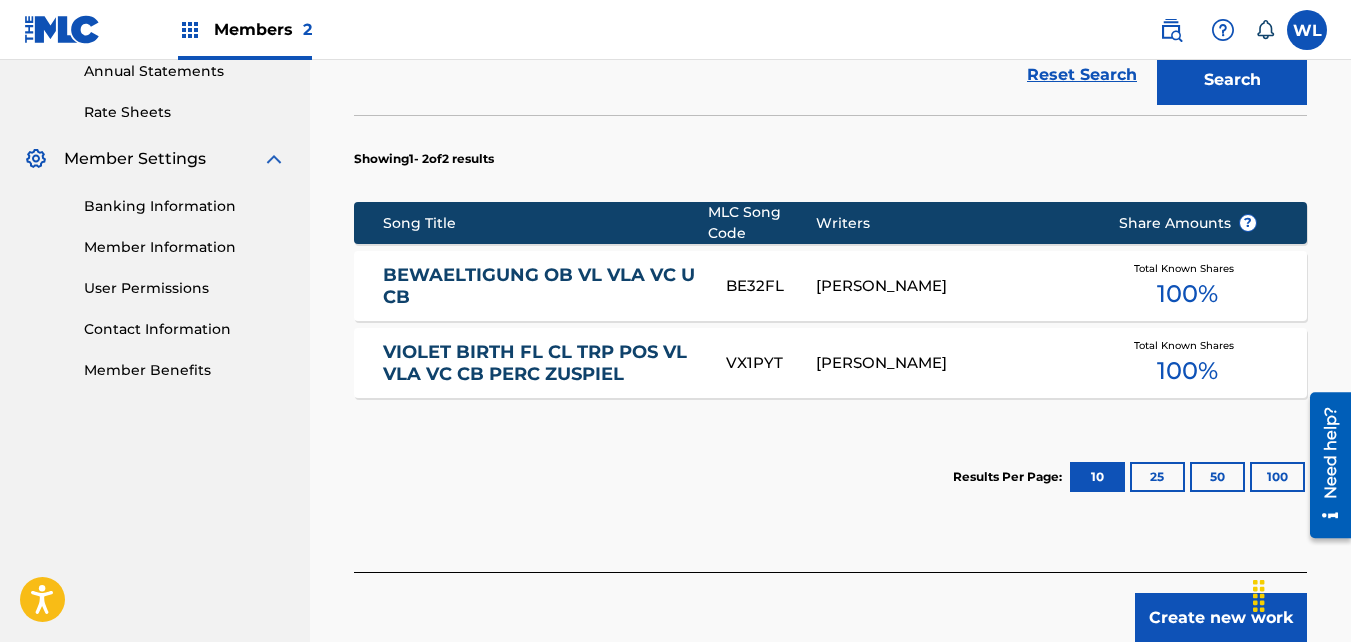 scroll, scrollTop: 856, scrollLeft: 0, axis: vertical 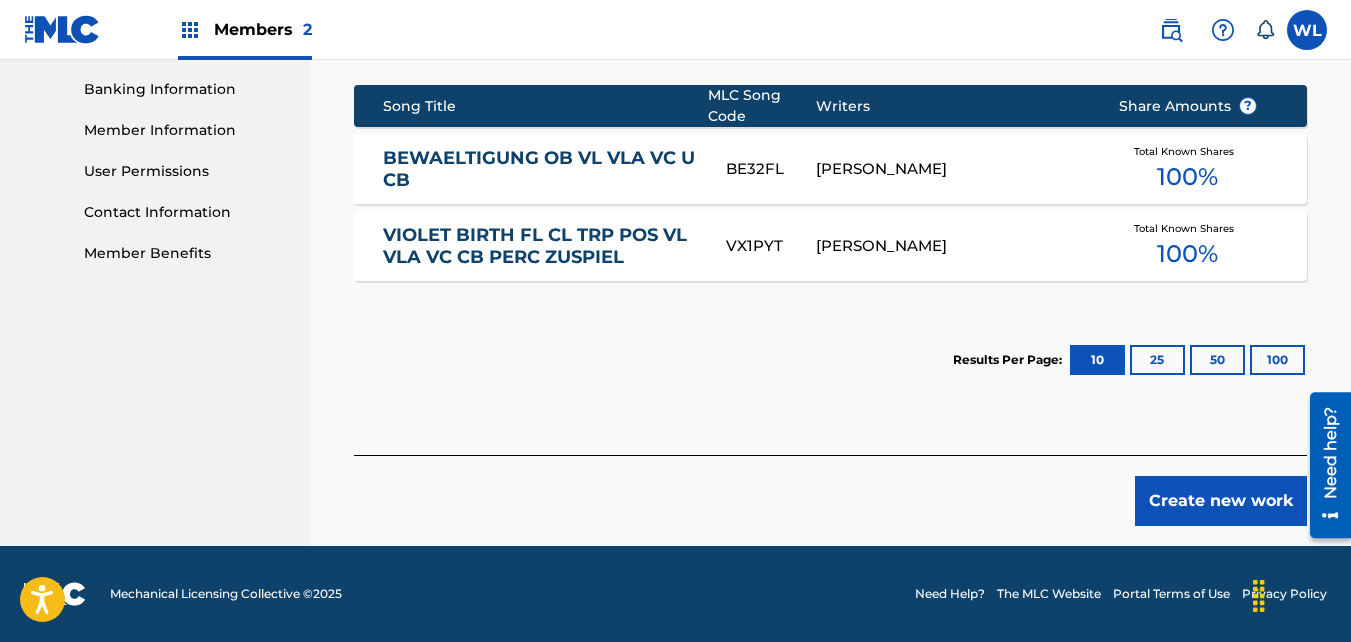 click on "Create new work" at bounding box center (1221, 501) 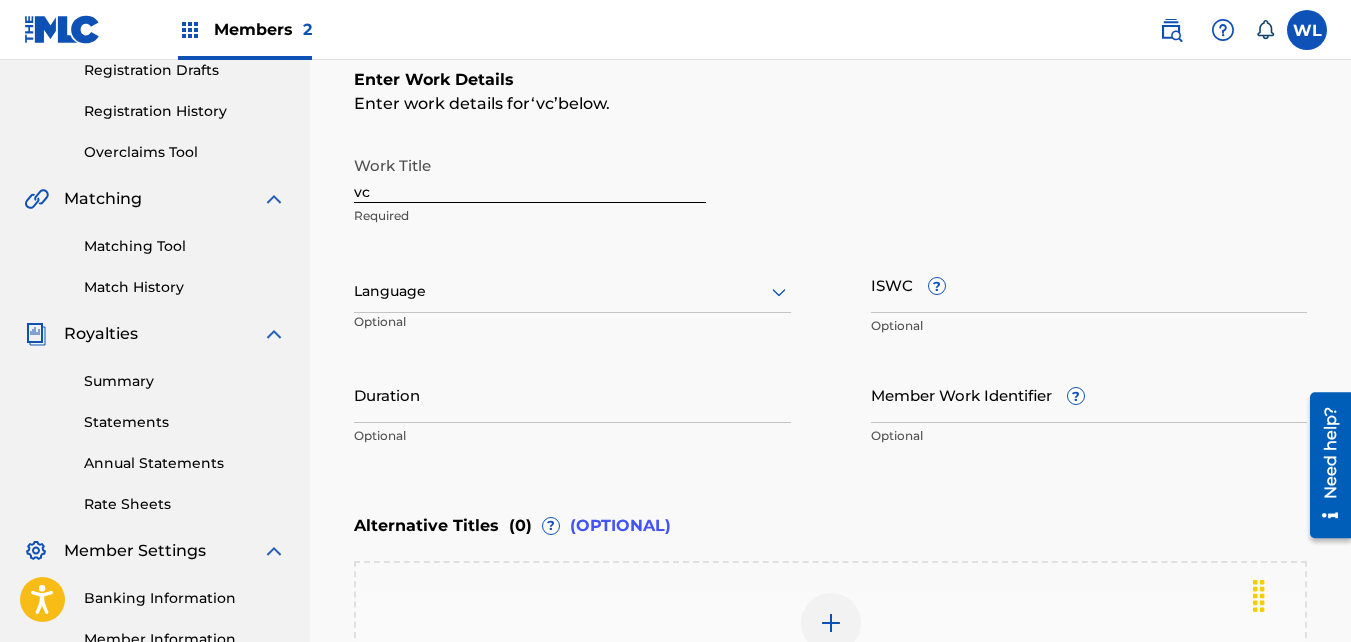 scroll, scrollTop: 346, scrollLeft: 0, axis: vertical 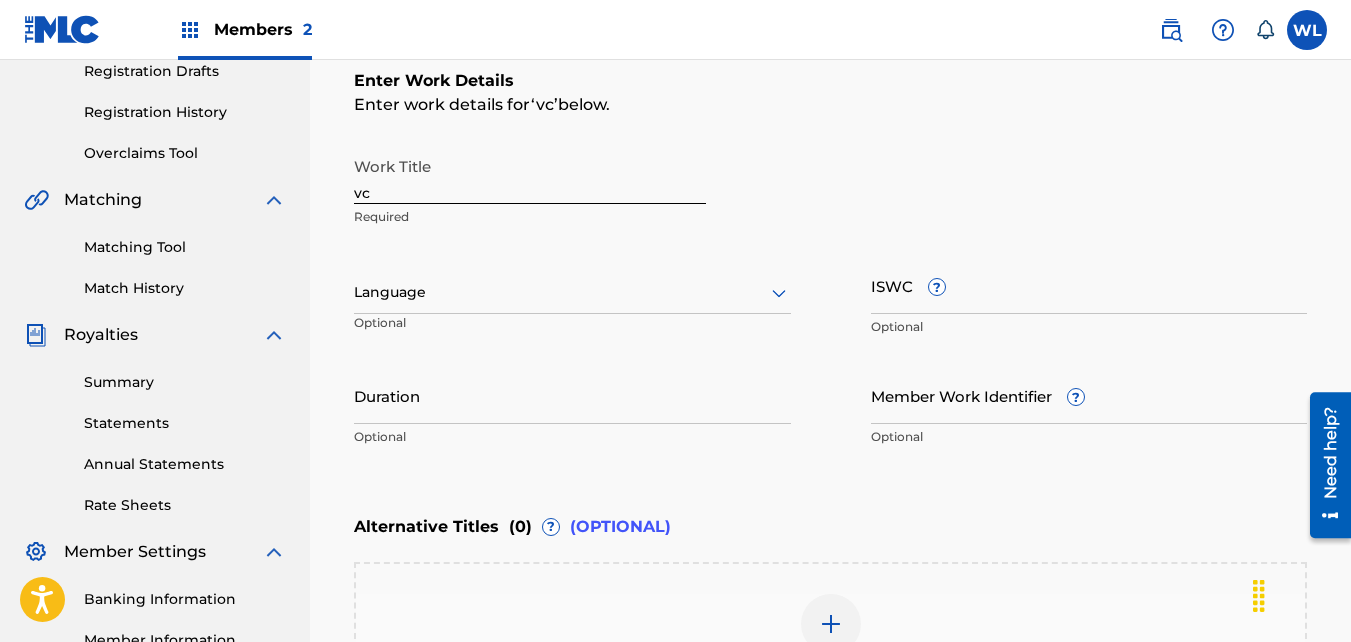 click on "vc" at bounding box center (530, 175) 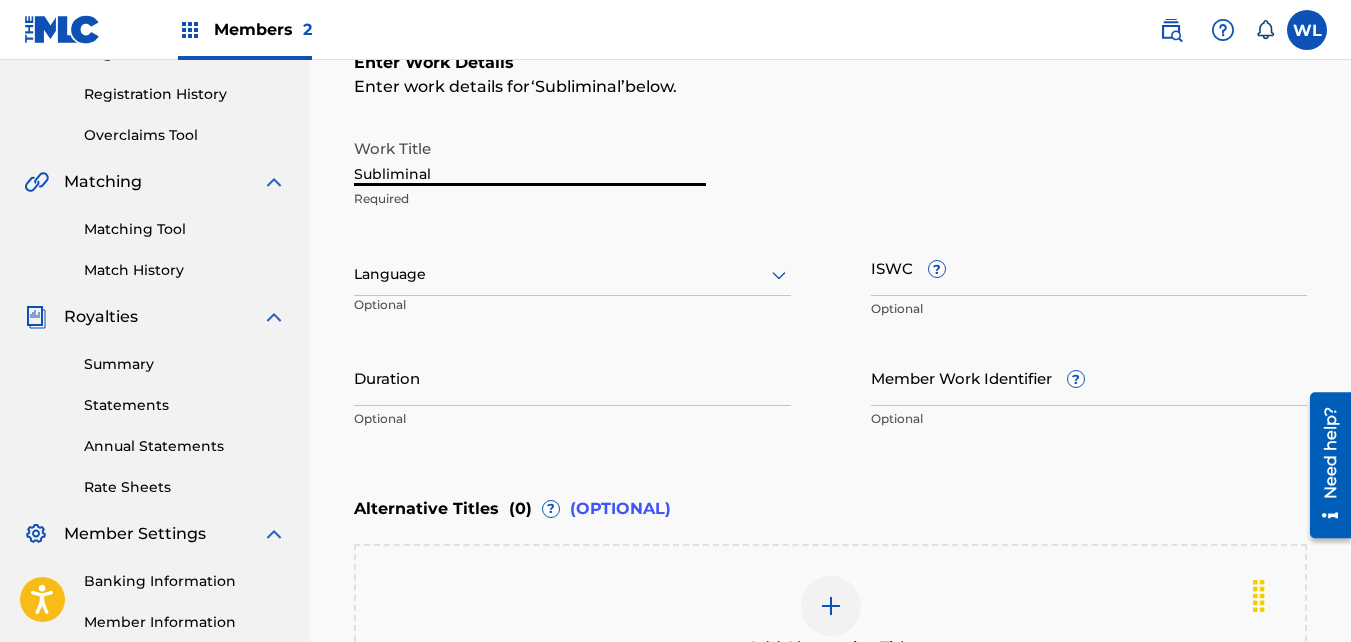 scroll, scrollTop: 651, scrollLeft: 0, axis: vertical 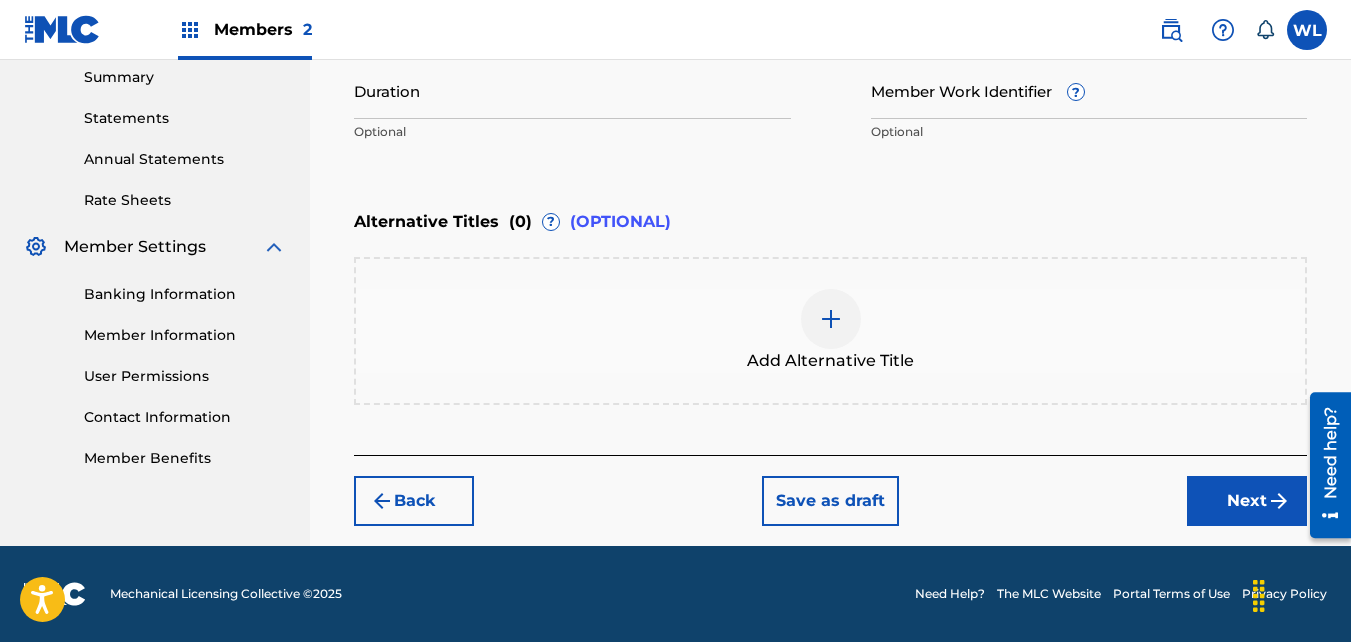 click on "Next" at bounding box center [1247, 501] 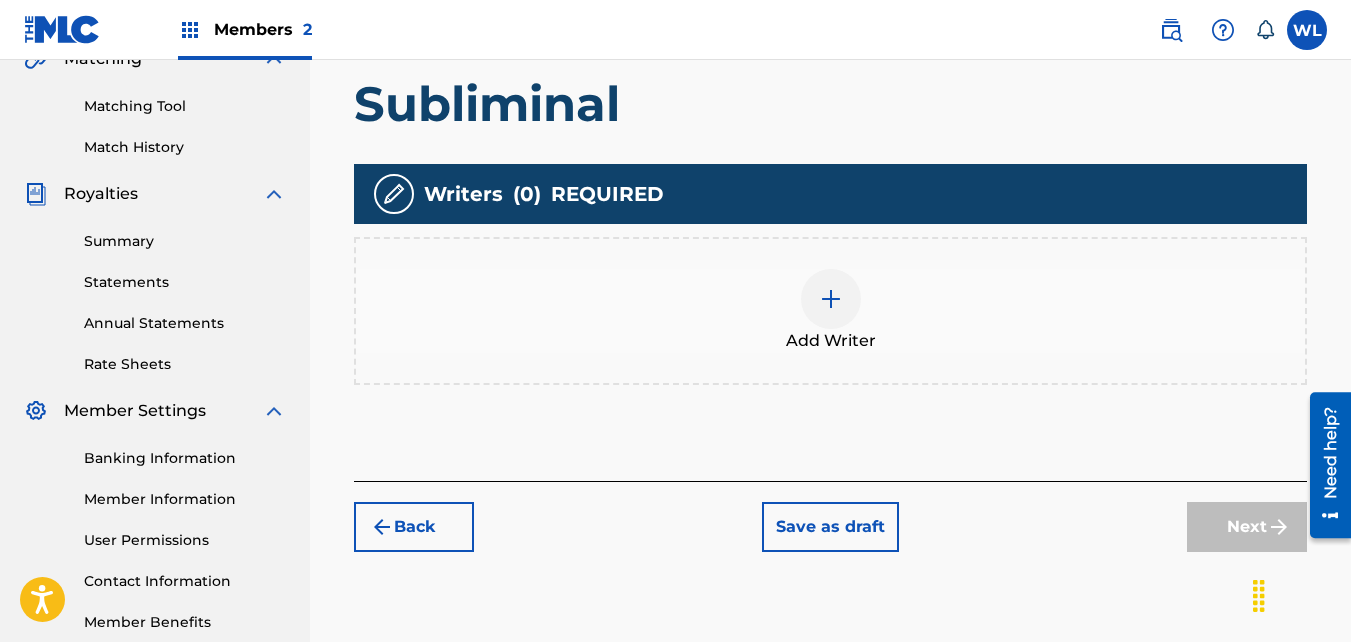 scroll, scrollTop: 483, scrollLeft: 0, axis: vertical 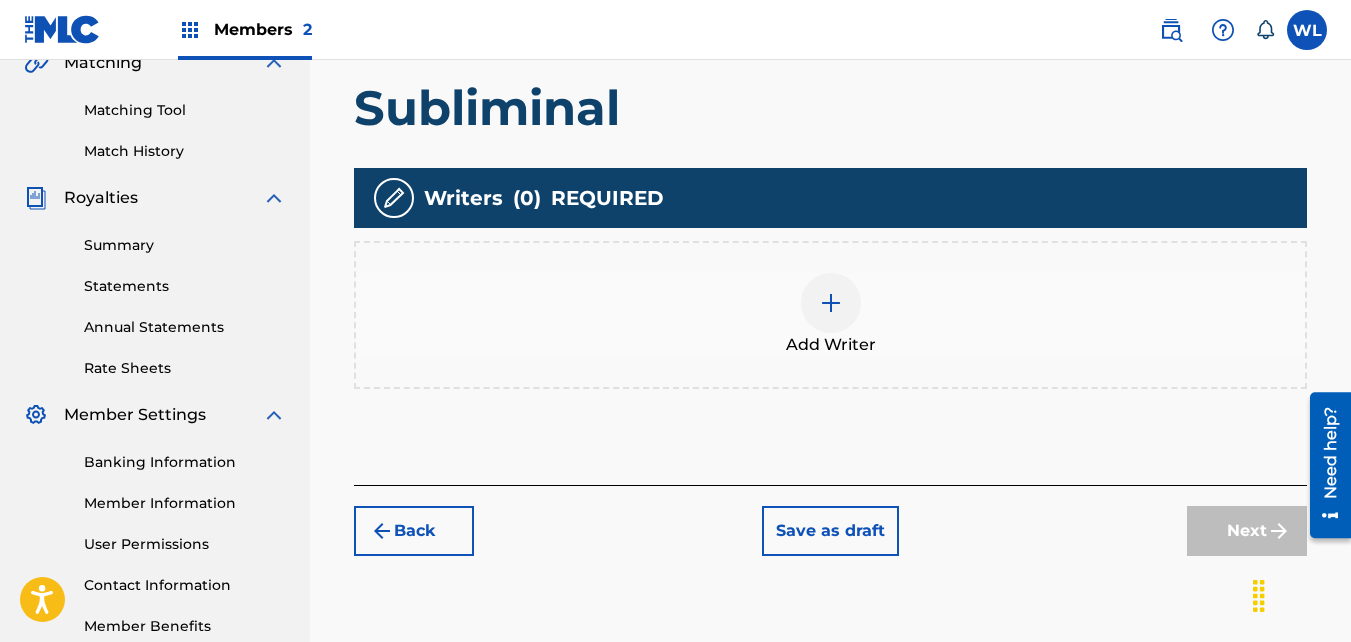 click at bounding box center [831, 303] 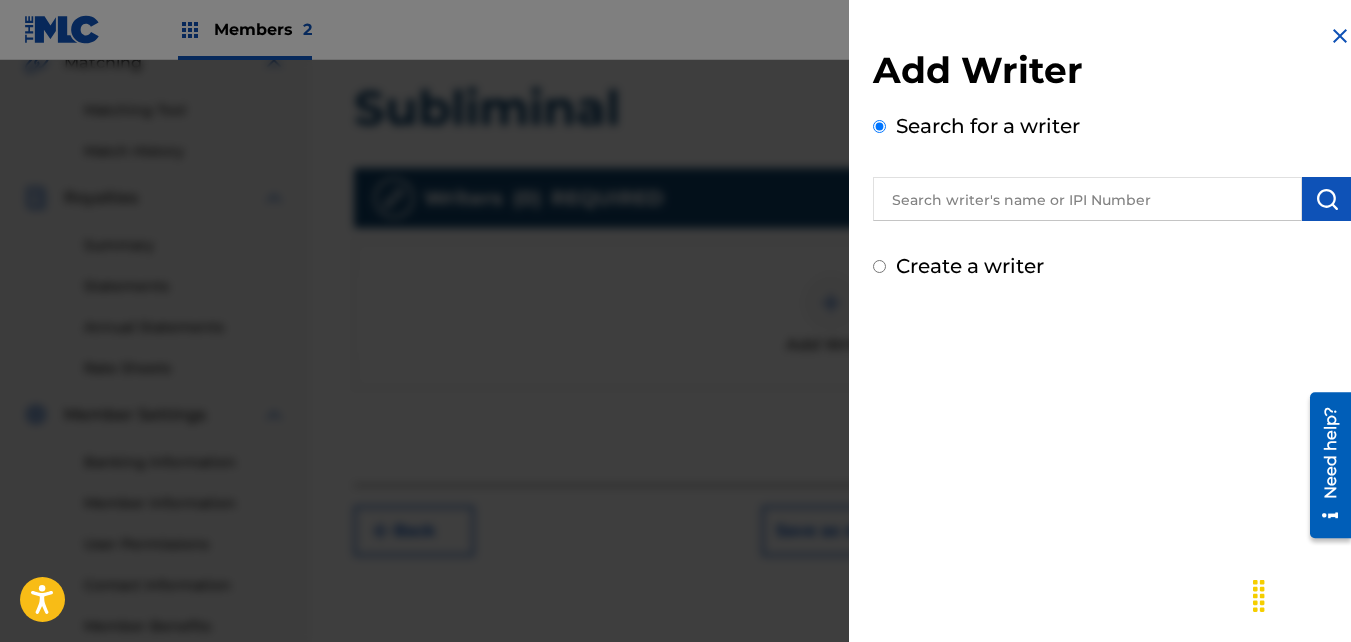 click on "Add Writer Search for a writer Create a writer" at bounding box center (1112, 152) 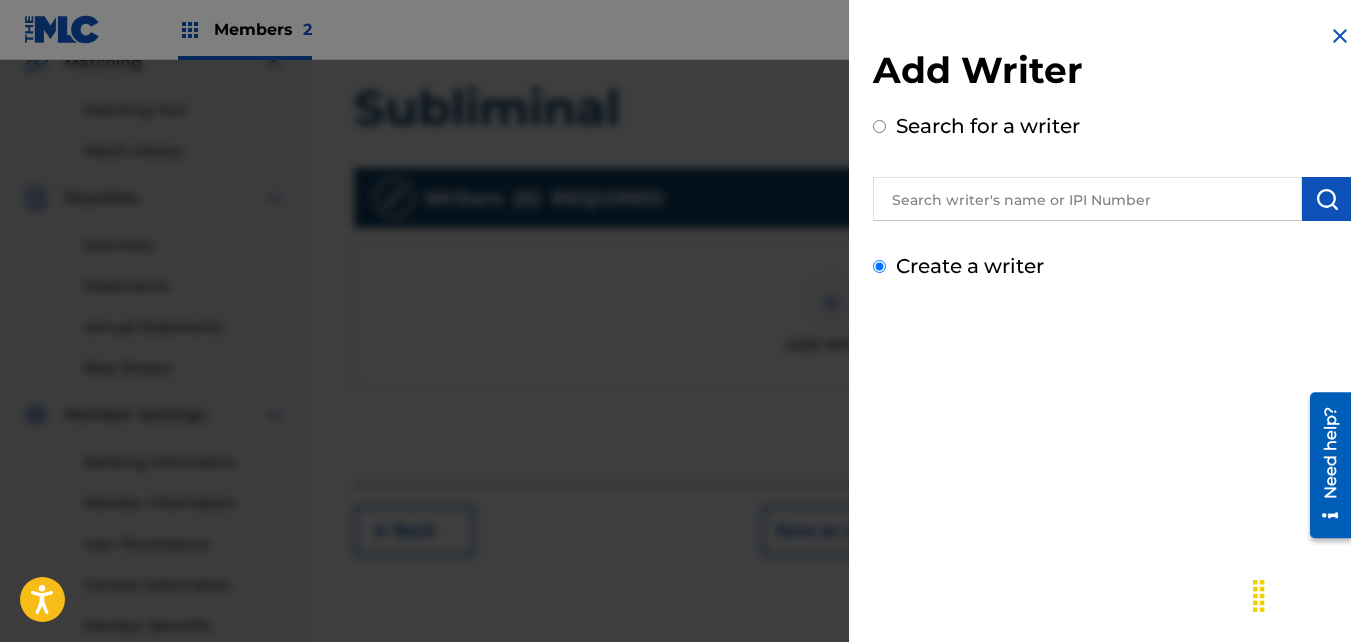 click on "Create a writer" at bounding box center [879, 266] 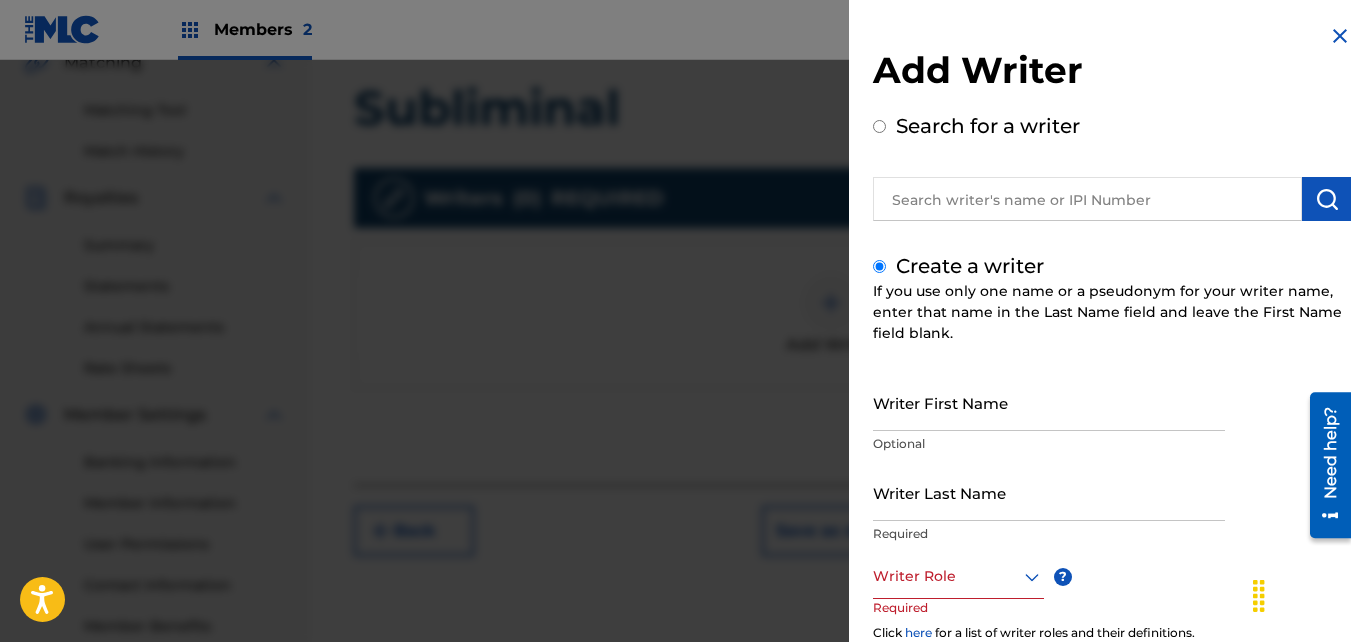 click on "Writer First Name" at bounding box center (1049, 402) 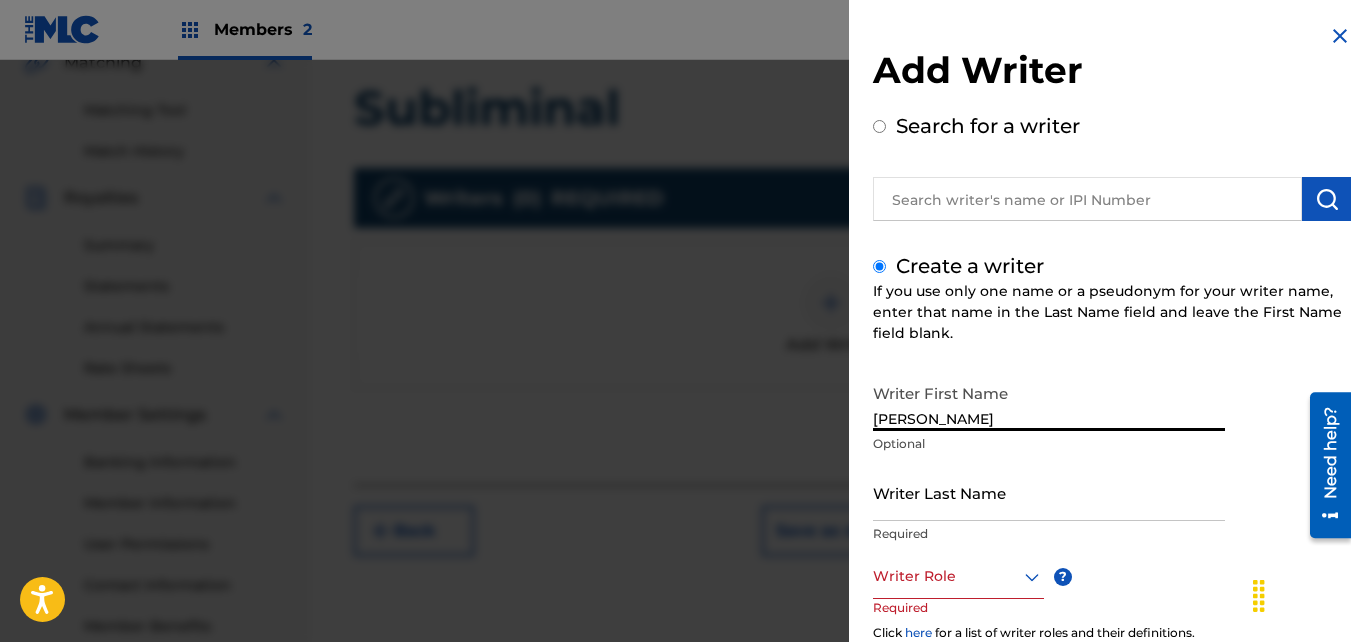 click on "Writer Last Name" at bounding box center (1049, 492) 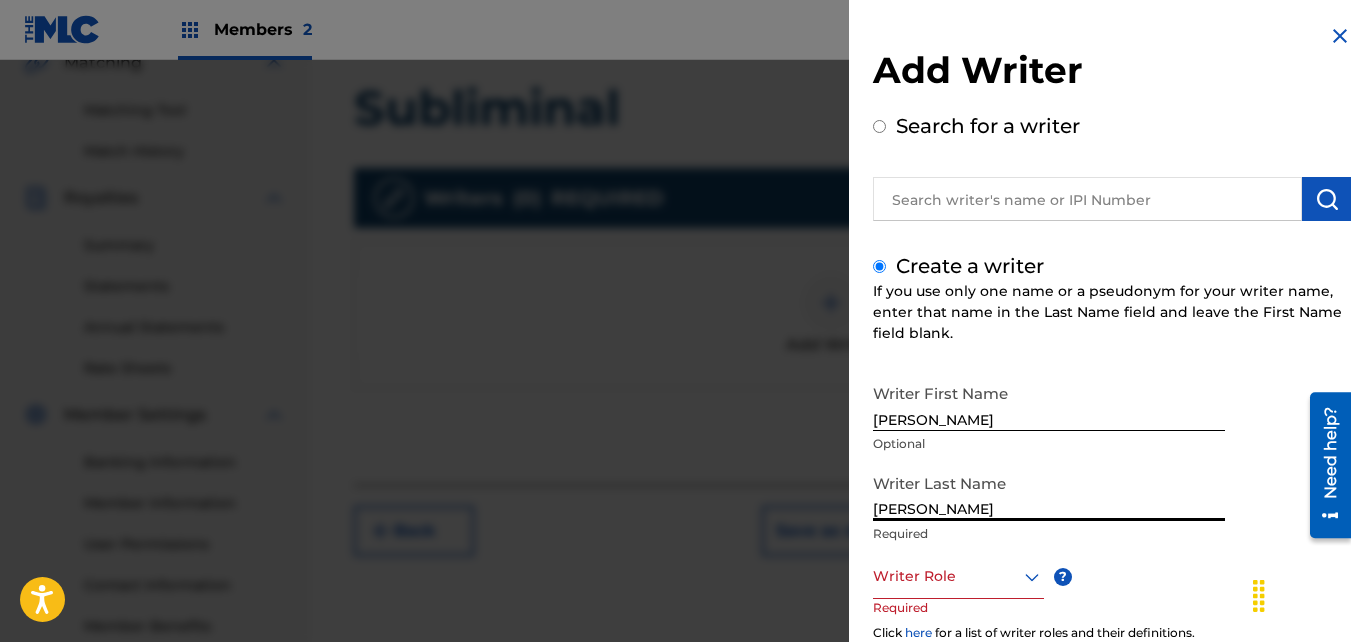 click 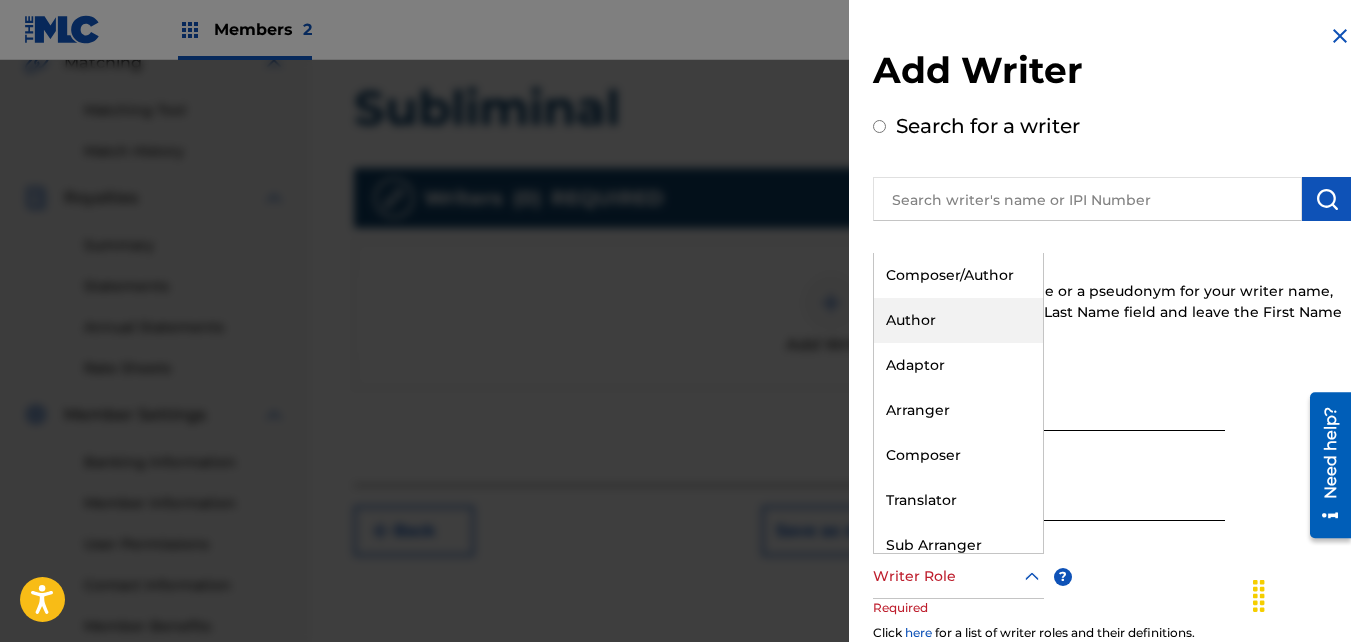 click on "Composer/Author" at bounding box center (958, 275) 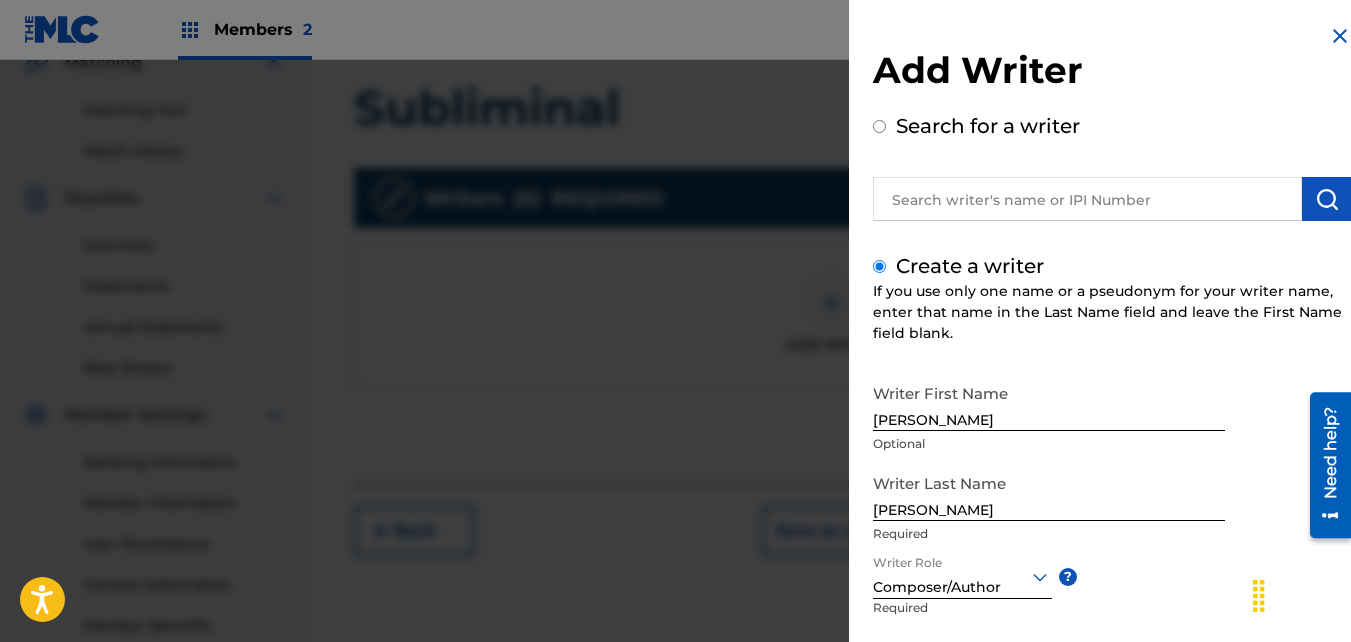 scroll, scrollTop: 226, scrollLeft: 0, axis: vertical 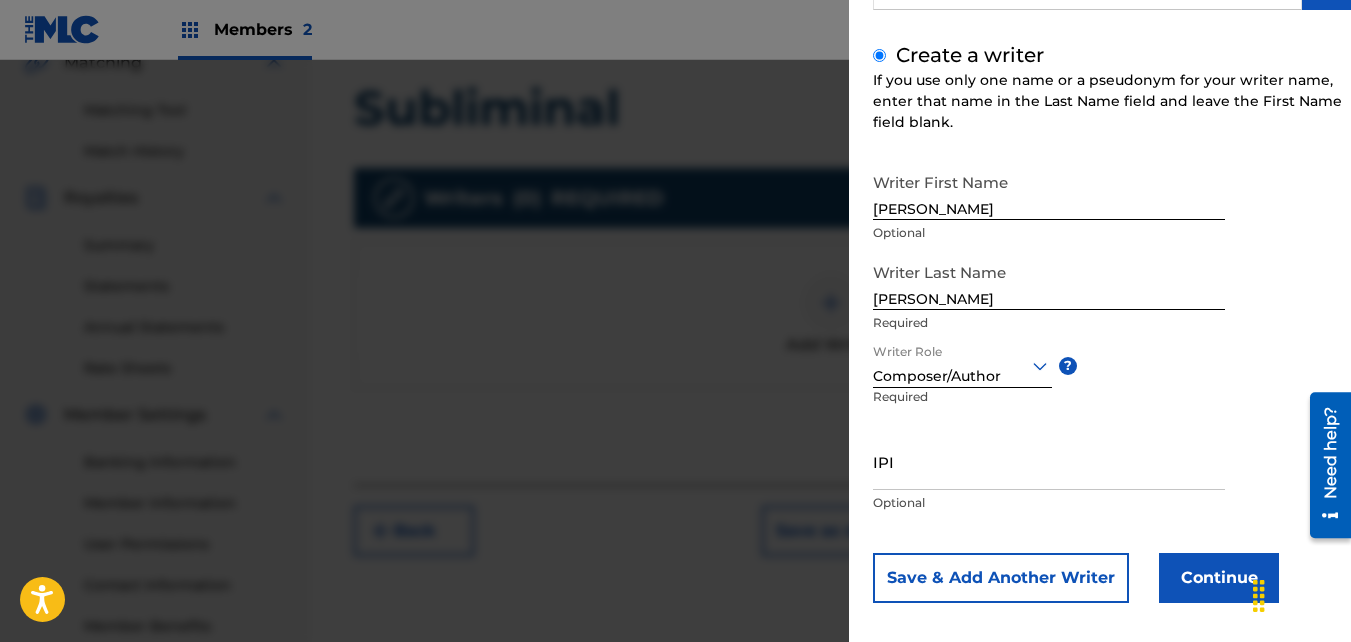 click on "IPI" at bounding box center (1049, 461) 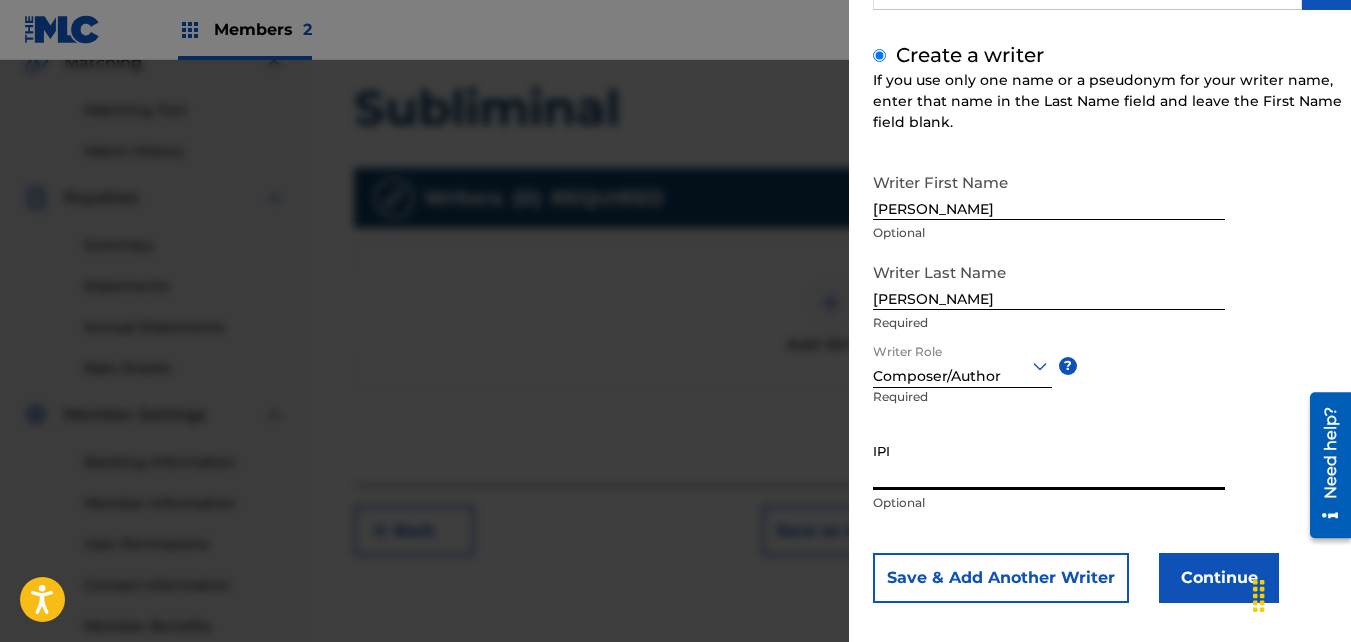 click on "IPI" at bounding box center (1049, 461) 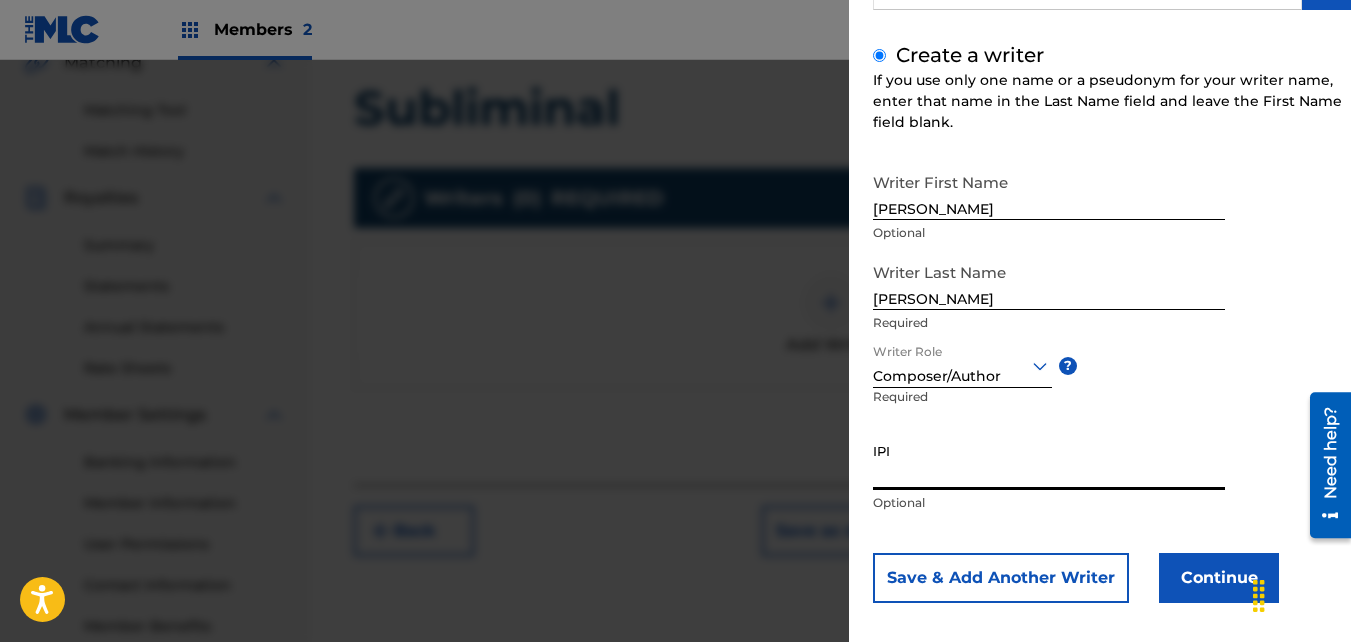 paste on "01046991339" 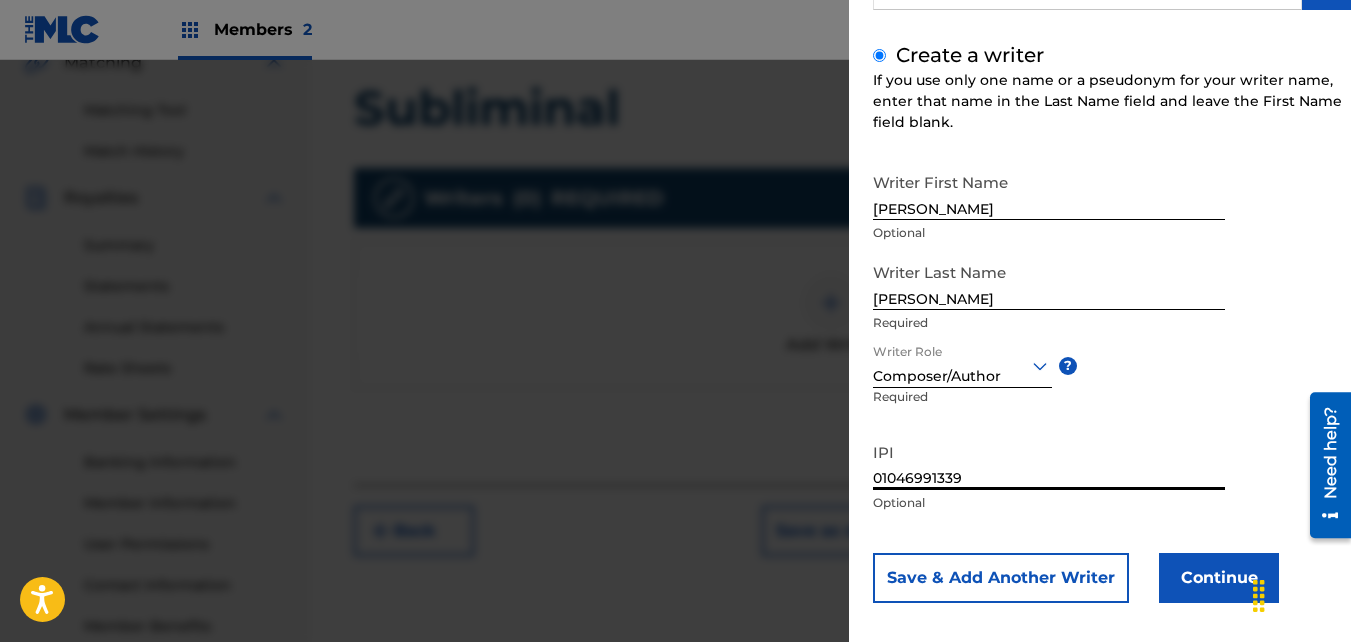 click on "Continue" at bounding box center (1219, 578) 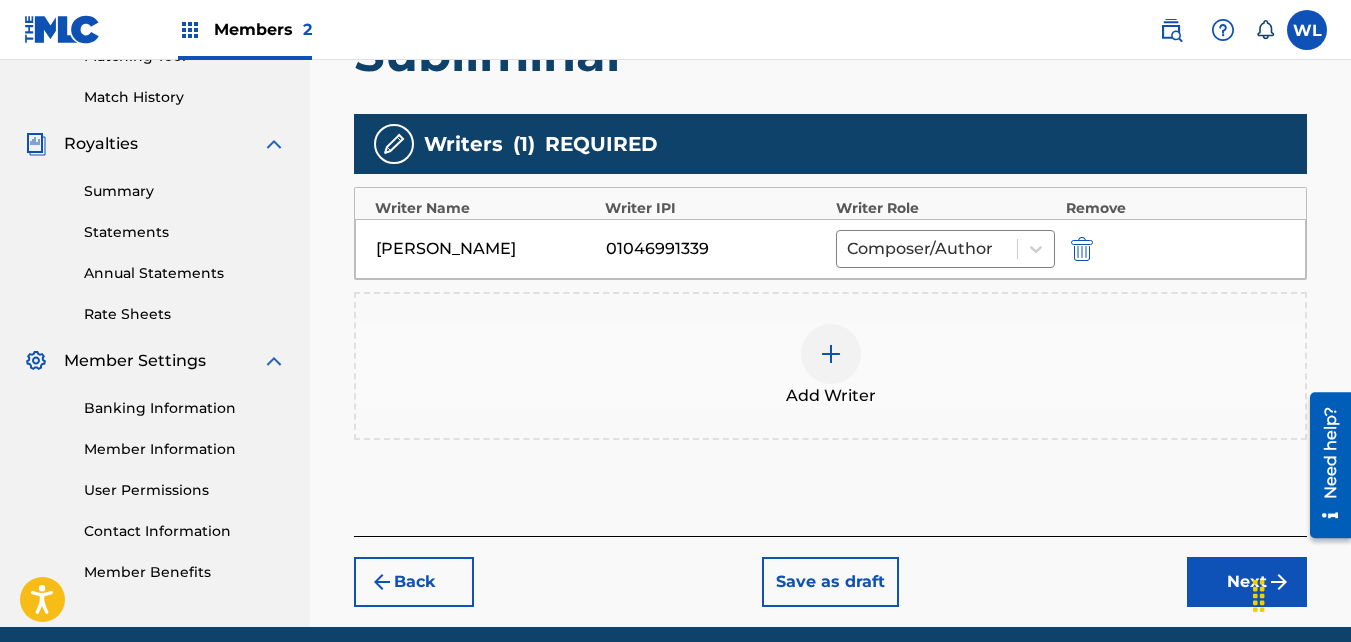 scroll, scrollTop: 538, scrollLeft: 0, axis: vertical 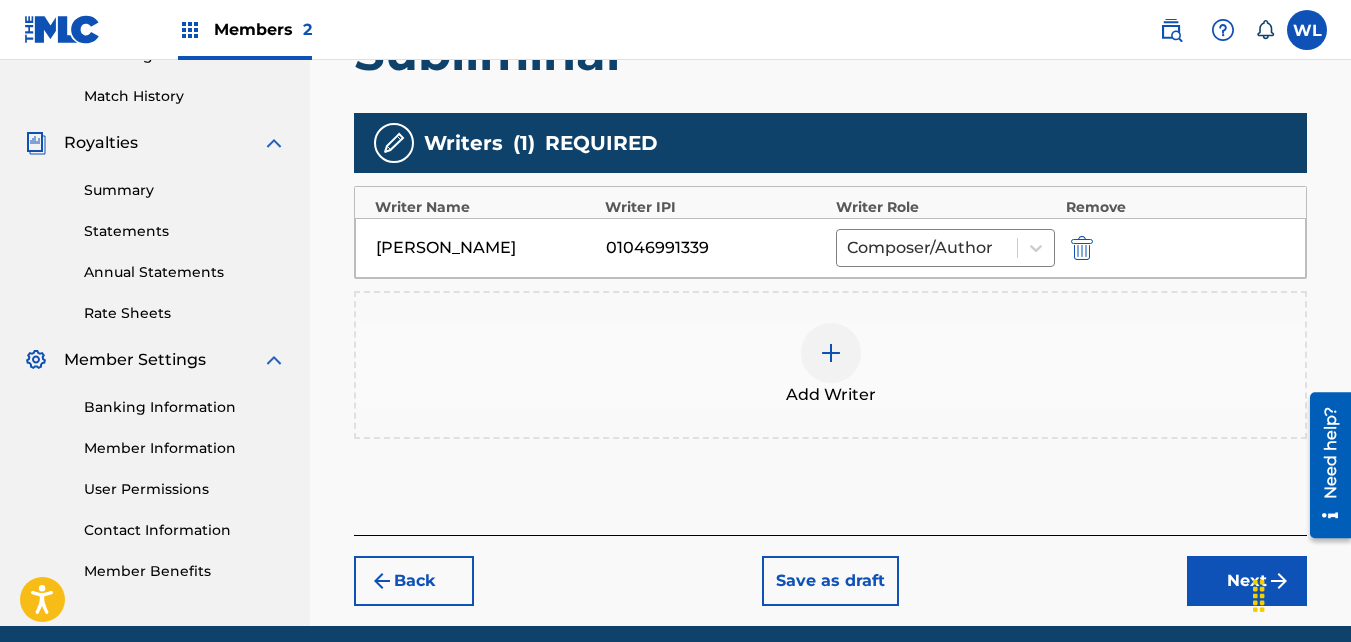 click on "Next" at bounding box center (1247, 581) 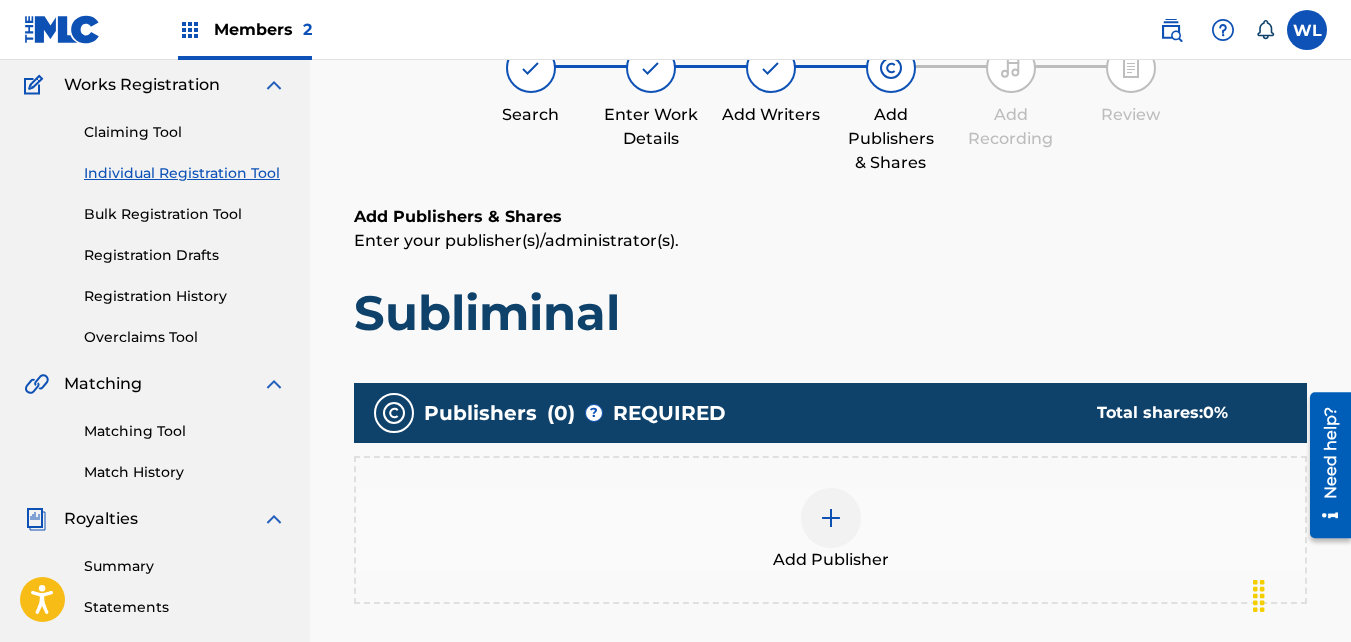 scroll, scrollTop: 163, scrollLeft: 0, axis: vertical 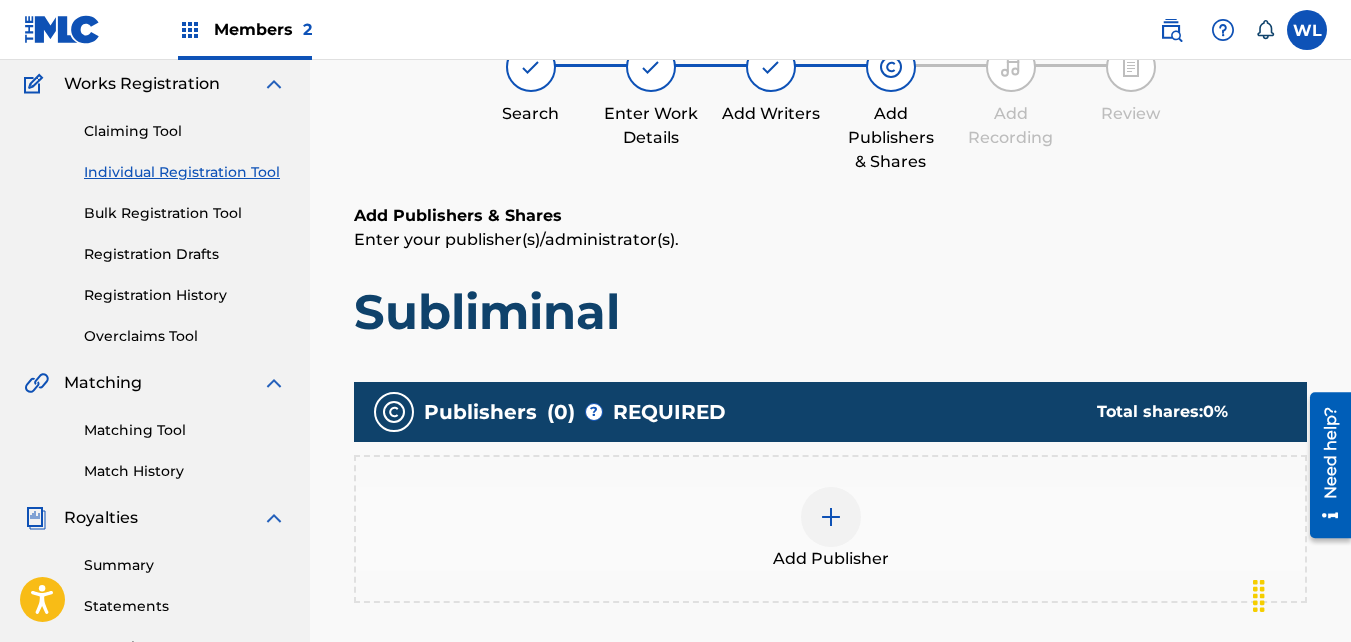 click on "Add Publisher" at bounding box center (830, 529) 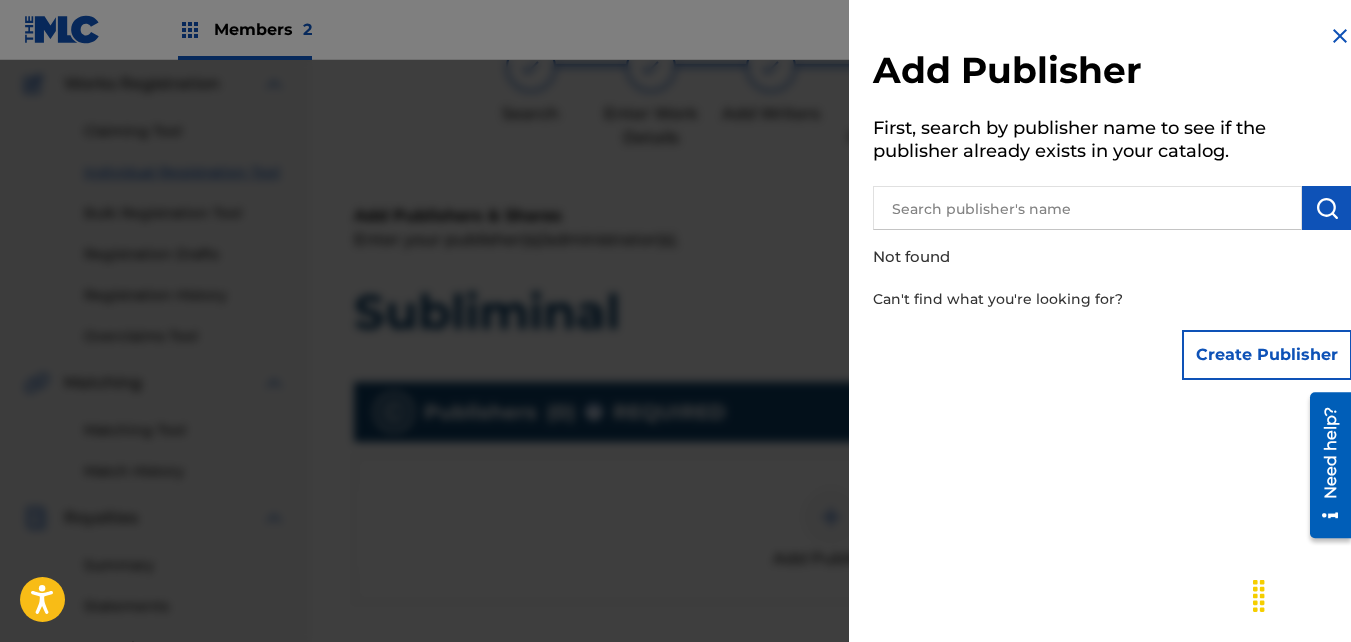 click on "Create Publisher" at bounding box center [1267, 355] 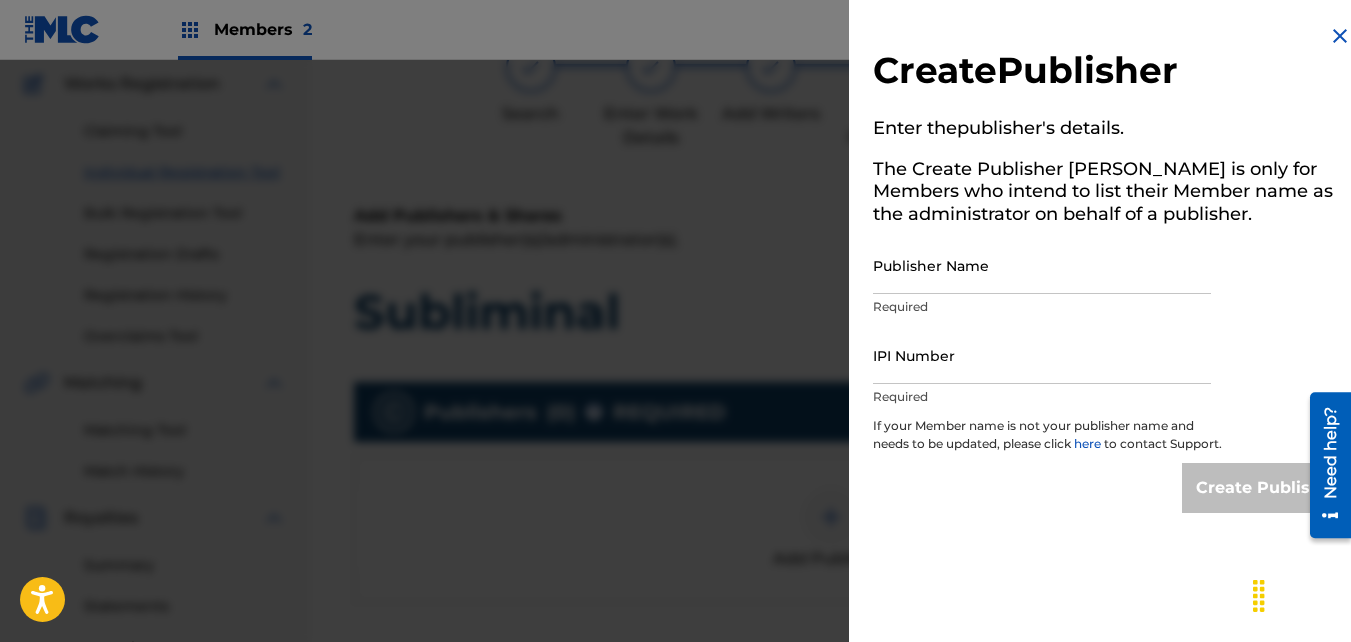 click on "Required" at bounding box center (1042, 307) 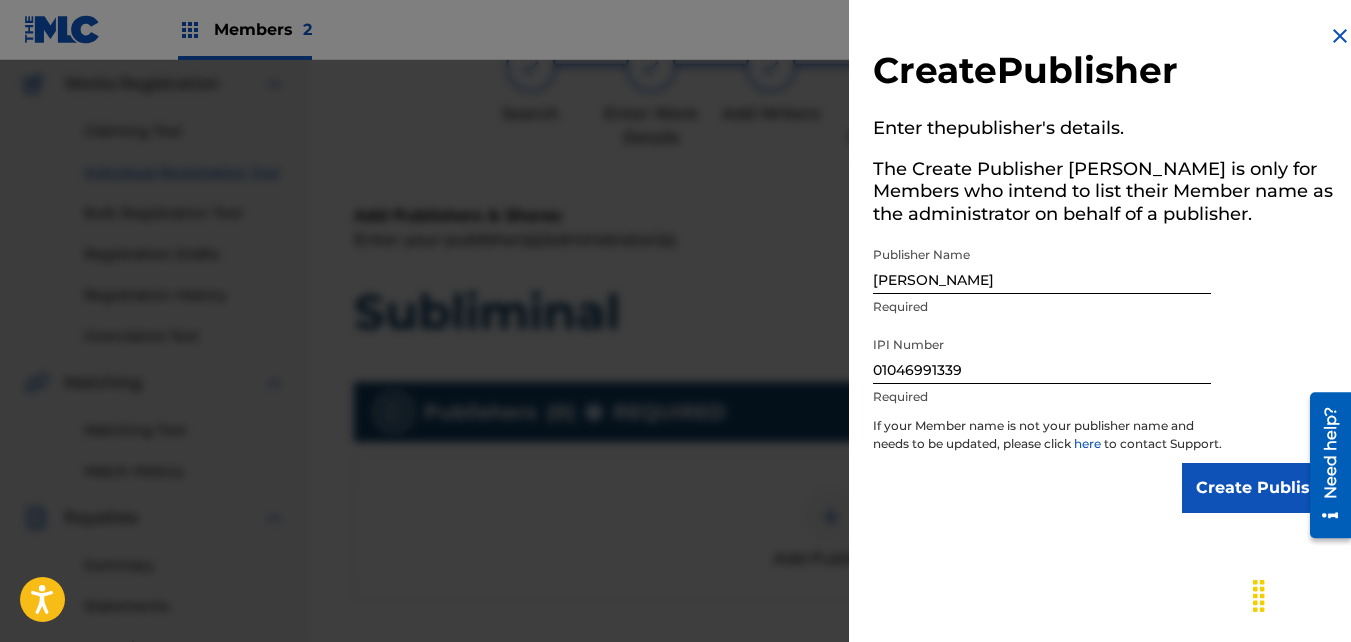 click on "Create Publisher" at bounding box center [1267, 488] 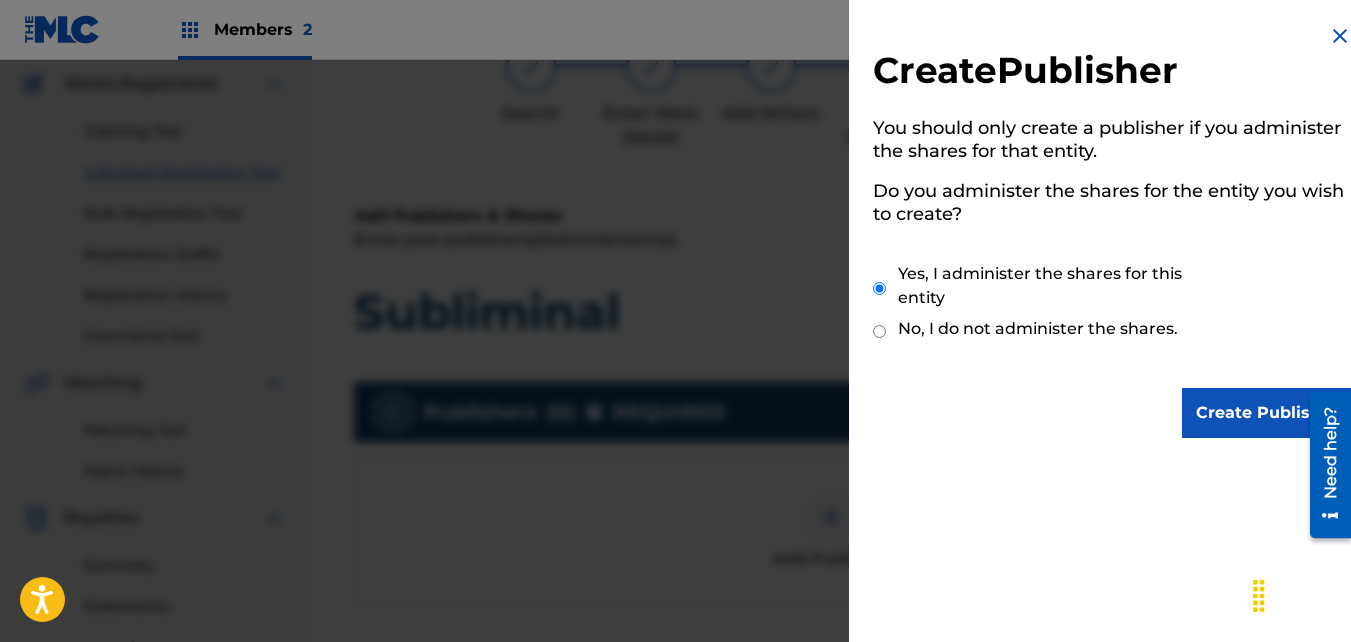 click on "Create Publisher" at bounding box center [1267, 413] 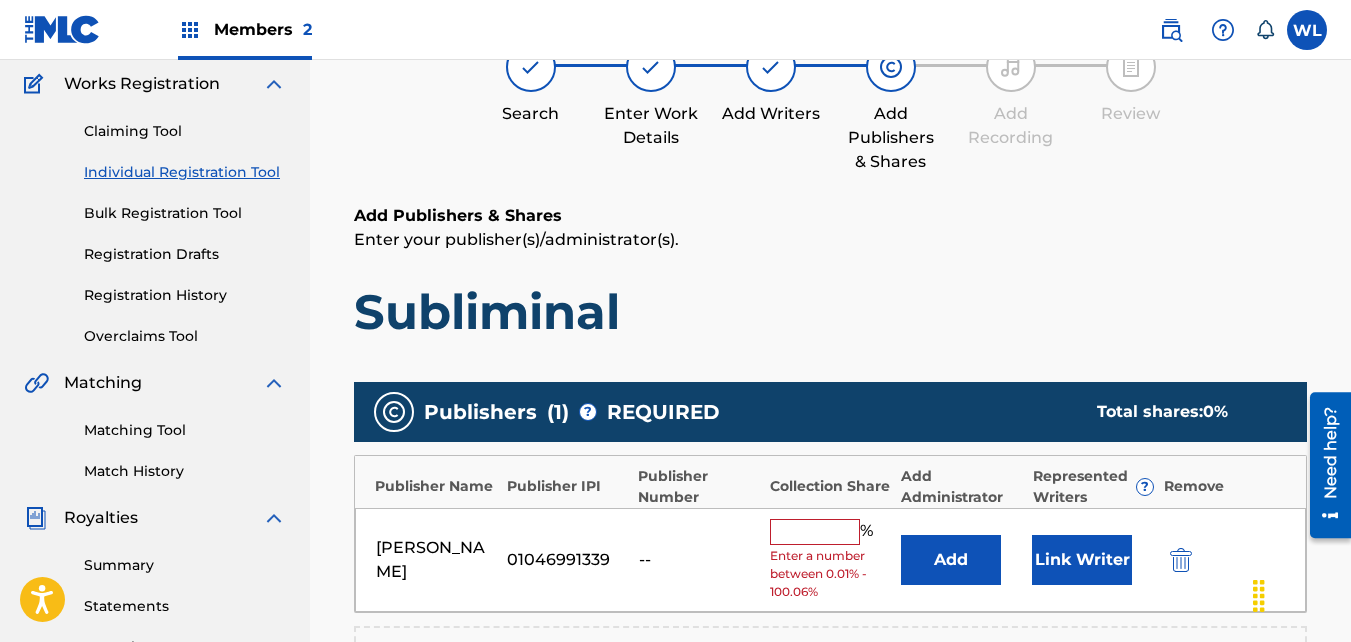 click on "Link Writer" at bounding box center [1082, 560] 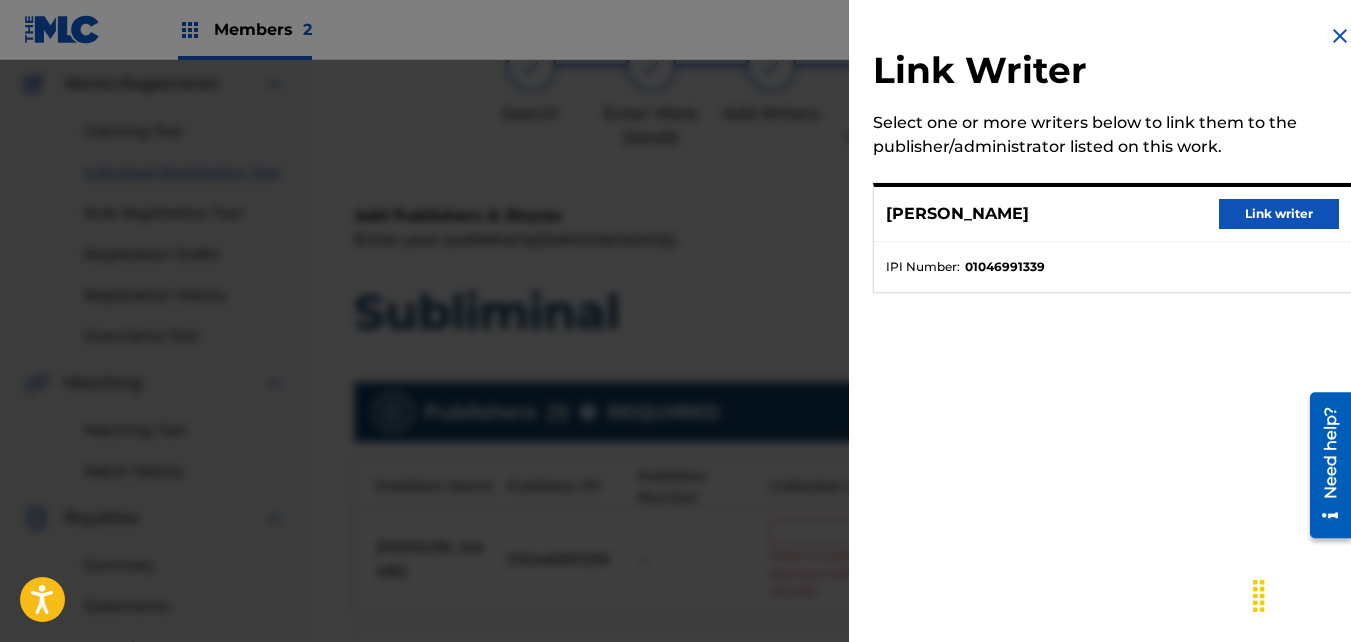 click on "Link writer" at bounding box center [1279, 214] 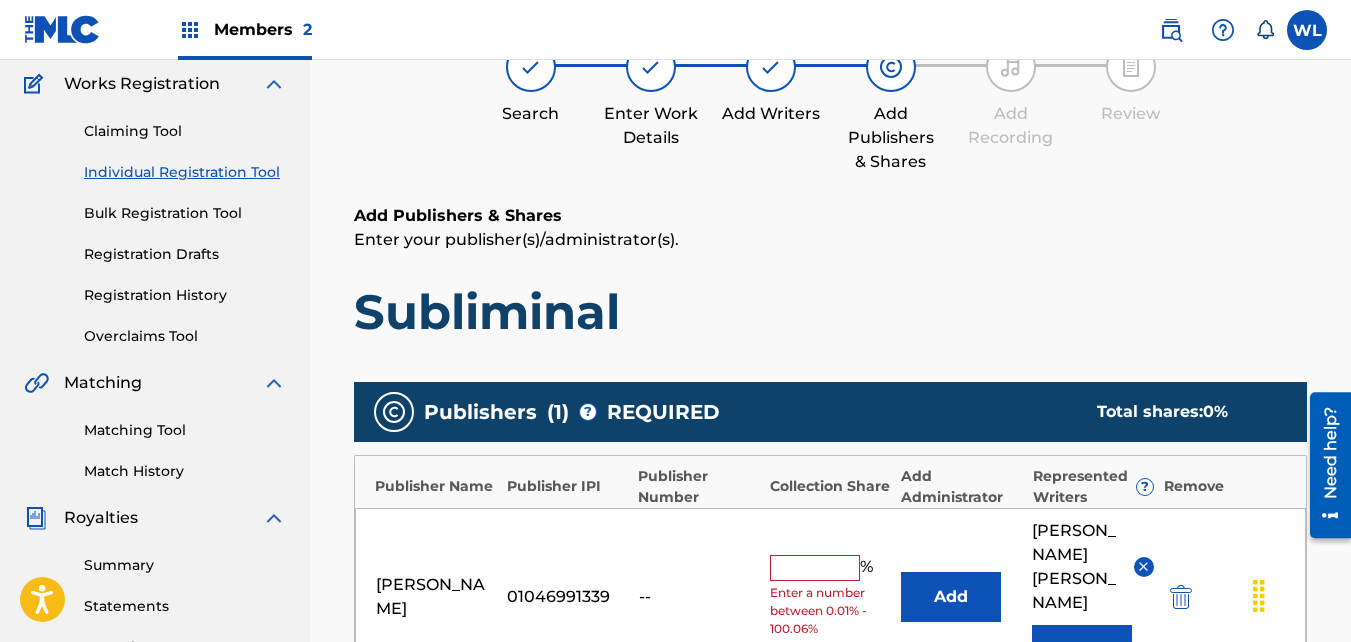 click at bounding box center [815, 568] 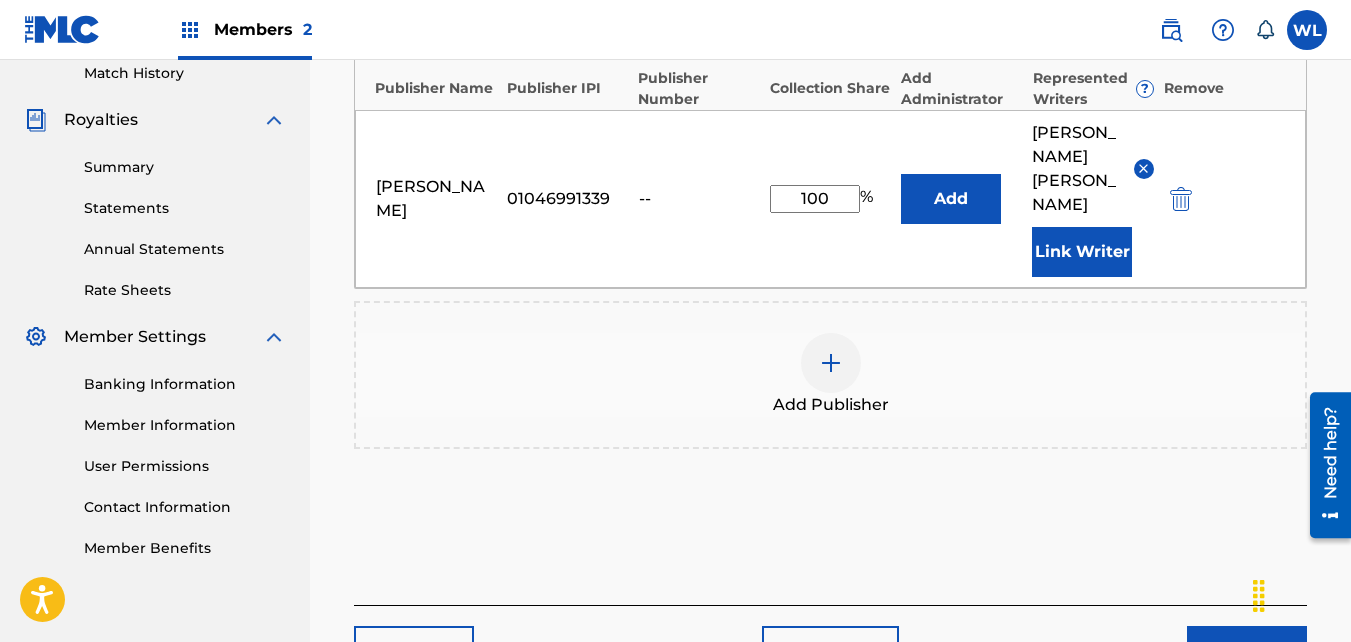 scroll, scrollTop: 565, scrollLeft: 0, axis: vertical 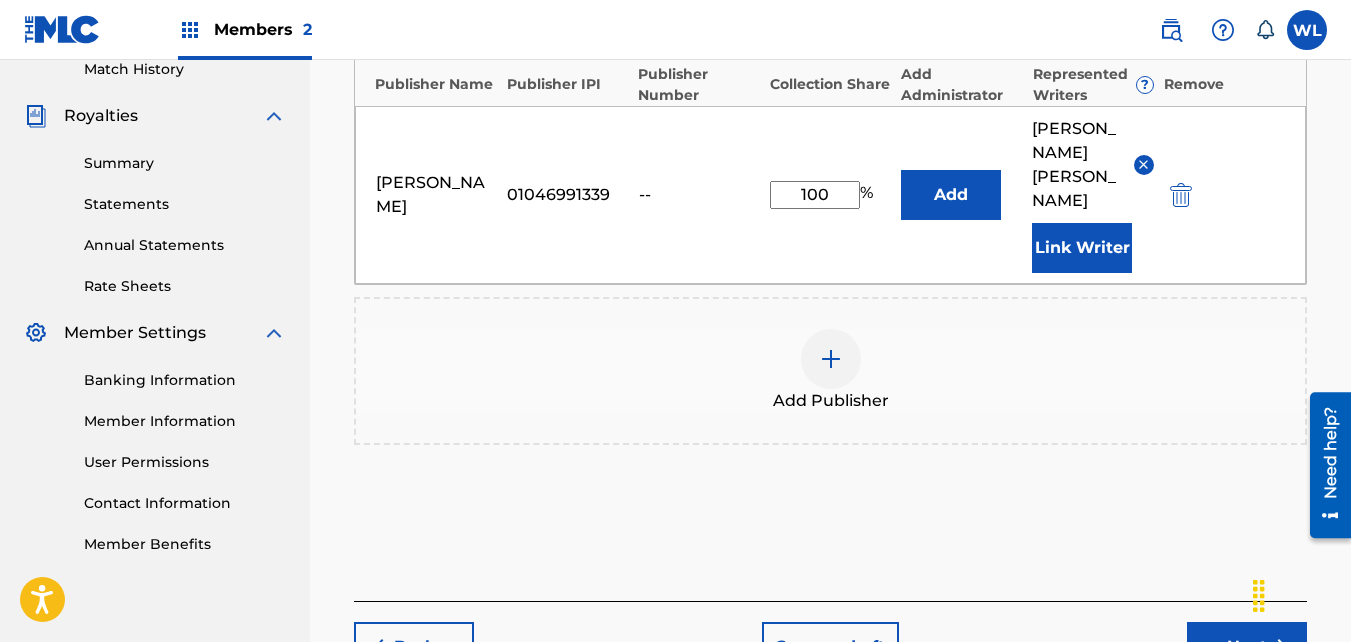 click on "Next" at bounding box center [1247, 647] 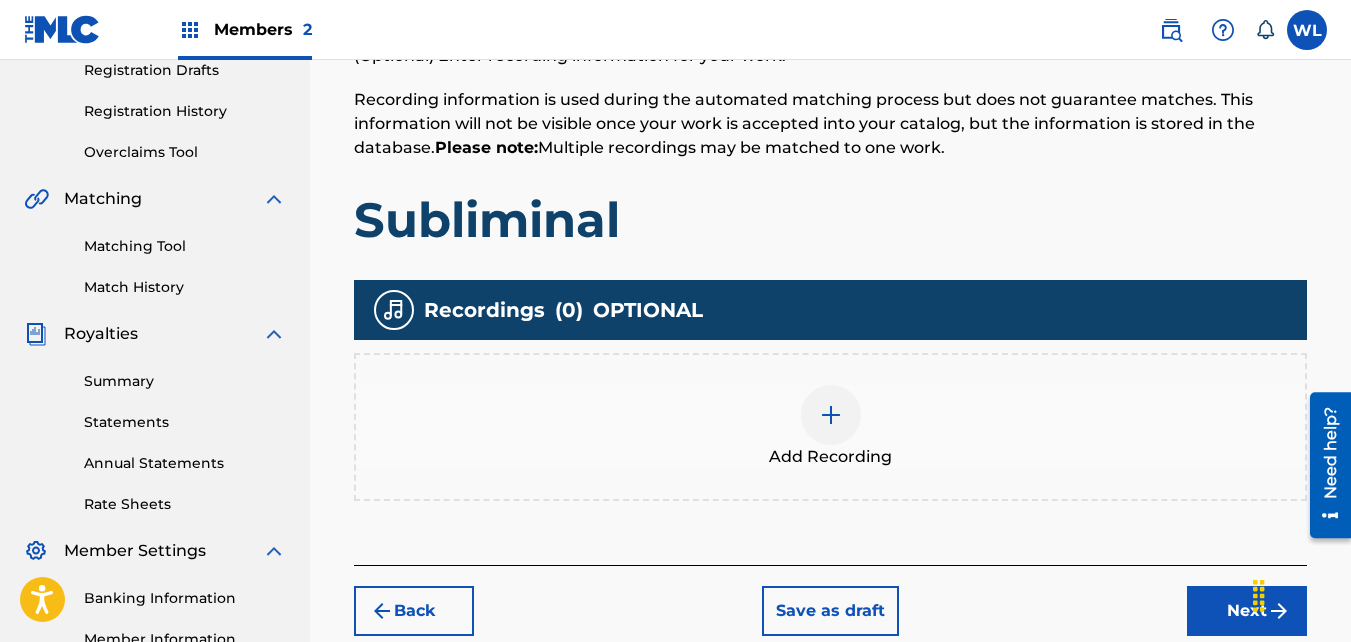 scroll, scrollTop: 356, scrollLeft: 0, axis: vertical 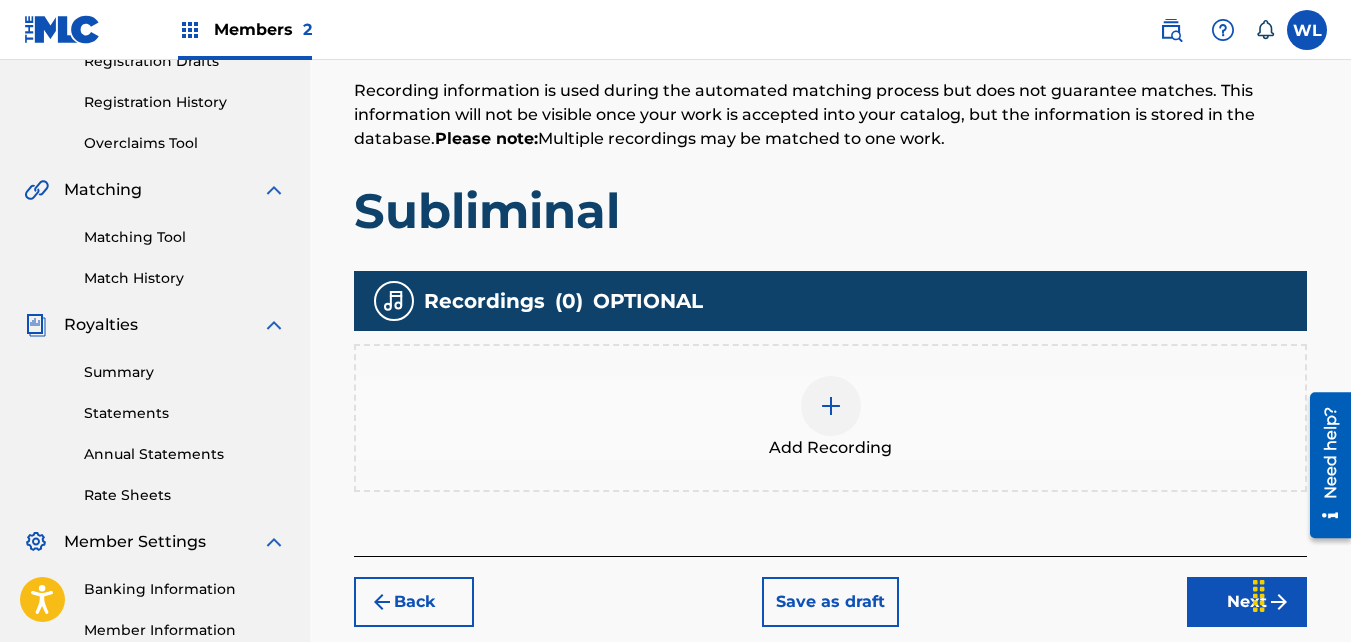 click on "Add Recording" at bounding box center (830, 418) 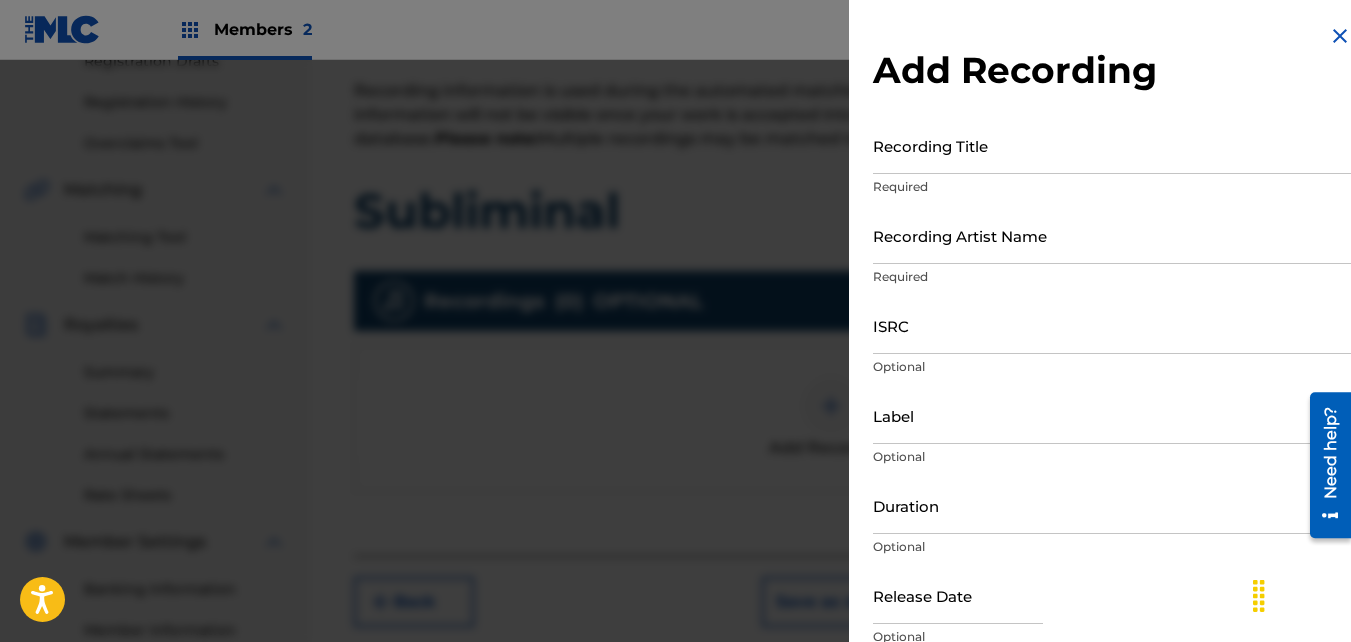 click on "Recording Title" at bounding box center (1112, 145) 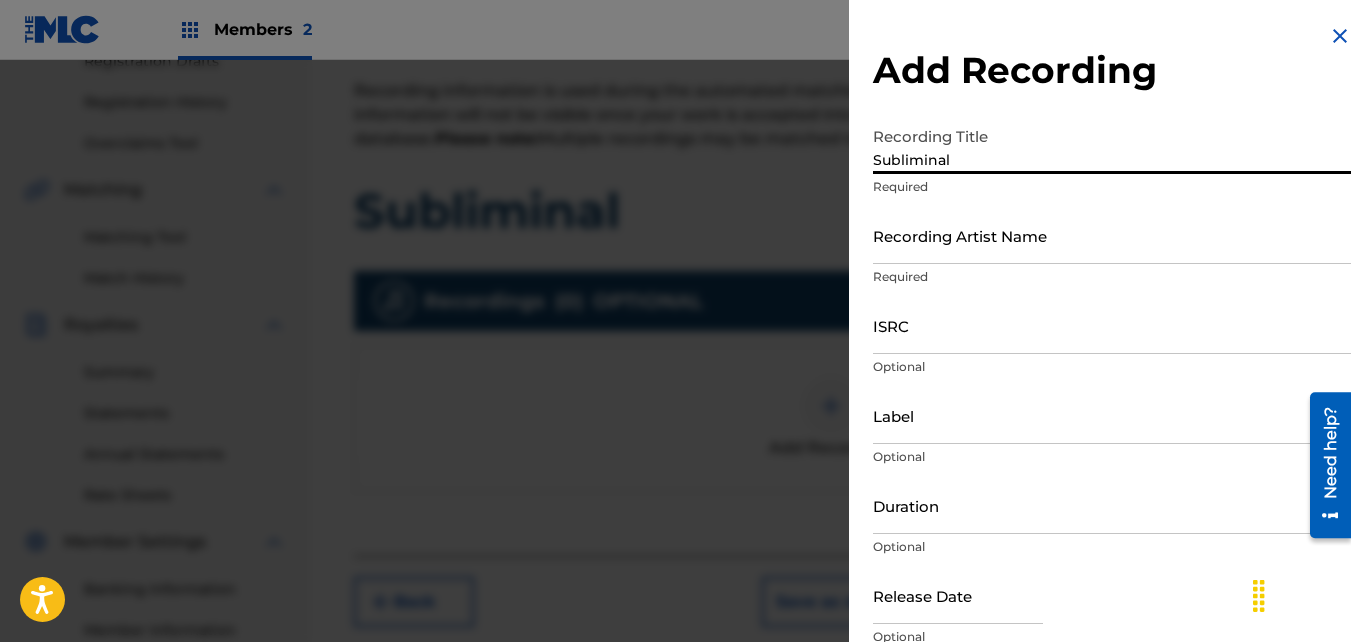 click on "Recording Artist Name" at bounding box center [1112, 235] 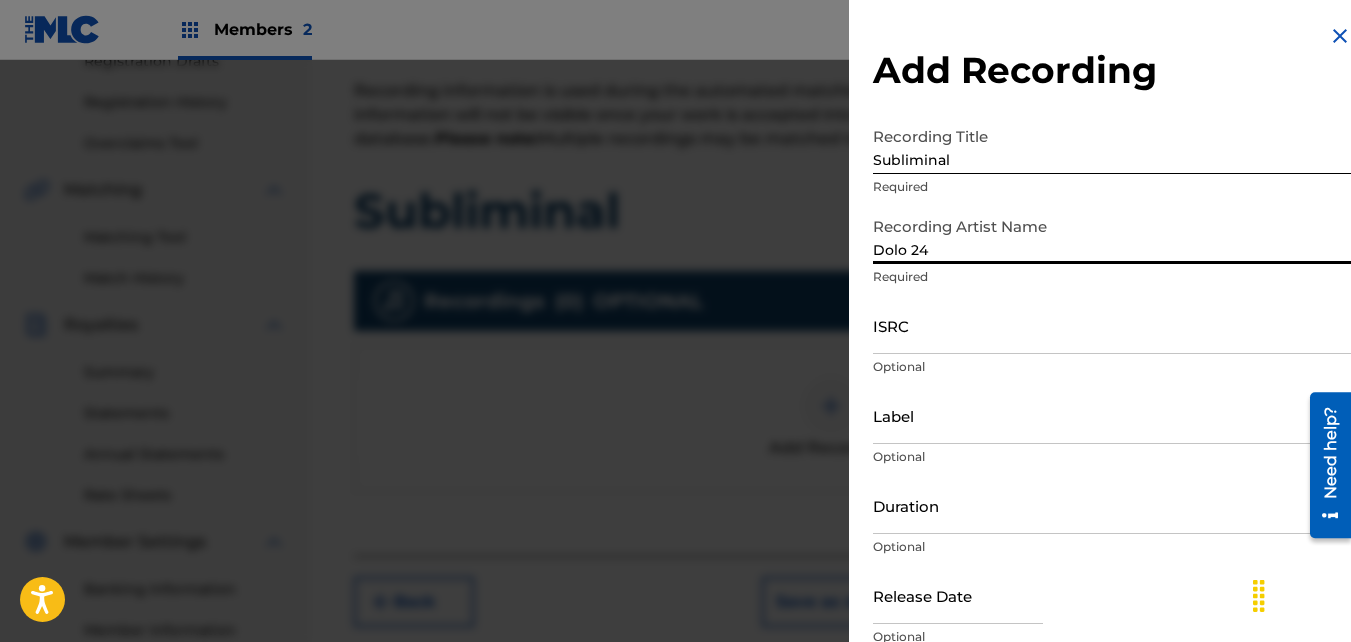 click on "ISRC" at bounding box center (1112, 325) 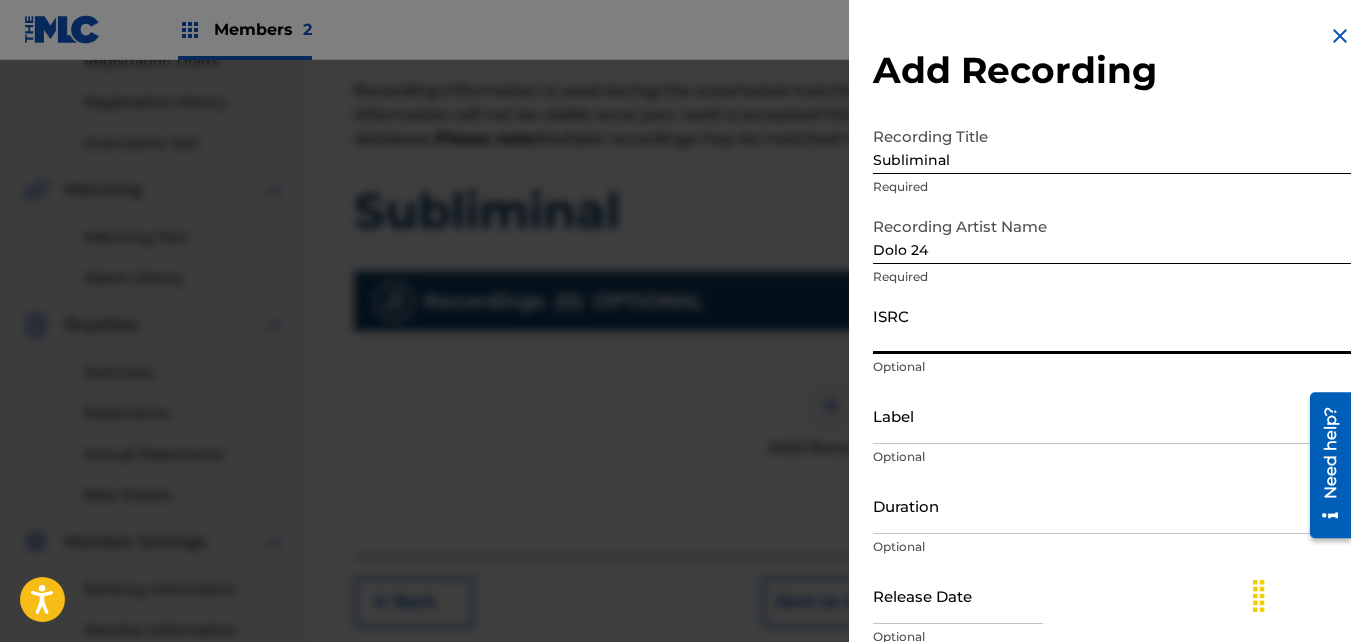 click on "ISRC" at bounding box center [1112, 325] 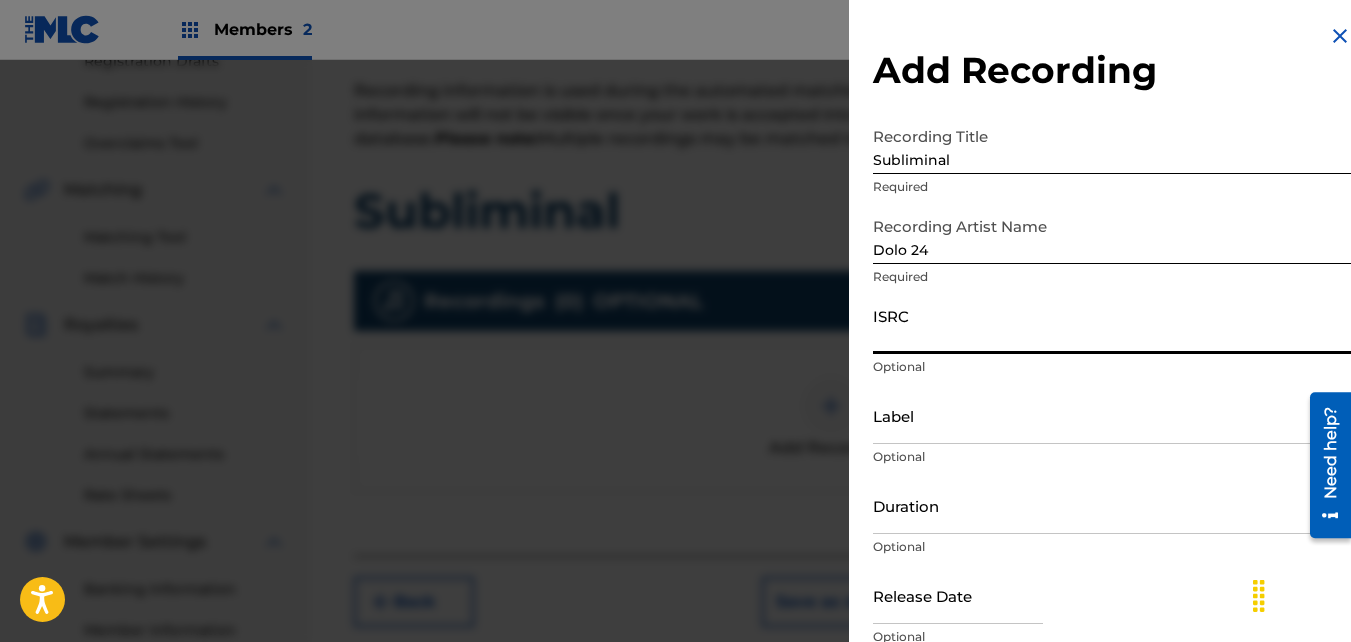 paste on "01046991339" 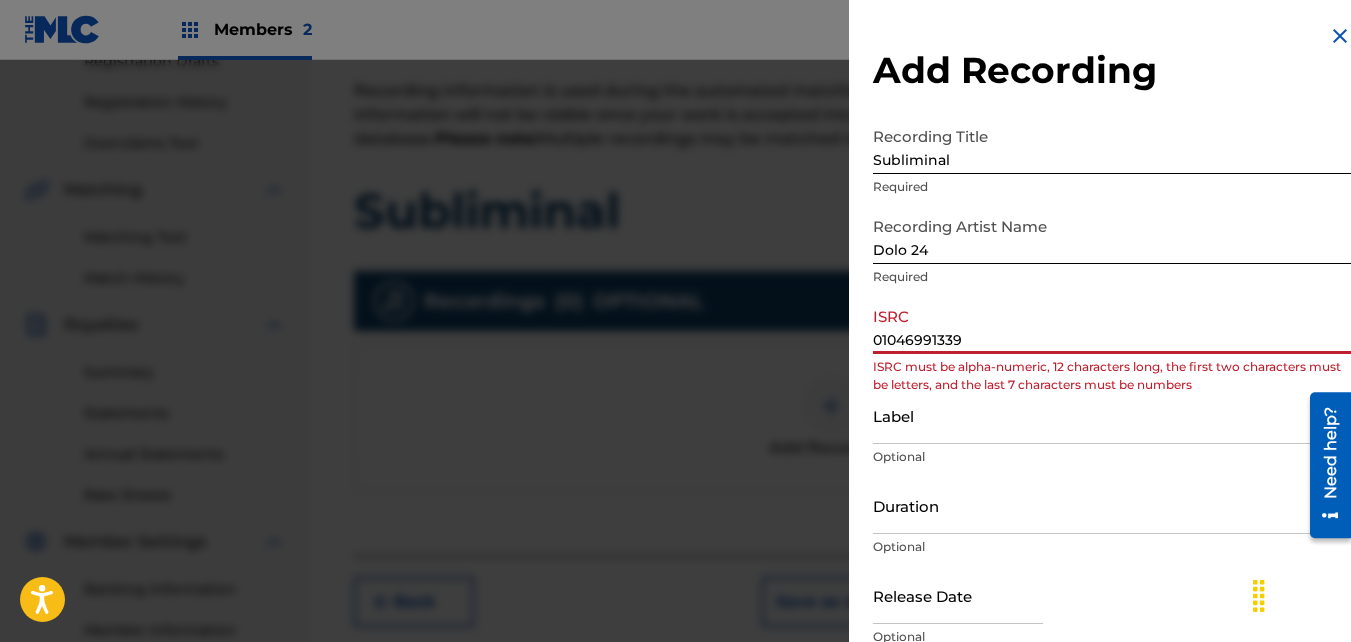 scroll, scrollTop: 89, scrollLeft: 0, axis: vertical 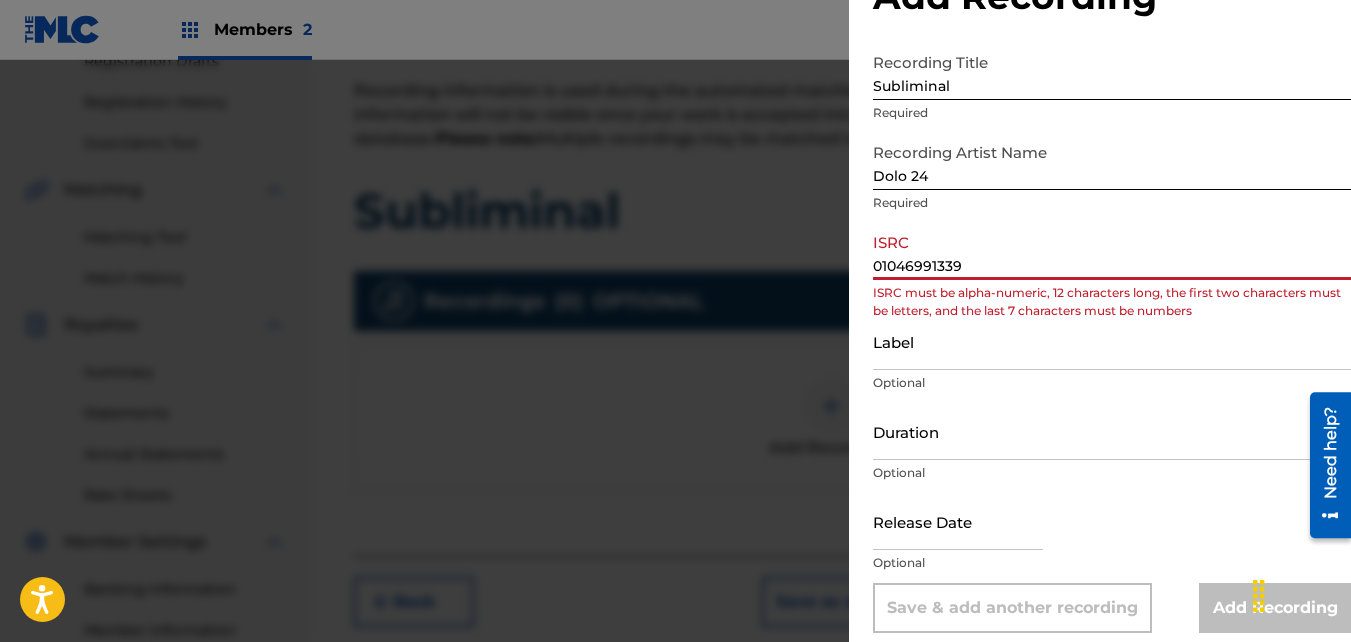 click on "Add Recording" at bounding box center (1275, 608) 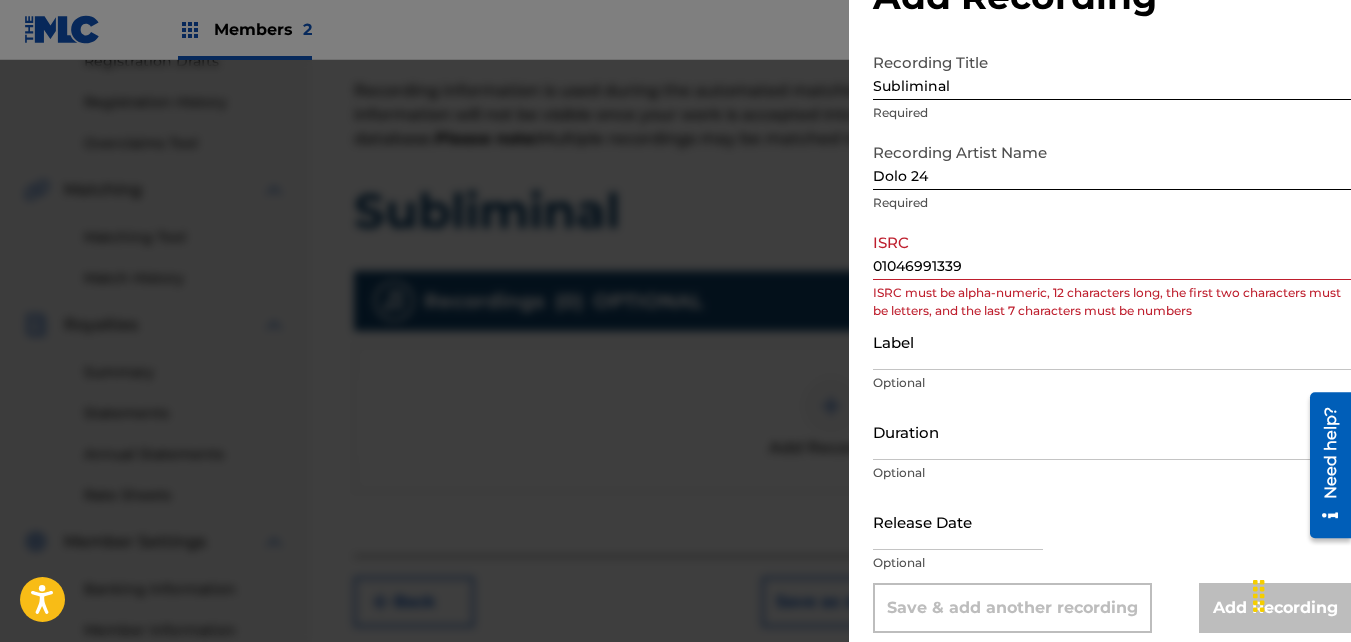 scroll, scrollTop: 0, scrollLeft: 0, axis: both 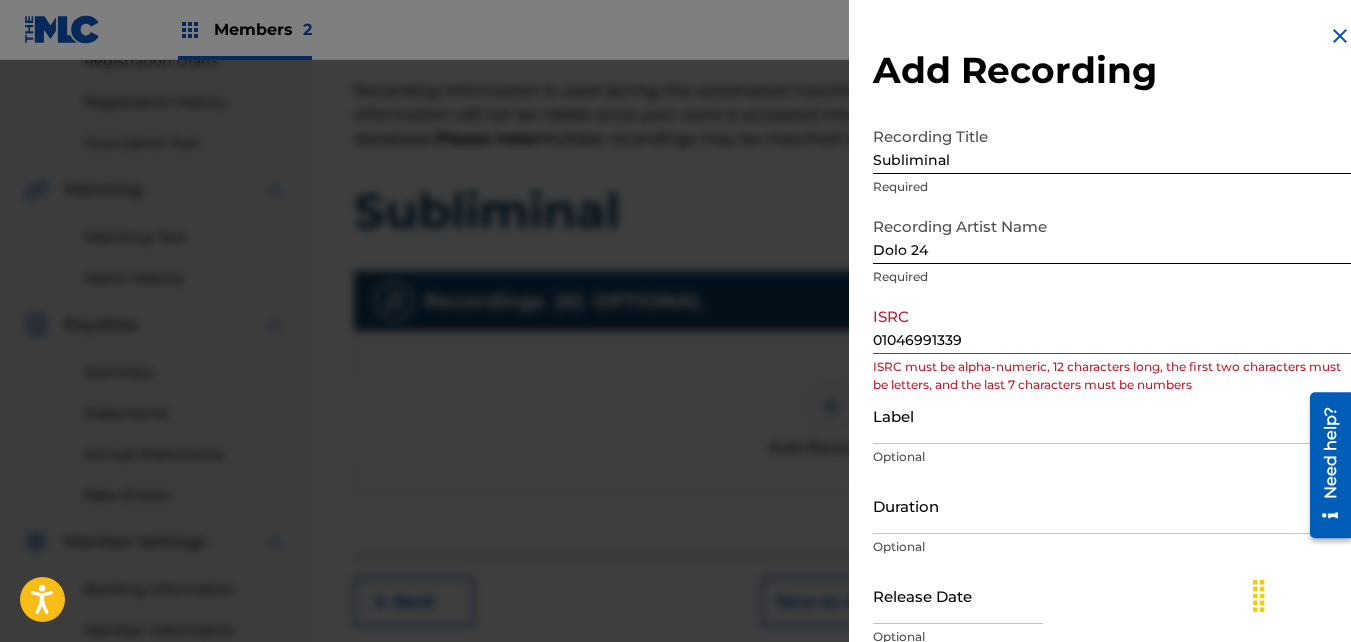 click on "01046991339" at bounding box center (1112, 325) 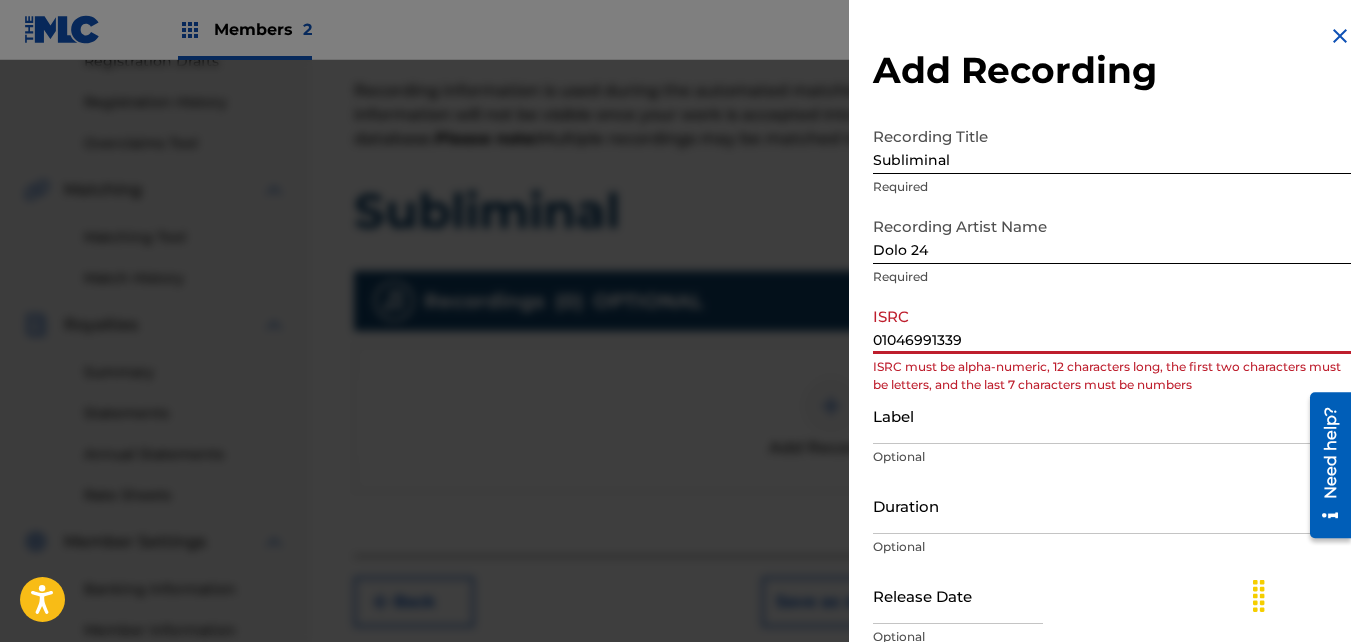 click on "01046991339" at bounding box center (1112, 325) 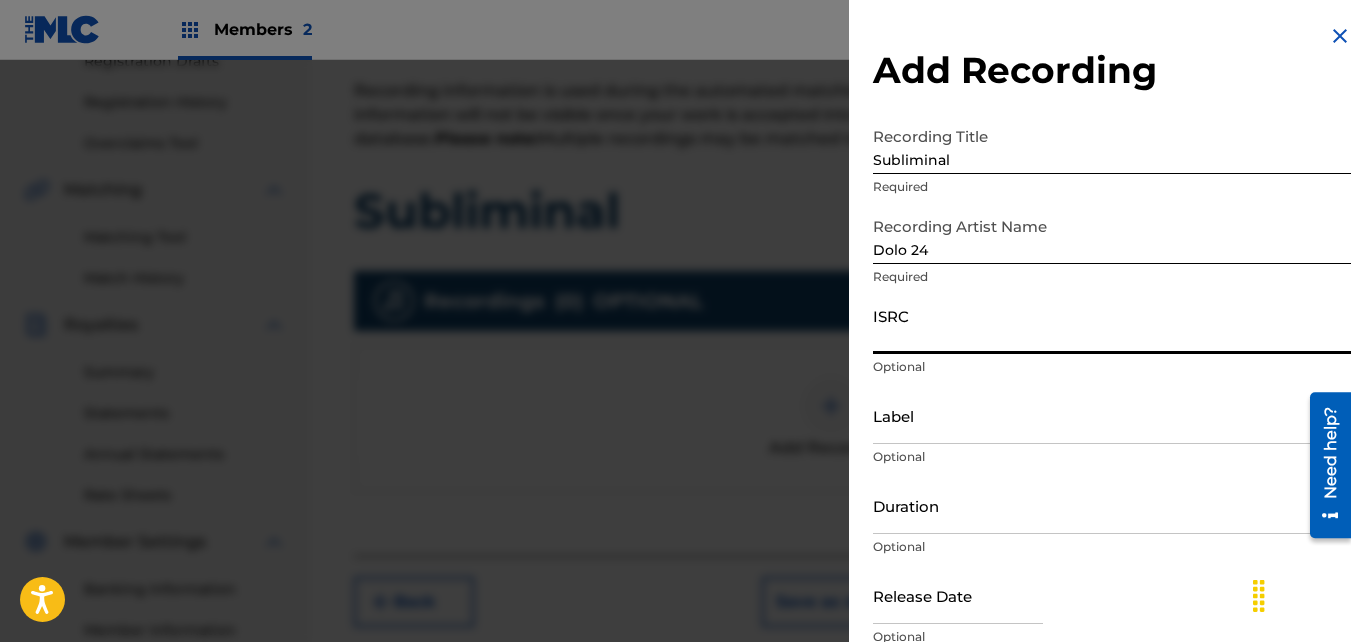 paste on "QZNWT2278833" 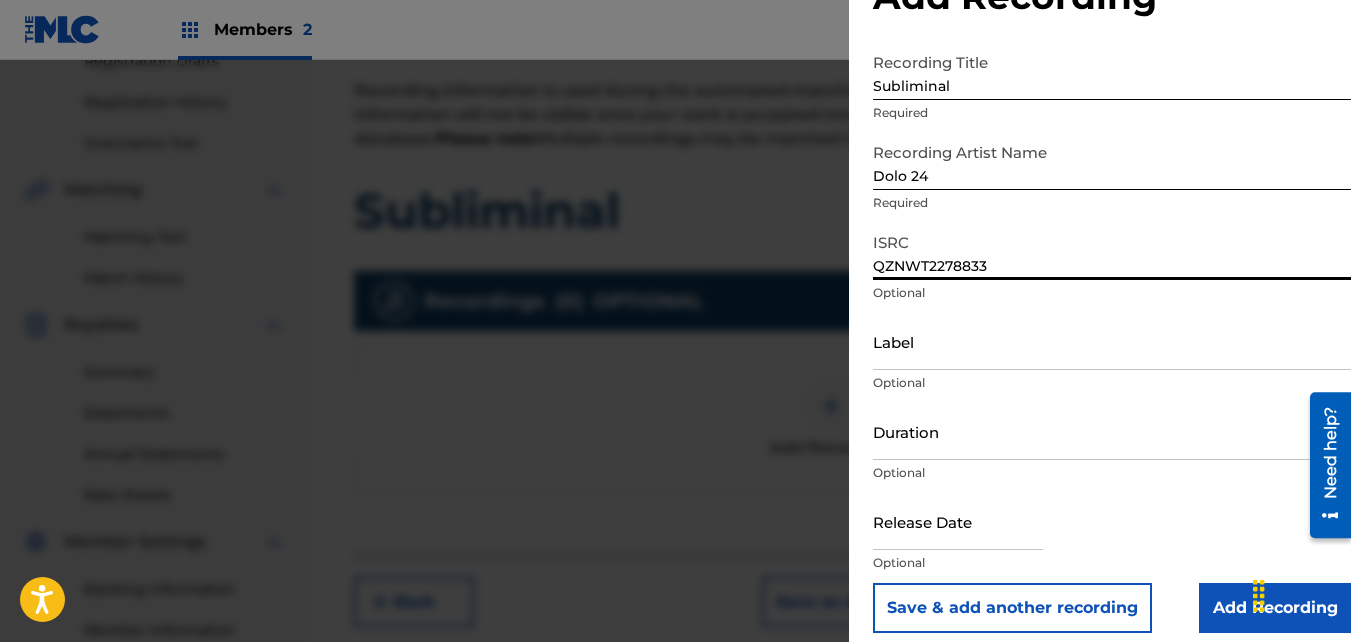 scroll, scrollTop: 89, scrollLeft: 0, axis: vertical 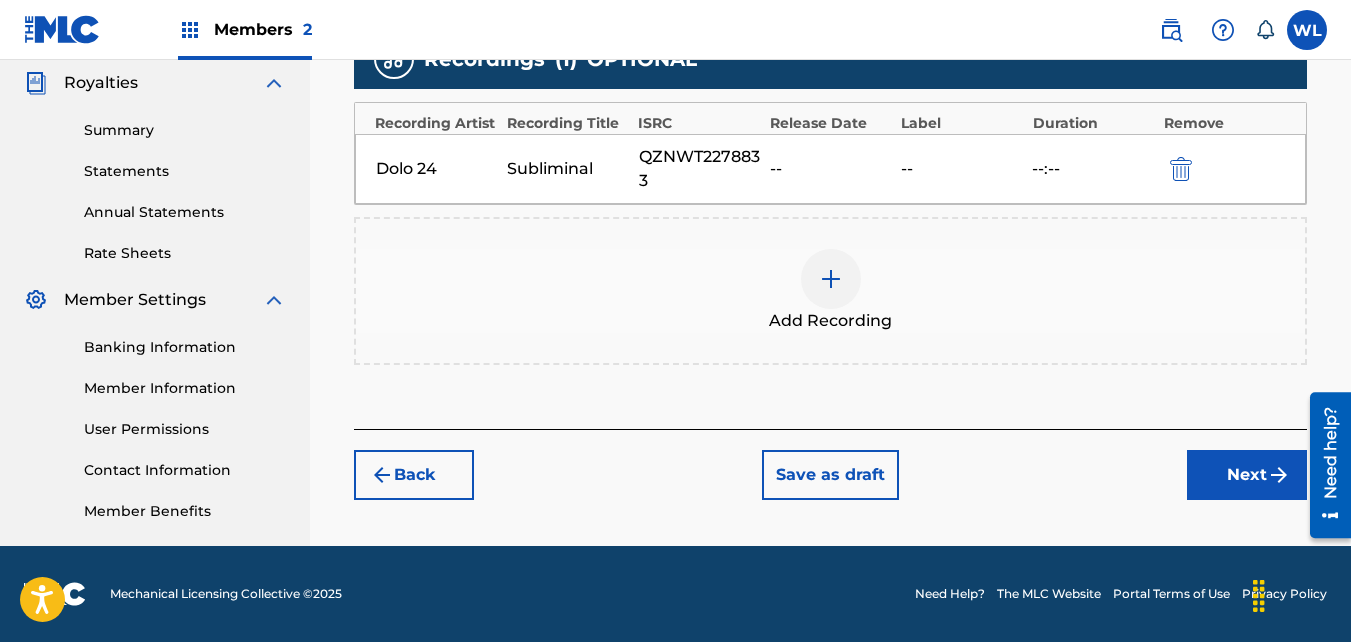 click on "Next" at bounding box center [1247, 475] 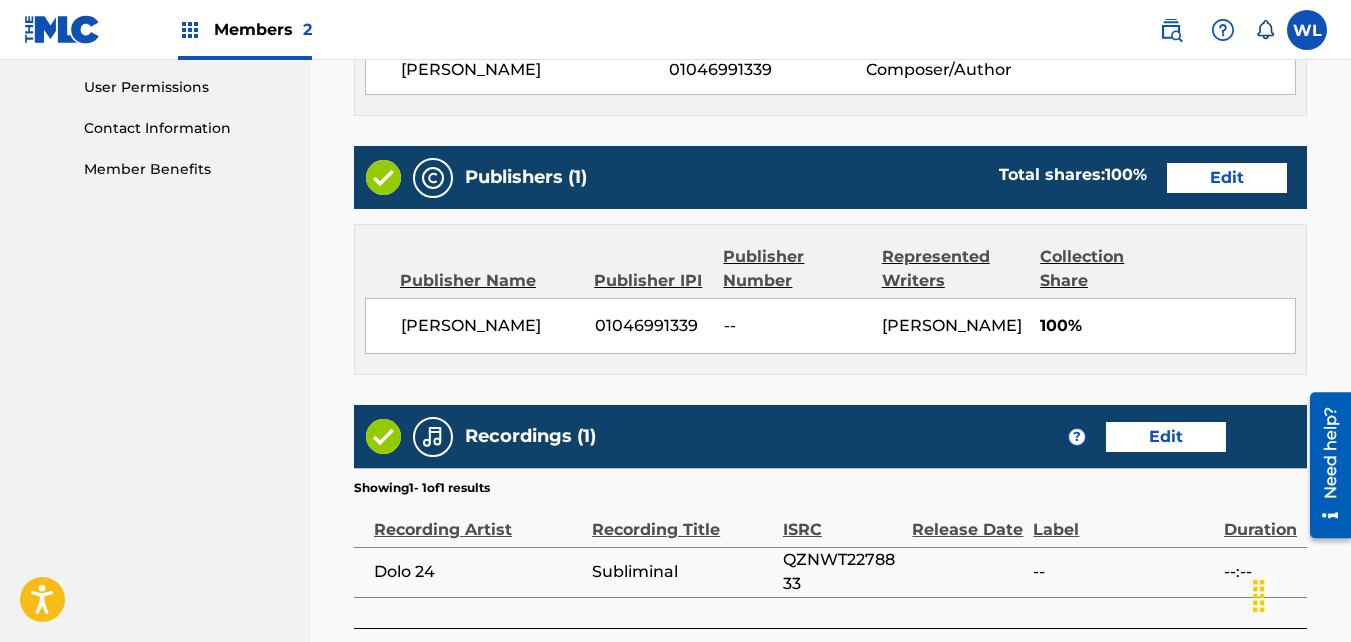 scroll, scrollTop: 1137, scrollLeft: 0, axis: vertical 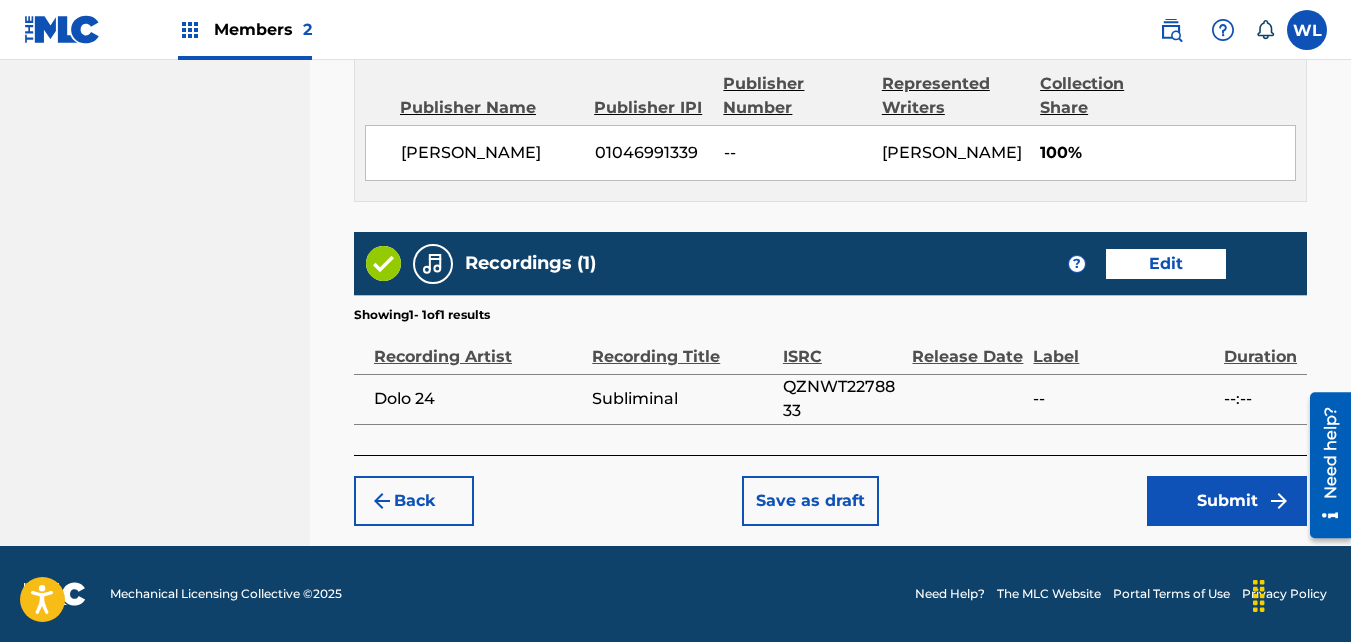 click on "Submit" at bounding box center (1227, 501) 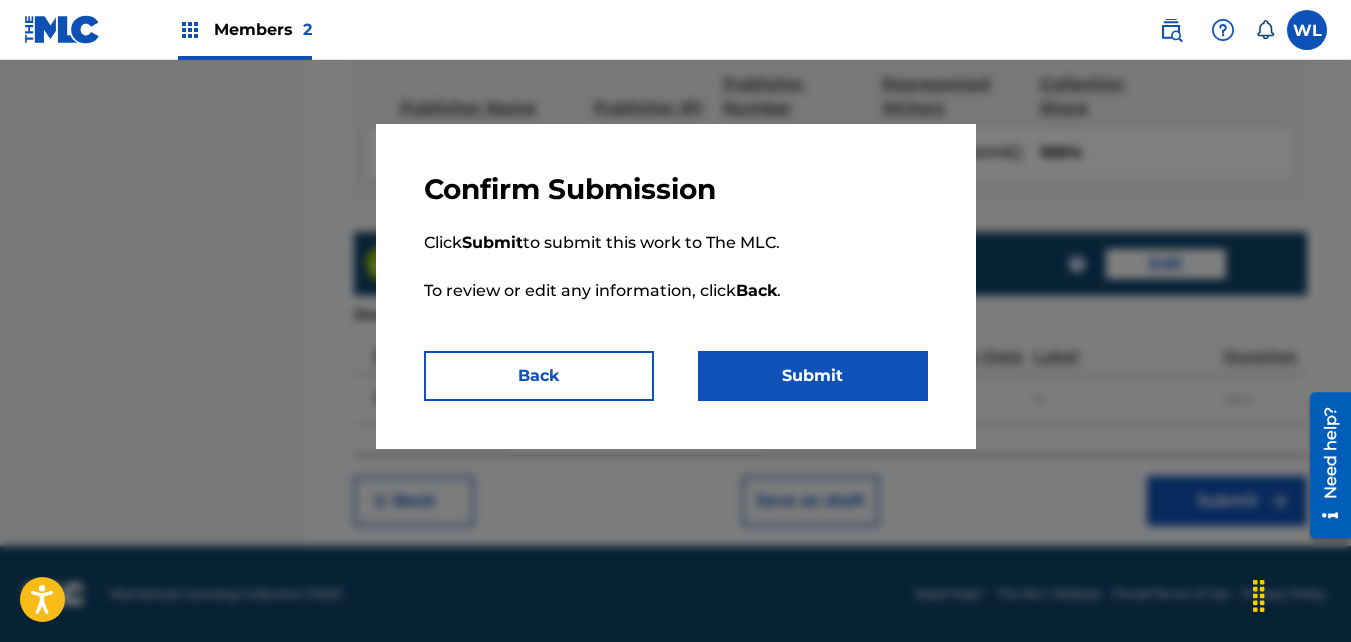 click on "Submit" at bounding box center [813, 376] 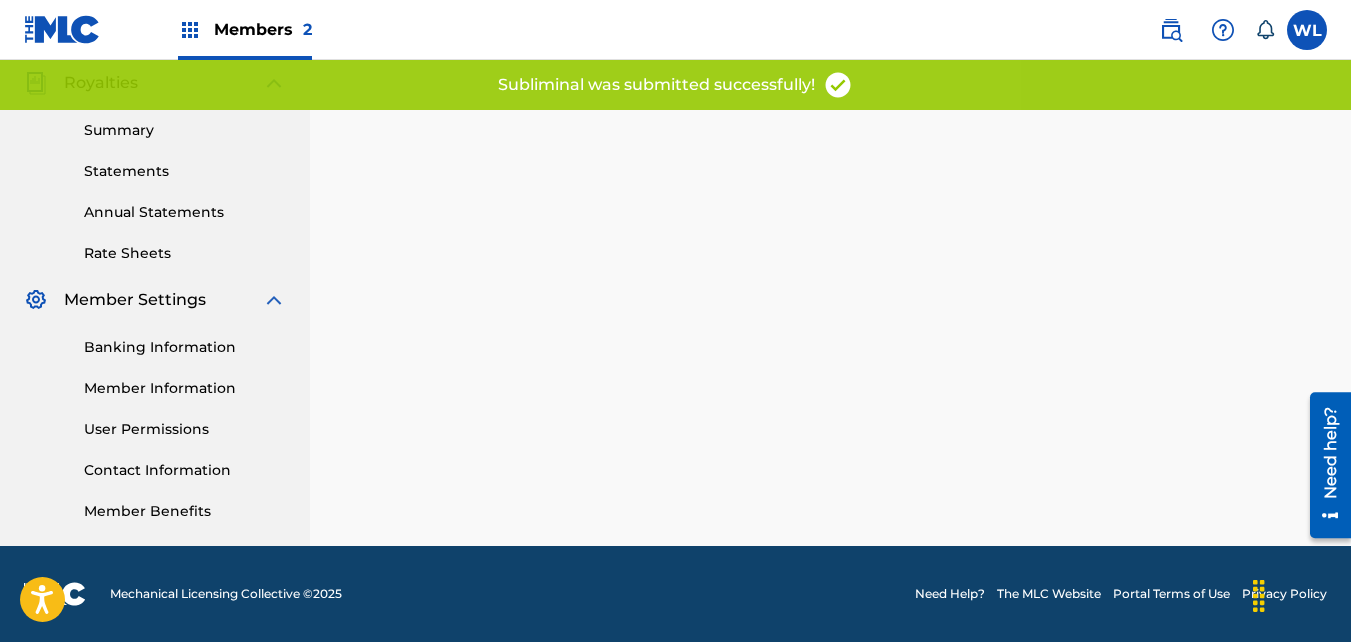 scroll, scrollTop: 0, scrollLeft: 0, axis: both 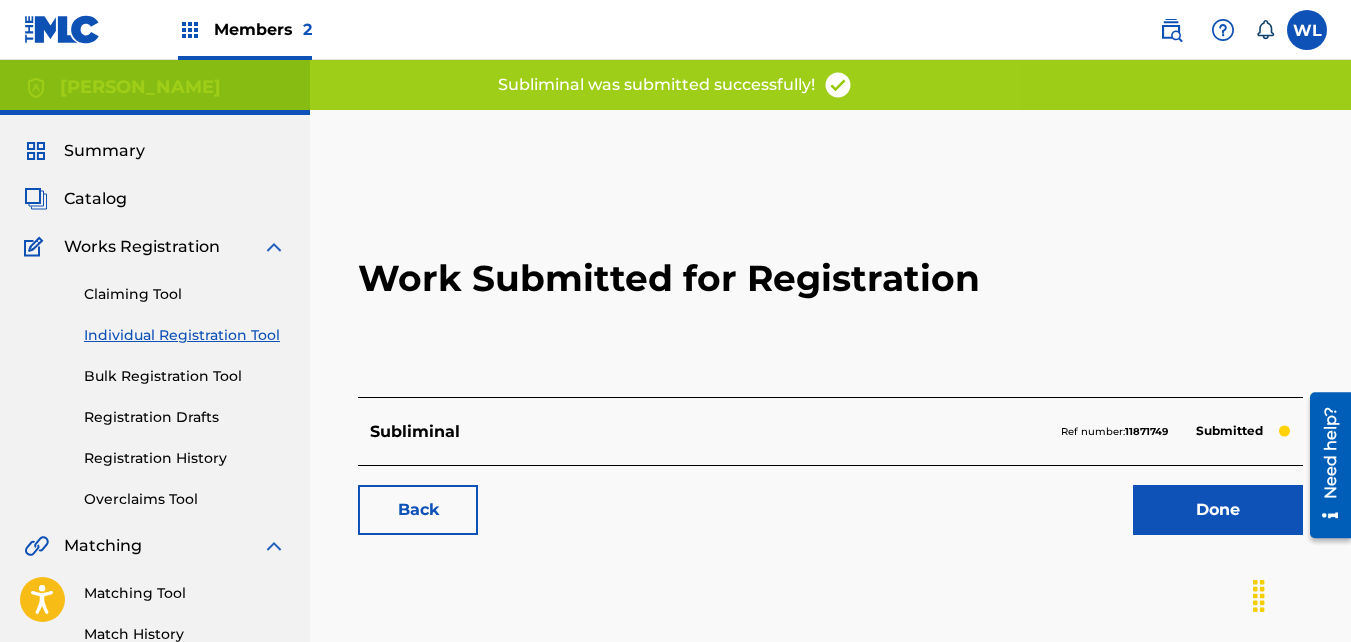 click on "Done" at bounding box center (1218, 510) 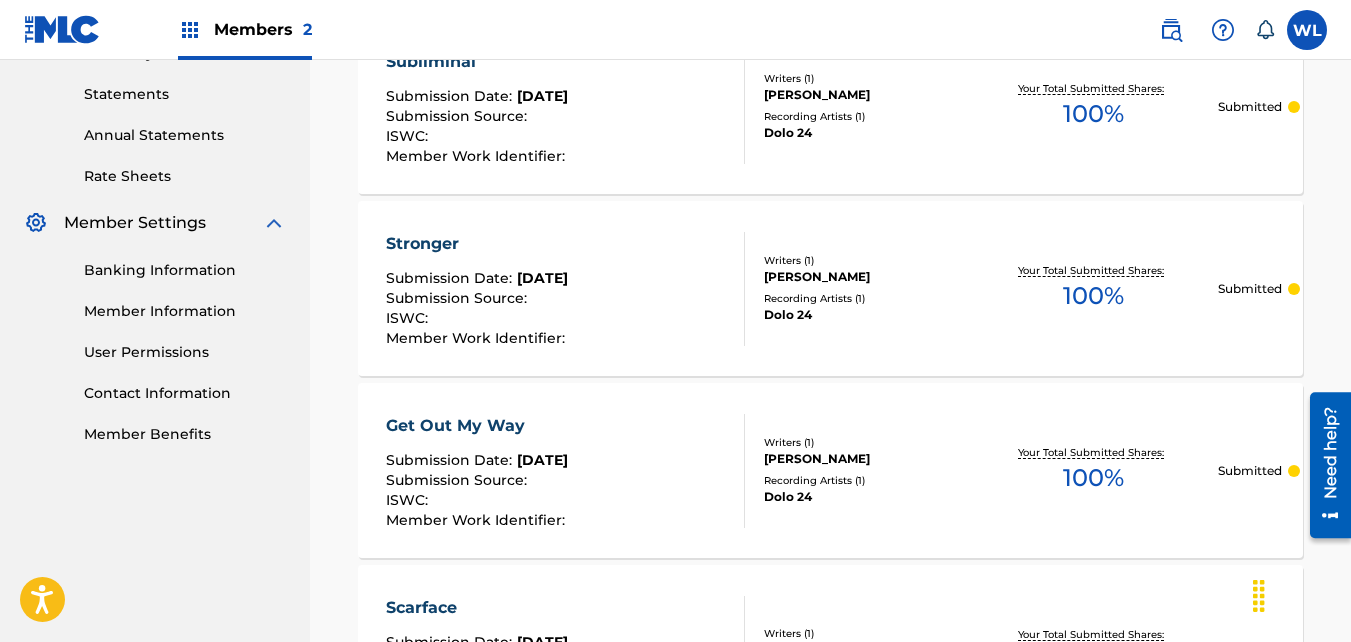 scroll, scrollTop: 674, scrollLeft: 0, axis: vertical 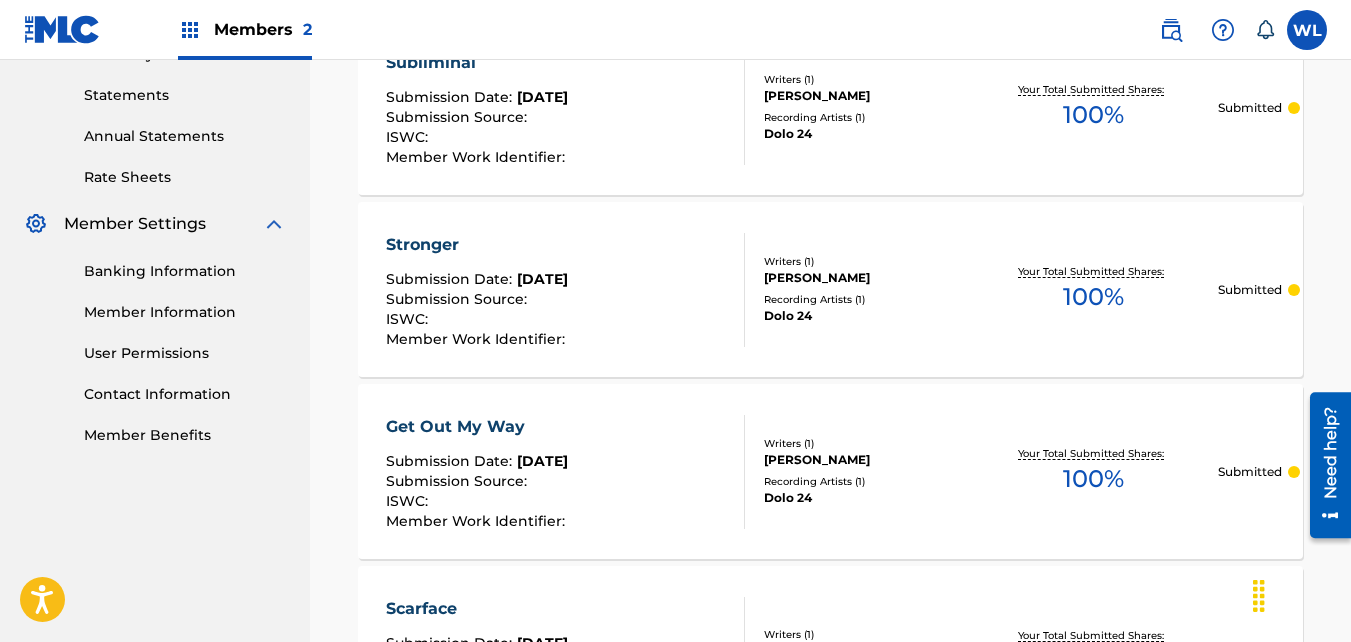 click on "Stronger Submission Date : [DATE] Submission Source : ISWC : Member Work Identifier : Writers ( 1 ) [PERSON_NAME] Recording Artists ( 1 ) Dolo 24 Your Total Submitted Shares: 100 %   Submitted" at bounding box center (830, 289) 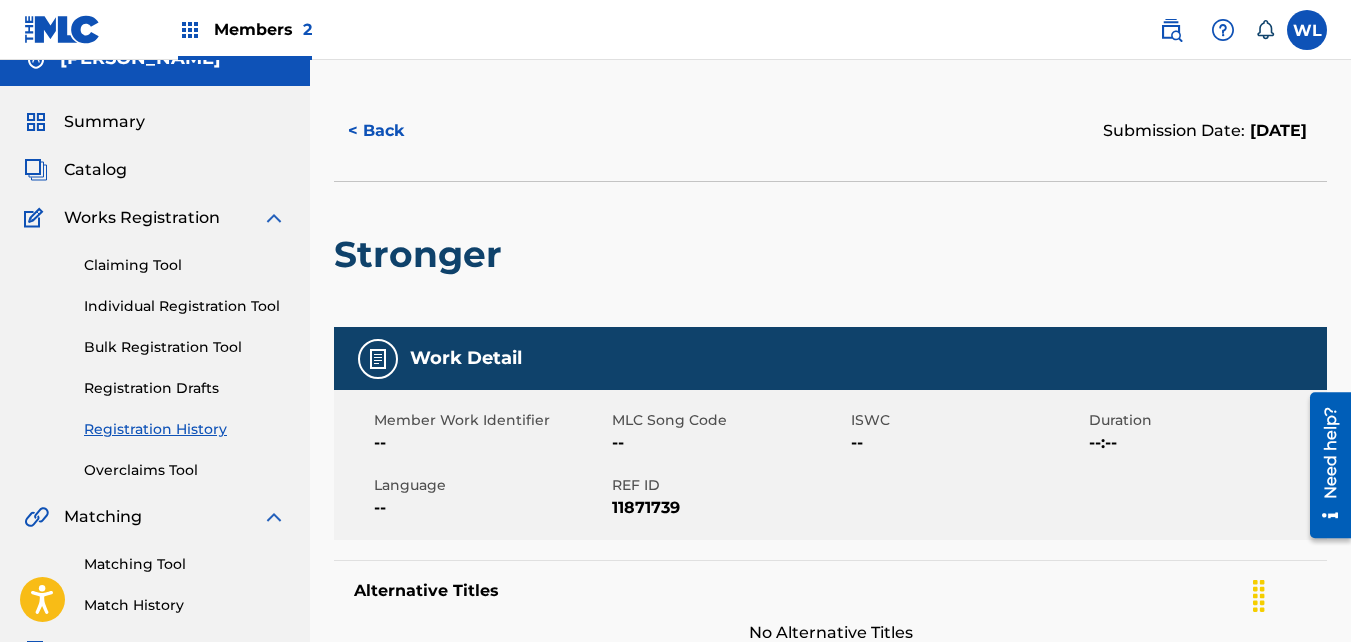 scroll, scrollTop: 28, scrollLeft: 0, axis: vertical 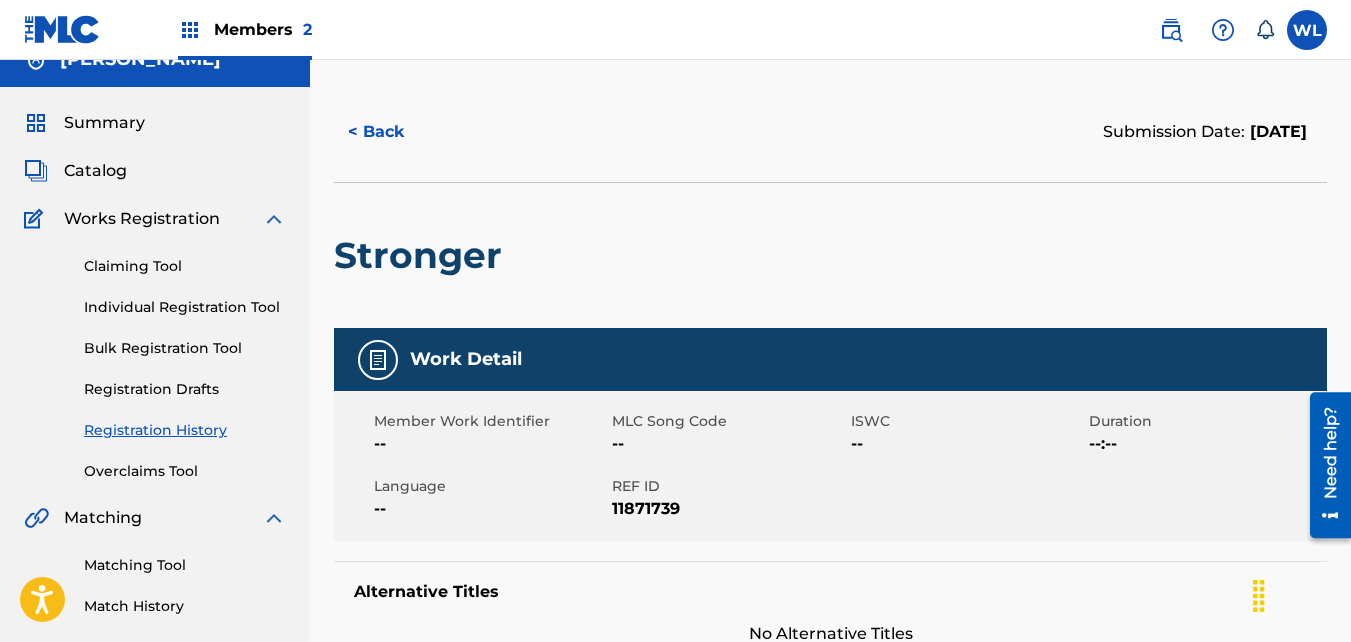 click on "< Back" at bounding box center [394, 132] 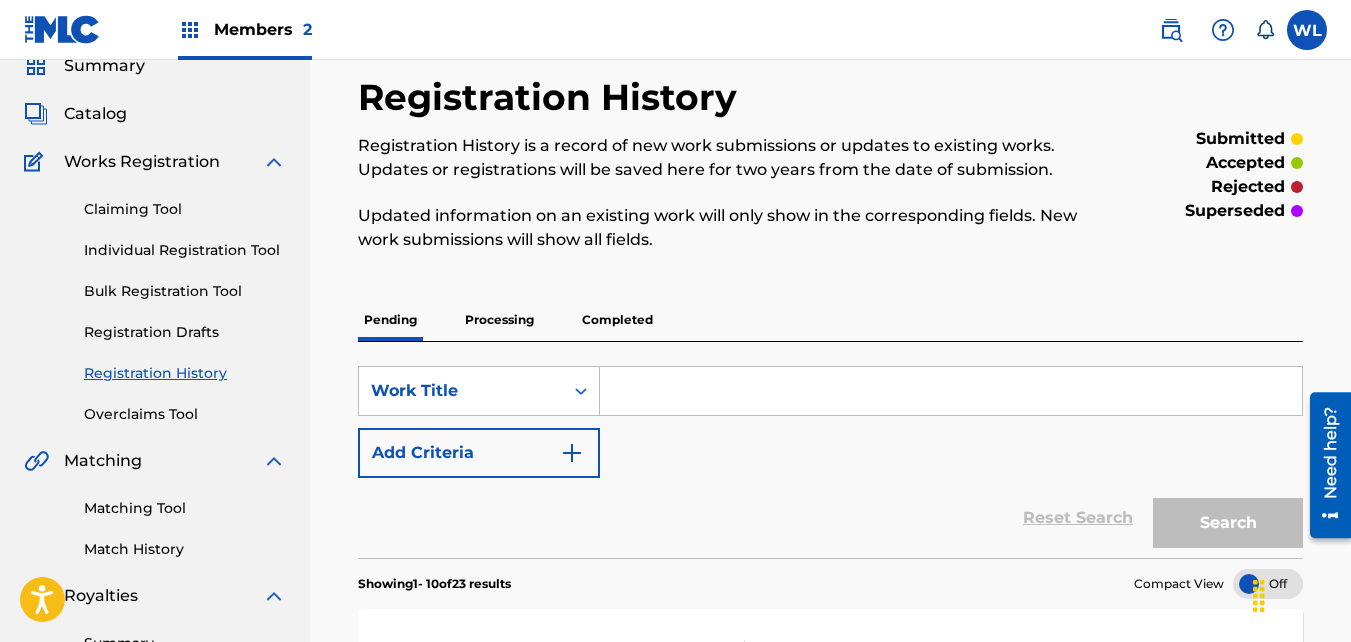 scroll, scrollTop: 0, scrollLeft: 0, axis: both 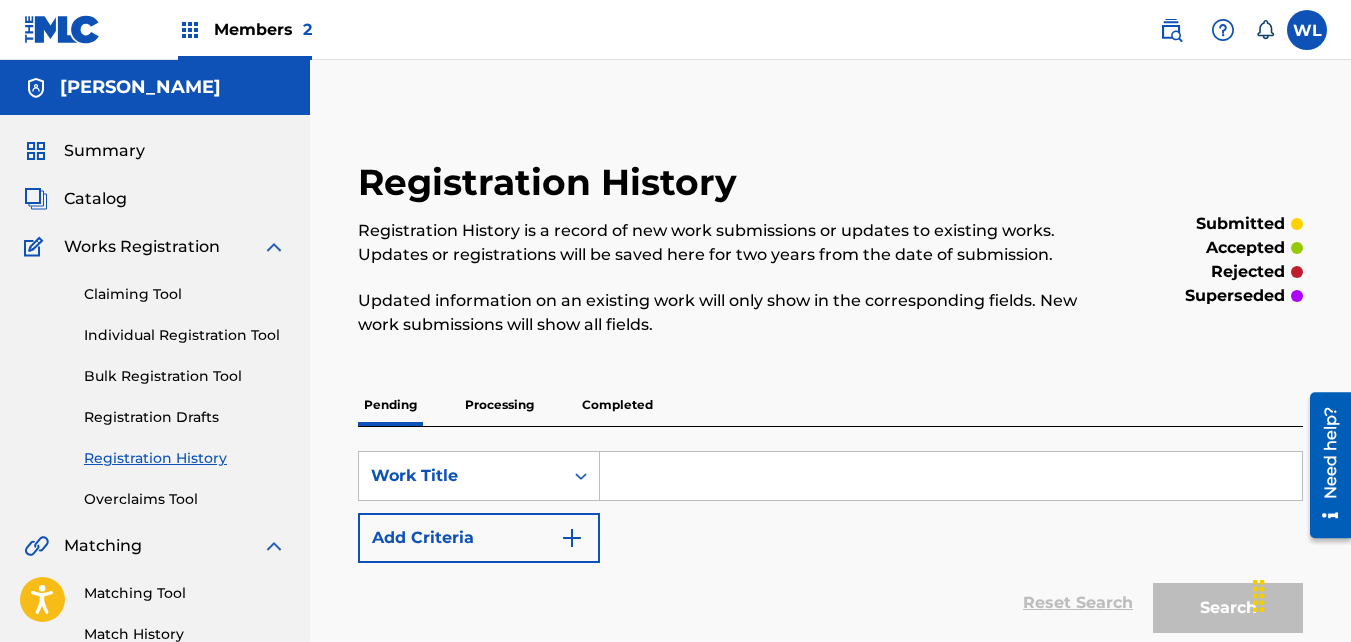 click on "Catalog" at bounding box center [95, 199] 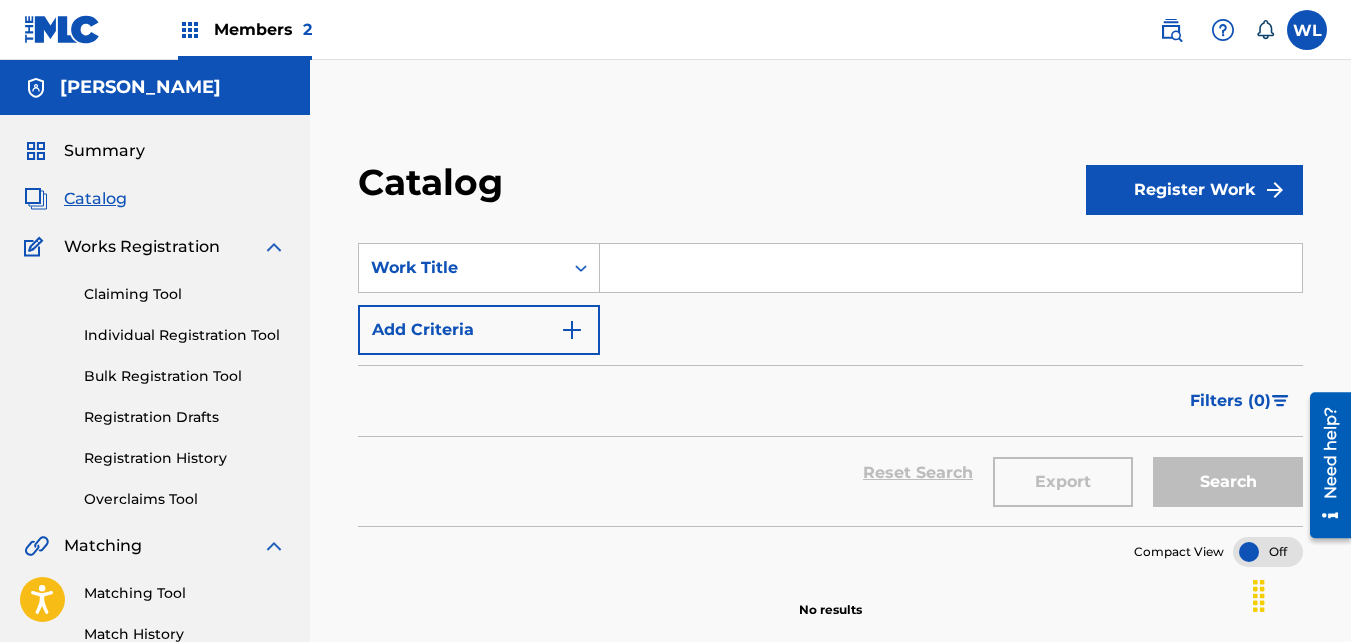 click on "Register Work" at bounding box center (1194, 190) 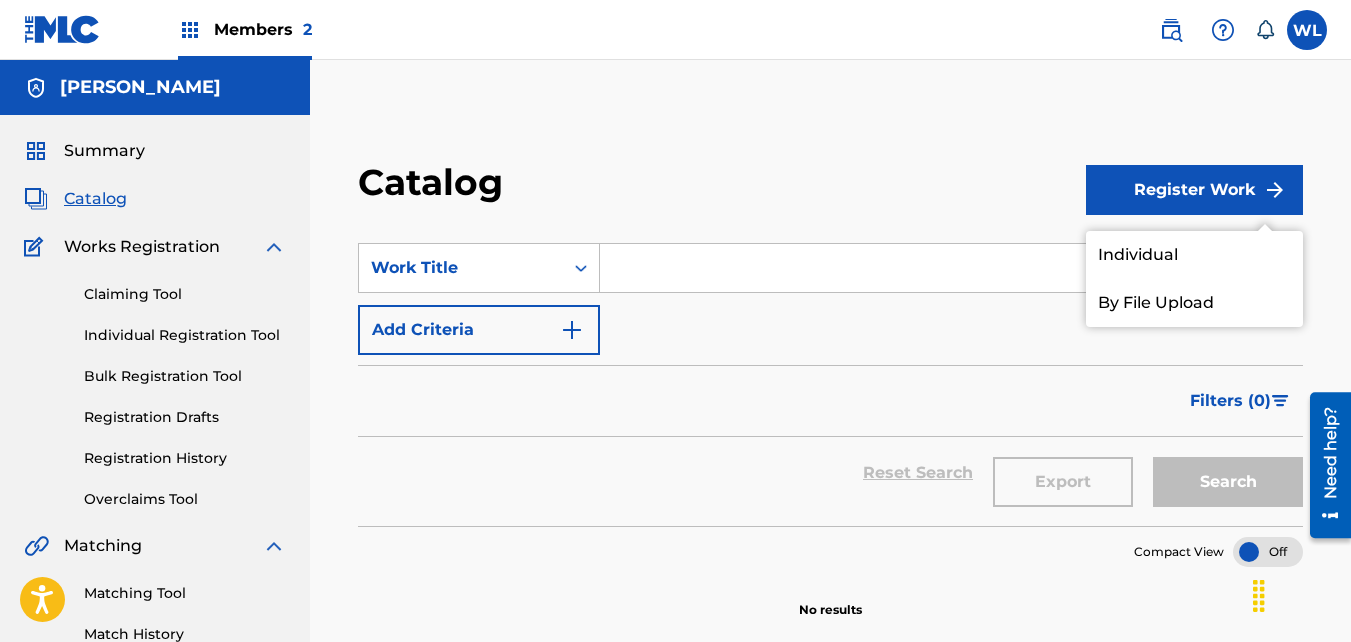 click on "Individual" at bounding box center (1194, 255) 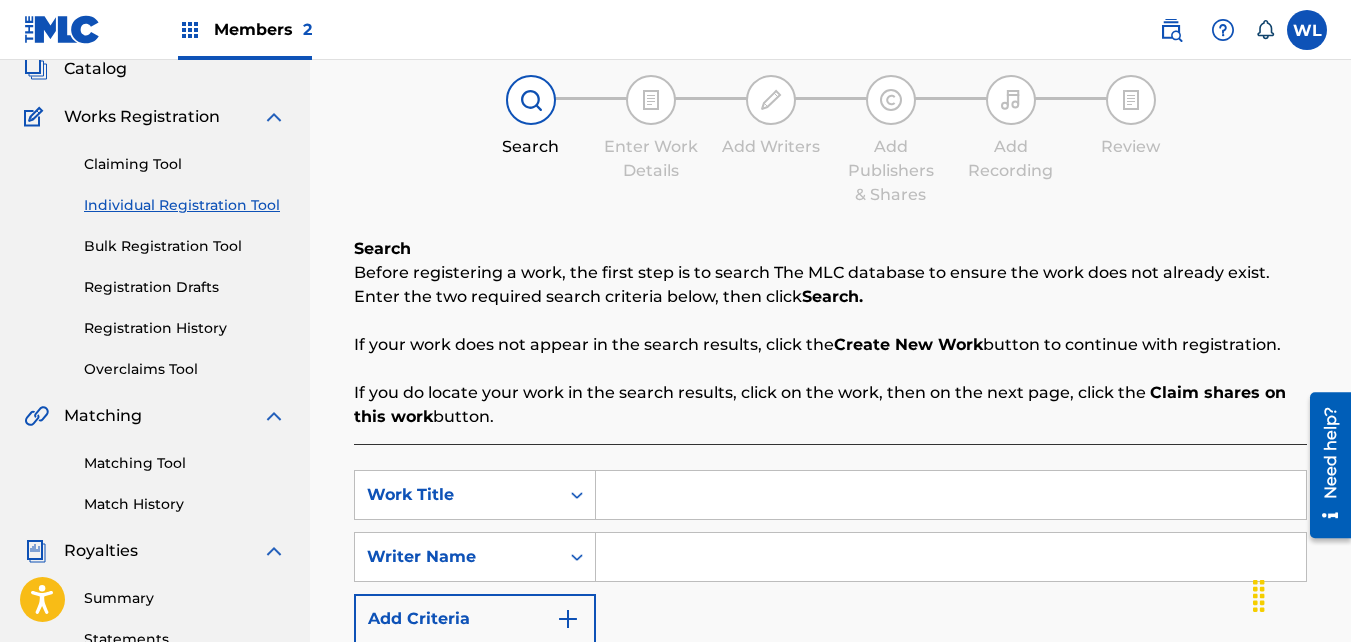 scroll, scrollTop: 240, scrollLeft: 0, axis: vertical 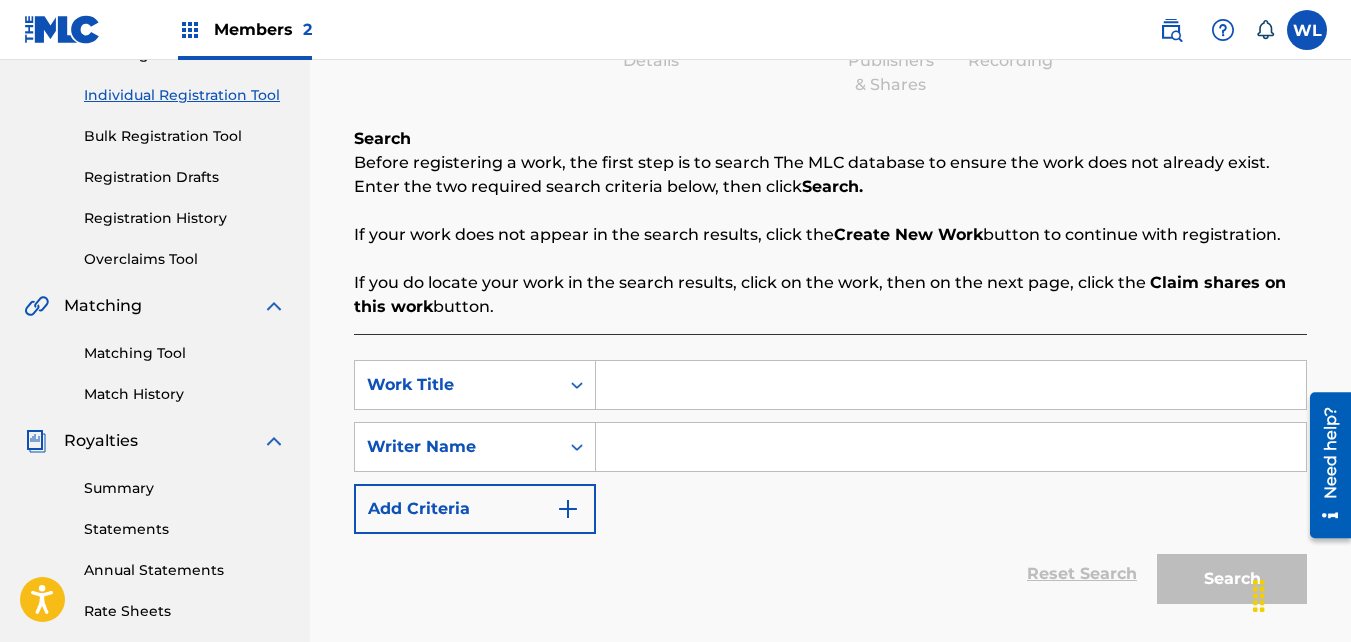 click at bounding box center (951, 385) 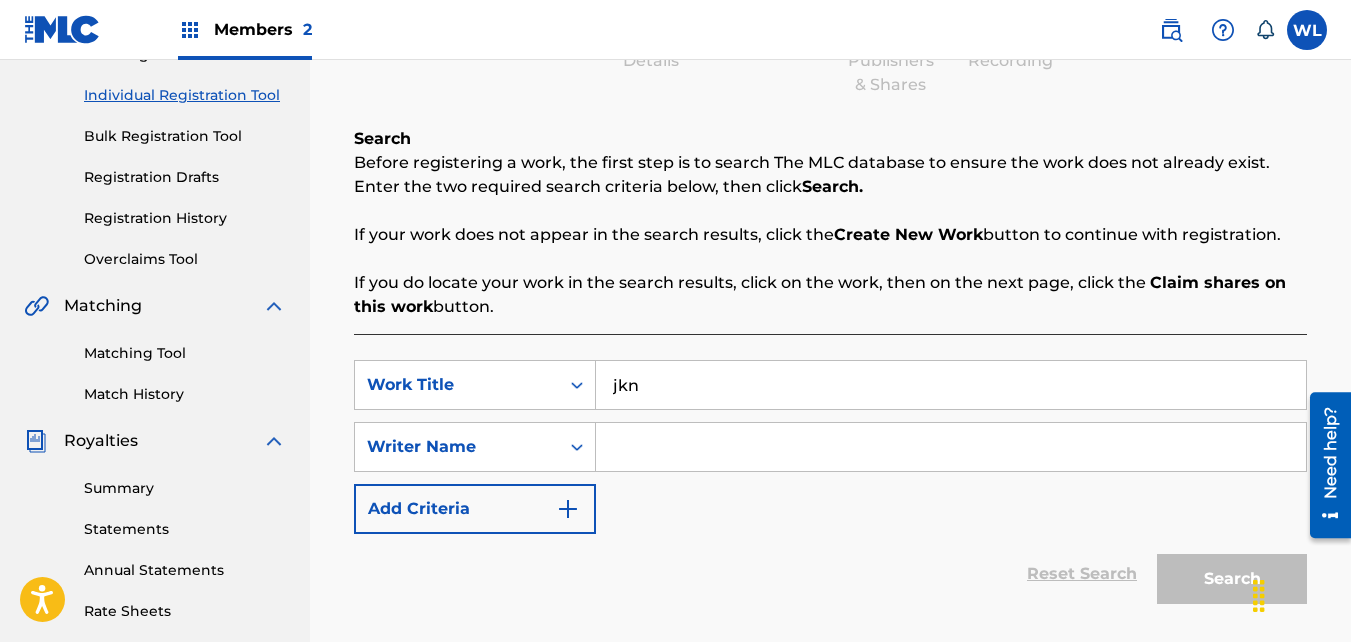 click at bounding box center [951, 447] 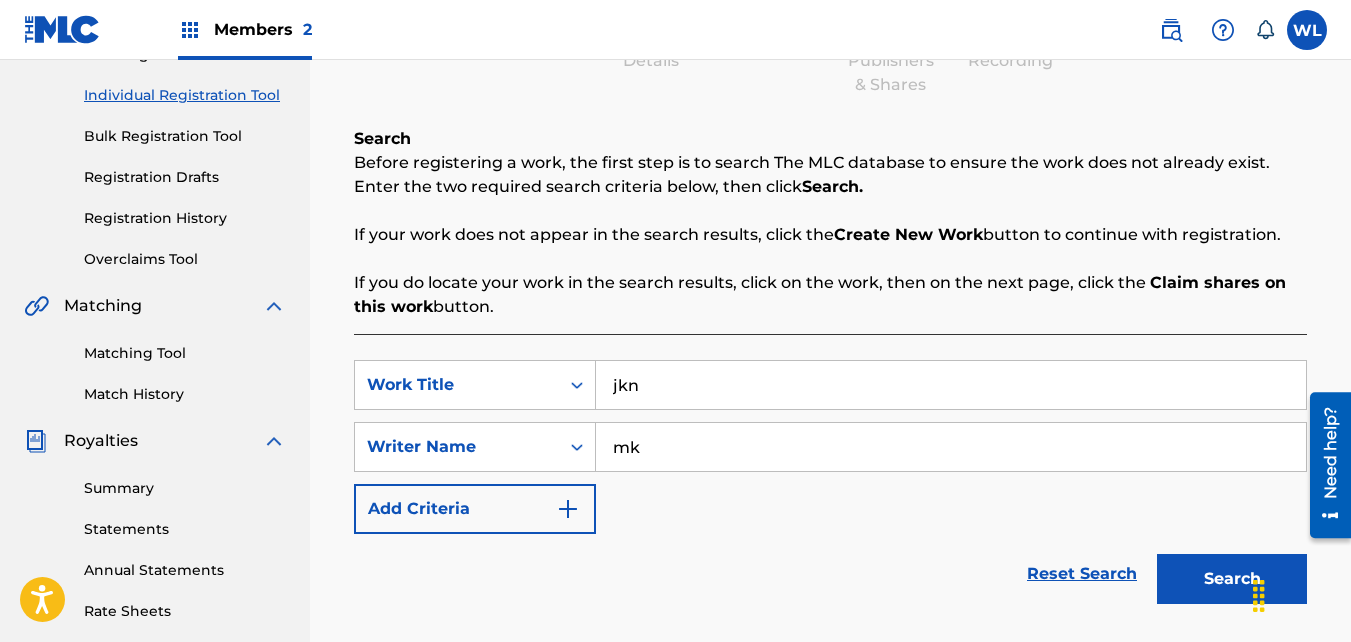 click on "Search" at bounding box center (1232, 579) 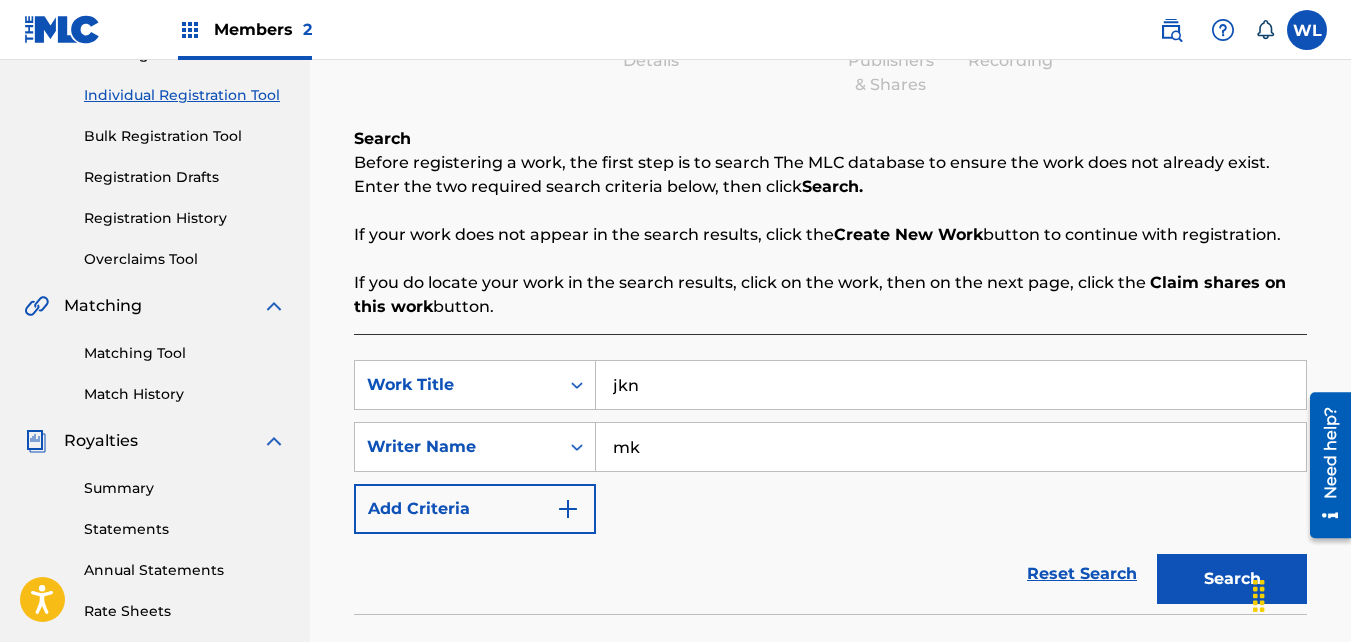 click on "Search" at bounding box center [1232, 579] 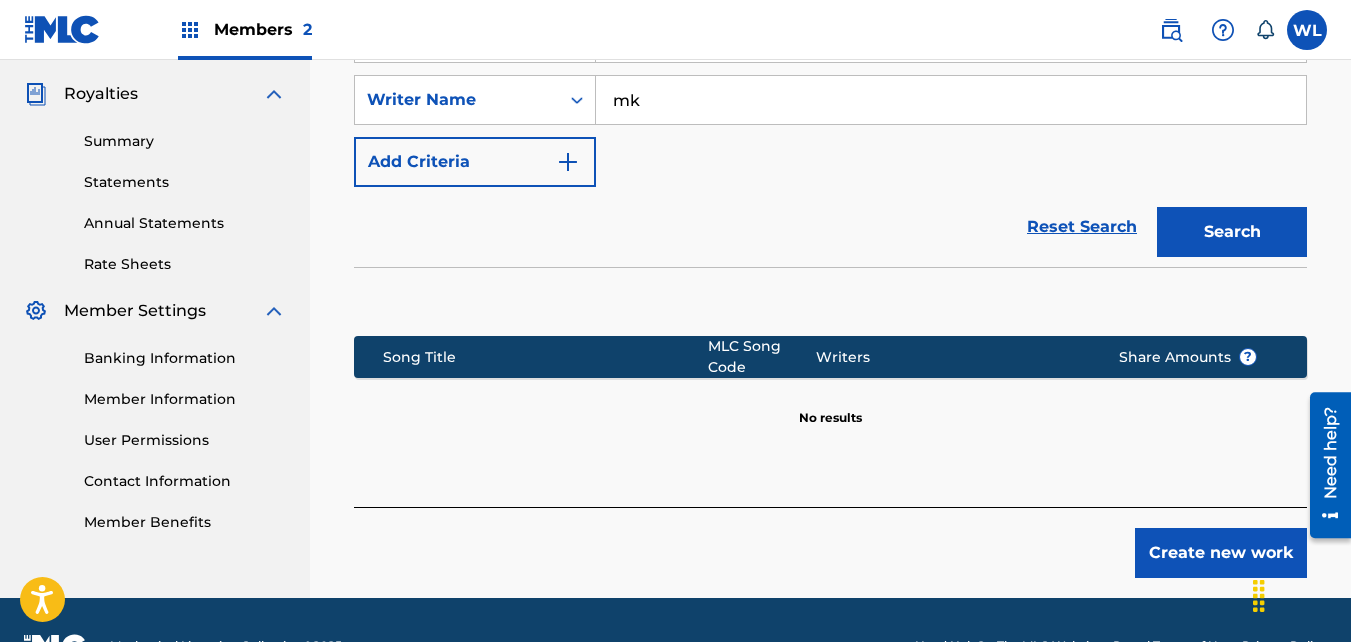scroll, scrollTop: 639, scrollLeft: 0, axis: vertical 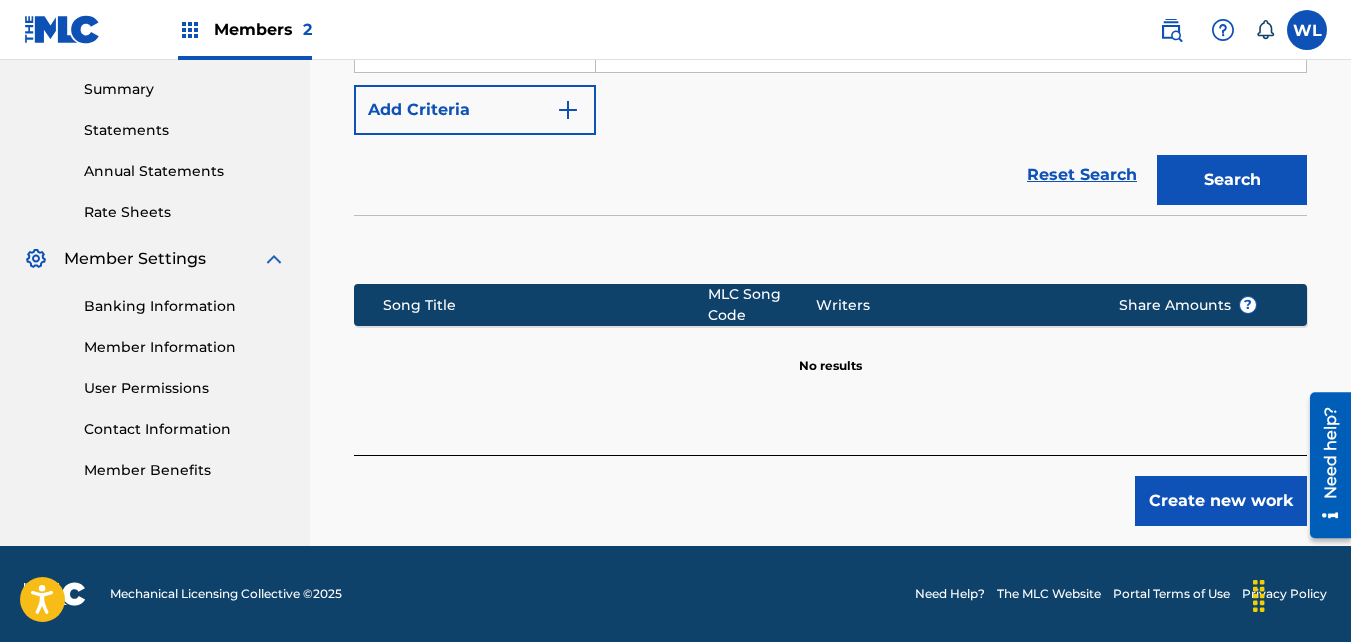 click on "Create new work" at bounding box center [1221, 501] 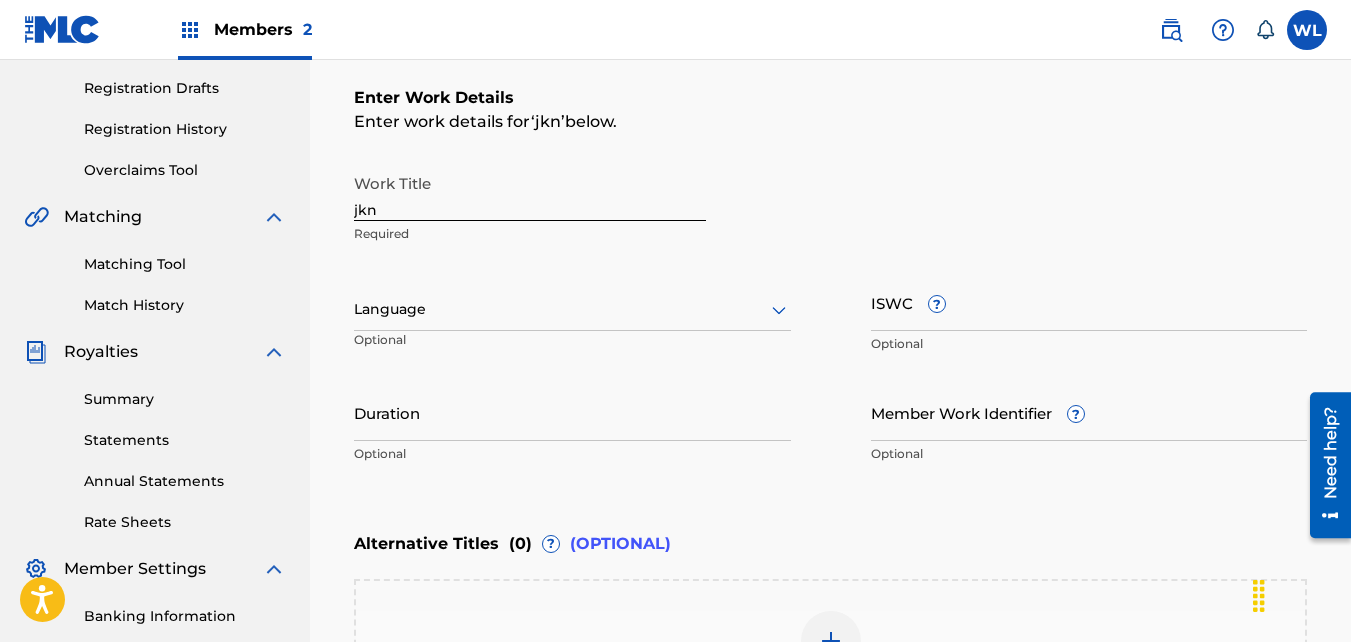 scroll, scrollTop: 328, scrollLeft: 0, axis: vertical 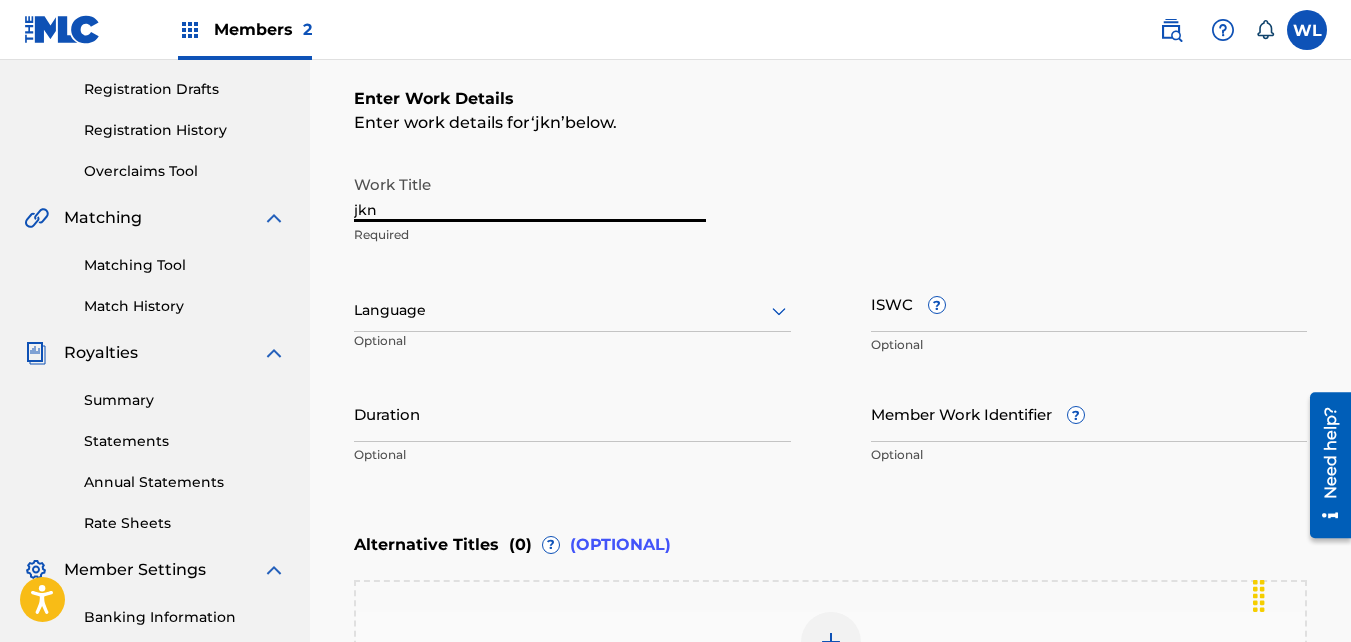 drag, startPoint x: 861, startPoint y: 406, endPoint x: 574, endPoint y: 201, distance: 352.69534 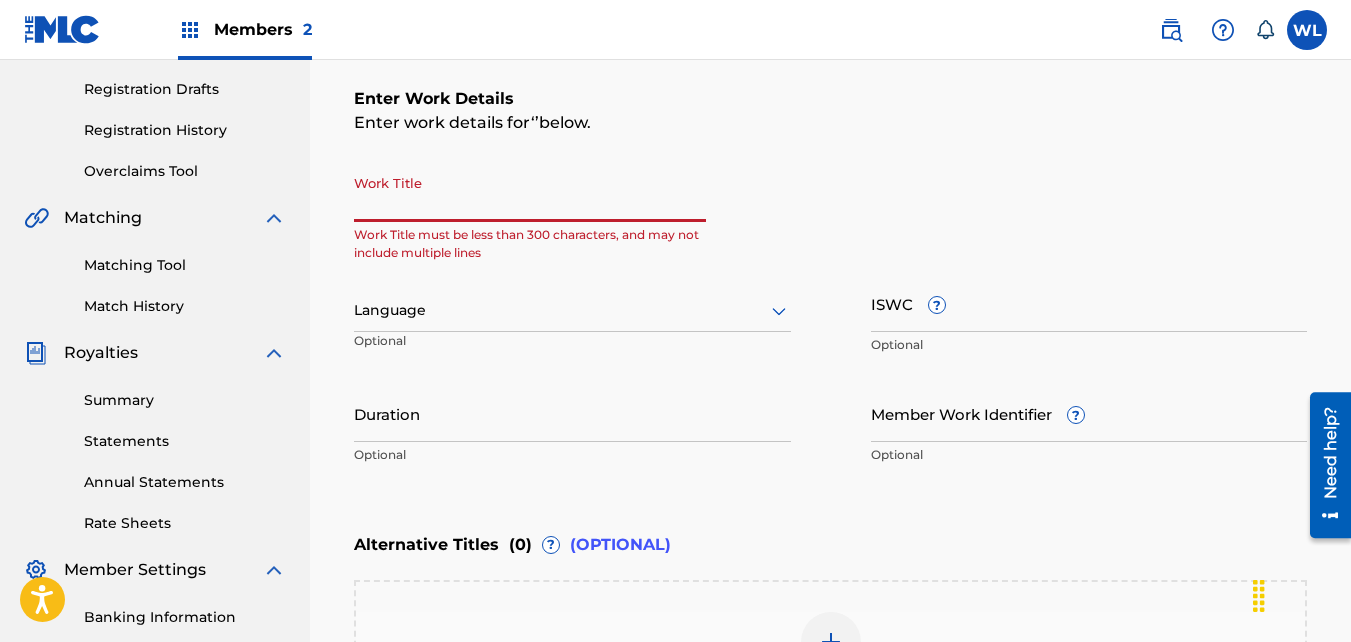 click on "Work Title" at bounding box center [530, 193] 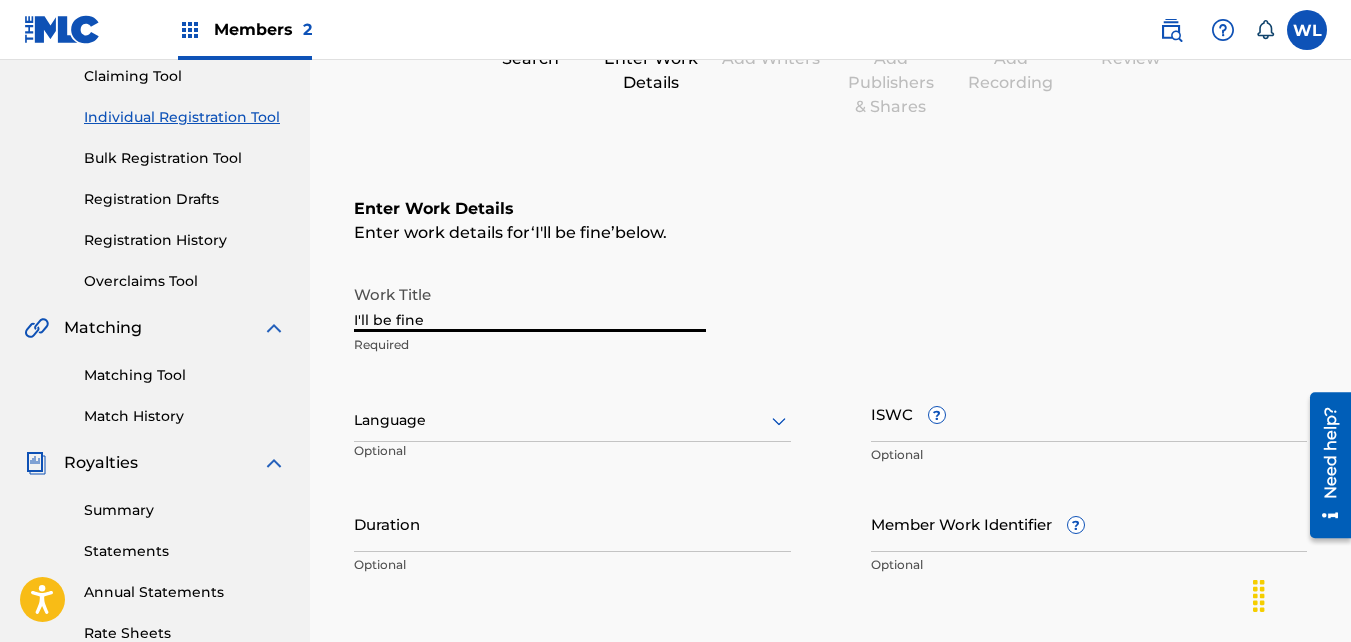 scroll, scrollTop: 651, scrollLeft: 0, axis: vertical 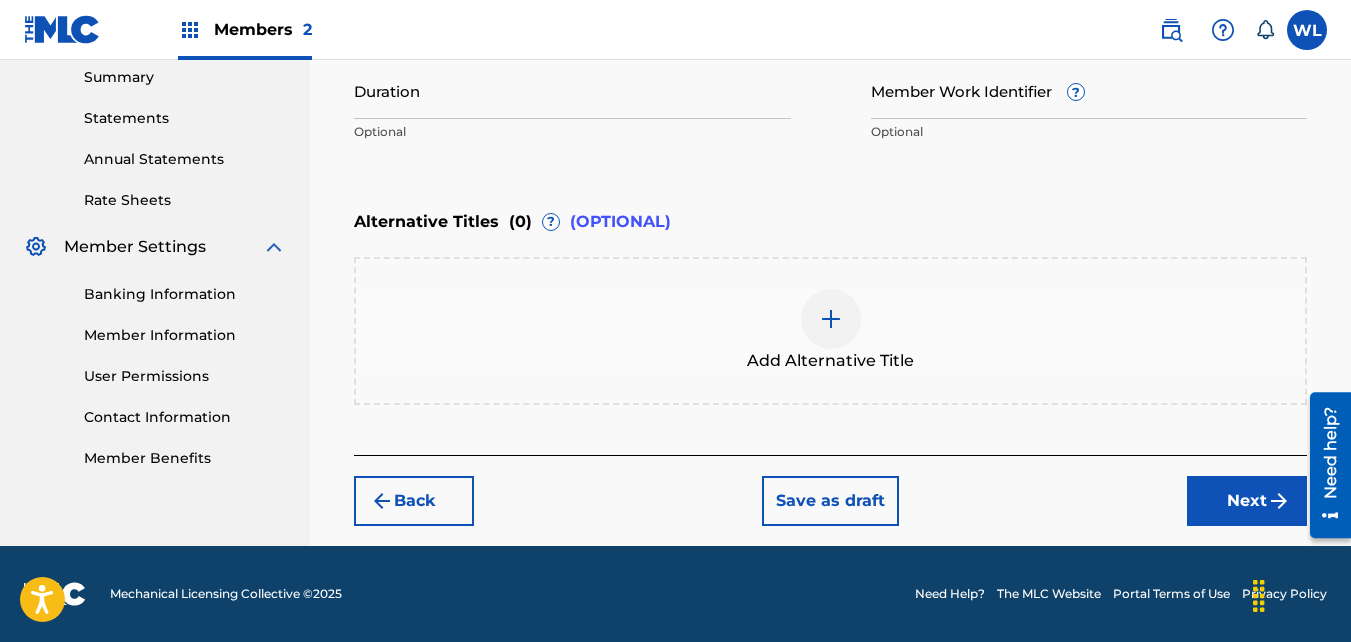 click on "Next" at bounding box center [1247, 501] 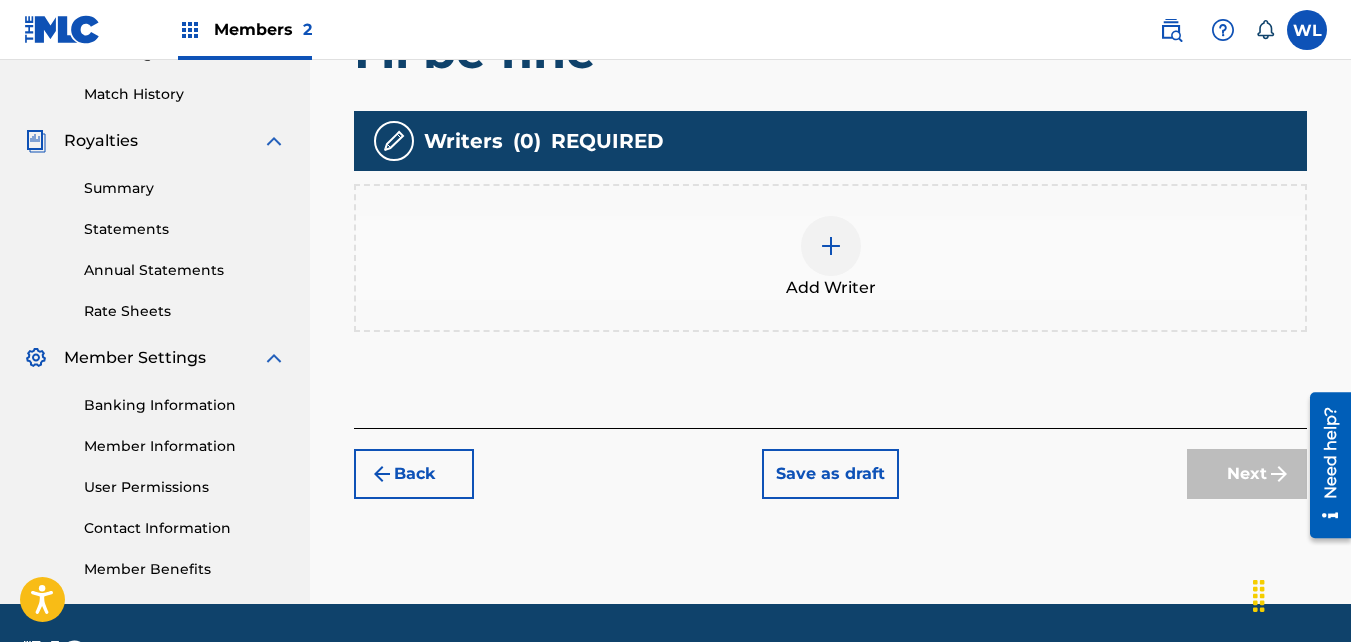 scroll, scrollTop: 541, scrollLeft: 0, axis: vertical 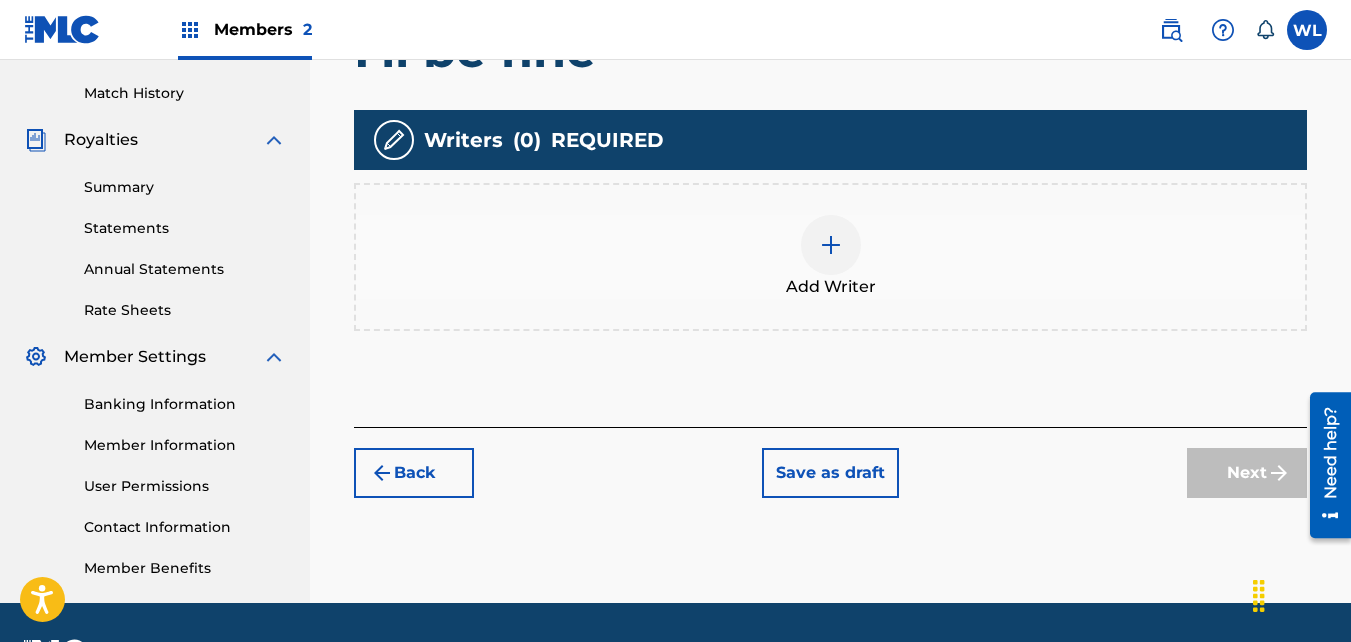 click on "Add Writer" at bounding box center [830, 257] 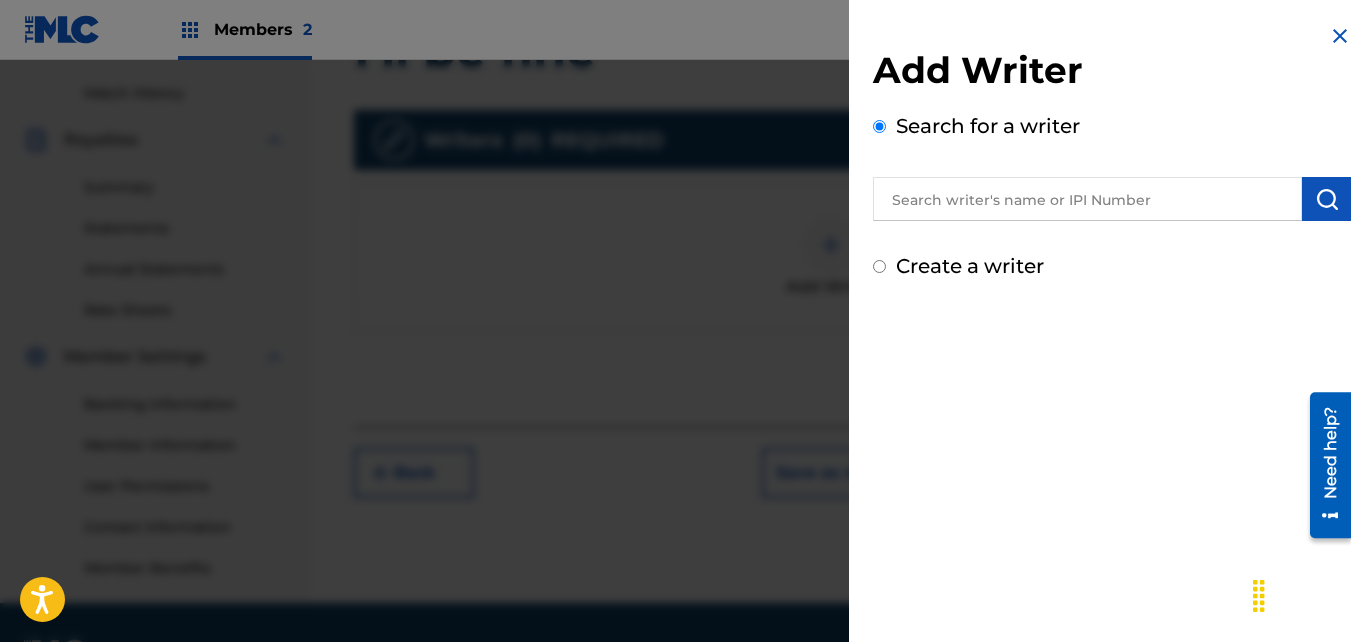 click at bounding box center (1087, 199) 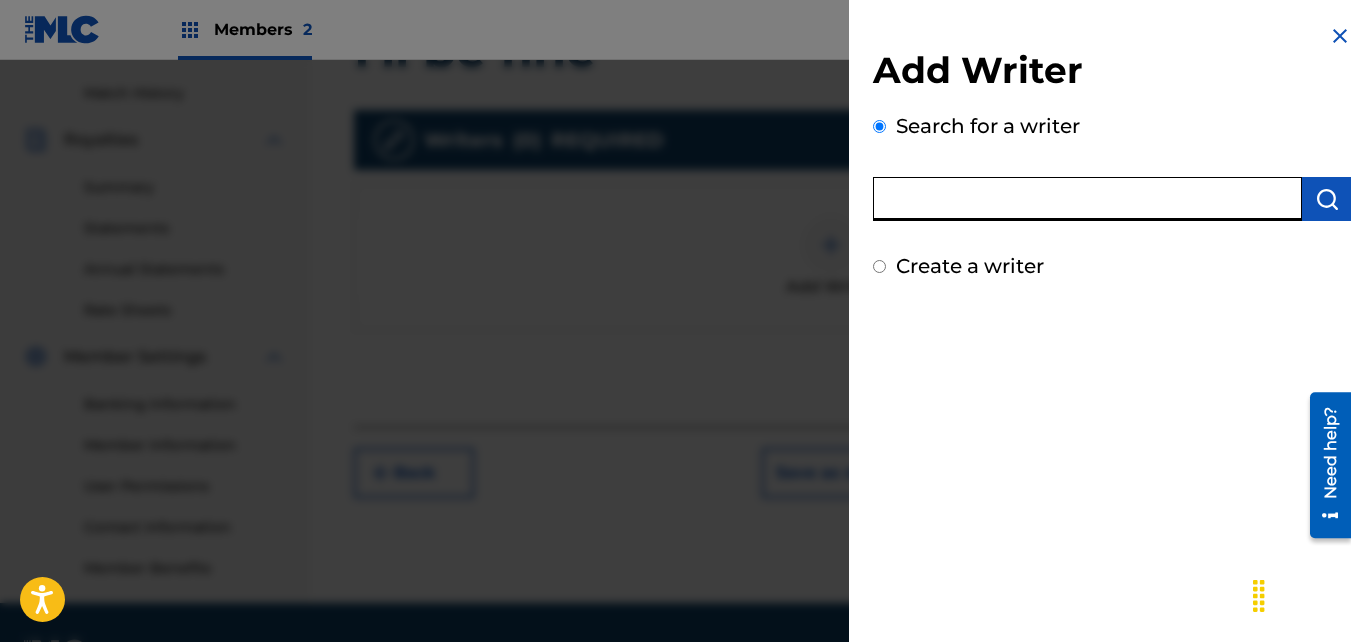 click on "Create a writer" at bounding box center (970, 266) 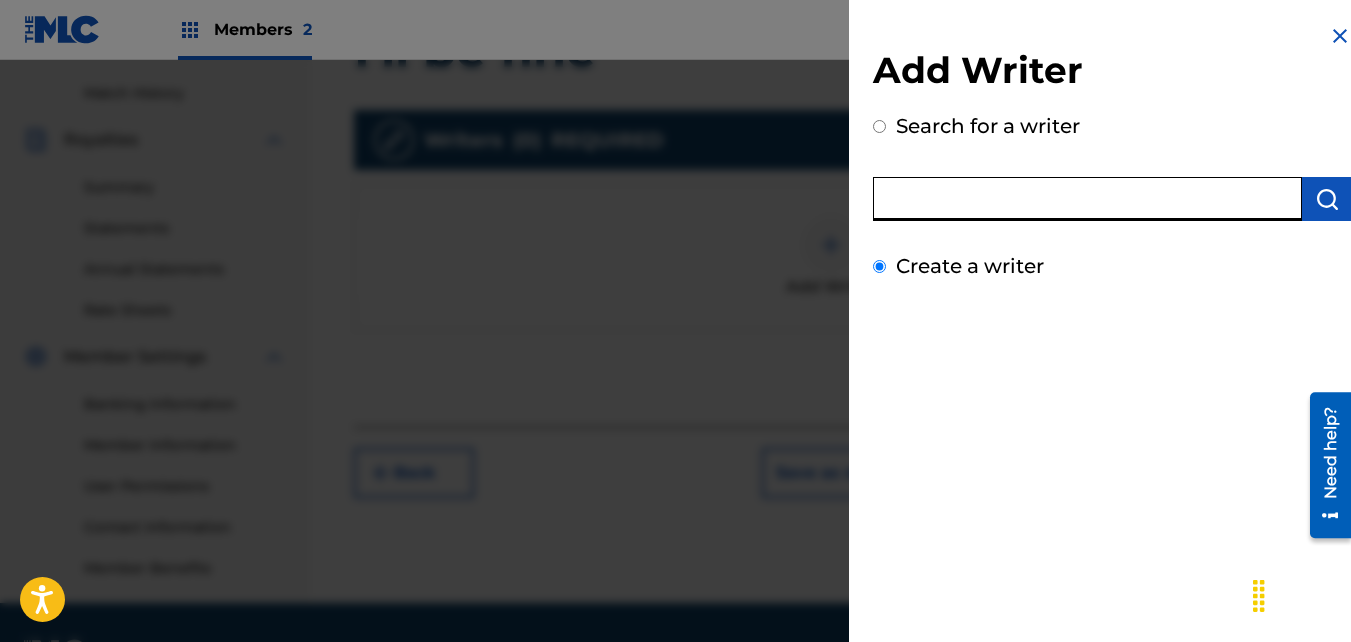 click on "Create a writer" at bounding box center [879, 266] 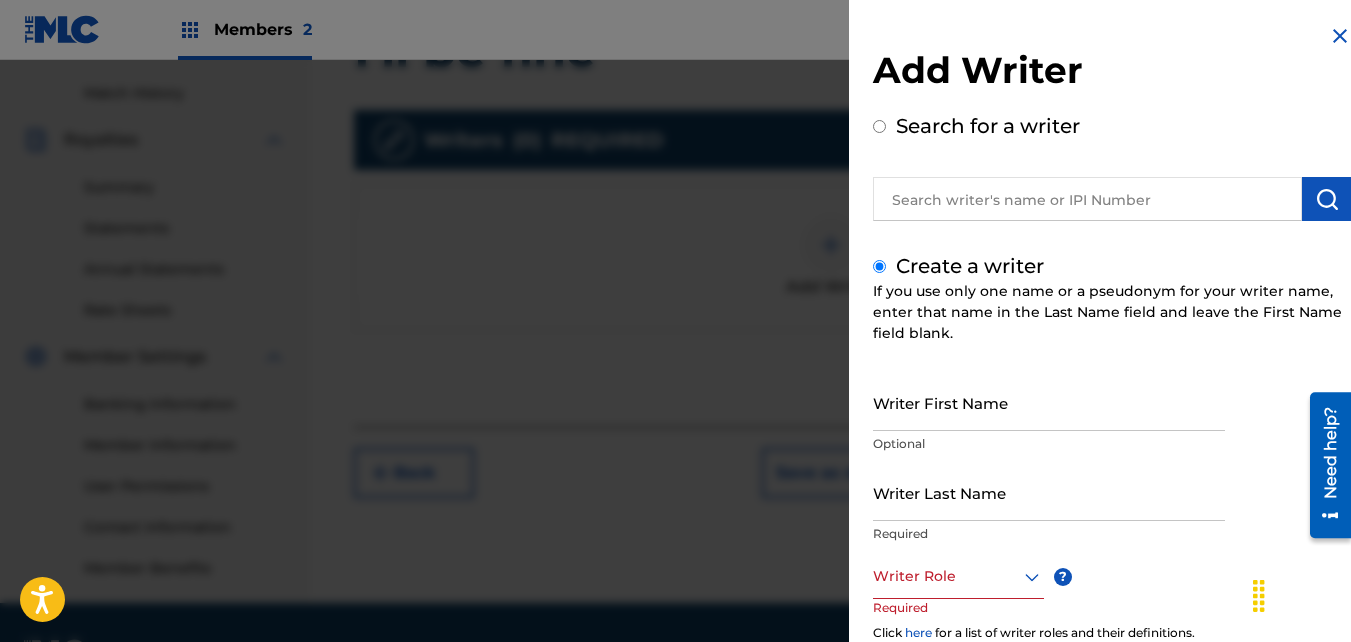 scroll, scrollTop: 177, scrollLeft: 0, axis: vertical 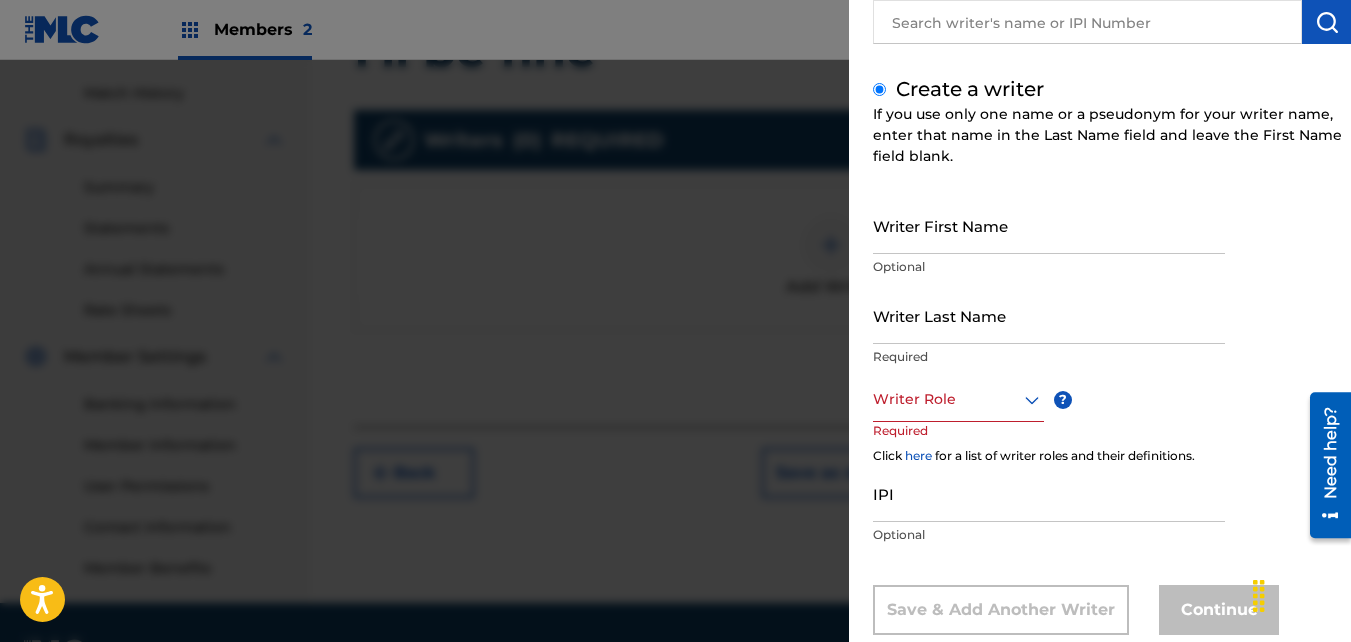 click on "Writer First Name" at bounding box center [1049, 225] 